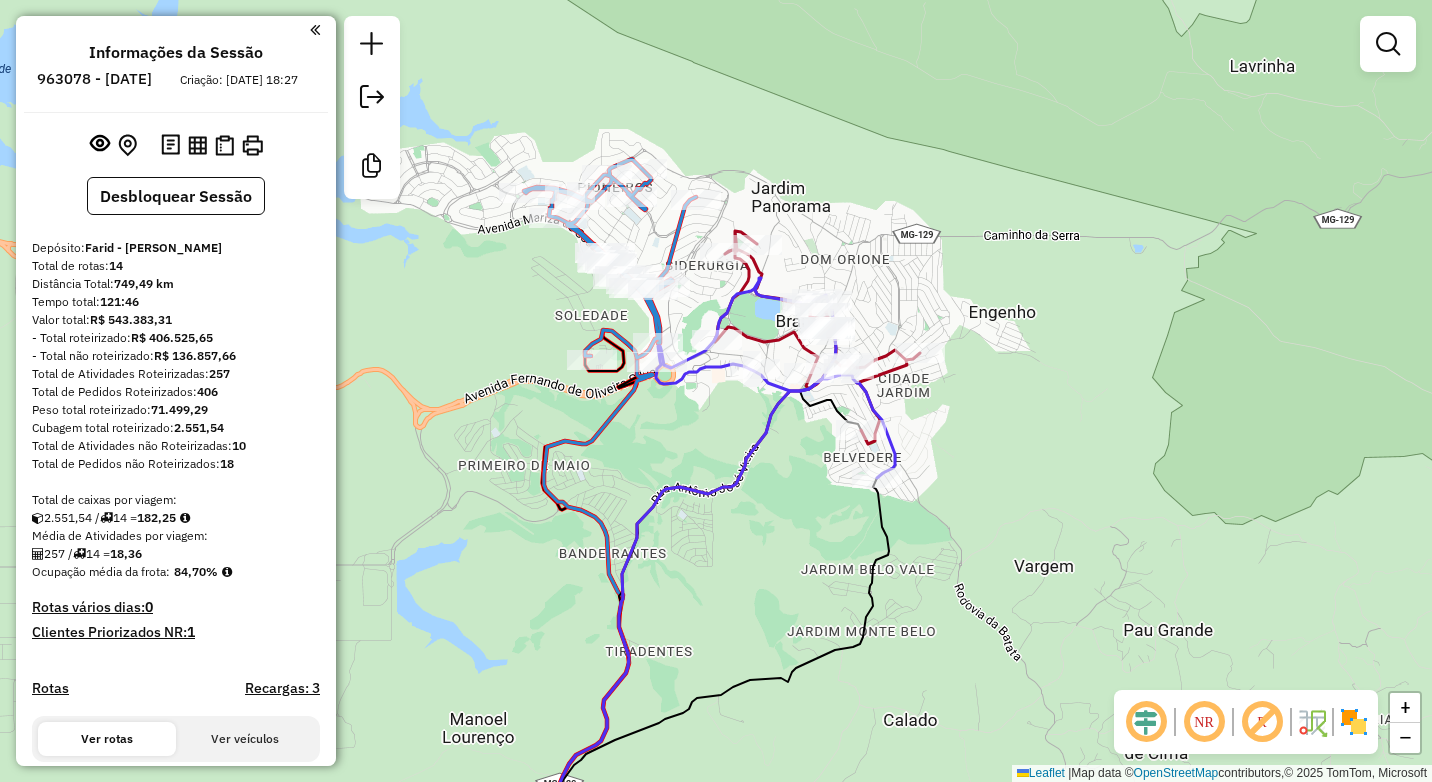scroll, scrollTop: 0, scrollLeft: 0, axis: both 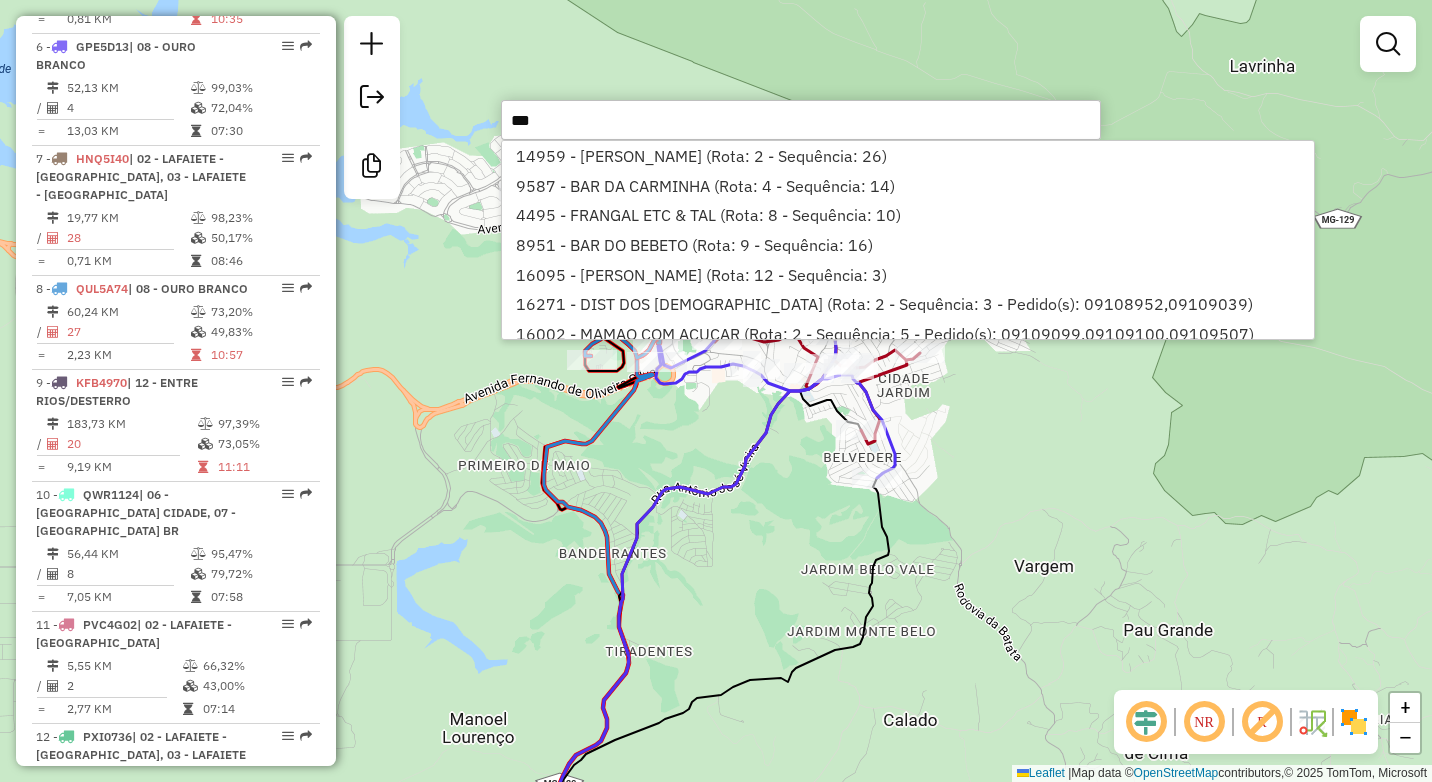 type on "****" 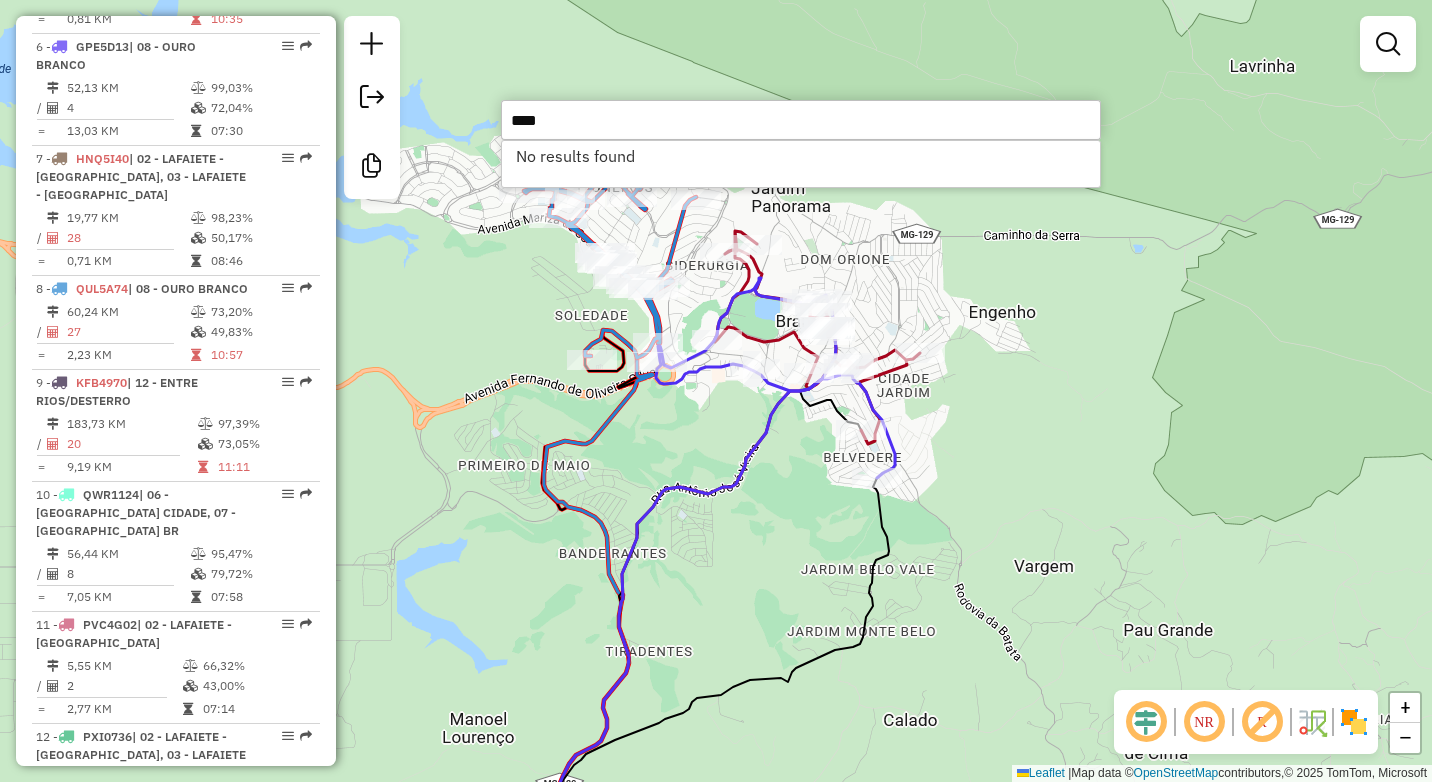 click on "****" at bounding box center [801, 120] 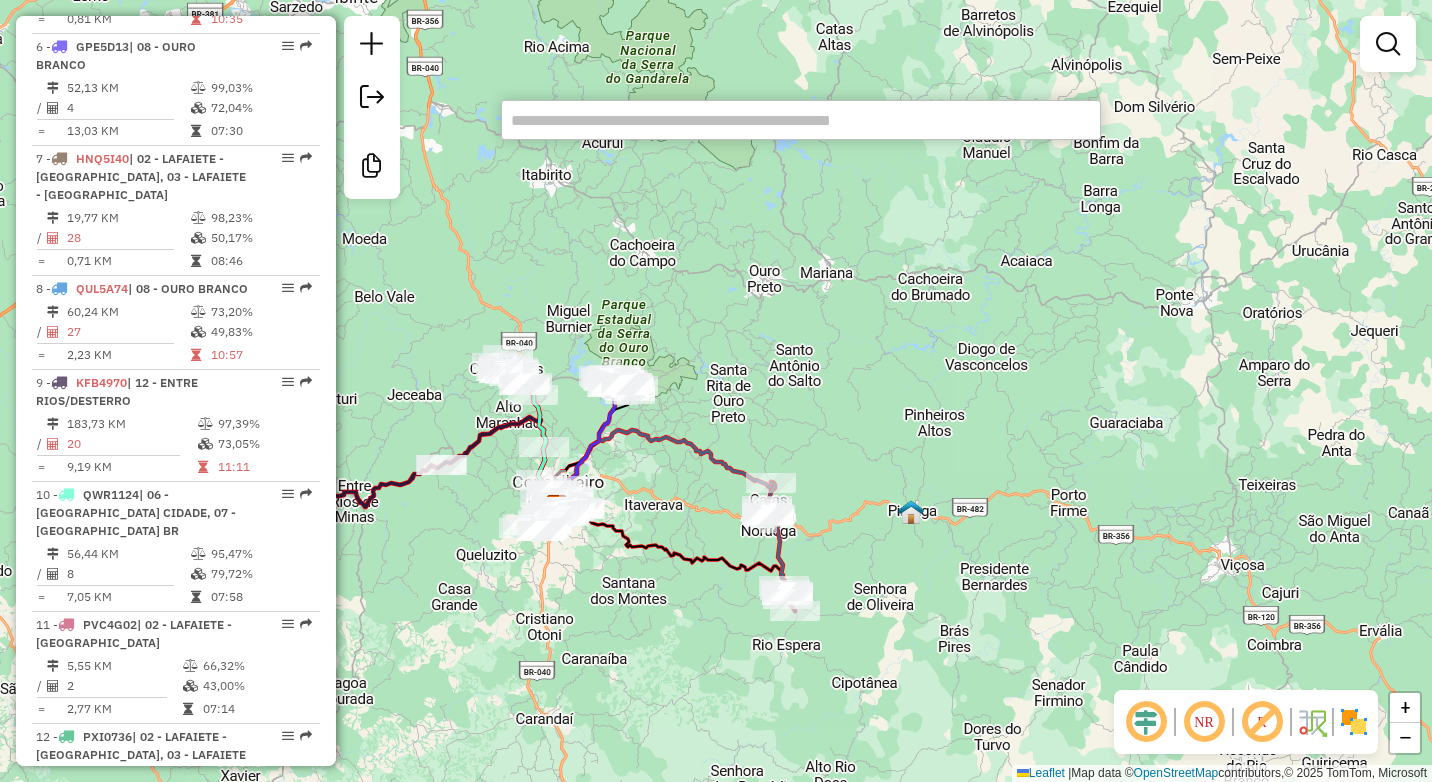 click on "Rota 3 - Placa QUL5067  136 - PARADA DE MINAS Janela de atendimento Grade de atendimento Capacidade Transportadoras Veículos Cliente Pedidos  Rotas Selecione os dias de semana para filtrar as janelas de atendimento  Seg   Ter   Qua   Qui   Sex   Sáb   Dom  Informe o período da janela de atendimento: De: Até:  Filtrar exatamente a janela do cliente  Considerar janela de atendimento padrão  Selecione os dias de semana para filtrar as grades de atendimento  Seg   Ter   Qua   Qui   Sex   Sáb   Dom   Considerar clientes sem dia de atendimento cadastrado  Clientes fora do dia de atendimento selecionado Filtrar as atividades entre os valores definidos abaixo:  Peso mínimo:   Peso máximo:   Cubagem mínima:   Cubagem máxima:   De:   Até:  Filtrar as atividades entre o tempo de atendimento definido abaixo:  De:   Até:   Considerar capacidade total dos clientes não roteirizados Transportadora: Selecione um ou mais itens Tipo de veículo: Selecione um ou mais itens Veículo: Selecione um ou mais itens Nome:" 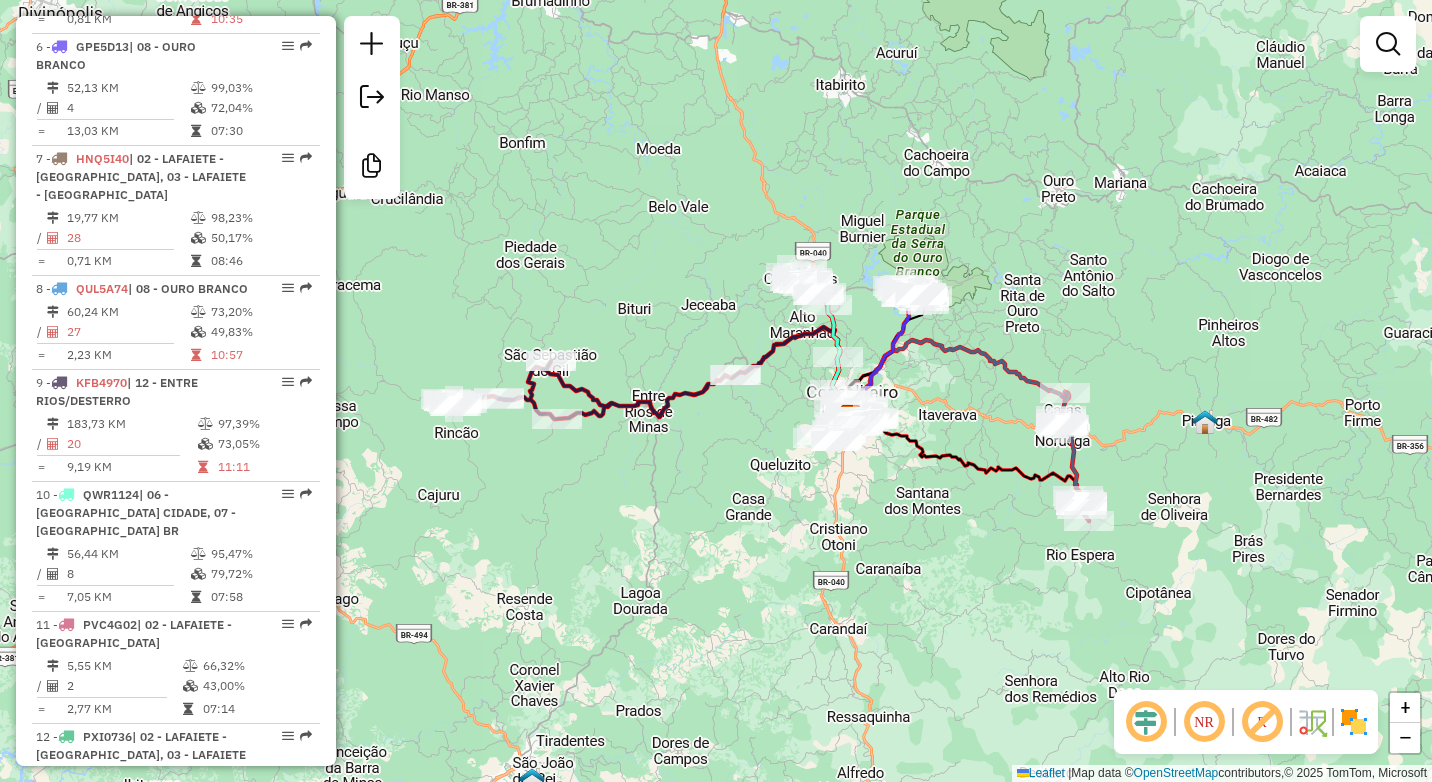 drag, startPoint x: 715, startPoint y: 400, endPoint x: 1006, endPoint y: 294, distance: 309.7047 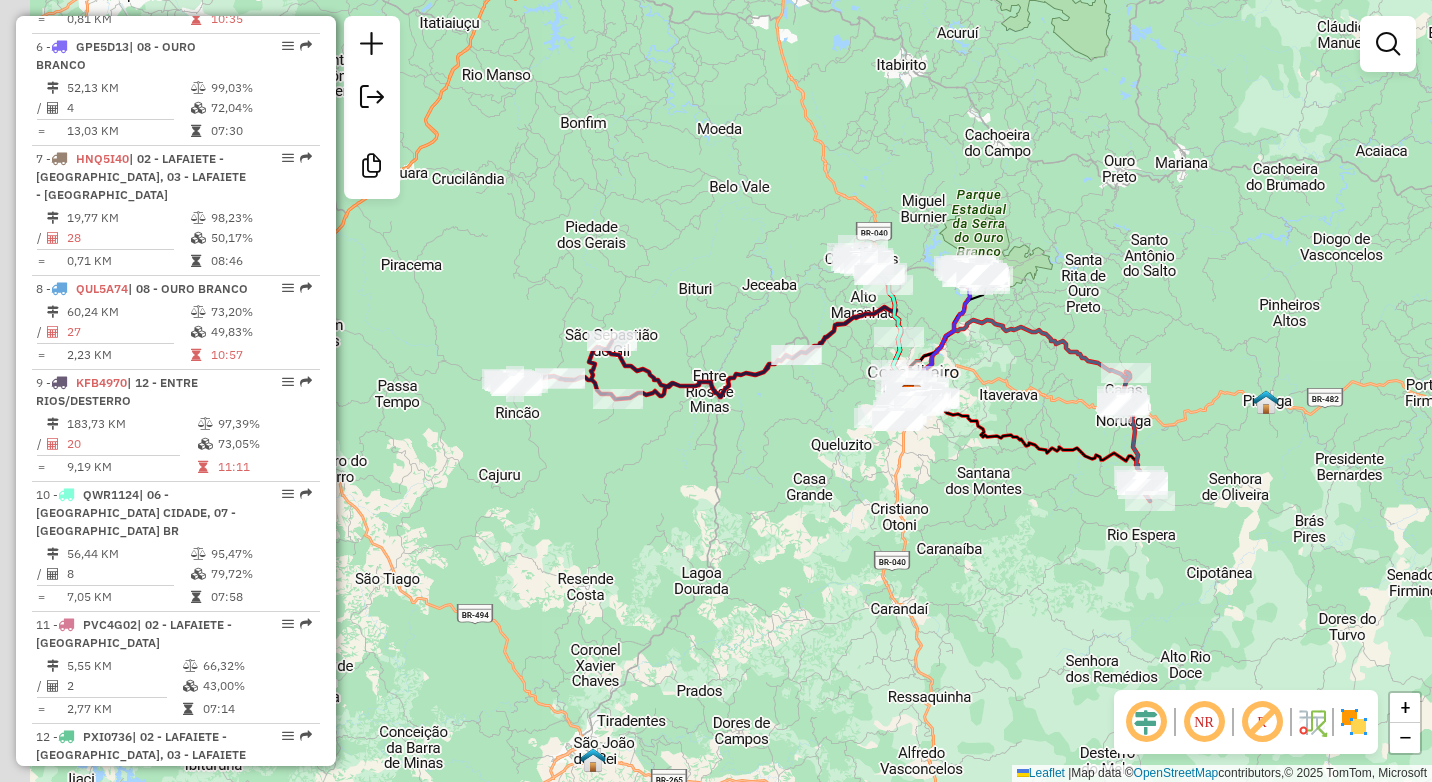 drag, startPoint x: 982, startPoint y: 294, endPoint x: 1049, endPoint y: 290, distance: 67.11929 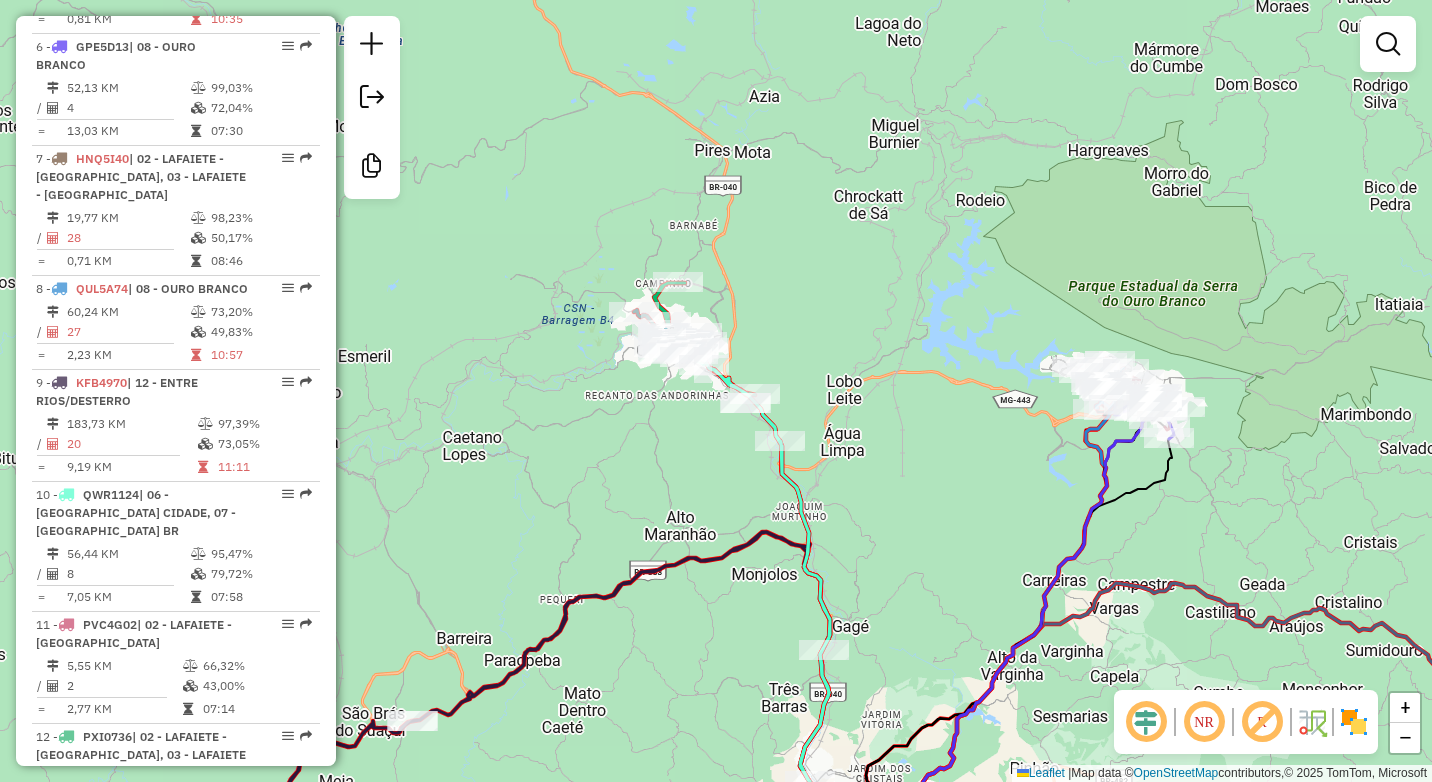 drag, startPoint x: 1026, startPoint y: 345, endPoint x: 783, endPoint y: 259, distance: 257.7693 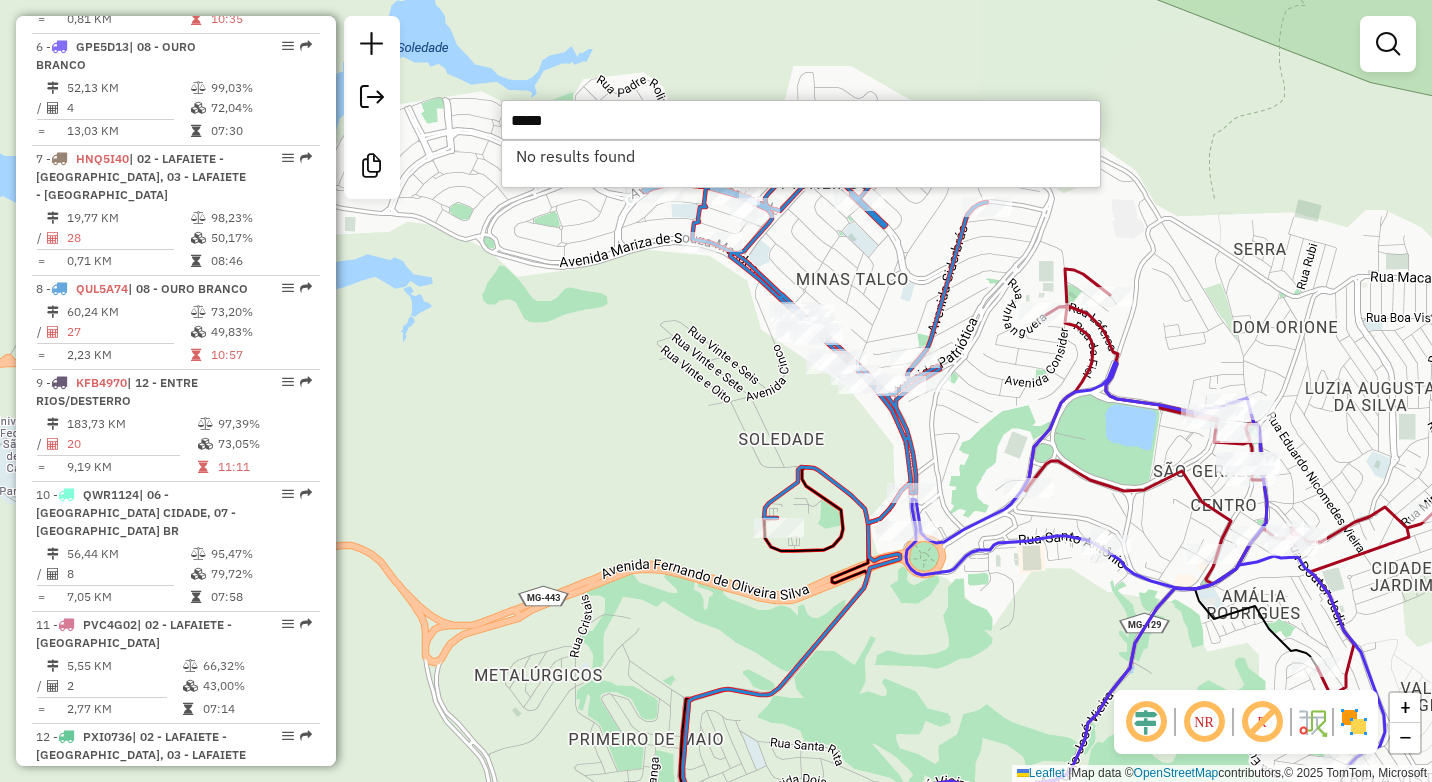 type on "*****" 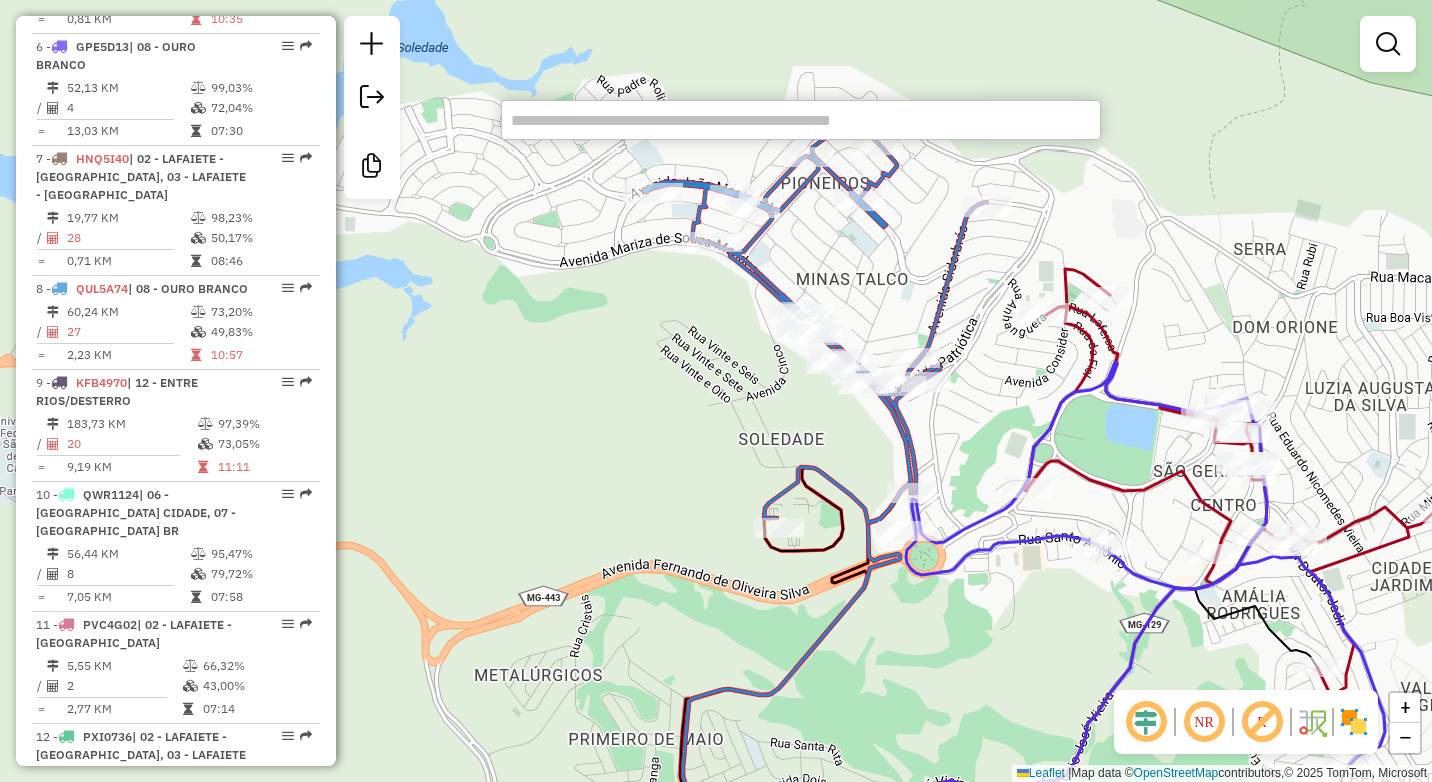 type 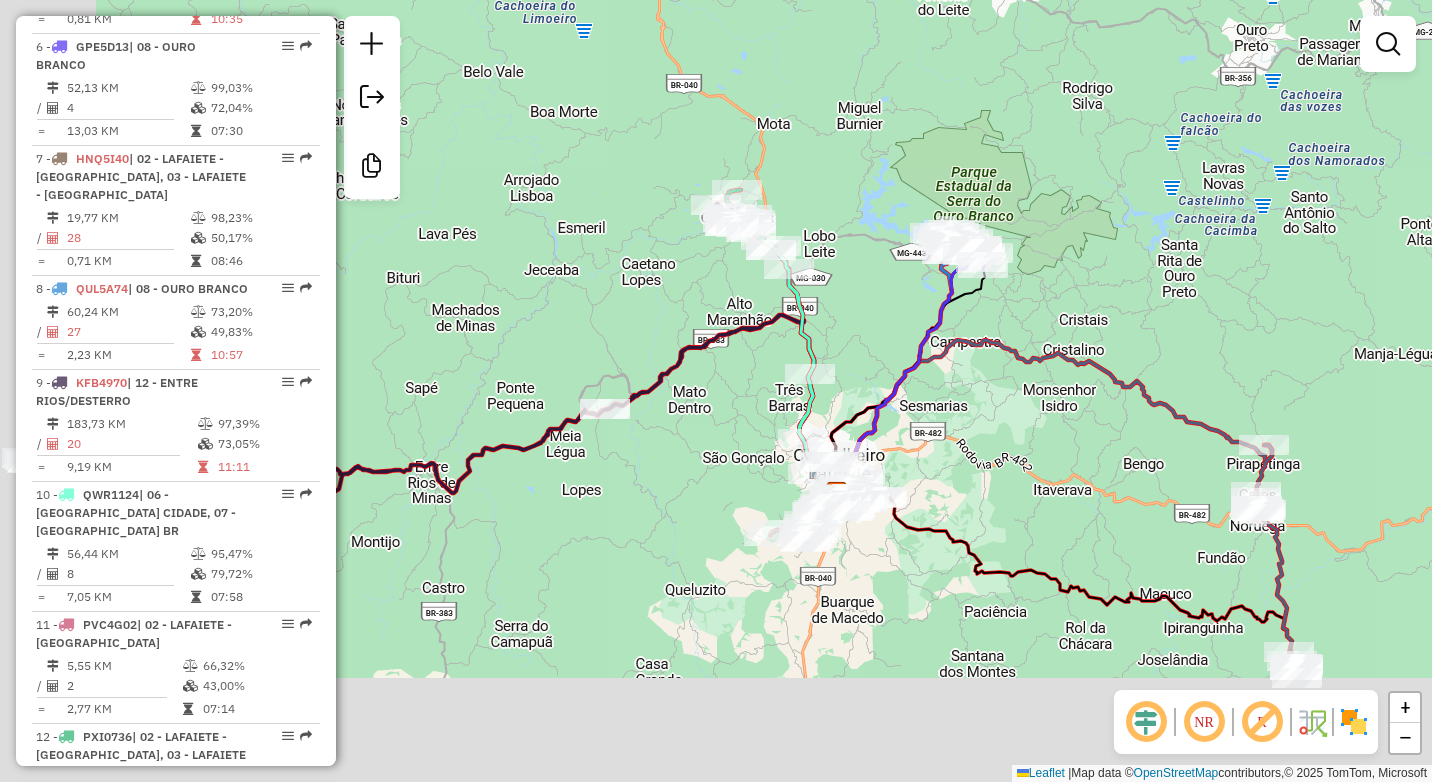 drag, startPoint x: 713, startPoint y: 626, endPoint x: 972, endPoint y: 445, distance: 315.97784 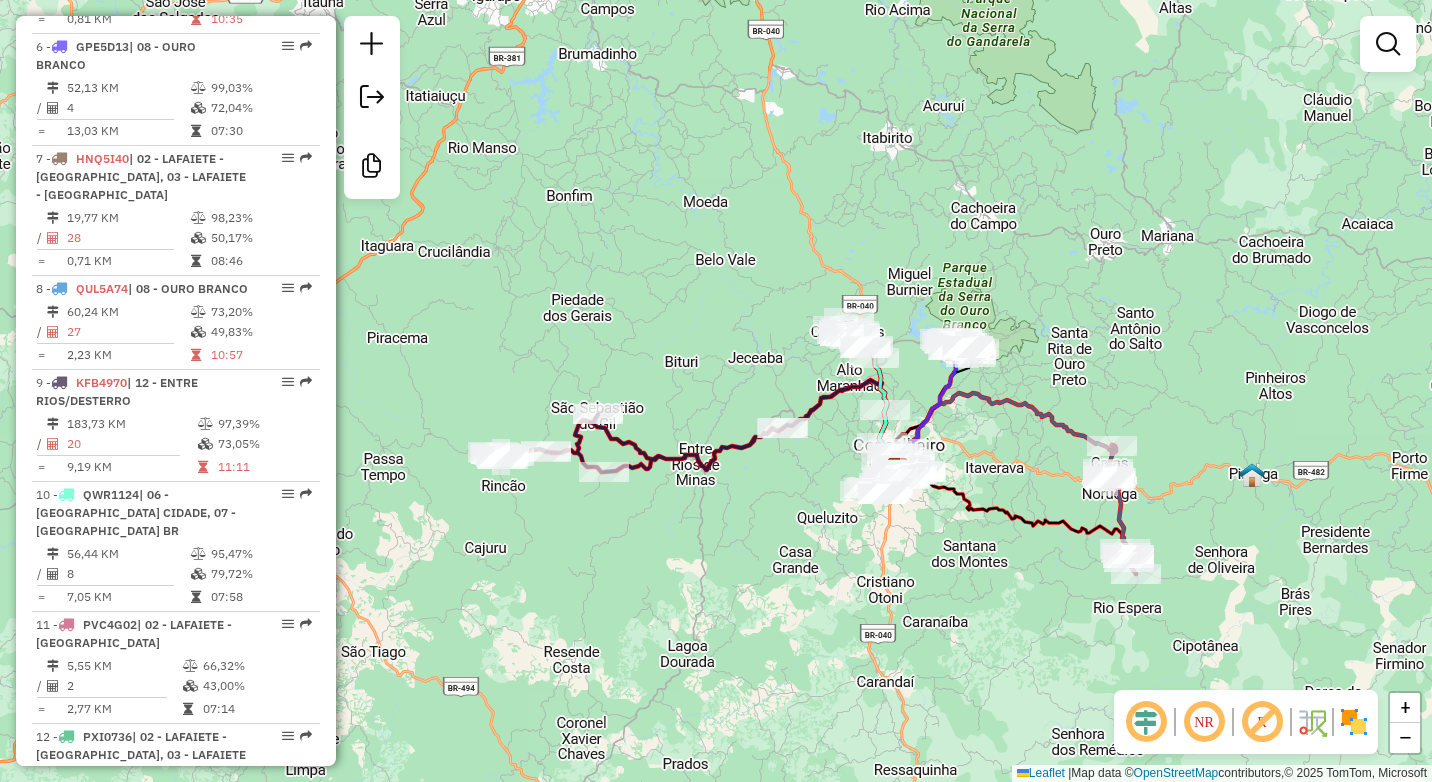 drag, startPoint x: 1019, startPoint y: 463, endPoint x: 970, endPoint y: 468, distance: 49.25444 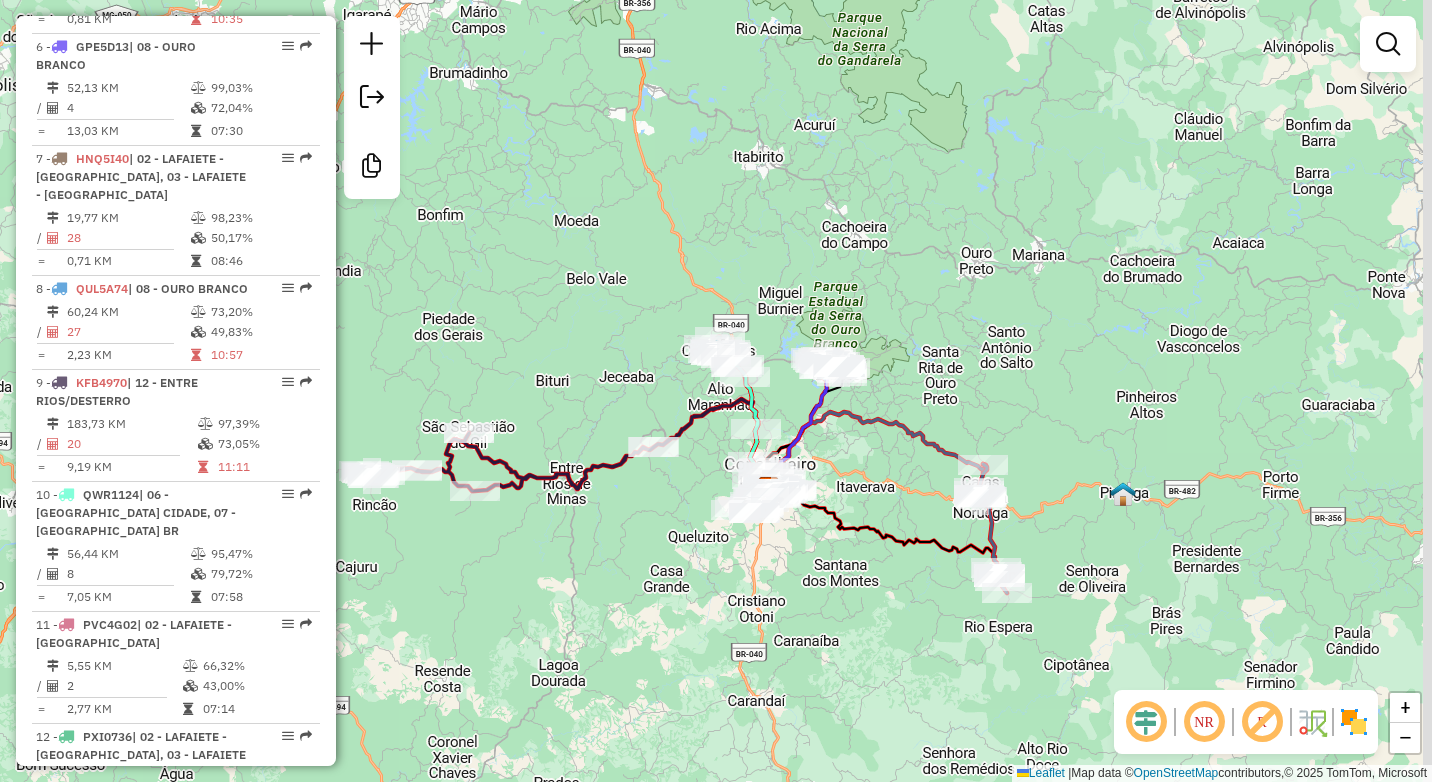 click on "Janela de atendimento Grade de atendimento Capacidade Transportadoras Veículos Cliente Pedidos  Rotas Selecione os dias de semana para filtrar as janelas de atendimento  Seg   Ter   Qua   Qui   Sex   Sáb   Dom  Informe o período da janela de atendimento: De: Até:  Filtrar exatamente a janela do cliente  Considerar janela de atendimento padrão  Selecione os dias de semana para filtrar as grades de atendimento  Seg   Ter   Qua   Qui   Sex   Sáb   Dom   Considerar clientes sem dia de atendimento cadastrado  Clientes fora do dia de atendimento selecionado Filtrar as atividades entre os valores definidos abaixo:  Peso mínimo:   Peso máximo:   Cubagem mínima:   Cubagem máxima:   De:   Até:  Filtrar as atividades entre o tempo de atendimento definido abaixo:  De:   Até:   Considerar capacidade total dos clientes não roteirizados Transportadora: Selecione um ou mais itens Tipo de veículo: Selecione um ou mais itens Veículo: Selecione um ou mais itens Motorista: Selecione um ou mais itens Nome: Rótulo:" 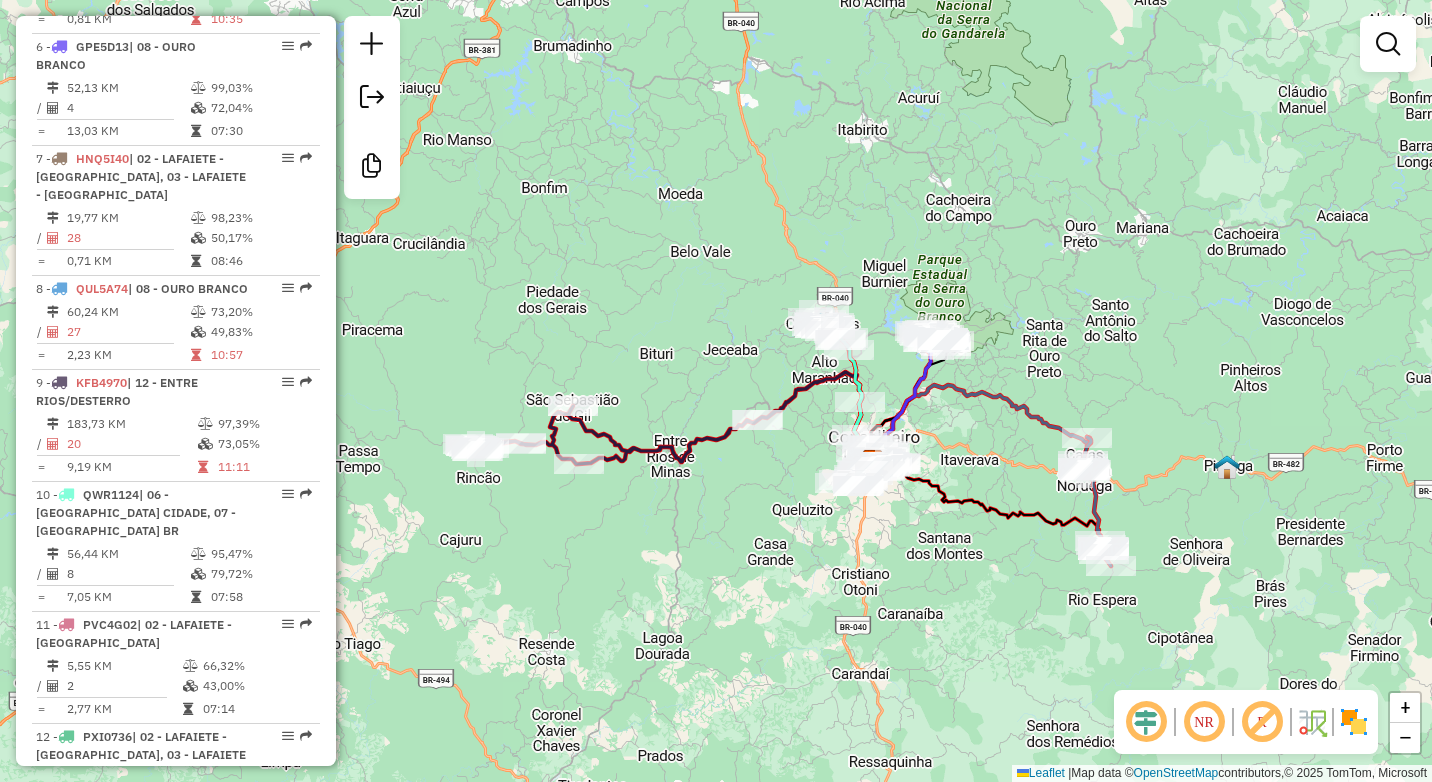 drag, startPoint x: 832, startPoint y: 468, endPoint x: 943, endPoint y: 441, distance: 114.236595 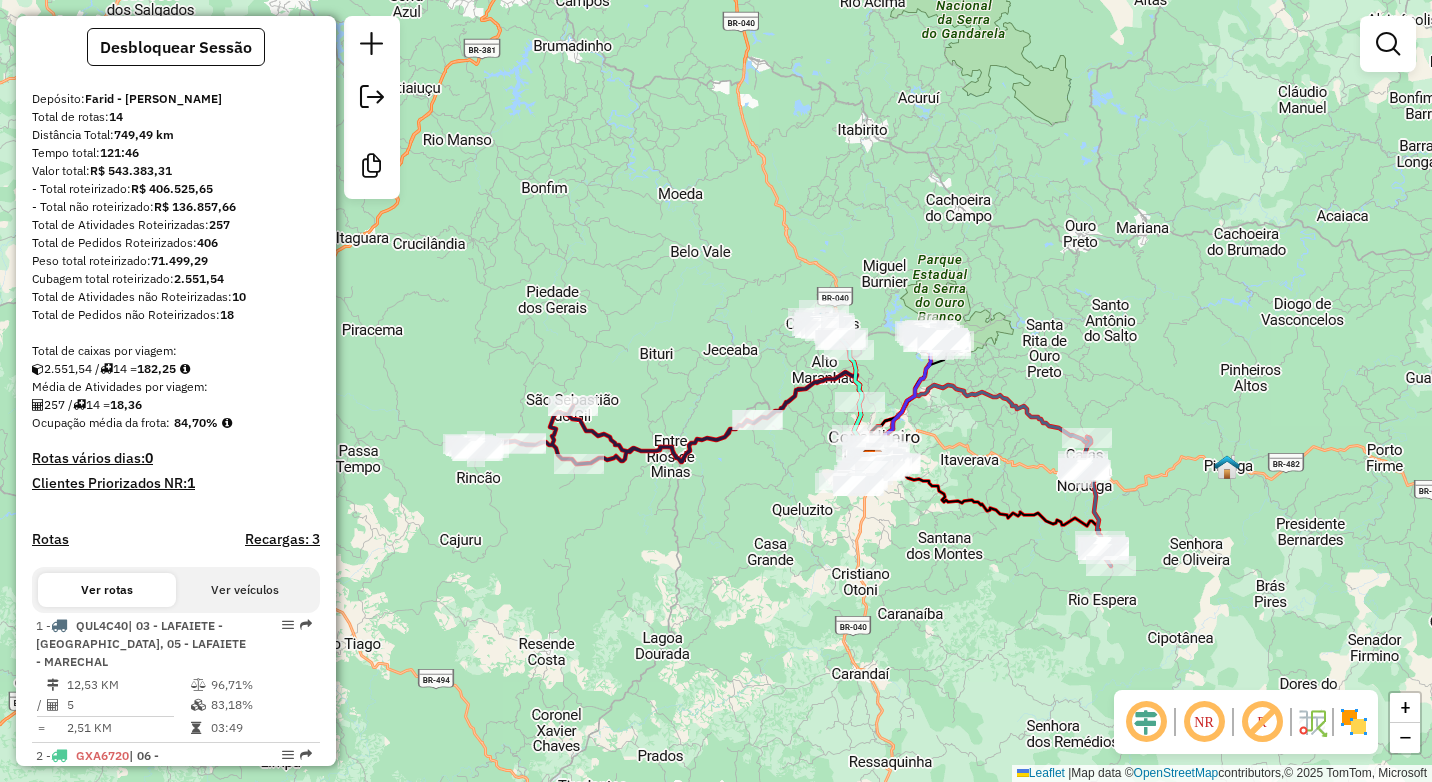 scroll, scrollTop: 0, scrollLeft: 0, axis: both 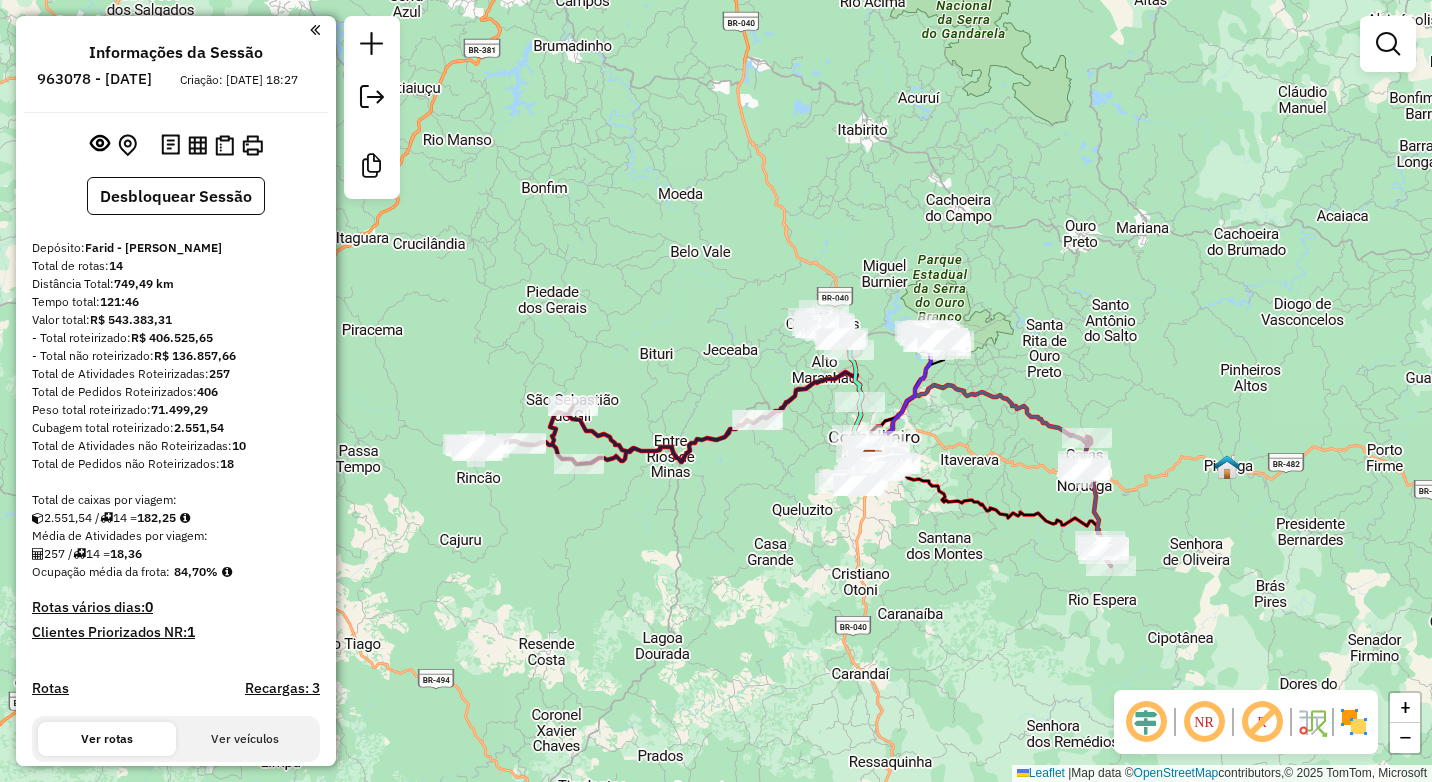 click at bounding box center (315, 30) 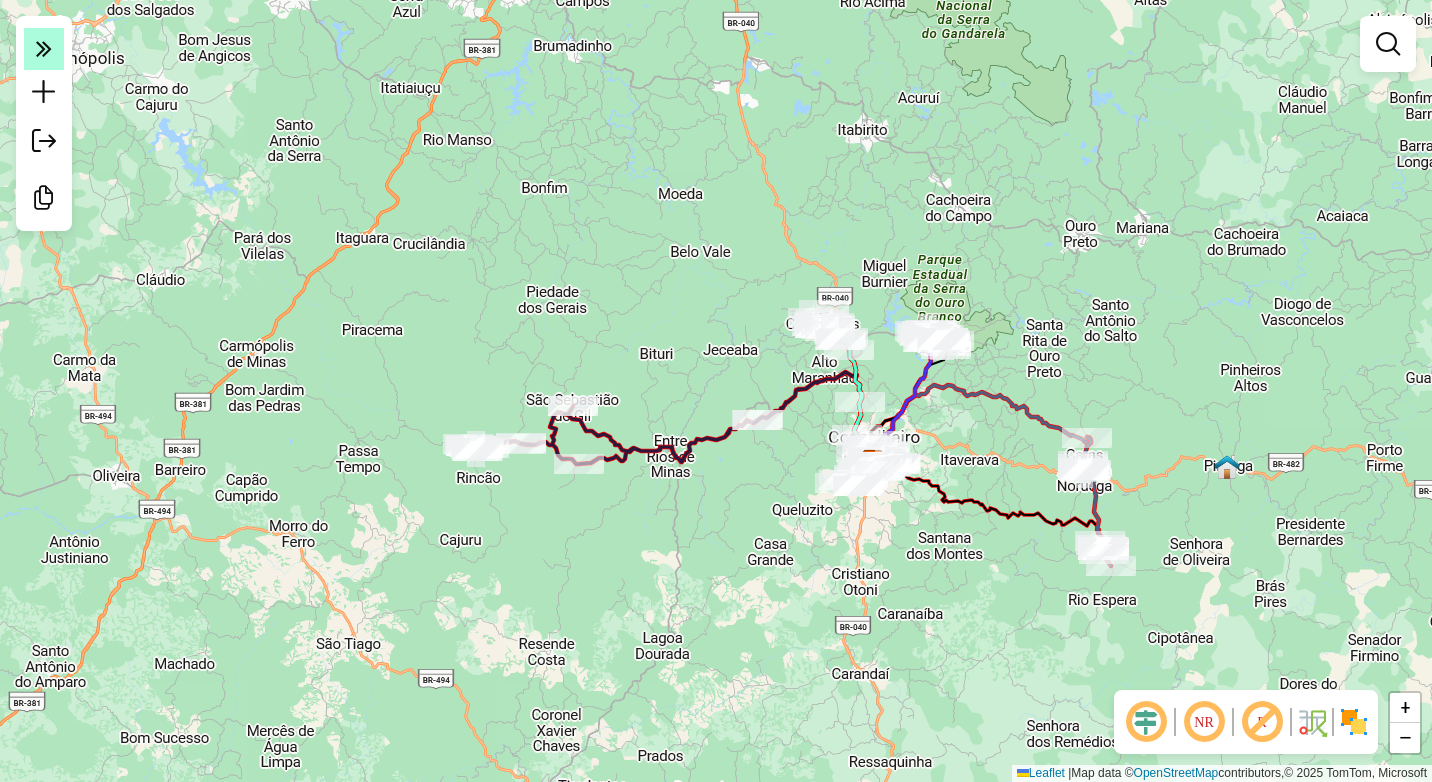 click 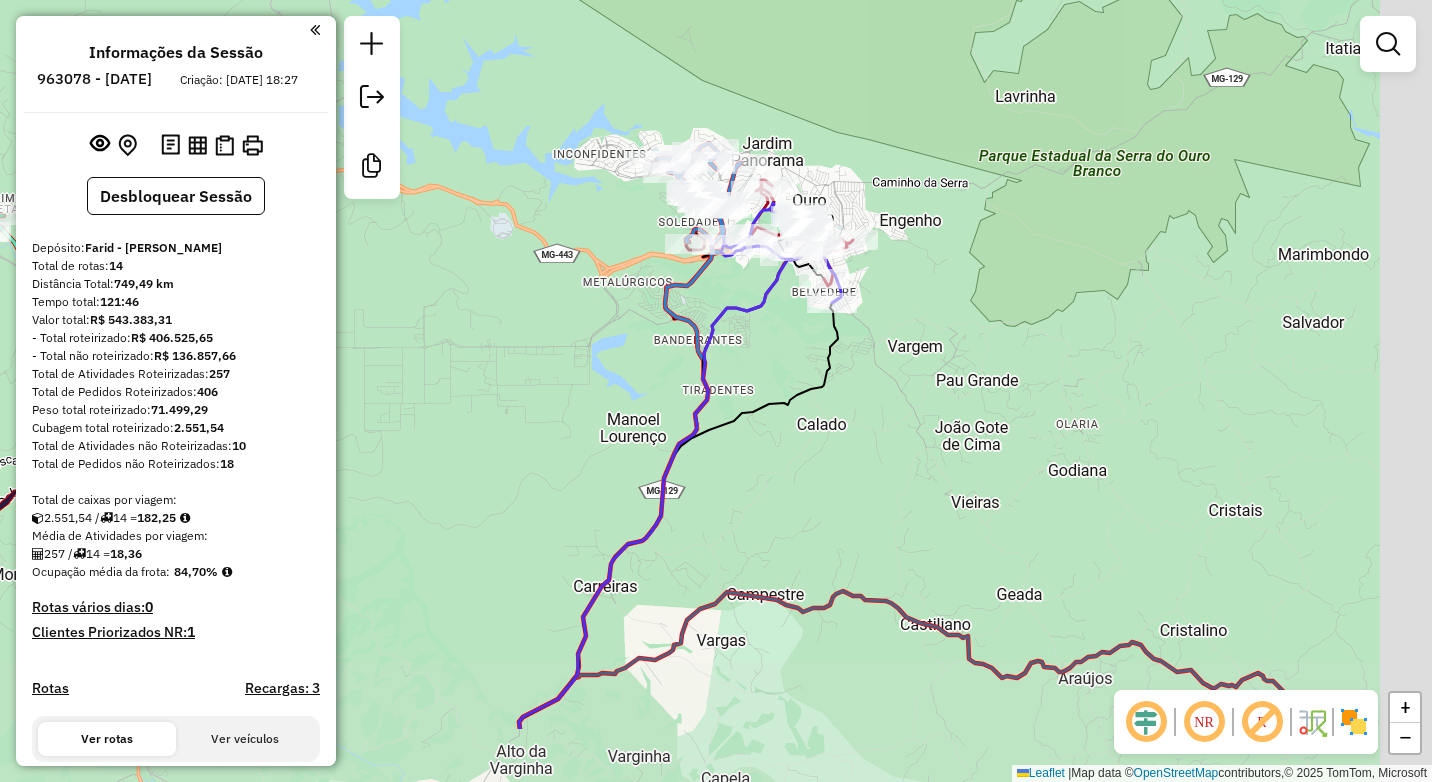 drag, startPoint x: 925, startPoint y: 235, endPoint x: 887, endPoint y: 190, distance: 58.898216 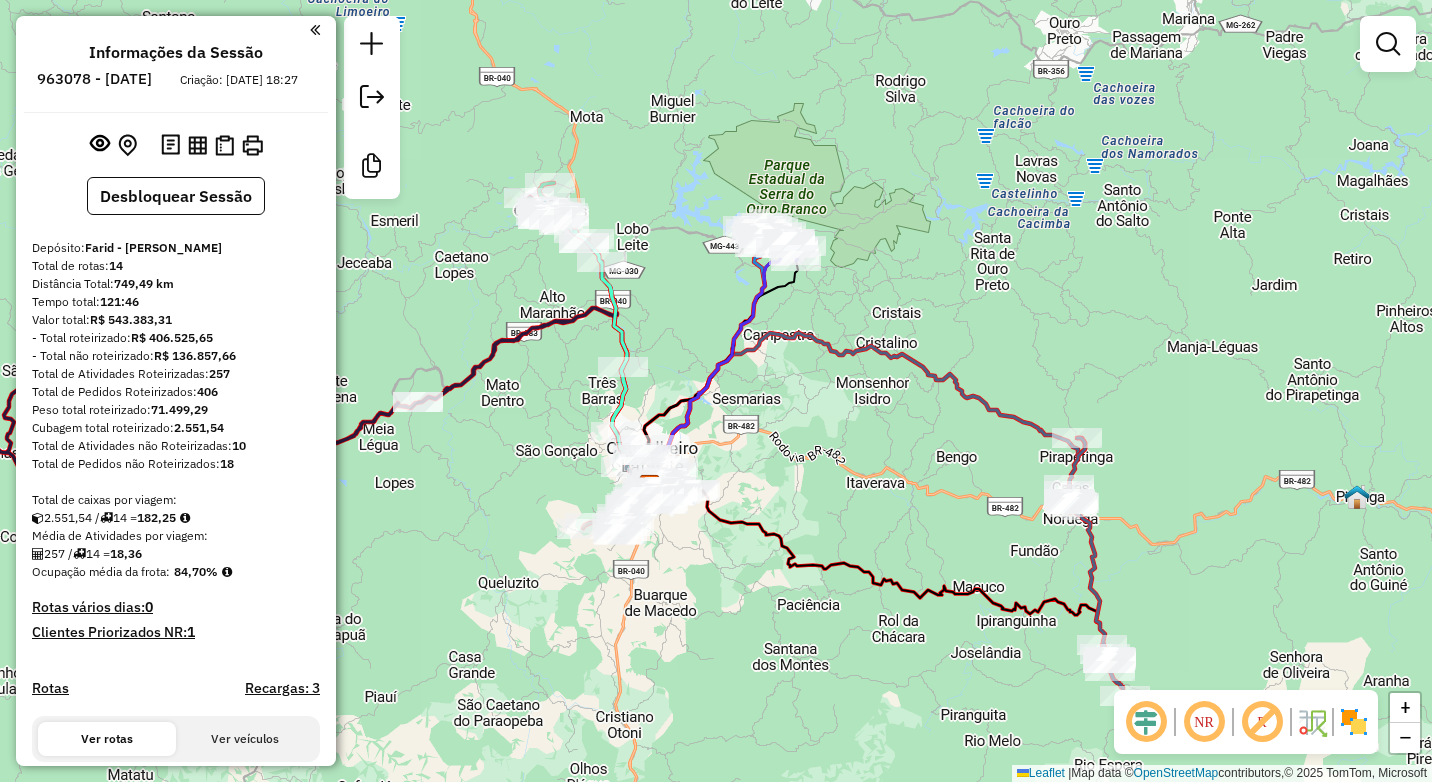 drag, startPoint x: 937, startPoint y: 292, endPoint x: 851, endPoint y: 309, distance: 87.66413 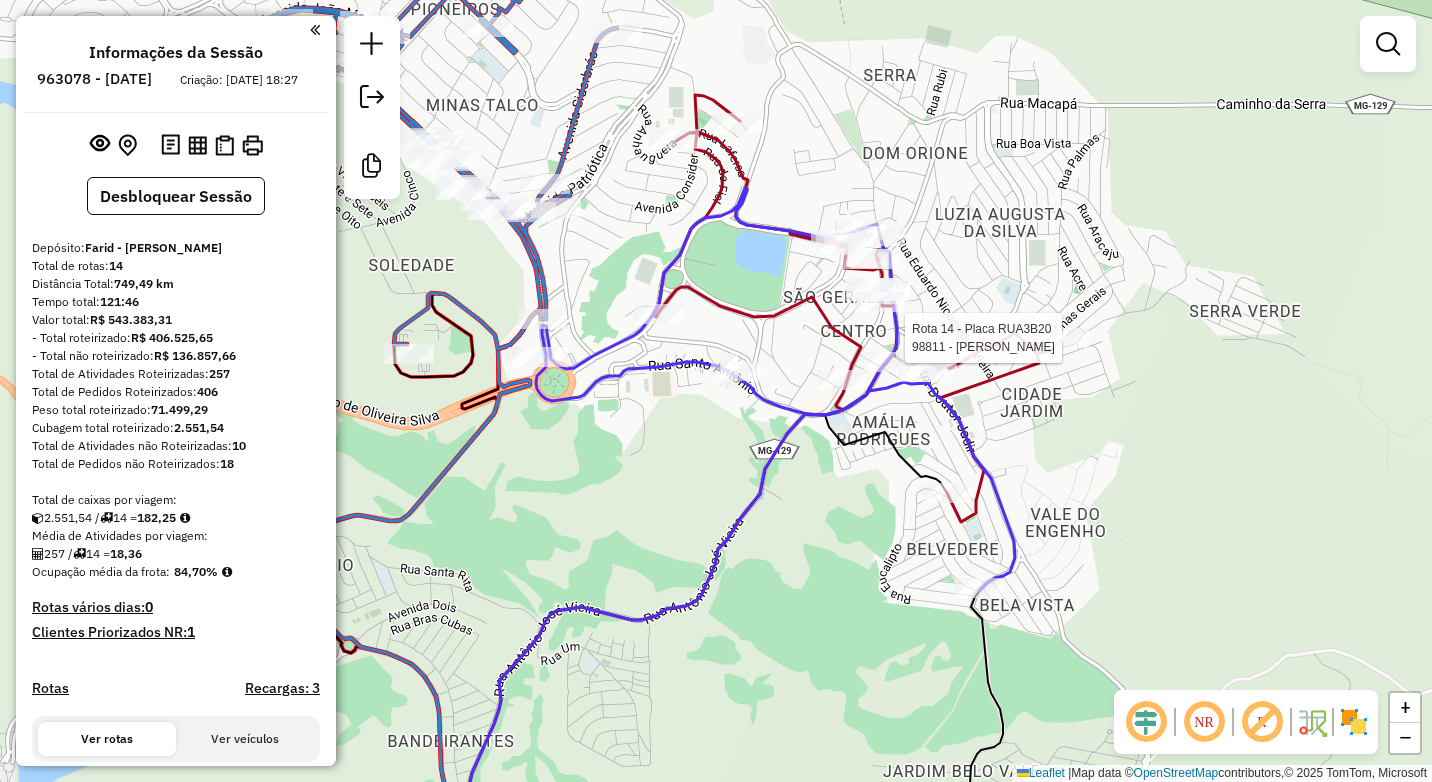 select on "**********" 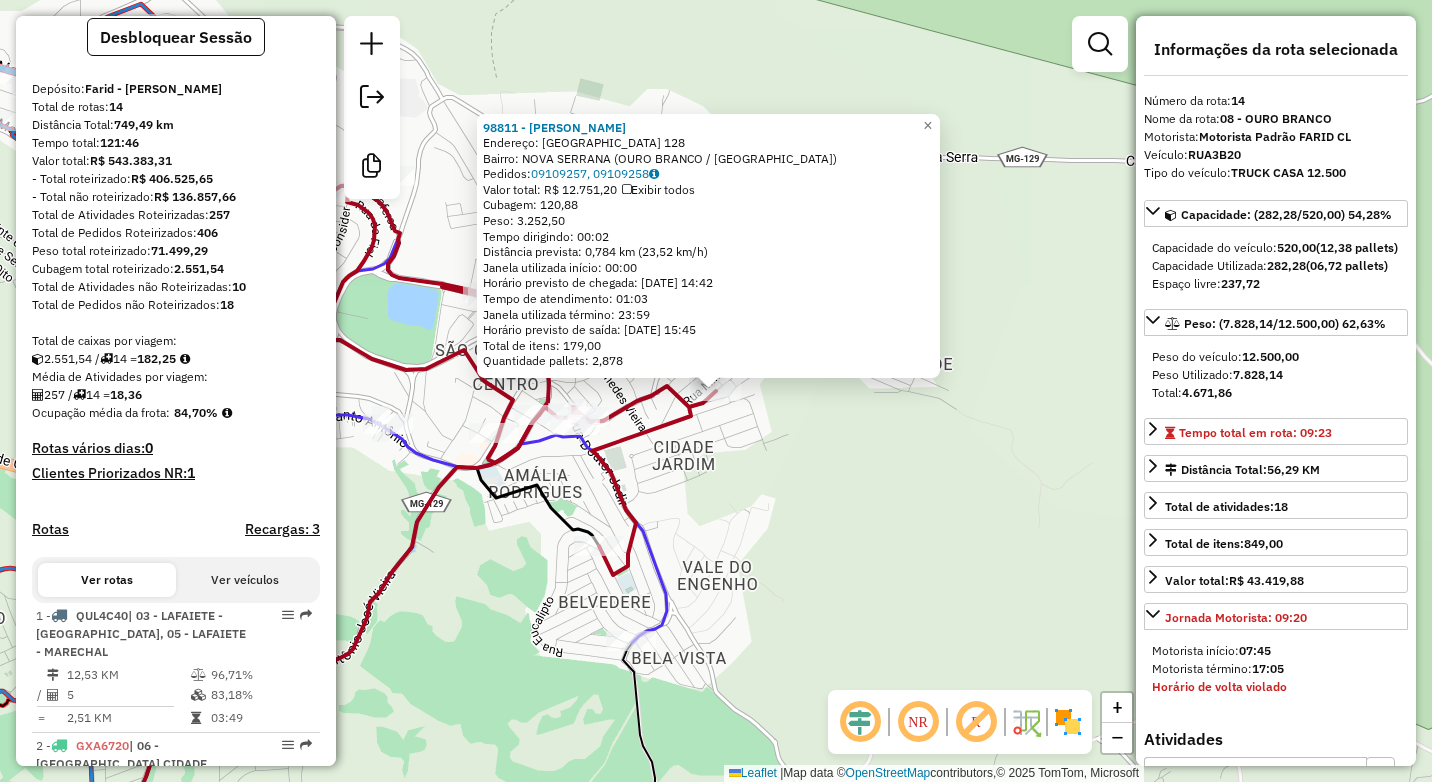 scroll, scrollTop: 0, scrollLeft: 0, axis: both 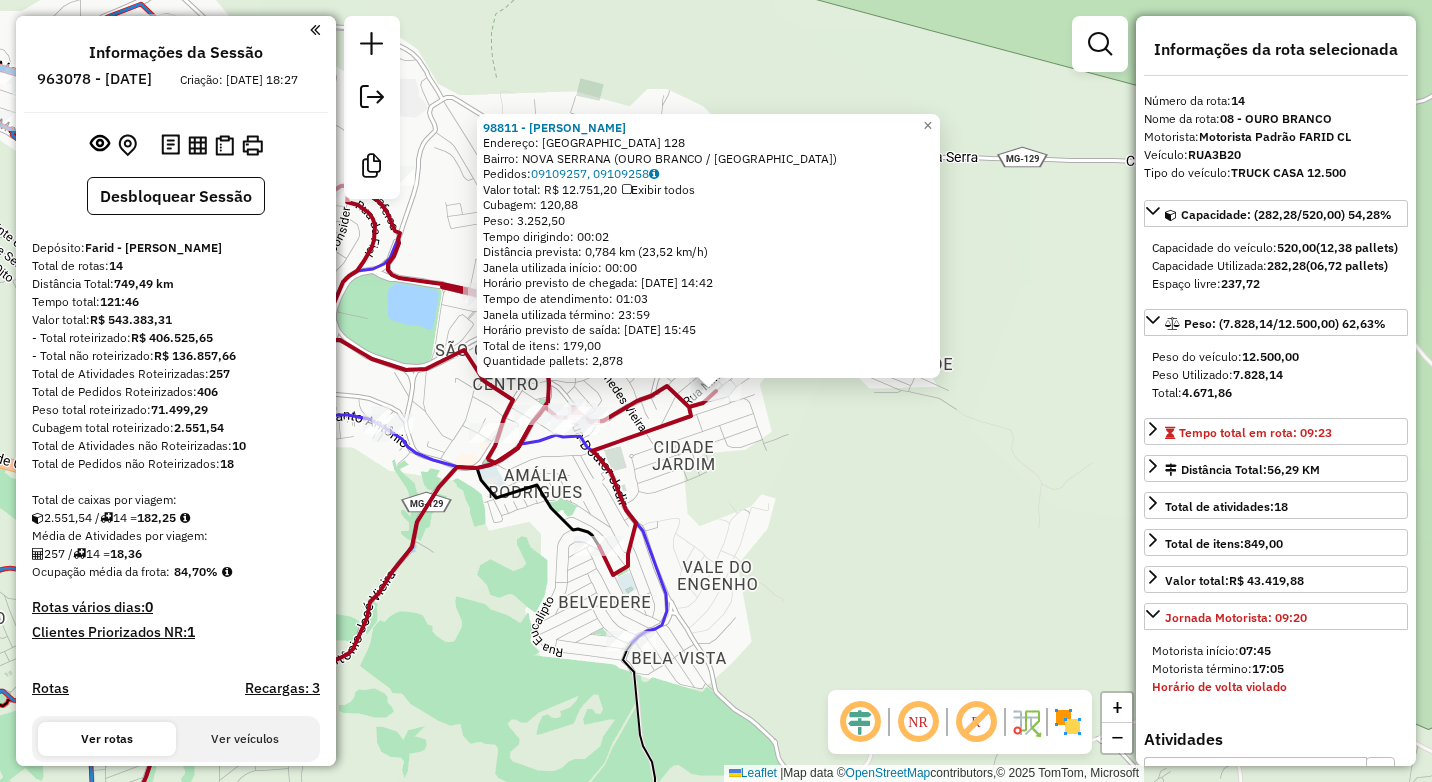 click on "98811 - NICOMEDES  Endereço:  CURITIBA 128   Bairro: NOVA SERRANA (OURO BRANCO / MG)   Pedidos:  09109257, 09109258   Valor total: R$ 12.751,20   Exibir todos   Cubagem: 120,88  Peso: 3.252,50  Tempo dirigindo: 00:02   Distância prevista: 0,784 km (23,52 km/h)   Janela utilizada início: 00:00   Horário previsto de chegada: 10/07/2025 14:42   Tempo de atendimento: 01:03   Janela utilizada término: 23:59   Horário previsto de saída: 10/07/2025 15:45   Total de itens: 179,00   Quantidade pallets: 2,878  × Janela de atendimento Grade de atendimento Capacidade Transportadoras Veículos Cliente Pedidos  Rotas Selecione os dias de semana para filtrar as janelas de atendimento  Seg   Ter   Qua   Qui   Sex   Sáb   Dom  Informe o período da janela de atendimento: De: Até:  Filtrar exatamente a janela do cliente  Considerar janela de atendimento padrão  Selecione os dias de semana para filtrar as grades de atendimento  Seg   Ter   Qua   Qui   Sex   Sáb   Dom   Clientes fora do dia de atendimento selecionado" 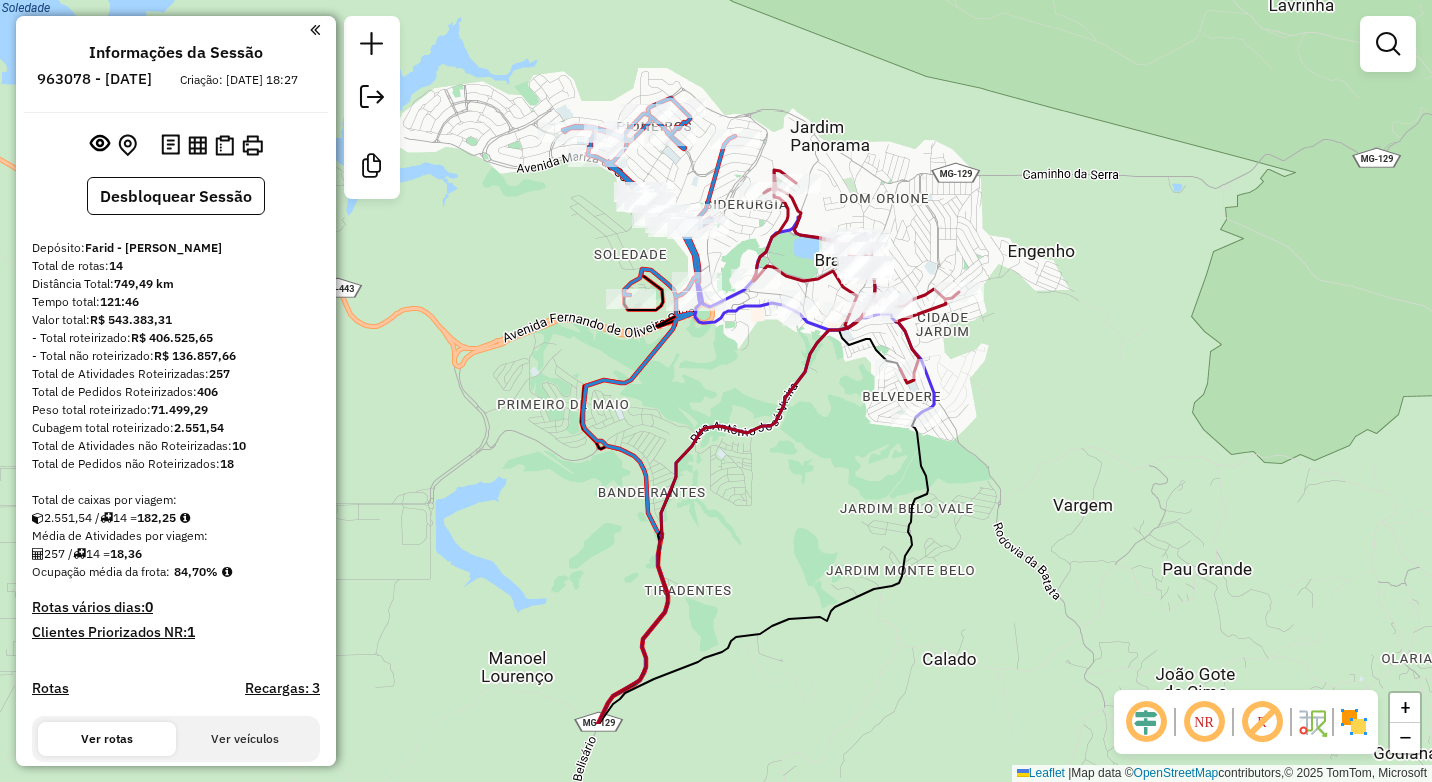 drag, startPoint x: 922, startPoint y: 425, endPoint x: 1002, endPoint y: 362, distance: 101.828285 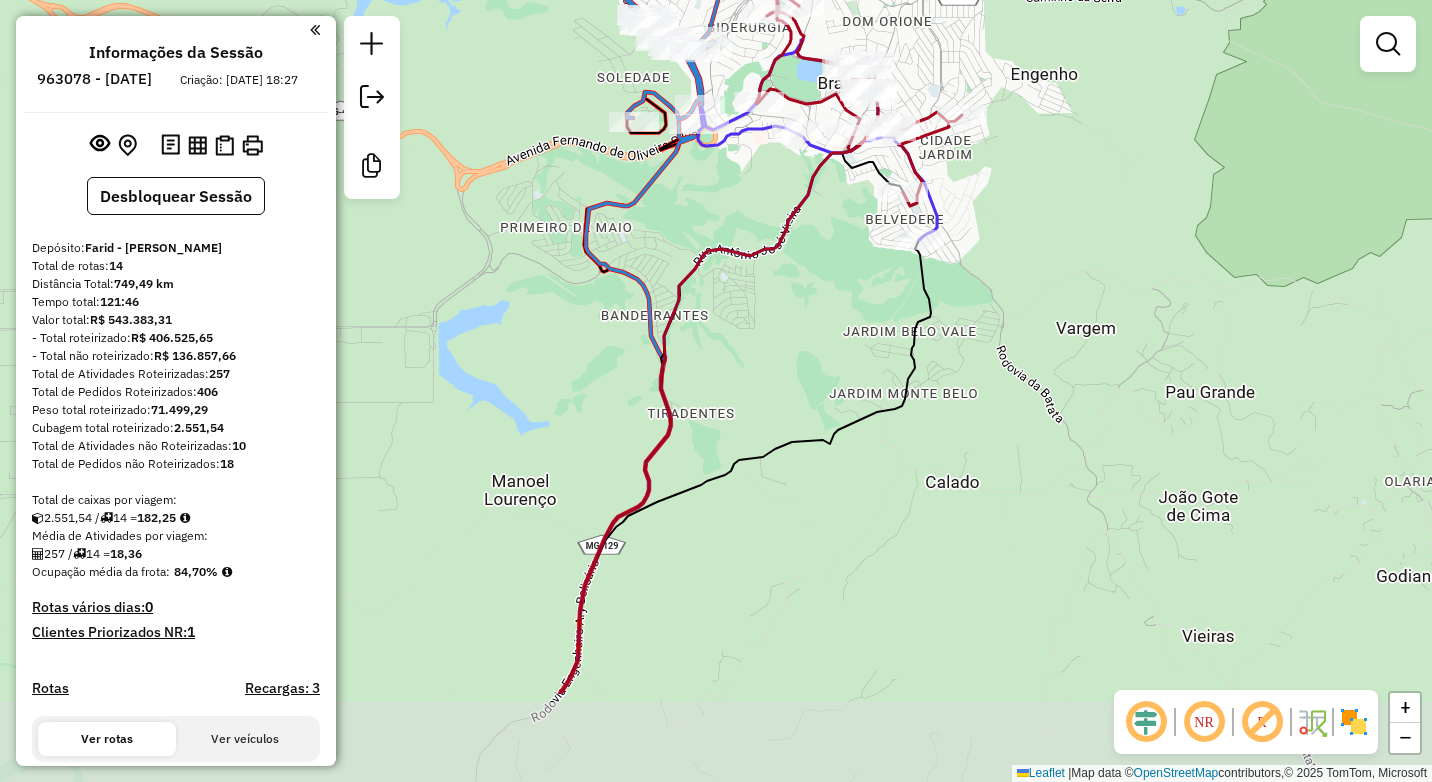 drag, startPoint x: 785, startPoint y: 372, endPoint x: 763, endPoint y: 201, distance: 172.4094 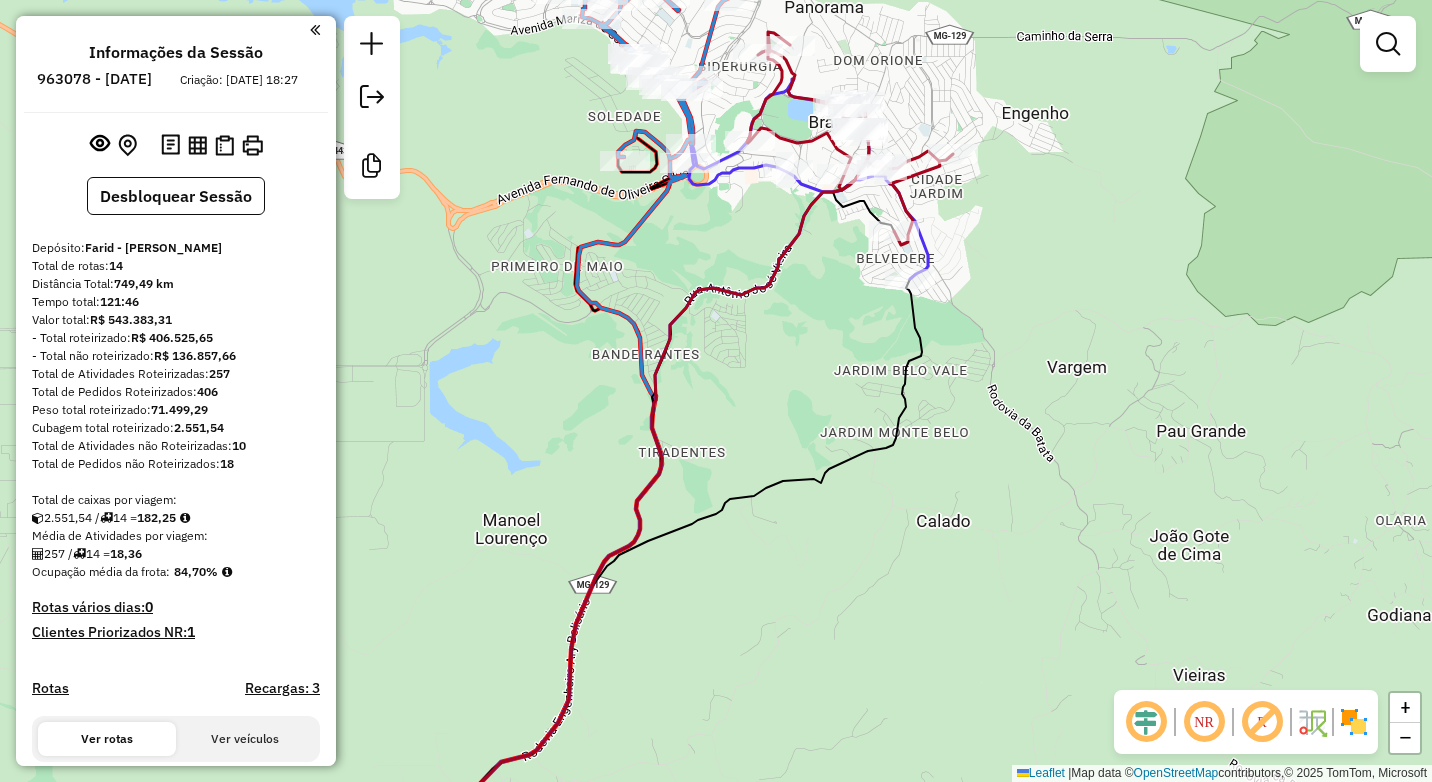 drag, startPoint x: 802, startPoint y: 309, endPoint x: 772, endPoint y: 399, distance: 94.86833 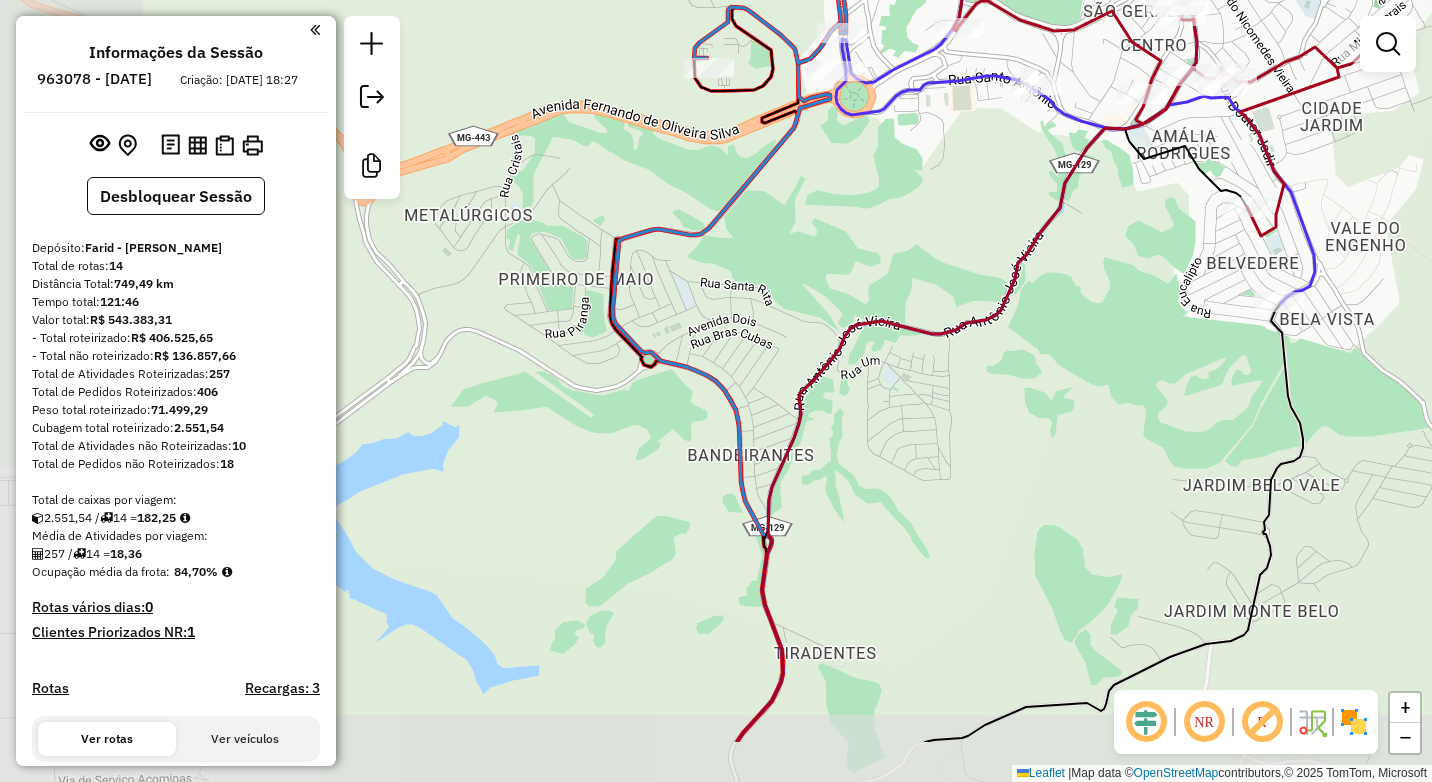drag, startPoint x: 674, startPoint y: 341, endPoint x: 883, endPoint y: 222, distance: 240.50363 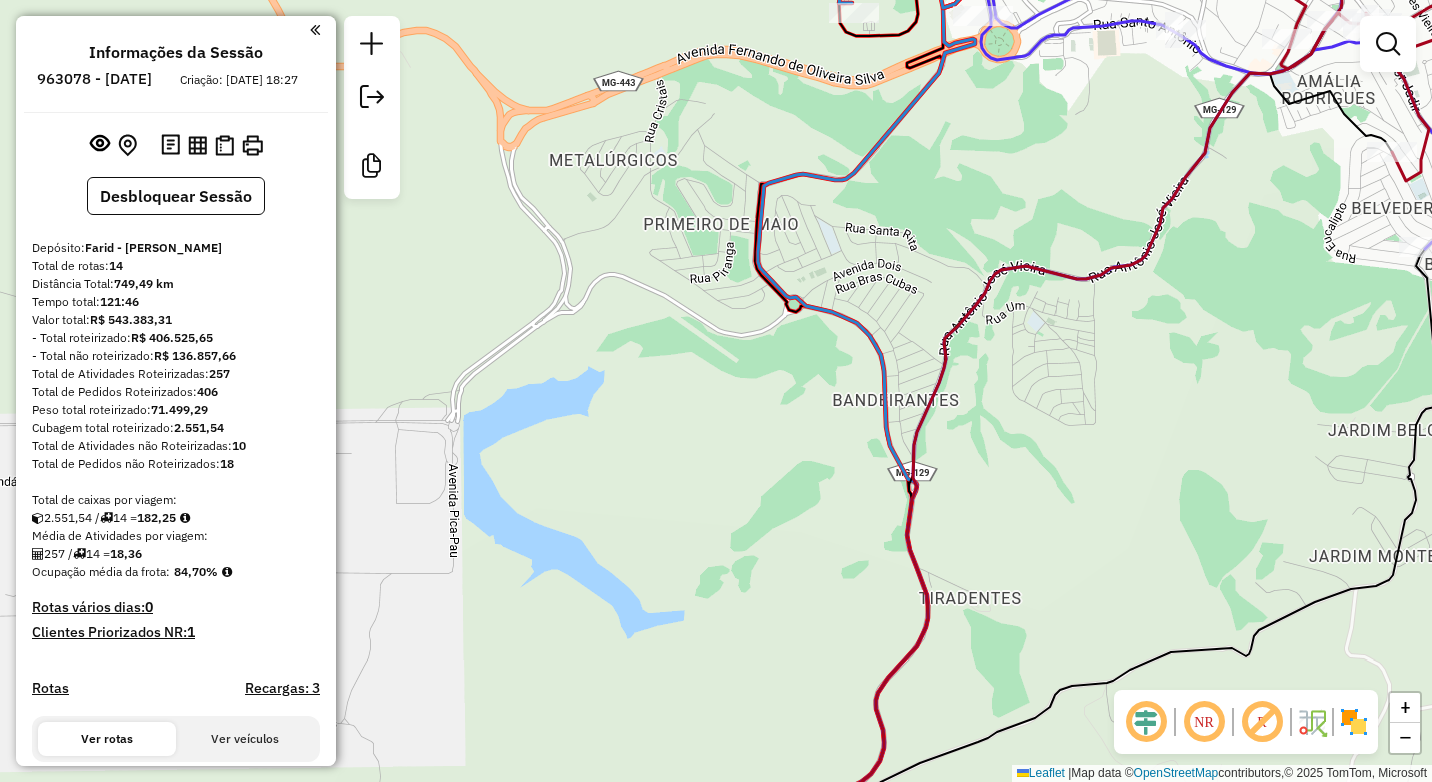 click 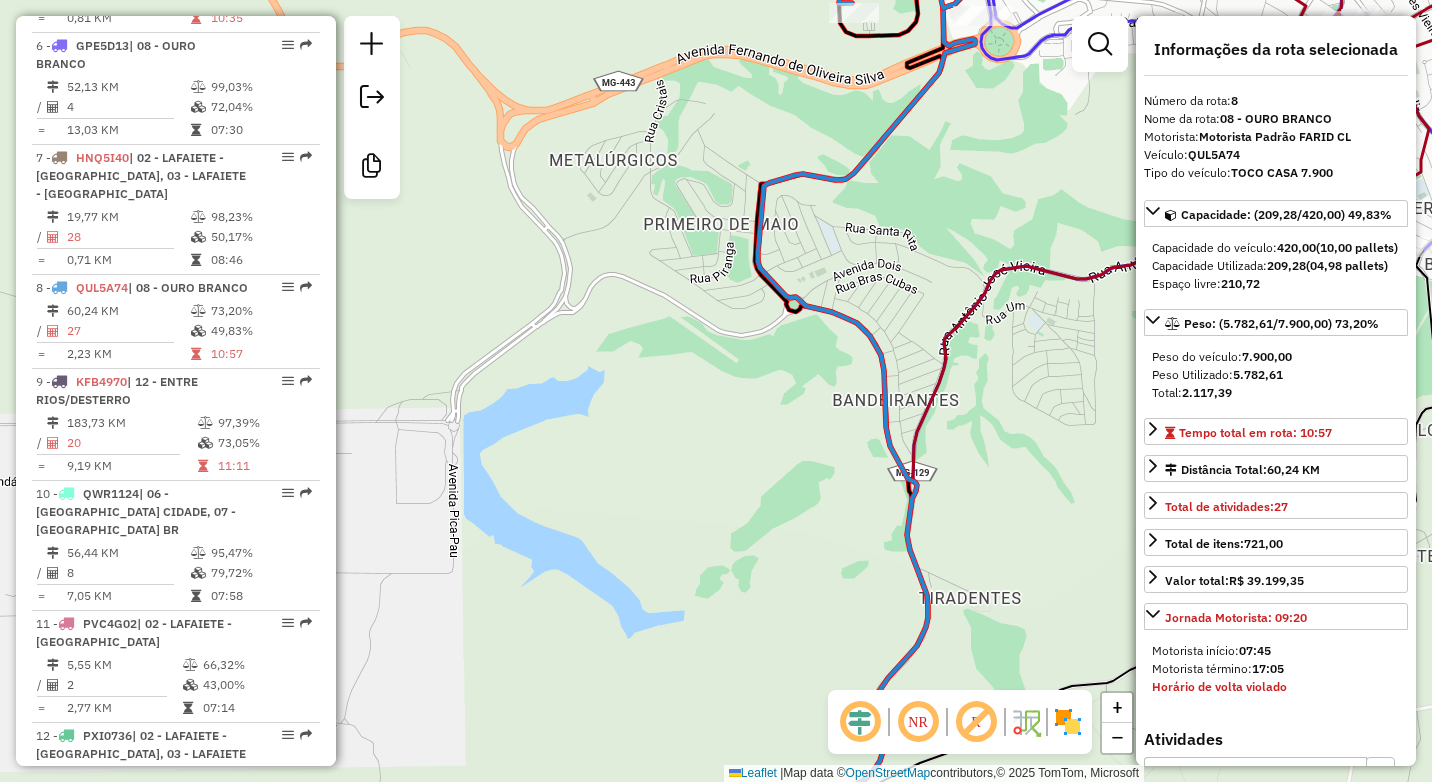 scroll, scrollTop: 1602, scrollLeft: 0, axis: vertical 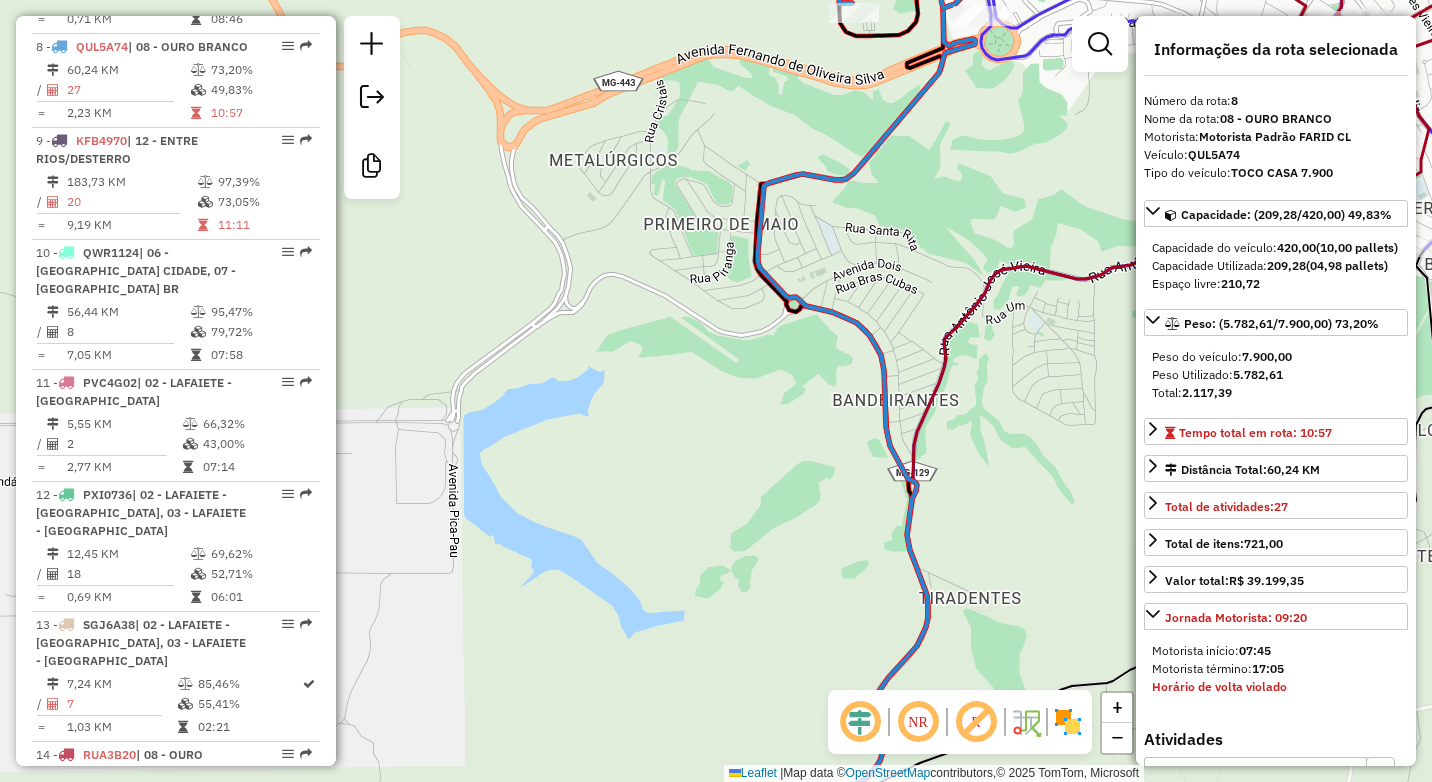 click on "Janela de atendimento Grade de atendimento Capacidade Transportadoras Veículos Cliente Pedidos  Rotas Selecione os dias de semana para filtrar as janelas de atendimento  Seg   Ter   Qua   Qui   Sex   Sáb   Dom  Informe o período da janela de atendimento: De: Até:  Filtrar exatamente a janela do cliente  Considerar janela de atendimento padrão  Selecione os dias de semana para filtrar as grades de atendimento  Seg   Ter   Qua   Qui   Sex   Sáb   Dom   Considerar clientes sem dia de atendimento cadastrado  Clientes fora do dia de atendimento selecionado Filtrar as atividades entre os valores definidos abaixo:  Peso mínimo:   Peso máximo:   Cubagem mínima:   Cubagem máxima:   De:   Até:  Filtrar as atividades entre o tempo de atendimento definido abaixo:  De:   Até:   Considerar capacidade total dos clientes não roteirizados Transportadora: Selecione um ou mais itens Tipo de veículo: Selecione um ou mais itens Veículo: Selecione um ou mais itens Motorista: Selecione um ou mais itens Nome: Rótulo:" 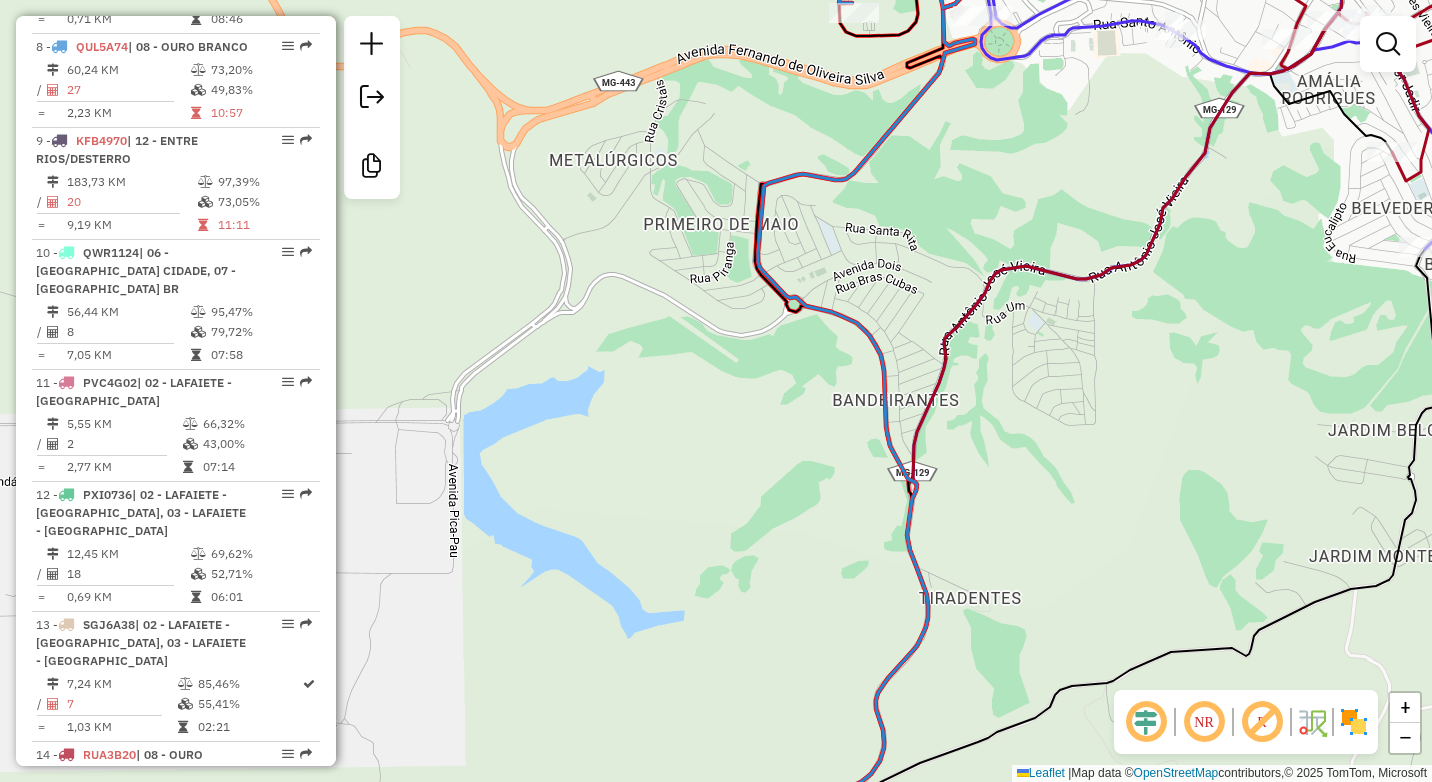 click 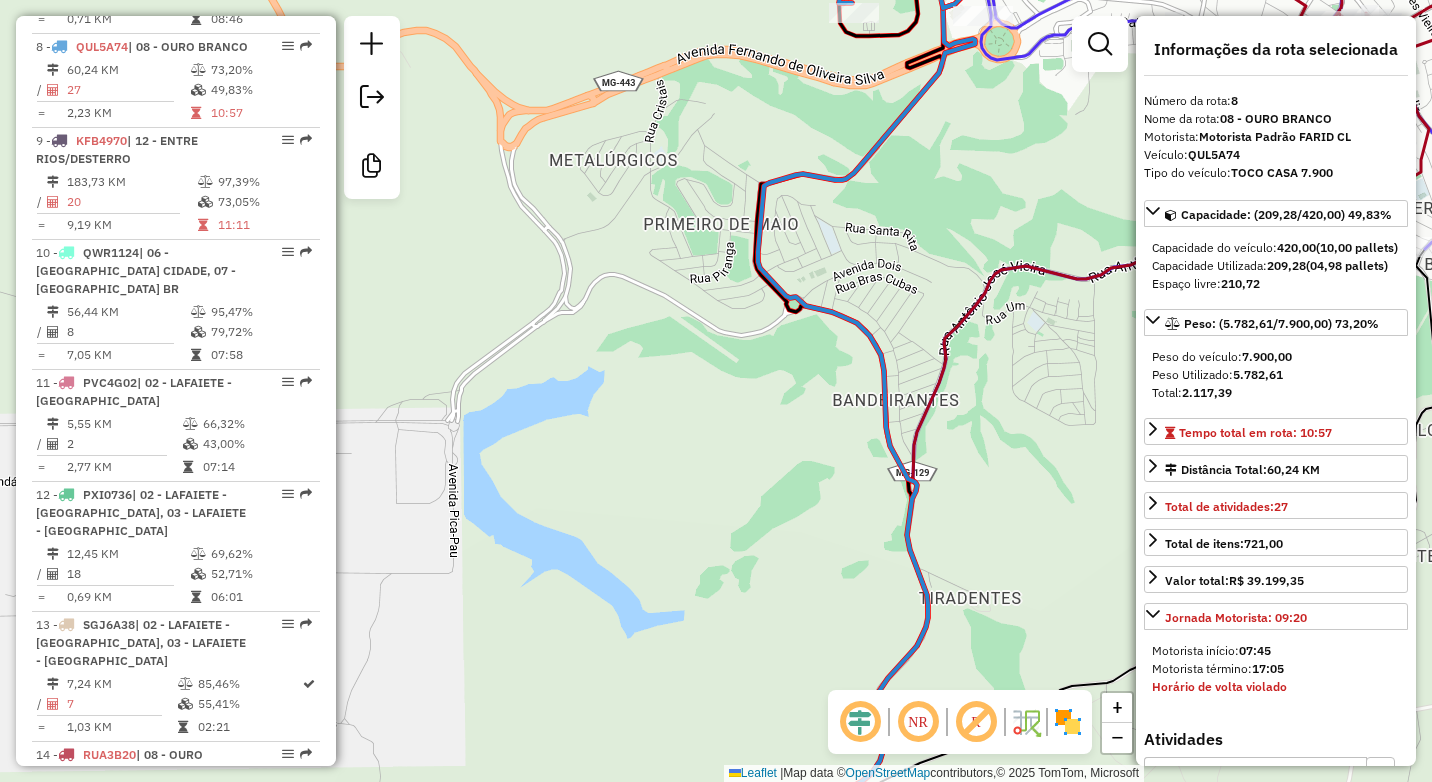 click 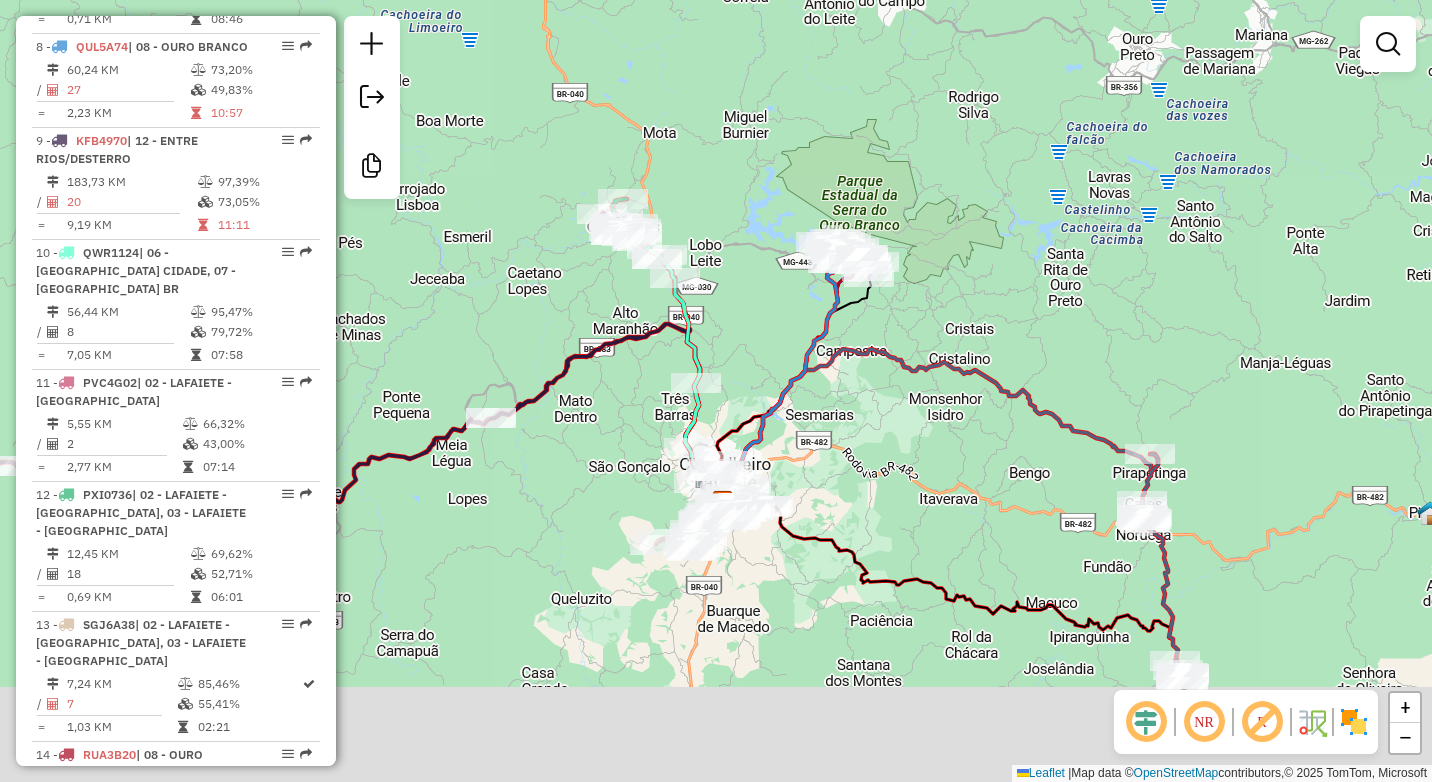 drag, startPoint x: 841, startPoint y: 490, endPoint x: 853, endPoint y: 406, distance: 84.85281 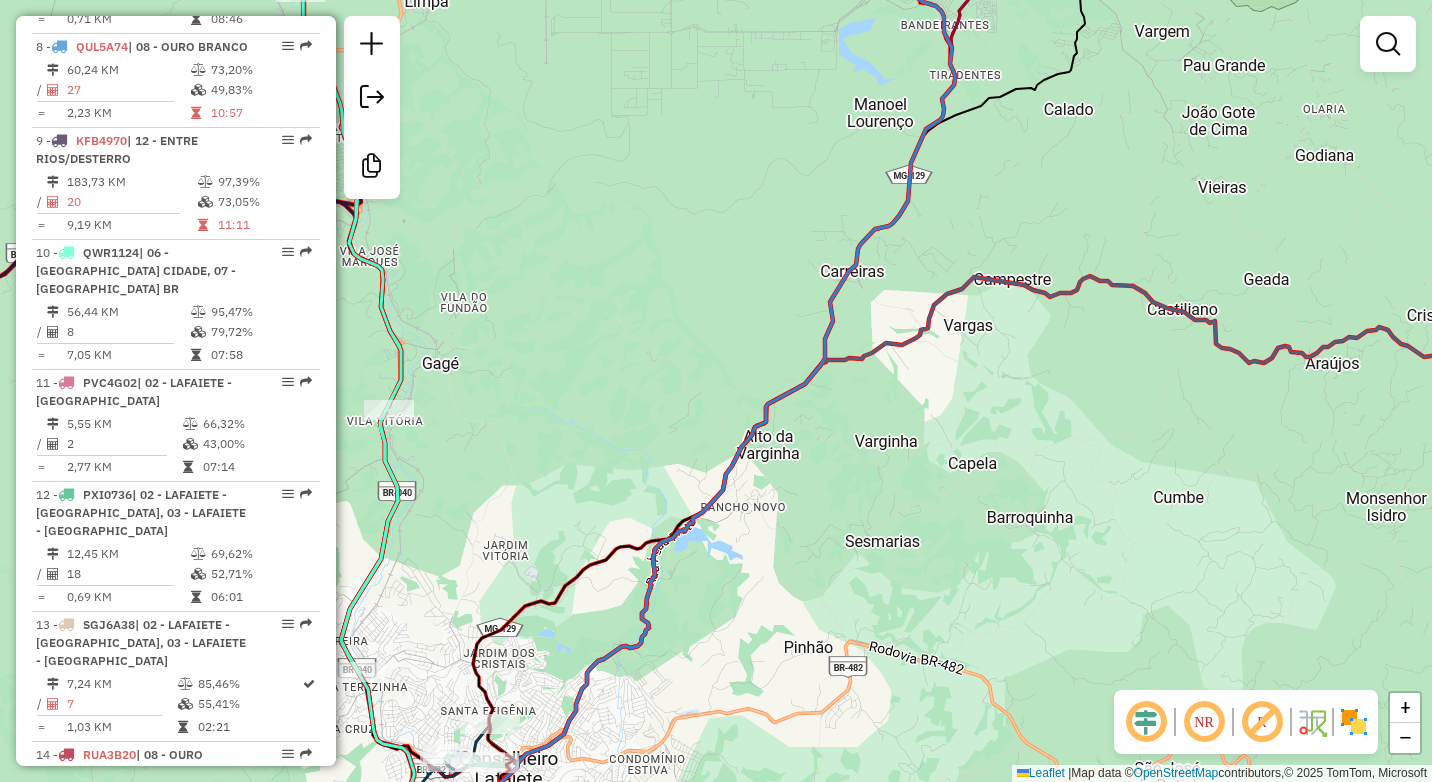 click 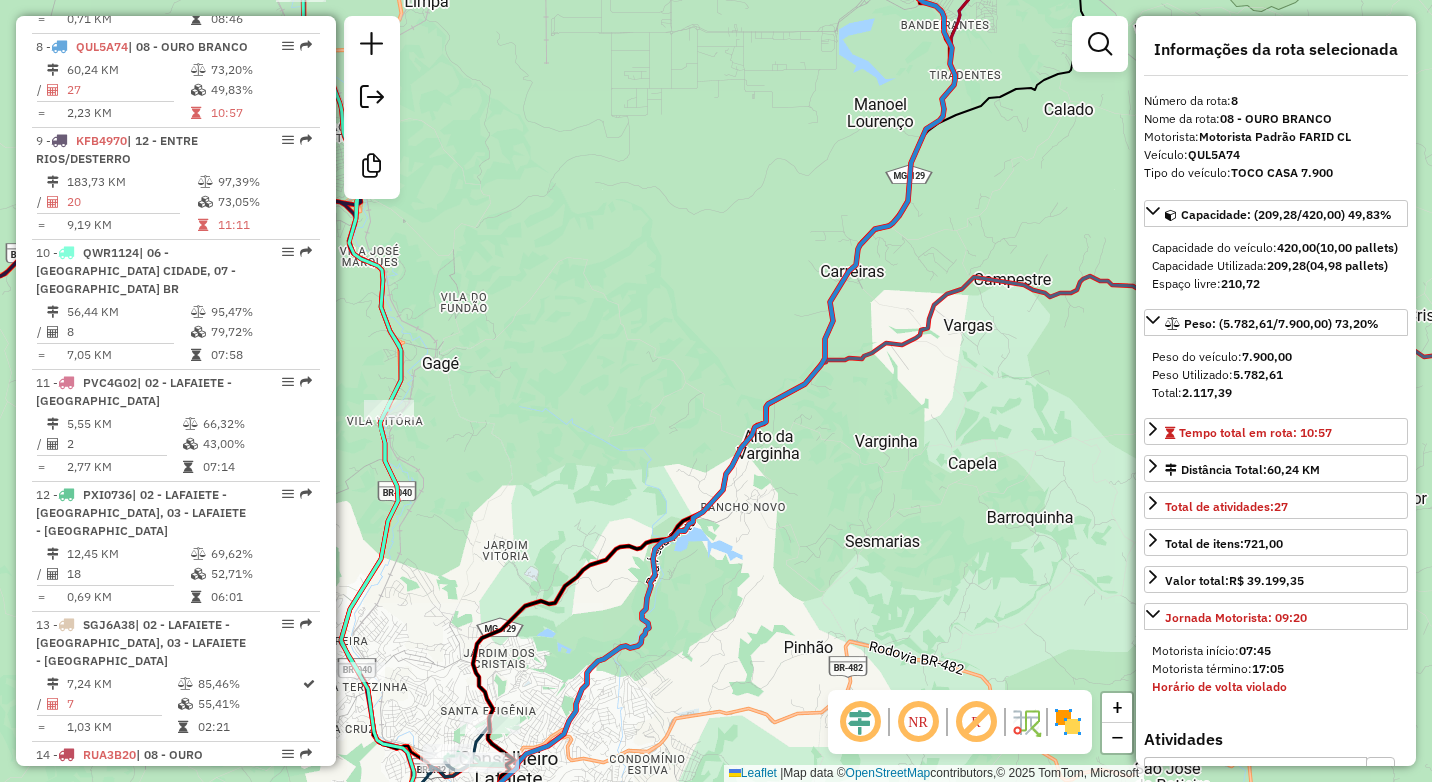 click 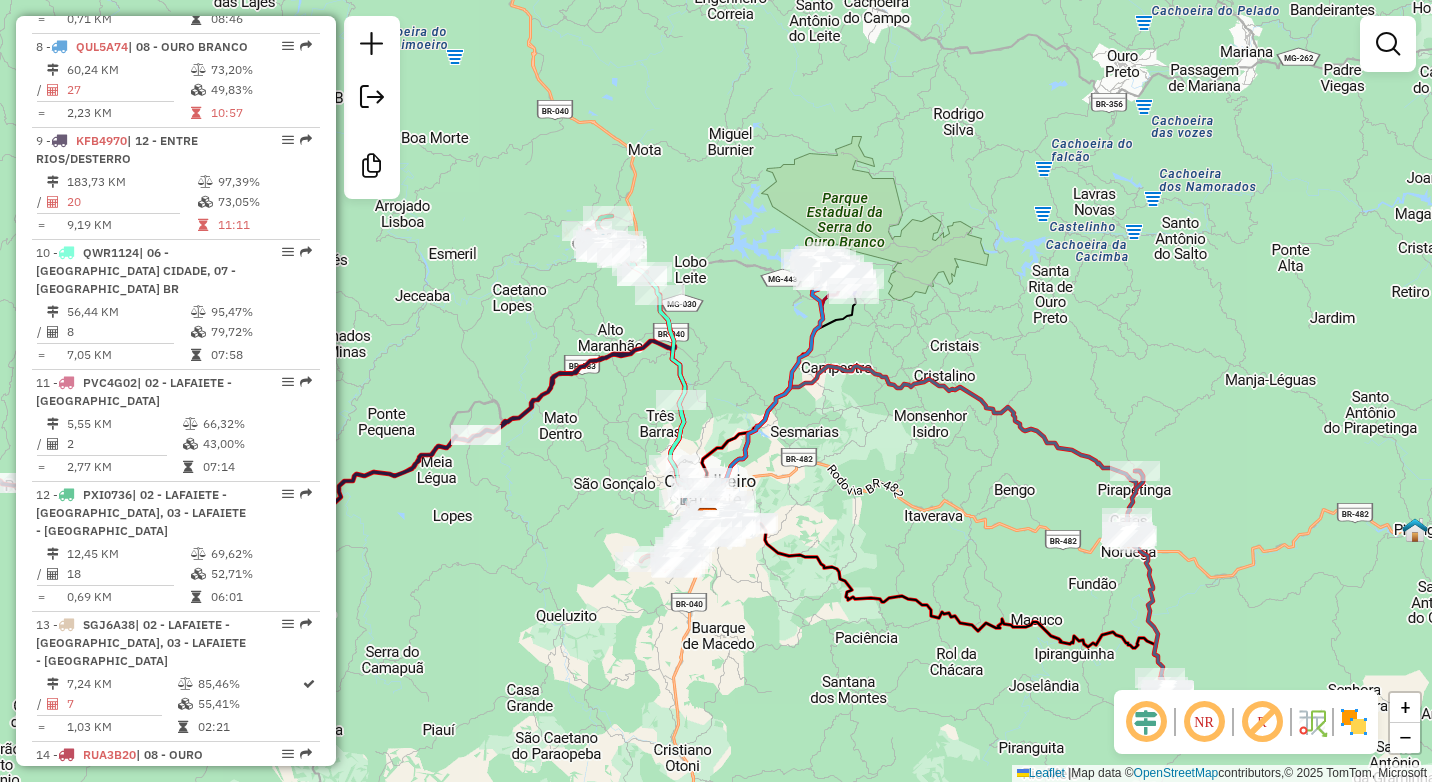 drag, startPoint x: 922, startPoint y: 385, endPoint x: 822, endPoint y: 475, distance: 134.53624 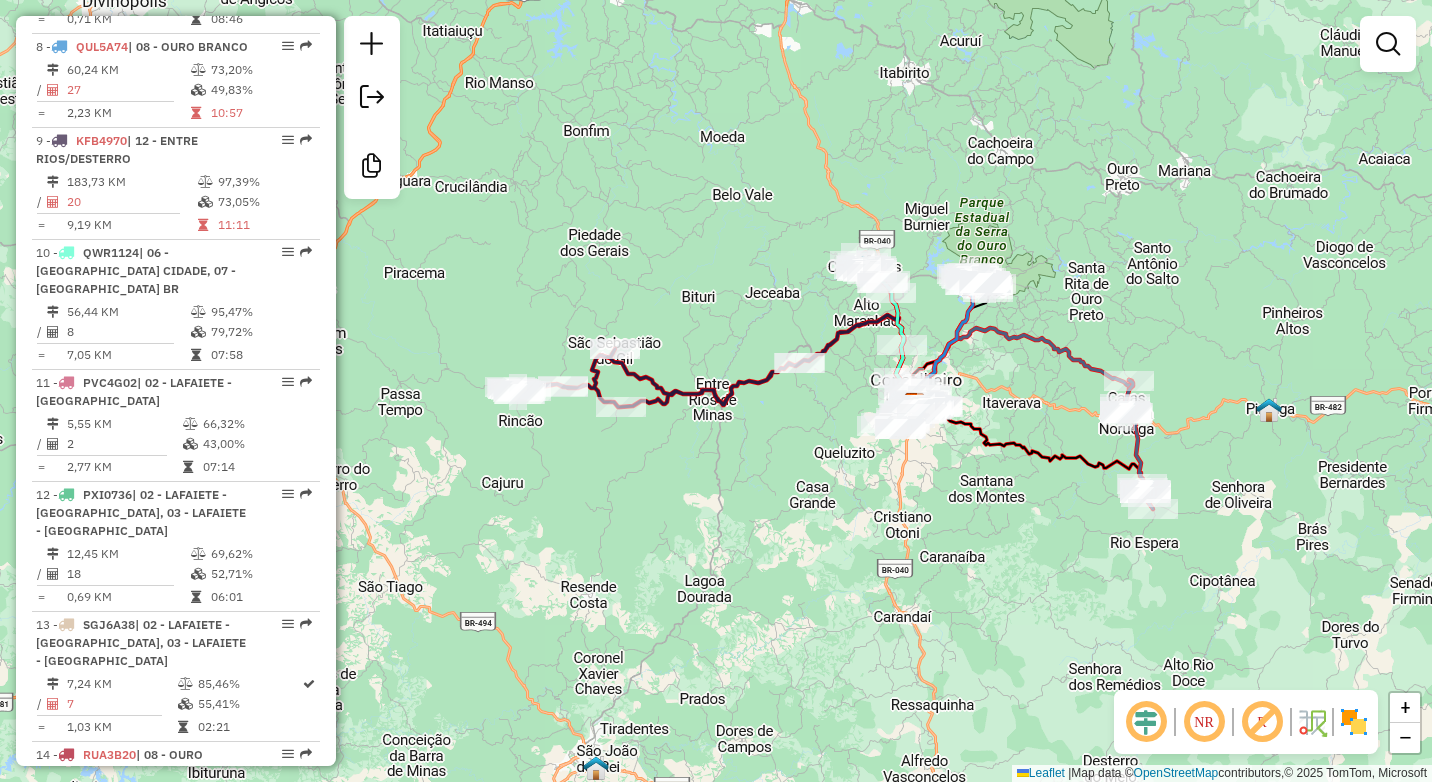 drag, startPoint x: 1016, startPoint y: 434, endPoint x: 965, endPoint y: 298, distance: 145.24806 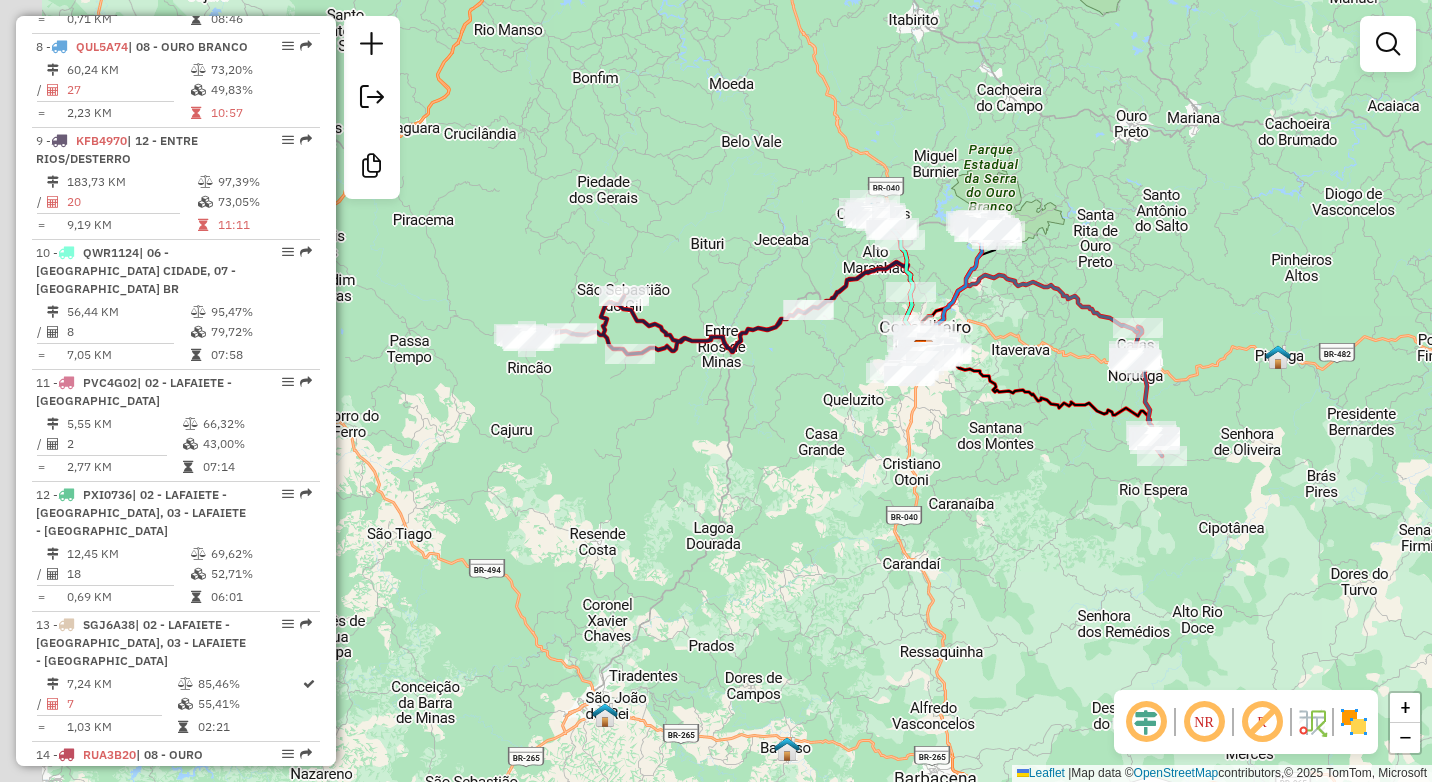 drag, startPoint x: 666, startPoint y: 432, endPoint x: 725, endPoint y: 436, distance: 59.135437 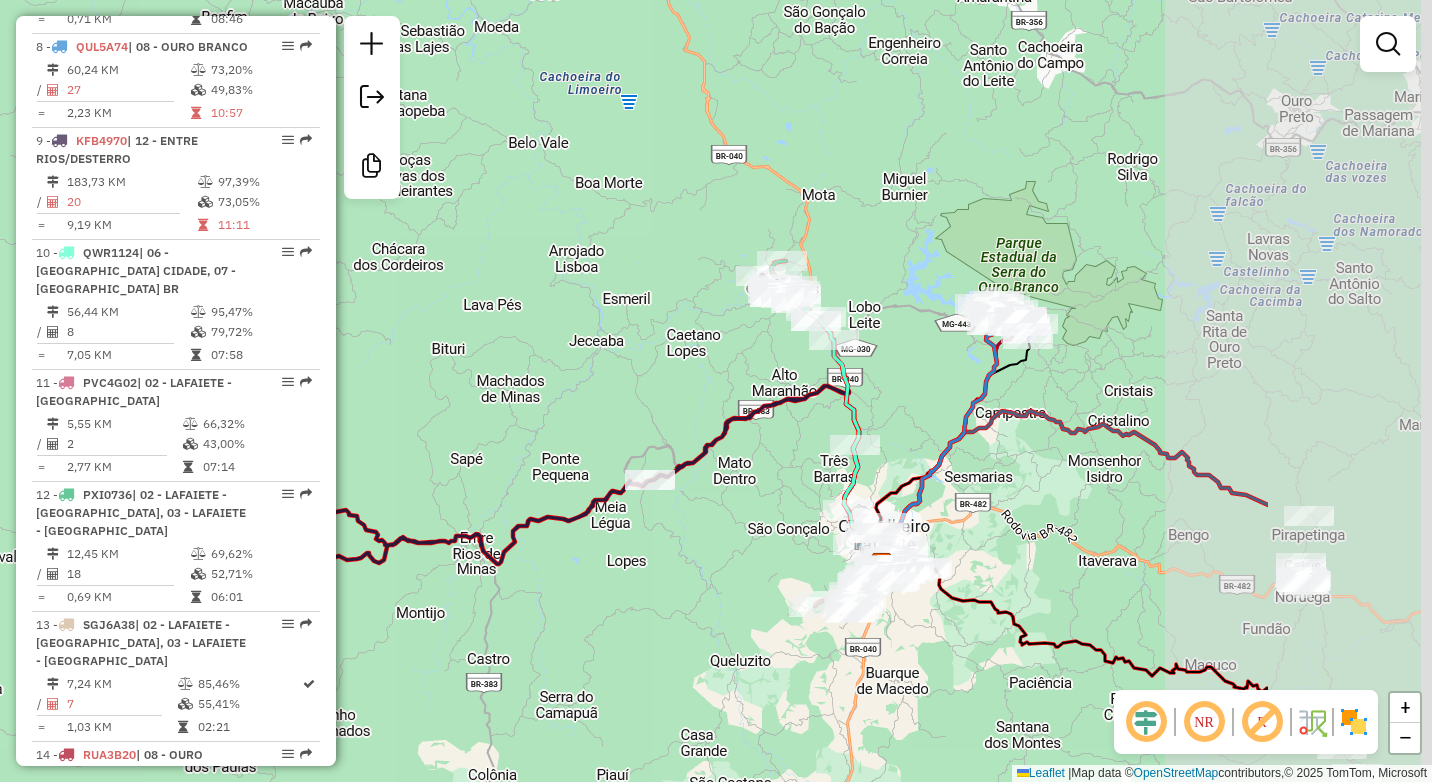 drag, startPoint x: 1229, startPoint y: 117, endPoint x: 927, endPoint y: 349, distance: 380.8254 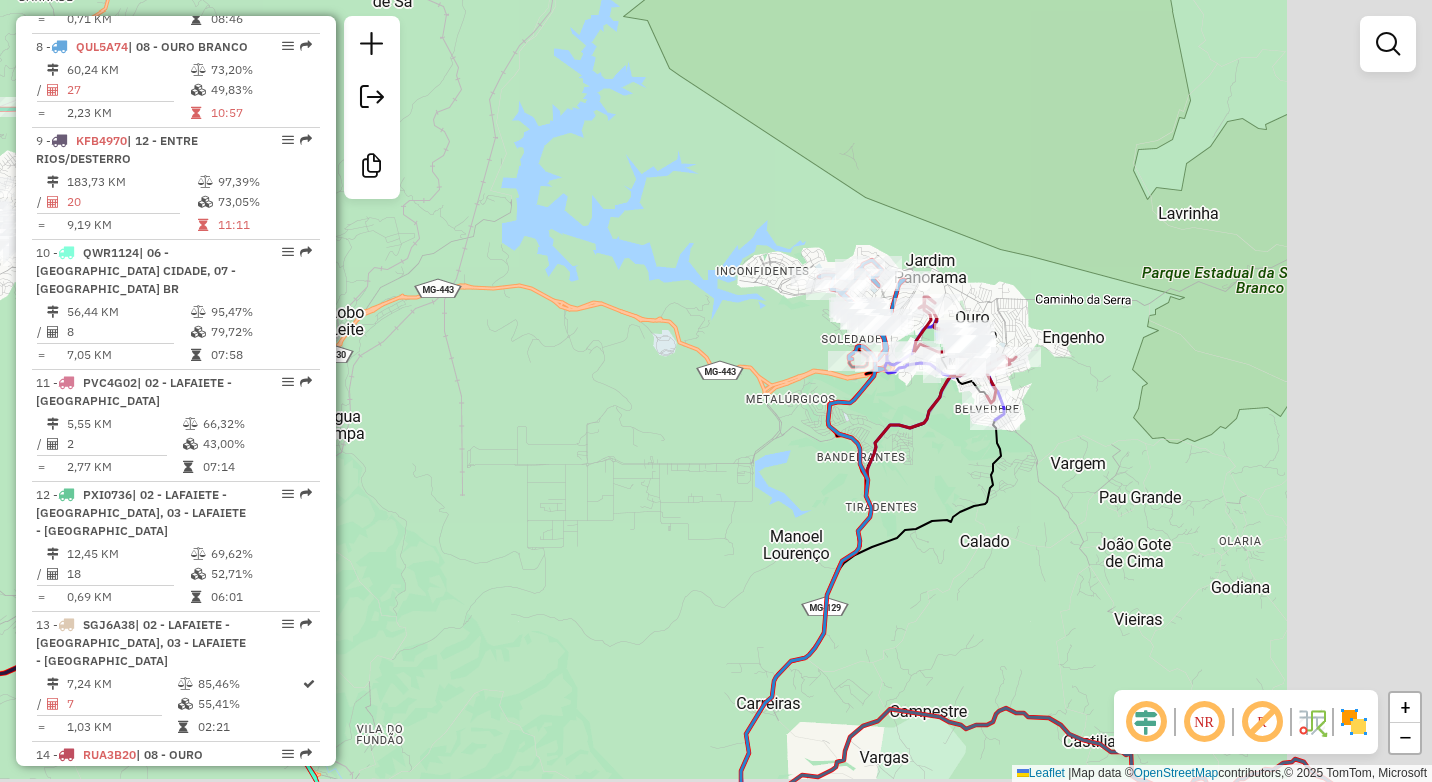 drag, startPoint x: 1244, startPoint y: 419, endPoint x: 1097, endPoint y: 395, distance: 148.9463 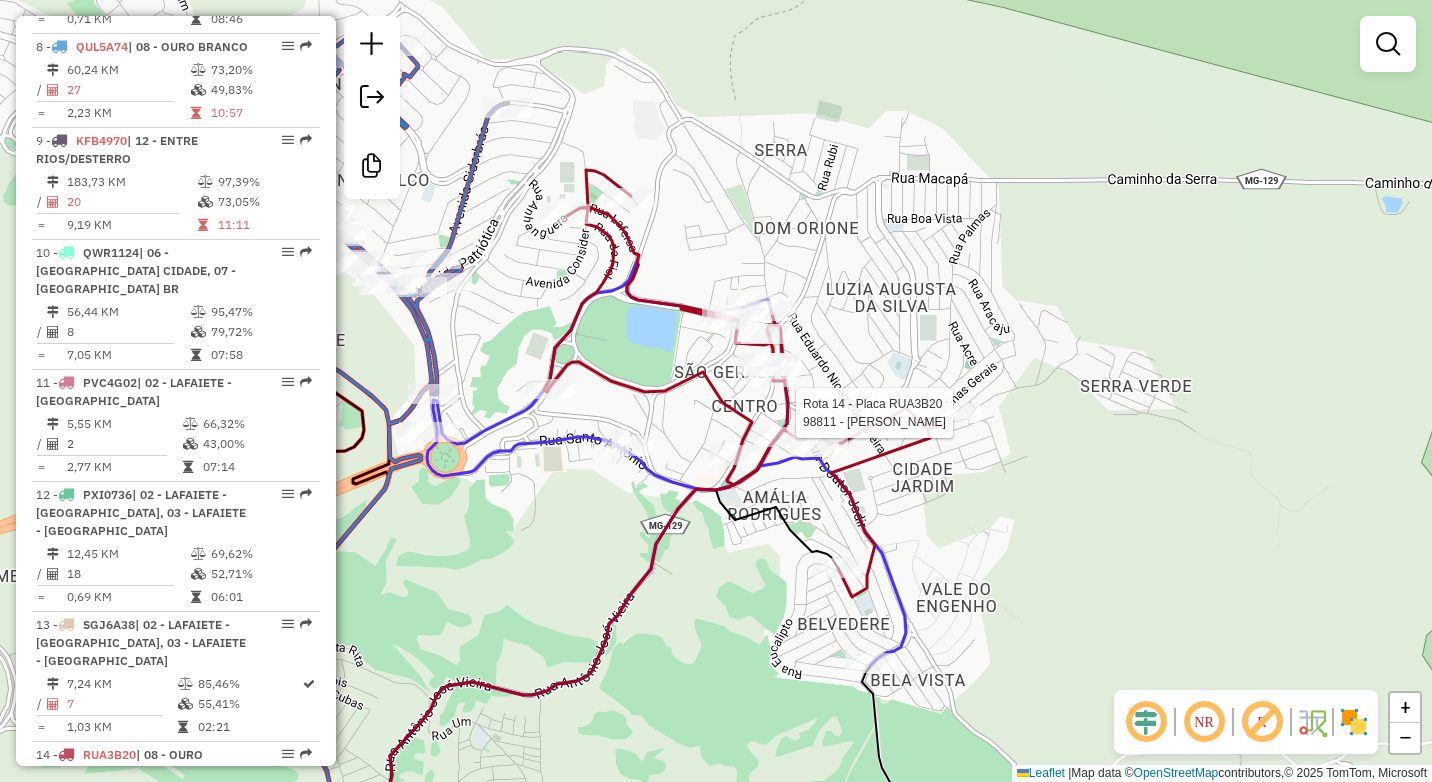select on "**********" 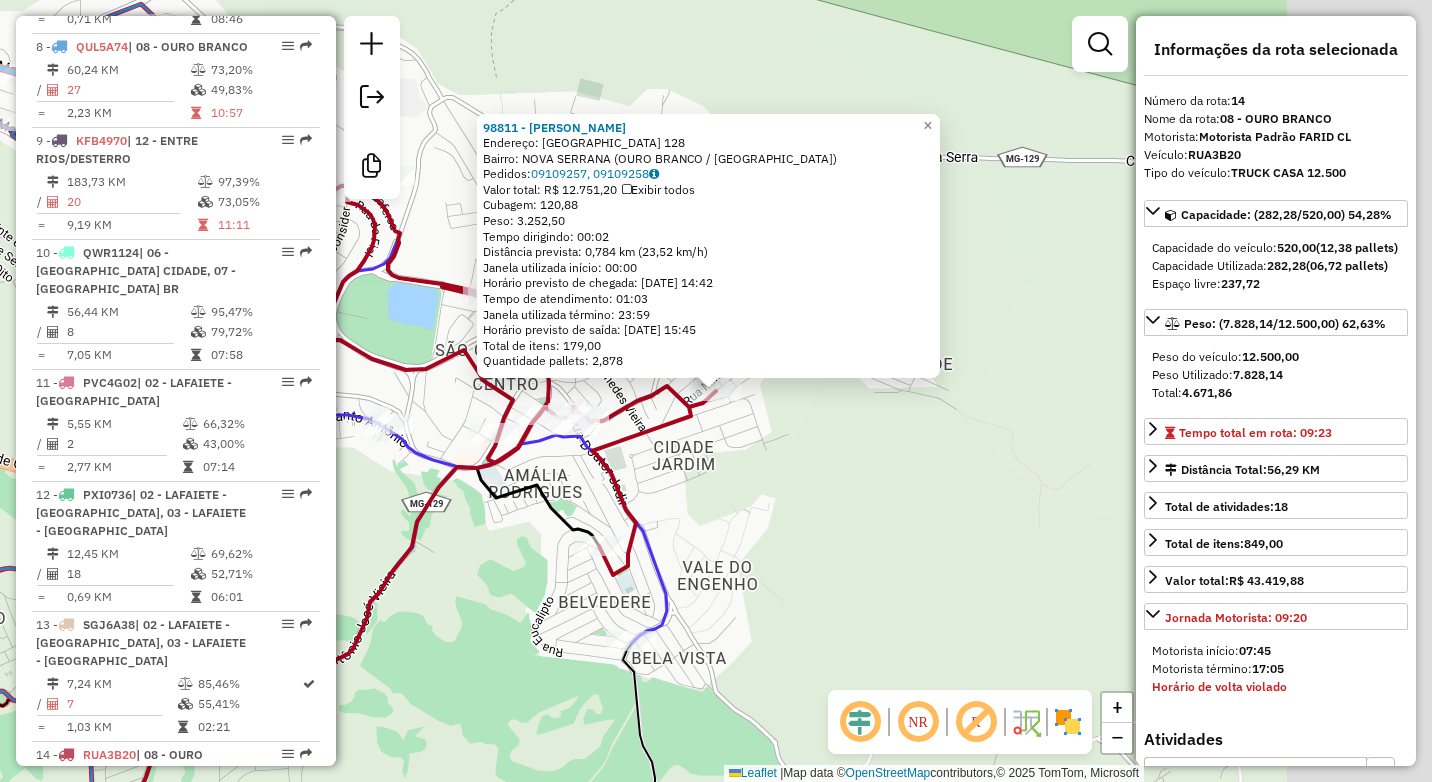 scroll, scrollTop: 2038, scrollLeft: 0, axis: vertical 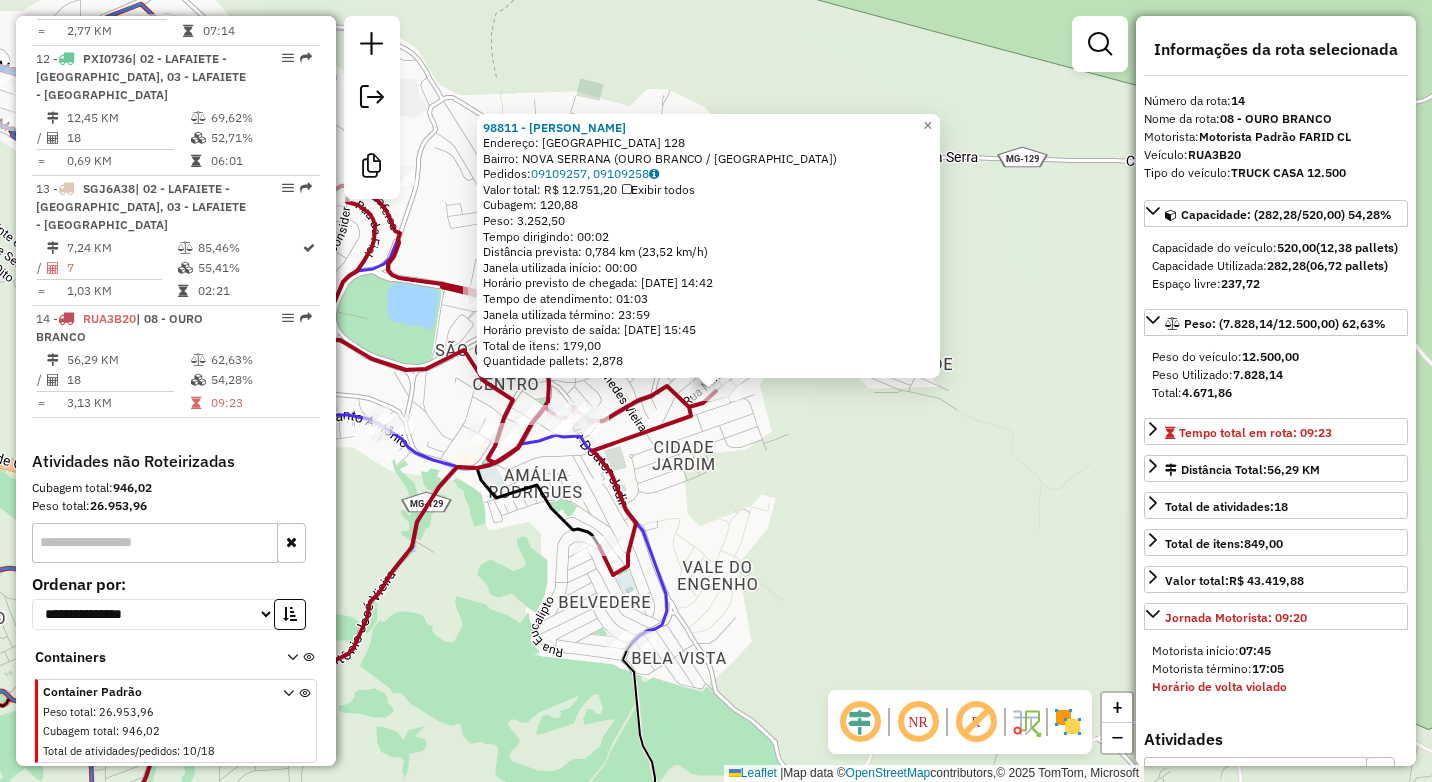click on "98811 - NICOMEDES  Endereço:  CURITIBA 128   Bairro: NOVA SERRANA (OURO BRANCO / MG)   Pedidos:  09109257, 09109258   Valor total: R$ 12.751,20   Exibir todos   Cubagem: 120,88  Peso: 3.252,50  Tempo dirigindo: 00:02   Distância prevista: 0,784 km (23,52 km/h)   Janela utilizada início: 00:00   Horário previsto de chegada: 10/07/2025 14:42   Tempo de atendimento: 01:03   Janela utilizada término: 23:59   Horário previsto de saída: 10/07/2025 15:45   Total de itens: 179,00   Quantidade pallets: 2,878  × Janela de atendimento Grade de atendimento Capacidade Transportadoras Veículos Cliente Pedidos  Rotas Selecione os dias de semana para filtrar as janelas de atendimento  Seg   Ter   Qua   Qui   Sex   Sáb   Dom  Informe o período da janela de atendimento: De: Até:  Filtrar exatamente a janela do cliente  Considerar janela de atendimento padrão  Selecione os dias de semana para filtrar as grades de atendimento  Seg   Ter   Qua   Qui   Sex   Sáb   Dom   Clientes fora do dia de atendimento selecionado" 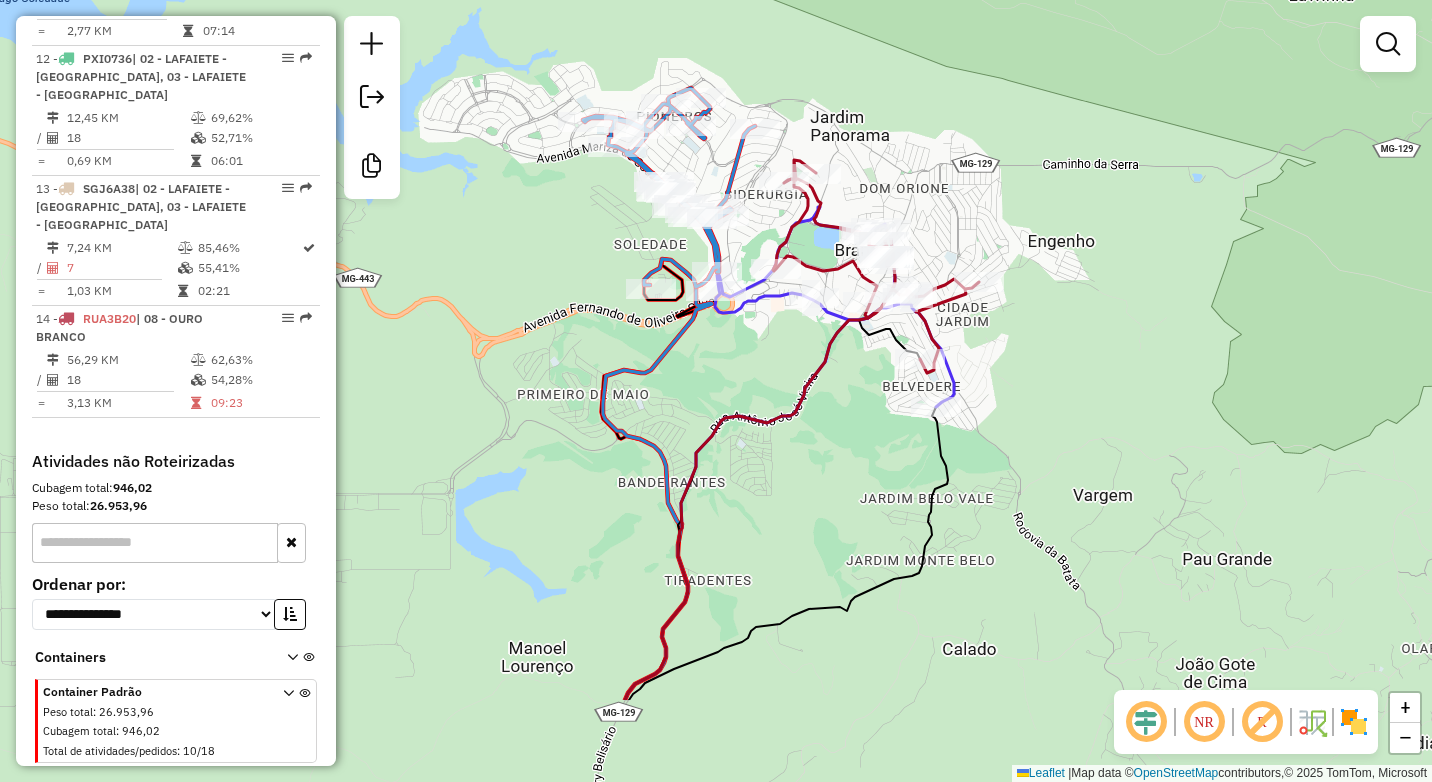 drag, startPoint x: 1037, startPoint y: 368, endPoint x: 1018, endPoint y: 341, distance: 33.01515 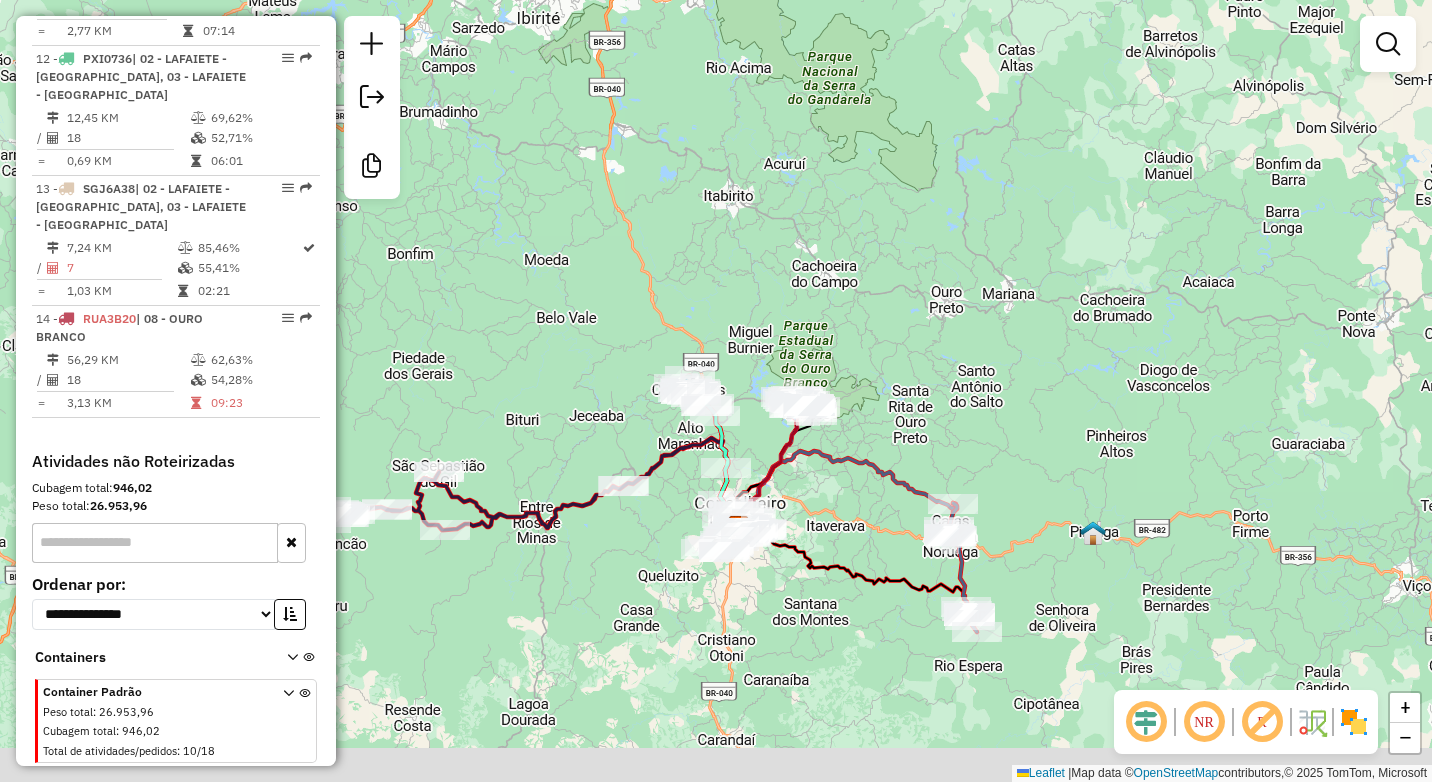drag, startPoint x: 807, startPoint y: 502, endPoint x: 821, endPoint y: 443, distance: 60.63827 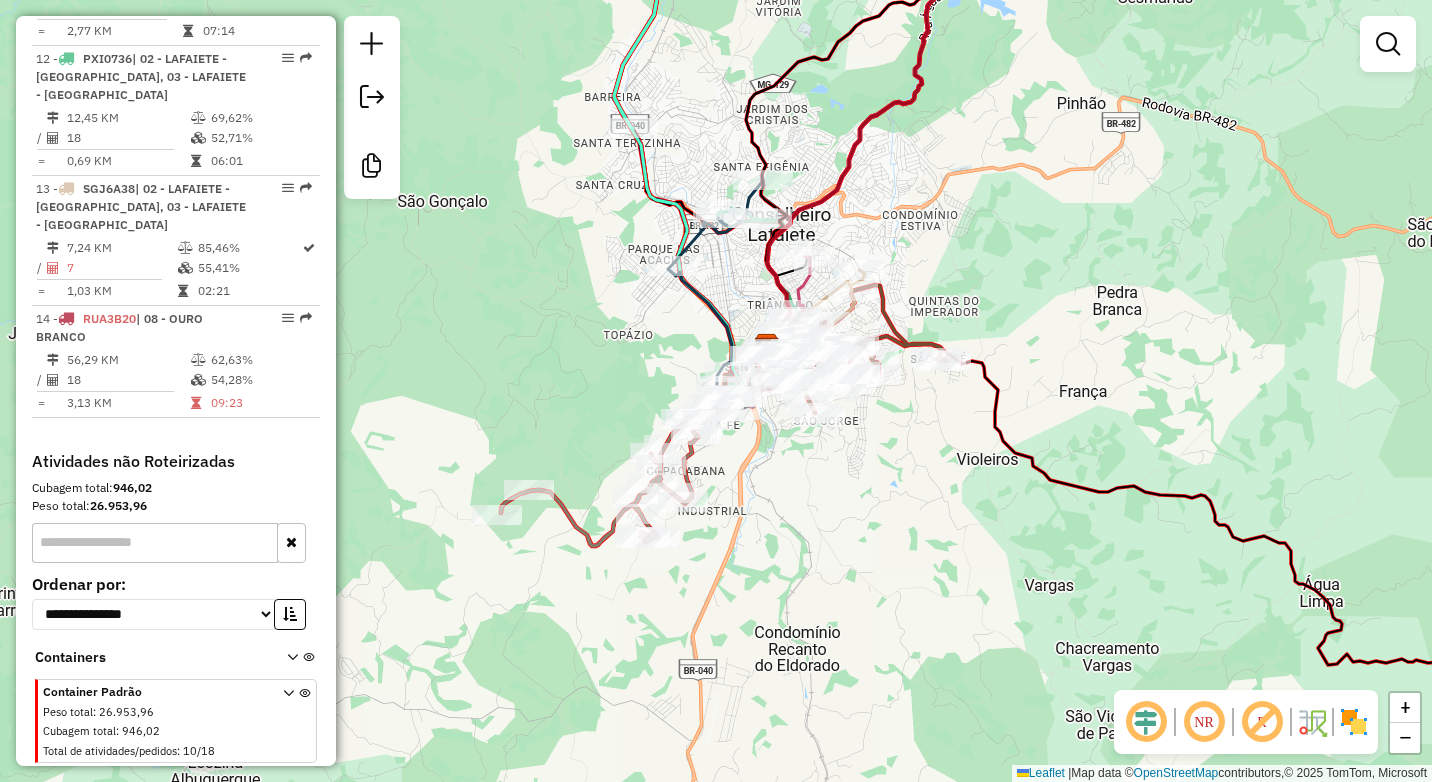 drag, startPoint x: 782, startPoint y: 563, endPoint x: 794, endPoint y: 458, distance: 105.68349 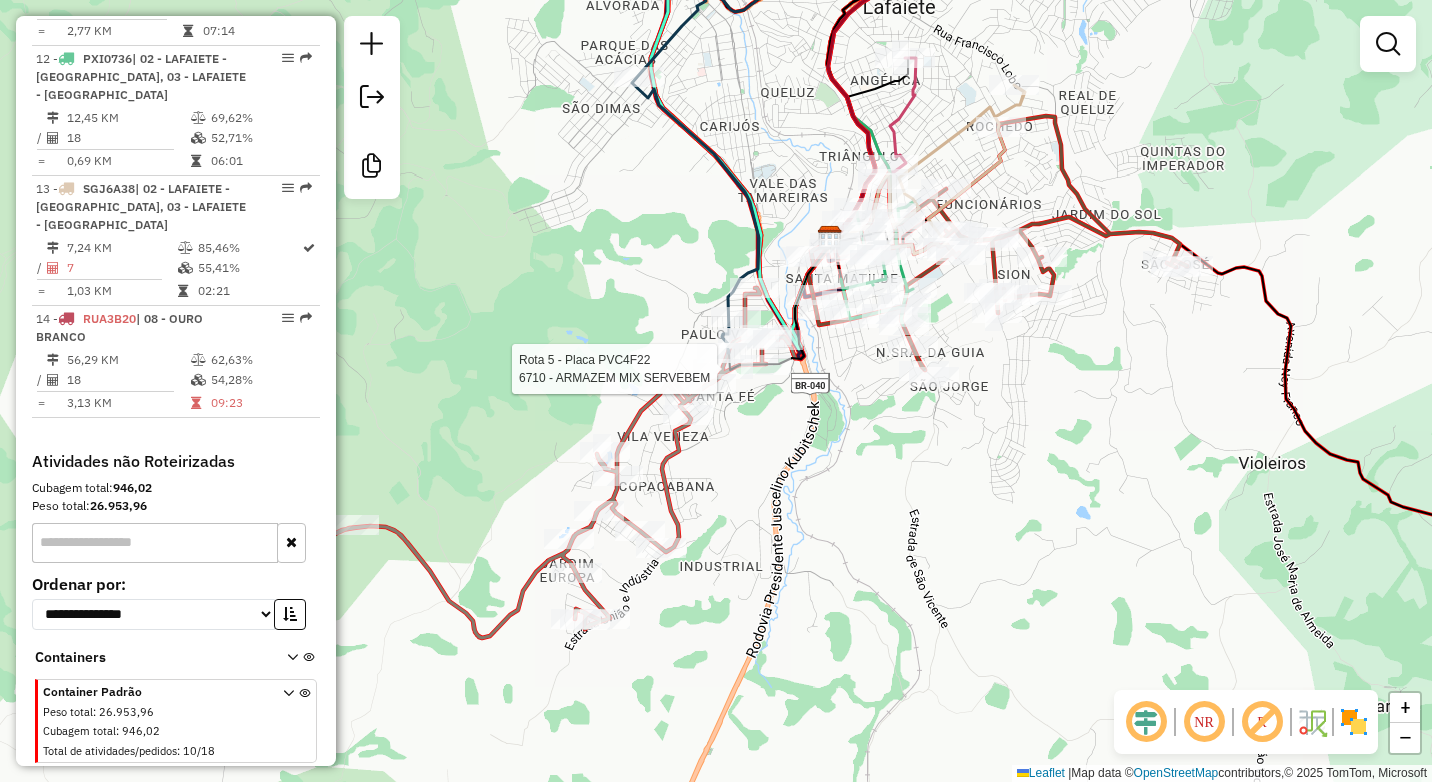 select on "**********" 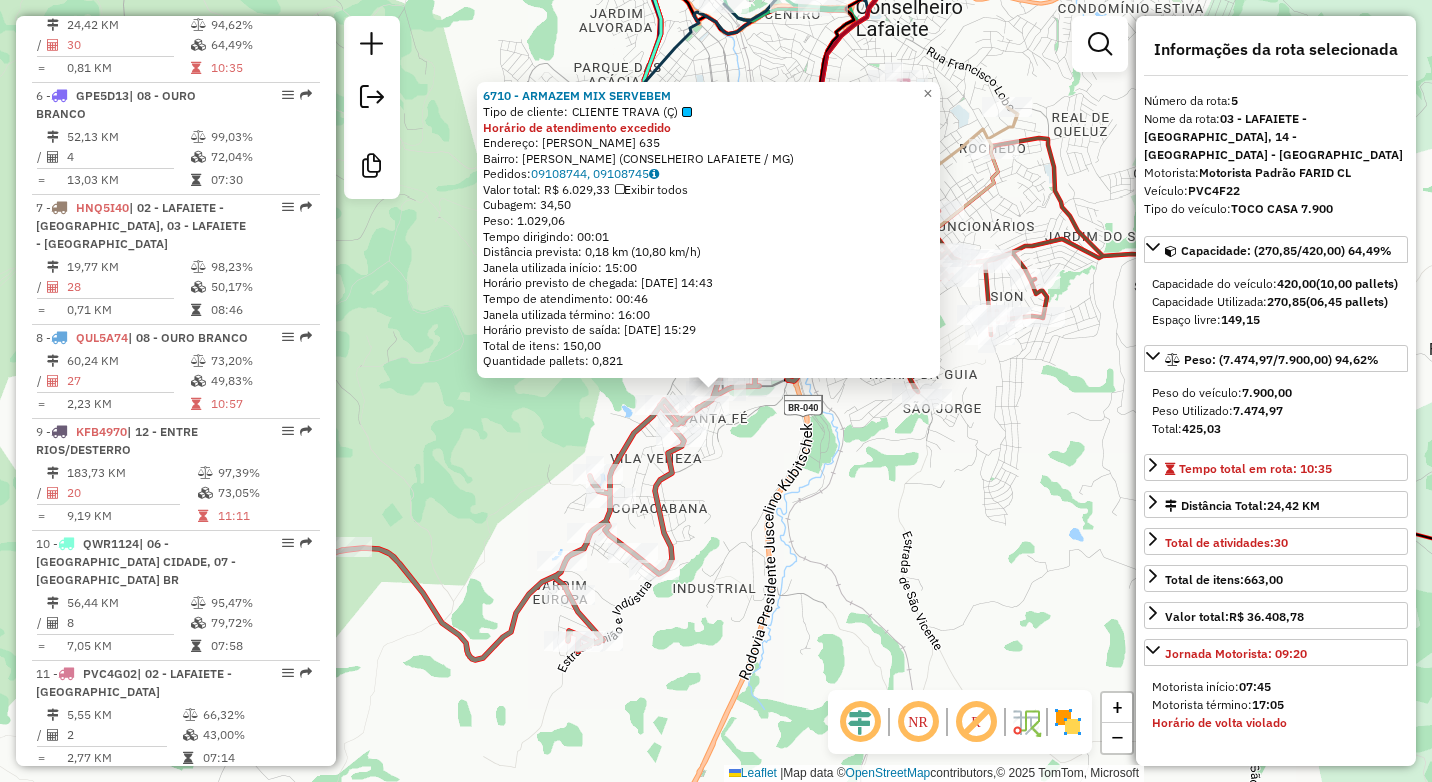 scroll, scrollTop: 1230, scrollLeft: 0, axis: vertical 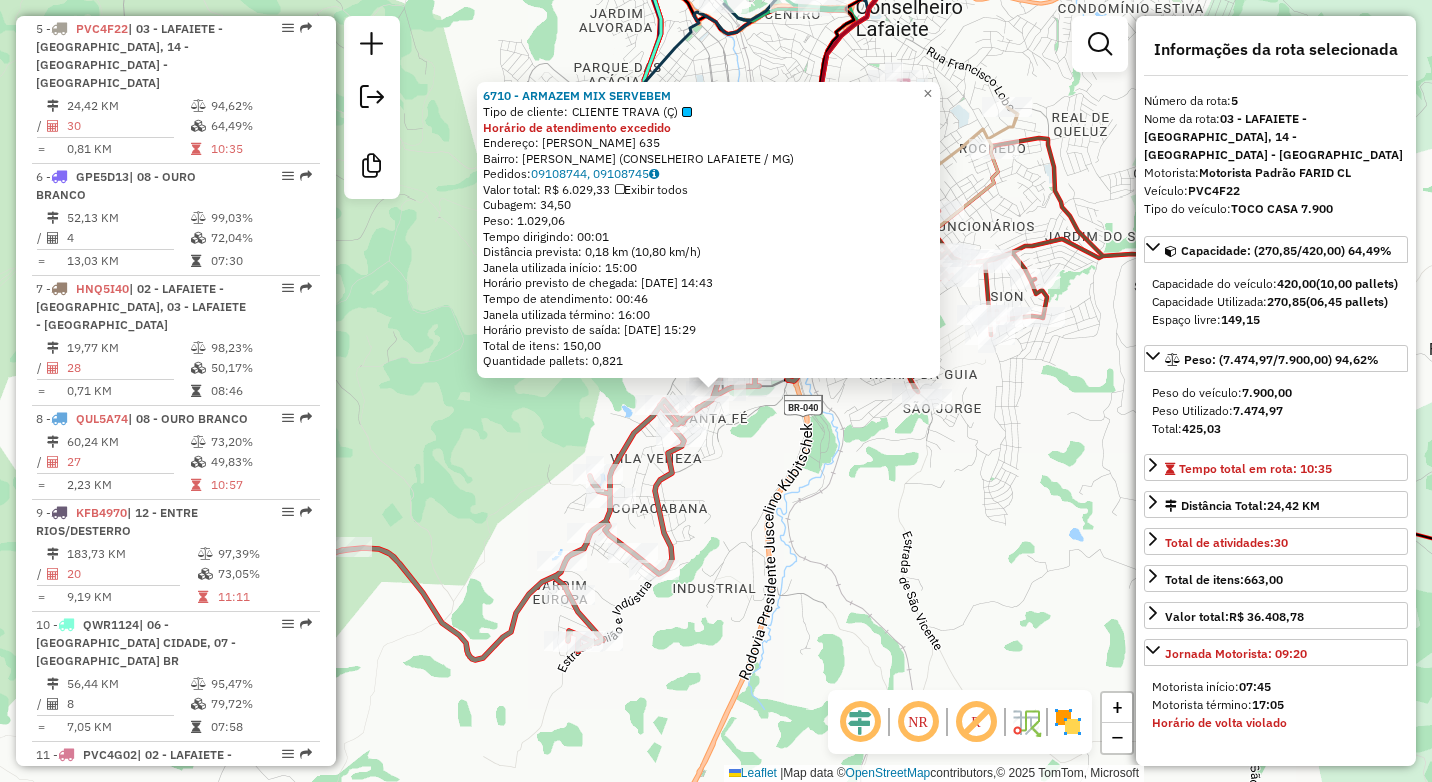 click on "6710 - ARMAZEM MIX SERVEBEM  Tipo de cliente:   CLIENTE TRAVA (Ç)  Horário de atendimento excedido  Endereço:  JOSE GUILHERME SOBRINHO 635   Bairro: PAULO VI (CONSELHEIRO LAFAIETE / MG)   Pedidos:  09108744, 09108745   Valor total: R$ 6.029,33   Exibir todos   Cubagem: 34,50  Peso: 1.029,06  Tempo dirigindo: 00:01   Distância prevista: 0,18 km (10,80 km/h)   Janela utilizada início: 15:00   Horário previsto de chegada: 10/07/2025 14:43   Tempo de atendimento: 00:46   Janela utilizada término: 16:00   Horário previsto de saída: 10/07/2025 15:29   Total de itens: 150,00   Quantidade pallets: 0,821  × Janela de atendimento Grade de atendimento Capacidade Transportadoras Veículos Cliente Pedidos  Rotas Selecione os dias de semana para filtrar as janelas de atendimento  Seg   Ter   Qua   Qui   Sex   Sáb   Dom  Informe o período da janela de atendimento: De: Até:  Filtrar exatamente a janela do cliente  Considerar janela de atendimento padrão   Seg   Ter   Qua   Qui   Sex   Sáb   Dom   De:   Até:" 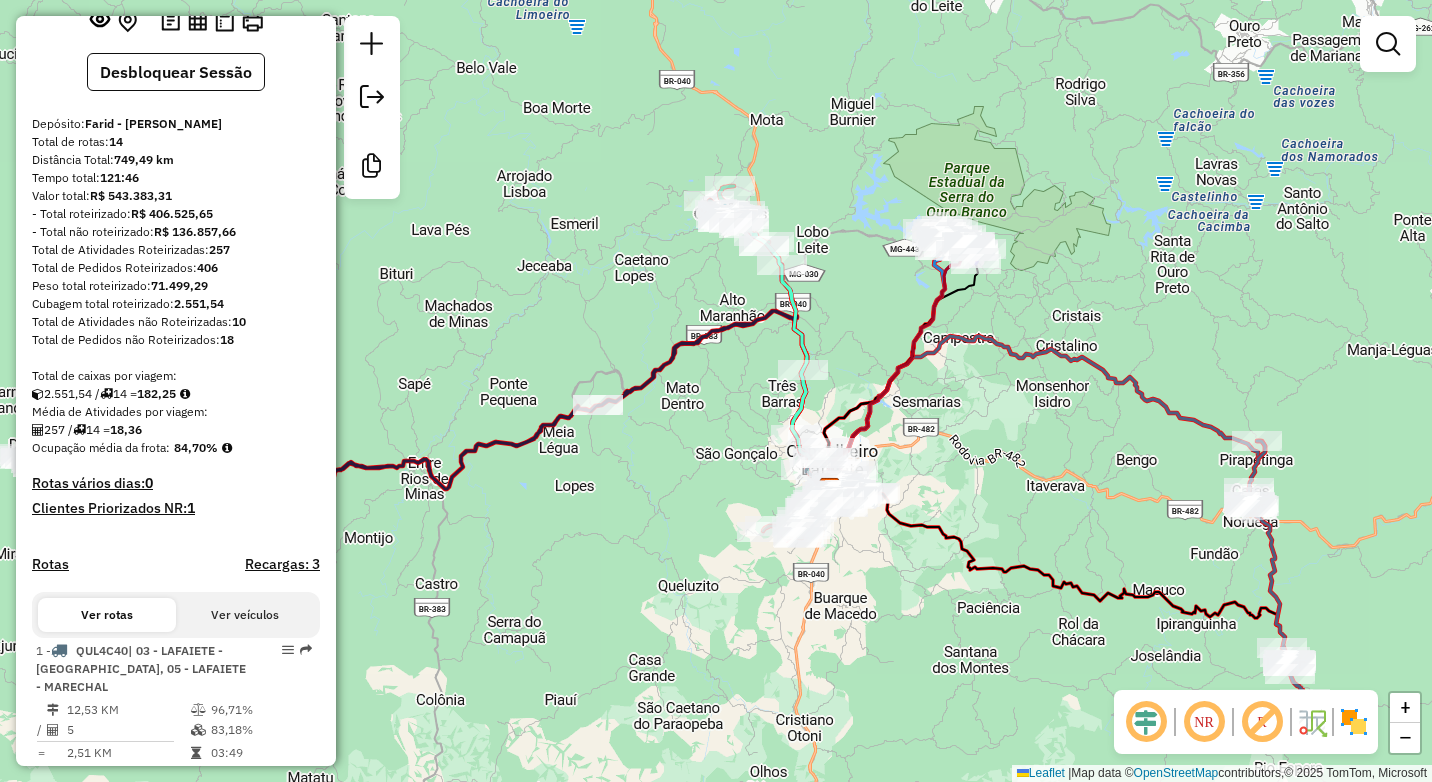 scroll, scrollTop: 0, scrollLeft: 0, axis: both 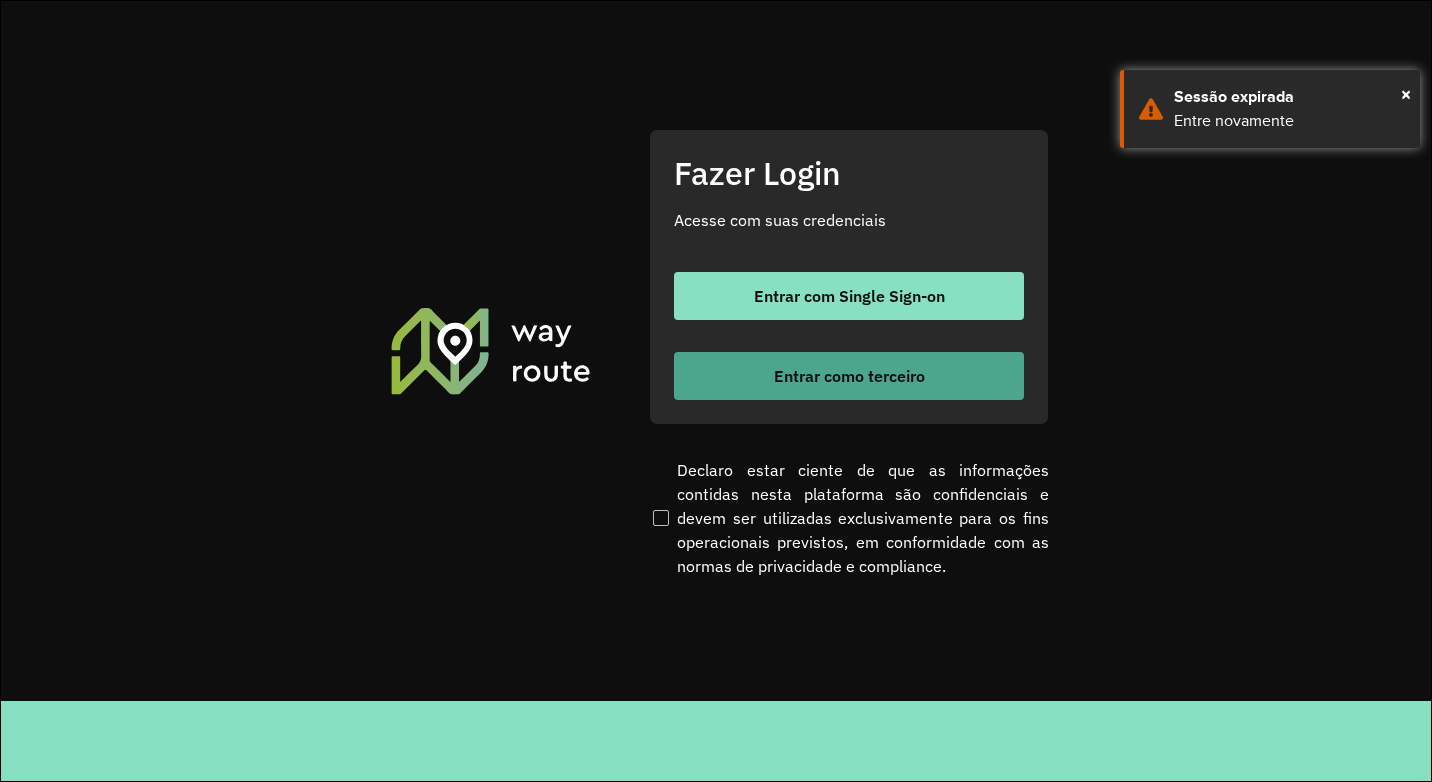 click on "Entrar como terceiro" at bounding box center [849, 376] 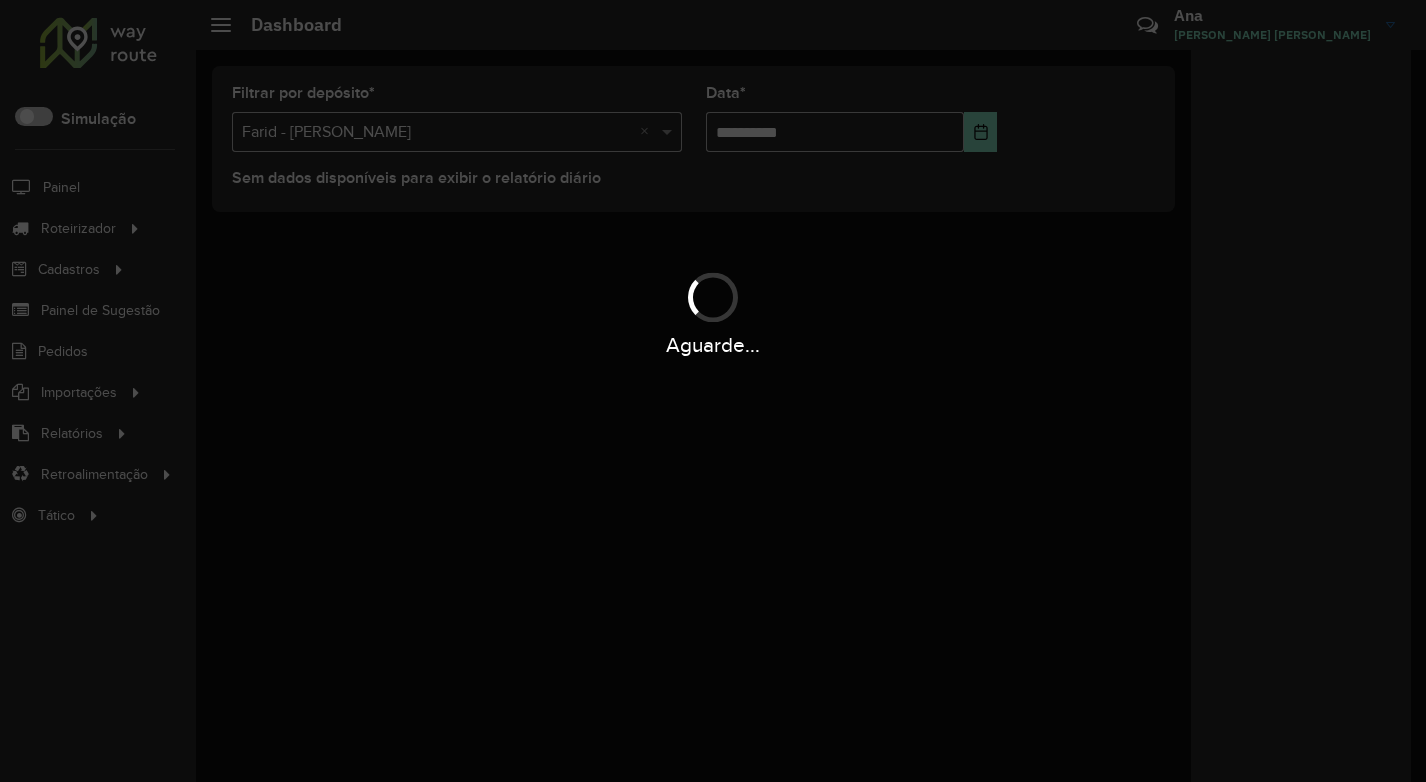 scroll, scrollTop: 0, scrollLeft: 0, axis: both 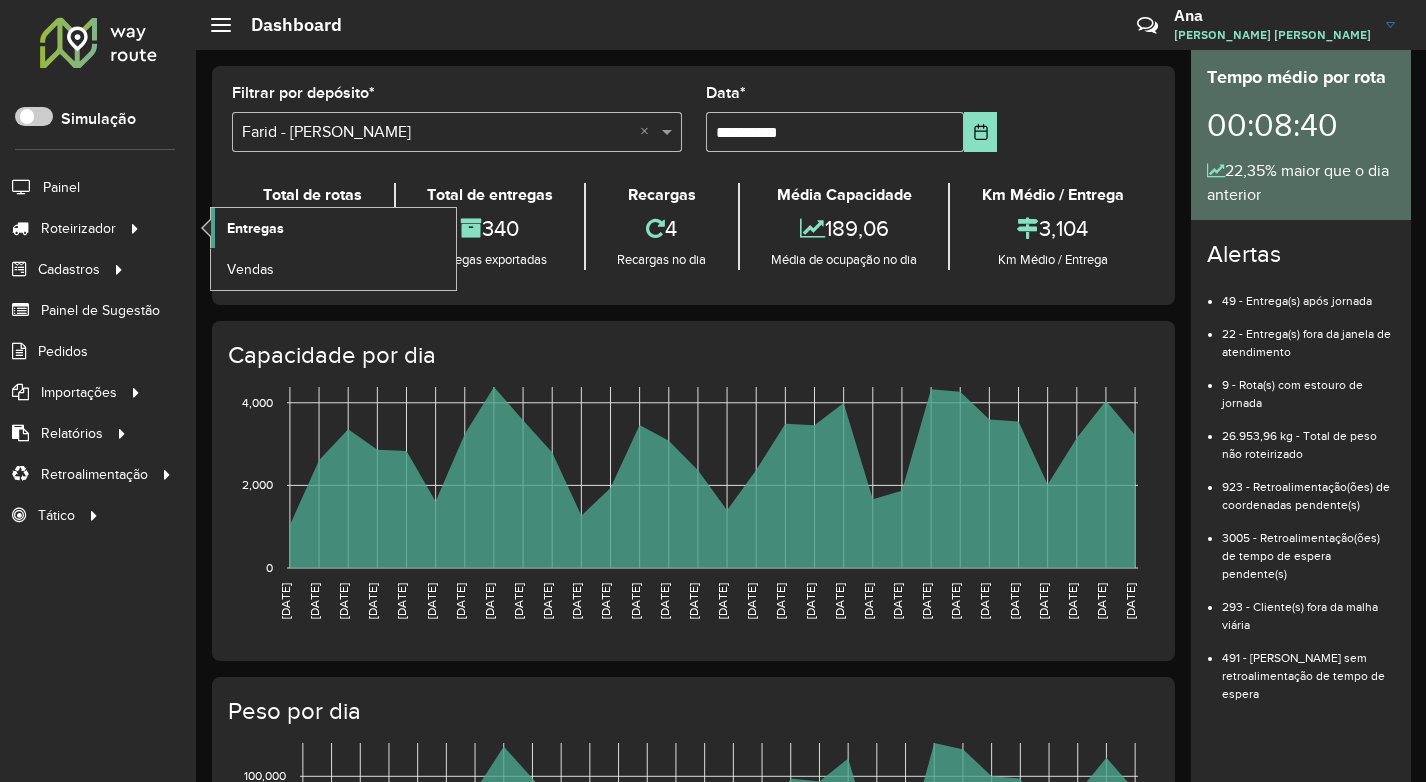click on "Entregas" 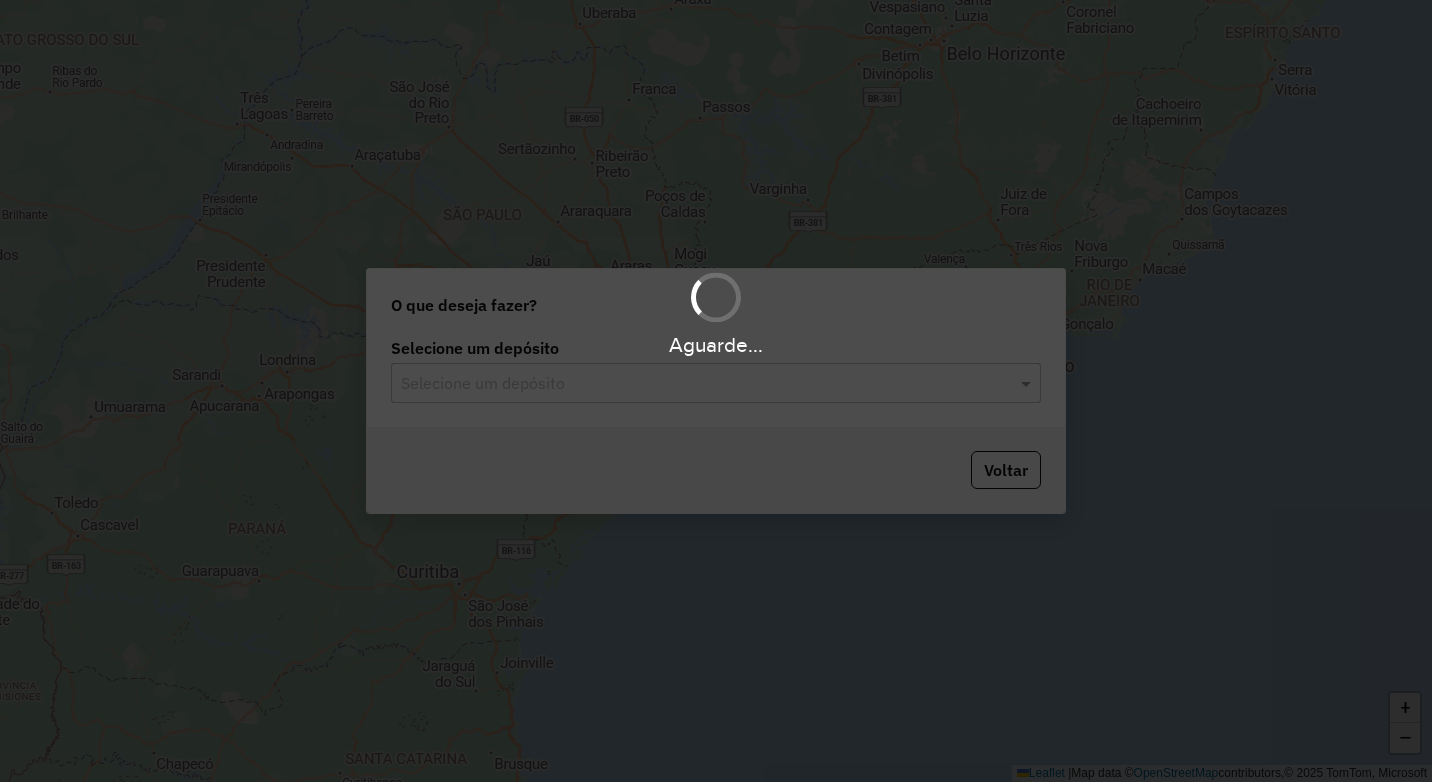 scroll, scrollTop: 0, scrollLeft: 0, axis: both 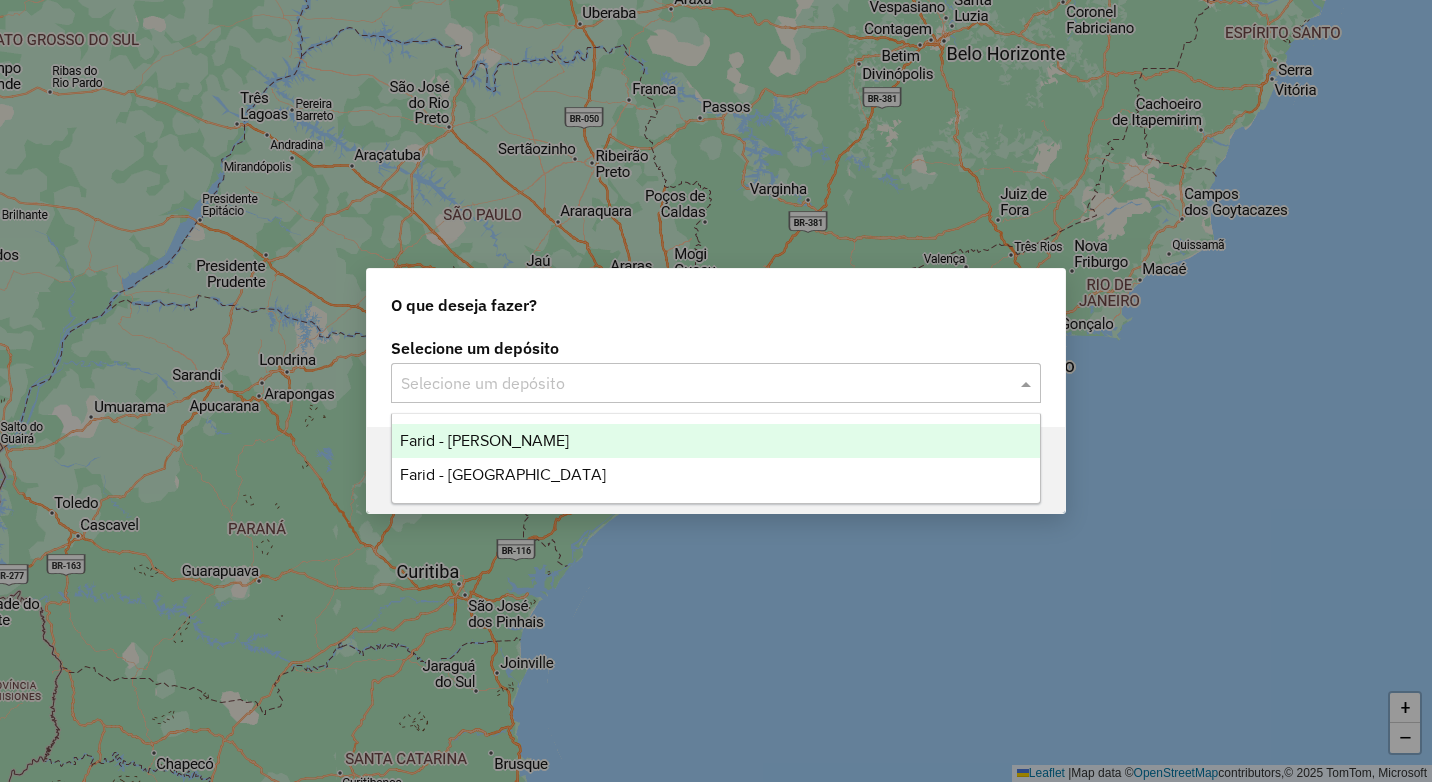 click 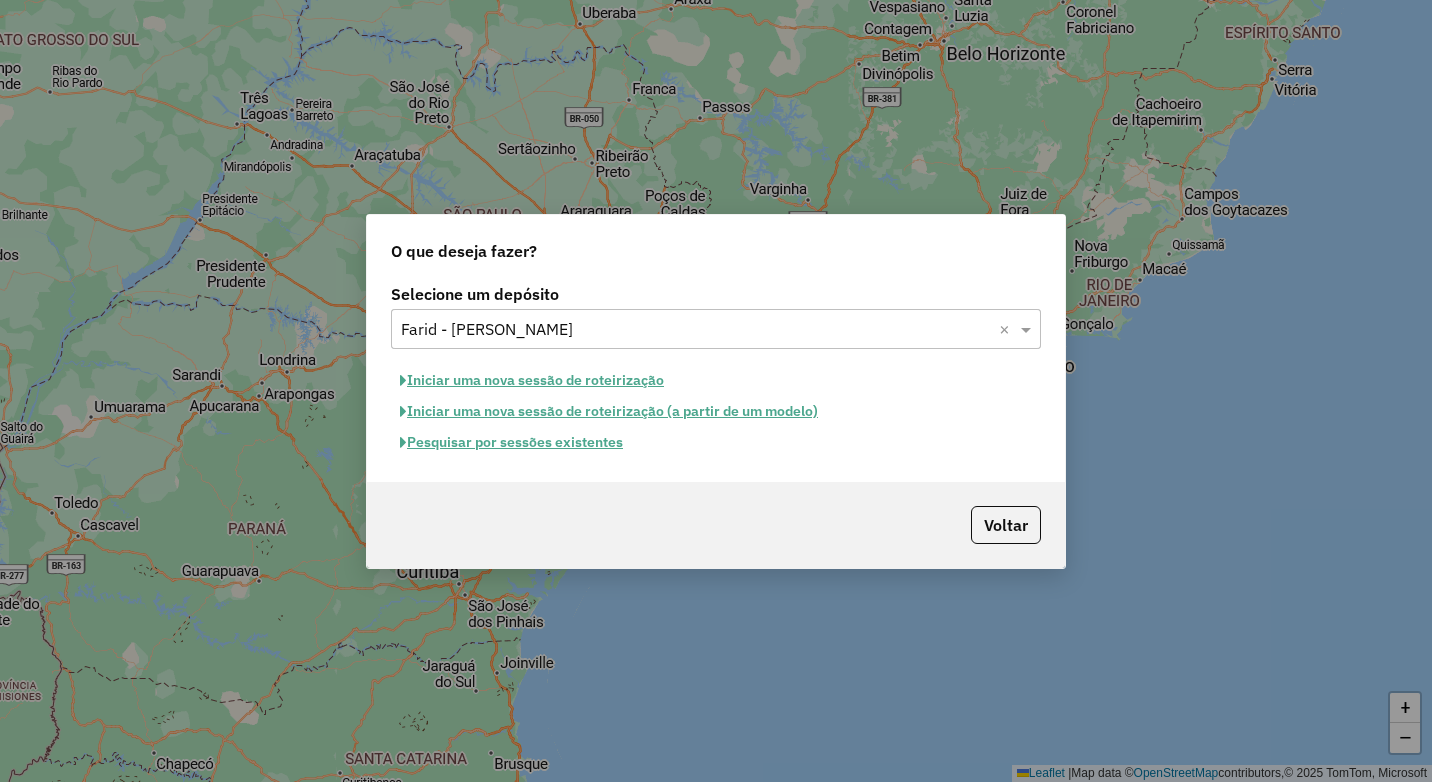 click on "Pesquisar por sessões existentes" 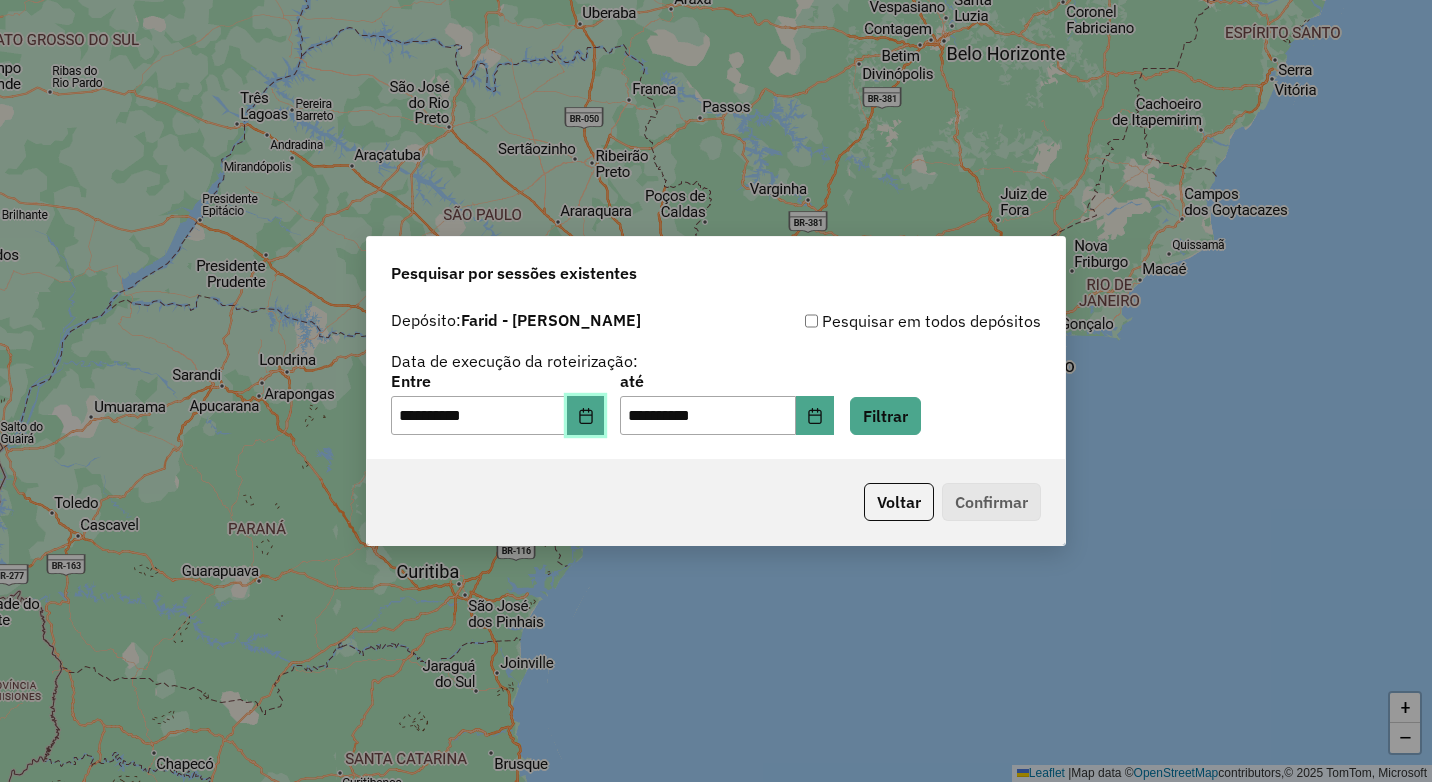 click 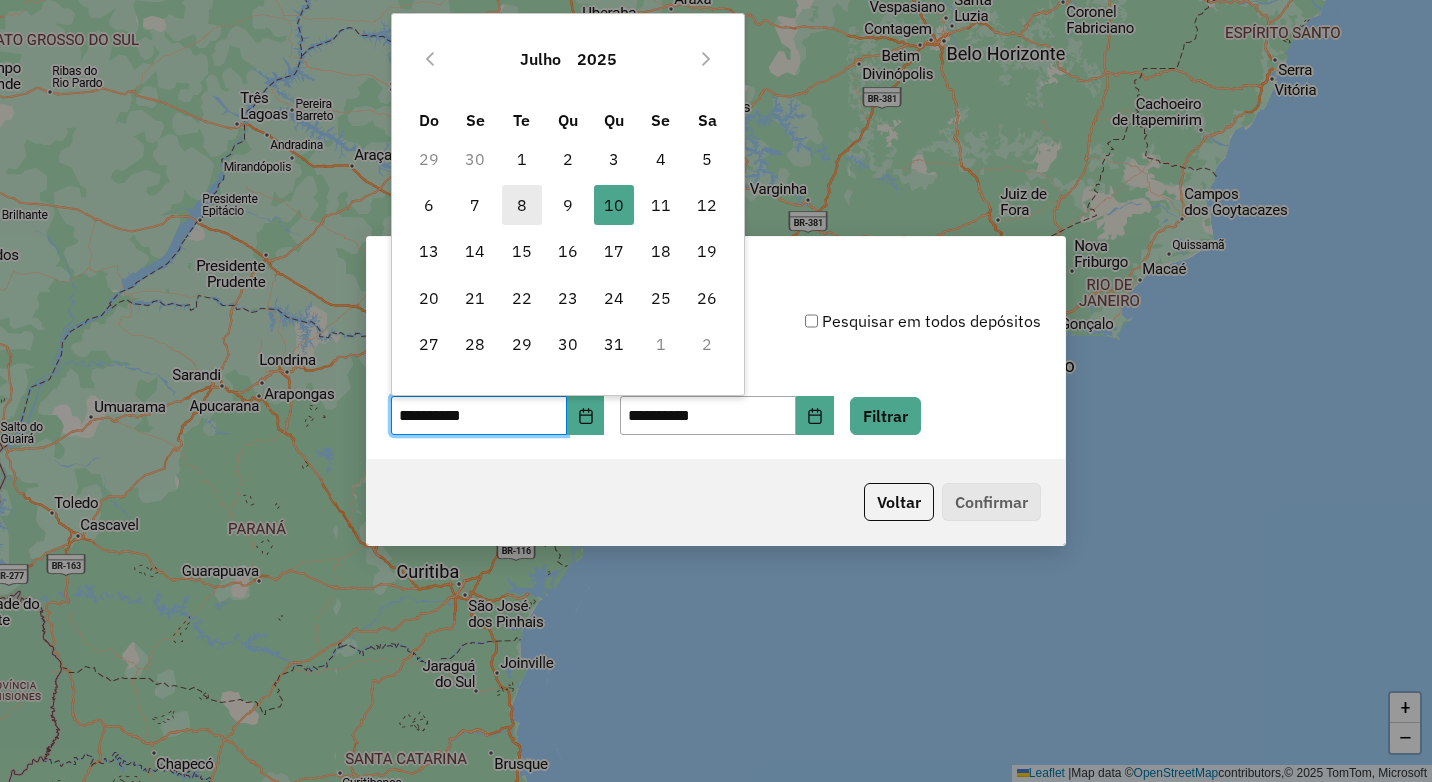 click on "8" at bounding box center (522, 205) 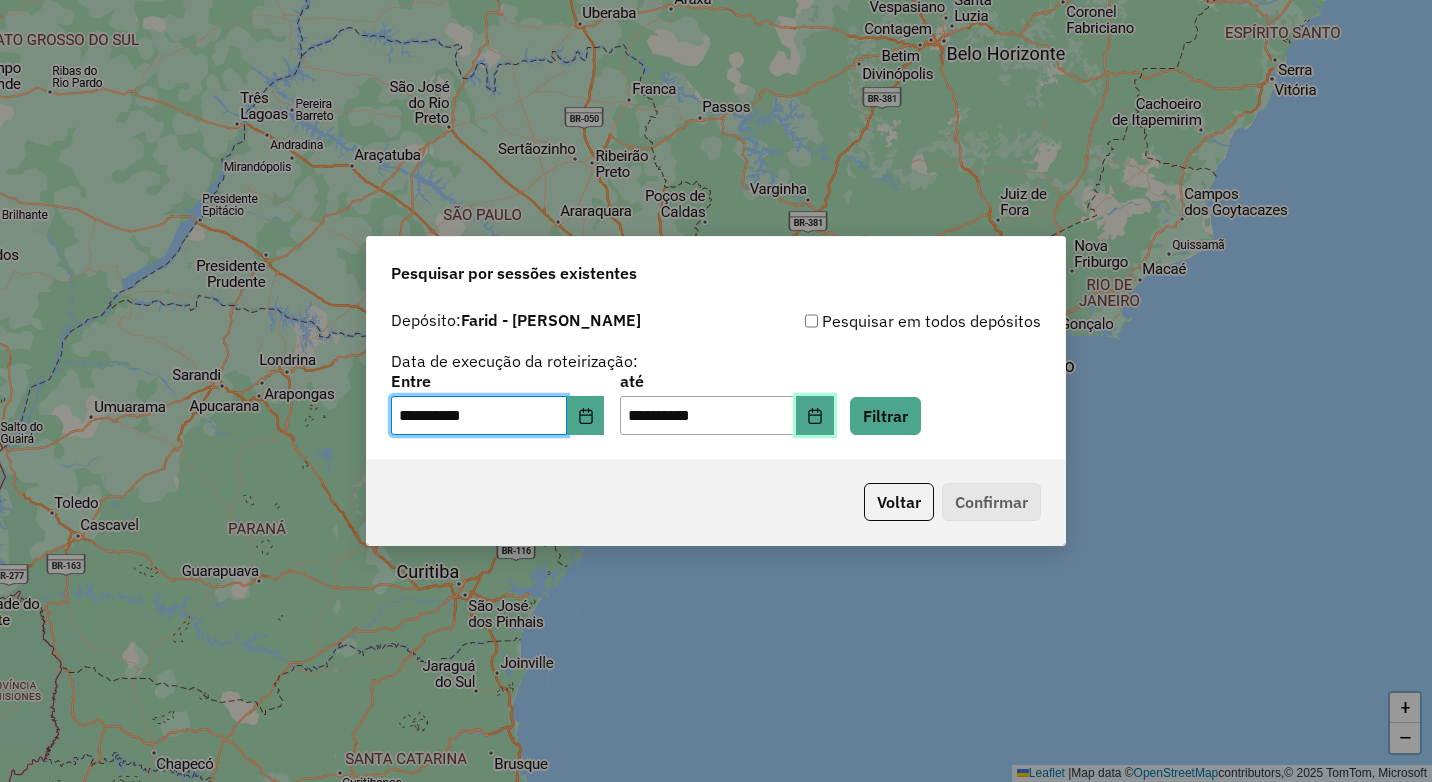 click 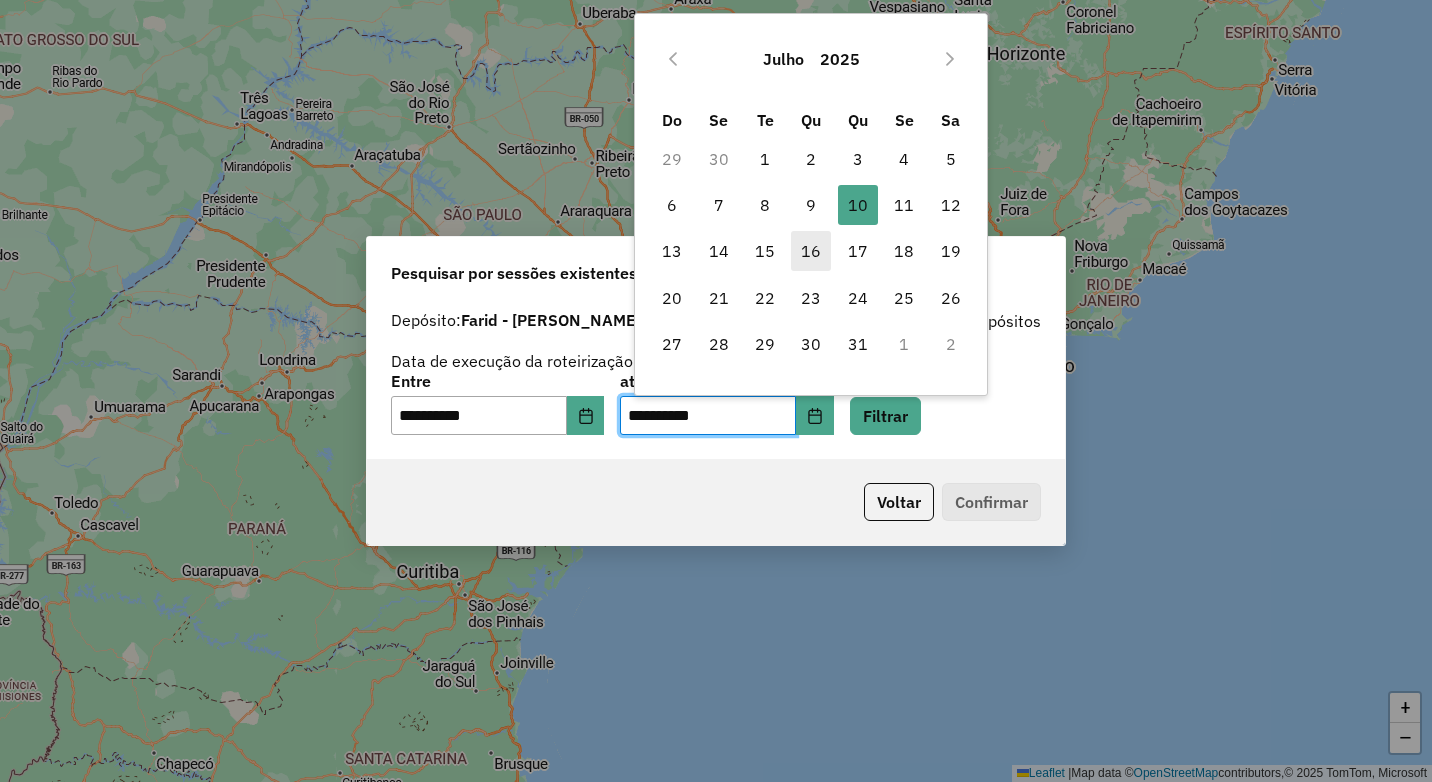drag, startPoint x: 778, startPoint y: 207, endPoint x: 797, endPoint y: 259, distance: 55.362442 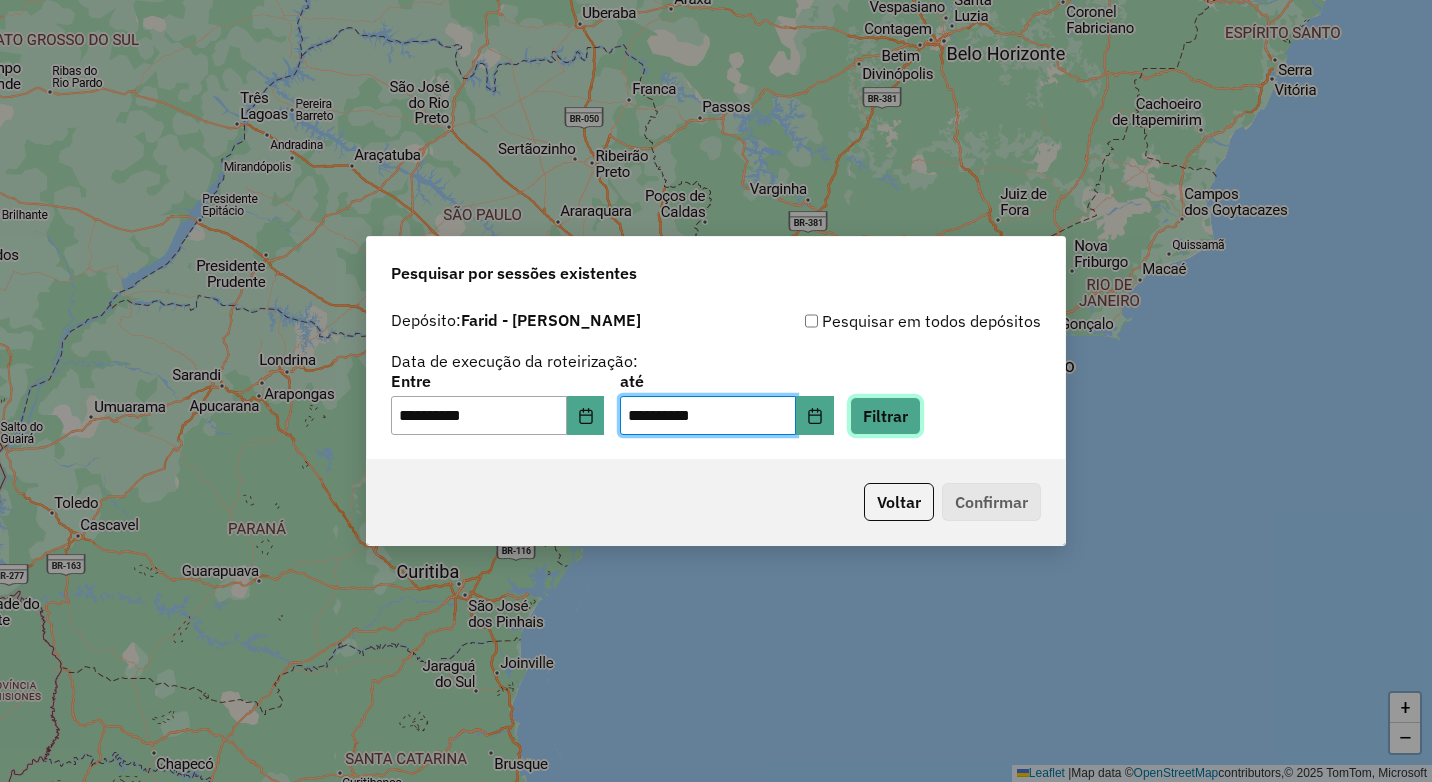 click on "Filtrar" 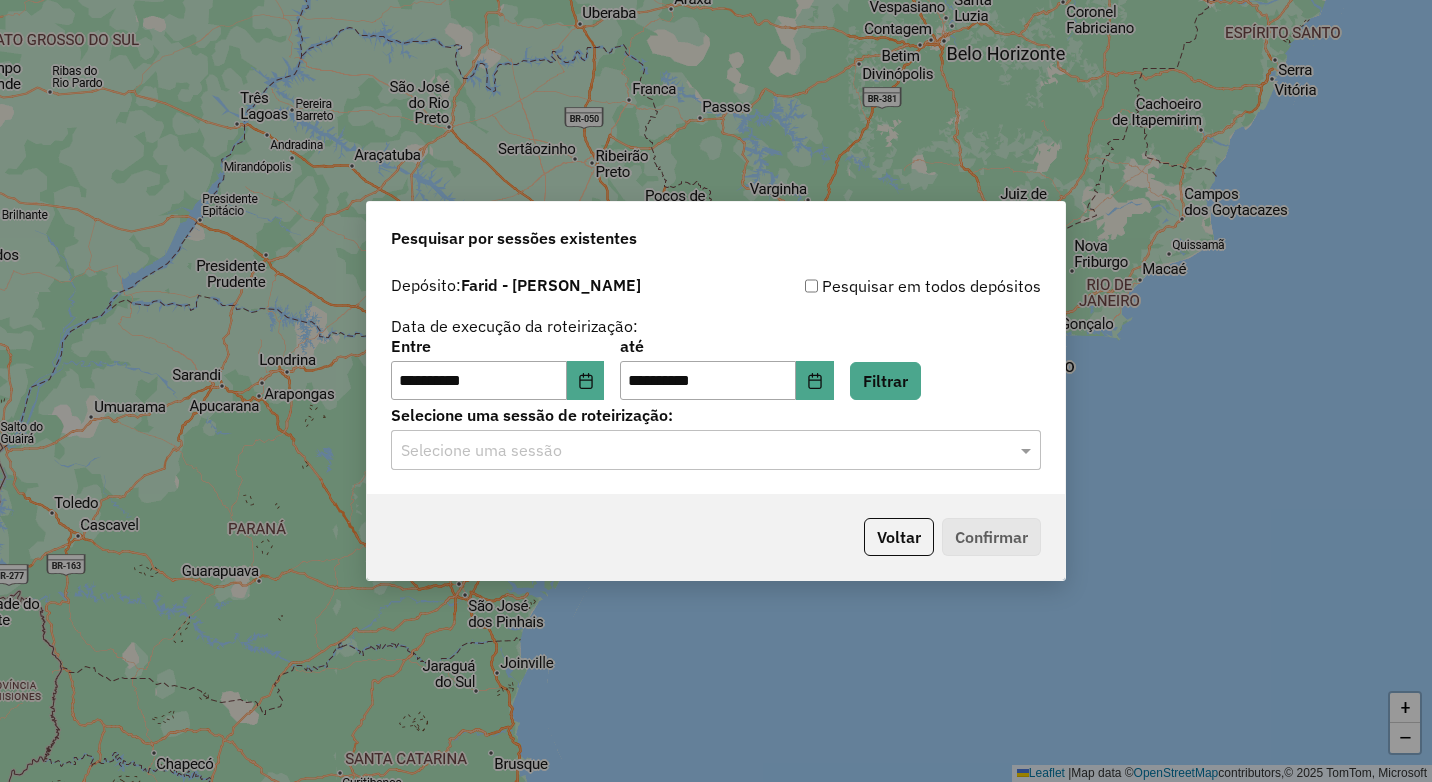 click 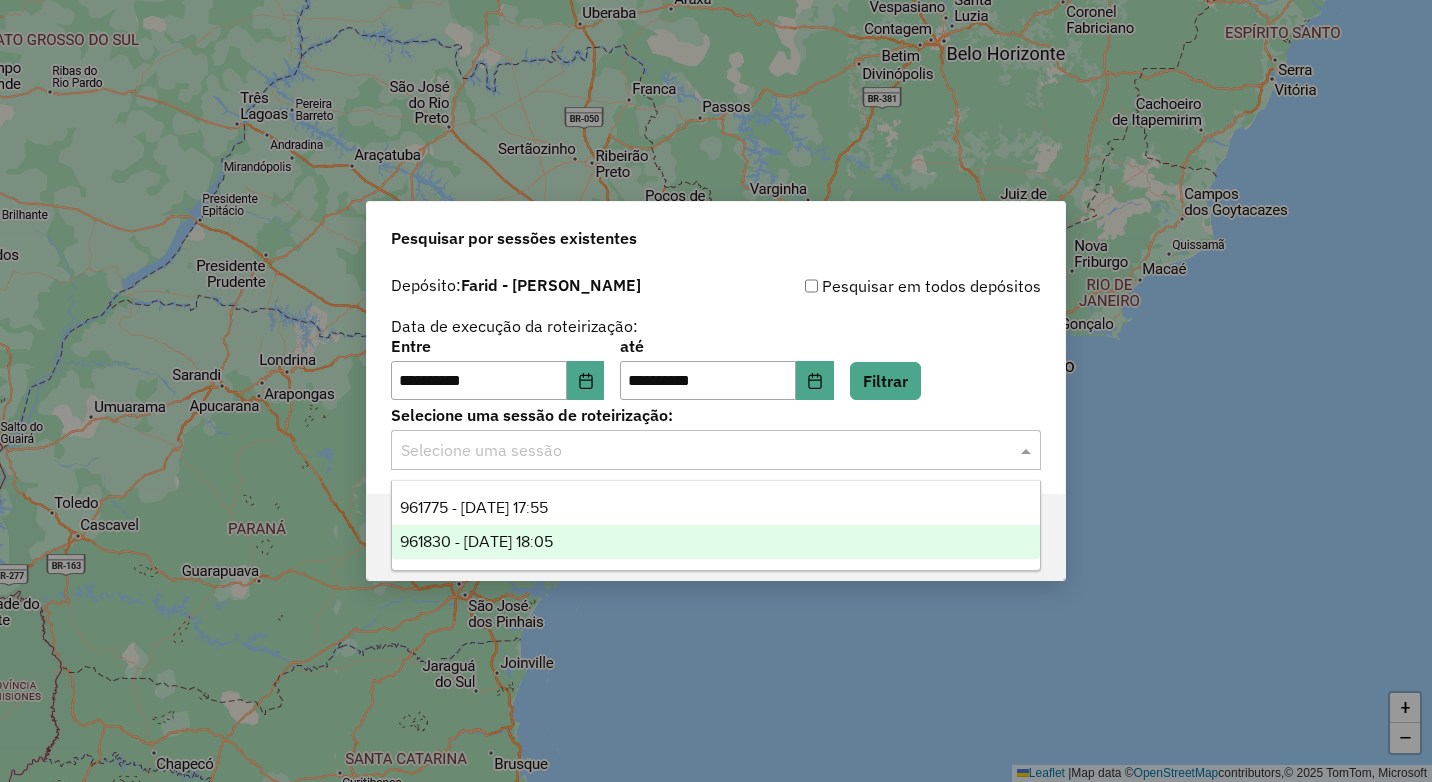 click on "961830 - 08/07/2025 18:05" at bounding box center (716, 542) 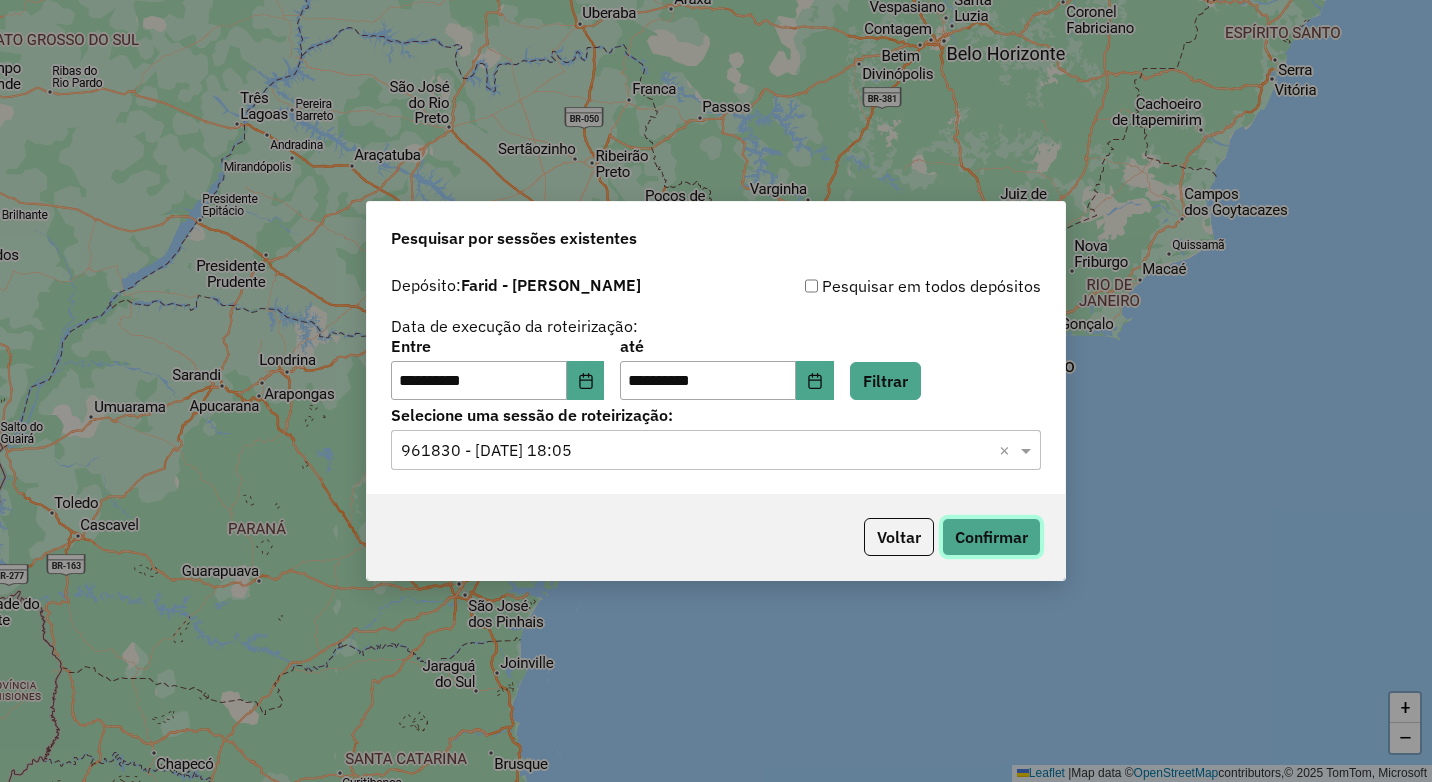 click on "Confirmar" 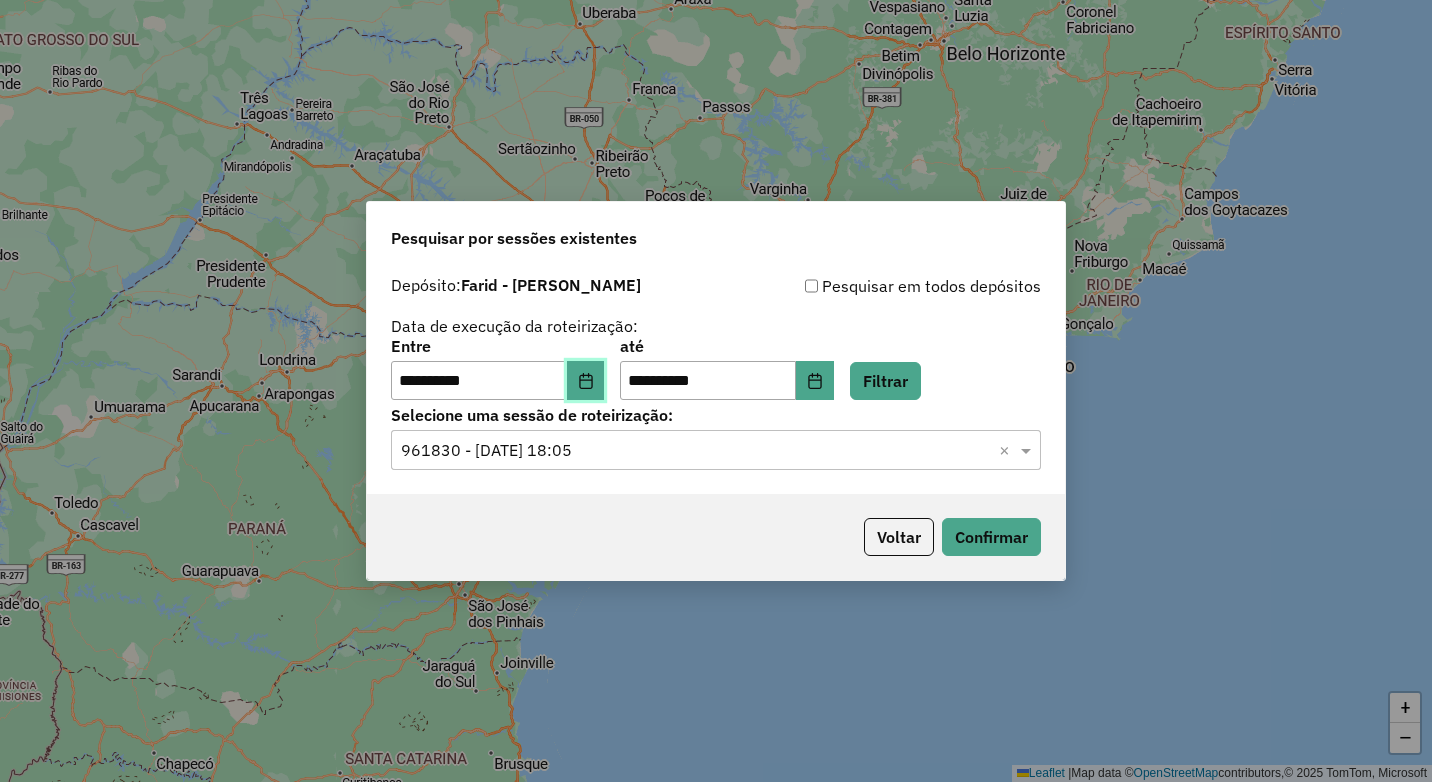 click 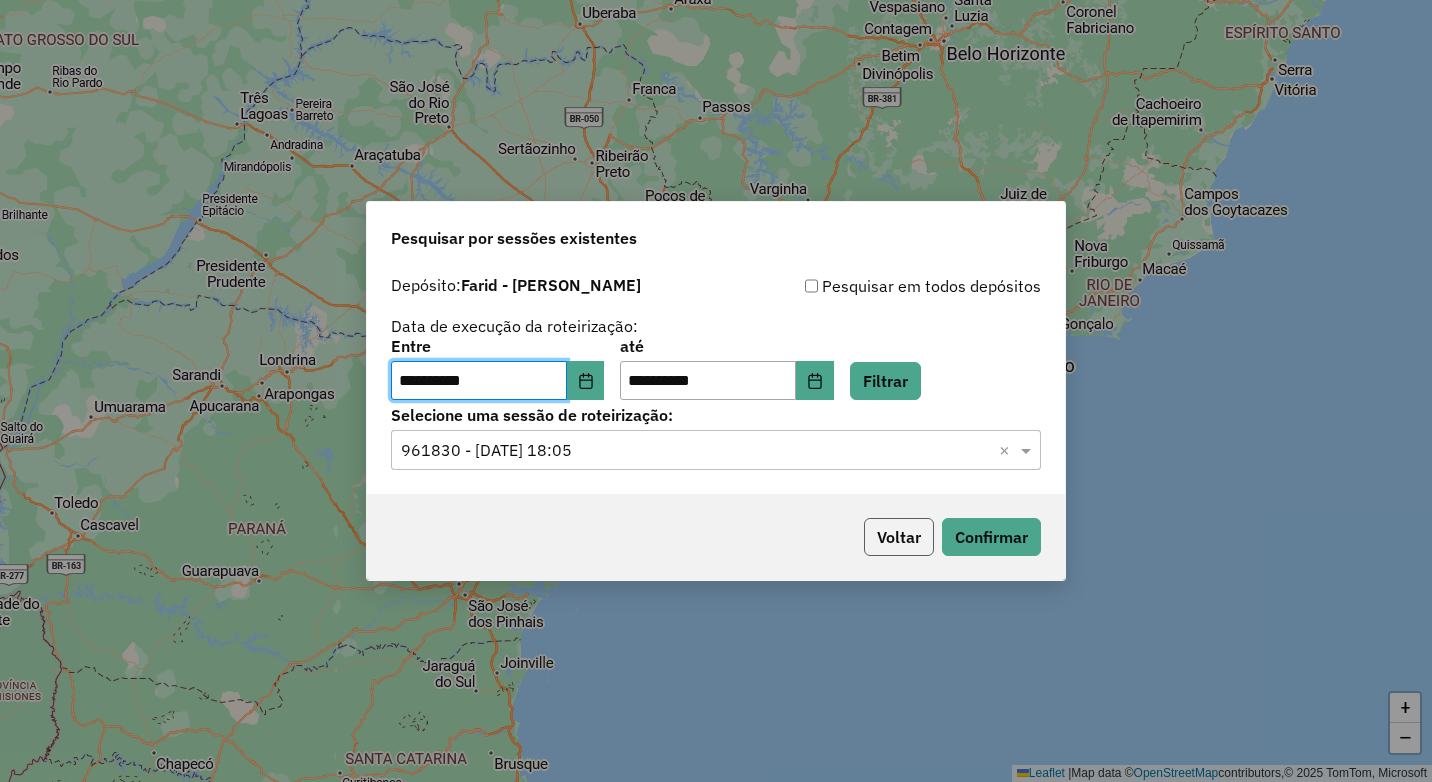 click on "Voltar" 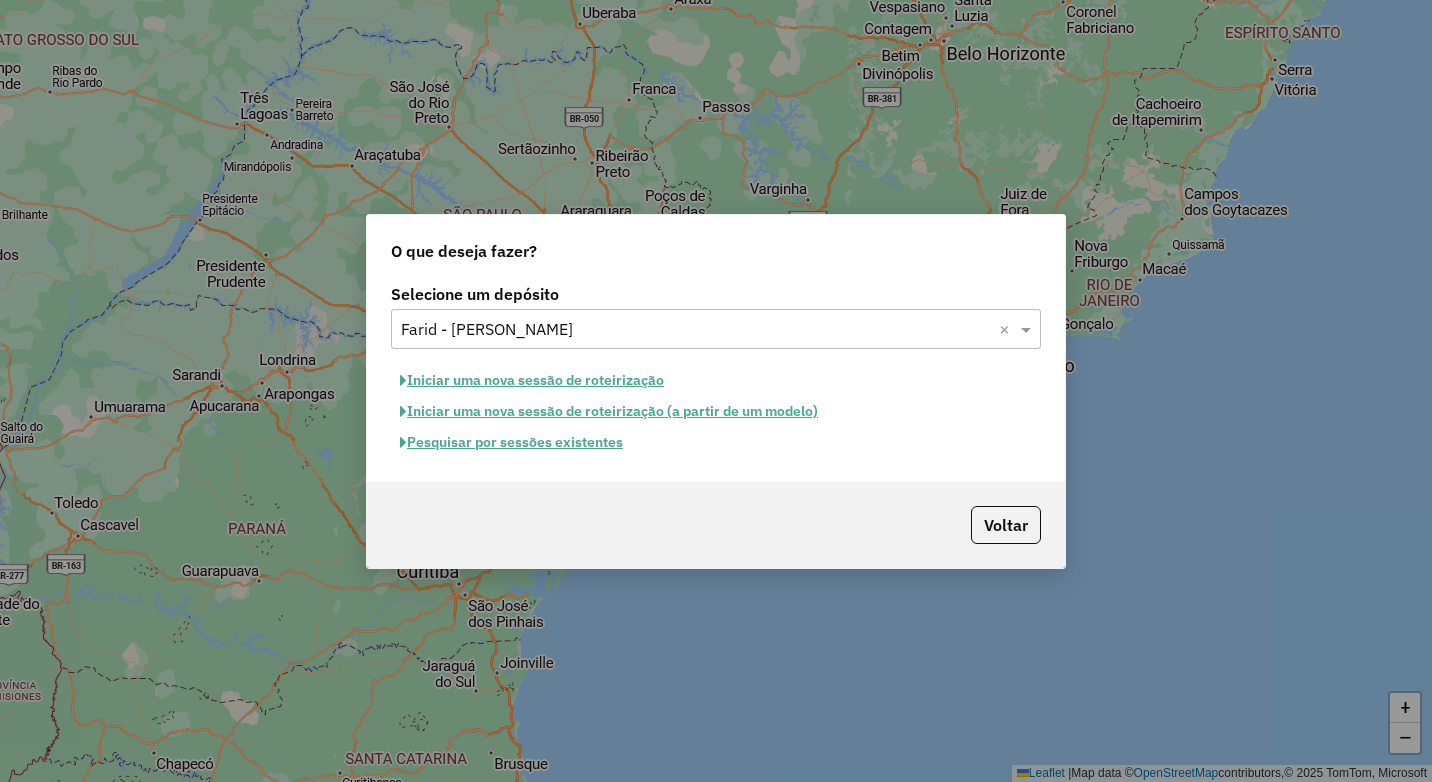 click on "Iniciar uma nova sessão de roteirização" 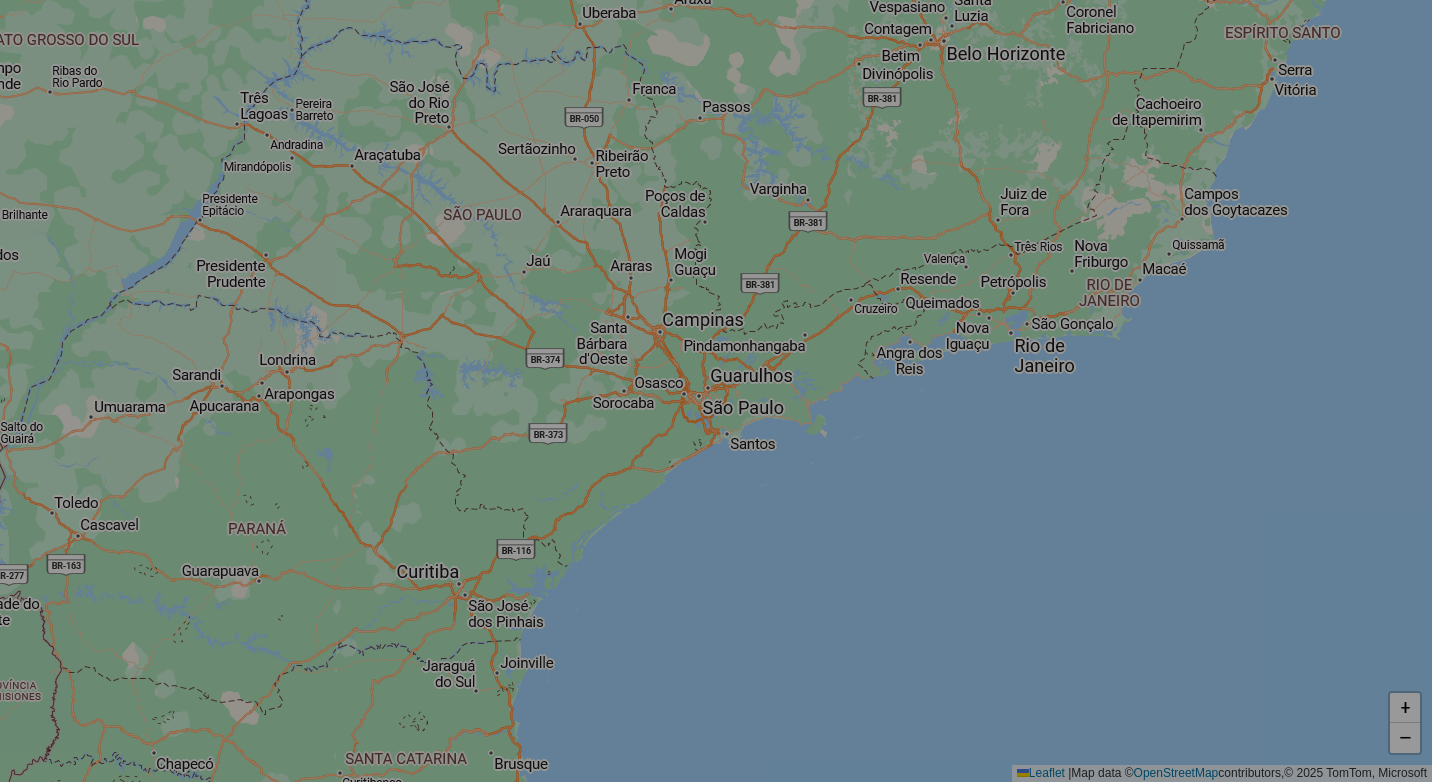 select on "*" 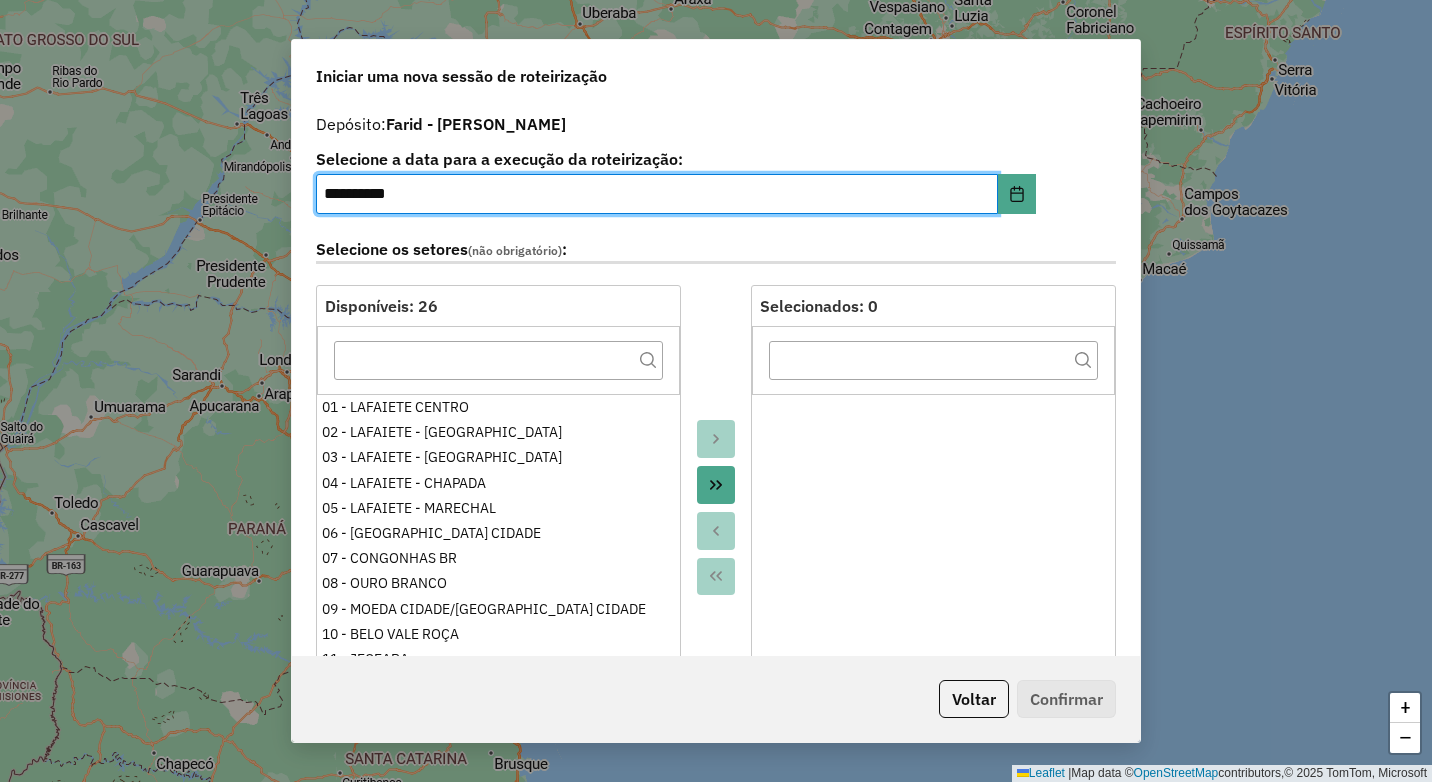 scroll, scrollTop: 600, scrollLeft: 0, axis: vertical 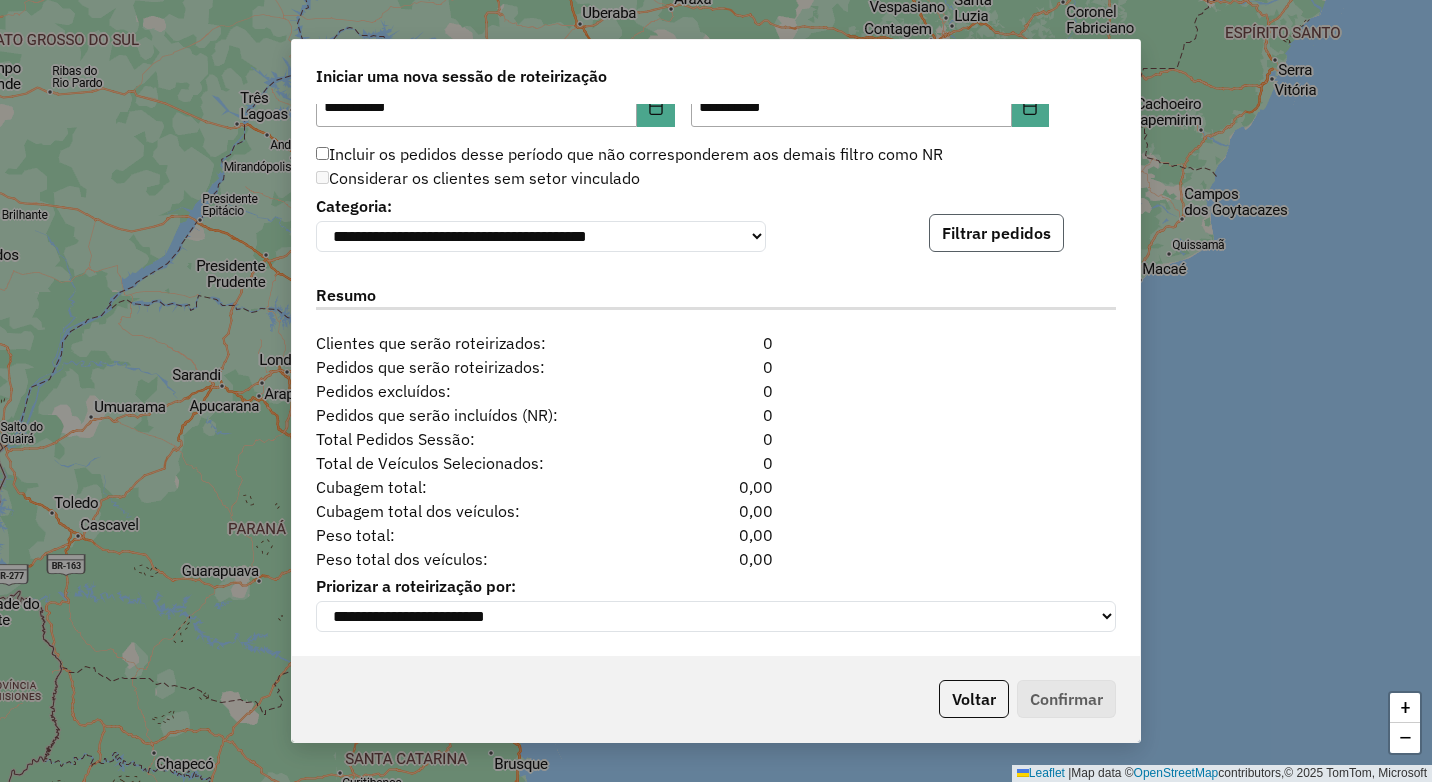 click on "Filtrar pedidos" 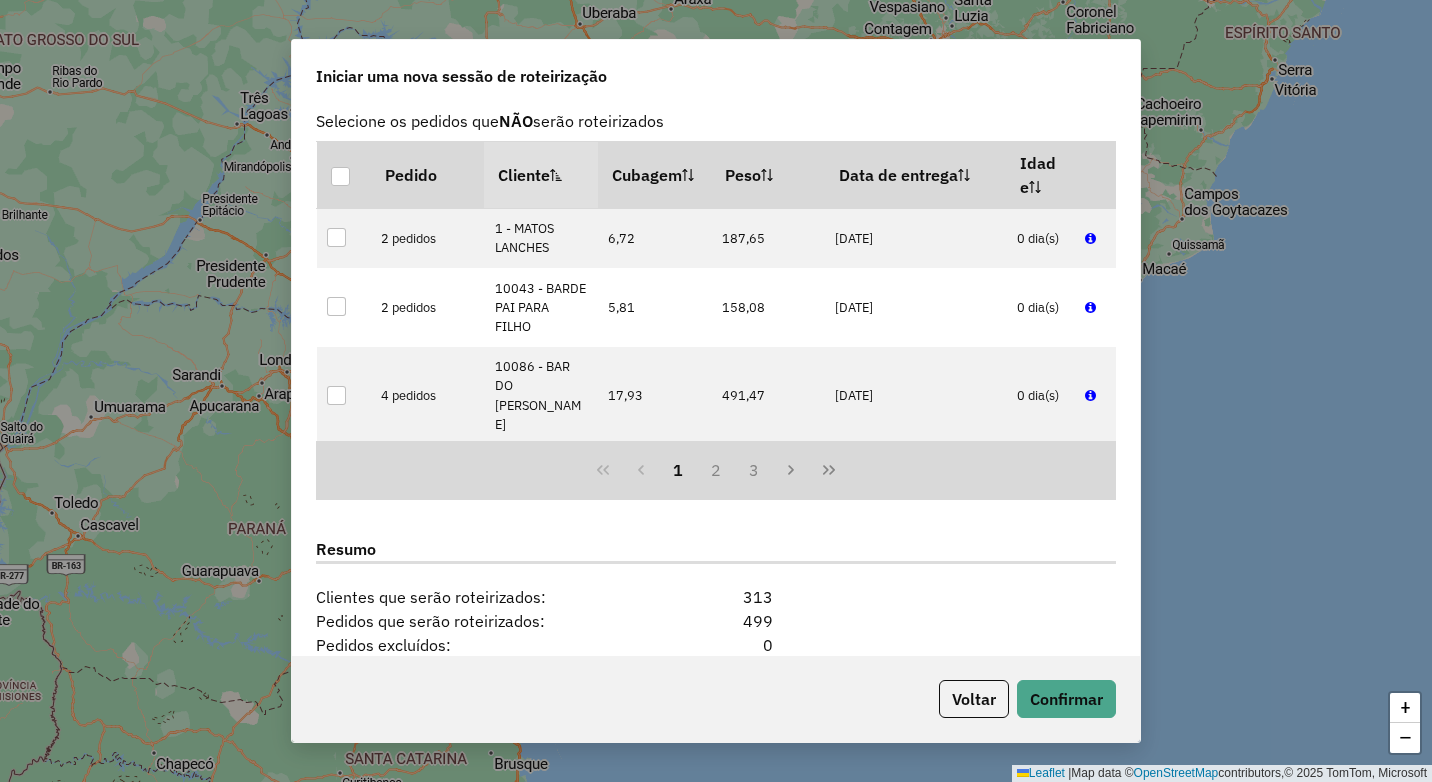 scroll, scrollTop: 2397, scrollLeft: 0, axis: vertical 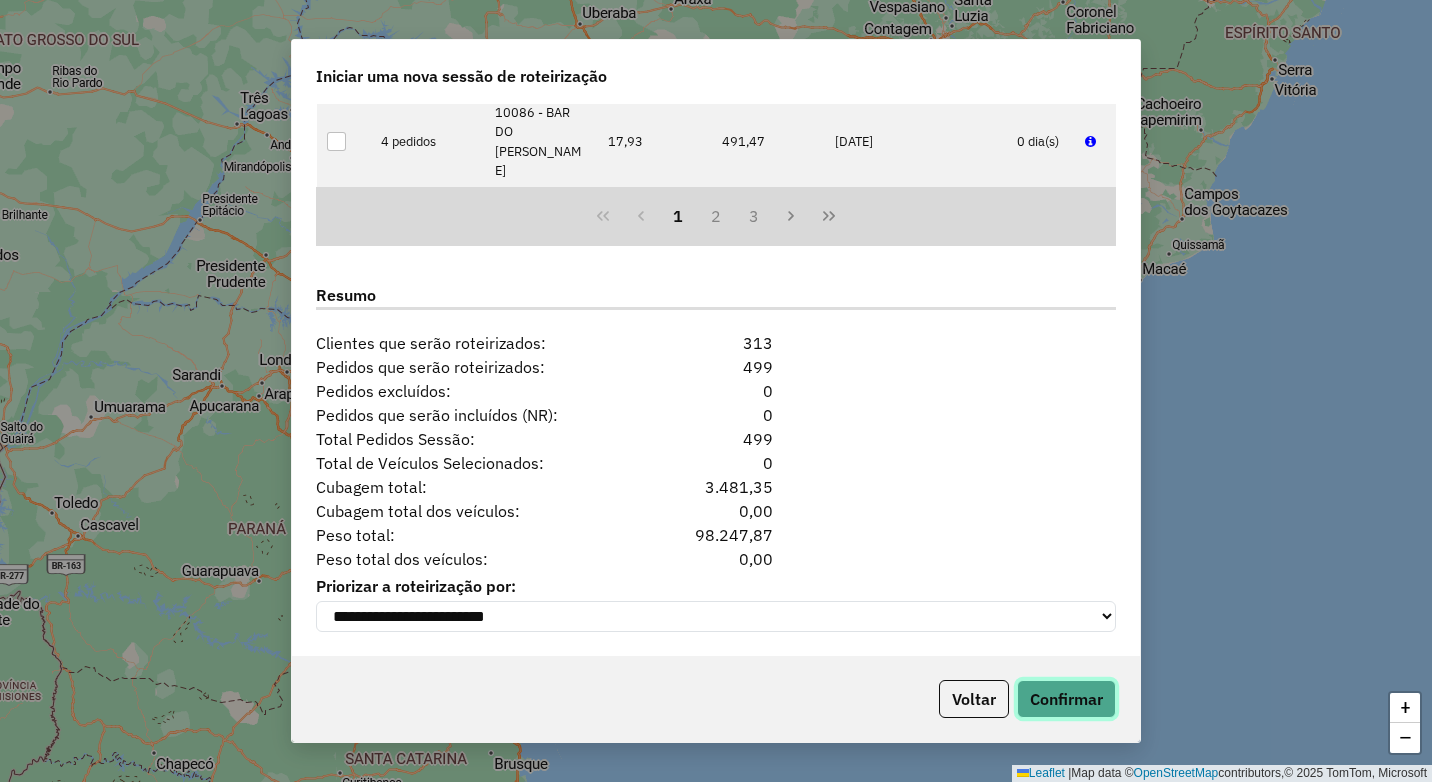 click on "Confirmar" 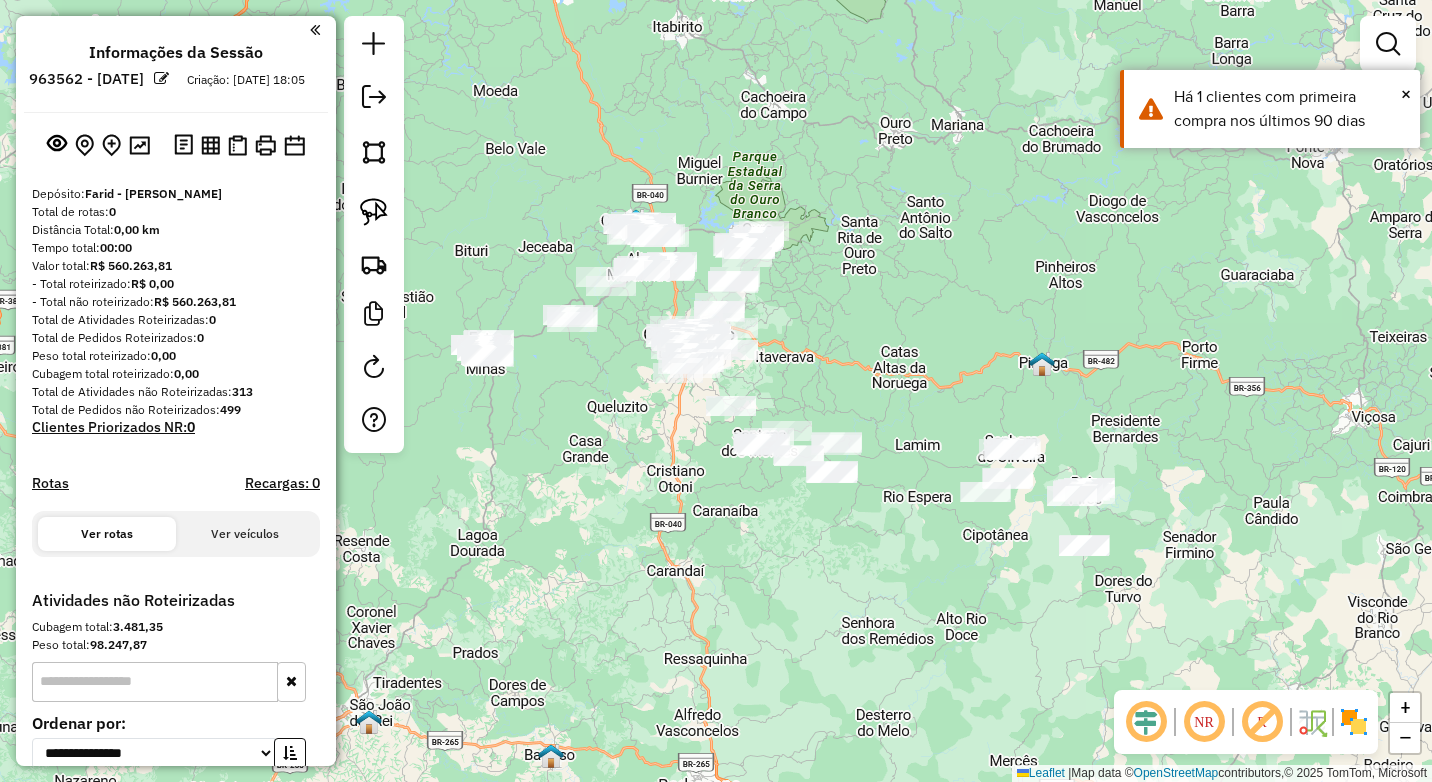 drag, startPoint x: 921, startPoint y: 428, endPoint x: 770, endPoint y: 264, distance: 222.92824 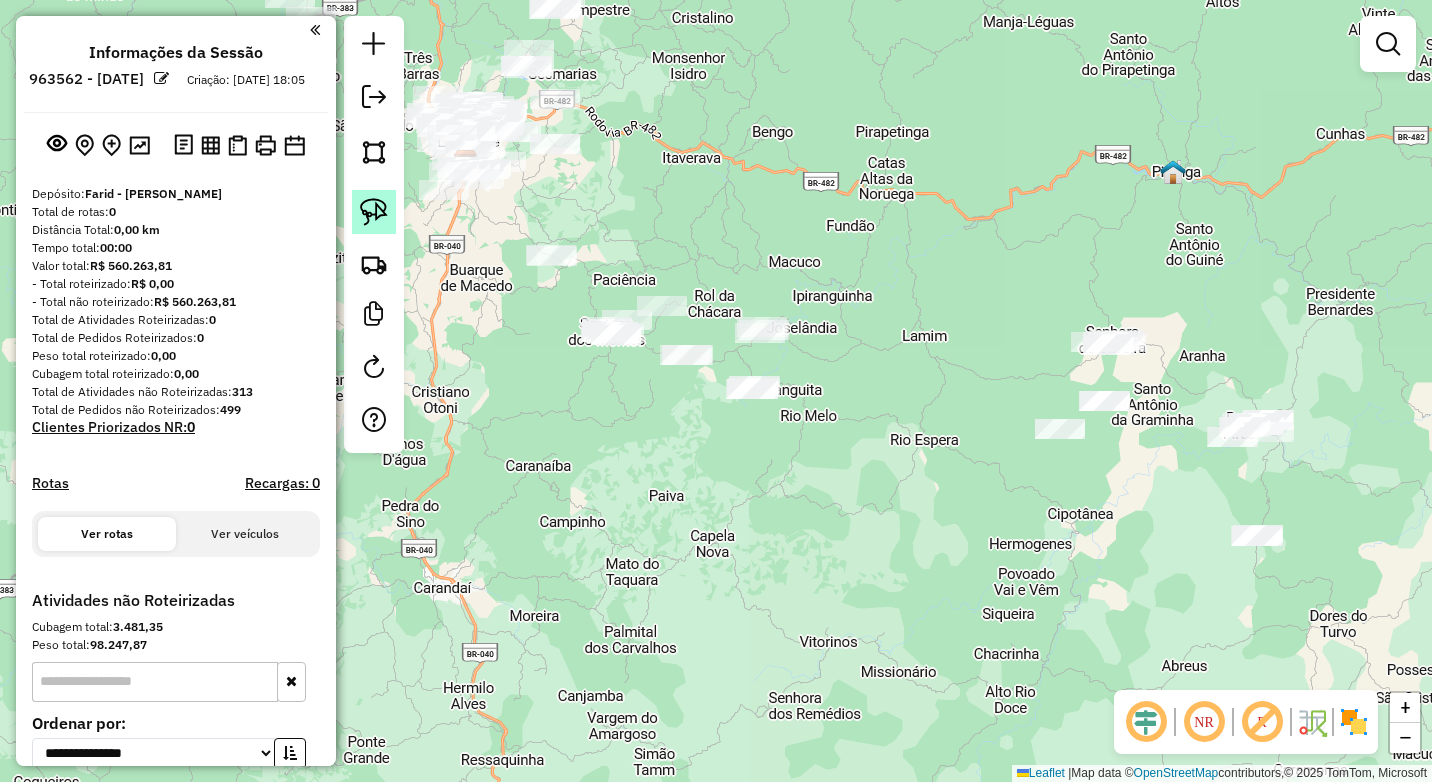 click 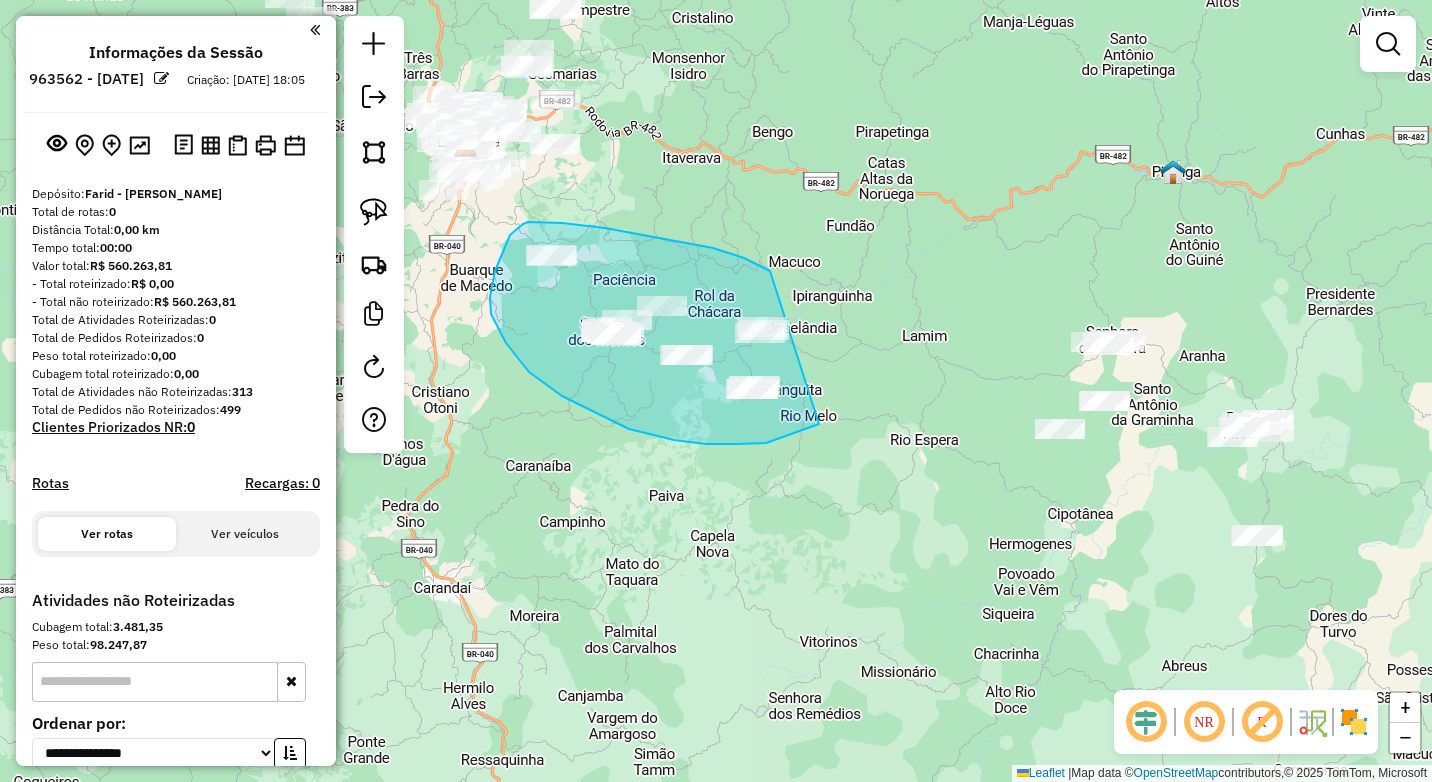 drag, startPoint x: 713, startPoint y: 248, endPoint x: 837, endPoint y: 404, distance: 199.2787 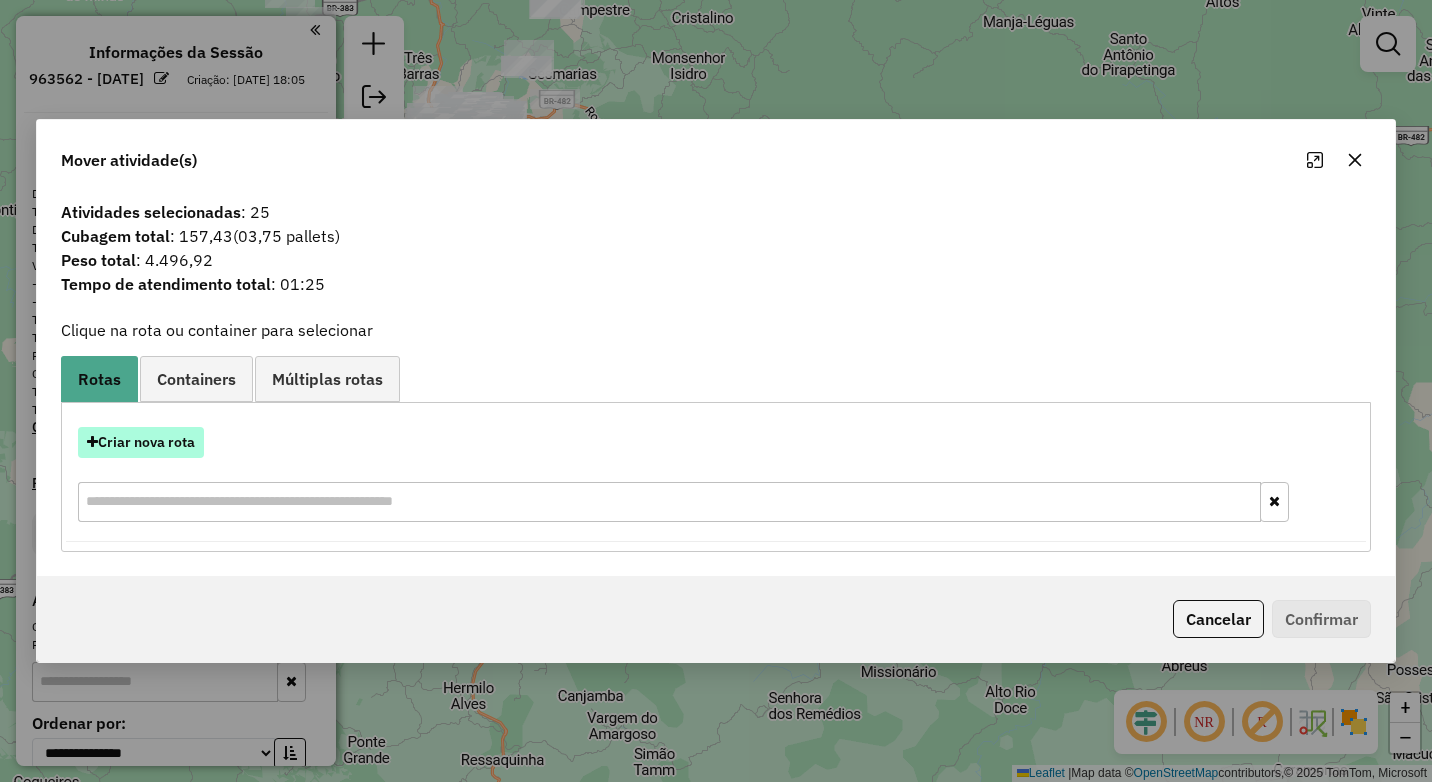 click on "Criar nova rota" at bounding box center (141, 442) 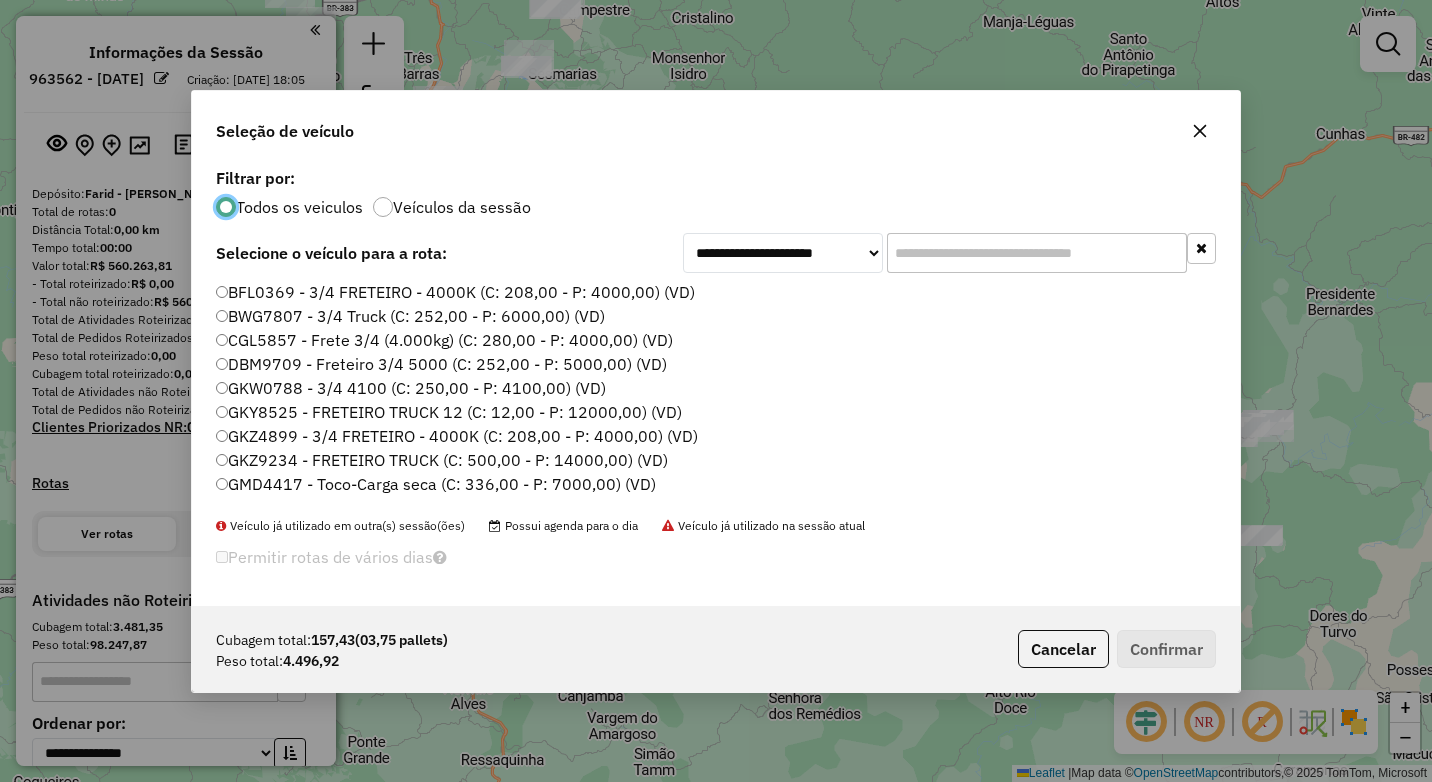 scroll, scrollTop: 11, scrollLeft: 6, axis: both 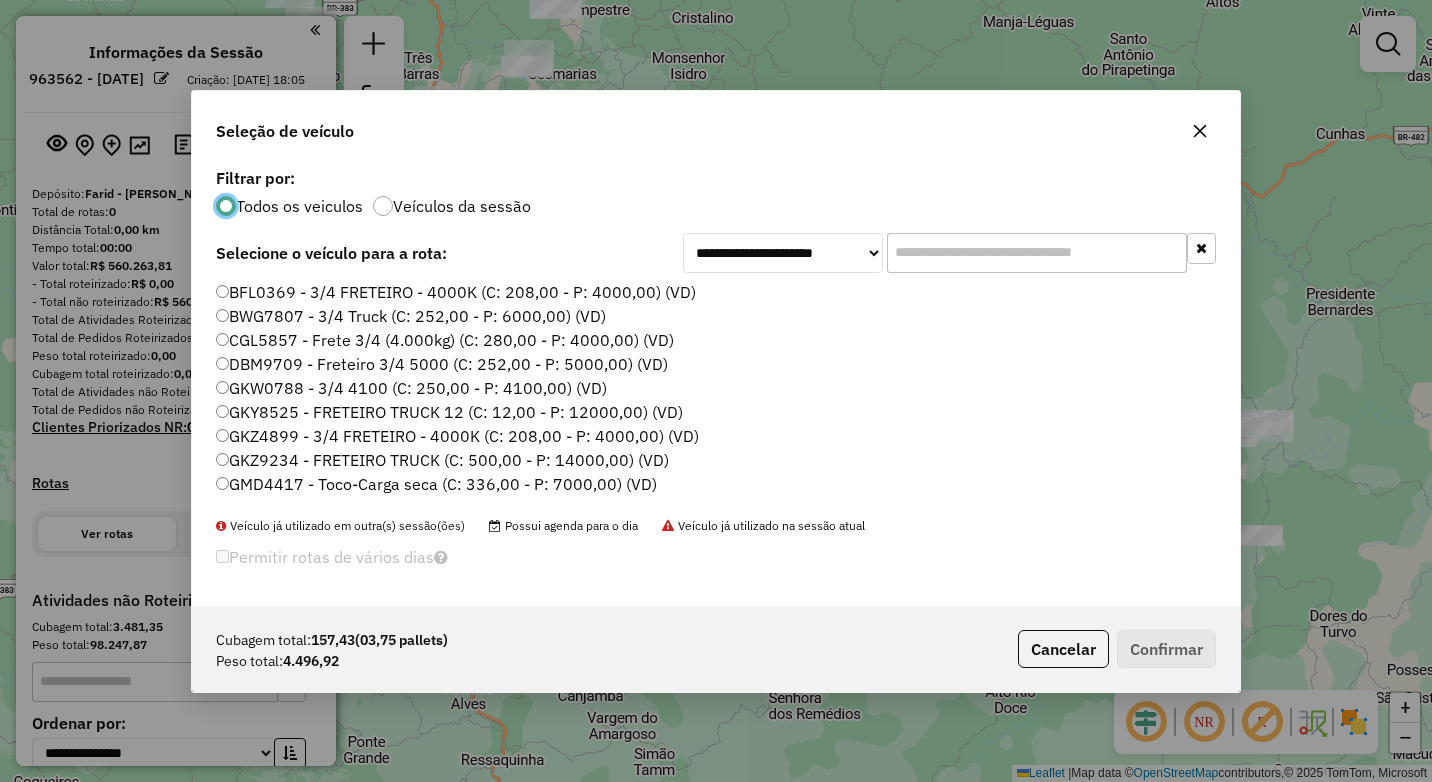 click 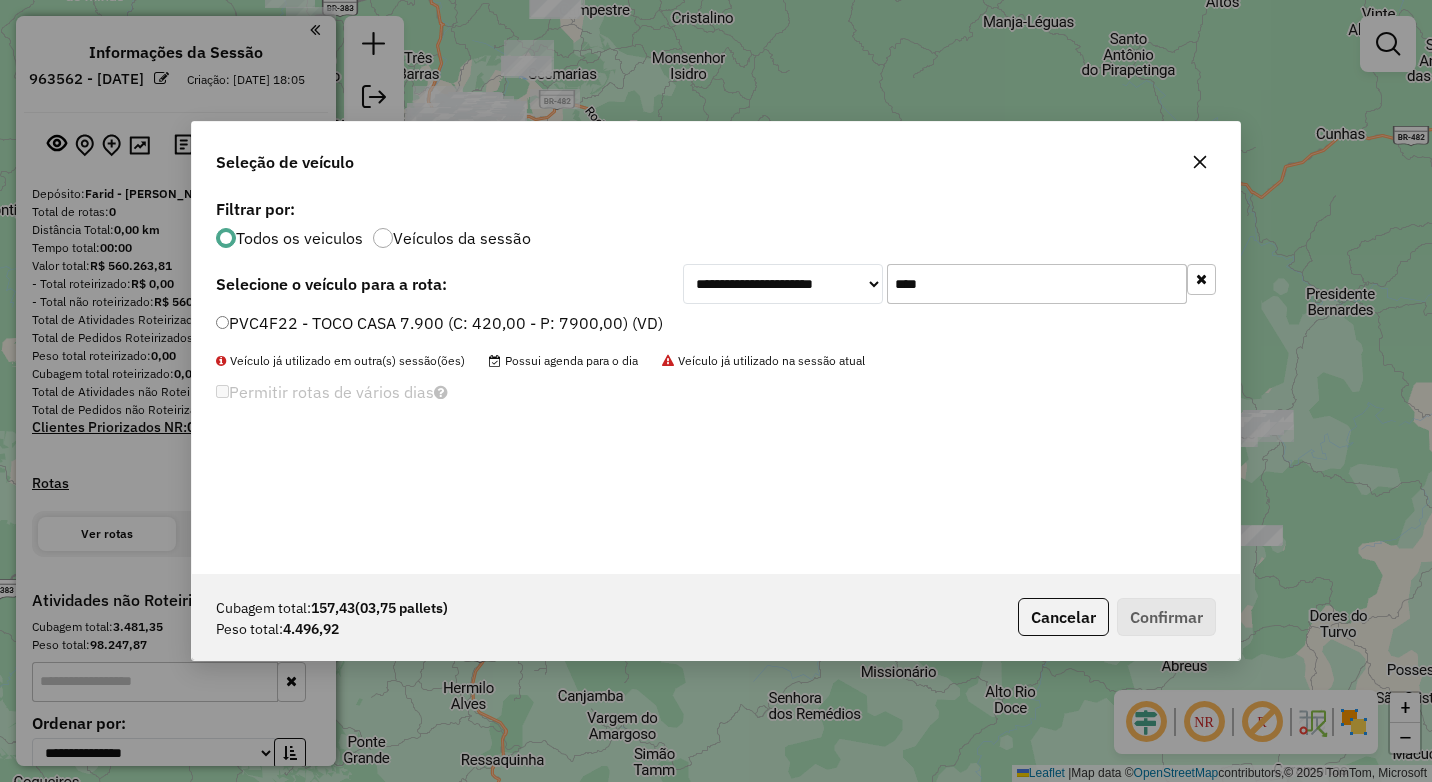 type on "****" 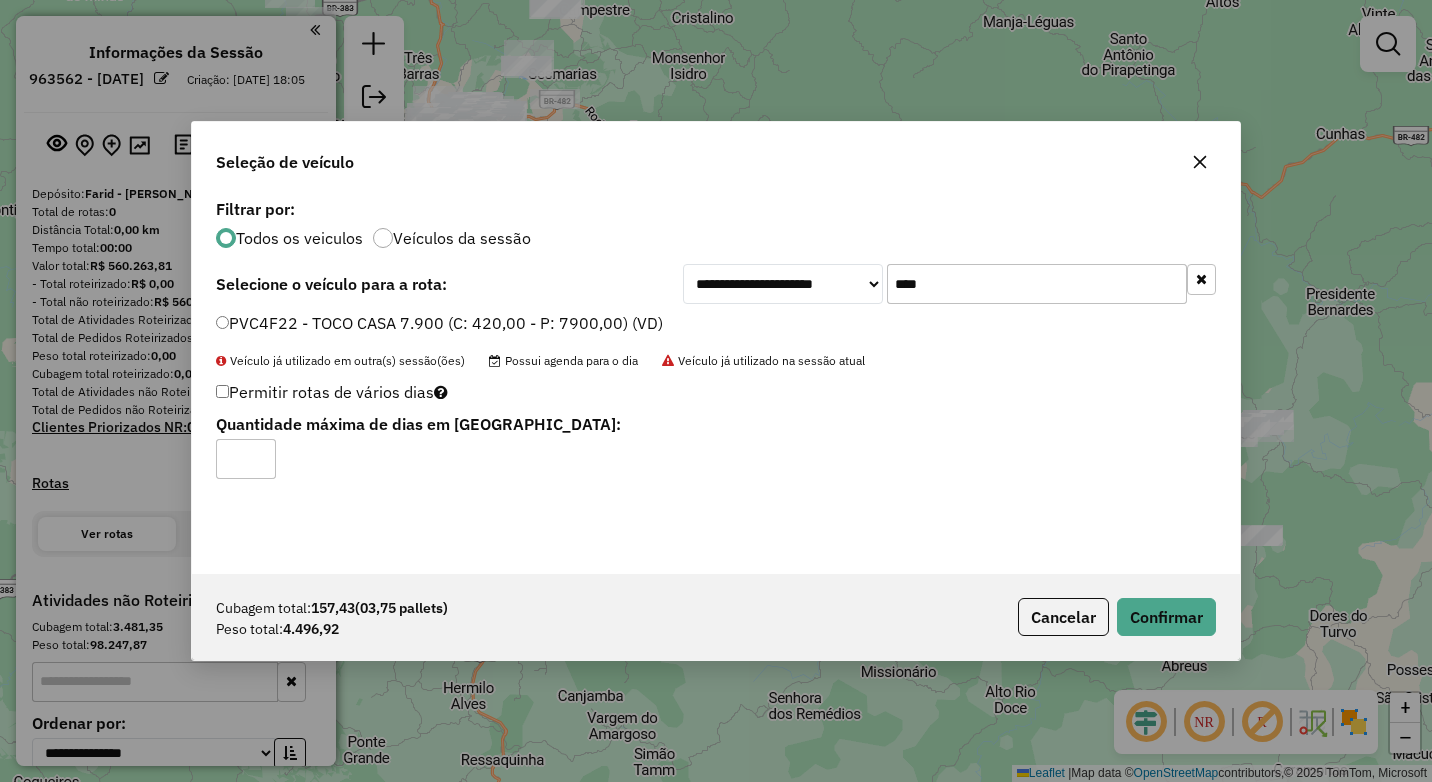 click on "Cubagem total:  157,43   (03,75 pallets)  Peso total: 4.496,92  Cancelar   Confirmar" 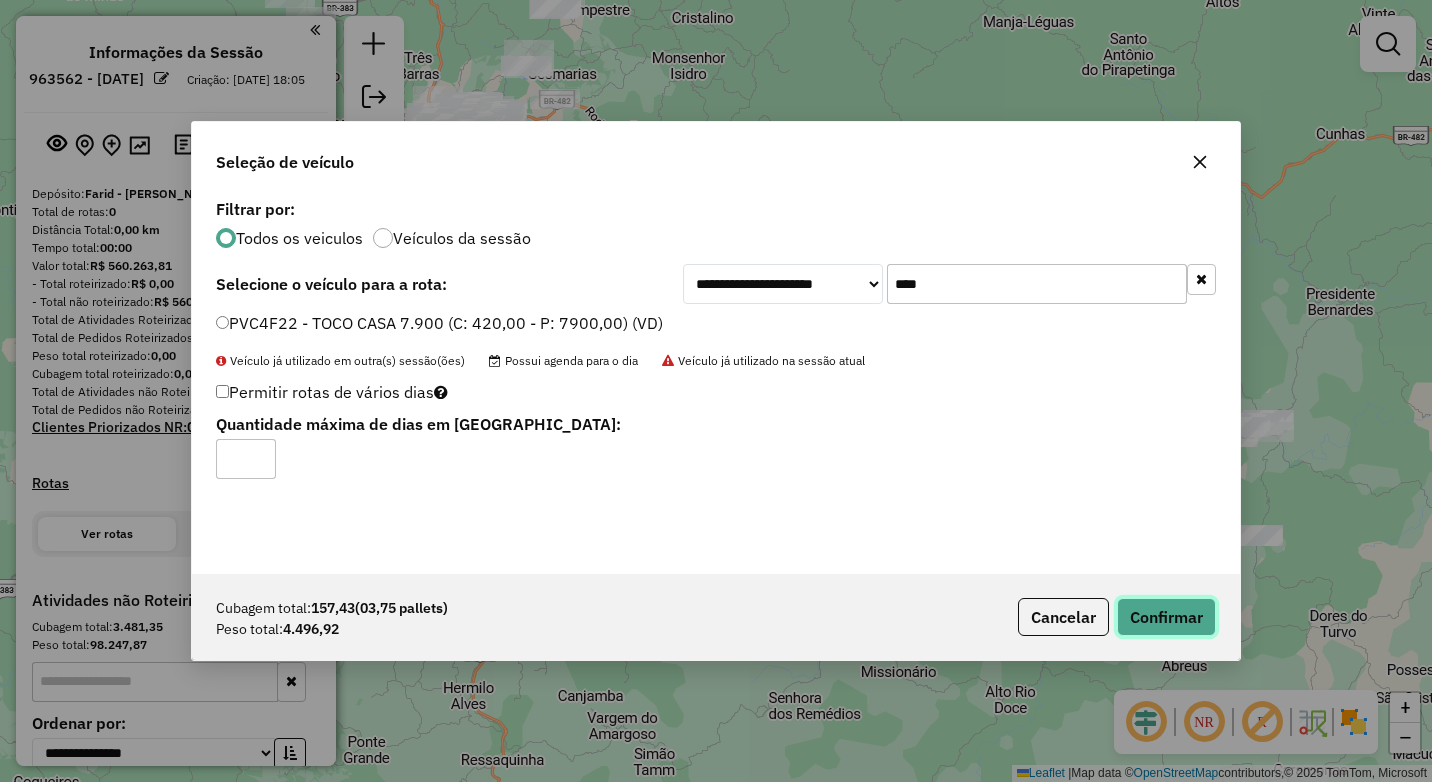 click on "Confirmar" 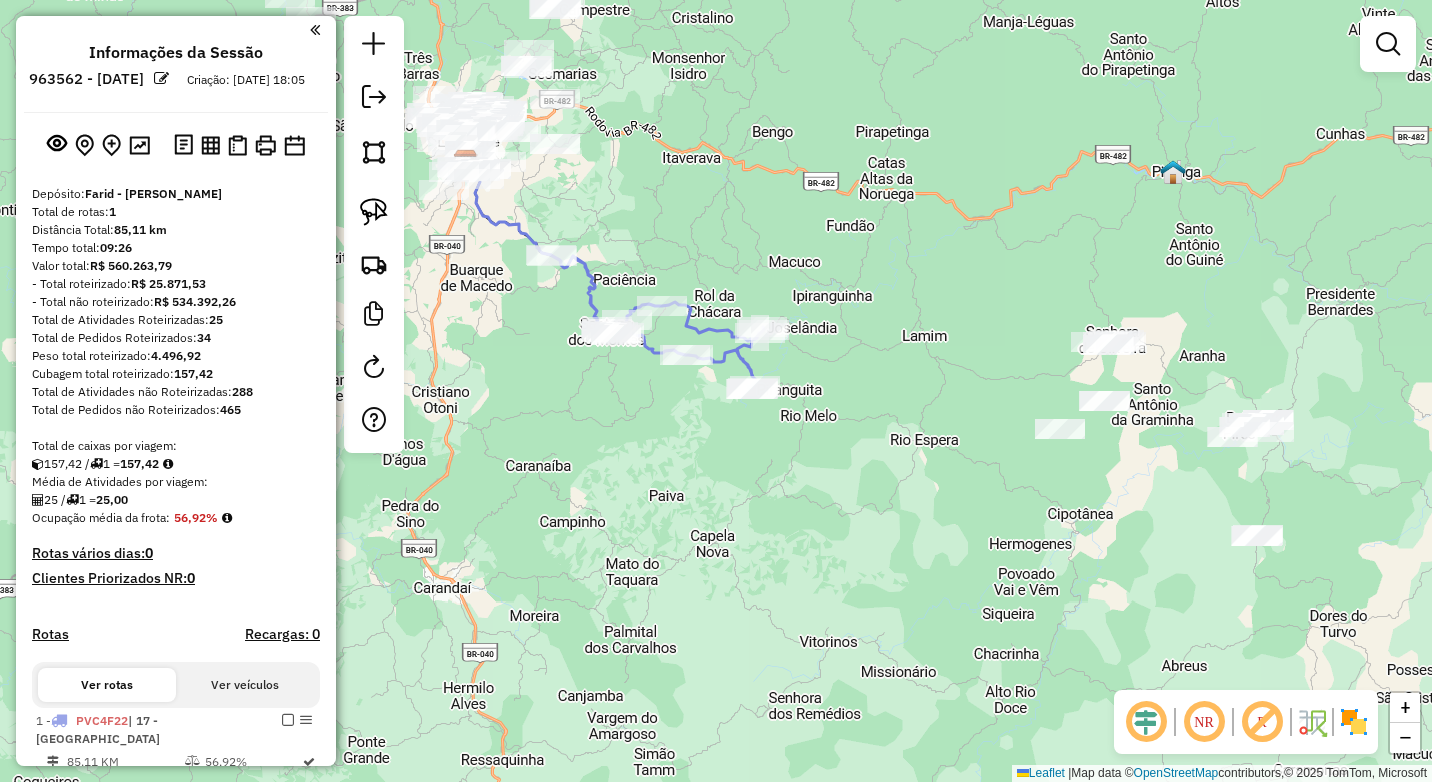 drag, startPoint x: 882, startPoint y: 560, endPoint x: 1012, endPoint y: 600, distance: 136.01471 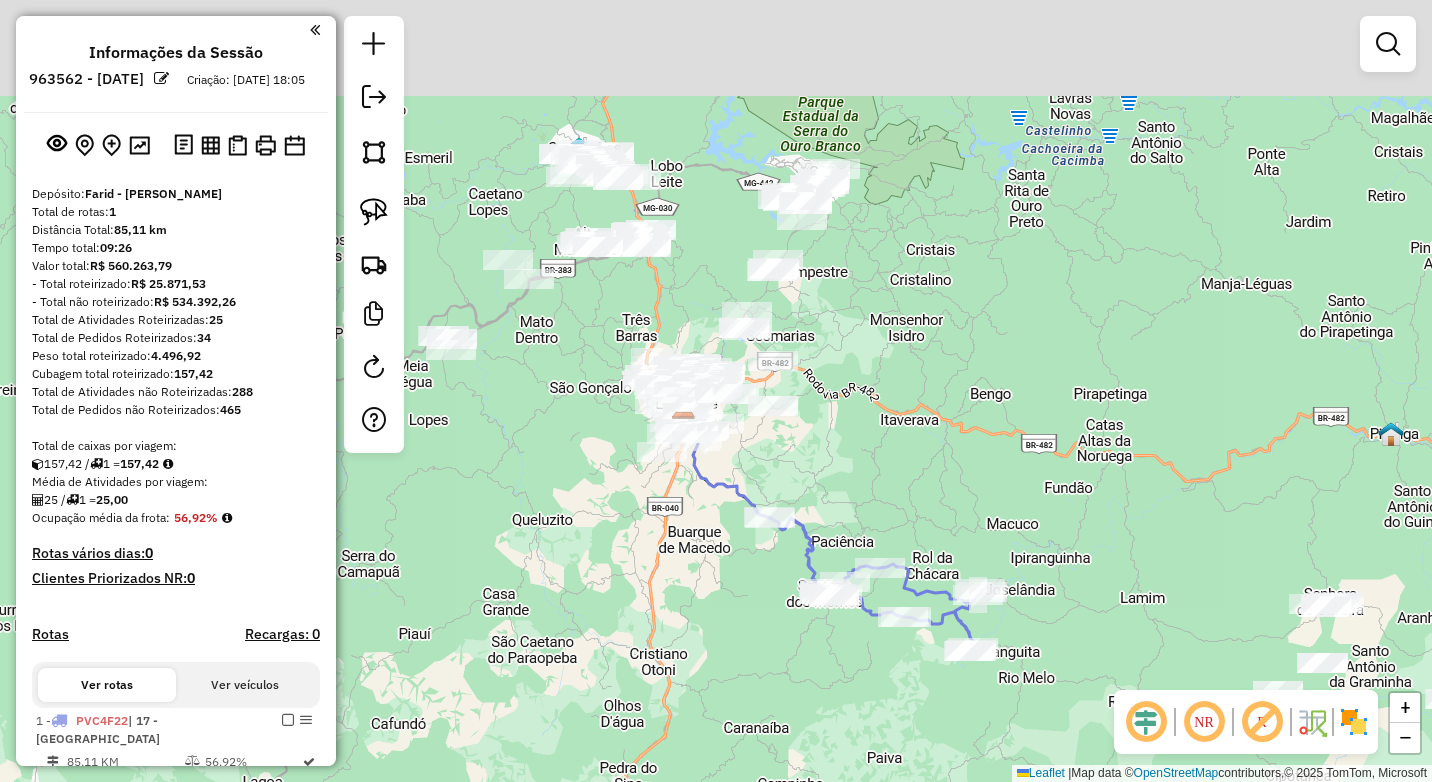 drag, startPoint x: 707, startPoint y: 591, endPoint x: 666, endPoint y: 661, distance: 81.12336 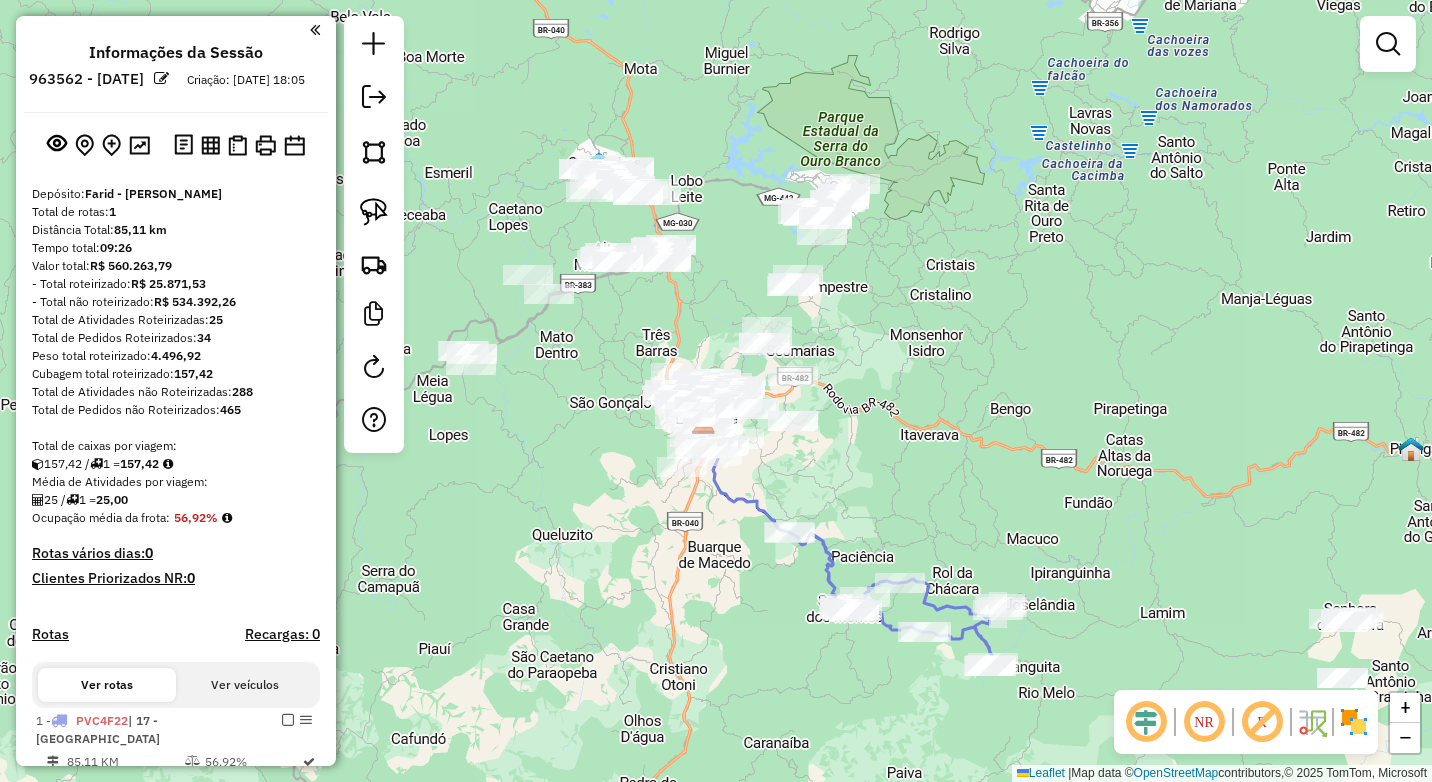 drag, startPoint x: 510, startPoint y: 484, endPoint x: 644, endPoint y: 582, distance: 166.01205 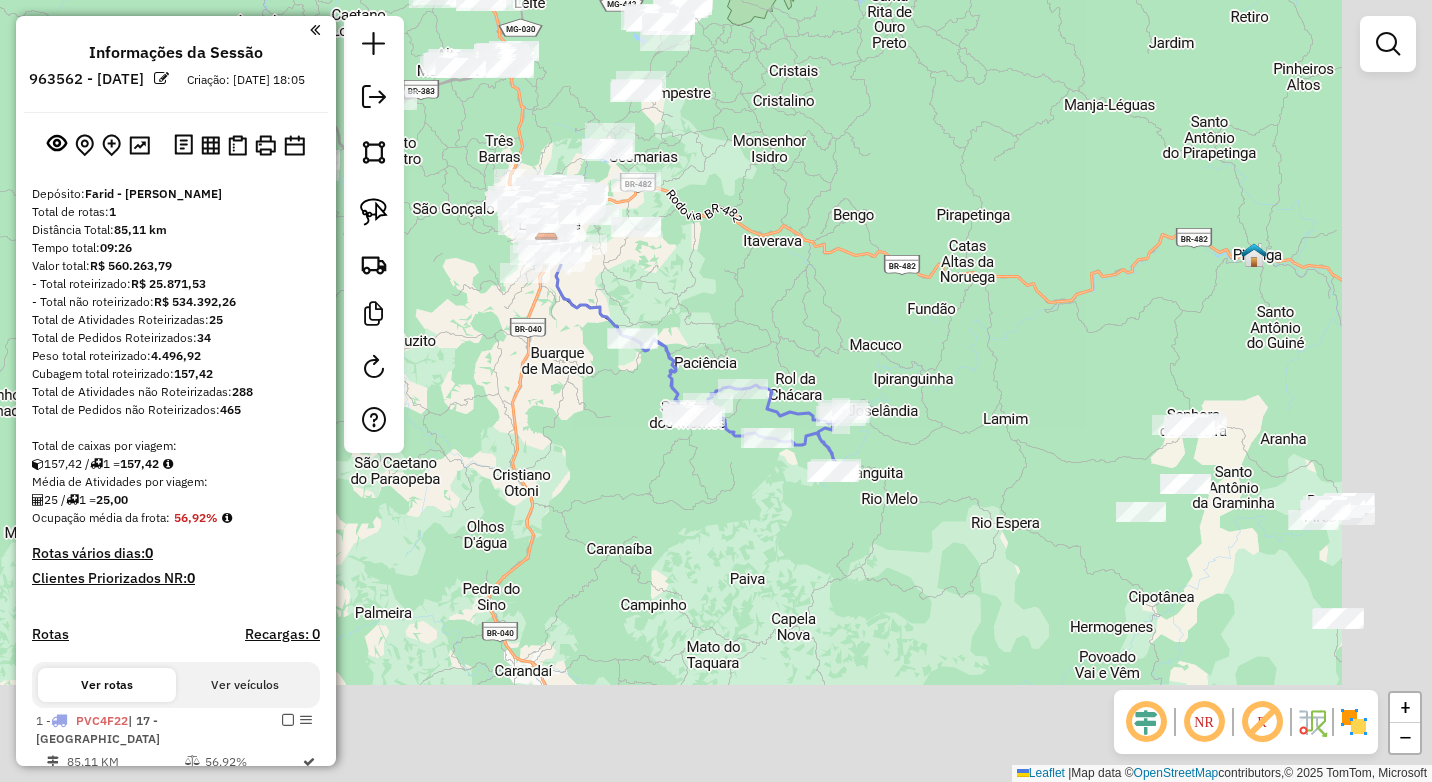 drag, startPoint x: 671, startPoint y: 503, endPoint x: 606, endPoint y: 414, distance: 110.20889 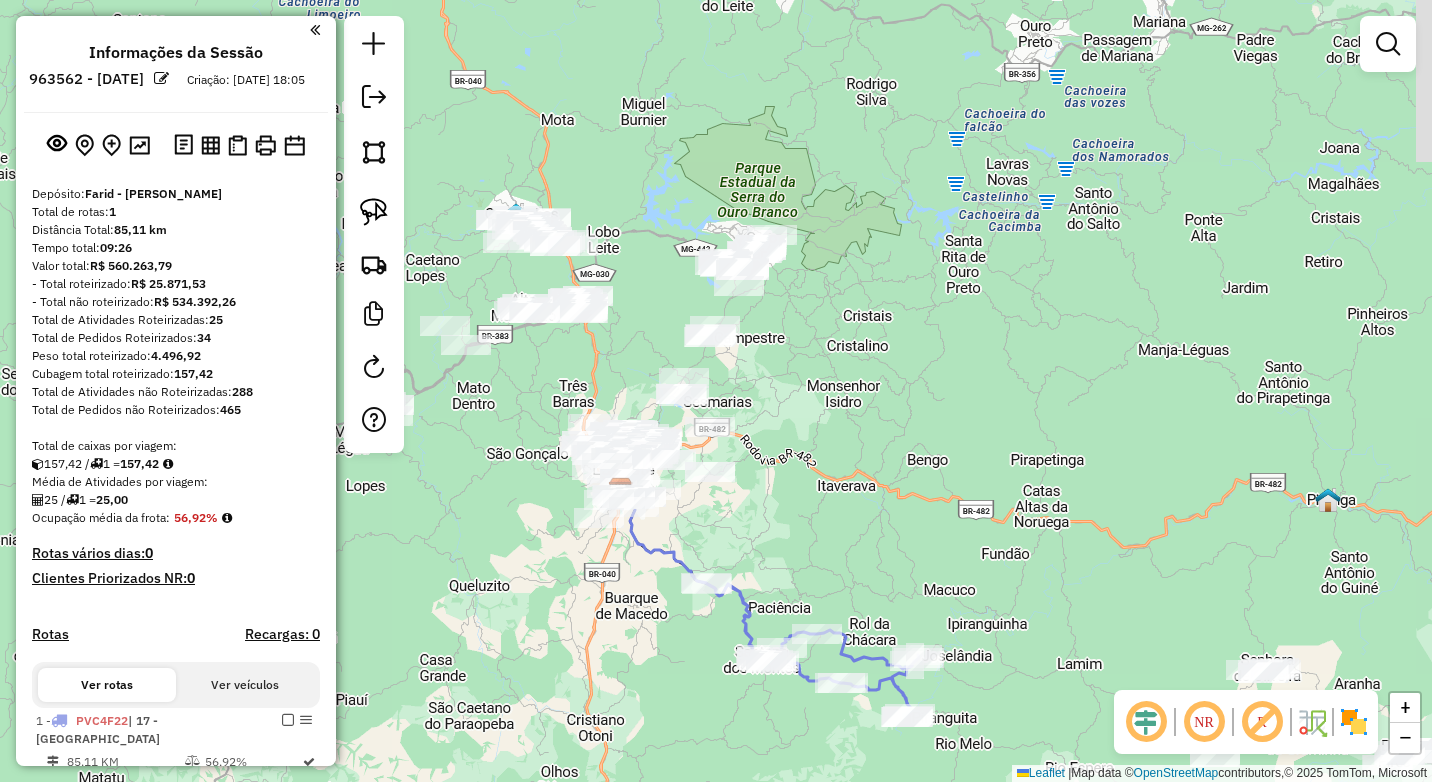 drag, startPoint x: 760, startPoint y: 199, endPoint x: 855, endPoint y: 488, distance: 304.21375 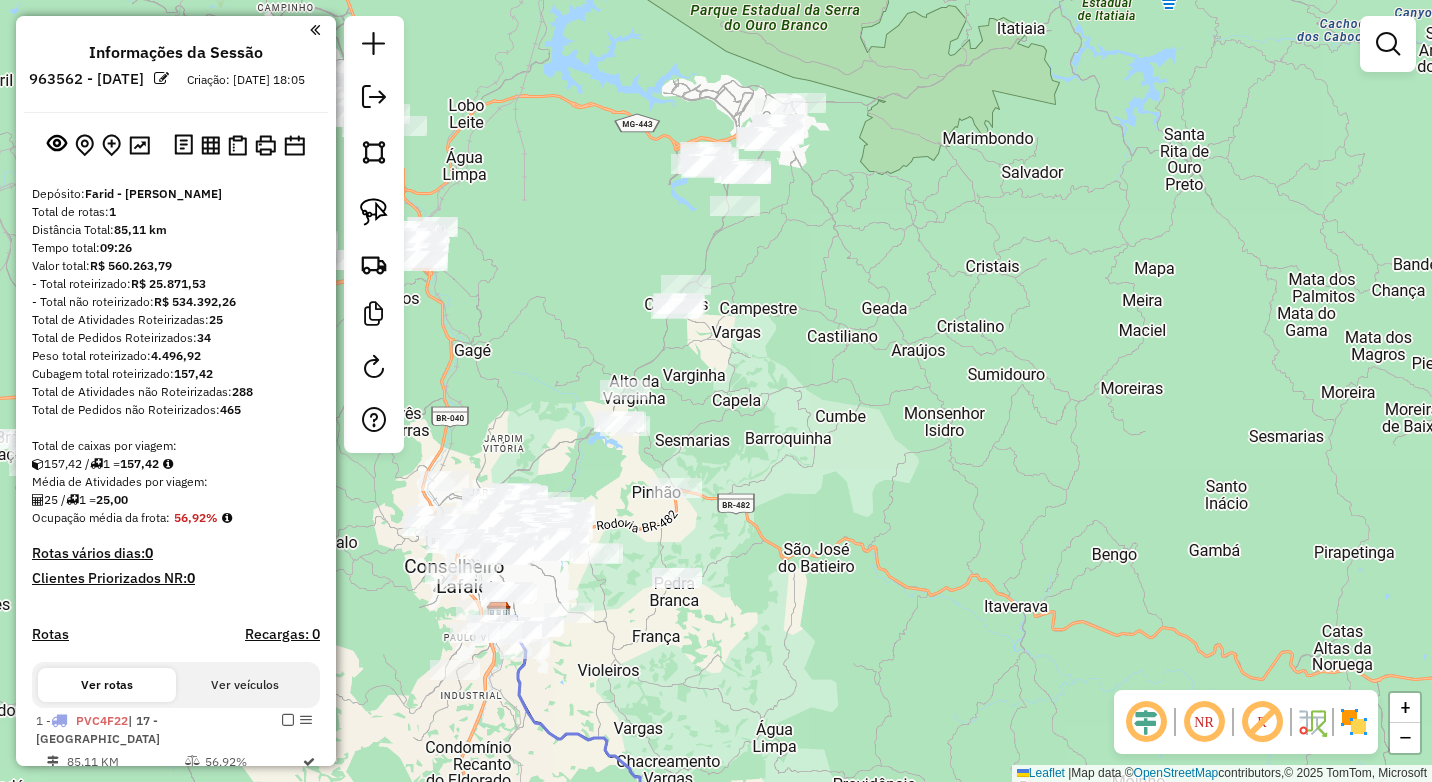 click on "Janela de atendimento Grade de atendimento Capacidade Transportadoras Veículos Cliente Pedidos  Rotas Selecione os dias de semana para filtrar as janelas de atendimento  Seg   Ter   Qua   Qui   Sex   Sáb   Dom  Informe o período da janela de atendimento: De: Até:  Filtrar exatamente a janela do cliente  Considerar janela de atendimento padrão  Selecione os dias de semana para filtrar as grades de atendimento  Seg   Ter   Qua   Qui   Sex   Sáb   Dom   Considerar clientes sem dia de atendimento cadastrado  Clientes fora do dia de atendimento selecionado Filtrar as atividades entre os valores definidos abaixo:  Peso mínimo:   Peso máximo:   Cubagem mínima:   Cubagem máxima:   De:   Até:  Filtrar as atividades entre o tempo de atendimento definido abaixo:  De:   Até:   Considerar capacidade total dos clientes não roteirizados Transportadora: Selecione um ou mais itens Tipo de veículo: Selecione um ou mais itens Veículo: Selecione um ou mais itens Motorista: Selecione um ou mais itens Nome: Rótulo:" 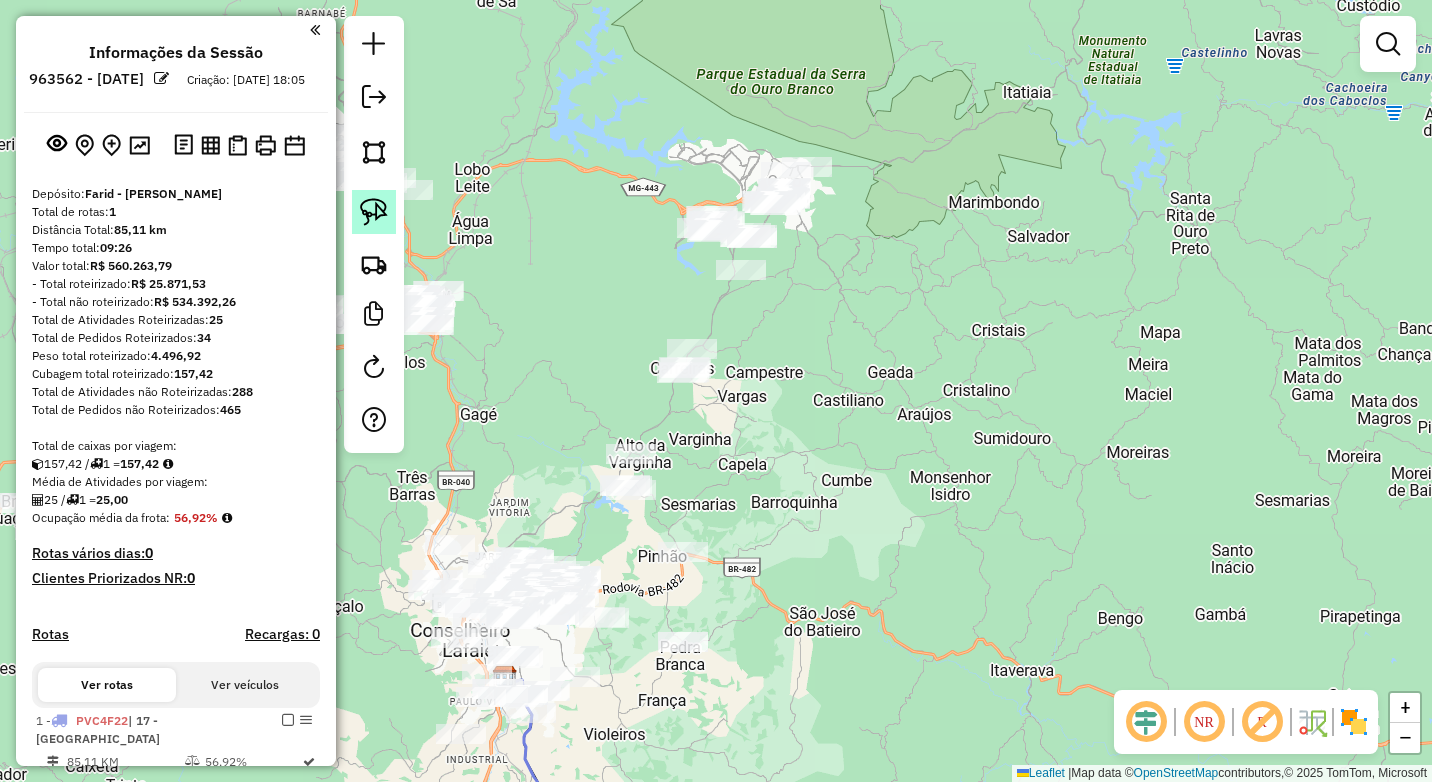 click 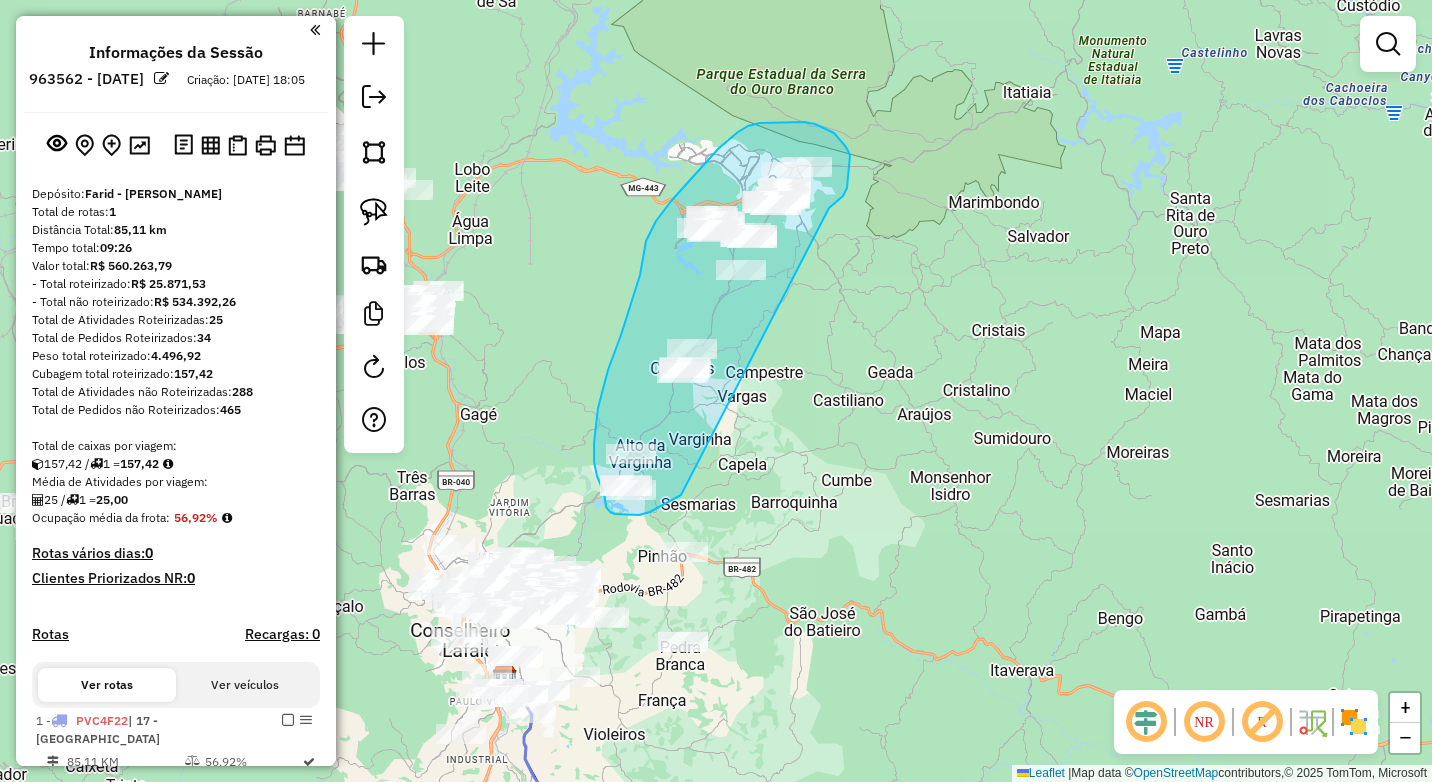 drag, startPoint x: 848, startPoint y: 178, endPoint x: 681, endPoint y: 495, distance: 358.29877 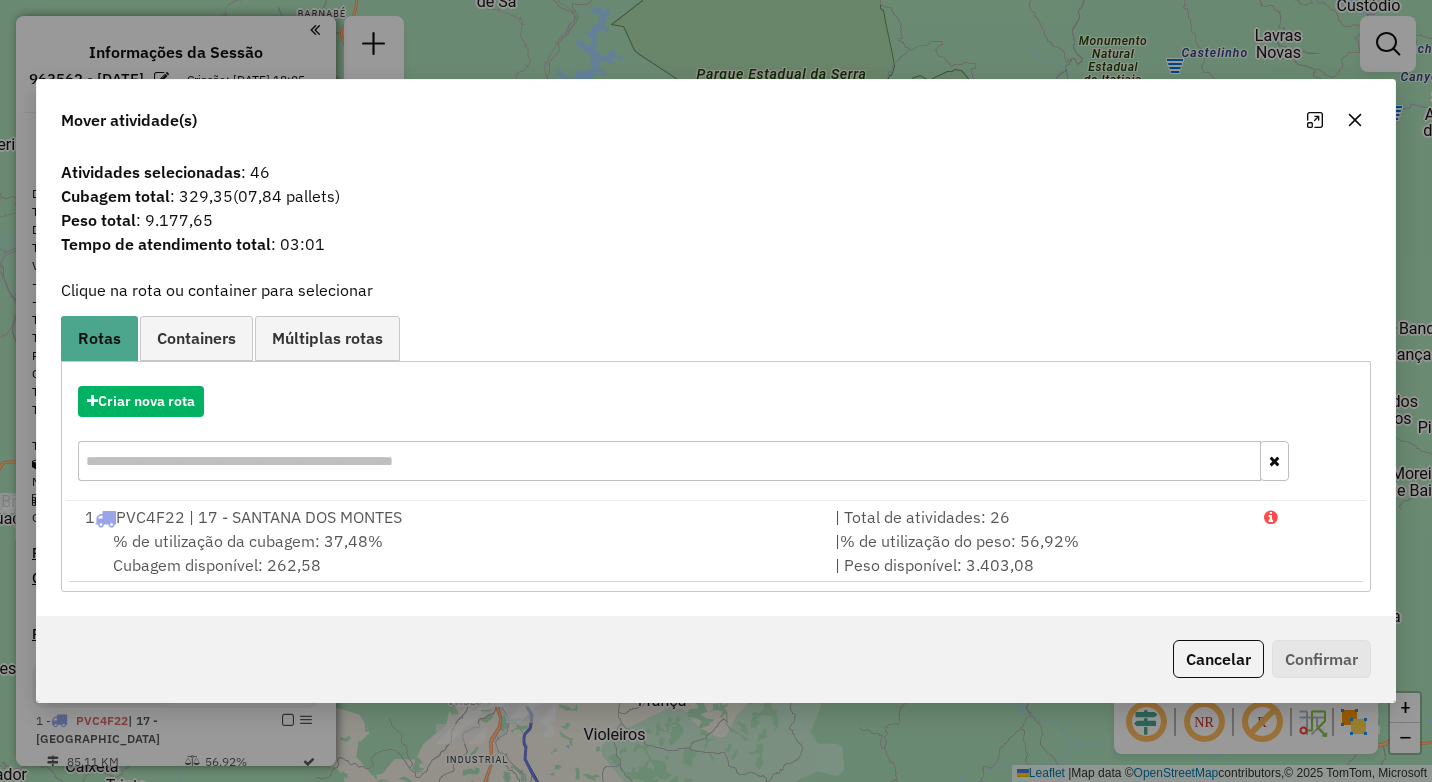 click 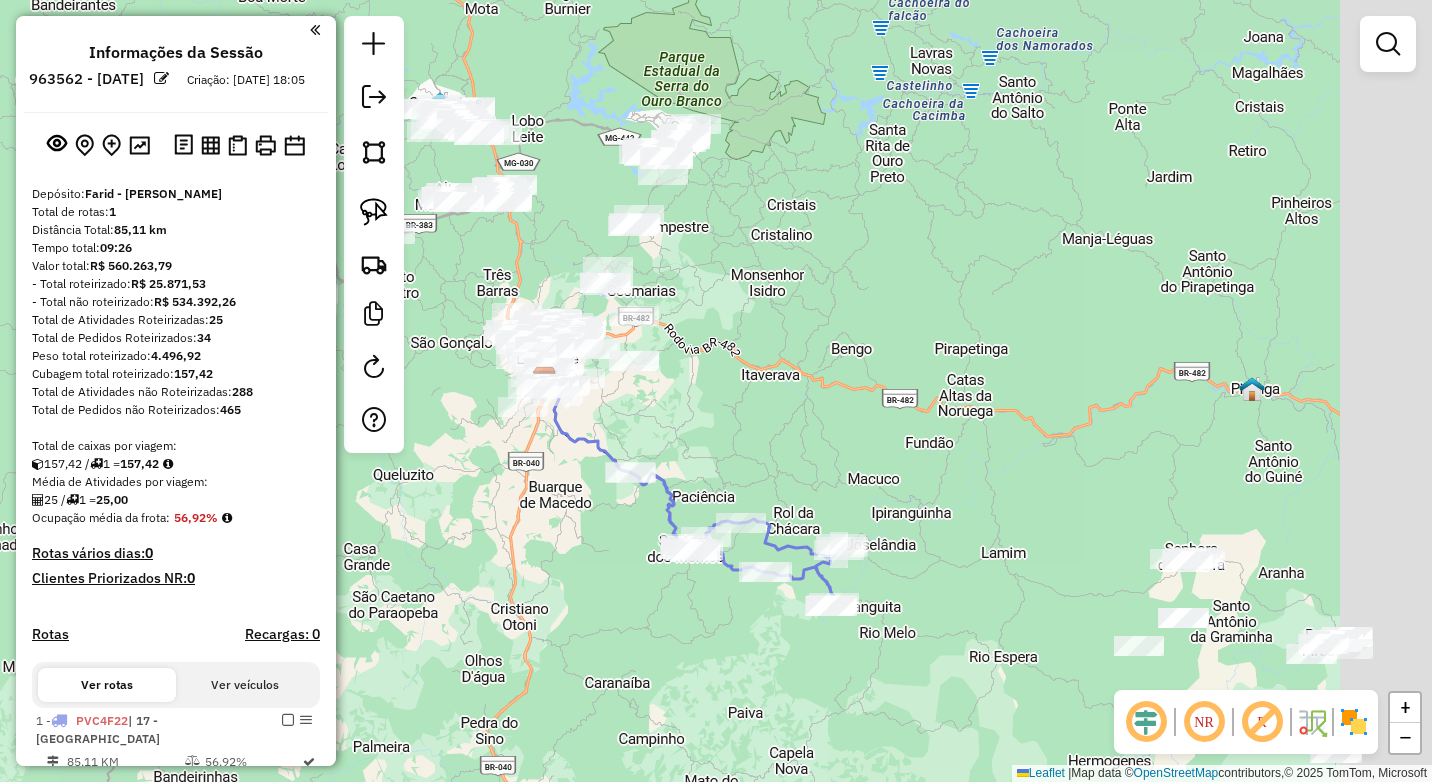 drag, startPoint x: 881, startPoint y: 347, endPoint x: 737, endPoint y: 207, distance: 200.83824 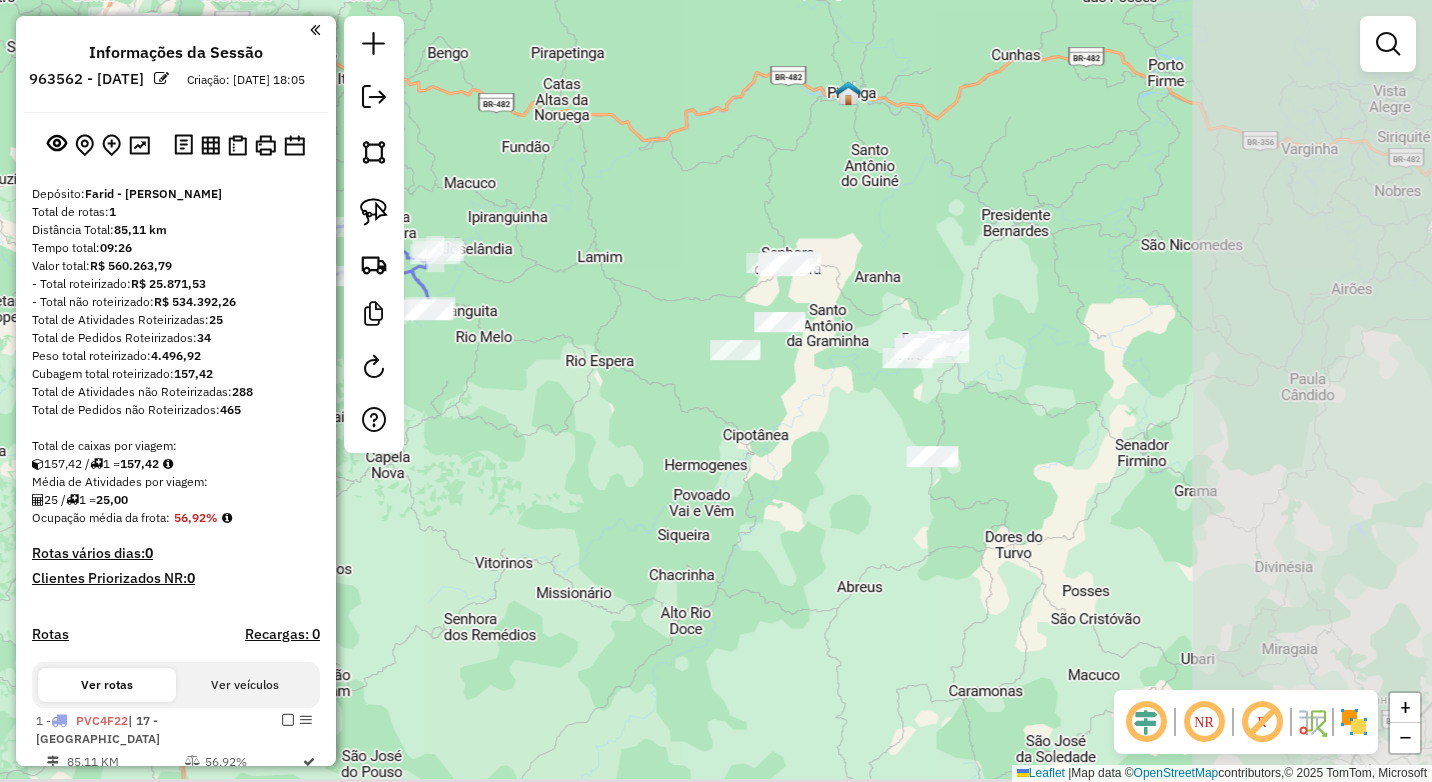 drag, startPoint x: 886, startPoint y: 343, endPoint x: 624, endPoint y: 189, distance: 303.90787 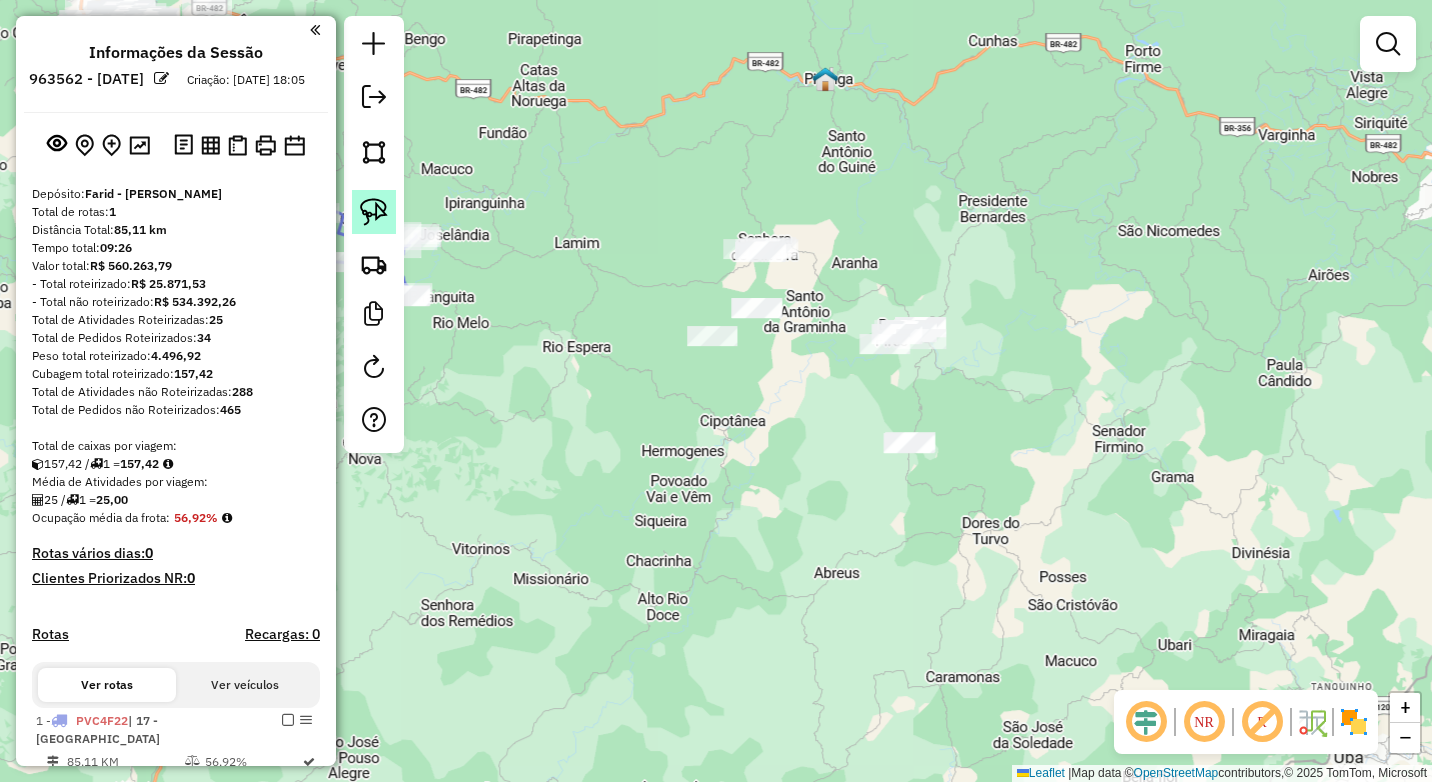 click 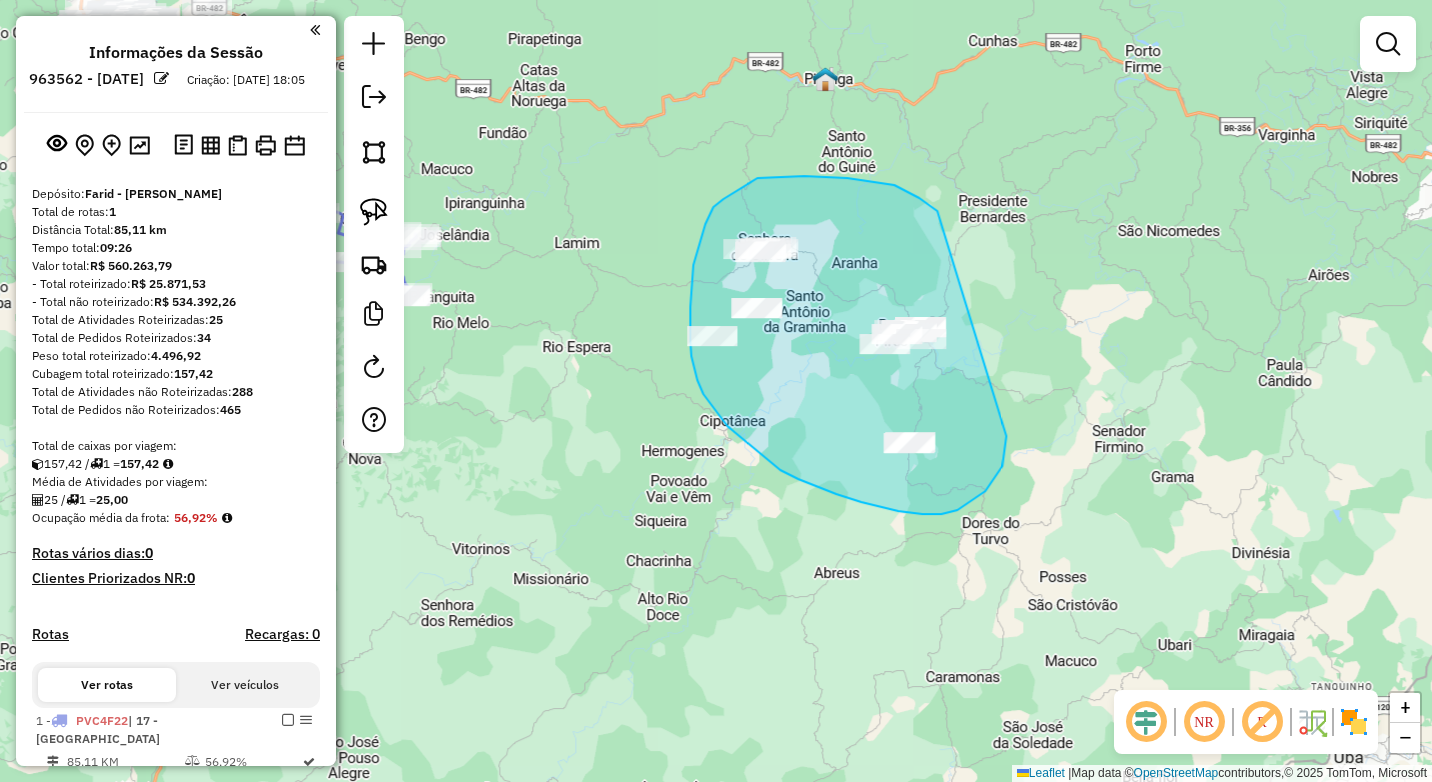 drag, startPoint x: 930, startPoint y: 205, endPoint x: 1006, endPoint y: 436, distance: 243.181 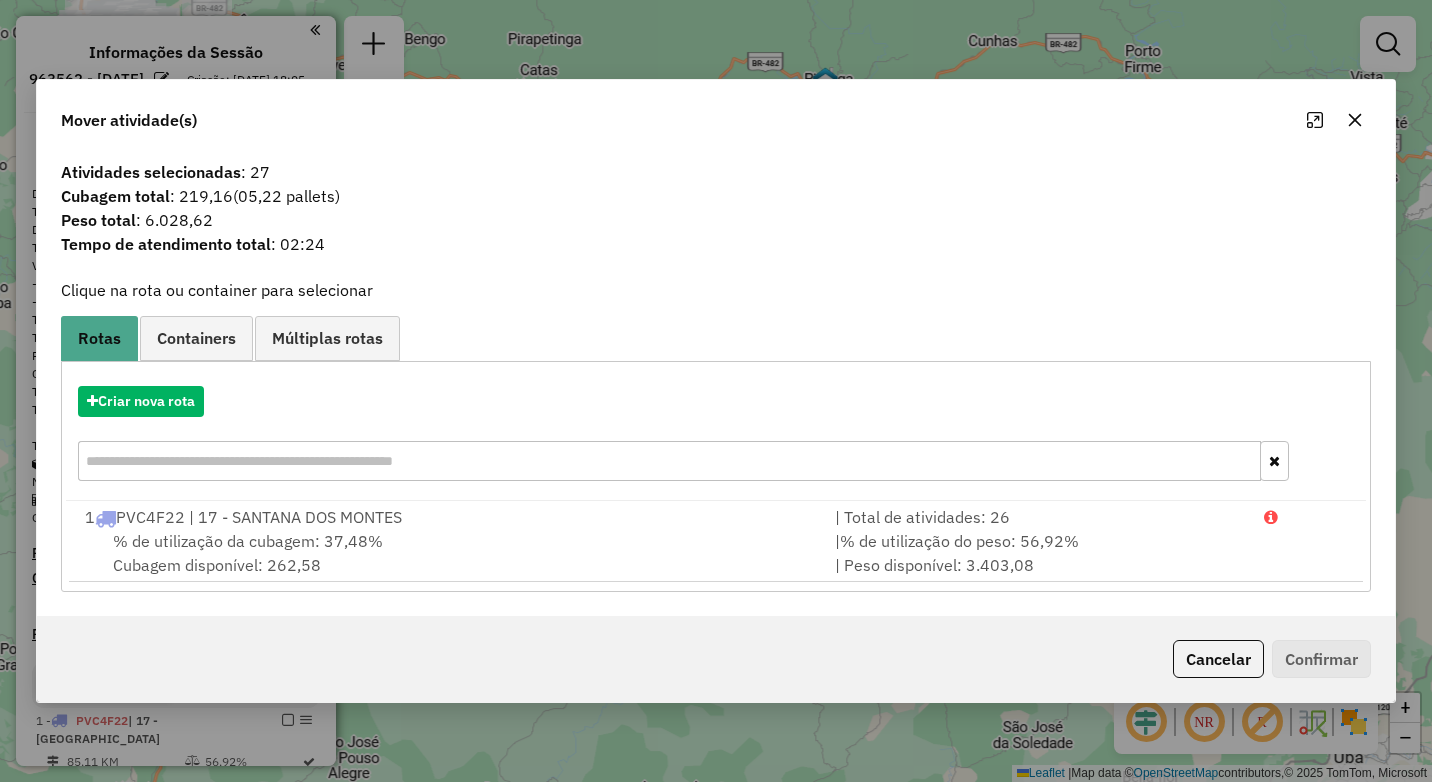 click 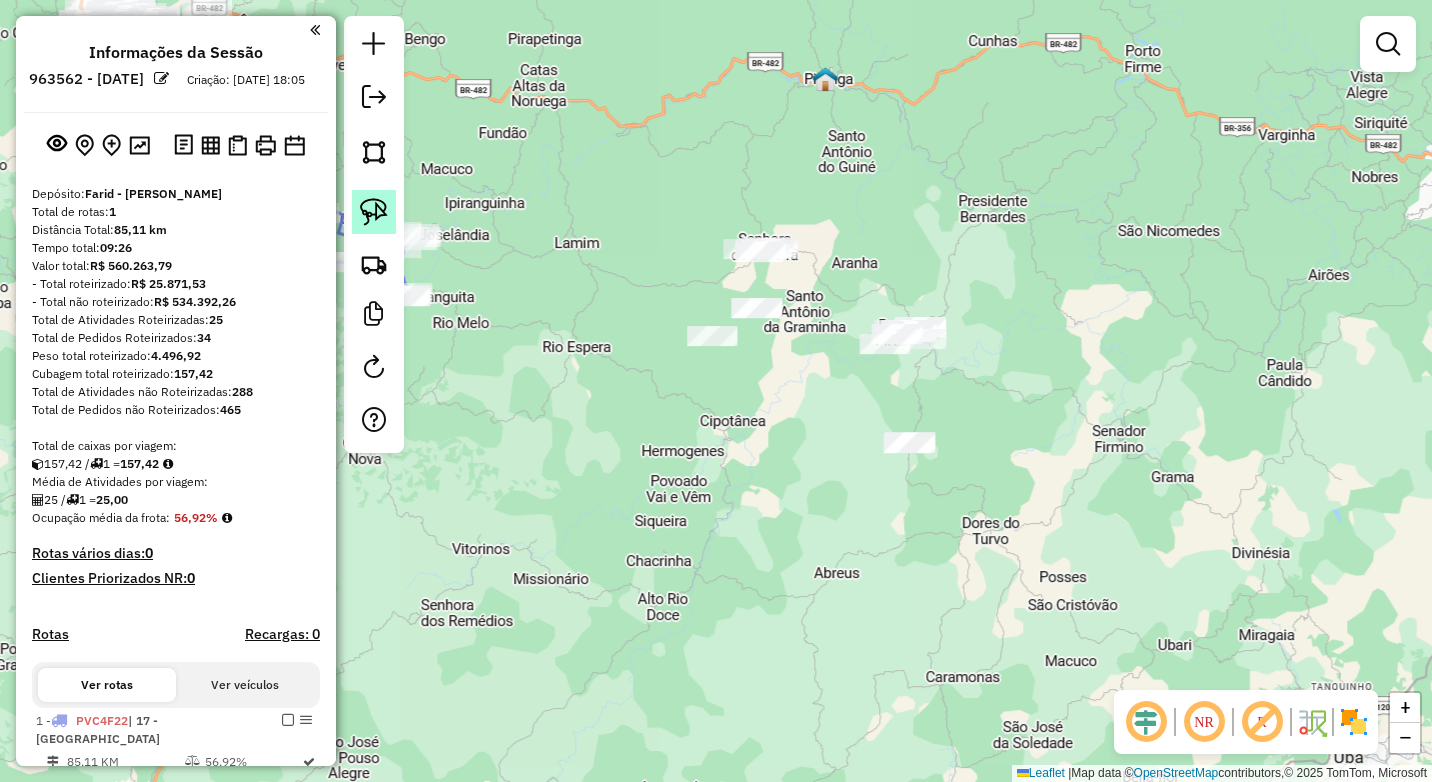 click 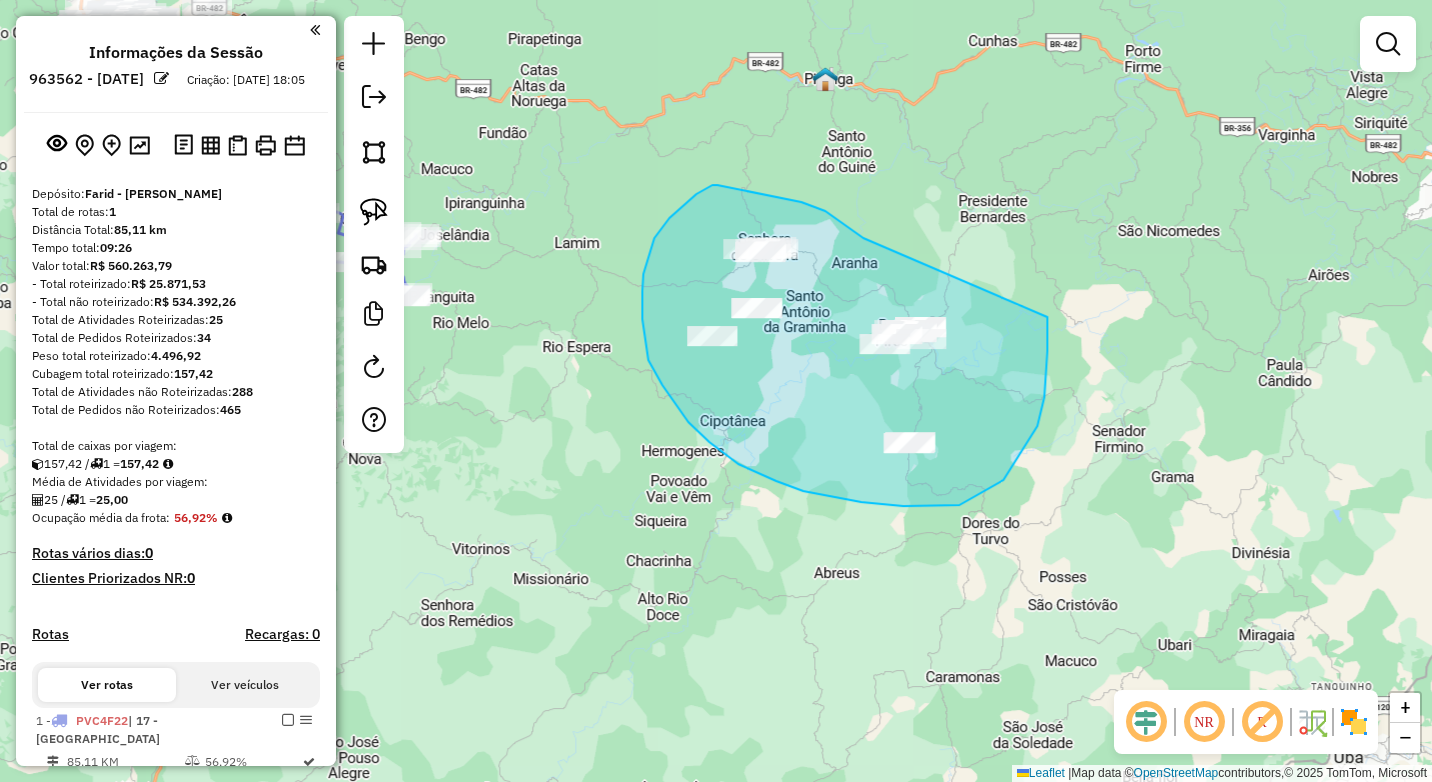 drag, startPoint x: 809, startPoint y: 205, endPoint x: 1041, endPoint y: 318, distance: 258.05618 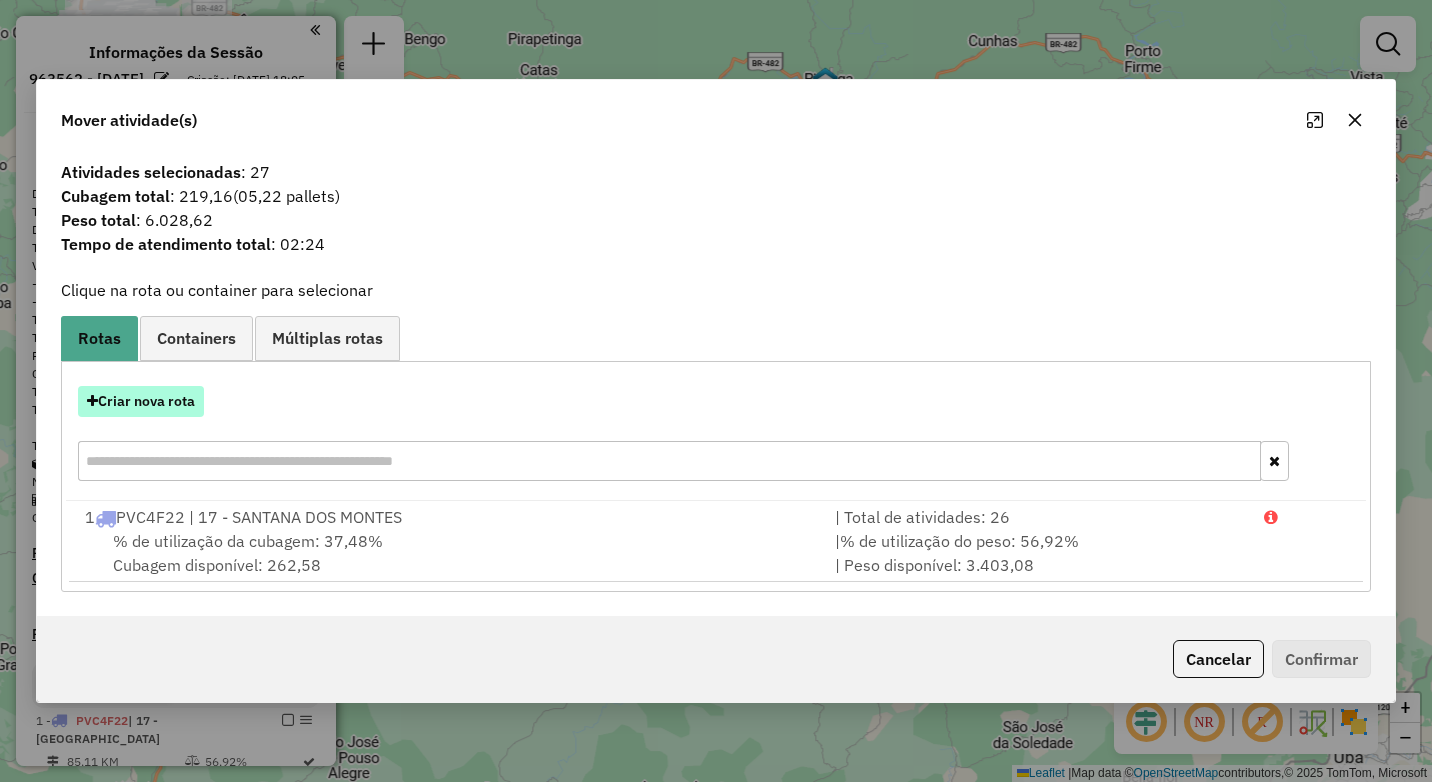 click on "Criar nova rota" at bounding box center [141, 401] 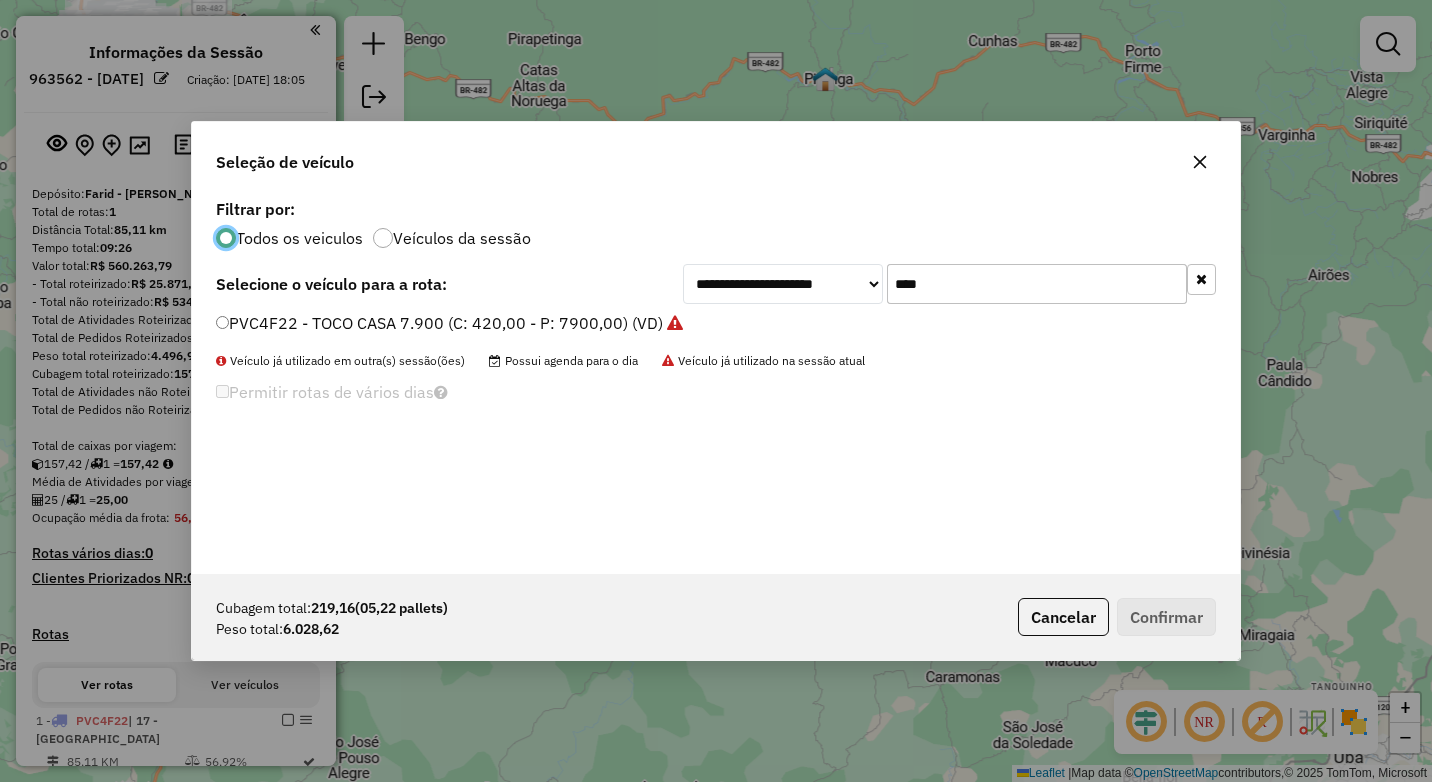 scroll, scrollTop: 11, scrollLeft: 6, axis: both 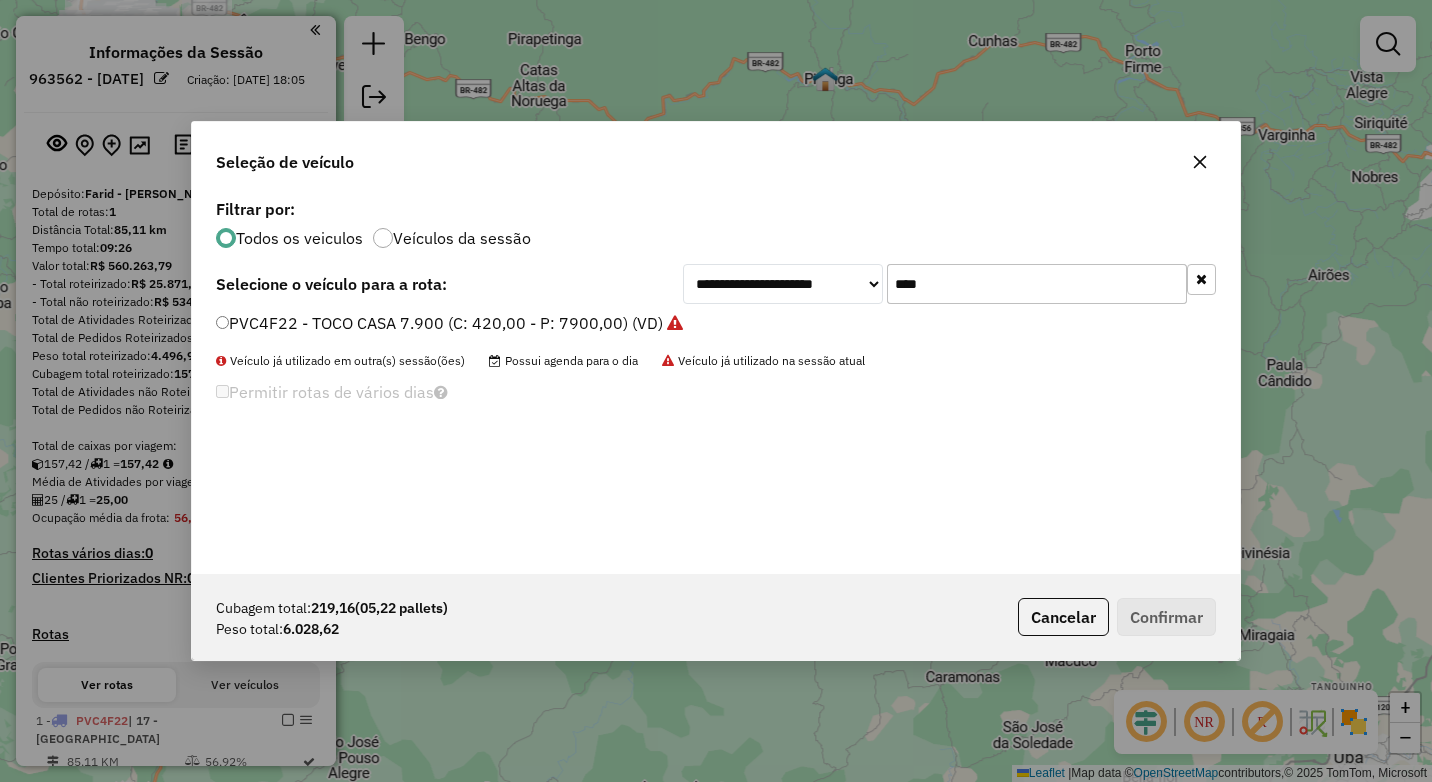 click on "****" 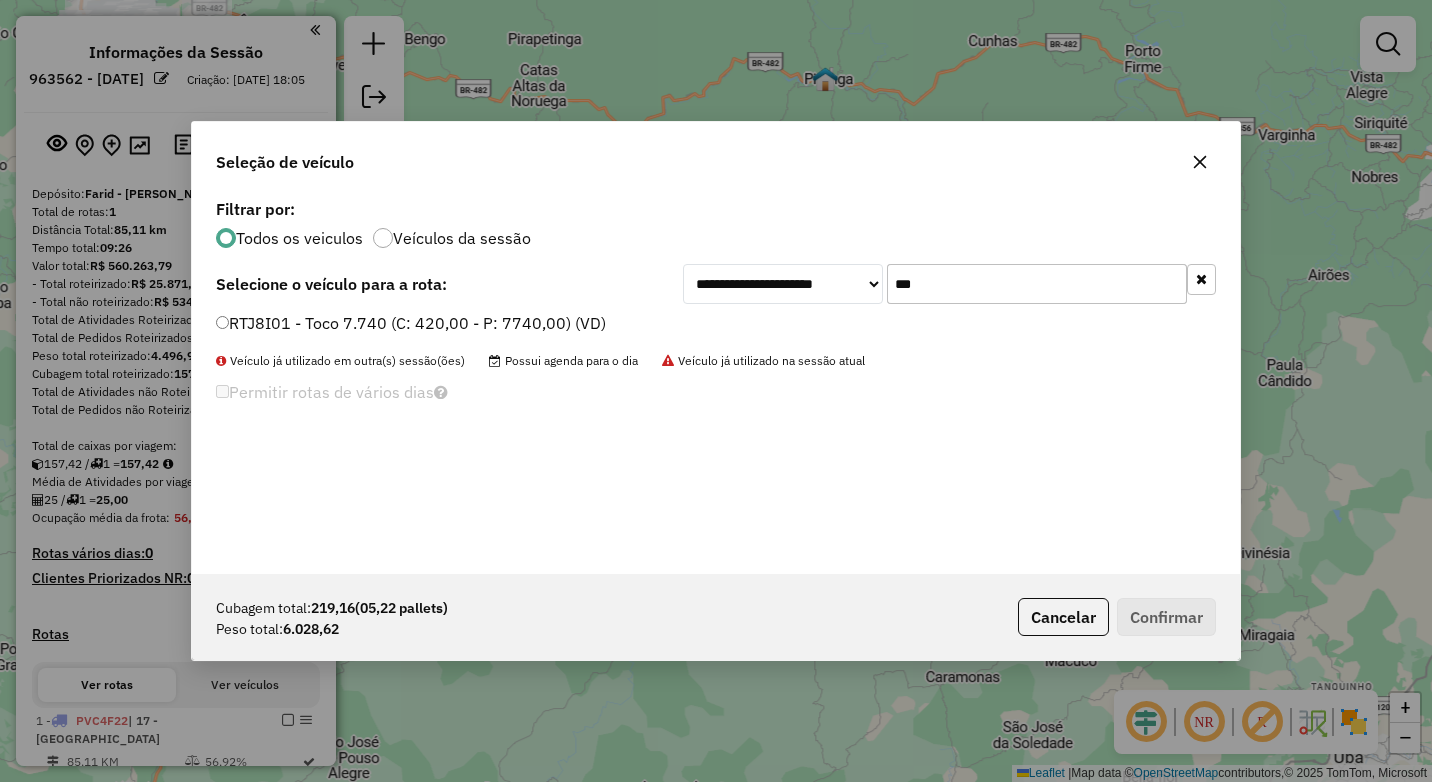 type on "***" 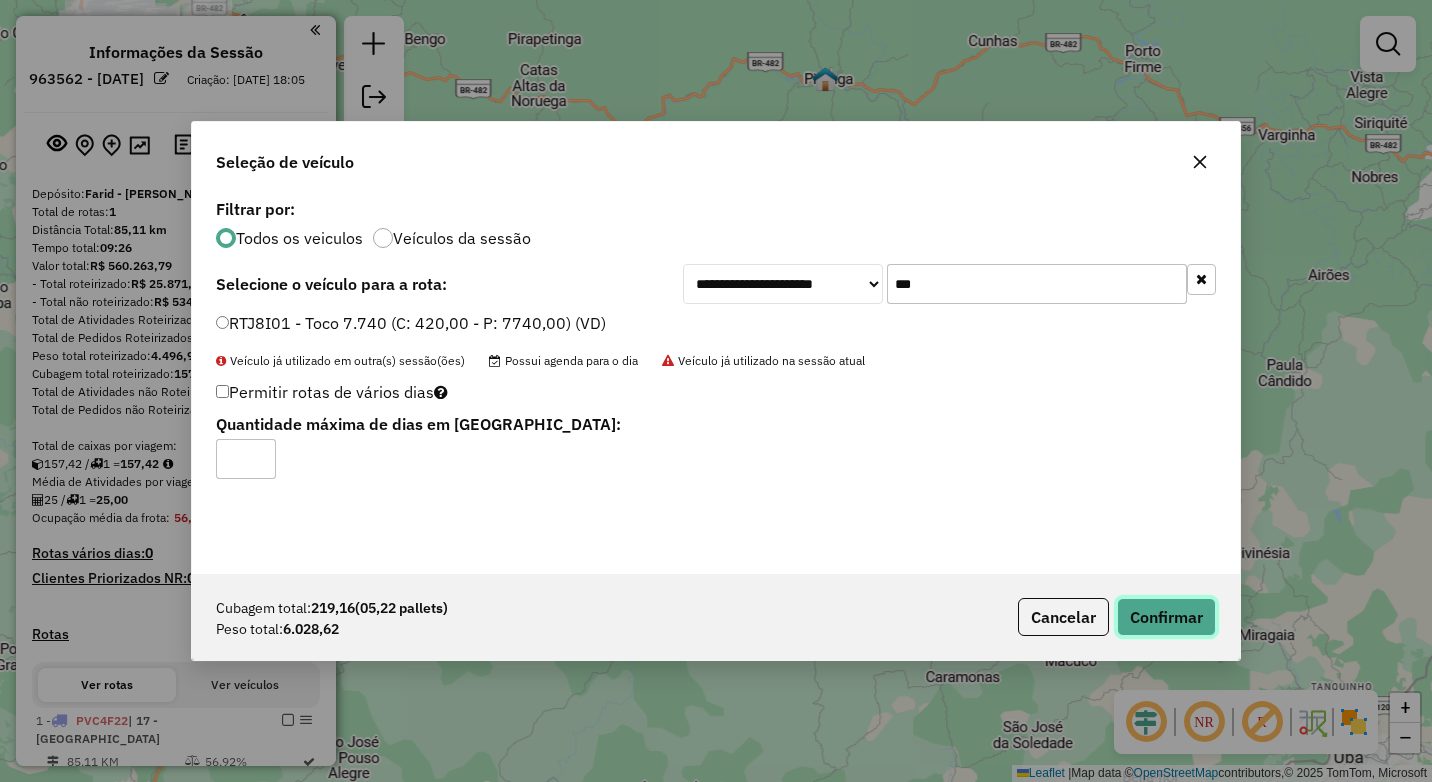 click on "Confirmar" 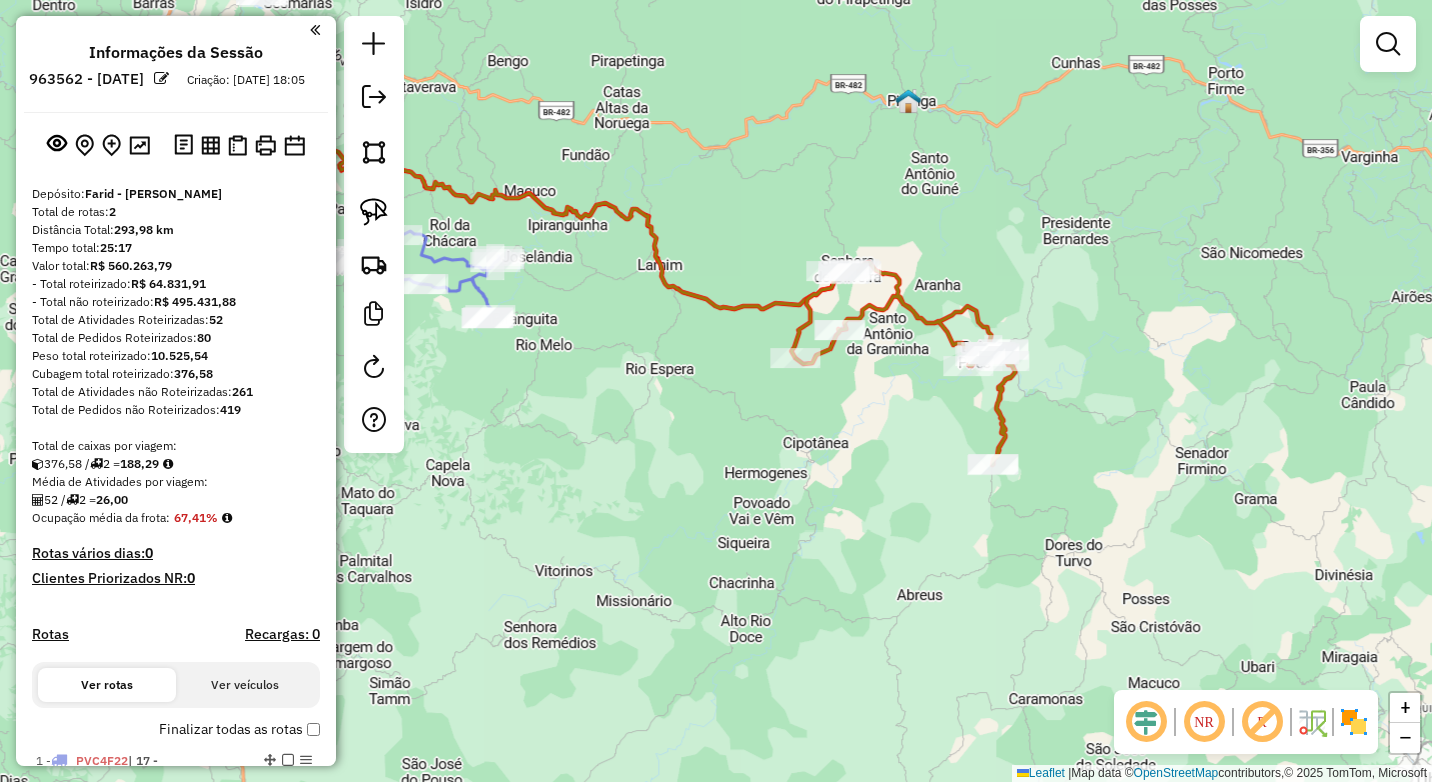 drag, startPoint x: 498, startPoint y: 484, endPoint x: 933, endPoint y: 532, distance: 437.64026 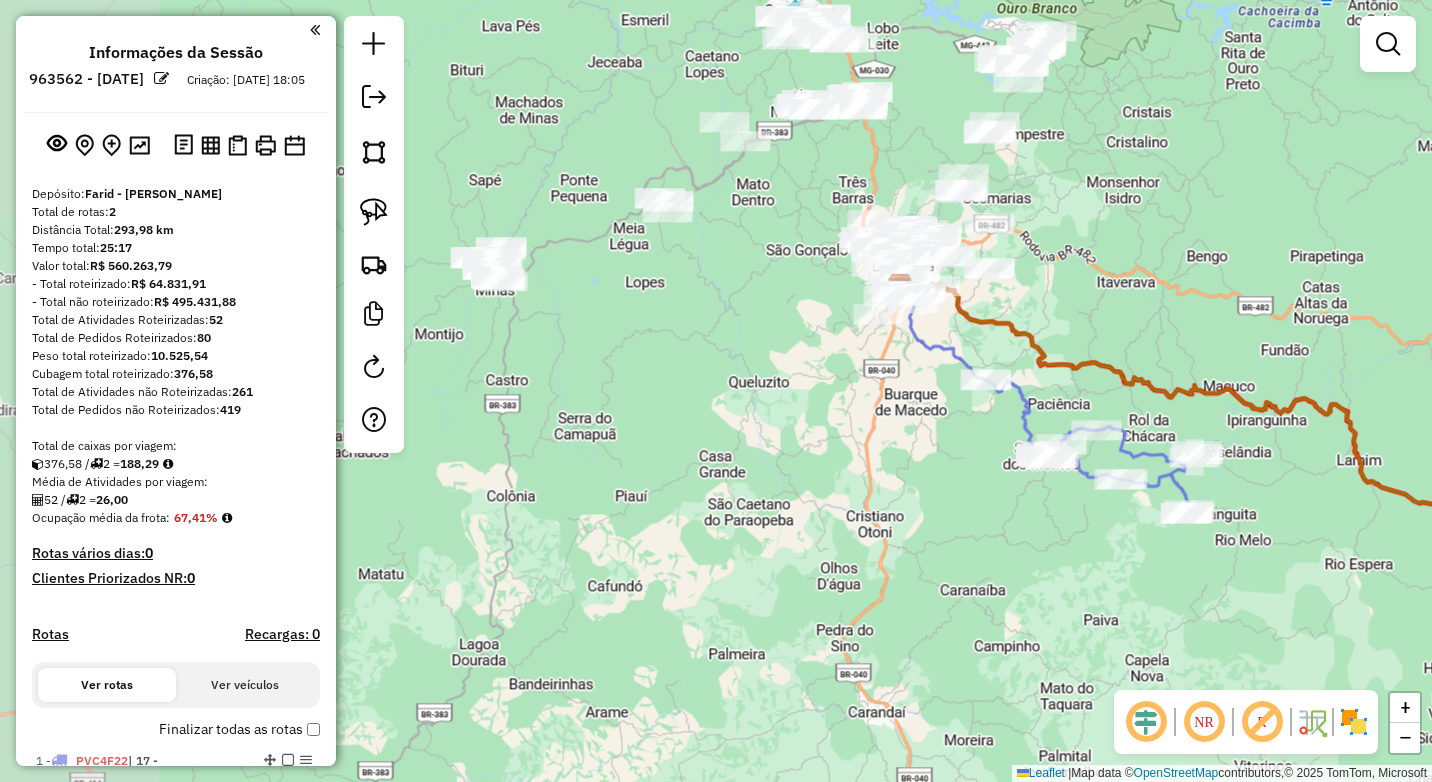 drag, startPoint x: 741, startPoint y: 632, endPoint x: 758, endPoint y: 648, distance: 23.345236 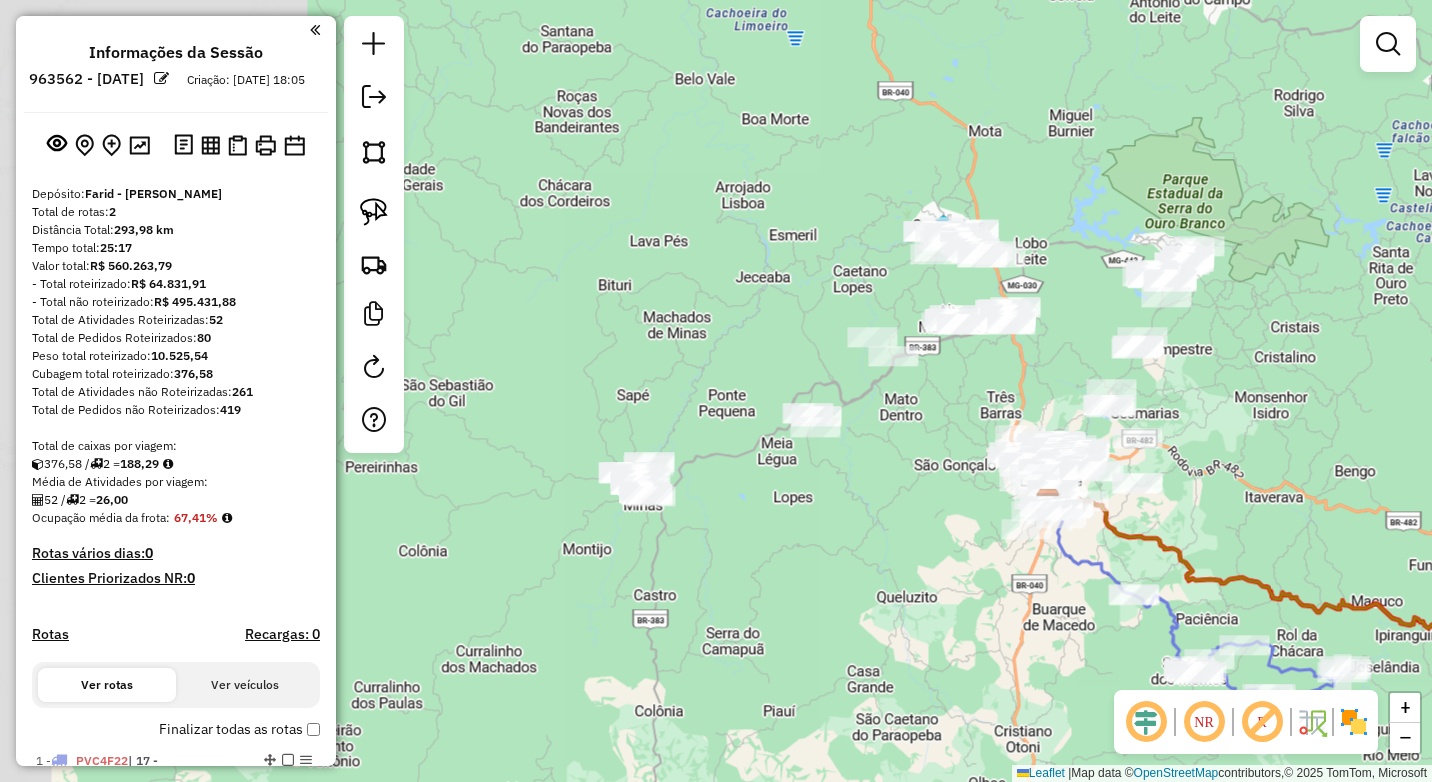 drag, startPoint x: 689, startPoint y: 495, endPoint x: 829, endPoint y: 686, distance: 236.81427 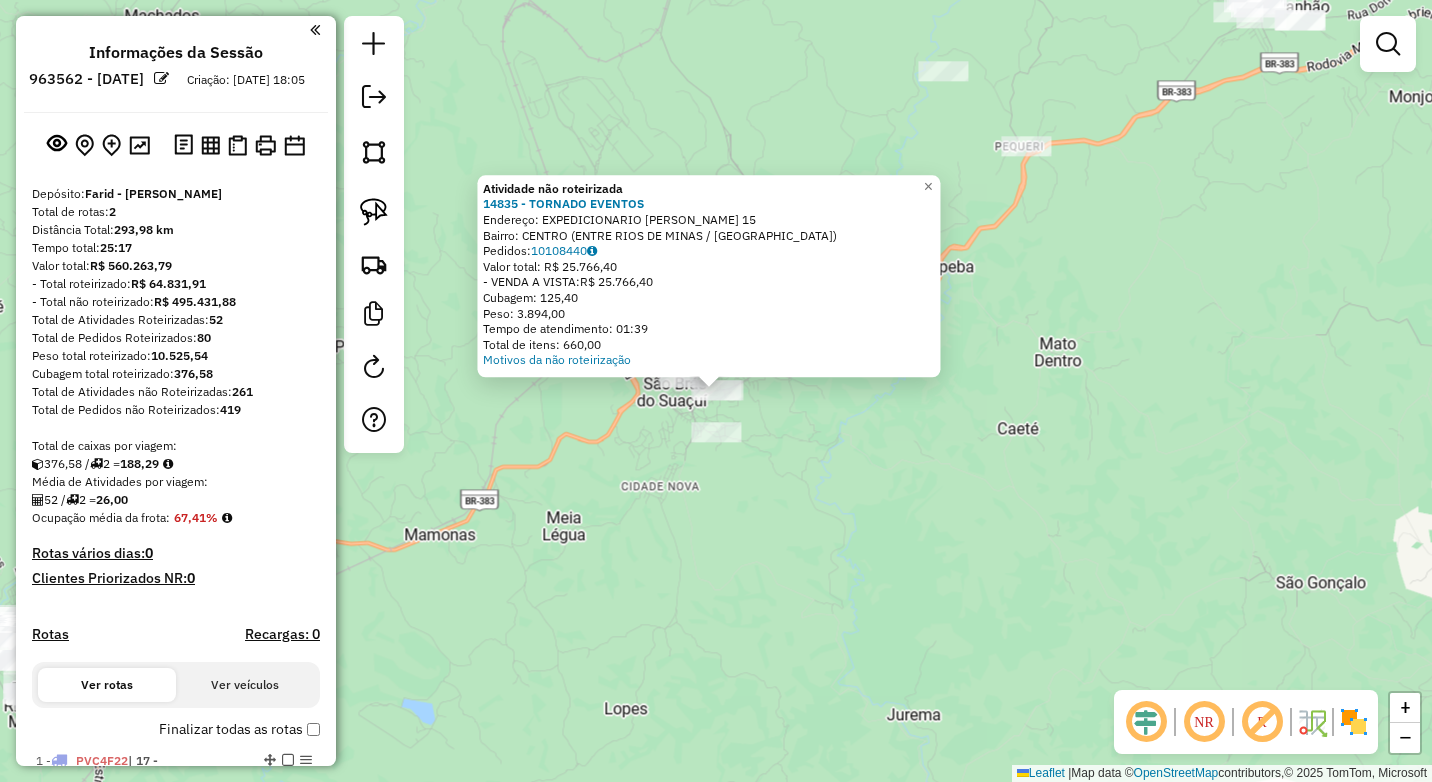 click on "Atividade não roteirizada 14835 - TORNADO EVENTOS  Endereço:  EXPEDICIONARIO GERALDO BAETA 15   Bairro: CENTRO (ENTRE RIOS DE MINAS / MG)   Pedidos:  10108440   Valor total: R$ 25.766,40   - VENDA A VISTA:  R$ 25.766,40   Cubagem: 125,40   Peso: 3.894,00   Tempo de atendimento: 01:39   Total de itens: 660,00  Motivos da não roteirização × Janela de atendimento Grade de atendimento Capacidade Transportadoras Veículos Cliente Pedidos  Rotas Selecione os dias de semana para filtrar as janelas de atendimento  Seg   Ter   Qua   Qui   Sex   Sáb   Dom  Informe o período da janela de atendimento: De: Até:  Filtrar exatamente a janela do cliente  Considerar janela de atendimento padrão  Selecione os dias de semana para filtrar as grades de atendimento  Seg   Ter   Qua   Qui   Sex   Sáb   Dom   Considerar clientes sem dia de atendimento cadastrado  Clientes fora do dia de atendimento selecionado Filtrar as atividades entre os valores definidos abaixo:  Peso mínimo:   Peso máximo:   Cubagem mínima:   De:" 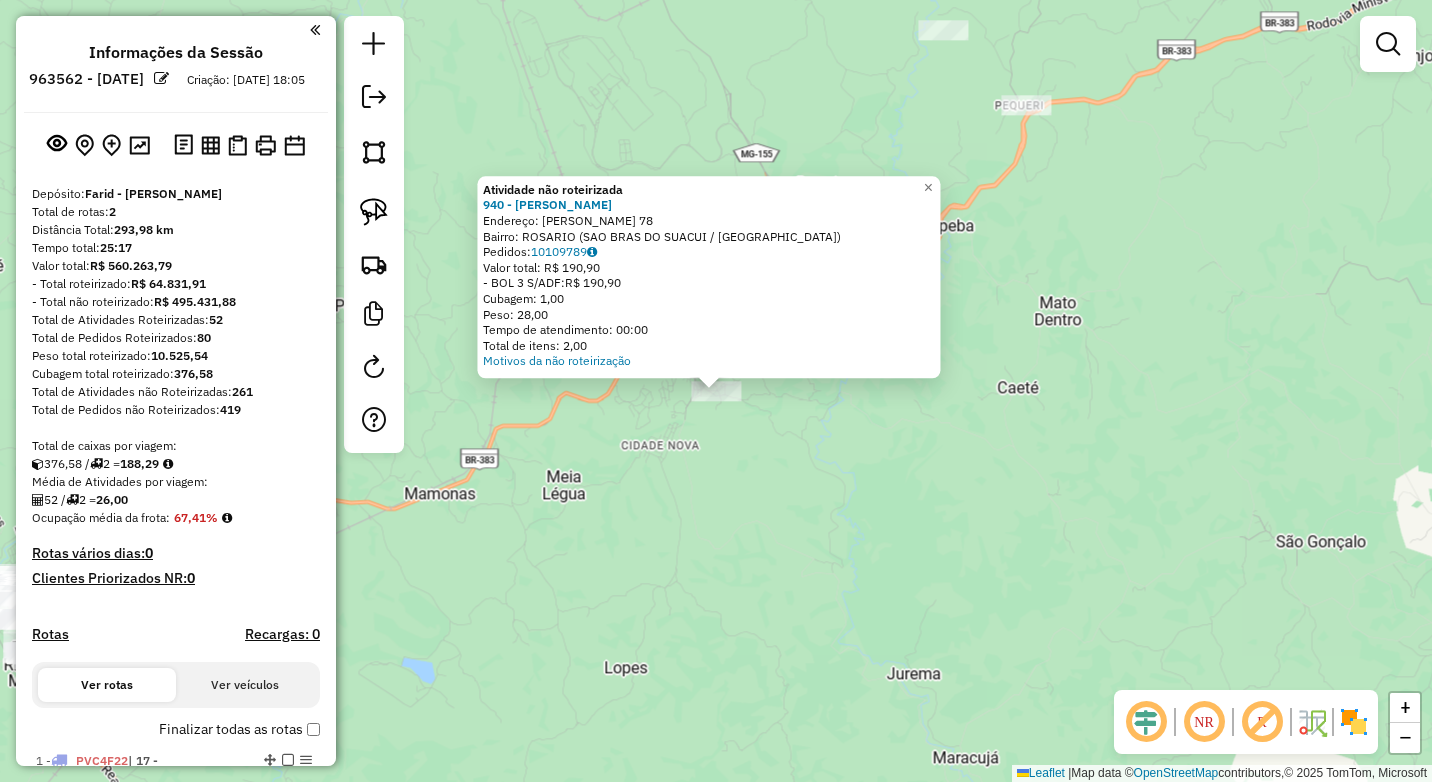 click on "Atividade não roteirizada 940 - SIMONE DA COSTA  Endereço:  CASSIANO PEREIRA 78   Bairro: ROSARIO (SAO BRAS DO SUACUI / MG)   Pedidos:  10109789   Valor total: R$ 190,90   - BOL 3 S/ADF:  R$ 190,90   Cubagem: 1,00   Peso: 28,00   Tempo de atendimento: 00:00   Total de itens: 2,00  Motivos da não roteirização × Janela de atendimento Grade de atendimento Capacidade Transportadoras Veículos Cliente Pedidos  Rotas Selecione os dias de semana para filtrar as janelas de atendimento  Seg   Ter   Qua   Qui   Sex   Sáb   Dom  Informe o período da janela de atendimento: De: Até:  Filtrar exatamente a janela do cliente  Considerar janela de atendimento padrão  Selecione os dias de semana para filtrar as grades de atendimento  Seg   Ter   Qua   Qui   Sex   Sáb   Dom   Considerar clientes sem dia de atendimento cadastrado  Clientes fora do dia de atendimento selecionado Filtrar as atividades entre os valores definidos abaixo:  Peso mínimo:   Peso máximo:   Cubagem mínima:   Cubagem máxima:   De:   Até:  +" 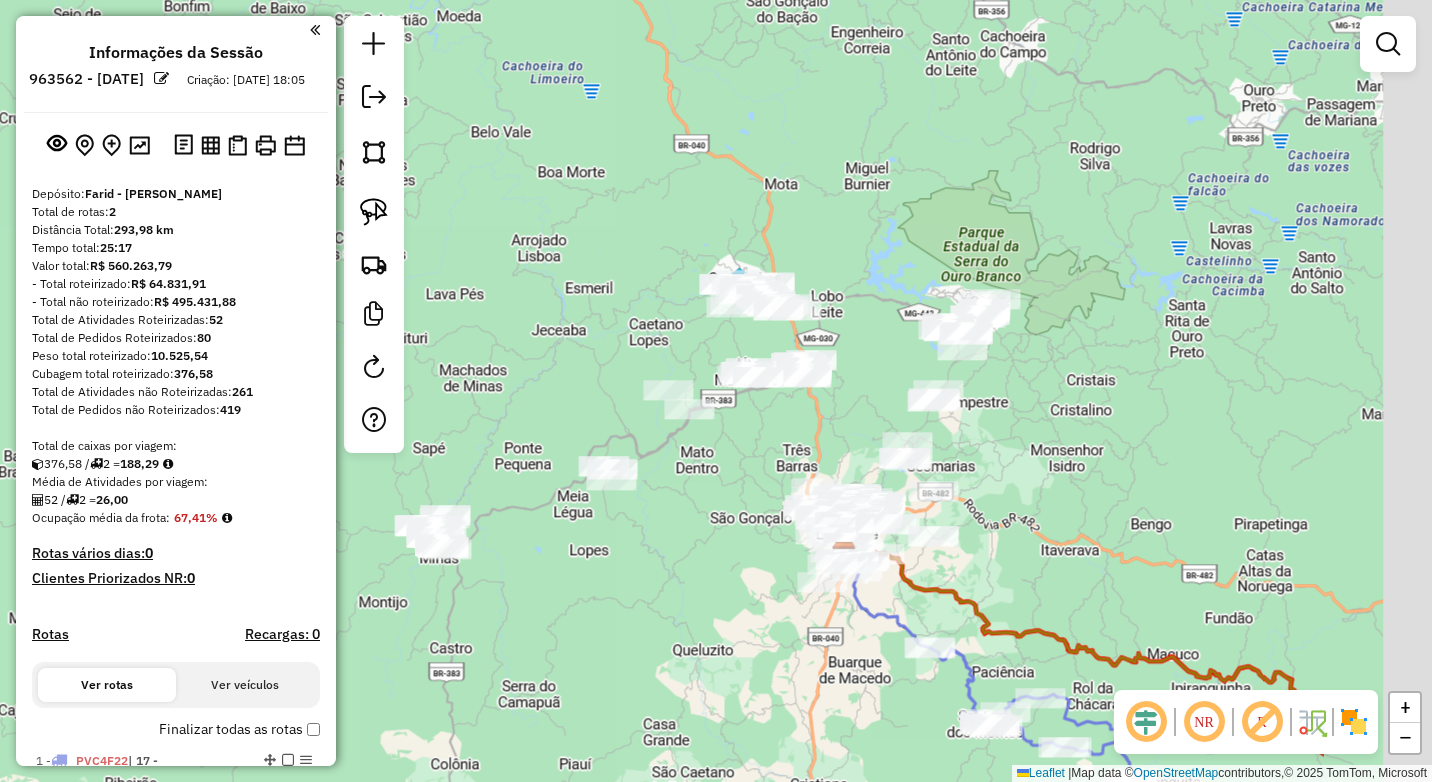 drag, startPoint x: 767, startPoint y: 458, endPoint x: 664, endPoint y: 490, distance: 107.856384 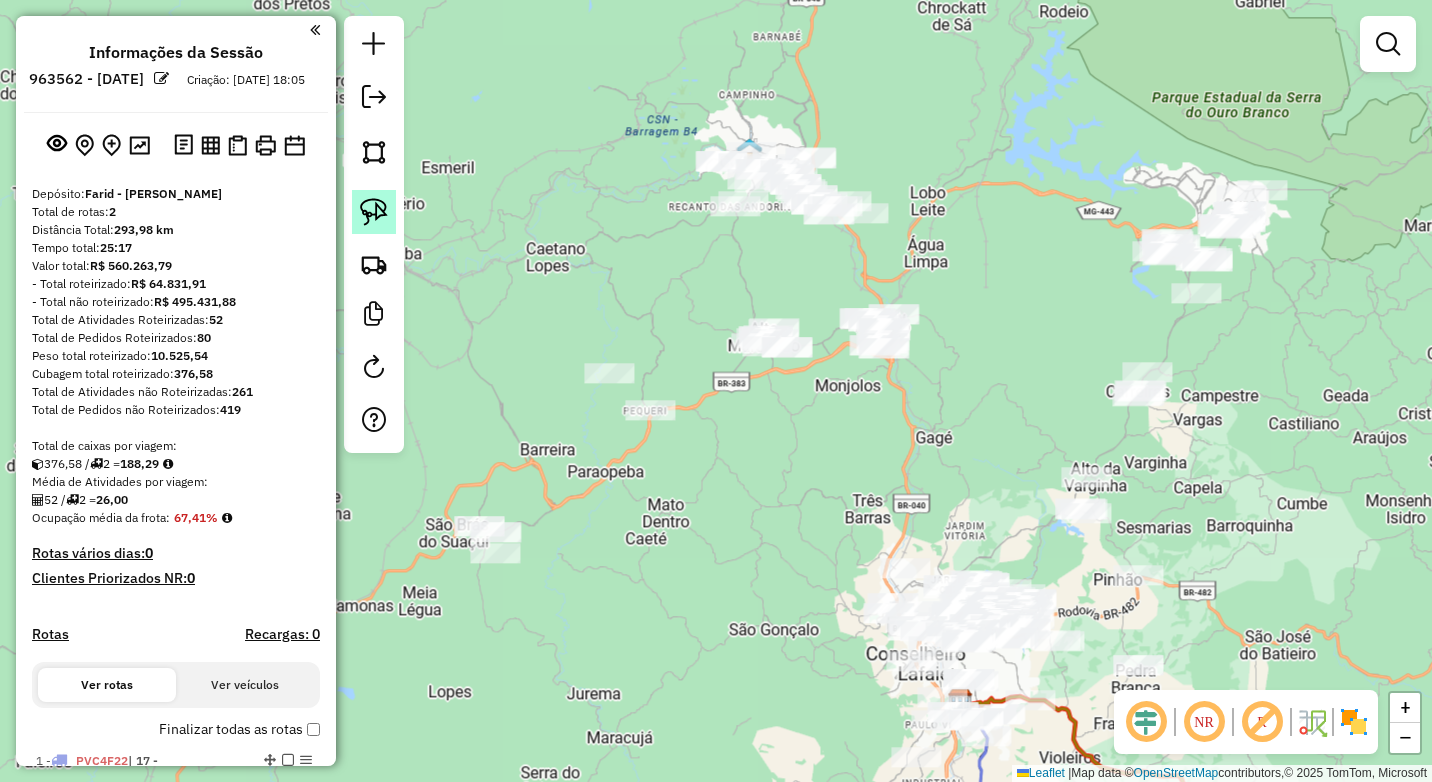click 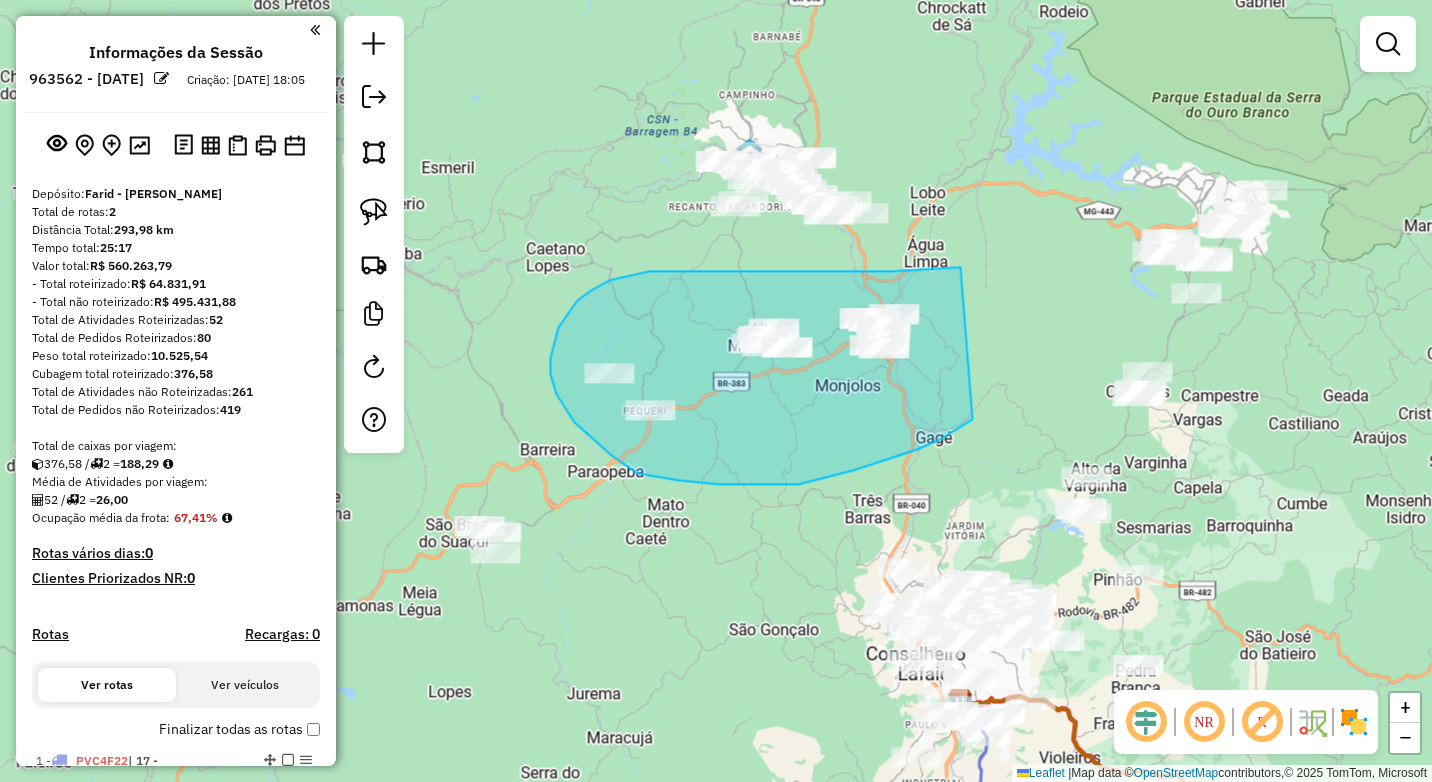 drag, startPoint x: 869, startPoint y: 271, endPoint x: 972, endPoint y: 419, distance: 180.31361 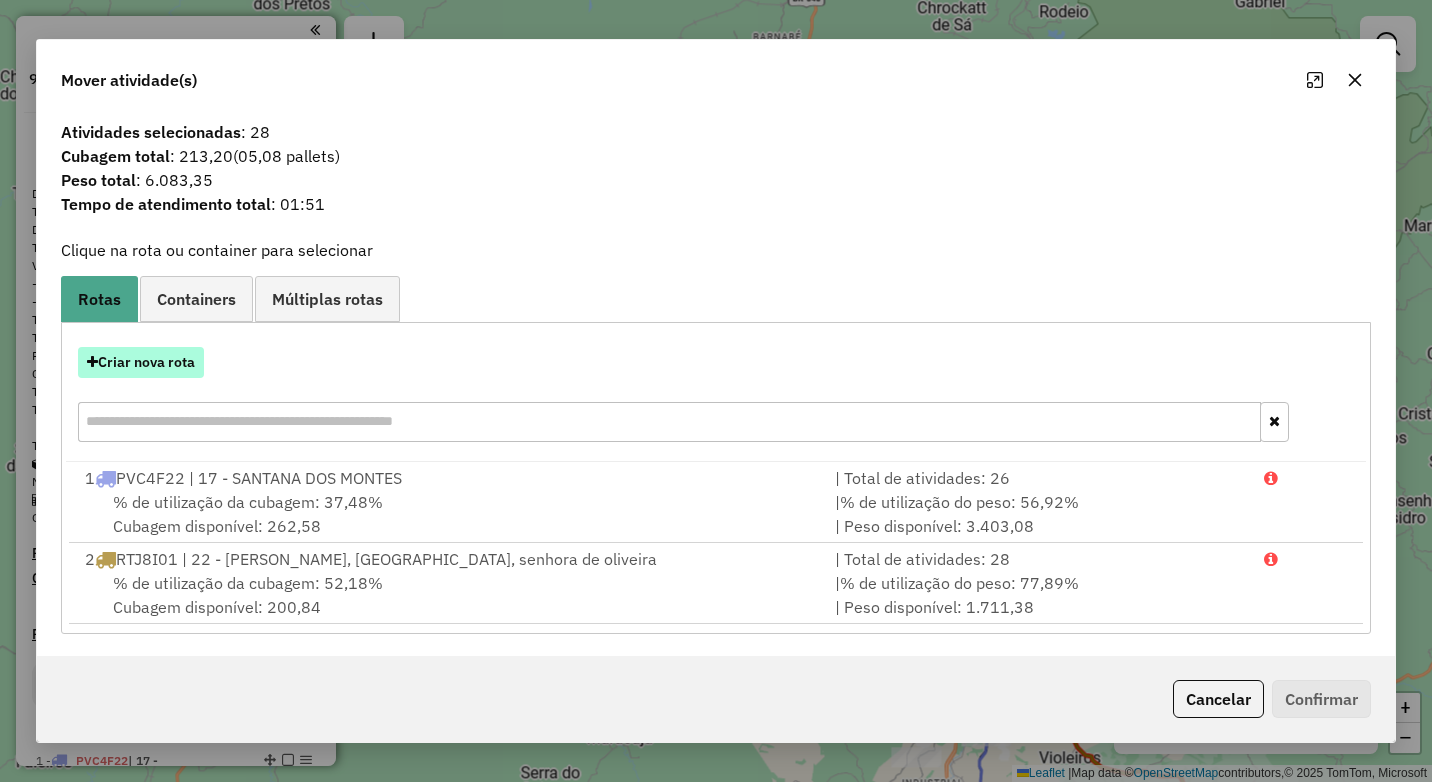 click on "Criar nova rota" at bounding box center [141, 362] 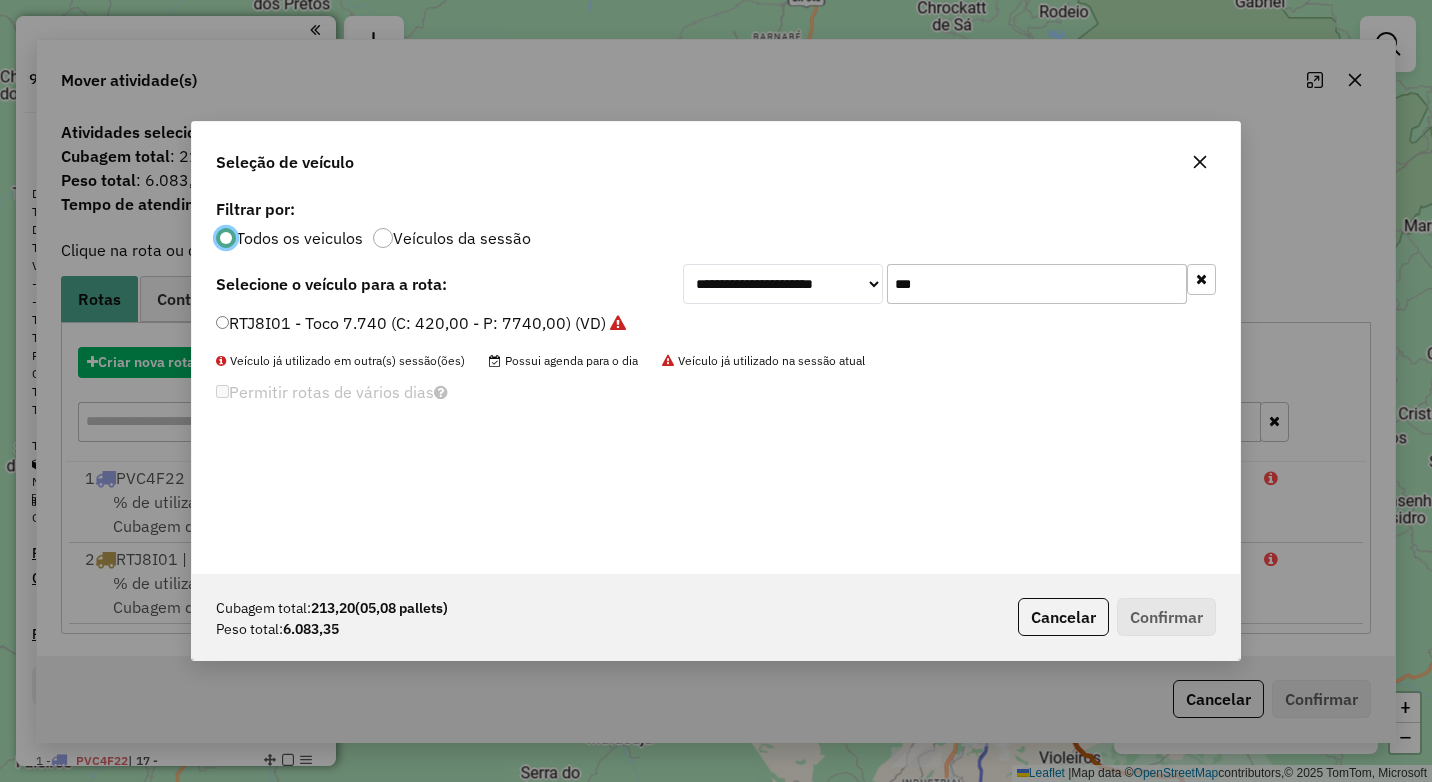 scroll, scrollTop: 11, scrollLeft: 6, axis: both 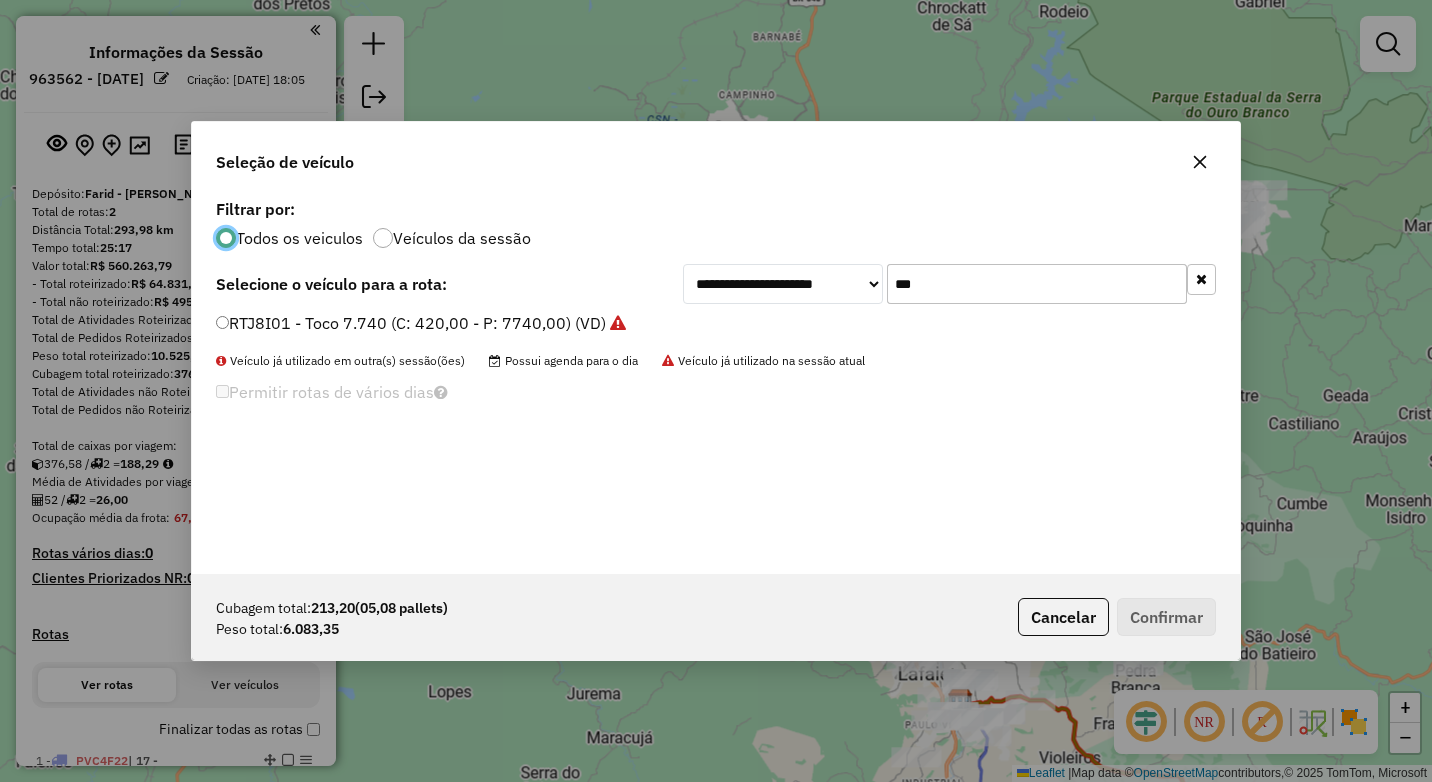 click on "***" 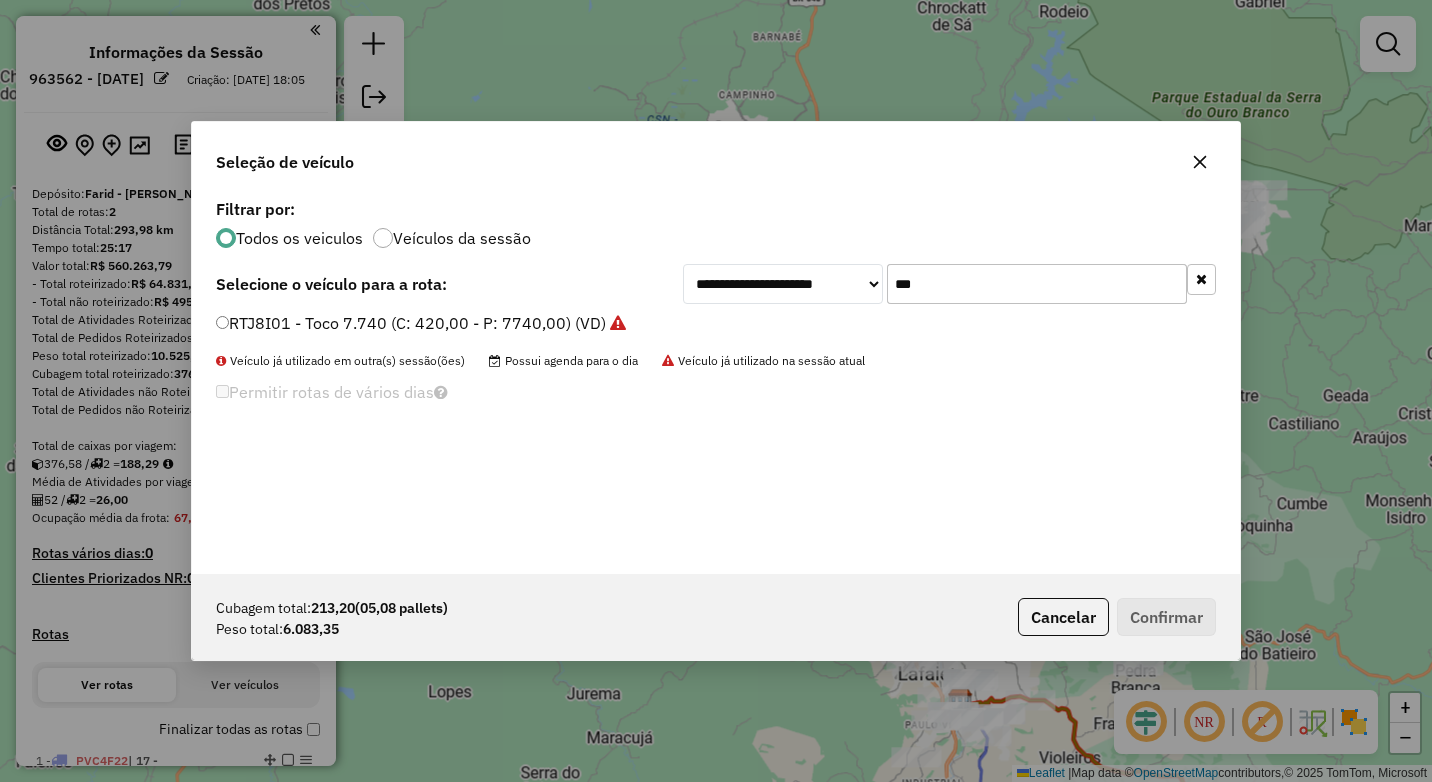 click on "***" 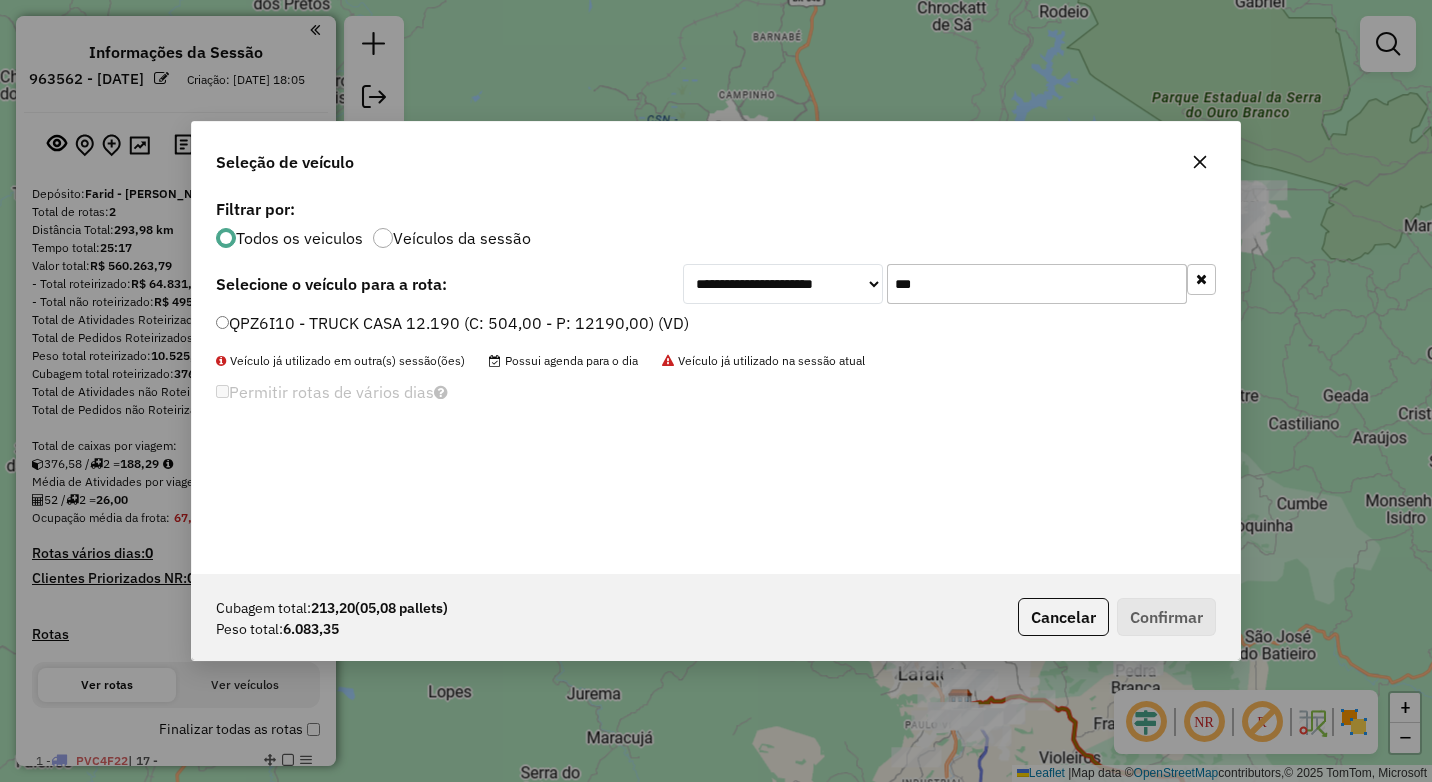 type on "***" 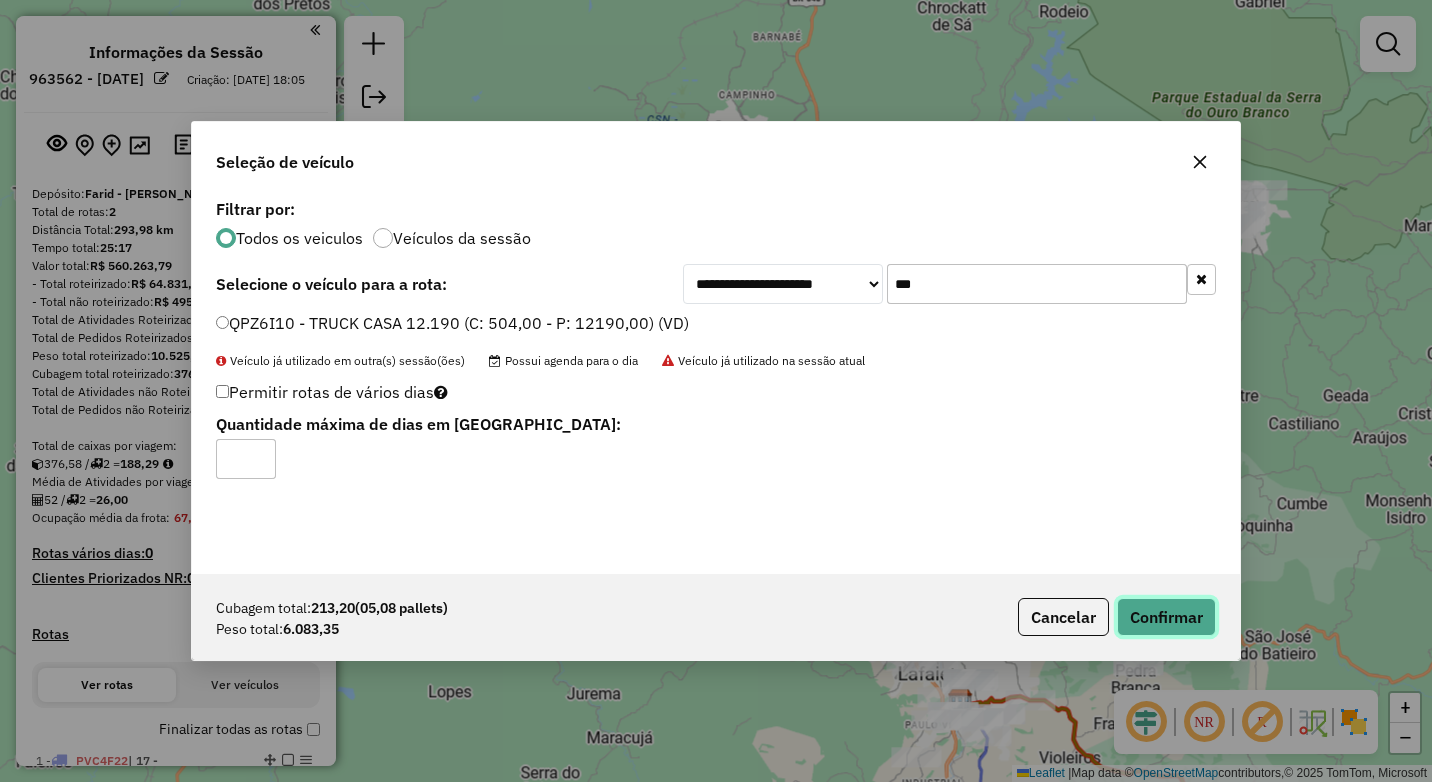 click on "Confirmar" 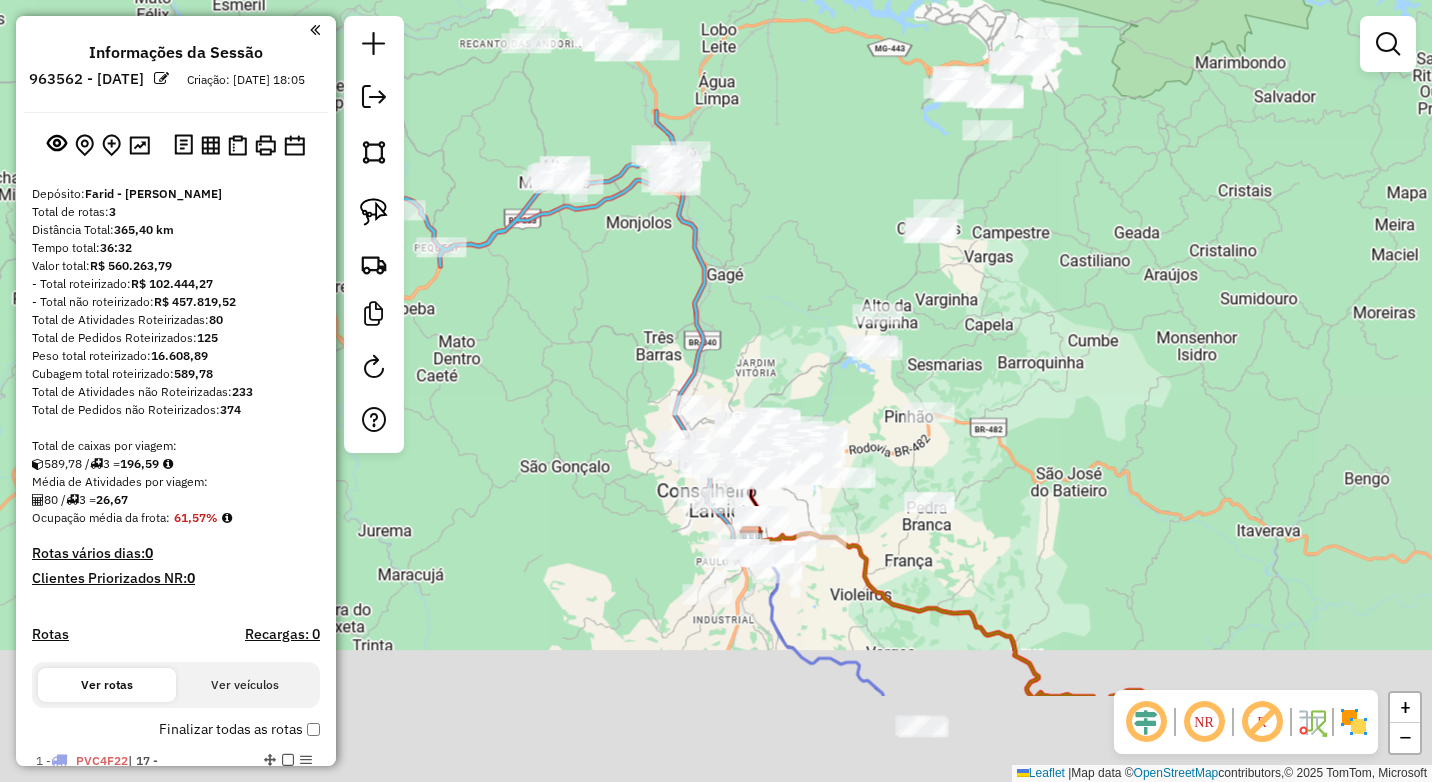drag, startPoint x: 601, startPoint y: 509, endPoint x: 510, endPoint y: 212, distance: 310.6284 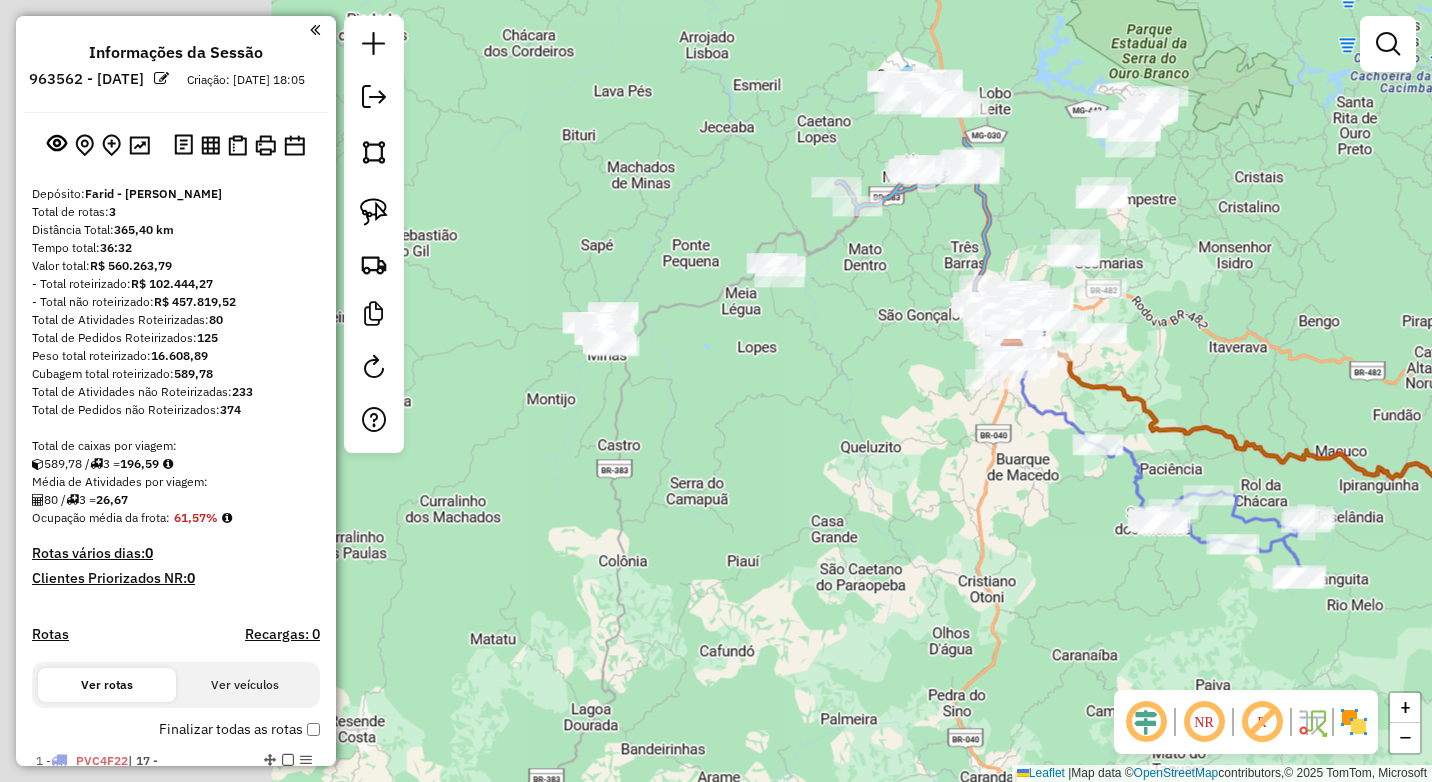 drag, startPoint x: 521, startPoint y: 362, endPoint x: 867, endPoint y: 352, distance: 346.14447 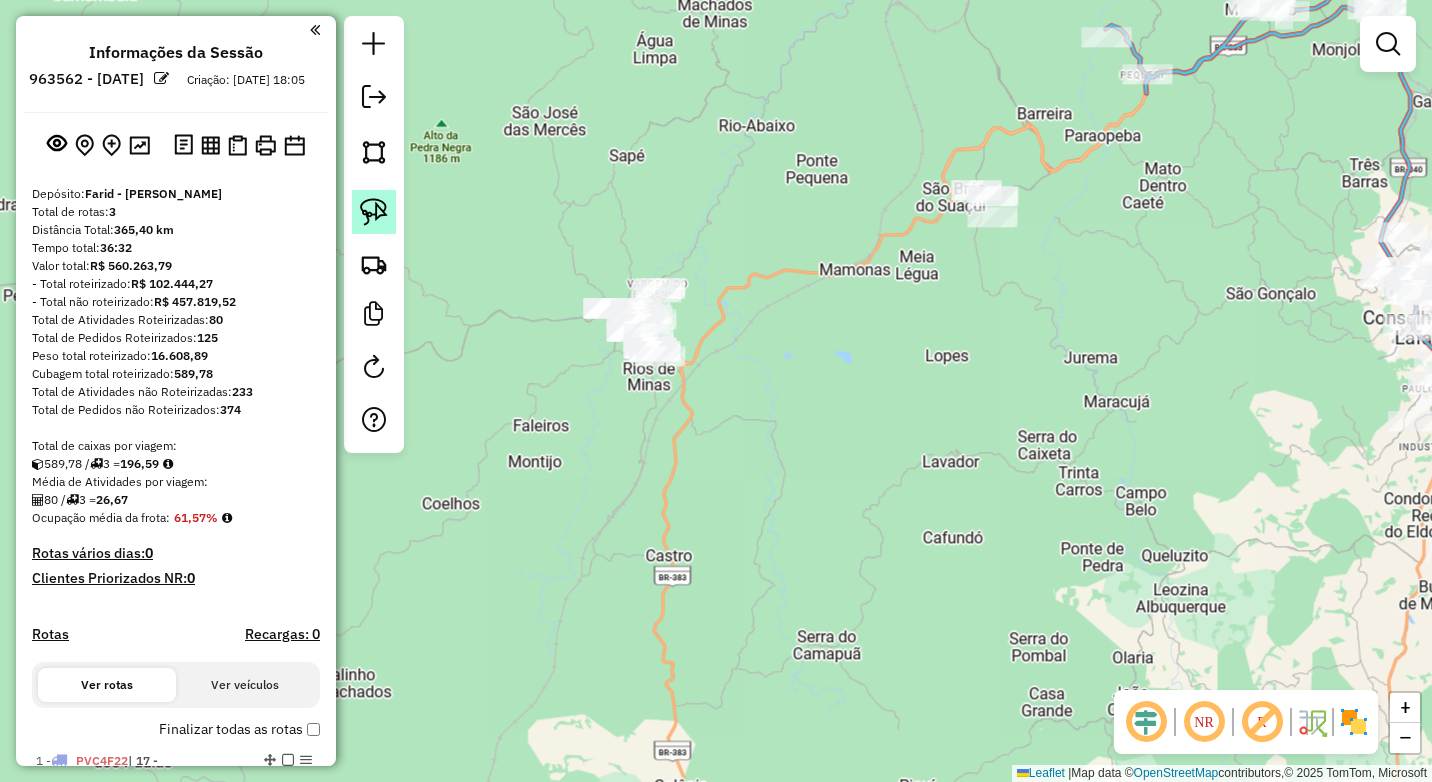 click 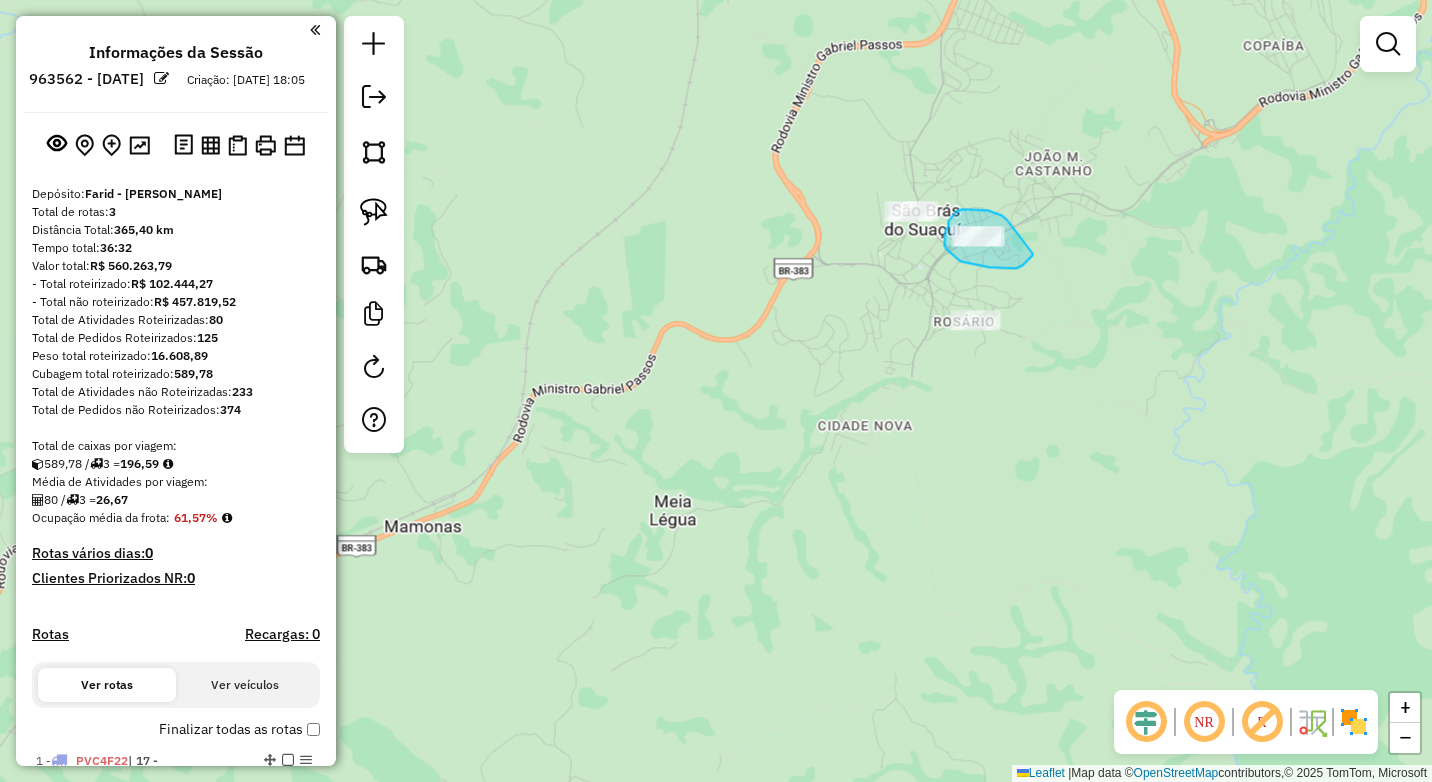 drag, startPoint x: 1006, startPoint y: 219, endPoint x: 1032, endPoint y: 253, distance: 42.80187 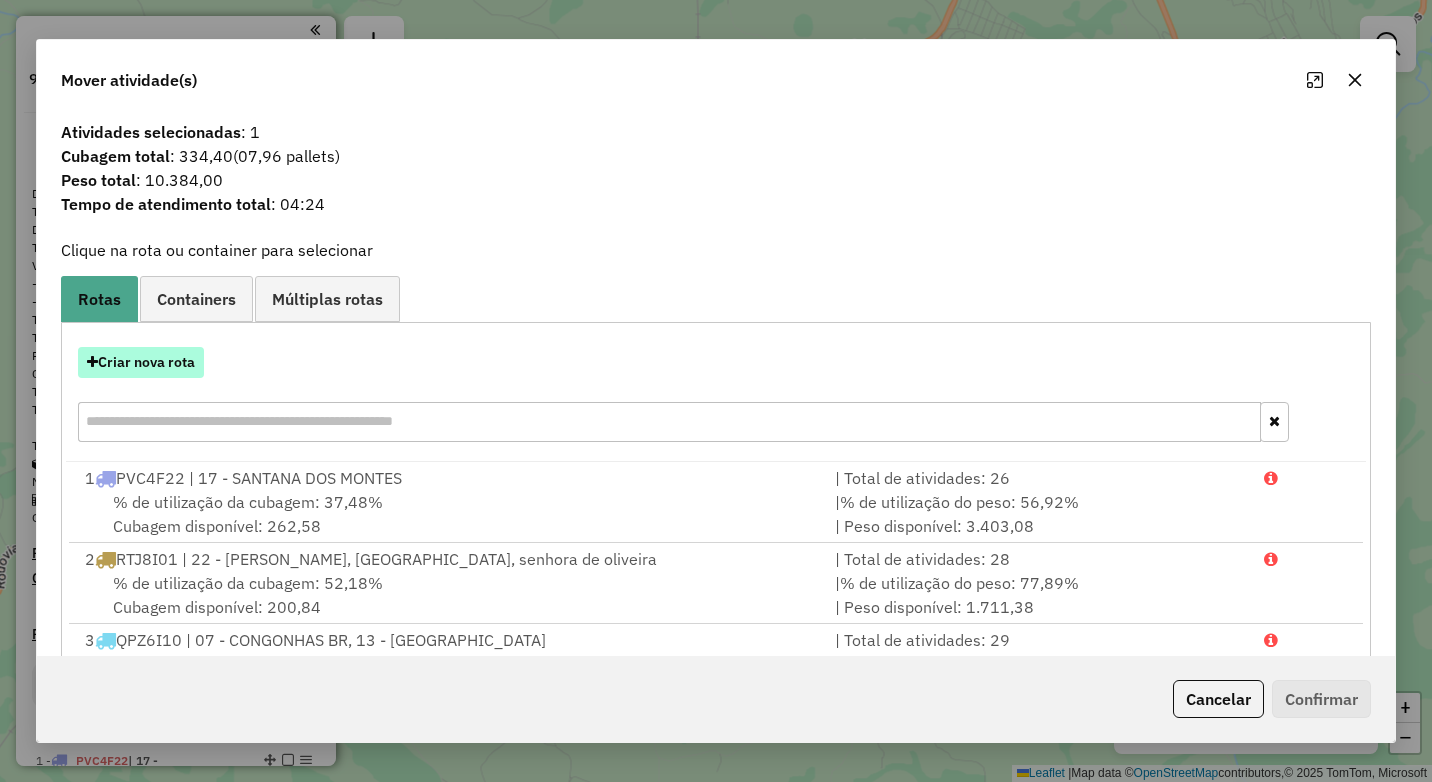 click on "Criar nova rota" at bounding box center (141, 362) 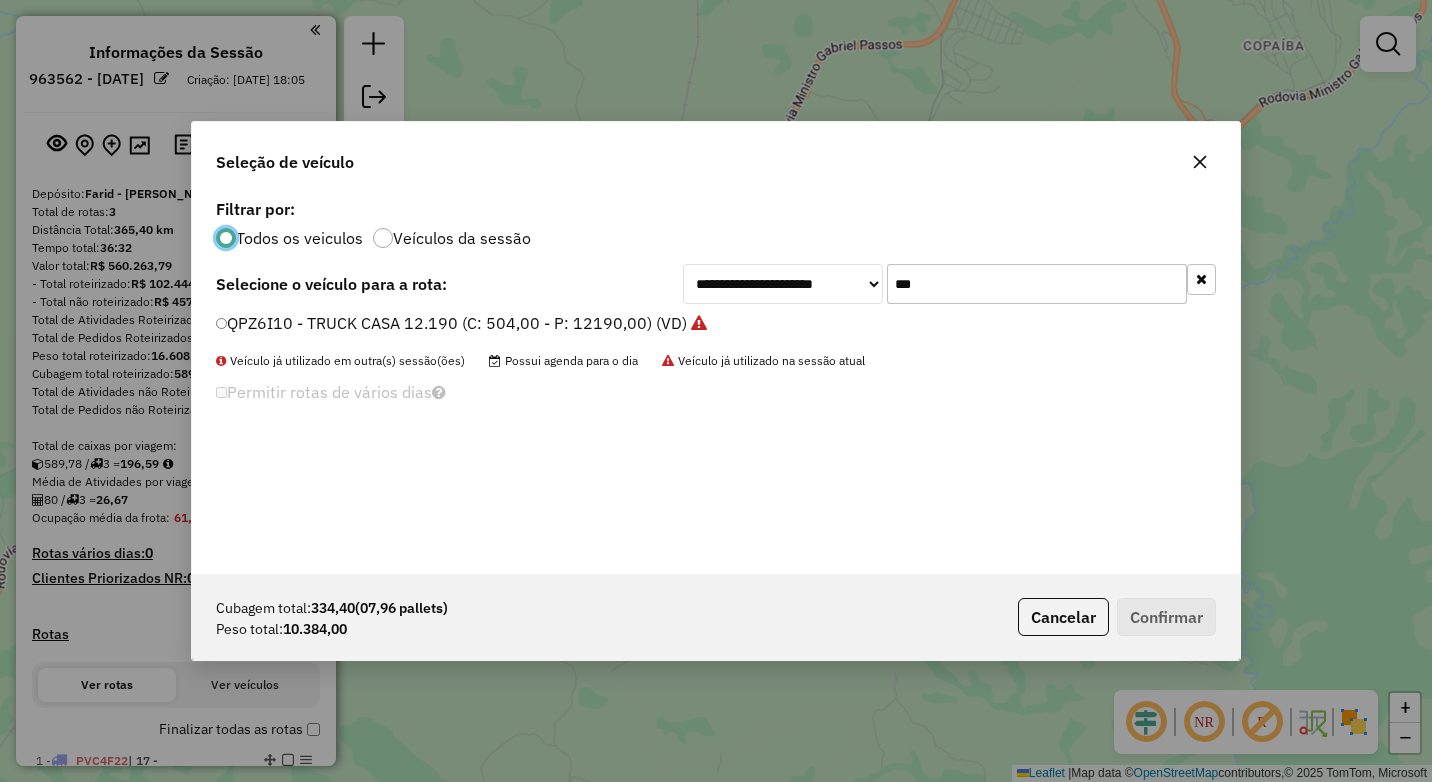 scroll, scrollTop: 11, scrollLeft: 6, axis: both 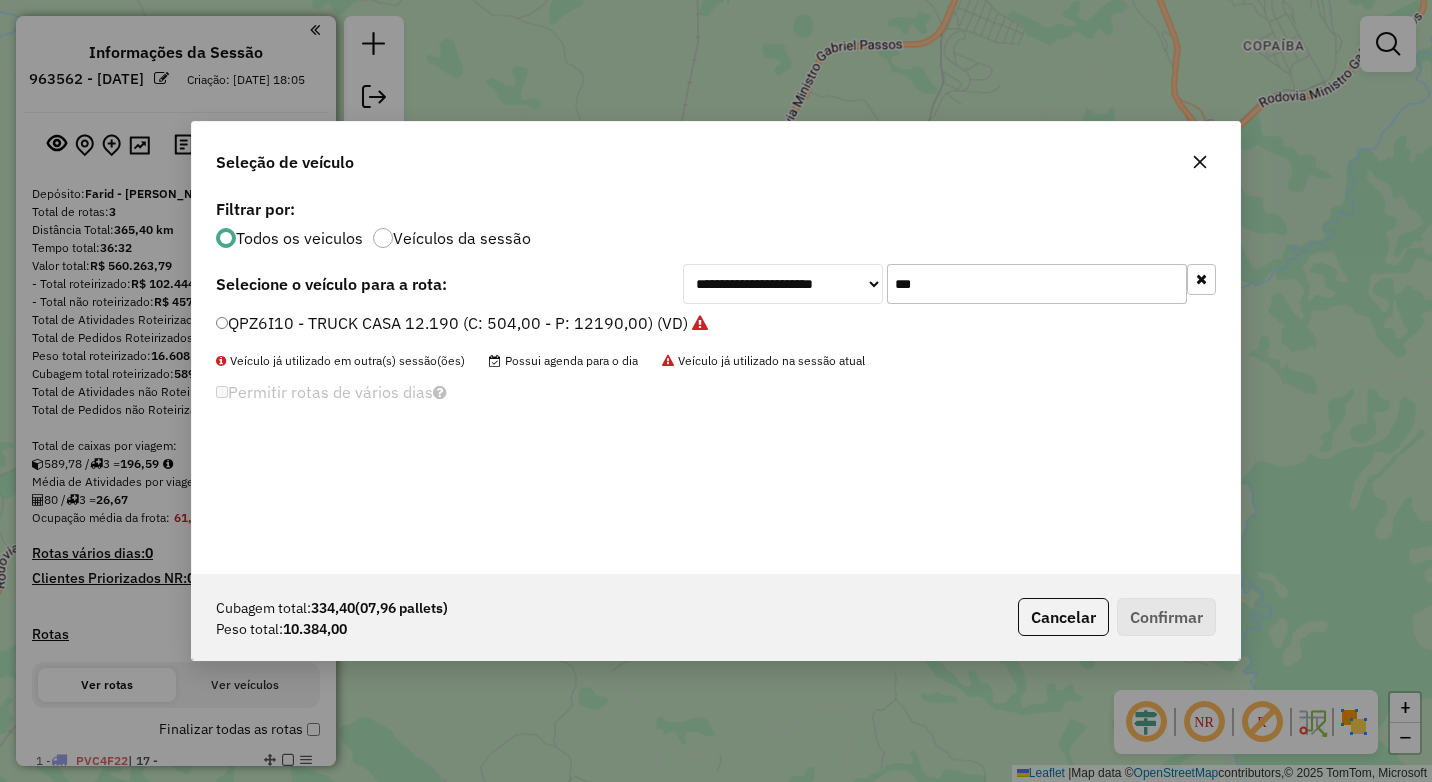 click on "***" 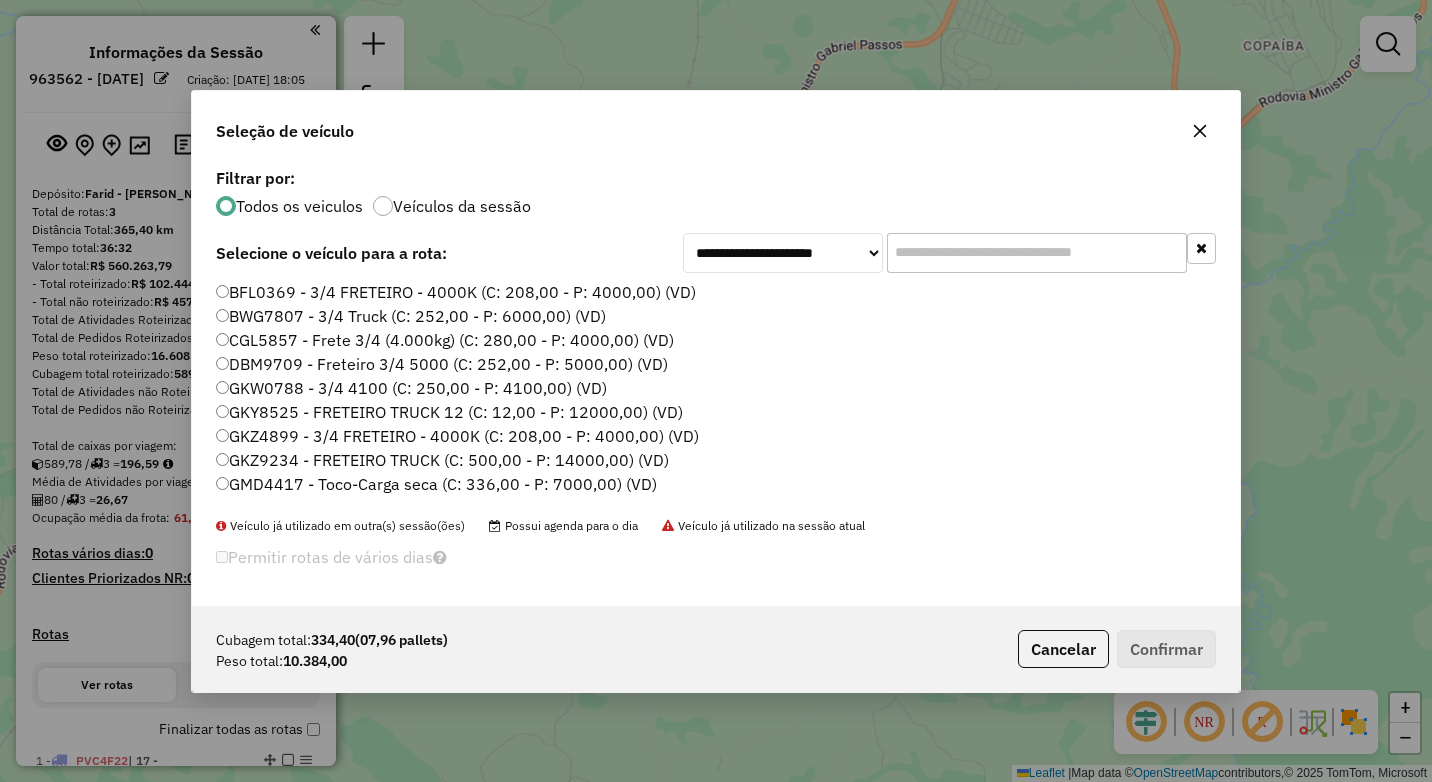 type 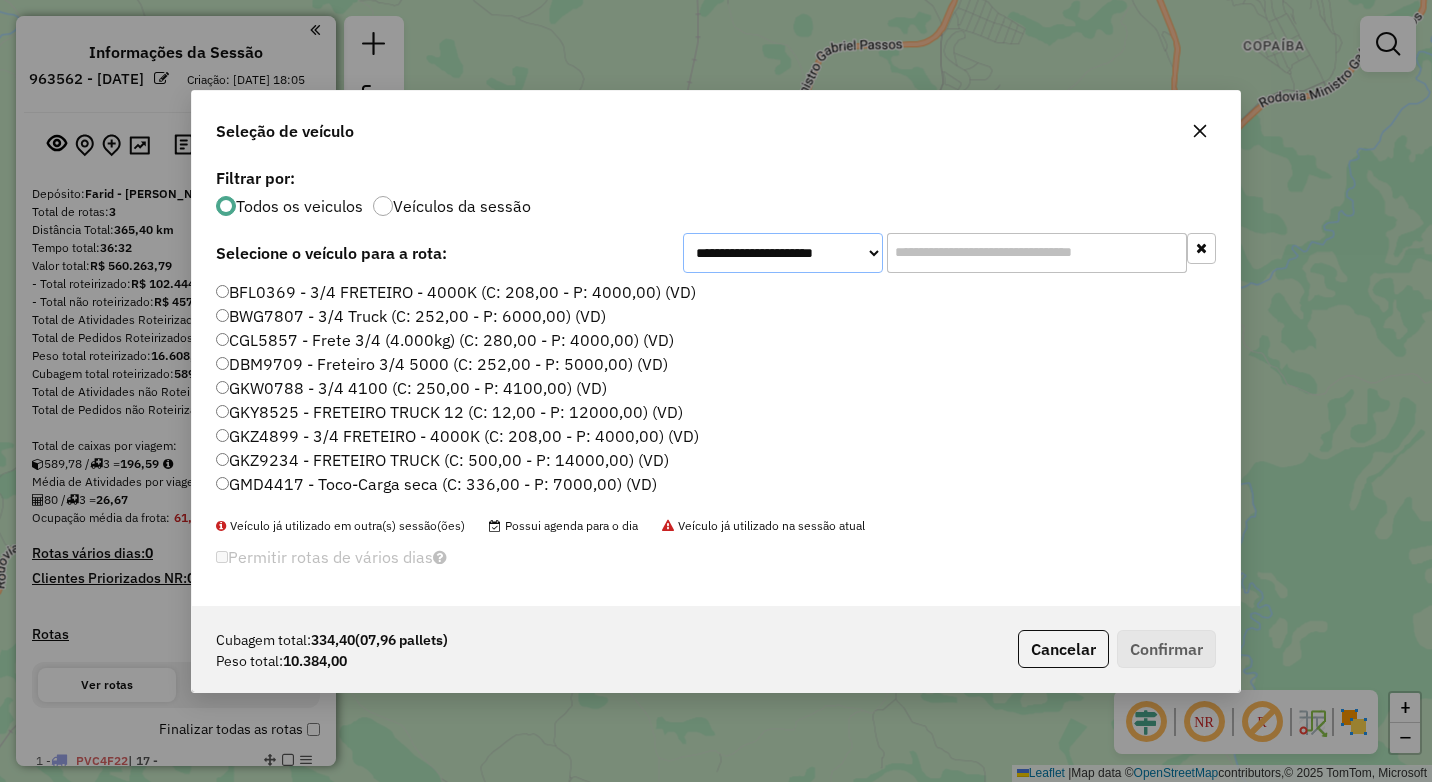 drag, startPoint x: 751, startPoint y: 251, endPoint x: 761, endPoint y: 254, distance: 10.440307 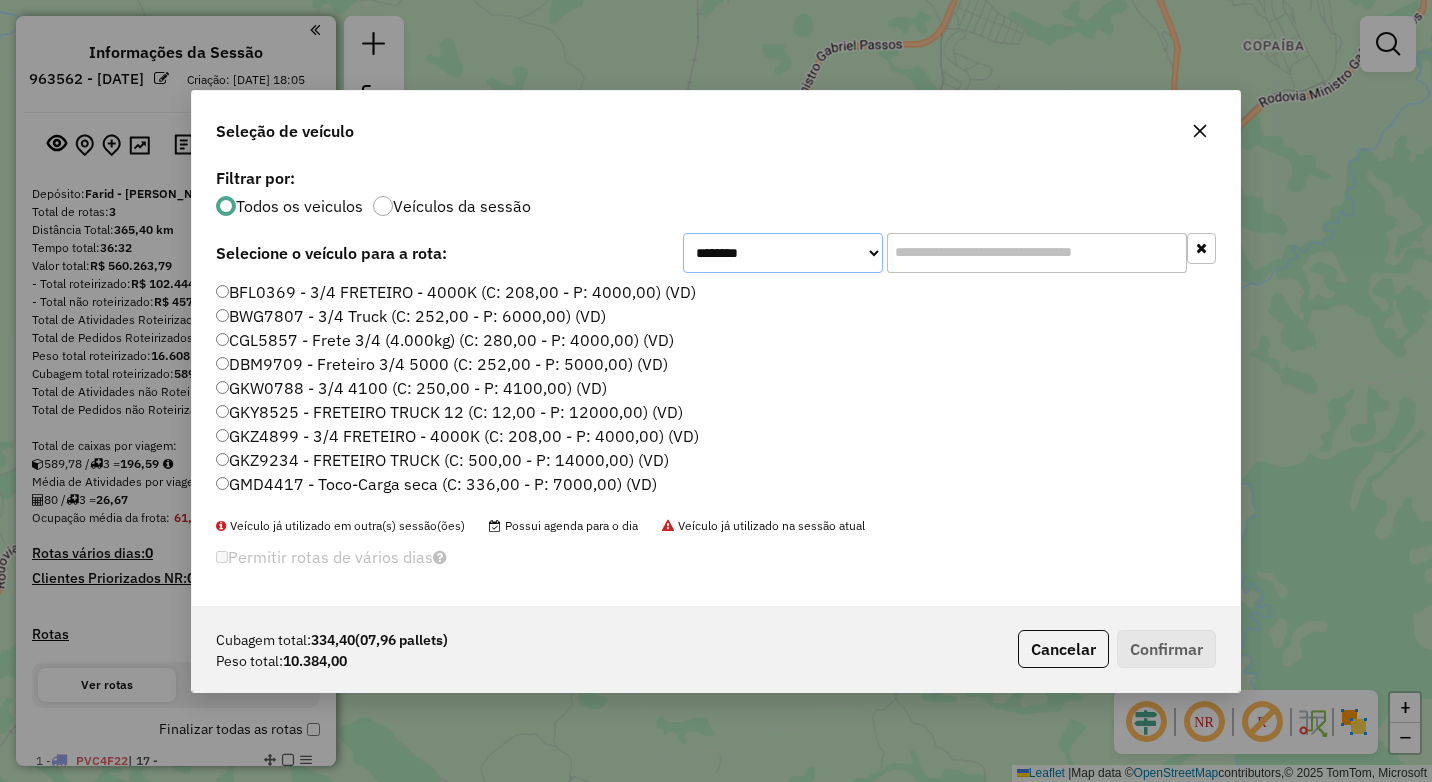 click on "**********" 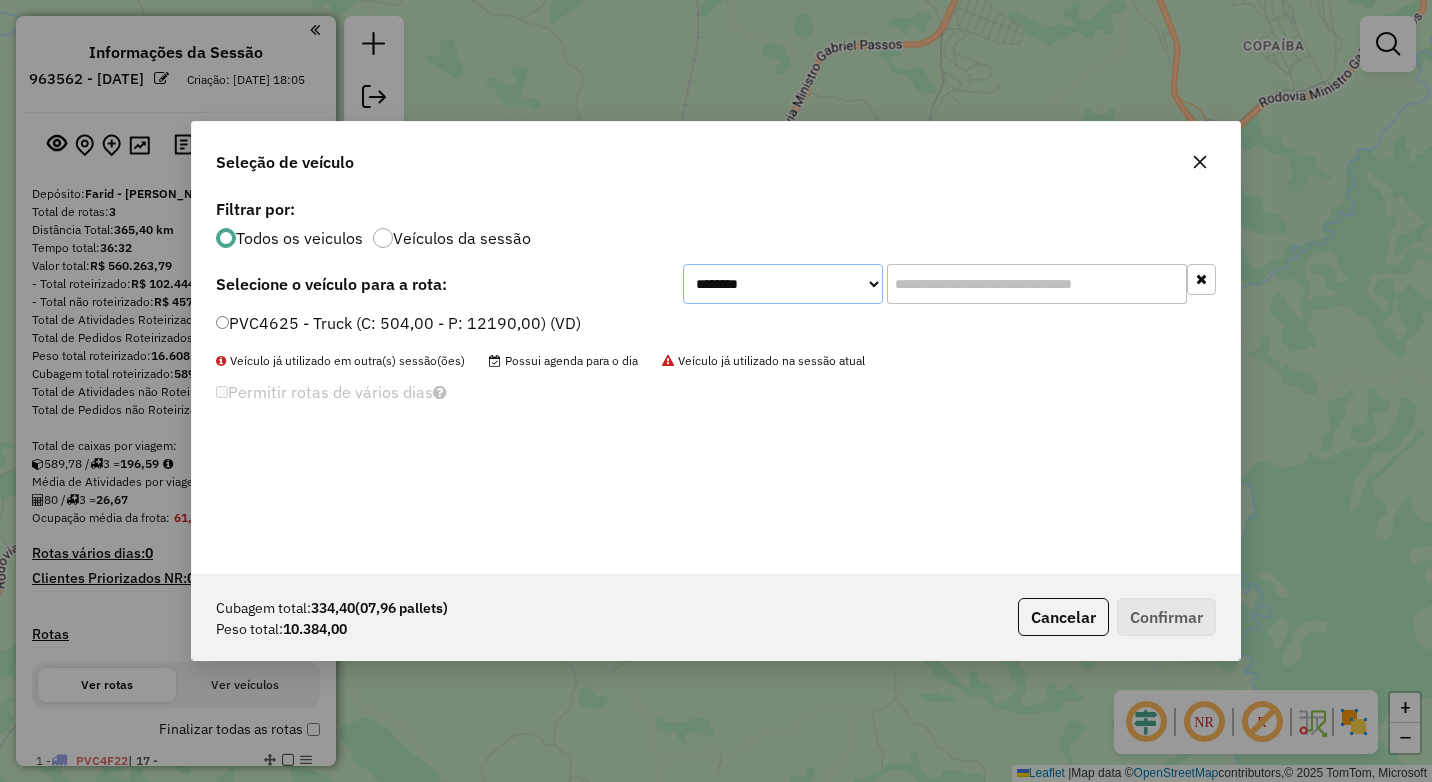 click on "**********" 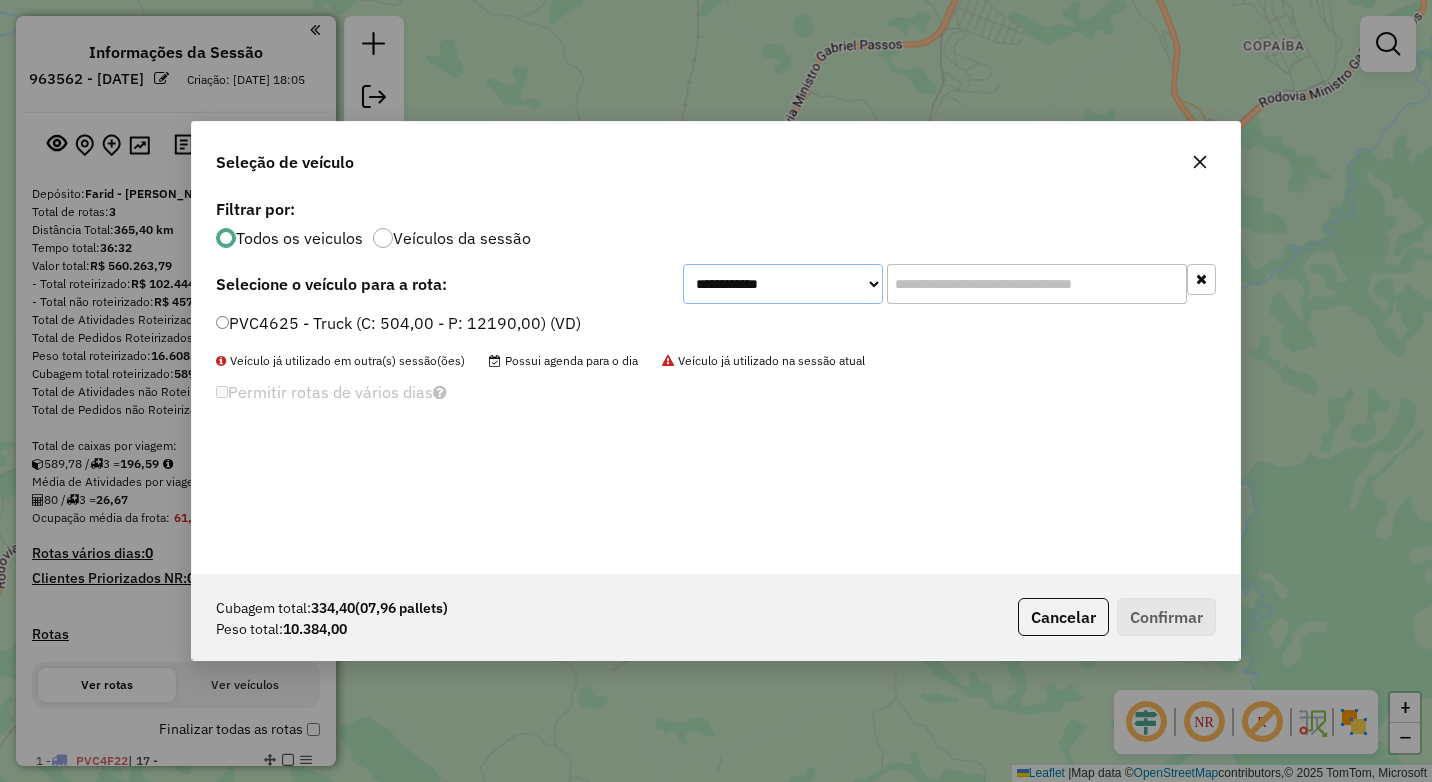 click on "**********" 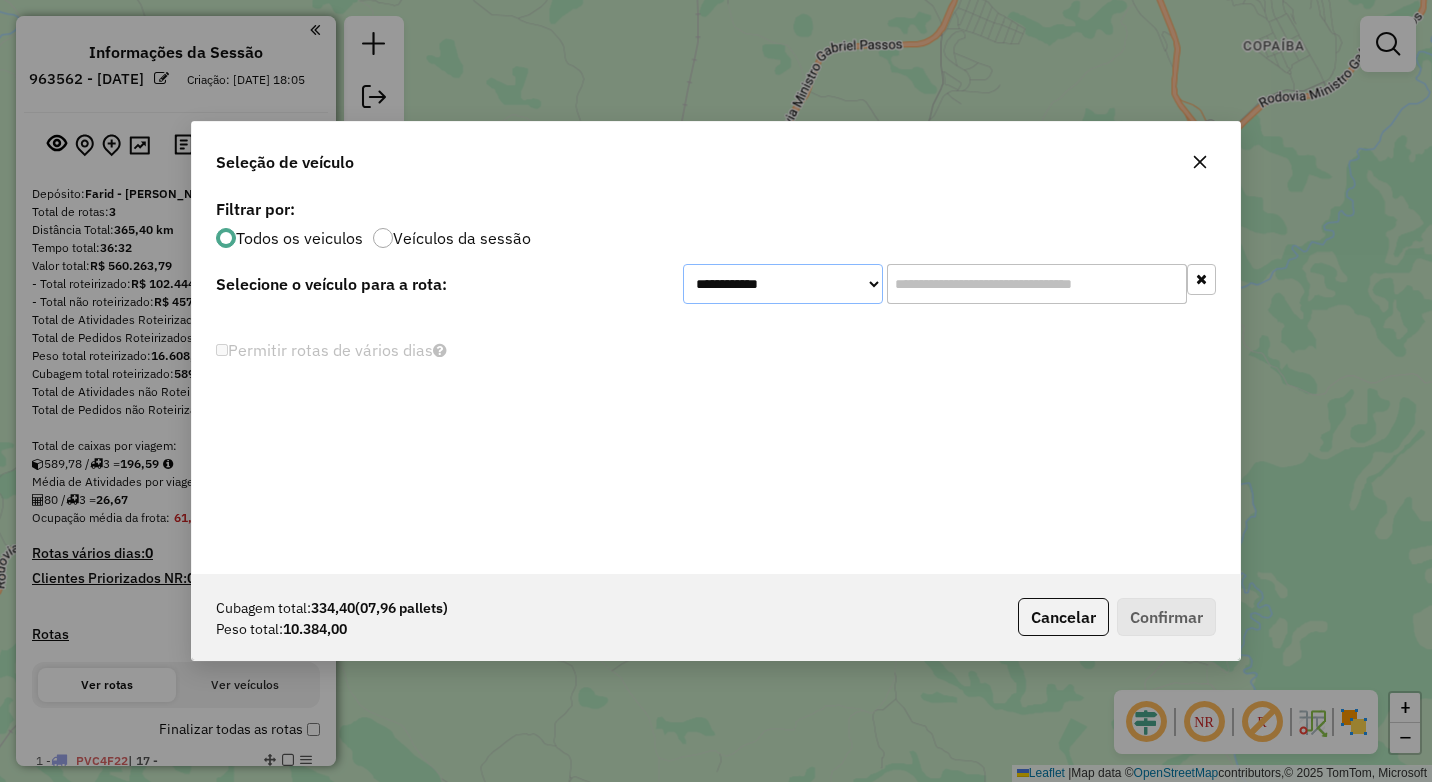 click on "**********" 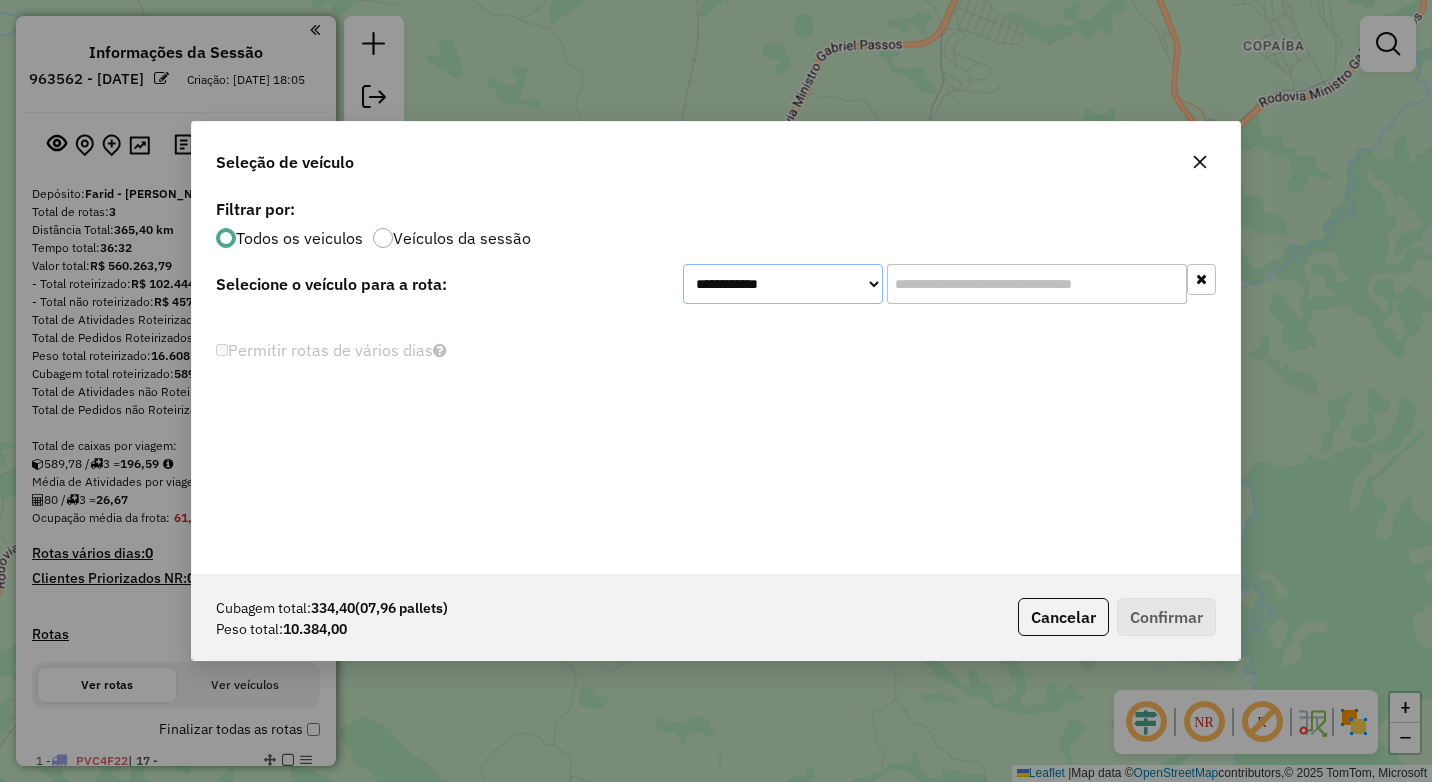 click on "**********" 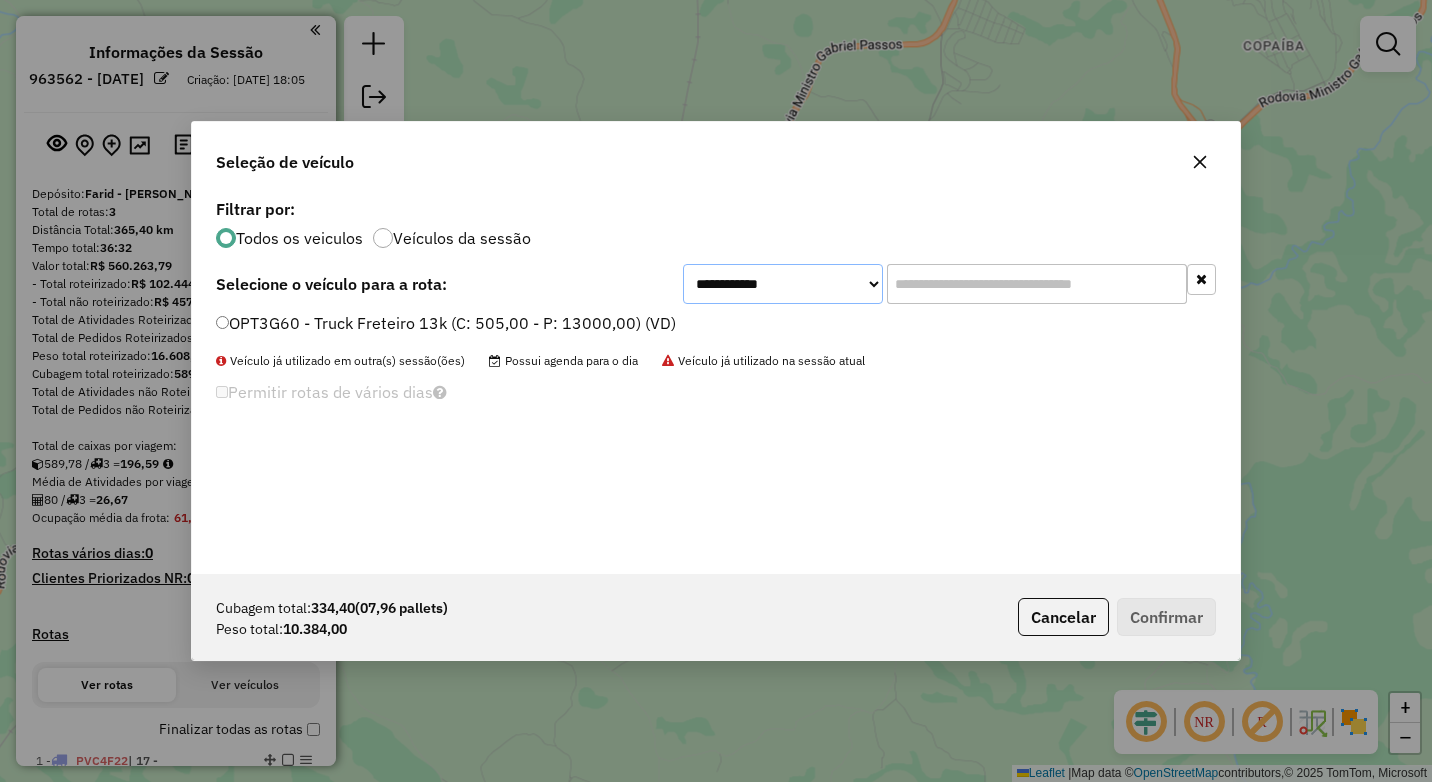 click on "**********" 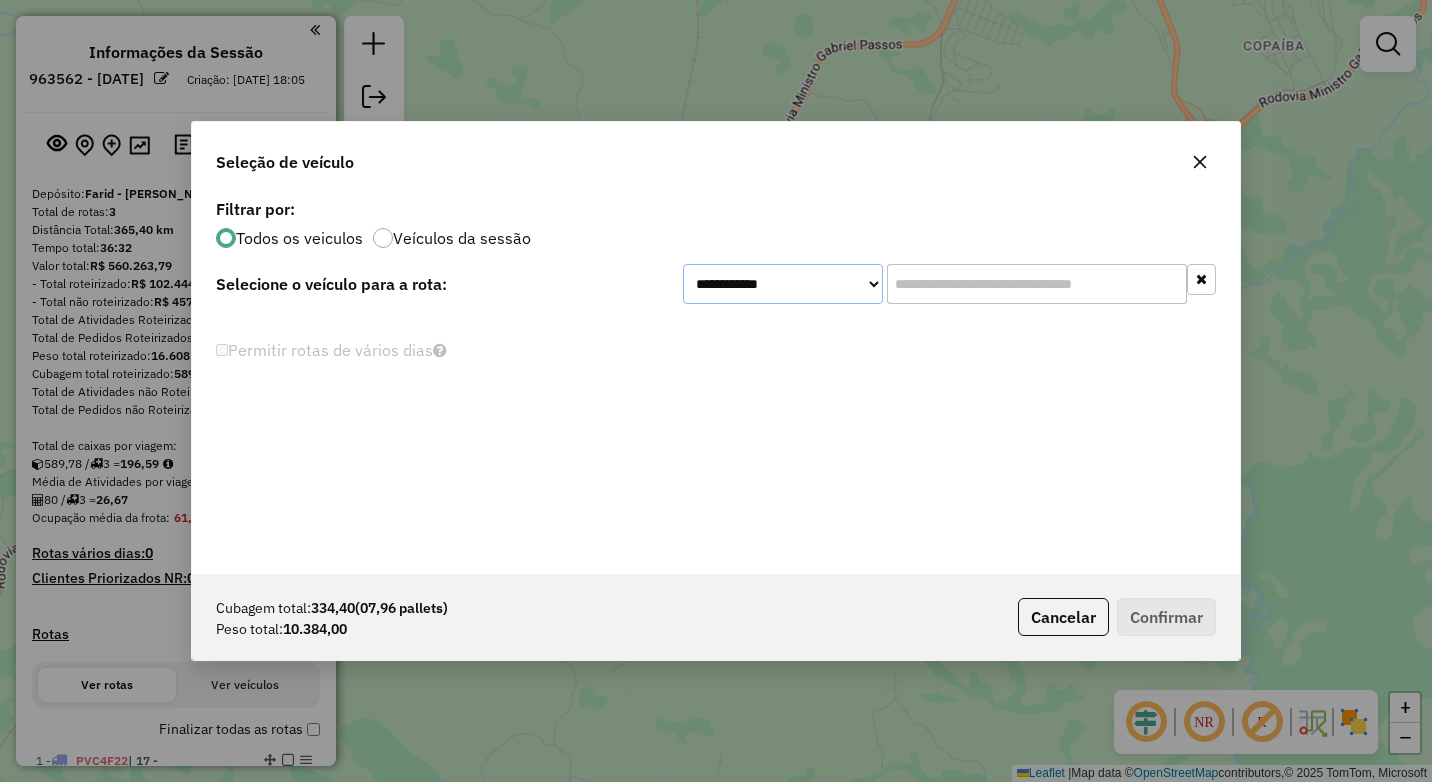 click on "**********" 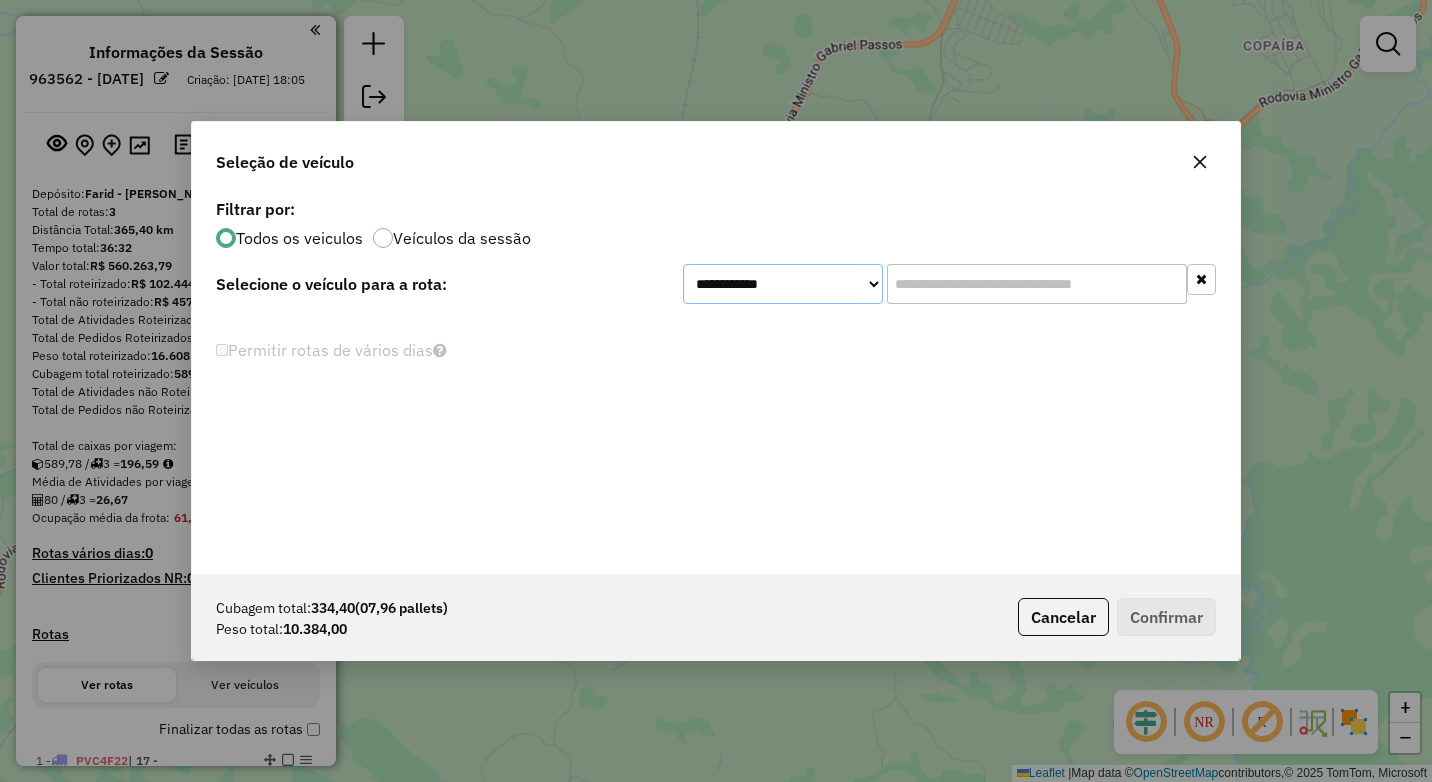 click on "**********" 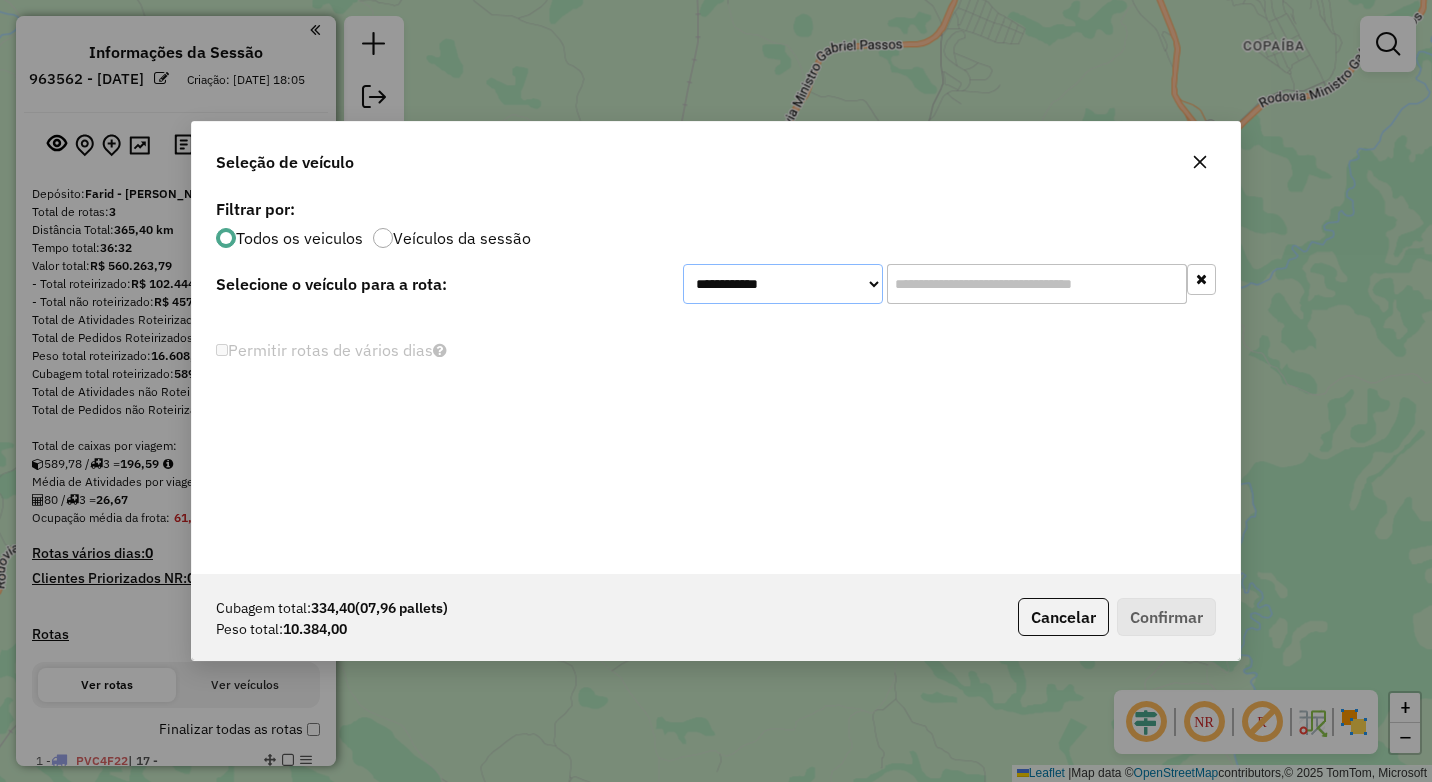 click on "**********" 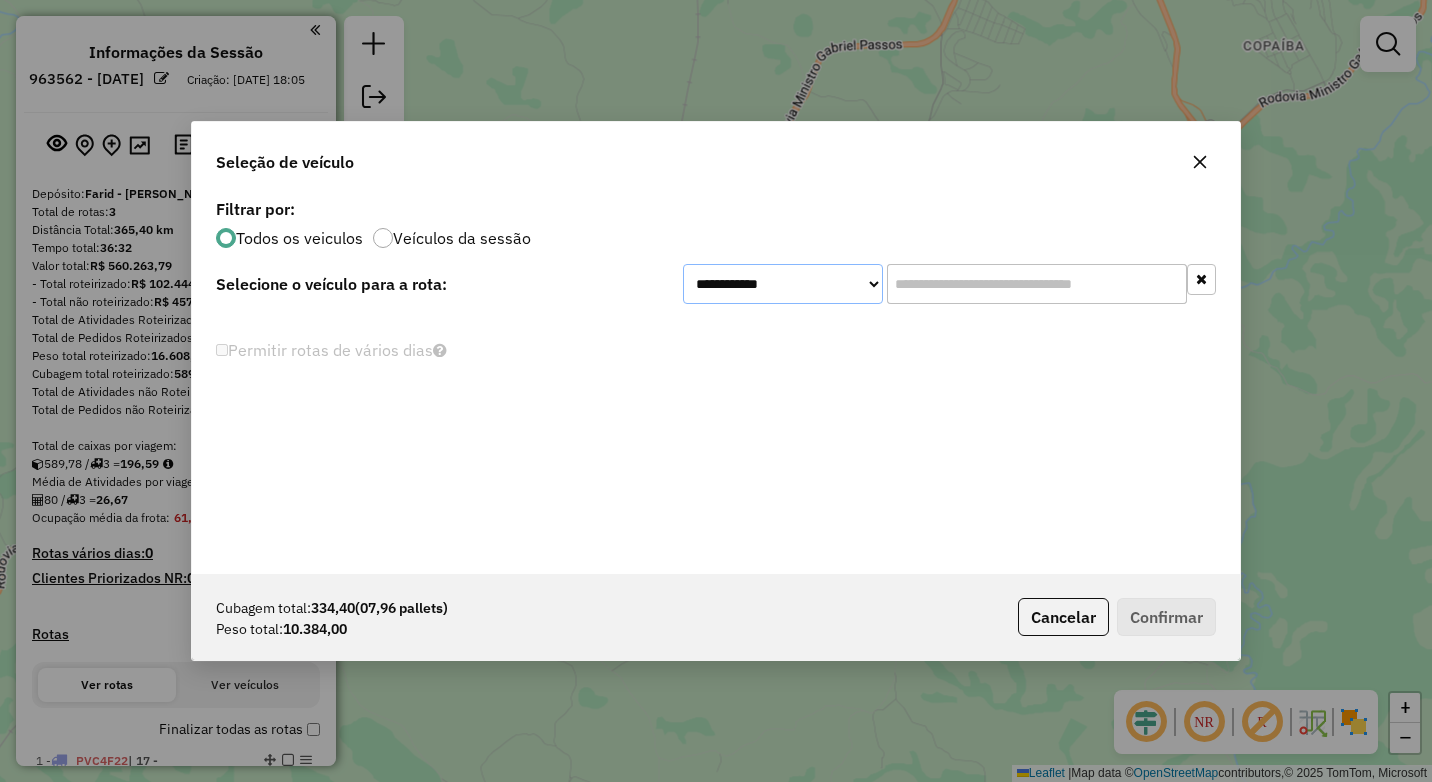 click on "**********" 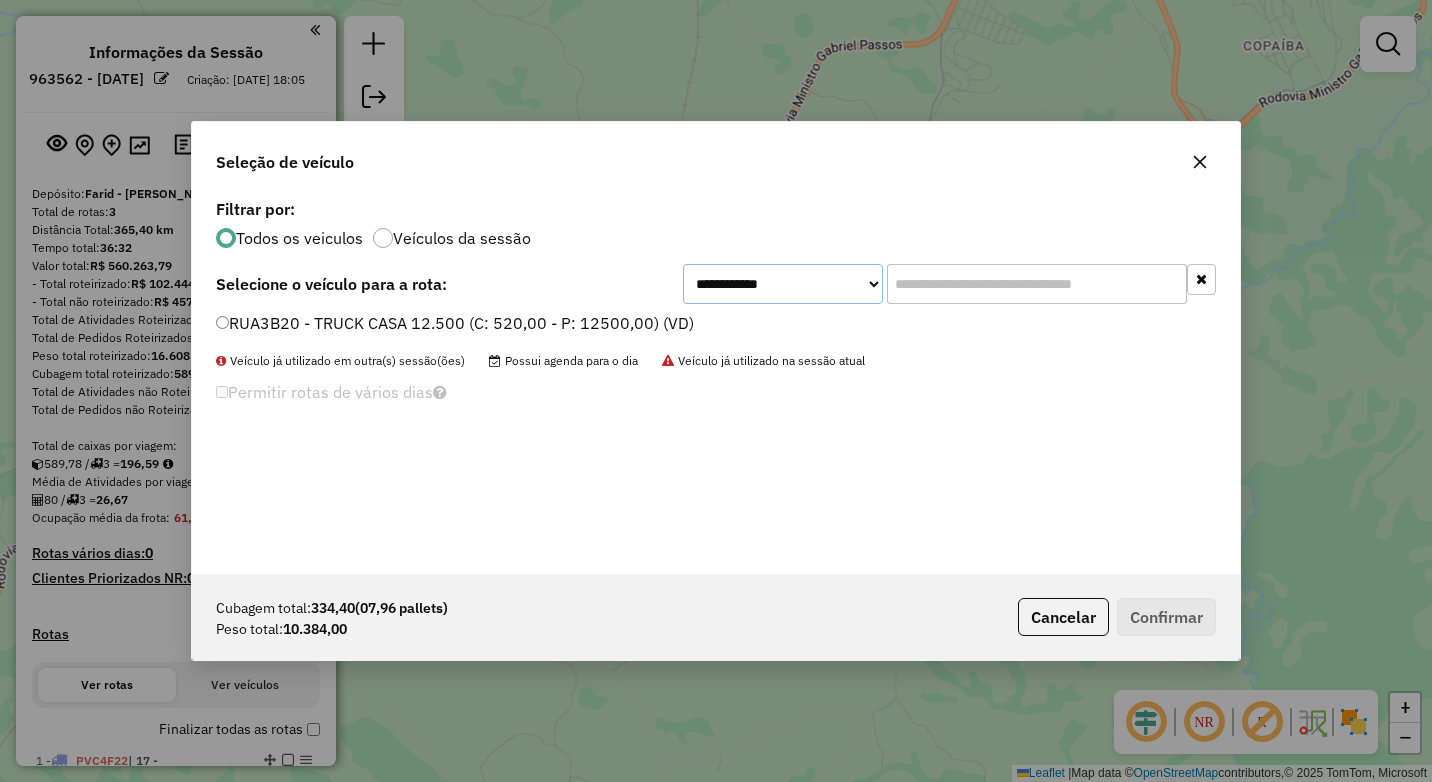 click on "**********" 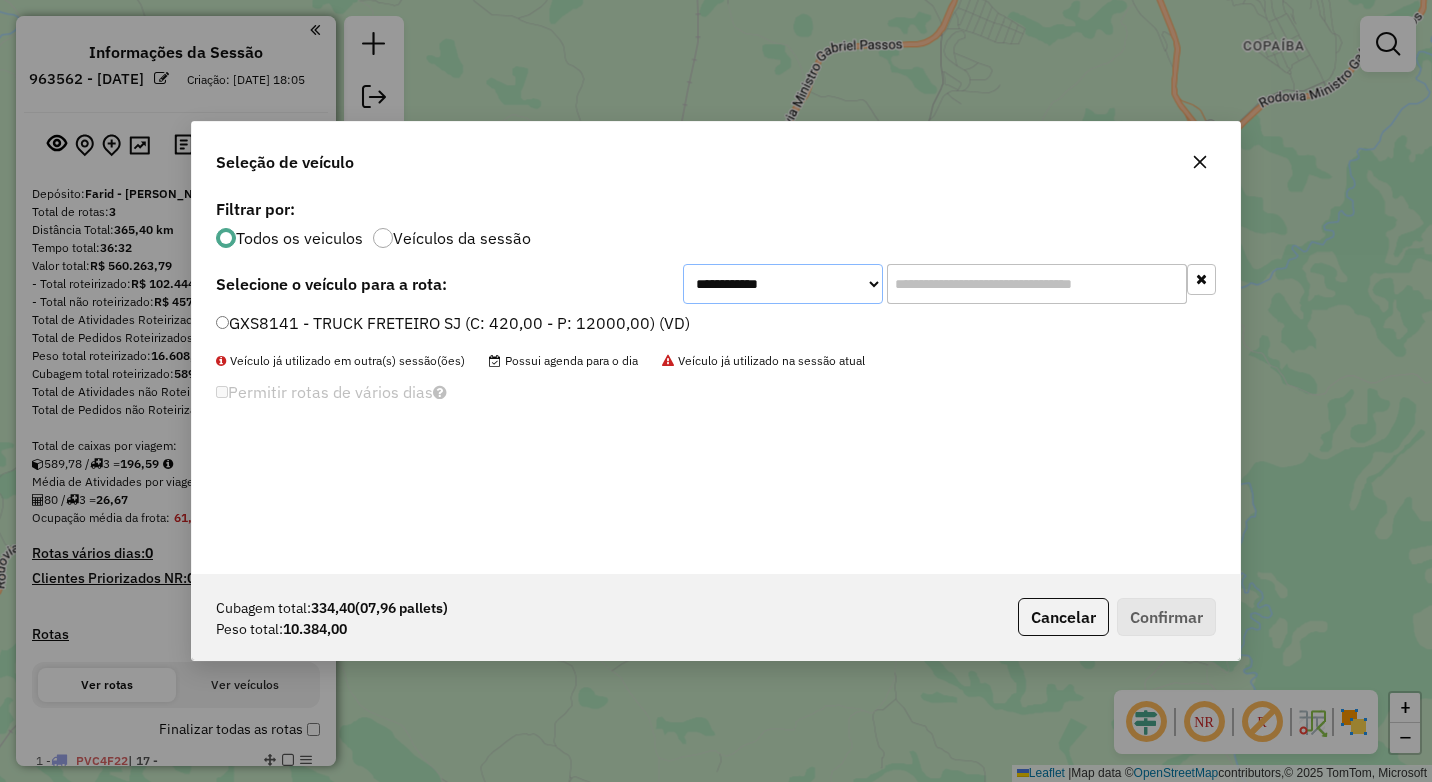 click on "**********" 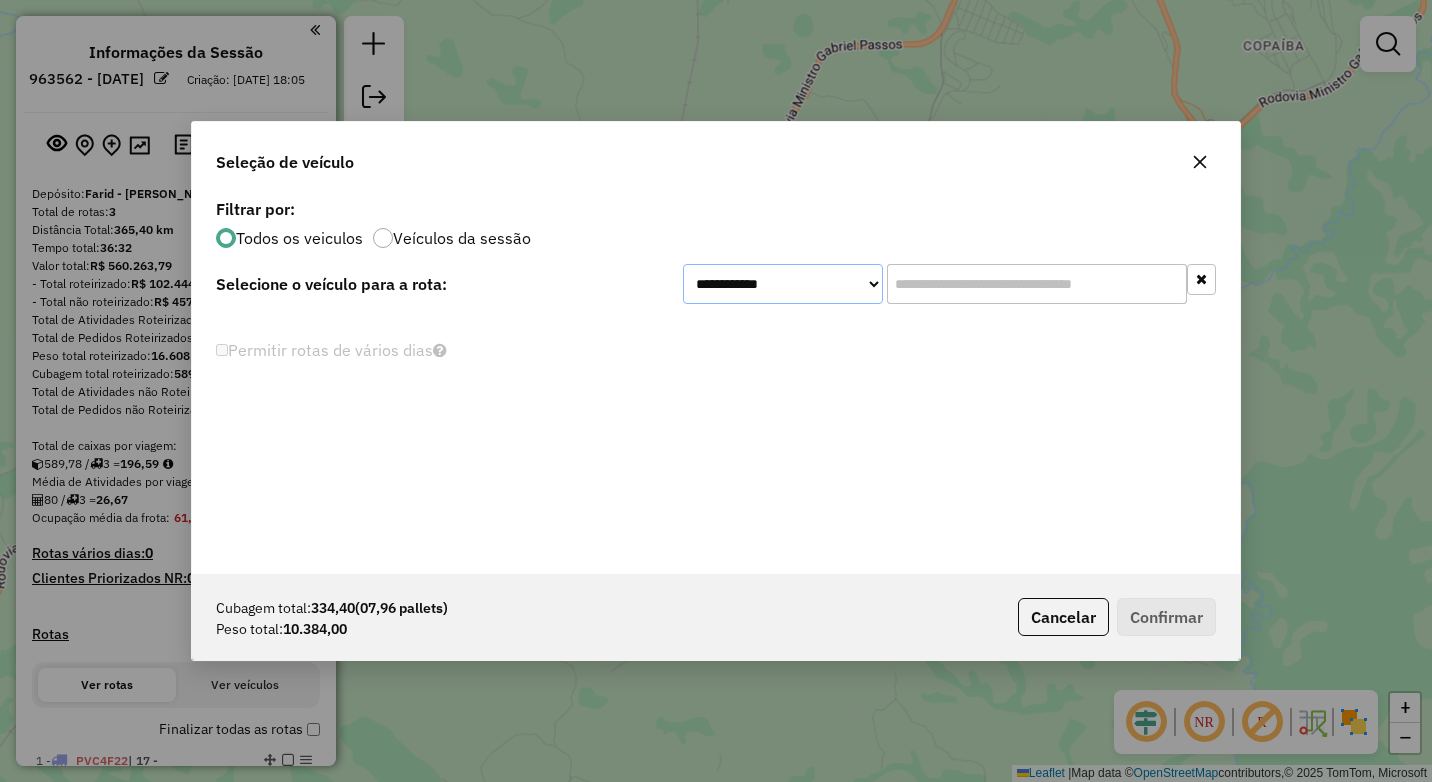click on "**********" 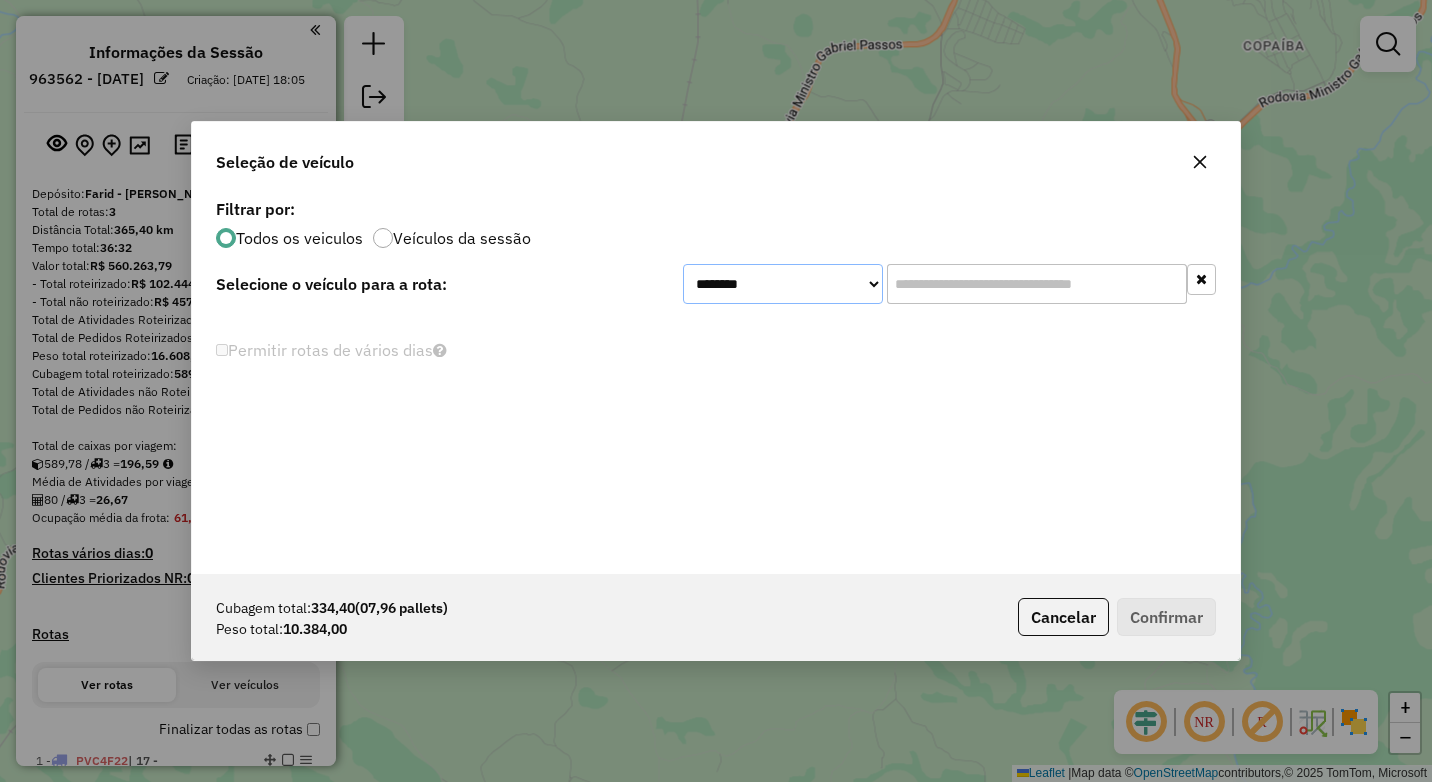 click on "**********" 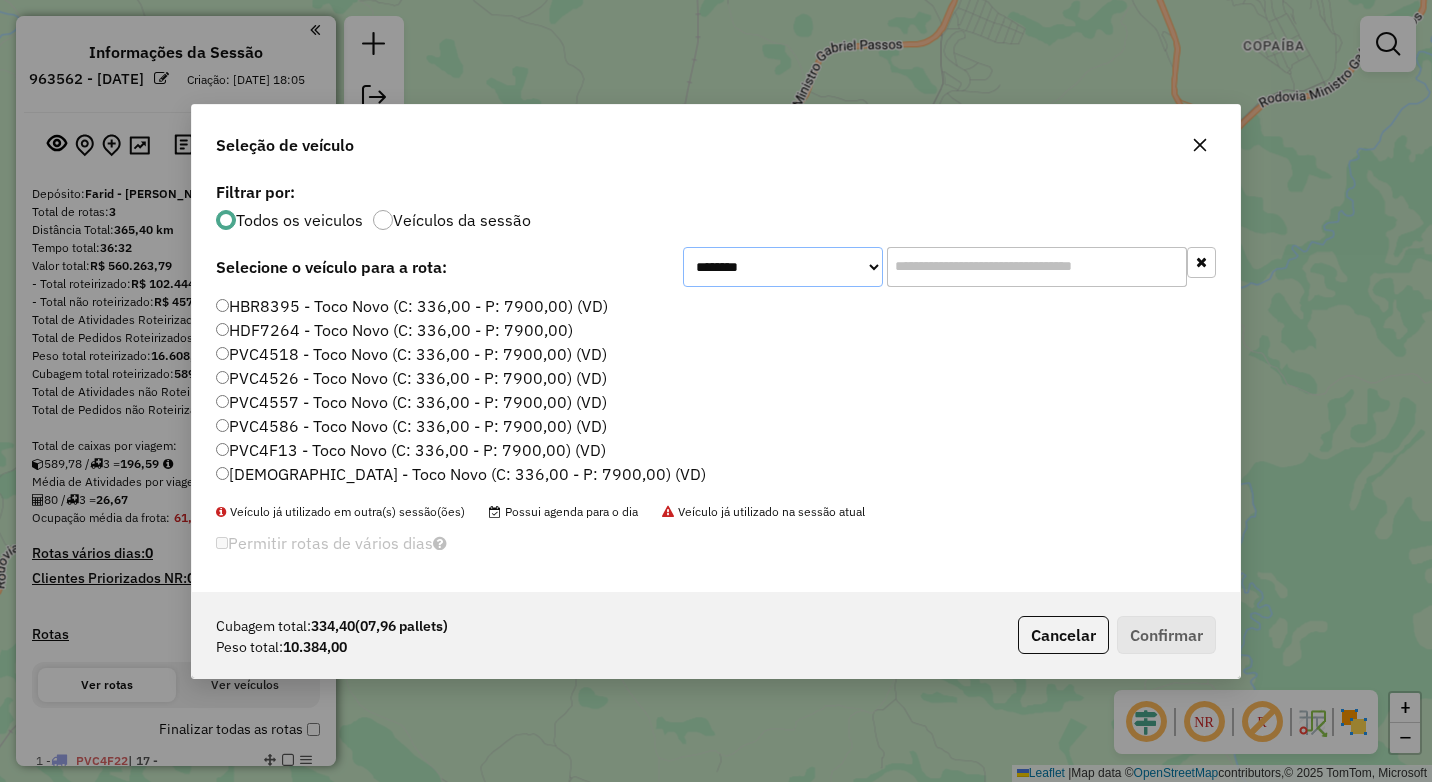 click on "**********" 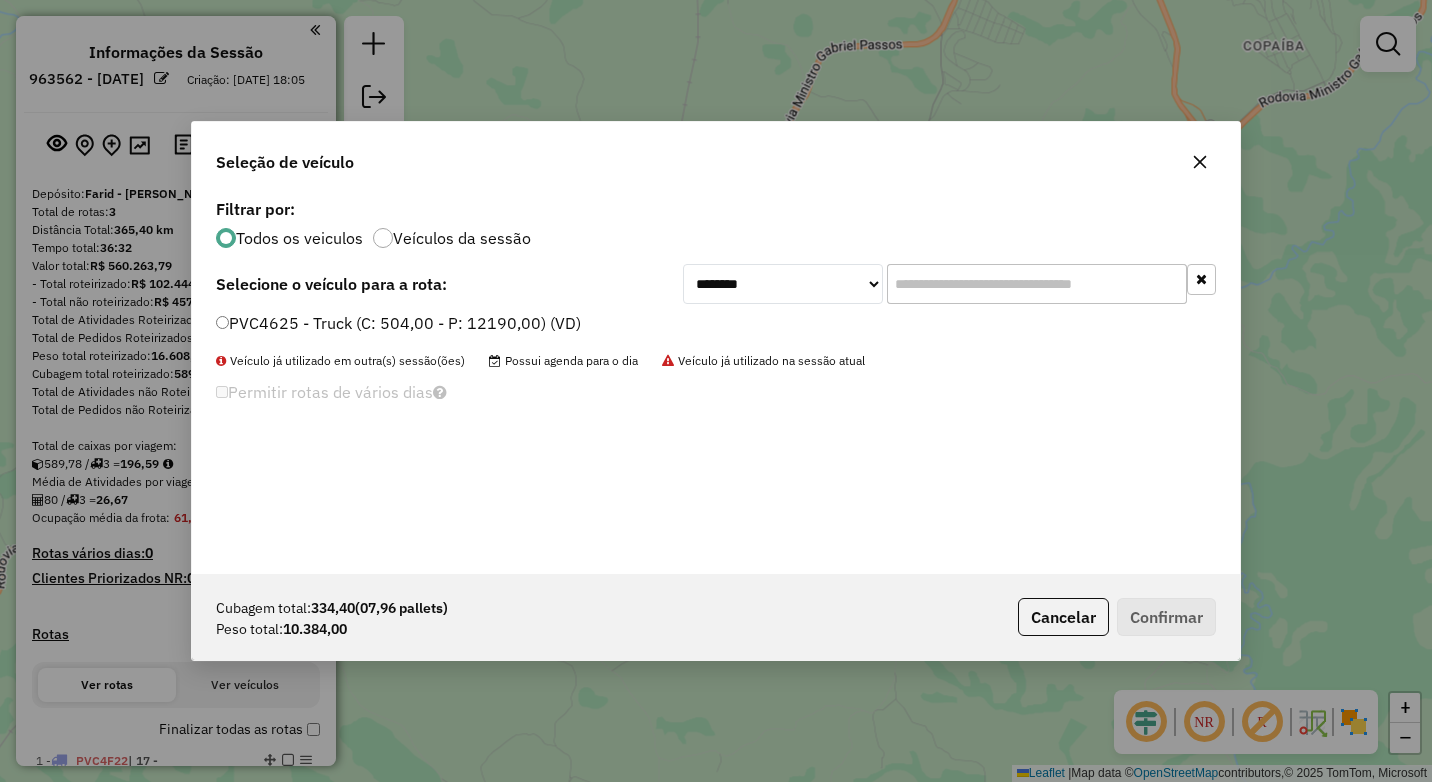 click 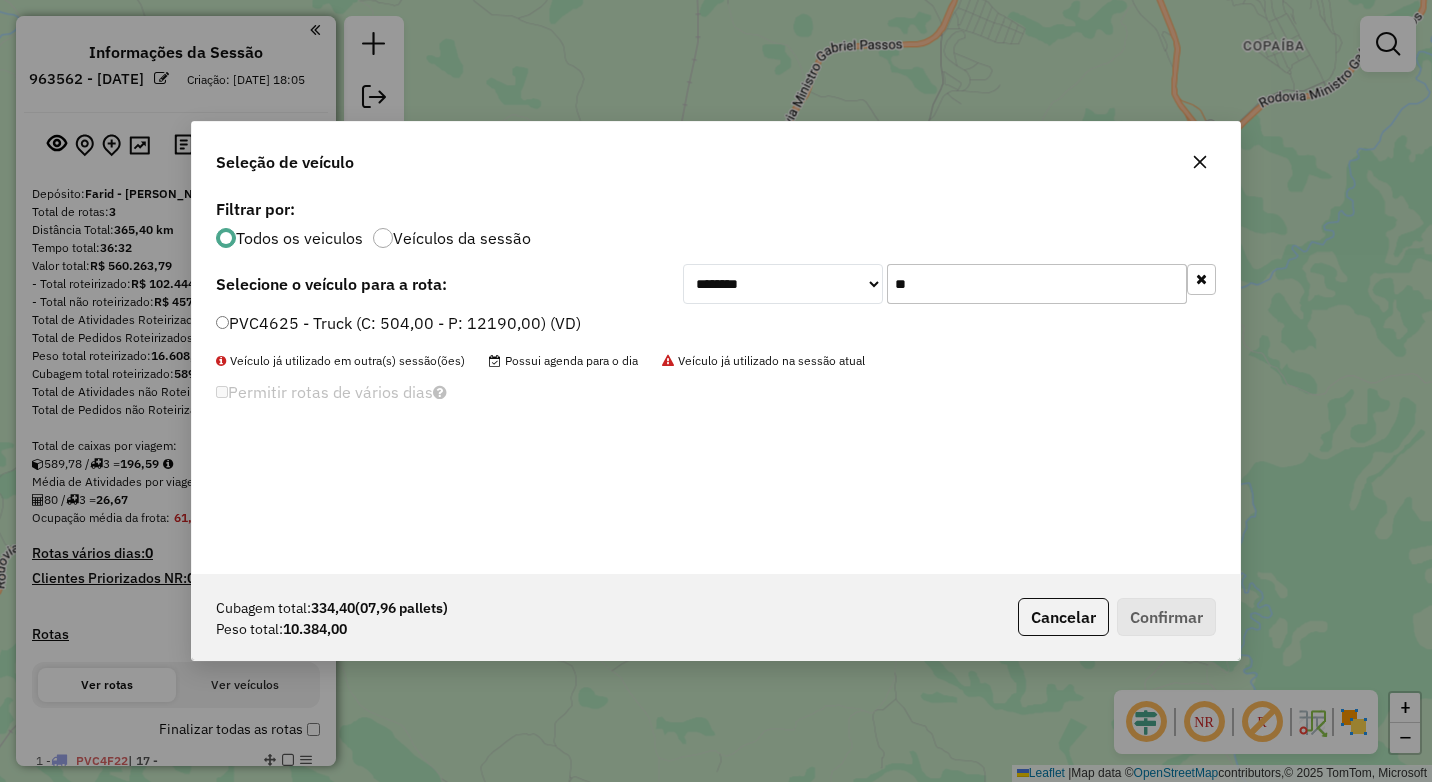 type on "***" 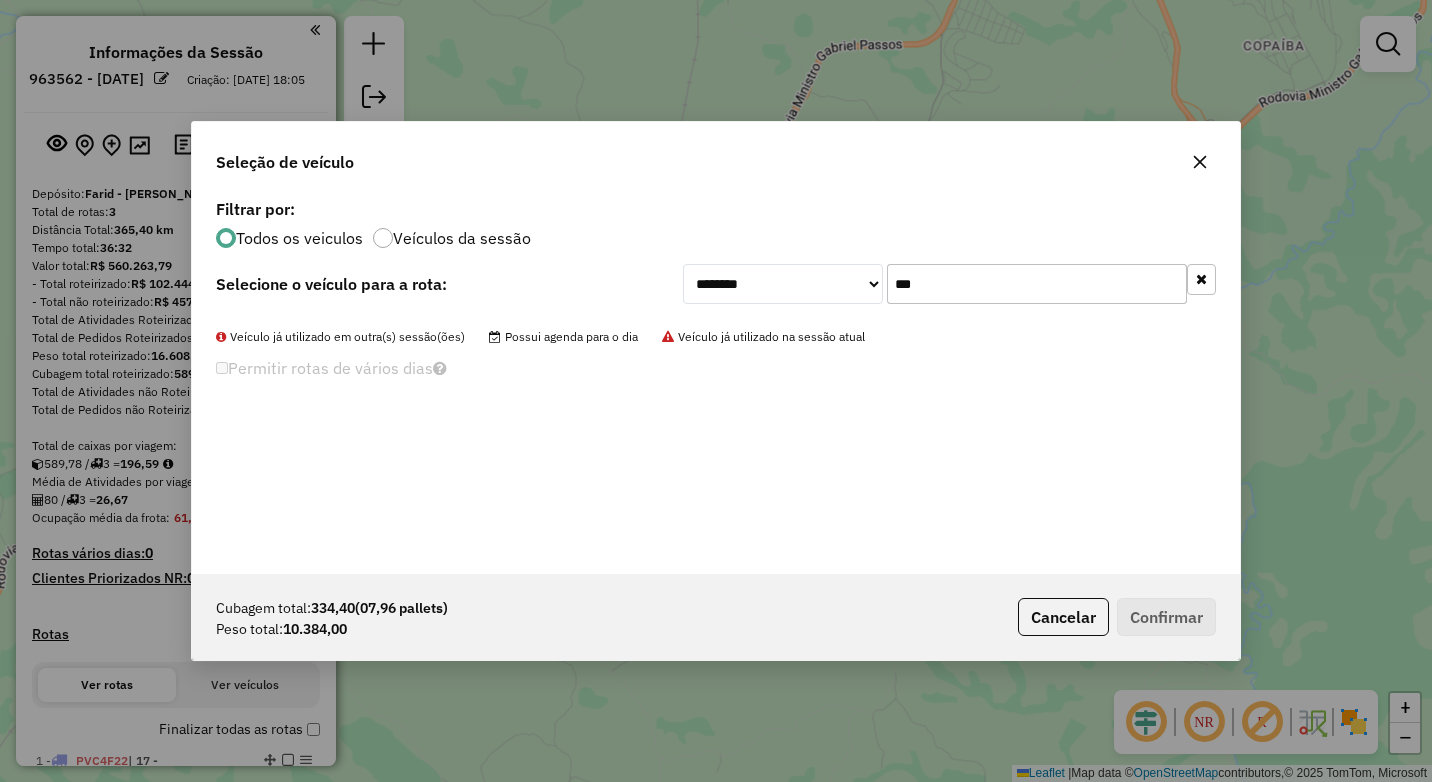 click on "***" 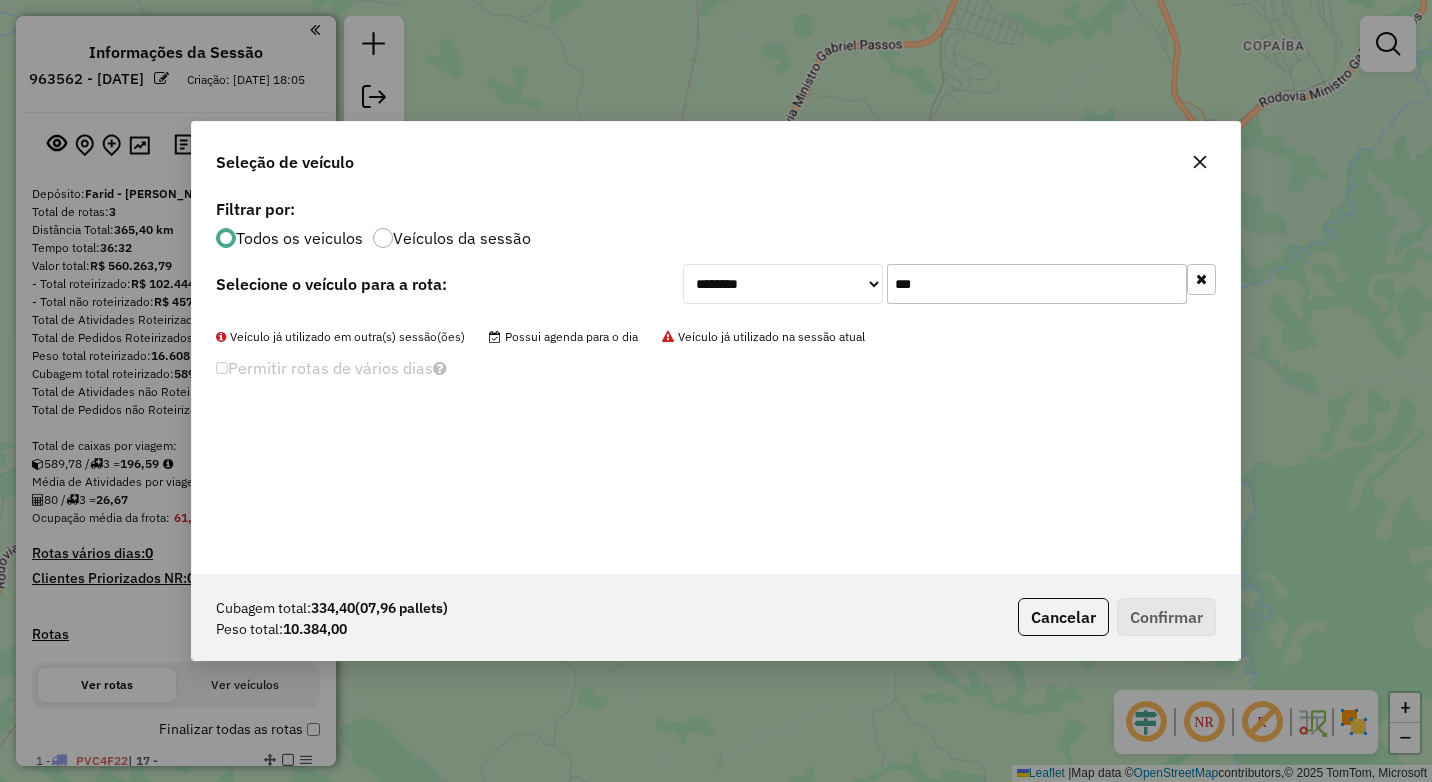 type 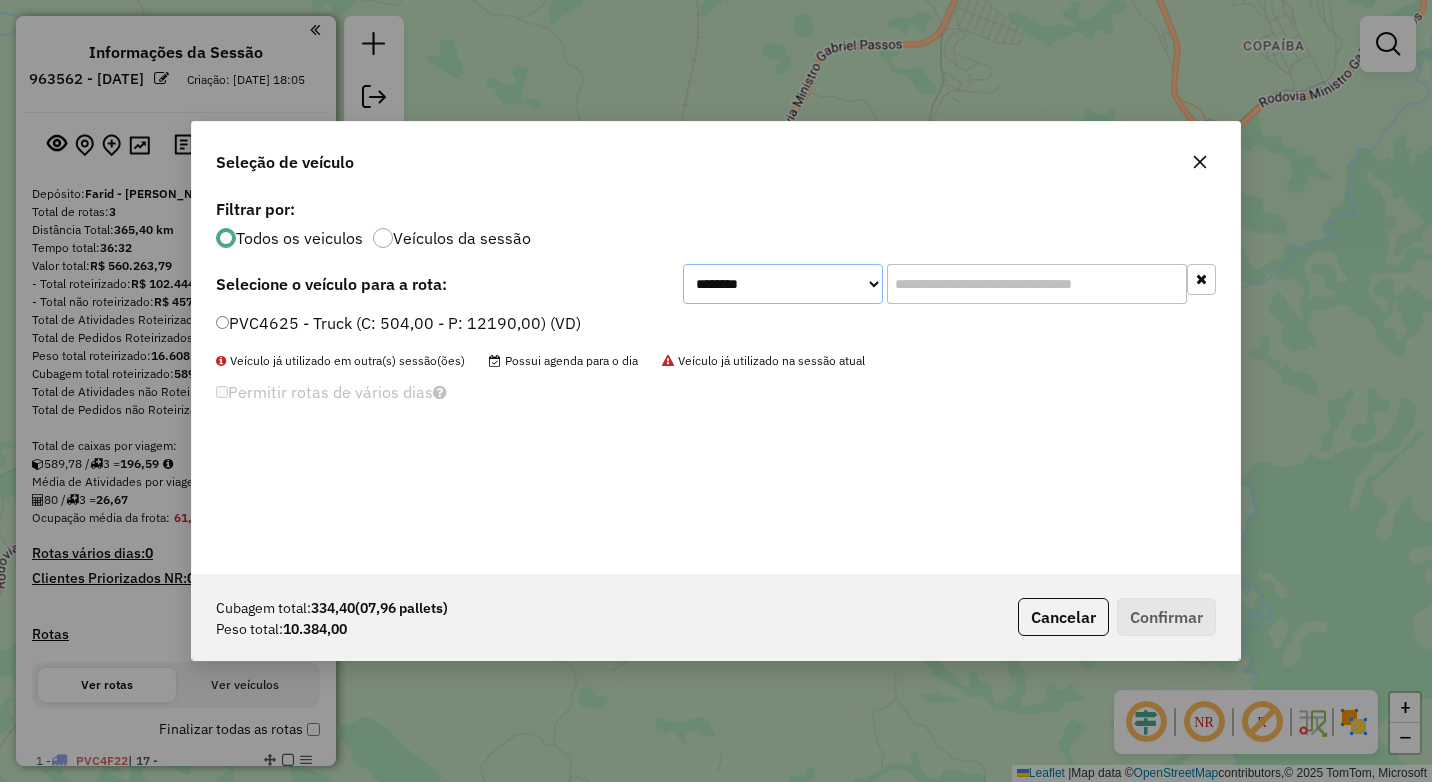 click on "**********" 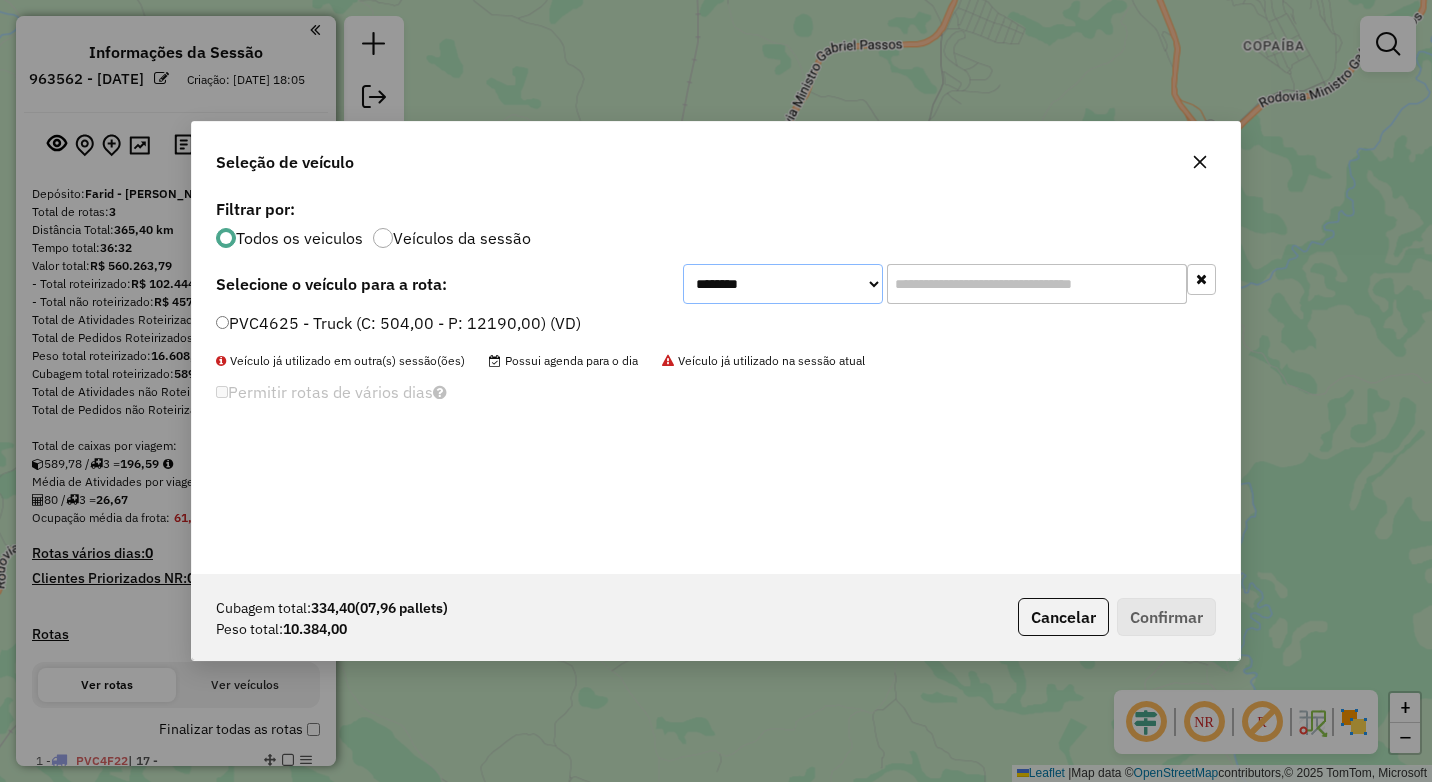 select on "*******" 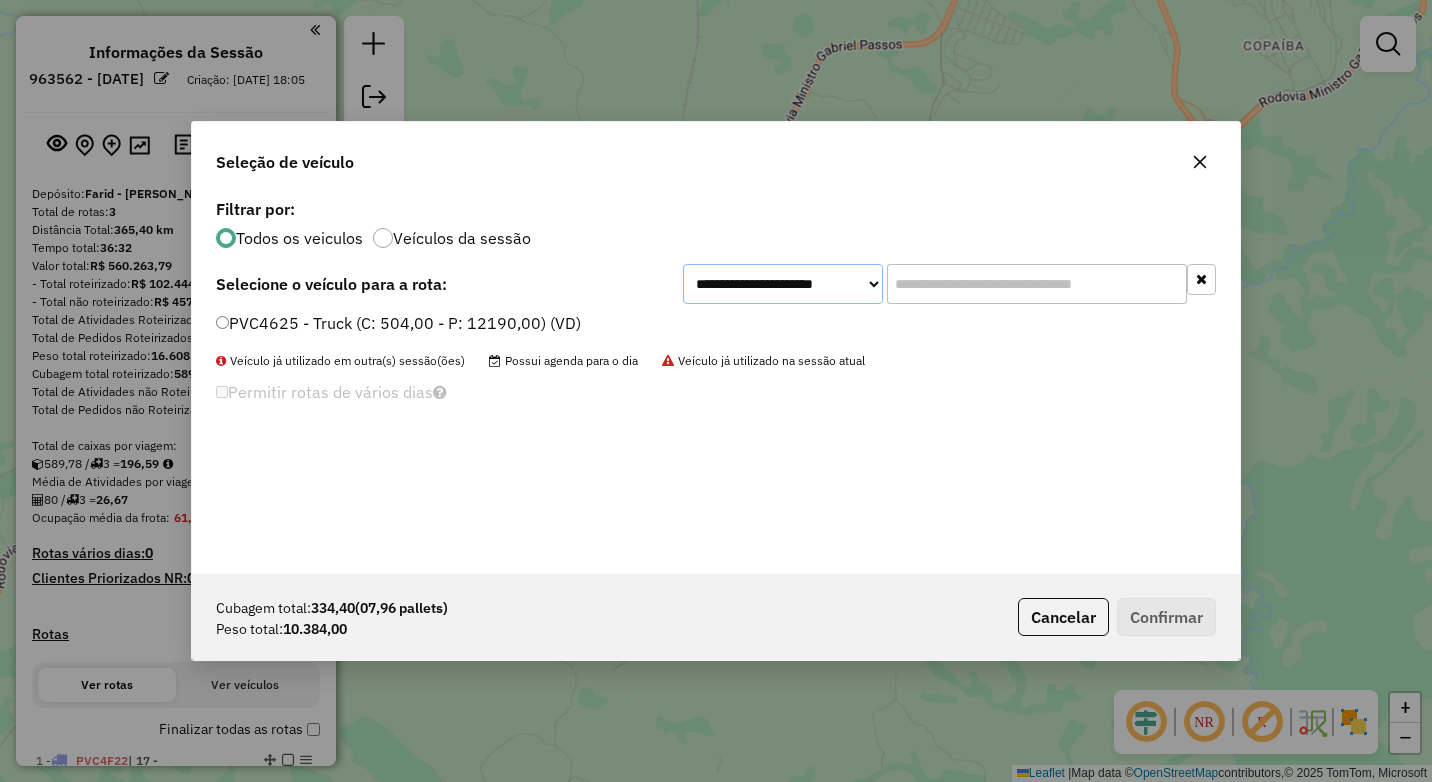 click on "**********" 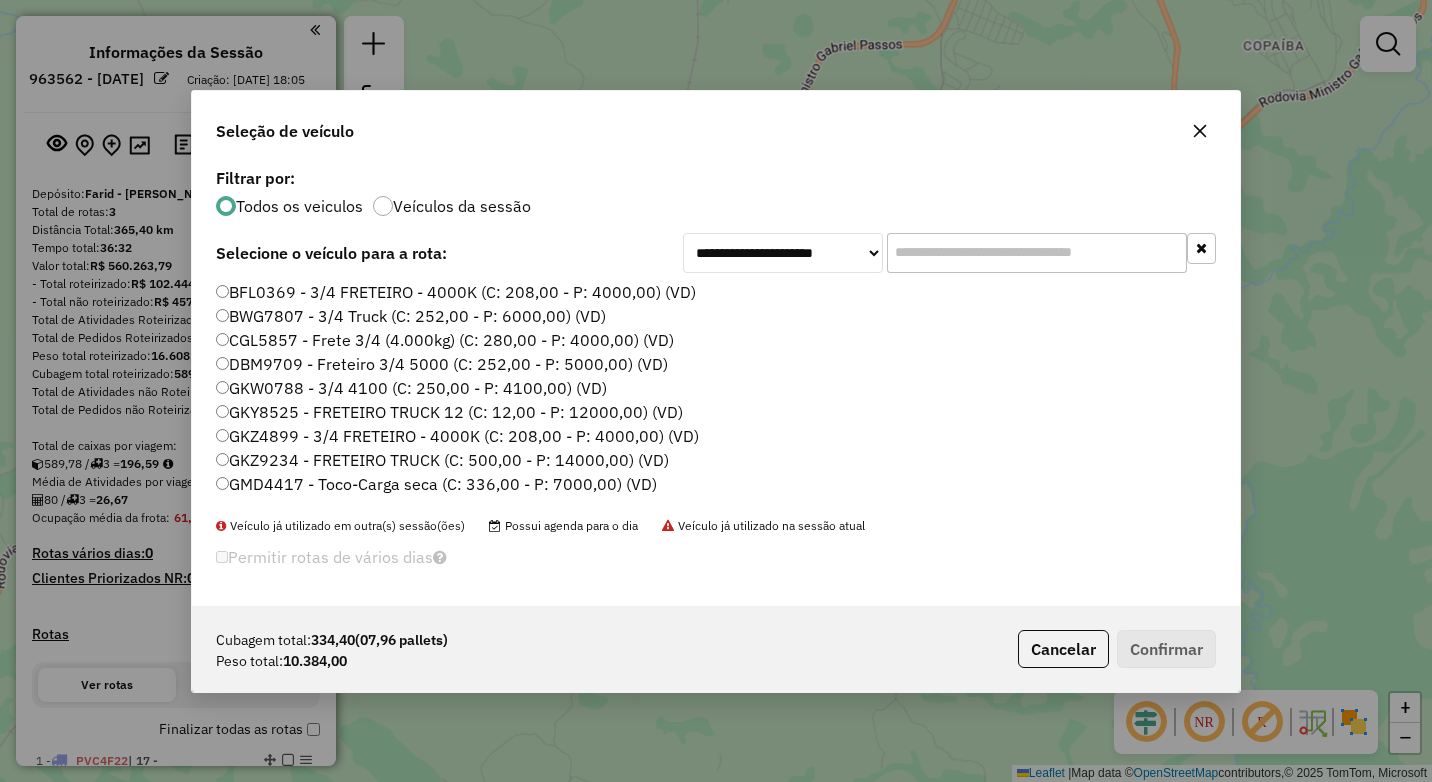 click 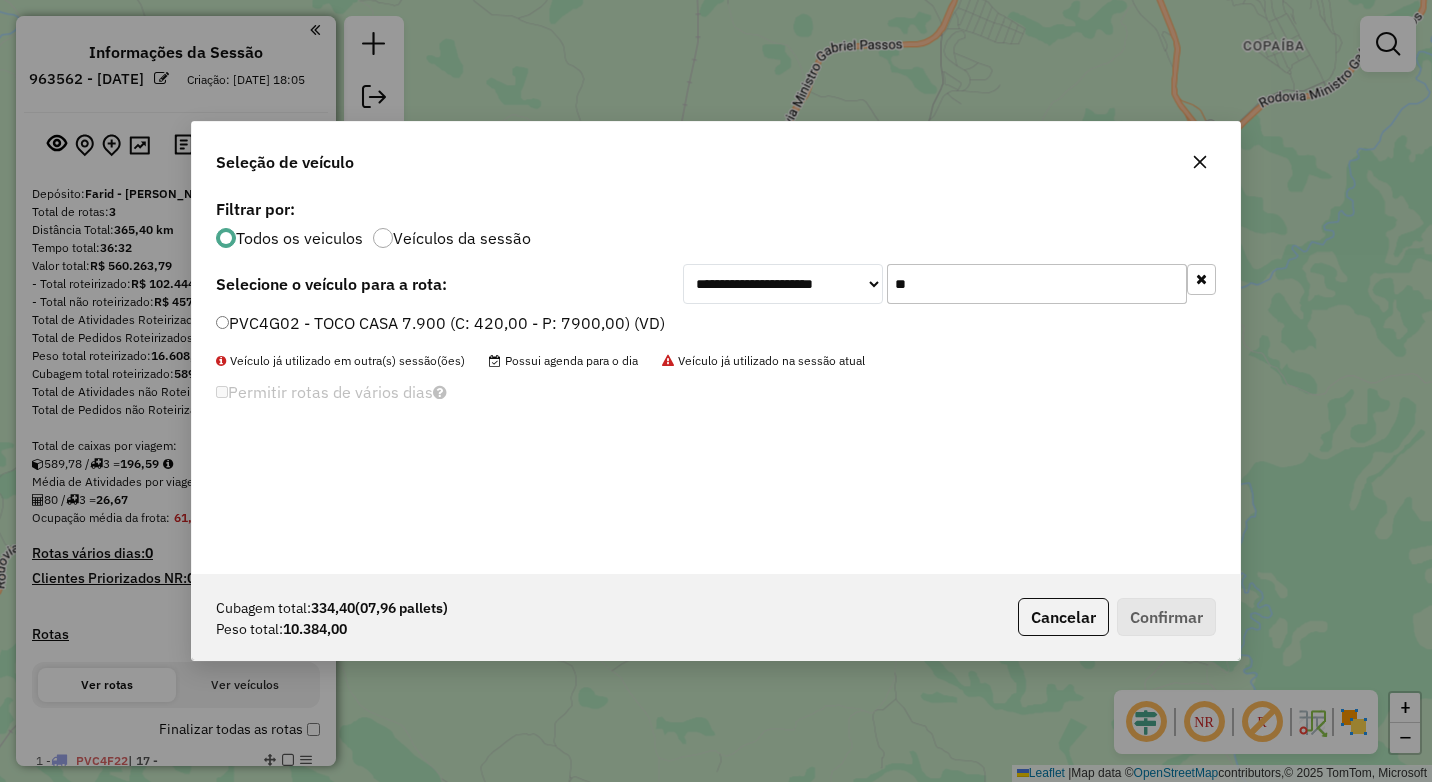 type on "*" 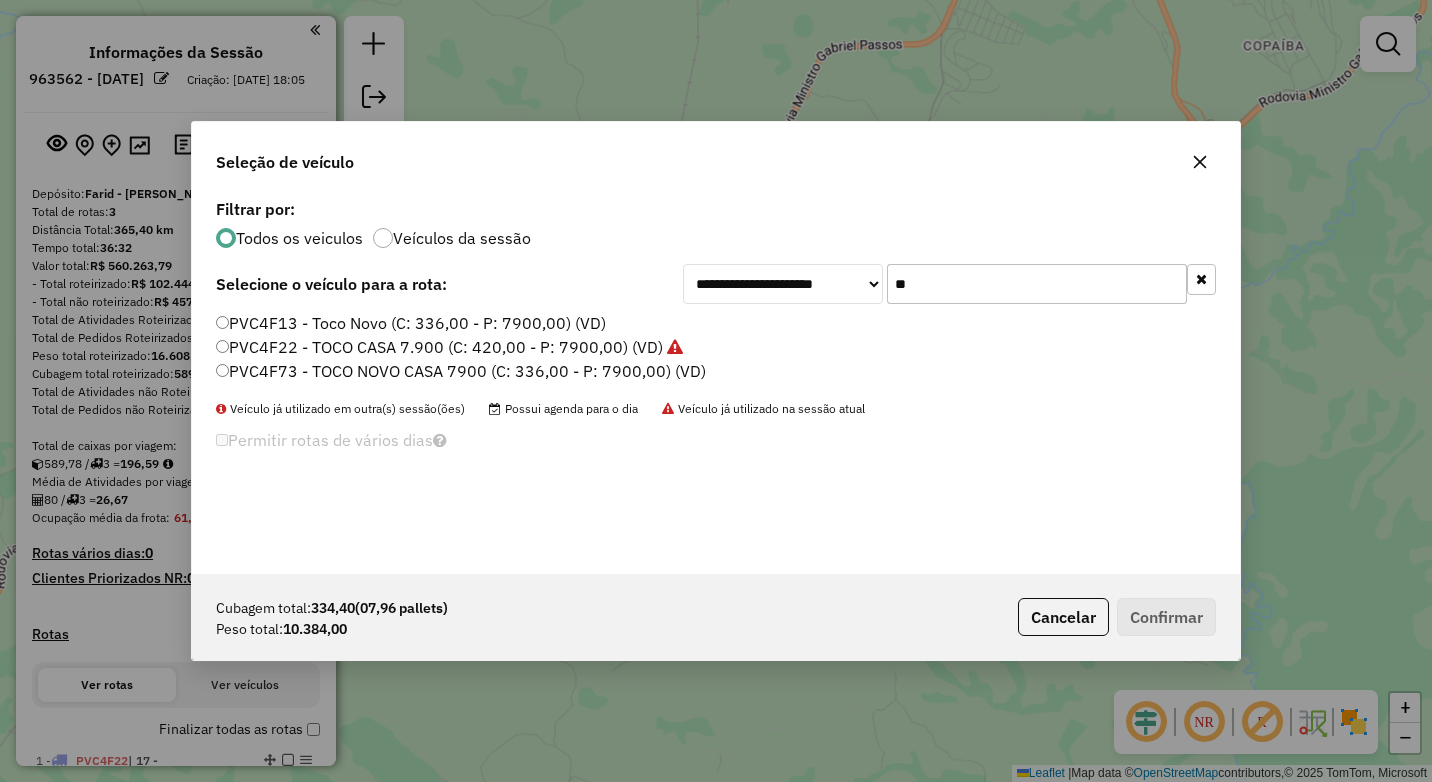 type on "***" 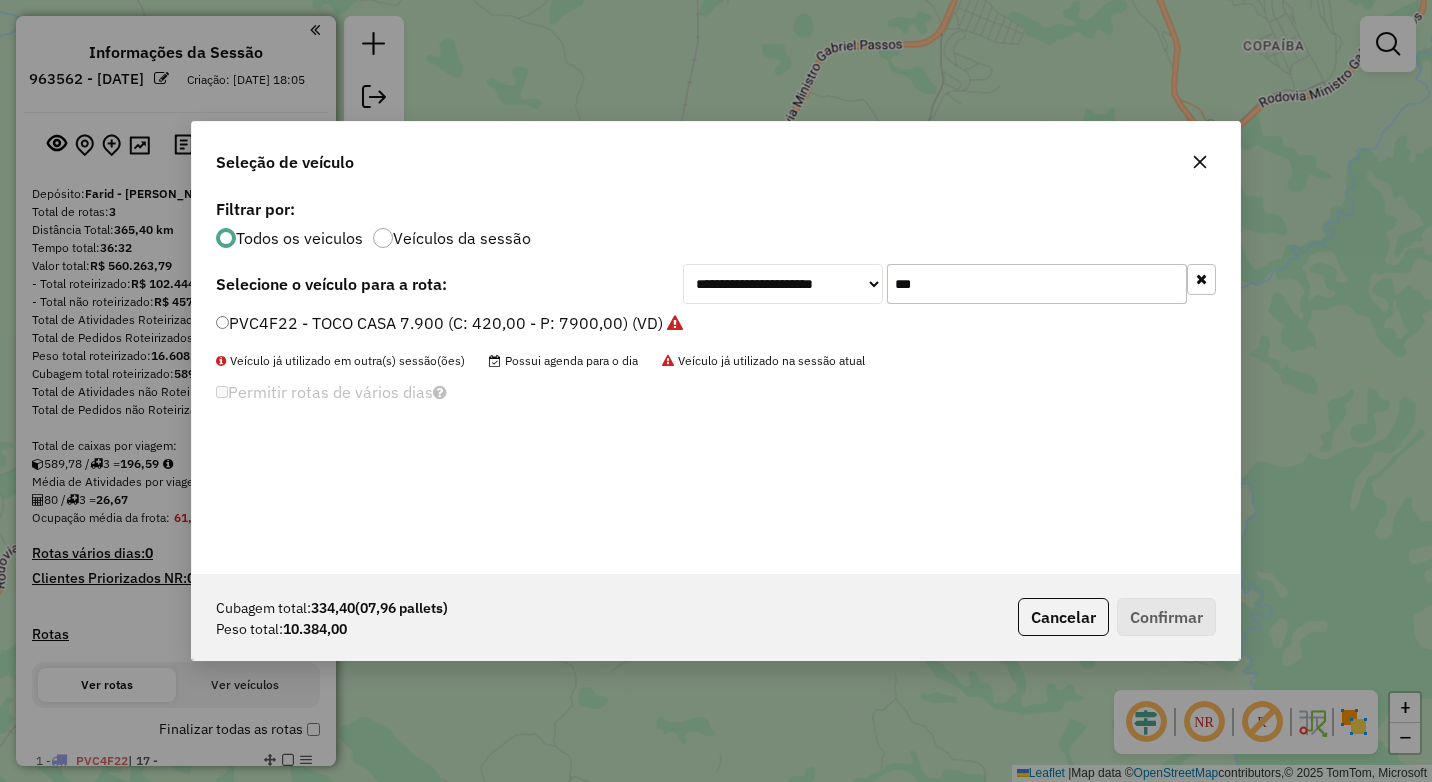 drag, startPoint x: 959, startPoint y: 282, endPoint x: 858, endPoint y: 283, distance: 101.00495 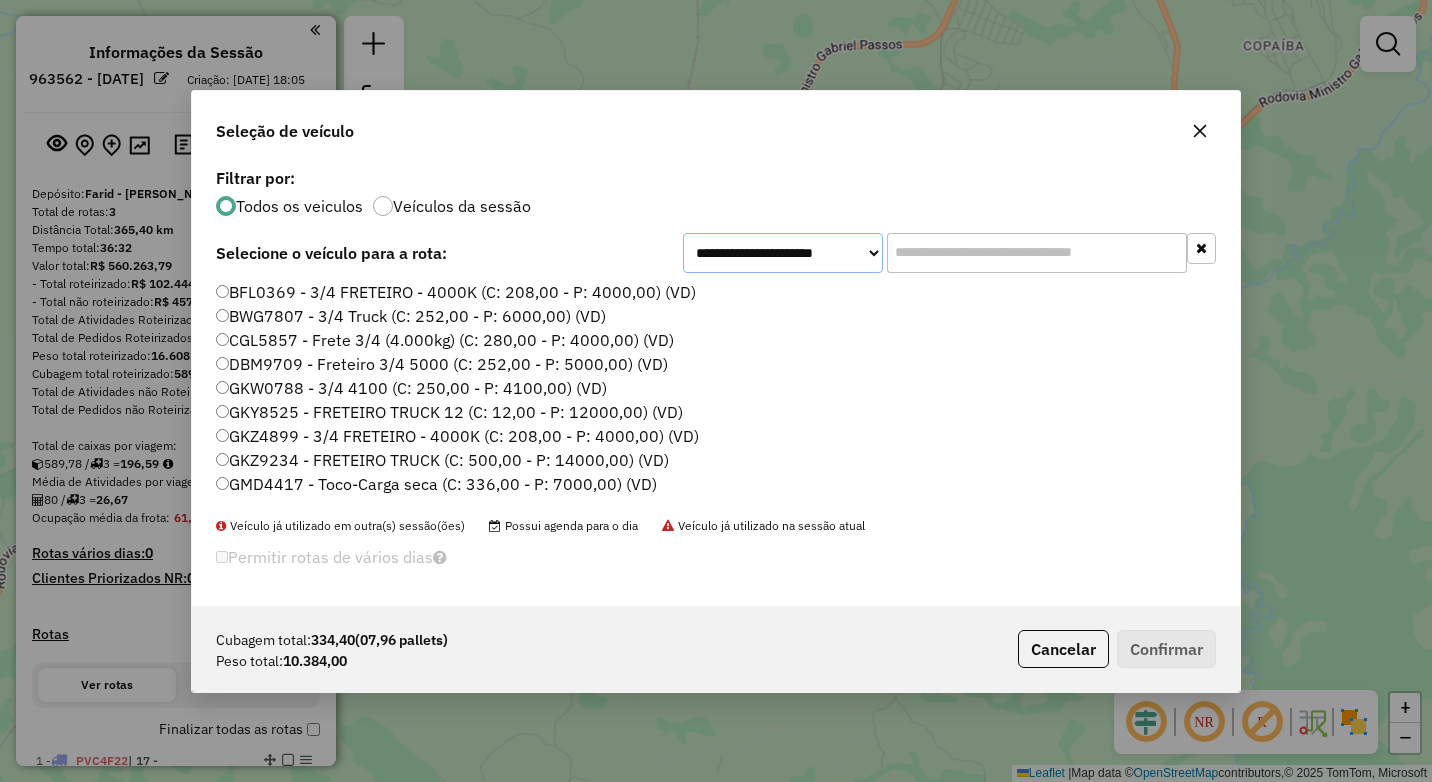 click on "**********" 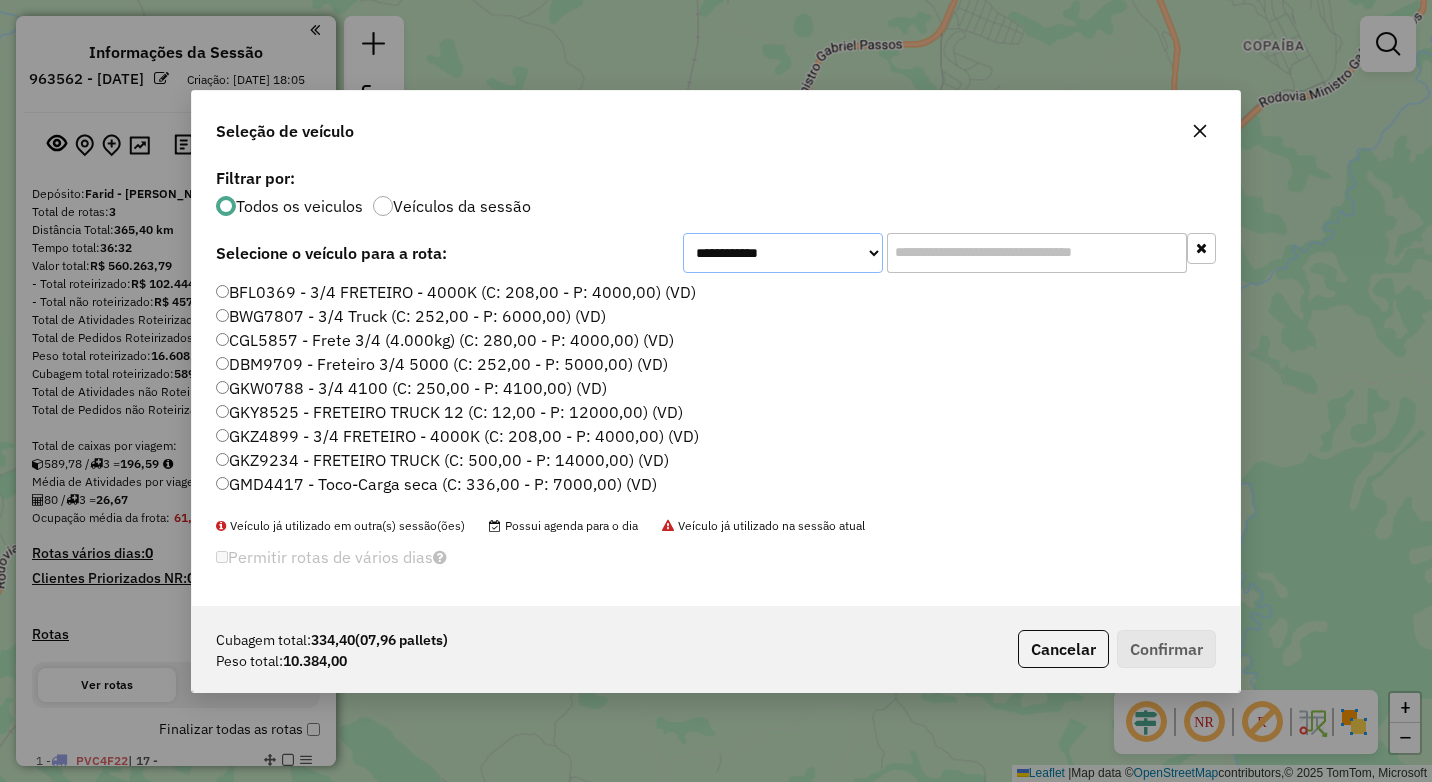 click on "**********" 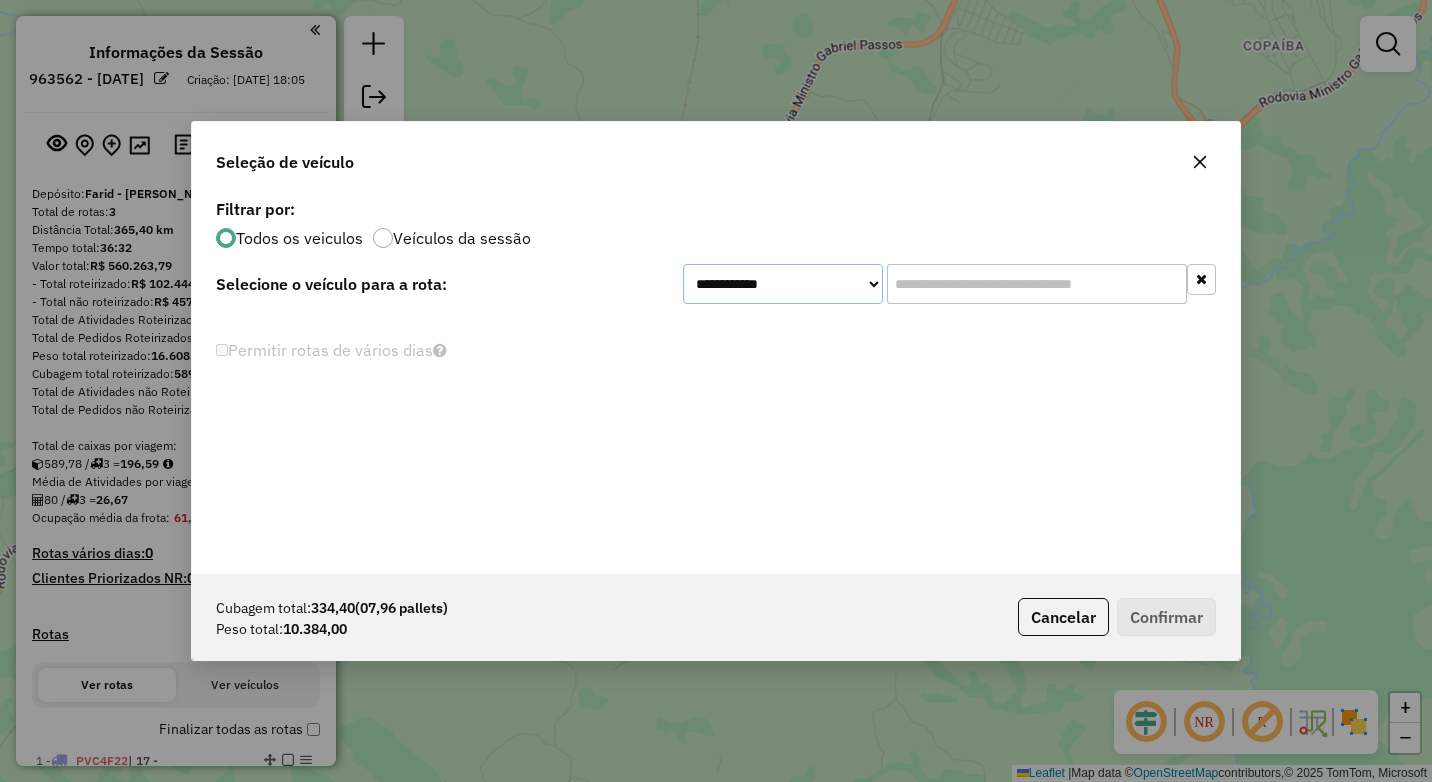 click on "**********" 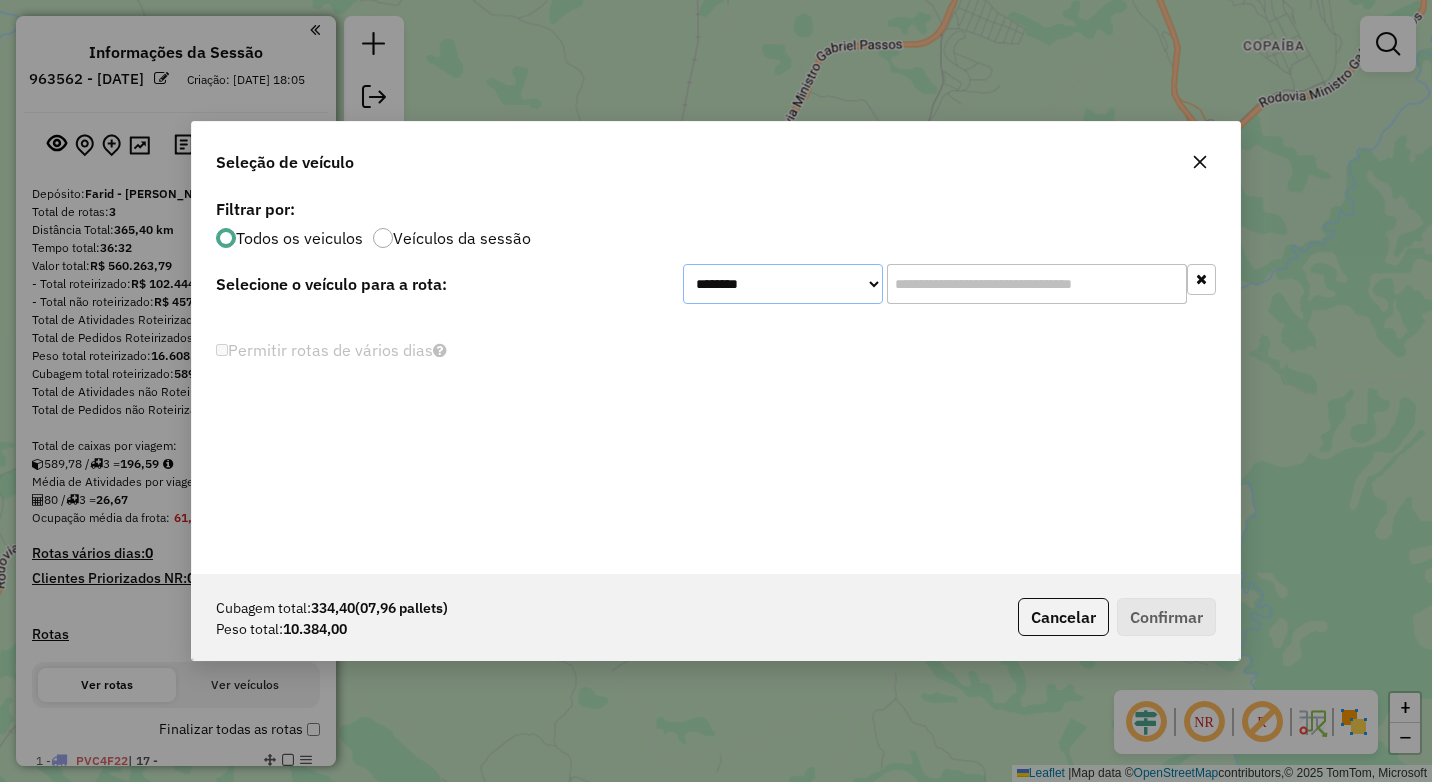 click on "**********" 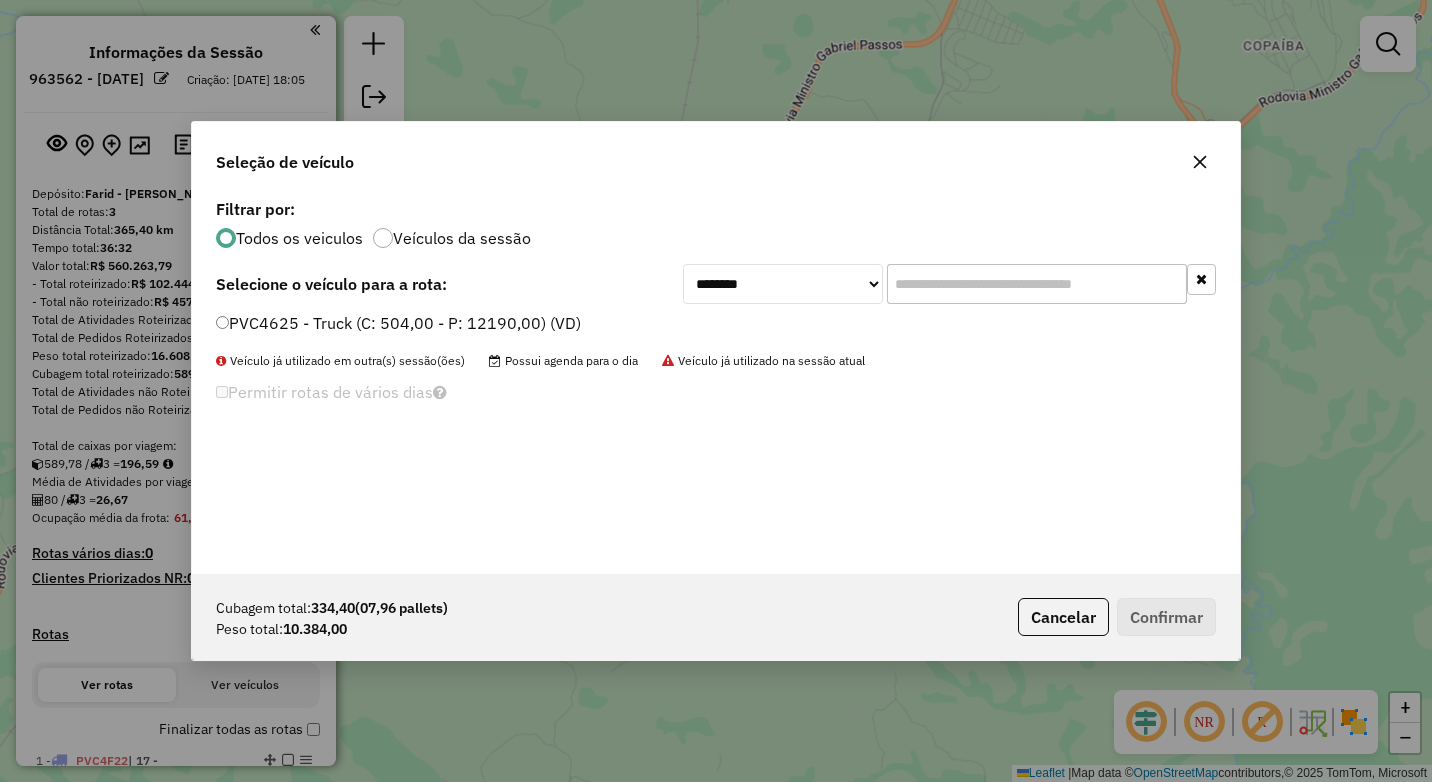 click on "PVC4625 - Truck (C: 504,00 - P: 12190,00) (VD)" 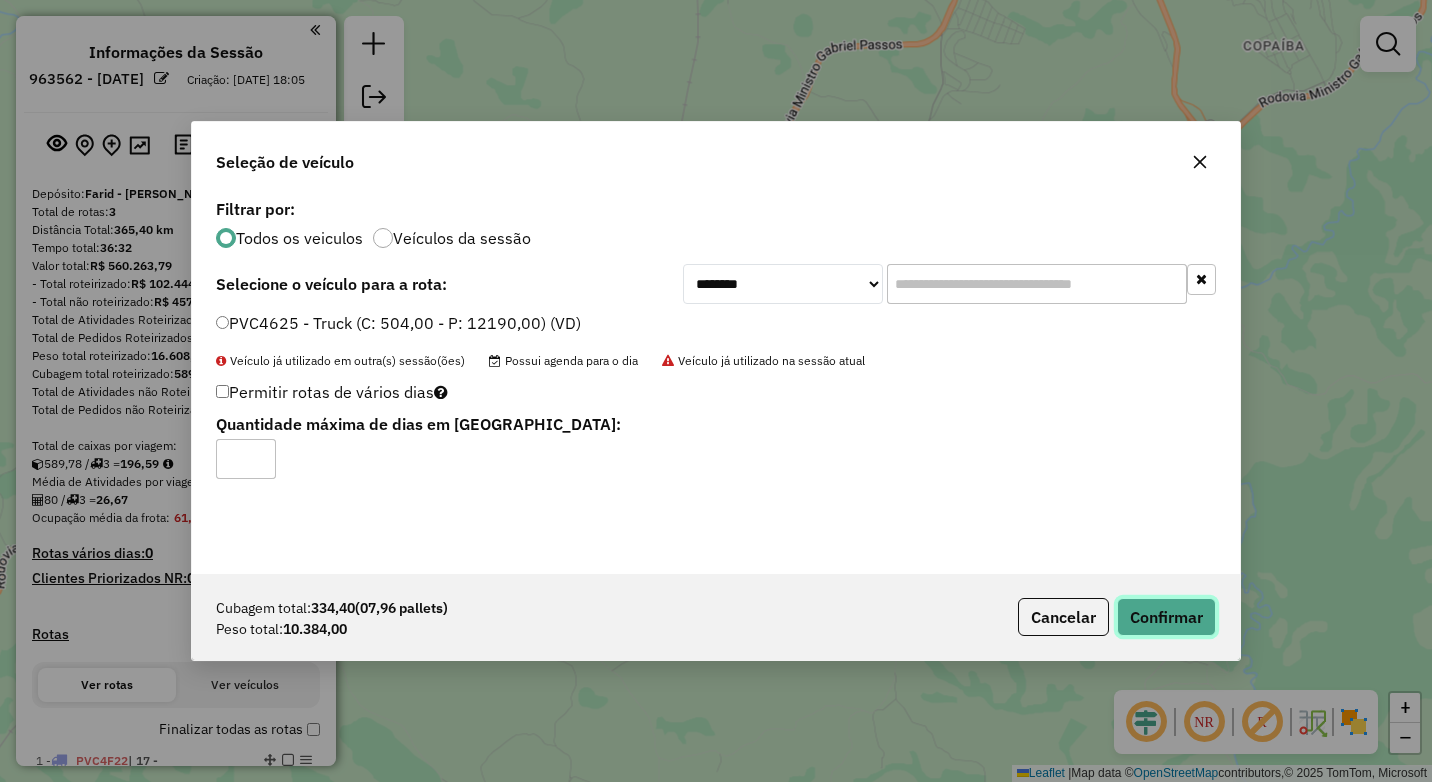 click on "Confirmar" 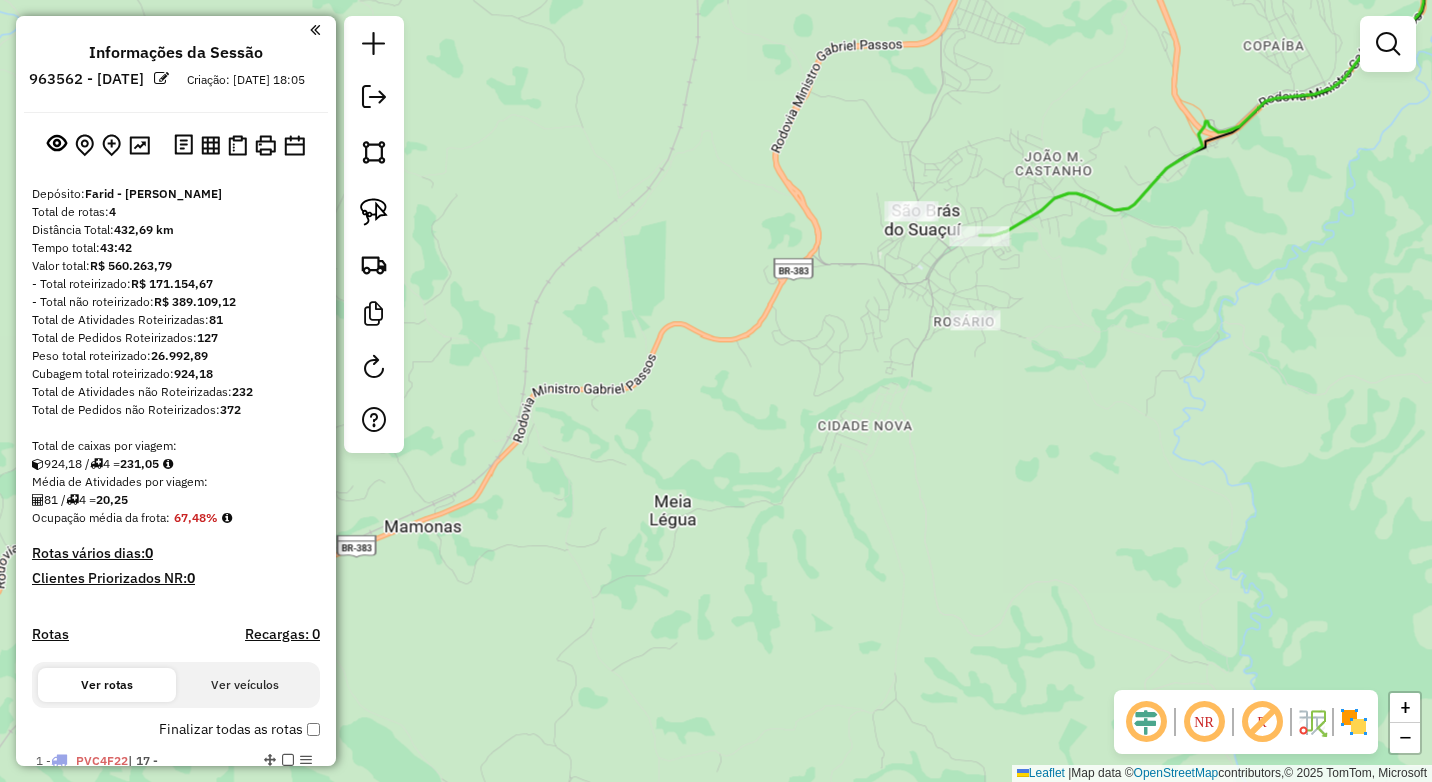 click on "Janela de atendimento Grade de atendimento Capacidade Transportadoras Veículos Cliente Pedidos  Rotas Selecione os dias de semana para filtrar as janelas de atendimento  Seg   Ter   Qua   Qui   Sex   Sáb   Dom  Informe o período da janela de atendimento: De: Até:  Filtrar exatamente a janela do cliente  Considerar janela de atendimento padrão  Selecione os dias de semana para filtrar as grades de atendimento  Seg   Ter   Qua   Qui   Sex   Sáb   Dom   Considerar clientes sem dia de atendimento cadastrado  Clientes fora do dia de atendimento selecionado Filtrar as atividades entre os valores definidos abaixo:  Peso mínimo:   Peso máximo:   Cubagem mínima:   Cubagem máxima:   De:   Até:  Filtrar as atividades entre o tempo de atendimento definido abaixo:  De:   Até:   Considerar capacidade total dos clientes não roteirizados Transportadora: Selecione um ou mais itens Tipo de veículo: Selecione um ou mais itens Veículo: Selecione um ou mais itens Motorista: Selecione um ou mais itens Nome: Rótulo:" 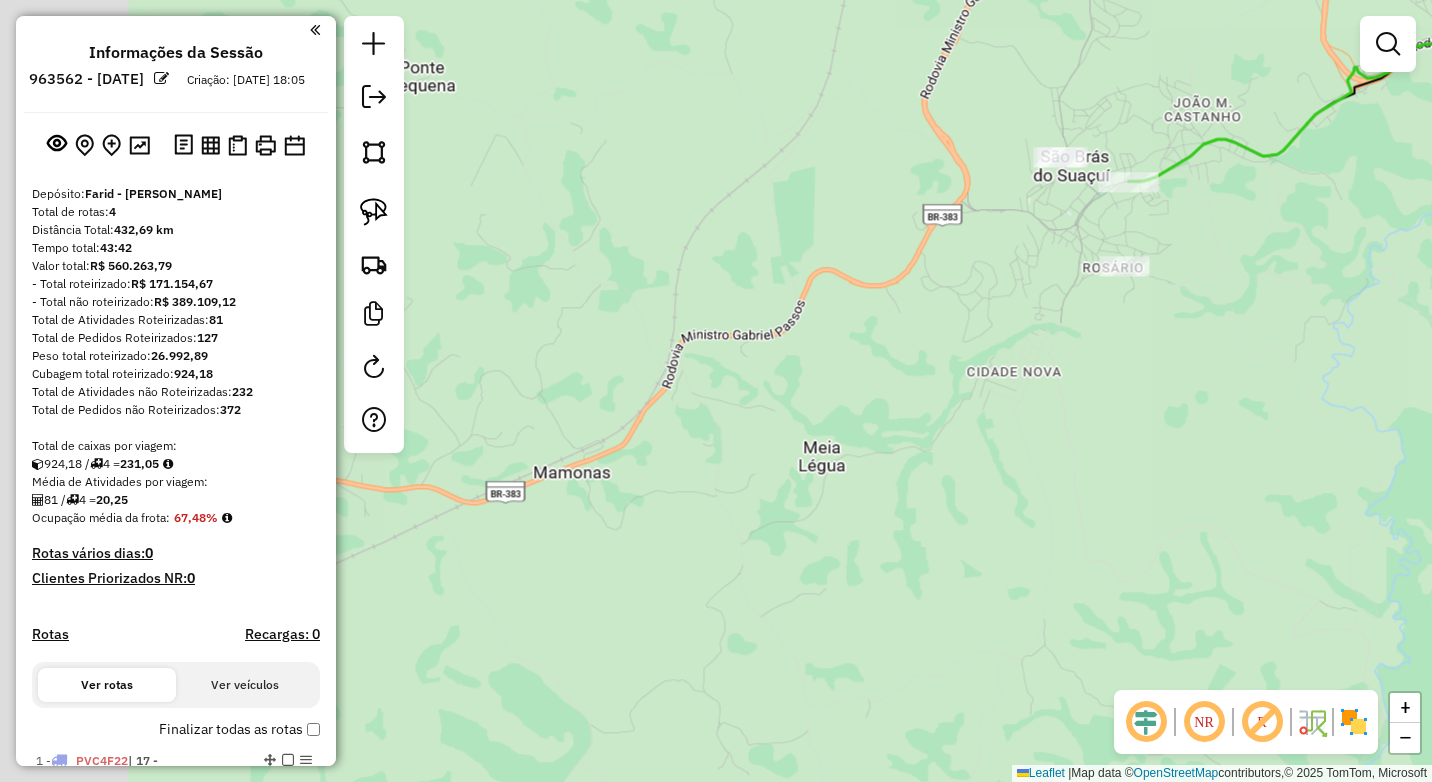 drag, startPoint x: 659, startPoint y: 505, endPoint x: 910, endPoint y: 422, distance: 264.36716 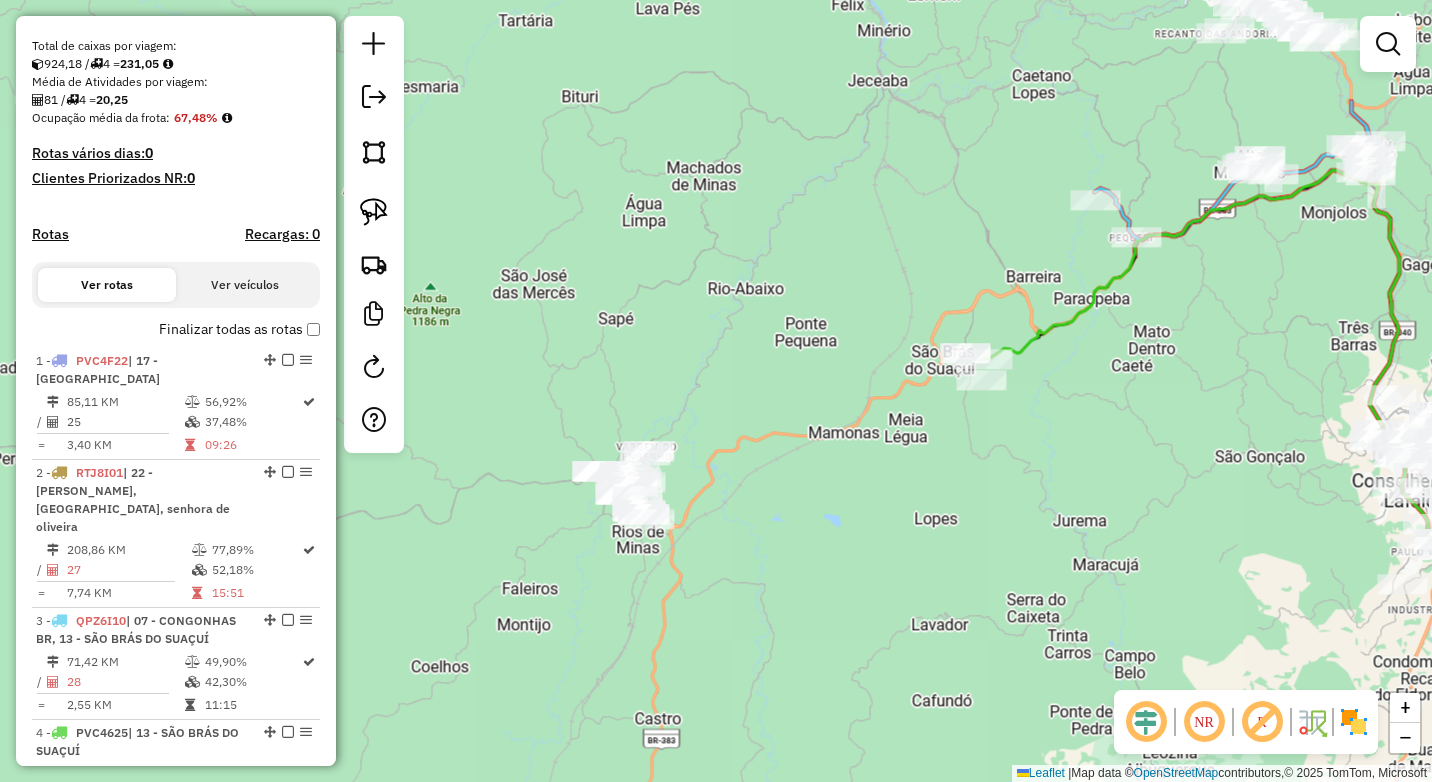 scroll, scrollTop: 300, scrollLeft: 0, axis: vertical 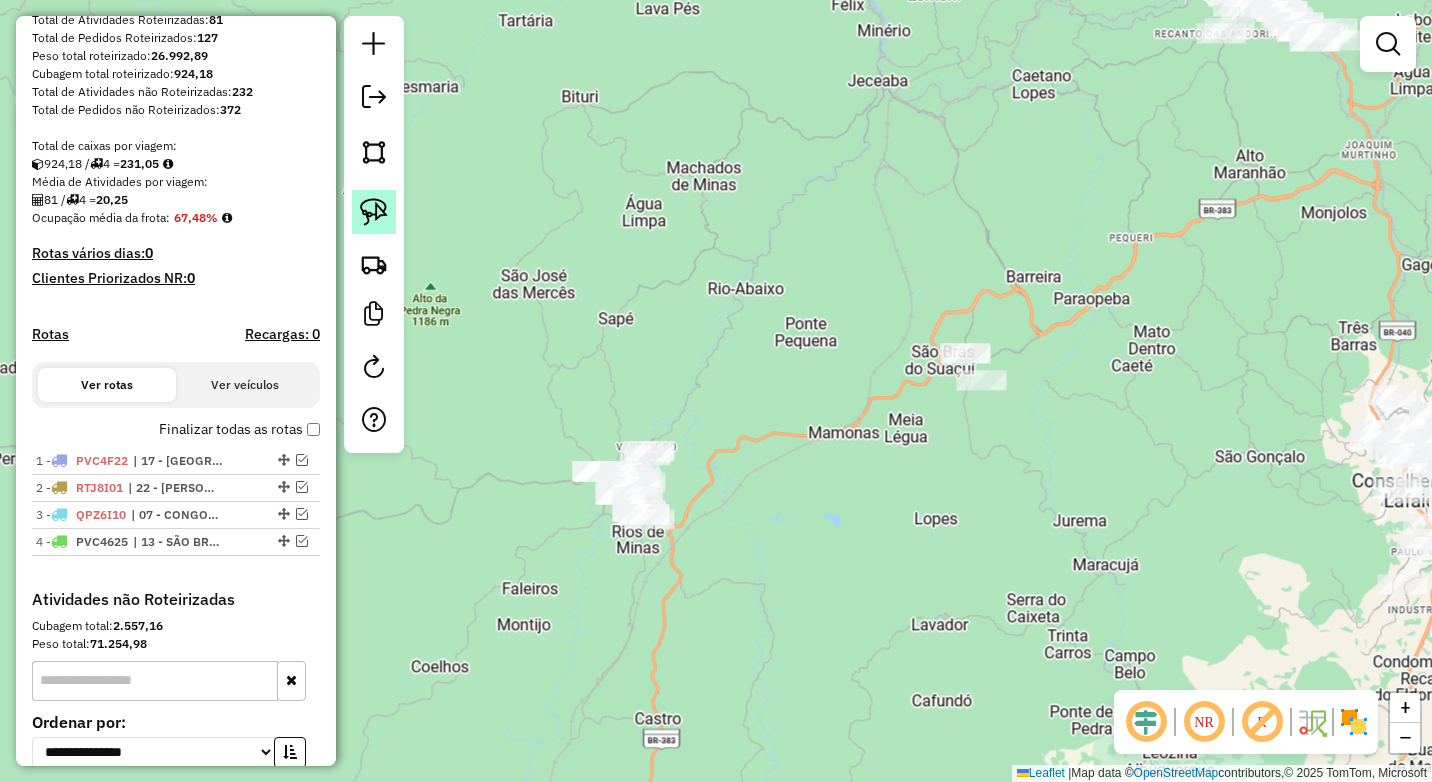 click 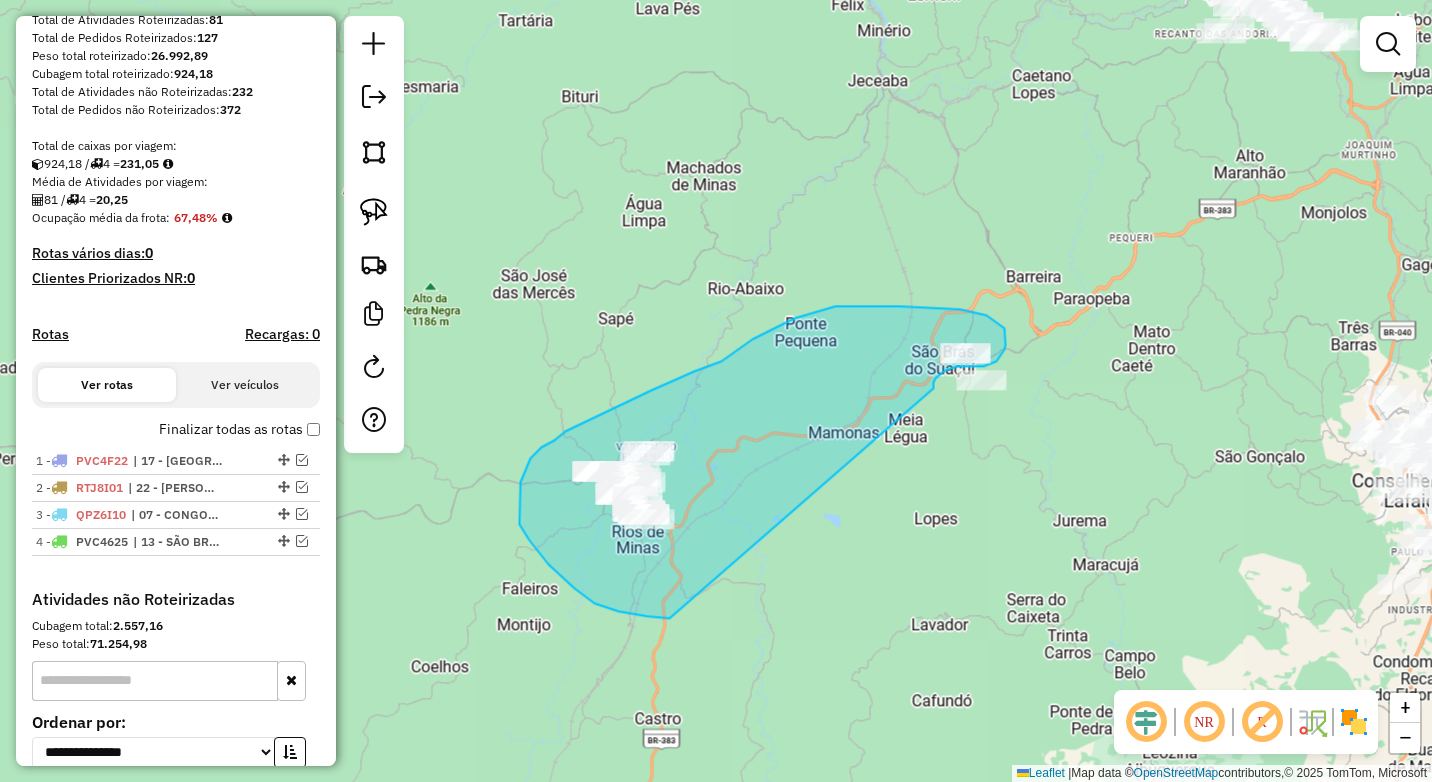drag, startPoint x: 933, startPoint y: 385, endPoint x: 669, endPoint y: 618, distance: 352.11505 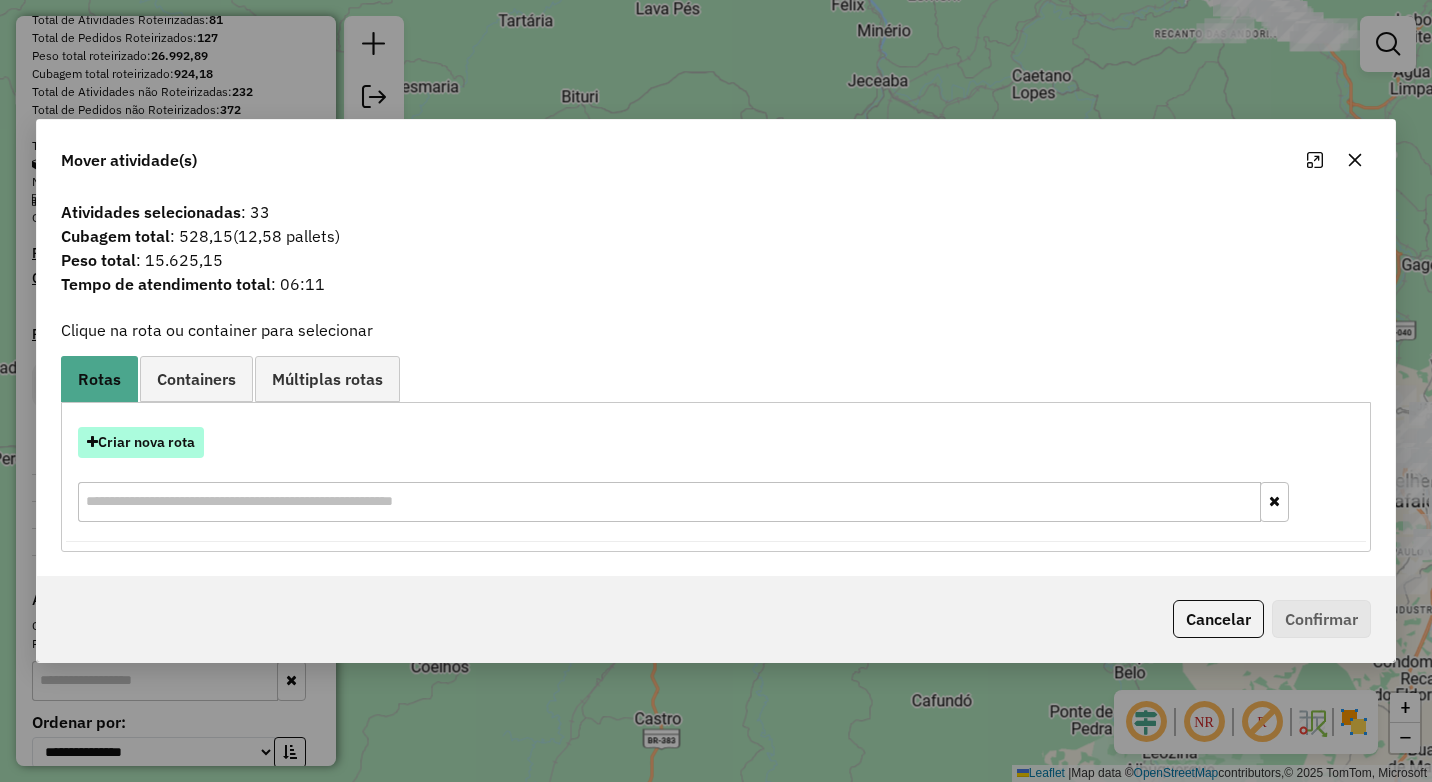 click on "Criar nova rota" at bounding box center [141, 442] 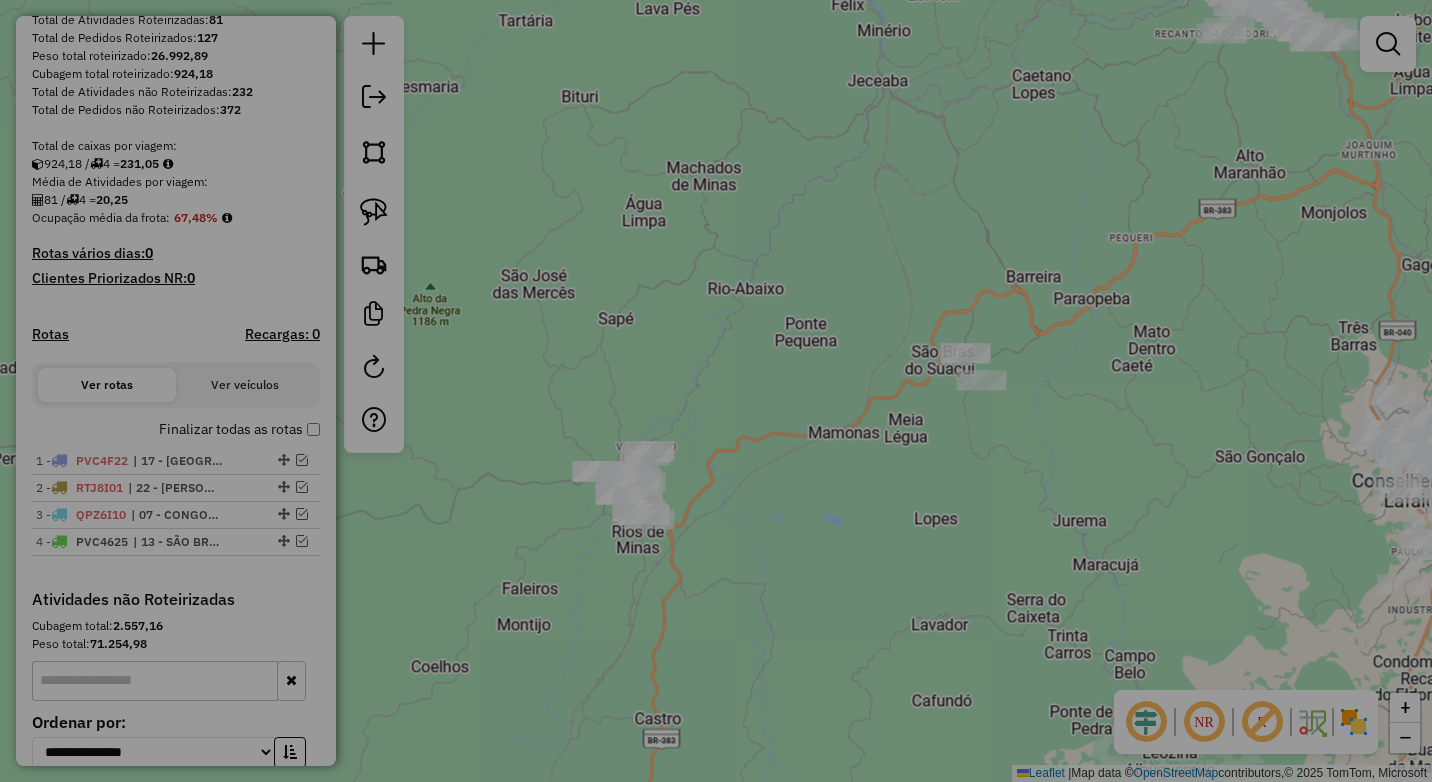 select on "******" 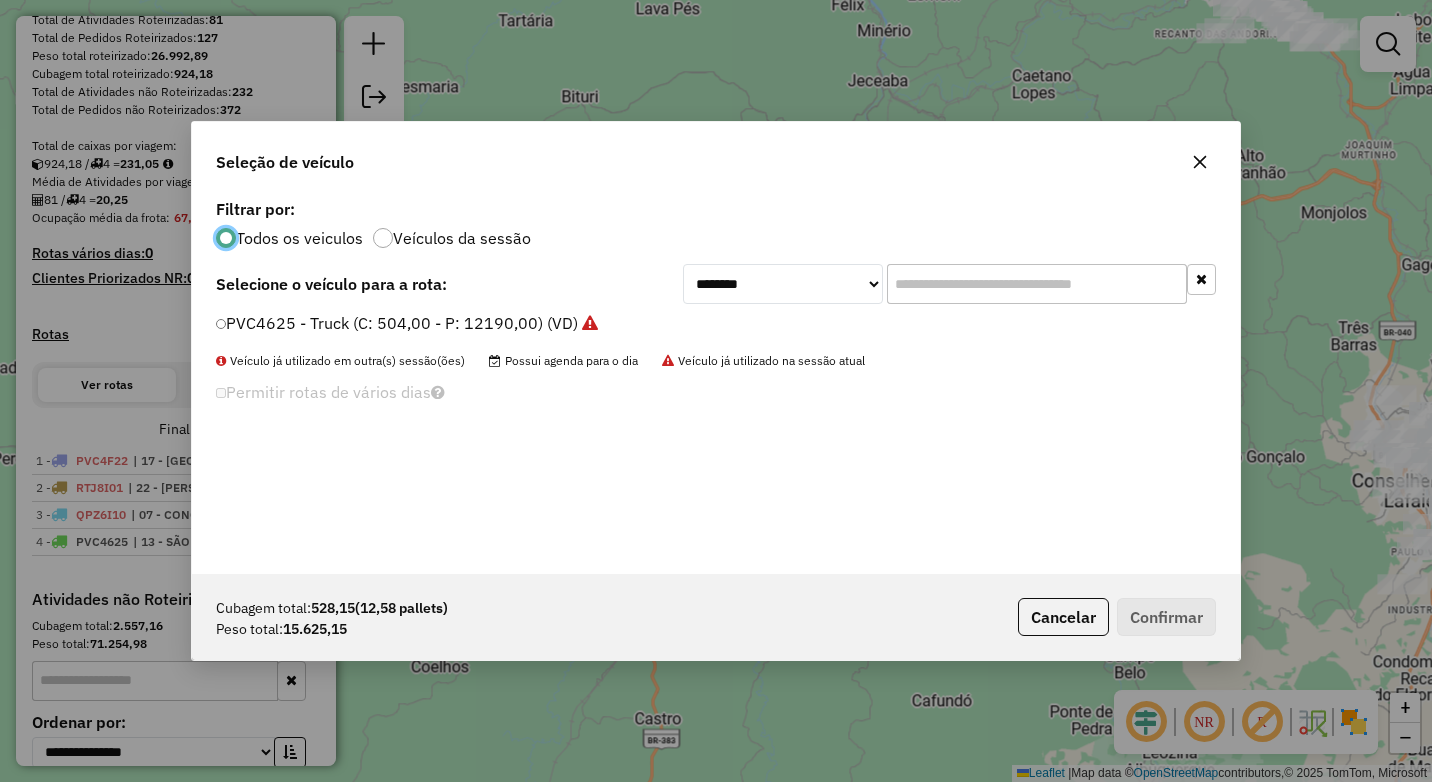 scroll, scrollTop: 11, scrollLeft: 6, axis: both 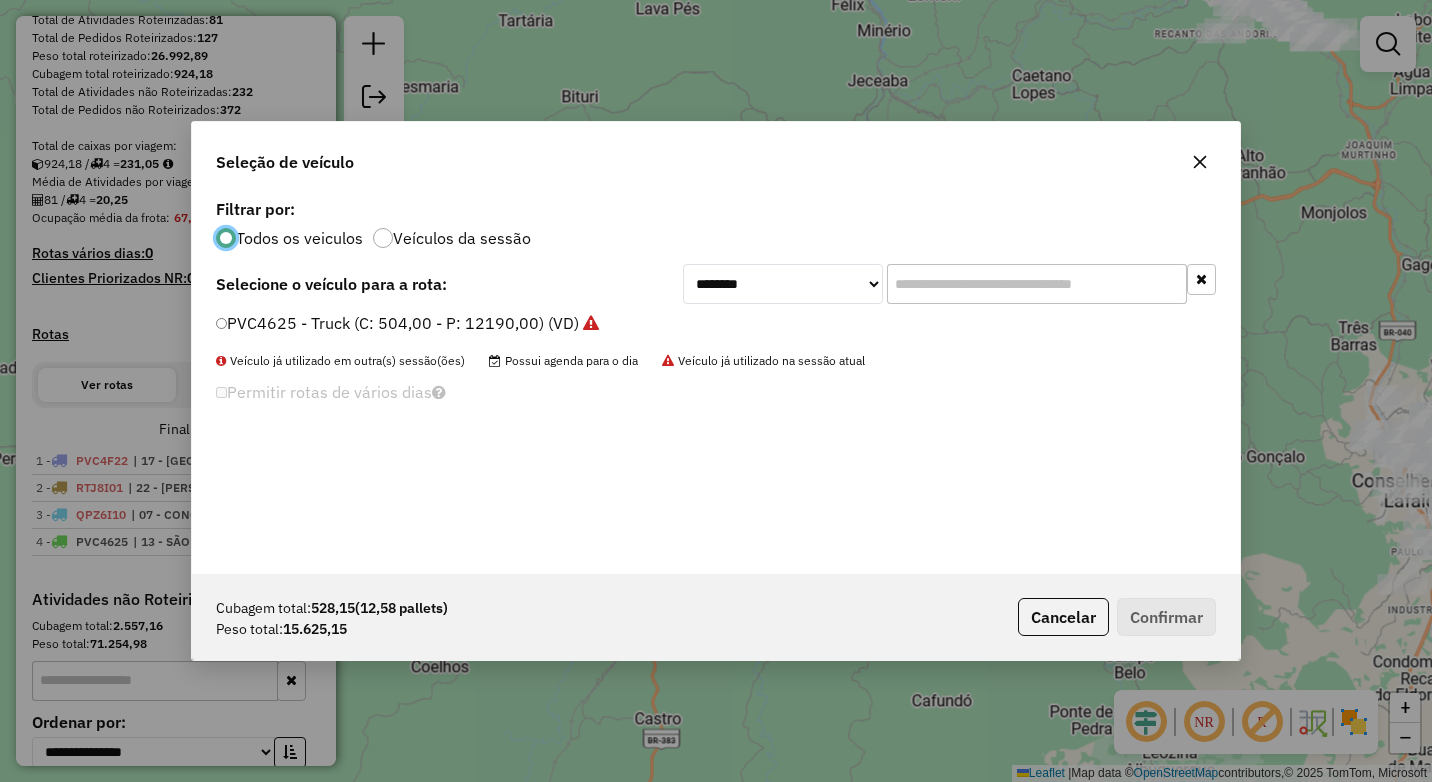 click 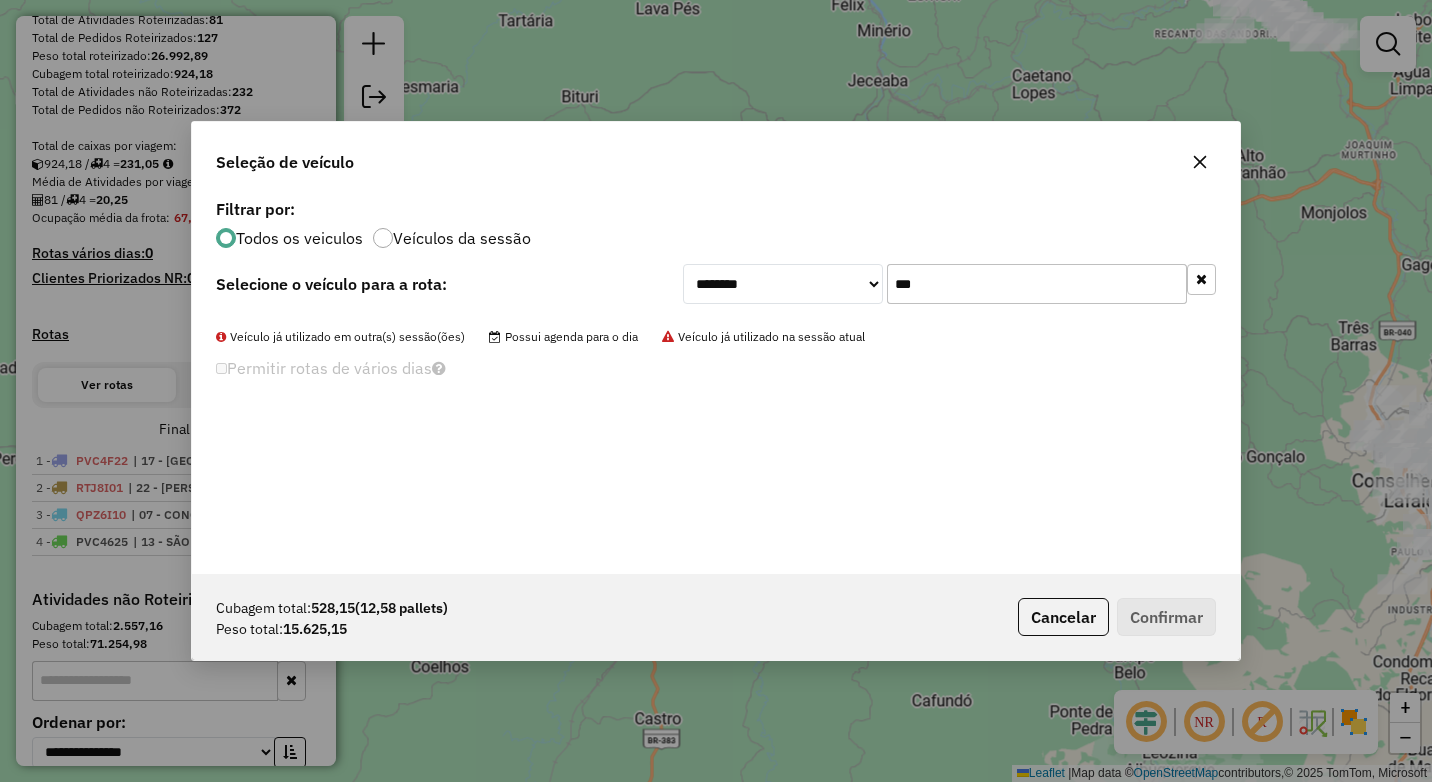 type on "***" 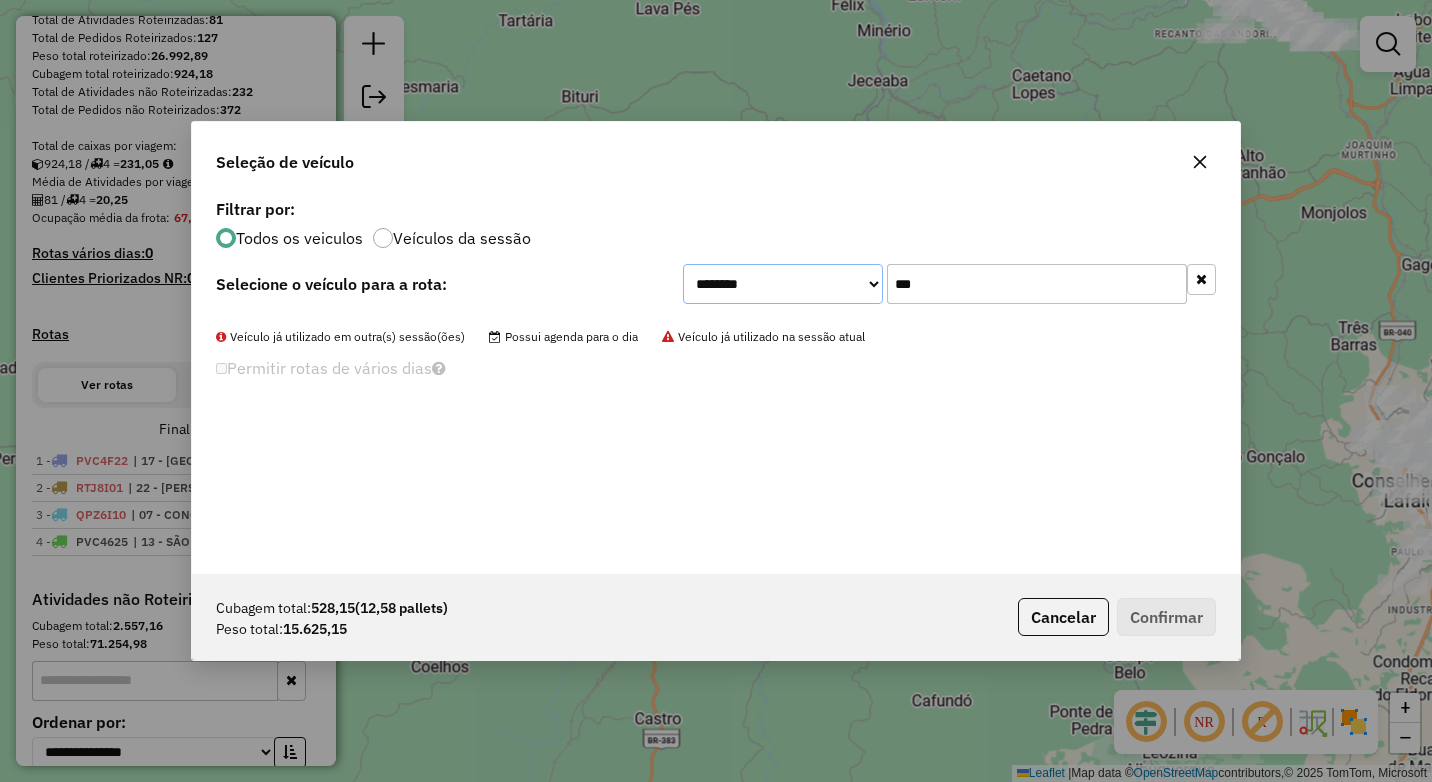 click on "**********" 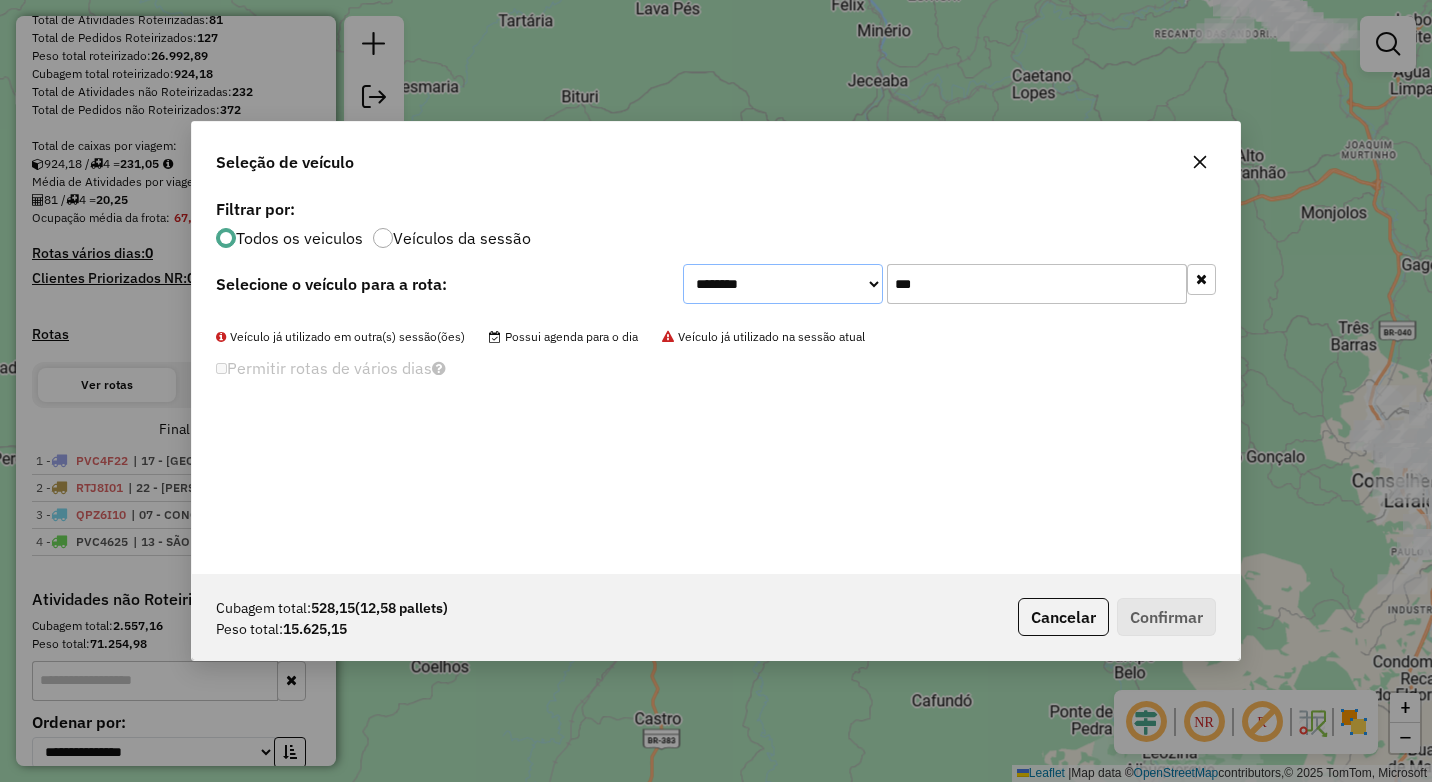 select on "*******" 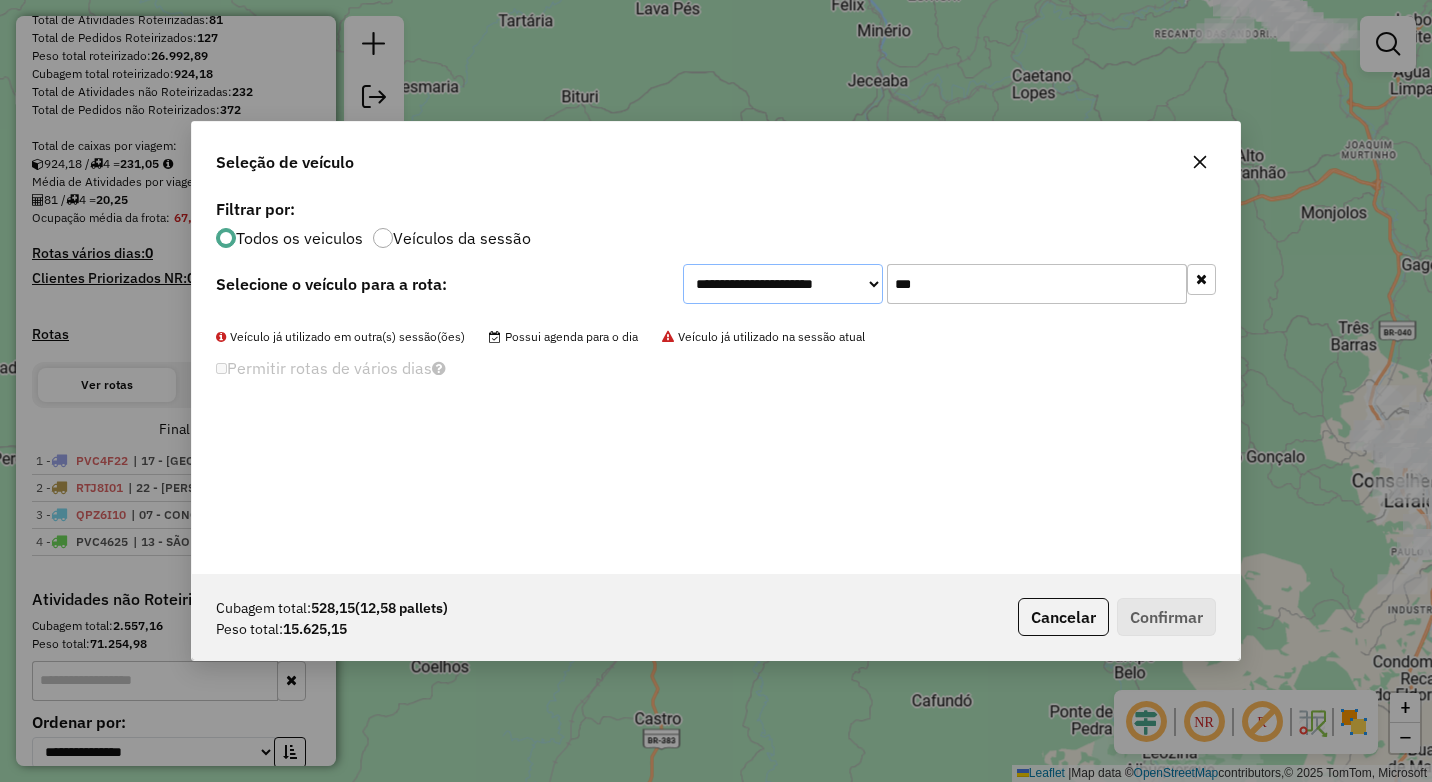 click on "**********" 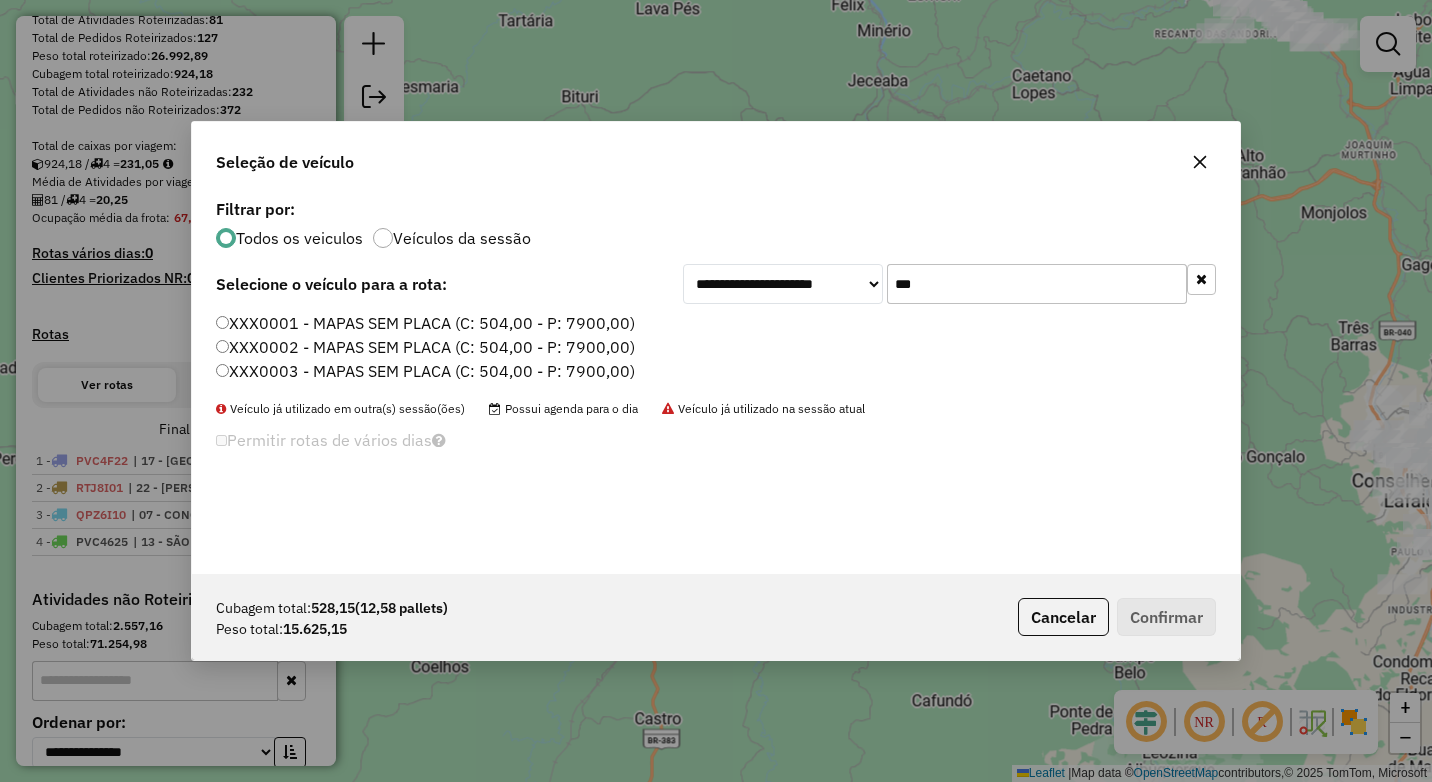 click on "XXX0001 - MAPAS SEM PLACA (C: 504,00 - P: 7900,00)" 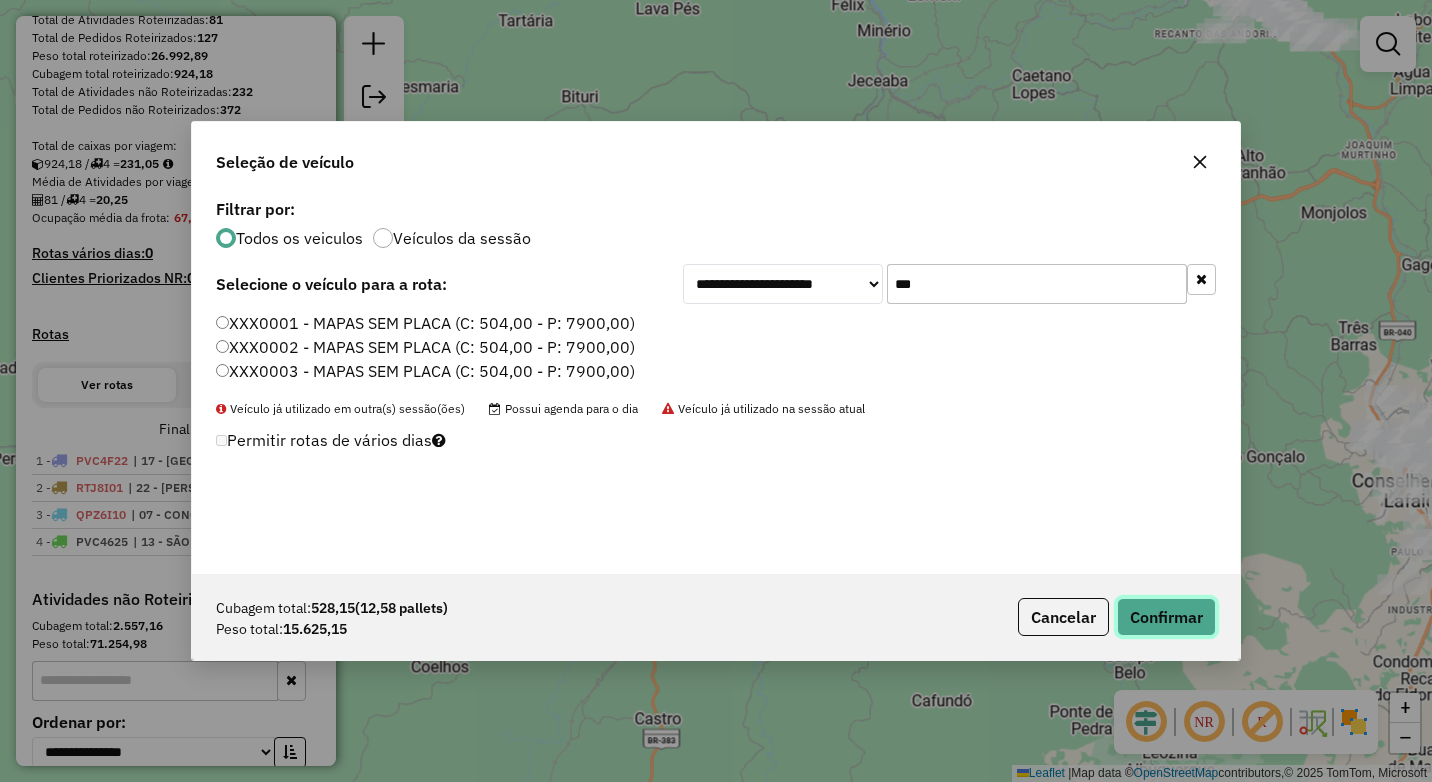 click on "Confirmar" 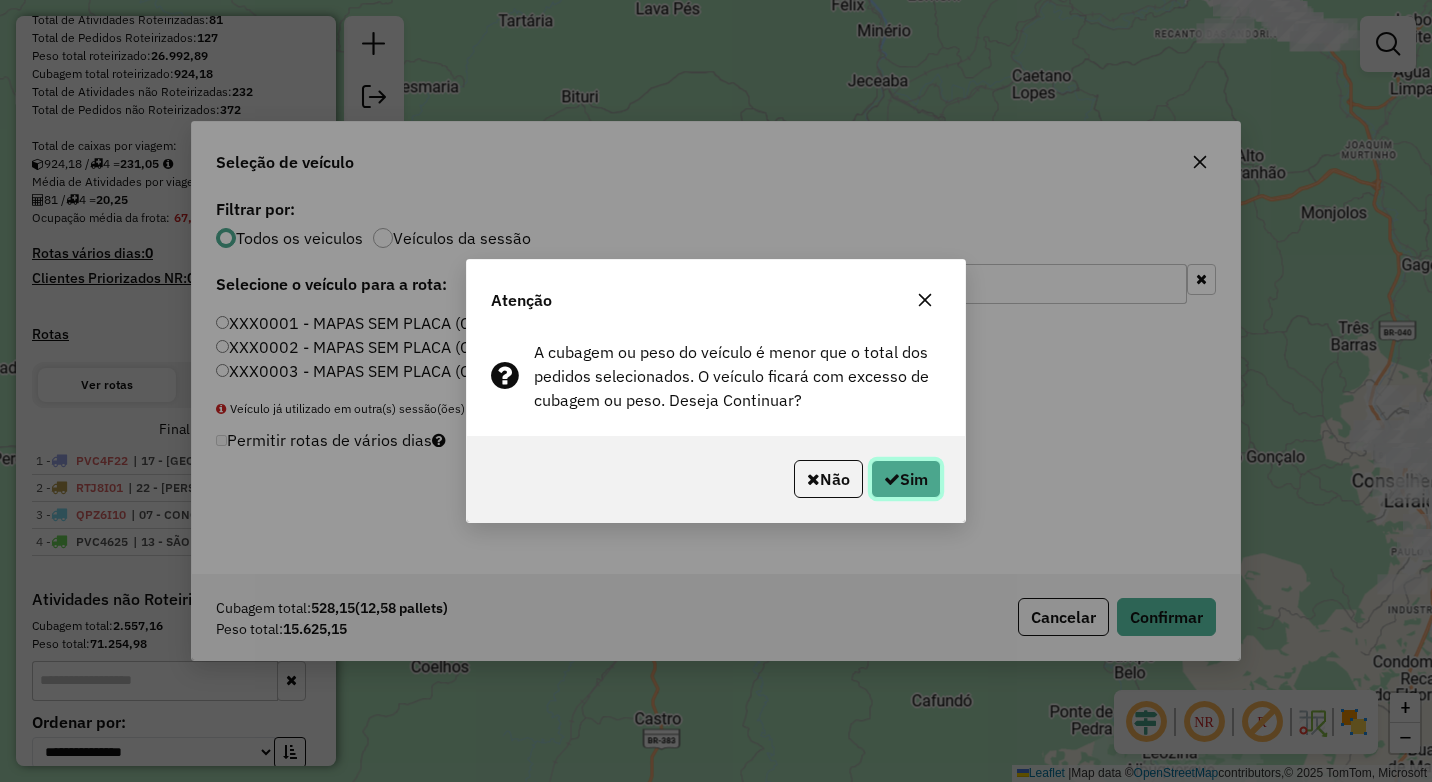 click on "Sim" 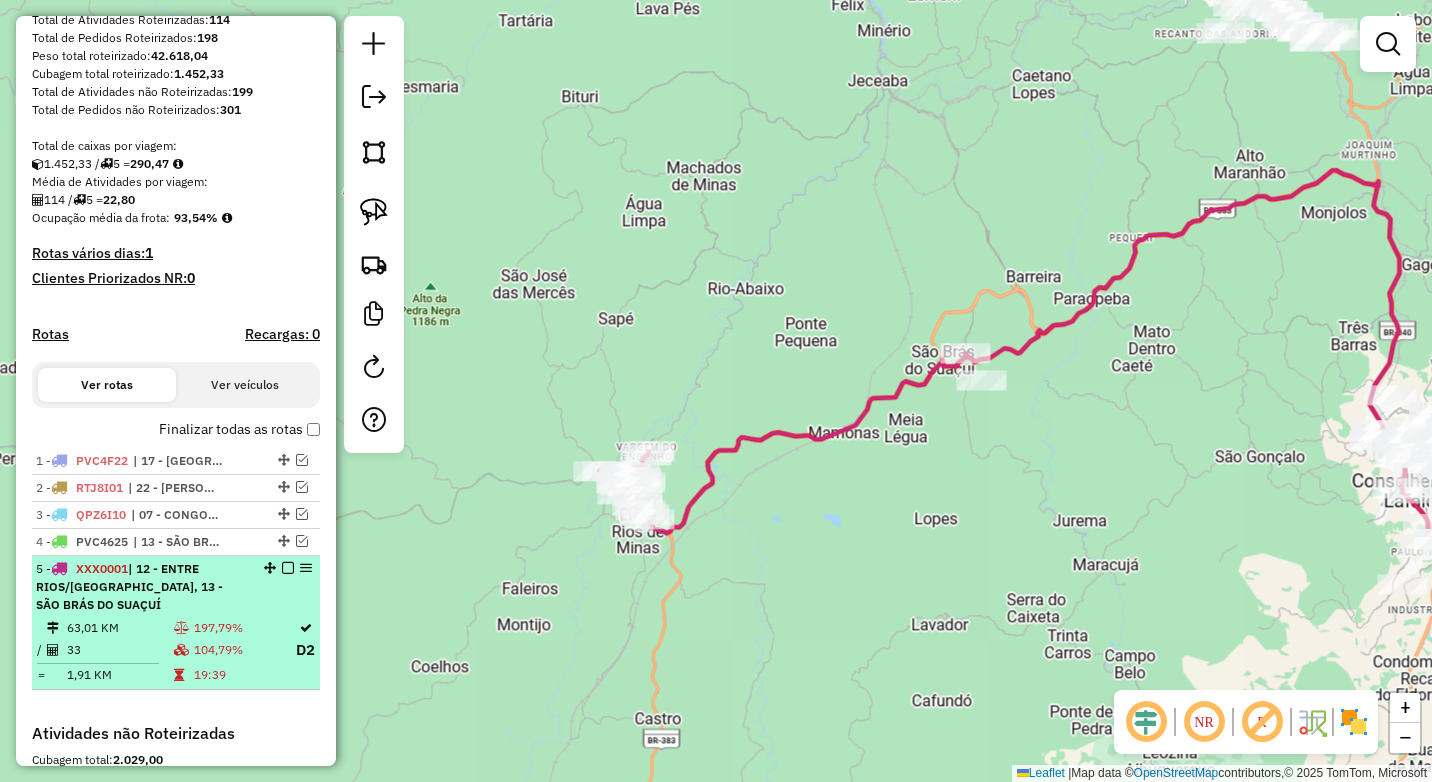 click on "197,79%" at bounding box center (244, 628) 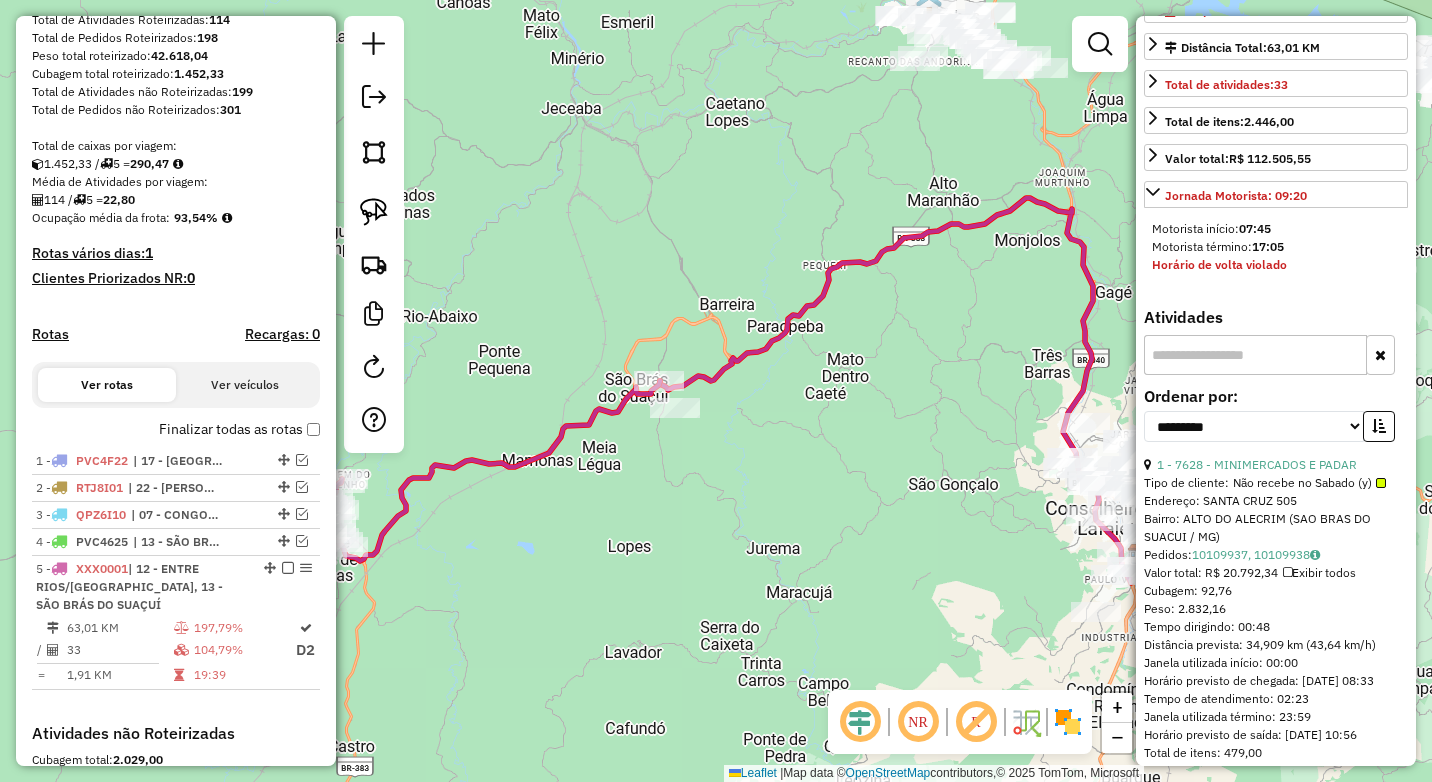 scroll, scrollTop: 500, scrollLeft: 0, axis: vertical 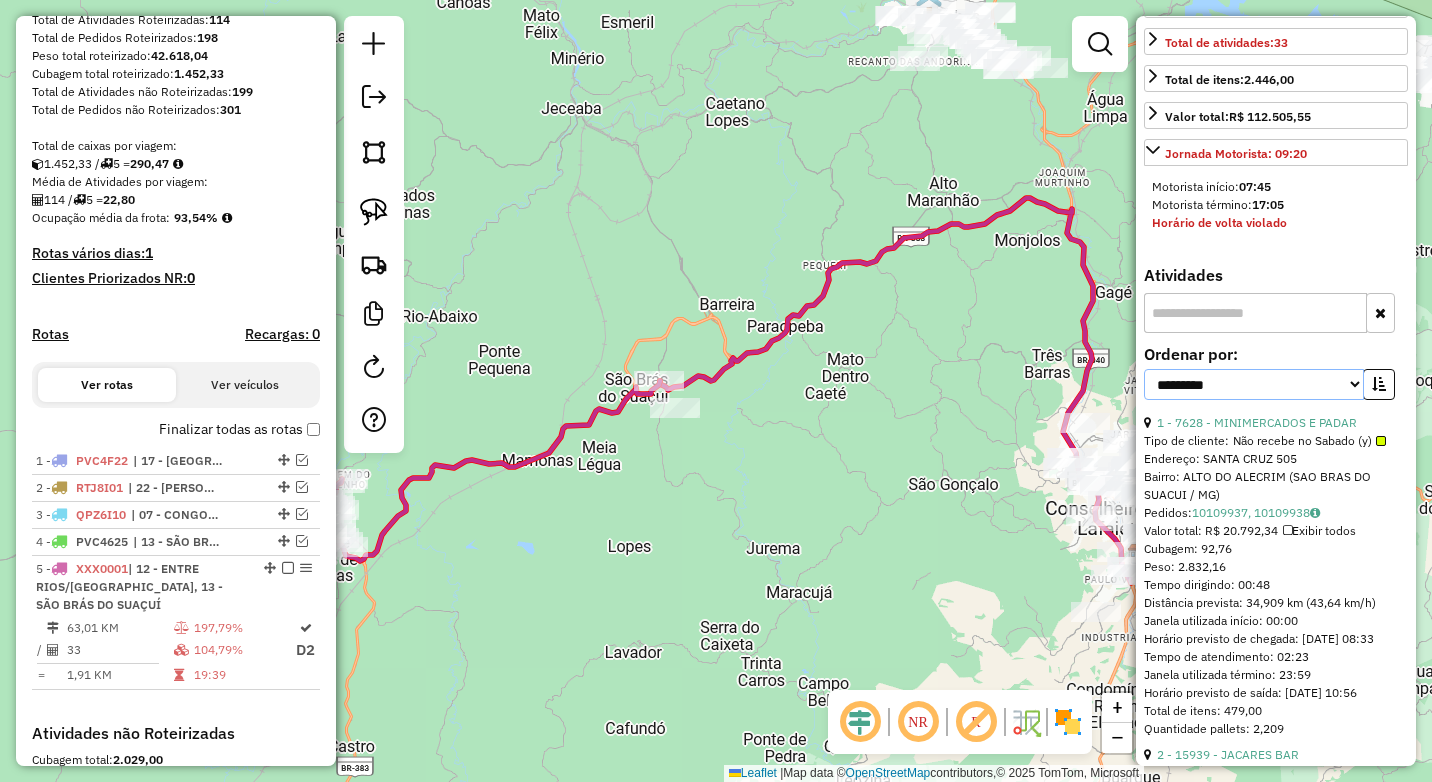 click on "**********" at bounding box center [1254, 384] 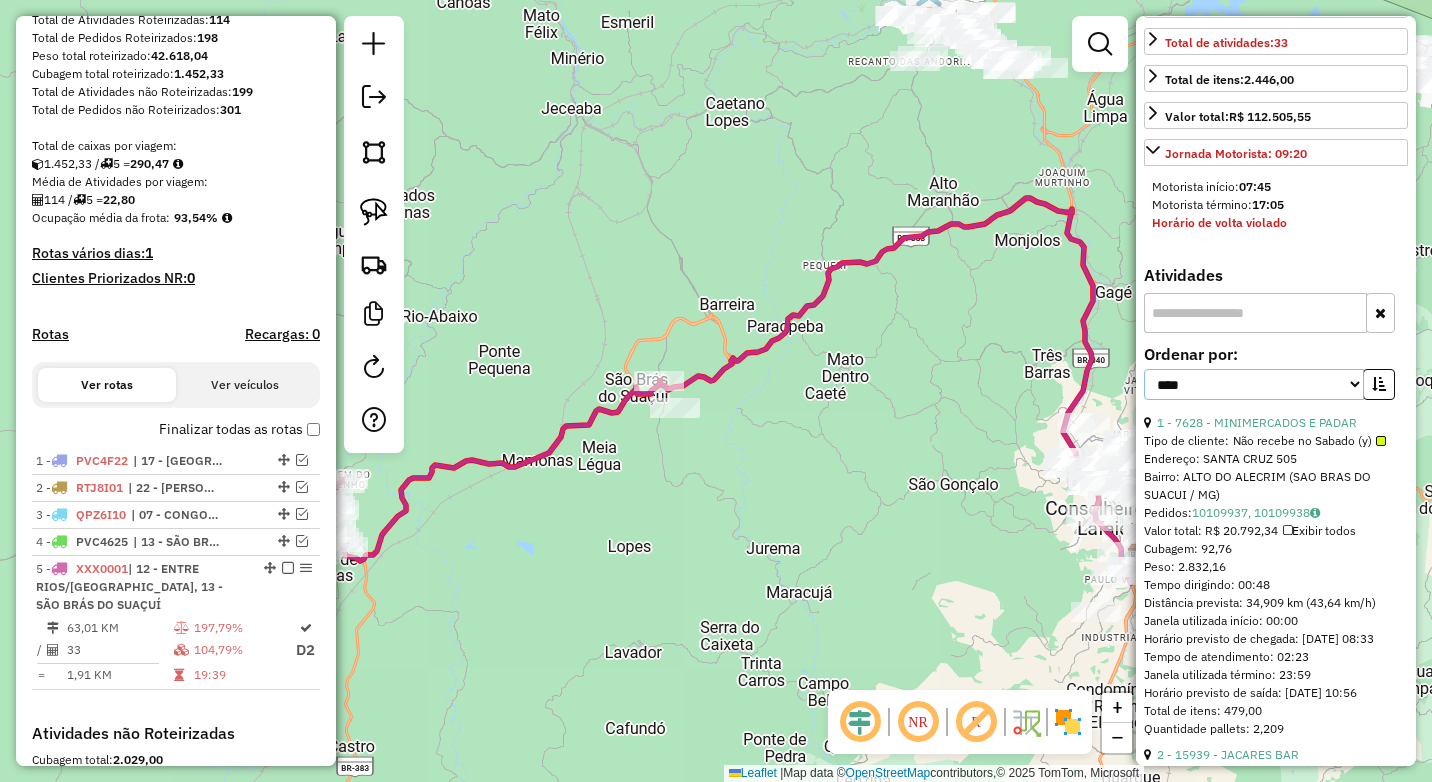 click on "**********" at bounding box center [1254, 384] 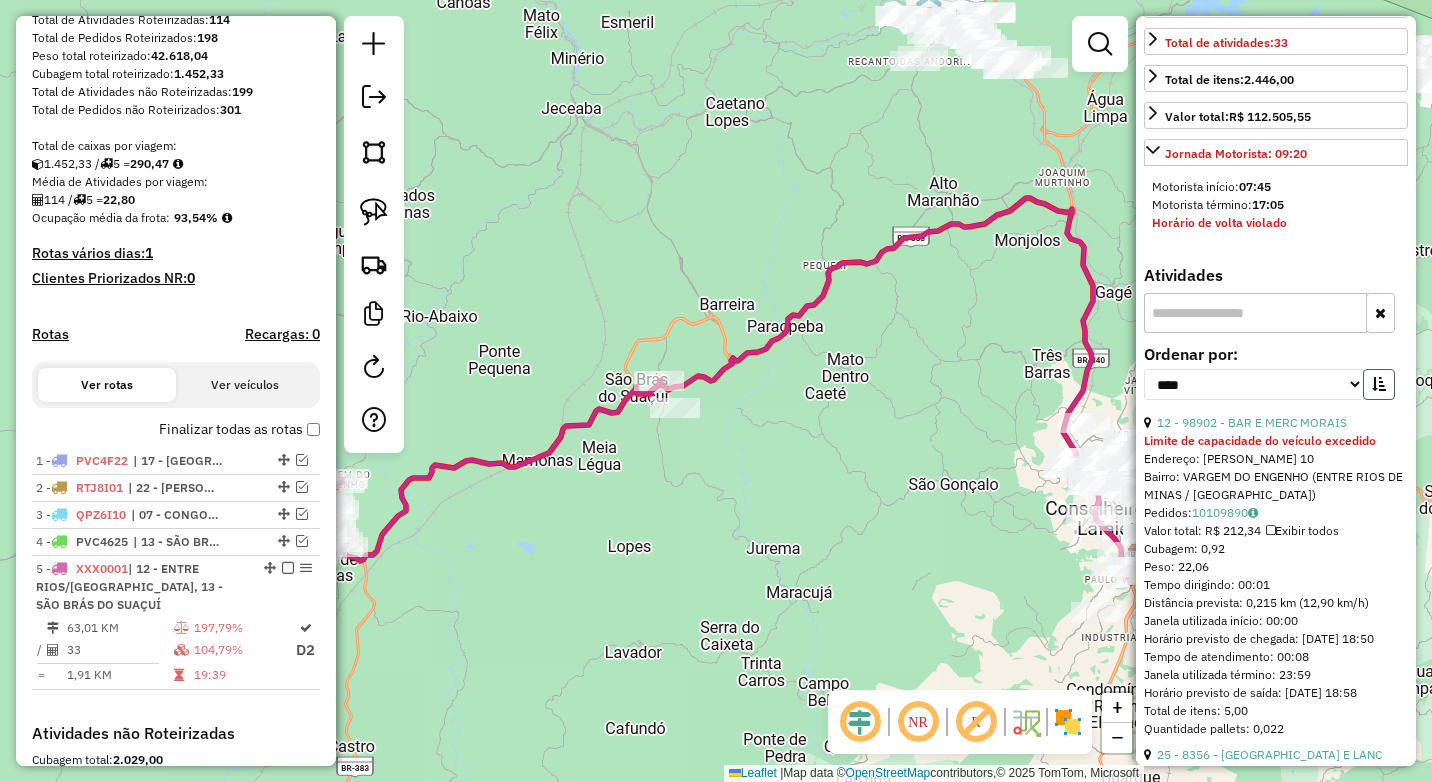 click at bounding box center [1379, 384] 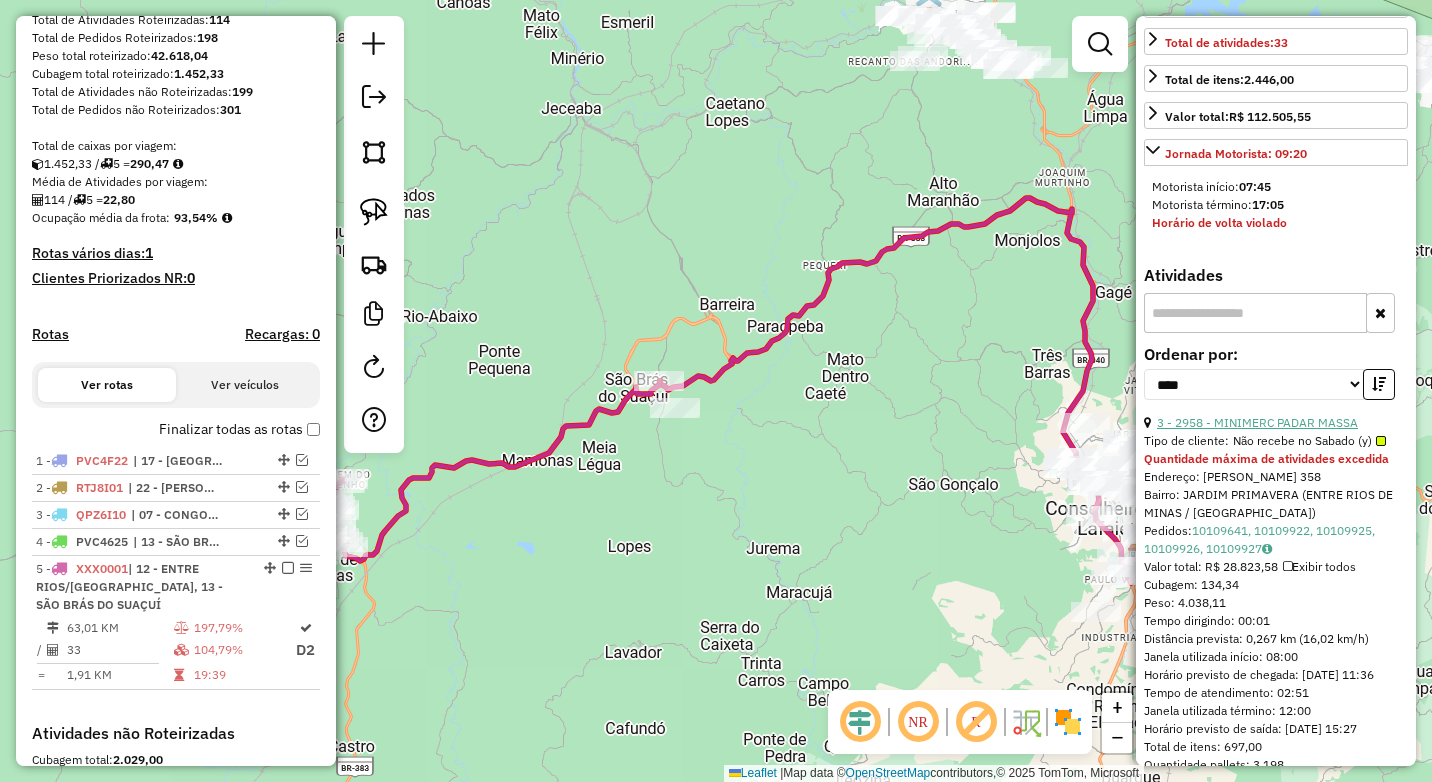 click on "3 - 2958 - MINIMERC PADAR MASSA" at bounding box center [1257, 422] 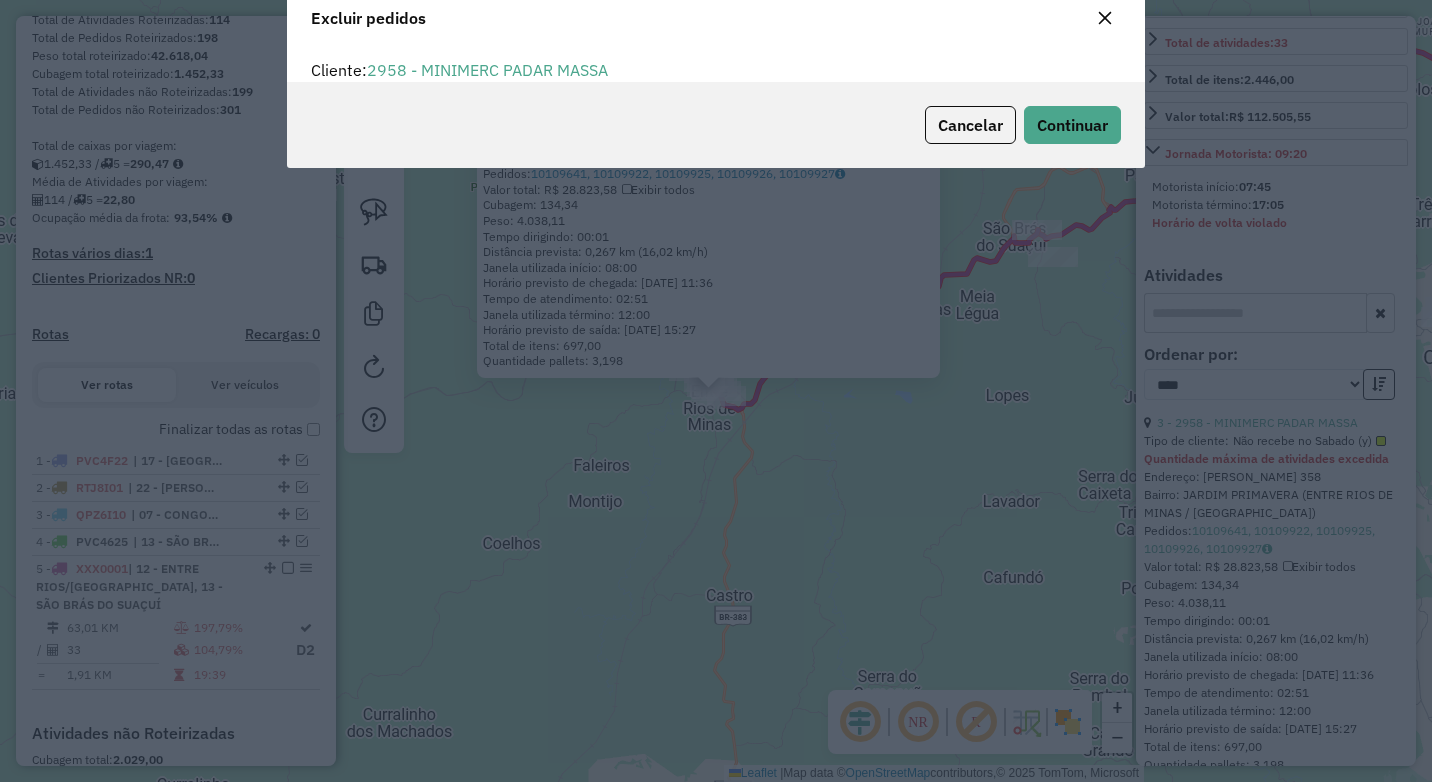 scroll, scrollTop: 82, scrollLeft: 0, axis: vertical 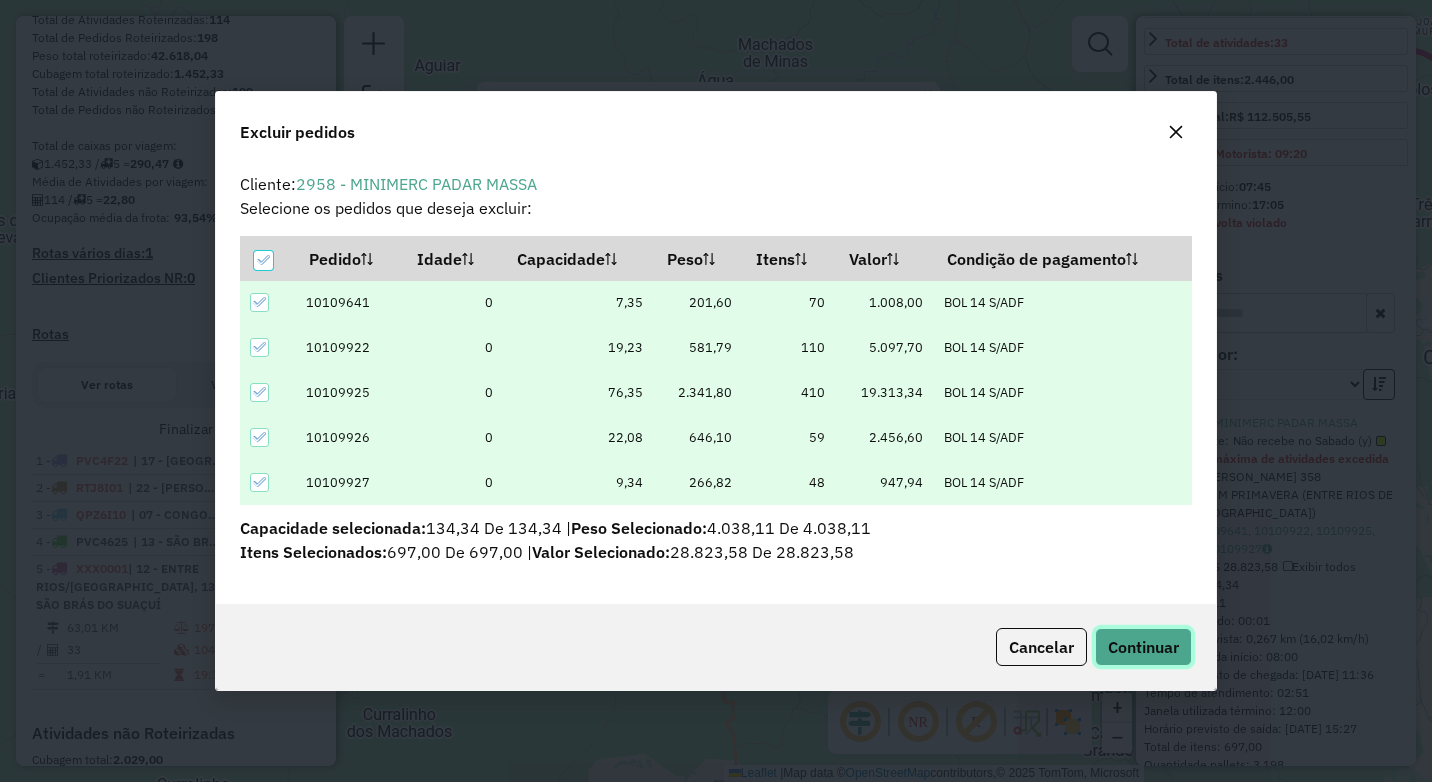 click on "Continuar" 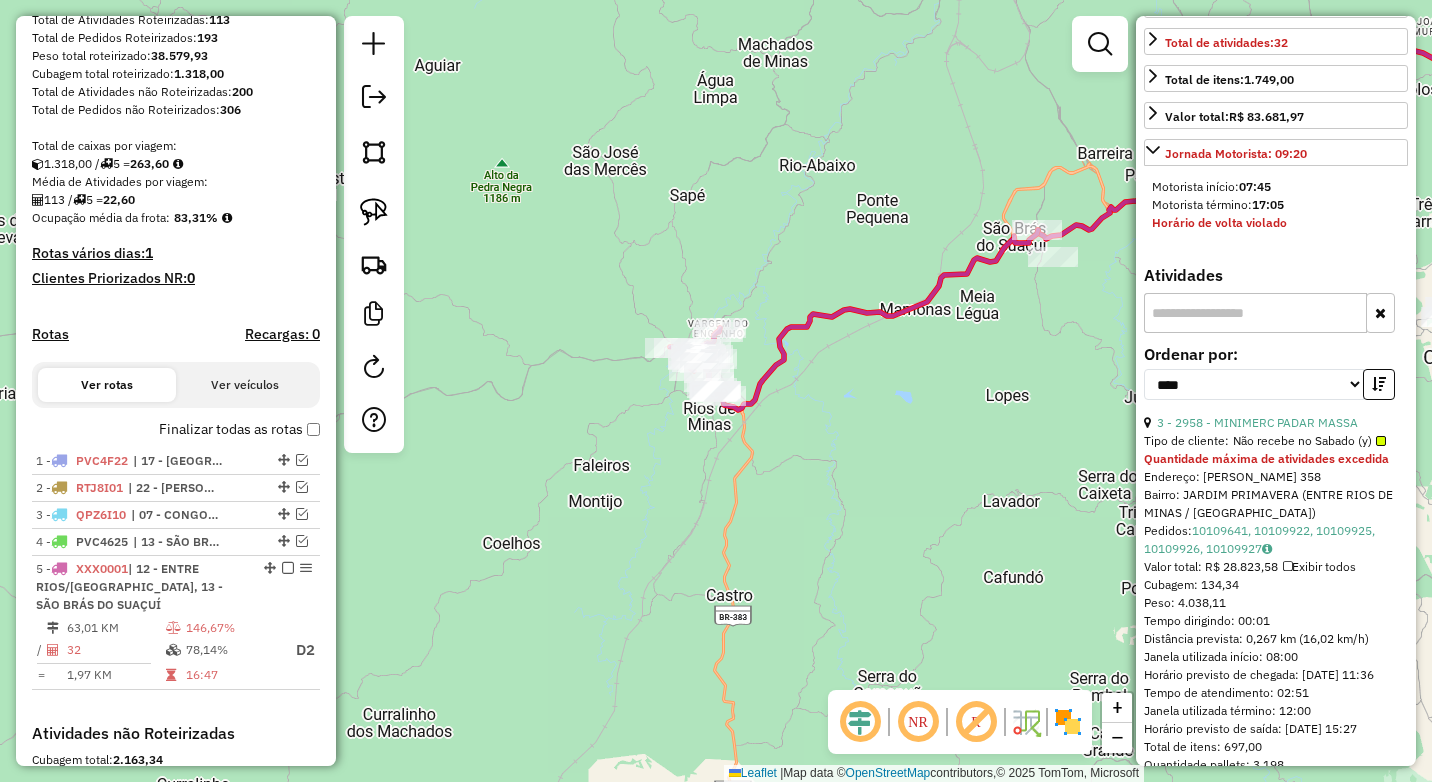 scroll, scrollTop: 482, scrollLeft: 0, axis: vertical 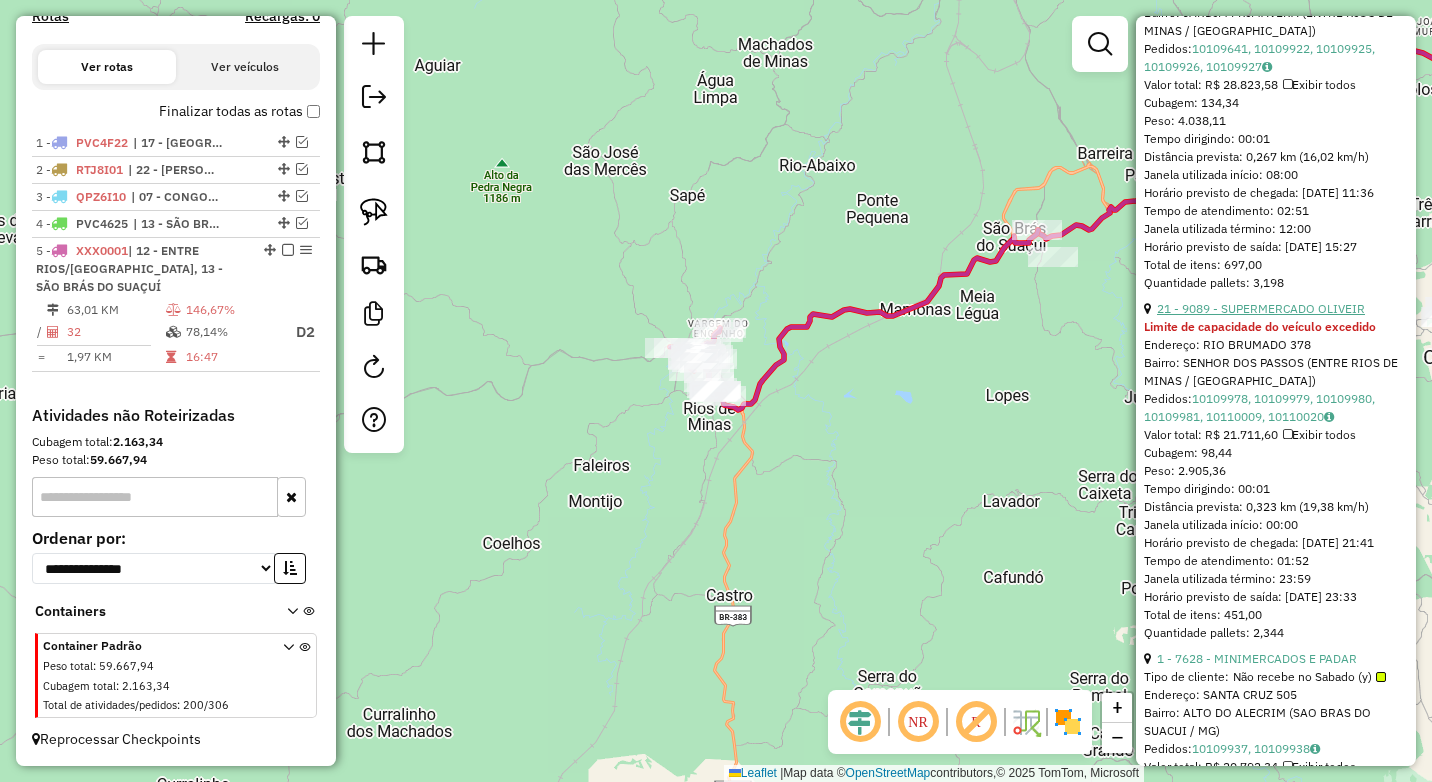 click on "21 - 9089 - SUPERMERCADO OLIVEIR" at bounding box center (1261, 308) 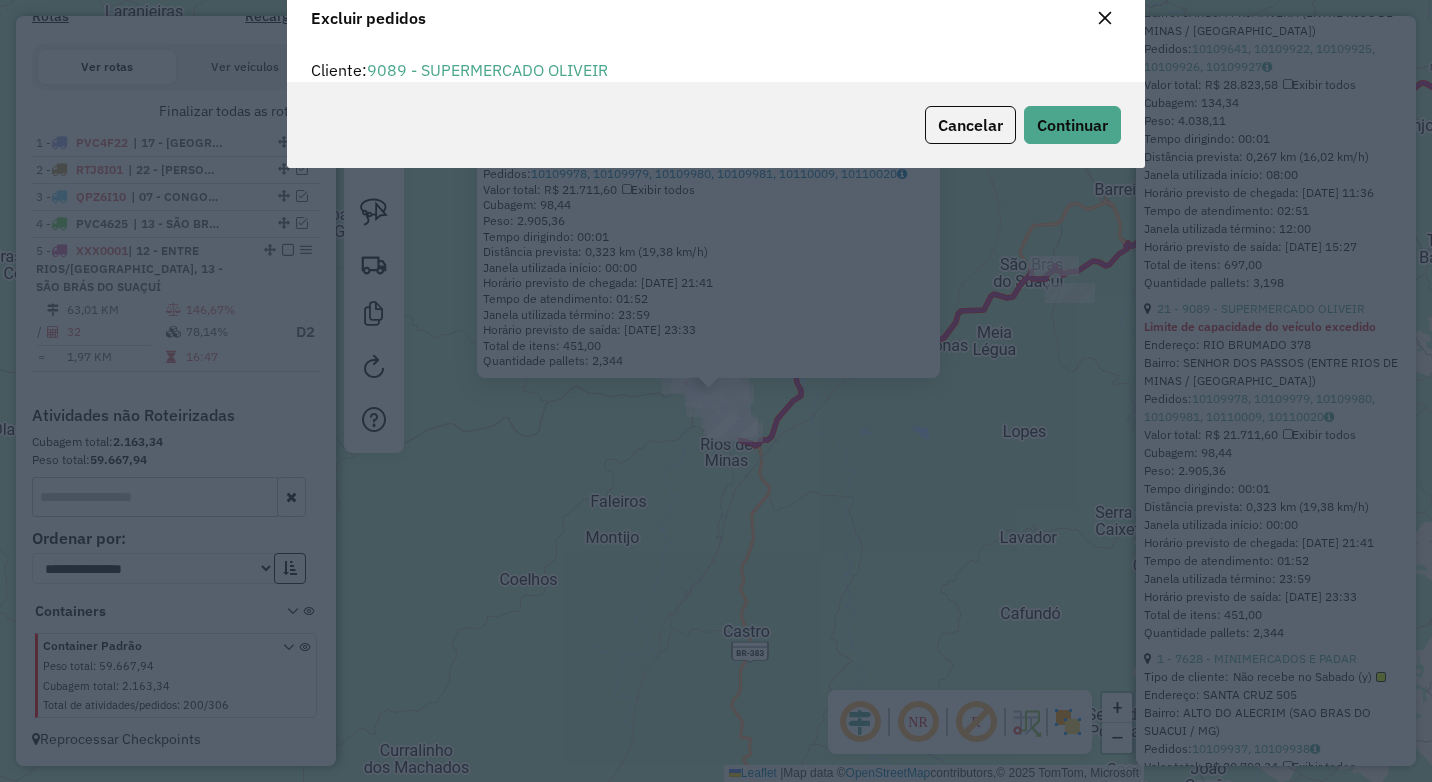 scroll, scrollTop: 82, scrollLeft: 0, axis: vertical 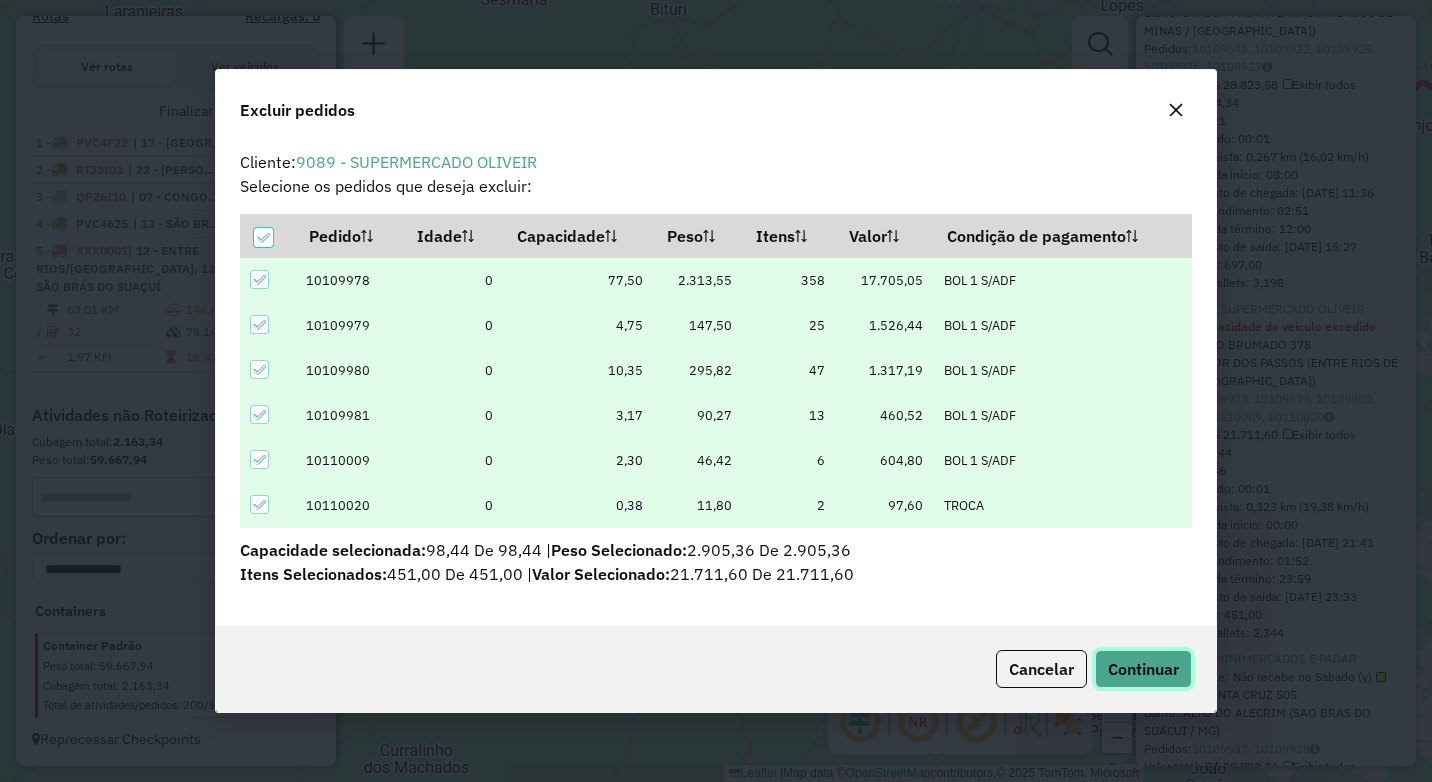 click on "Continuar" 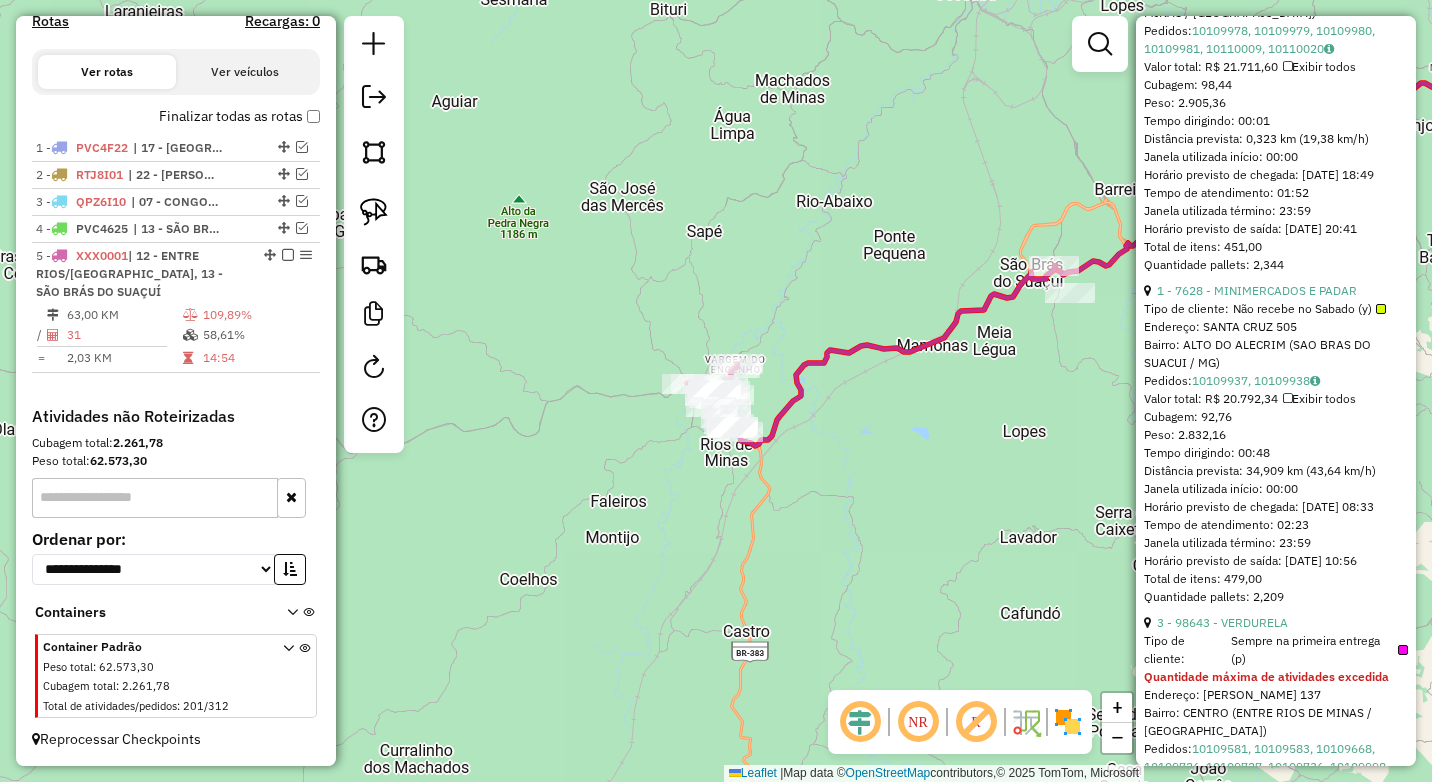 scroll, scrollTop: 631, scrollLeft: 0, axis: vertical 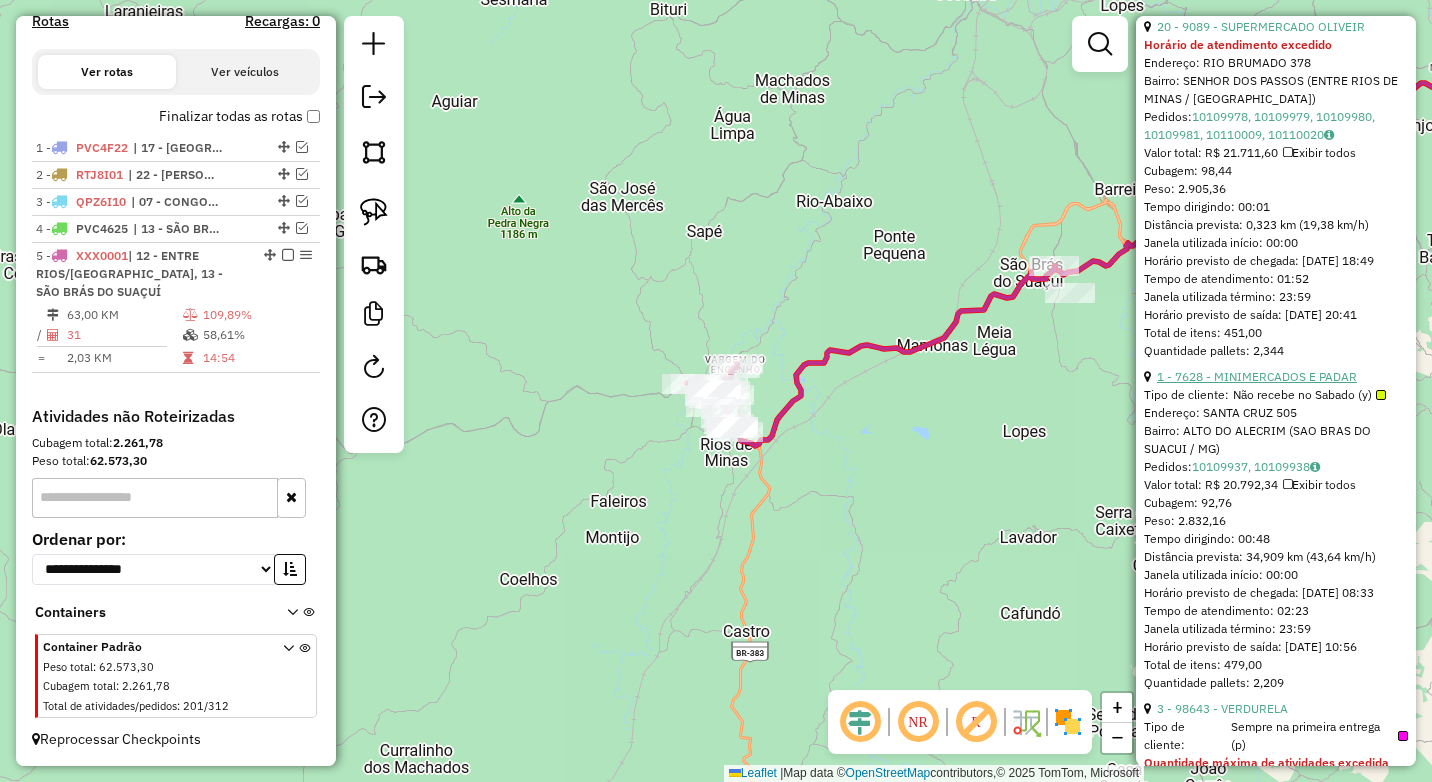 click on "1 - 7628 - MINIMERCADOS E PADAR" at bounding box center [1257, 376] 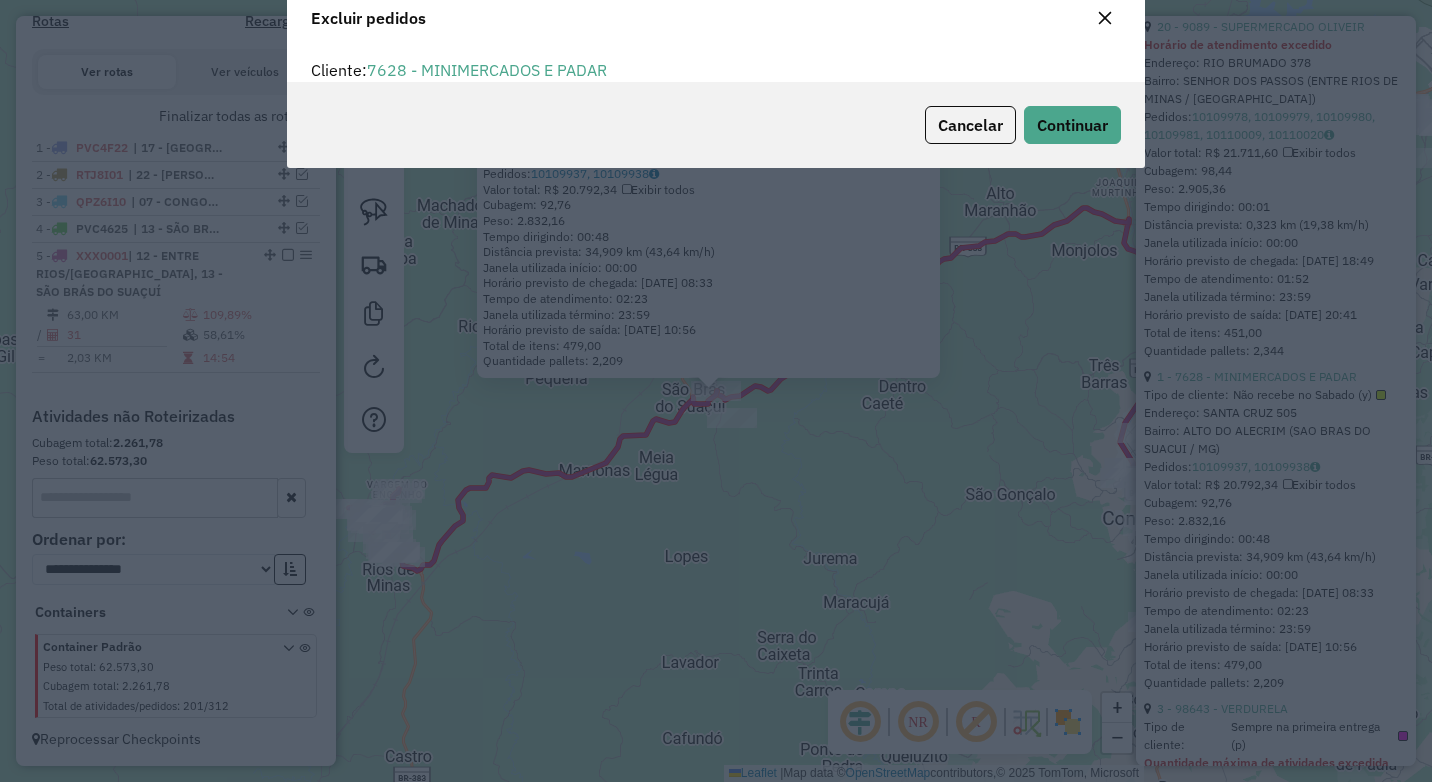scroll, scrollTop: 82, scrollLeft: 0, axis: vertical 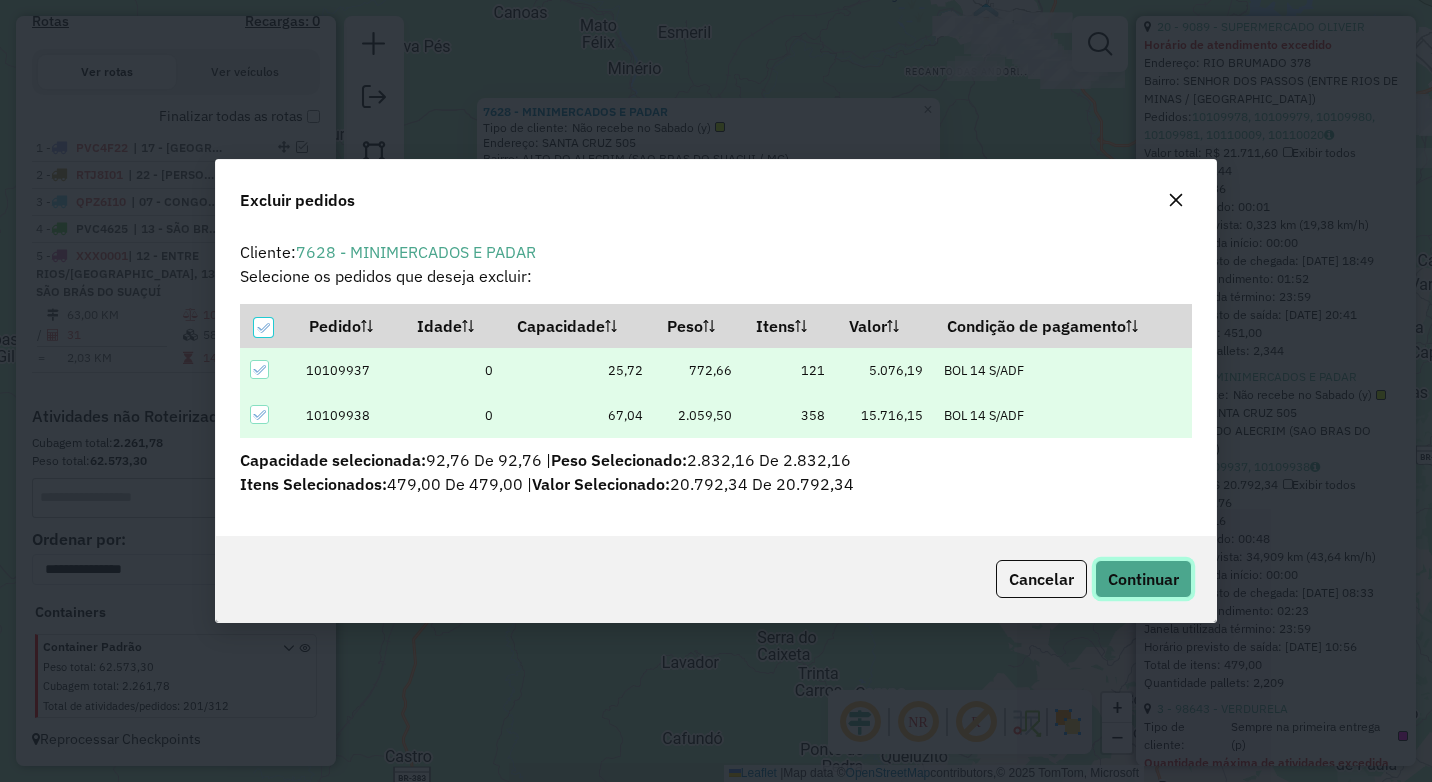 click on "Continuar" 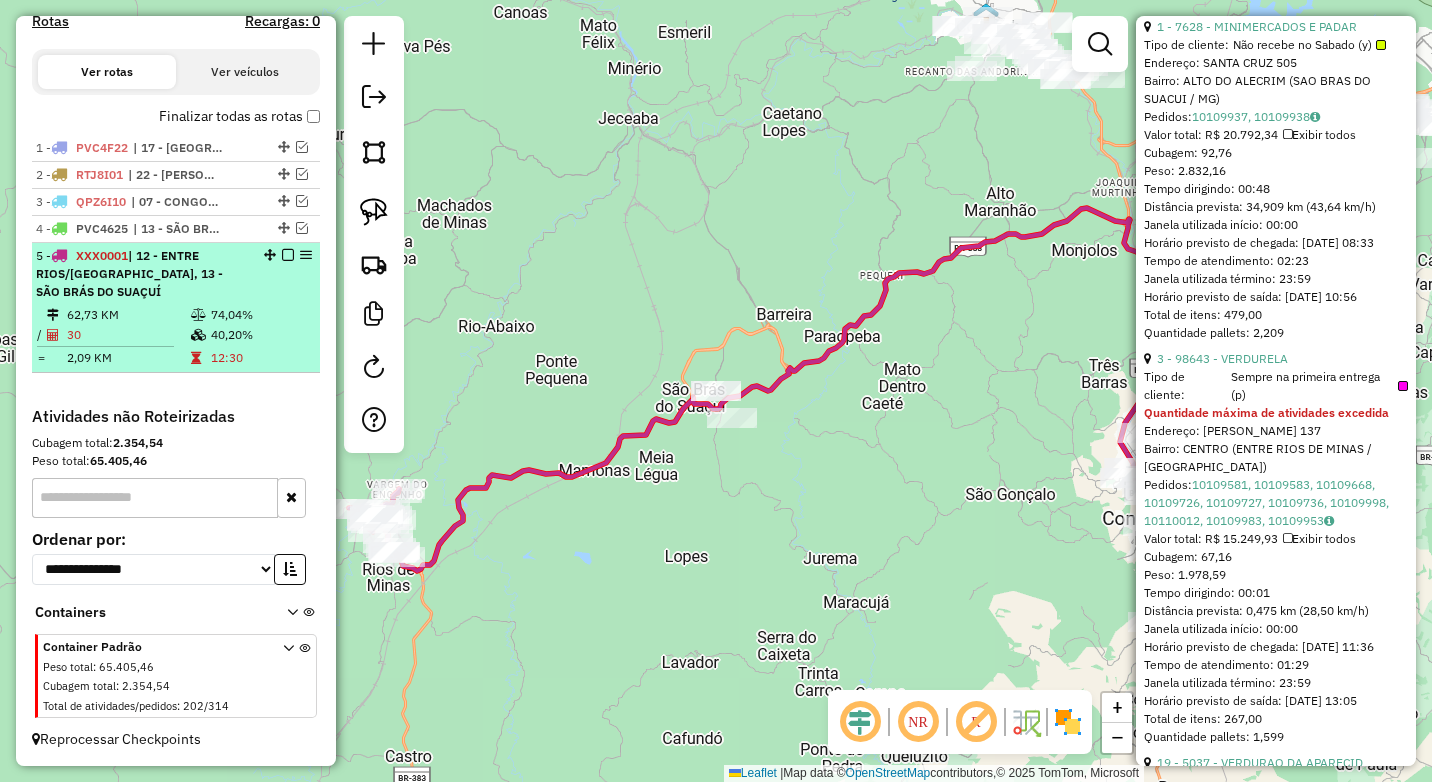 click on "62,73 KM" at bounding box center [128, 315] 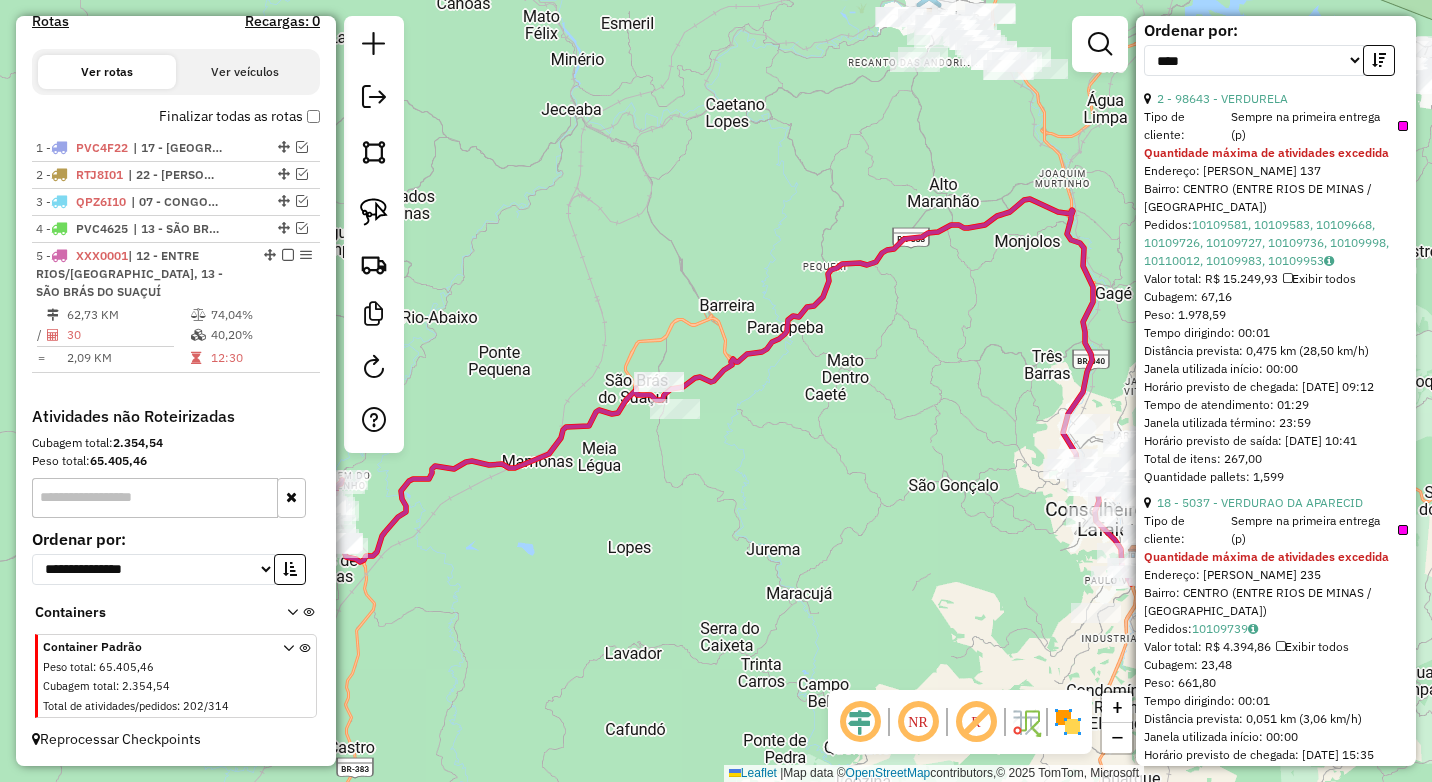 scroll, scrollTop: 696, scrollLeft: 0, axis: vertical 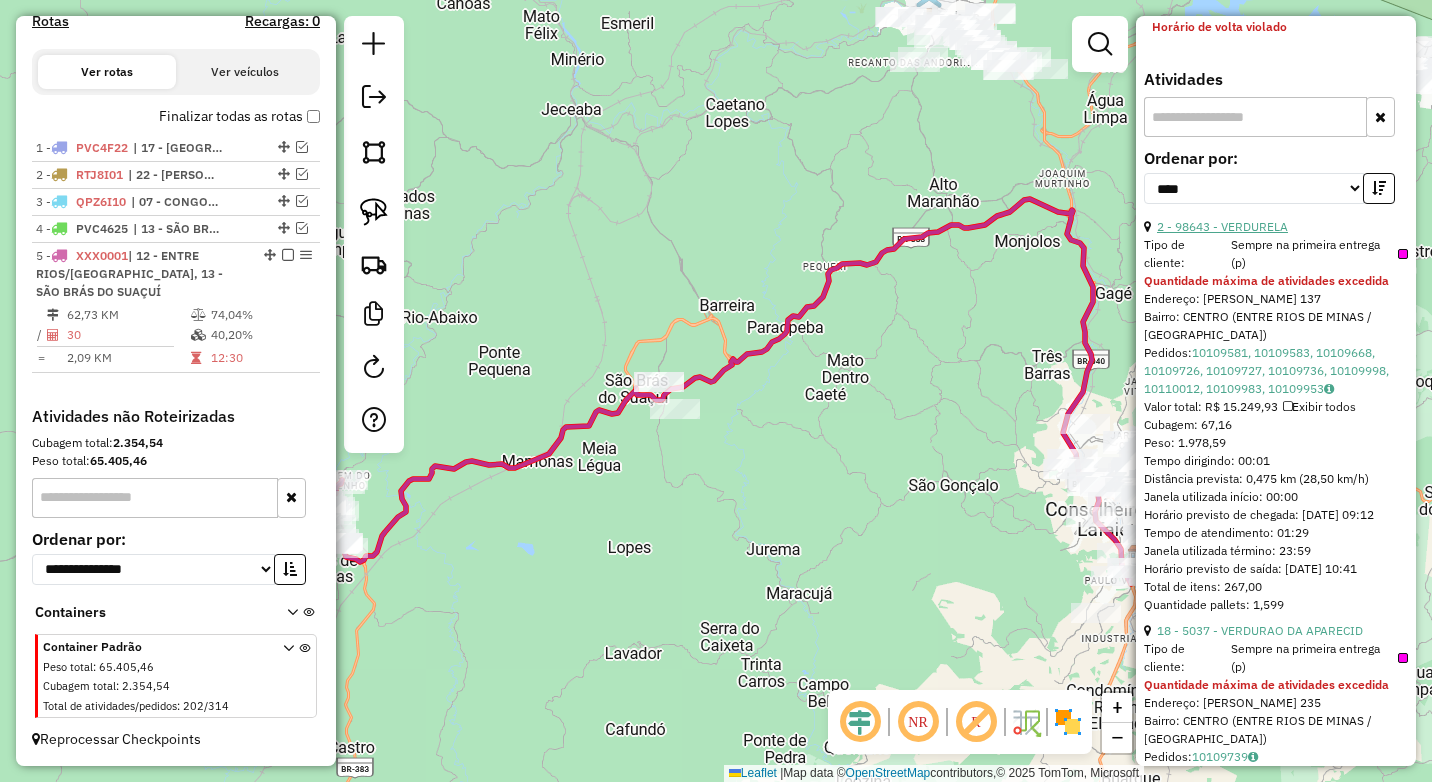 click on "2 - 98643 - VERDURELA" at bounding box center (1222, 226) 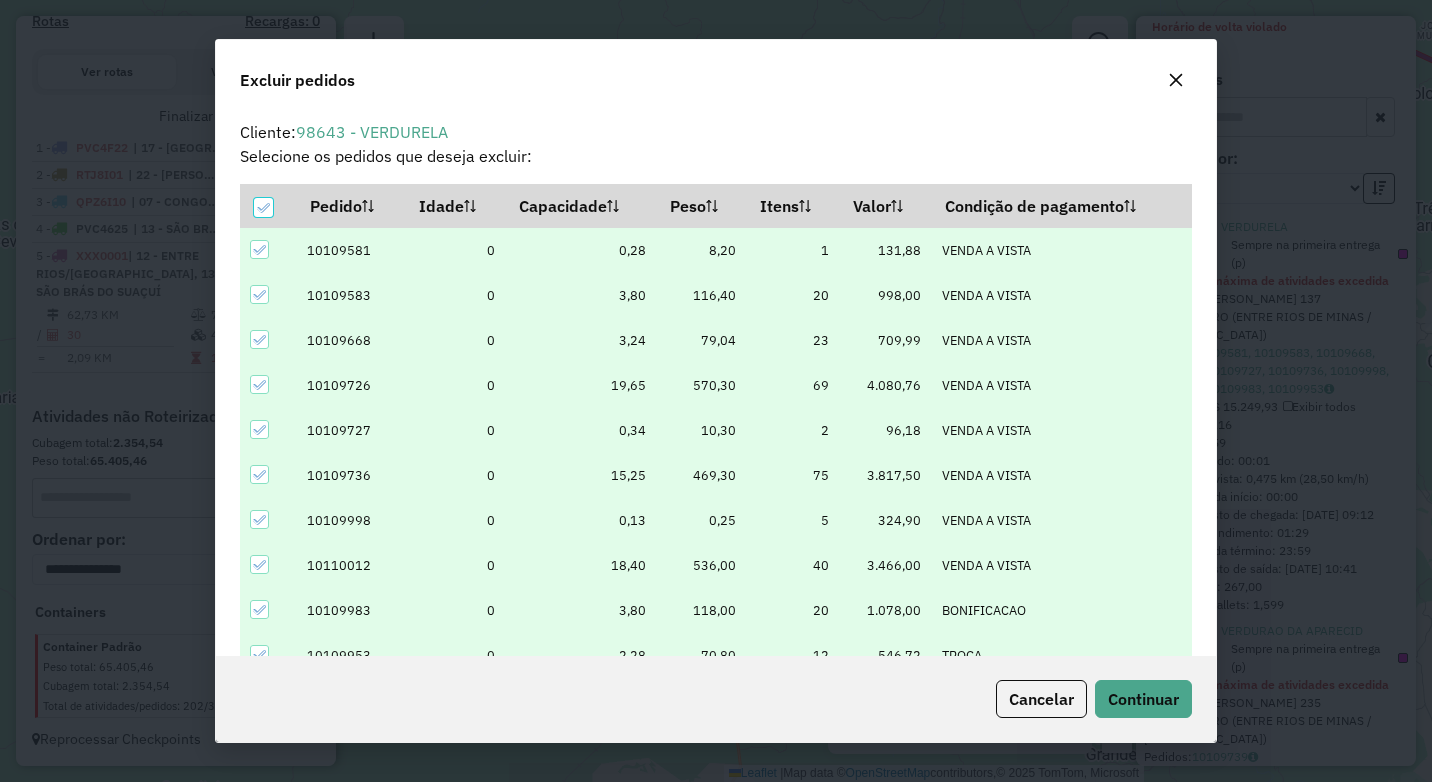 scroll, scrollTop: 82, scrollLeft: 0, axis: vertical 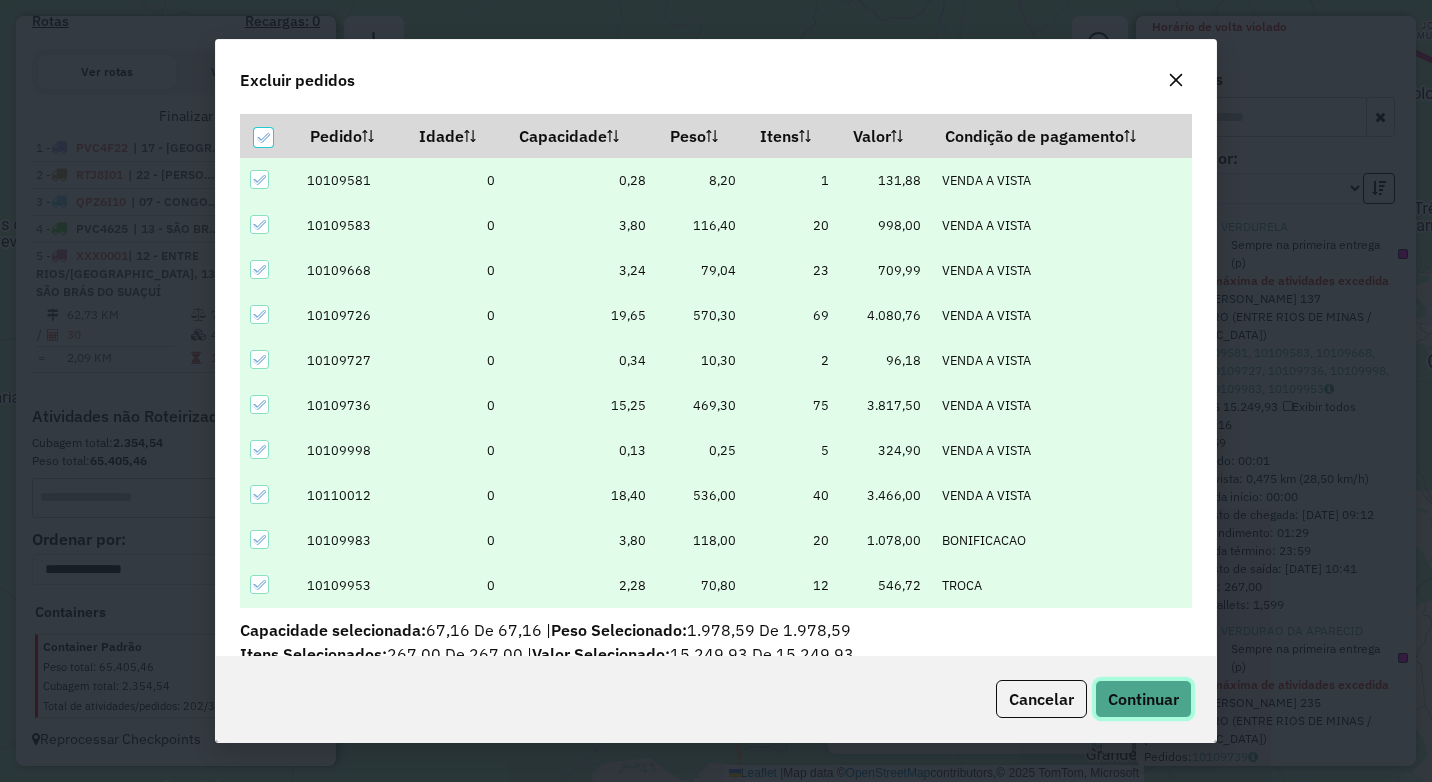 click on "Continuar" 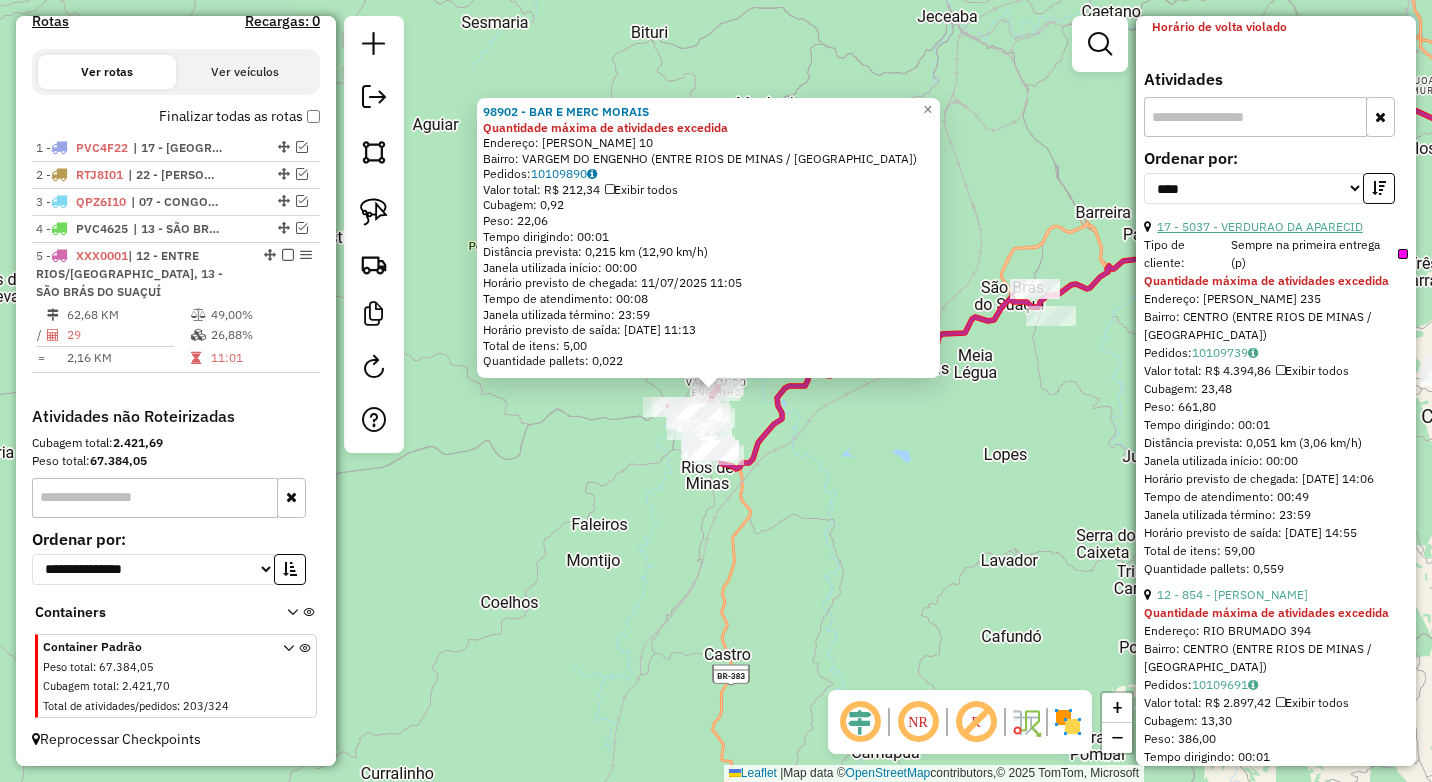 click on "17 - 5037 - VERDURAO DA APARECID" at bounding box center (1260, 226) 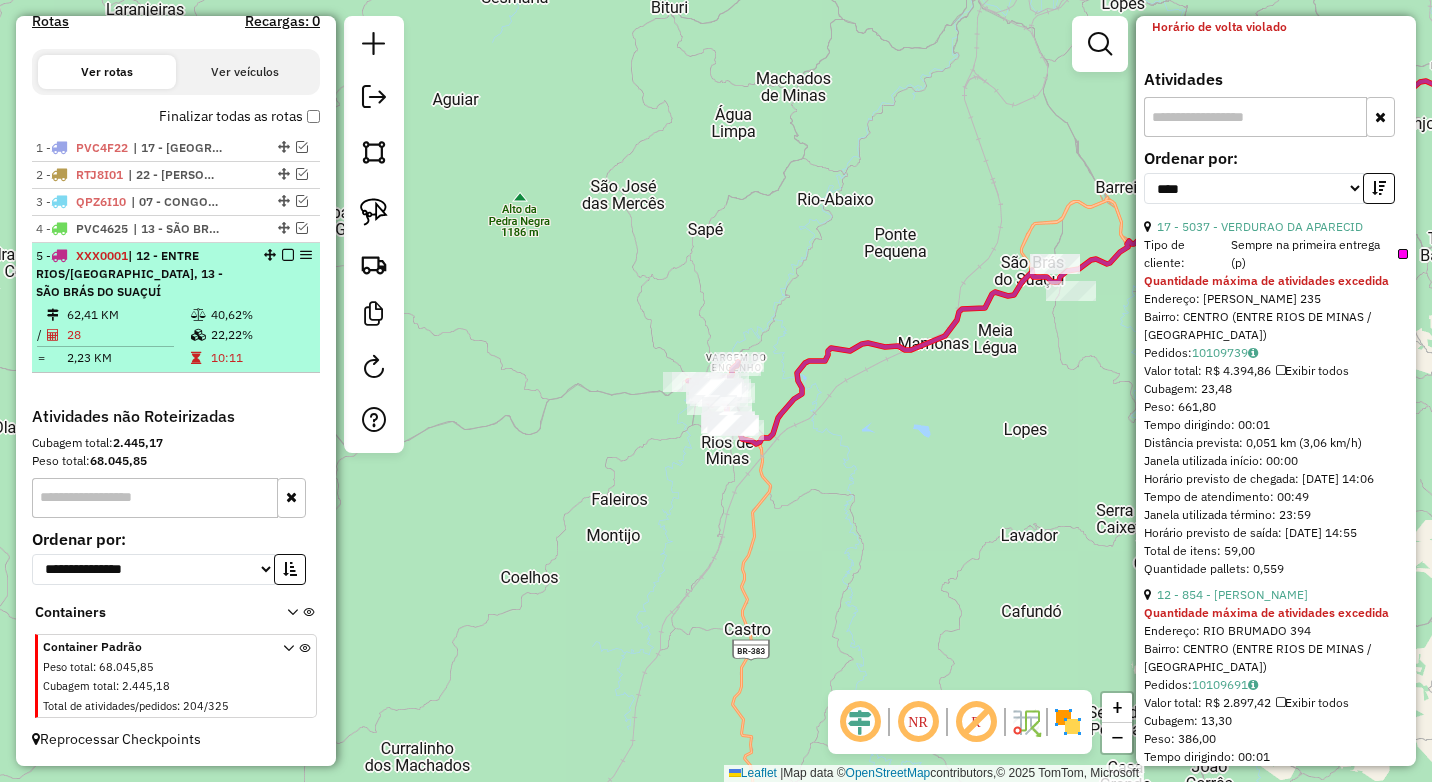 click on "5 -       XXX0001   | 12 - ENTRE RIOS/DESTERRO, 13 - SÃO BRÁS DO SUAÇUÍ" at bounding box center [142, 274] 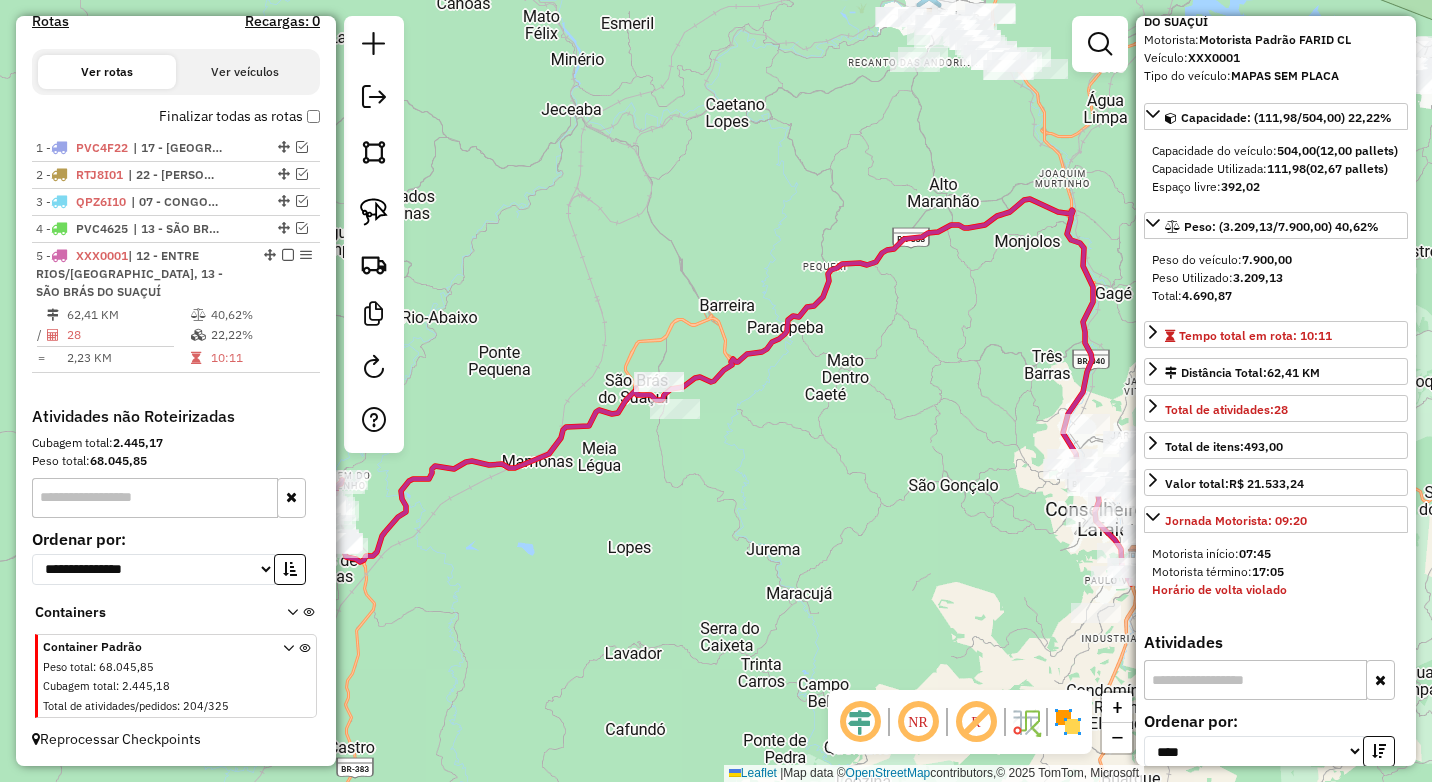 scroll, scrollTop: 96, scrollLeft: 0, axis: vertical 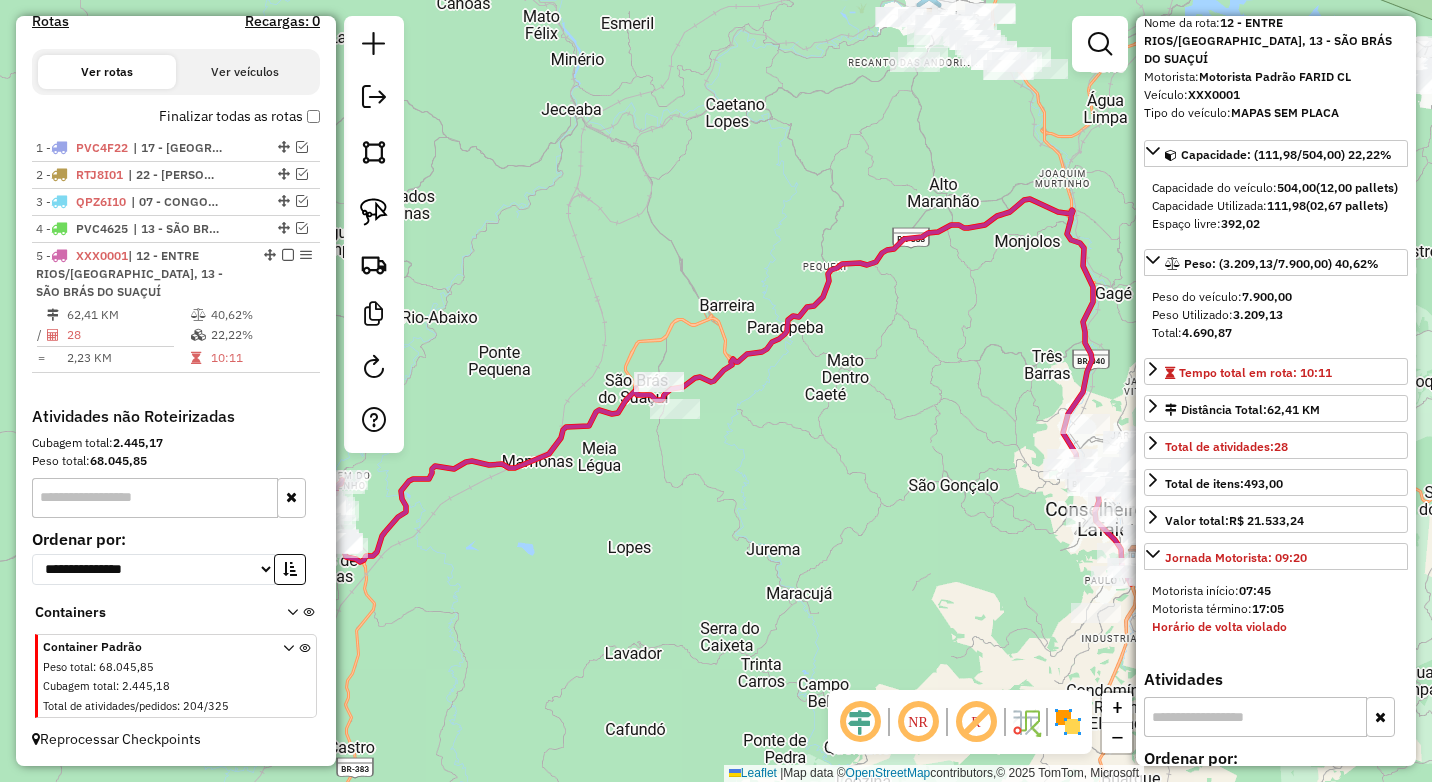 drag, startPoint x: 567, startPoint y: 531, endPoint x: 819, endPoint y: 455, distance: 263.21094 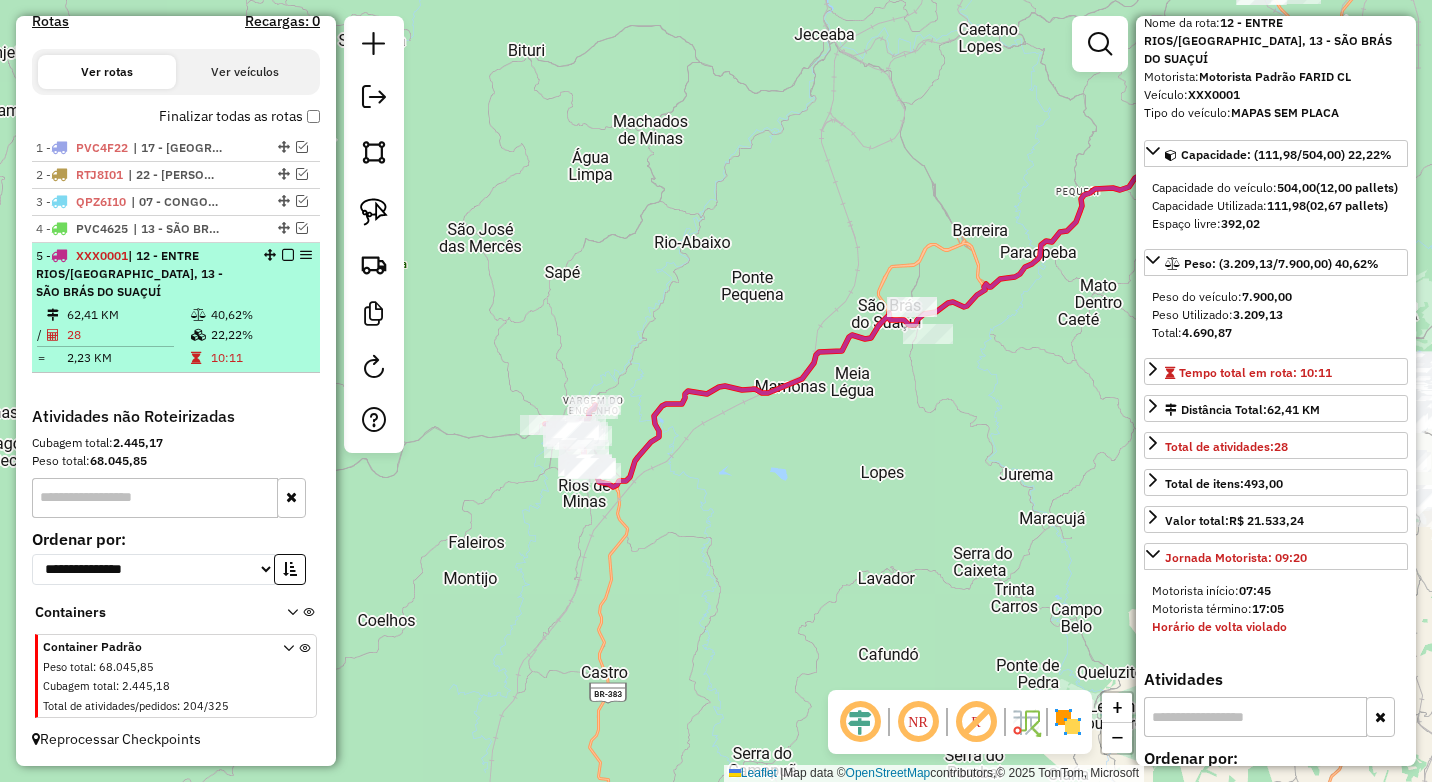 click at bounding box center [288, 255] 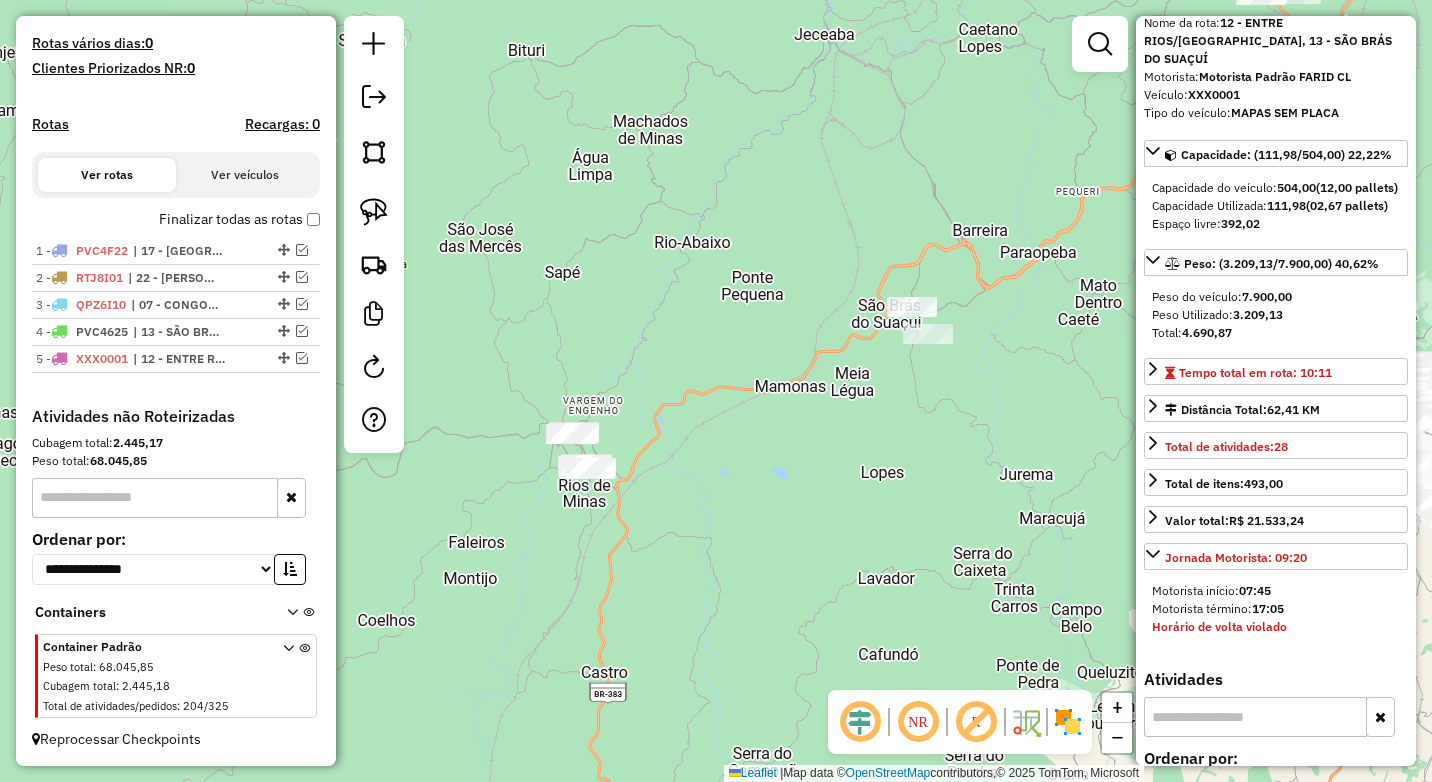 scroll, scrollTop: 528, scrollLeft: 0, axis: vertical 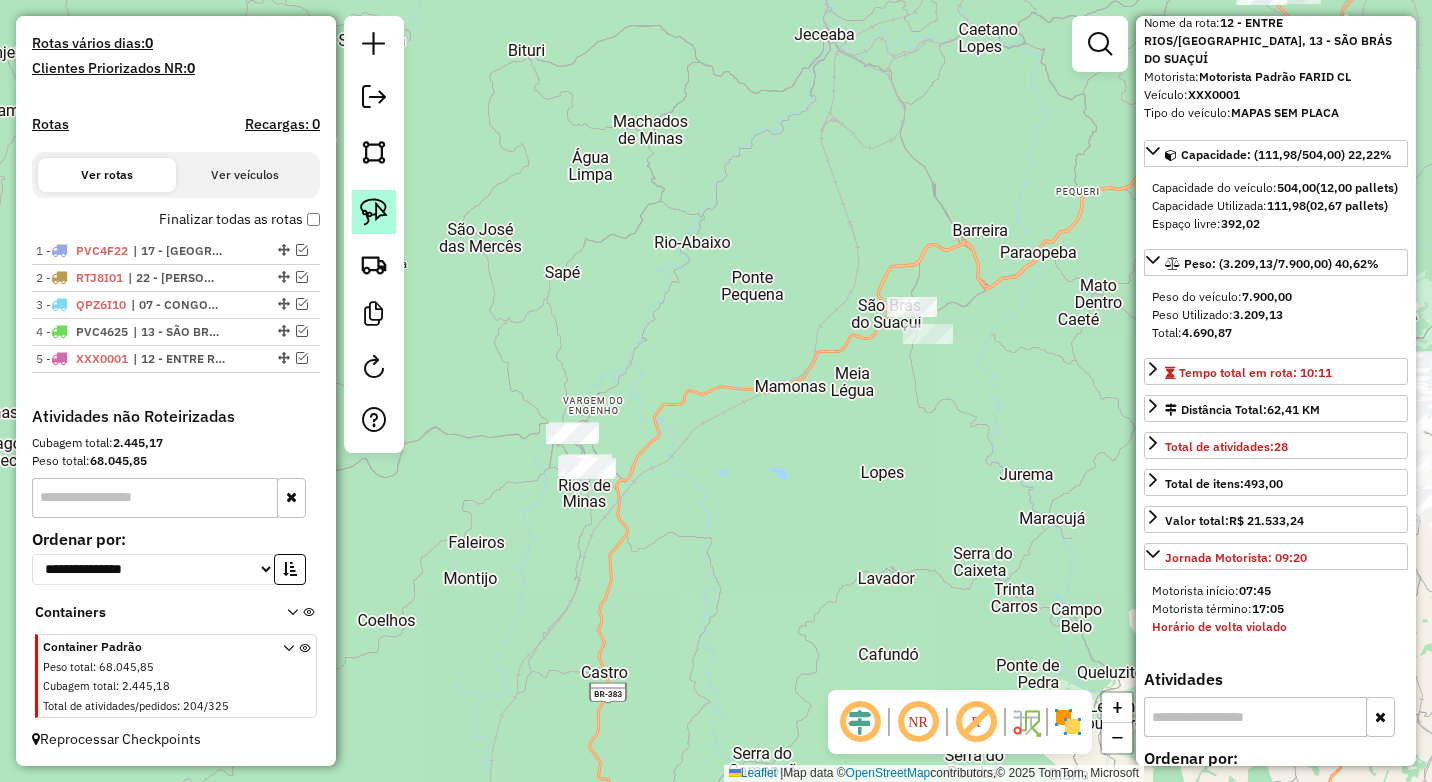click 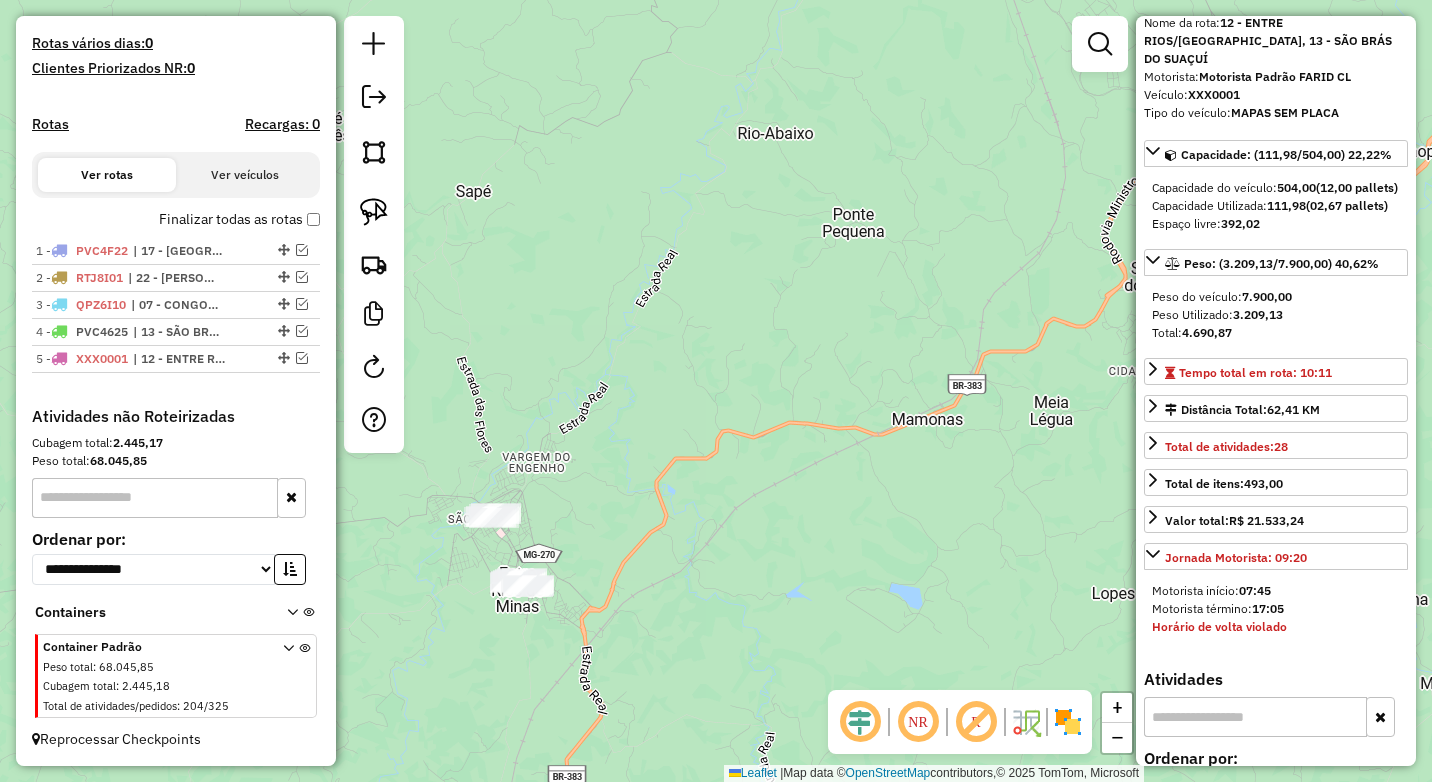 click on "Janela de atendimento Grade de atendimento Capacidade Transportadoras Veículos Cliente Pedidos  Rotas Selecione os dias de semana para filtrar as janelas de atendimento  Seg   Ter   Qua   Qui   Sex   Sáb   Dom  Informe o período da janela de atendimento: De: Até:  Filtrar exatamente a janela do cliente  Considerar janela de atendimento padrão  Selecione os dias de semana para filtrar as grades de atendimento  Seg   Ter   Qua   Qui   Sex   Sáb   Dom   Considerar clientes sem dia de atendimento cadastrado  Clientes fora do dia de atendimento selecionado Filtrar as atividades entre os valores definidos abaixo:  Peso mínimo:   Peso máximo:   Cubagem mínima:   Cubagem máxima:   De:   Até:  Filtrar as atividades entre o tempo de atendimento definido abaixo:  De:   Até:   Considerar capacidade total dos clientes não roteirizados Transportadora: Selecione um ou mais itens Tipo de veículo: Selecione um ou mais itens Veículo: Selecione um ou mais itens Motorista: Selecione um ou mais itens Nome: Rótulo:" 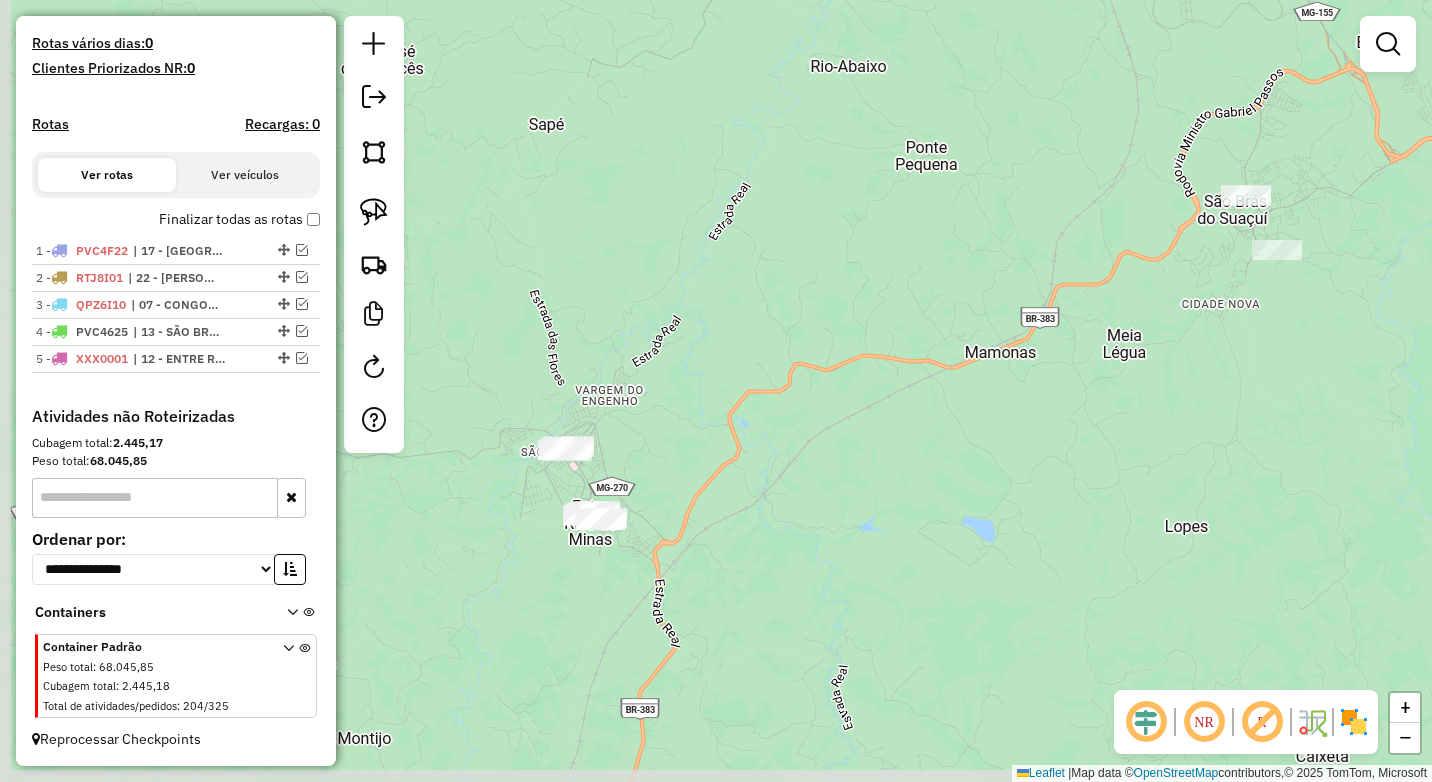 drag, startPoint x: 740, startPoint y: 389, endPoint x: 804, endPoint y: 302, distance: 108.00463 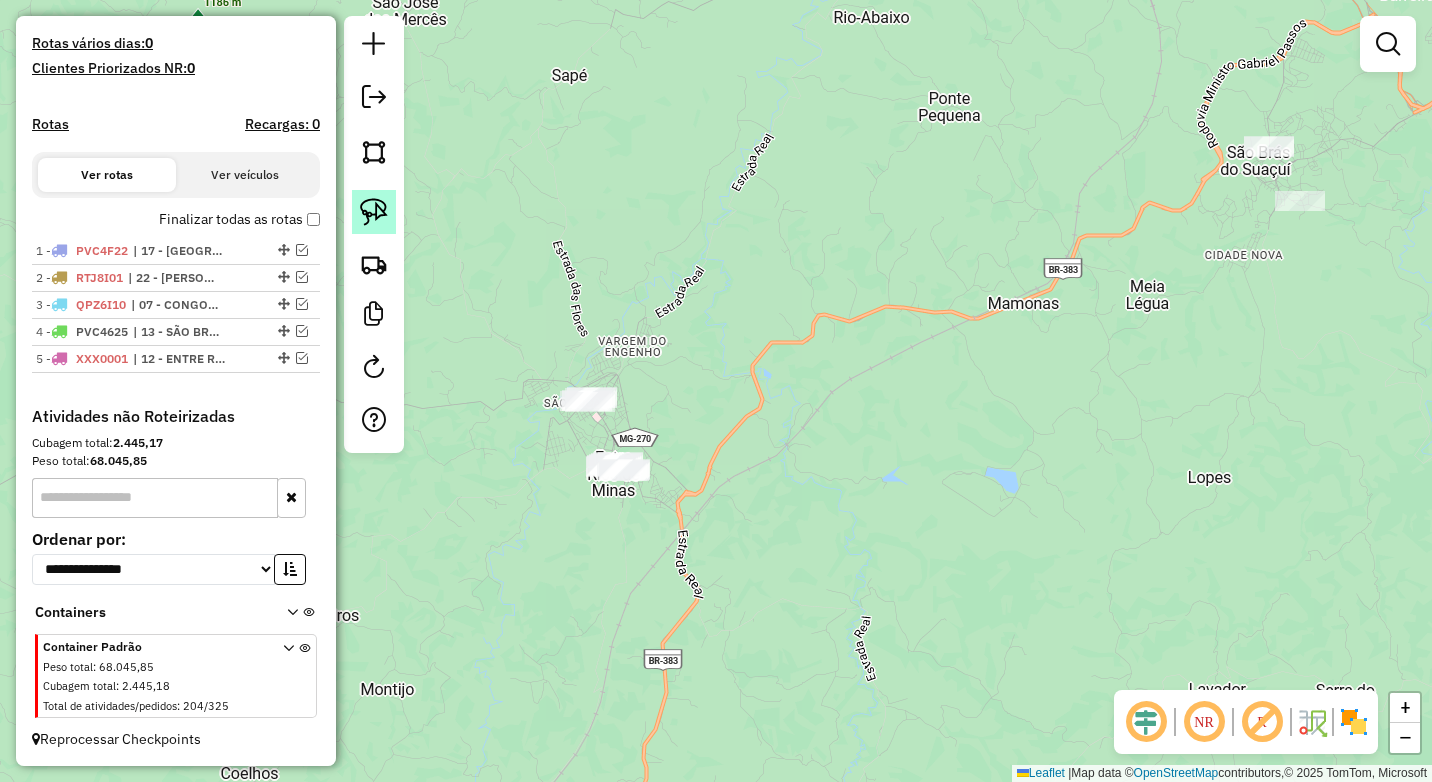 click 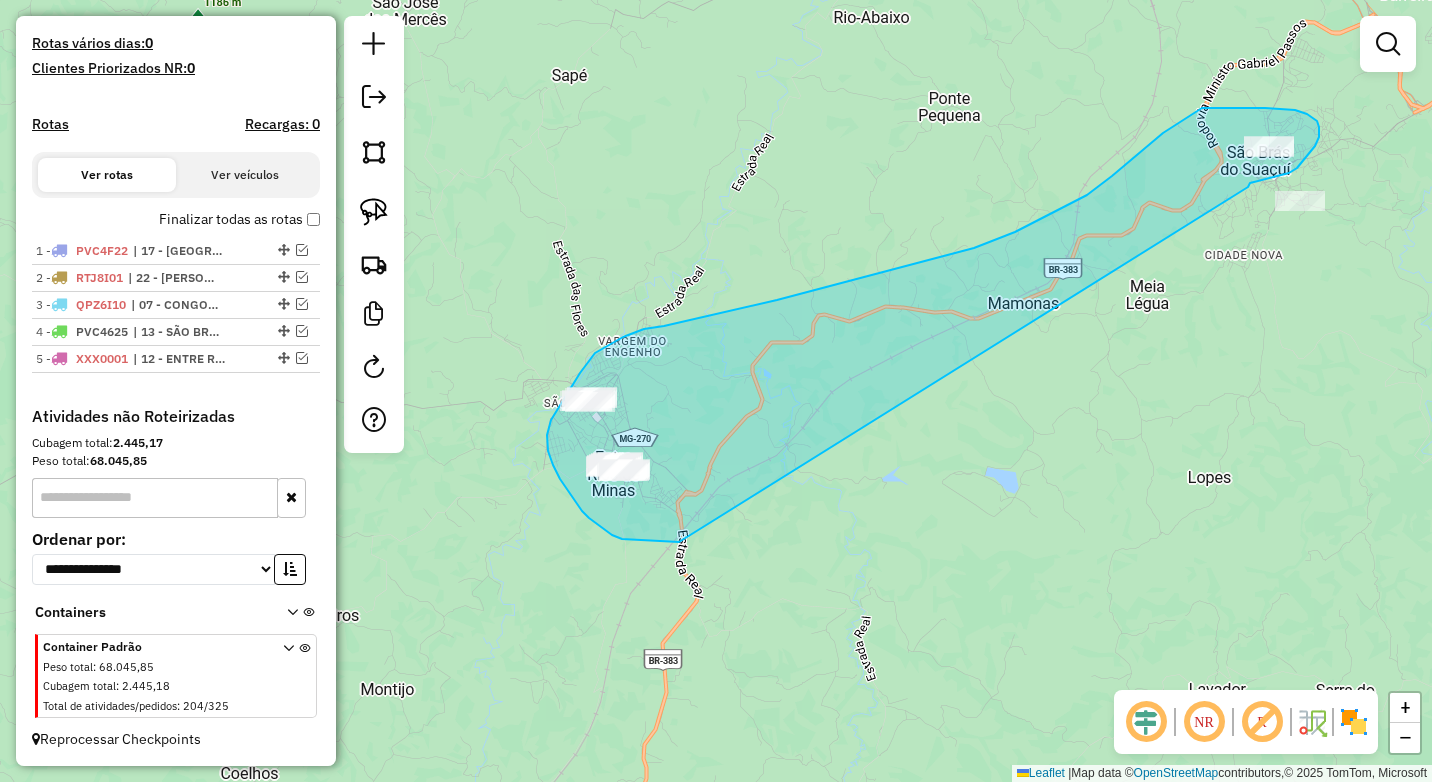 drag, startPoint x: 1248, startPoint y: 187, endPoint x: 679, endPoint y: 542, distance: 670.6609 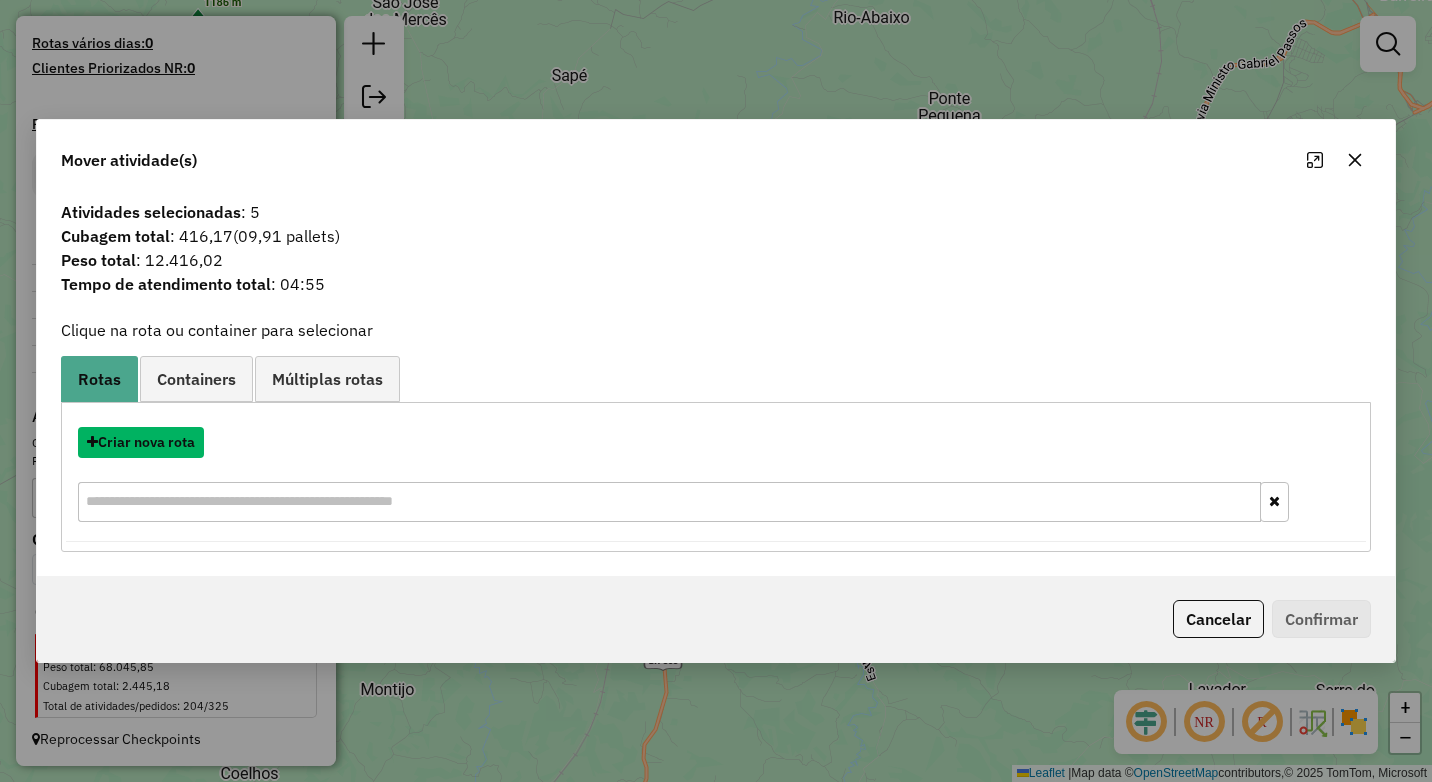 click on "Criar nova rota" at bounding box center (141, 442) 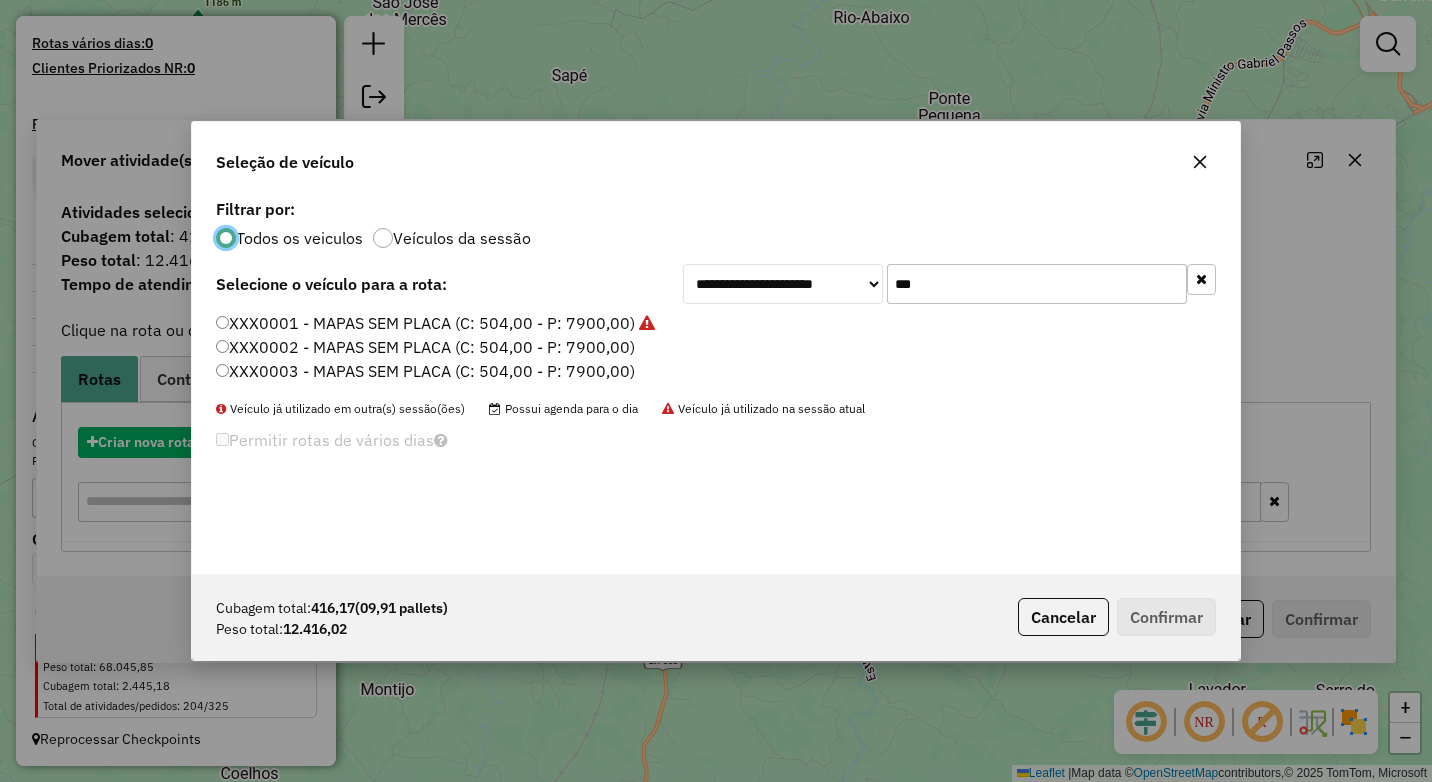 scroll, scrollTop: 11, scrollLeft: 6, axis: both 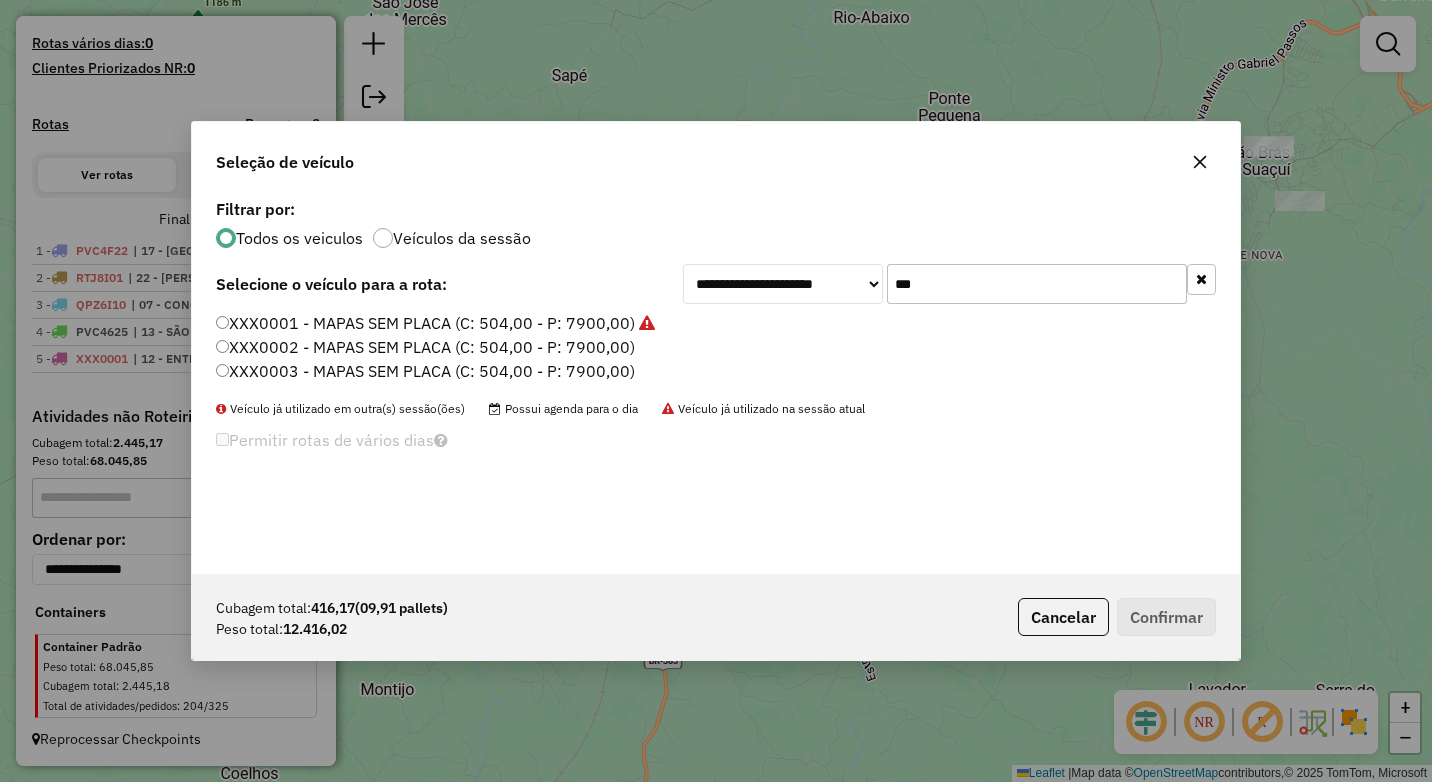 click on "***" 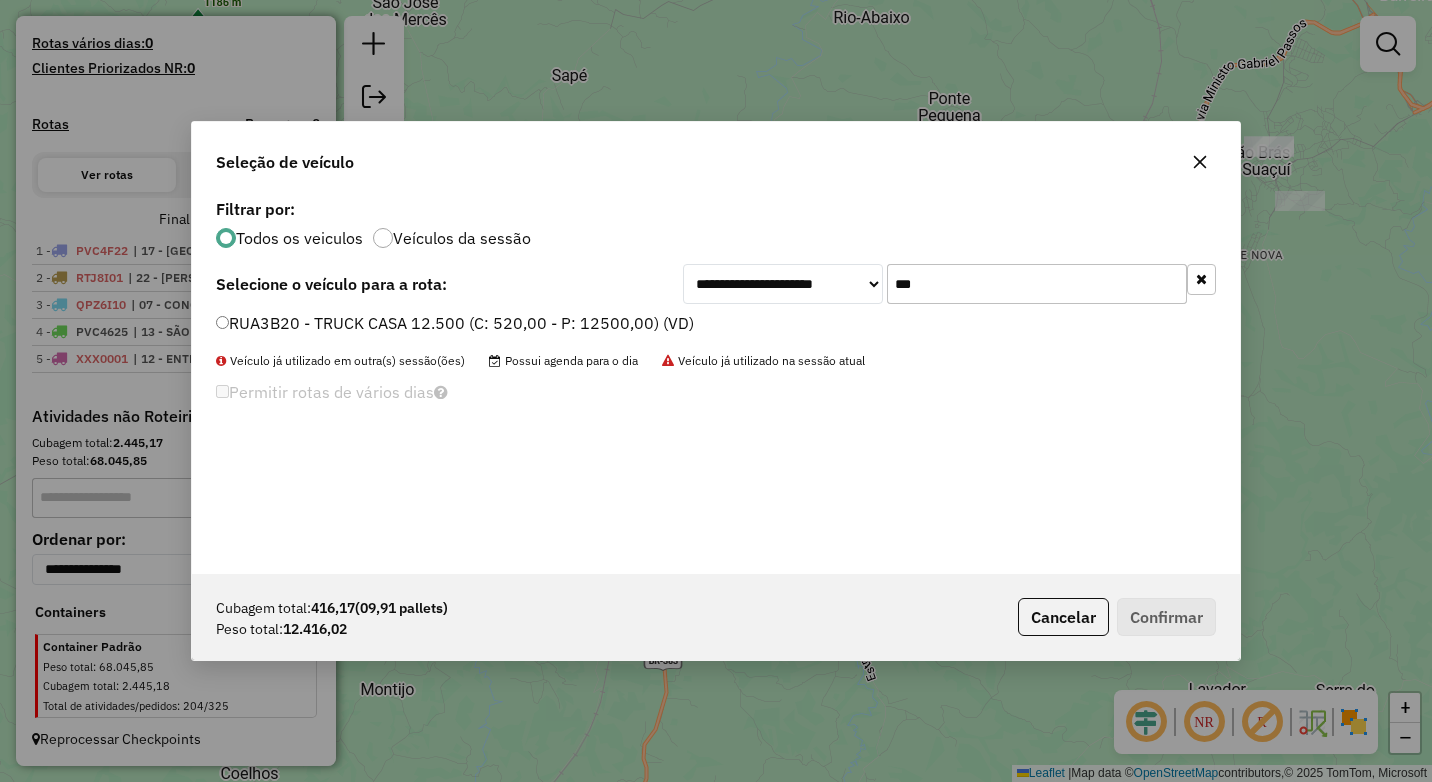 type on "***" 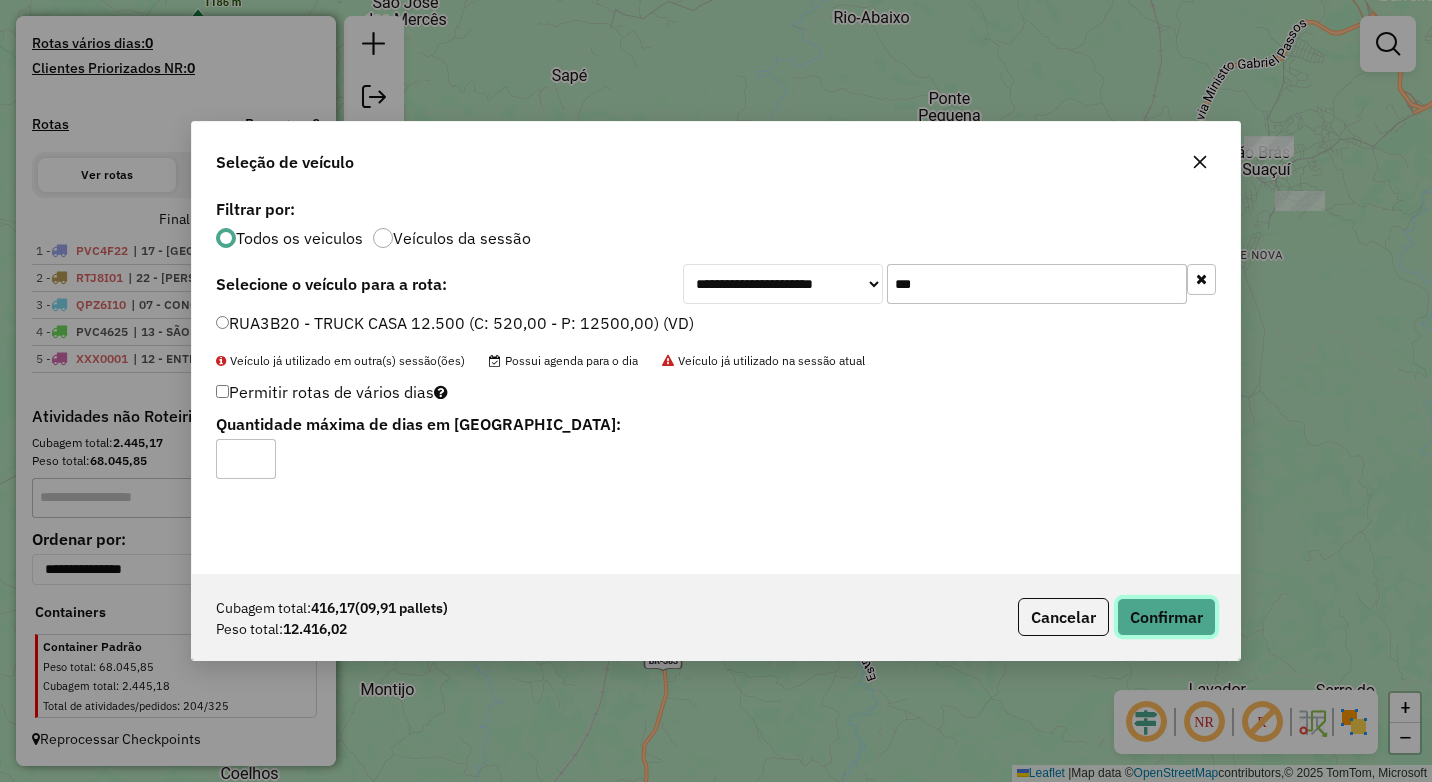 click on "Confirmar" 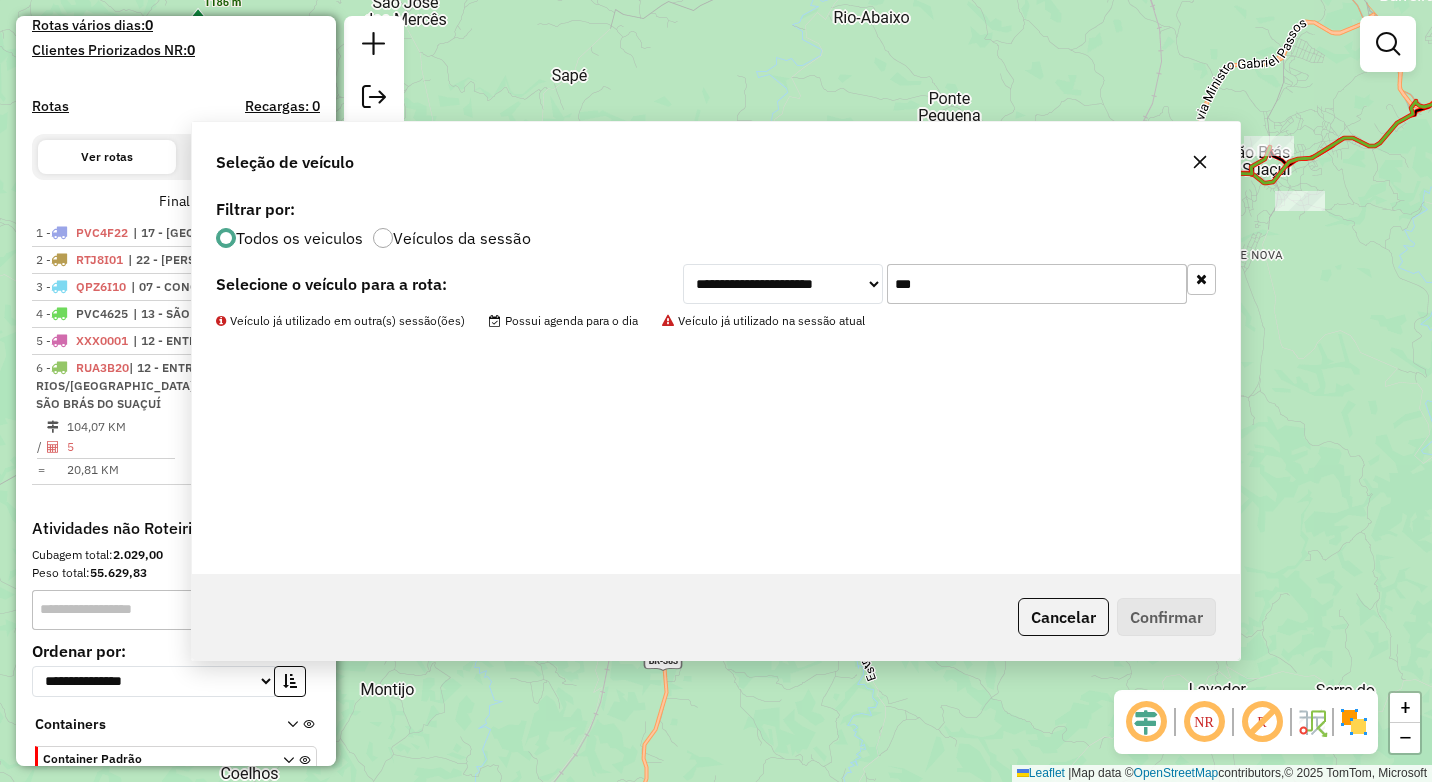 scroll, scrollTop: 636, scrollLeft: 0, axis: vertical 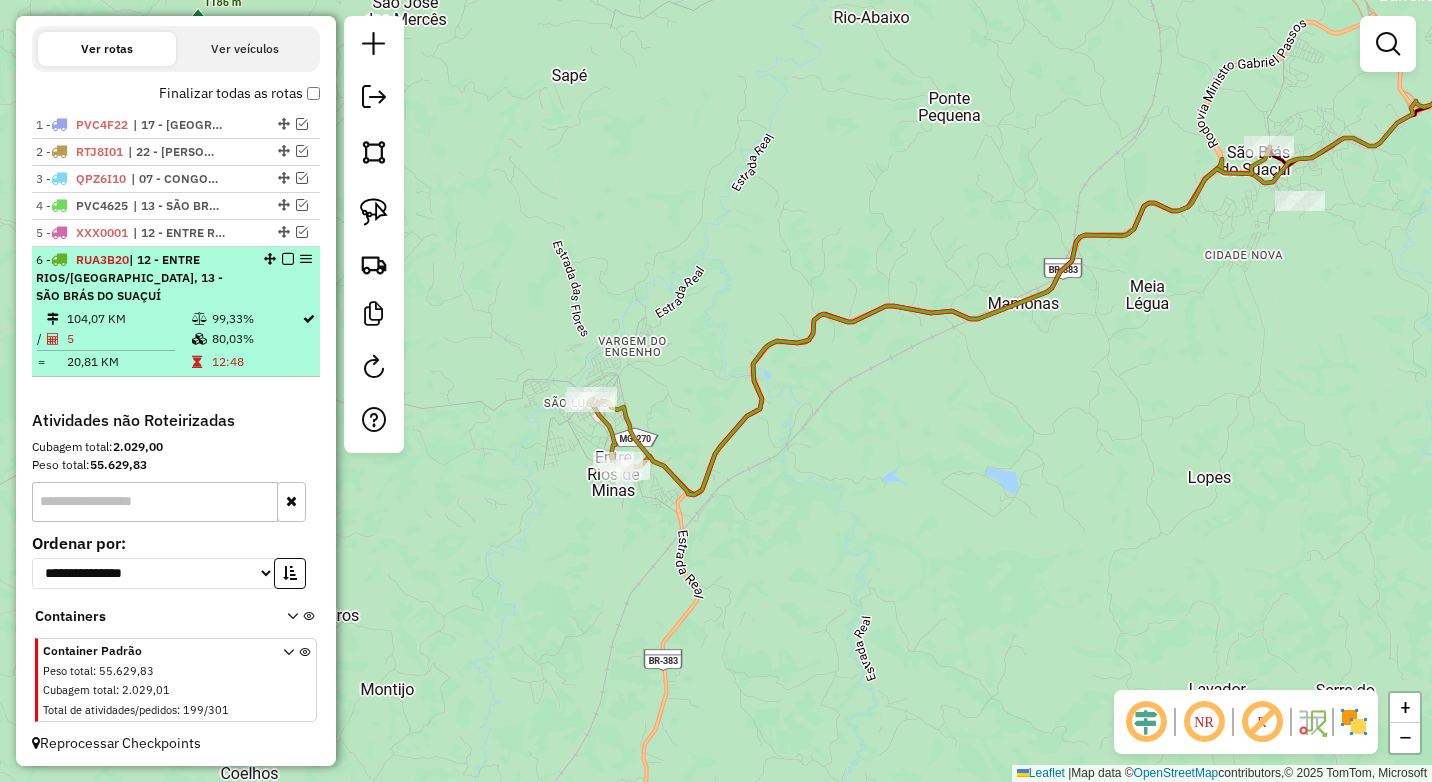 click on "5" at bounding box center (128, 339) 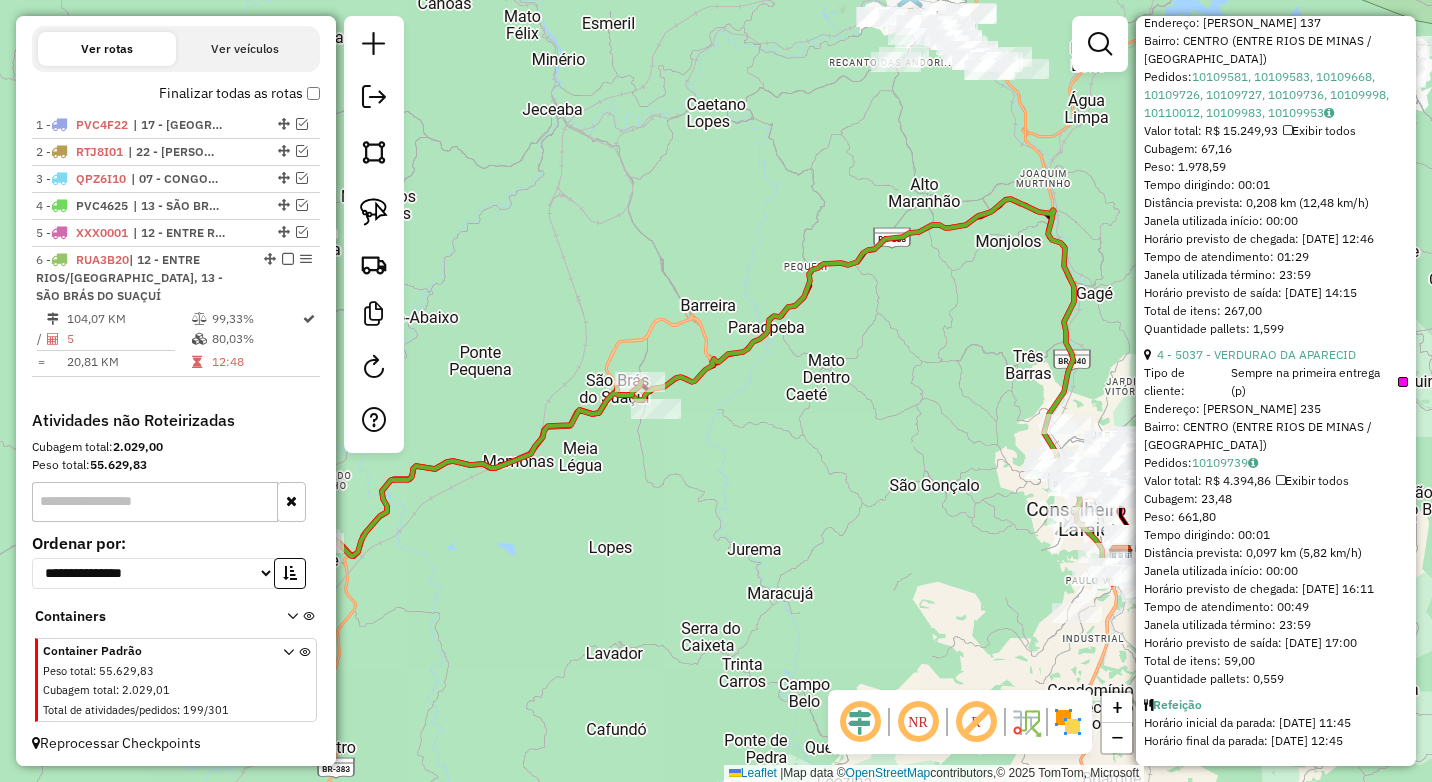 scroll, scrollTop: 2058, scrollLeft: 0, axis: vertical 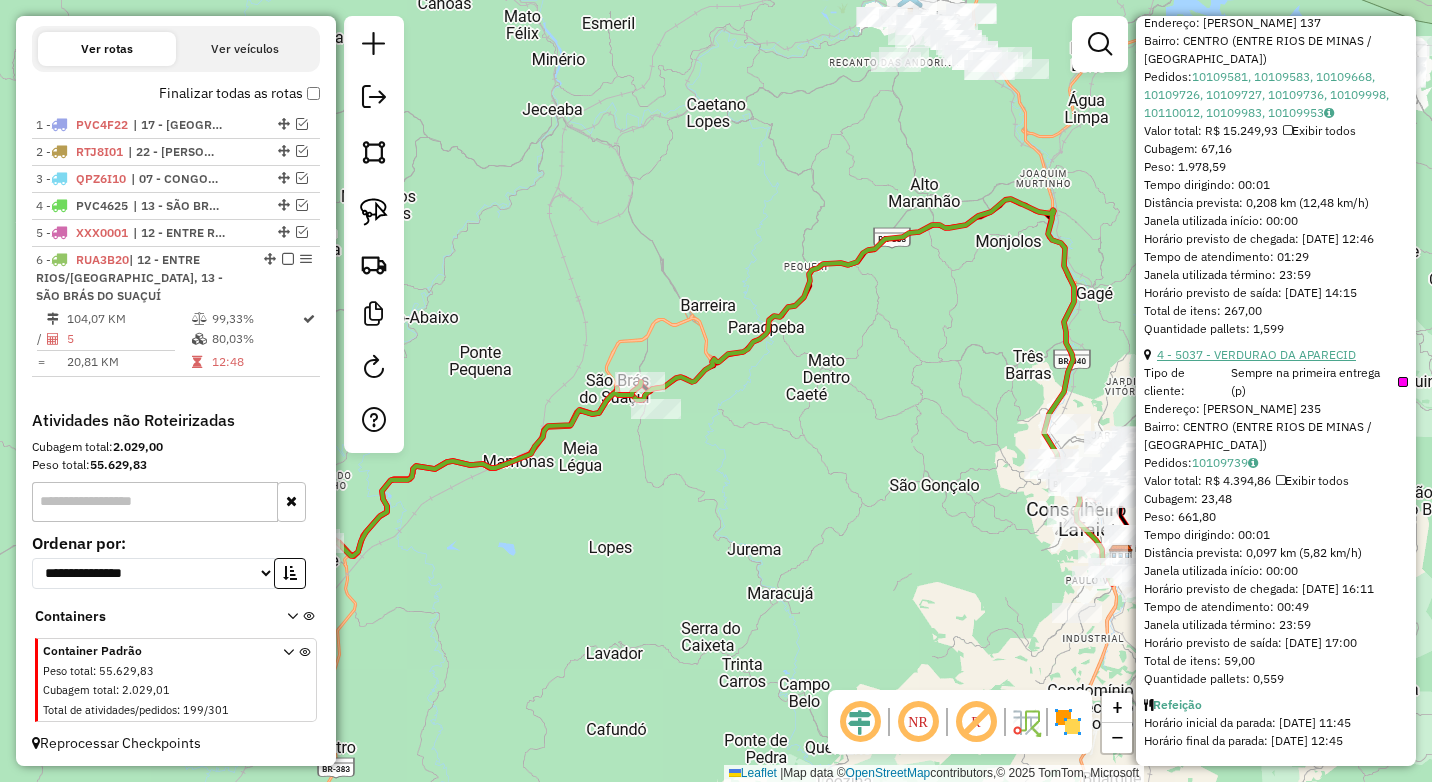 click on "4 - 5037 - VERDURAO DA APARECID" at bounding box center [1256, 354] 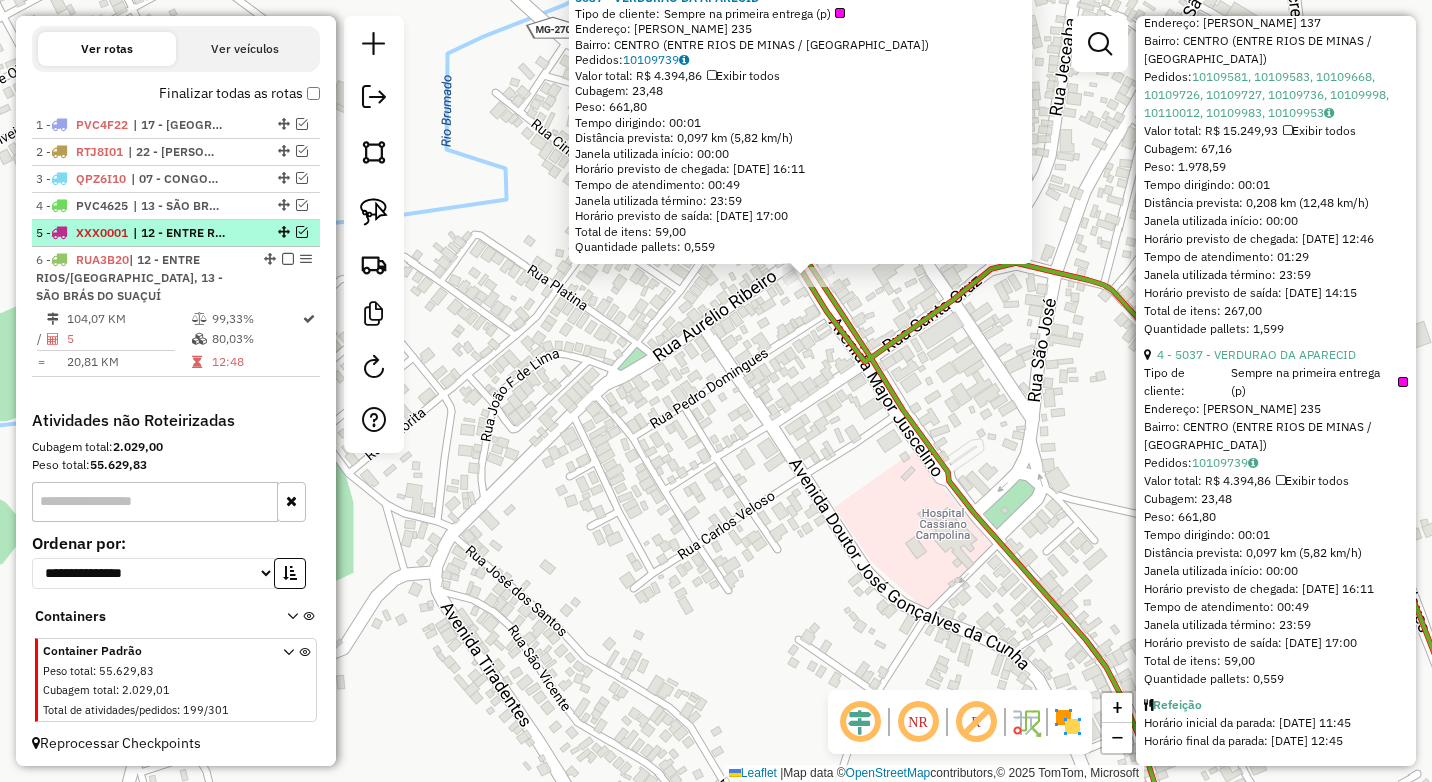 click at bounding box center (302, 232) 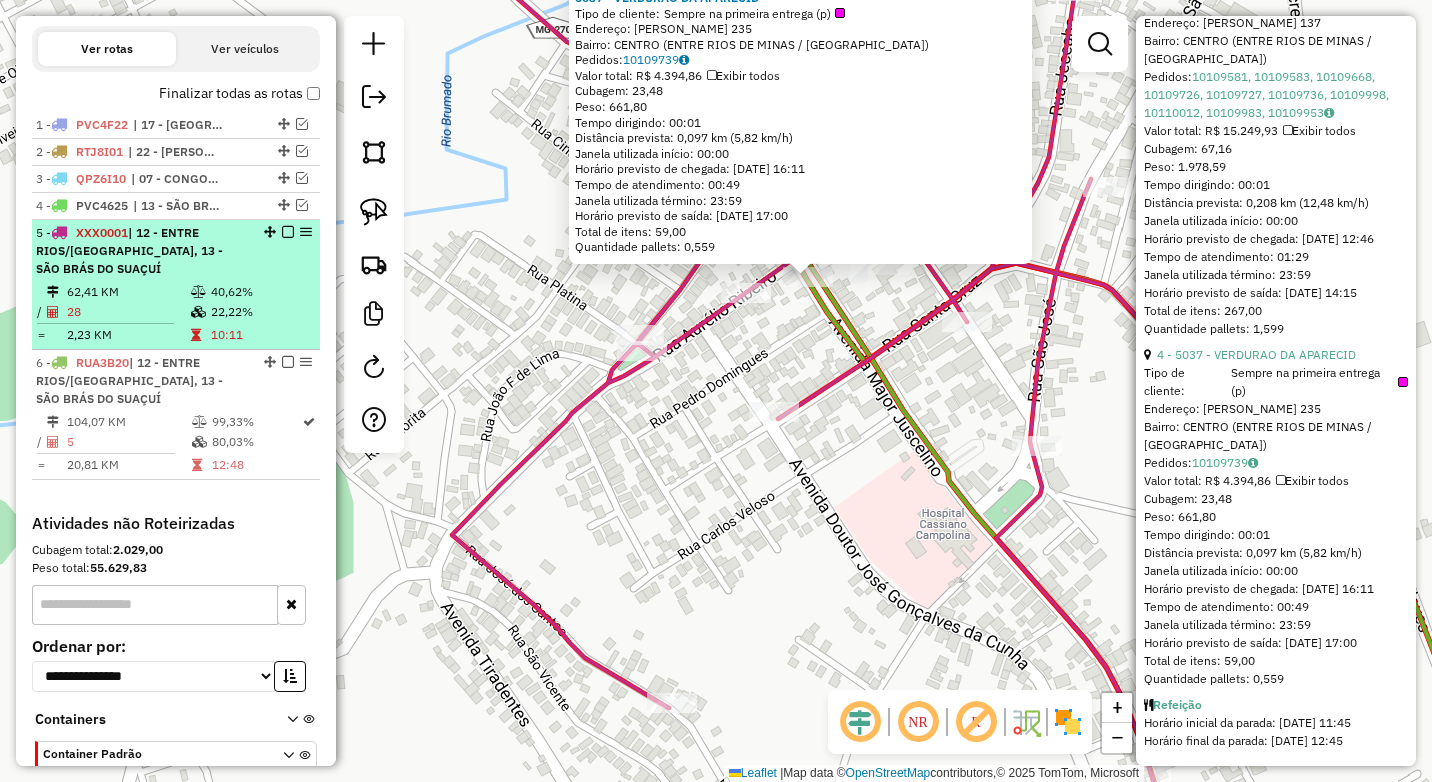 click on "22,22%" at bounding box center (260, 312) 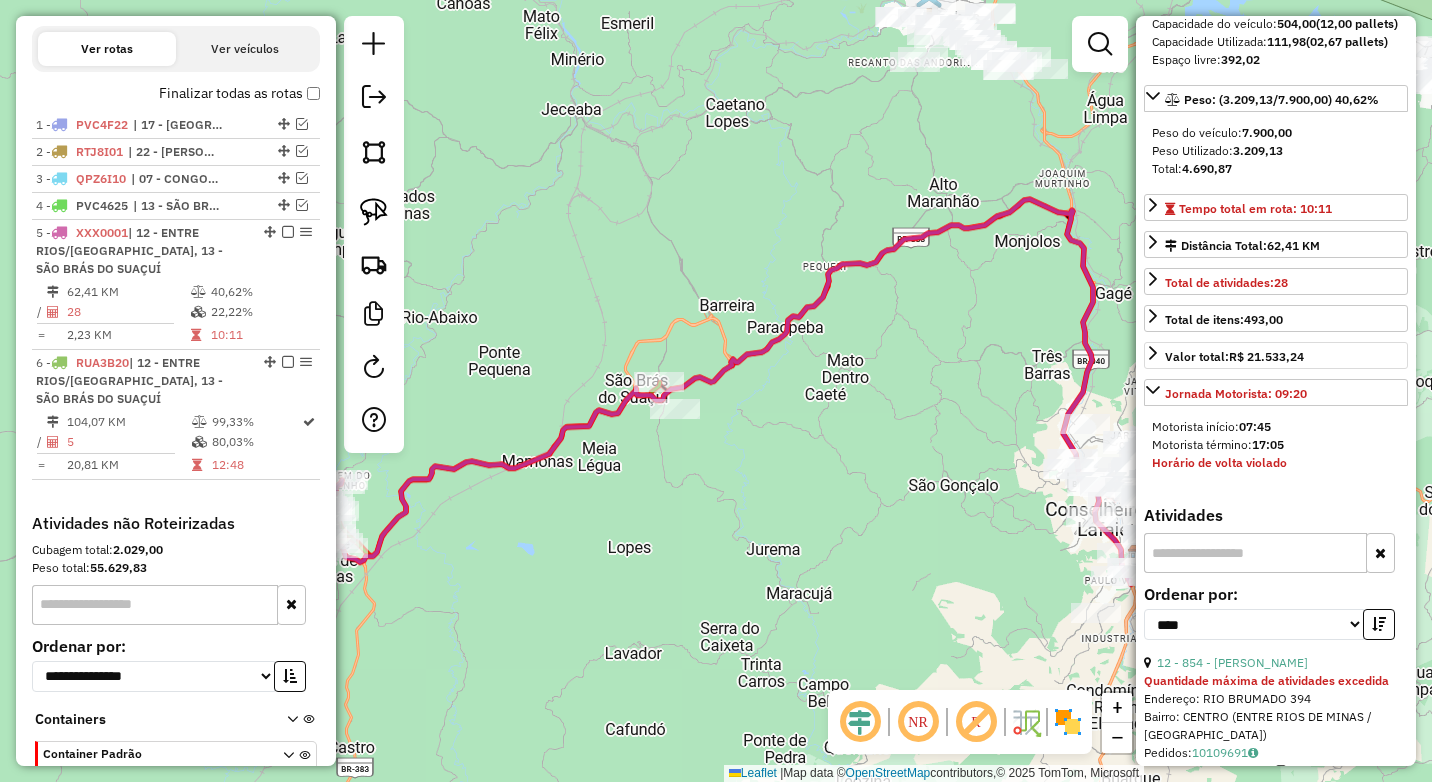 scroll, scrollTop: 258, scrollLeft: 0, axis: vertical 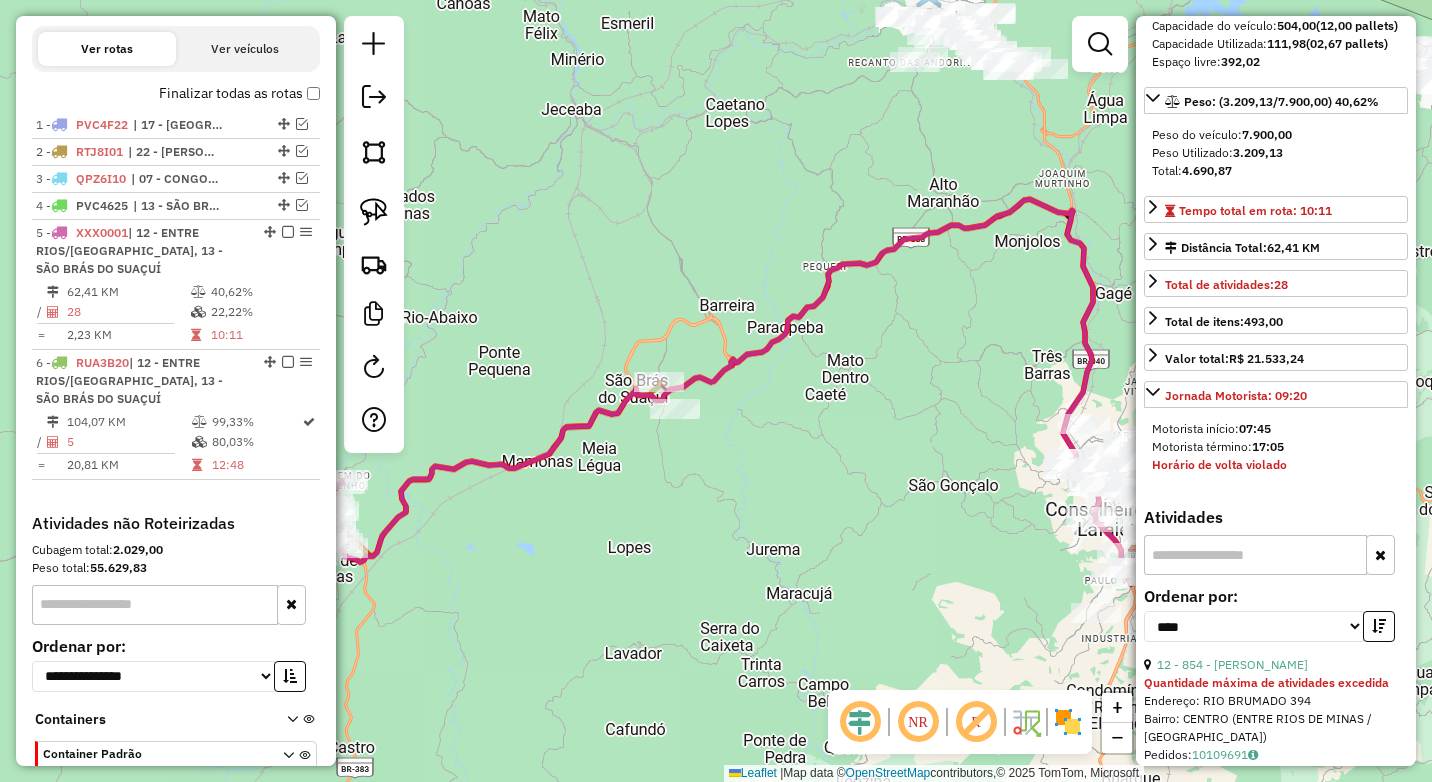 drag, startPoint x: 788, startPoint y: 516, endPoint x: 820, endPoint y: 503, distance: 34.539833 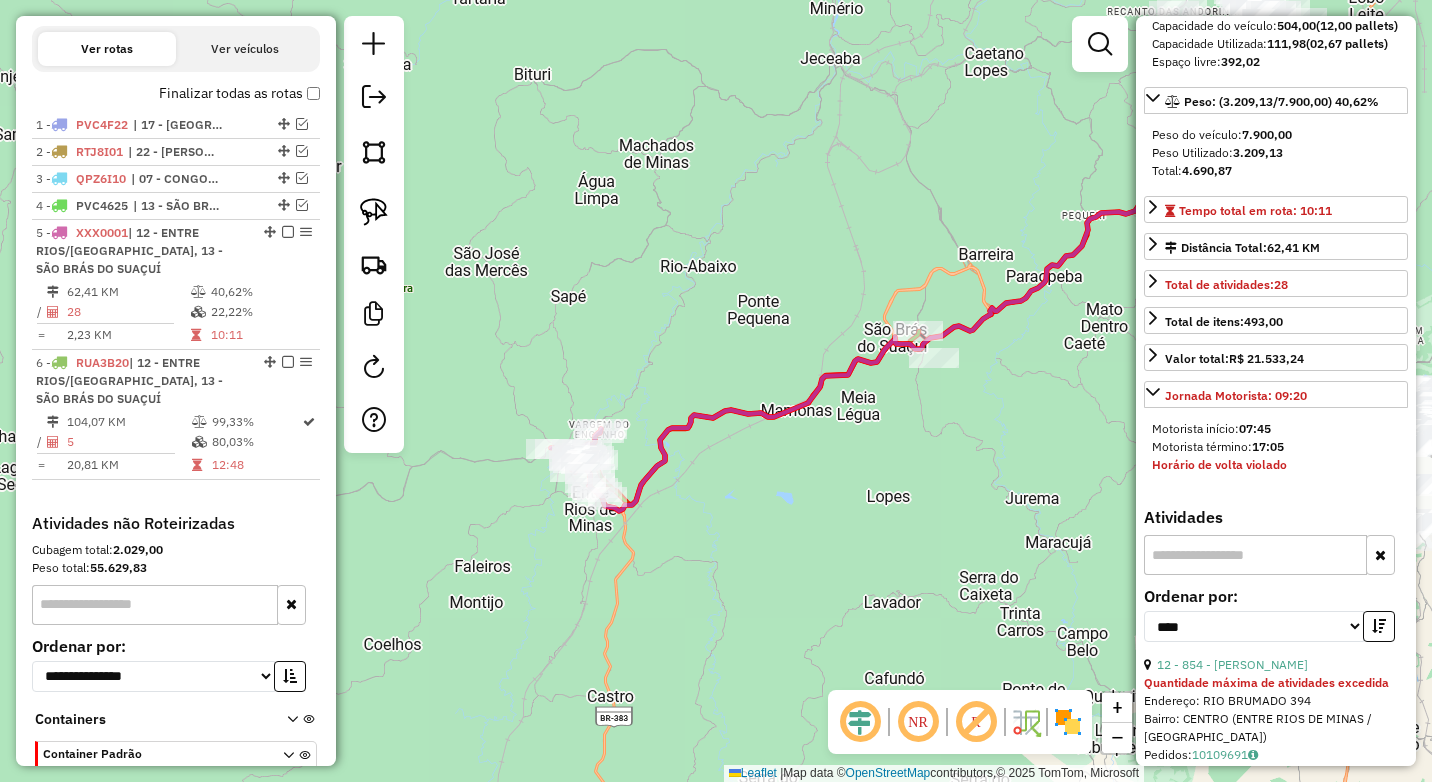drag, startPoint x: 625, startPoint y: 502, endPoint x: 792, endPoint y: 506, distance: 167.0479 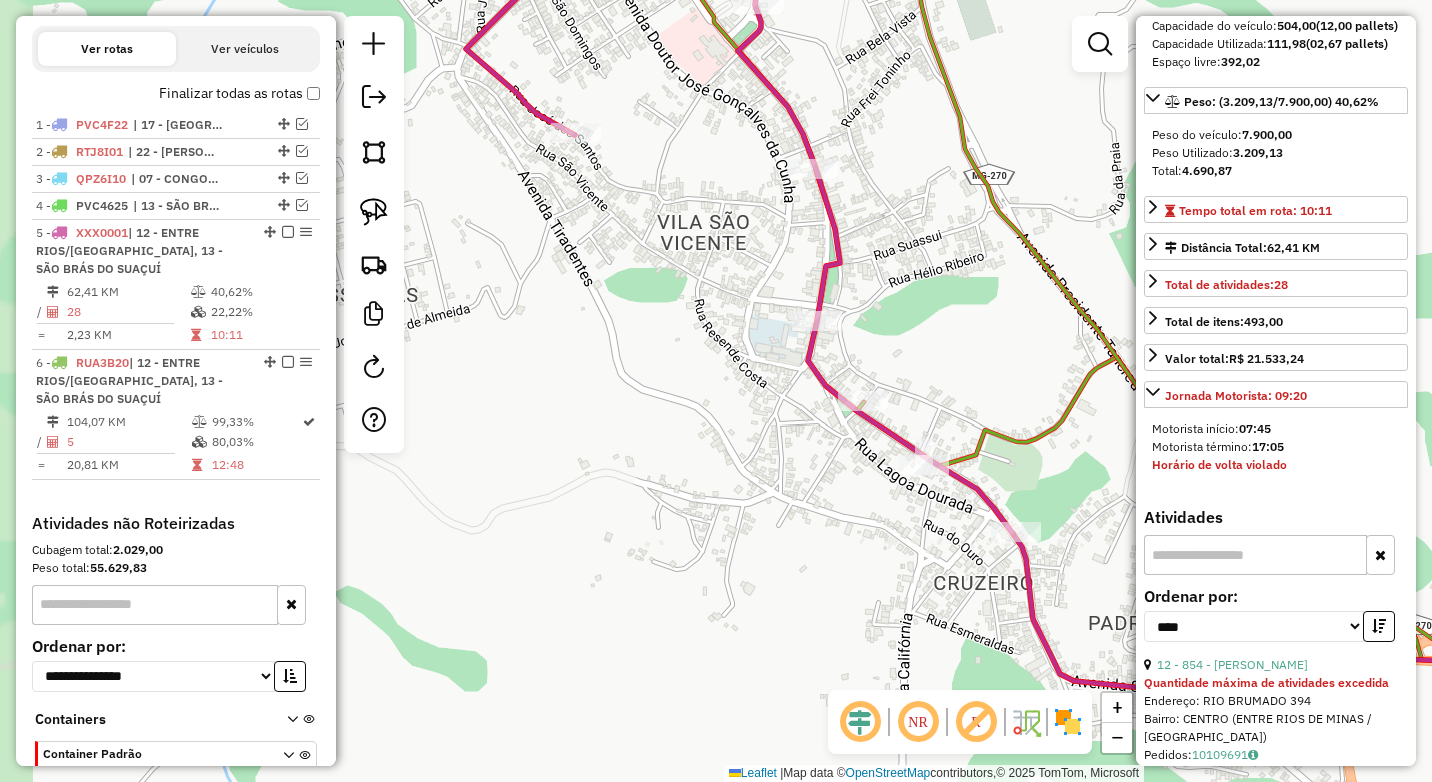 drag, startPoint x: 867, startPoint y: 358, endPoint x: 859, endPoint y: 379, distance: 22.472204 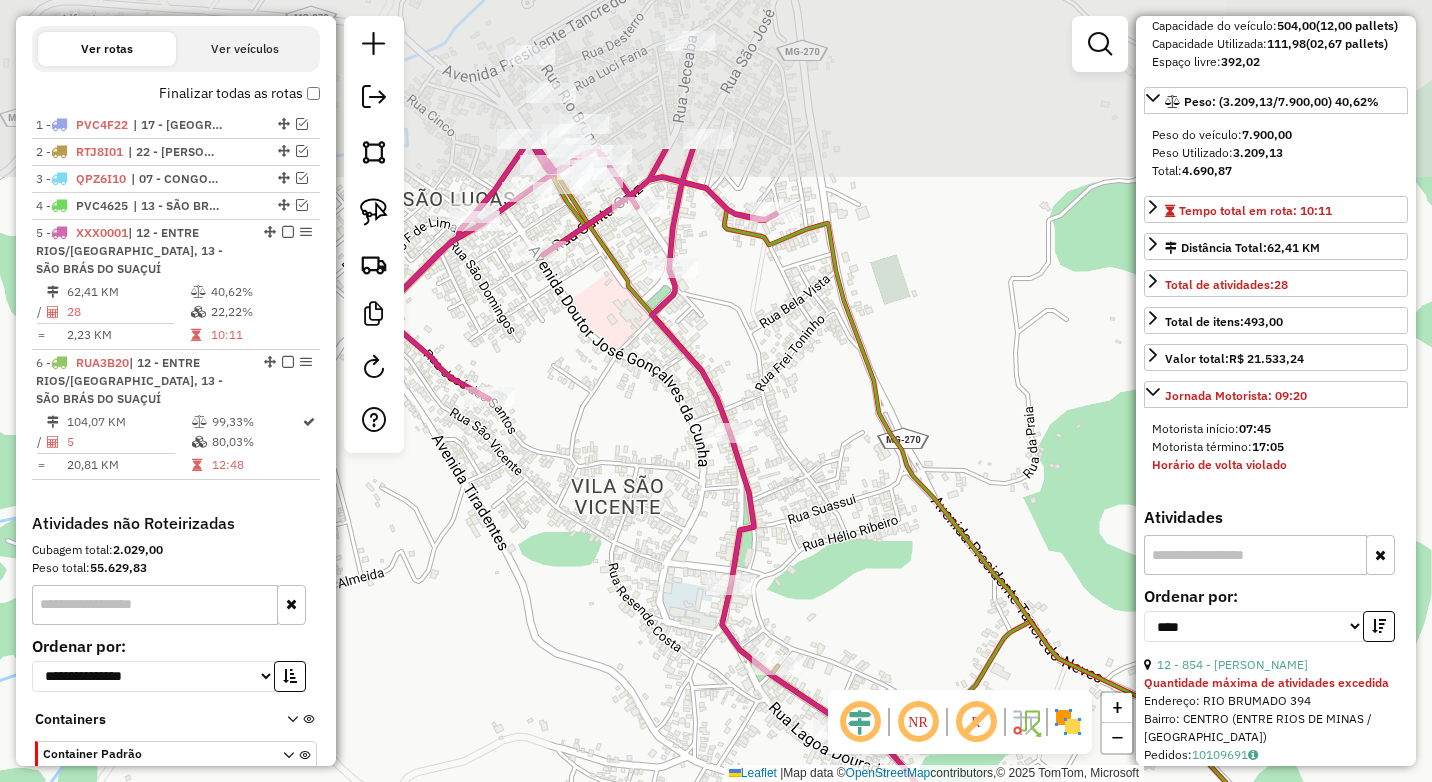 drag, startPoint x: 864, startPoint y: 373, endPoint x: 757, endPoint y: 473, distance: 146.45477 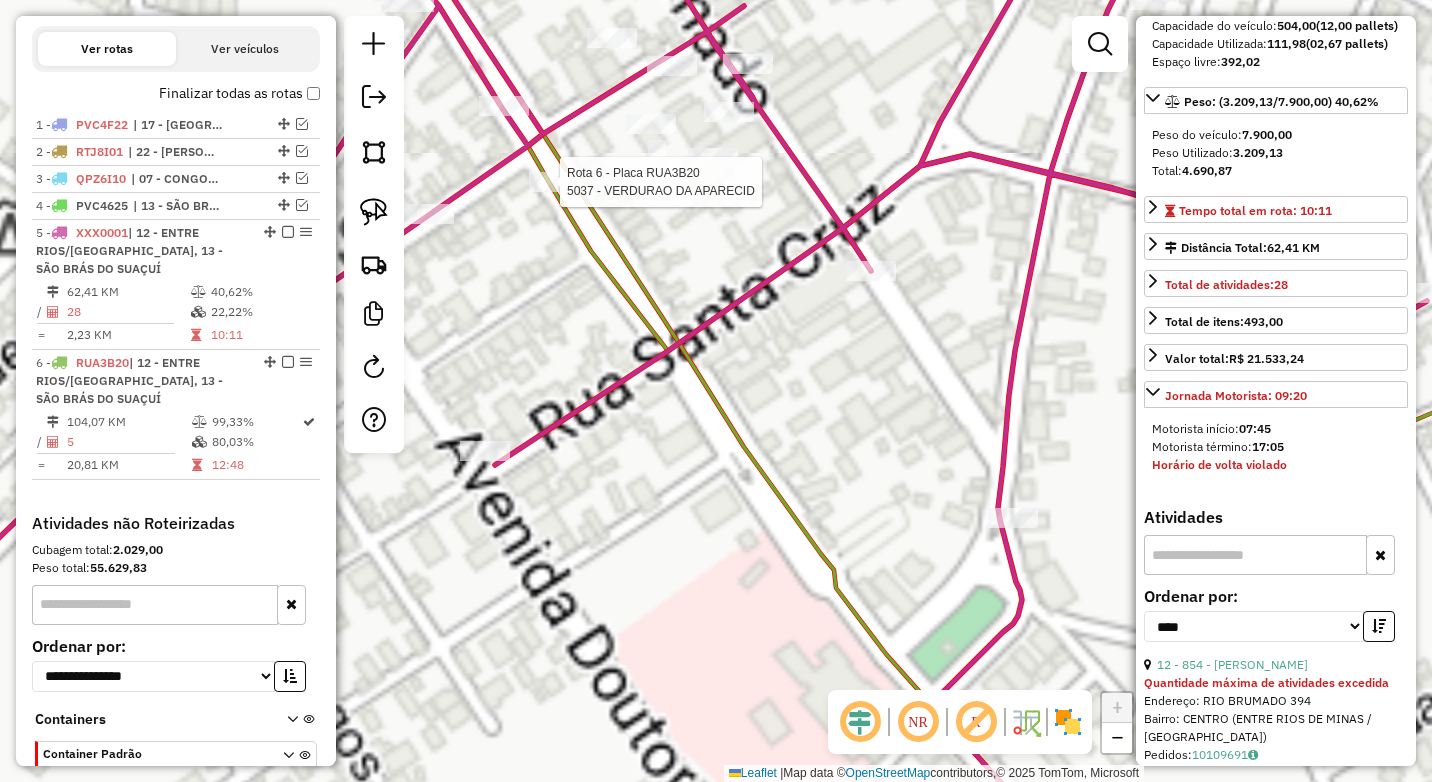 scroll, scrollTop: 761, scrollLeft: 0, axis: vertical 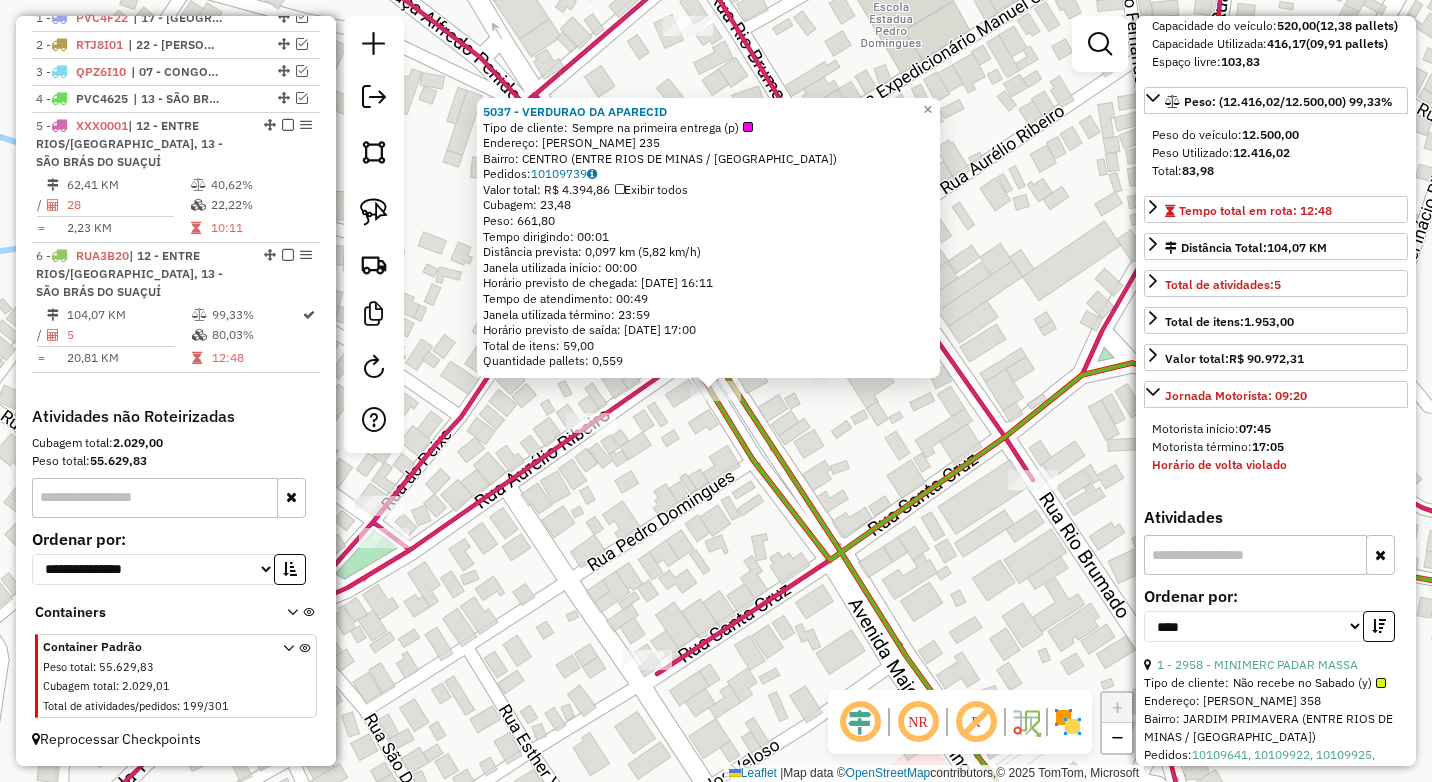 click on "5037 - VERDURAO DA APARECID  Tipo de cliente:   Sempre na primeira entrega (p)   Endereço:  AURELIANO RIBEIRO 235   Bairro: CENTRO (ENTRE RIOS DE MINAS / MG)   Pedidos:  10109739   Valor total: R$ 4.394,86   Exibir todos   Cubagem: 23,48  Peso: 661,80  Tempo dirigindo: 00:01   Distância prevista: 0,097 km (5,82 km/h)   Janela utilizada início: 00:00   Horário previsto de chegada: 11/07/2025 16:11   Tempo de atendimento: 00:49   Janela utilizada término: 23:59   Horário previsto de saída: 11/07/2025 17:00   Total de itens: 59,00   Quantidade pallets: 0,559  × Janela de atendimento Grade de atendimento Capacidade Transportadoras Veículos Cliente Pedidos  Rotas Selecione os dias de semana para filtrar as janelas de atendimento  Seg   Ter   Qua   Qui   Sex   Sáb   Dom  Informe o período da janela de atendimento: De: Até:  Filtrar exatamente a janela do cliente  Considerar janela de atendimento padrão  Selecione os dias de semana para filtrar as grades de atendimento  Seg   Ter   Qua   Qui   Sex  De:" 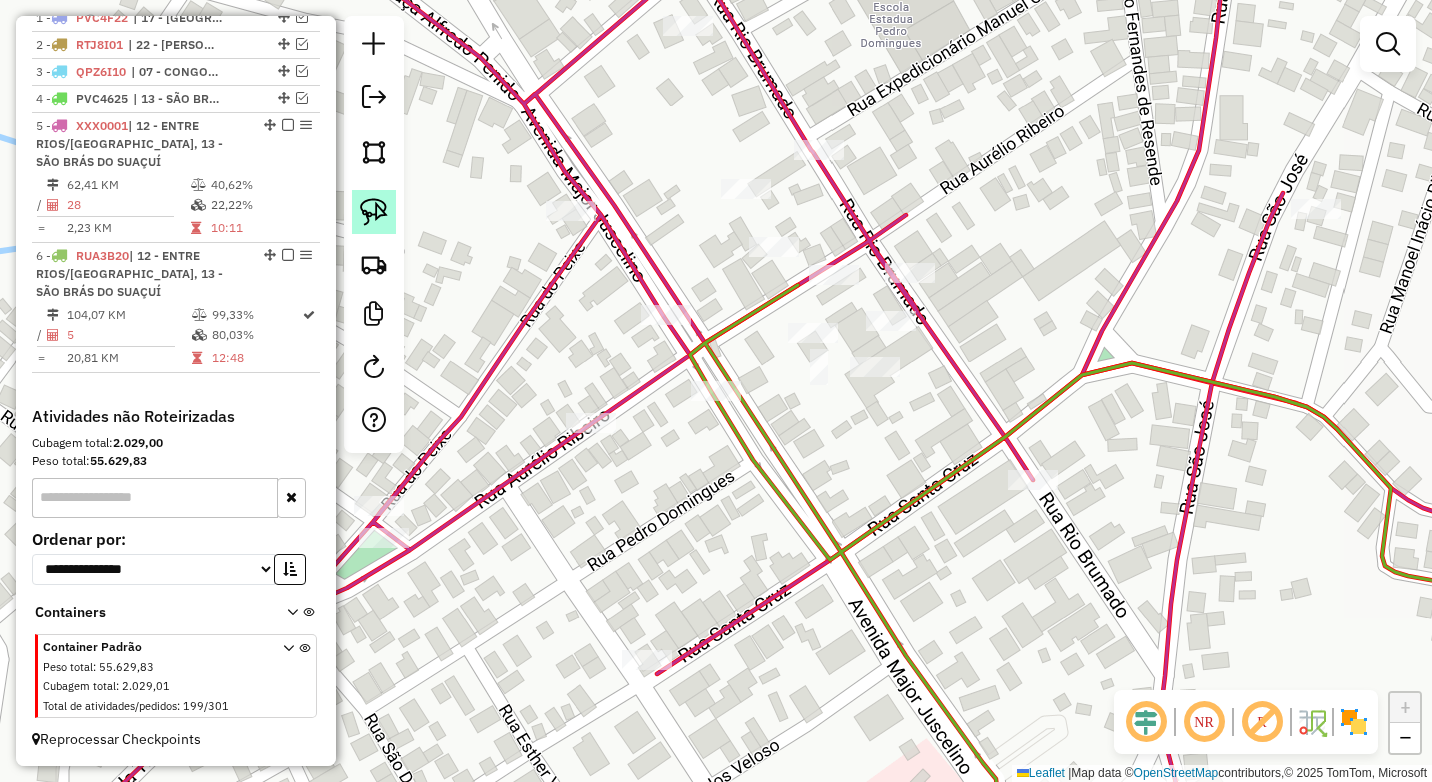 click 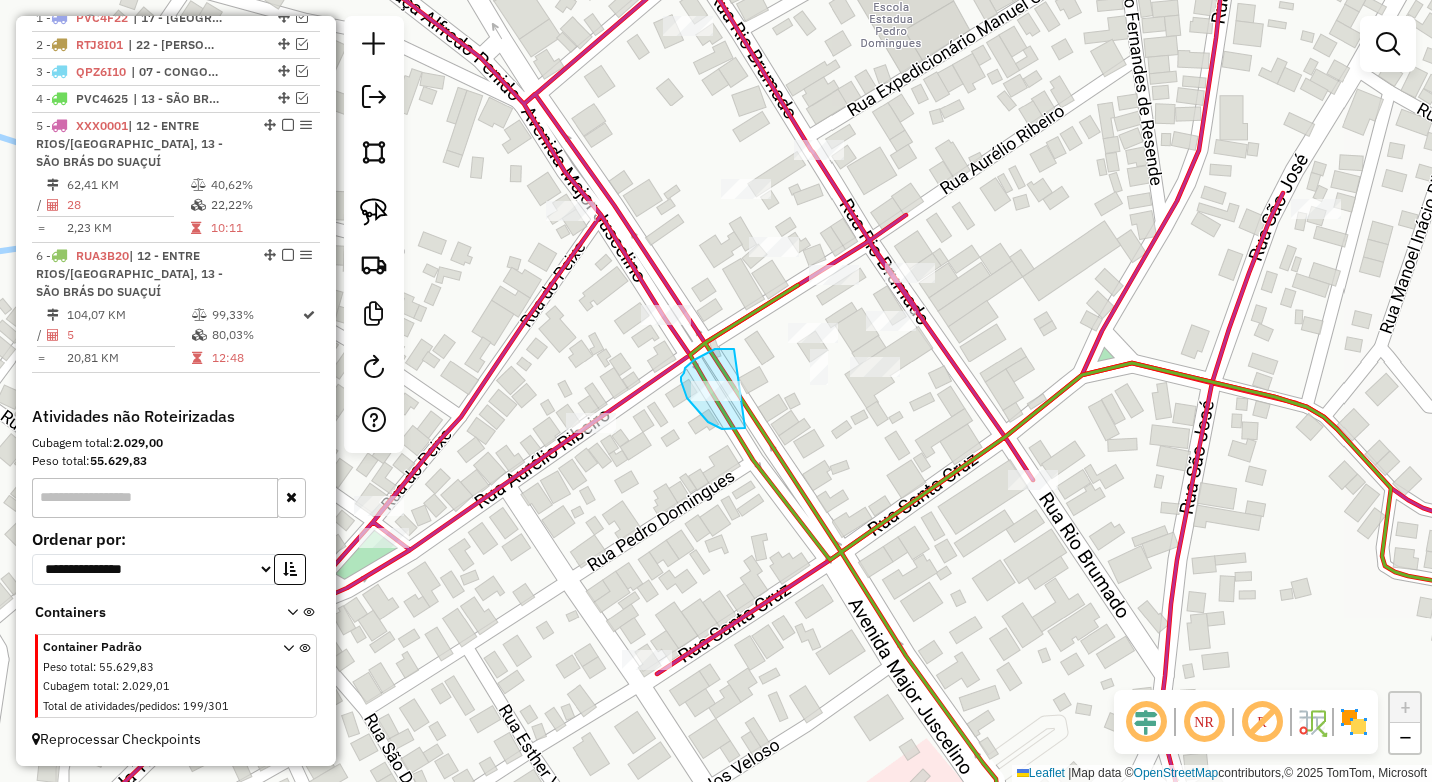 drag, startPoint x: 734, startPoint y: 349, endPoint x: 767, endPoint y: 415, distance: 73.790245 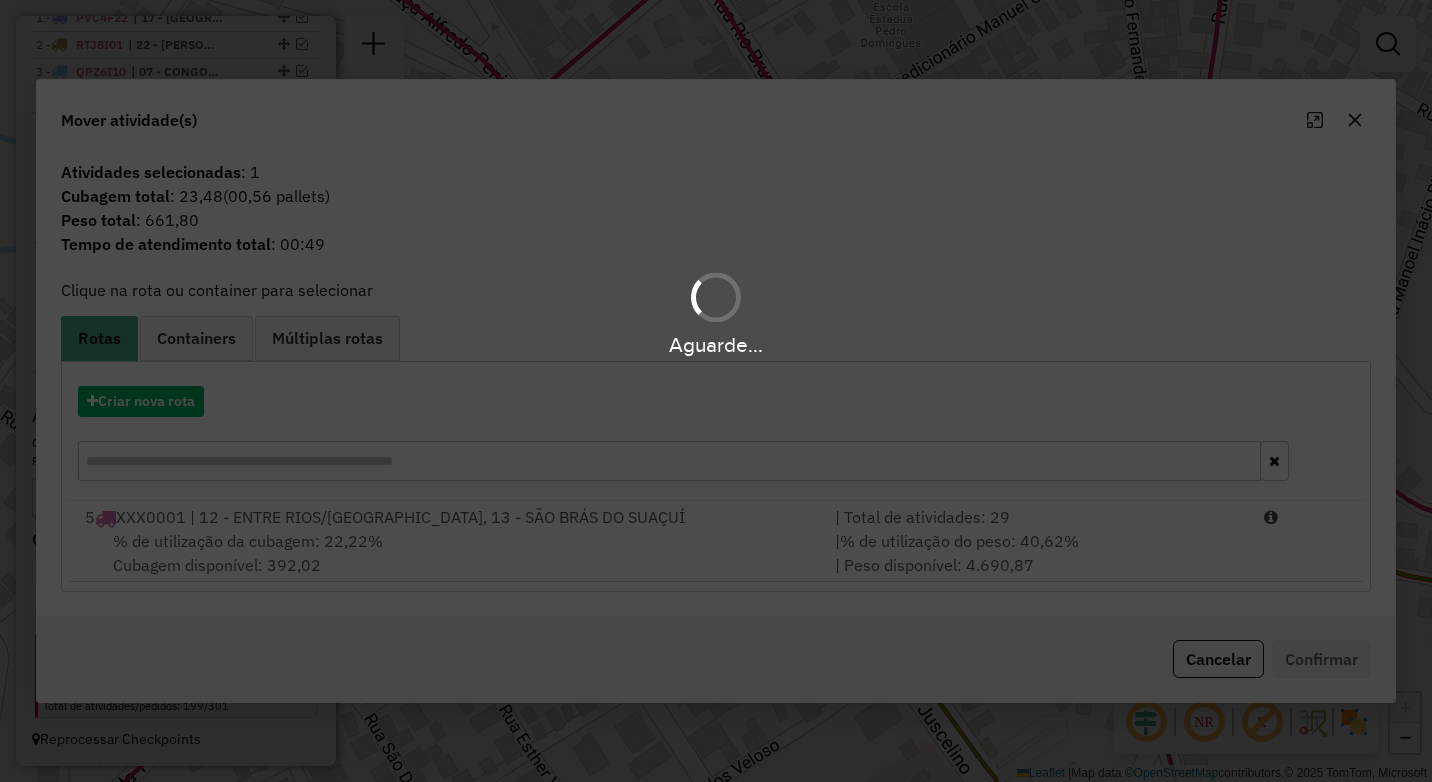 click on "Aguarde..." at bounding box center (716, 391) 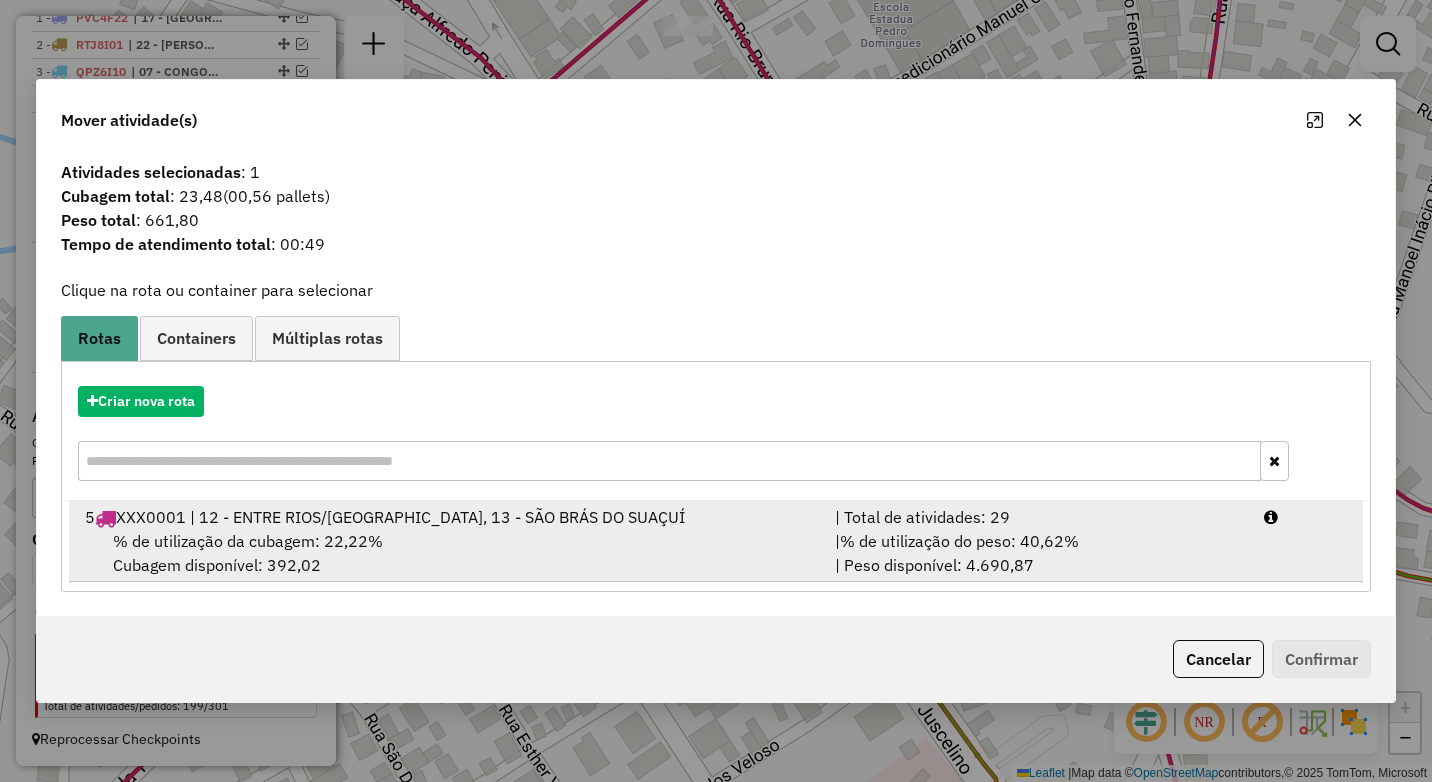 click on "% de utilização do peso: 40,62%" at bounding box center [959, 541] 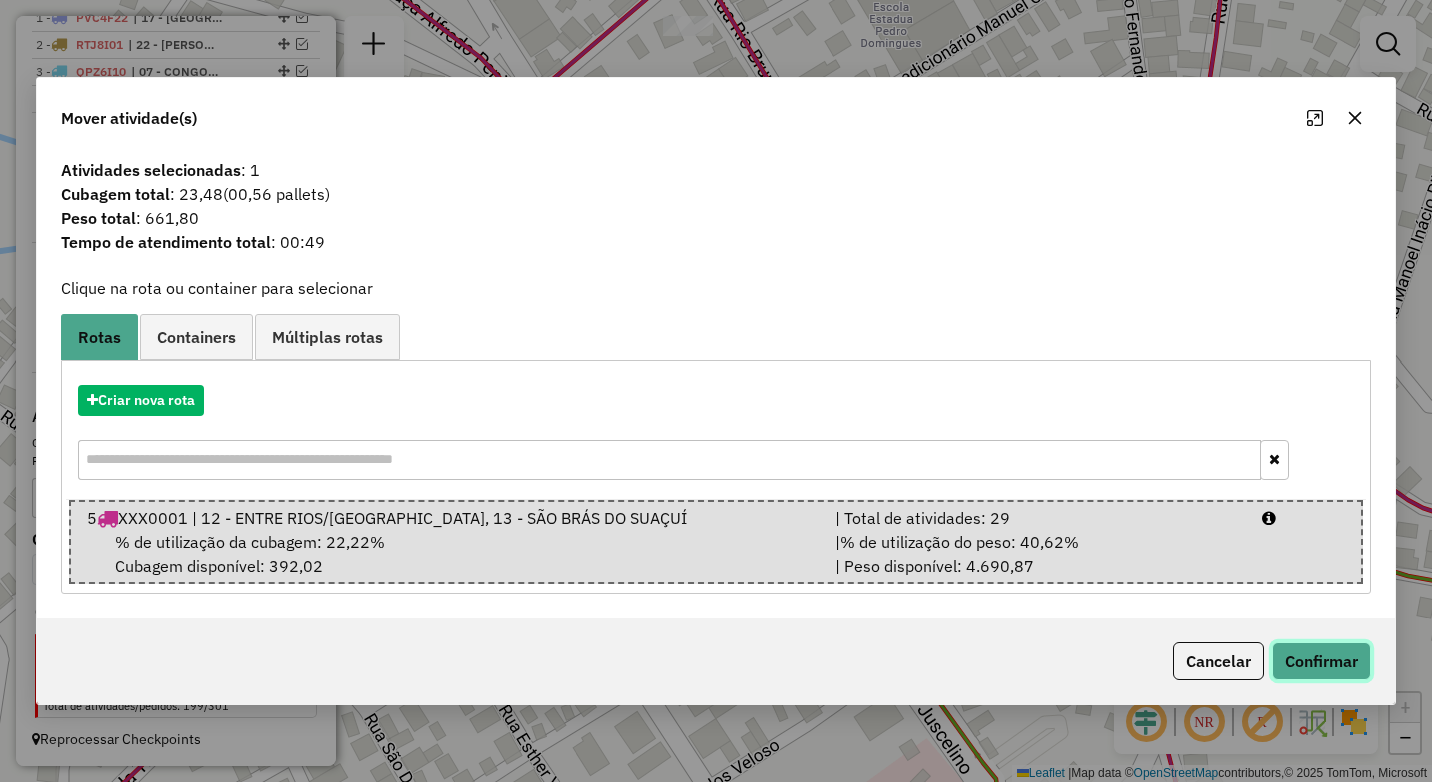 click on "Confirmar" 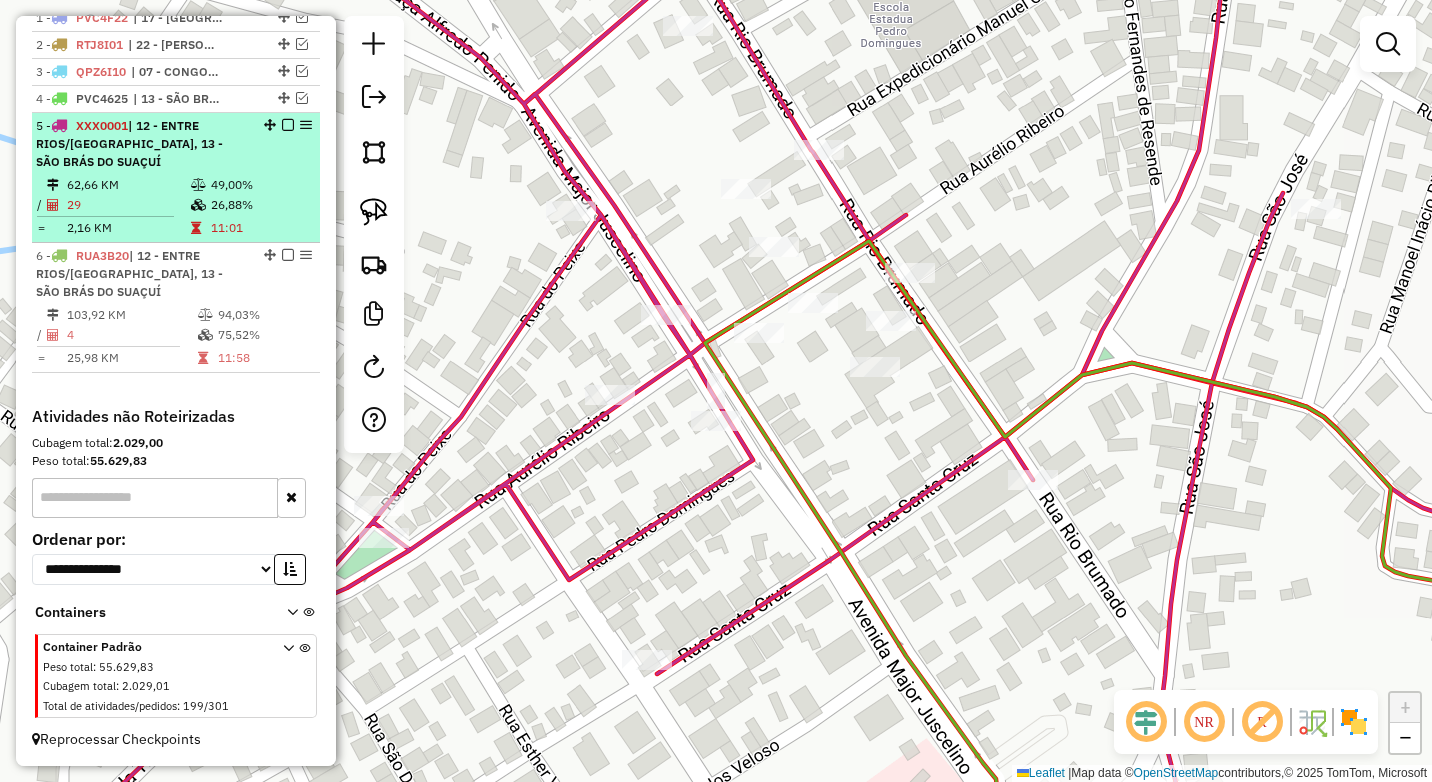 click on "29" at bounding box center [128, 205] 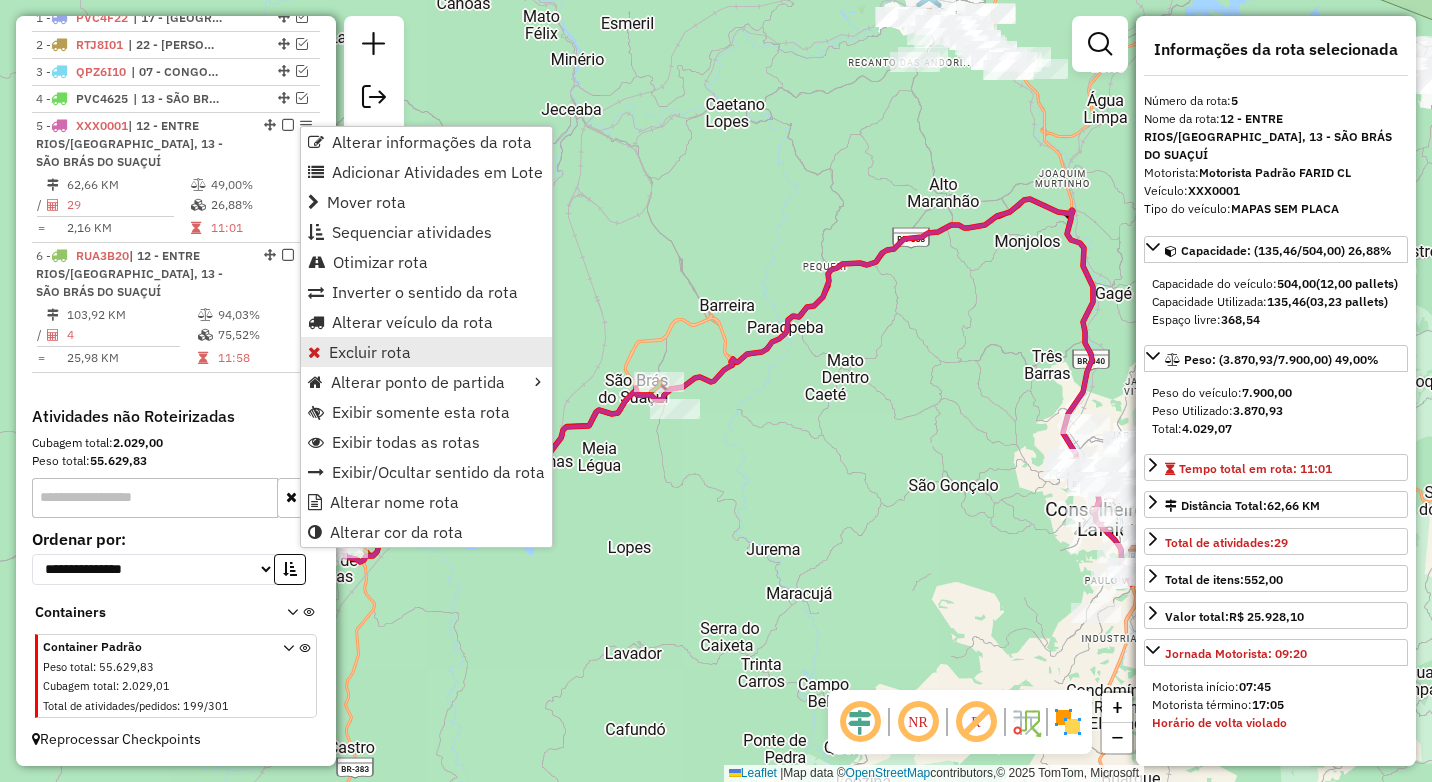 click on "Excluir rota" at bounding box center (370, 352) 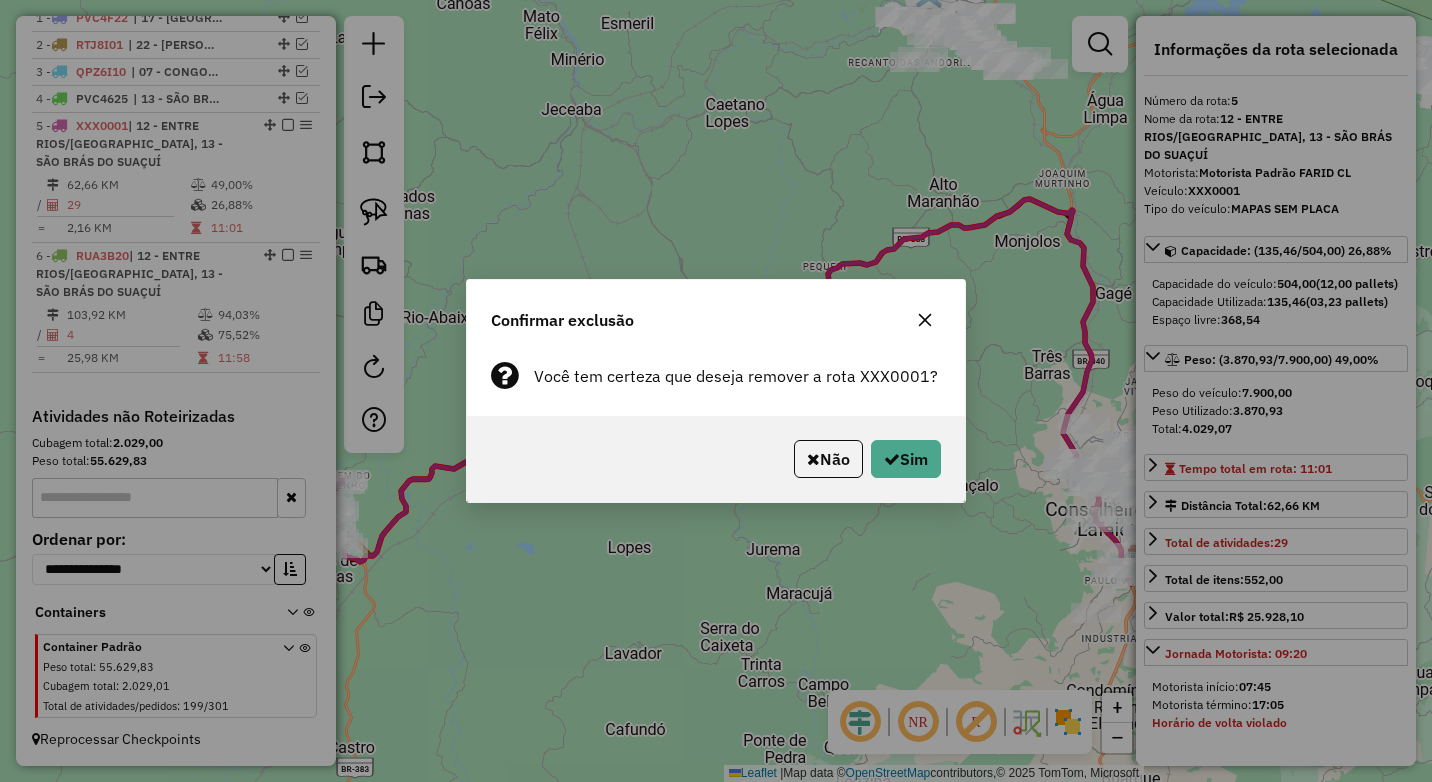 click on "Não   Sim" 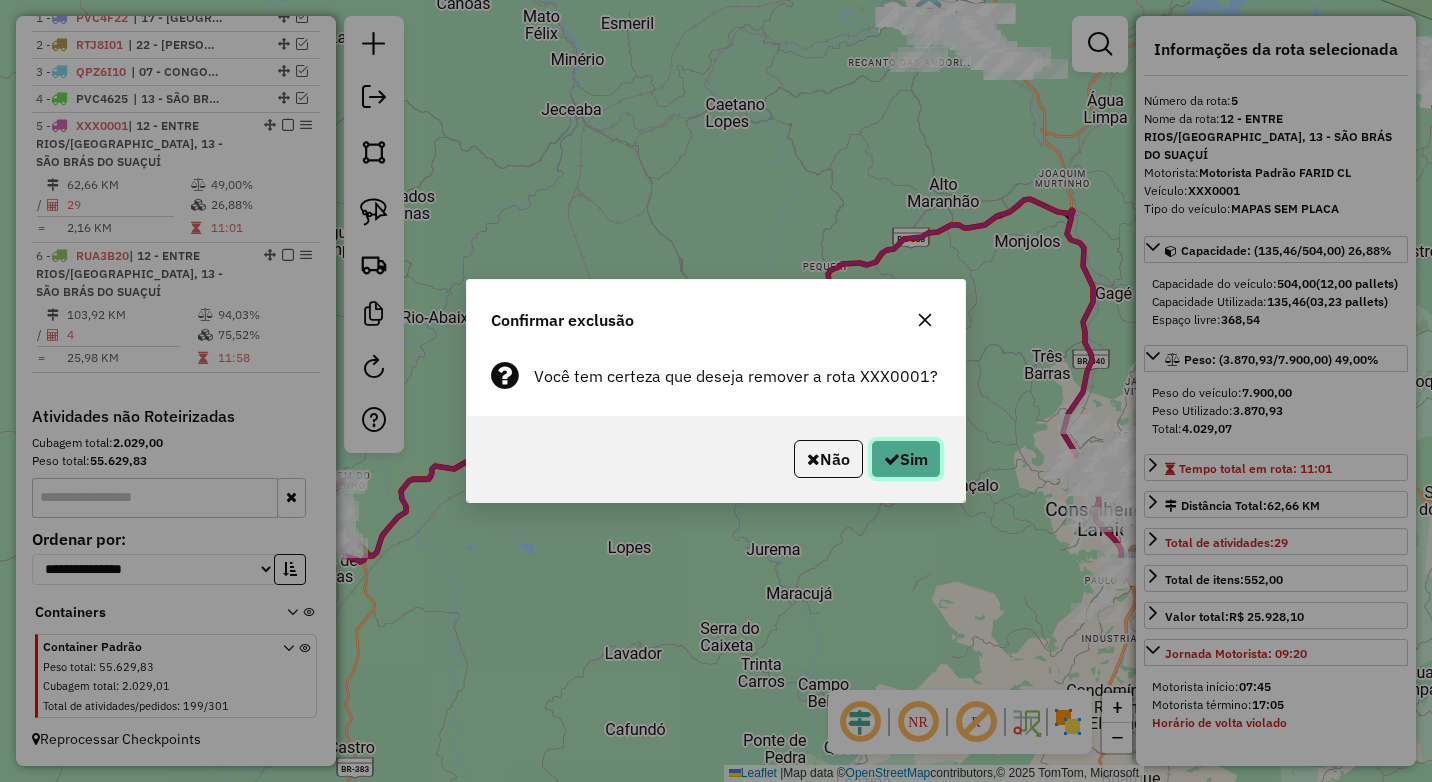 click on "Sim" 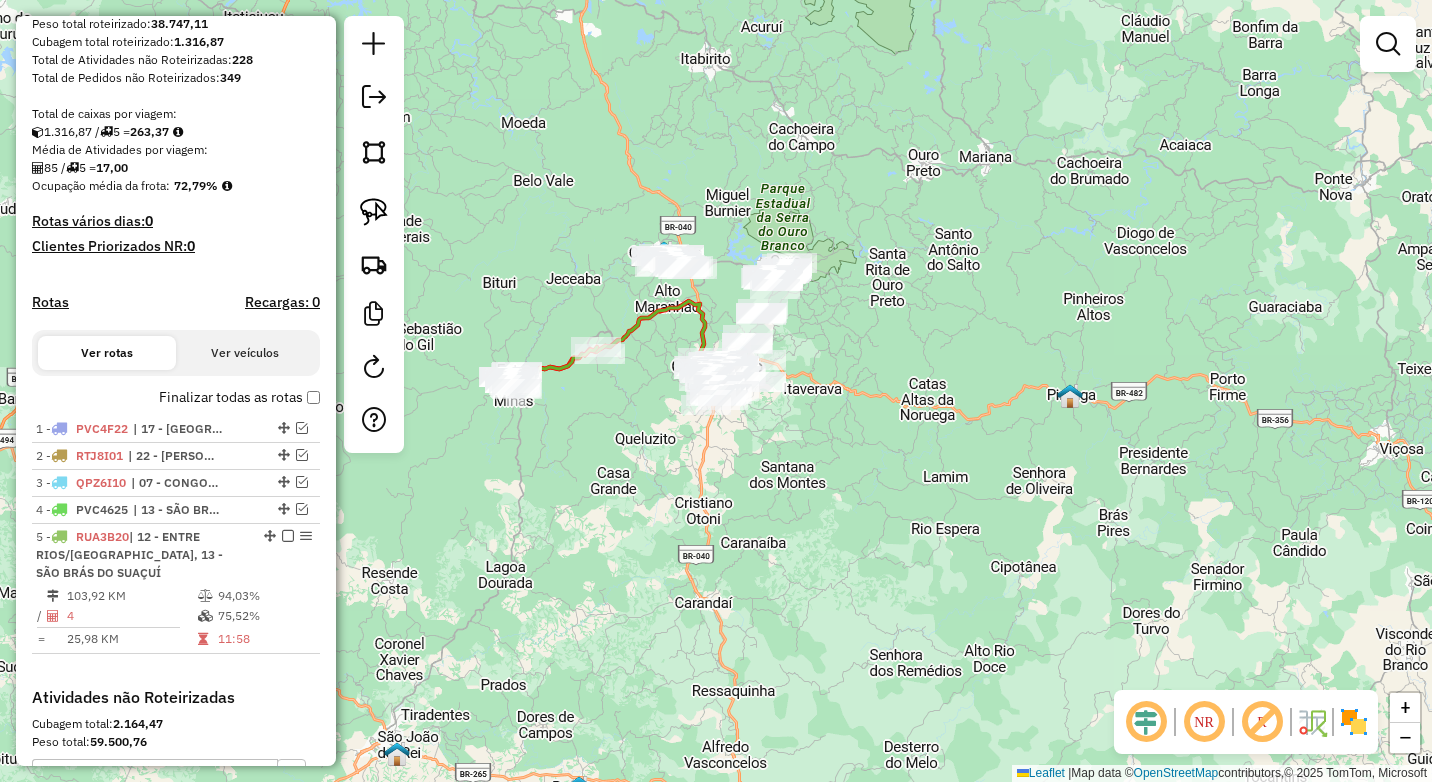 scroll, scrollTop: 331, scrollLeft: 0, axis: vertical 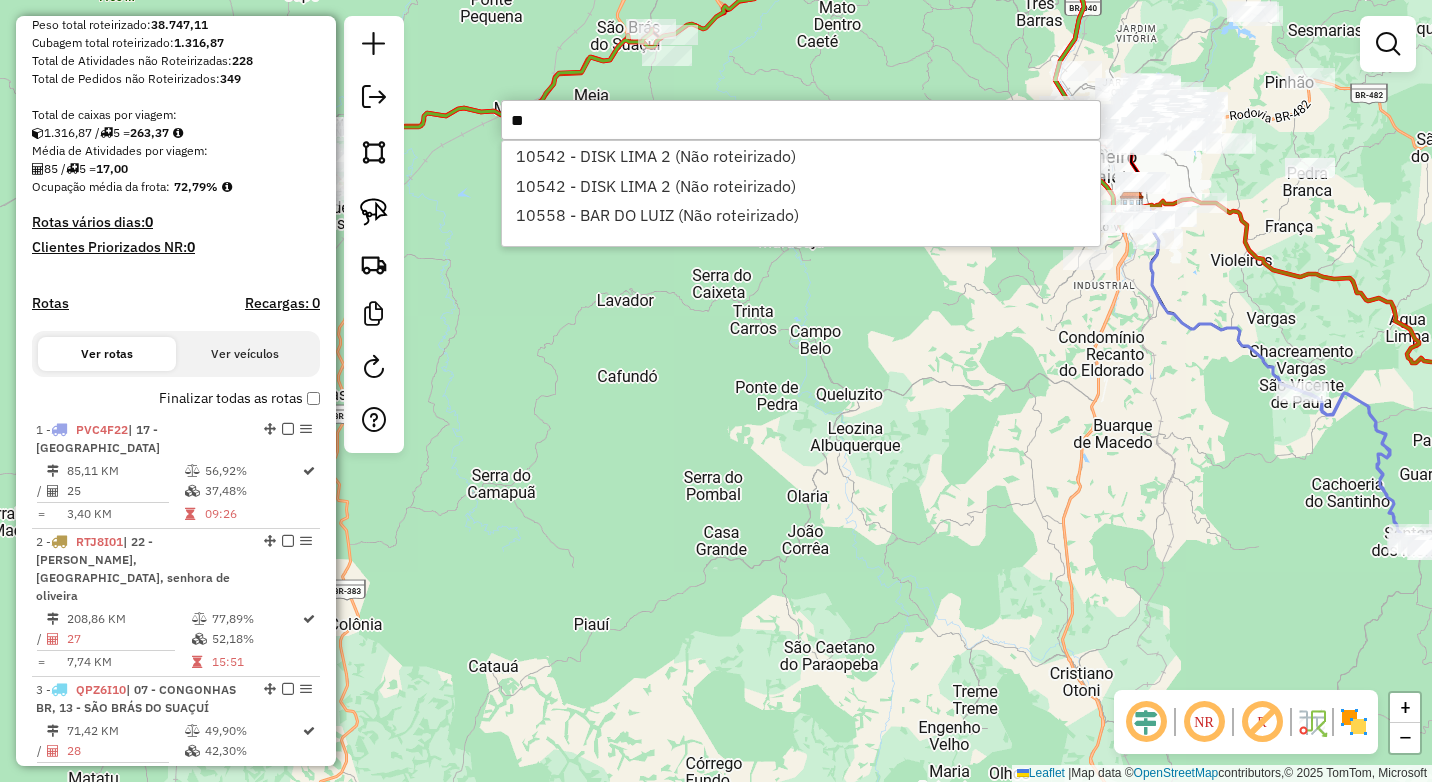 type on "*" 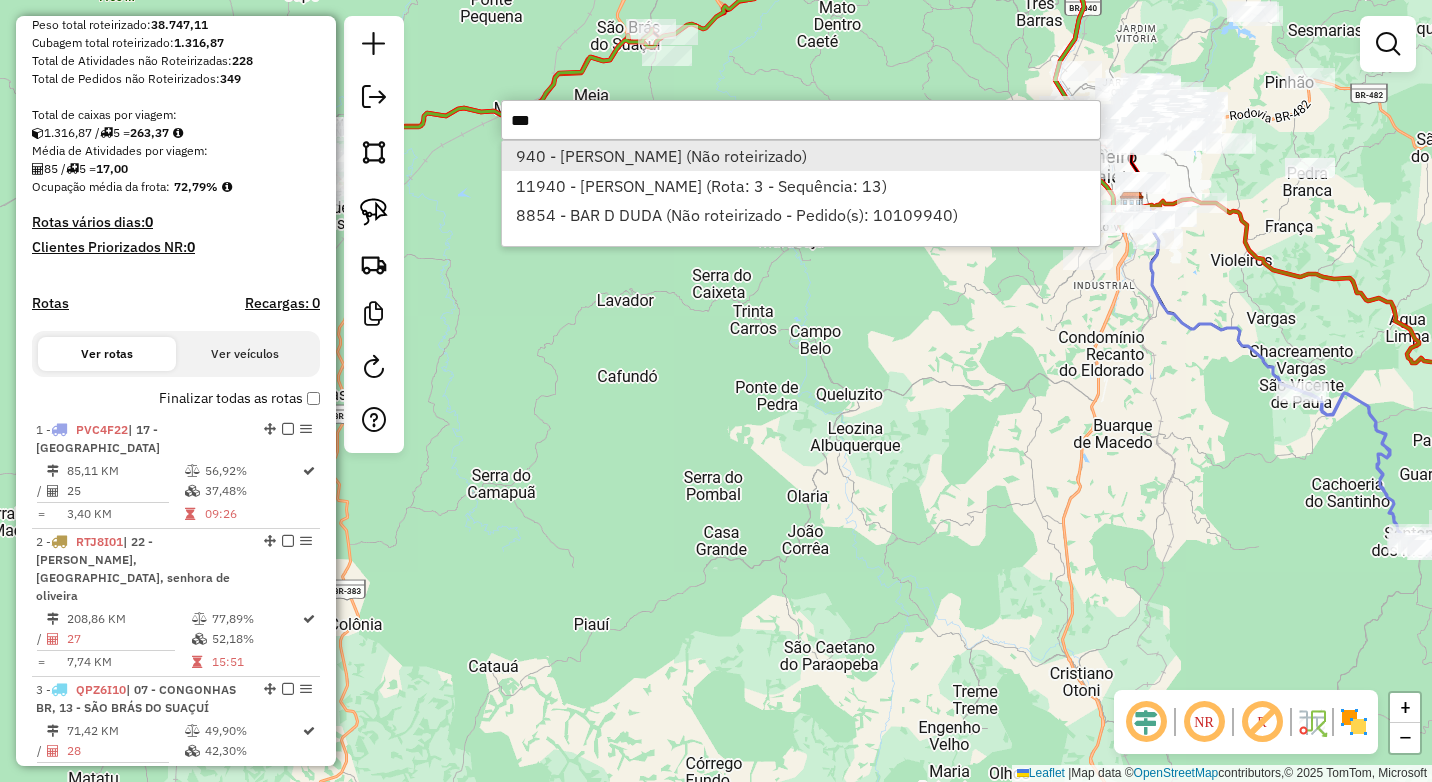 type on "***" 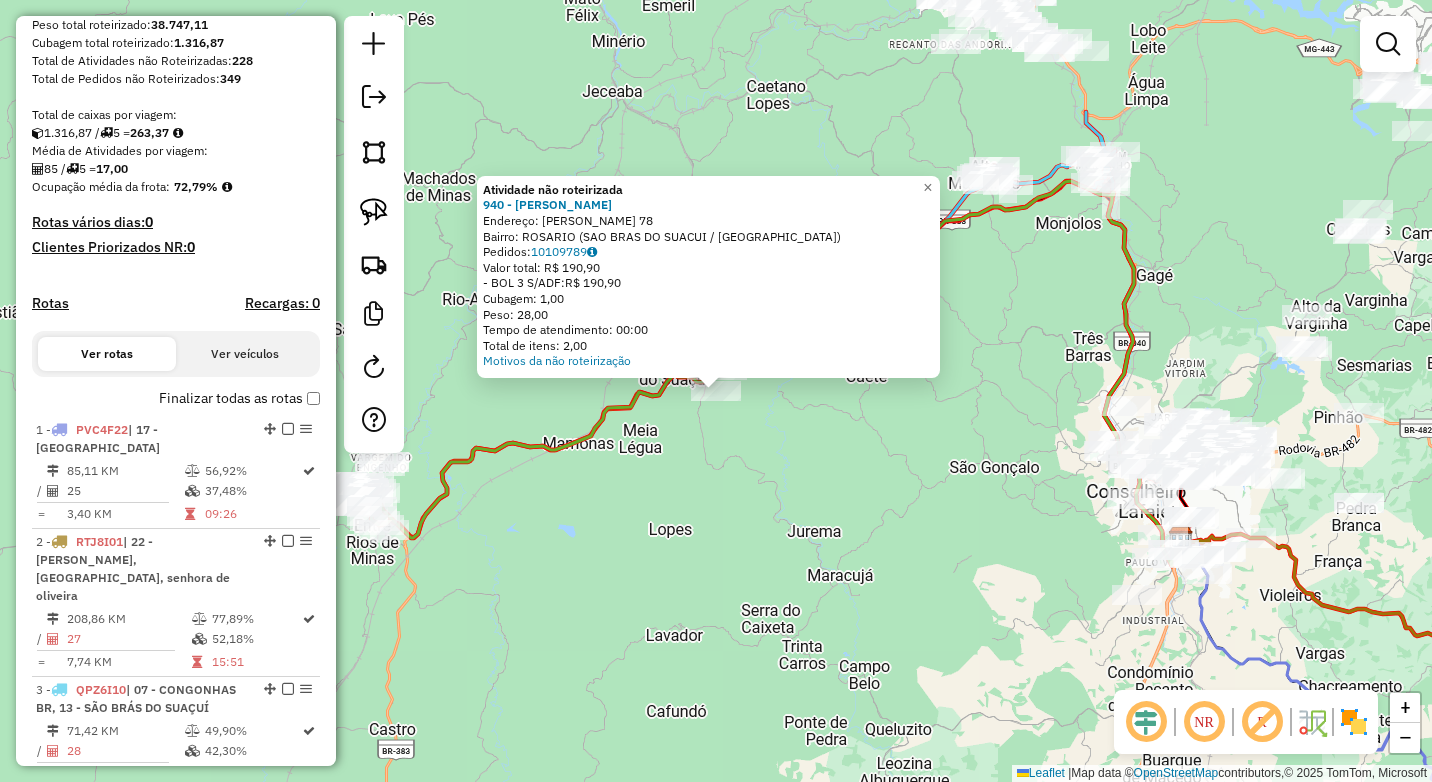 click on "Atividade não roteirizada 940 - SIMONE DA COSTA  Endereço:  CASSIANO PEREIRA 78   Bairro: ROSARIO (SAO BRAS DO SUACUI / MG)   Pedidos:  10109789   Valor total: R$ 190,90   - BOL 3 S/ADF:  R$ 190,90   Cubagem: 1,00   Peso: 28,00   Tempo de atendimento: 00:00   Total de itens: 2,00  Motivos da não roteirização × Janela de atendimento Grade de atendimento Capacidade Transportadoras Veículos Cliente Pedidos  Rotas Selecione os dias de semana para filtrar as janelas de atendimento  Seg   Ter   Qua   Qui   Sex   Sáb   Dom  Informe o período da janela de atendimento: De: Até:  Filtrar exatamente a janela do cliente  Considerar janela de atendimento padrão  Selecione os dias de semana para filtrar as grades de atendimento  Seg   Ter   Qua   Qui   Sex   Sáb   Dom   Considerar clientes sem dia de atendimento cadastrado  Clientes fora do dia de atendimento selecionado Filtrar as atividades entre os valores definidos abaixo:  Peso mínimo:   Peso máximo:   Cubagem mínima:   Cubagem máxima:   De:   Até:  +" 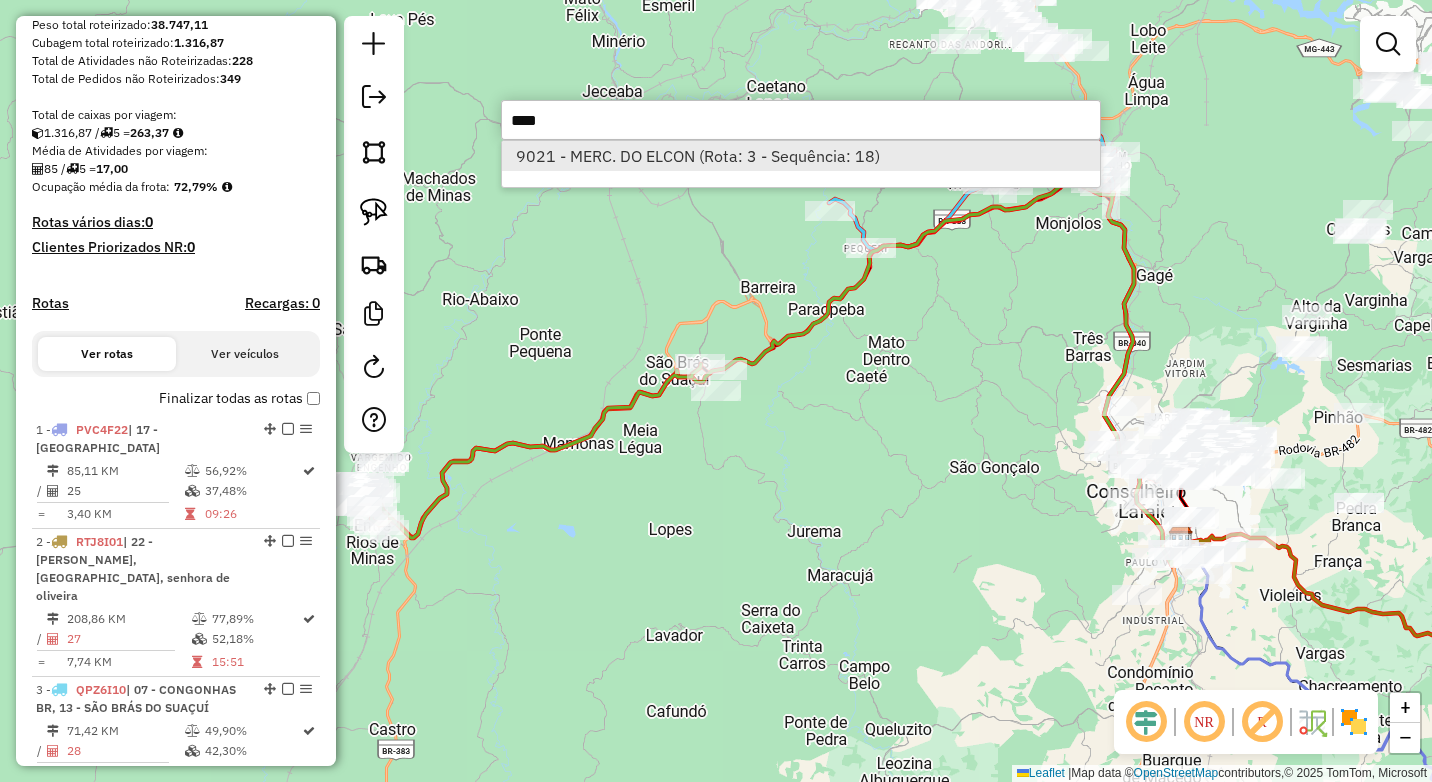 type on "****" 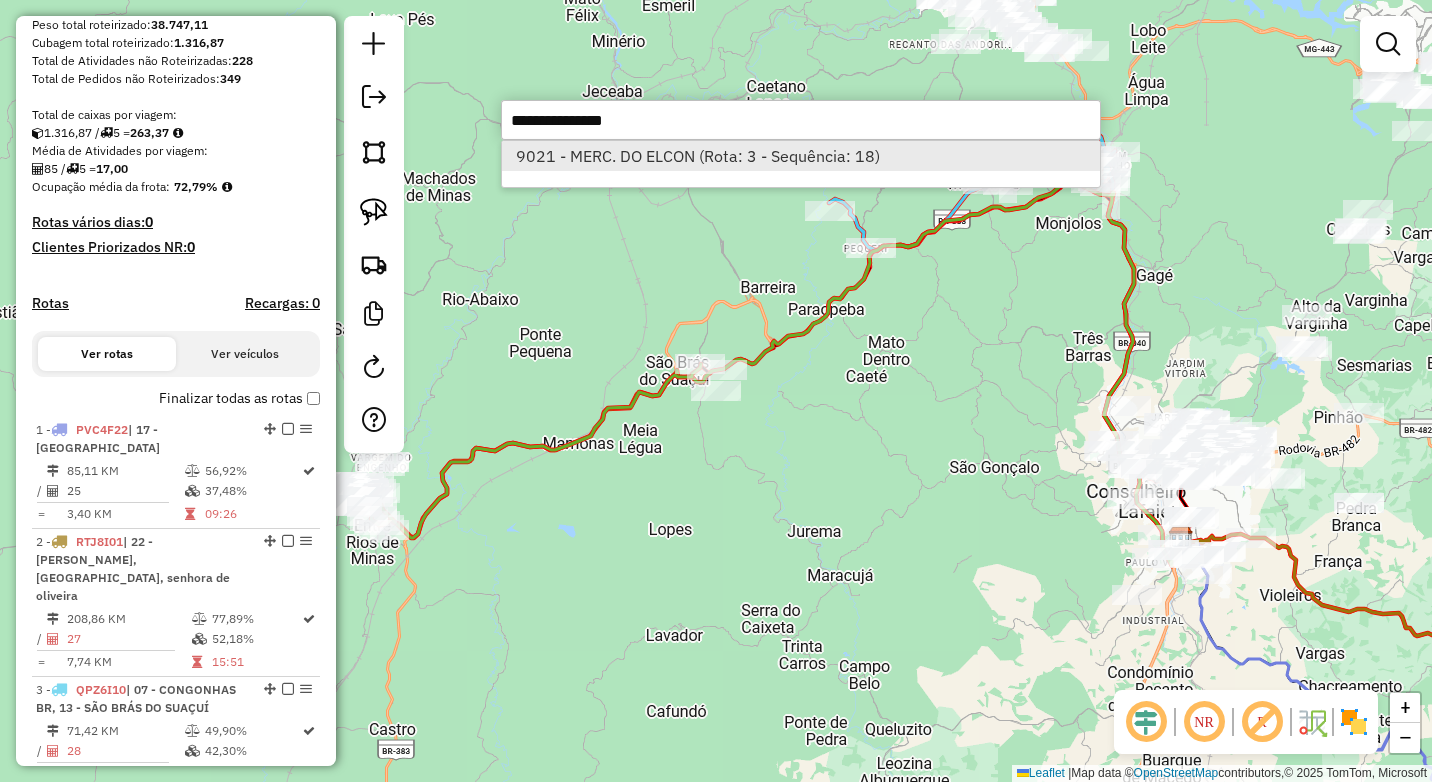 select on "*********" 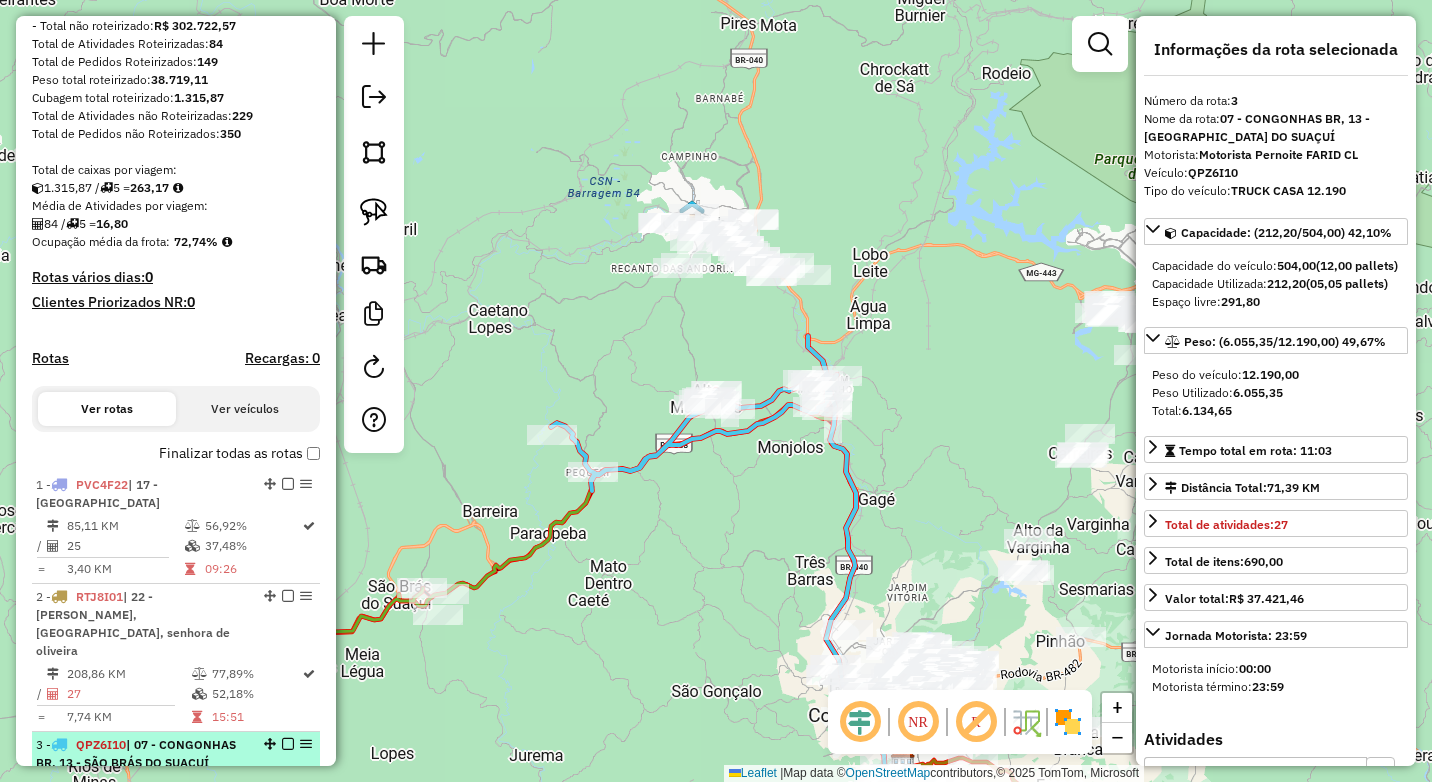 scroll, scrollTop: 271, scrollLeft: 0, axis: vertical 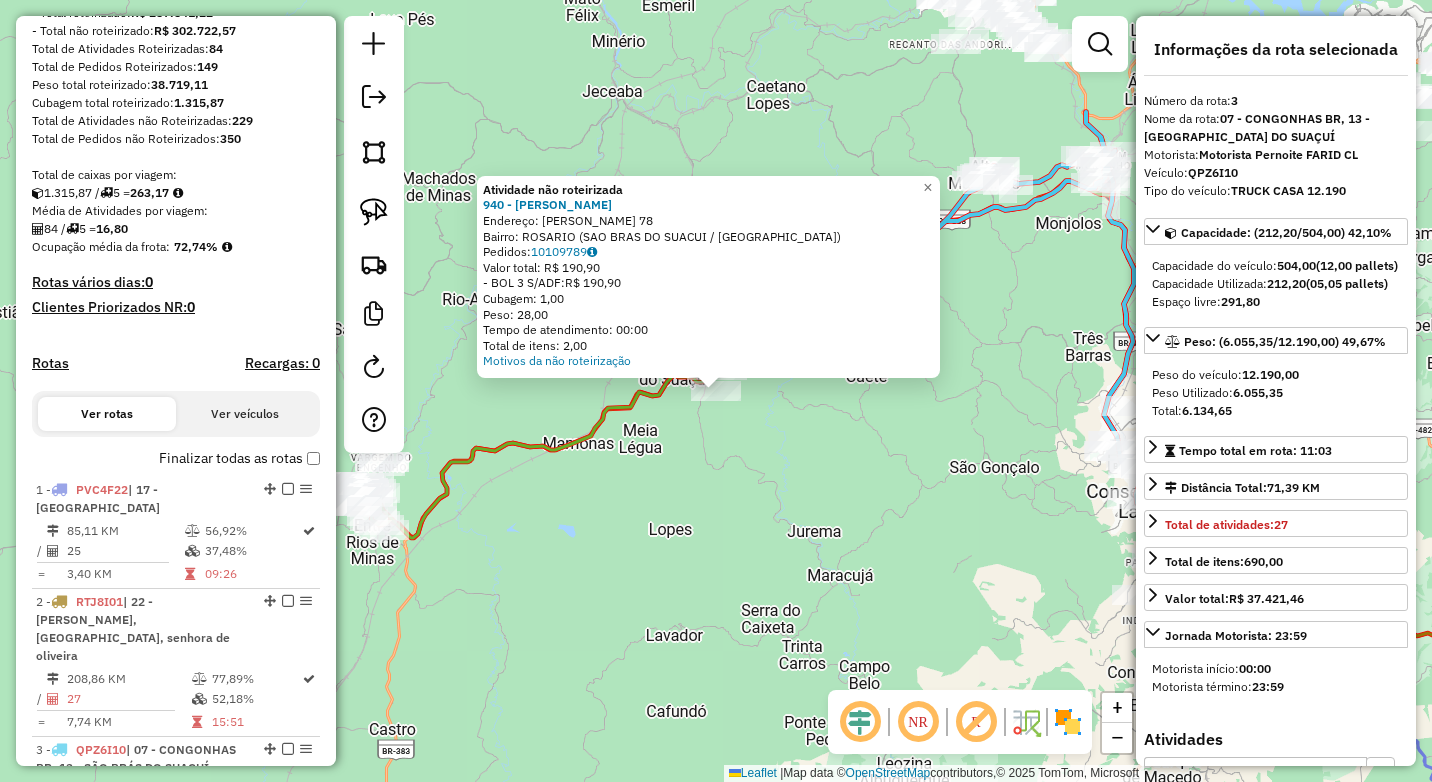 click on "Atividade não roteirizada 940 - SIMONE DA COSTA  Endereço:  CASSIANO PEREIRA 78   Bairro: ROSARIO (SAO BRAS DO SUACUI / MG)   Pedidos:  10109789   Valor total: R$ 190,90   - BOL 3 S/ADF:  R$ 190,90   Cubagem: 1,00   Peso: 28,00   Tempo de atendimento: 00:00   Total de itens: 2,00  Motivos da não roteirização × Janela de atendimento Grade de atendimento Capacidade Transportadoras Veículos Cliente Pedidos  Rotas Selecione os dias de semana para filtrar as janelas de atendimento  Seg   Ter   Qua   Qui   Sex   Sáb   Dom  Informe o período da janela de atendimento: De: Até:  Filtrar exatamente a janela do cliente  Considerar janela de atendimento padrão  Selecione os dias de semana para filtrar as grades de atendimento  Seg   Ter   Qua   Qui   Sex   Sáb   Dom   Considerar clientes sem dia de atendimento cadastrado  Clientes fora do dia de atendimento selecionado Filtrar as atividades entre os valores definidos abaixo:  Peso mínimo:   Peso máximo:   Cubagem mínima:   Cubagem máxima:   De:   Até:  +" 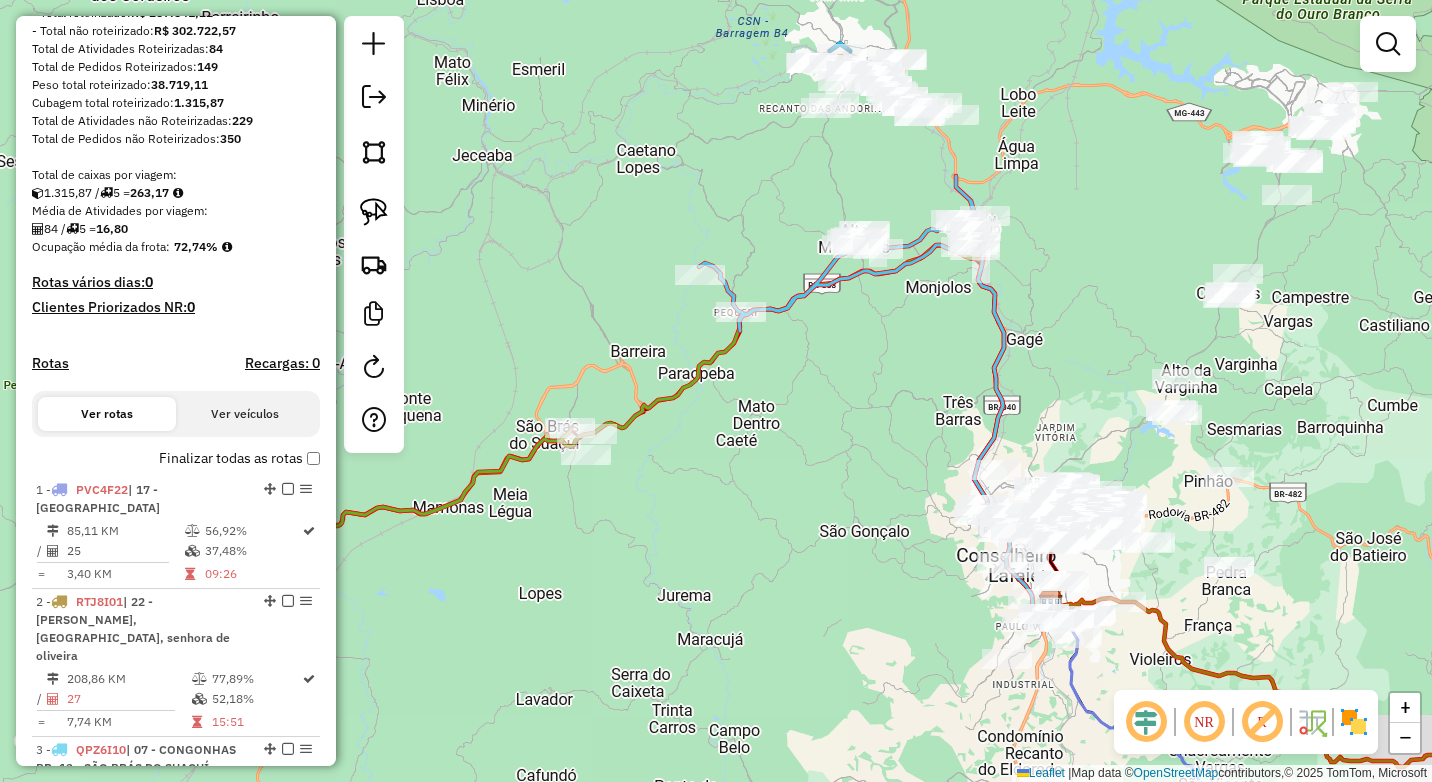 drag, startPoint x: 1033, startPoint y: 294, endPoint x: 717, endPoint y: 448, distance: 351.5281 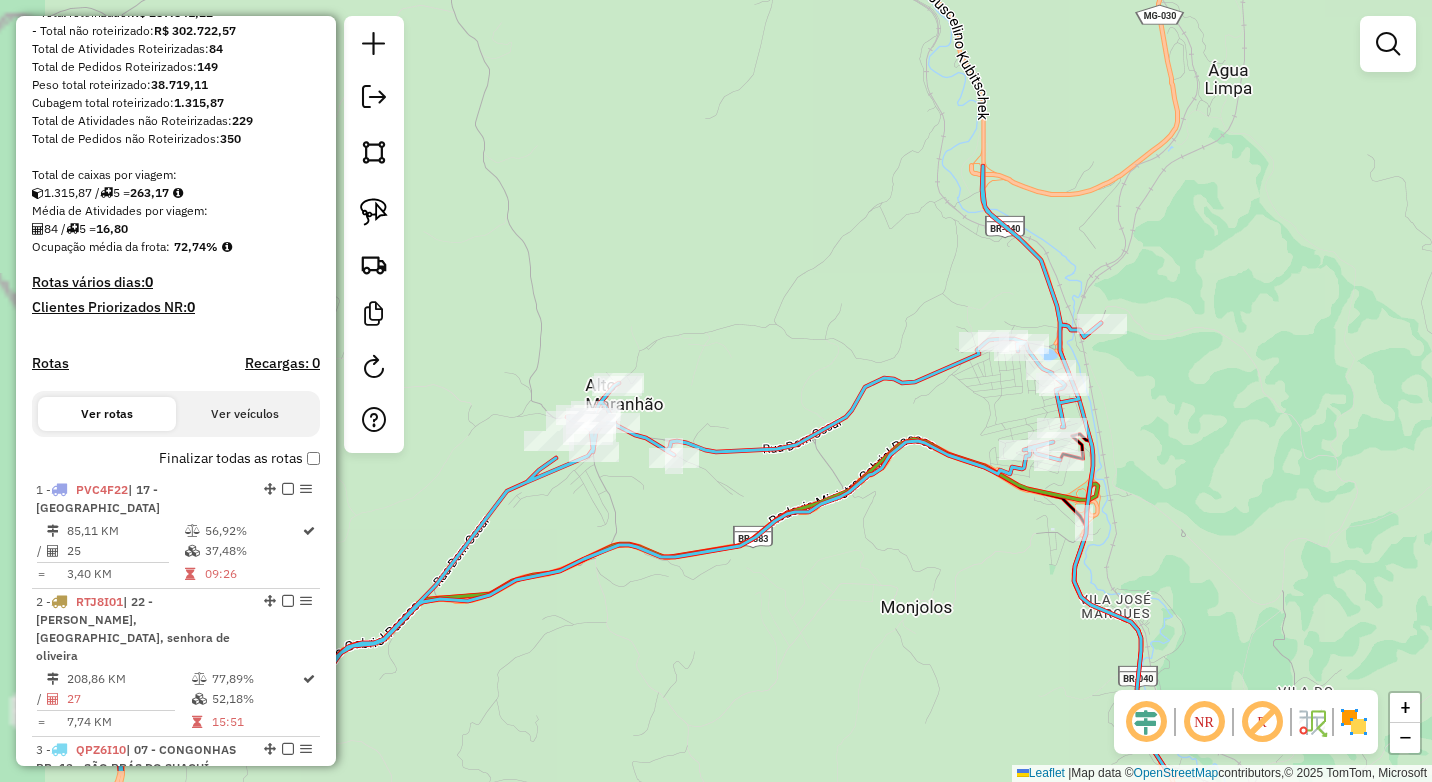 drag, startPoint x: 517, startPoint y: 418, endPoint x: 766, endPoint y: 334, distance: 262.787 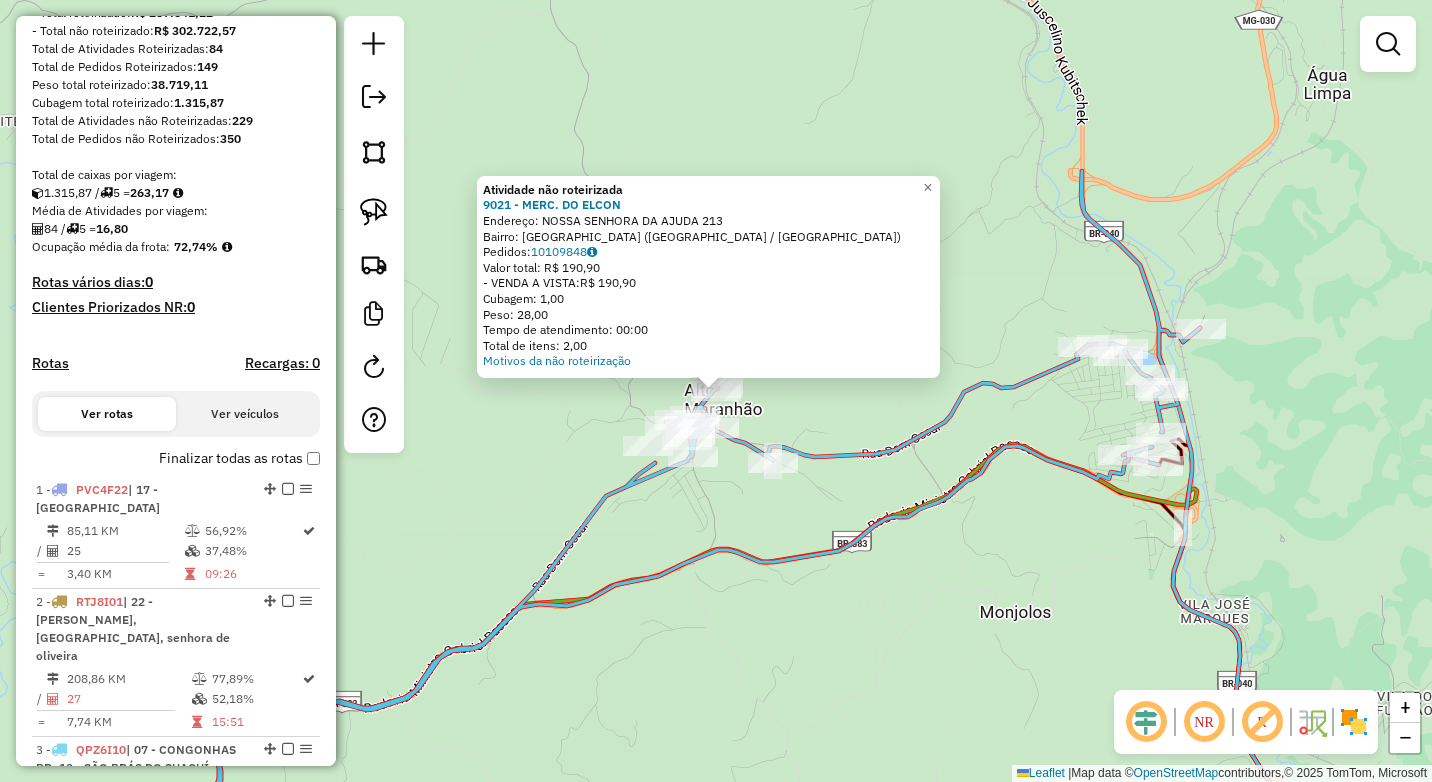 click on "Atividade não roteirizada 9021 - MERC. DO ELCON  Endereço:  NOSSA SENHORA DA AJUDA 213   Bairro: ALTO MARANHAO (CONGONHAS / MG)   Pedidos:  10109848   Valor total: R$ 190,90   - VENDA A VISTA:  R$ 190,90   Cubagem: 1,00   Peso: 28,00   Tempo de atendimento: 00:00   Total de itens: 2,00  Motivos da não roteirização × Janela de atendimento Grade de atendimento Capacidade Transportadoras Veículos Cliente Pedidos  Rotas Selecione os dias de semana para filtrar as janelas de atendimento  Seg   Ter   Qua   Qui   Sex   Sáb   Dom  Informe o período da janela de atendimento: De: Até:  Filtrar exatamente a janela do cliente  Considerar janela de atendimento padrão  Selecione os dias de semana para filtrar as grades de atendimento  Seg   Ter   Qua   Qui   Sex   Sáb   Dom   Considerar clientes sem dia de atendimento cadastrado  Clientes fora do dia de atendimento selecionado Filtrar as atividades entre os valores definidos abaixo:  Peso mínimo:   Peso máximo:   Cubagem mínima:   Cubagem máxima:   De:  De:" 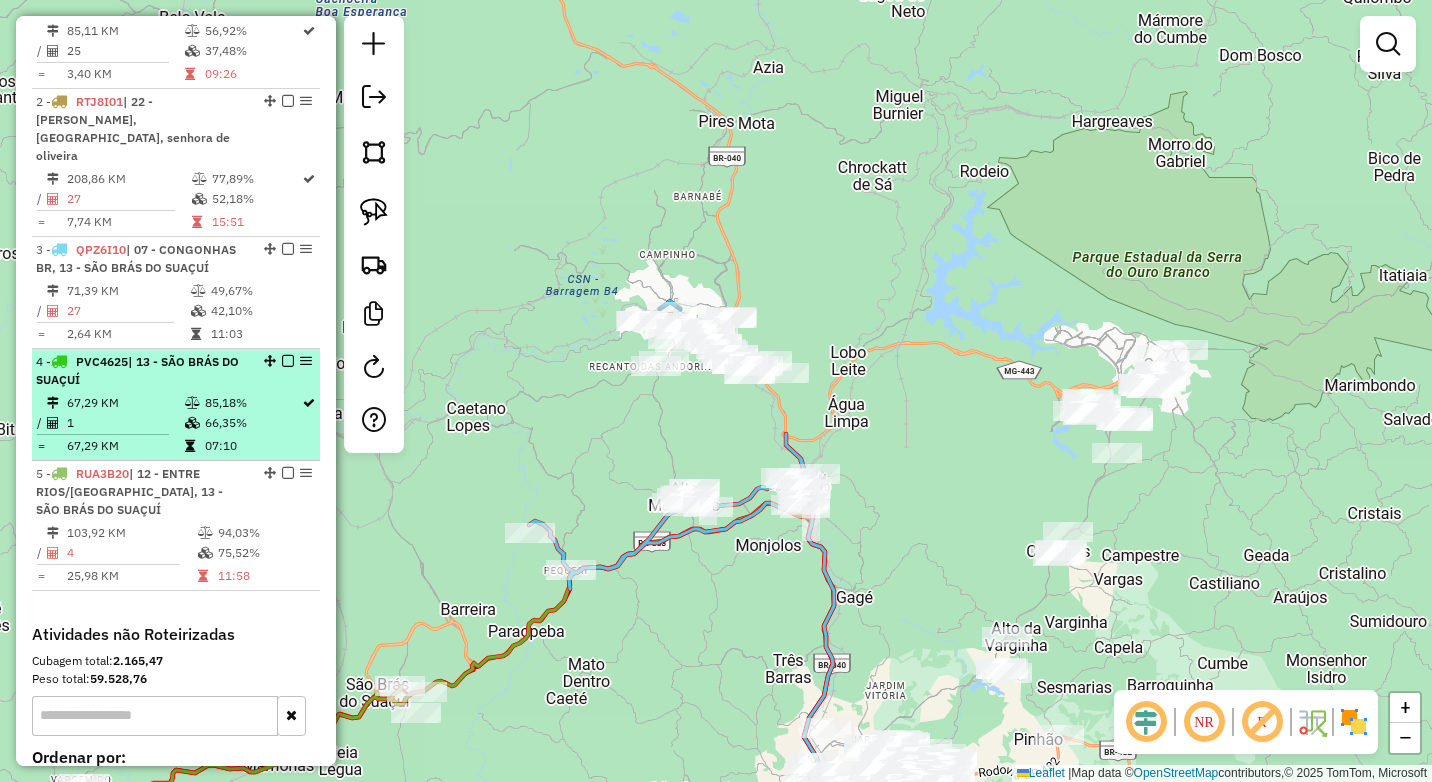 scroll, scrollTop: 671, scrollLeft: 0, axis: vertical 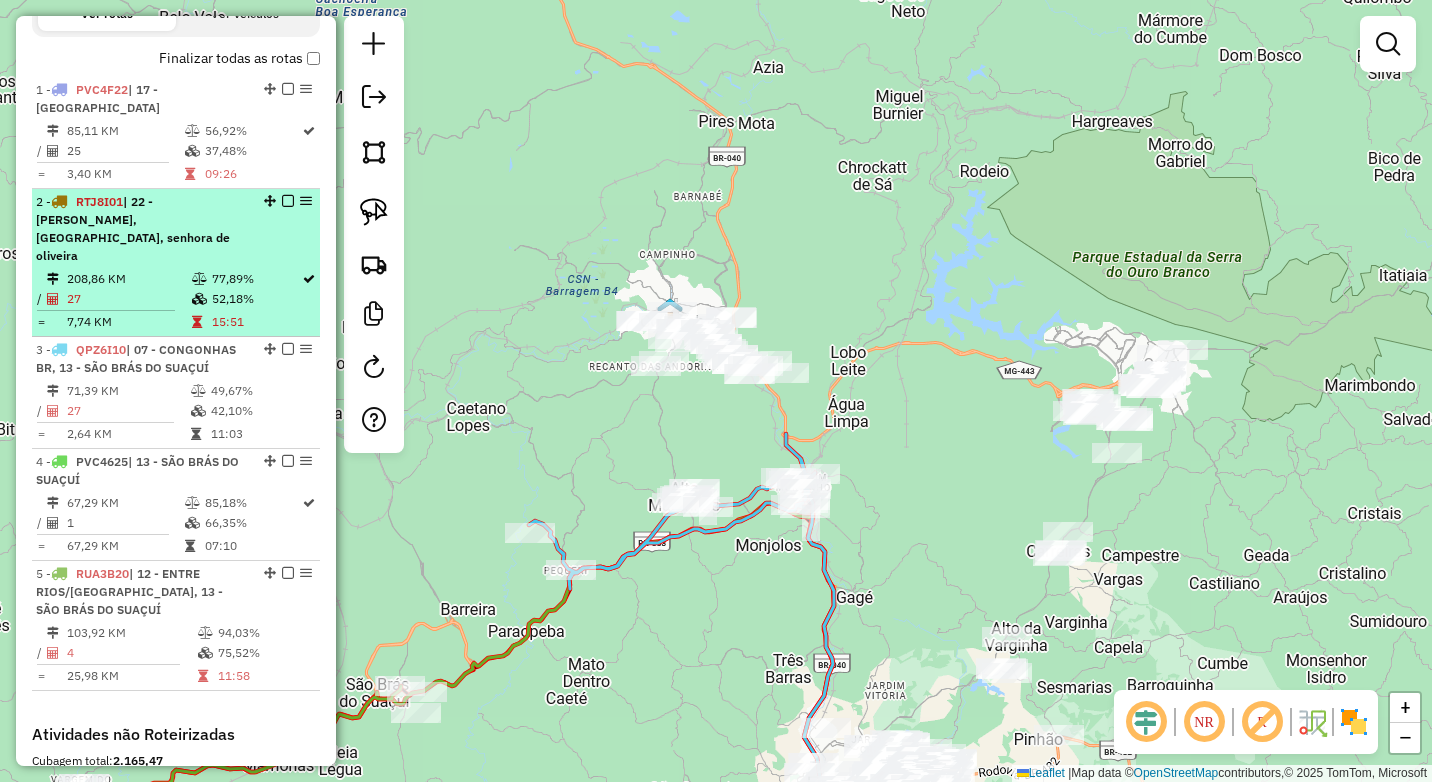 click at bounding box center (201, 299) 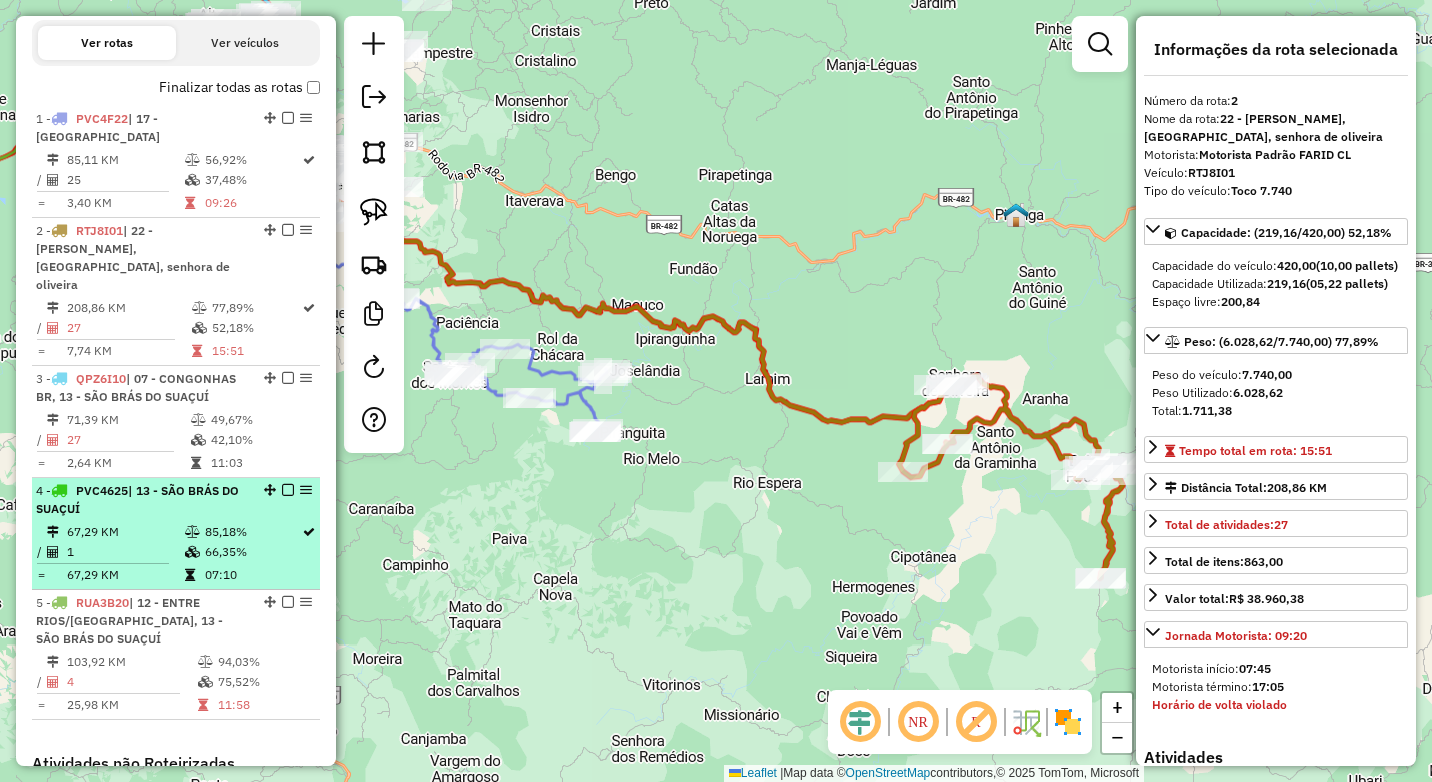 scroll, scrollTop: 671, scrollLeft: 0, axis: vertical 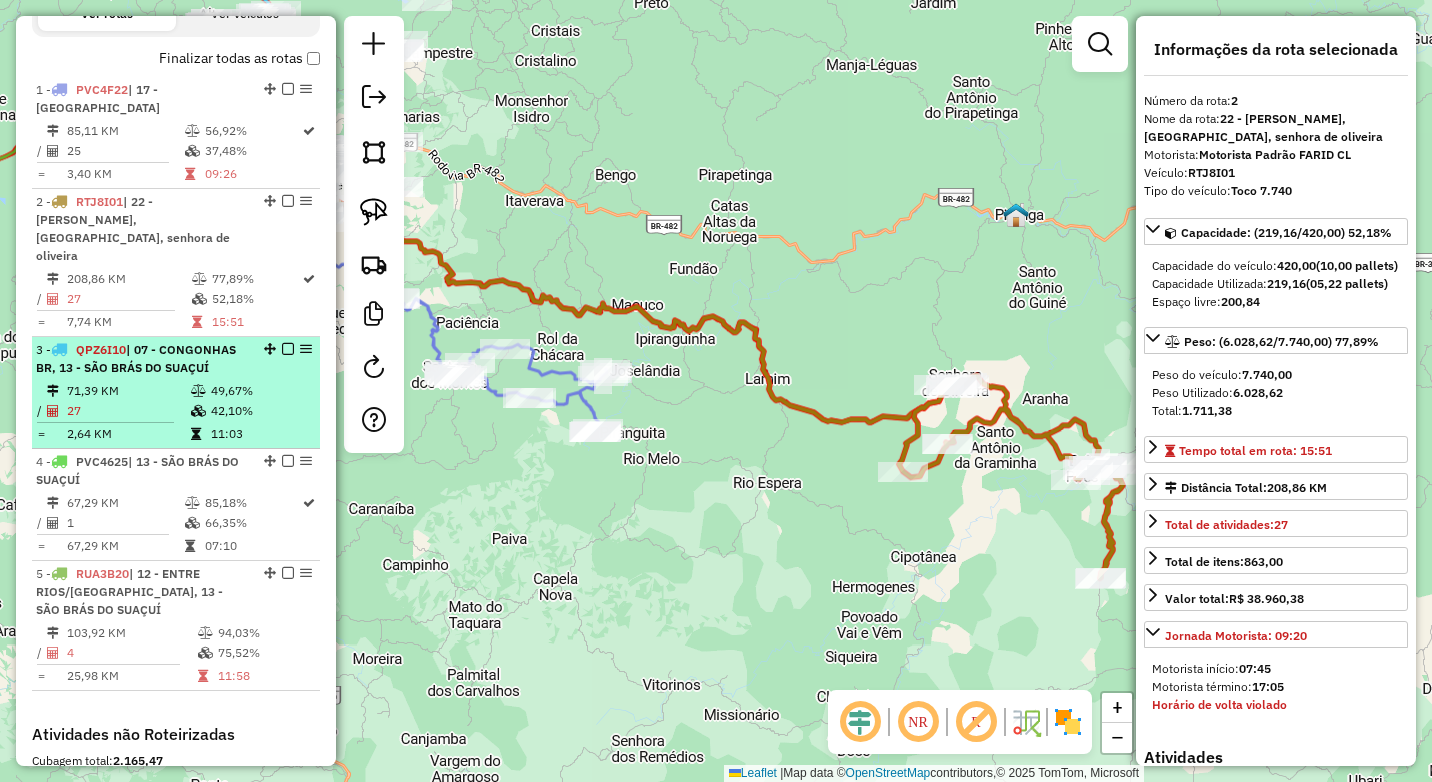 click on "42,10%" at bounding box center [260, 411] 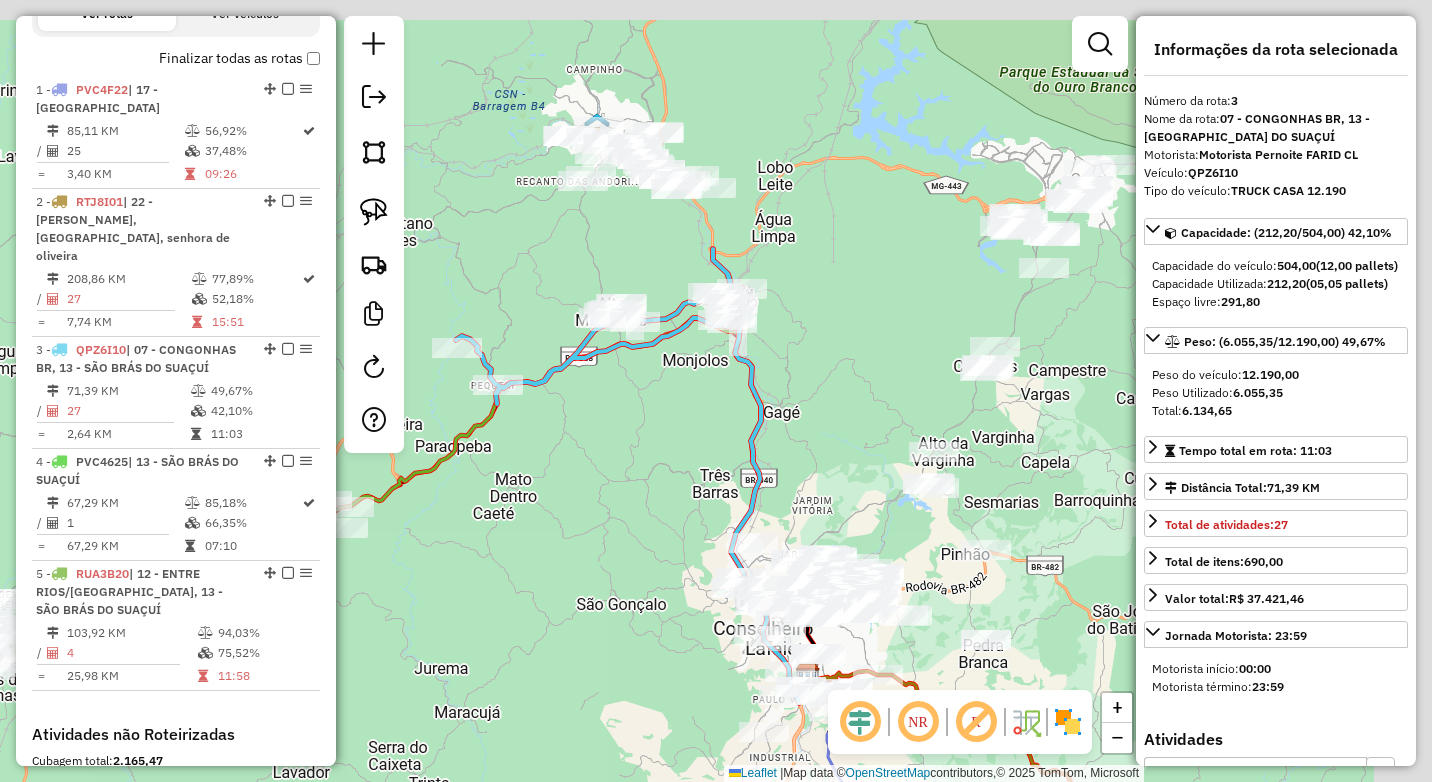 drag, startPoint x: 576, startPoint y: 220, endPoint x: 481, endPoint y: 313, distance: 132.9436 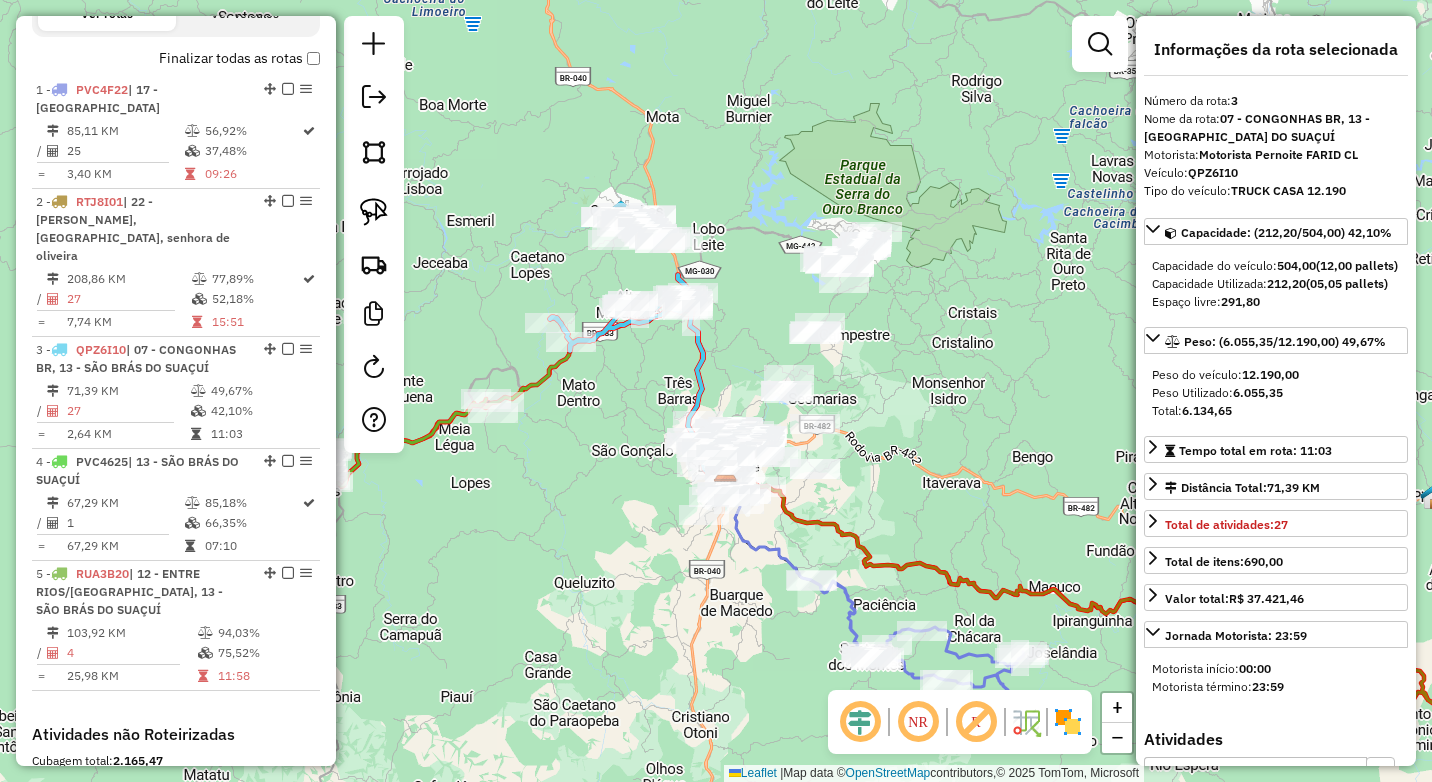 drag, startPoint x: 620, startPoint y: 545, endPoint x: 523, endPoint y: 458, distance: 130.29965 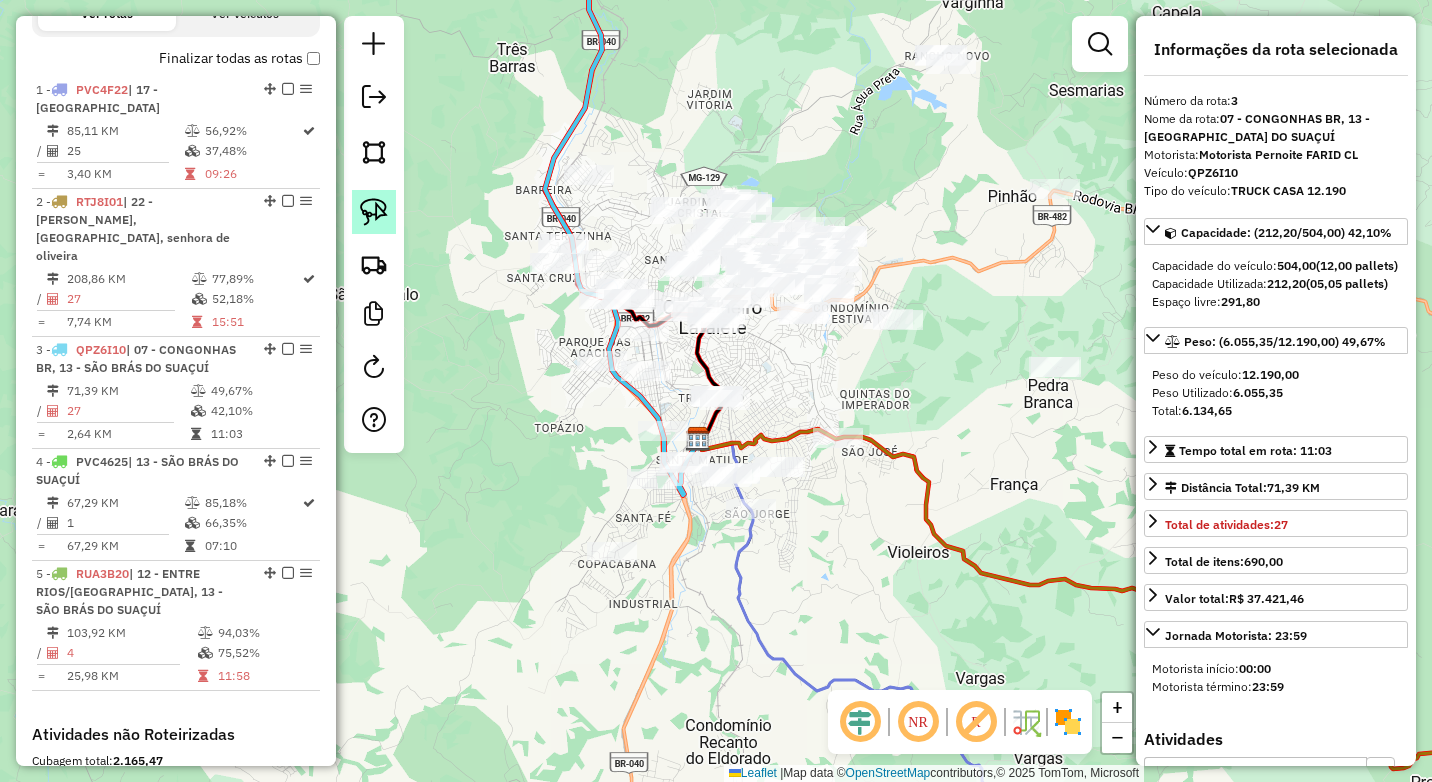 click 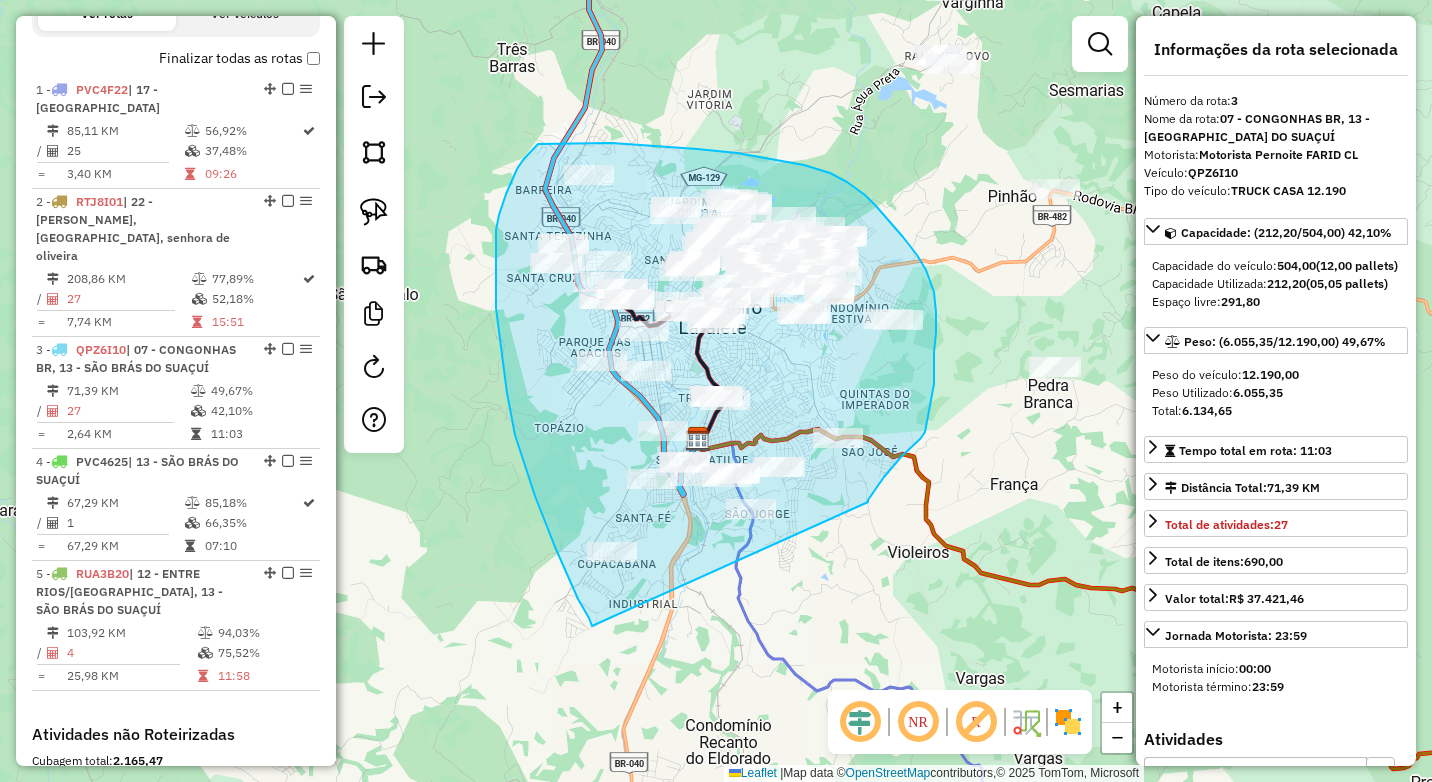 drag, startPoint x: 881, startPoint y: 483, endPoint x: 592, endPoint y: 627, distance: 322.88852 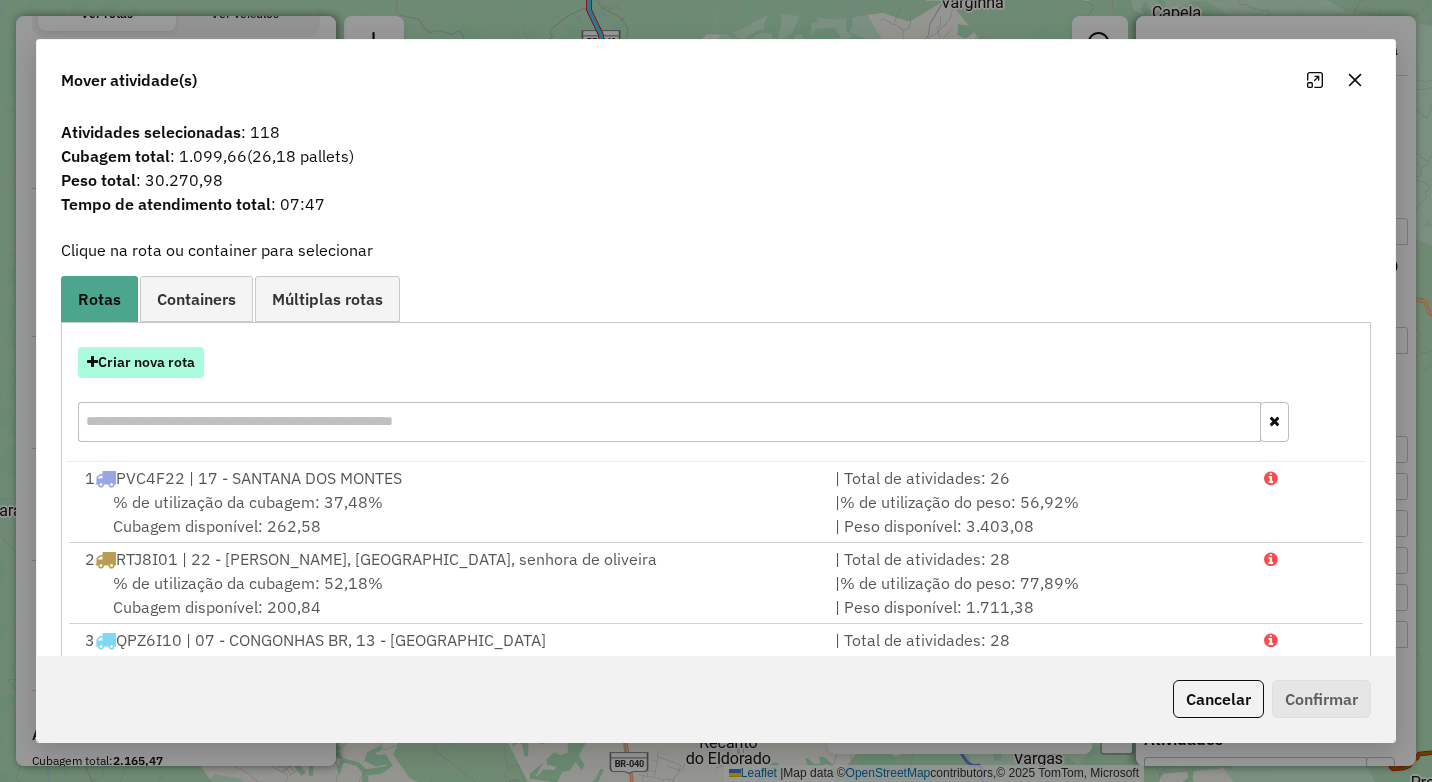 click on "Criar nova rota" at bounding box center (141, 362) 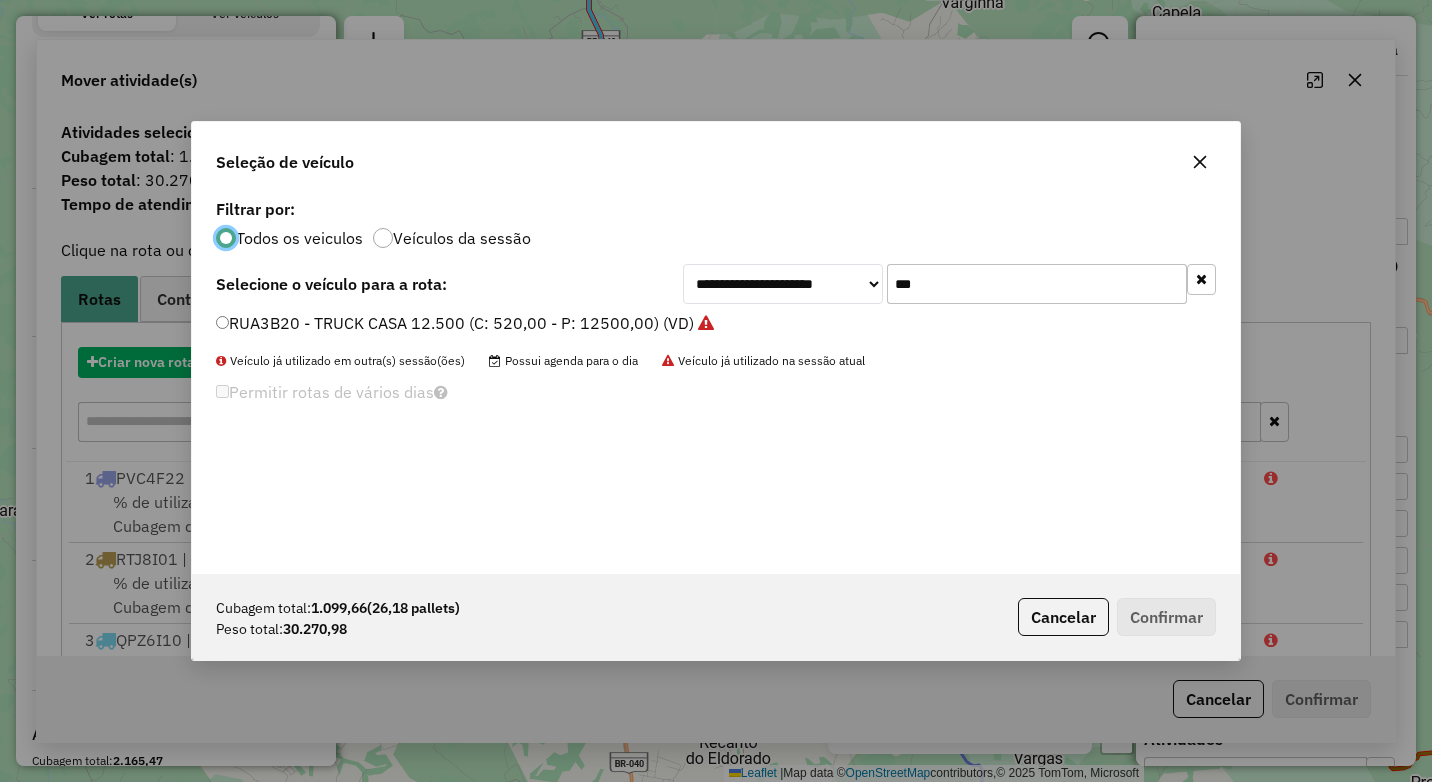 scroll, scrollTop: 11, scrollLeft: 6, axis: both 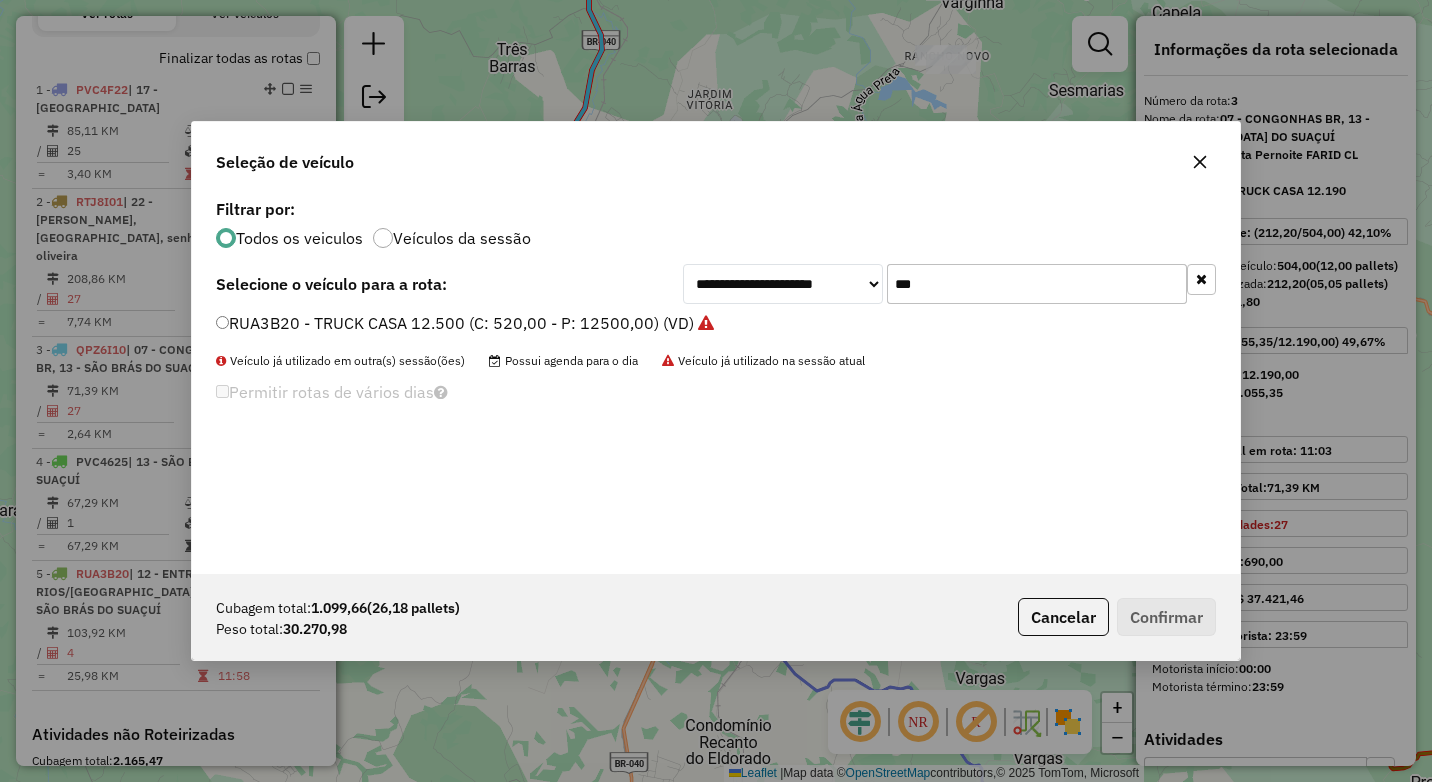 drag, startPoint x: 934, startPoint y: 295, endPoint x: 767, endPoint y: 298, distance: 167.02695 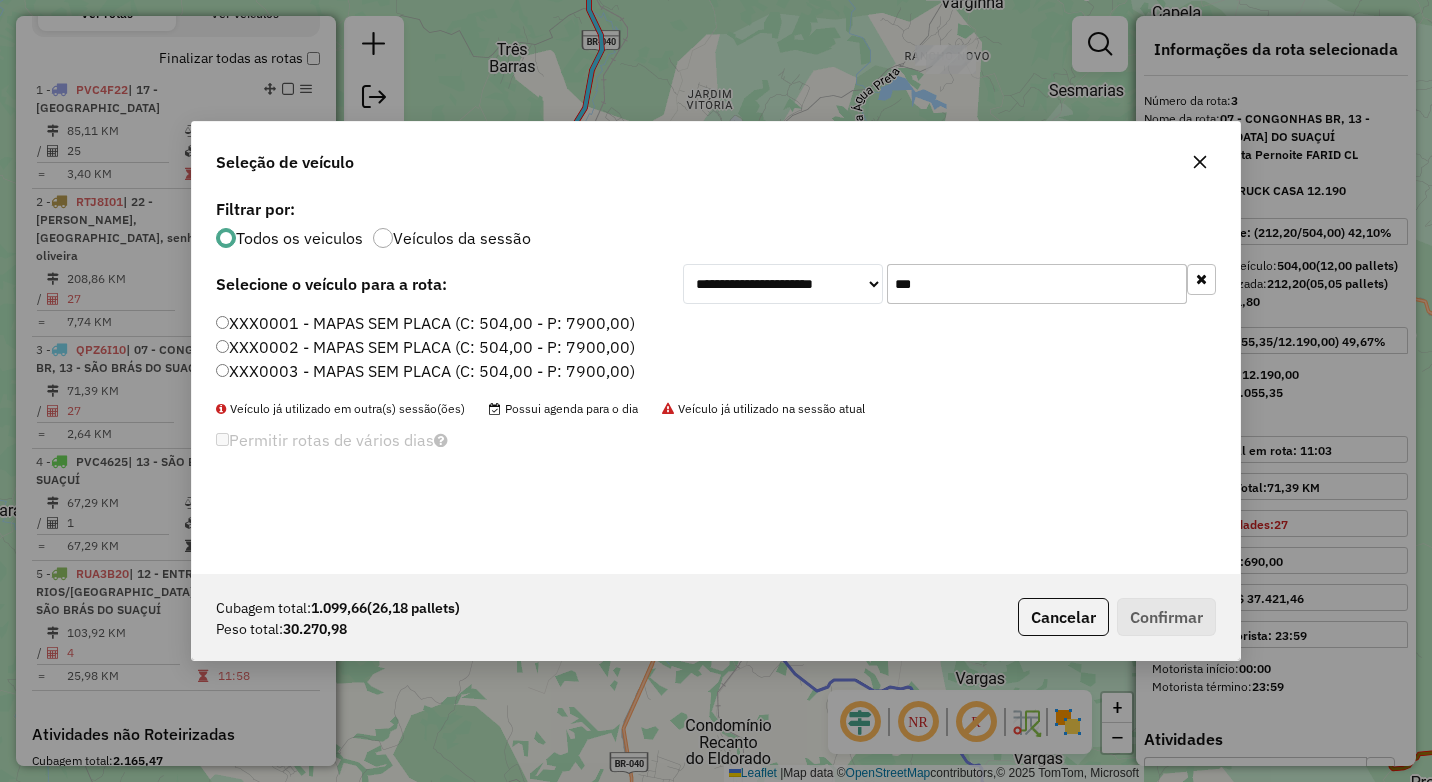 type on "***" 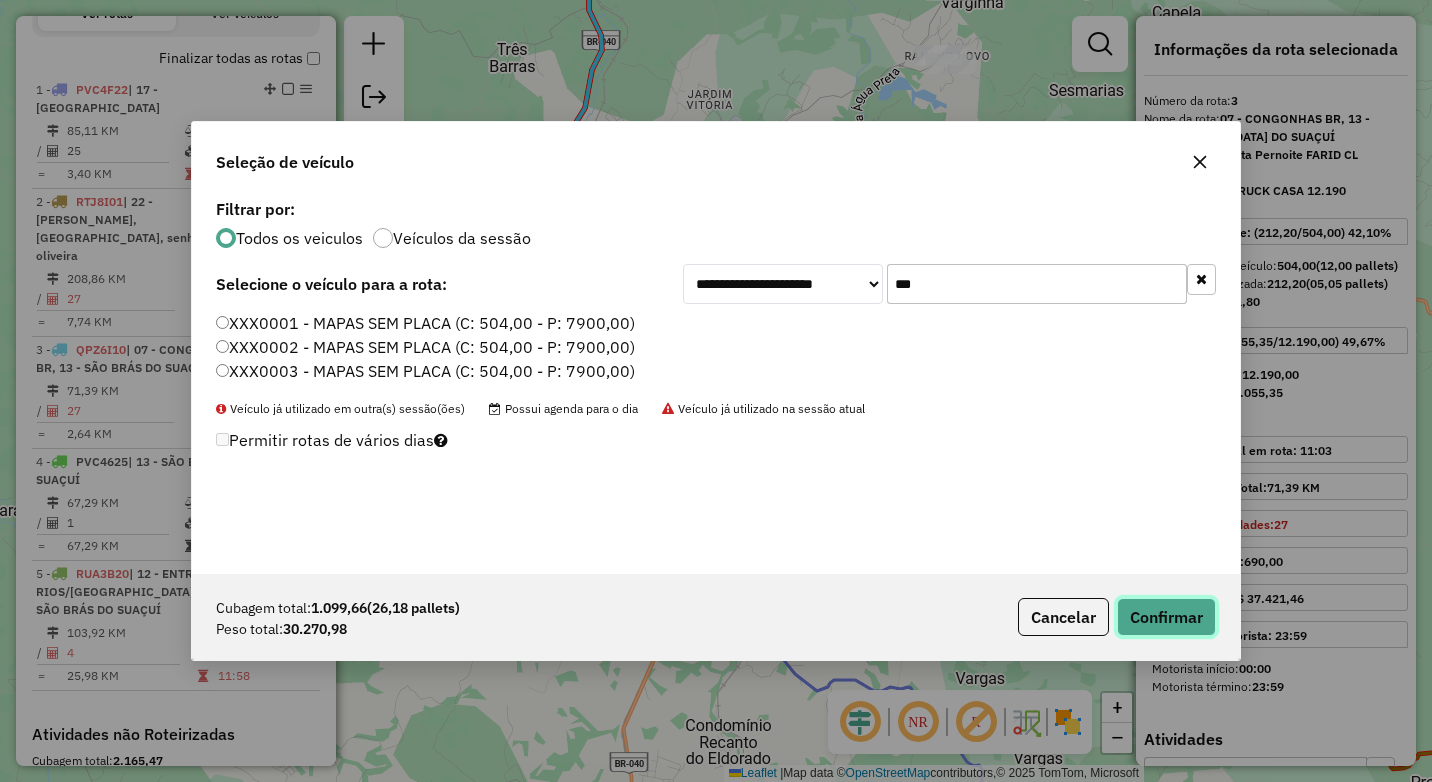 click on "Confirmar" 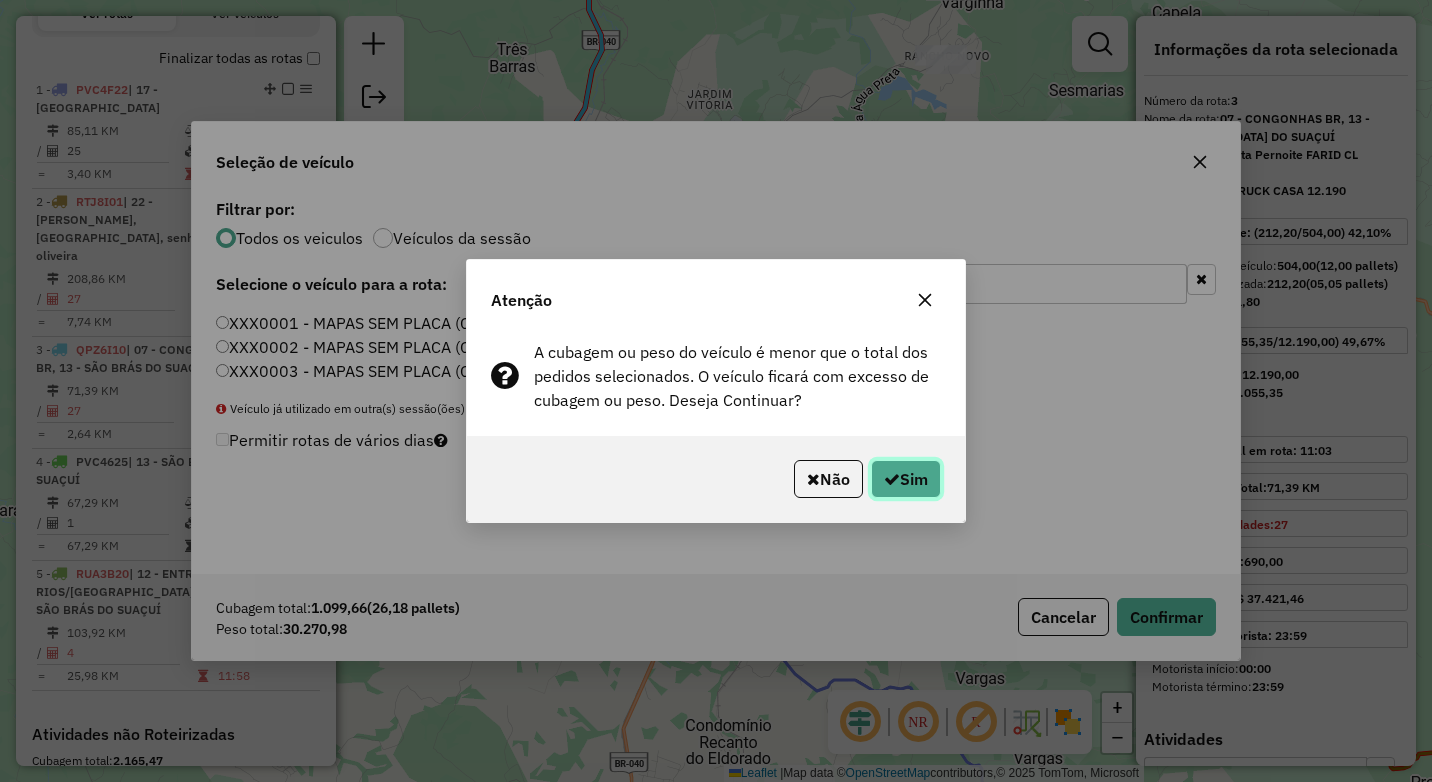 click on "Sim" 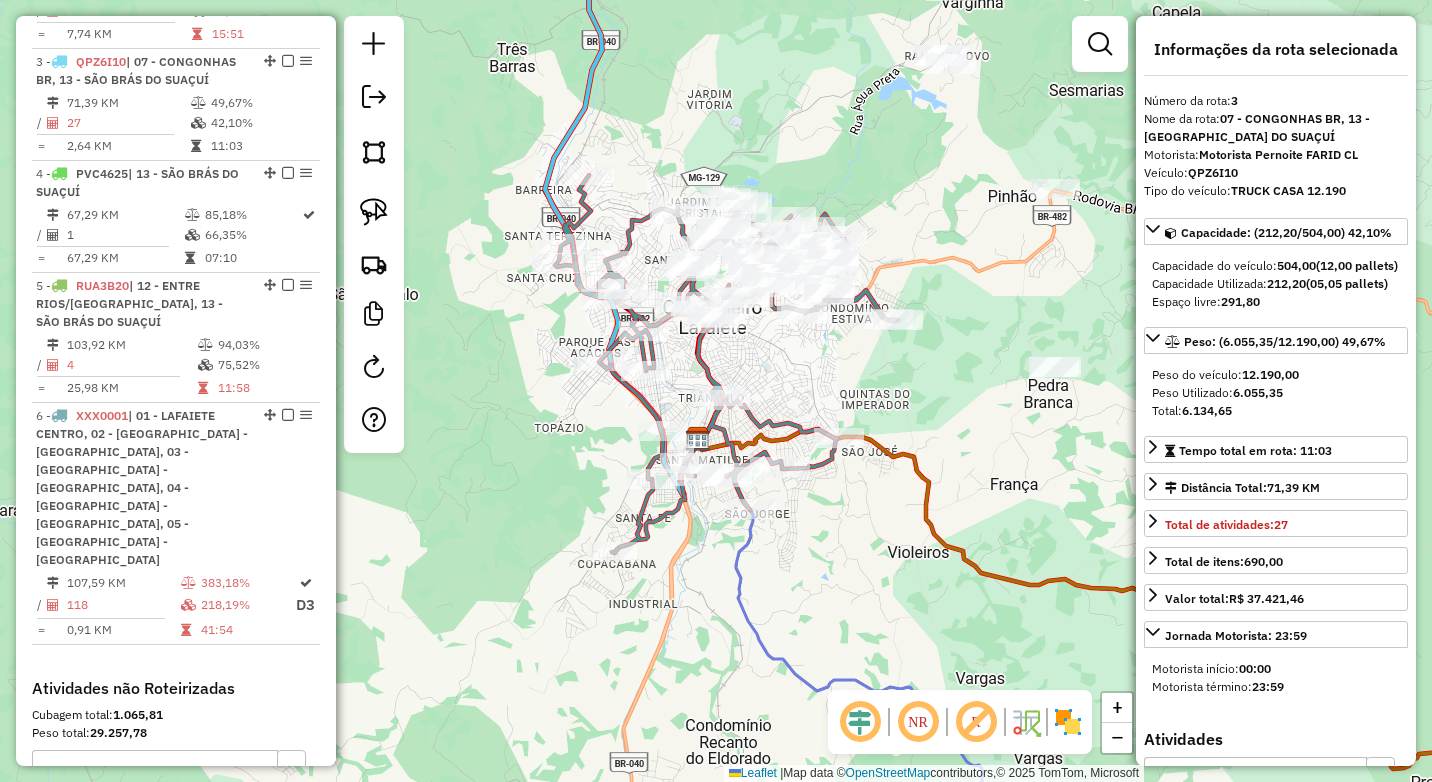 scroll, scrollTop: 974, scrollLeft: 0, axis: vertical 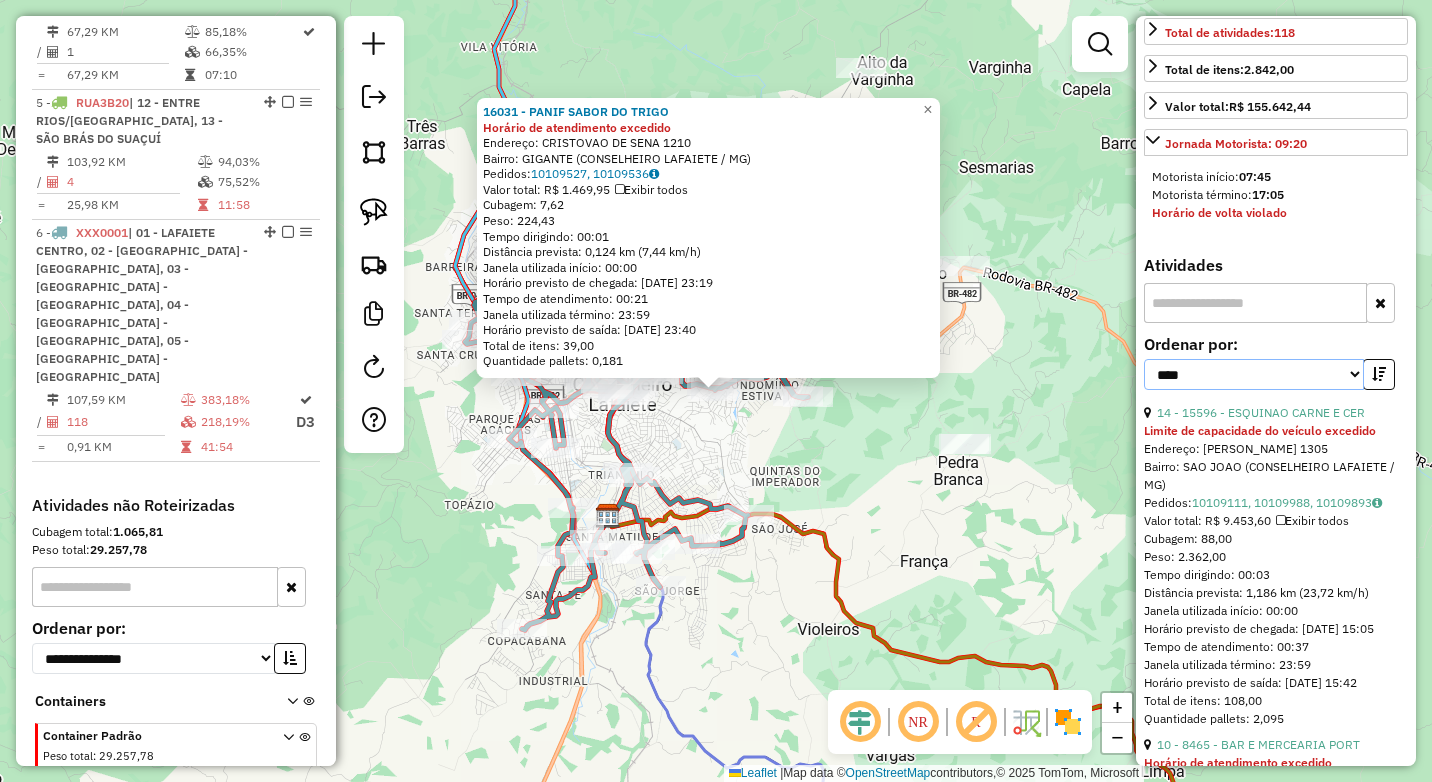 click on "**********" at bounding box center [1254, 374] 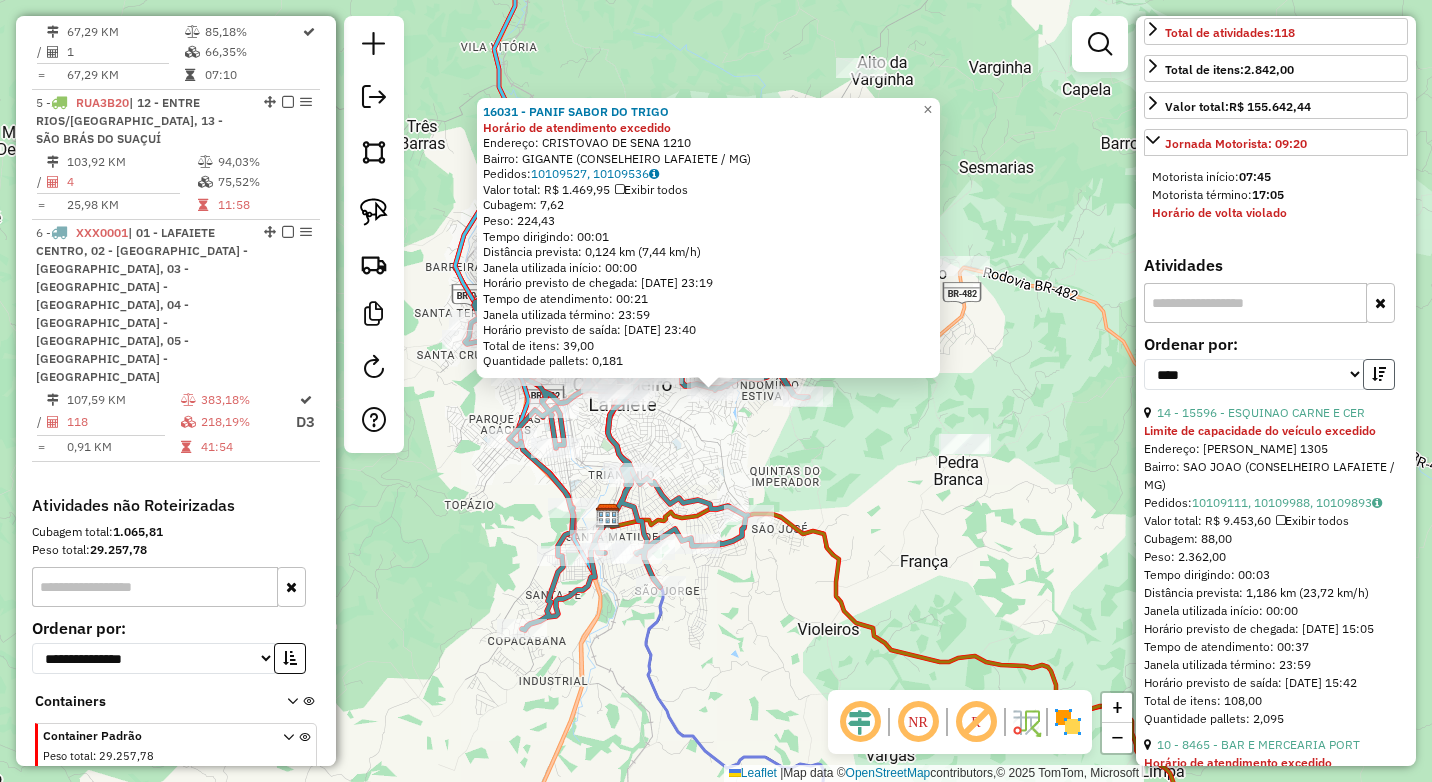 click at bounding box center (1379, 374) 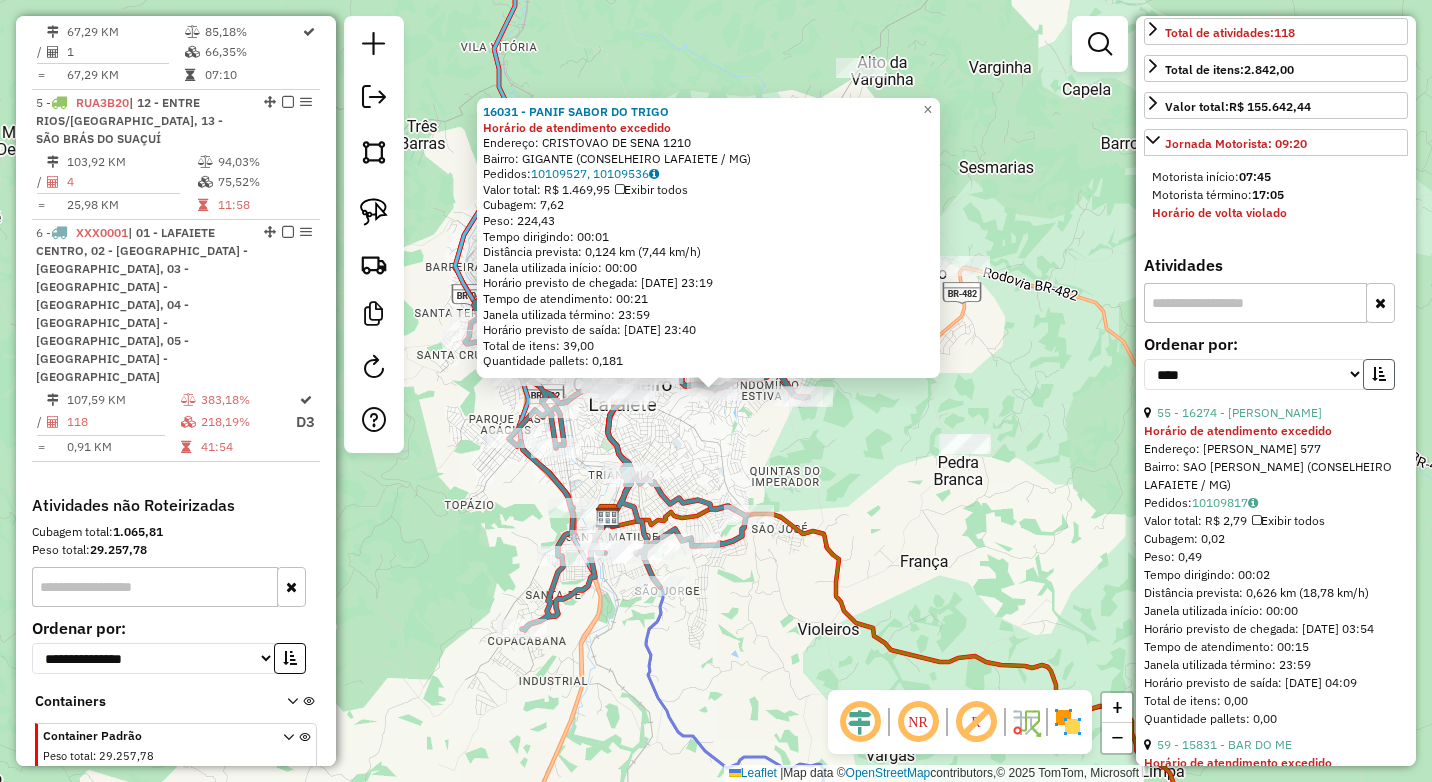 click at bounding box center (1379, 374) 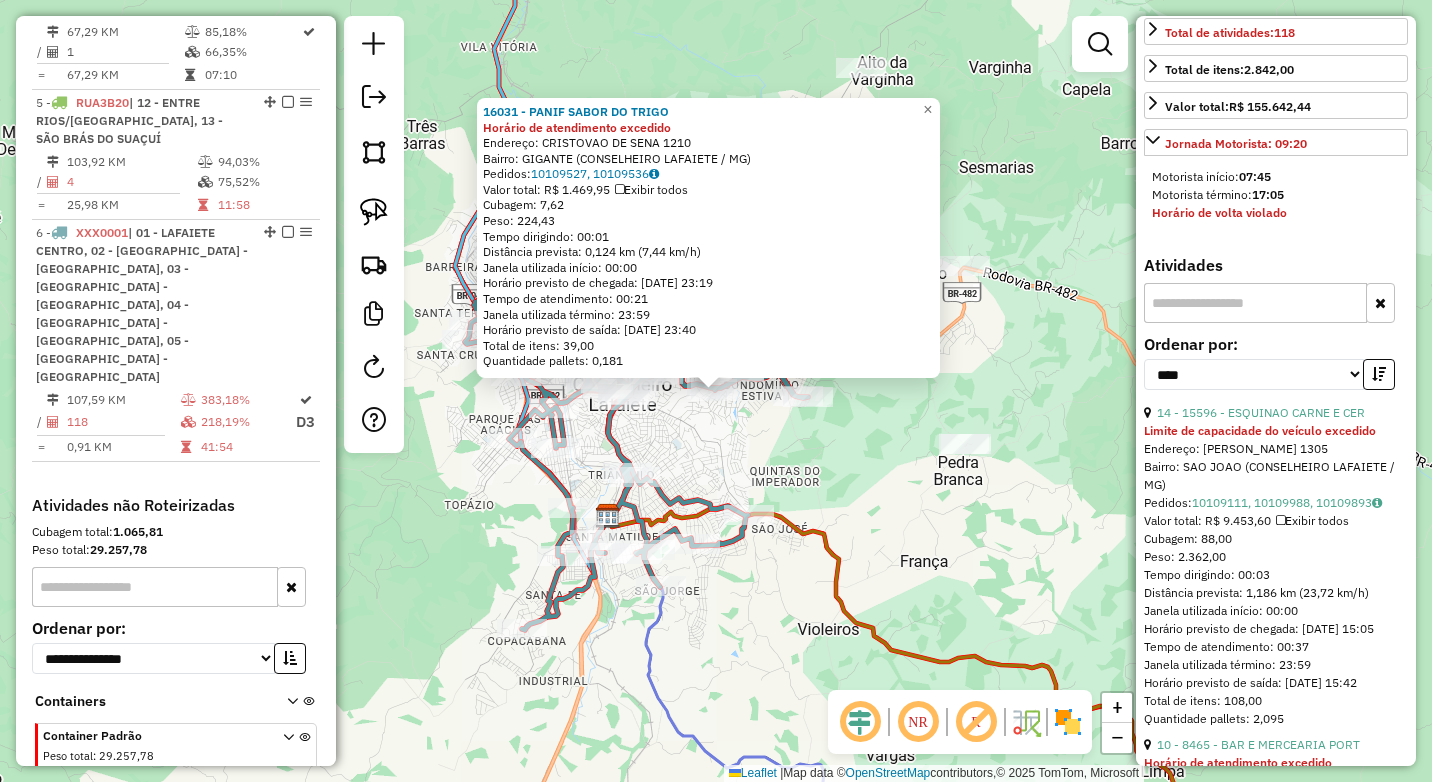 click on "16031 - PANIF SABOR DO TRIGO Horário de atendimento excedido  Endereço:  CRISTOVAO DE SENA 1210   Bairro: GIGANTE (CONSELHEIRO LAFAIETE / MG)   Pedidos:  10109527, 10109536   Valor total: R$ 1.469,95   Exibir todos   Cubagem: 7,62  Peso: 224,43  Tempo dirigindo: 00:01   Distância prevista: 0,124 km (7,44 km/h)   Janela utilizada início: 00:00   Horário previsto de chegada: 11/07/2025 23:19   Tempo de atendimento: 00:21   Janela utilizada término: 23:59   Horário previsto de saída: 11/07/2025 23:40   Total de itens: 39,00   Quantidade pallets: 0,181  × Janela de atendimento Grade de atendimento Capacidade Transportadoras Veículos Cliente Pedidos  Rotas Selecione os dias de semana para filtrar as janelas de atendimento  Seg   Ter   Qua   Qui   Sex   Sáb   Dom  Informe o período da janela de atendimento: De: Até:  Filtrar exatamente a janela do cliente  Considerar janela de atendimento padrão  Selecione os dias de semana para filtrar as grades de atendimento  Seg   Ter   Qua   Qui   Sex   Sáb  De:" 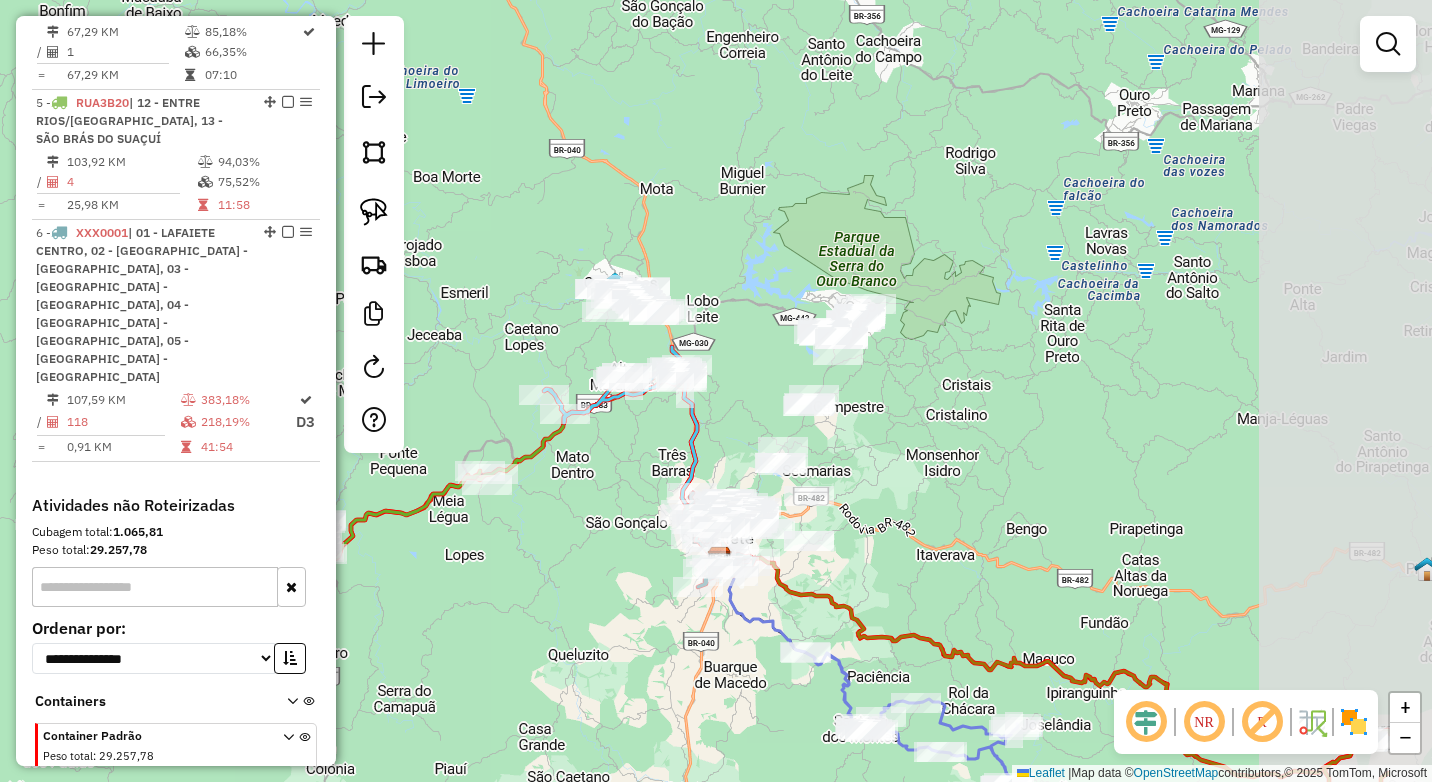 drag, startPoint x: 1041, startPoint y: 385, endPoint x: 869, endPoint y: 497, distance: 205.25107 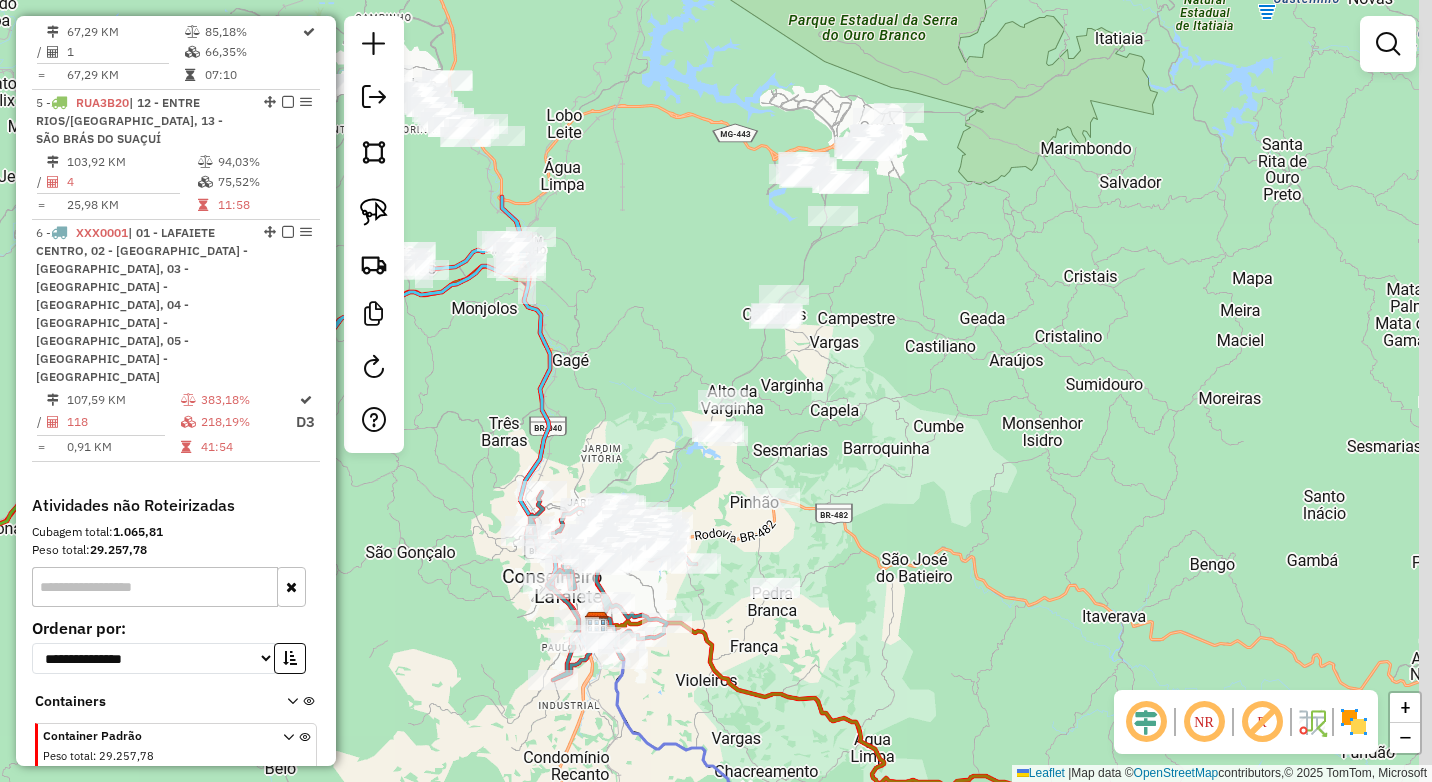 drag, startPoint x: 926, startPoint y: 566, endPoint x: 834, endPoint y: 320, distance: 262.64044 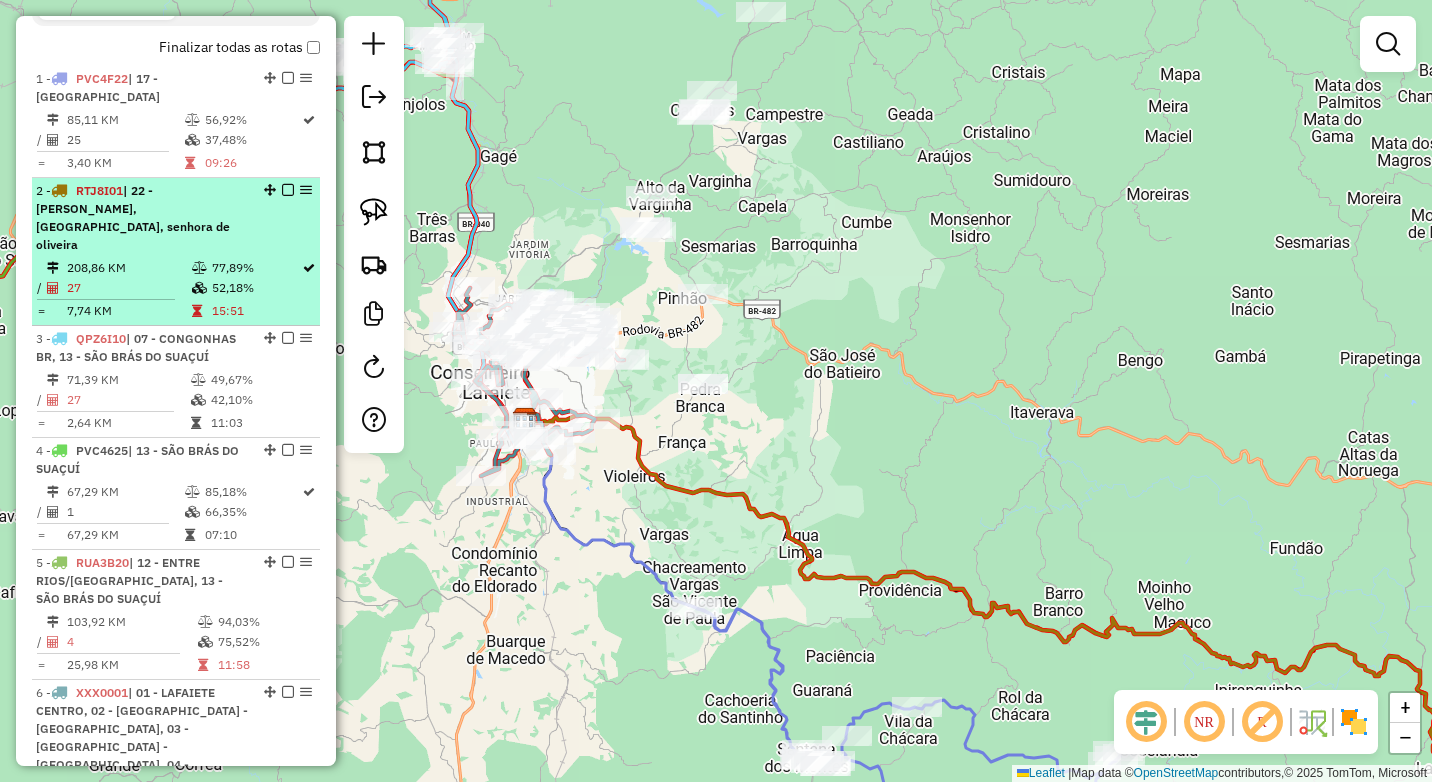 scroll, scrollTop: 642, scrollLeft: 0, axis: vertical 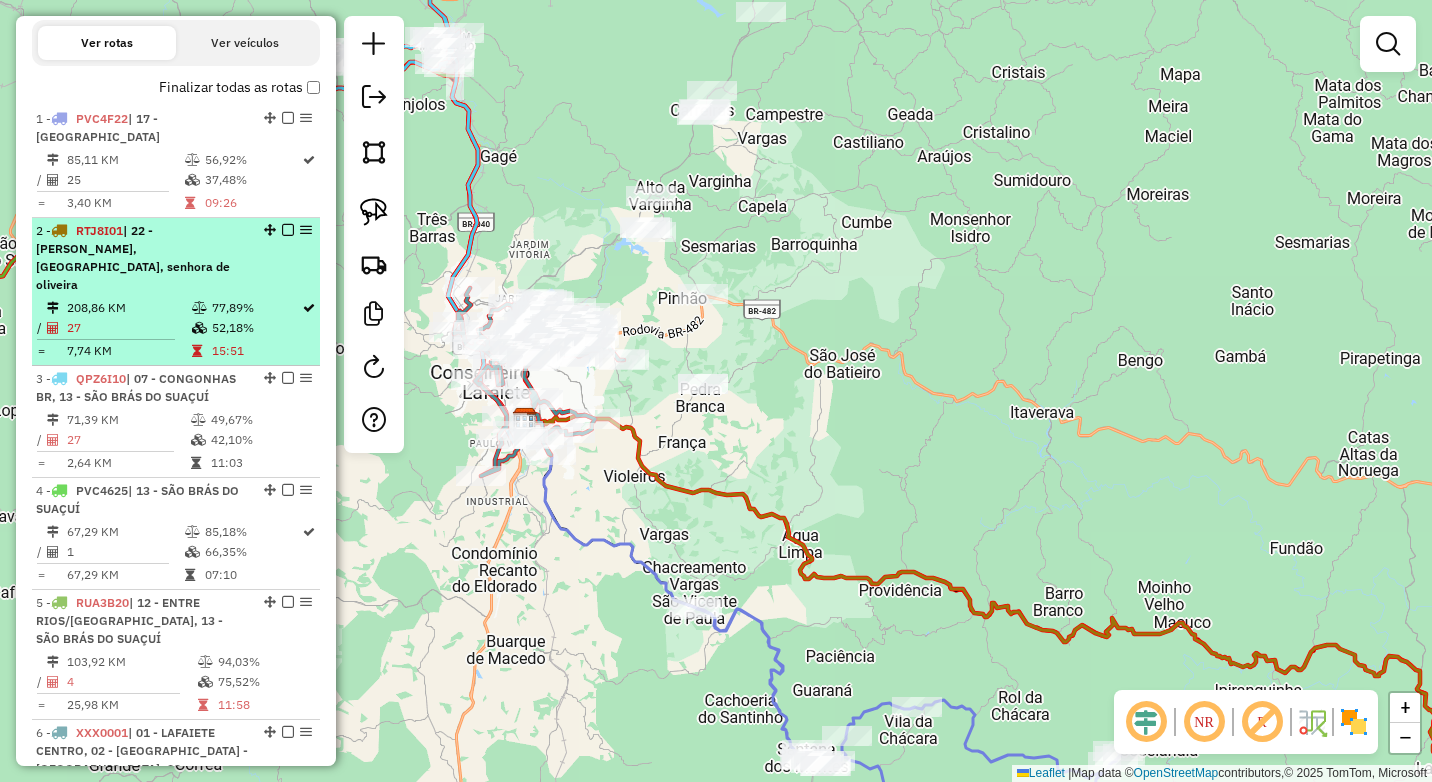 click at bounding box center (288, 230) 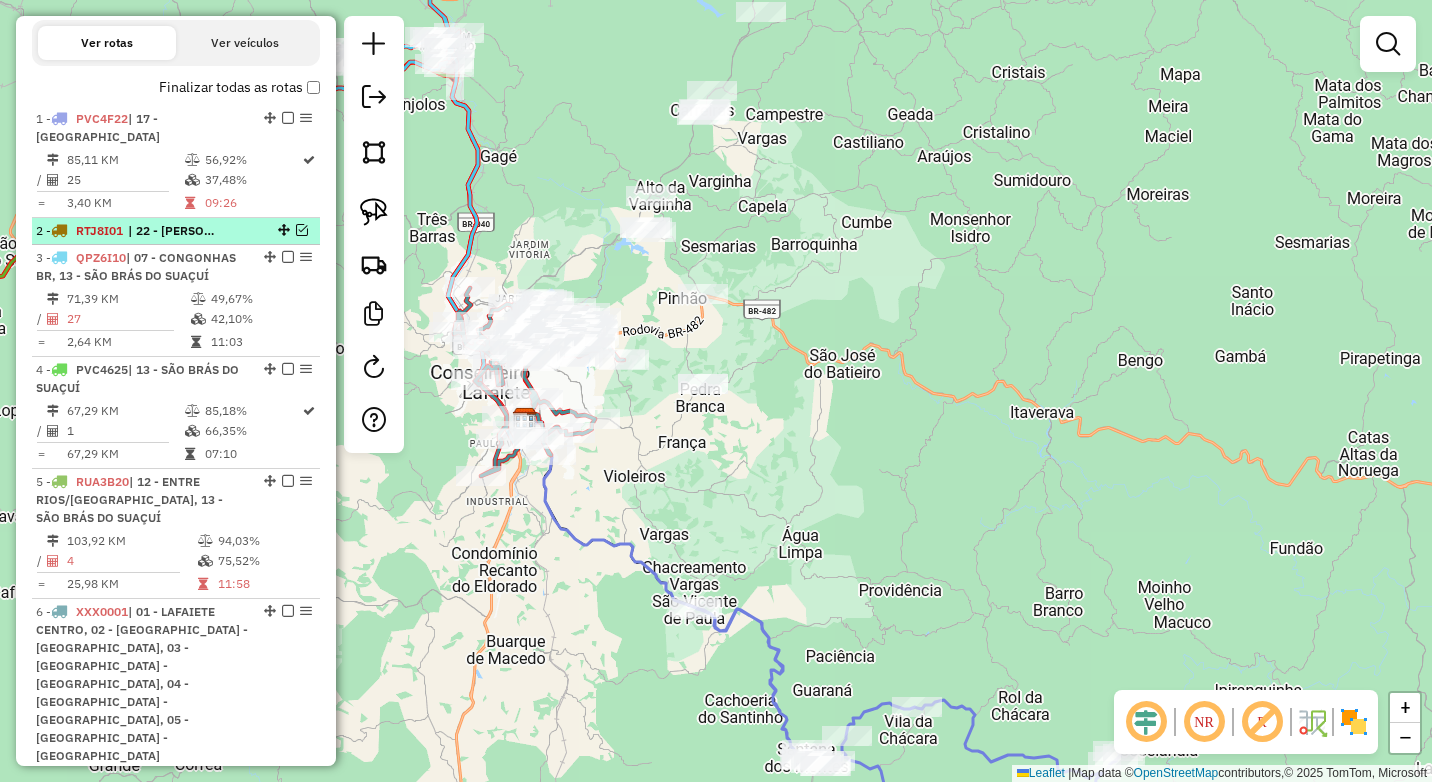 click at bounding box center [302, 230] 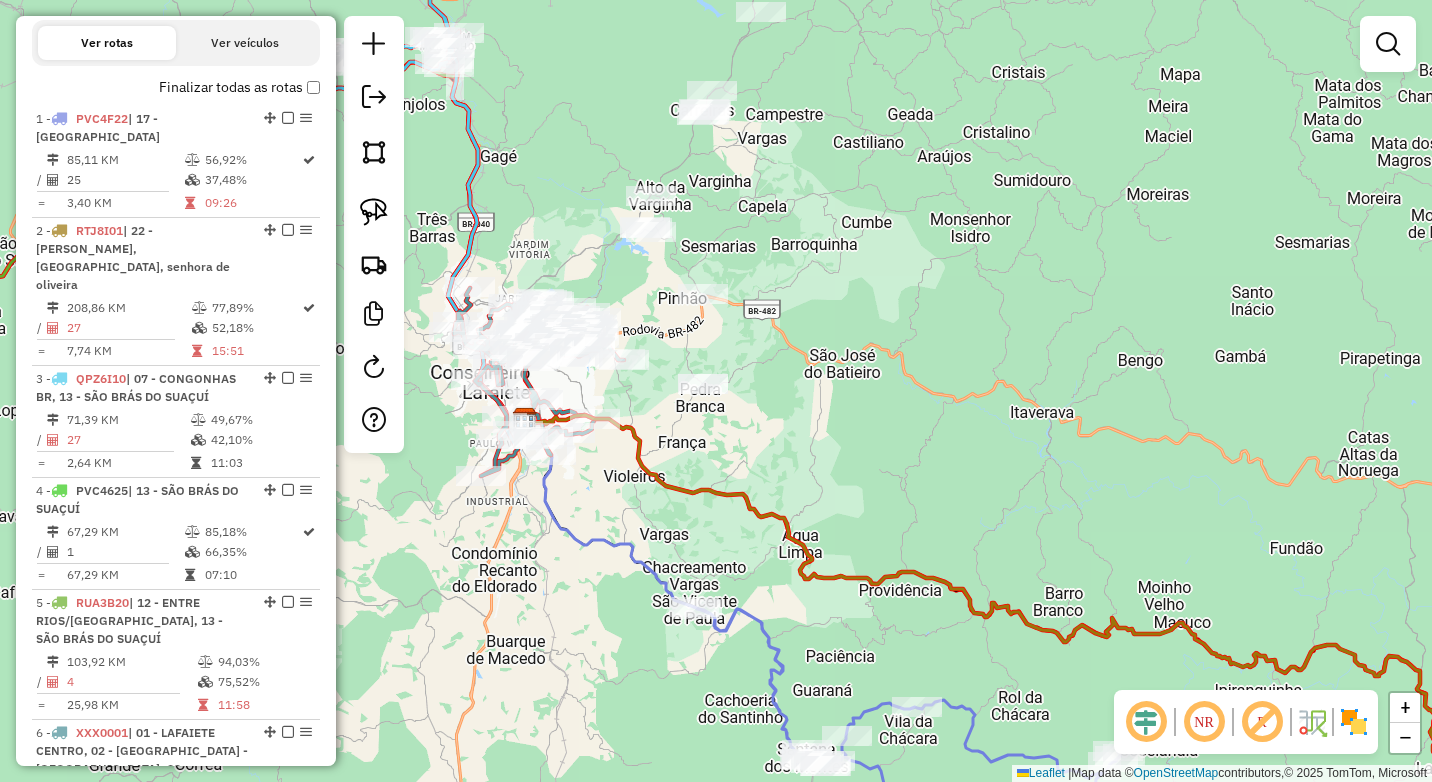 click 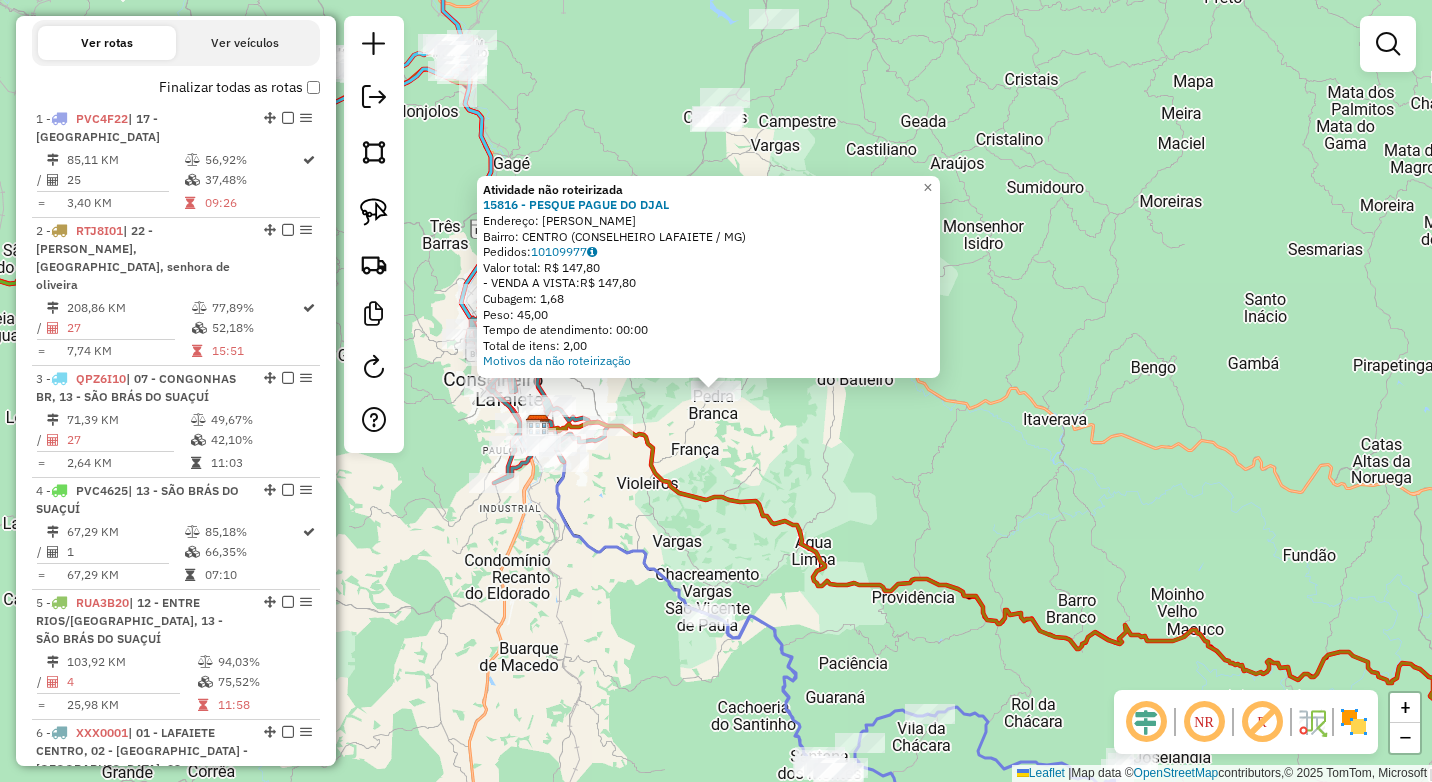 click on "Atividade não roteirizada 15816 - PESQUE PAGUE DO DJAL  Endereço:  JOSE NICOLAU DE QUEIROS SN   Bairro: CENTRO (CONSELHEIRO LAFAIETE / MG)   Pedidos:  10109977   Valor total: R$ 147,80   - VENDA A VISTA:  R$ 147,80   Cubagem: 1,68   Peso: 45,00   Tempo de atendimento: 00:00   Total de itens: 2,00  Motivos da não roteirização × Janela de atendimento Grade de atendimento Capacidade Transportadoras Veículos Cliente Pedidos  Rotas Selecione os dias de semana para filtrar as janelas de atendimento  Seg   Ter   Qua   Qui   Sex   Sáb   Dom  Informe o período da janela de atendimento: De: Até:  Filtrar exatamente a janela do cliente  Considerar janela de atendimento padrão  Selecione os dias de semana para filtrar as grades de atendimento  Seg   Ter   Qua   Qui   Sex   Sáb   Dom   Considerar clientes sem dia de atendimento cadastrado  Clientes fora do dia de atendimento selecionado Filtrar as atividades entre os valores definidos abaixo:  Peso mínimo:   Peso máximo:   Cubagem mínima:   De:   Até:  De:" 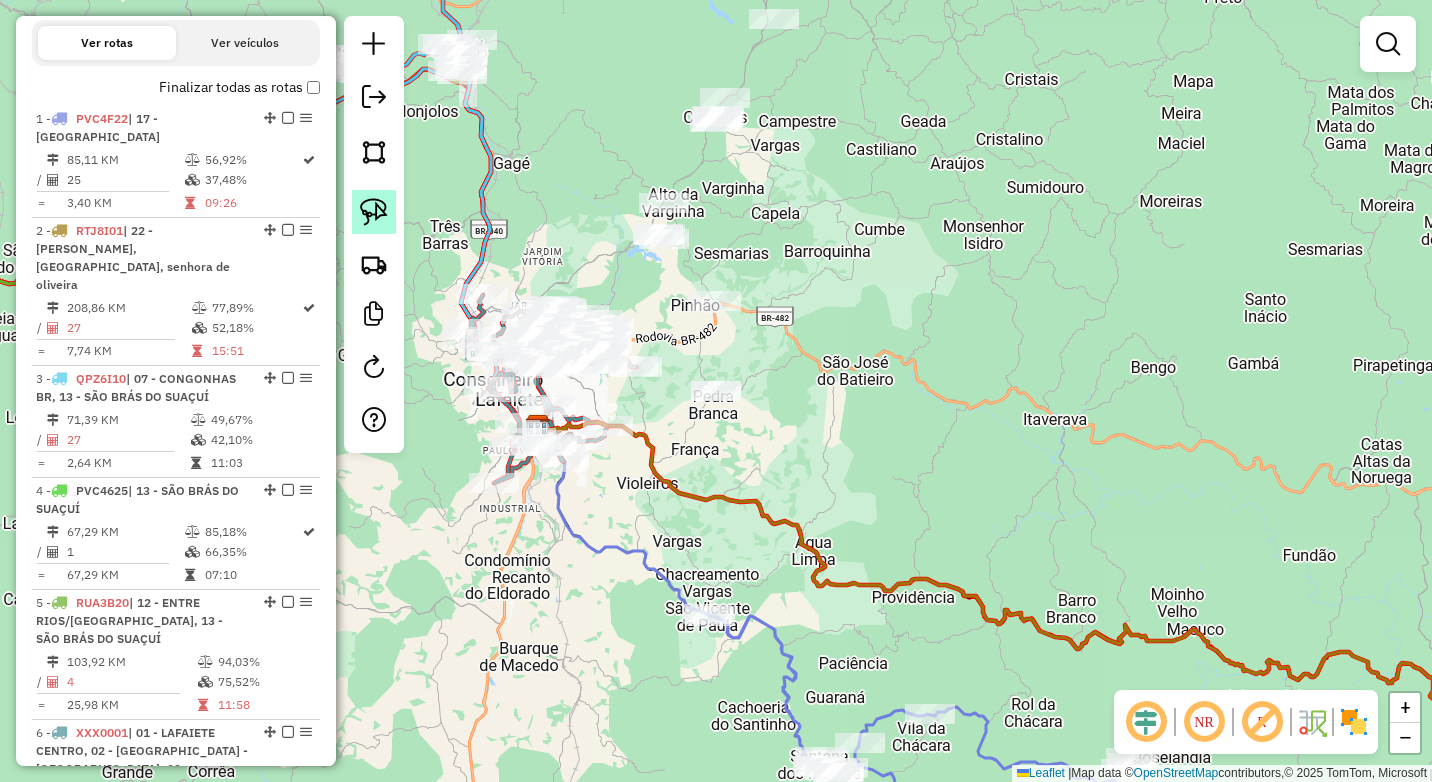 click 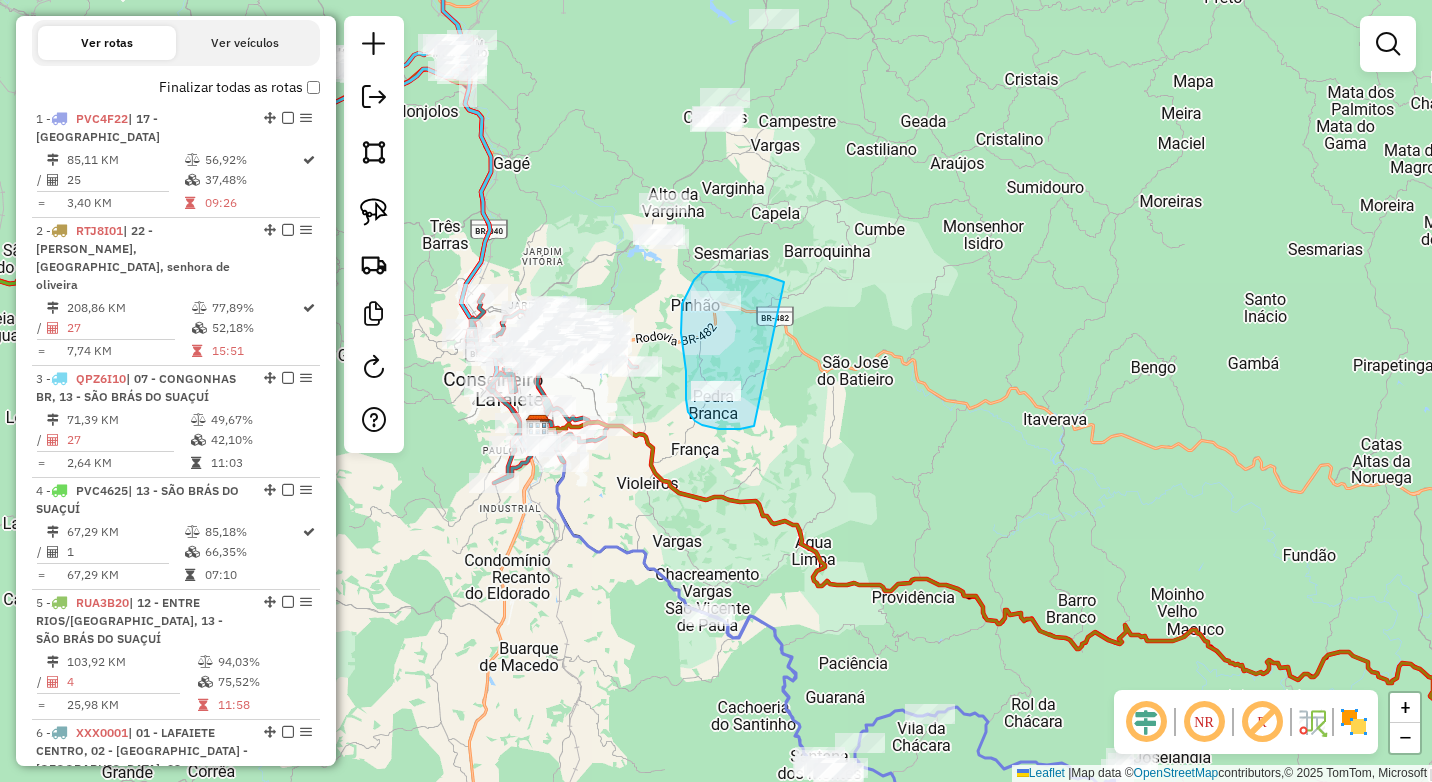 drag, startPoint x: 784, startPoint y: 282, endPoint x: 761, endPoint y: 426, distance: 145.82524 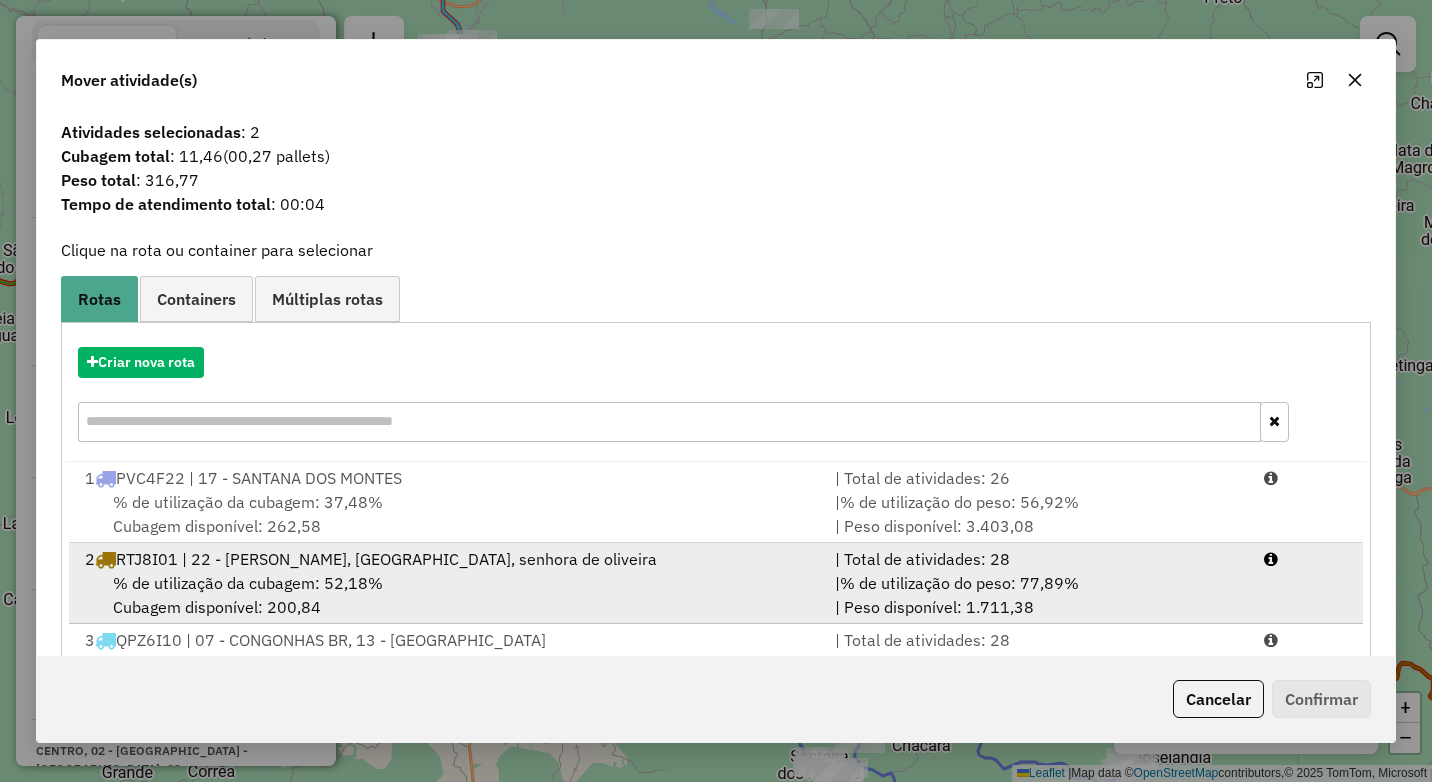 click on "% de utilização da cubagem: 52,18%" at bounding box center [248, 583] 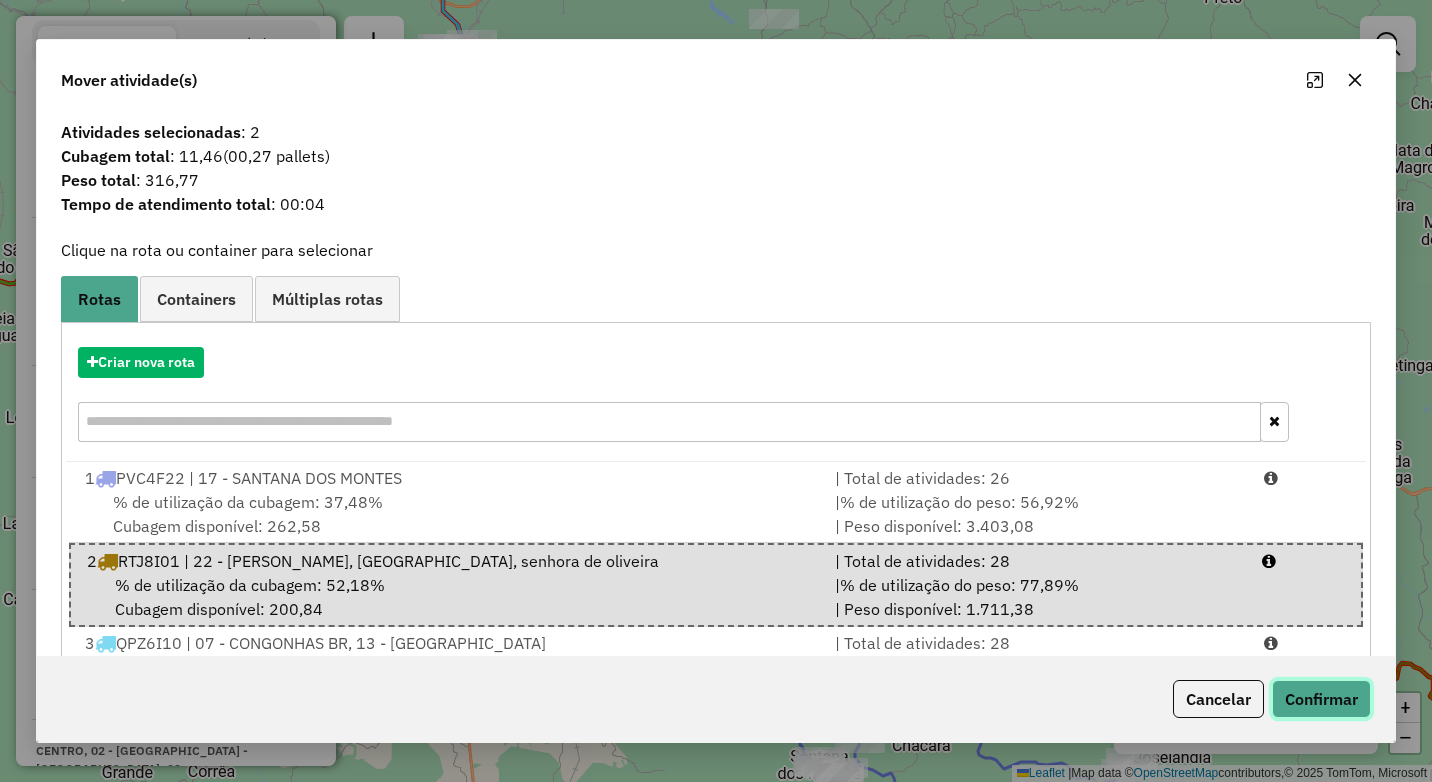 click on "Confirmar" 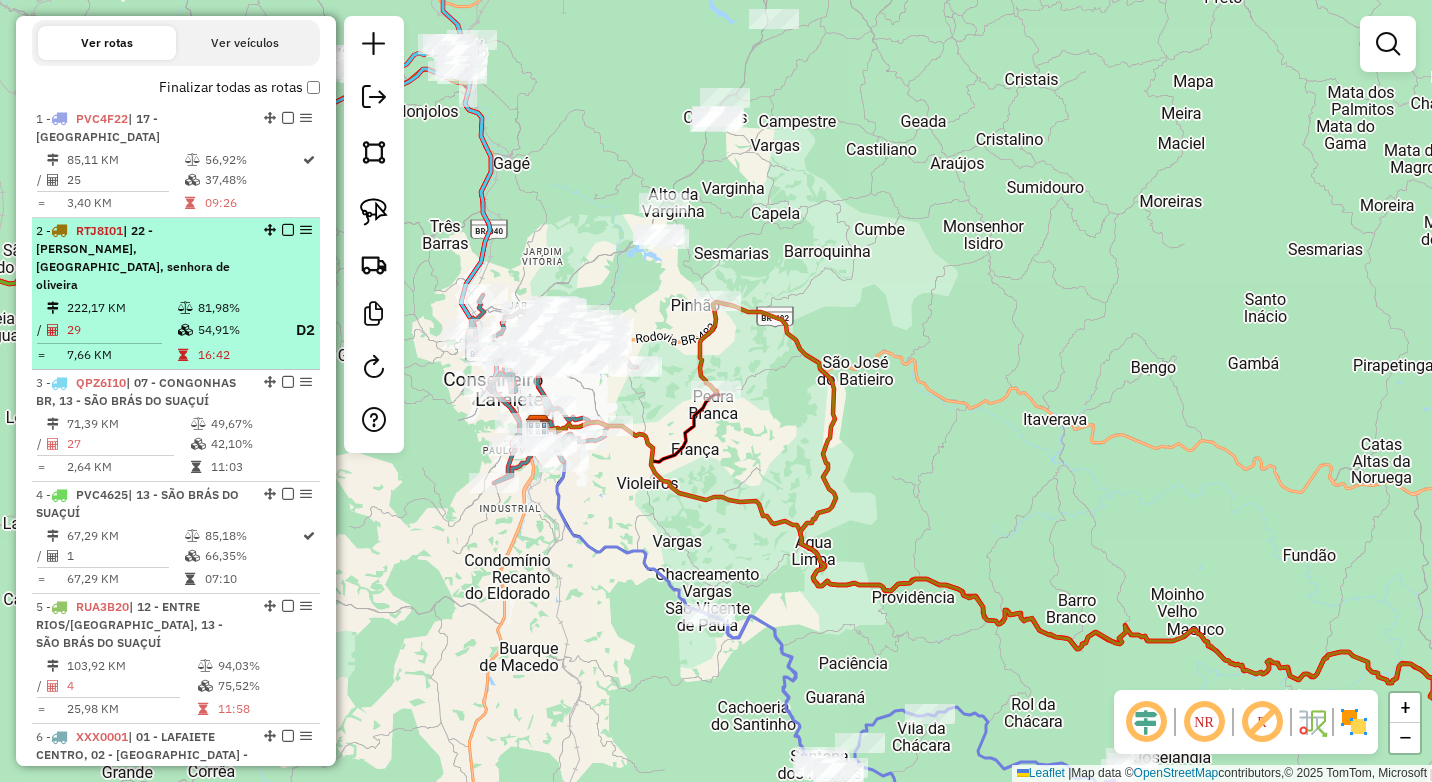 click at bounding box center [288, 230] 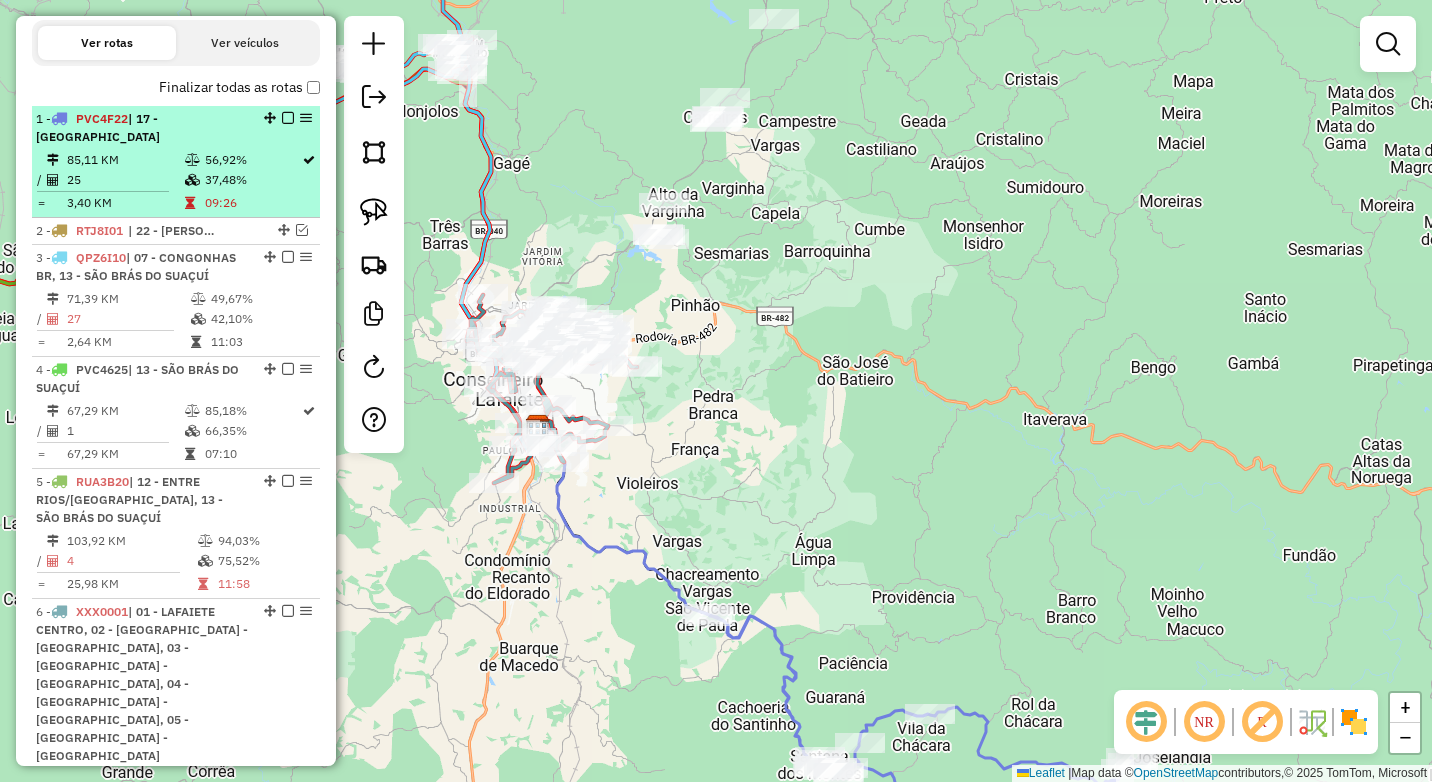 drag, startPoint x: 281, startPoint y: 138, endPoint x: 283, endPoint y: 148, distance: 10.198039 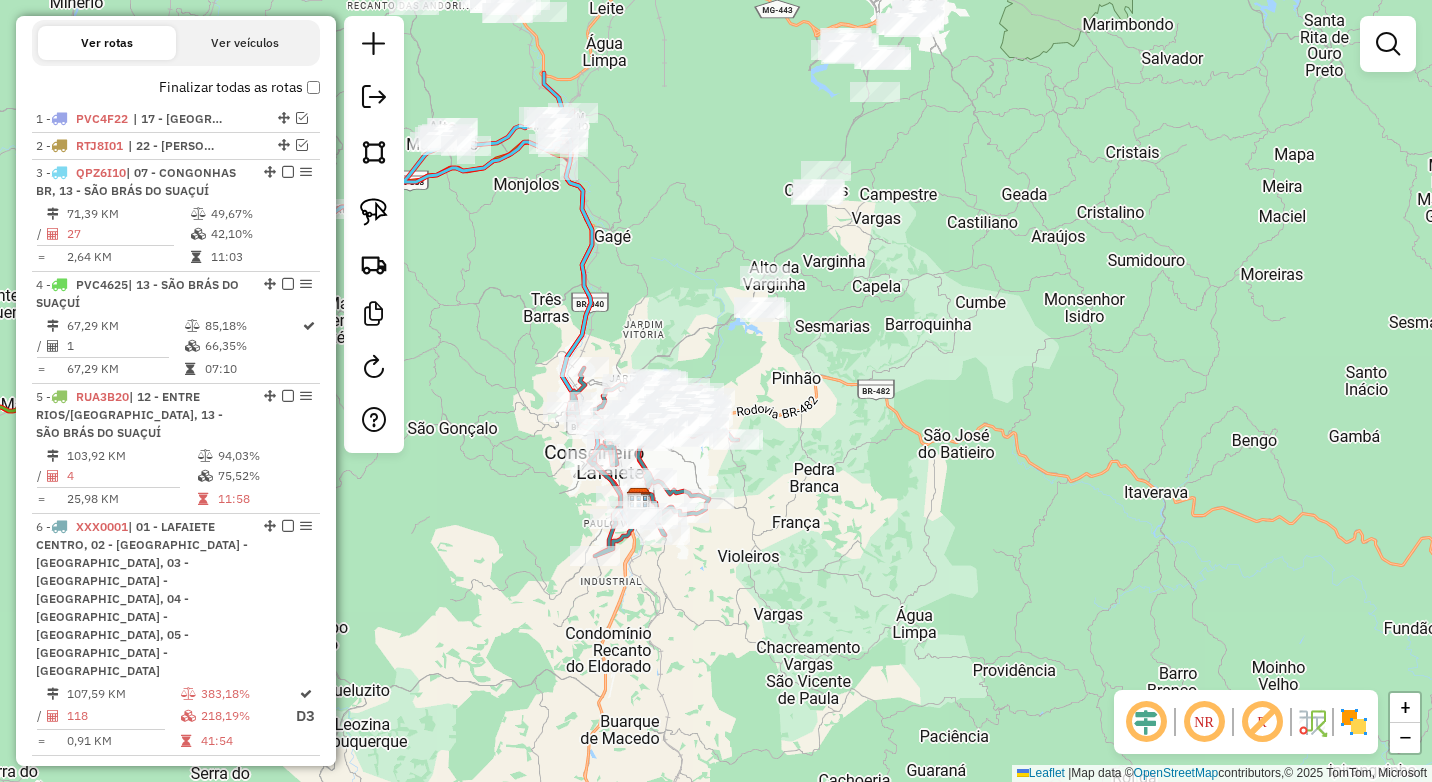 click on "Janela de atendimento Grade de atendimento Capacidade Transportadoras Veículos Cliente Pedidos  Rotas Selecione os dias de semana para filtrar as janelas de atendimento  Seg   Ter   Qua   Qui   Sex   Sáb   Dom  Informe o período da janela de atendimento: De: Até:  Filtrar exatamente a janela do cliente  Considerar janela de atendimento padrão  Selecione os dias de semana para filtrar as grades de atendimento  Seg   Ter   Qua   Qui   Sex   Sáb   Dom   Considerar clientes sem dia de atendimento cadastrado  Clientes fora do dia de atendimento selecionado Filtrar as atividades entre os valores definidos abaixo:  Peso mínimo:   Peso máximo:   Cubagem mínima:   Cubagem máxima:   De:   Até:  Filtrar as atividades entre o tempo de atendimento definido abaixo:  De:   Até:   Considerar capacidade total dos clientes não roteirizados Transportadora: Selecione um ou mais itens Tipo de veículo: Selecione um ou mais itens Veículo: Selecione um ou mais itens Motorista: Selecione um ou mais itens Nome: Rótulo:" 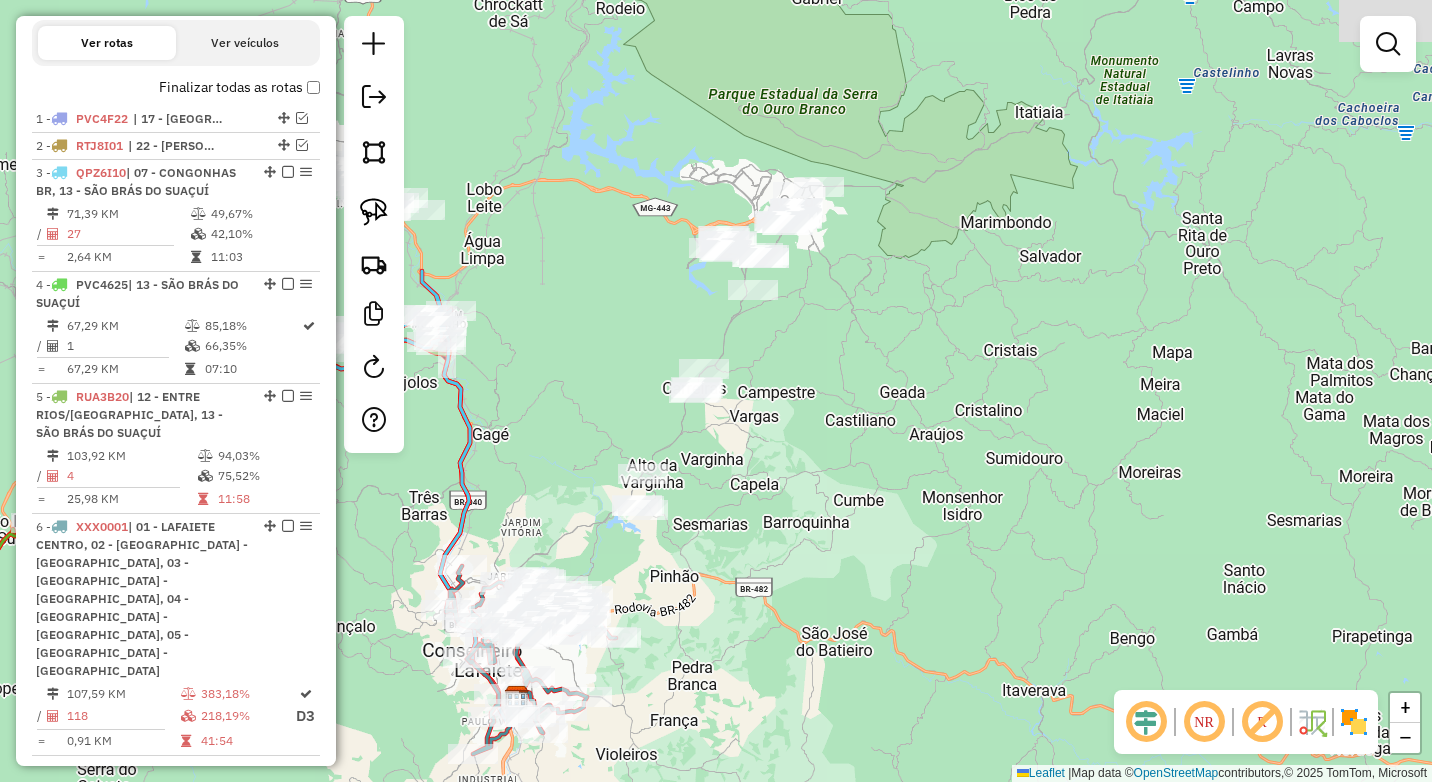 drag, startPoint x: 820, startPoint y: 409, endPoint x: 714, endPoint y: 584, distance: 204.59961 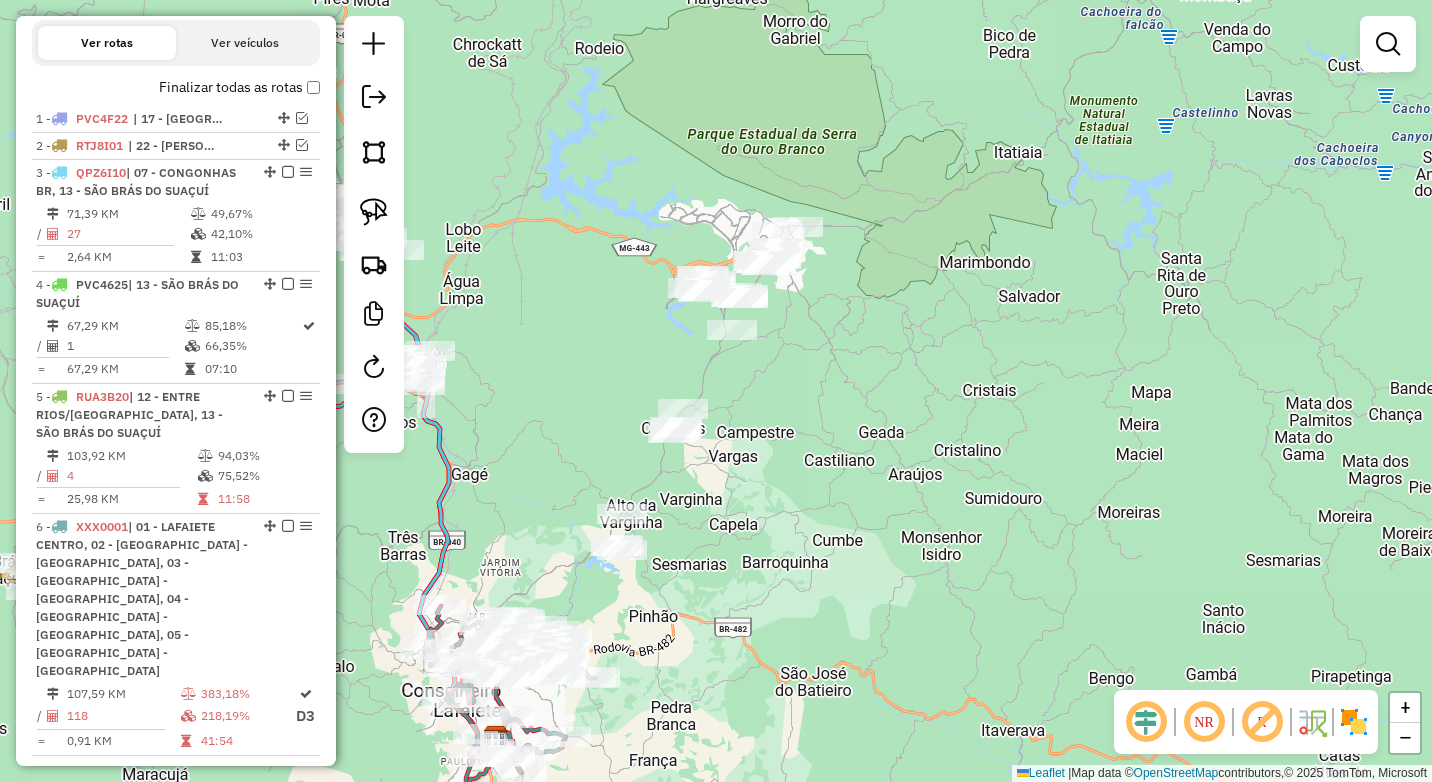 drag, startPoint x: 363, startPoint y: 204, endPoint x: 758, endPoint y: 279, distance: 402.05722 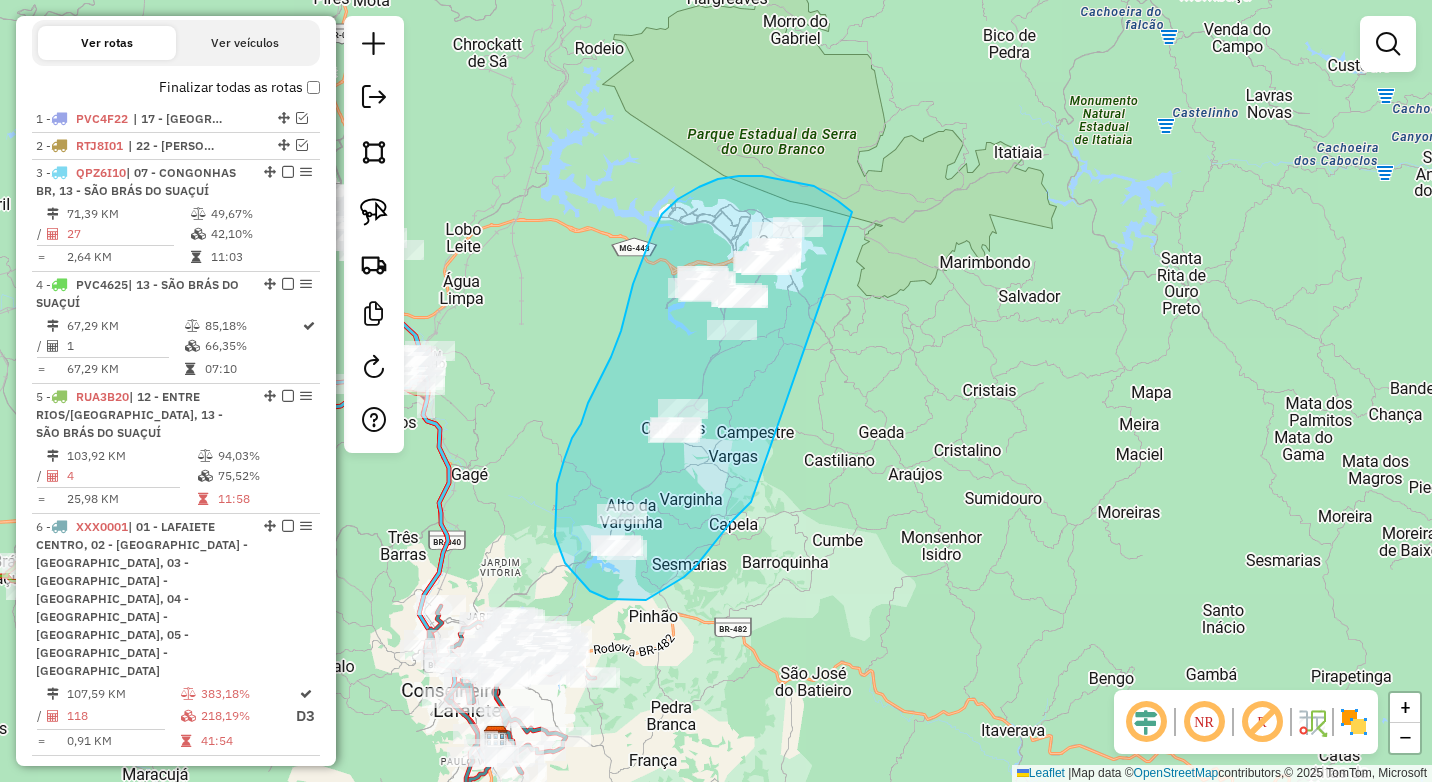 drag, startPoint x: 793, startPoint y: 181, endPoint x: 785, endPoint y: 472, distance: 291.10995 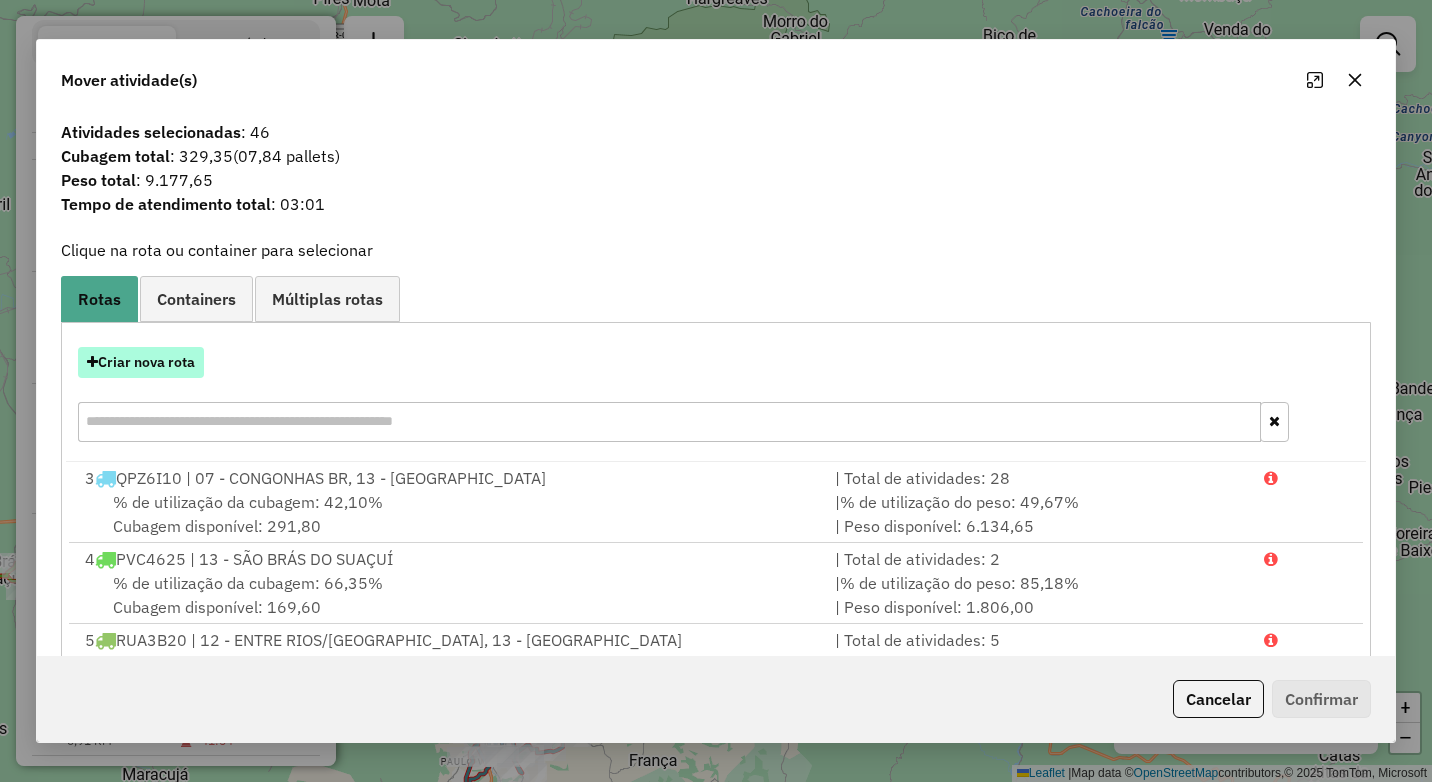 click on "Criar nova rota" at bounding box center (141, 362) 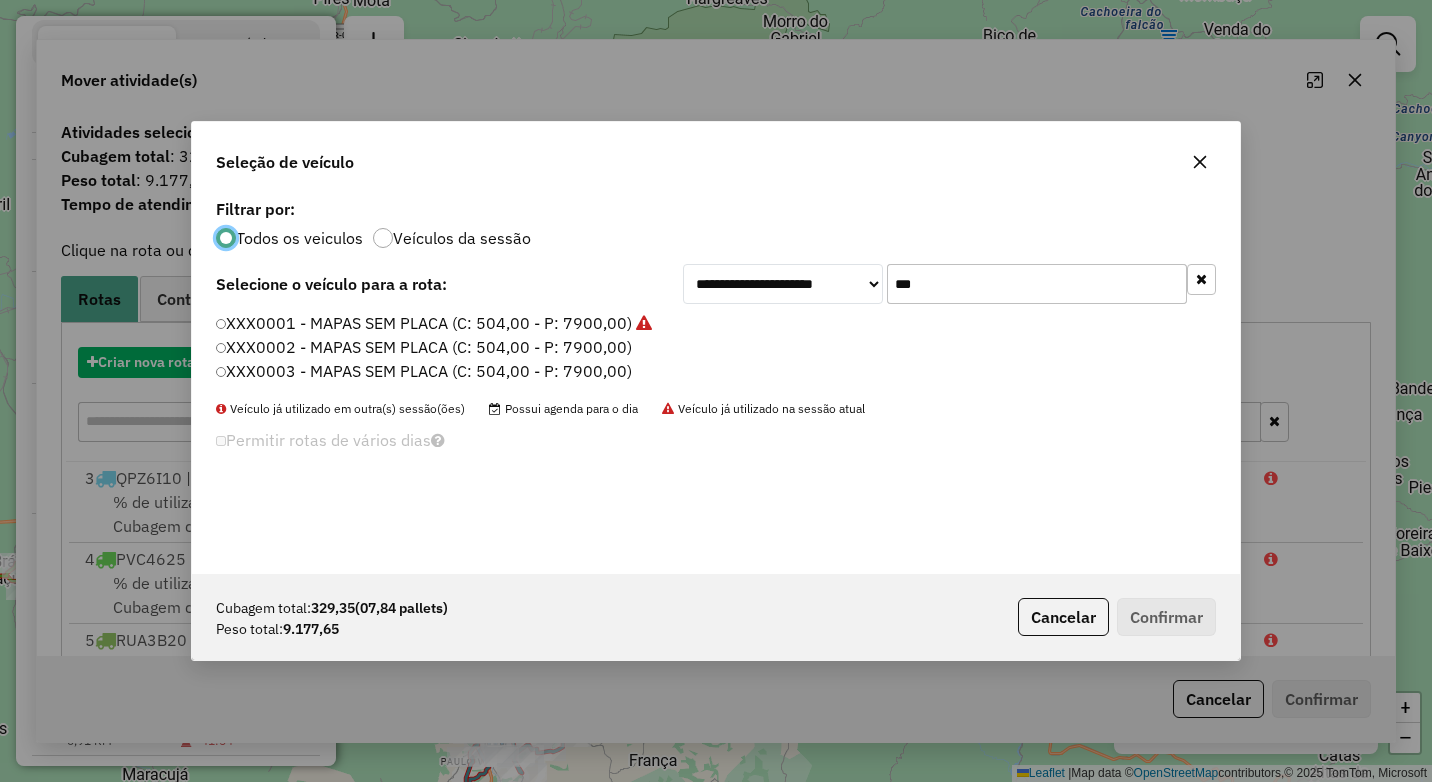 scroll, scrollTop: 11, scrollLeft: 6, axis: both 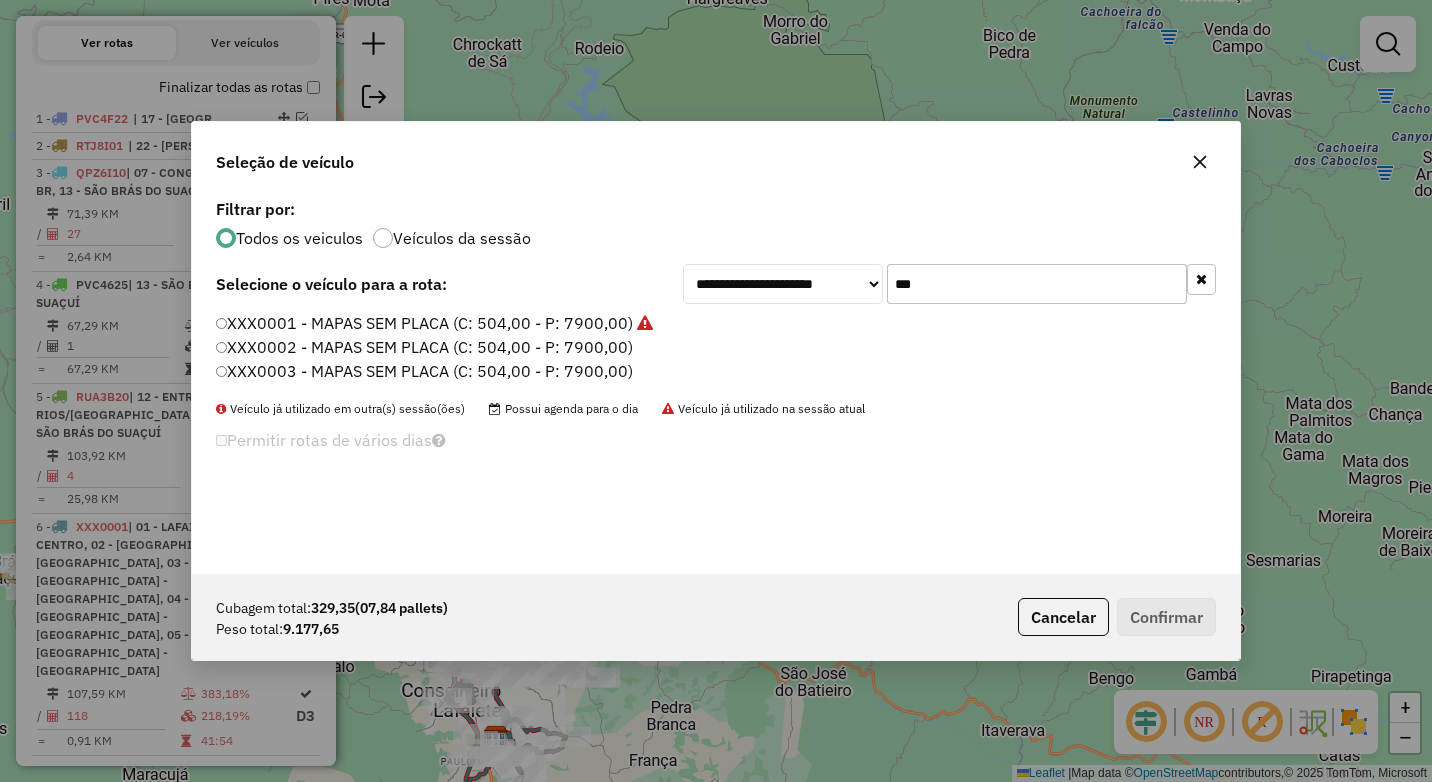 click on "XXX0001 - MAPAS SEM PLACA (C: 504,00 - P: 7900,00)" 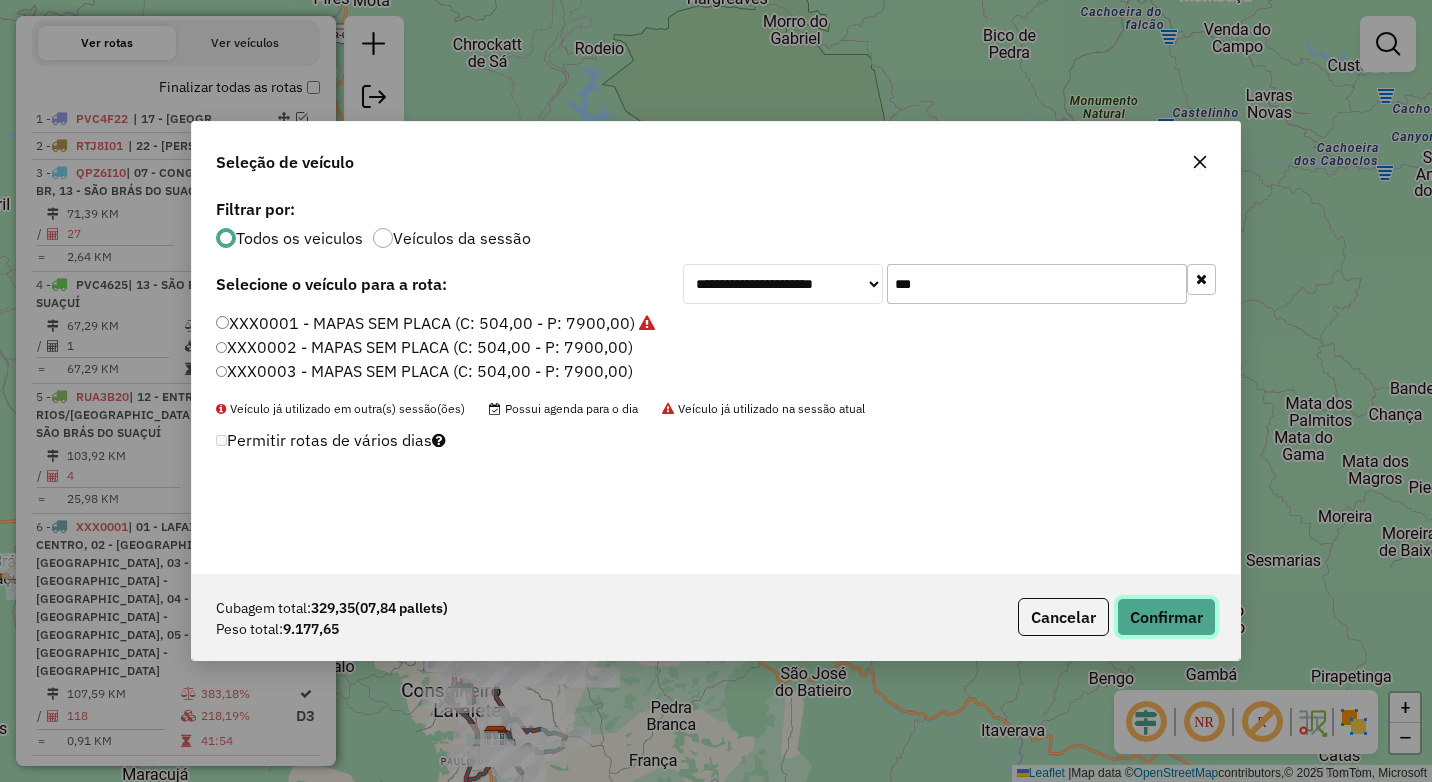 click on "Confirmar" 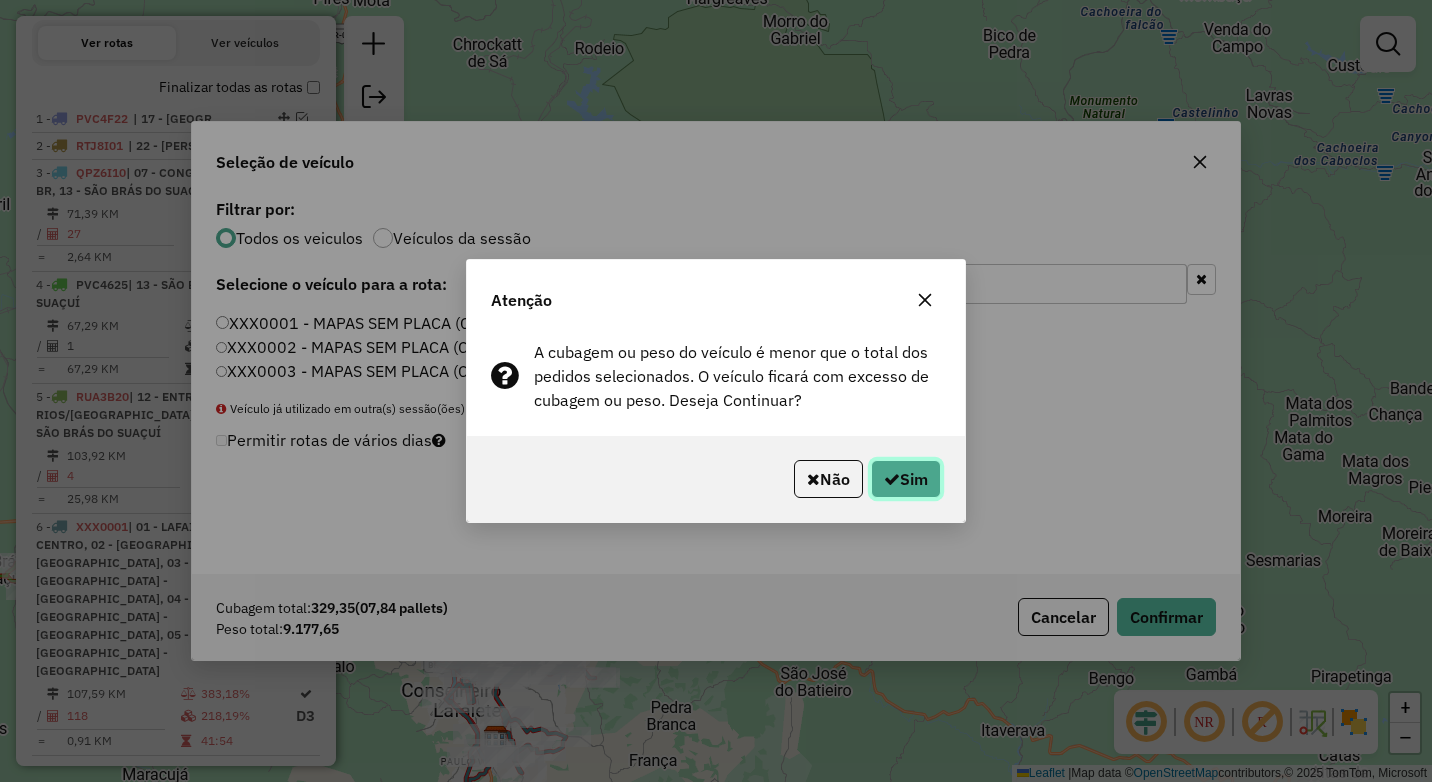 click on "Sim" 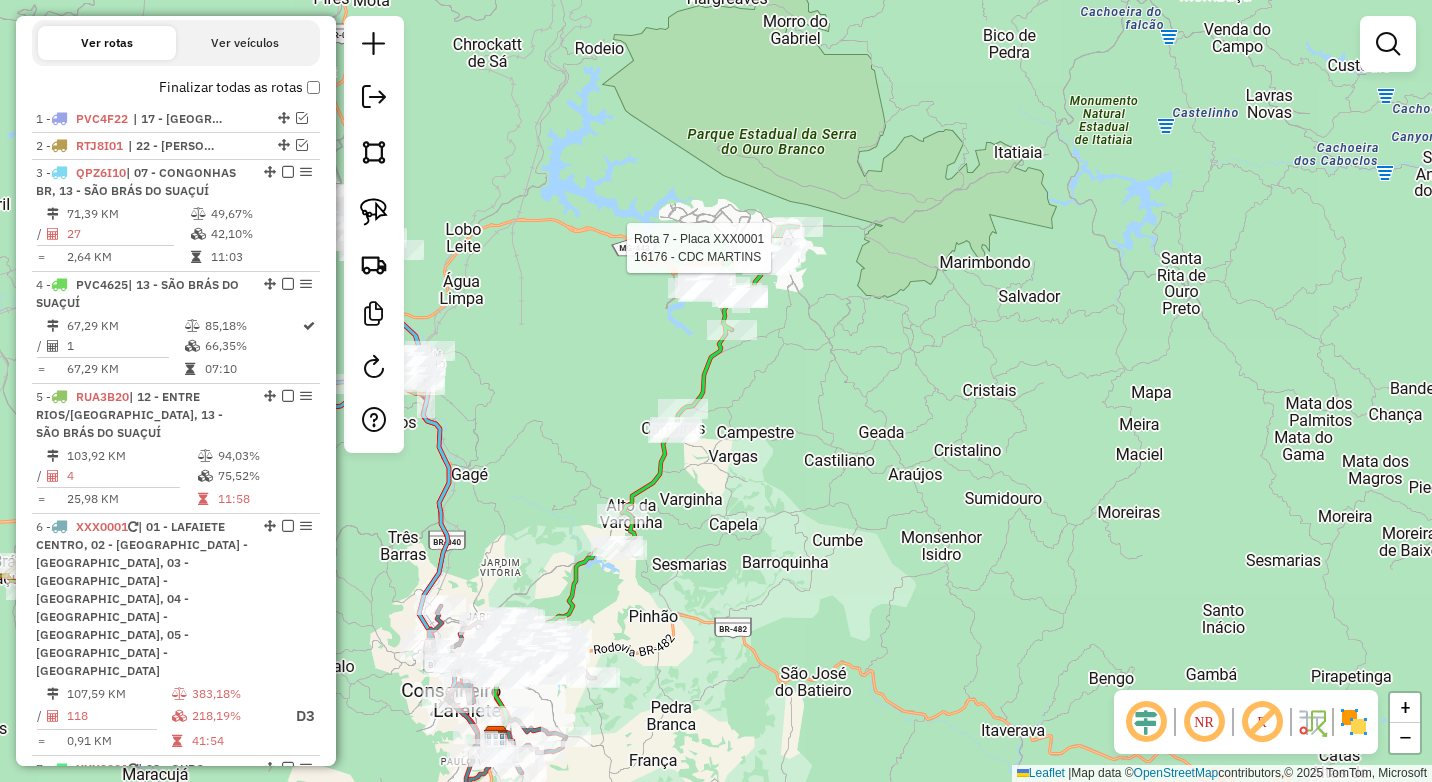 select on "*********" 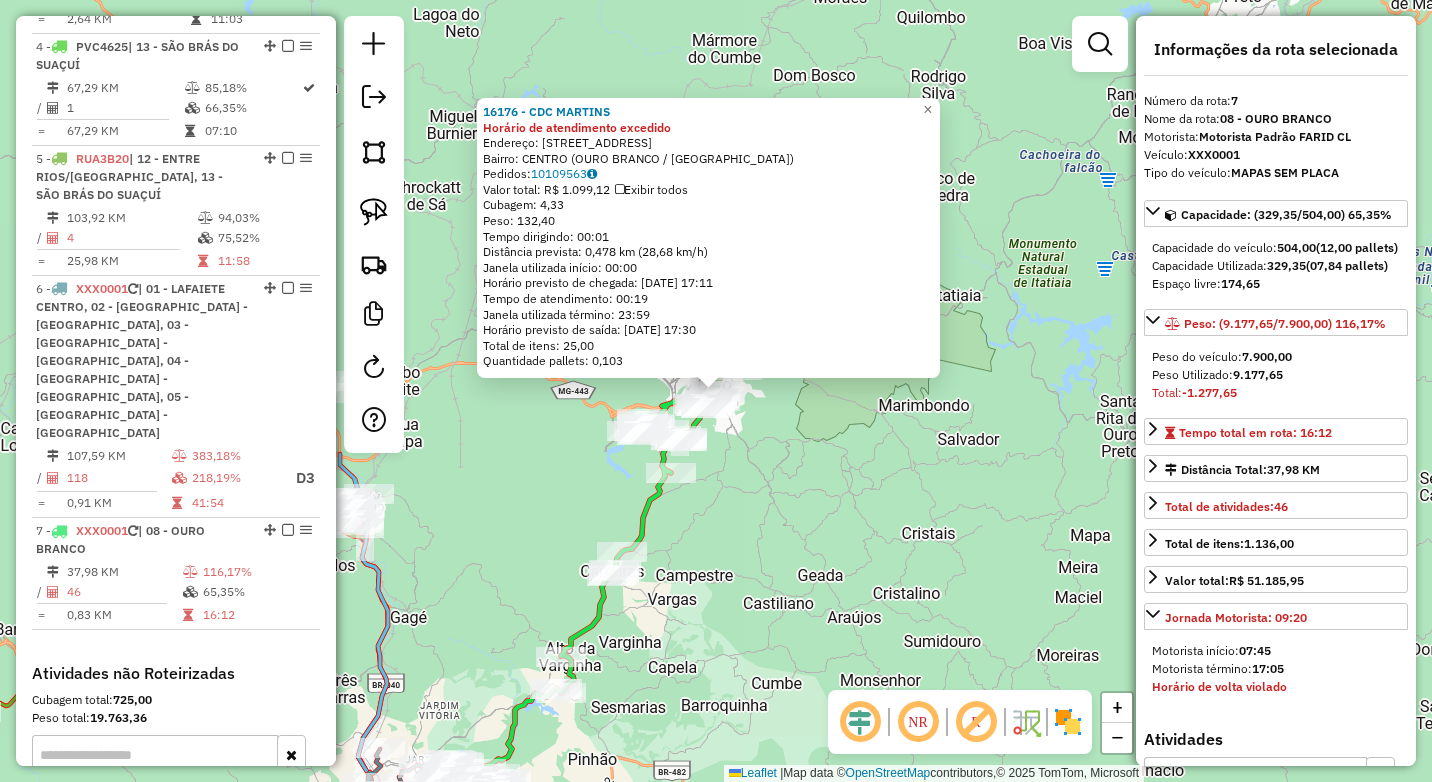 scroll, scrollTop: 1084, scrollLeft: 0, axis: vertical 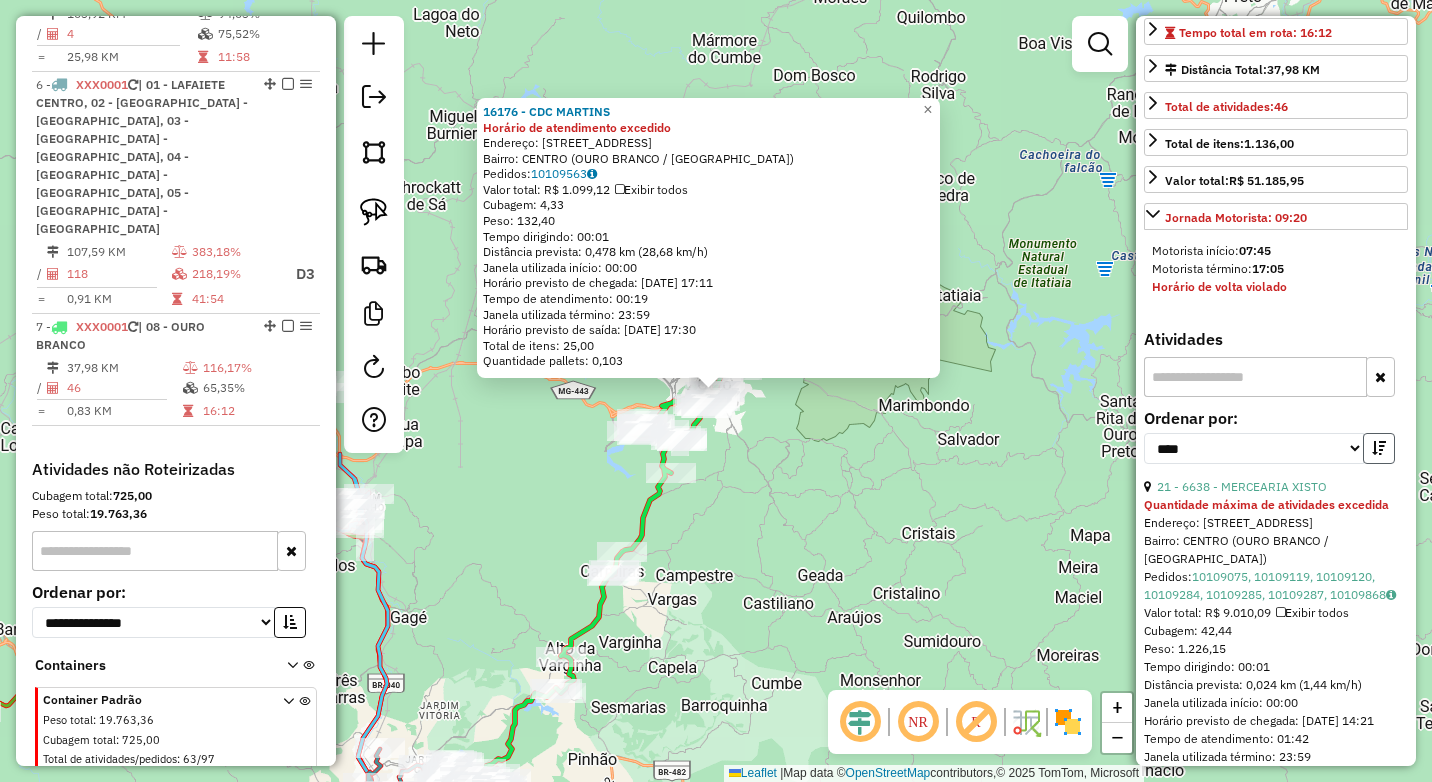 click at bounding box center (1379, 448) 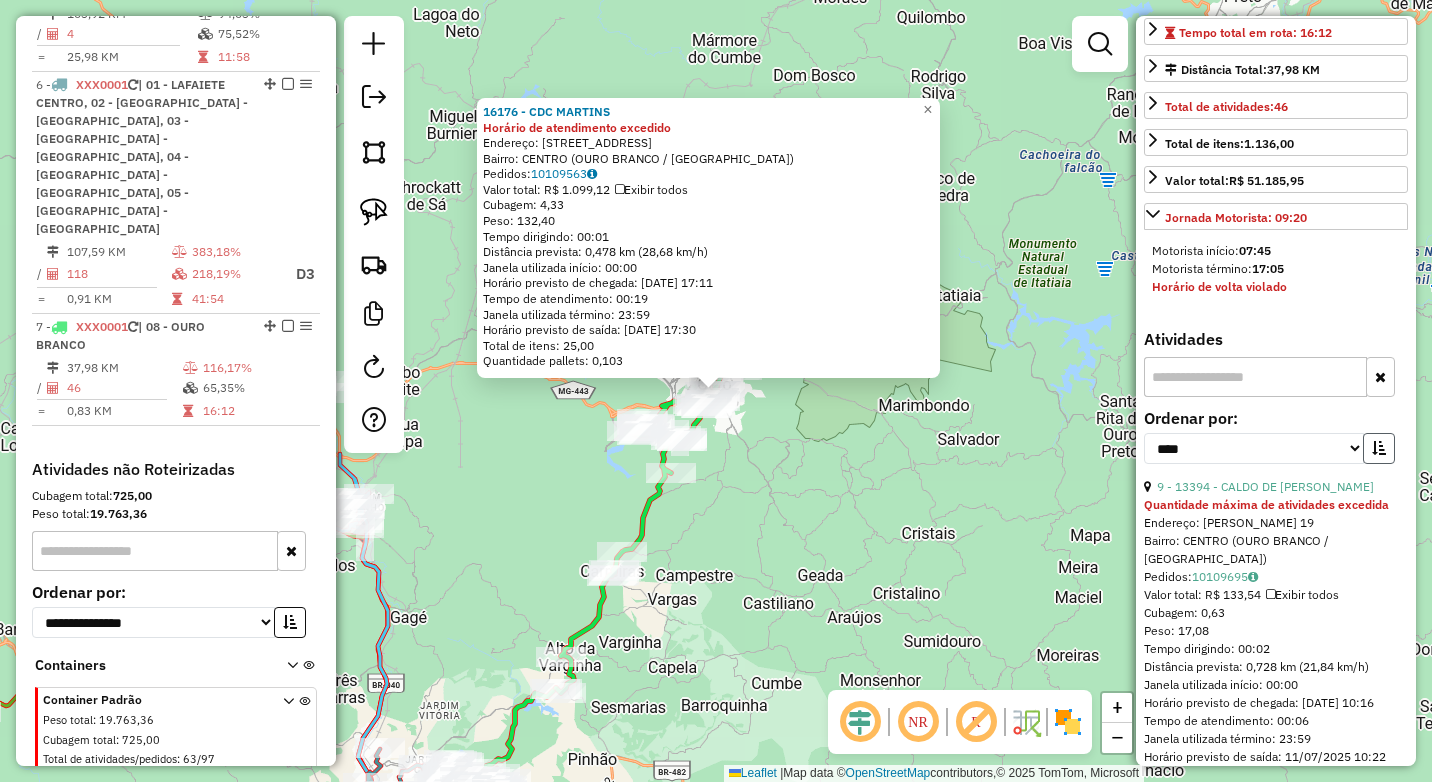 click at bounding box center [1379, 448] 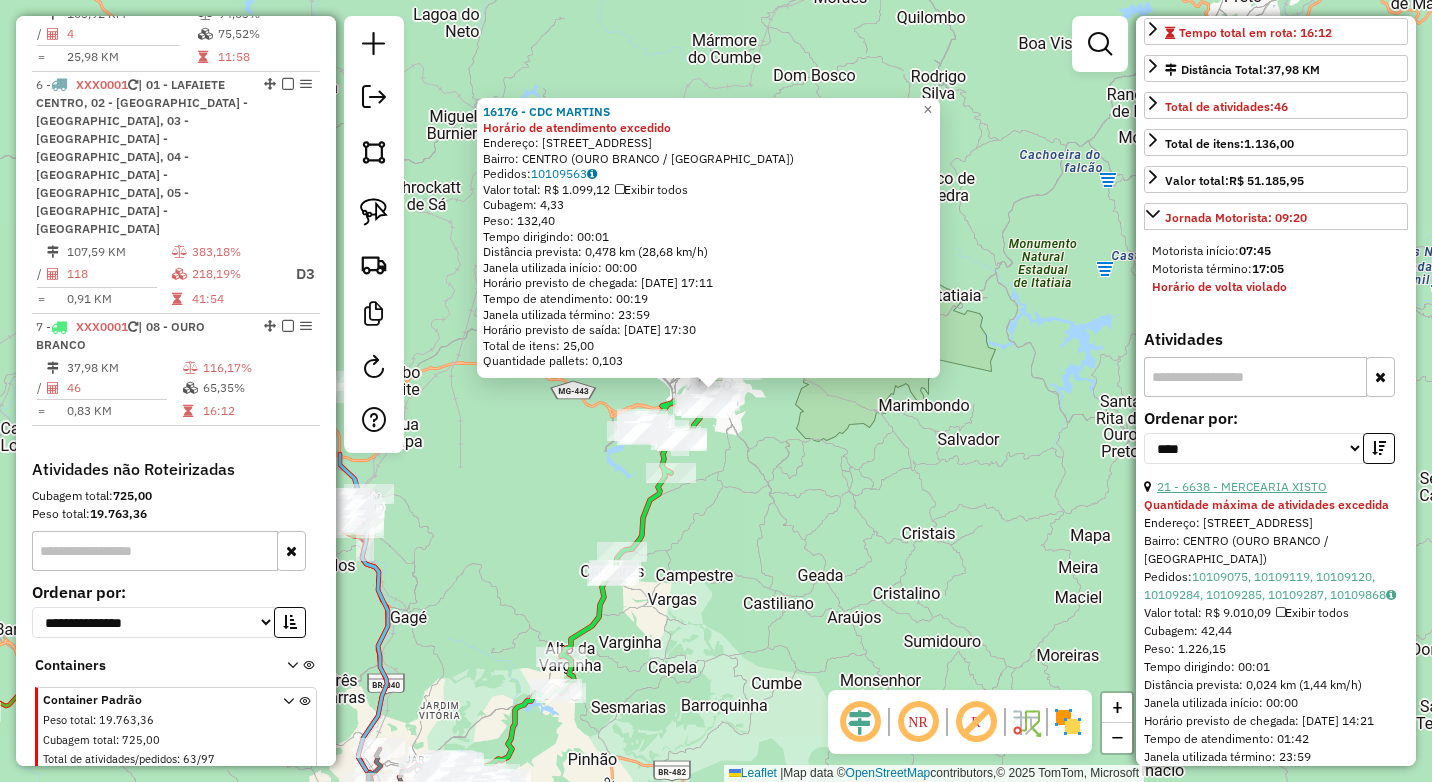 click on "21 - 6638 - MERCEARIA XISTO" at bounding box center (1242, 486) 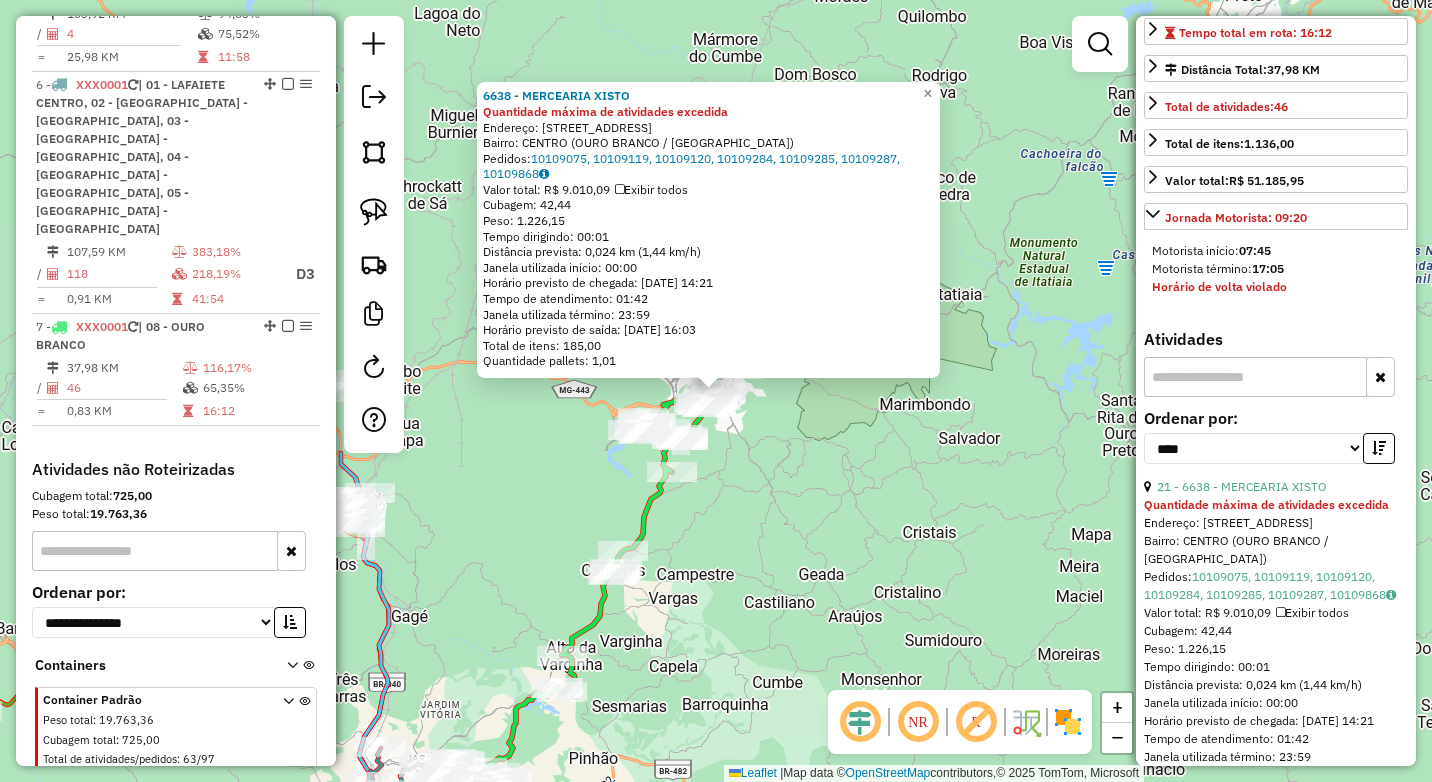 click on "6638 - MERCEARIA XISTO Quantidade máxima de atividades excedida  Endereço:  SANTA CRUZ 204   Bairro: CENTRO (OURO BRANCO / MG)   Pedidos:  10109075, 10109119, 10109120, 10109284, 10109285, 10109287, 10109868   Valor total: R$ 9.010,09   Exibir todos   Cubagem: 42,44  Peso: 1.226,15  Tempo dirigindo: 00:01   Distância prevista: 0,024 km (1,44 km/h)   Janela utilizada início: 00:00   Horário previsto de chegada: 11/07/2025 14:21   Tempo de atendimento: 01:42   Janela utilizada término: 23:59   Horário previsto de saída: 11/07/2025 16:03   Total de itens: 185,00   Quantidade pallets: 1,01  × Janela de atendimento Grade de atendimento Capacidade Transportadoras Veículos Cliente Pedidos  Rotas Selecione os dias de semana para filtrar as janelas de atendimento  Seg   Ter   Qua   Qui   Sex   Sáb   Dom  Informe o período da janela de atendimento: De: Até:  Filtrar exatamente a janela do cliente  Considerar janela de atendimento padrão  Selecione os dias de semana para filtrar as grades de atendimento +" 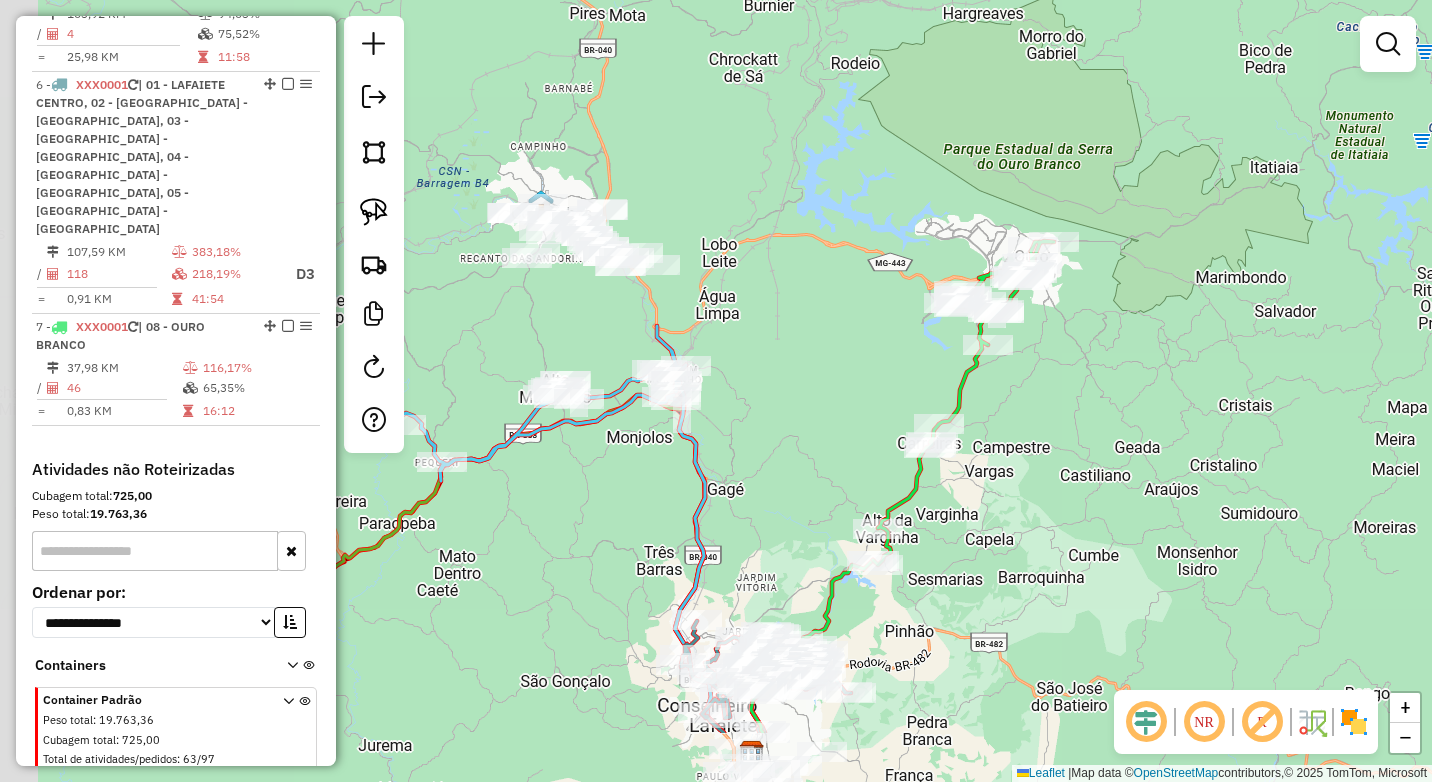 drag, startPoint x: 748, startPoint y: 606, endPoint x: 1069, endPoint y: 475, distance: 346.7016 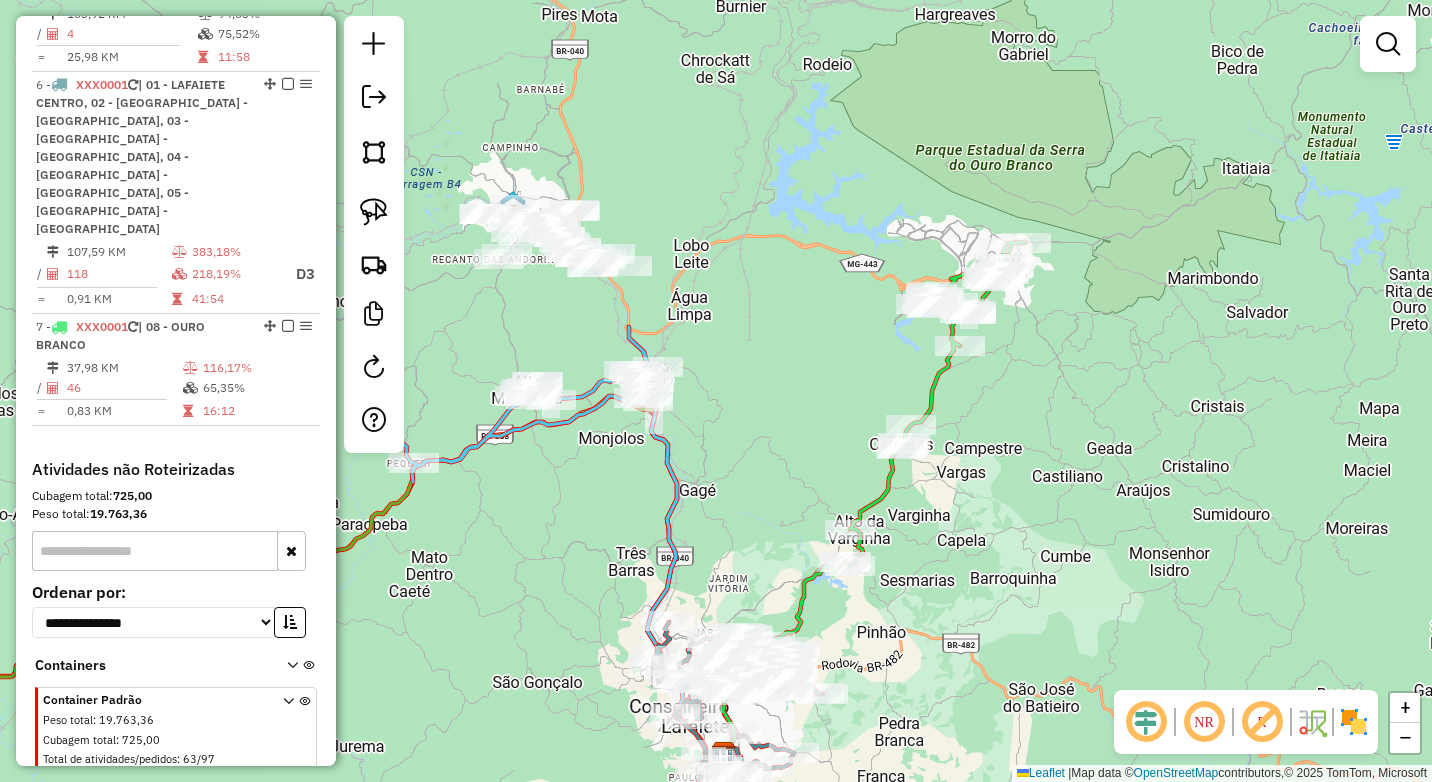 drag, startPoint x: 846, startPoint y: 452, endPoint x: 818, endPoint y: 450, distance: 28.071337 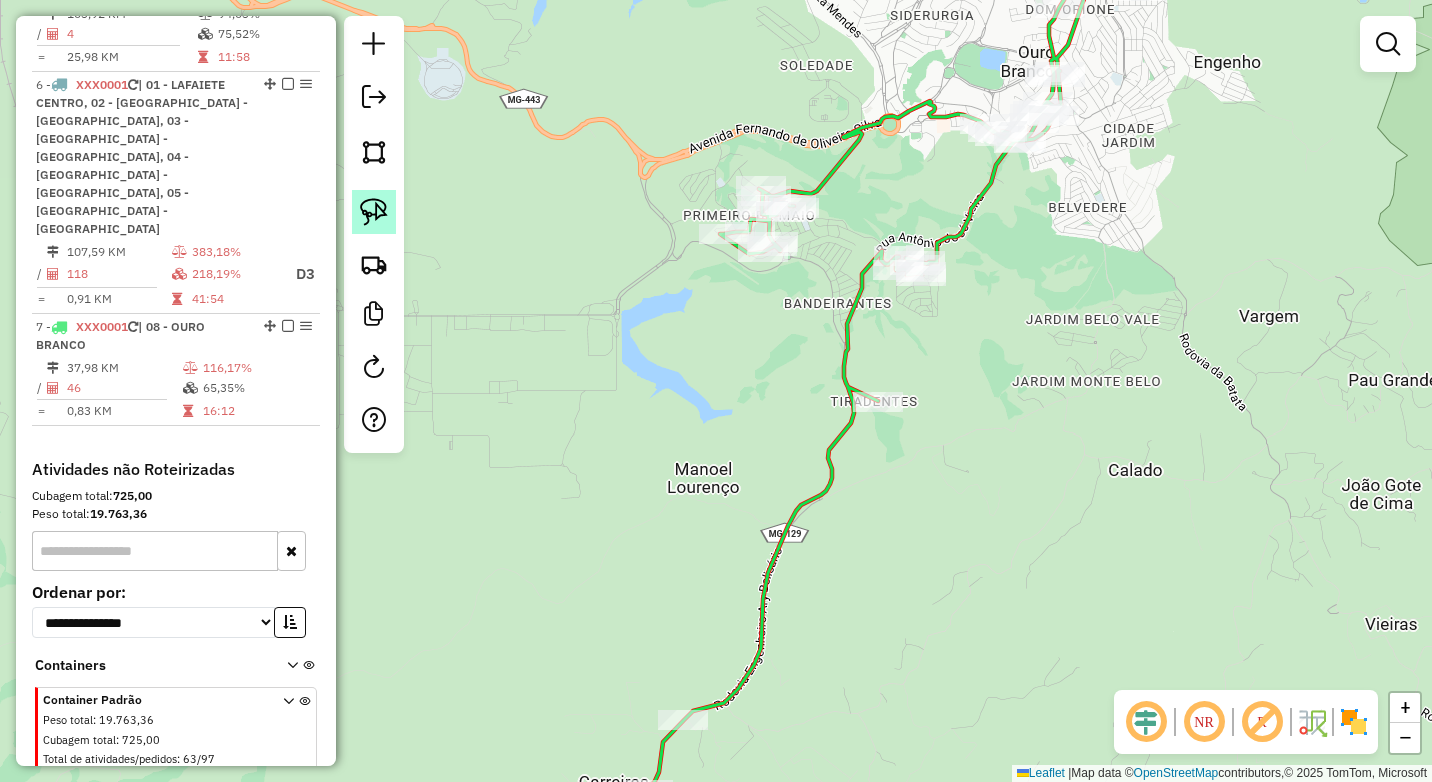 click 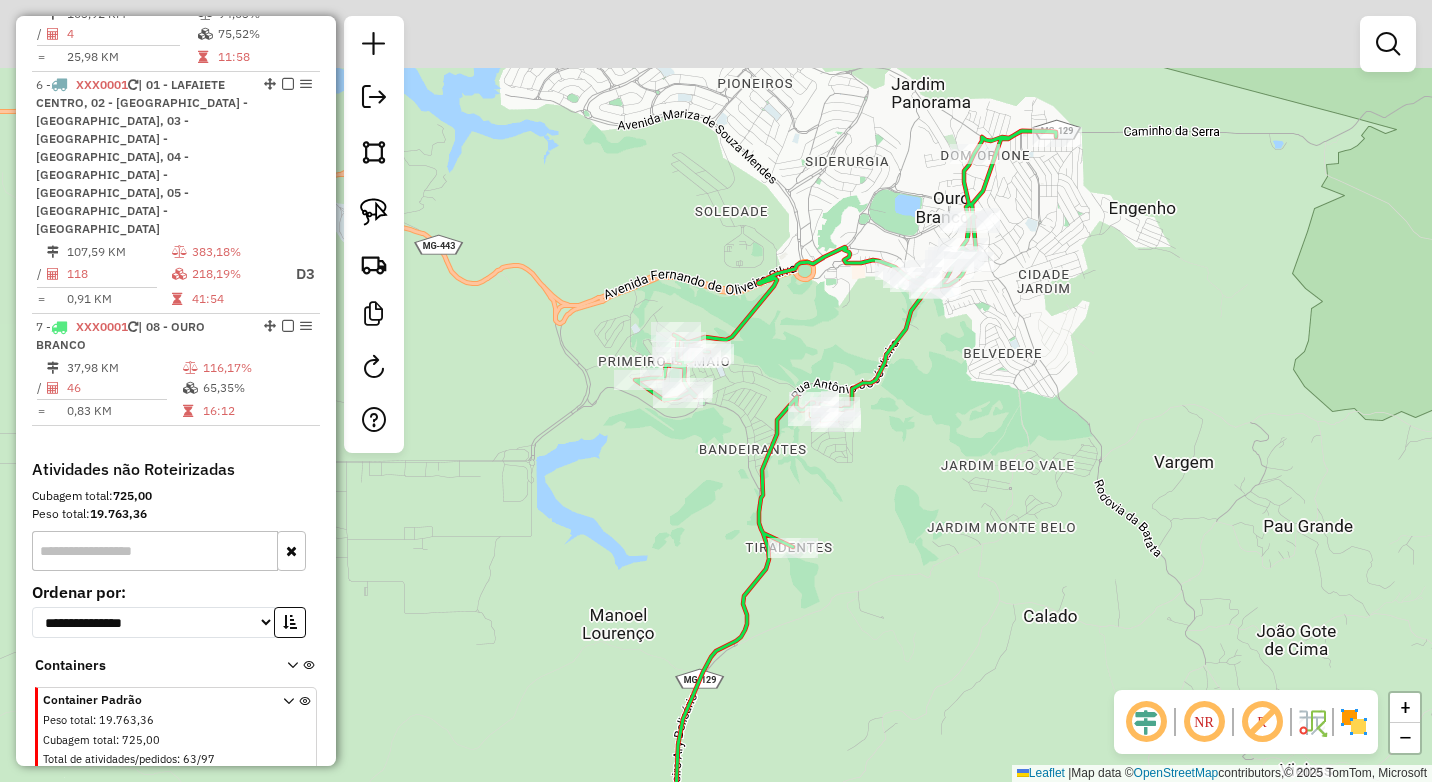 drag, startPoint x: 1084, startPoint y: 304, endPoint x: 1042, endPoint y: 384, distance: 90.35486 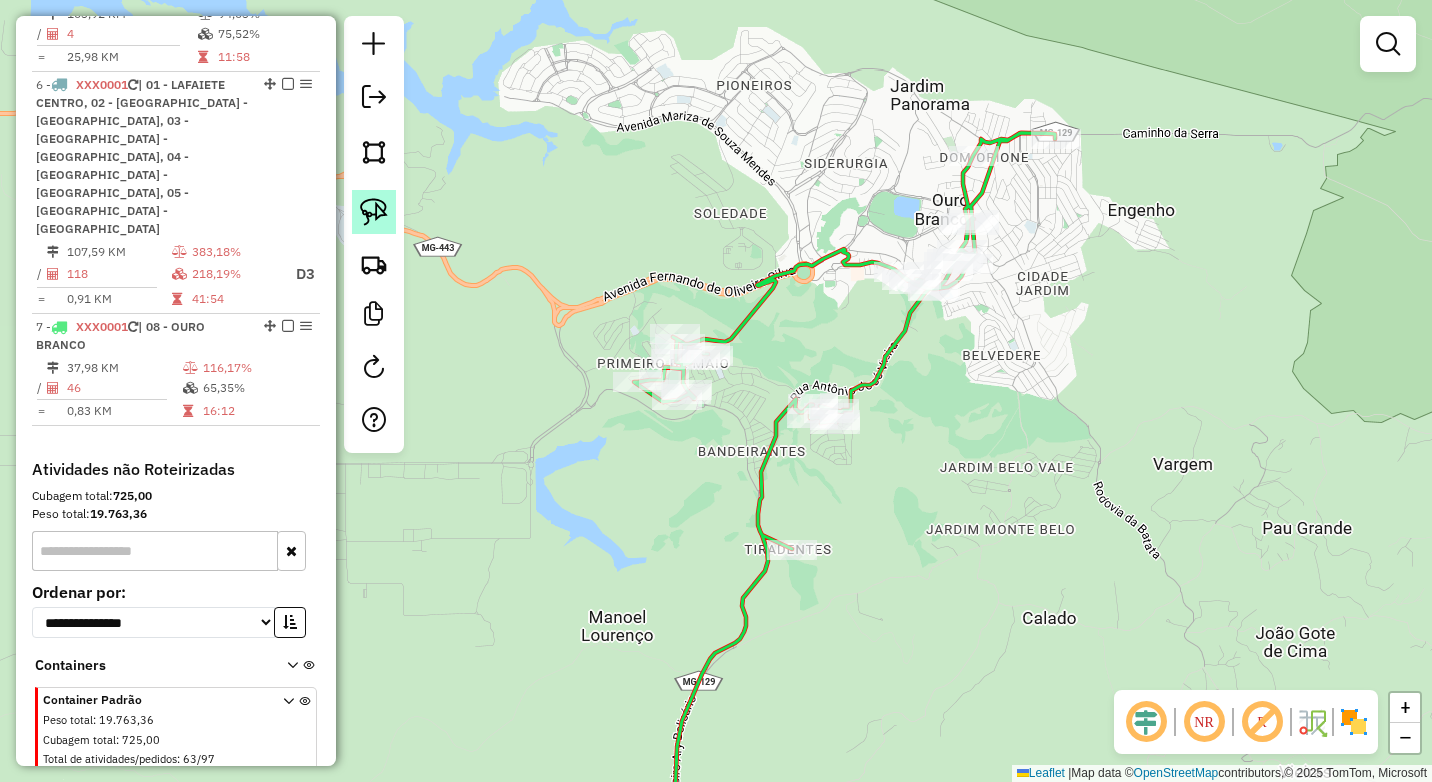 click 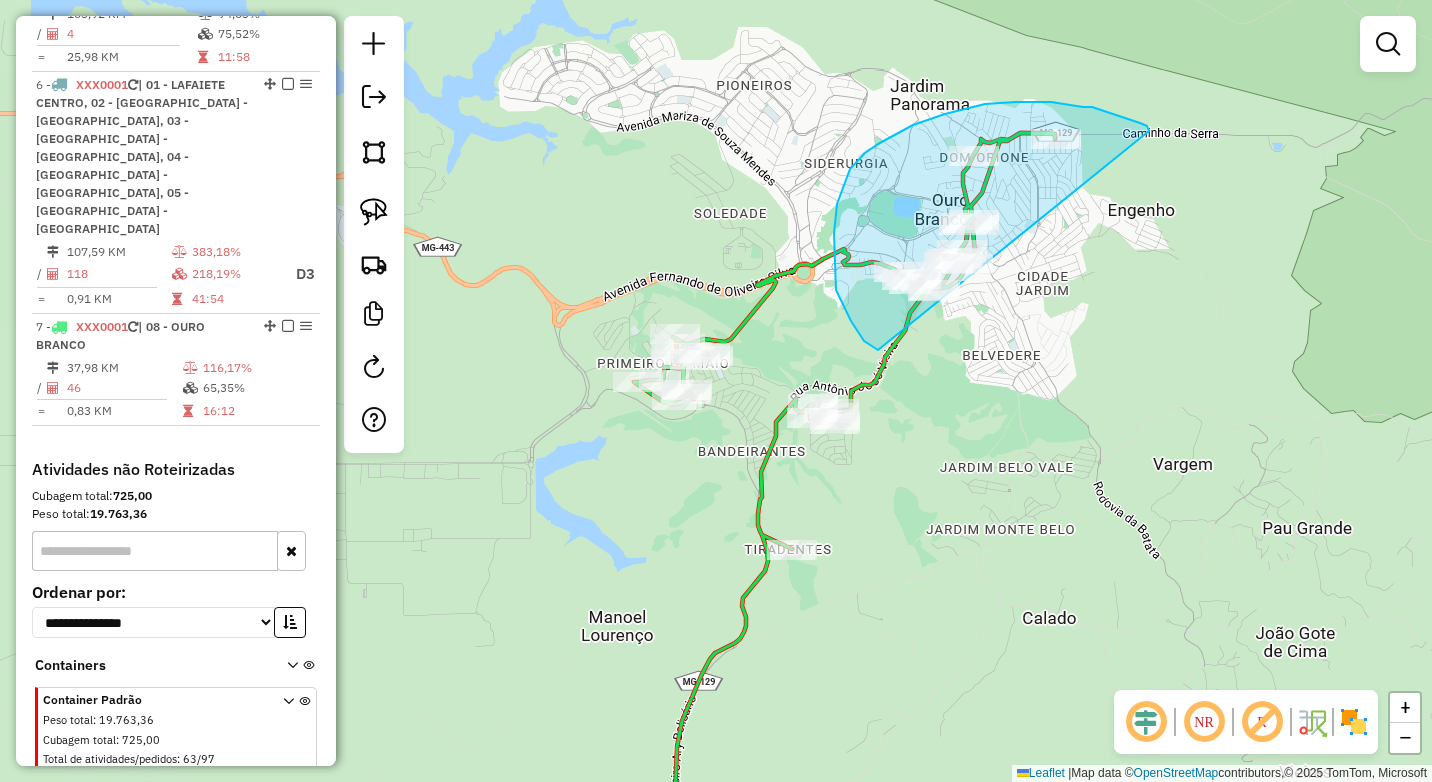 drag, startPoint x: 1083, startPoint y: 107, endPoint x: 986, endPoint y: 361, distance: 271.8915 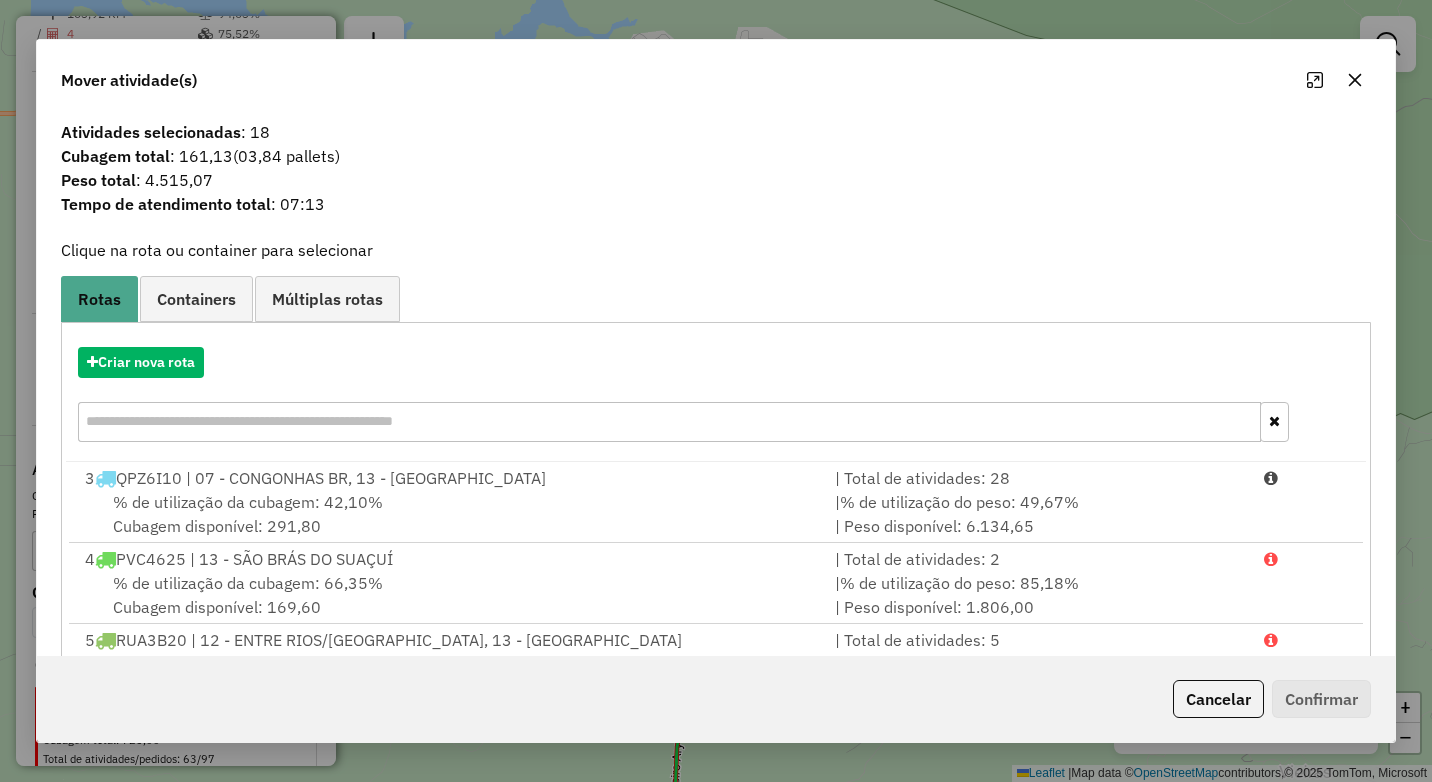 click 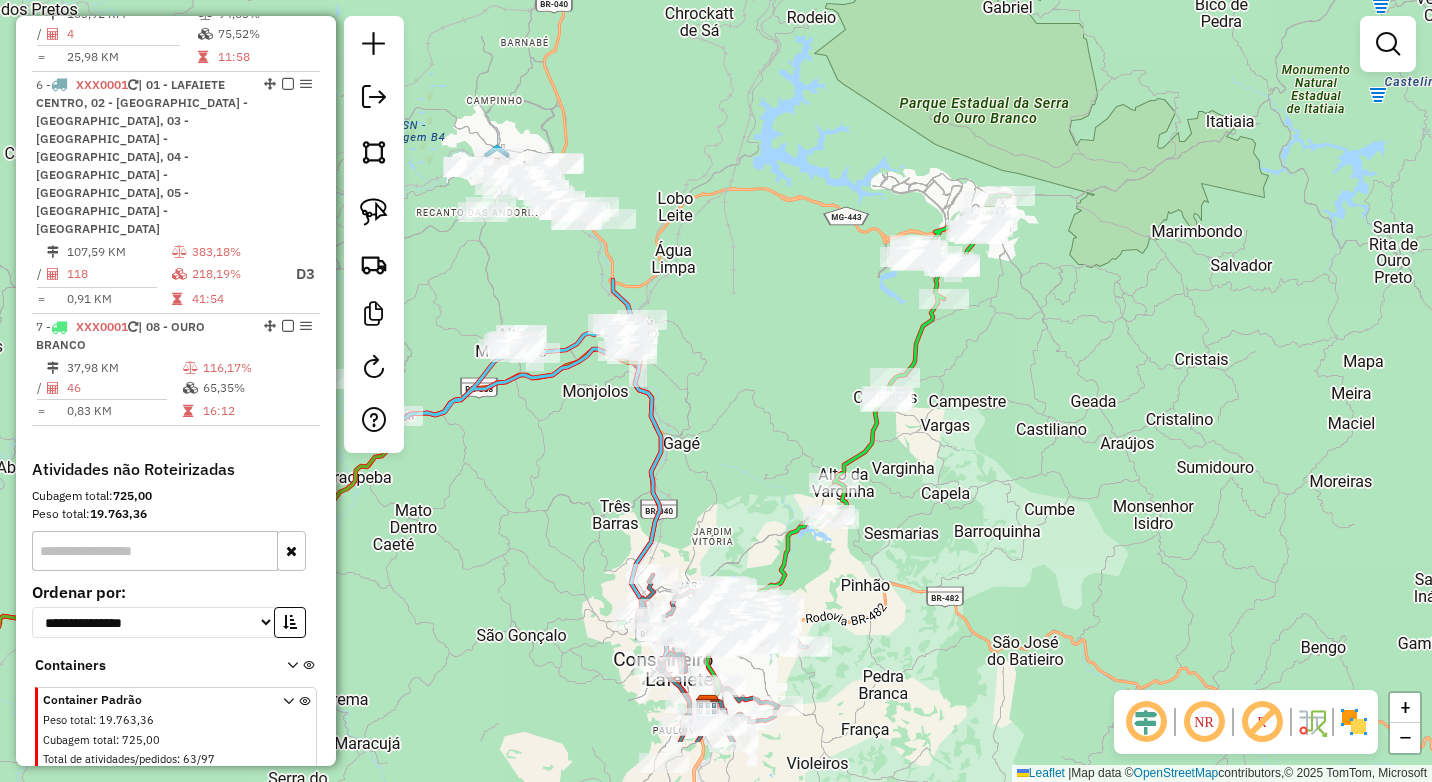 drag, startPoint x: 1040, startPoint y: 516, endPoint x: 1013, endPoint y: 359, distance: 159.30473 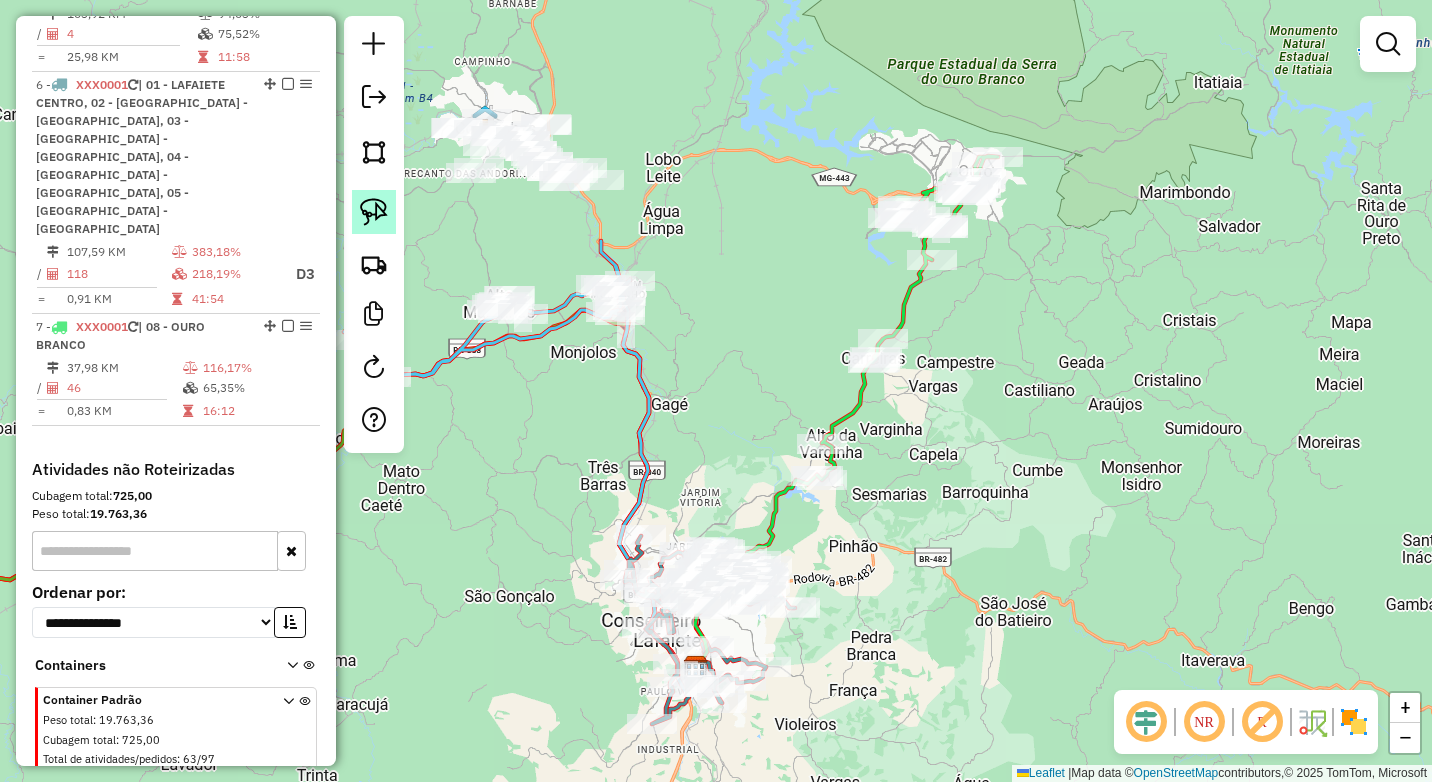 click 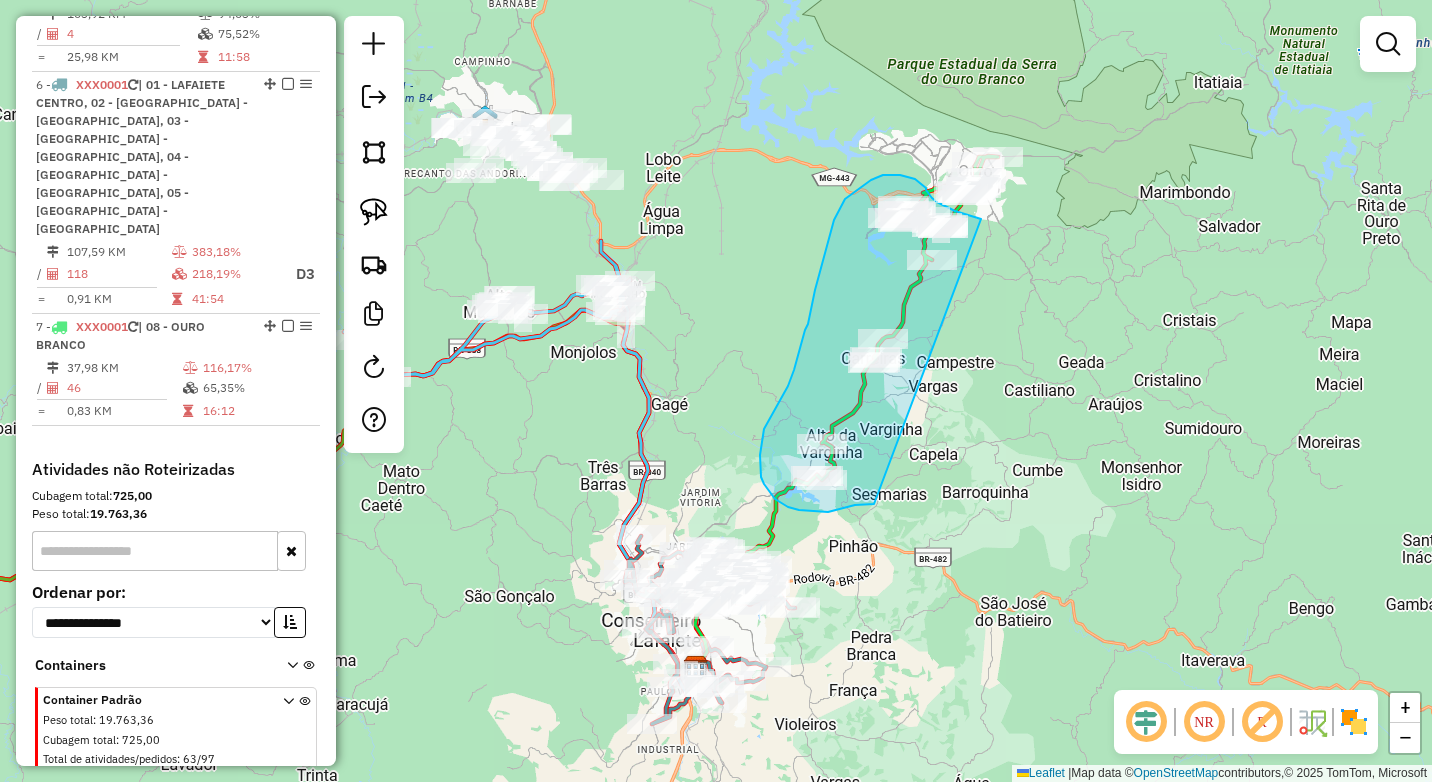 drag, startPoint x: 981, startPoint y: 219, endPoint x: 874, endPoint y: 504, distance: 304.42404 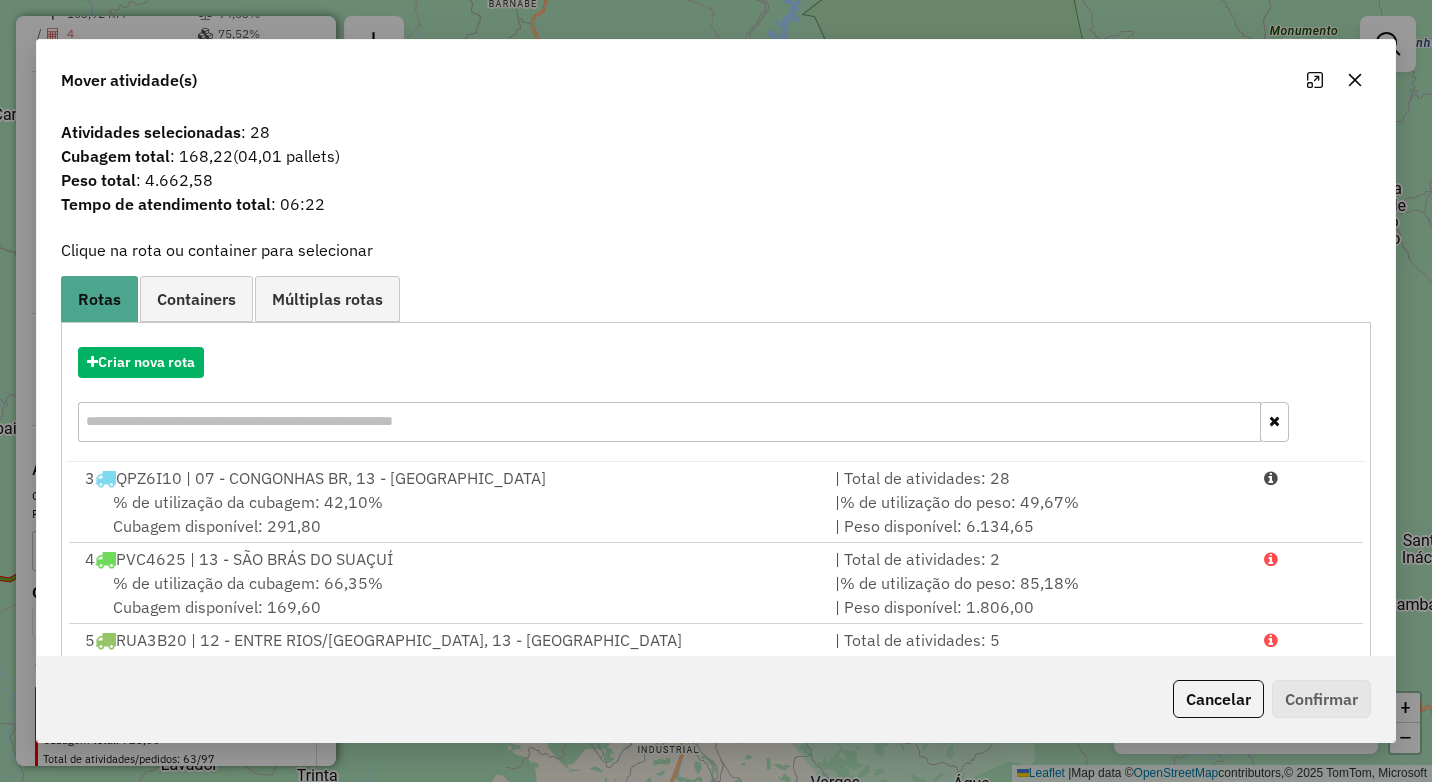 click 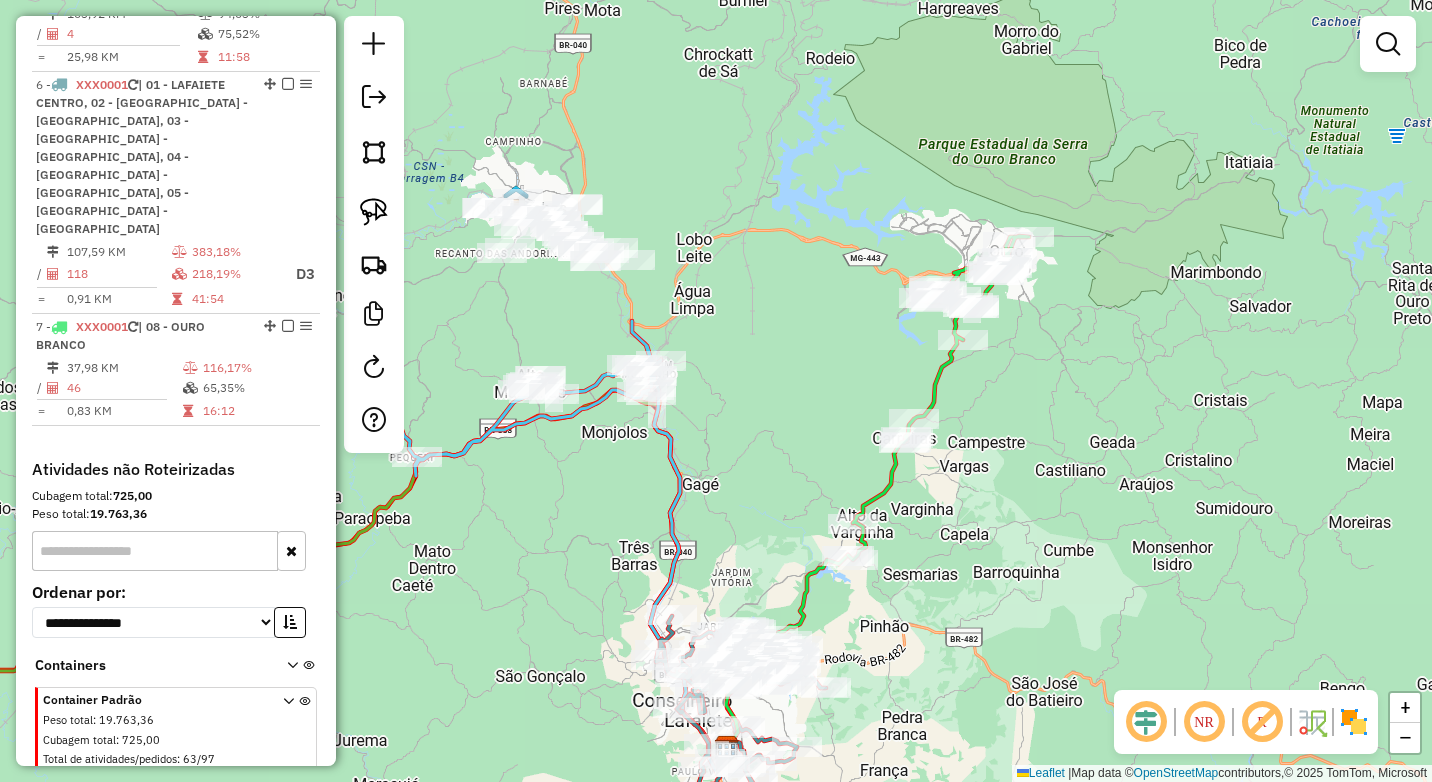 drag, startPoint x: 757, startPoint y: 303, endPoint x: 790, endPoint y: 399, distance: 101.51354 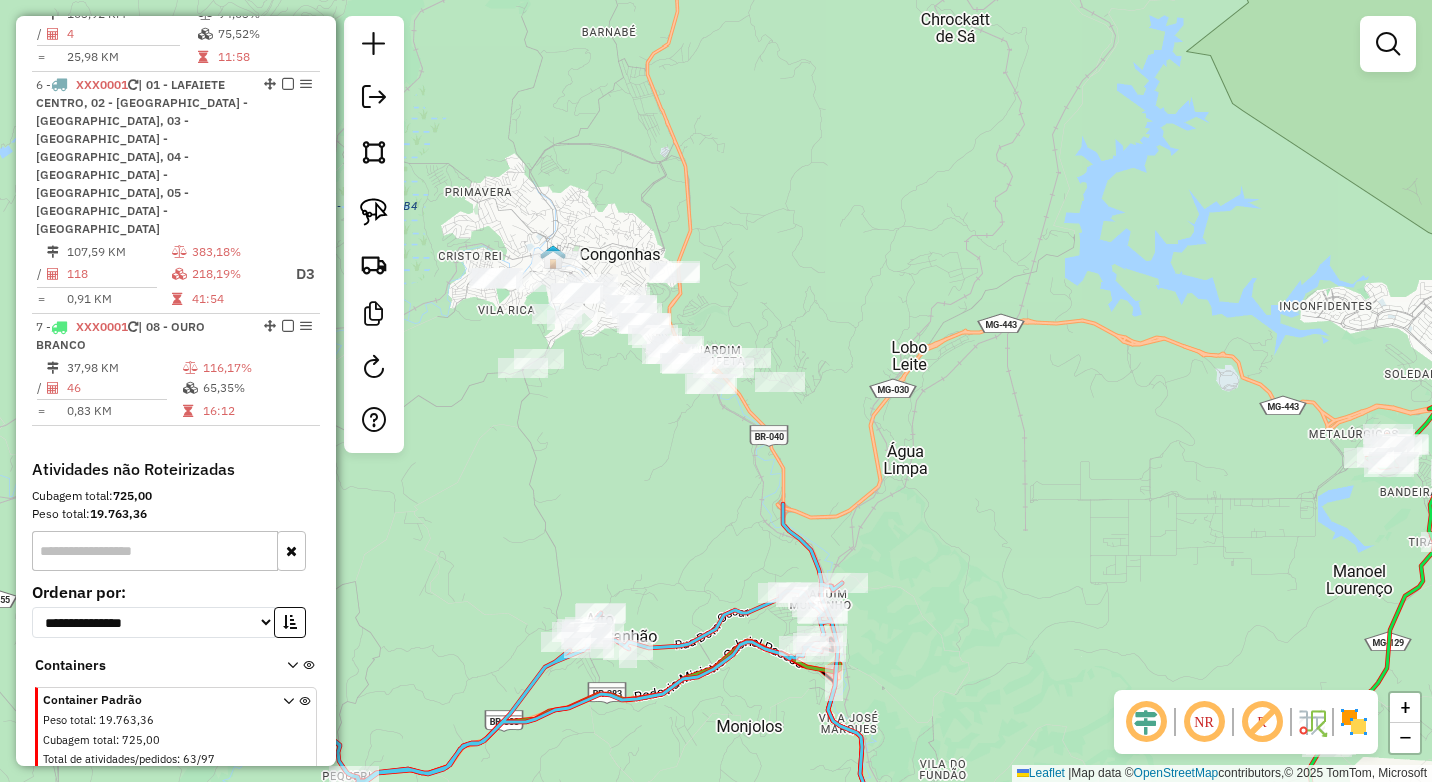 click 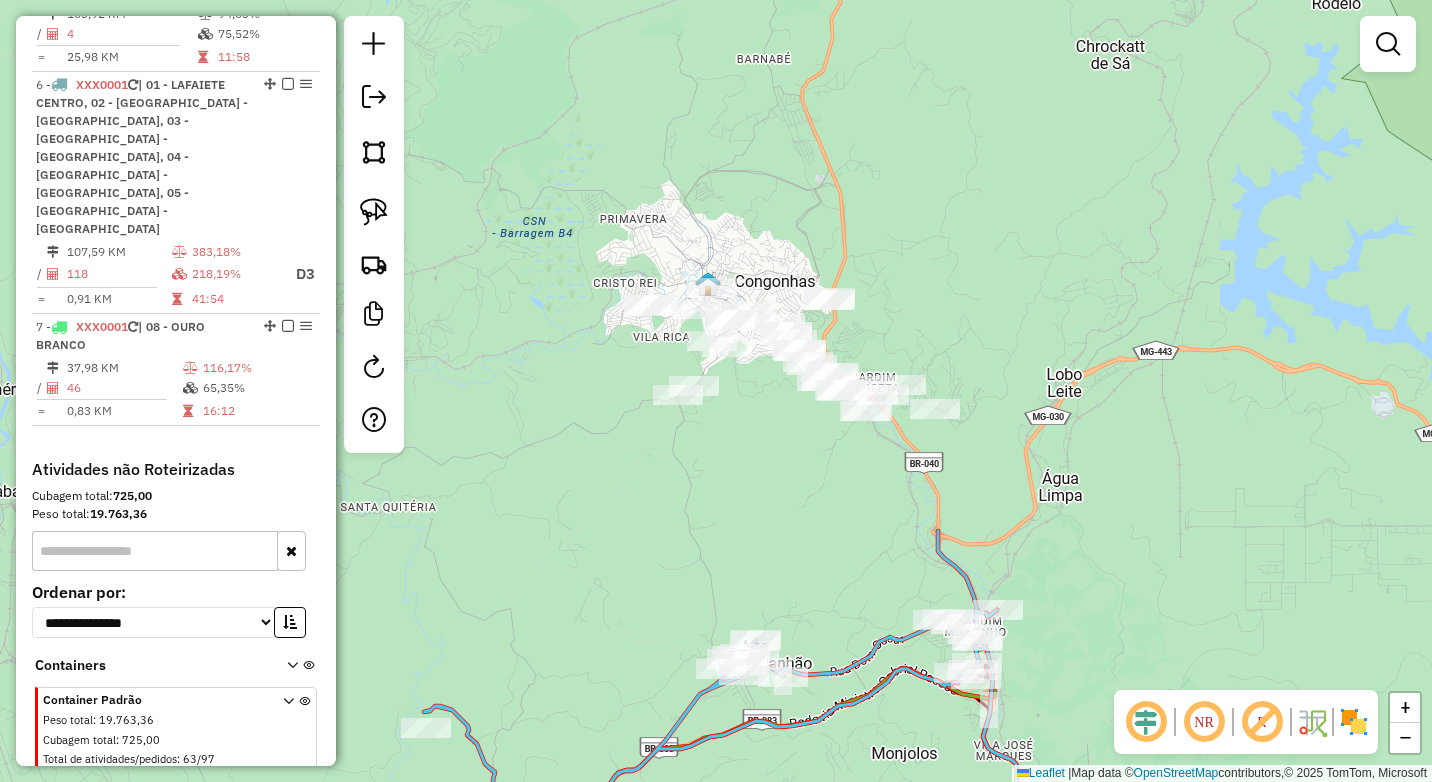 drag, startPoint x: 711, startPoint y: 255, endPoint x: 895, endPoint y: 280, distance: 185.6906 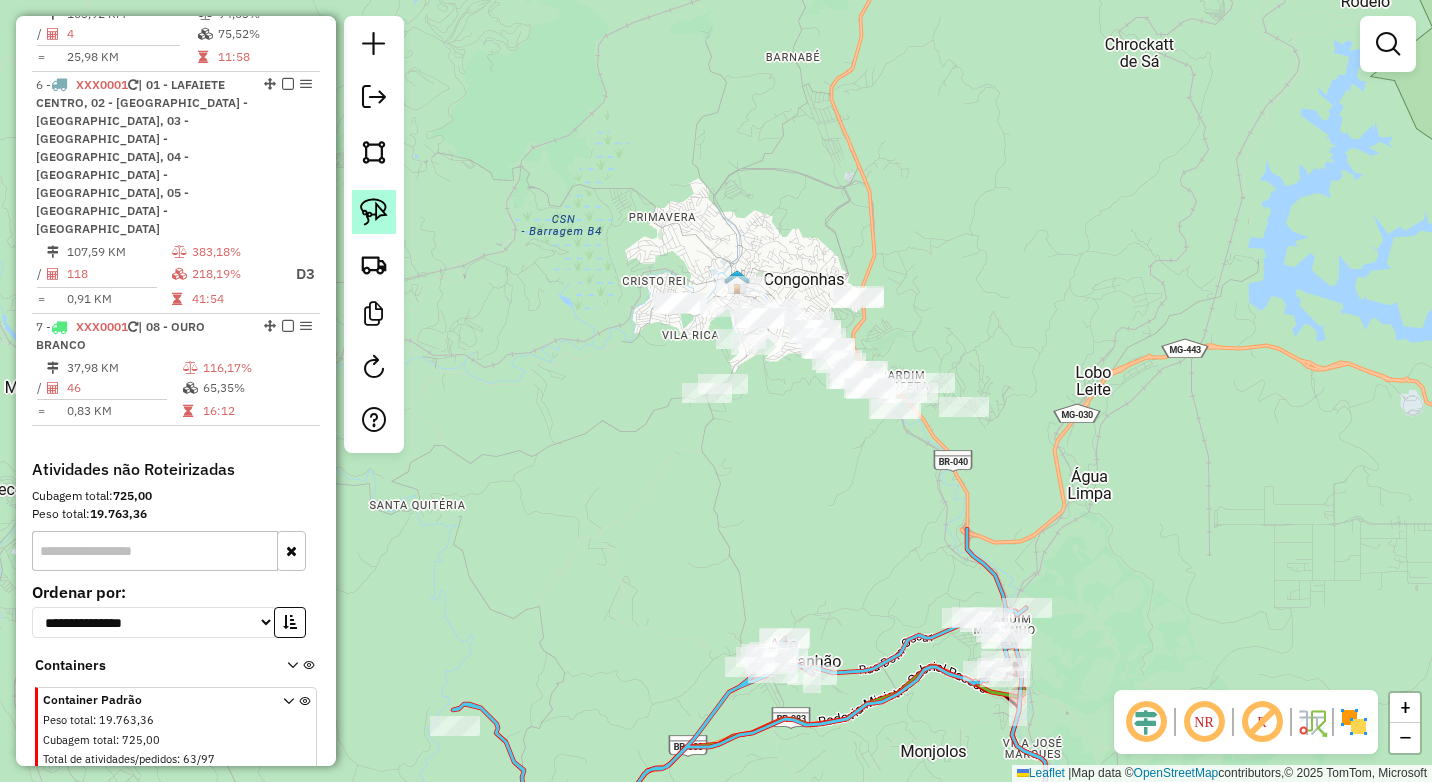 click 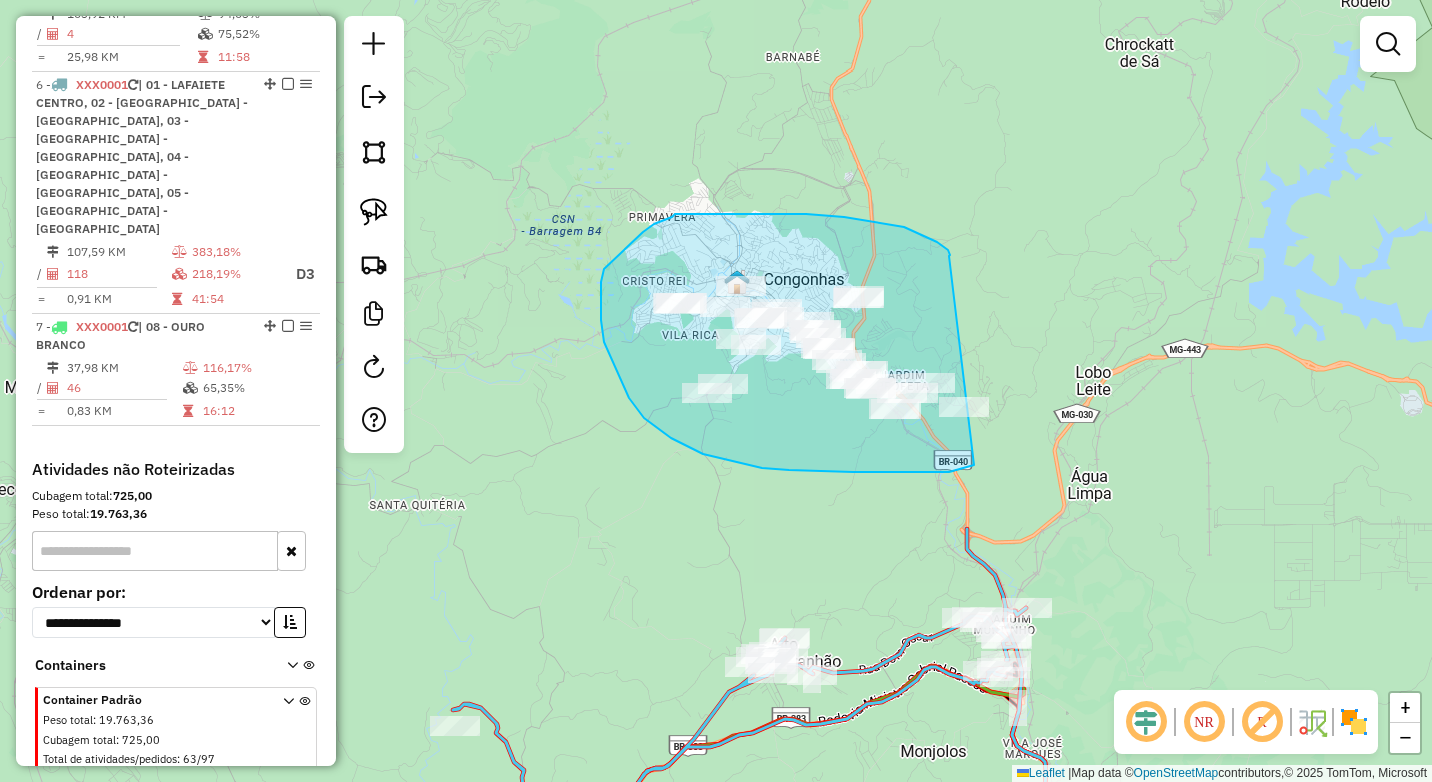 drag, startPoint x: 949, startPoint y: 256, endPoint x: 1033, endPoint y: 423, distance: 186.93582 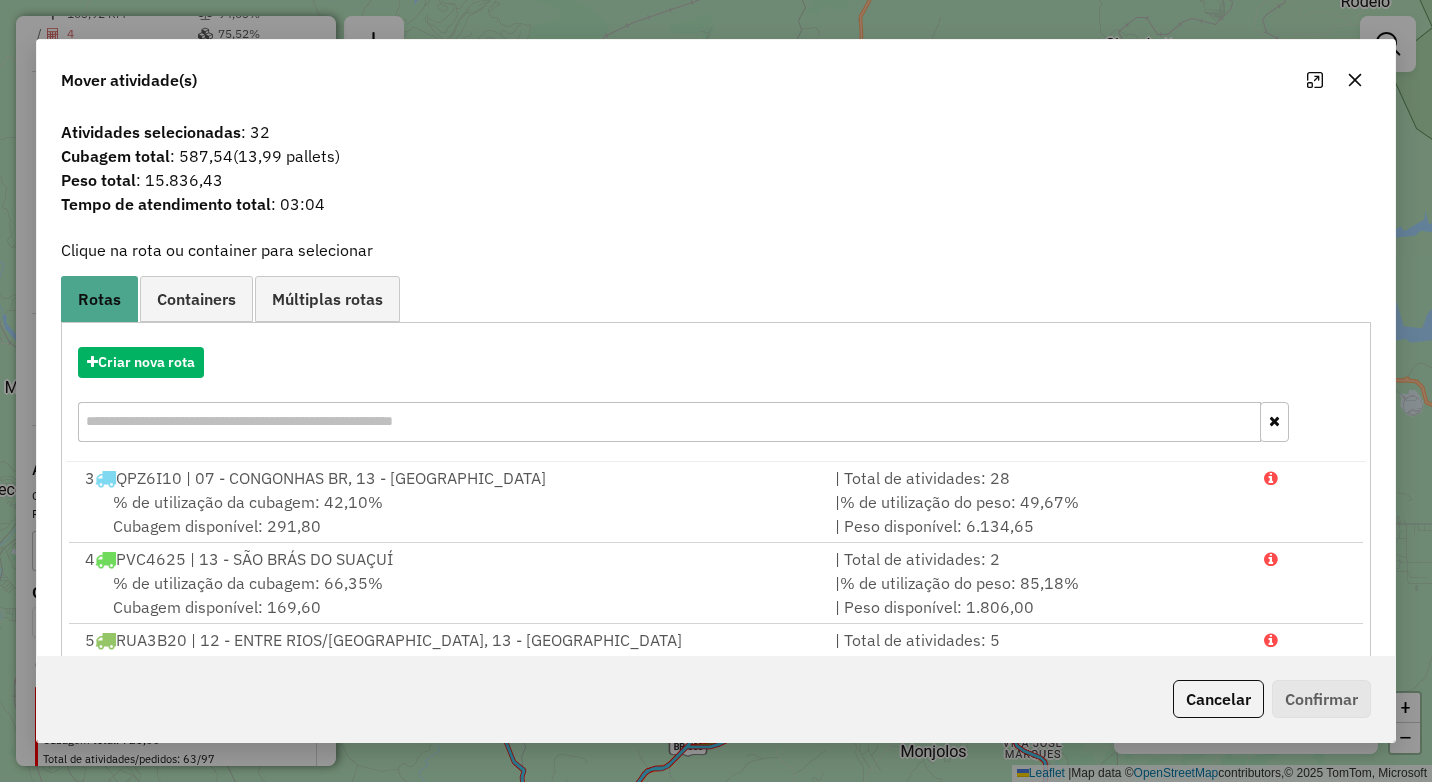 click 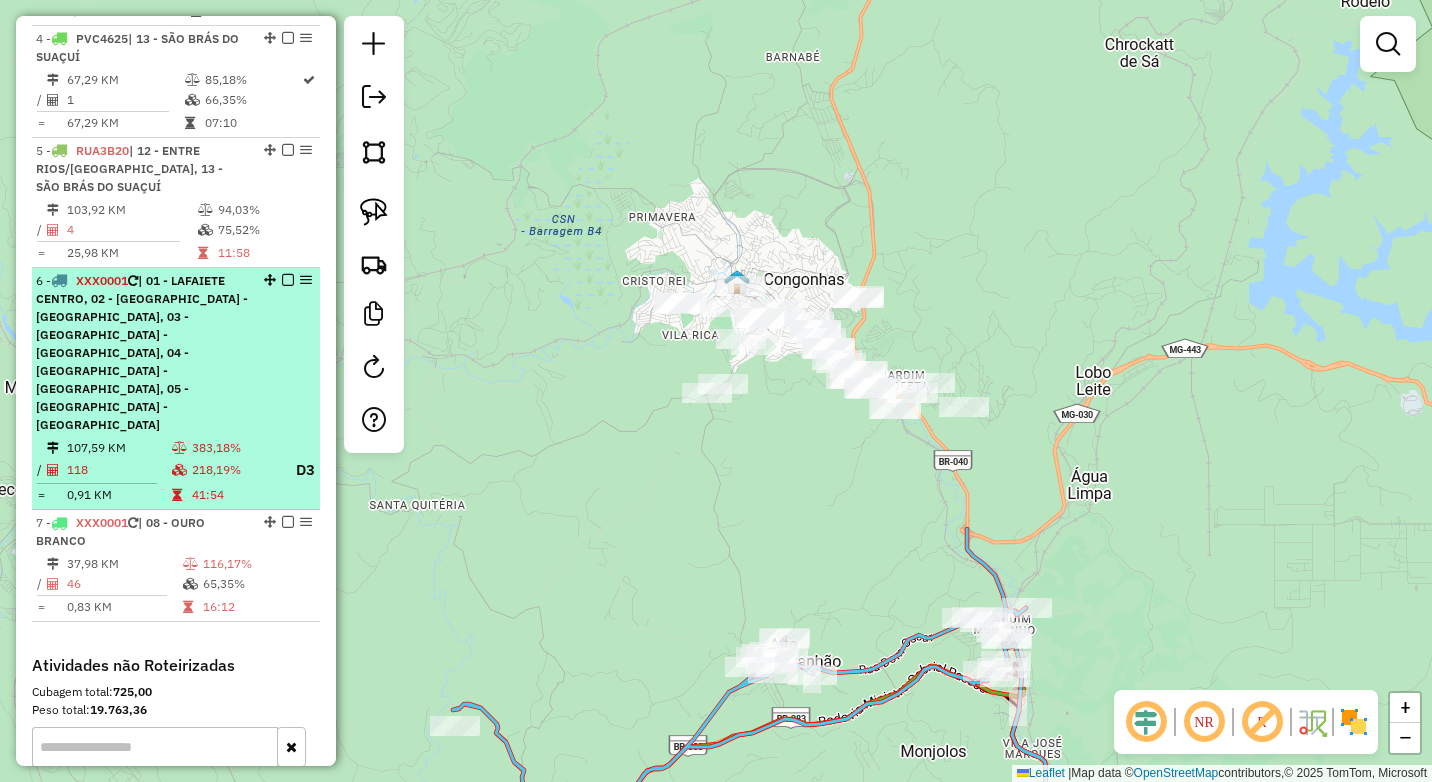 scroll, scrollTop: 884, scrollLeft: 0, axis: vertical 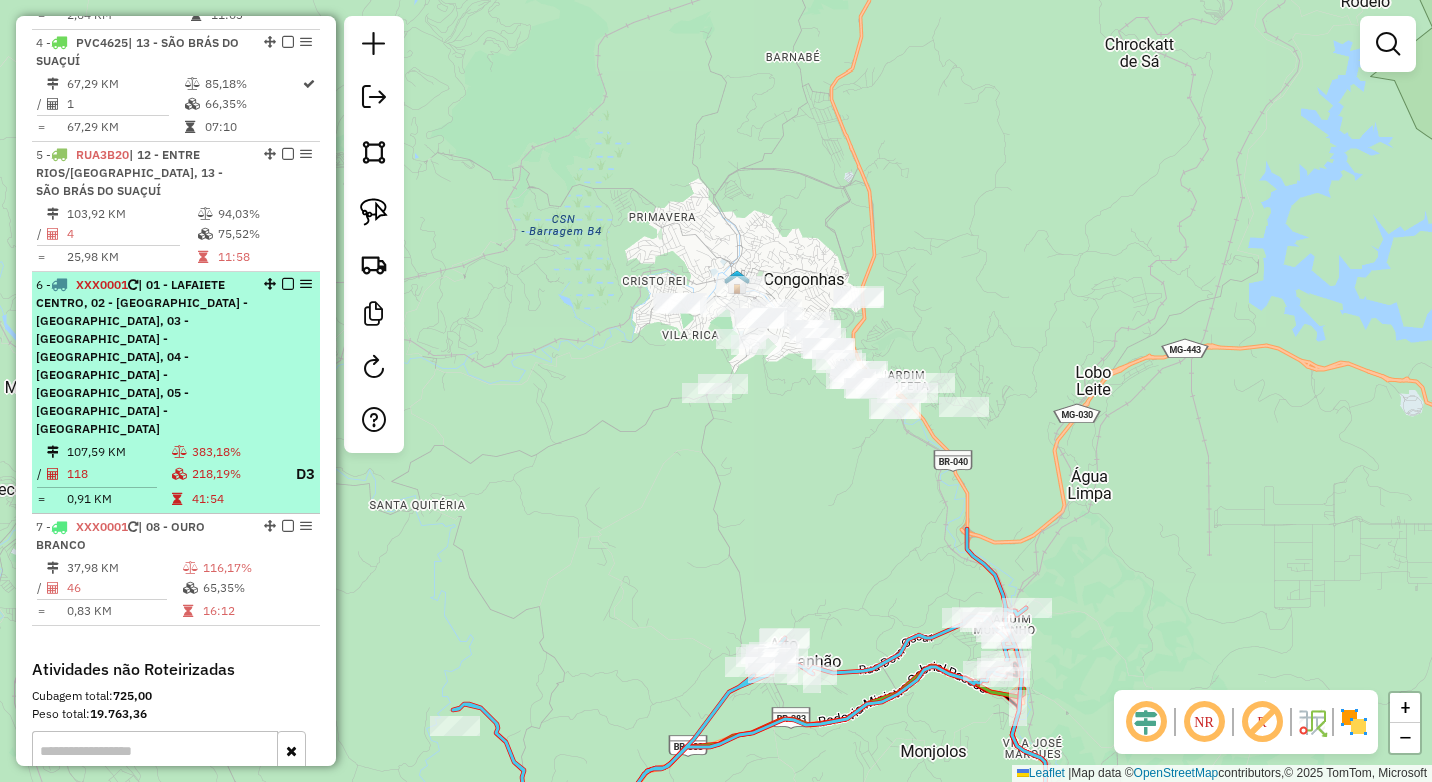 click on "6 -       XXX0001   | 01 - LAFAIETE CENTRO, 02 - LAFAIETE - SÃO JOÃO, 03 - LAFAIETE - SANTA MATILDE, 04 - LAFAIETE - CHAPADA, 05 - LAFAIETE - MARECHAL" at bounding box center (142, 357) 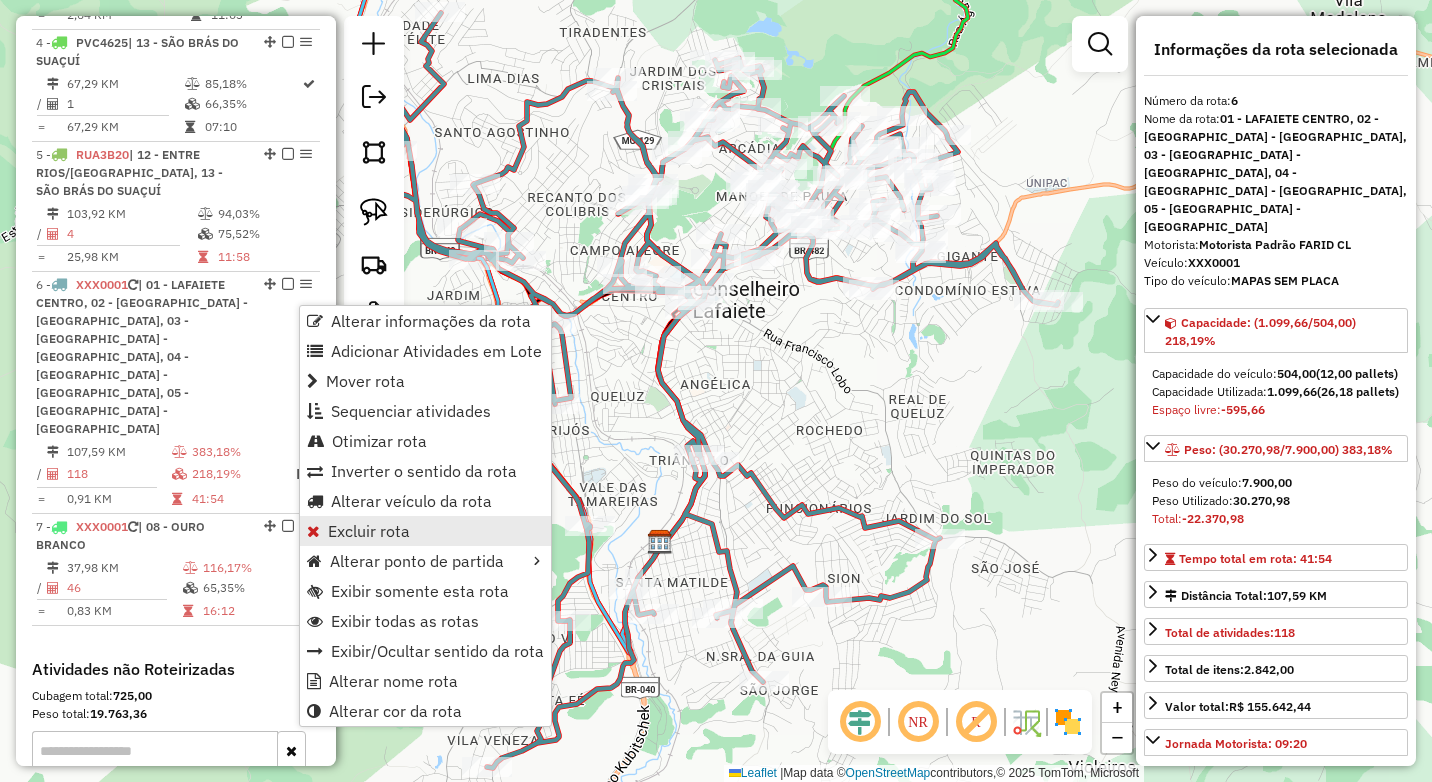 click on "Excluir rota" at bounding box center [369, 531] 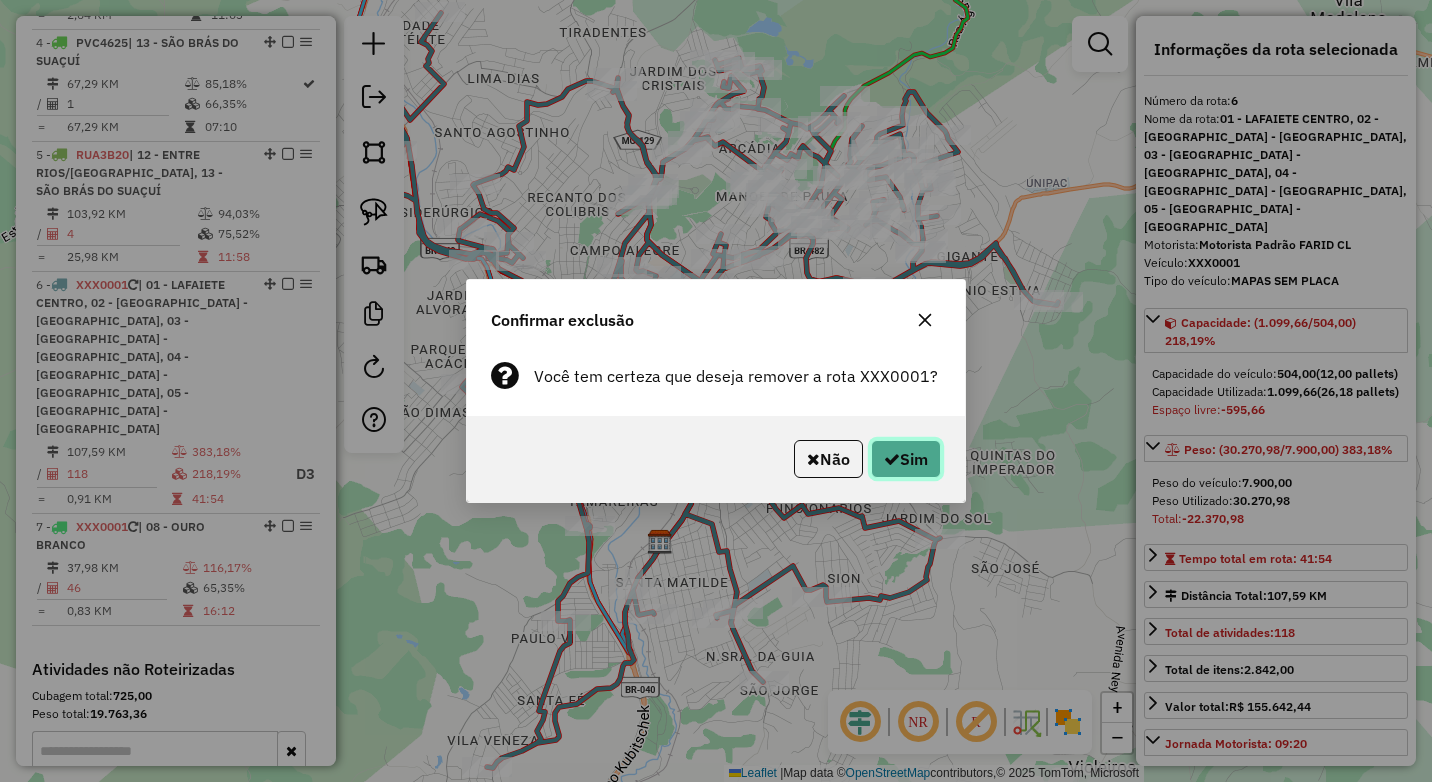 click 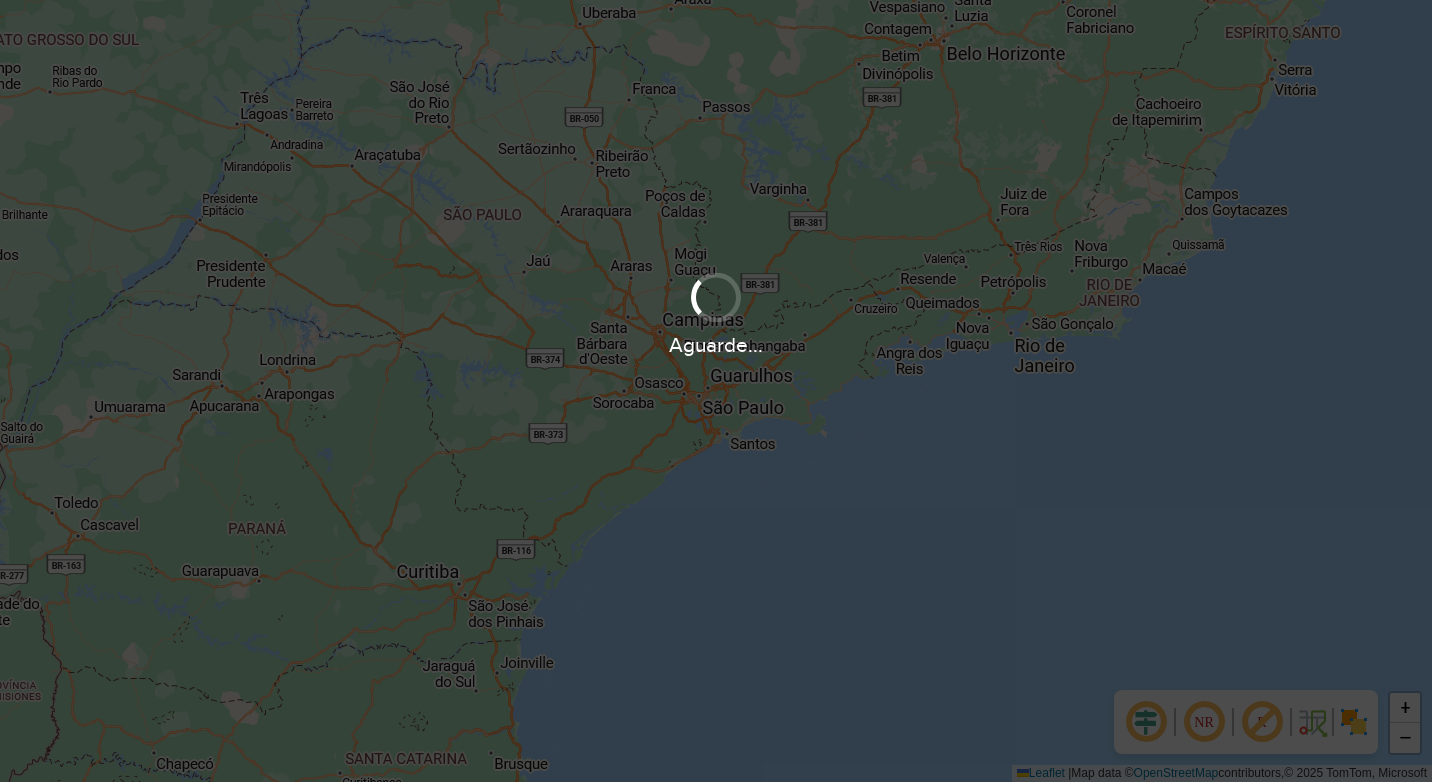 scroll, scrollTop: 0, scrollLeft: 0, axis: both 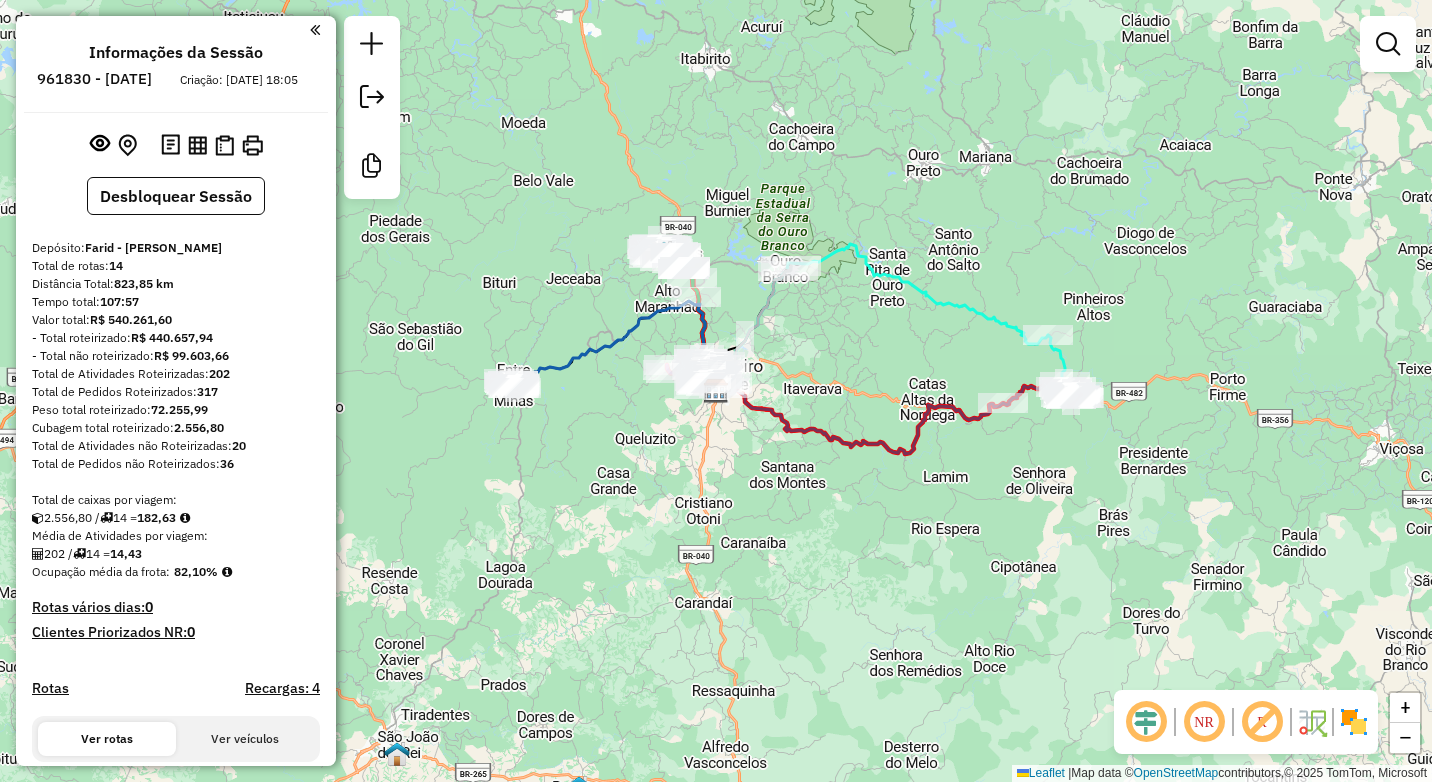 click on "Janela de atendimento Grade de atendimento Capacidade Transportadoras Veículos Cliente Pedidos  Rotas Selecione os dias de semana para filtrar as janelas de atendimento  Seg   Ter   Qua   Qui   Sex   Sáb   Dom  Informe o período da janela de atendimento: De: Até:  Filtrar exatamente a janela do cliente  Considerar janela de atendimento padrão  Selecione os dias de semana para filtrar as grades de atendimento  Seg   Ter   Qua   Qui   Sex   Sáb   Dom   Considerar clientes sem dia de atendimento cadastrado  Clientes fora do dia de atendimento selecionado Filtrar as atividades entre os valores definidos abaixo:  Peso mínimo:   Peso máximo:   Cubagem mínima:   Cubagem máxima:   De:   Até:  Filtrar as atividades entre o tempo de atendimento definido abaixo:  De:   Até:   Considerar capacidade total dos clientes não roteirizados Transportadora: Selecione um ou mais itens Tipo de veículo: Selecione um ou mais itens Veículo: Selecione um ou mais itens Motorista: Selecione um ou mais itens Nome: Rótulo:" 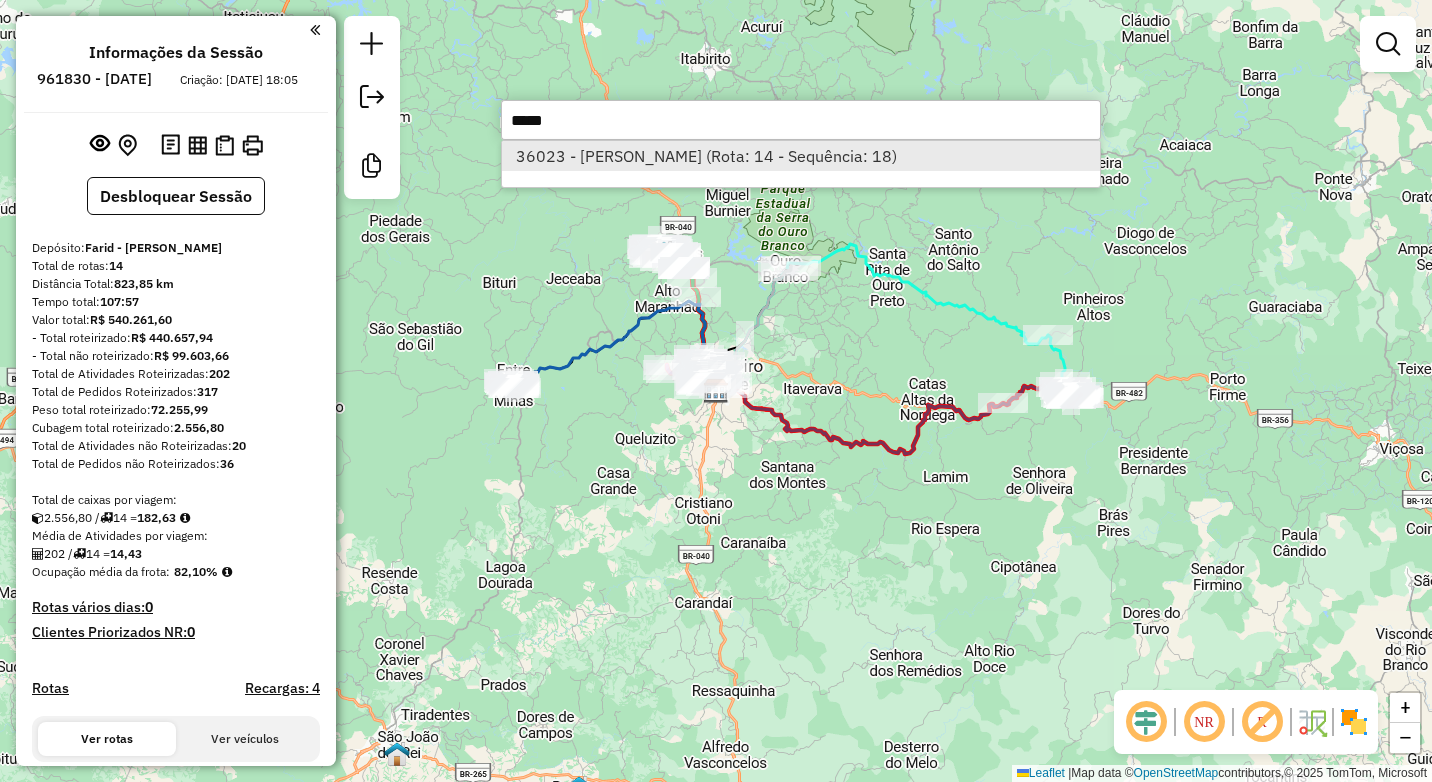 type on "*****" 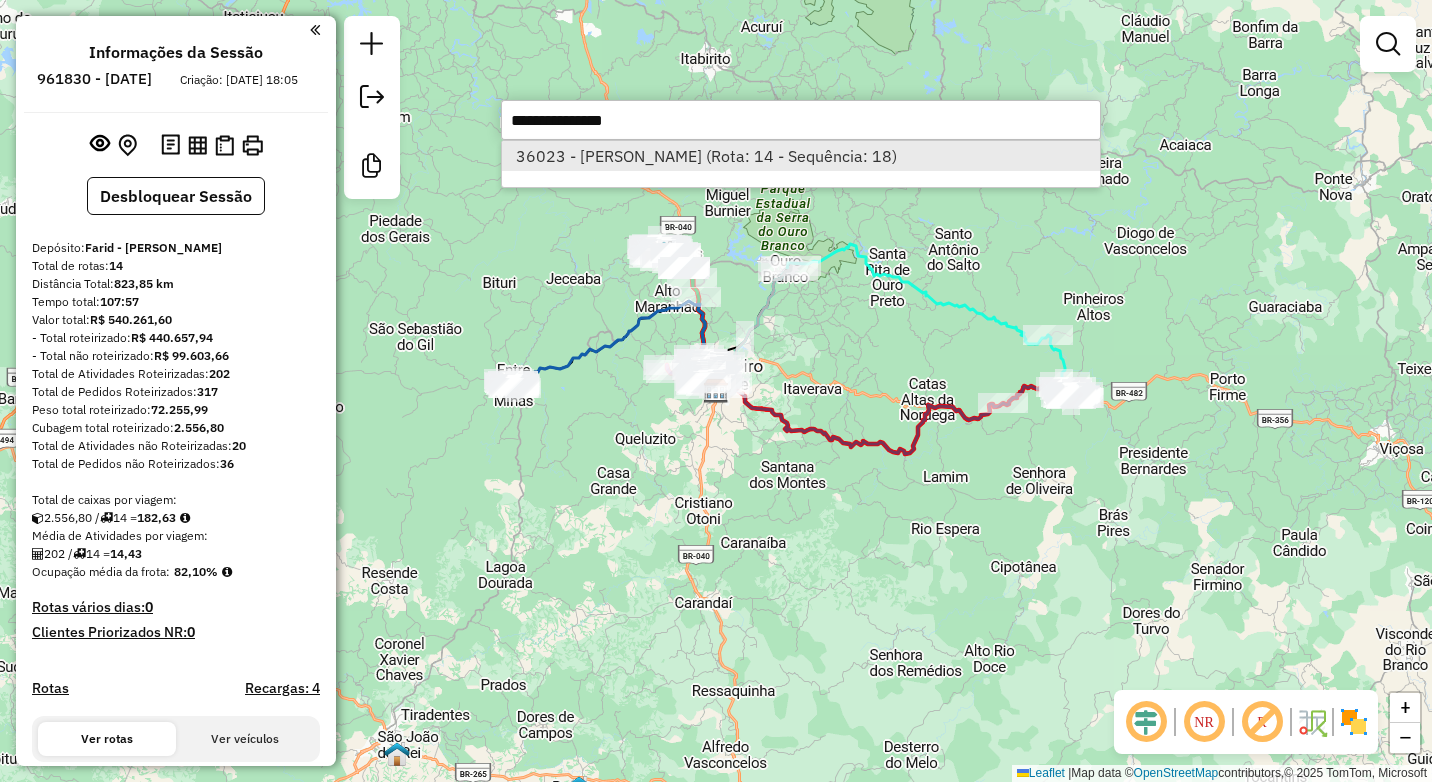 select on "**********" 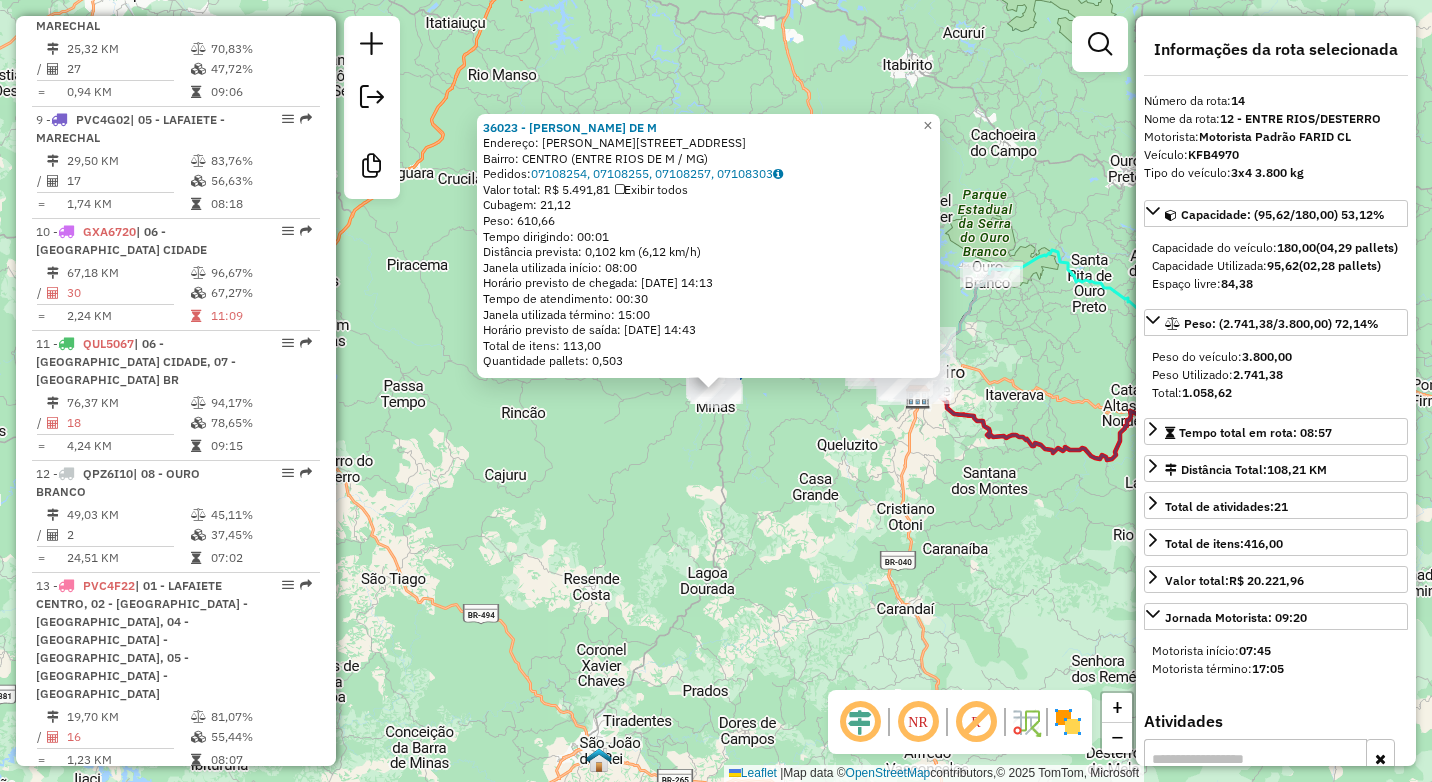 scroll, scrollTop: 2002, scrollLeft: 0, axis: vertical 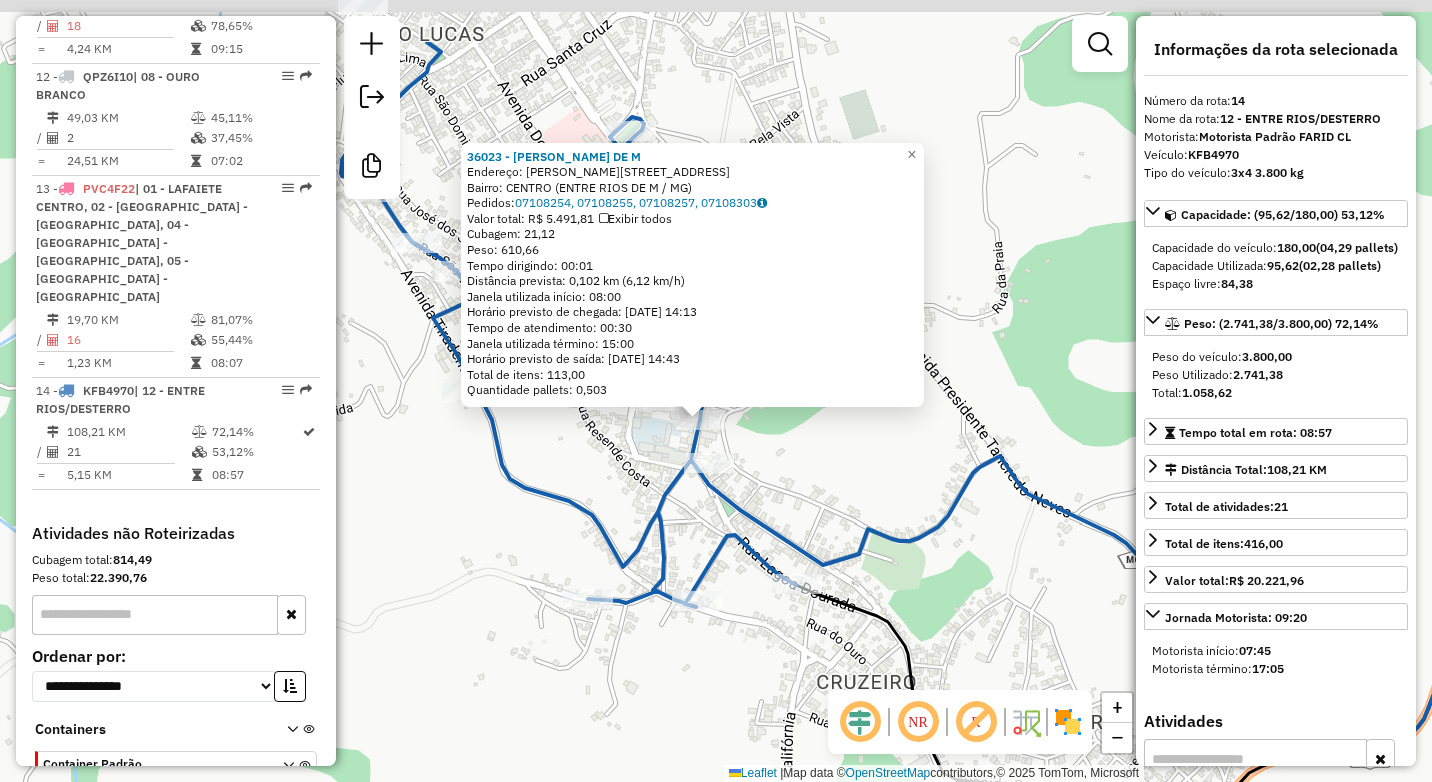 drag, startPoint x: 785, startPoint y: 386, endPoint x: 784, endPoint y: 461, distance: 75.00667 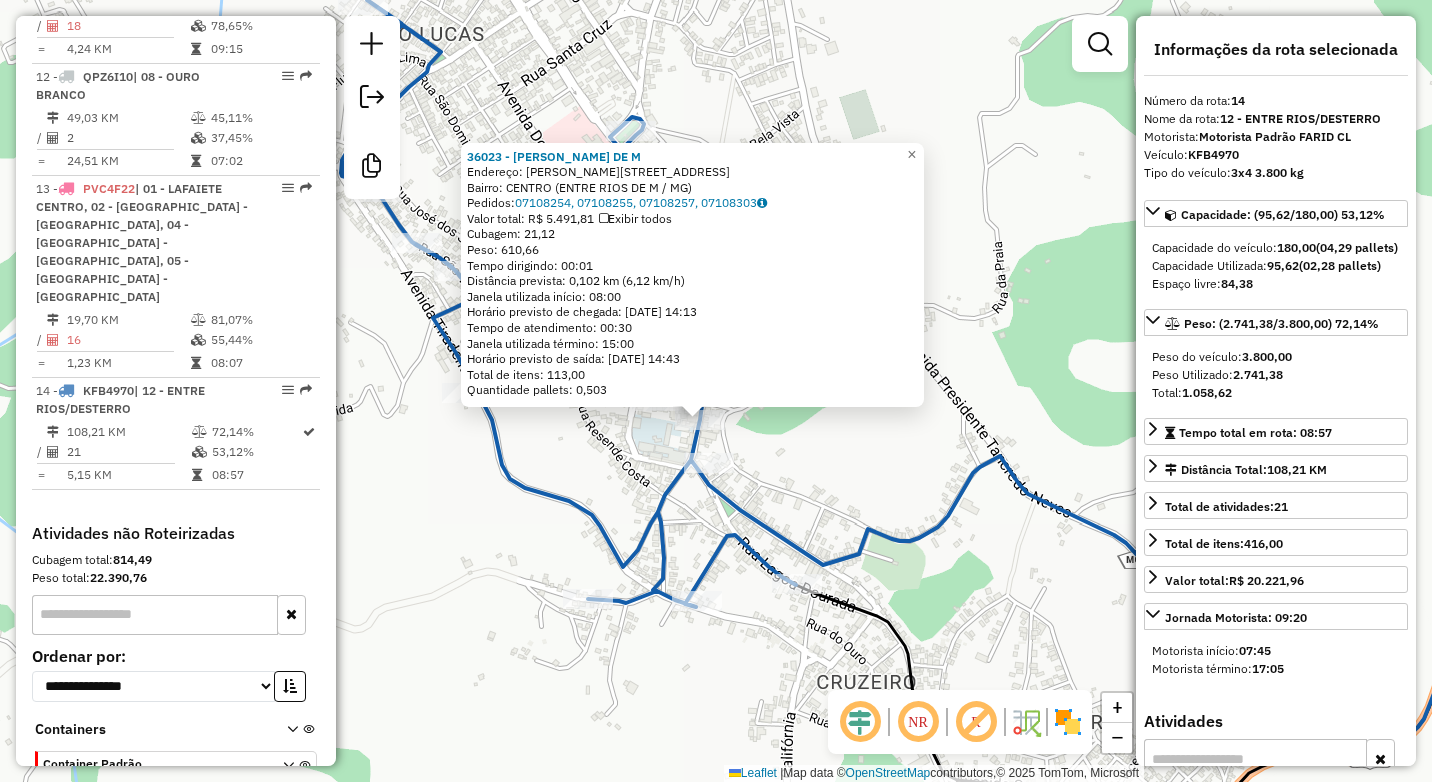 click on "36023 - EMERSON PEREIRA DE M  Endereço: R   MONSENHOR LEAO                129   Bairro: CENTRO (ENTRE RIOS DE M / MG)   Pedidos:  07108254, 07108255, 07108257, 07108303   Valor total: R$ 5.491,81   Exibir todos   Cubagem: 21,12  Peso: 610,66  Tempo dirigindo: 00:01   Distância prevista: 0,102 km (6,12 km/h)   Janela utilizada início: 08:00   Horário previsto de chegada: 08/07/2025 14:13   Tempo de atendimento: 00:30   Janela utilizada término: 15:00   Horário previsto de saída: 08/07/2025 14:43   Total de itens: 113,00   Quantidade pallets: 0,503  × Janela de atendimento Grade de atendimento Capacidade Transportadoras Veículos Cliente Pedidos  Rotas Selecione os dias de semana para filtrar as janelas de atendimento  Seg   Ter   Qua   Qui   Sex   Sáb   Dom  Informe o período da janela de atendimento: De: Até:  Filtrar exatamente a janela do cliente  Considerar janela de atendimento padrão  Selecione os dias de semana para filtrar as grades de atendimento  Seg   Ter   Qua   Qui   Sex   Sáb   Dom" 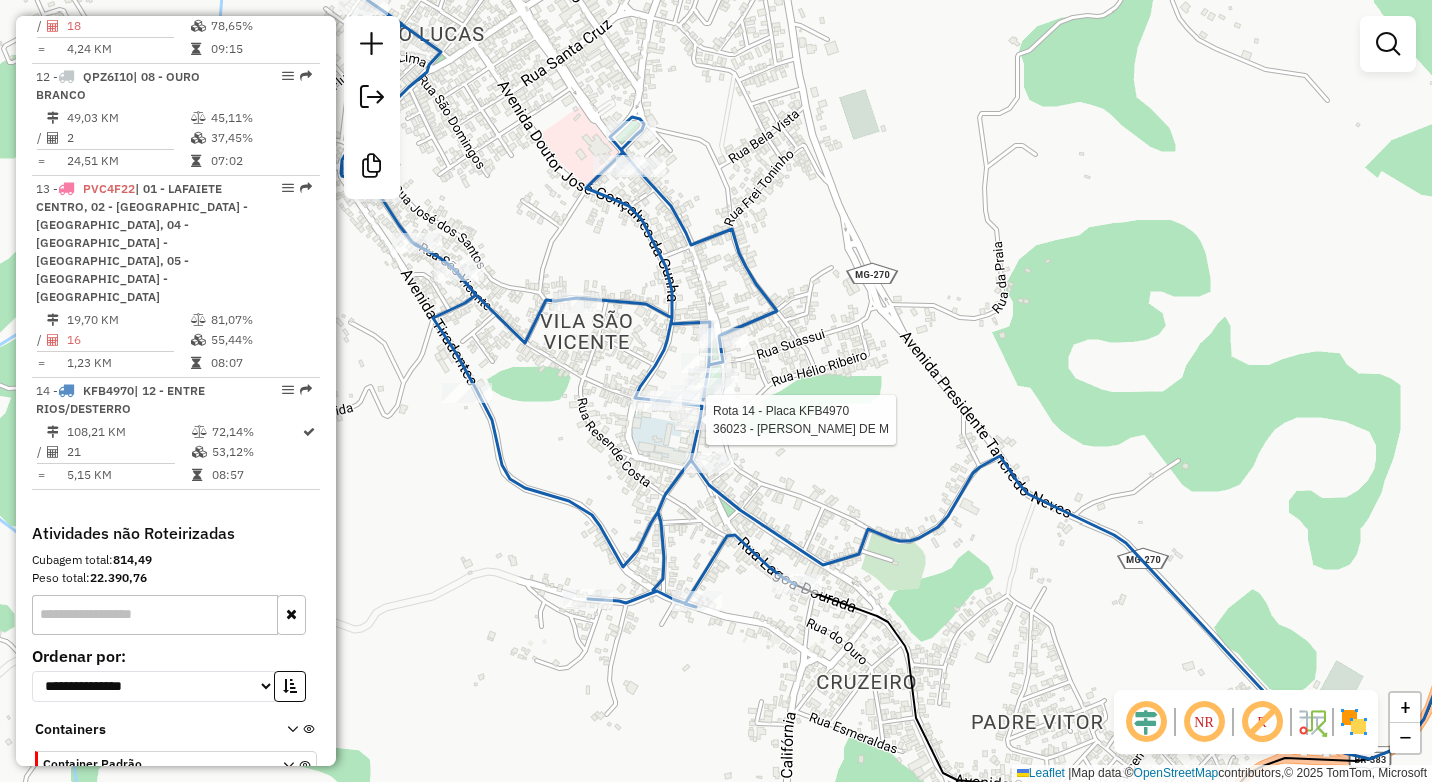 select on "**********" 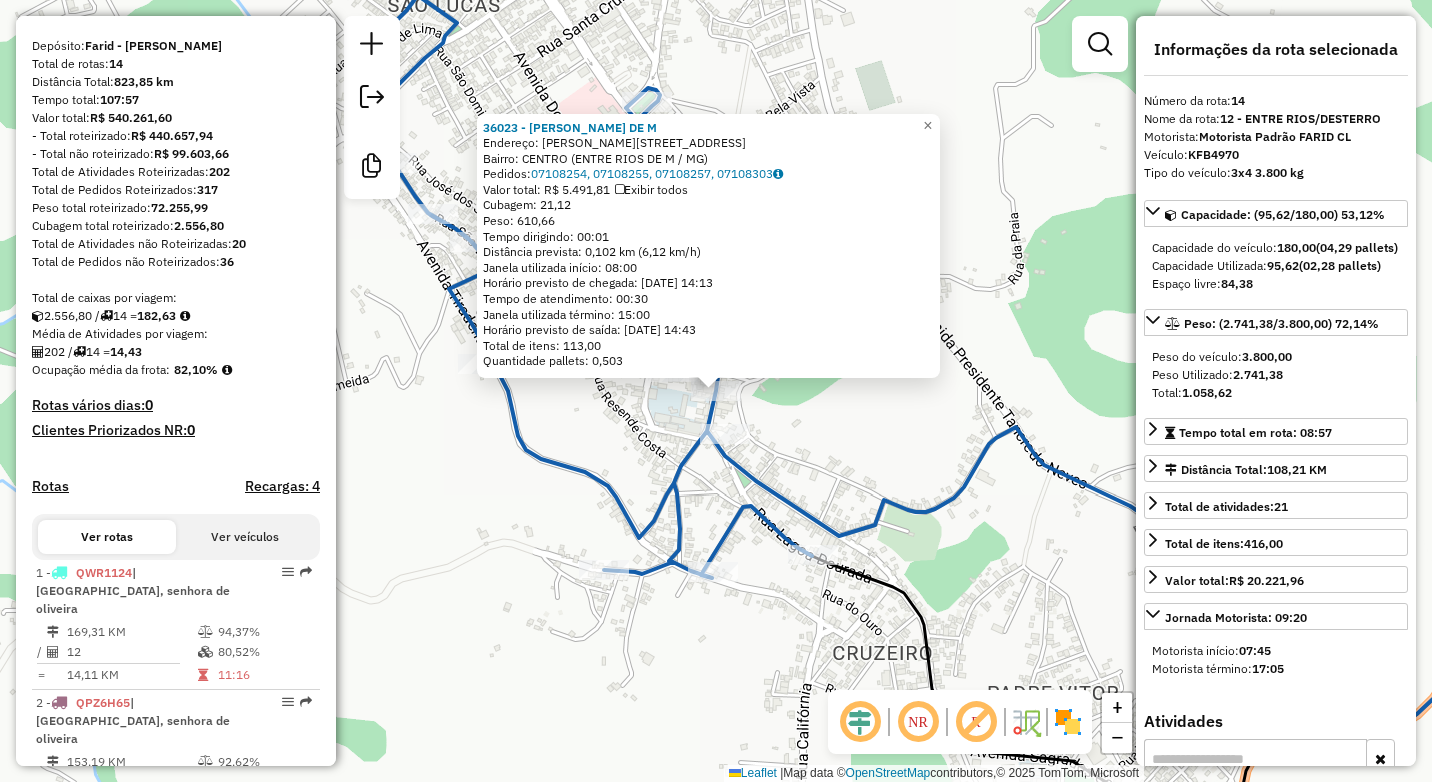 scroll, scrollTop: 0, scrollLeft: 0, axis: both 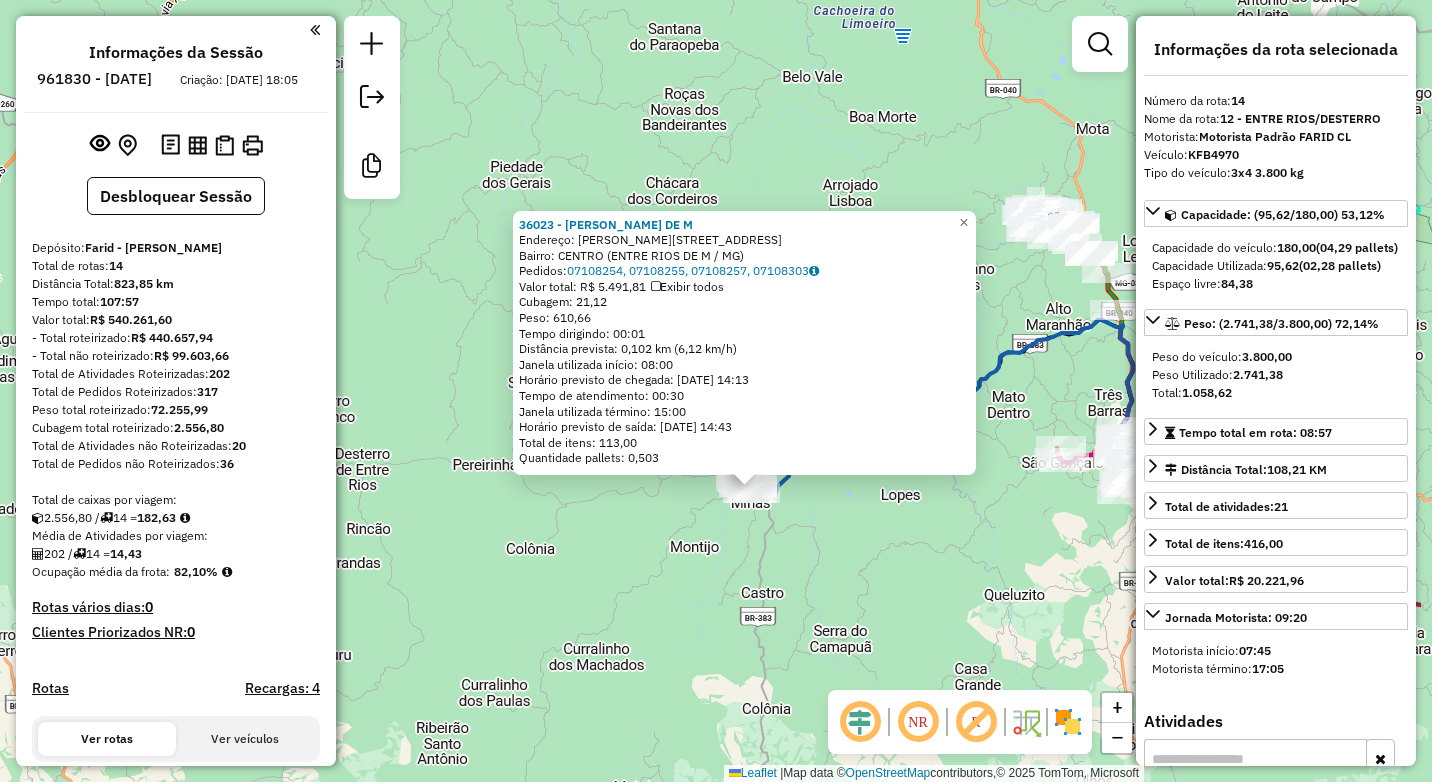 drag, startPoint x: 914, startPoint y: 603, endPoint x: 667, endPoint y: 518, distance: 261.2164 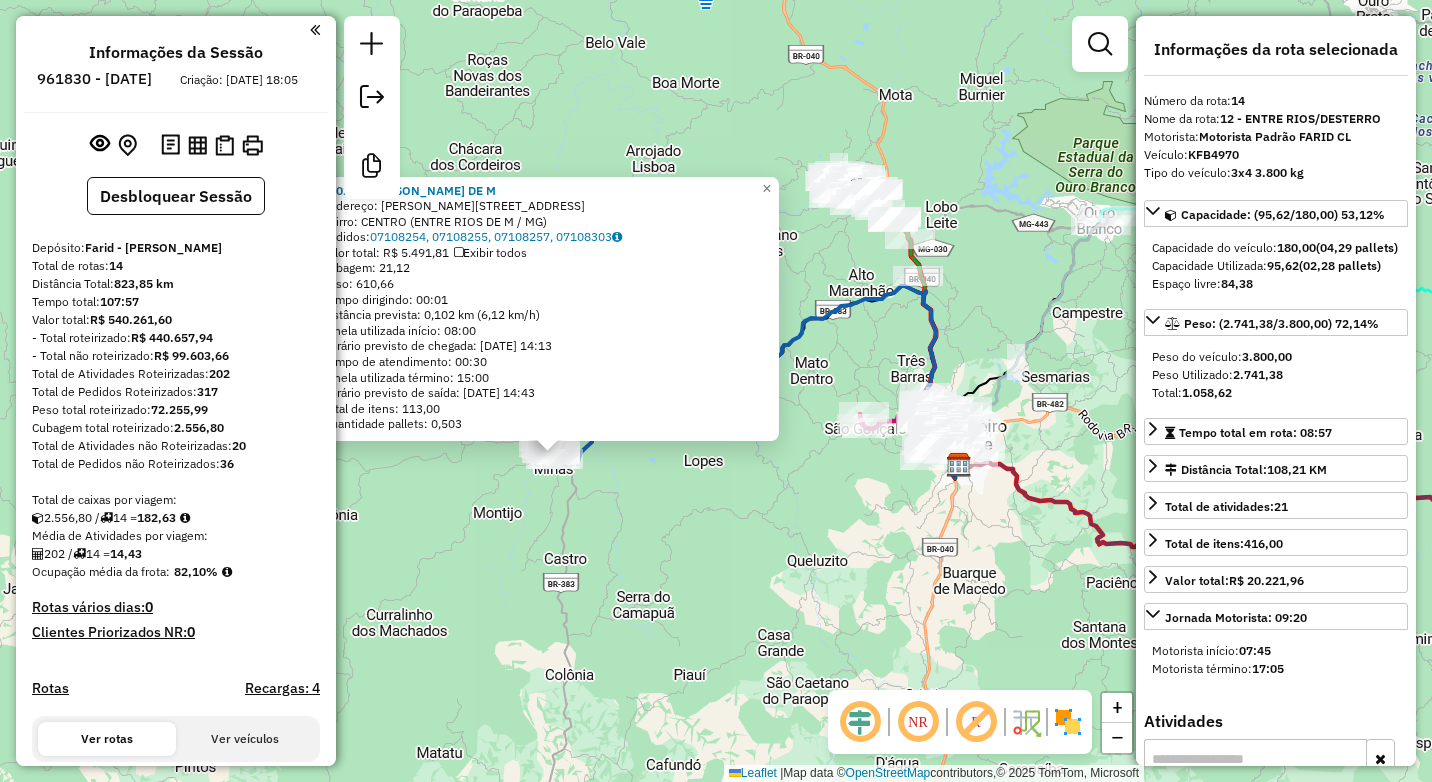 drag, startPoint x: 870, startPoint y: 543, endPoint x: 762, endPoint y: 552, distance: 108.37435 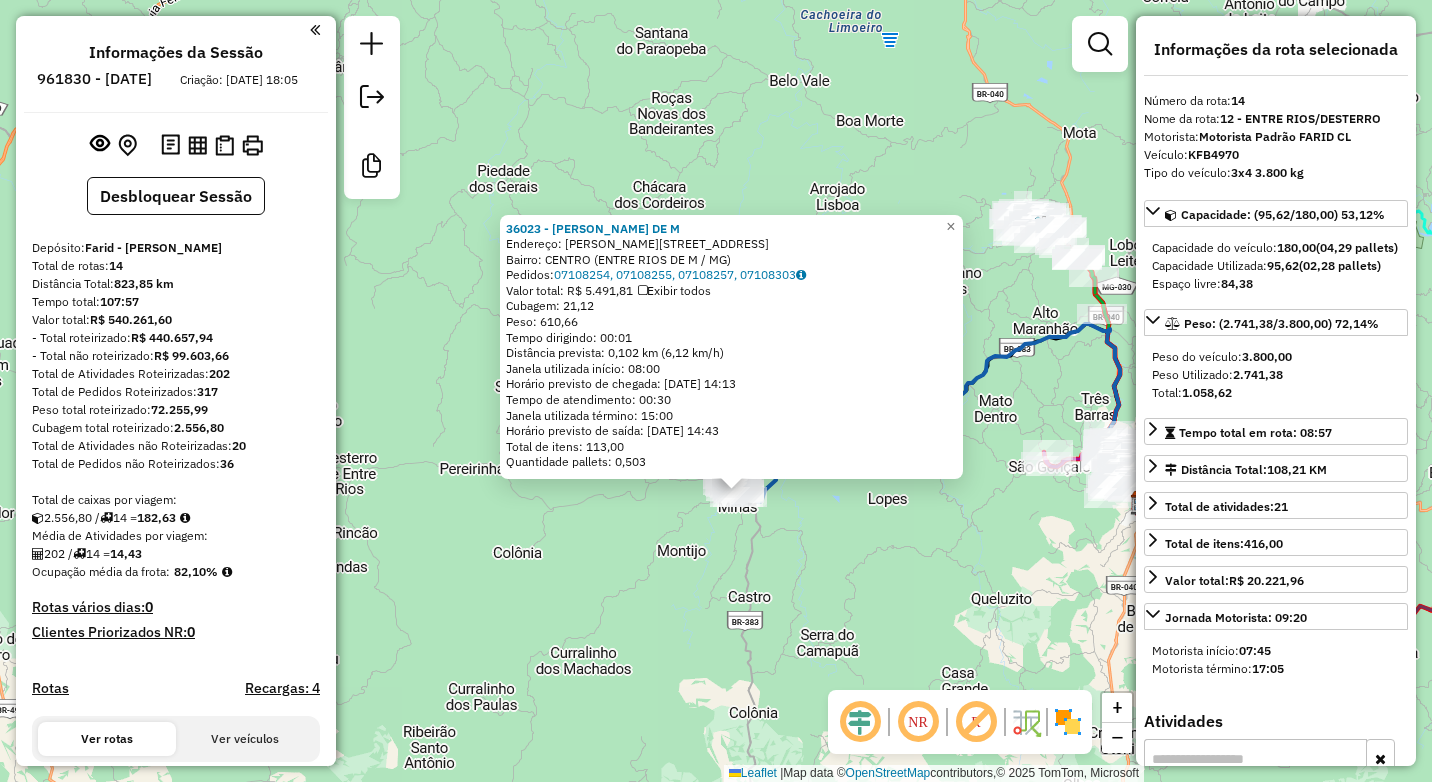 drag, startPoint x: 647, startPoint y: 534, endPoint x: 836, endPoint y: 572, distance: 192.78226 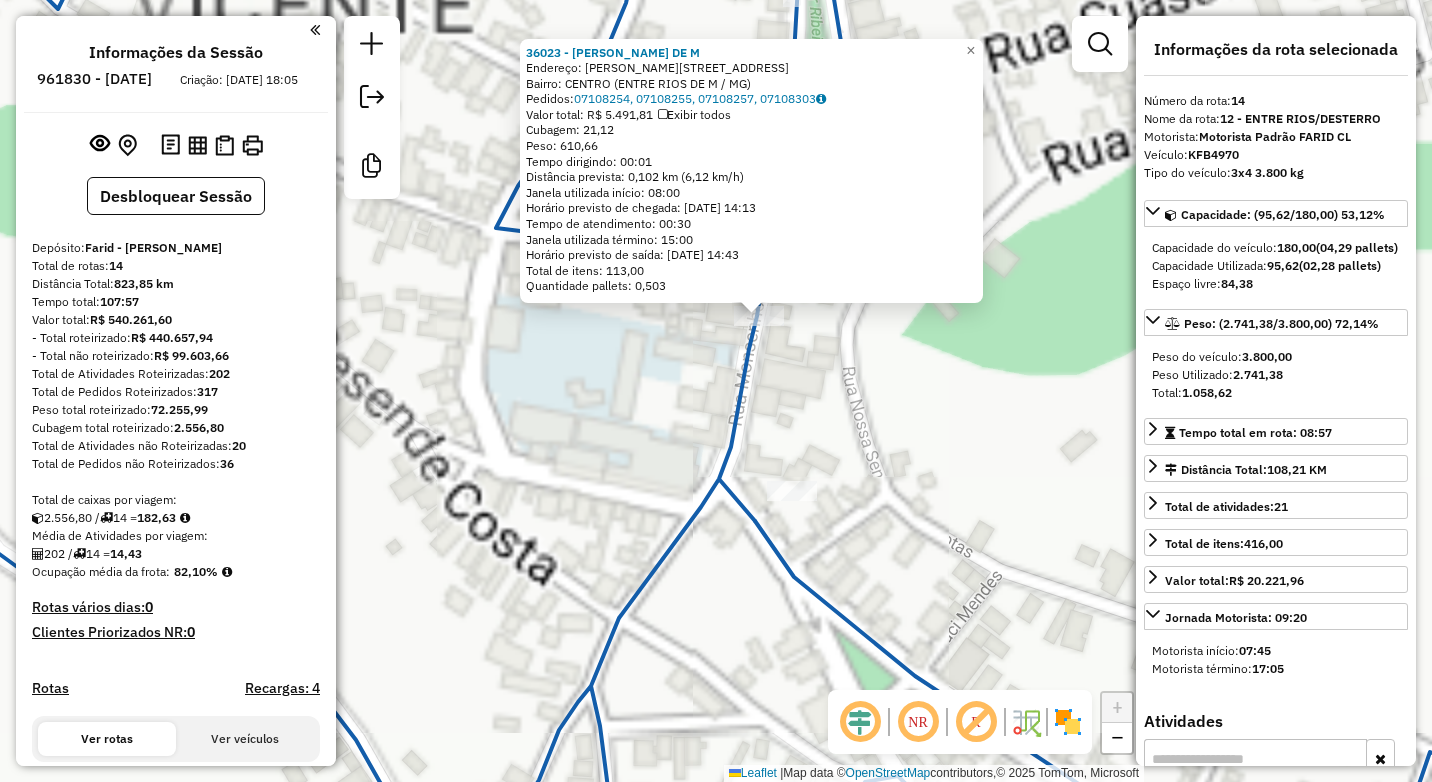 click on "36023 - EMERSON PEREIRA DE M  Endereço: R   MONSENHOR LEAO                129   Bairro: CENTRO (ENTRE RIOS DE M / MG)   Pedidos:  07108254, 07108255, 07108257, 07108303   Valor total: R$ 5.491,81   Exibir todos   Cubagem: 21,12  Peso: 610,66  Tempo dirigindo: 00:01   Distância prevista: 0,102 km (6,12 km/h)   Janela utilizada início: 08:00   Horário previsto de chegada: 08/07/2025 14:13   Tempo de atendimento: 00:30   Janela utilizada término: 15:00   Horário previsto de saída: 08/07/2025 14:43   Total de itens: 113,00   Quantidade pallets: 0,503  × Janela de atendimento Grade de atendimento Capacidade Transportadoras Veículos Cliente Pedidos  Rotas Selecione os dias de semana para filtrar as janelas de atendimento  Seg   Ter   Qua   Qui   Sex   Sáb   Dom  Informe o período da janela de atendimento: De: Até:  Filtrar exatamente a janela do cliente  Considerar janela de atendimento padrão  Selecione os dias de semana para filtrar as grades de atendimento  Seg   Ter   Qua   Qui   Sex   Sáb   Dom" 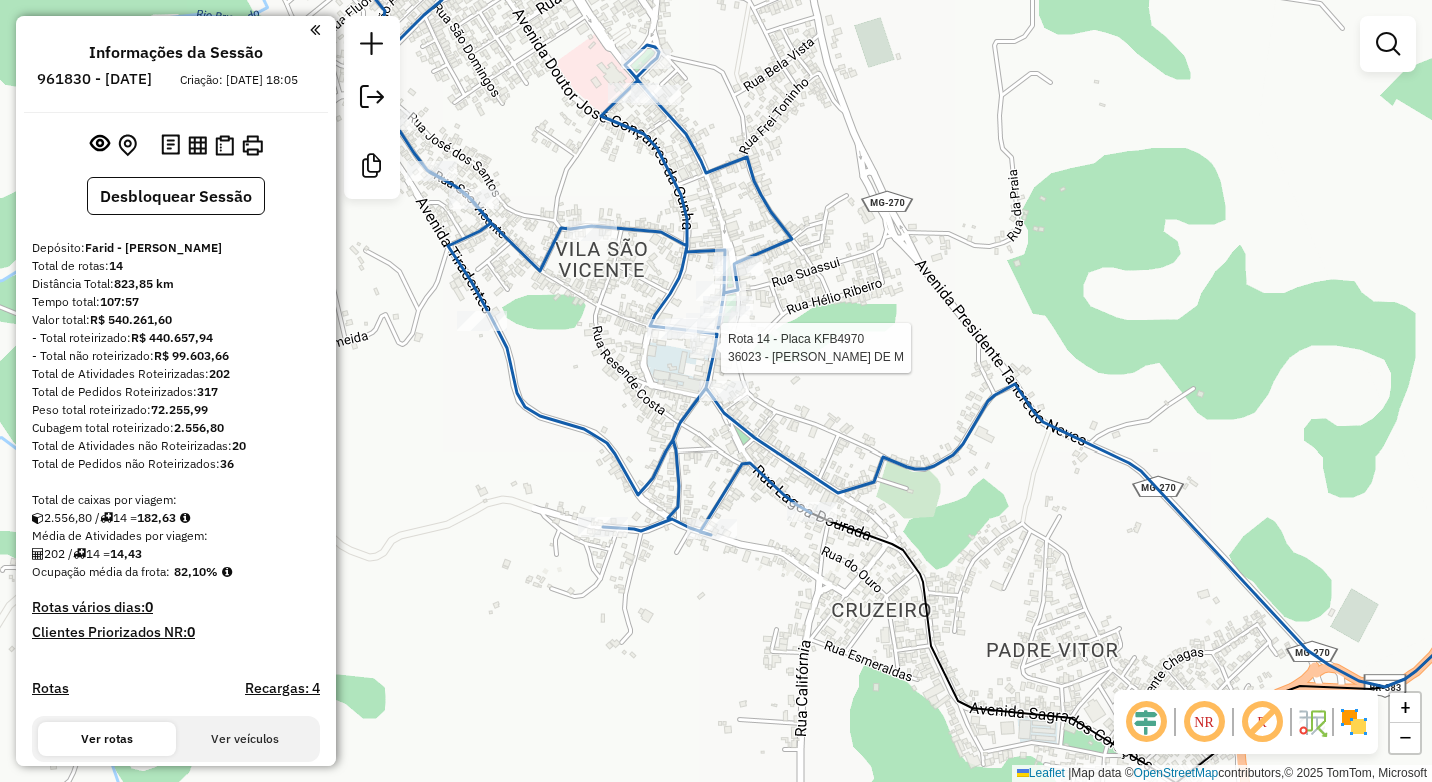 select on "**********" 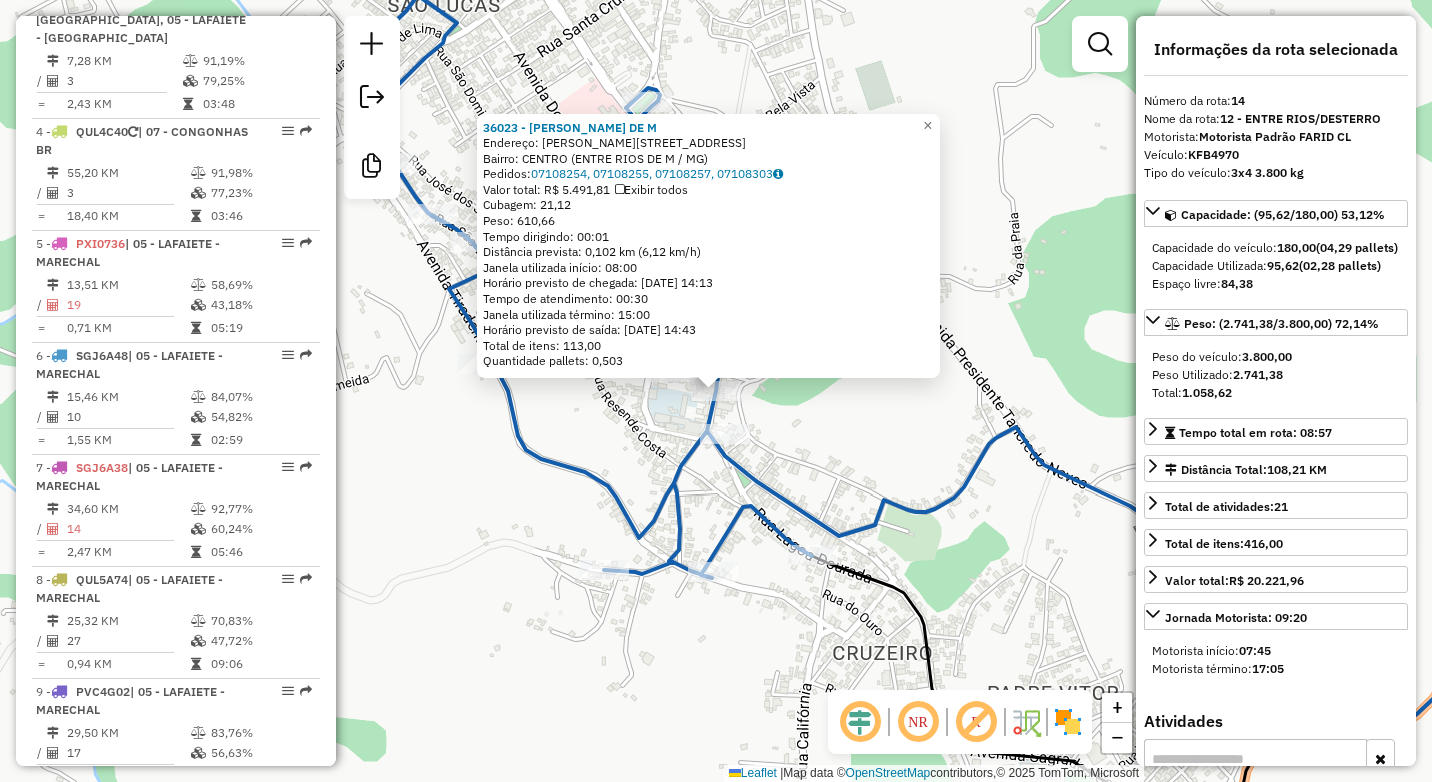 scroll, scrollTop: 2002, scrollLeft: 0, axis: vertical 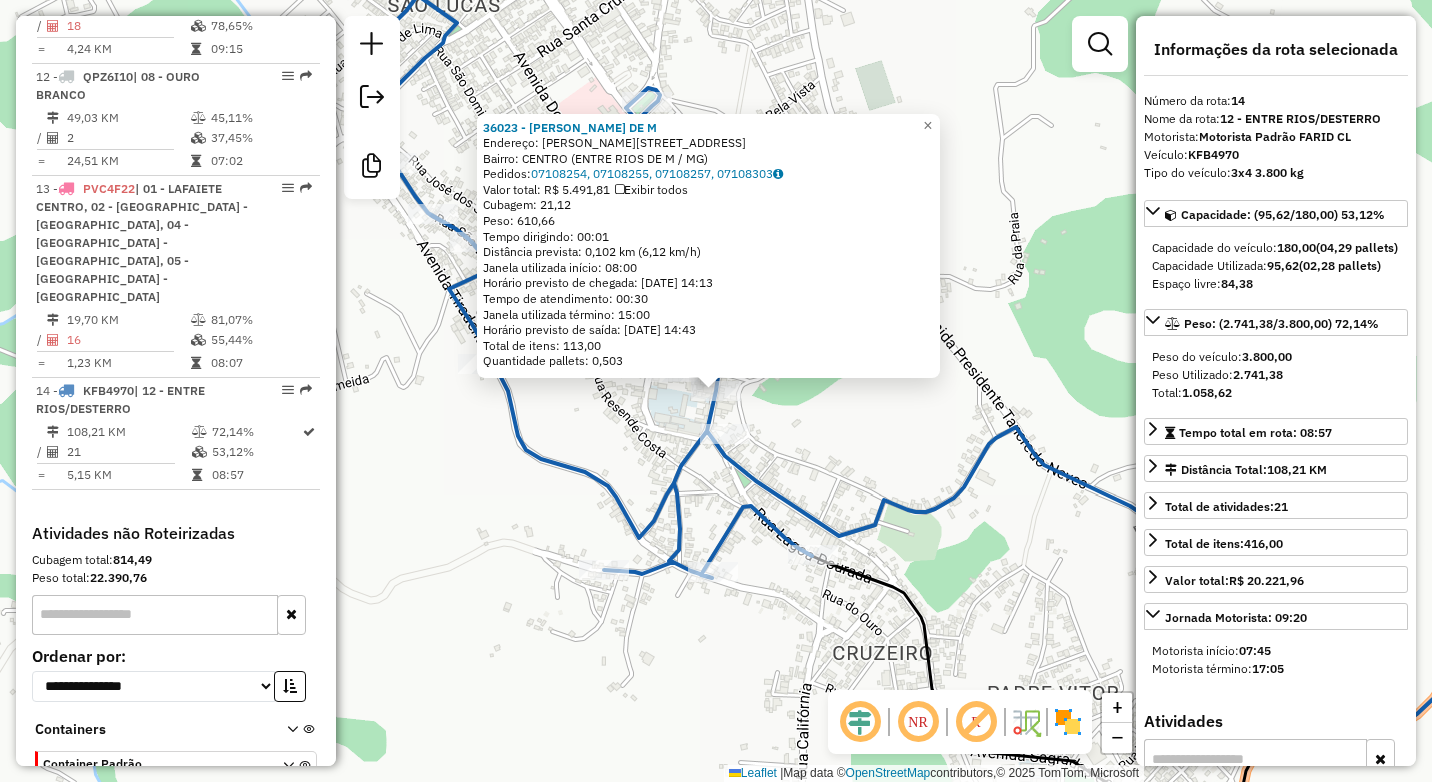 drag, startPoint x: 696, startPoint y: 128, endPoint x: 486, endPoint y: 121, distance: 210.11664 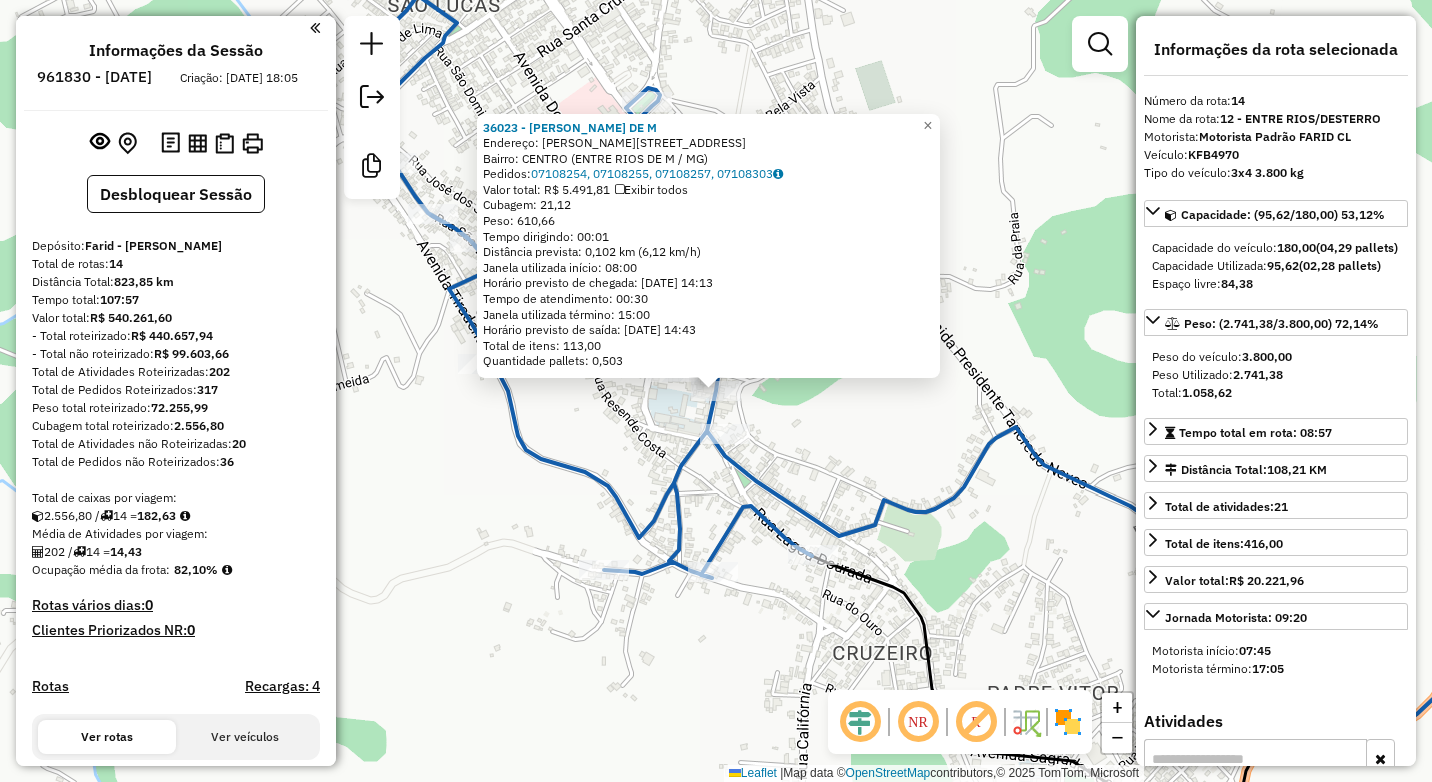 scroll, scrollTop: 0, scrollLeft: 0, axis: both 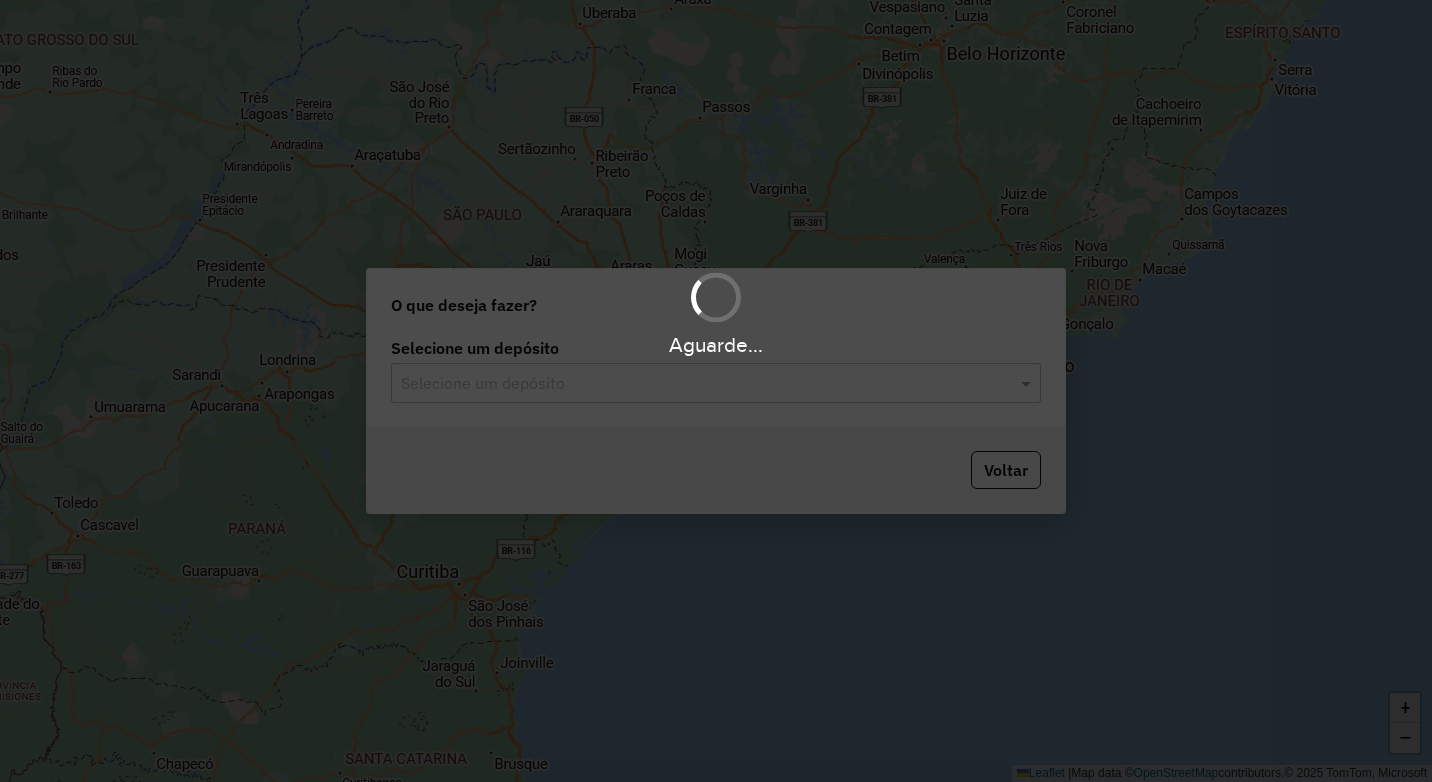 click on "Aguarde..." at bounding box center [716, 391] 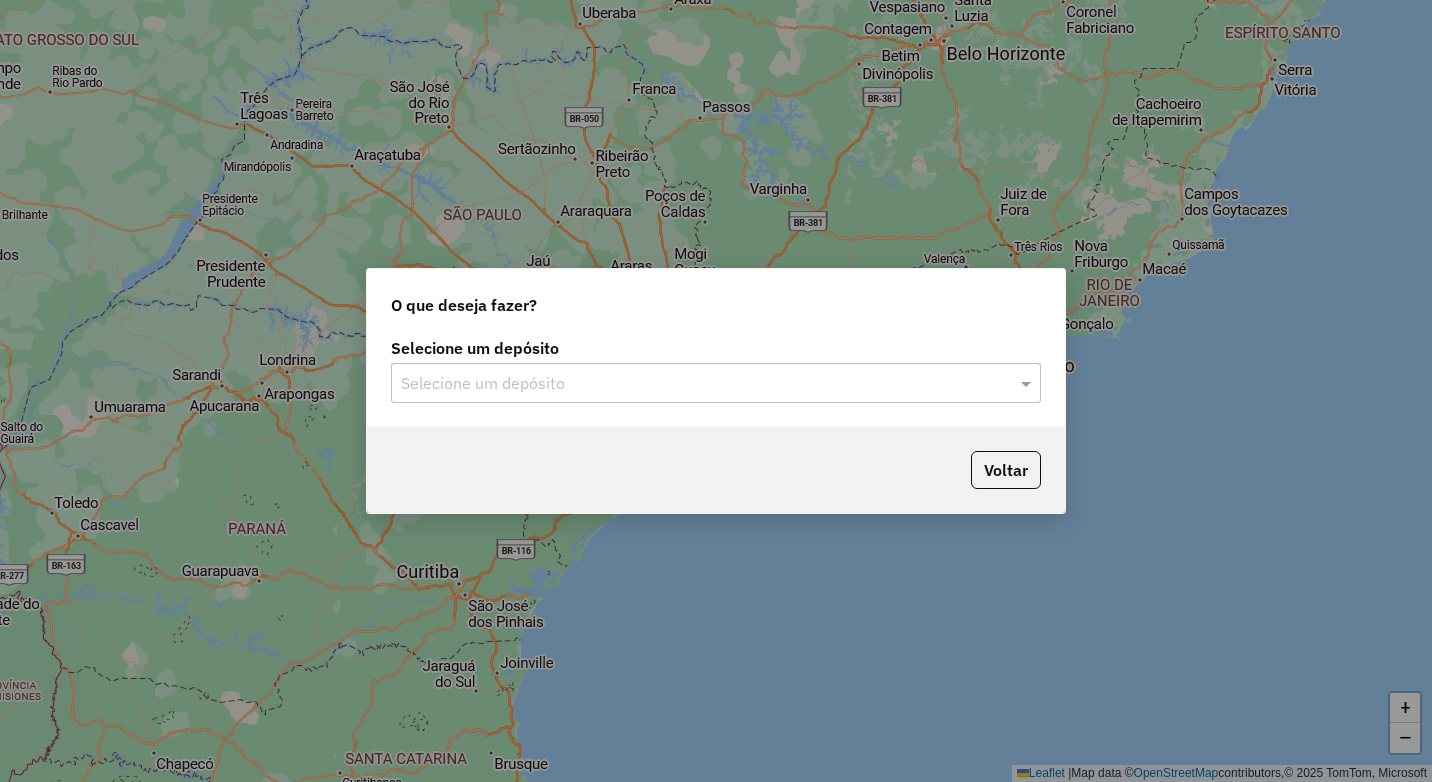 click on "Selecione um depósito" 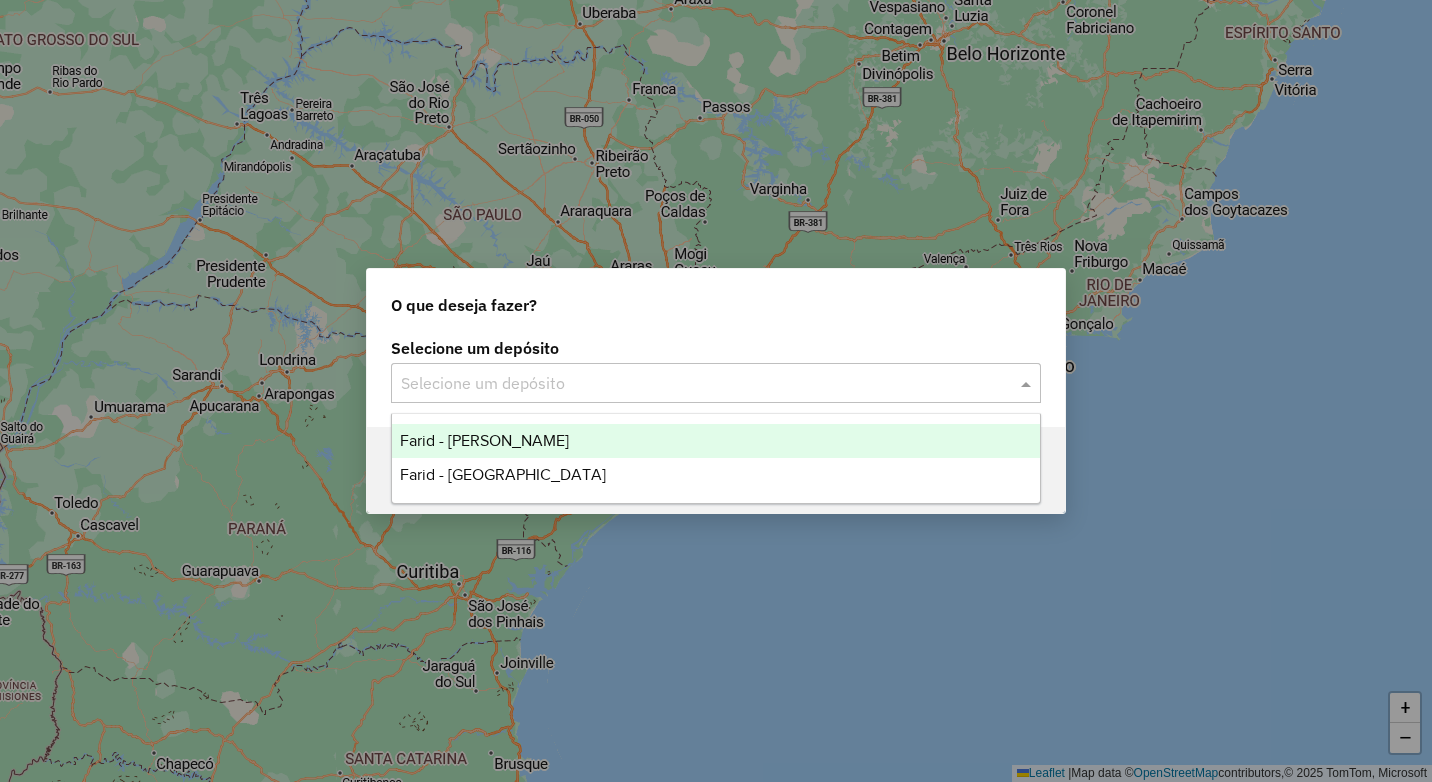 click on "Farid - [PERSON_NAME]" at bounding box center [484, 440] 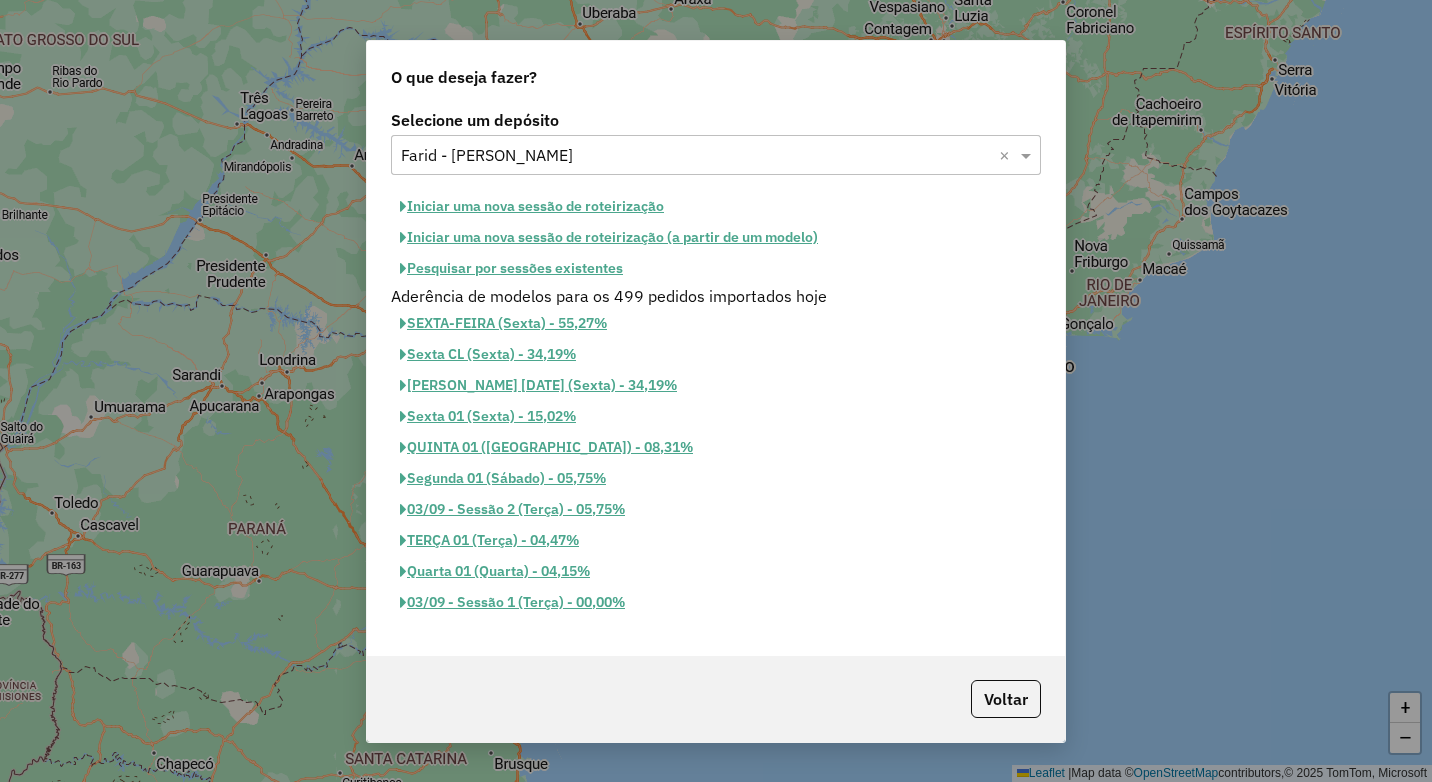 click on "Pesquisar por sessões existentes" 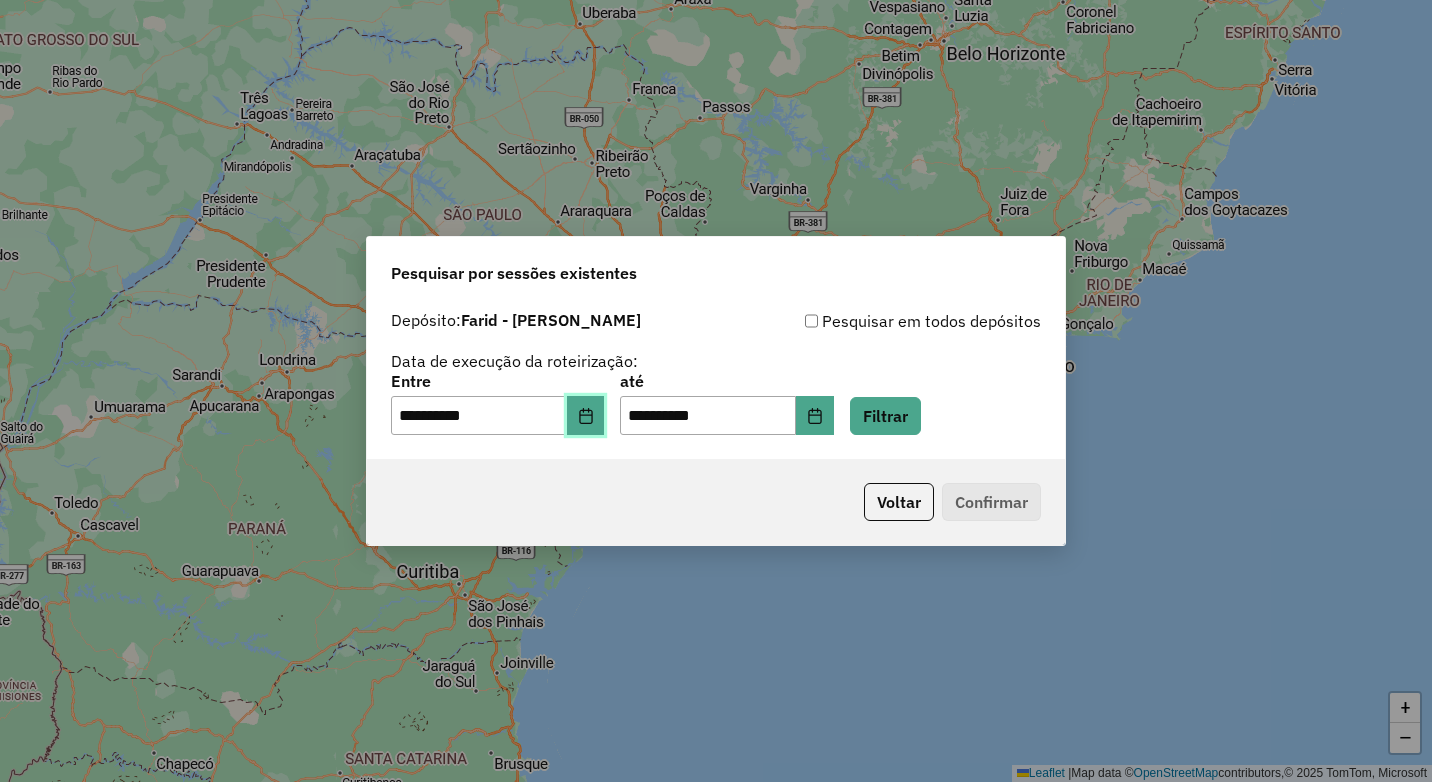 drag, startPoint x: 607, startPoint y: 418, endPoint x: 619, endPoint y: 397, distance: 24.186773 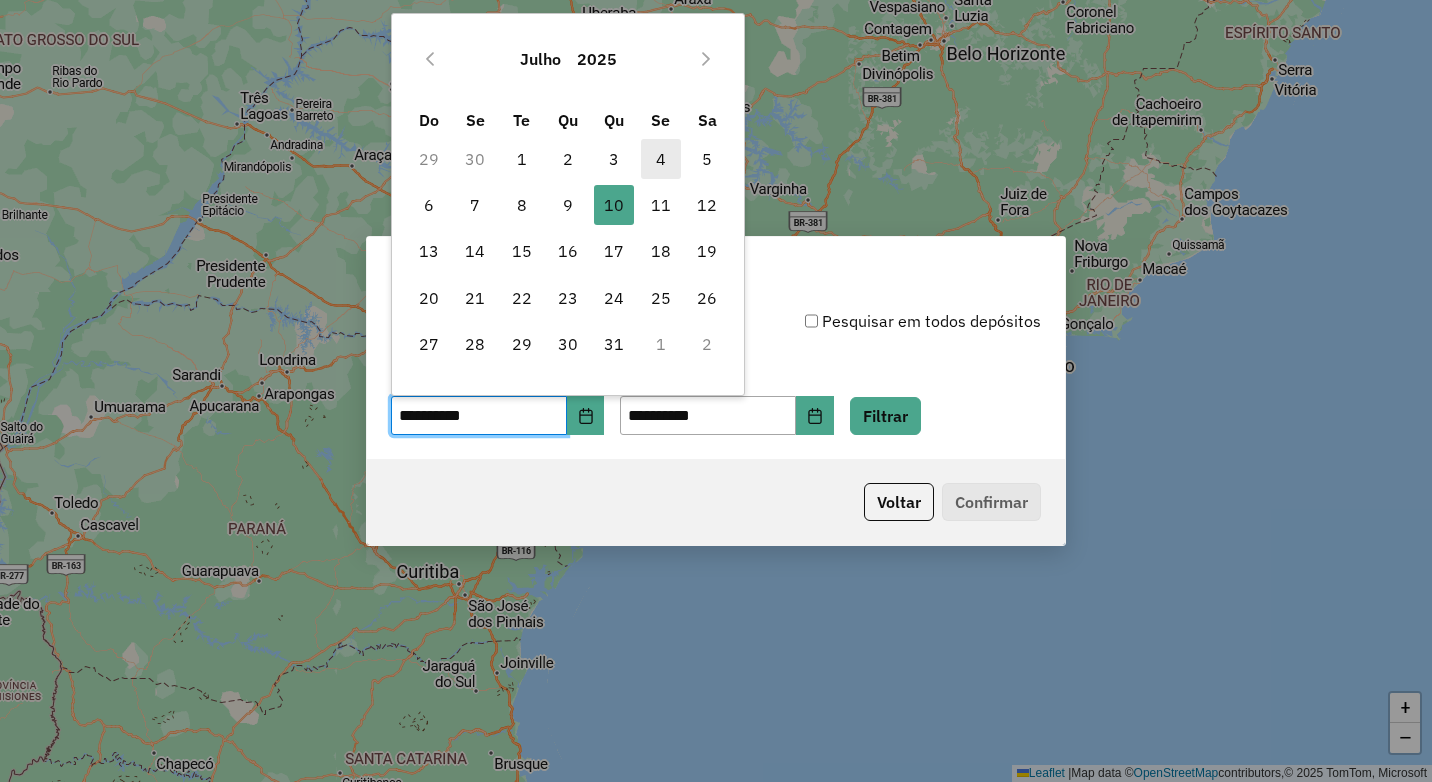 click on "4" at bounding box center [661, 159] 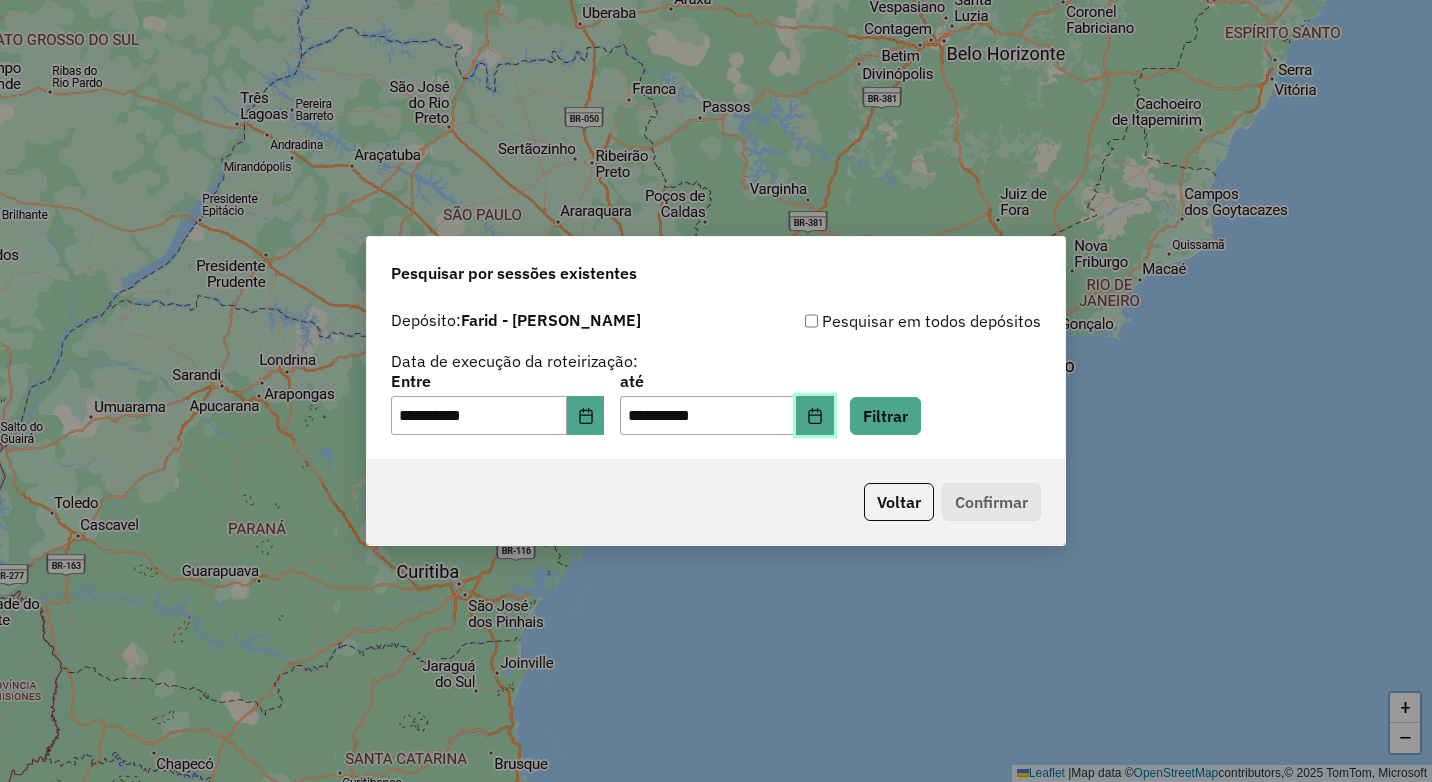 click at bounding box center (815, 416) 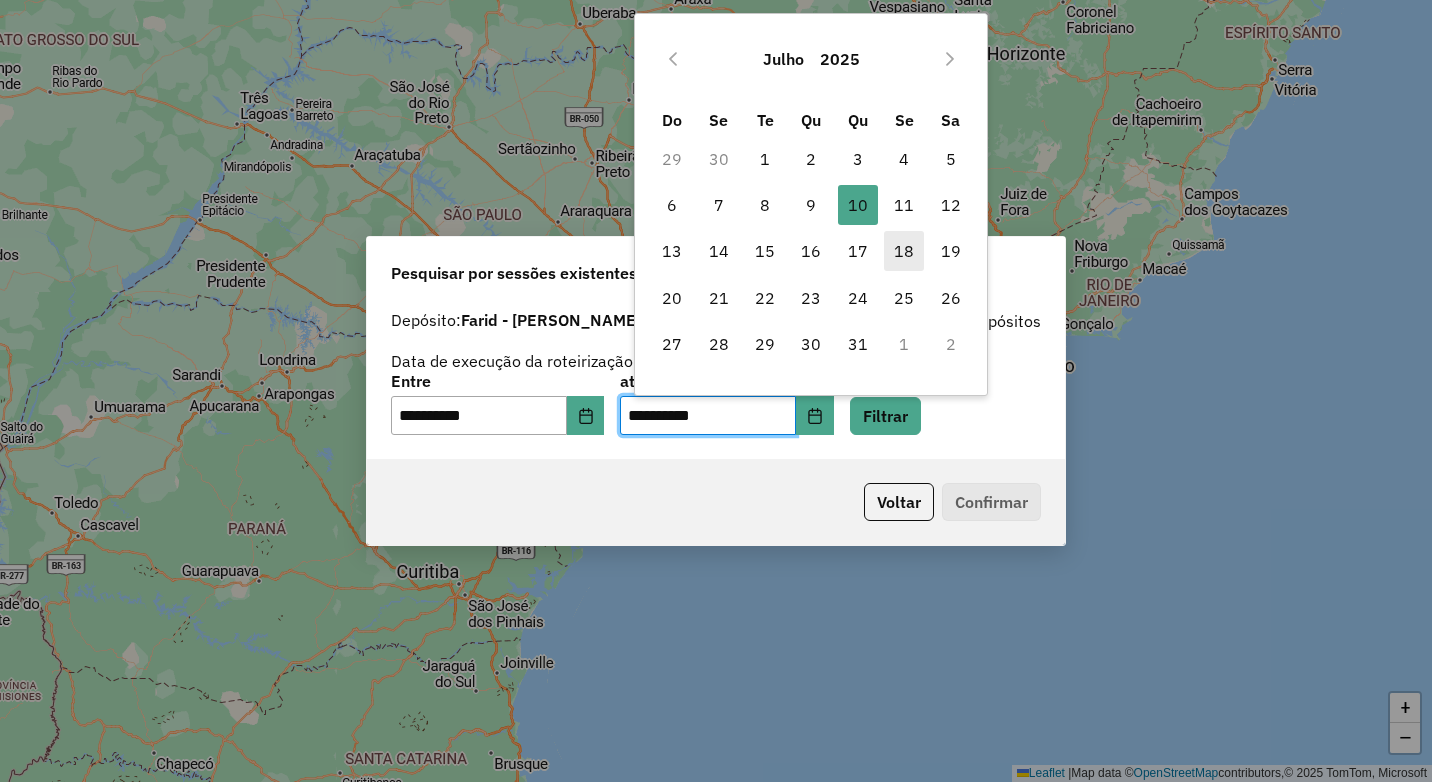 drag, startPoint x: 898, startPoint y: 157, endPoint x: 900, endPoint y: 264, distance: 107.01869 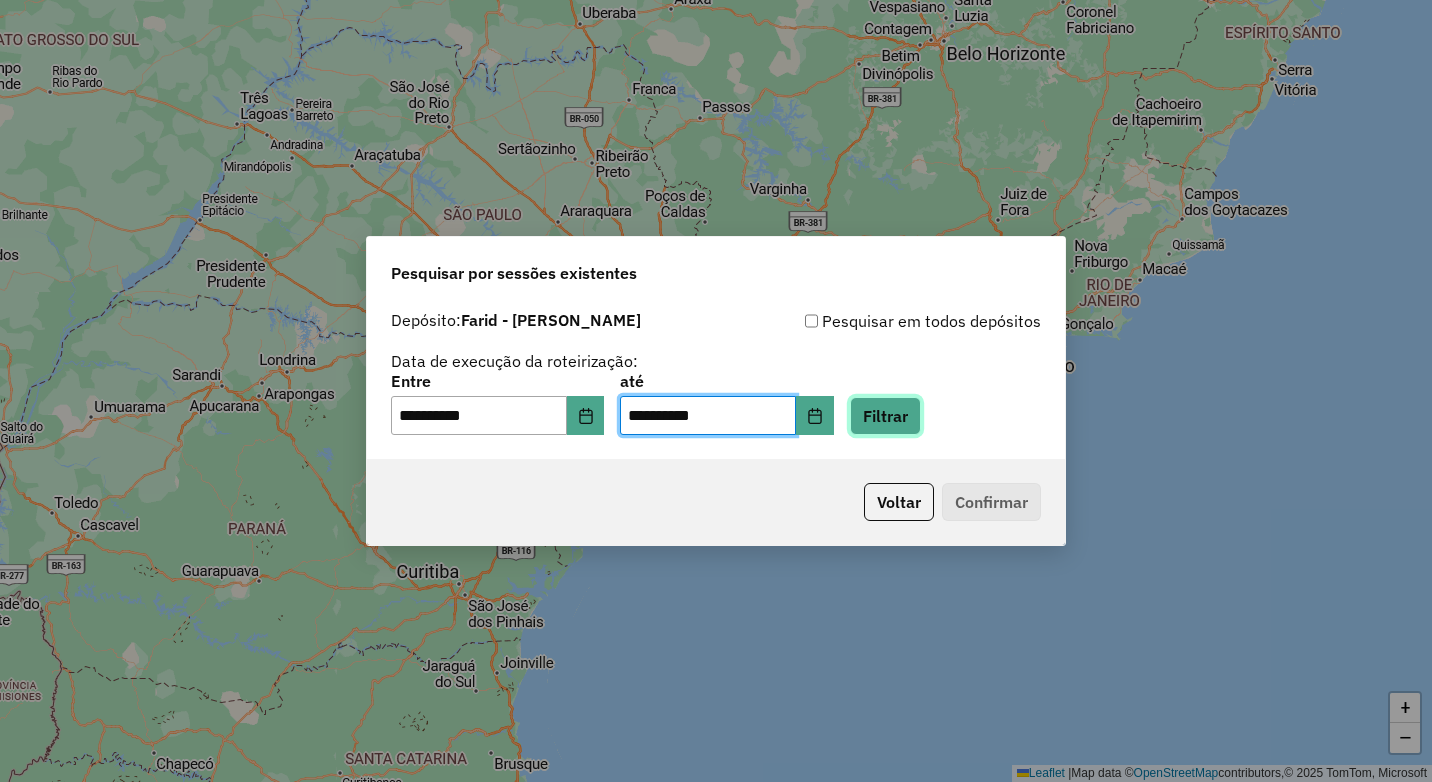 click on "Filtrar" 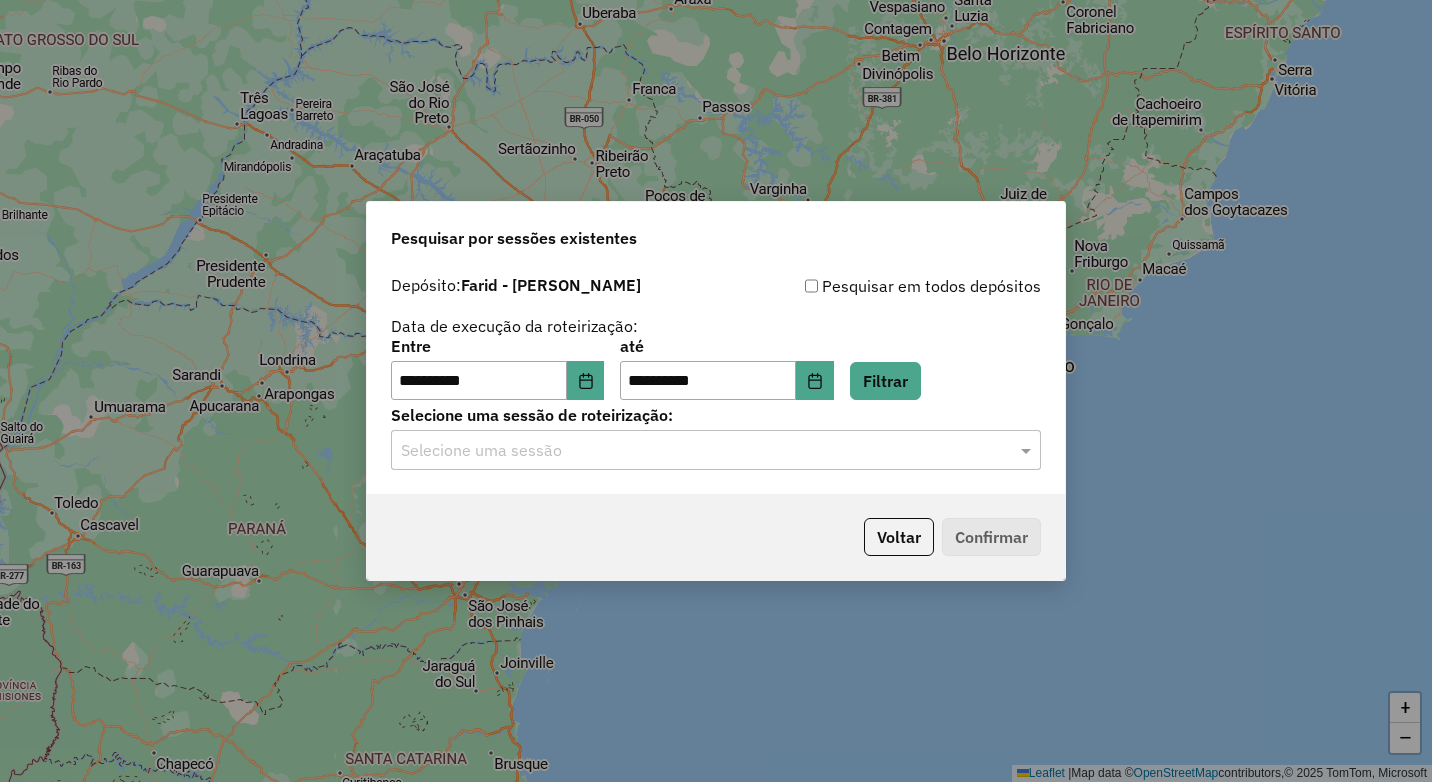 click on "Selecione uma sessão" 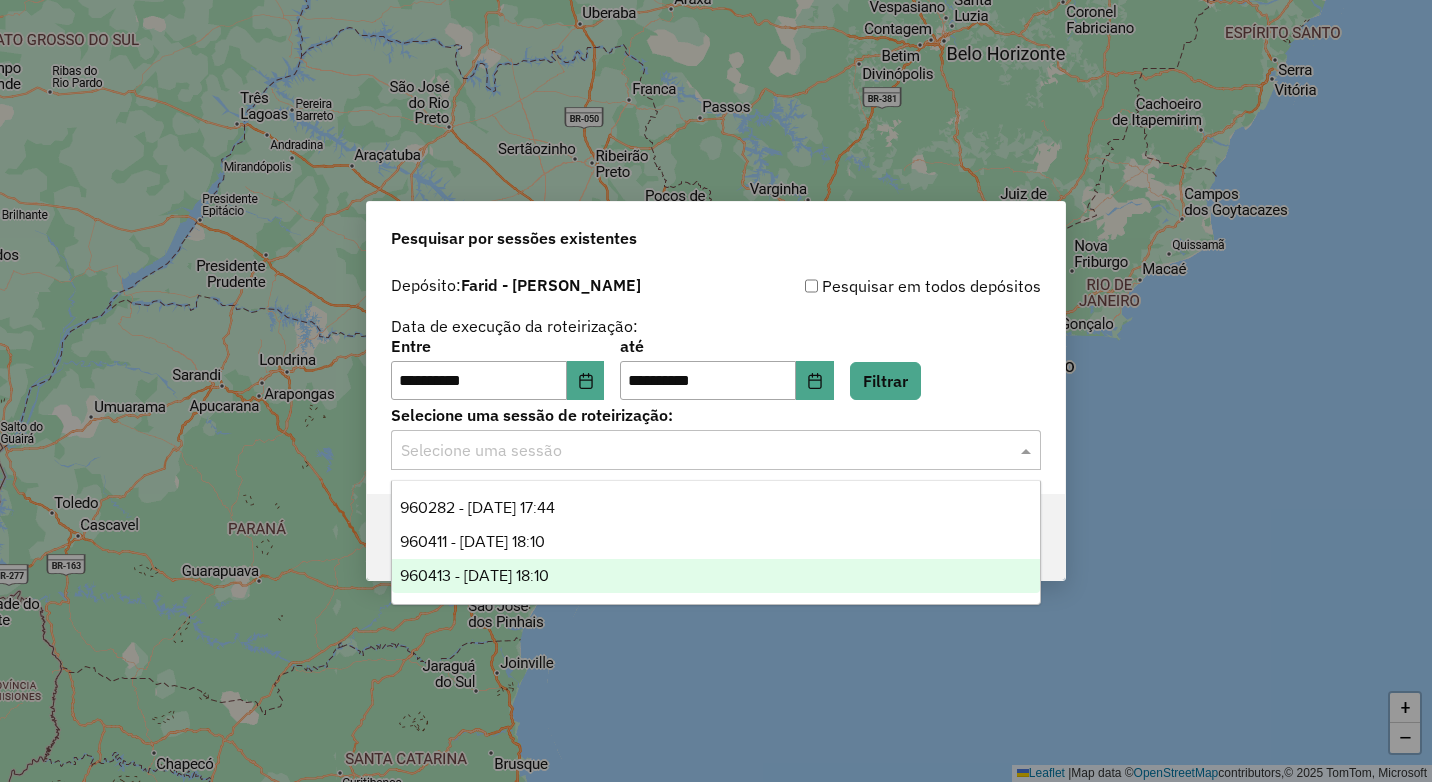 click on "960413 - [DATE] 18:10" at bounding box center (716, 576) 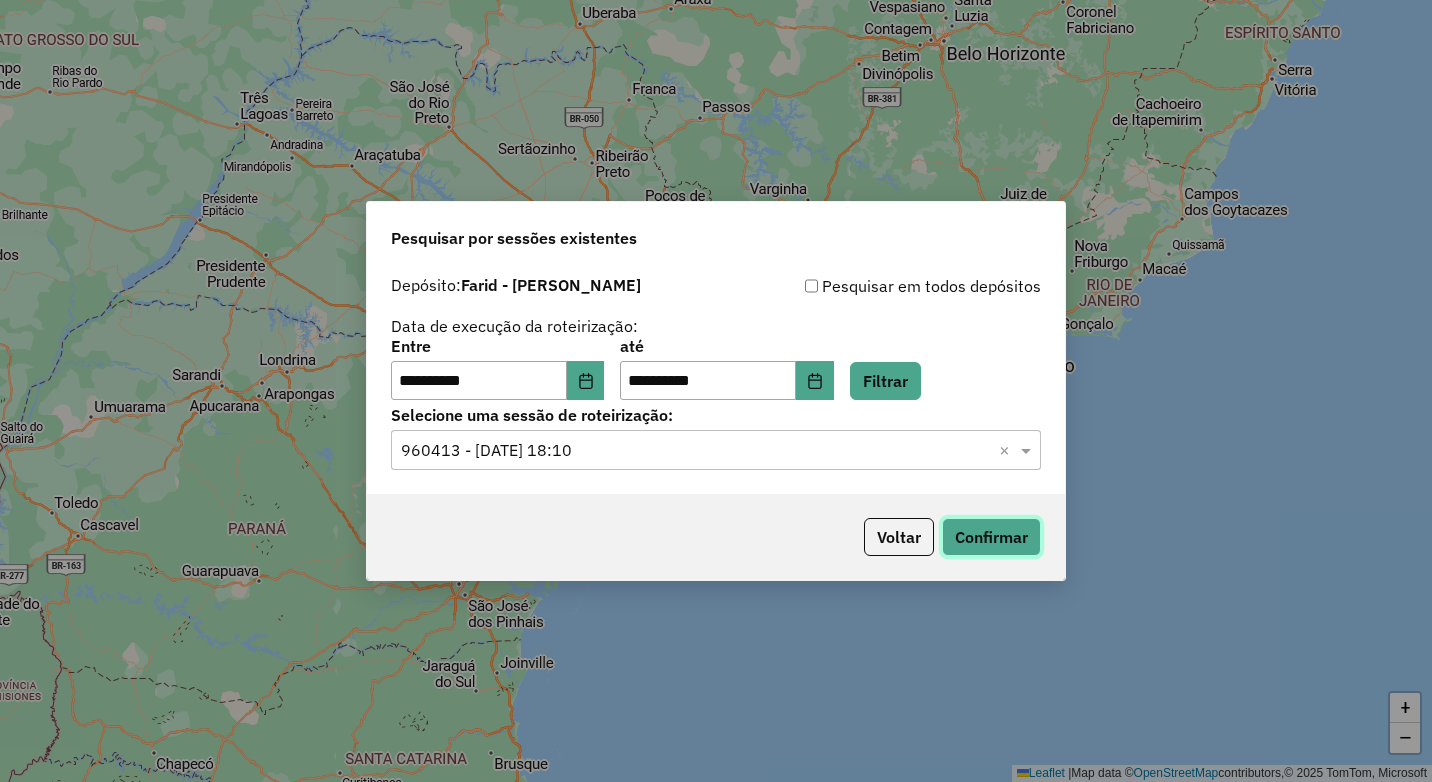 click on "Confirmar" 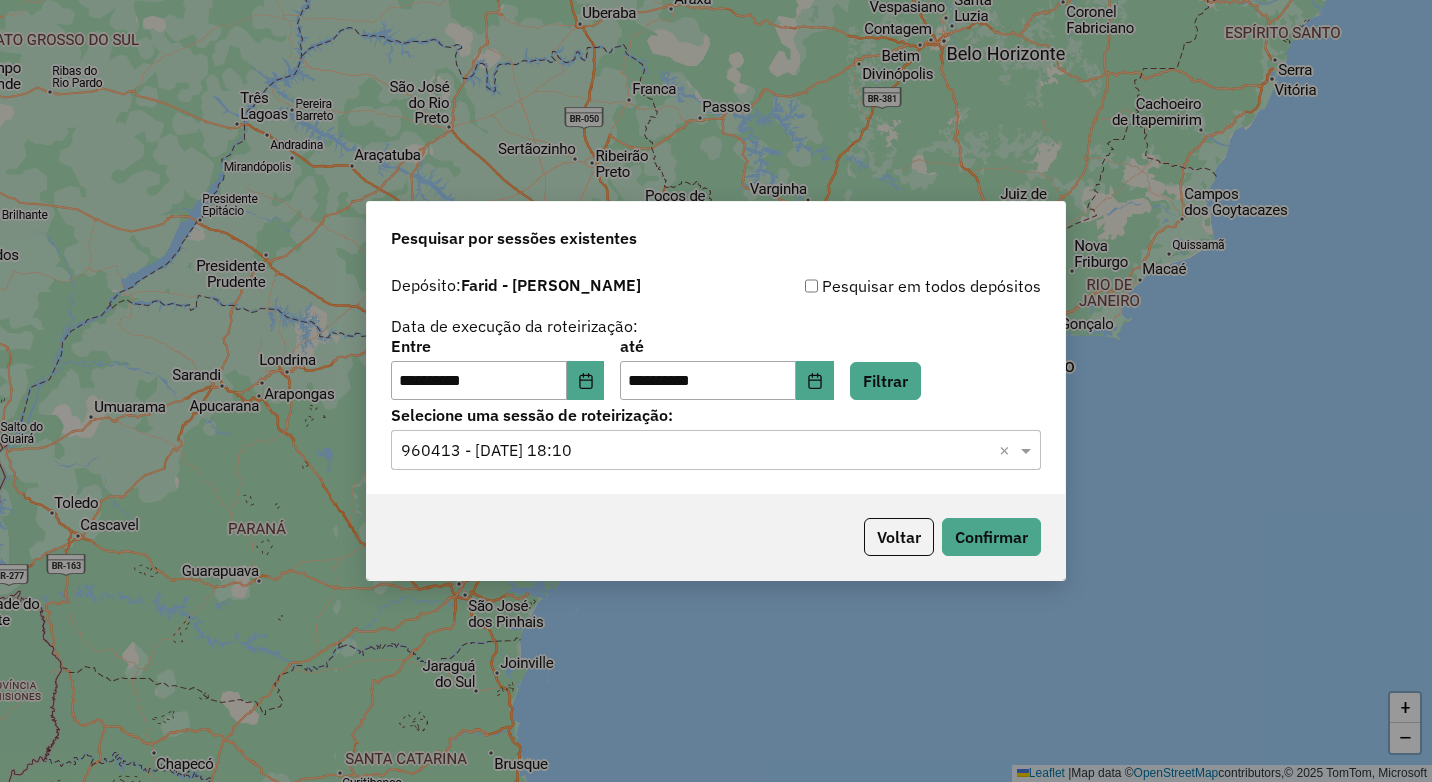 click 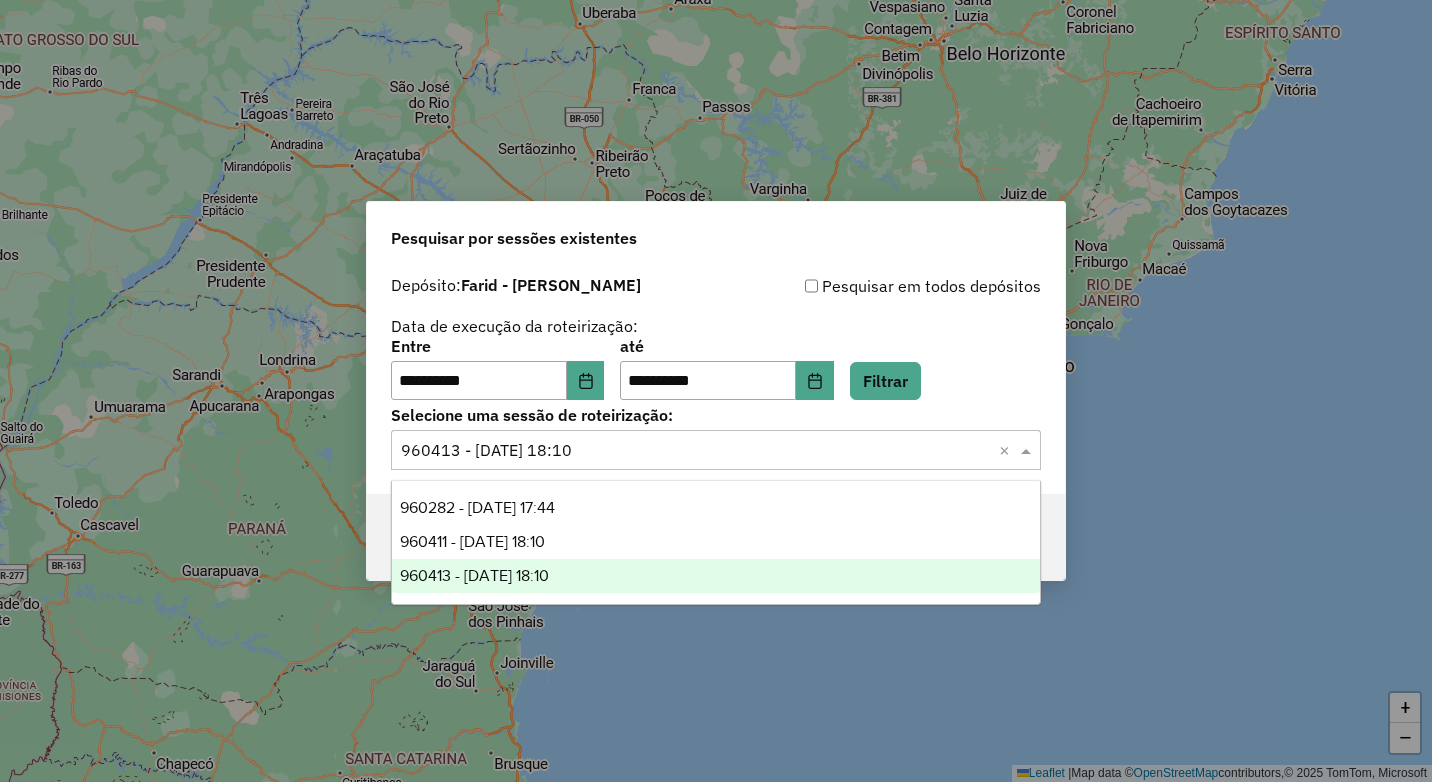 click on "960413 - [DATE] 18:10" at bounding box center (716, 576) 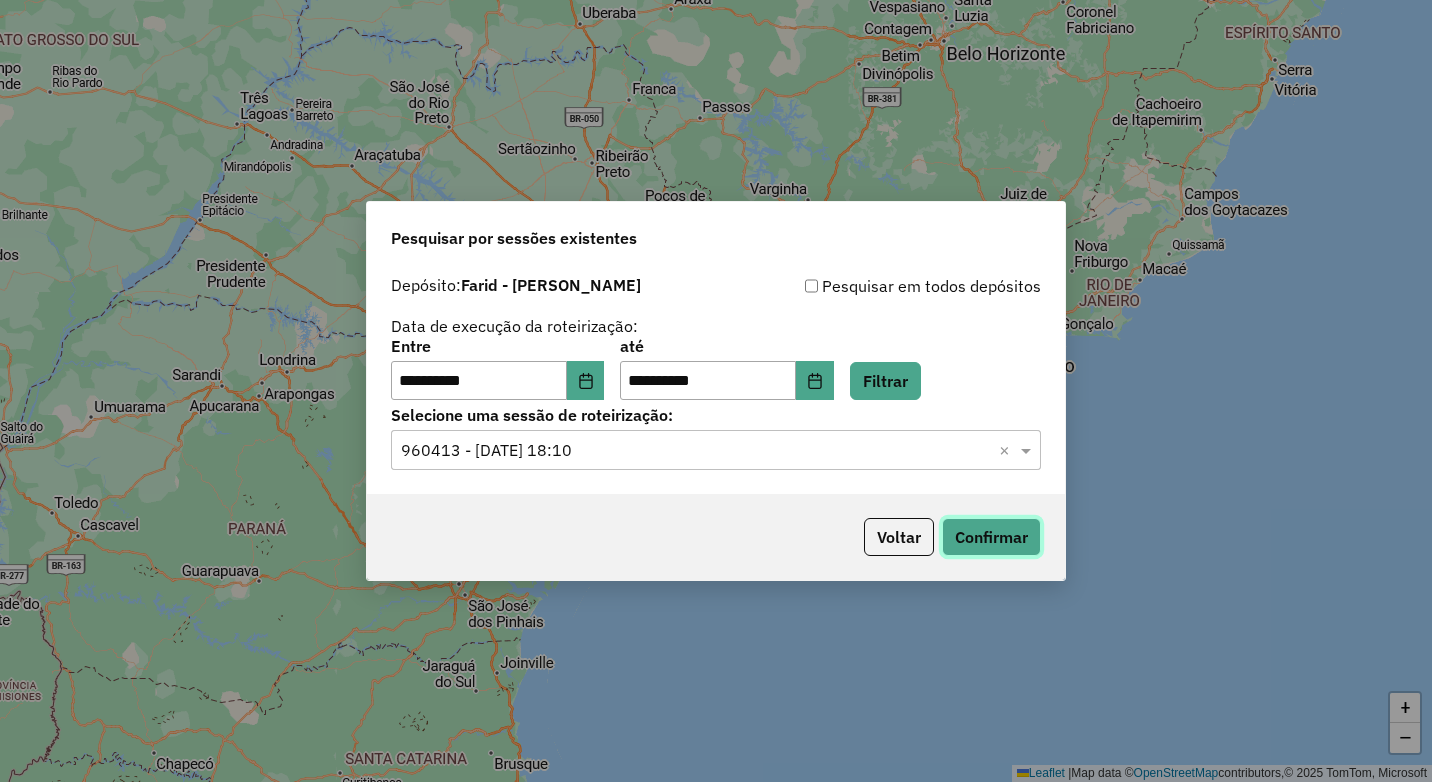click on "Confirmar" 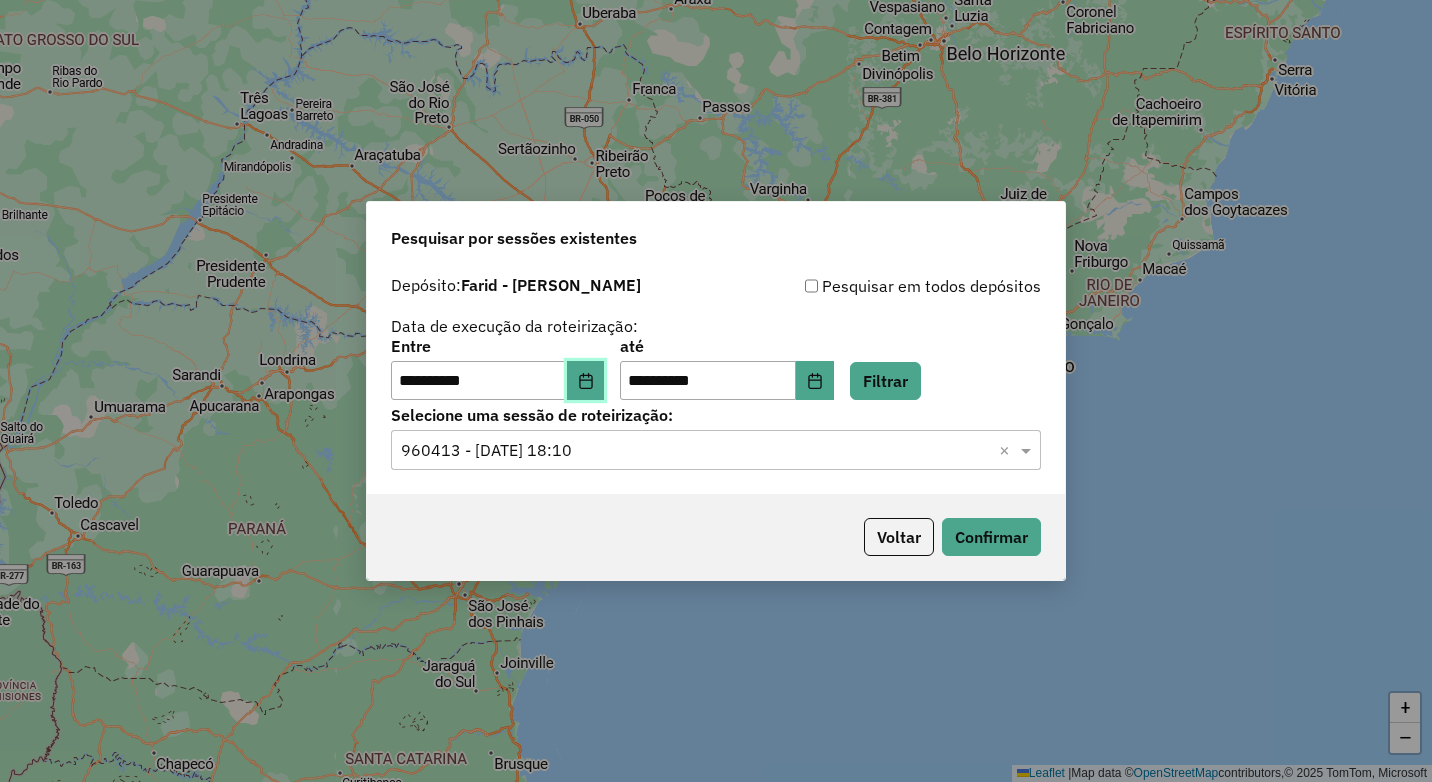 click at bounding box center [586, 381] 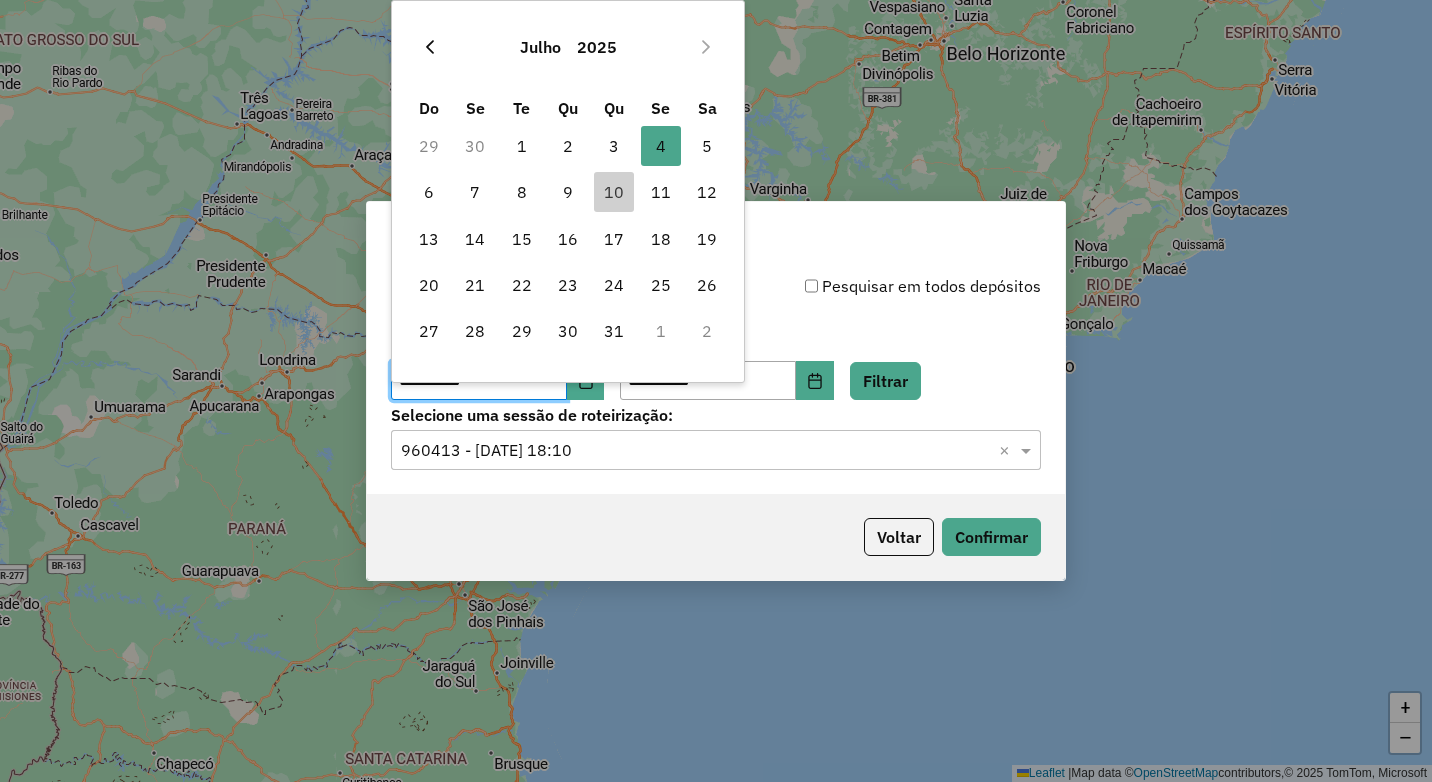 click 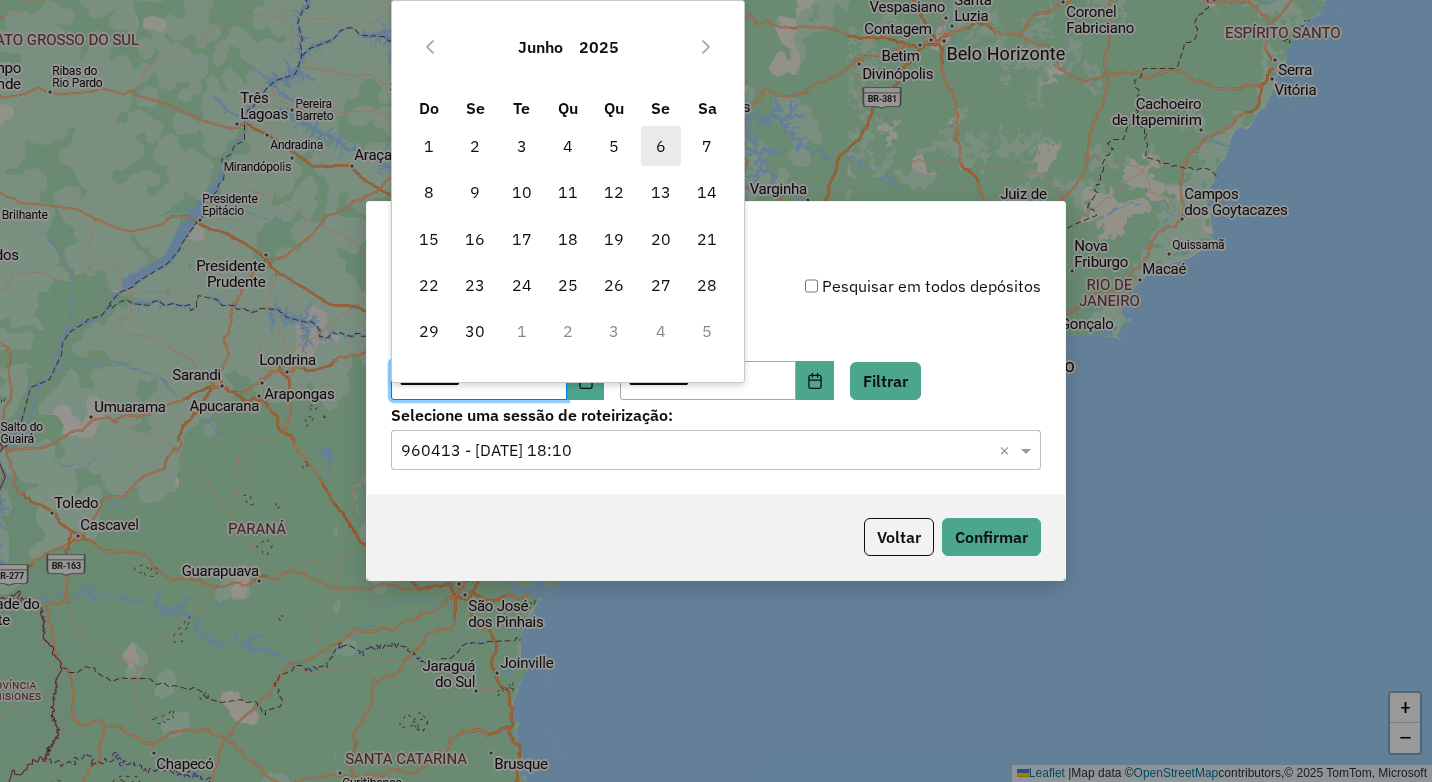 click on "6" at bounding box center (661, 146) 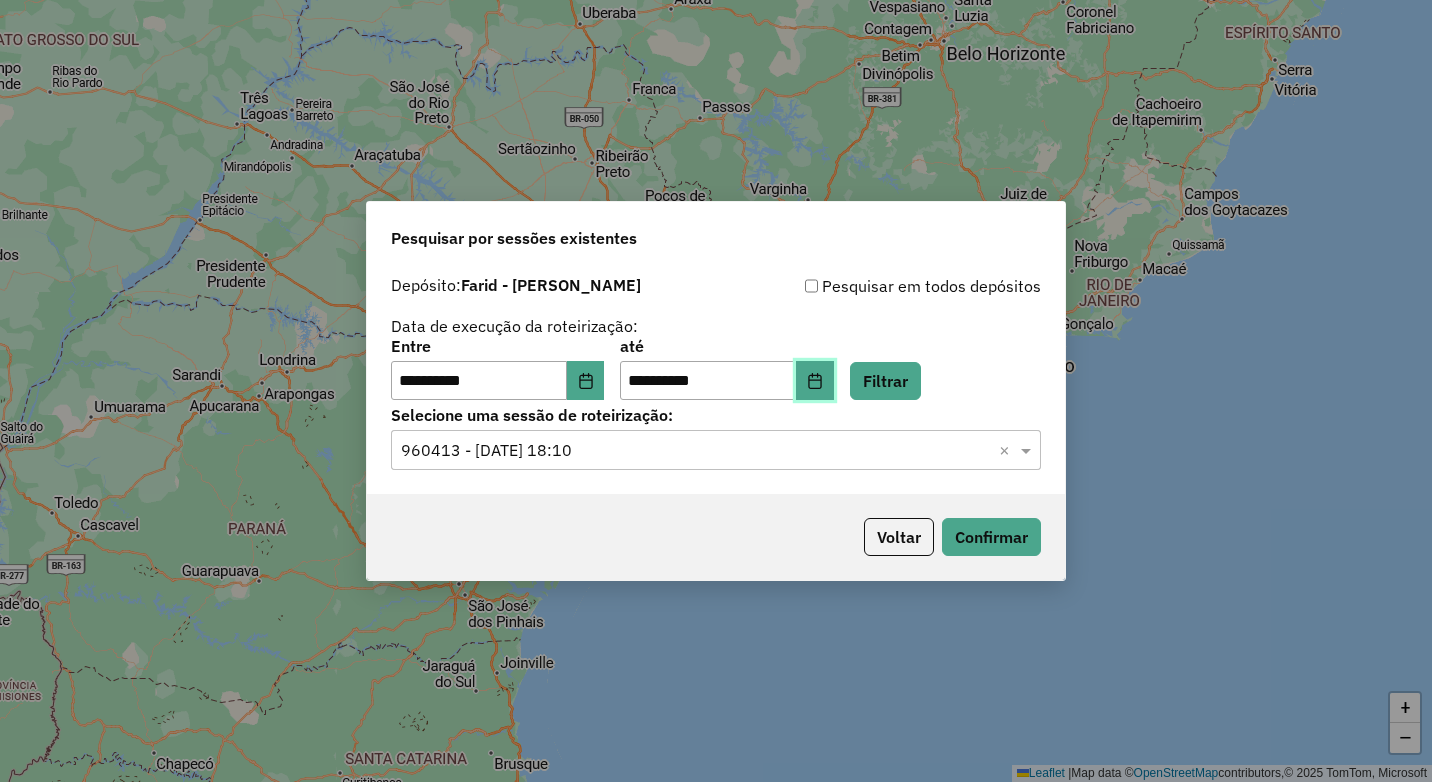 click 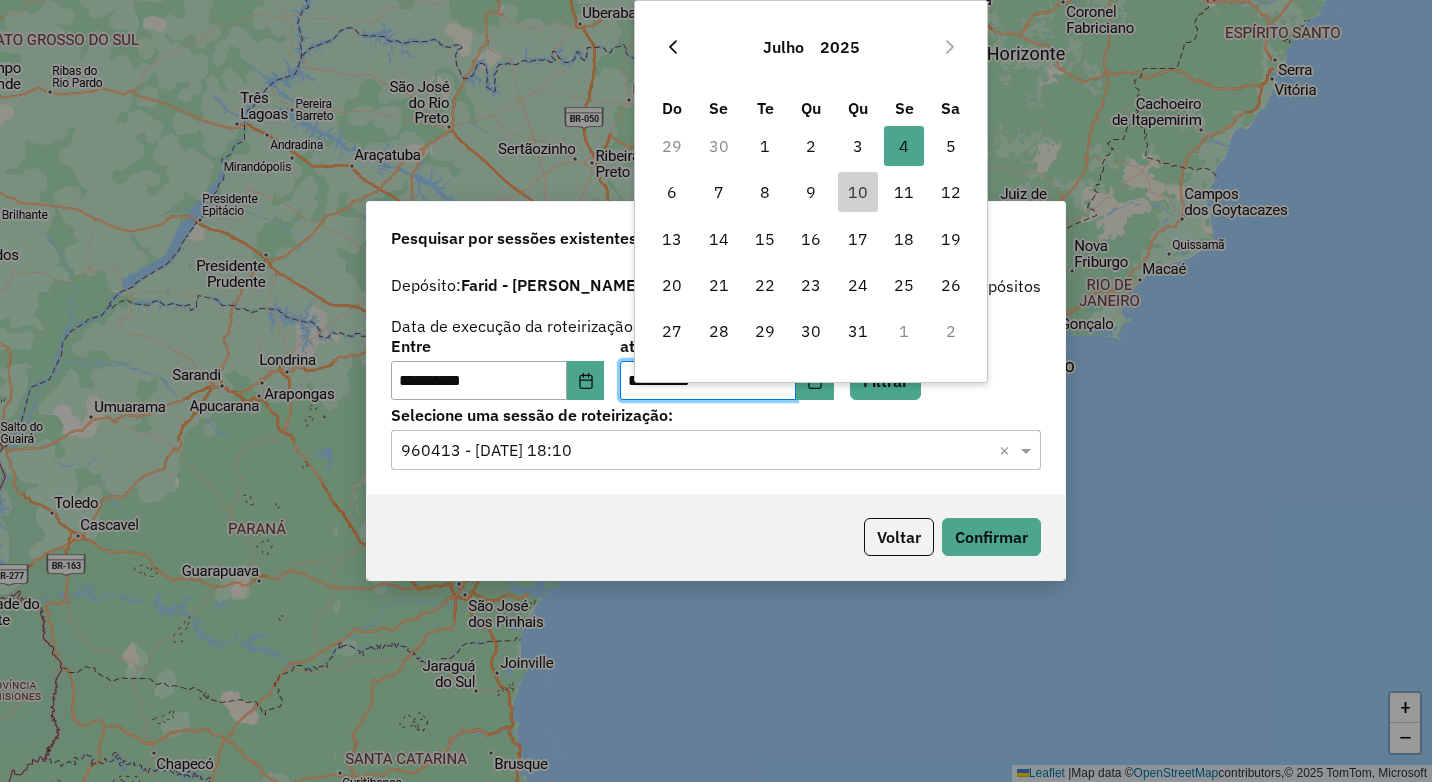 click 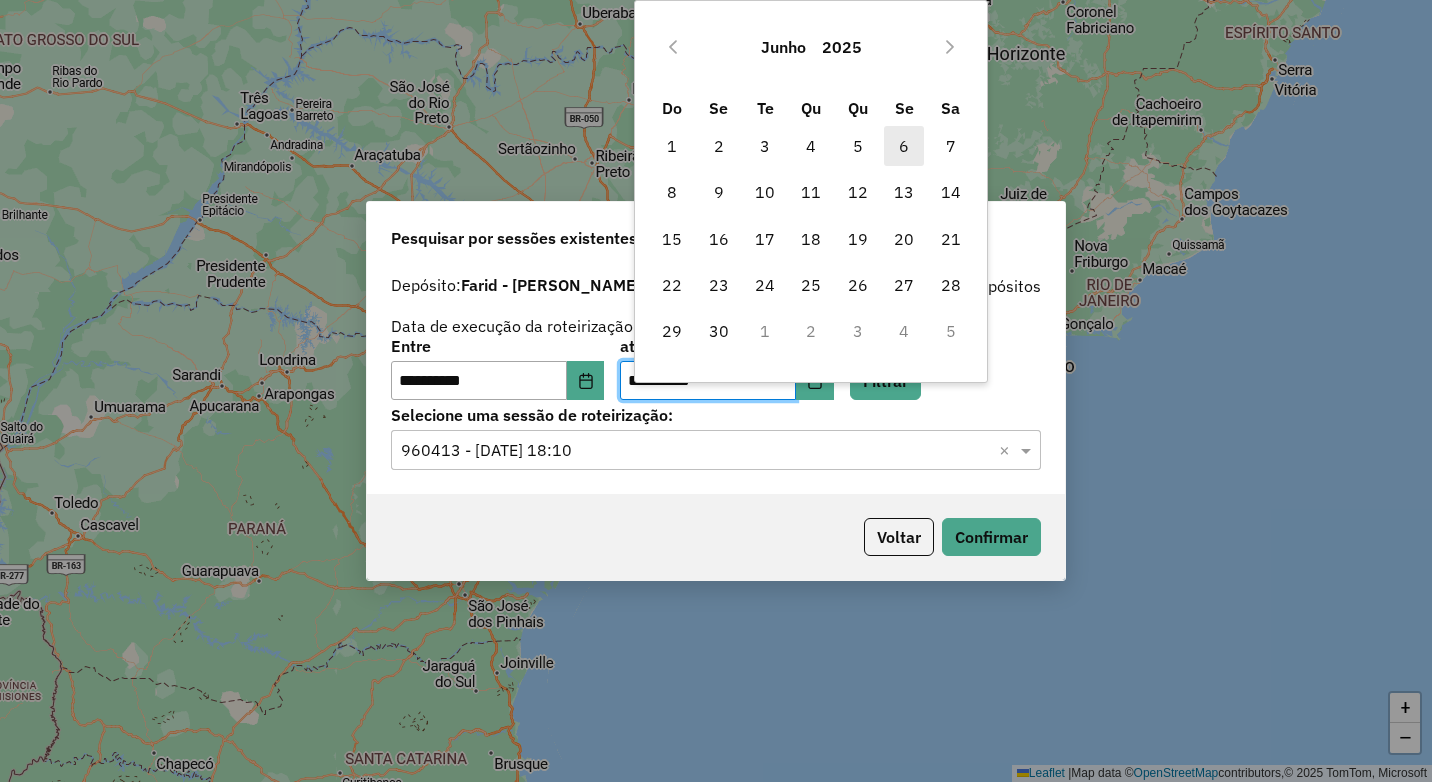 click on "6" at bounding box center [904, 146] 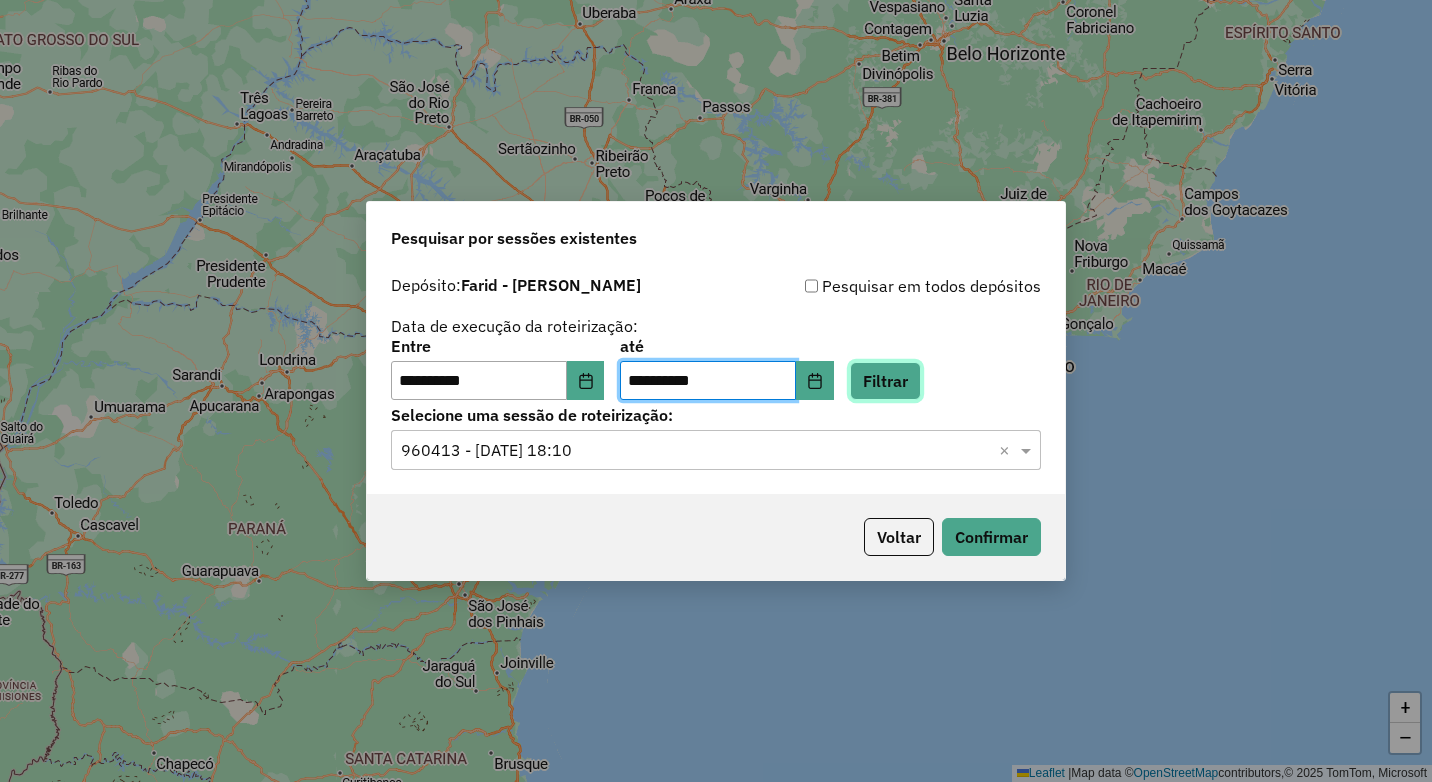 click on "Filtrar" 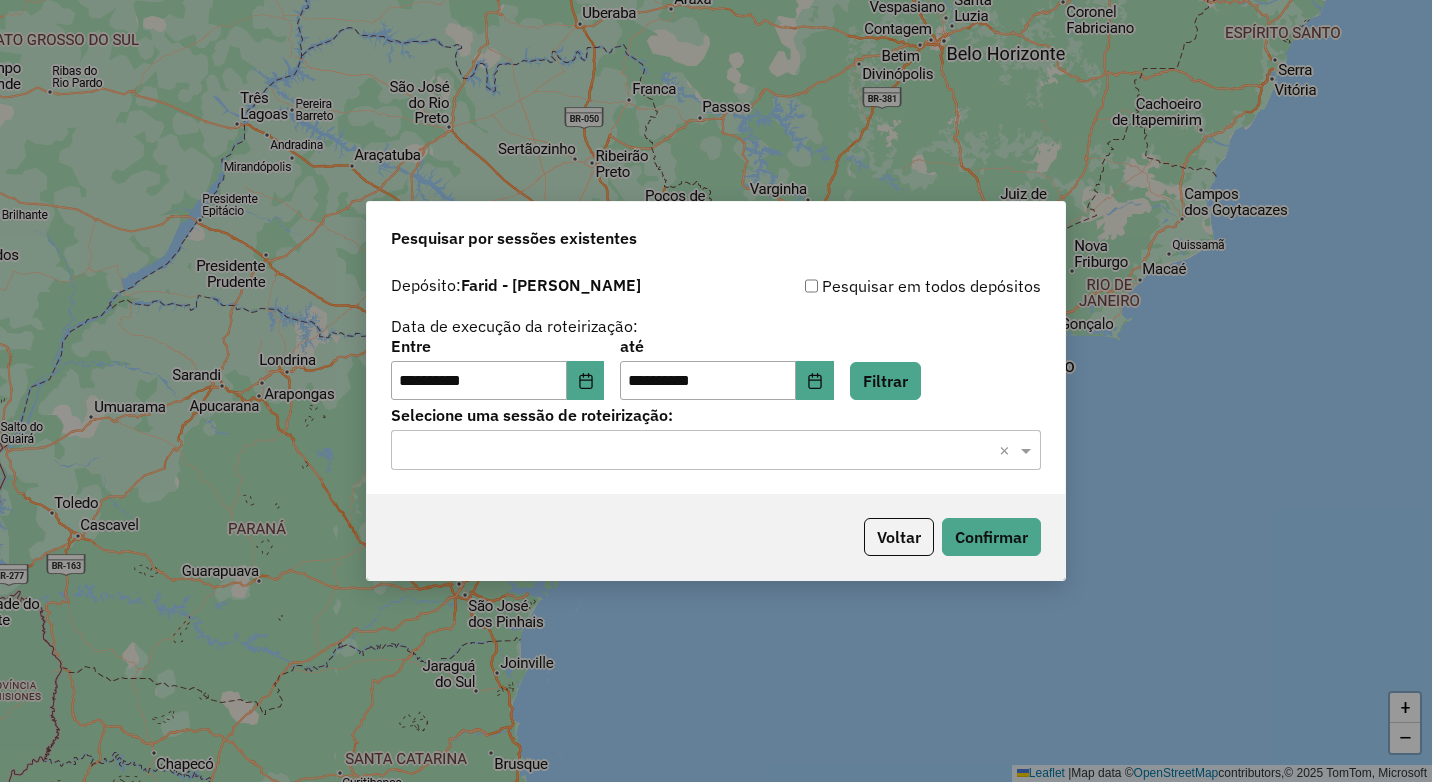 click on "Selecione uma sessão × ×" 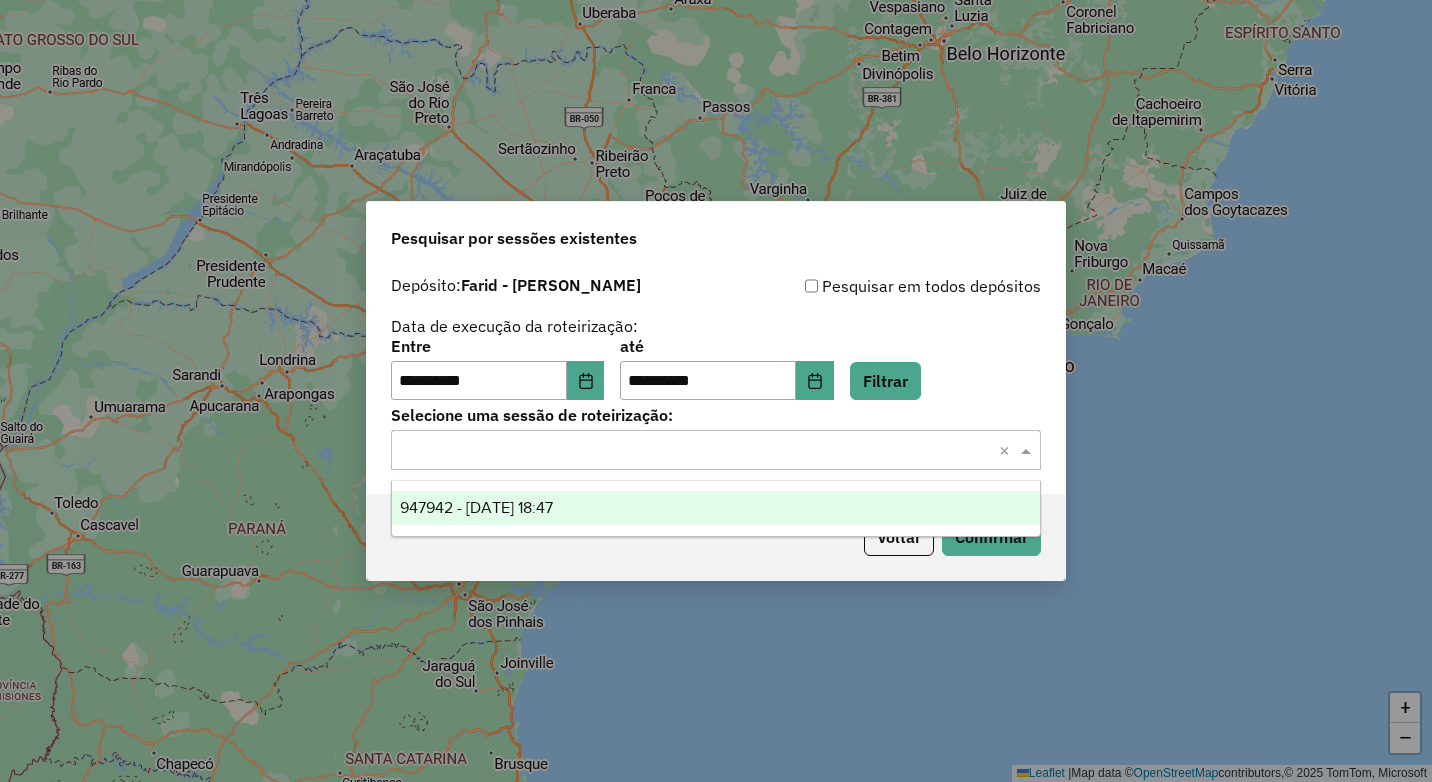 click on "947942 - [DATE] 18:47" at bounding box center (716, 508) 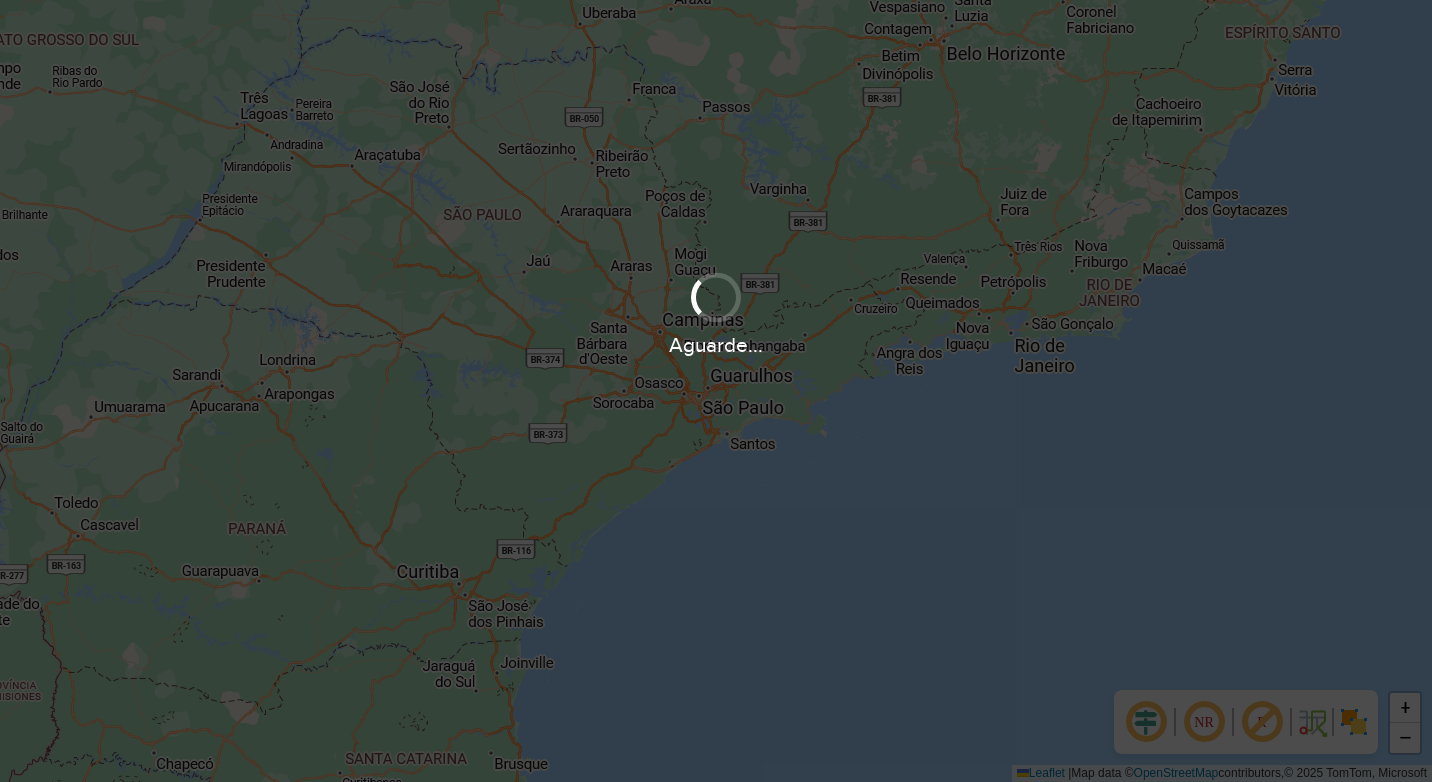 scroll, scrollTop: 0, scrollLeft: 0, axis: both 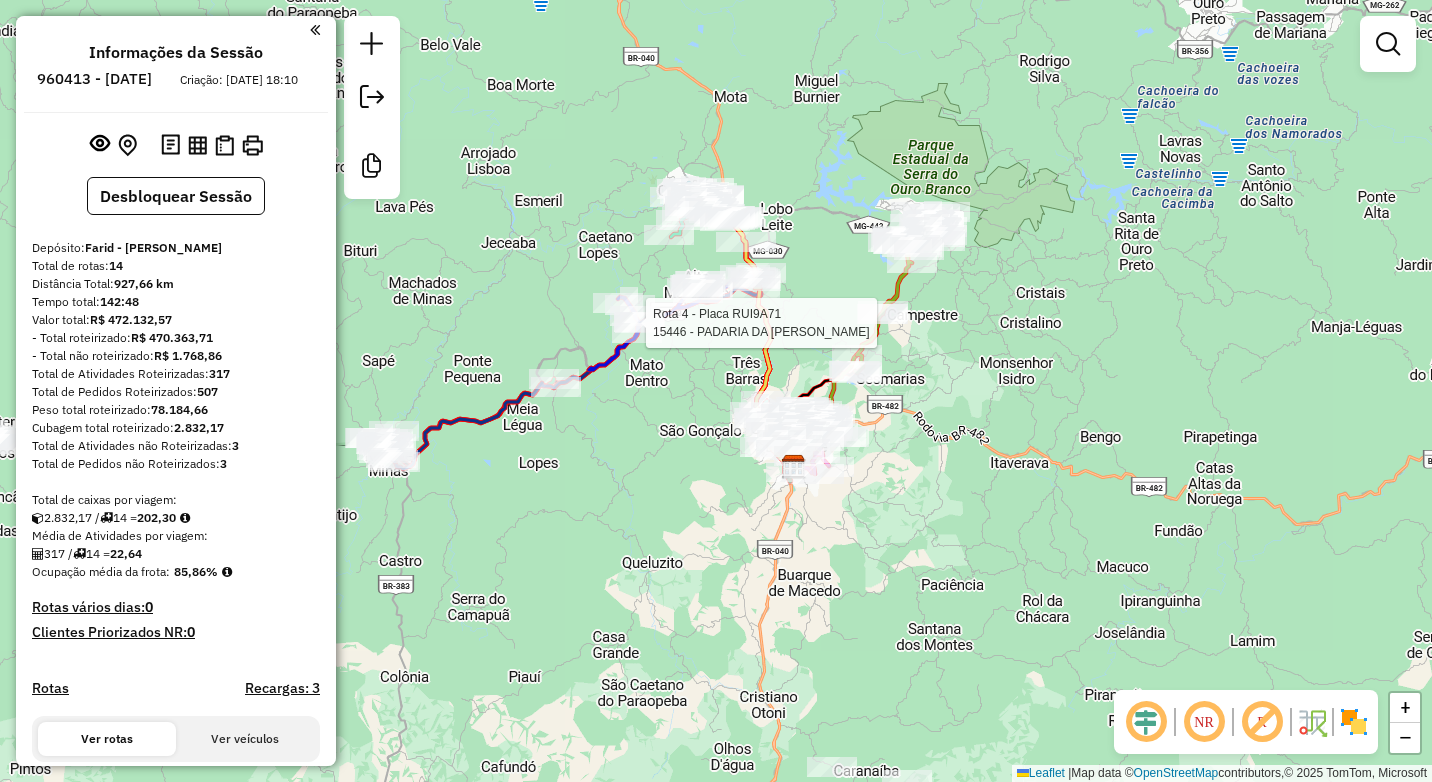 select on "**********" 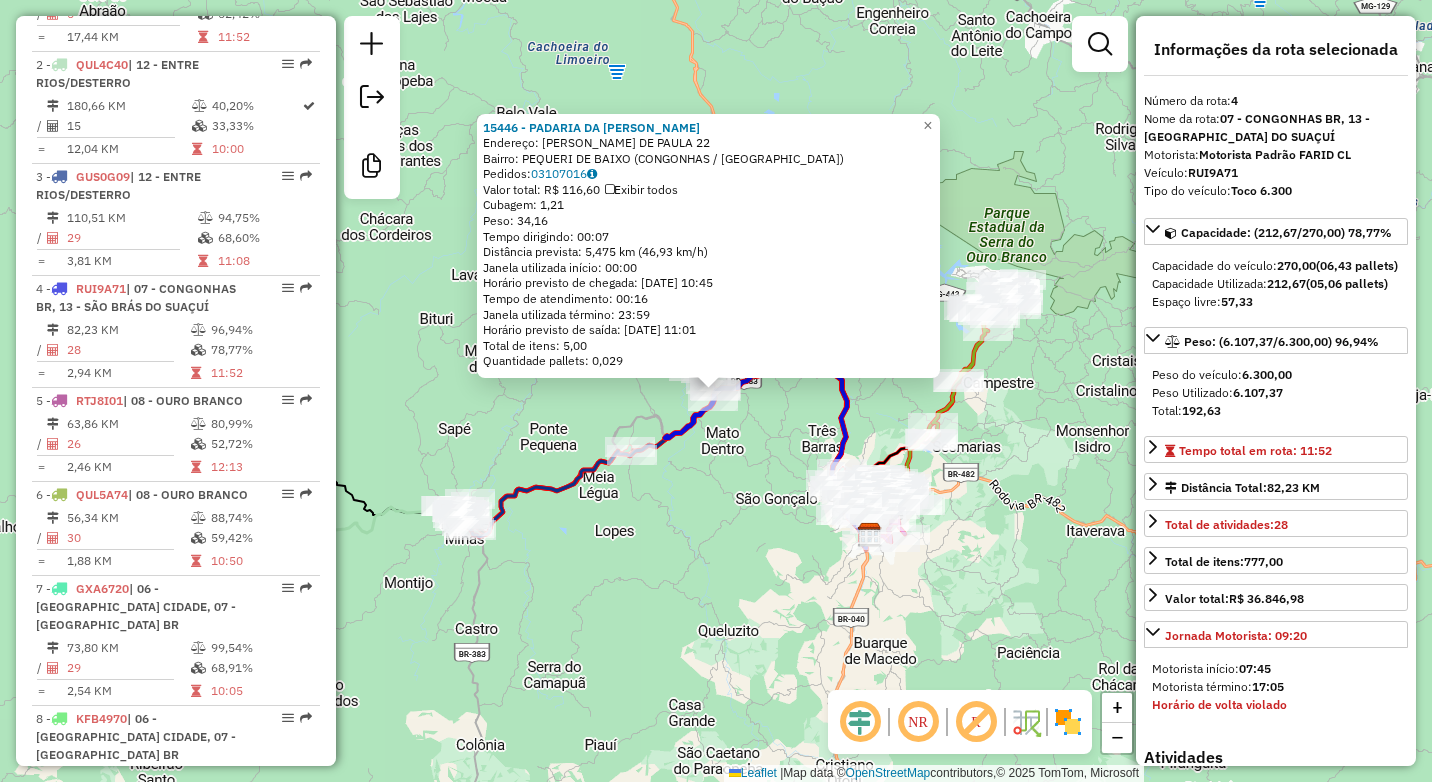 scroll, scrollTop: 1118, scrollLeft: 0, axis: vertical 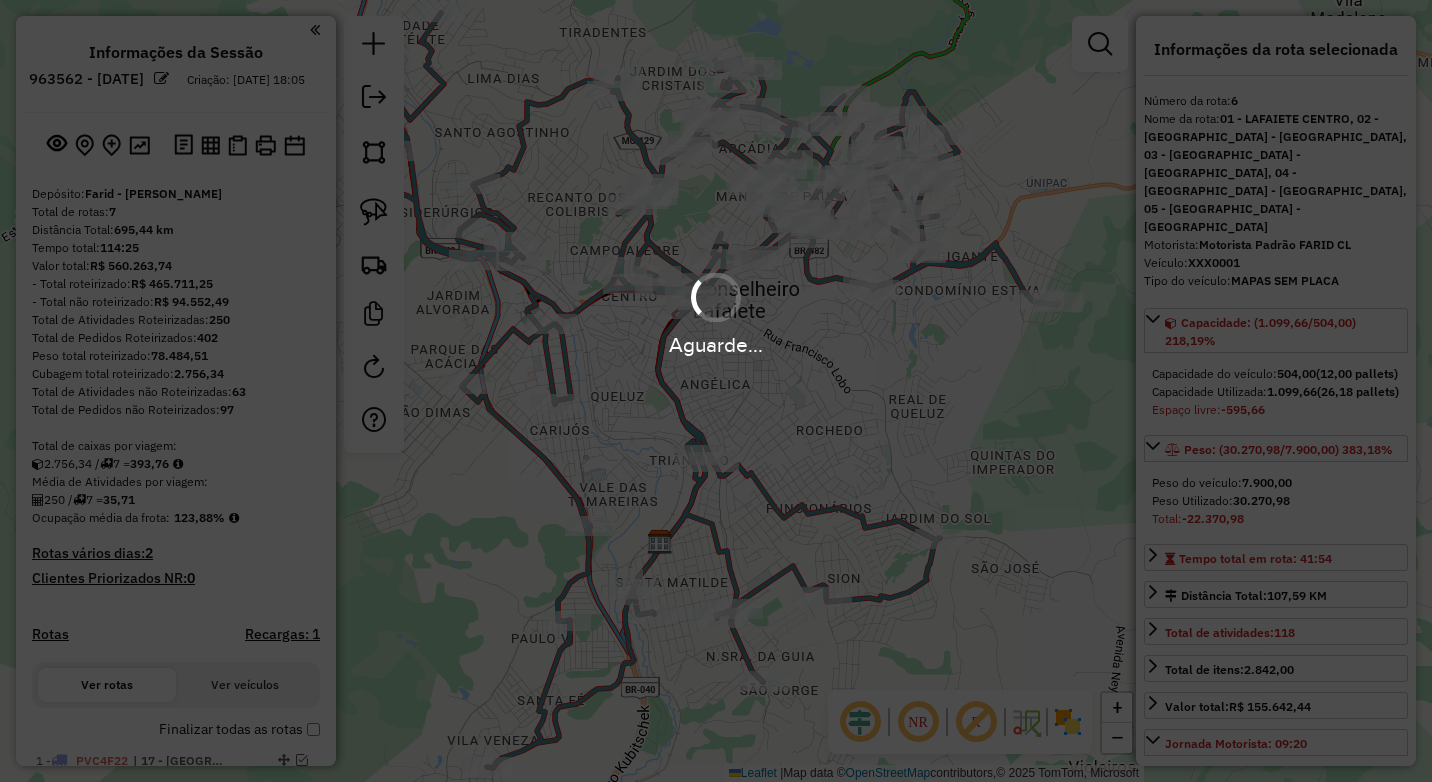 select on "*********" 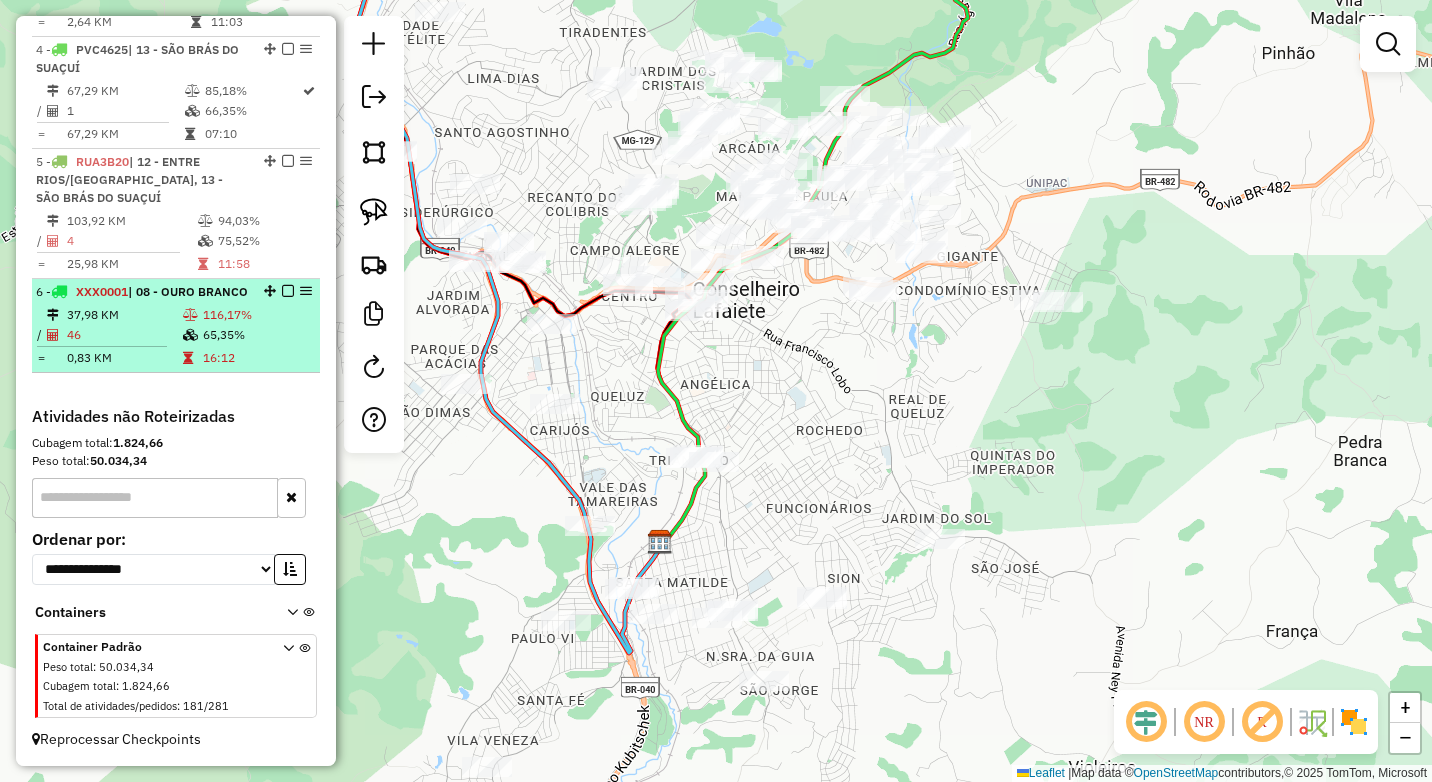 select on "*********" 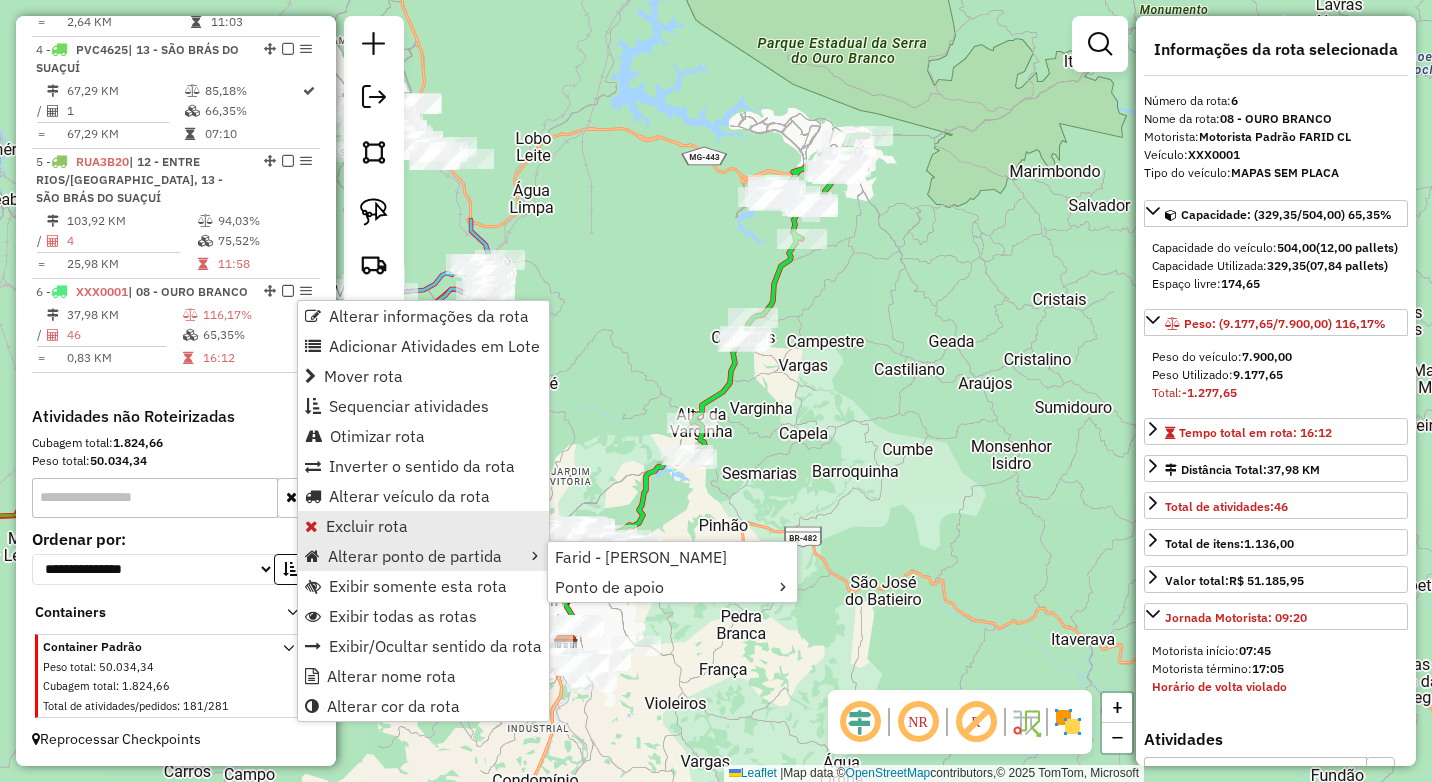 click on "Excluir rota" at bounding box center (367, 526) 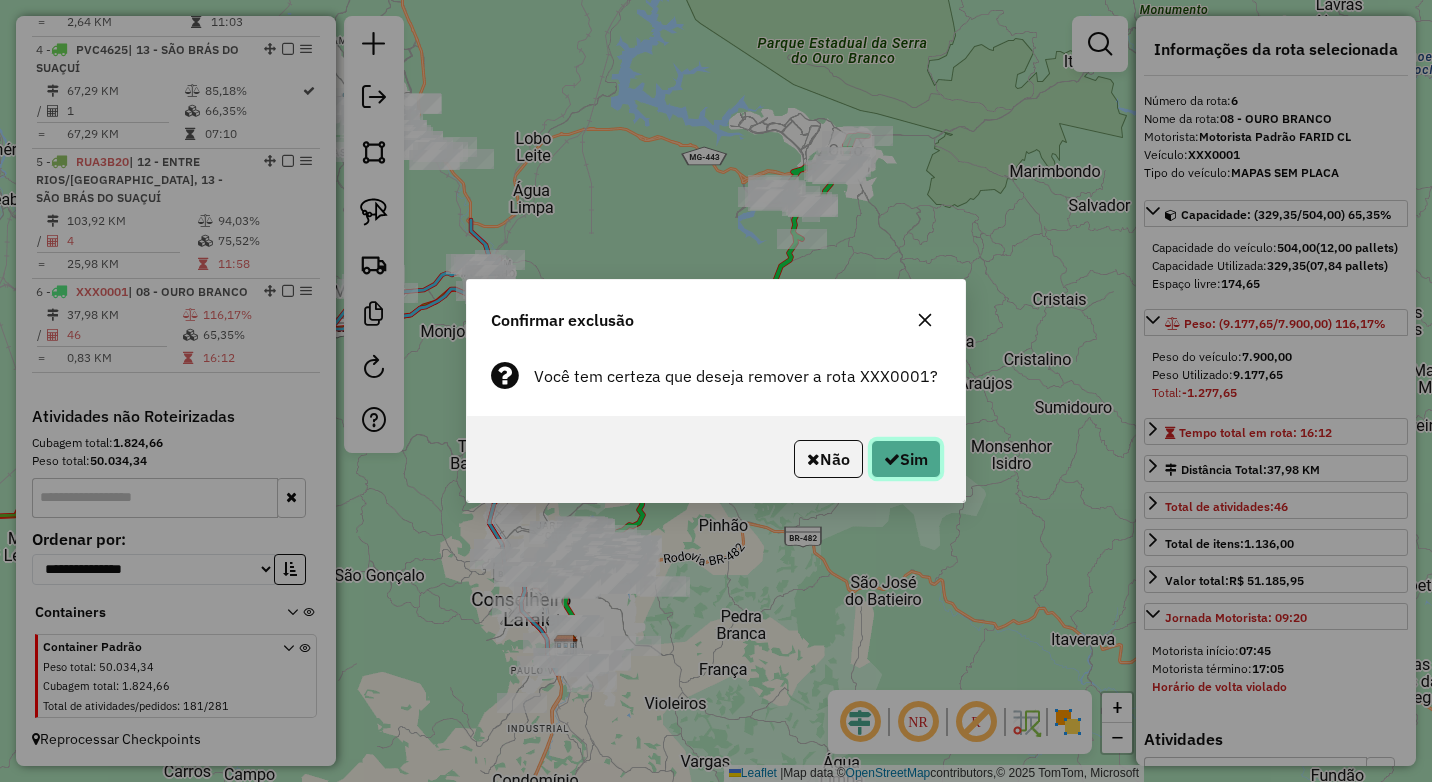 drag, startPoint x: 892, startPoint y: 452, endPoint x: 854, endPoint y: 456, distance: 38.209946 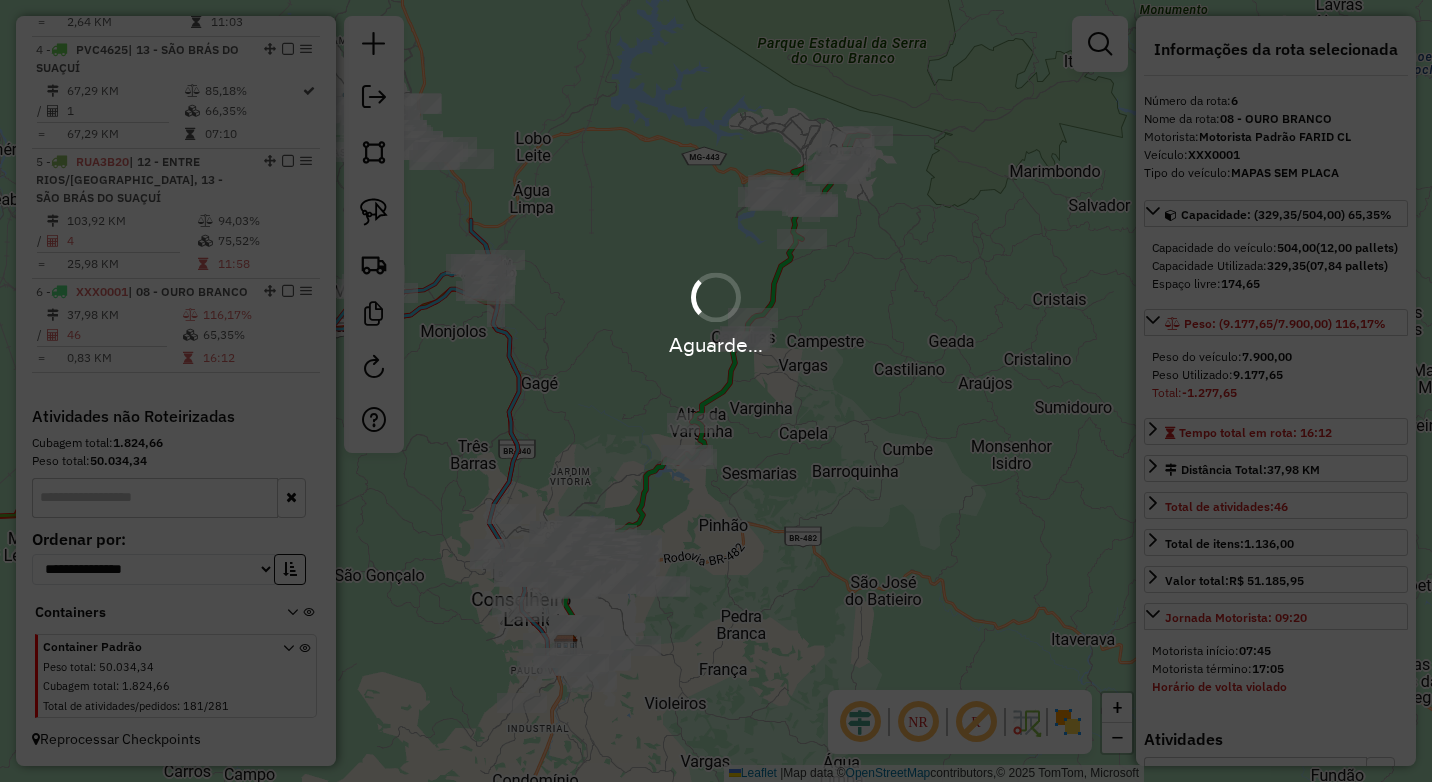 click on "Aguarde..." at bounding box center [716, 312] 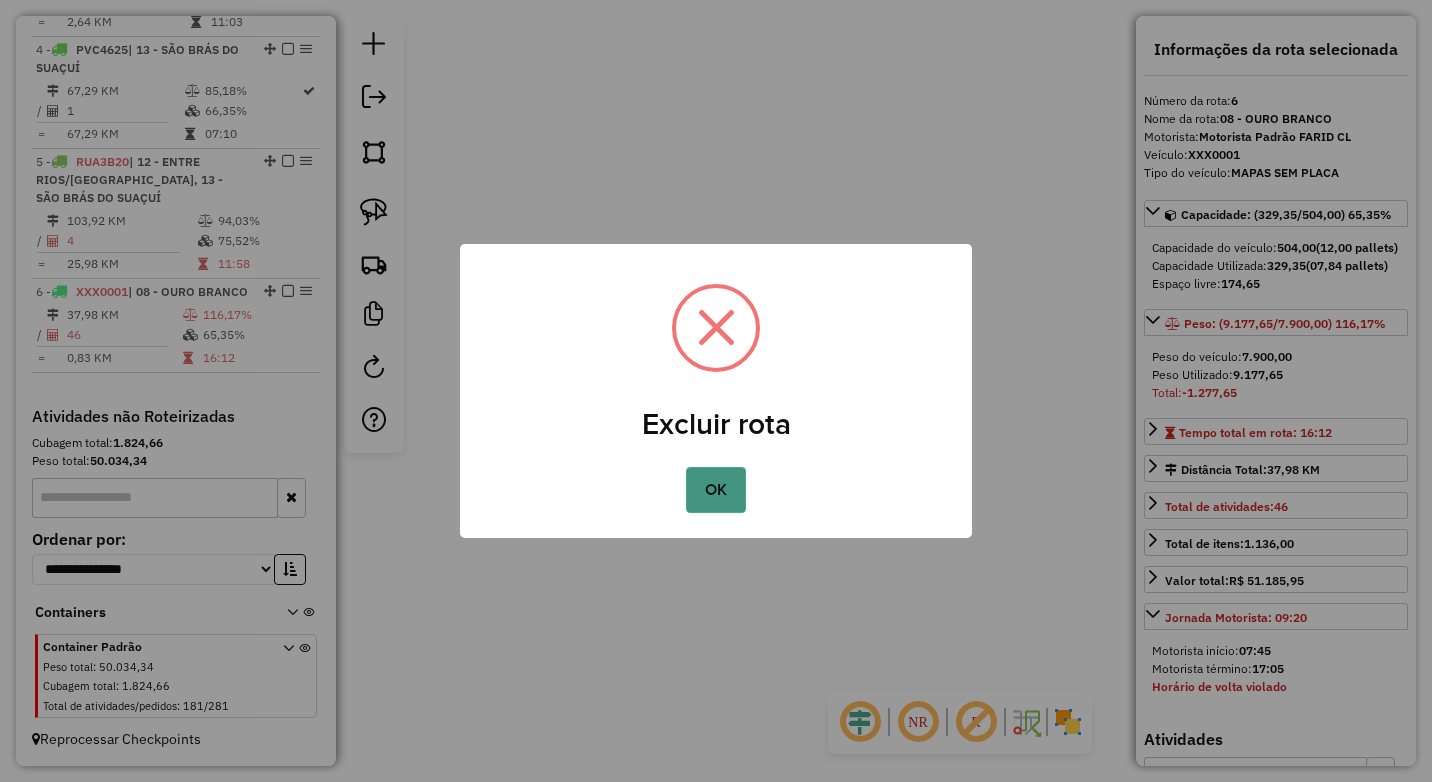 click on "OK" at bounding box center (715, 490) 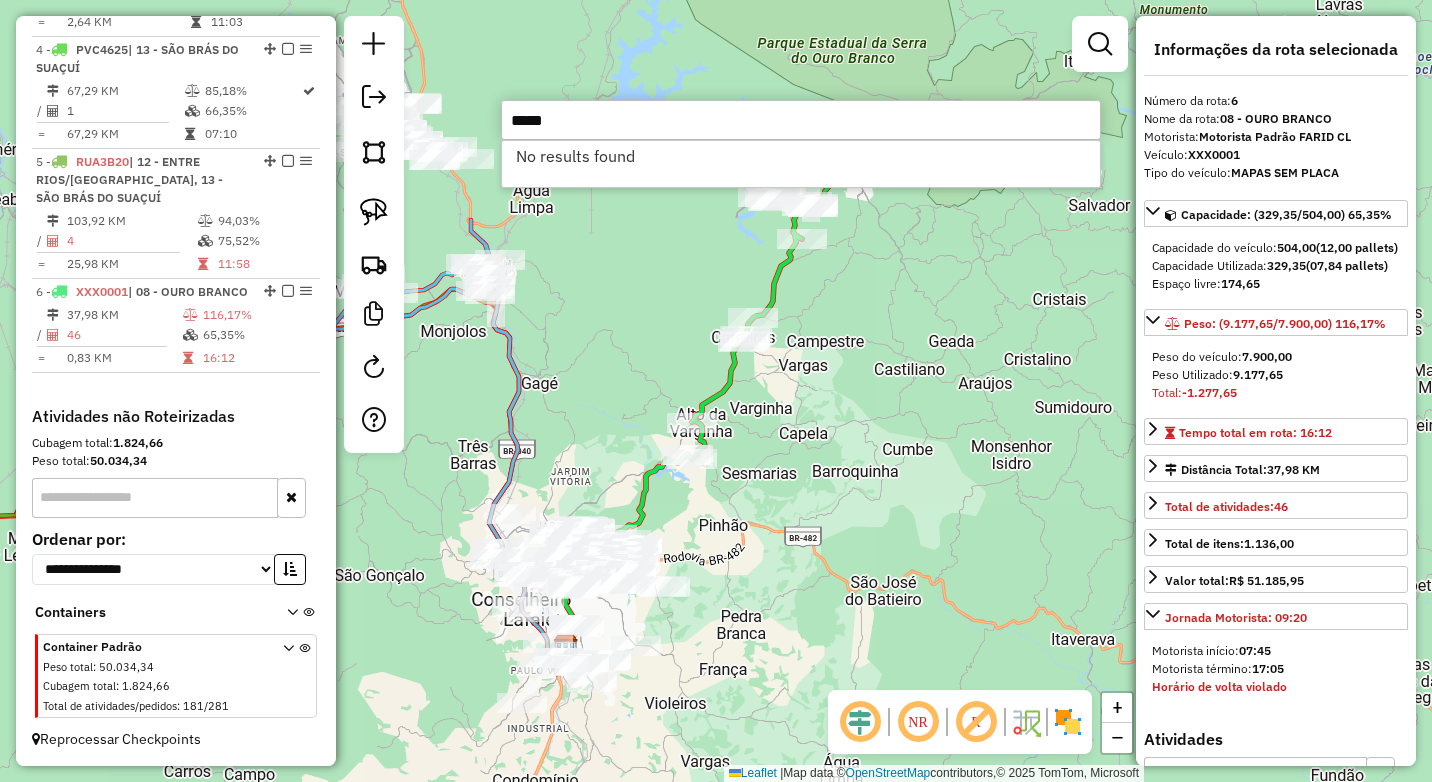 click on "*****" at bounding box center (801, 120) 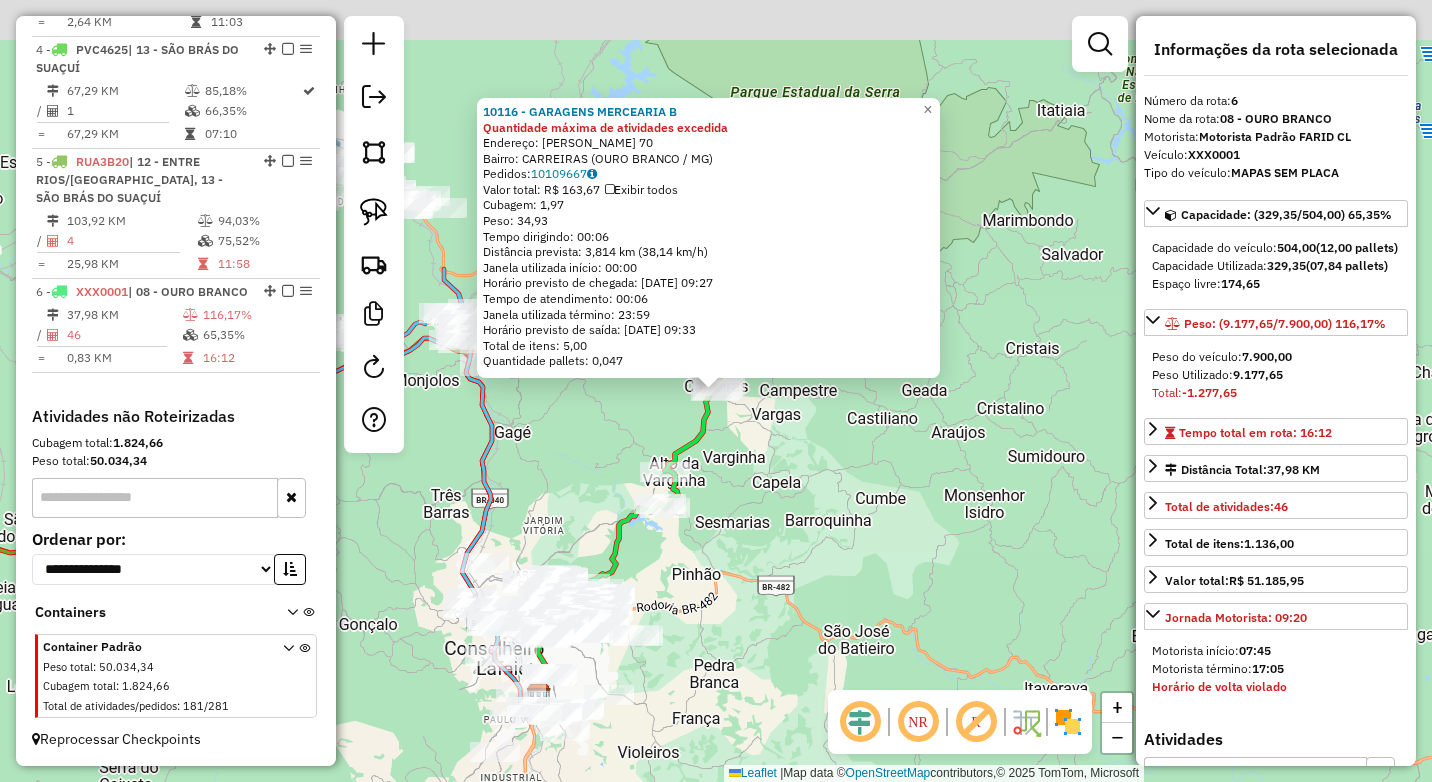 scroll, scrollTop: 913, scrollLeft: 0, axis: vertical 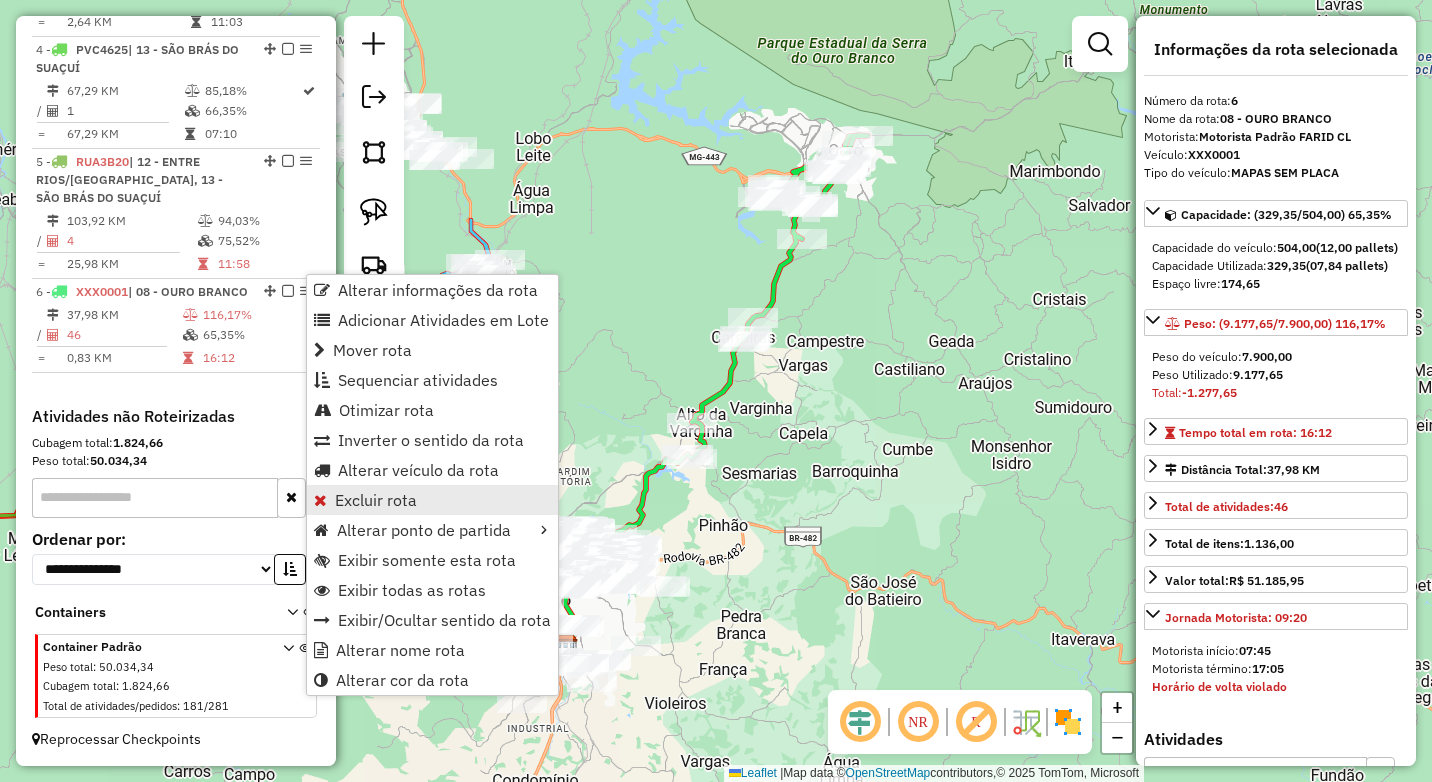click on "Excluir rota" at bounding box center [432, 500] 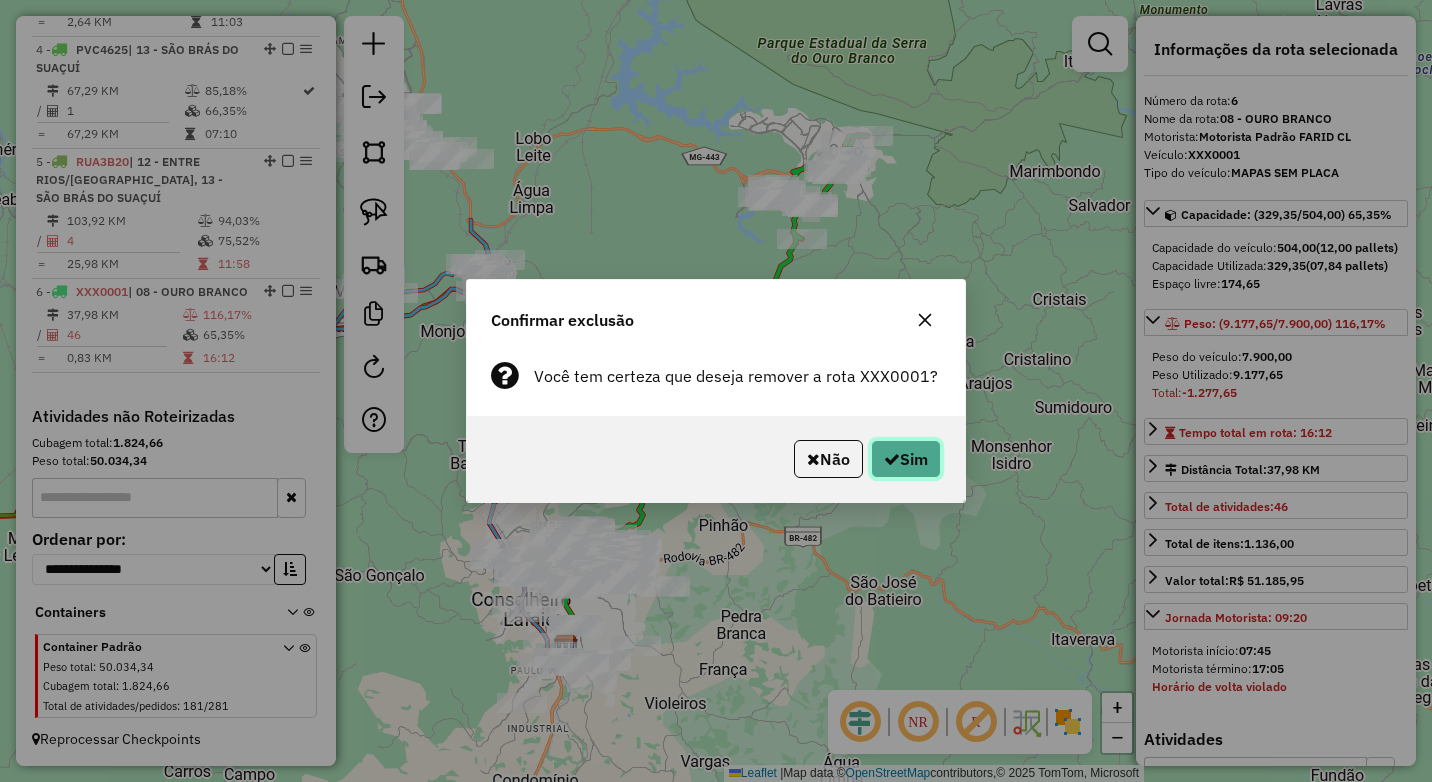 click on "Sim" 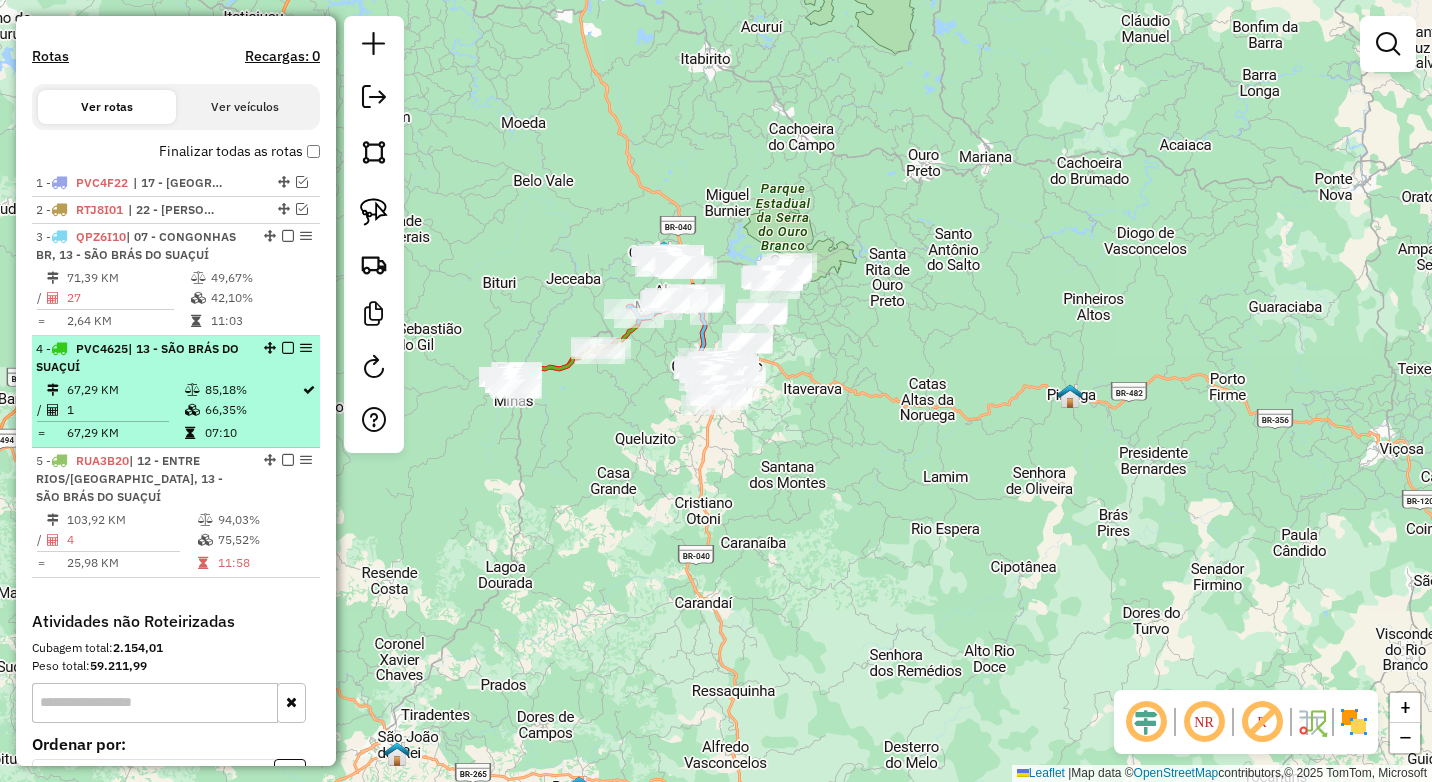 scroll, scrollTop: 501, scrollLeft: 0, axis: vertical 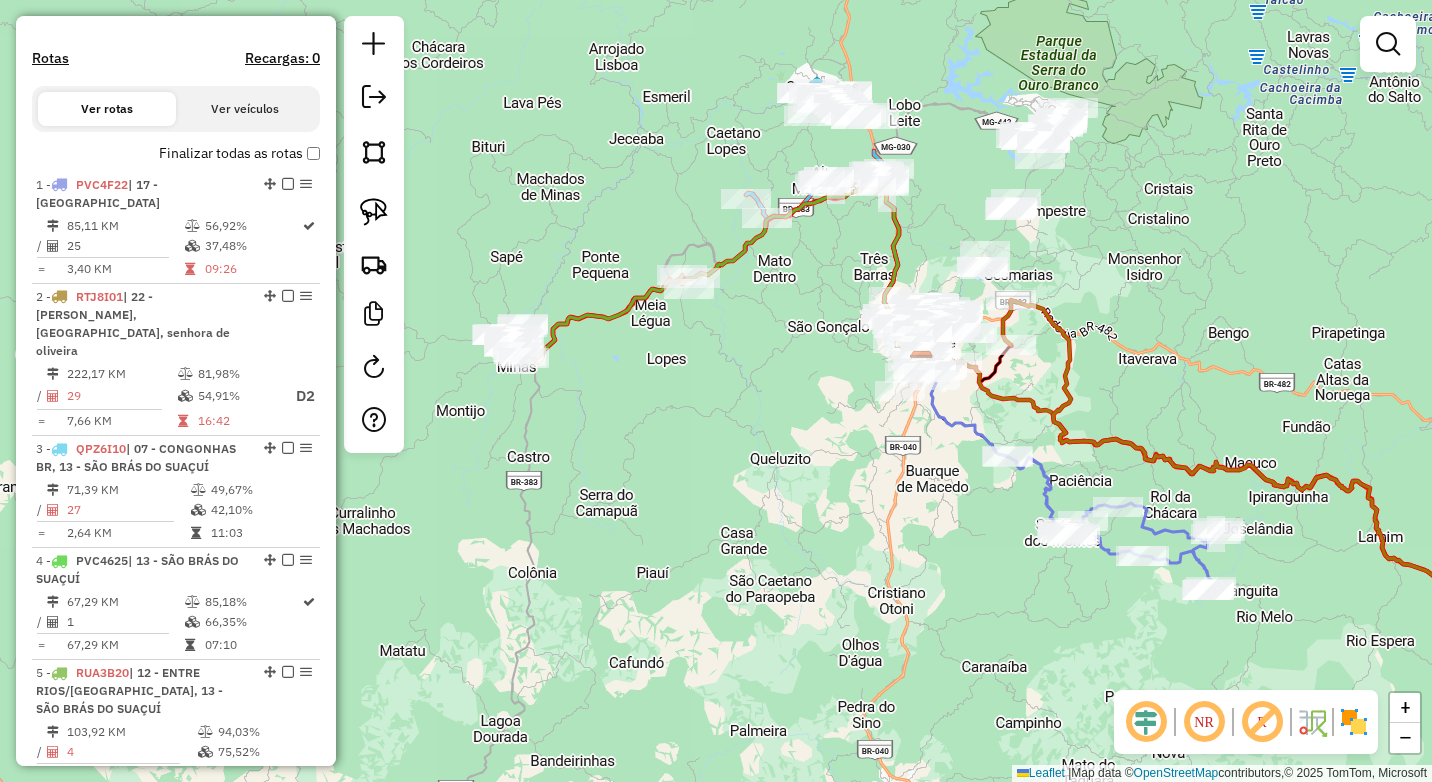 drag, startPoint x: 614, startPoint y: 271, endPoint x: 784, endPoint y: 287, distance: 170.75128 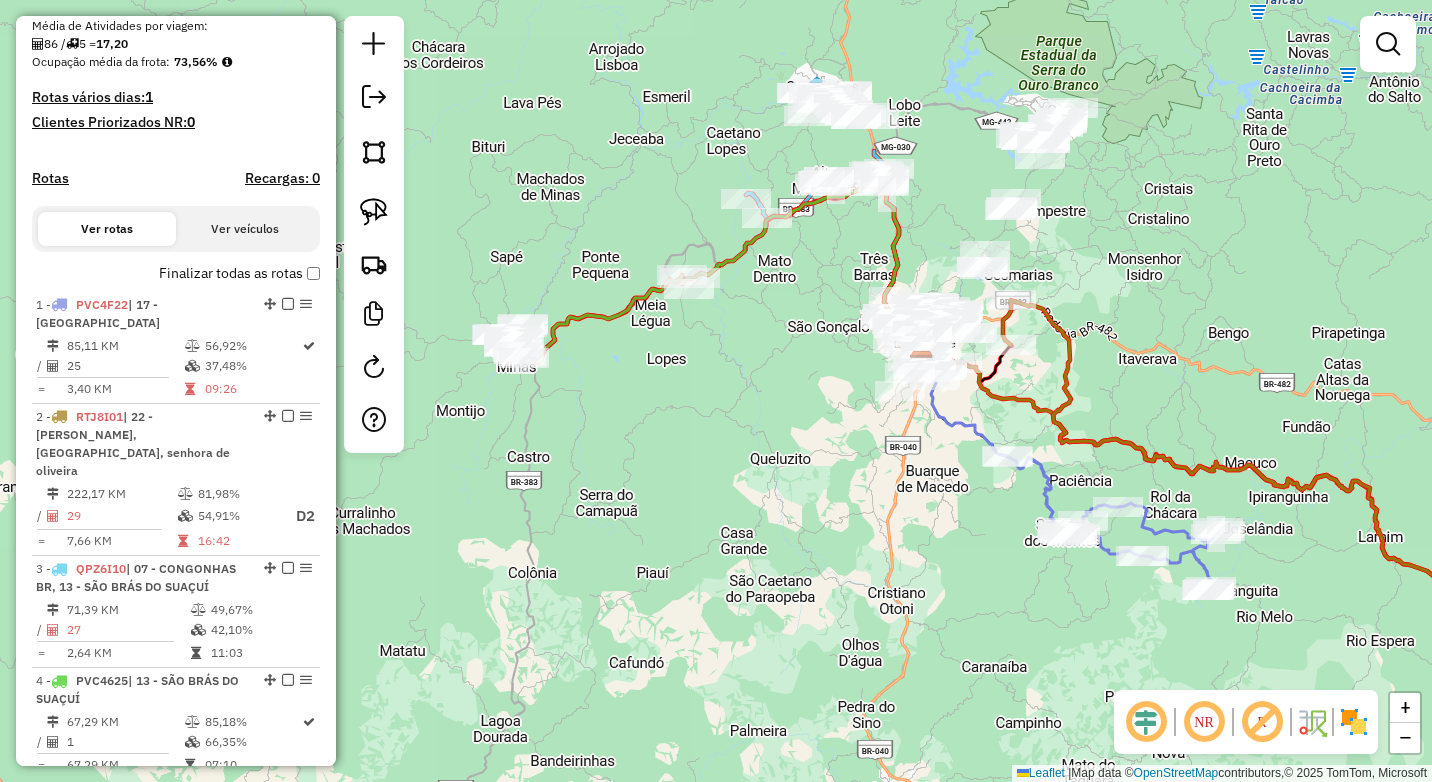 scroll, scrollTop: 576, scrollLeft: 0, axis: vertical 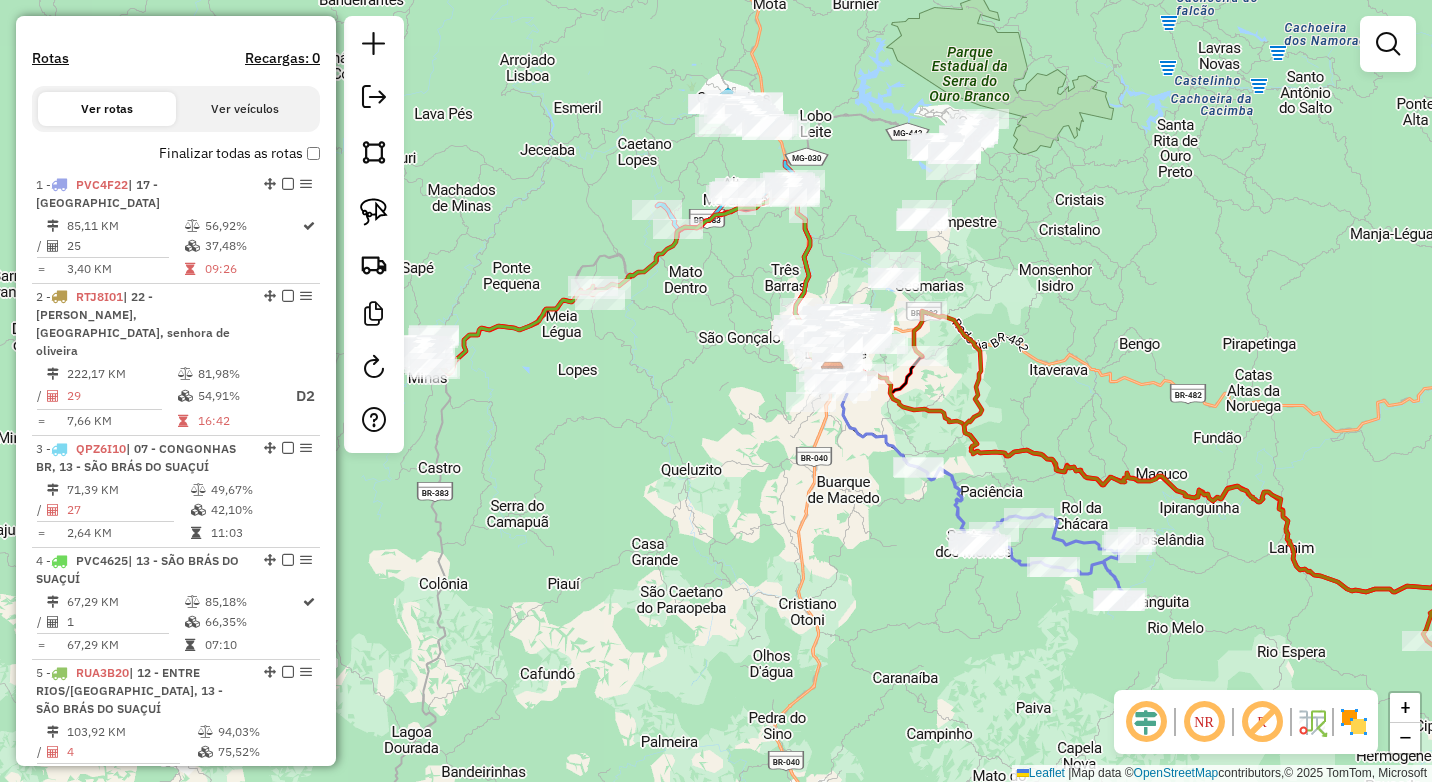 click on "Janela de atendimento Grade de atendimento Capacidade Transportadoras Veículos Cliente Pedidos  Rotas Selecione os dias de semana para filtrar as janelas de atendimento  Seg   Ter   Qua   Qui   Sex   Sáb   Dom  Informe o período da janela de atendimento: De: Até:  Filtrar exatamente a janela do cliente  Considerar janela de atendimento padrão  Selecione os dias de semana para filtrar as grades de atendimento  Seg   Ter   Qua   Qui   Sex   Sáb   Dom   Considerar clientes sem dia de atendimento cadastrado  Clientes fora do dia de atendimento selecionado Filtrar as atividades entre os valores definidos abaixo:  Peso mínimo:   Peso máximo:   Cubagem mínima:   Cubagem máxima:   De:   Até:  Filtrar as atividades entre o tempo de atendimento definido abaixo:  De:   Até:   Considerar capacidade total dos clientes não roteirizados Transportadora: Selecione um ou mais itens Tipo de veículo: Selecione um ou mais itens Veículo: Selecione um ou mais itens Motorista: Selecione um ou mais itens Nome: Rótulo:" 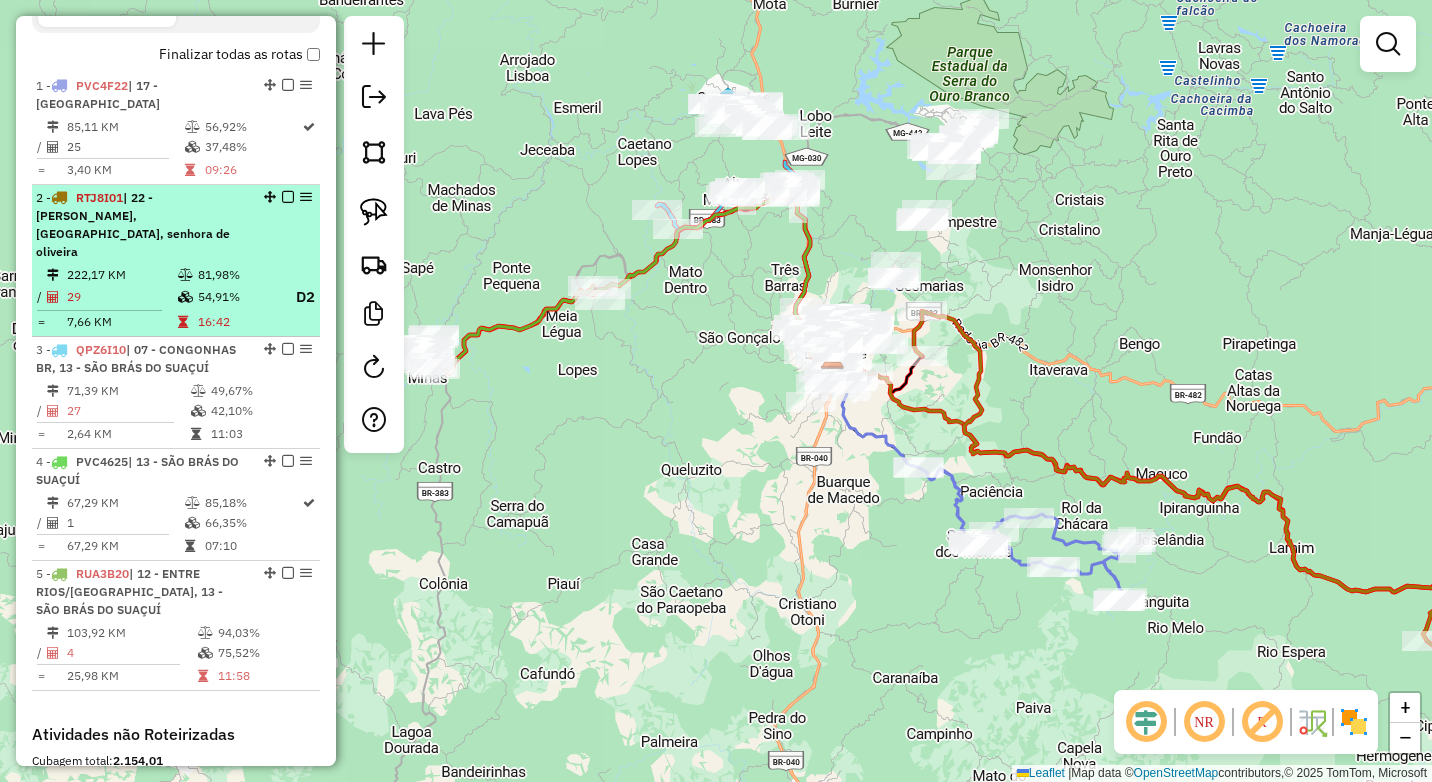 scroll, scrollTop: 676, scrollLeft: 0, axis: vertical 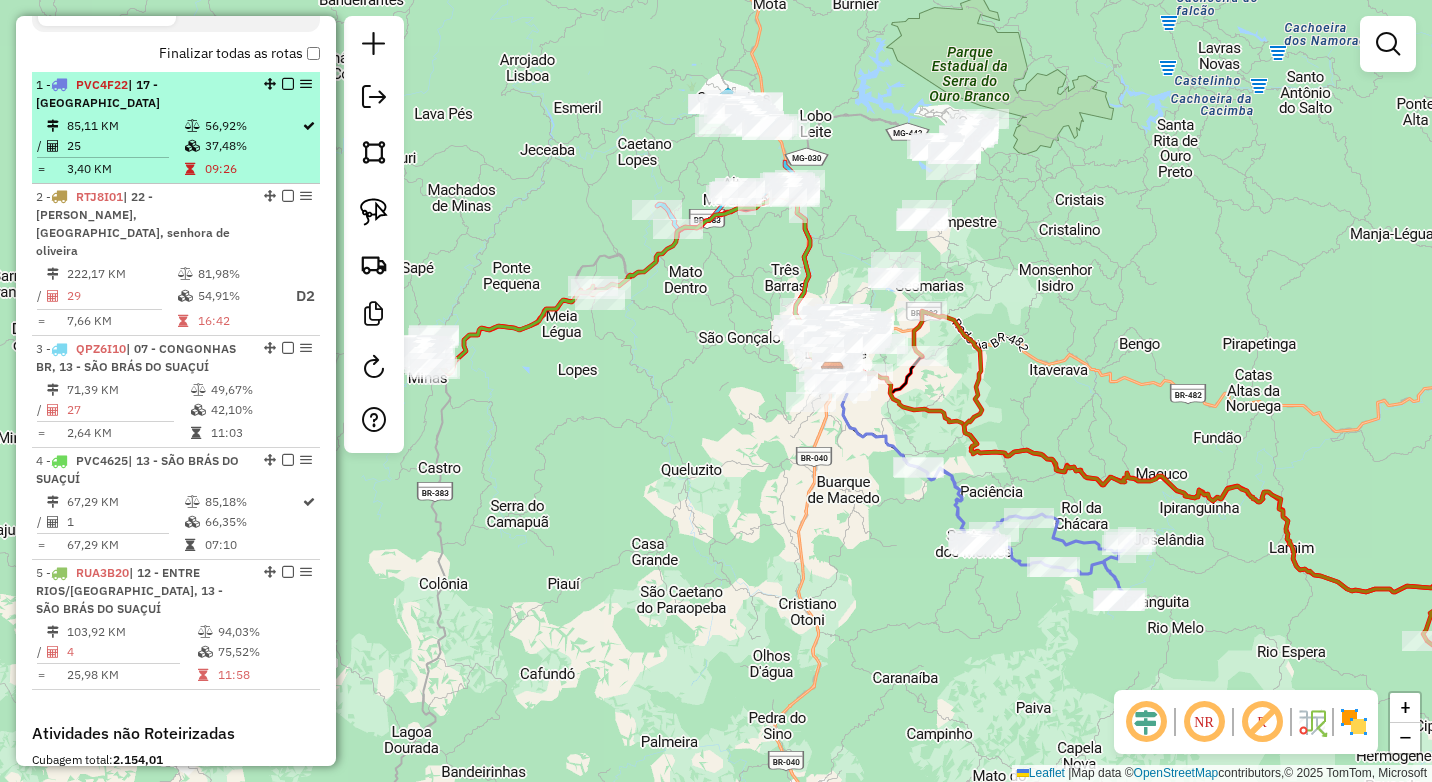 click at bounding box center [192, 126] 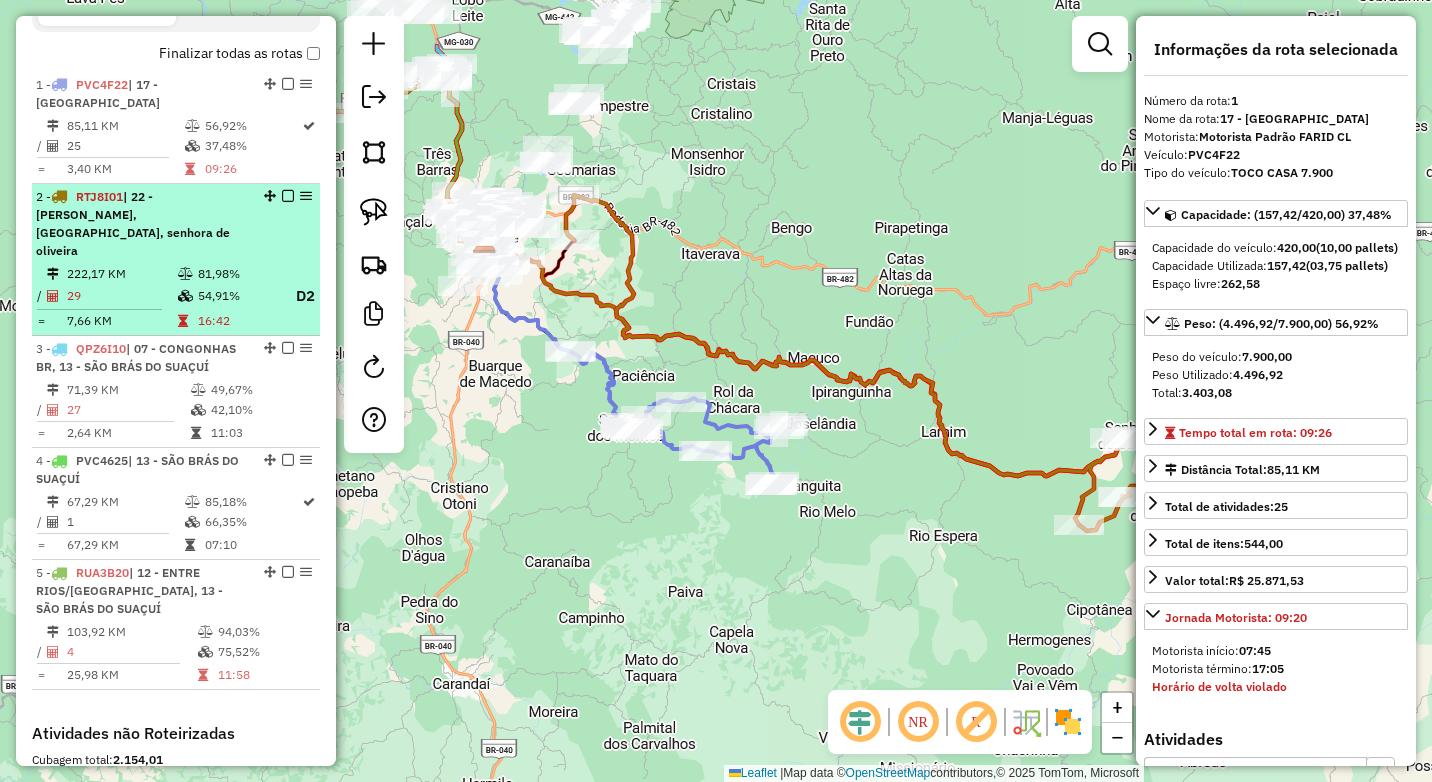 click at bounding box center [187, 296] 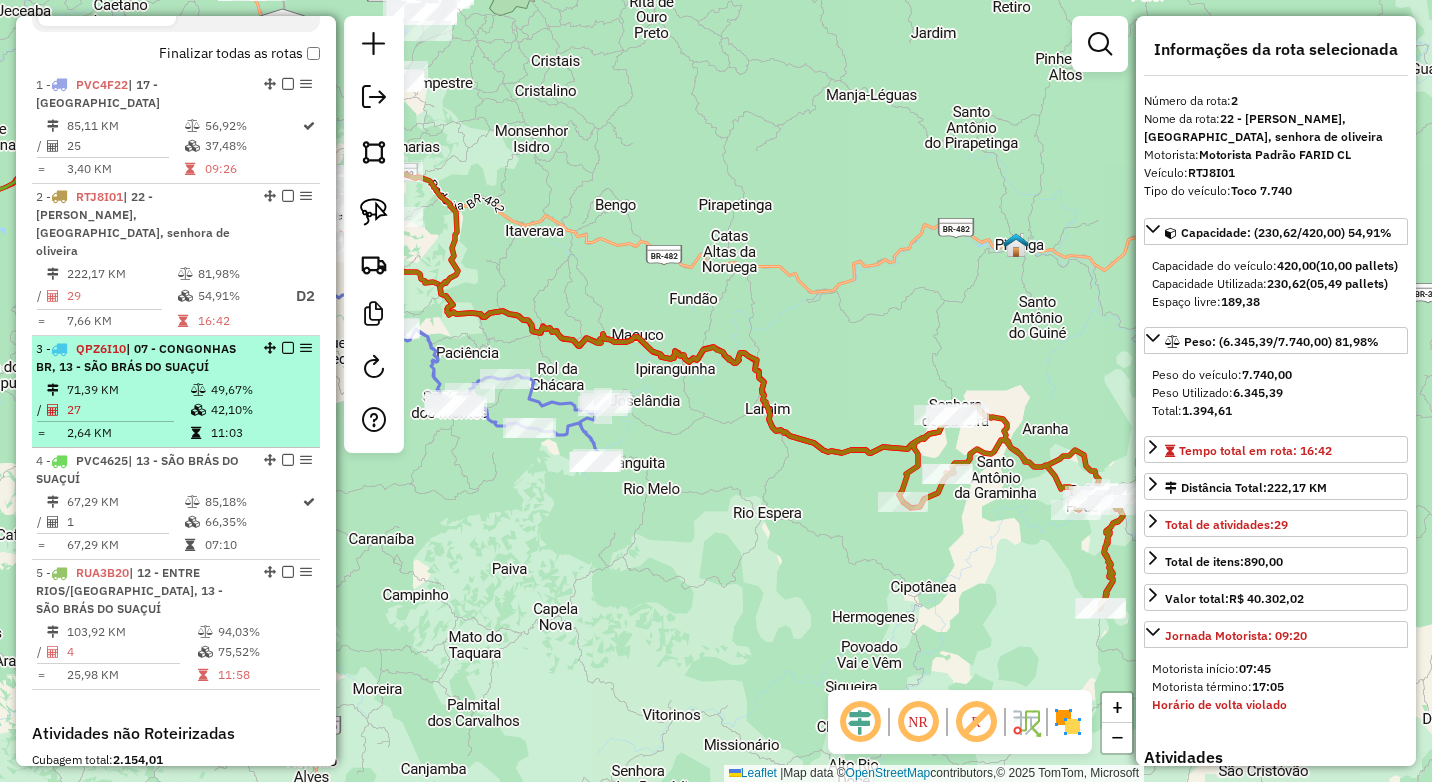 click at bounding box center [198, 410] 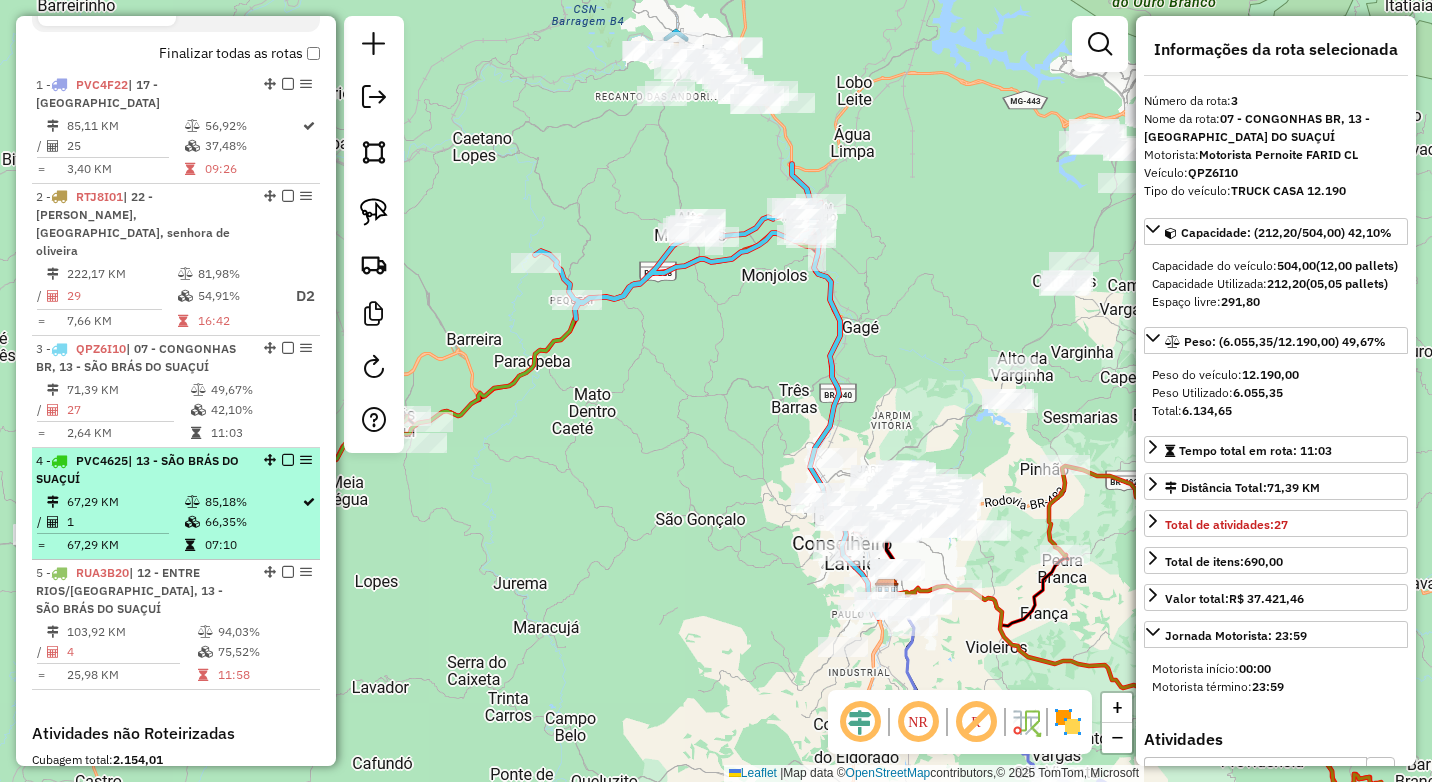click on "85,18%" at bounding box center [252, 502] 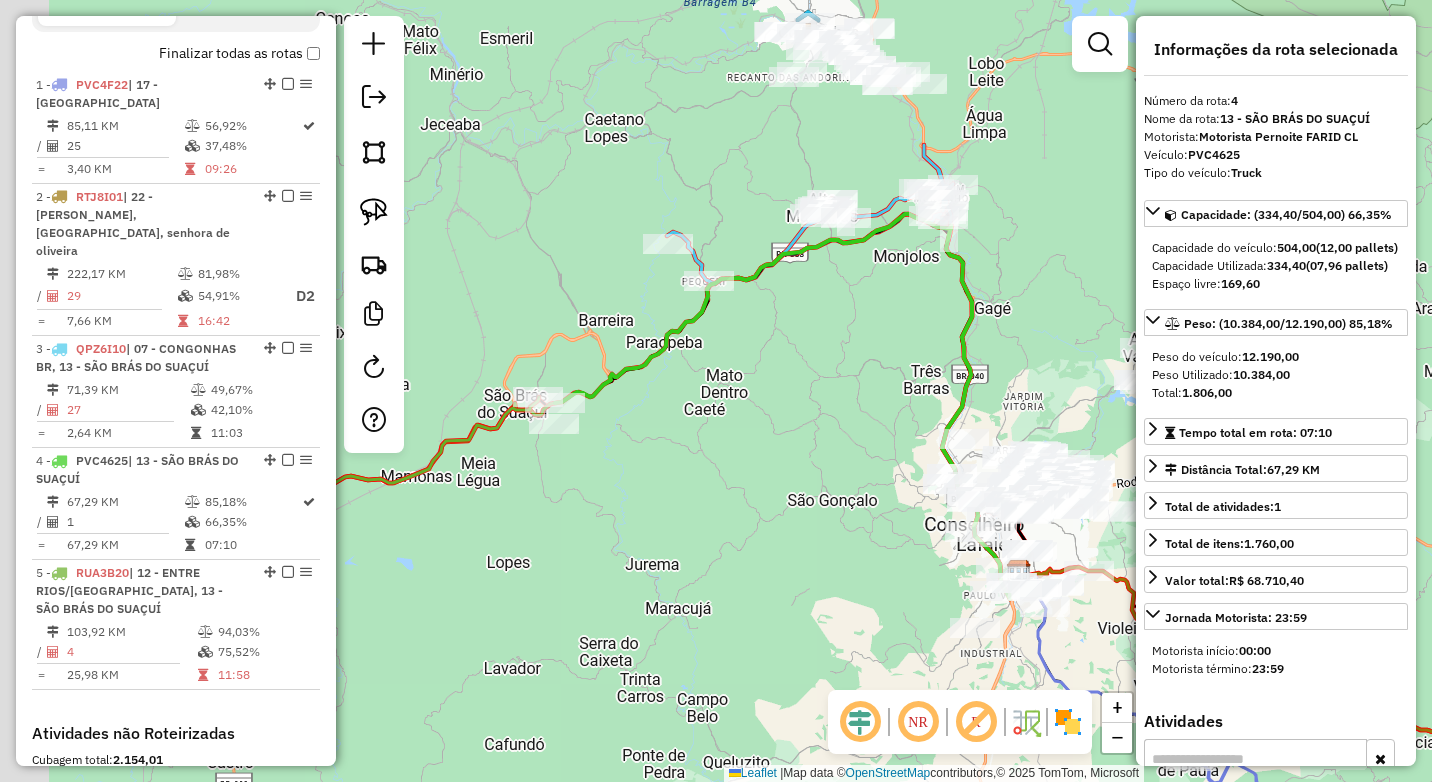 drag, startPoint x: 620, startPoint y: 507, endPoint x: 722, endPoint y: 475, distance: 106.901825 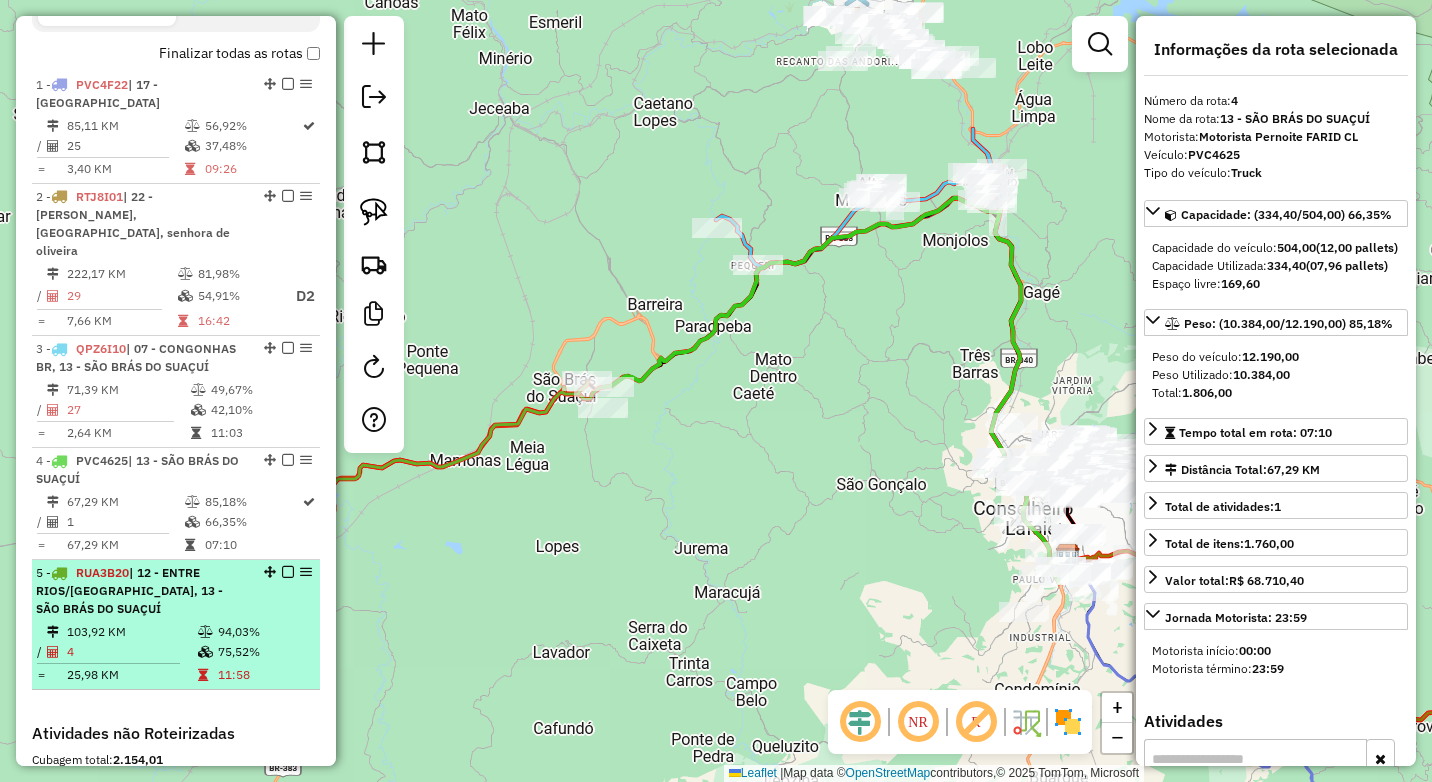 click on "103,92 KM" at bounding box center [131, 632] 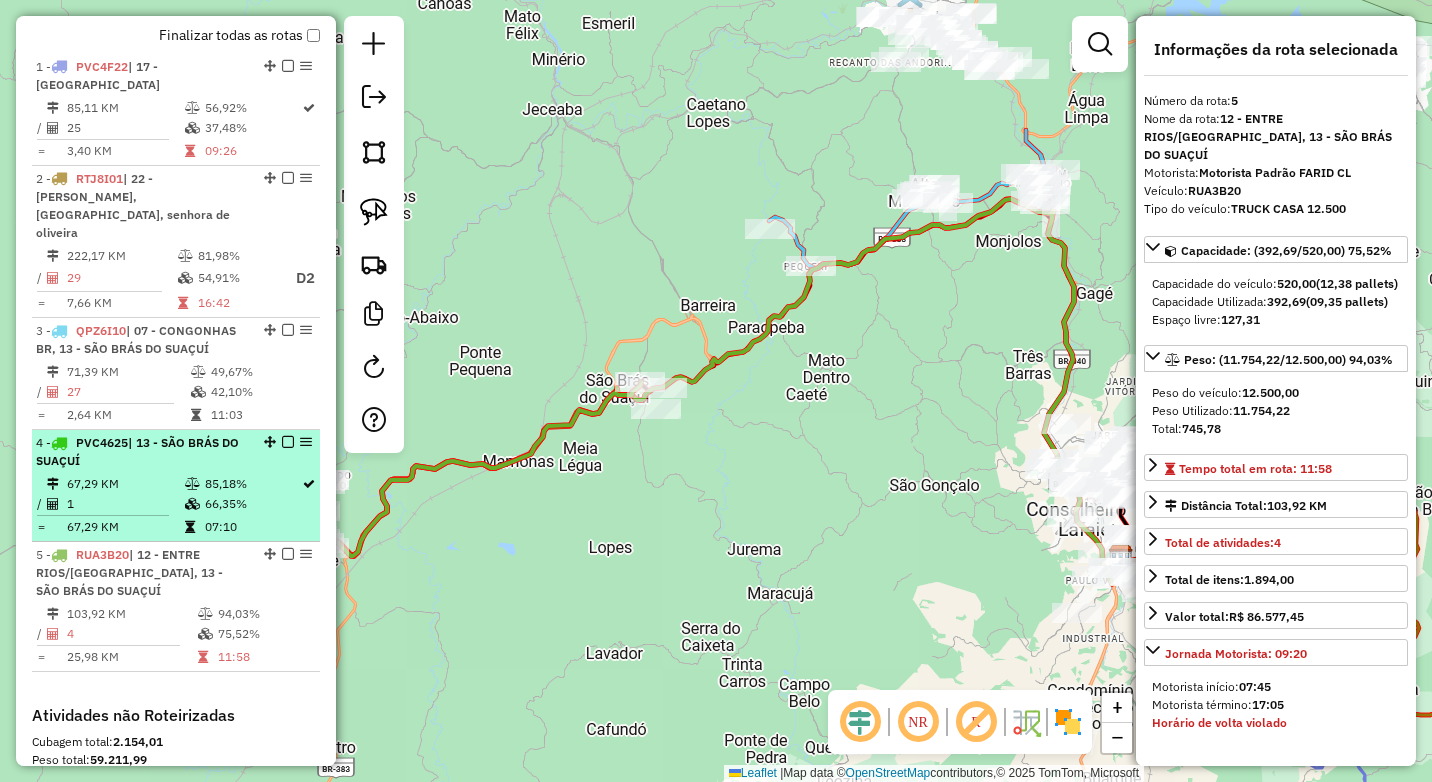 scroll, scrollTop: 676, scrollLeft: 0, axis: vertical 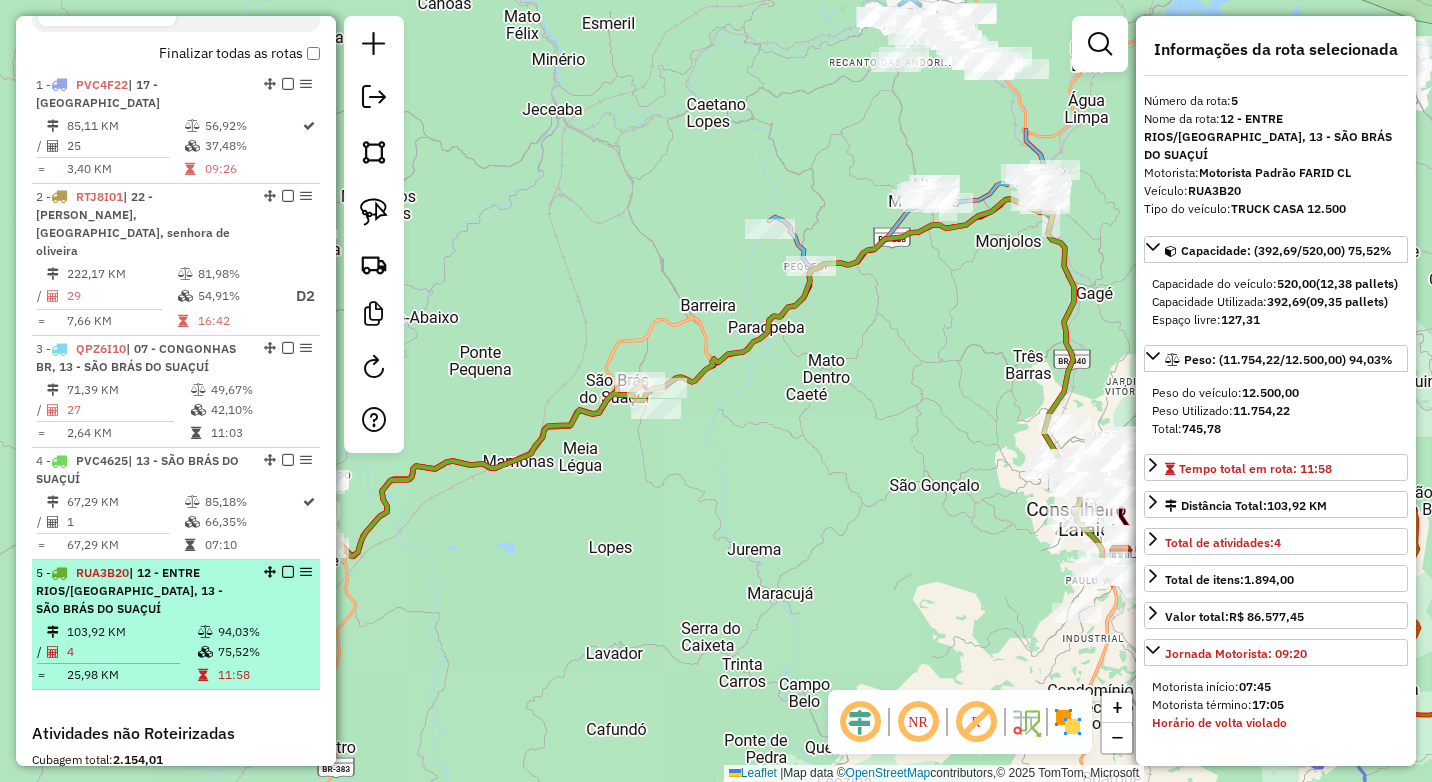 click at bounding box center [205, 632] 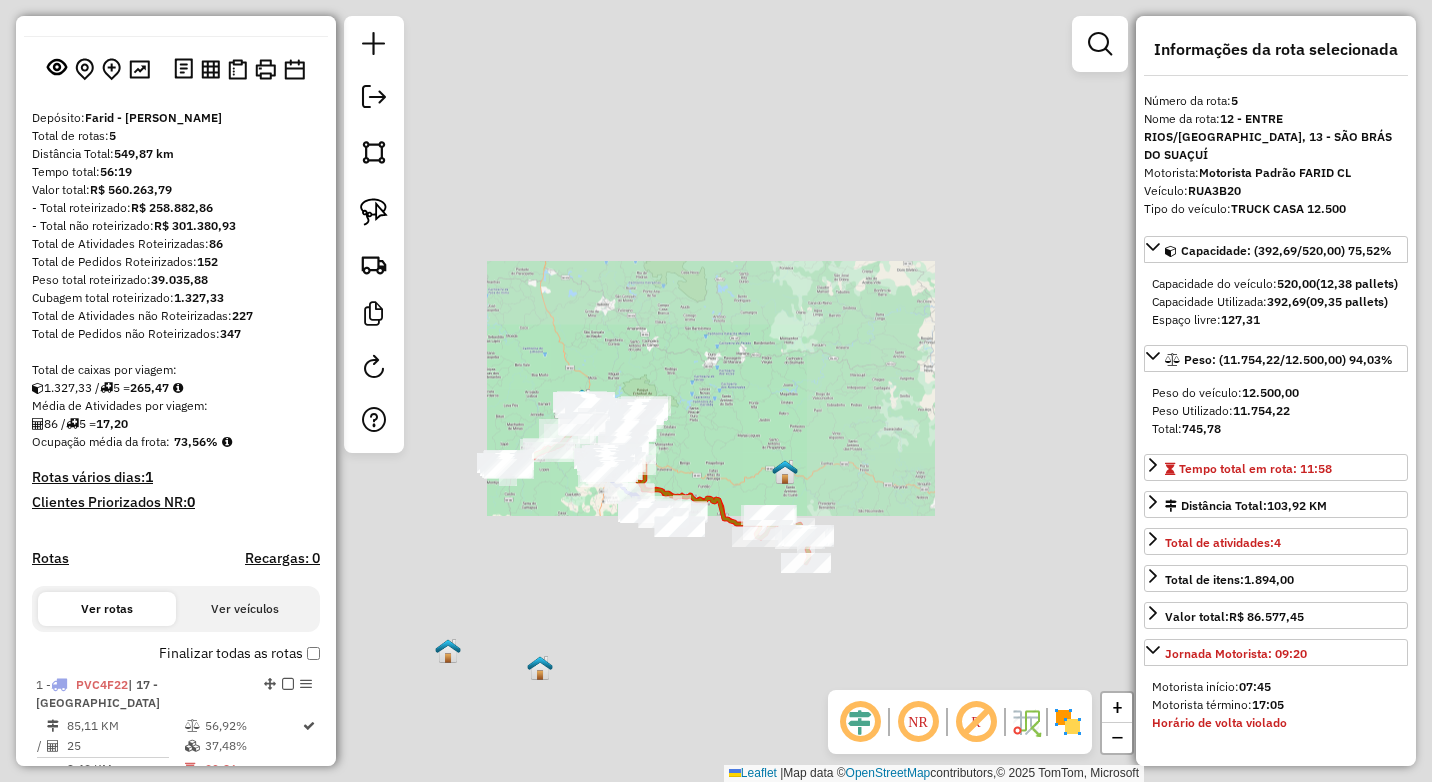 scroll, scrollTop: 0, scrollLeft: 0, axis: both 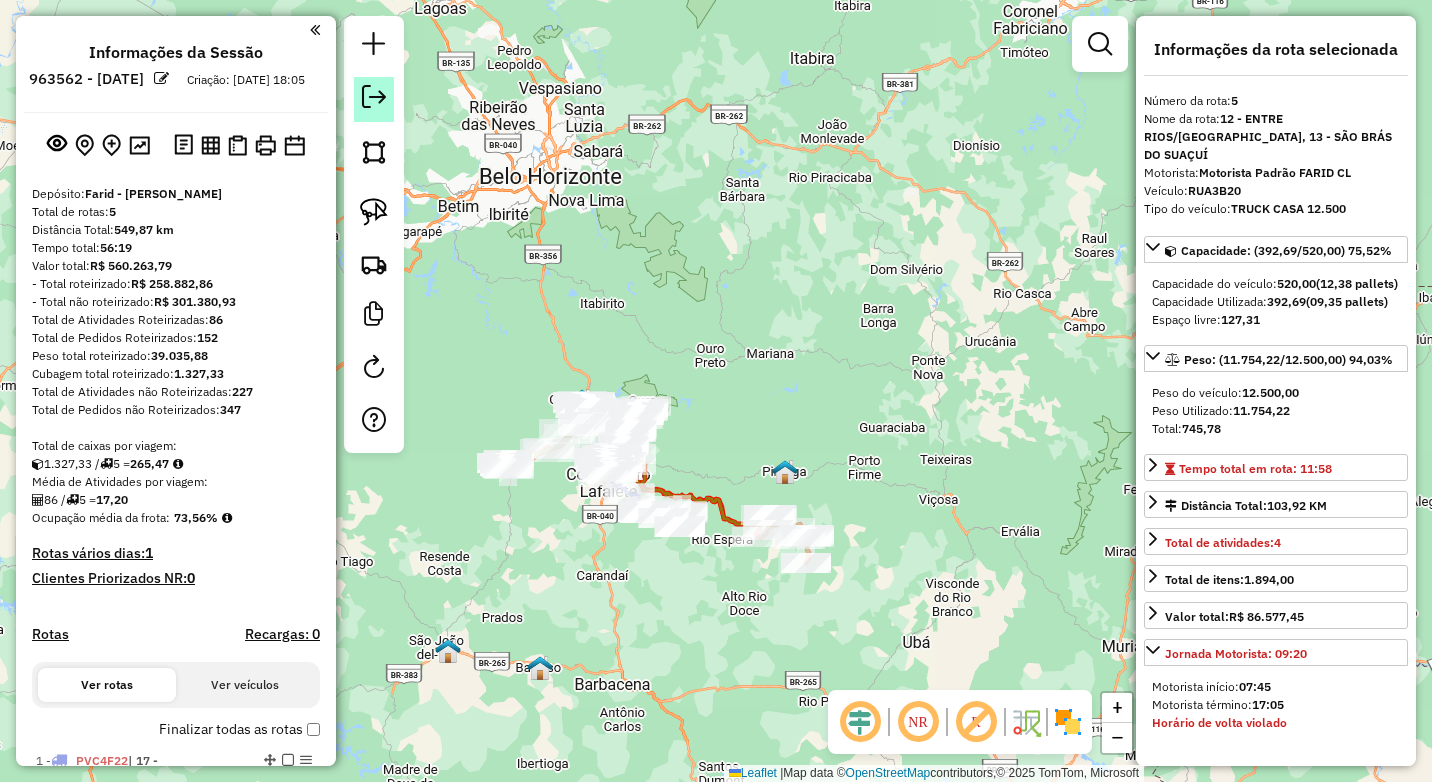 click 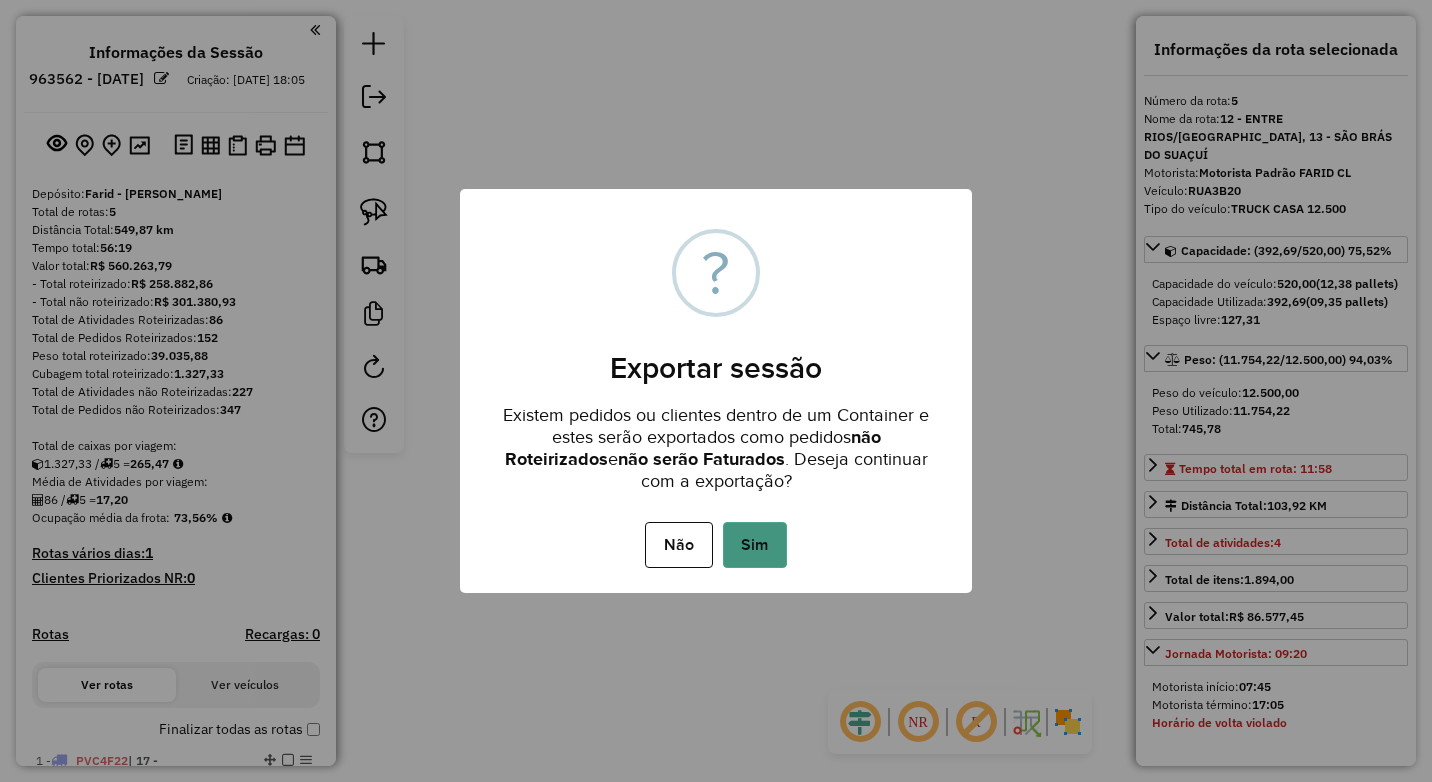 click on "Sim" at bounding box center (755, 545) 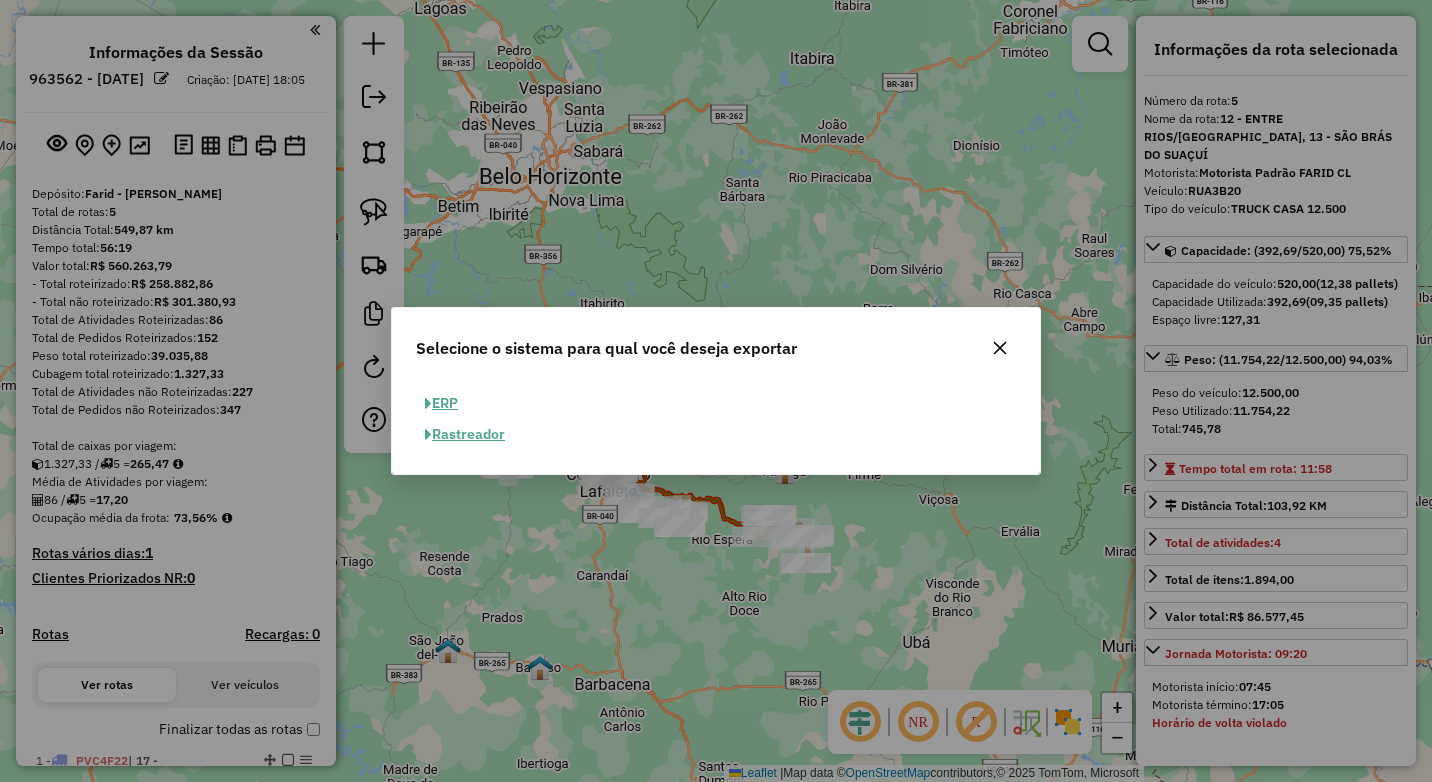 click 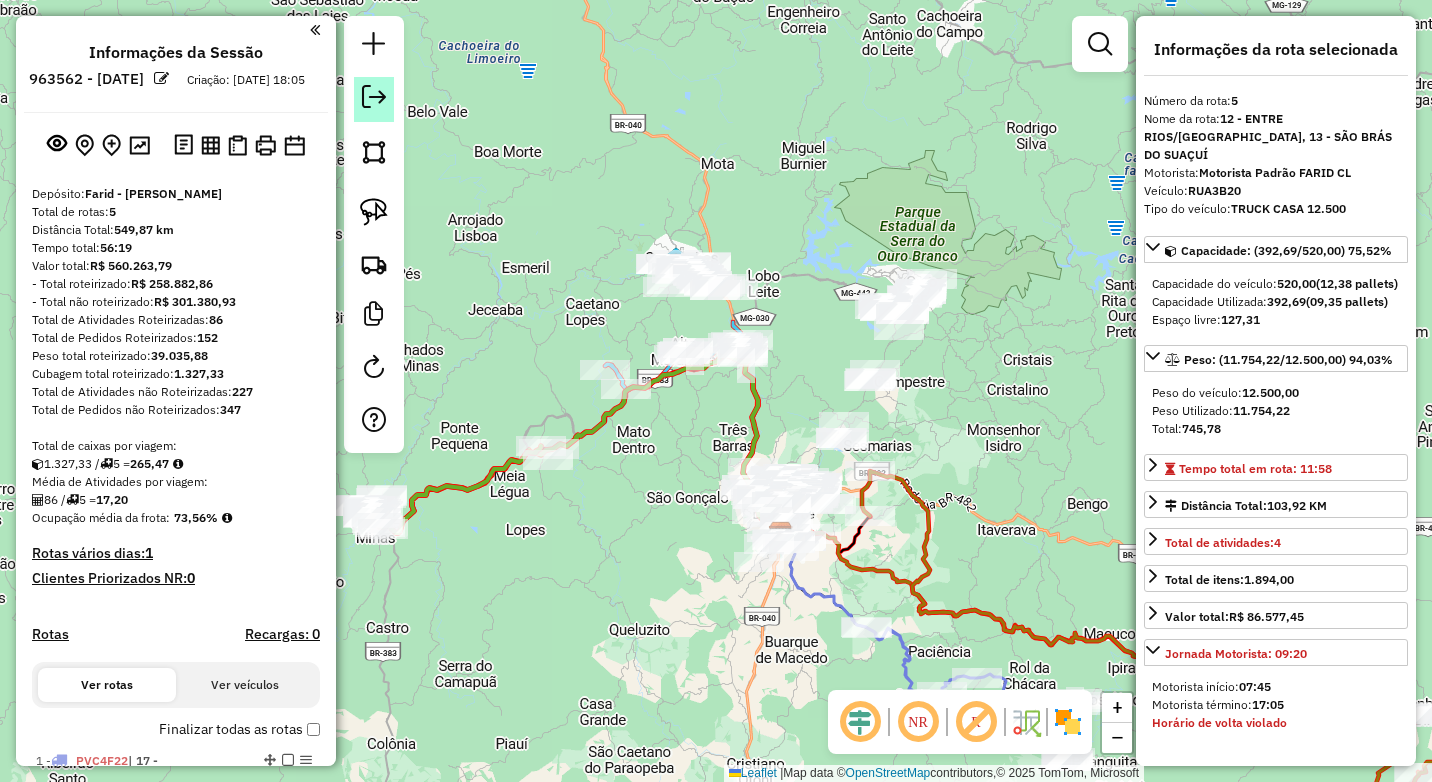 click 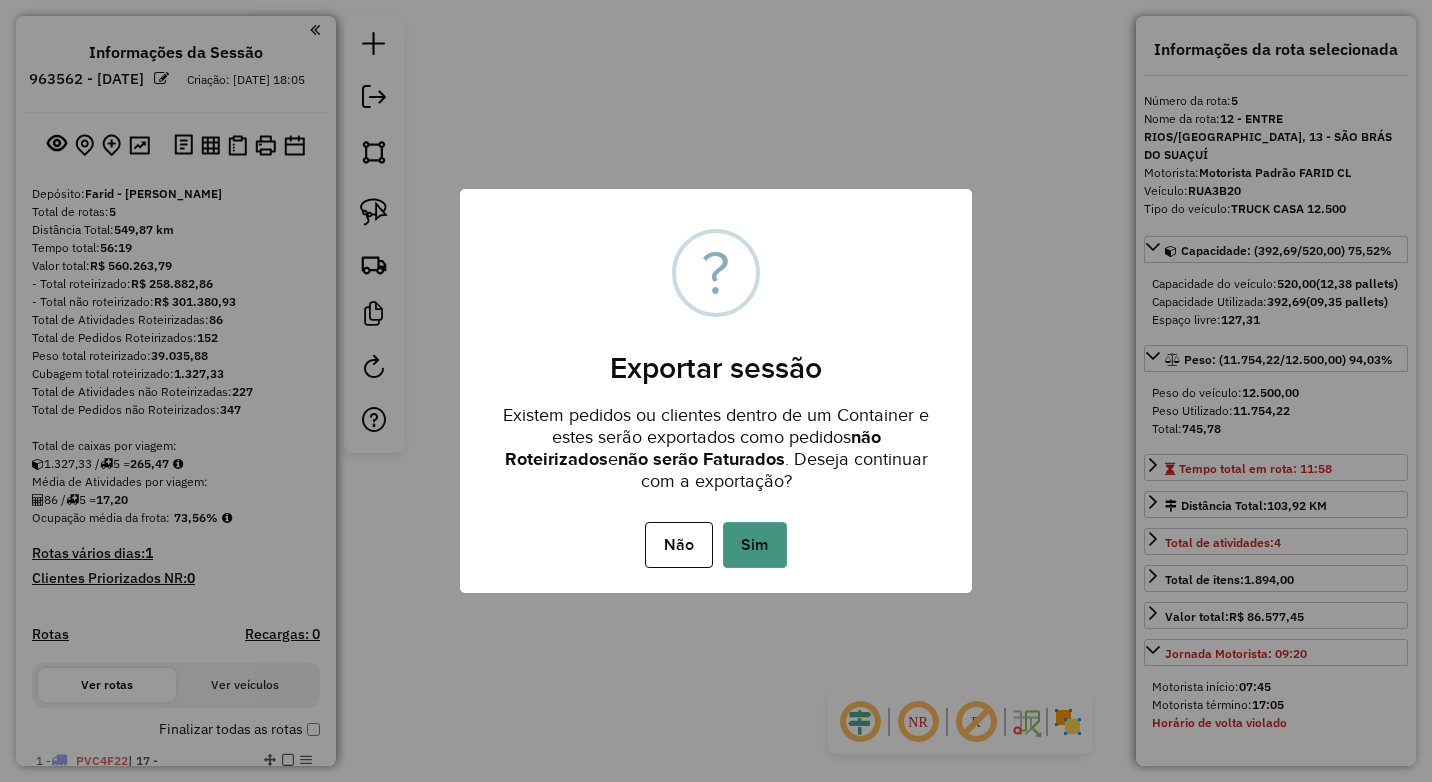 click on "Sim" at bounding box center [755, 545] 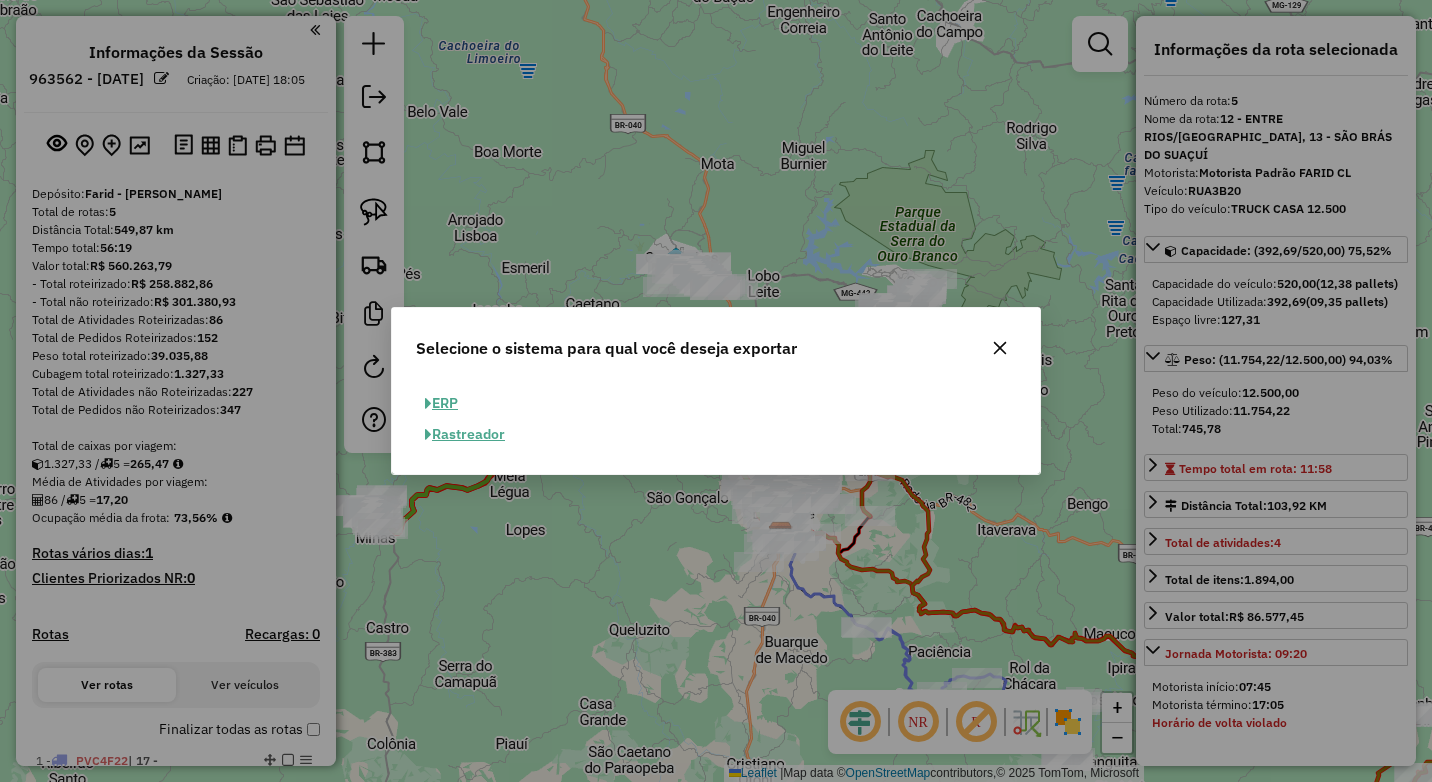 click 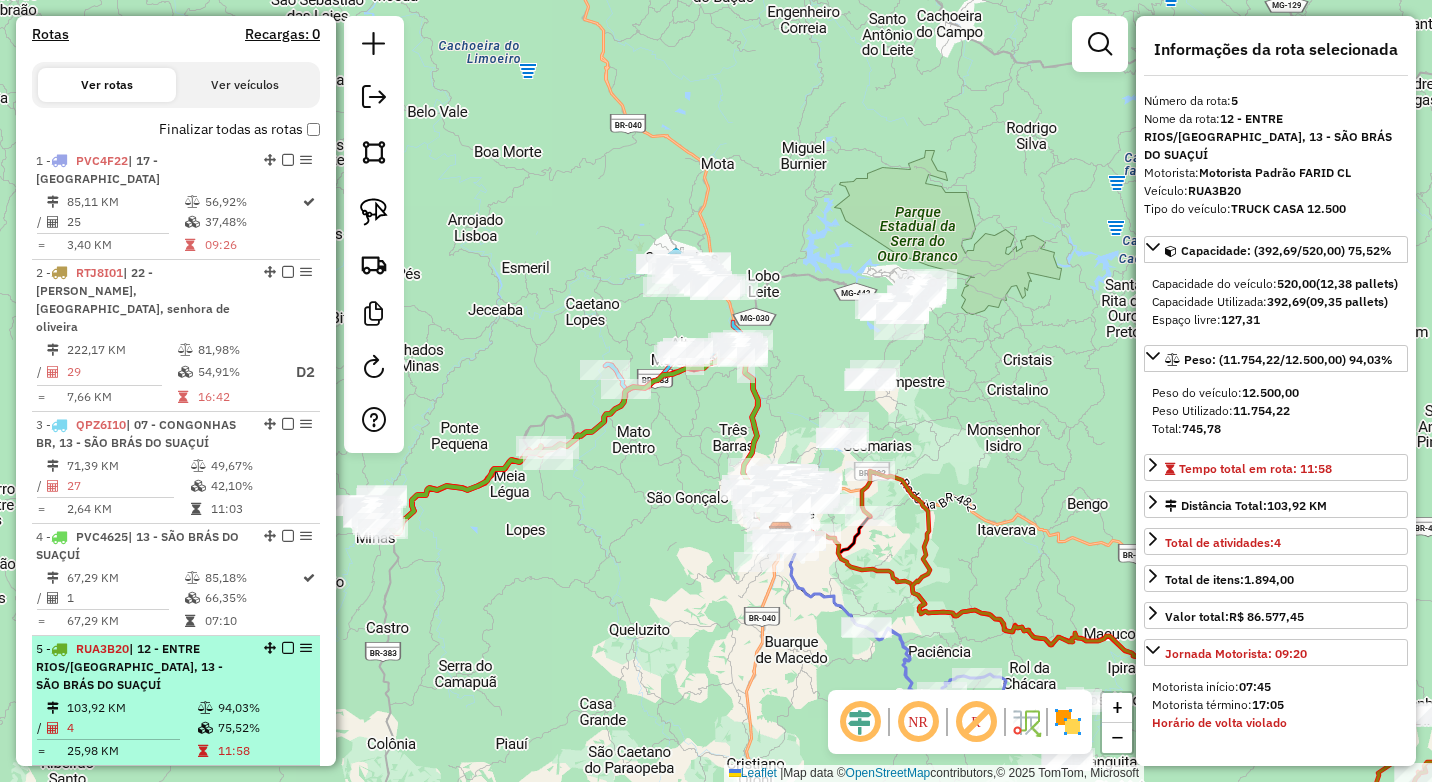 scroll, scrollTop: 700, scrollLeft: 0, axis: vertical 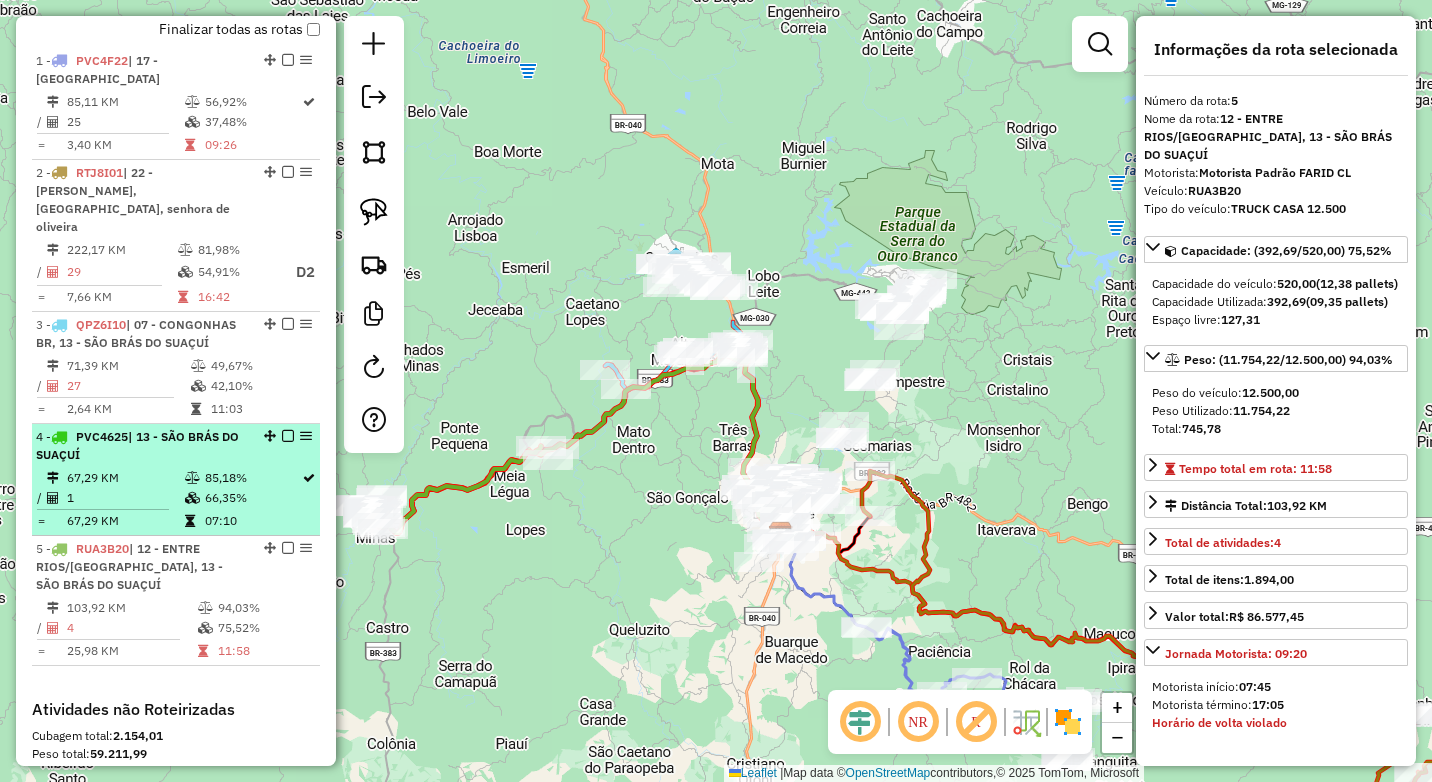 click on "66,35%" at bounding box center [252, 498] 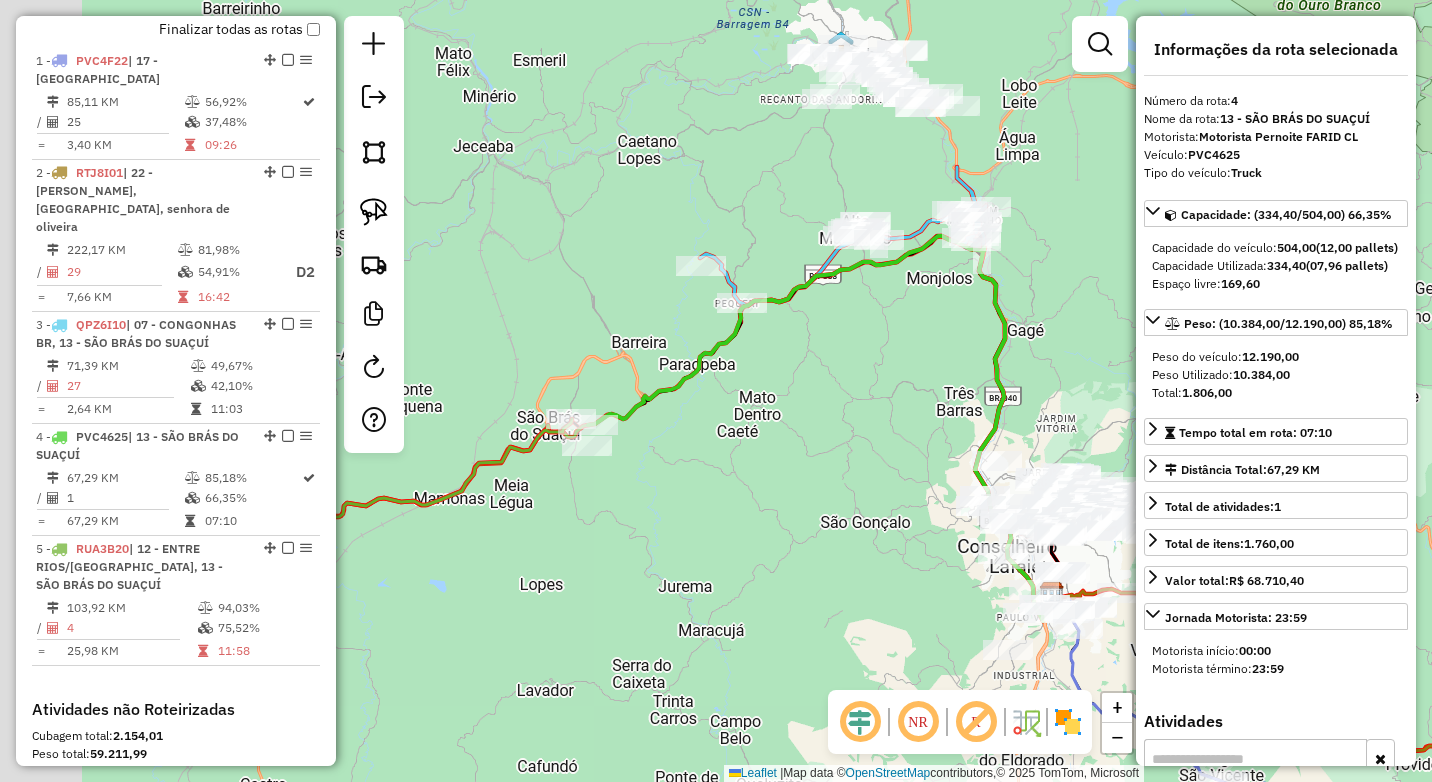 drag, startPoint x: 670, startPoint y: 468, endPoint x: 726, endPoint y: 470, distance: 56.0357 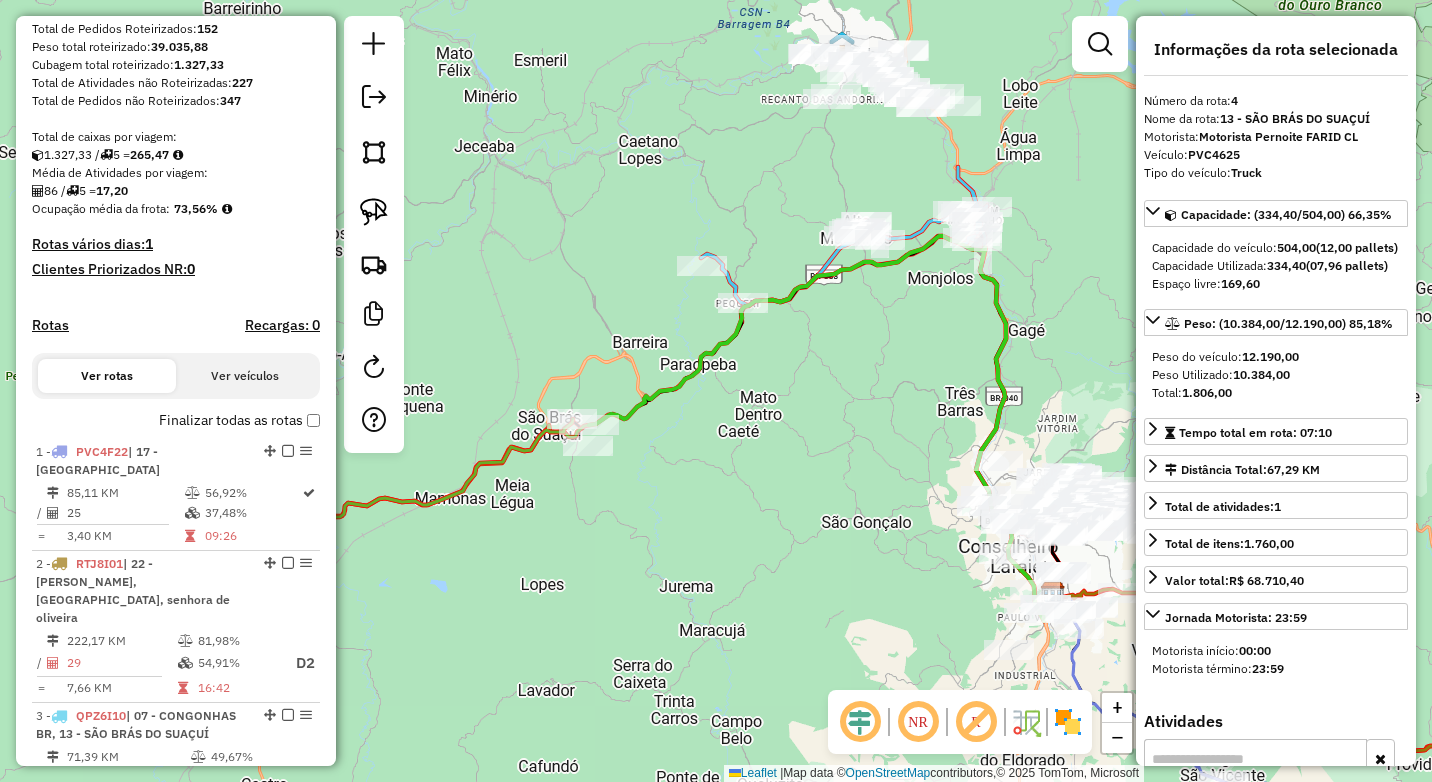 scroll, scrollTop: 700, scrollLeft: 0, axis: vertical 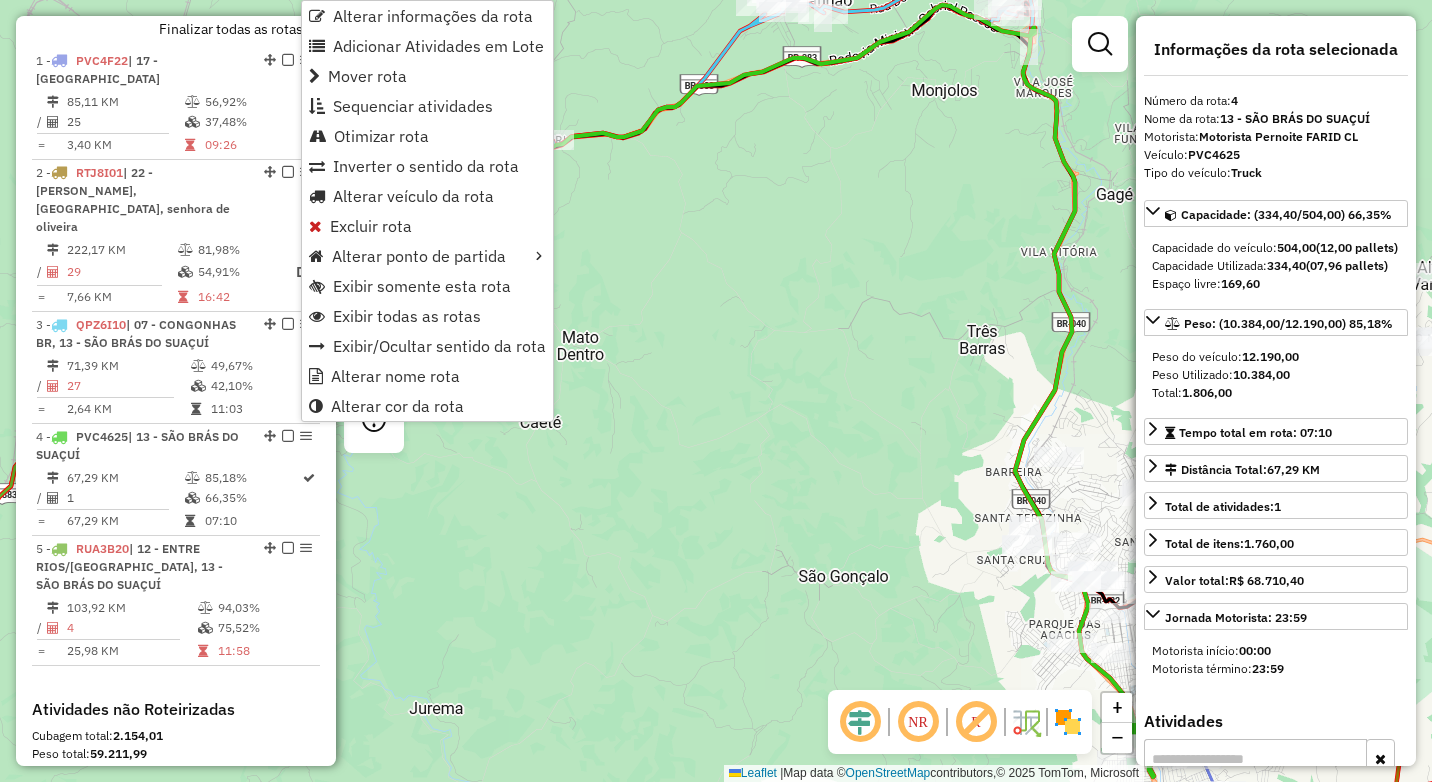 click on "1 -       PVC4F22   | 17 - SANTANA DOS MONTES  85,11 KM   56,92%  /  25   37,48%     =  3,40 KM   09:26   2 -       RTJ8I01   | 22 - BRÁS PIRES, Piranga,  senhora de oliveira  222,17 KM   81,98%  /  29   54,91%   D2  =  7,66 KM   16:42   3 -       QPZ6I10   | 07 - CONGONHAS BR, 13 - SÃO BRÁS DO SUAÇUÍ  71,39 KM   49,67%  /  27   42,10%     =  2,64 KM   11:03   4 -       PVC4625   | 13 - SÃO BRÁS DO SUAÇUÍ  67,29 KM   85,18%  /  1   66,35%     =  67,29 KM   07:10   5 -       RUA3B20   | 12 - ENTRE RIOS/DESTERRO, 13 - SÃO BRÁS DO SUAÇUÍ  103,92 KM   94,03%  /  4   75,52%     =  25,98 KM   11:58" at bounding box center [176, 374] 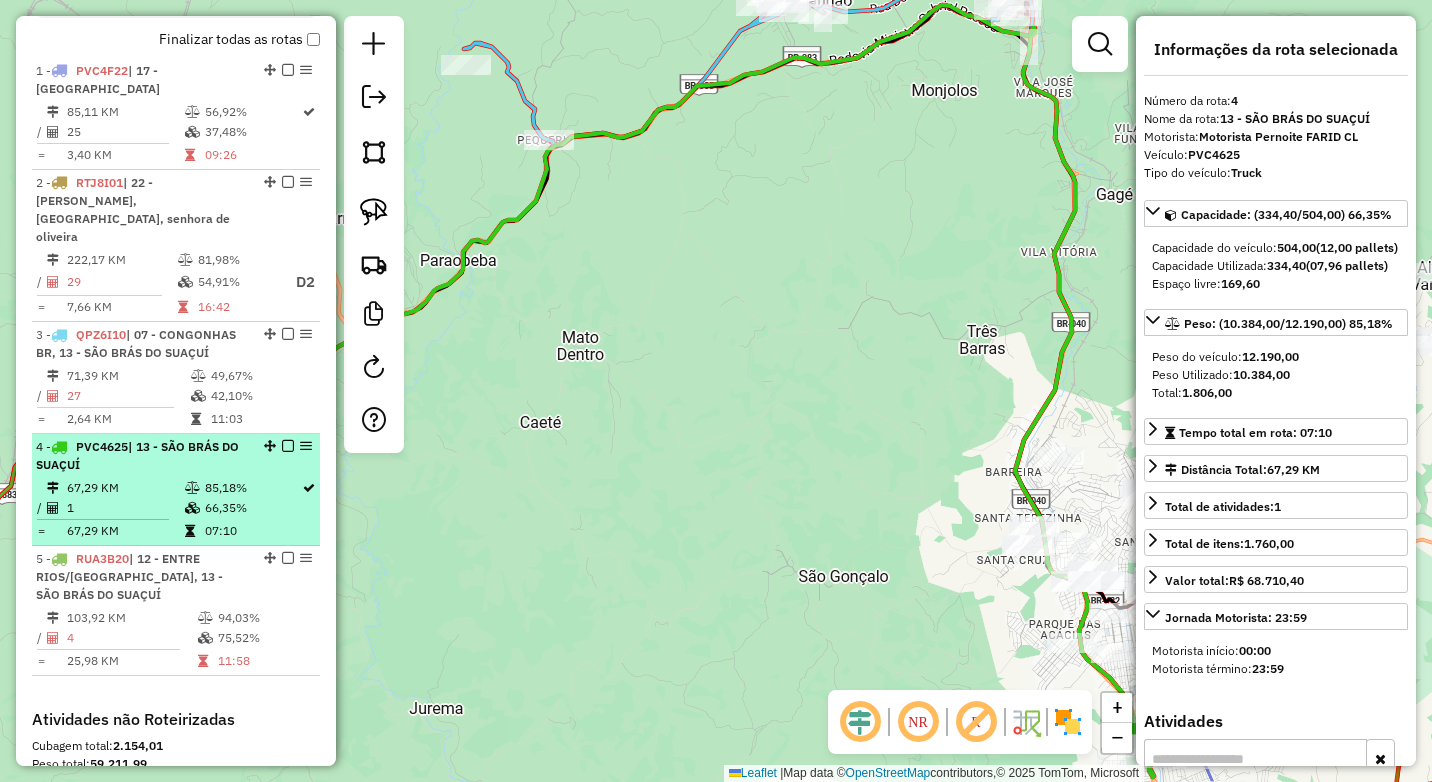 scroll, scrollTop: 700, scrollLeft: 0, axis: vertical 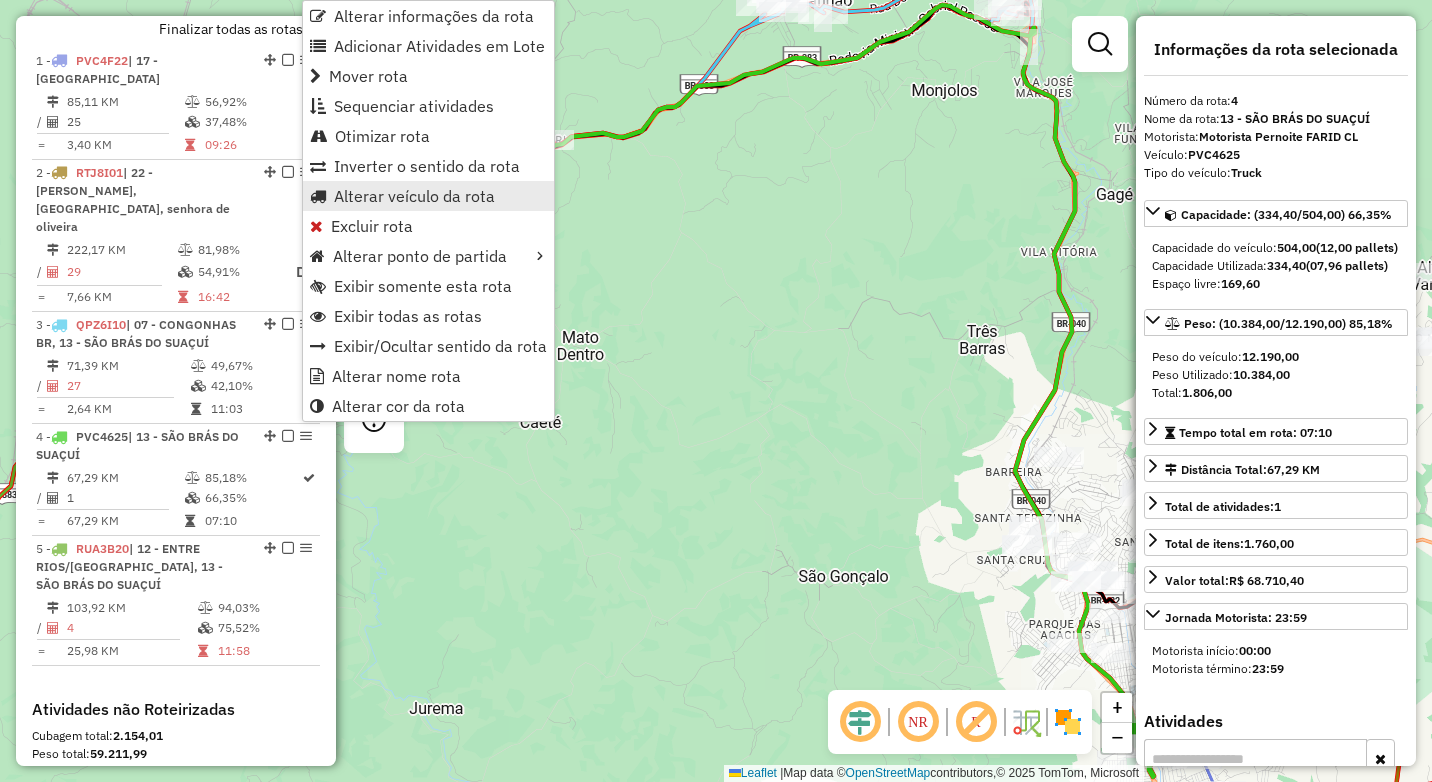 click on "Alterar veículo da rota" at bounding box center (414, 196) 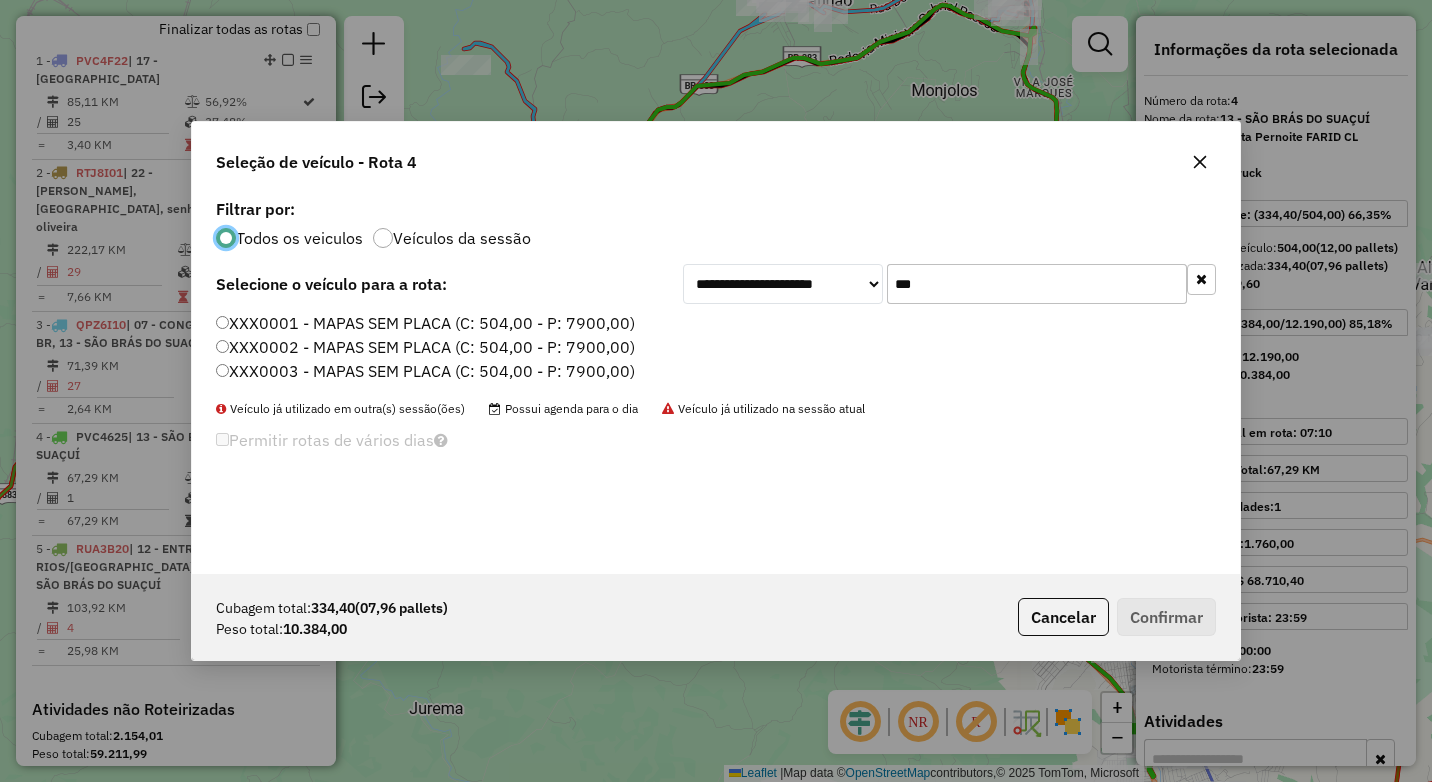 scroll, scrollTop: 11, scrollLeft: 6, axis: both 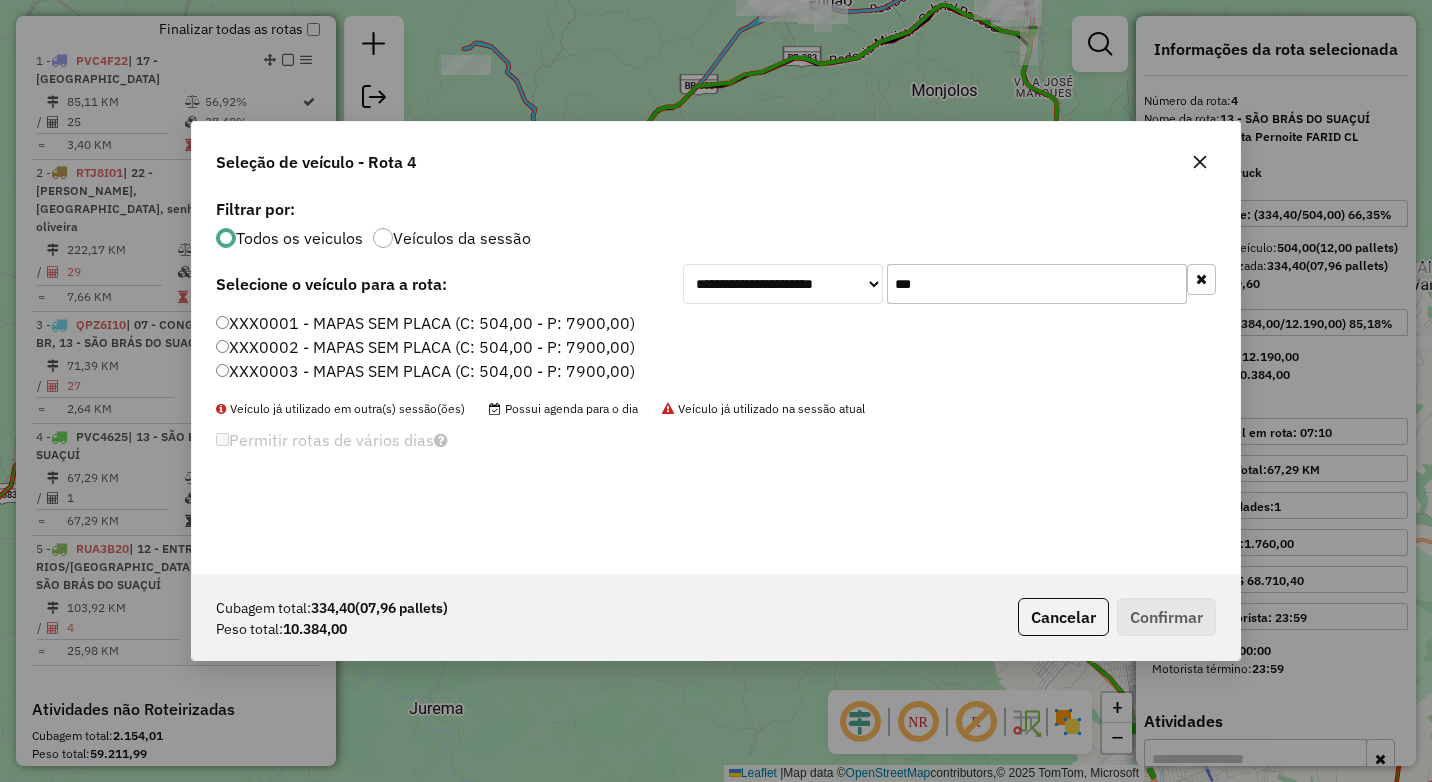 click on "***" 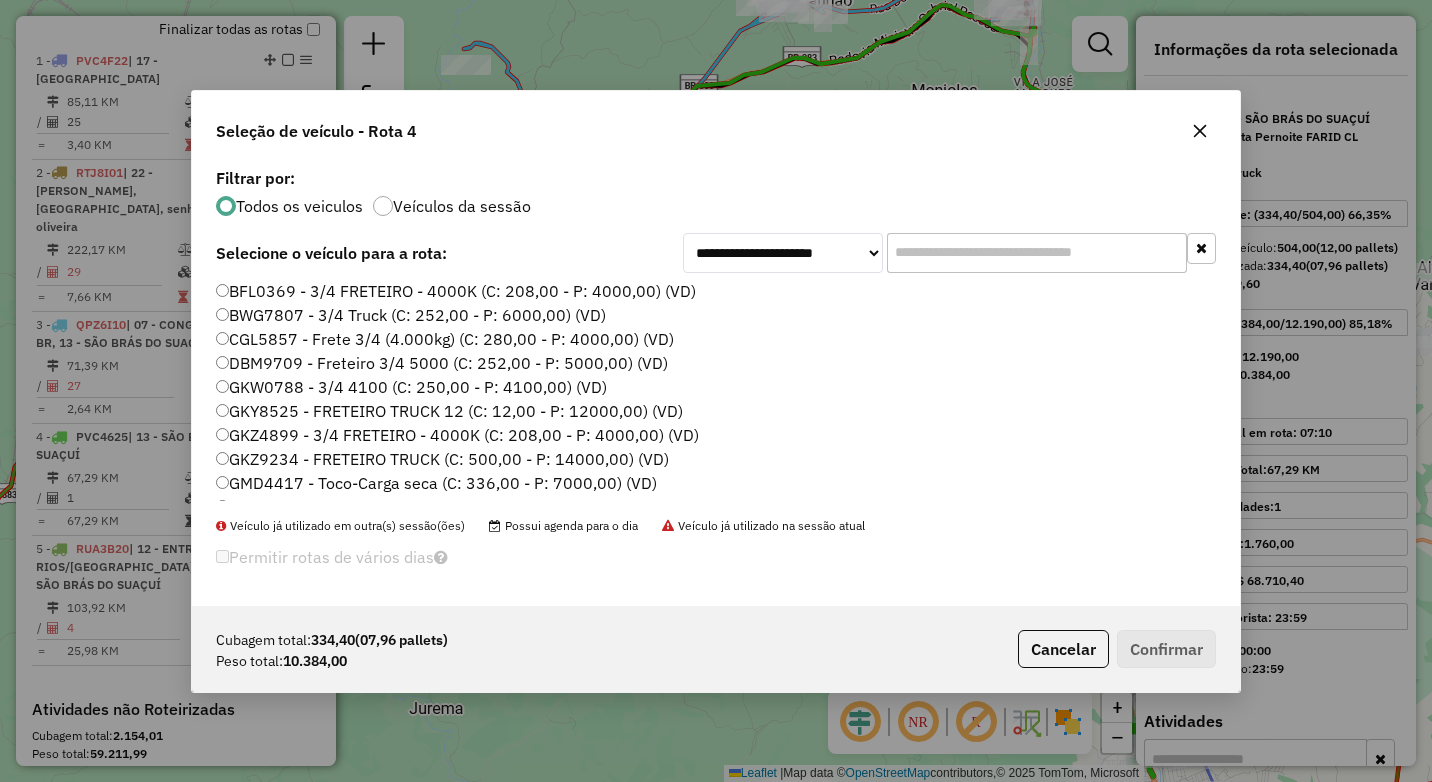 scroll, scrollTop: 0, scrollLeft: 0, axis: both 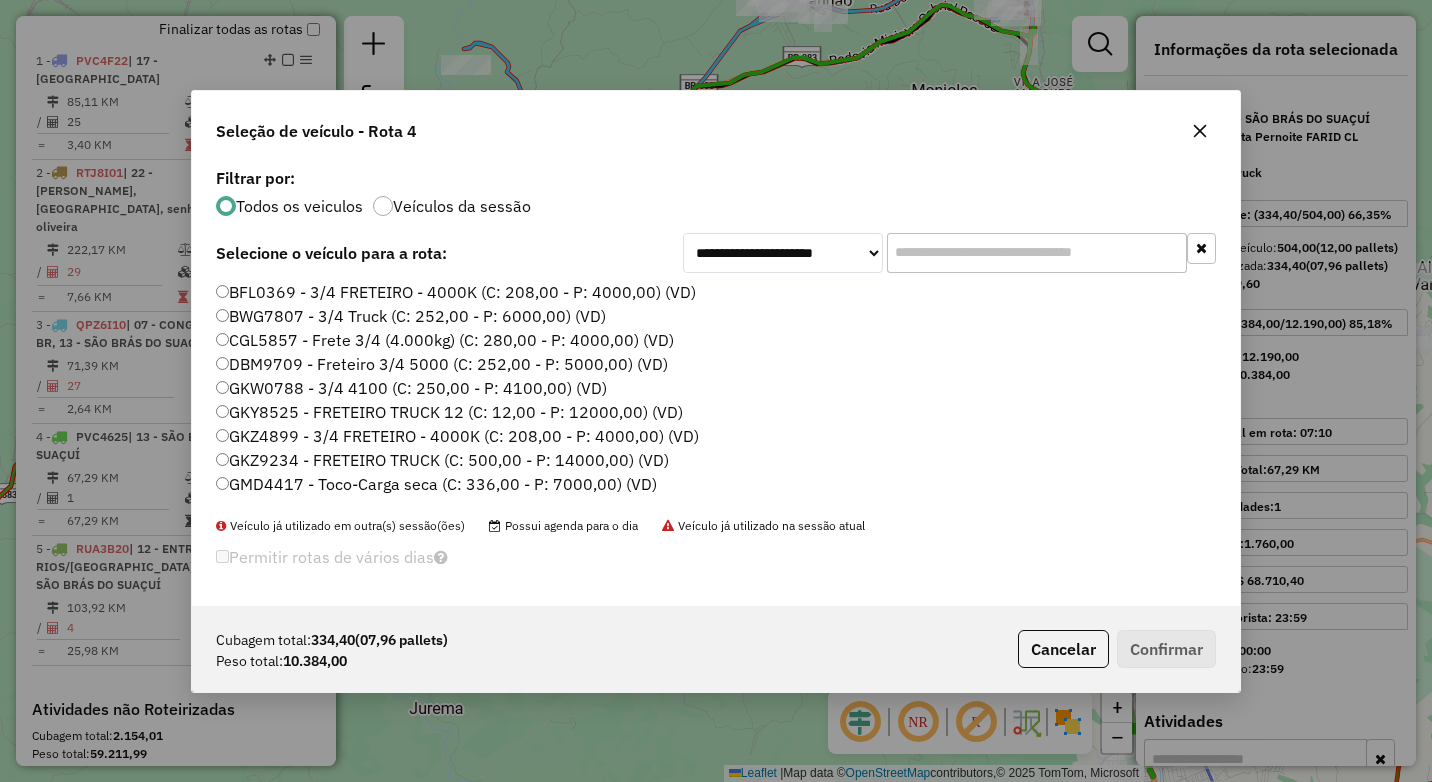 type 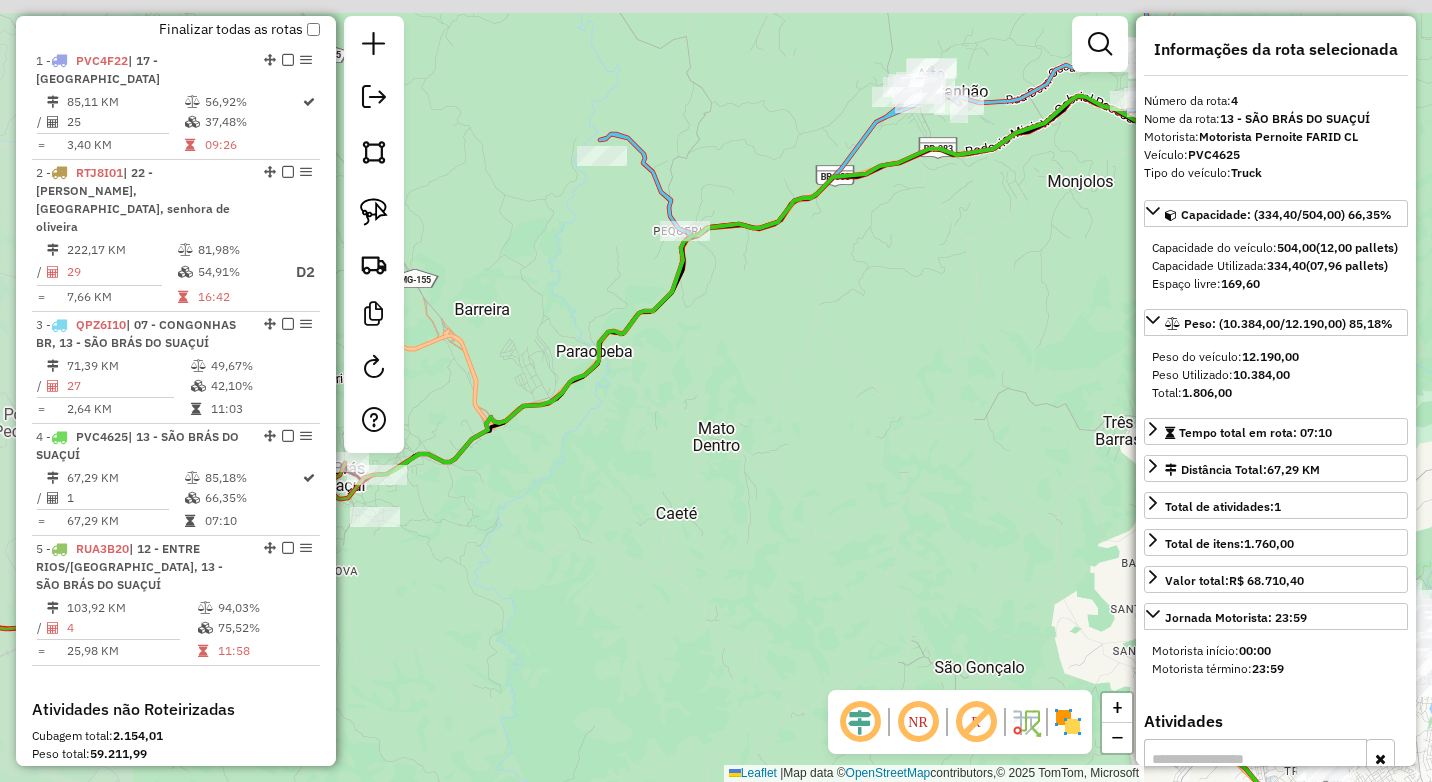 drag, startPoint x: 693, startPoint y: 302, endPoint x: 765, endPoint y: 326, distance: 75.89466 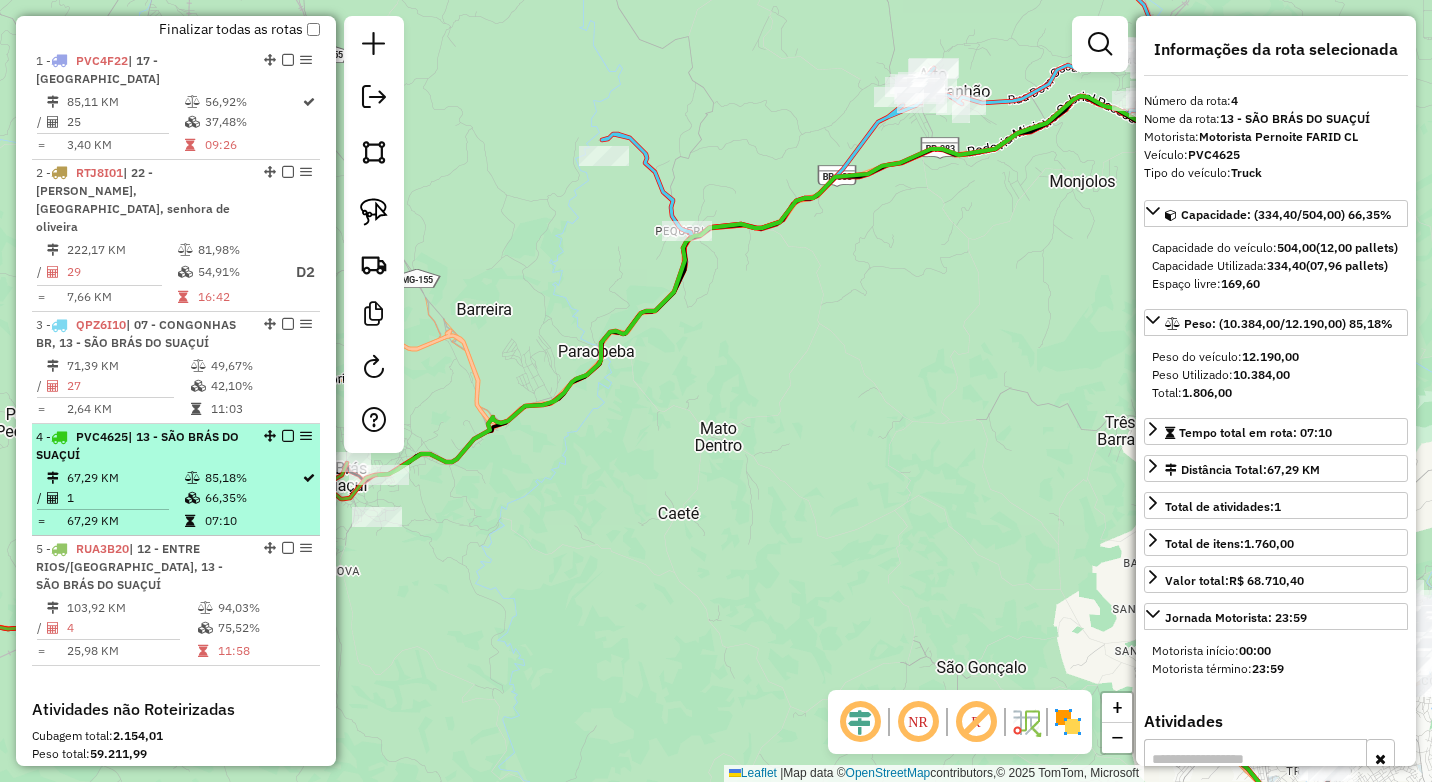click on "67,29 KM   85,18%  /  1   66,35%     =  67,29 KM   07:10" at bounding box center [176, 499] 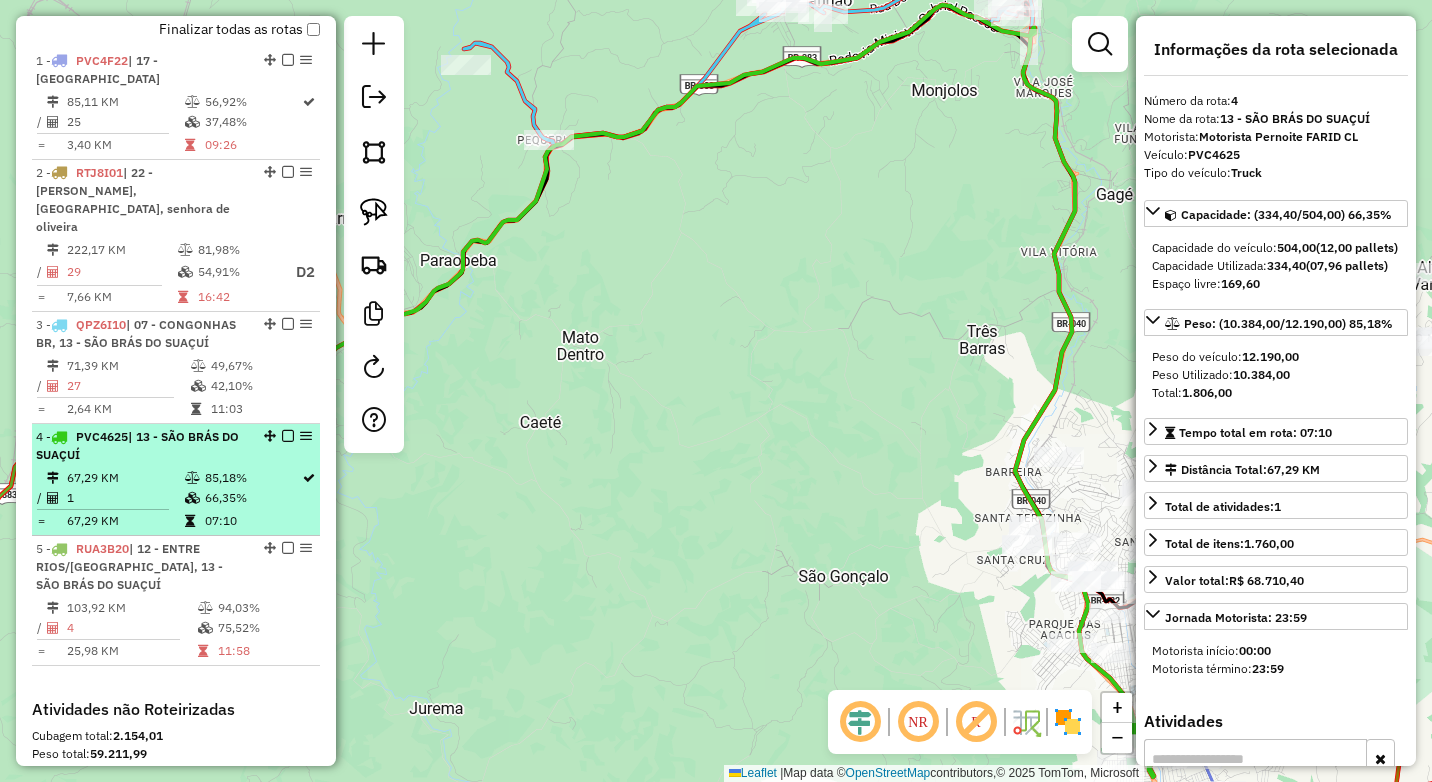 drag, startPoint x: 176, startPoint y: 458, endPoint x: 217, endPoint y: 460, distance: 41.04875 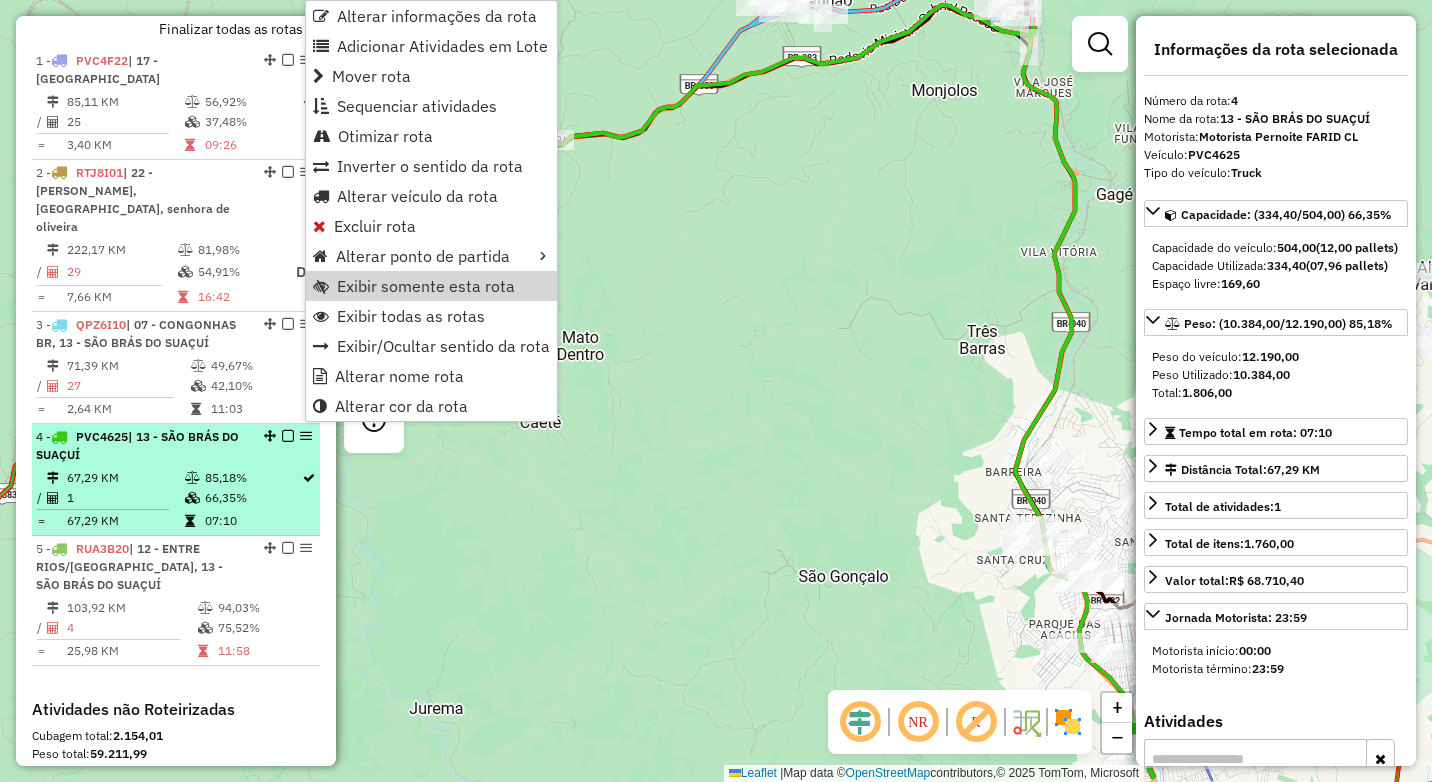 click on "67,29 KM" at bounding box center (125, 478) 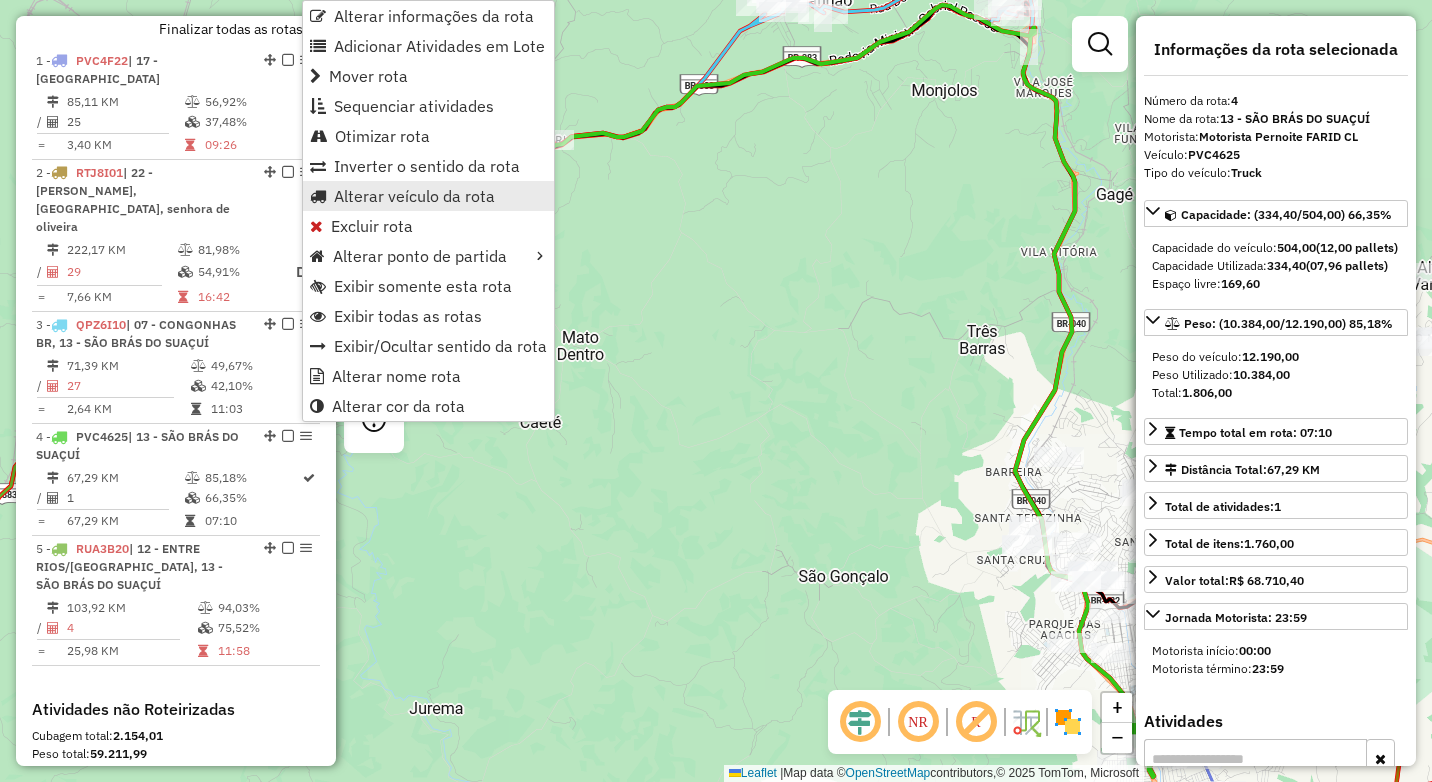 click on "Alterar veículo da rota" at bounding box center [414, 196] 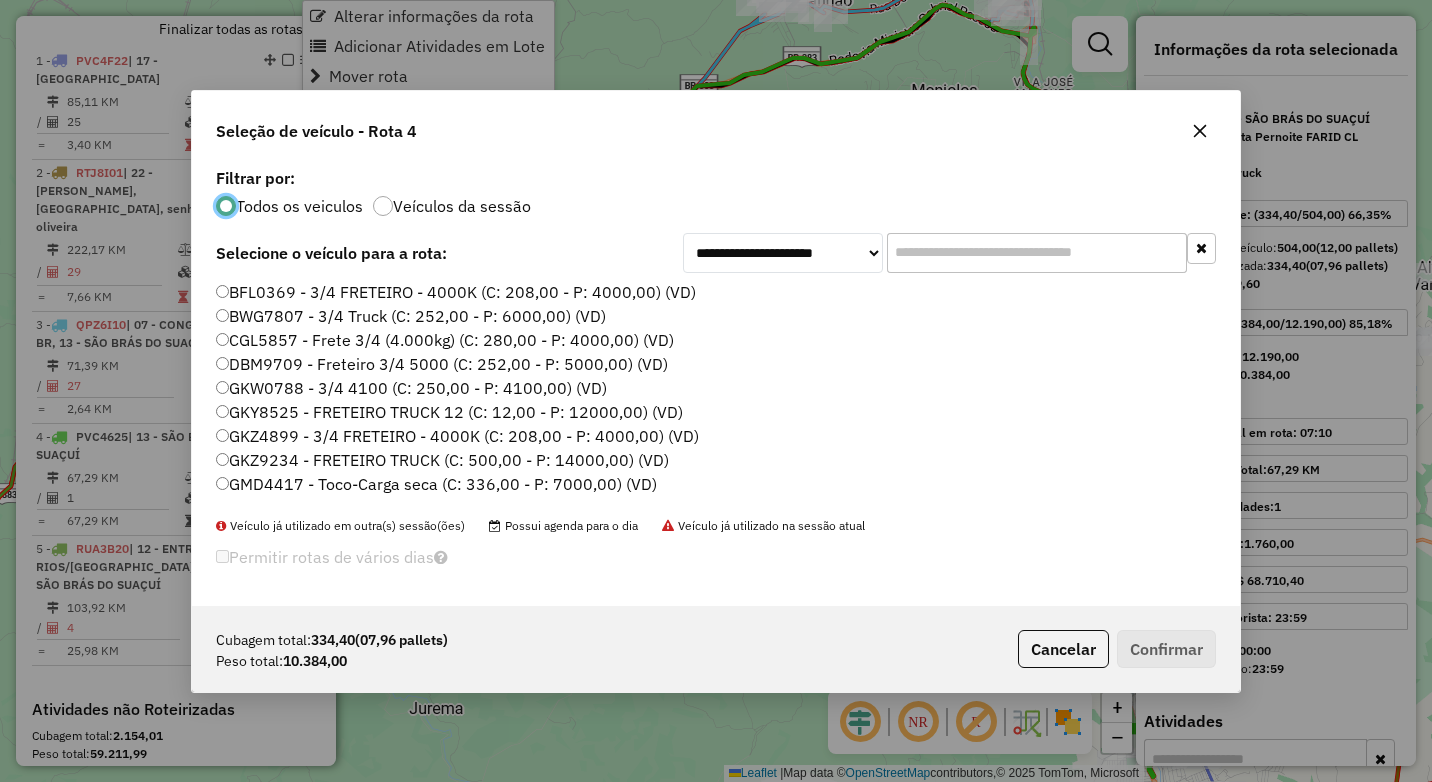 scroll, scrollTop: 11, scrollLeft: 6, axis: both 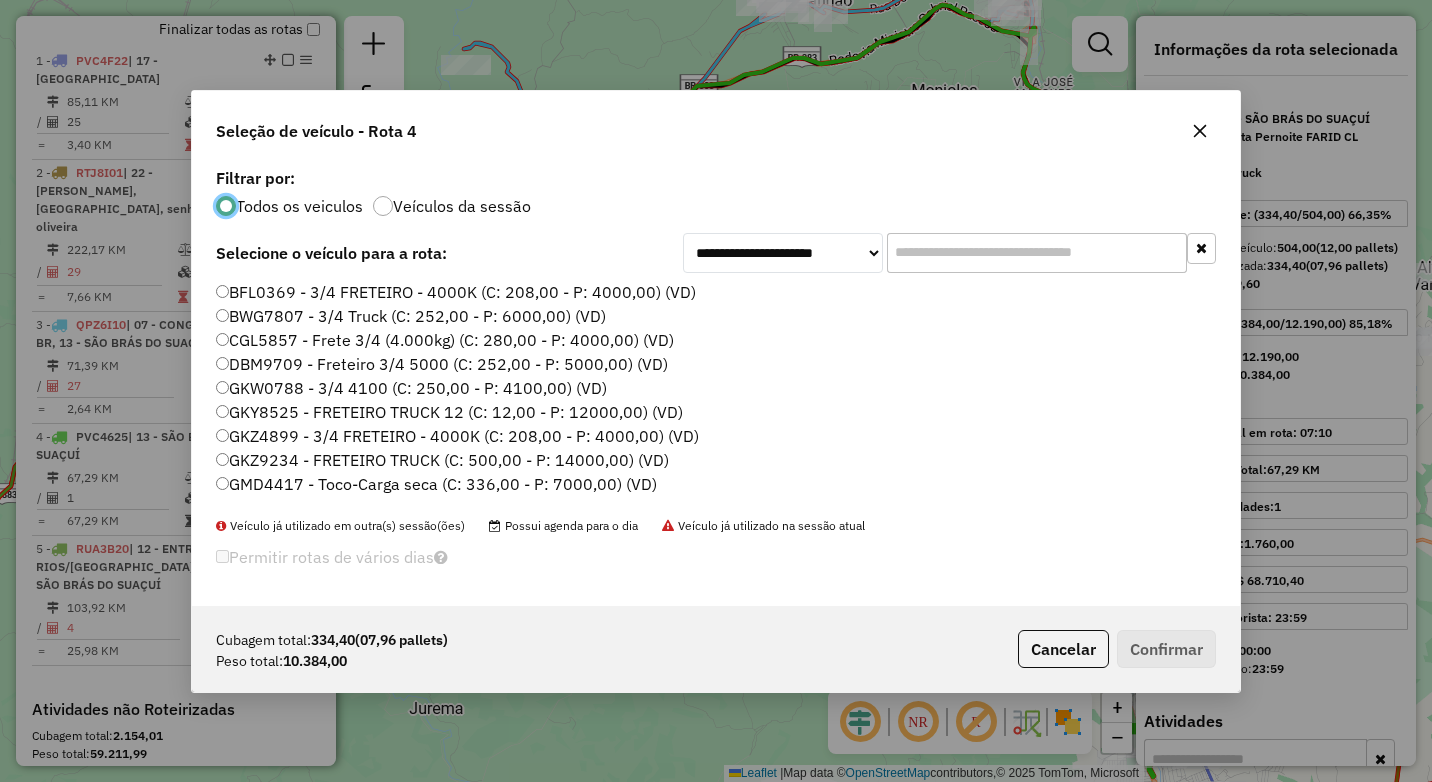 click 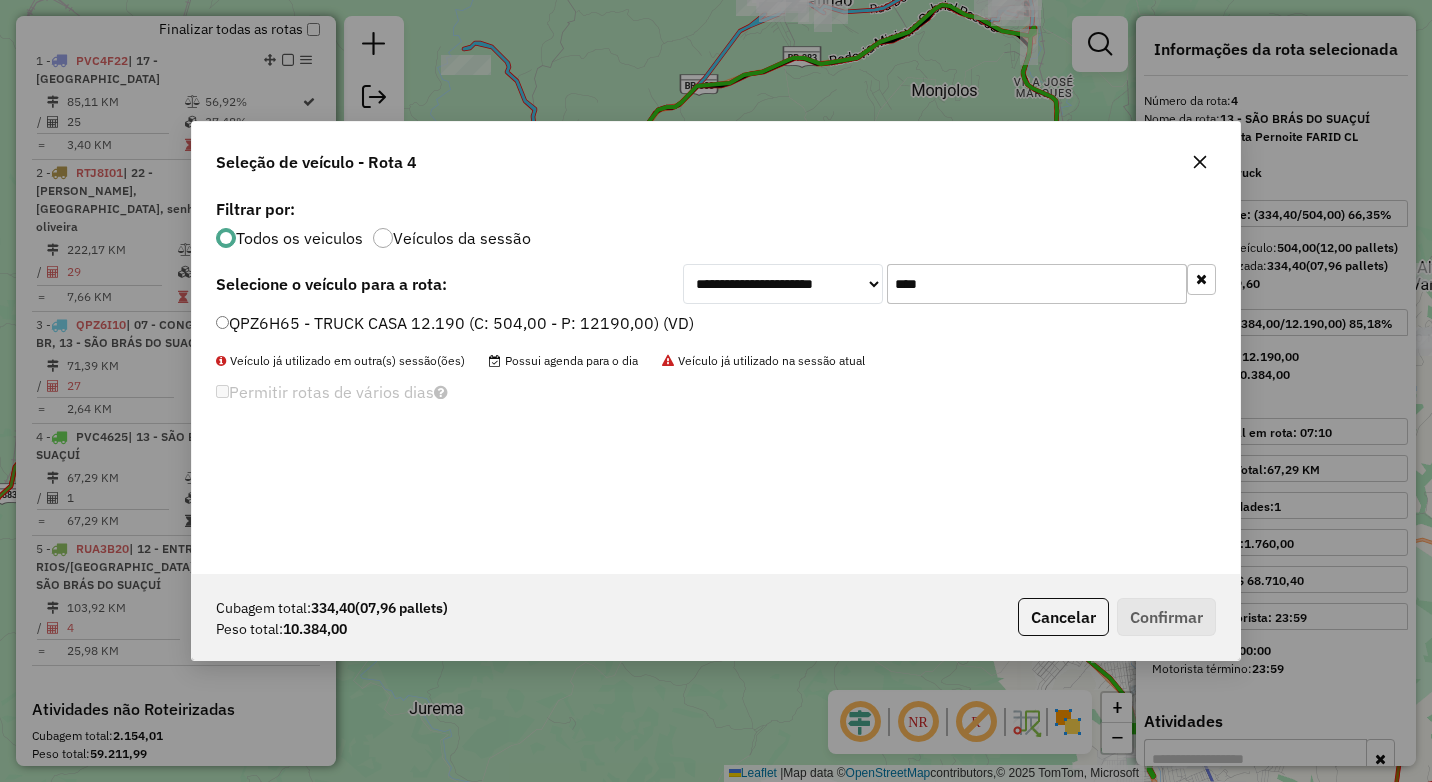 type on "****" 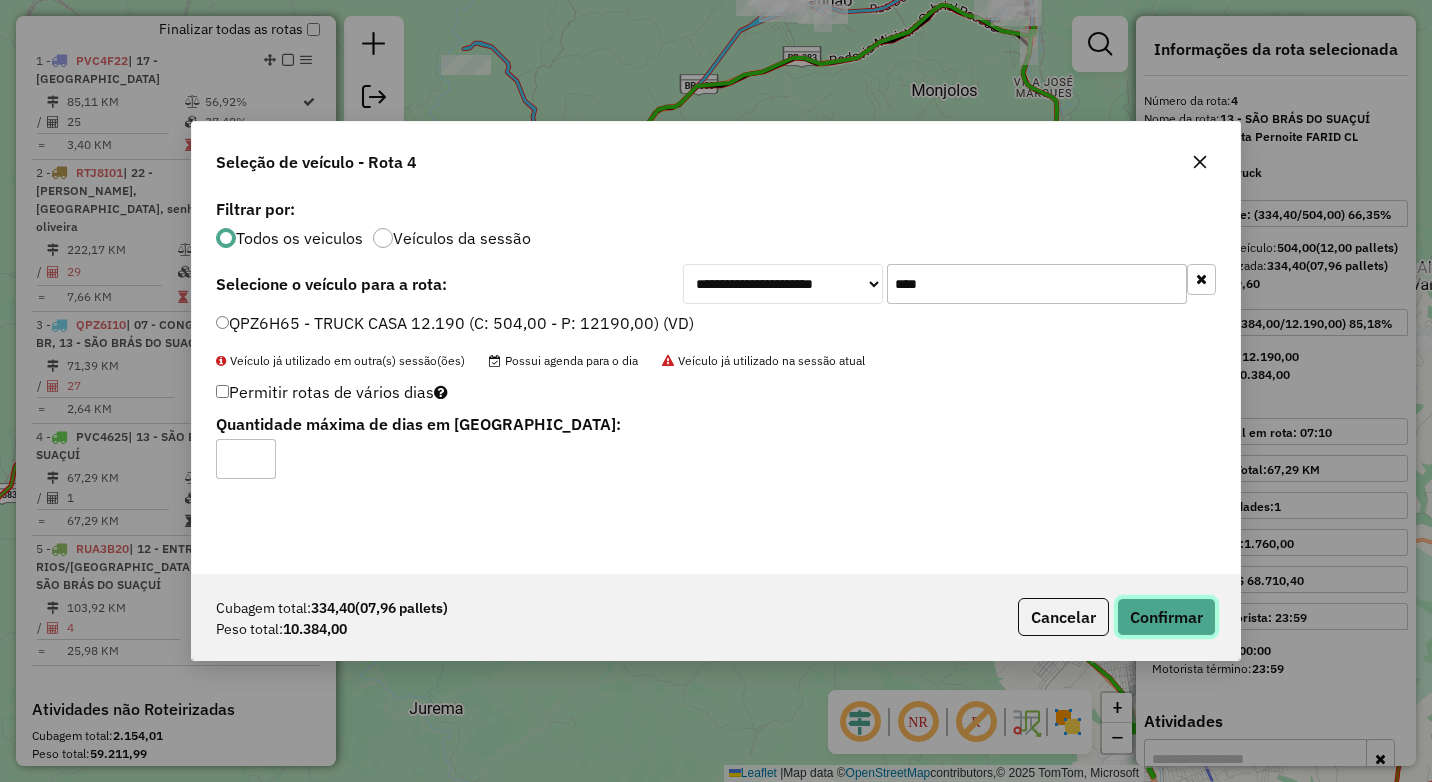click on "Confirmar" 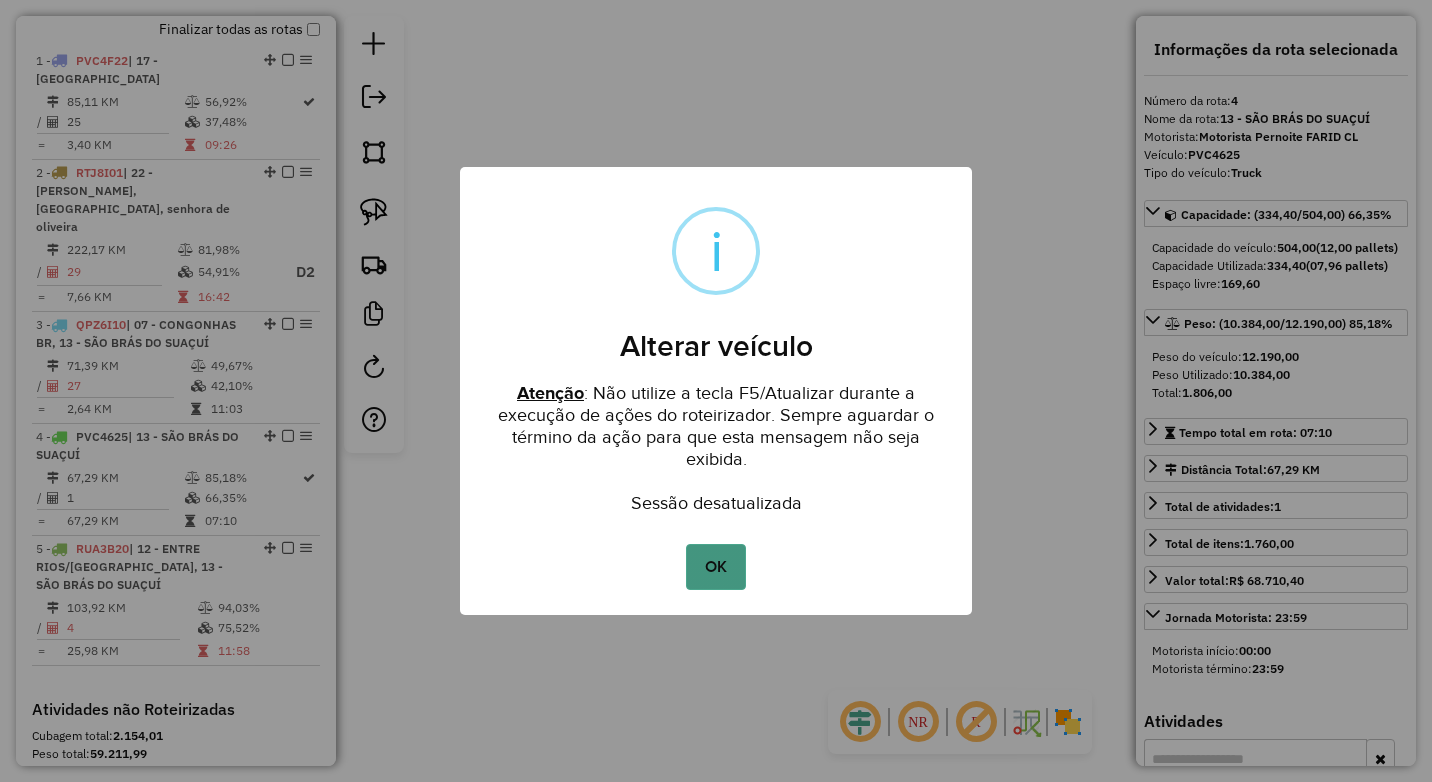 click on "OK" at bounding box center (715, 567) 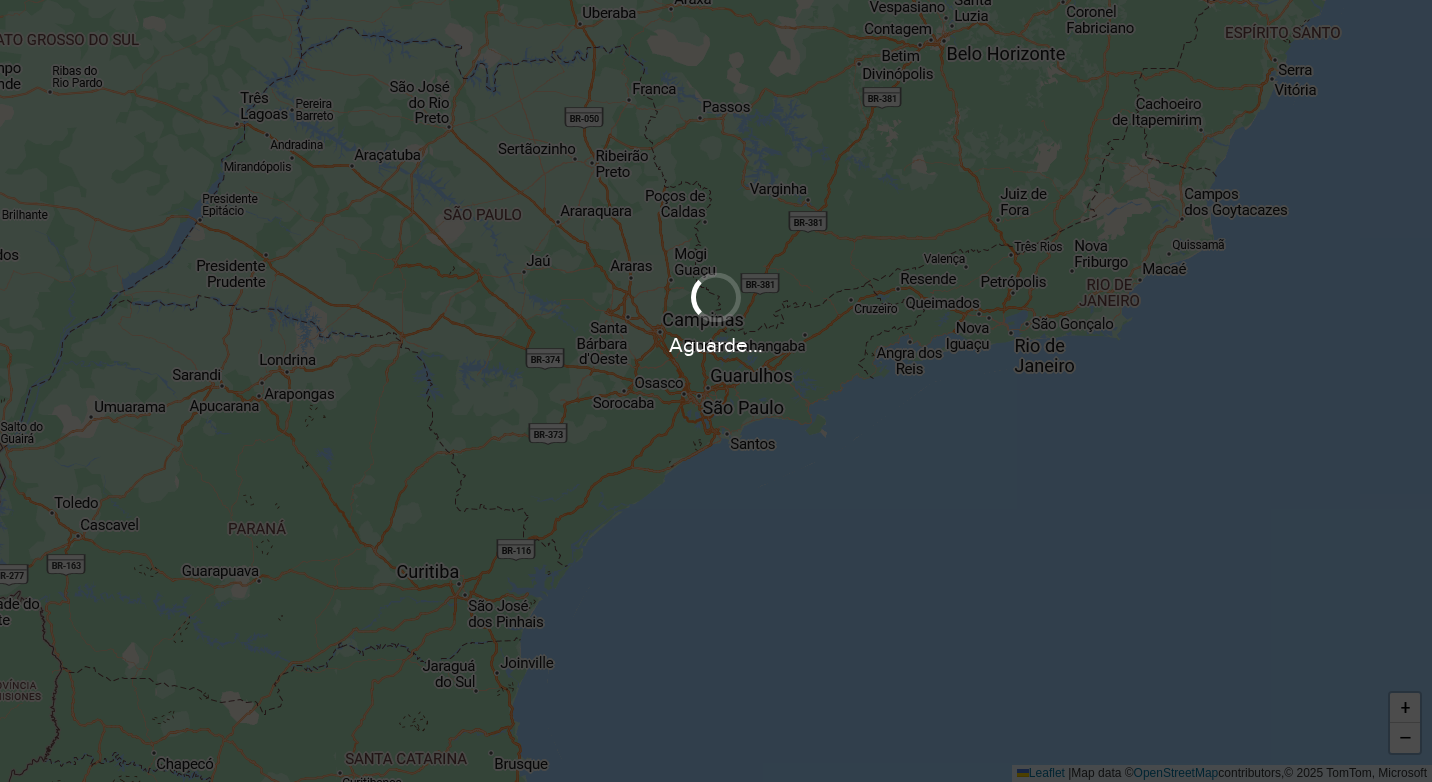 scroll, scrollTop: 0, scrollLeft: 0, axis: both 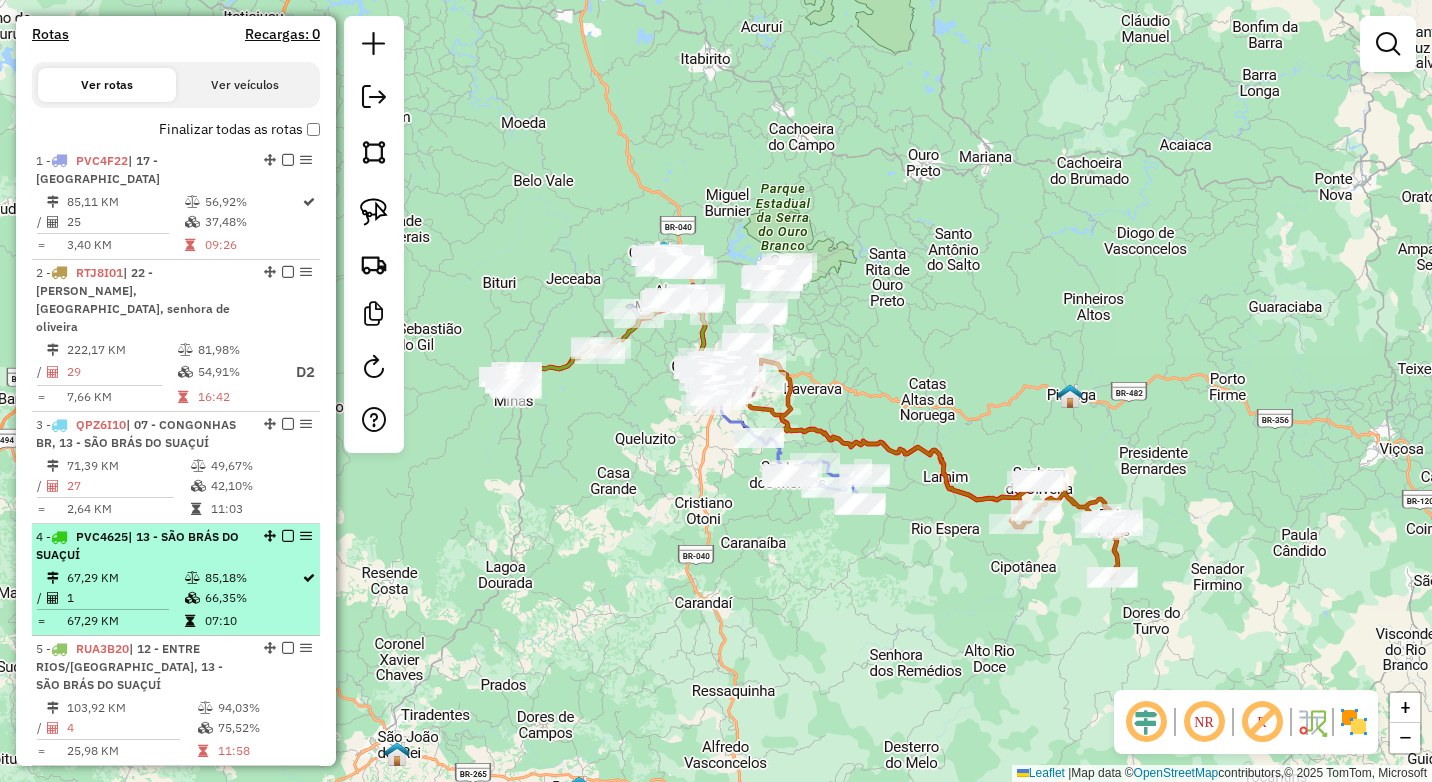 click on "66,35%" at bounding box center (252, 598) 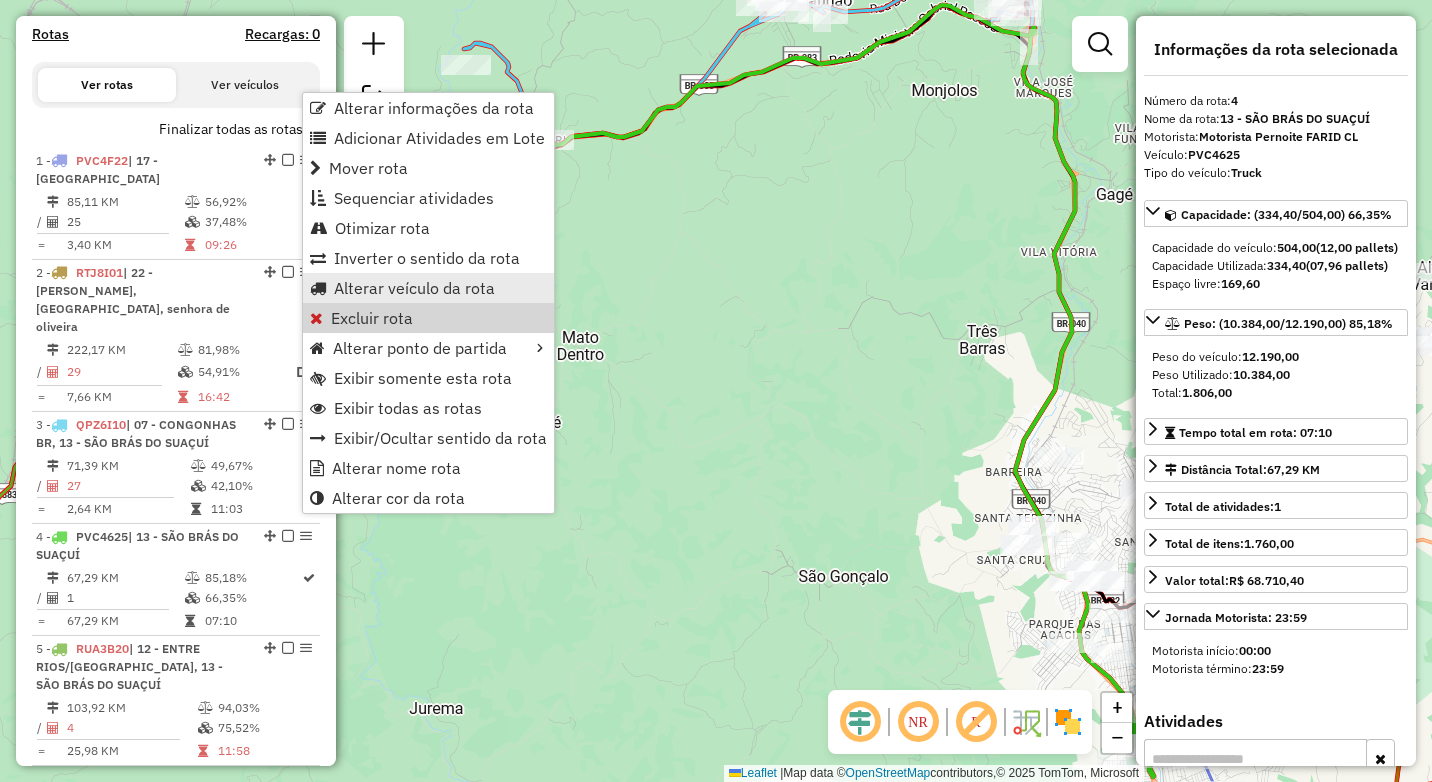 click on "Alterar veículo da rota" at bounding box center [414, 288] 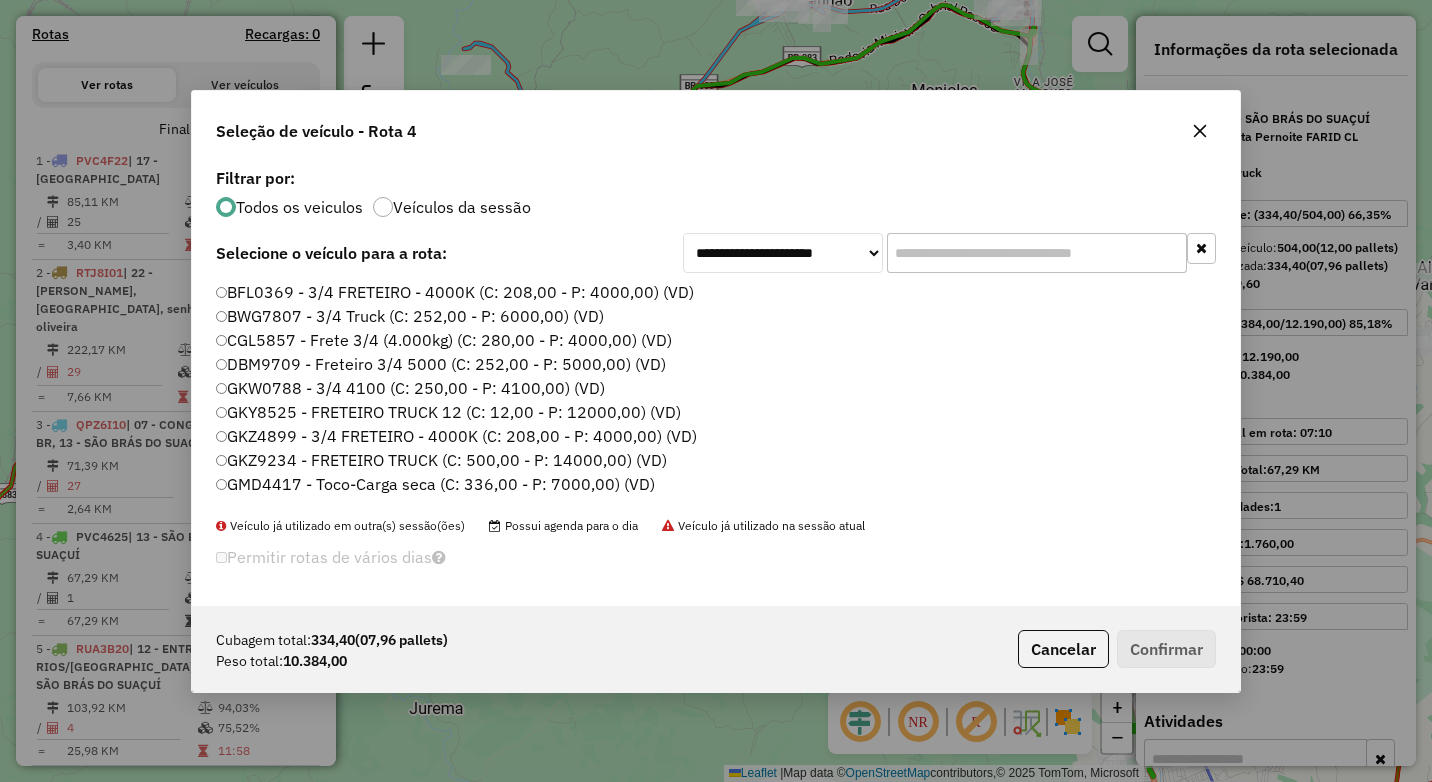 scroll, scrollTop: 11, scrollLeft: 6, axis: both 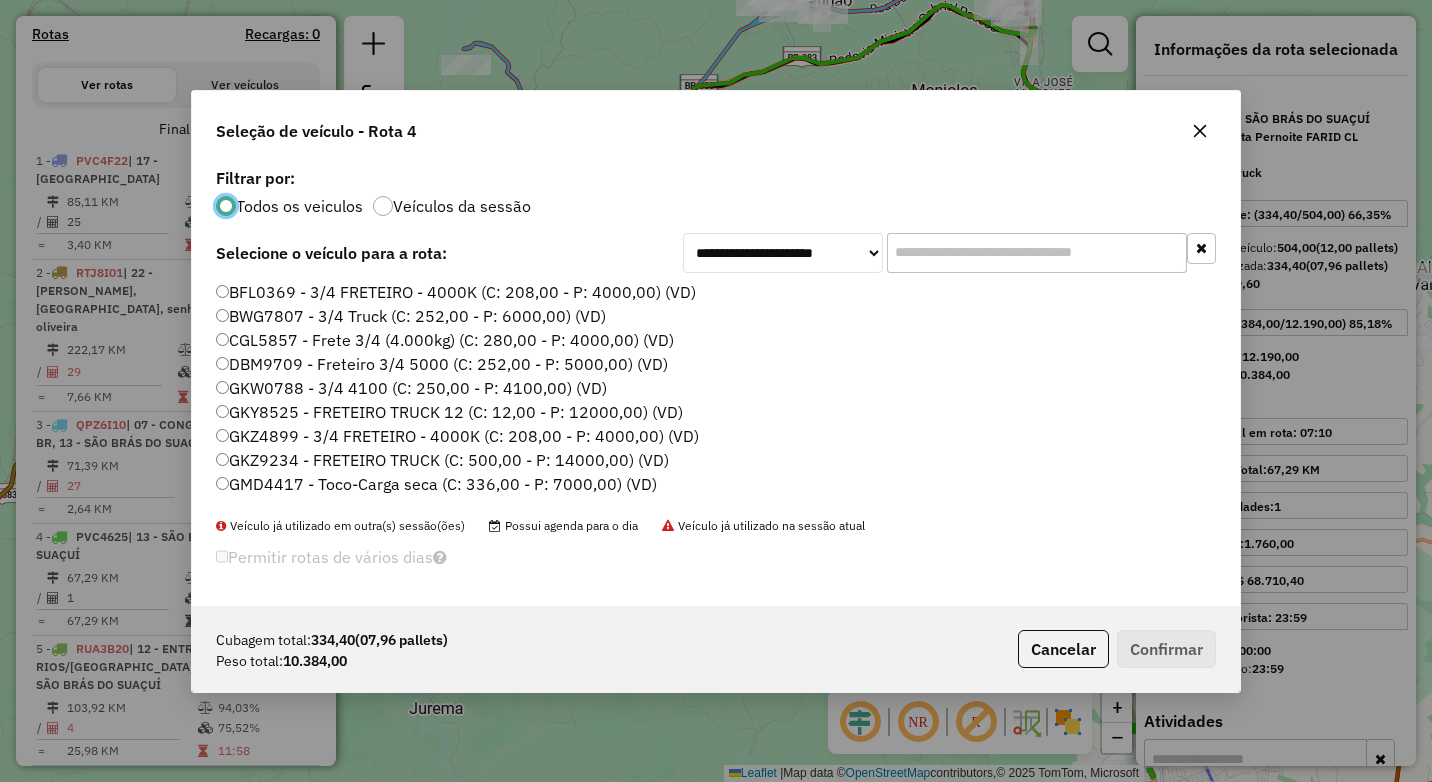 click on "**********" 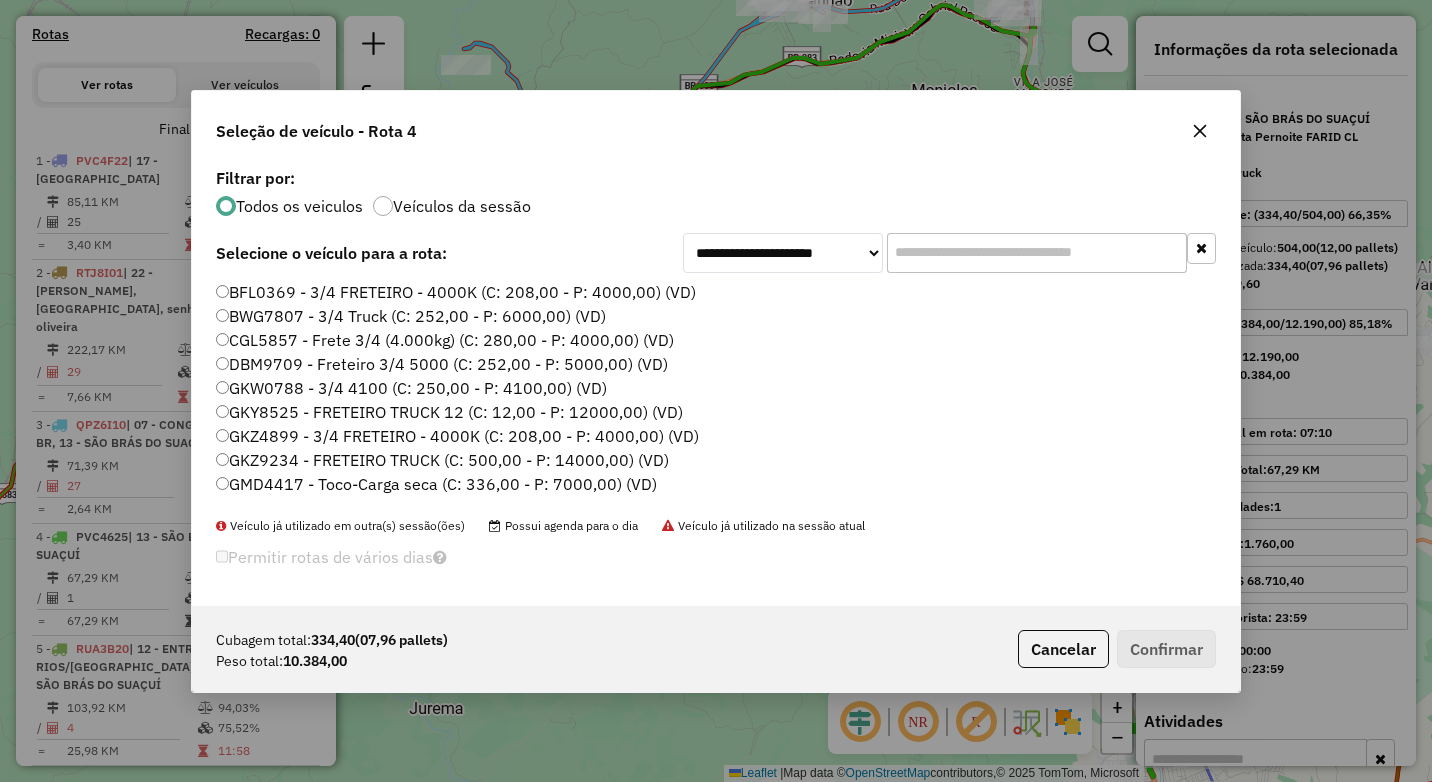 click 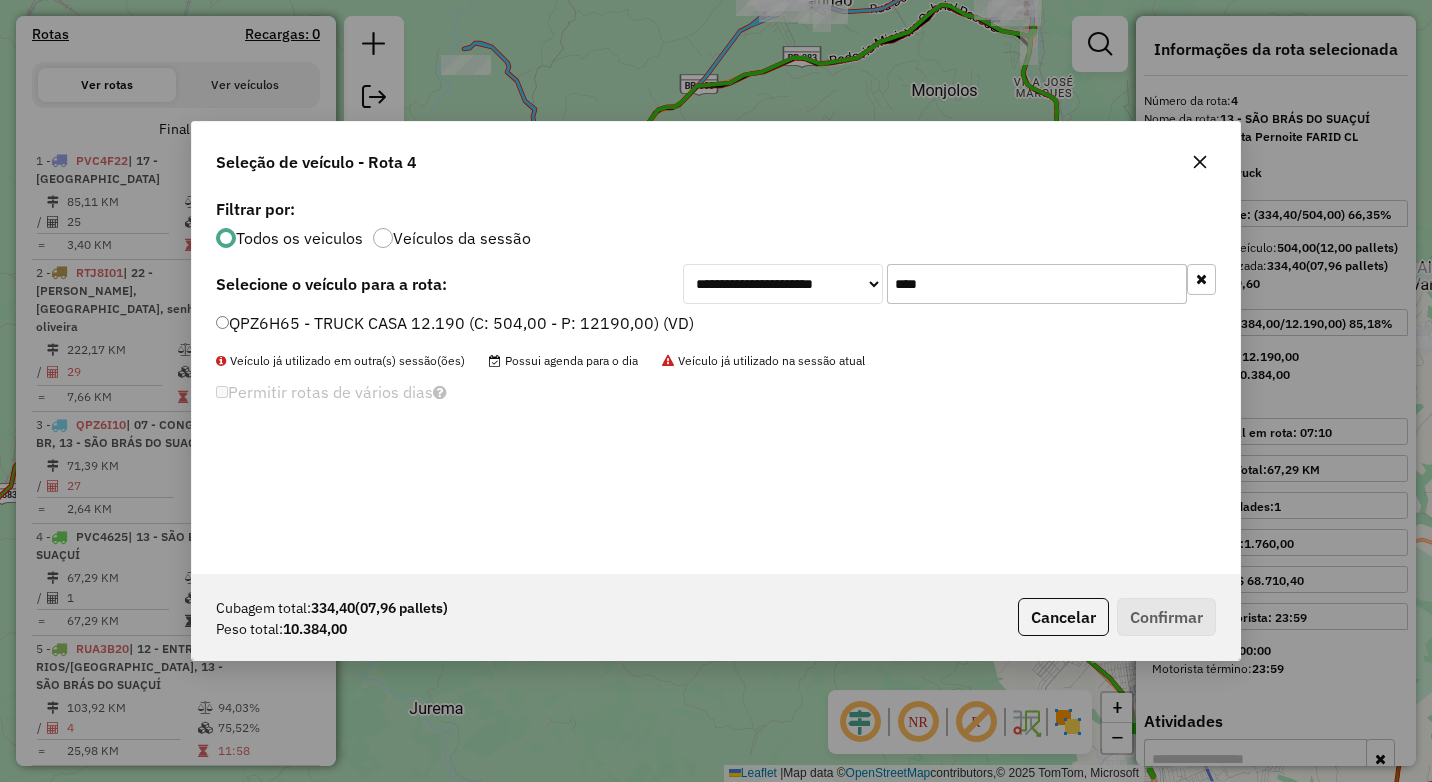 type on "****" 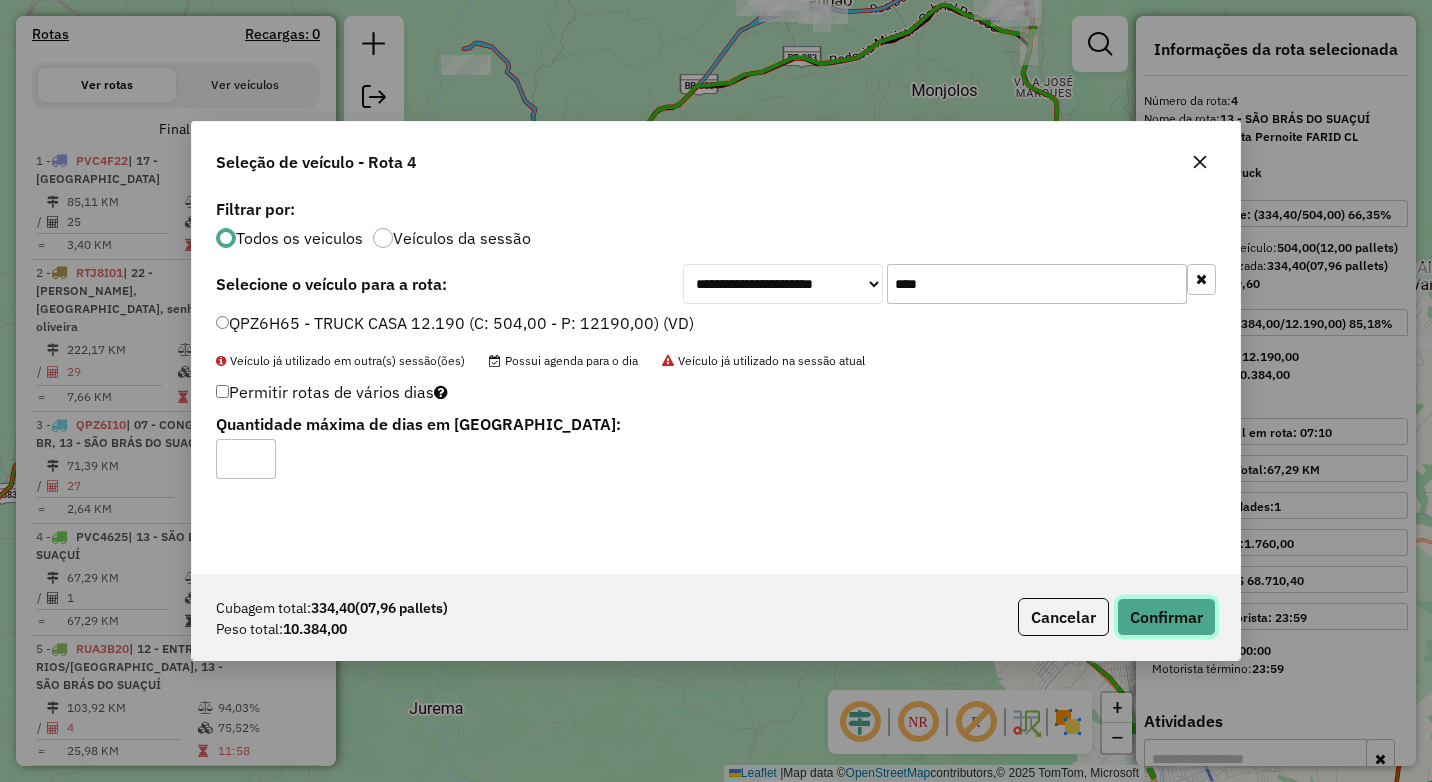 click on "Confirmar" 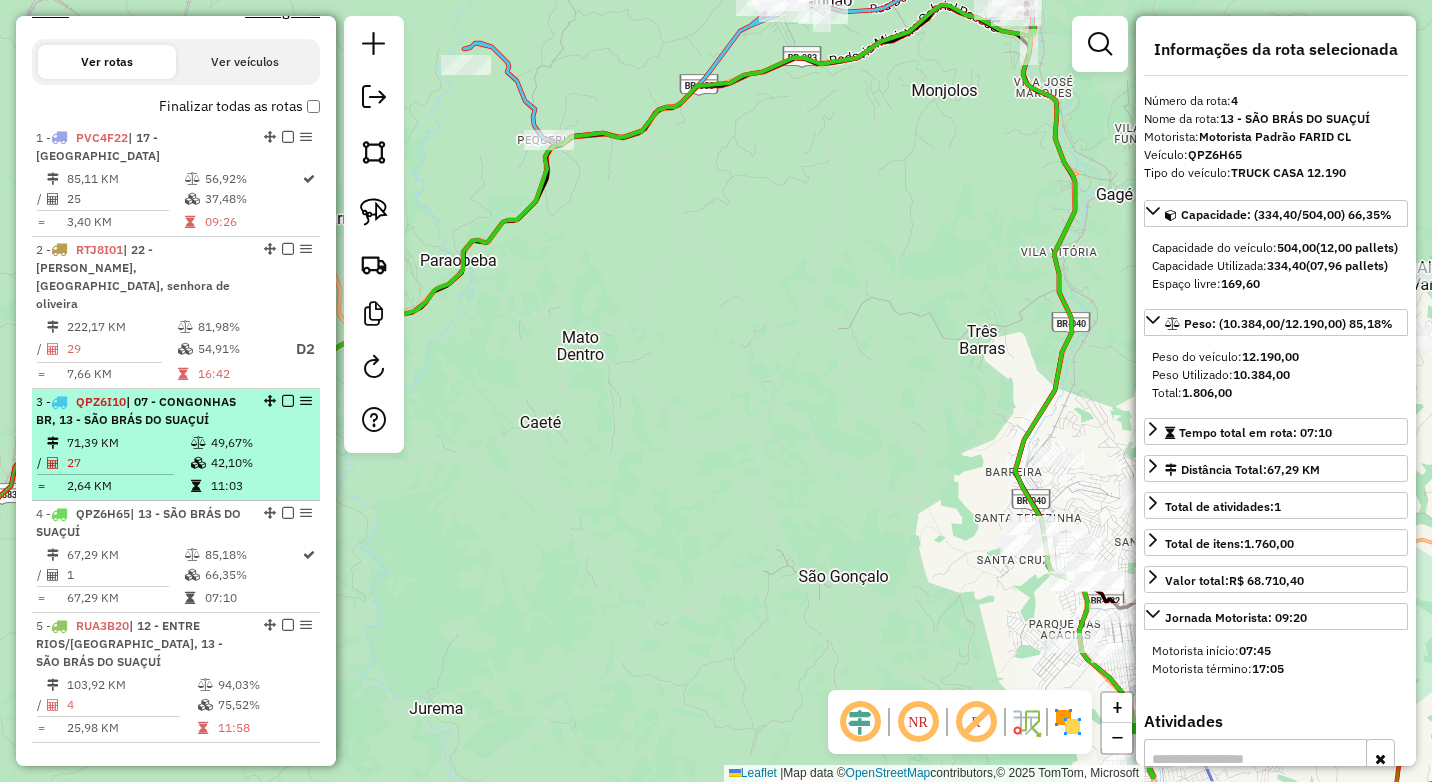 scroll, scrollTop: 676, scrollLeft: 0, axis: vertical 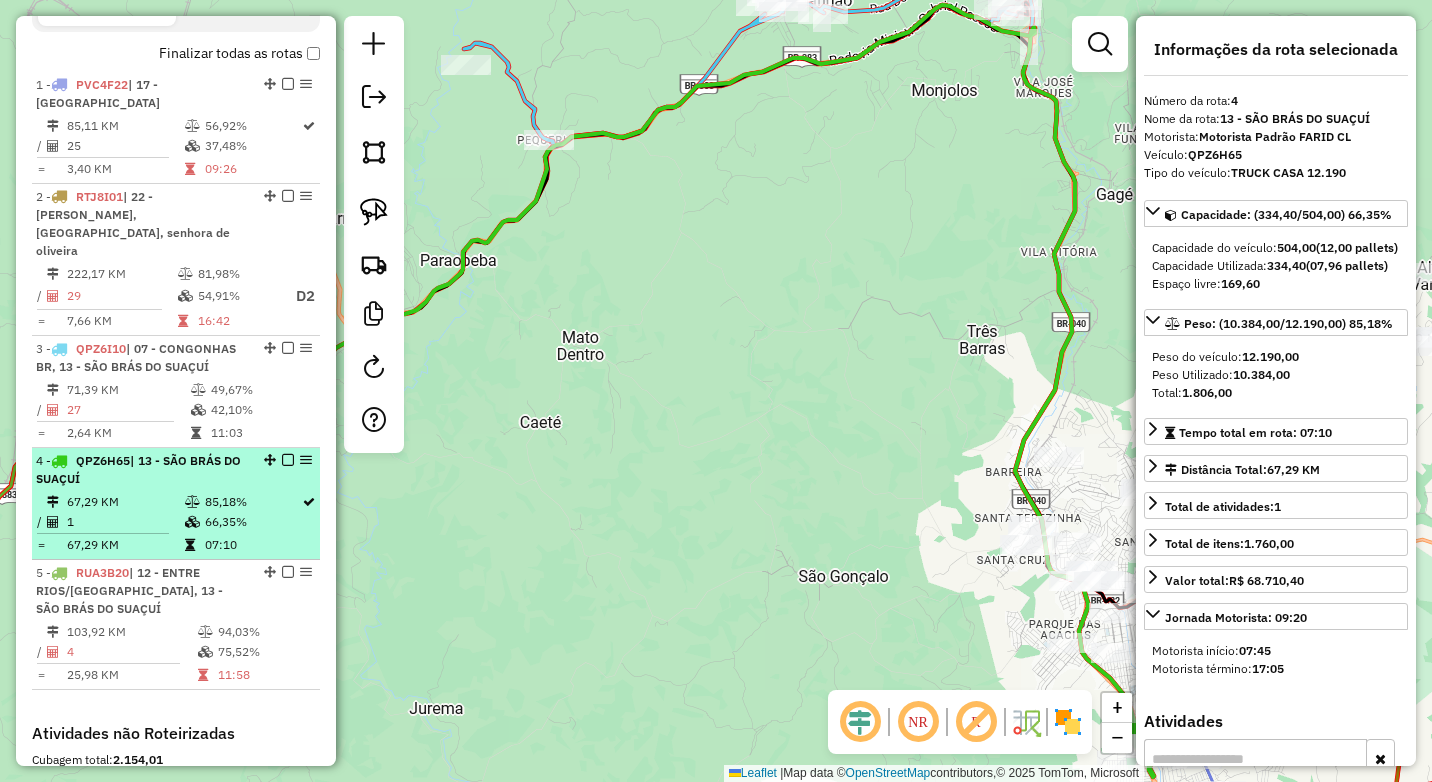 click on "85,18%" at bounding box center (252, 502) 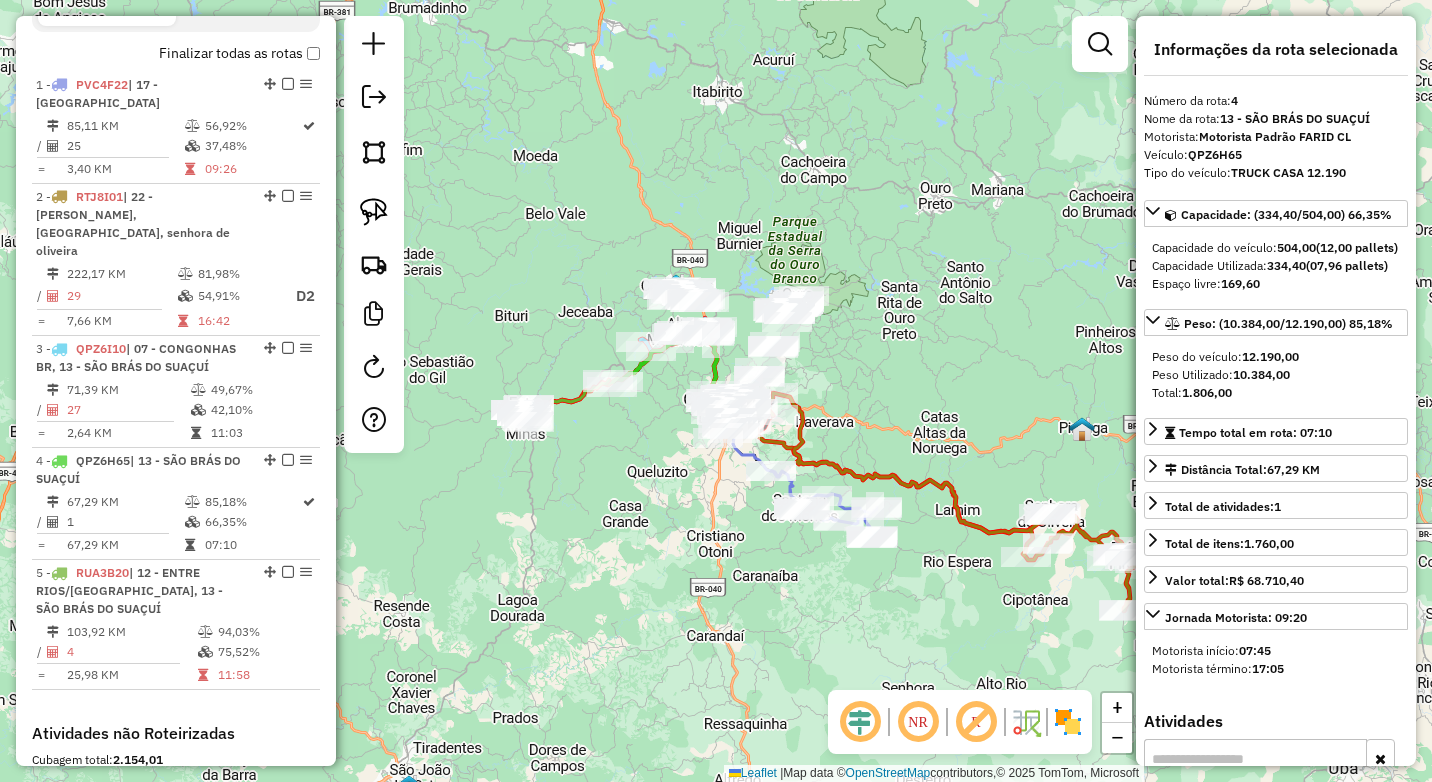 drag, startPoint x: 613, startPoint y: 464, endPoint x: 636, endPoint y: 447, distance: 28.600698 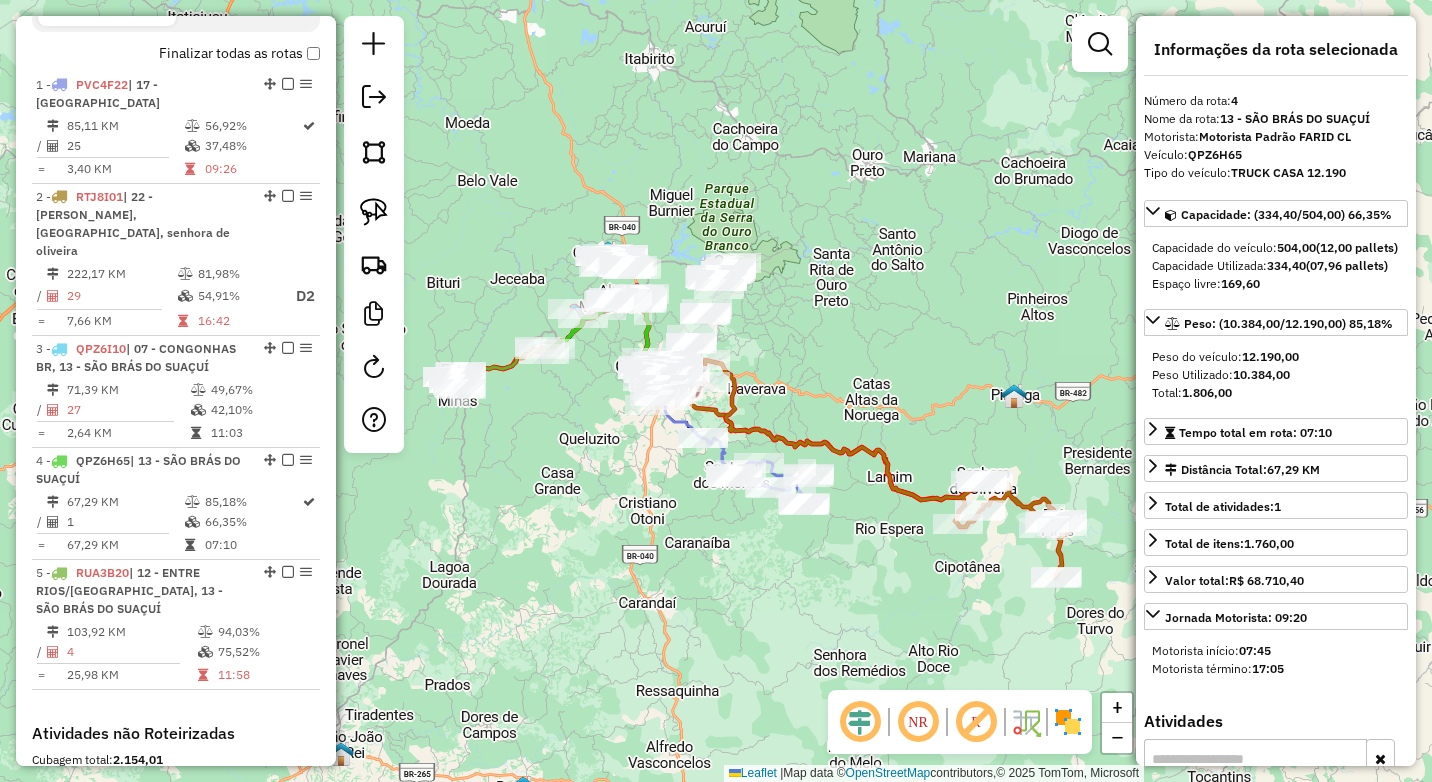 drag, startPoint x: 588, startPoint y: 454, endPoint x: 559, endPoint y: 427, distance: 39.623226 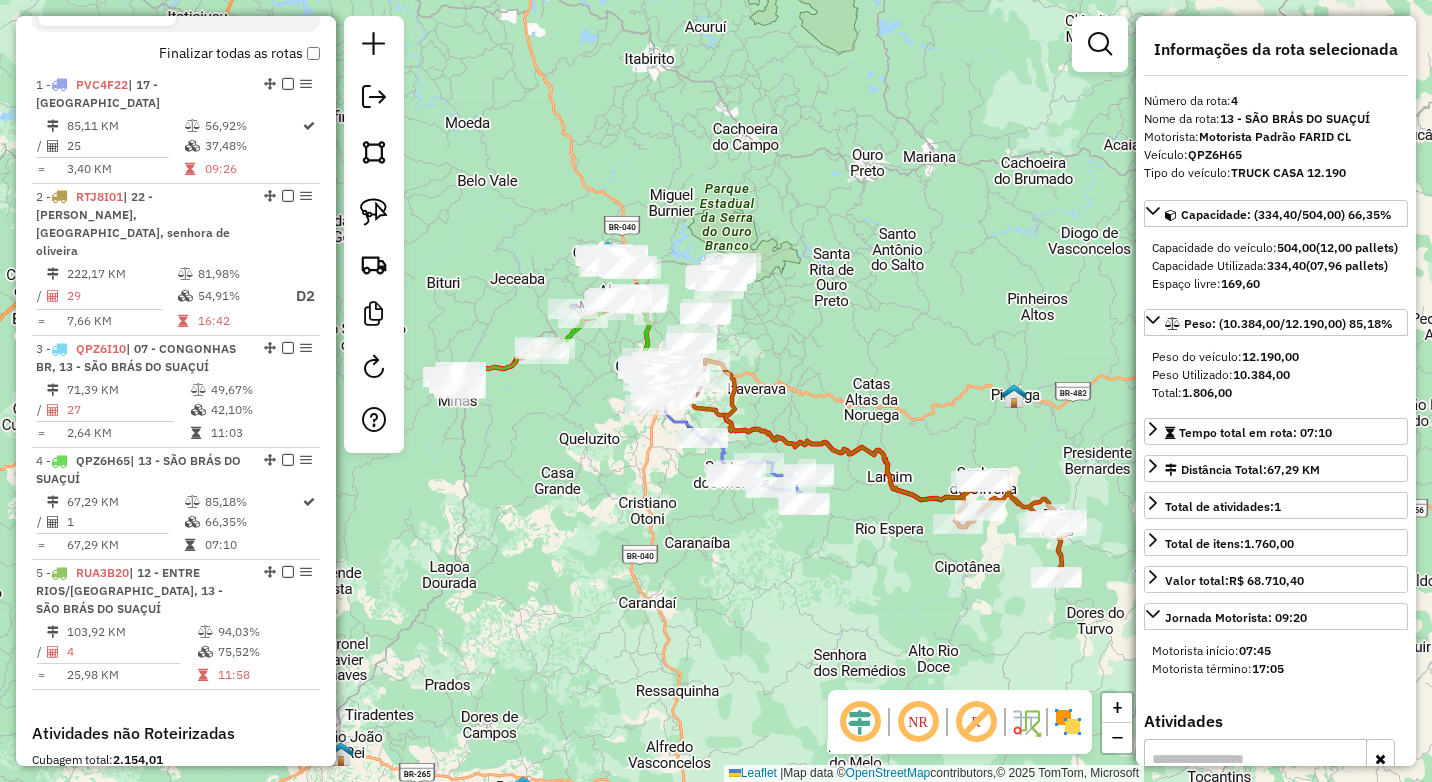 click on "Janela de atendimento Grade de atendimento Capacidade Transportadoras Veículos Cliente Pedidos  Rotas Selecione os dias de semana para filtrar as janelas de atendimento  Seg   Ter   Qua   Qui   Sex   Sáb   Dom  Informe o período da janela de atendimento: De: Até:  Filtrar exatamente a janela do cliente  Considerar janela de atendimento padrão  Selecione os dias de semana para filtrar as grades de atendimento  Seg   Ter   Qua   Qui   Sex   Sáb   Dom   Considerar clientes sem dia de atendimento cadastrado  Clientes fora do dia de atendimento selecionado Filtrar as atividades entre os valores definidos abaixo:  Peso mínimo:   Peso máximo:   Cubagem mínima:   Cubagem máxima:   De:   Até:  Filtrar as atividades entre o tempo de atendimento definido abaixo:  De:   Até:   Considerar capacidade total dos clientes não roteirizados Transportadora: Selecione um ou mais itens Tipo de veículo: Selecione um ou mais itens Veículo: Selecione um ou mais itens Motorista: Selecione um ou mais itens Nome: Rótulo:" 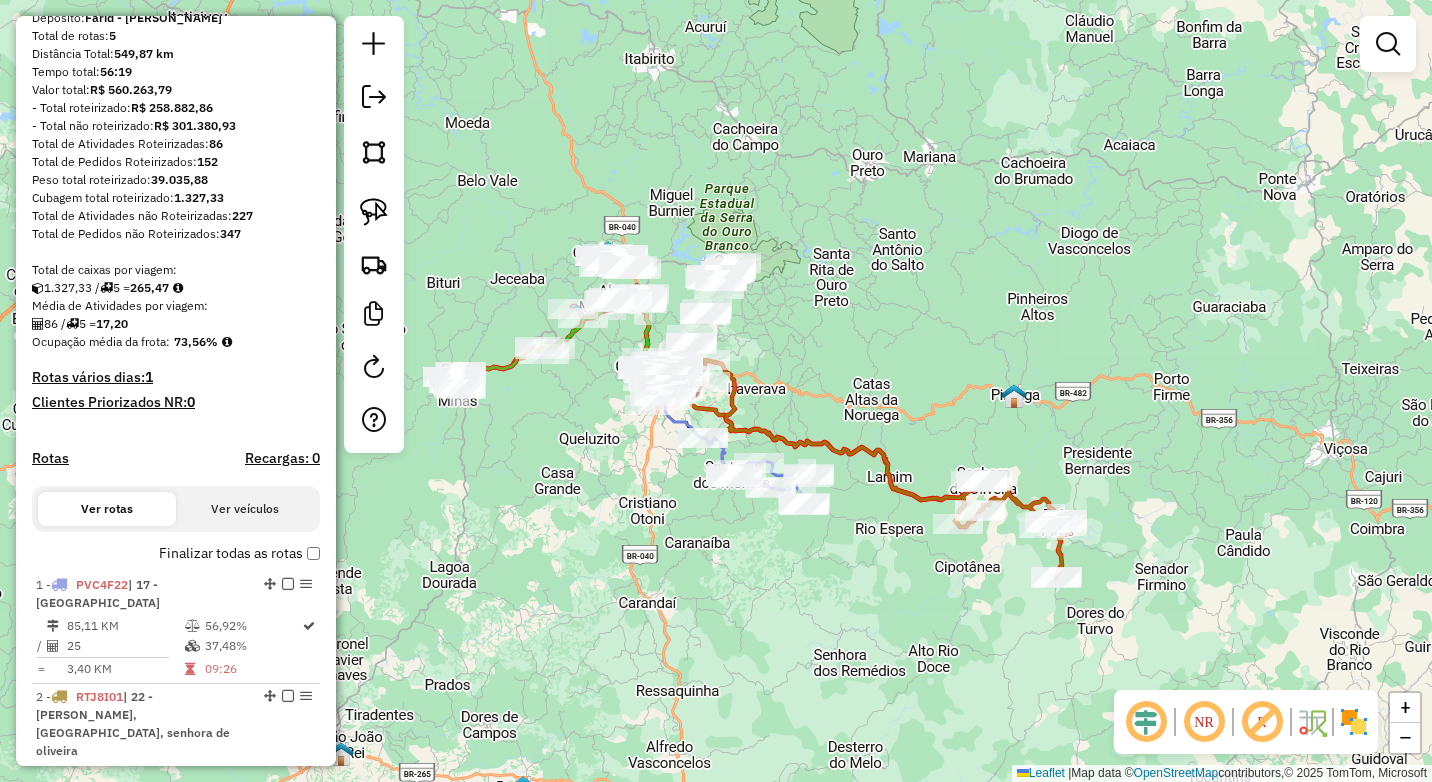scroll, scrollTop: 576, scrollLeft: 0, axis: vertical 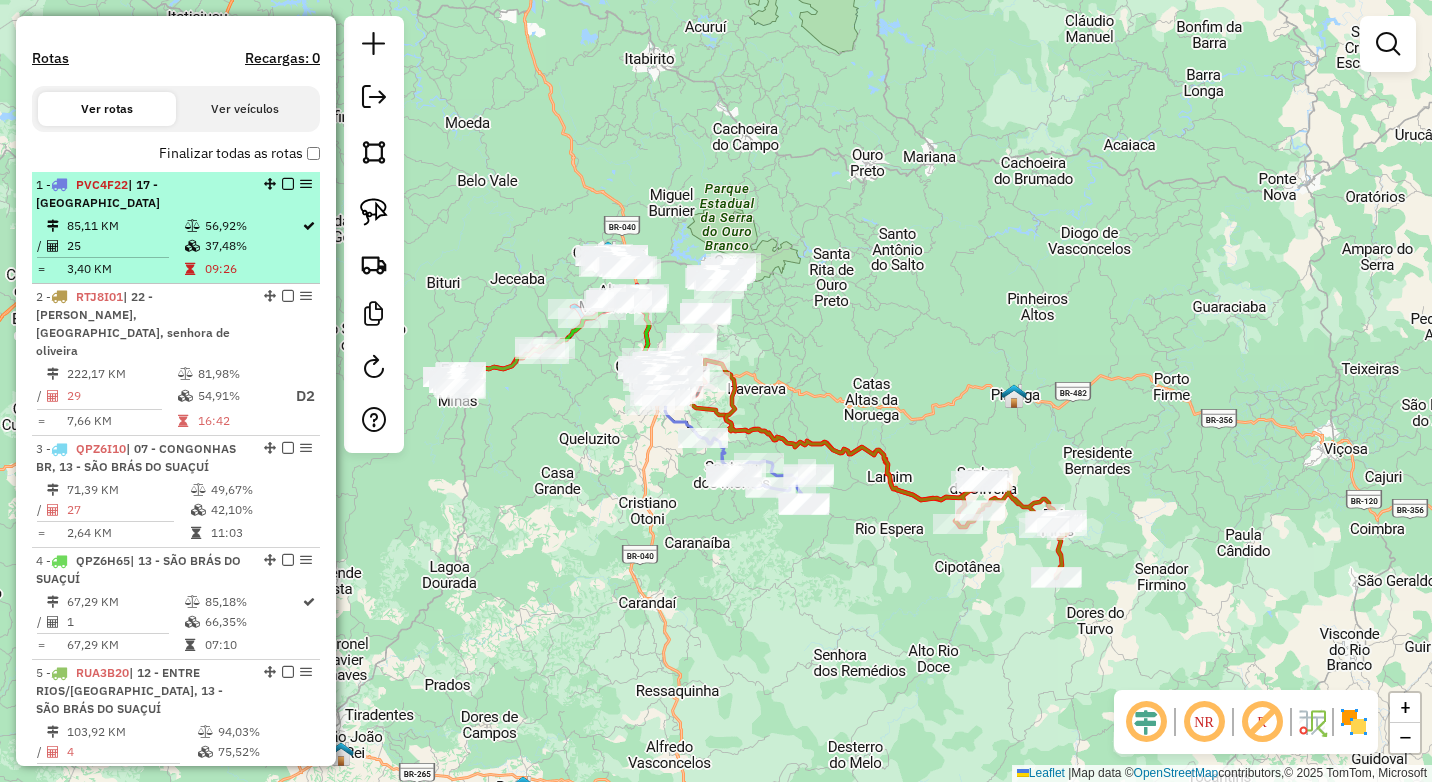 click on "37,48%" at bounding box center [252, 246] 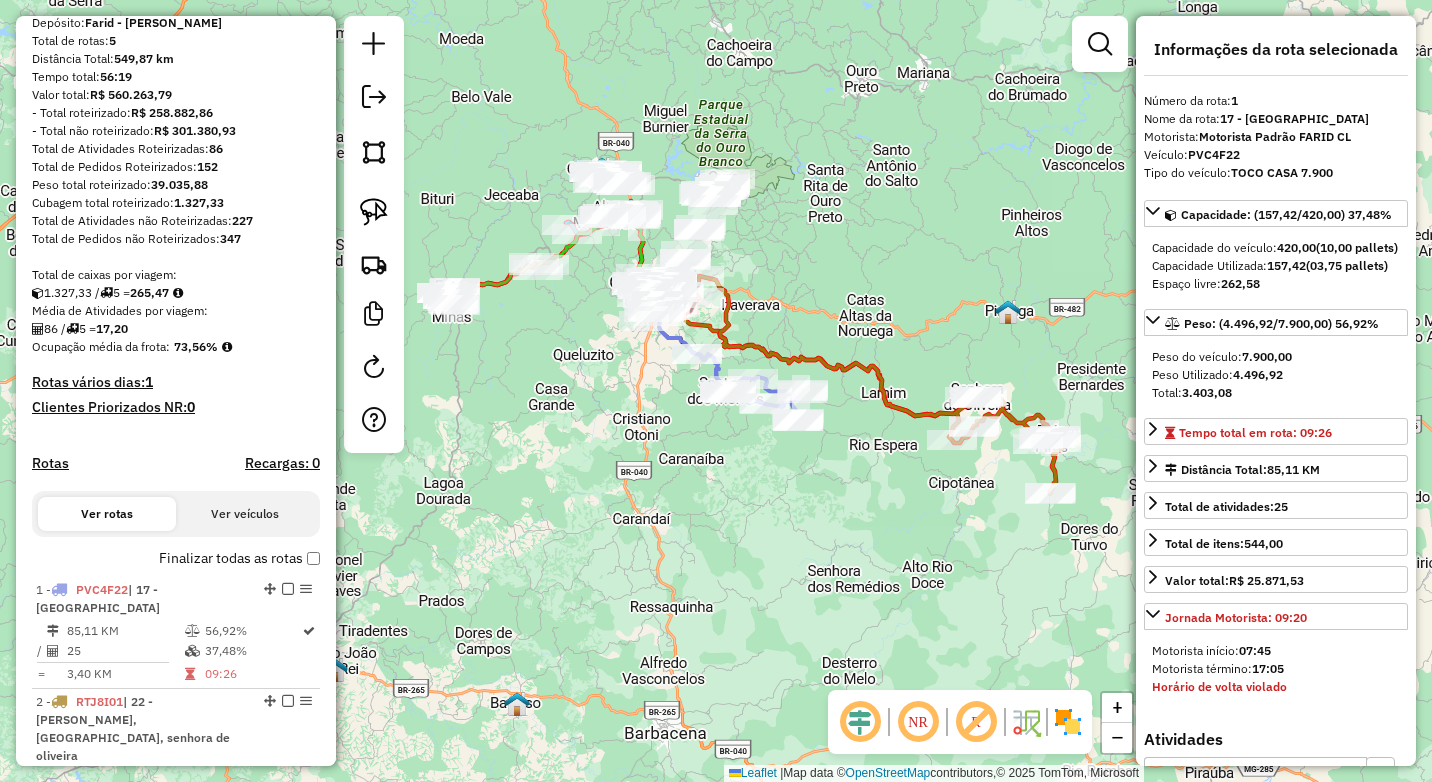 scroll, scrollTop: 0, scrollLeft: 0, axis: both 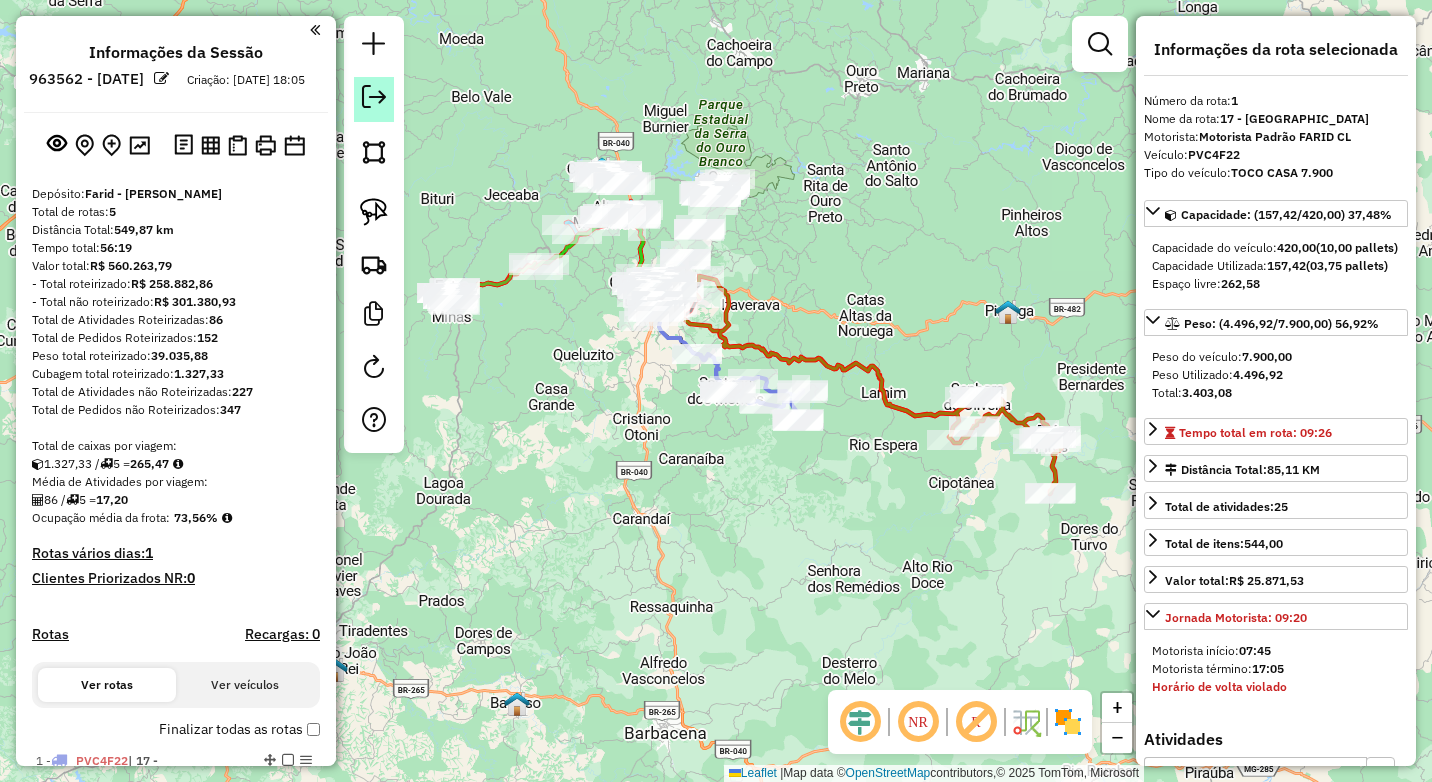 click 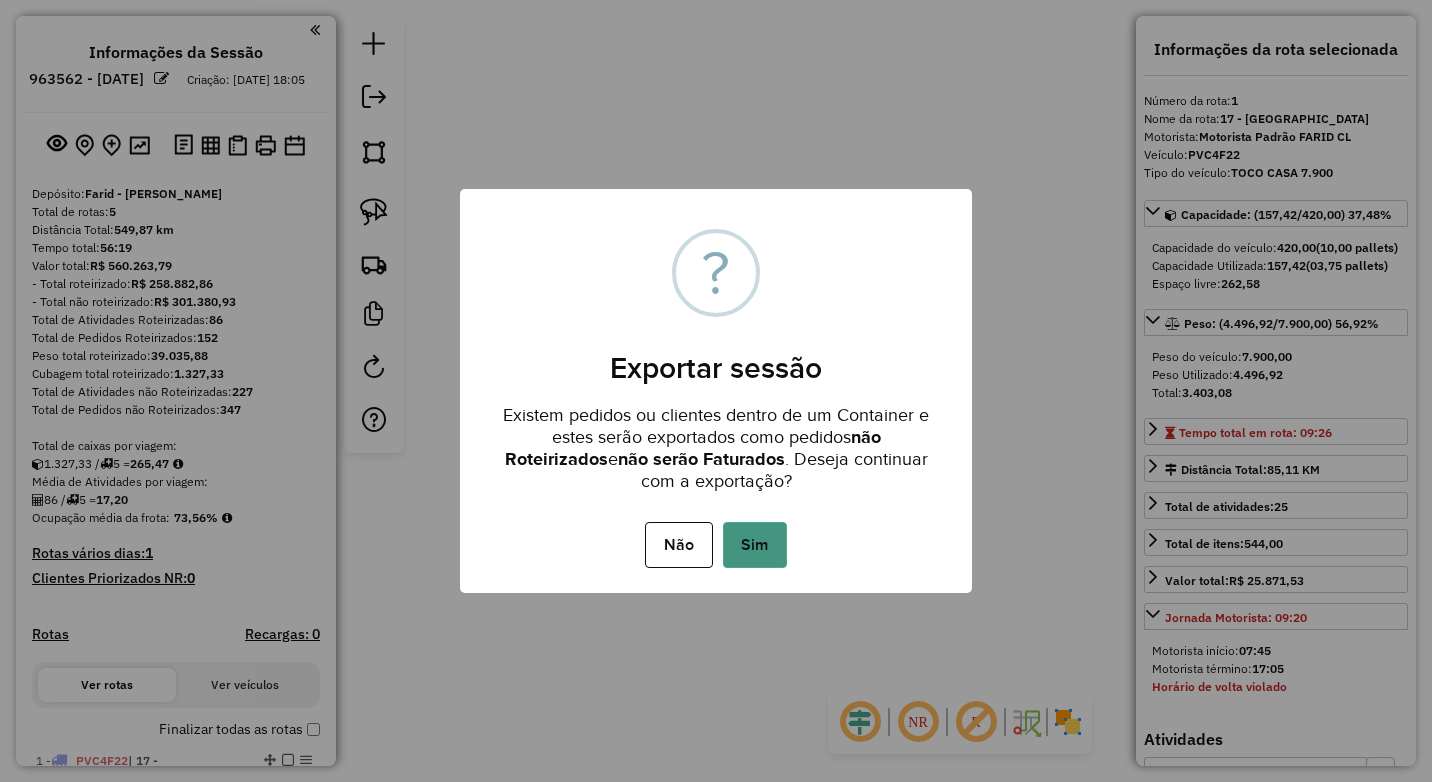 click on "Sim" at bounding box center [755, 545] 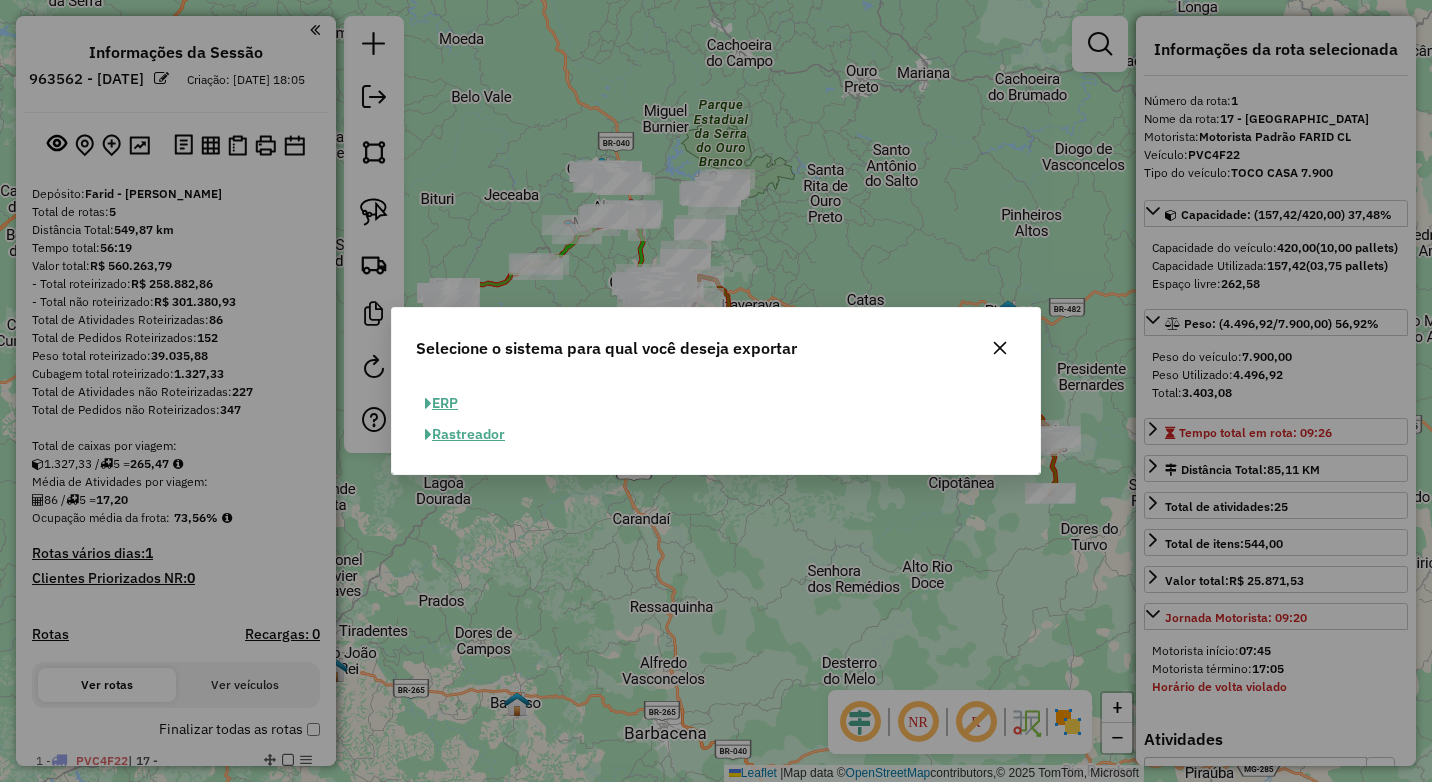 click on "ERP" 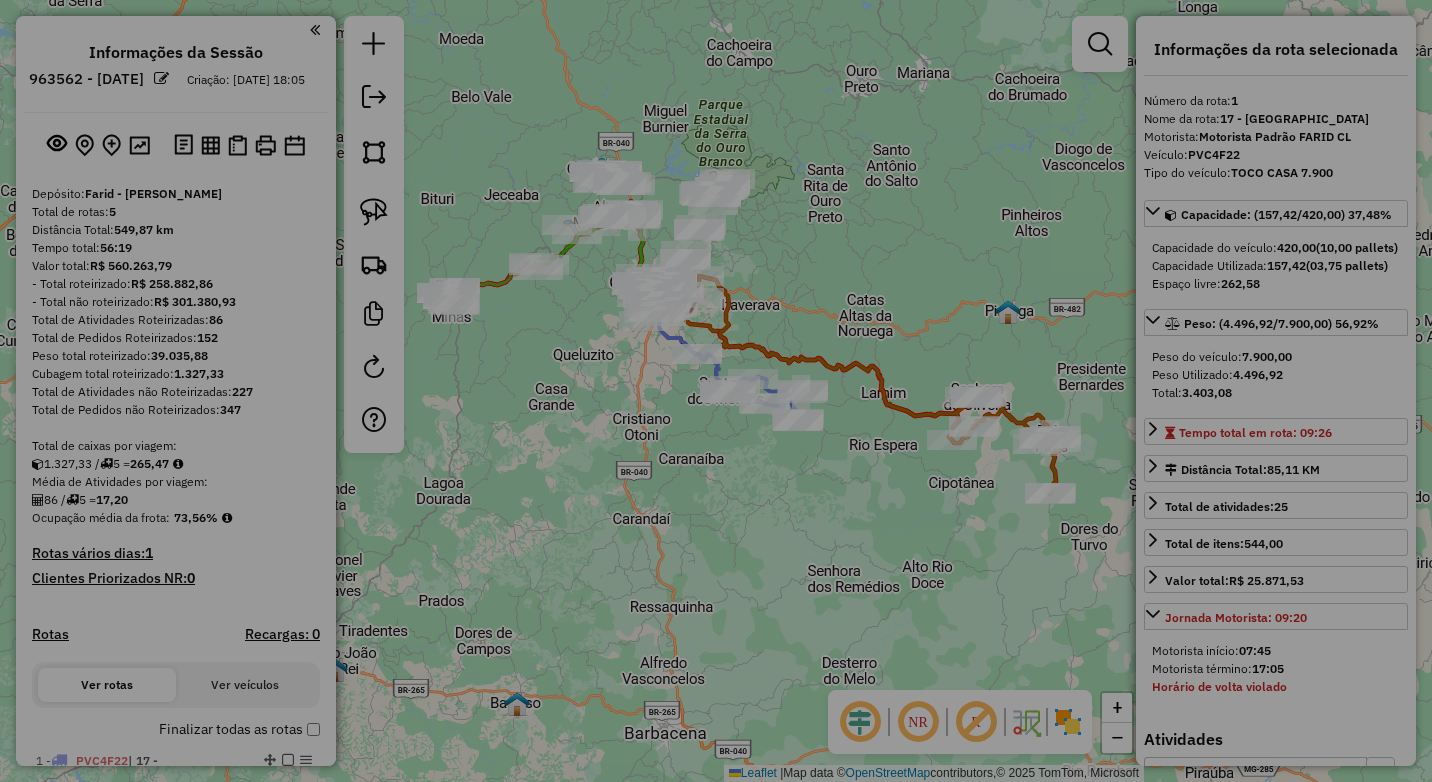 select on "**" 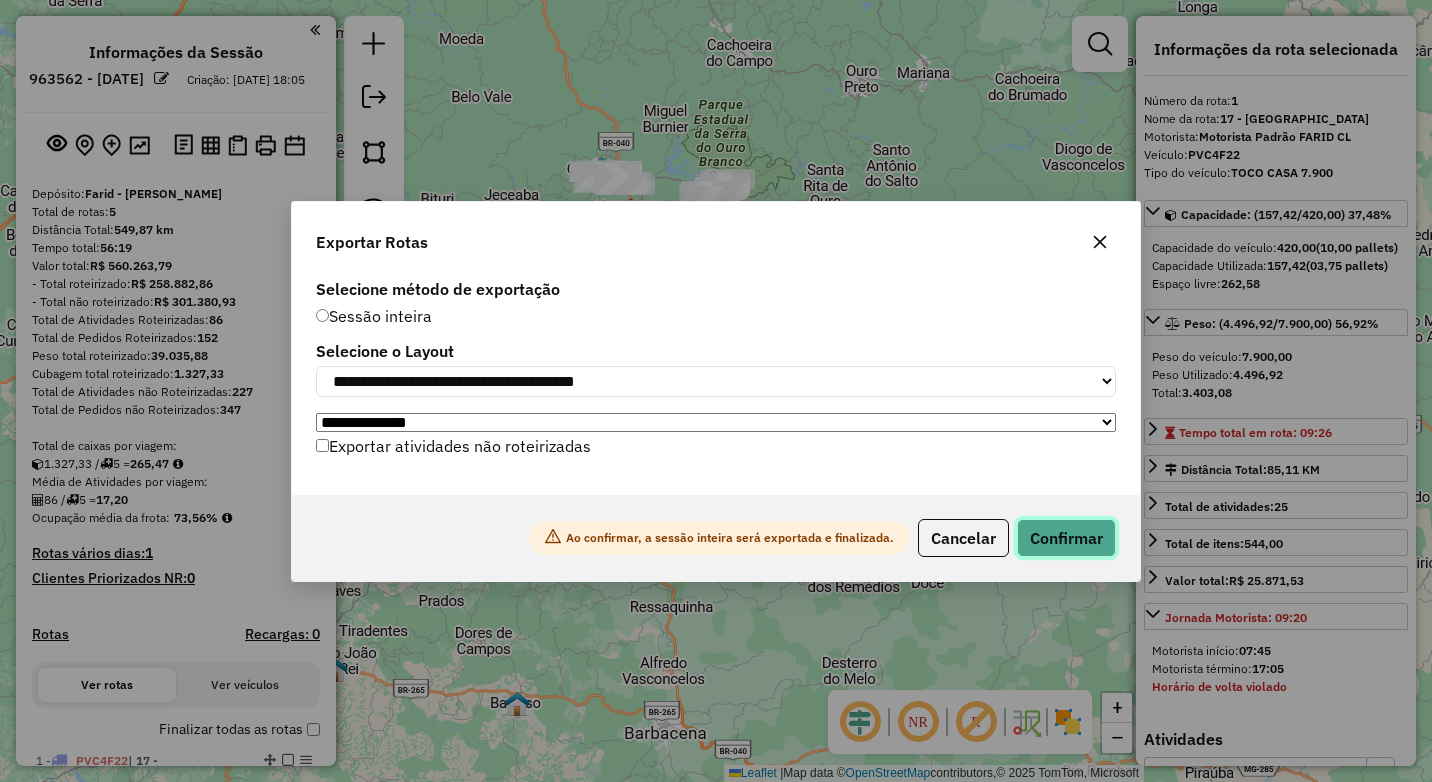 click on "Confirmar" 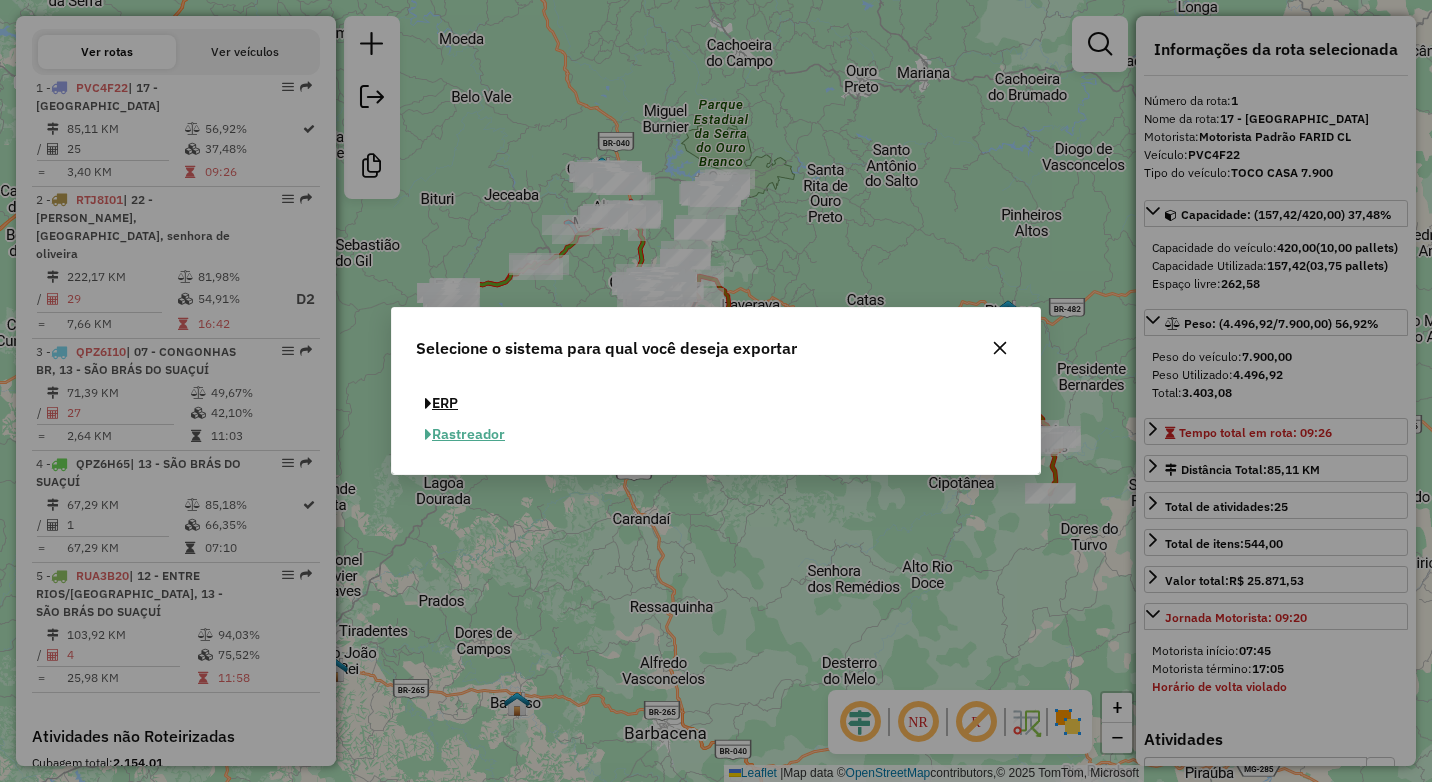 scroll, scrollTop: 764, scrollLeft: 0, axis: vertical 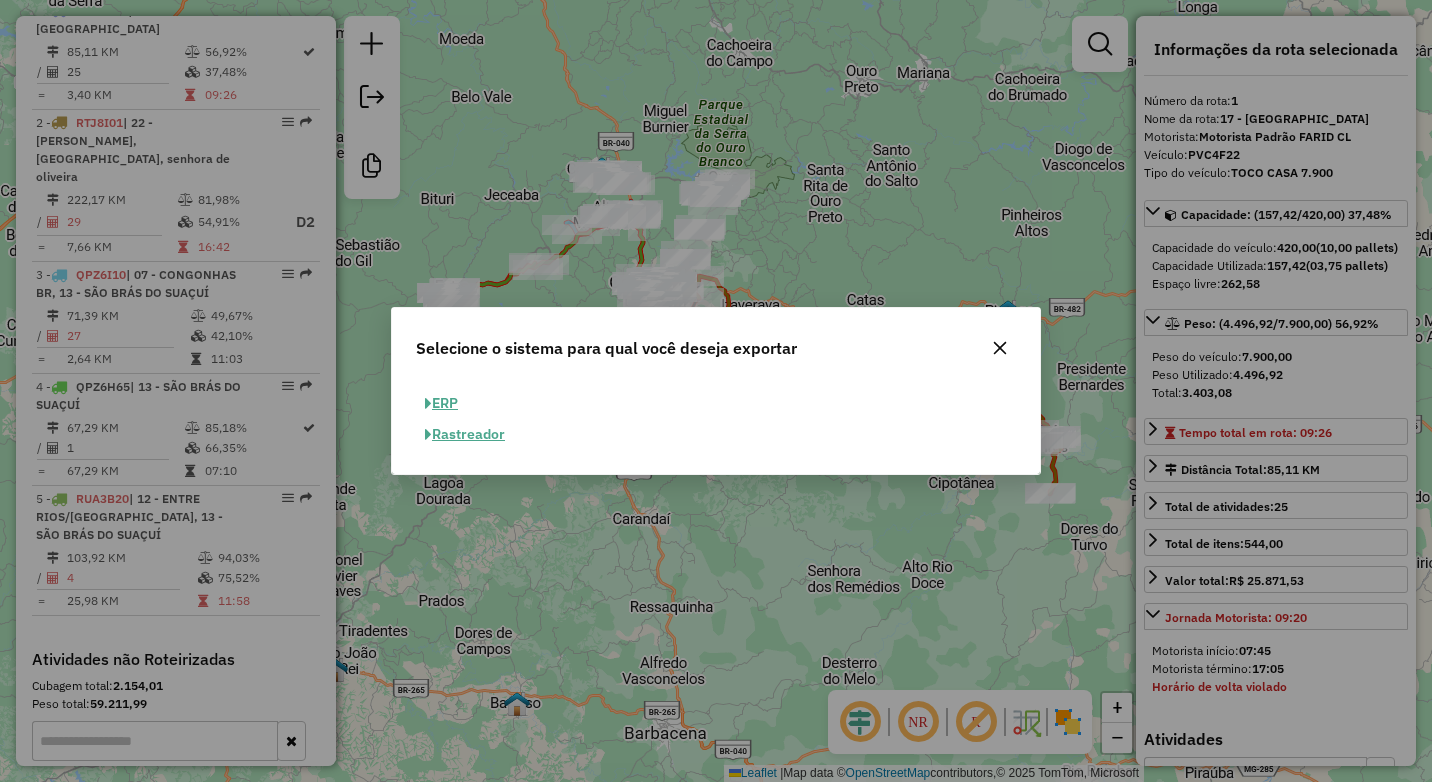 click 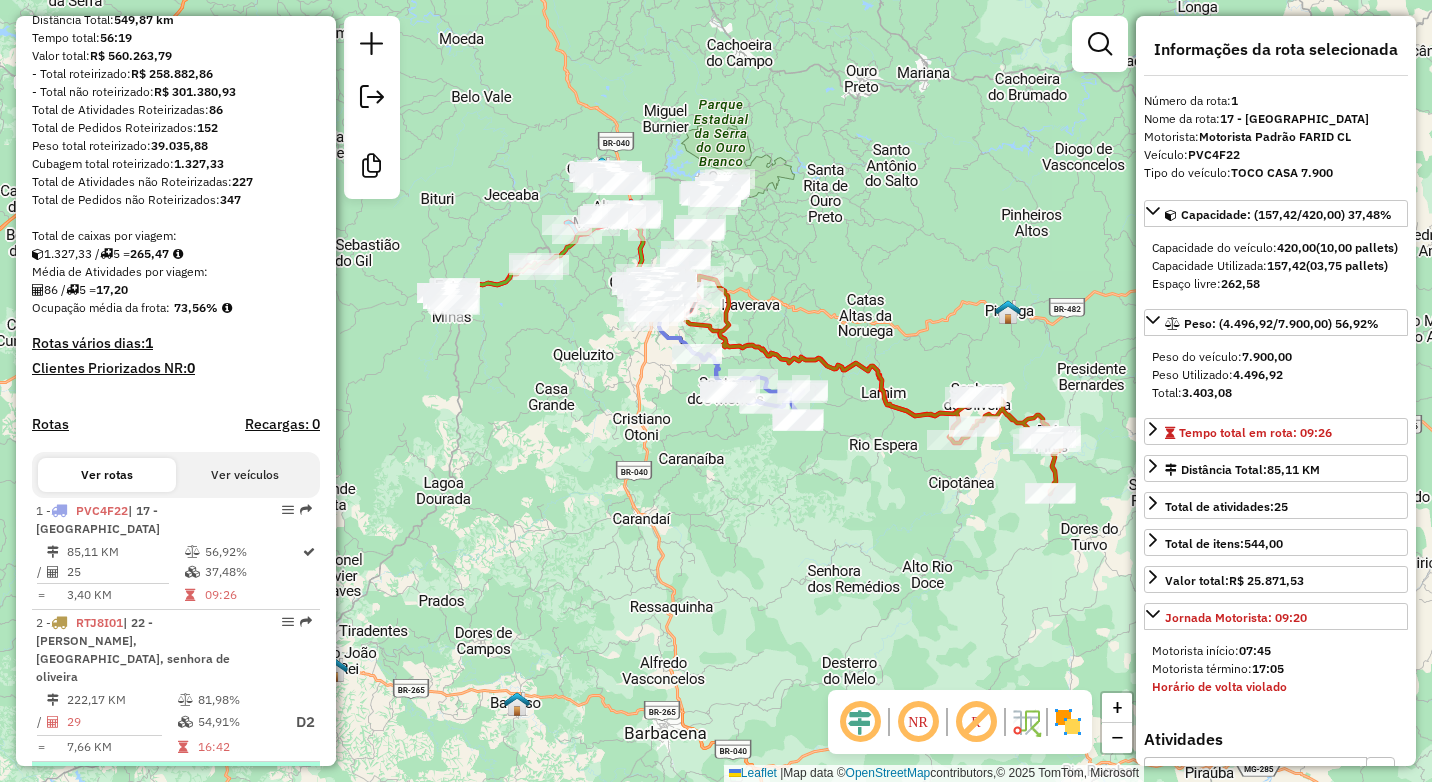 scroll, scrollTop: 0, scrollLeft: 0, axis: both 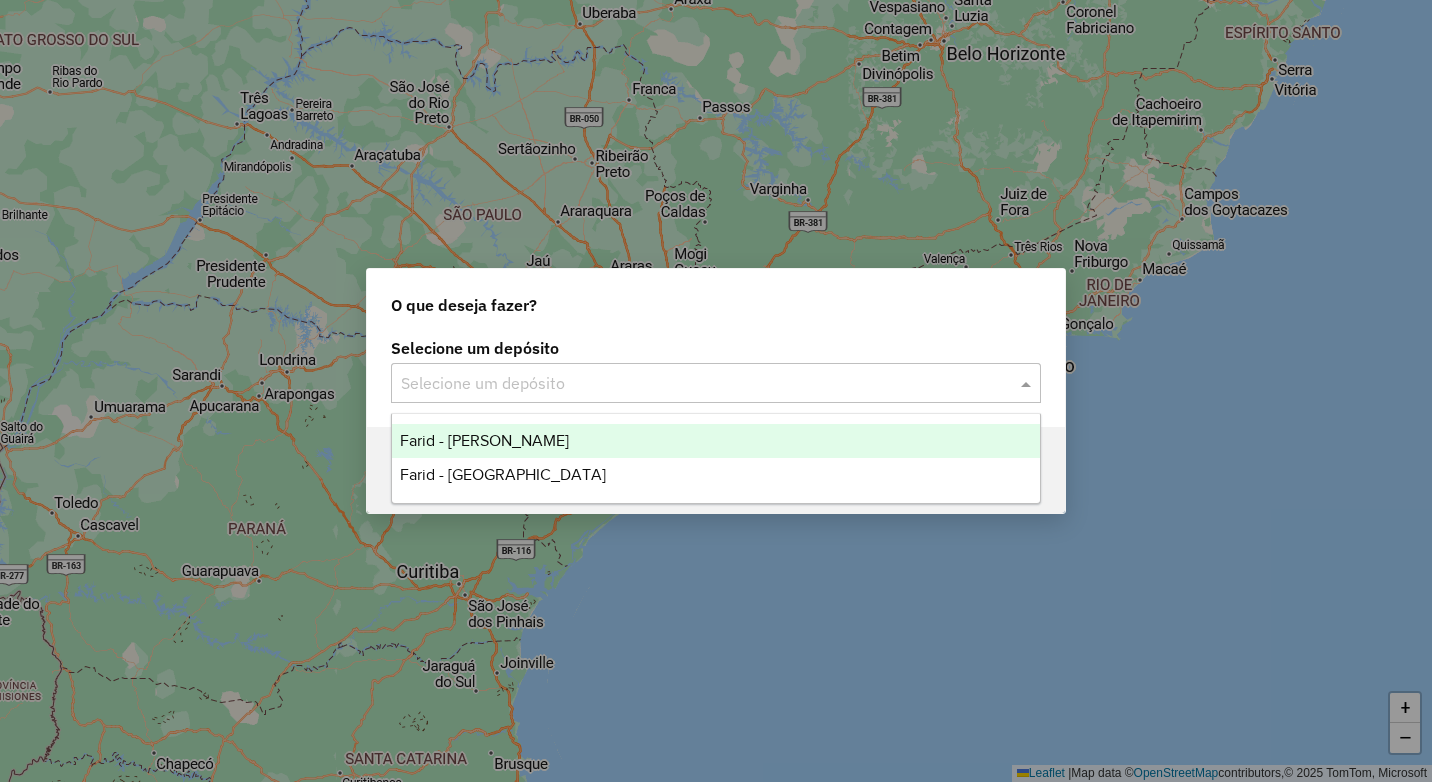 click 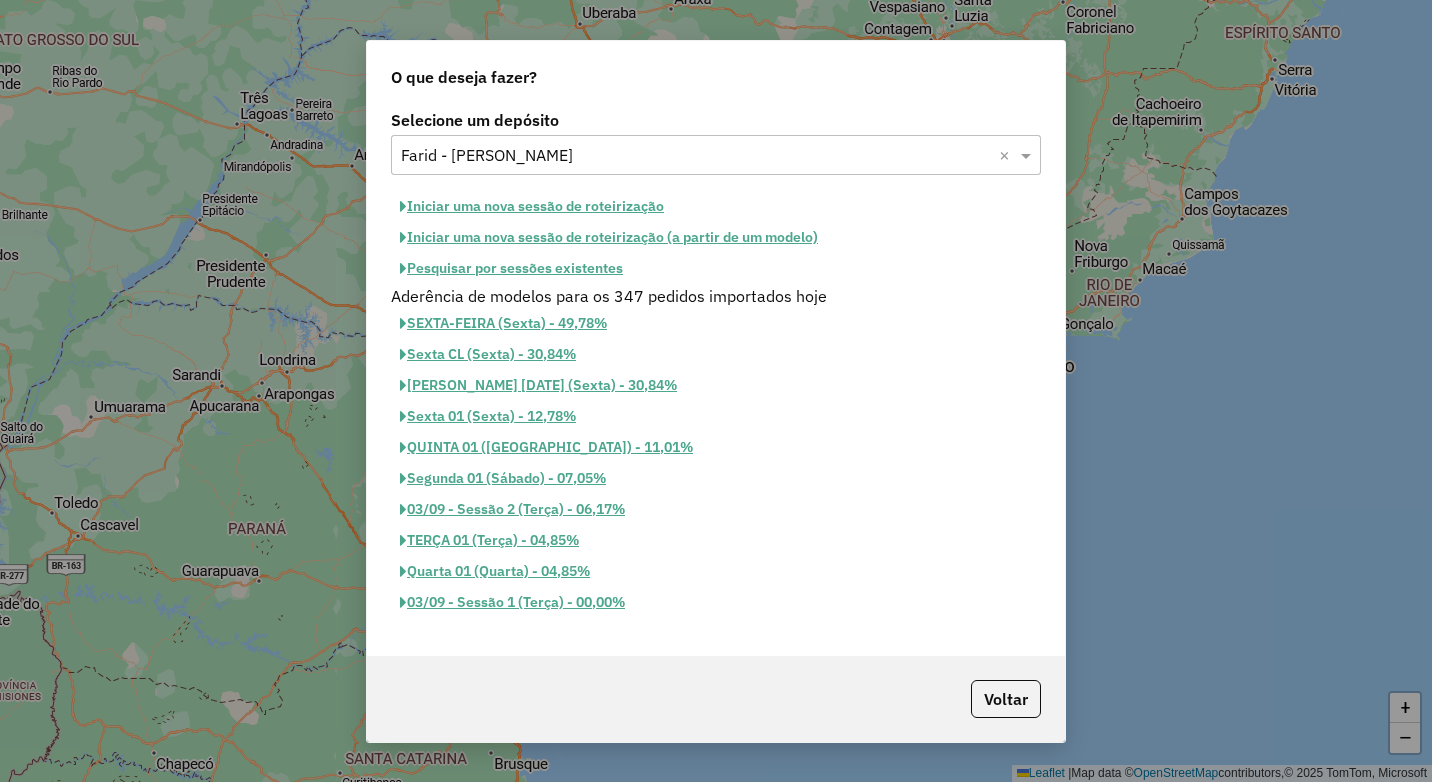 click on "Iniciar uma nova sessão de roteirização" 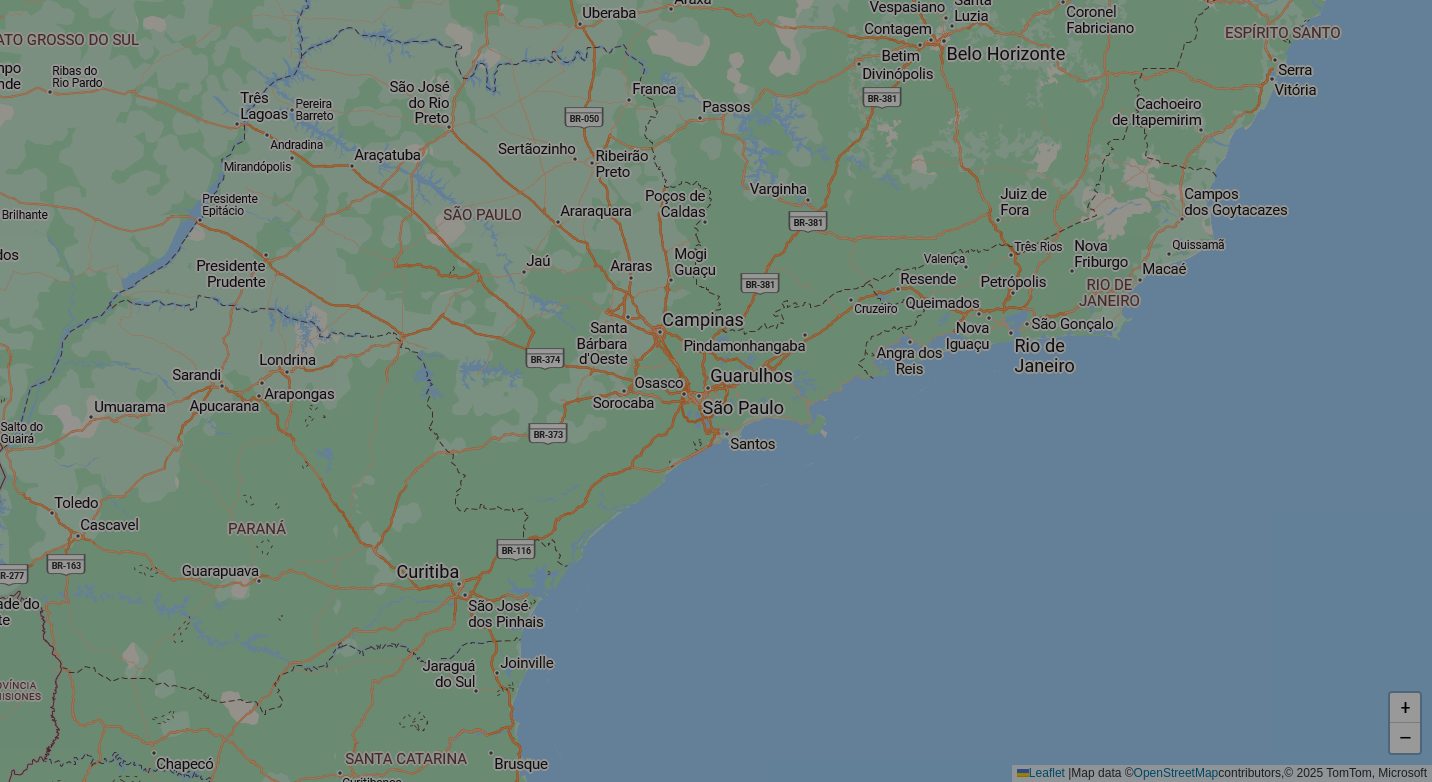 select on "*" 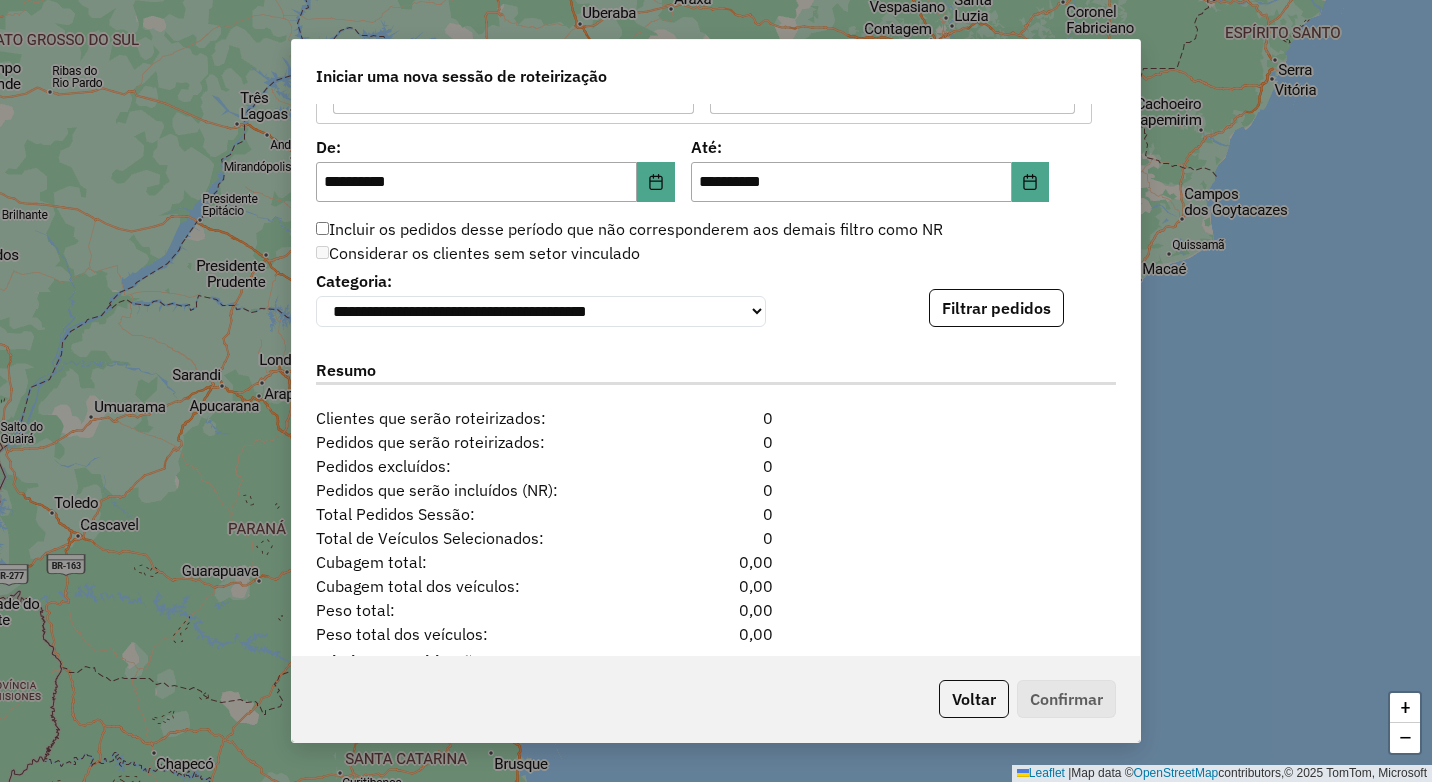 scroll, scrollTop: 1900, scrollLeft: 0, axis: vertical 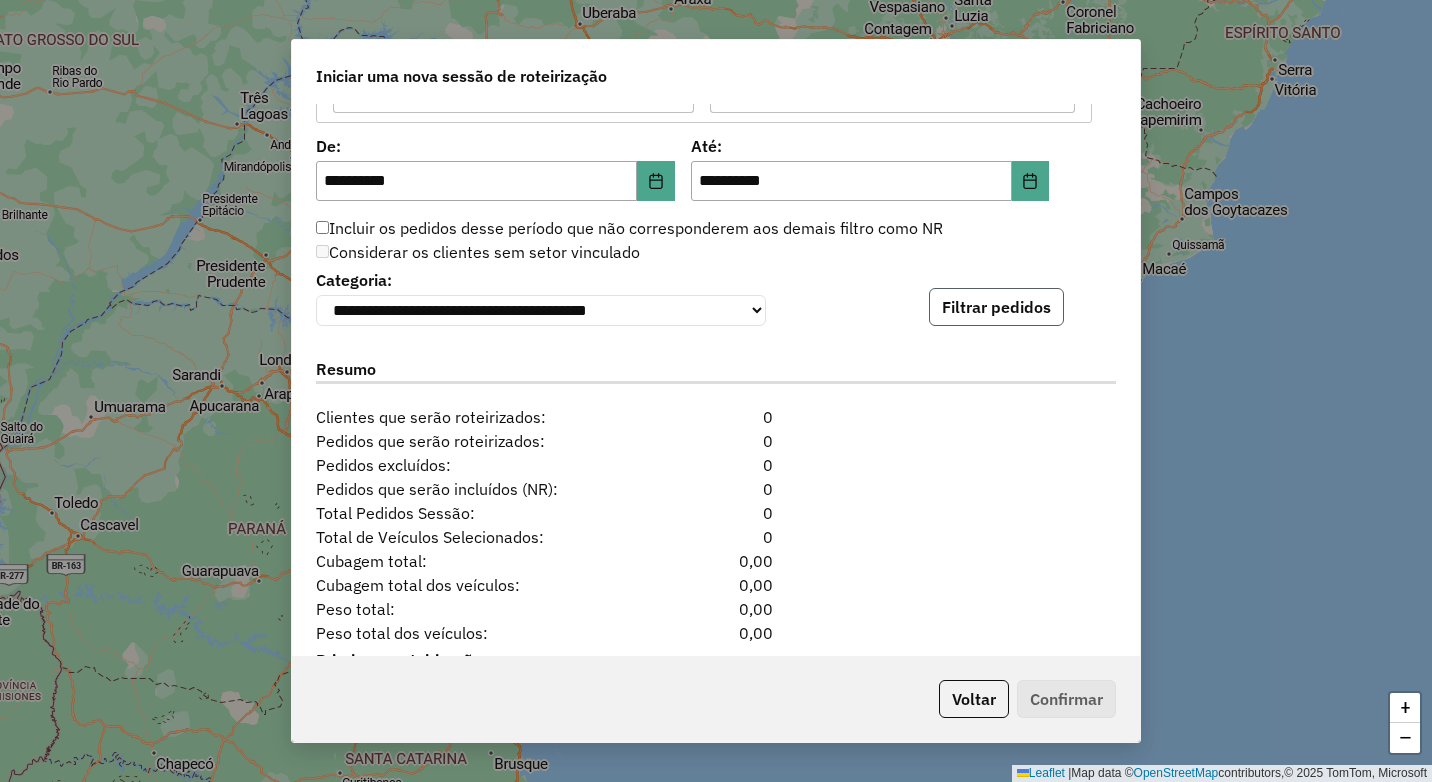click on "Filtrar pedidos" 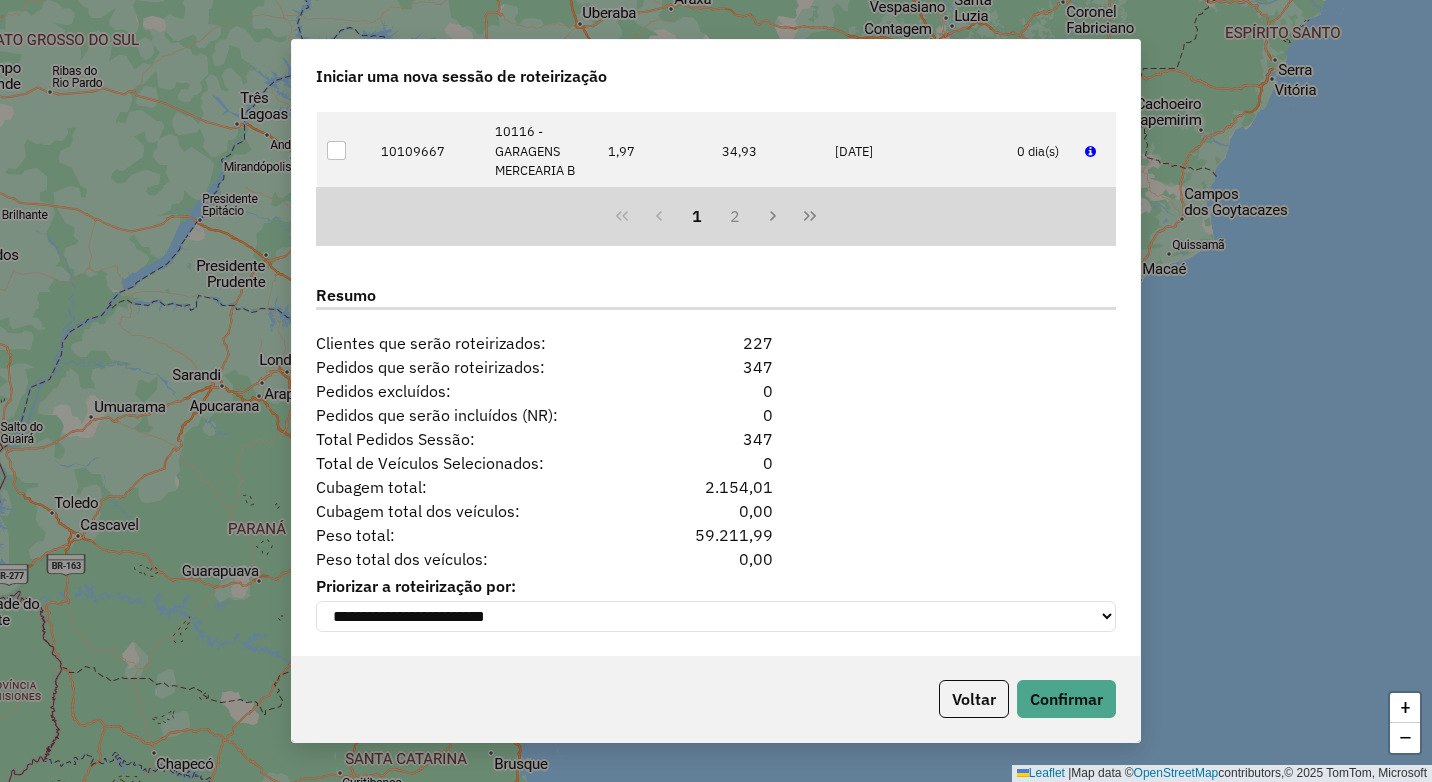 scroll, scrollTop: 2397, scrollLeft: 0, axis: vertical 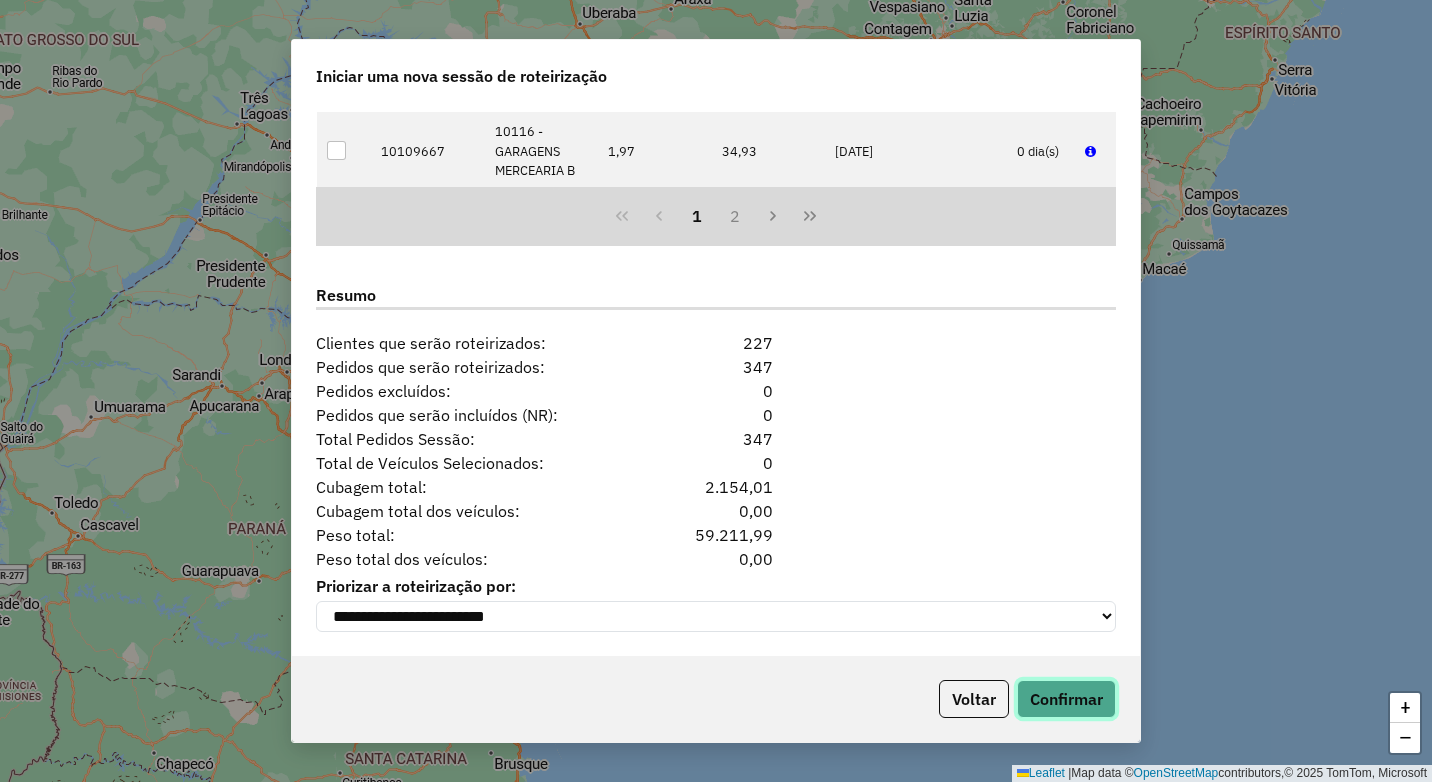 click on "Confirmar" 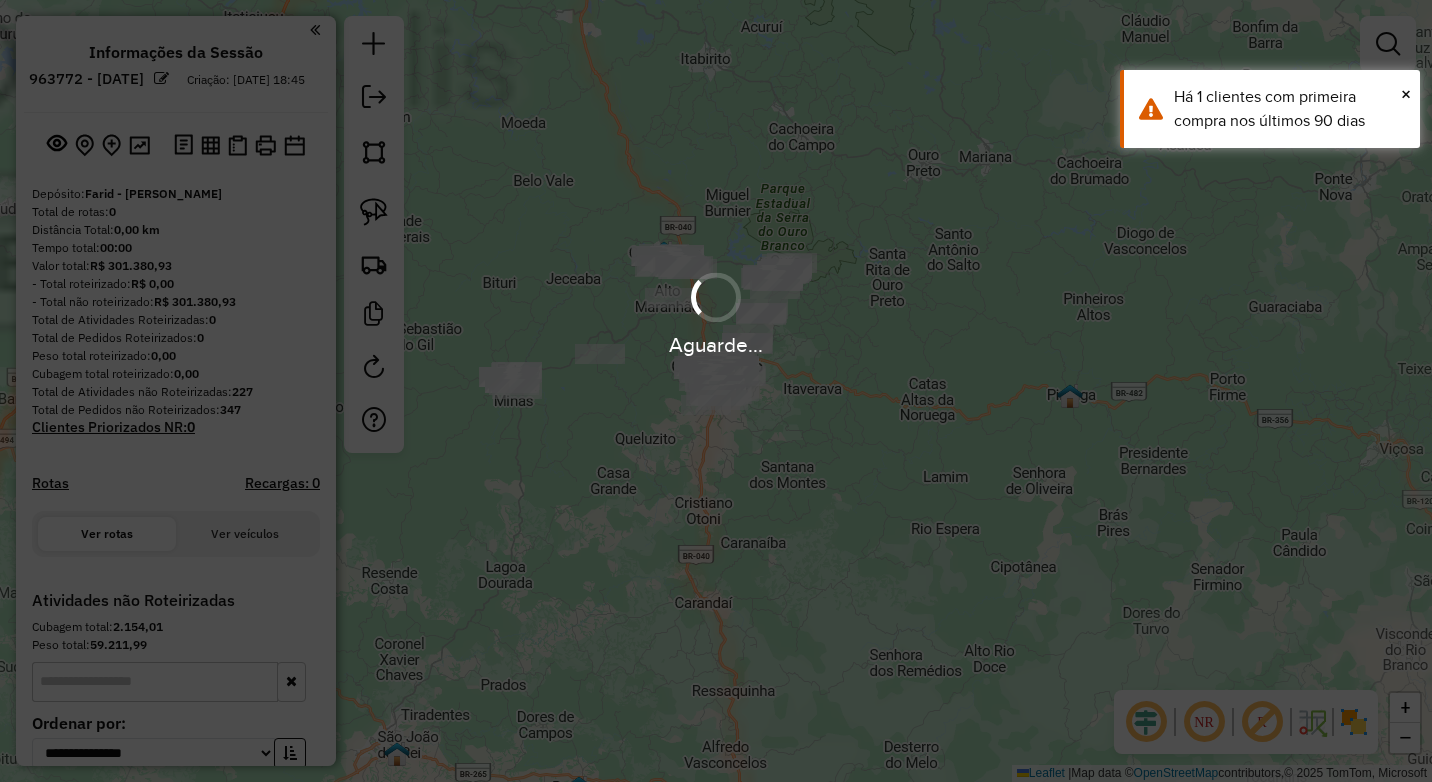 click on "Aguarde..." at bounding box center [716, 391] 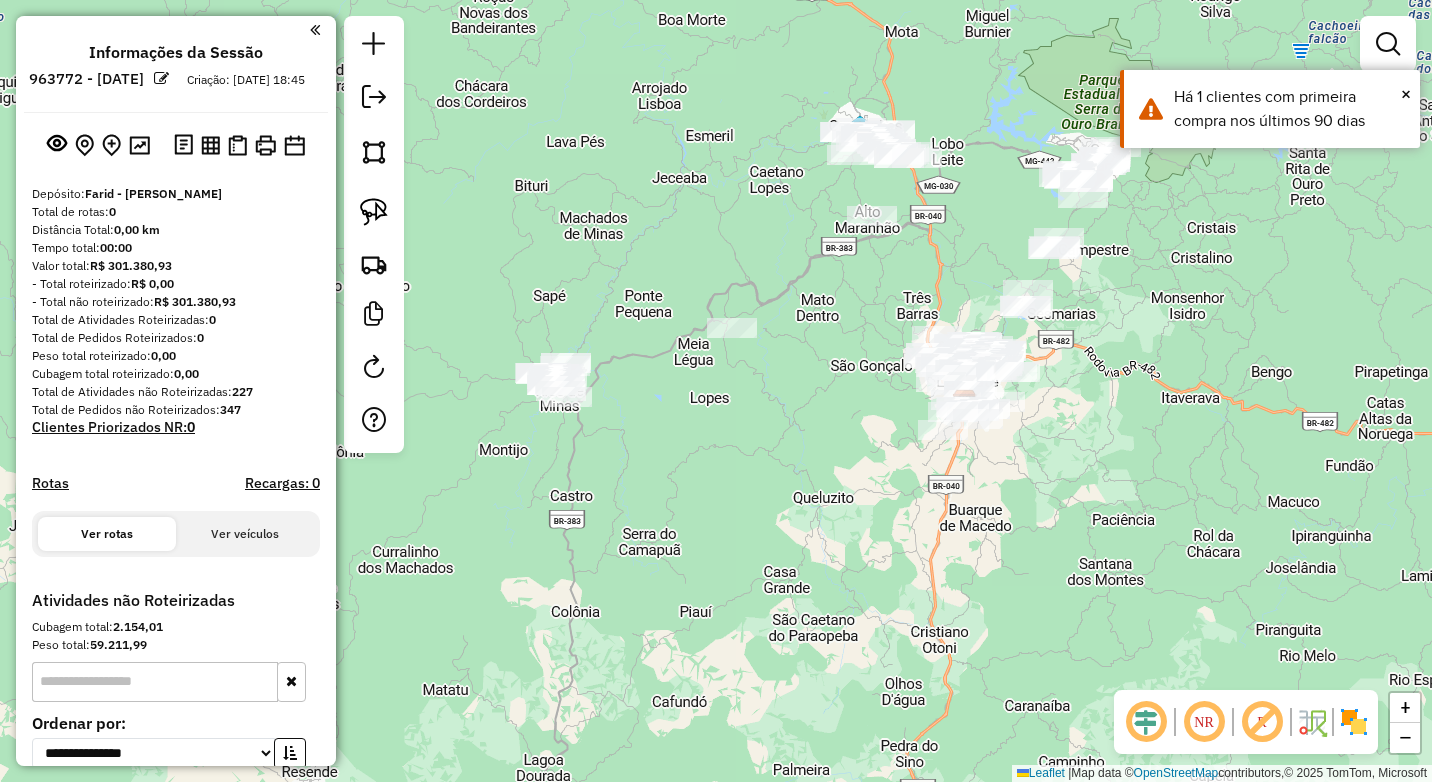 drag, startPoint x: 497, startPoint y: 464, endPoint x: 674, endPoint y: 450, distance: 177.55281 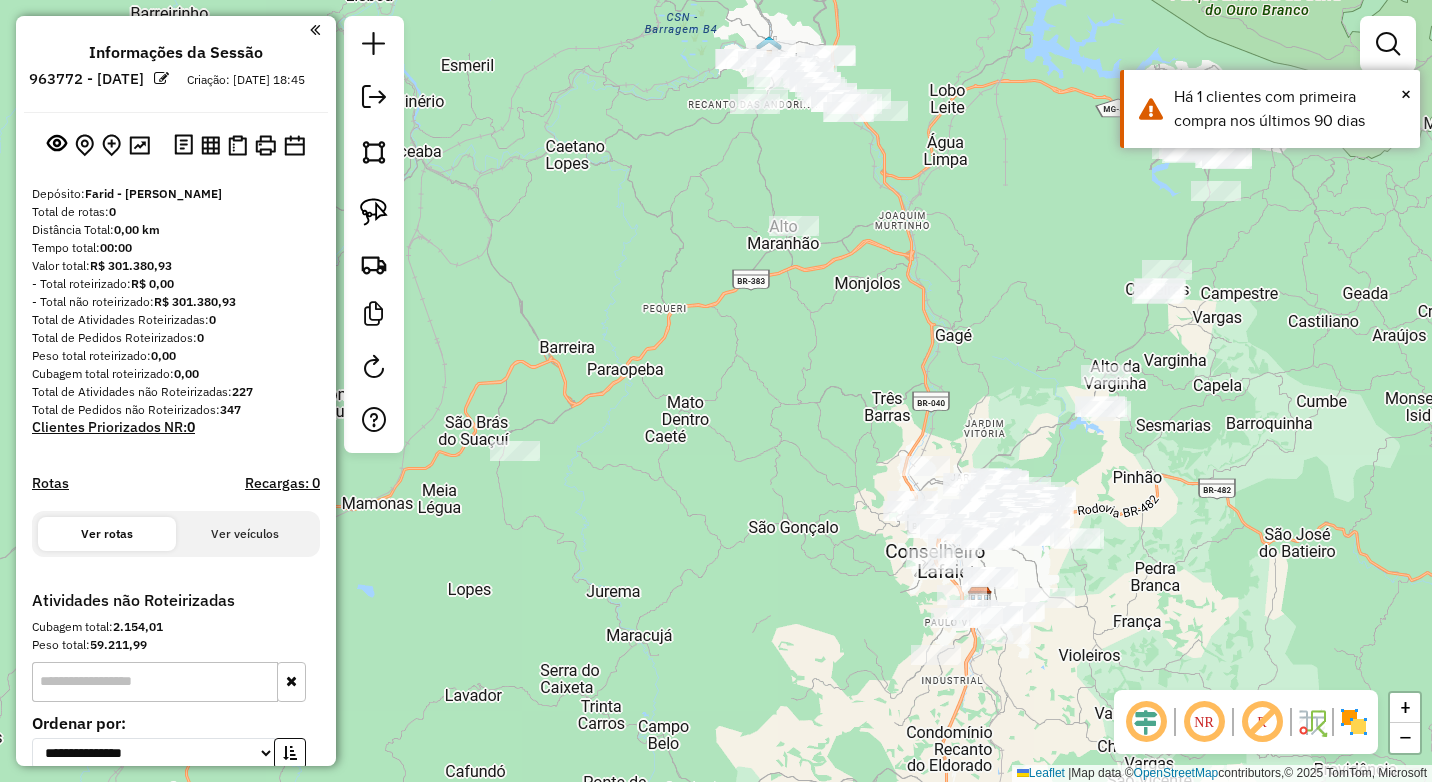 drag, startPoint x: 722, startPoint y: 308, endPoint x: 658, endPoint y: 317, distance: 64.629715 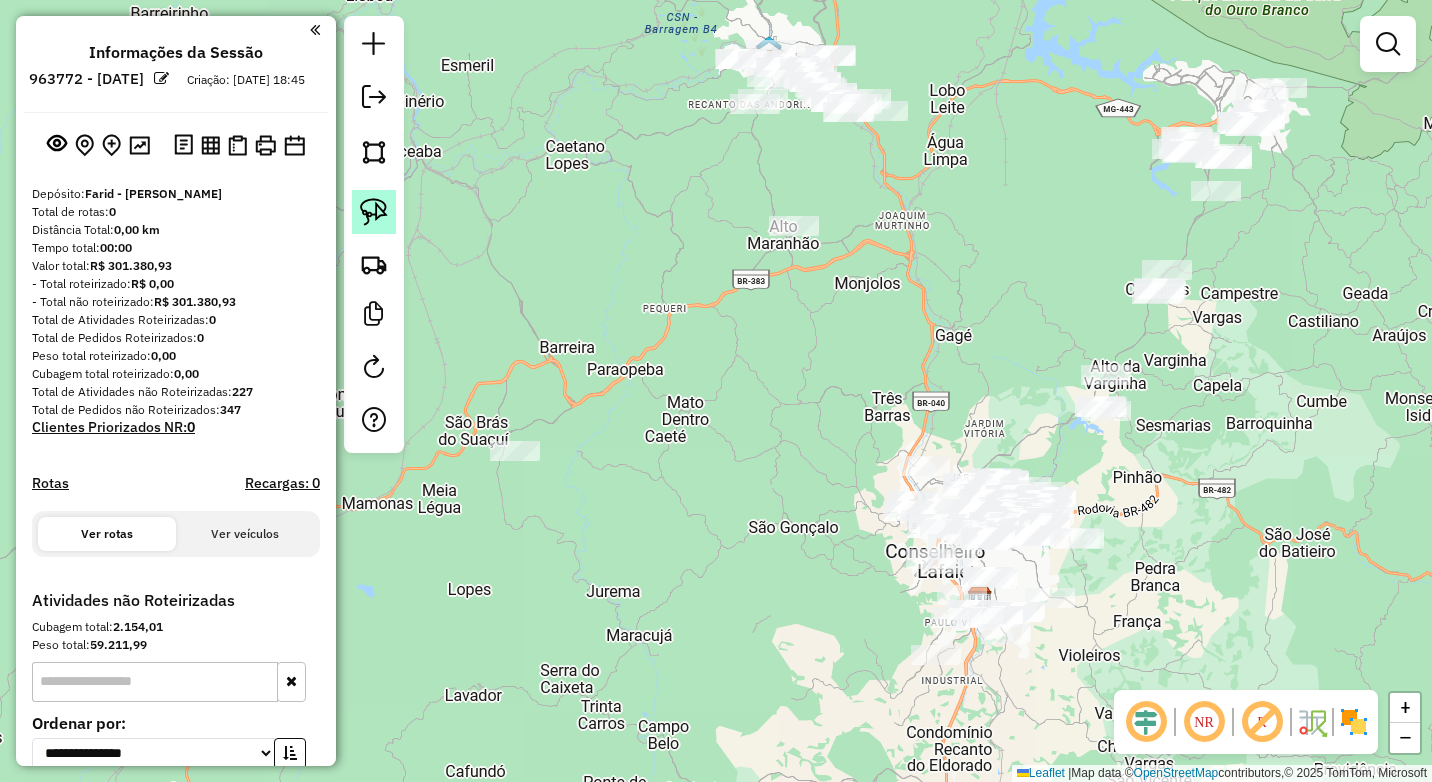 click 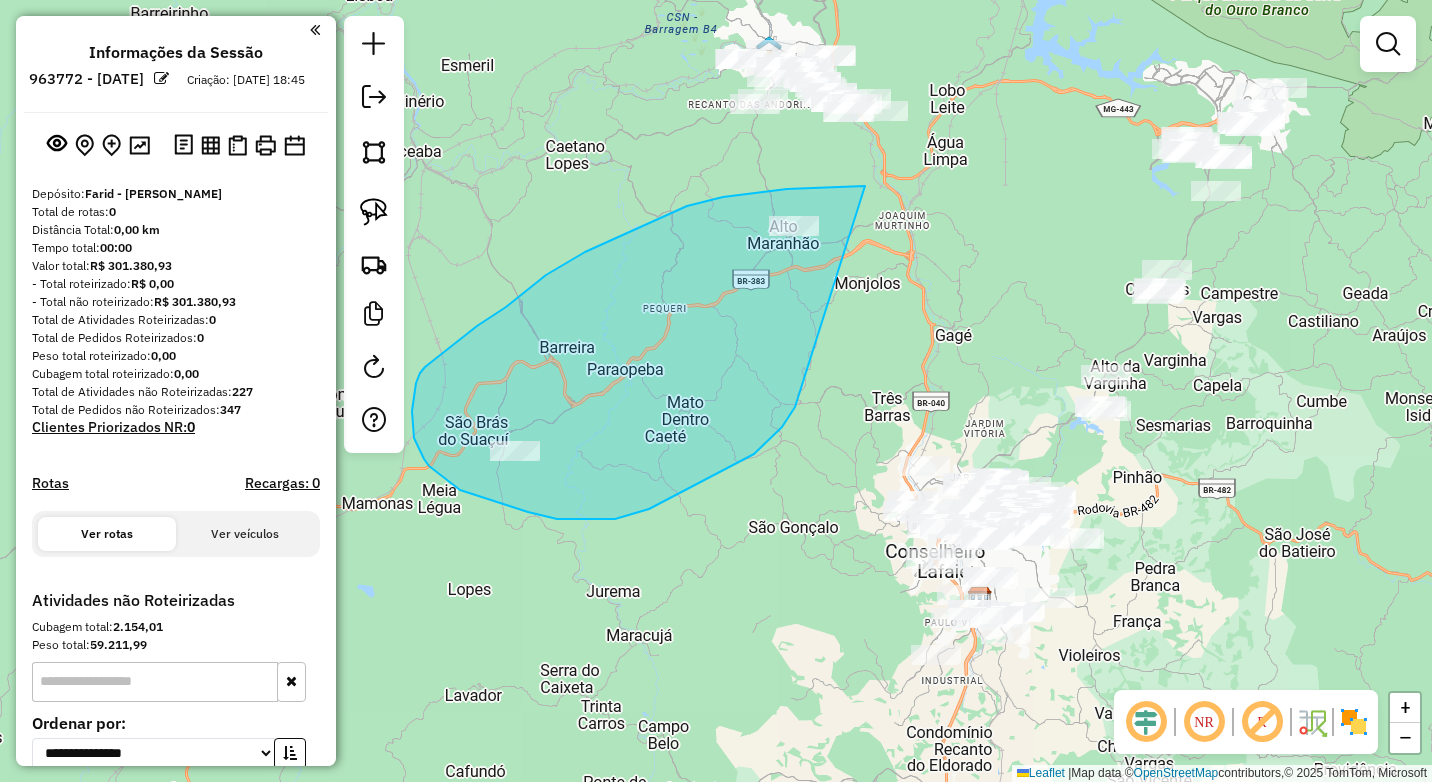 drag, startPoint x: 856, startPoint y: 186, endPoint x: 808, endPoint y: 386, distance: 205.67937 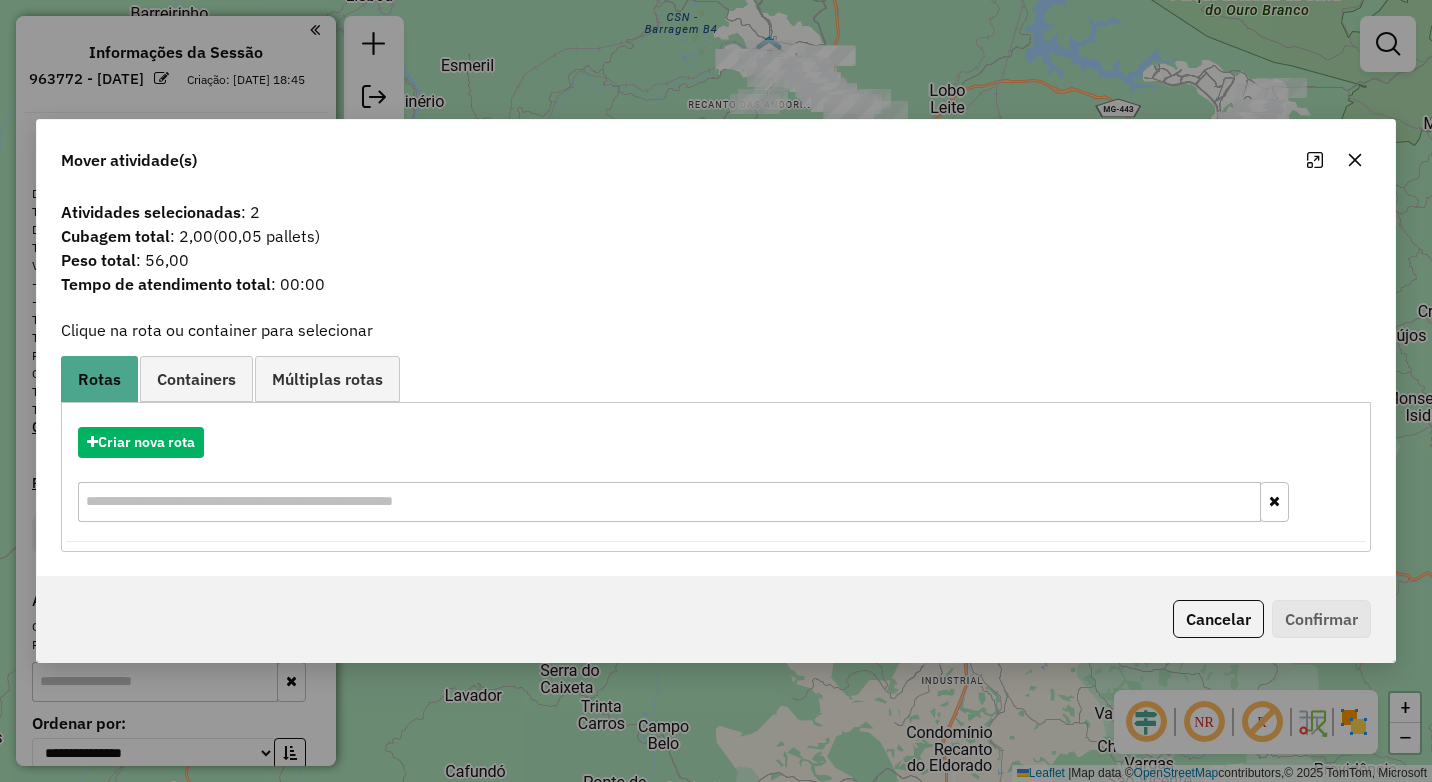 click 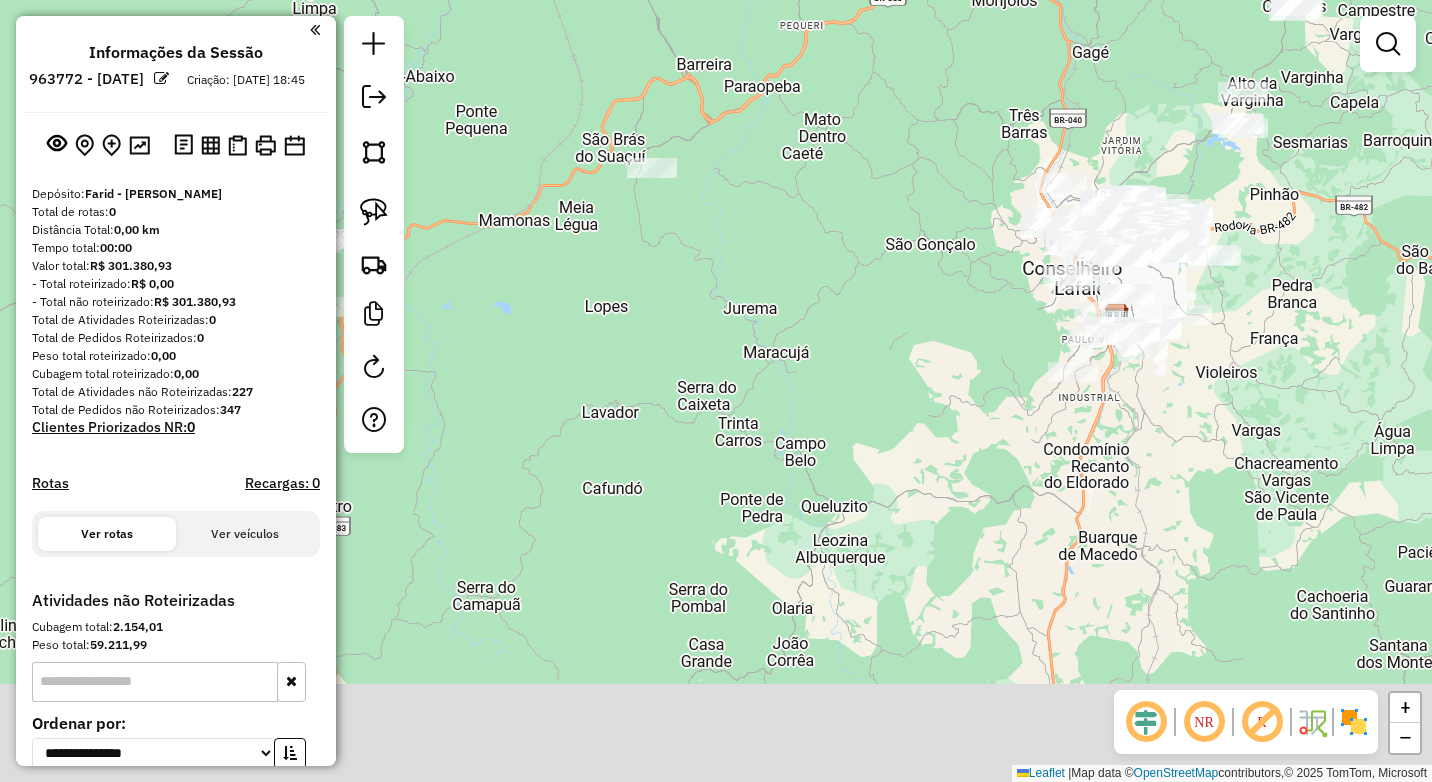 drag, startPoint x: 697, startPoint y: 446, endPoint x: 833, endPoint y: 171, distance: 306.79147 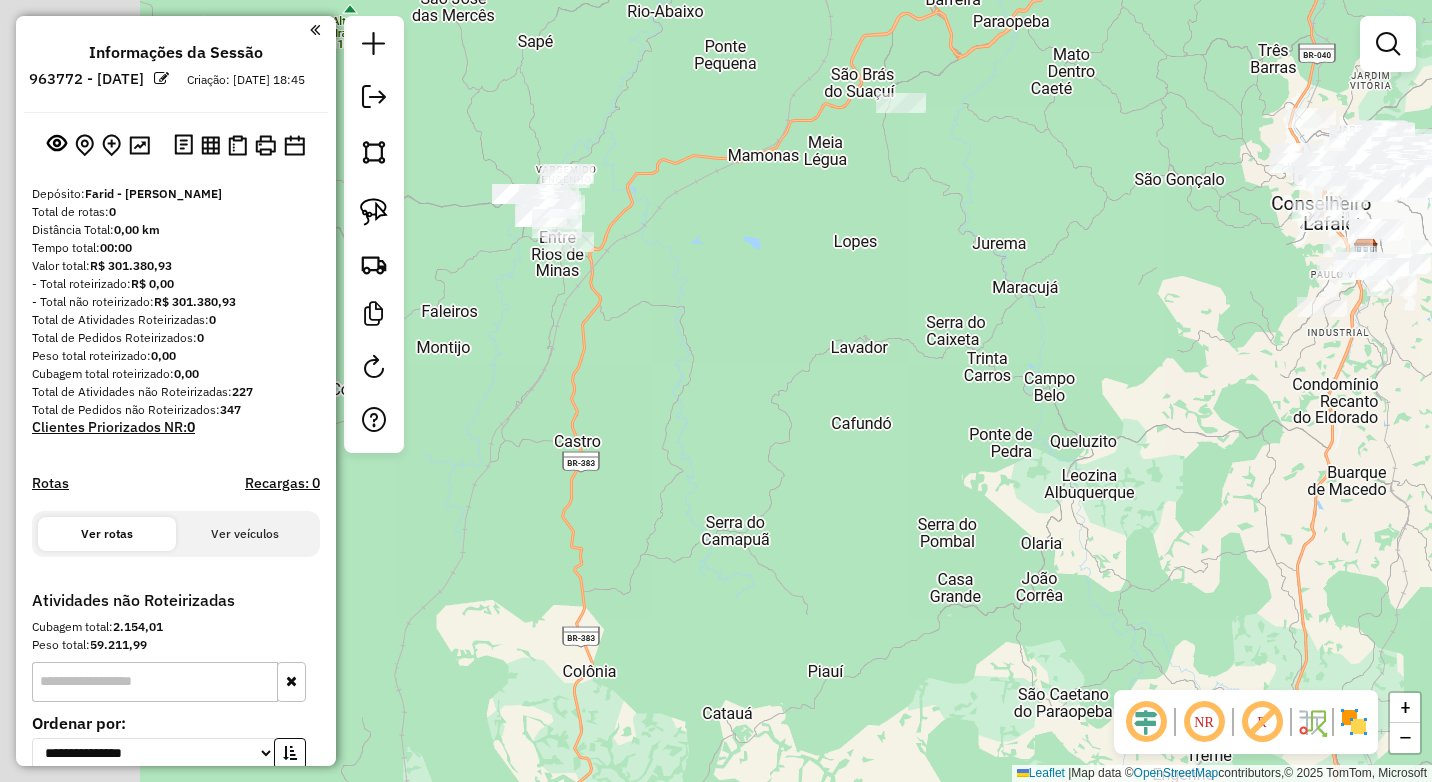 drag, startPoint x: 615, startPoint y: 400, endPoint x: 881, endPoint y: 323, distance: 276.92056 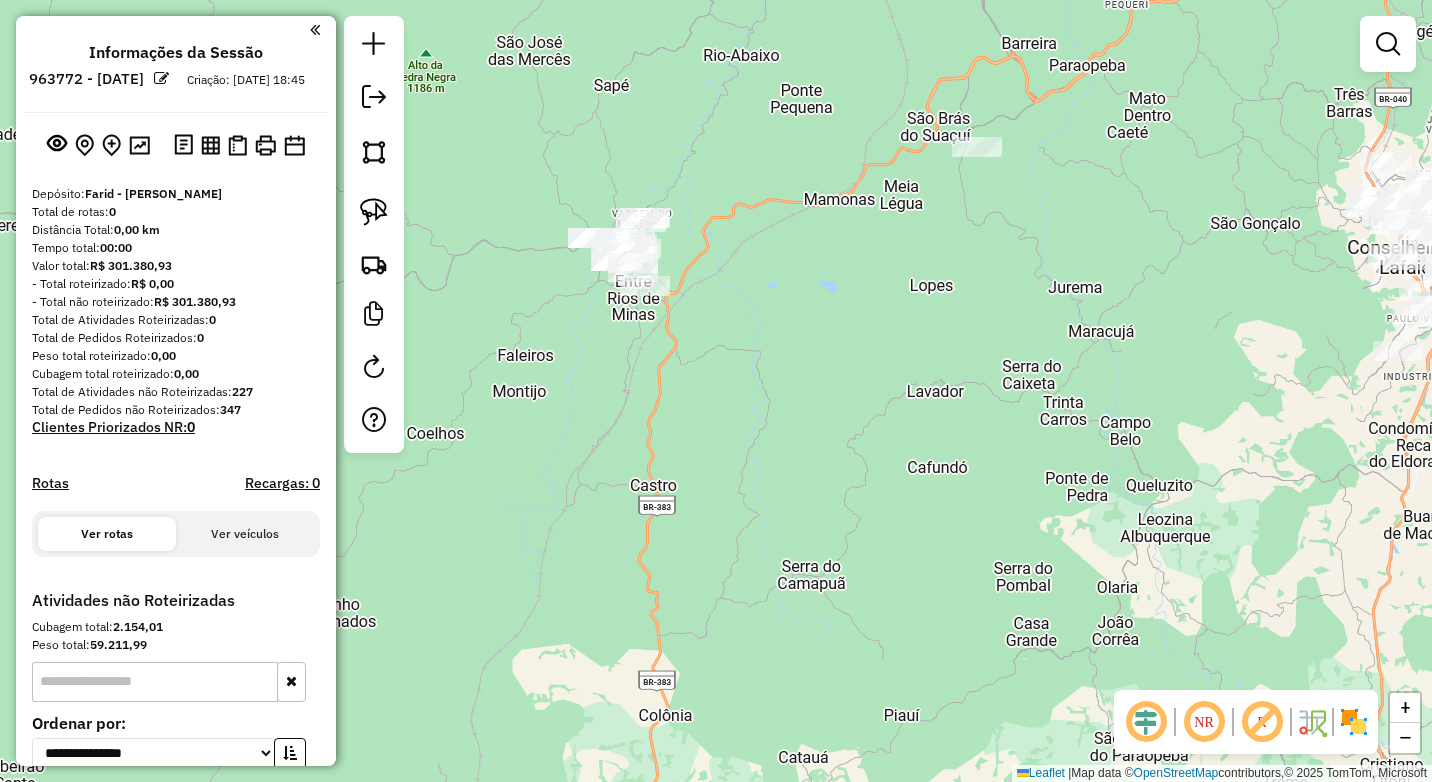 drag, startPoint x: 735, startPoint y: 312, endPoint x: 572, endPoint y: 295, distance: 163.88411 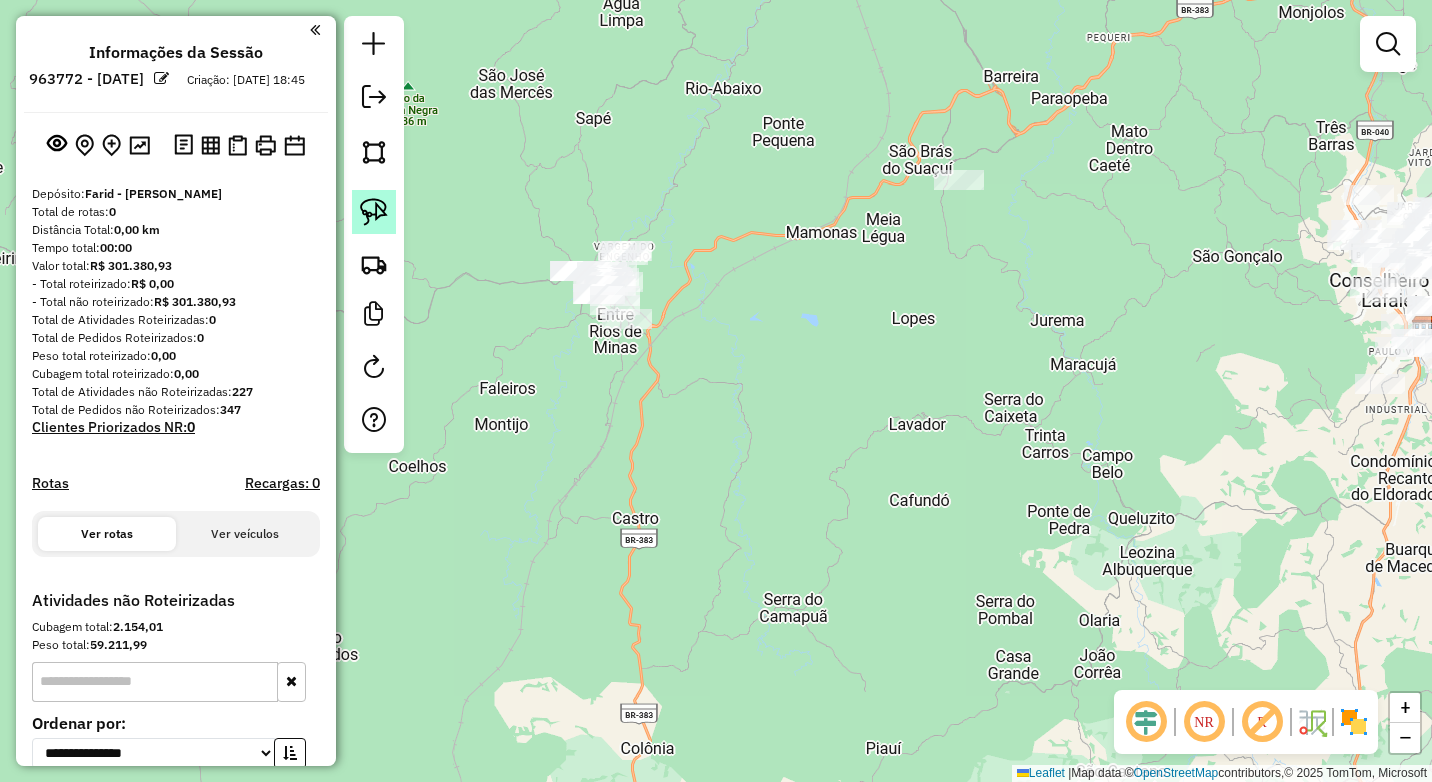 click 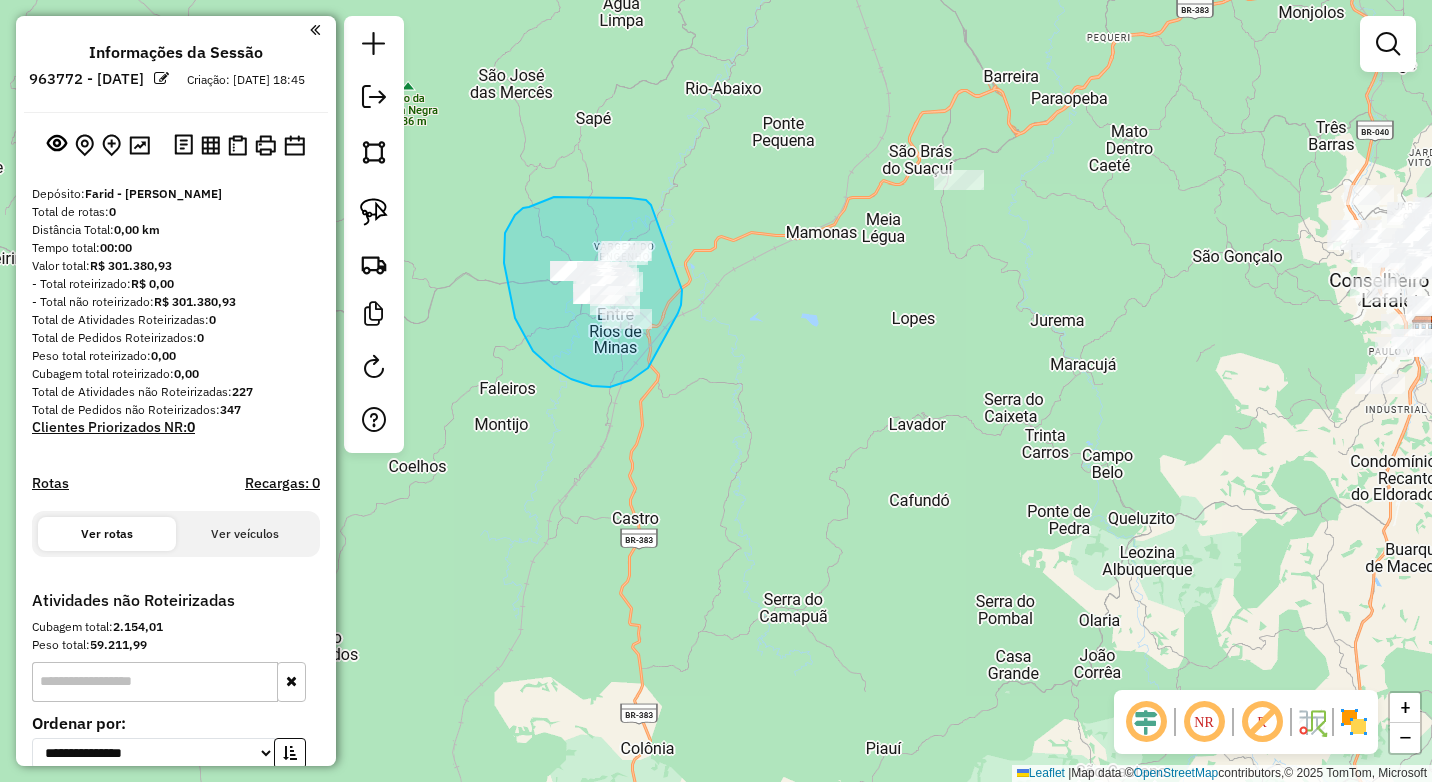 drag, startPoint x: 651, startPoint y: 205, endPoint x: 682, endPoint y: 285, distance: 85.79627 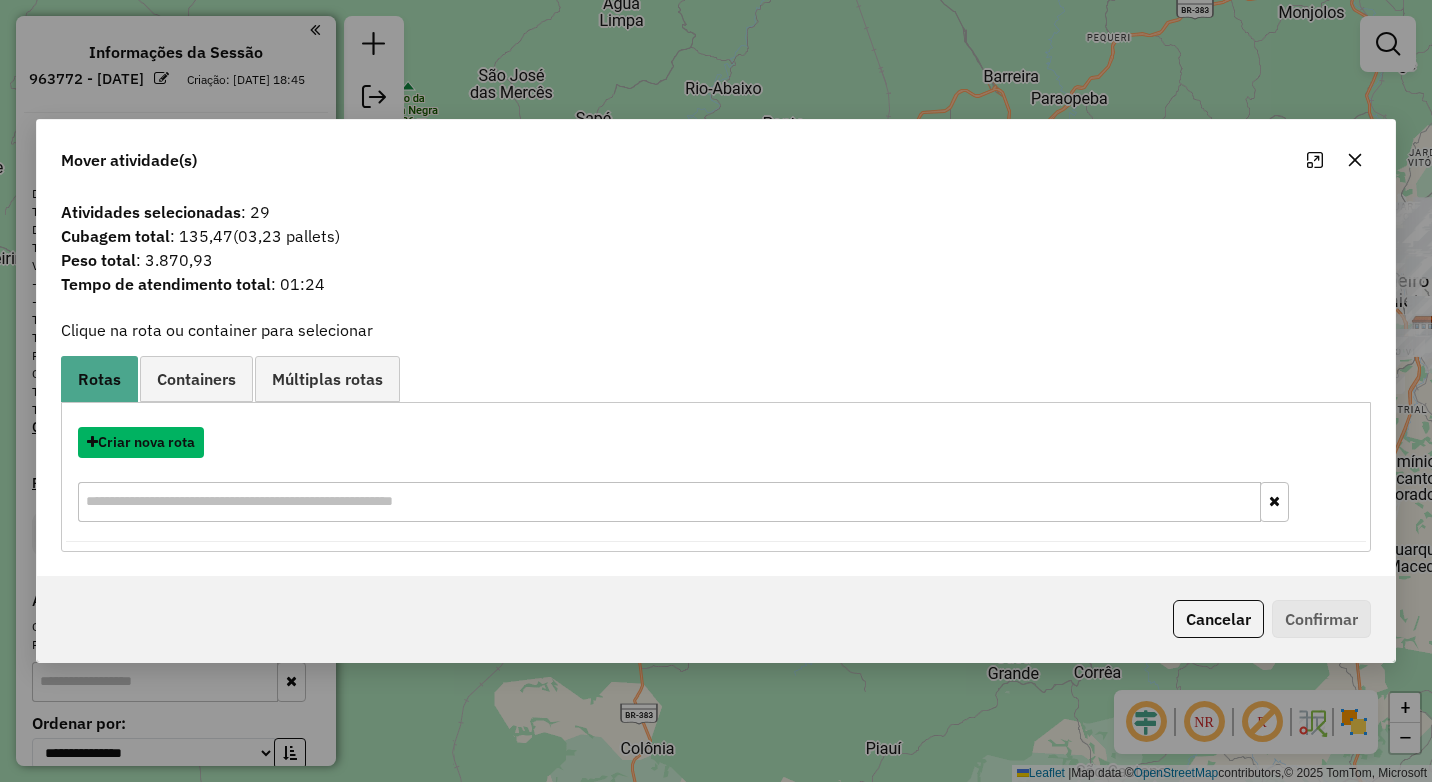 click on "Criar nova rota" at bounding box center (141, 442) 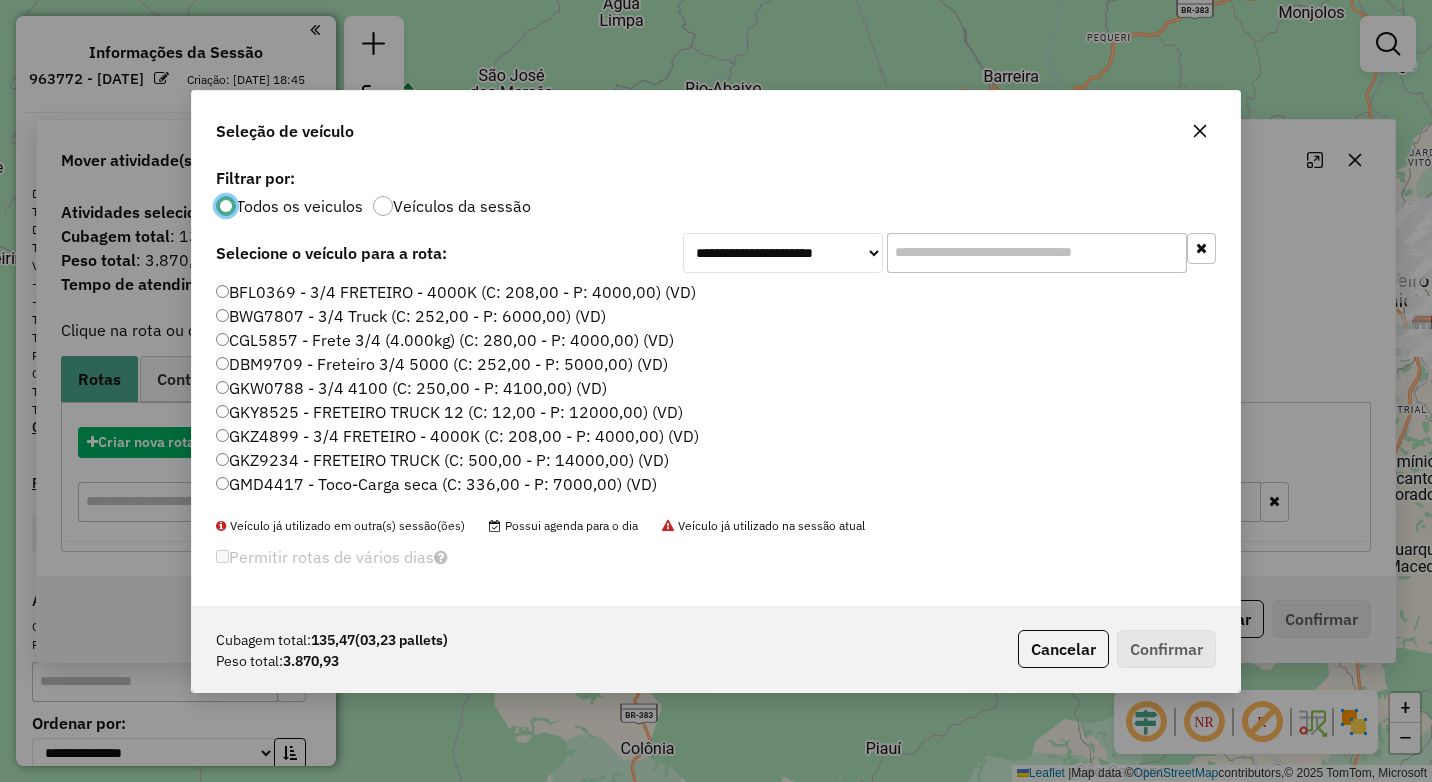 scroll, scrollTop: 11, scrollLeft: 6, axis: both 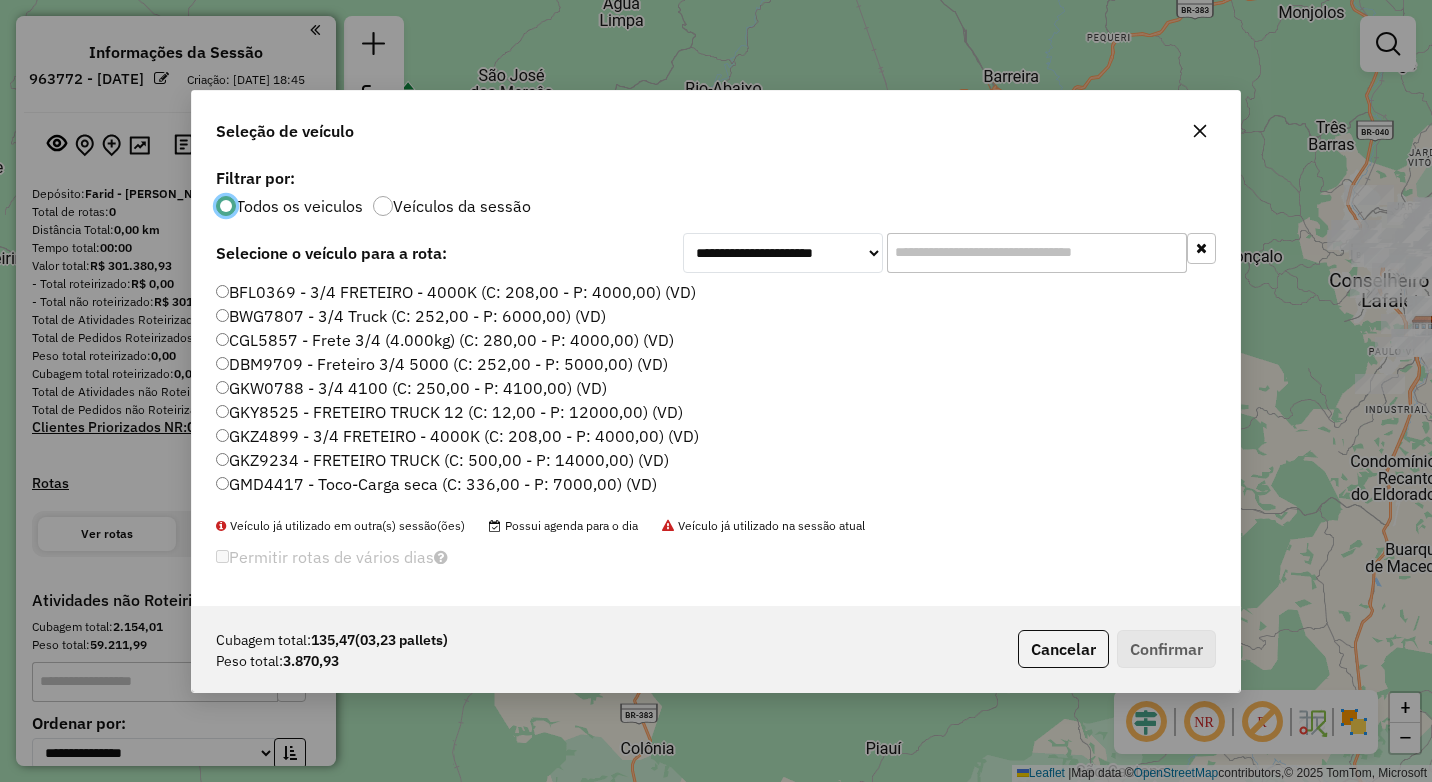 click 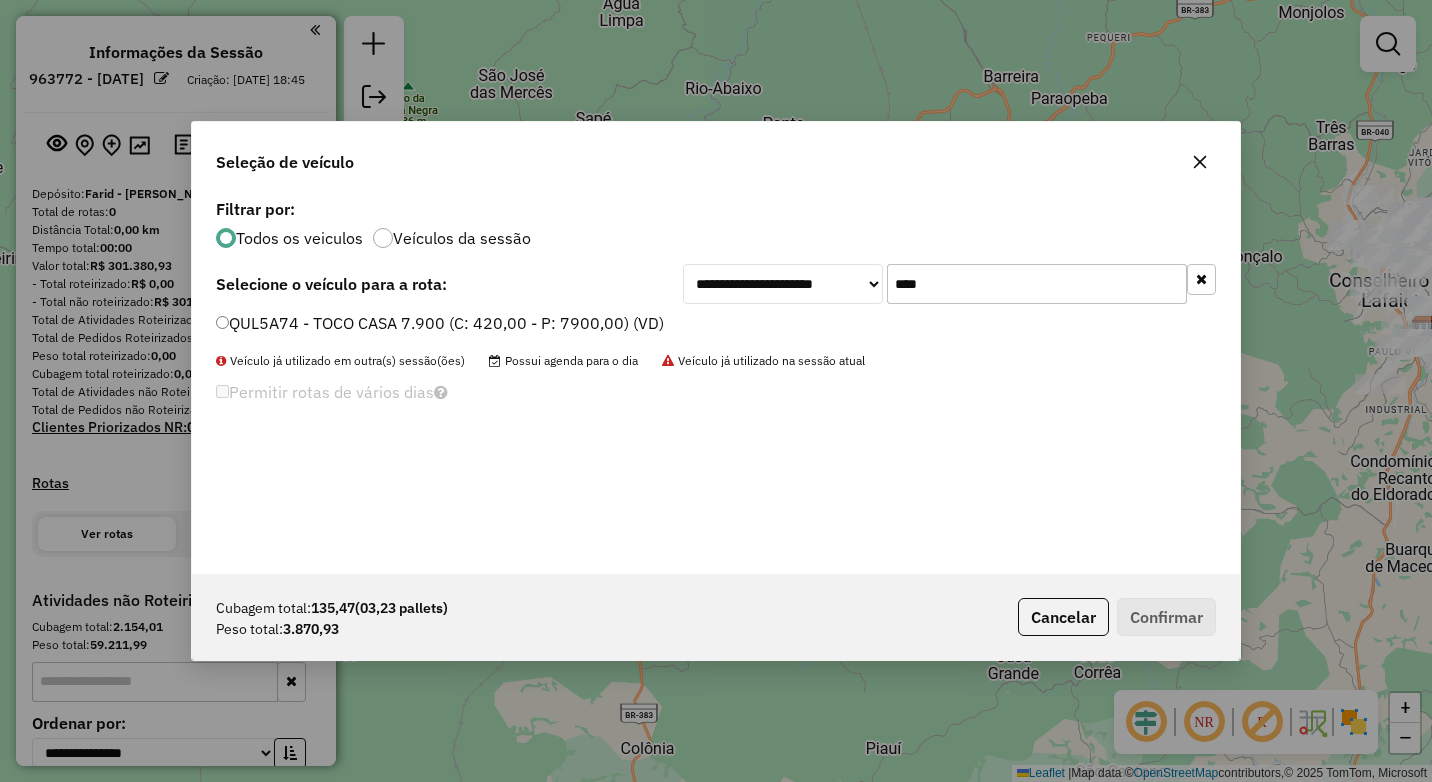 type on "****" 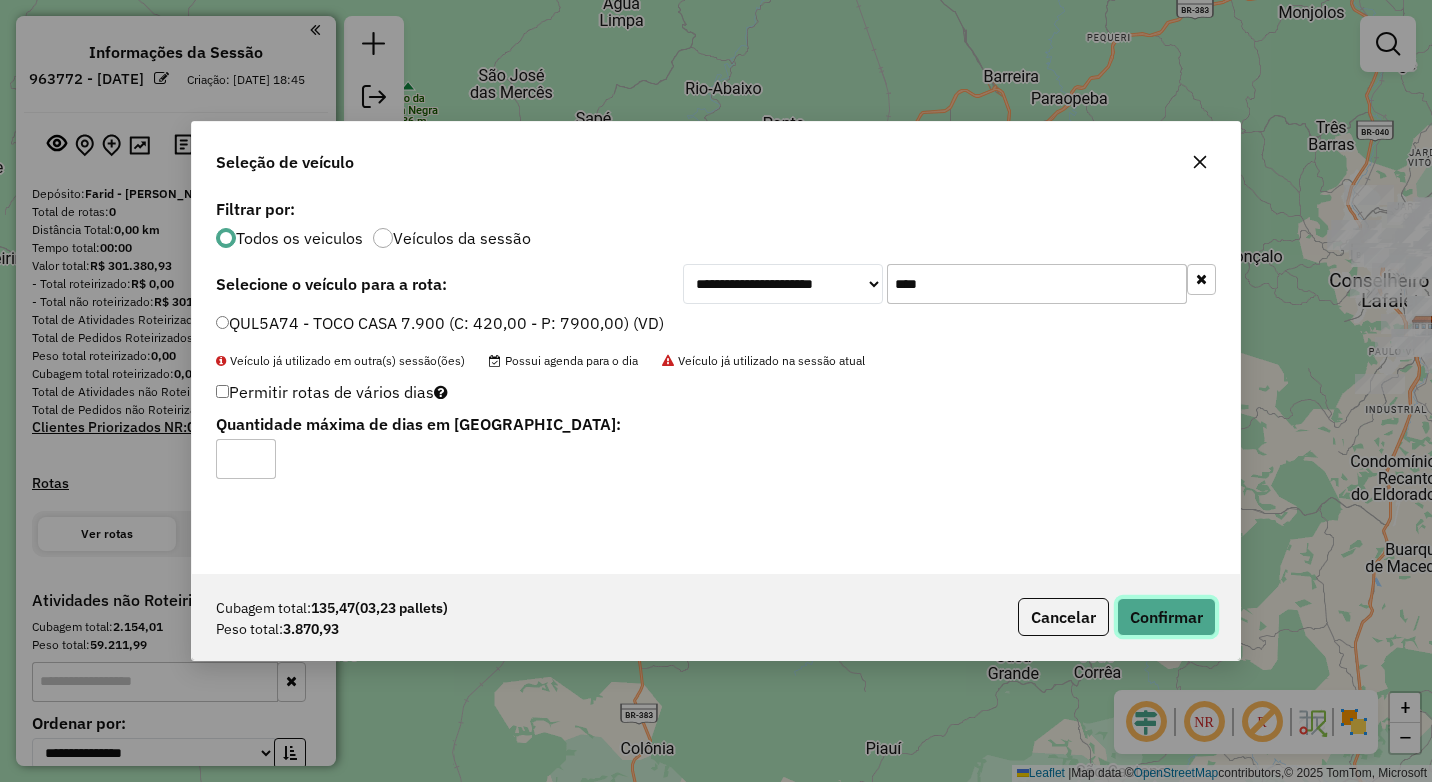 click on "Confirmar" 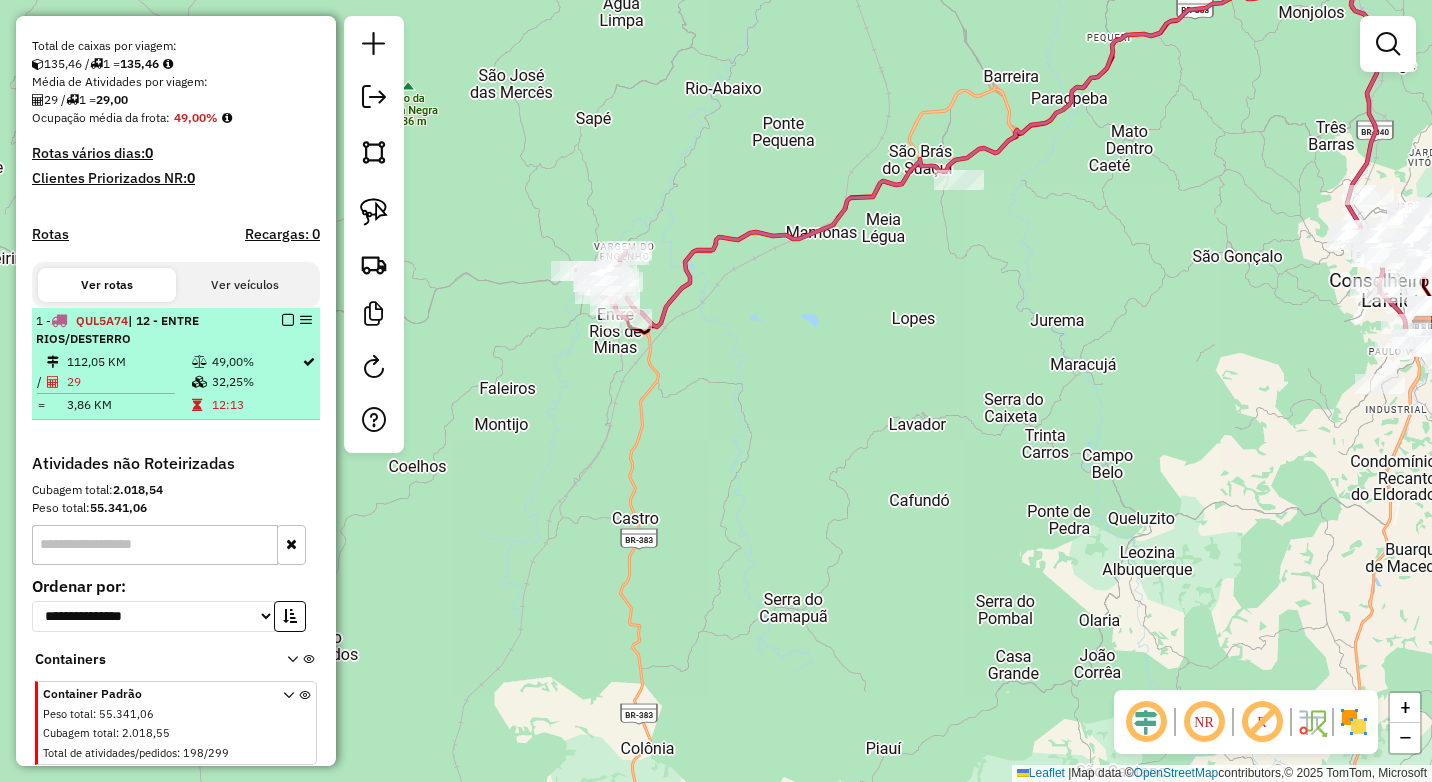 click at bounding box center (288, 320) 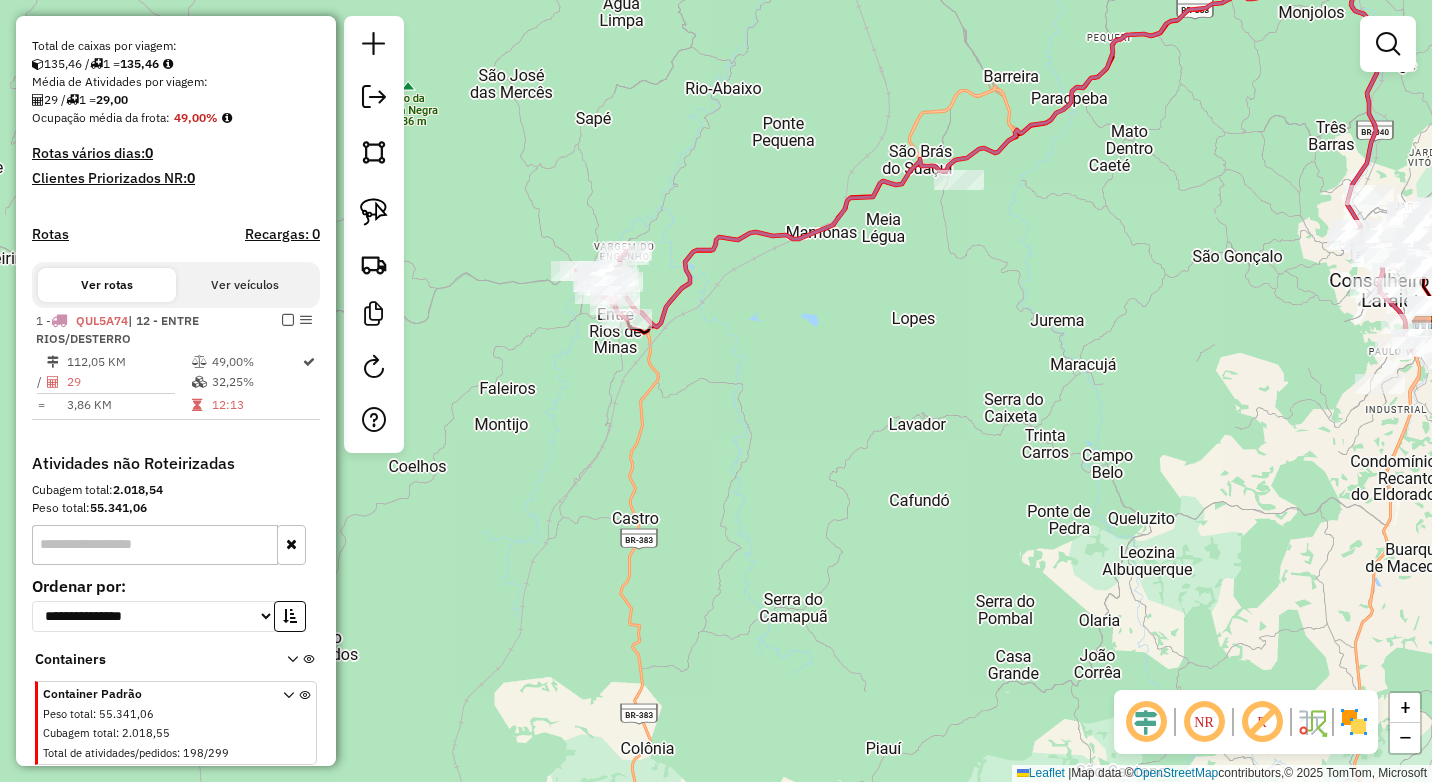 scroll, scrollTop: 380, scrollLeft: 0, axis: vertical 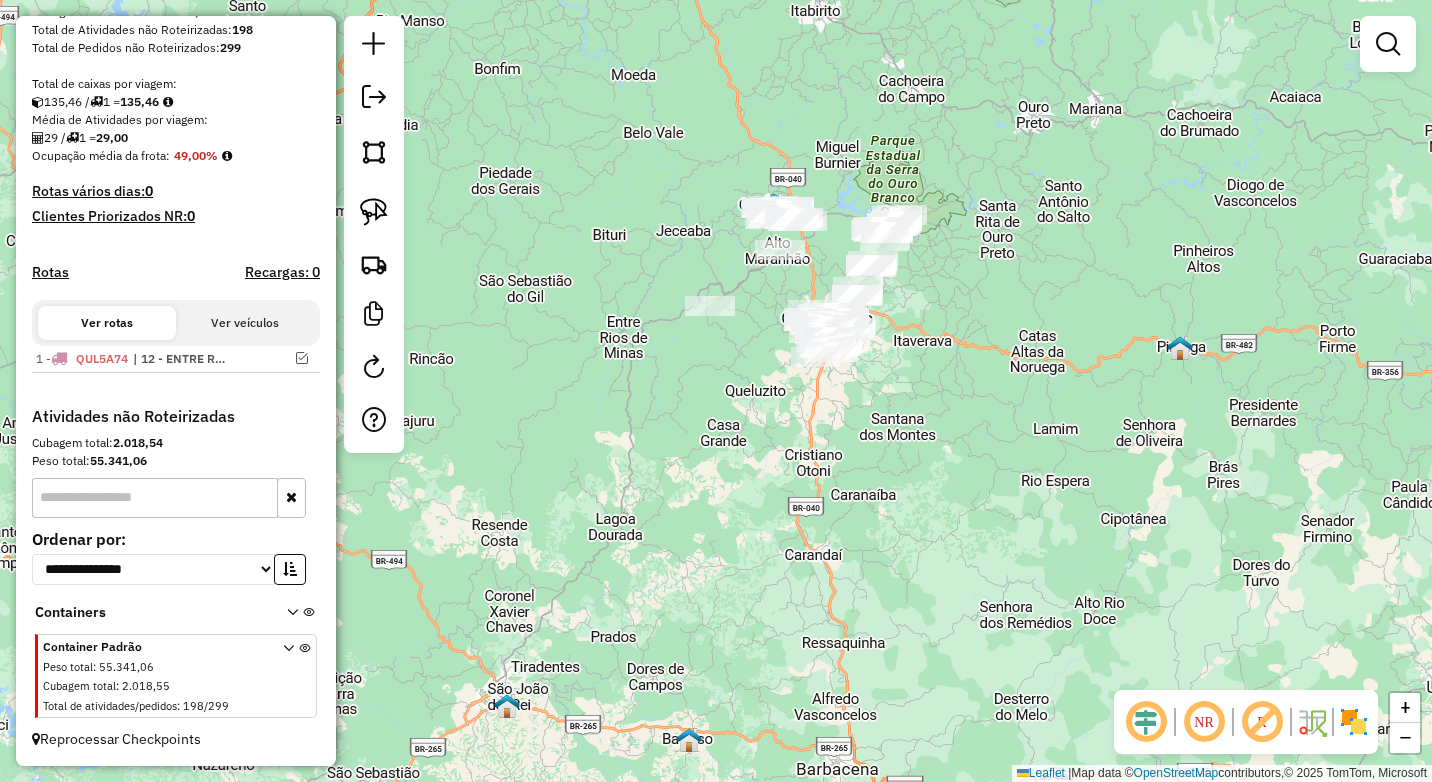 drag, startPoint x: 765, startPoint y: 413, endPoint x: 545, endPoint y: 462, distance: 225.39078 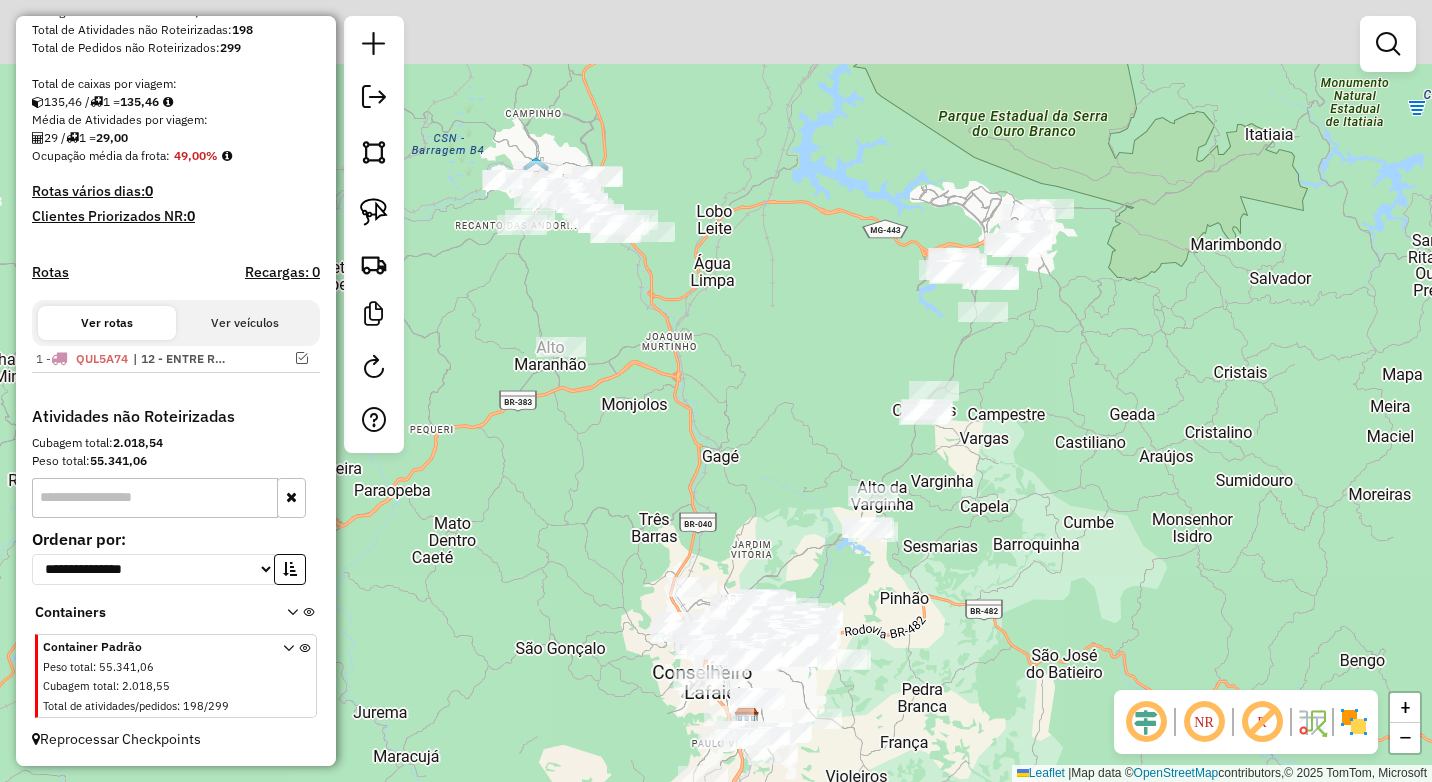 drag, startPoint x: 703, startPoint y: 301, endPoint x: 701, endPoint y: 364, distance: 63.03174 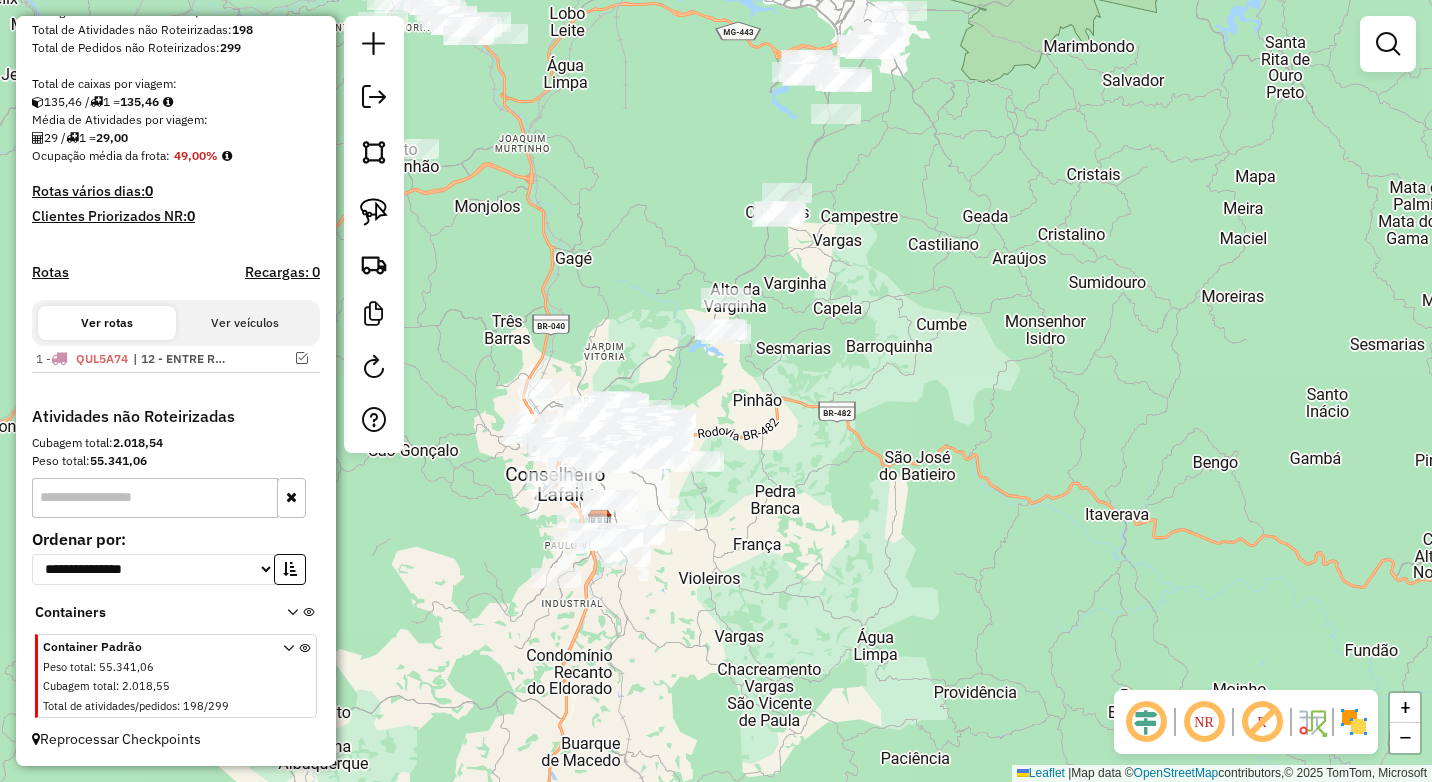 drag, startPoint x: 769, startPoint y: 477, endPoint x: 628, endPoint y: 279, distance: 243.07407 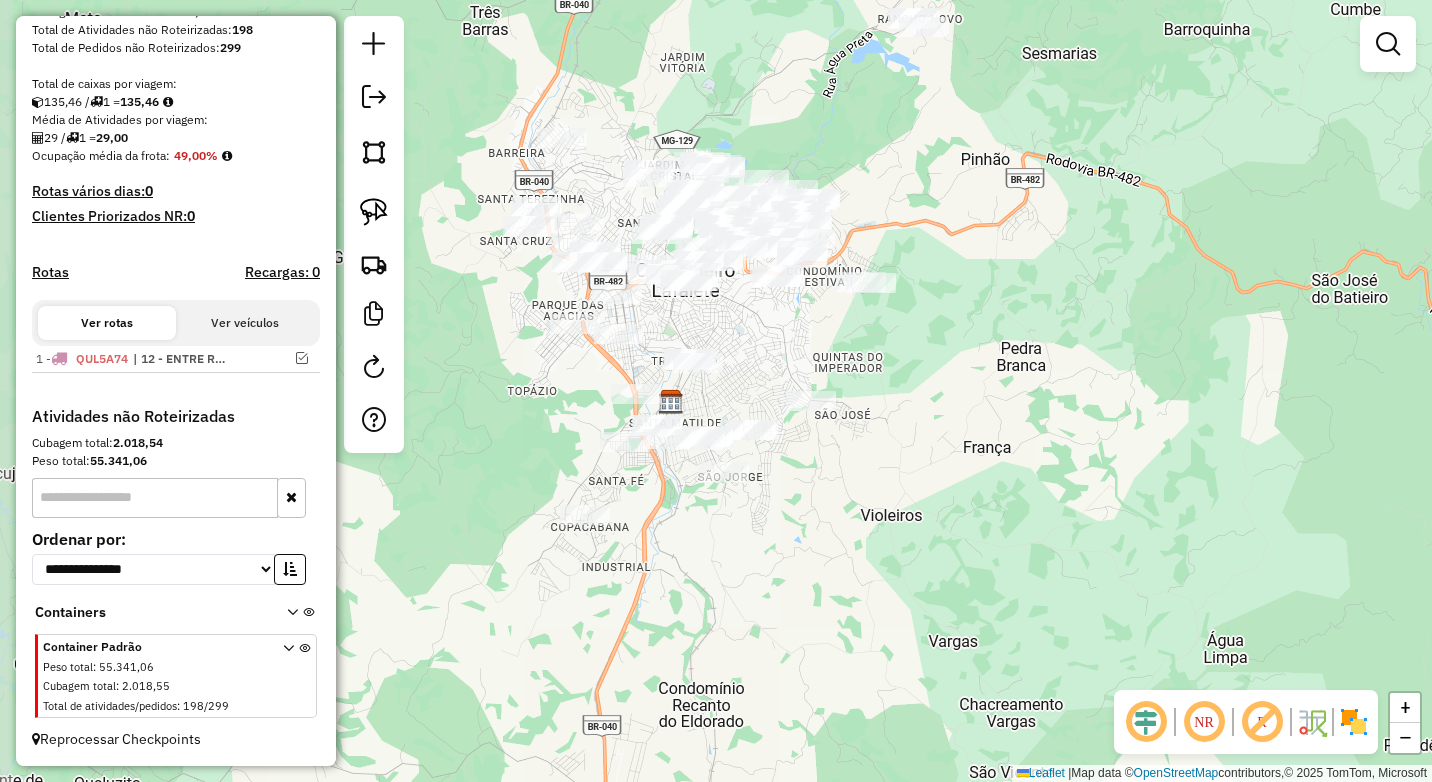 drag, startPoint x: 666, startPoint y: 294, endPoint x: 719, endPoint y: 66, distance: 234.07904 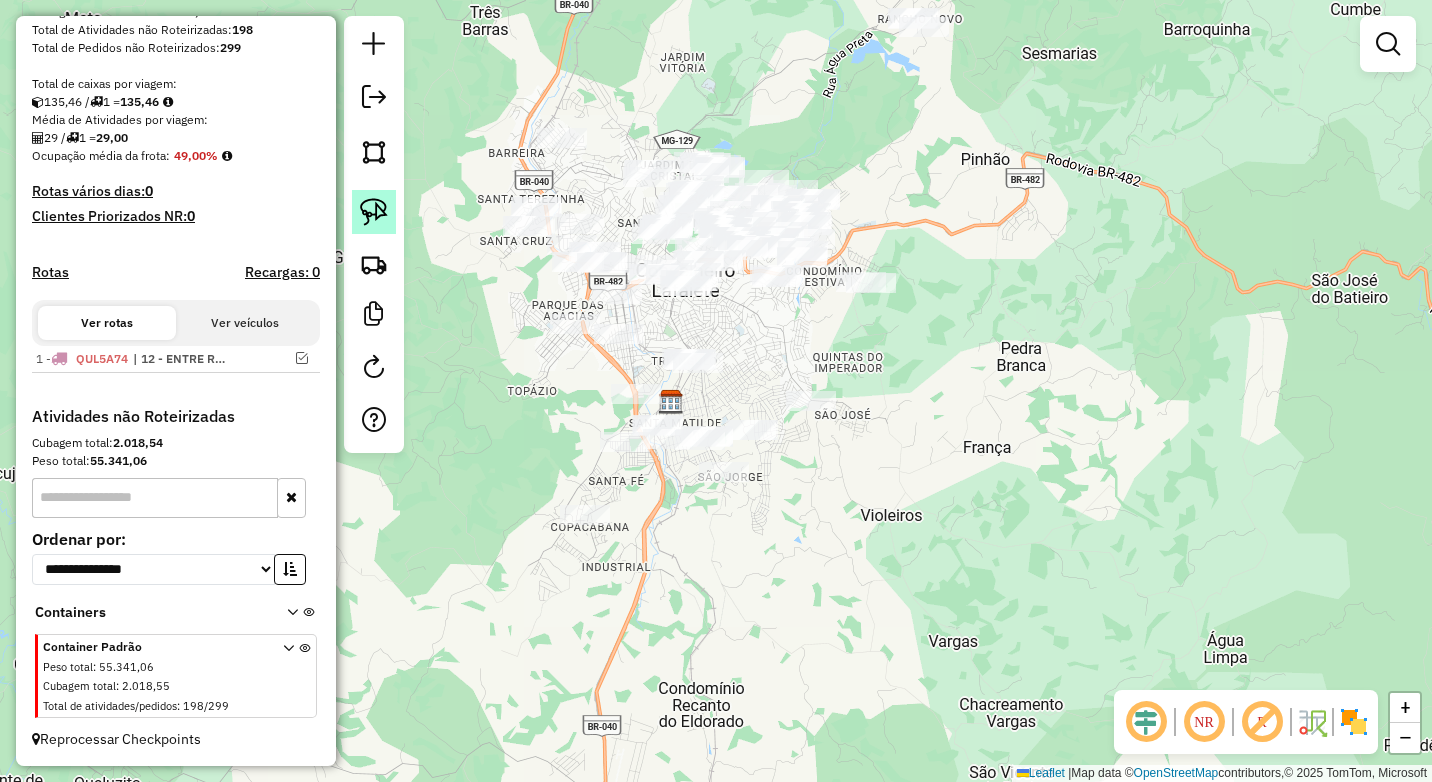 click 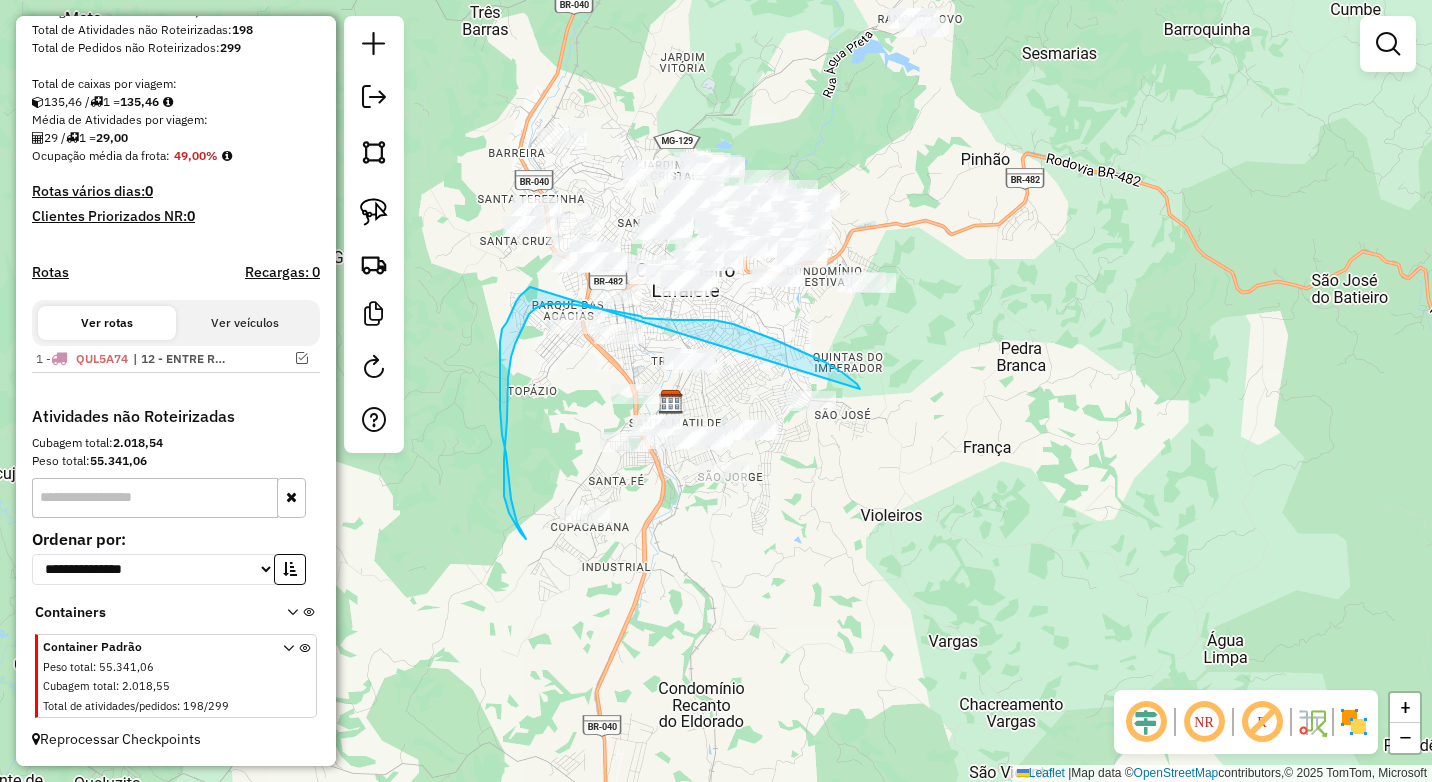 drag, startPoint x: 860, startPoint y: 389, endPoint x: 530, endPoint y: 287, distance: 345.4041 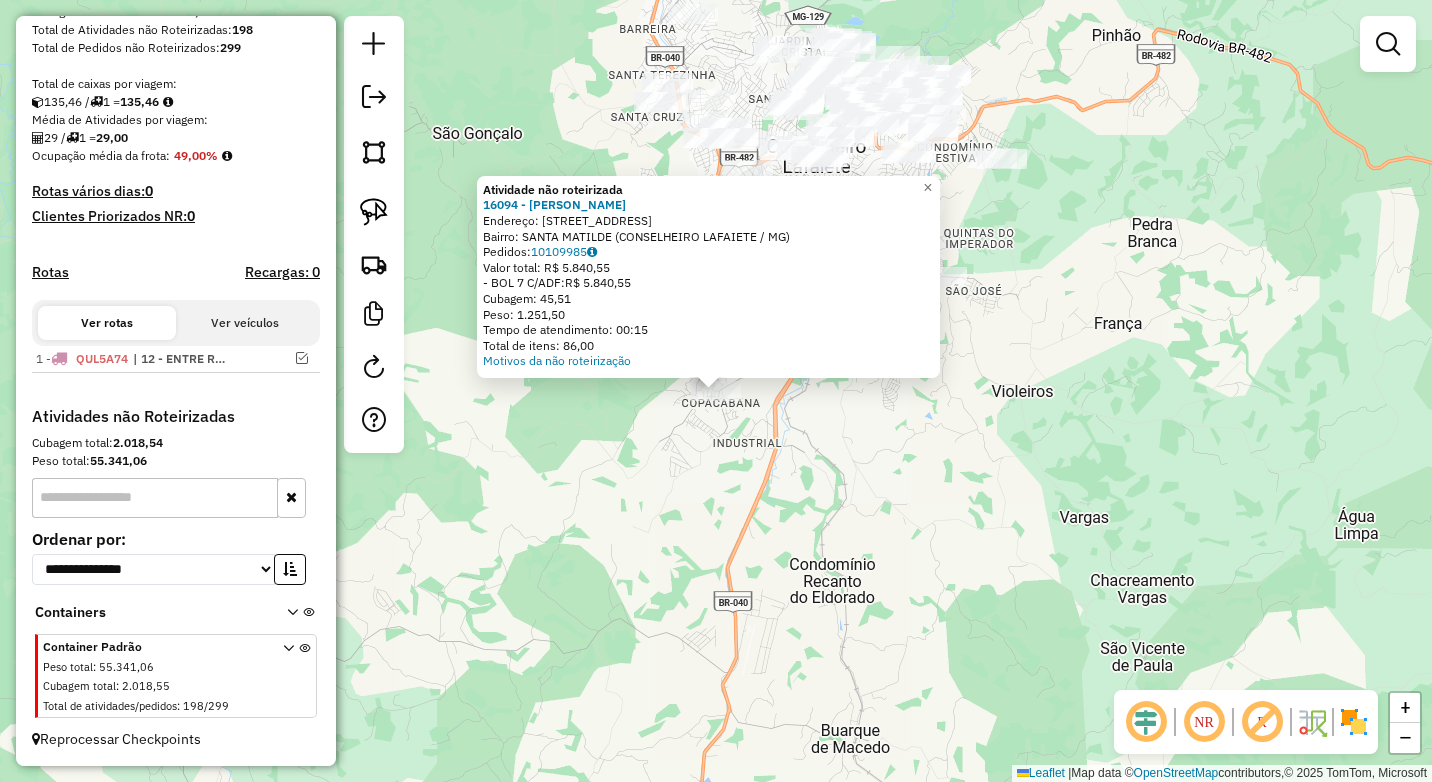click on "Atividade não roteirizada 16094 - ANA  CAROLINA  Endereço:  SANTA MATILDE 260   Bairro: SANTA MATILDE (CONSELHEIRO LAFAIETE / MG)   Pedidos:  10109985   Valor total: R$ 5.840,55   - BOL 7 C/ADF:  R$ 5.840,55   Cubagem: 45,51   Peso: 1.251,50   Tempo de atendimento: 00:15   Total de itens: 86,00  Motivos da não roteirização × Janela de atendimento Grade de atendimento Capacidade Transportadoras Veículos Cliente Pedidos  Rotas Selecione os dias de semana para filtrar as janelas de atendimento  Seg   Ter   Qua   Qui   Sex   Sáb   Dom  Informe o período da janela de atendimento: De: Até:  Filtrar exatamente a janela do cliente  Considerar janela de atendimento padrão  Selecione os dias de semana para filtrar as grades de atendimento  Seg   Ter   Qua   Qui   Sex   Sáb   Dom   Considerar clientes sem dia de atendimento cadastrado  Clientes fora do dia de atendimento selecionado Filtrar as atividades entre os valores definidos abaixo:  Peso mínimo:   Peso máximo:   Cubagem mínima:   Cubagem máxima:" 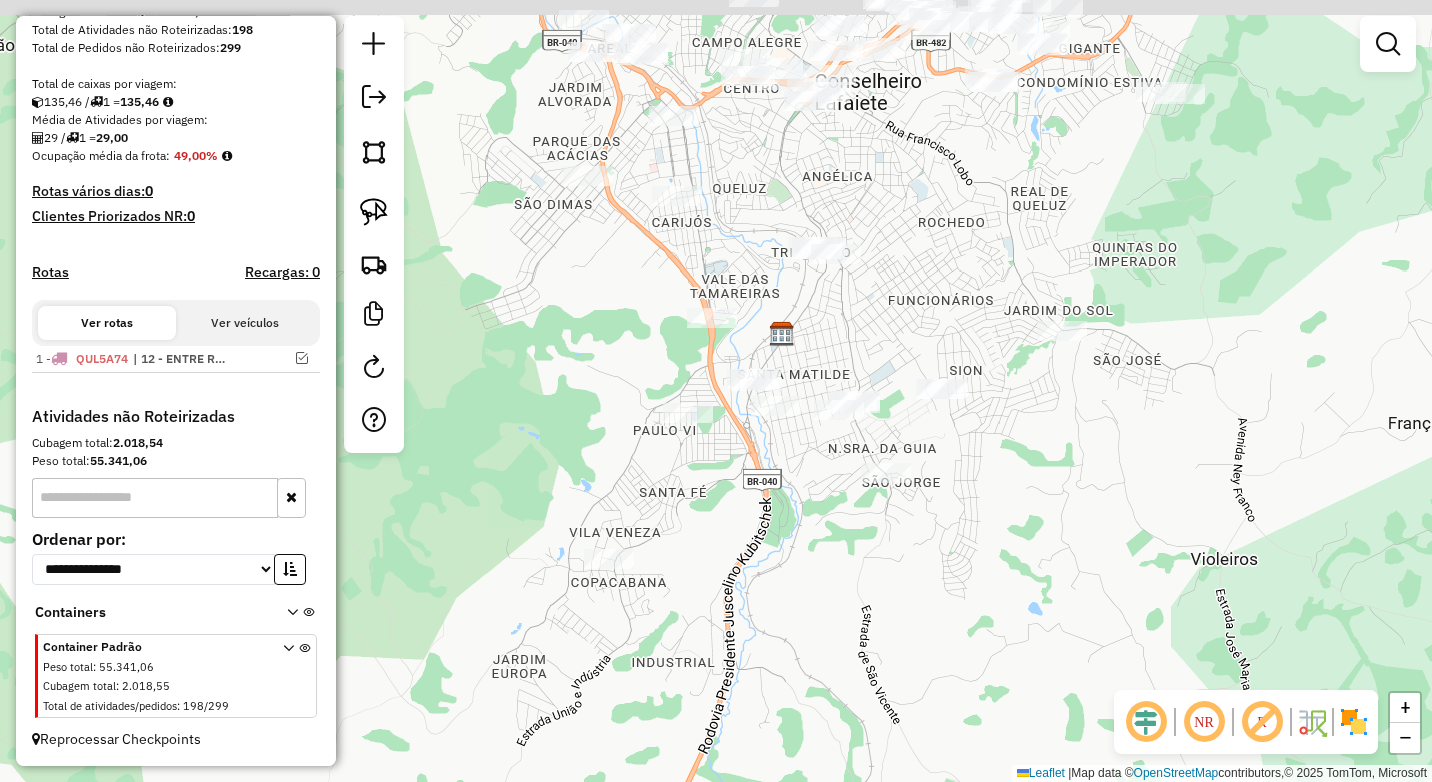 drag, startPoint x: 955, startPoint y: 151, endPoint x: 891, endPoint y: 297, distance: 159.41142 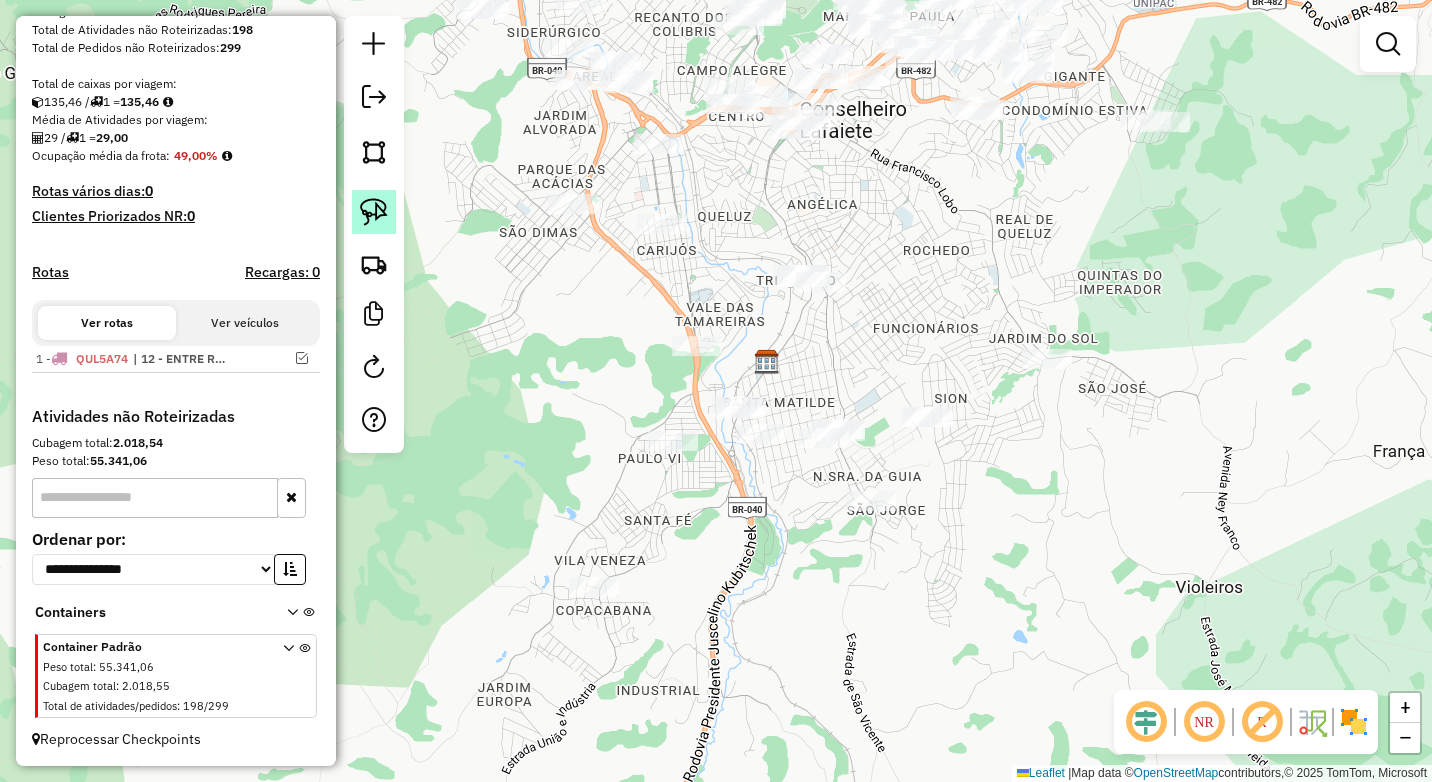 click 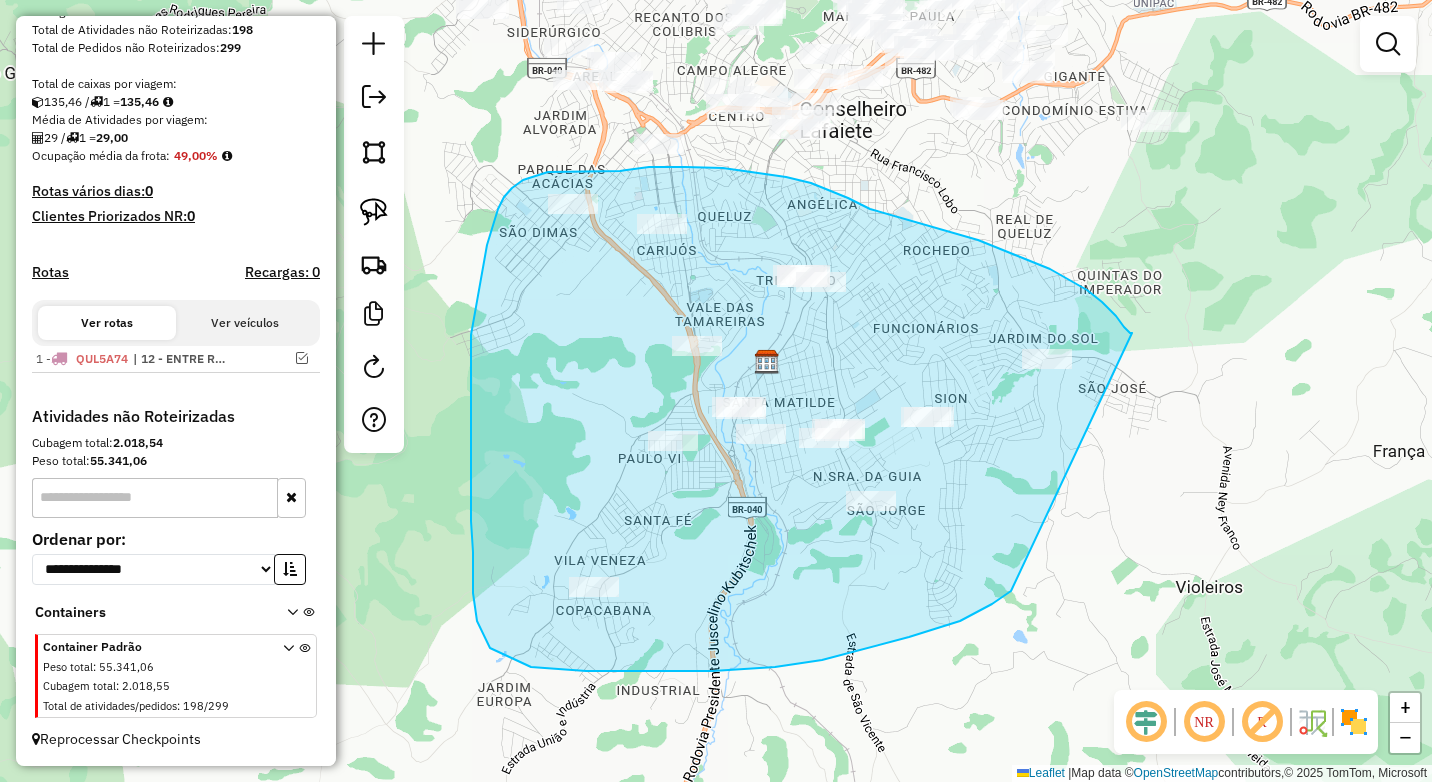 drag, startPoint x: 1132, startPoint y: 333, endPoint x: 1011, endPoint y: 591, distance: 284.9649 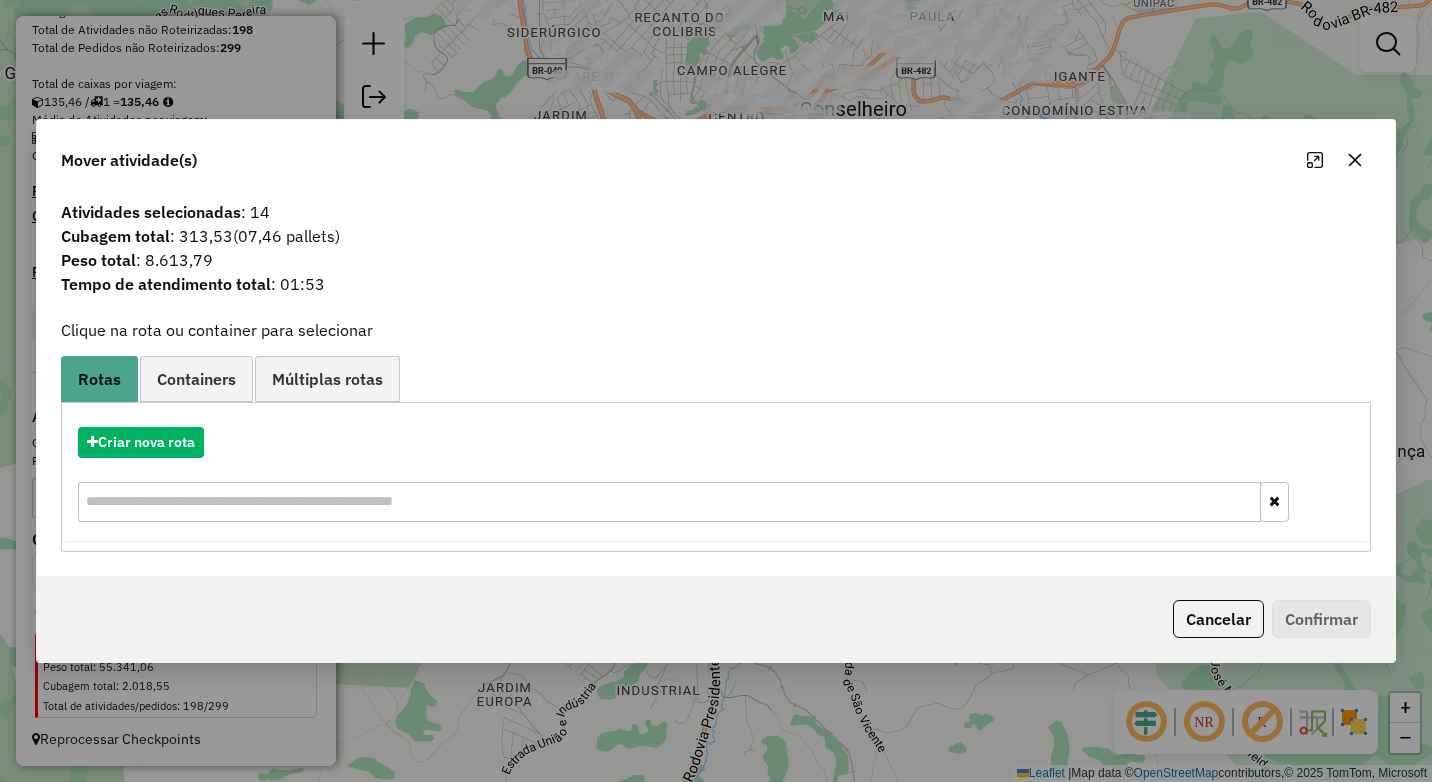 click 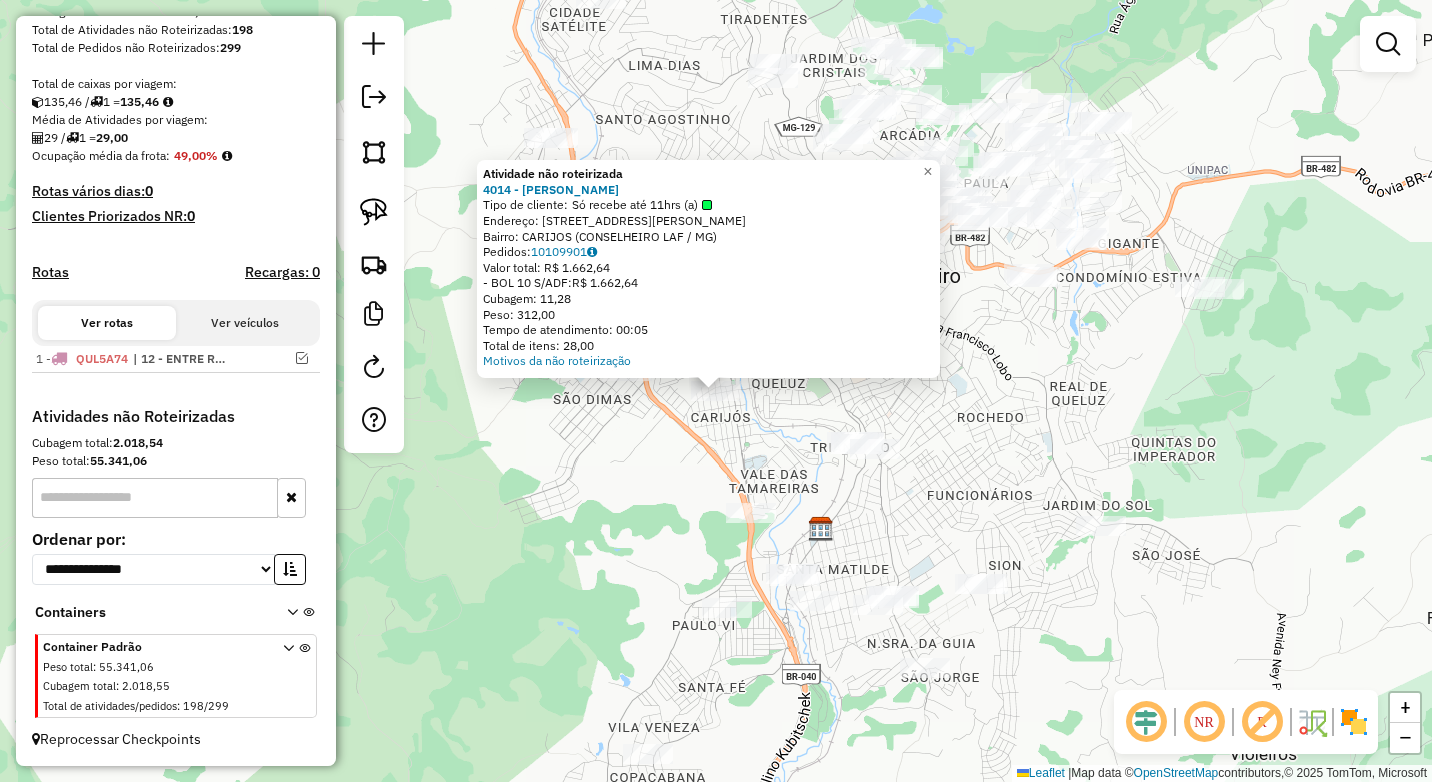 click on "Atividade não roteirizada 4014 - ALAN RODRIGUES PEIXO  Tipo de cliente:   Só recebe até 11hrs (a)   Endereço: R   FLORIANO LOPES FRANCO         142   Bairro: CARIJOS (CONSELHEIRO LAF / MG)   Pedidos:  10109901   Valor total: R$ 1.662,64   - BOL 10 S/ADF:  R$ 1.662,64   Cubagem: 11,28   Peso: 312,00   Tempo de atendimento: 00:05   Total de itens: 28,00  Motivos da não roteirização × Janela de atendimento Grade de atendimento Capacidade Transportadoras Veículos Cliente Pedidos  Rotas Selecione os dias de semana para filtrar as janelas de atendimento  Seg   Ter   Qua   Qui   Sex   Sáb   Dom  Informe o período da janela de atendimento: De: Até:  Filtrar exatamente a janela do cliente  Considerar janela de atendimento padrão  Selecione os dias de semana para filtrar as grades de atendimento  Seg   Ter   Qua   Qui   Sex   Sáb   Dom   Considerar clientes sem dia de atendimento cadastrado  Clientes fora do dia de atendimento selecionado Filtrar as atividades entre os valores definidos abaixo:  De:  De:" 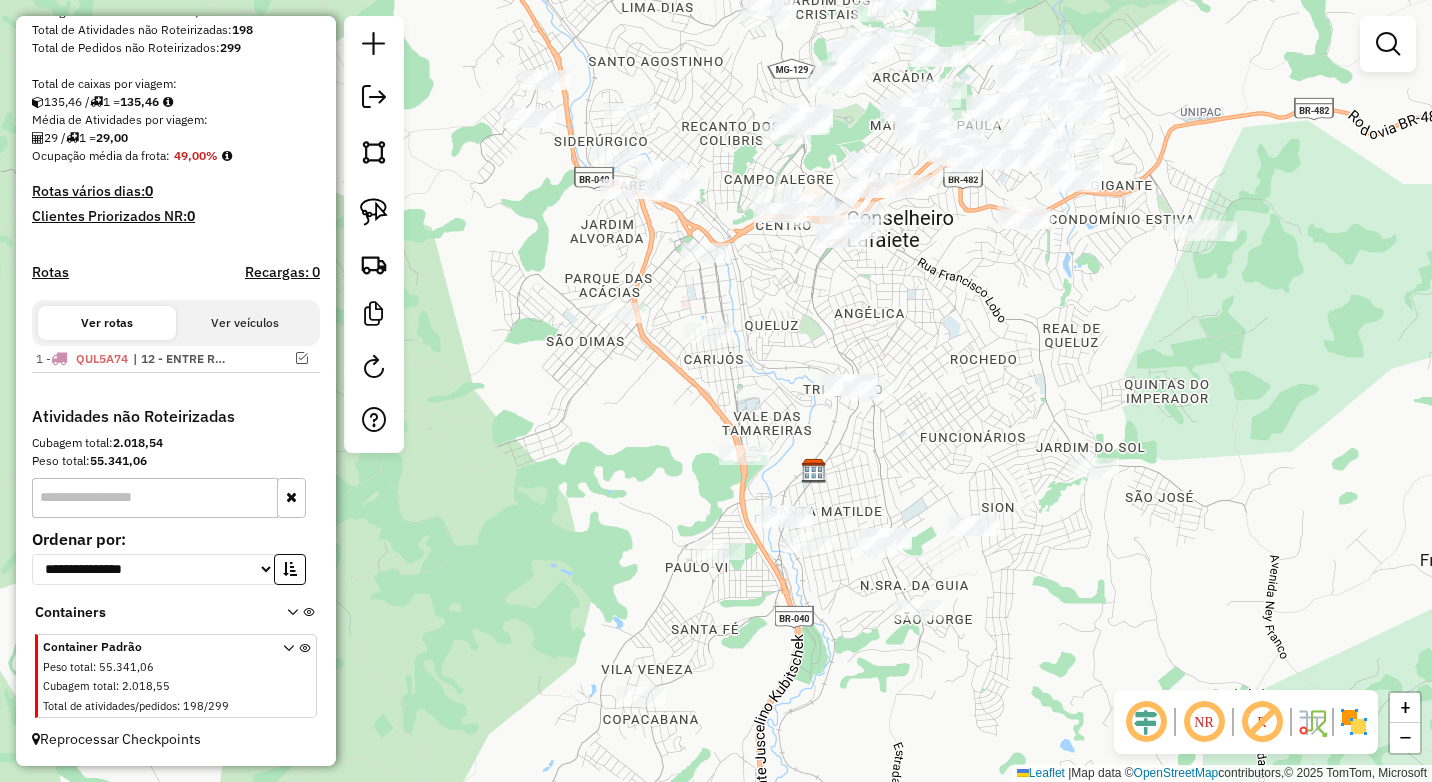 drag, startPoint x: 609, startPoint y: 556, endPoint x: 583, endPoint y: 304, distance: 253.33772 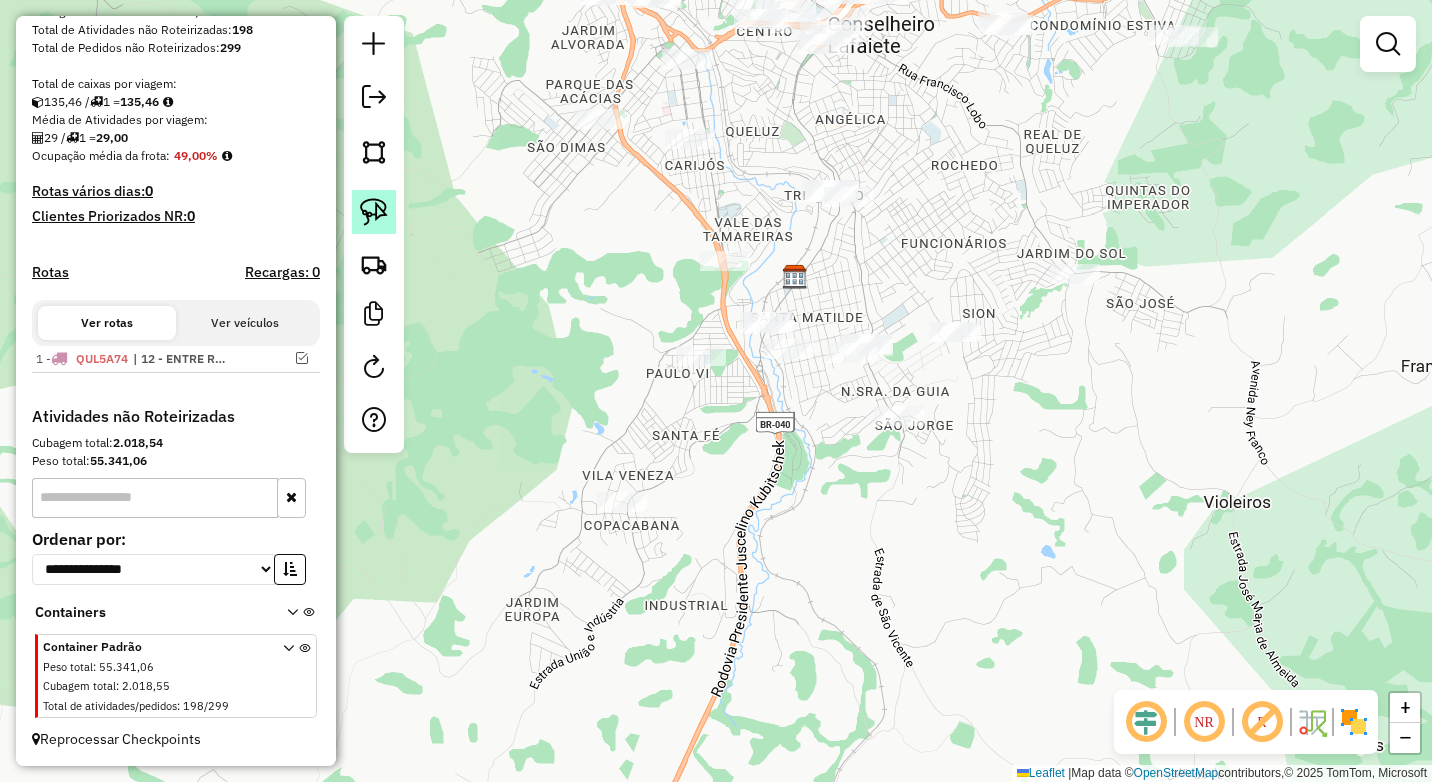 click 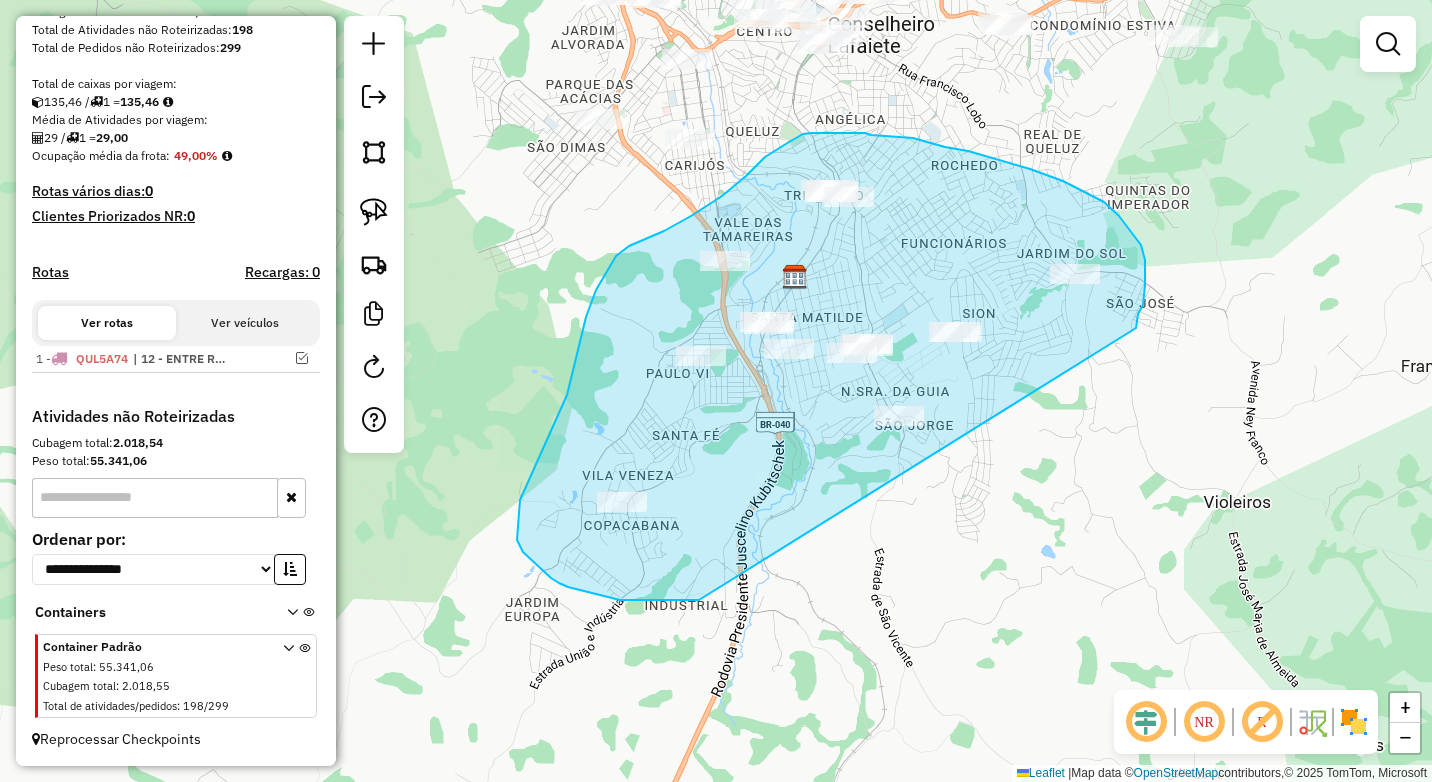 drag, startPoint x: 1136, startPoint y: 328, endPoint x: 930, endPoint y: 533, distance: 290.62173 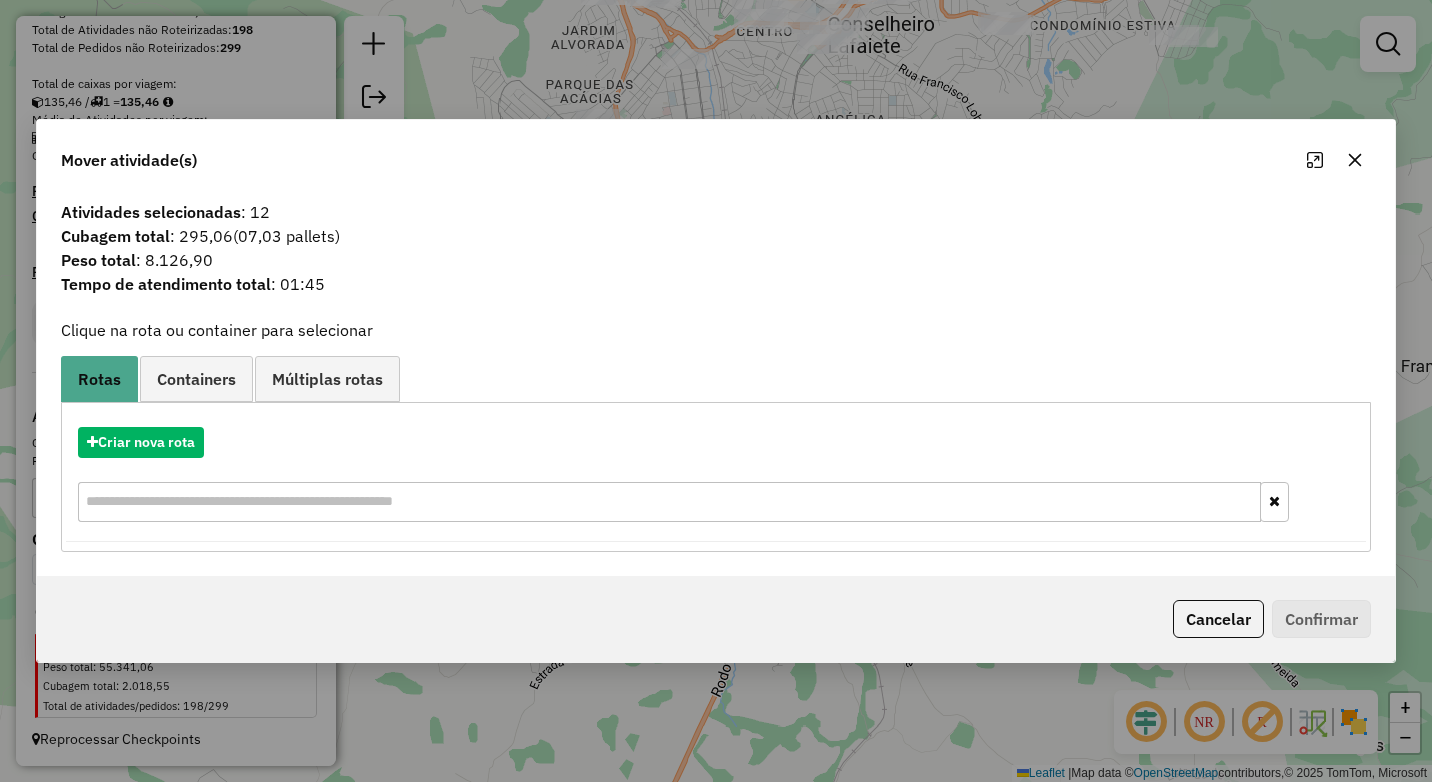 click 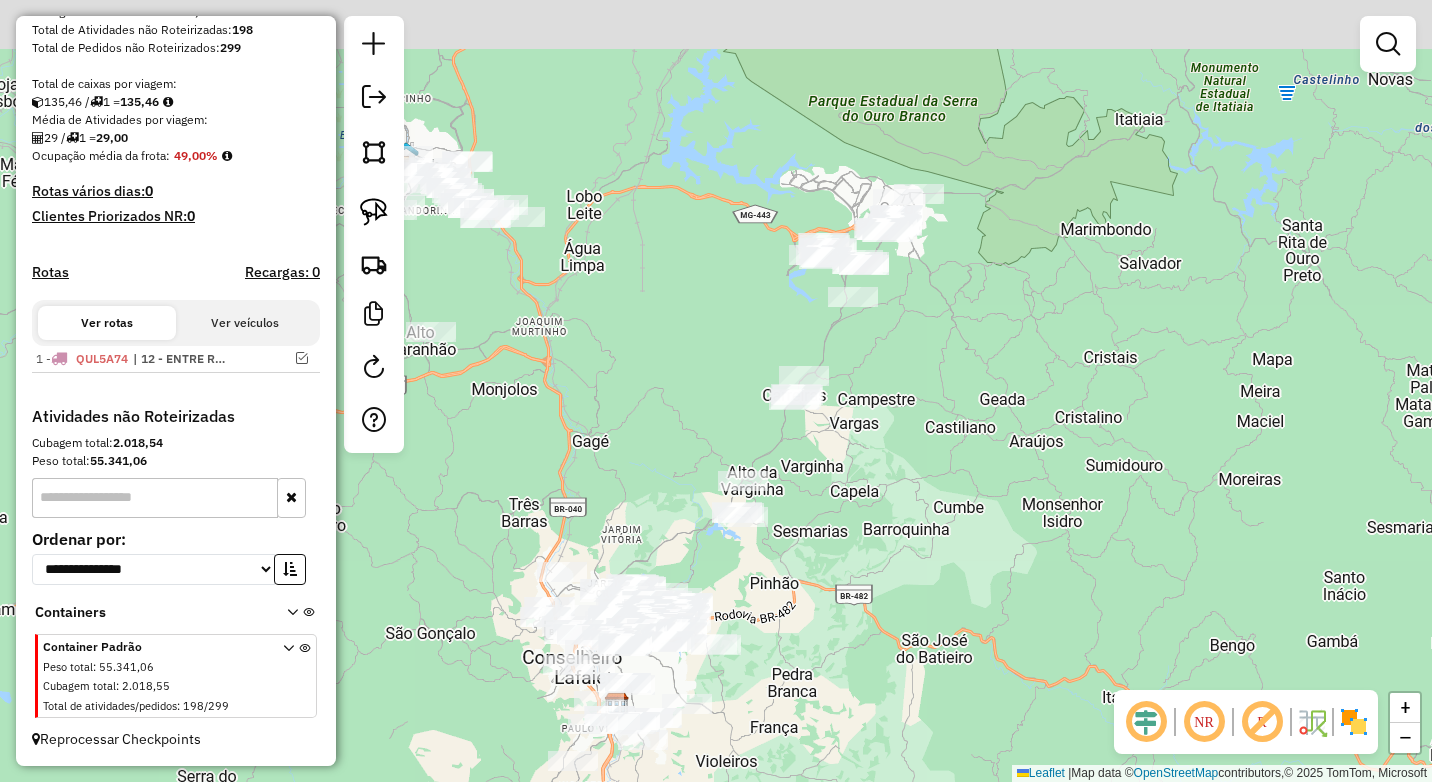 drag, startPoint x: 942, startPoint y: 244, endPoint x: 920, endPoint y: 296, distance: 56.462376 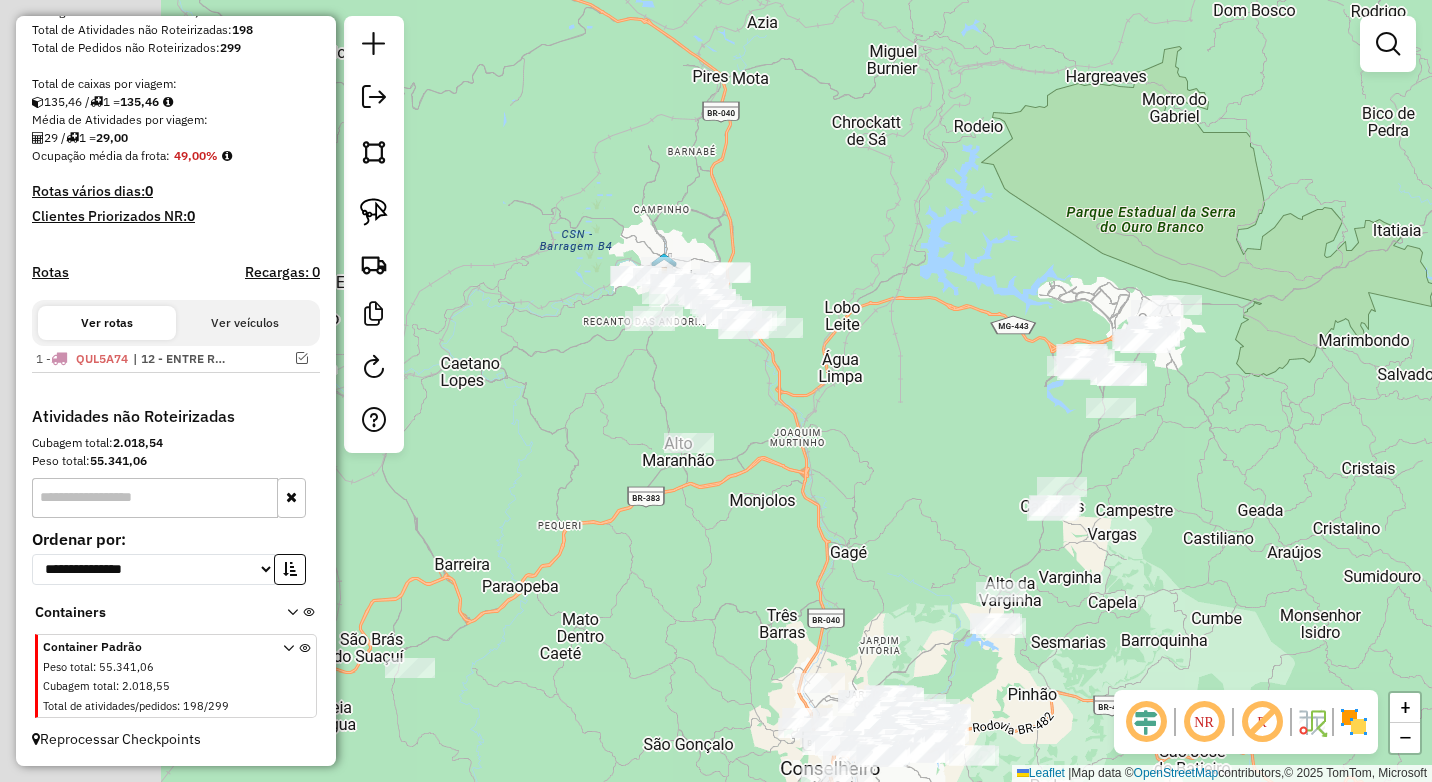 drag, startPoint x: 570, startPoint y: 342, endPoint x: 838, endPoint y: 438, distance: 284.67526 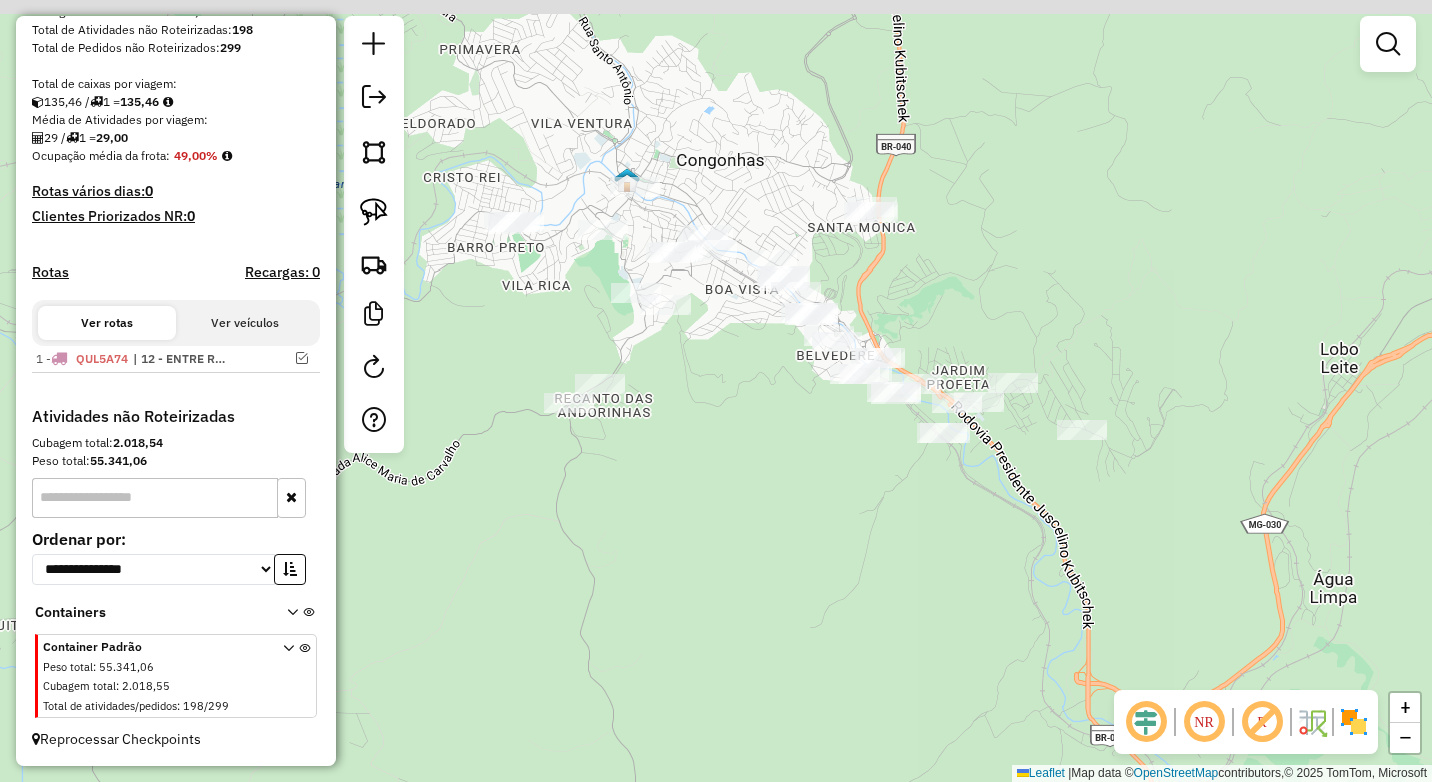 drag, startPoint x: 679, startPoint y: 377, endPoint x: 806, endPoint y: 442, distance: 142.66745 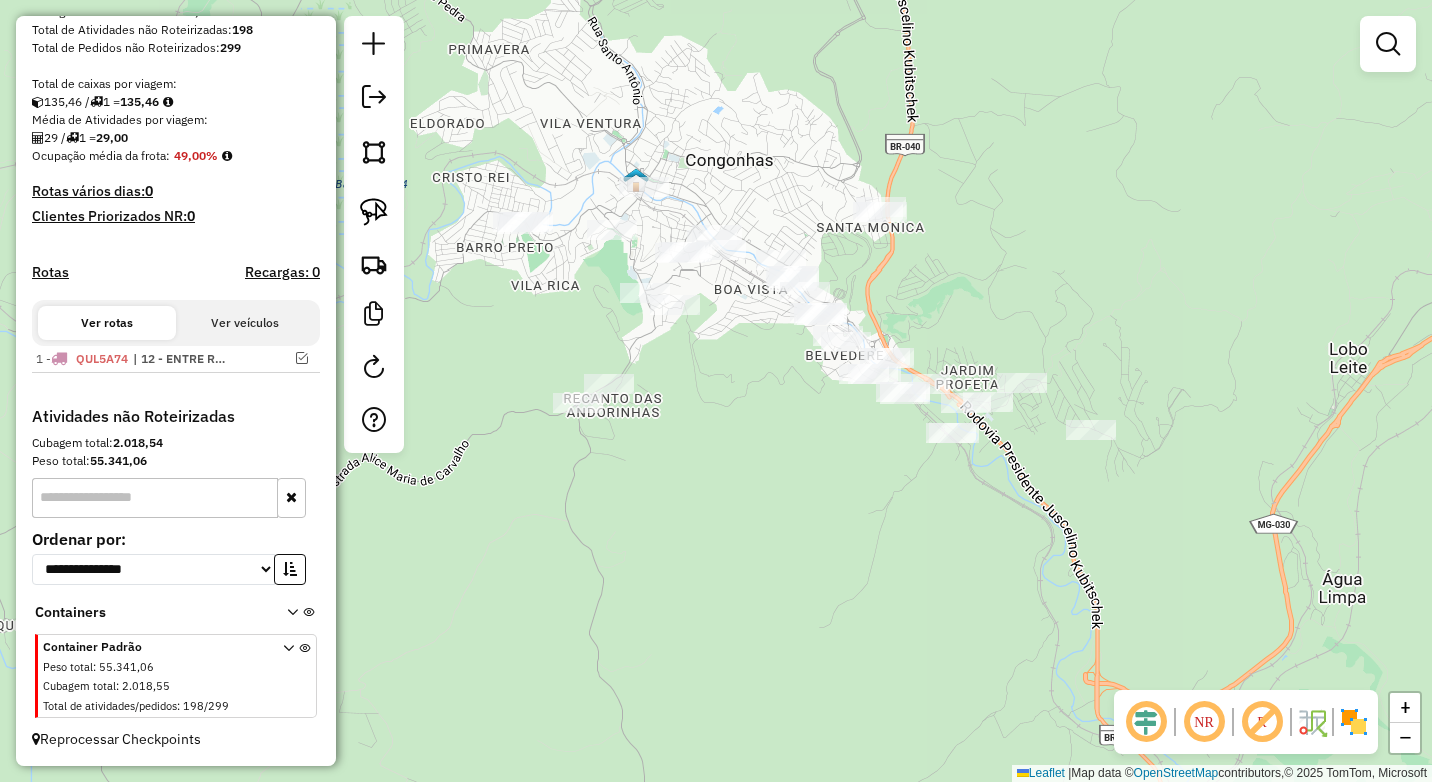 drag, startPoint x: 786, startPoint y: 457, endPoint x: 798, endPoint y: 467, distance: 15.6205 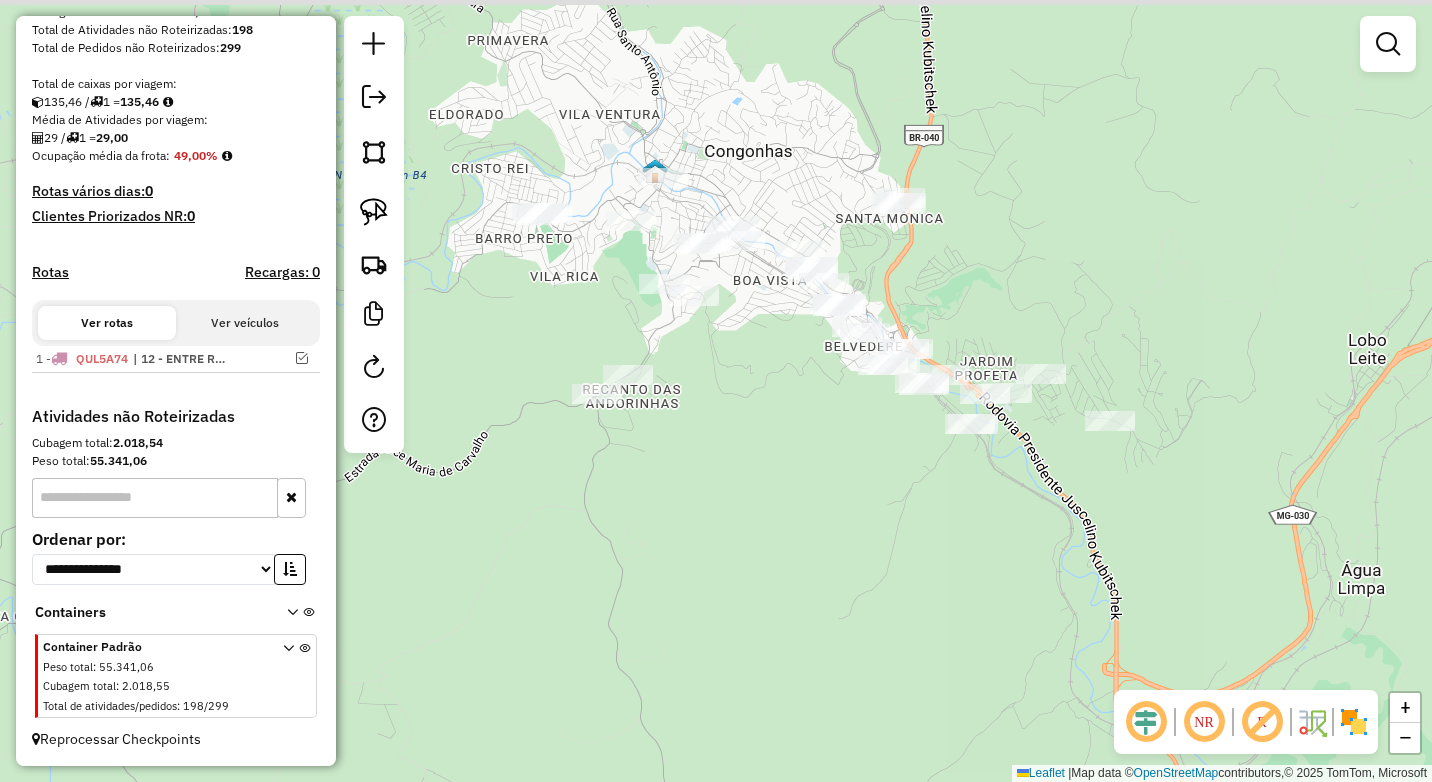 drag, startPoint x: 724, startPoint y: 337, endPoint x: 744, endPoint y: 376, distance: 43.829212 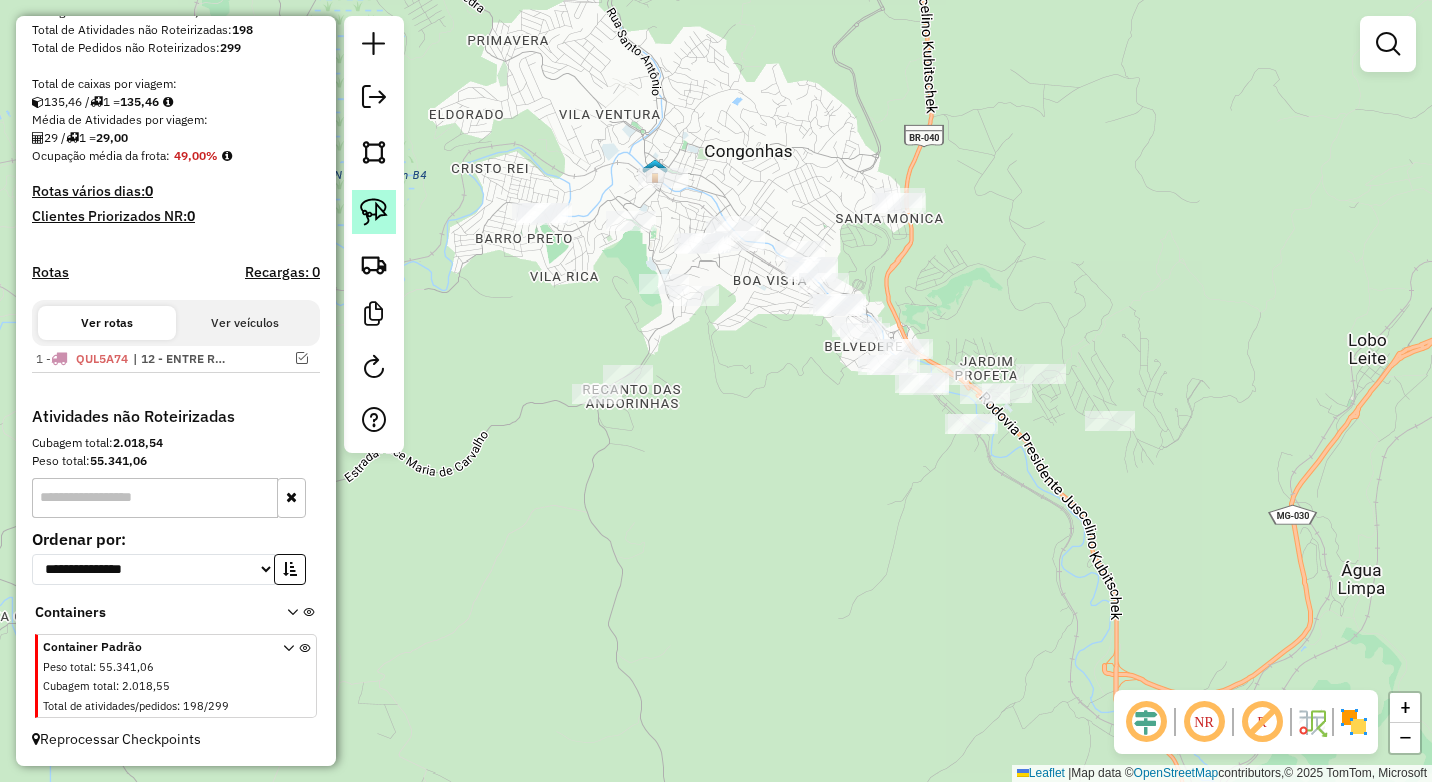 click 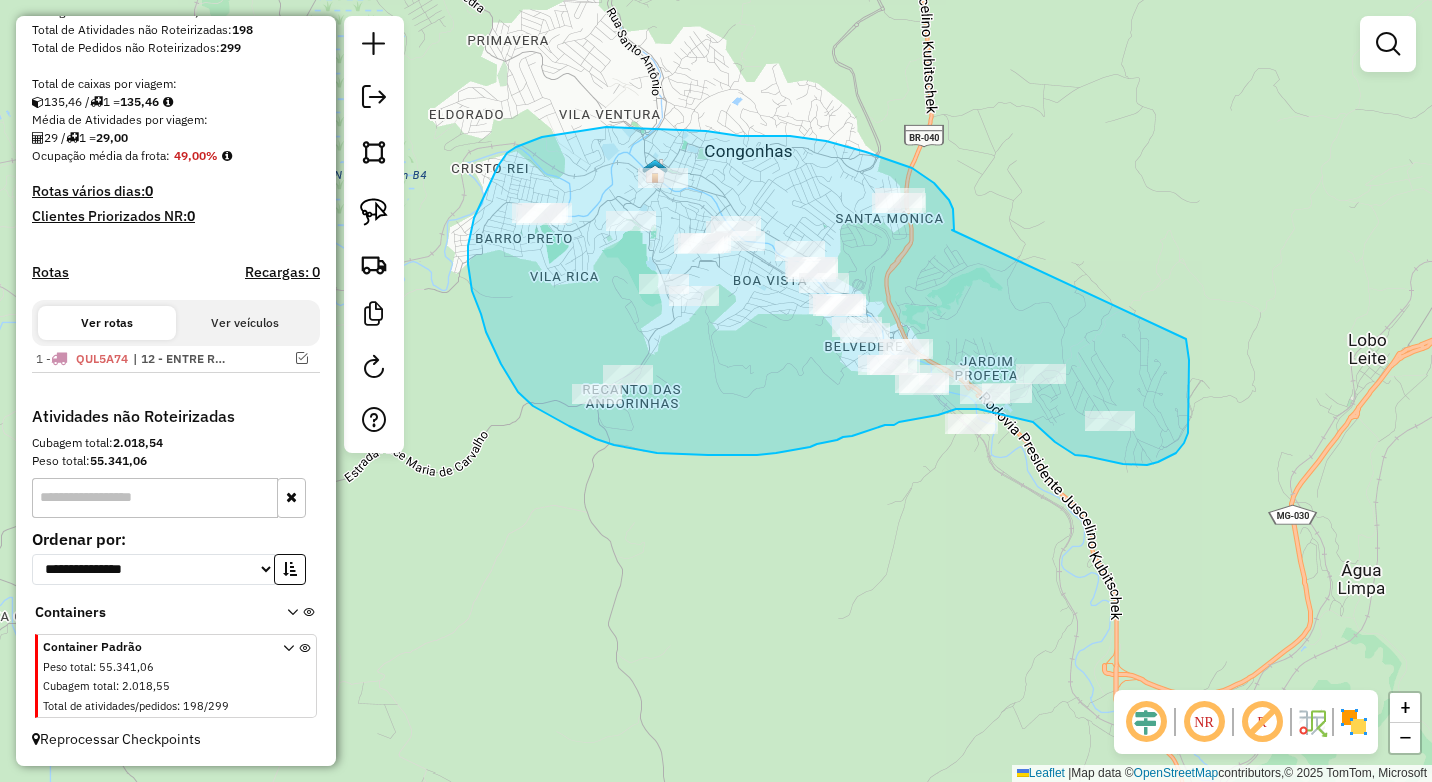 drag, startPoint x: 952, startPoint y: 230, endPoint x: 1186, endPoint y: 339, distance: 258.14145 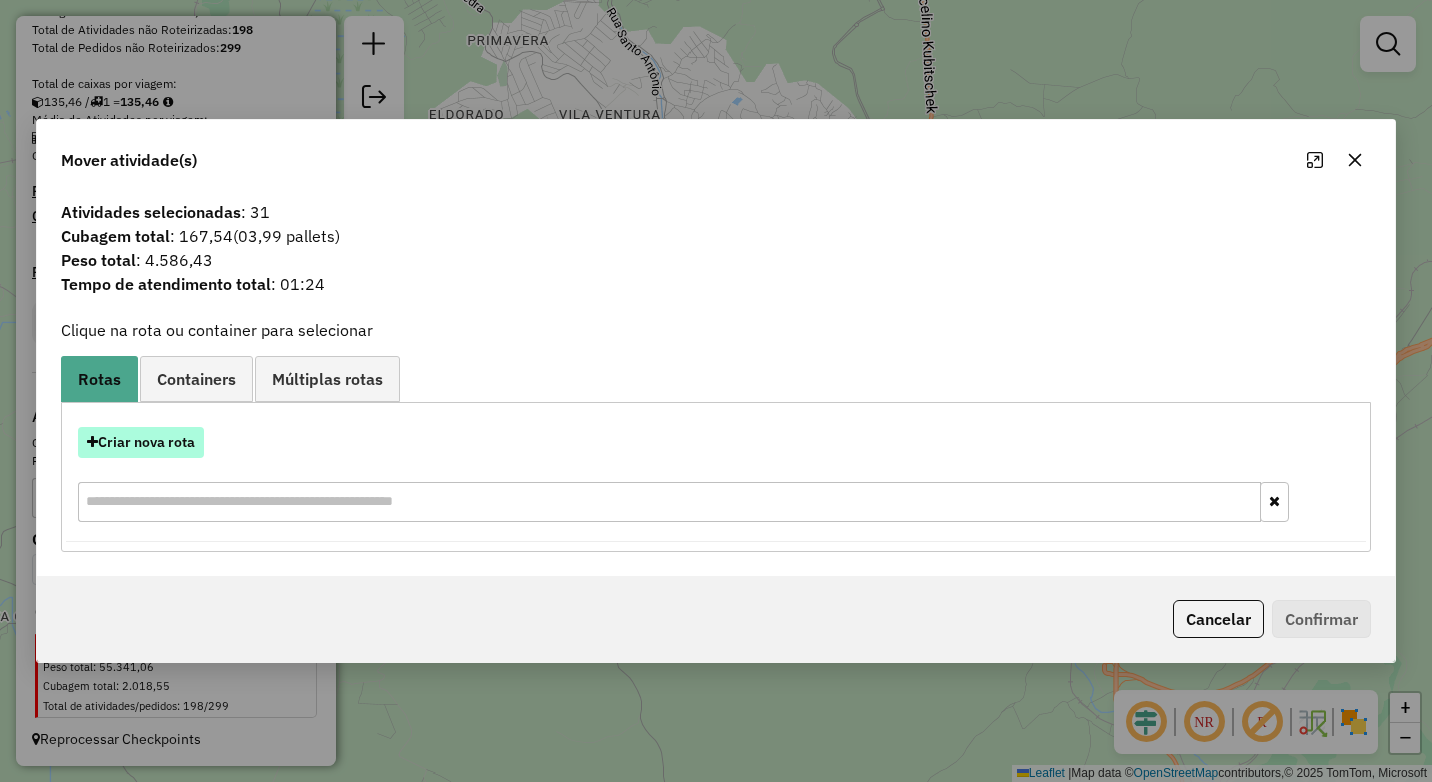 click on "Criar nova rota" at bounding box center [141, 442] 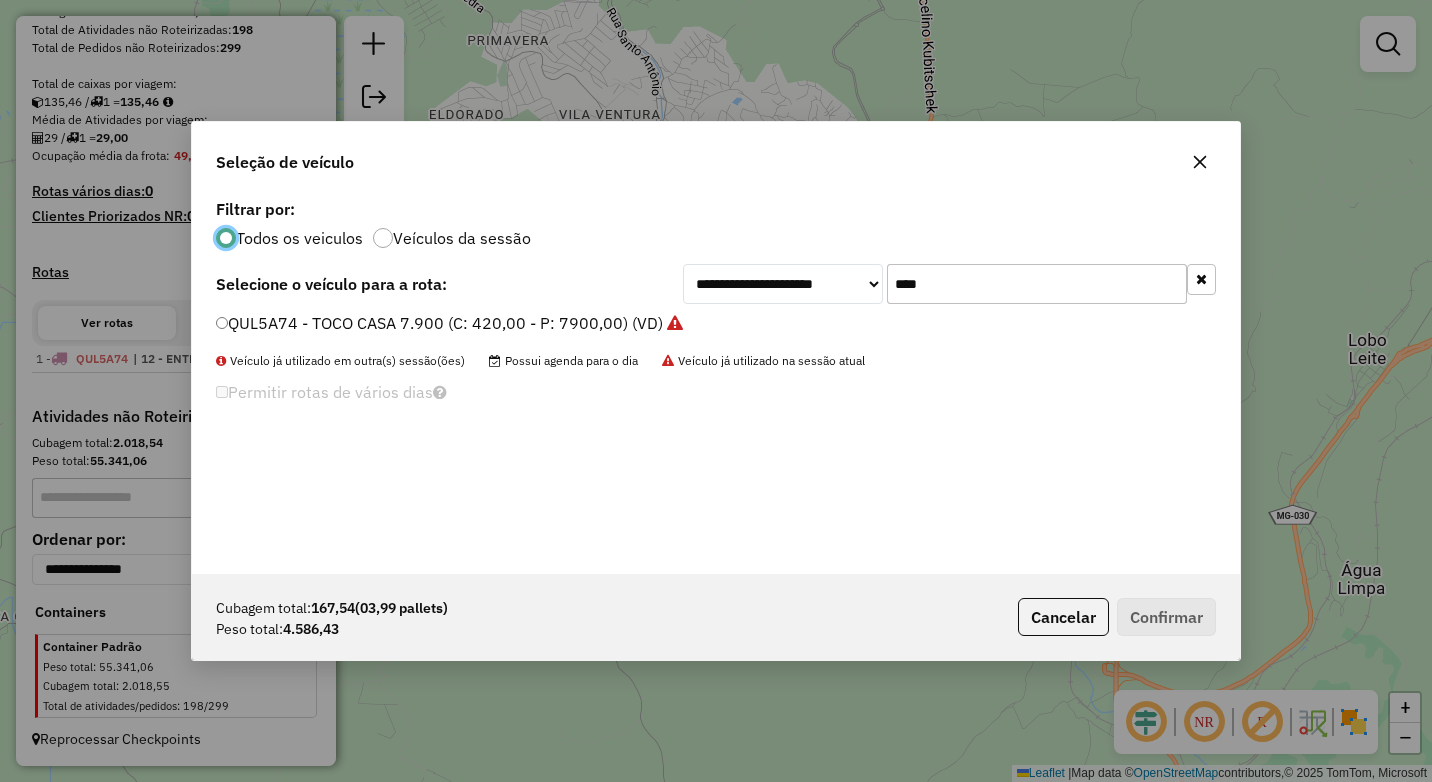 scroll, scrollTop: 11, scrollLeft: 6, axis: both 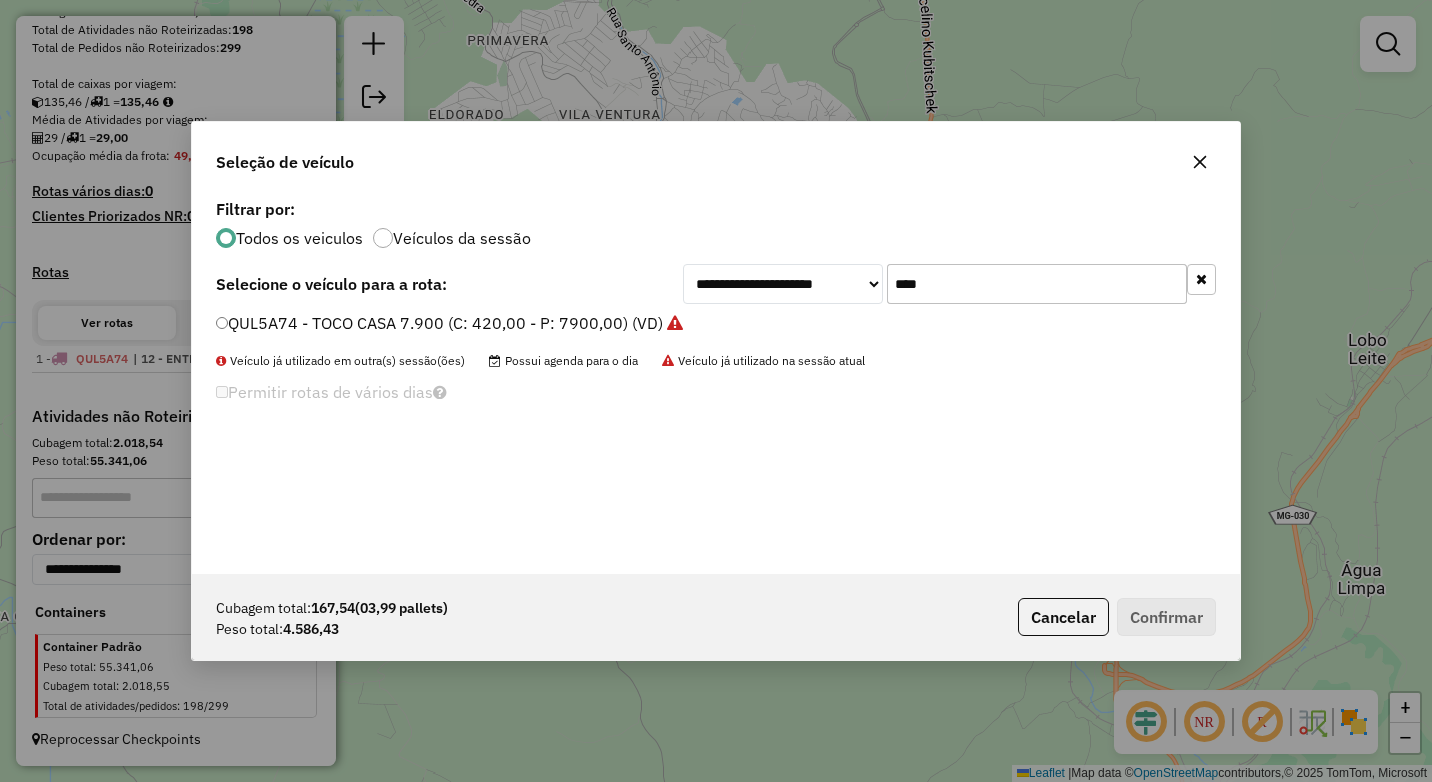 click on "****" 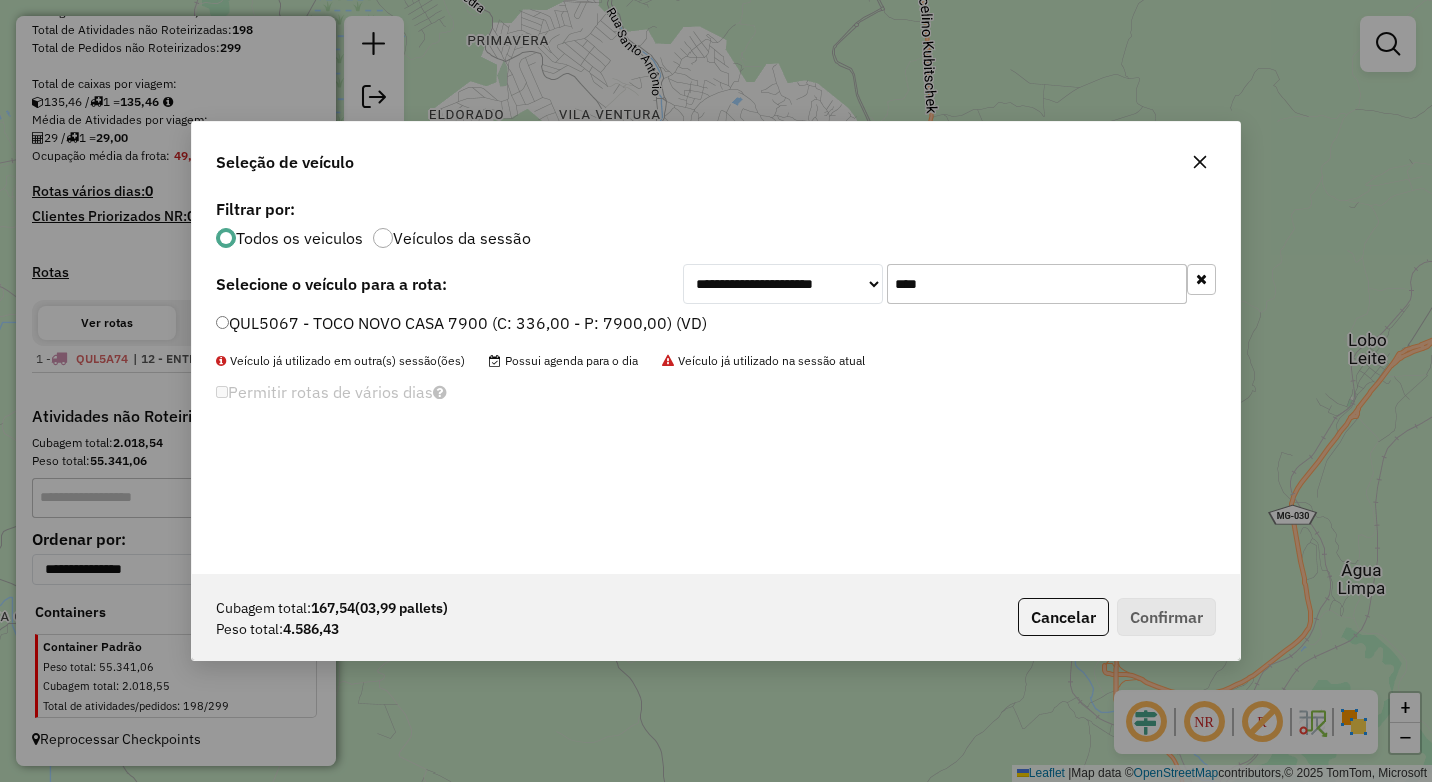 type on "****" 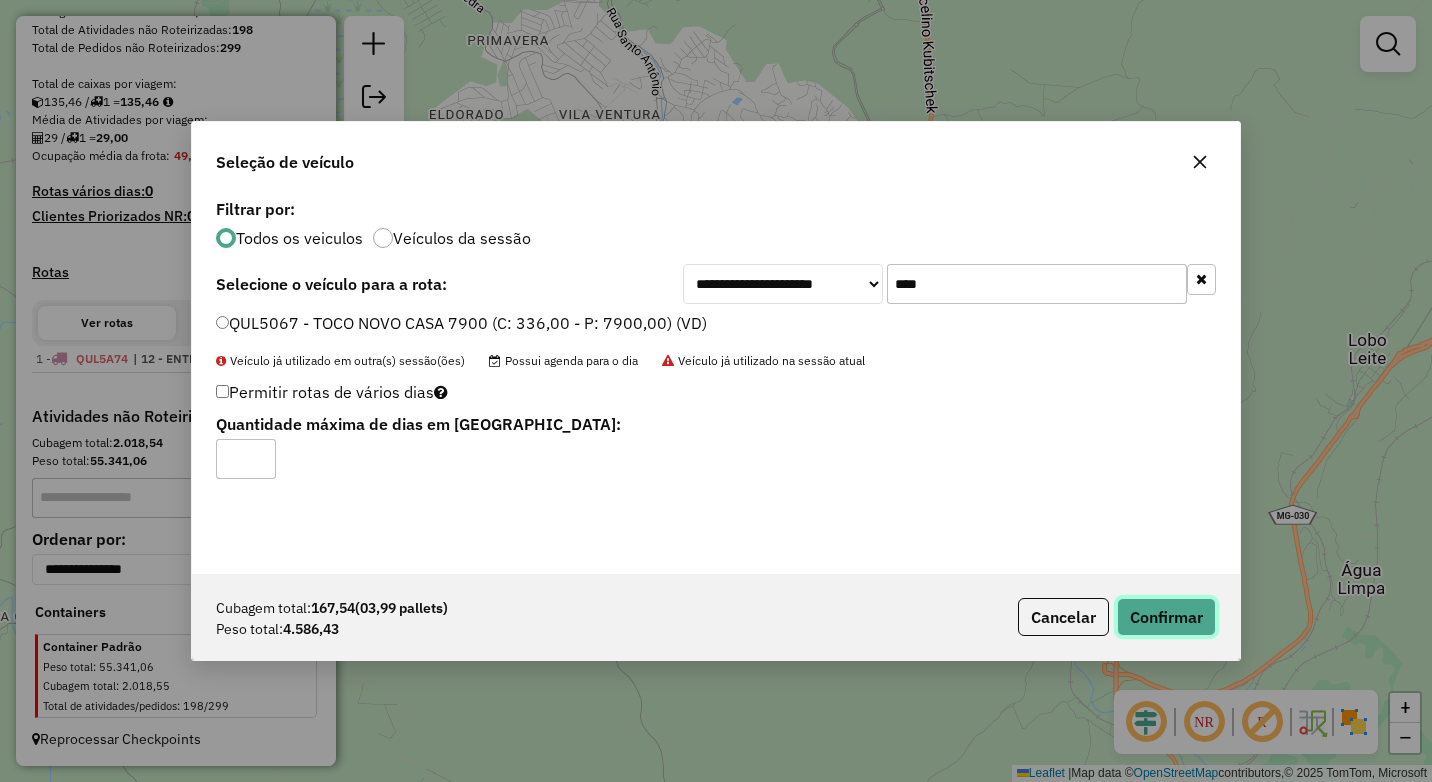 click on "Confirmar" 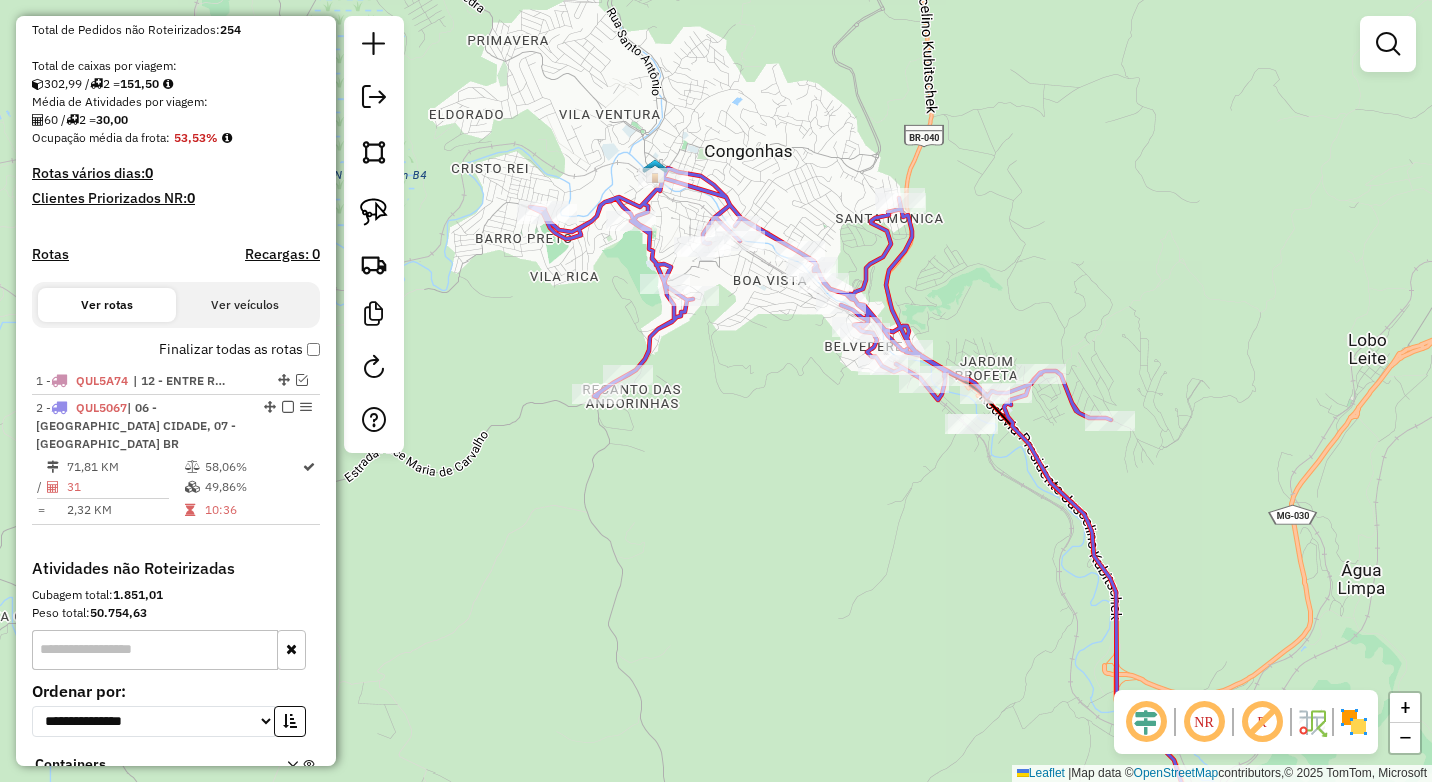 scroll, scrollTop: 400, scrollLeft: 0, axis: vertical 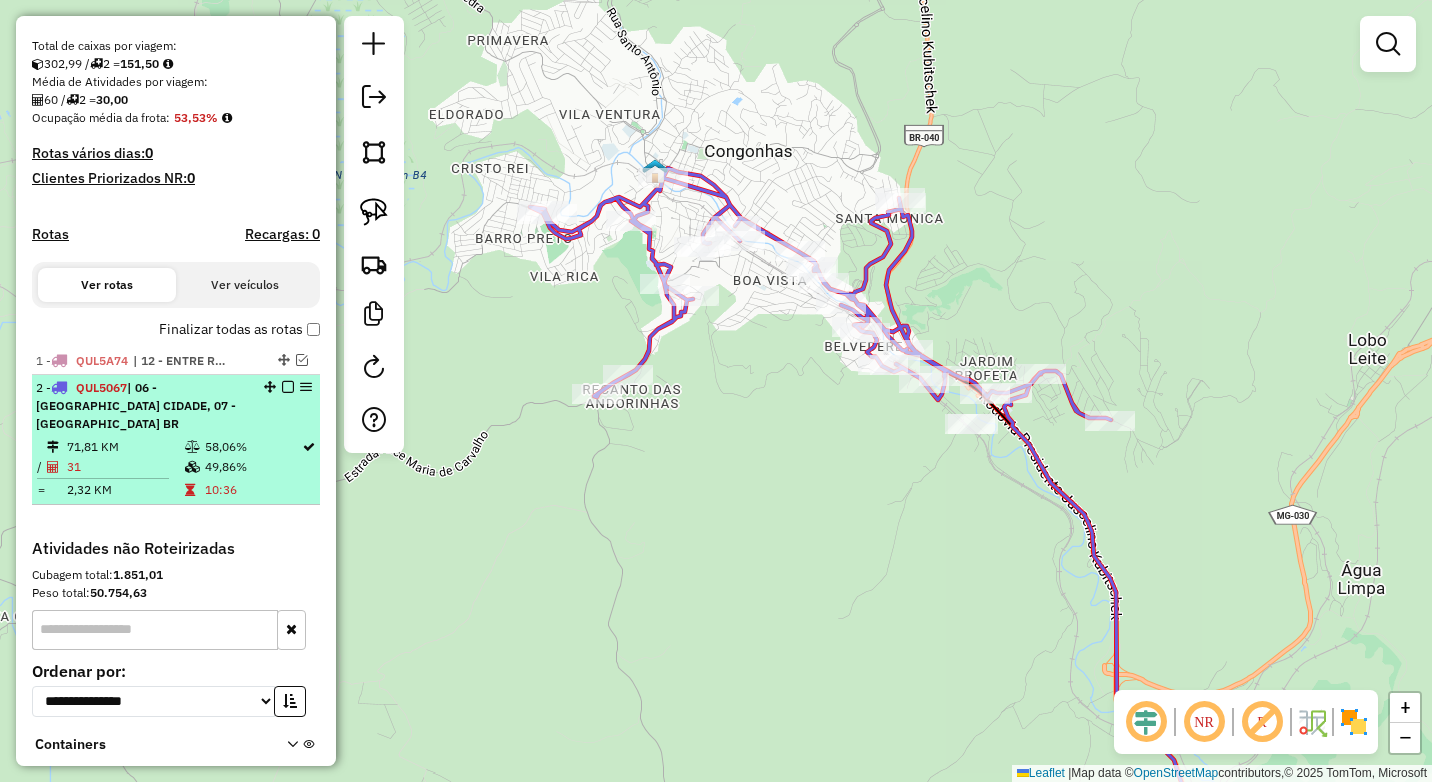 drag, startPoint x: 279, startPoint y: 406, endPoint x: 288, endPoint y: 411, distance: 10.29563 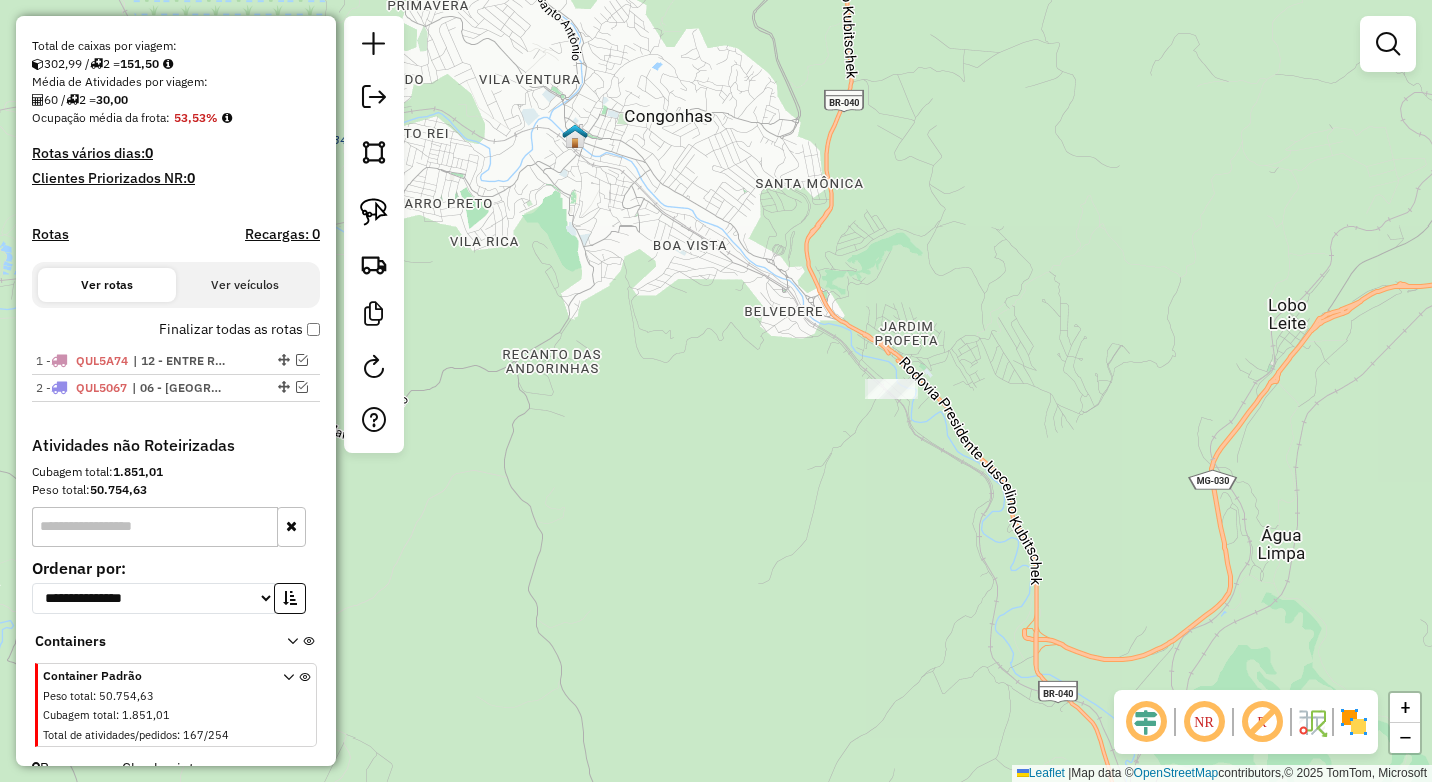 drag, startPoint x: 911, startPoint y: 595, endPoint x: 641, endPoint y: 394, distance: 336.60214 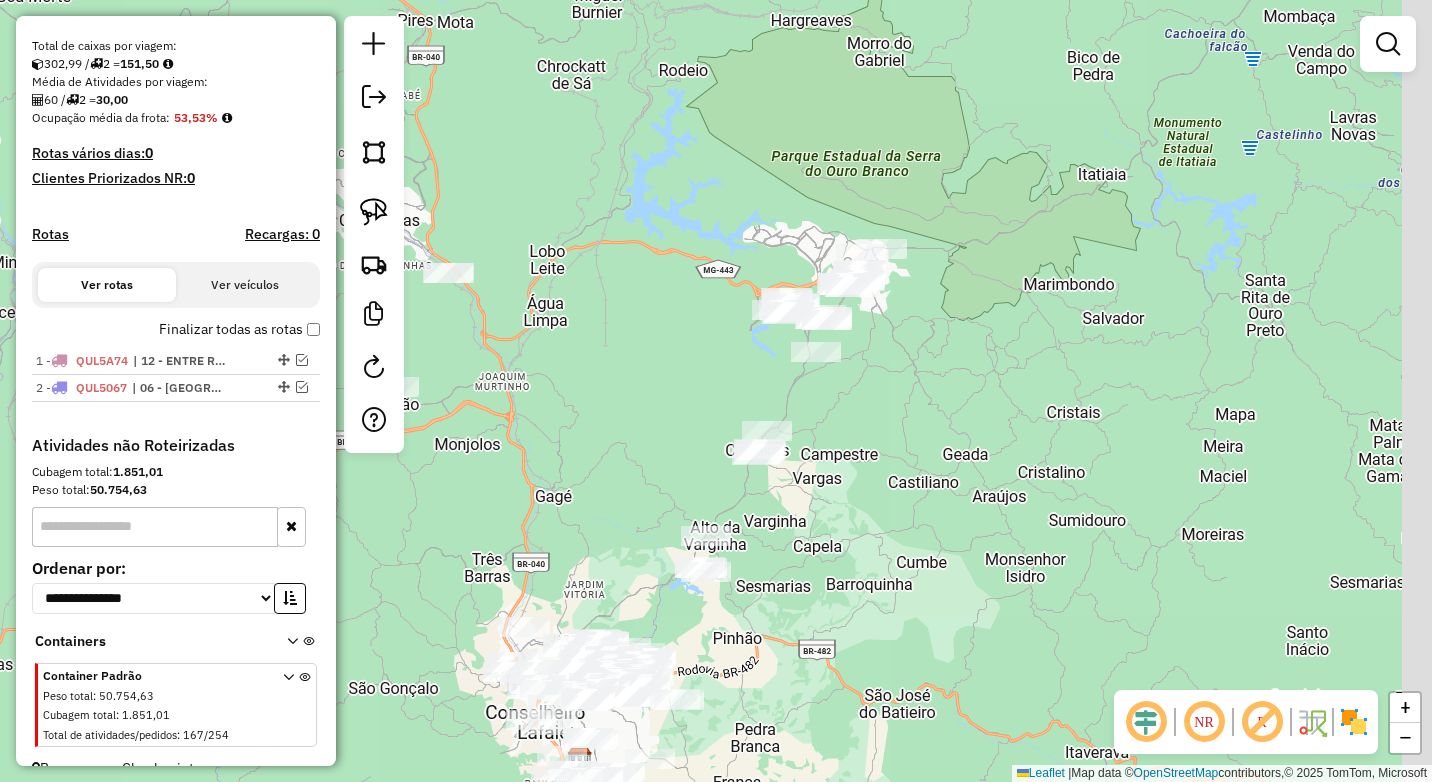 drag, startPoint x: 787, startPoint y: 570, endPoint x: 513, endPoint y: 447, distance: 300.34146 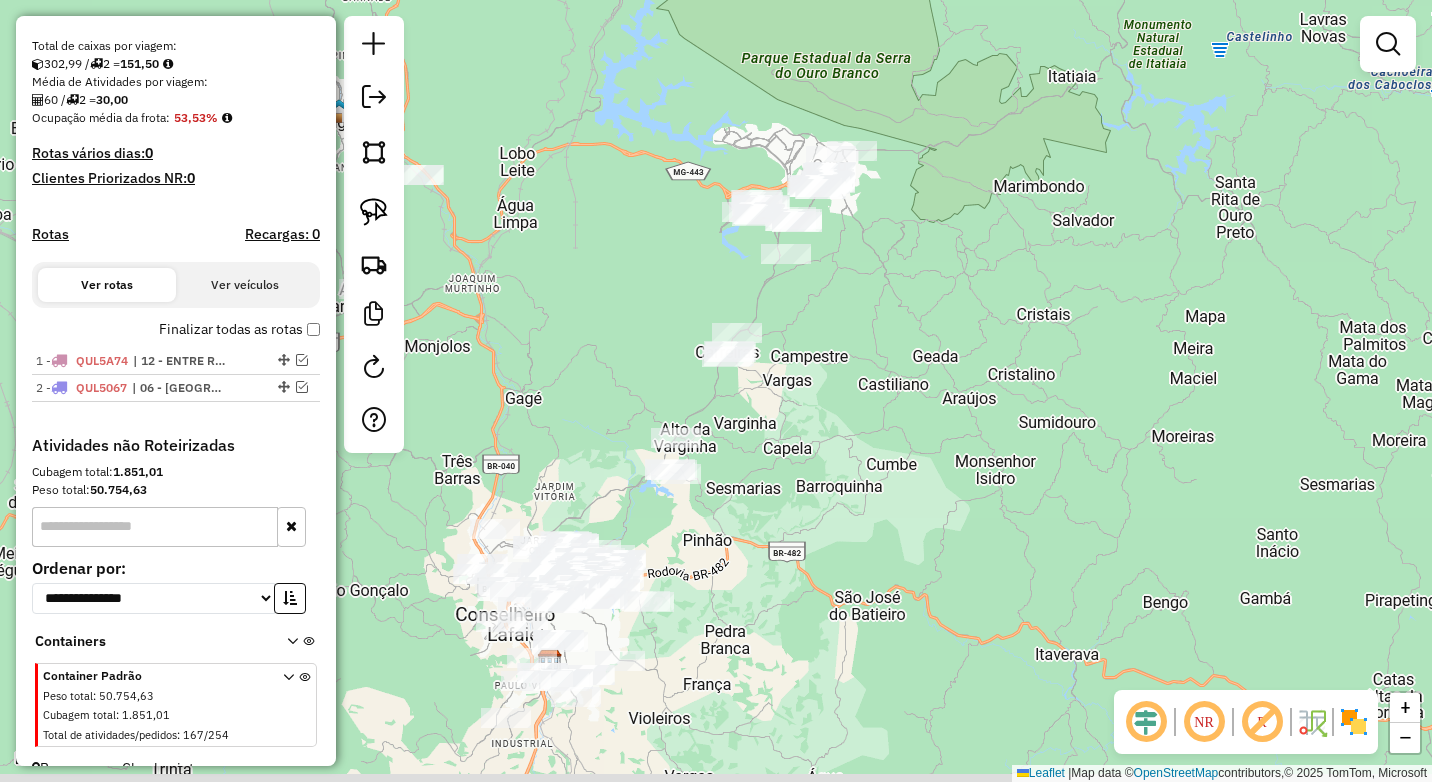 drag, startPoint x: 534, startPoint y: 479, endPoint x: 621, endPoint y: 219, distance: 274.16965 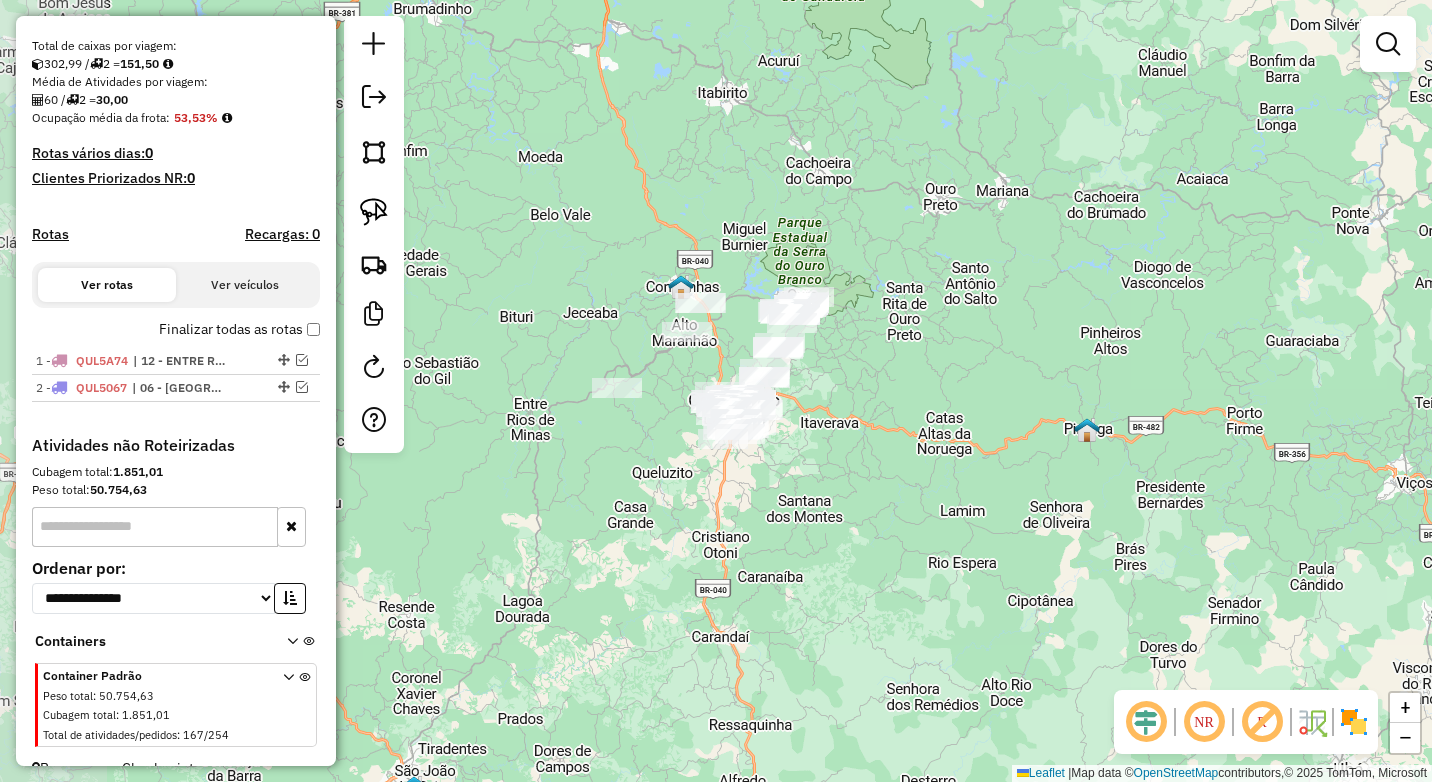 drag, startPoint x: 566, startPoint y: 506, endPoint x: 715, endPoint y: 504, distance: 149.01343 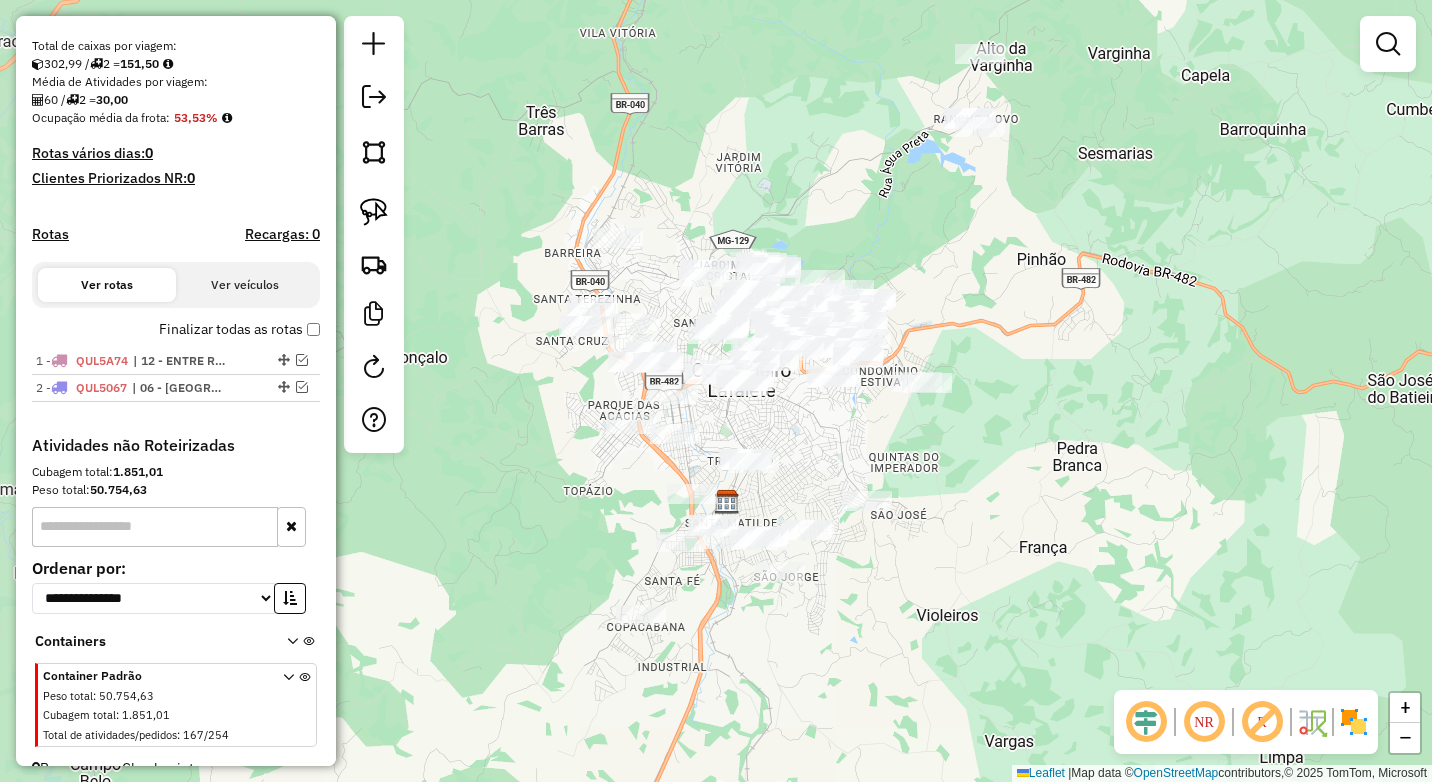 drag, startPoint x: 810, startPoint y: 407, endPoint x: 845, endPoint y: 466, distance: 68.60029 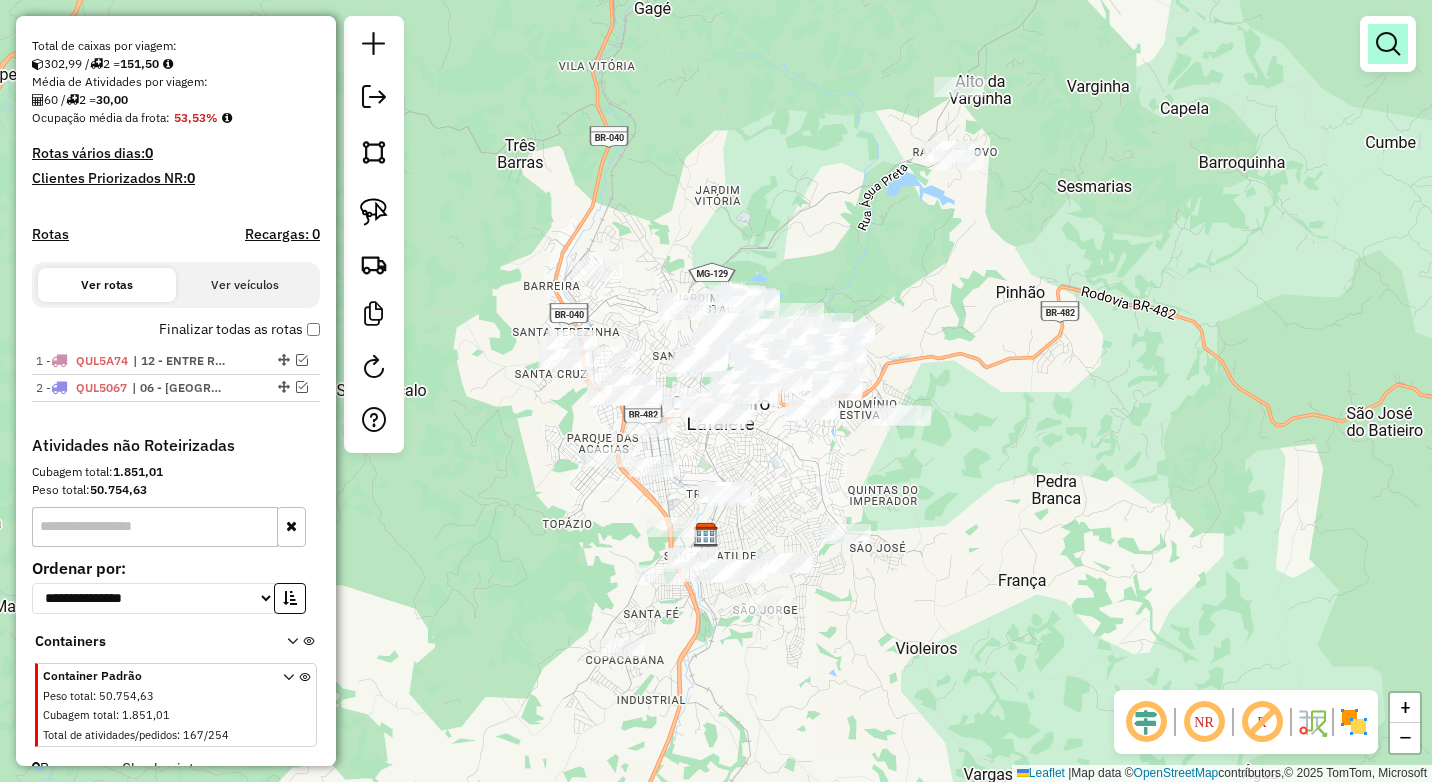 click at bounding box center (1388, 44) 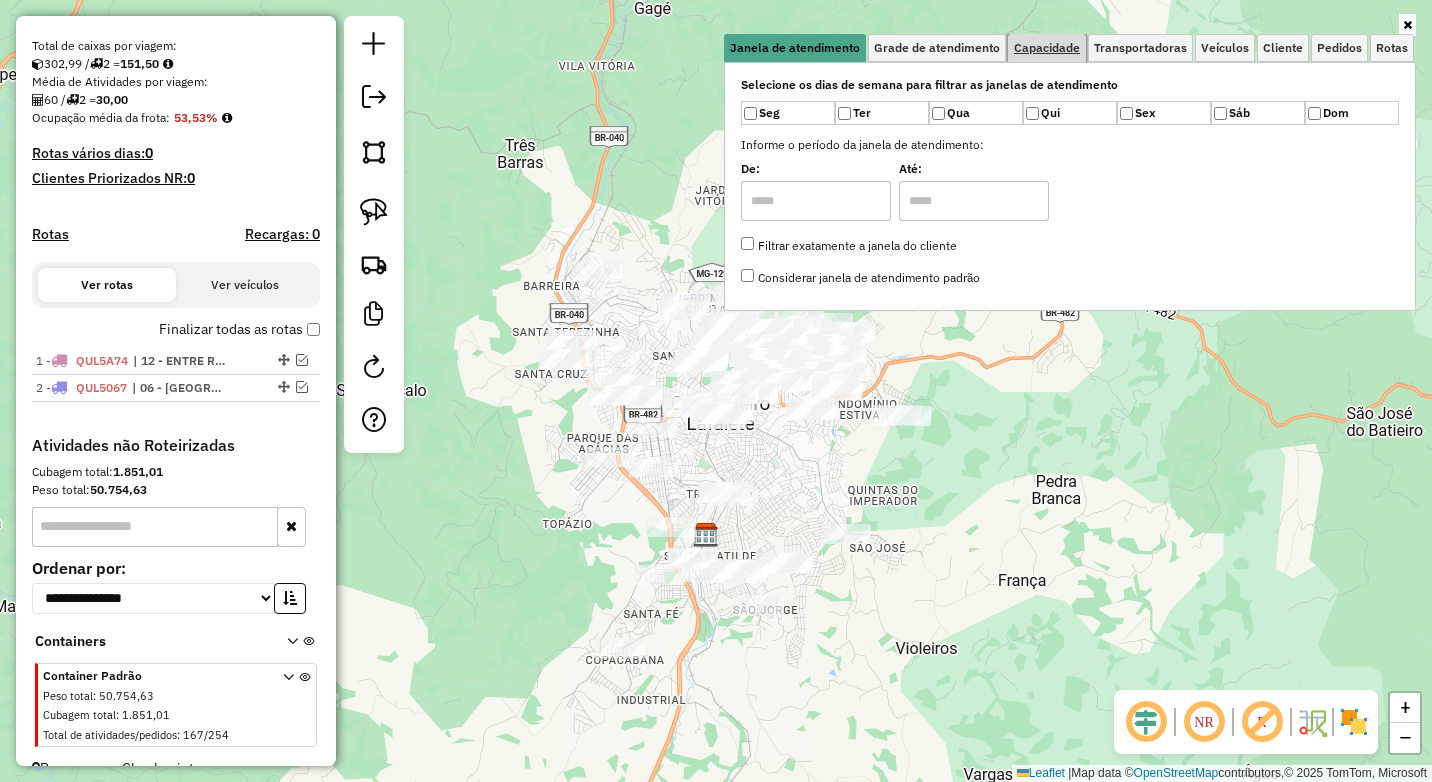 click on "Capacidade" at bounding box center (1047, 48) 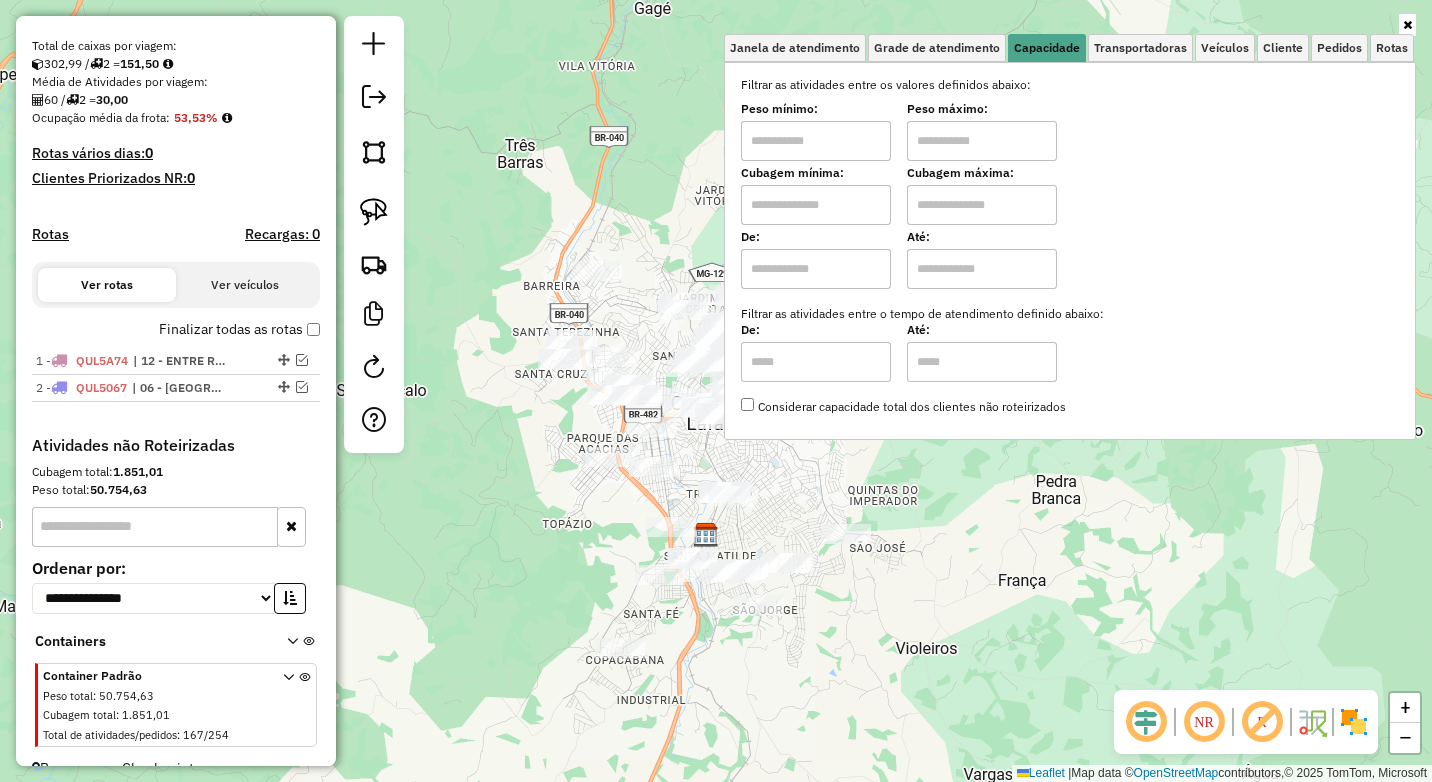 click at bounding box center (816, 141) 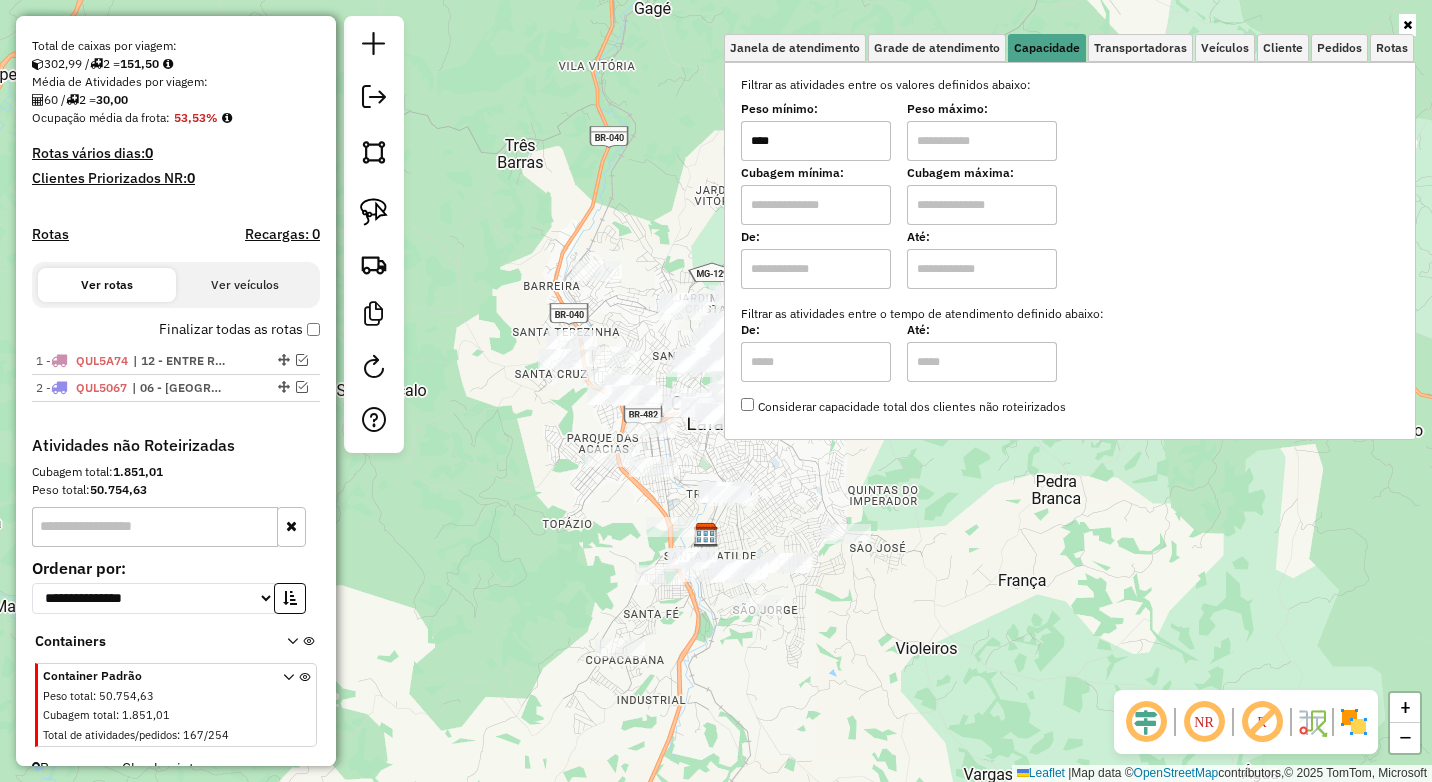 type on "****" 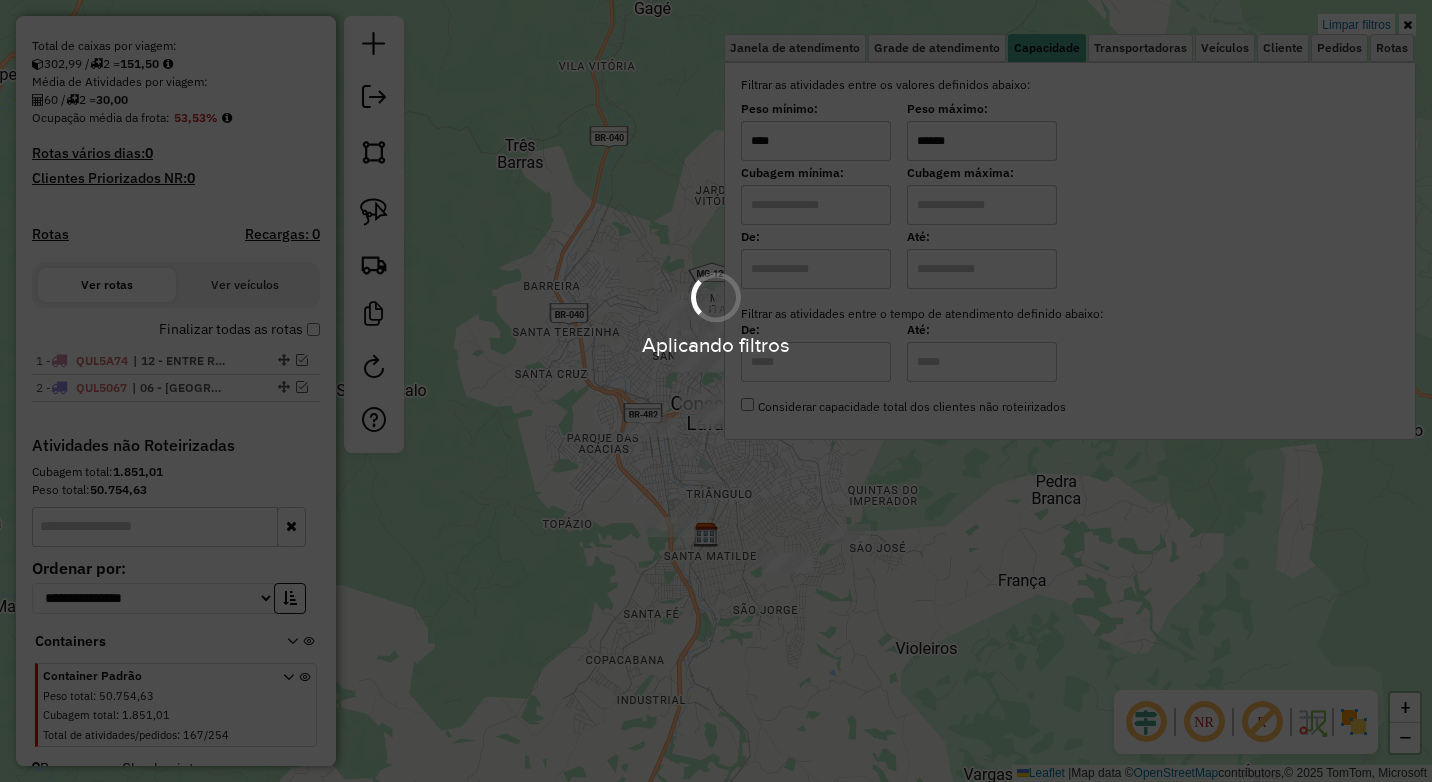 click on "Aplicando filtros  Pop-up bloqueado!  Seu navegador bloqueou automáticamente a abertura de uma nova janela.   Acesse as configurações e adicione o endereço do sistema a lista de permissão.   Fechar  Informações da Sessão 963772 - 11/07/2025     Criação: 10/07/2025 18:45   Depósito:  Farid - Conselheiro Lafaiete  Total de rotas:  2  Distância Total:  183,86 km  Tempo total:  22:49  Valor total:  R$ 301.380,93  - Total roteirizado:  R$ 53.220,69  - Total não roteirizado:  R$ 248.160,24  Total de Atividades Roteirizadas:  60  Total de Pedidos Roteirizados:  93  Peso total roteirizado:  8.457,36  Cubagem total roteirizado:  302,99  Total de Atividades não Roteirizadas:  167  Total de Pedidos não Roteirizados:  254 Total de caixas por viagem:  302,99 /   2 =  151,50 Média de Atividades por viagem:  60 /   2 =  30,00 Ocupação média da frota:  53,53%   Rotas vários dias:  0  Clientes Priorizados NR:  0 Rotas  Recargas: 0   Ver rotas   Ver veículos  Finalizar todas as rotas   1 -       QUL5A74" at bounding box center [716, 391] 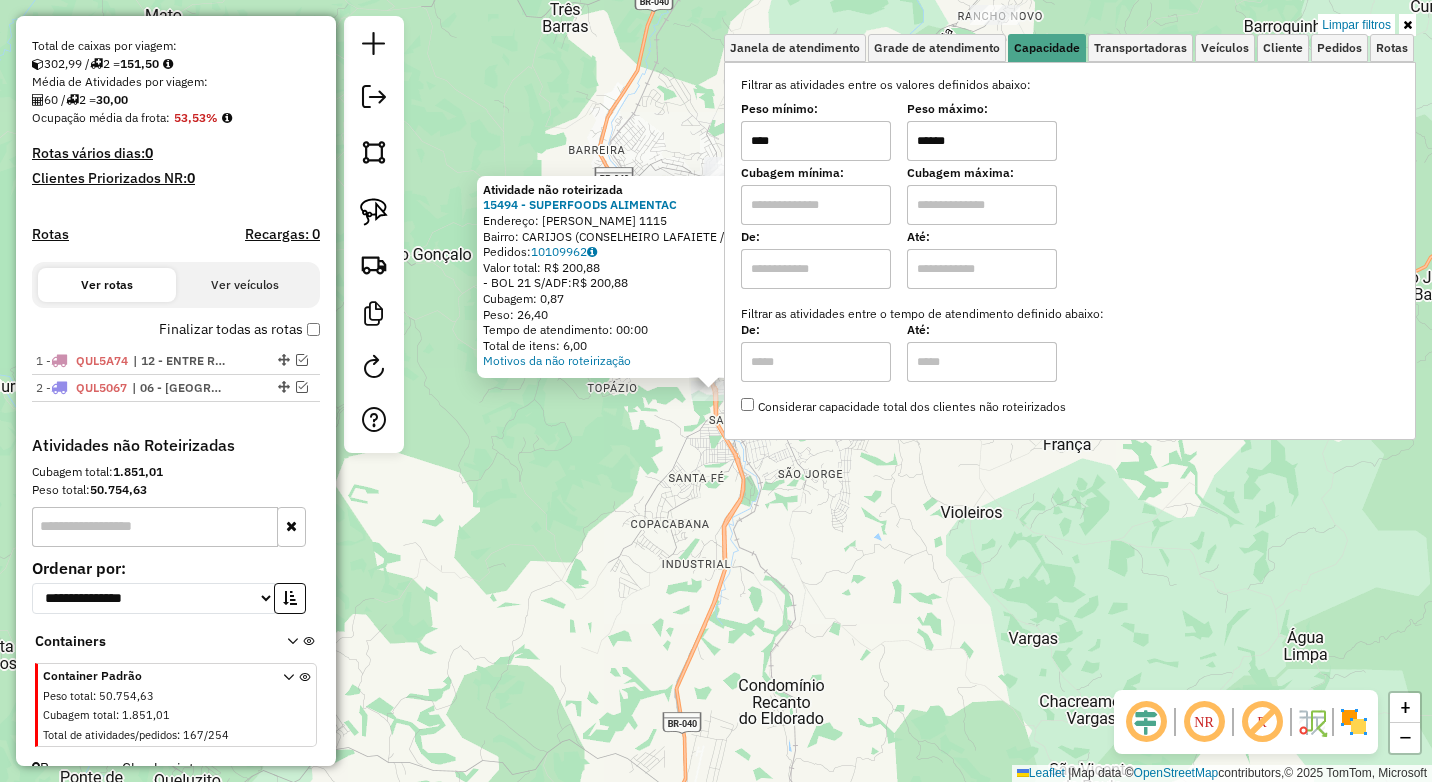 click on "Atividade não roteirizada 15494 - SUPERFOODS ALIMENTAC  Endereço:  LOPES FRANCO 1115   Bairro: CARIJOS (CONSELHEIRO LAFAIETE / MG)   Pedidos:  10109962   Valor total: R$ 200,88   - BOL 21 S/ADF:  R$ 200,88   Cubagem: 0,87   Peso: 26,40   Tempo de atendimento: 00:00   Total de itens: 6,00  Motivos da não roteirização × Limpar filtros Janela de atendimento Grade de atendimento Capacidade Transportadoras Veículos Cliente Pedidos  Rotas Selecione os dias de semana para filtrar as janelas de atendimento  Seg   Ter   Qua   Qui   Sex   Sáb   Dom  Informe o período da janela de atendimento: De: Até:  Filtrar exatamente a janela do cliente  Considerar janela de atendimento padrão  Selecione os dias de semana para filtrar as grades de atendimento  Seg   Ter   Qua   Qui   Sex   Sáb   Dom   Considerar clientes sem dia de atendimento cadastrado  Clientes fora do dia de atendimento selecionado Filtrar as atividades entre os valores definidos abaixo:  Peso mínimo:  ****  Peso máximo:  ******  Cubagem mínima:" 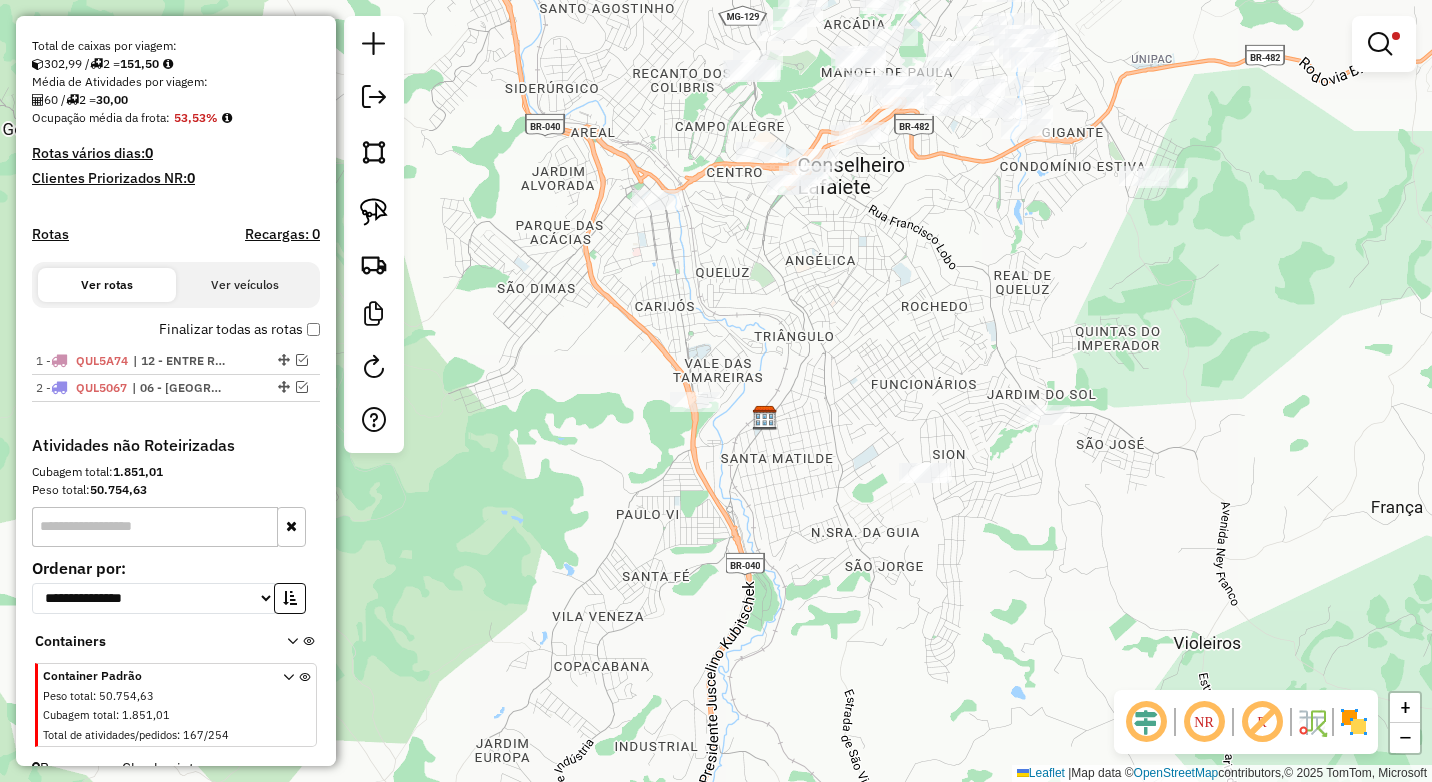 drag, startPoint x: 812, startPoint y: 340, endPoint x: 846, endPoint y: 428, distance: 94.33981 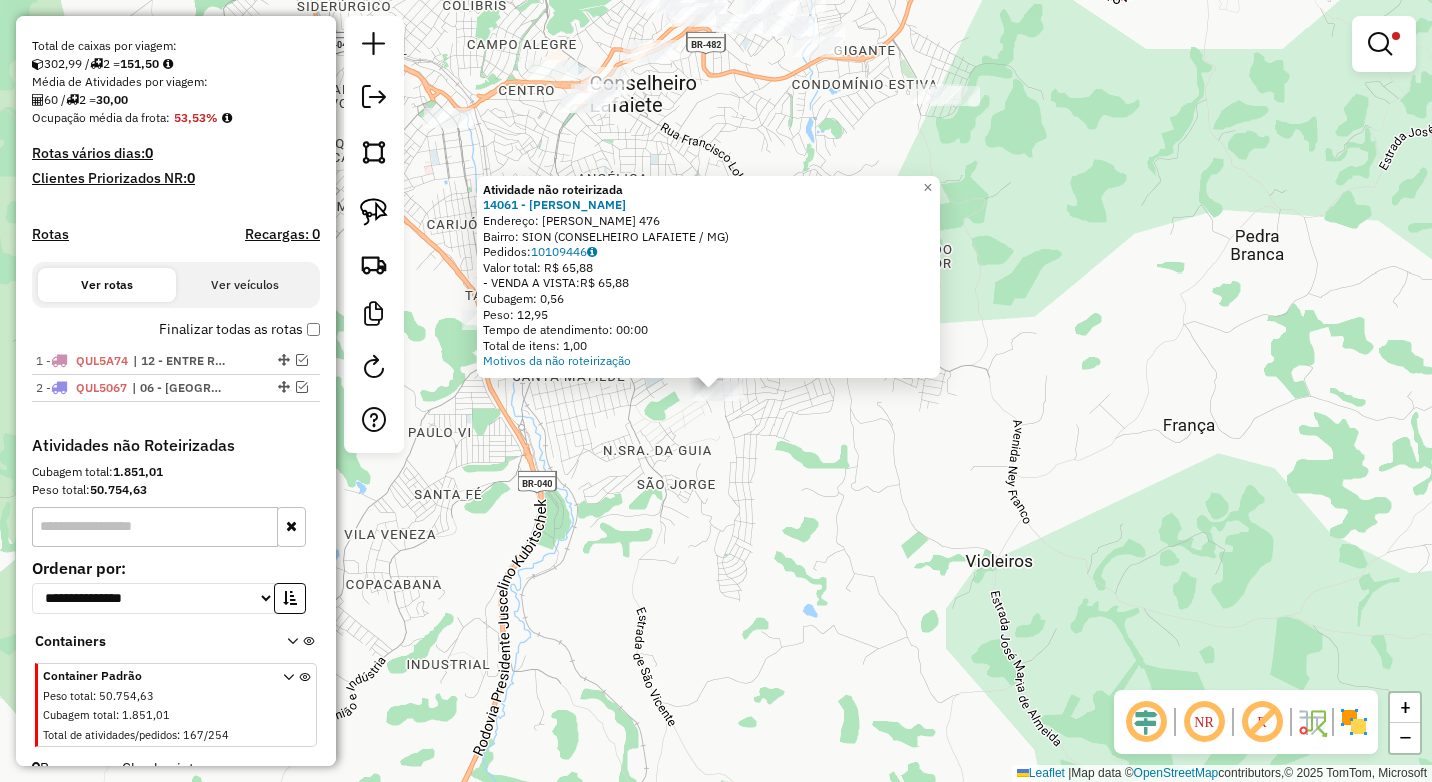 click on "Atividade não roteirizada 14061 - VANILDA ELCLIDIA  Endereço:  JOSE PINTO FIGUEIREDO 476   Bairro: SION (CONSELHEIRO LAFAIETE / MG)   Pedidos:  10109446   Valor total: R$ 65,88   - VENDA A VISTA:  R$ 65,88   Cubagem: 0,56   Peso: 12,95   Tempo de atendimento: 00:00   Total de itens: 1,00  Motivos da não roteirização × Limpar filtros Janela de atendimento Grade de atendimento Capacidade Transportadoras Veículos Cliente Pedidos  Rotas Selecione os dias de semana para filtrar as janelas de atendimento  Seg   Ter   Qua   Qui   Sex   Sáb   Dom  Informe o período da janela de atendimento: De: Até:  Filtrar exatamente a janela do cliente  Considerar janela de atendimento padrão  Selecione os dias de semana para filtrar as grades de atendimento  Seg   Ter   Qua   Qui   Sex   Sáb   Dom   Considerar clientes sem dia de atendimento cadastrado  Clientes fora do dia de atendimento selecionado Filtrar as atividades entre os valores definidos abaixo:  Peso mínimo:  ****  Peso máximo:  ******  Cubagem mínima:" 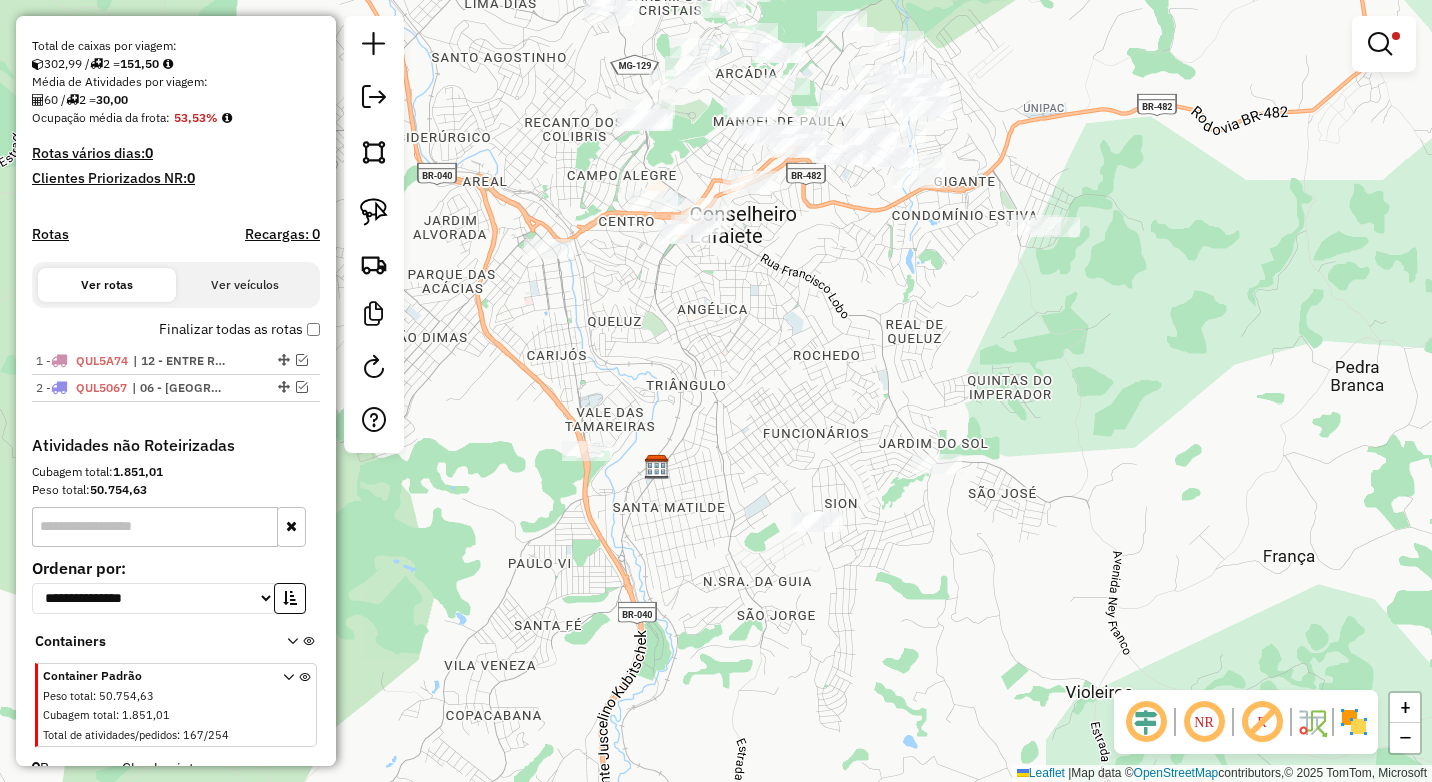 drag, startPoint x: 647, startPoint y: 338, endPoint x: 747, endPoint y: 469, distance: 164.80595 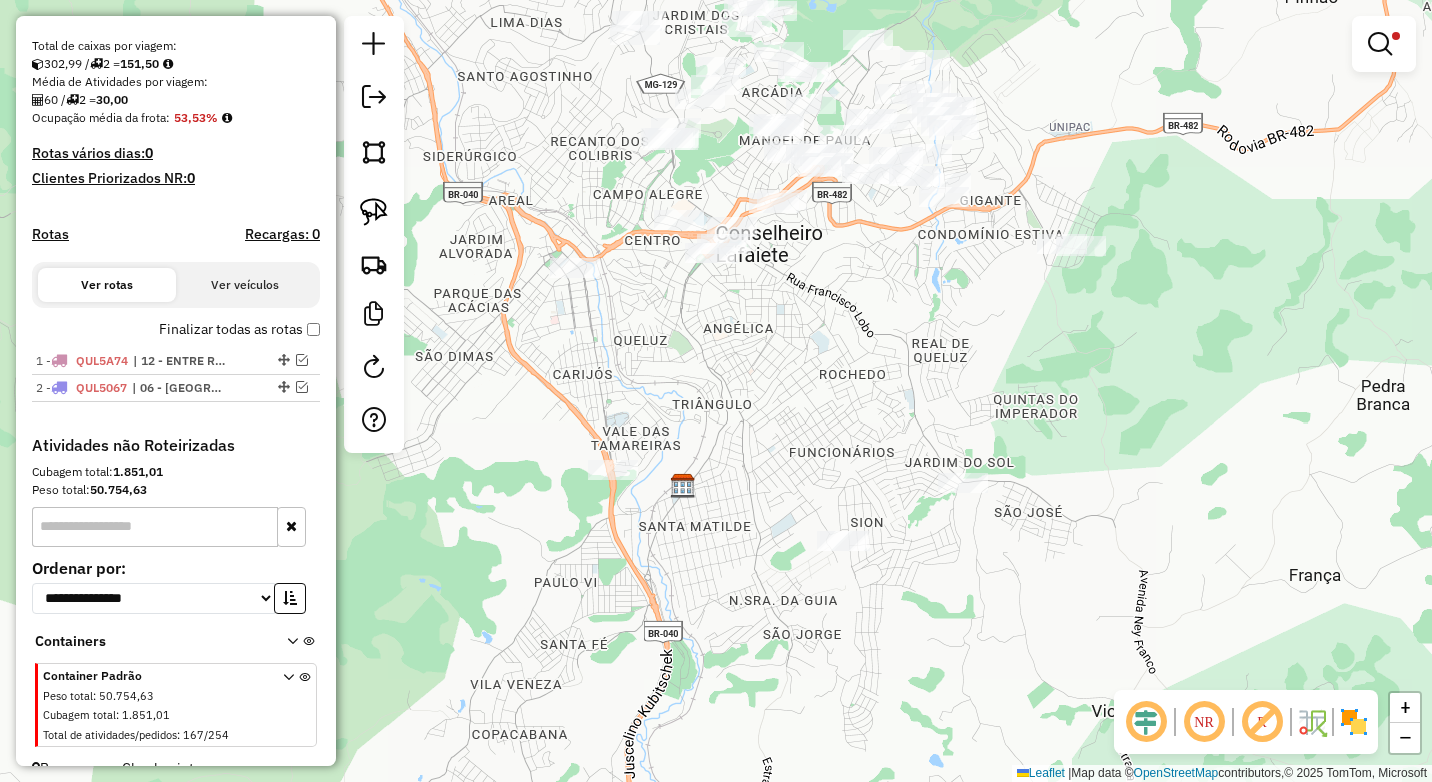 click on "Limpar filtros Janela de atendimento Grade de atendimento Capacidade Transportadoras Veículos Cliente Pedidos  Rotas Selecione os dias de semana para filtrar as janelas de atendimento  Seg   Ter   Qua   Qui   Sex   Sáb   Dom  Informe o período da janela de atendimento: De: Até:  Filtrar exatamente a janela do cliente  Considerar janela de atendimento padrão  Selecione os dias de semana para filtrar as grades de atendimento  Seg   Ter   Qua   Qui   Sex   Sáb   Dom   Considerar clientes sem dia de atendimento cadastrado  Clientes fora do dia de atendimento selecionado Filtrar as atividades entre os valores definidos abaixo:  Peso mínimo:  ****  Peso máximo:  ******  Cubagem mínima:   Cubagem máxima:   De:   Até:  Filtrar as atividades entre o tempo de atendimento definido abaixo:  De:   Até:   Considerar capacidade total dos clientes não roteirizados Transportadora: Selecione um ou mais itens Tipo de veículo: Selecione um ou mais itens Veículo: Selecione um ou mais itens Motorista: Nome: Rótulo:" 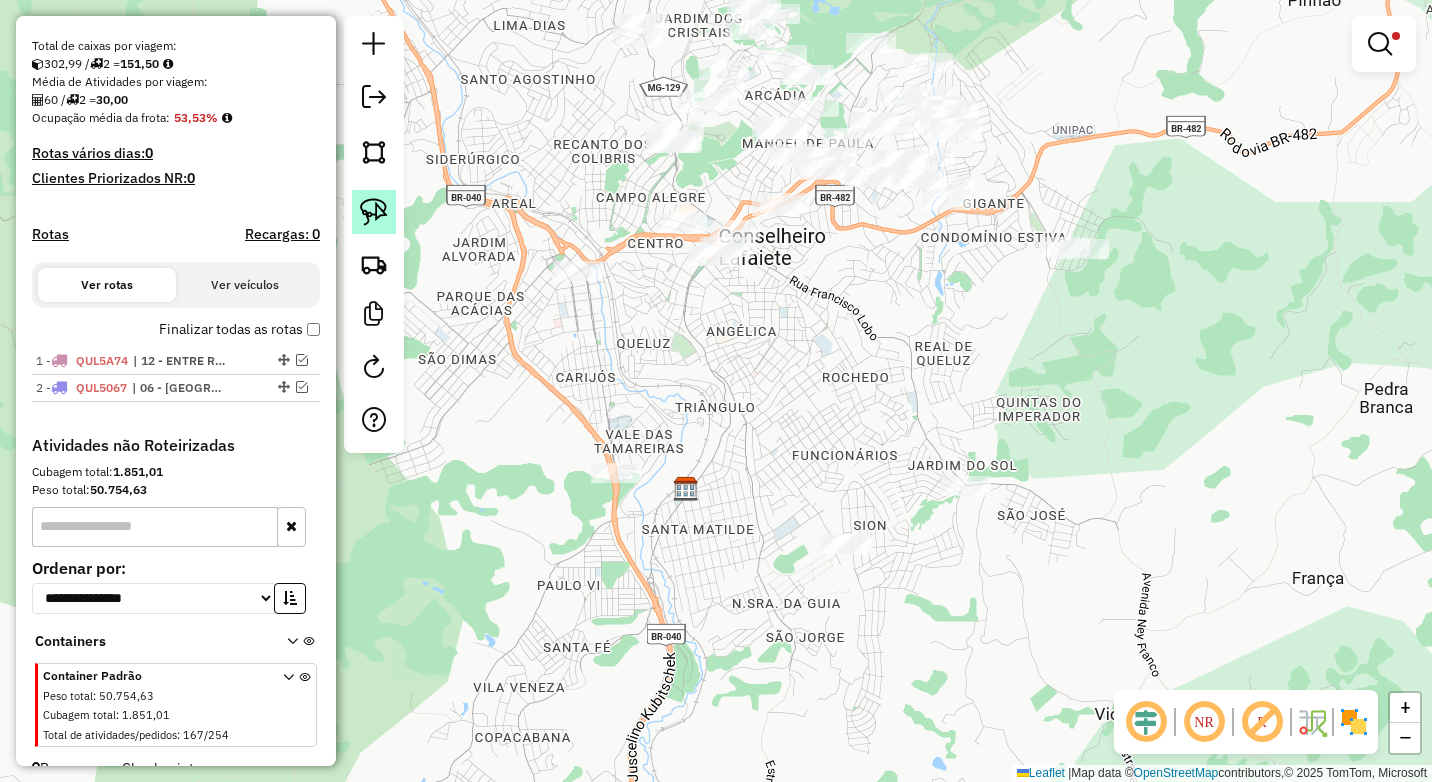 click 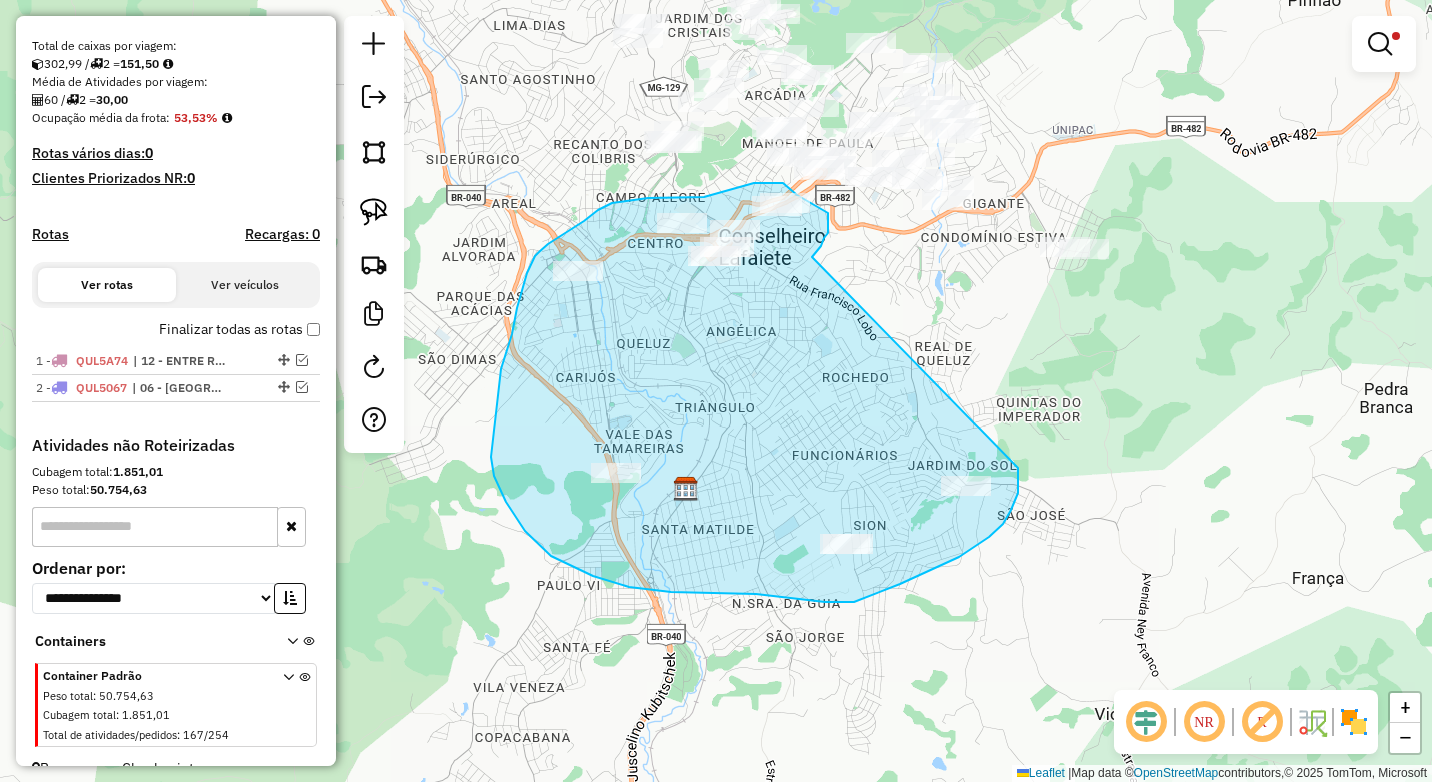 drag, startPoint x: 818, startPoint y: 250, endPoint x: 1018, endPoint y: 468, distance: 295.84454 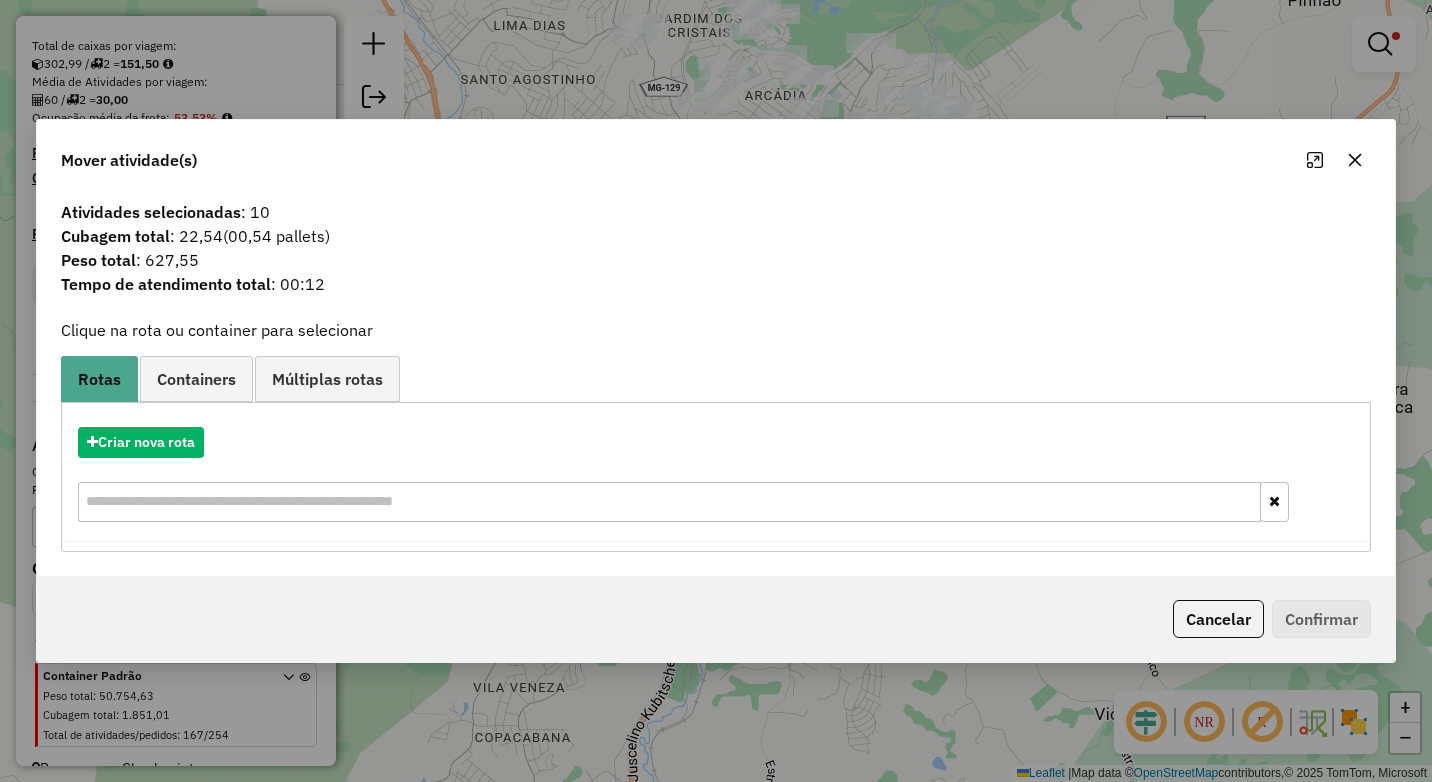 click 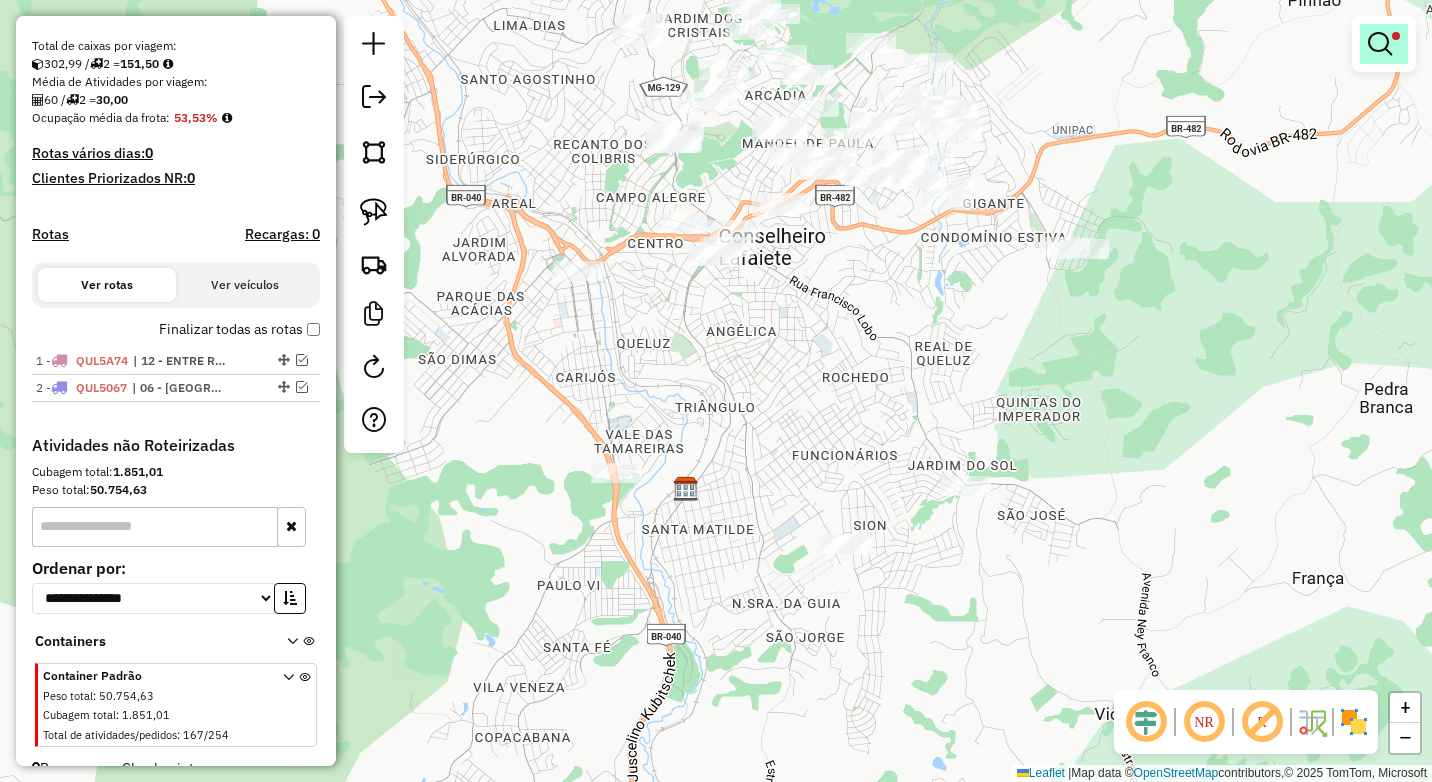 click at bounding box center [1380, 44] 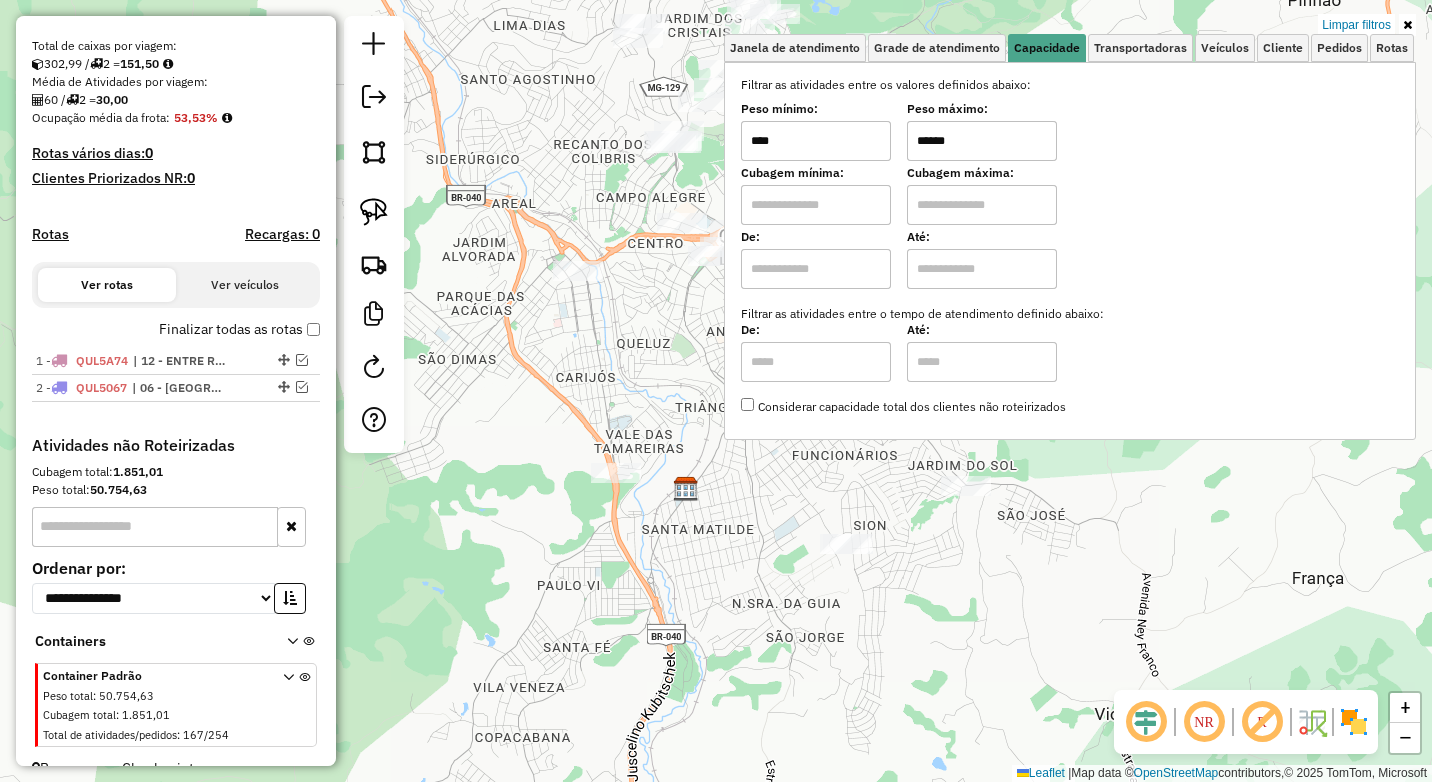 drag, startPoint x: 950, startPoint y: 142, endPoint x: 883, endPoint y: 143, distance: 67.00746 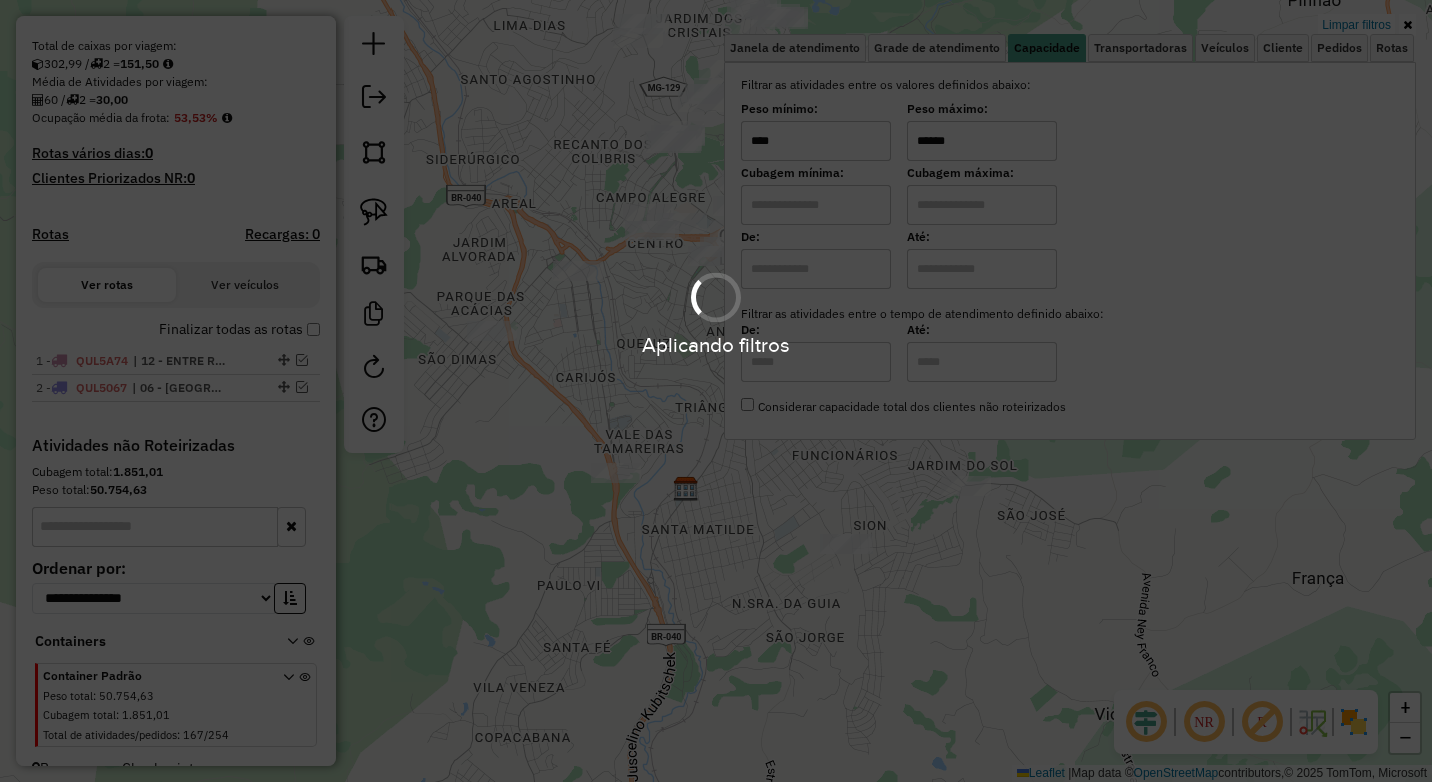 type on "******" 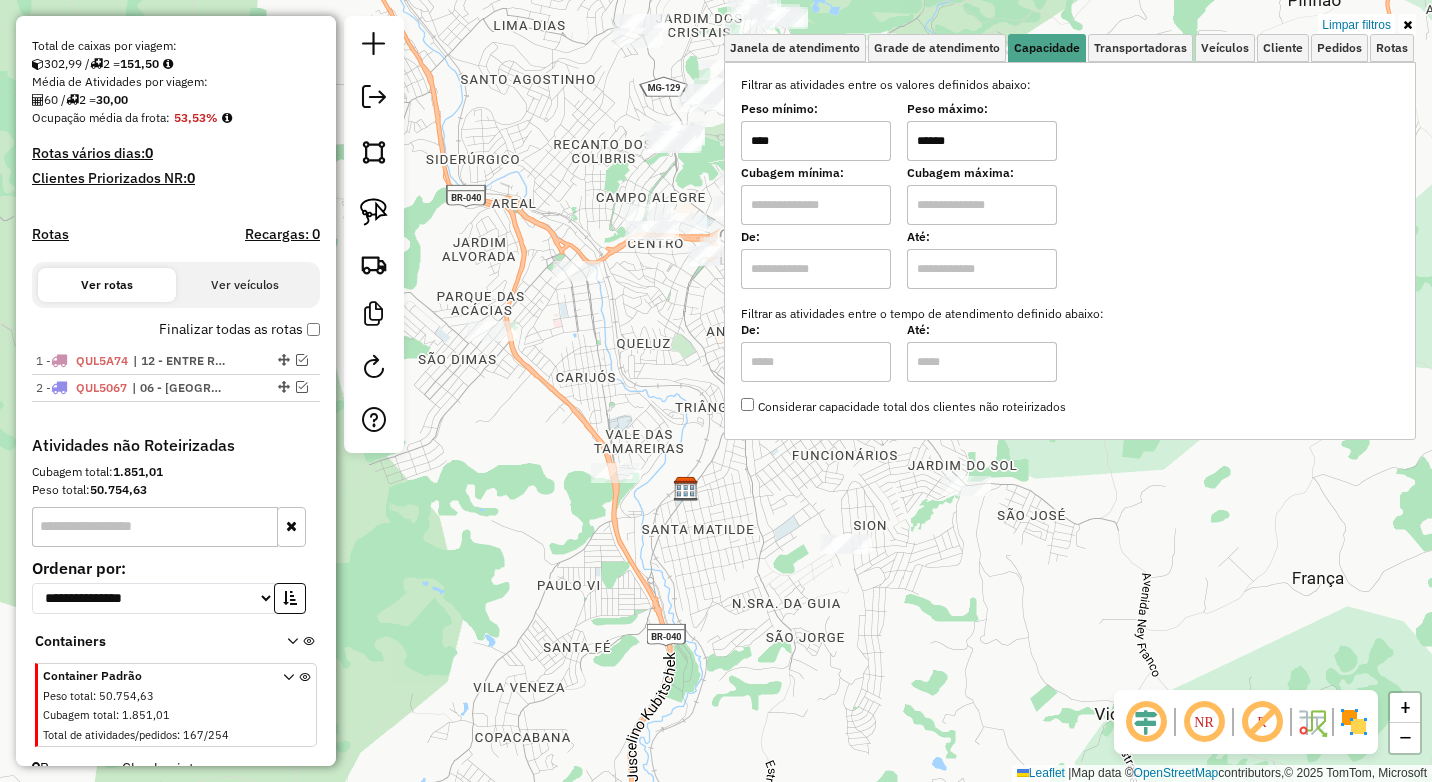 click on "Limpar filtros Janela de atendimento Grade de atendimento Capacidade Transportadoras Veículos Cliente Pedidos  Rotas Selecione os dias de semana para filtrar as janelas de atendimento  Seg   Ter   Qua   Qui   Sex   Sáb   Dom  Informe o período da janela de atendimento: De: Até:  Filtrar exatamente a janela do cliente  Considerar janela de atendimento padrão  Selecione os dias de semana para filtrar as grades de atendimento  Seg   Ter   Qua   Qui   Sex   Sáb   Dom   Considerar clientes sem dia de atendimento cadastrado  Clientes fora do dia de atendimento selecionado Filtrar as atividades entre os valores definidos abaixo:  Peso mínimo:  ****  Peso máximo:  ******  Cubagem mínima:   Cubagem máxima:   De:   Até:  Filtrar as atividades entre o tempo de atendimento definido abaixo:  De:   Até:   Considerar capacidade total dos clientes não roteirizados Transportadora: Selecione um ou mais itens Tipo de veículo: Selecione um ou mais itens Veículo: Selecione um ou mais itens Motorista: Nome: Rótulo:" 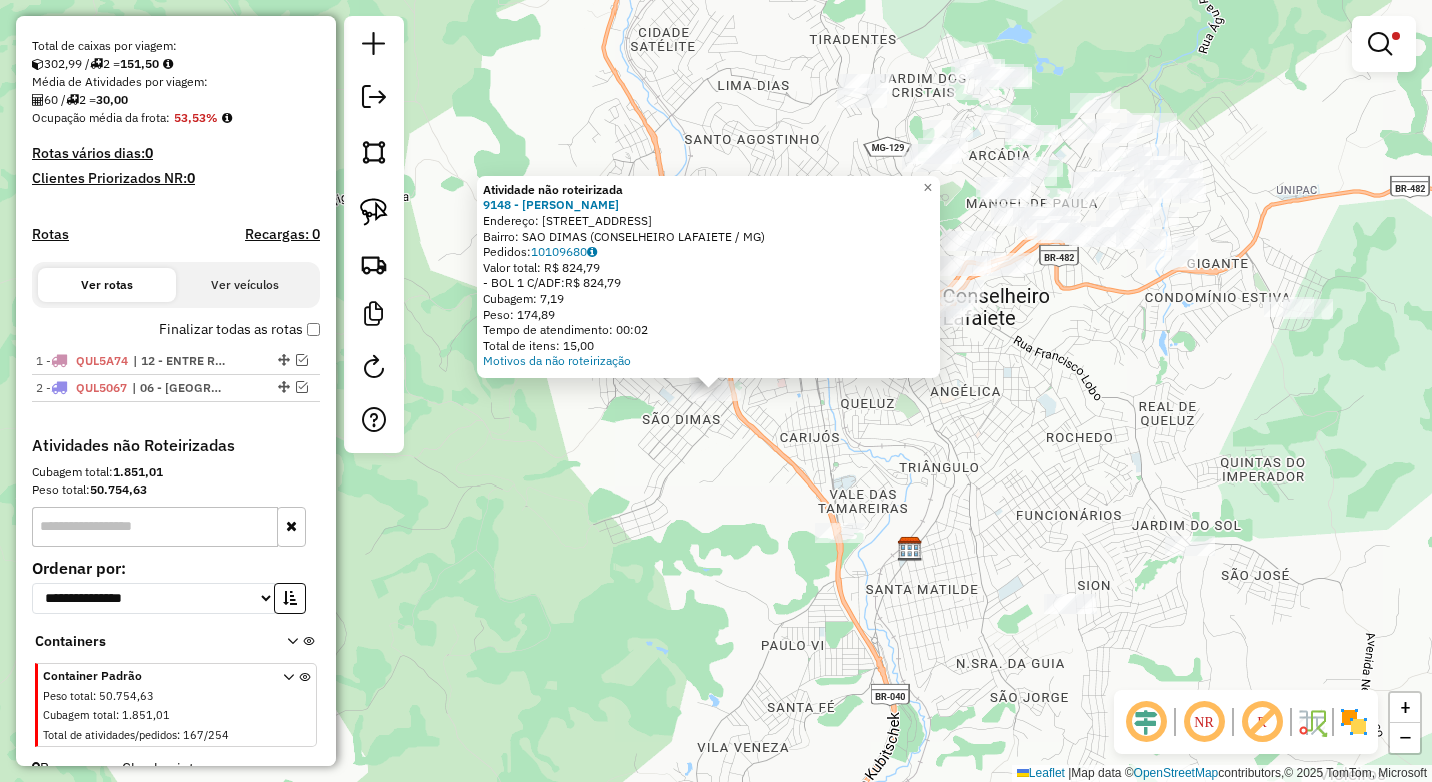 click on "Atividade não roteirizada 9148 - MERCADO ALMEIDA  Endereço:  BARAO DE POUSO ALEGRE 825   Bairro: SAO DIMAS (CONSELHEIRO LAFAIETE / MG)   Pedidos:  10109680   Valor total: R$ 824,79   - BOL 1 C/ADF:  R$ 824,79   Cubagem: 7,19   Peso: 174,89   Tempo de atendimento: 00:02   Total de itens: 15,00  Motivos da não roteirização × Limpar filtros Janela de atendimento Grade de atendimento Capacidade Transportadoras Veículos Cliente Pedidos  Rotas Selecione os dias de semana para filtrar as janelas de atendimento  Seg   Ter   Qua   Qui   Sex   Sáb   Dom  Informe o período da janela de atendimento: De: Até:  Filtrar exatamente a janela do cliente  Considerar janela de atendimento padrão  Selecione os dias de semana para filtrar as grades de atendimento  Seg   Ter   Qua   Qui   Sex   Sáb   Dom   Considerar clientes sem dia de atendimento cadastrado  Clientes fora do dia de atendimento selecionado Filtrar as atividades entre os valores definidos abaixo:  Peso mínimo:  ****  Peso máximo:  ******  De:   Até:" 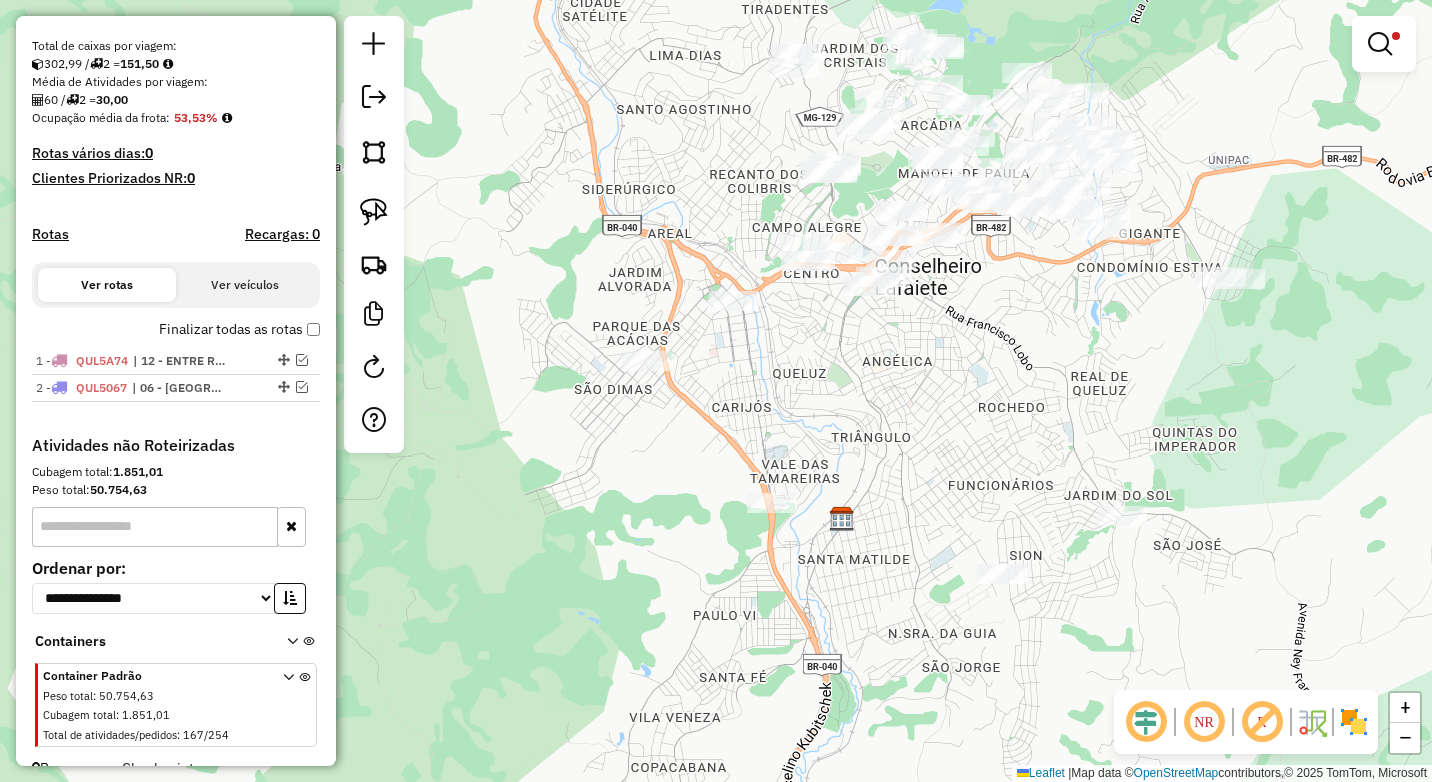 drag, startPoint x: 837, startPoint y: 456, endPoint x: 814, endPoint y: 440, distance: 28.01785 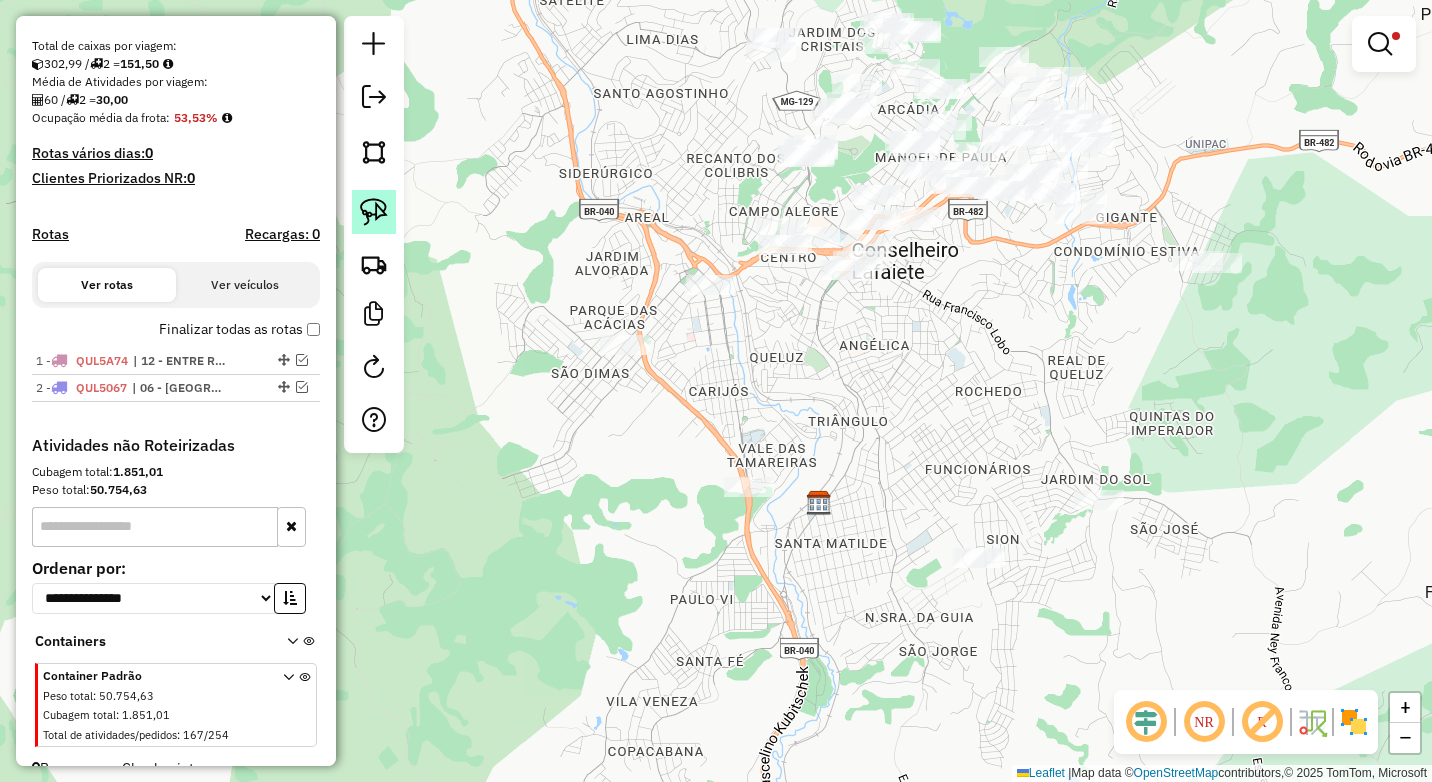click 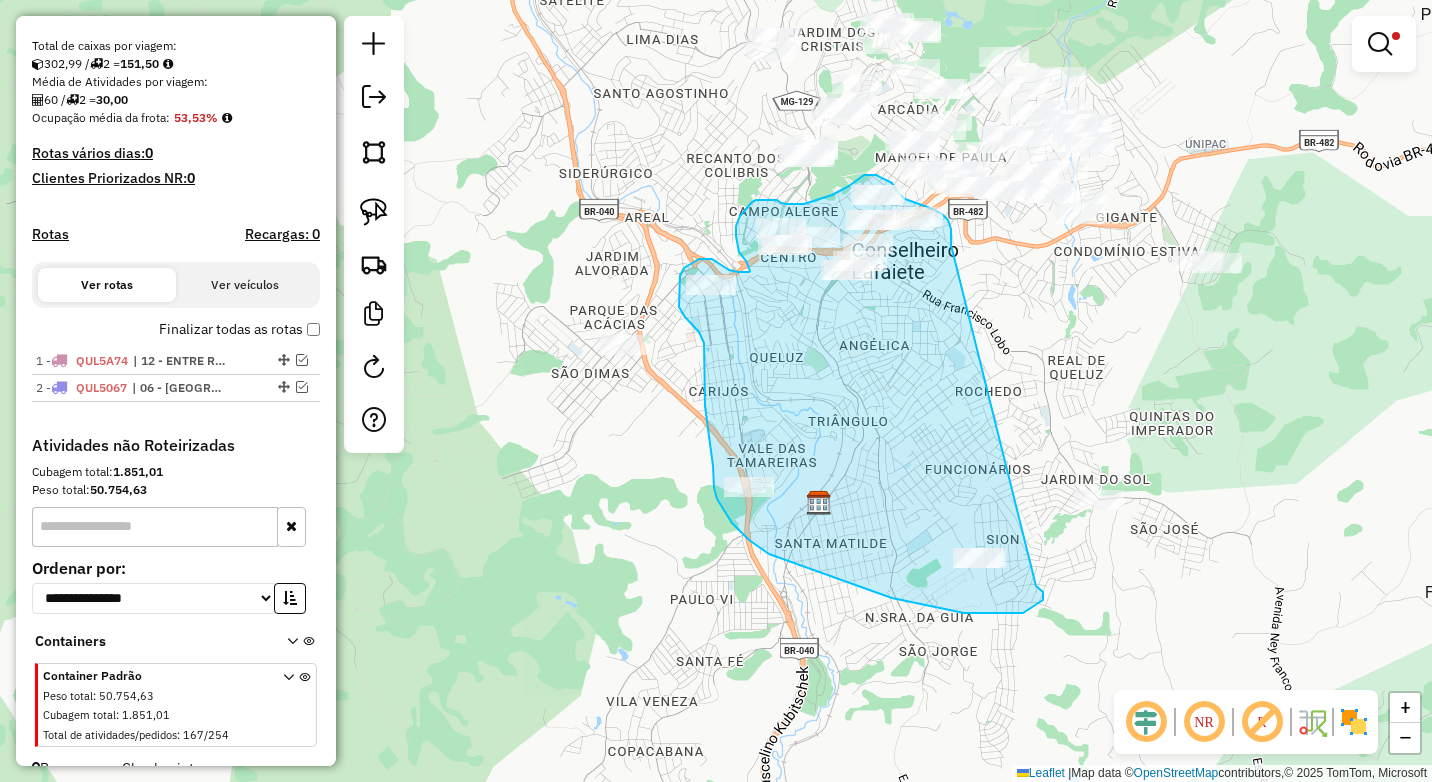 drag, startPoint x: 952, startPoint y: 244, endPoint x: 1036, endPoint y: 586, distance: 352.16473 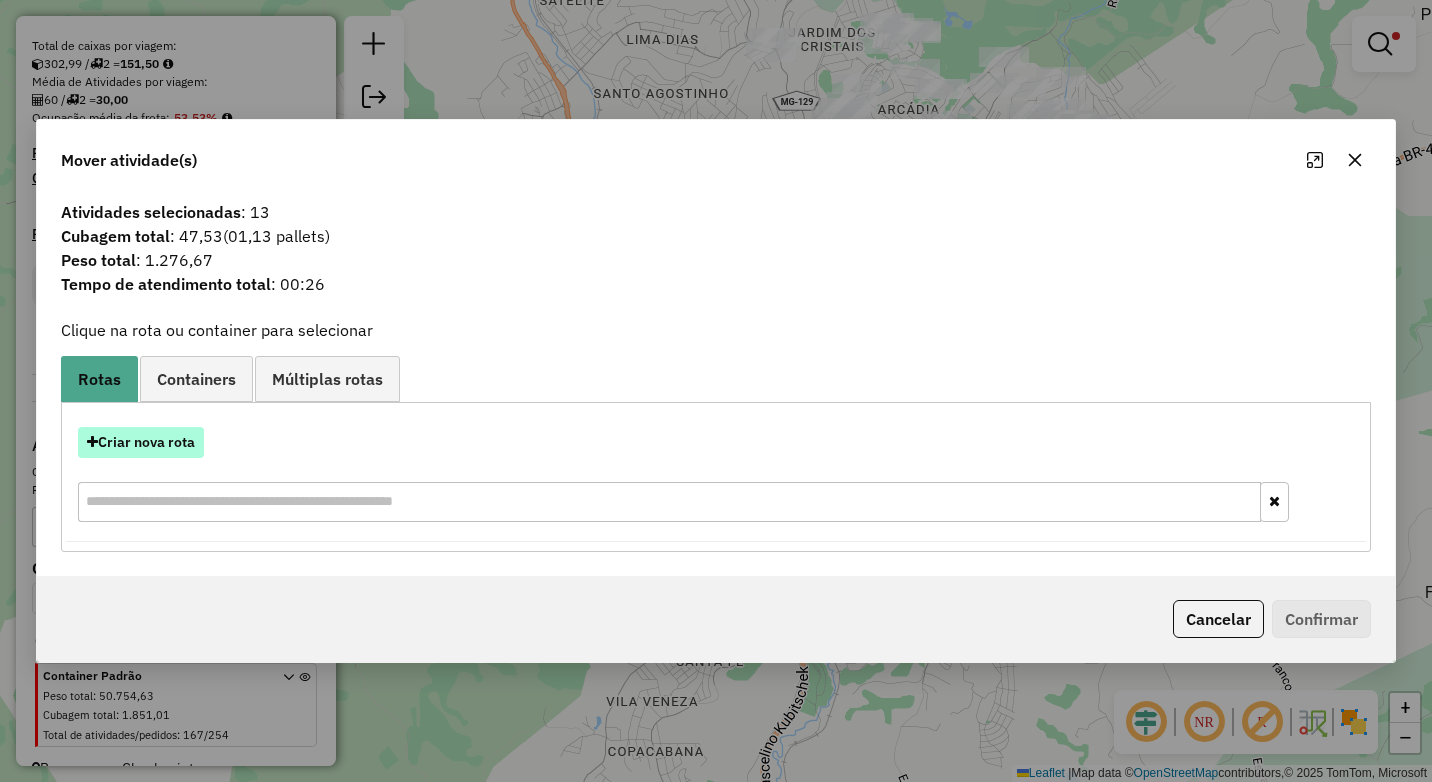 click on "Criar nova rota" at bounding box center (141, 442) 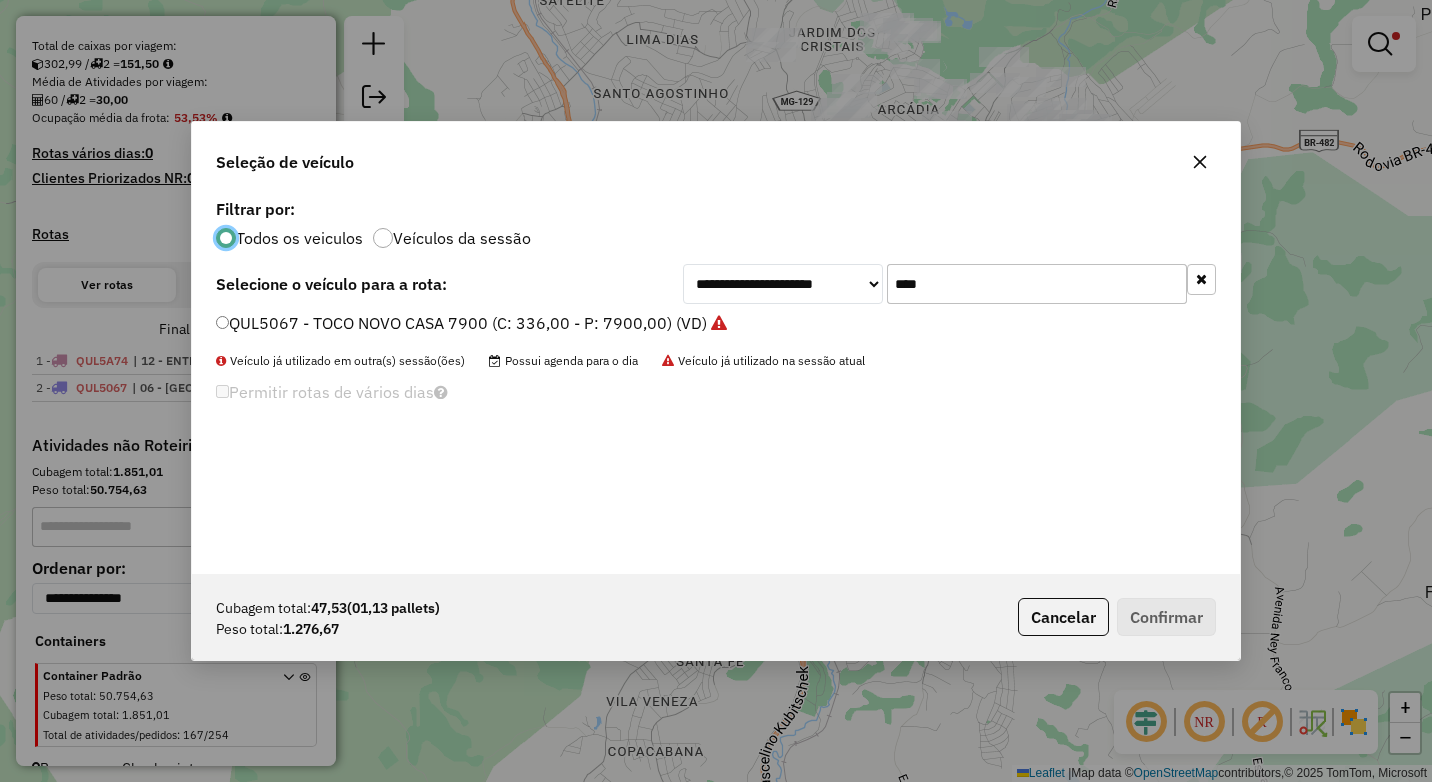 scroll, scrollTop: 11, scrollLeft: 6, axis: both 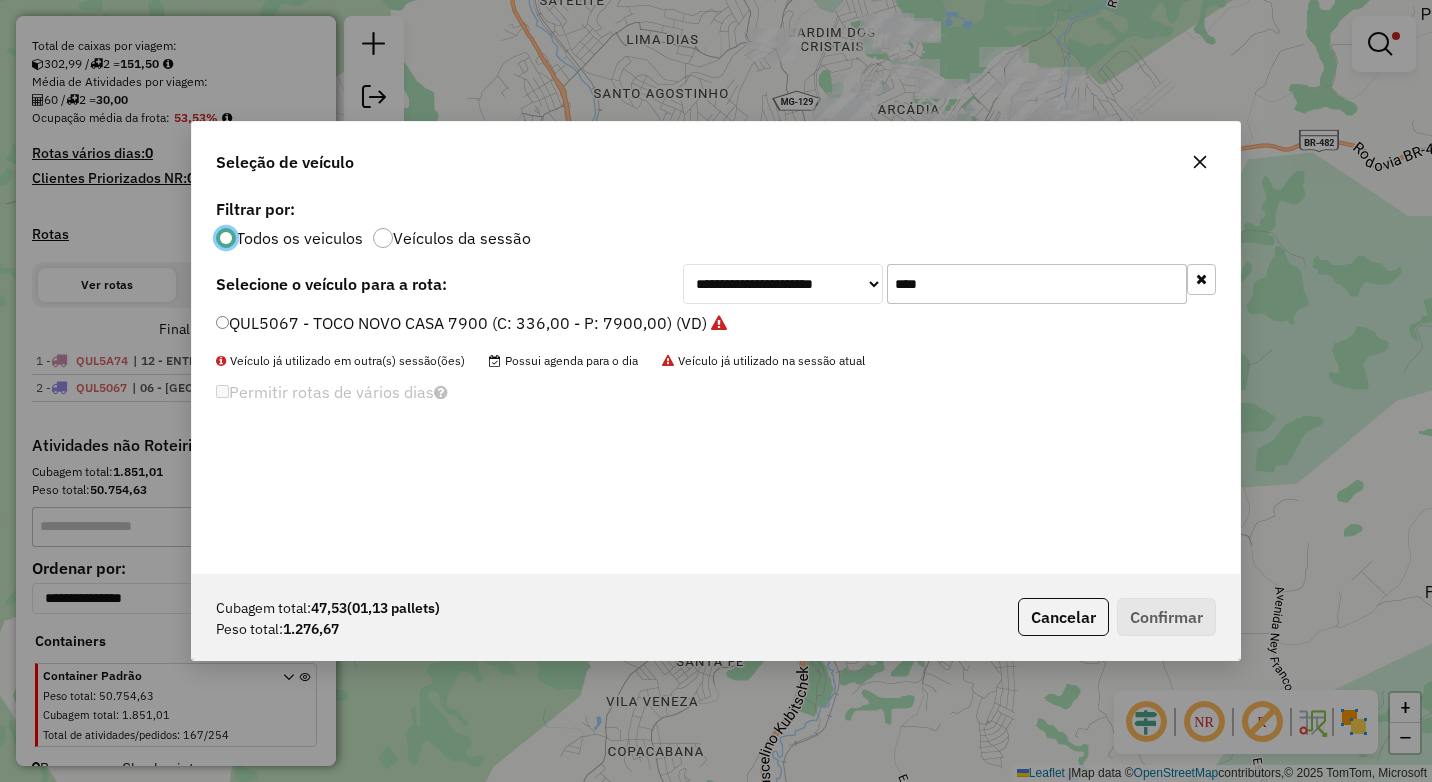 click on "**********" 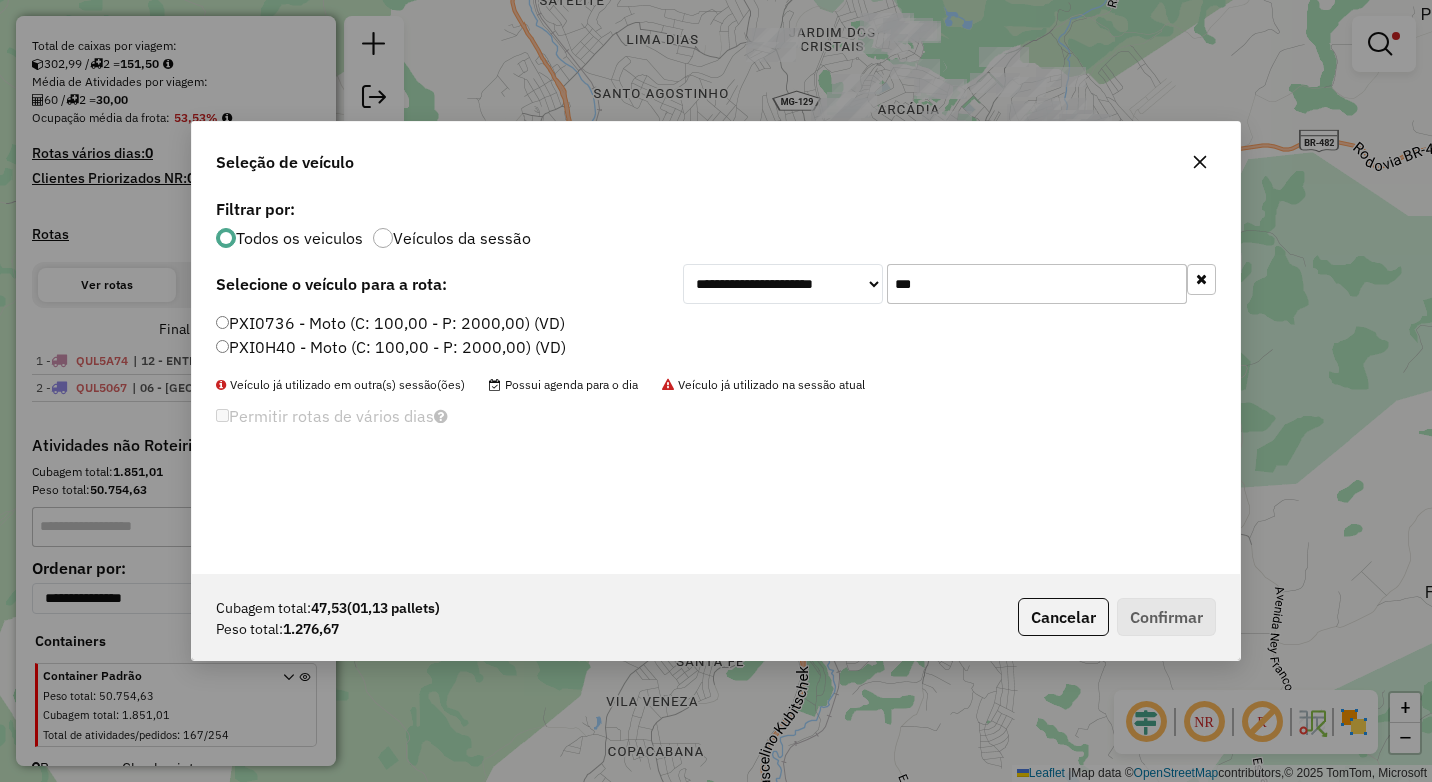 type on "***" 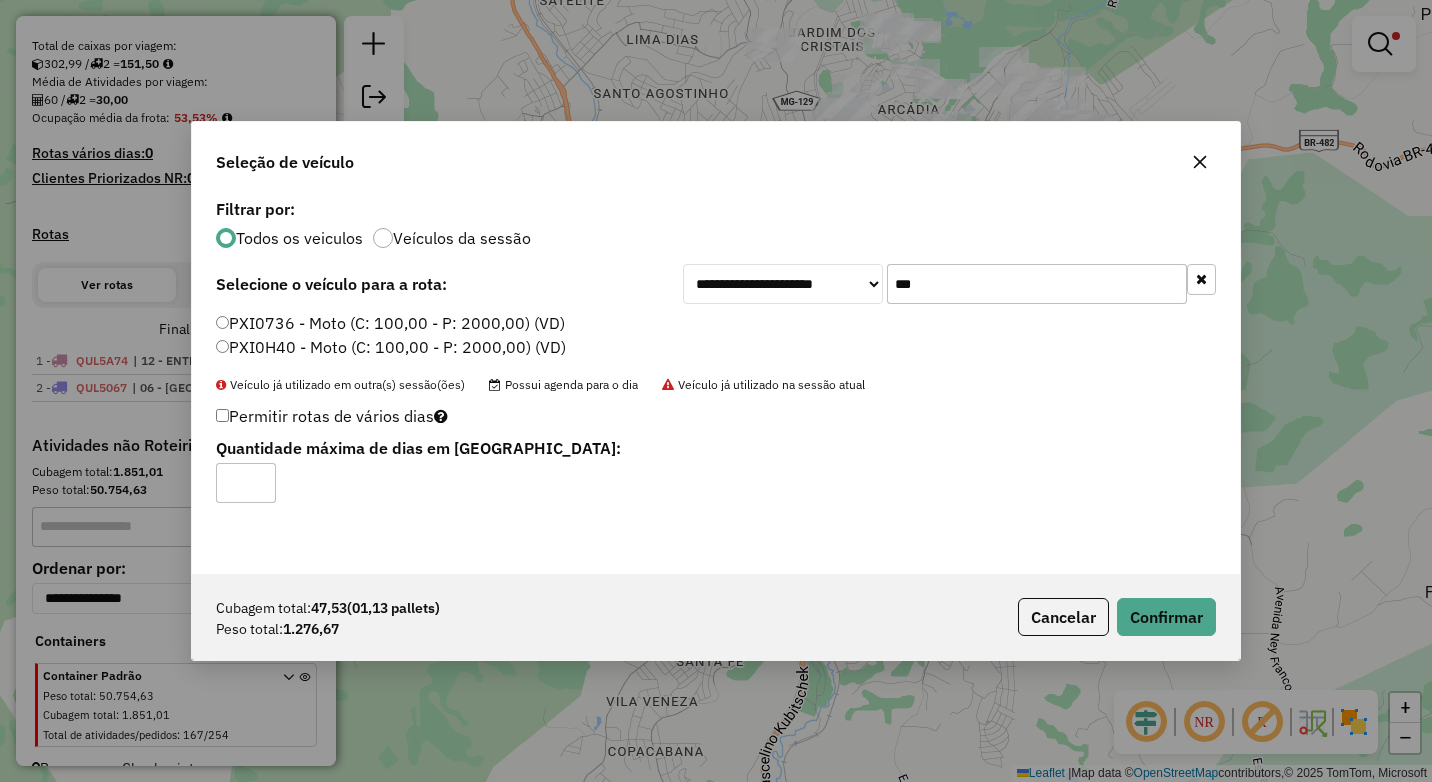 click on "Cubagem total:  47,53   (01,13 pallets)  Peso total: 1.276,67  Cancelar   Confirmar" 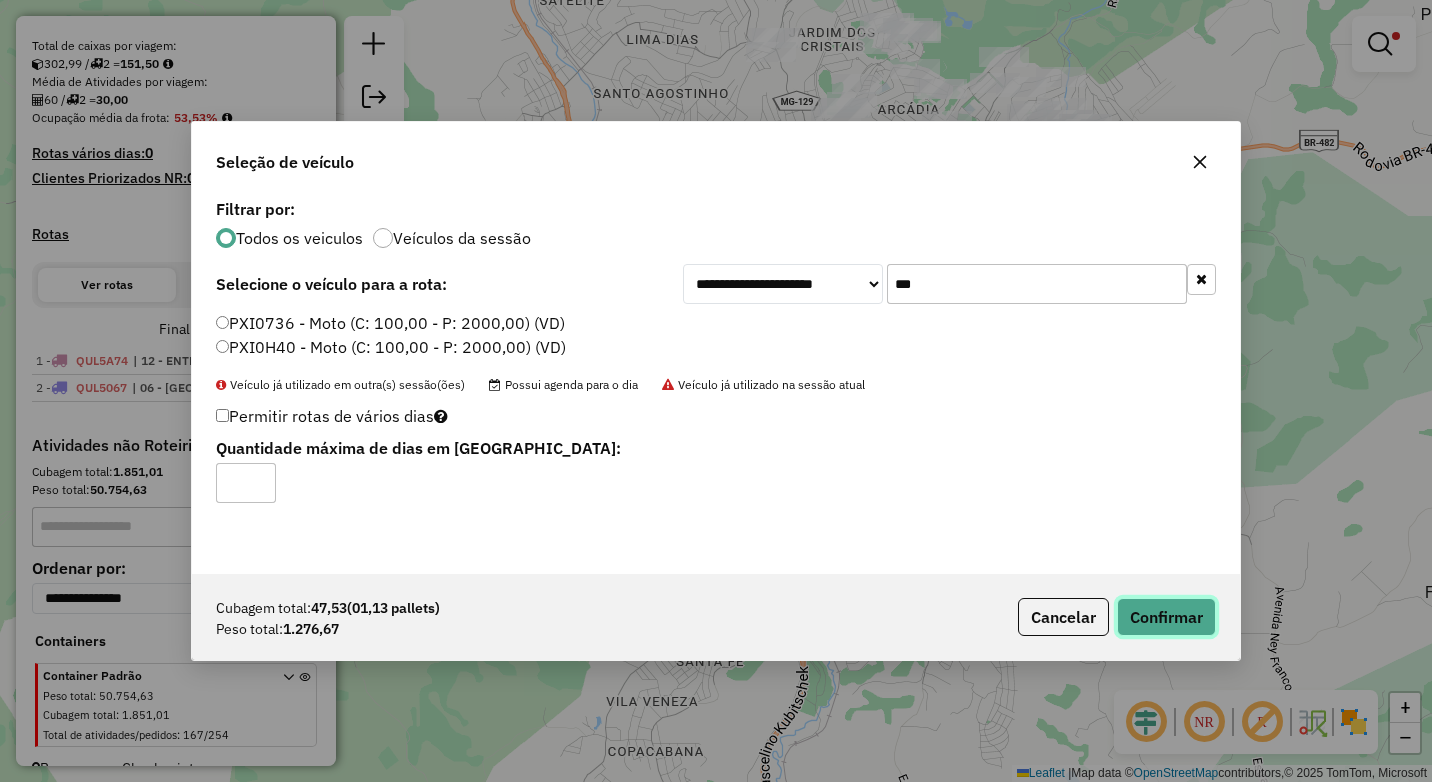 click on "Confirmar" 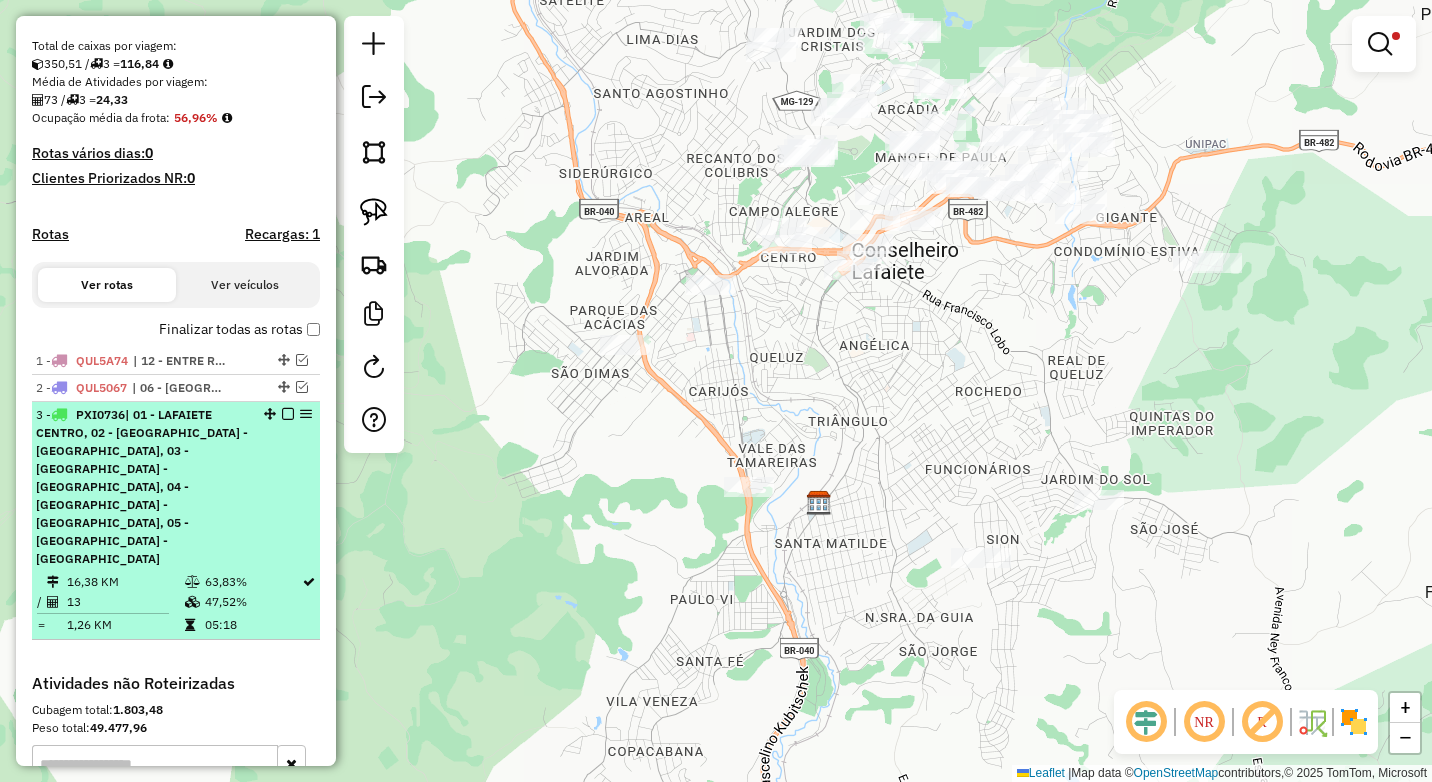 click at bounding box center [288, 414] 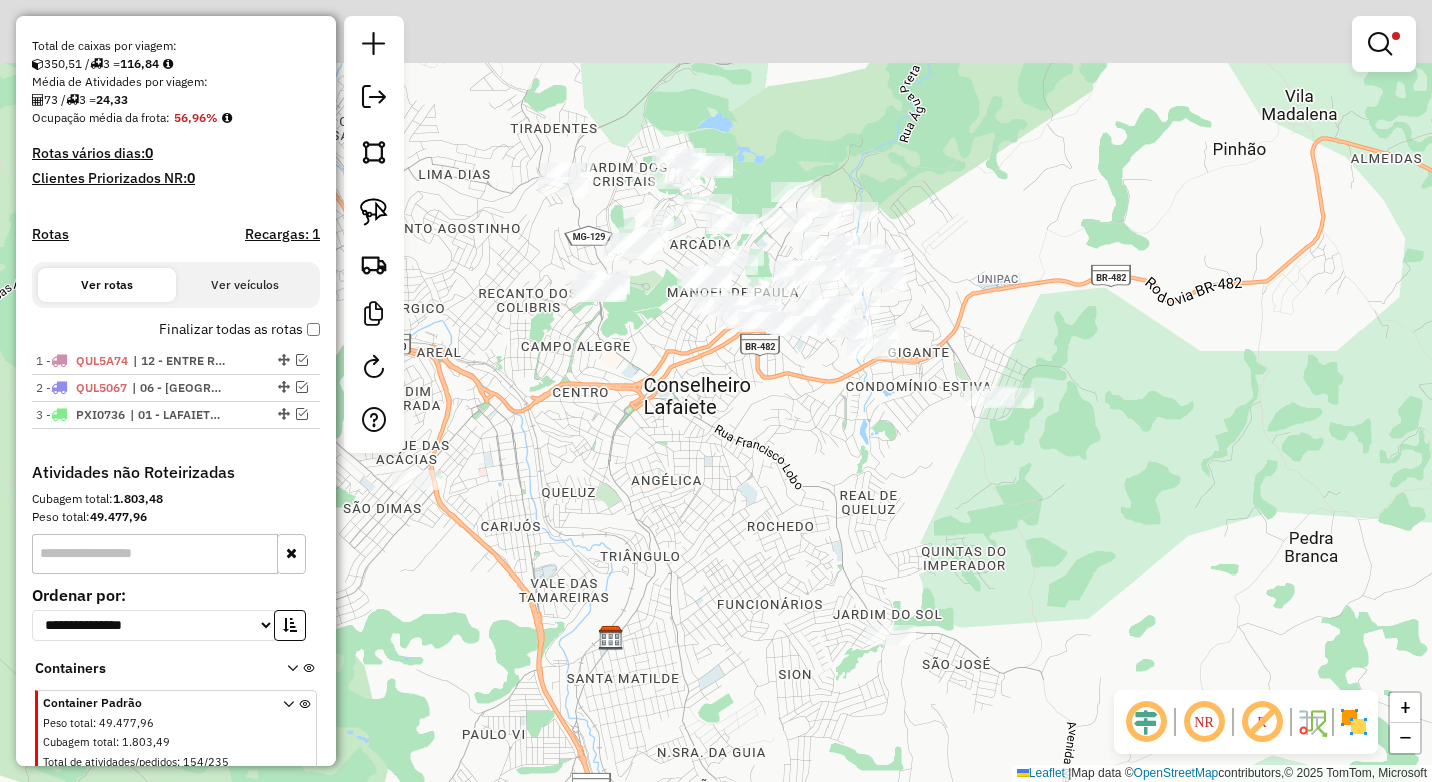 drag, startPoint x: 970, startPoint y: 344, endPoint x: 715, endPoint y: 514, distance: 306.47186 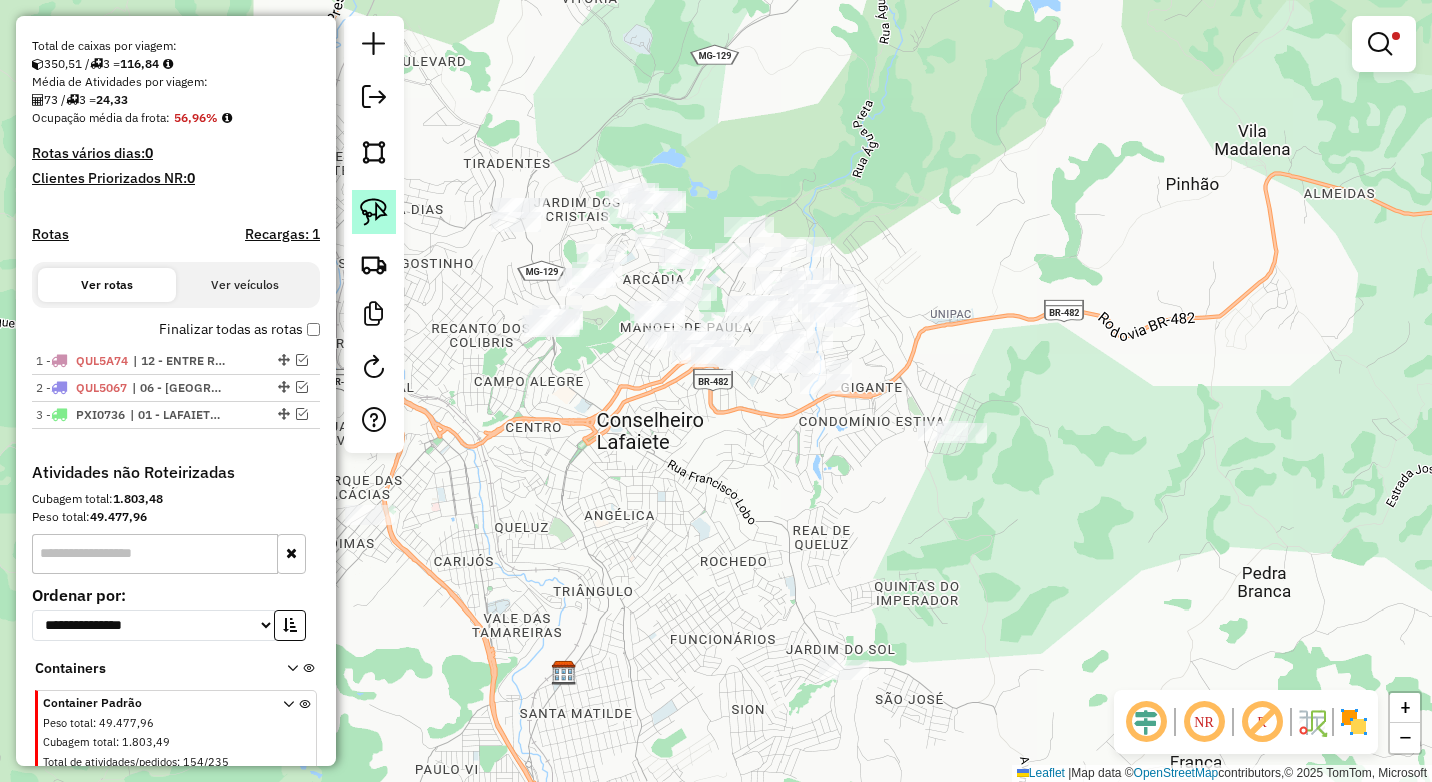 click 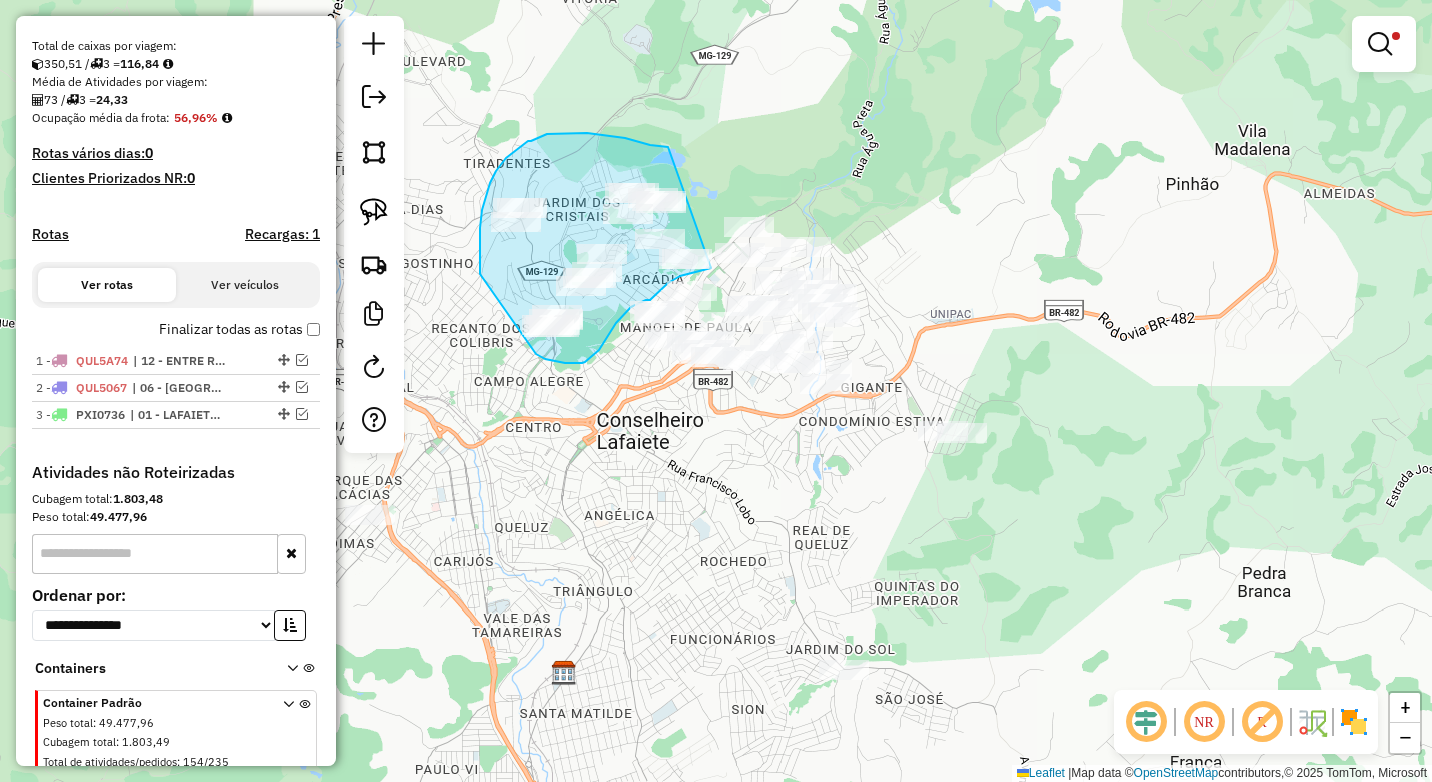 drag, startPoint x: 668, startPoint y: 147, endPoint x: 712, endPoint y: 268, distance: 128.7517 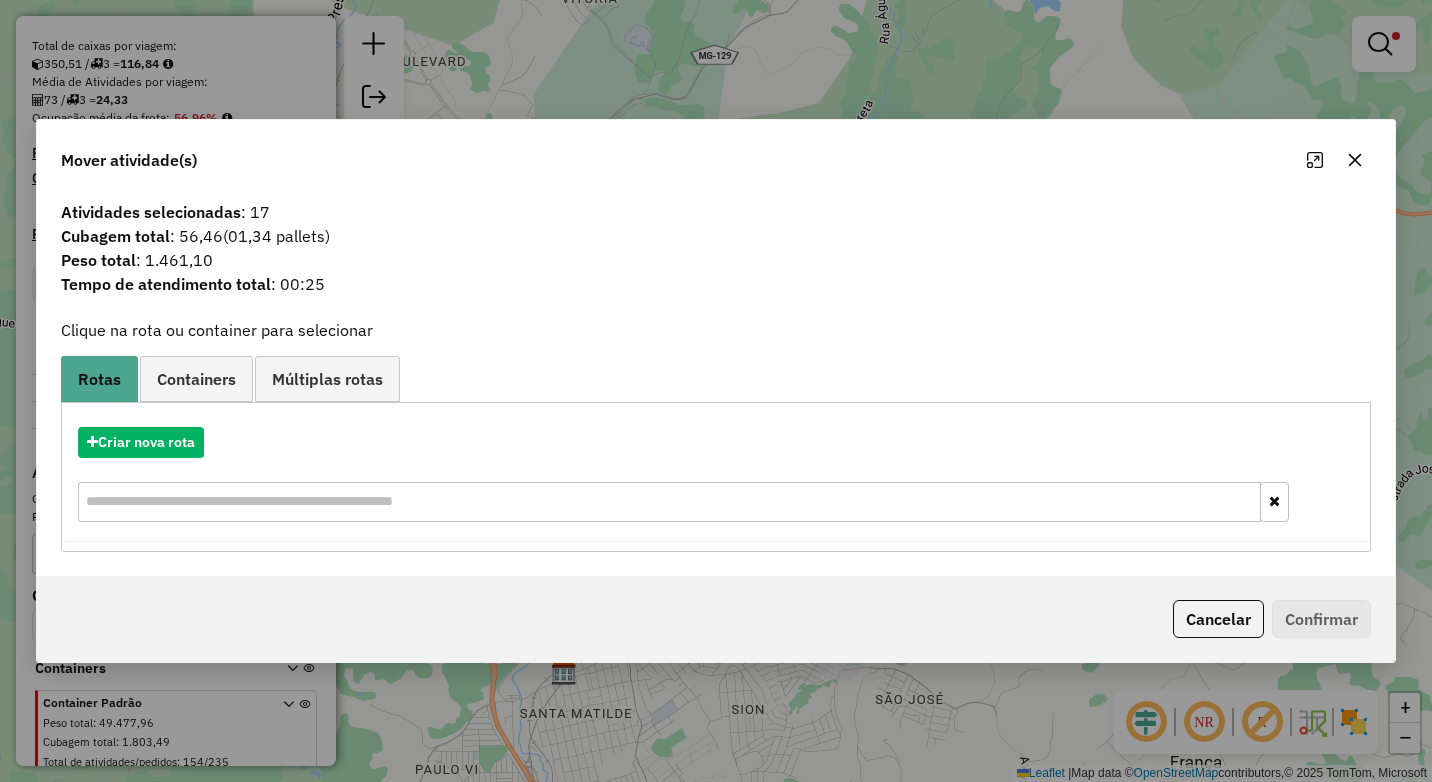 click 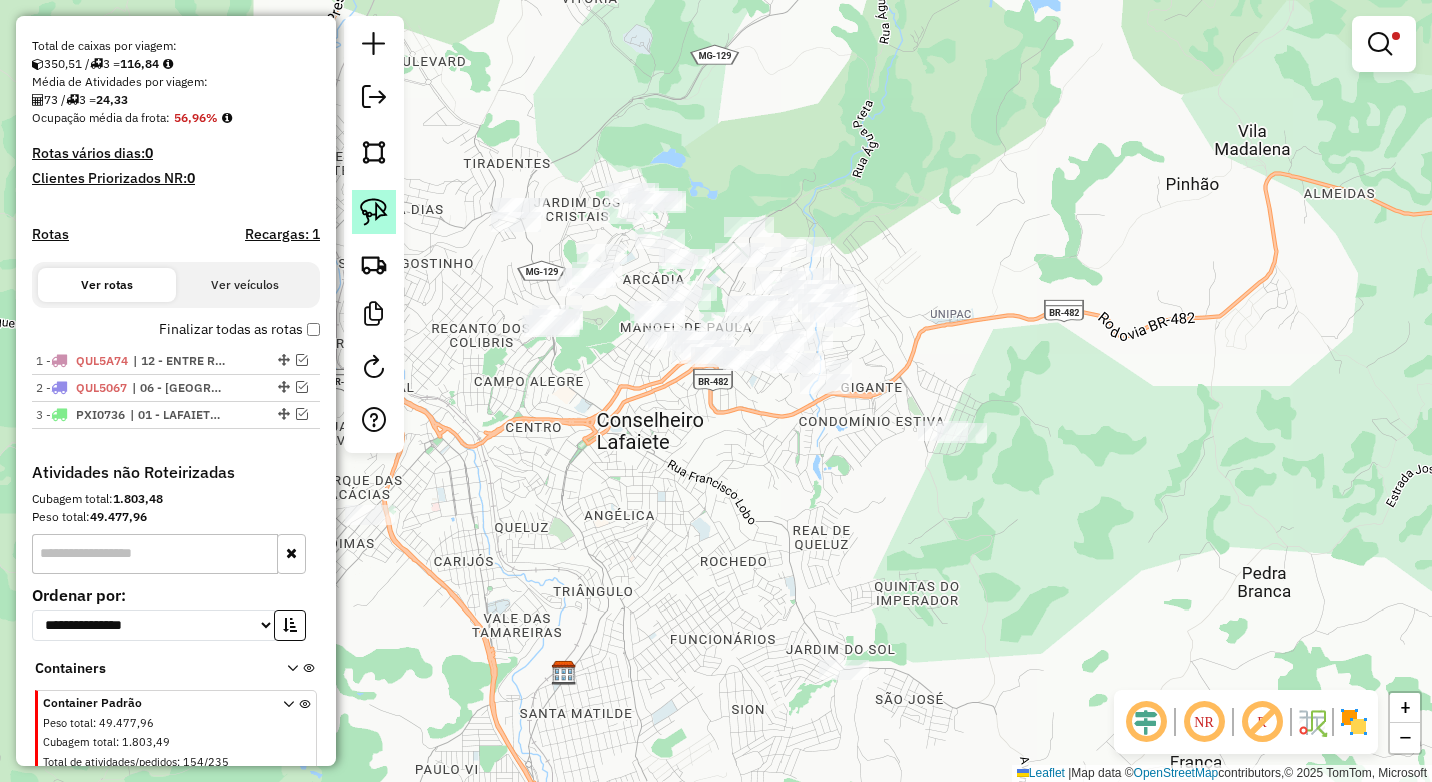 click 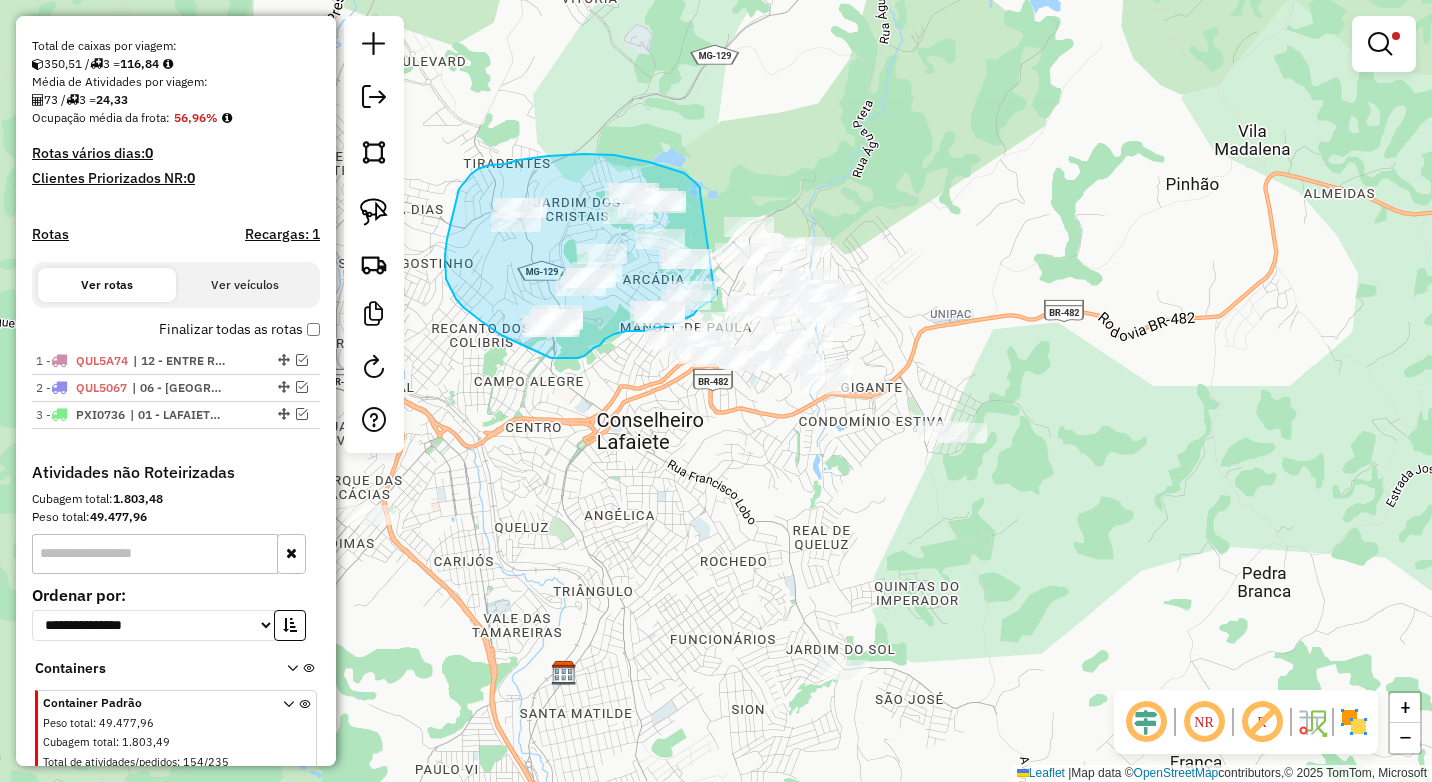 click on "Limpar filtros Janela de atendimento Grade de atendimento Capacidade Transportadoras Veículos Cliente Pedidos  Rotas Selecione os dias de semana para filtrar as janelas de atendimento  Seg   Ter   Qua   Qui   Sex   Sáb   Dom  Informe o período da janela de atendimento: De: Até:  Filtrar exatamente a janela do cliente  Considerar janela de atendimento padrão  Selecione os dias de semana para filtrar as grades de atendimento  Seg   Ter   Qua   Qui   Sex   Sáb   Dom   Considerar clientes sem dia de atendimento cadastrado  Clientes fora do dia de atendimento selecionado Filtrar as atividades entre os valores definidos abaixo:  Peso mínimo:  ****  Peso máximo:  ******  Cubagem mínima:   Cubagem máxima:   De:   Até:  Filtrar as atividades entre o tempo de atendimento definido abaixo:  De:   Até:   Considerar capacidade total dos clientes não roteirizados Transportadora: Selecione um ou mais itens Tipo de veículo: Selecione um ou mais itens Veículo: Selecione um ou mais itens Motorista: Nome: Rótulo:" 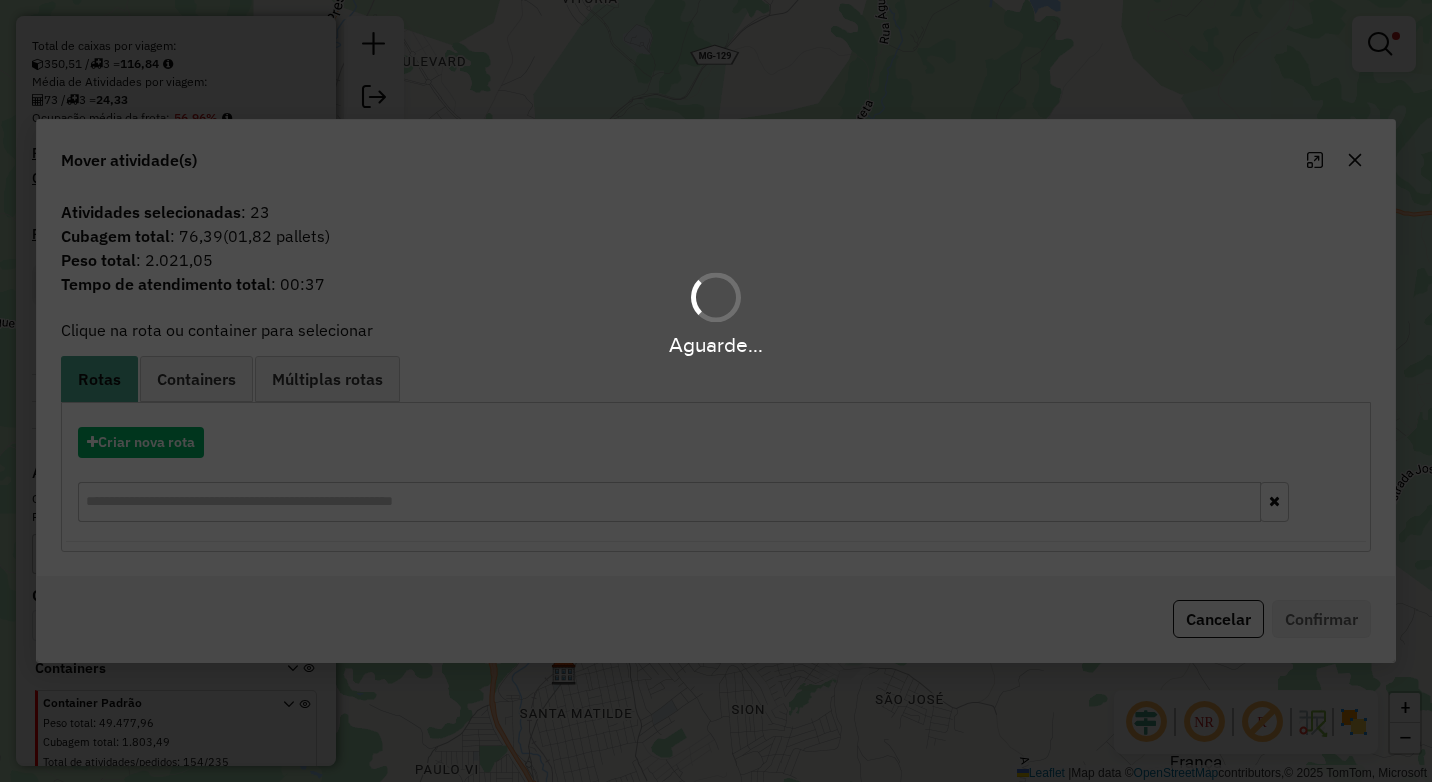 click on "Aguarde..." at bounding box center (716, 391) 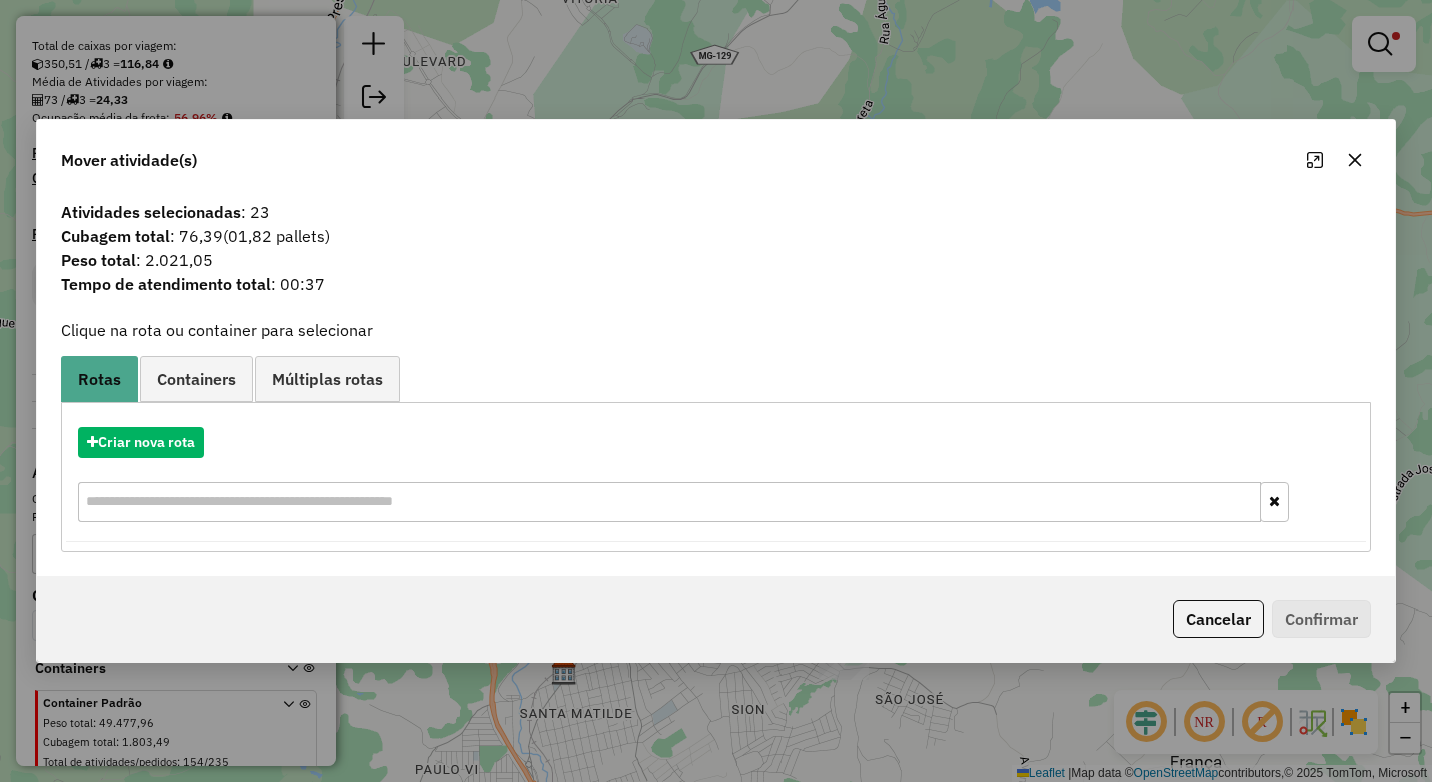 click 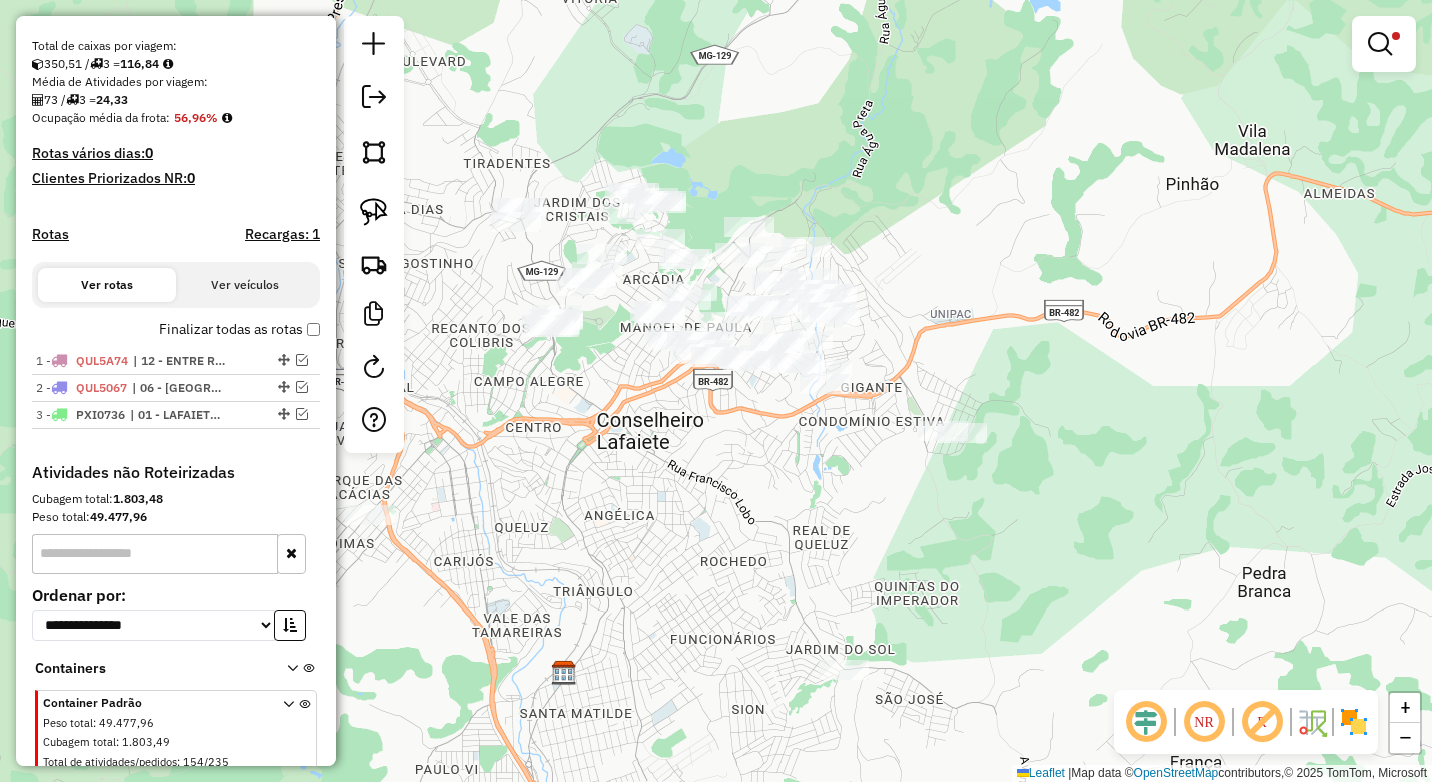 drag, startPoint x: 1377, startPoint y: 45, endPoint x: 1313, endPoint y: 75, distance: 70.68239 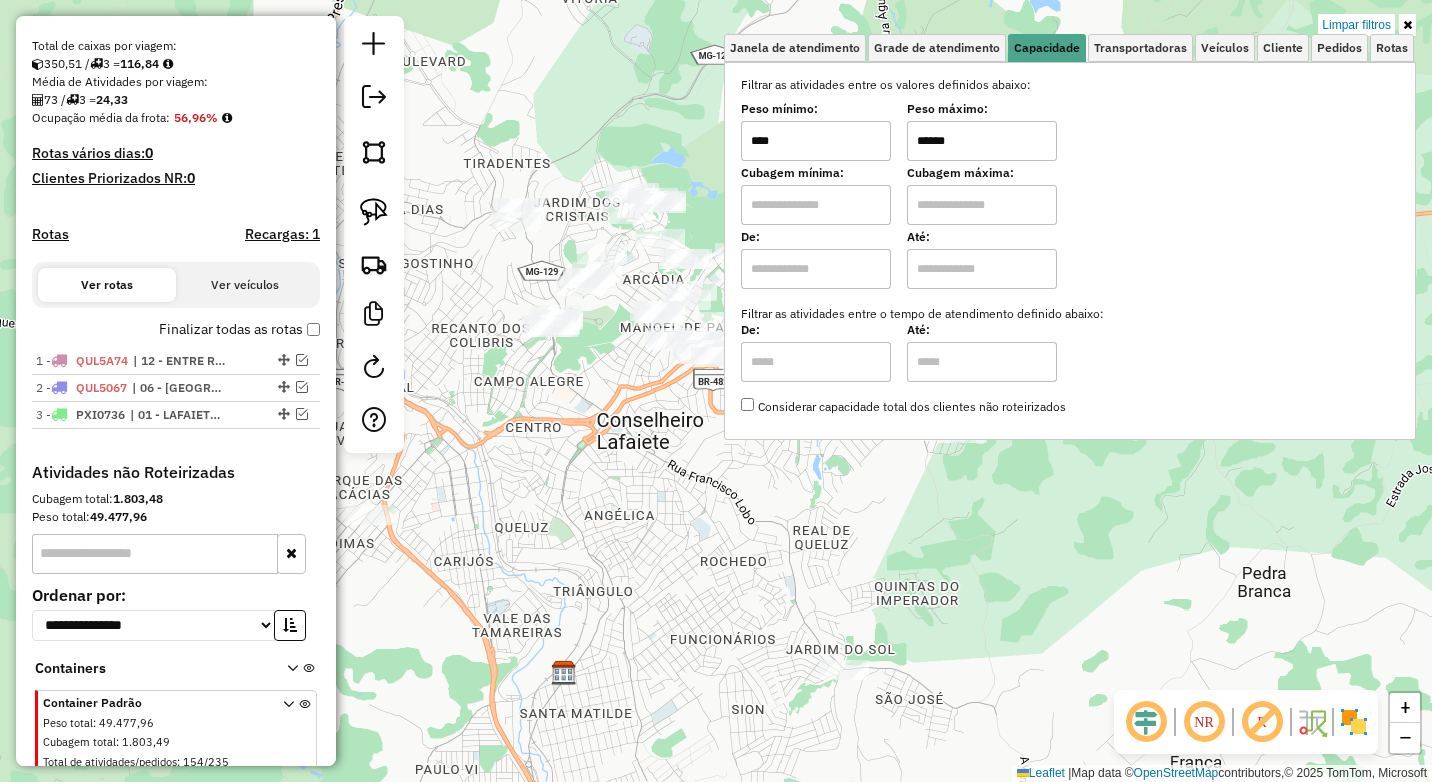 drag, startPoint x: 982, startPoint y: 143, endPoint x: 900, endPoint y: 126, distance: 83.74366 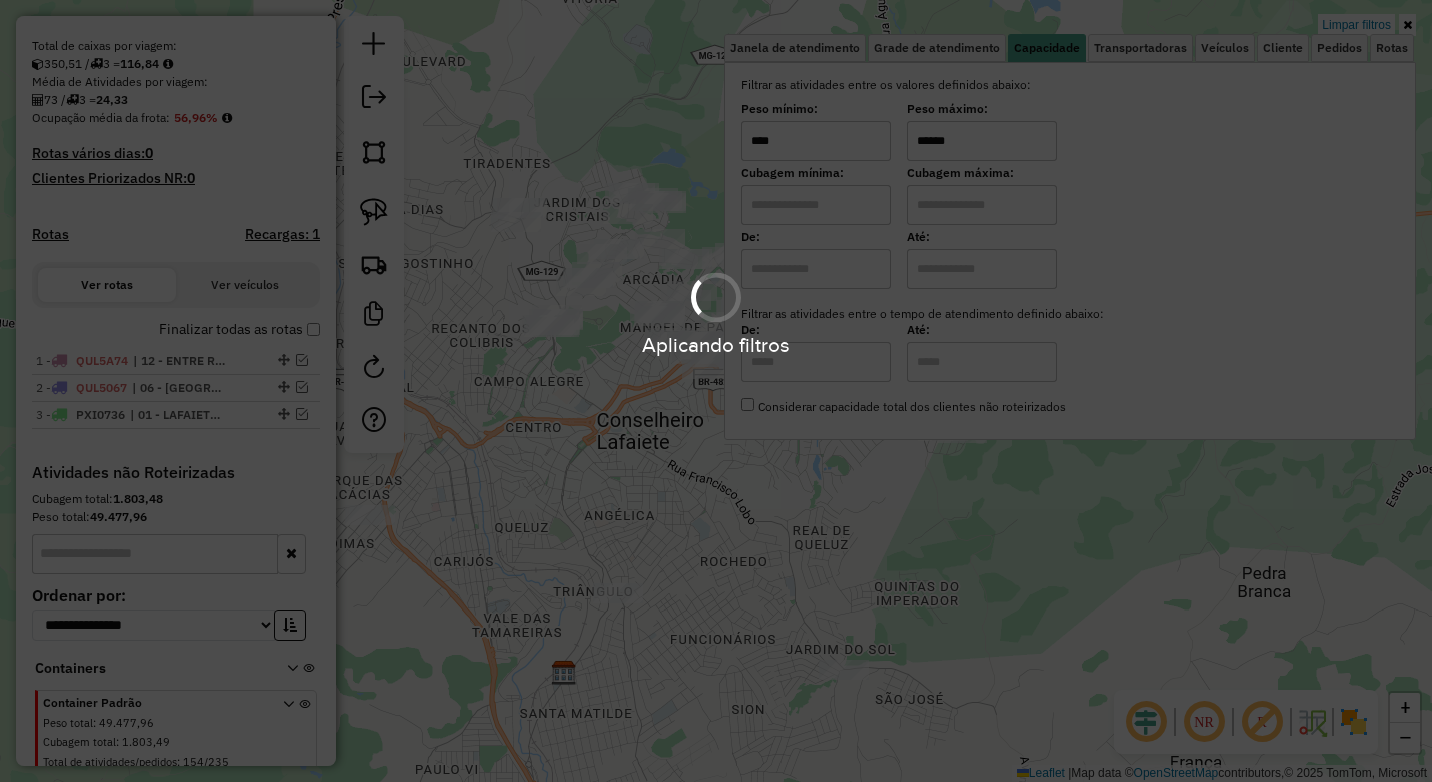 type on "******" 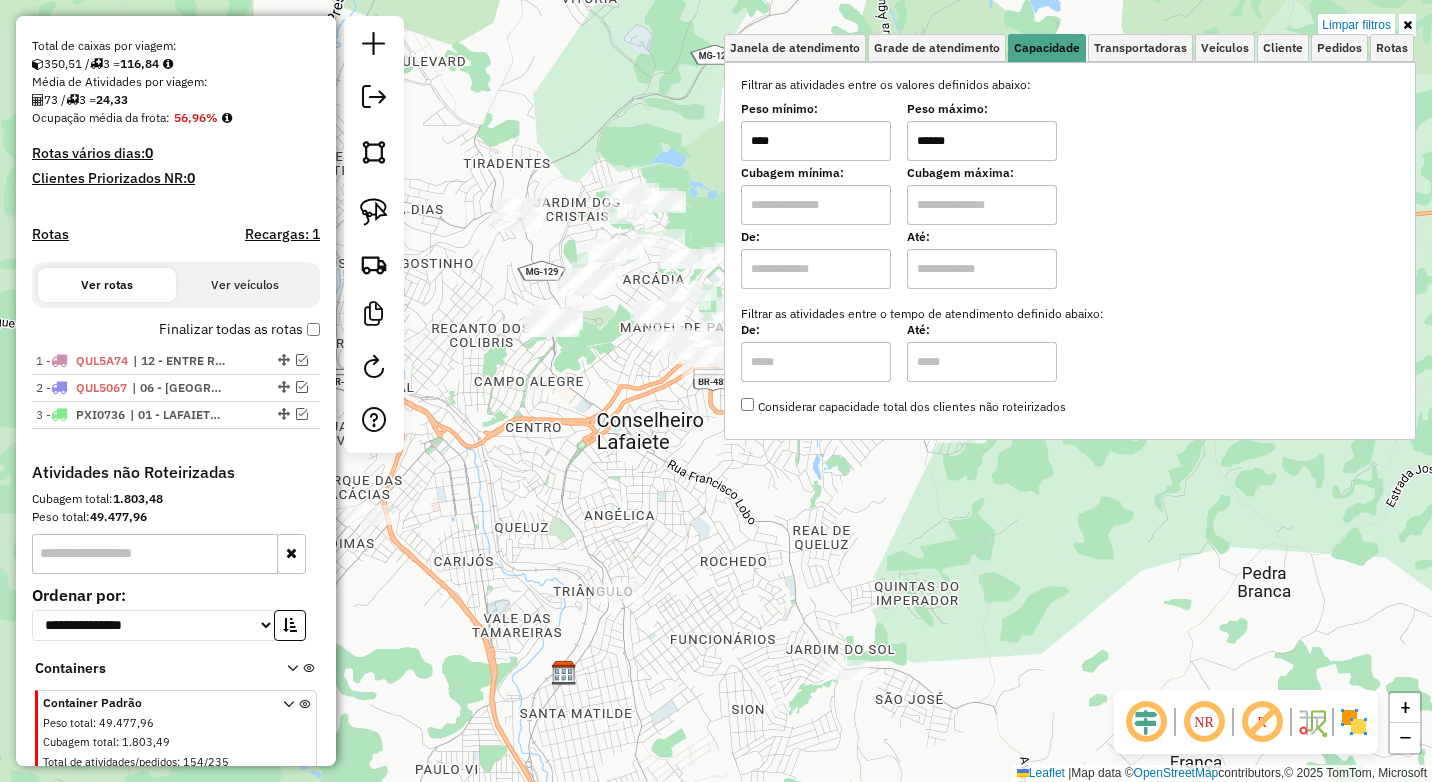click on "Limpar filtros Janela de atendimento Grade de atendimento Capacidade Transportadoras Veículos Cliente Pedidos  Rotas Selecione os dias de semana para filtrar as janelas de atendimento  Seg   Ter   Qua   Qui   Sex   Sáb   Dom  Informe o período da janela de atendimento: De: Até:  Filtrar exatamente a janela do cliente  Considerar janela de atendimento padrão  Selecione os dias de semana para filtrar as grades de atendimento  Seg   Ter   Qua   Qui   Sex   Sáb   Dom   Considerar clientes sem dia de atendimento cadastrado  Clientes fora do dia de atendimento selecionado Filtrar as atividades entre os valores definidos abaixo:  Peso mínimo:  ****  Peso máximo:  ******  Cubagem mínima:   Cubagem máxima:   De:   Até:  Filtrar as atividades entre o tempo de atendimento definido abaixo:  De:   Até:   Considerar capacidade total dos clientes não roteirizados Transportadora: Selecione um ou mais itens Tipo de veículo: Selecione um ou mais itens Veículo: Selecione um ou mais itens Motorista: Nome: Rótulo:" 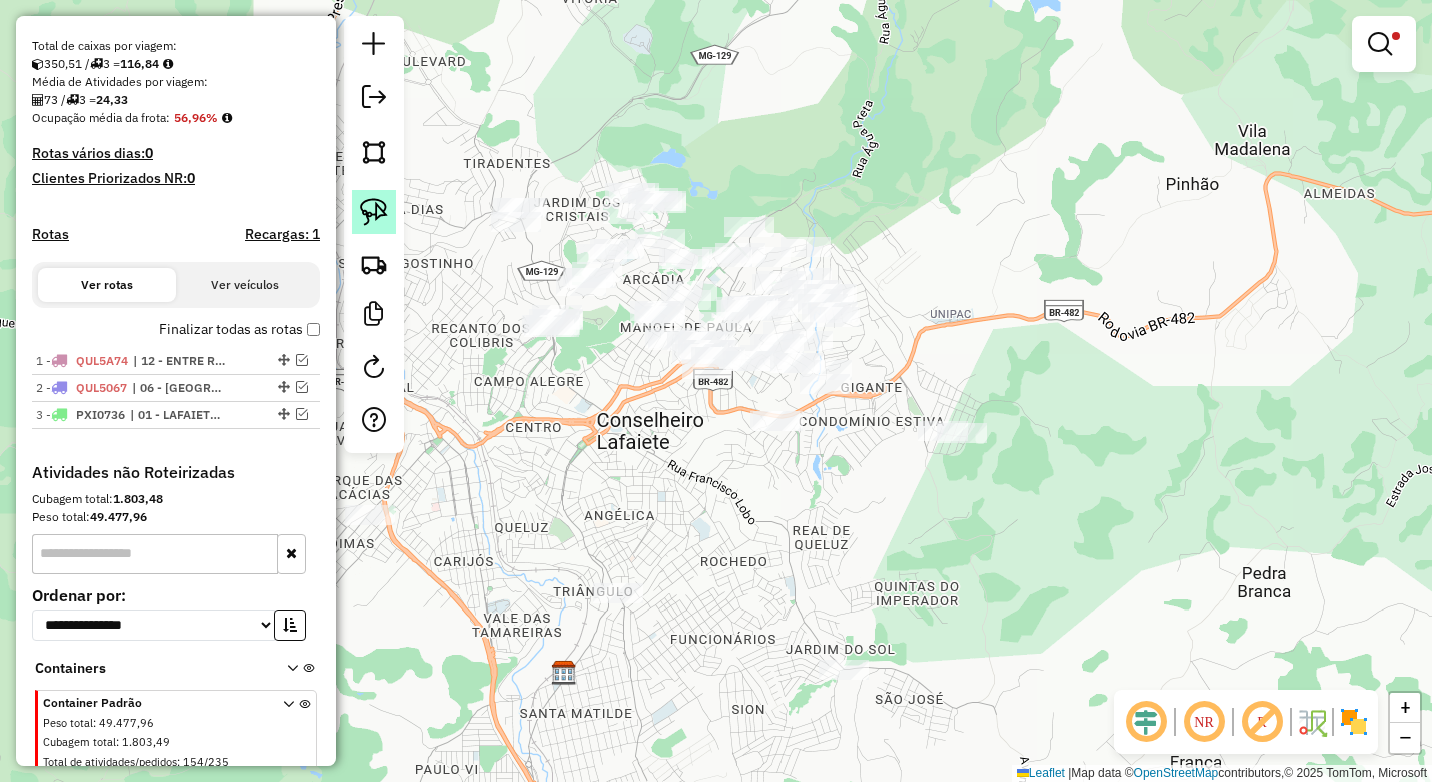 click 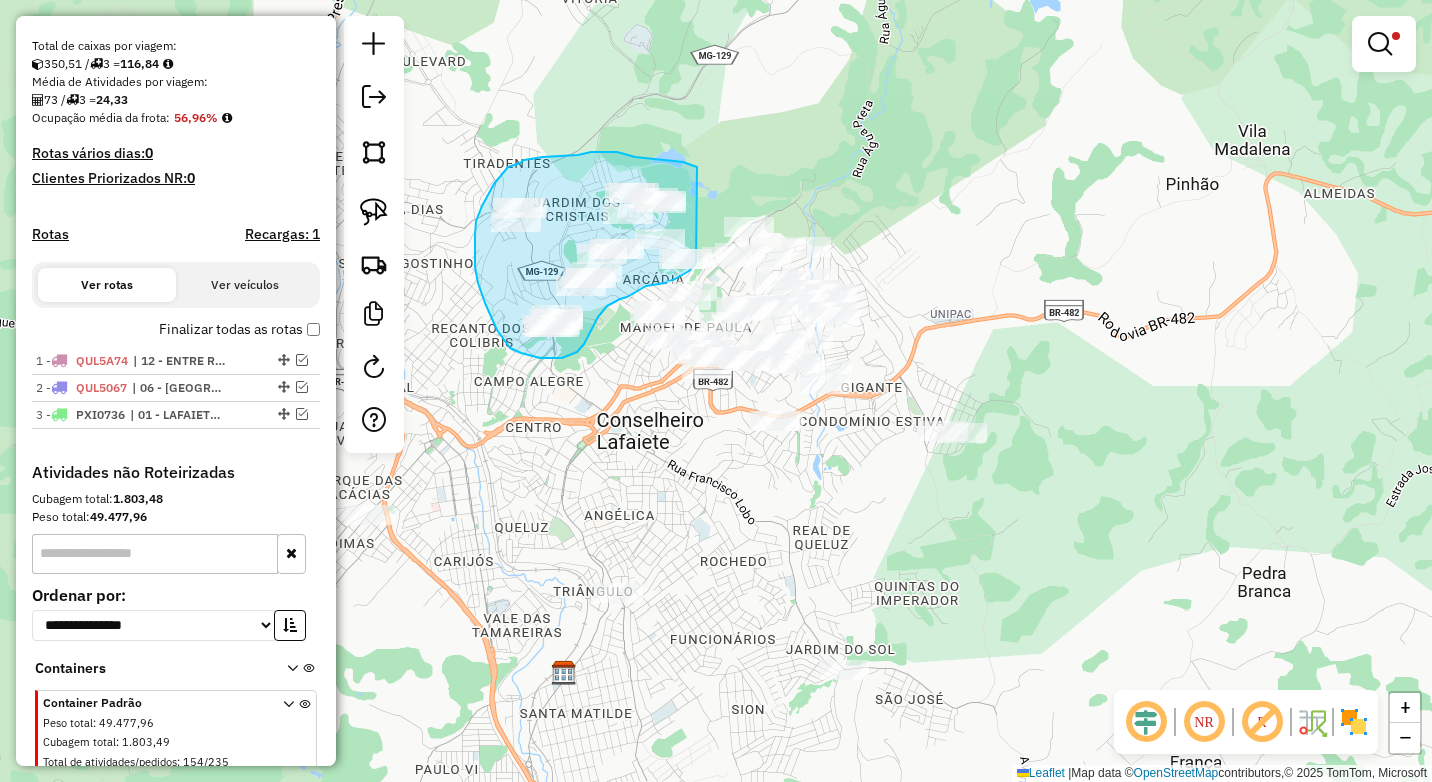 click on "Limpar filtros Janela de atendimento Grade de atendimento Capacidade Transportadoras Veículos Cliente Pedidos  Rotas Selecione os dias de semana para filtrar as janelas de atendimento  Seg   Ter   Qua   Qui   Sex   Sáb   Dom  Informe o período da janela de atendimento: De: Até:  Filtrar exatamente a janela do cliente  Considerar janela de atendimento padrão  Selecione os dias de semana para filtrar as grades de atendimento  Seg   Ter   Qua   Qui   Sex   Sáb   Dom   Considerar clientes sem dia de atendimento cadastrado  Clientes fora do dia de atendimento selecionado Filtrar as atividades entre os valores definidos abaixo:  Peso mínimo:  ****  Peso máximo:  ******  Cubagem mínima:   Cubagem máxima:   De:   Até:  Filtrar as atividades entre o tempo de atendimento definido abaixo:  De:   Até:   Considerar capacidade total dos clientes não roteirizados Transportadora: Selecione um ou mais itens Tipo de veículo: Selecione um ou mais itens Veículo: Selecione um ou mais itens Motorista: Nome: Rótulo:" 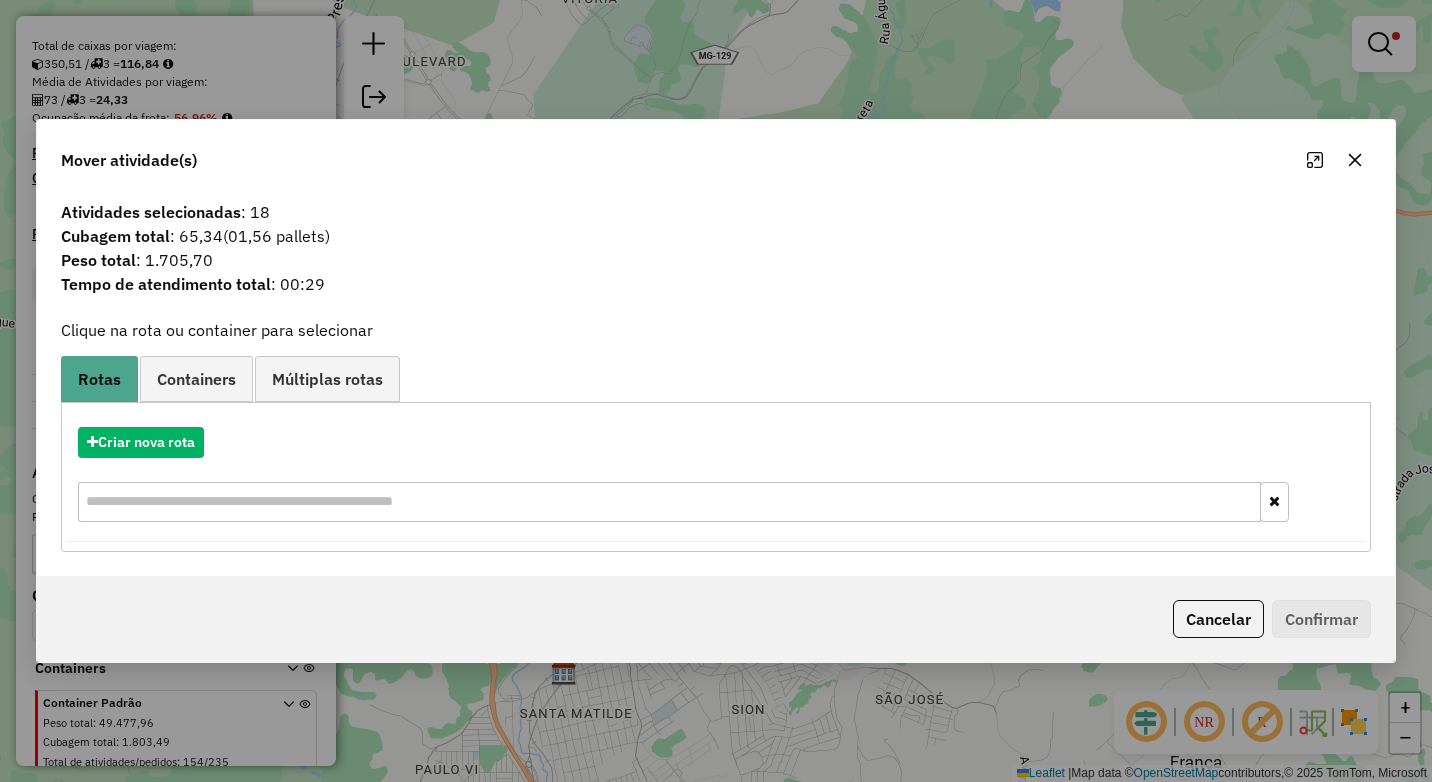 click 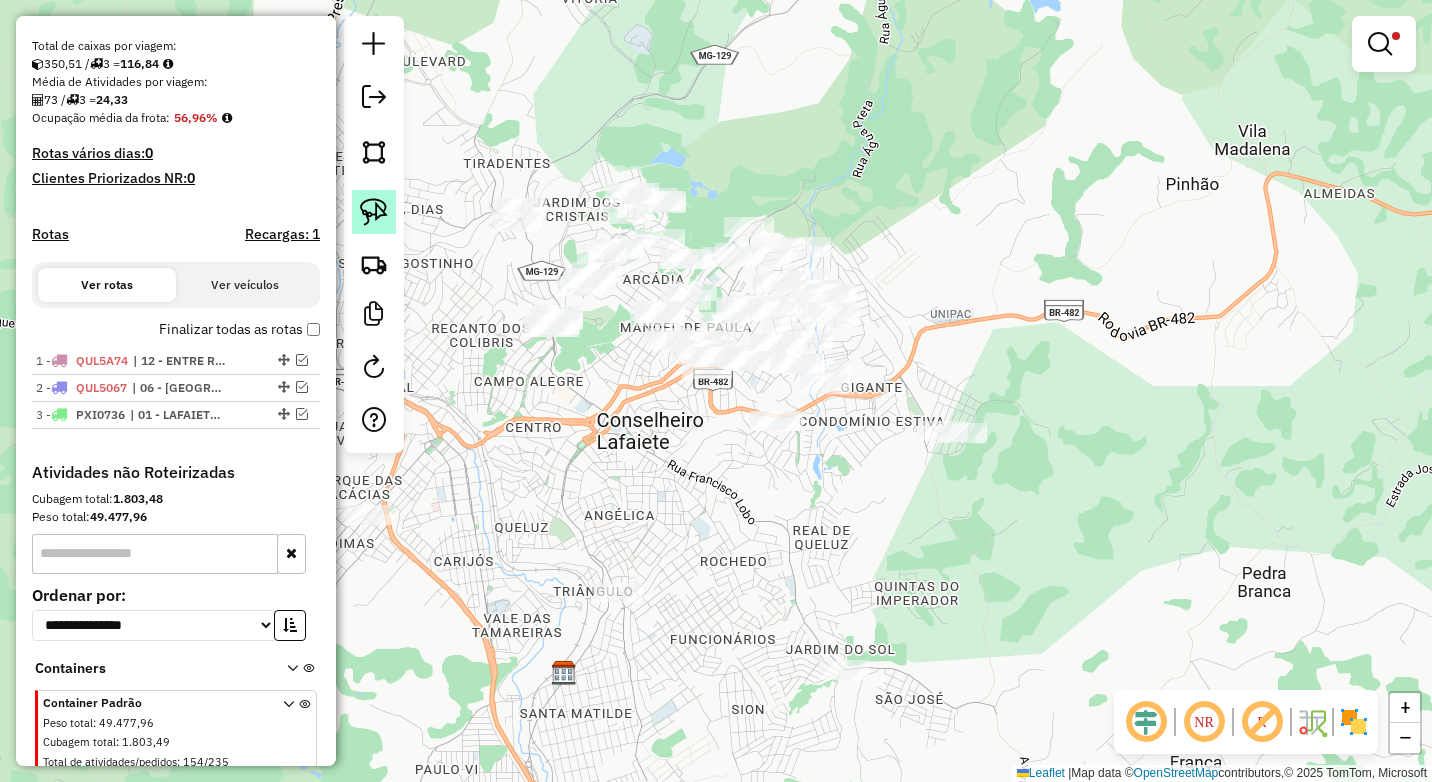 click 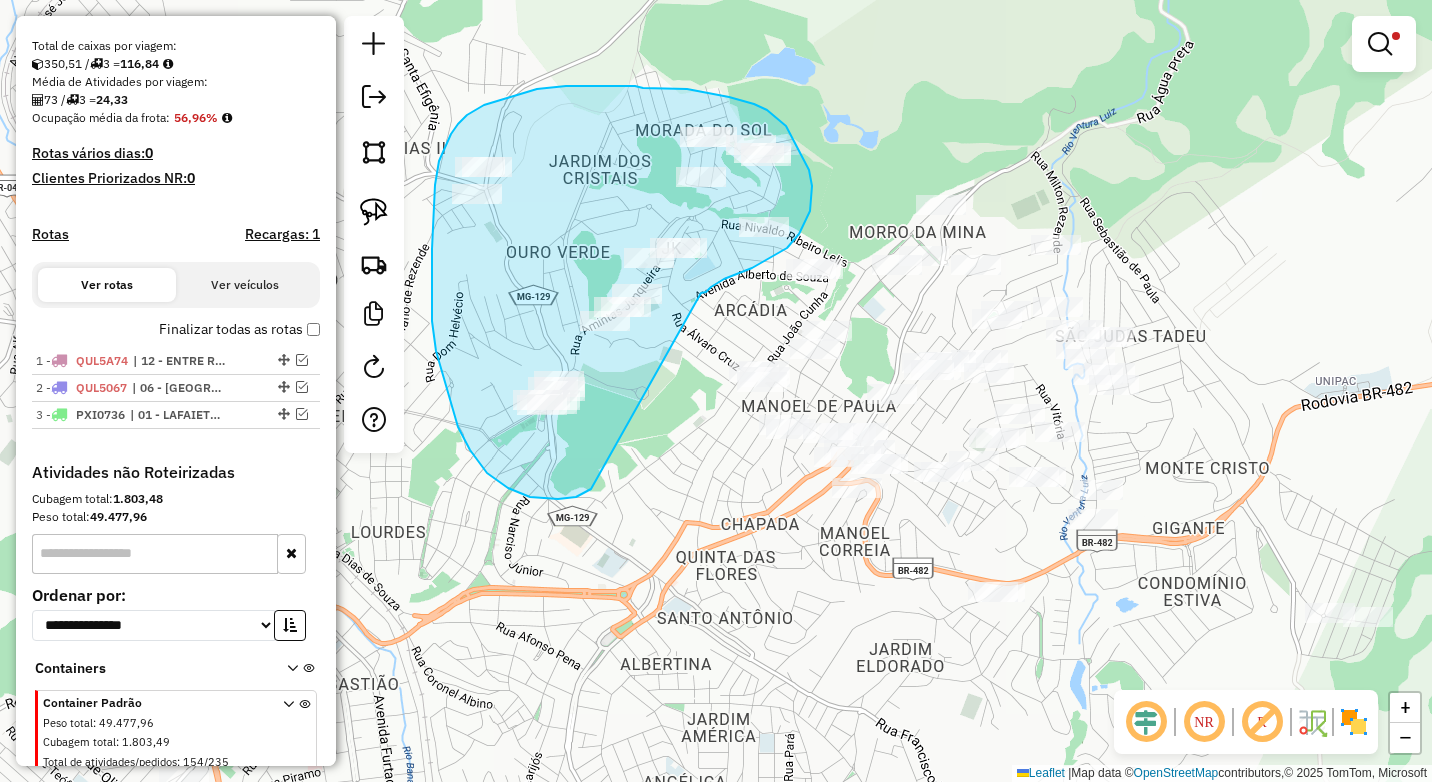 drag, startPoint x: 752, startPoint y: 268, endPoint x: 591, endPoint y: 489, distance: 273.42642 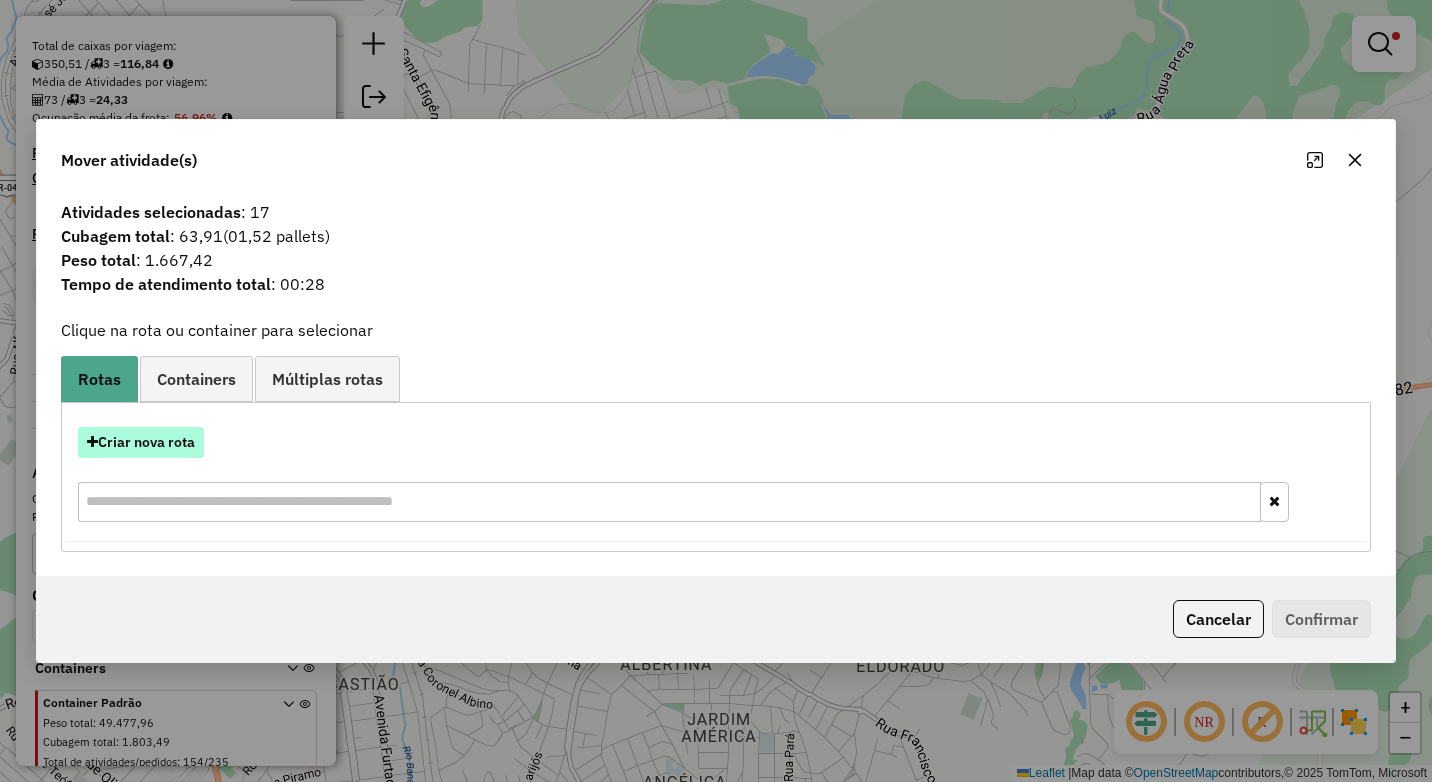 click on "Criar nova rota" at bounding box center [141, 442] 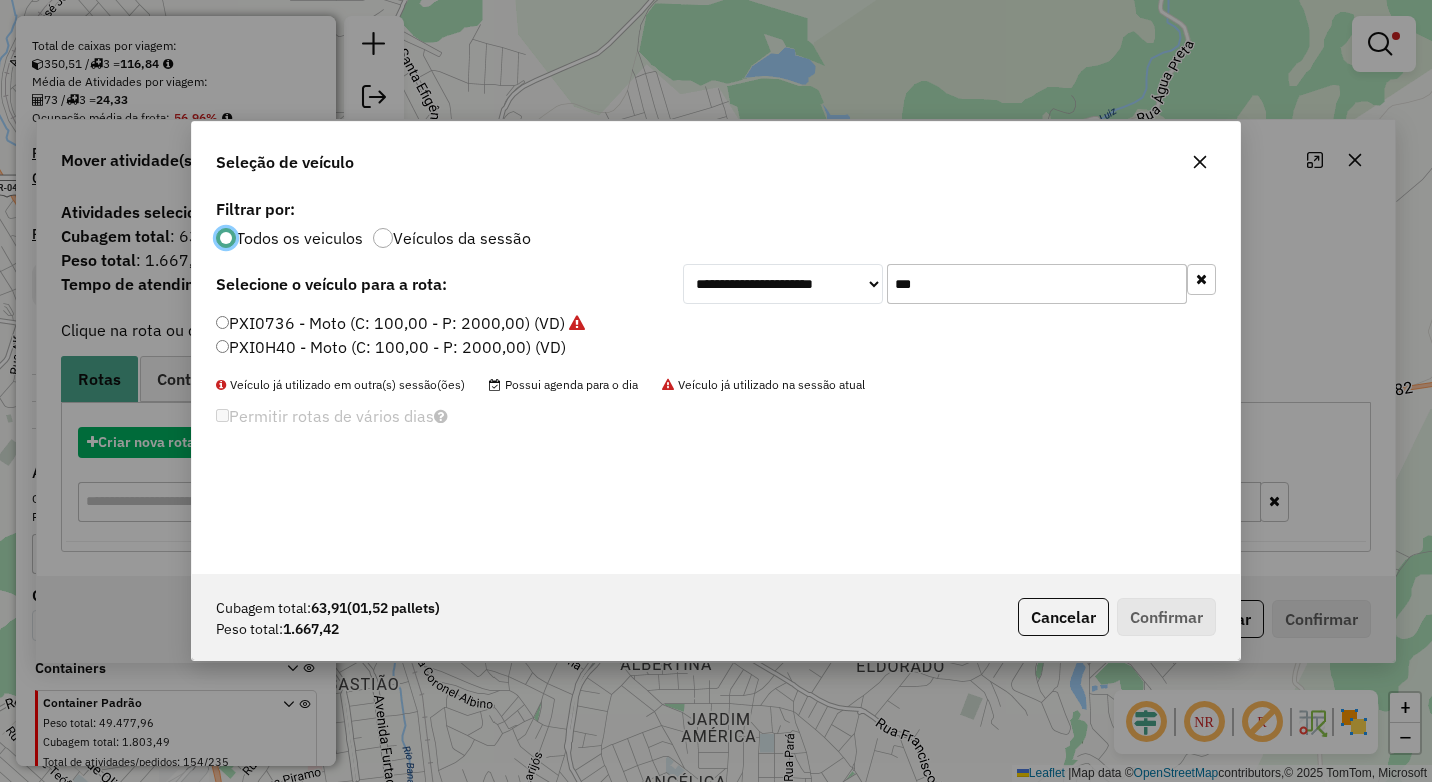 scroll, scrollTop: 11, scrollLeft: 6, axis: both 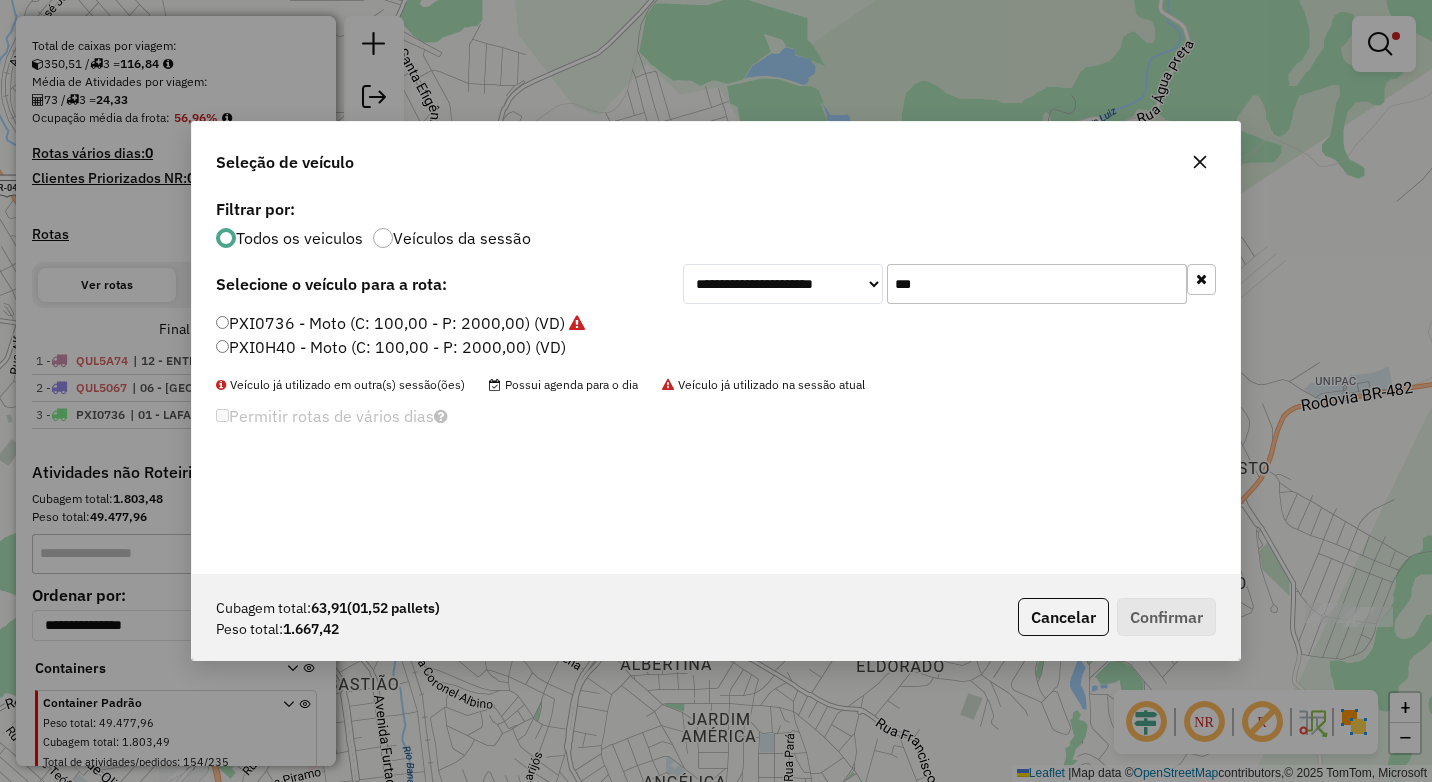 click on "**********" 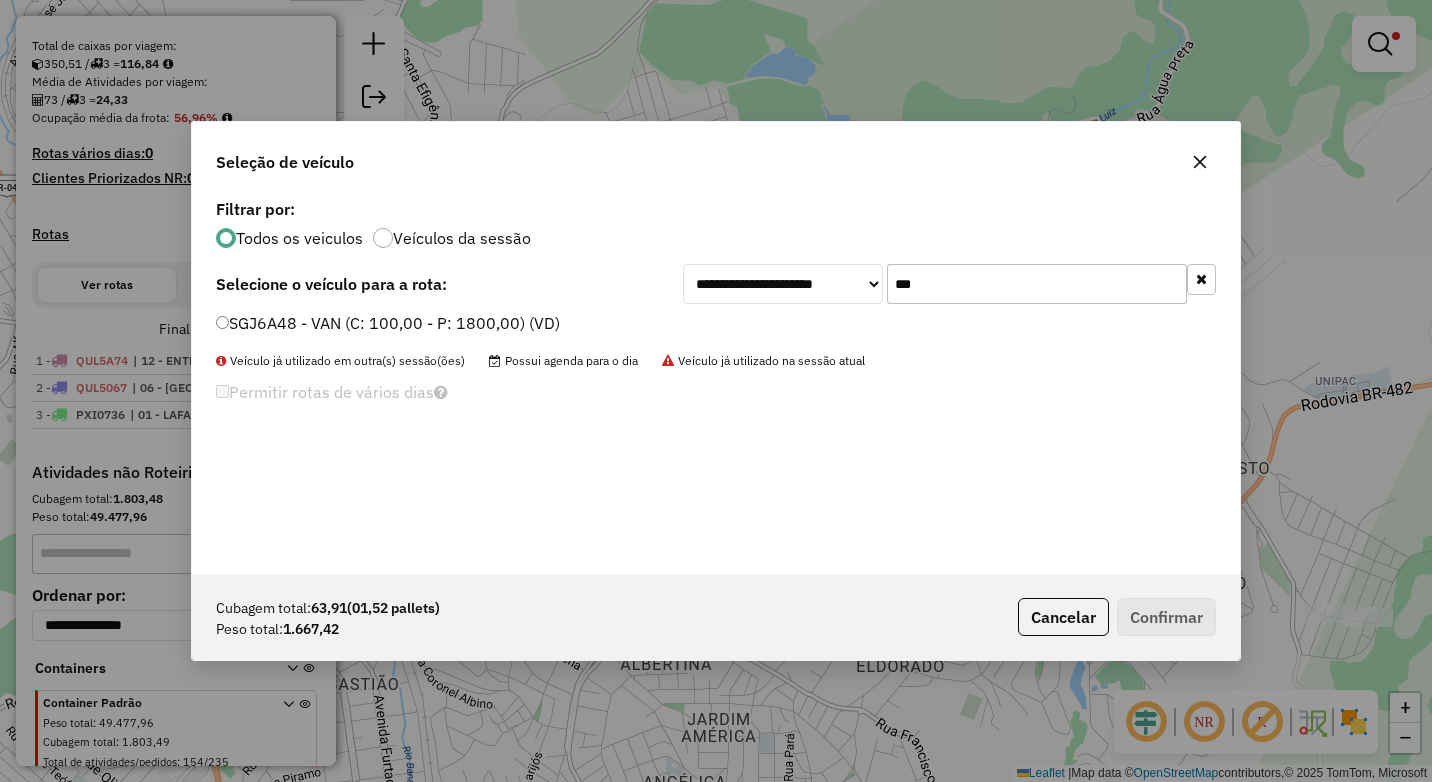 type on "***" 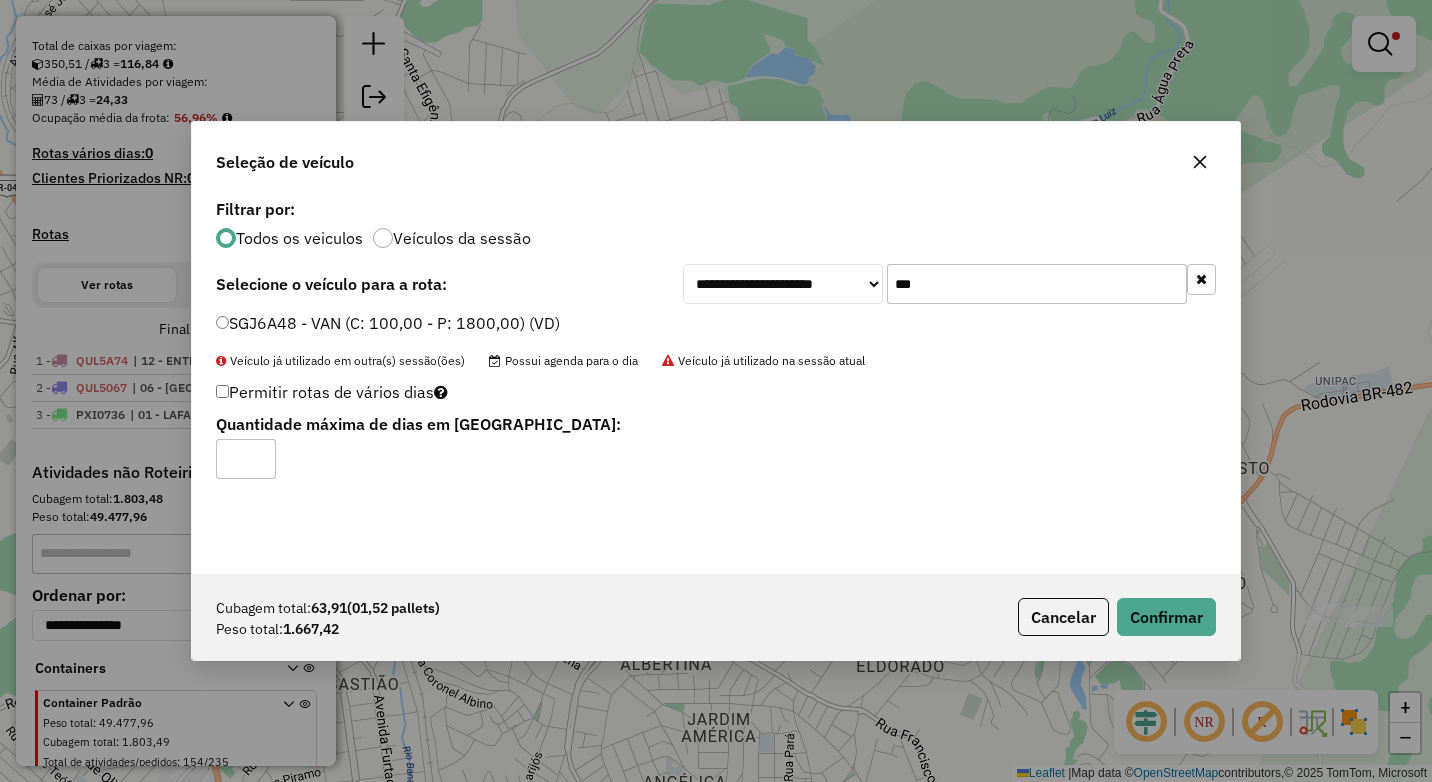 click on "Cubagem total:  63,91   (01,52 pallets)  Peso total: 1.667,42  Cancelar   Confirmar" 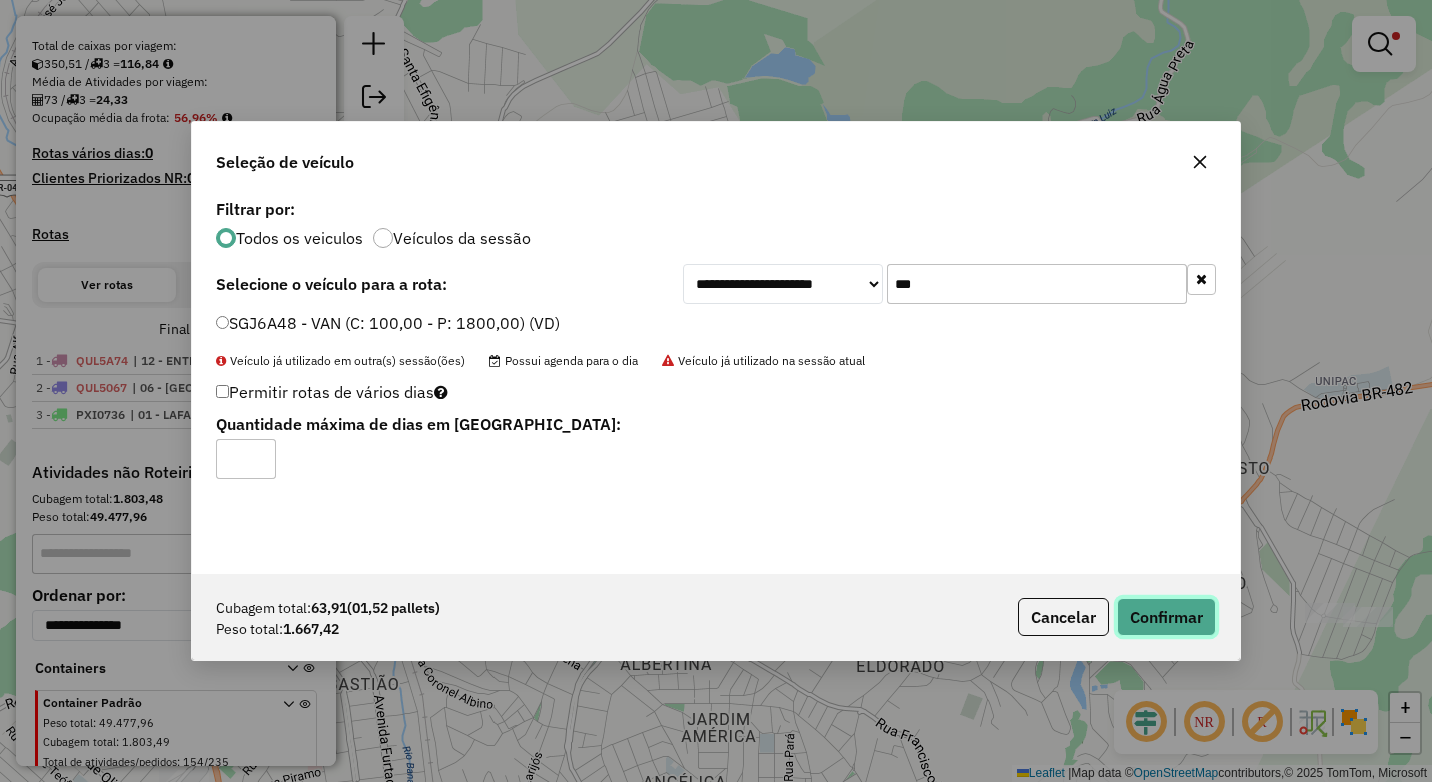 click on "Confirmar" 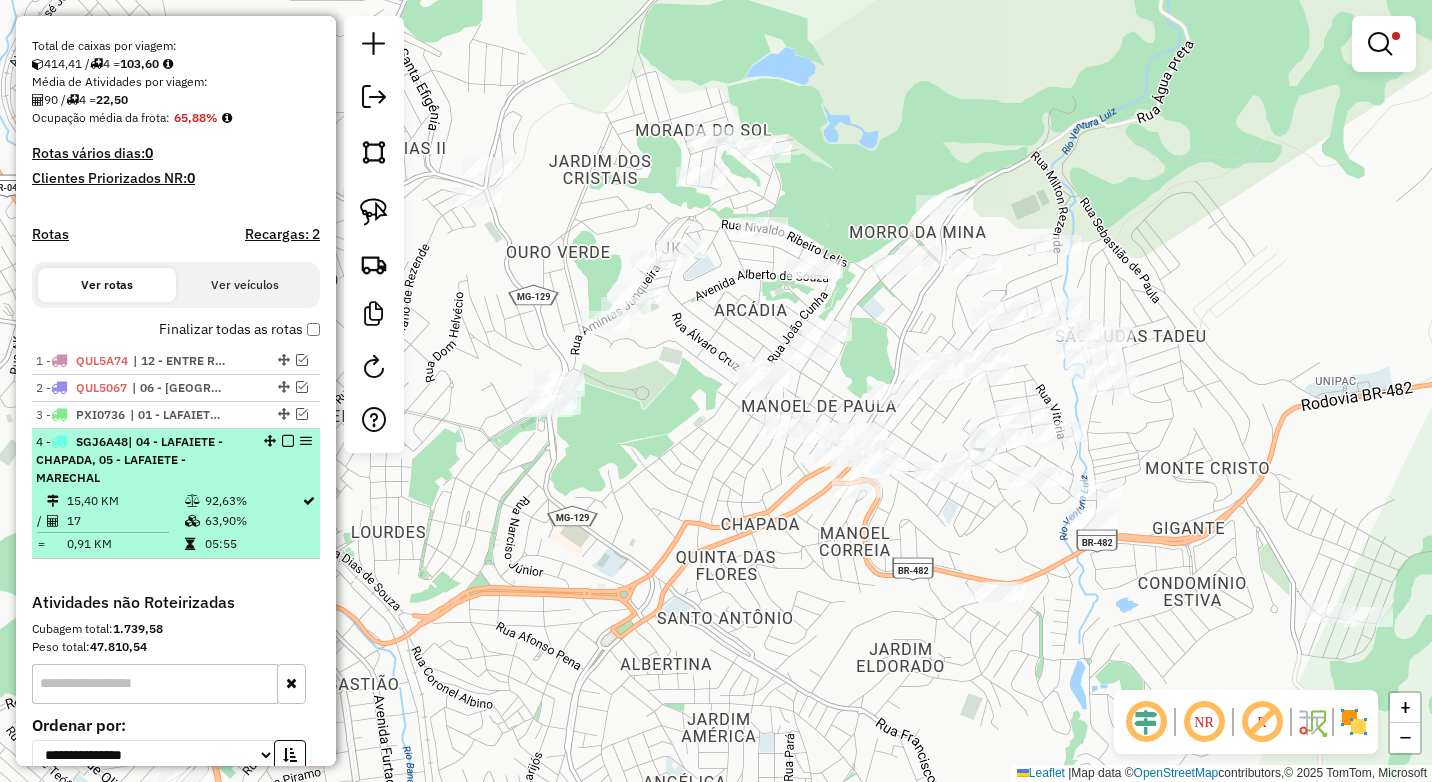 click at bounding box center [288, 441] 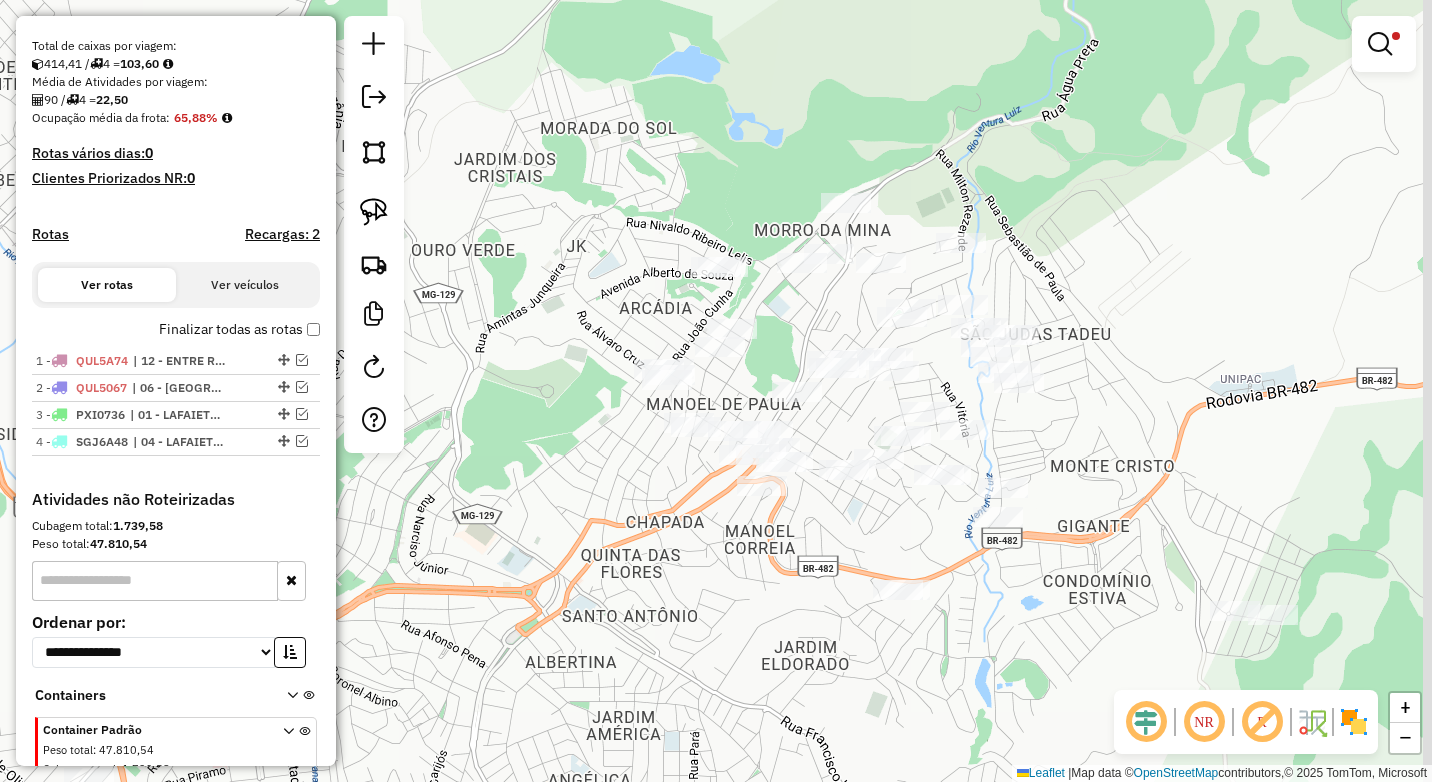 drag, startPoint x: 654, startPoint y: 560, endPoint x: 589, endPoint y: 545, distance: 66.70832 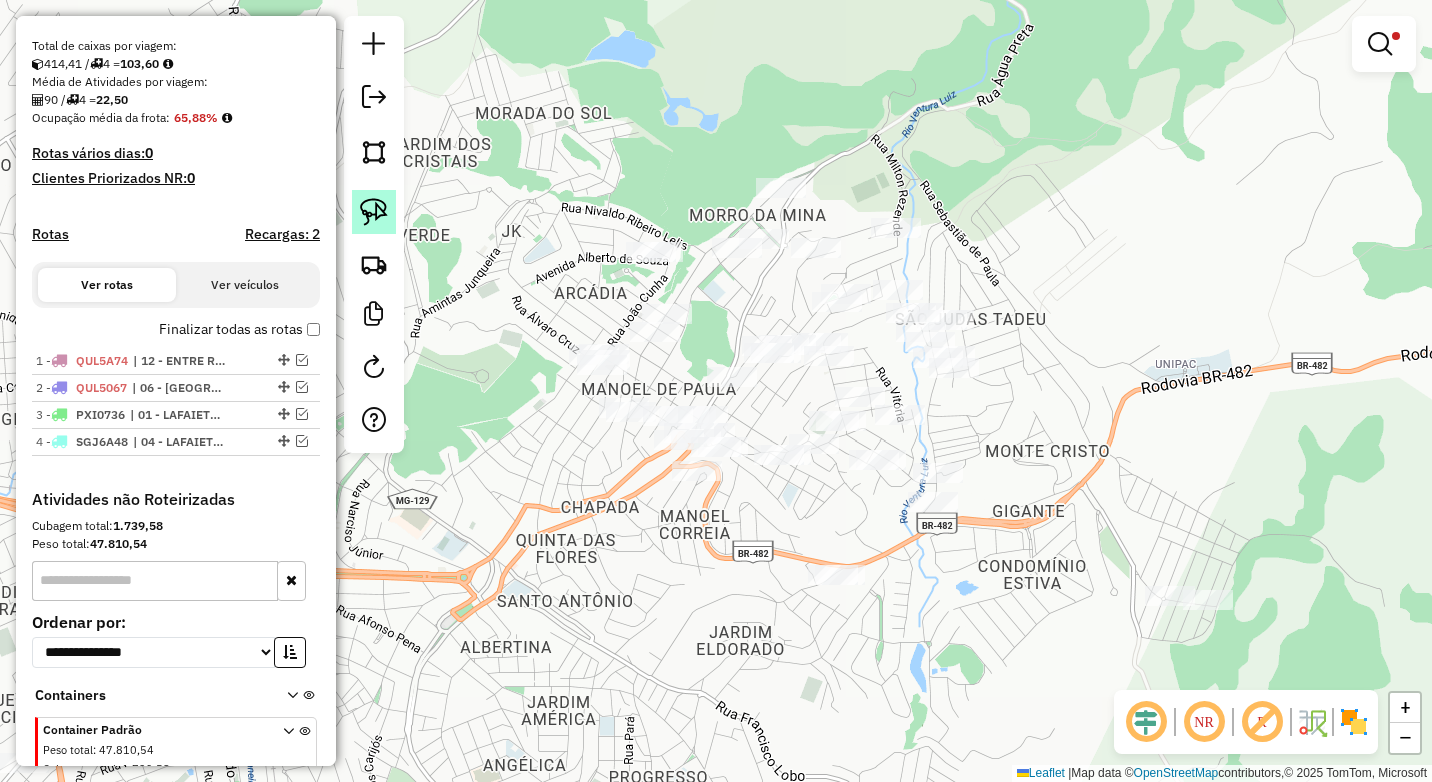click 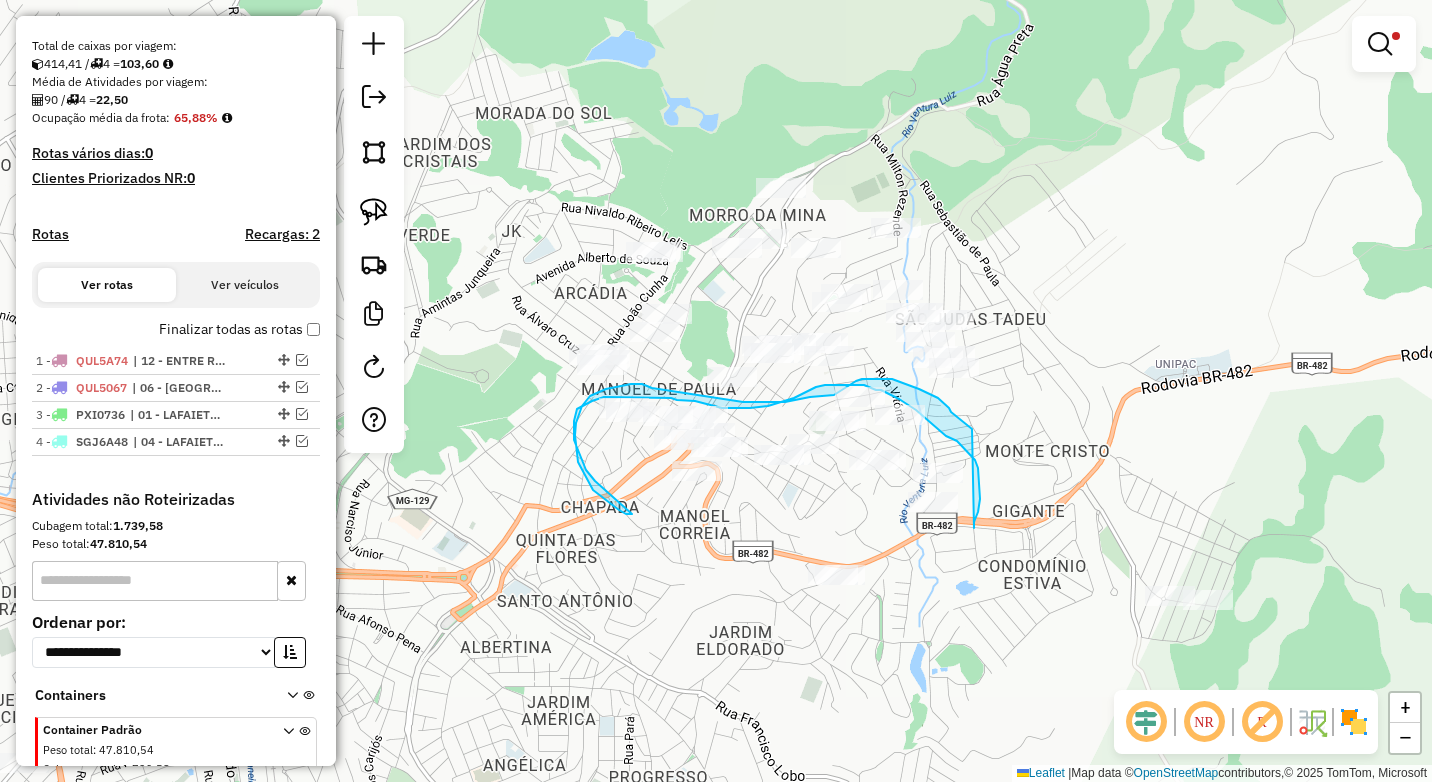 drag, startPoint x: 974, startPoint y: 528, endPoint x: 973, endPoint y: 431, distance: 97.00516 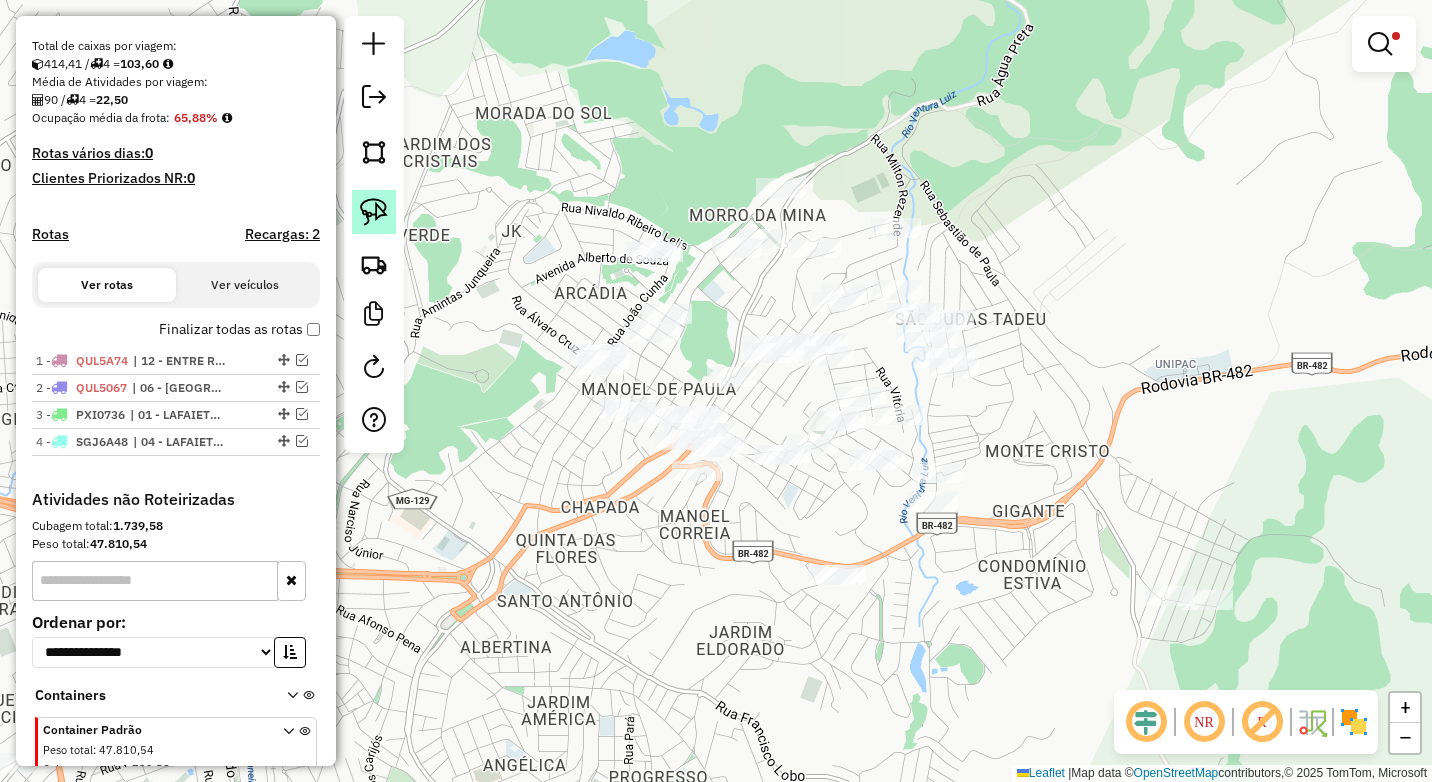 click 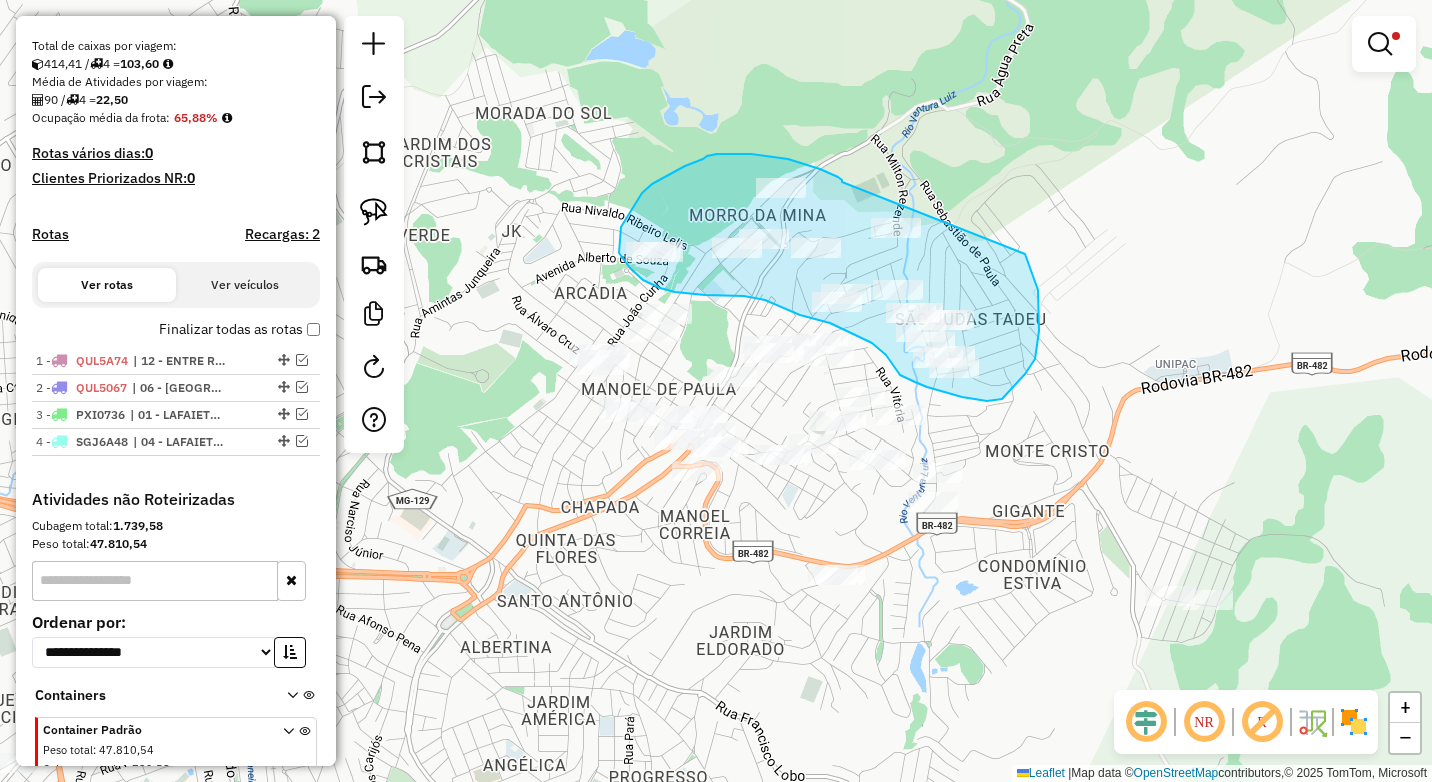 drag, startPoint x: 799, startPoint y: 162, endPoint x: 1025, endPoint y: 254, distance: 244.0082 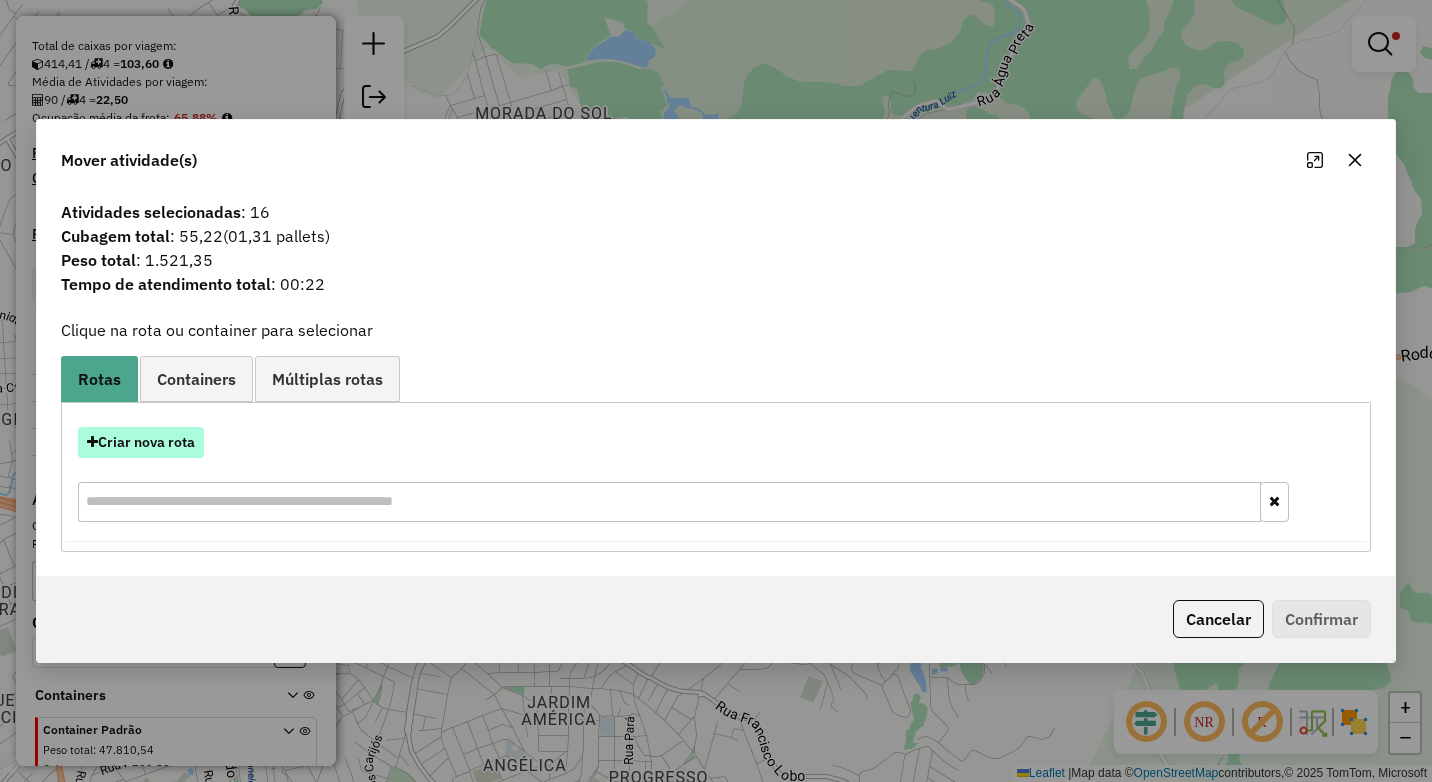 click on "Criar nova rota" at bounding box center [141, 442] 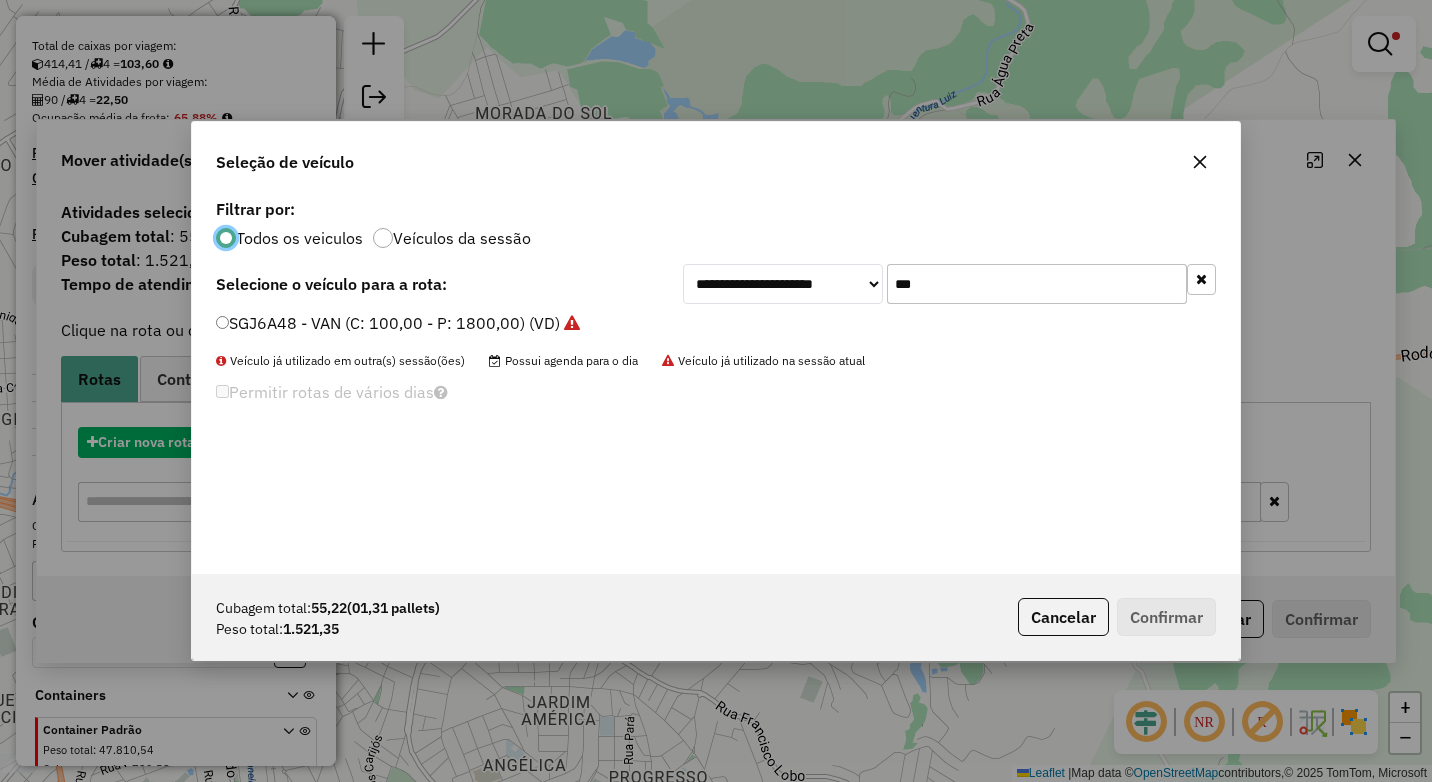scroll, scrollTop: 11, scrollLeft: 6, axis: both 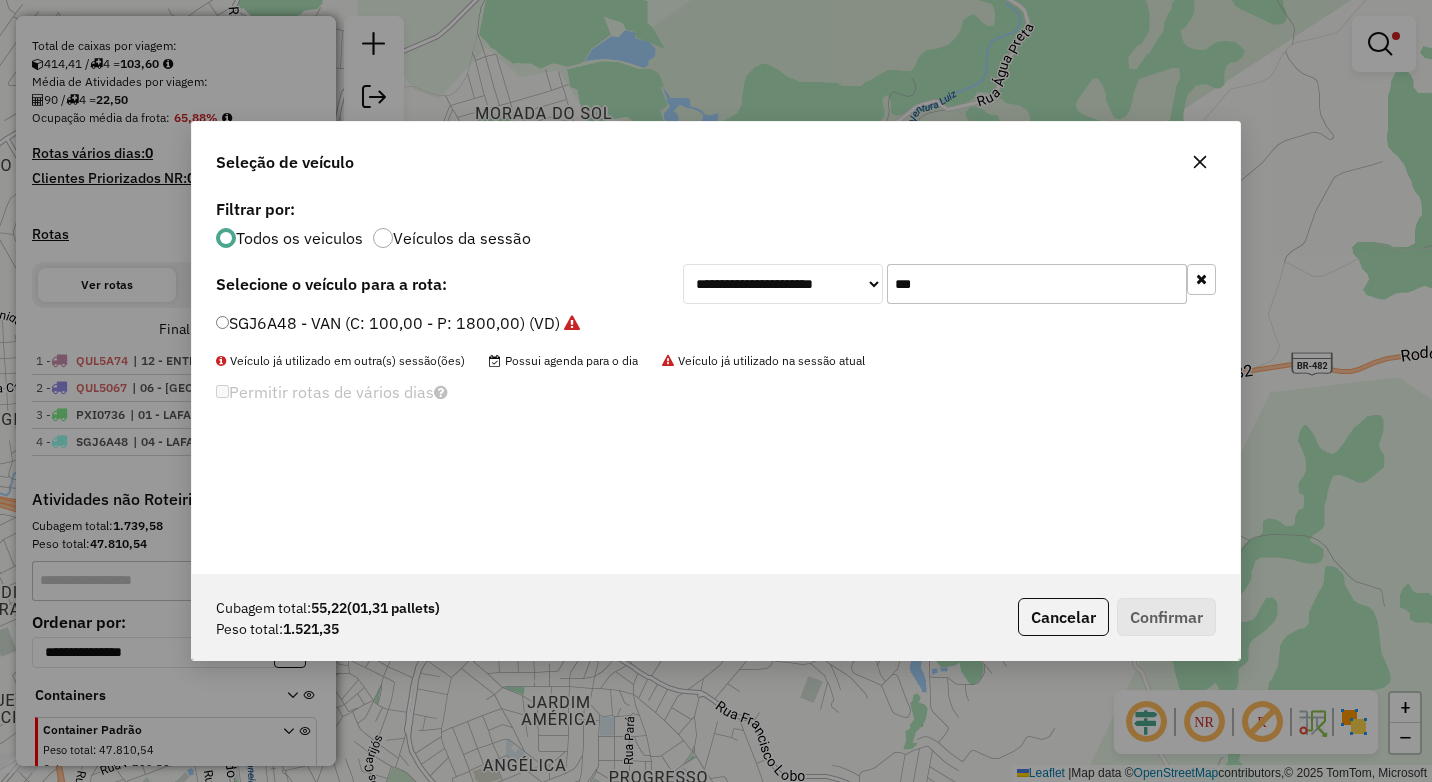 drag, startPoint x: 956, startPoint y: 294, endPoint x: 848, endPoint y: 280, distance: 108.903625 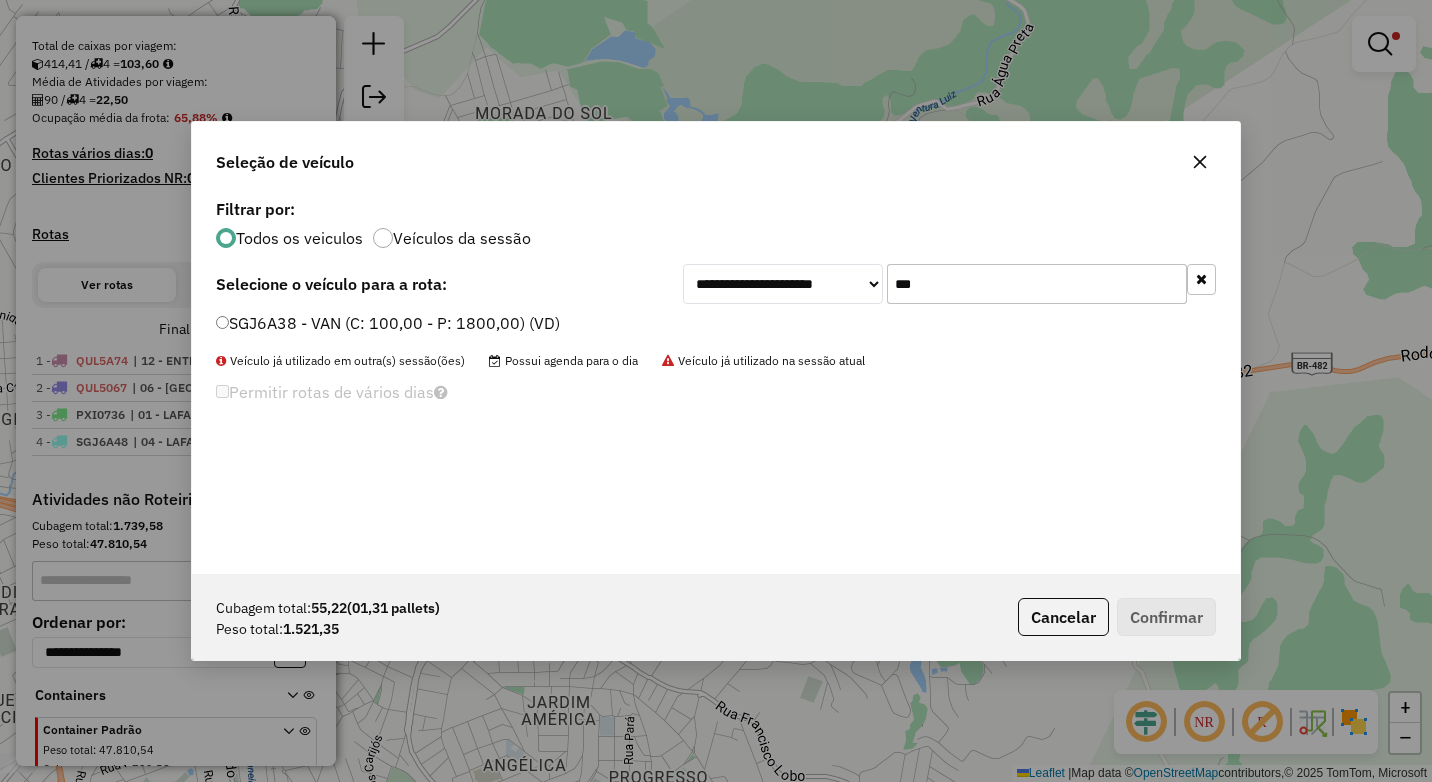 type on "***" 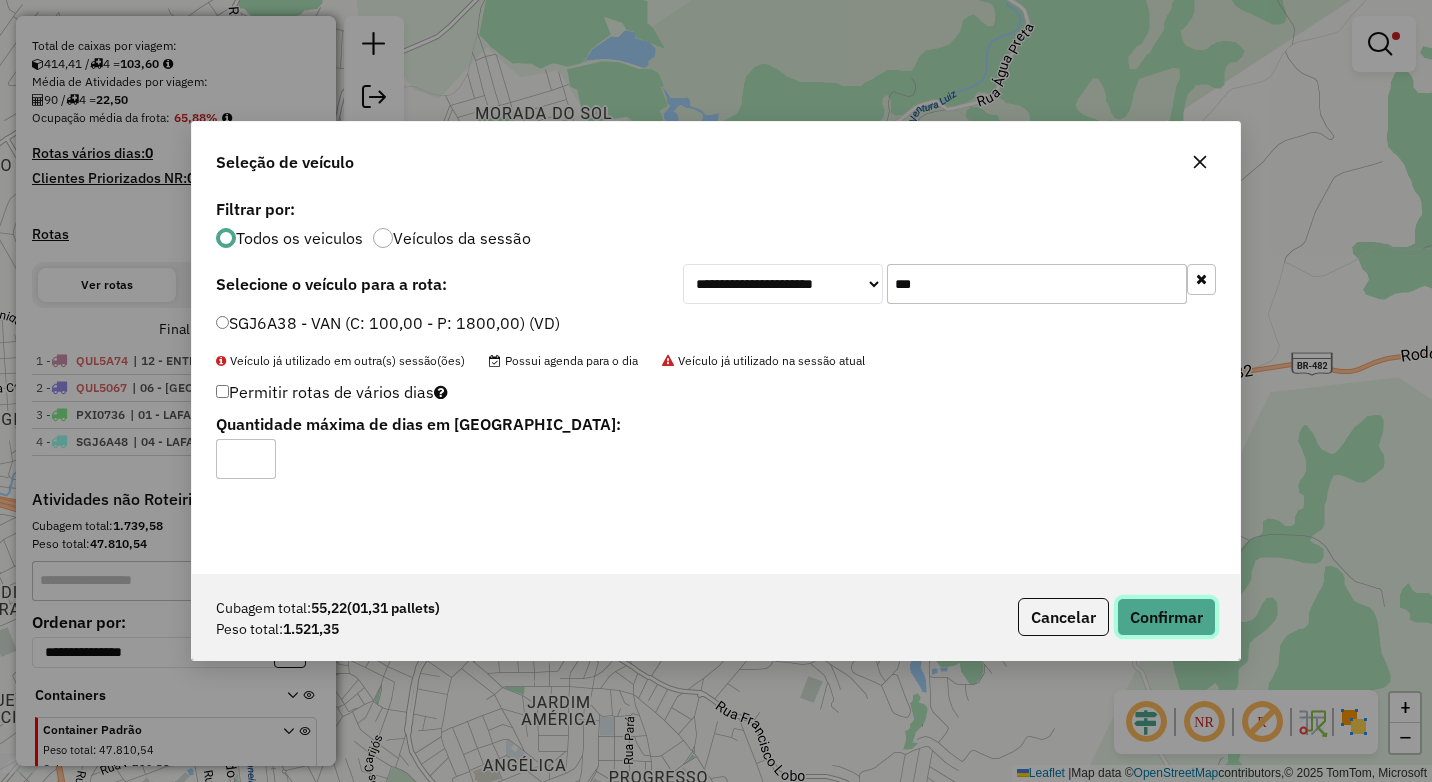 click on "Confirmar" 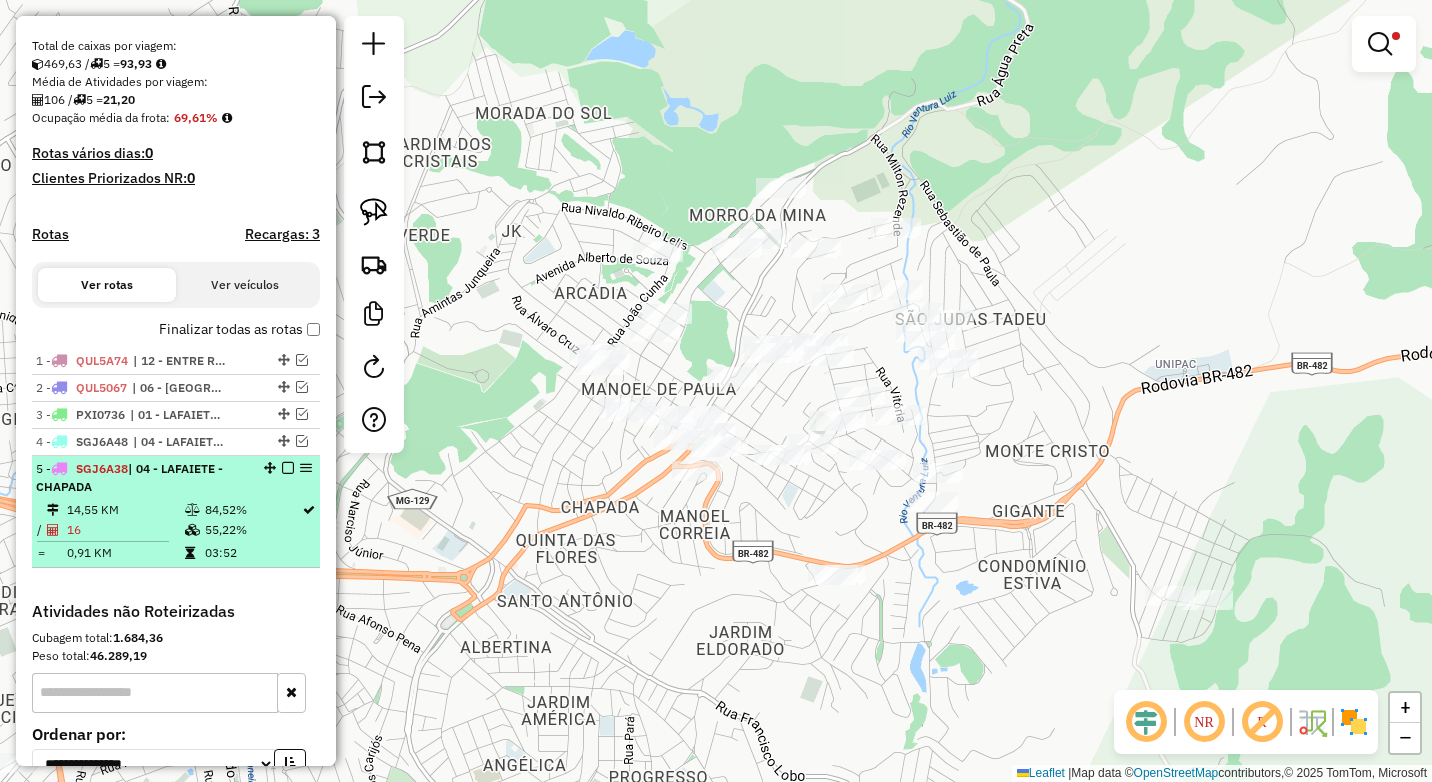 click at bounding box center [288, 468] 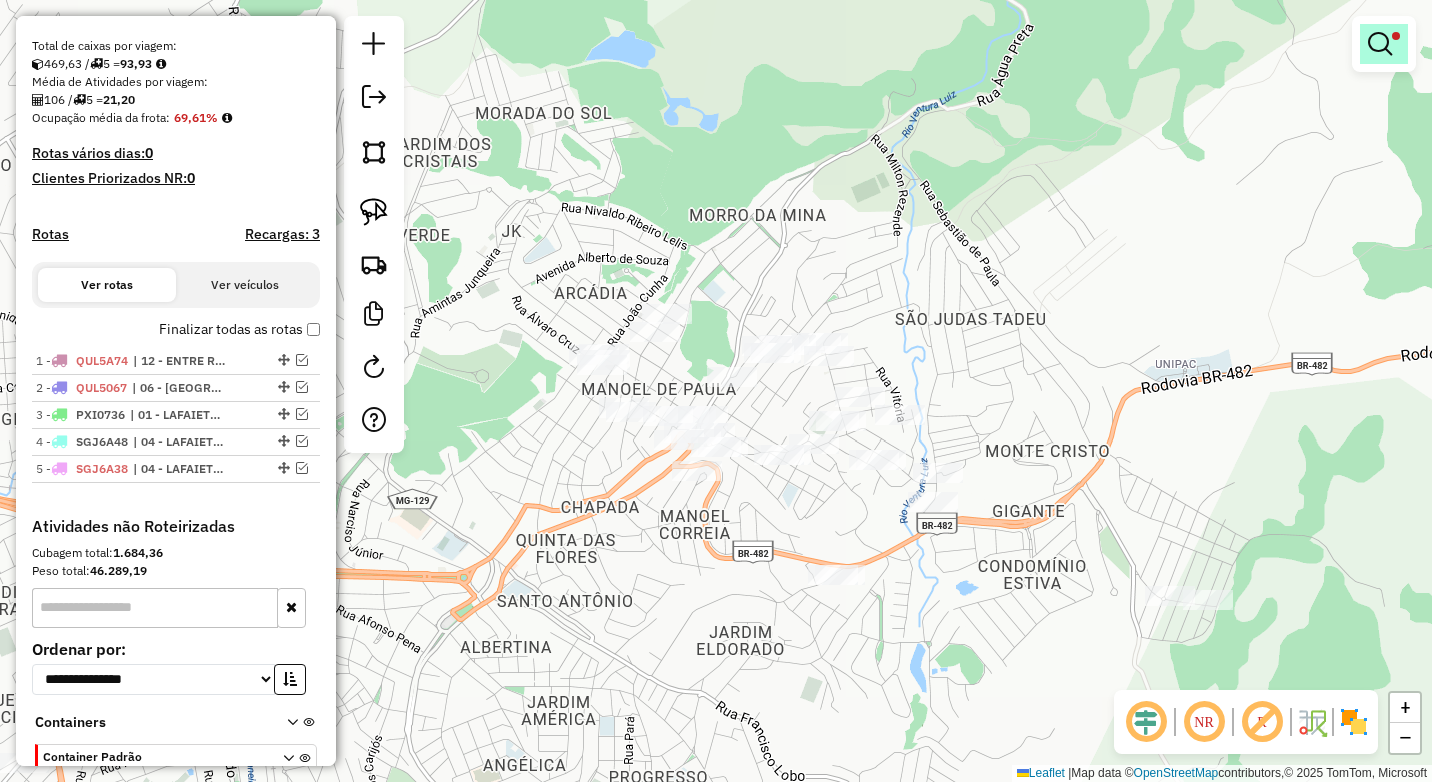 click at bounding box center [1384, 44] 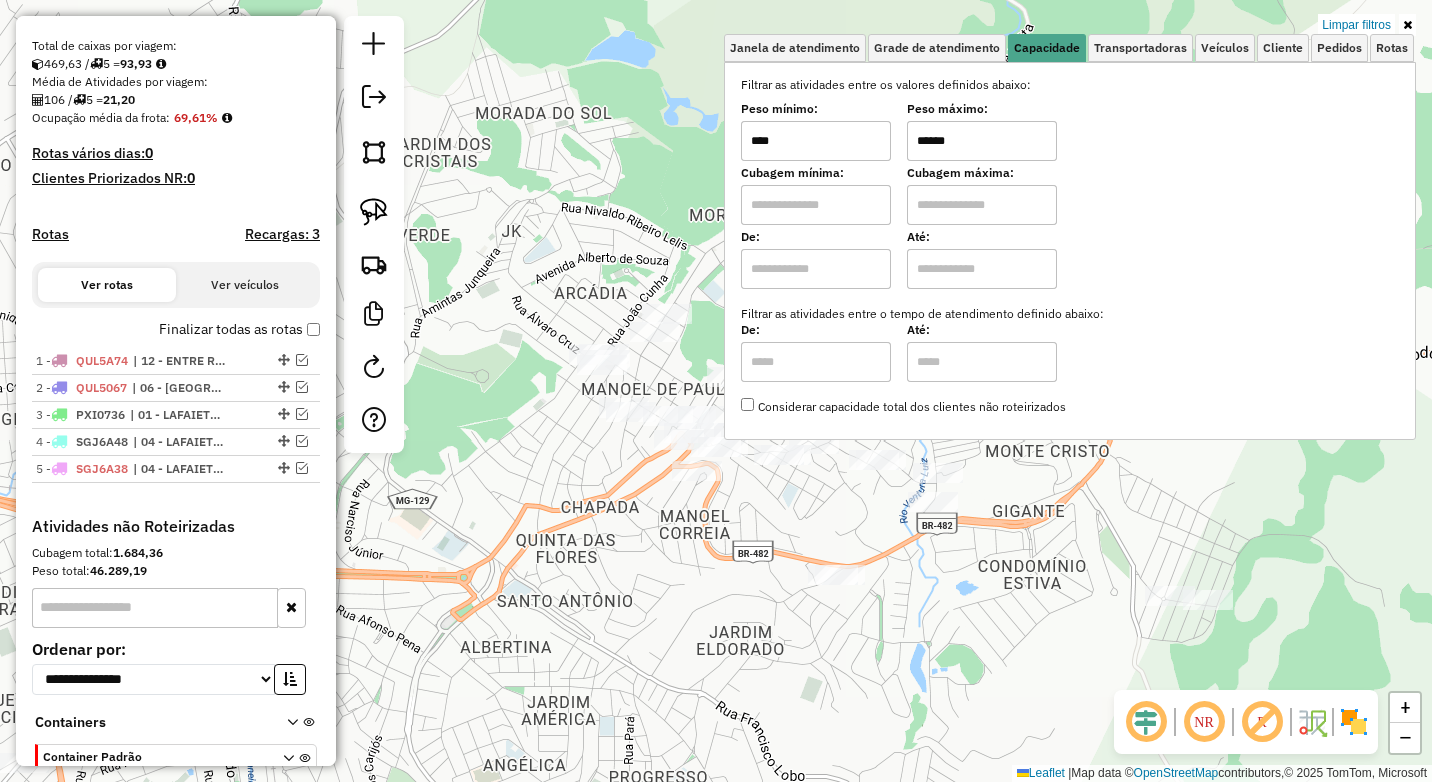 click on "Peso mínimo:  ****  Peso máximo:  ******" at bounding box center (1070, 133) 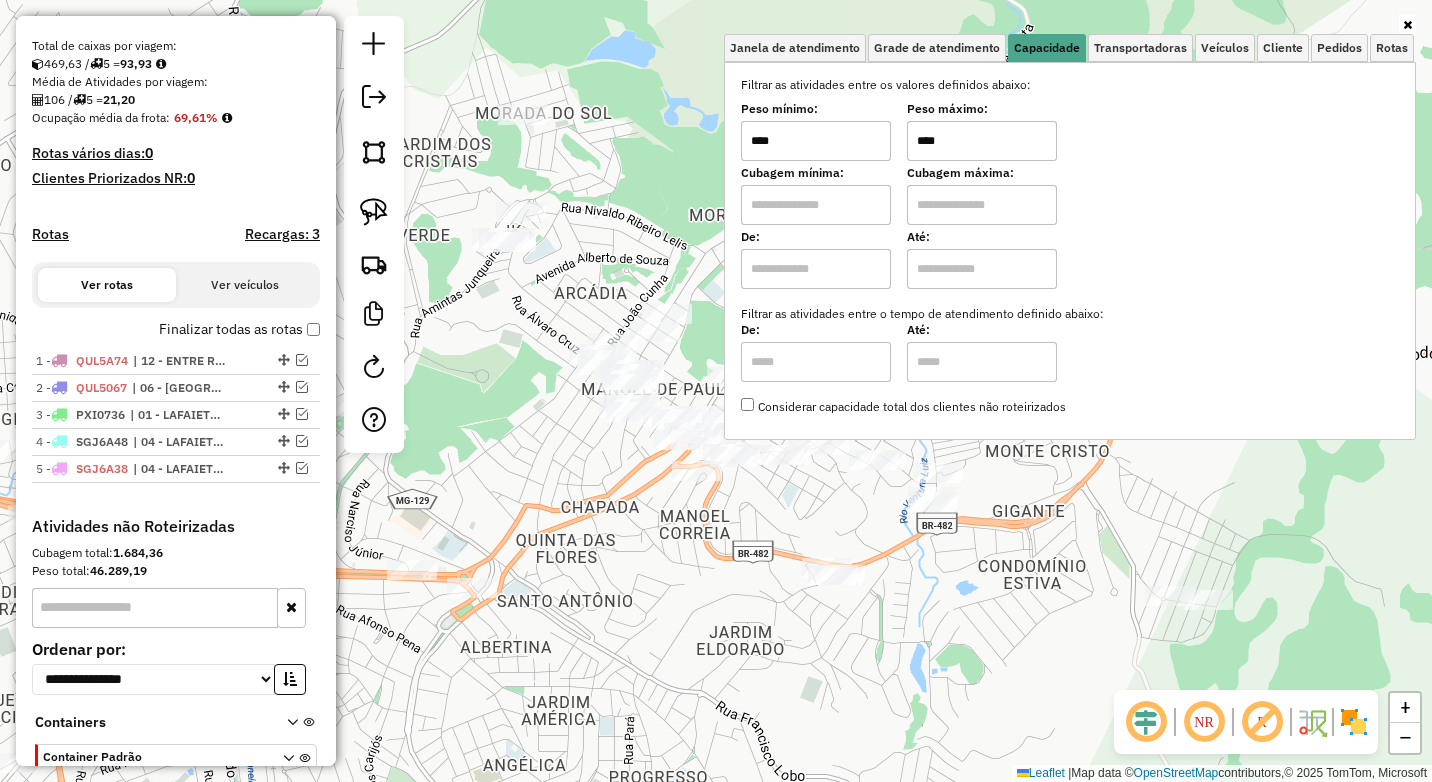 type on "****" 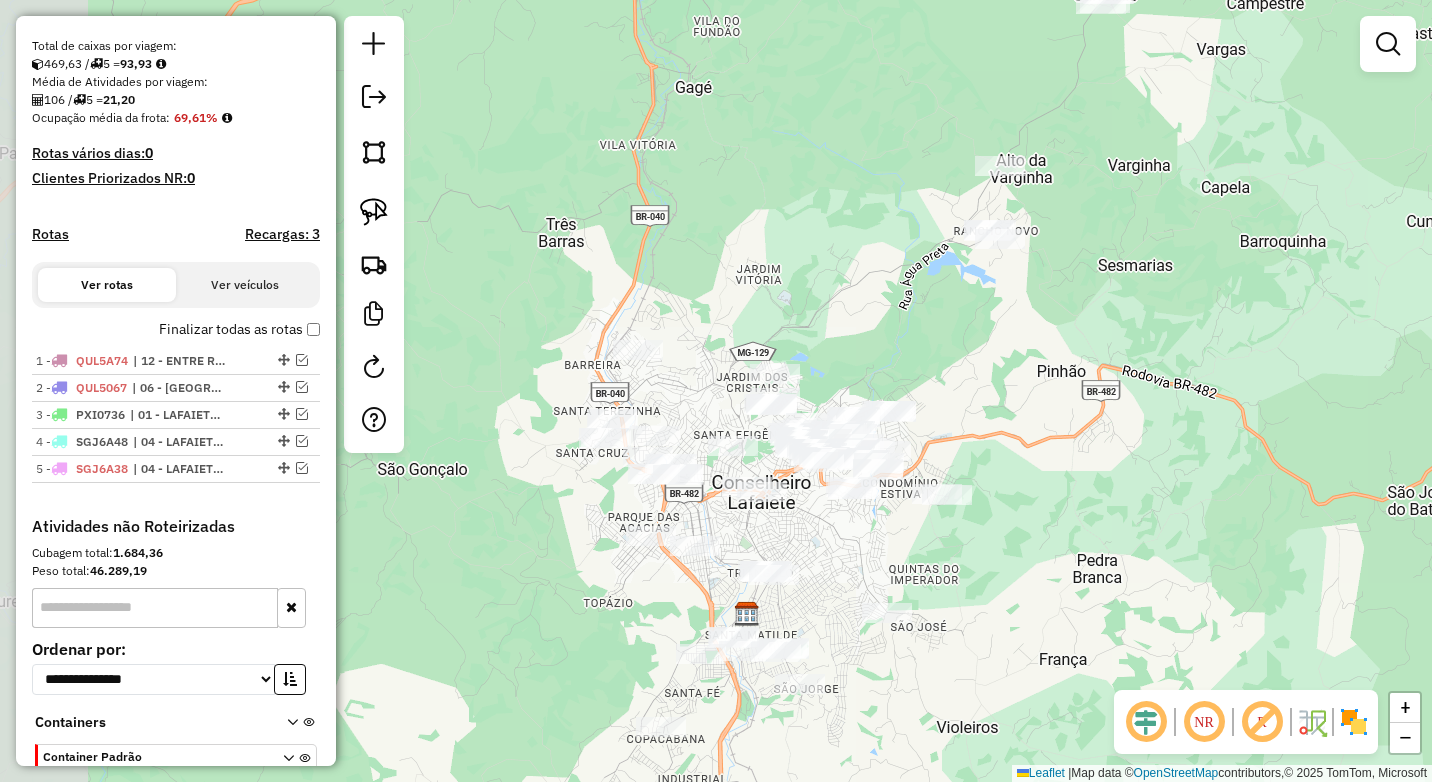 drag, startPoint x: 707, startPoint y: 622, endPoint x: 876, endPoint y: 563, distance: 179.00279 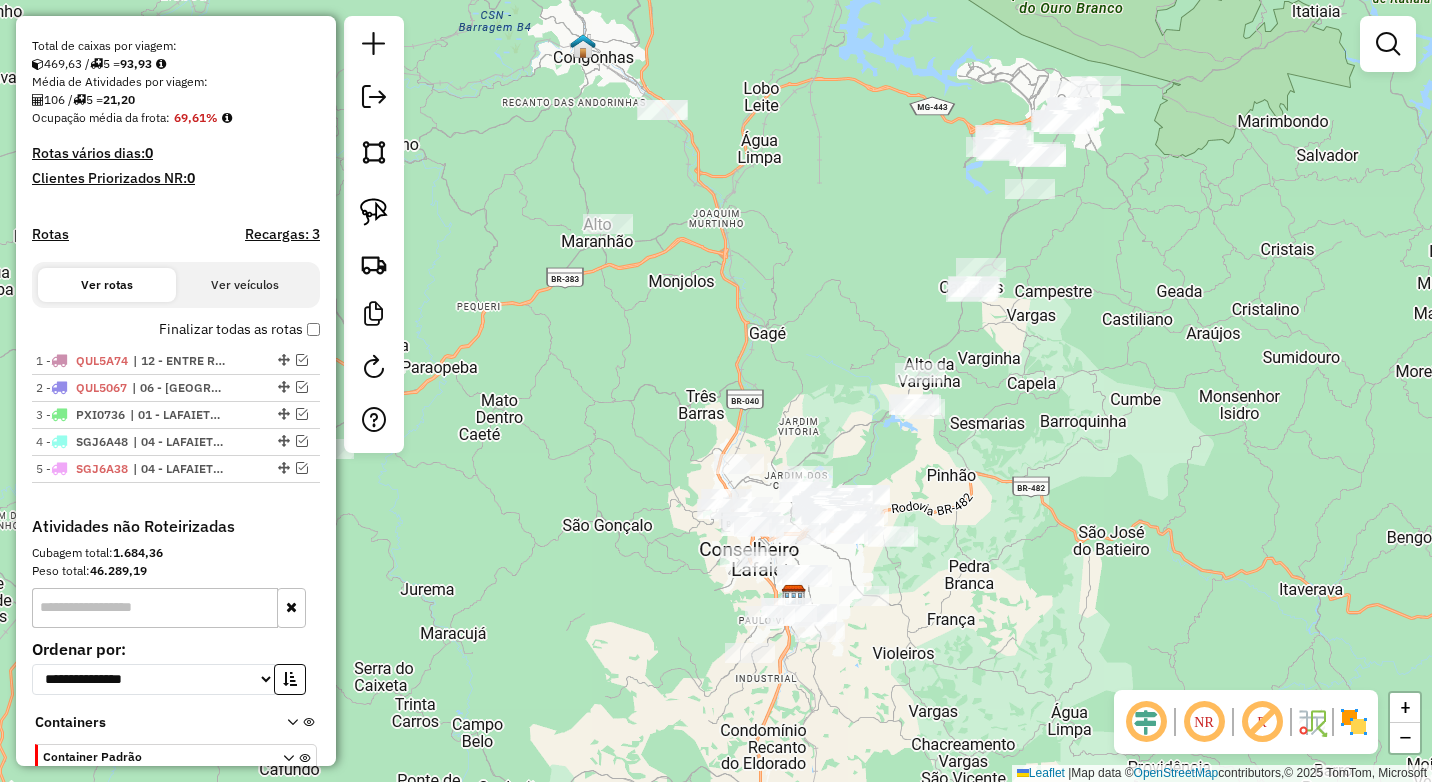 drag, startPoint x: 1019, startPoint y: 506, endPoint x: 957, endPoint y: 553, distance: 77.801025 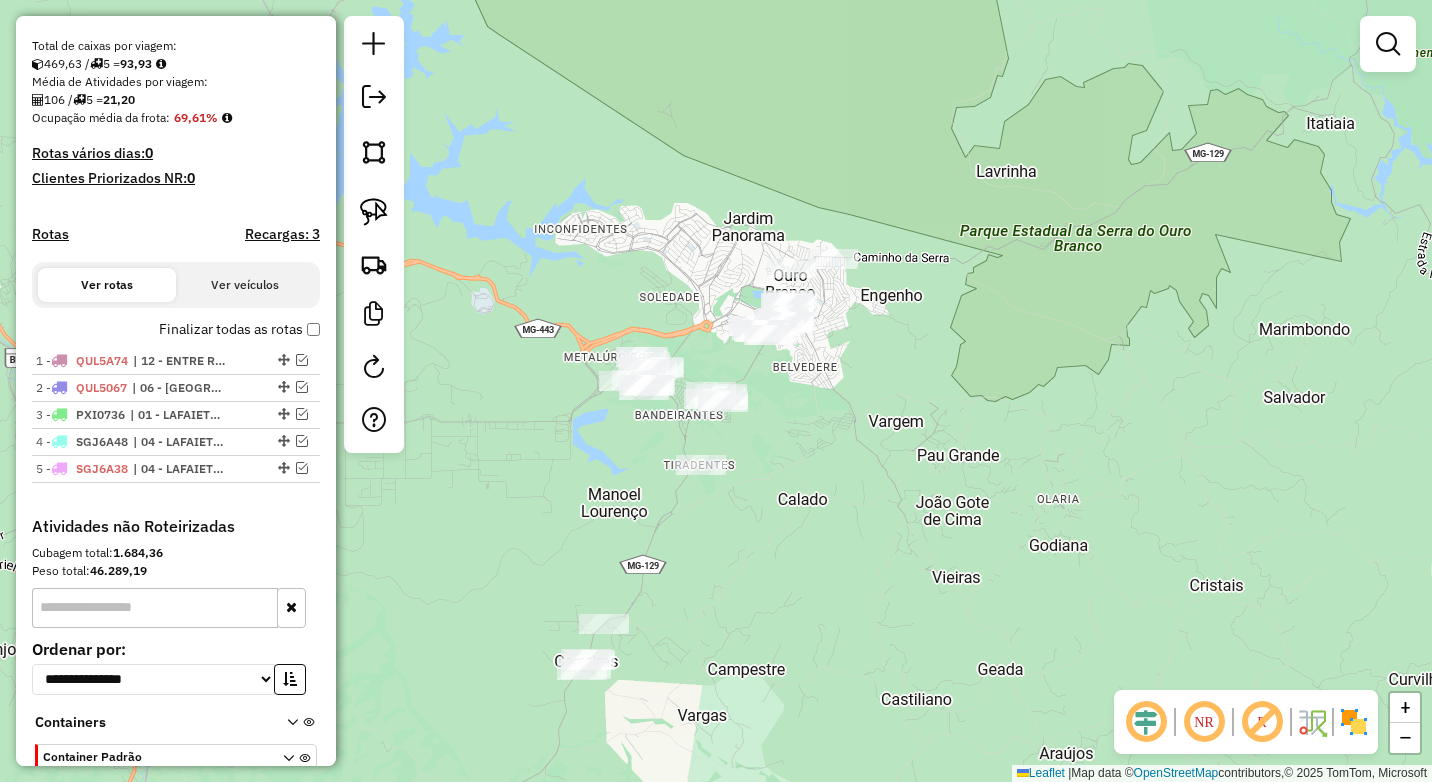 drag, startPoint x: 836, startPoint y: 383, endPoint x: 805, endPoint y: 538, distance: 158.06961 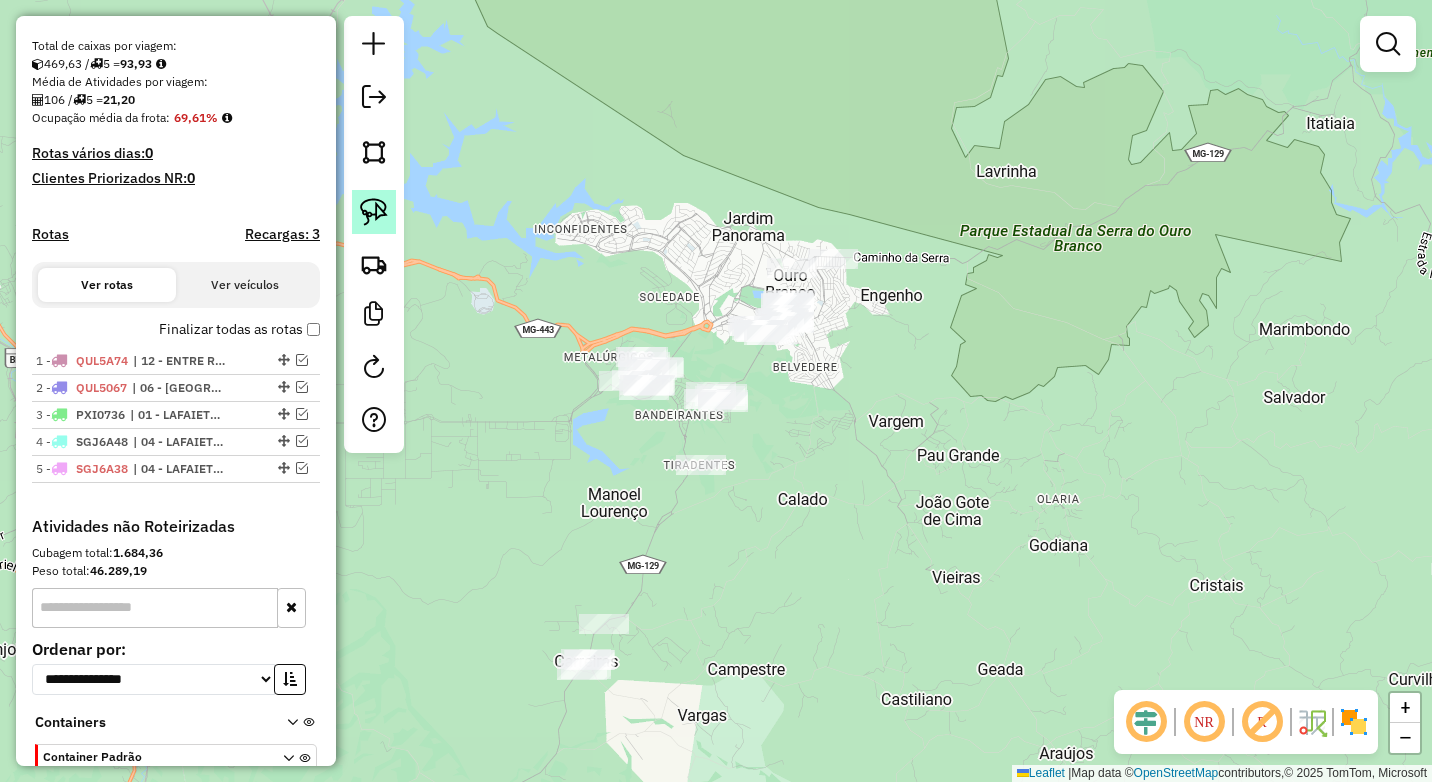 click 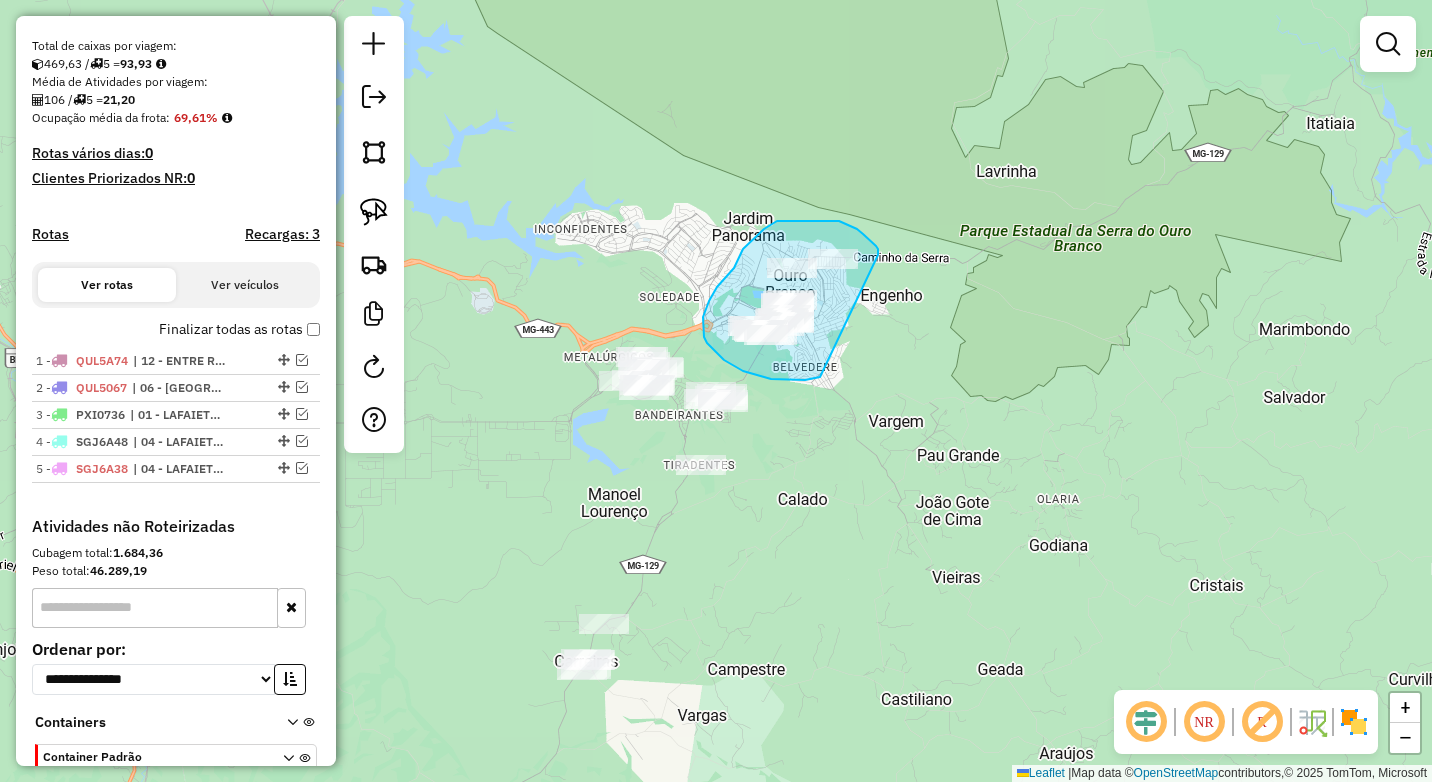 drag, startPoint x: 878, startPoint y: 255, endPoint x: 820, endPoint y: 377, distance: 135.08516 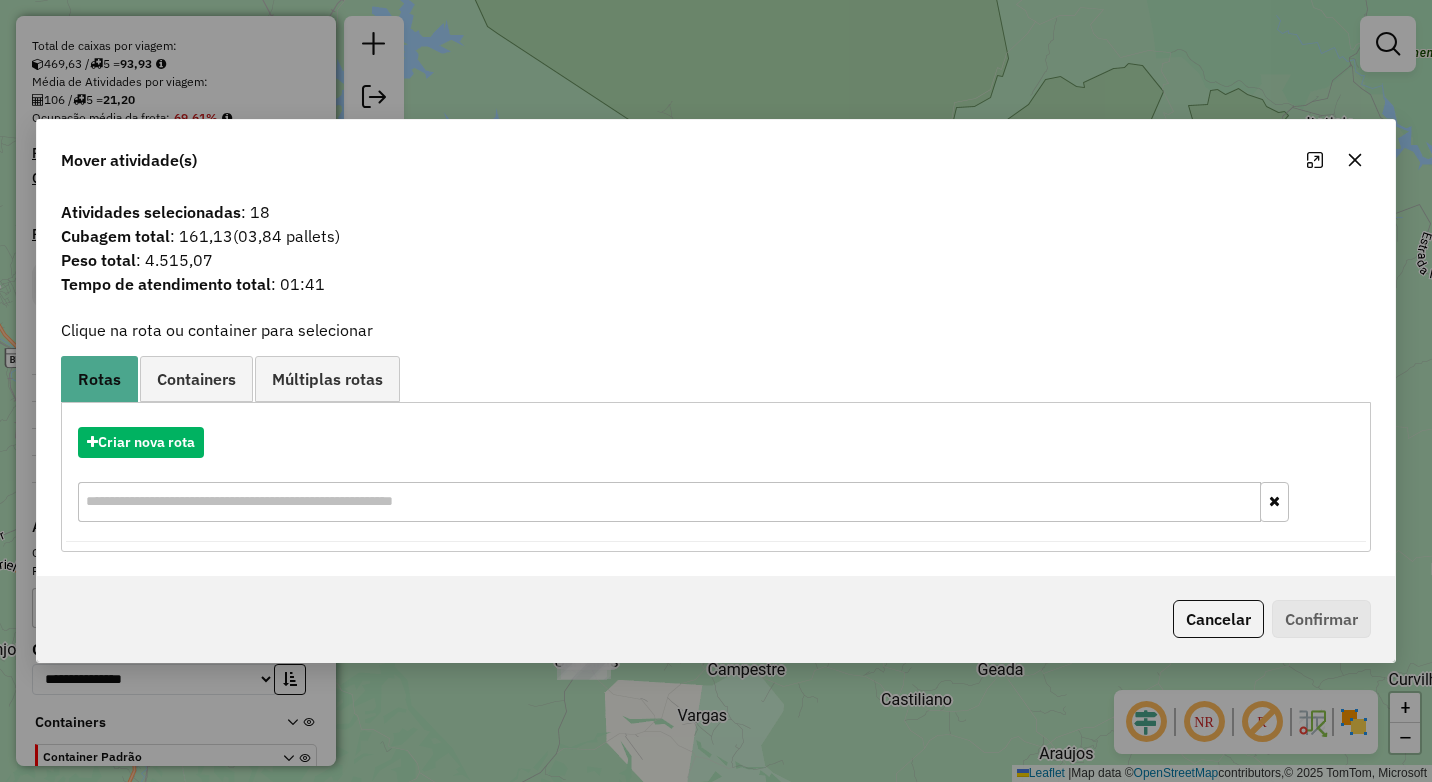 drag, startPoint x: 1353, startPoint y: 162, endPoint x: 1274, endPoint y: 215, distance: 95.131485 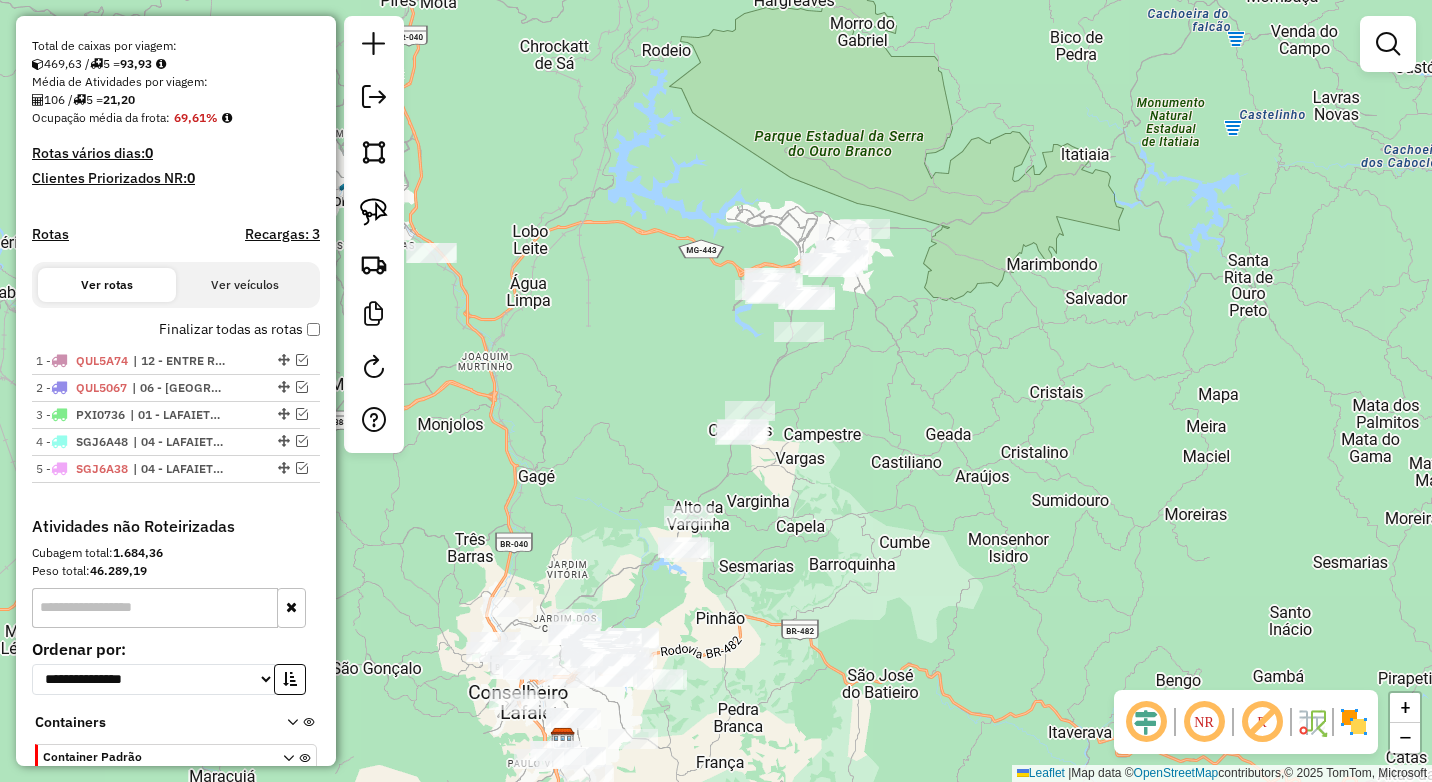 drag, startPoint x: 918, startPoint y: 561, endPoint x: 773, endPoint y: 434, distance: 192.75372 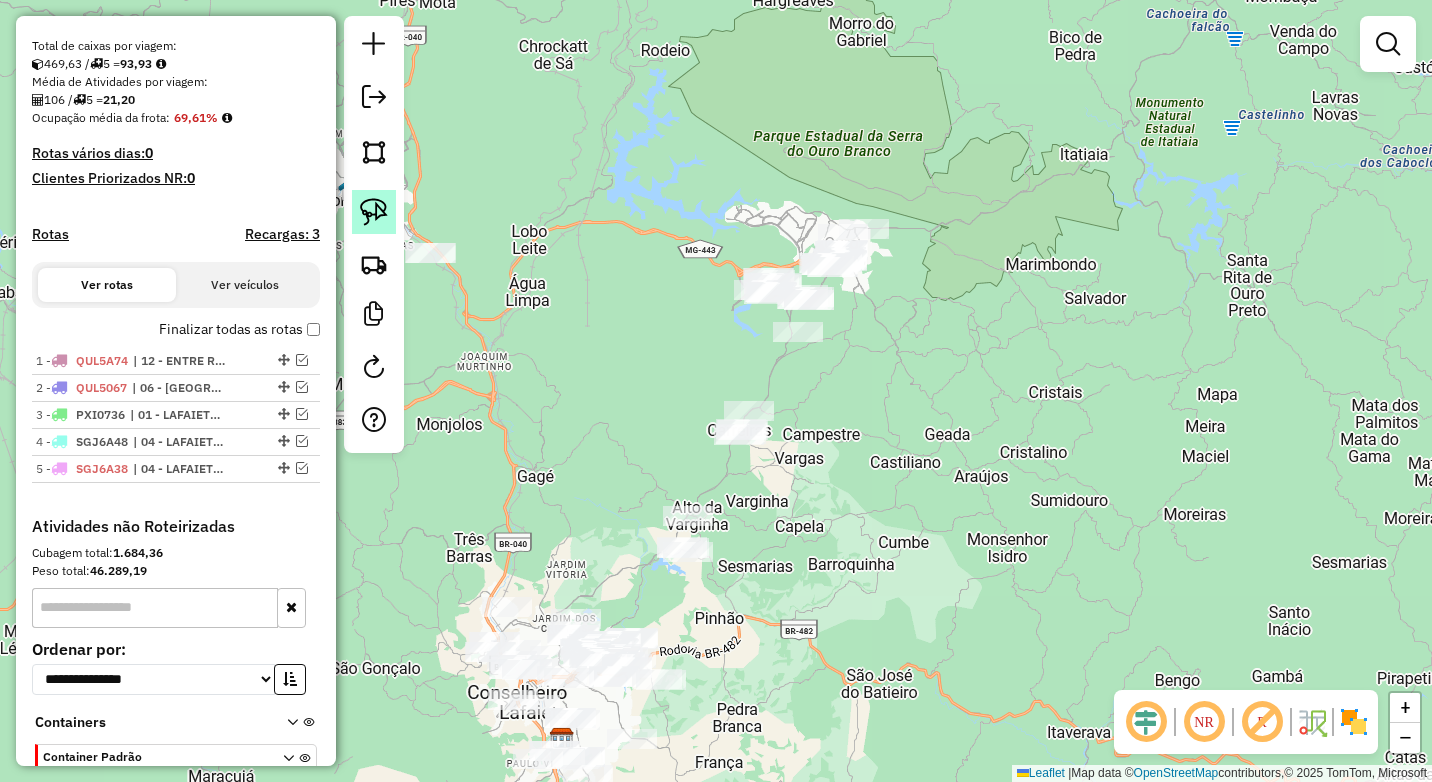 click 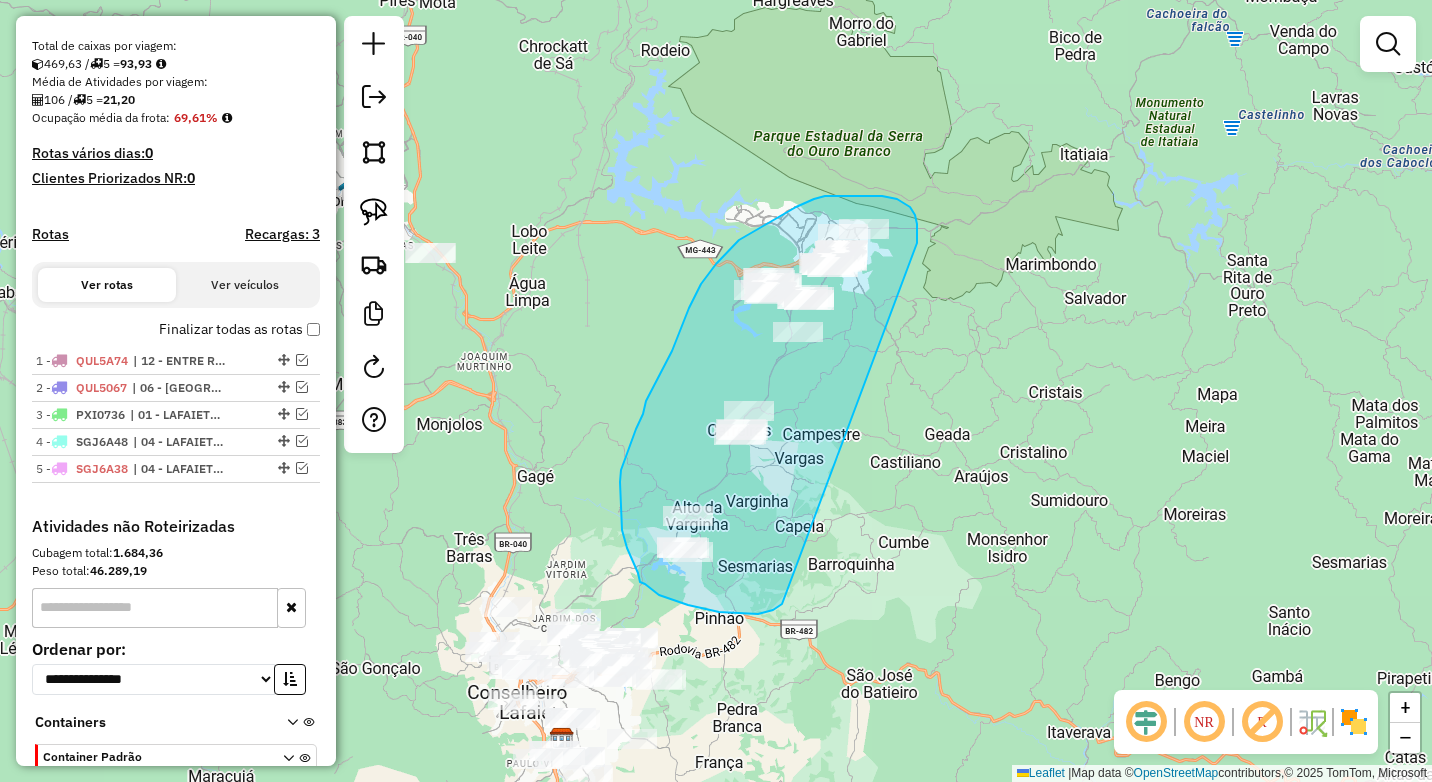drag, startPoint x: 911, startPoint y: 259, endPoint x: 782, endPoint y: 604, distance: 368.32864 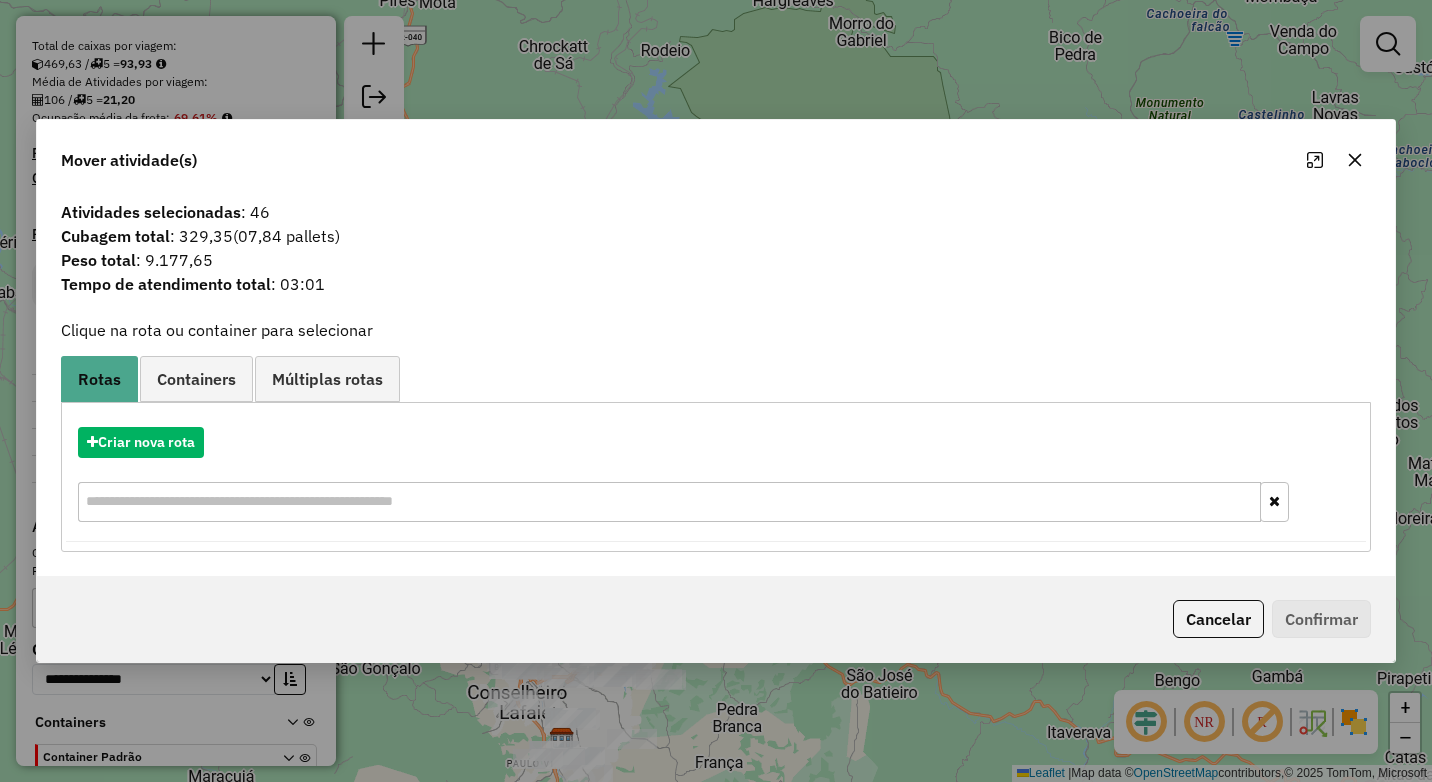 click 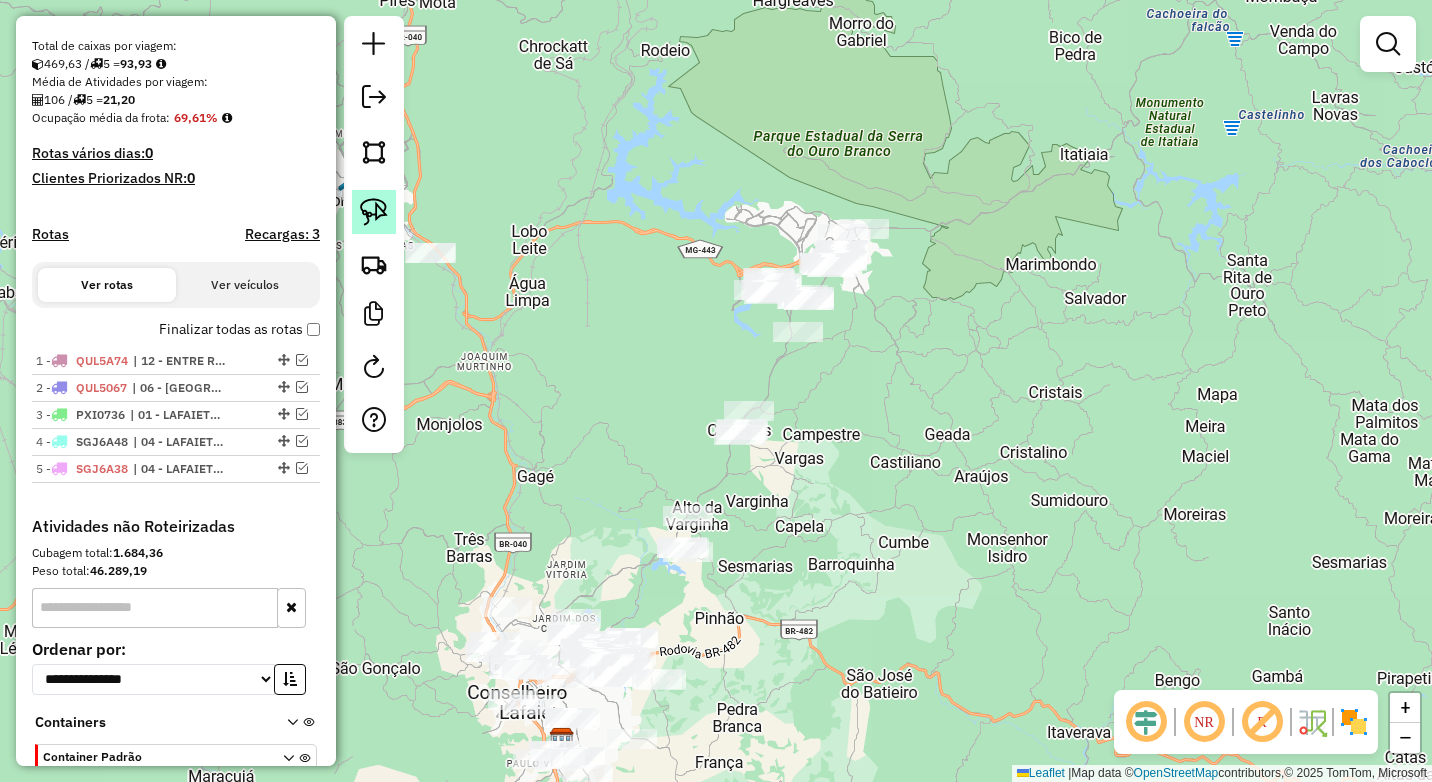 click 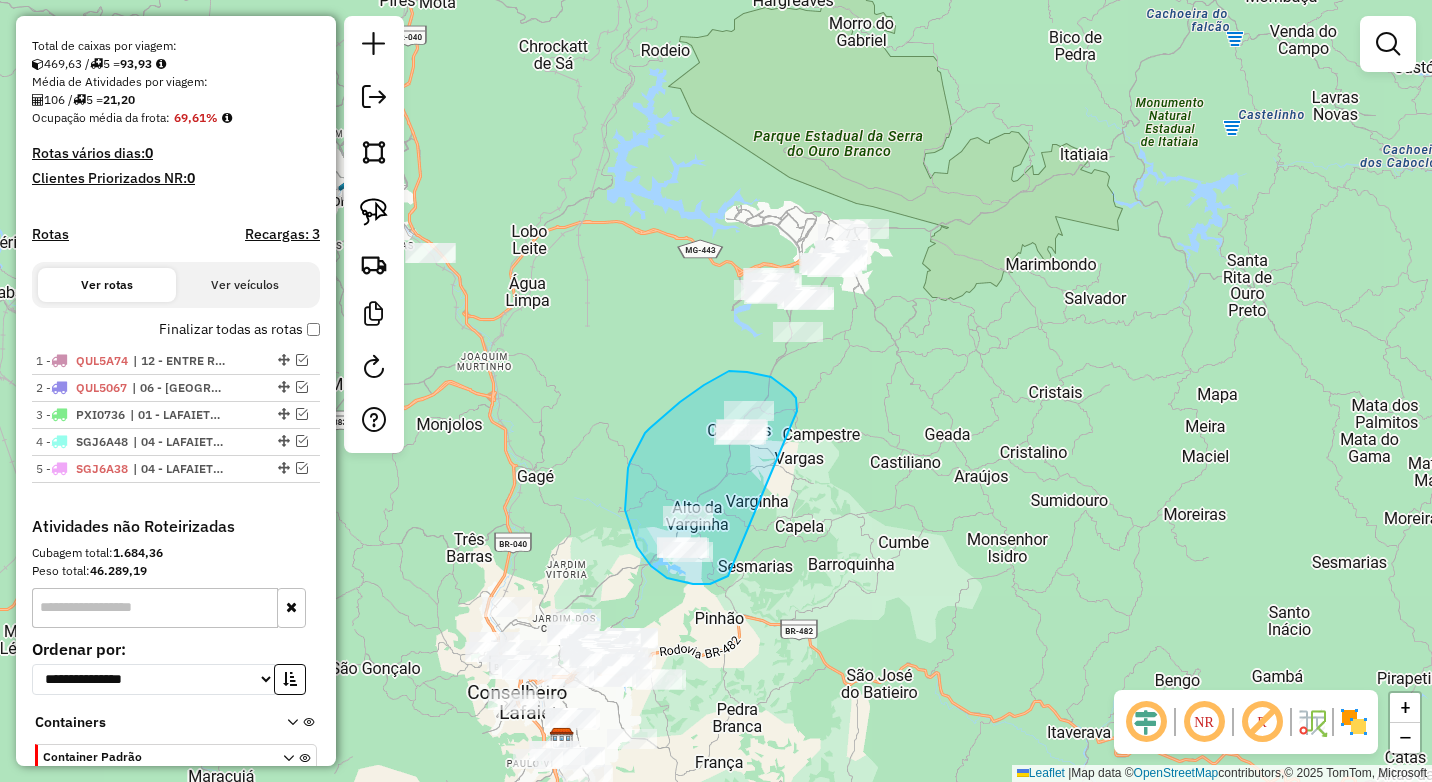 drag, startPoint x: 797, startPoint y: 408, endPoint x: 729, endPoint y: 576, distance: 181.24017 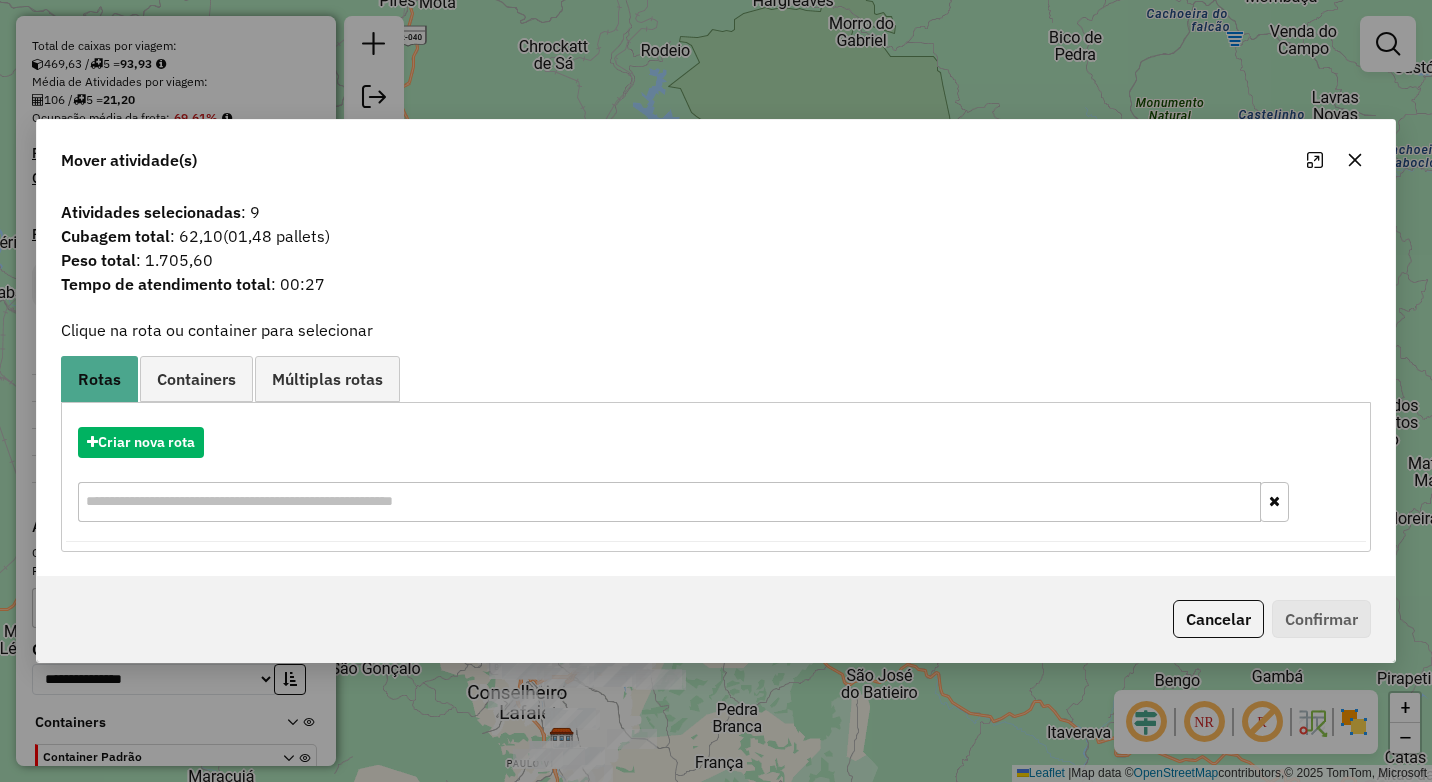 drag, startPoint x: 1359, startPoint y: 160, endPoint x: 1319, endPoint y: 155, distance: 40.311287 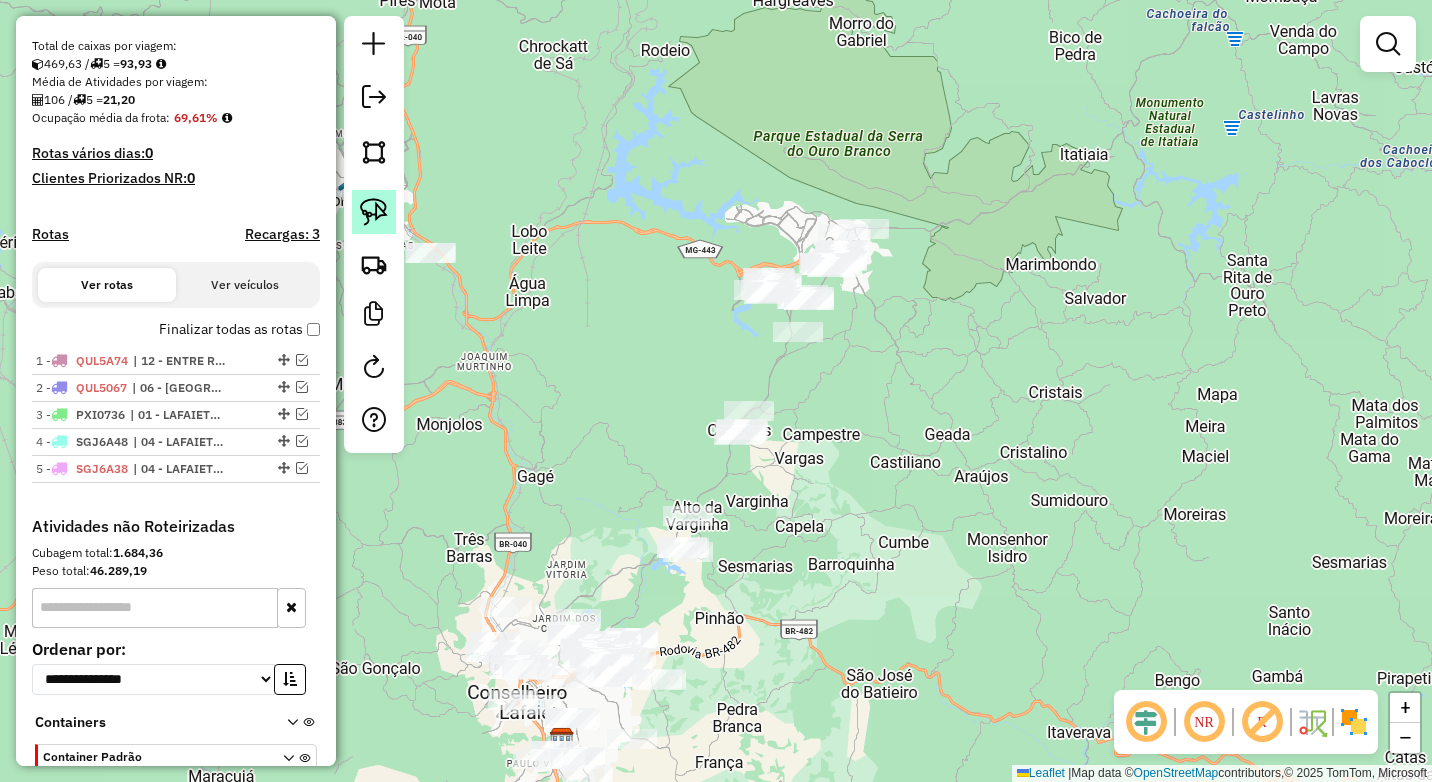 click 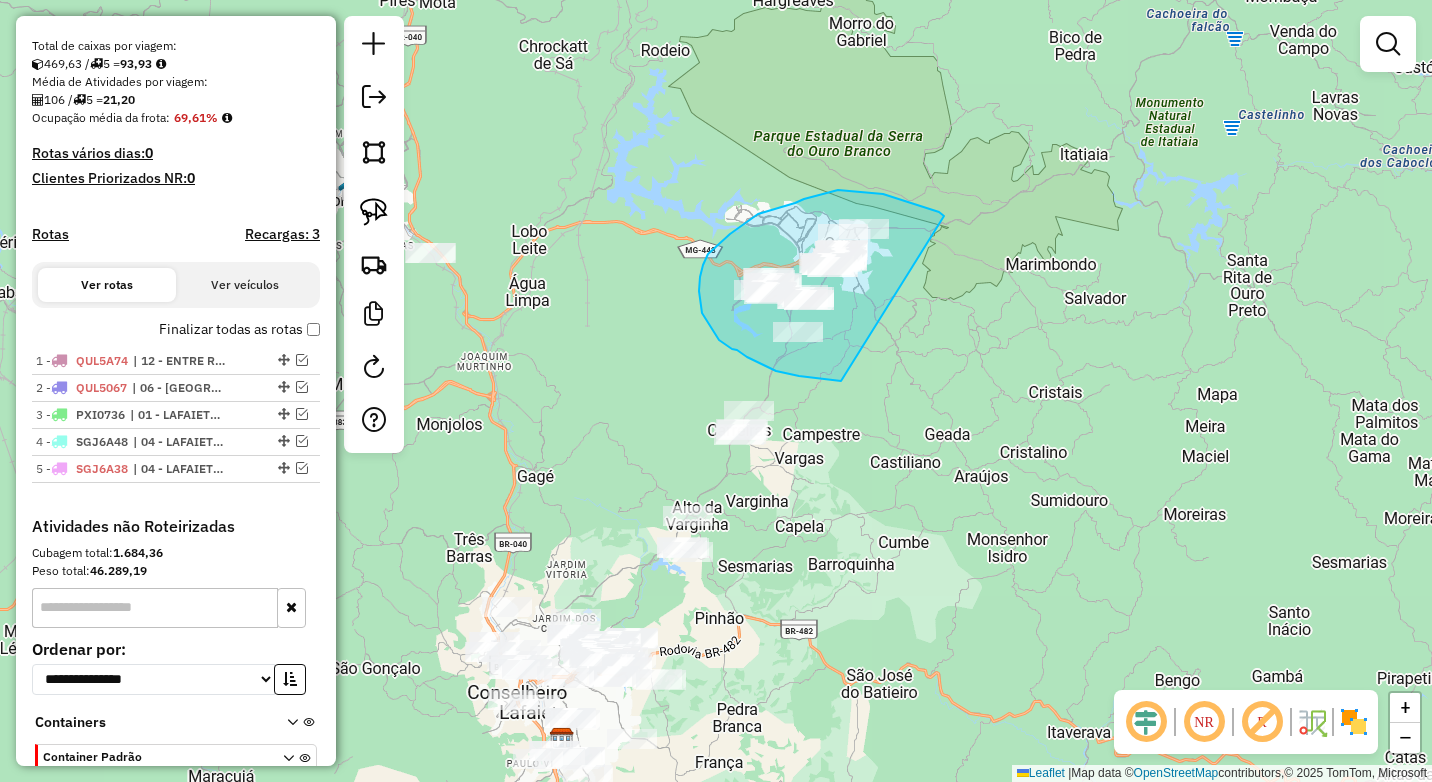 drag, startPoint x: 944, startPoint y: 216, endPoint x: 851, endPoint y: 380, distance: 188.53381 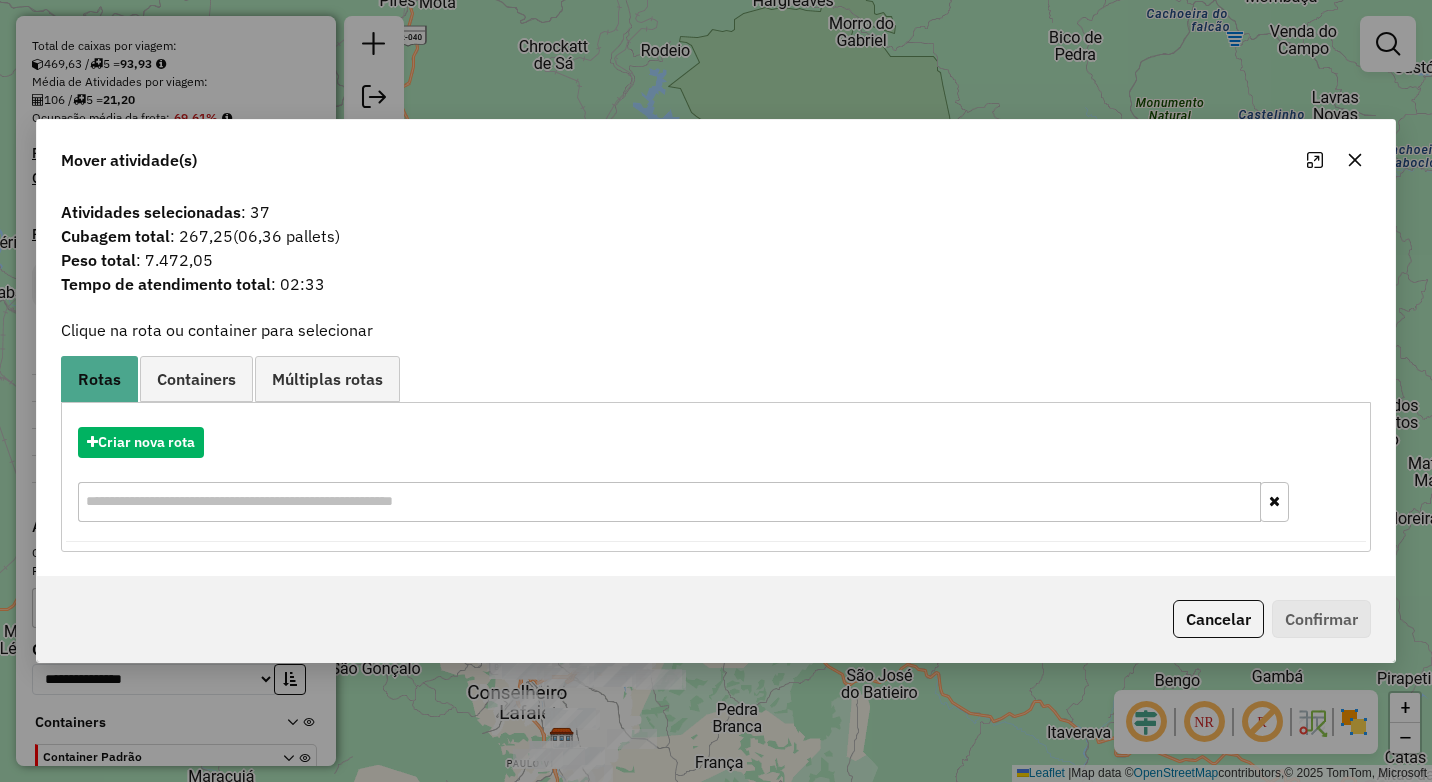 click 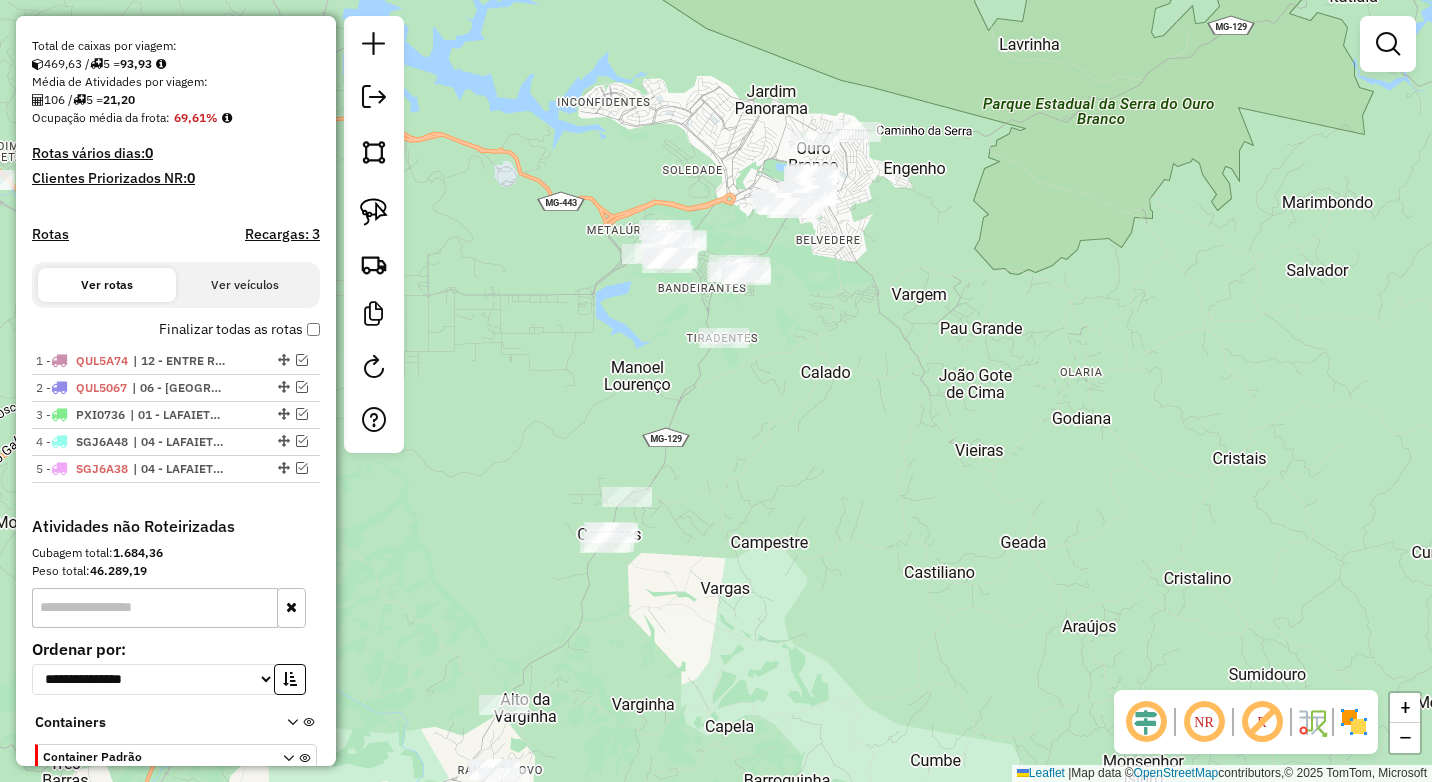 drag, startPoint x: 876, startPoint y: 327, endPoint x: 871, endPoint y: 337, distance: 11.18034 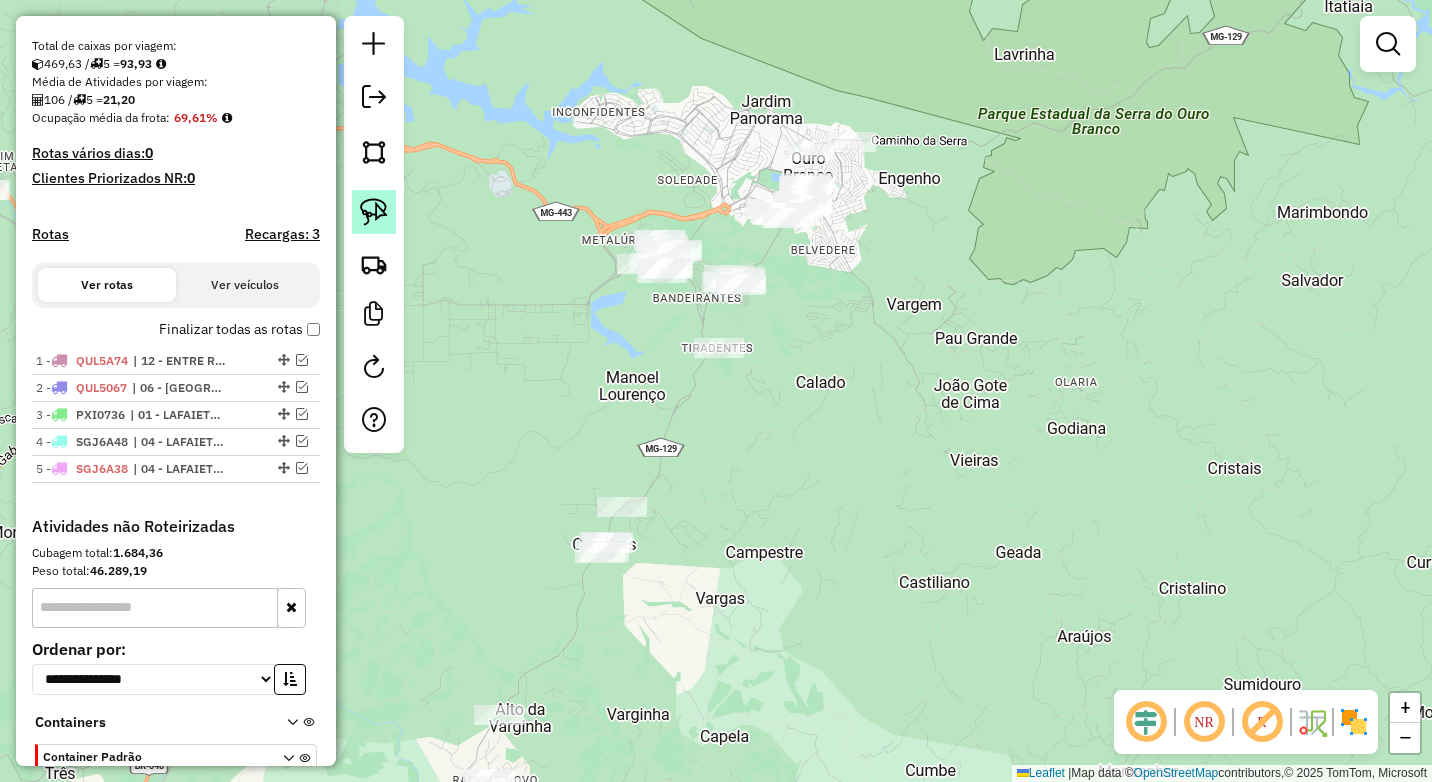click 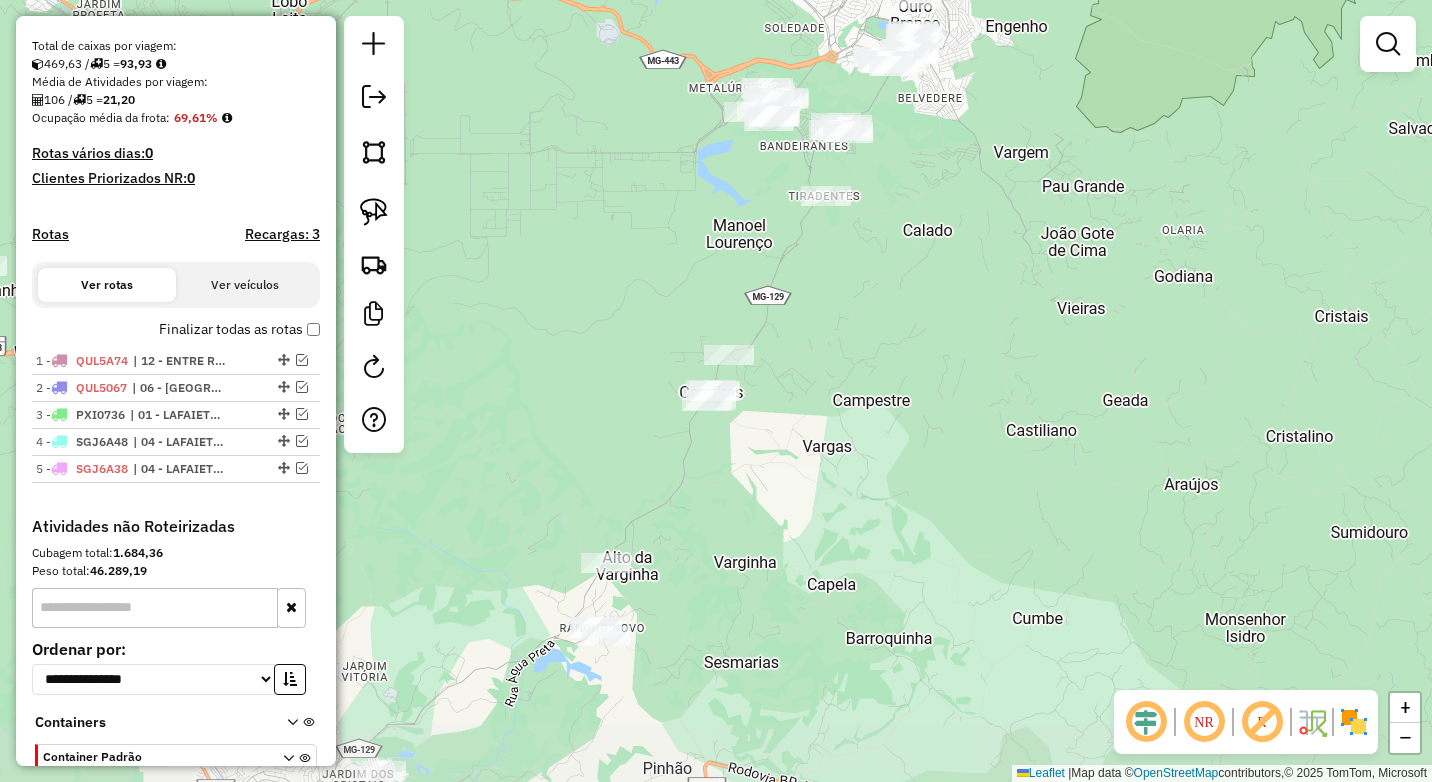 drag, startPoint x: 788, startPoint y: 510, endPoint x: 894, endPoint y: 358, distance: 185.31055 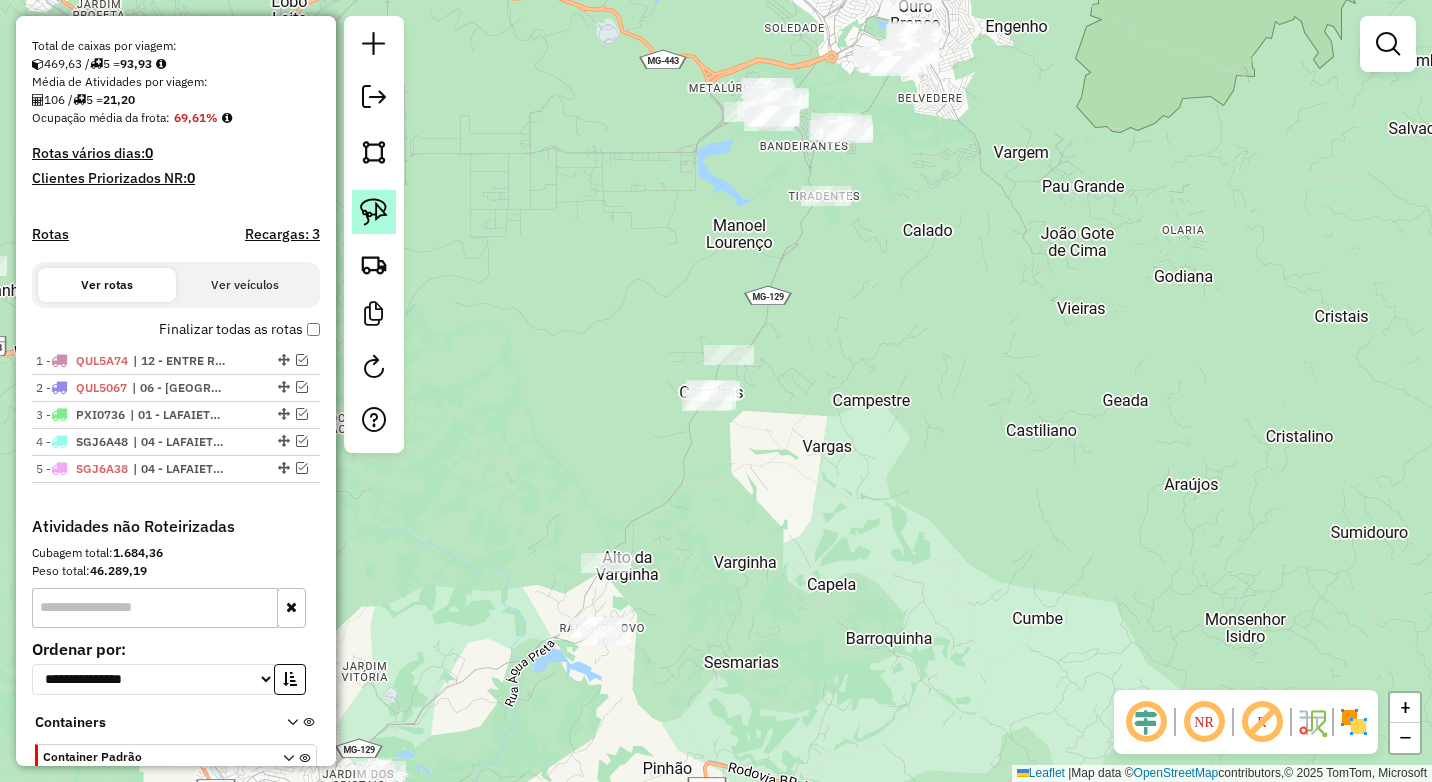 click 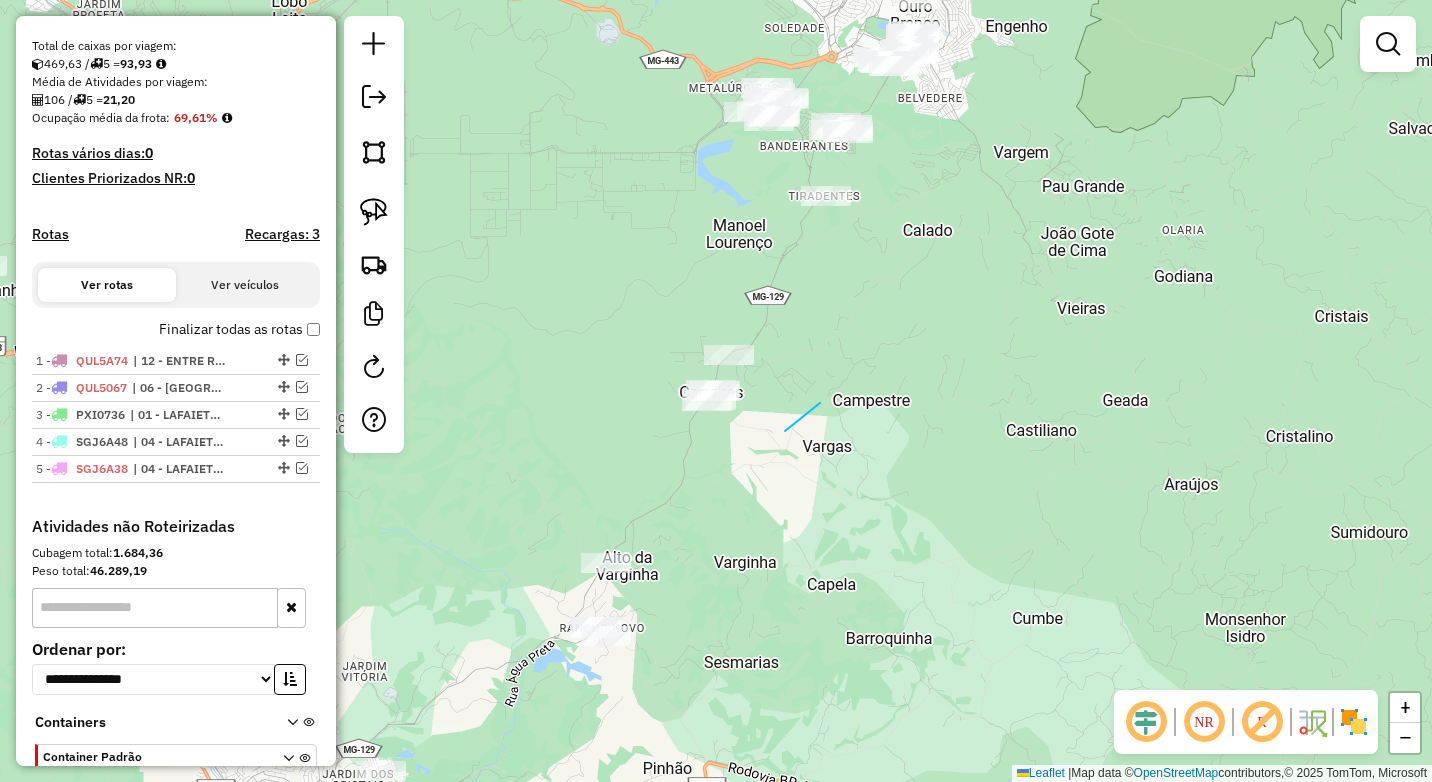 drag, startPoint x: 785, startPoint y: 431, endPoint x: 876, endPoint y: 345, distance: 125.207825 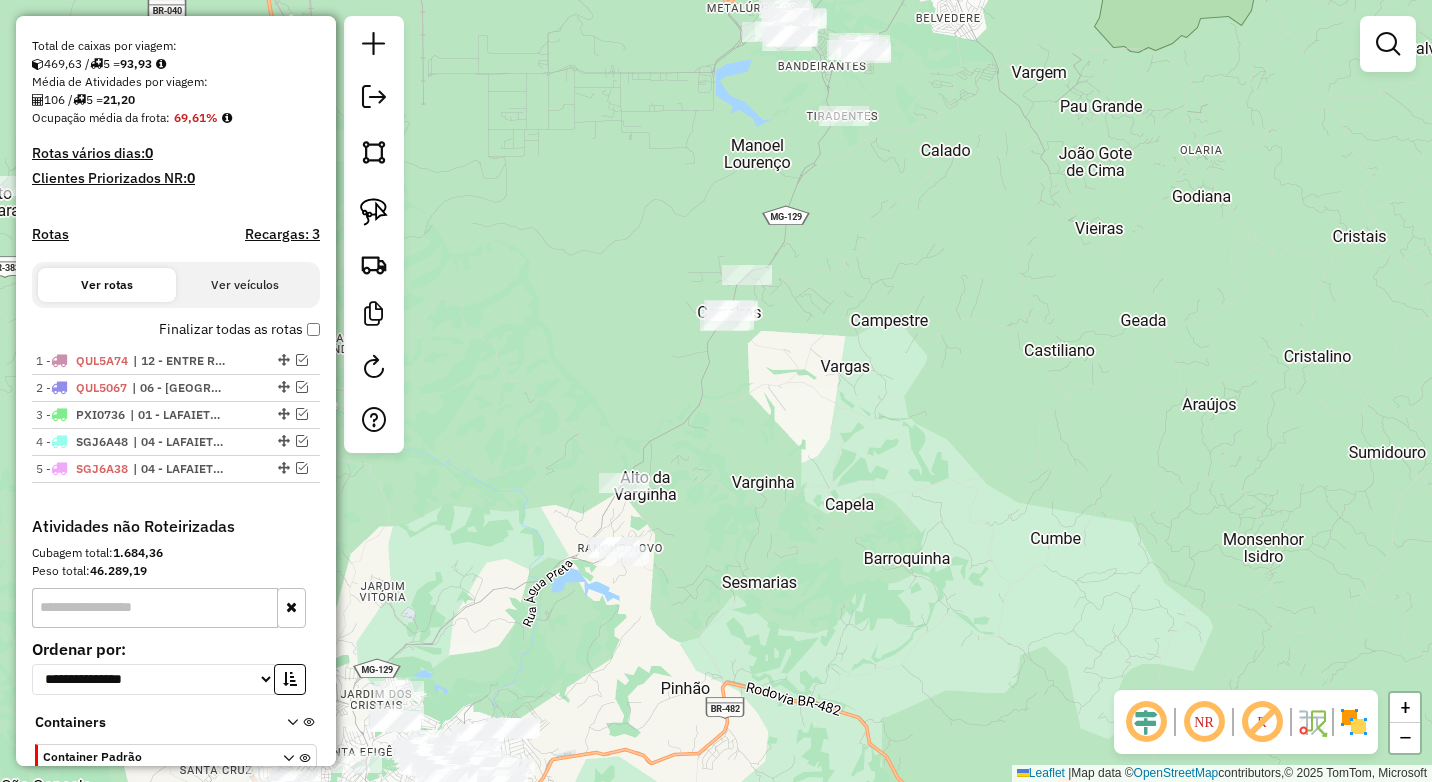 drag, startPoint x: 887, startPoint y: 415, endPoint x: 885, endPoint y: 364, distance: 51.0392 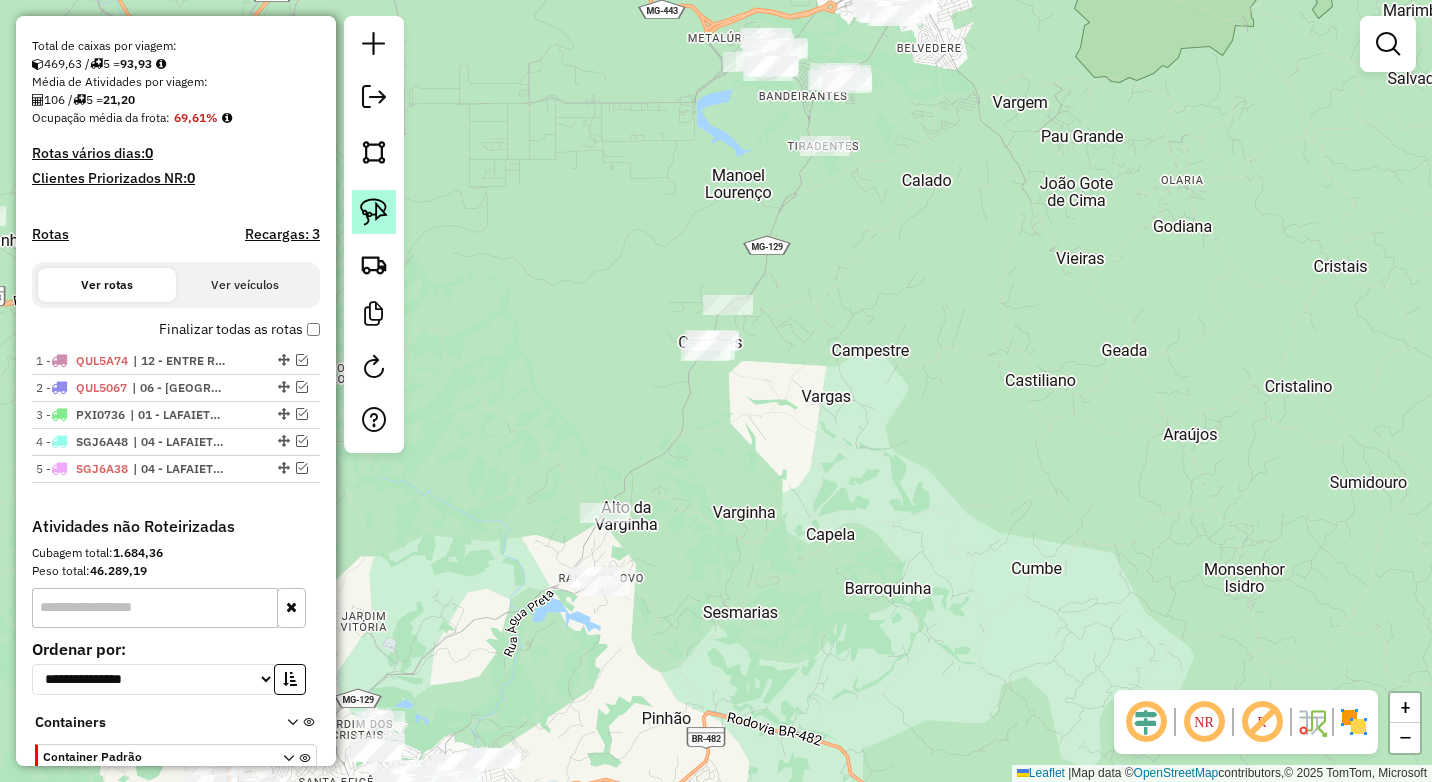 click 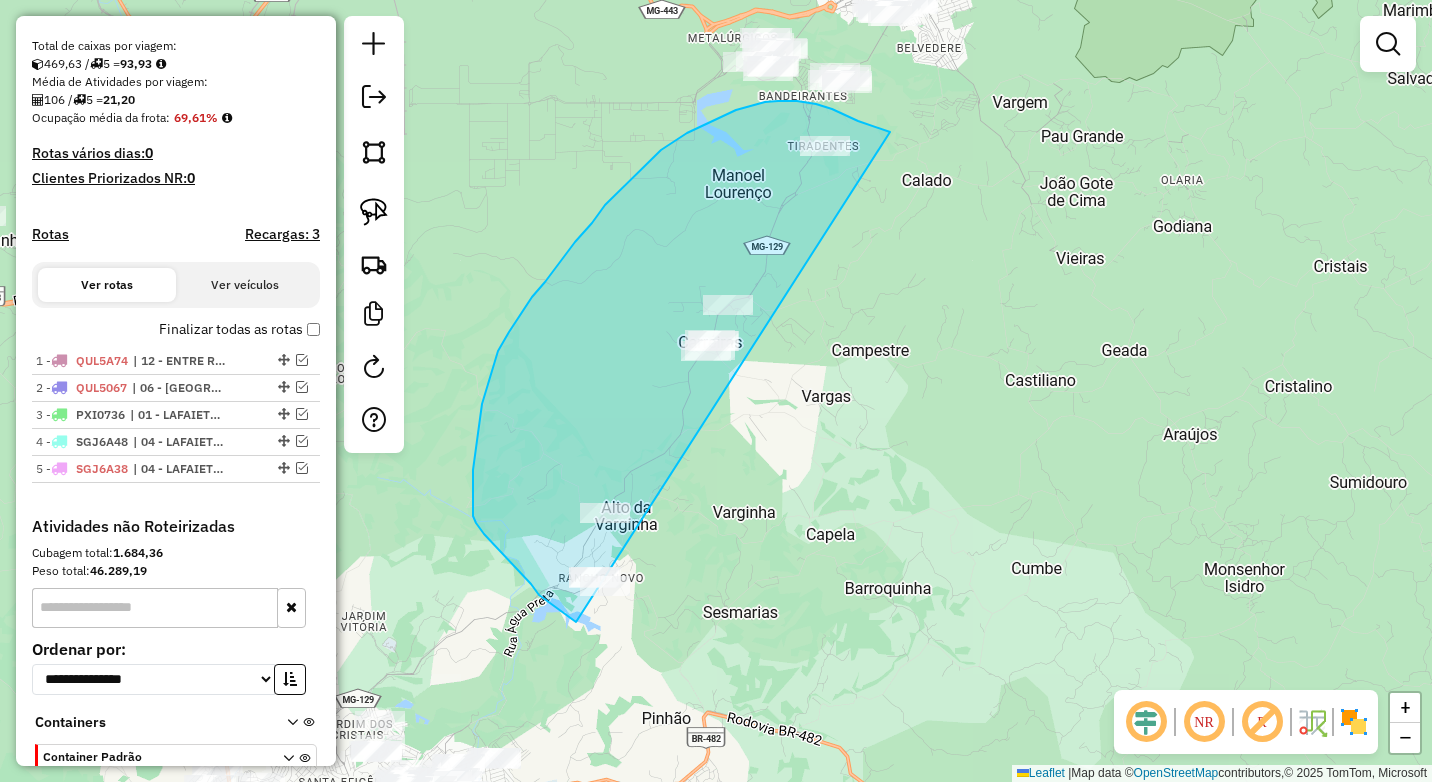 drag, startPoint x: 811, startPoint y: 103, endPoint x: 718, endPoint y: 653, distance: 557.8073 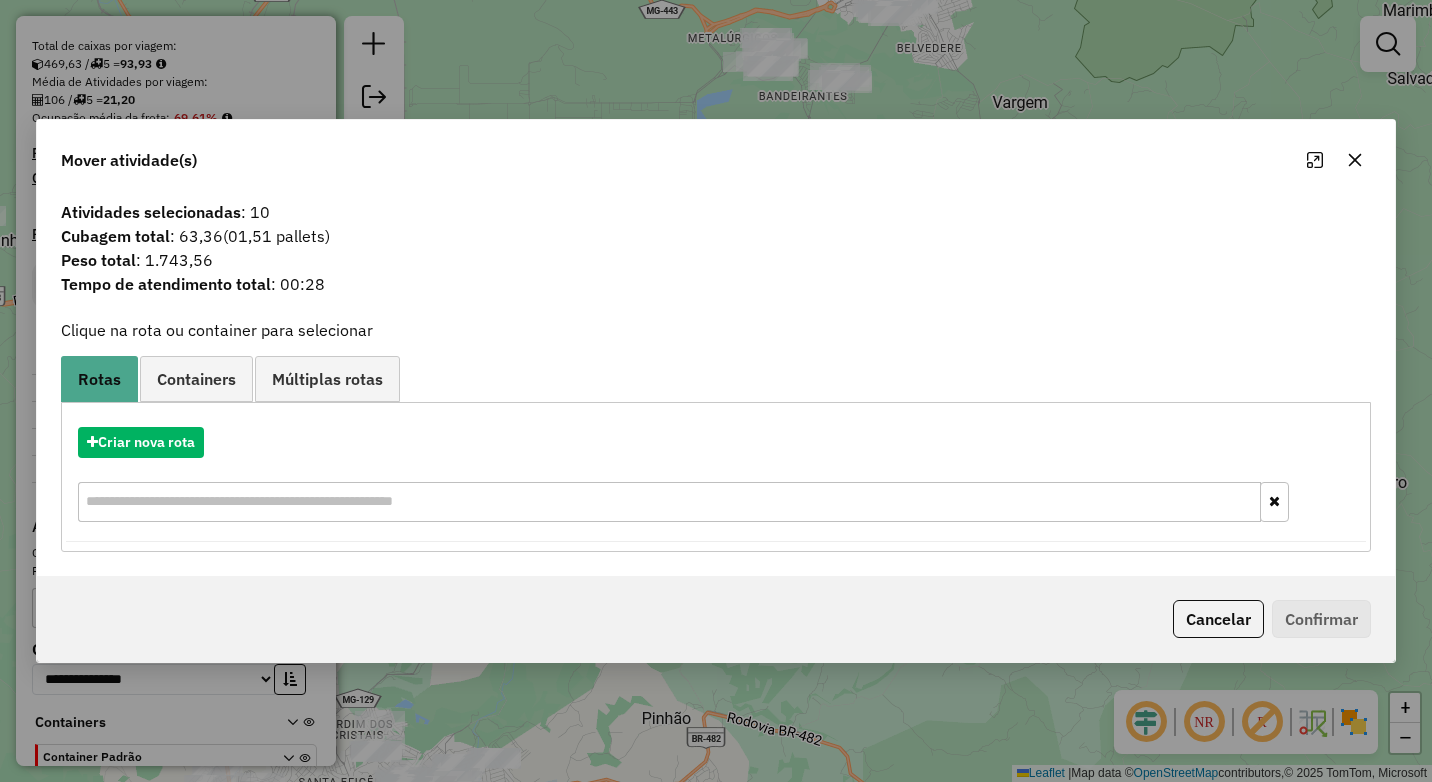 click 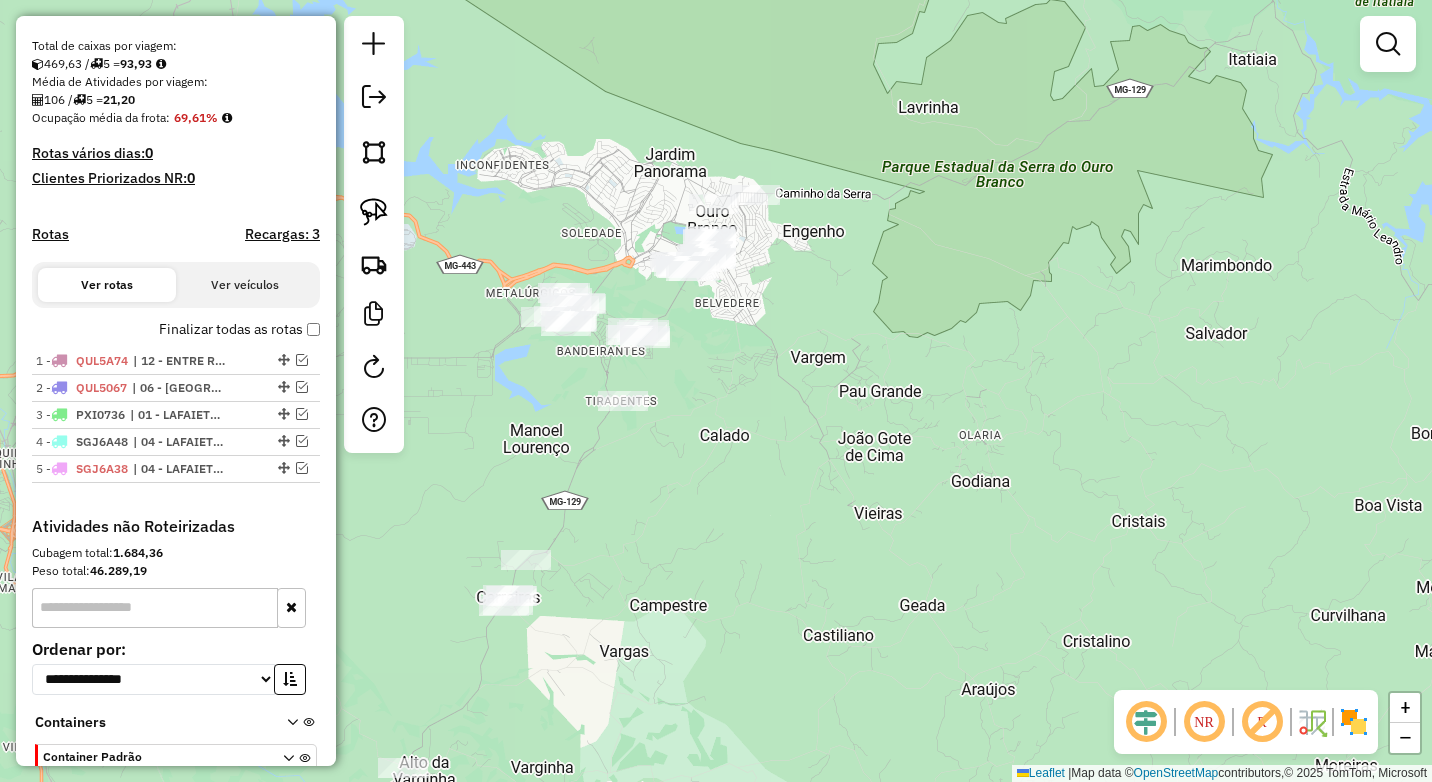 drag, startPoint x: 987, startPoint y: 158, endPoint x: 827, endPoint y: 332, distance: 236.38104 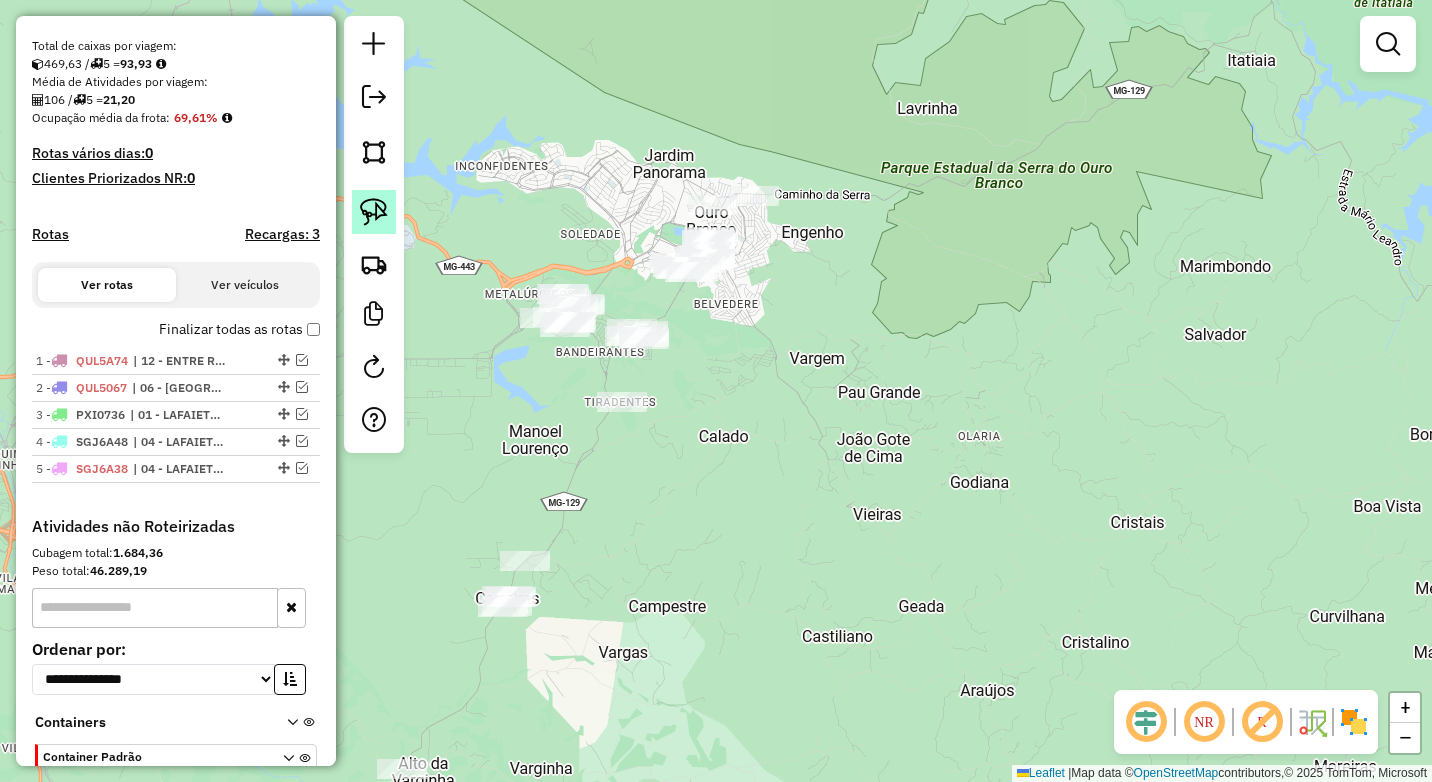 drag, startPoint x: 369, startPoint y: 214, endPoint x: 402, endPoint y: 204, distance: 34.48188 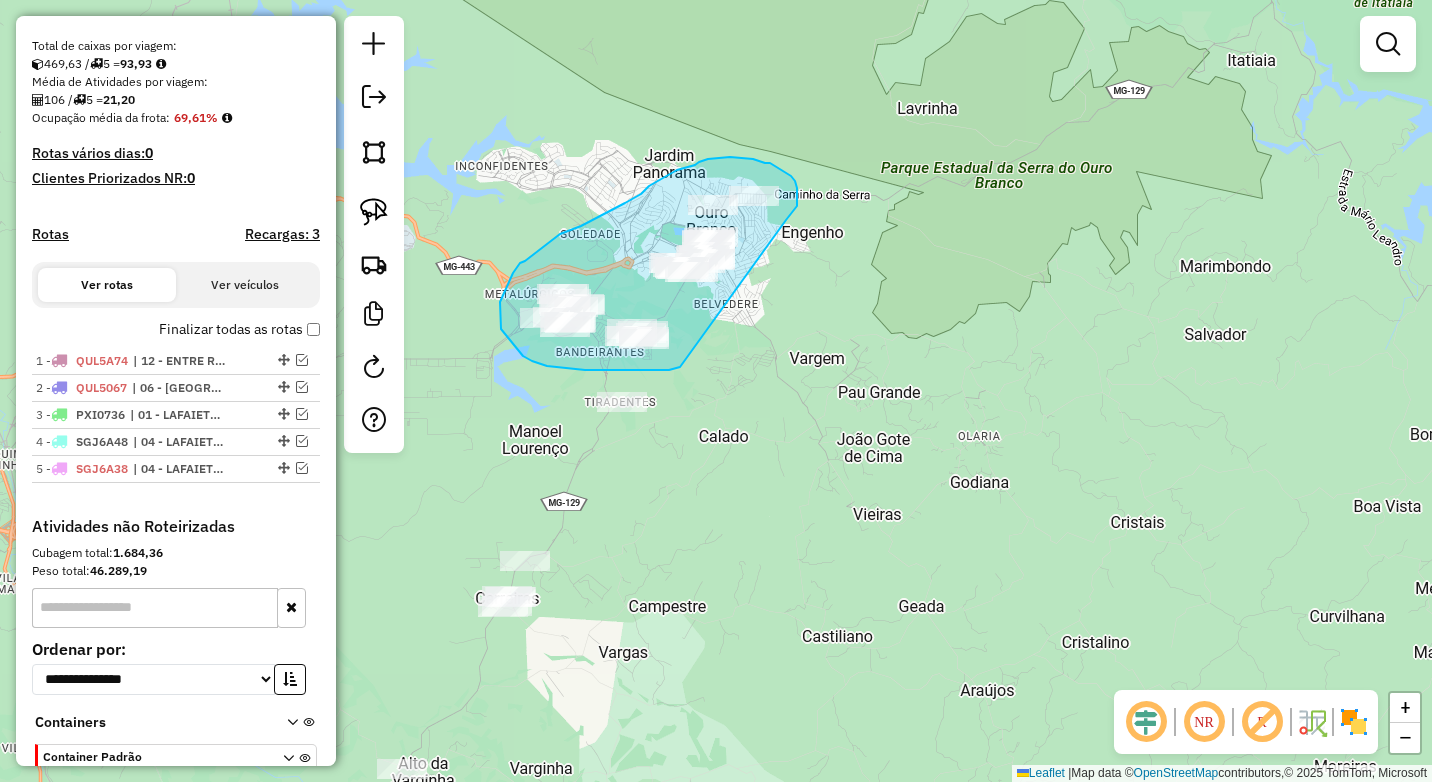 drag, startPoint x: 786, startPoint y: 220, endPoint x: 680, endPoint y: 367, distance: 181.2319 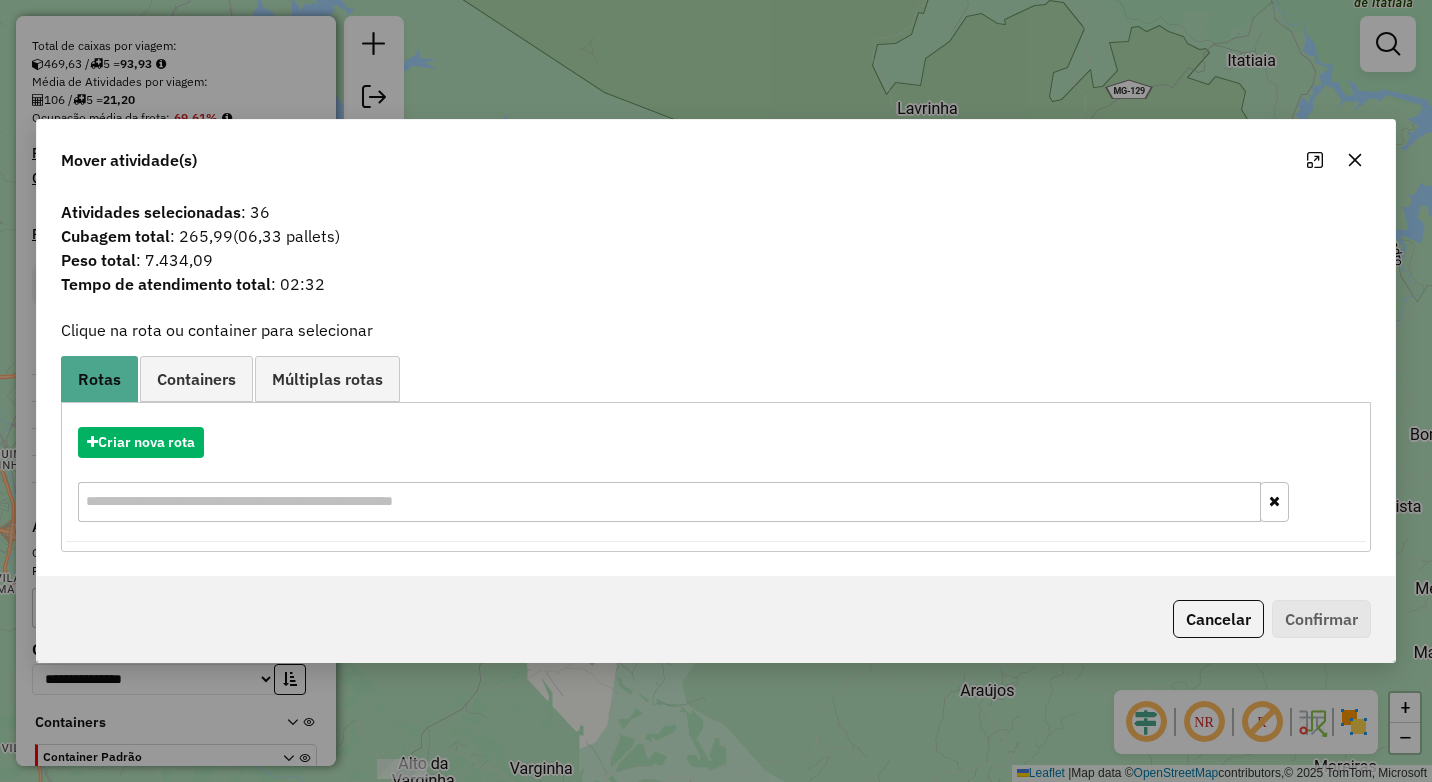 click 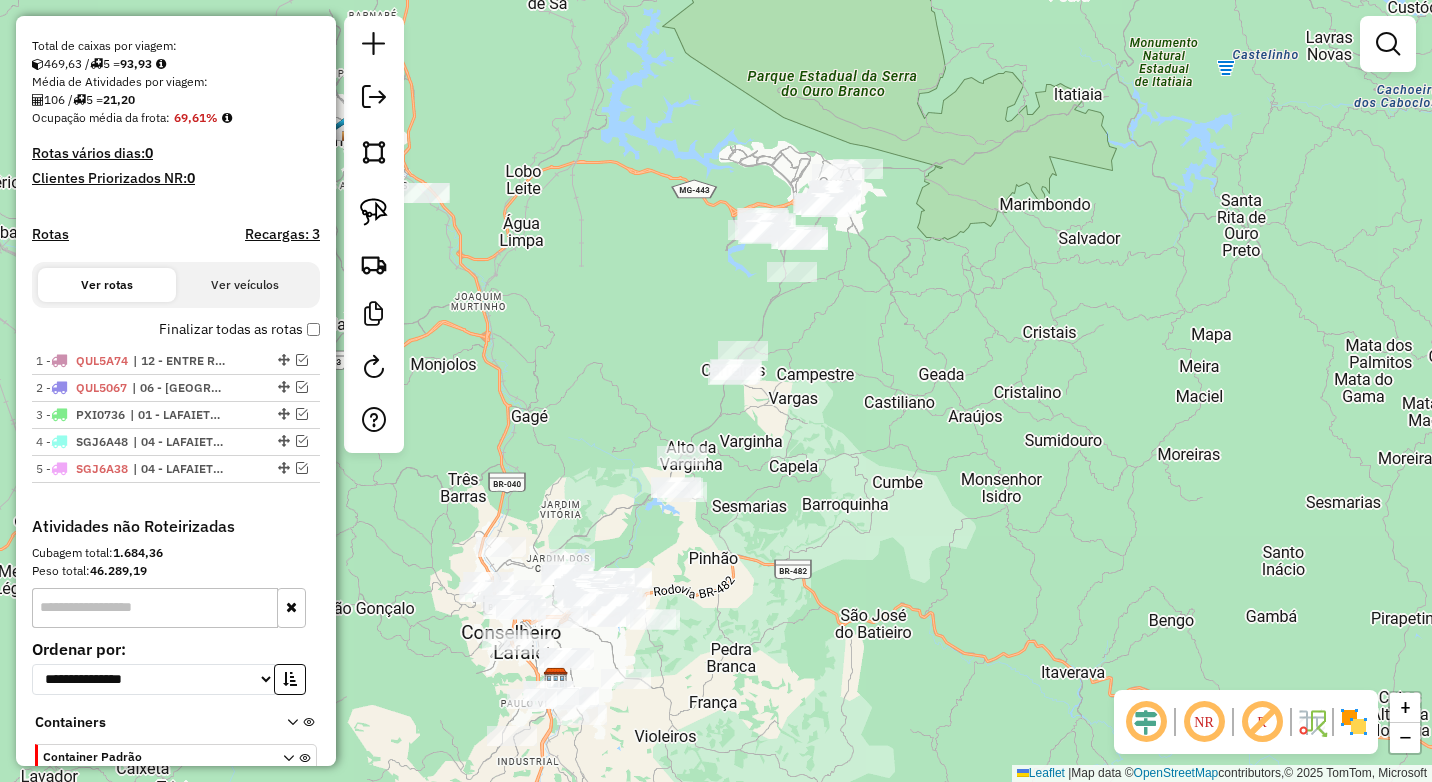 drag, startPoint x: 846, startPoint y: 398, endPoint x: 852, endPoint y: 334, distance: 64.28063 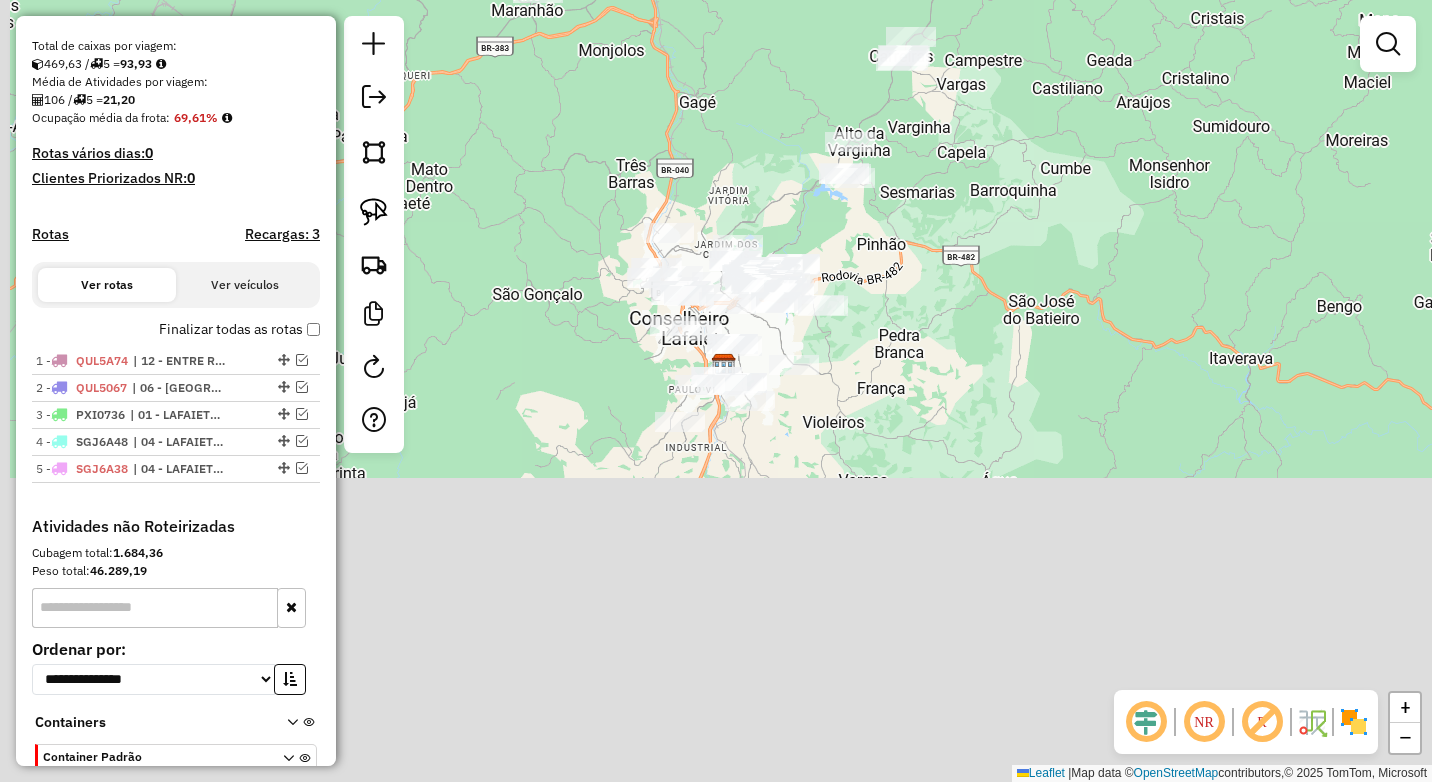 drag, startPoint x: 762, startPoint y: 530, endPoint x: 928, endPoint y: 220, distance: 351.64755 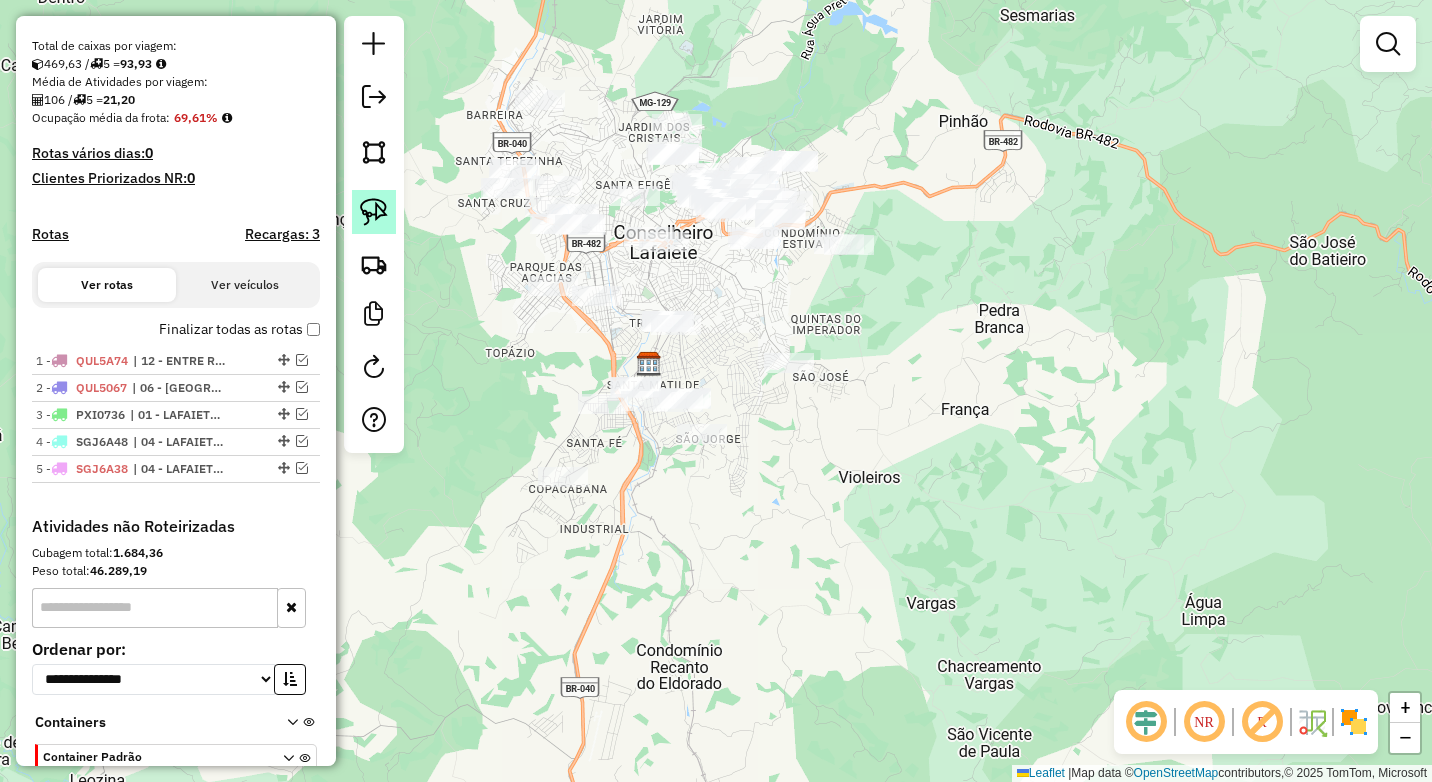 click 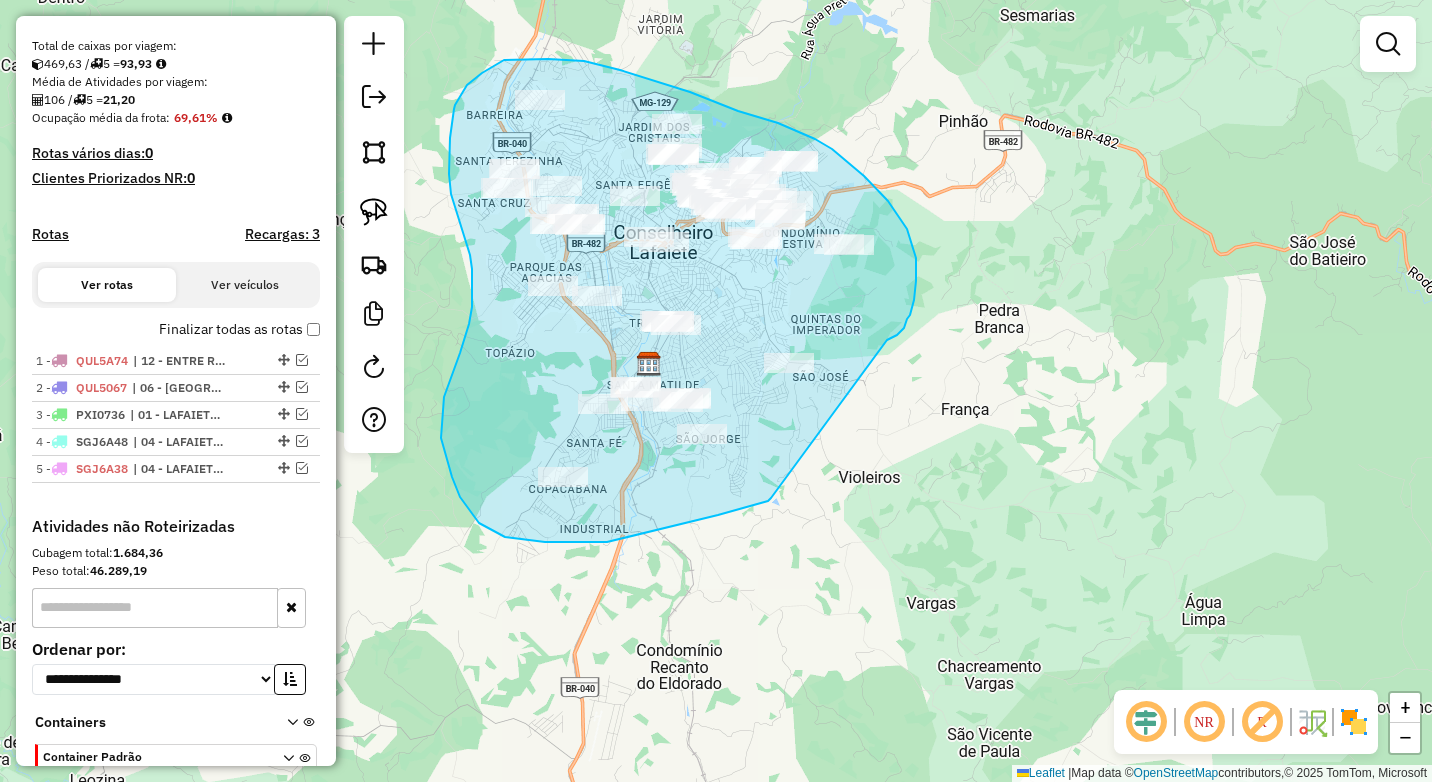 drag, startPoint x: 907, startPoint y: 319, endPoint x: 771, endPoint y: 498, distance: 224.80435 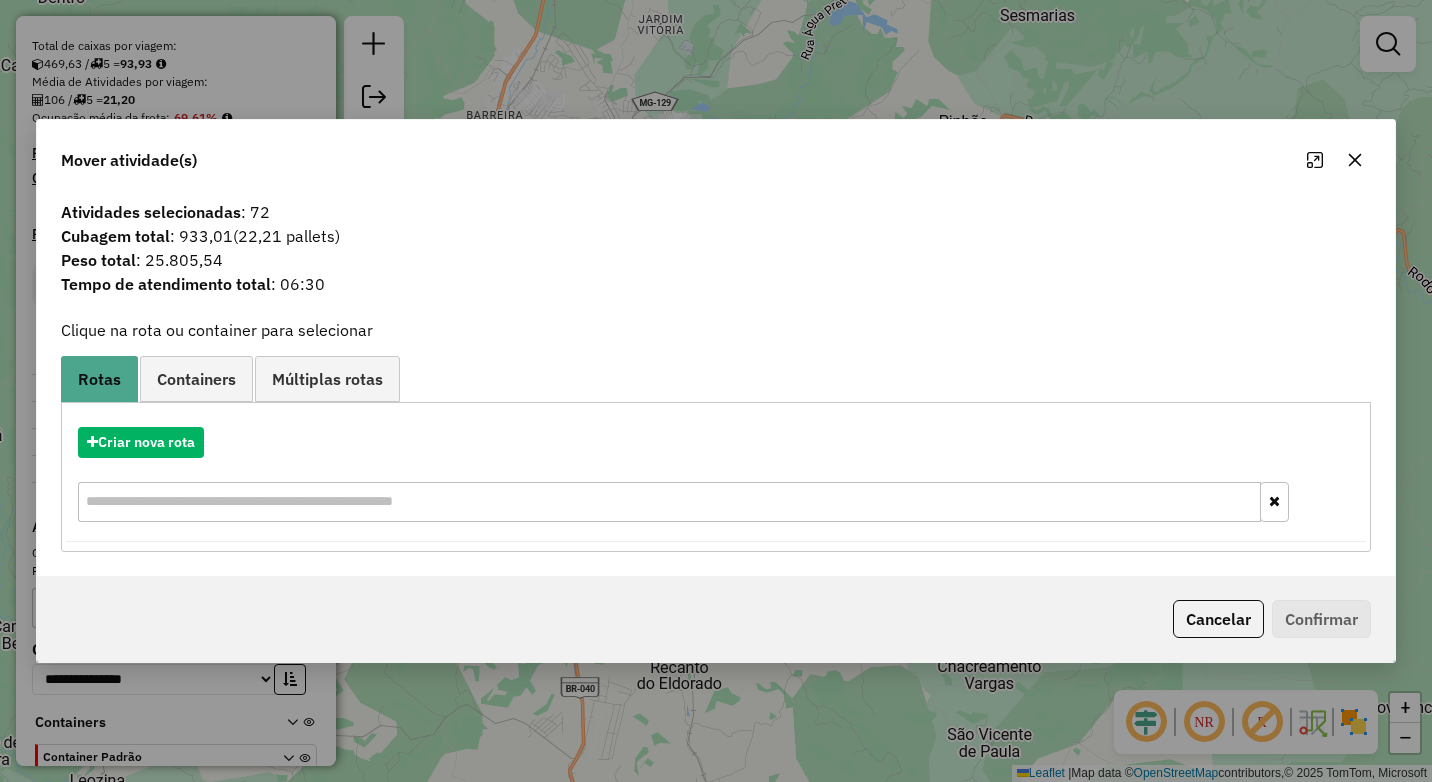 click 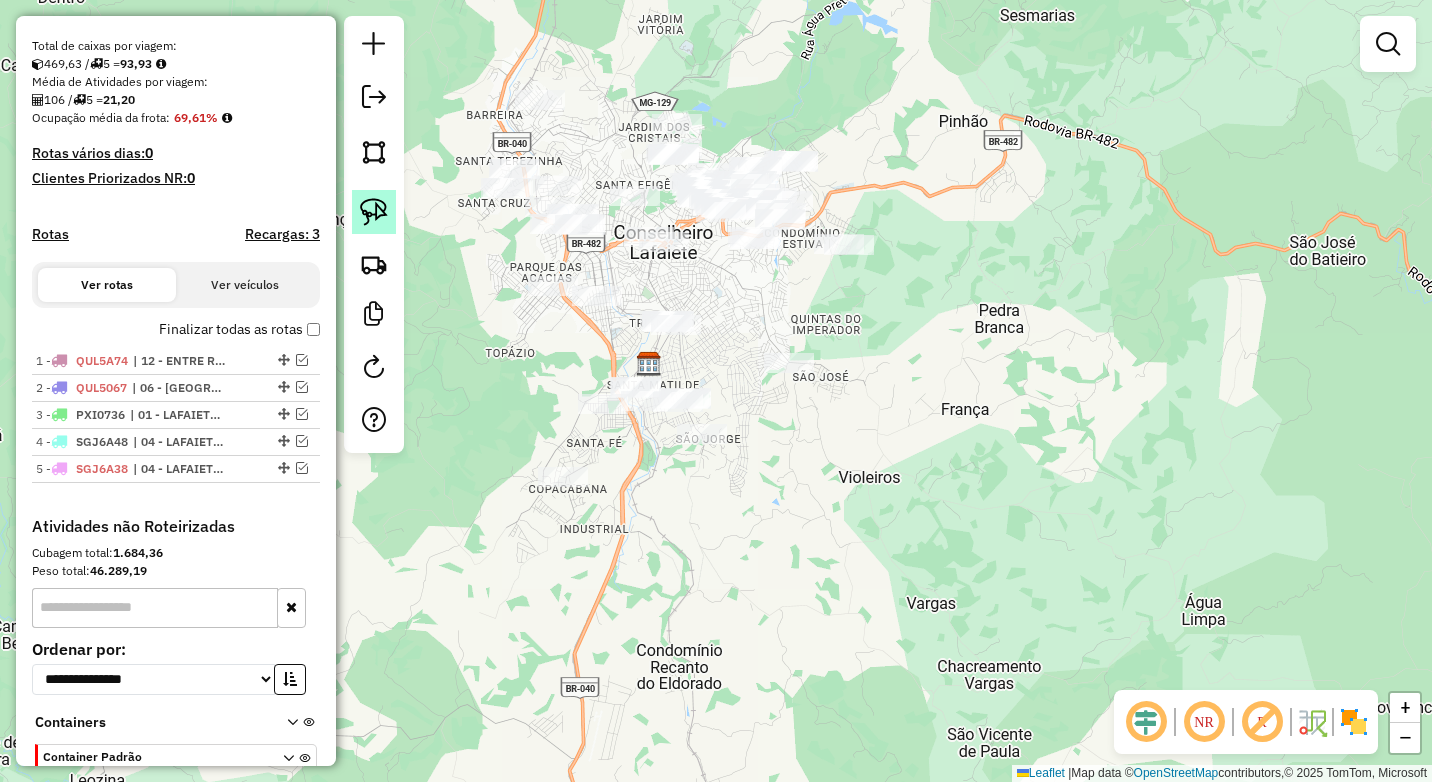 click 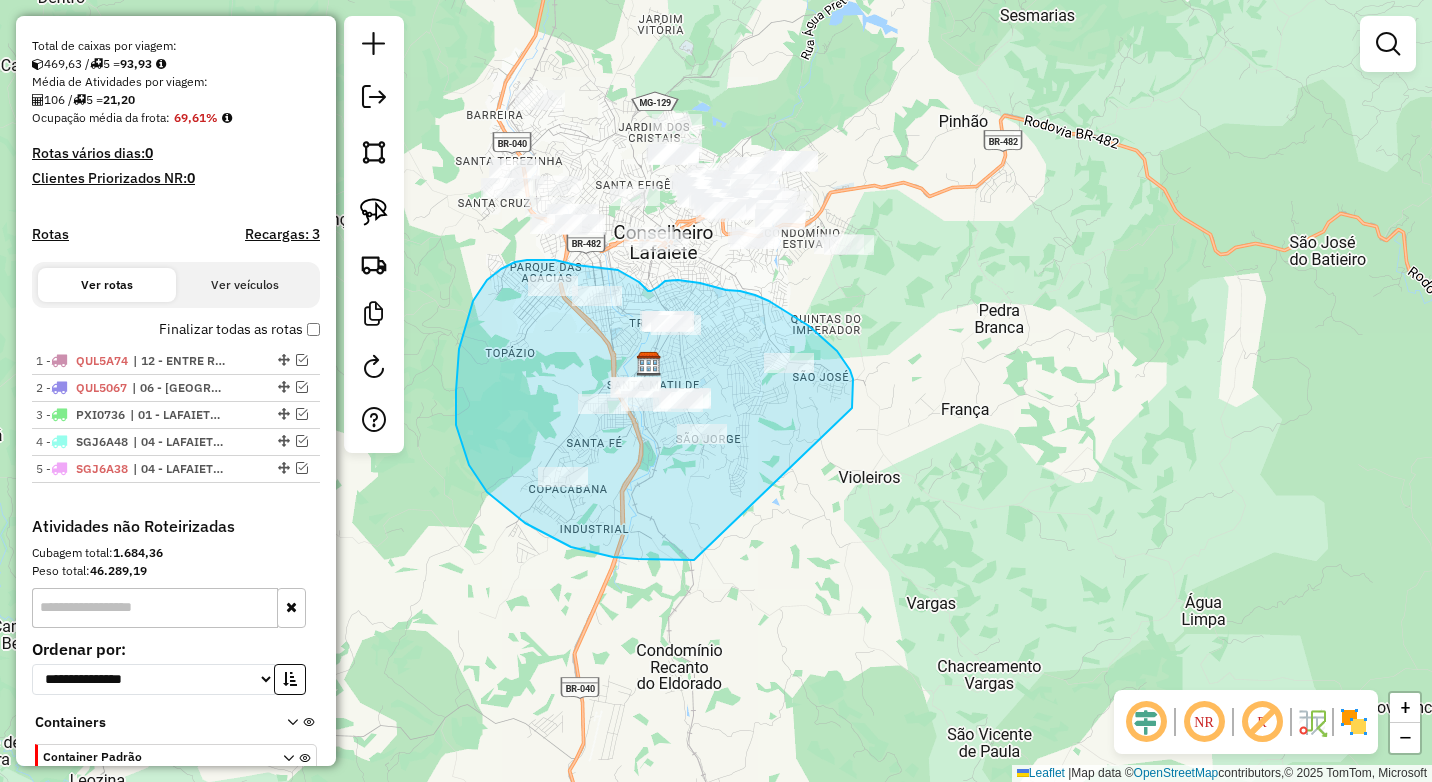 drag, startPoint x: 853, startPoint y: 381, endPoint x: 694, endPoint y: 560, distance: 239.42014 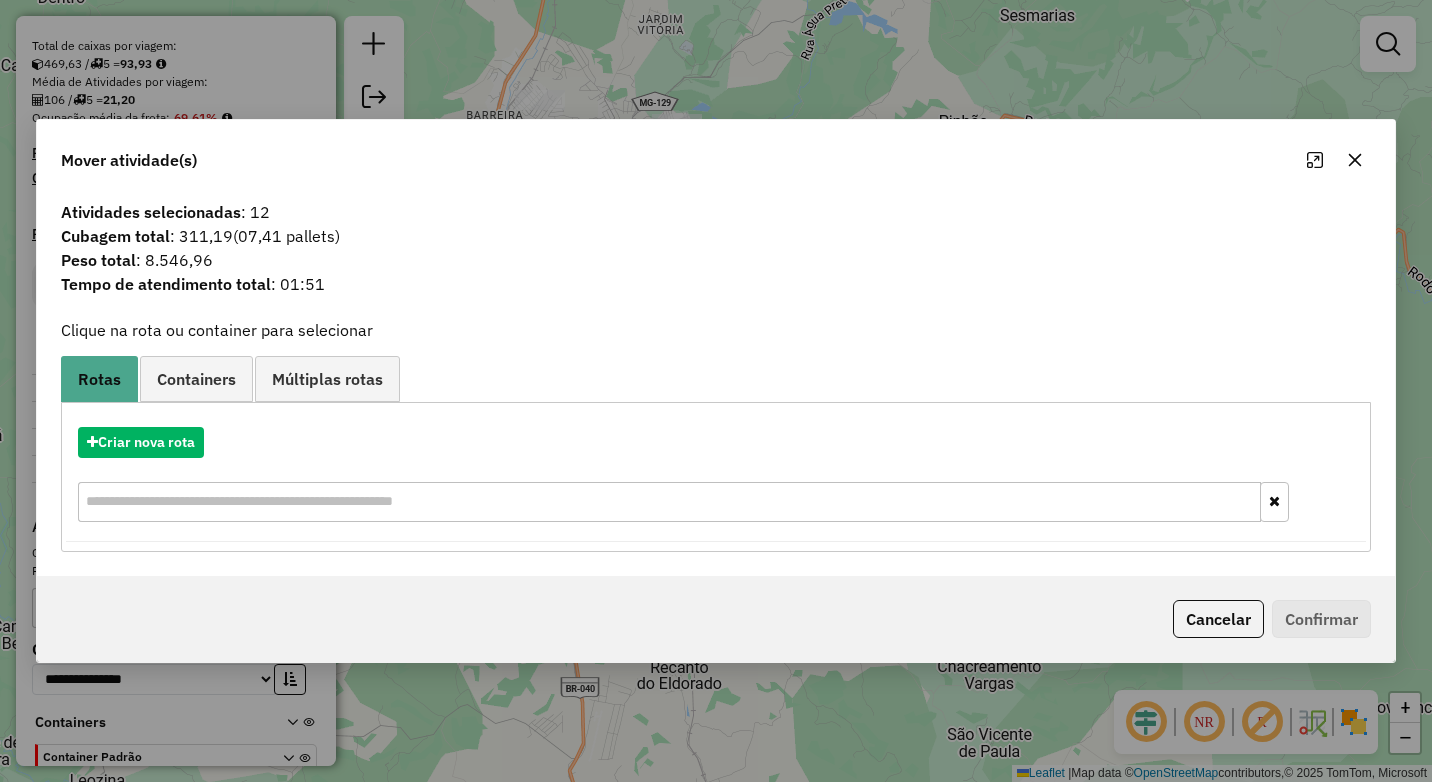 click 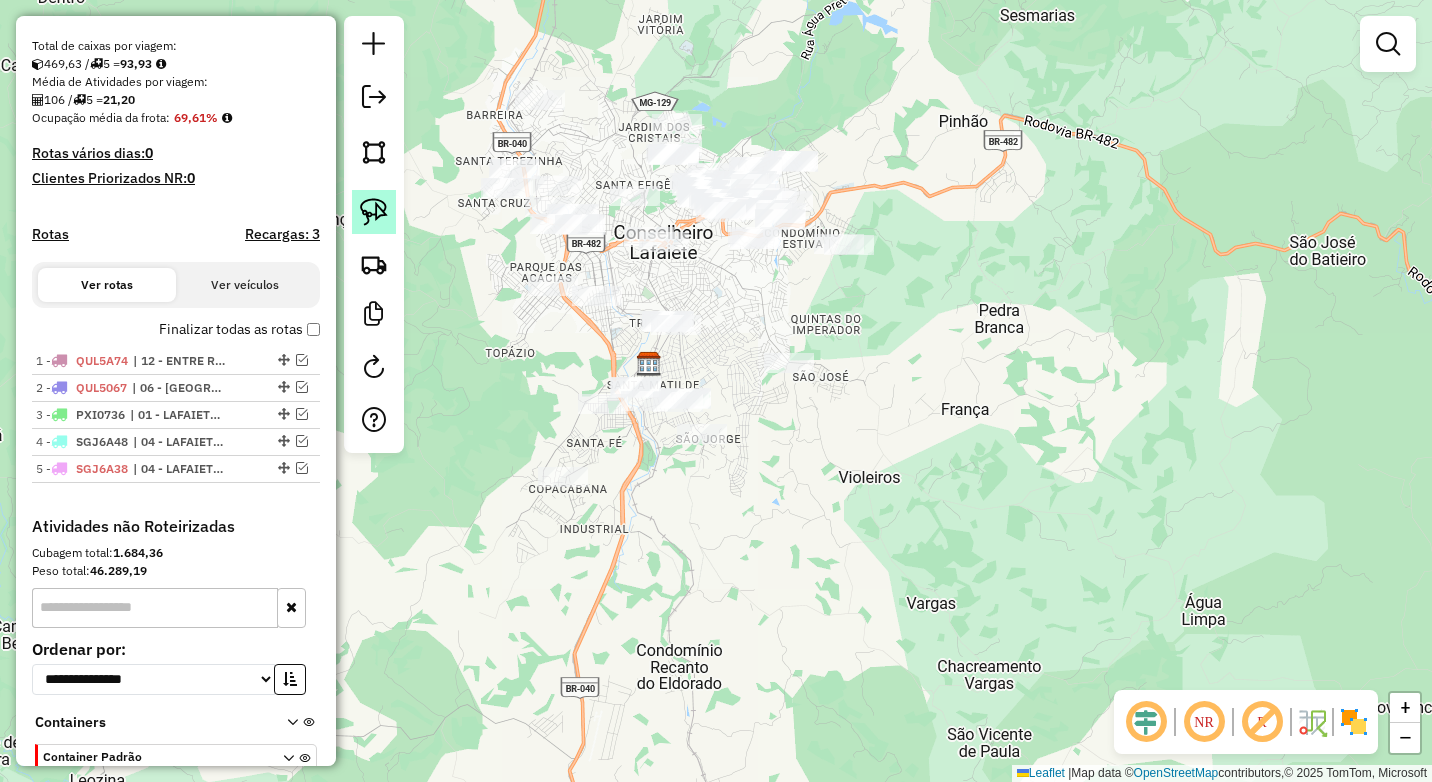 click 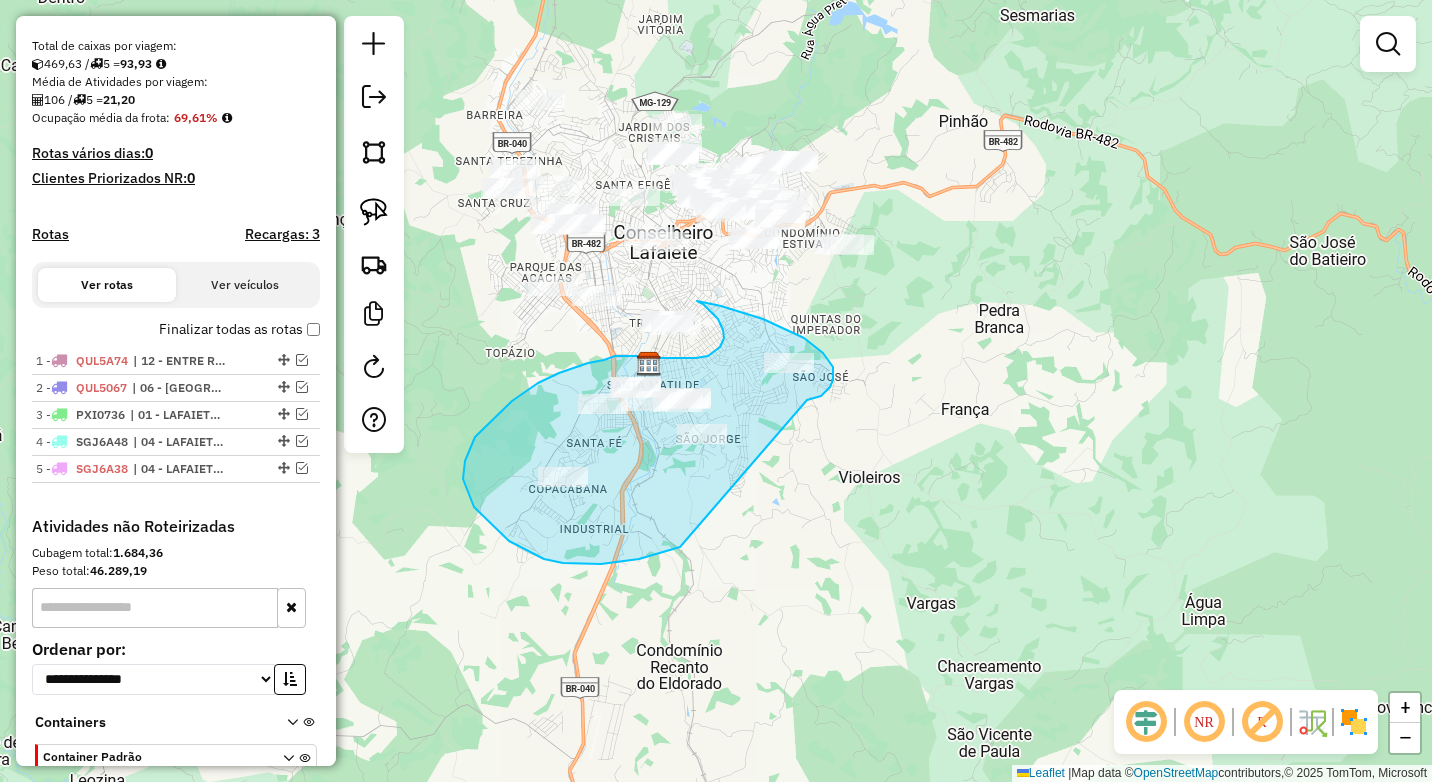 drag, startPoint x: 824, startPoint y: 393, endPoint x: 680, endPoint y: 547, distance: 210.83643 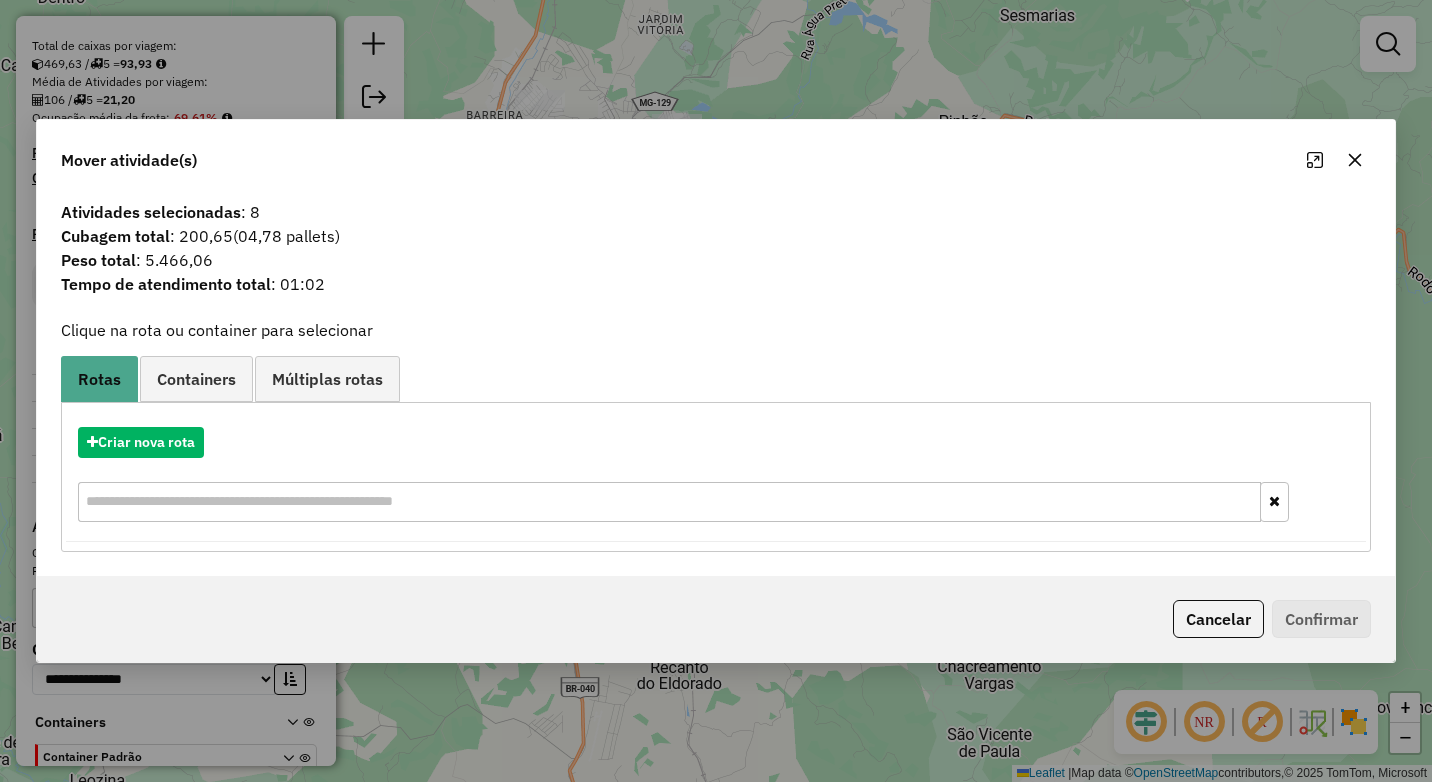 click 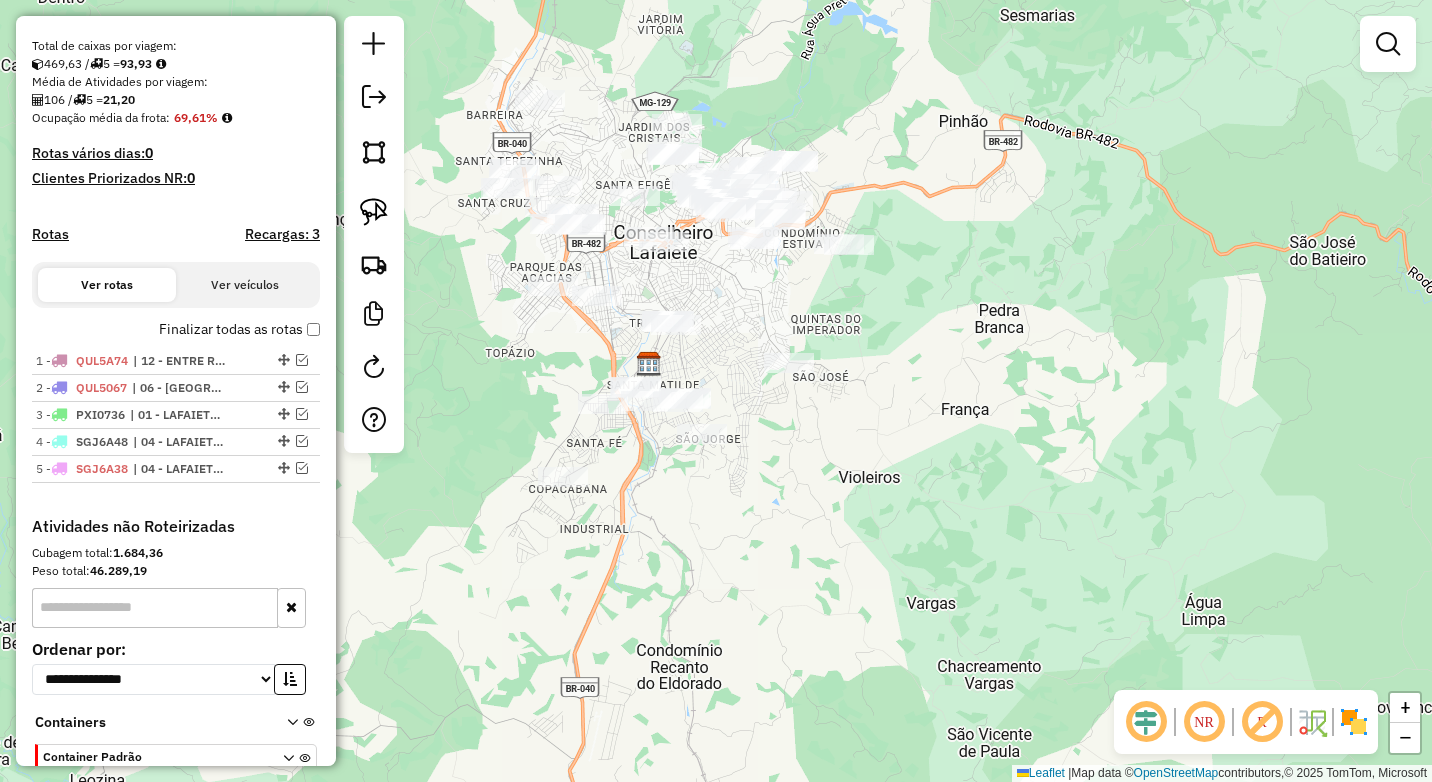 drag, startPoint x: 978, startPoint y: 313, endPoint x: 995, endPoint y: 357, distance: 47.169907 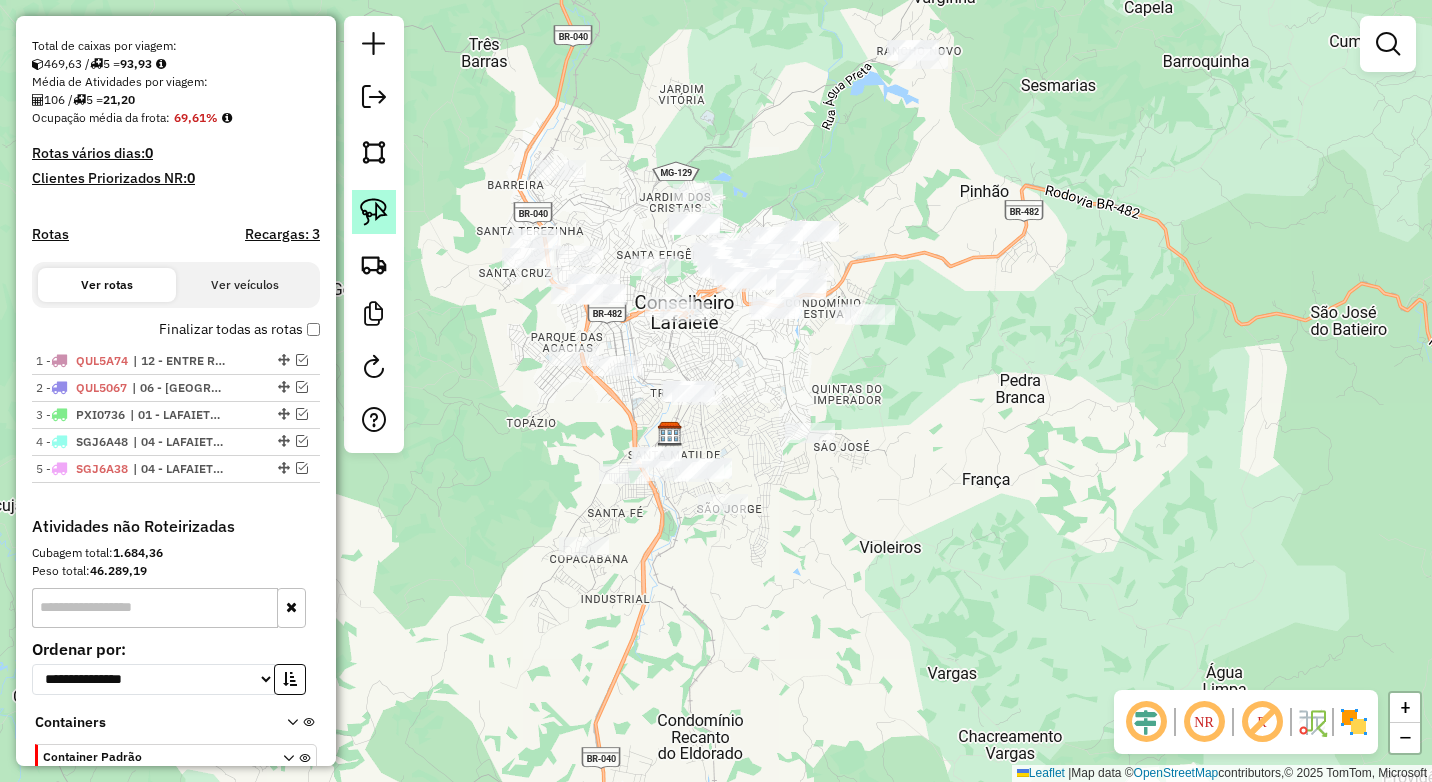 click 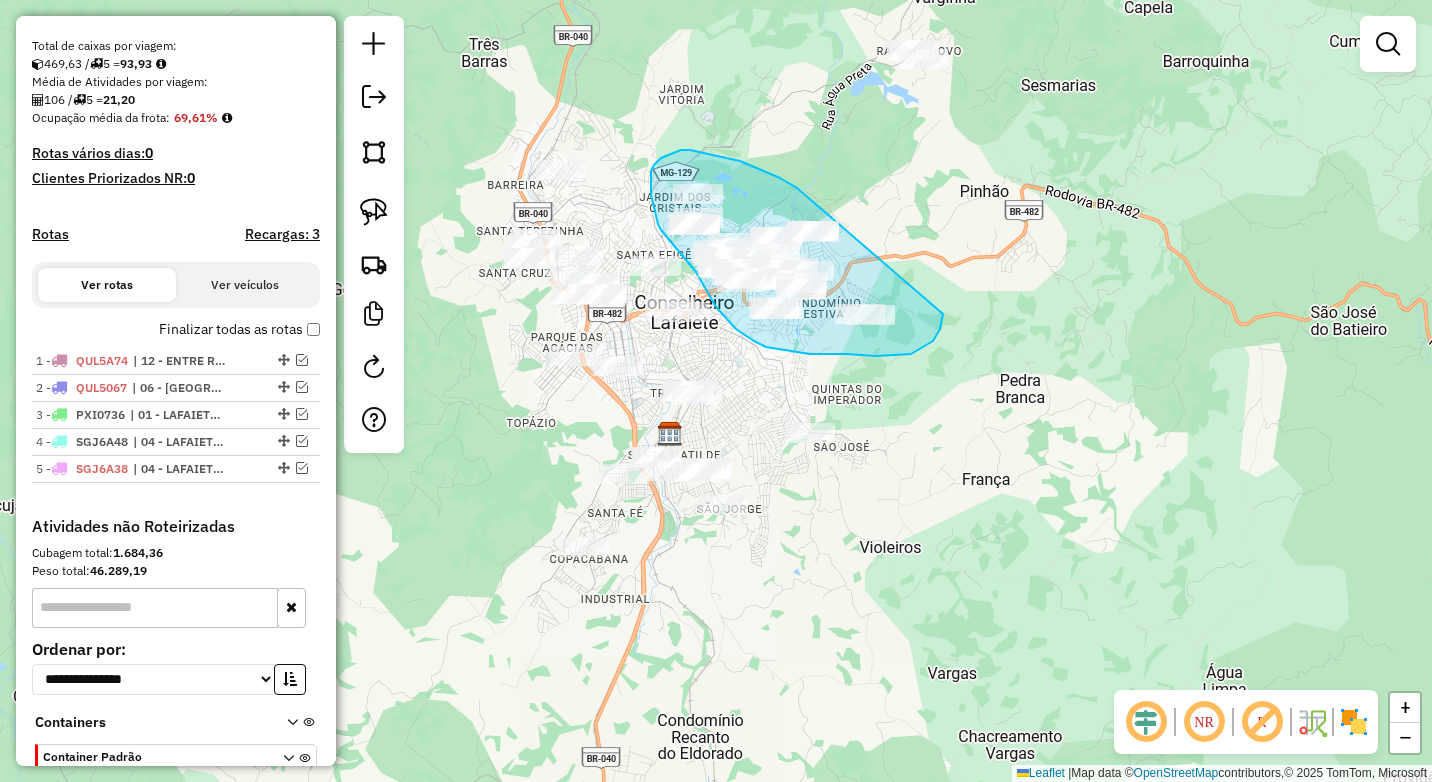 drag, startPoint x: 794, startPoint y: 187, endPoint x: 943, endPoint y: 314, distance: 195.78049 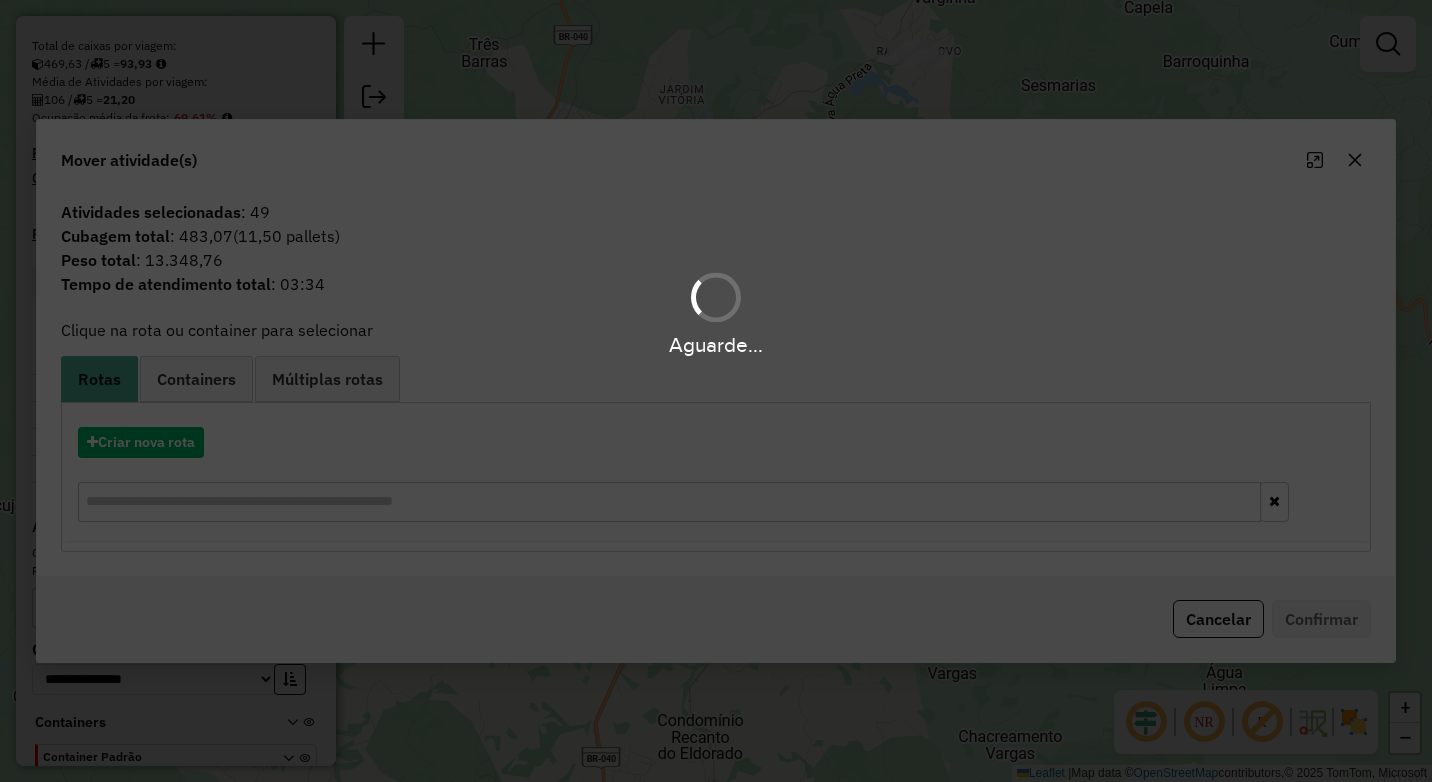 click on "Aguarde..." at bounding box center [716, 391] 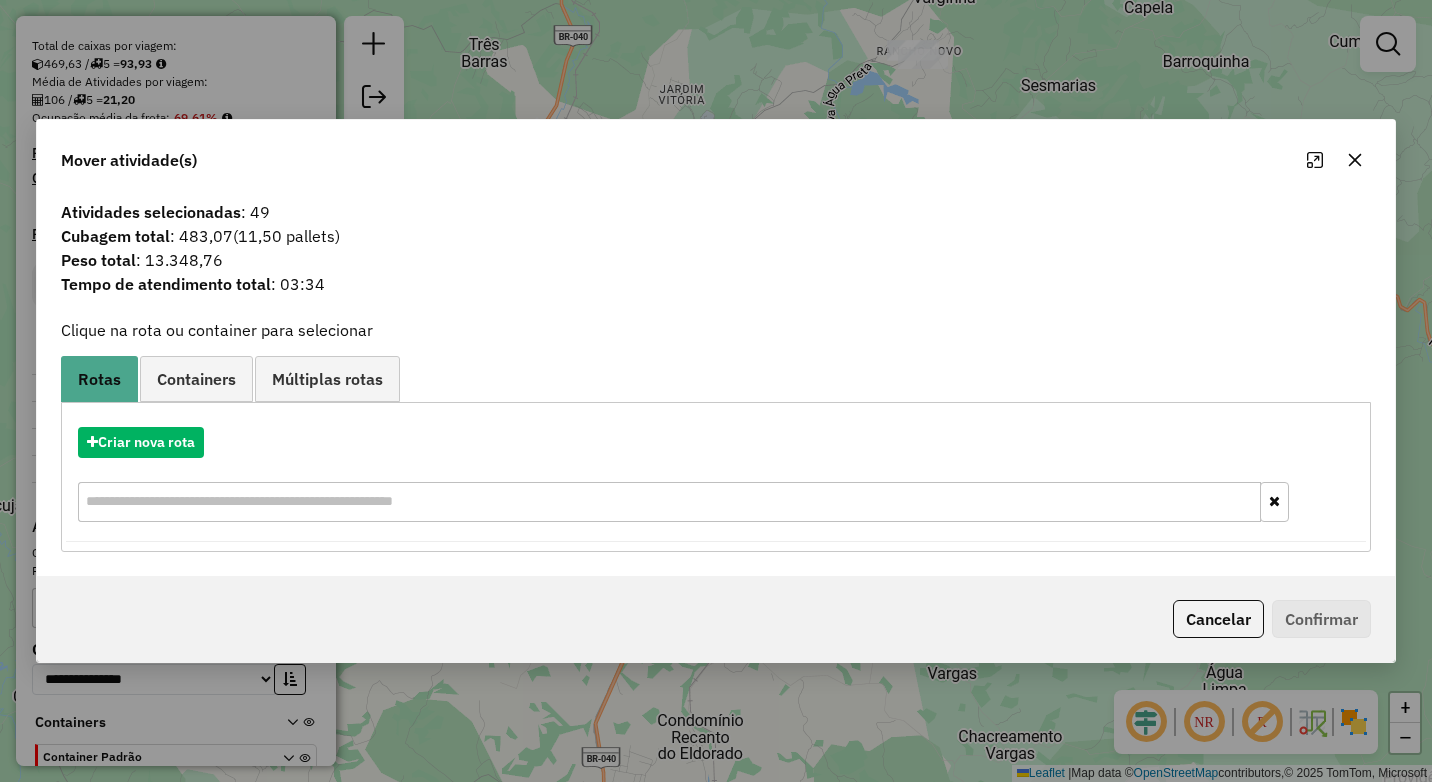 click 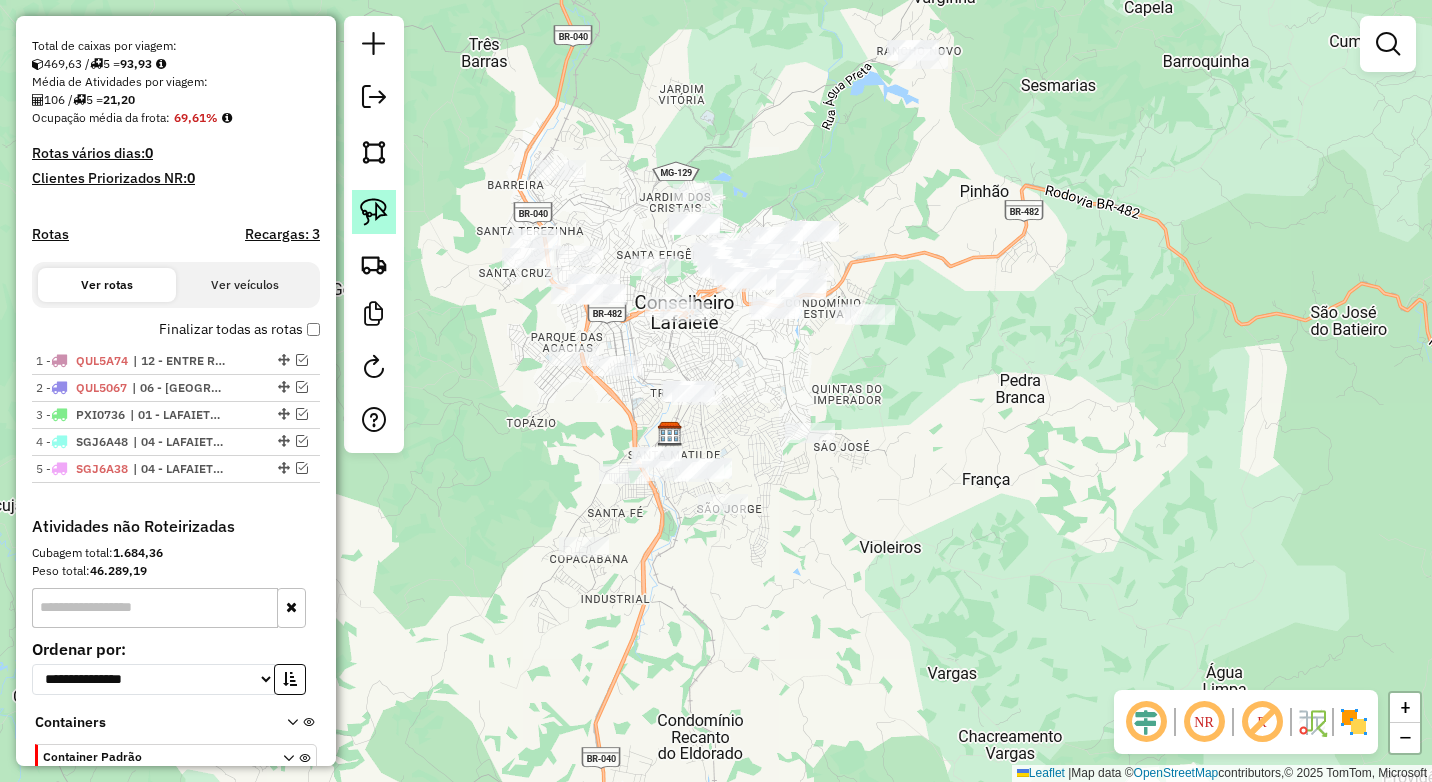 click 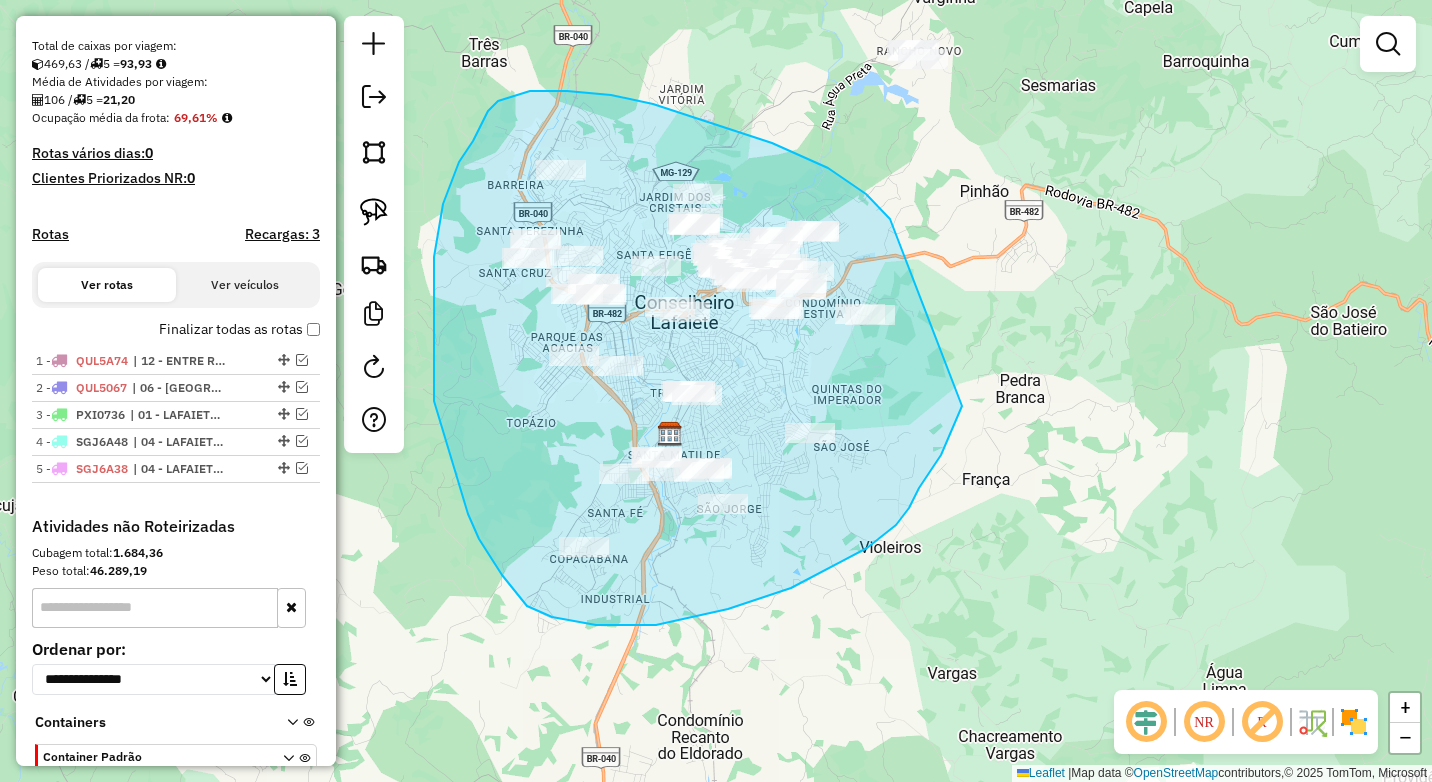 drag, startPoint x: 890, startPoint y: 219, endPoint x: 962, endPoint y: 406, distance: 200.38214 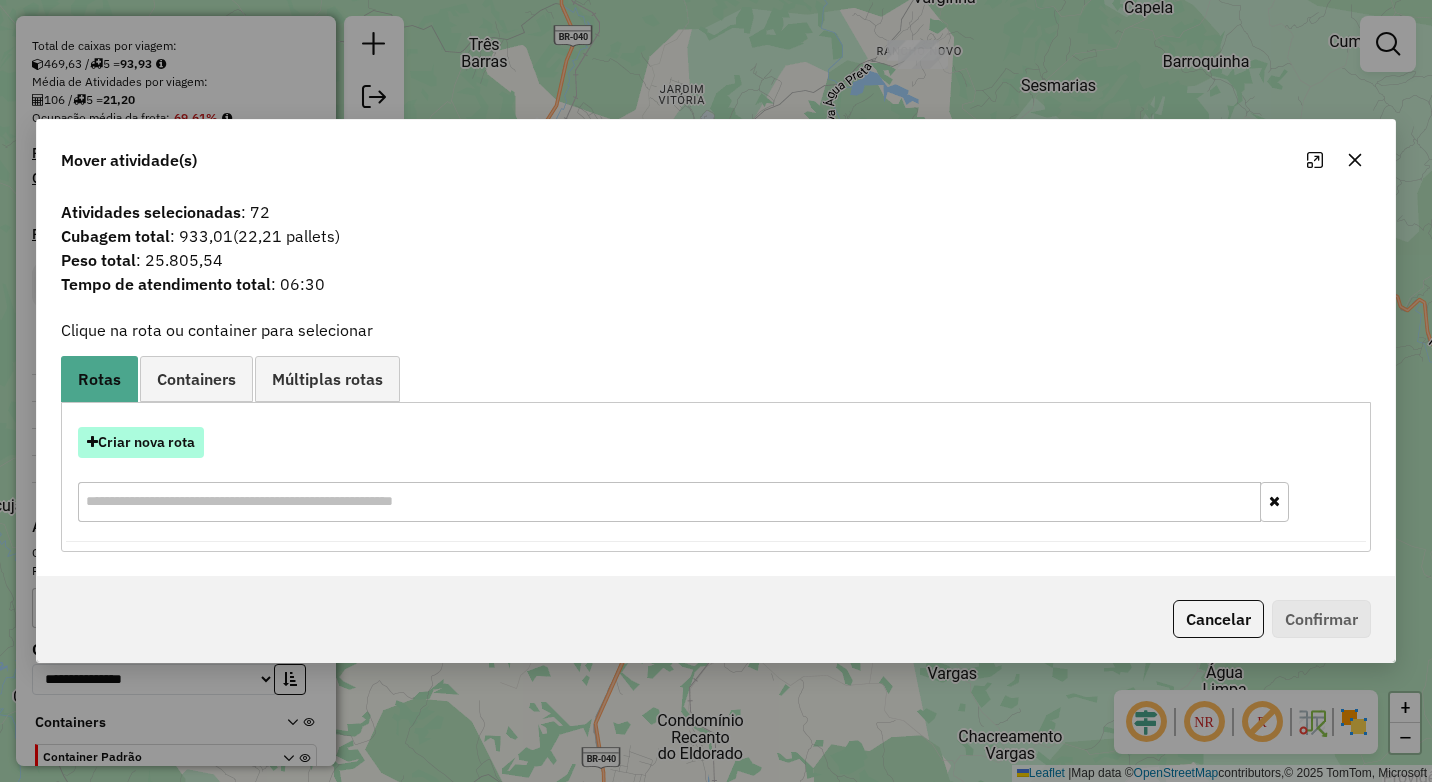 click on "Criar nova rota" at bounding box center (141, 442) 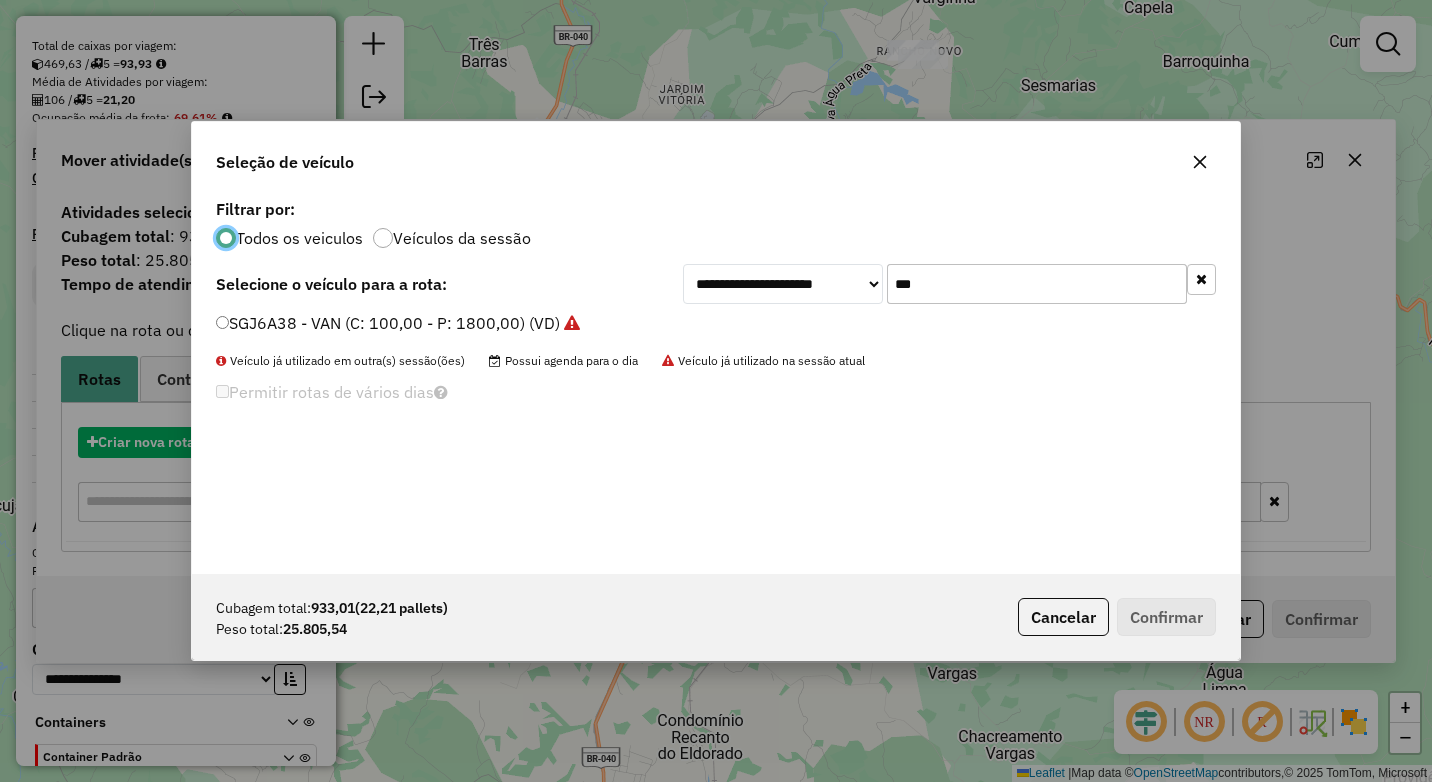 scroll, scrollTop: 11, scrollLeft: 6, axis: both 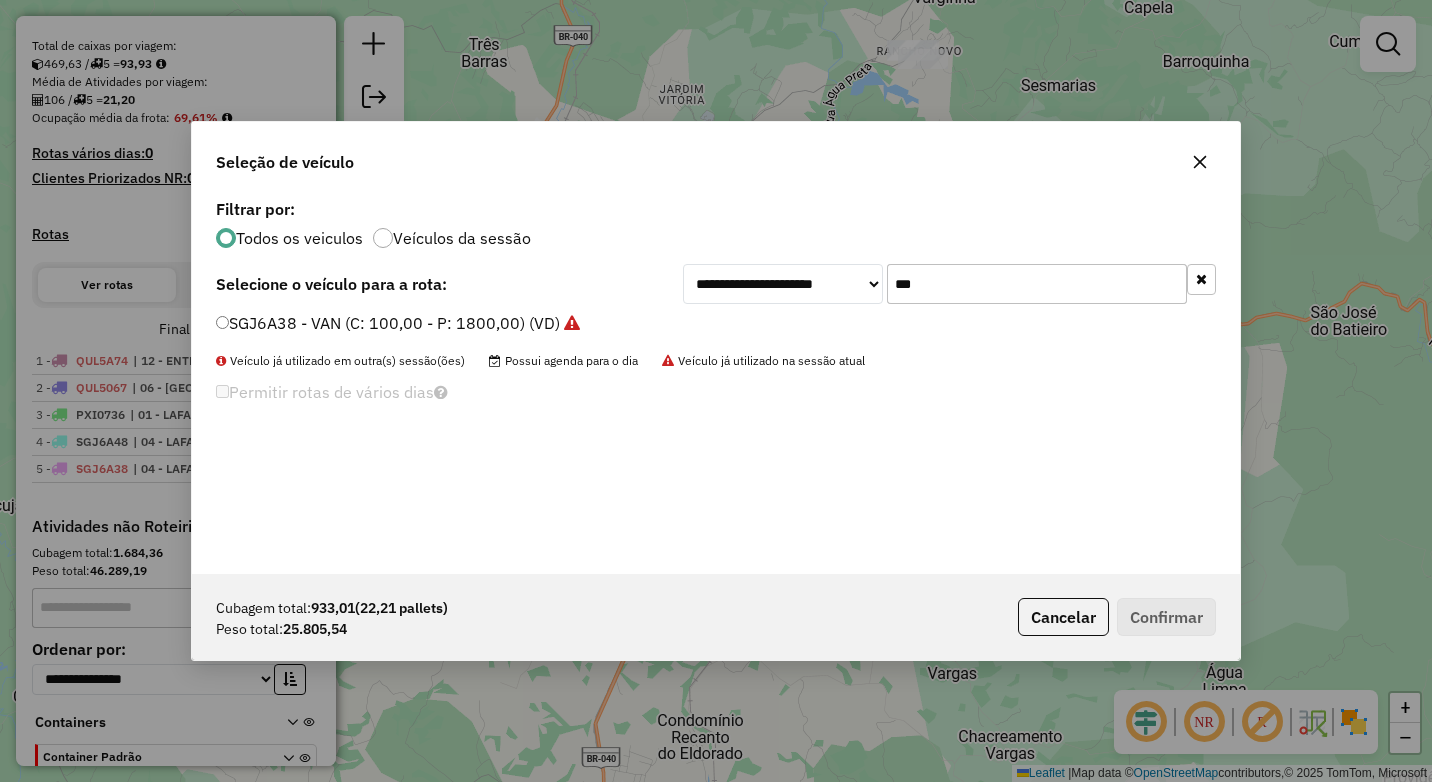 click on "***" 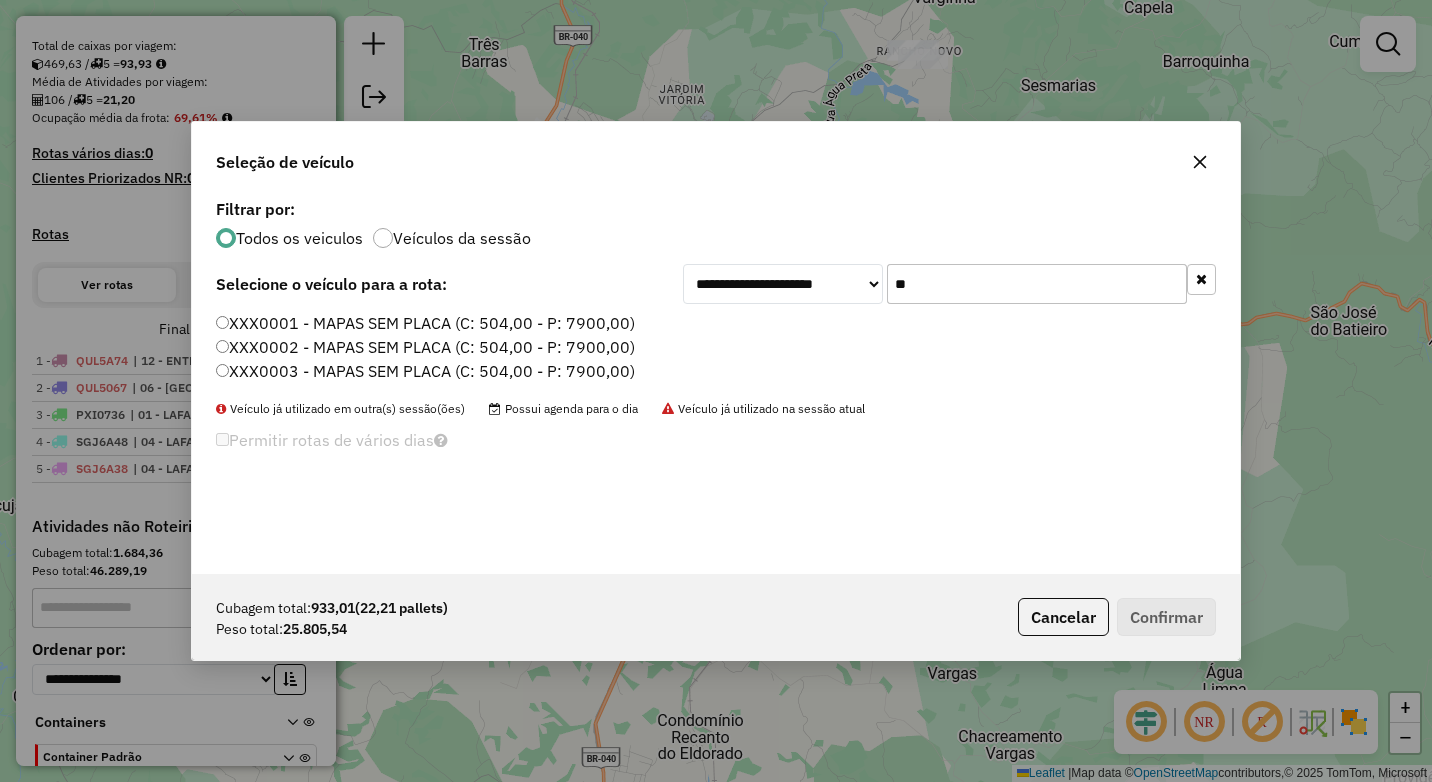 type on "**" 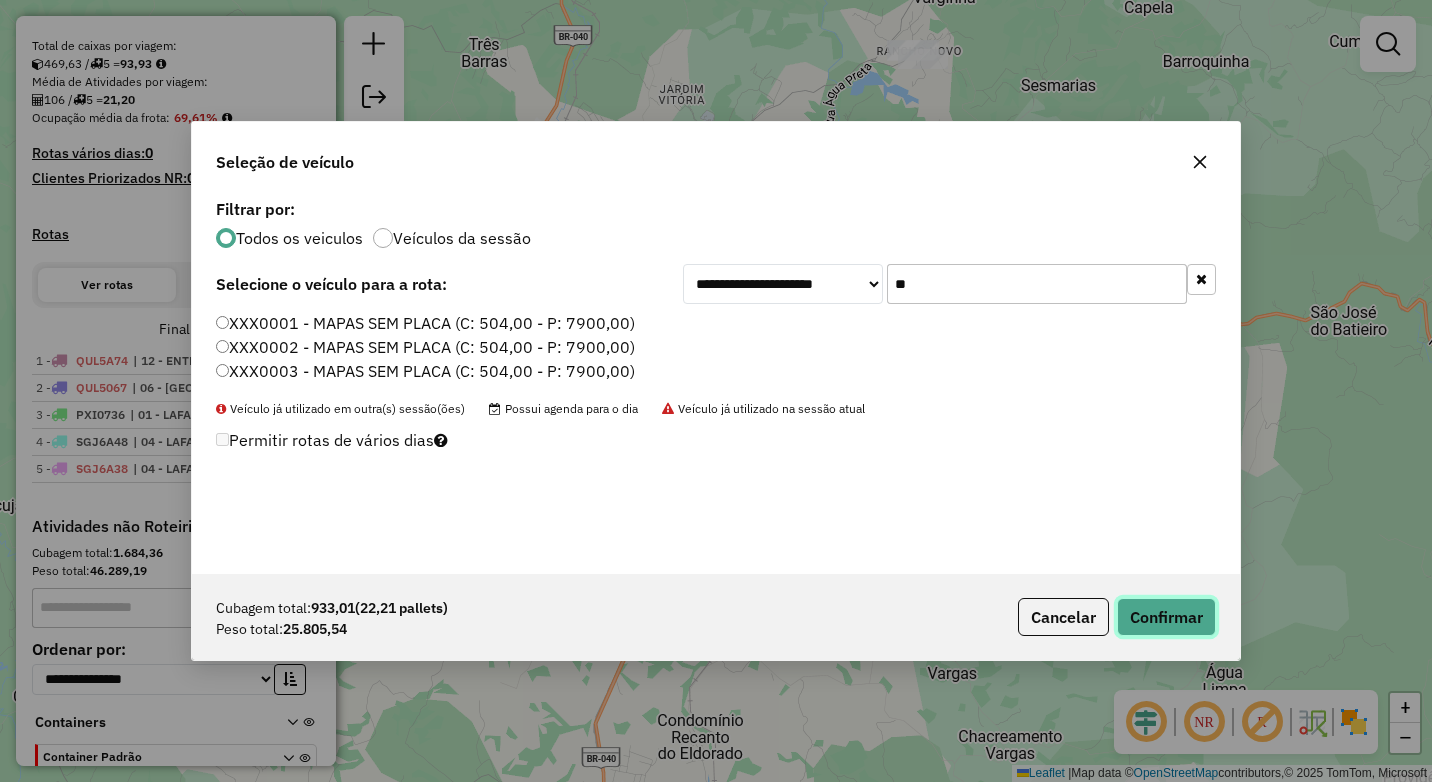 click on "Confirmar" 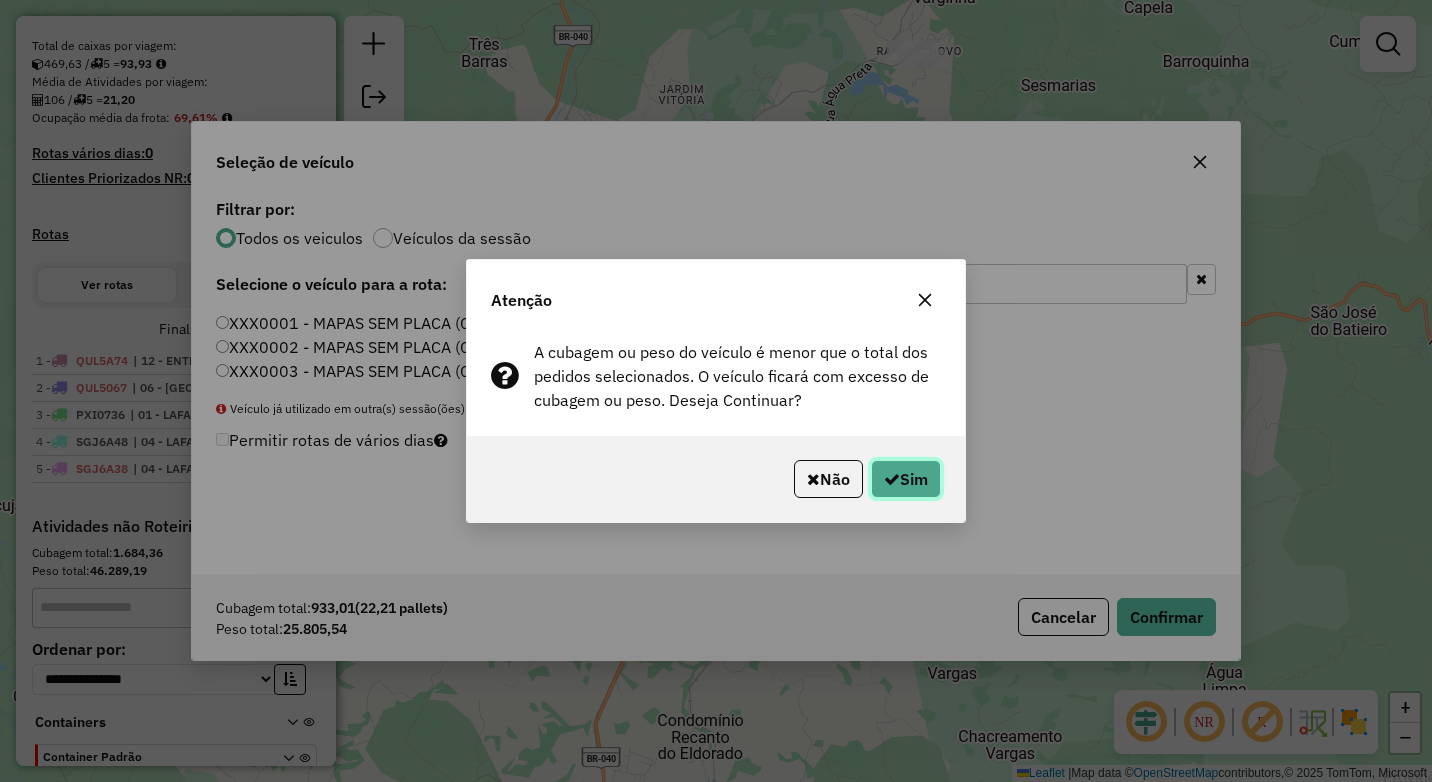 click on "Sim" 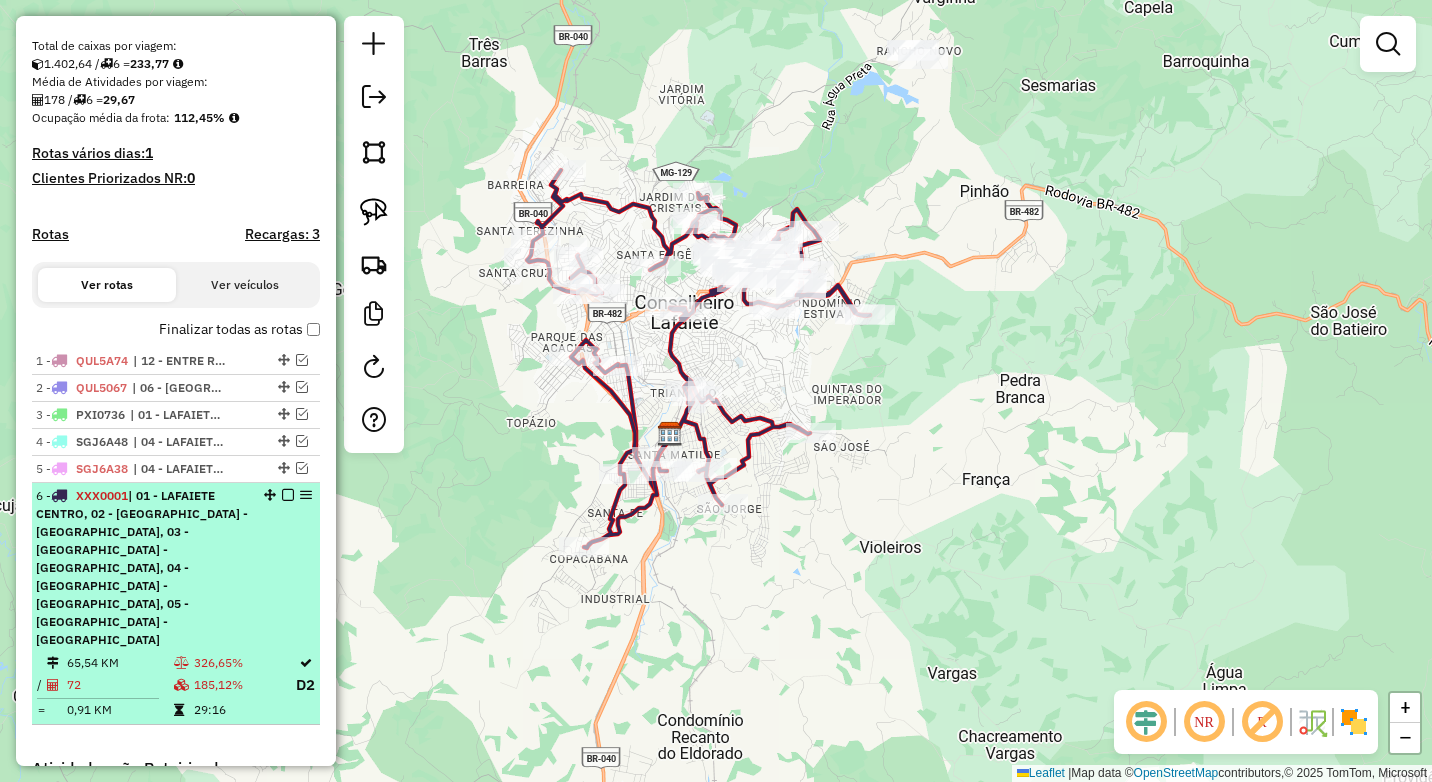 click on "6 -       XXX0001   | 01 - LAFAIETE CENTRO, 02 - LAFAIETE - SÃO JOÃO, 03 - LAFAIETE - SANTA MATILDE, 04 - LAFAIETE - CHAPADA, 05 - LAFAIETE - MARECHAL" at bounding box center (142, 568) 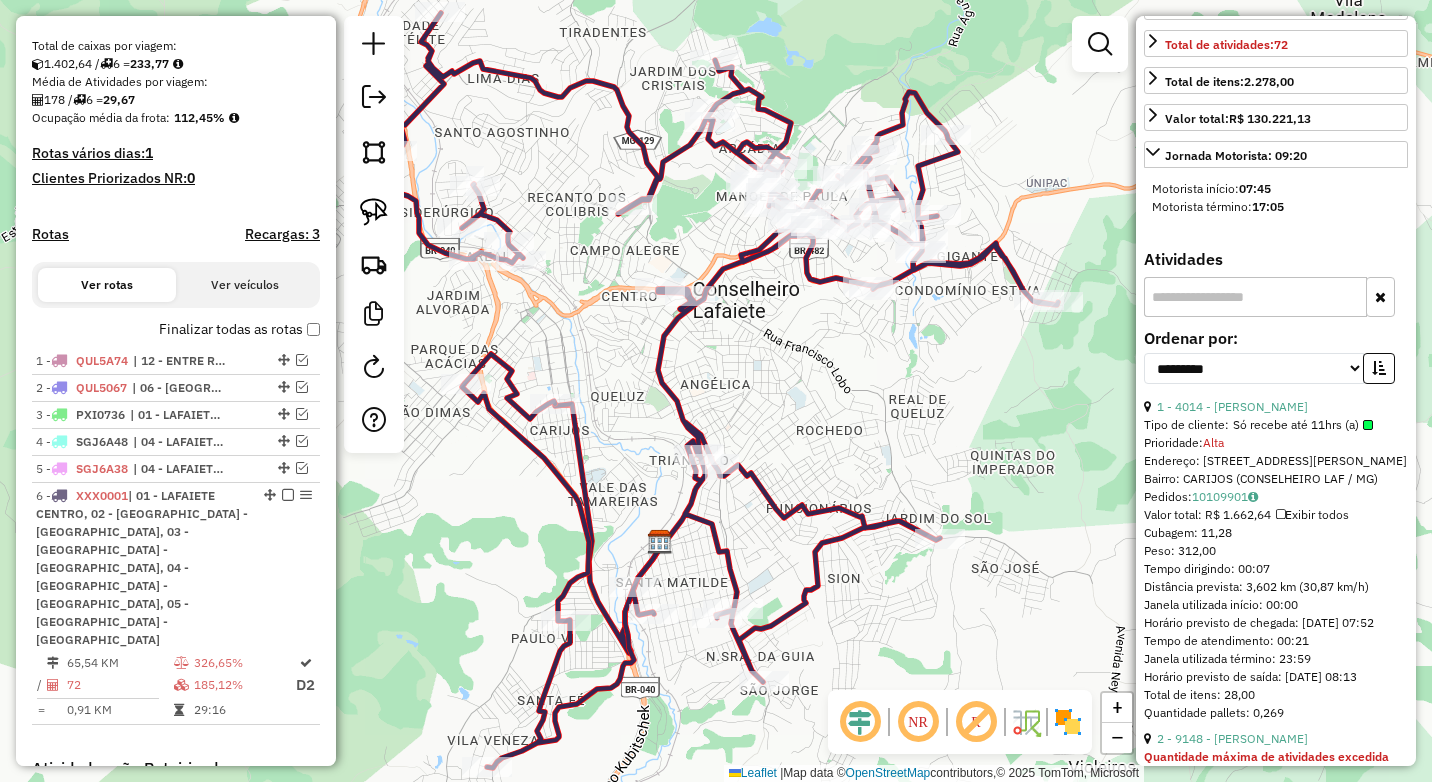 scroll, scrollTop: 600, scrollLeft: 0, axis: vertical 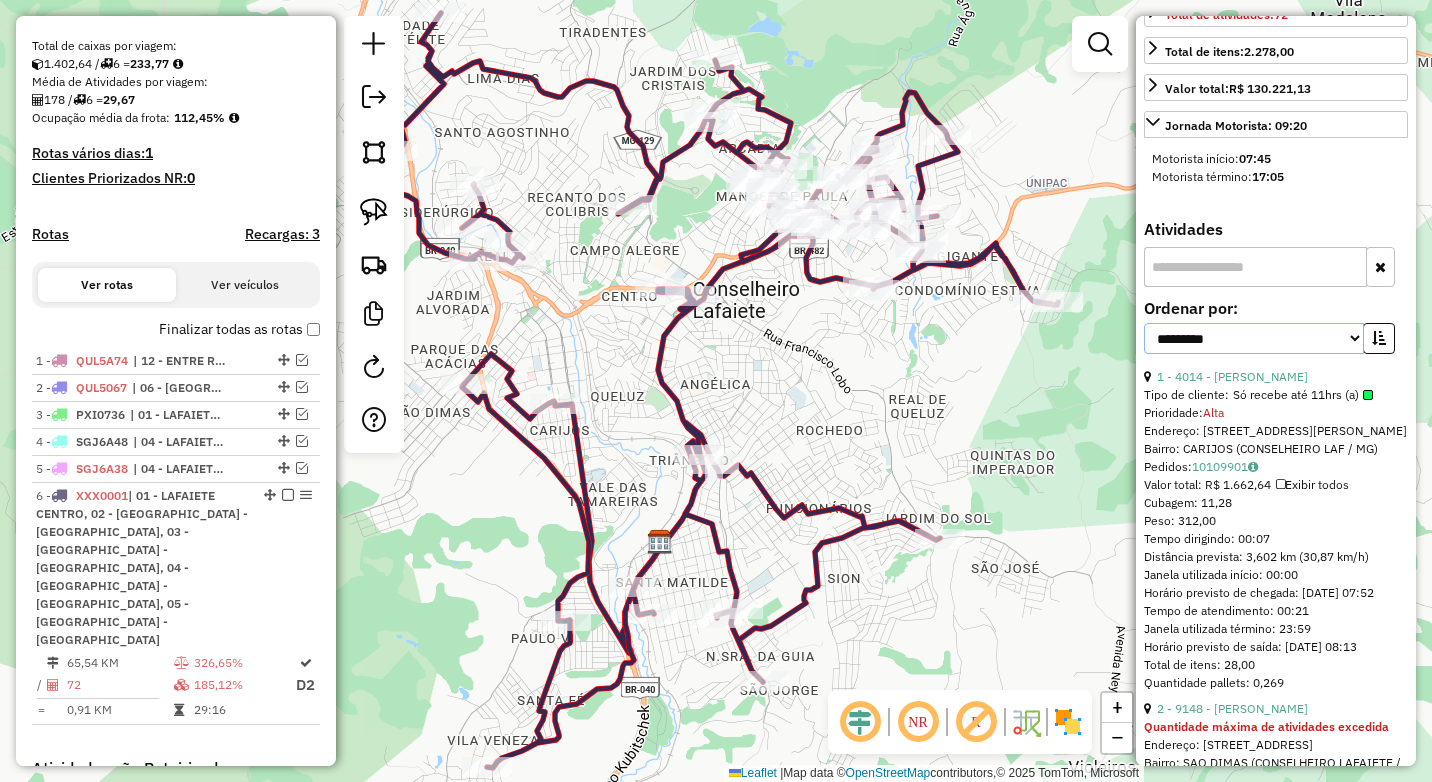 click on "**********" at bounding box center (1254, 338) 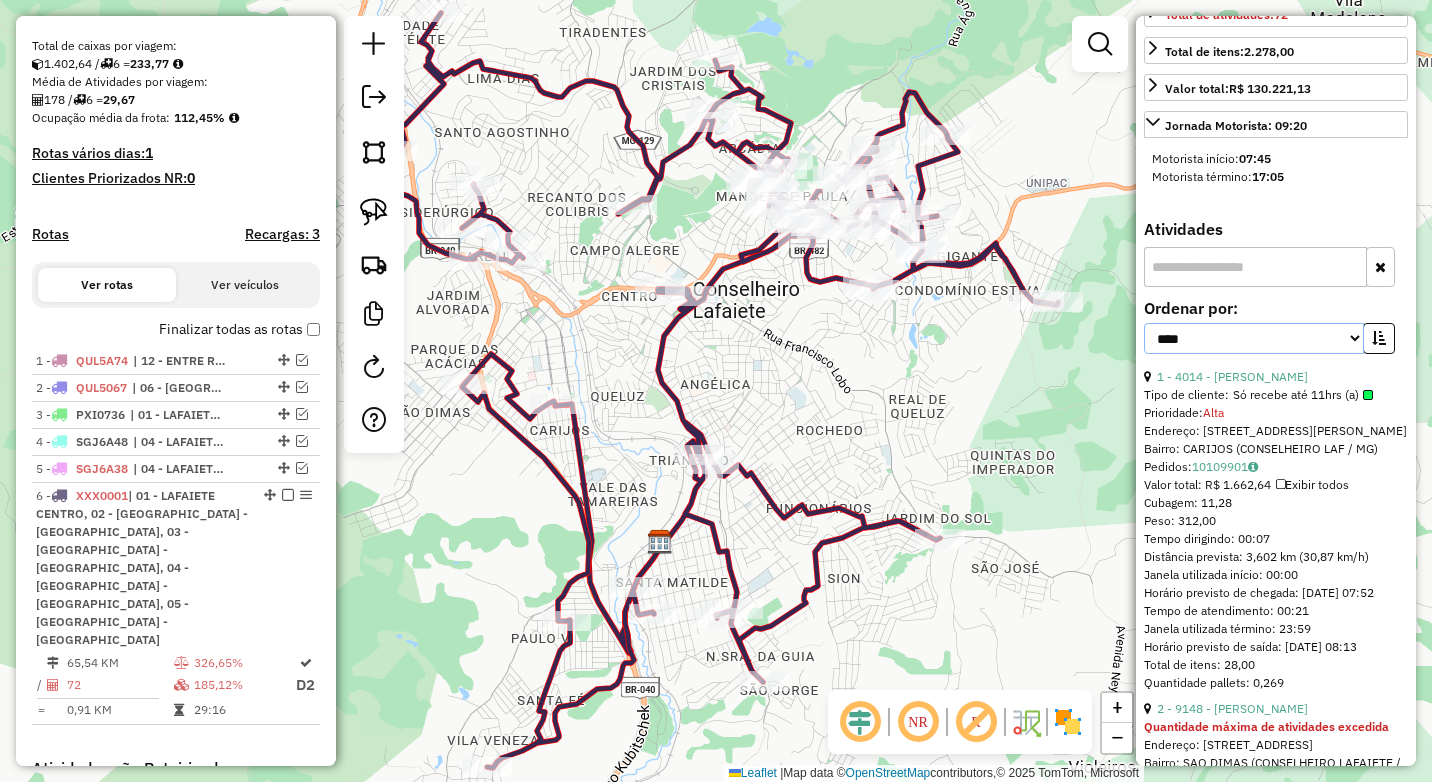click on "**********" at bounding box center [1254, 338] 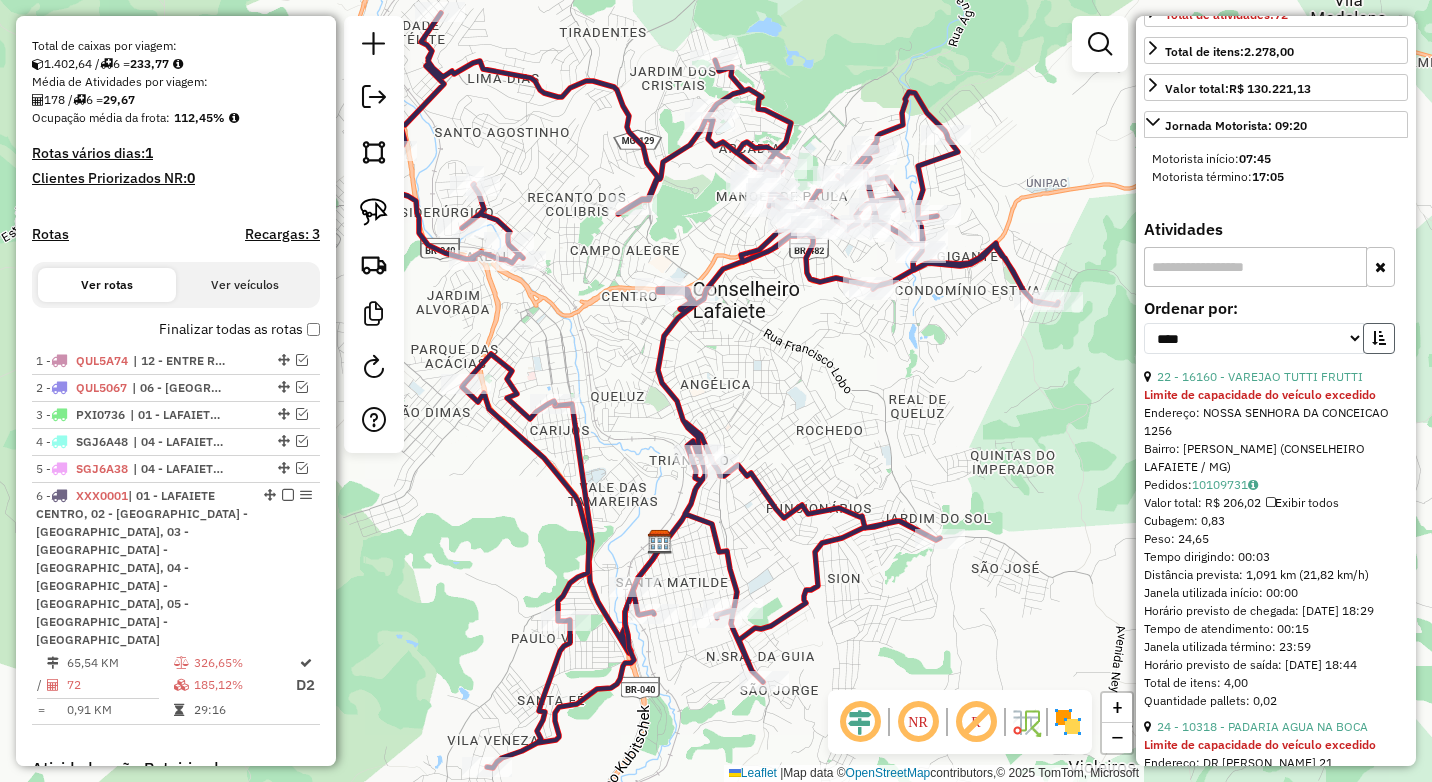 click at bounding box center (1379, 338) 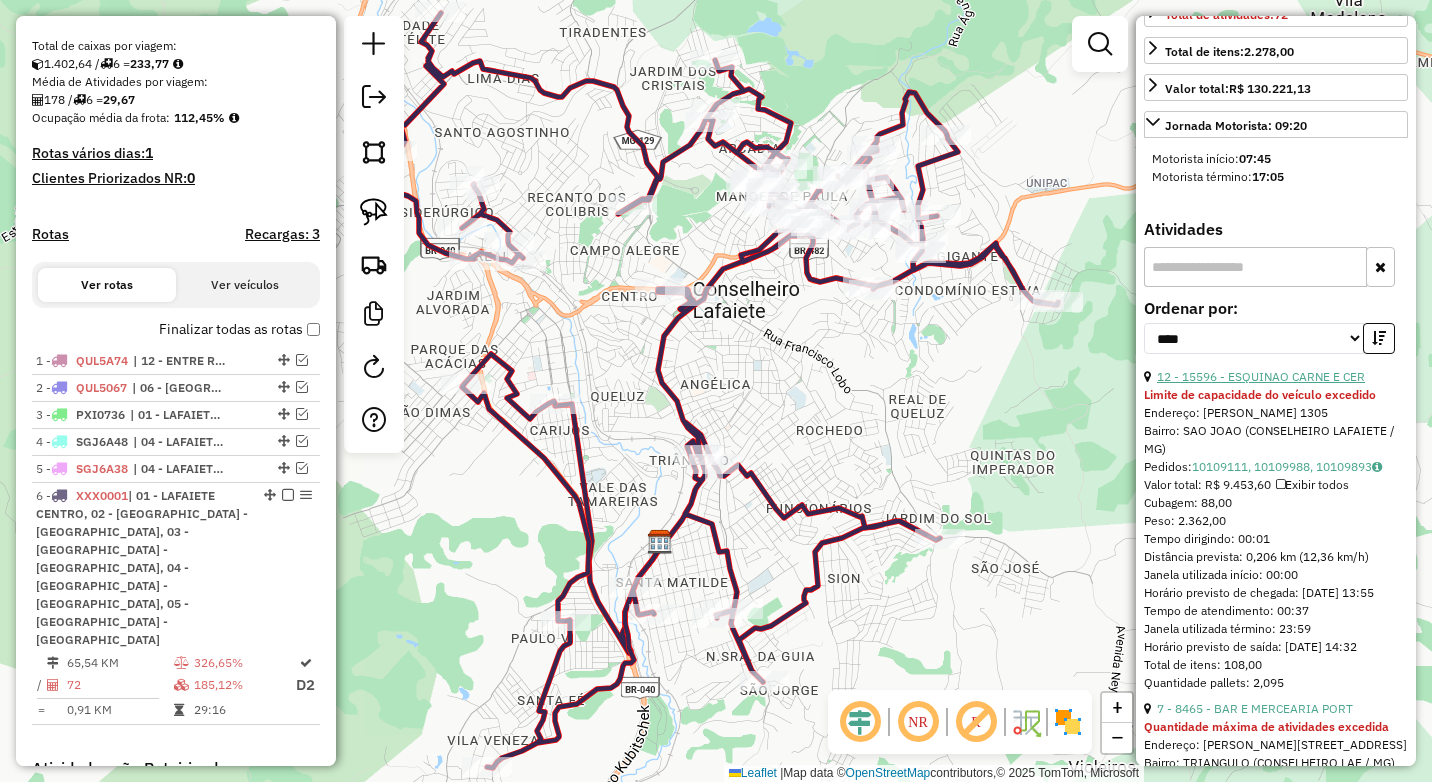 click on "12 - 15596 - ESQUINAO CARNE E CER" at bounding box center (1261, 376) 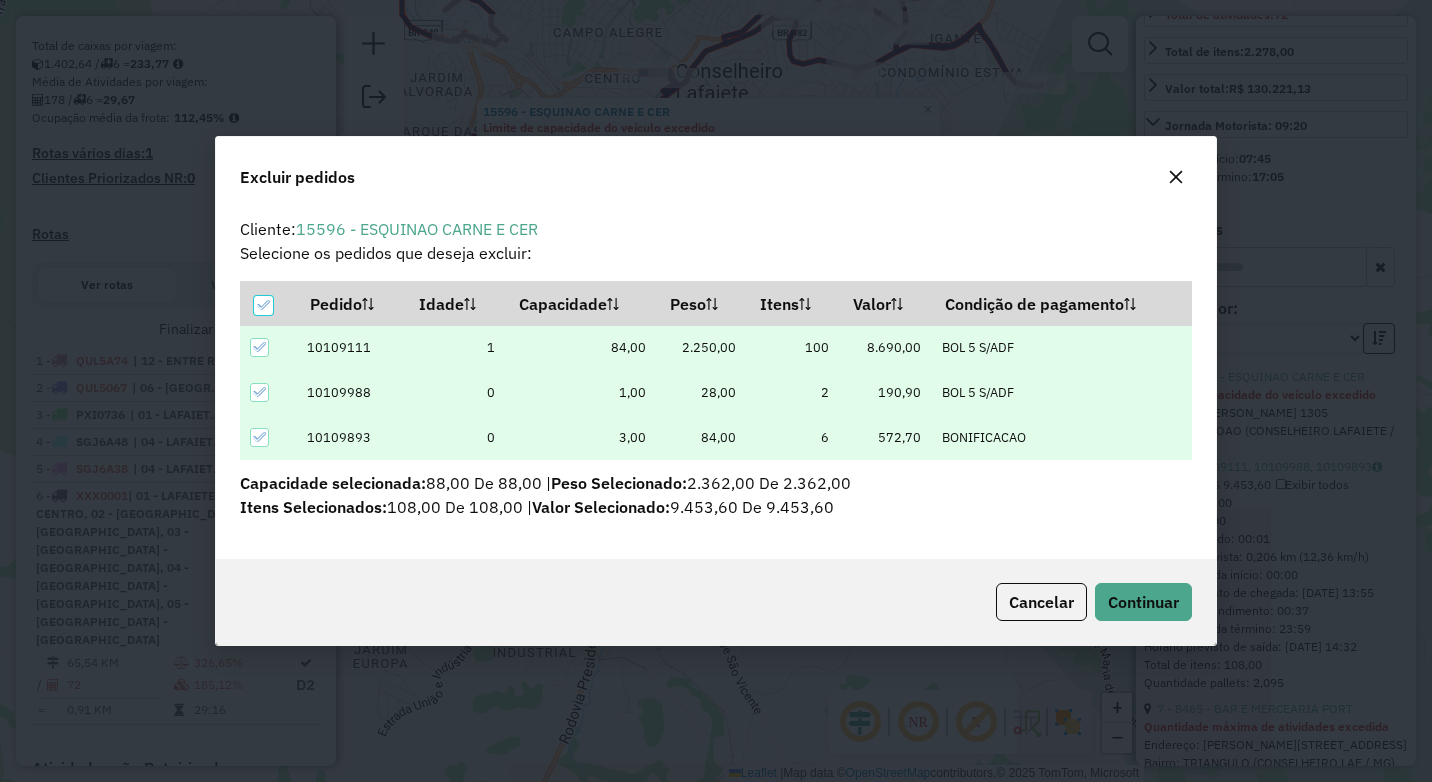 scroll, scrollTop: 82, scrollLeft: 0, axis: vertical 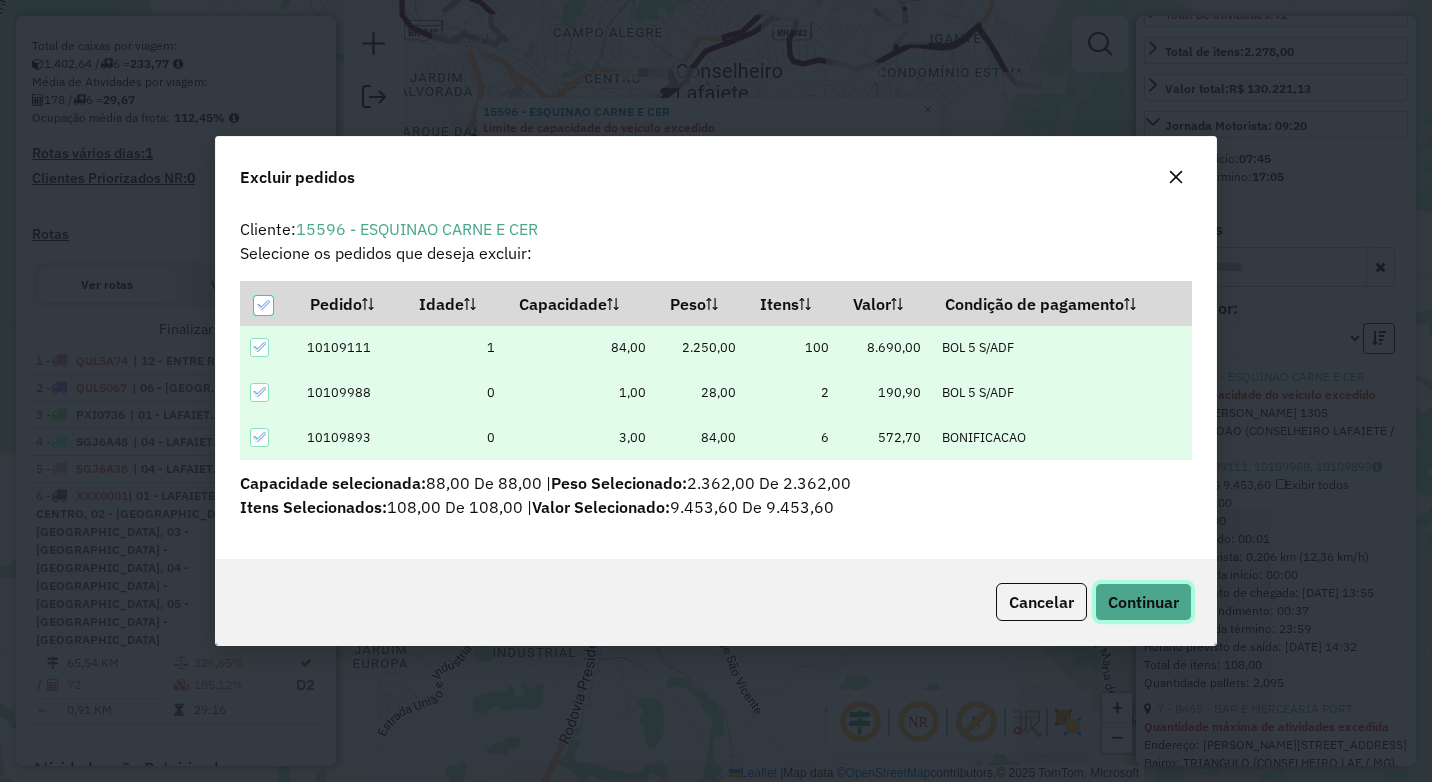 click on "Continuar" 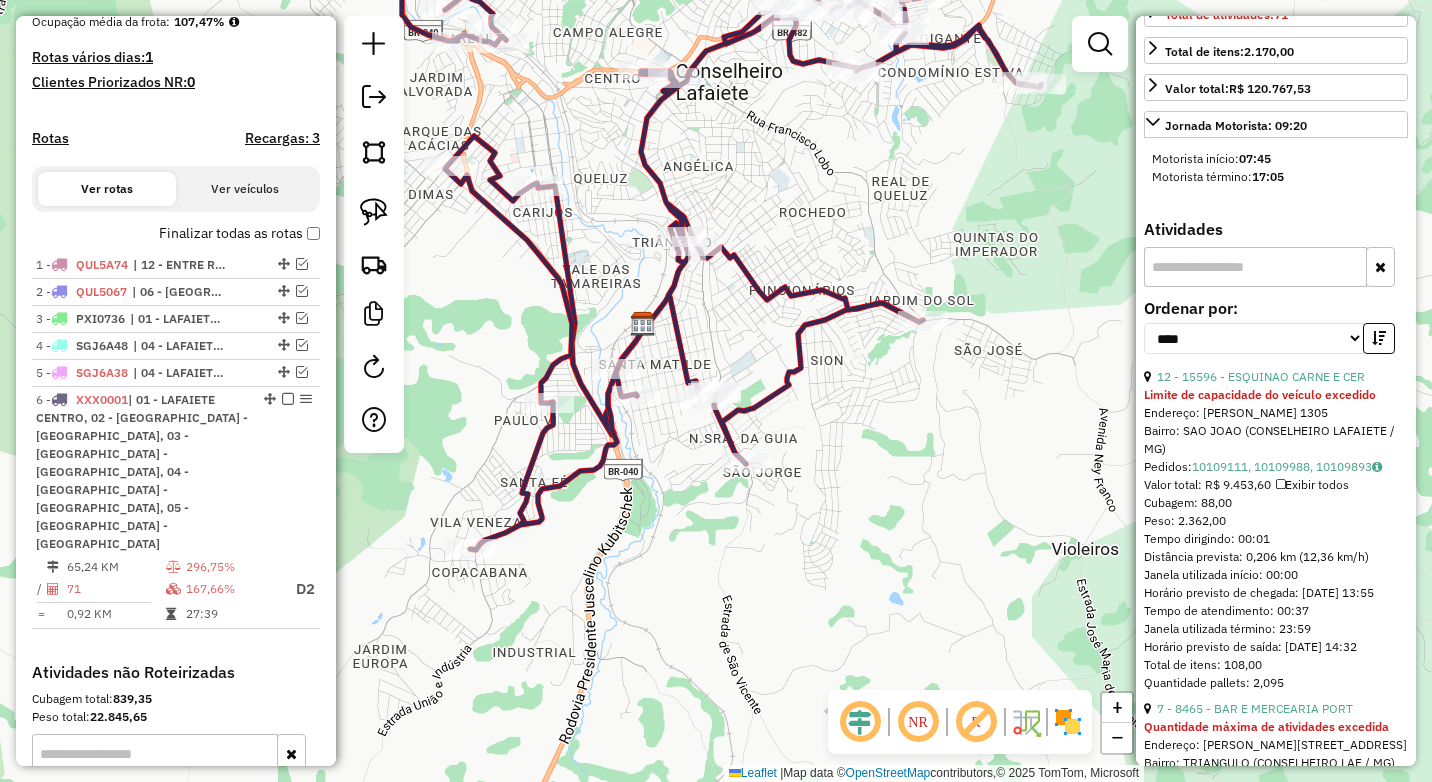 scroll, scrollTop: 699, scrollLeft: 0, axis: vertical 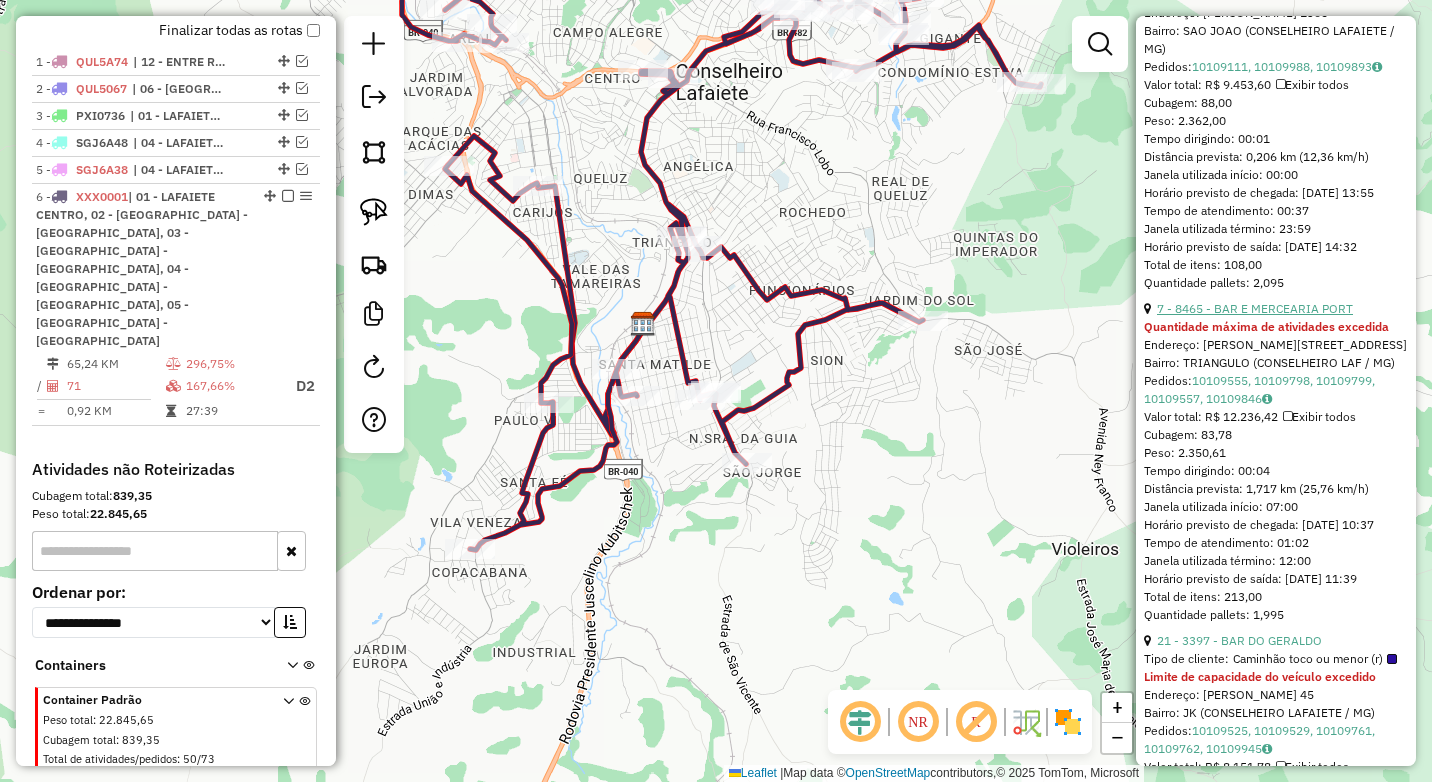 click on "7 - 8465 - BAR E MERCEARIA PORT" at bounding box center [1255, 308] 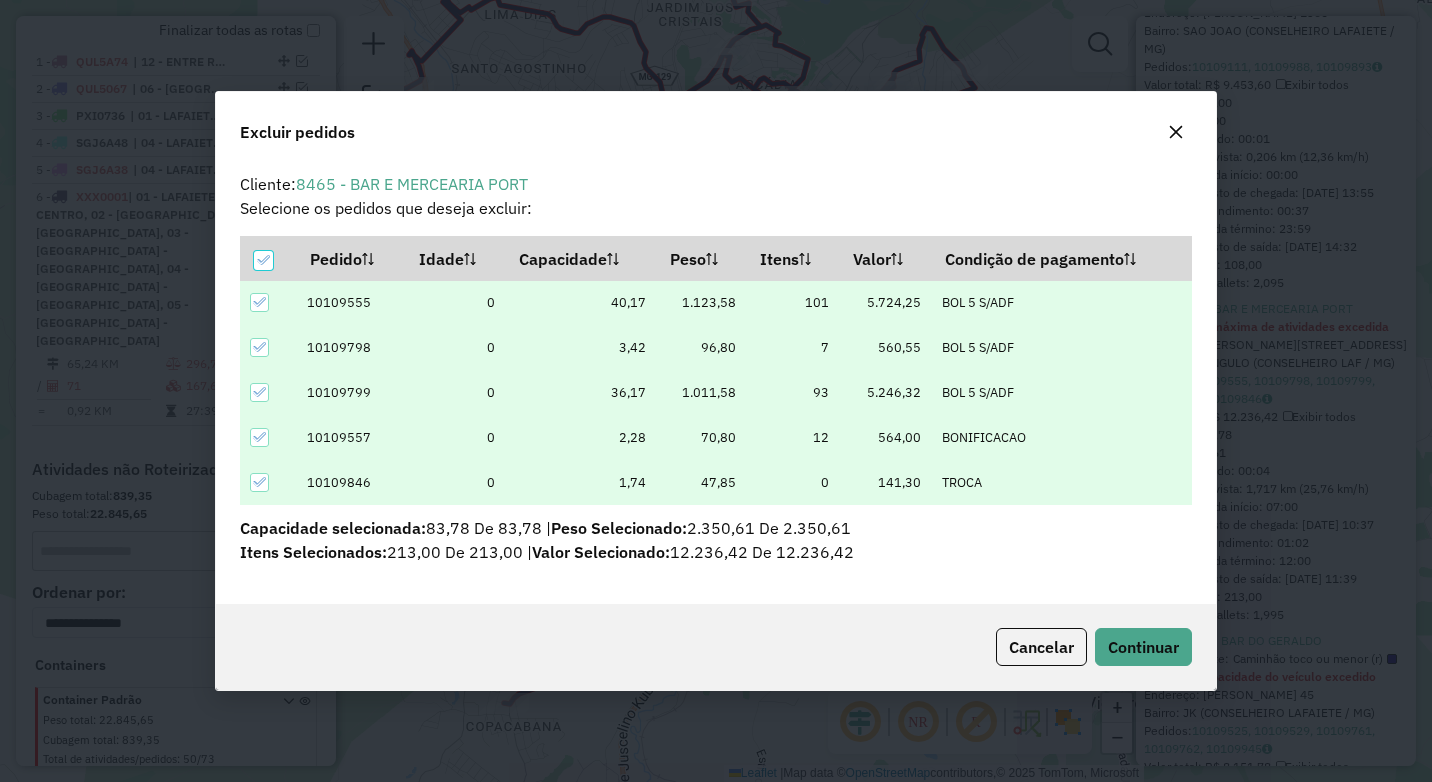 scroll, scrollTop: 82, scrollLeft: 0, axis: vertical 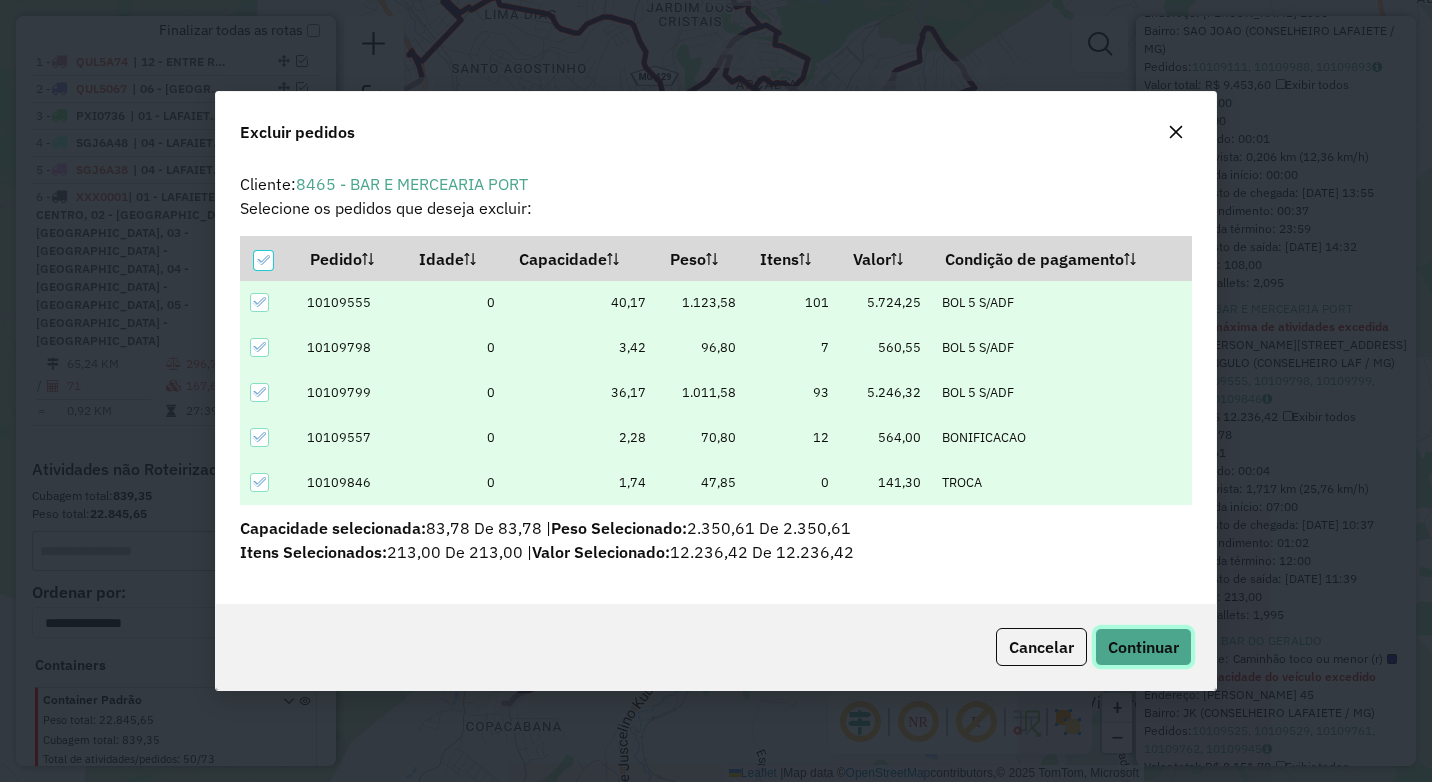 click on "Continuar" 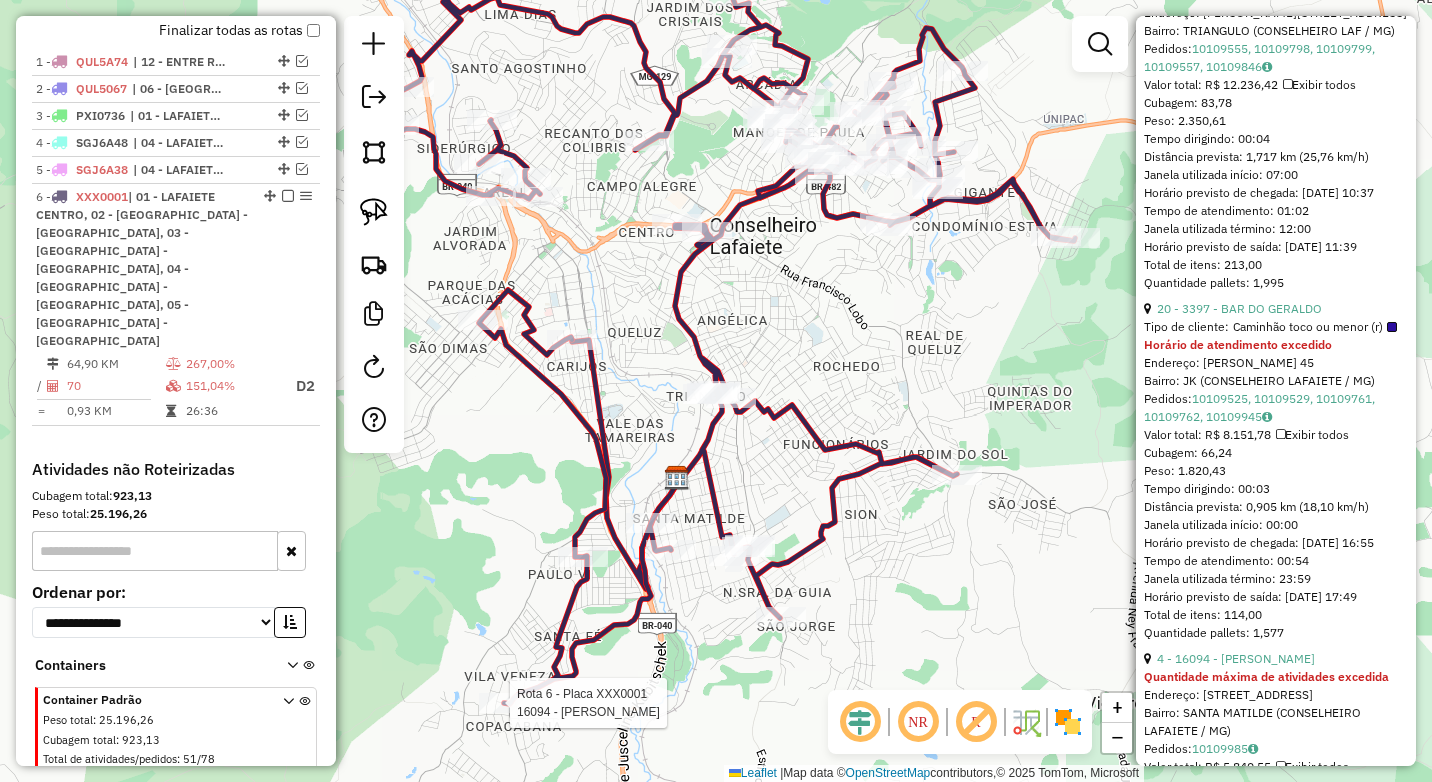 scroll, scrollTop: 650, scrollLeft: 0, axis: vertical 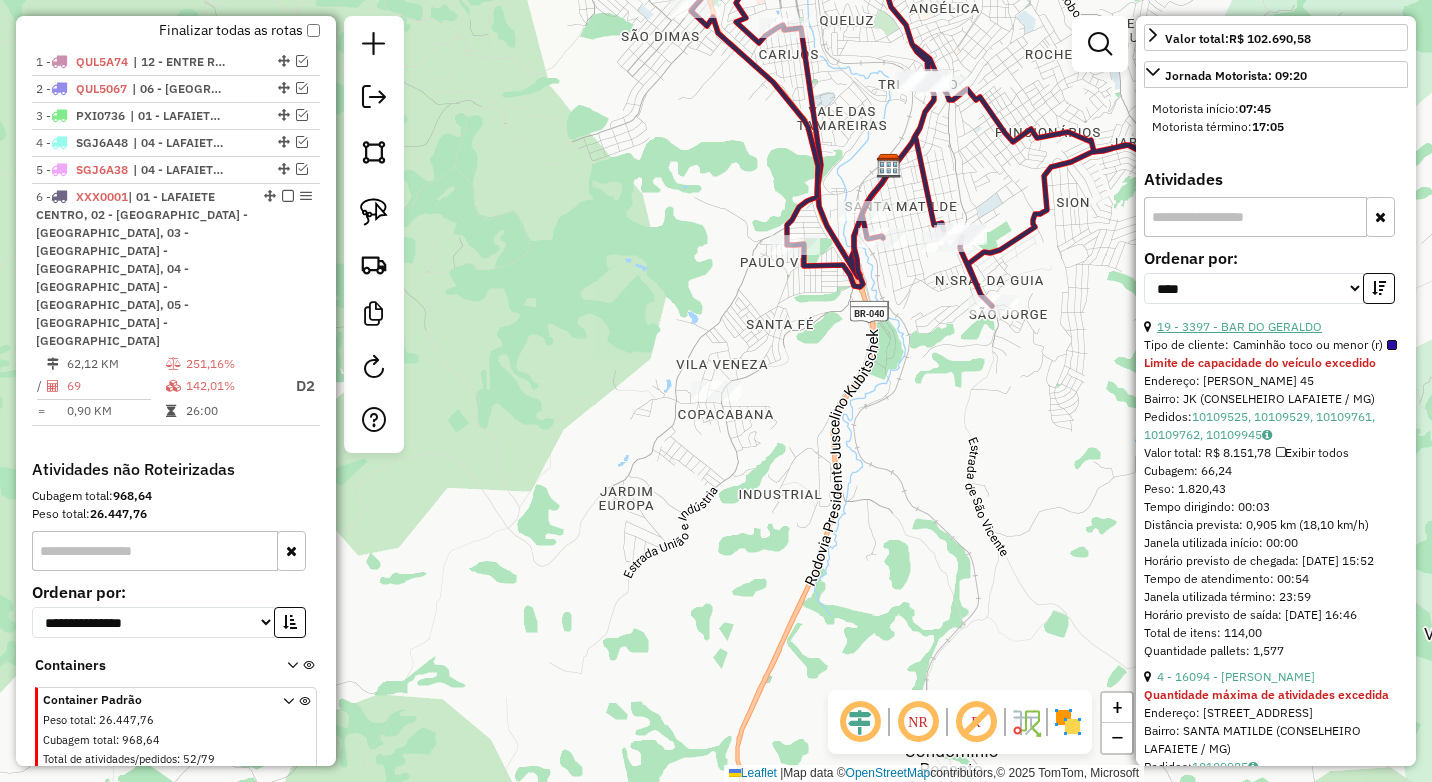 click on "19 - 3397 - BAR DO GERALDO" at bounding box center [1239, 326] 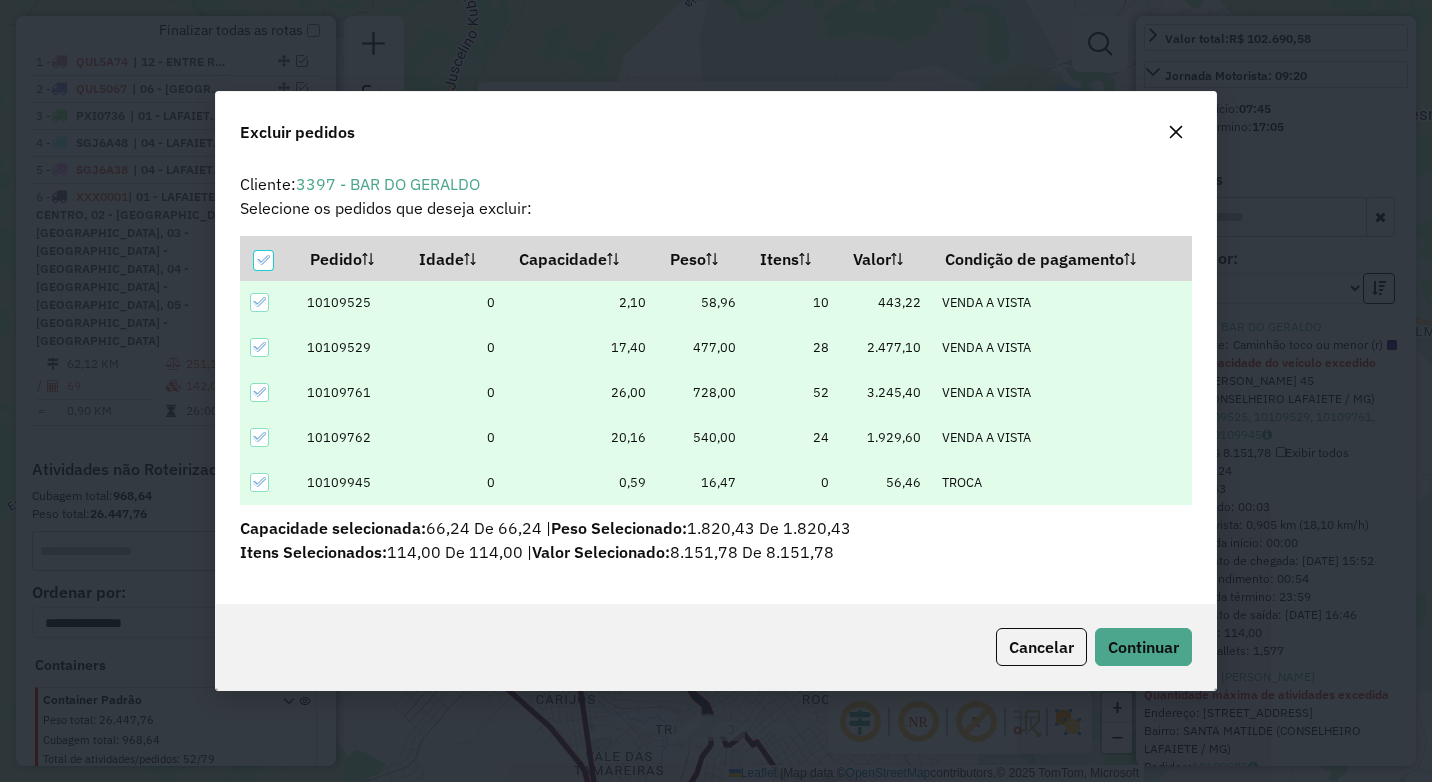 scroll, scrollTop: 82, scrollLeft: 0, axis: vertical 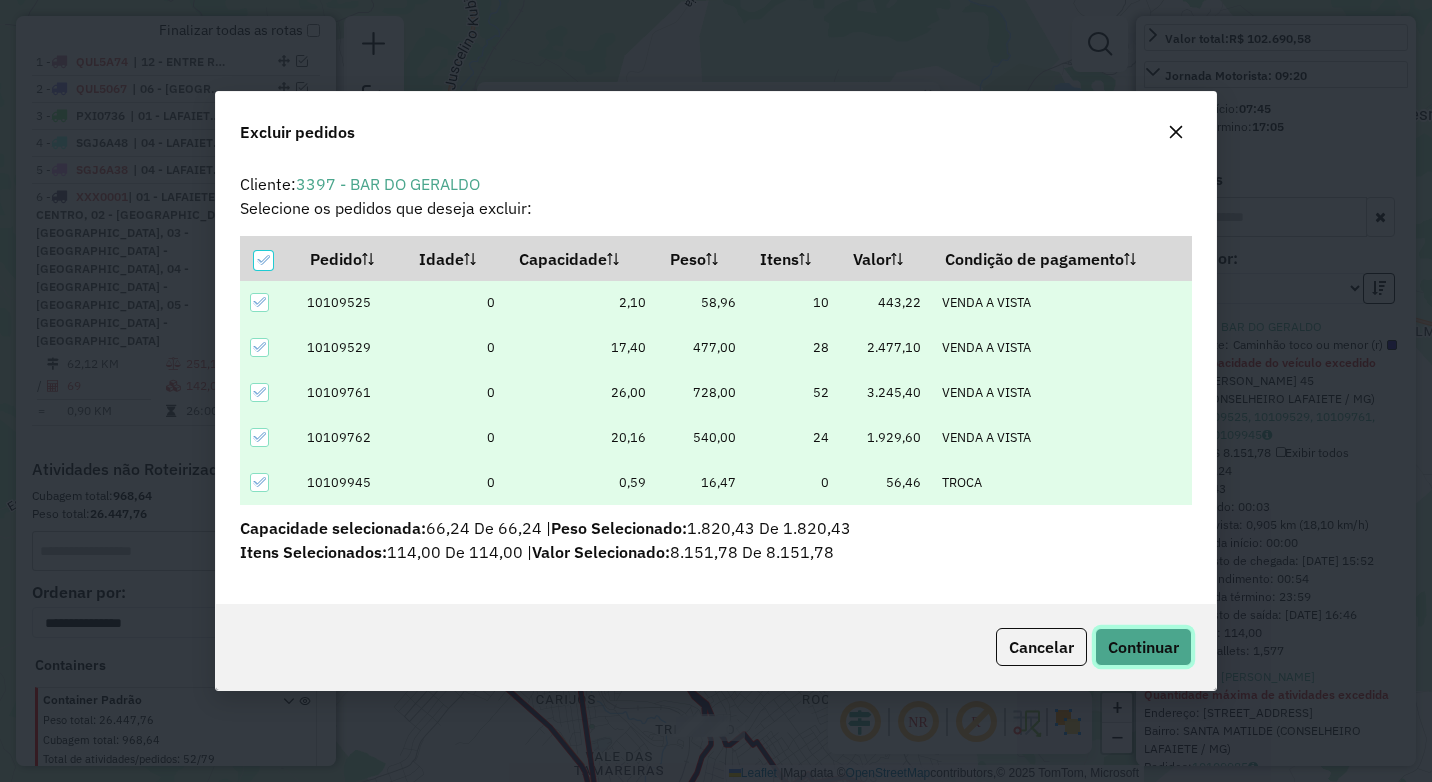 click on "Continuar" 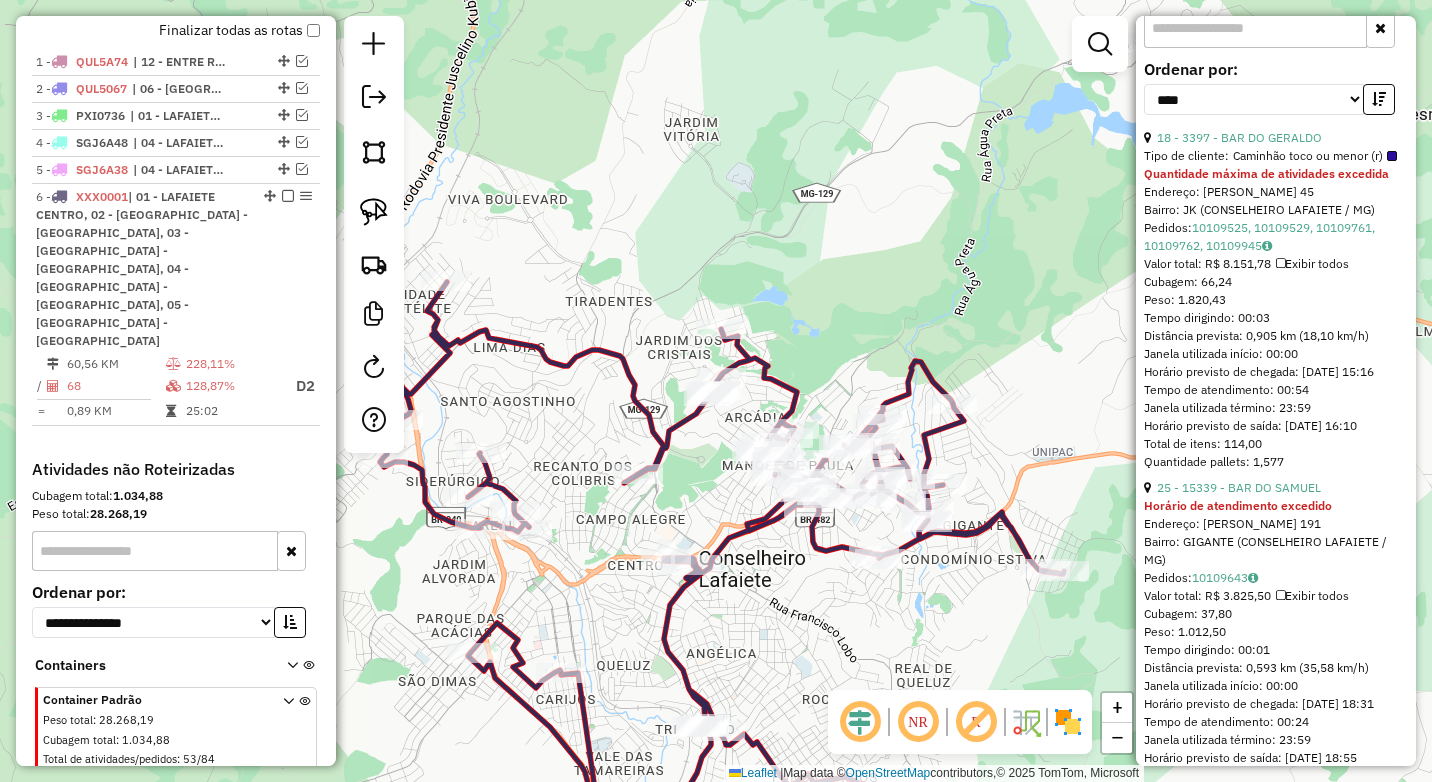 scroll, scrollTop: 850, scrollLeft: 0, axis: vertical 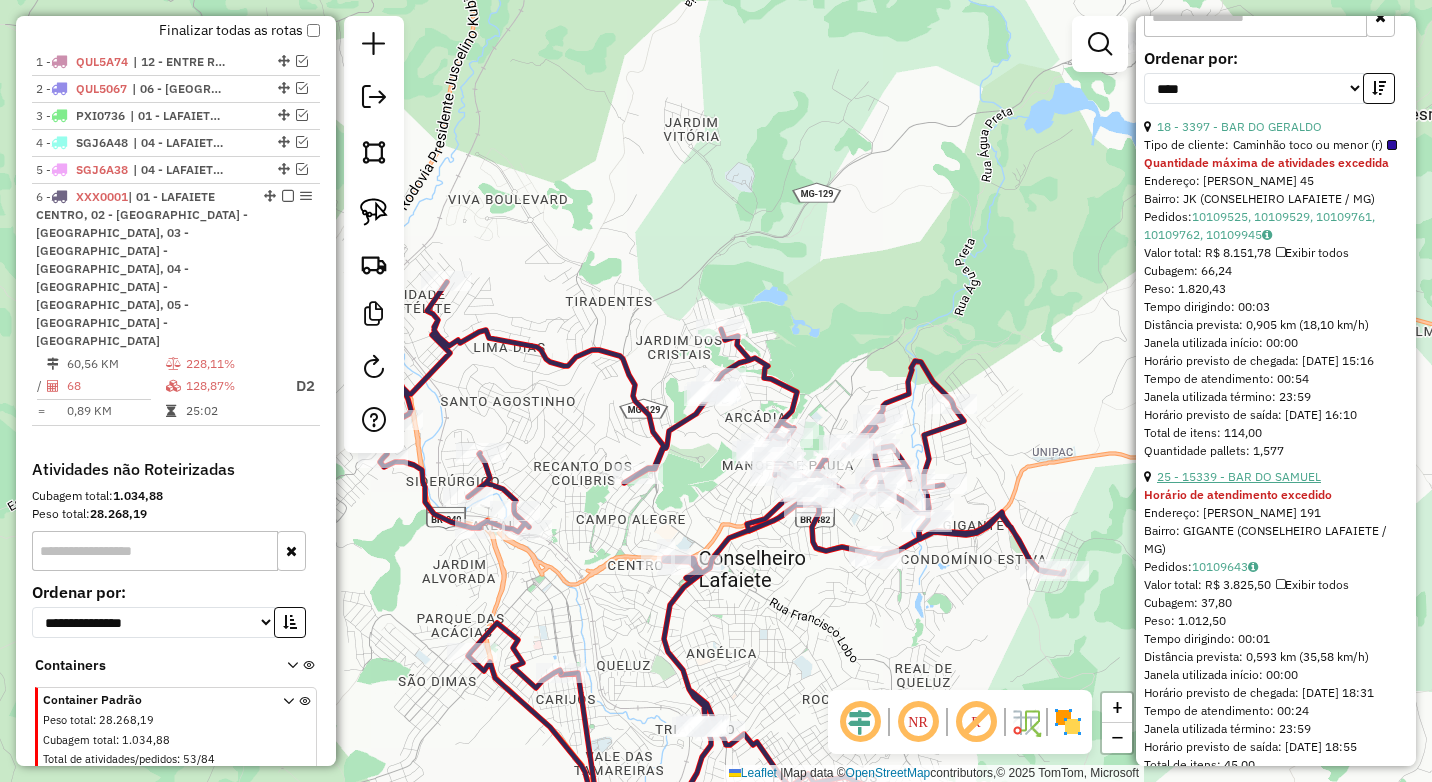 click on "25 - 15339 - BAR DO SAMUEL" at bounding box center [1239, 476] 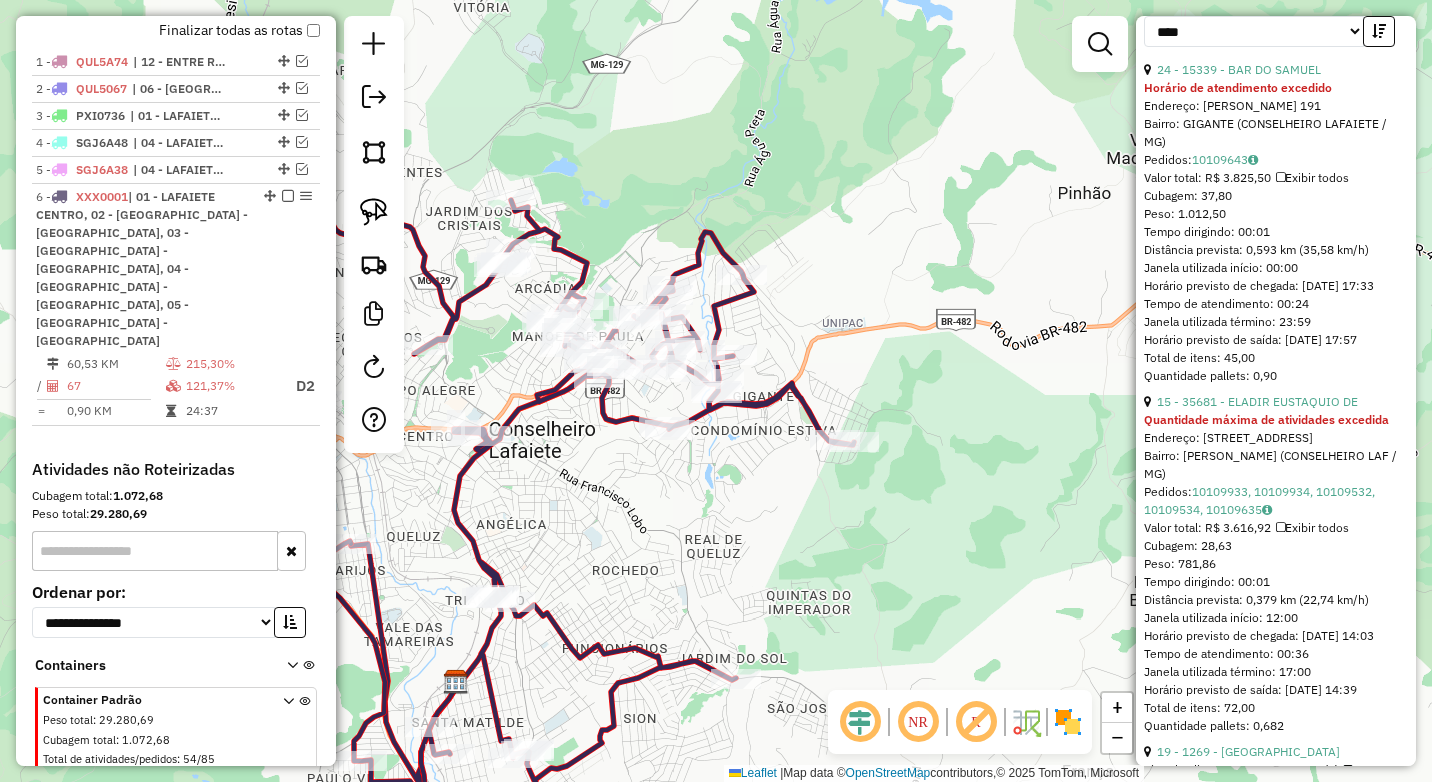 scroll, scrollTop: 950, scrollLeft: 0, axis: vertical 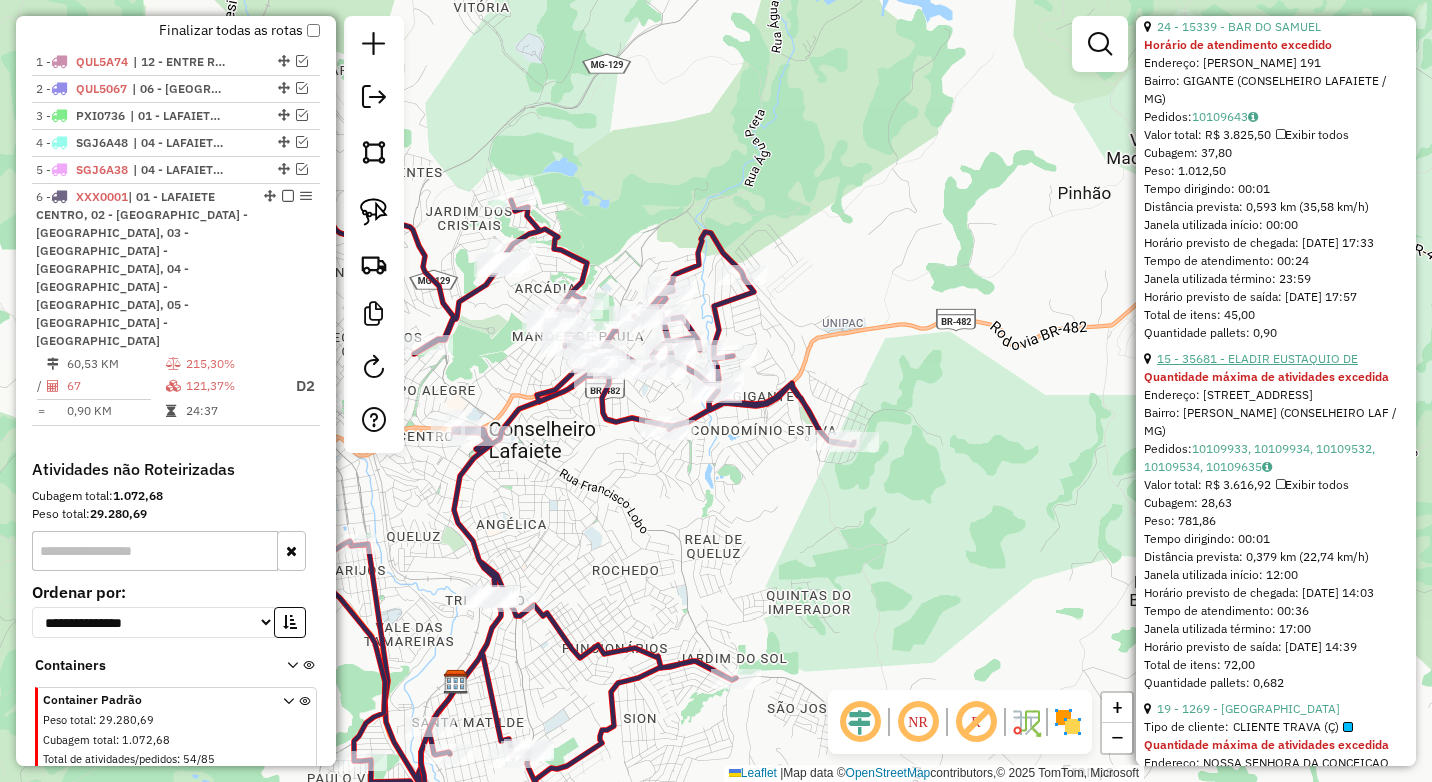 click on "15 - 35681 - ELADIR EUSTAQUIO DE" at bounding box center (1257, 358) 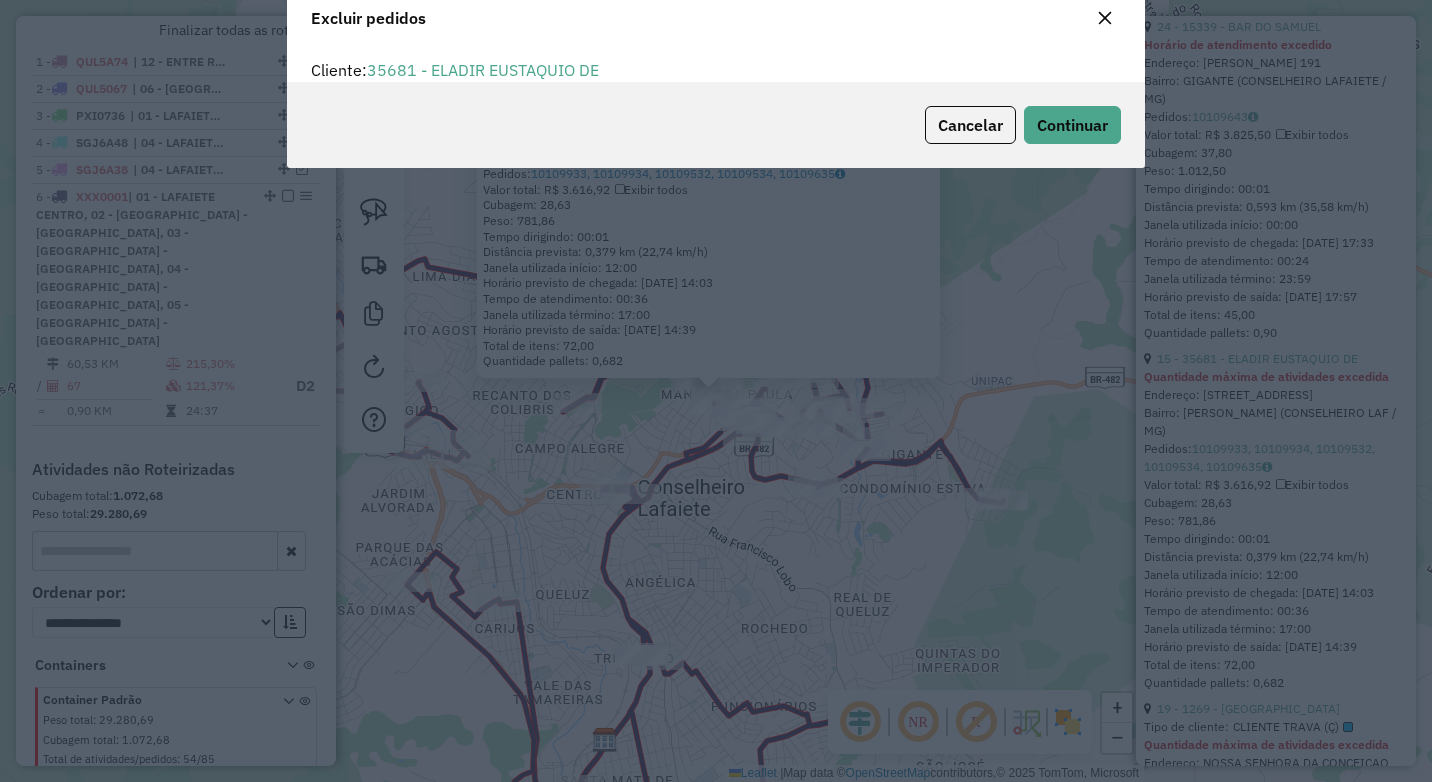 scroll, scrollTop: 82, scrollLeft: 0, axis: vertical 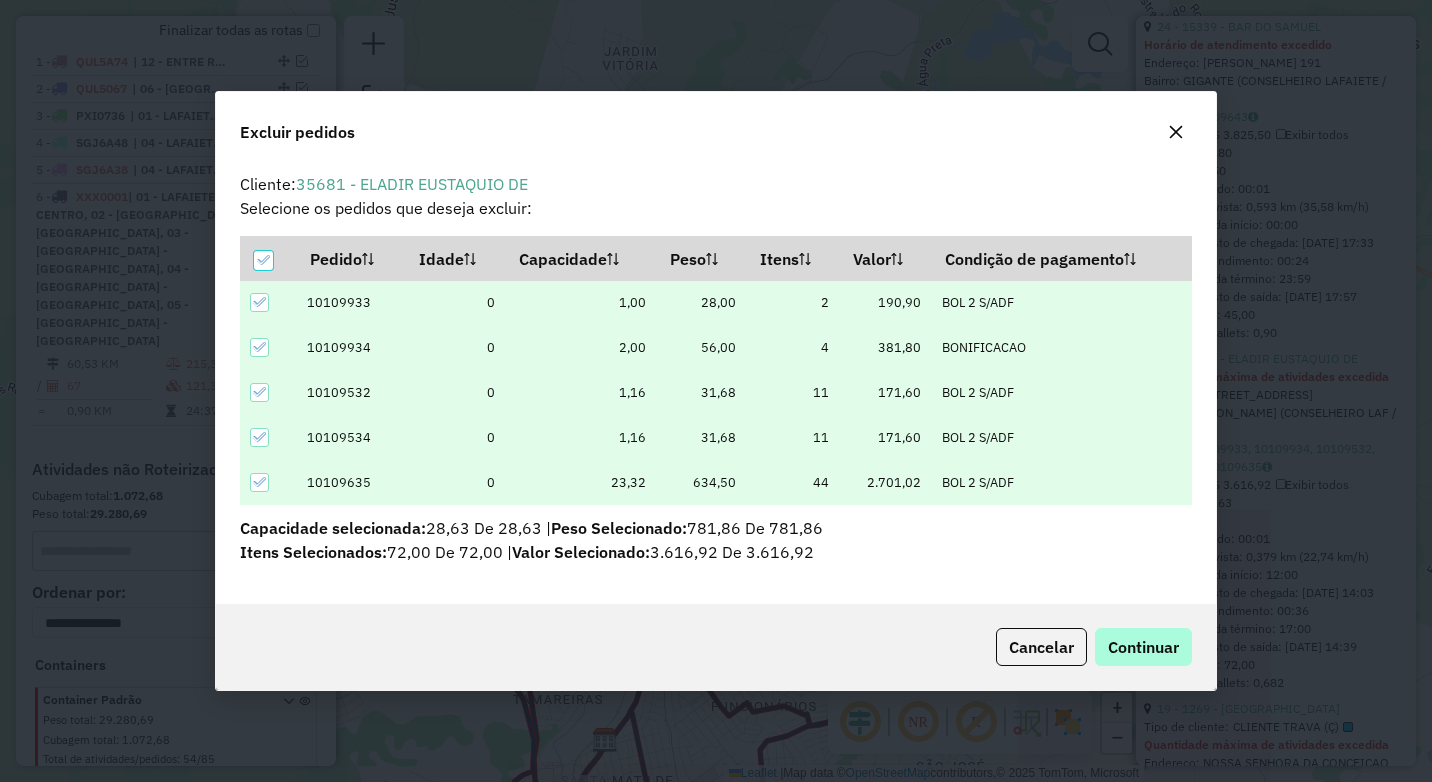 click on "Cancelar  Continuar" 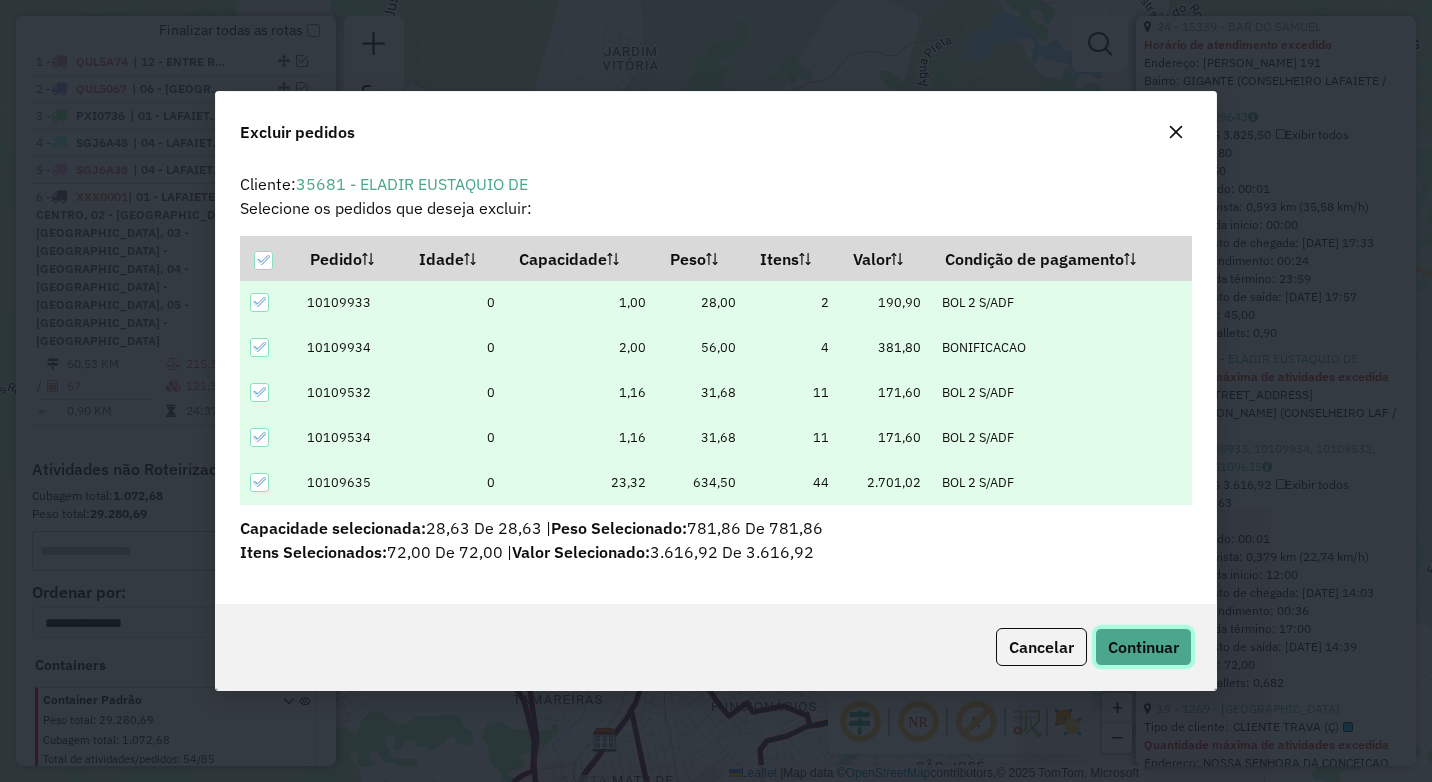 click on "Continuar" 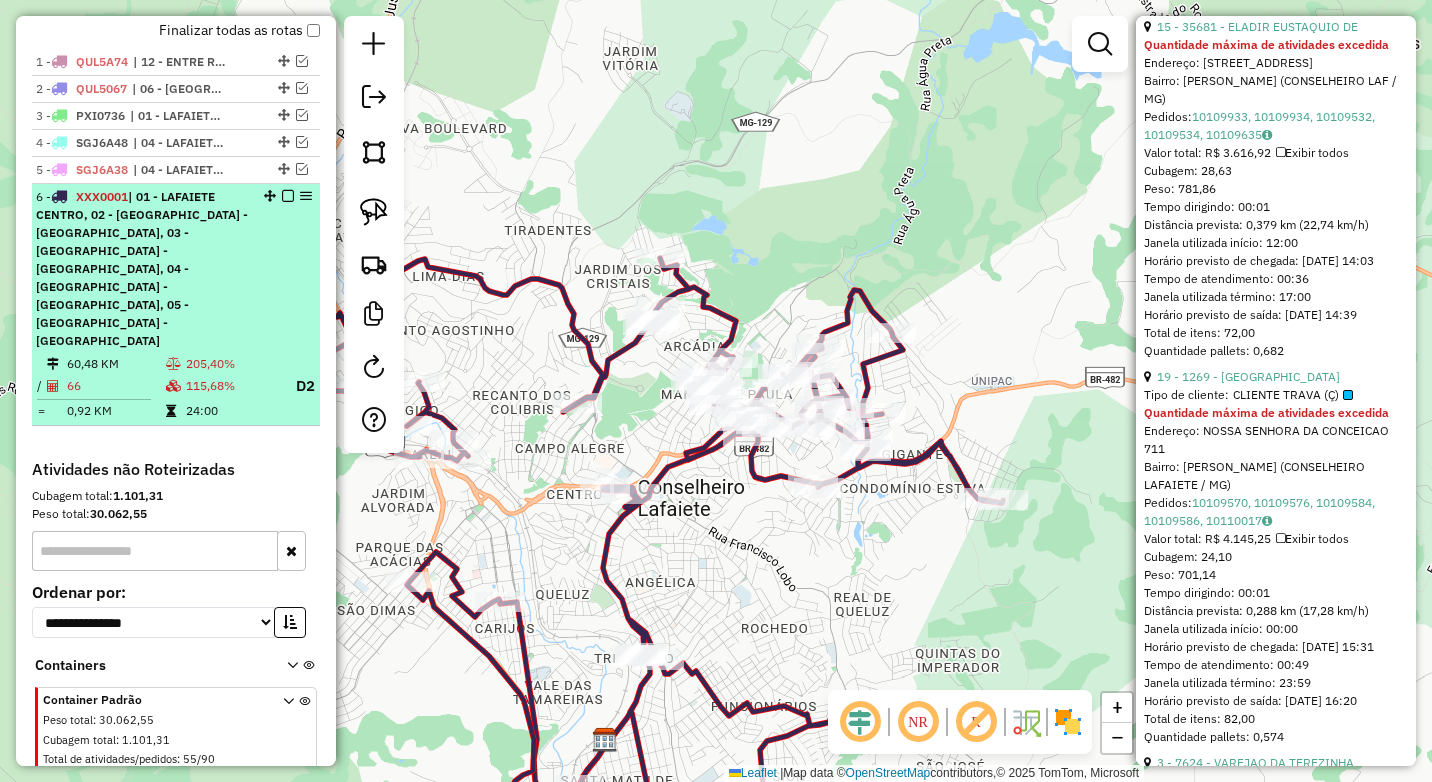 click at bounding box center [173, 364] 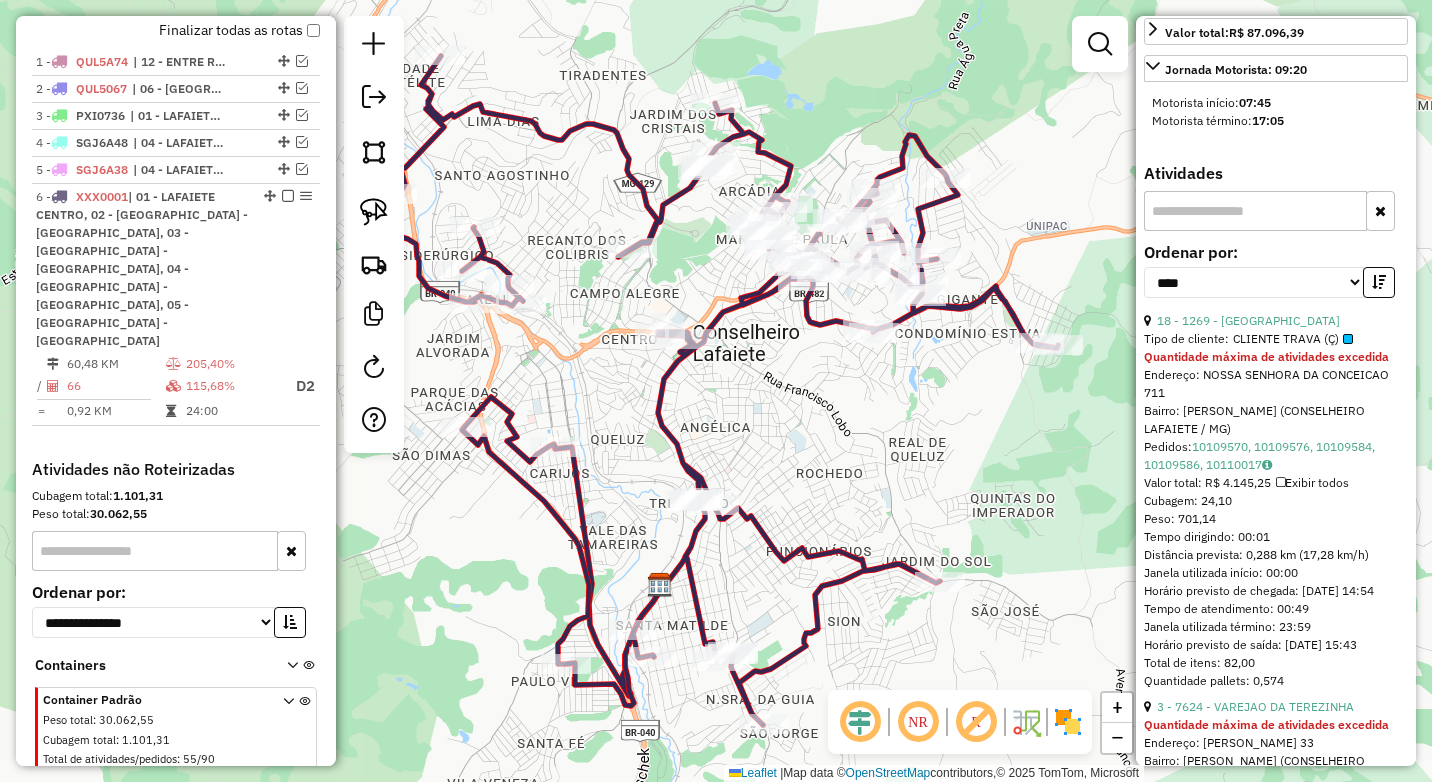 scroll, scrollTop: 650, scrollLeft: 0, axis: vertical 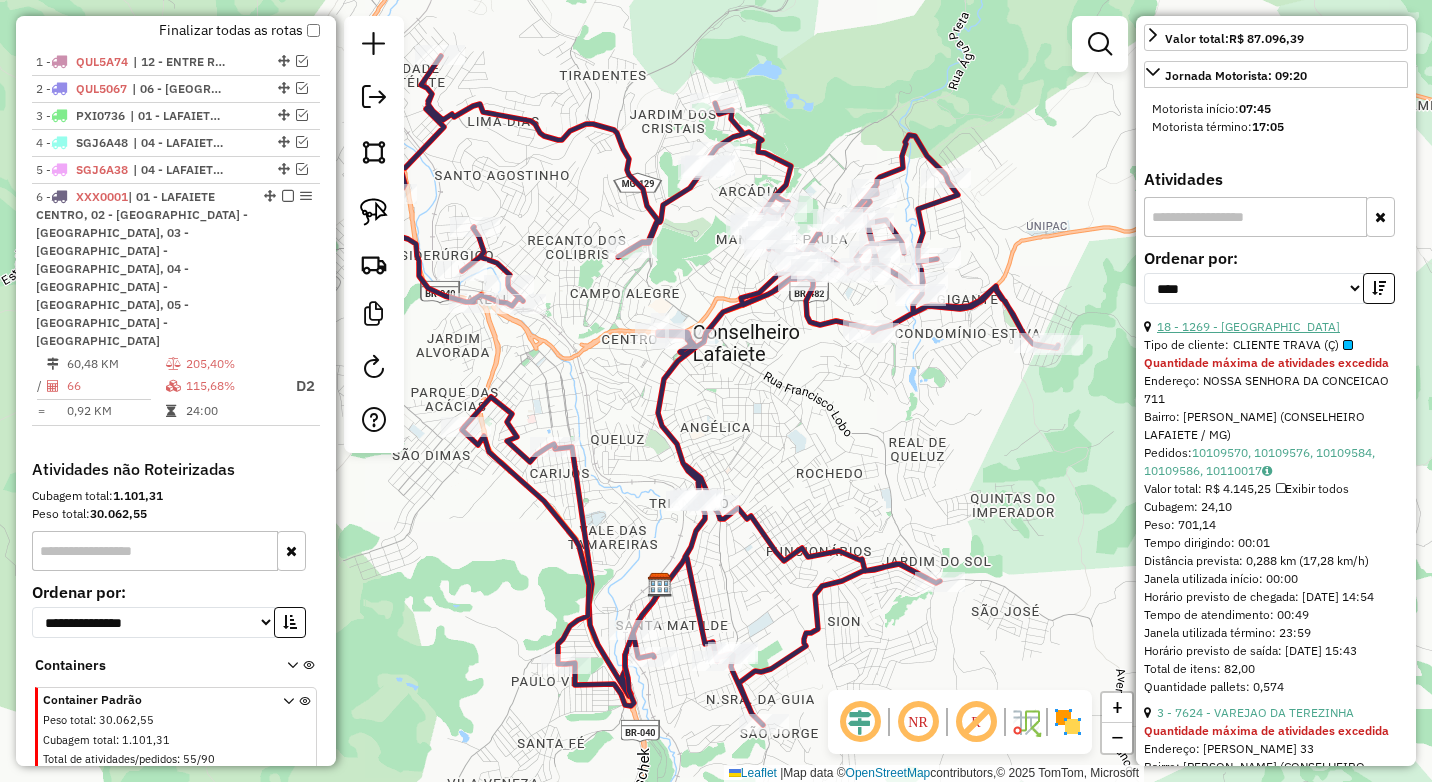 click on "18 - 1269 - VILLE CENTER" at bounding box center (1248, 326) 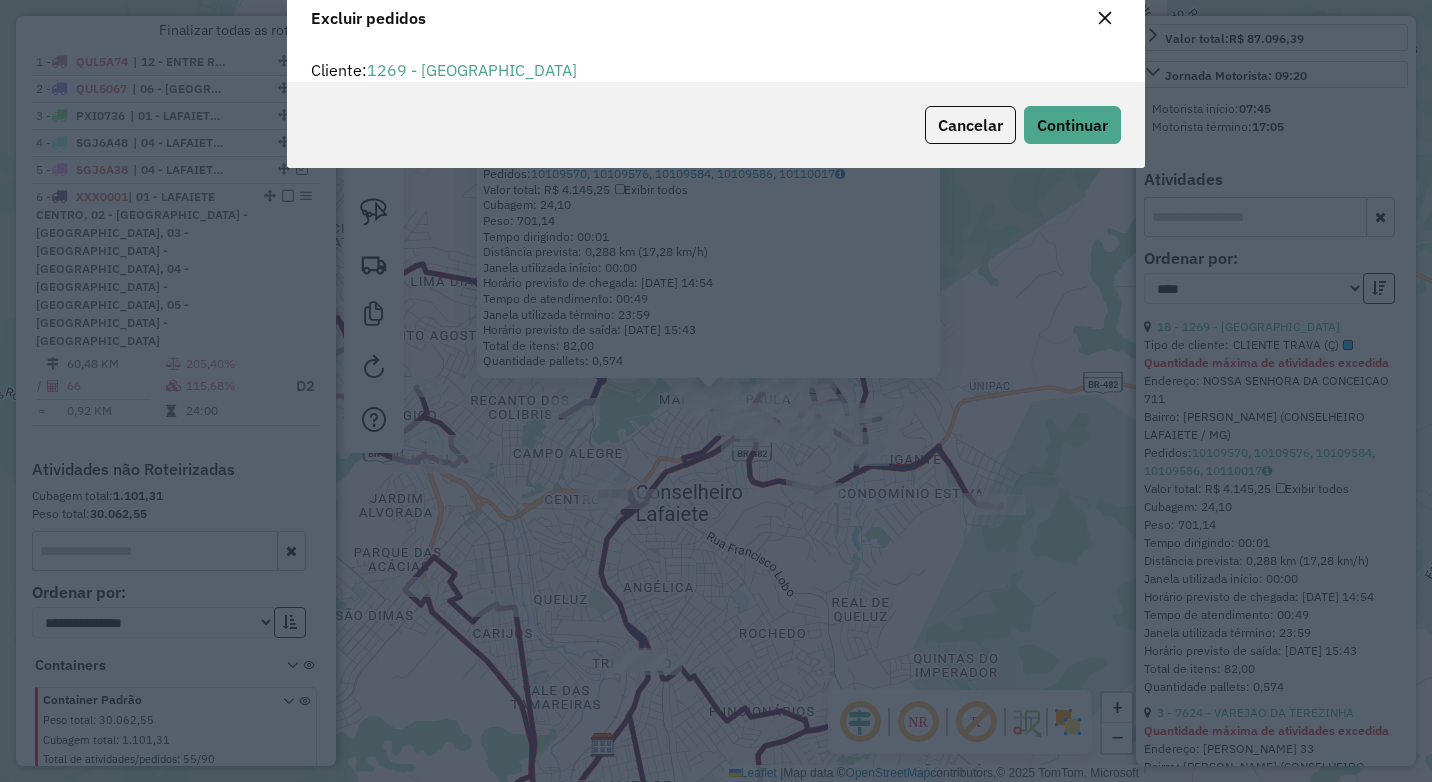 scroll, scrollTop: 82, scrollLeft: 0, axis: vertical 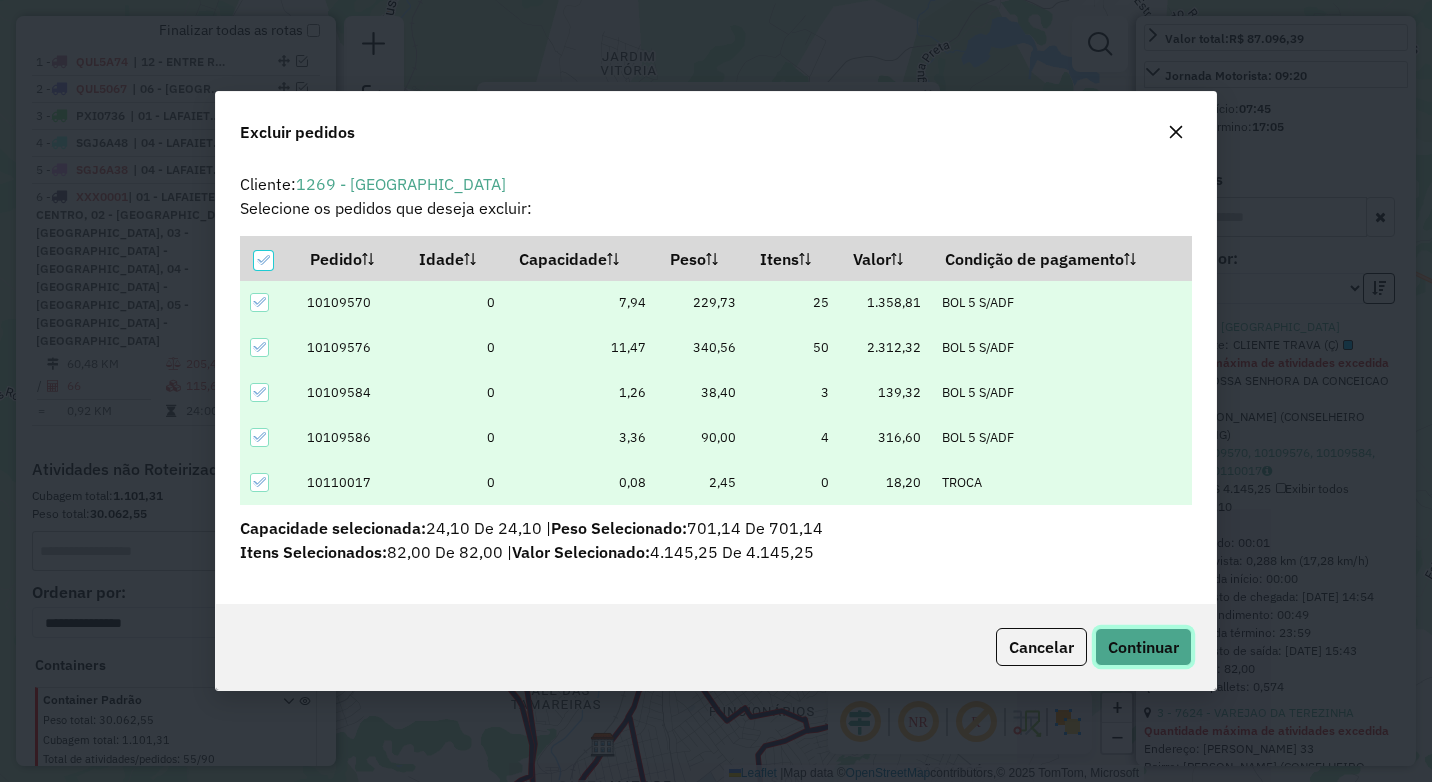 click on "Continuar" 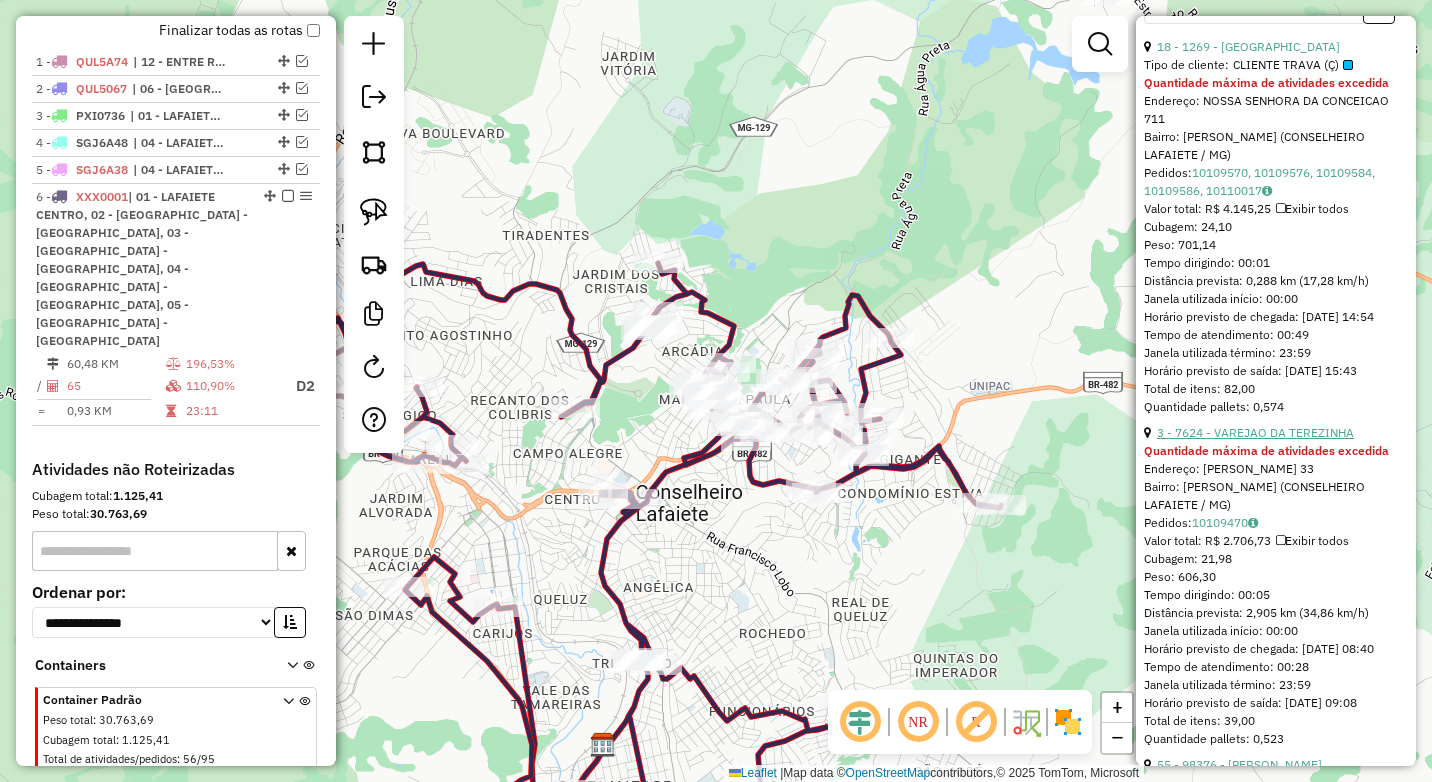 scroll, scrollTop: 950, scrollLeft: 0, axis: vertical 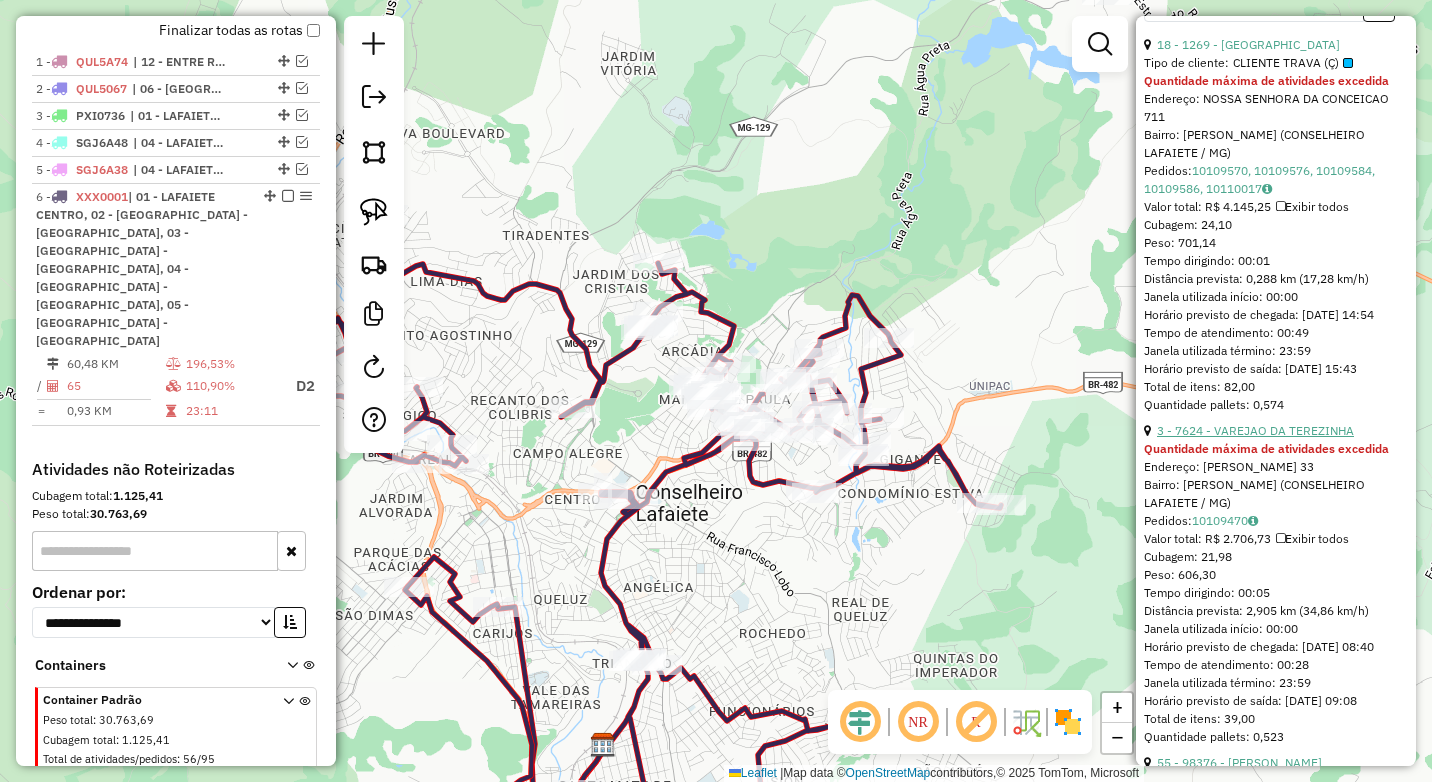 click on "3 - 7624 - VAREJAO DA TEREZINHA" at bounding box center (1255, 430) 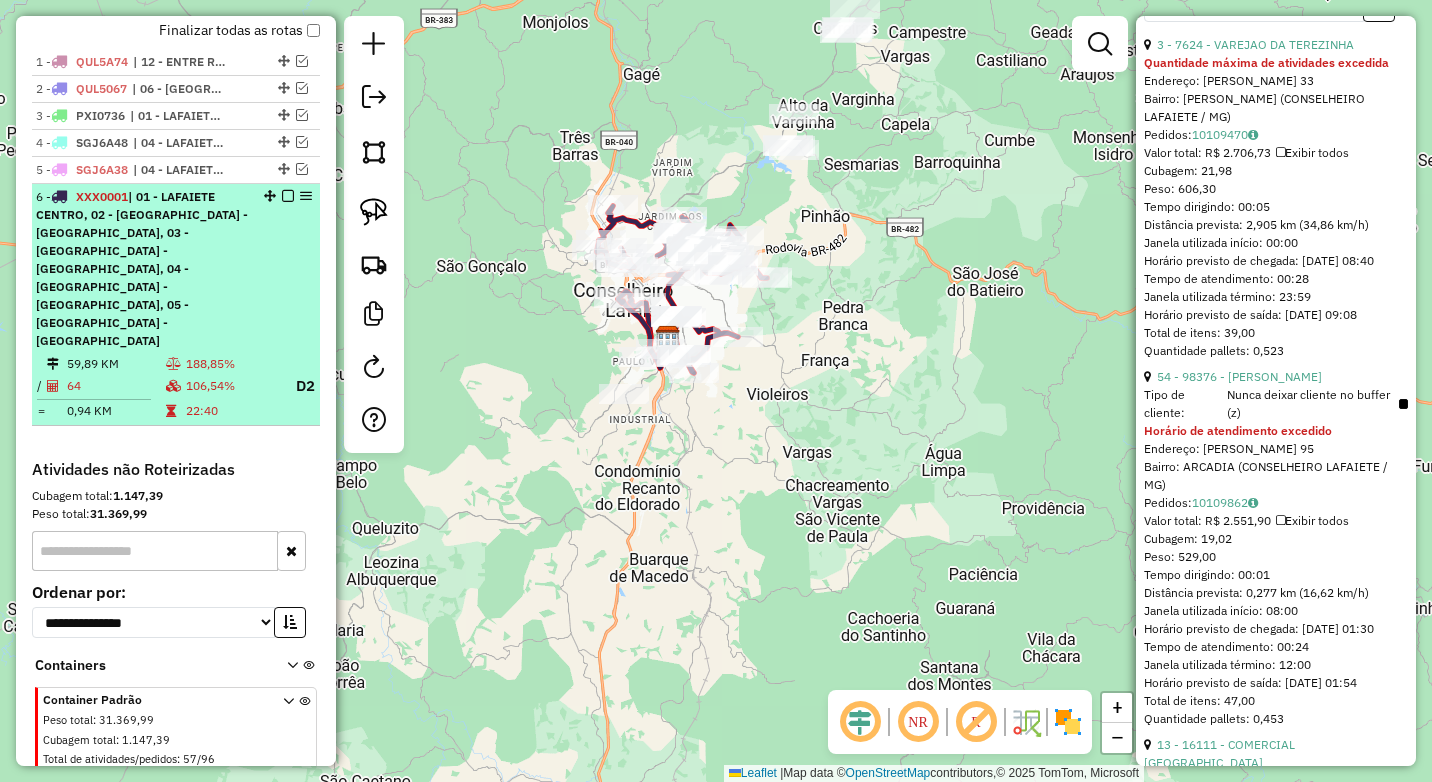 click at bounding box center (288, 196) 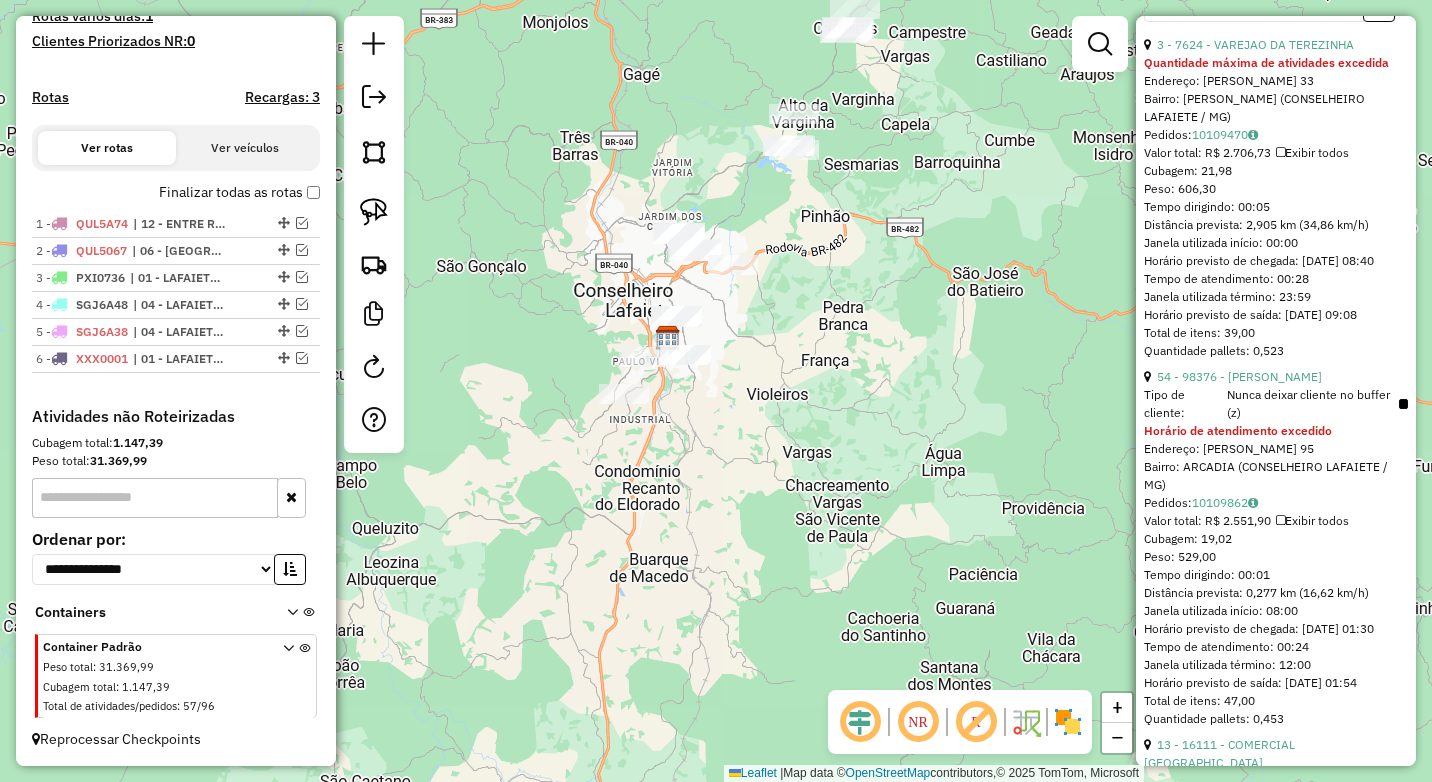 scroll, scrollTop: 555, scrollLeft: 0, axis: vertical 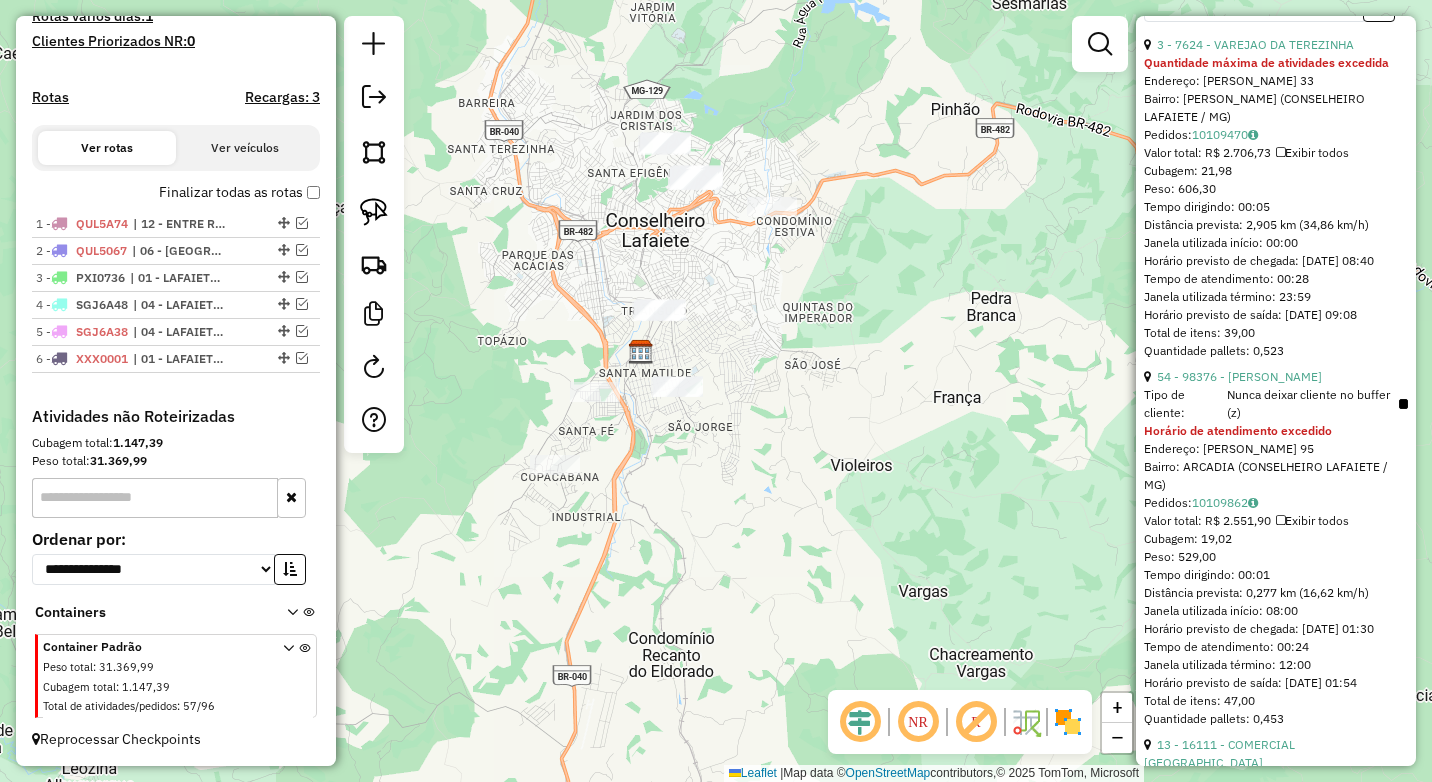 drag, startPoint x: 738, startPoint y: 303, endPoint x: 762, endPoint y: 334, distance: 39.20459 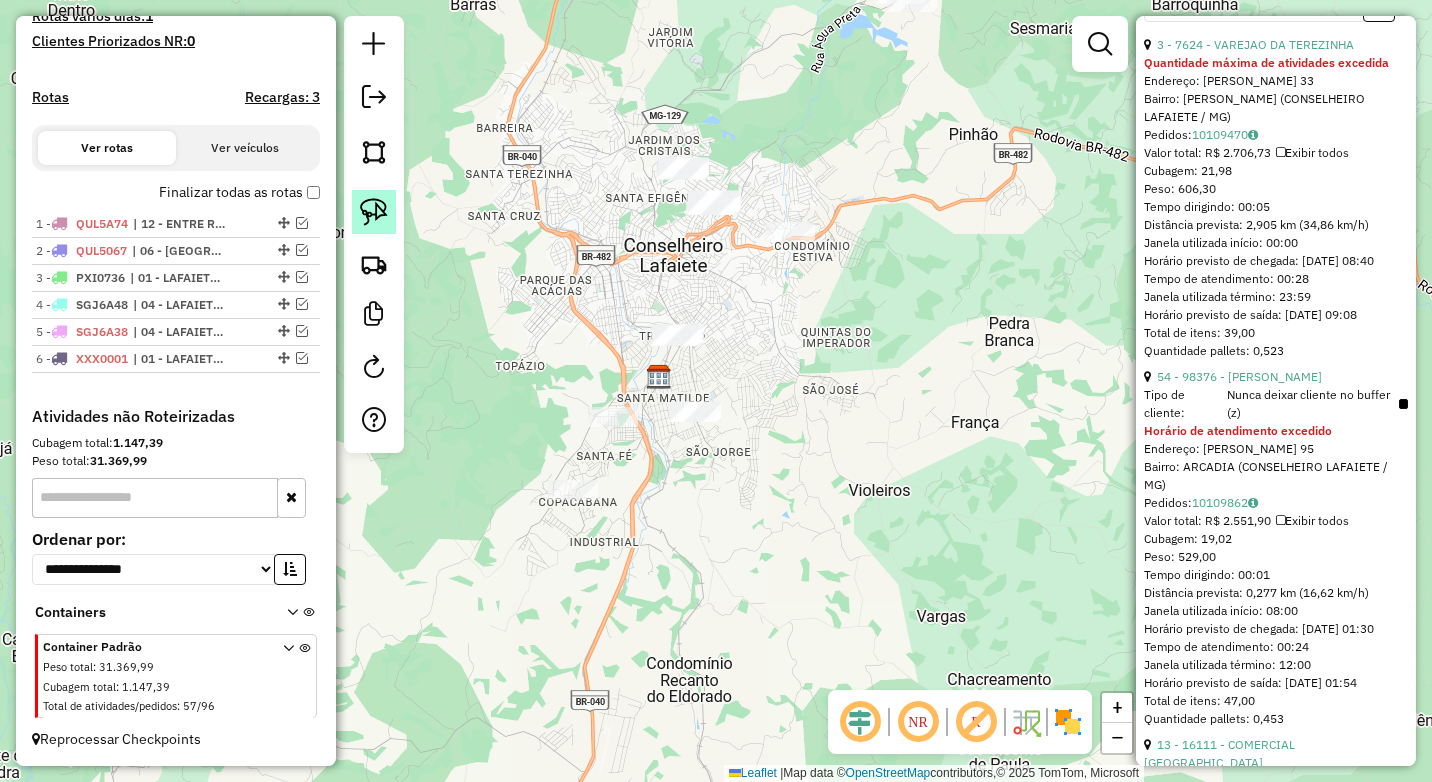 click 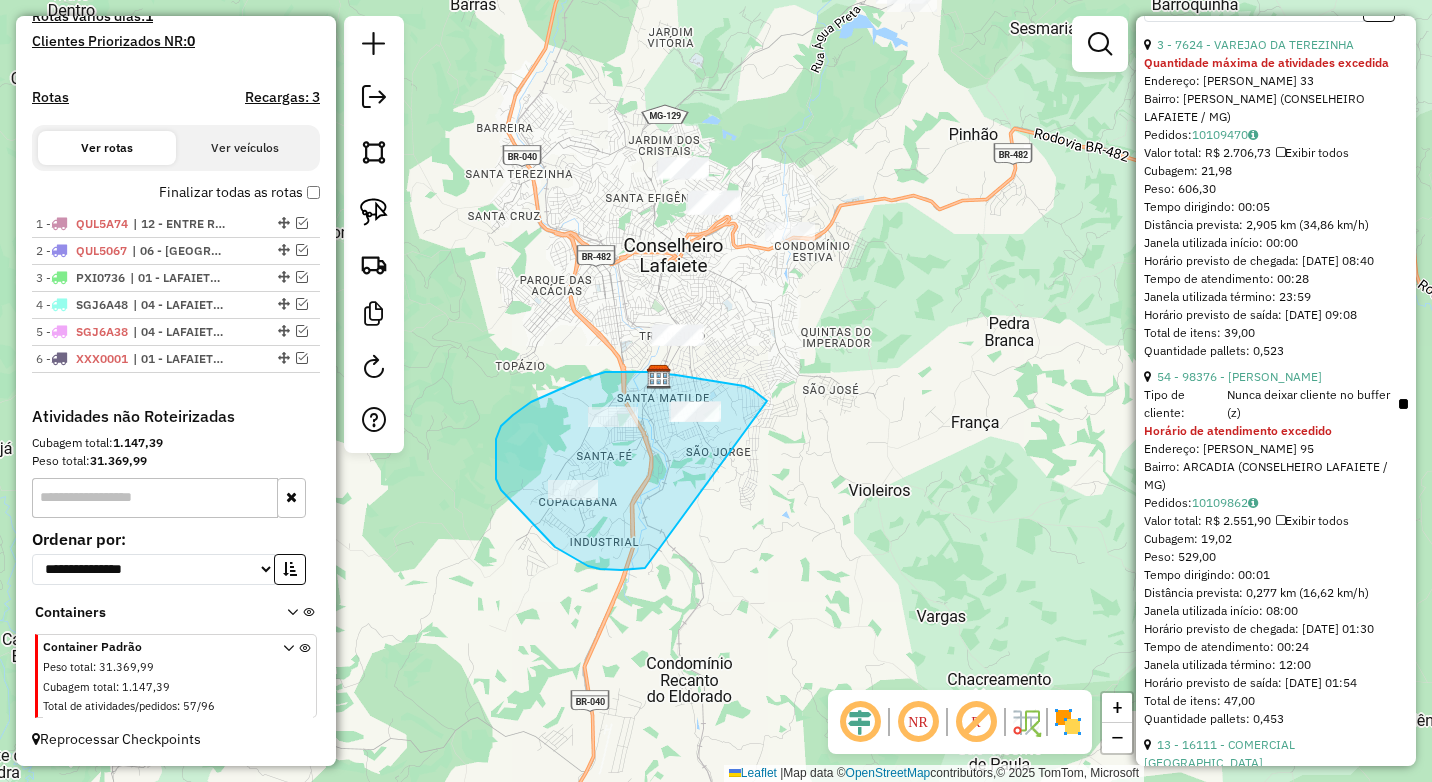drag, startPoint x: 767, startPoint y: 401, endPoint x: 675, endPoint y: 545, distance: 170.88008 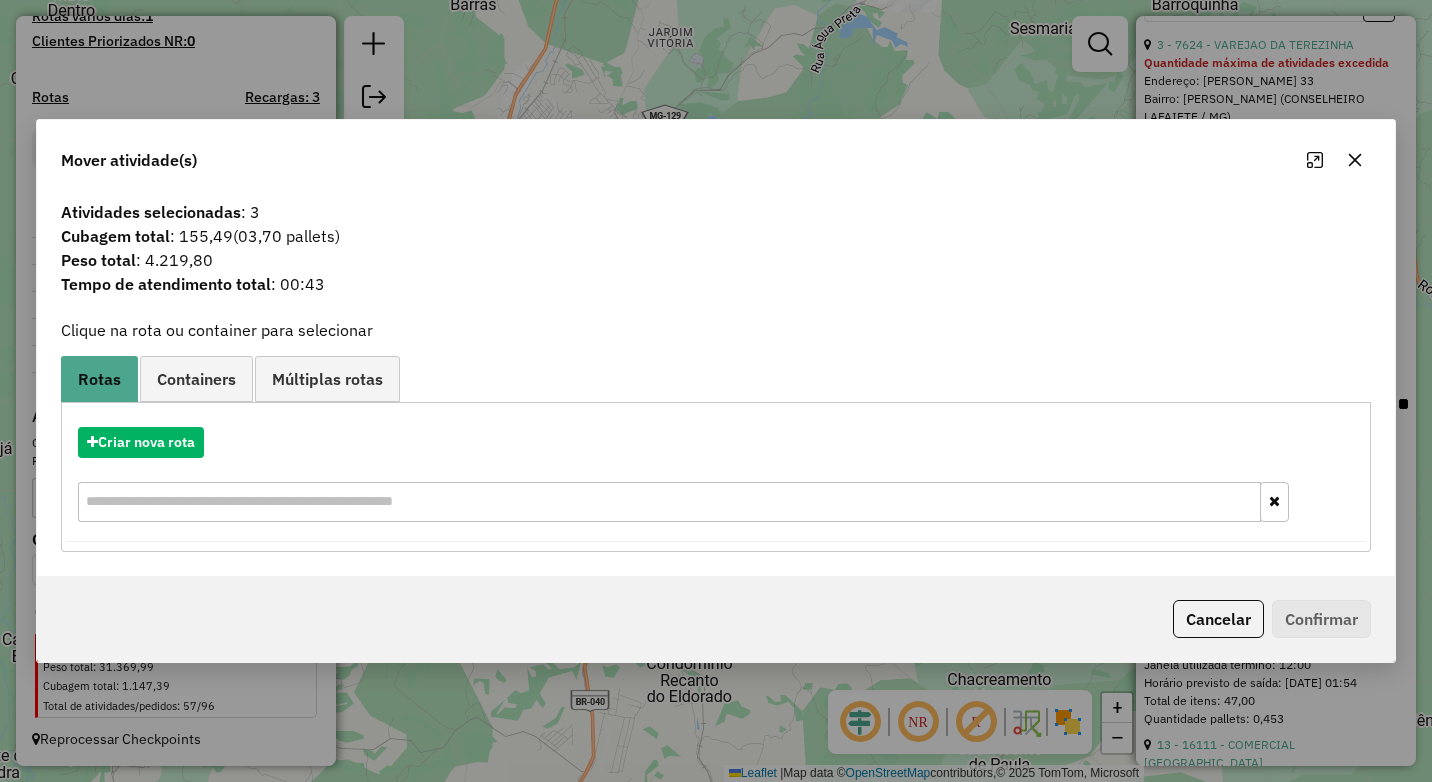 click 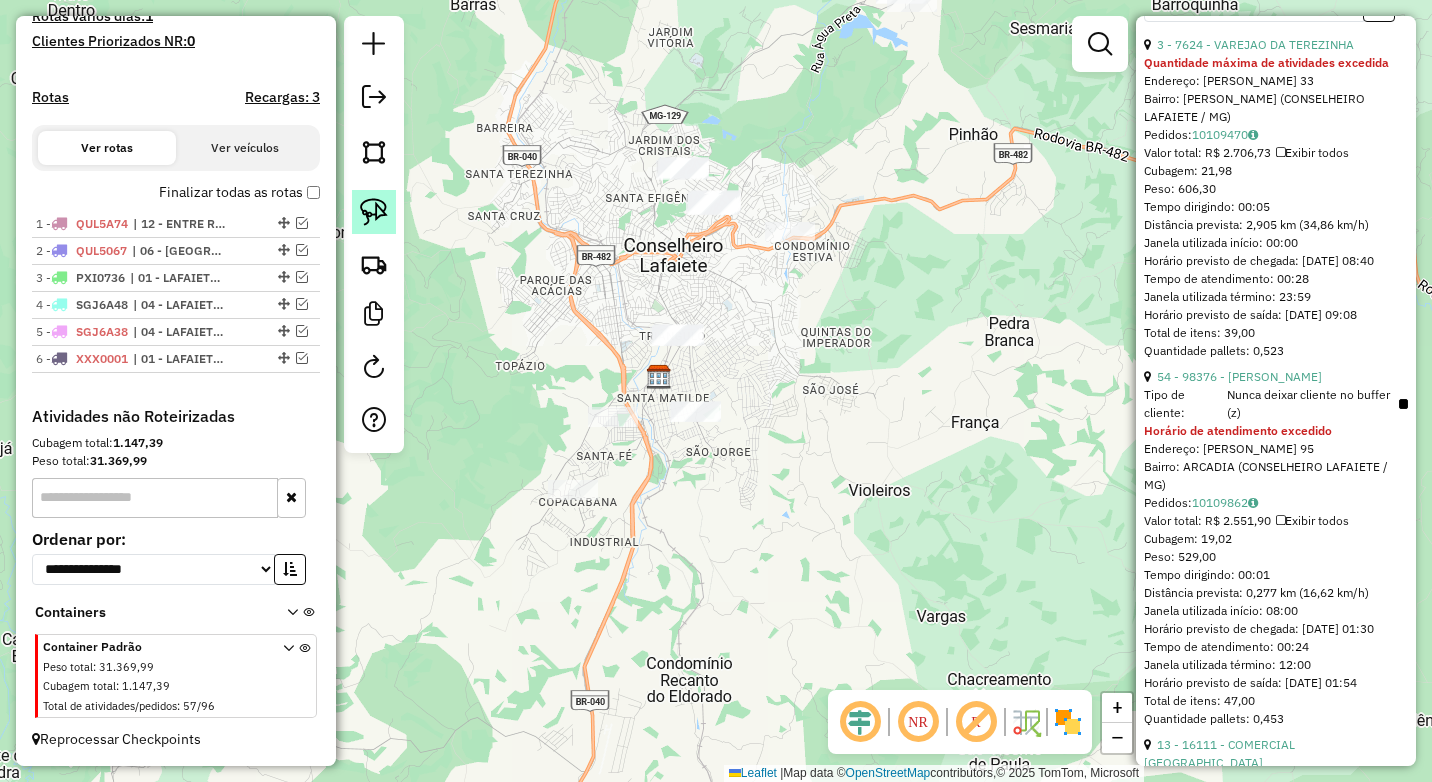 click 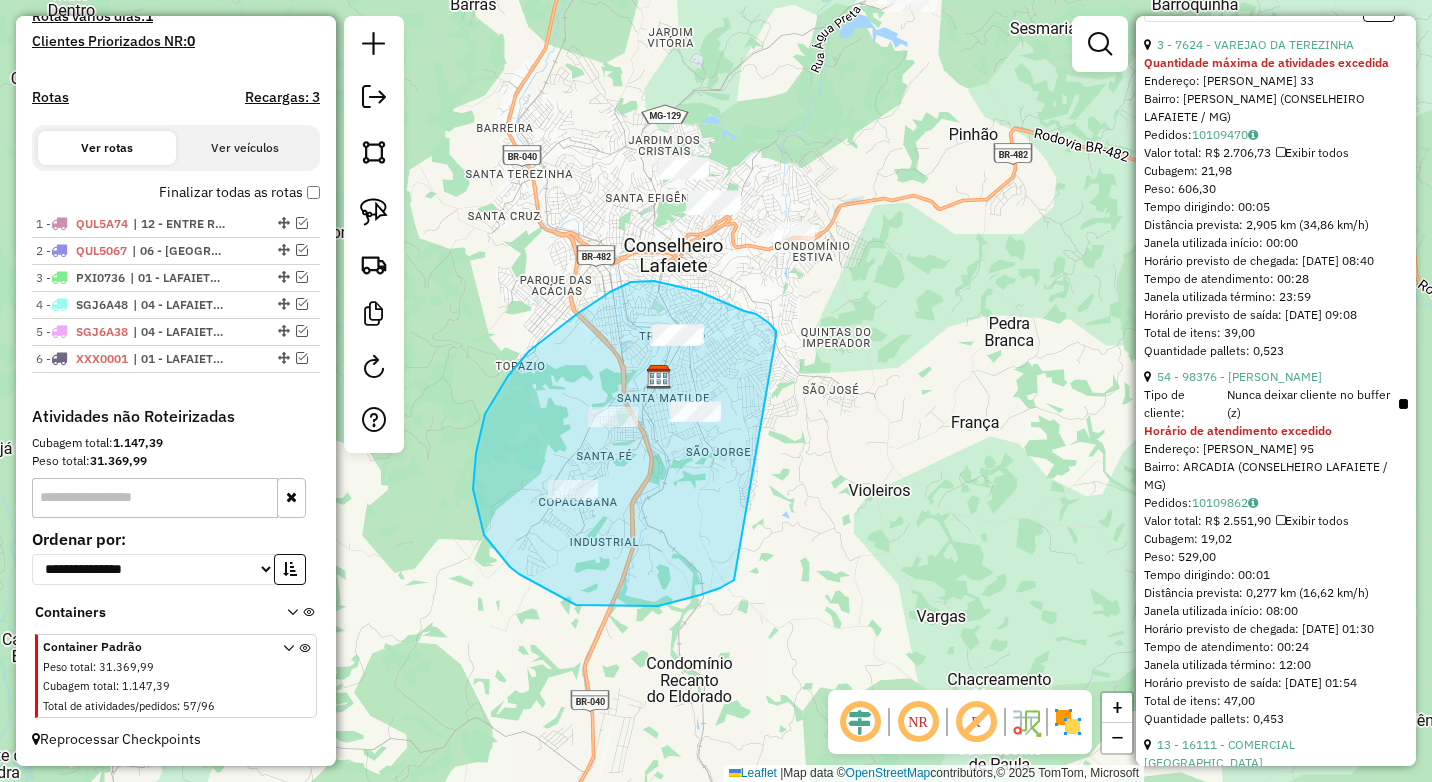 drag, startPoint x: 744, startPoint y: 311, endPoint x: 751, endPoint y: 571, distance: 260.0942 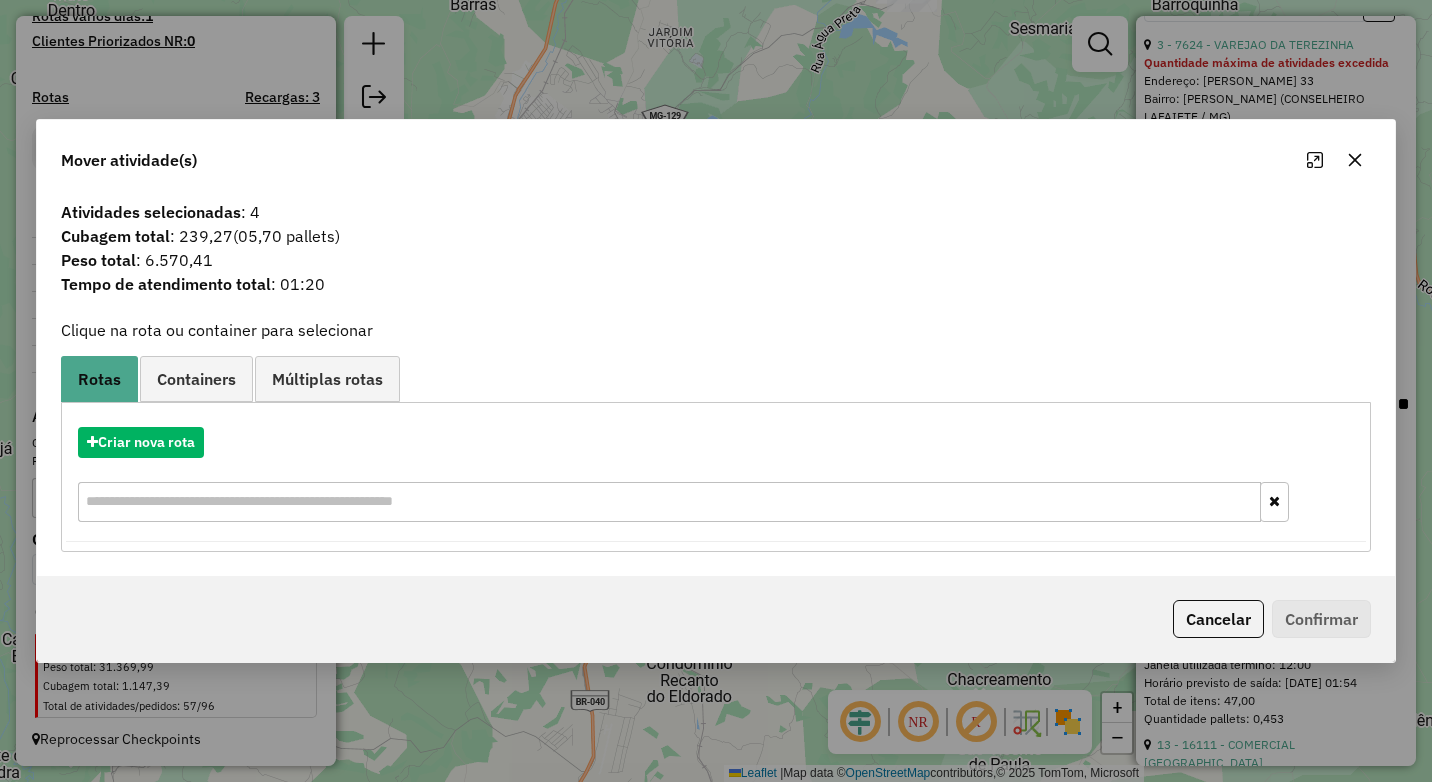 click 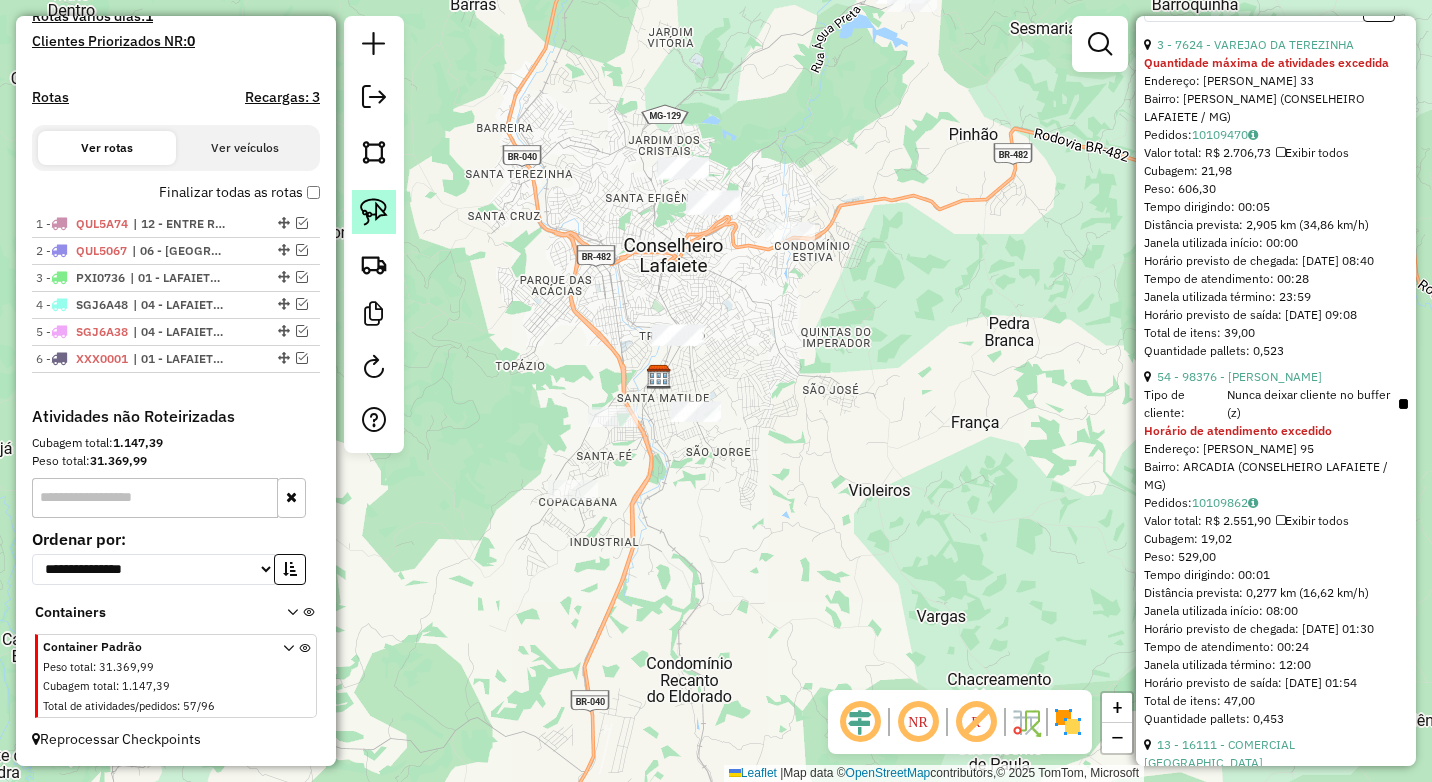 click 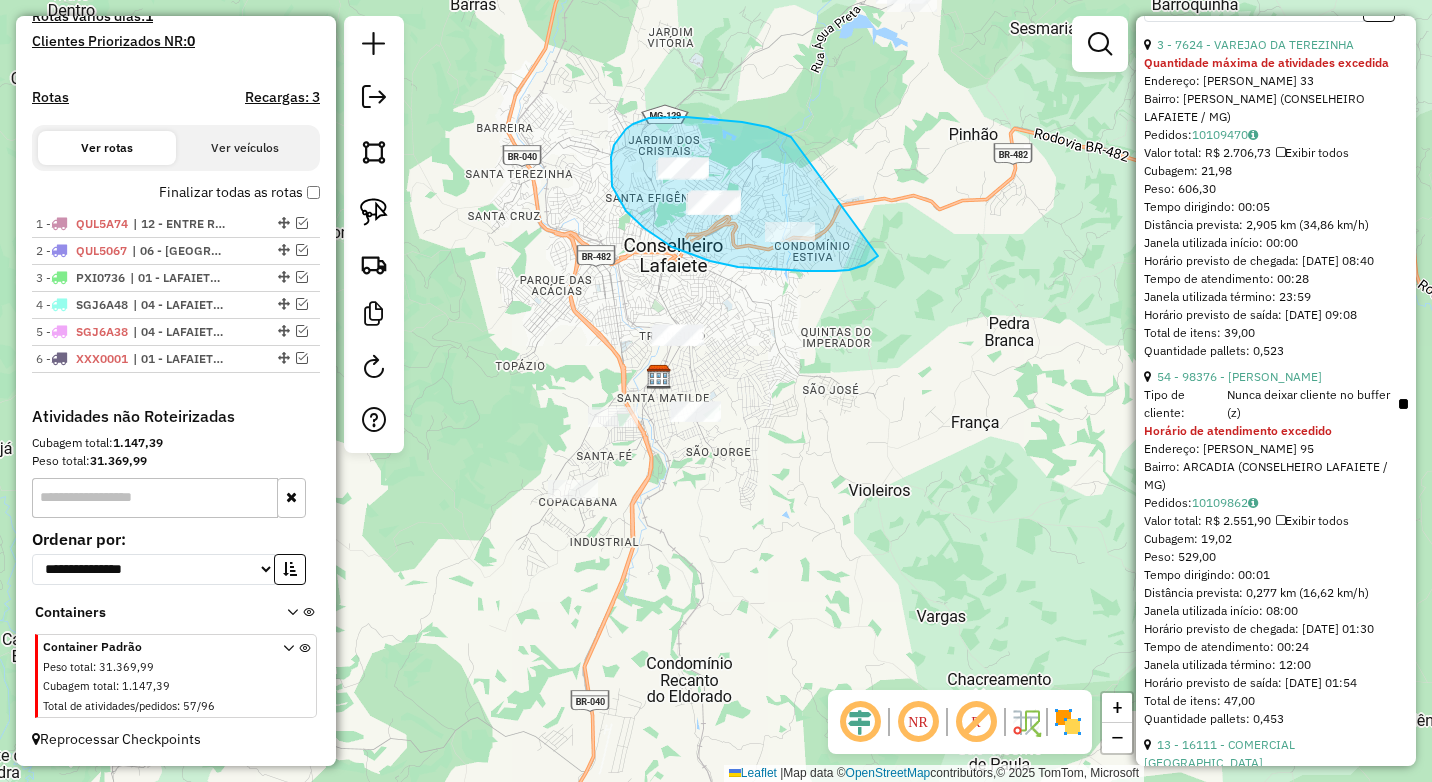 drag, startPoint x: 764, startPoint y: 126, endPoint x: 878, endPoint y: 256, distance: 172.9046 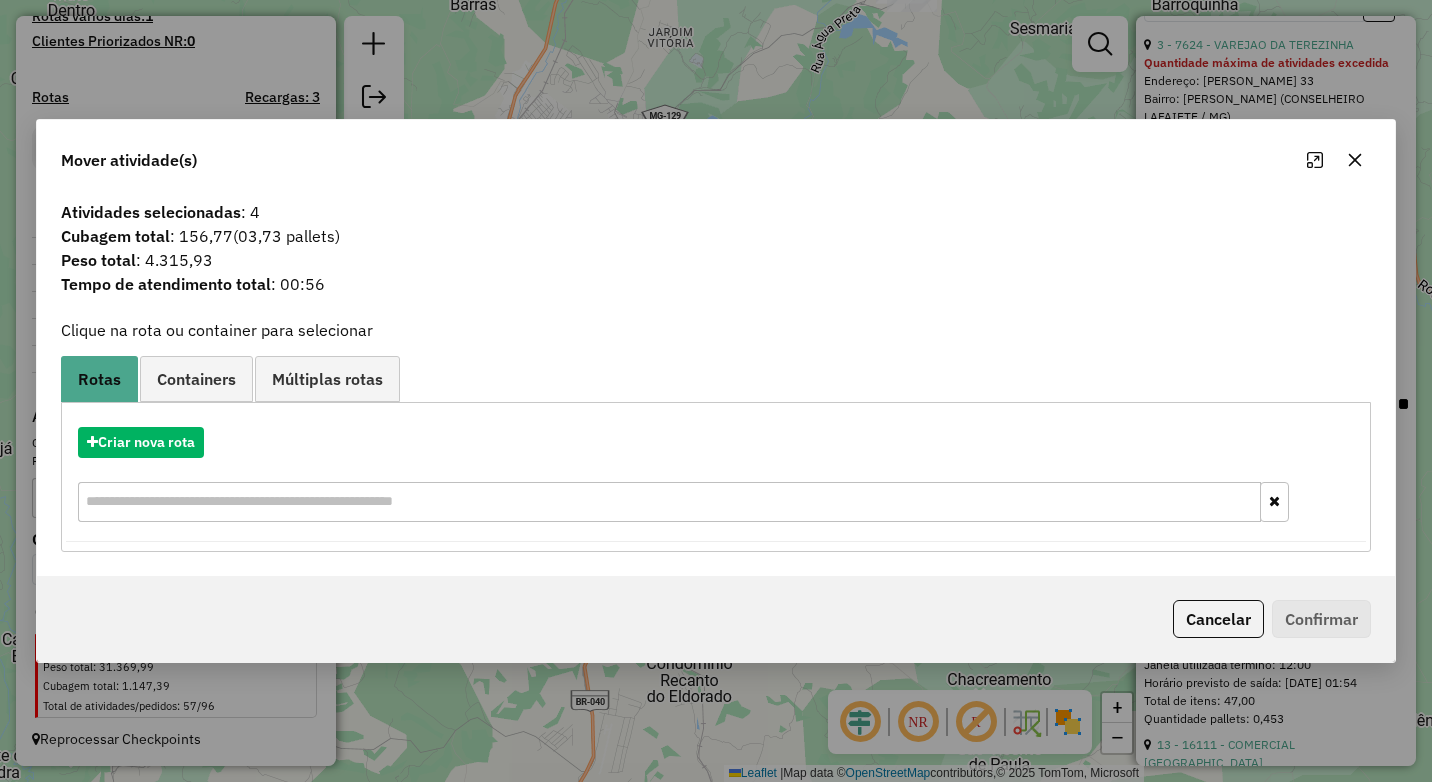 click 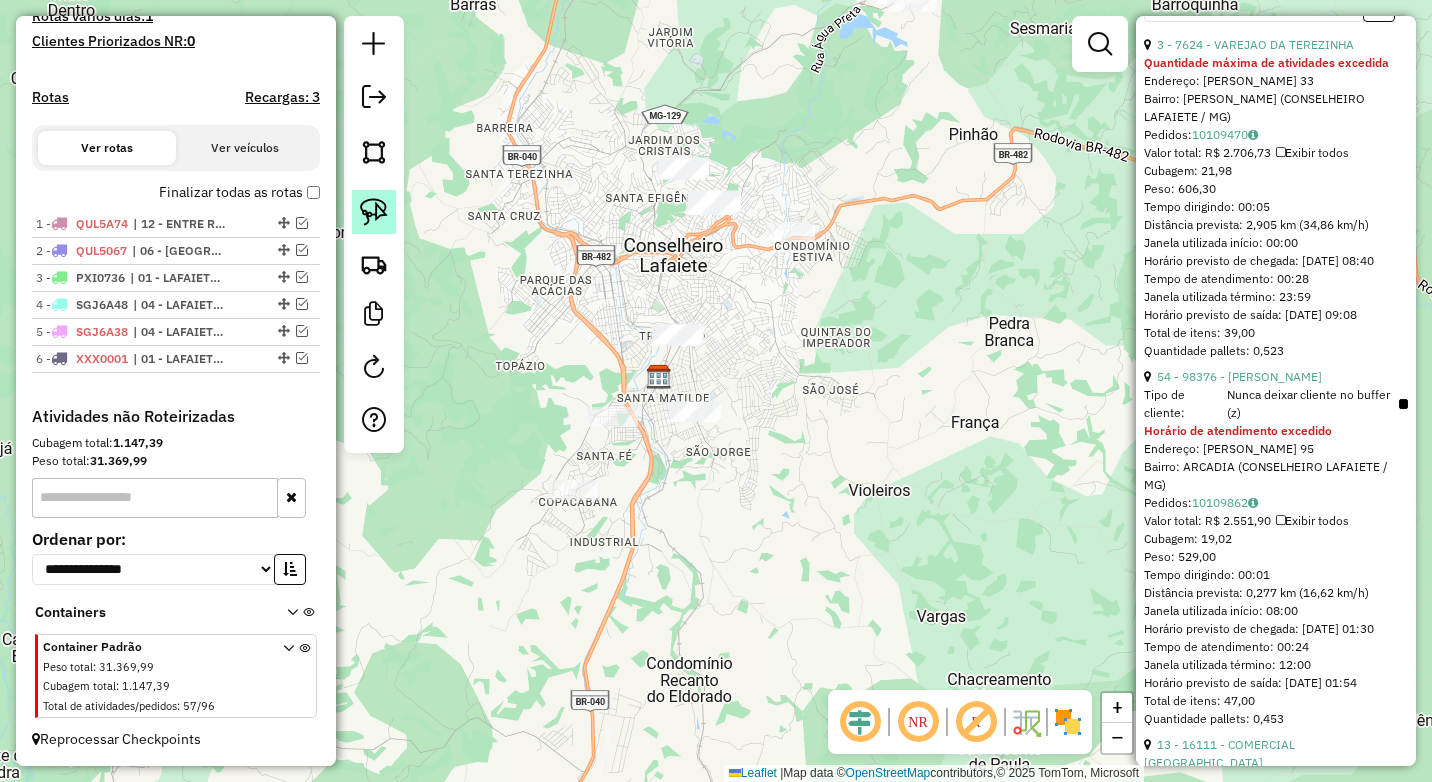 click 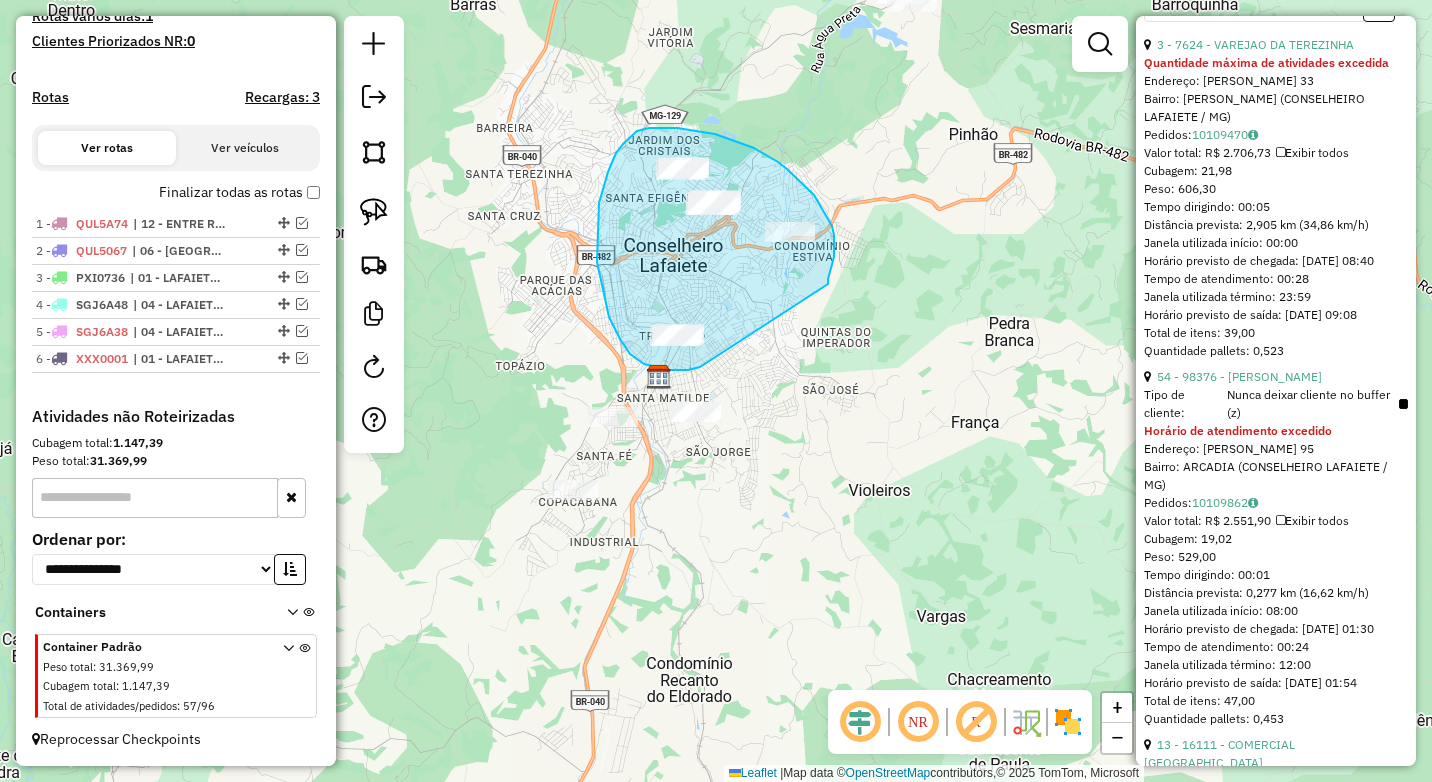 drag, startPoint x: 828, startPoint y: 284, endPoint x: 715, endPoint y: 363, distance: 137.87675 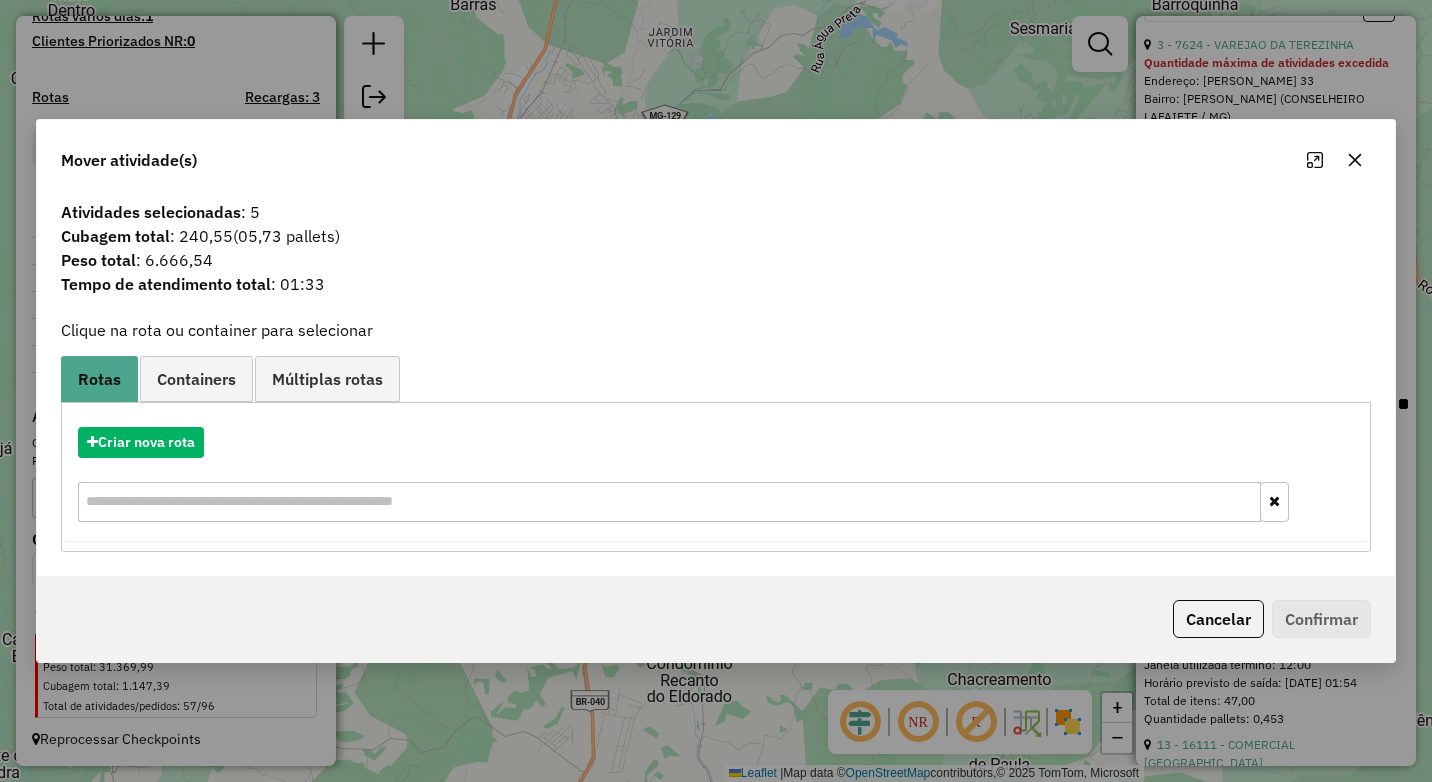 click 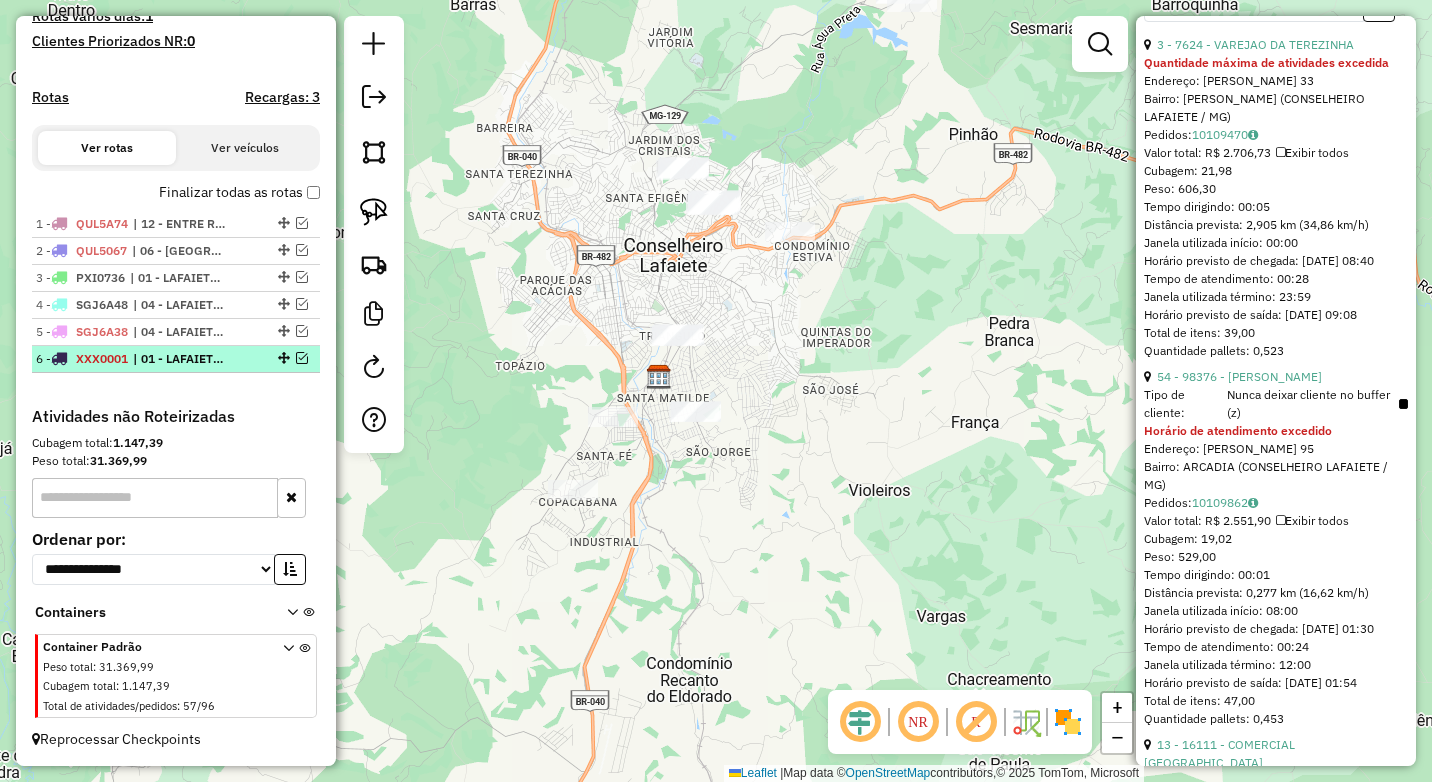click at bounding box center (302, 358) 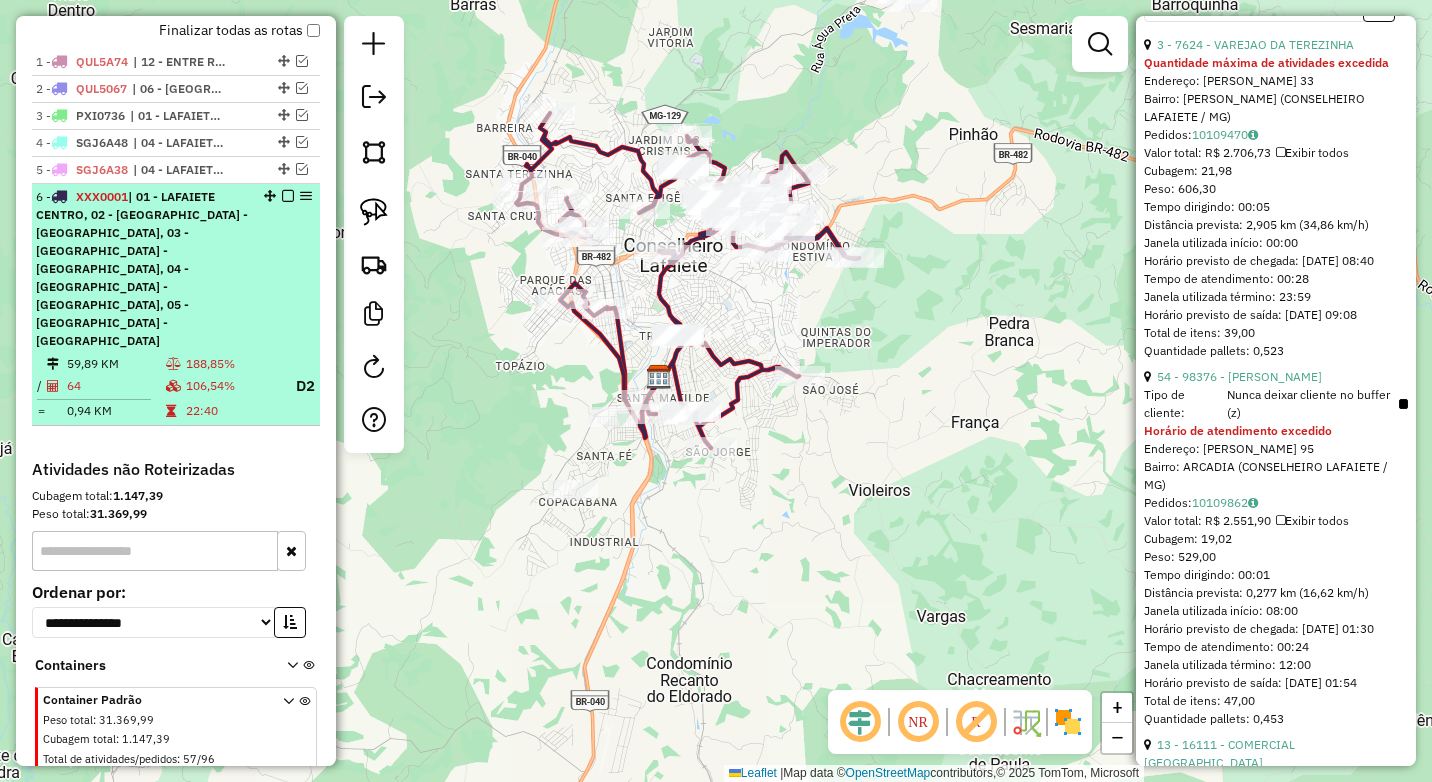 click on "106,54%" at bounding box center (231, 386) 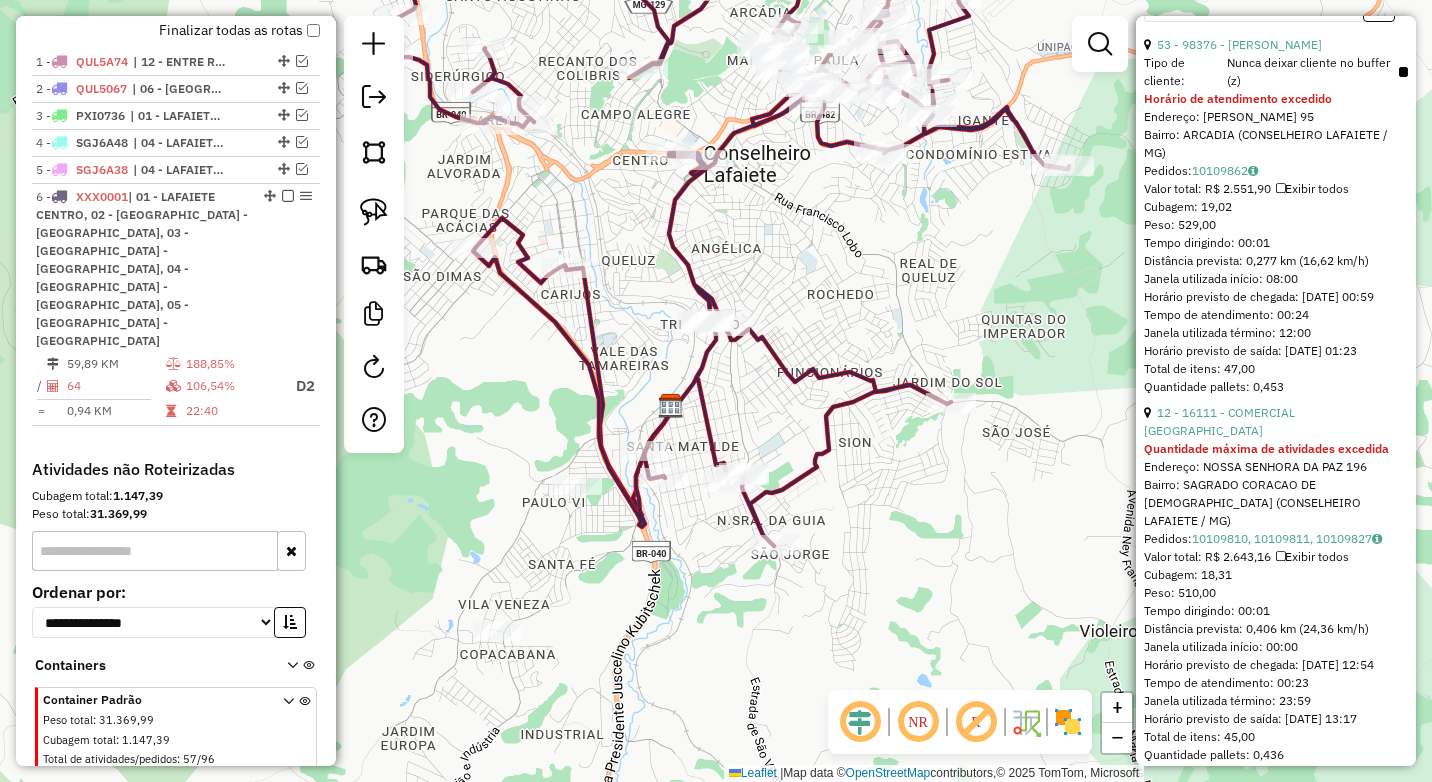 drag, startPoint x: 789, startPoint y: 591, endPoint x: 850, endPoint y: 448, distance: 155.46704 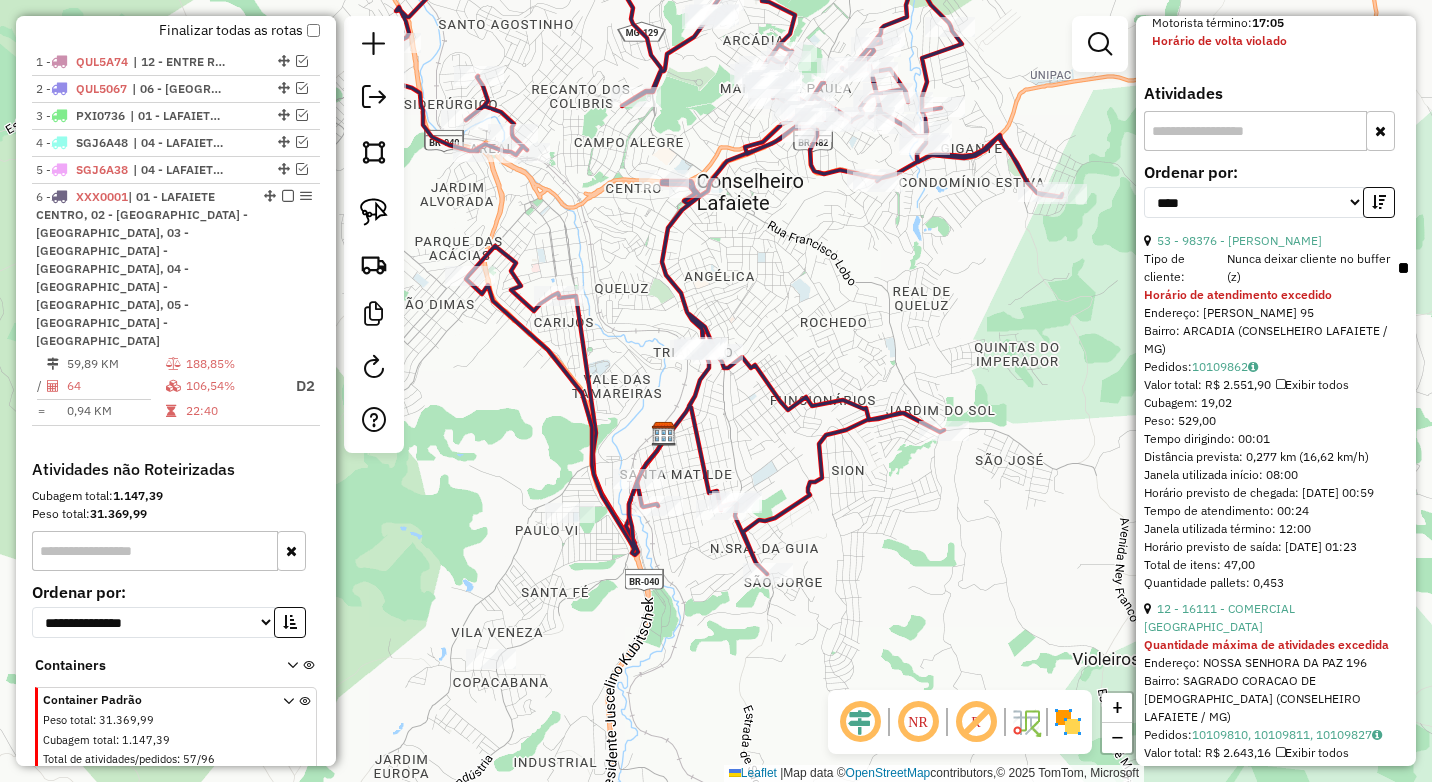 scroll, scrollTop: 750, scrollLeft: 0, axis: vertical 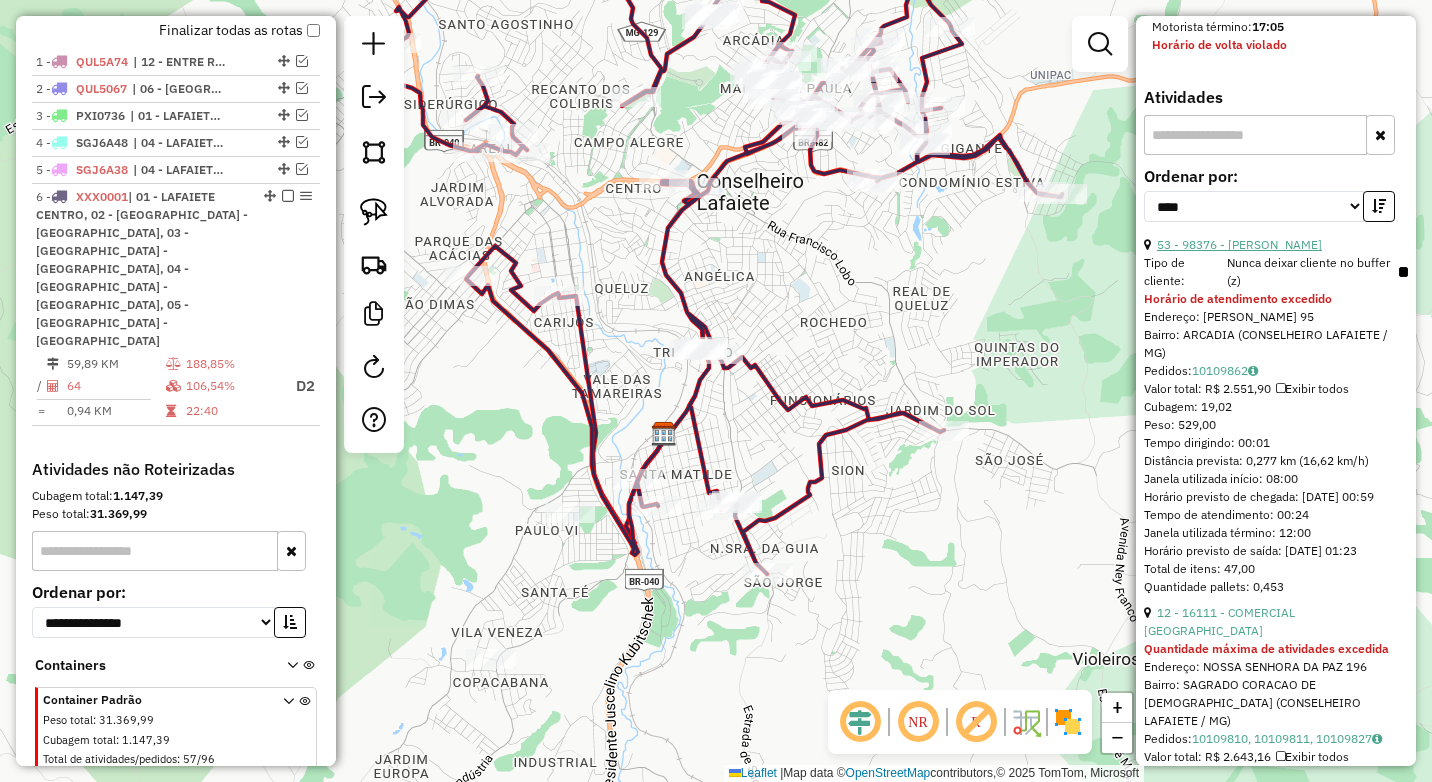 click on "53 - 98376 - WALDIR BASILIO BIANC" at bounding box center (1239, 244) 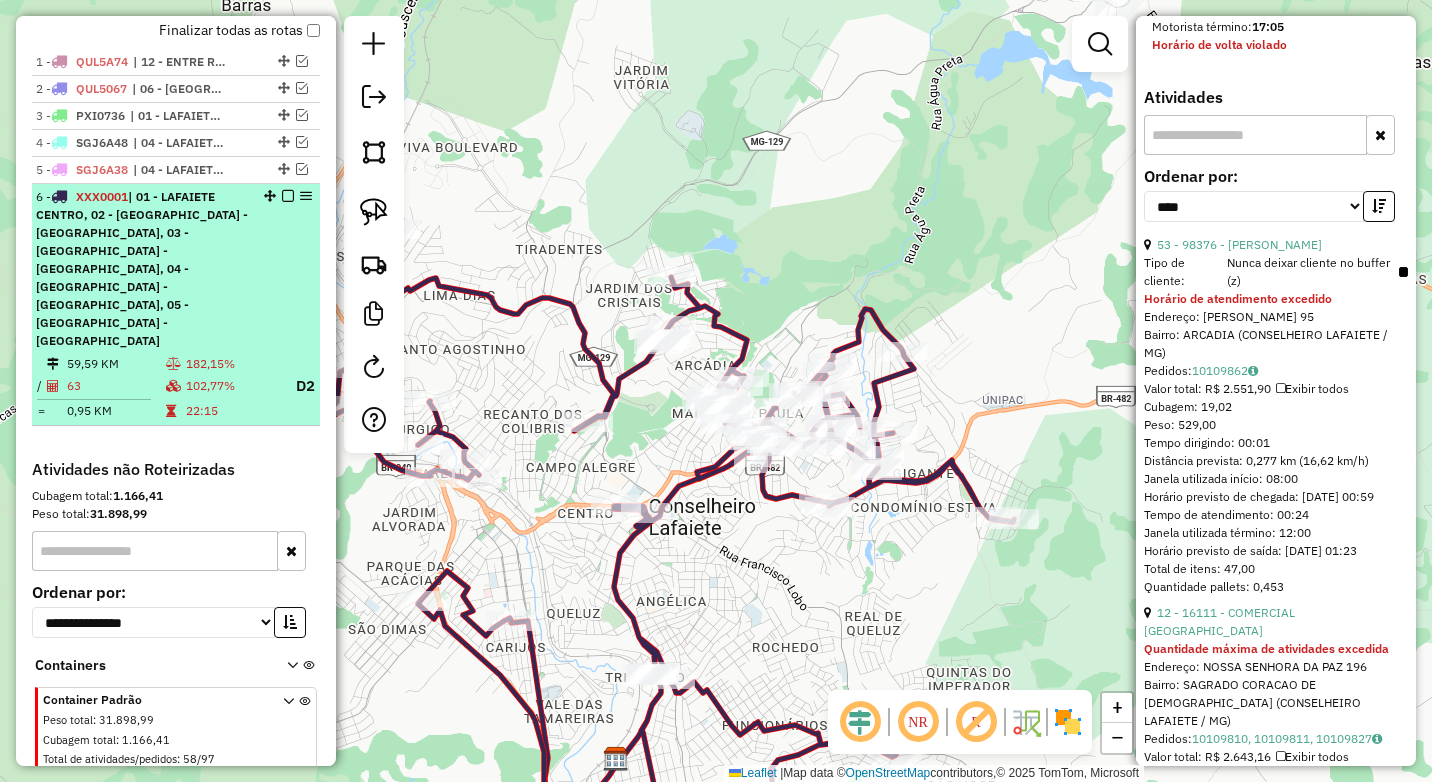 click on "6 -       XXX0001   | 01 - LAFAIETE CENTRO, 02 - LAFAIETE - SÃO JOÃO, 03 - LAFAIETE - SANTA MATILDE, 04 - LAFAIETE - CHAPADA, 05 - LAFAIETE - MARECHAL" at bounding box center [142, 269] 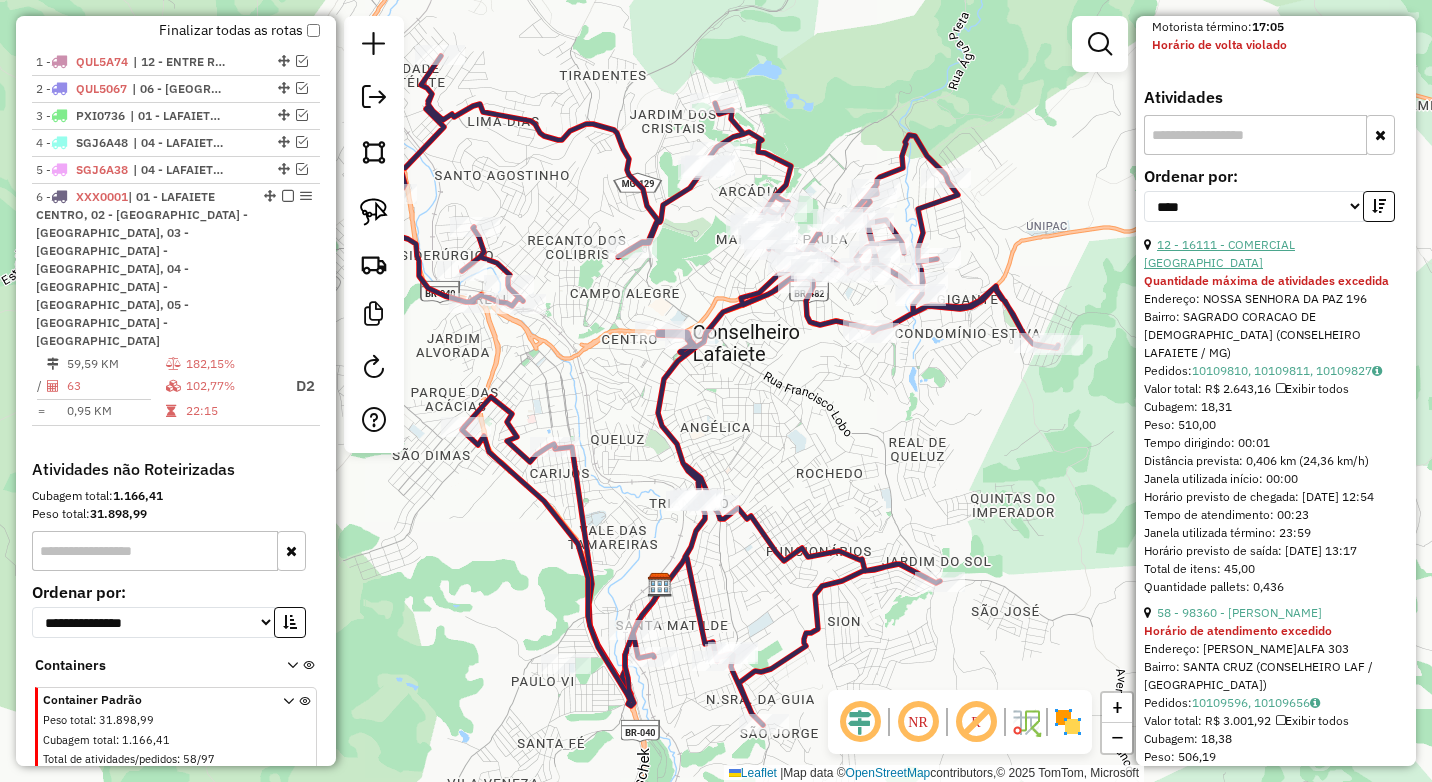 click on "12 - 16111 - COMERCIAL BRAGA" at bounding box center (1219, 253) 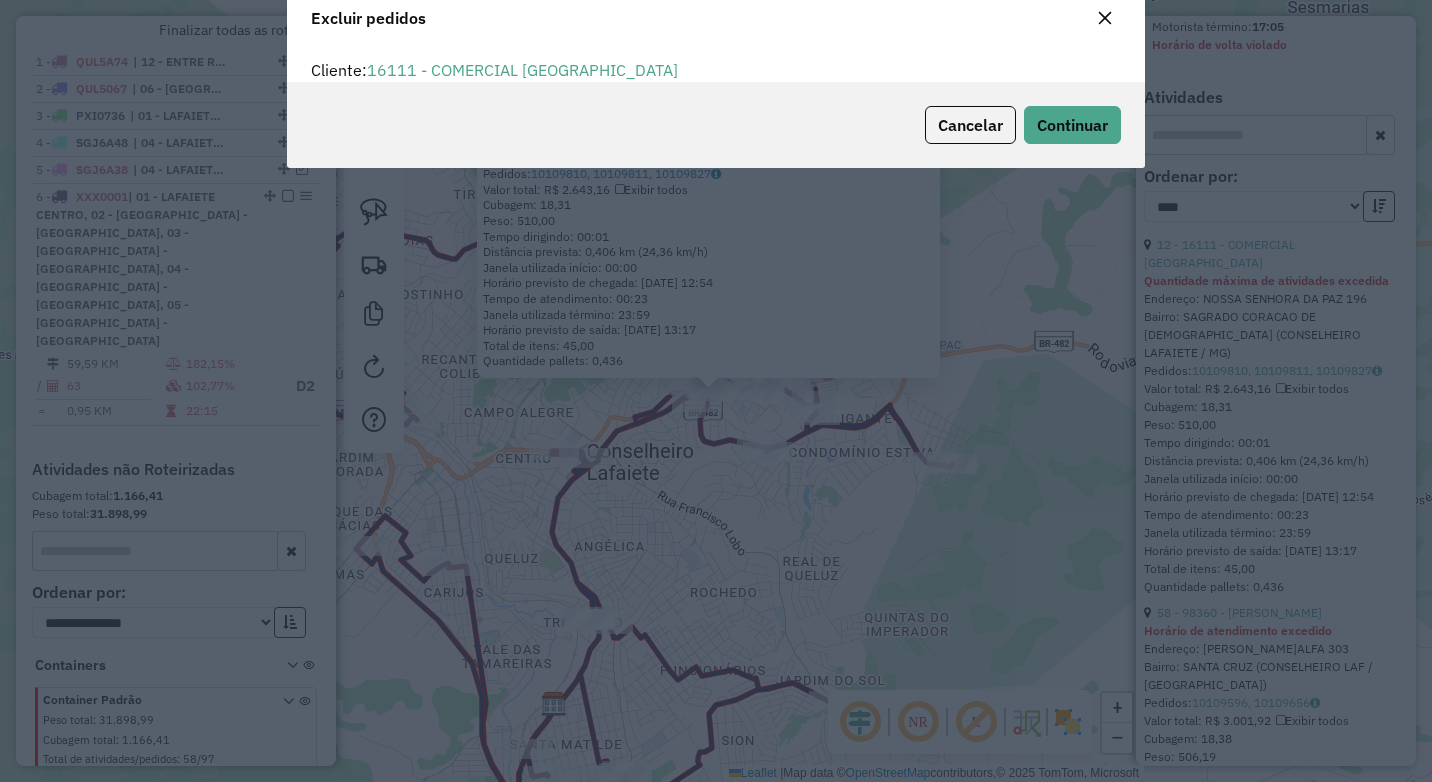 scroll, scrollTop: 82, scrollLeft: 0, axis: vertical 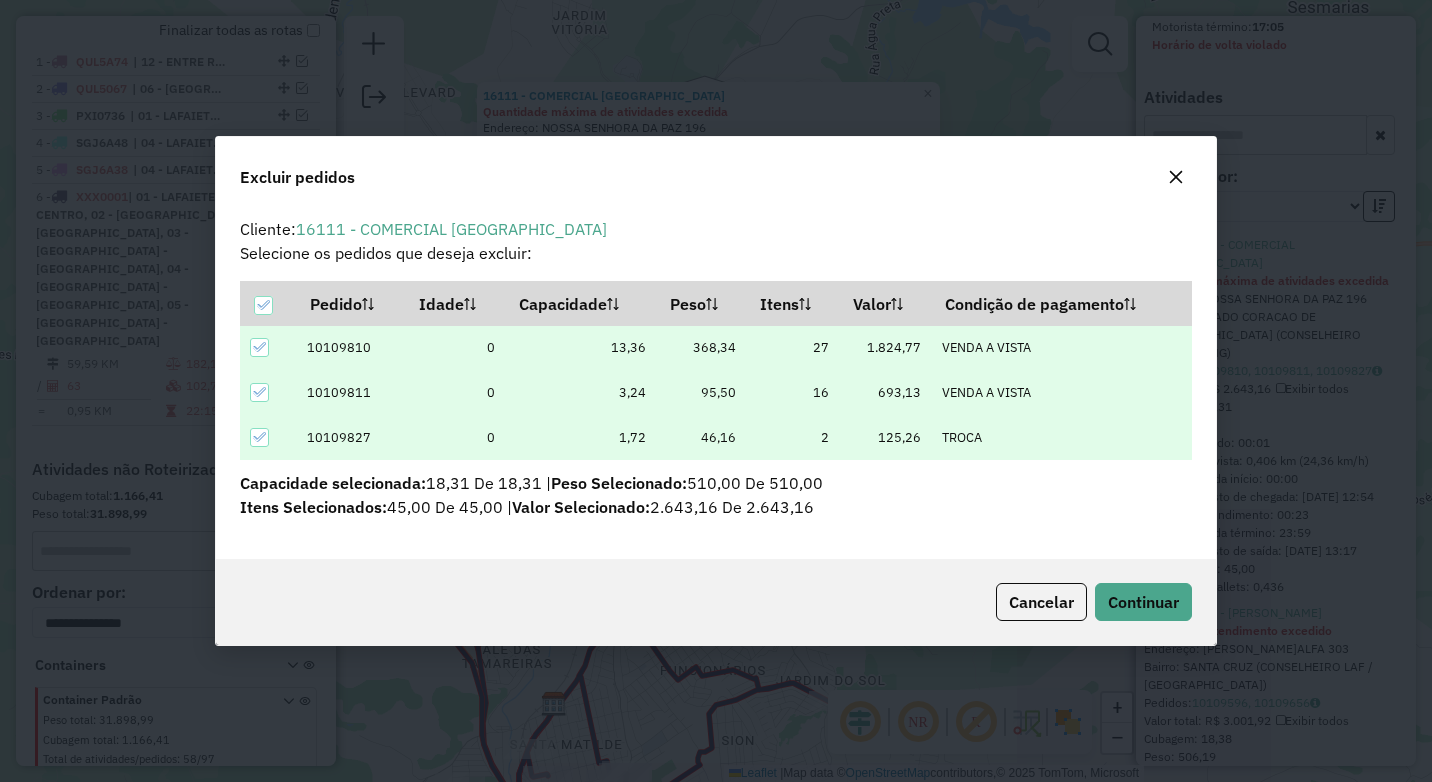 drag, startPoint x: 1123, startPoint y: 580, endPoint x: 1086, endPoint y: 590, distance: 38.327538 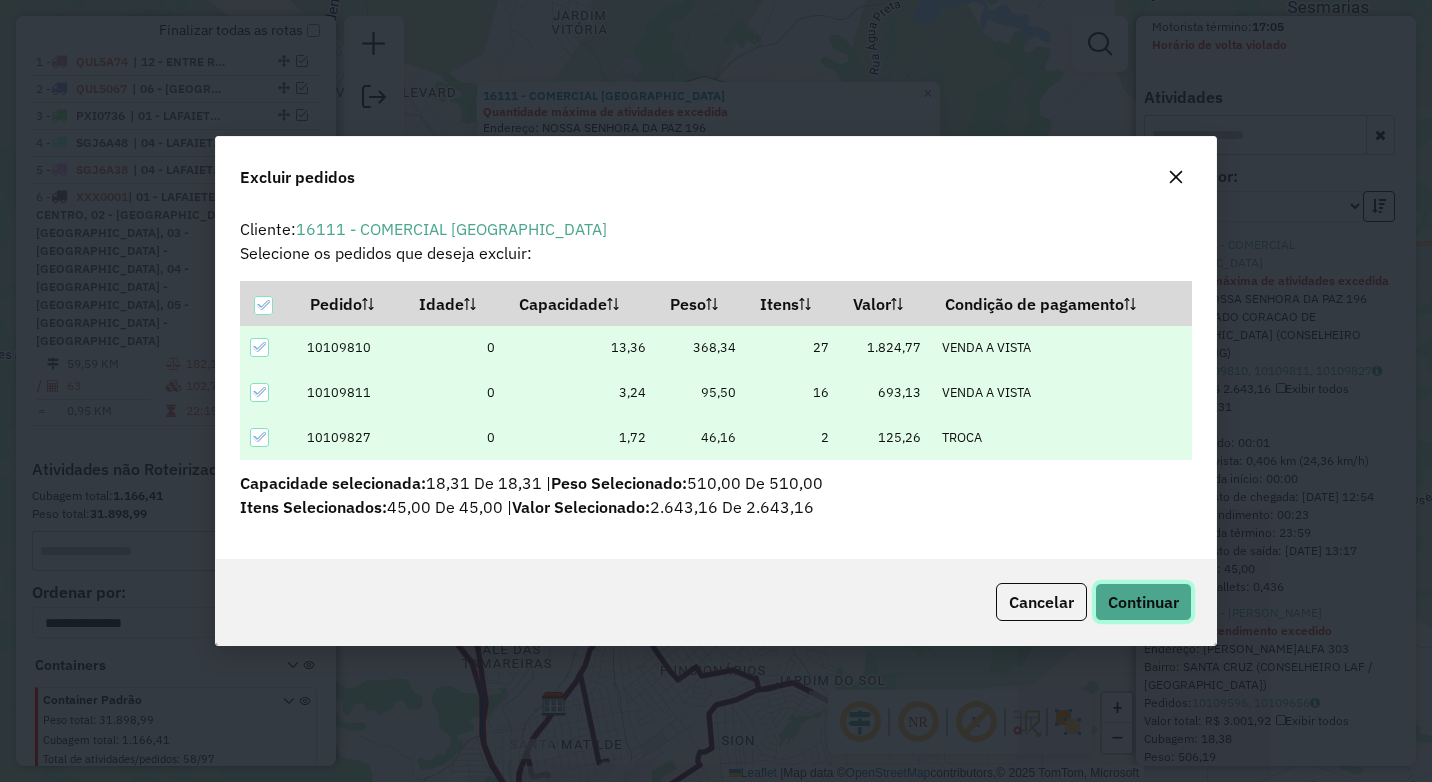 click on "Continuar" 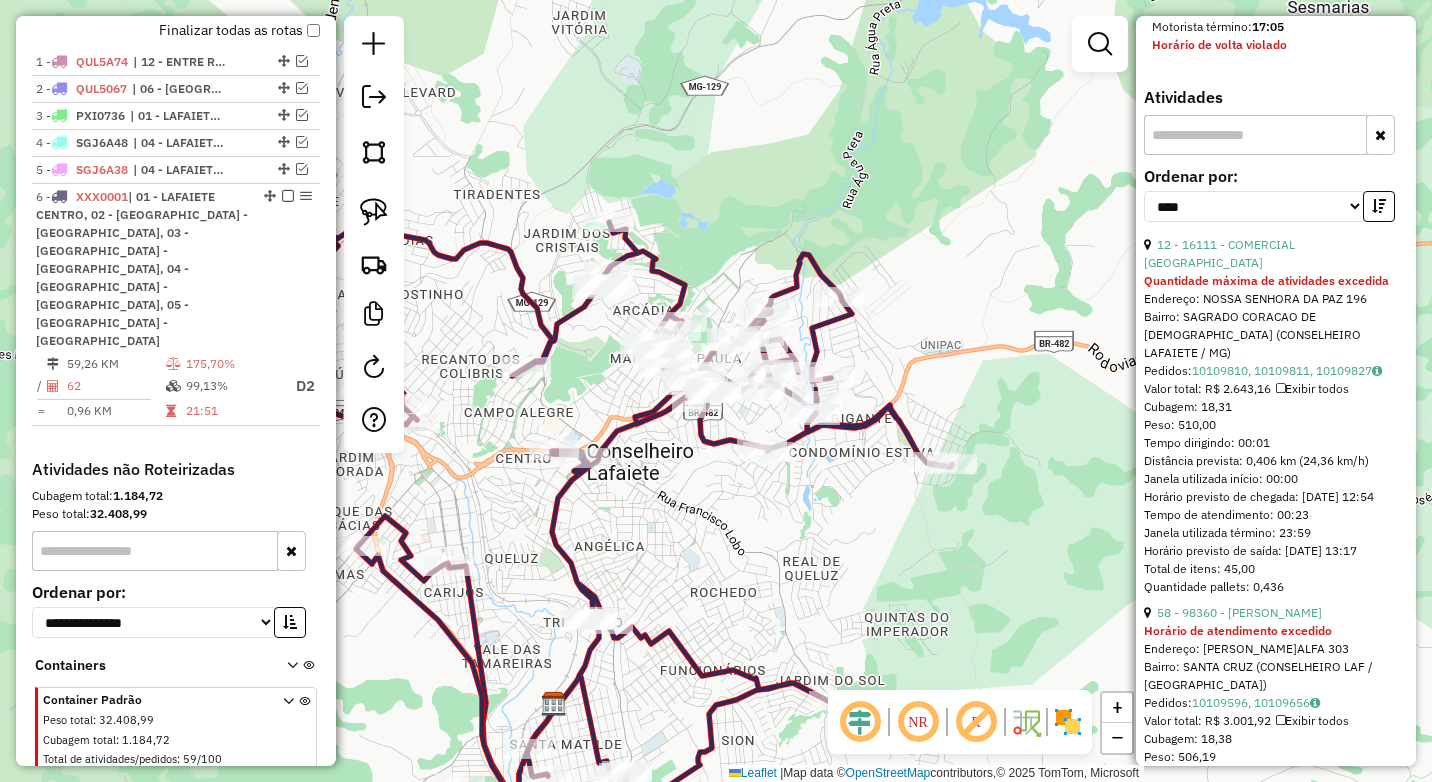 scroll, scrollTop: 732, scrollLeft: 0, axis: vertical 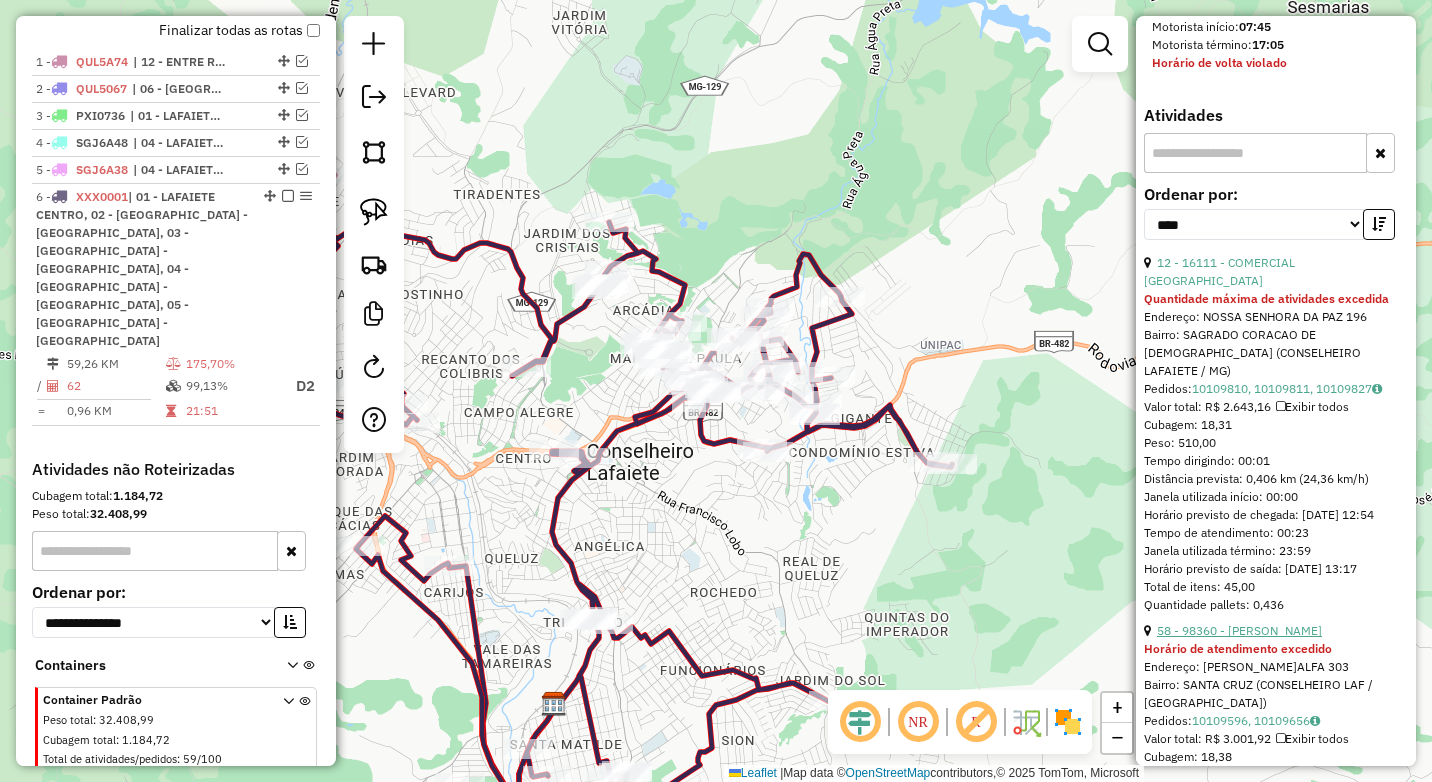 click on "58 - 98360 - TELVANI TACIANO PERE" at bounding box center (1239, 630) 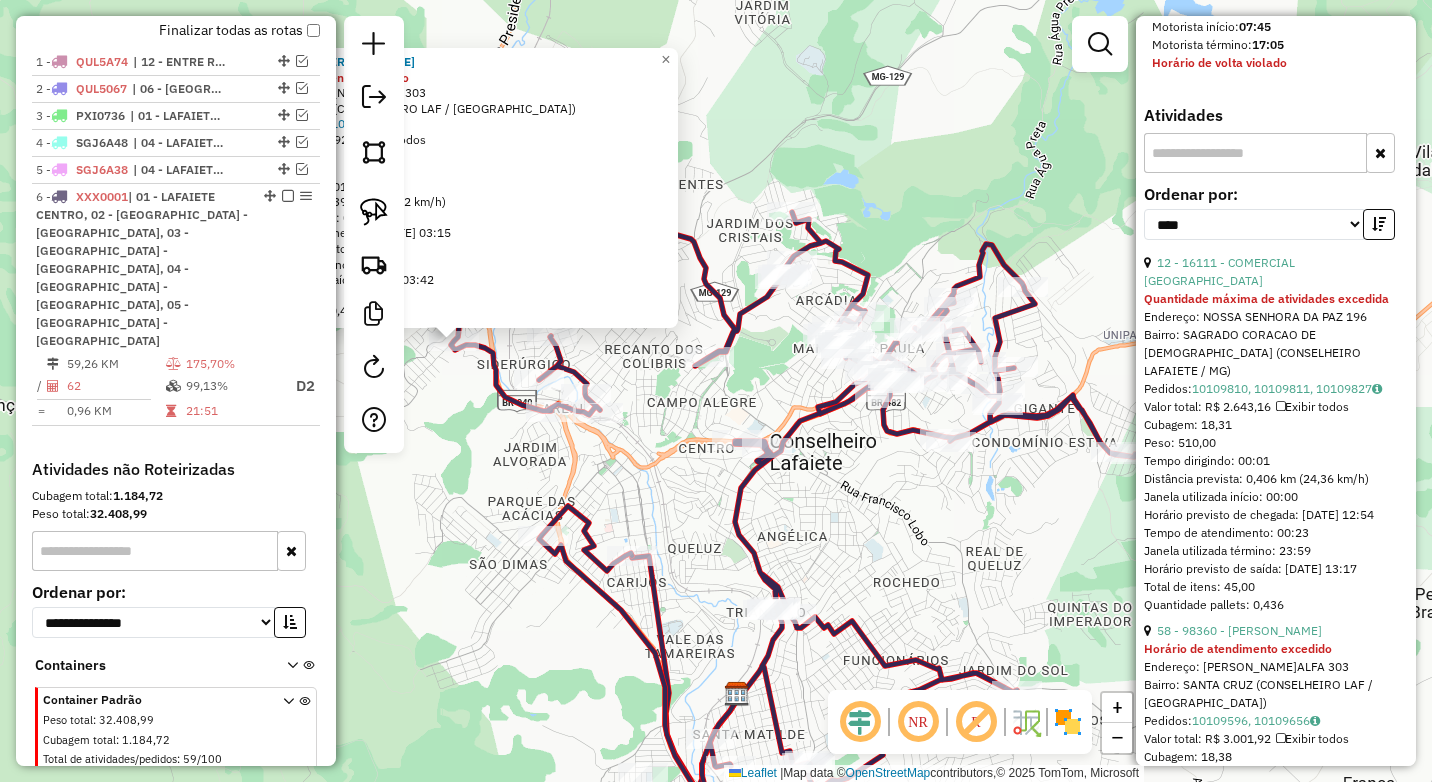 drag, startPoint x: 997, startPoint y: 550, endPoint x: 765, endPoint y: 501, distance: 237.11812 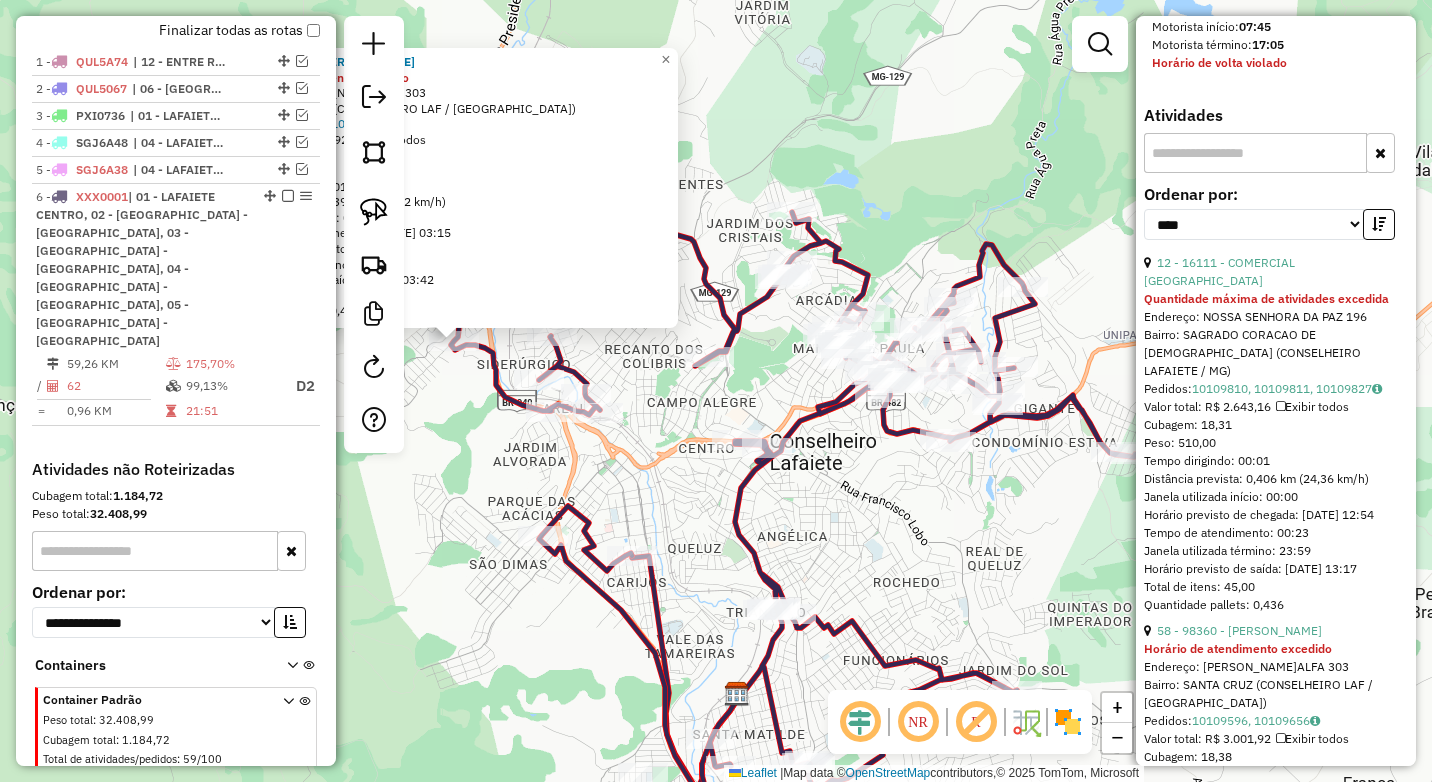 click on "98360 - TELVANI TACIANO PERE Horário de atendimento excedido  Endereço: R   R.ALFA                        303   Bairro: SANTA CRUZ (CONSELHEIRO LAF / MG)   Pedidos:  10109596, 10109656   Valor total: R$ 3.001,92   Exibir todos   Cubagem: 18,38  Peso: 506,19  Tempo dirigindo: 00:01   Distância prevista: 0,397 km (23,82 km/h)   Janela utilizada início: 00:00   Horário previsto de chegada: 12/07/2025 03:15   Tempo de atendimento: 00:27   Janela utilizada término: 23:59   Horário previsto de saída: 12/07/2025 03:42   Total de itens: 58,00   Quantidade pallets: 0,438  × Janela de atendimento Grade de atendimento Capacidade Transportadoras Veículos Cliente Pedidos  Rotas Selecione os dias de semana para filtrar as janelas de atendimento  Seg   Ter   Qua   Qui   Sex   Sáb   Dom  Informe o período da janela de atendimento: De: Até:  Filtrar exatamente a janela do cliente  Considerar janela de atendimento padrão  Selecione os dias de semana para filtrar as grades de atendimento  Seg   Ter   Qua   Qui  +" 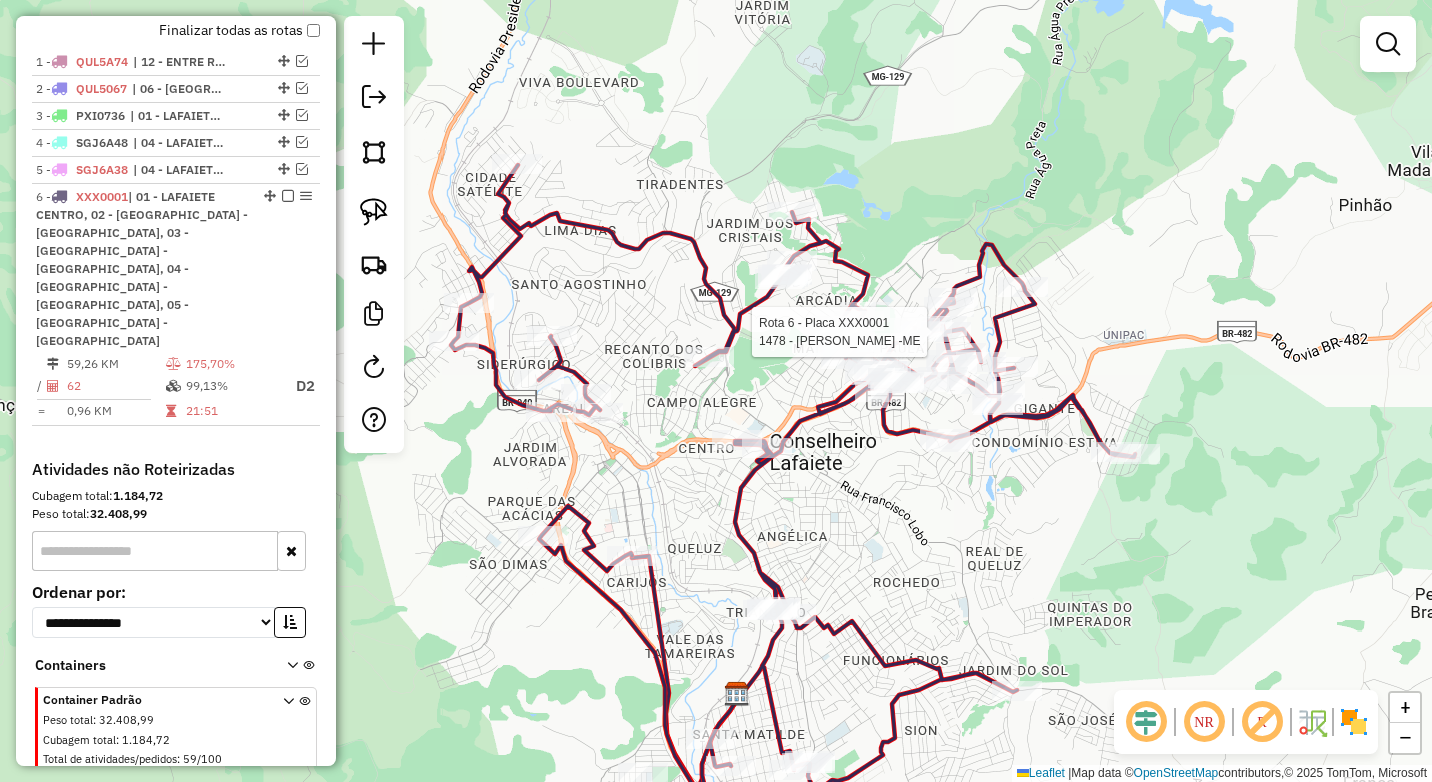 select on "*********" 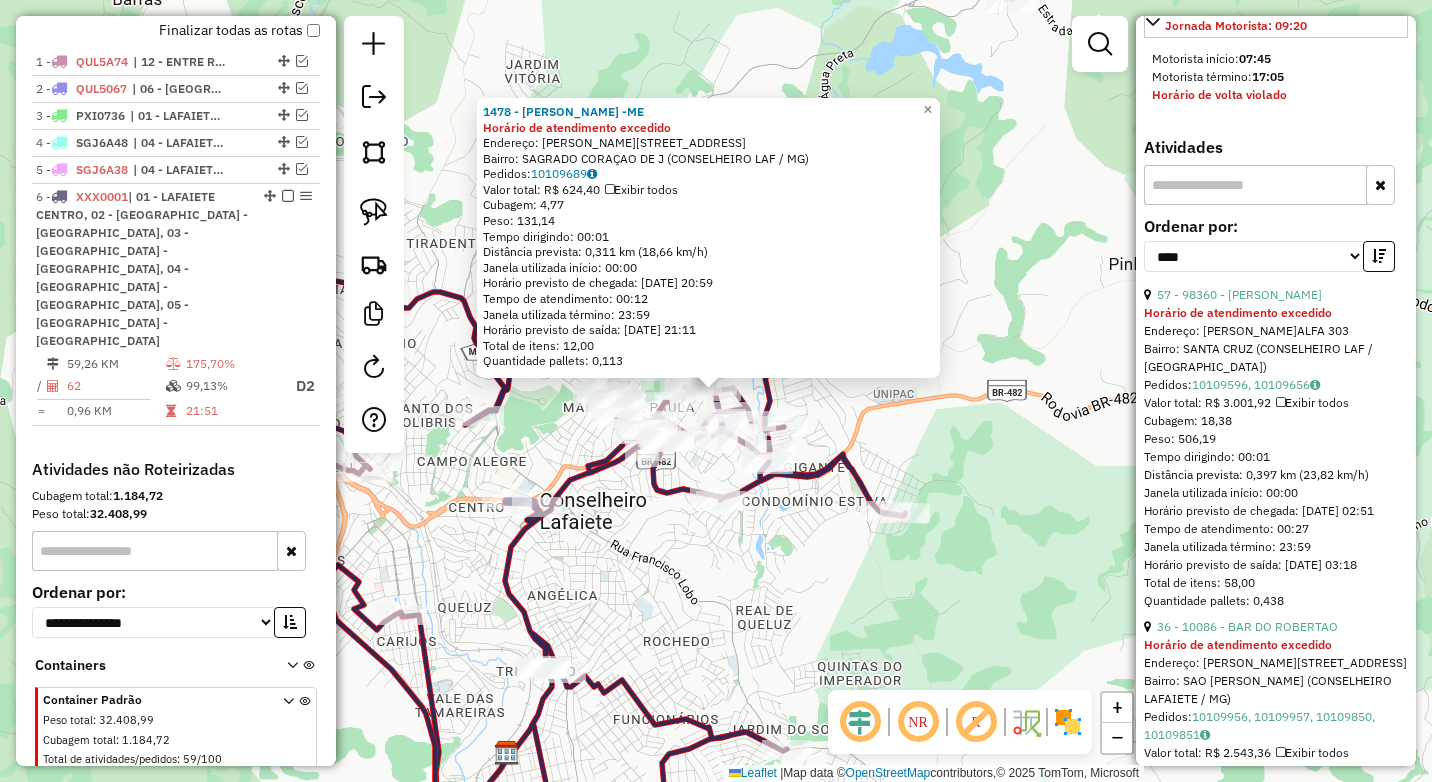 scroll, scrollTop: 800, scrollLeft: 0, axis: vertical 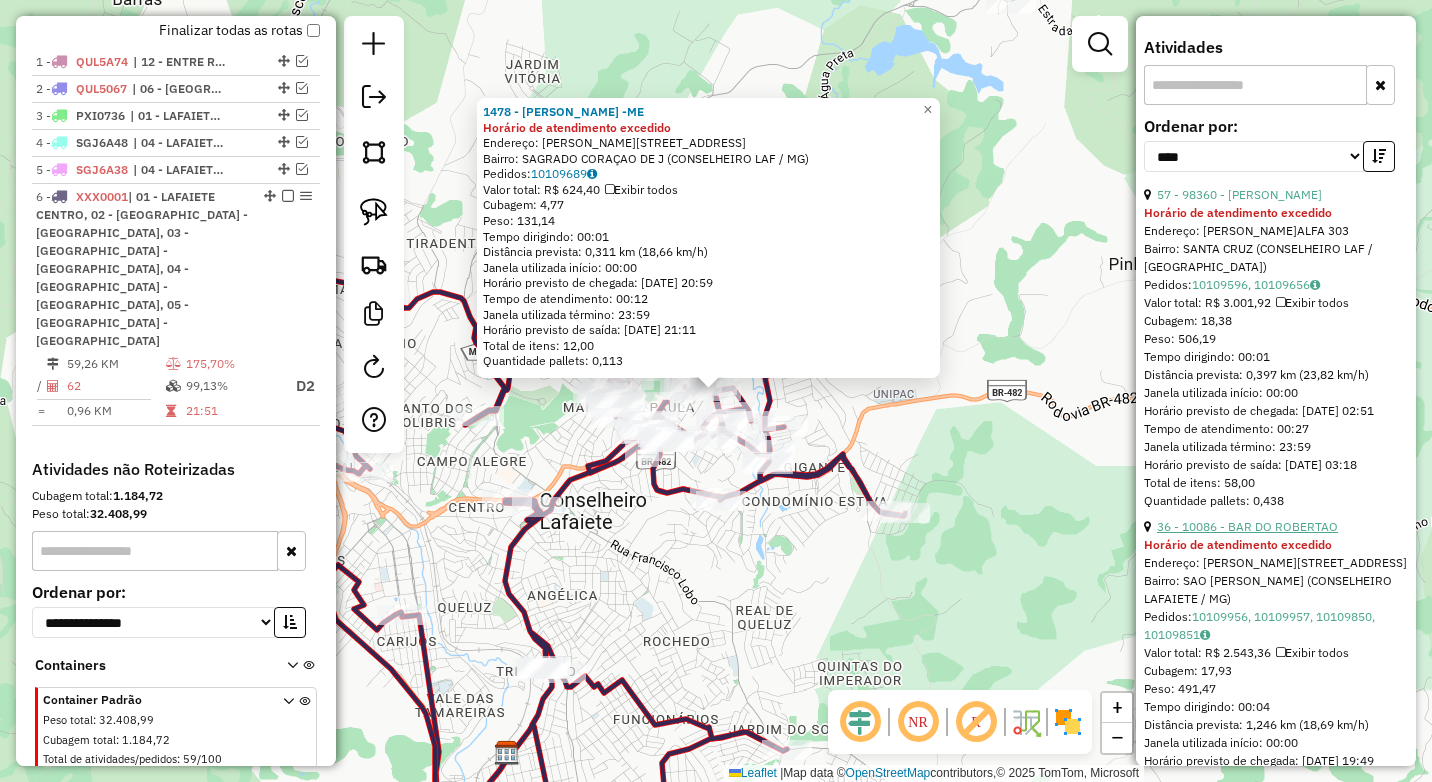 click on "36 - 10086 - BAR DO ROBERTAO" at bounding box center [1247, 526] 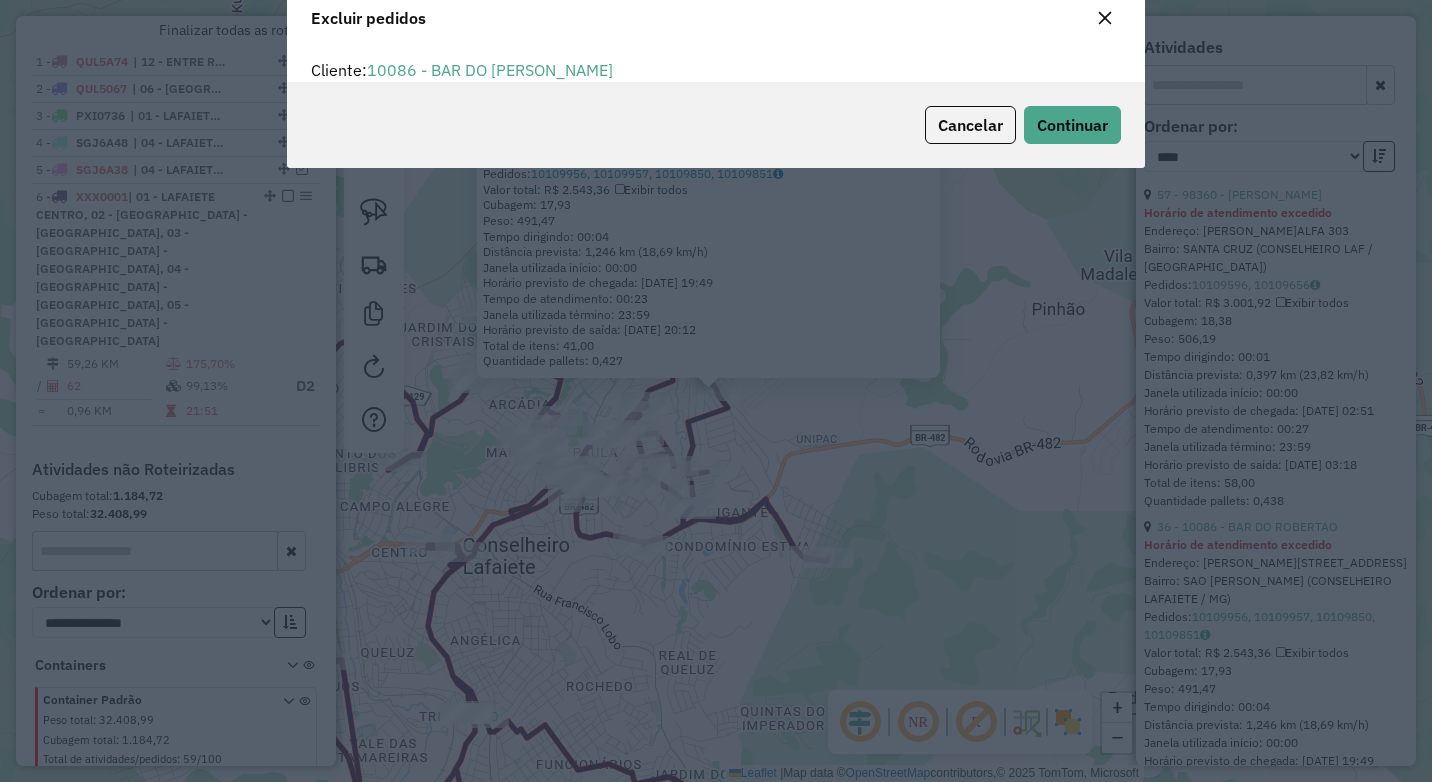 scroll, scrollTop: 82, scrollLeft: 0, axis: vertical 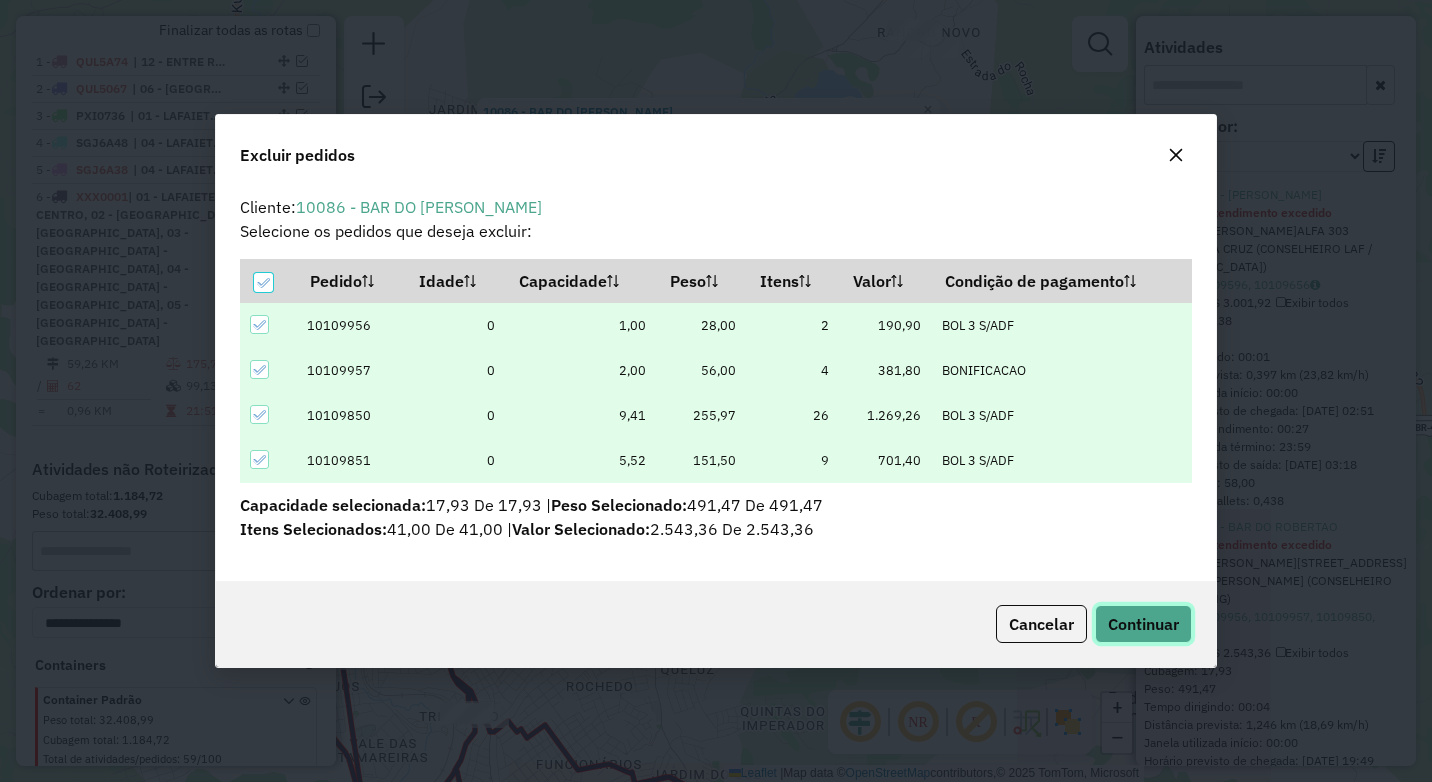 click on "Continuar" 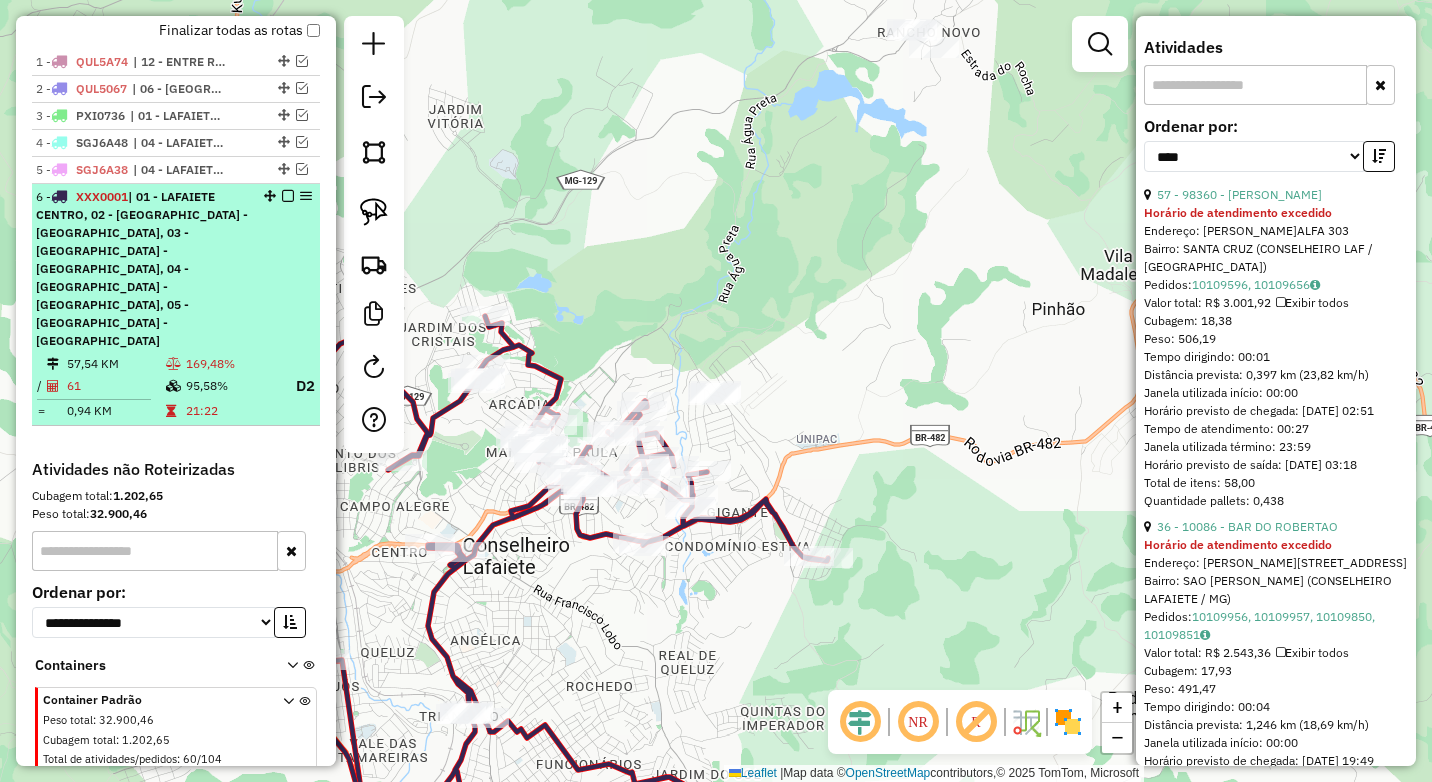 click at bounding box center (288, 196) 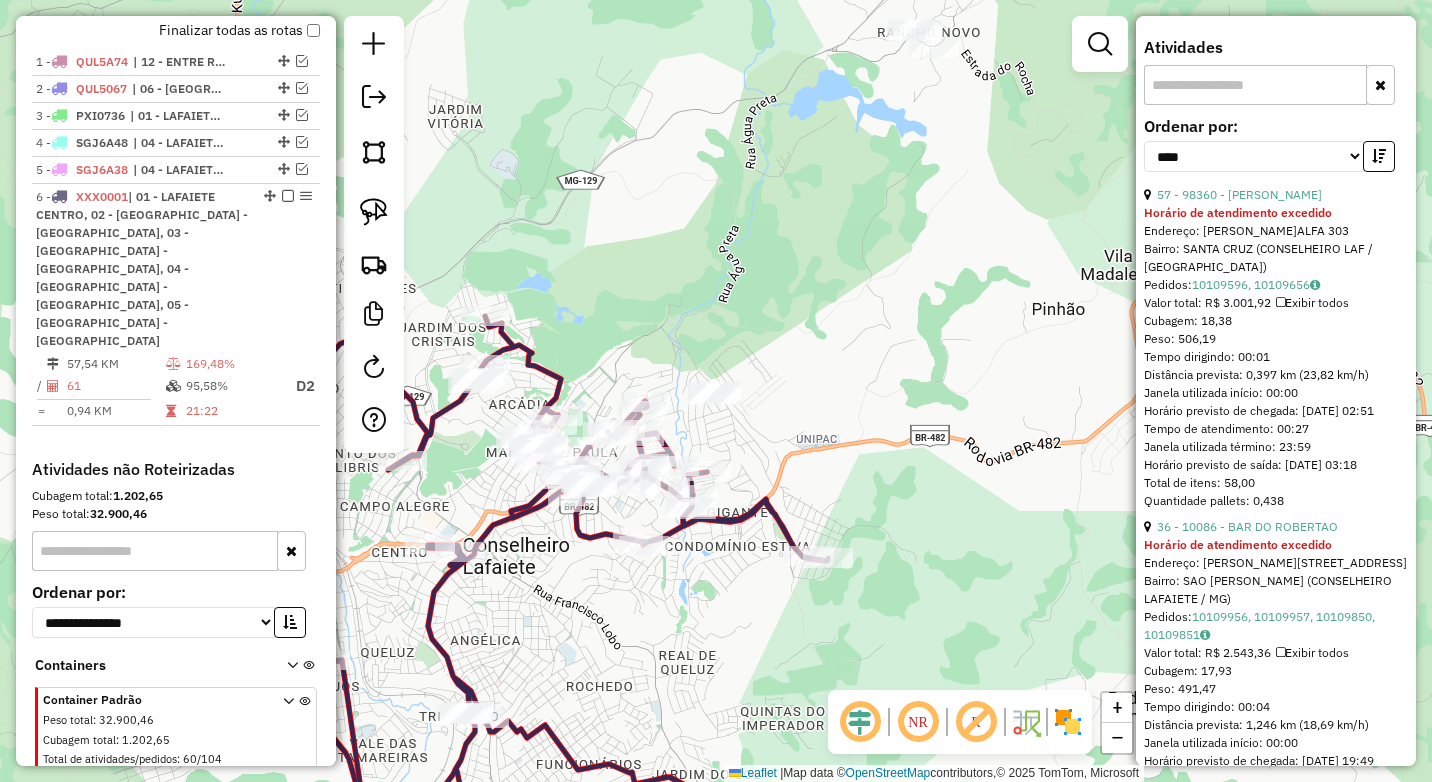 scroll, scrollTop: 555, scrollLeft: 0, axis: vertical 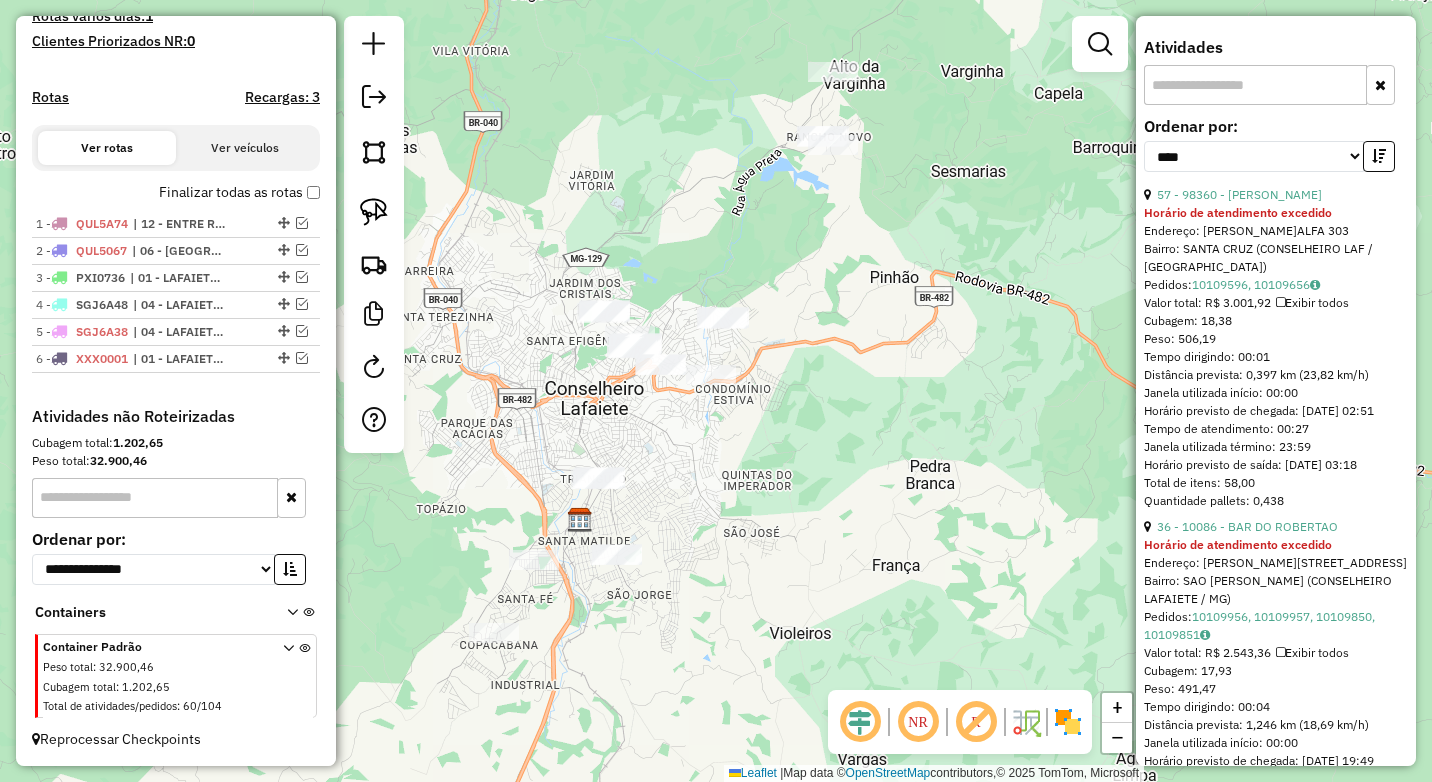 drag, startPoint x: 572, startPoint y: 235, endPoint x: 646, endPoint y: 248, distance: 75.13322 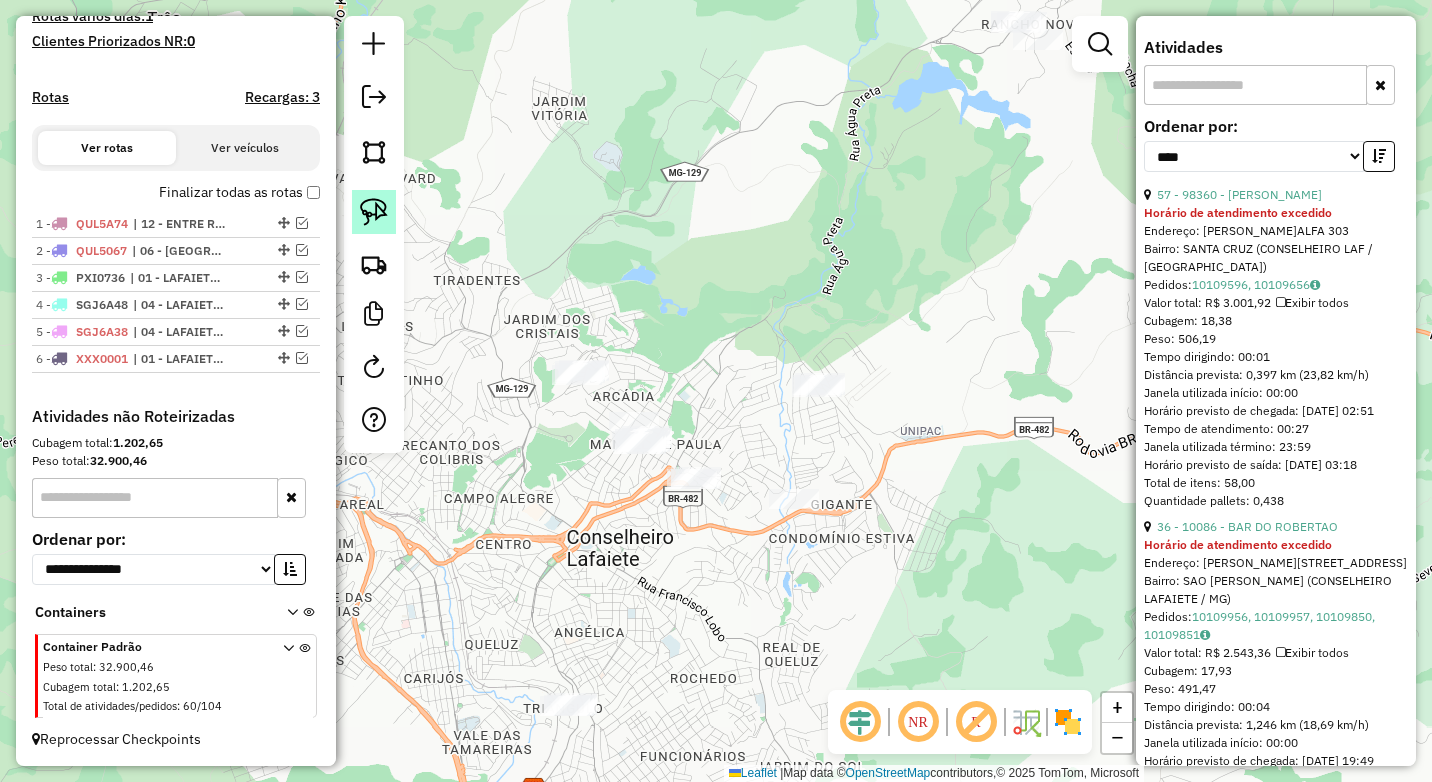 click 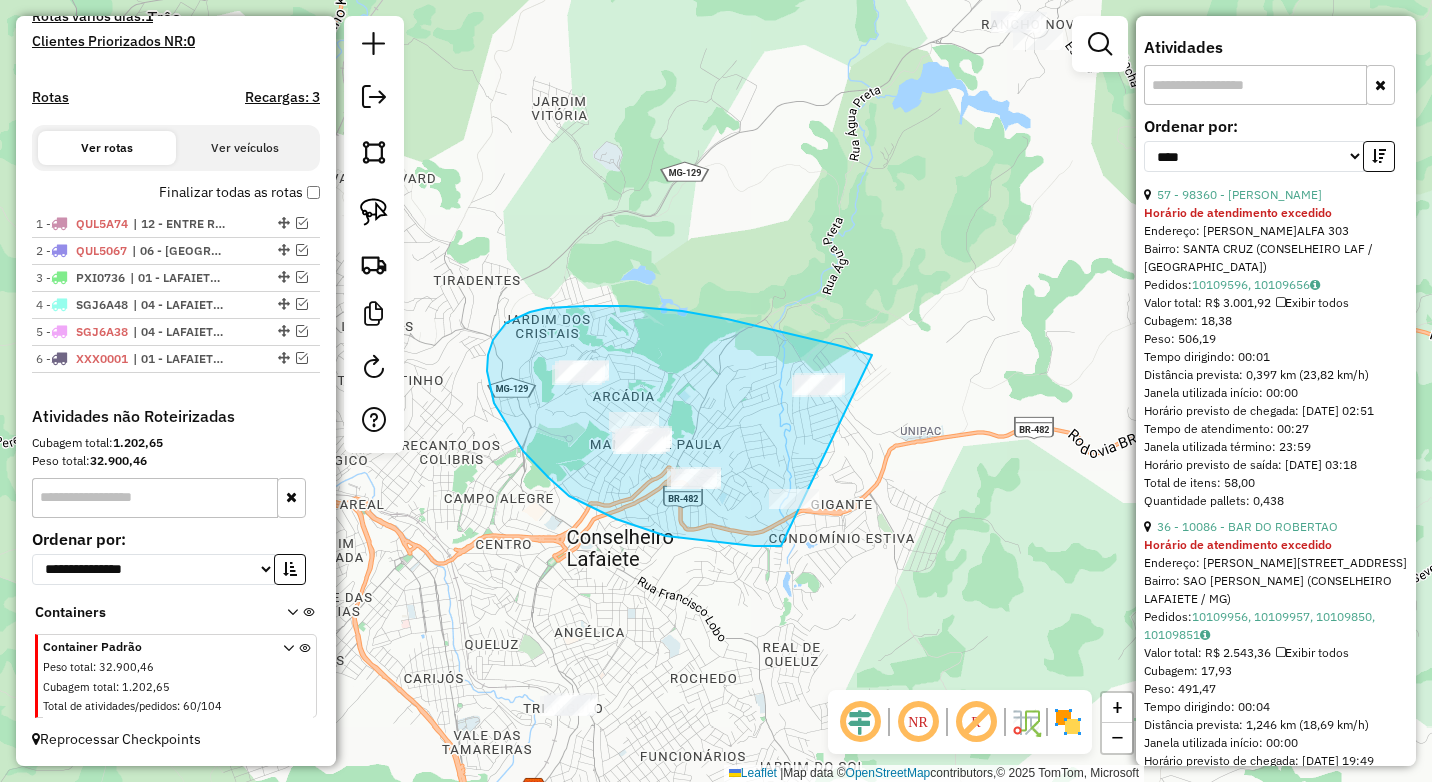 drag, startPoint x: 872, startPoint y: 355, endPoint x: 896, endPoint y: 528, distance: 174.6568 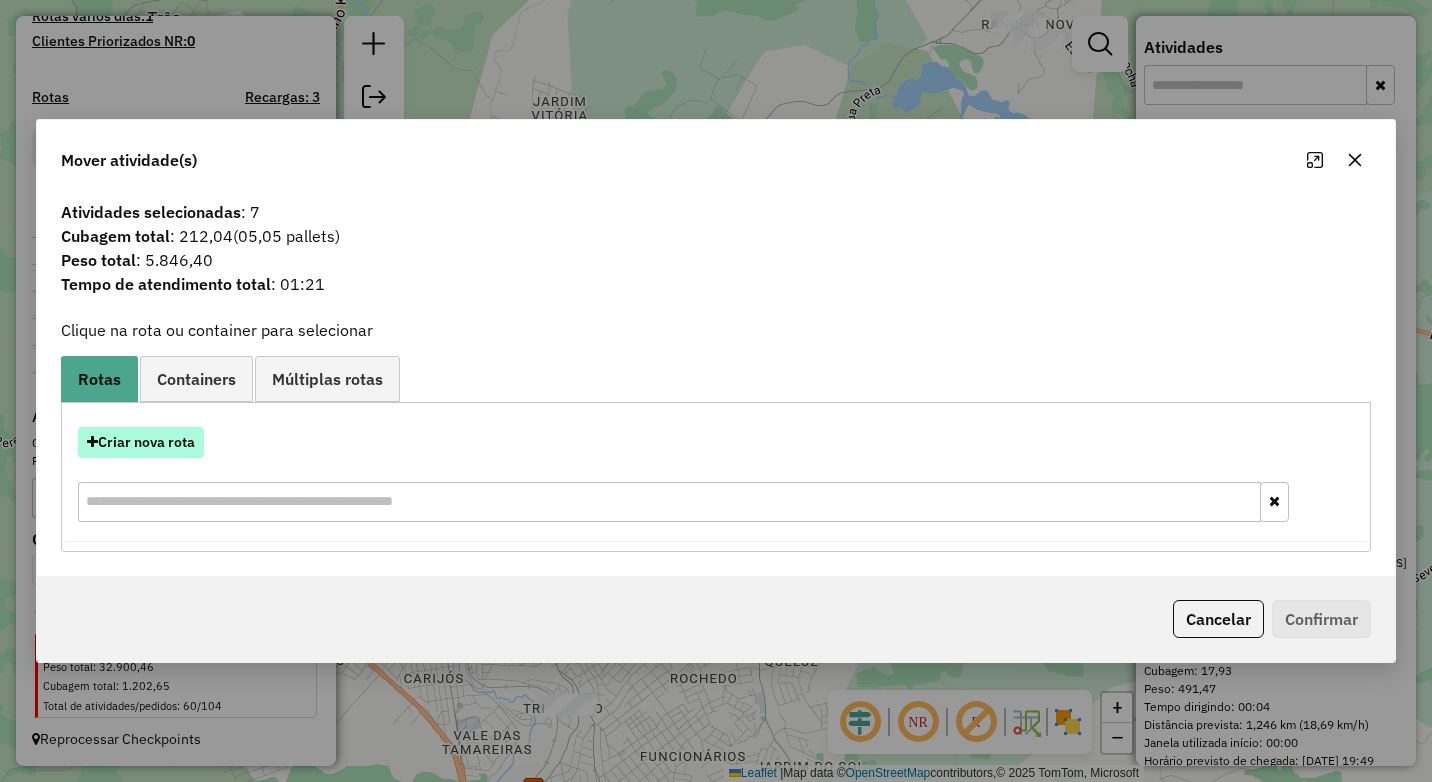 click on "Criar nova rota" at bounding box center [141, 442] 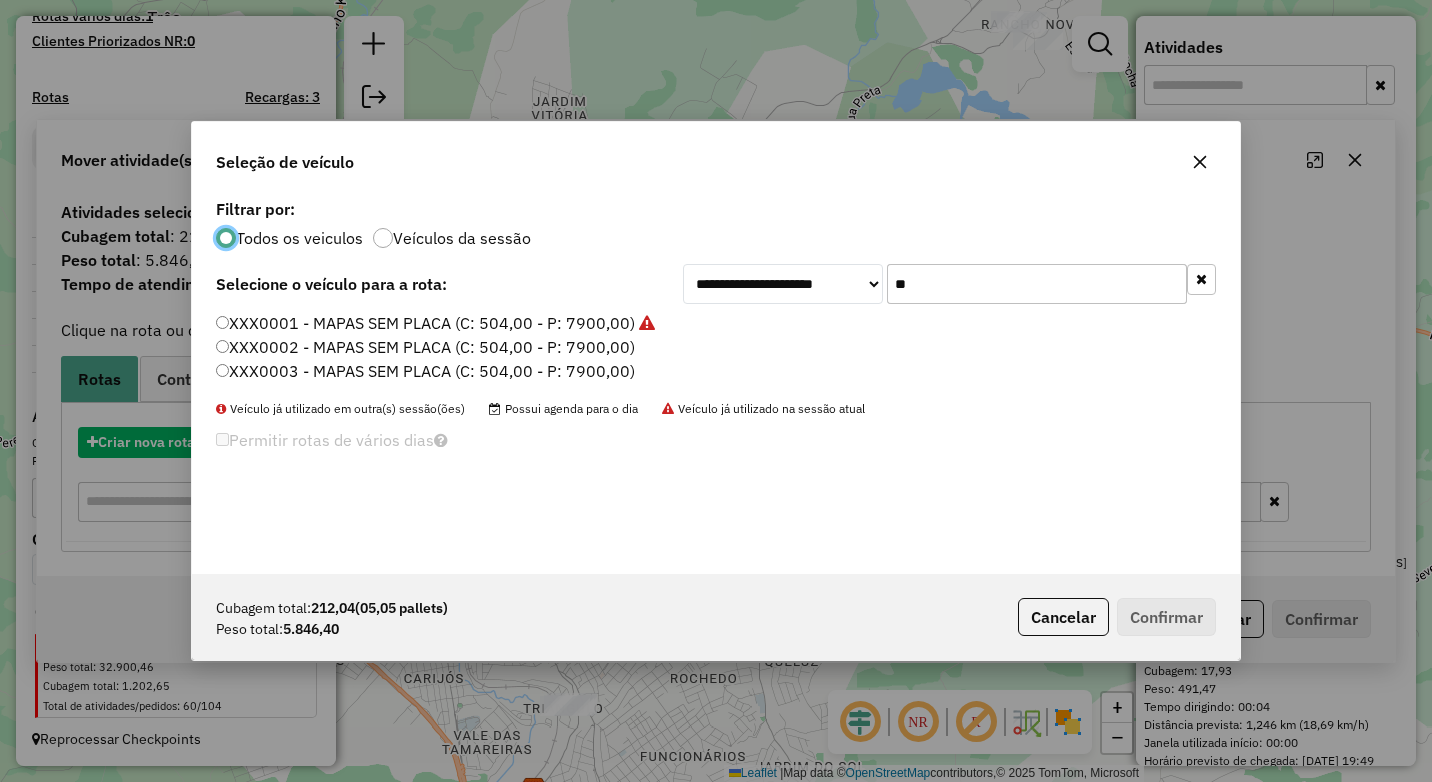 scroll, scrollTop: 11, scrollLeft: 6, axis: both 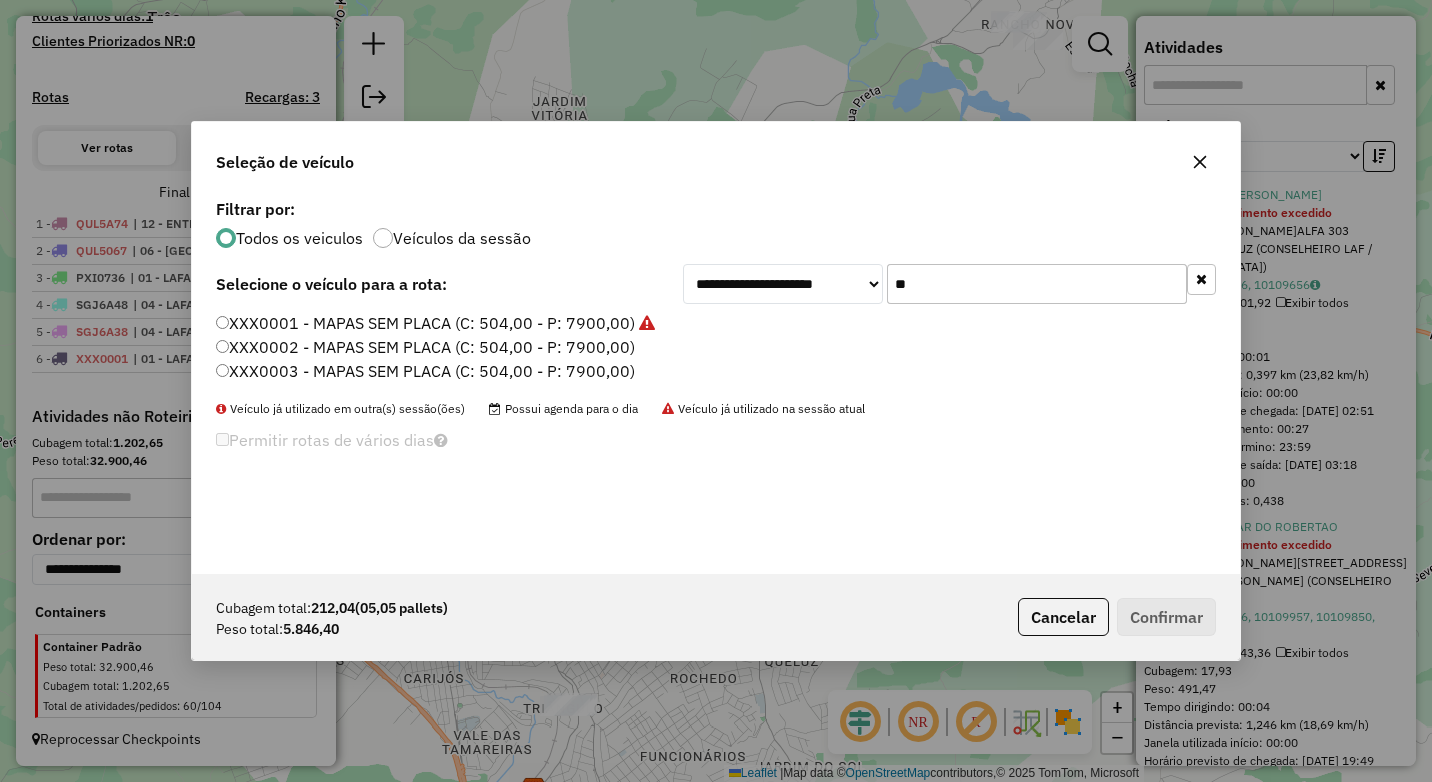 drag, startPoint x: 1000, startPoint y: 284, endPoint x: 864, endPoint y: 286, distance: 136.01471 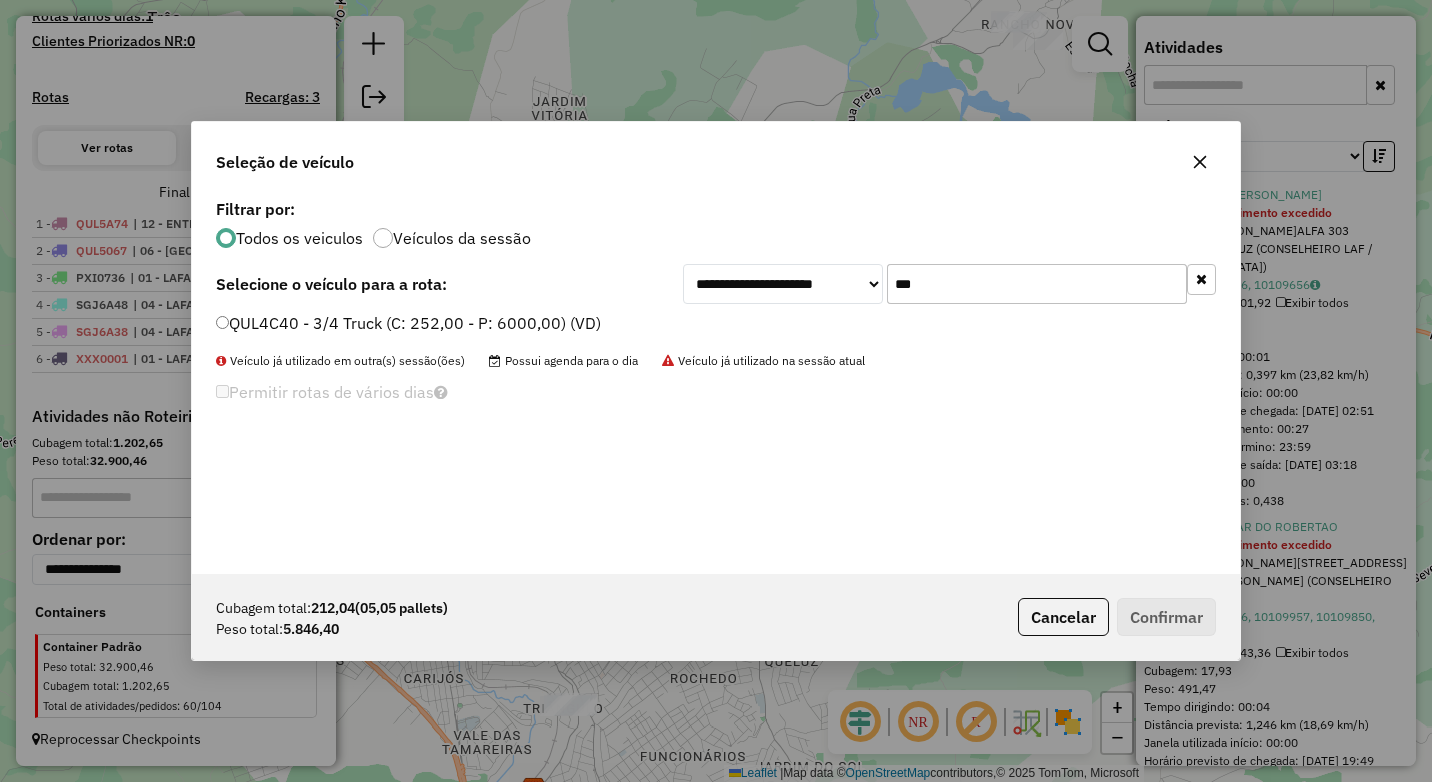 type on "***" 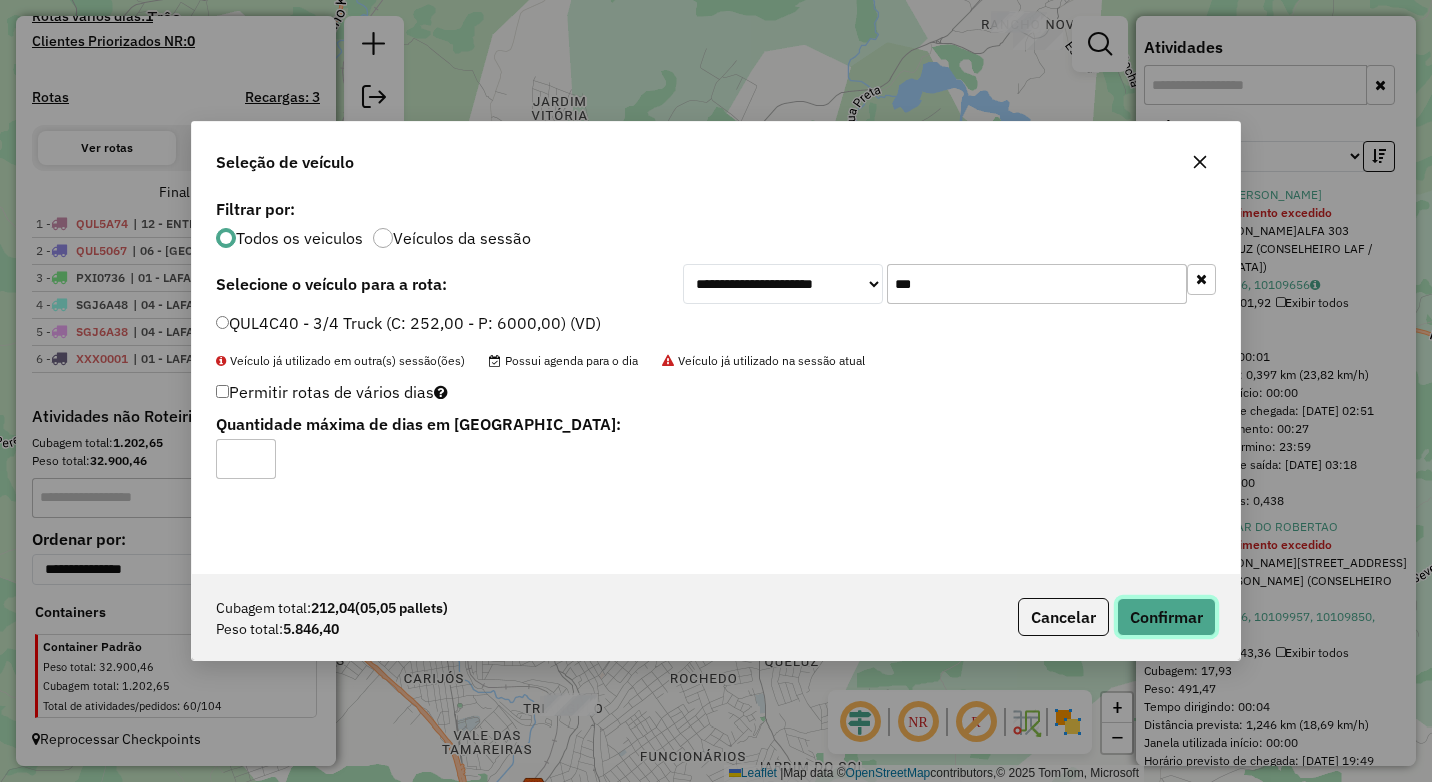 click on "Confirmar" 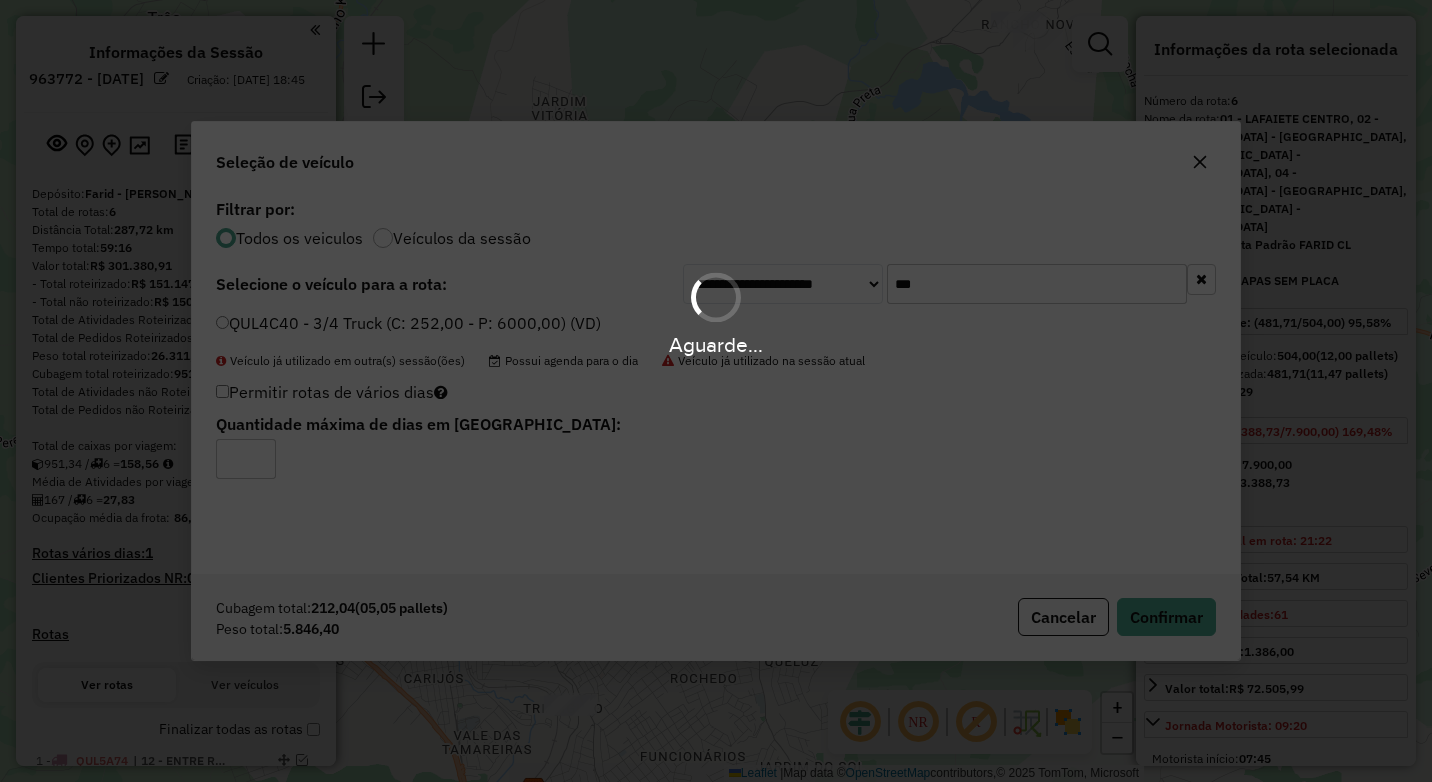 select on "*********" 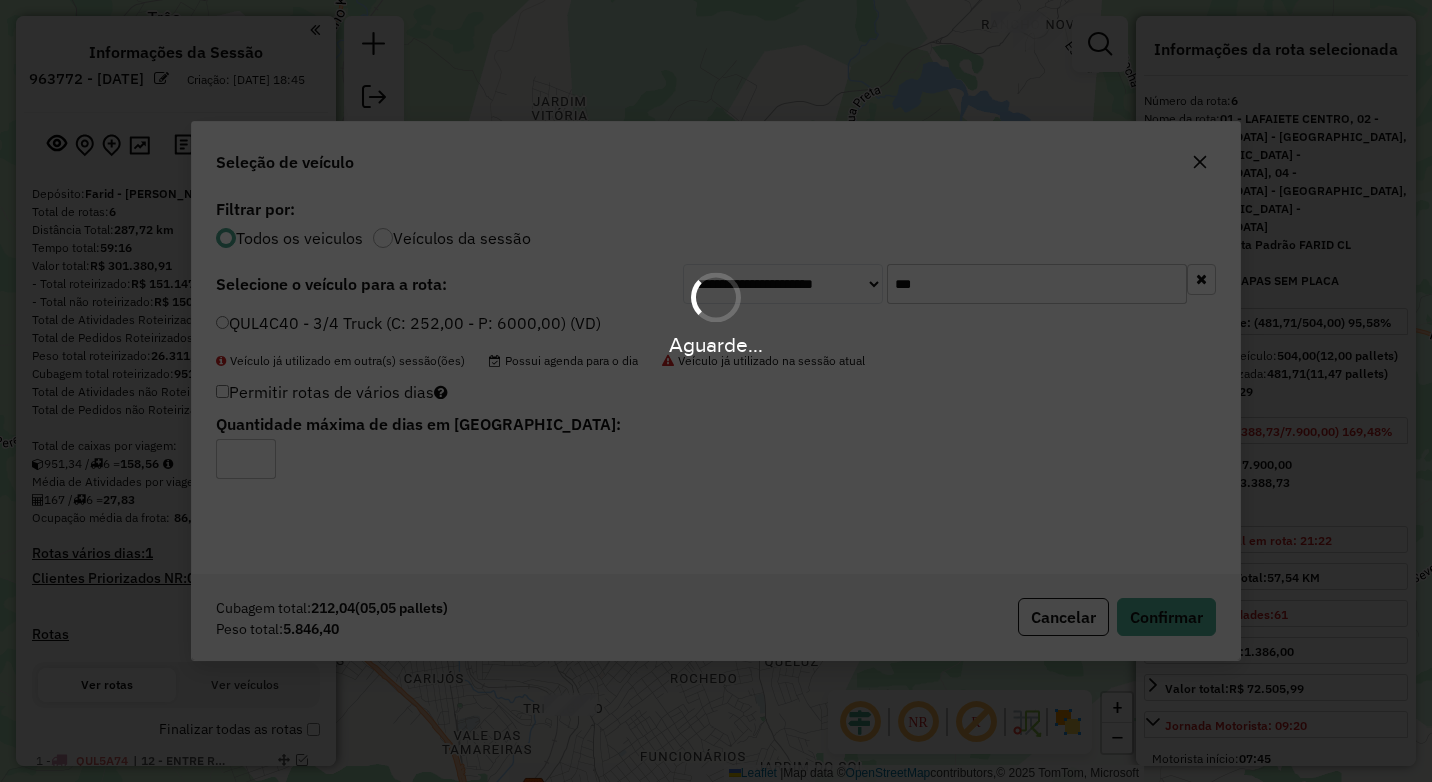 scroll, scrollTop: 0, scrollLeft: 0, axis: both 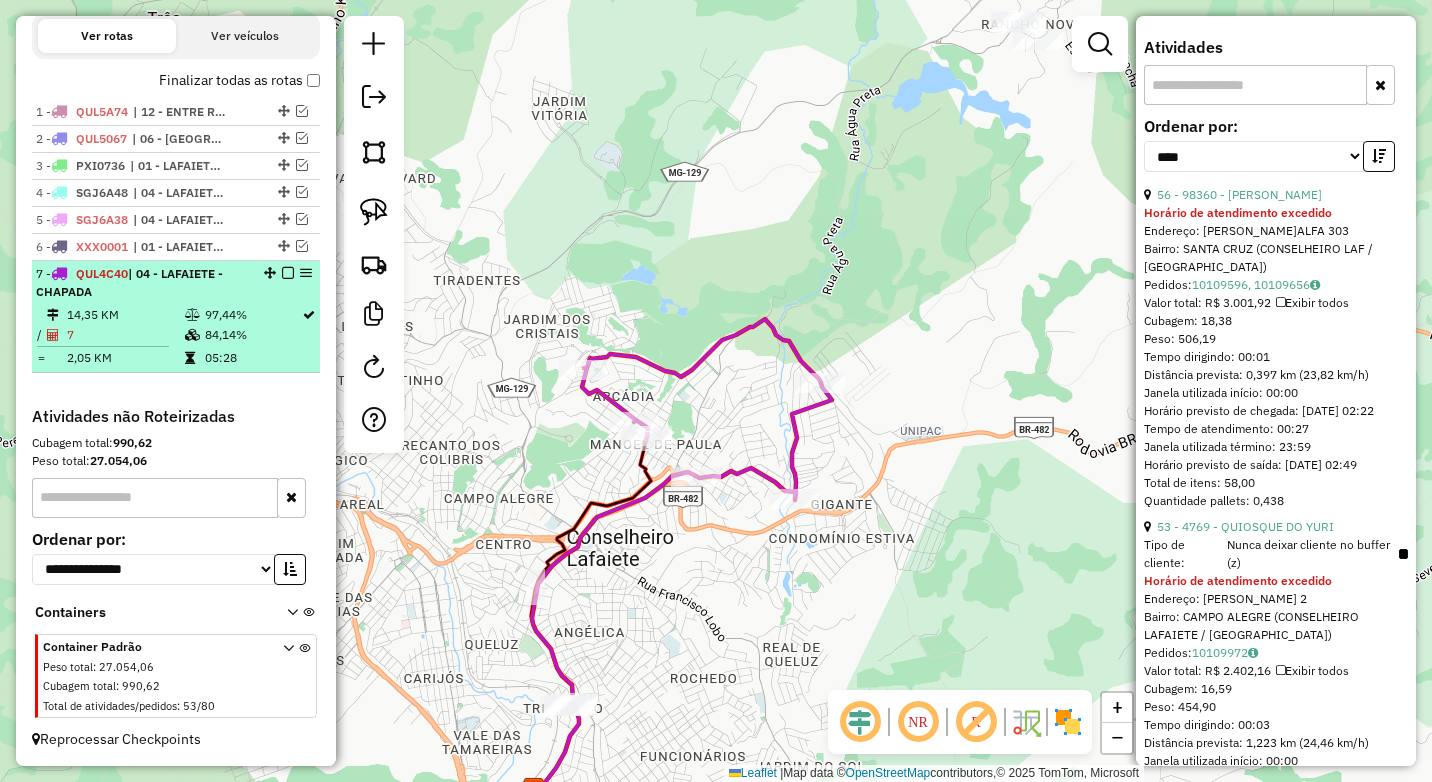 click at bounding box center (288, 273) 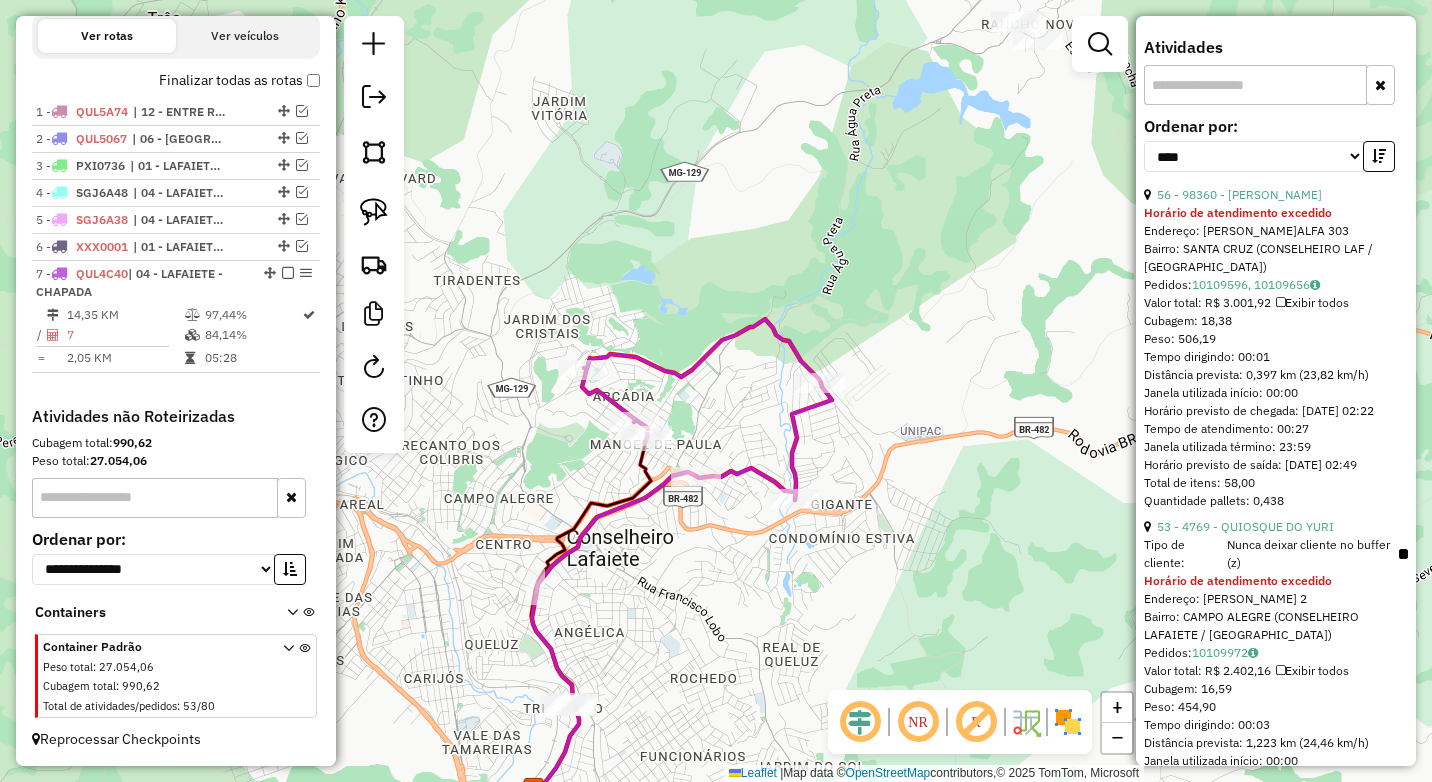 scroll, scrollTop: 582, scrollLeft: 0, axis: vertical 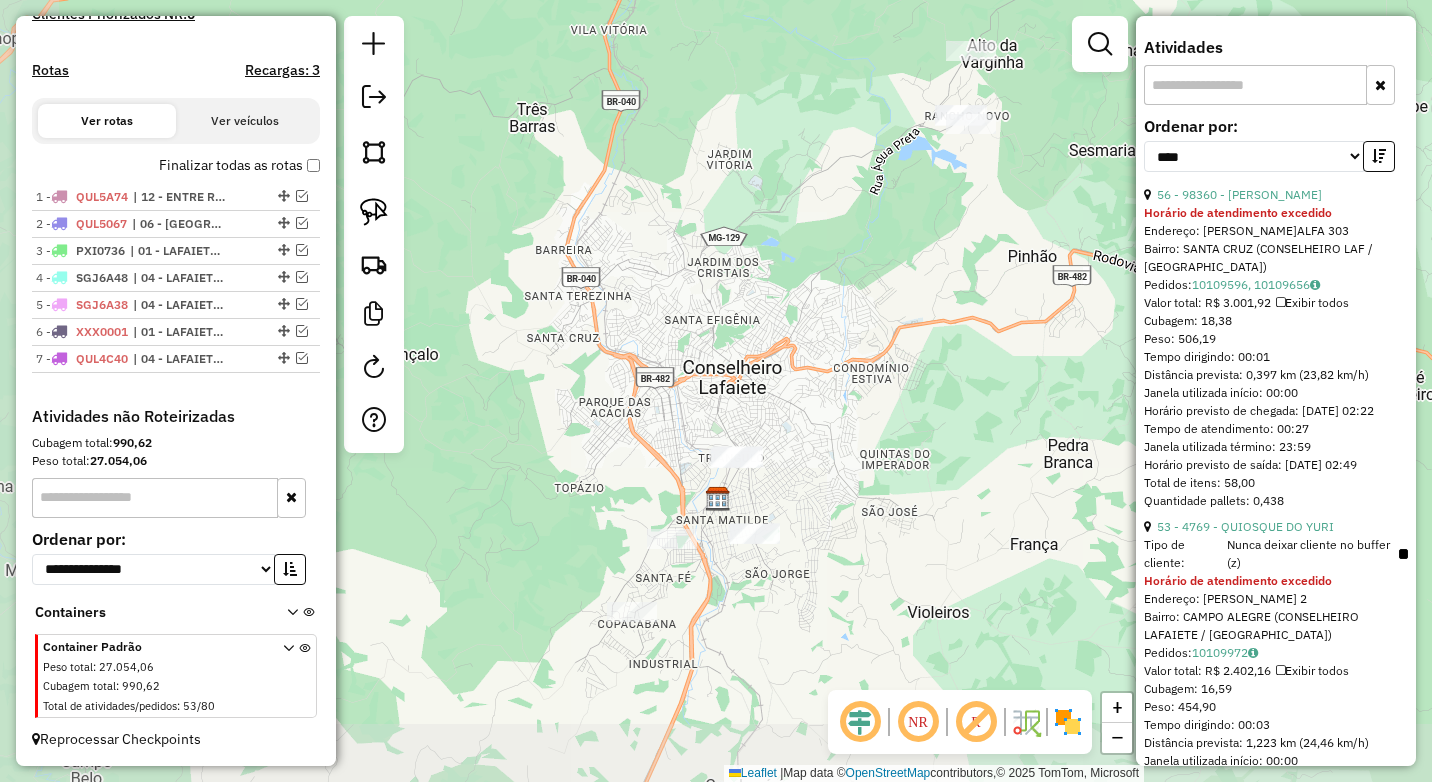 drag, startPoint x: 772, startPoint y: 420, endPoint x: 840, endPoint y: 349, distance: 98.31073 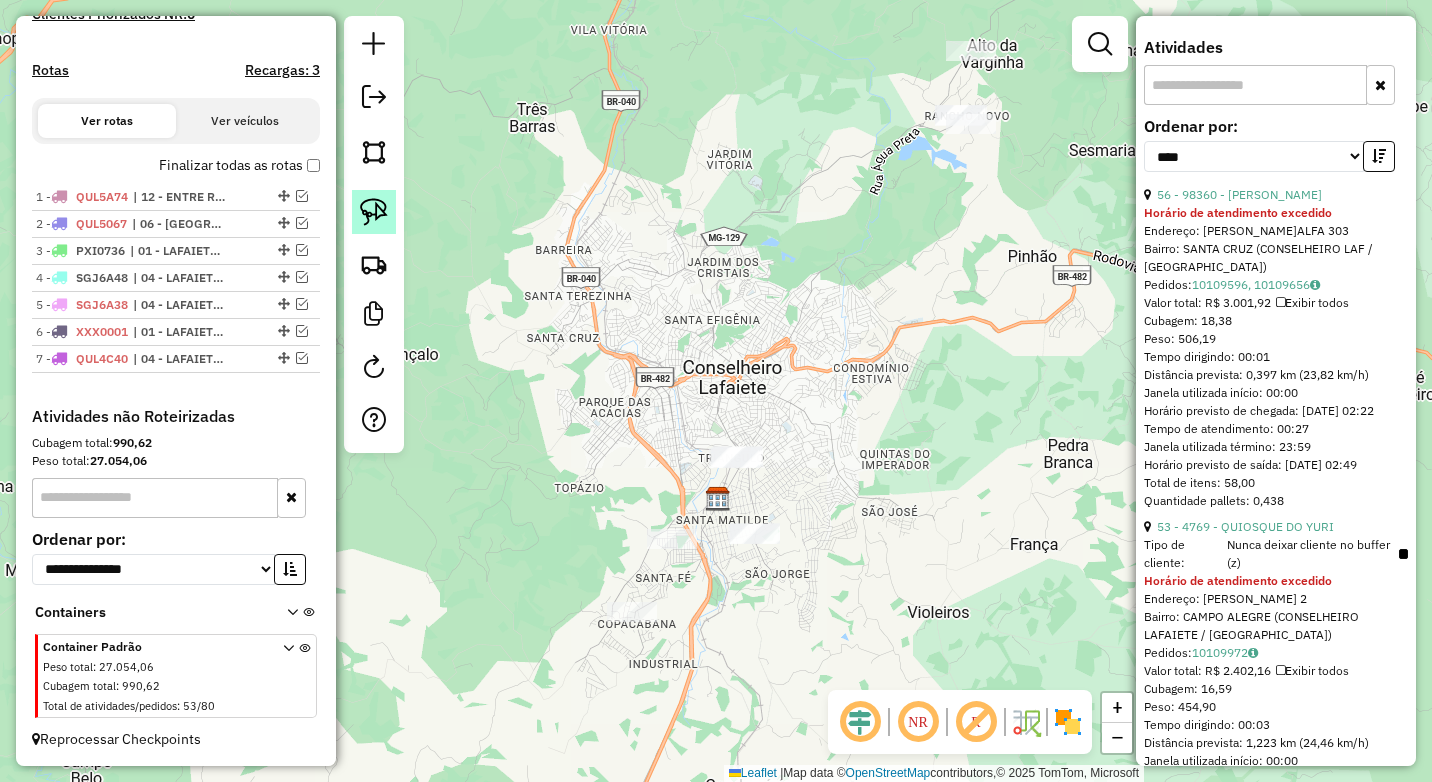 click 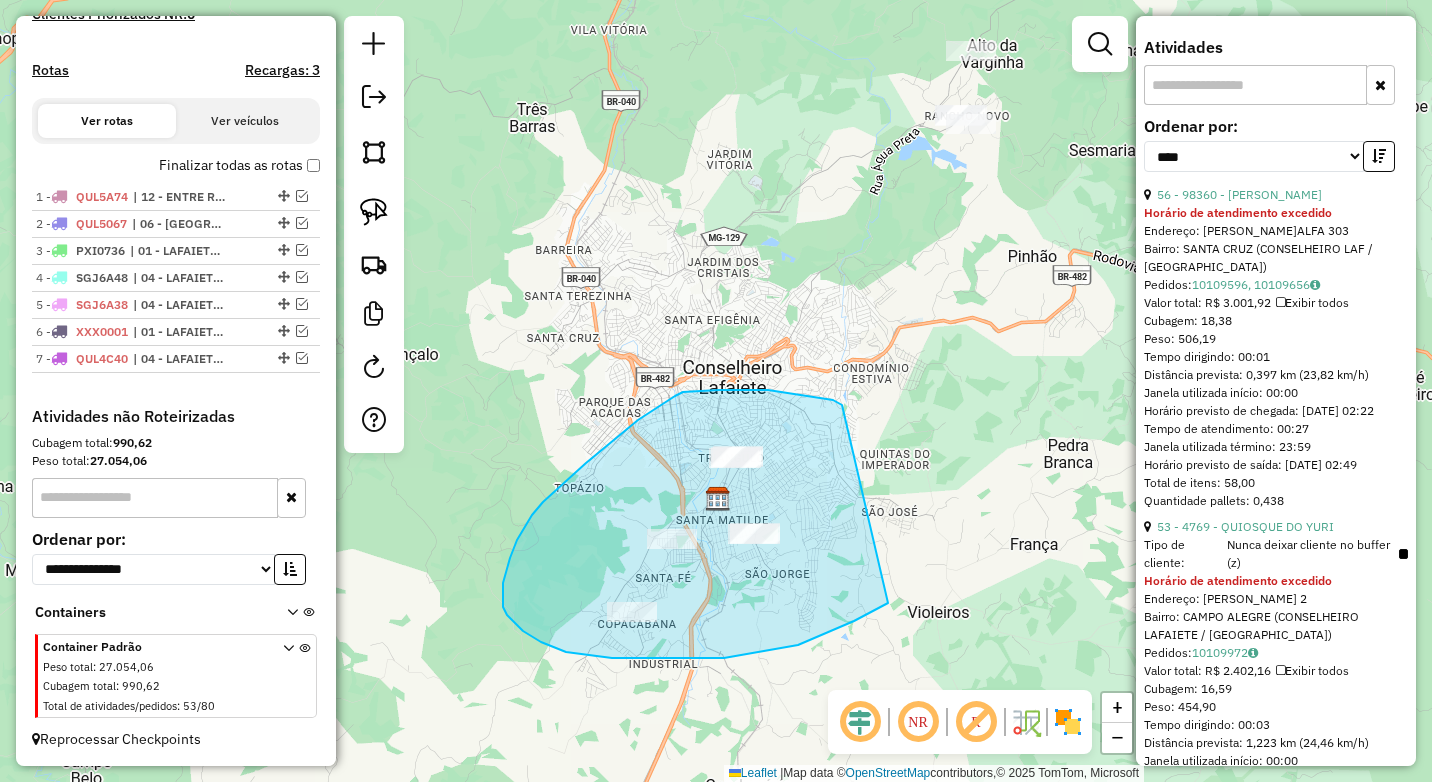 drag, startPoint x: 798, startPoint y: 395, endPoint x: 888, endPoint y: 603, distance: 226.63628 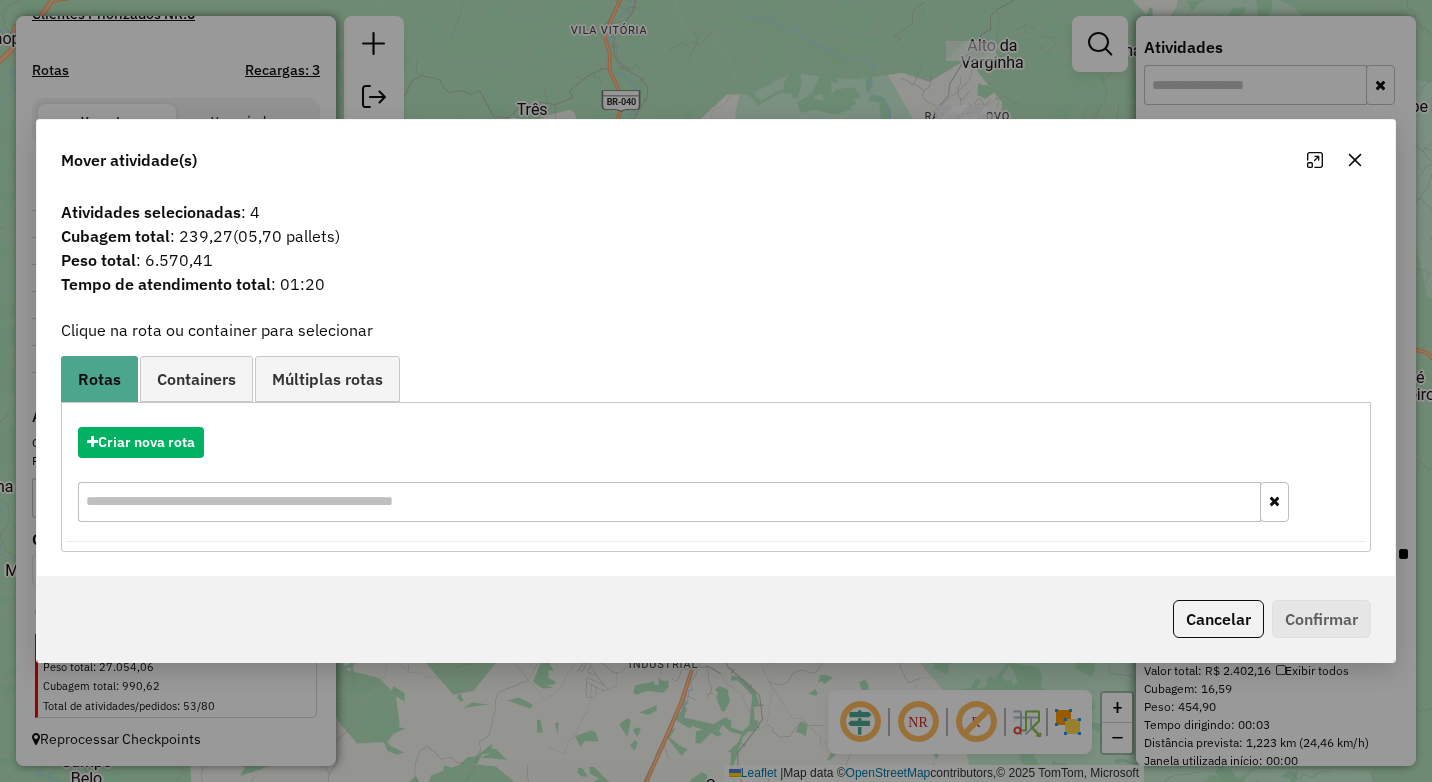 click 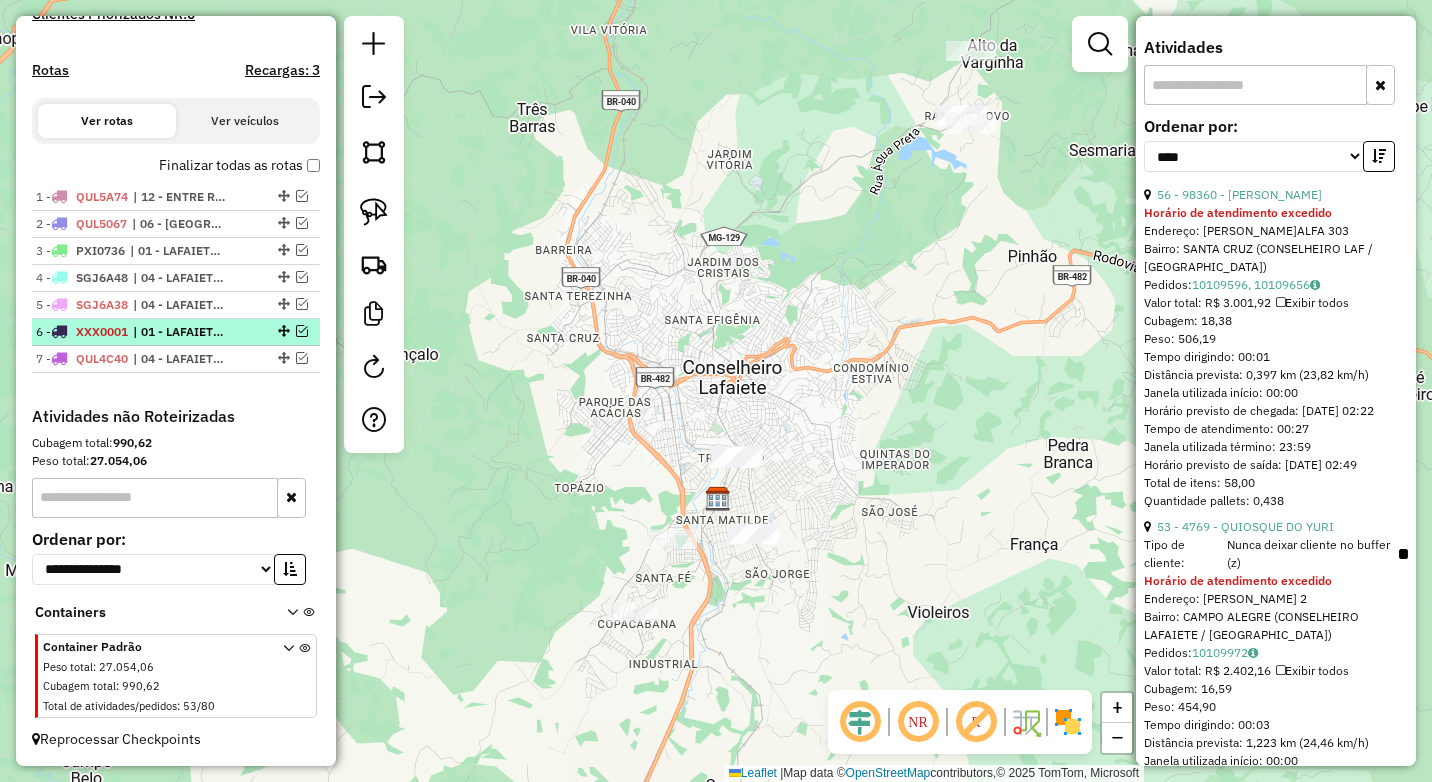 click at bounding box center [302, 331] 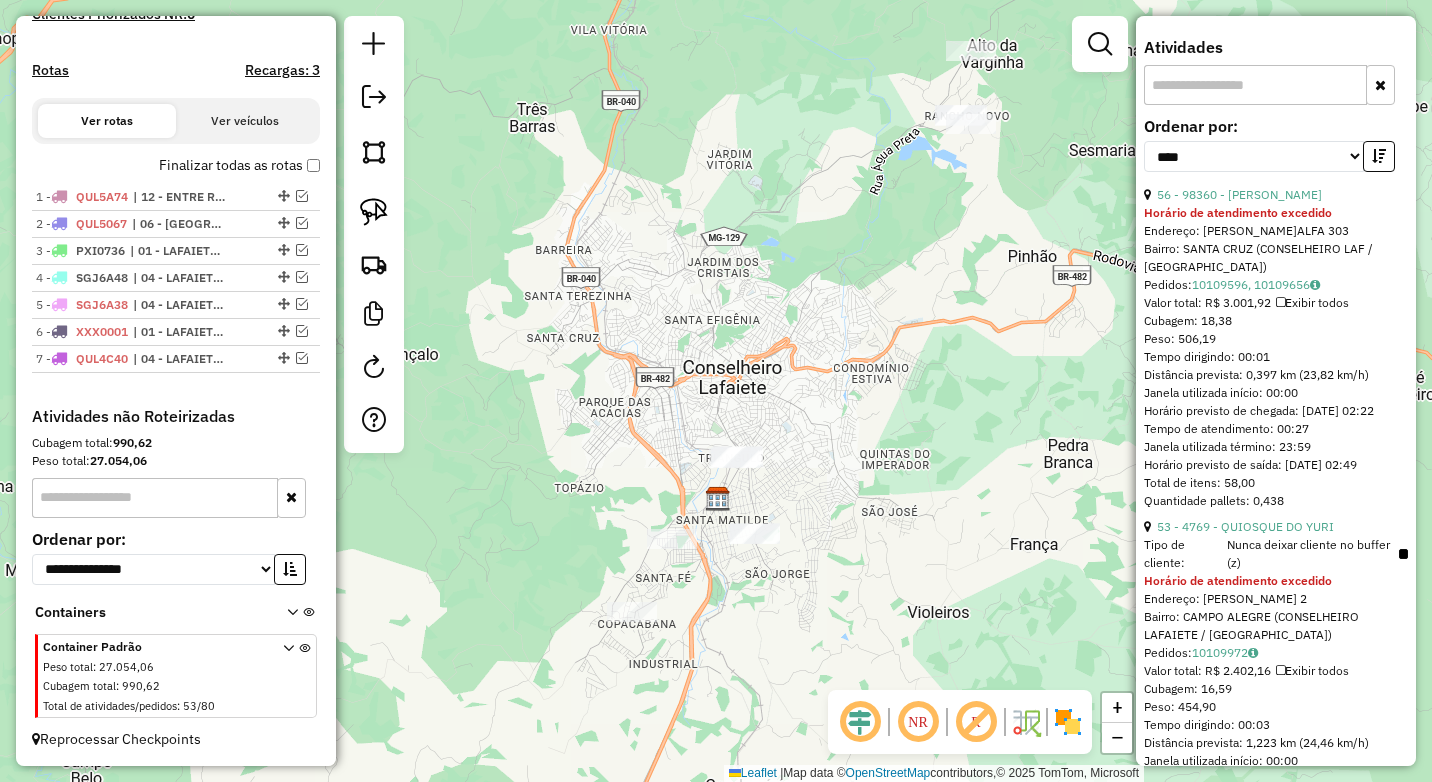 scroll, scrollTop: 699, scrollLeft: 0, axis: vertical 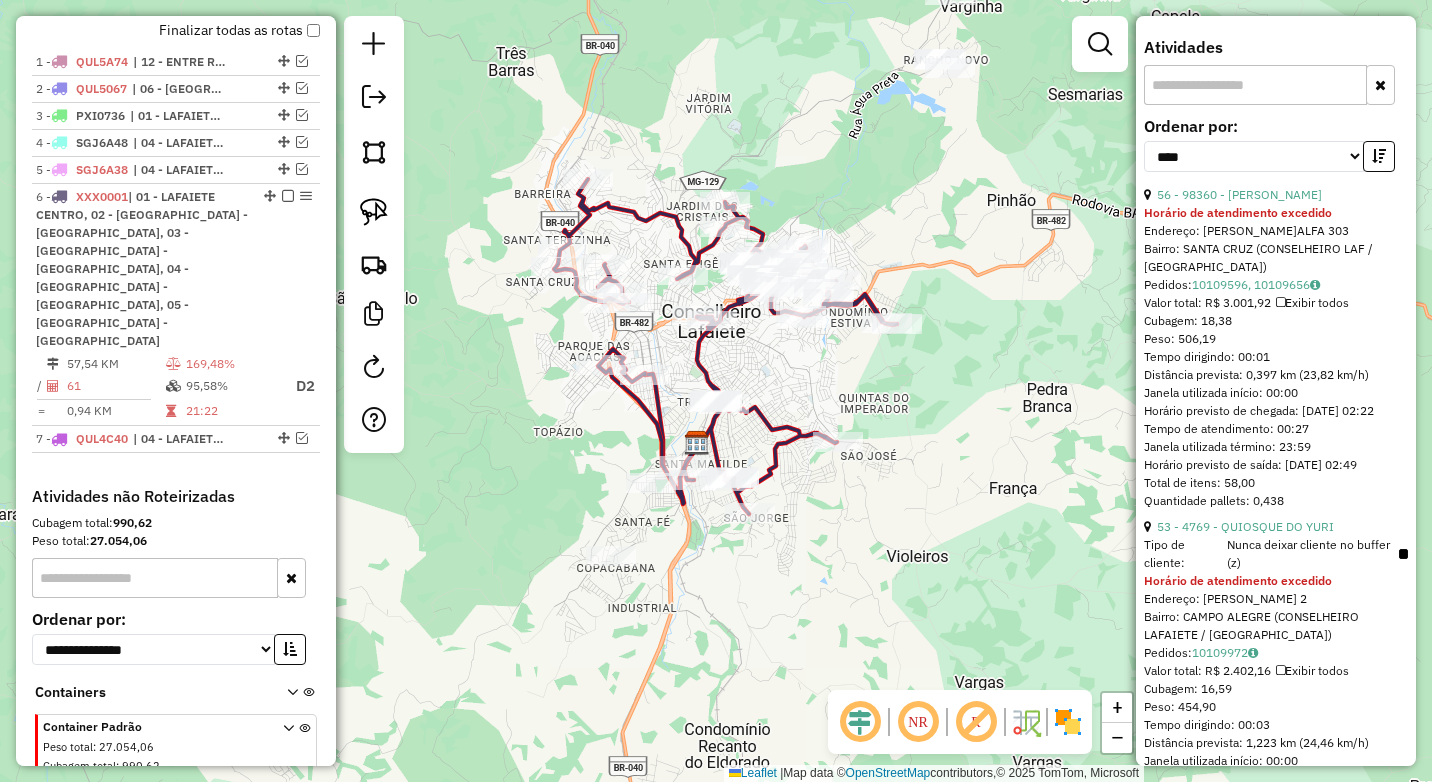 drag, startPoint x: 858, startPoint y: 509, endPoint x: 849, endPoint y: 481, distance: 29.410883 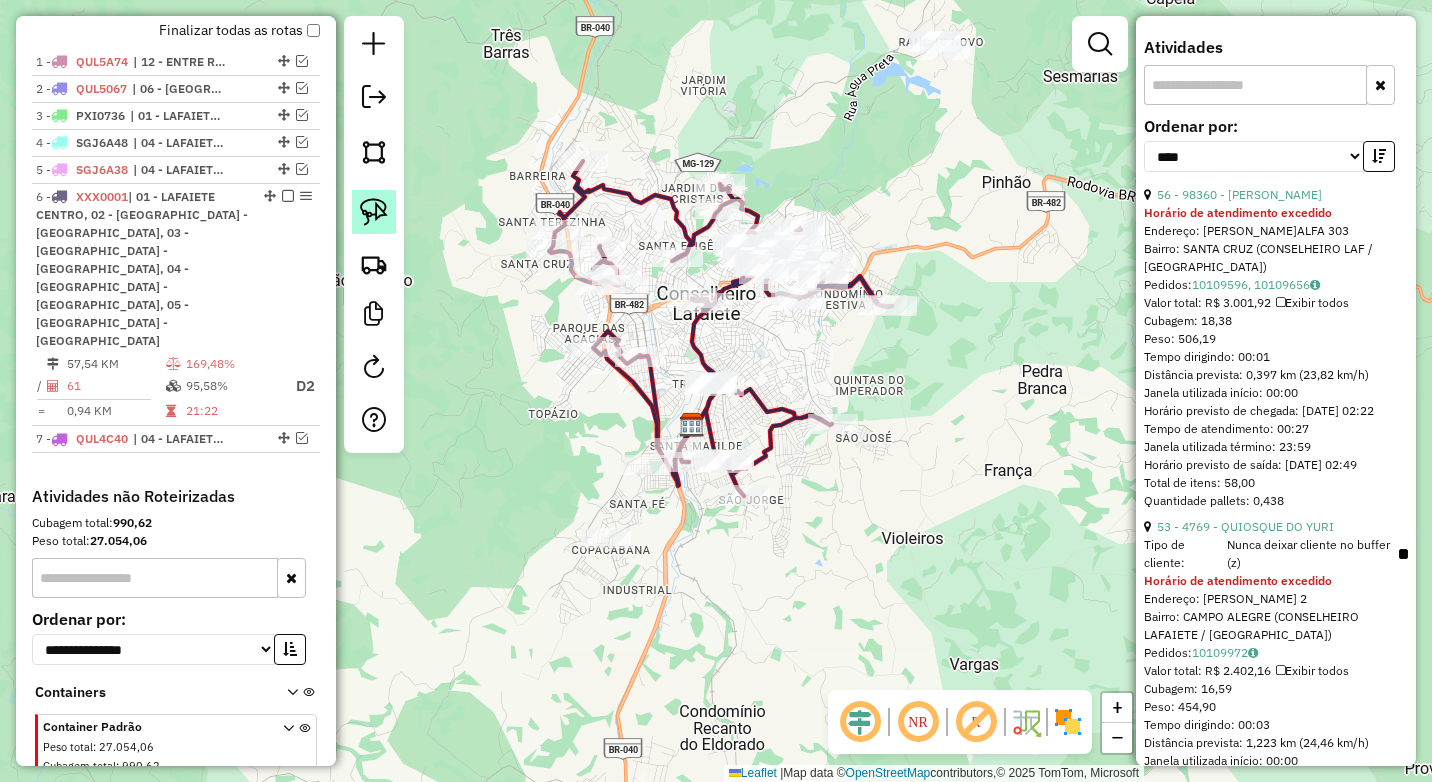 click 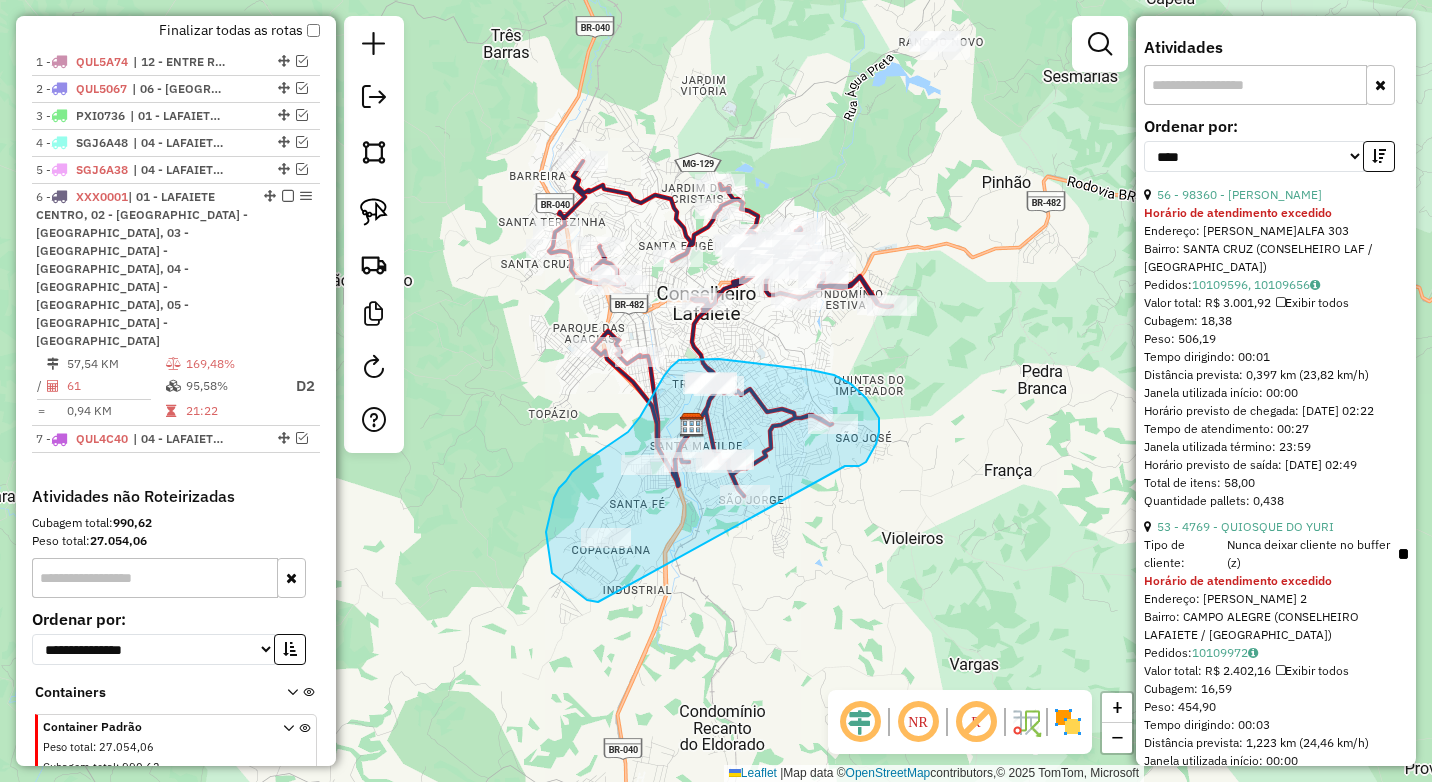 drag, startPoint x: 866, startPoint y: 462, endPoint x: 749, endPoint y: 582, distance: 167.59773 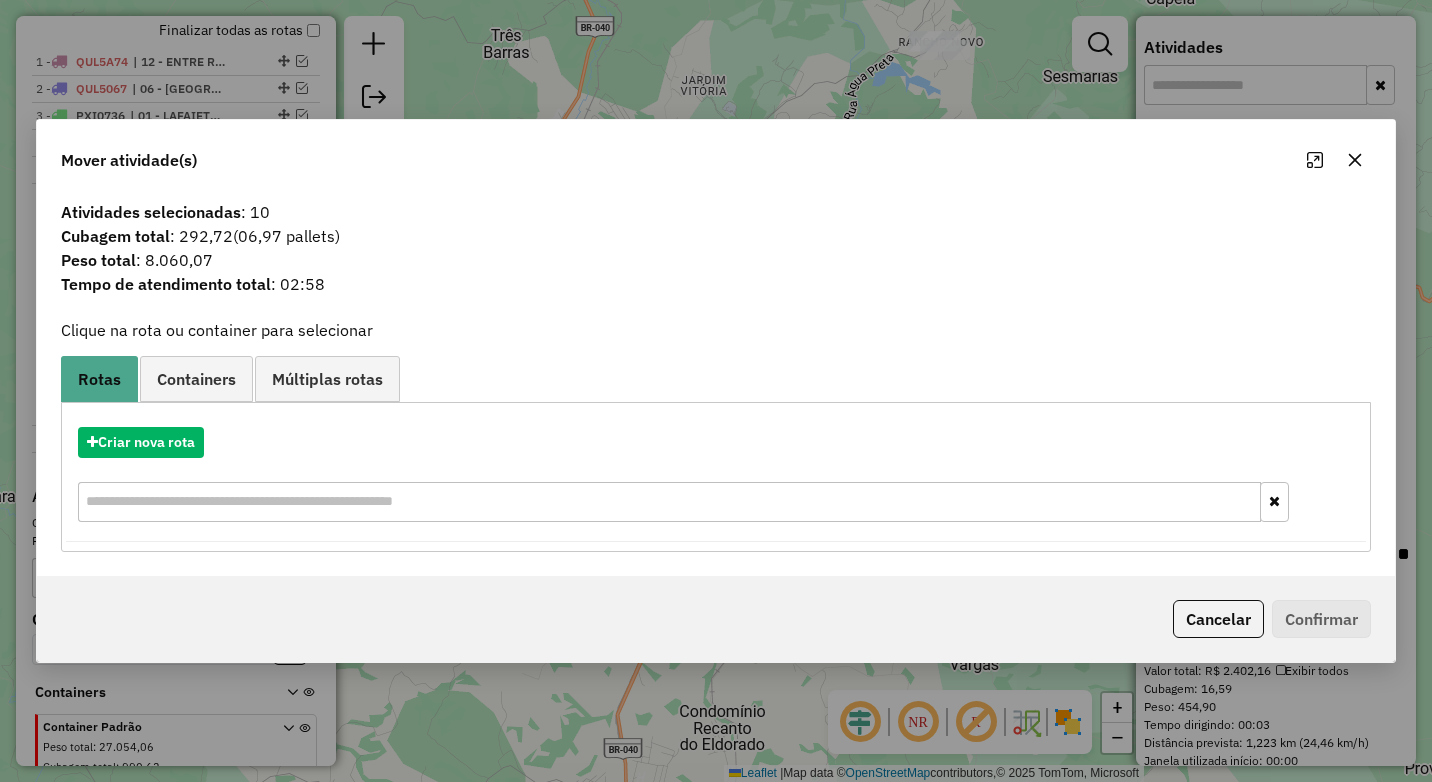 click 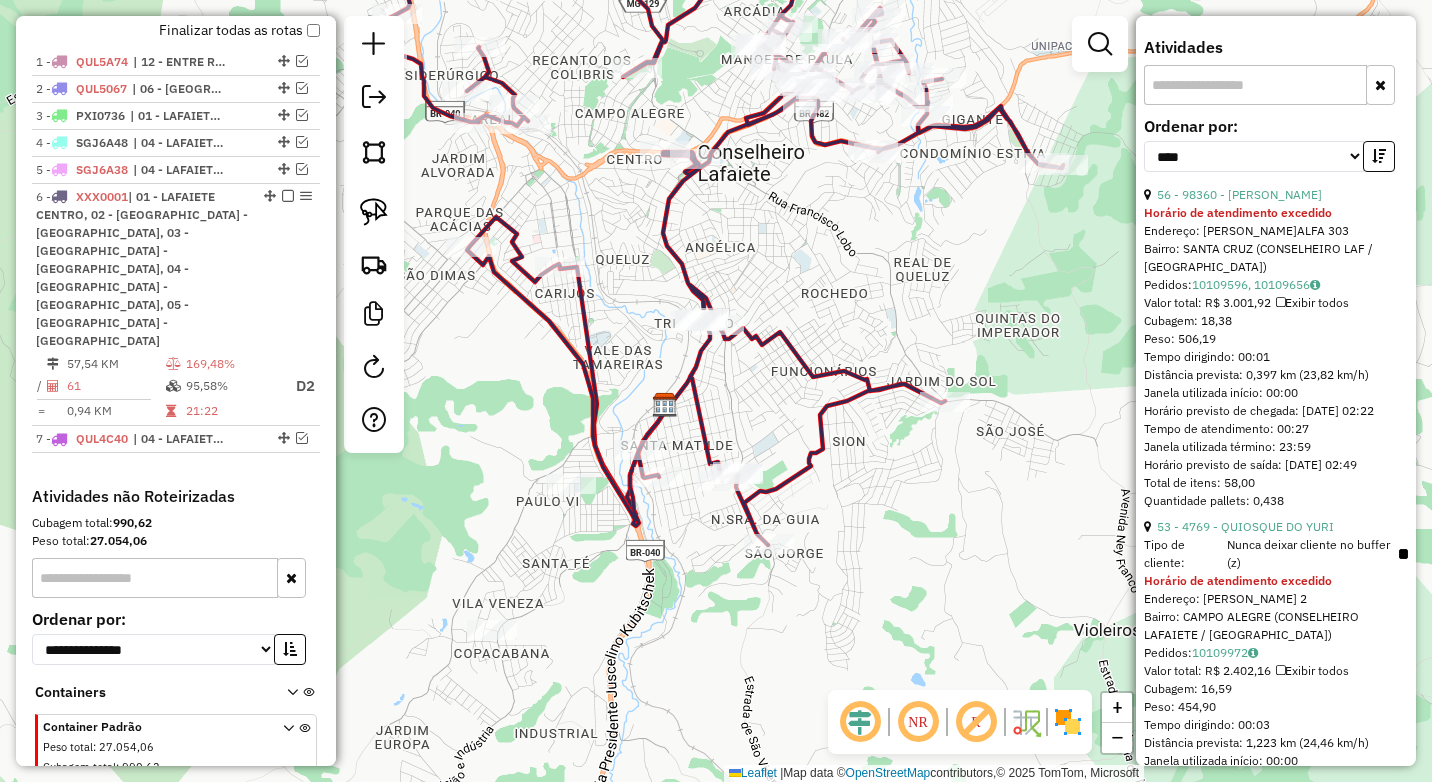 drag, startPoint x: 760, startPoint y: 465, endPoint x: 759, endPoint y: 422, distance: 43.011627 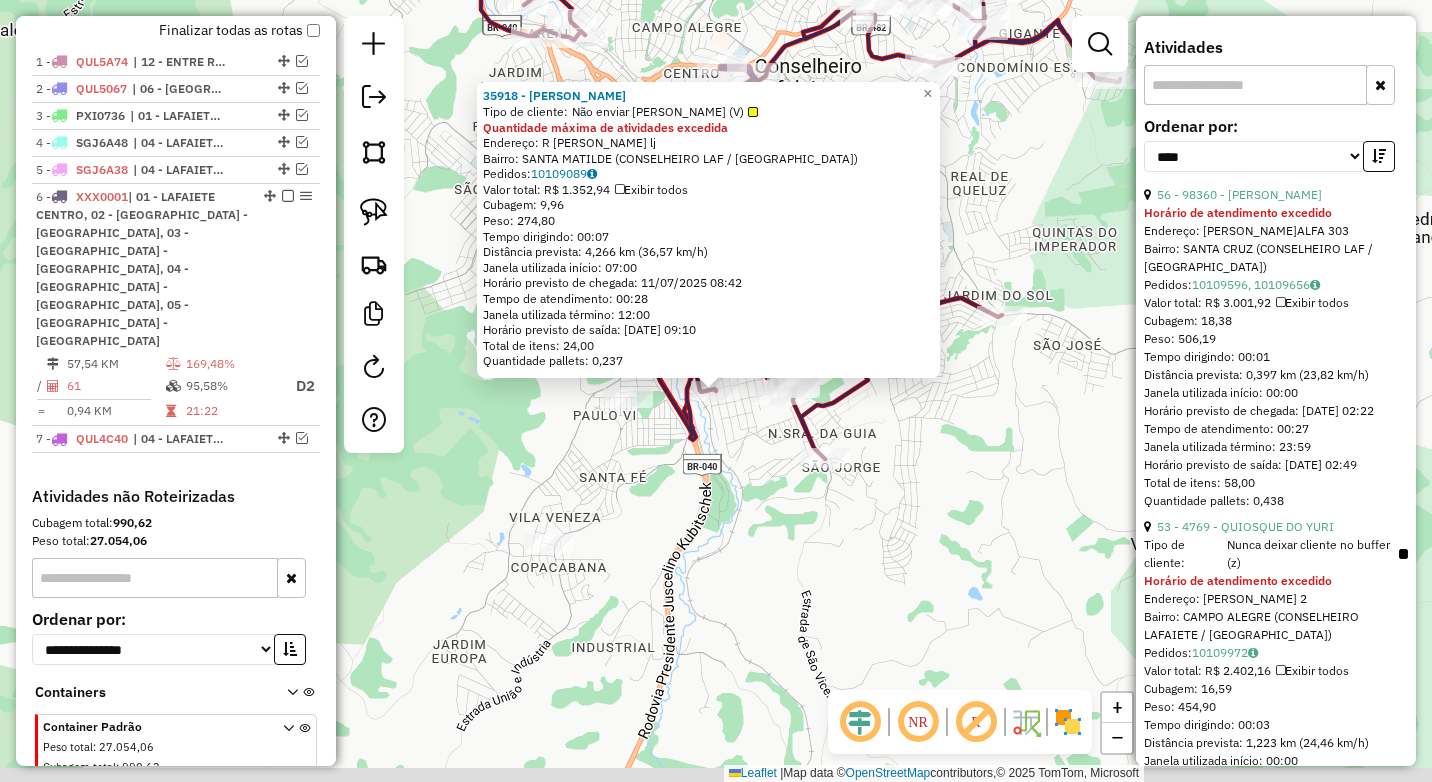 scroll, scrollTop: 726, scrollLeft: 0, axis: vertical 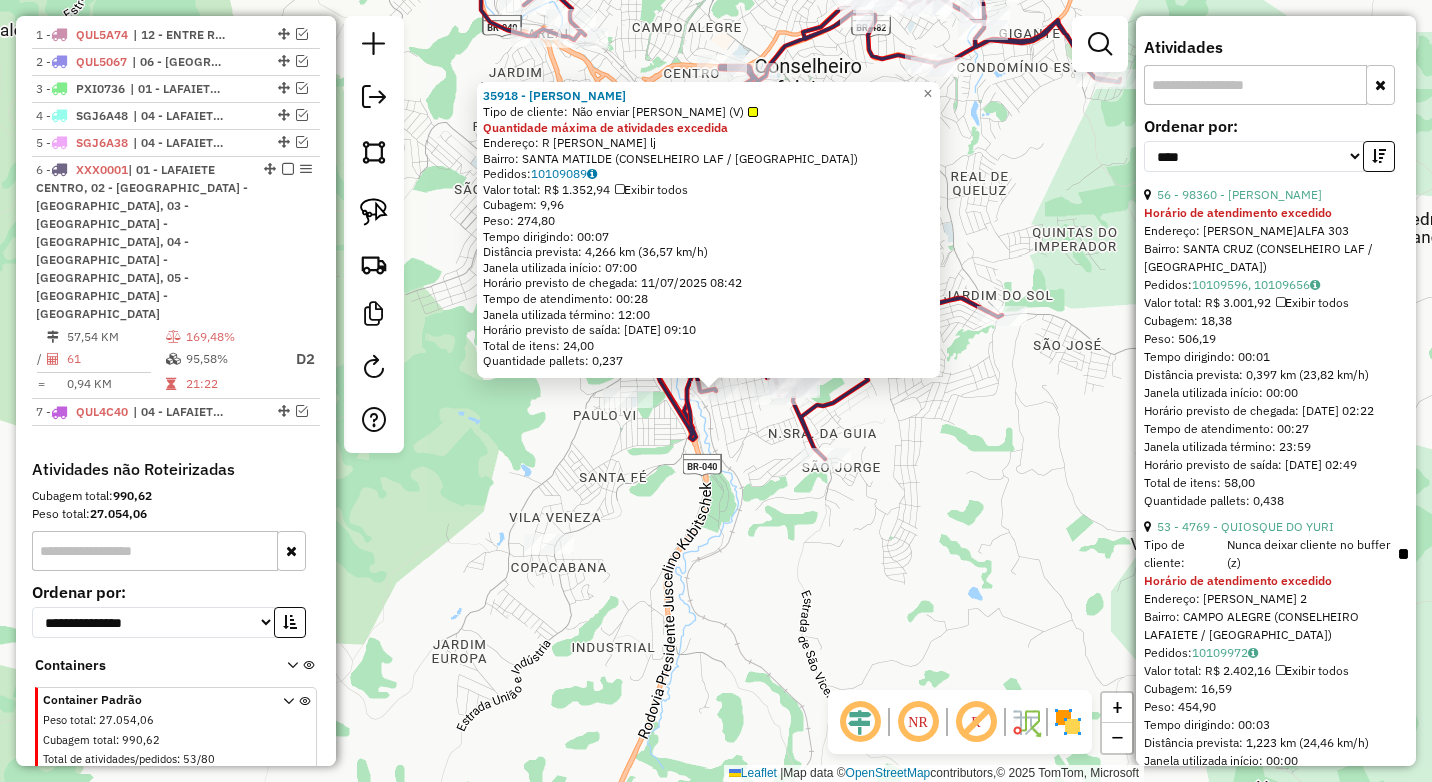 click on "35918 - [PERSON_NAME]  Tipo de cliente:   Não enviar [PERSON_NAME] (V)  Quantidade máxima de atividades excedida  Endereço: R   [PERSON_NAME]: SANTA MATILDE (CONSELHEIRO LAF / MG)   Pedidos:  10109089   Valor total: R$ 1.352,94   Exibir todos   Cubagem: 9,96  Peso: 274,80  Tempo dirigindo: 00:07   Distância prevista: 4,266 km (36,57 km/h)   Janela utilizada início: 07:00   Horário previsto de chegada: [DATE] 08:42   Tempo de atendimento: 00:28   Janela utilizada término: 12:00   Horário previsto de saída: [DATE] 09:10   Total de itens: 24,00   Quantidade pallets: 0,237  × Janela de atendimento Grade de atendimento Capacidade Transportadoras Veículos Cliente Pedidos  Rotas Selecione os dias de semana para filtrar as janelas de atendimento  Seg   Ter   Qua   Qui   Sex   Sáb   Dom  Informe o período da janela de atendimento: De: Até:  Filtrar exatamente a janela do cliente  Considerar janela de atendimento padrão   Seg   Ter   Qua   Qui   Sex   Sáb   Dom  De:" 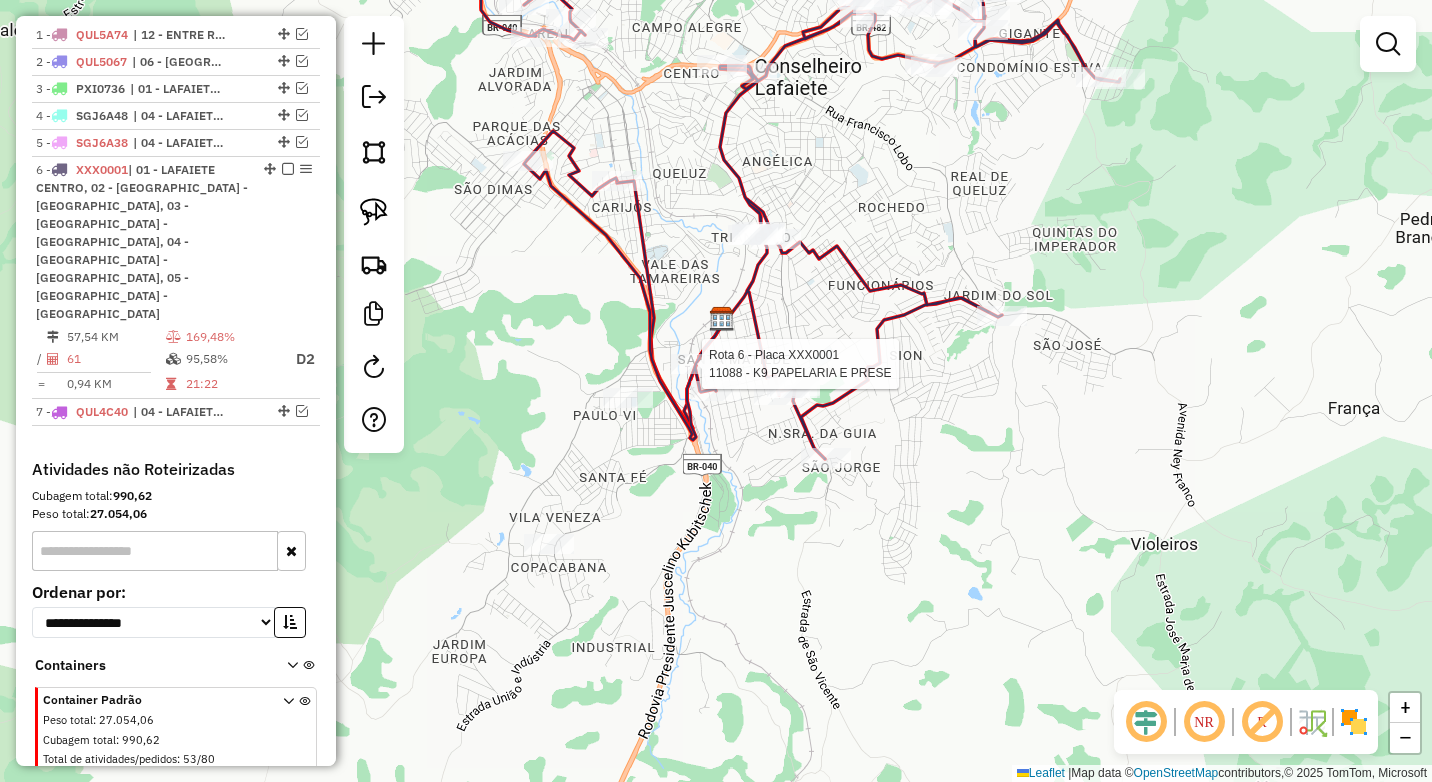select on "*********" 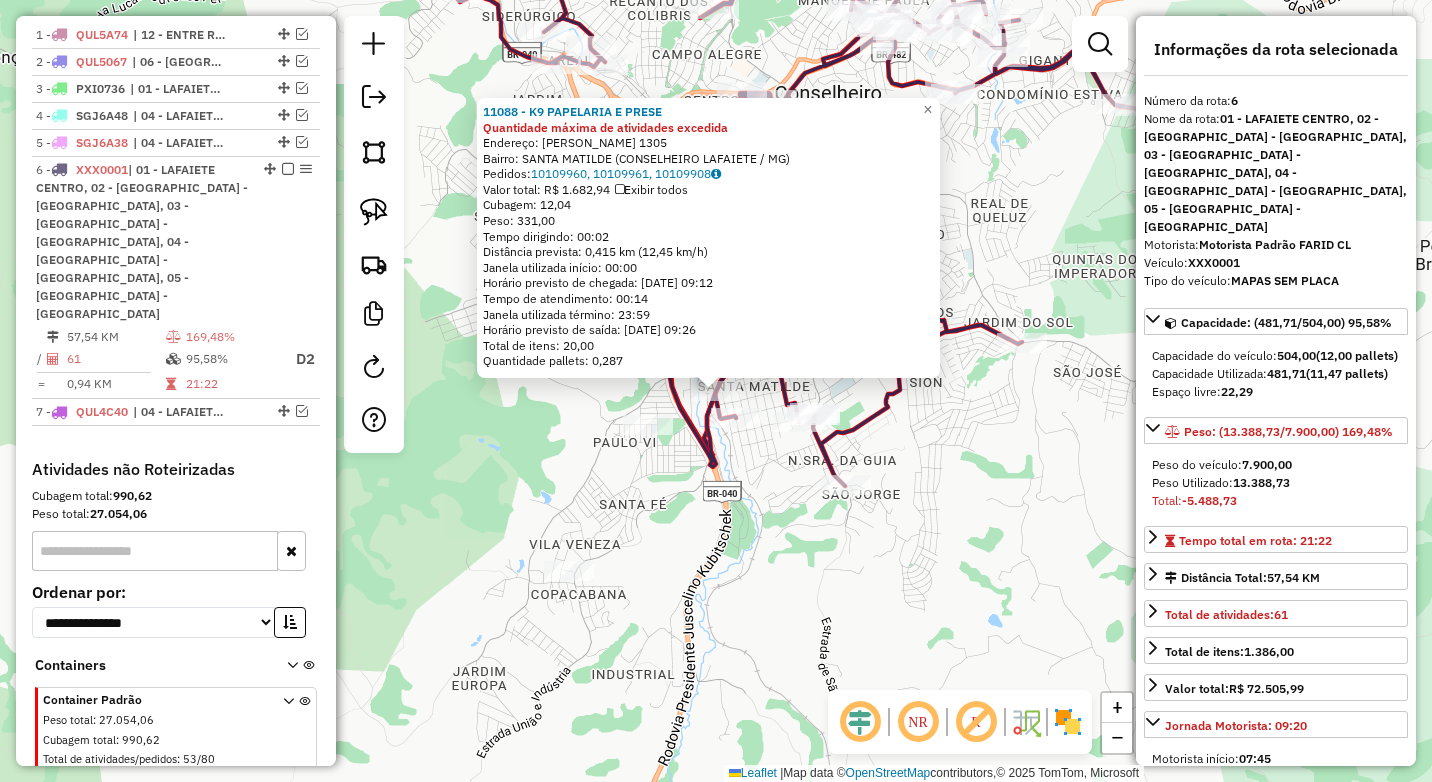 click on "11088 - K9 PAPELARIA E PRESE Quantidade máxima de atividades excedida  Endereço:  [PERSON_NAME] 1305   Bairro: SANTA MATILDE (CONSELHEIRO LAFAIETE / MG)   Pedidos:  10109960, 10109961, 10109908   Valor total: R$ 1.682,94   Exibir todos   Cubagem: 12,04  Peso: 331,00  Tempo dirigindo: 00:02   Distância prevista: 0,415 km (12,45 km/h)   [GEOGRAPHIC_DATA] utilizada início: 00:00   Horário previsto de chegada: [DATE] 09:12   Tempo de atendimento: 00:14   Janela utilizada término: 23:59   Horário previsto de saída: [DATE] 09:26   Total de itens: 20,00   Quantidade pallets: 0,287  × Janela de atendimento Grade de atendimento Capacidade Transportadoras Veículos Cliente Pedidos  Rotas Selecione os dias de semana para filtrar as janelas de atendimento  Seg   Ter   Qua   Qui   Sex   Sáb   Dom  Informe o período da janela de atendimento: De: Até:  Filtrar exatamente a janela do cliente  Considerar janela de atendimento padrão  Selecione os dias de semana para filtrar as grades de atendimento  Seg   Ter" 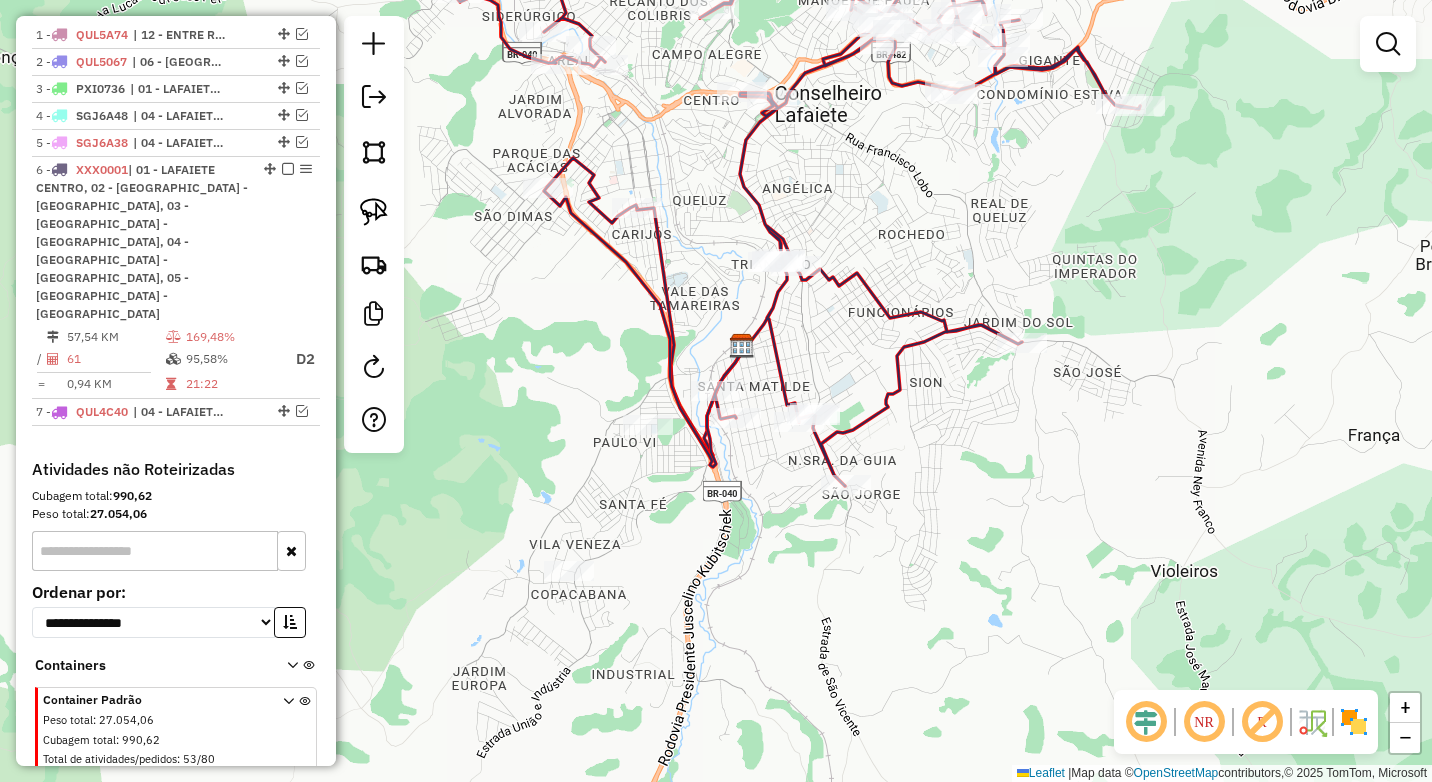 click 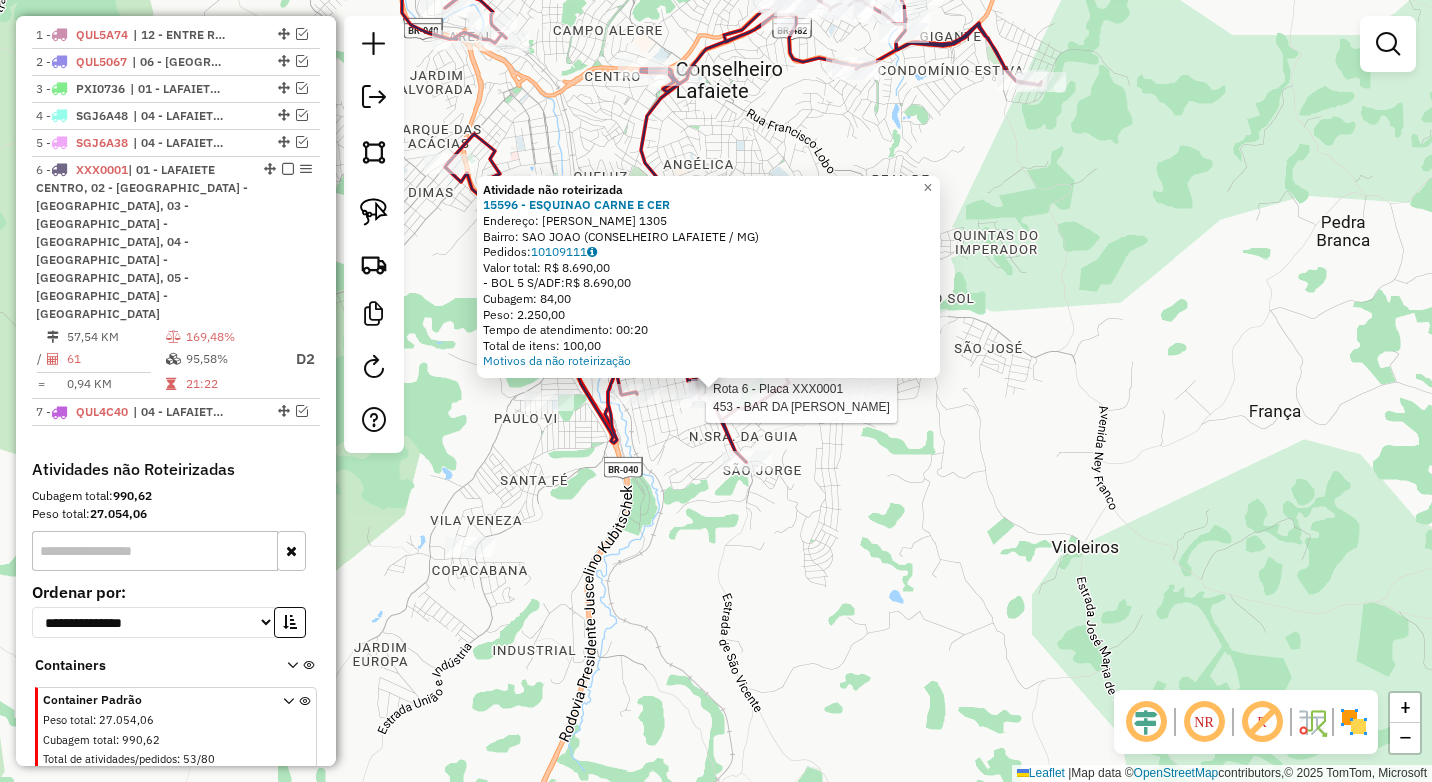 click 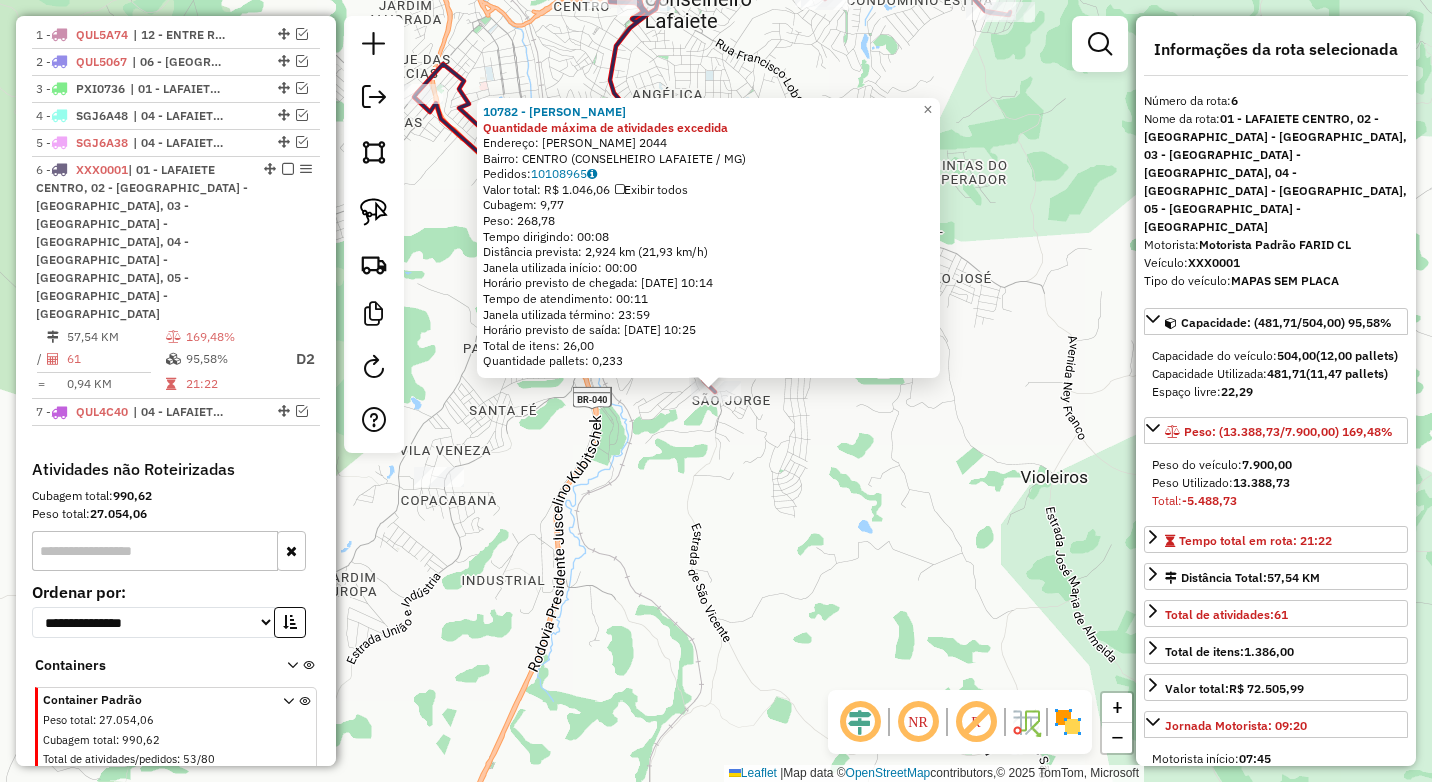 click on "10782 - [PERSON_NAME] Quantidade máxima de atividades excedida  Endereço:  [PERSON_NAME] 2044   Bairro: CENTRO (CONSELHEIRO LAFAIETE / MG)   Pedidos:  10108965   Valor total: R$ 1.046,06   Exibir todos   Cubagem: 9,77  Peso: 268,78  Tempo dirigindo: 00:08   Distância prevista: 2,924 km (21,93 km/h)   Janela utilizada início: 00:00   Horário previsto de chegada: [DATE] 10:14   Tempo de atendimento: 00:11   Janela utilizada término: 23:59   Horário previsto de saída: [DATE] 10:25   Total de itens: 26,00   Quantidade pallets: 0,233  × Janela de atendimento Grade de atendimento Capacidade Transportadoras Veículos Cliente Pedidos  Rotas Selecione os dias de semana para filtrar as janelas de atendimento  Seg   Ter   Qua   Qui   Sex   Sáb   Dom  Informe o período da janela de atendimento: De: Até:  Filtrar exatamente a janela do cliente  Considerar janela de atendimento padrão  Selecione os dias de semana para filtrar as grades de atendimento  Seg   Ter   Qua   Qui   Sex   Sáb   Dom  +" 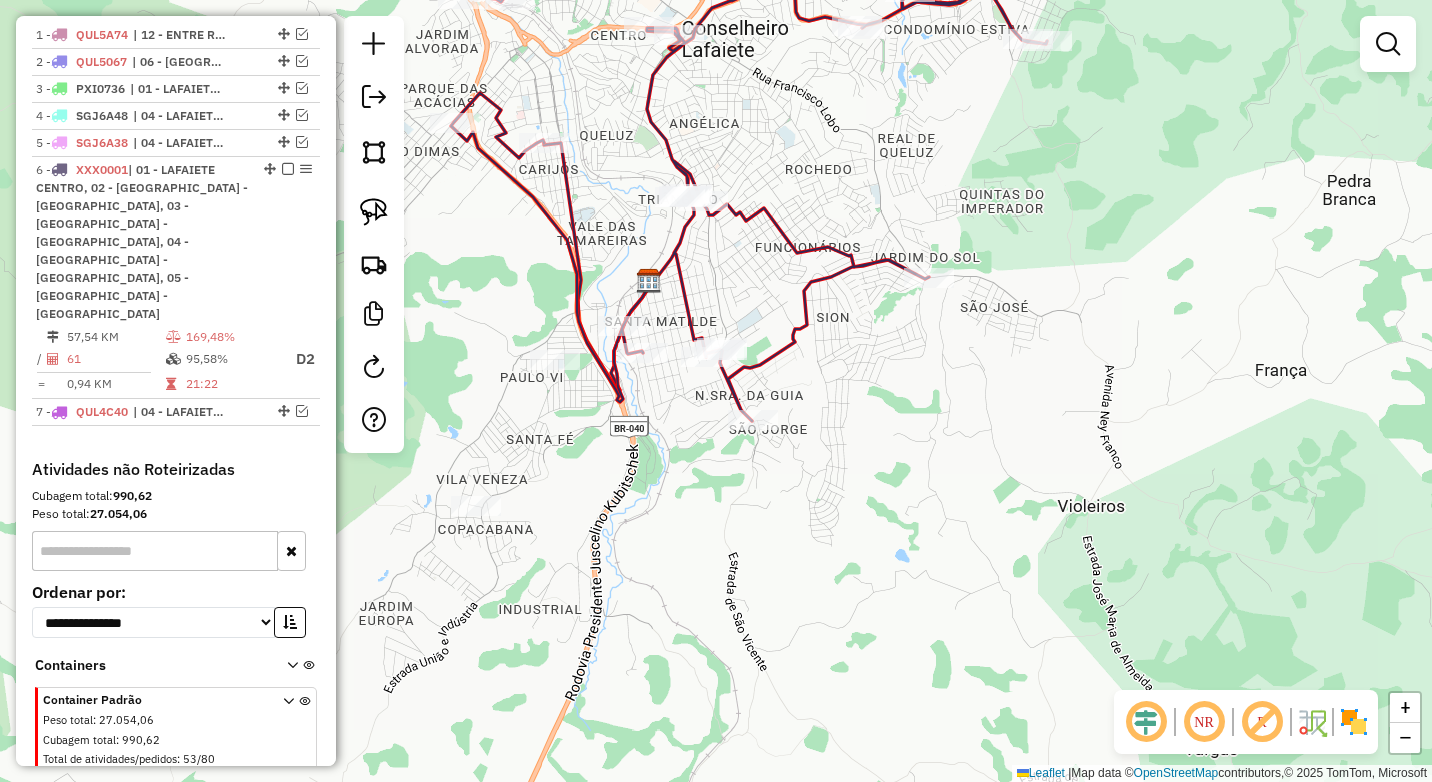drag, startPoint x: 676, startPoint y: 537, endPoint x: 589, endPoint y: 522, distance: 88.28363 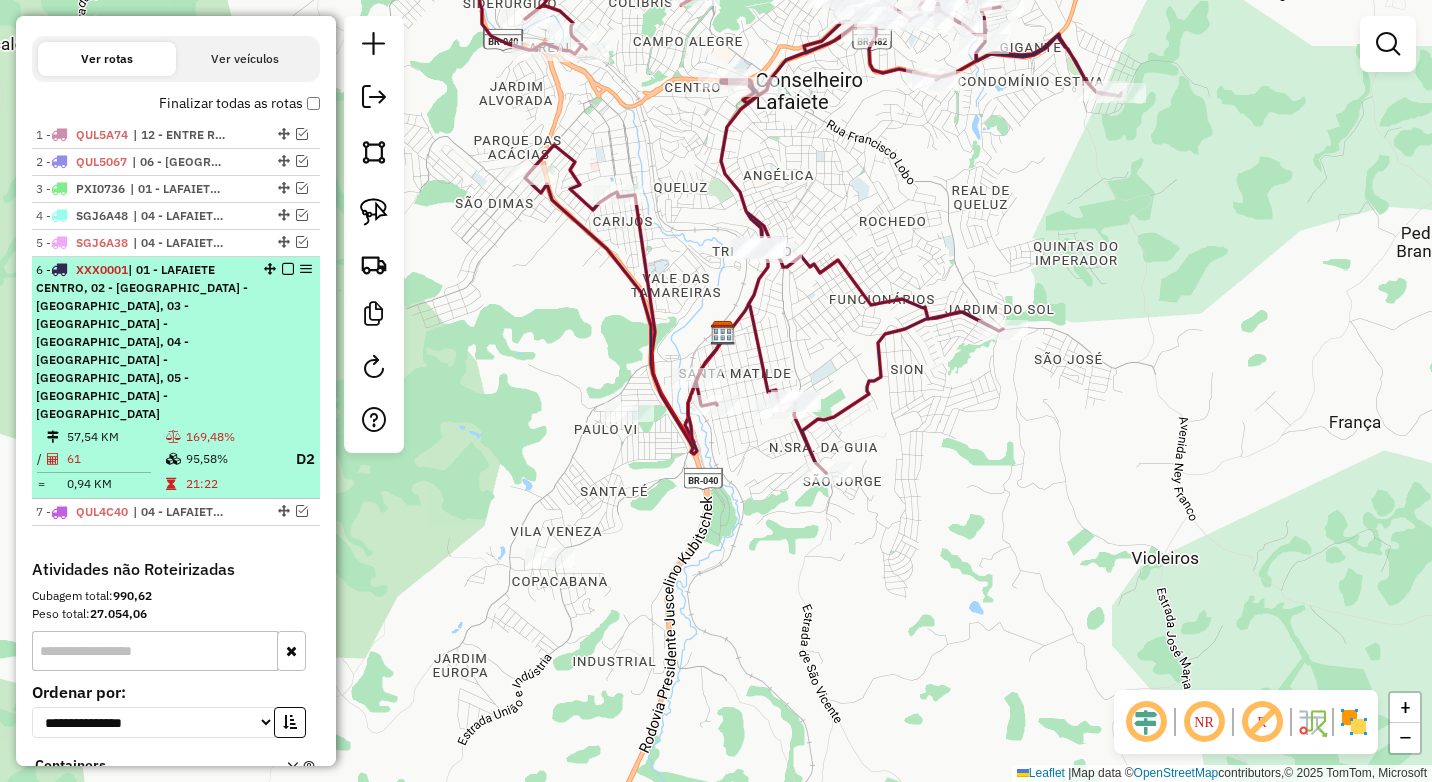 scroll, scrollTop: 526, scrollLeft: 0, axis: vertical 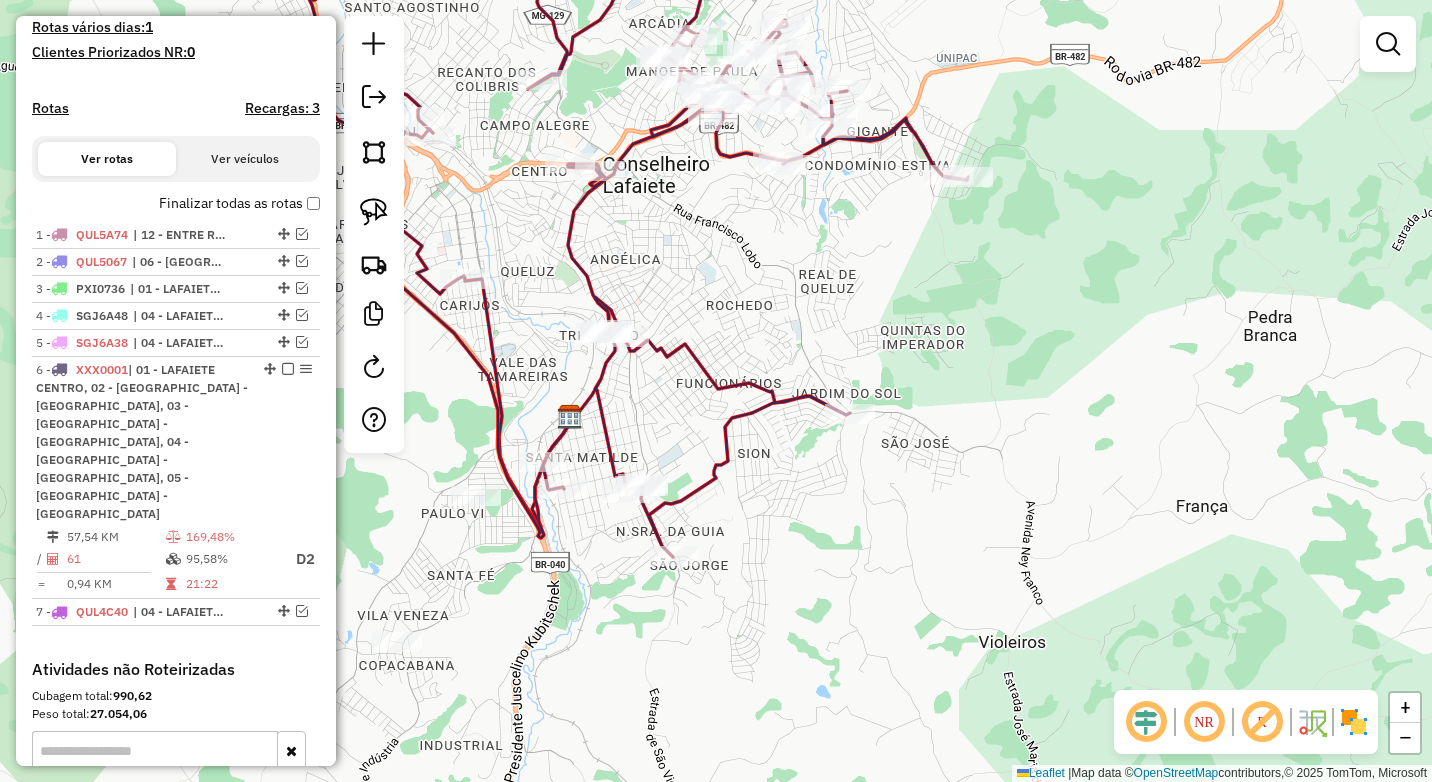 click on "Janela de atendimento Grade de atendimento Capacidade Transportadoras Veículos Cliente Pedidos  Rotas Selecione os dias de semana para filtrar as janelas de atendimento  Seg   Ter   Qua   Qui   Sex   Sáb   Dom  Informe o período da janela de atendimento: De: Até:  Filtrar exatamente a janela do cliente  Considerar janela de atendimento padrão  Selecione os dias de semana para filtrar as grades de atendimento  Seg   Ter   Qua   Qui   Sex   Sáb   Dom   Considerar clientes sem dia de atendimento cadastrado  Clientes fora do dia de atendimento selecionado Filtrar as atividades entre os valores definidos abaixo:  Peso mínimo:  ****  Peso máximo:  ****  Cubagem mínima:   Cubagem máxima:   De:   Até:  Filtrar as atividades entre o tempo de atendimento definido abaixo:  De:   Até:   Considerar capacidade total dos clientes não roteirizados Transportadora: Selecione um ou mais itens Tipo de veículo: Selecione um ou mais itens Veículo: Selecione um ou mais itens Motorista: Selecione um ou mais itens De:" 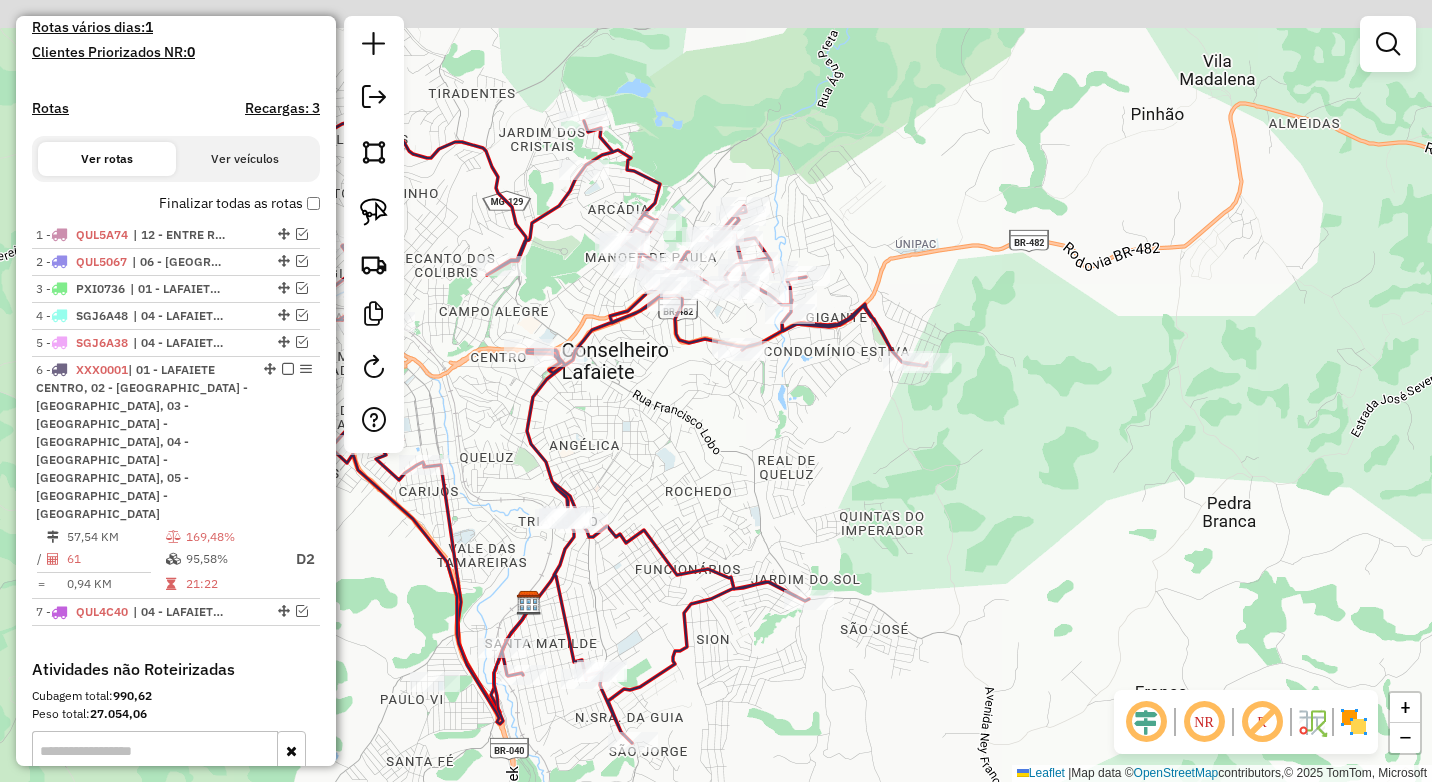 drag, startPoint x: 762, startPoint y: 418, endPoint x: 743, endPoint y: 474, distance: 59.135437 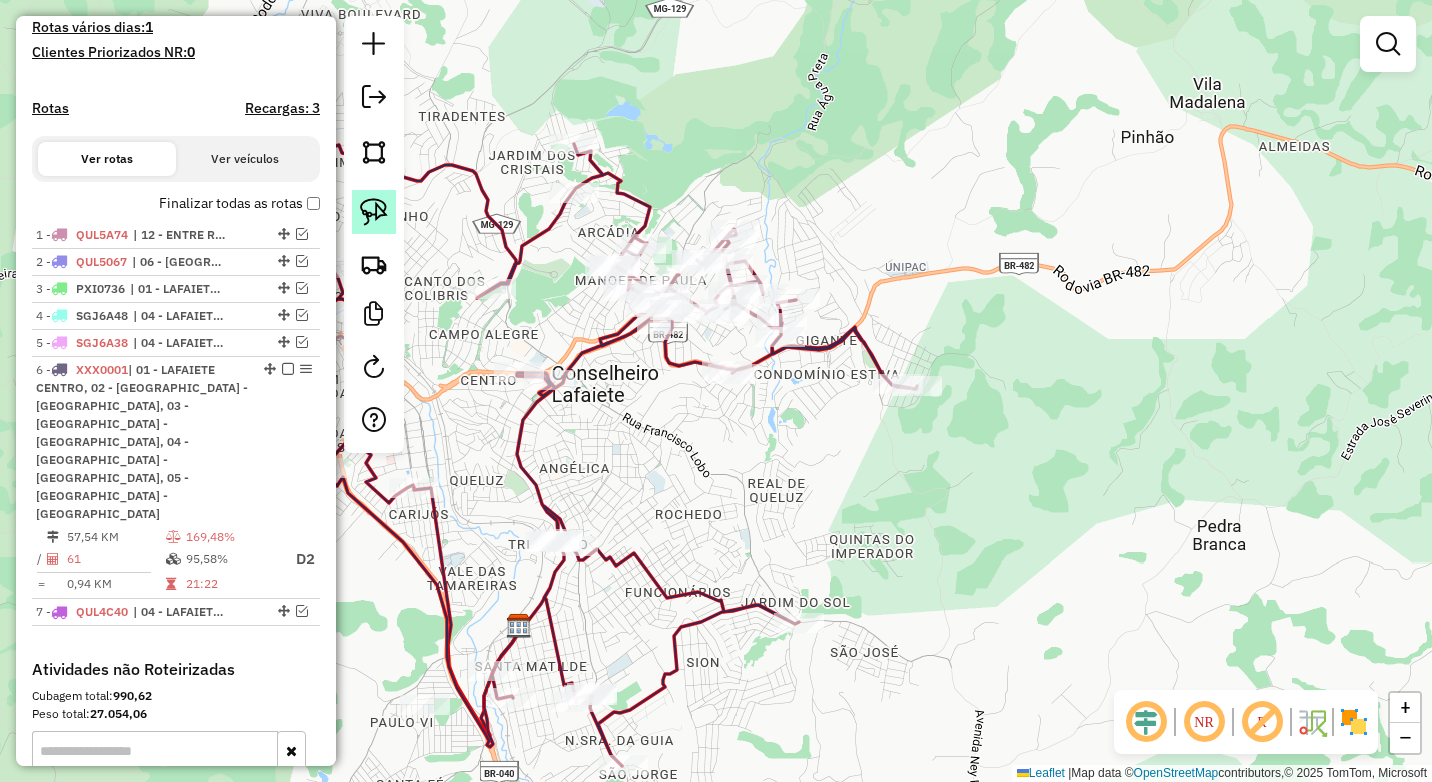 click 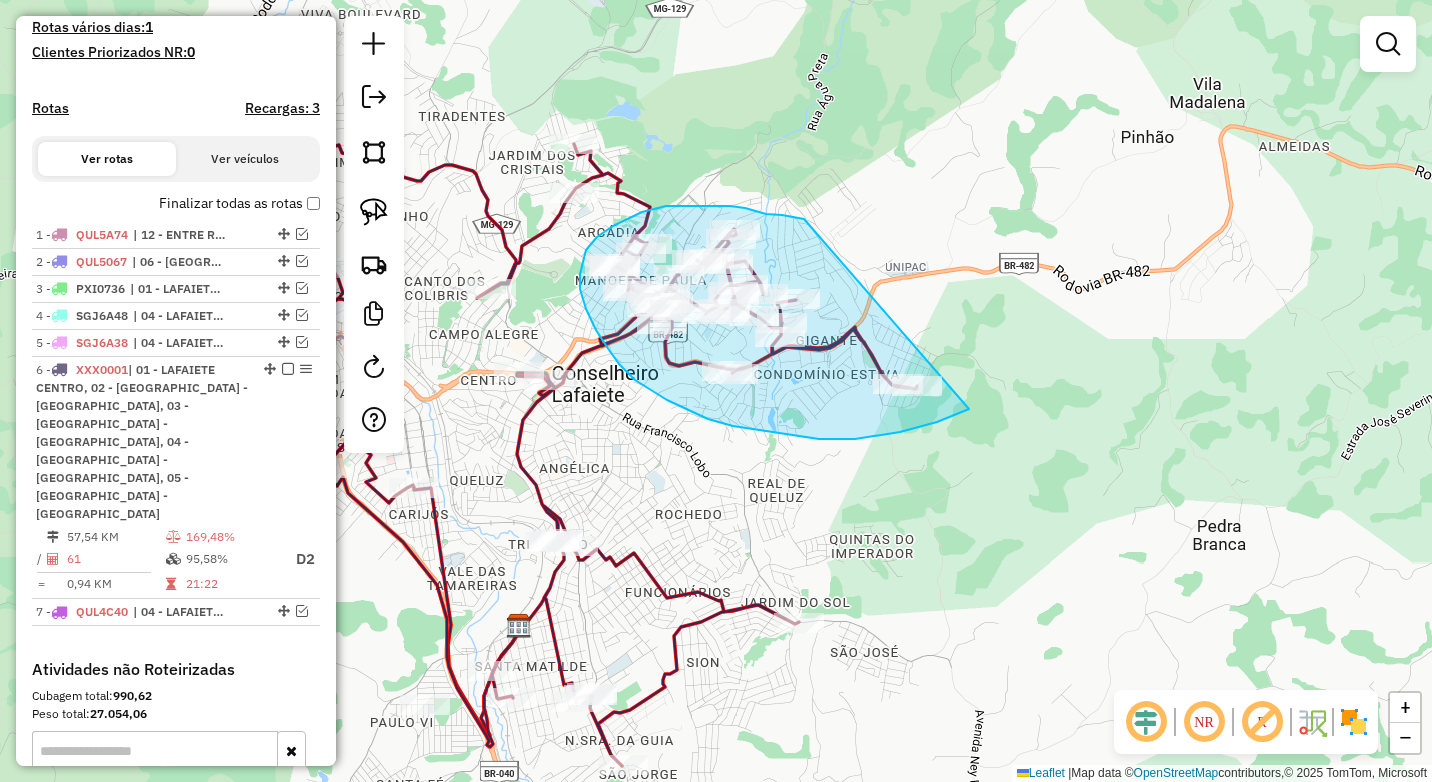 drag, startPoint x: 804, startPoint y: 219, endPoint x: 1005, endPoint y: 391, distance: 264.54678 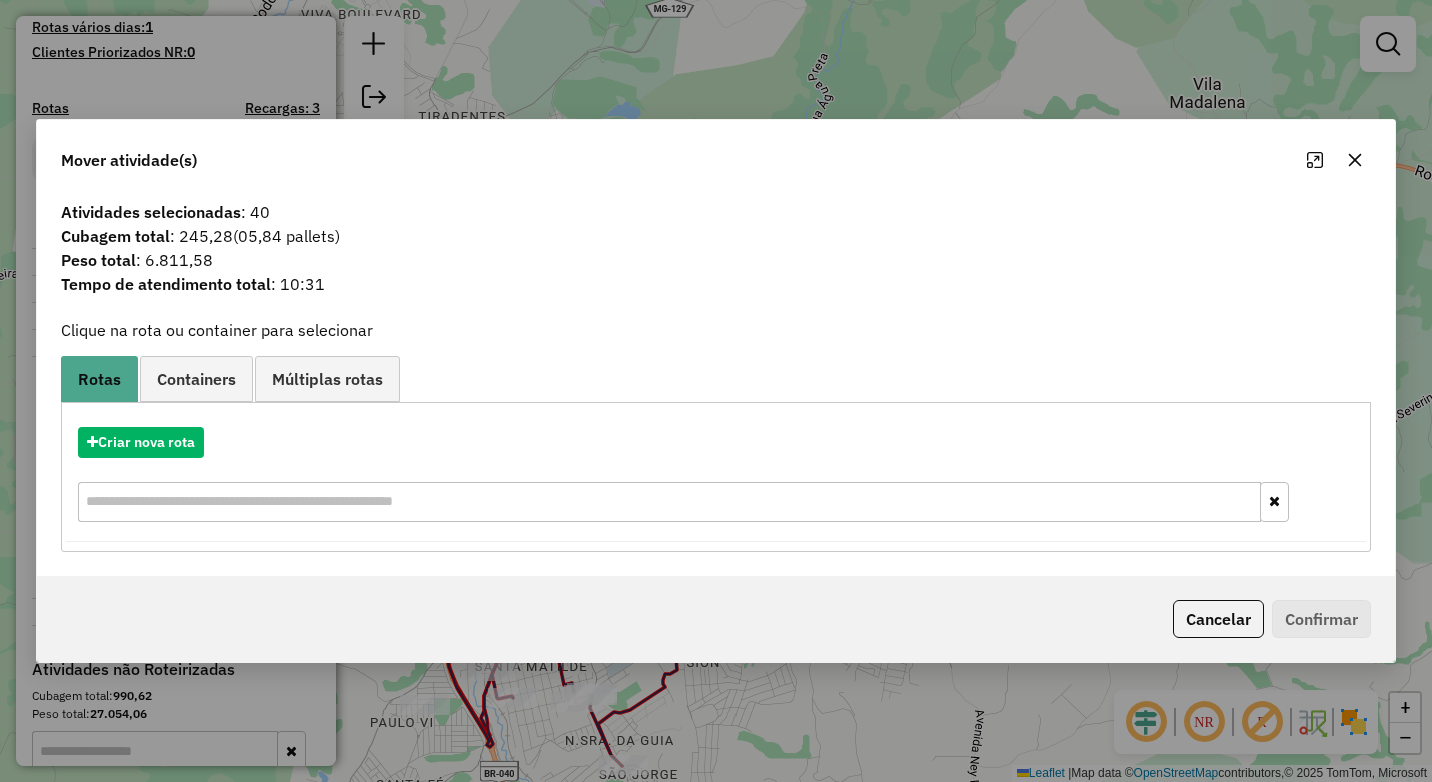 click 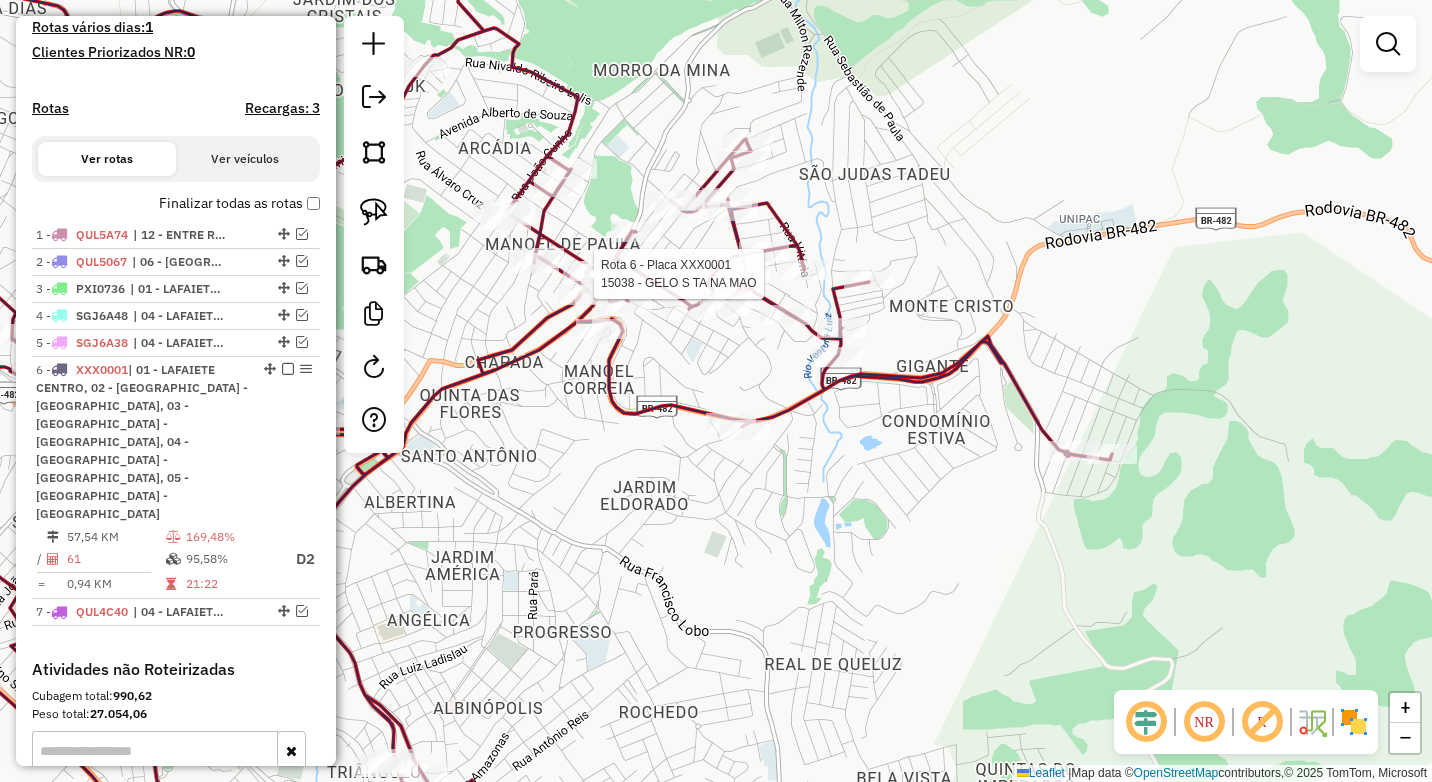 select on "*********" 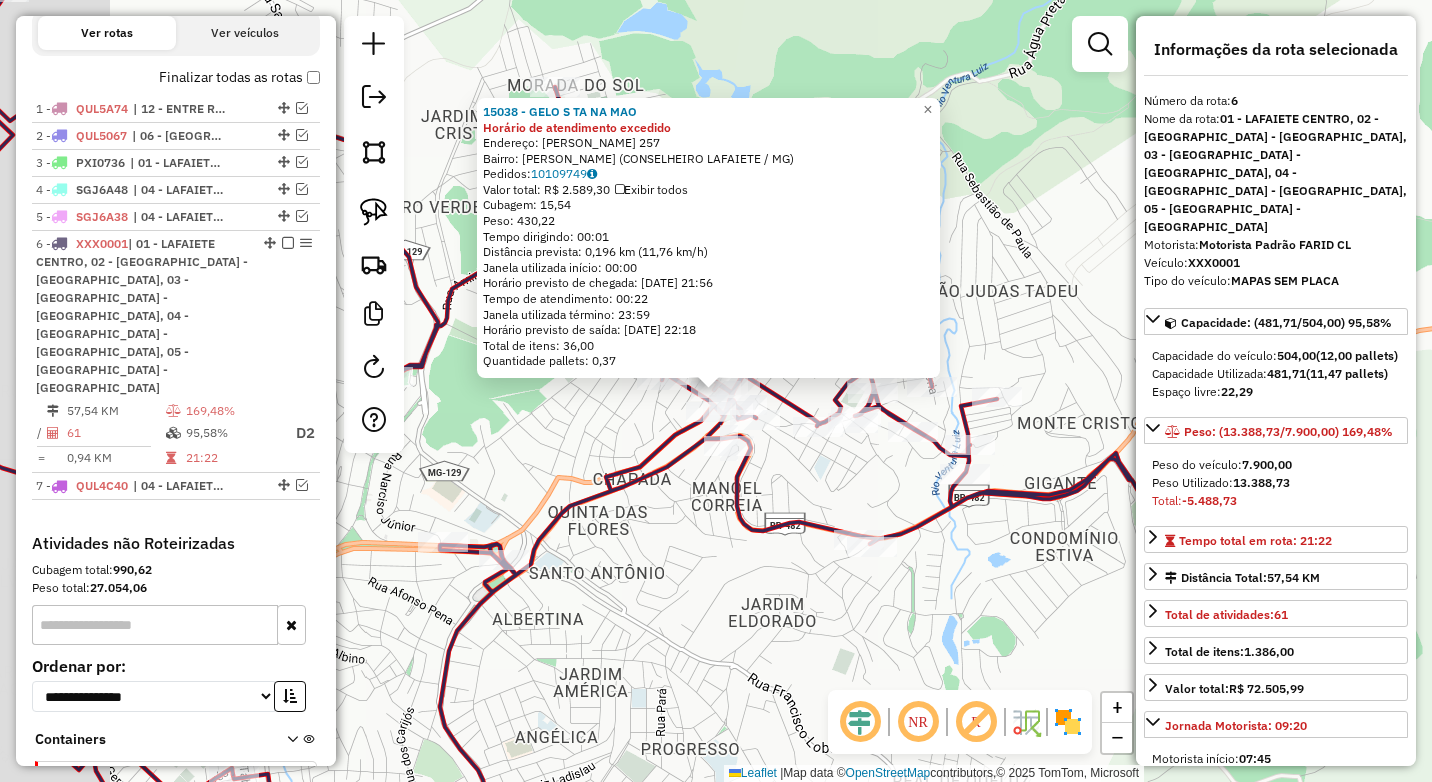 scroll, scrollTop: 726, scrollLeft: 0, axis: vertical 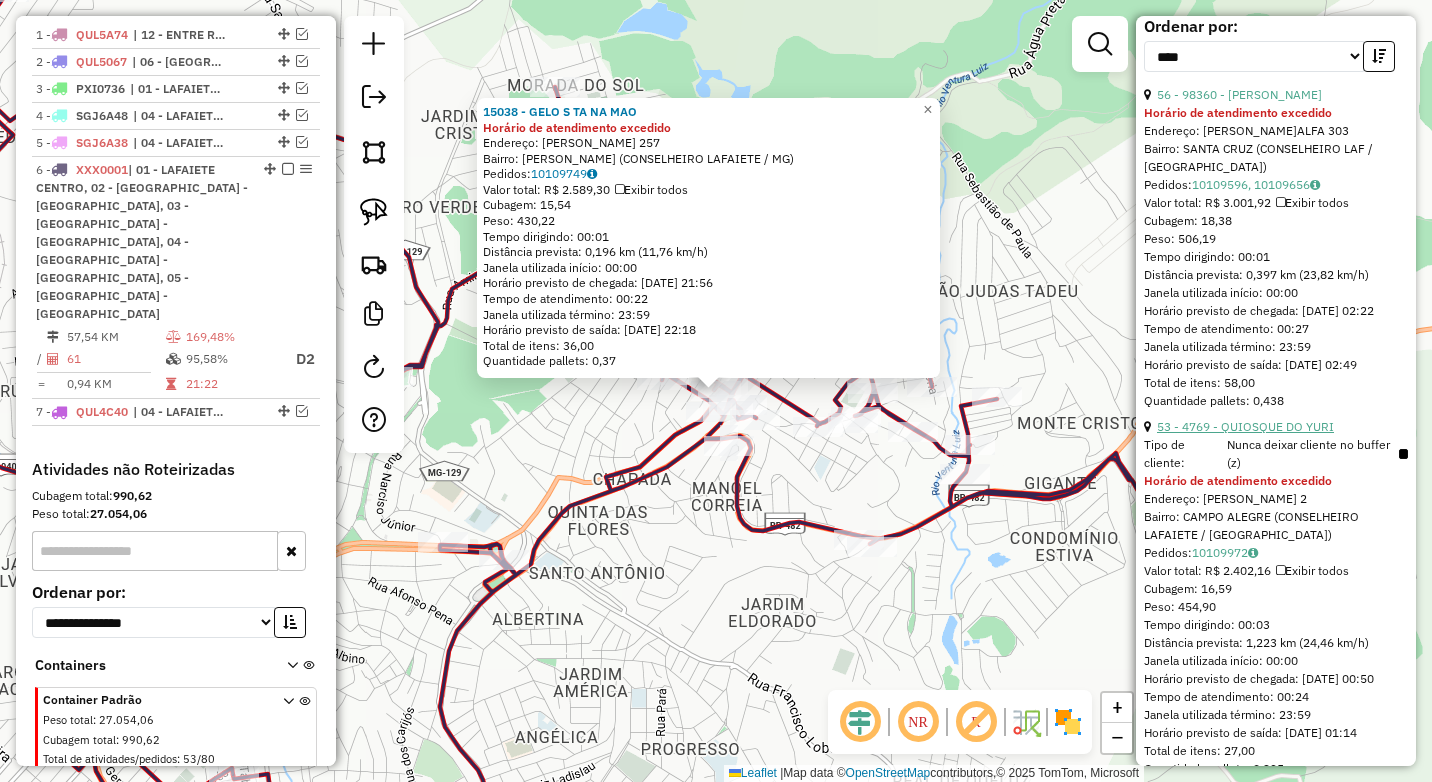 click on "53 - 4769 - QUIOSQUE DO YURI" at bounding box center [1245, 426] 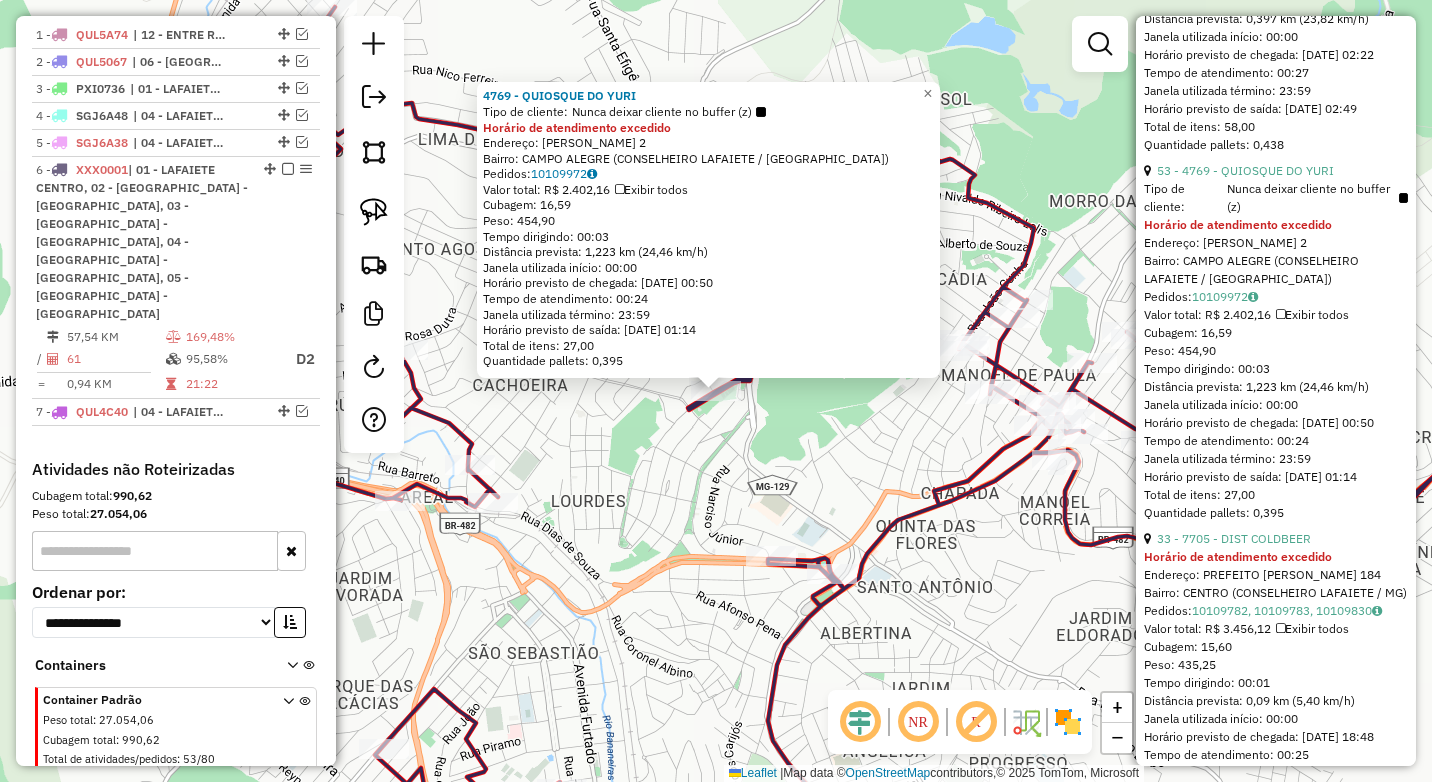 scroll, scrollTop: 1200, scrollLeft: 0, axis: vertical 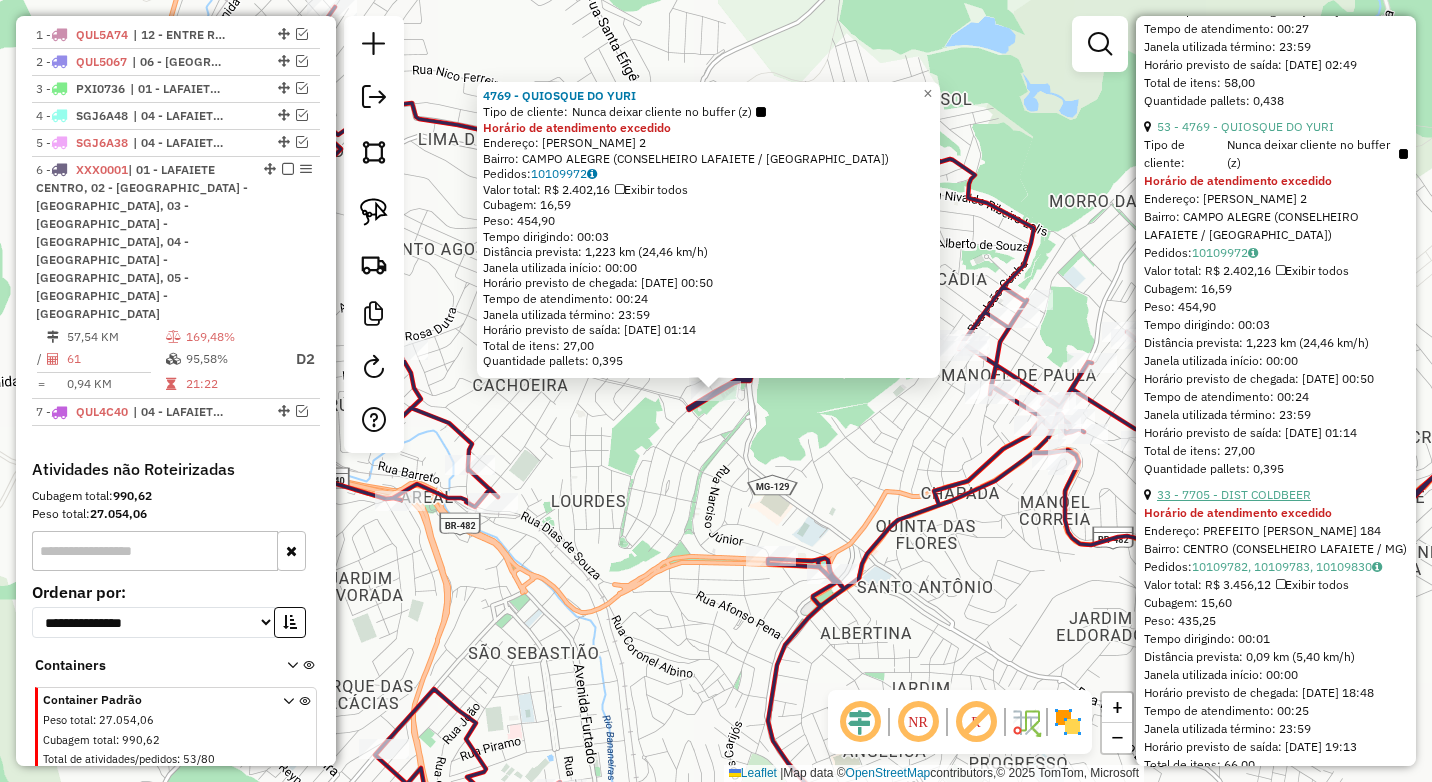 click on "33 - 7705 - DIST COLDBEER" at bounding box center (1234, 494) 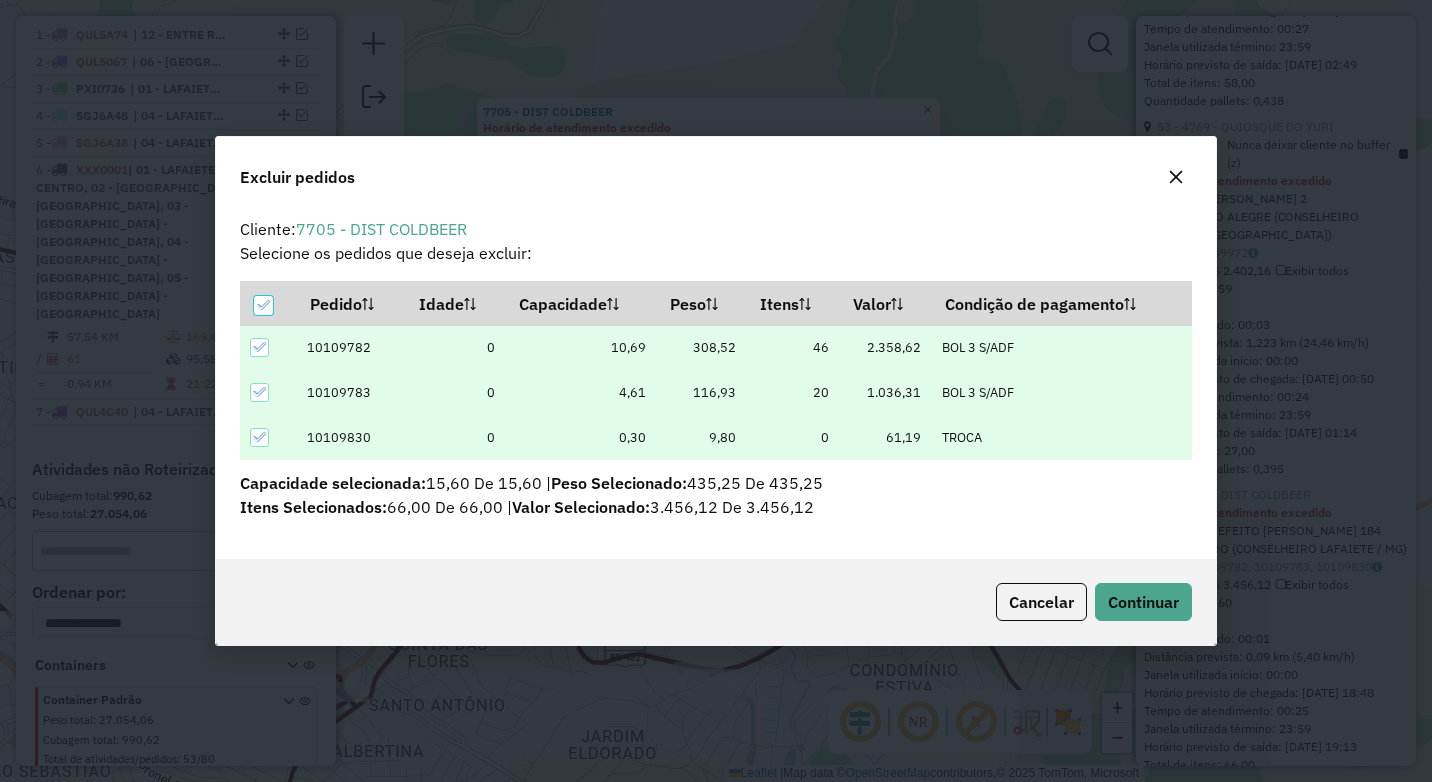 scroll, scrollTop: 0, scrollLeft: 0, axis: both 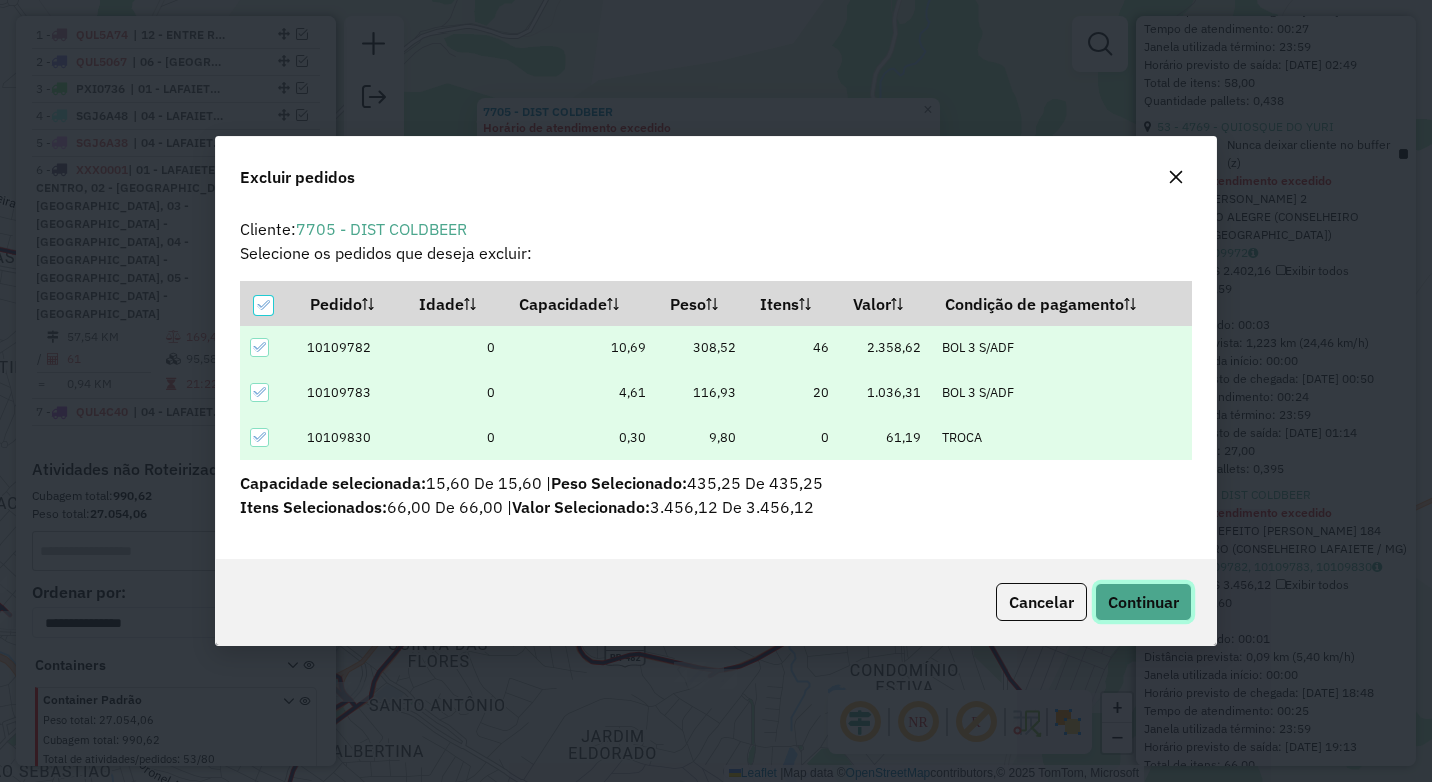 click on "Continuar" 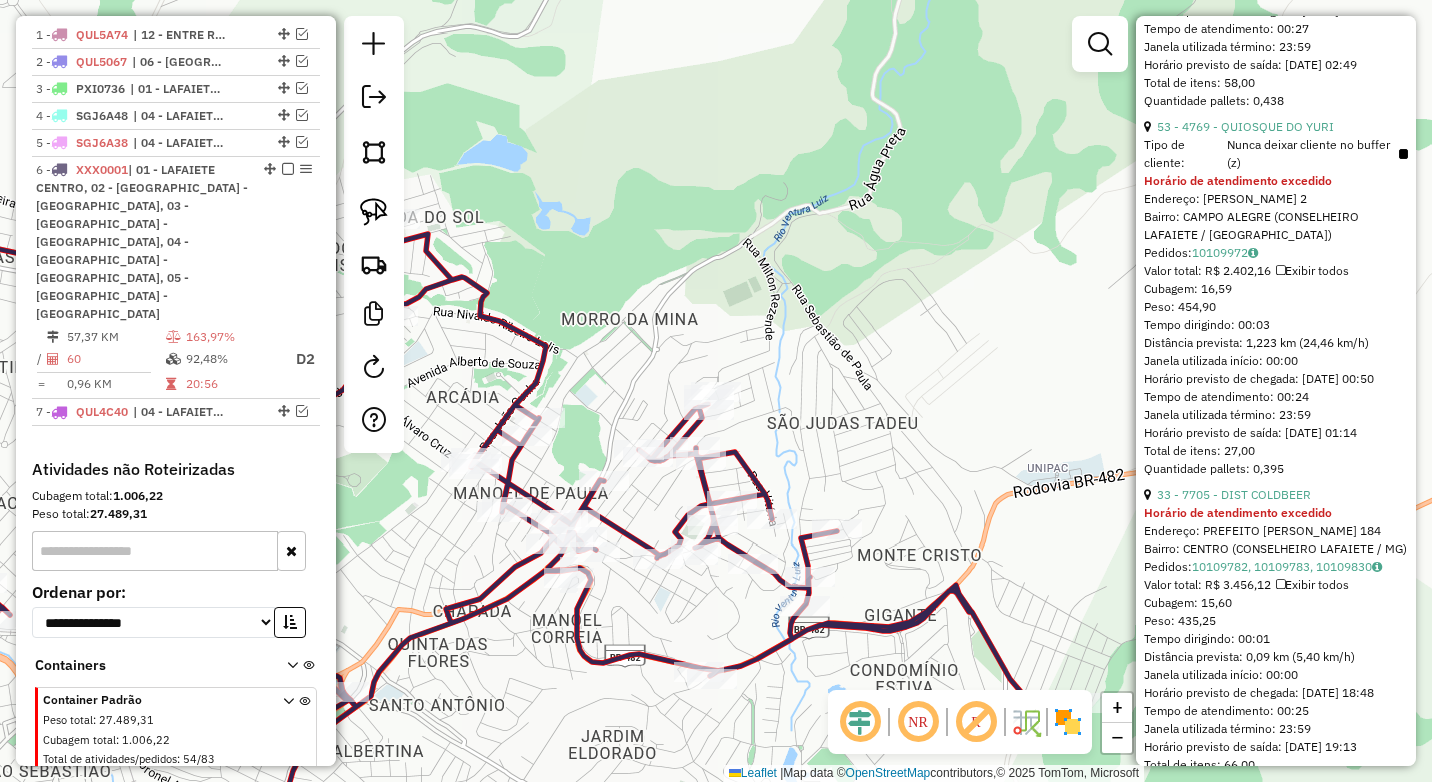 scroll, scrollTop: 482, scrollLeft: 0, axis: vertical 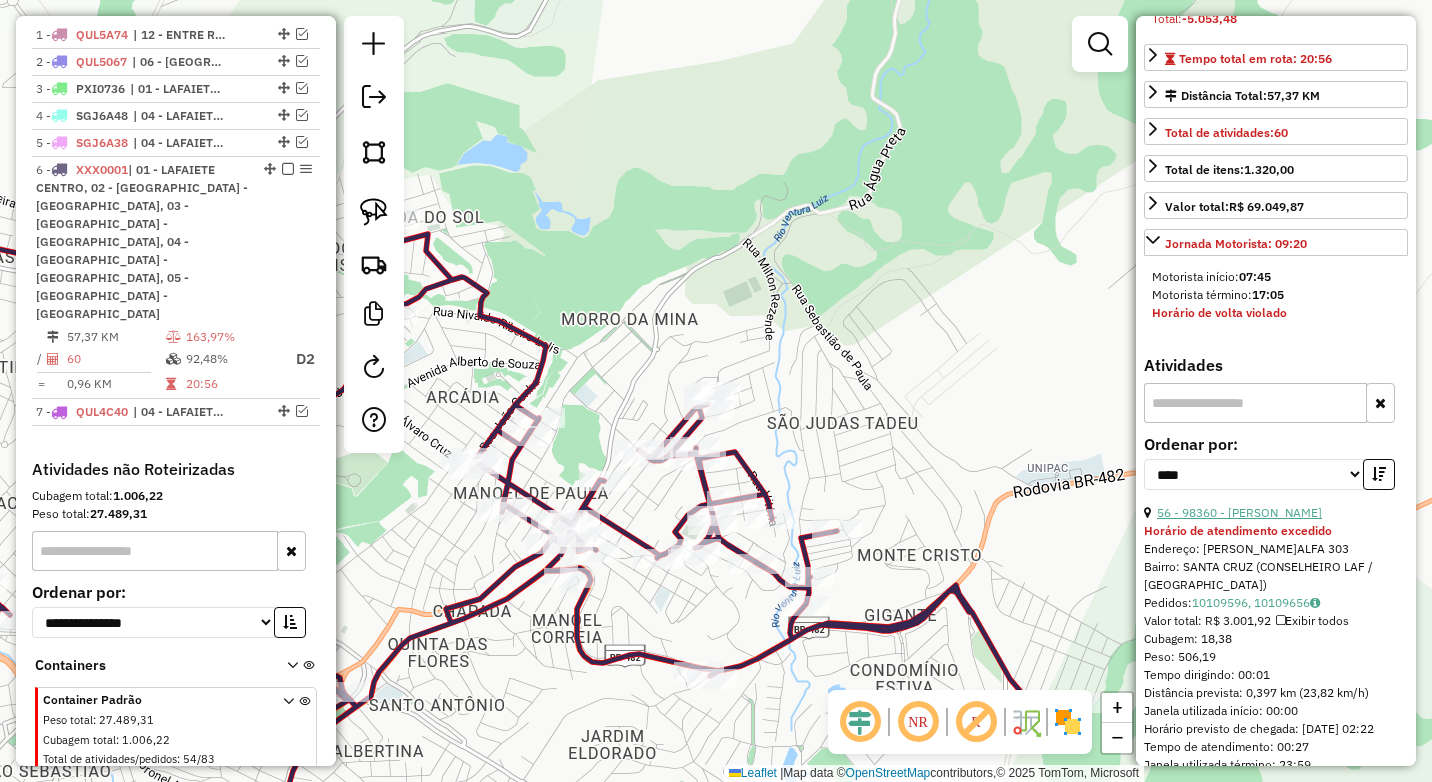 click on "56 - 98360 - [PERSON_NAME]" at bounding box center [1239, 512] 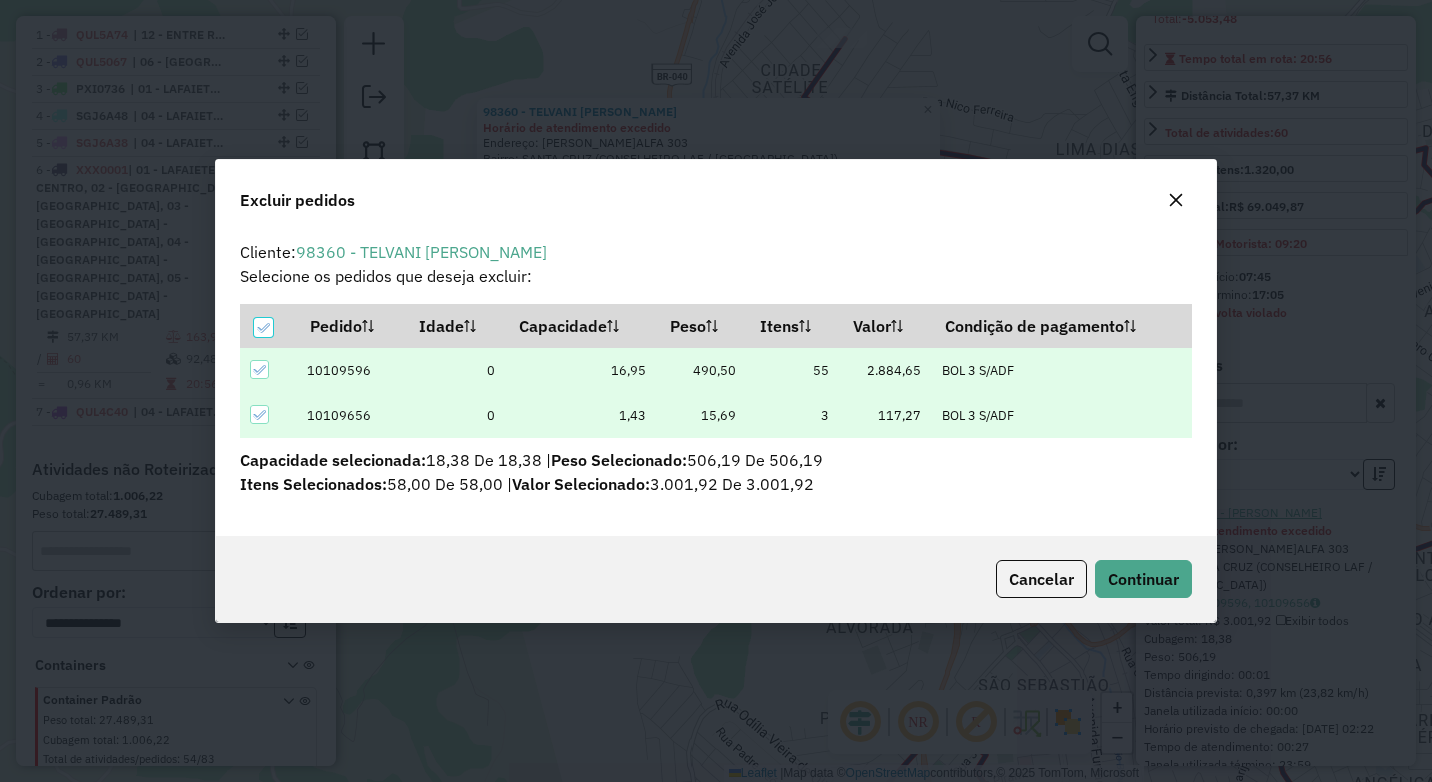 scroll, scrollTop: 0, scrollLeft: 0, axis: both 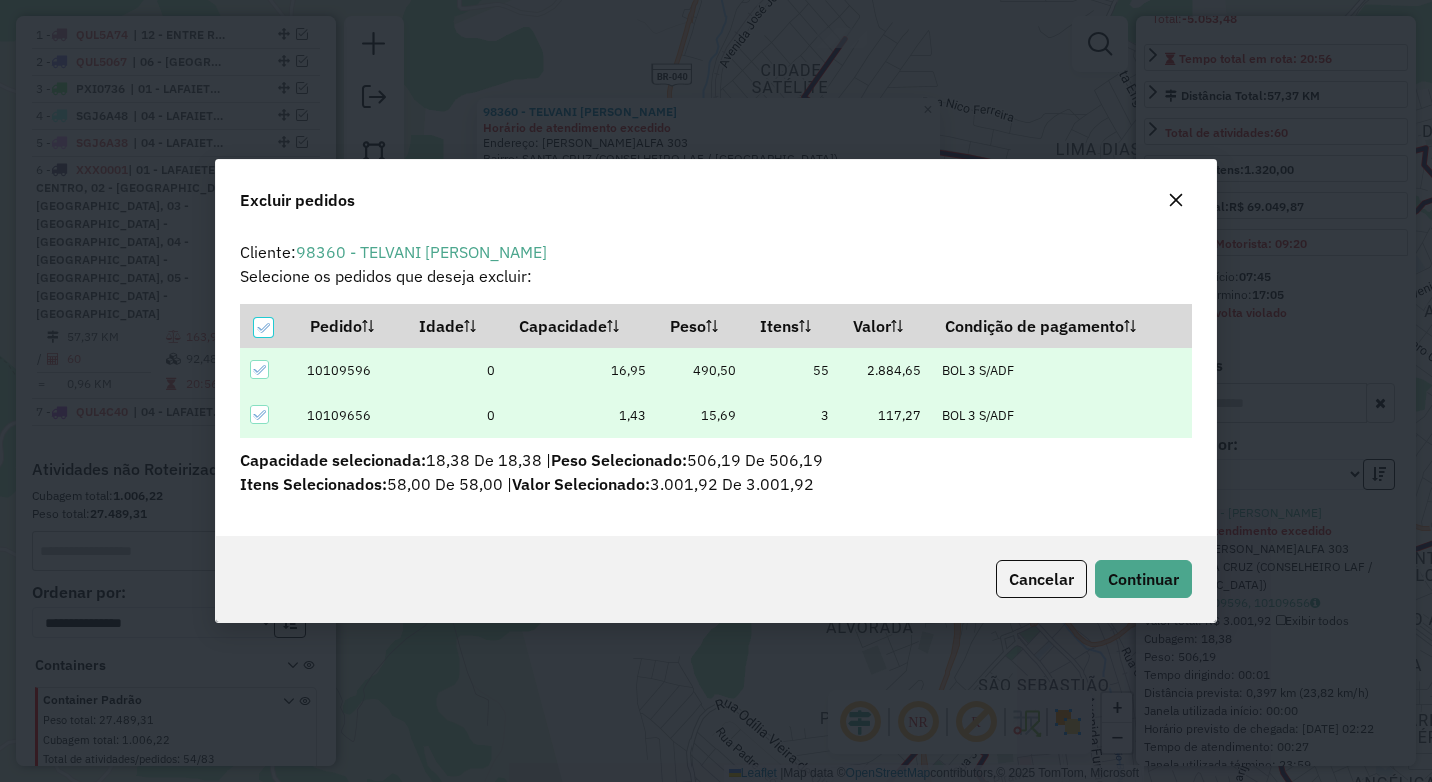 click on "Cancelar  Continuar" 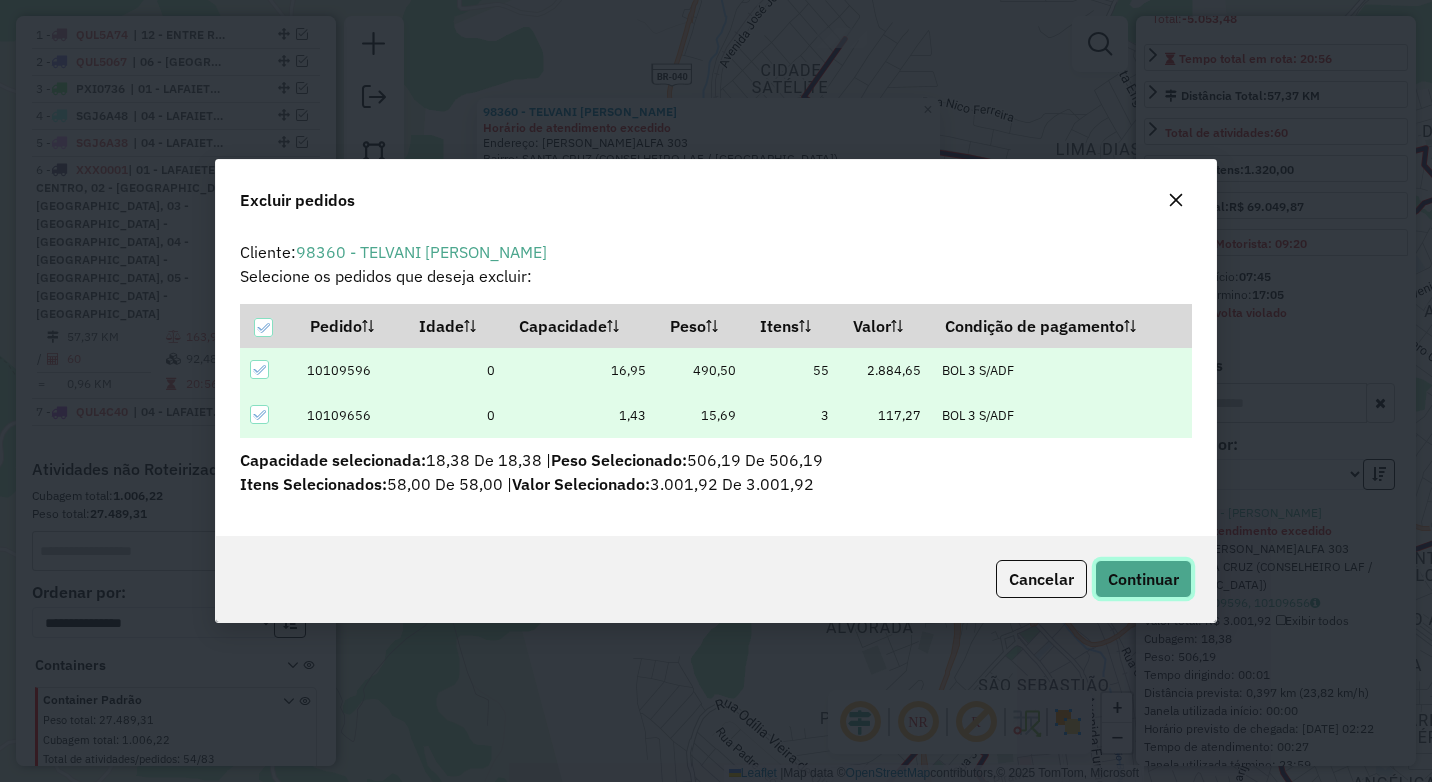click on "Continuar" 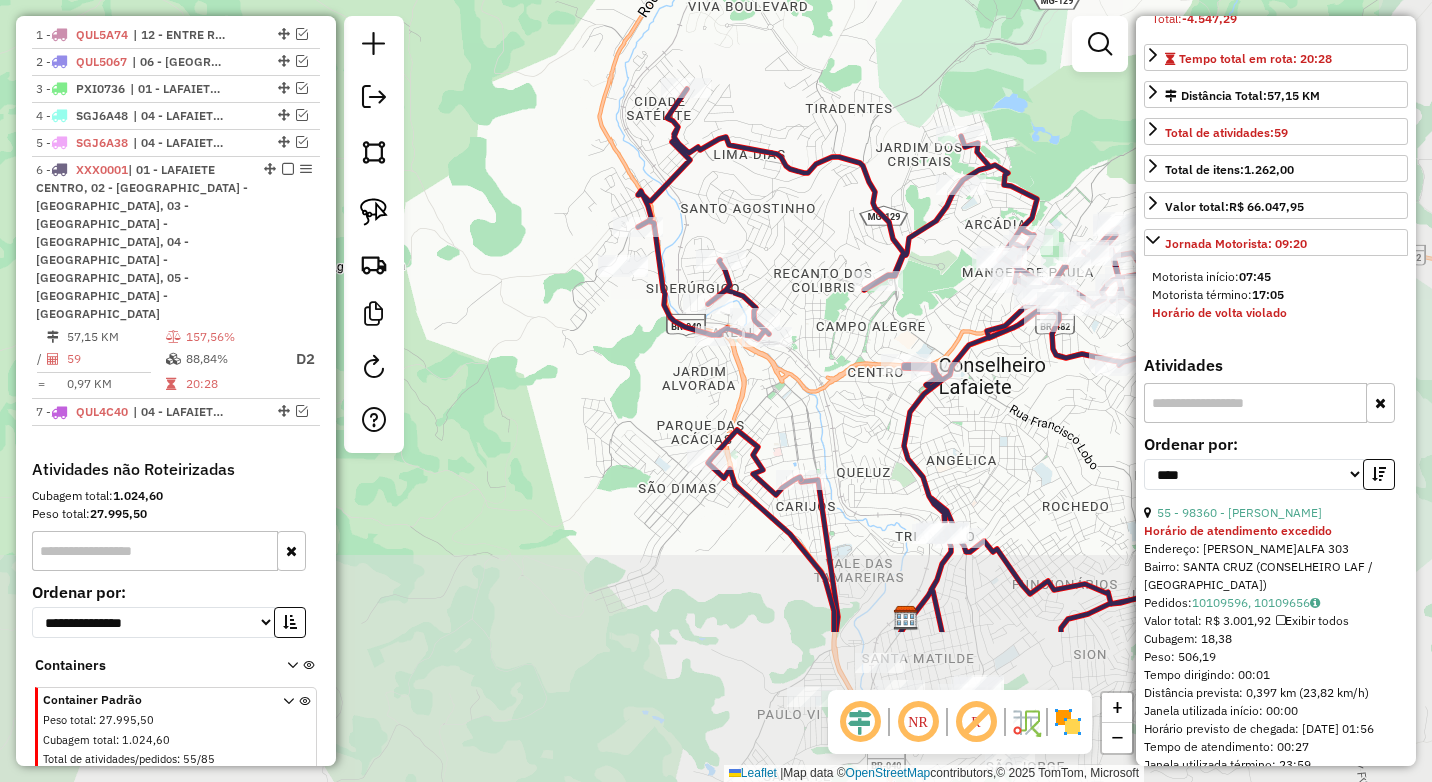 drag, startPoint x: 738, startPoint y: 633, endPoint x: 642, endPoint y: 364, distance: 285.61688 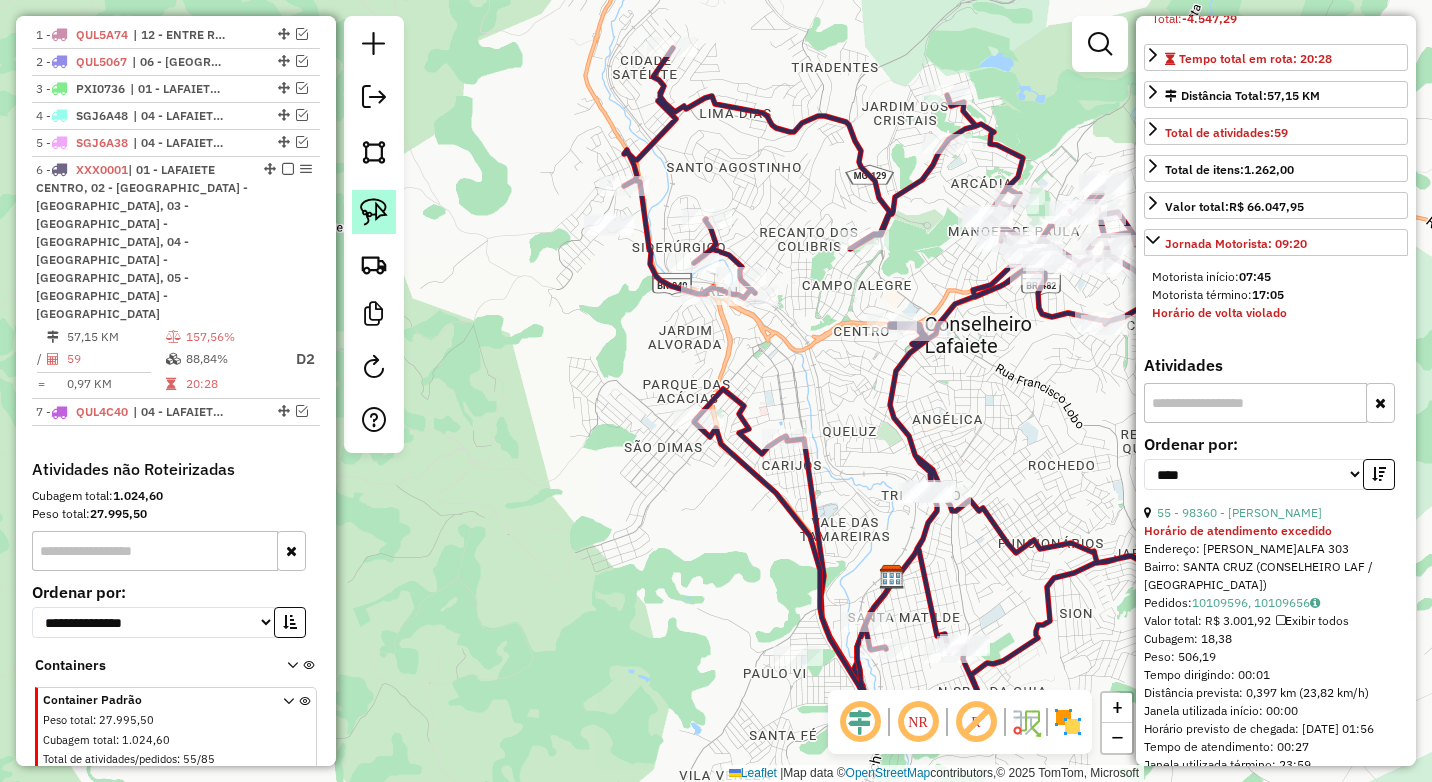 click 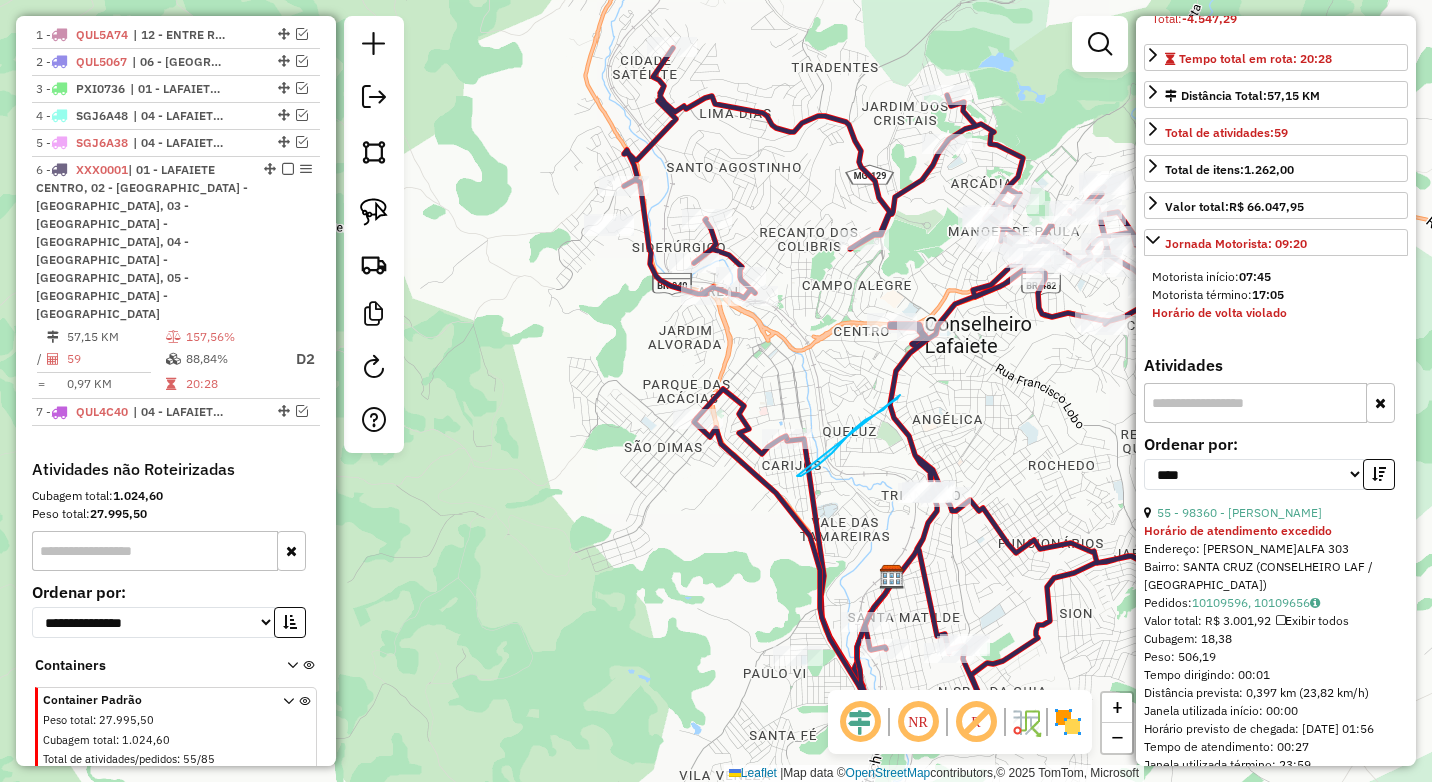 drag, startPoint x: 797, startPoint y: 476, endPoint x: 851, endPoint y: 432, distance: 69.656296 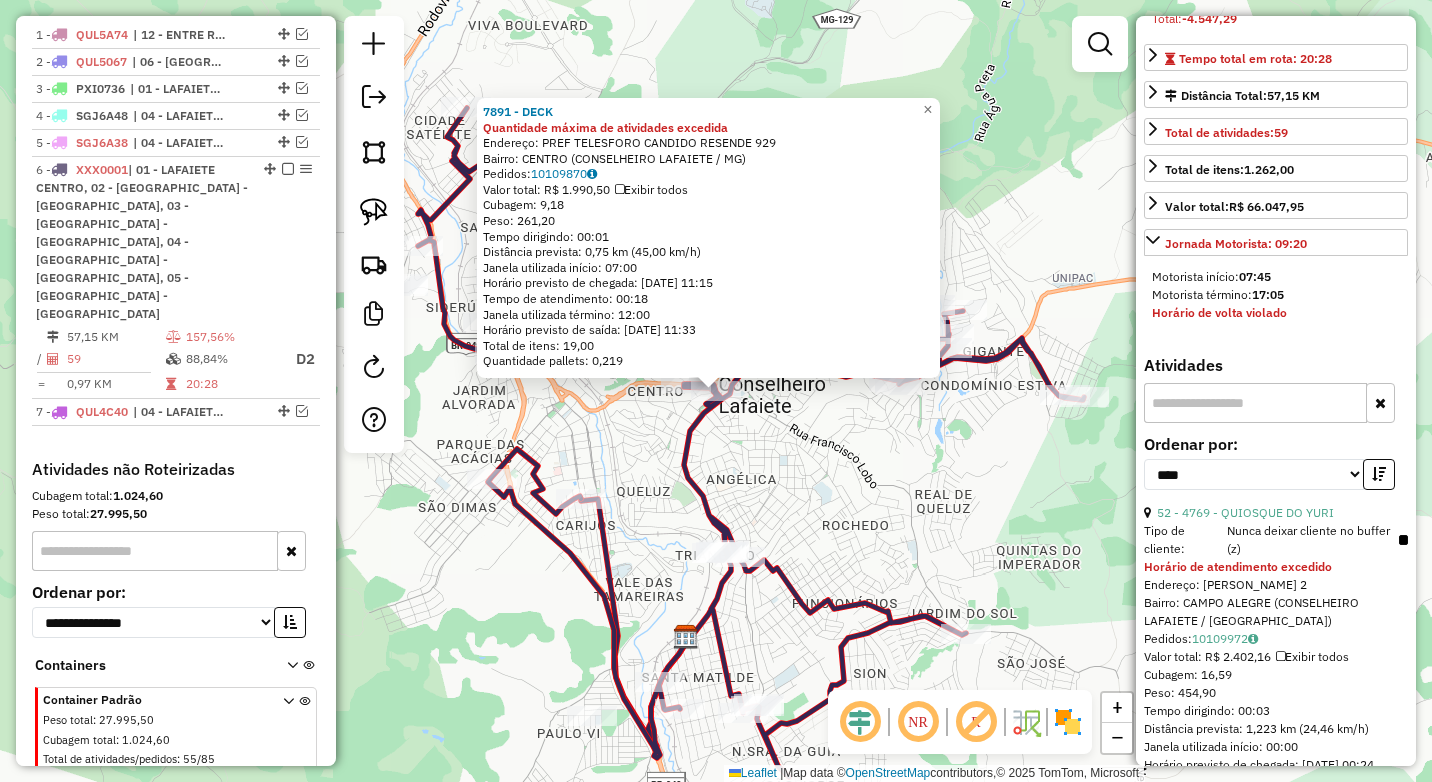 click on "7891 - DECK Quantidade máxima de atividades excedida  Endereço:  PREF TELESFORO CANDIDO RESENDE 929   Bairro: CENTRO (CONSELHEIRO LAFAIETE / MG)   Pedidos:  10109870   Valor total: R$ 1.990,50   Exibir todos   Cubagem: 9,18  Peso: 261,20  Tempo dirigindo: 00:01   Distância prevista: 0,75 km (45,00 km/h)   Janela utilizada início: 07:00   Horário previsto de chegada: [DATE] 11:15   Tempo de atendimento: 00:18   Janela utilizada término: 12:00   Horário previsto de saída: [DATE] 11:33   Total de itens: 19,00   Quantidade pallets: 0,219  × Janela de atendimento Grade de atendimento Capacidade Transportadoras Veículos Cliente Pedidos  Rotas Selecione os dias de semana para filtrar as janelas de atendimento  Seg   Ter   Qua   Qui   Sex   Sáb   Dom  Informe o período da janela de atendimento: De: Até:  Filtrar exatamente a janela do cliente  Considerar janela de atendimento padrão  Selecione os dias de semana para filtrar as grades de atendimento  Seg   Ter   Qua   Qui   Sex   Sáb   Dom  ****" 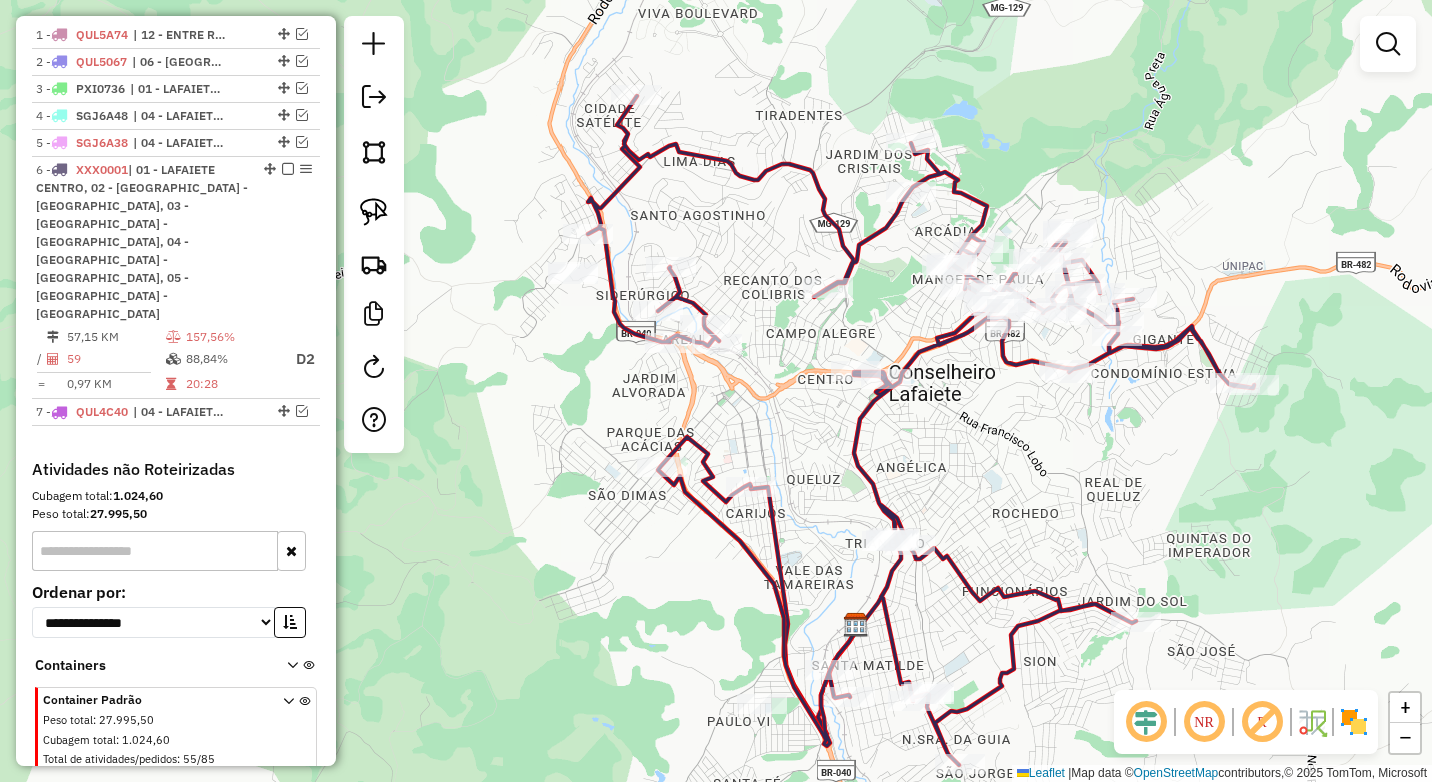 drag, startPoint x: 736, startPoint y: 474, endPoint x: 838, endPoint y: 470, distance: 102.0784 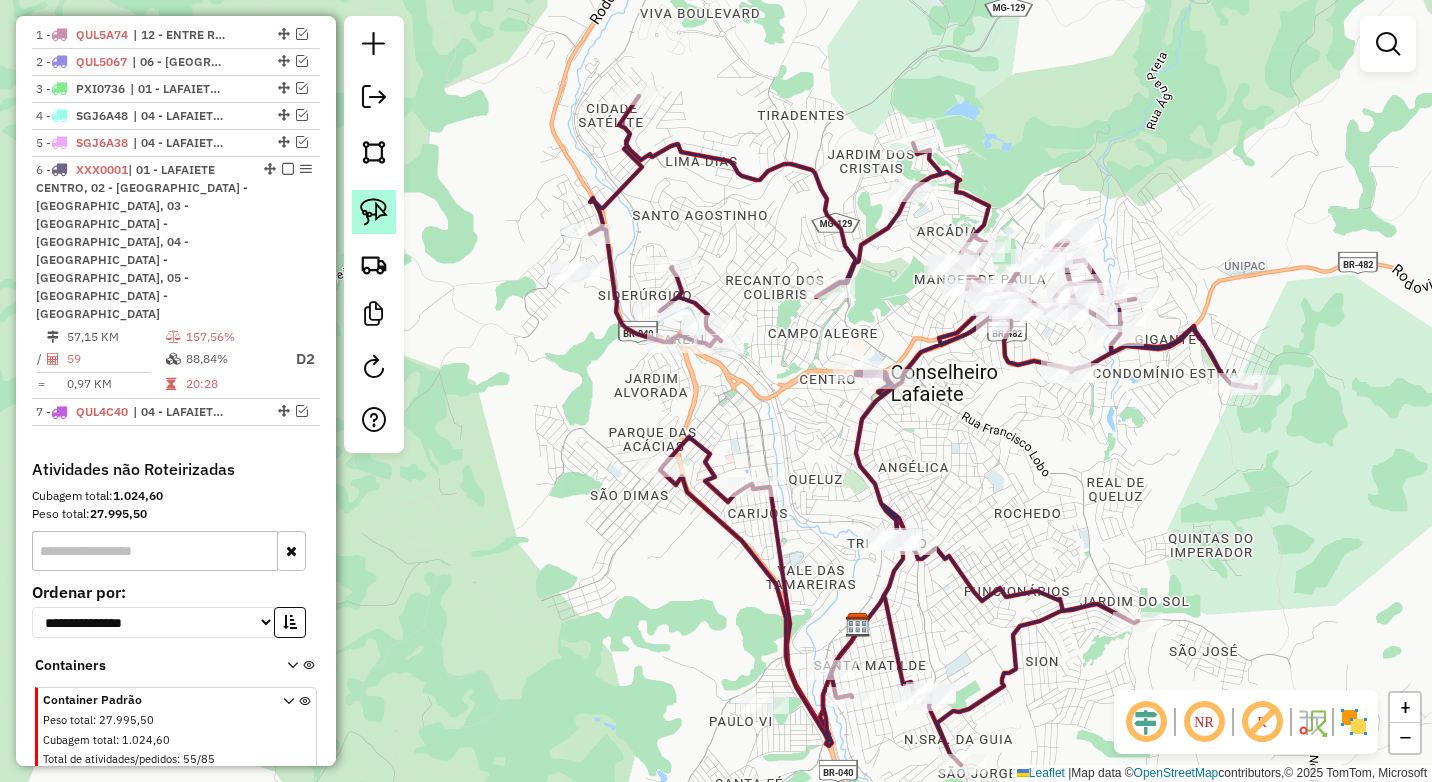 click 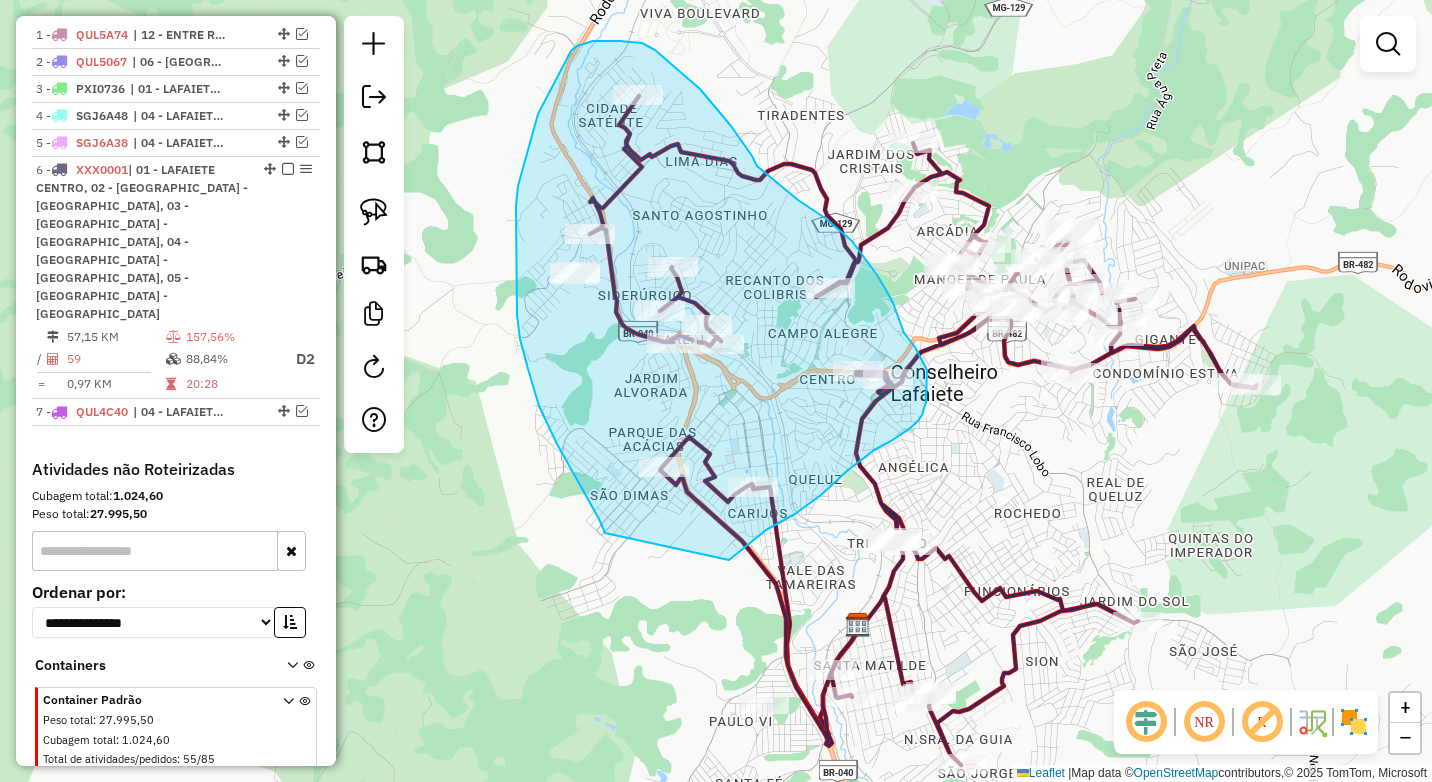 drag, startPoint x: 783, startPoint y: 520, endPoint x: 615, endPoint y: 548, distance: 170.31735 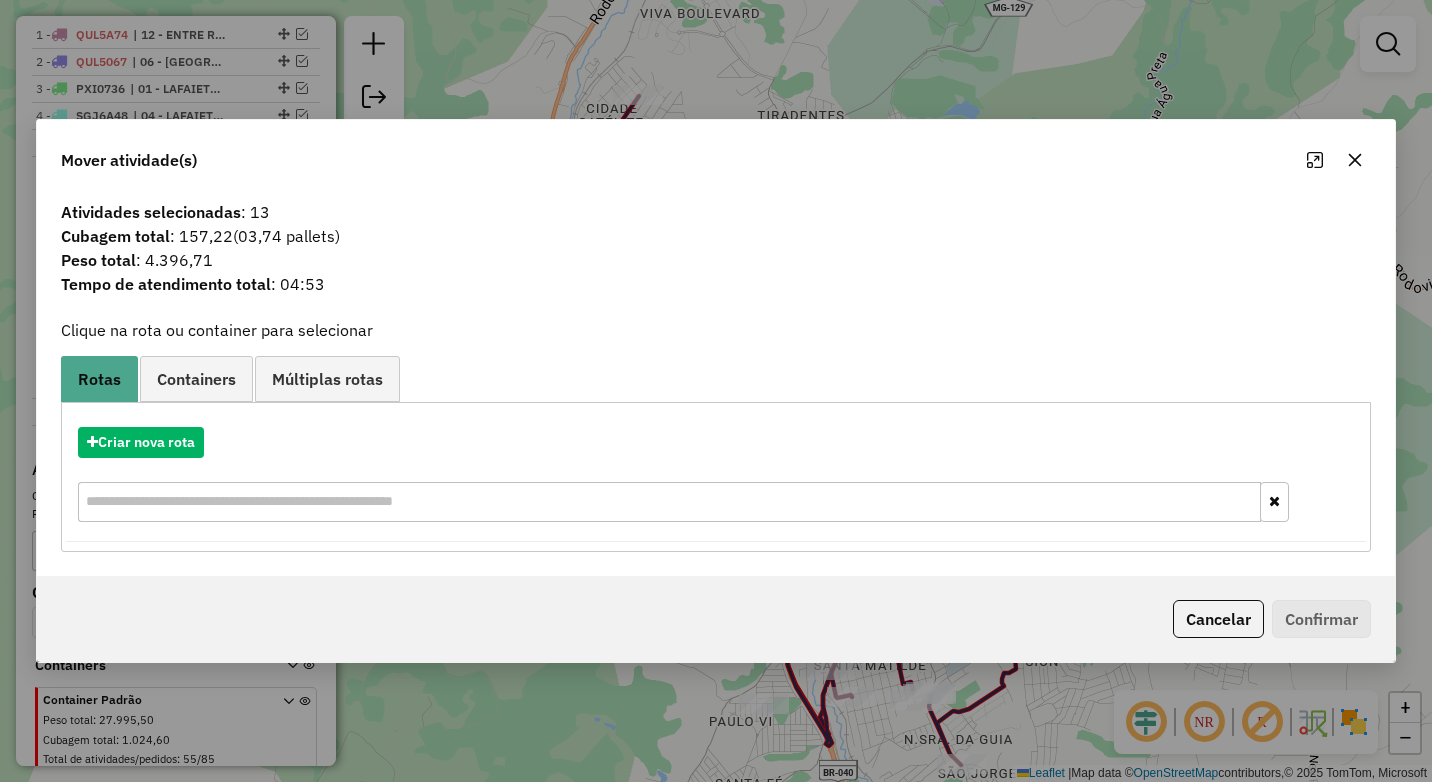 click 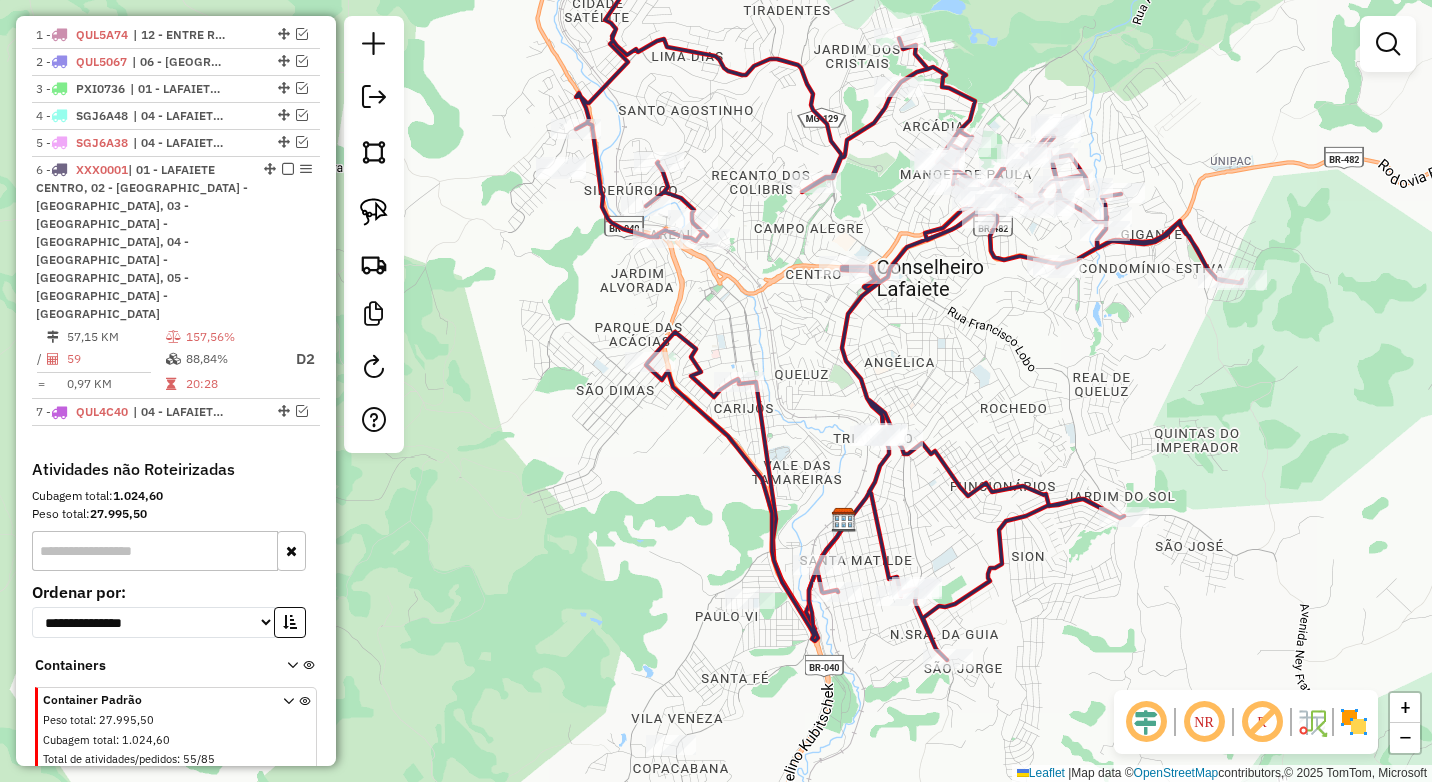 drag, startPoint x: 807, startPoint y: 593, endPoint x: 791, endPoint y: 478, distance: 116.10771 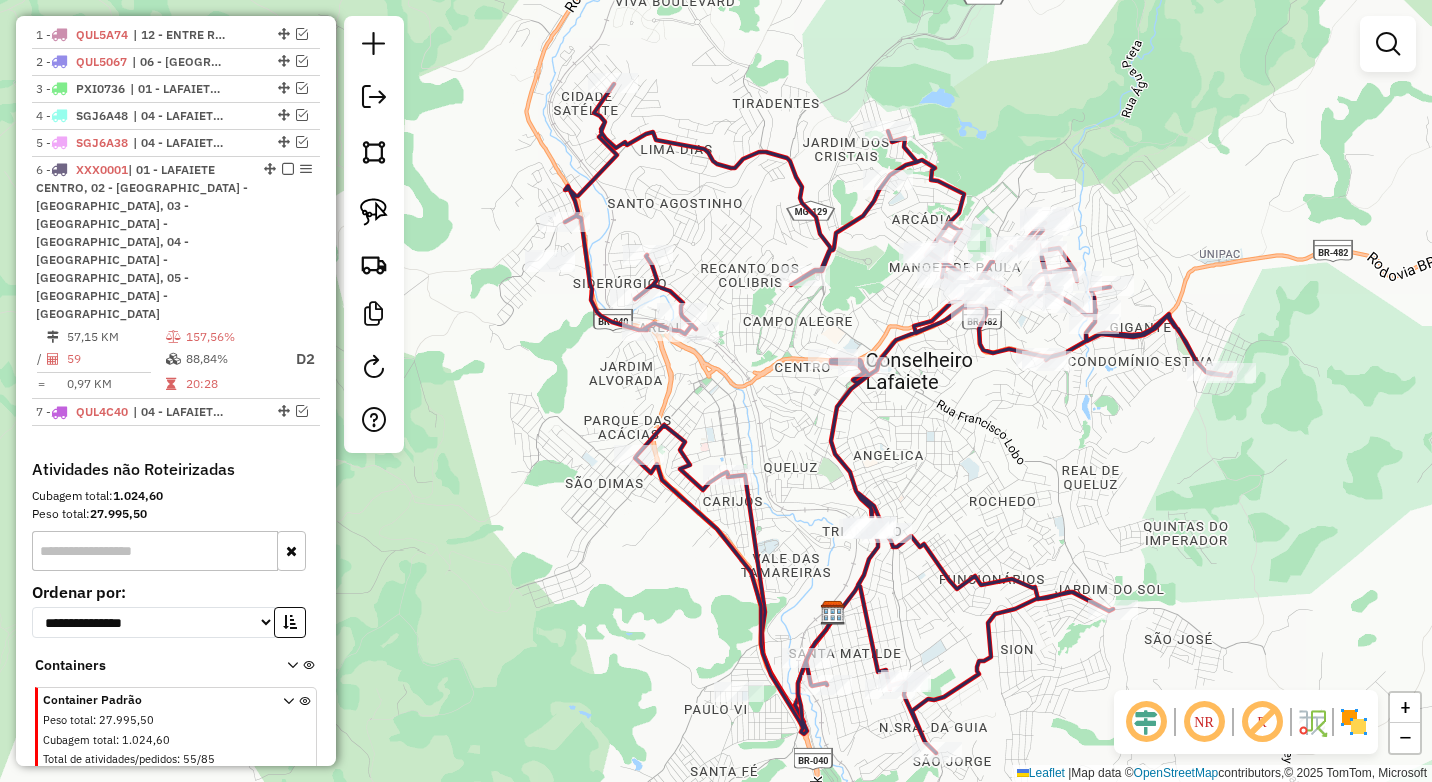 drag, startPoint x: 791, startPoint y: 352, endPoint x: 785, endPoint y: 440, distance: 88.20431 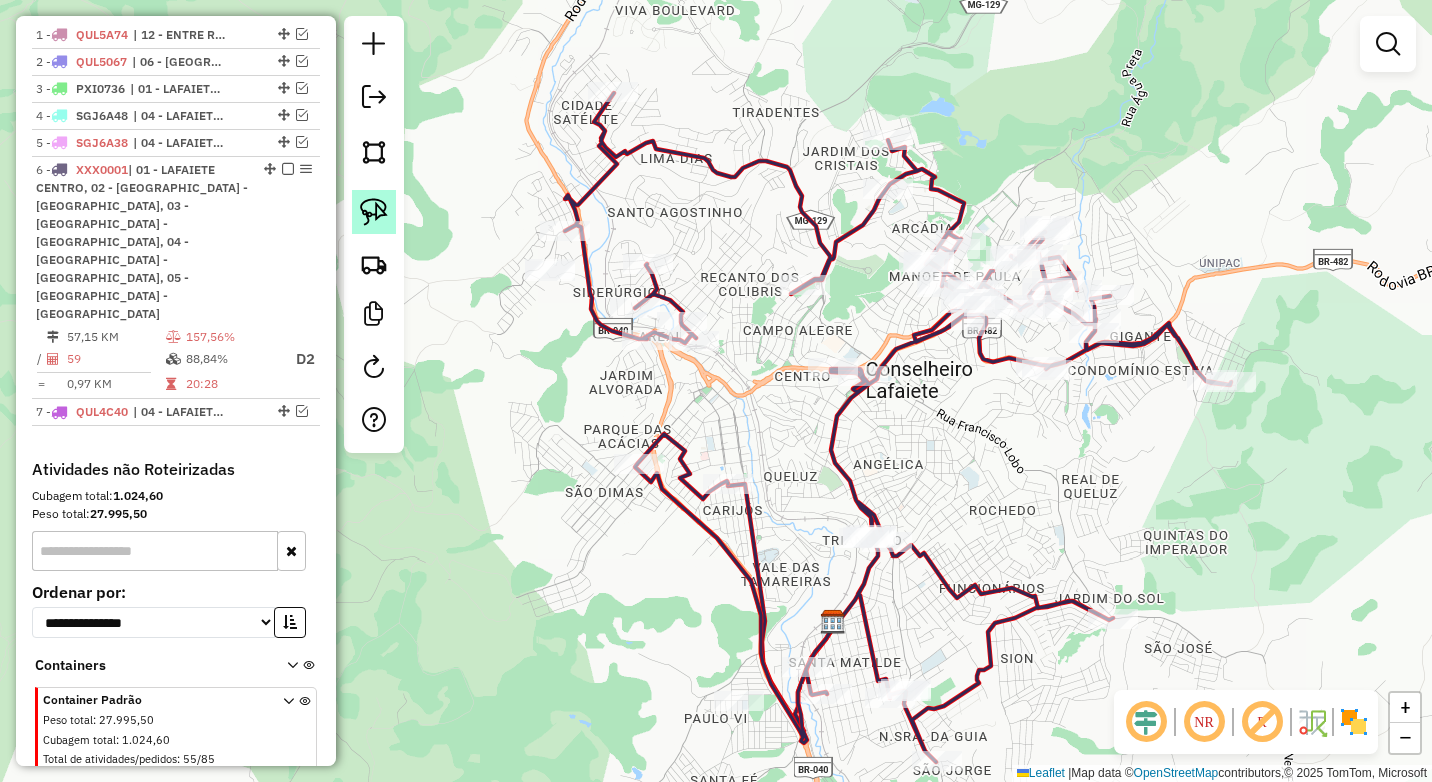 click 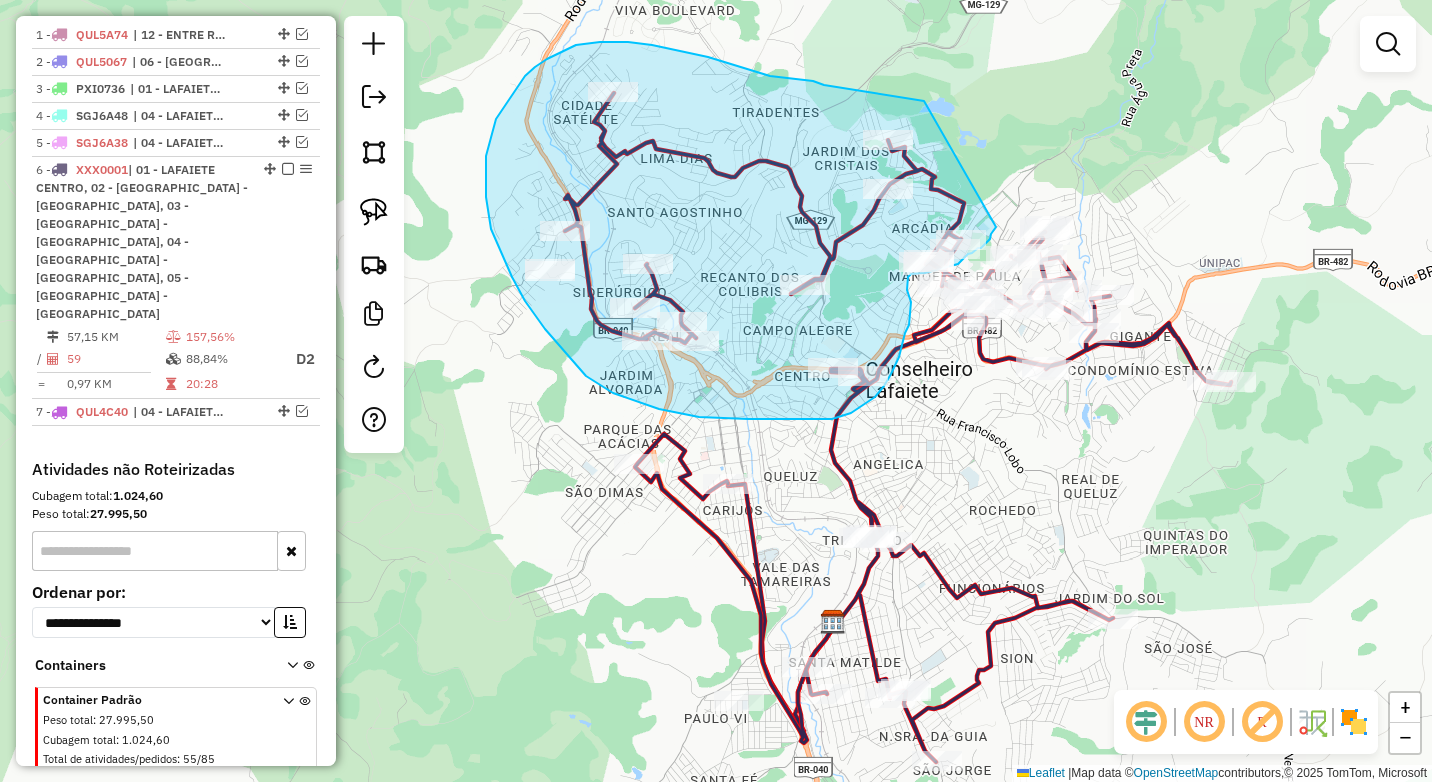 drag, startPoint x: 924, startPoint y: 101, endPoint x: 996, endPoint y: 227, distance: 145.12064 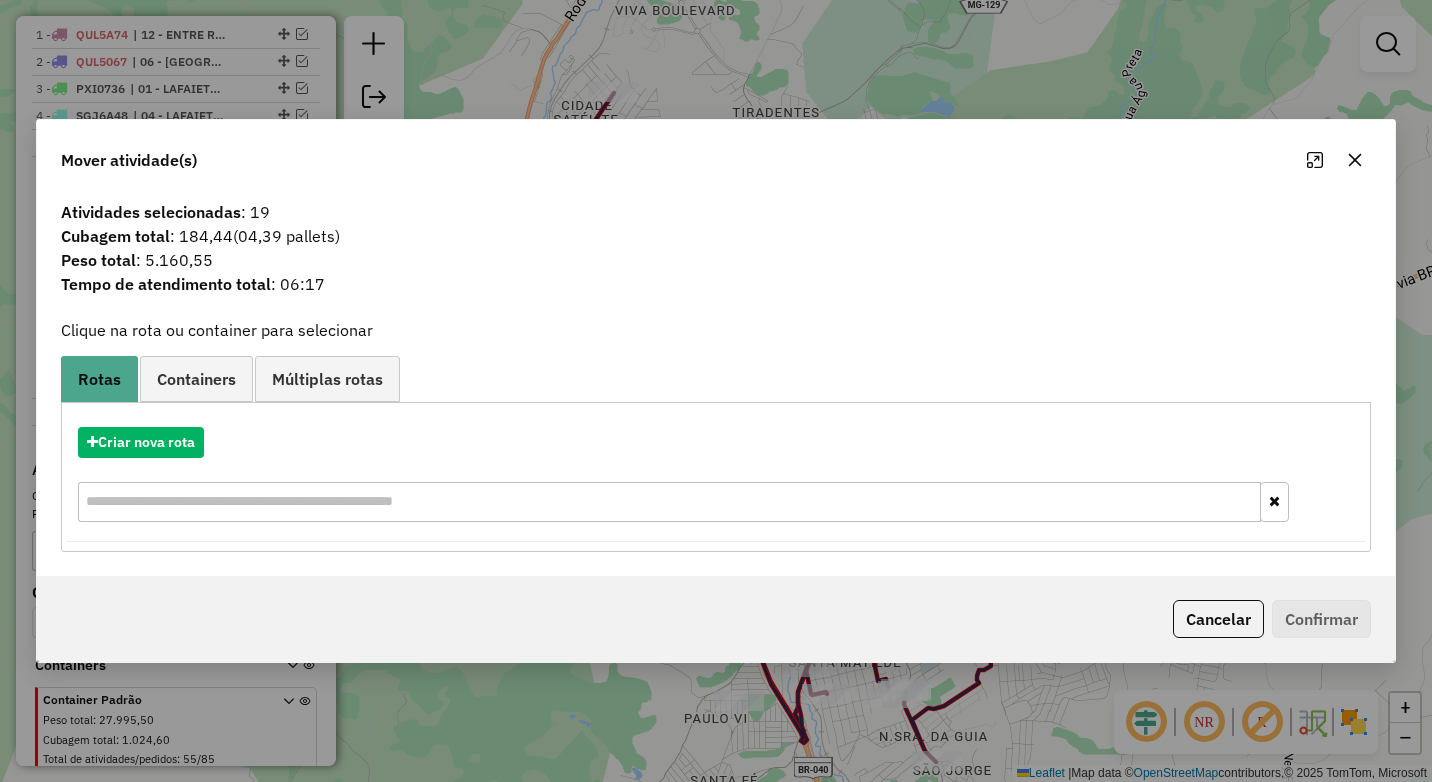 click 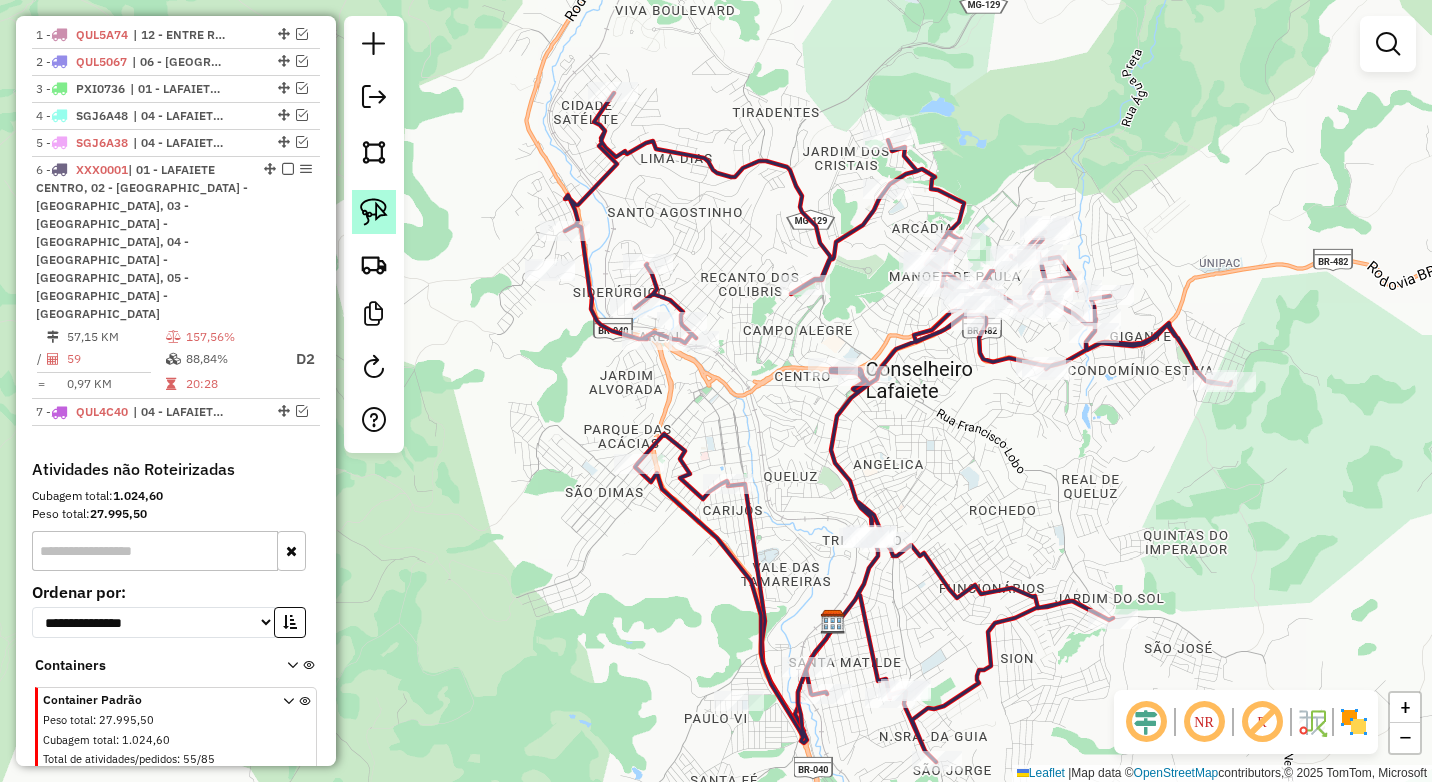 click 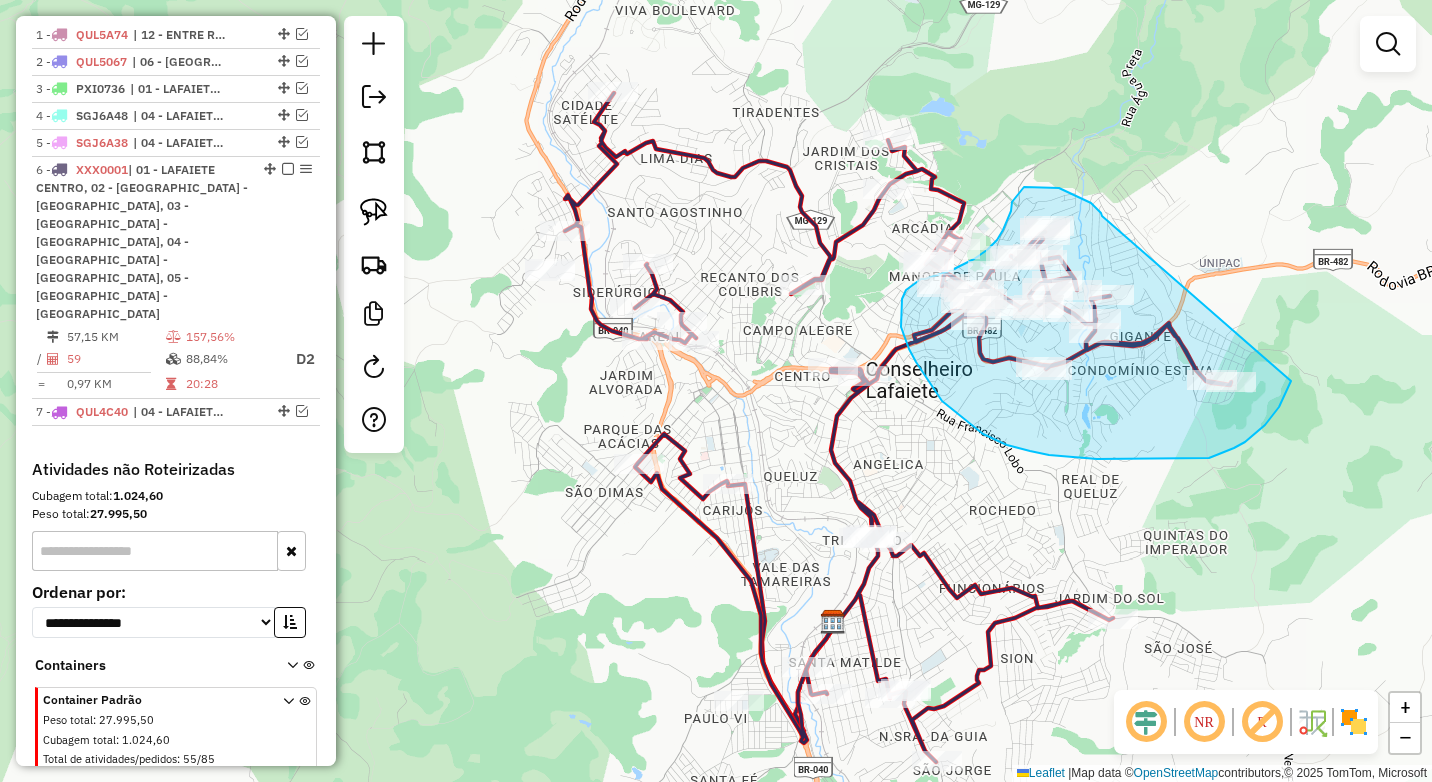 drag, startPoint x: 1055, startPoint y: 187, endPoint x: 1291, endPoint y: 381, distance: 305.50287 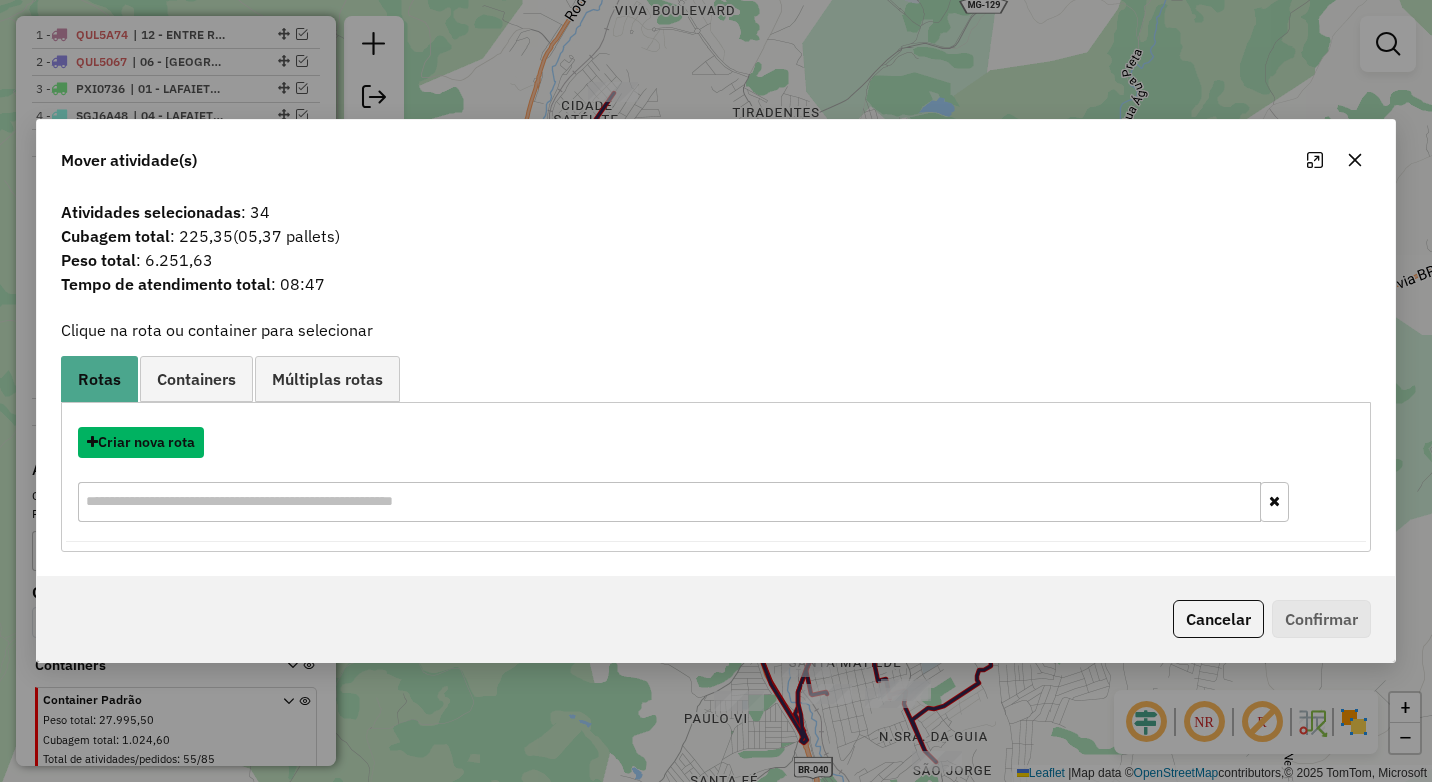 click on "Criar nova rota" at bounding box center [141, 442] 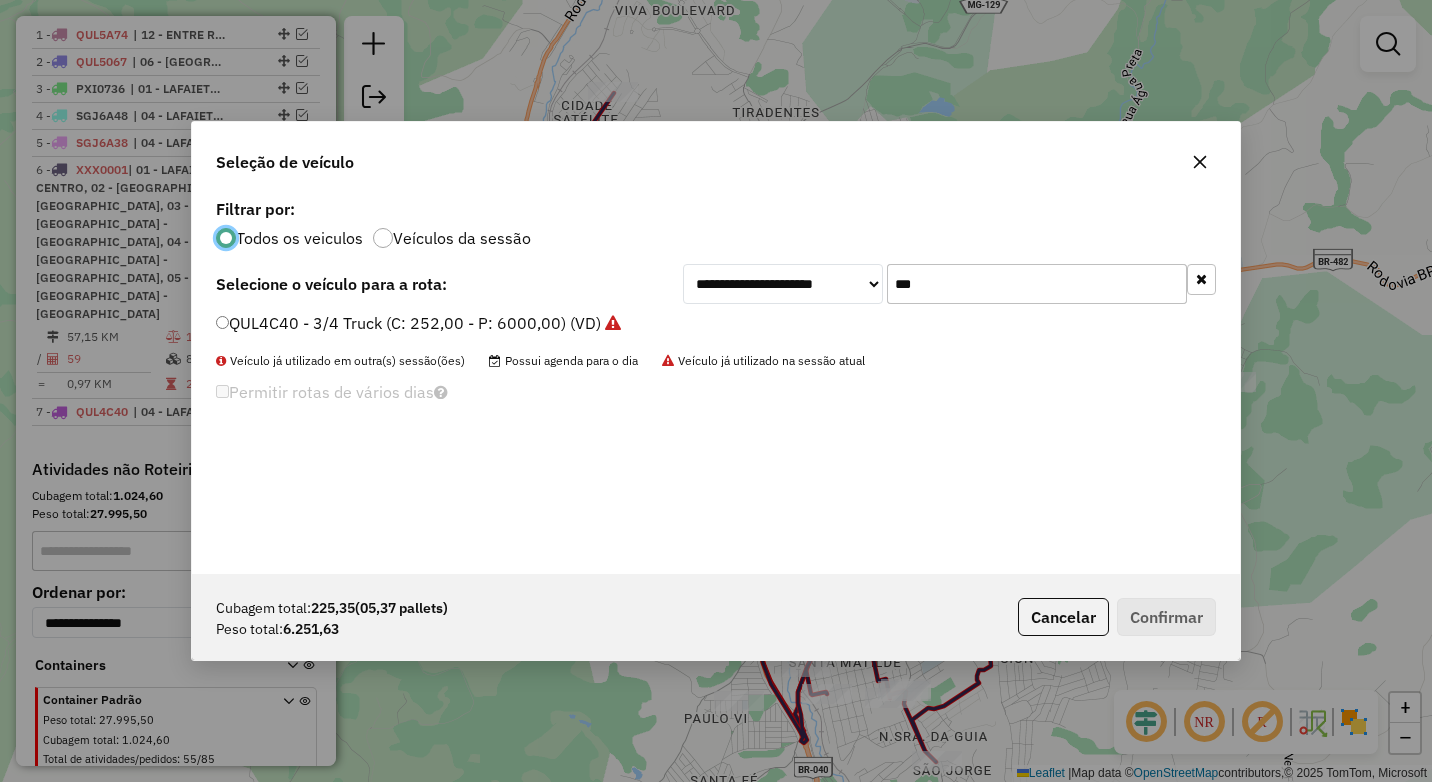 scroll, scrollTop: 11, scrollLeft: 6, axis: both 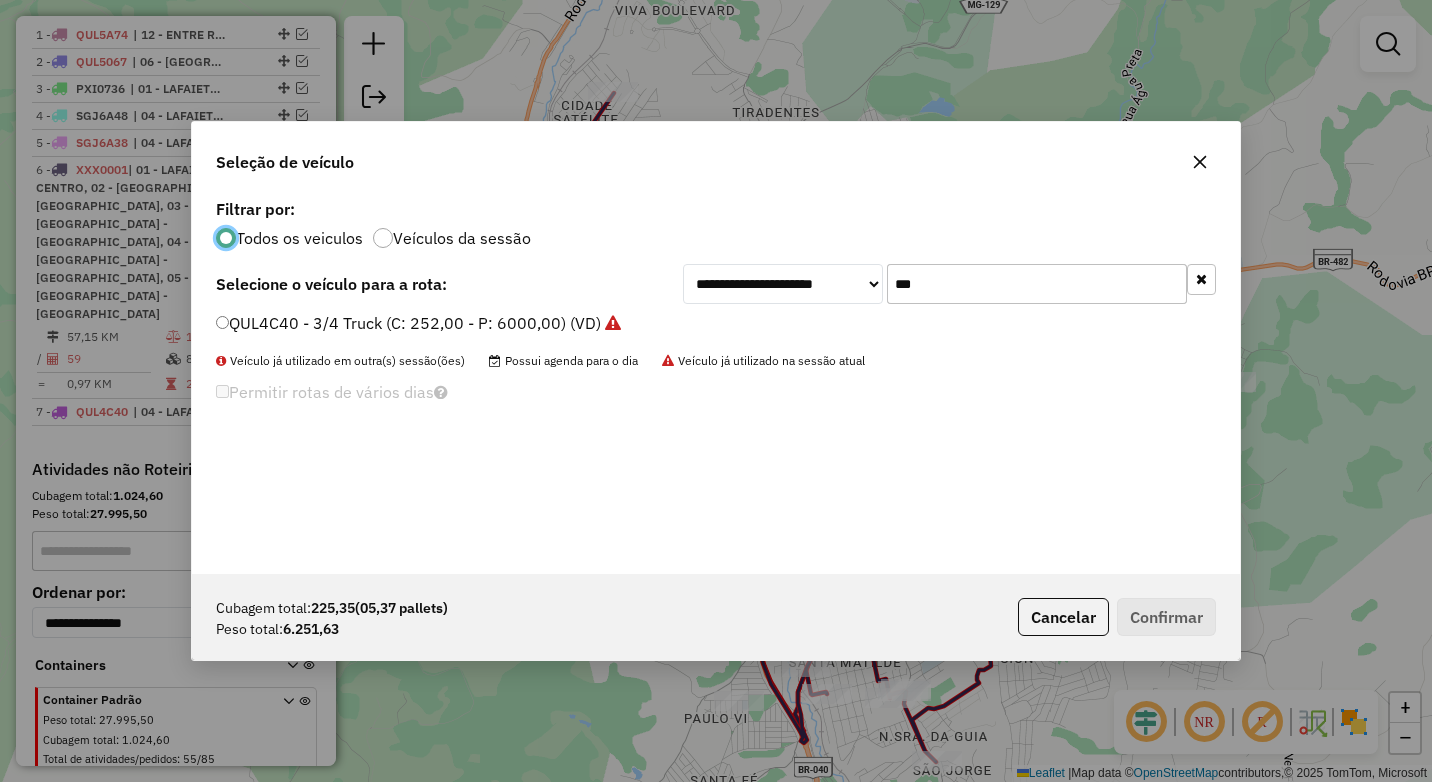 click on "***" 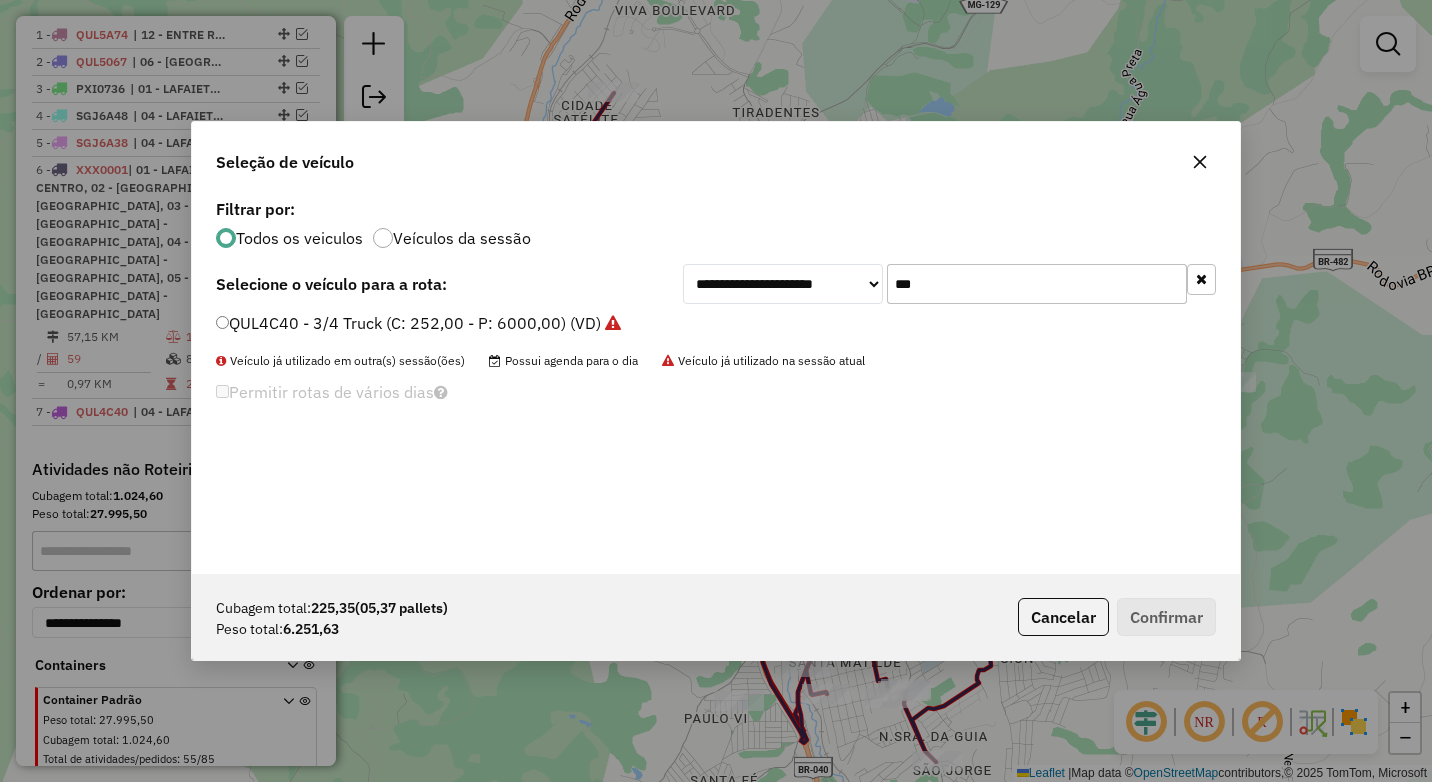 click on "***" 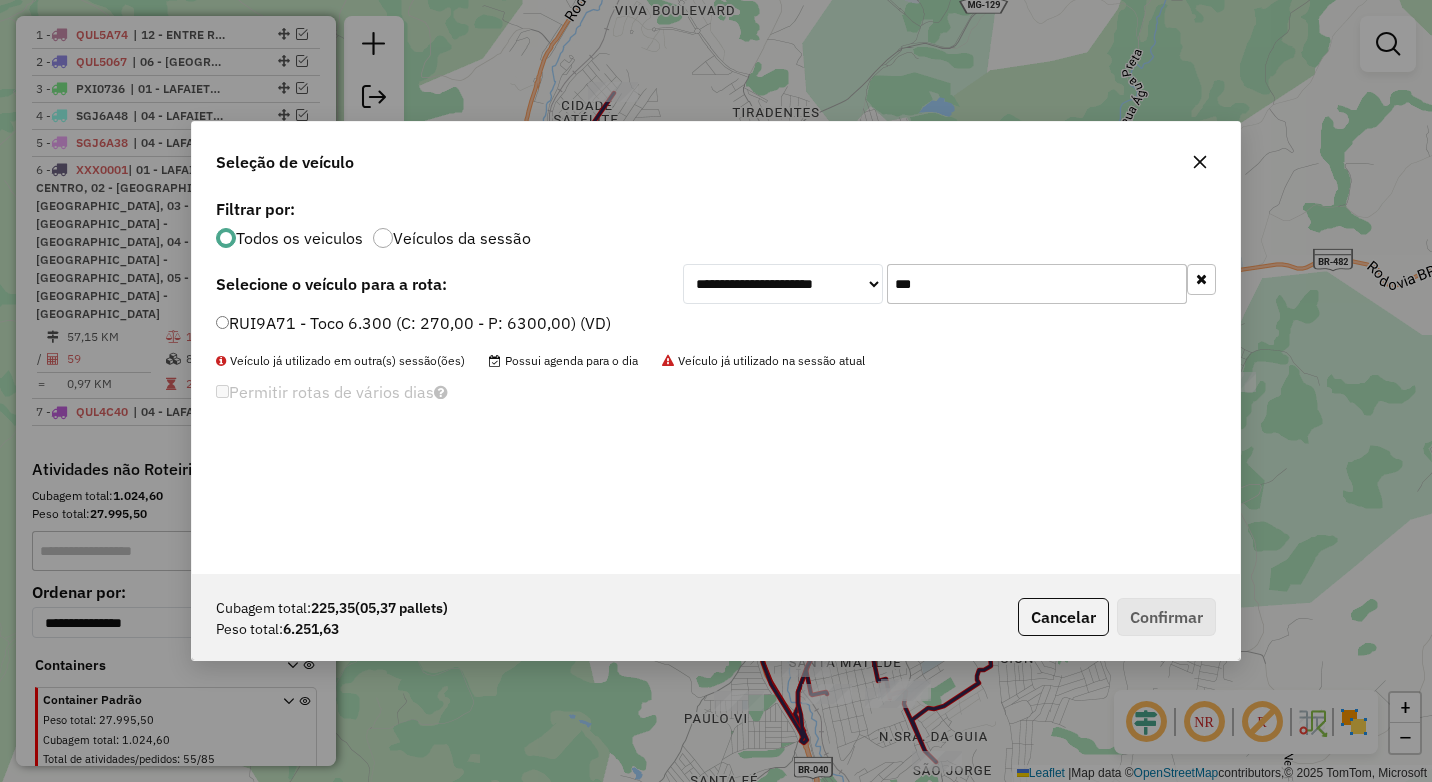 type on "***" 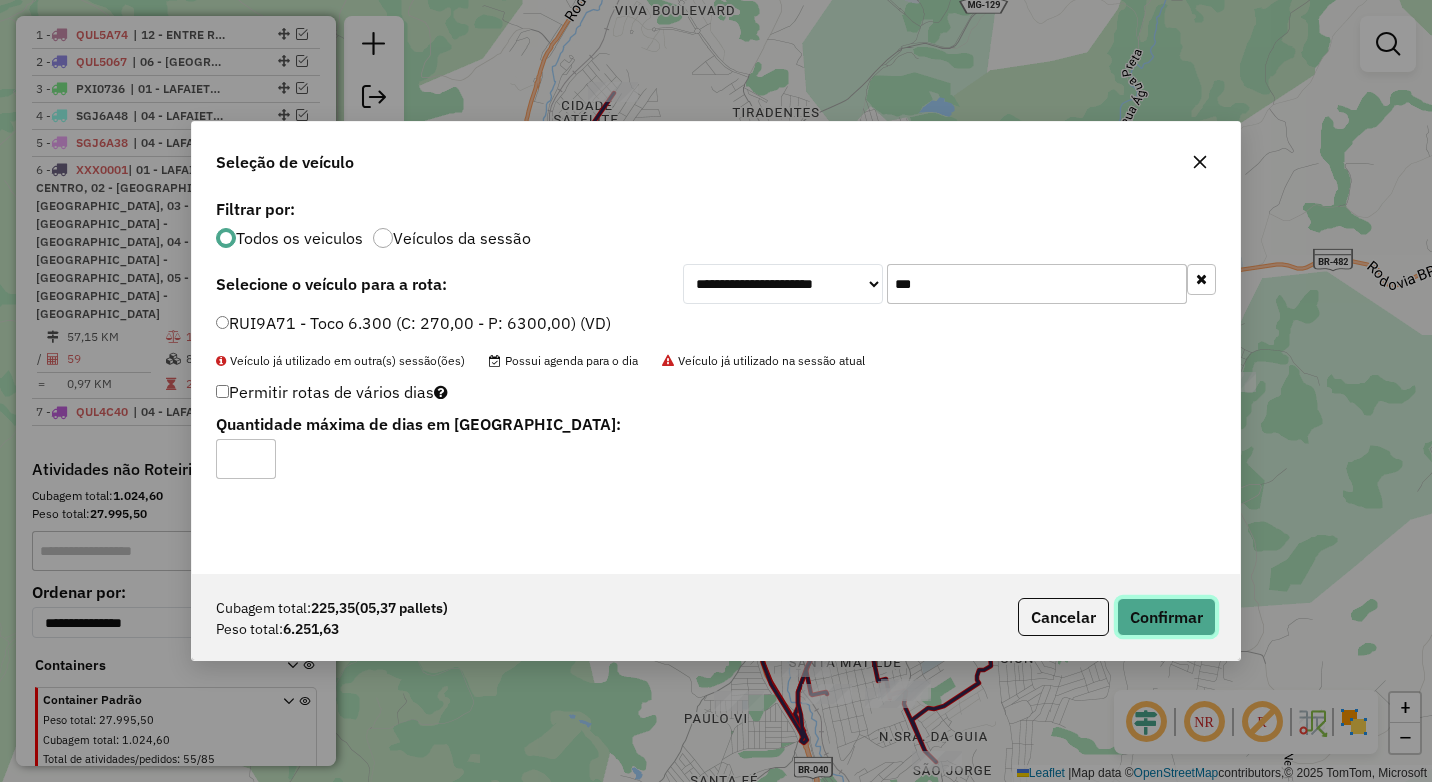 click on "Confirmar" 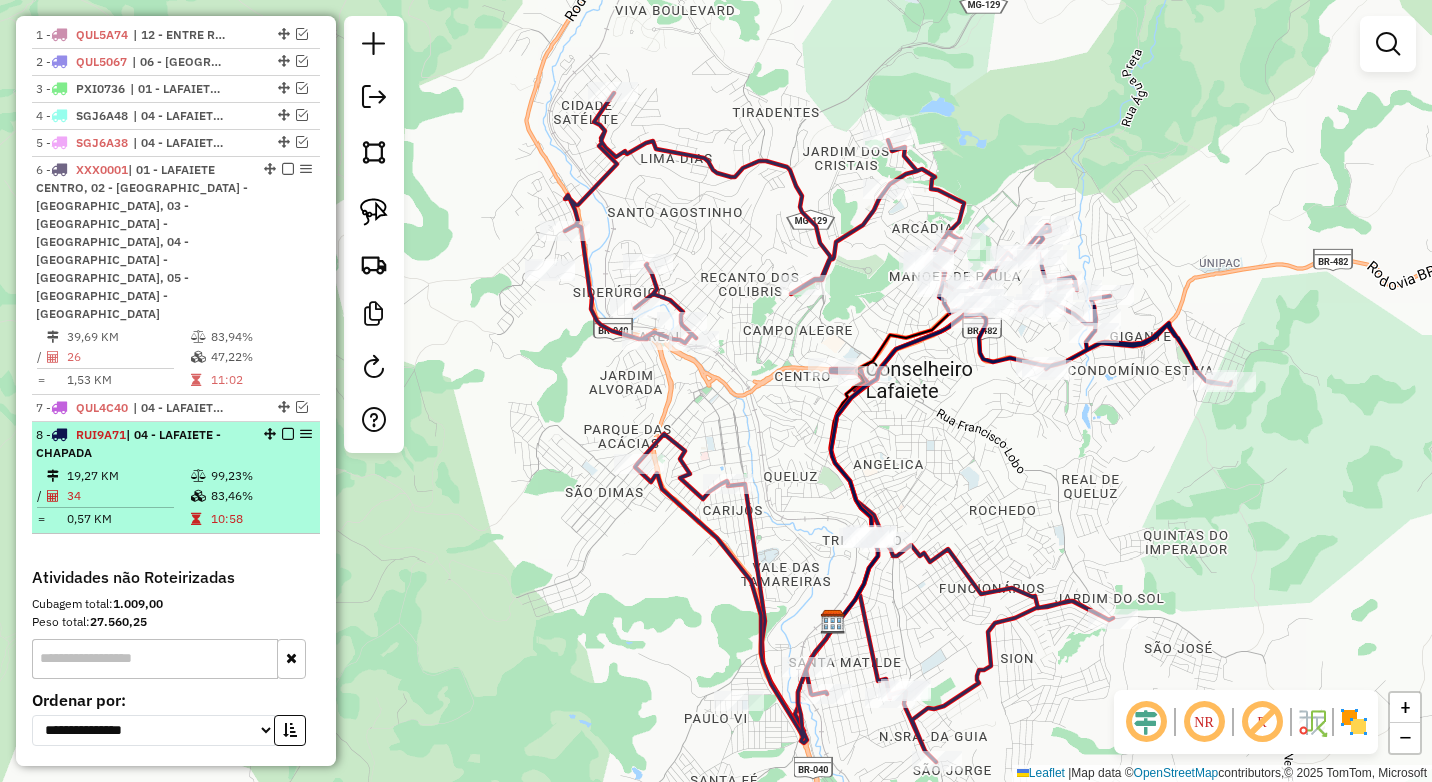 click at bounding box center [288, 434] 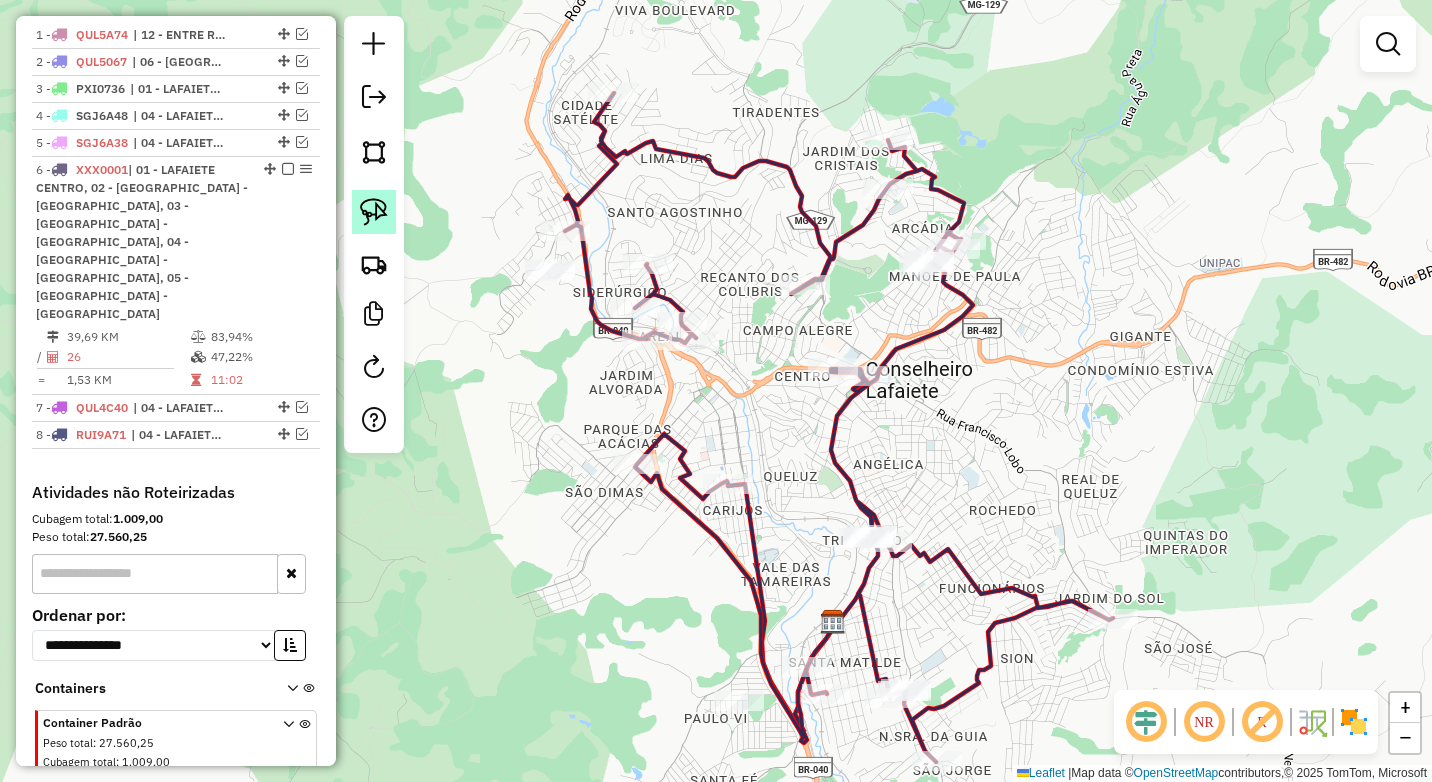 click 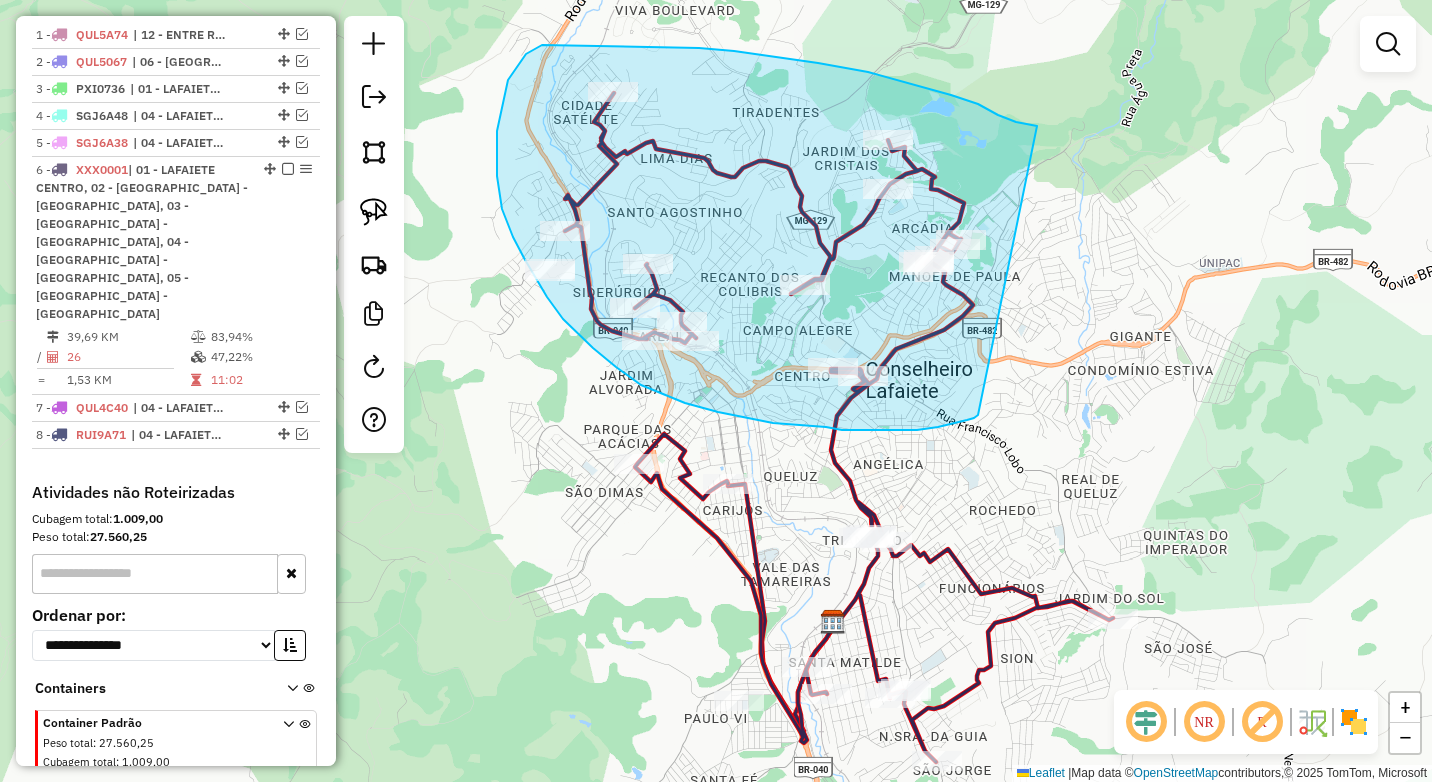 drag, startPoint x: 1029, startPoint y: 125, endPoint x: 978, endPoint y: 415, distance: 294.45035 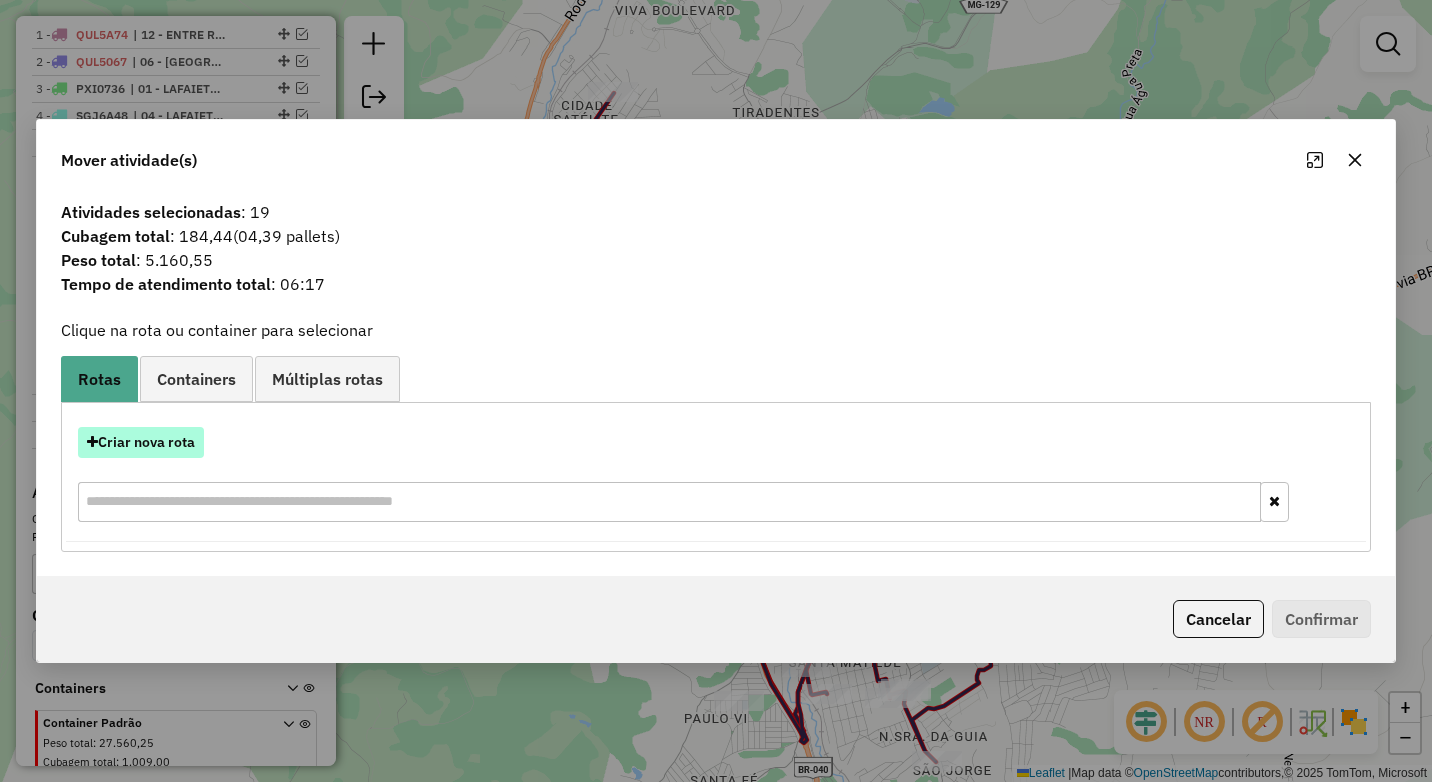 click on "Criar nova rota" at bounding box center [141, 442] 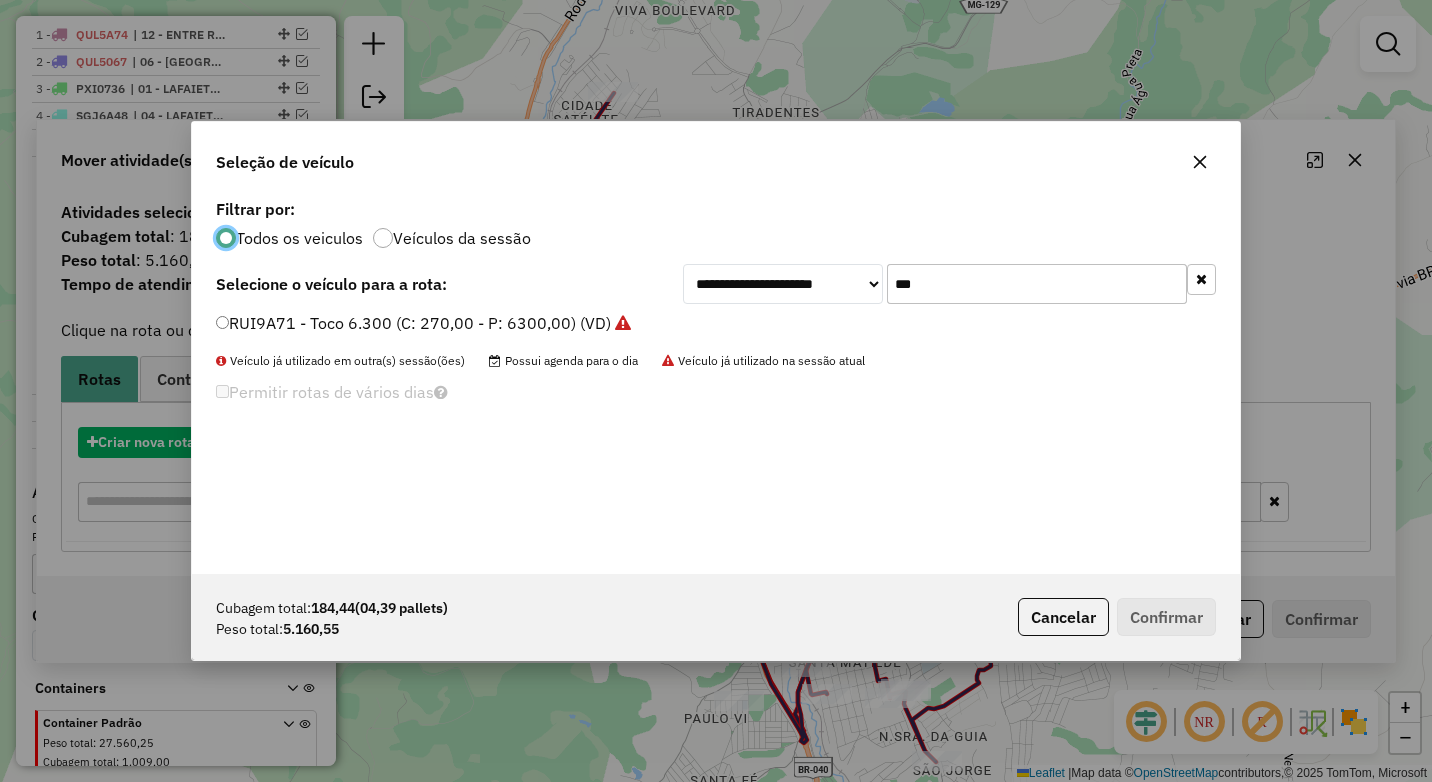 scroll, scrollTop: 11, scrollLeft: 6, axis: both 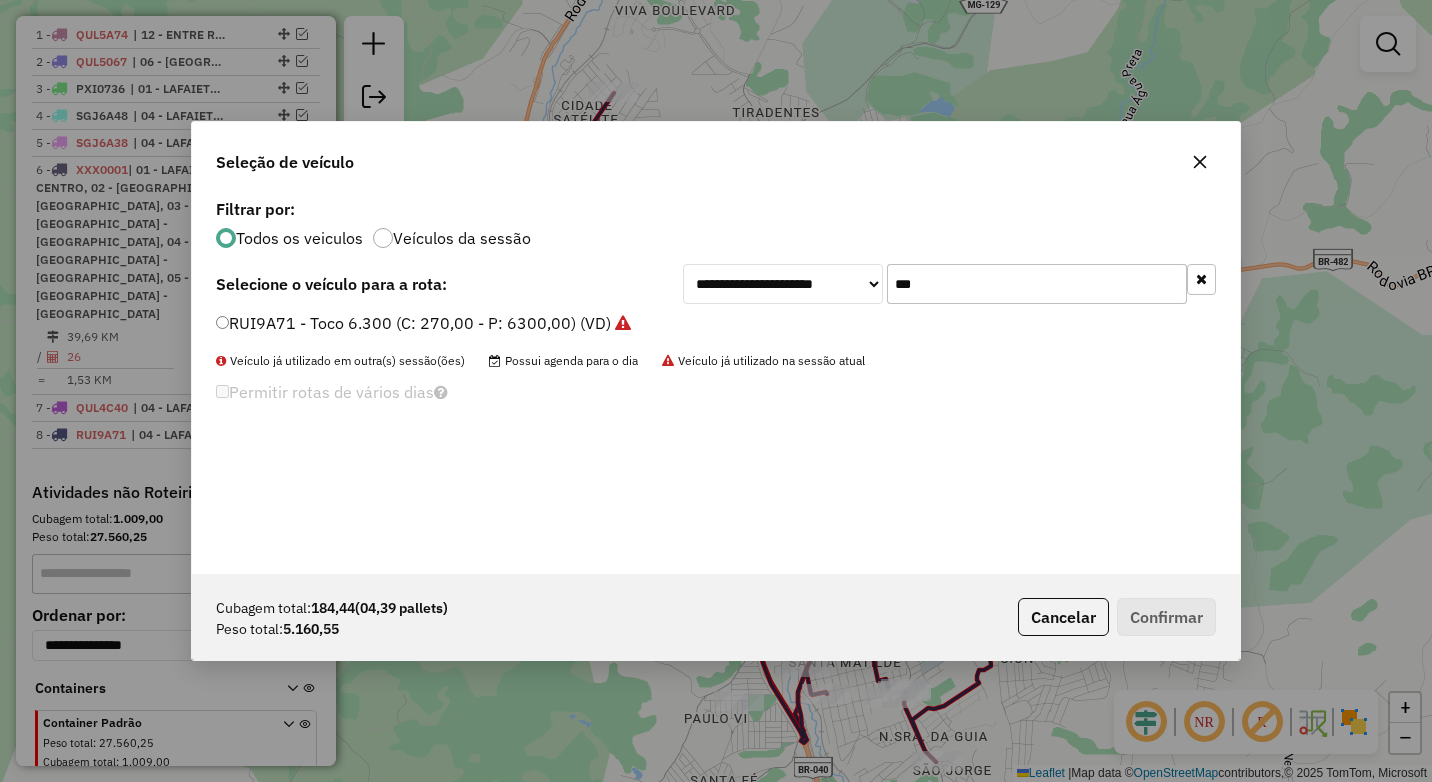 click on "***" 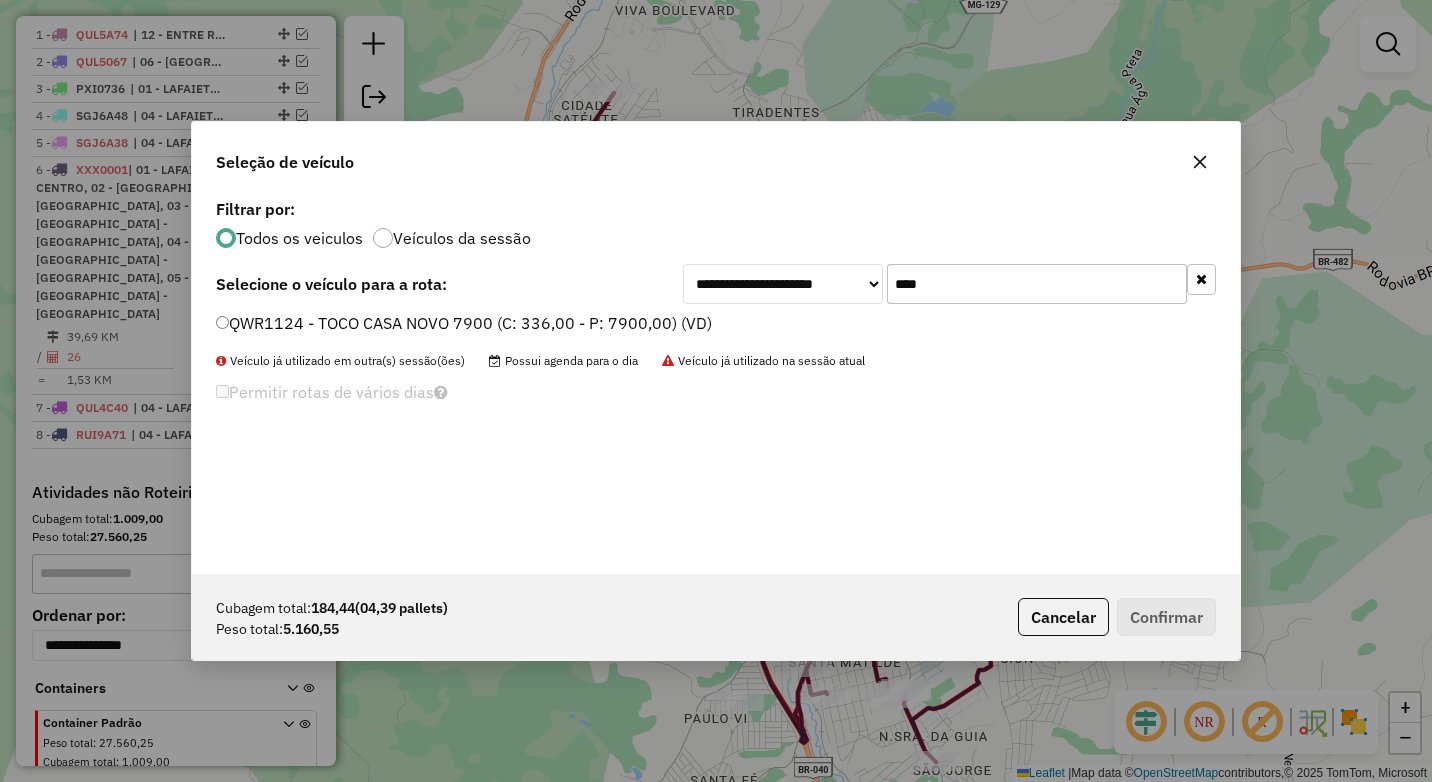 type on "****" 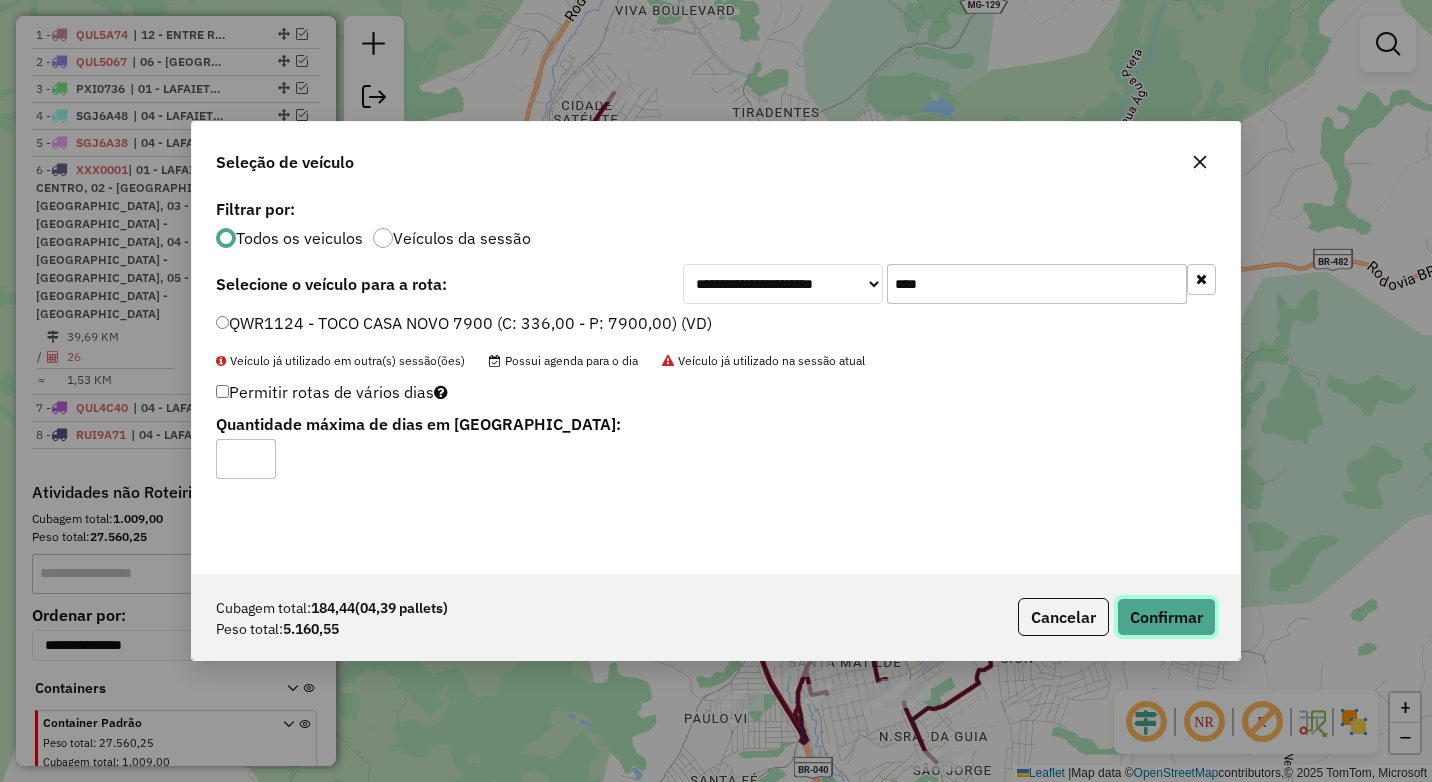 click on "Confirmar" 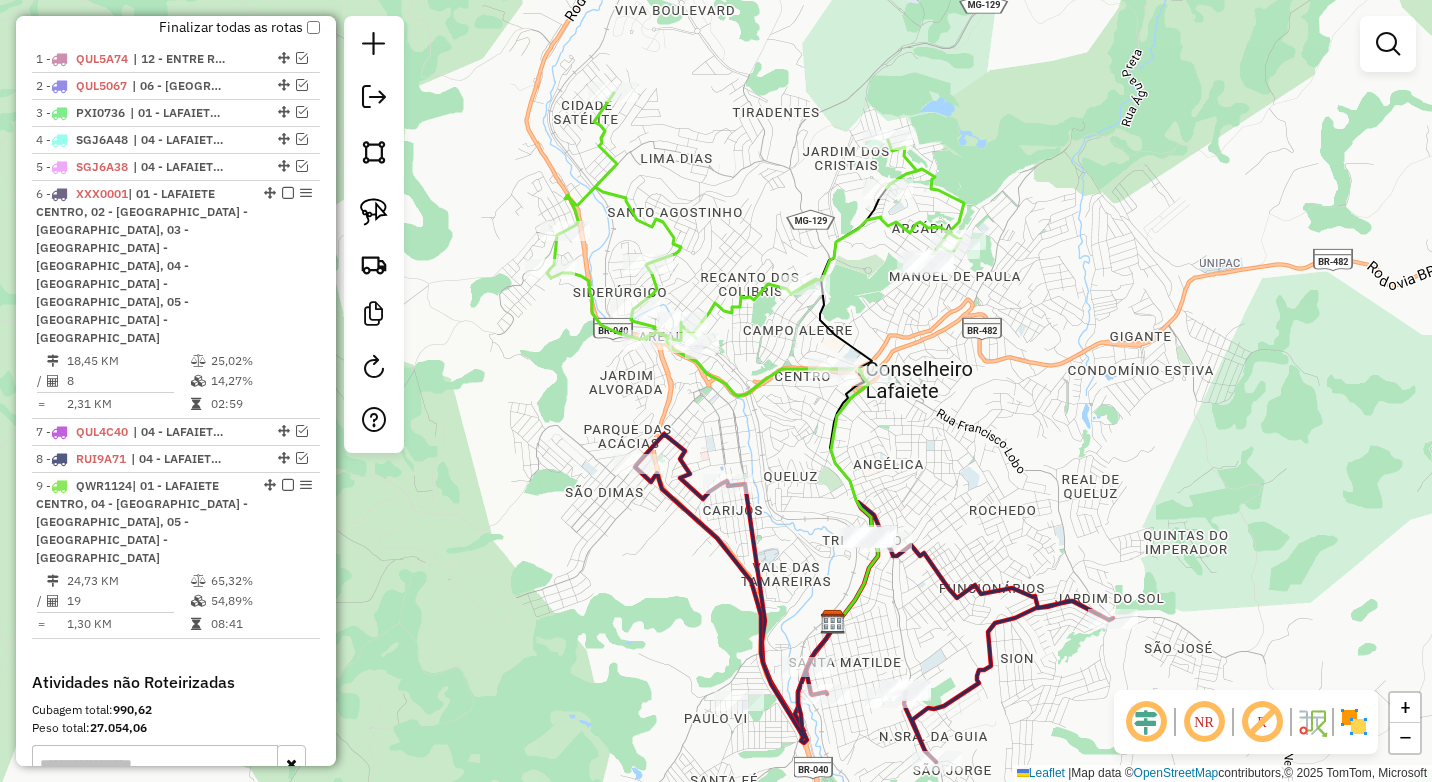 scroll, scrollTop: 750, scrollLeft: 0, axis: vertical 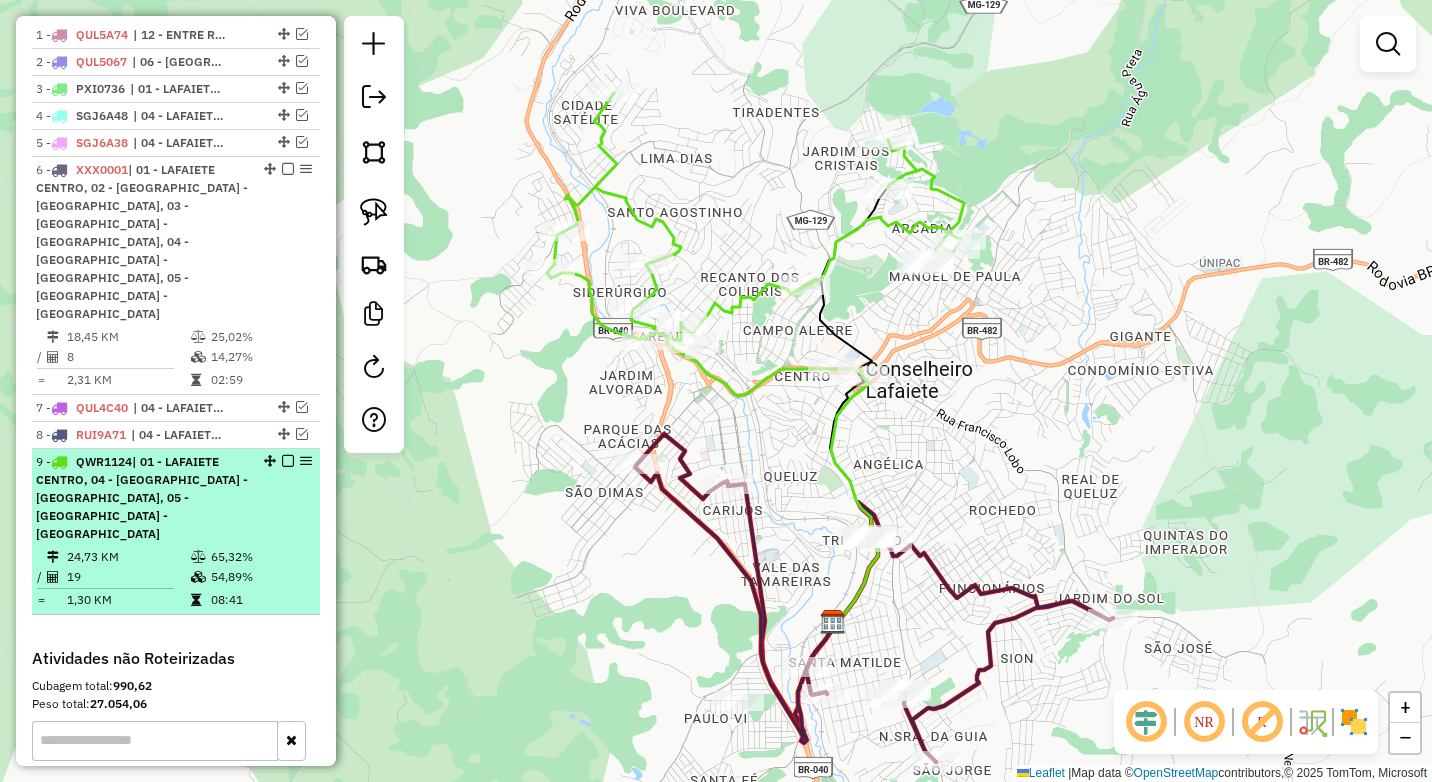 click at bounding box center (288, 461) 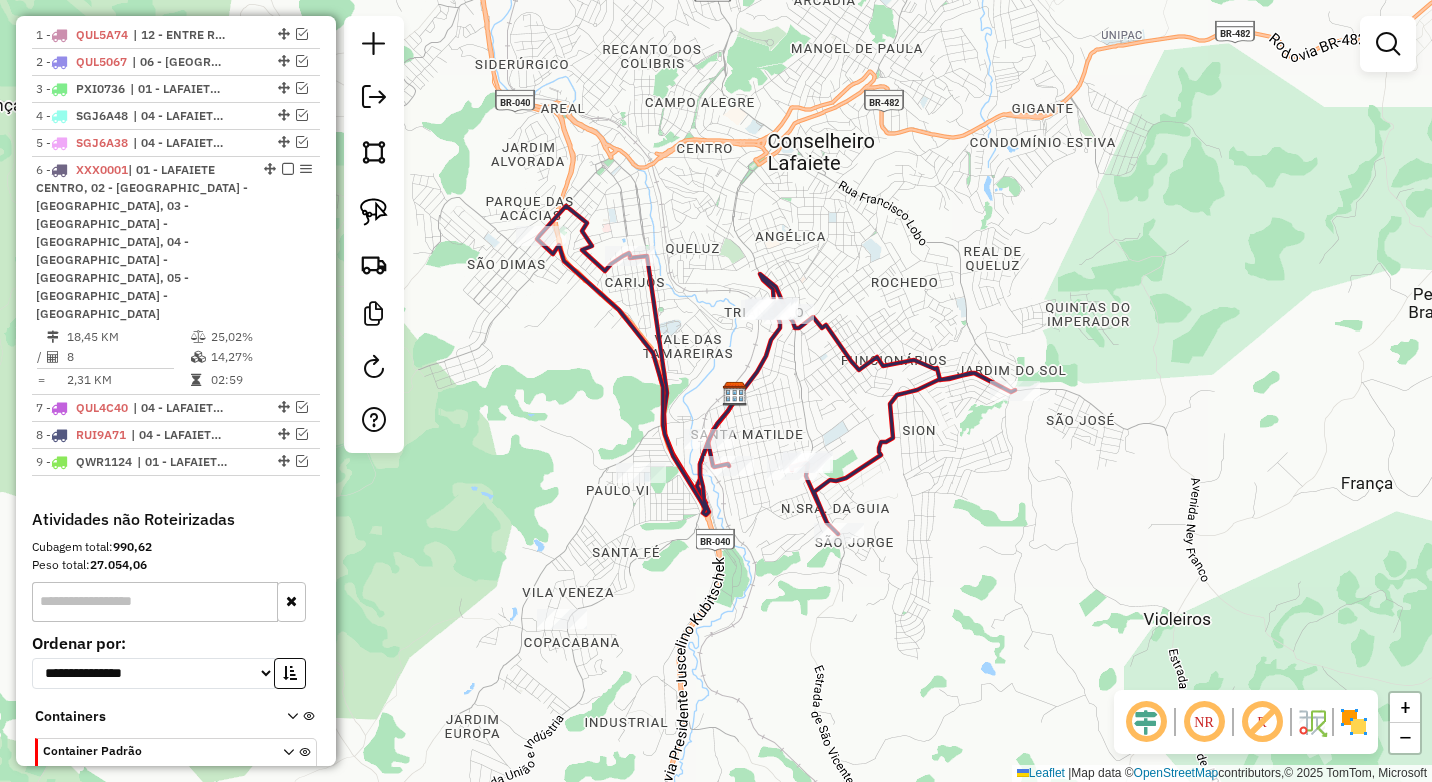 drag, startPoint x: 719, startPoint y: 571, endPoint x: 627, endPoint y: 357, distance: 232.93776 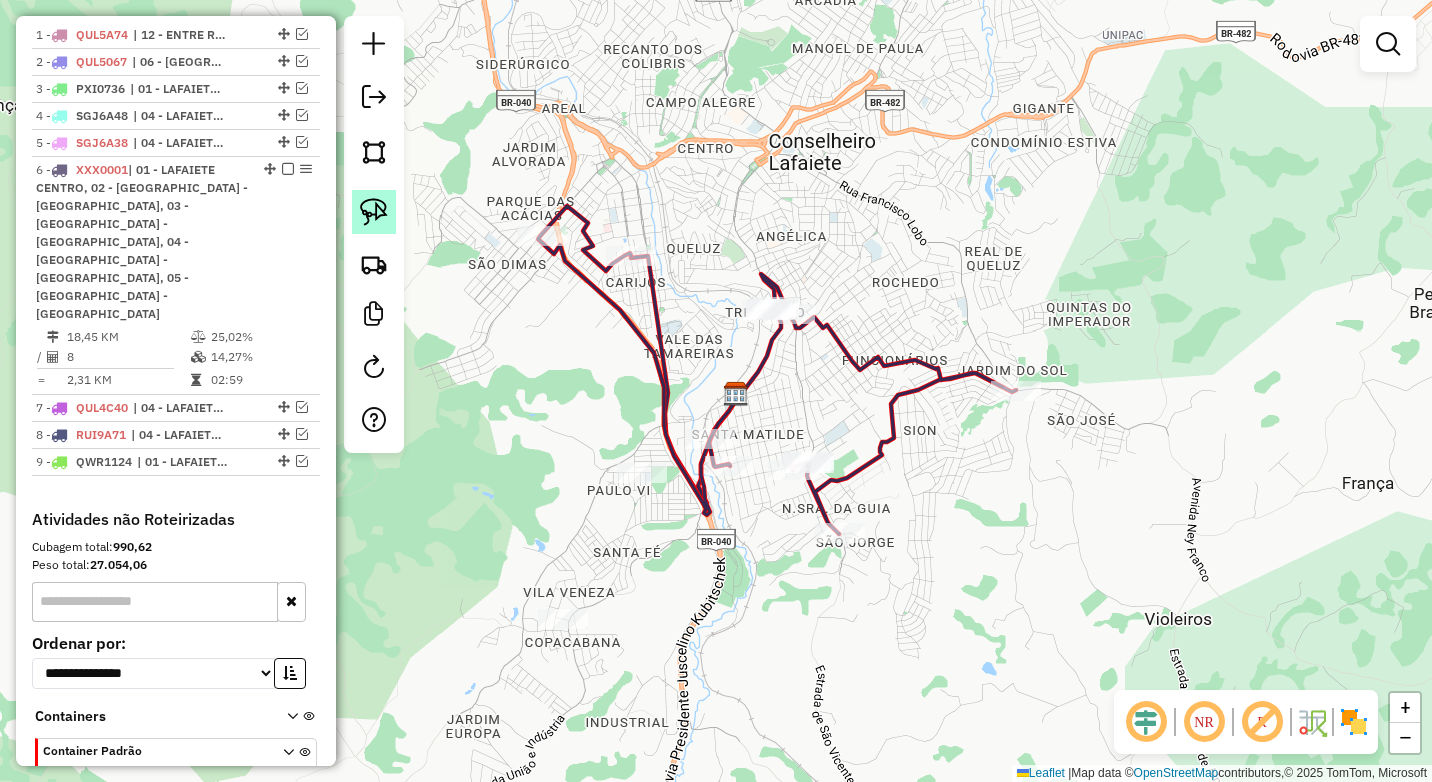 click 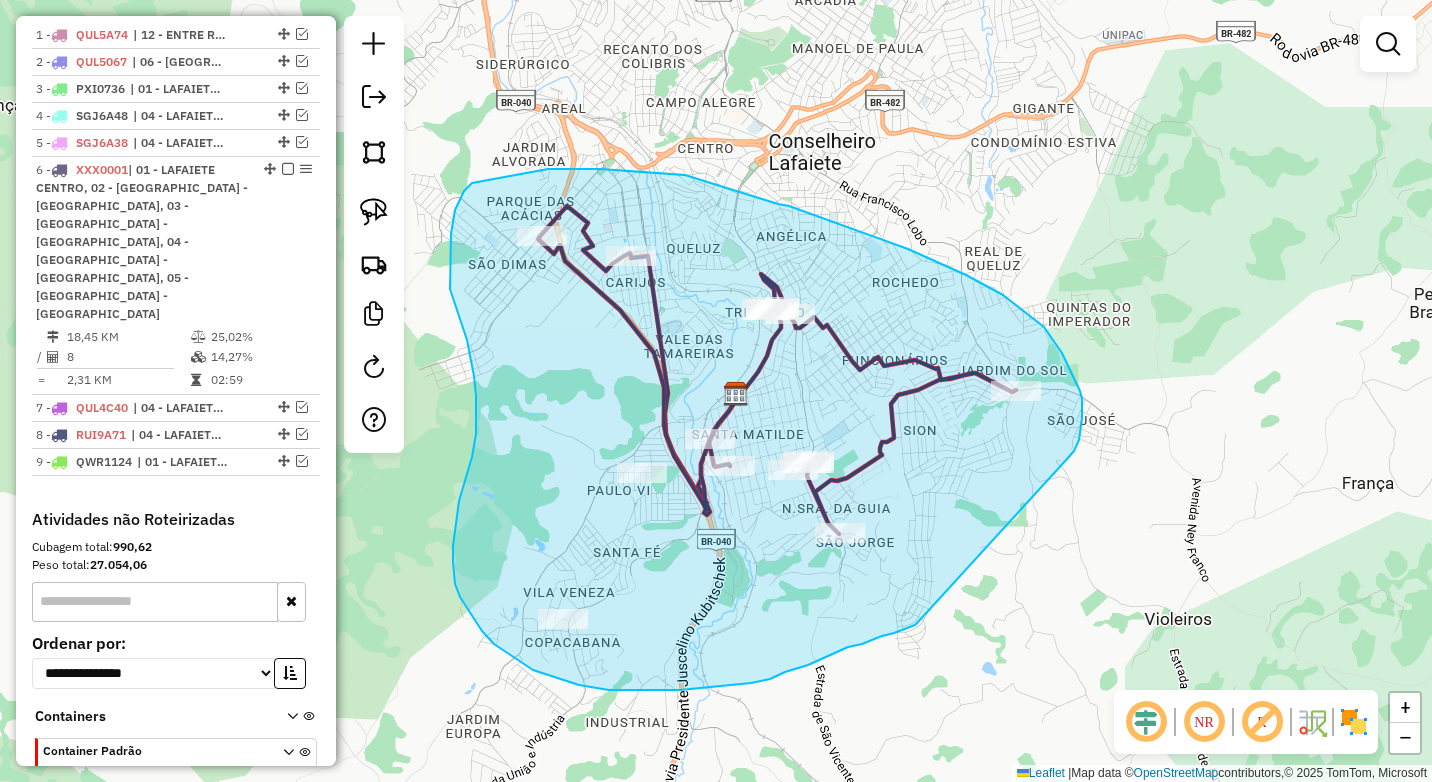 drag, startPoint x: 1079, startPoint y: 440, endPoint x: 919, endPoint y: 622, distance: 242.33035 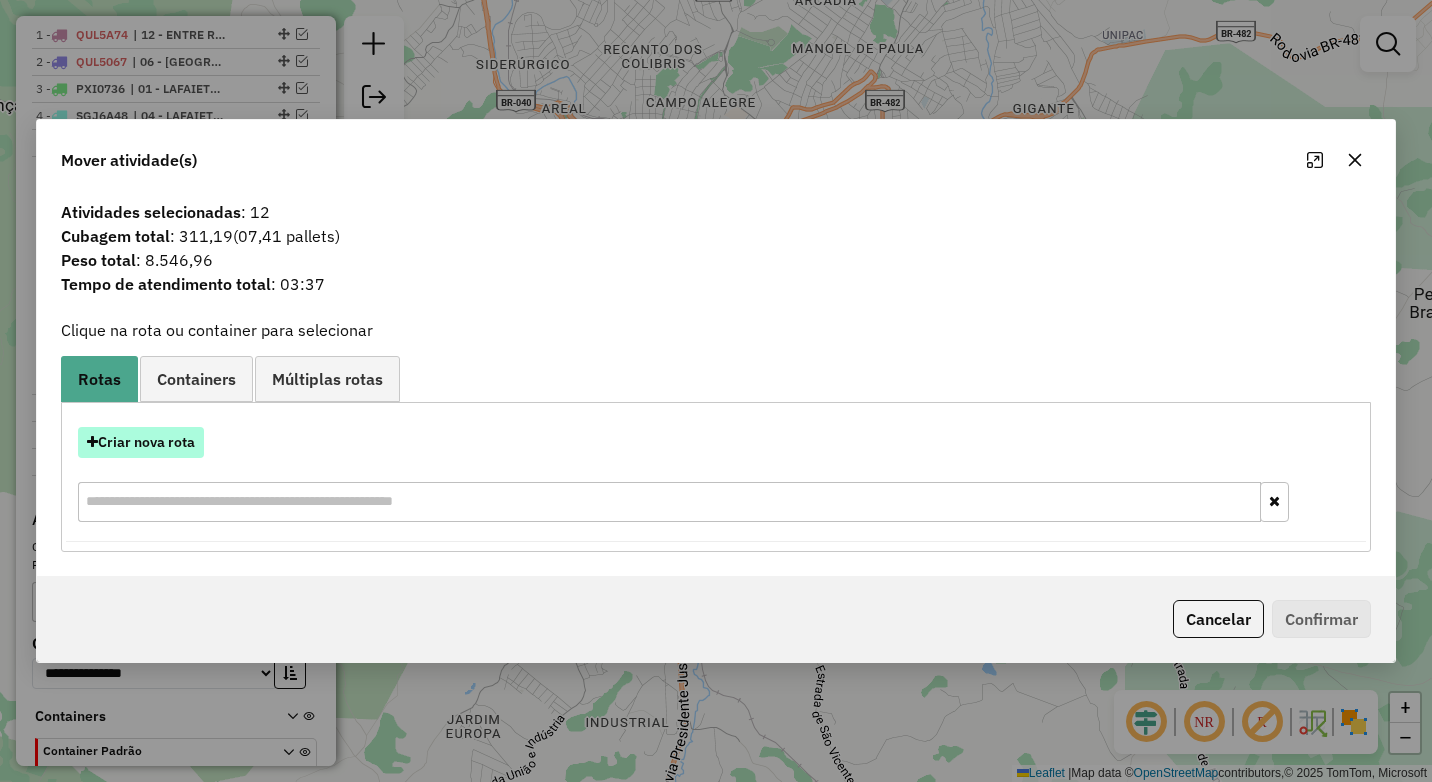 click on "Criar nova rota" at bounding box center (141, 442) 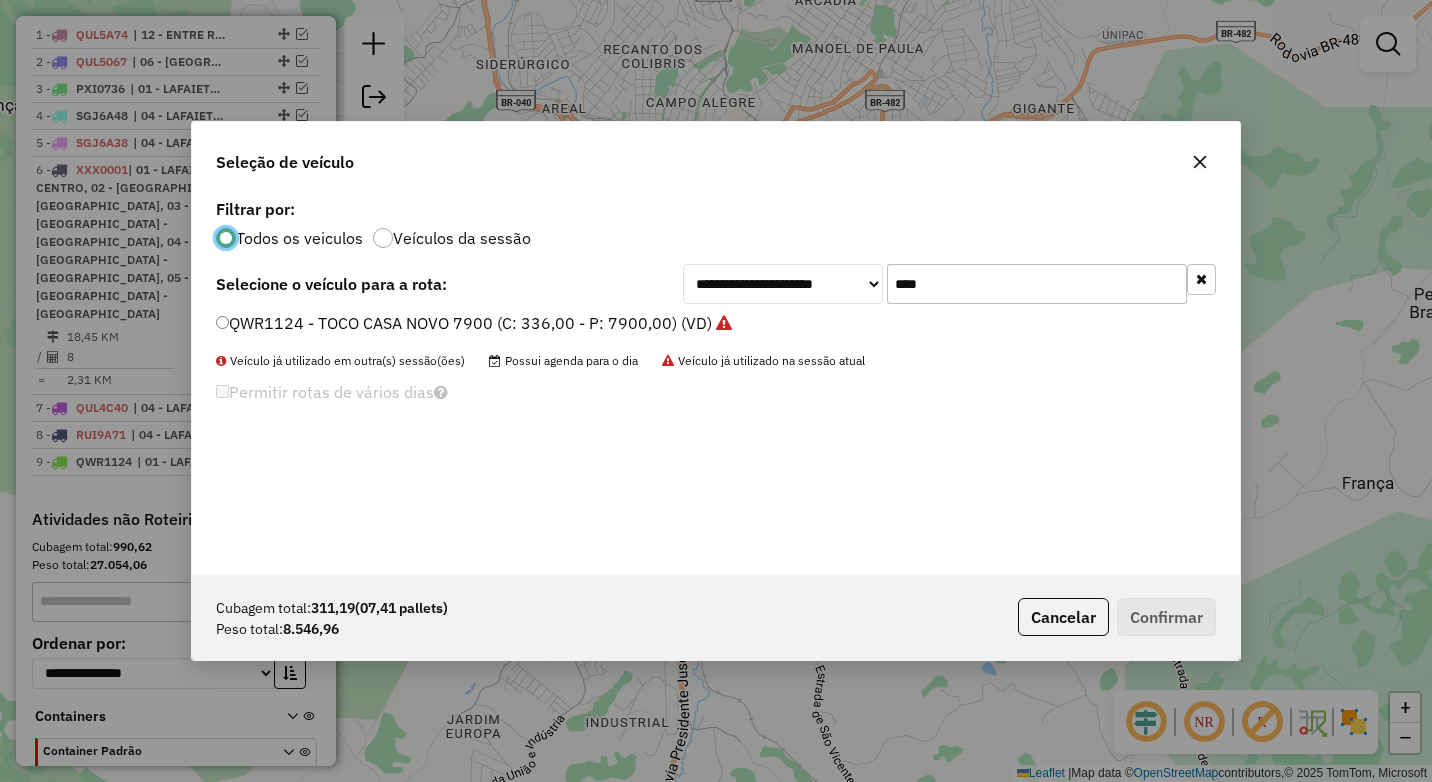 scroll, scrollTop: 11, scrollLeft: 6, axis: both 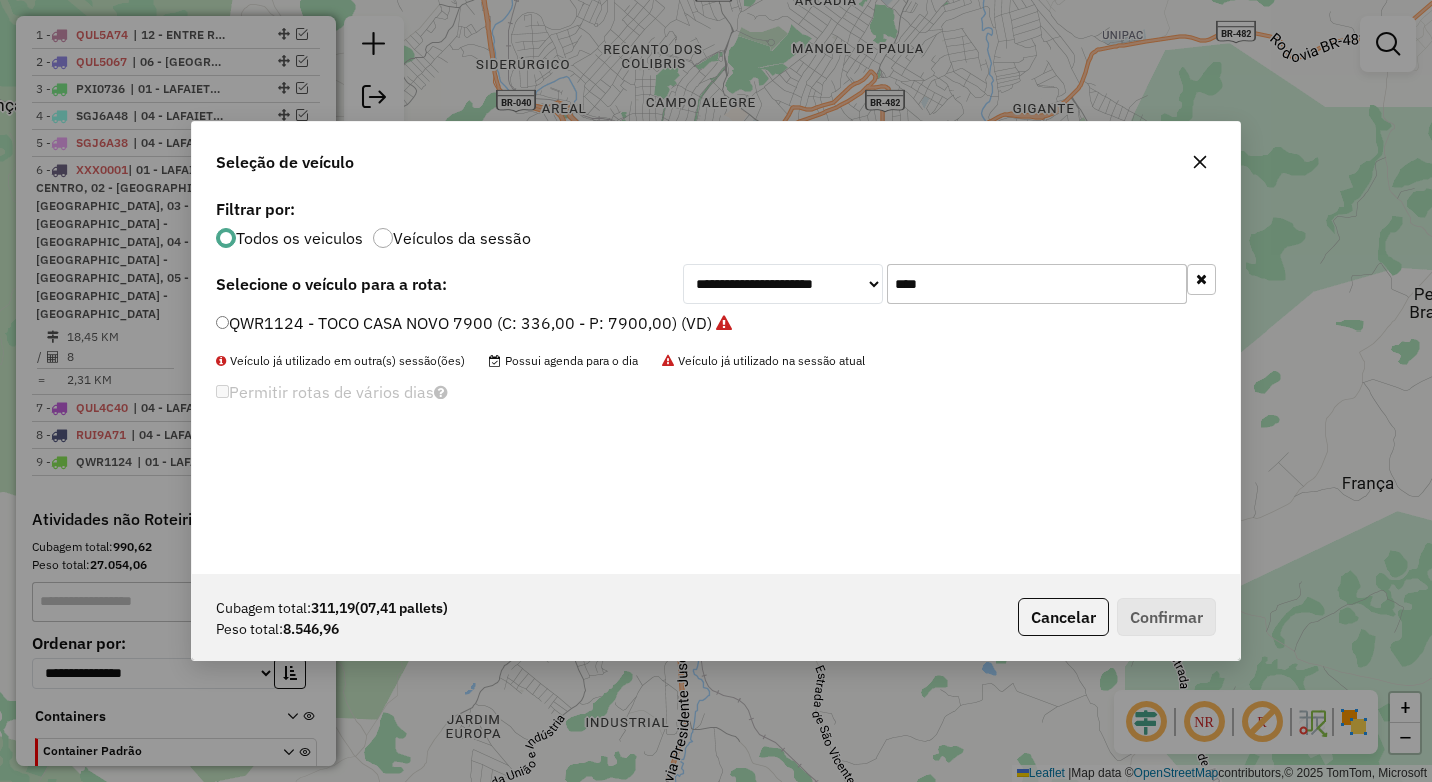 click on "****" 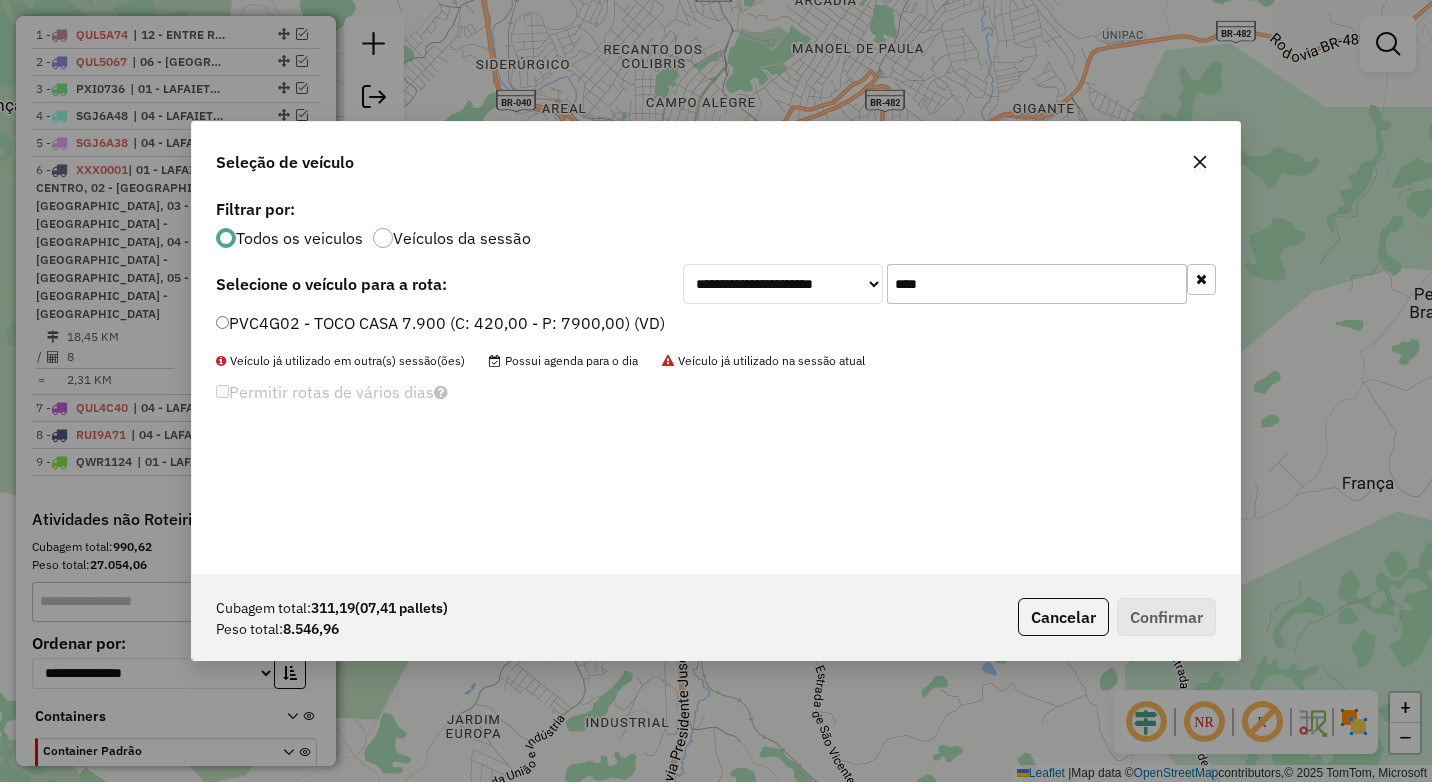 type on "****" 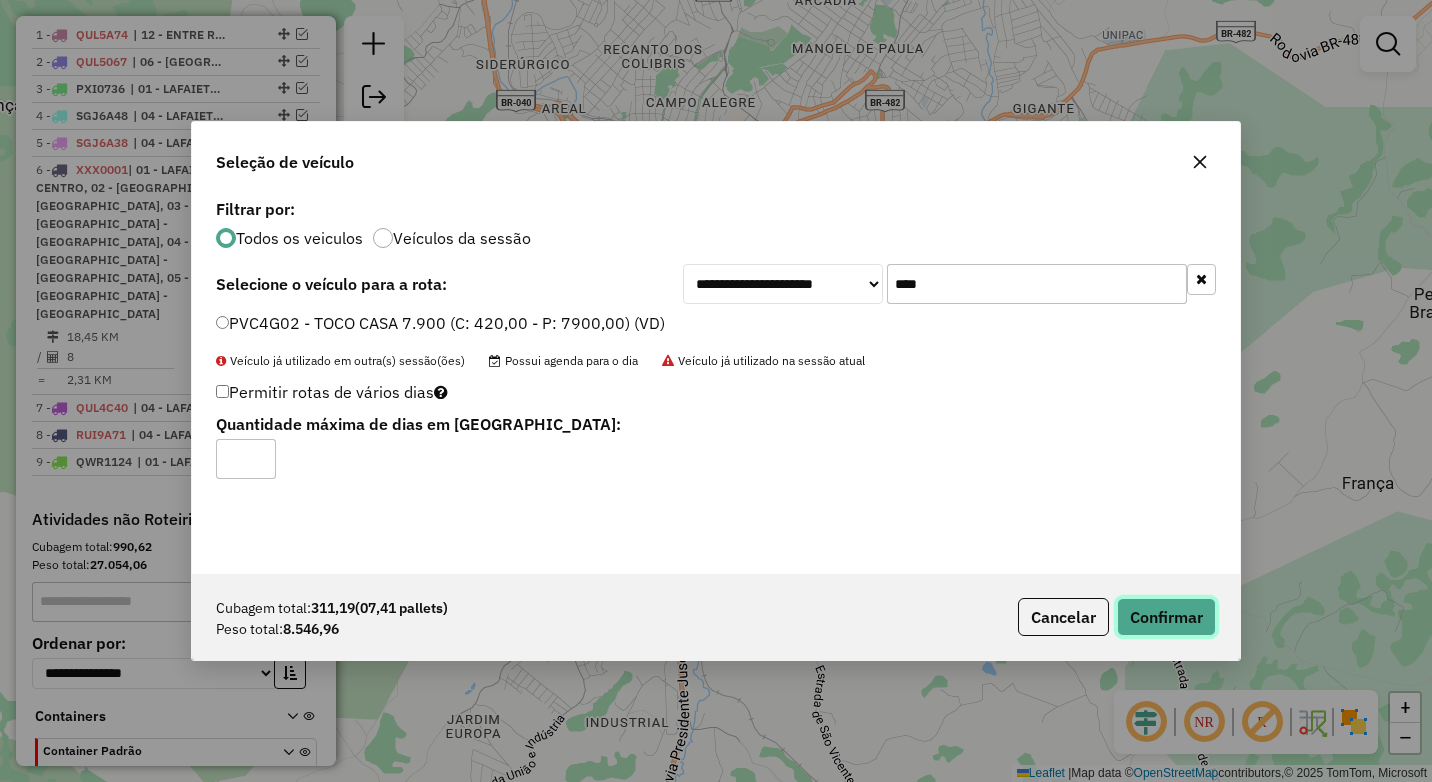 click on "Confirmar" 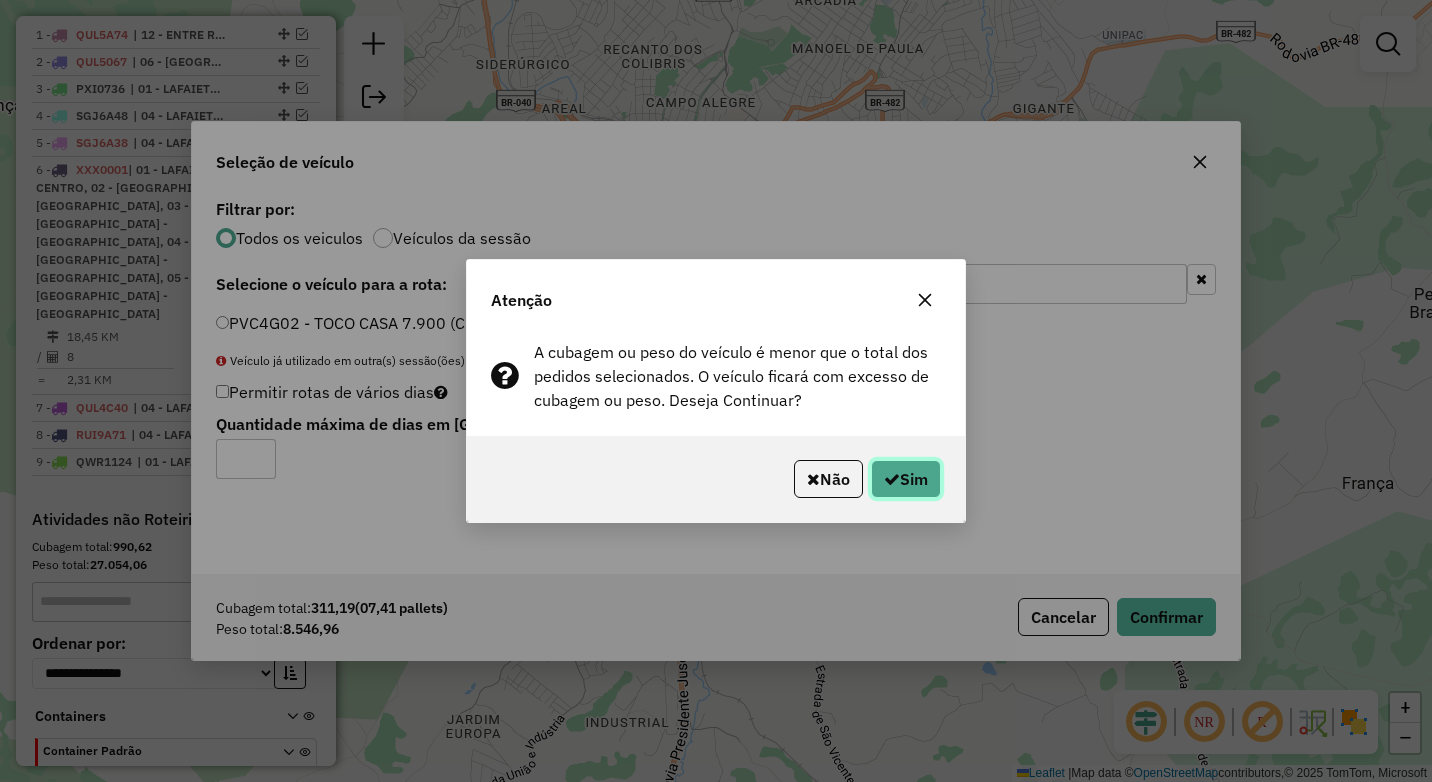 click on "Sim" 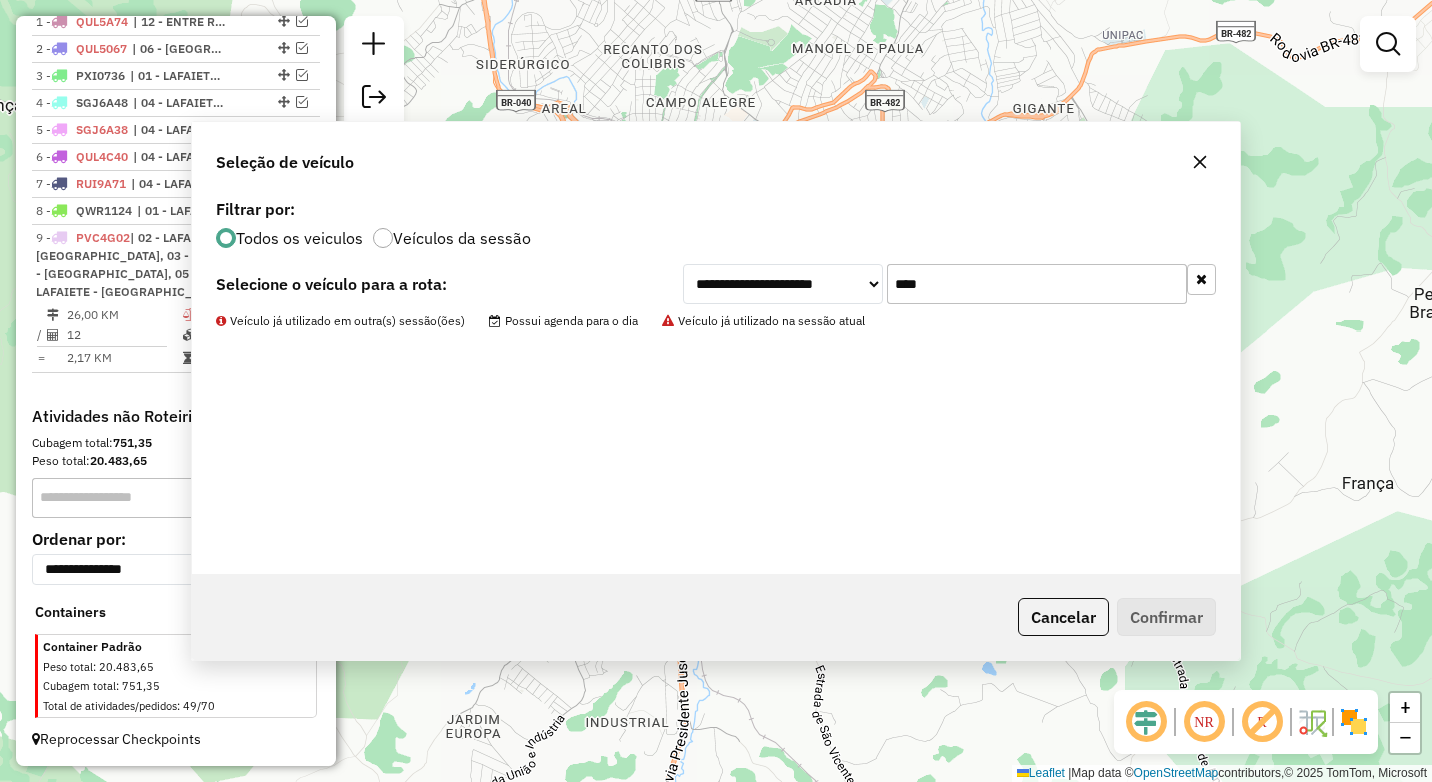 scroll, scrollTop: 726, scrollLeft: 0, axis: vertical 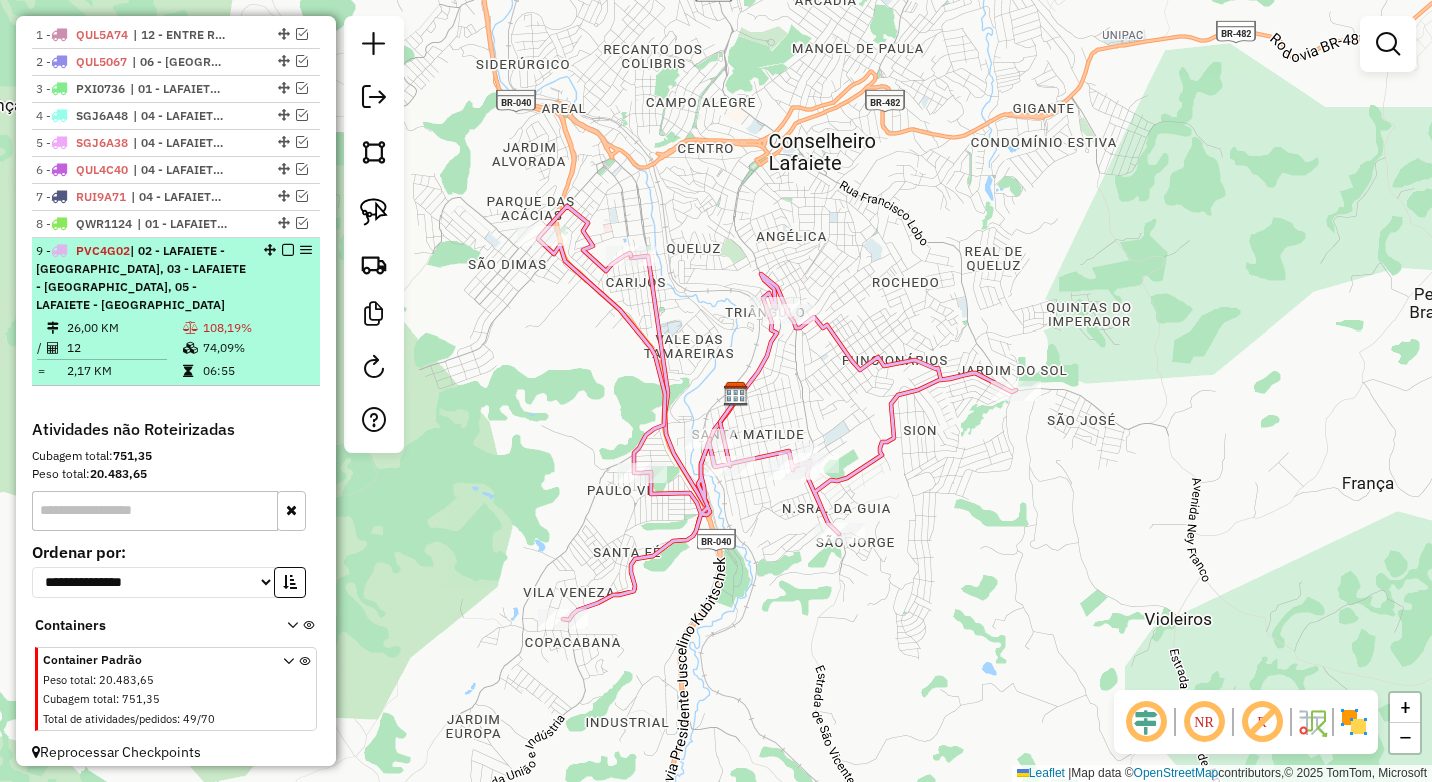 click at bounding box center [192, 328] 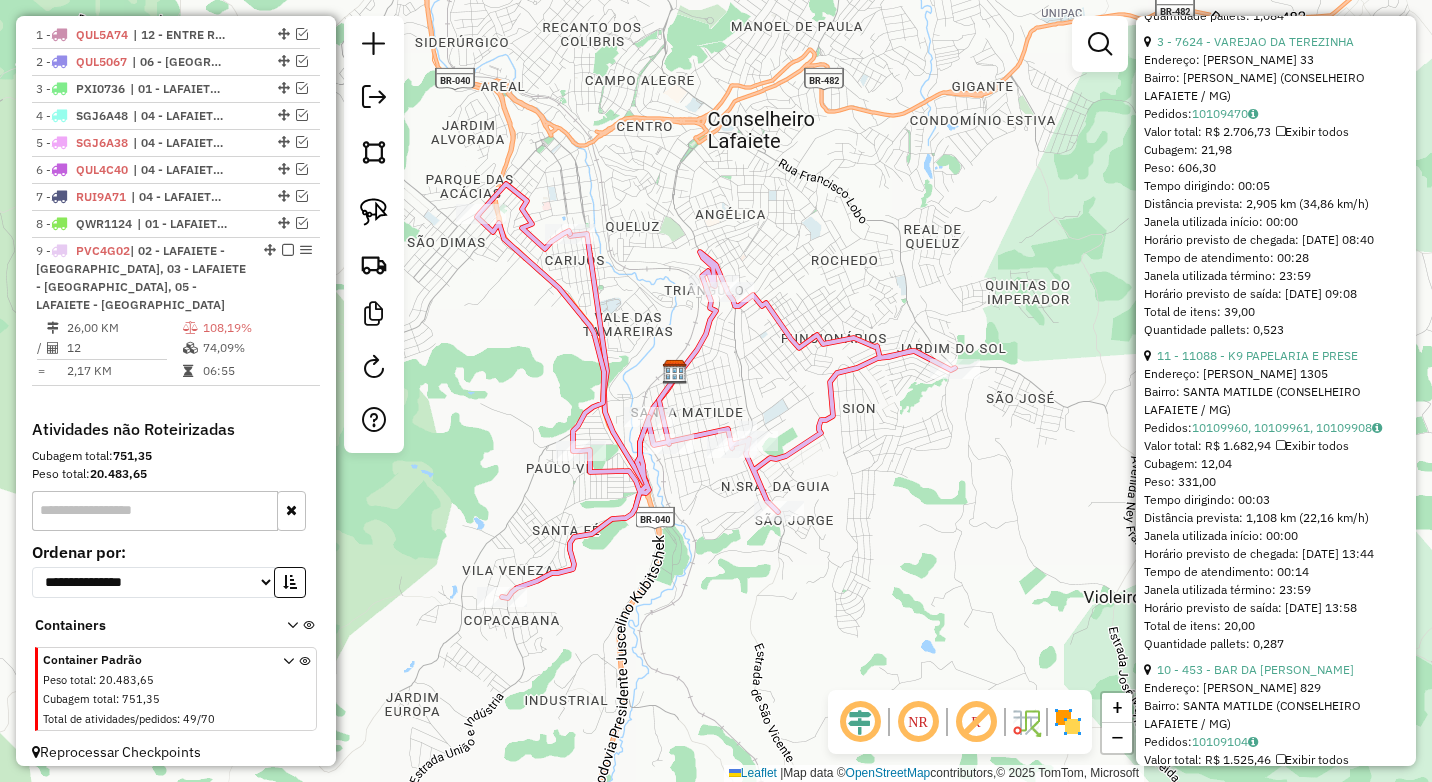 scroll, scrollTop: 1900, scrollLeft: 0, axis: vertical 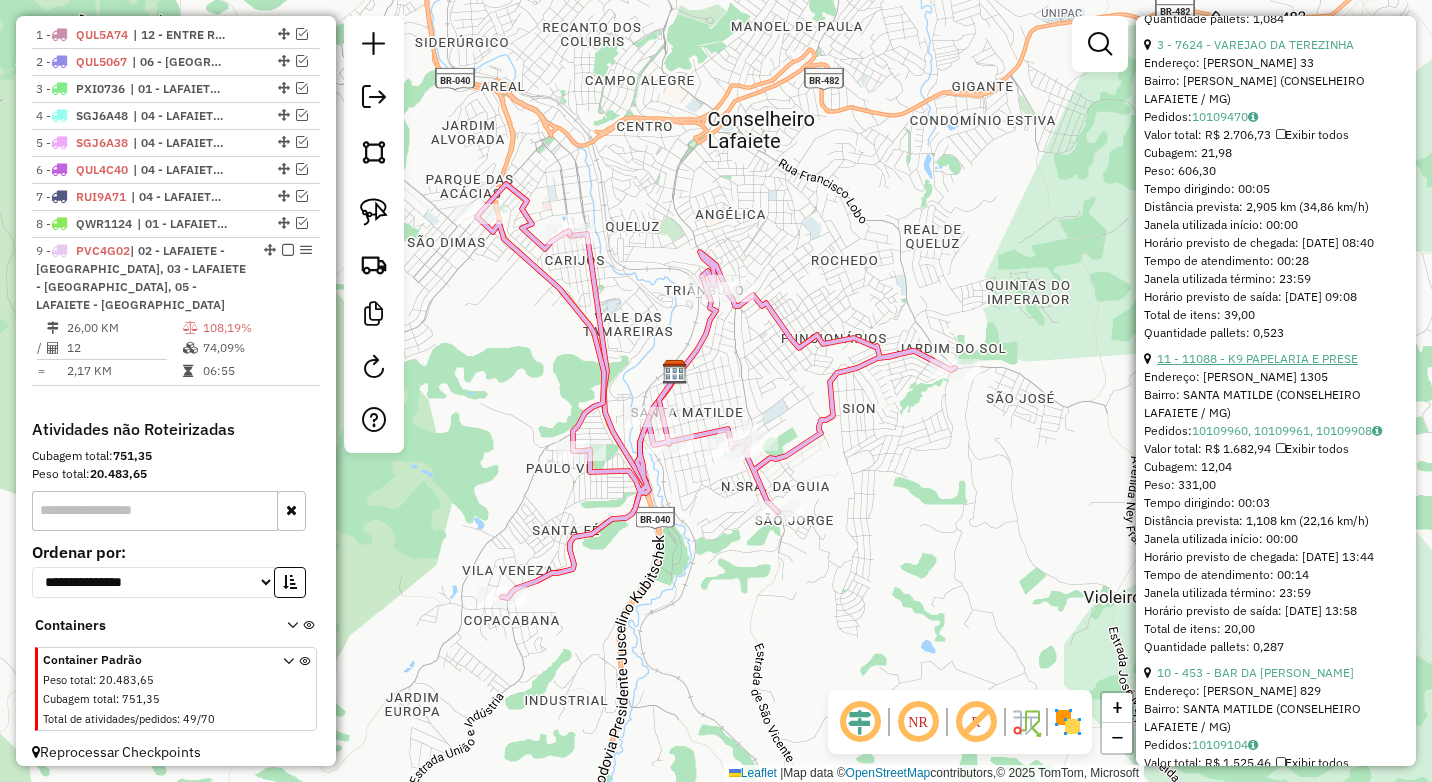 click on "11 - 11088 - K9 PAPELARIA E PRESE" at bounding box center (1257, 358) 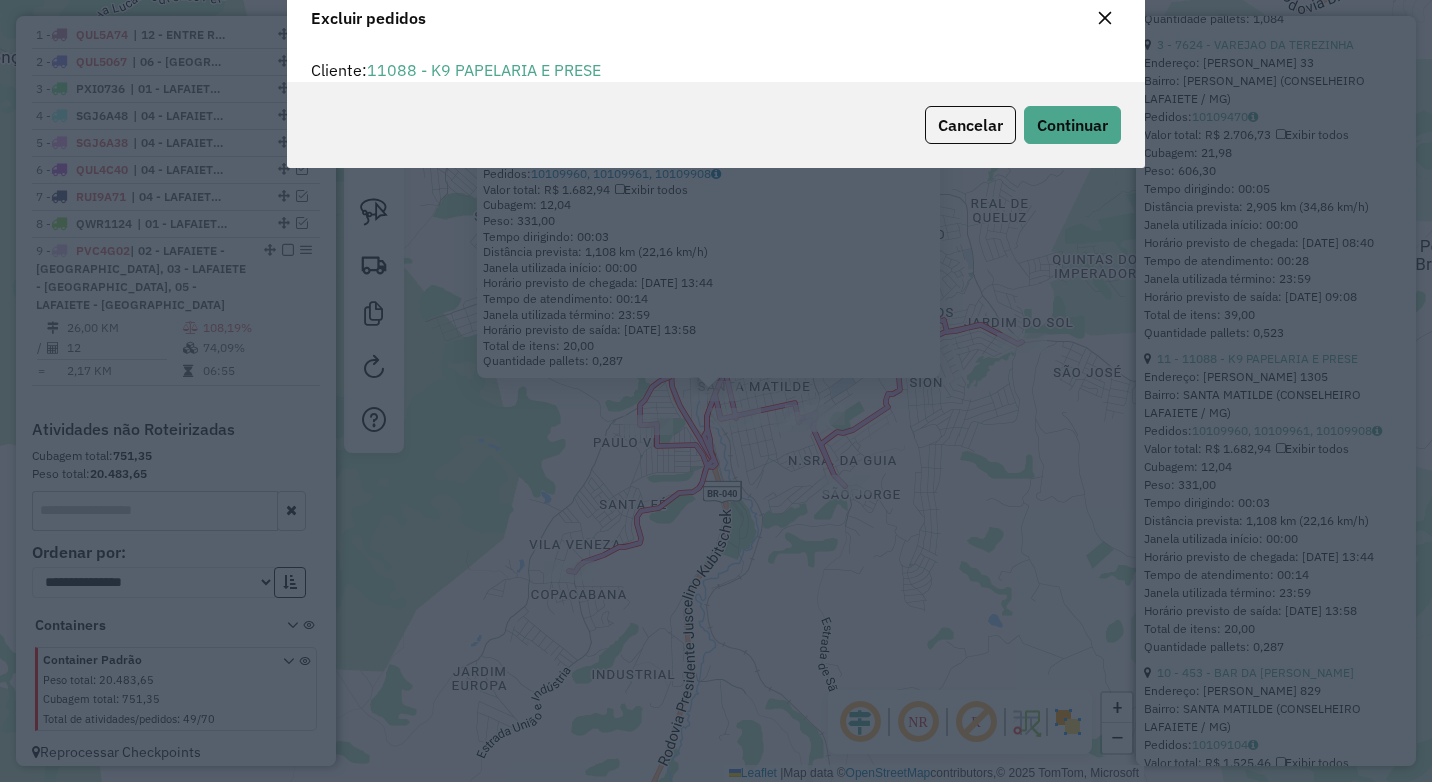 scroll, scrollTop: 82, scrollLeft: 0, axis: vertical 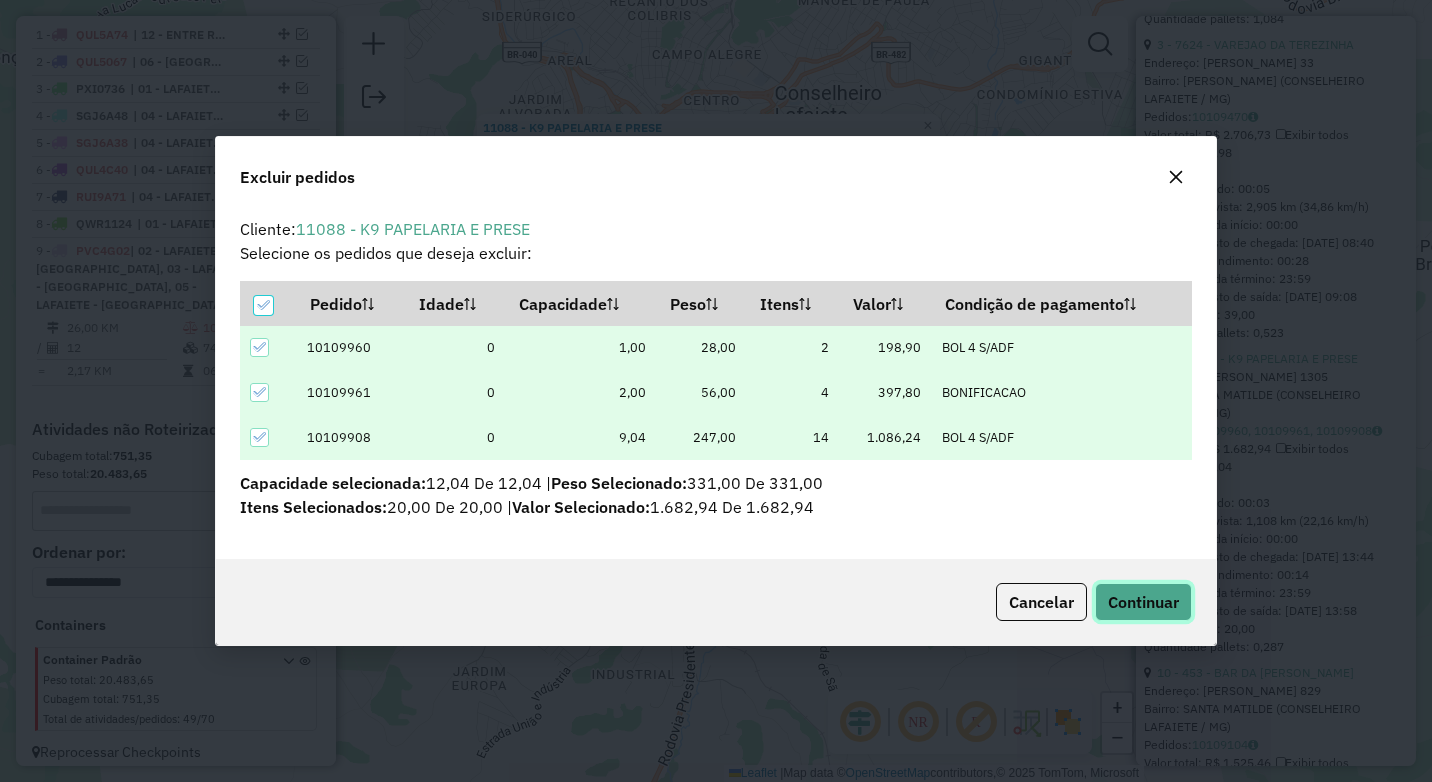 click on "Continuar" 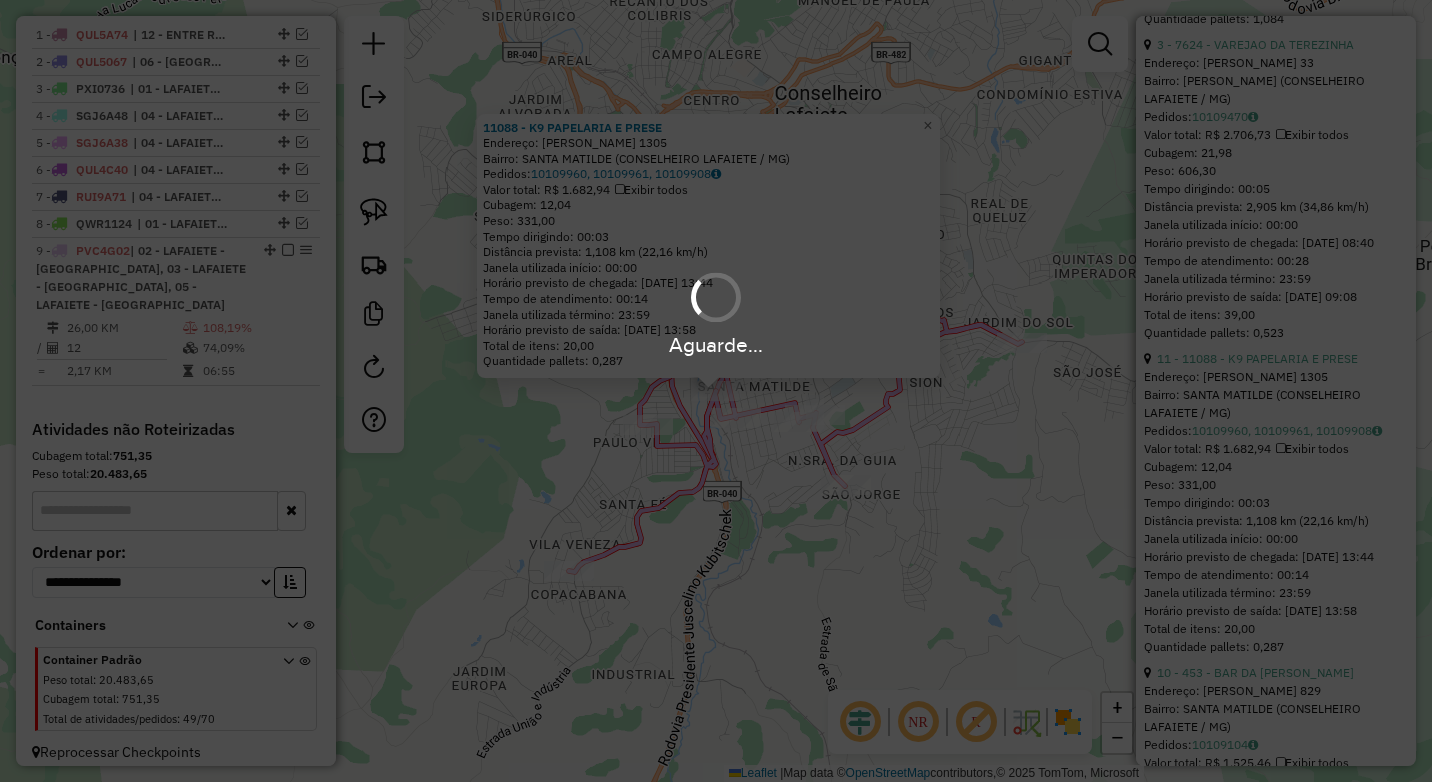scroll, scrollTop: 492, scrollLeft: 0, axis: vertical 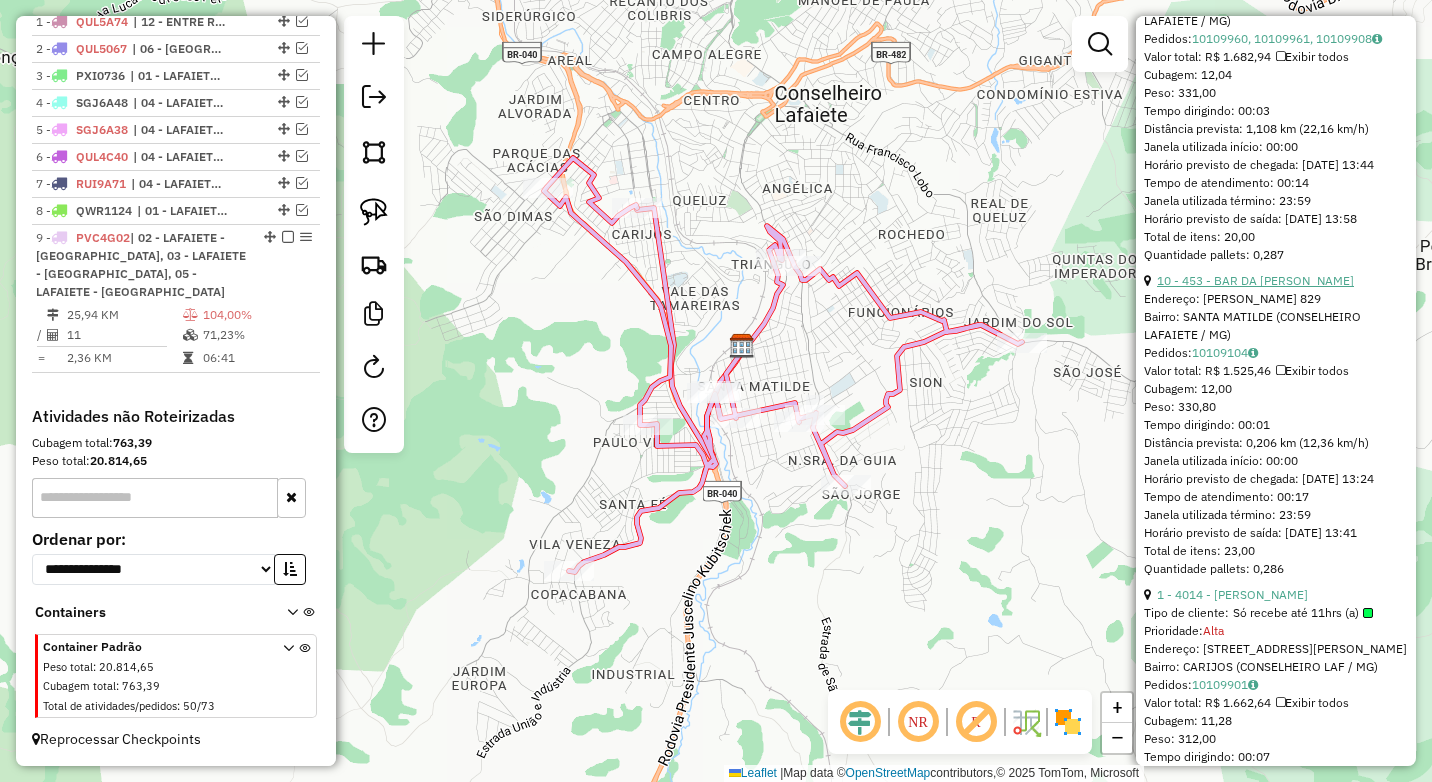 click on "10 - 453 - BAR DA [PERSON_NAME]" at bounding box center (1255, 280) 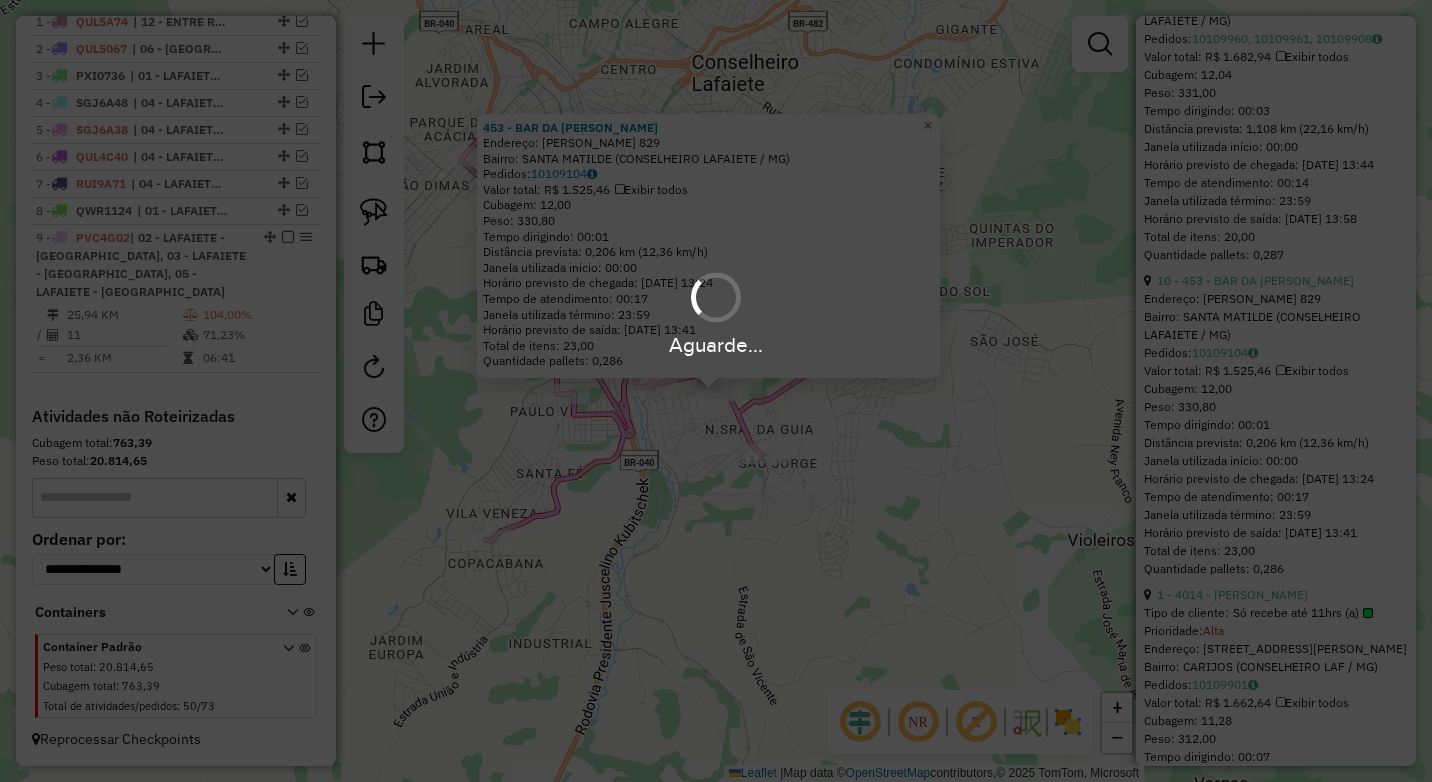 scroll, scrollTop: 552, scrollLeft: 0, axis: vertical 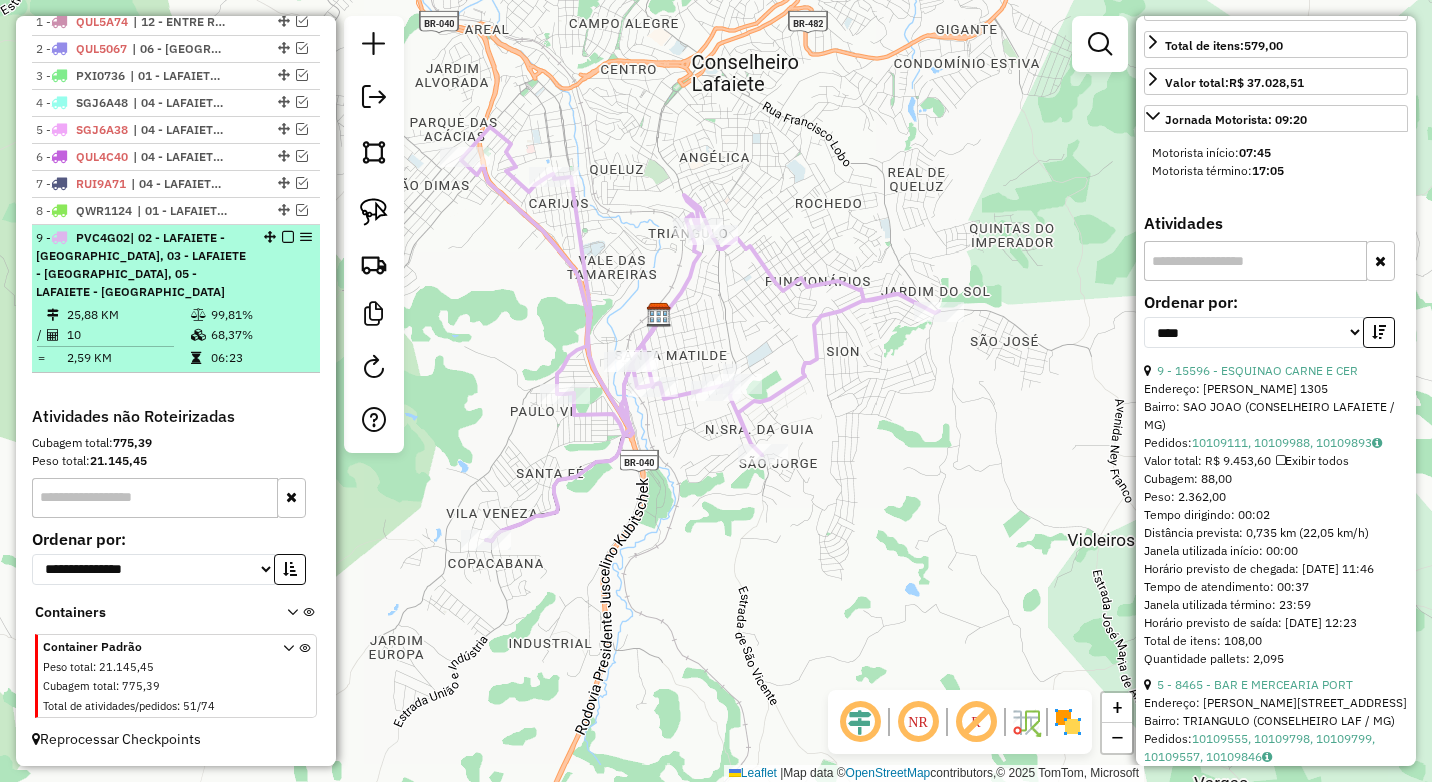 click on "68,37%" at bounding box center (260, 335) 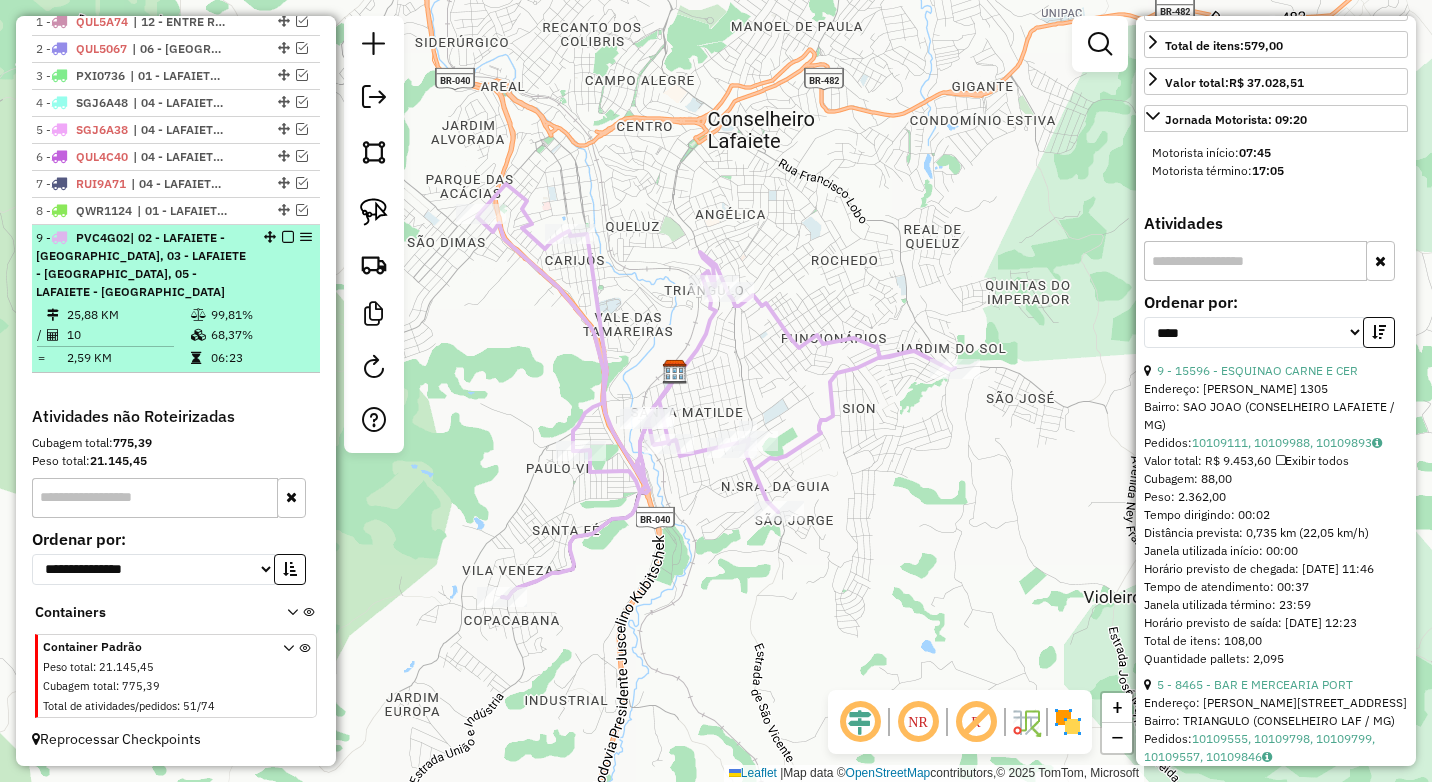 click at bounding box center (288, 237) 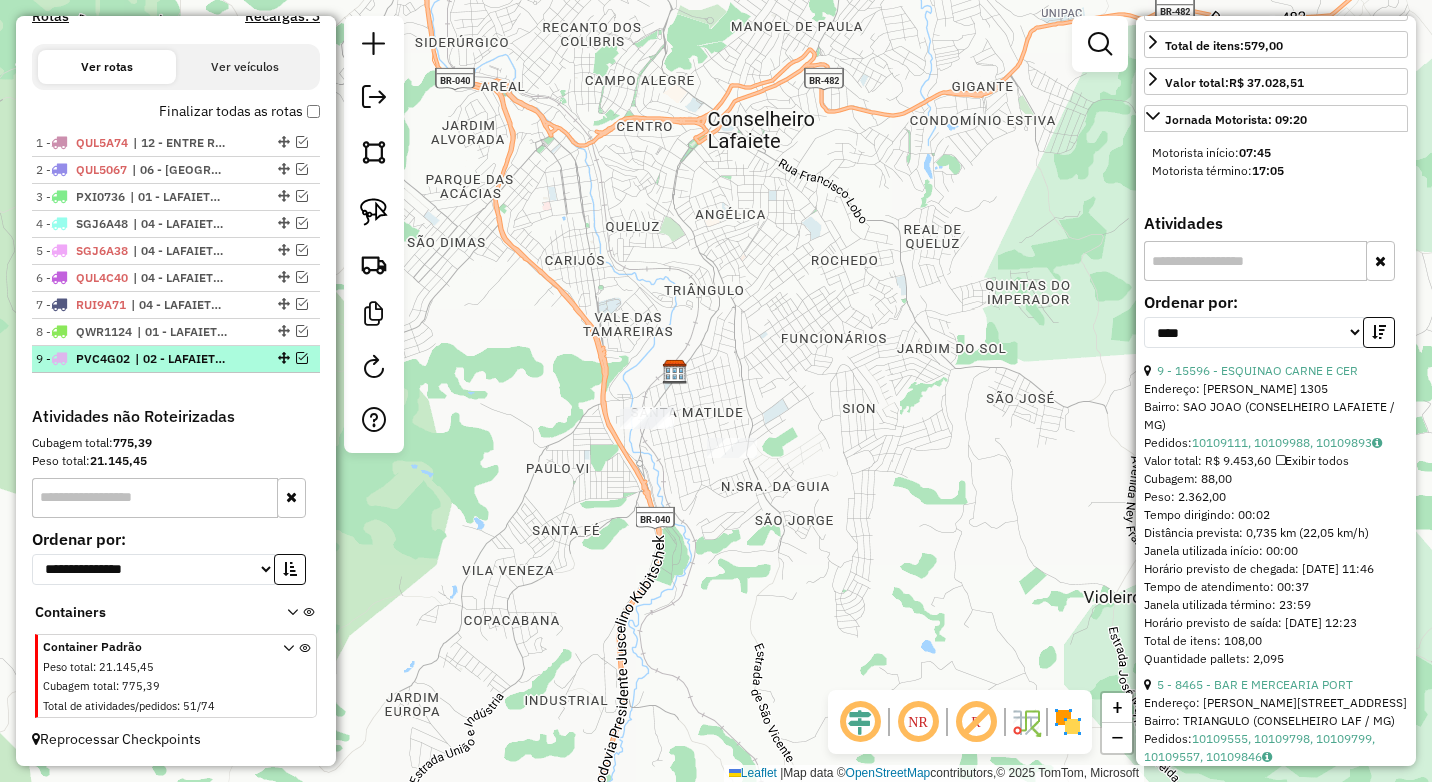 scroll, scrollTop: 636, scrollLeft: 0, axis: vertical 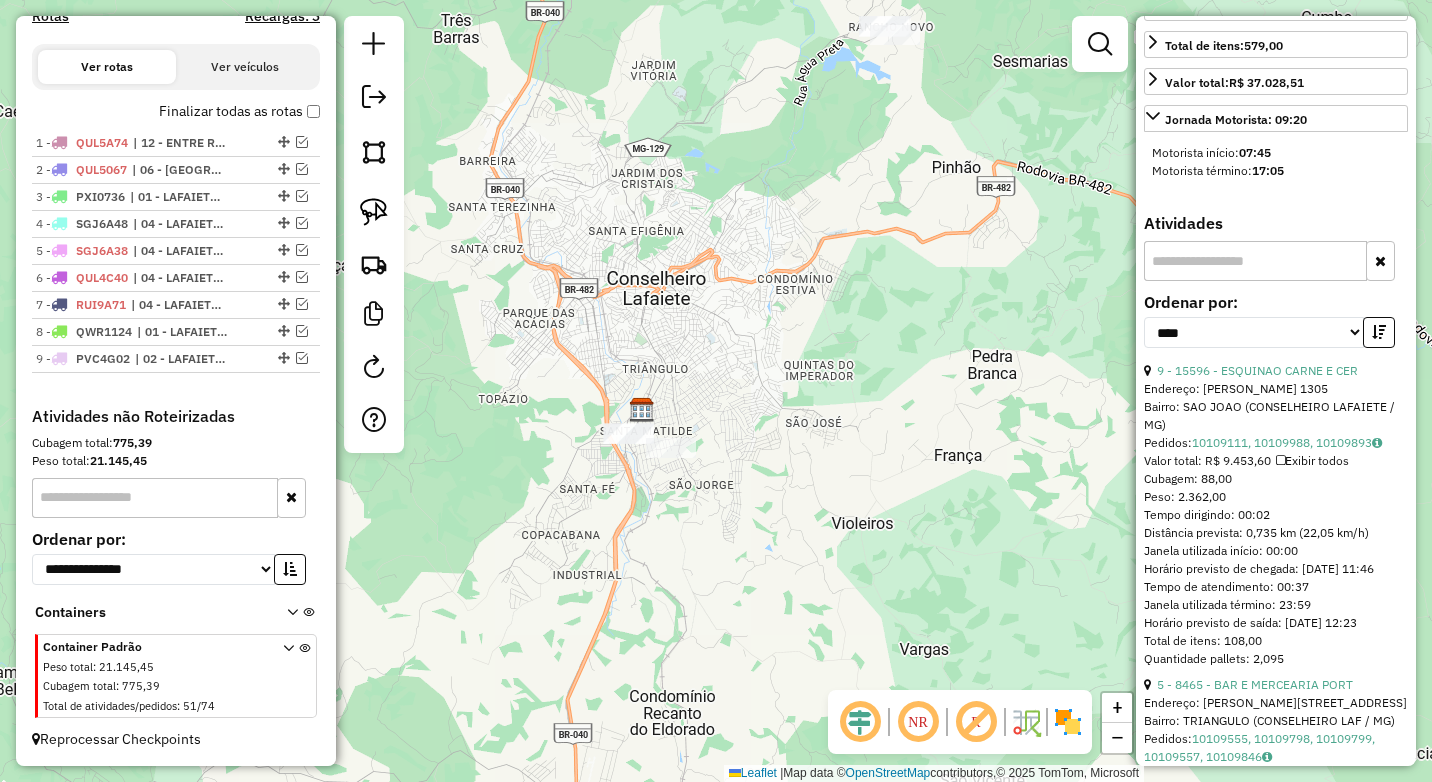drag, startPoint x: 755, startPoint y: 310, endPoint x: 714, endPoint y: 404, distance: 102.55243 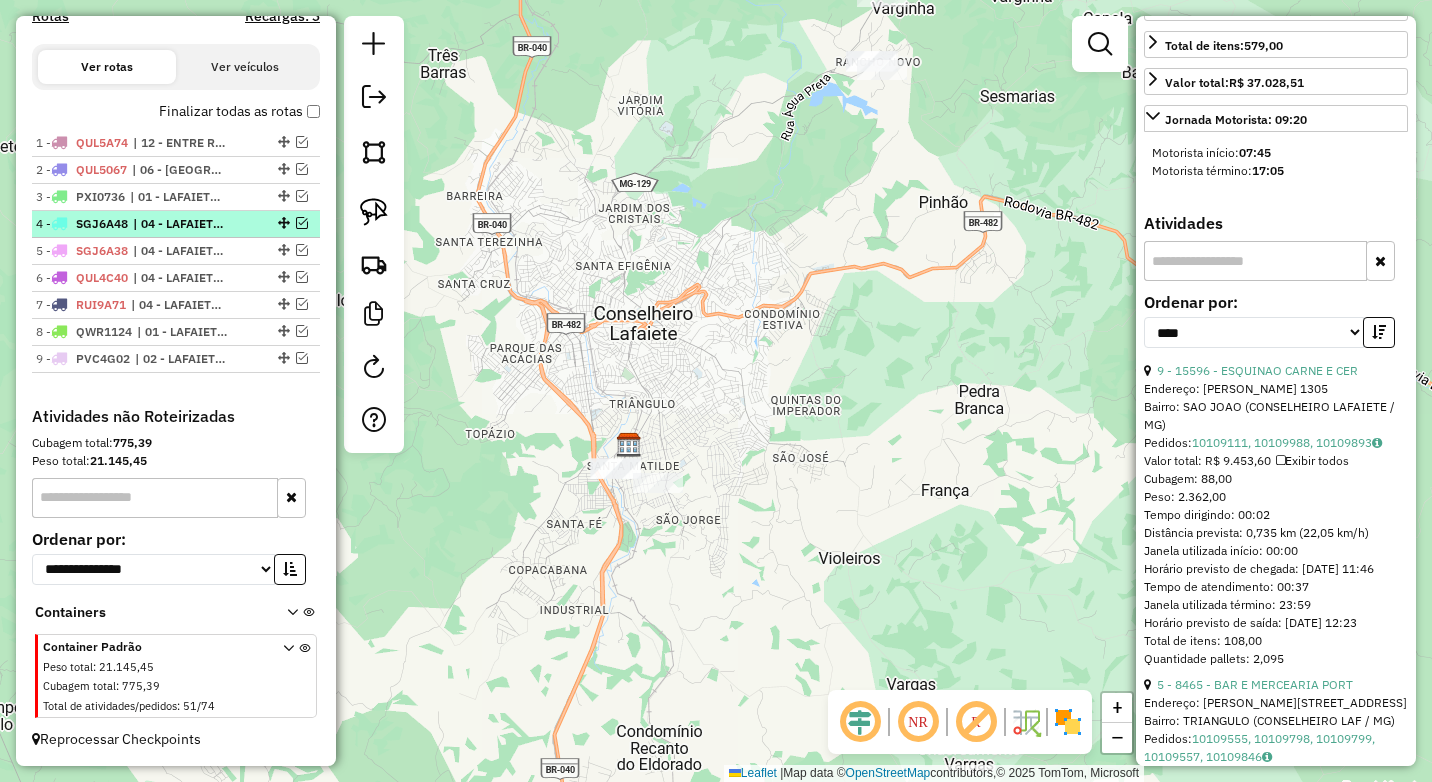 click at bounding box center [302, 223] 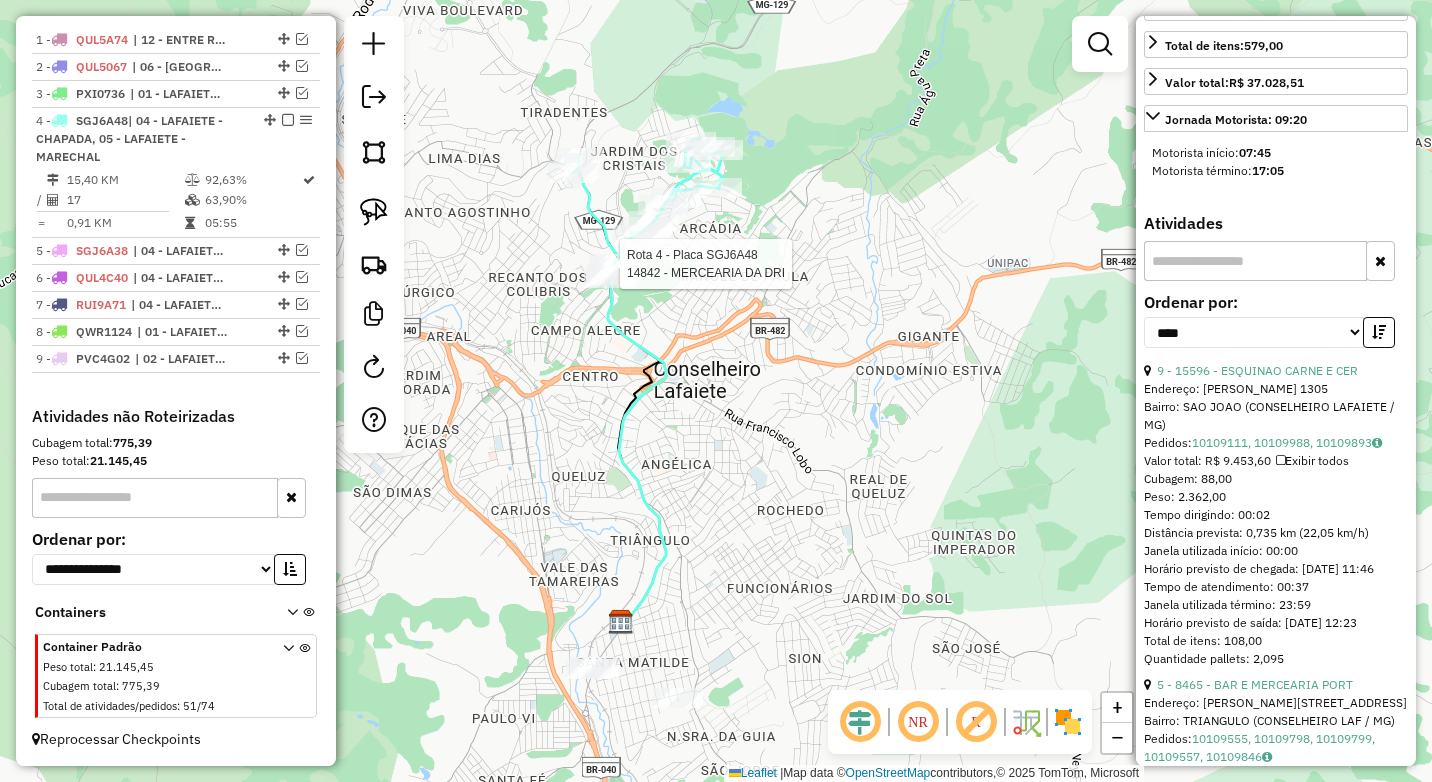 click 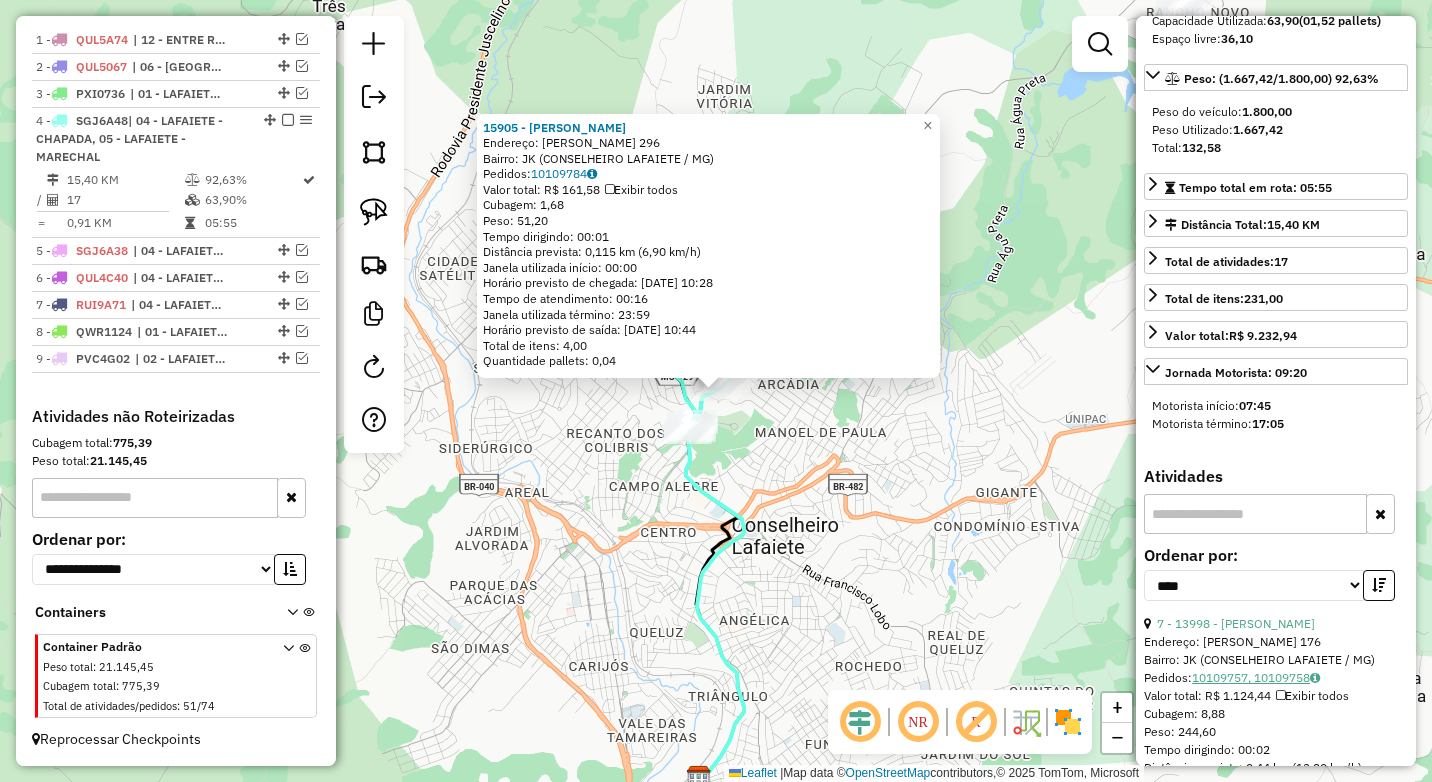 scroll, scrollTop: 234, scrollLeft: 0, axis: vertical 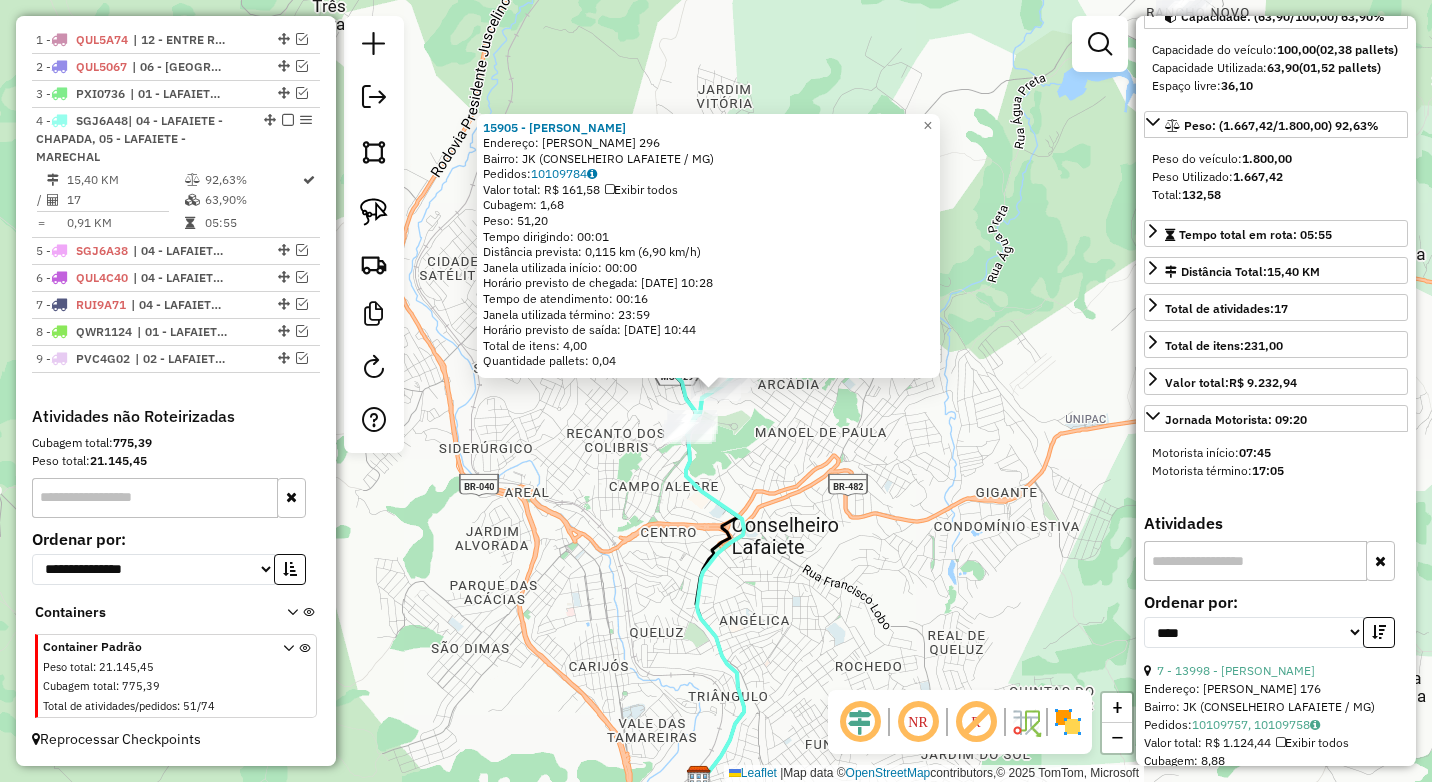 click on "15905 - [PERSON_NAME]:  AMINTHAS JUNQUEIRA 296   Bairro: JK (CONSELHEIRO LAFAIETE / MG)   Pedidos:  10109784   Valor total: R$ 161,58   Exibir todos   Cubagem: 1,68  Peso: 51,20  Tempo dirigindo: 00:01   Distância prevista: 0,115 km (6,90 km/h)   Janela utilizada início: 00:00   Horário previsto de chegada: [DATE] 10:28   Tempo de atendimento: 00:16   Janela utilizada término: 23:59   Horário previsto de saída: [DATE] 10:44   Total de itens: 4,00   Quantidade pallets: 0,04  × Janela de atendimento Grade de atendimento Capacidade Transportadoras Veículos Cliente Pedidos  Rotas Selecione os dias de semana para filtrar as janelas de atendimento  Seg   Ter   Qua   Qui   Sex   Sáb   Dom  Informe o período da janela de atendimento: De: Até:  Filtrar exatamente a janela do cliente  Considerar janela de atendimento padrão  Selecione os dias de semana para filtrar as grades de atendimento  Seg   Ter   Qua   Qui   Sex   Sáb   Dom   Considerar clientes sem dia de atendimento cadastrado +" 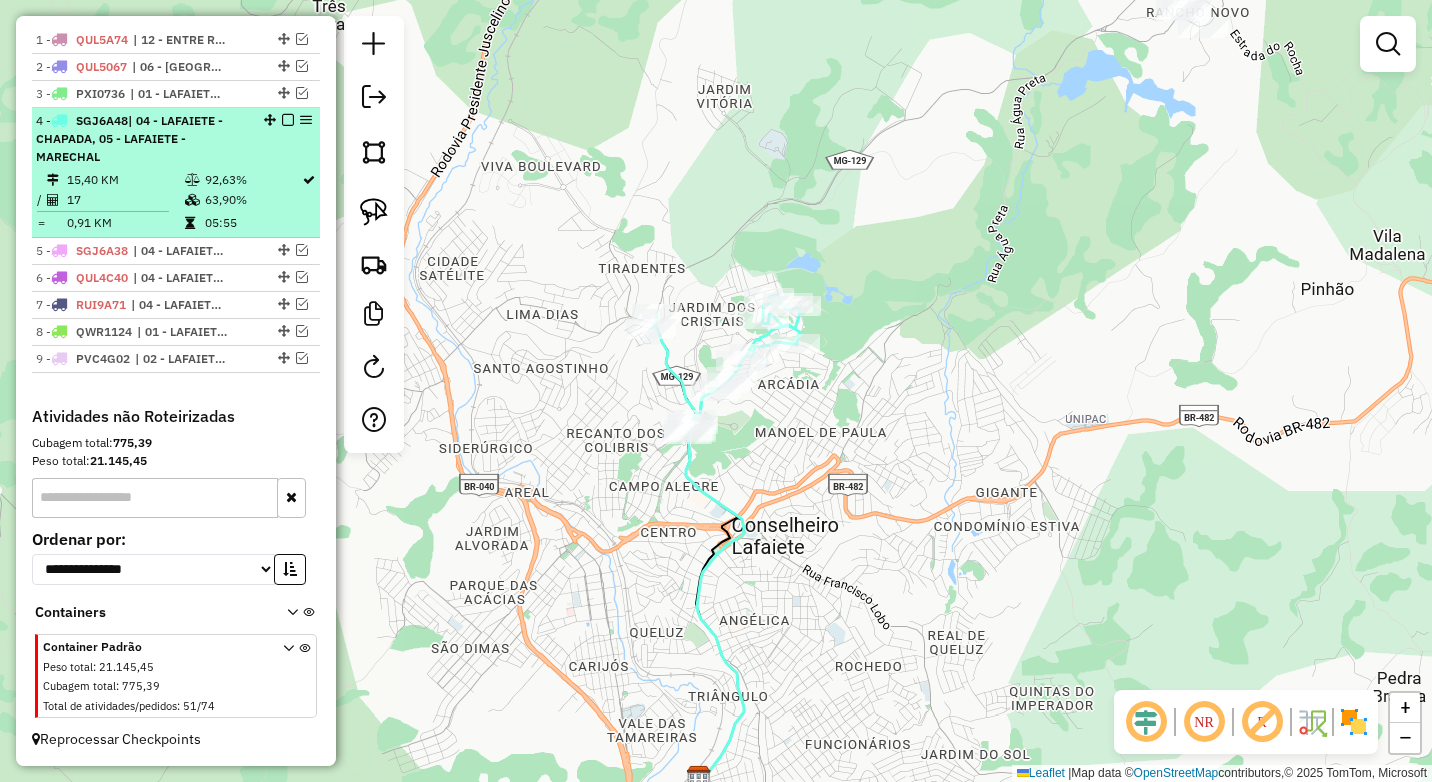 click at bounding box center (288, 120) 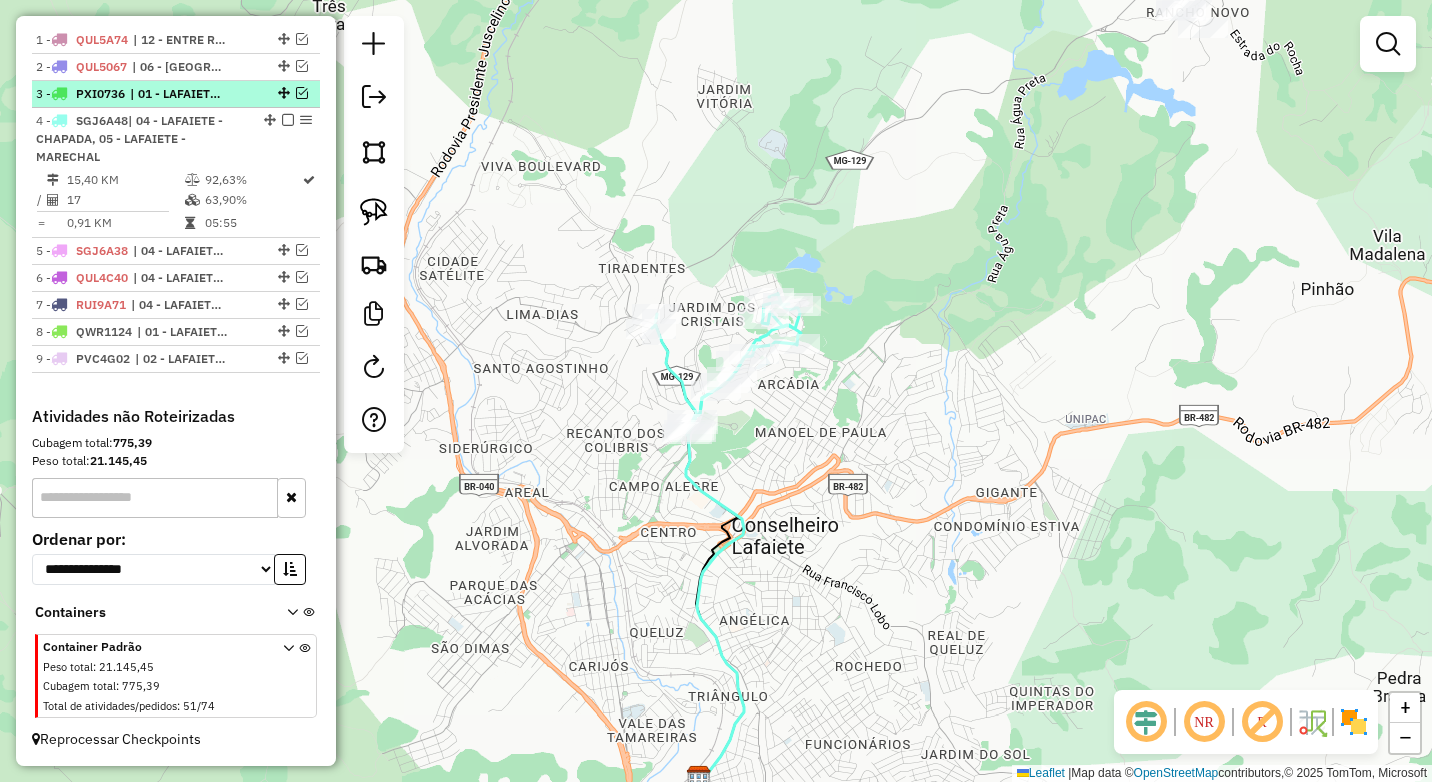 scroll, scrollTop: 636, scrollLeft: 0, axis: vertical 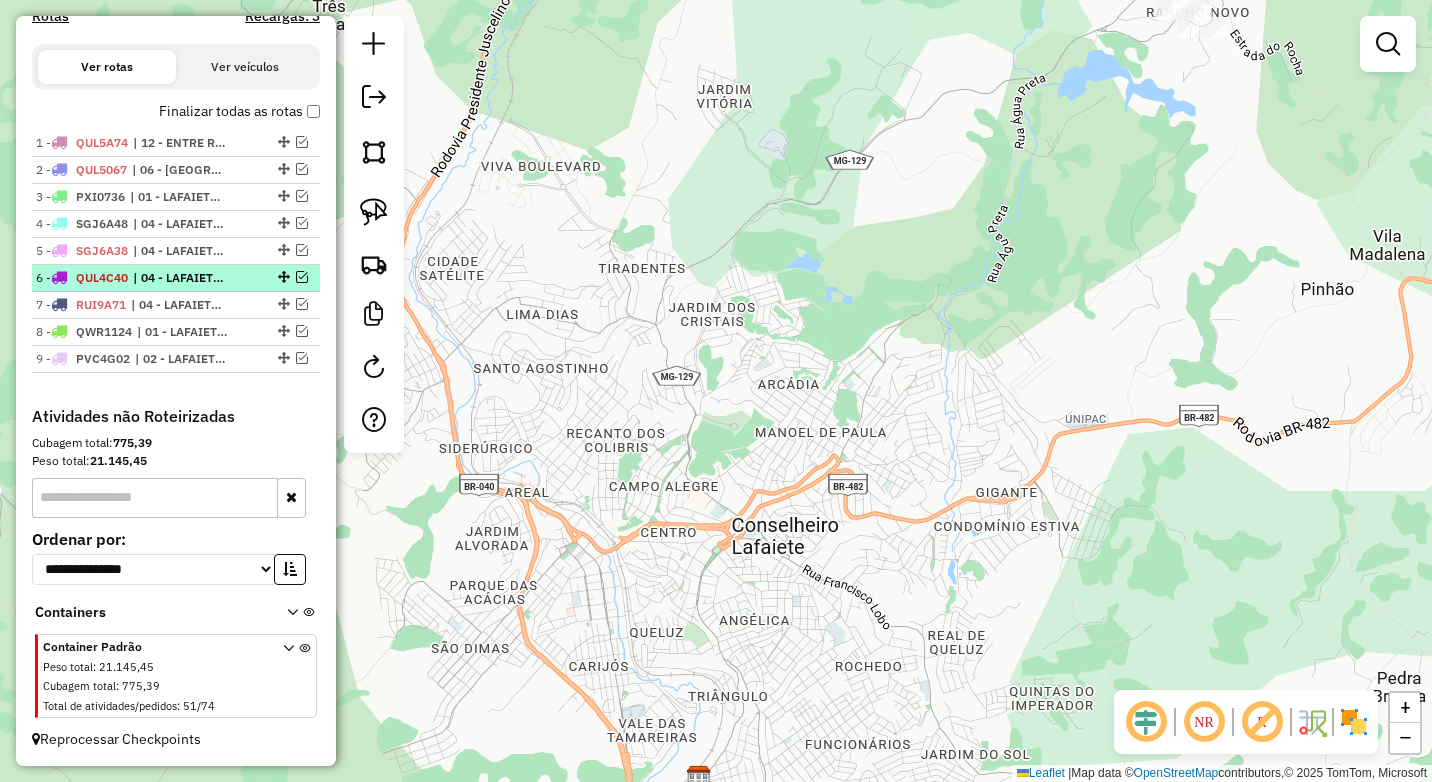 drag, startPoint x: 295, startPoint y: 250, endPoint x: 252, endPoint y: 267, distance: 46.238514 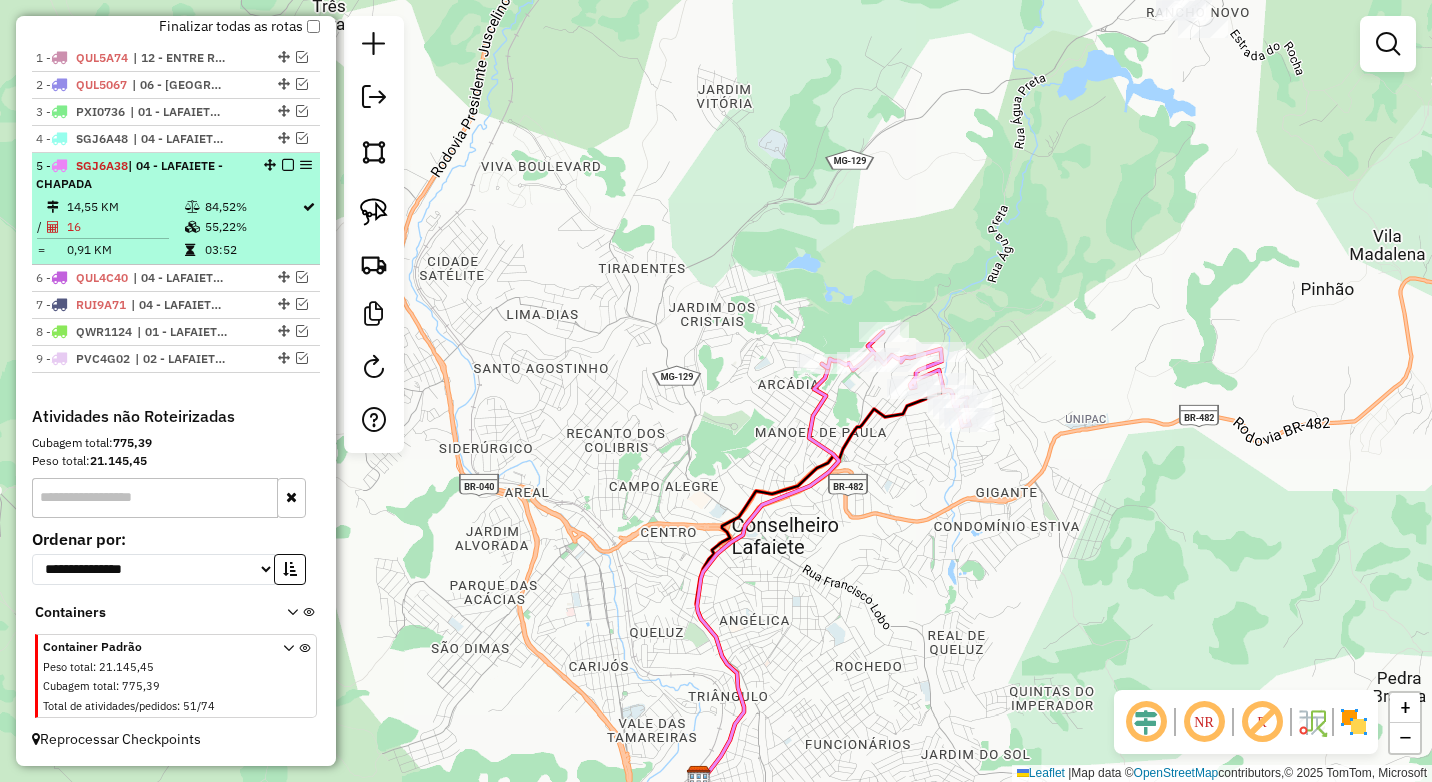 click on "03:52" at bounding box center (252, 250) 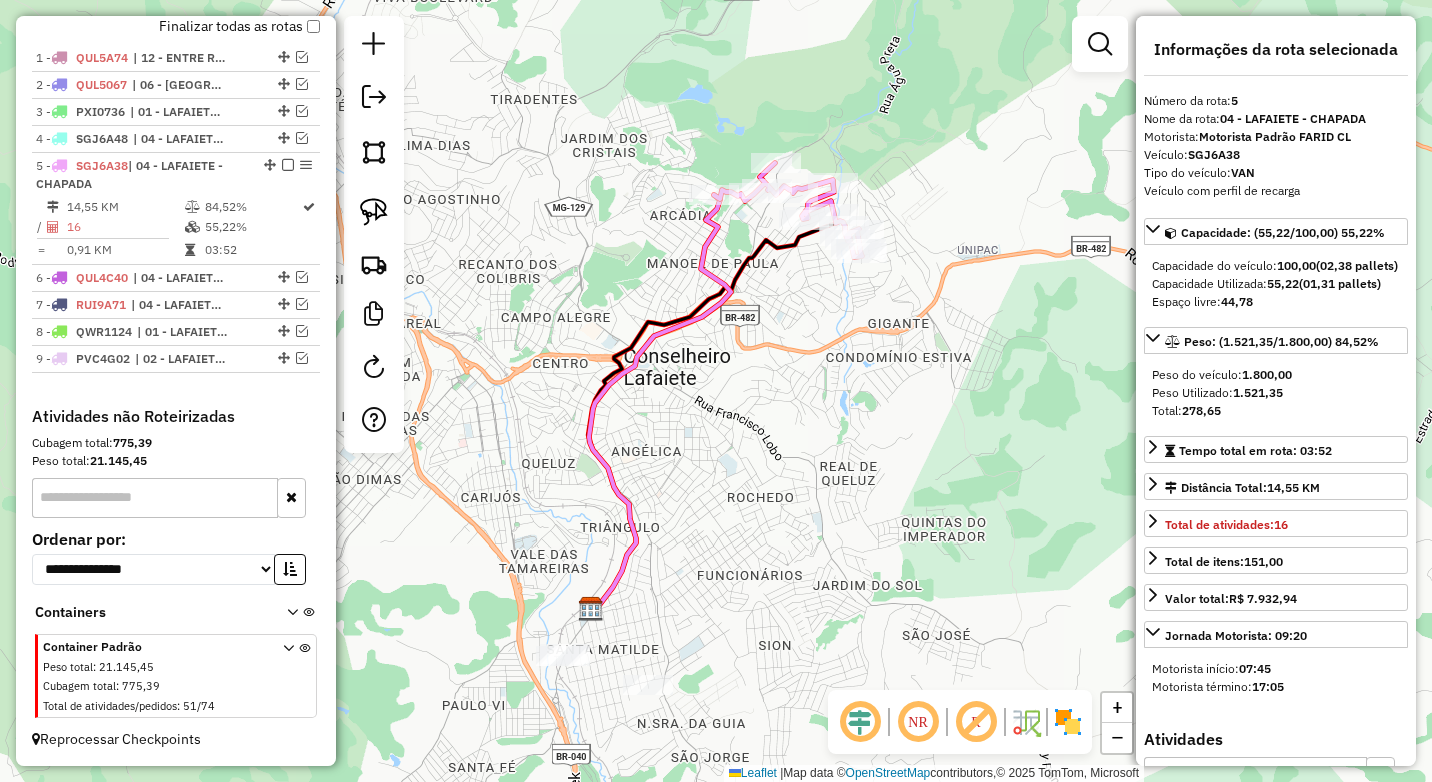 drag, startPoint x: 605, startPoint y: 456, endPoint x: 683, endPoint y: 378, distance: 110.308655 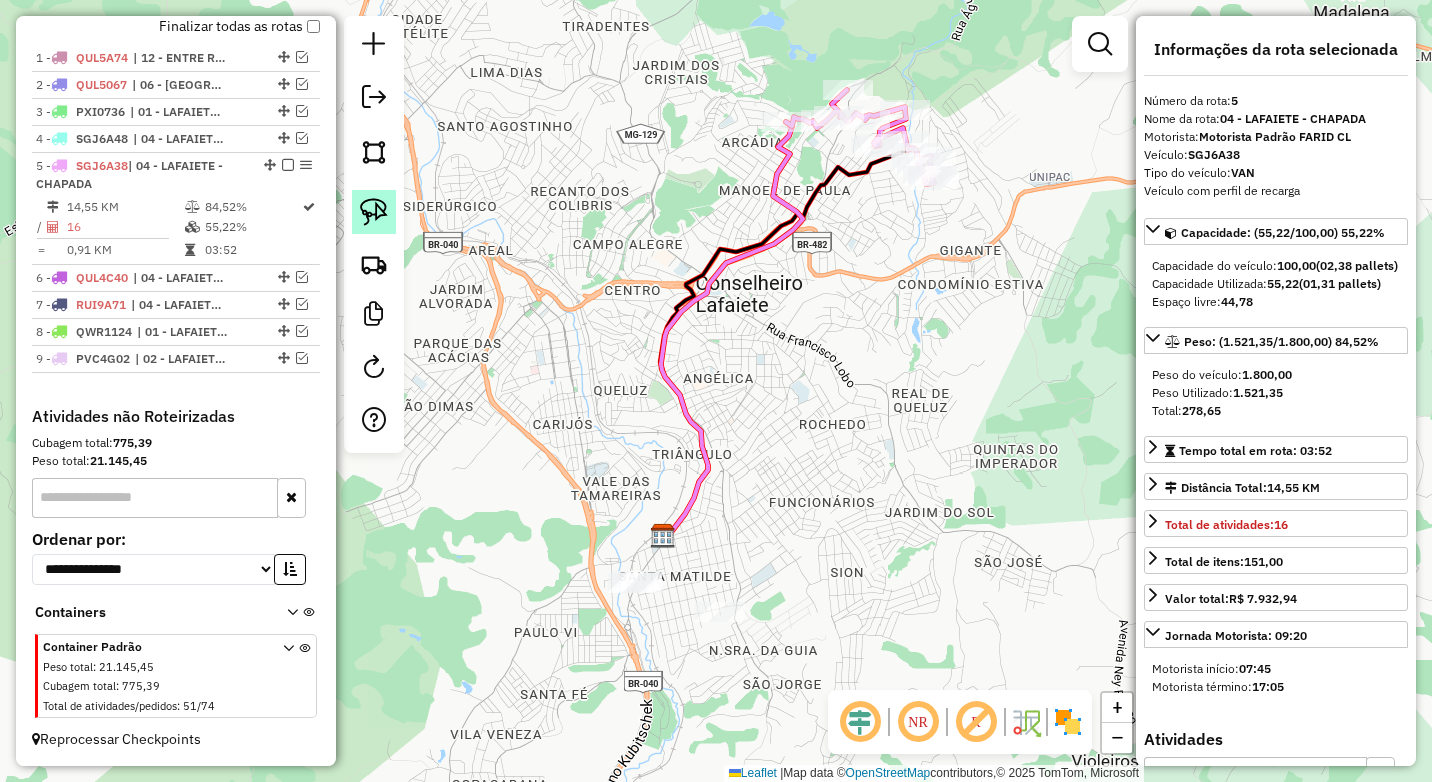 click 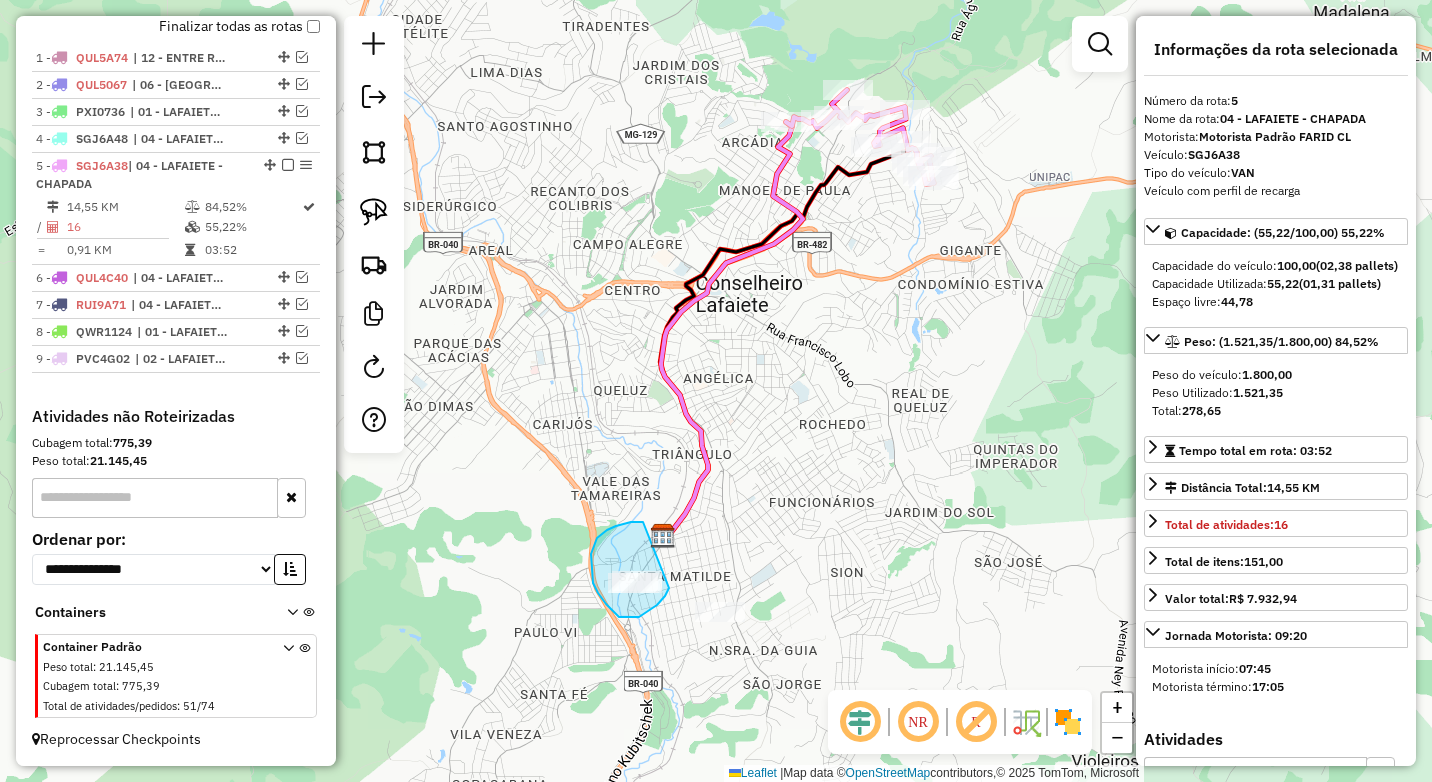 drag, startPoint x: 643, startPoint y: 522, endPoint x: 675, endPoint y: 573, distance: 60.207973 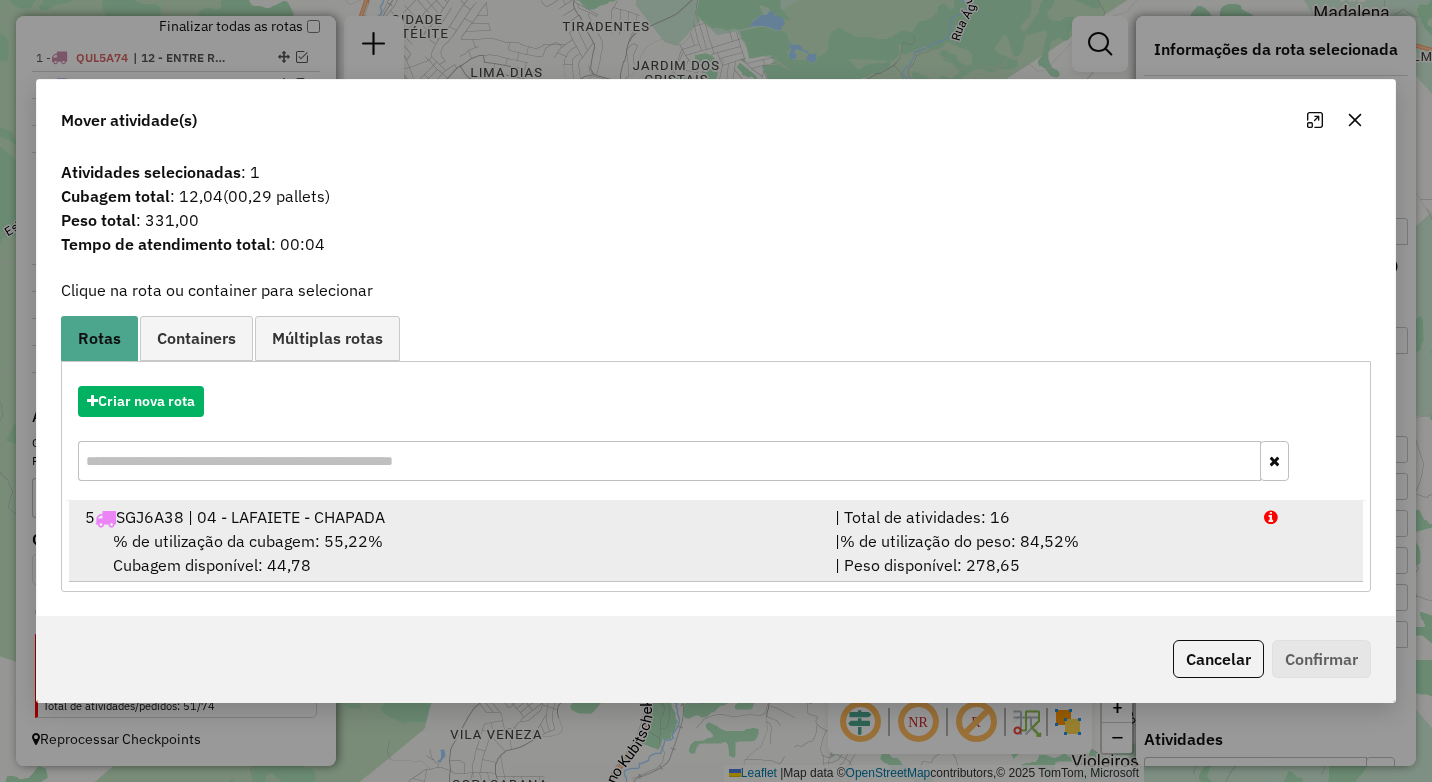 click on "| Total de atividades: 16" at bounding box center [1037, 517] 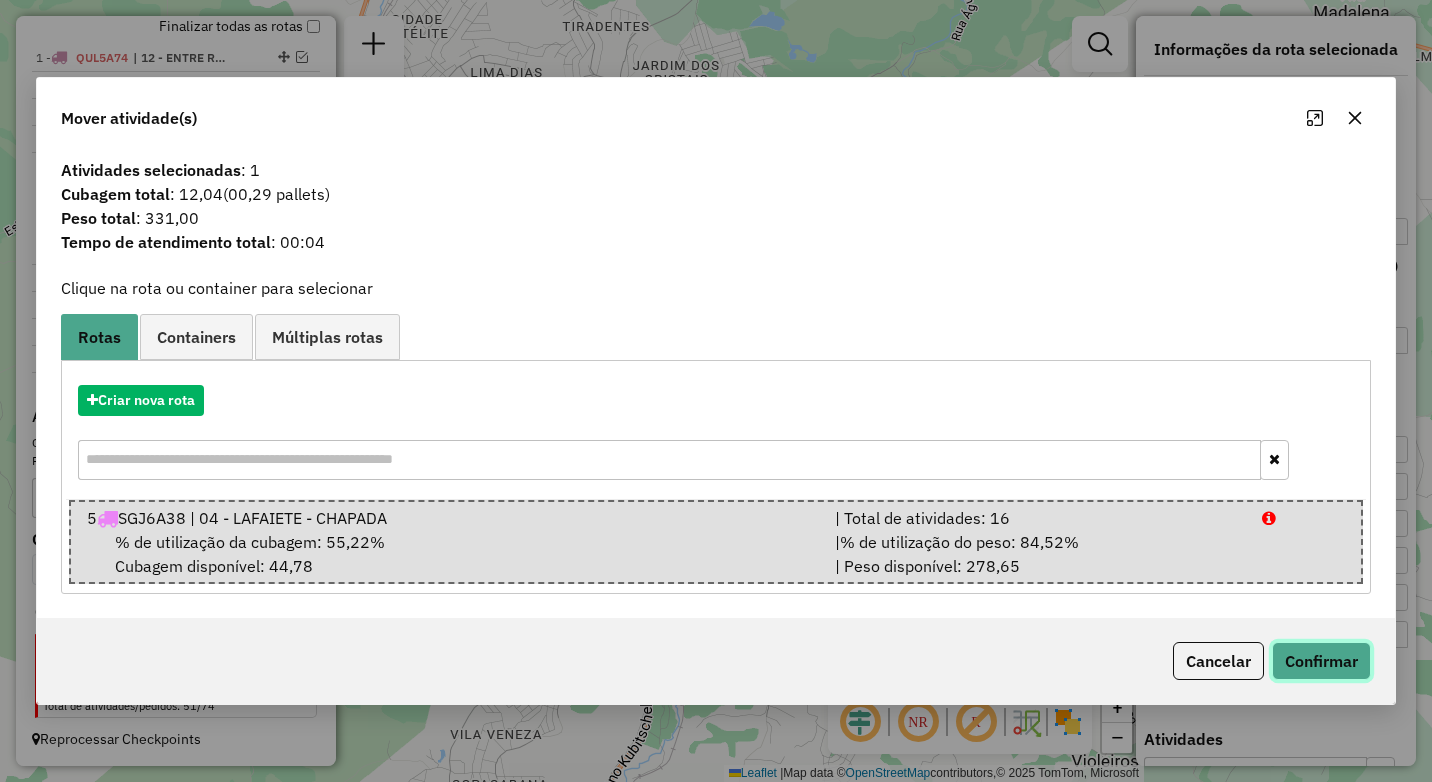 click on "Confirmar" 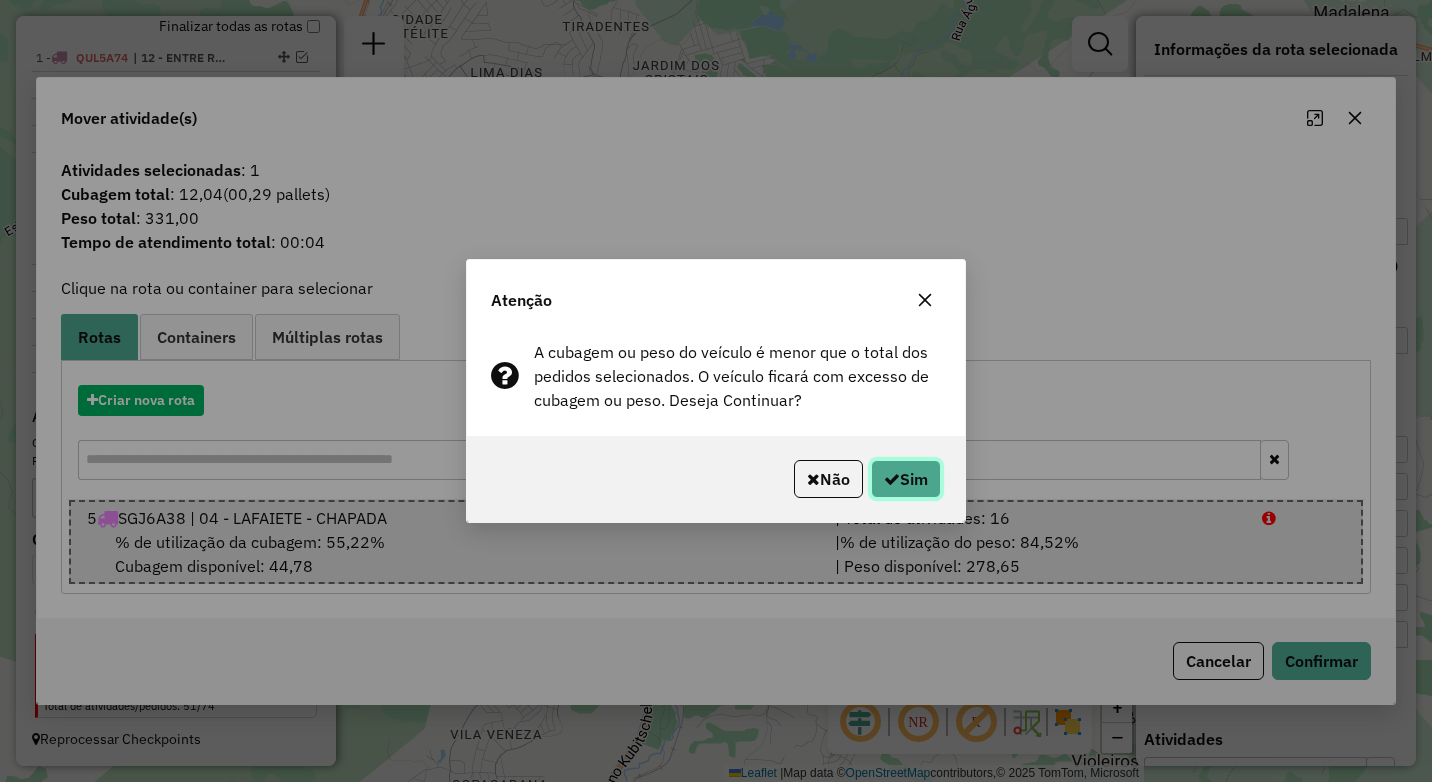 click on "Sim" 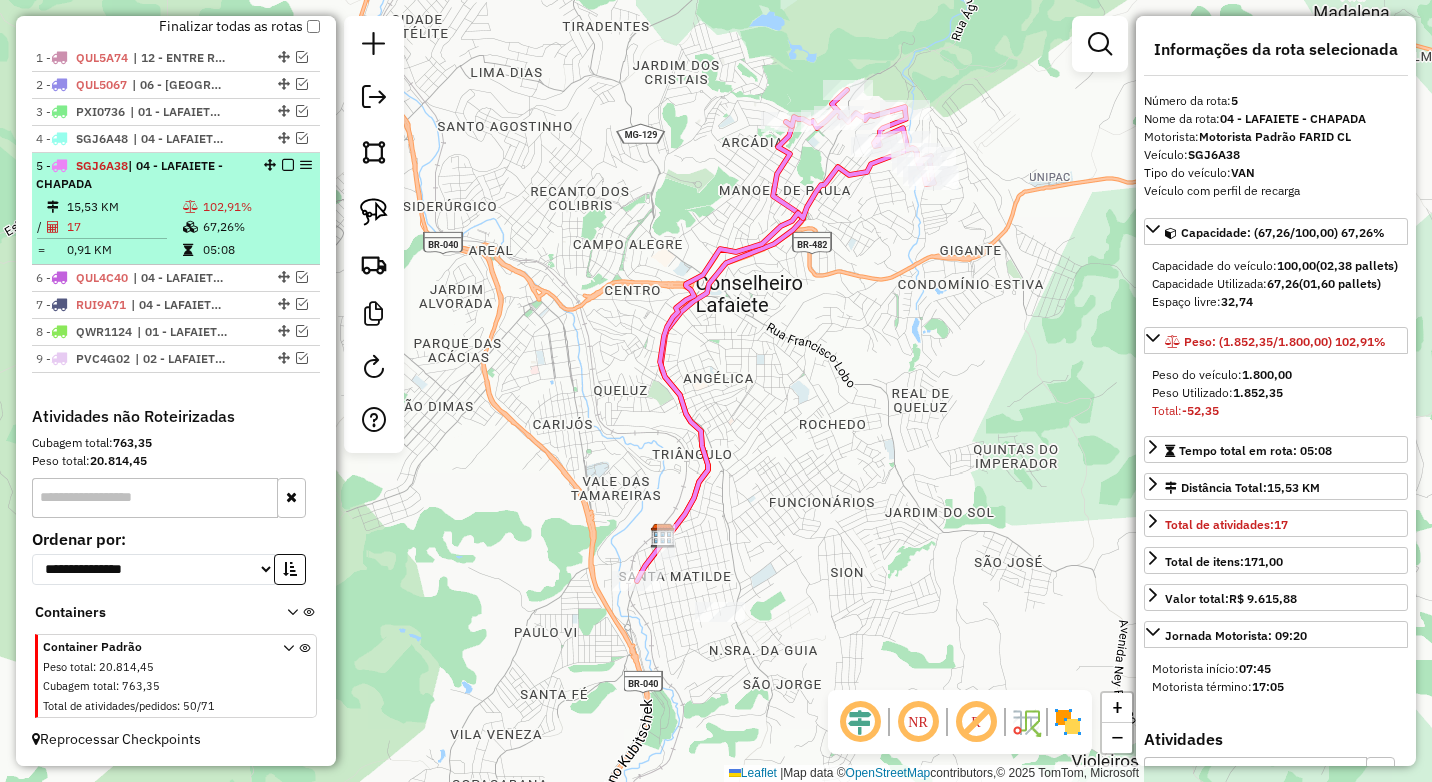 click on "102,91%" at bounding box center [257, 207] 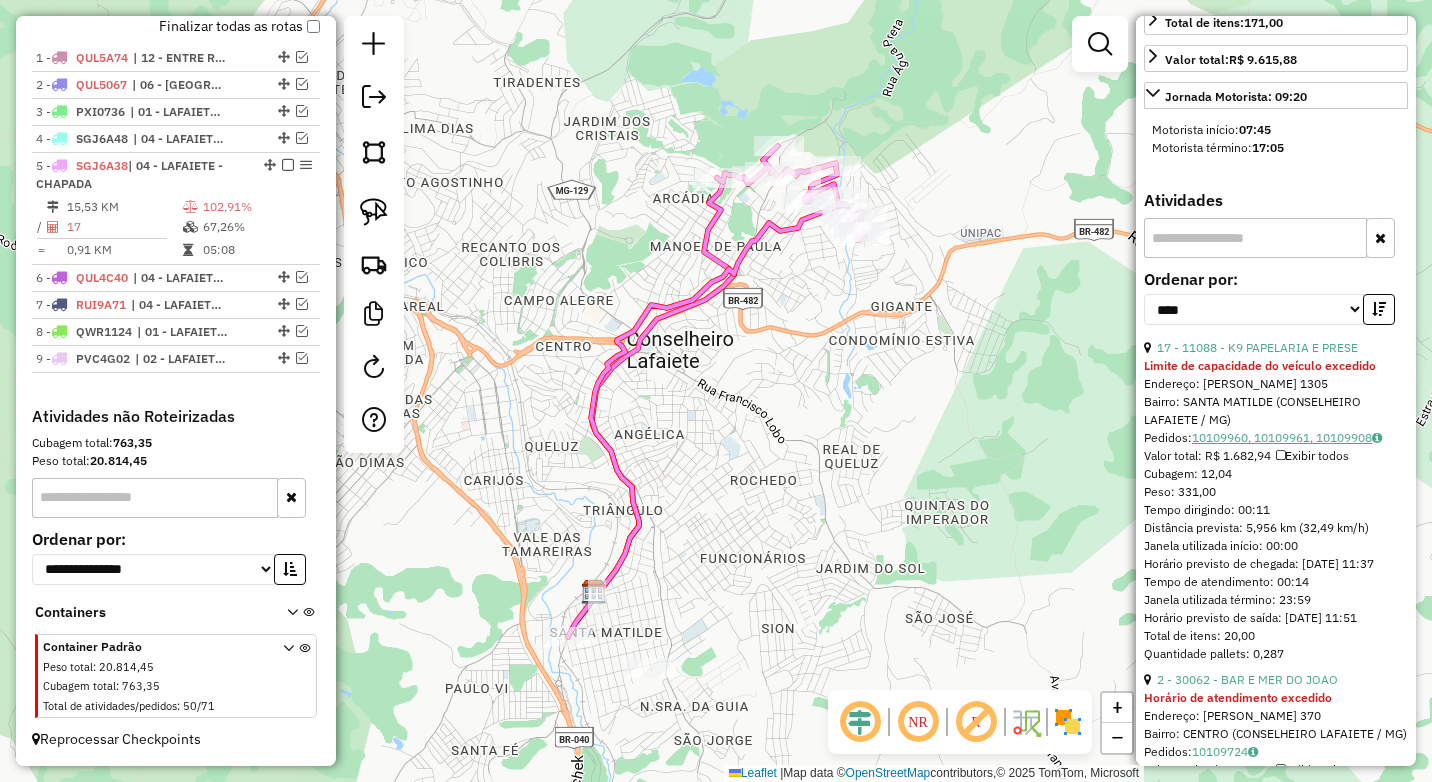 scroll, scrollTop: 600, scrollLeft: 0, axis: vertical 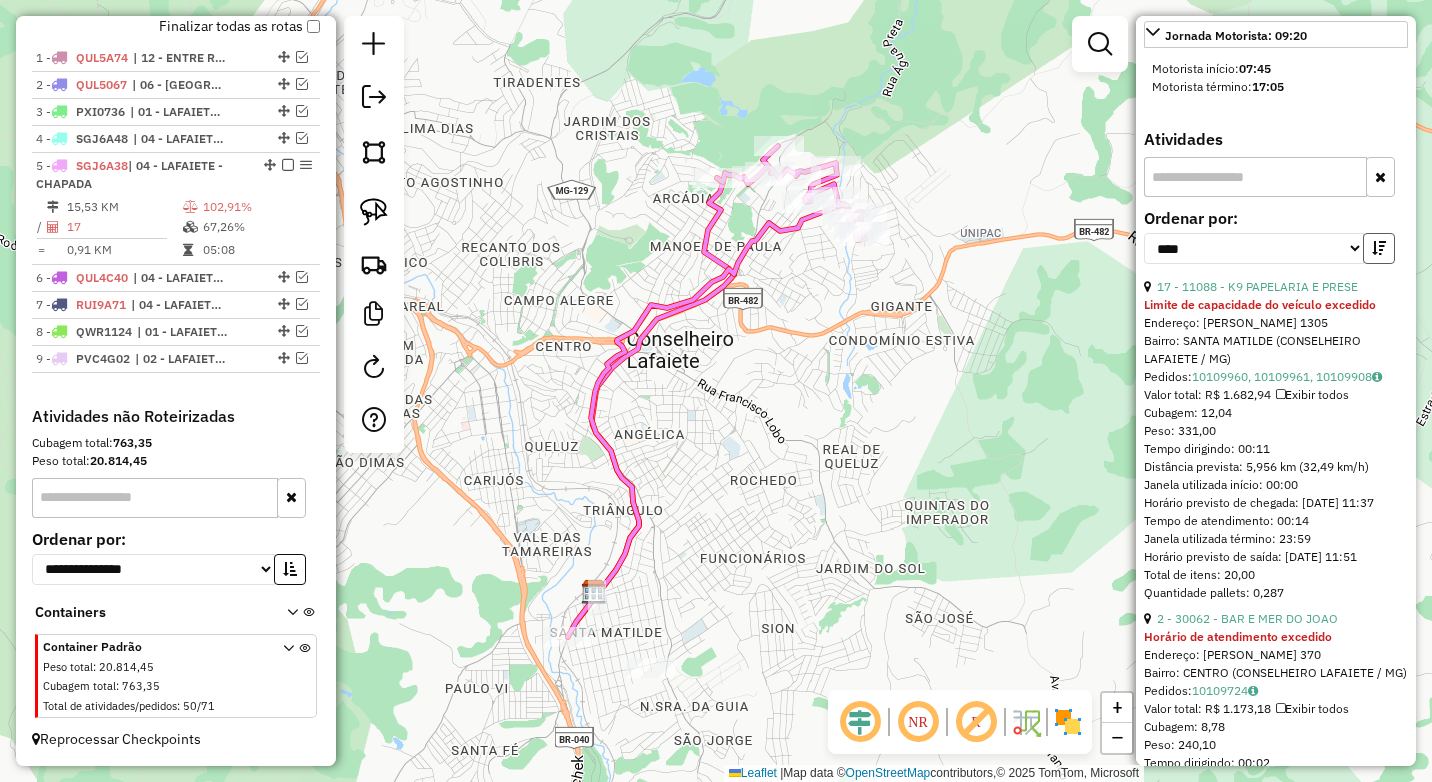 click at bounding box center [1379, 248] 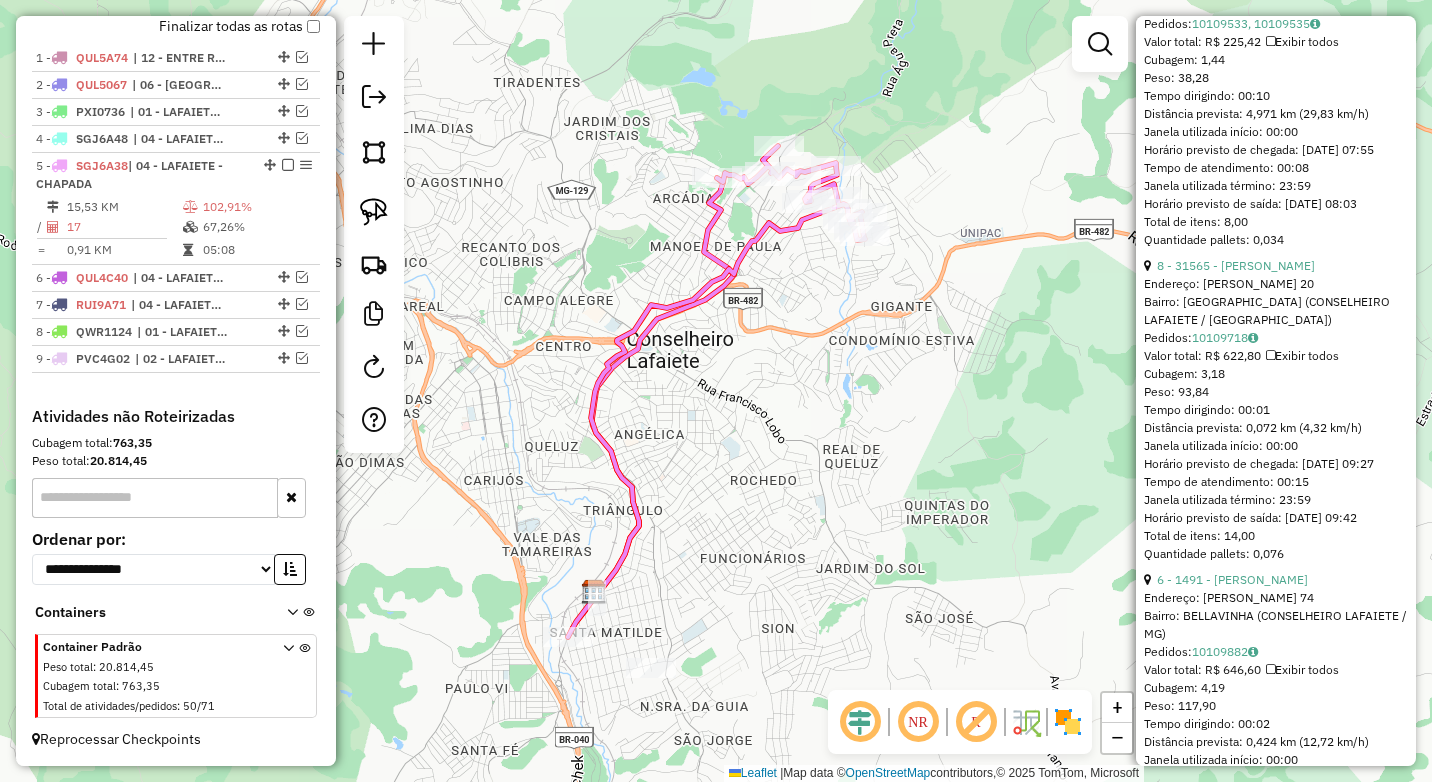 scroll, scrollTop: 2900, scrollLeft: 0, axis: vertical 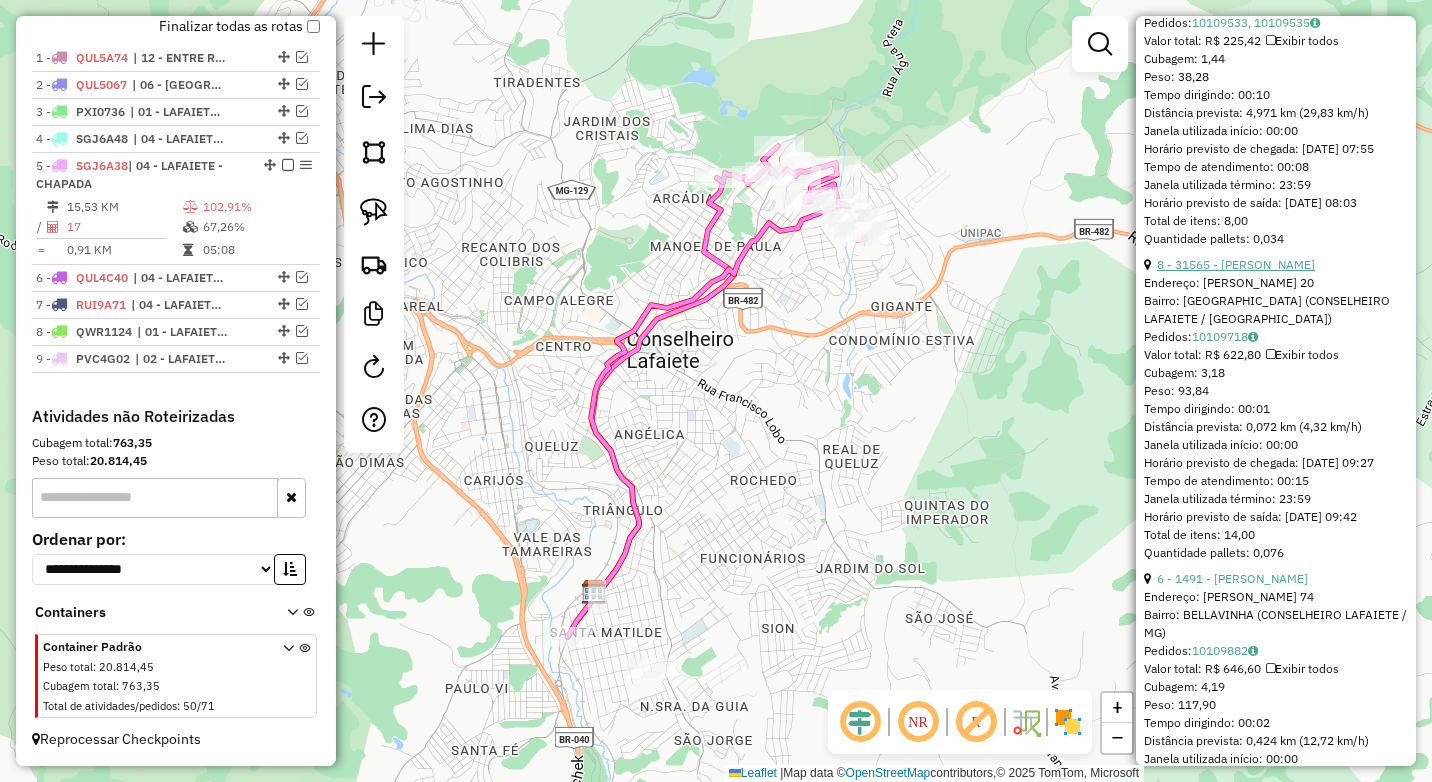 click on "8 - 31565 - [PERSON_NAME]" at bounding box center (1236, 264) 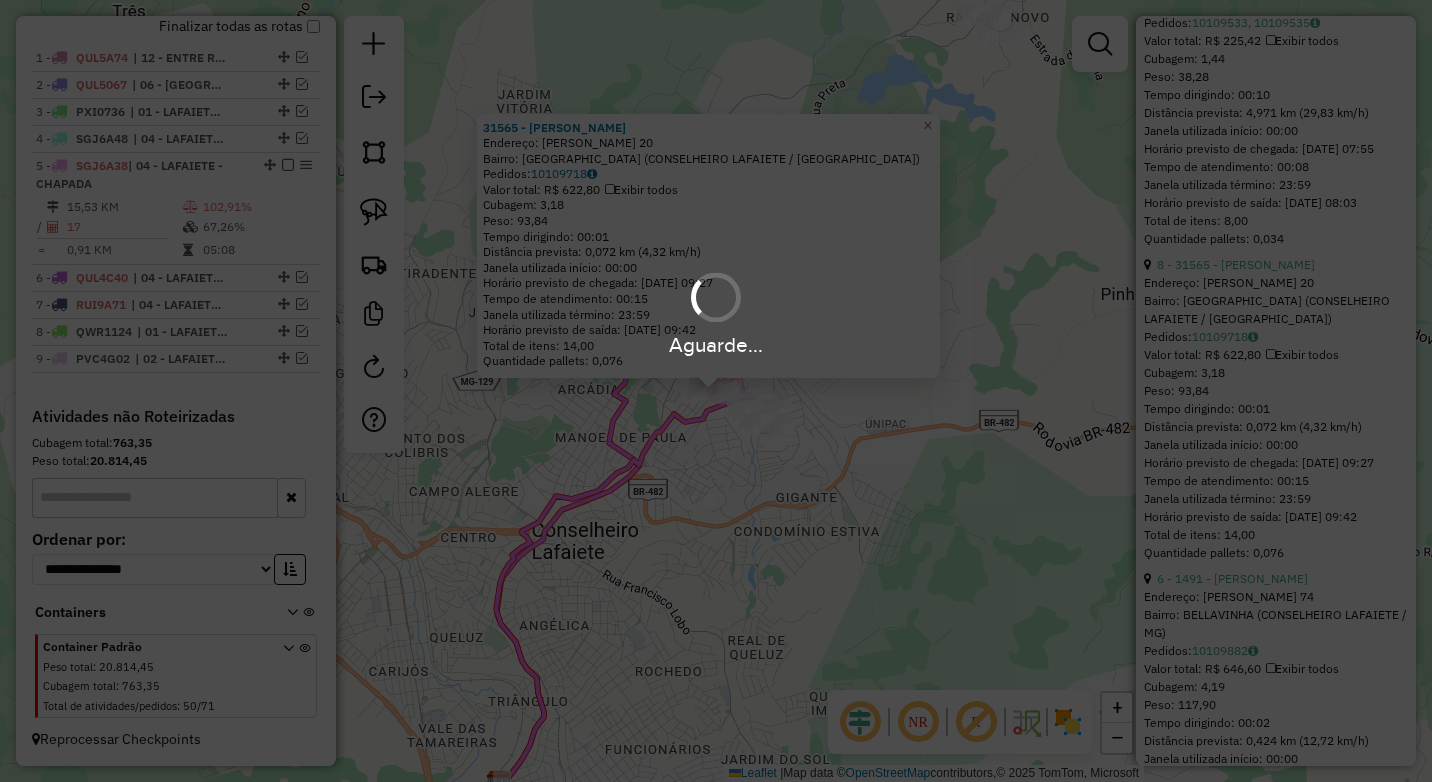 scroll, scrollTop: 496, scrollLeft: 0, axis: vertical 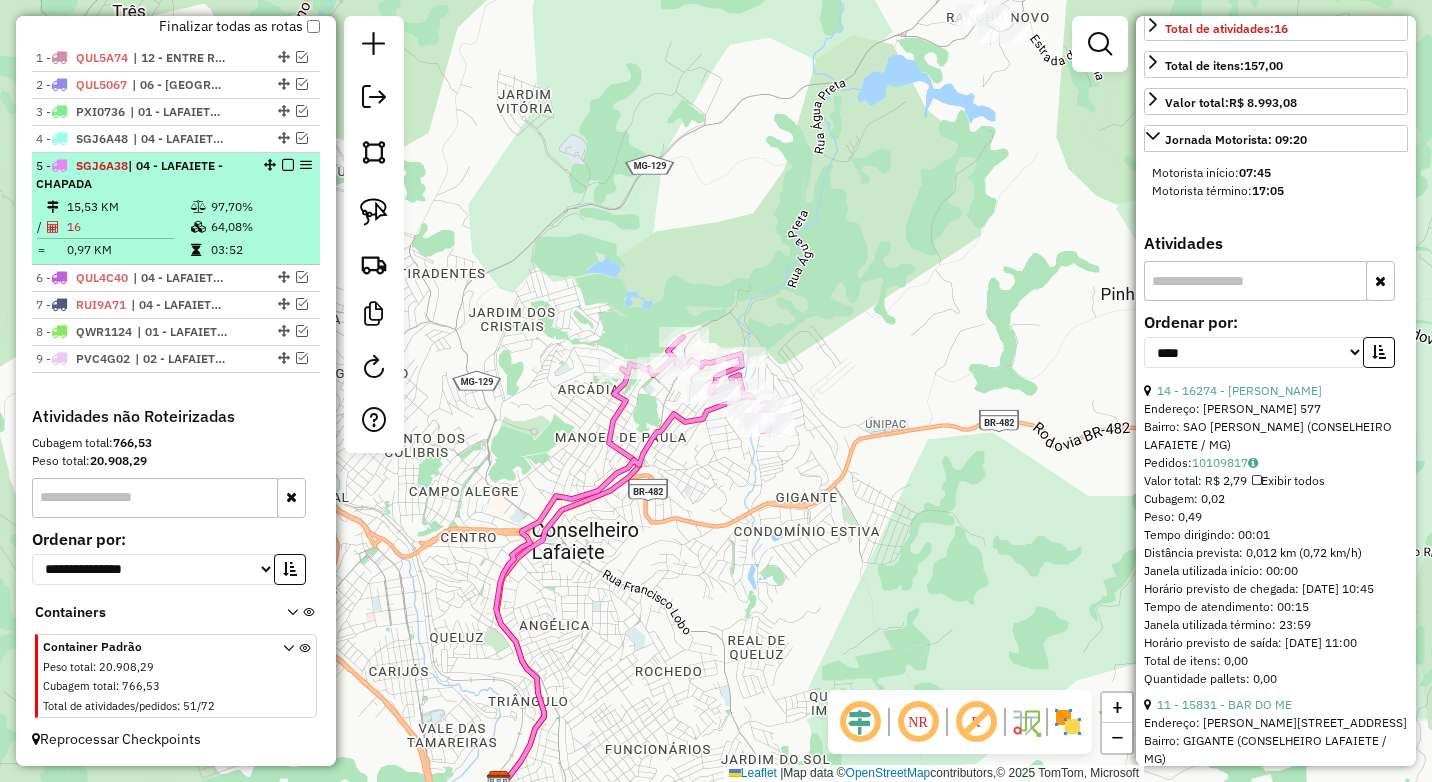 click at bounding box center (288, 165) 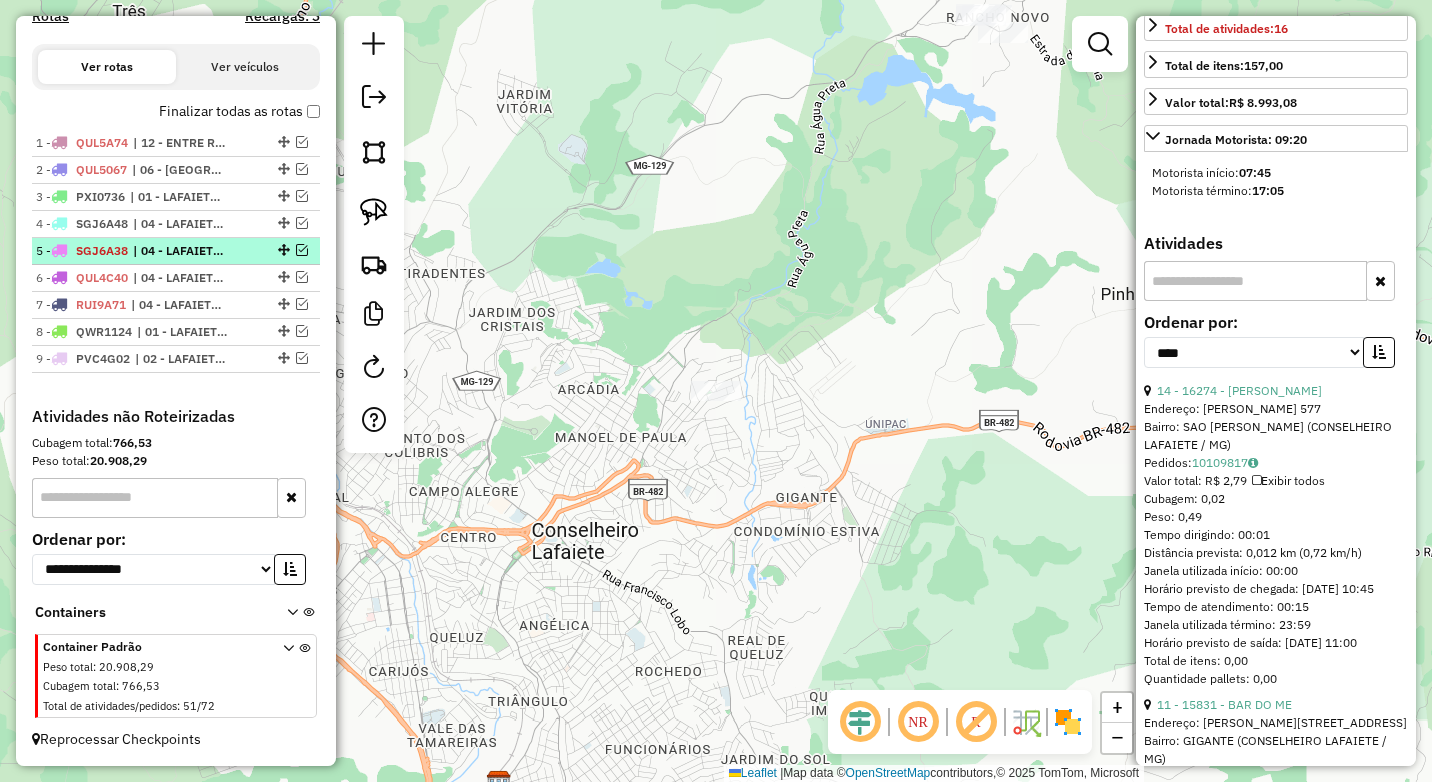 scroll, scrollTop: 636, scrollLeft: 0, axis: vertical 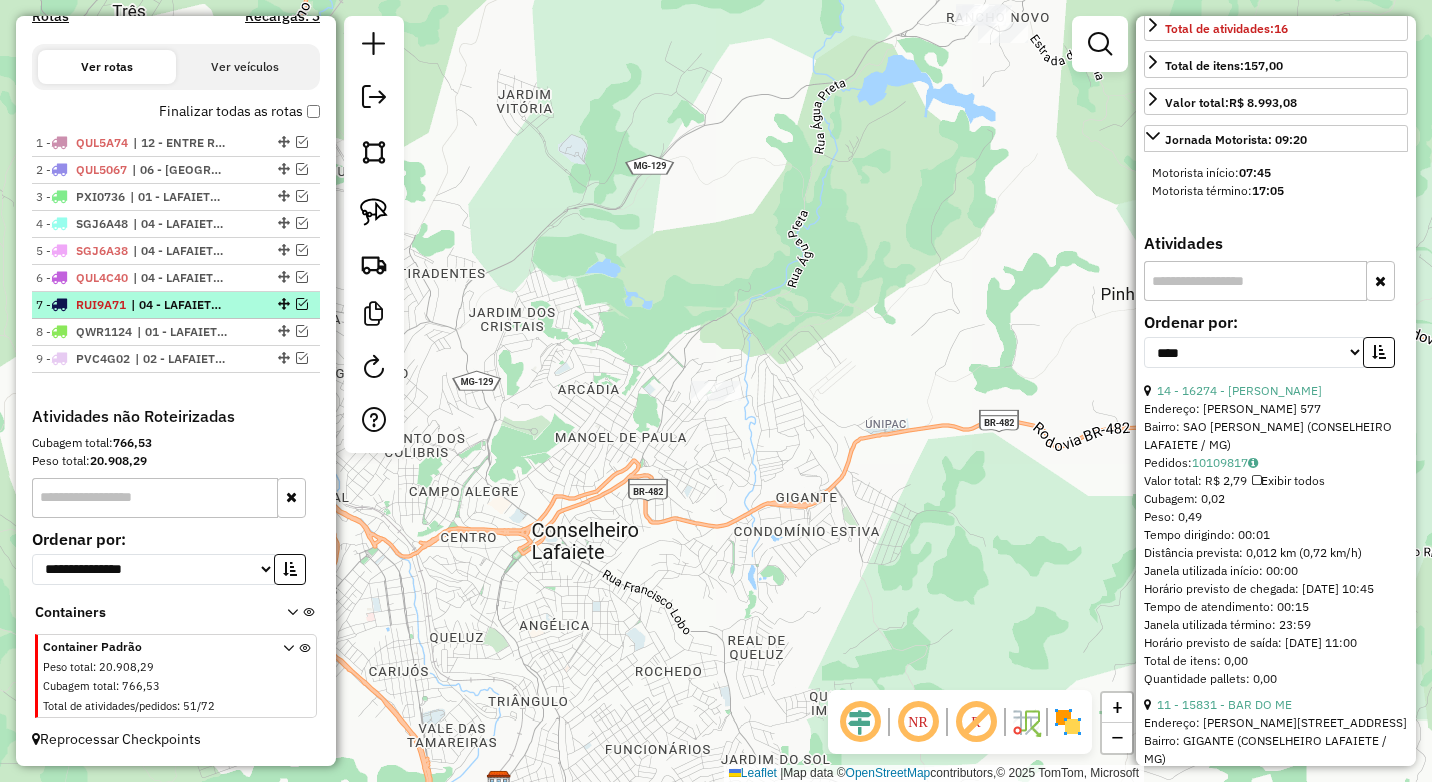 click at bounding box center (302, 304) 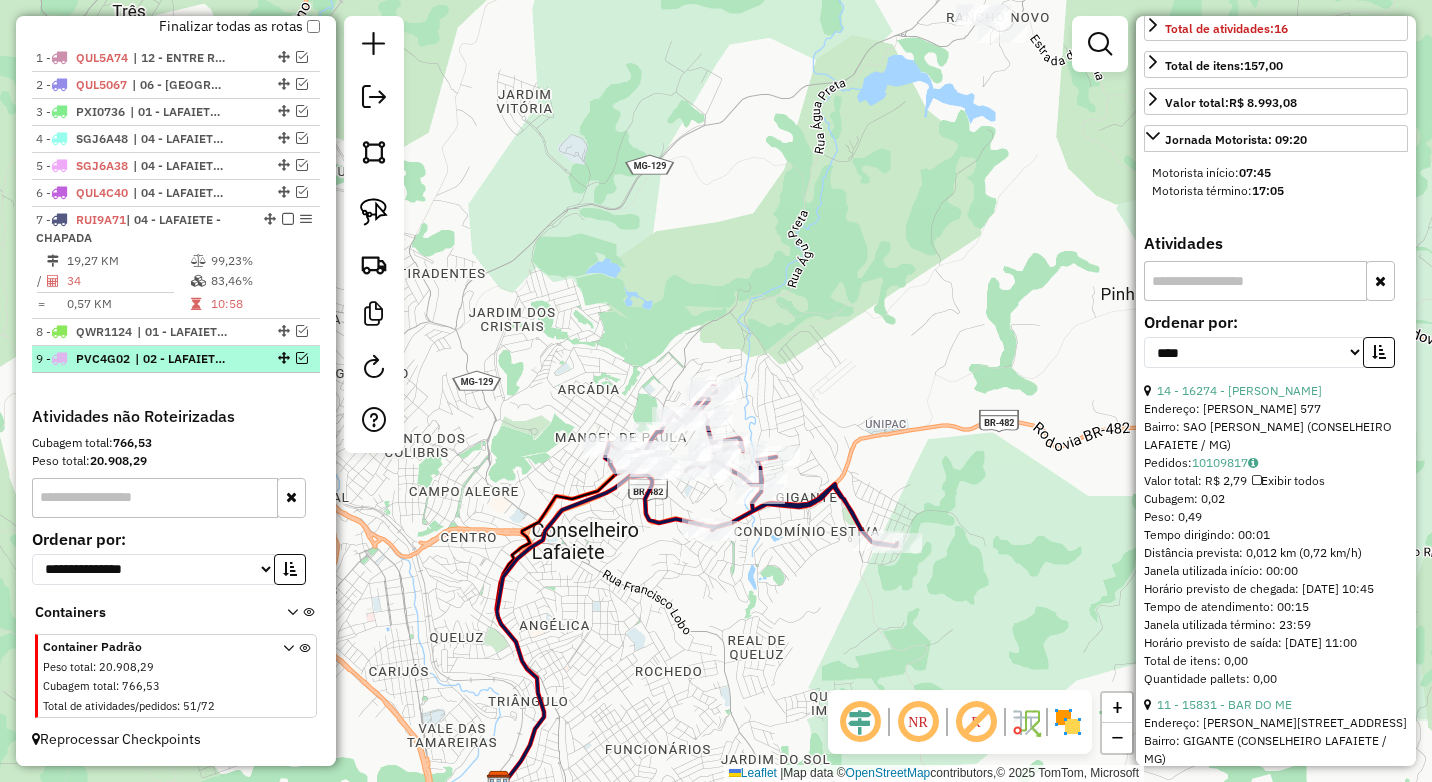 click at bounding box center [302, 358] 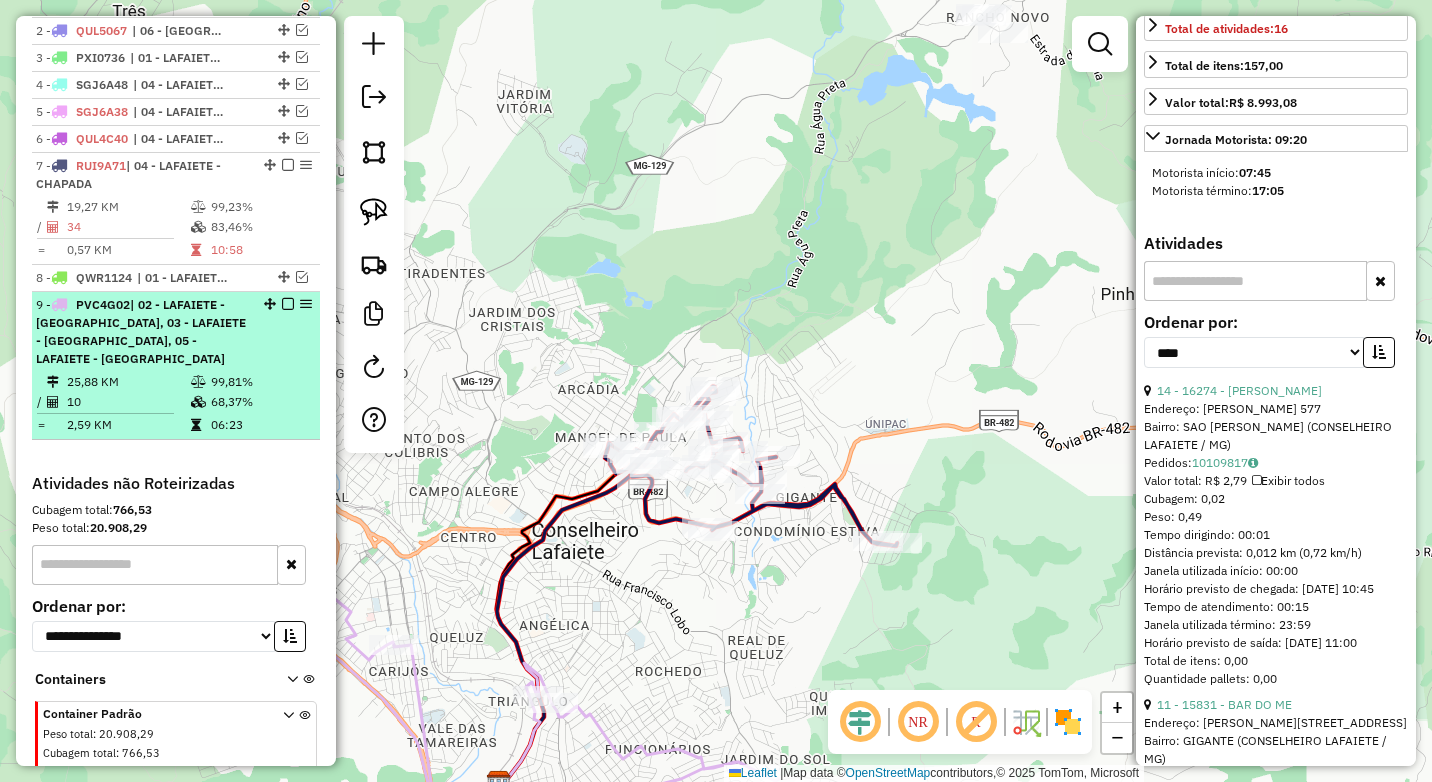 click at bounding box center [288, 304] 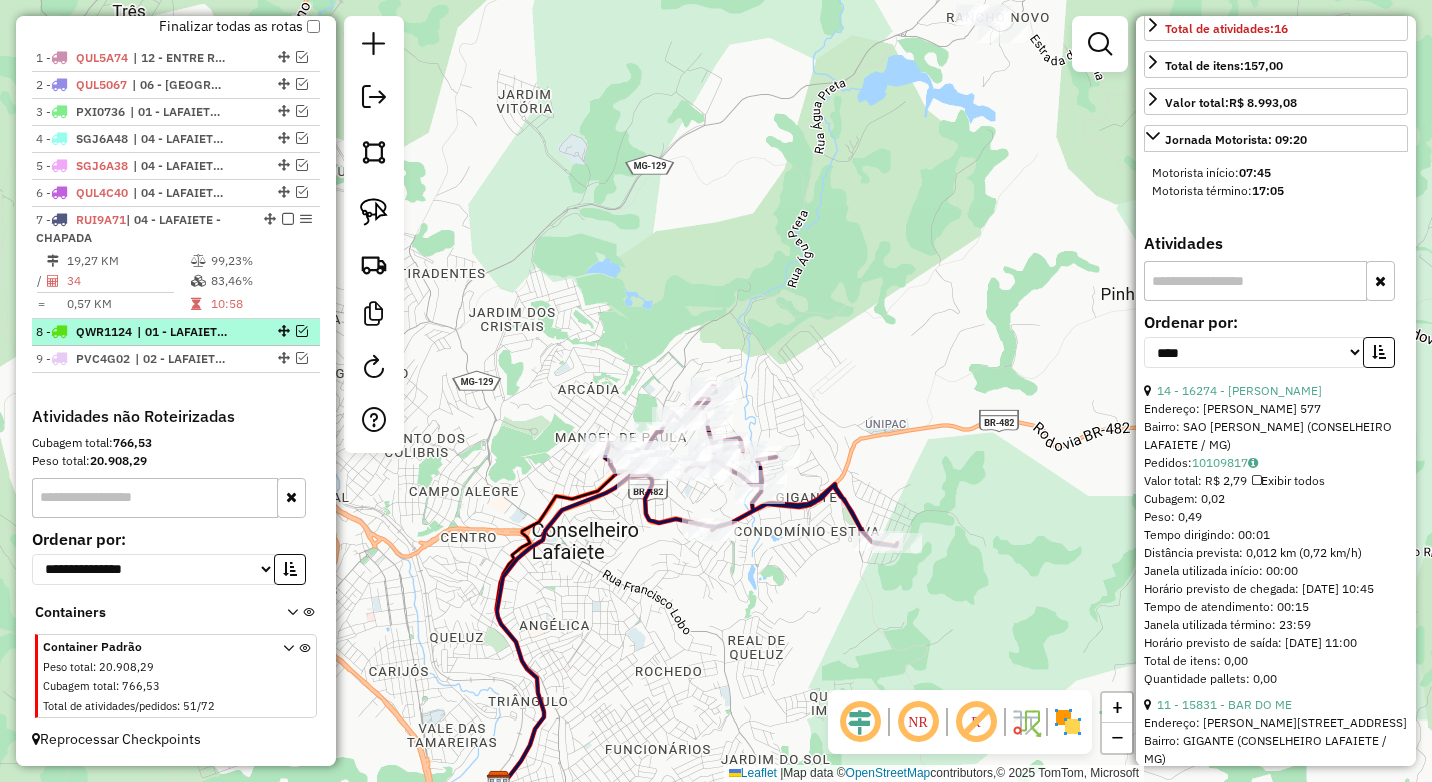 click at bounding box center [302, 331] 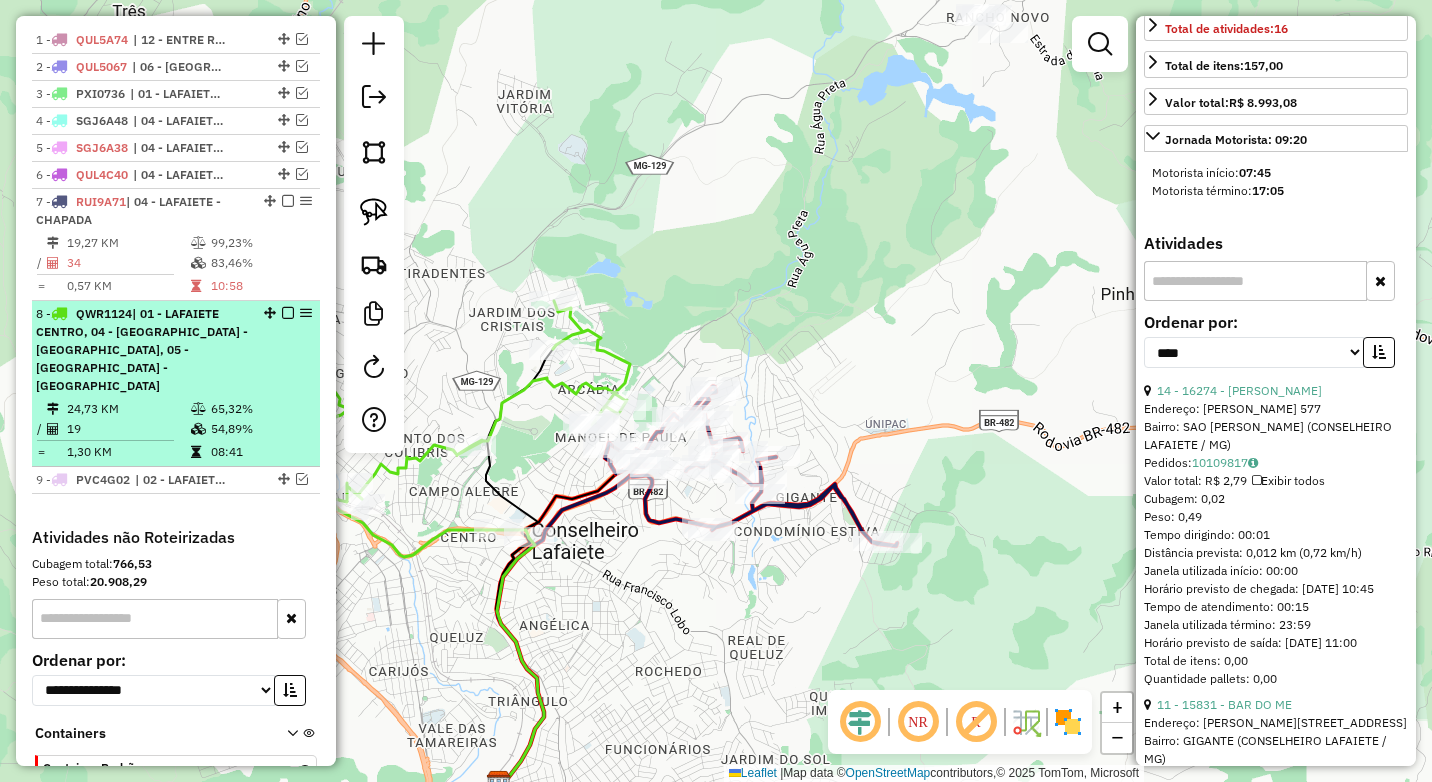 scroll, scrollTop: 757, scrollLeft: 0, axis: vertical 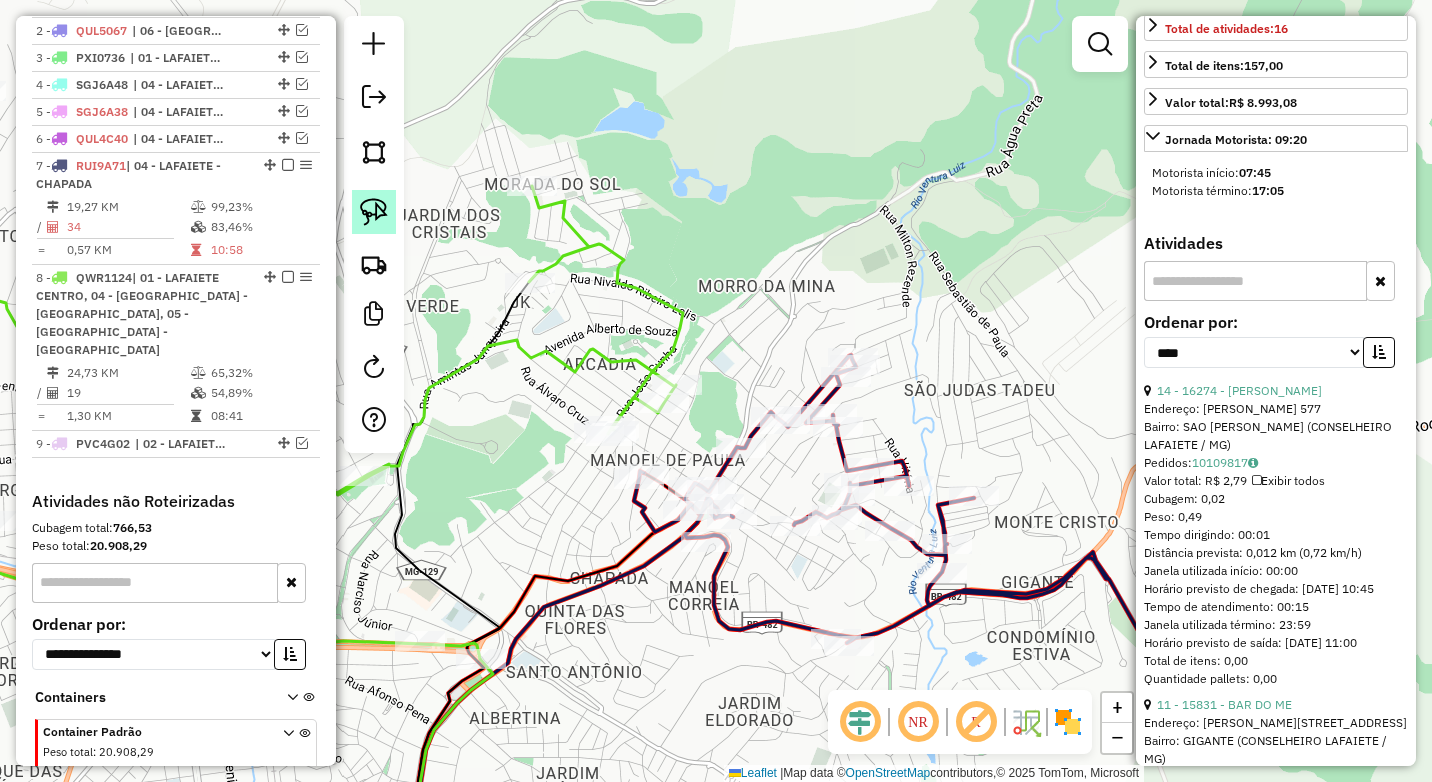 click 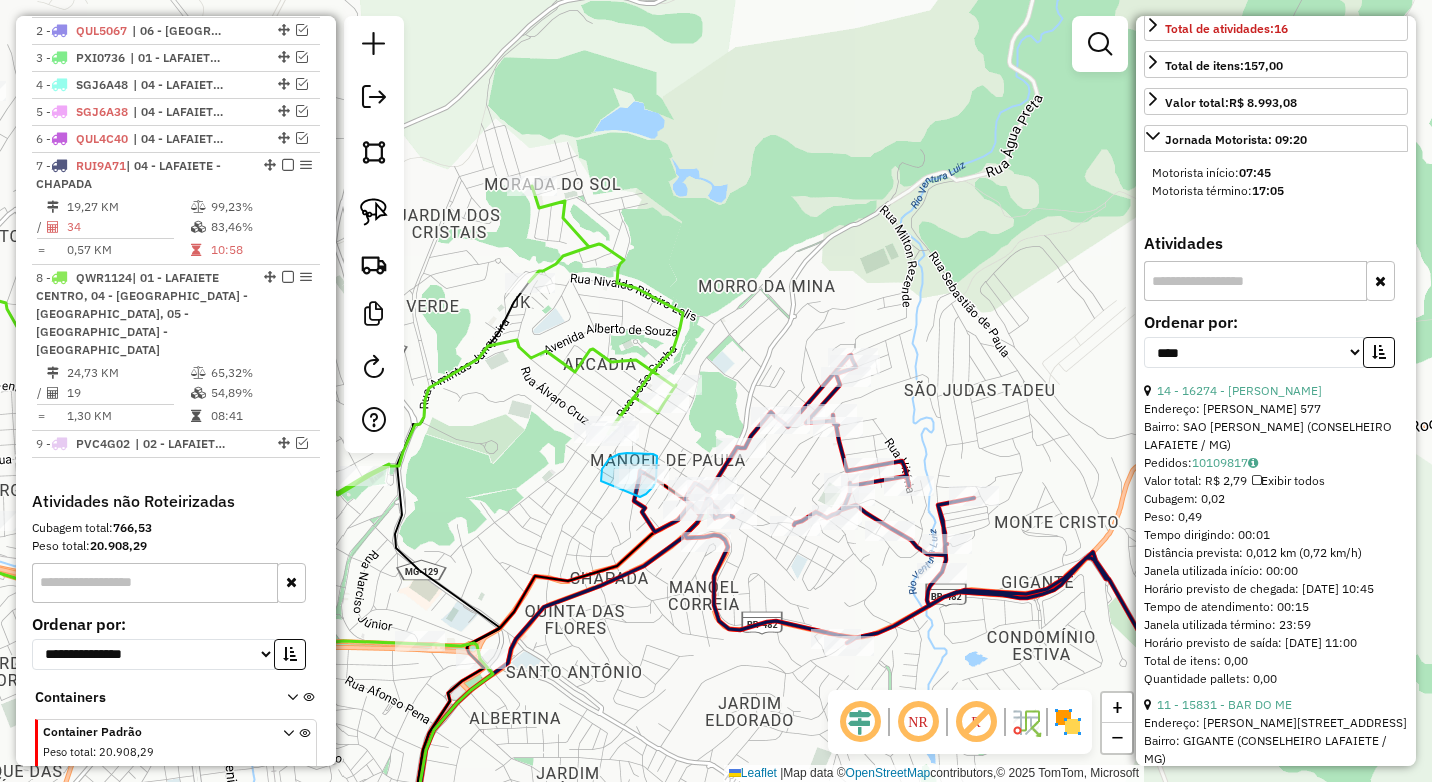 drag, startPoint x: 642, startPoint y: 496, endPoint x: 601, endPoint y: 482, distance: 43.32436 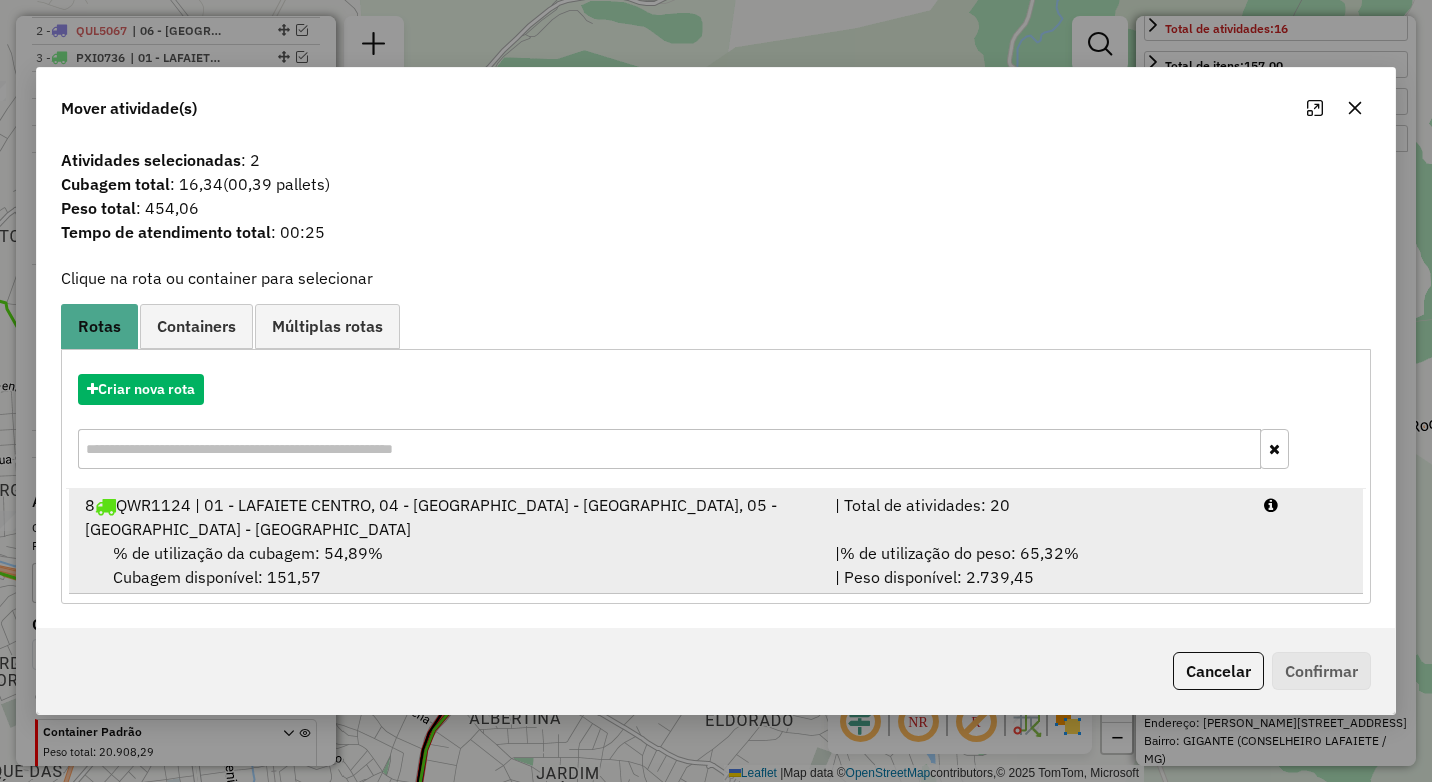 click on "% de utilização da cubagem: 54,89%  Cubagem disponível: 151,57" at bounding box center [448, 565] 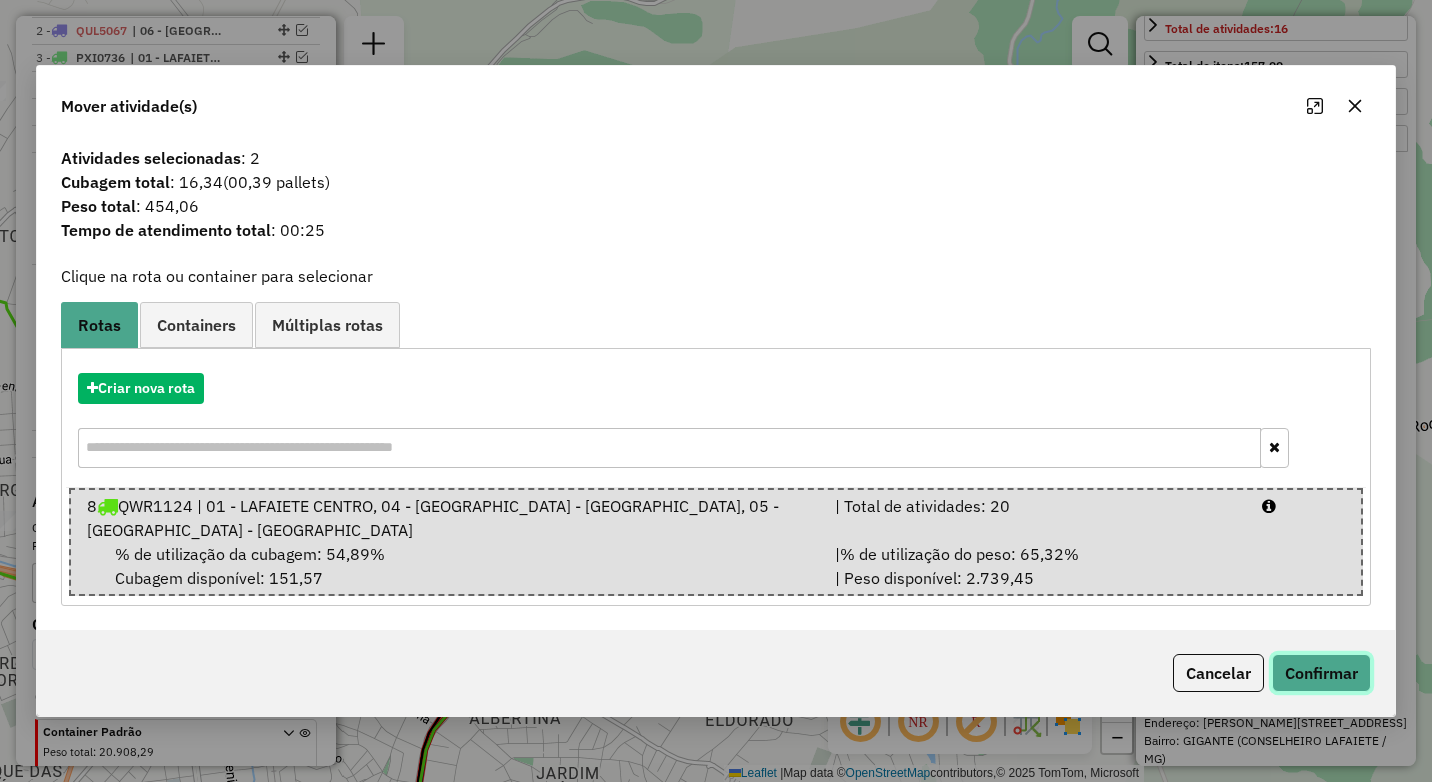 click on "Confirmar" 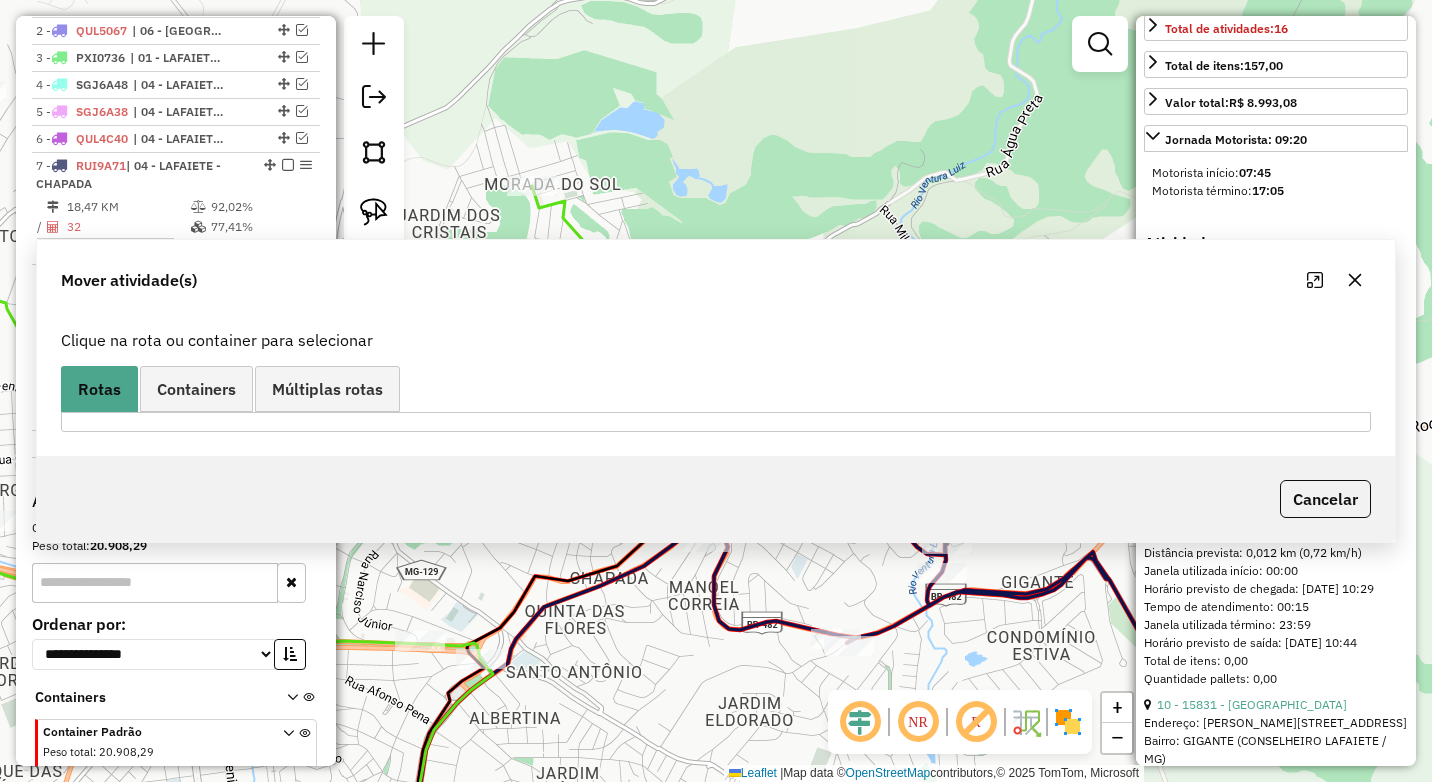 scroll, scrollTop: 824, scrollLeft: 0, axis: vertical 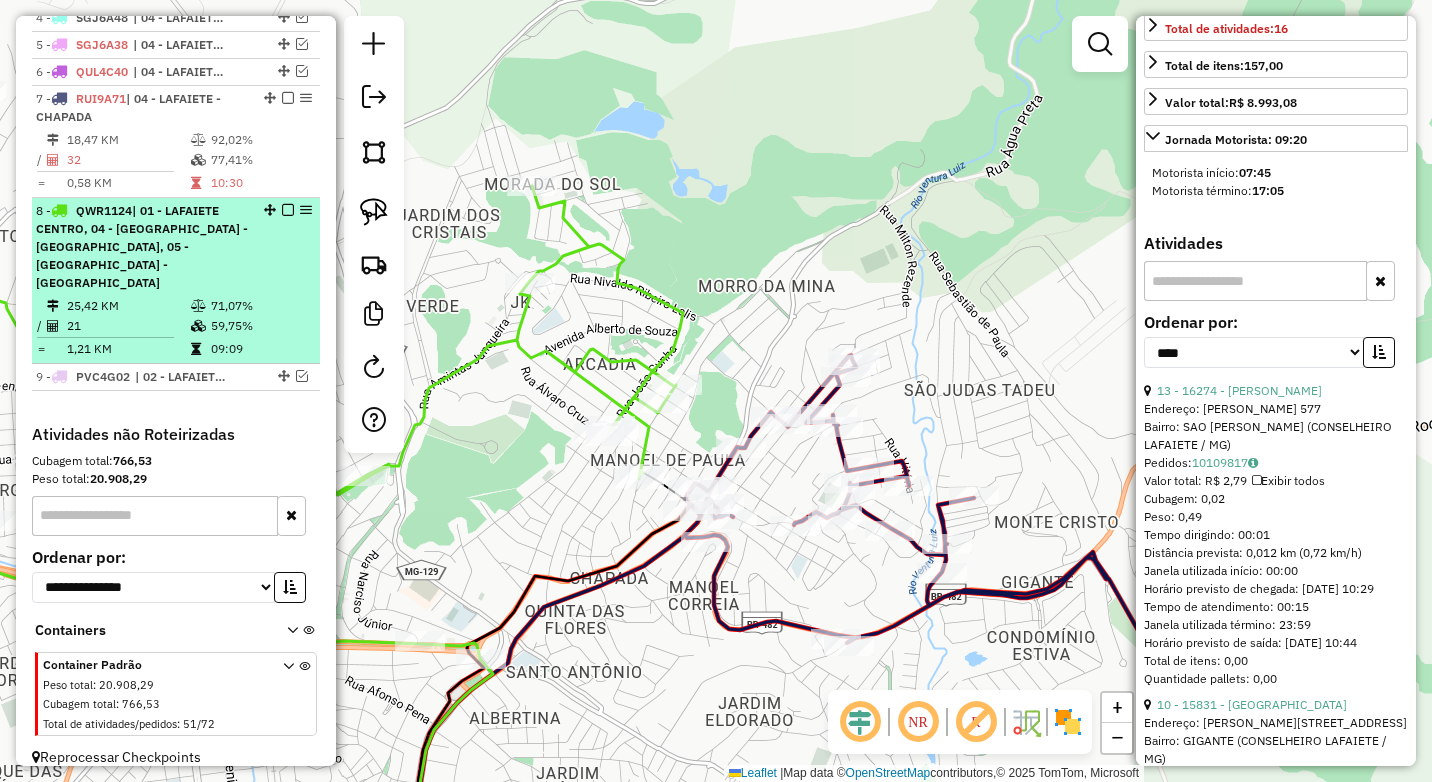 click at bounding box center (288, 210) 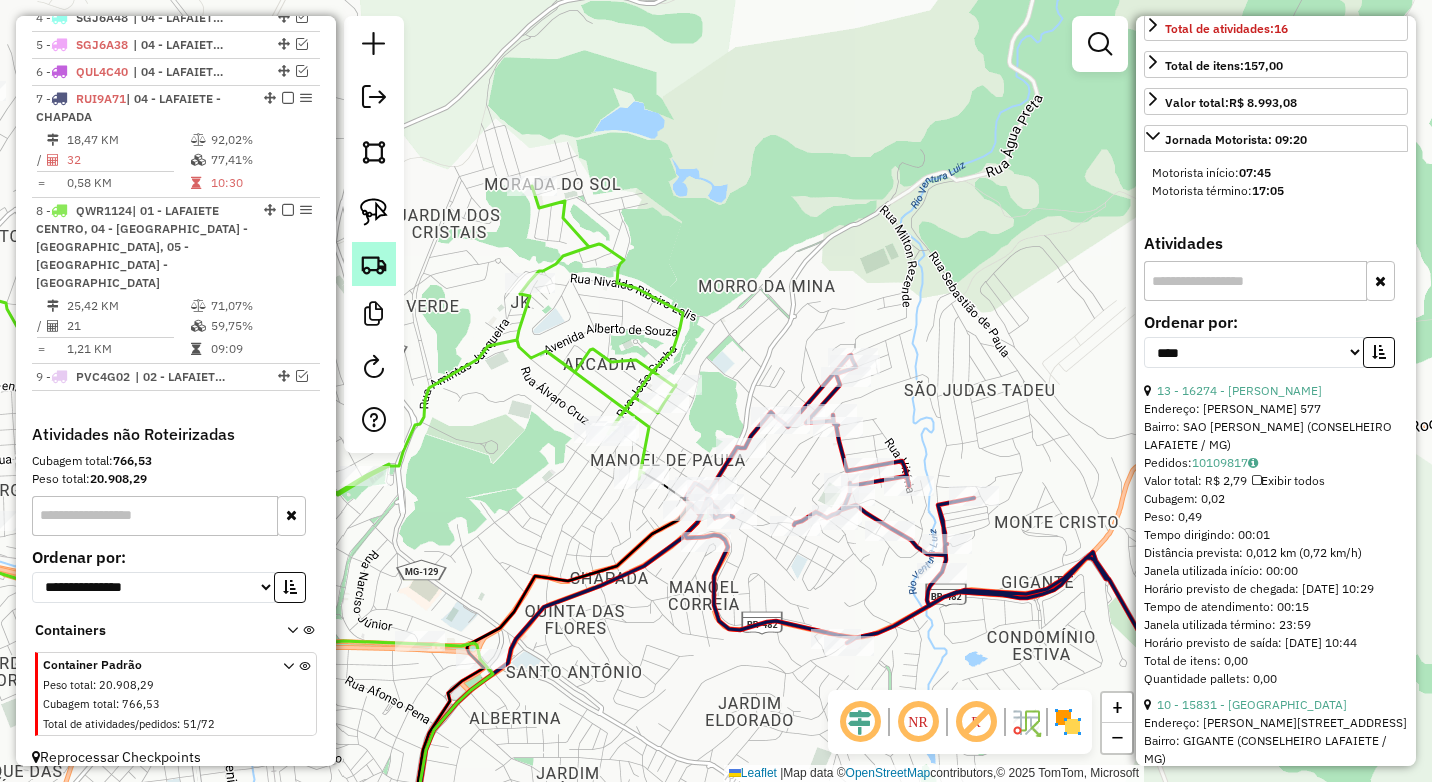 scroll, scrollTop: 721, scrollLeft: 0, axis: vertical 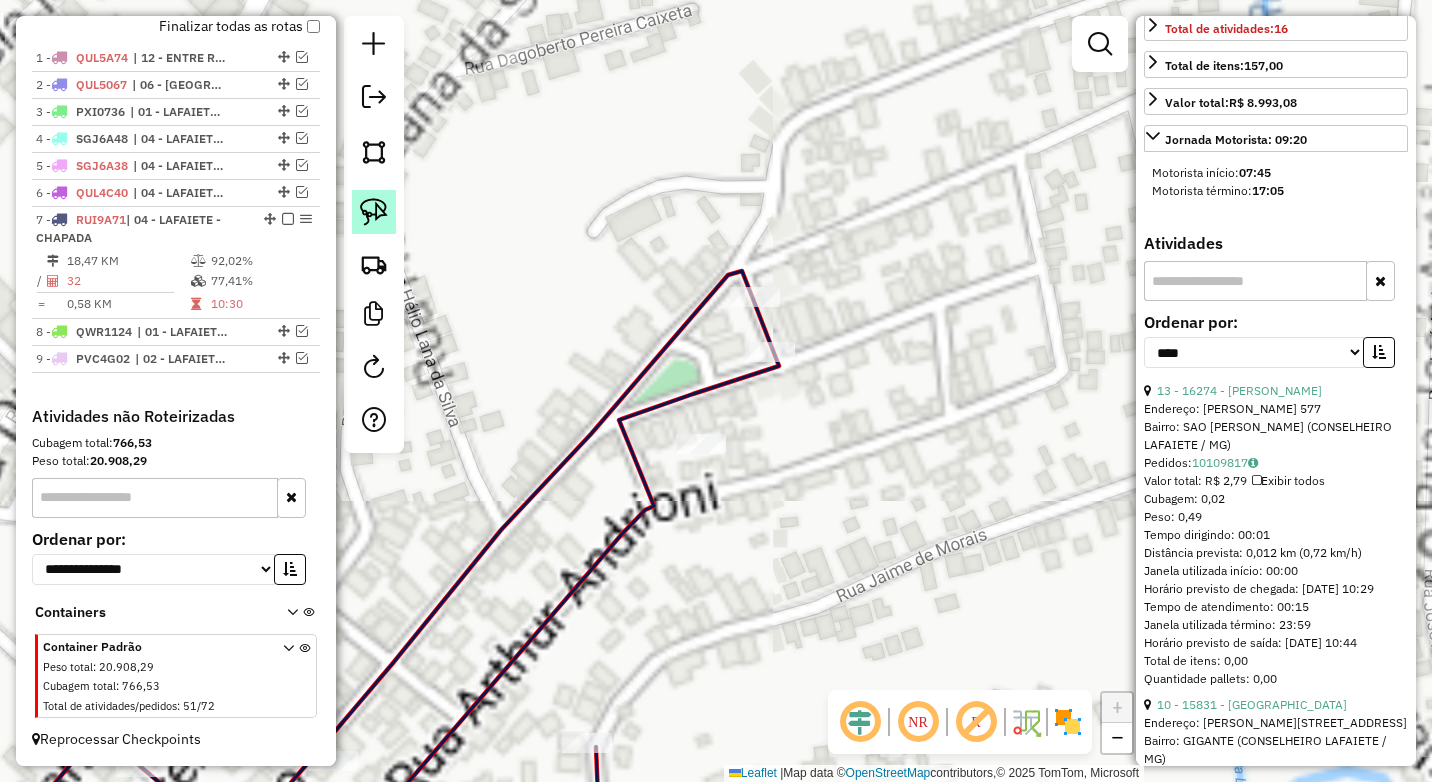 click 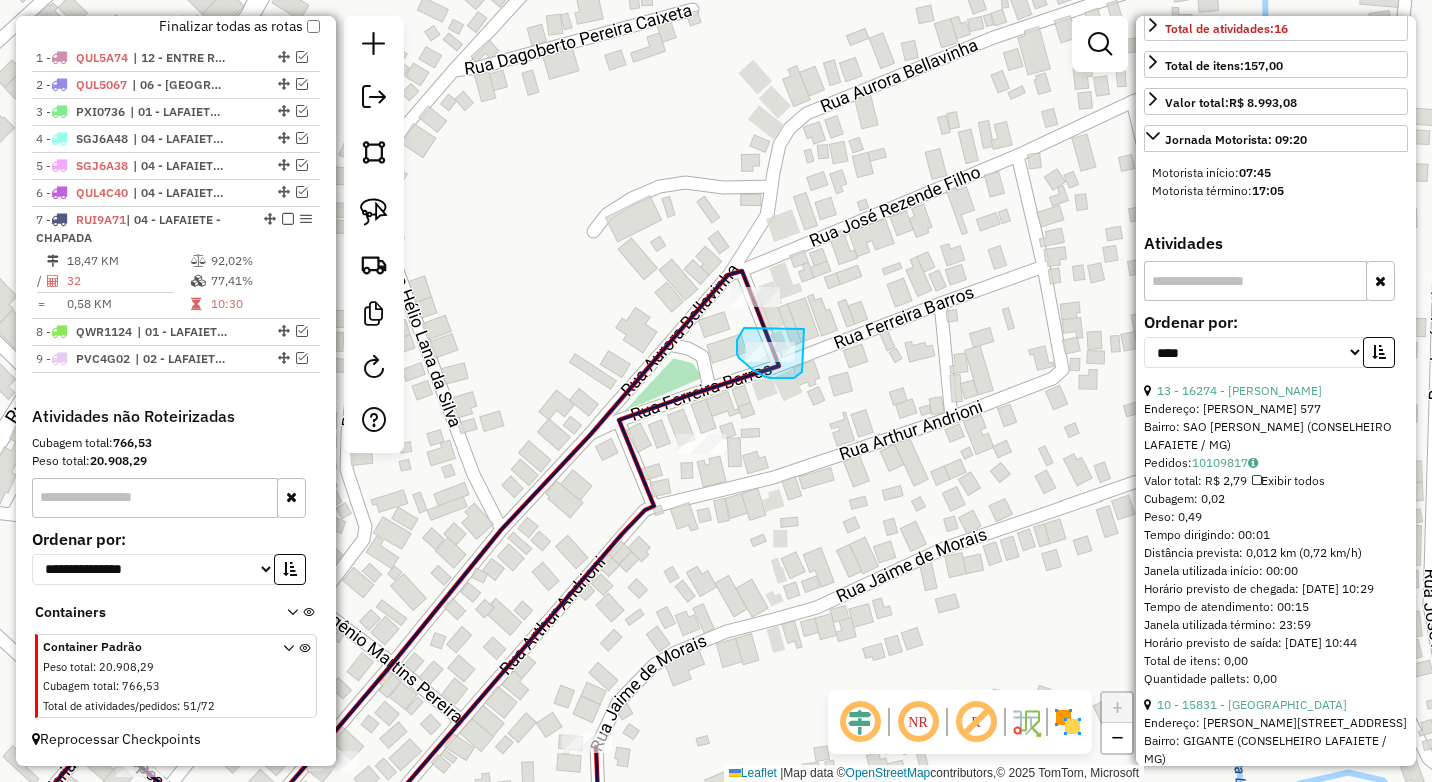 drag, startPoint x: 804, startPoint y: 329, endPoint x: 802, endPoint y: 372, distance: 43.046486 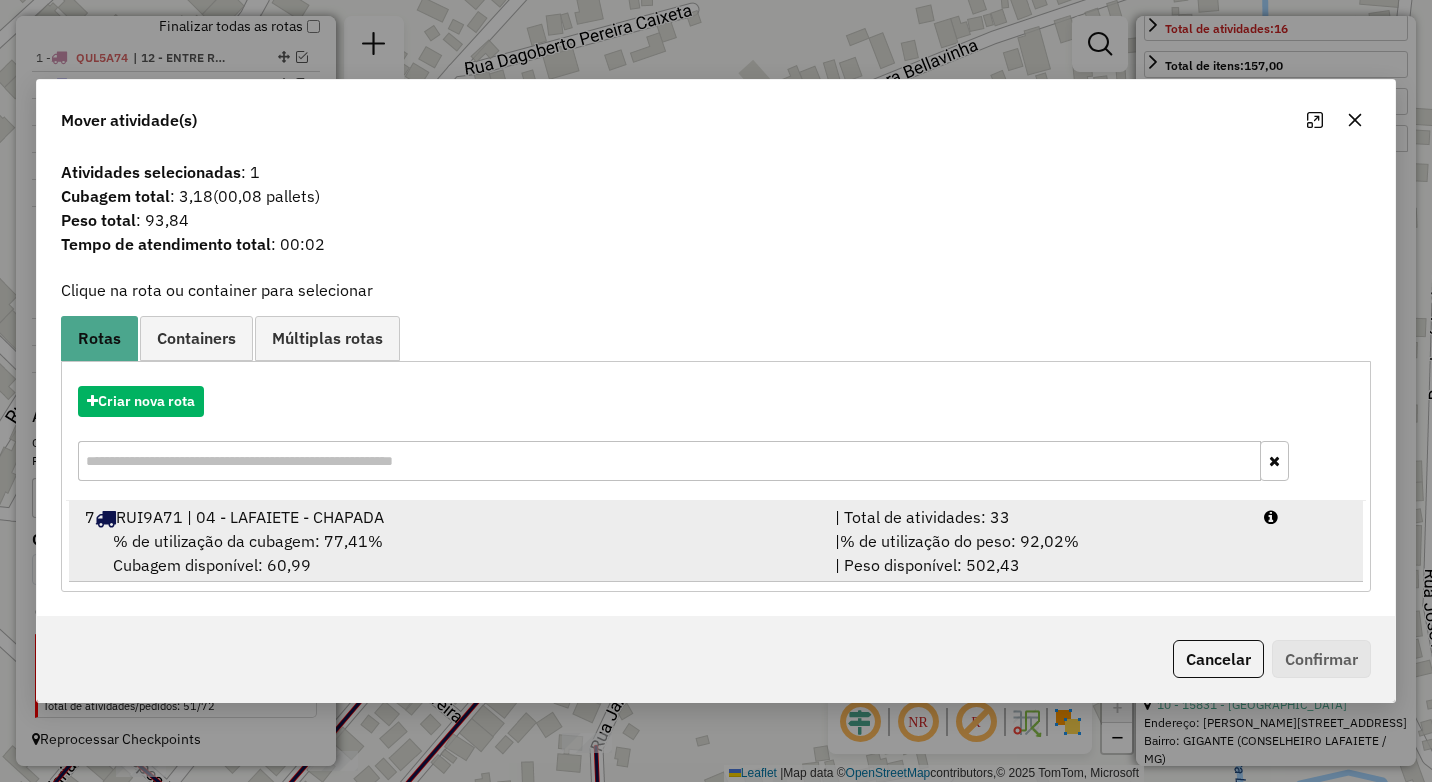 click on "% de utilização da cubagem: 77,41%  Cubagem disponível: 60,99" at bounding box center [448, 553] 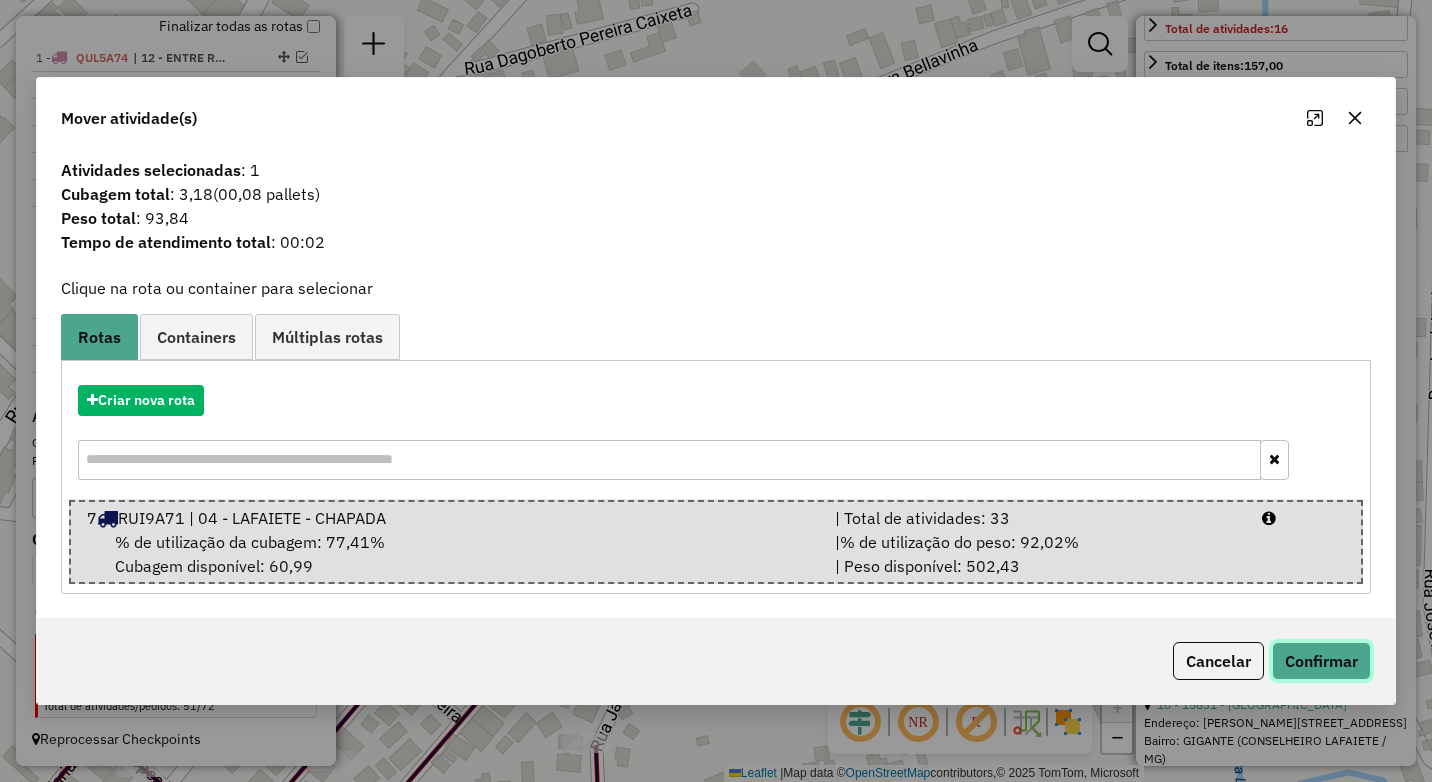 click on "Confirmar" 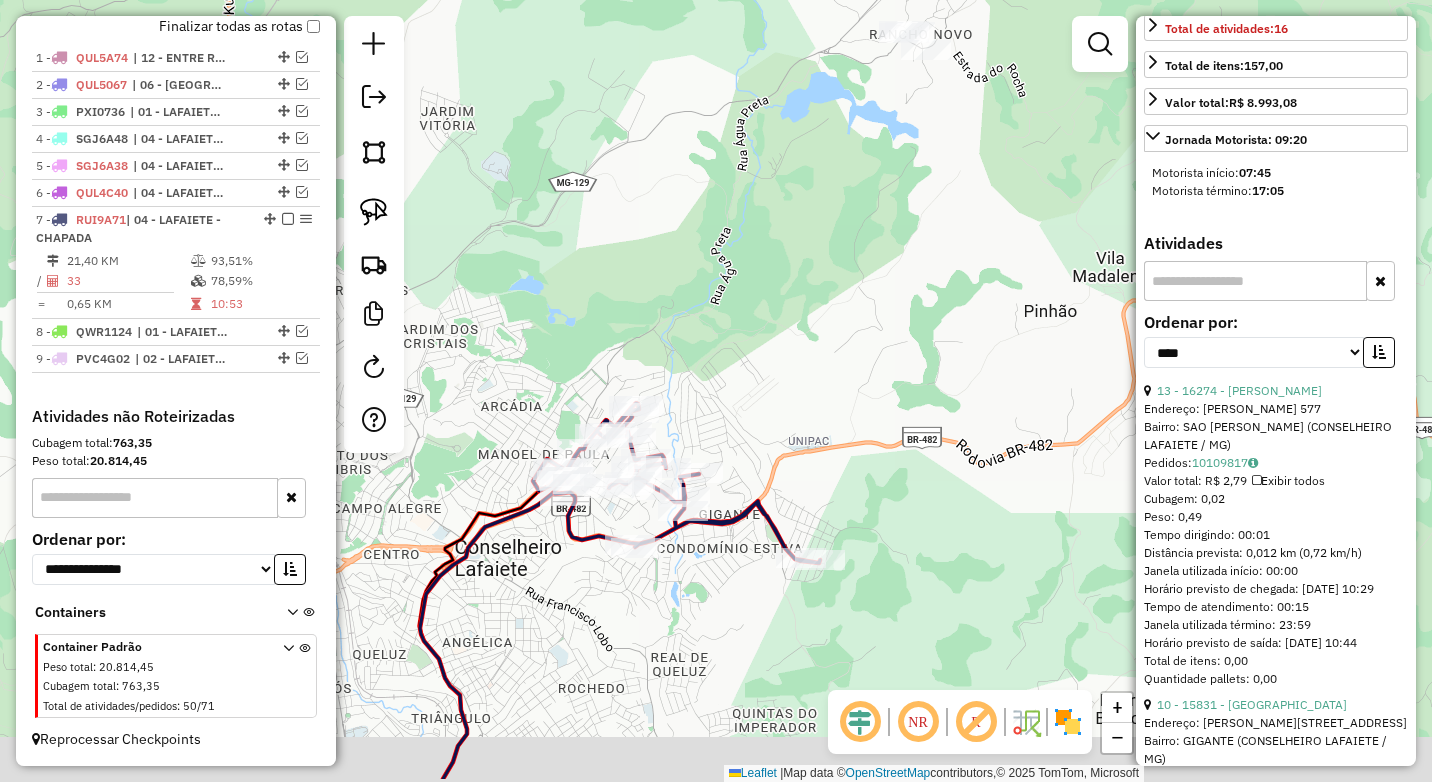 drag, startPoint x: 750, startPoint y: 486, endPoint x: 788, endPoint y: 390, distance: 103.24728 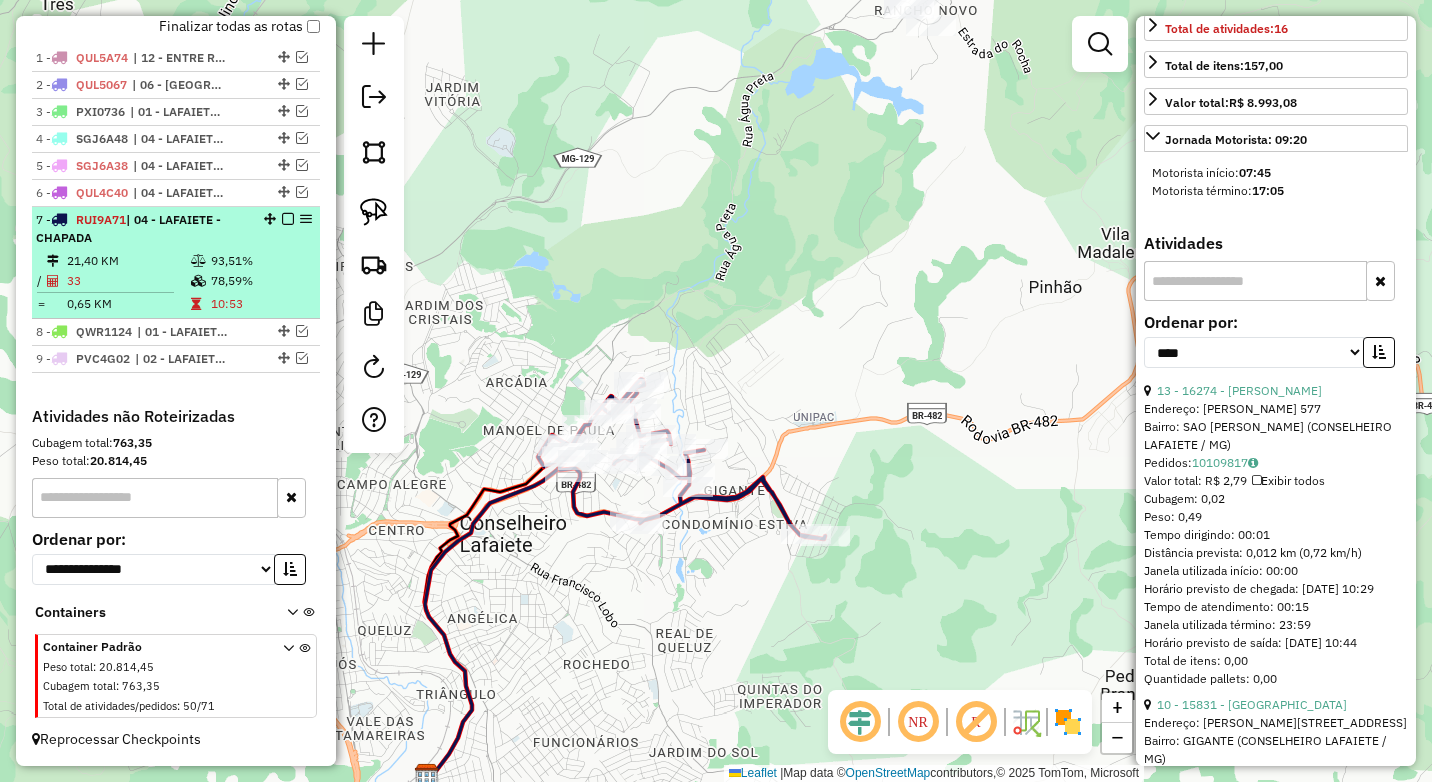 click at bounding box center [288, 219] 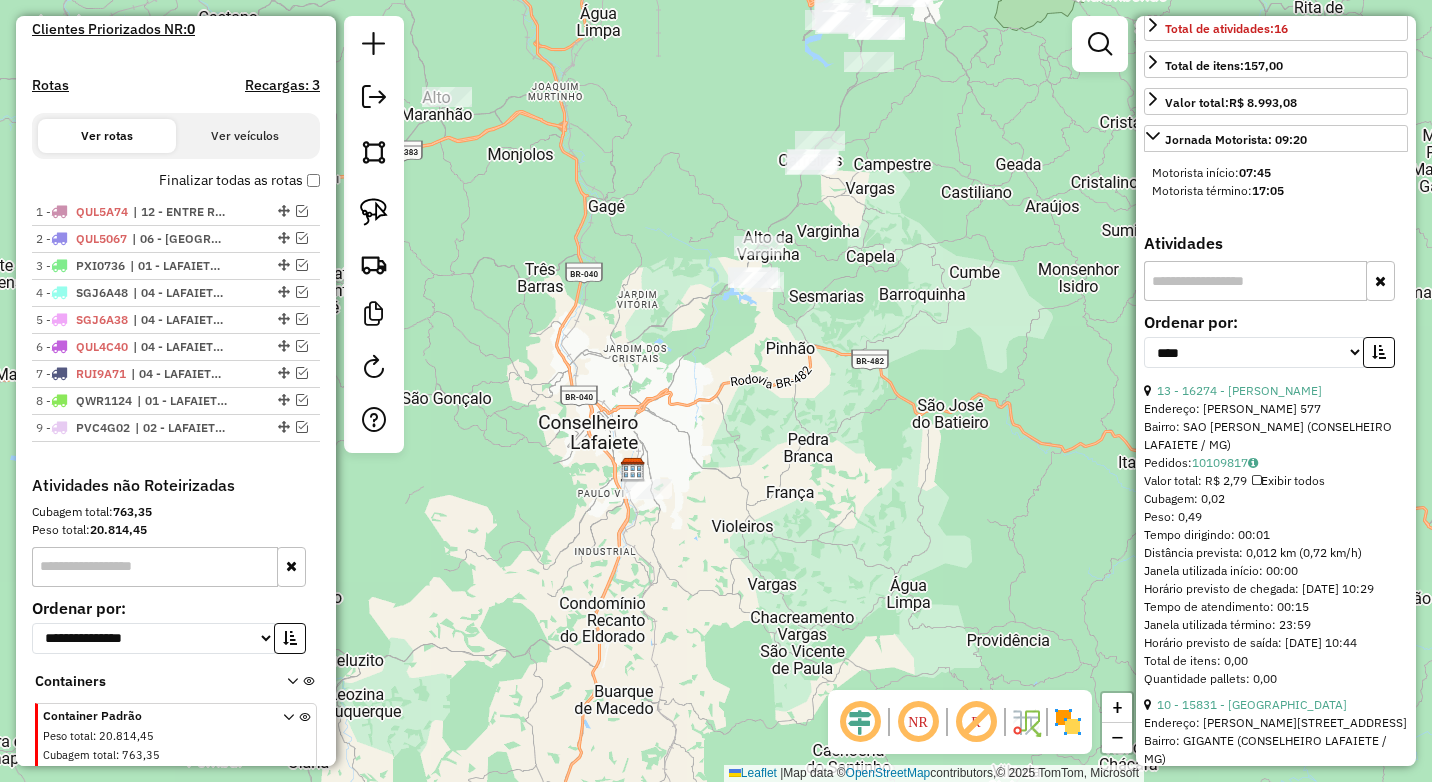 scroll, scrollTop: 636, scrollLeft: 0, axis: vertical 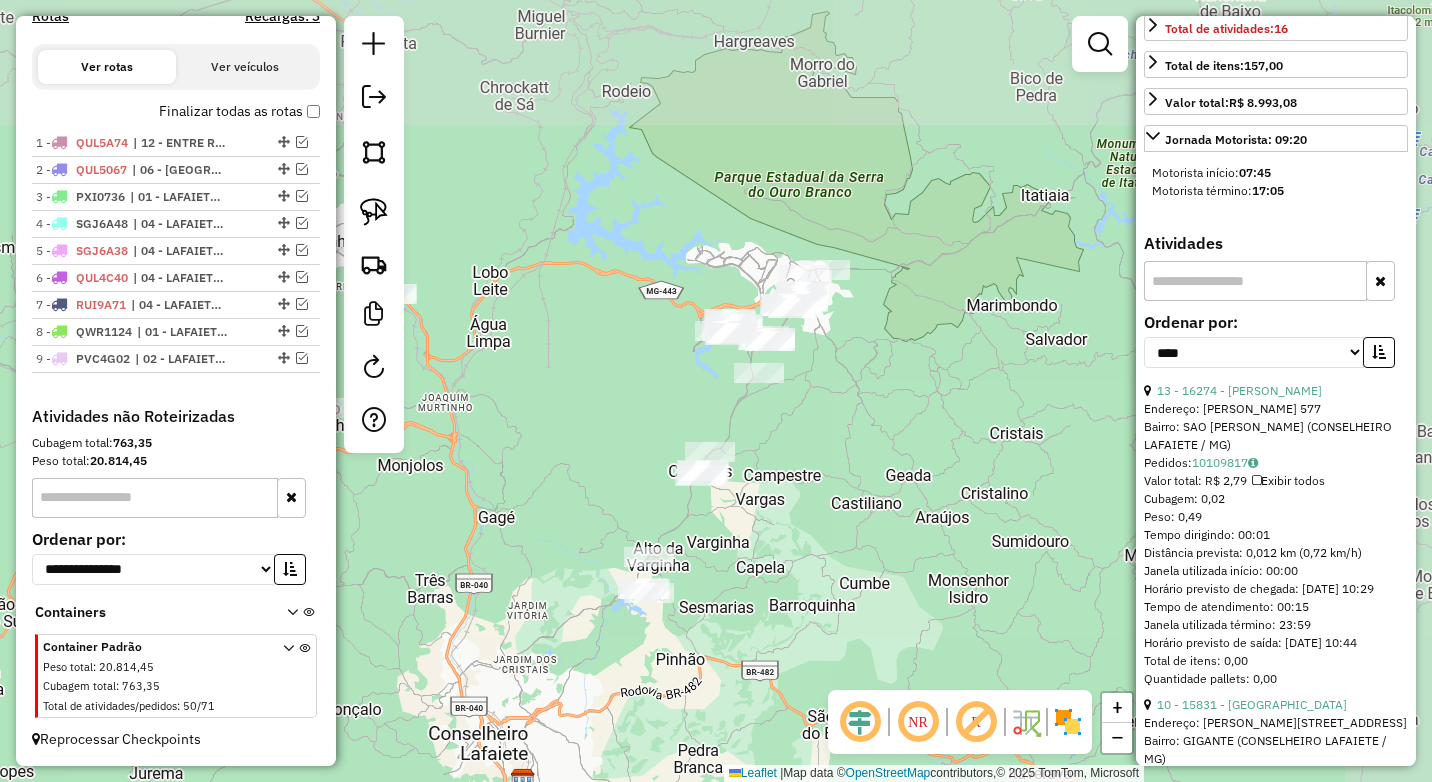 drag, startPoint x: 975, startPoint y: 228, endPoint x: 813, endPoint y: 488, distance: 306.3397 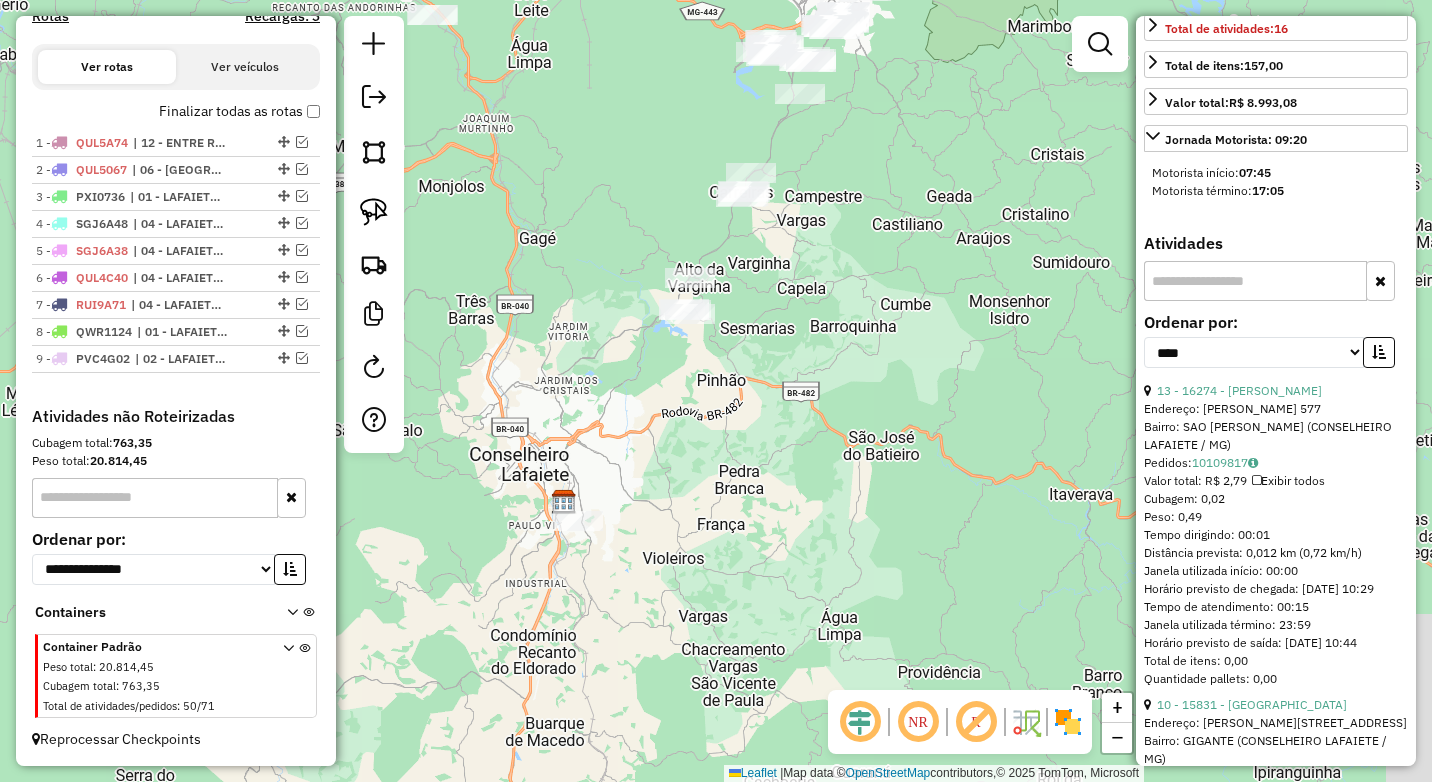 drag, startPoint x: 519, startPoint y: 379, endPoint x: 560, endPoint y: 103, distance: 279.0287 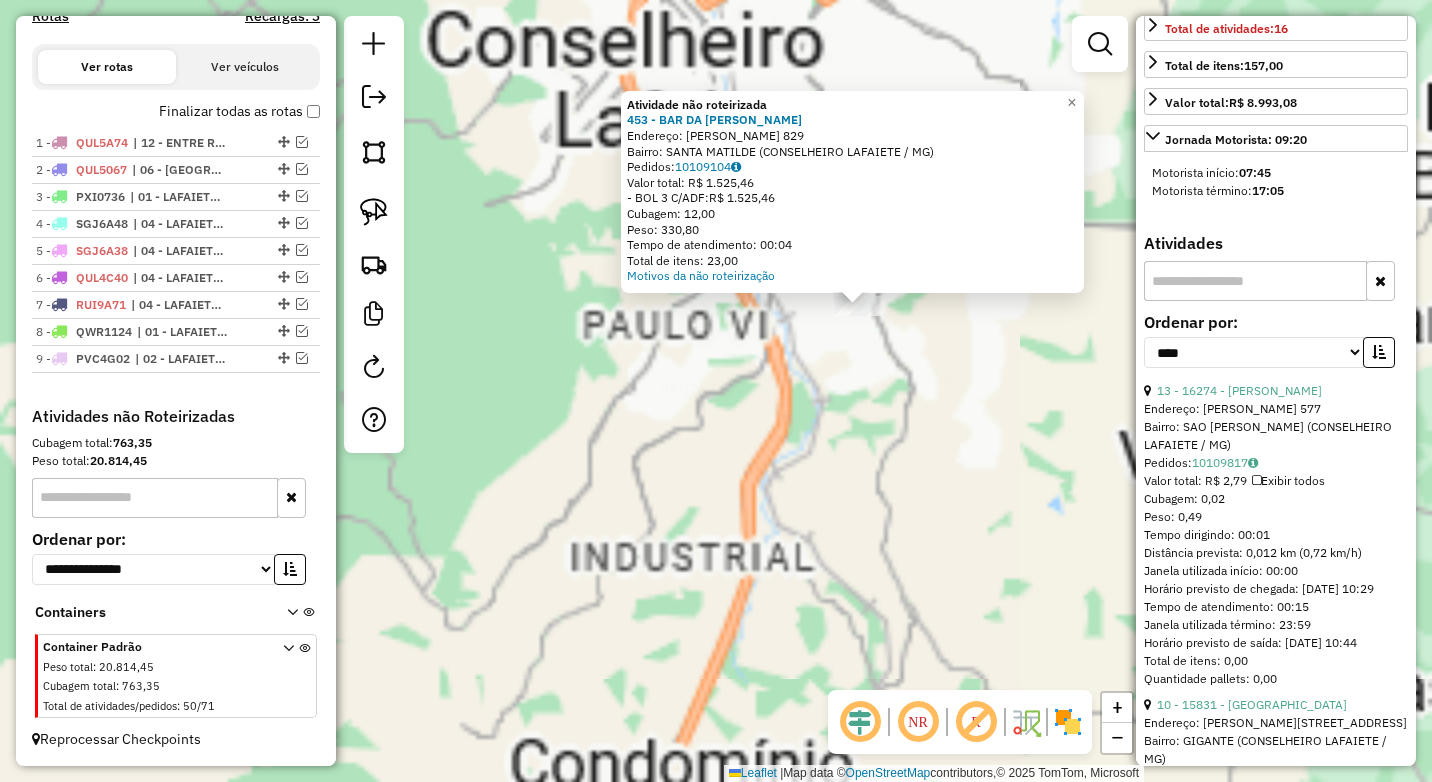click on "Atividade não roteirizada 453 - BAR DA SONIA  Endereço:  CASSIANO PEREIRA 829   Bairro: SANTA MATILDE (CONSELHEIRO LAFAIETE / MG)   Pedidos:  10109104   Valor total: R$ 1.525,46   - BOL 3 C/ADF:  R$ 1.525,46   Cubagem: 12,00   Peso: 330,80   Tempo de atendimento: 00:04   Total de itens: 23,00  Motivos da não roteirização × Janela de atendimento Grade de atendimento Capacidade Transportadoras Veículos Cliente Pedidos  Rotas Selecione os dias de semana para filtrar as janelas de atendimento  Seg   Ter   Qua   Qui   Sex   Sáb   Dom  Informe o período da janela de atendimento: De: Até:  Filtrar exatamente a janela do cliente  Considerar janela de atendimento padrão  Selecione os dias de semana para filtrar as grades de atendimento  Seg   Ter   Qua   Qui   Sex   Sáb   Dom   Considerar clientes sem dia de atendimento cadastrado  Clientes fora do dia de atendimento selecionado Filtrar as atividades entre os valores definidos abaixo:  Peso mínimo:  ****  Peso máximo:  ****  Cubagem mínima:   De:   De:" 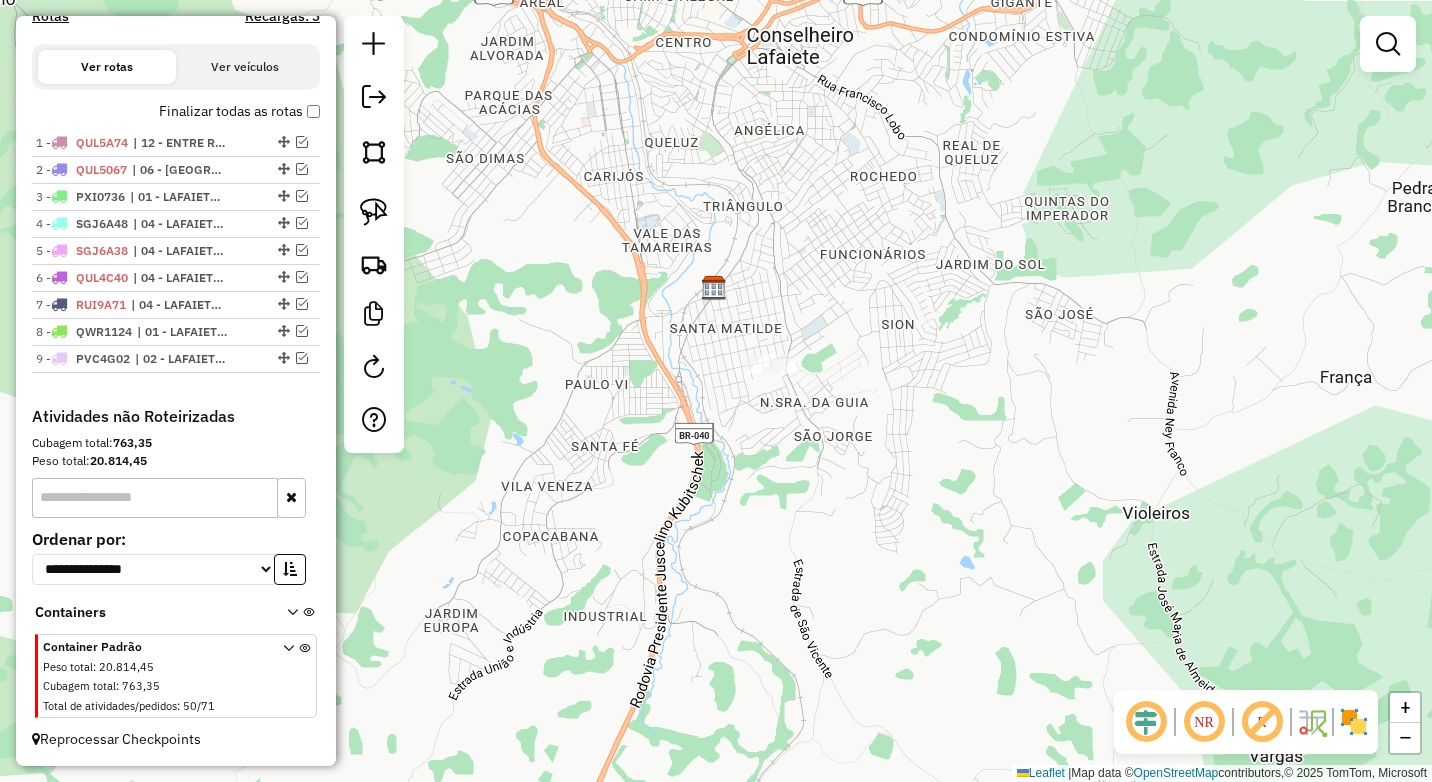 drag, startPoint x: 759, startPoint y: 454, endPoint x: 676, endPoint y: 492, distance: 91.28527 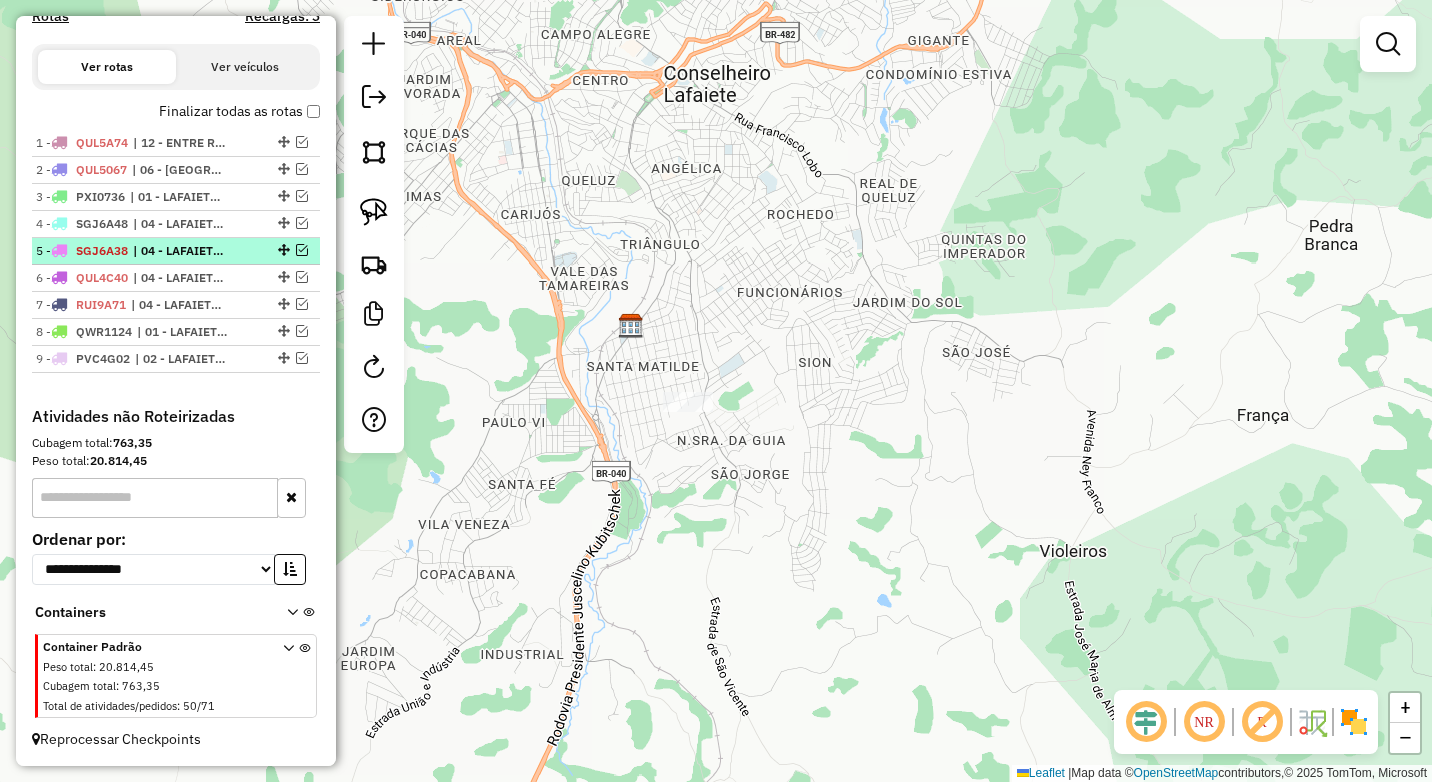 click at bounding box center [302, 250] 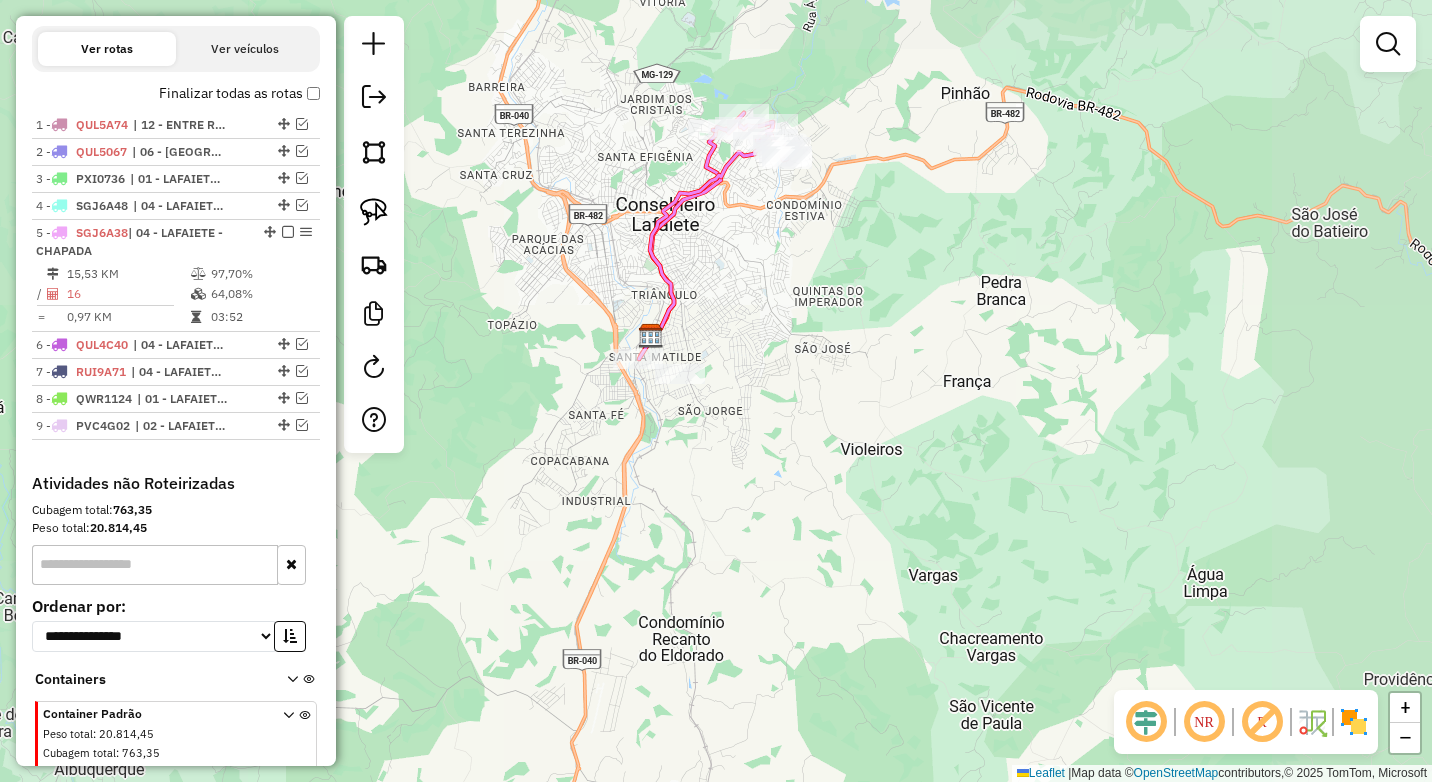 drag, startPoint x: 765, startPoint y: 244, endPoint x: 723, endPoint y: 302, distance: 71.610054 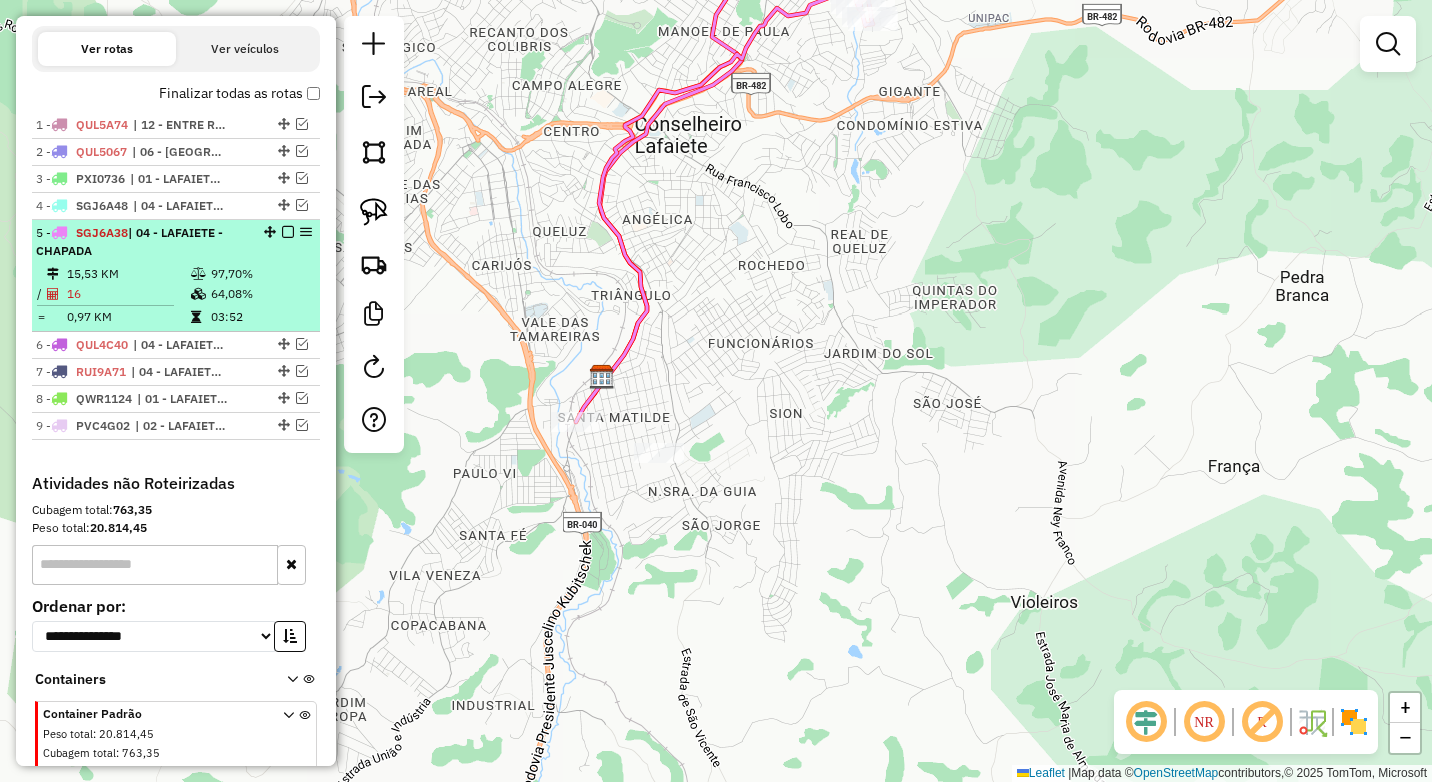click at bounding box center [288, 232] 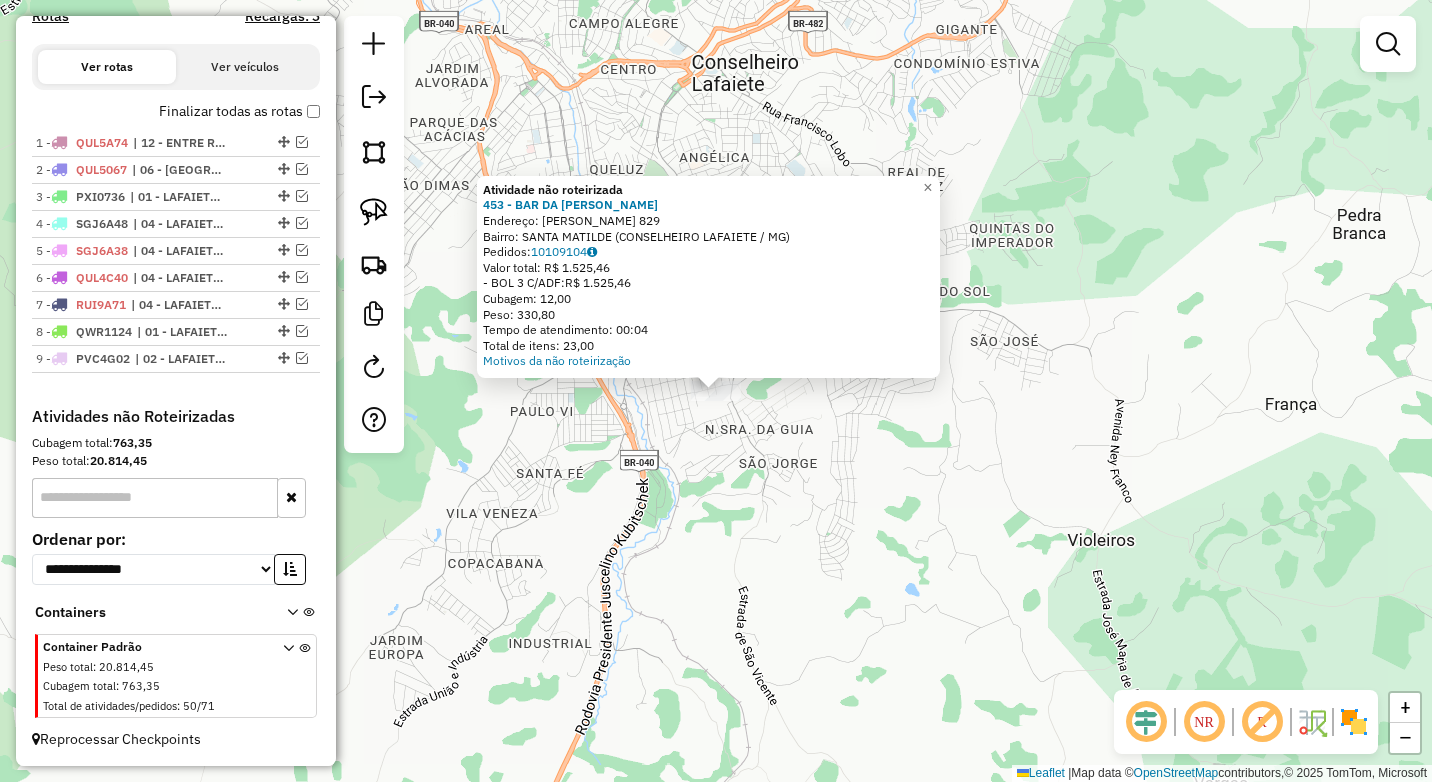click on "Atividade não roteirizada 453 - BAR DA SONIA  Endereço:  CASSIANO PEREIRA 829   Bairro: SANTA MATILDE (CONSELHEIRO LAFAIETE / MG)   Pedidos:  10109104   Valor total: R$ 1.525,46   - BOL 3 C/ADF:  R$ 1.525,46   Cubagem: 12,00   Peso: 330,80   Tempo de atendimento: 00:04   Total de itens: 23,00  Motivos da não roteirização × Janela de atendimento Grade de atendimento Capacidade Transportadoras Veículos Cliente Pedidos  Rotas Selecione os dias de semana para filtrar as janelas de atendimento  Seg   Ter   Qua   Qui   Sex   Sáb   Dom  Informe o período da janela de atendimento: De: Até:  Filtrar exatamente a janela do cliente  Considerar janela de atendimento padrão  Selecione os dias de semana para filtrar as grades de atendimento  Seg   Ter   Qua   Qui   Sex   Sáb   Dom   Considerar clientes sem dia de atendimento cadastrado  Clientes fora do dia de atendimento selecionado Filtrar as atividades entre os valores definidos abaixo:  Peso mínimo:  ****  Peso máximo:  ****  Cubagem mínima:   De:   De:" 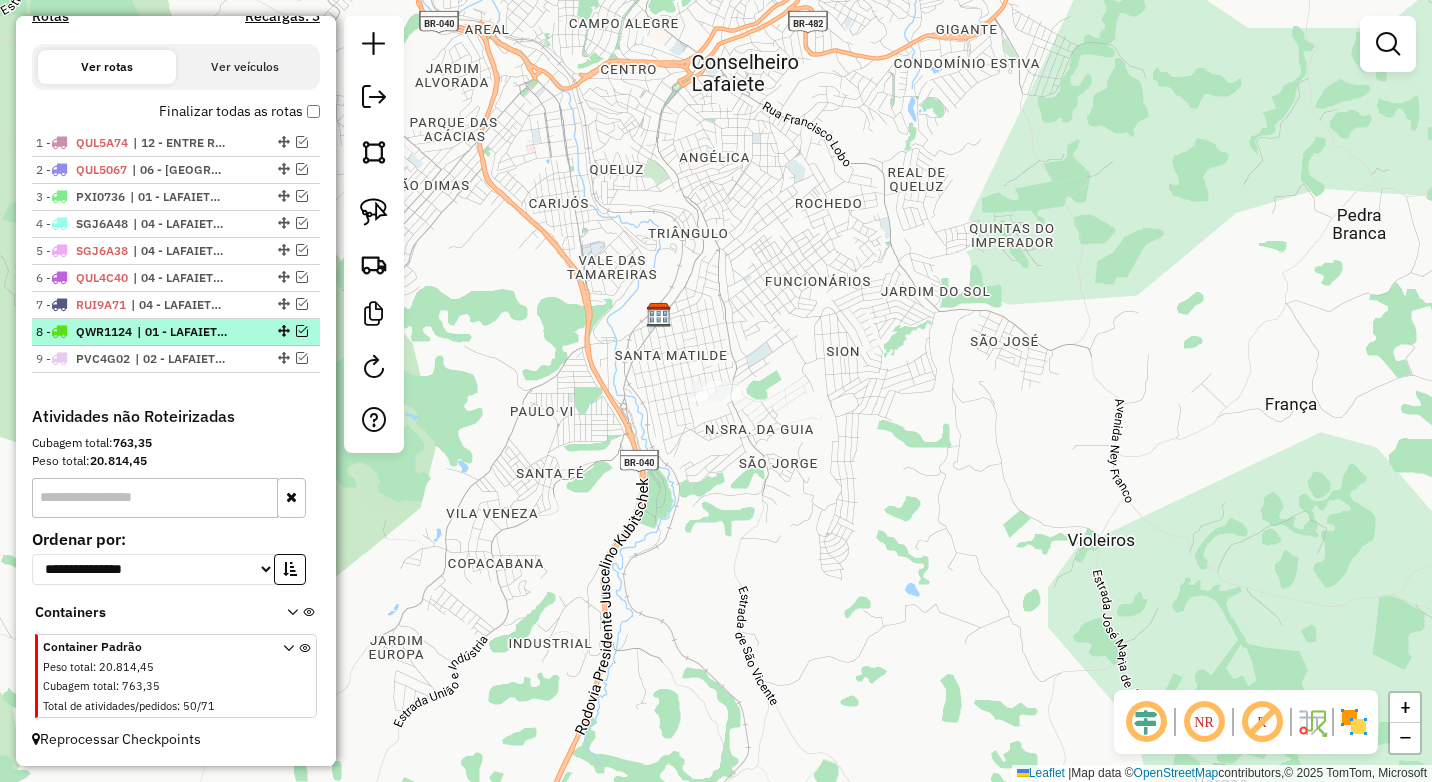 click at bounding box center [302, 331] 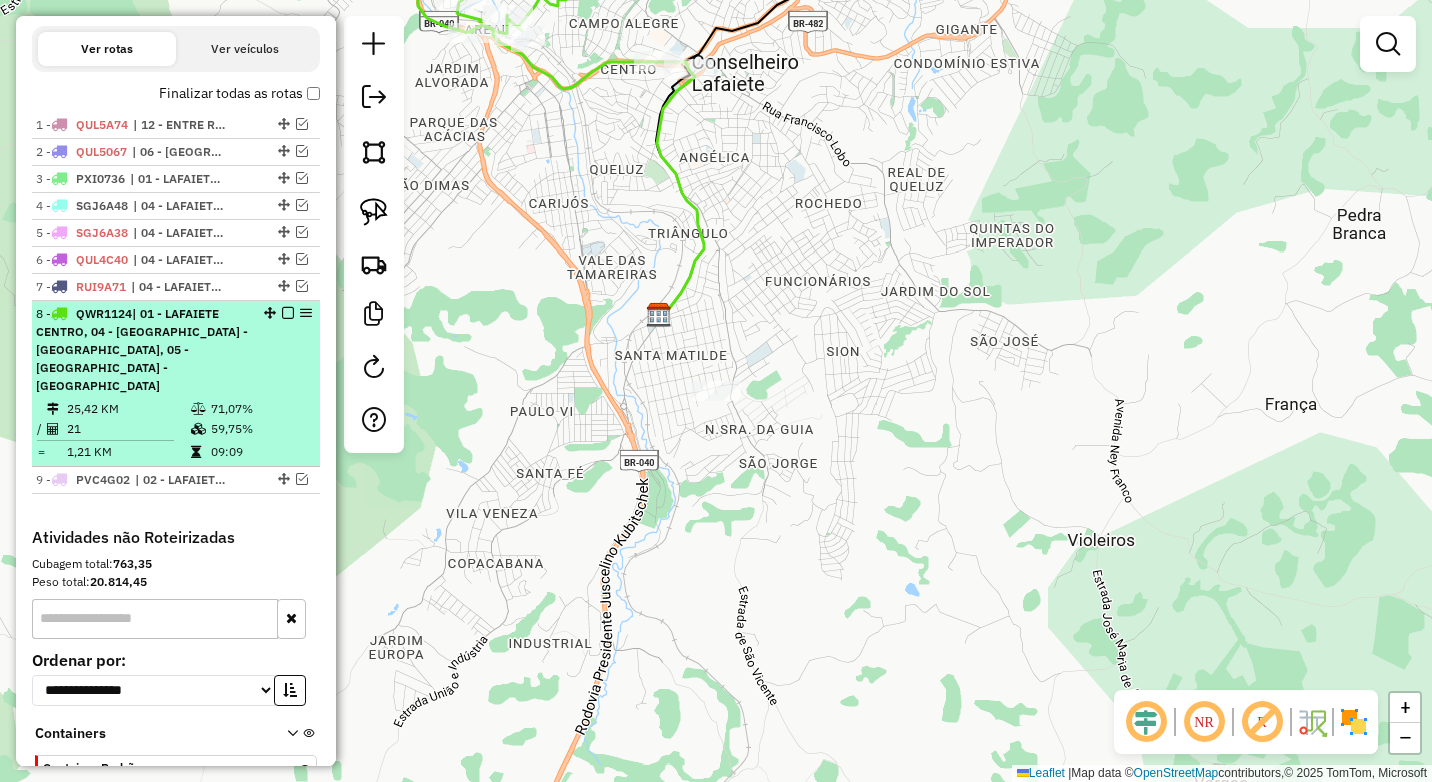 click on "8 -       QWR1124   | 01 - LAFAIETE CENTRO, 04 - LAFAIETE - CHAPADA, 05 - LAFAIETE - MARECHAL" at bounding box center (176, 350) 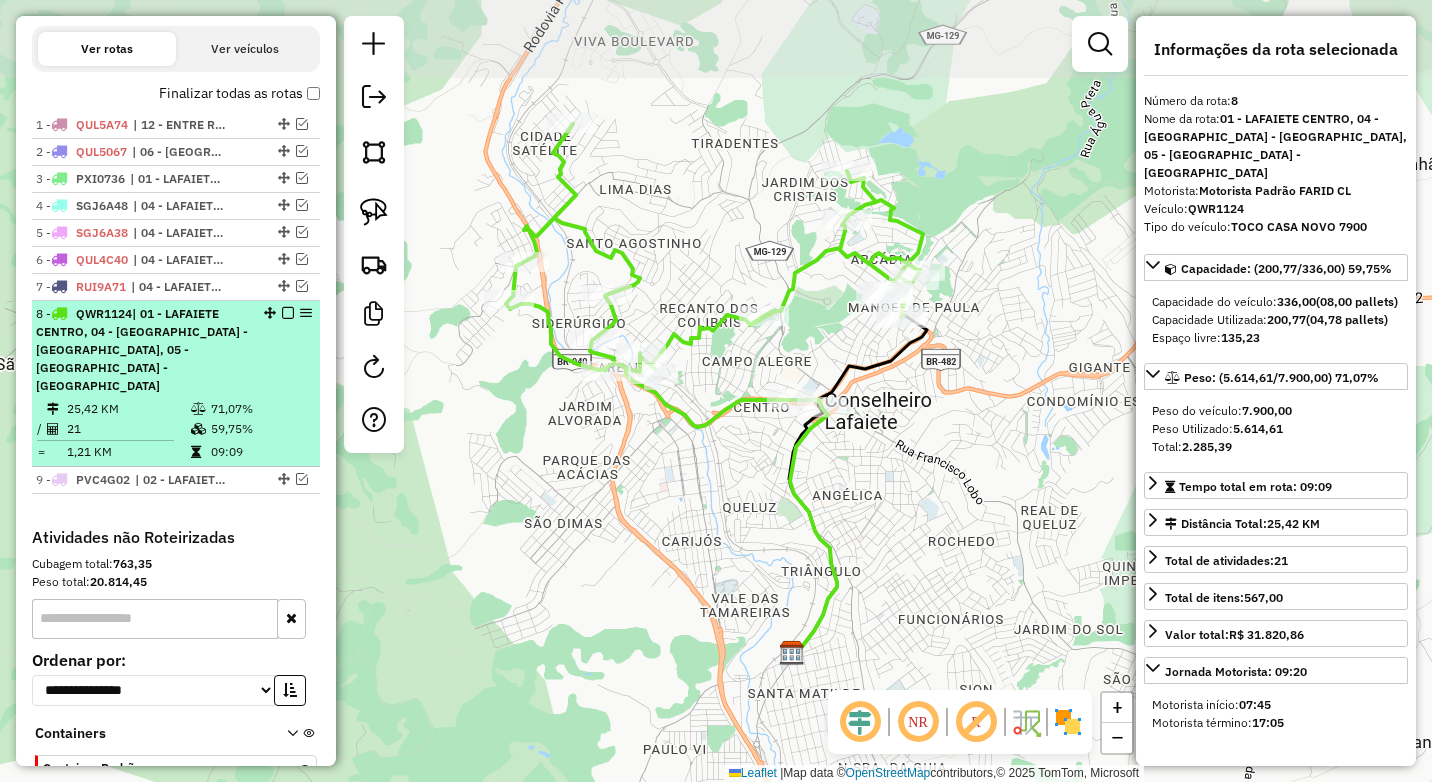 click at bounding box center (288, 313) 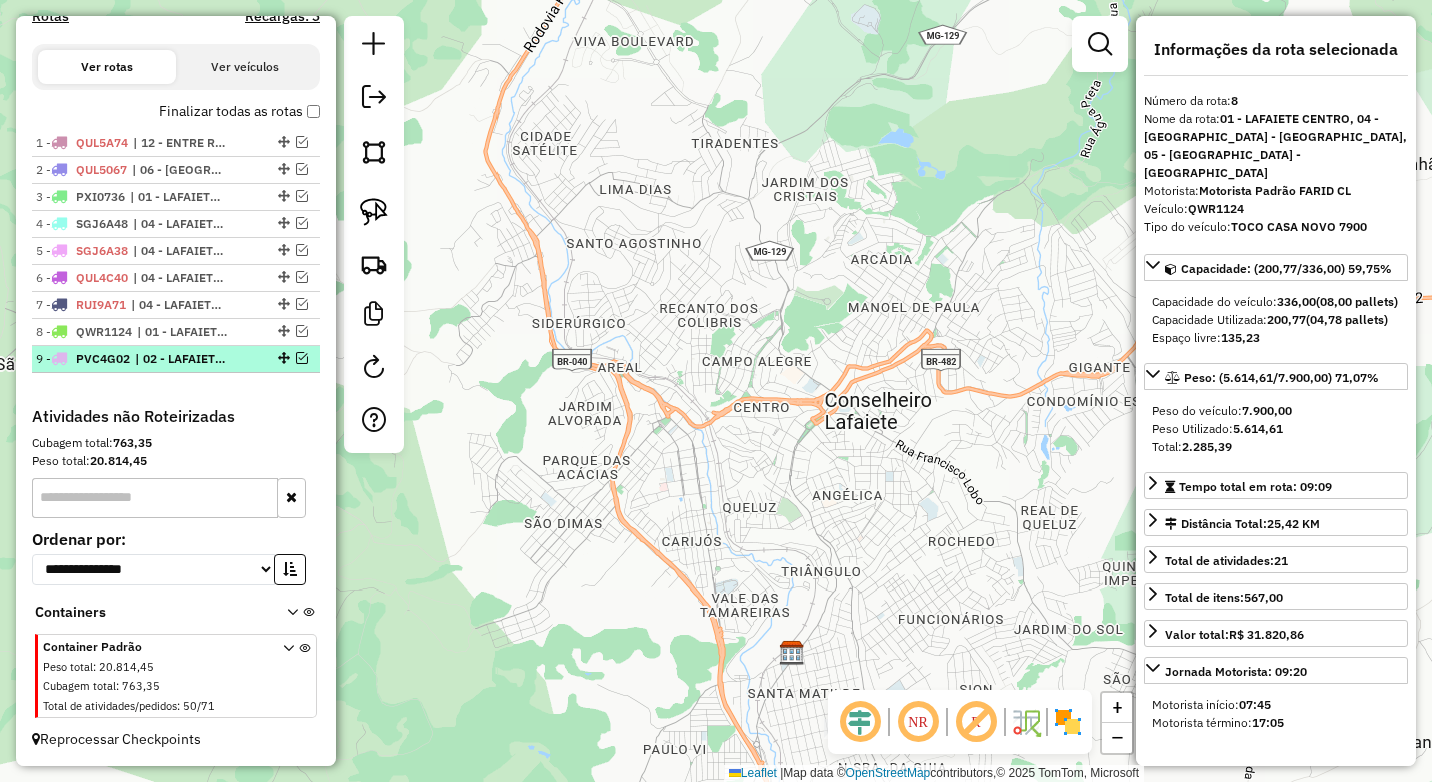 click at bounding box center (302, 358) 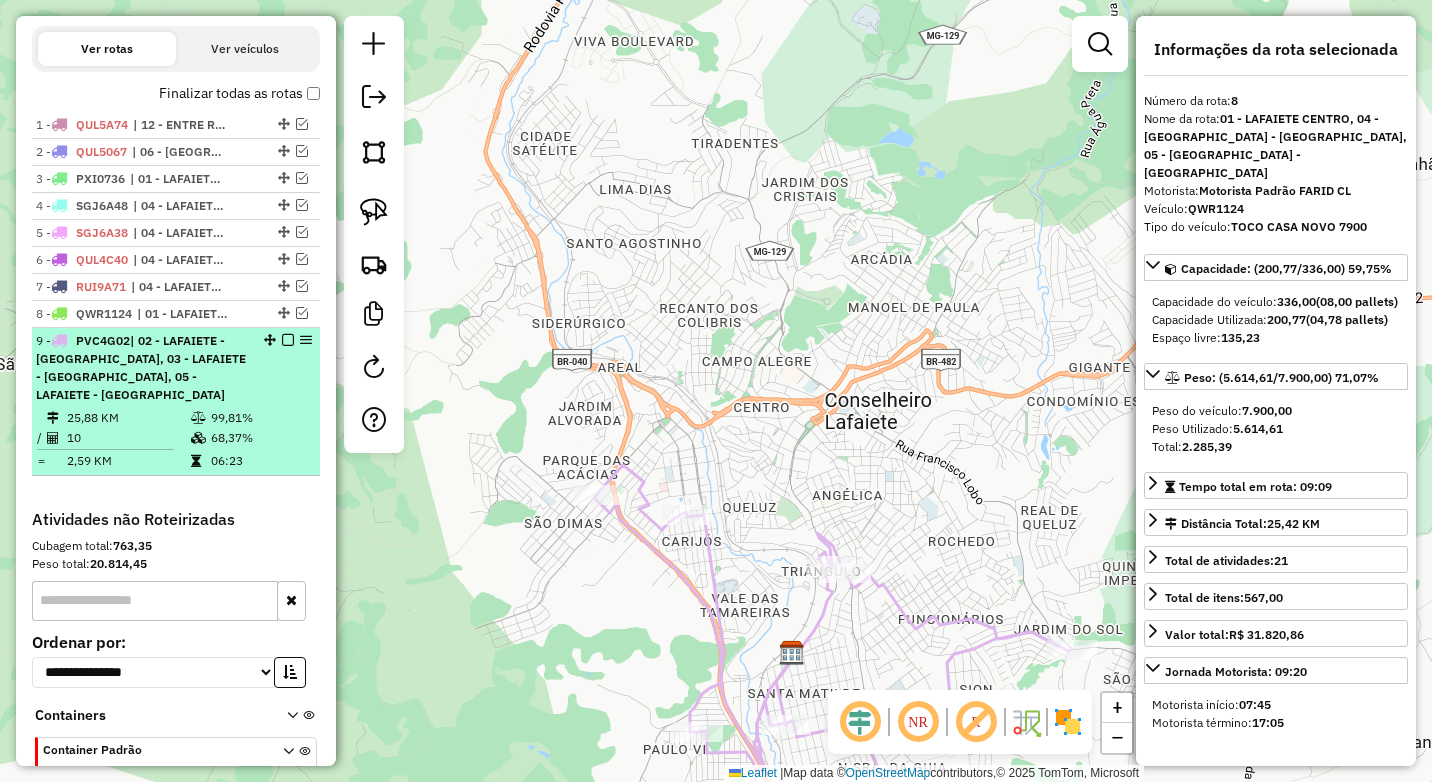 click on "9 -       PVC4G02   | 02 - LAFAIETE - SÃO JOÃO, 03 - LAFAIETE - SANTA MATILDE, 05 - LAFAIETE - MARECHAL" at bounding box center [142, 368] 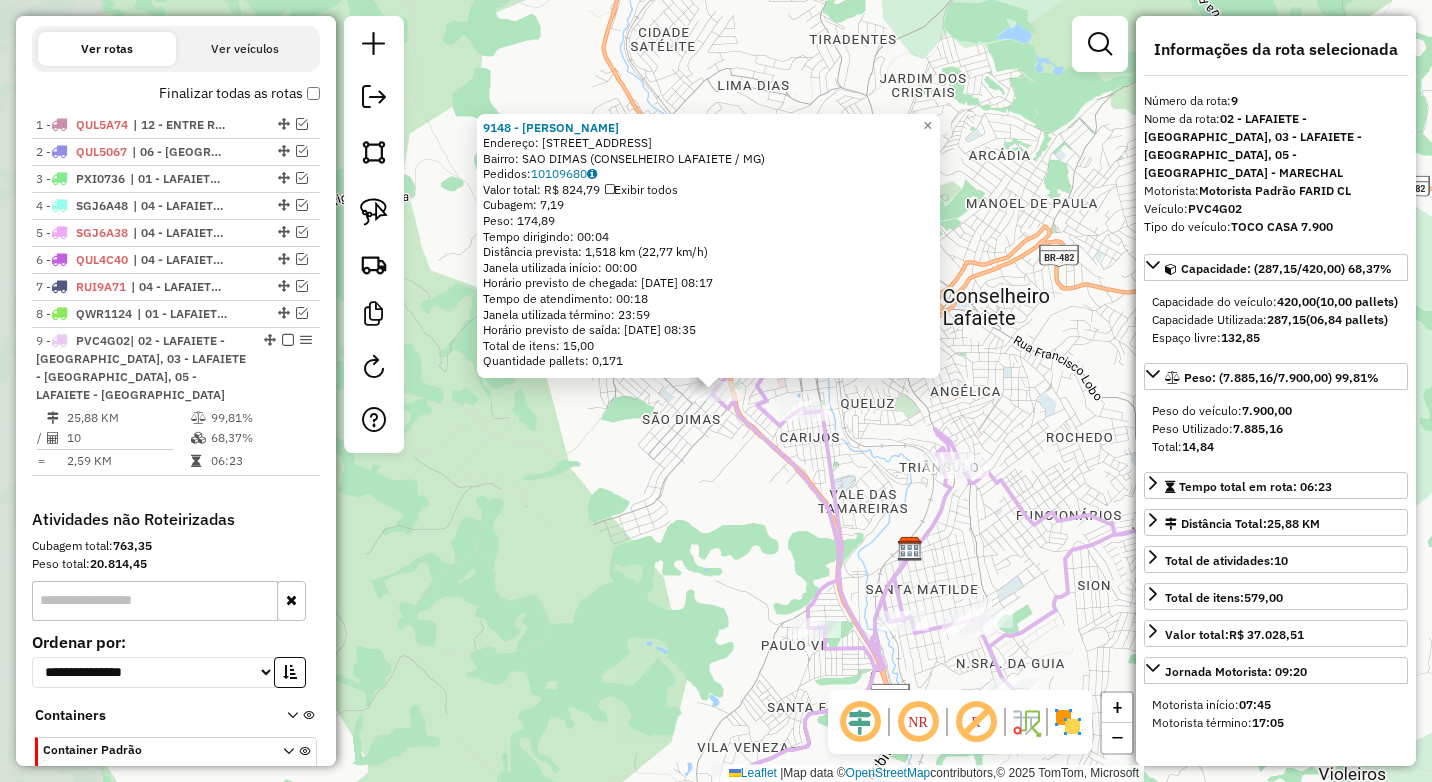 scroll, scrollTop: 757, scrollLeft: 0, axis: vertical 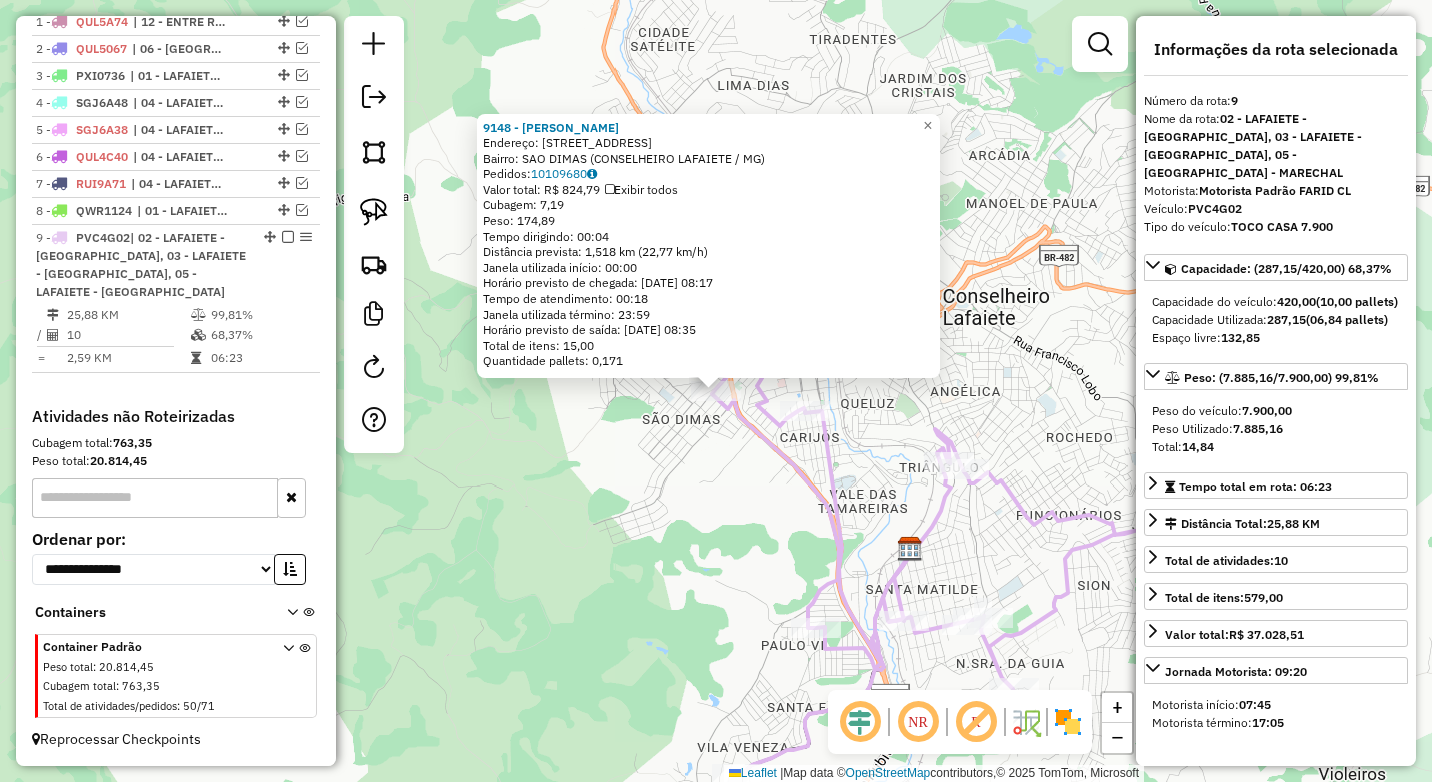 click on "9148 - MERCADO ALMEIDA  Endereço:  BARAO DE POUSO ALEGRE 825   Bairro: SAO DIMAS (CONSELHEIRO LAFAIETE / MG)   Pedidos:  10109680   Valor total: R$ 824,79   Exibir todos   Cubagem: 7,19  Peso: 174,89  Tempo dirigindo: 00:04   Distância prevista: 1,518 km (22,77 km/h)   Janela utilizada início: 00:00   Horário previsto de chegada: 11/07/2025 08:17   Tempo de atendimento: 00:18   Janela utilizada término: 23:59   Horário previsto de saída: 11/07/2025 08:35   Total de itens: 15,00   Quantidade pallets: 0,171  × Janela de atendimento Grade de atendimento Capacidade Transportadoras Veículos Cliente Pedidos  Rotas Selecione os dias de semana para filtrar as janelas de atendimento  Seg   Ter   Qua   Qui   Sex   Sáb   Dom  Informe o período da janela de atendimento: De: Até:  Filtrar exatamente a janela do cliente  Considerar janela de atendimento padrão  Selecione os dias de semana para filtrar as grades de atendimento  Seg   Ter   Qua   Qui   Sex   Sáb   Dom   Peso mínimo:  ****  Peso máximo:  ****" 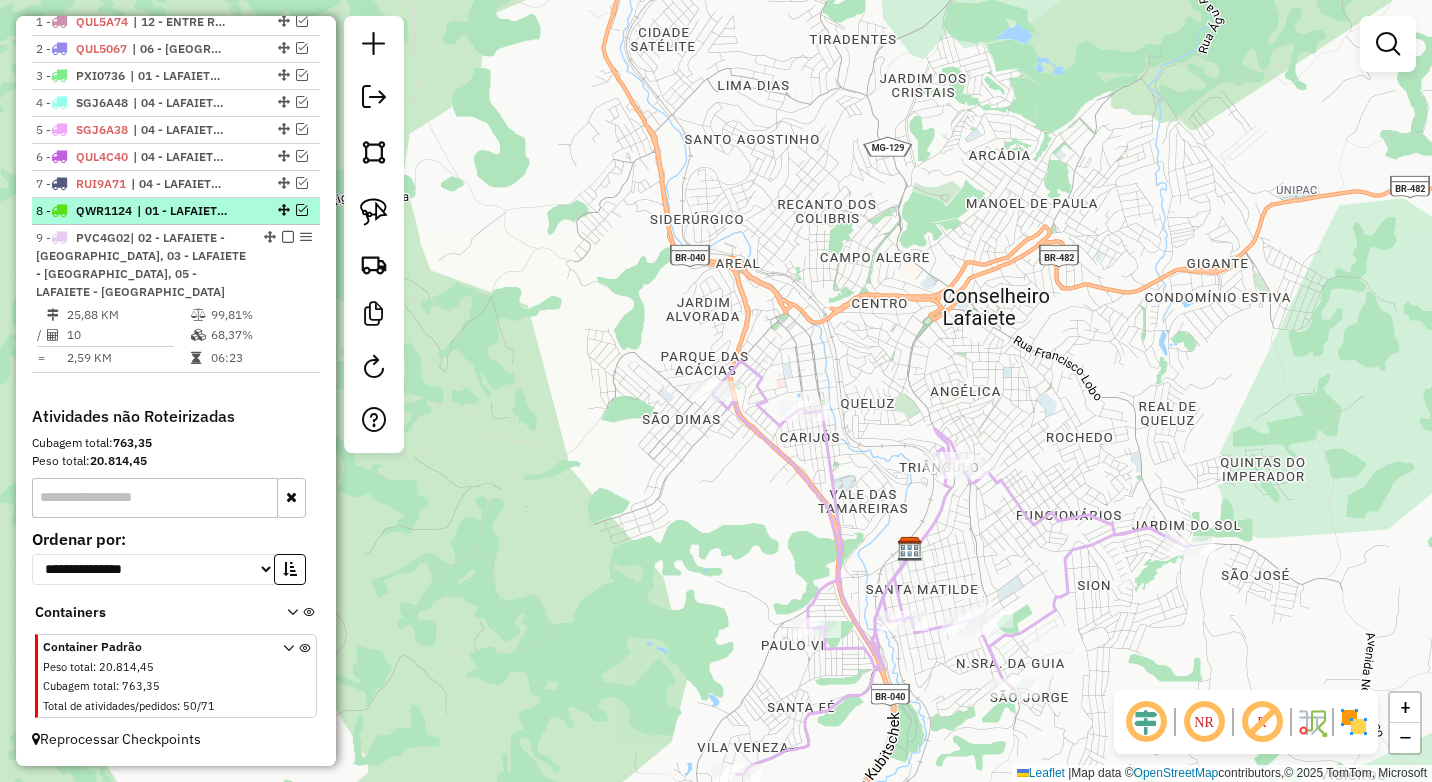 click at bounding box center [302, 210] 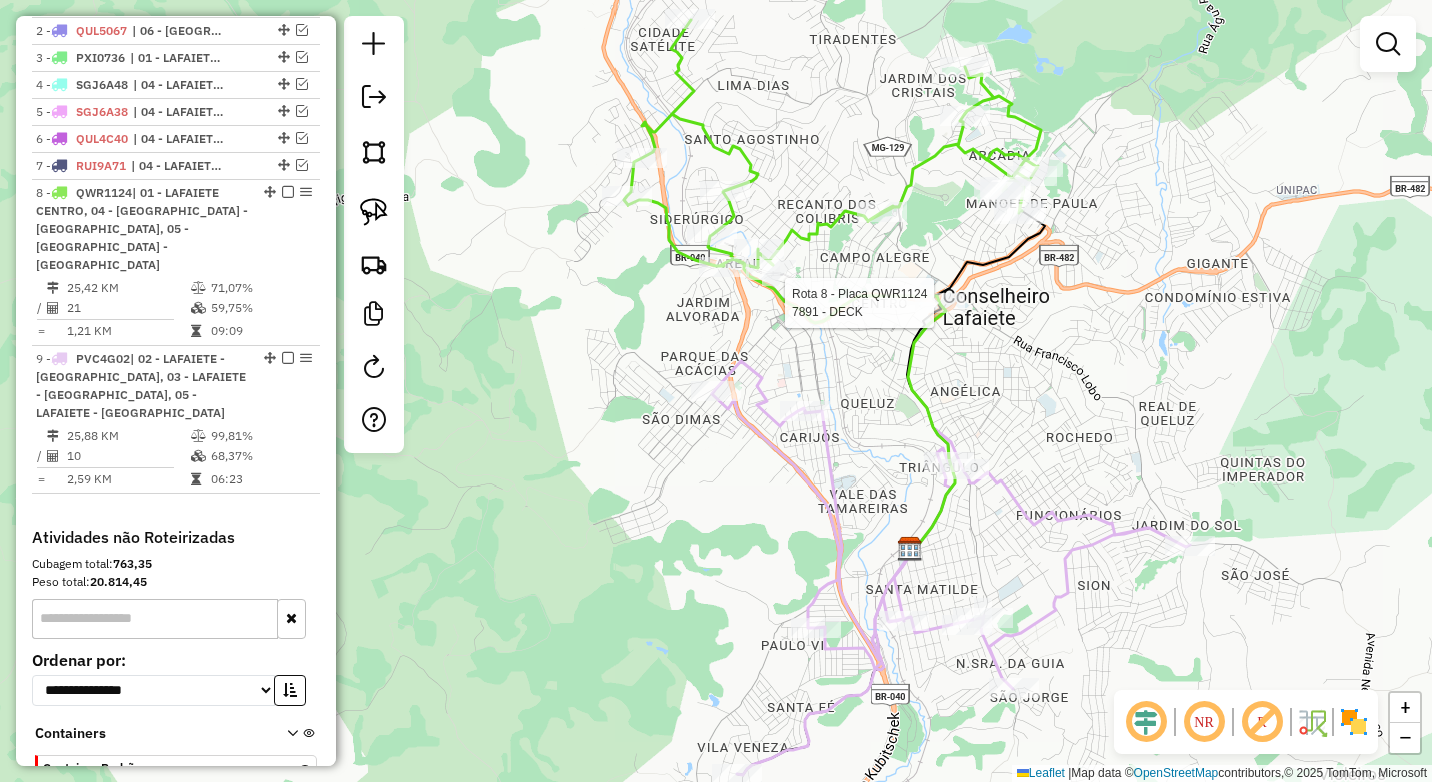select on "*********" 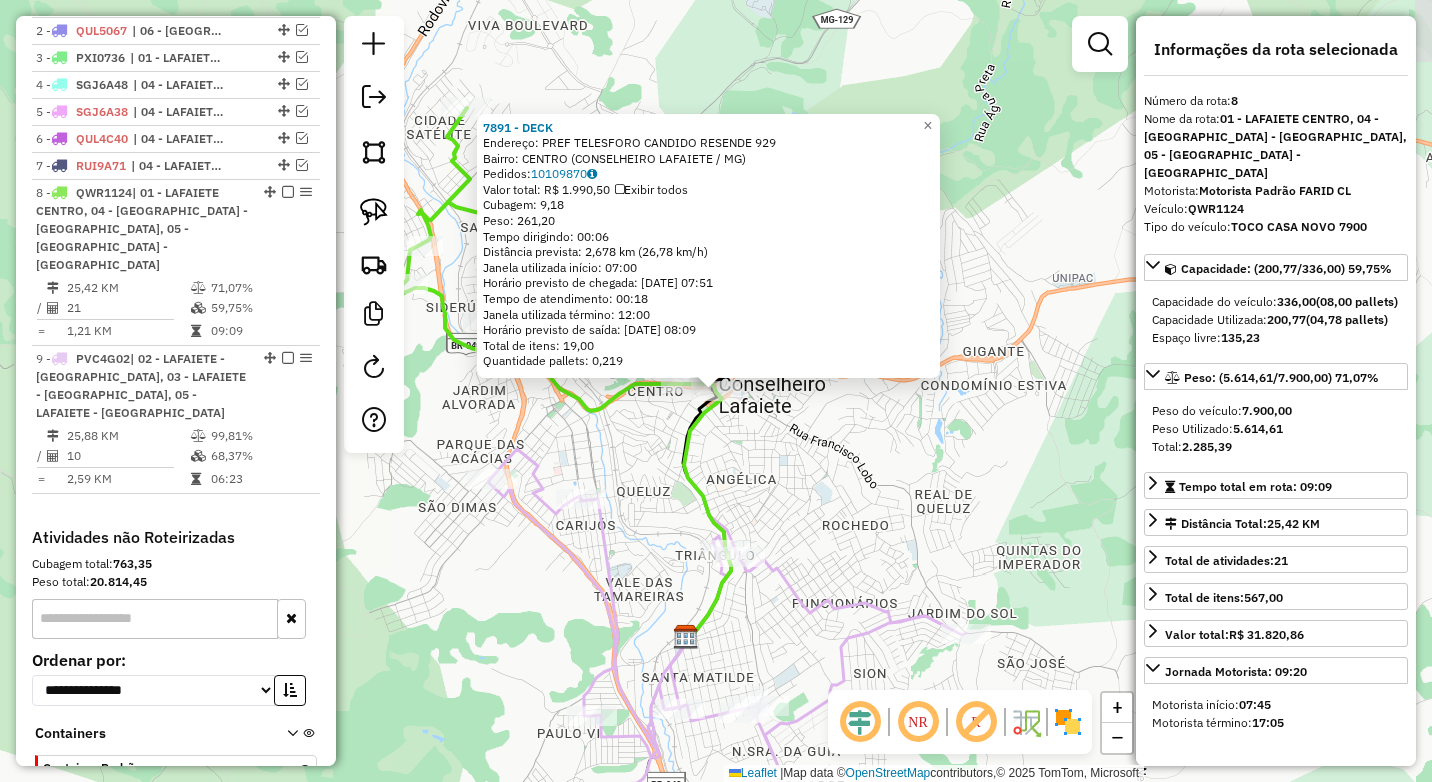 scroll, scrollTop: 860, scrollLeft: 0, axis: vertical 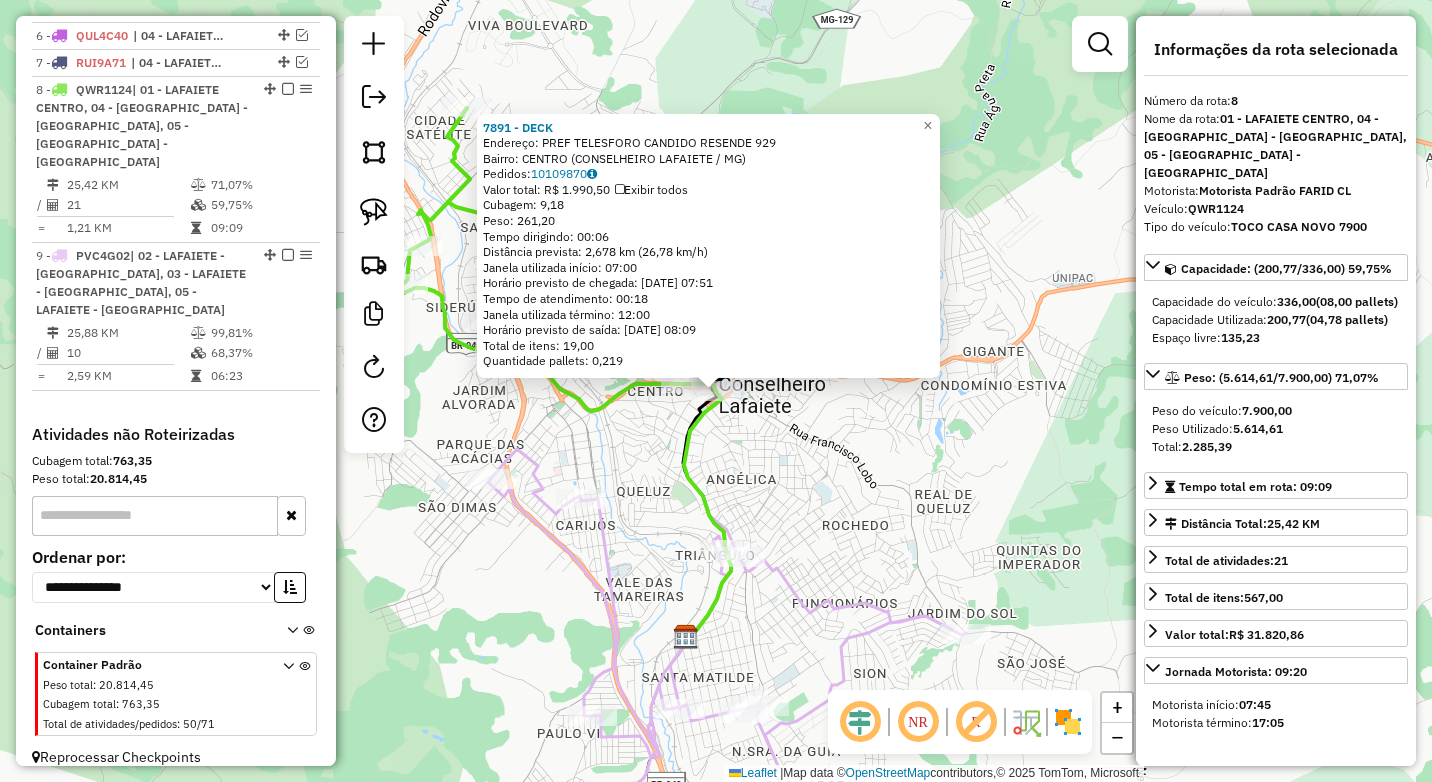 click on "7891 - DECK  Endereço:  PREF TELESFORO CANDIDO RESENDE 929   Bairro: CENTRO (CONSELHEIRO LAFAIETE / MG)   Pedidos:  10109870   Valor total: R$ 1.990,50   Exibir todos   Cubagem: 9,18  Peso: 261,20  Tempo dirigindo: 00:06   Distância prevista: 2,678 km (26,78 km/h)   [GEOGRAPHIC_DATA] utilizada início: 07:00   Horário previsto de chegada: 11[DATE]:51   Tempo de atendimento: 00:18   Janela utilizada término: 12:00   Horário previsto de saída: 11[DATE]:09   Total de itens: 19,00   Quantidade pallets: 0,219  × Janela de atendimento Grade de atendimento Capacidade Transportadoras Veículos Cliente Pedidos  Rotas Selecione os dias de semana para filtrar as janelas de atendimento  Seg   Ter   Qua   Qui   Sex   Sáb   Dom  Informe o período da janela de atendimento: De: Até:  Filtrar exatamente a janela do cliente  Considerar janela de atendimento padrão  Selecione os dias de semana para filtrar as grades de atendimento  Seg   Ter   Qua   Qui   Sex   Sáb   Dom   Peso mínimo:  ****  Peso máximo:  **** De:" 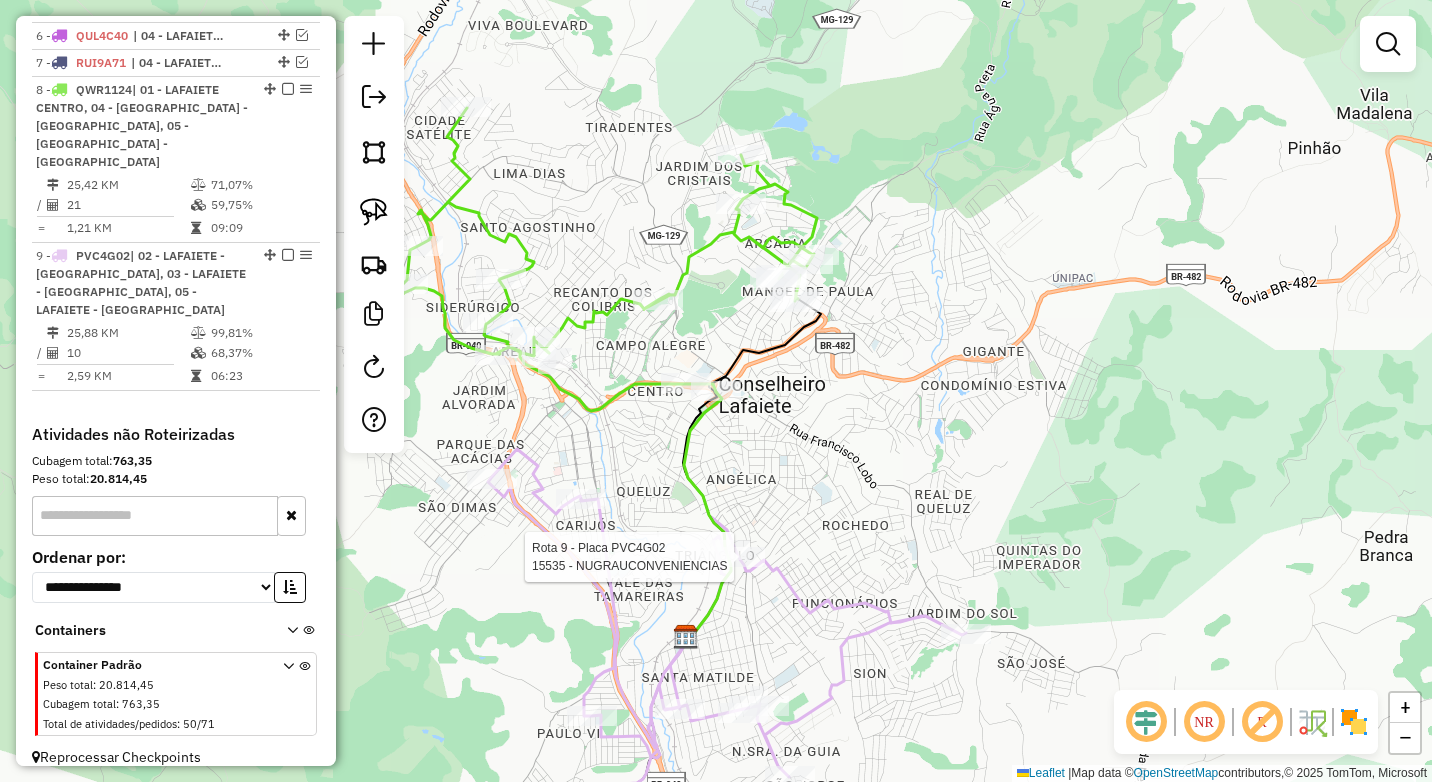 select on "*********" 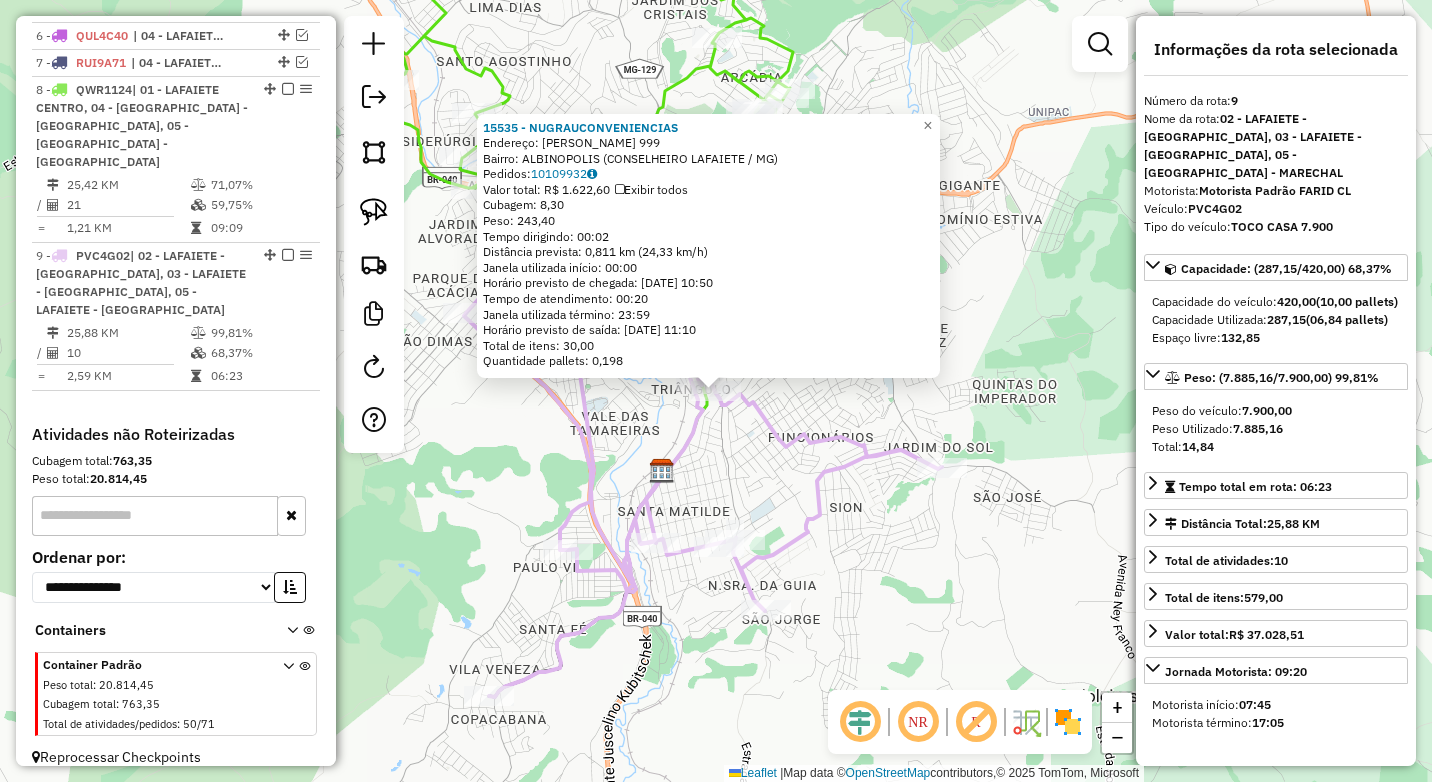 click on "15535 - NUGRAUCONVENIENCIAS  Endereço:  ARTHUR BERNARDES 999   Bairro: ALBINOPOLIS (CONSELHEIRO LAFAIETE / MG)   Pedidos:  10109932   Valor total: R$ 1.622,60   Exibir todos   Cubagem: 8,30  Peso: 243,40  Tempo dirigindo: 00:02   Distância prevista: 0,811 km (24,33 km/h)   Janela utilizada início: 00:00   Horário previsto de chegada: 11/07/2025 10:50   Tempo de atendimento: 00:20   Janela utilizada término: 23:59   Horário previsto de saída: 11/07/2025 11:10   Total de itens: 30,00   Quantidade pallets: 0,198  × Janela de atendimento Grade de atendimento Capacidade Transportadoras Veículos Cliente Pedidos  Rotas Selecione os dias de semana para filtrar as janelas de atendimento  Seg   Ter   Qua   Qui   Sex   Sáb   Dom  Informe o período da janela de atendimento: De: Até:  Filtrar exatamente a janela do cliente  Considerar janela de atendimento padrão  Selecione os dias de semana para filtrar as grades de atendimento  Seg   Ter   Qua   Qui   Sex   Sáb   Dom   Peso mínimo:  ****  Peso máximo:  +" 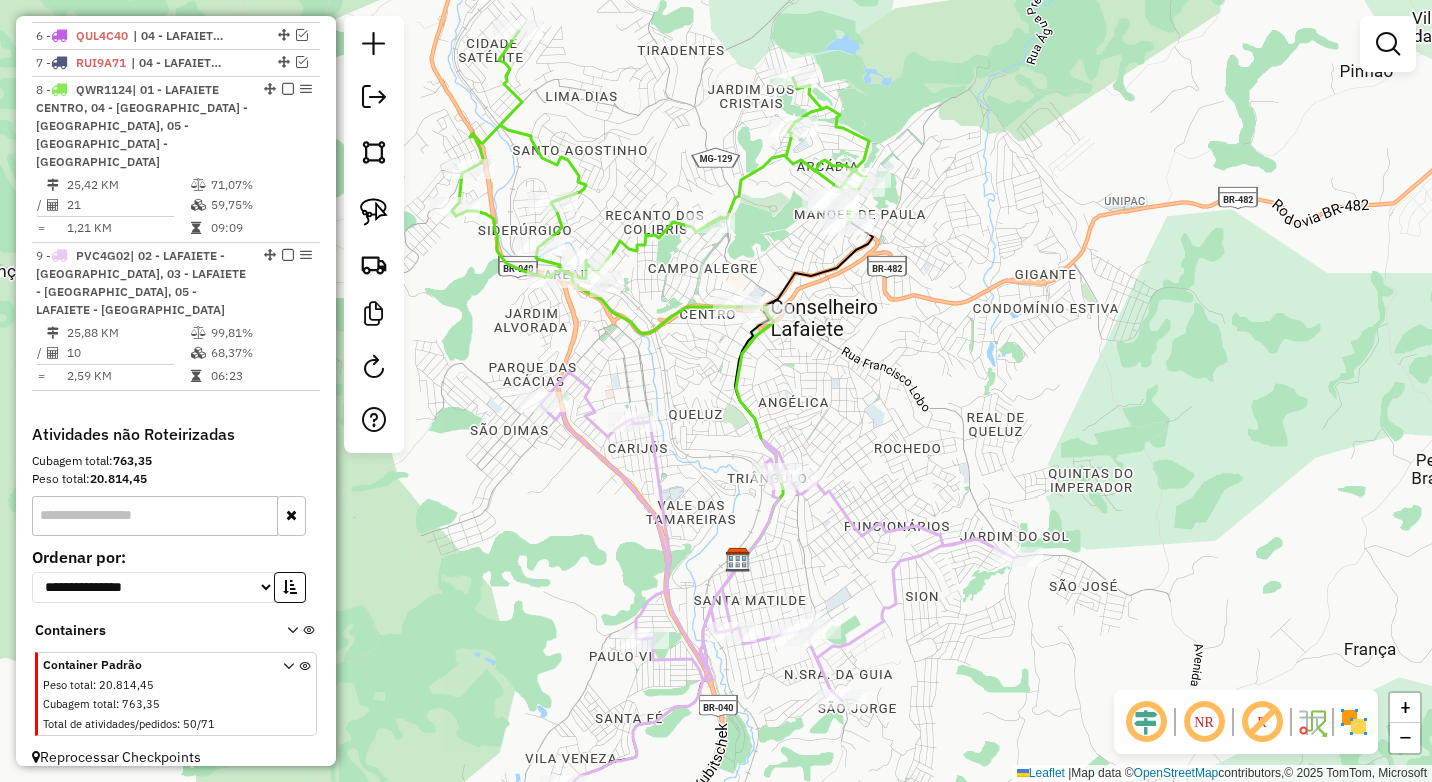 drag, startPoint x: 648, startPoint y: 303, endPoint x: 722, endPoint y: 393, distance: 116.51609 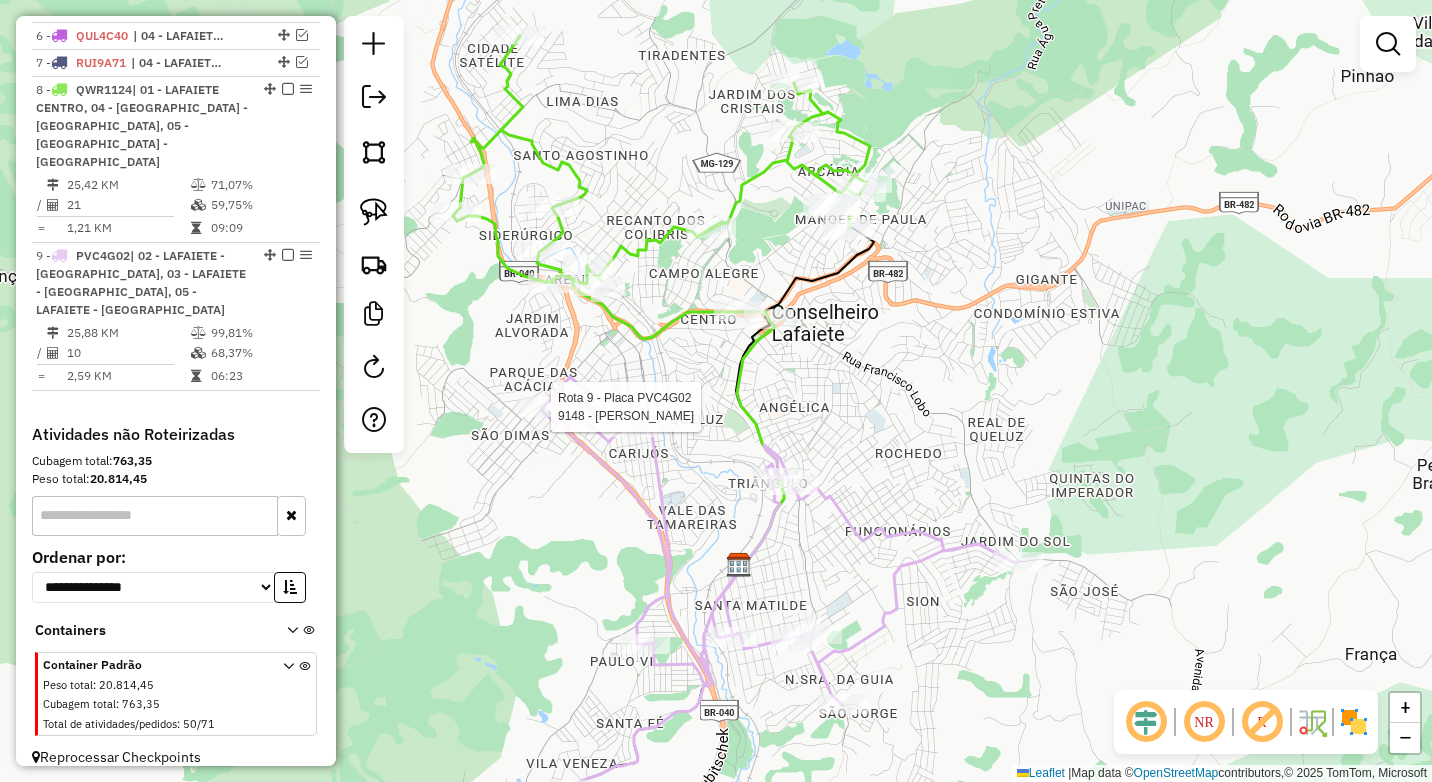 select on "*********" 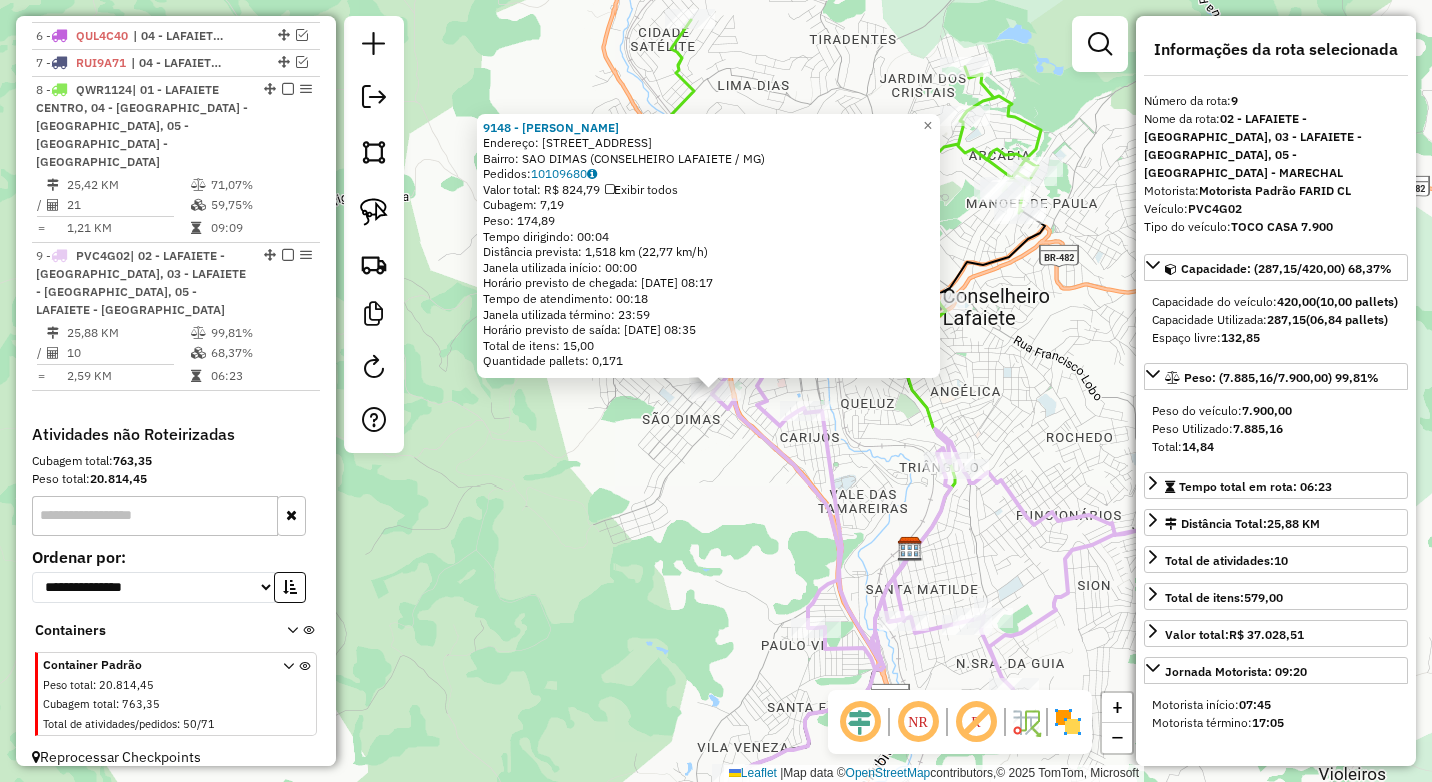 click on "9148 - MERCADO ALMEIDA  Endereço:  BARAO DE POUSO ALEGRE 825   Bairro: SAO DIMAS (CONSELHEIRO LAFAIETE / MG)   Pedidos:  10109680   Valor total: R$ 824,79   Exibir todos   Cubagem: 7,19  Peso: 174,89  Tempo dirigindo: 00:04   Distância prevista: 1,518 km (22,77 km/h)   Janela utilizada início: 00:00   Horário previsto de chegada: 11/07/2025 08:17   Tempo de atendimento: 00:18   Janela utilizada término: 23:59   Horário previsto de saída: 11/07/2025 08:35   Total de itens: 15,00   Quantidade pallets: 0,171  × Janela de atendimento Grade de atendimento Capacidade Transportadoras Veículos Cliente Pedidos  Rotas Selecione os dias de semana para filtrar as janelas de atendimento  Seg   Ter   Qua   Qui   Sex   Sáb   Dom  Informe o período da janela de atendimento: De: Até:  Filtrar exatamente a janela do cliente  Considerar janela de atendimento padrão  Selecione os dias de semana para filtrar as grades de atendimento  Seg   Ter   Qua   Qui   Sex   Sáb   Dom   Peso mínimo:  ****  Peso máximo:  ****" 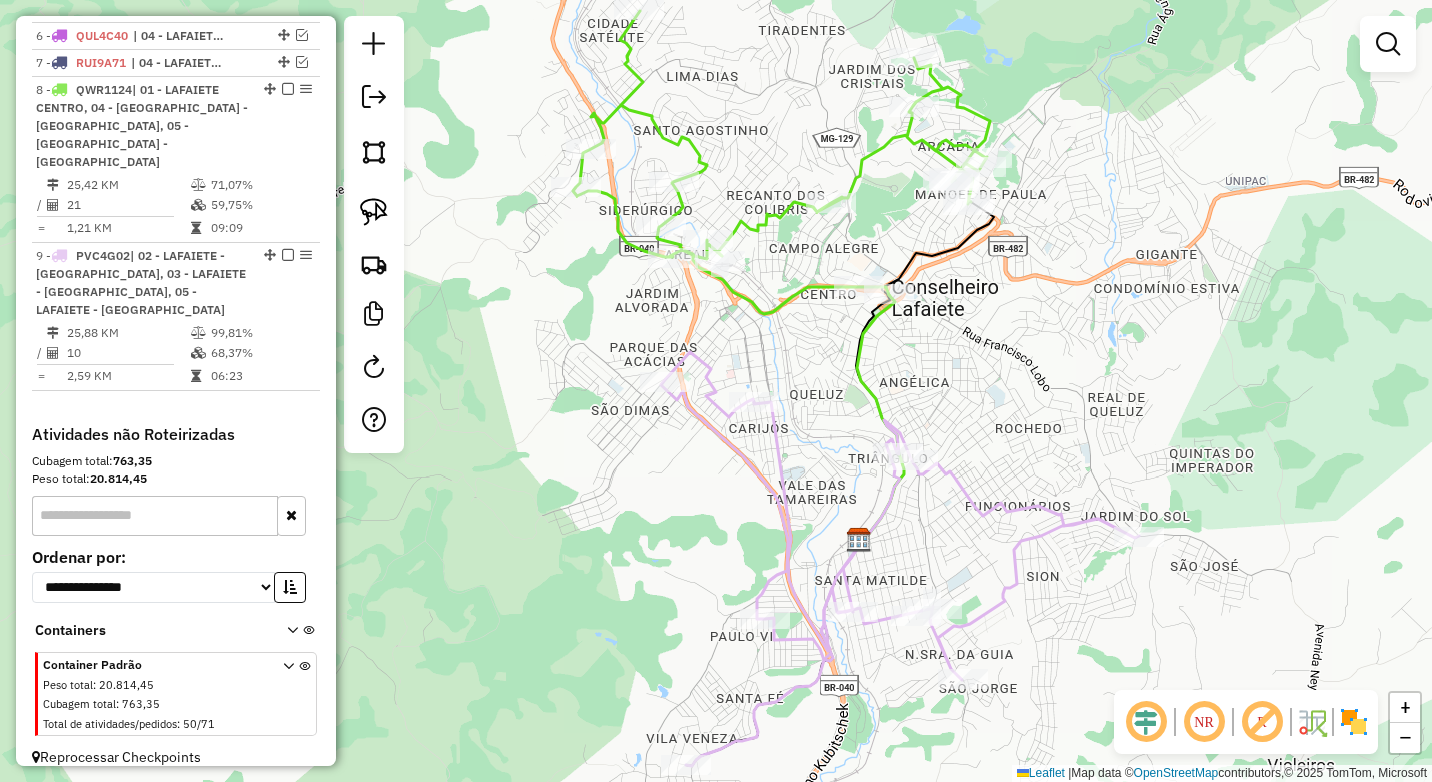 drag, startPoint x: 737, startPoint y: 505, endPoint x: 590, endPoint y: 448, distance: 157.6642 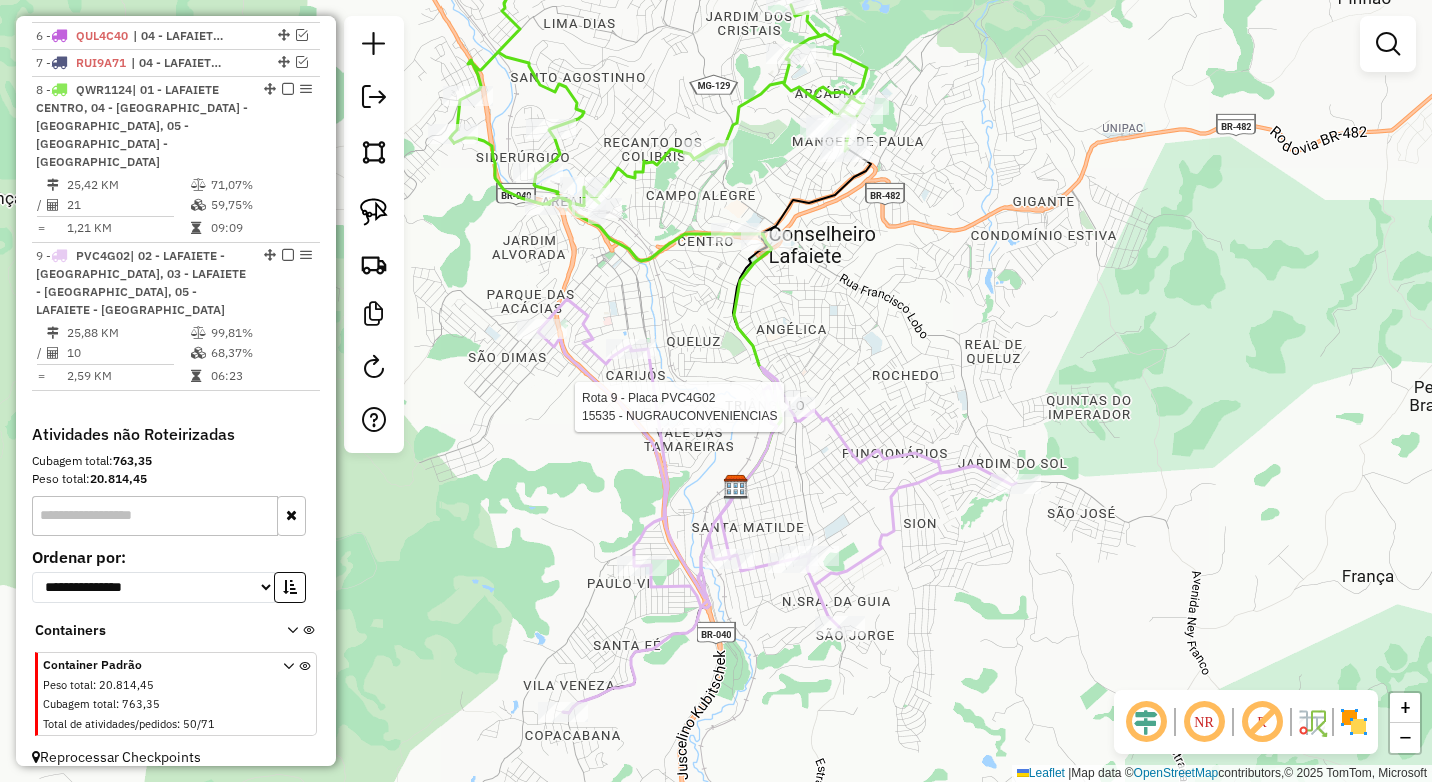 select on "*********" 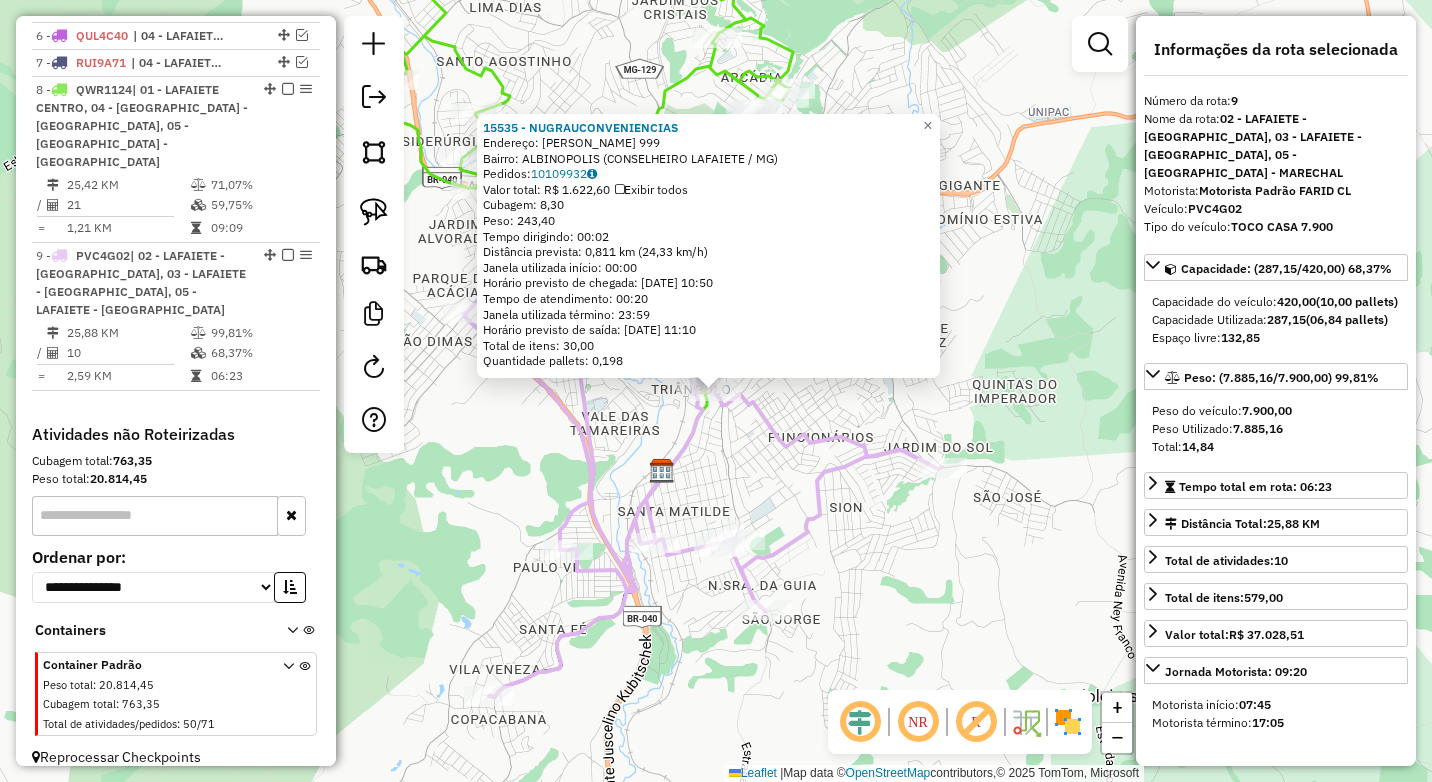 click on "15535 - NUGRAUCONVENIENCIAS  Endereço:  ARTHUR BERNARDES 999   Bairro: ALBINOPOLIS (CONSELHEIRO LAFAIETE / MG)   Pedidos:  10109932   Valor total: R$ 1.622,60   Exibir todos   Cubagem: 8,30  Peso: 243,40  Tempo dirigindo: 00:02   Distância prevista: 0,811 km (24,33 km/h)   Janela utilizada início: 00:00   Horário previsto de chegada: 11/07/2025 10:50   Tempo de atendimento: 00:20   Janela utilizada término: 23:59   Horário previsto de saída: 11/07/2025 11:10   Total de itens: 30,00   Quantidade pallets: 0,198  × Janela de atendimento Grade de atendimento Capacidade Transportadoras Veículos Cliente Pedidos  Rotas Selecione os dias de semana para filtrar as janelas de atendimento  Seg   Ter   Qua   Qui   Sex   Sáb   Dom  Informe o período da janela de atendimento: De: Até:  Filtrar exatamente a janela do cliente  Considerar janela de atendimento padrão  Selecione os dias de semana para filtrar as grades de atendimento  Seg   Ter   Qua   Qui   Sex   Sáb   Dom   Peso mínimo:  ****  Peso máximo:  +" 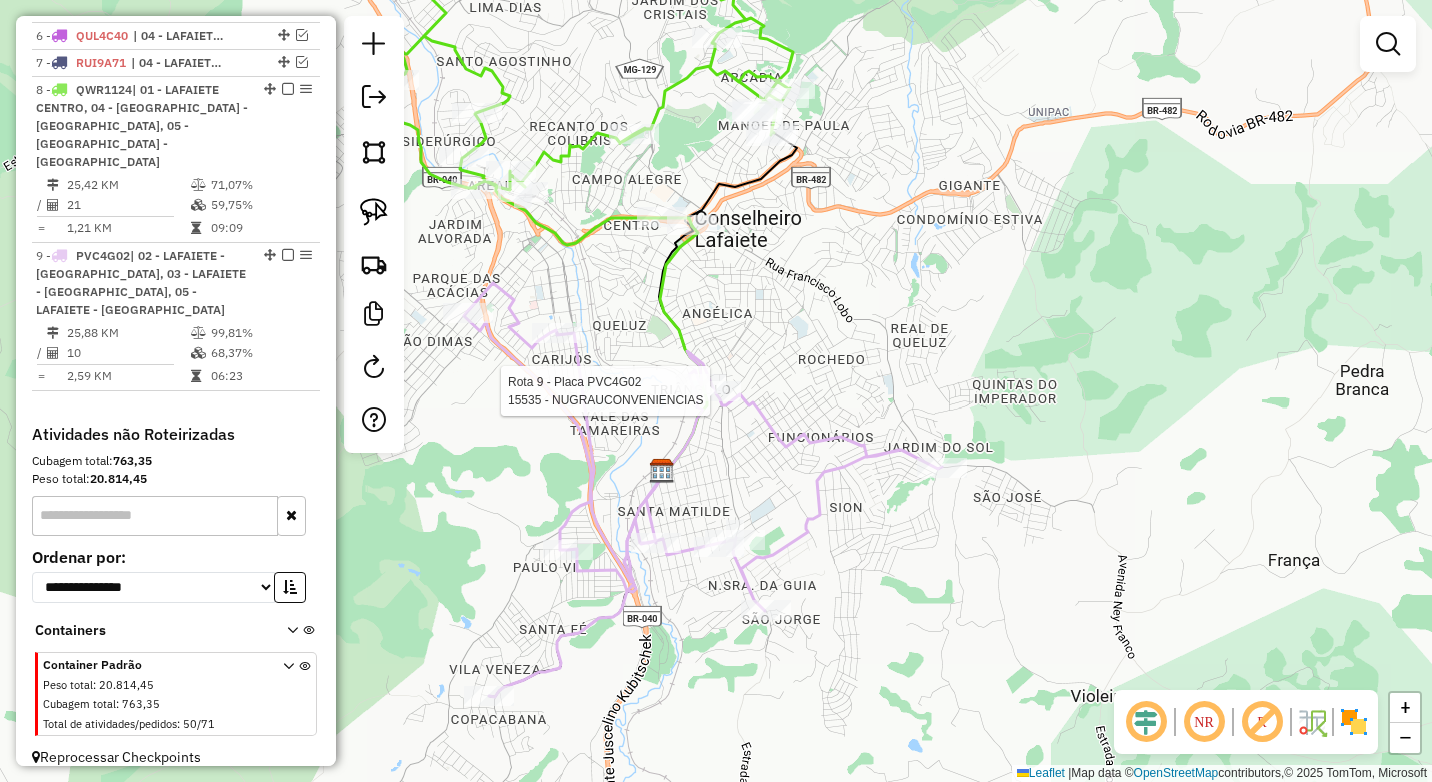 select on "*********" 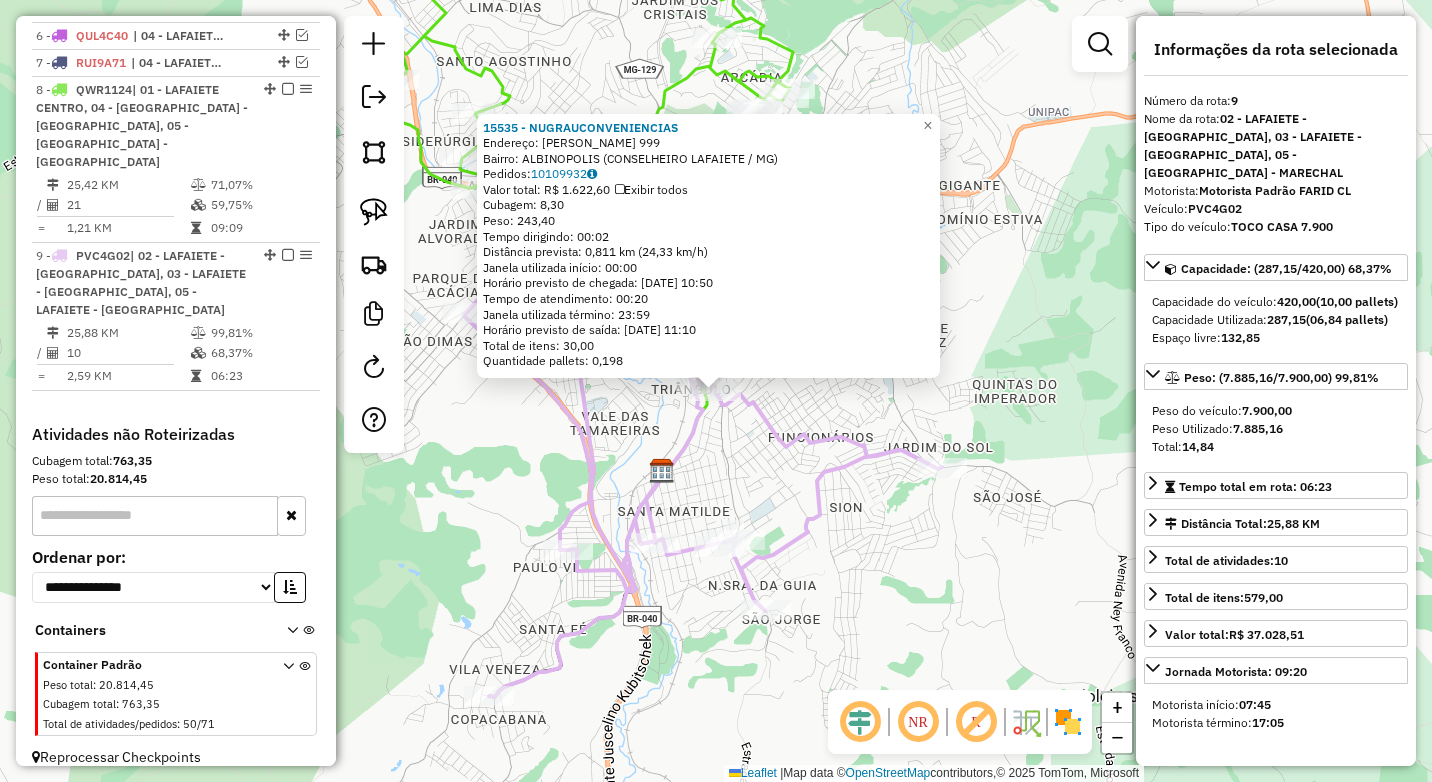 click on "15535 - NUGRAUCONVENIENCIAS  Endereço:  ARTHUR BERNARDES 999   Bairro: ALBINOPOLIS (CONSELHEIRO LAFAIETE / MG)   Pedidos:  10109932   Valor total: R$ 1.622,60   Exibir todos   Cubagem: 8,30  Peso: 243,40  Tempo dirigindo: 00:02   Distância prevista: 0,811 km (24,33 km/h)   Janela utilizada início: 00:00   Horário previsto de chegada: 11/07/2025 10:50   Tempo de atendimento: 00:20   Janela utilizada término: 23:59   Horário previsto de saída: 11/07/2025 11:10   Total de itens: 30,00   Quantidade pallets: 0,198  × Janela de atendimento Grade de atendimento Capacidade Transportadoras Veículos Cliente Pedidos  Rotas Selecione os dias de semana para filtrar as janelas de atendimento  Seg   Ter   Qua   Qui   Sex   Sáb   Dom  Informe o período da janela de atendimento: De: Até:  Filtrar exatamente a janela do cliente  Considerar janela de atendimento padrão  Selecione os dias de semana para filtrar as grades de atendimento  Seg   Ter   Qua   Qui   Sex   Sáb   Dom   Peso mínimo:  ****  Peso máximo:  +" 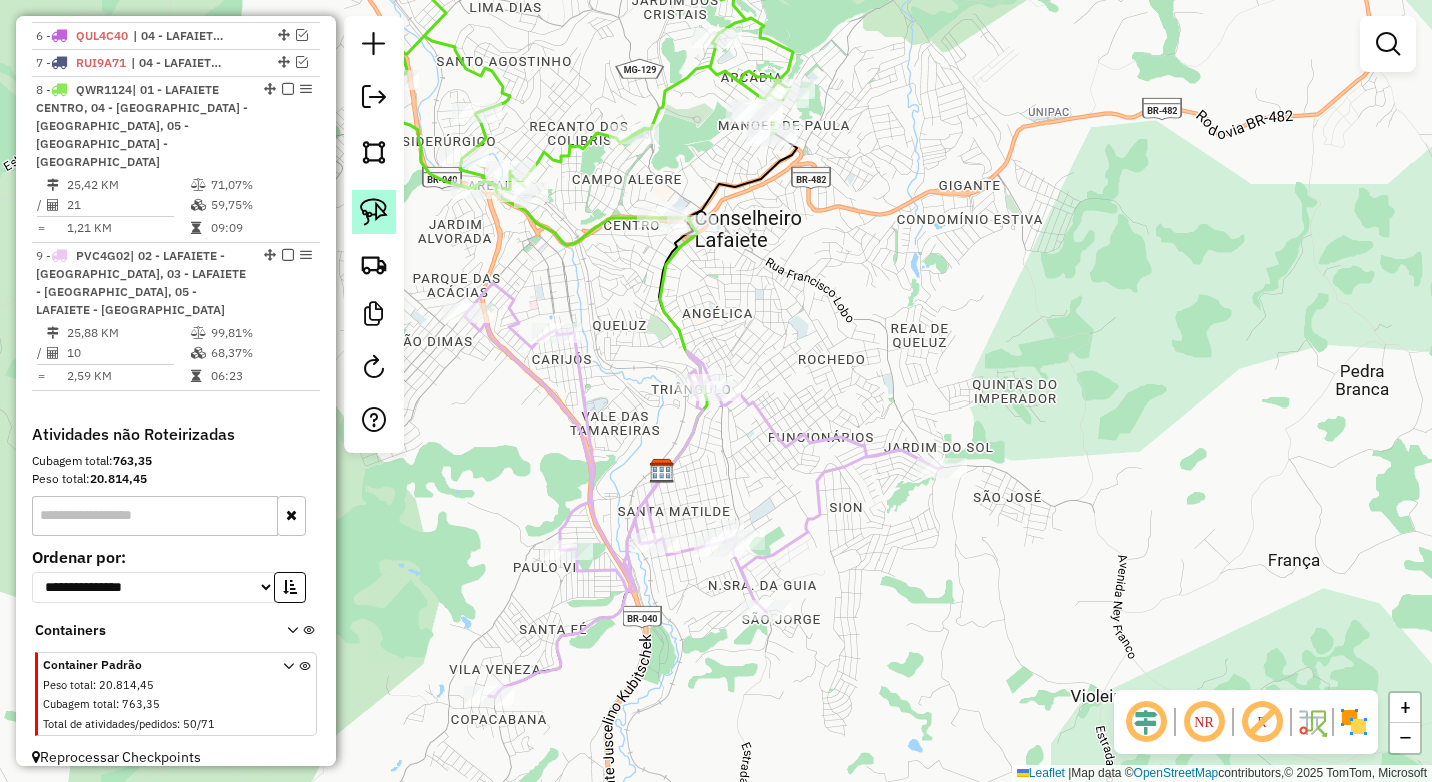 click 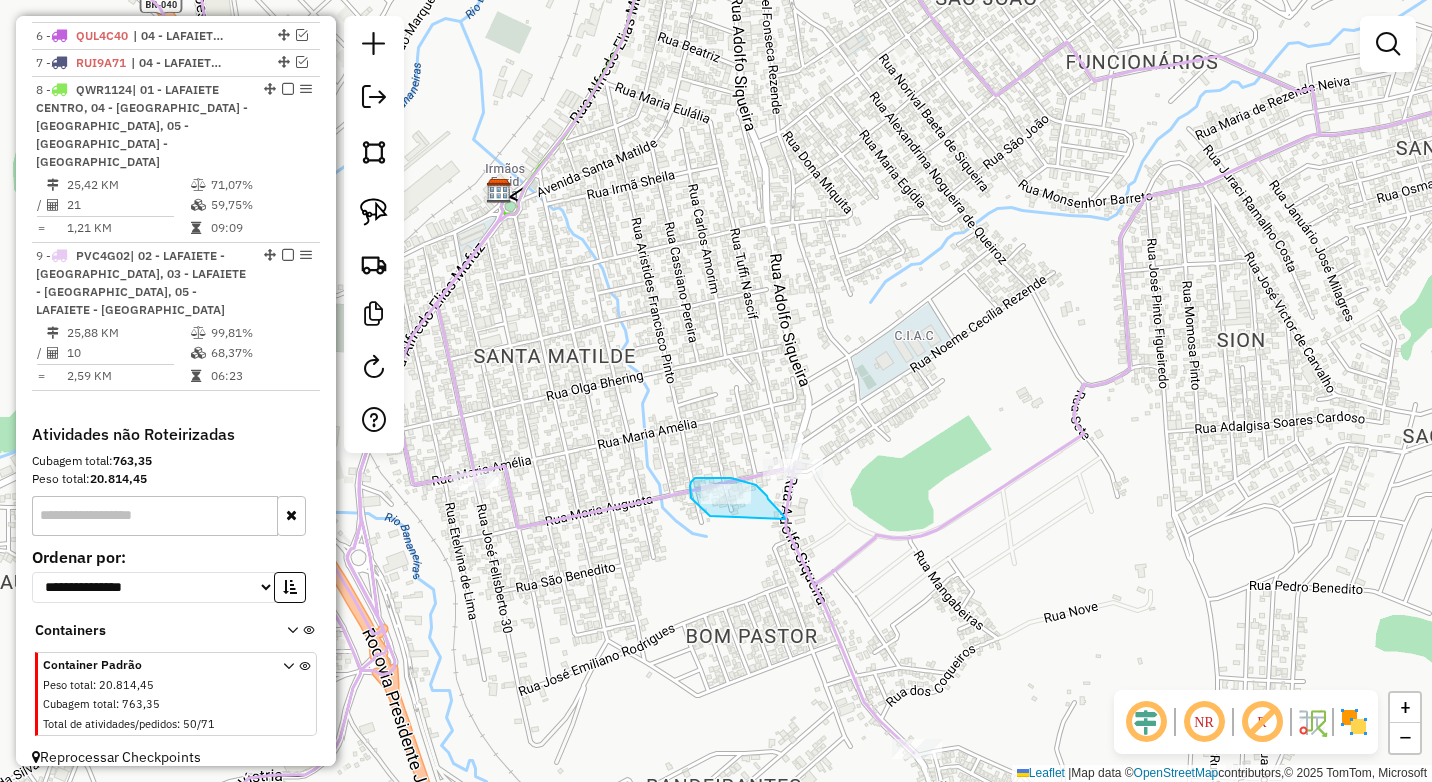 drag, startPoint x: 785, startPoint y: 519, endPoint x: 731, endPoint y: 518, distance: 54.00926 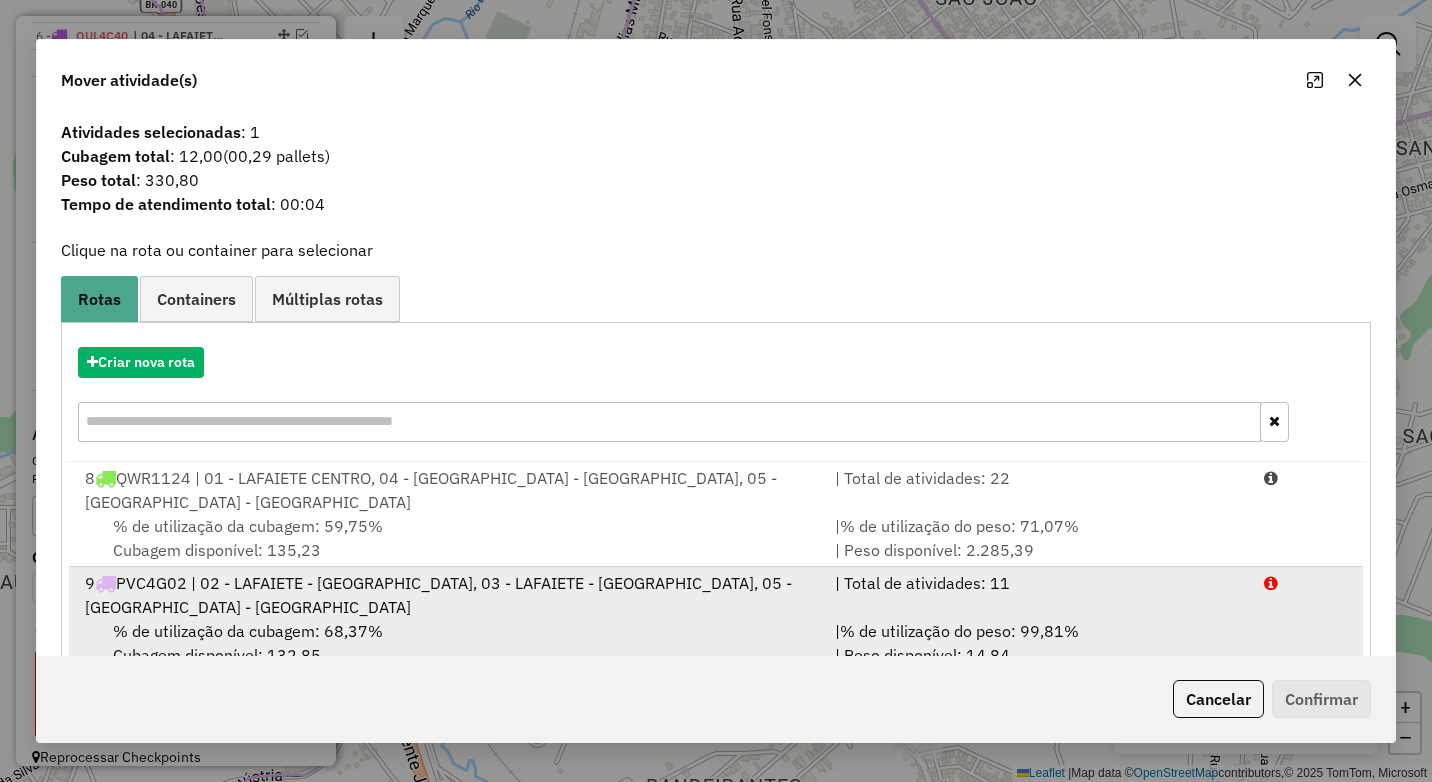 click on "|  % de utilização do peso: 99,81%  | Peso disponível: 14,84" at bounding box center (1037, 643) 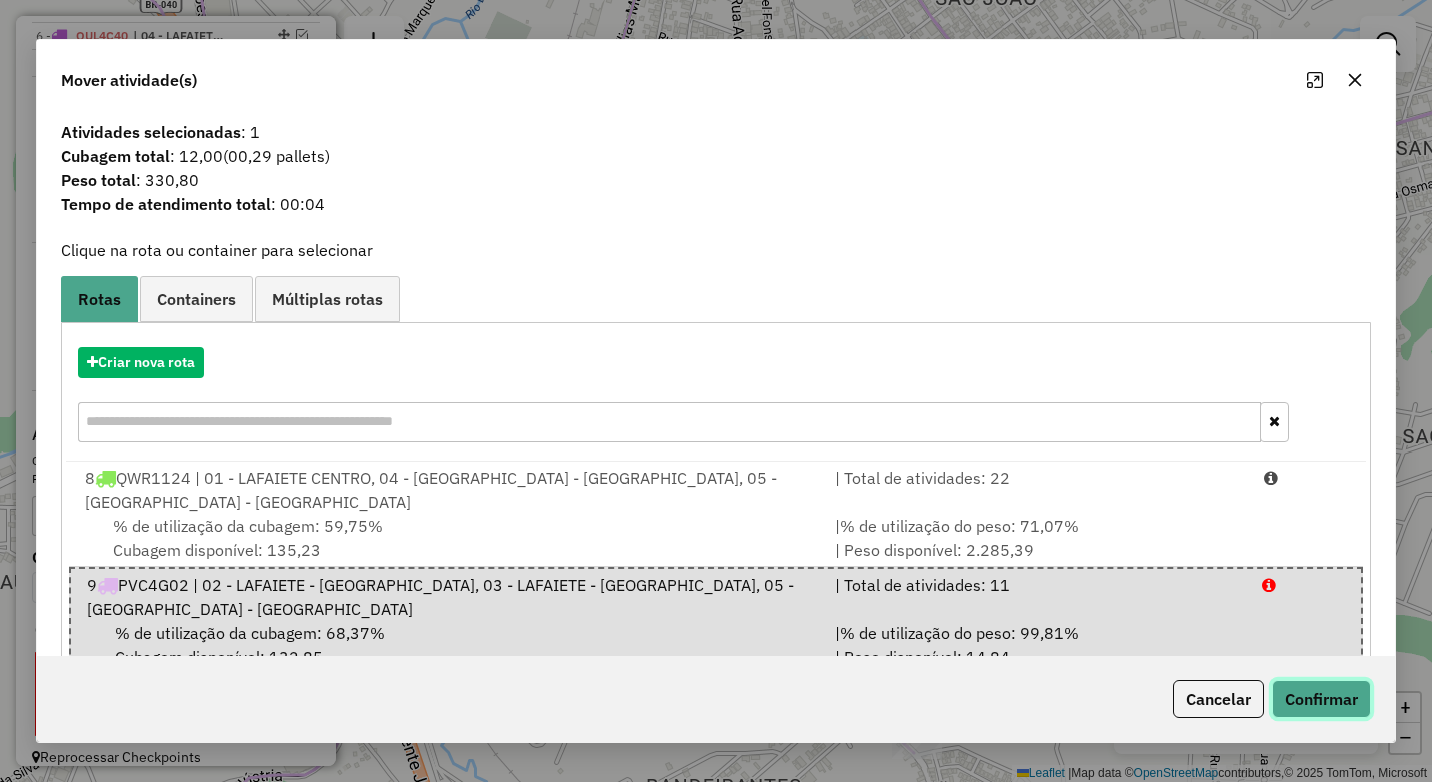 click on "Confirmar" 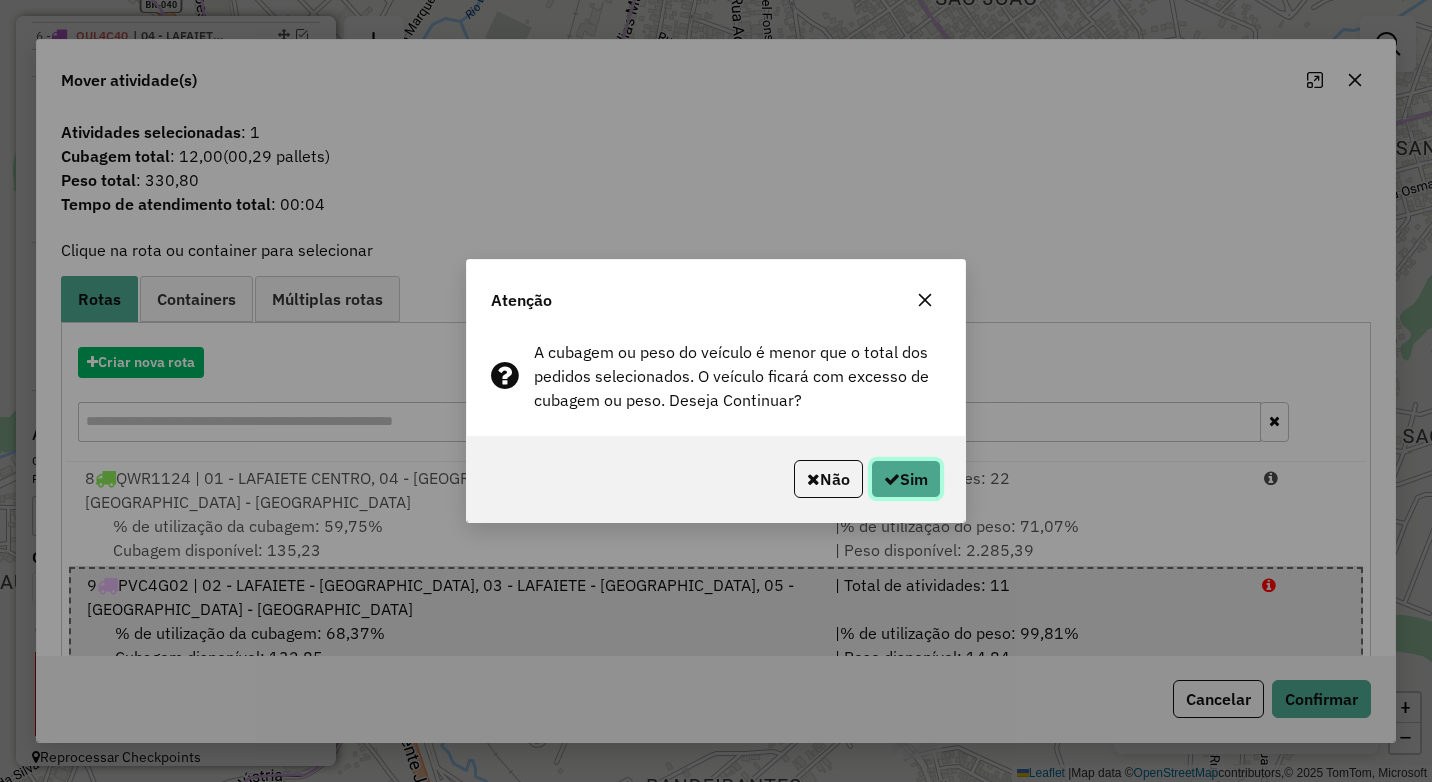click on "Sim" 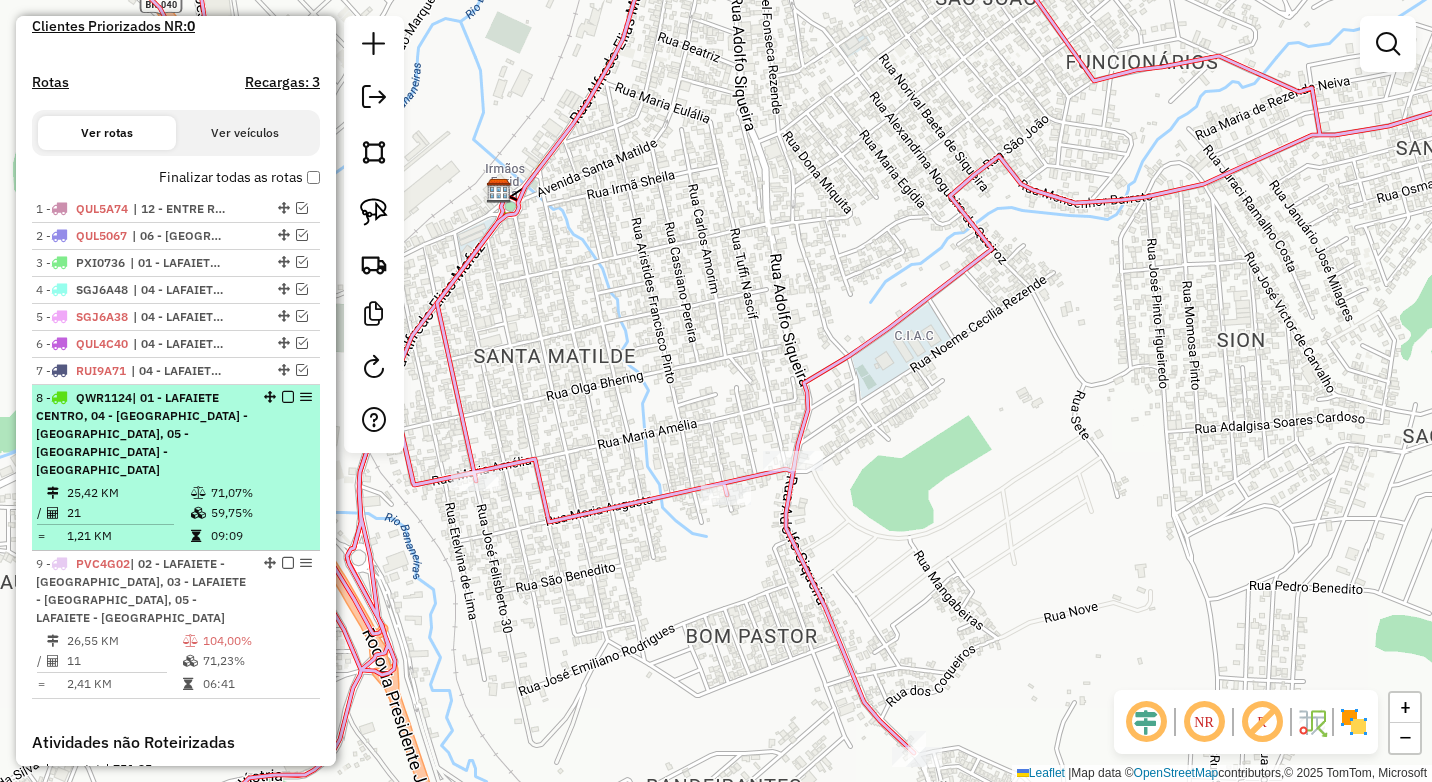 scroll, scrollTop: 560, scrollLeft: 0, axis: vertical 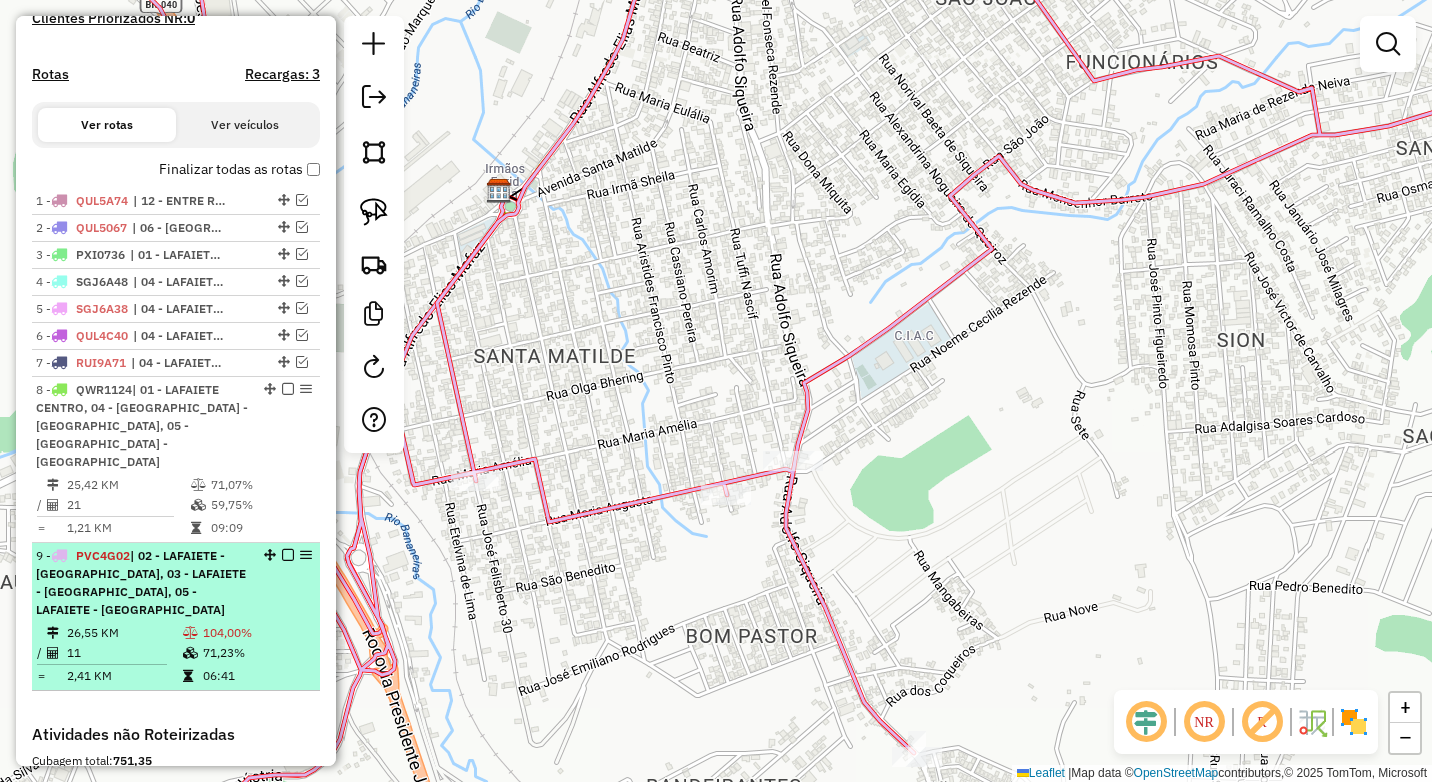 click on "104,00%" at bounding box center (257, 633) 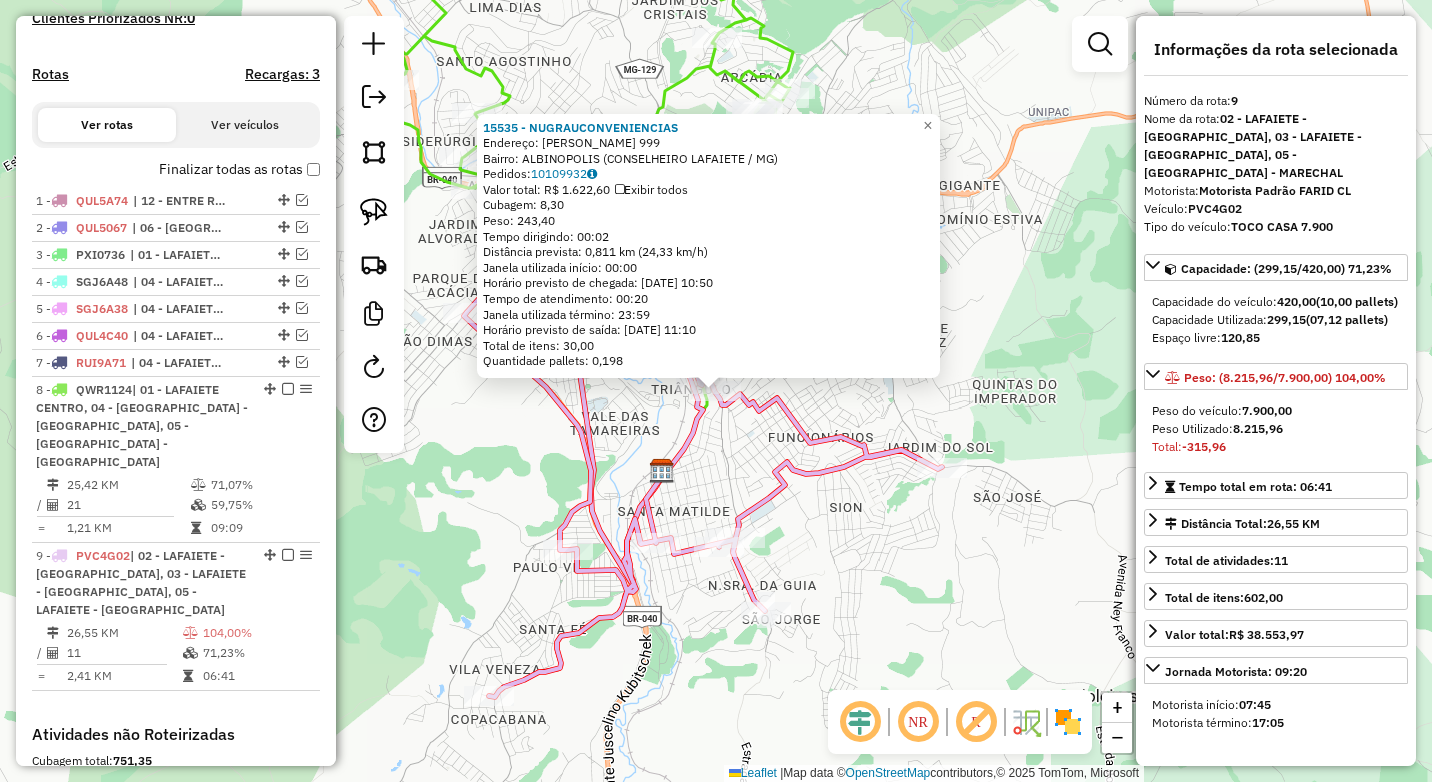 scroll, scrollTop: 860, scrollLeft: 0, axis: vertical 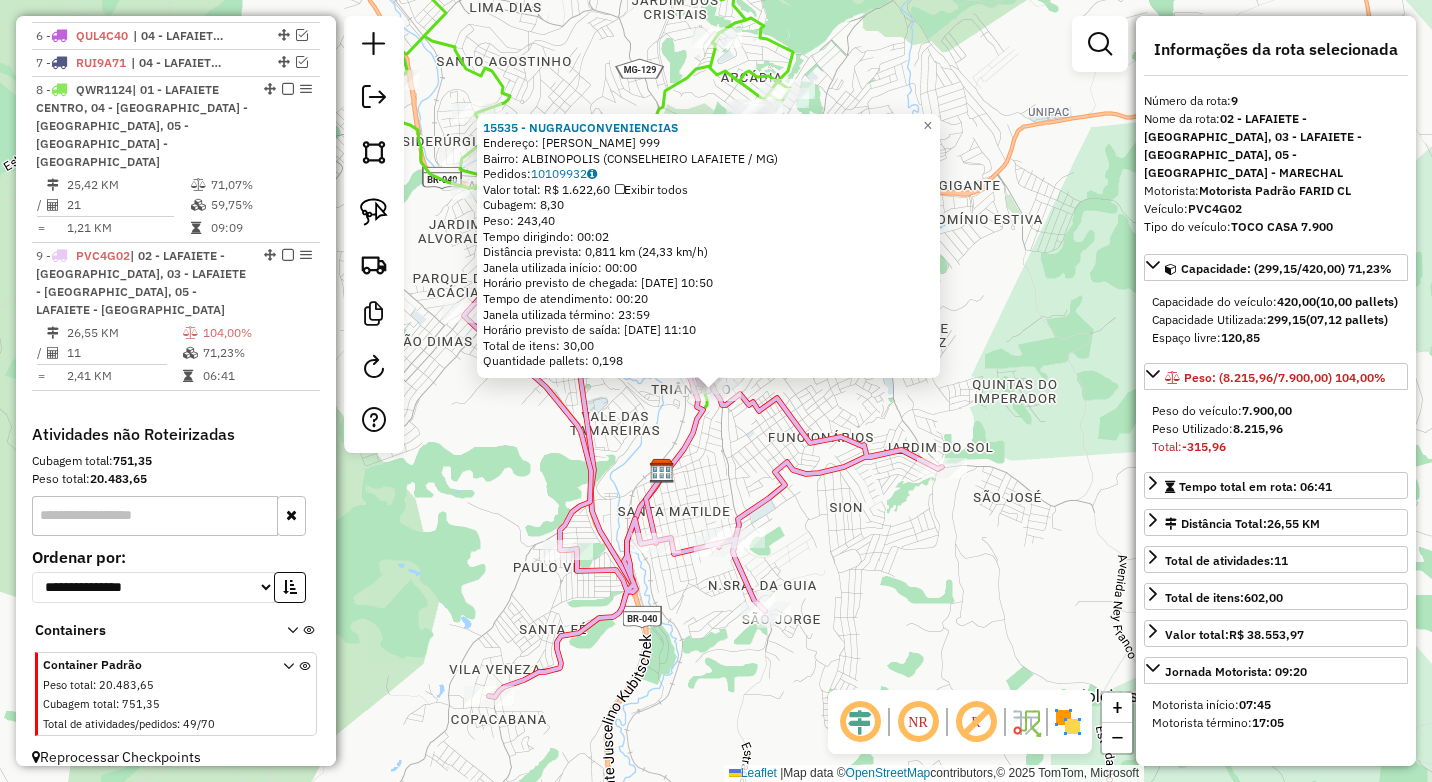 click on "15535 - NUGRAUCONVENIENCIAS  Endereço:  ARTHUR BERNARDES 999   Bairro: ALBINOPOLIS (CONSELHEIRO LAFAIETE / MG)   Pedidos:  10109932   Valor total: R$ 1.622,60   Exibir todos   Cubagem: 8,30  Peso: 243,40  Tempo dirigindo: 00:02   Distância prevista: 0,811 km (24,33 km/h)   Janela utilizada início: 00:00   Horário previsto de chegada: 11/07/2025 10:50   Tempo de atendimento: 00:20   Janela utilizada término: 23:59   Horário previsto de saída: 11/07/2025 11:10   Total de itens: 30,00   Quantidade pallets: 0,198  × Janela de atendimento Grade de atendimento Capacidade Transportadoras Veículos Cliente Pedidos  Rotas Selecione os dias de semana para filtrar as janelas de atendimento  Seg   Ter   Qua   Qui   Sex   Sáb   Dom  Informe o período da janela de atendimento: De: Até:  Filtrar exatamente a janela do cliente  Considerar janela de atendimento padrão  Selecione os dias de semana para filtrar as grades de atendimento  Seg   Ter   Qua   Qui   Sex   Sáb   Dom   Peso mínimo:  ****  Peso máximo:  +" 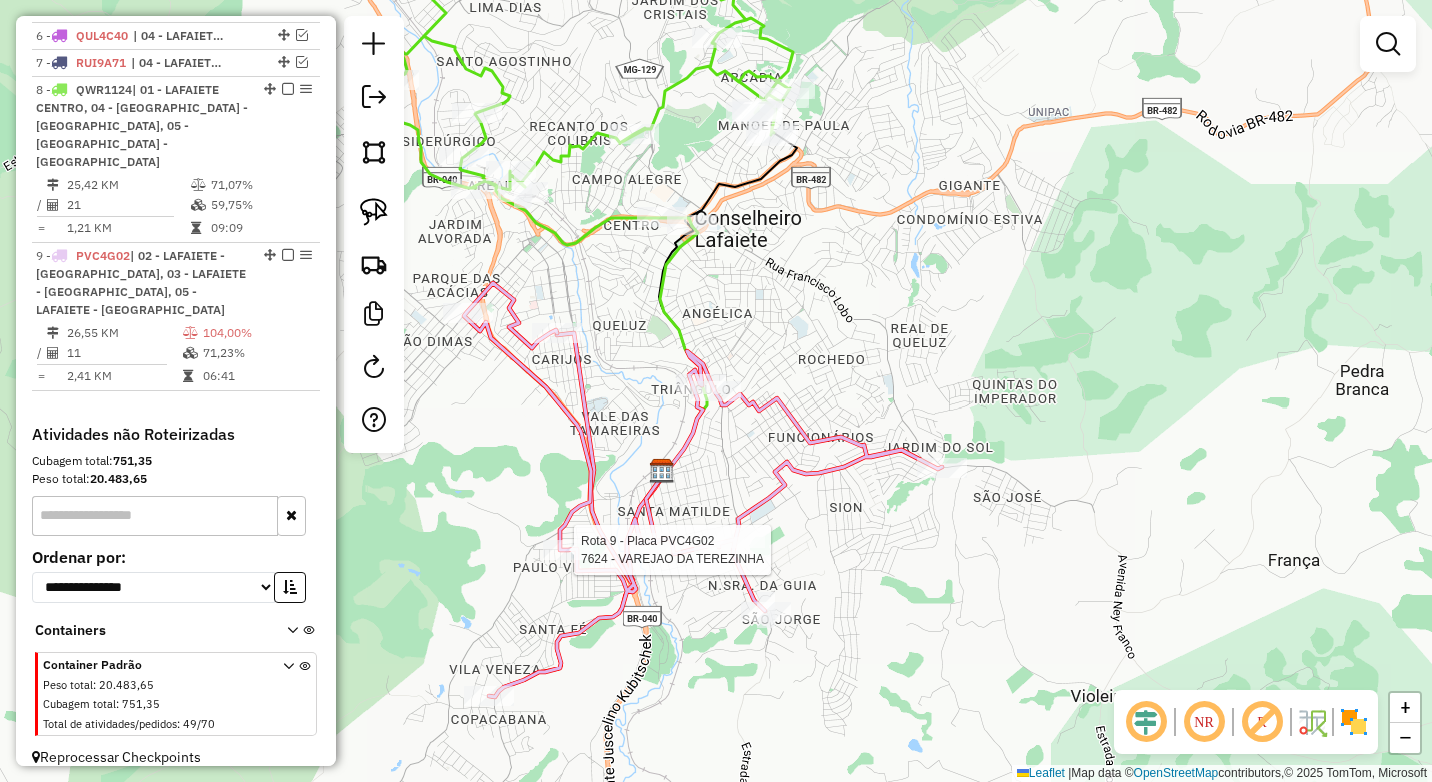 click 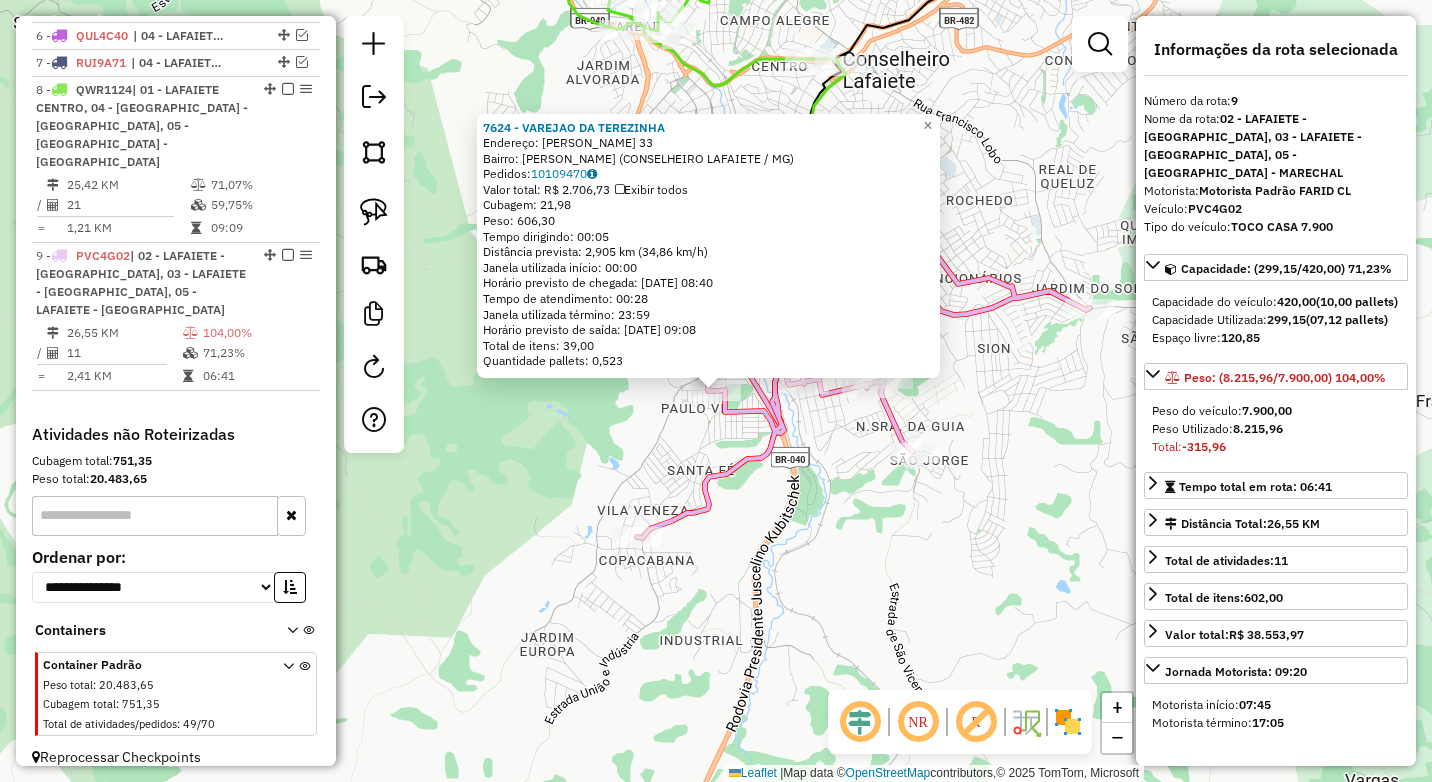 click on "7624 - VAREJAO DA TEREZINHA  Endereço:  JAIR DA ROCHA VIEIRA 33   Bairro: PAULO VI (CONSELHEIRO LAFAIETE / MG)   Pedidos:  10109470   Valor total: R$ 2.706,73   Exibir todos   Cubagem: 21,98  Peso: 606,30  Tempo dirigindo: 00:05   Distância prevista: 2,905 km (34,86 km/h)   Janela utilizada início: 00:00   Horário previsto de chegada: 11/07/2025 08:40   Tempo de atendimento: 00:28   Janela utilizada término: 23:59   Horário previsto de saída: 11/07/2025 09:08   Total de itens: 39,00   Quantidade pallets: 0,523  × Janela de atendimento Grade de atendimento Capacidade Transportadoras Veículos Cliente Pedidos  Rotas Selecione os dias de semana para filtrar as janelas de atendimento  Seg   Ter   Qua   Qui   Sex   Sáb   Dom  Informe o período da janela de atendimento: De: Até:  Filtrar exatamente a janela do cliente  Considerar janela de atendimento padrão  Selecione os dias de semana para filtrar as grades de atendimento  Seg   Ter   Qua   Qui   Sex   Sáb   Dom   Peso mínimo:  ****  Peso máximo:" 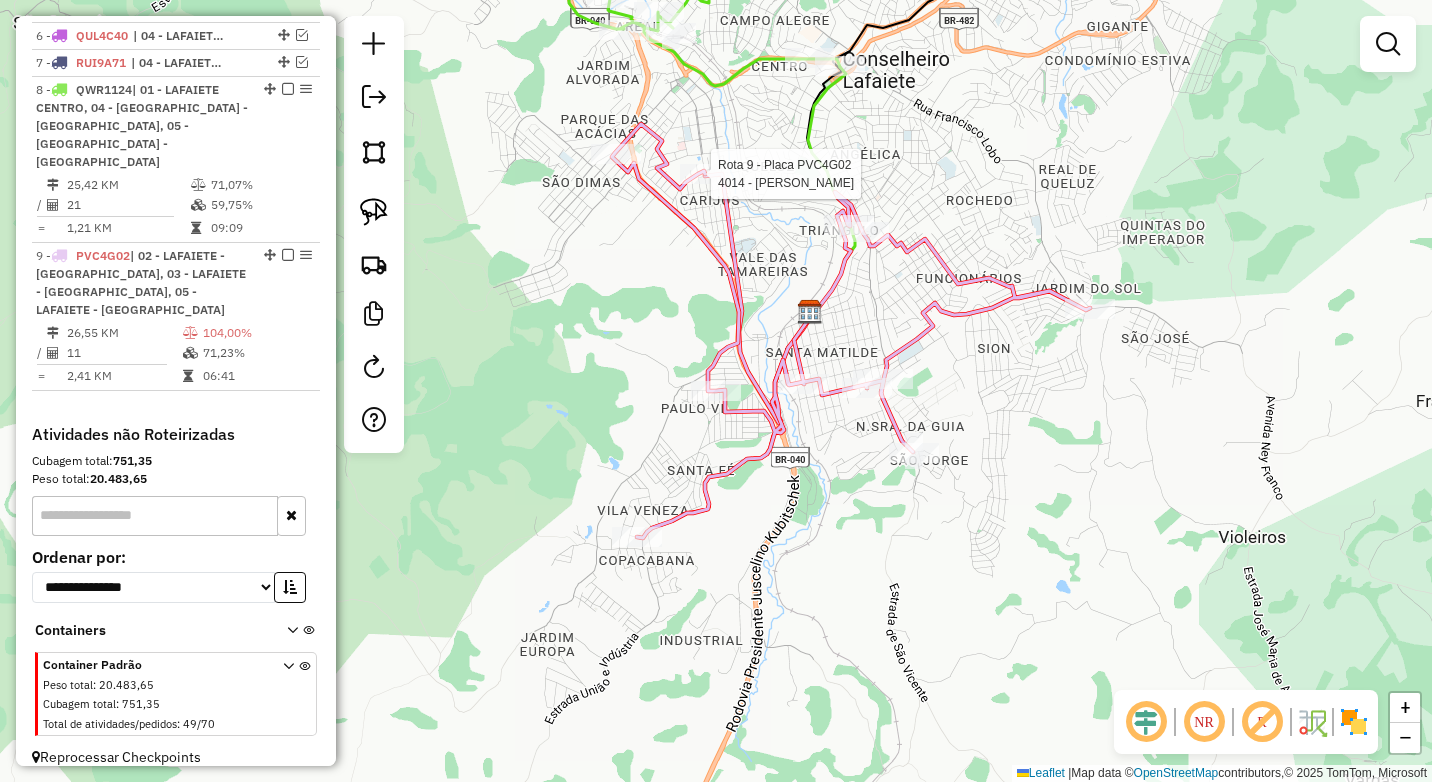 select on "*********" 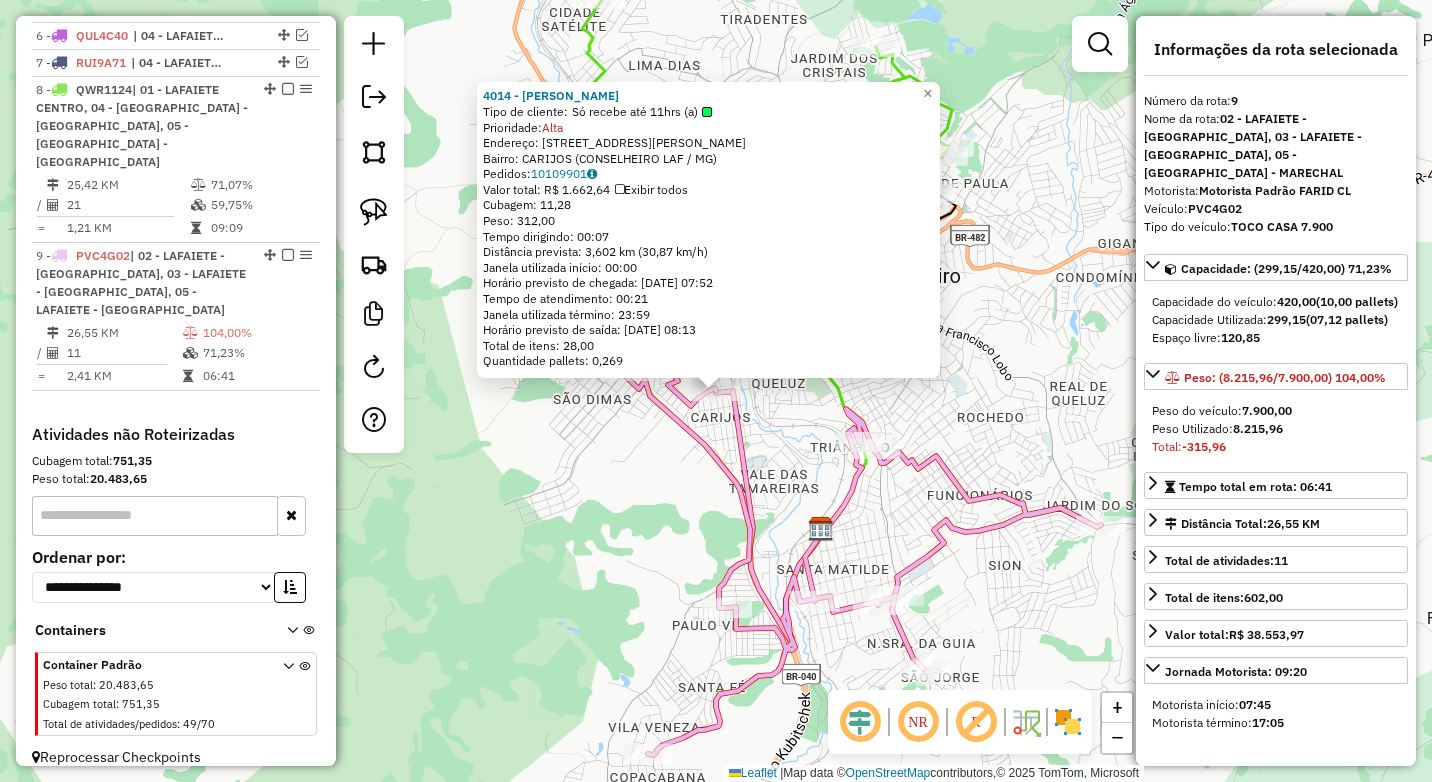 click 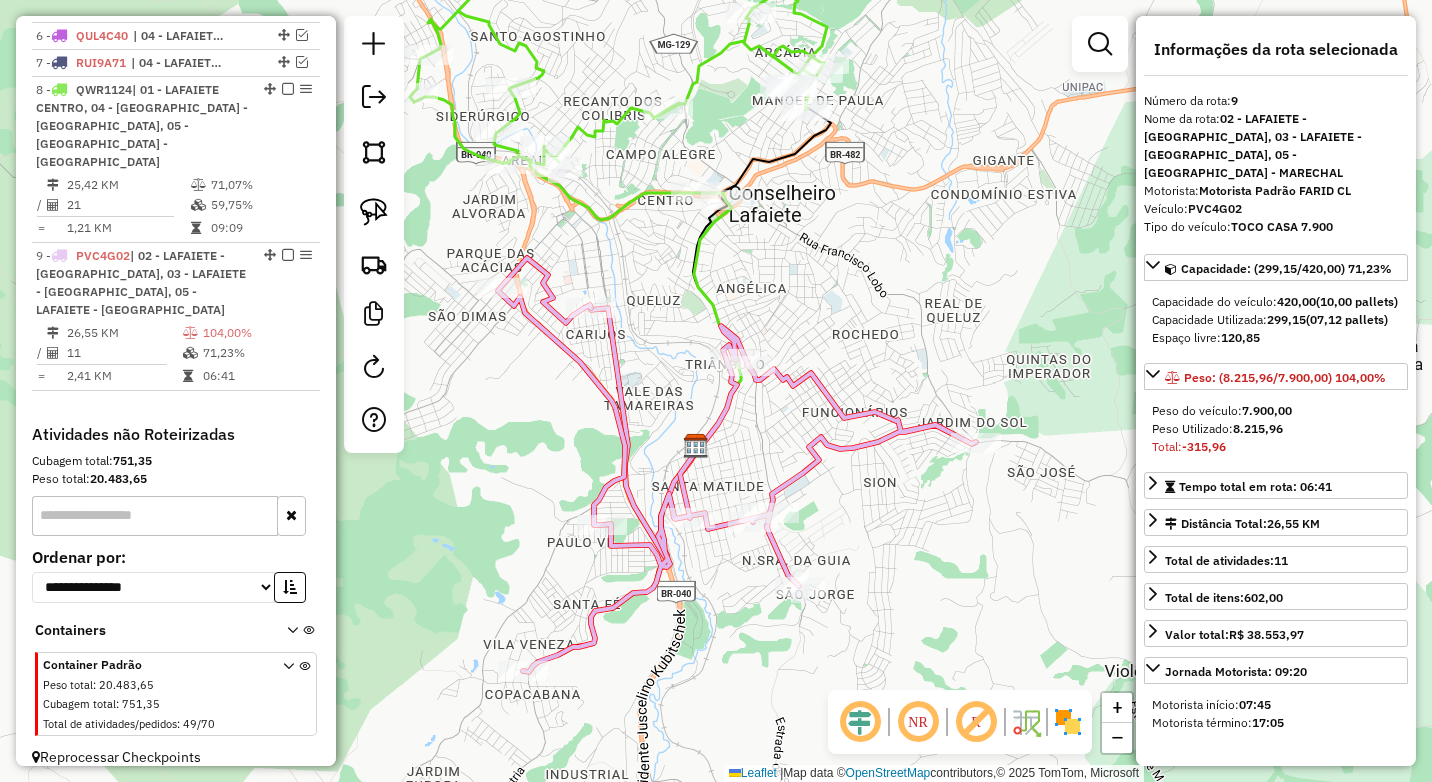 drag, startPoint x: 810, startPoint y: 487, endPoint x: 656, endPoint y: 389, distance: 182.53767 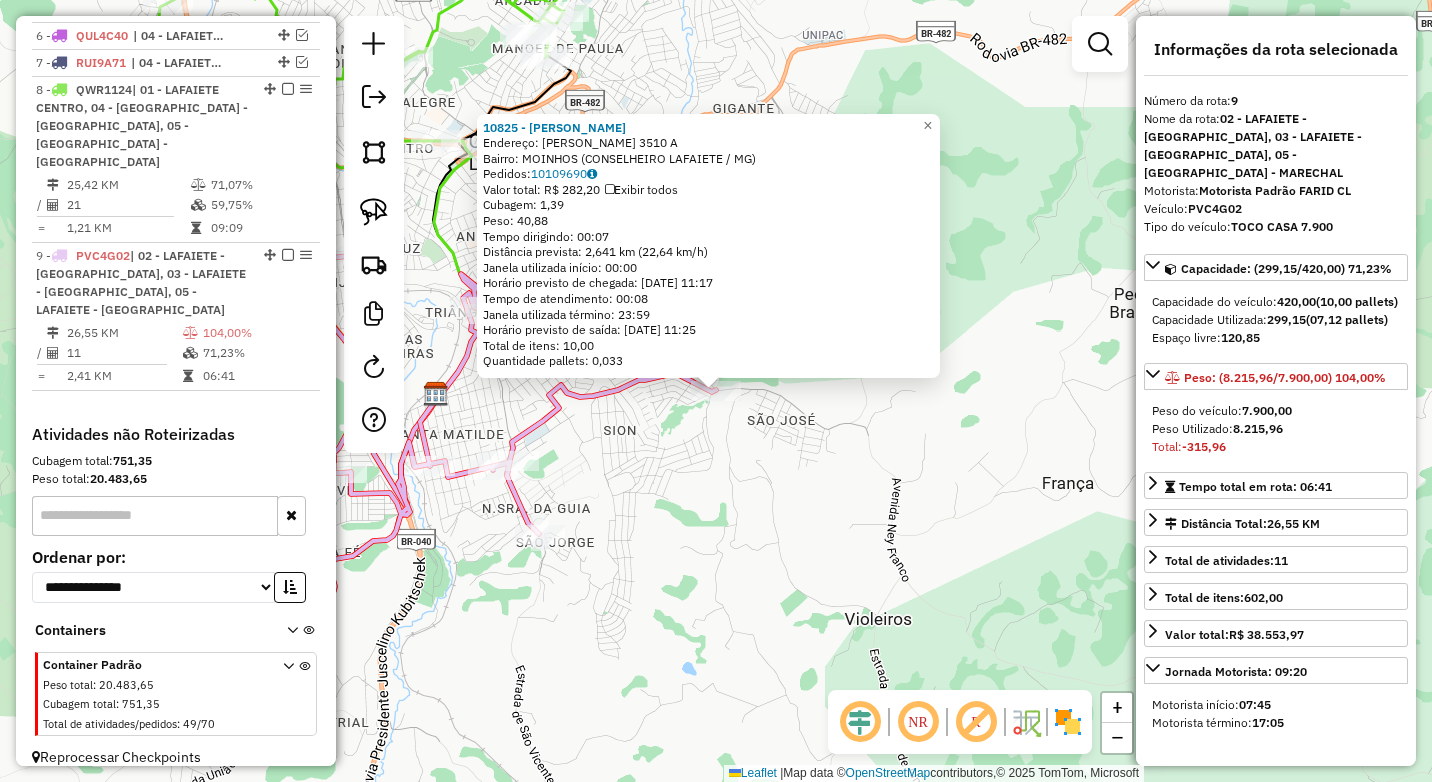 click on "10825 - MAYRA  SOUZA  Endereço:  FRANCISCO LOBO 3510 A   Bairro: MOINHOS (CONSELHEIRO LAFAIETE / MG)   Pedidos:  10109690   Valor total: R$ 282,20   Exibir todos   Cubagem: 1,39  Peso: 40,88  Tempo dirigindo: 00:07   Distância prevista: 2,641 km (22,64 km/h)   Janela utilizada início: 00:00   Horário previsto de chegada: 11/07/2025 11:17   Tempo de atendimento: 00:08   Janela utilizada término: 23:59   Horário previsto de saída: 11/07/2025 11:25   Total de itens: 10,00   Quantidade pallets: 0,033  × Janela de atendimento Grade de atendimento Capacidade Transportadoras Veículos Cliente Pedidos  Rotas Selecione os dias de semana para filtrar as janelas de atendimento  Seg   Ter   Qua   Qui   Sex   Sáb   Dom  Informe o período da janela de atendimento: De: Até:  Filtrar exatamente a janela do cliente  Considerar janela de atendimento padrão  Selecione os dias de semana para filtrar as grades de atendimento  Seg   Ter   Qua   Qui   Sex   Sáb   Dom   Clientes fora do dia de atendimento selecionado +" 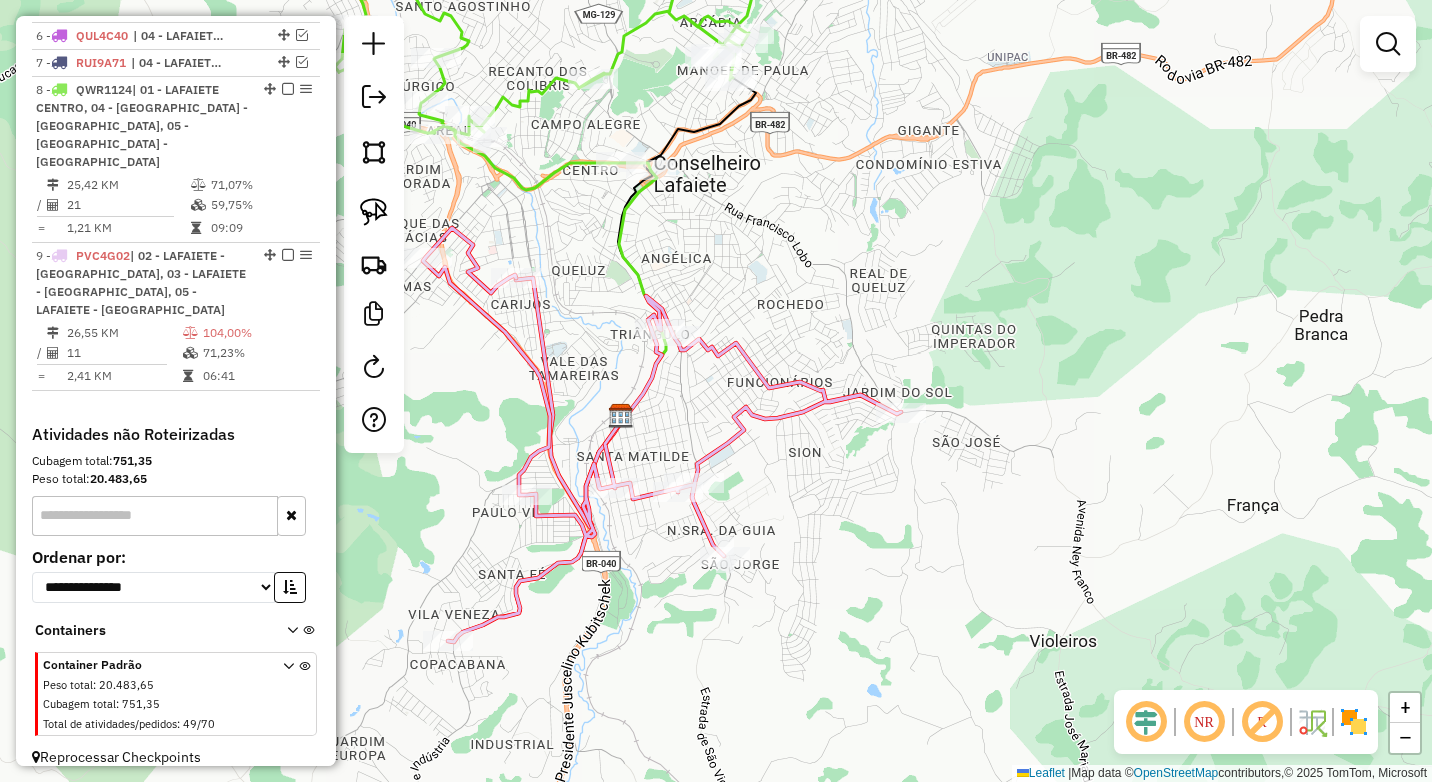 drag, startPoint x: 823, startPoint y: 502, endPoint x: 840, endPoint y: 502, distance: 17 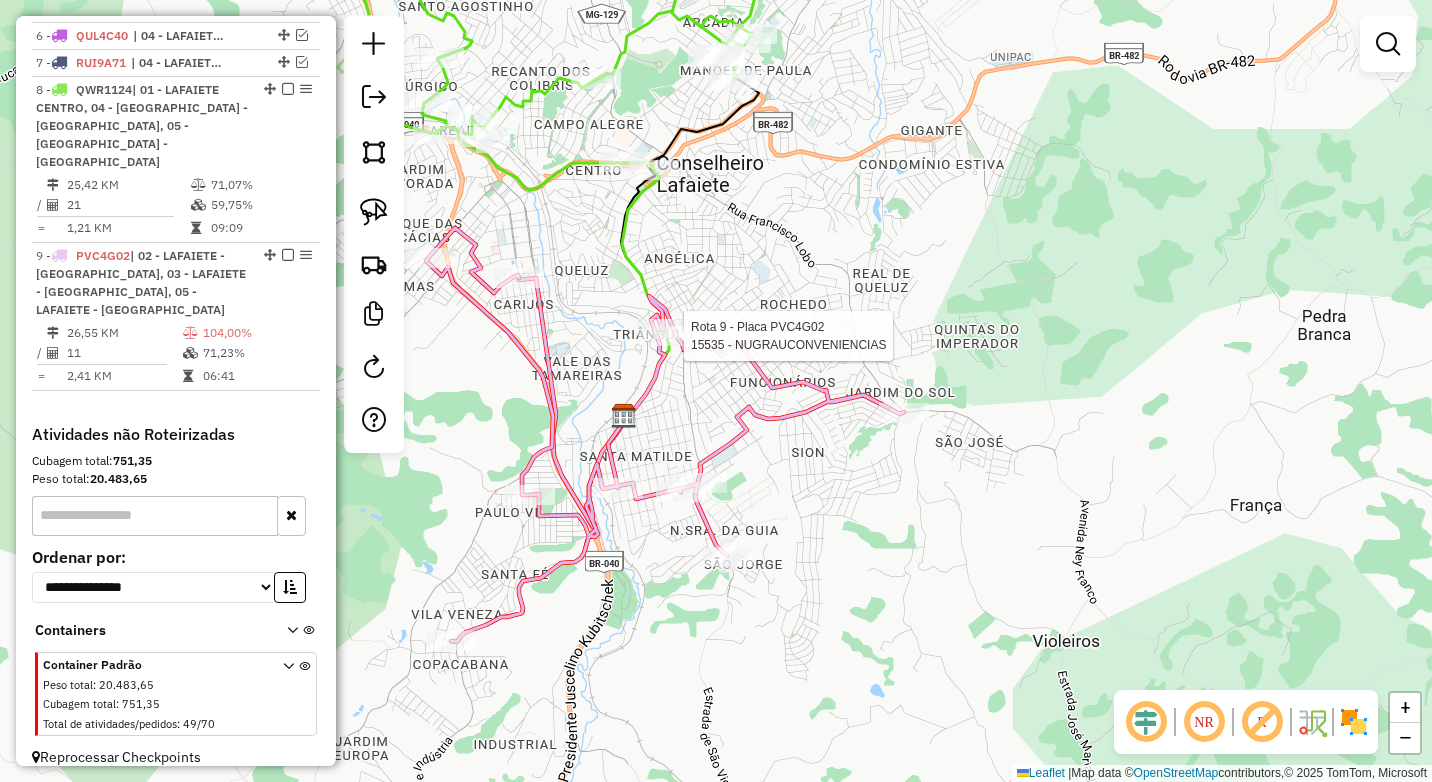 select on "*********" 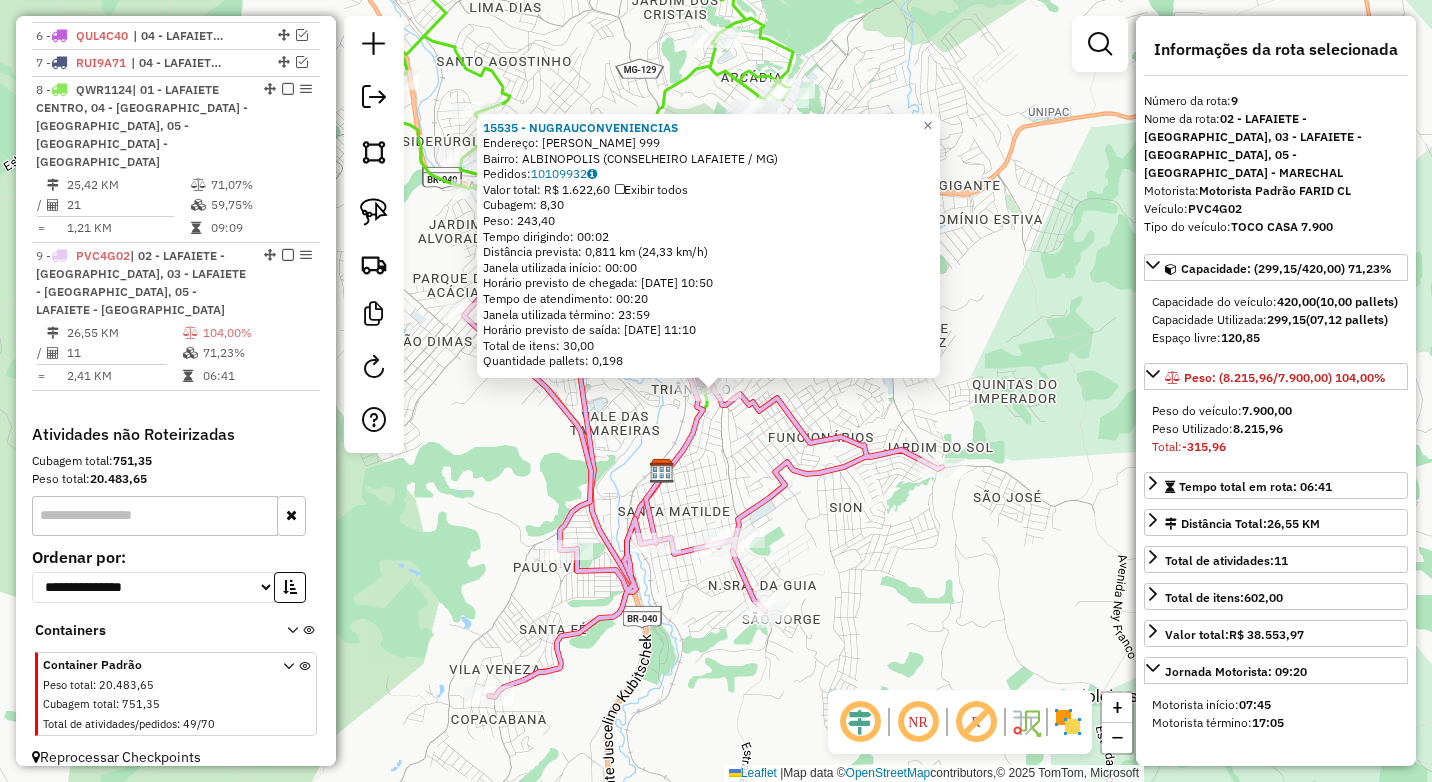 click 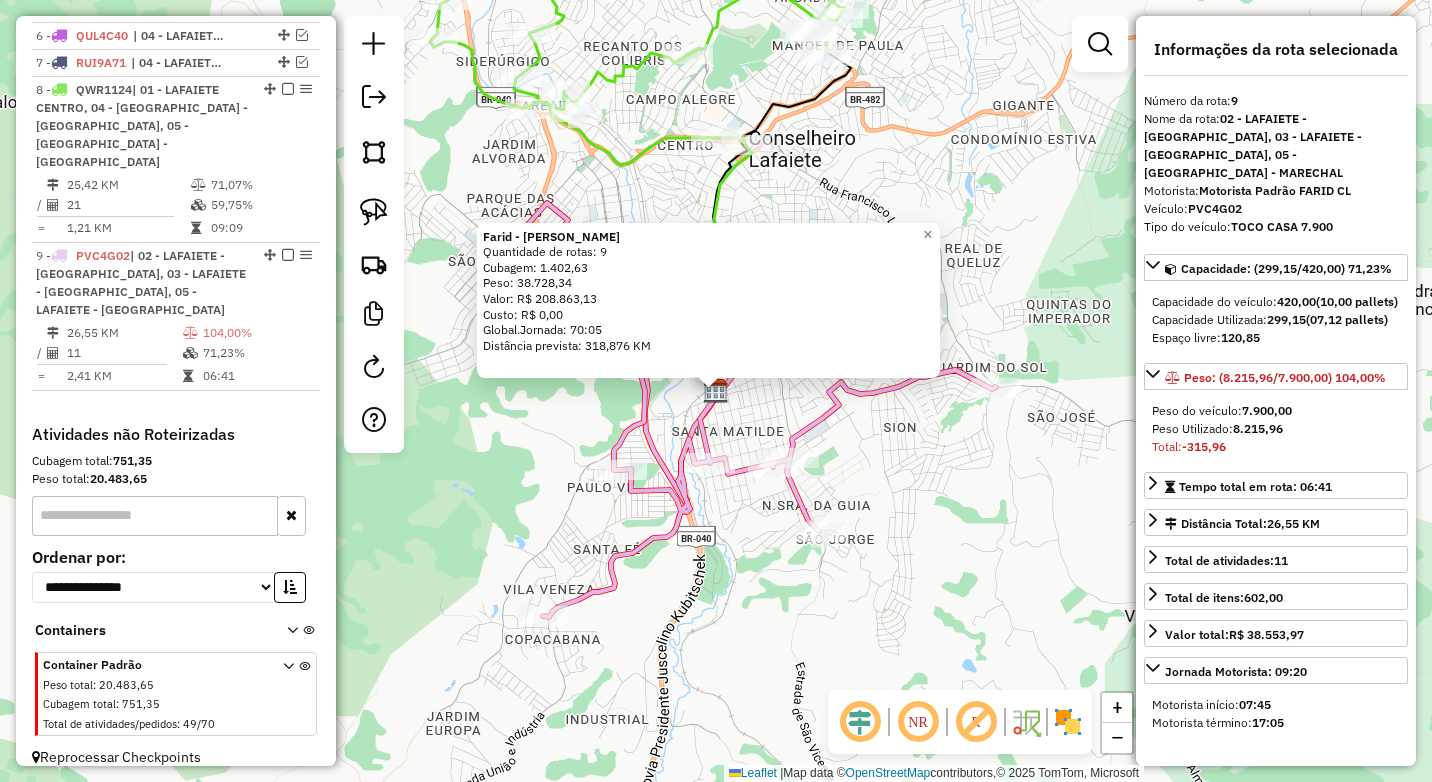 click on "Farid - Conselheiro Lafaiete  Quantidade de rotas: 9   Cubagem: 1.402,63  Peso: 38.728,34  Valor: R$ 208.863,13   Custo: R$ 0,00  Global.Jornada: 70:05  Distância prevista: 318,876 KM  × Janela de atendimento Grade de atendimento Capacidade Transportadoras Veículos Cliente Pedidos  Rotas Selecione os dias de semana para filtrar as janelas de atendimento  Seg   Ter   Qua   Qui   Sex   Sáb   Dom  Informe o período da janela de atendimento: De: Até:  Filtrar exatamente a janela do cliente  Considerar janela de atendimento padrão  Selecione os dias de semana para filtrar as grades de atendimento  Seg   Ter   Qua   Qui   Sex   Sáb   Dom   Considerar clientes sem dia de atendimento cadastrado  Clientes fora do dia de atendimento selecionado Filtrar as atividades entre os valores definidos abaixo:  Peso mínimo:  ****  Peso máximo:  ****  Cubagem mínima:   Cubagem máxima:   De:   Até:  Filtrar as atividades entre o tempo de atendimento definido abaixo:  De:   Até:  Transportadora: Tipo de veículo: De:" 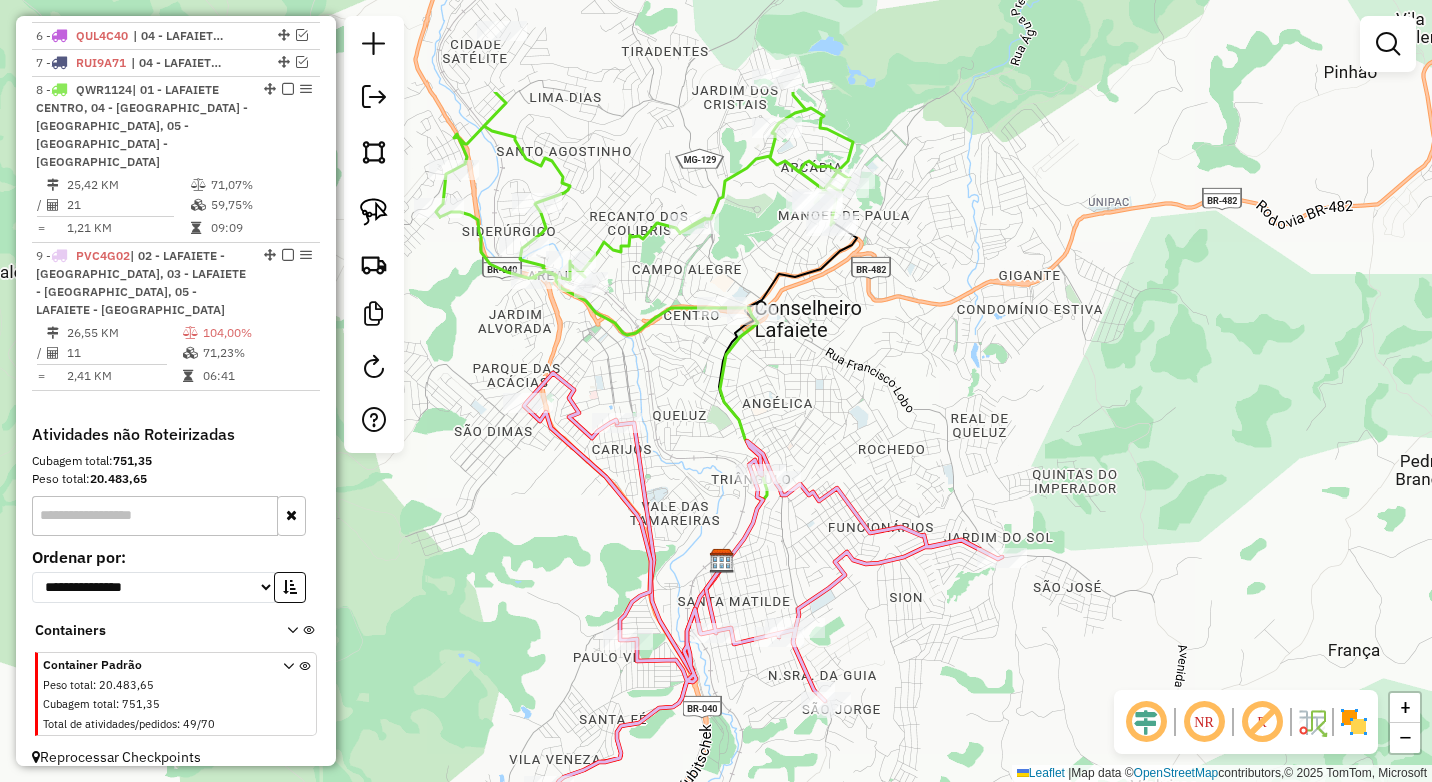 drag, startPoint x: 723, startPoint y: 336, endPoint x: 729, endPoint y: 408, distance: 72.249565 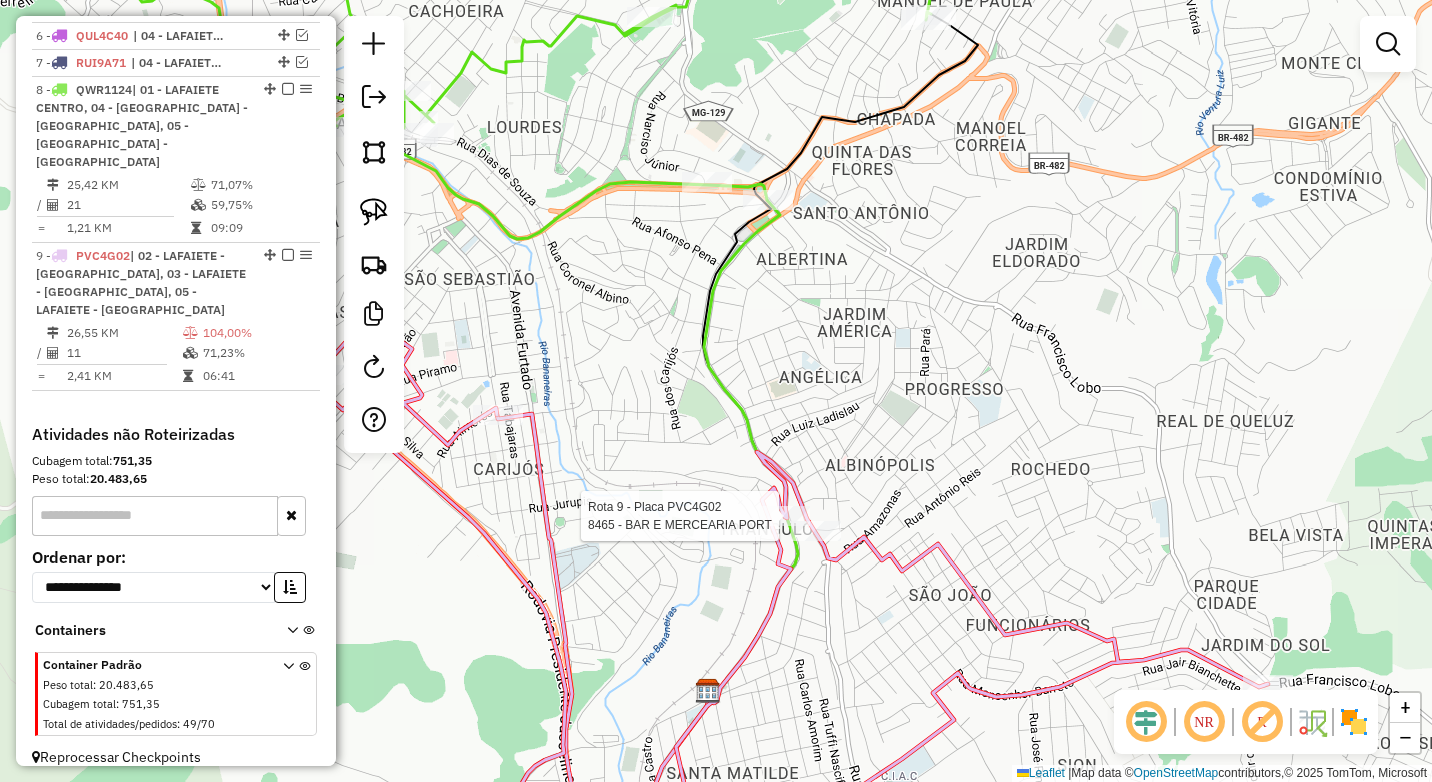 select on "*********" 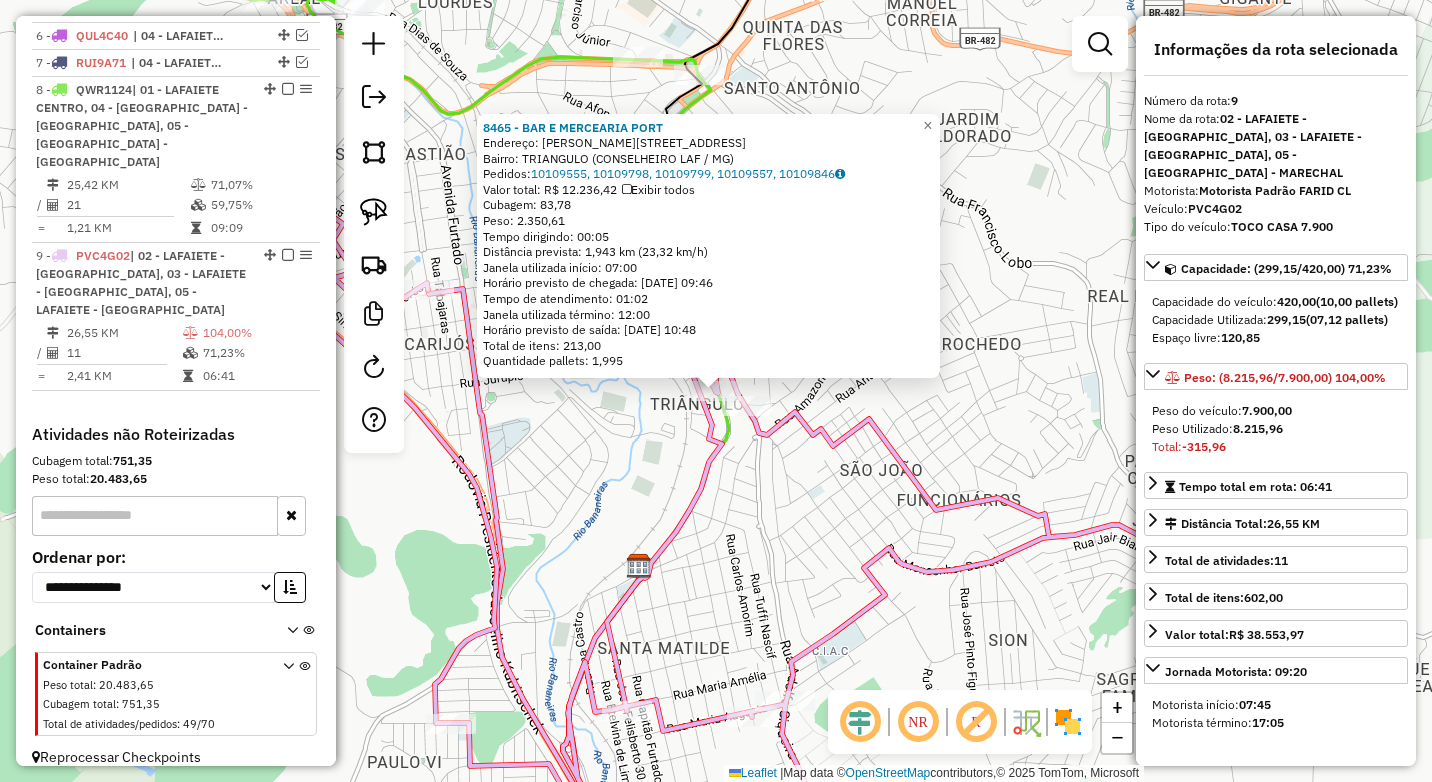 click on "8465 - BAR E MERCEARIA PORT  Endereço: R   JOAQUIM LOPES                 11   Bairro: TRIANGULO (CONSELHEIRO LAF / MG)   Pedidos:  10109555, 10109798, 10109799, 10109557, 10109846   Valor total: R$ 12.236,42   Exibir todos   Cubagem: 83,78  Peso: 2.350,61  Tempo dirigindo: 00:05   Distância prevista: 1,943 km (23,32 km/h)   Janela utilizada início: 07:00   Horário previsto de chegada: 11/07/2025 09:46   Tempo de atendimento: 01:02   Janela utilizada término: 12:00   Horário previsto de saída: 11/07/2025 10:48   Total de itens: 213,00   Quantidade pallets: 1,995  × Janela de atendimento Grade de atendimento Capacidade Transportadoras Veículos Cliente Pedidos  Rotas Selecione os dias de semana para filtrar as janelas de atendimento  Seg   Ter   Qua   Qui   Sex   Sáb   Dom  Informe o período da janela de atendimento: De: Até:  Filtrar exatamente a janela do cliente  Considerar janela de atendimento padrão  Selecione os dias de semana para filtrar as grades de atendimento  Seg   Ter   Qua   Qui  ****" 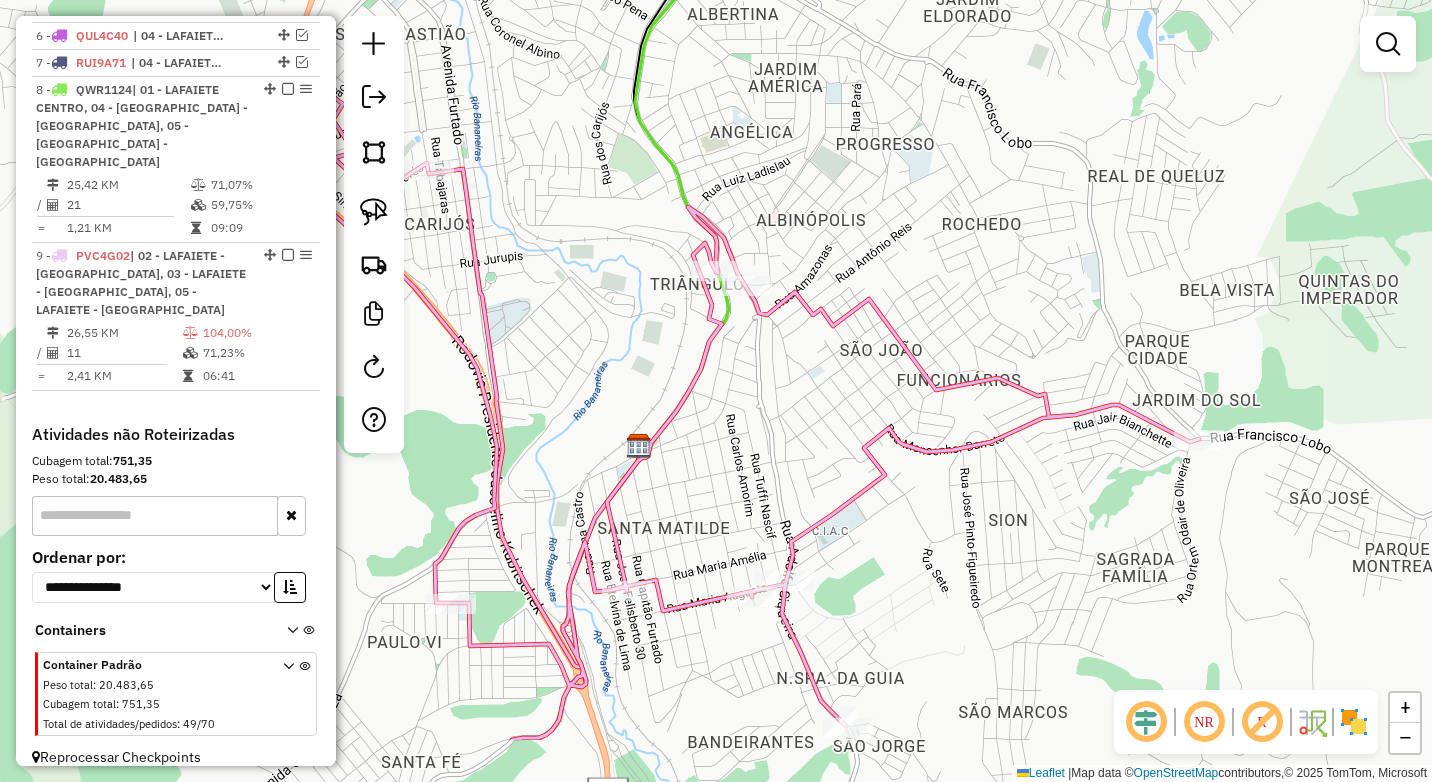 drag, startPoint x: 722, startPoint y: 568, endPoint x: 711, endPoint y: 317, distance: 251.24092 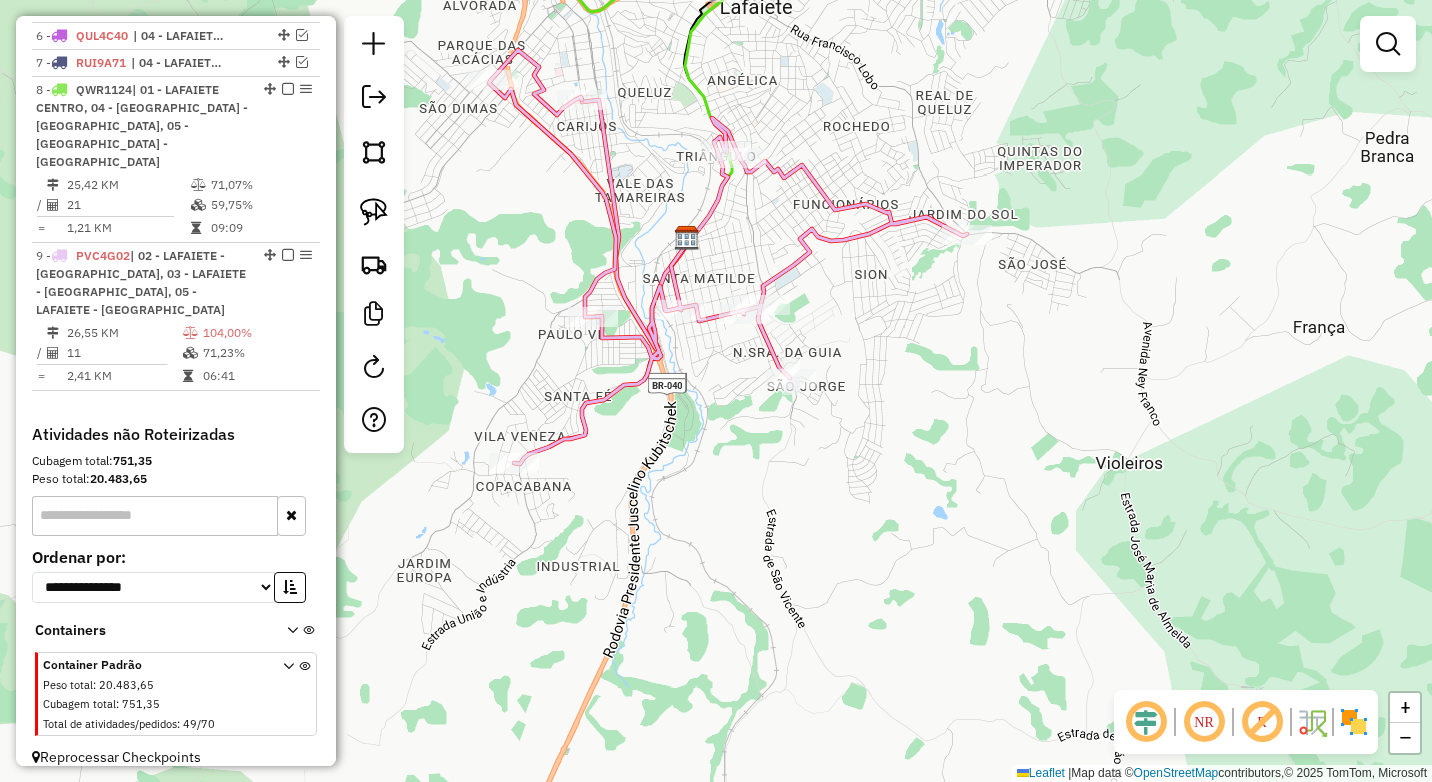 select on "*********" 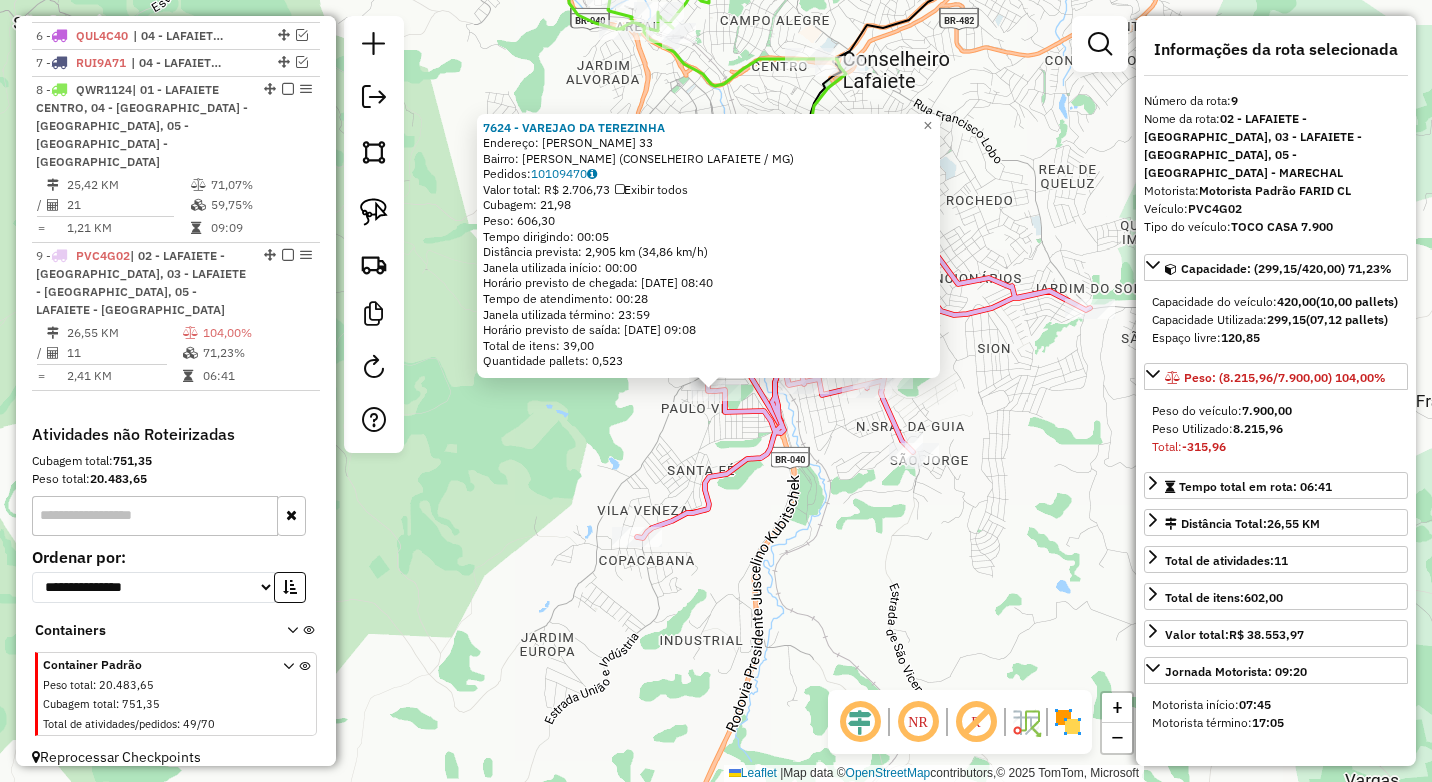 click on "7624 - VAREJAO DA TEREZINHA  Endereço:  JAIR DA ROCHA VIEIRA 33   Bairro: PAULO VI (CONSELHEIRO LAFAIETE / MG)   Pedidos:  10109470   Valor total: R$ 2.706,73   Exibir todos   Cubagem: 21,98  Peso: 606,30  Tempo dirigindo: 00:05   Distância prevista: 2,905 km (34,86 km/h)   Janela utilizada início: 00:00   Horário previsto de chegada: 11/07/2025 08:40   Tempo de atendimento: 00:28   Janela utilizada término: 23:59   Horário previsto de saída: 11/07/2025 09:08   Total de itens: 39,00   Quantidade pallets: 0,523  × Janela de atendimento Grade de atendimento Capacidade Transportadoras Veículos Cliente Pedidos  Rotas Selecione os dias de semana para filtrar as janelas de atendimento  Seg   Ter   Qua   Qui   Sex   Sáb   Dom  Informe o período da janela de atendimento: De: Até:  Filtrar exatamente a janela do cliente  Considerar janela de atendimento padrão  Selecione os dias de semana para filtrar as grades de atendimento  Seg   Ter   Qua   Qui   Sex   Sáb   Dom   Peso mínimo:  ****  Peso máximo:" 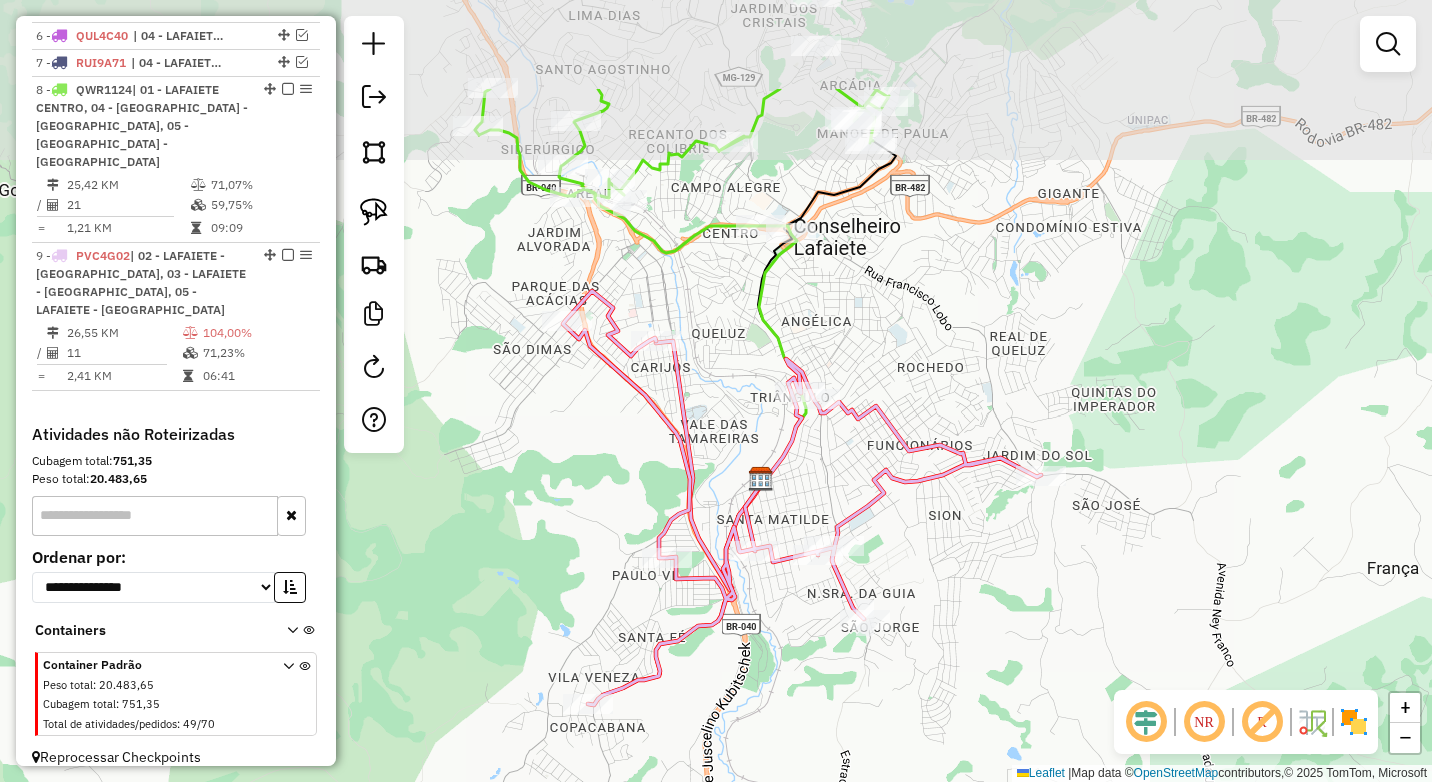 drag, startPoint x: 735, startPoint y: 328, endPoint x: 698, endPoint y: 450, distance: 127.48725 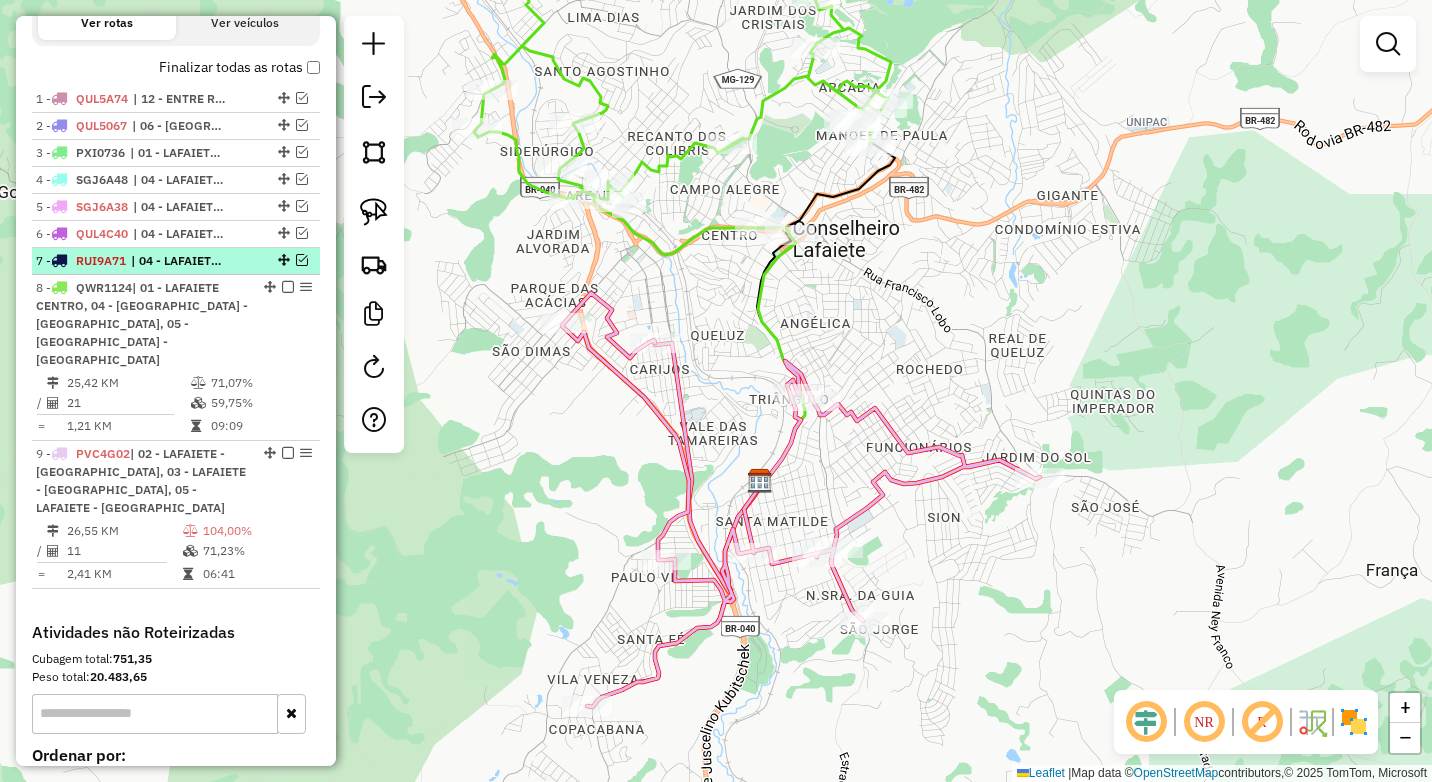 scroll, scrollTop: 660, scrollLeft: 0, axis: vertical 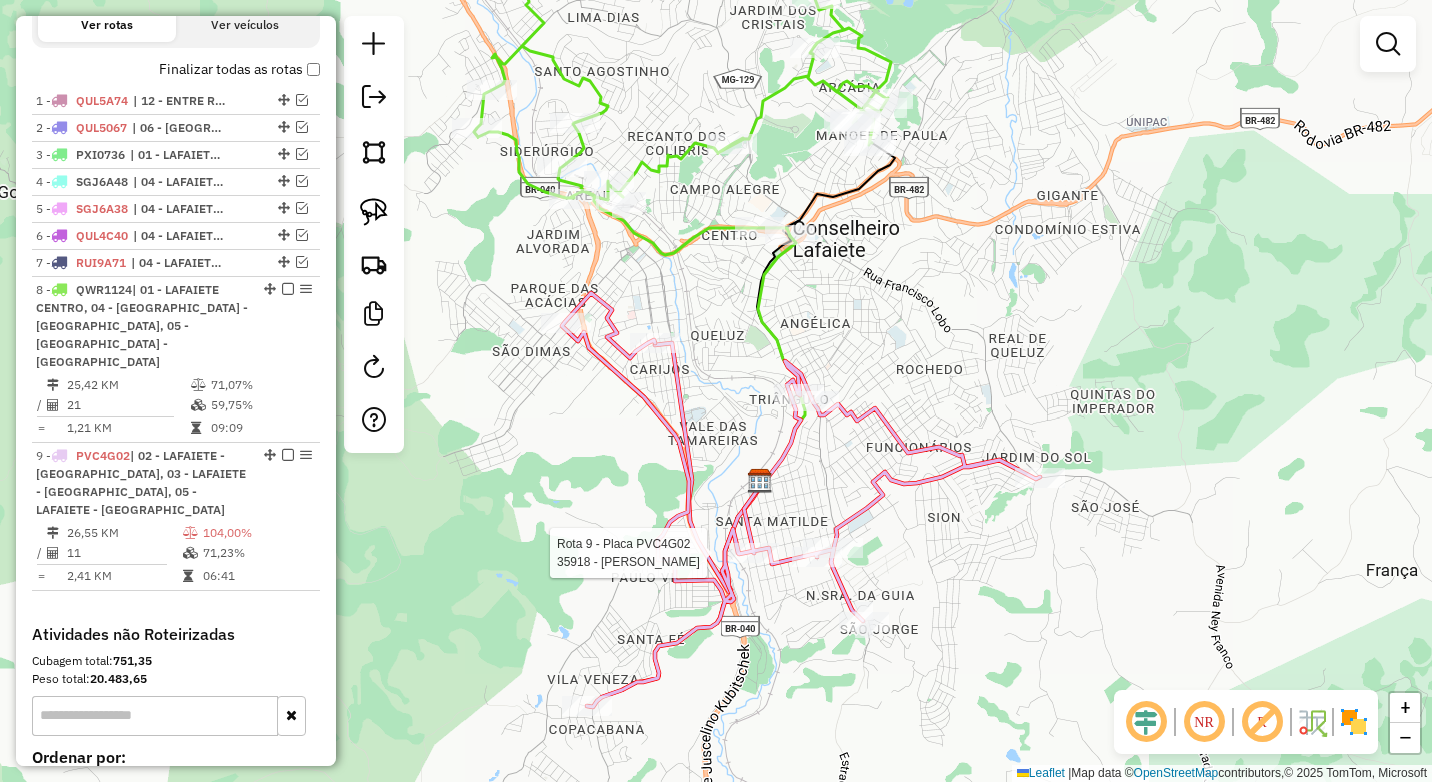 select on "*********" 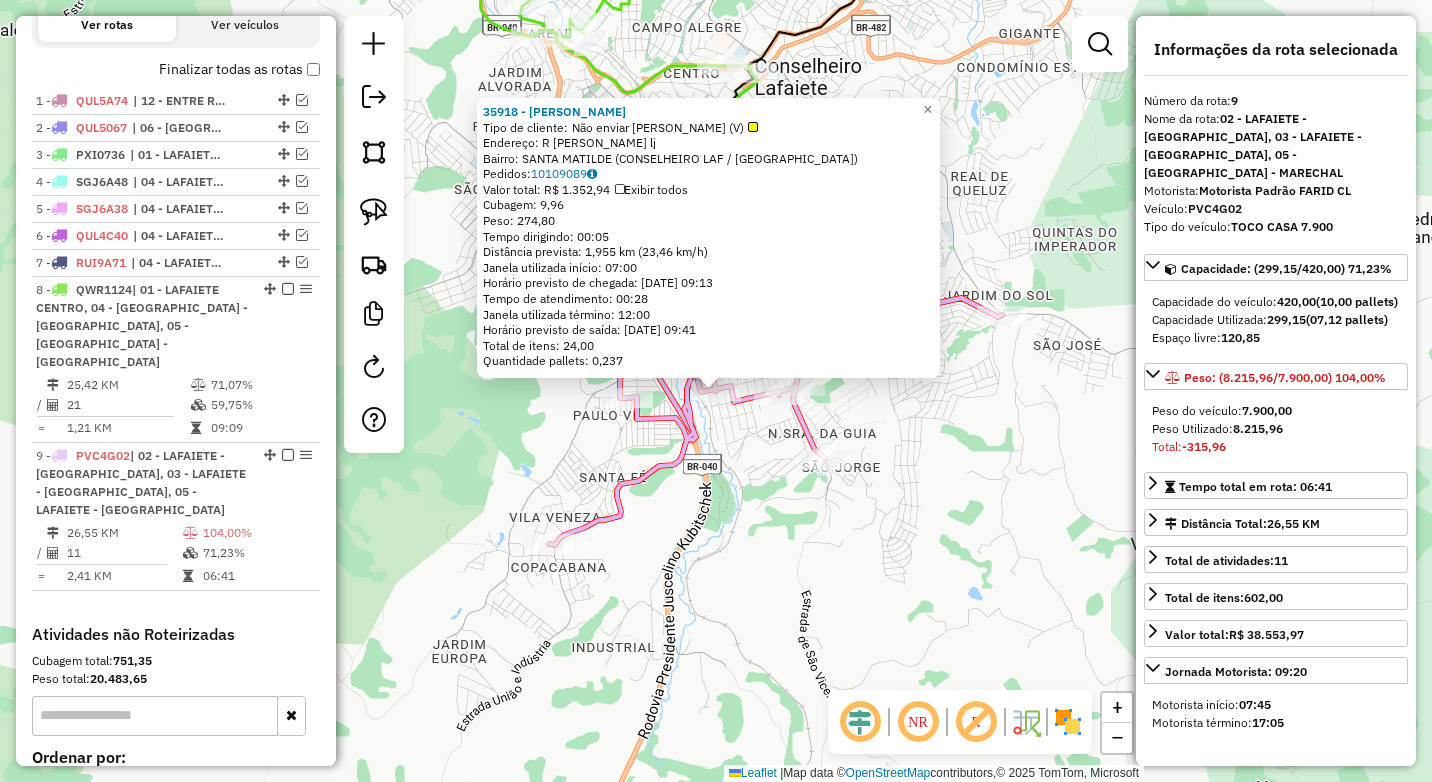 scroll, scrollTop: 860, scrollLeft: 0, axis: vertical 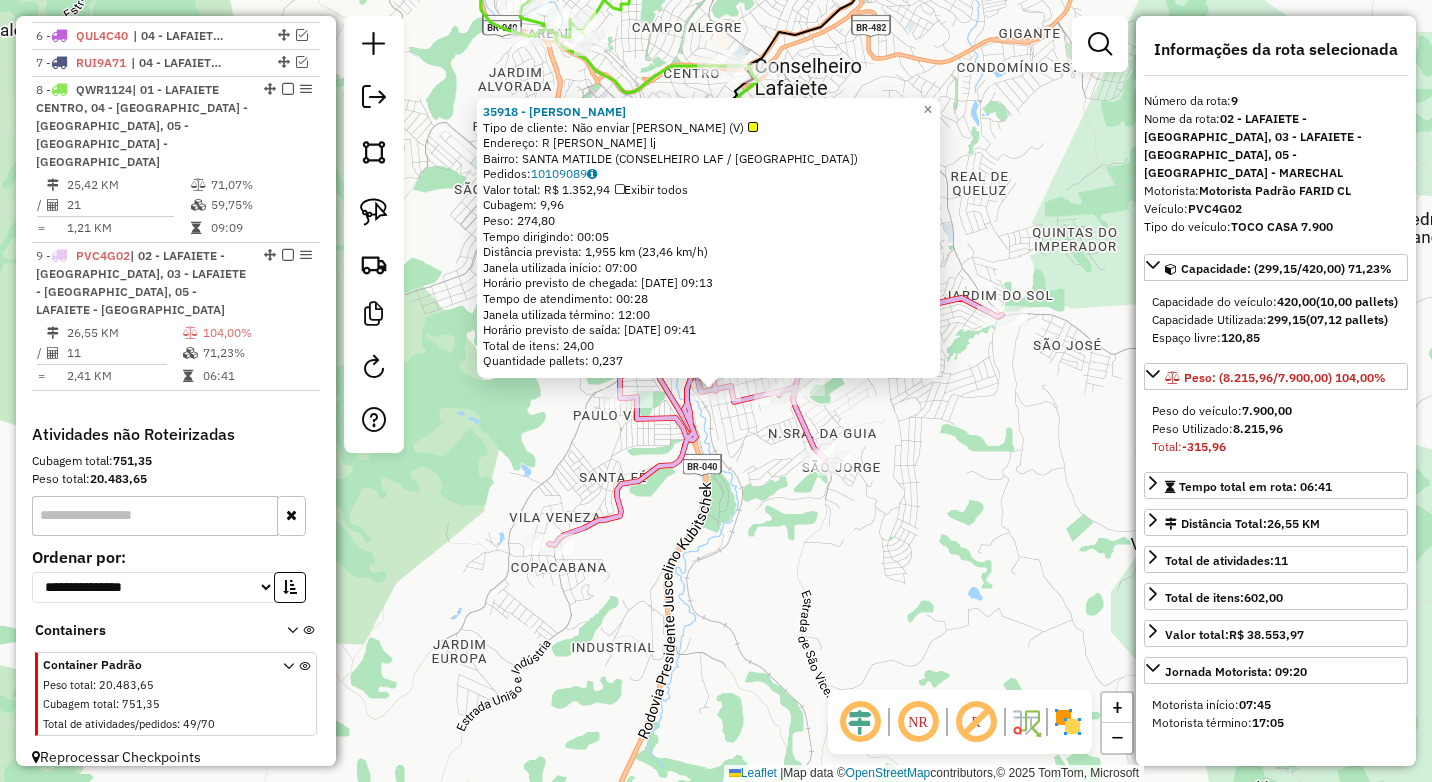click on "35918 - [PERSON_NAME]  Tipo de cliente:   Não enviar [PERSON_NAME] (V)   Endereço: R   [PERSON_NAME]: SANTA MATILDE (CONSELHEIRO LAF / MG)   Pedidos:  10109089   Valor total: R$ 1.352,94   Exibir todos   Cubagem: 9,96  Peso: 274,80  Tempo dirigindo: 00:05   Distância prevista: 1,955 km (23,46 km/h)   Janela utilizada início: 07:00   Horário previsto de chegada: [DATE] 09:13   Tempo de atendimento: 00:28   Janela utilizada término: 12:00   Horário previsto de saída: [DATE] 09:41   Total de itens: 24,00   Quantidade pallets: 0,237  × Janela de atendimento Grade de atendimento Capacidade Transportadoras Veículos Cliente Pedidos  Rotas Selecione os dias de semana para filtrar as janelas de atendimento  Seg   Ter   Qua   Qui   Sex   Sáb   Dom  Informe o período da janela de atendimento: De: Até:  Filtrar exatamente a janela do cliente  Considerar janela de atendimento padrão  Selecione os dias de semana para filtrar as grades de atendimento  Seg   Ter   Qua  ****" 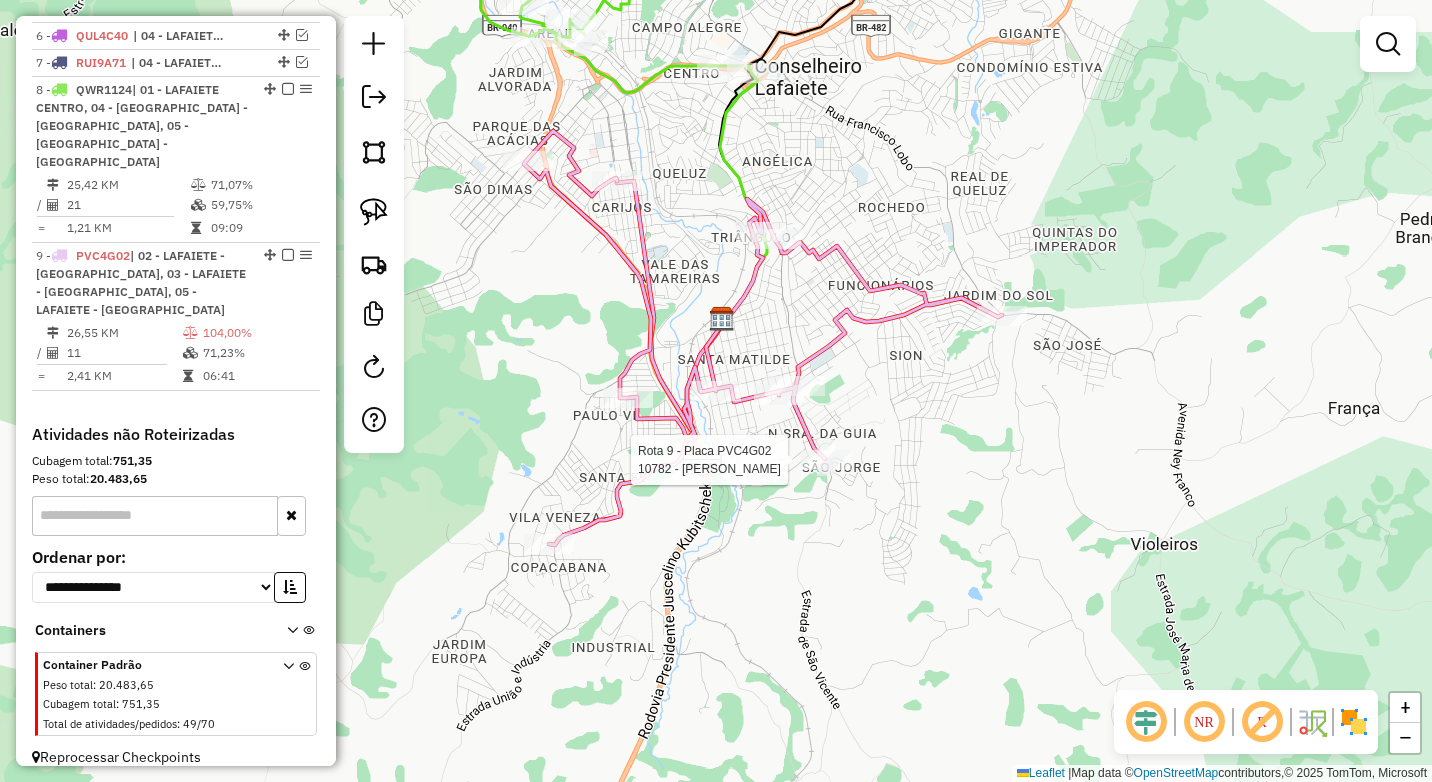 click 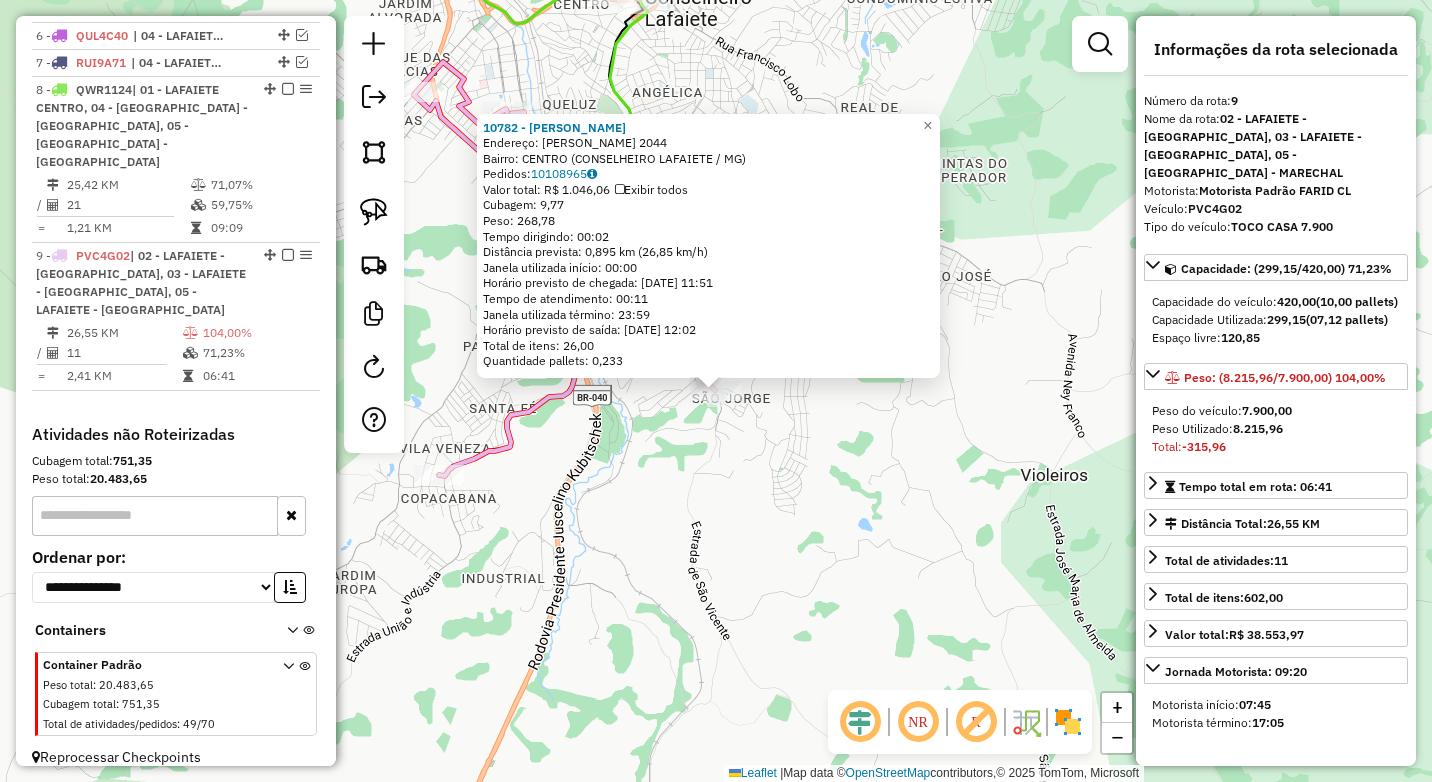 click on "10782 - MERCEARIA SULLIVAN  Endereço:  ADOLFO SIQUEIRA 2044   Bairro: CENTRO (CONSELHEIRO LAFAIETE / MG)   Pedidos:  10108965   Valor total: R$ 1.046,06   Exibir todos   Cubagem: 9,77  Peso: 268,78  Tempo dirigindo: 00:02   Distância prevista: 0,895 km (26,85 km/h)   Janela utilizada início: 00:00   Horário previsto de chegada: 11/07/2025 11:51   Tempo de atendimento: 00:11   Janela utilizada término: 23:59   Horário previsto de saída: 11/07/2025 12:02   Total de itens: 26,00   Quantidade pallets: 0,233  × Janela de atendimento Grade de atendimento Capacidade Transportadoras Veículos Cliente Pedidos  Rotas Selecione os dias de semana para filtrar as janelas de atendimento  Seg   Ter   Qua   Qui   Sex   Sáb   Dom  Informe o período da janela de atendimento: De: Até:  Filtrar exatamente a janela do cliente  Considerar janela de atendimento padrão  Selecione os dias de semana para filtrar as grades de atendimento  Seg   Ter   Qua   Qui   Sex   Sáb   Dom   Peso mínimo:  ****  Peso máximo:  **** +" 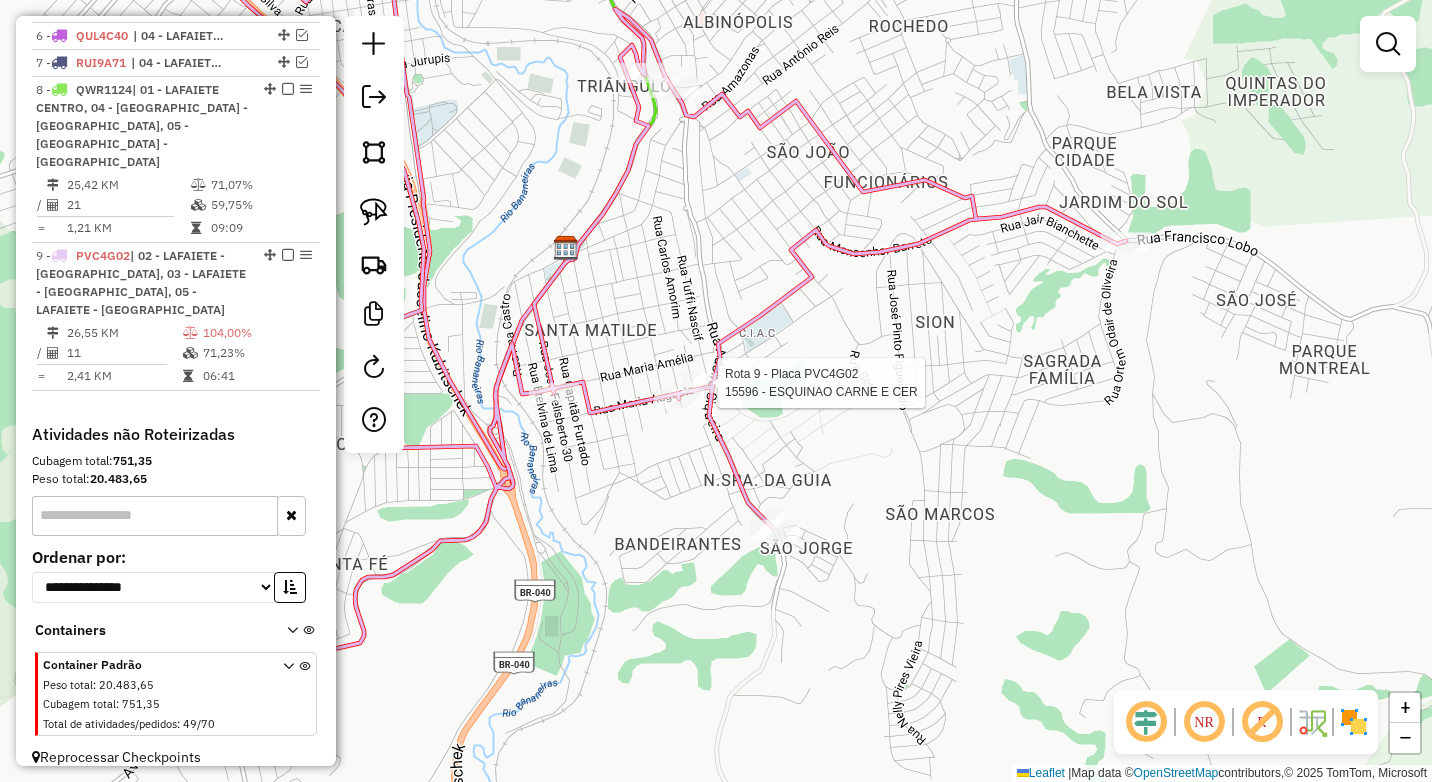 select on "*********" 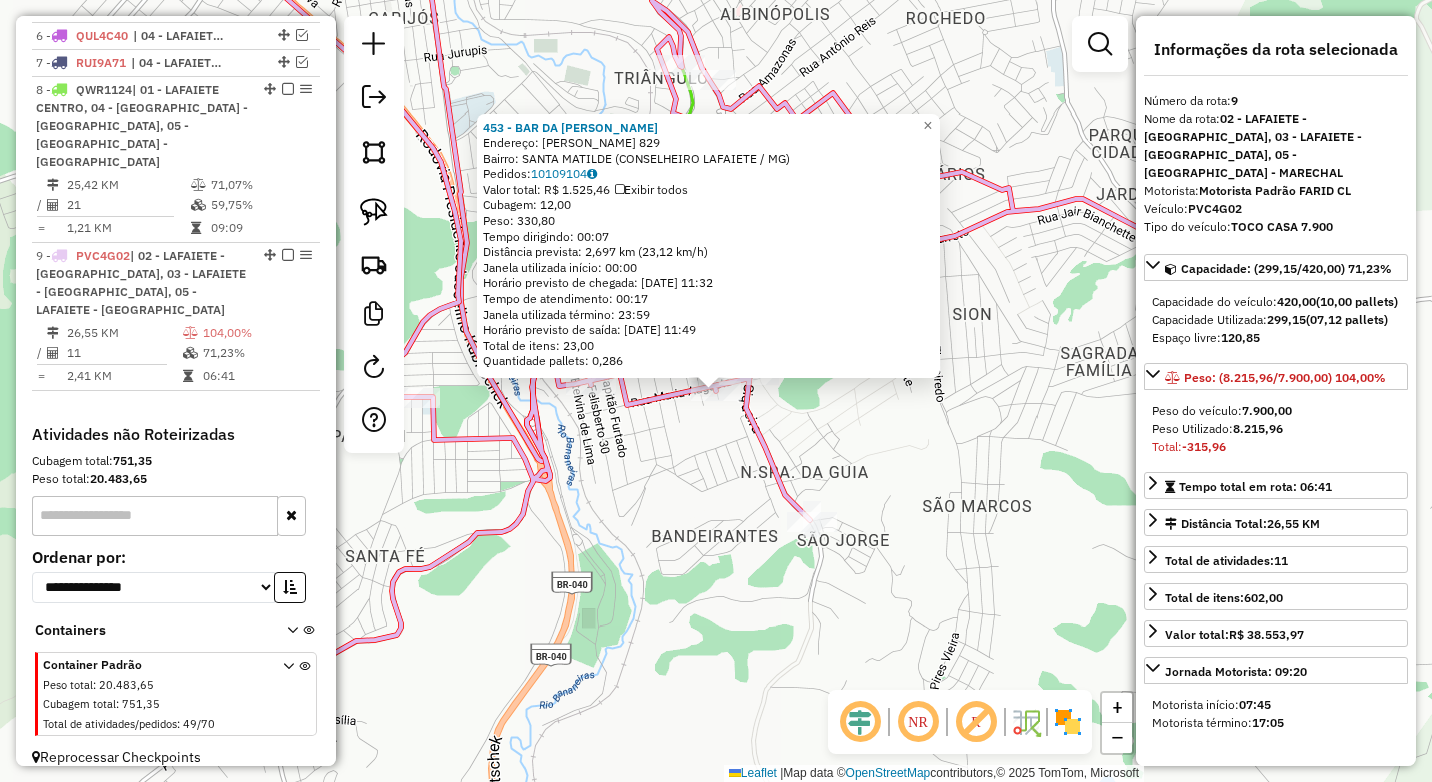 click on "453 - BAR DA SONIA  Endereço:  CASSIANO PEREIRA 829   Bairro: SANTA MATILDE (CONSELHEIRO LAFAIETE / MG)   Pedidos:  10109104   Valor total: R$ 1.525,46   Exibir todos   Cubagem: 12,00  Peso: 330,80  Tempo dirigindo: 00:07   Distância prevista: 2,697 km (23,12 km/h)   Janela utilizada início: 00:00   Horário previsto de chegada: 11/07/2025 11:32   Tempo de atendimento: 00:17   Janela utilizada término: 23:59   Horário previsto de saída: 11/07/2025 11:49   Total de itens: 23,00   Quantidade pallets: 0,286  × Janela de atendimento Grade de atendimento Capacidade Transportadoras Veículos Cliente Pedidos  Rotas Selecione os dias de semana para filtrar as janelas de atendimento  Seg   Ter   Qua   Qui   Sex   Sáb   Dom  Informe o período da janela de atendimento: De: Até:  Filtrar exatamente a janela do cliente  Considerar janela de atendimento padrão  Selecione os dias de semana para filtrar as grades de atendimento  Seg   Ter   Qua   Qui   Sex   Sáb   Dom   Peso mínimo:  ****  Peso máximo:  **** +" 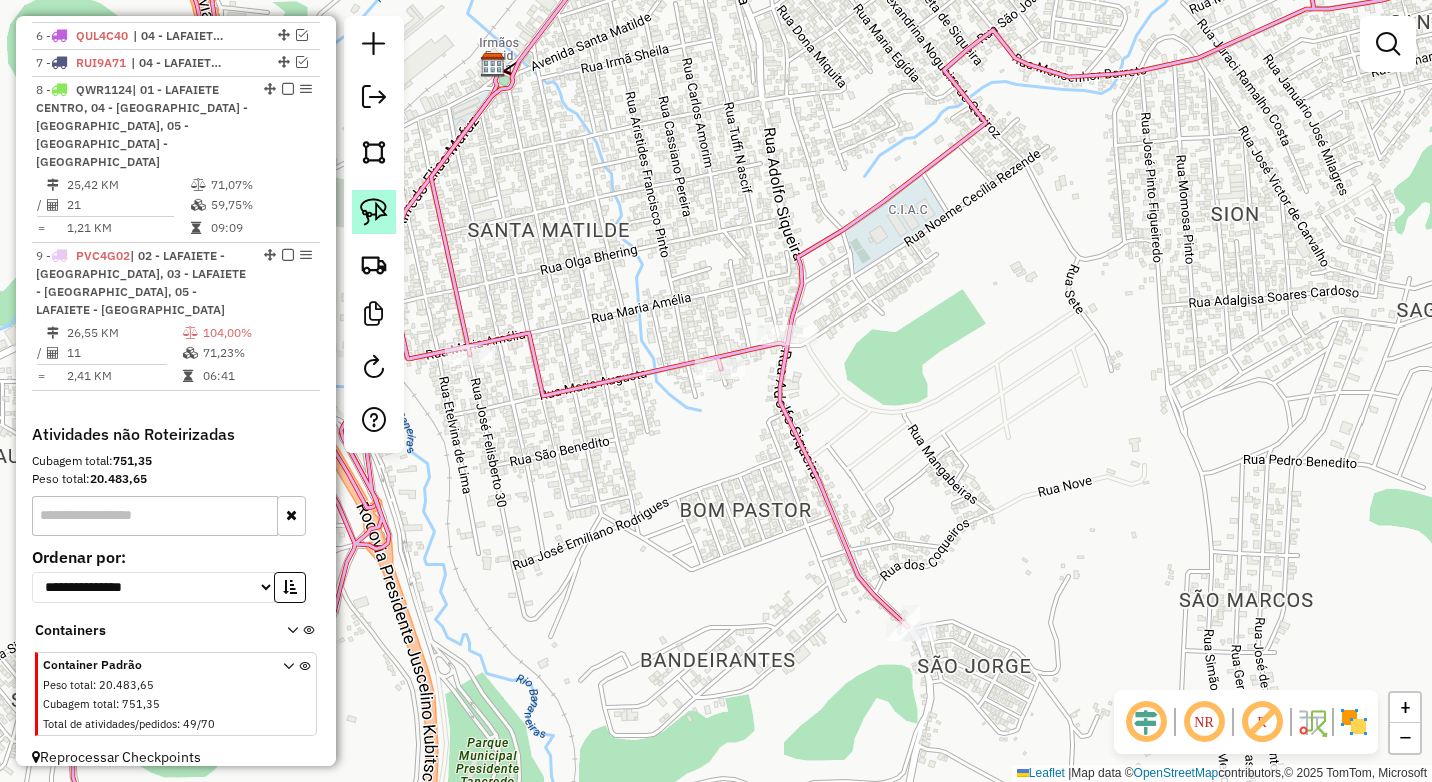 click 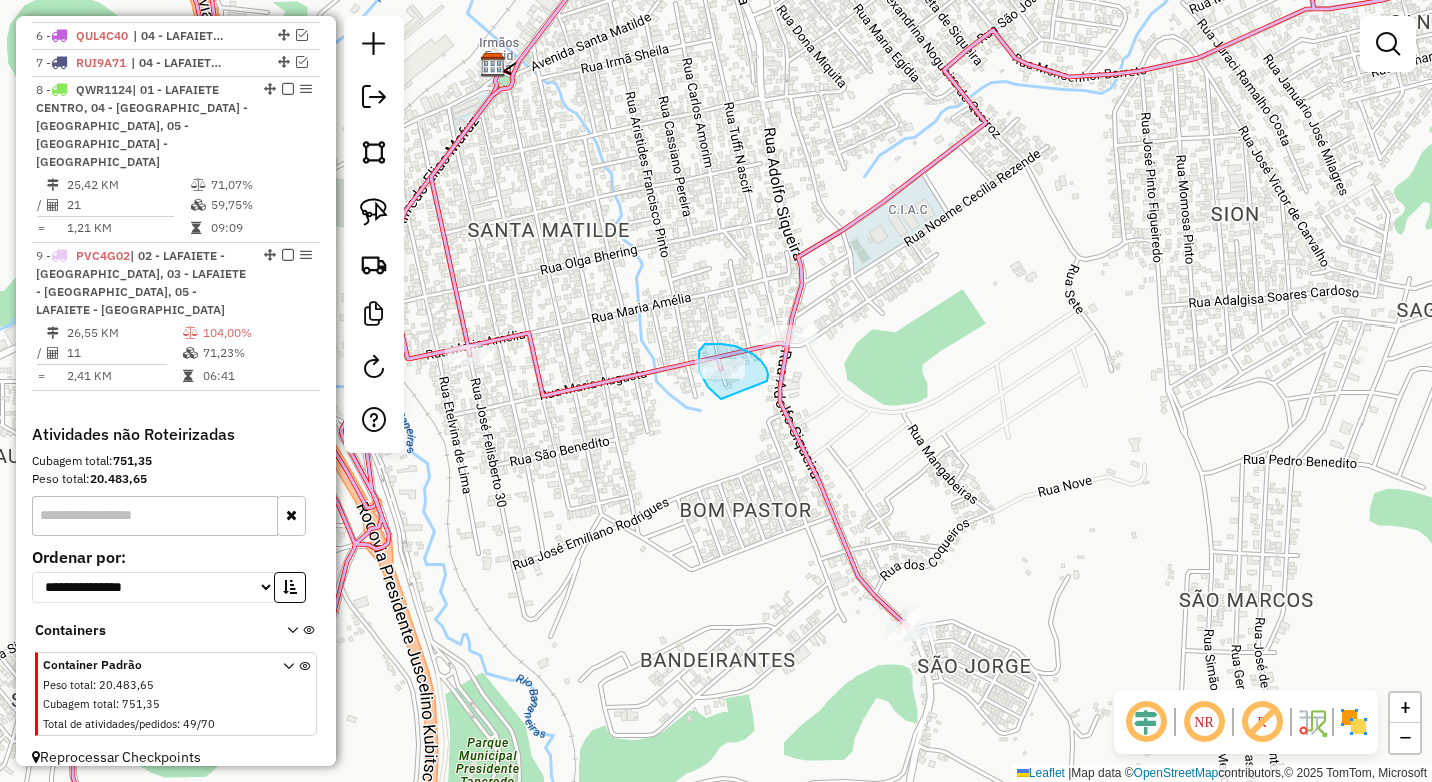 drag, startPoint x: 768, startPoint y: 374, endPoint x: 743, endPoint y: 407, distance: 41.400482 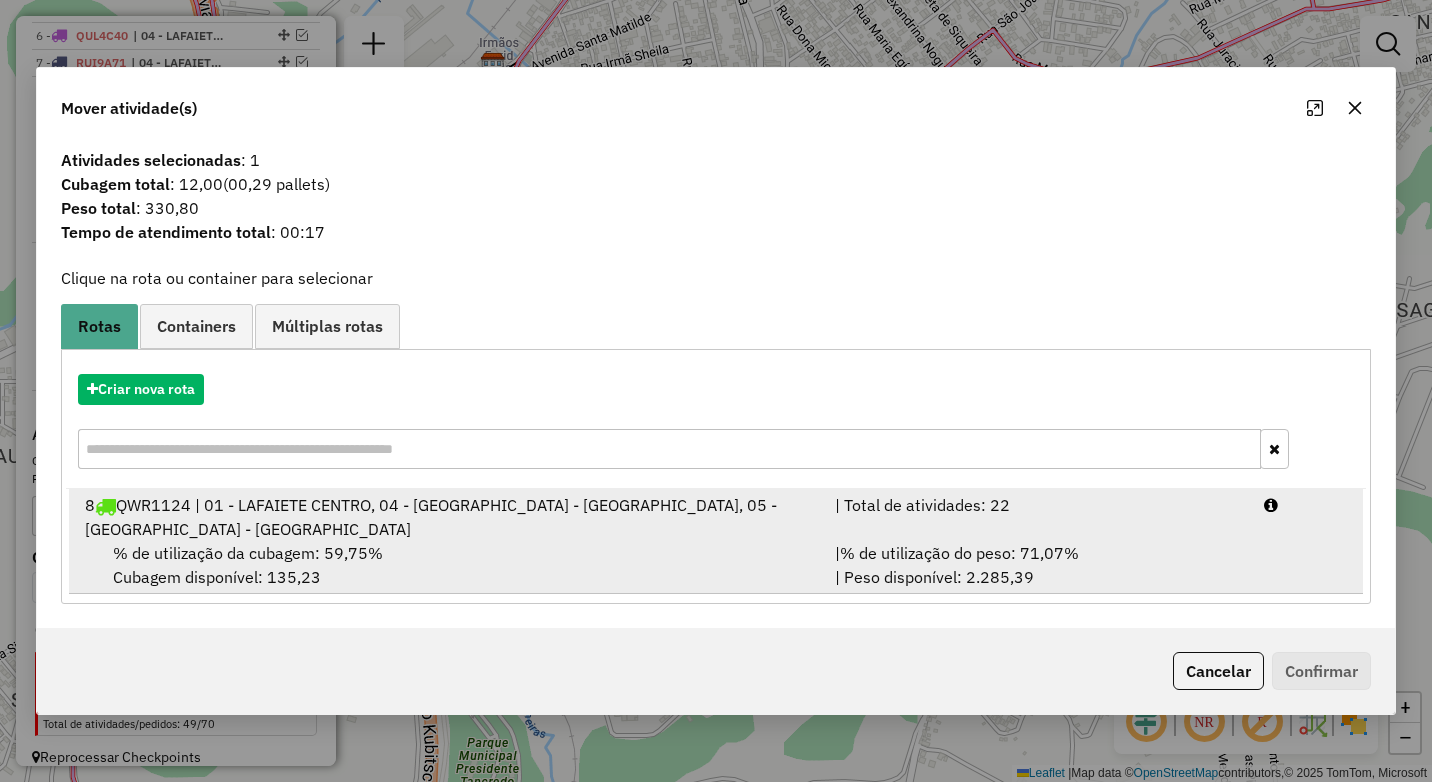 click on "|  % de utilização do peso: 71,07%  | Peso disponível: 2.285,39" at bounding box center [1037, 565] 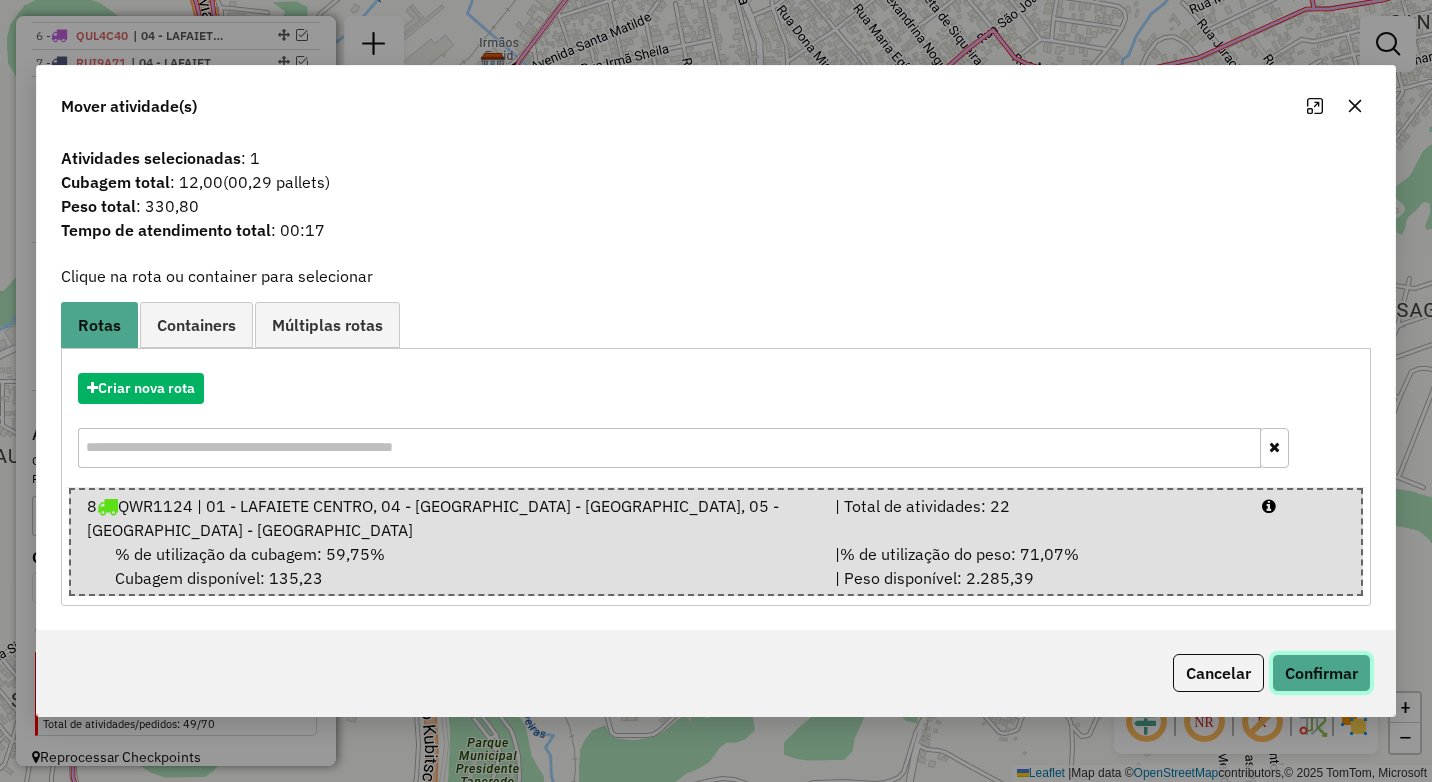 click on "Confirmar" 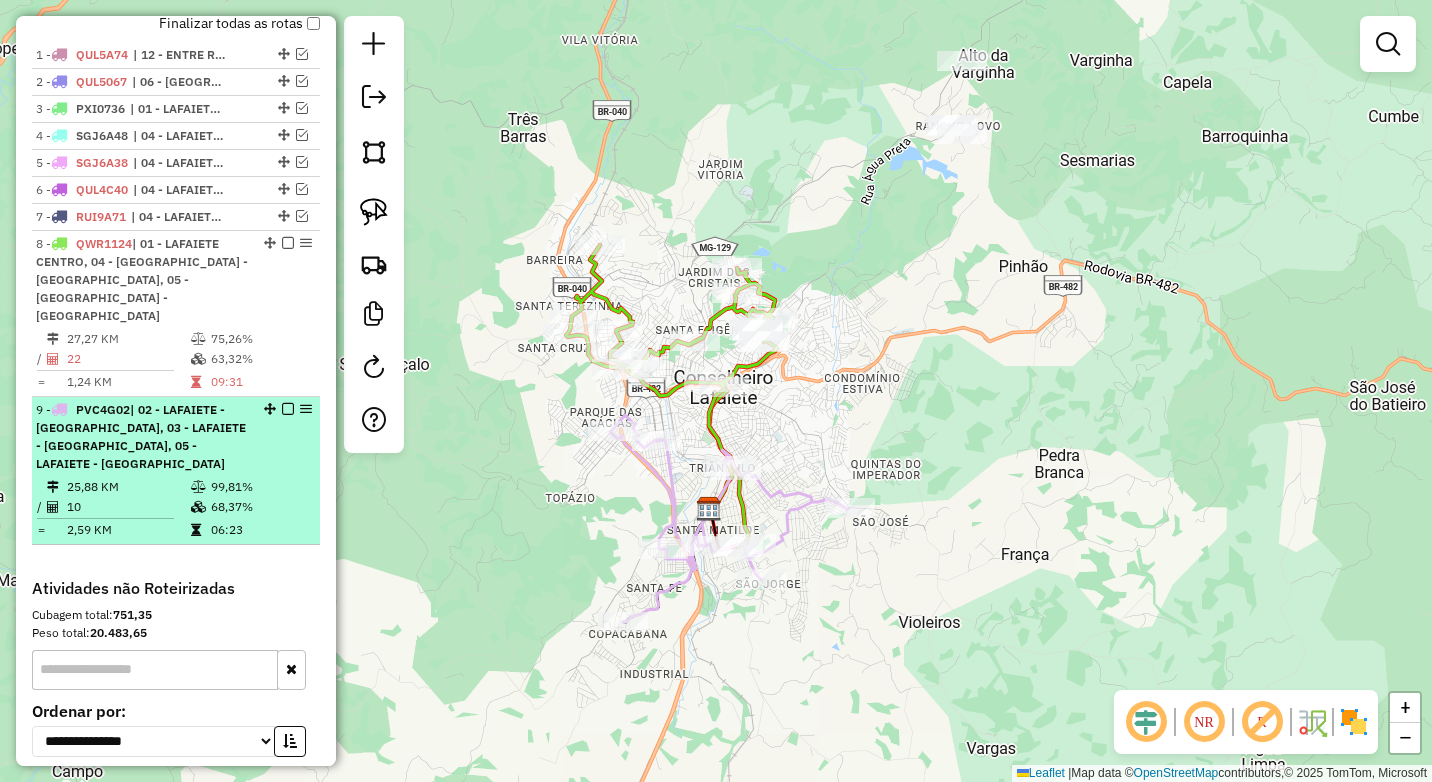 scroll, scrollTop: 660, scrollLeft: 0, axis: vertical 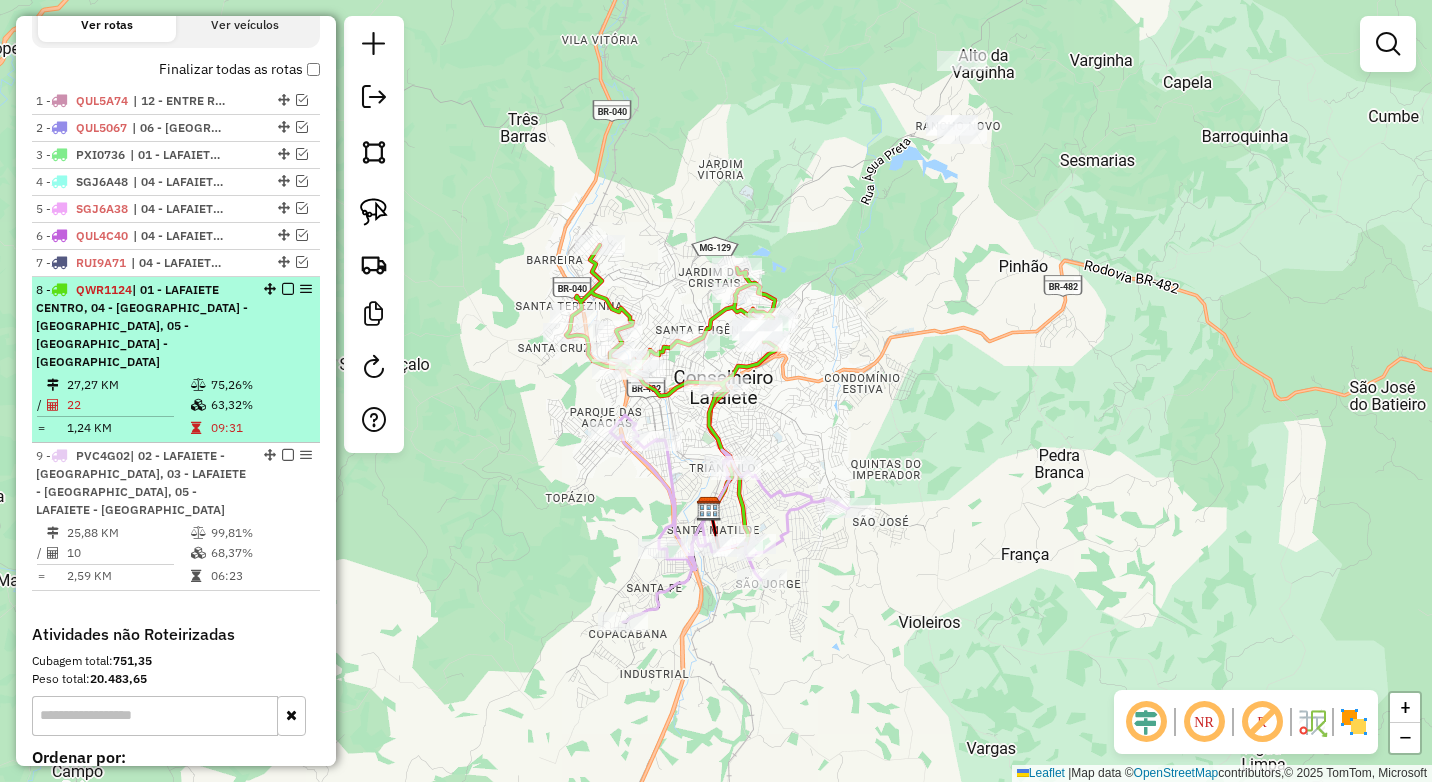 click on "63,32%" at bounding box center [260, 405] 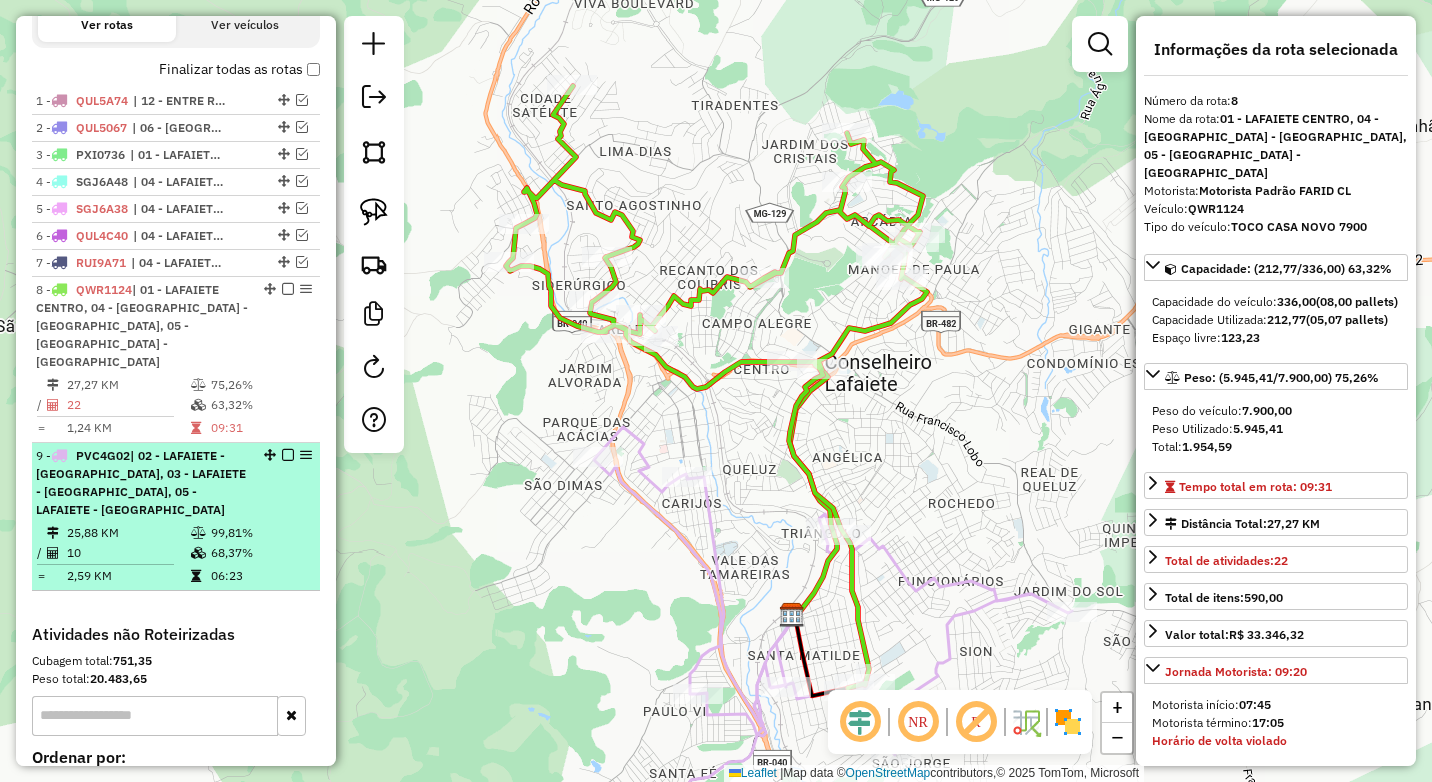 click on "9 -       PVC4G02   | 02 - LAFAIETE - SÃO JOÃO, 03 - LAFAIETE - SANTA MATILDE, 05 - LAFAIETE - MARECHAL" at bounding box center [142, 483] 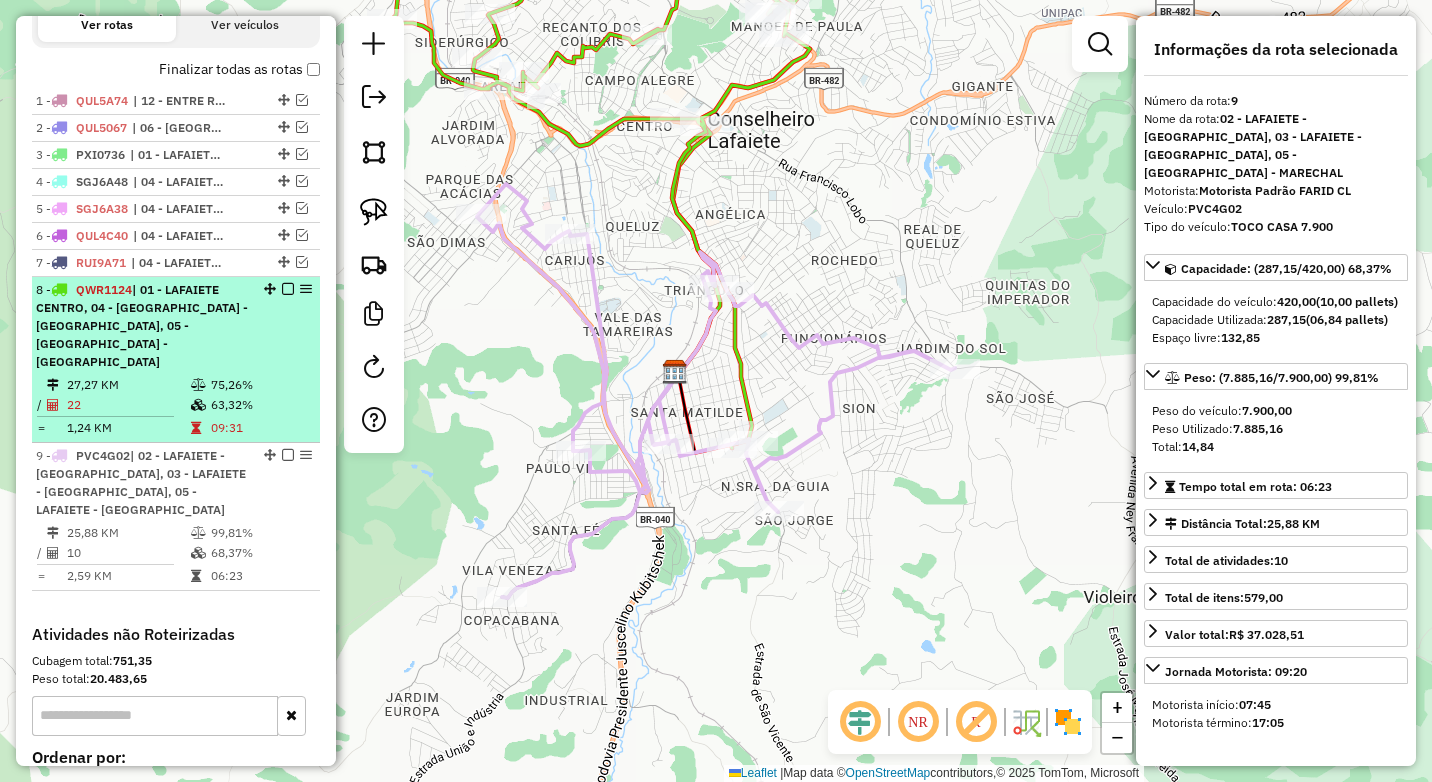 click on "8 -       QWR1124   | 01 - LAFAIETE CENTRO, 04 - LAFAIETE - CHAPADA, 05 - LAFAIETE - MARECHAL  27,27 KM   75,26%  /  22   63,32%     =  1,24 KM   09:31" at bounding box center [176, 360] 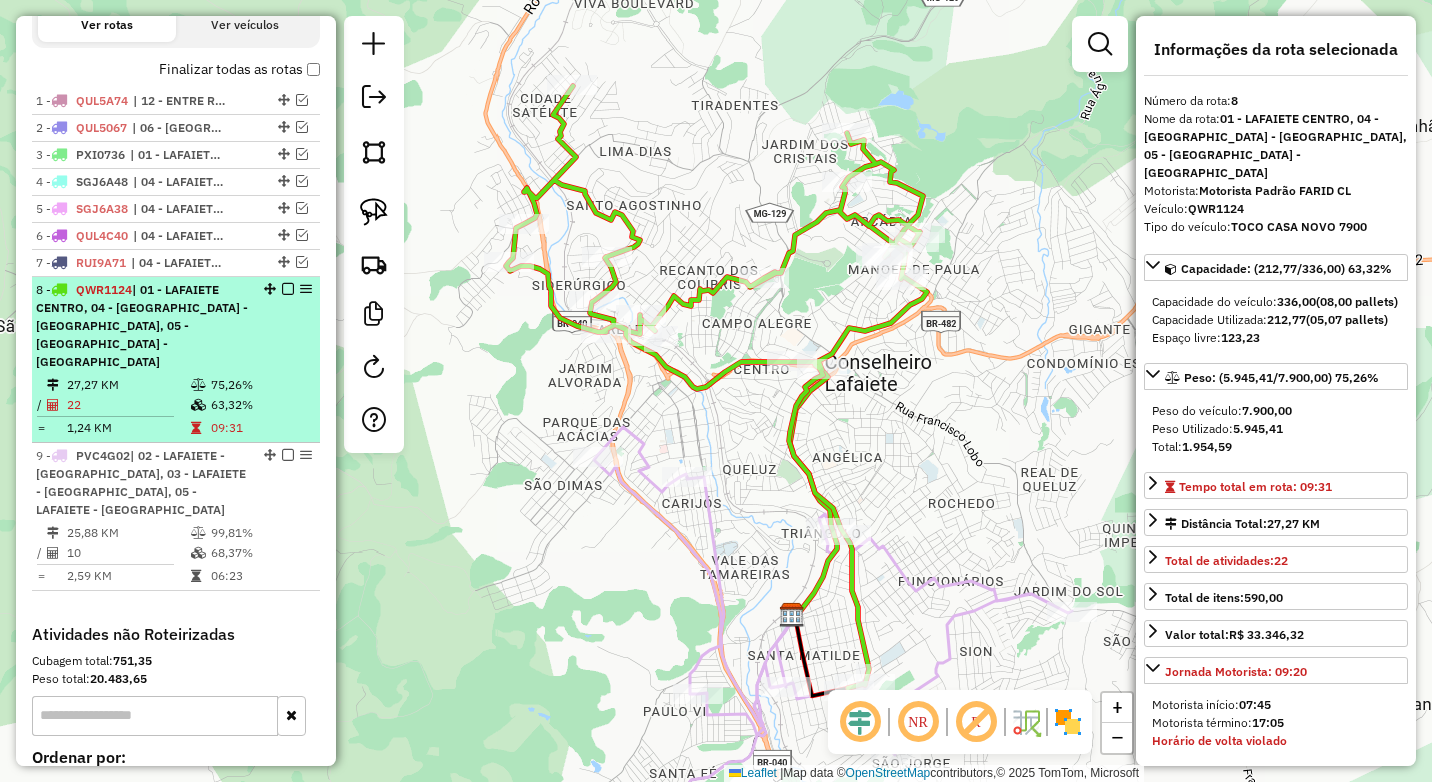 click at bounding box center [288, 289] 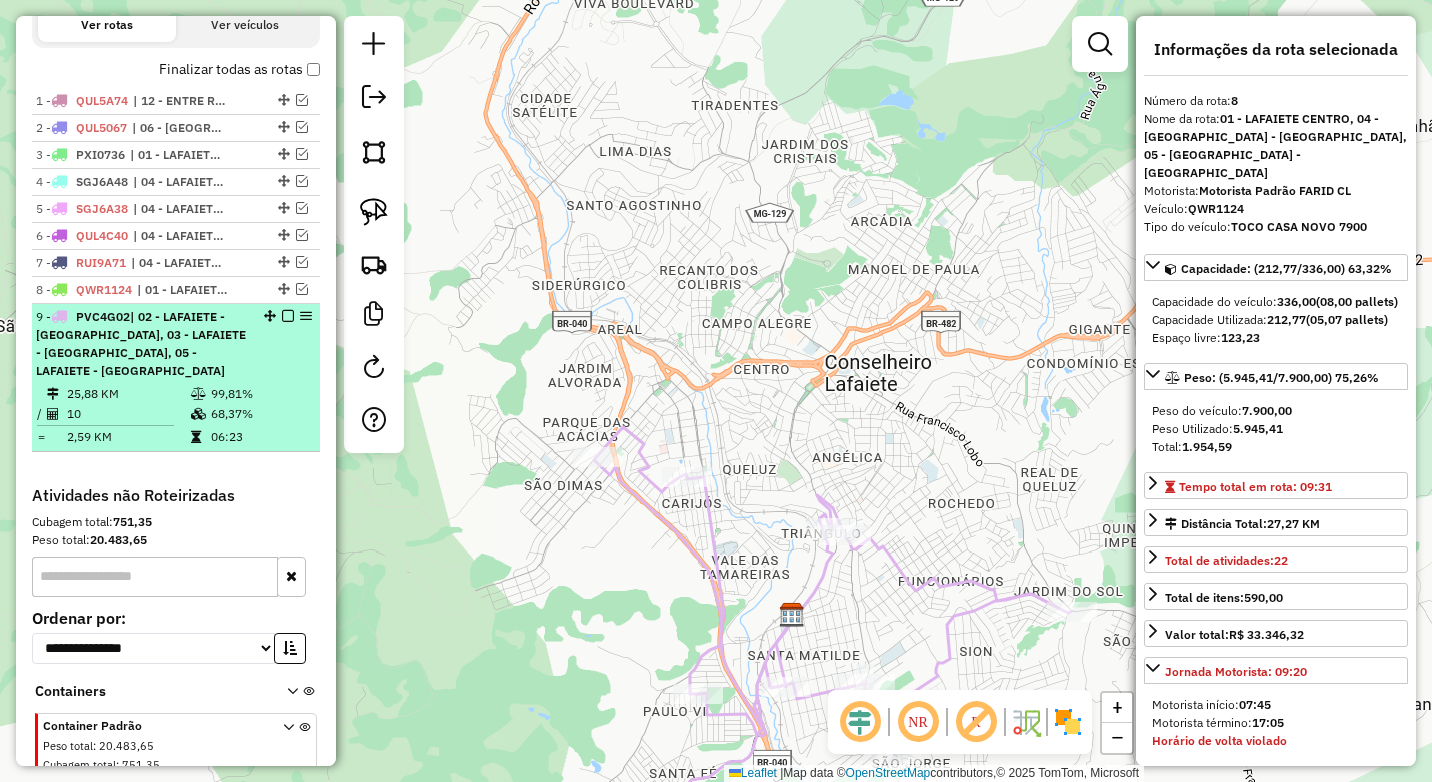 click at bounding box center [288, 316] 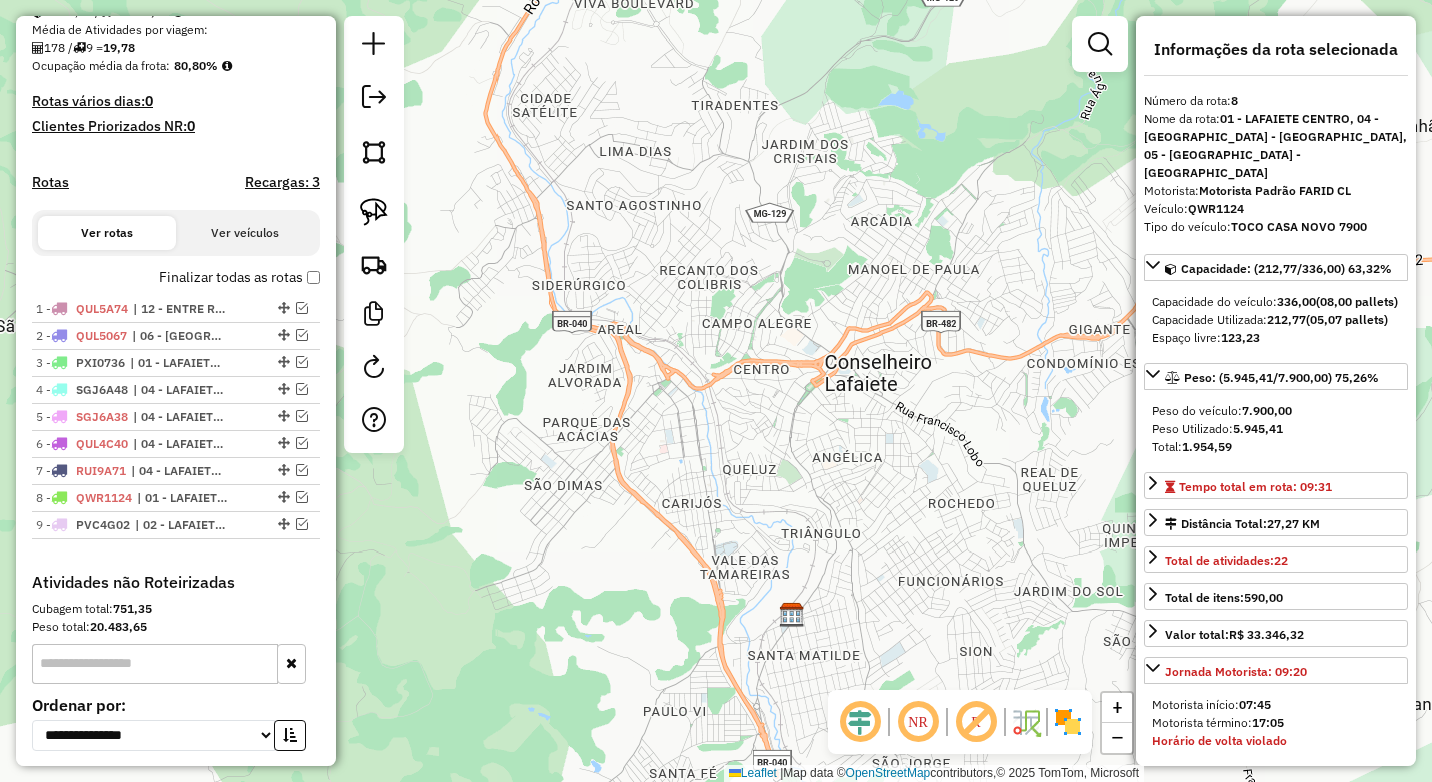 scroll, scrollTop: 336, scrollLeft: 0, axis: vertical 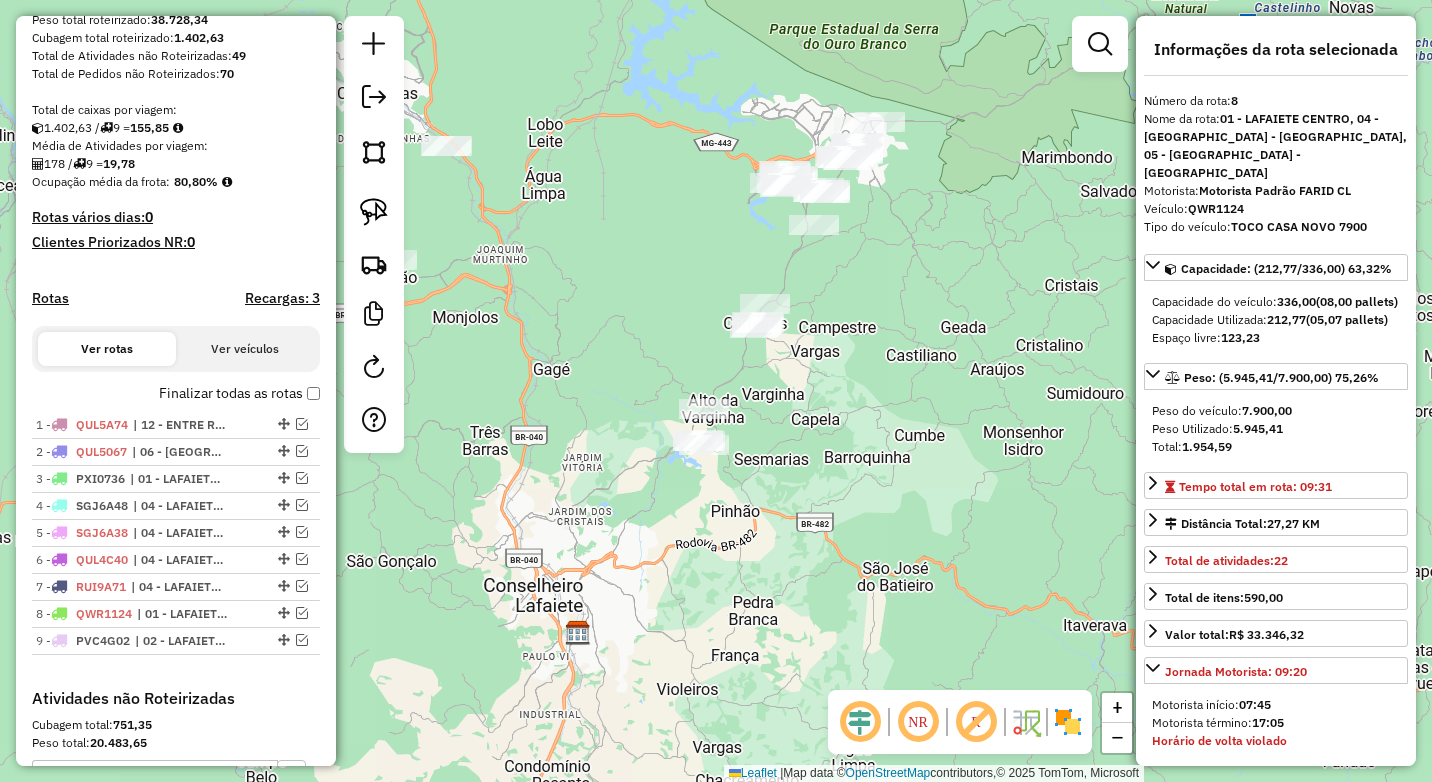 drag, startPoint x: 885, startPoint y: 290, endPoint x: 781, endPoint y: 391, distance: 144.97241 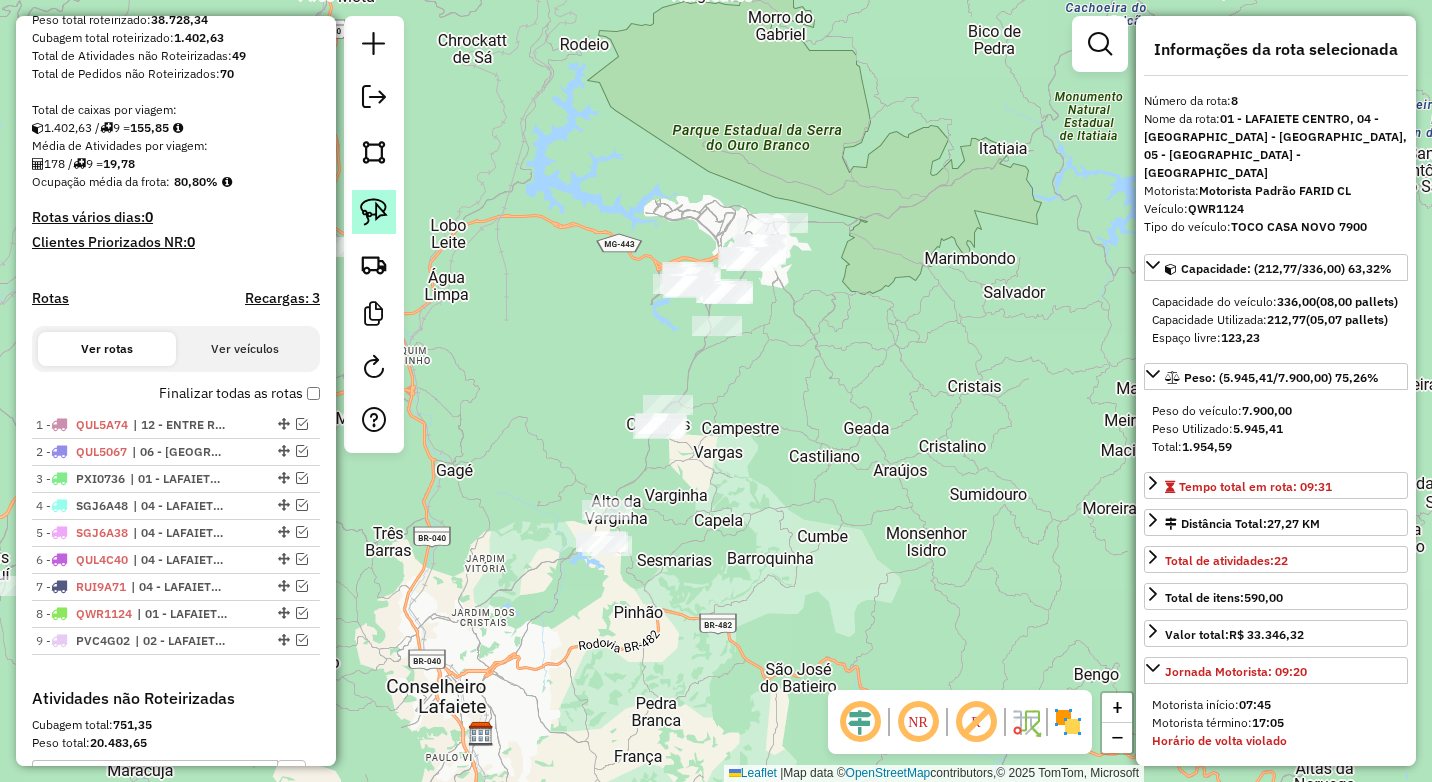 click 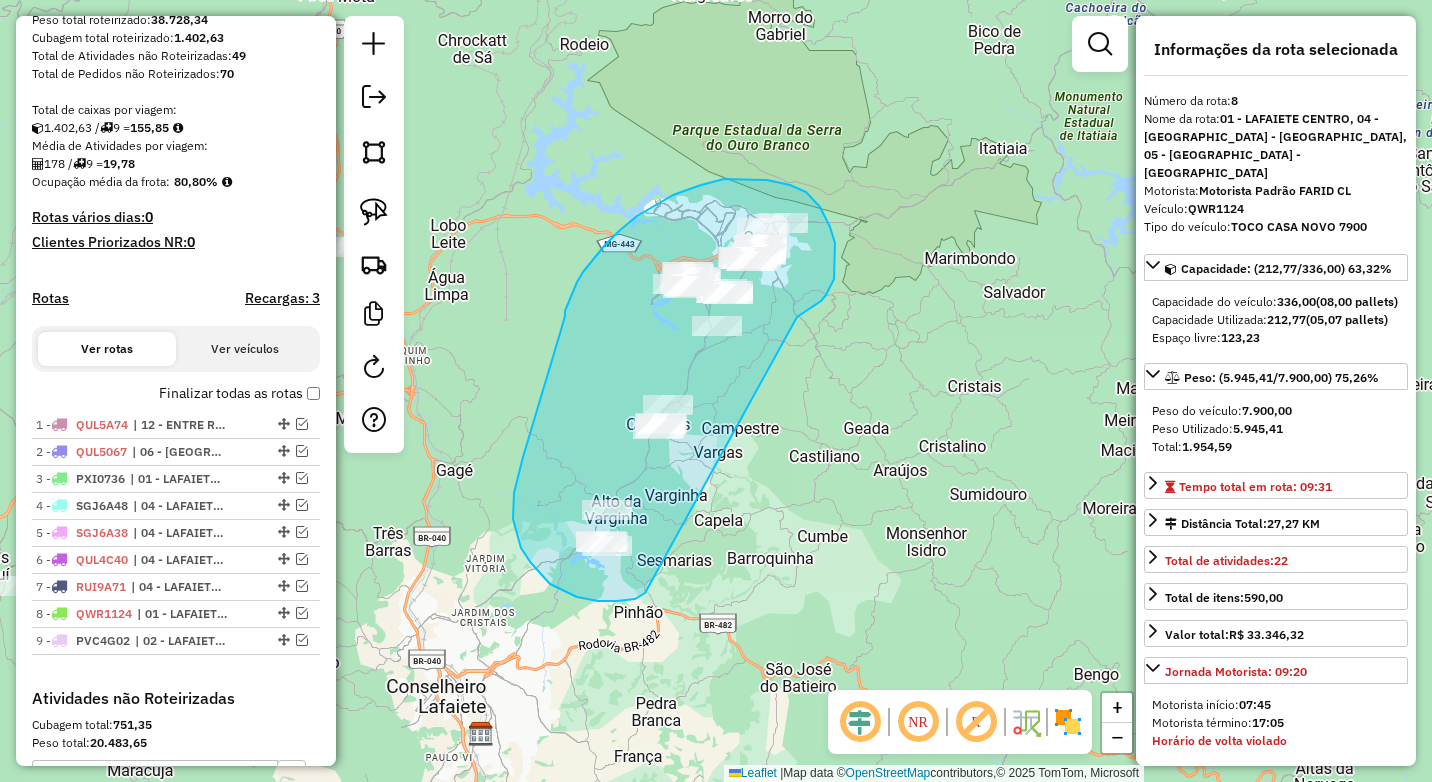 drag, startPoint x: 834, startPoint y: 272, endPoint x: 645, endPoint y: 593, distance: 372.50772 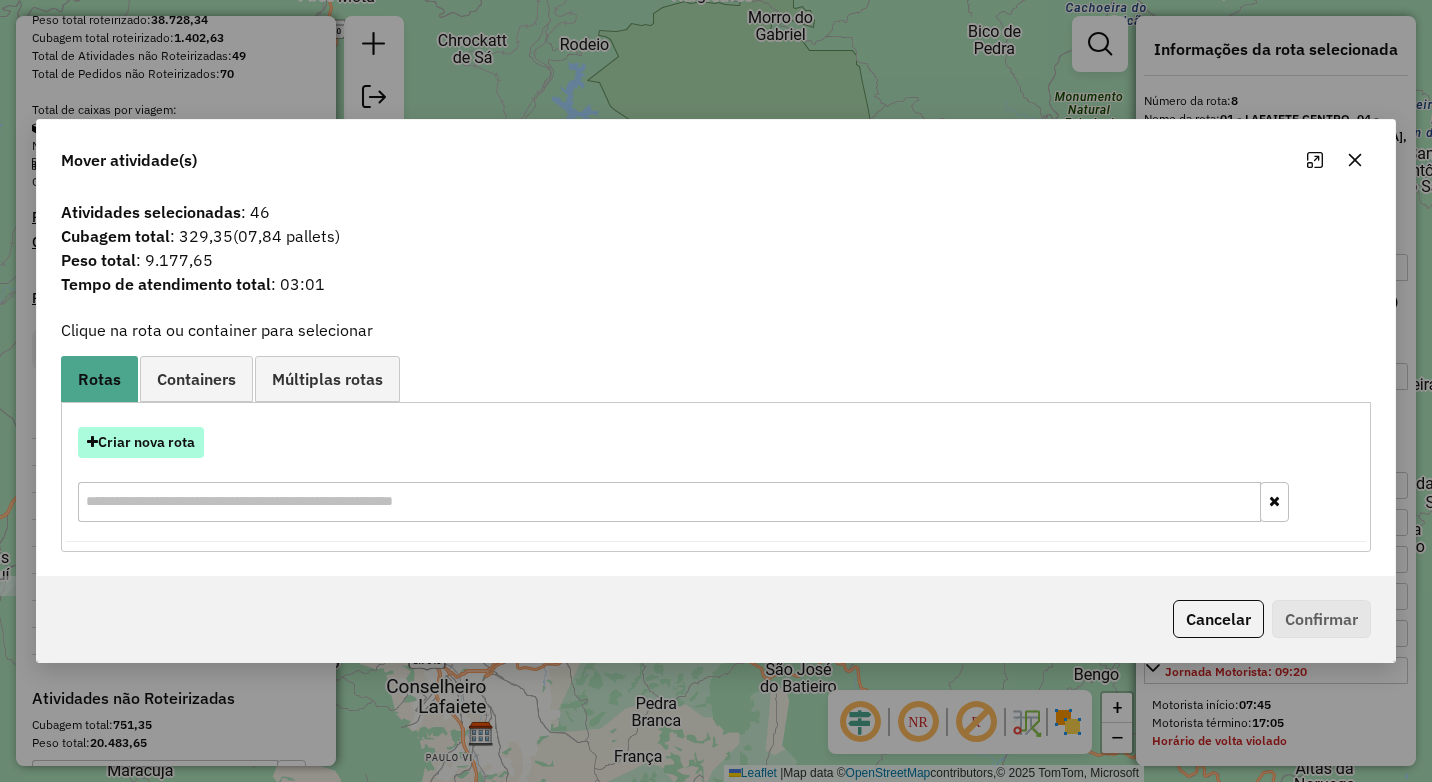click on "Criar nova rota" at bounding box center [141, 442] 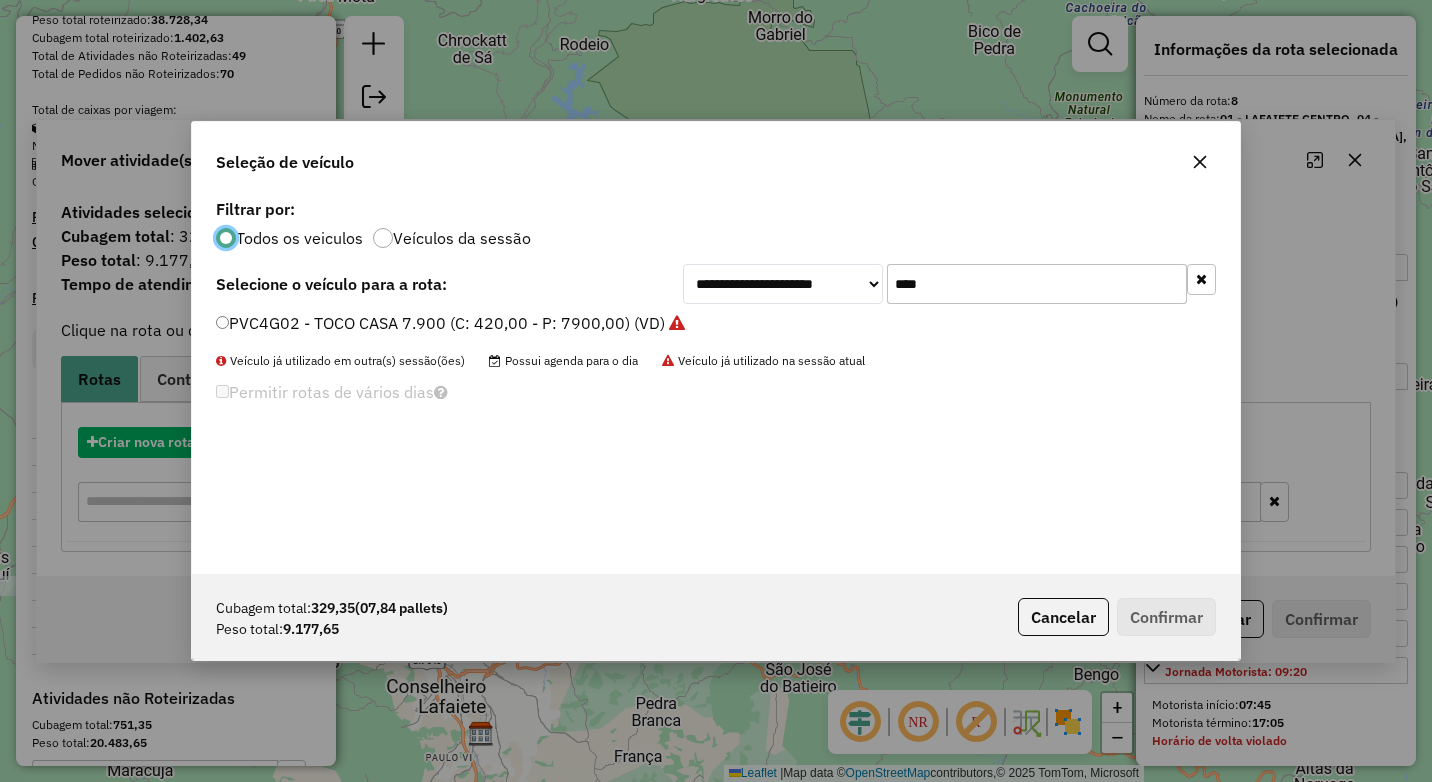 scroll, scrollTop: 11, scrollLeft: 6, axis: both 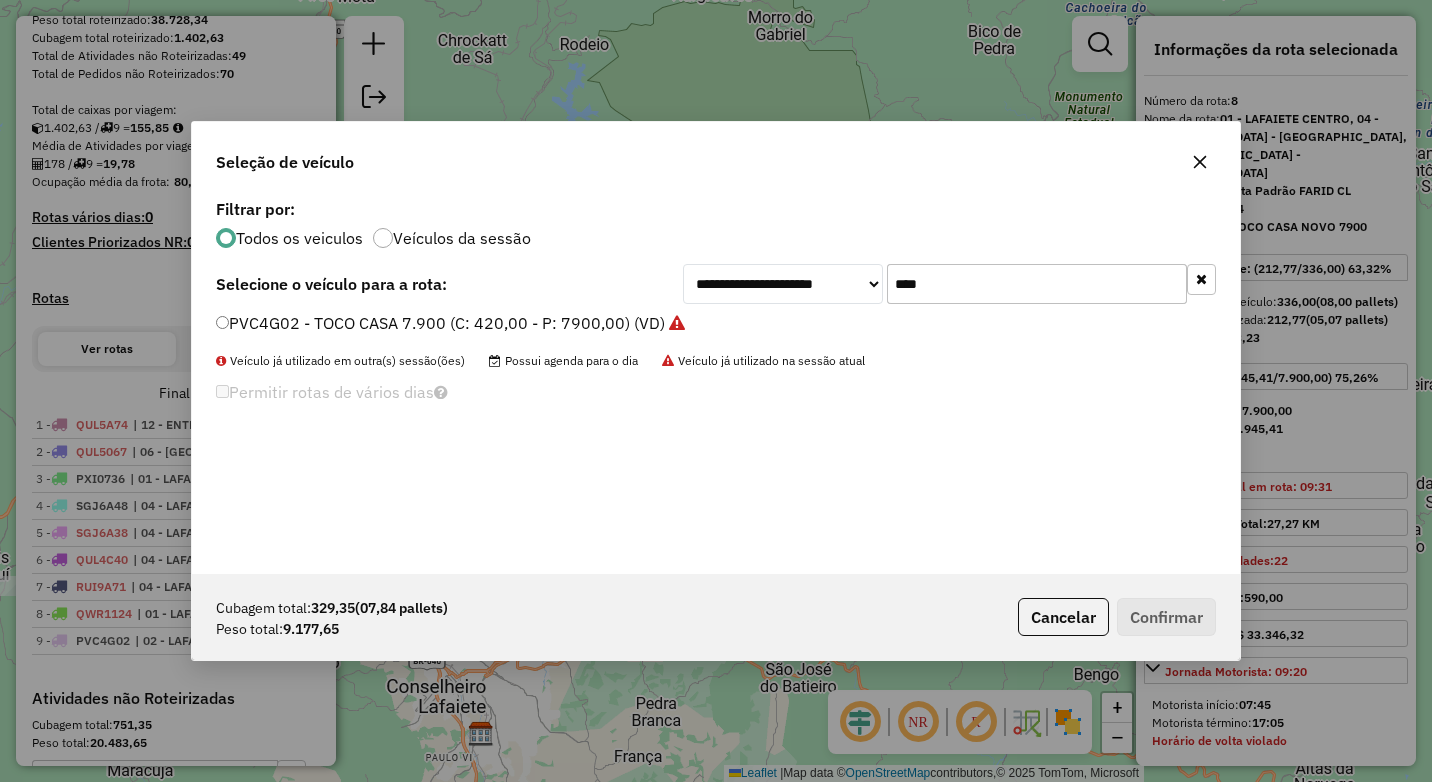 drag, startPoint x: 965, startPoint y: 296, endPoint x: 876, endPoint y: 289, distance: 89.27486 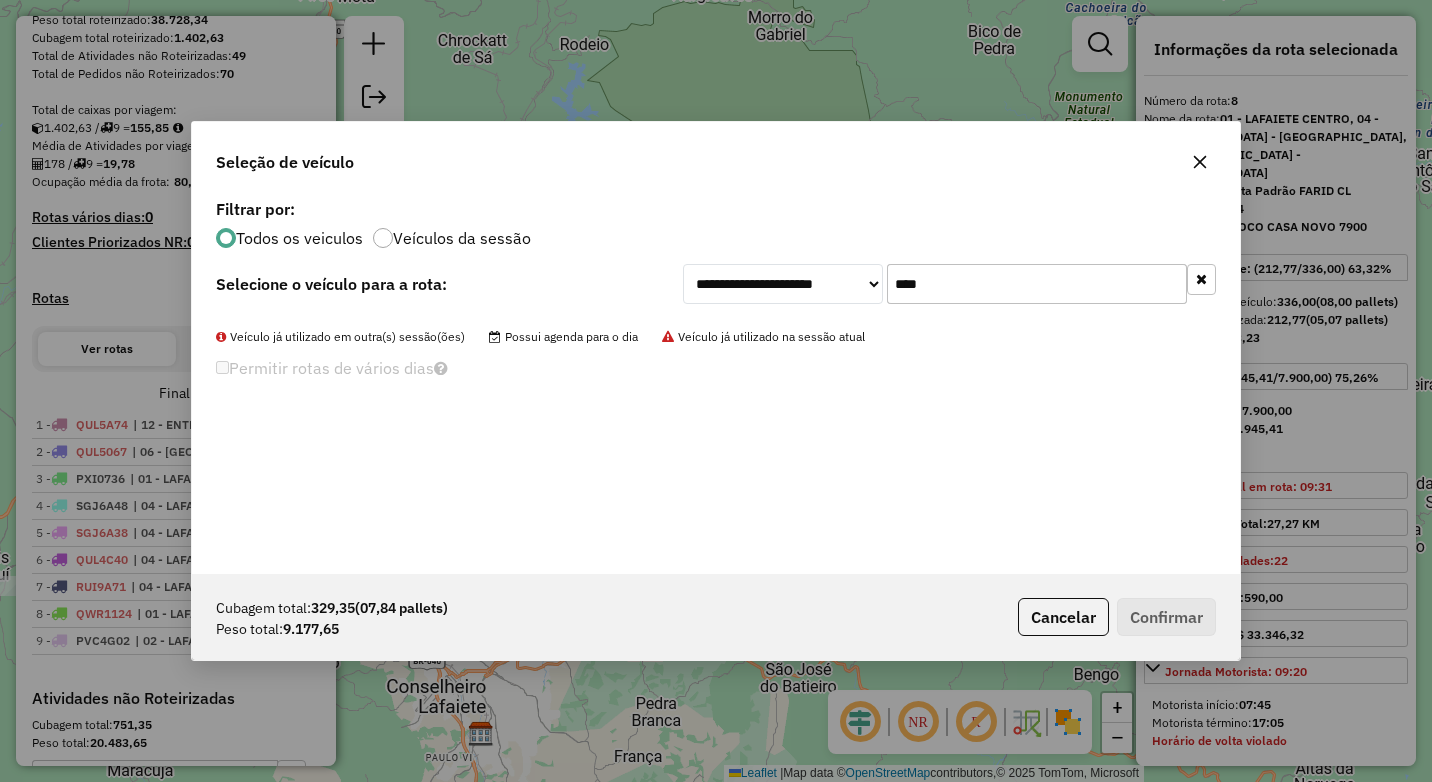 drag, startPoint x: 949, startPoint y: 282, endPoint x: 805, endPoint y: 280, distance: 144.01389 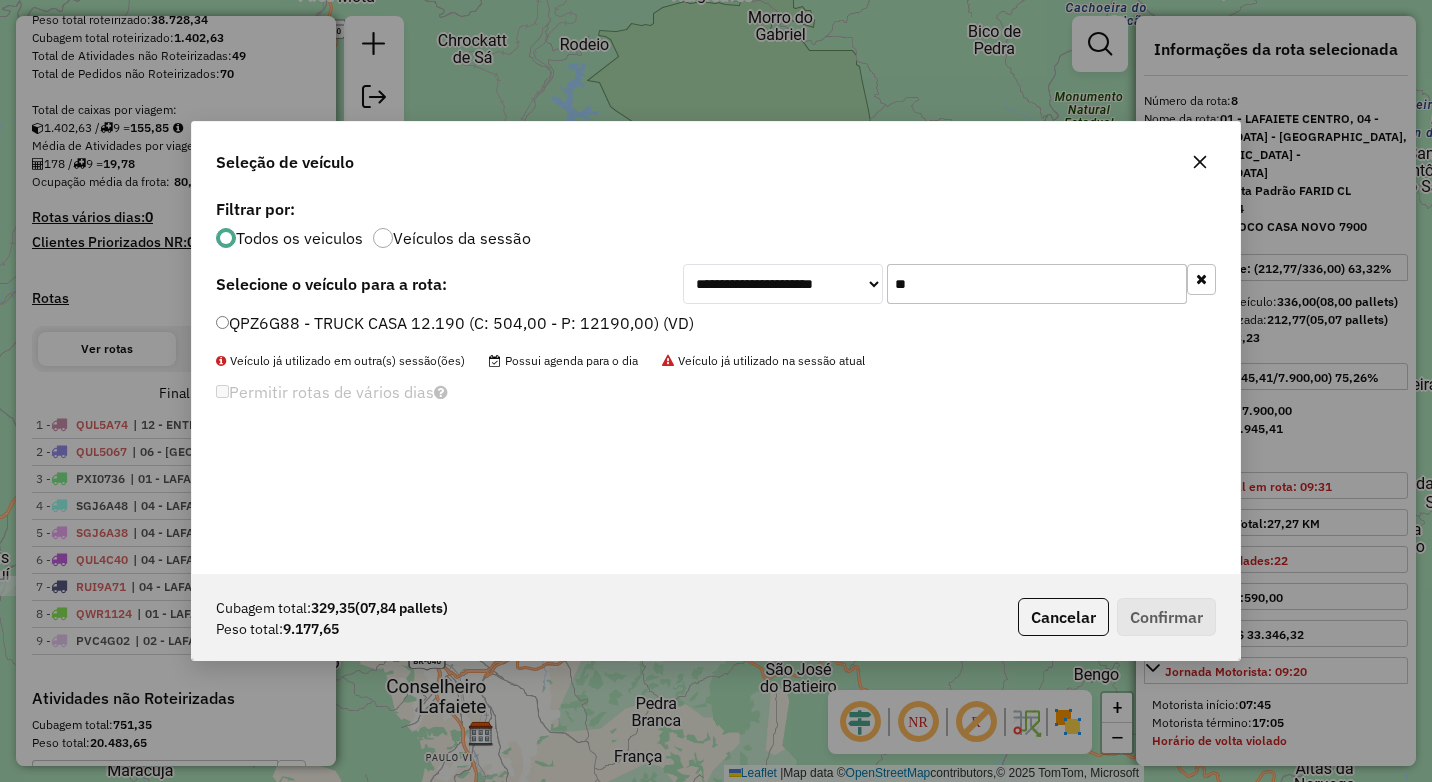 type on "**" 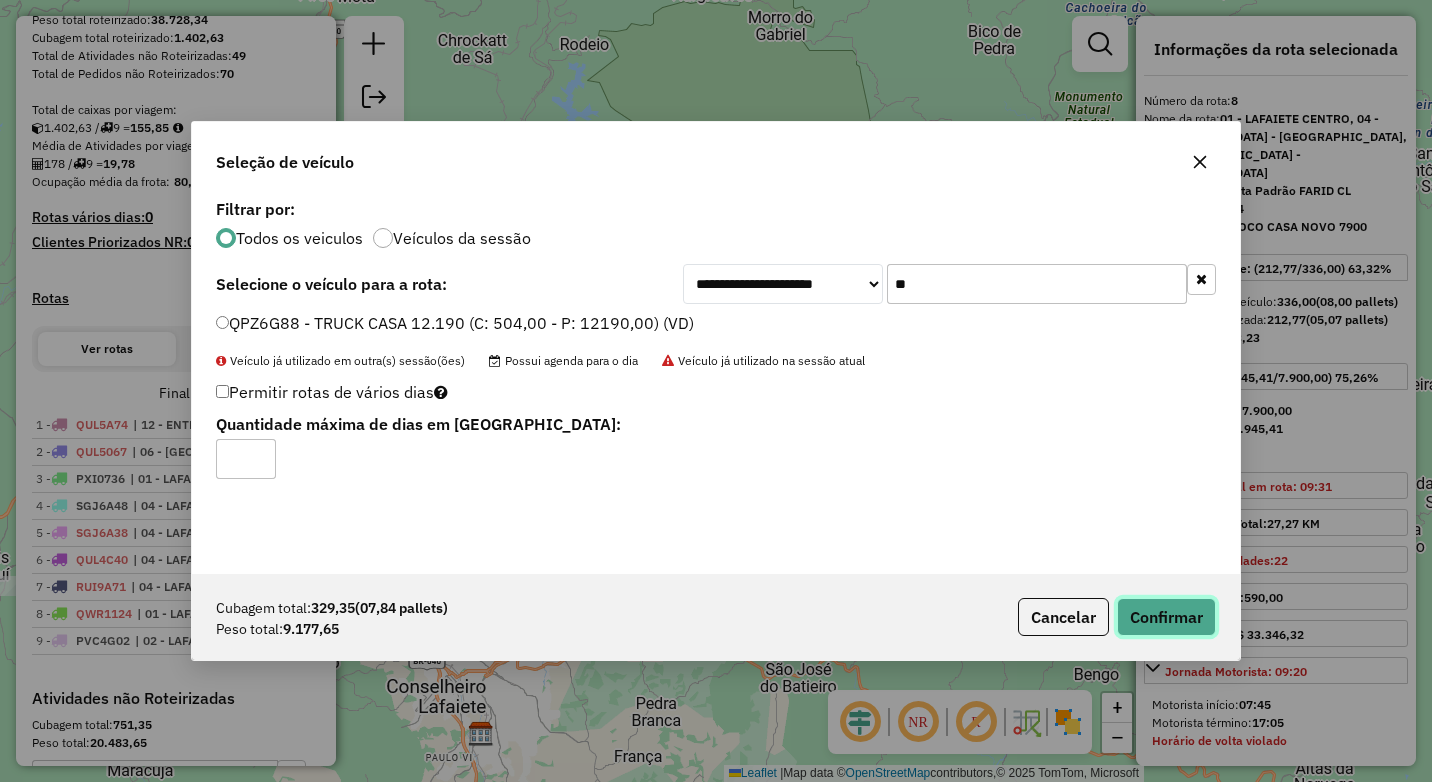 click on "Confirmar" 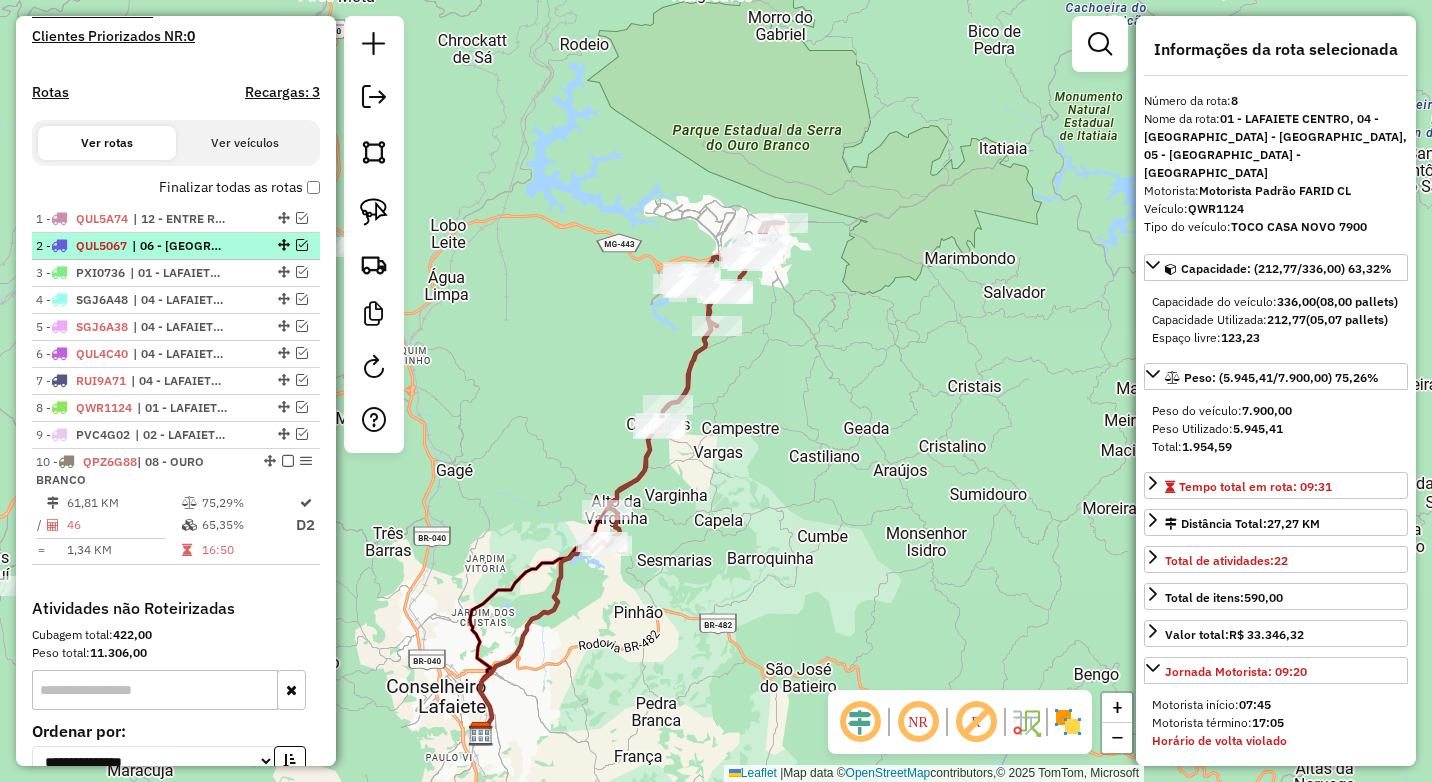 scroll, scrollTop: 553, scrollLeft: 0, axis: vertical 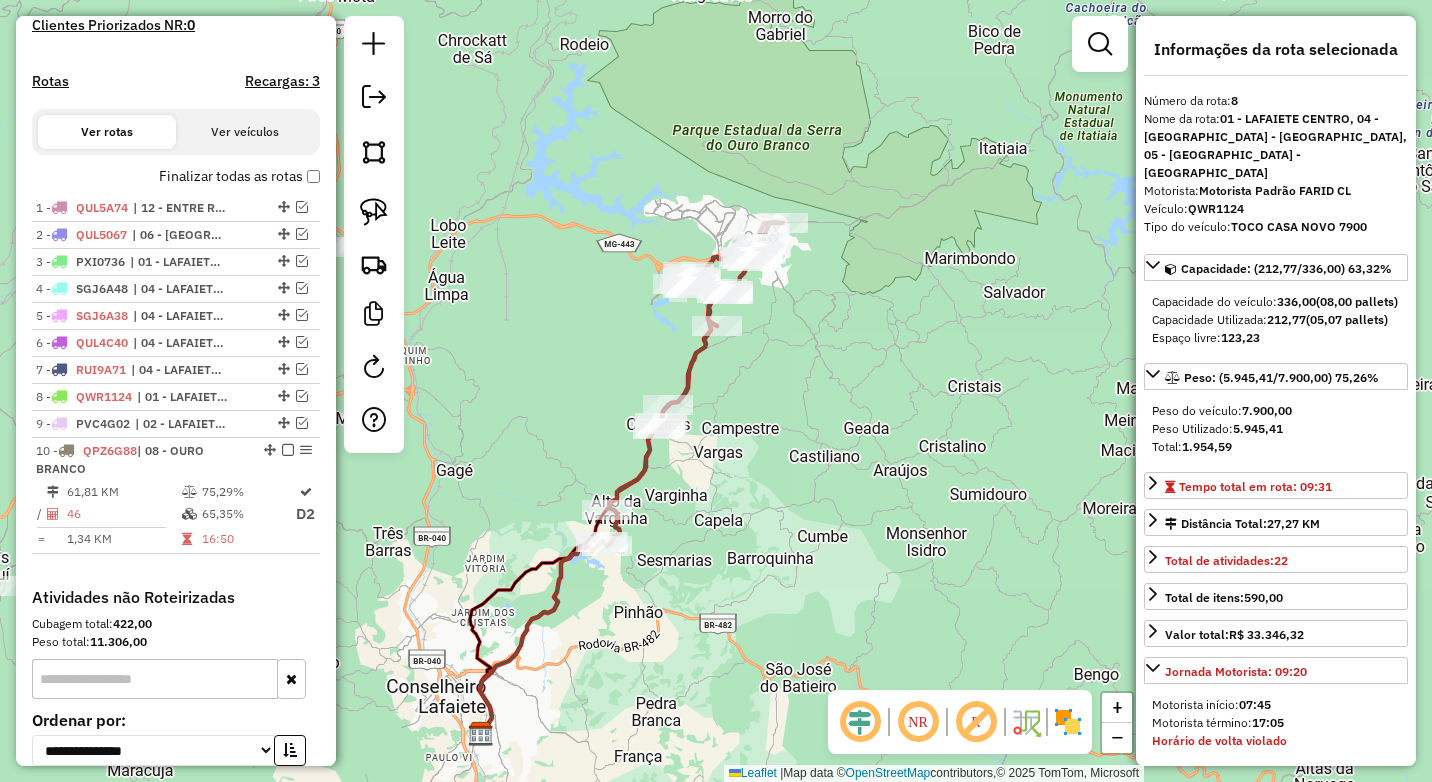 click on "Janela de atendimento Grade de atendimento Capacidade Transportadoras Veículos Cliente Pedidos  Rotas Selecione os dias de semana para filtrar as janelas de atendimento  Seg   Ter   Qua   Qui   Sex   Sáb   Dom  Informe o período da janela de atendimento: De: Até:  Filtrar exatamente a janela do cliente  Considerar janela de atendimento padrão  Selecione os dias de semana para filtrar as grades de atendimento  Seg   Ter   Qua   Qui   Sex   Sáb   Dom   Considerar clientes sem dia de atendimento cadastrado  Clientes fora do dia de atendimento selecionado Filtrar as atividades entre os valores definidos abaixo:  Peso mínimo:  ****  Peso máximo:  ****  Cubagem mínima:   Cubagem máxima:   De:   Até:  Filtrar as atividades entre o tempo de atendimento definido abaixo:  De:   Até:   Considerar capacidade total dos clientes não roteirizados Transportadora: Selecione um ou mais itens Tipo de veículo: Selecione um ou mais itens Veículo: Selecione um ou mais itens Motorista: Selecione um ou mais itens De:" 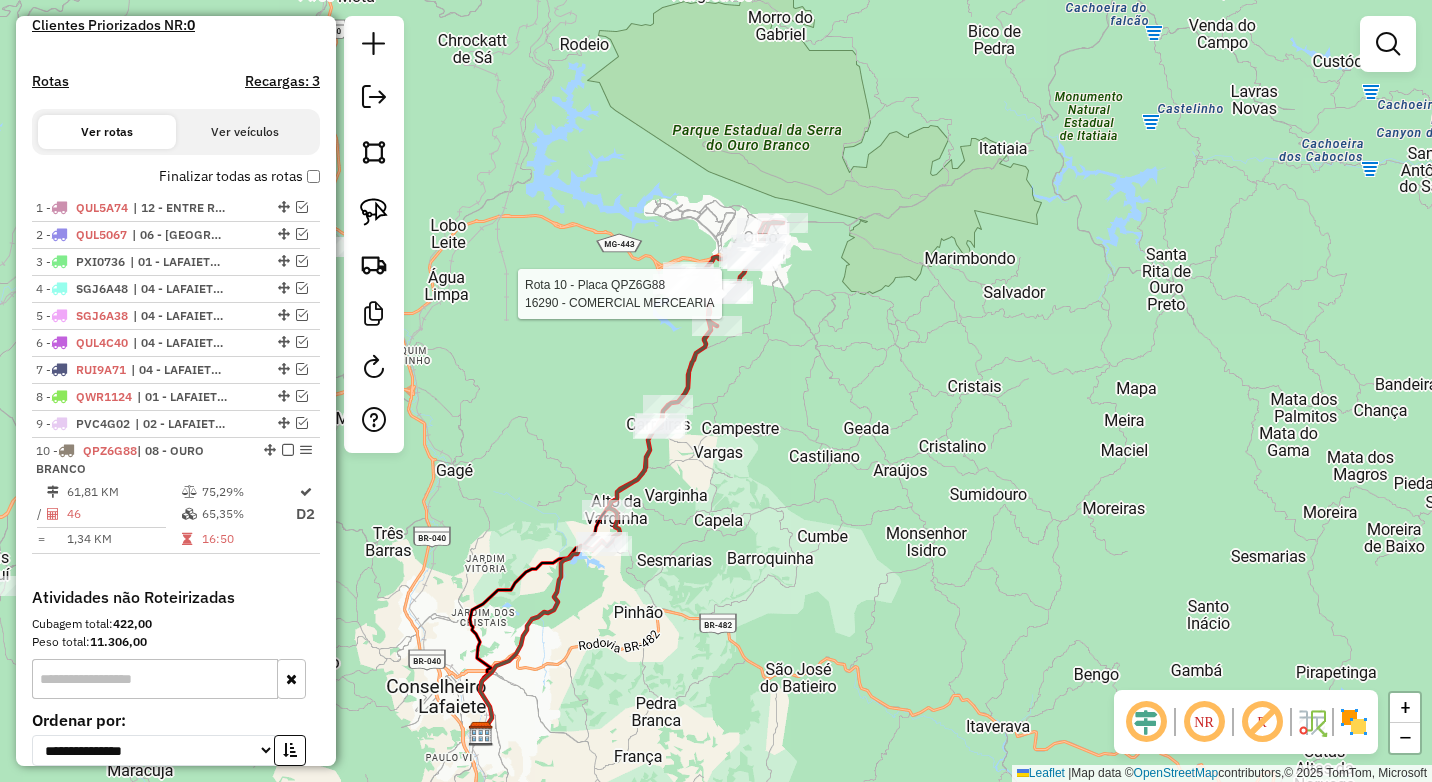 select on "*********" 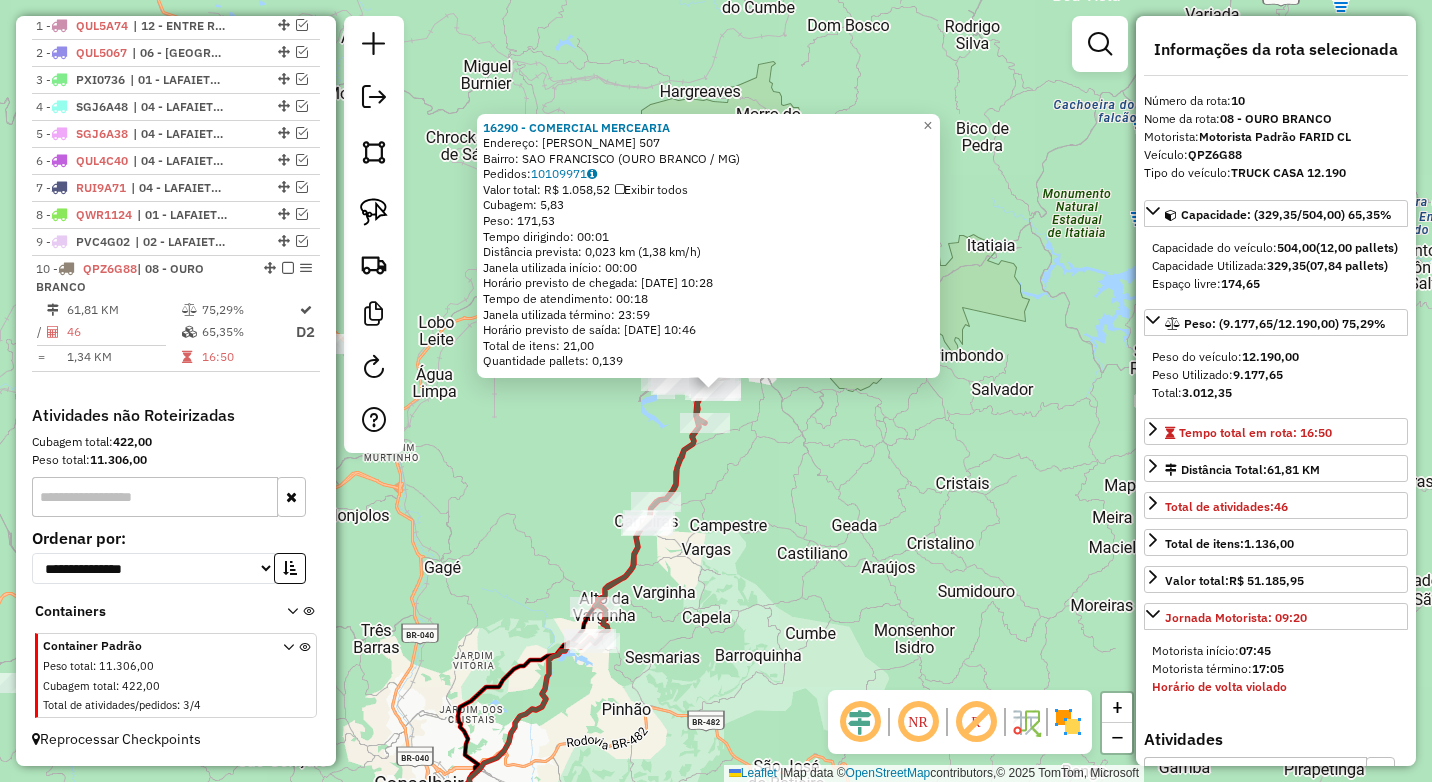 scroll, scrollTop: 753, scrollLeft: 0, axis: vertical 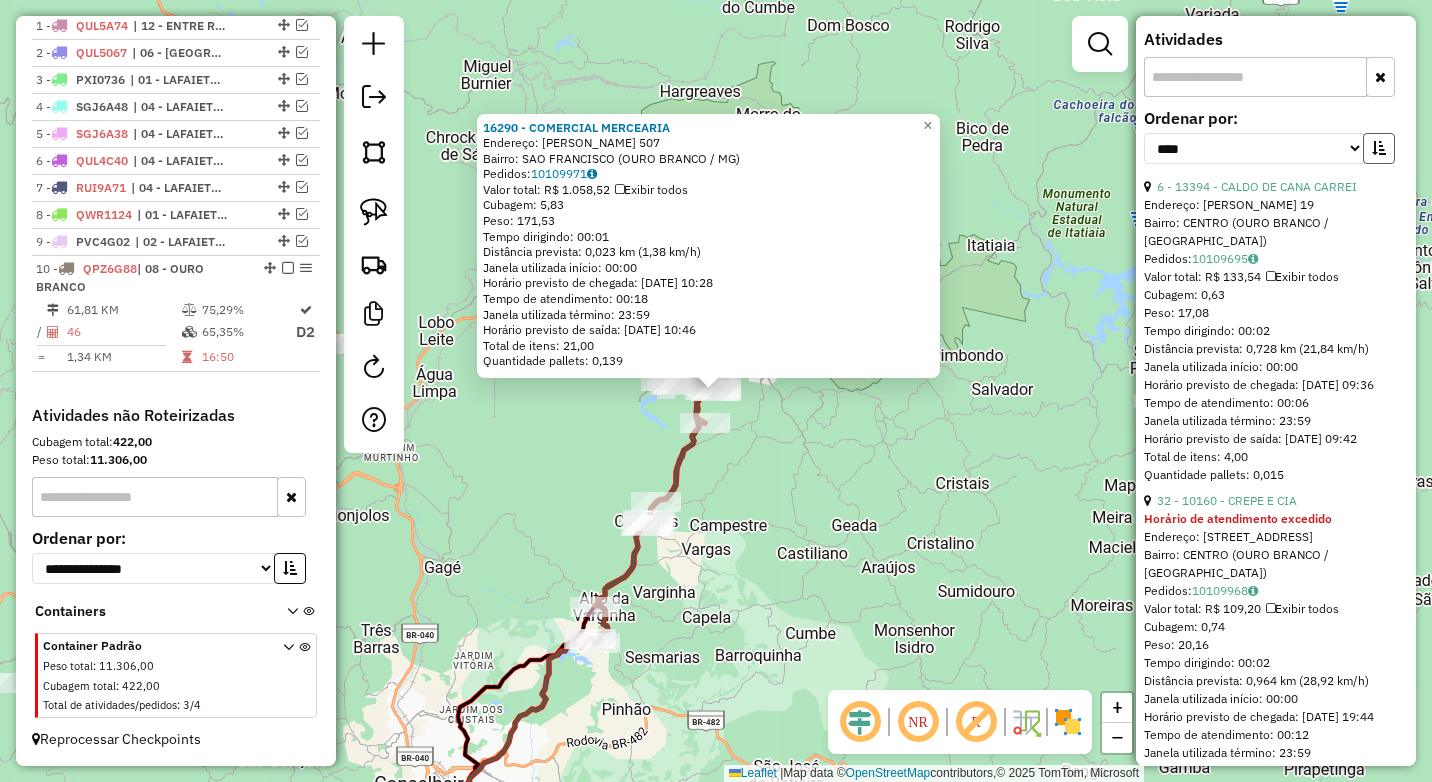click at bounding box center (1379, 148) 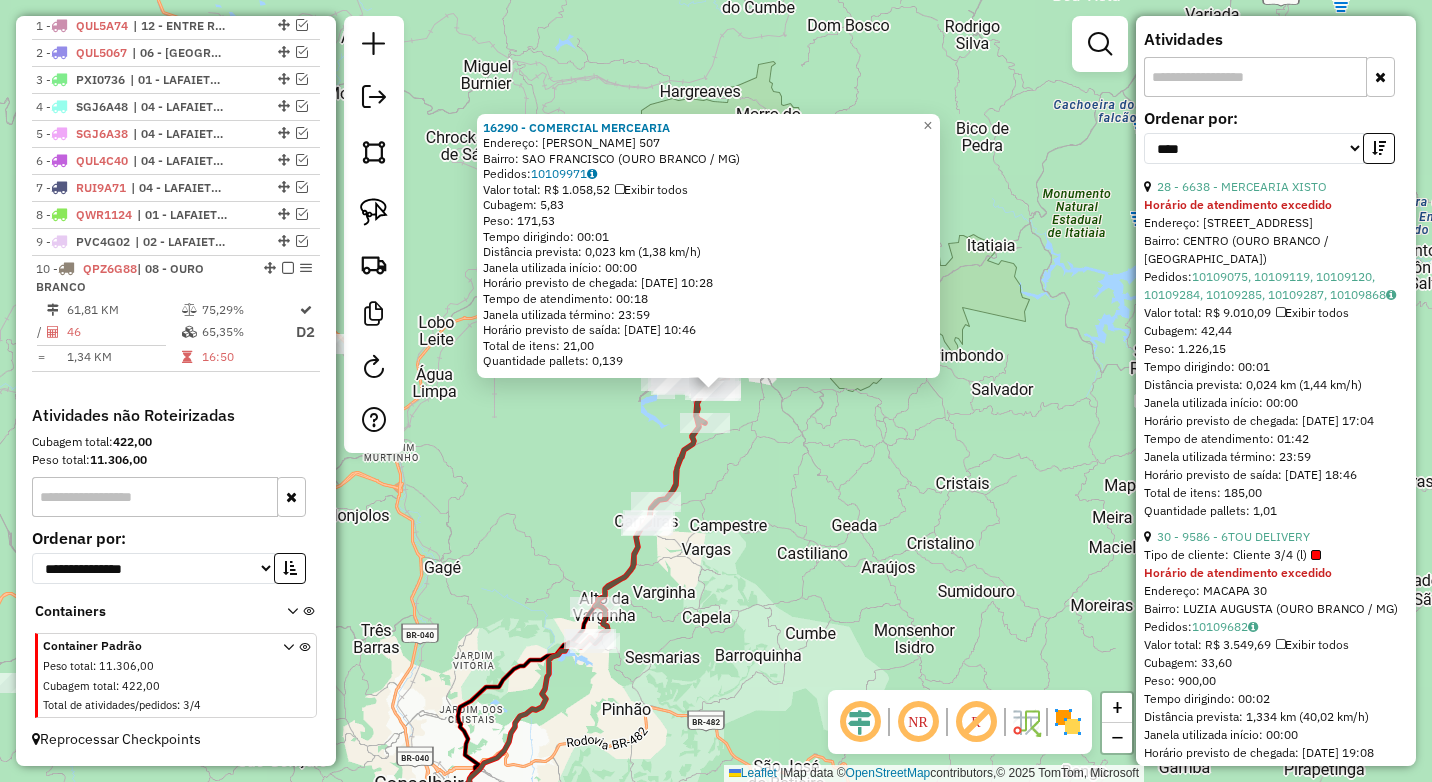 click on "16290 - COMERCIAL MERCEARIA  Endereço:  JOSE DA COSTA VIEIRA 507   Bairro: SAO FRANCISCO (OURO BRANCO / MG)   Pedidos:  10109971   Valor total: R$ 1.058,52   Exibir todos   Cubagem: 5,83  Peso: 171,53  Tempo dirigindo: 00:01   Distância prevista: 0,023 km (1,38 km/h)   Janela utilizada início: 00:00   Horário previsto de chegada: 11/07/2025 10:28   Tempo de atendimento: 00:18   Janela utilizada término: 23:59   Horário previsto de saída: 11/07/2025 10:46   Total de itens: 21,00   Quantidade pallets: 0,139  × Janela de atendimento Grade de atendimento Capacidade Transportadoras Veículos Cliente Pedidos  Rotas Selecione os dias de semana para filtrar as janelas de atendimento  Seg   Ter   Qua   Qui   Sex   Sáb   Dom  Informe o período da janela de atendimento: De: Até:  Filtrar exatamente a janela do cliente  Considerar janela de atendimento padrão  Selecione os dias de semana para filtrar as grades de atendimento  Seg   Ter   Qua   Qui   Sex   Sáb   Dom   Peso mínimo:  ****  Peso máximo:  ****" 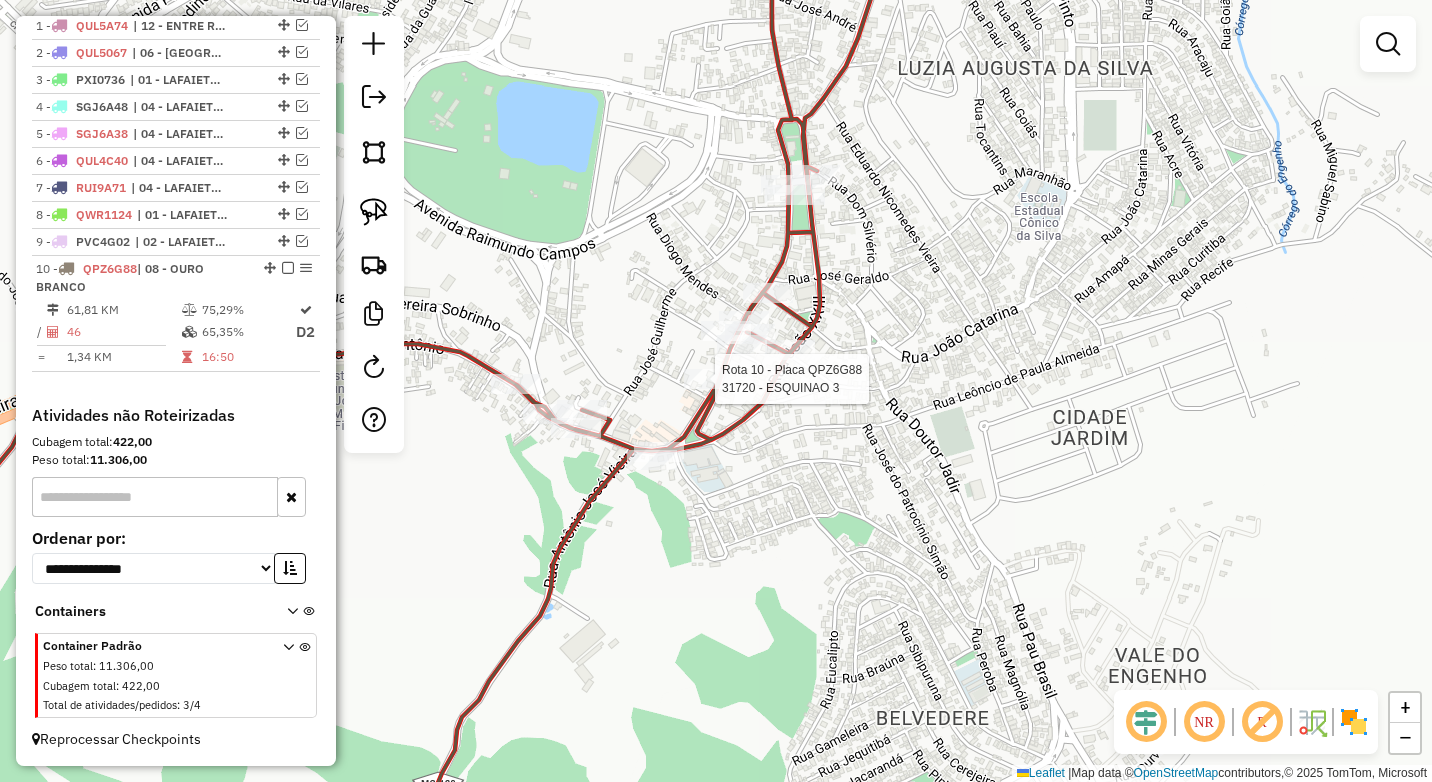 select on "*********" 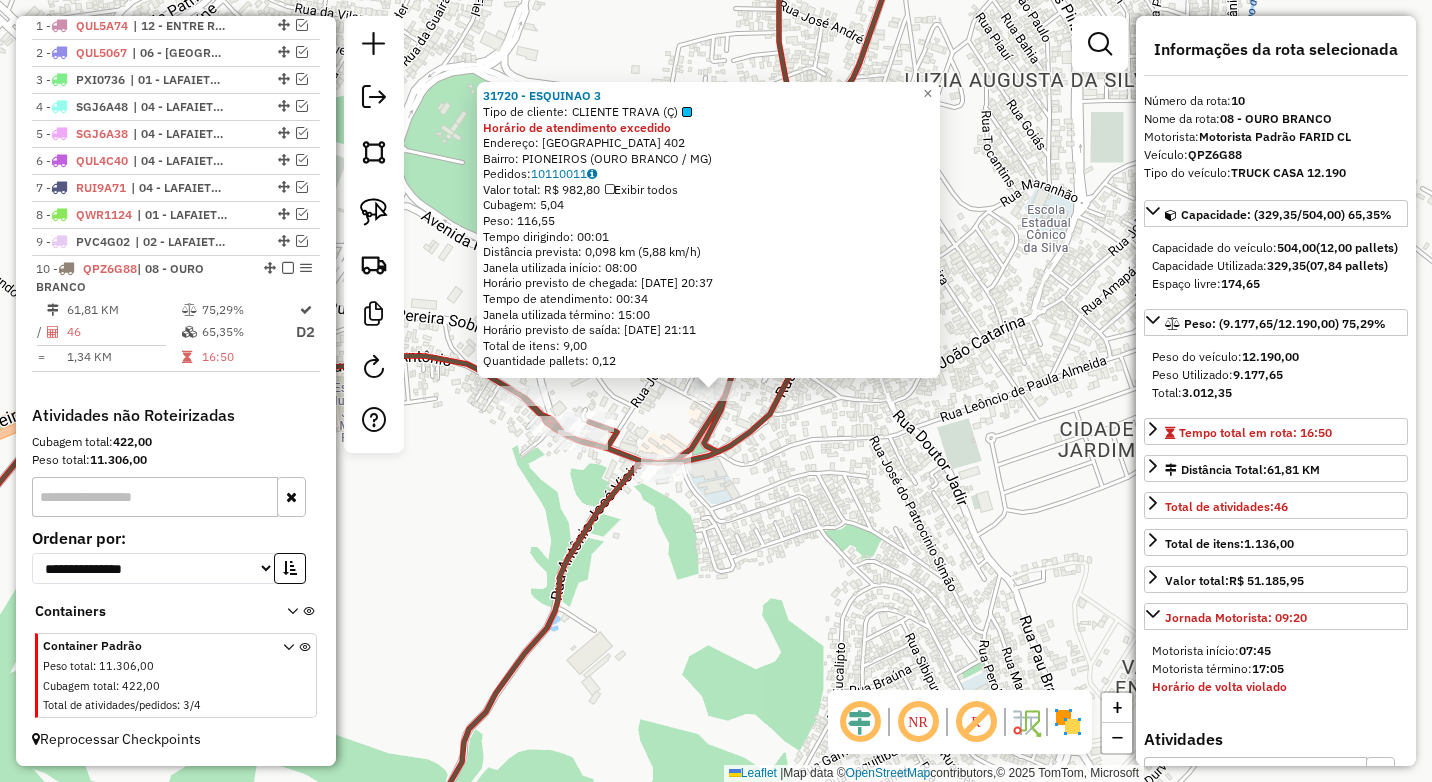 click on "31720 - ESQUINAO 3  Tipo de cliente:   CLIENTE TRAVA (Ç)  Horário de atendimento excedido  Endereço:  SANTO ANTONIO 402   Bairro: PIONEIROS (OURO BRANCO / MG)   Pedidos:  10110011   Valor total: R$ 982,80   Exibir todos   Cubagem: 5,04  Peso: 116,55  Tempo dirigindo: 00:01   Distância prevista: 0,098 km (5,88 km/h)   Janela utilizada início: 08:00   Horário previsto de chegada: 11/07/2025 20:37   Tempo de atendimento: 00:34   Janela utilizada término: 15:00   Horário previsto de saída: 11/07/2025 21:11   Total de itens: 9,00   Quantidade pallets: 0,12  × Janela de atendimento Grade de atendimento Capacidade Transportadoras Veículos Cliente Pedidos  Rotas Selecione os dias de semana para filtrar as janelas de atendimento  Seg   Ter   Qua   Qui   Sex   Sáb   Dom  Informe o período da janela de atendimento: De: Até:  Filtrar exatamente a janela do cliente  Considerar janela de atendimento padrão  Selecione os dias de semana para filtrar as grades de atendimento  Seg   Ter   Qua   Qui   Sex   Sáb" 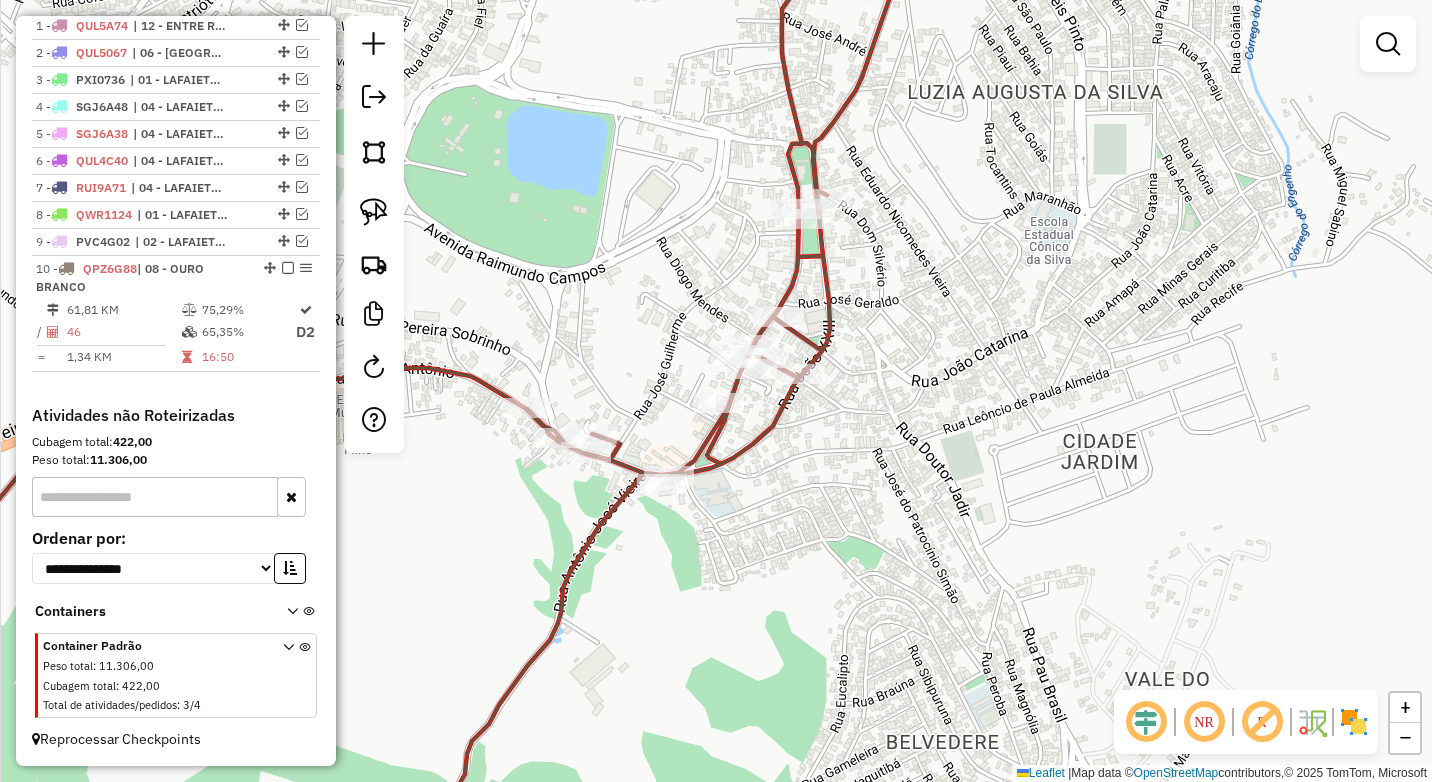 drag, startPoint x: 811, startPoint y: 437, endPoint x: 814, endPoint y: 474, distance: 37.12142 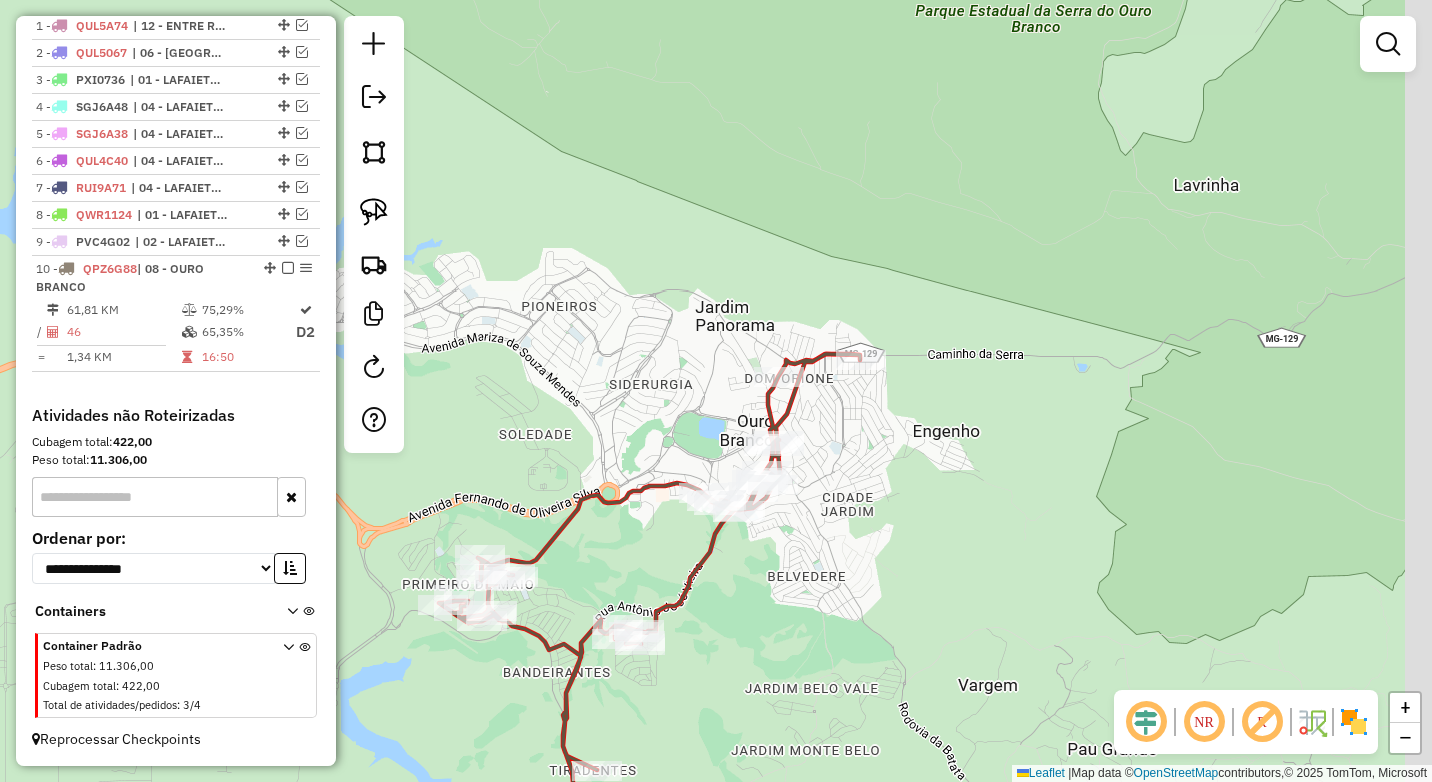 drag, startPoint x: 834, startPoint y: 573, endPoint x: 767, endPoint y: 550, distance: 70.837845 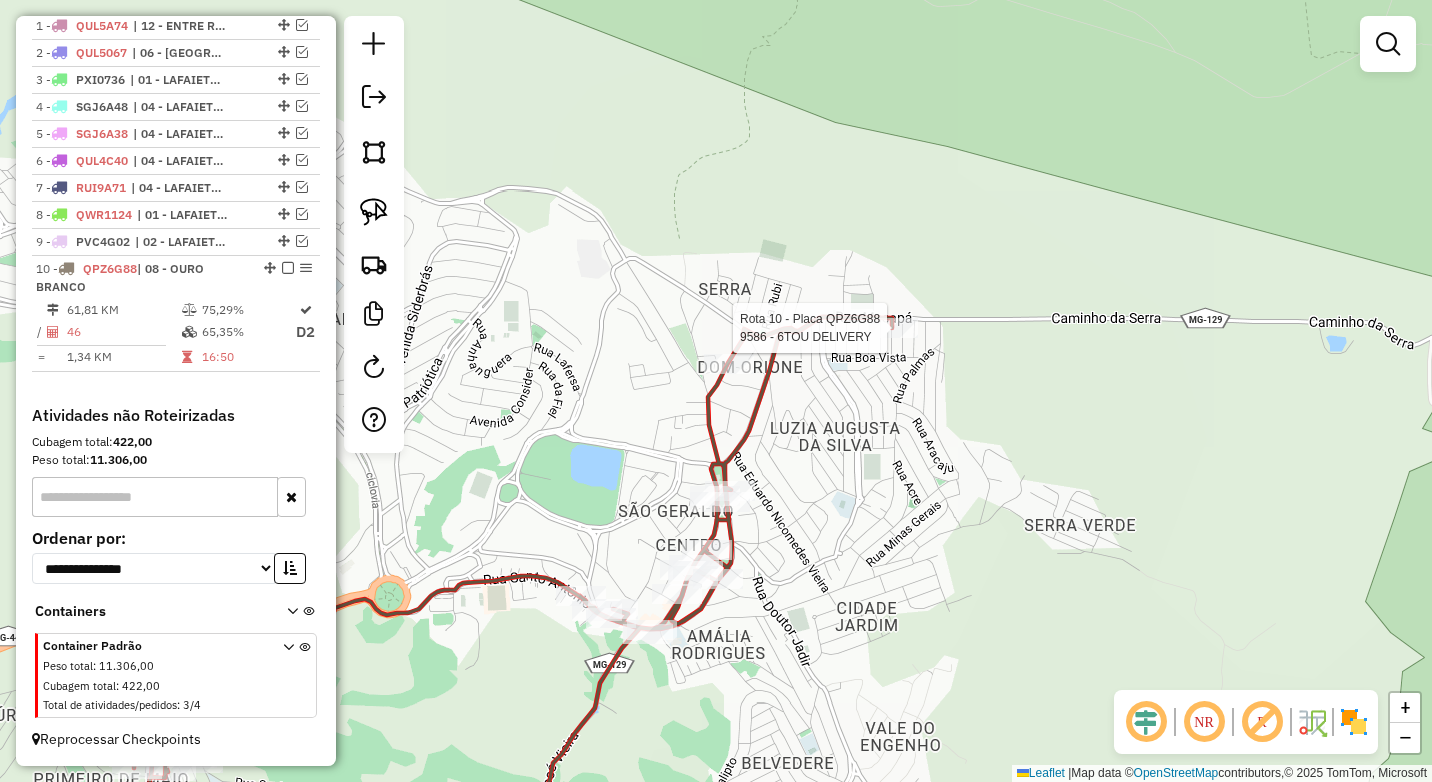 select on "*********" 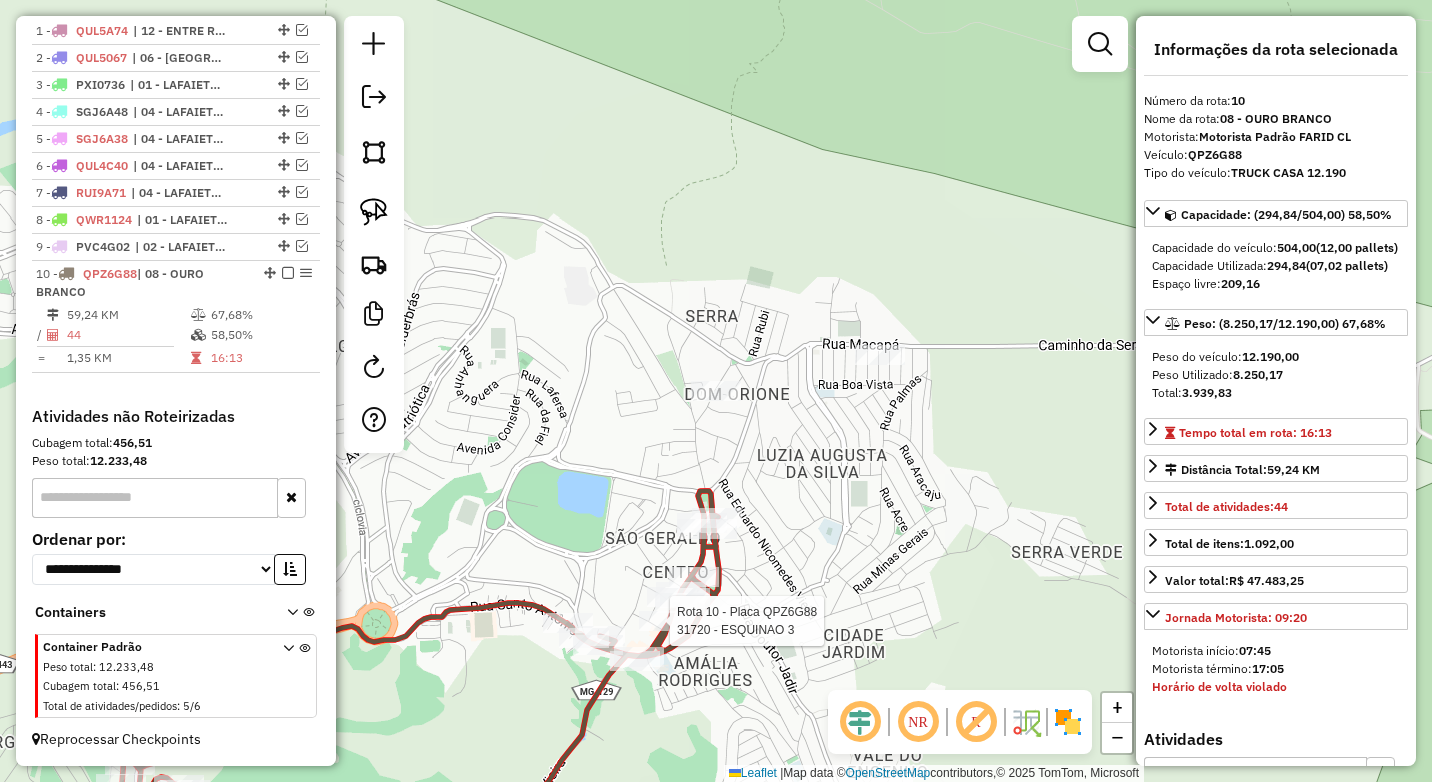 scroll, scrollTop: 748, scrollLeft: 0, axis: vertical 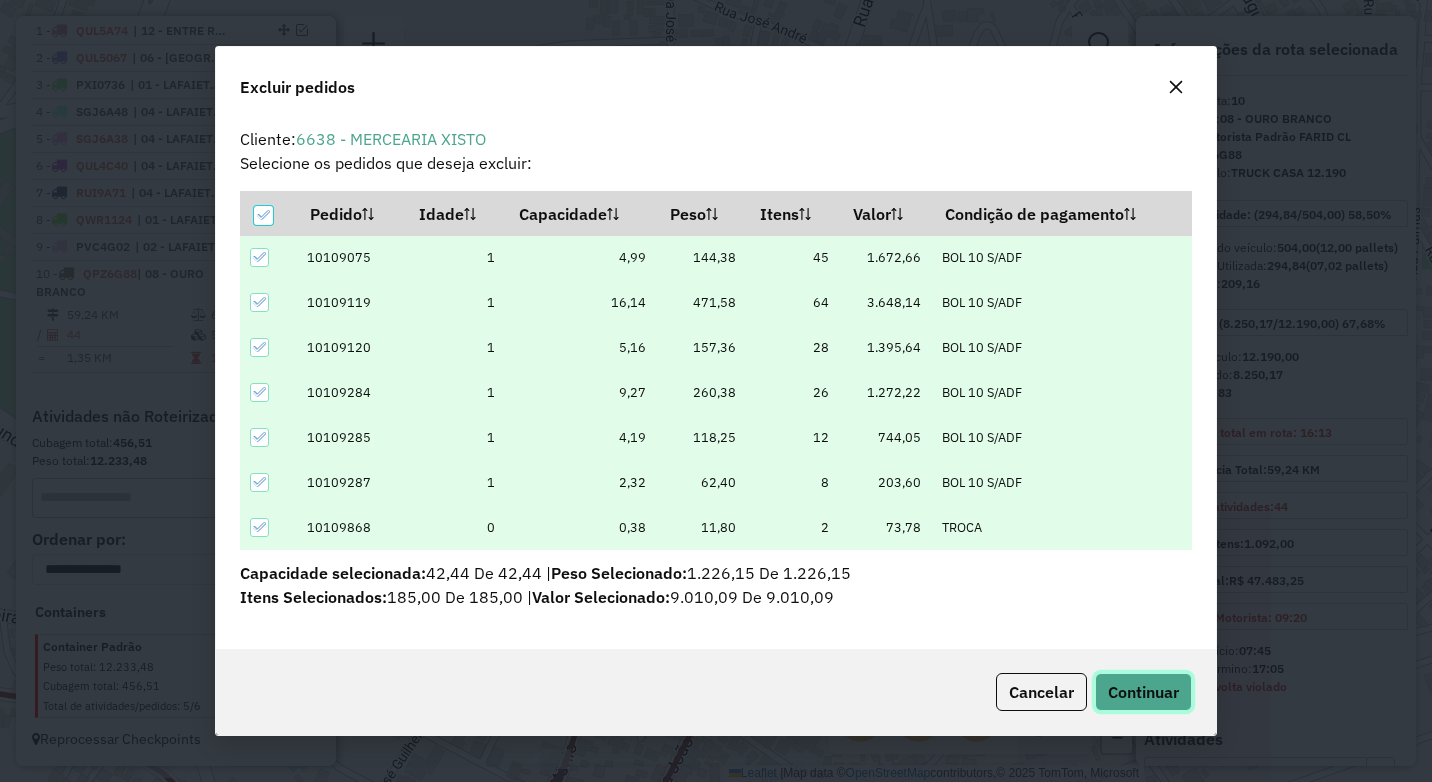 click on "Continuar" 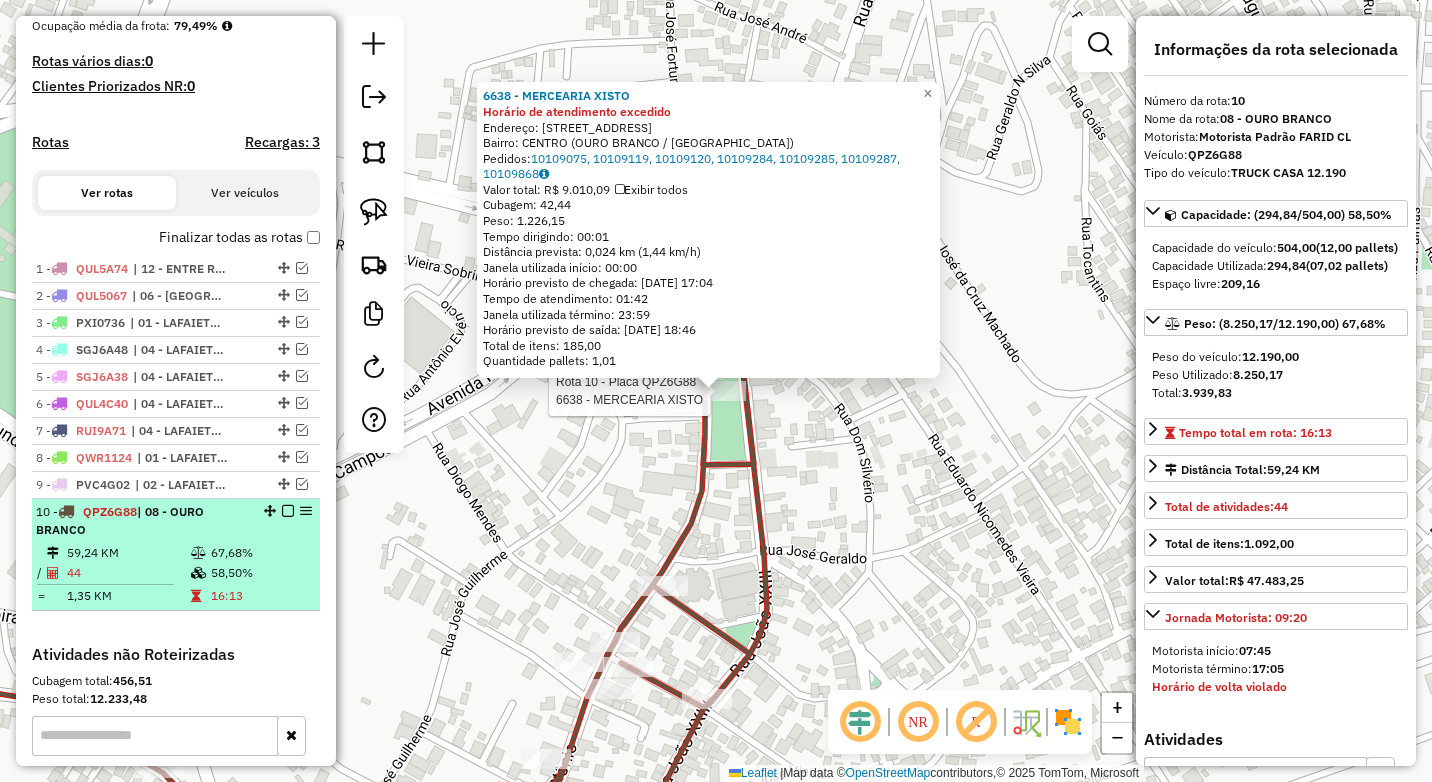 scroll, scrollTop: 548, scrollLeft: 0, axis: vertical 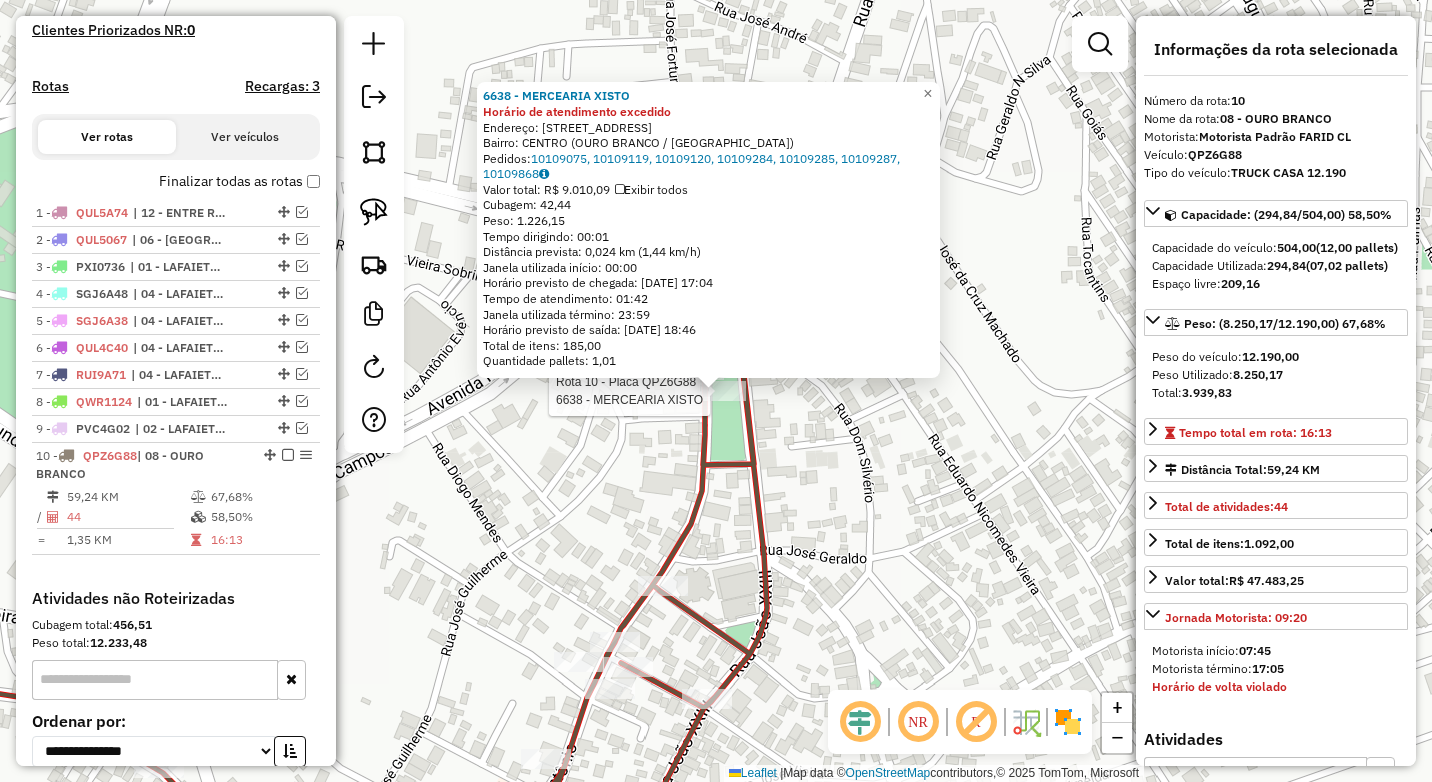 click on "Rota 10 - Placa QPZ6G88  6638 - MERCEARIA XISTO 6638 - MERCEARIA XISTO Horário de atendimento excedido  Endereço:  SANTA CRUZ 204   Bairro: CENTRO (OURO BRANCO / MG)   Pedidos:  10109075, 10109119, 10109120, 10109284, 10109285, 10109287, 10109868   Valor total: R$ 9.010,09   Exibir todos   Cubagem: 42,44  Peso: 1.226,15  Tempo dirigindo: 00:01   Distância prevista: 0,024 km (1,44 km/h)   Janela utilizada início: 00:00   Horário previsto de chegada: 11/07/2025 17:04   Tempo de atendimento: 01:42   Janela utilizada término: 23:59   Horário previsto de saída: 11/07/2025 18:46   Total de itens: 185,00   Quantidade pallets: 1,01  × Janela de atendimento Grade de atendimento Capacidade Transportadoras Veículos Cliente Pedidos  Rotas Selecione os dias de semana para filtrar as janelas de atendimento  Seg   Ter   Qua   Qui   Sex   Sáb   Dom  Informe o período da janela de atendimento: De: Até:  Filtrar exatamente a janela do cliente  Considerar janela de atendimento padrão   Seg   Ter   Qua   Qui   Sex" 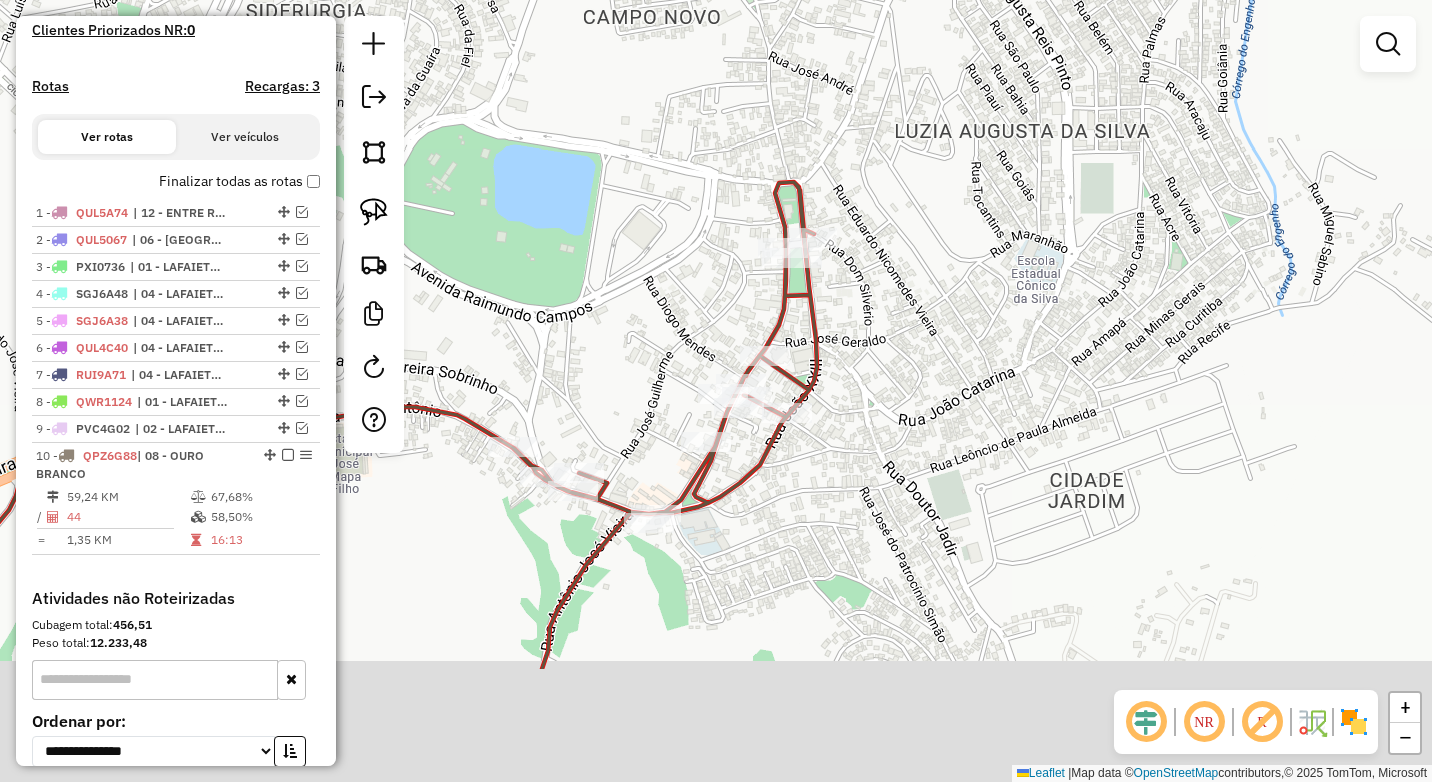 drag, startPoint x: 858, startPoint y: 559, endPoint x: 771, endPoint y: 398, distance: 183.00273 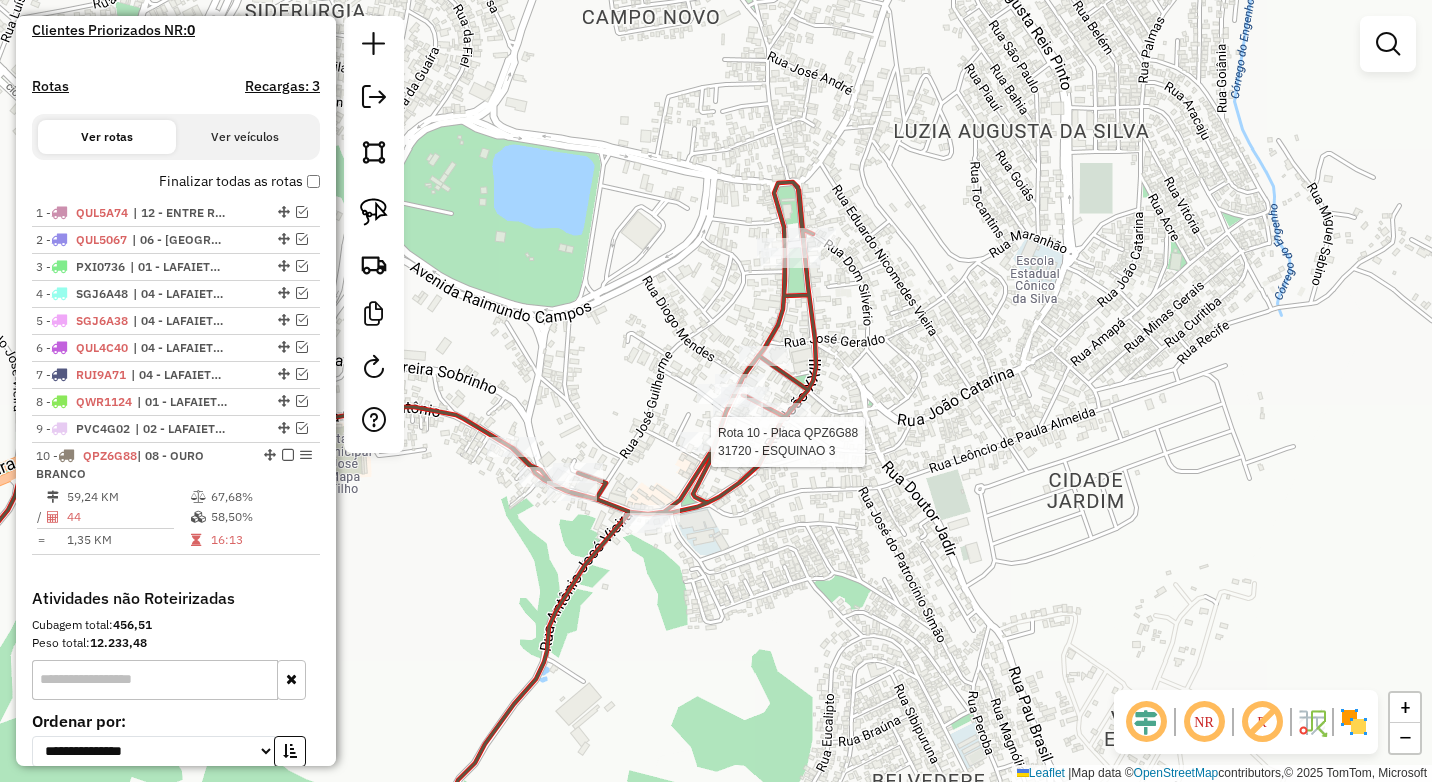 select on "*********" 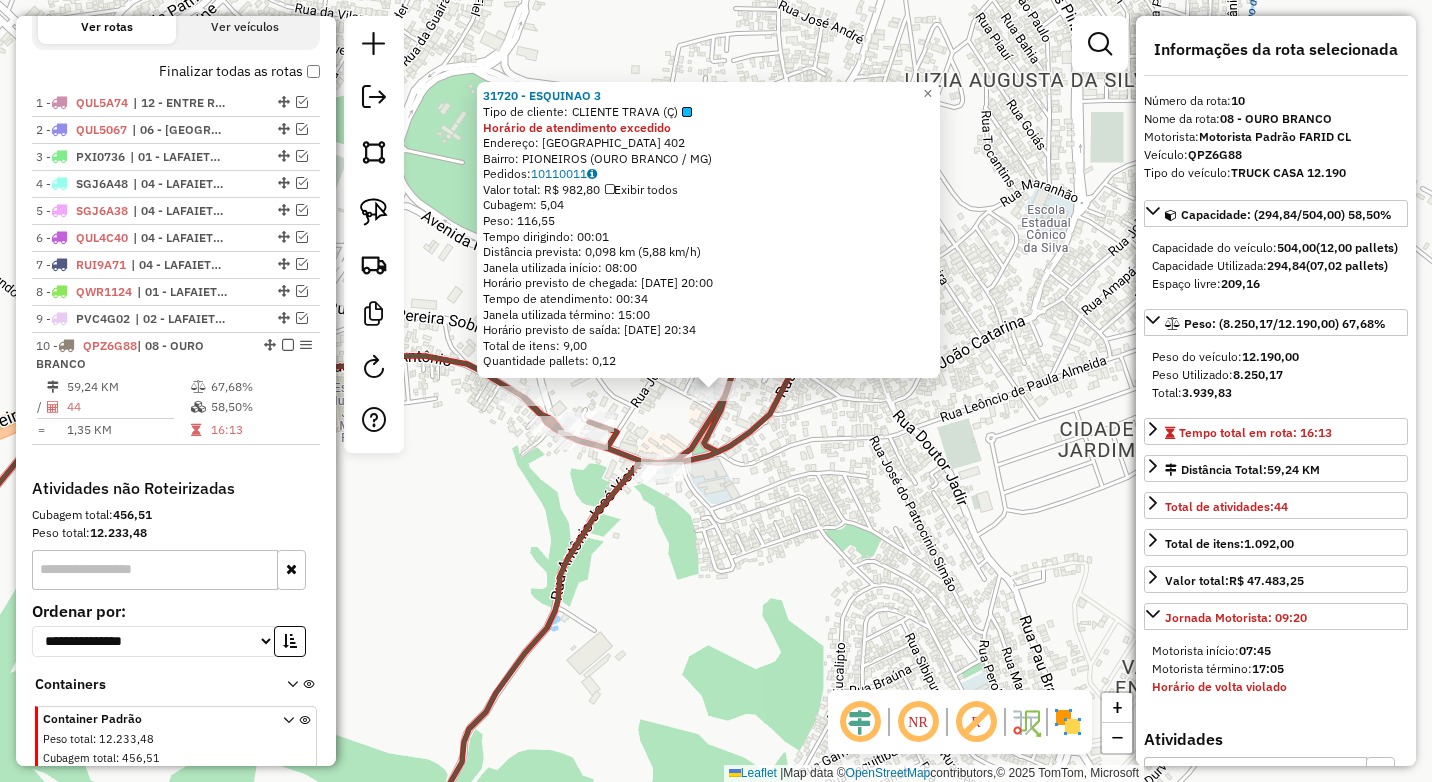 scroll, scrollTop: 748, scrollLeft: 0, axis: vertical 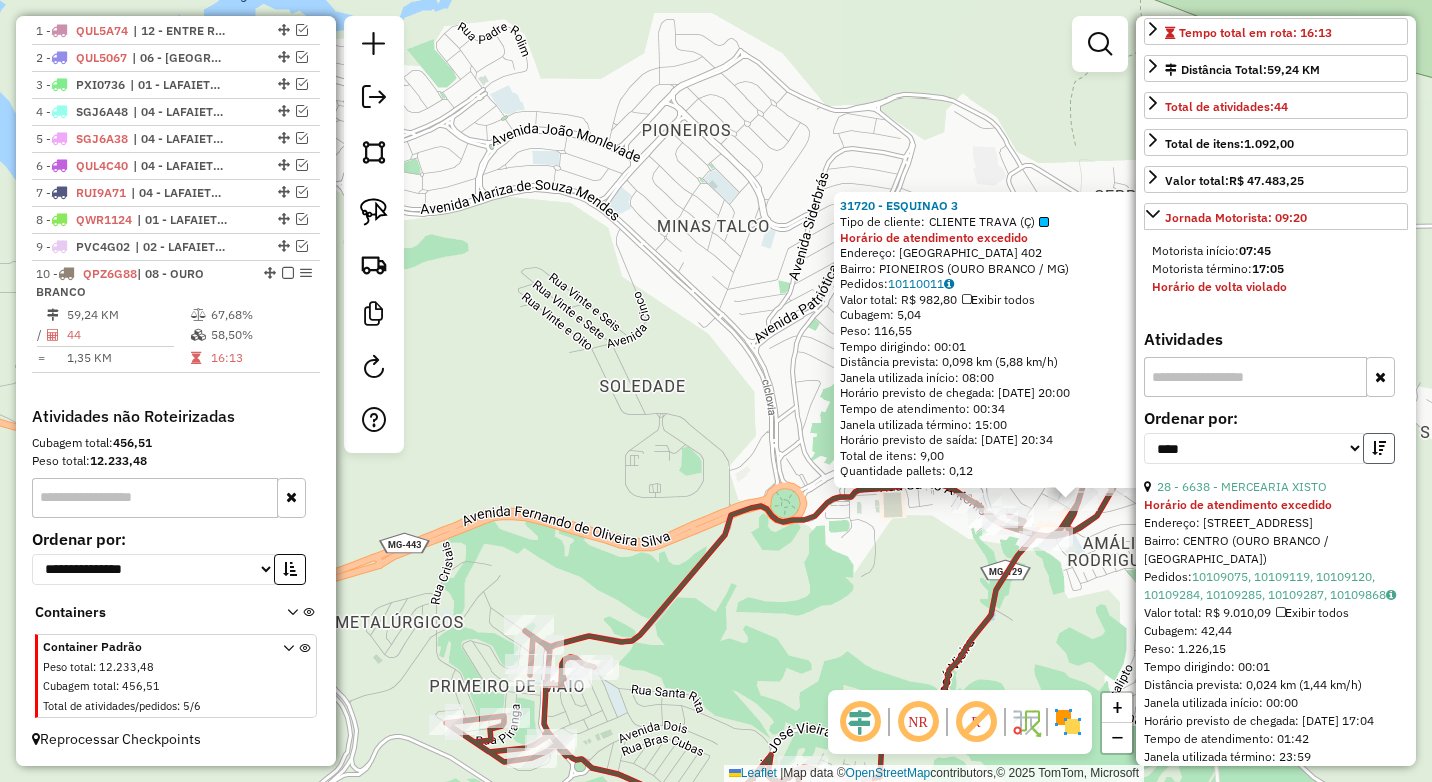 click at bounding box center (1379, 448) 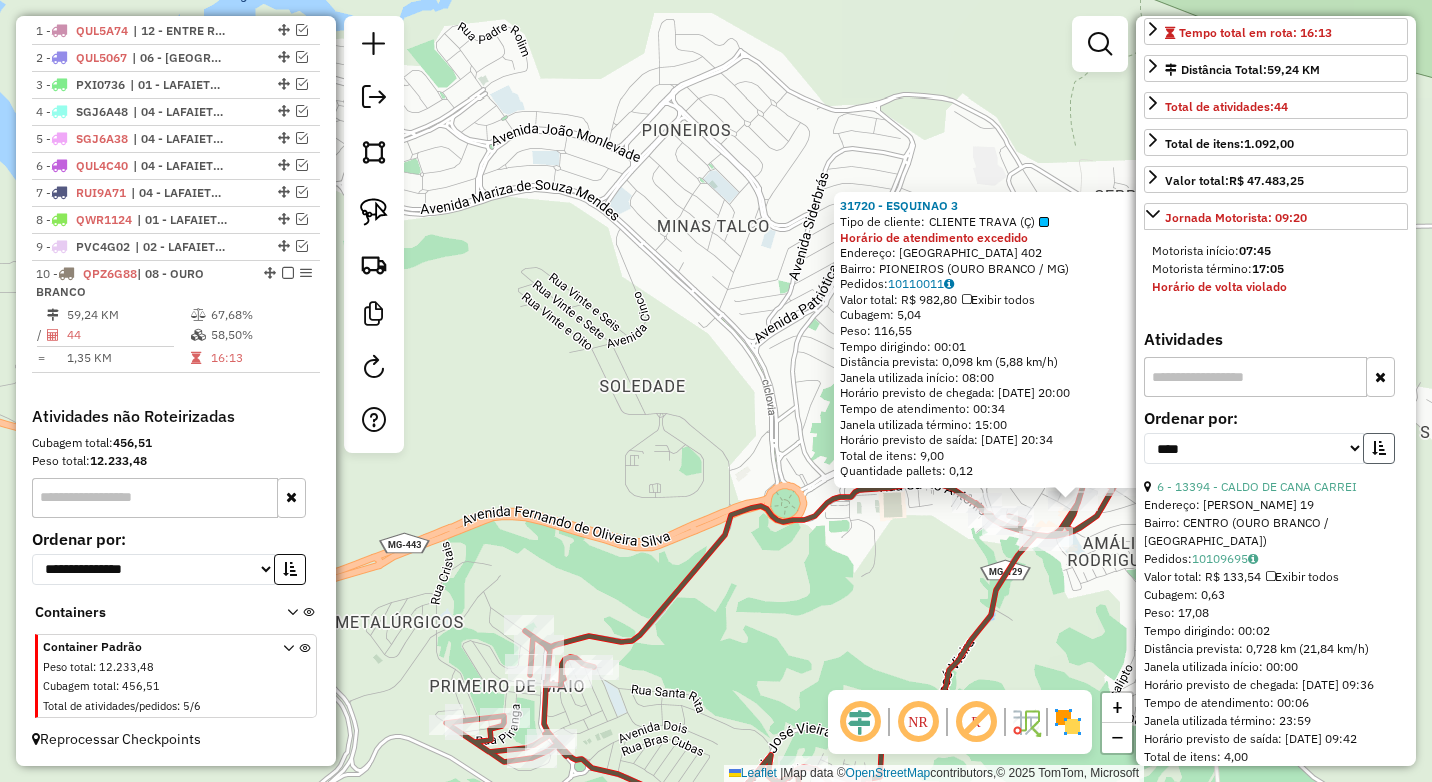 click at bounding box center (1379, 448) 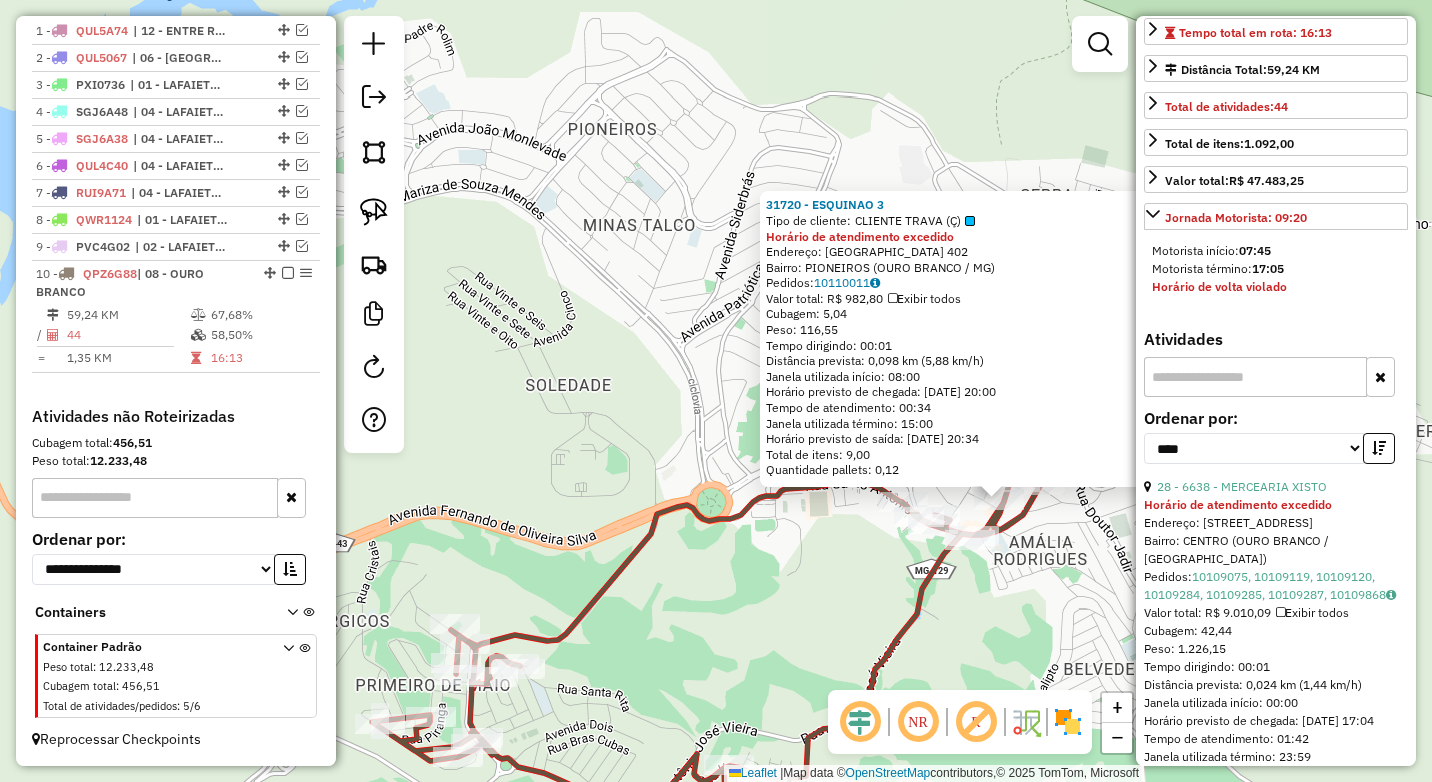 drag, startPoint x: 830, startPoint y: 610, endPoint x: 676, endPoint y: 551, distance: 164.91513 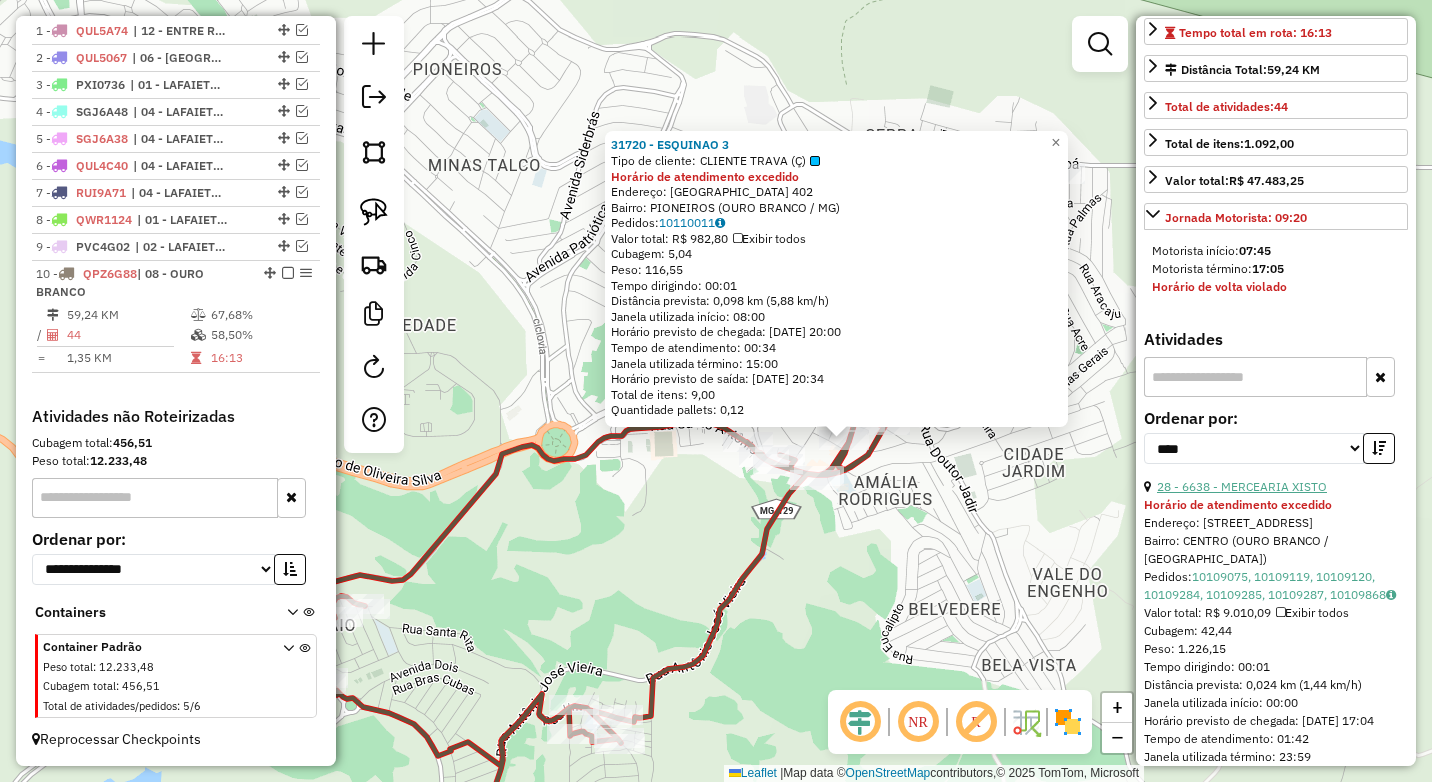 click on "28 - 6638 - MERCEARIA XISTO" at bounding box center [1242, 486] 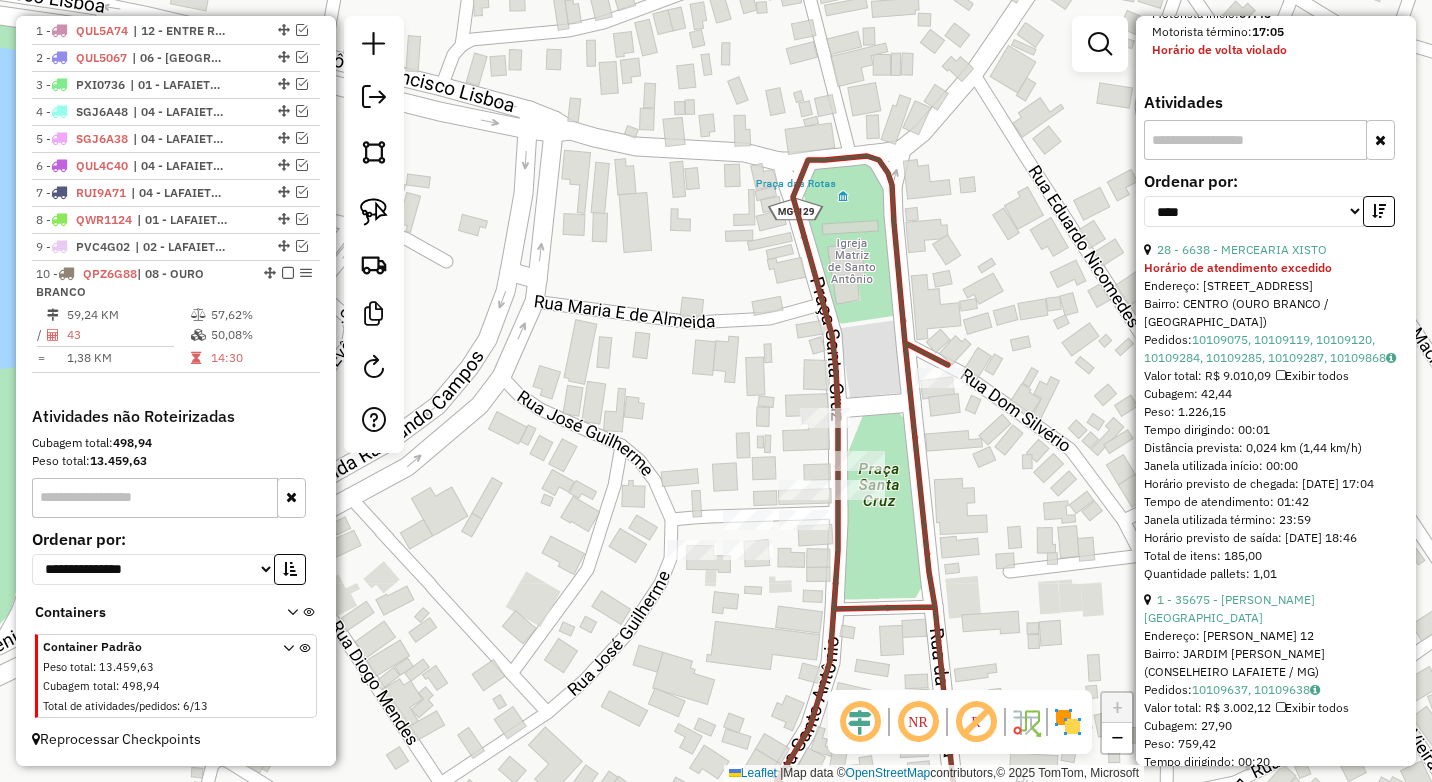 scroll, scrollTop: 700, scrollLeft: 0, axis: vertical 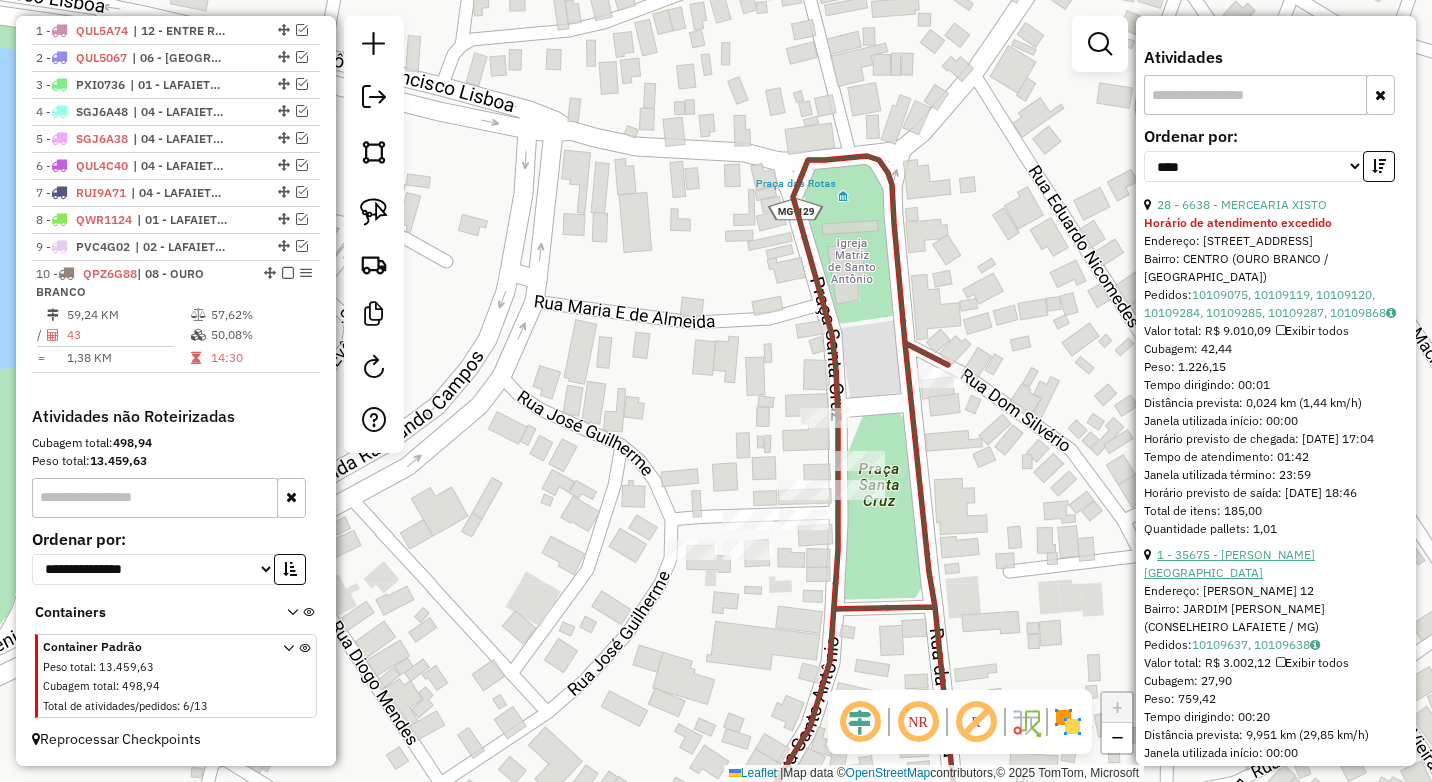 click on "1 - 35675 - BAR SAO JOSE" at bounding box center (1229, 563) 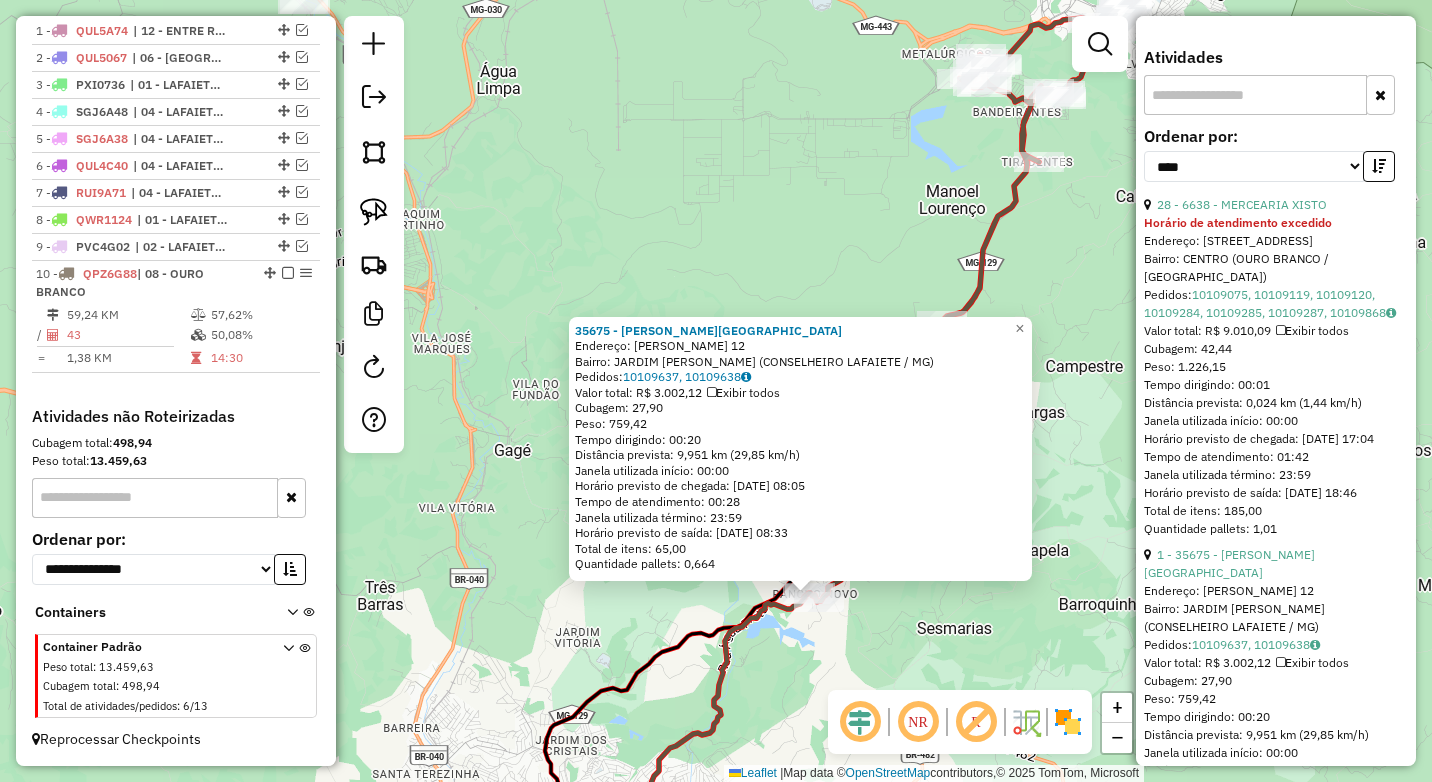 click on "35675 - BAR SAO JOSE  Endereço:  JOSE FELIPE 12   Bairro: JARDIM JUCELINO KUBI (CONSELHEIRO LAFAIETE / MG)   Pedidos:  10109637, 10109638   Valor total: R$ 3.002,12   Exibir todos   Cubagem: 27,90  Peso: 759,42  Tempo dirigindo: 00:20   Distância prevista: 9,951 km (29,85 km/h)   Janela utilizada início: 00:00   Horário previsto de chegada: 11/07/2025 08:05   Tempo de atendimento: 00:28   Janela utilizada término: 23:59   Horário previsto de saída: 11/07/2025 08:33   Total de itens: 65,00   Quantidade pallets: 0,664  × Janela de atendimento Grade de atendimento Capacidade Transportadoras Veículos Cliente Pedidos  Rotas Selecione os dias de semana para filtrar as janelas de atendimento  Seg   Ter   Qua   Qui   Sex   Sáb   Dom  Informe o período da janela de atendimento: De: Até:  Filtrar exatamente a janela do cliente  Considerar janela de atendimento padrão  Selecione os dias de semana para filtrar as grades de atendimento  Seg   Ter   Qua   Qui   Sex   Sáb   Dom   Peso mínimo:  **** ****  De:" 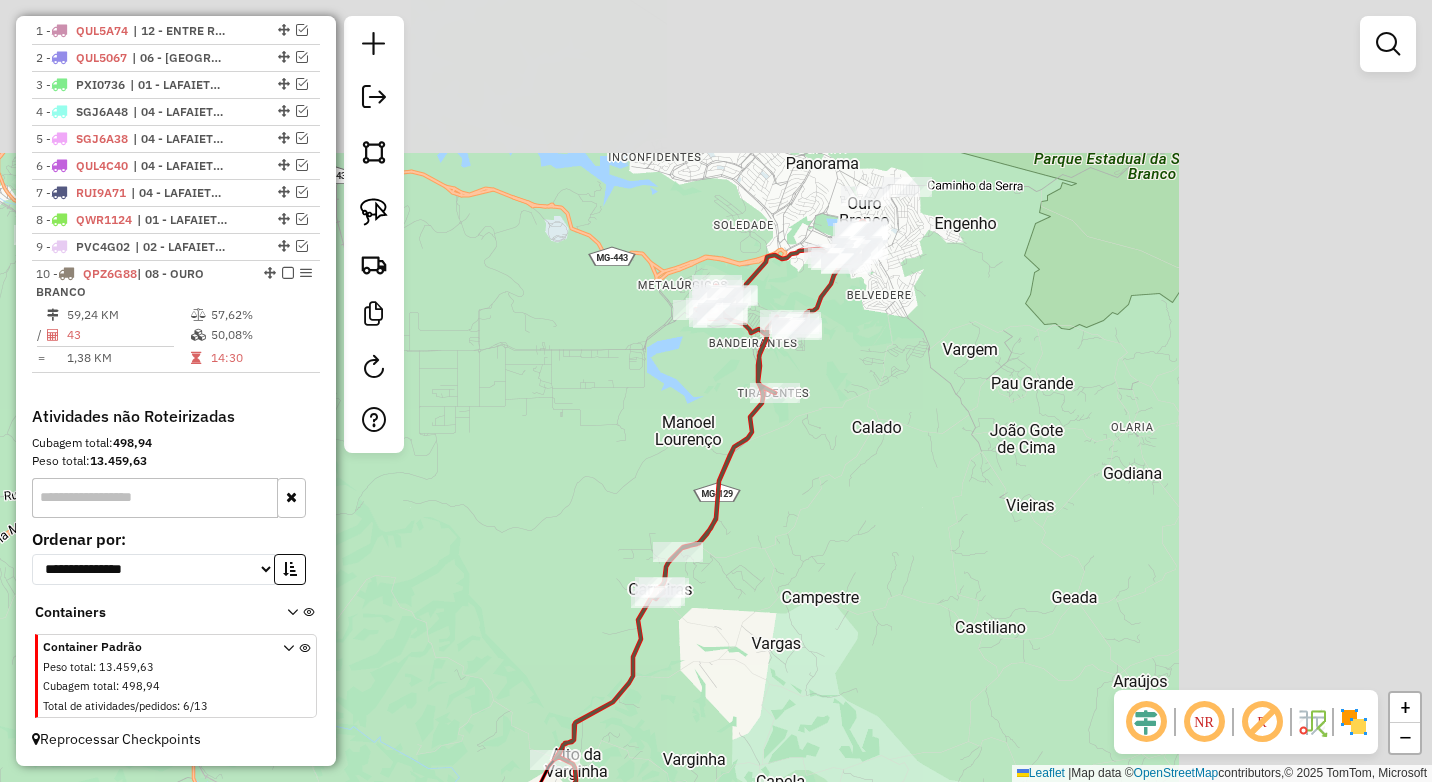drag, startPoint x: 1100, startPoint y: 312, endPoint x: 710, endPoint y: 531, distance: 447.2818 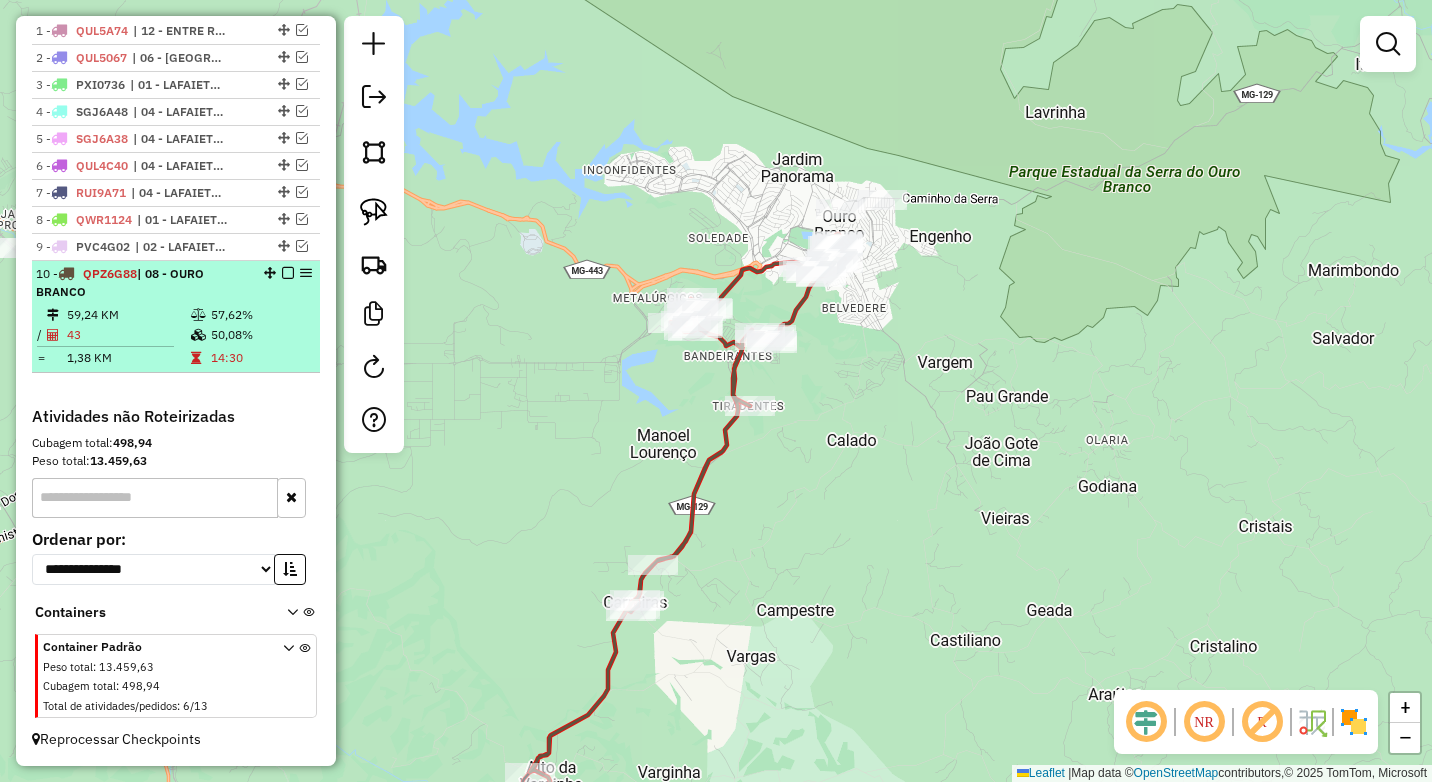 click on "10 -       QPZ6G88   | 08 - OURO BRANCO" at bounding box center [142, 283] 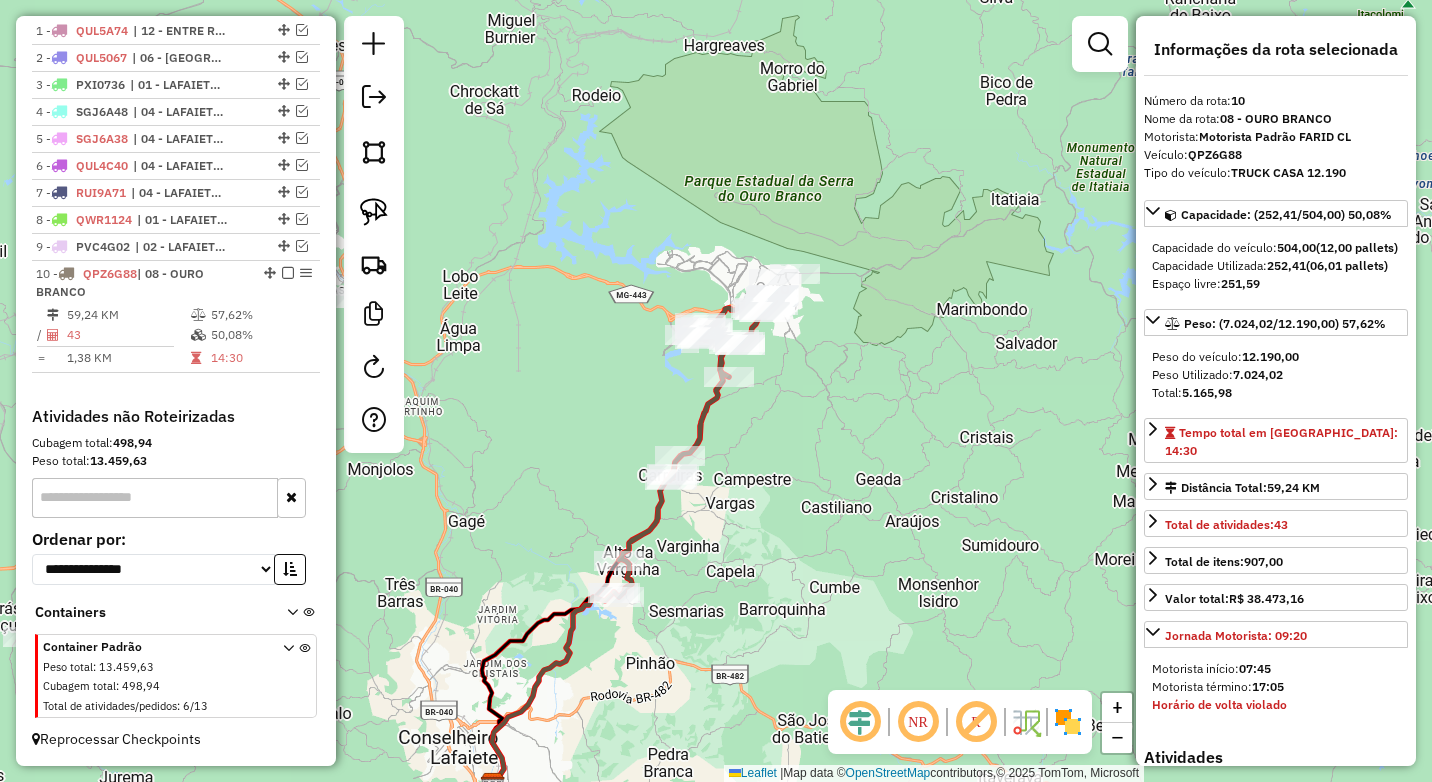 drag, startPoint x: 911, startPoint y: 238, endPoint x: 823, endPoint y: 386, distance: 172.18594 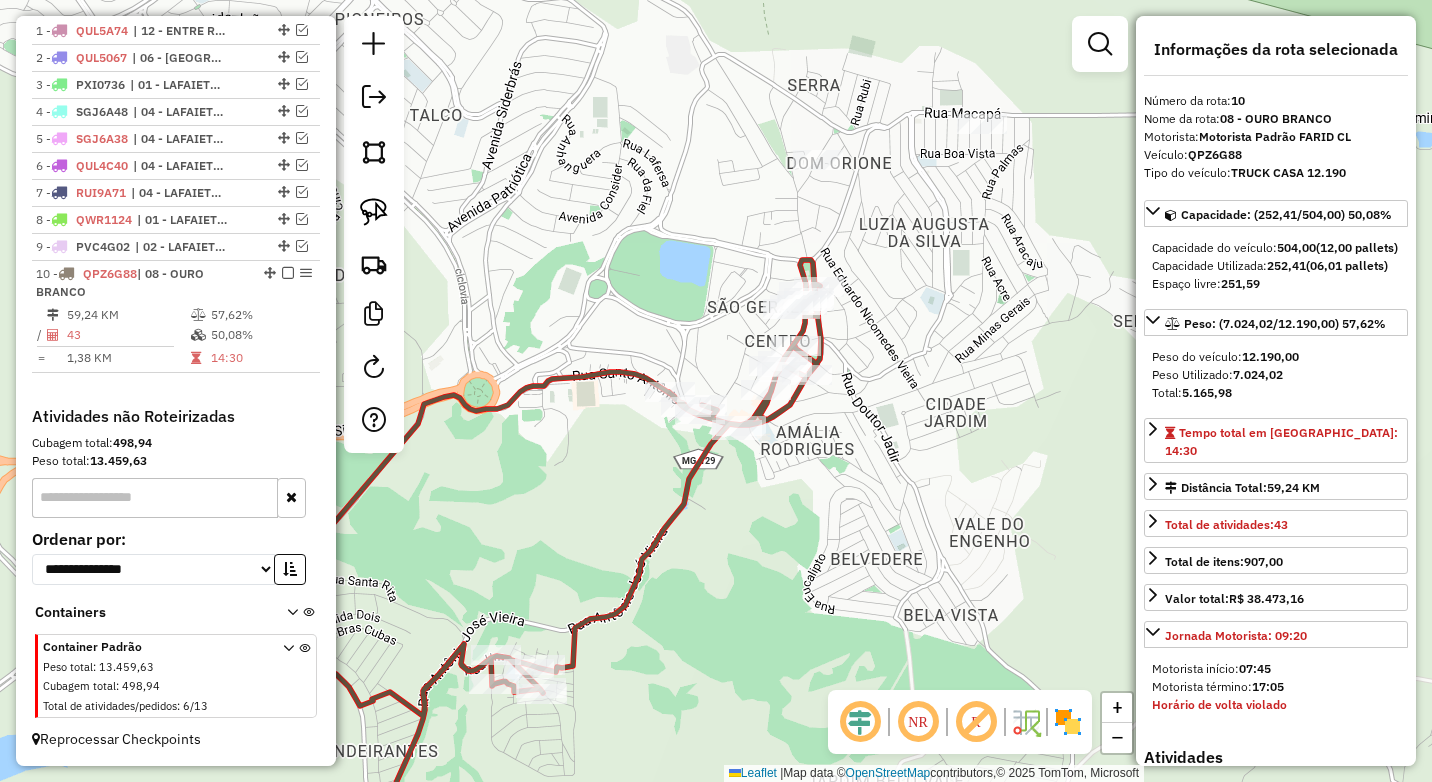 drag, startPoint x: 944, startPoint y: 295, endPoint x: 816, endPoint y: 460, distance: 208.82768 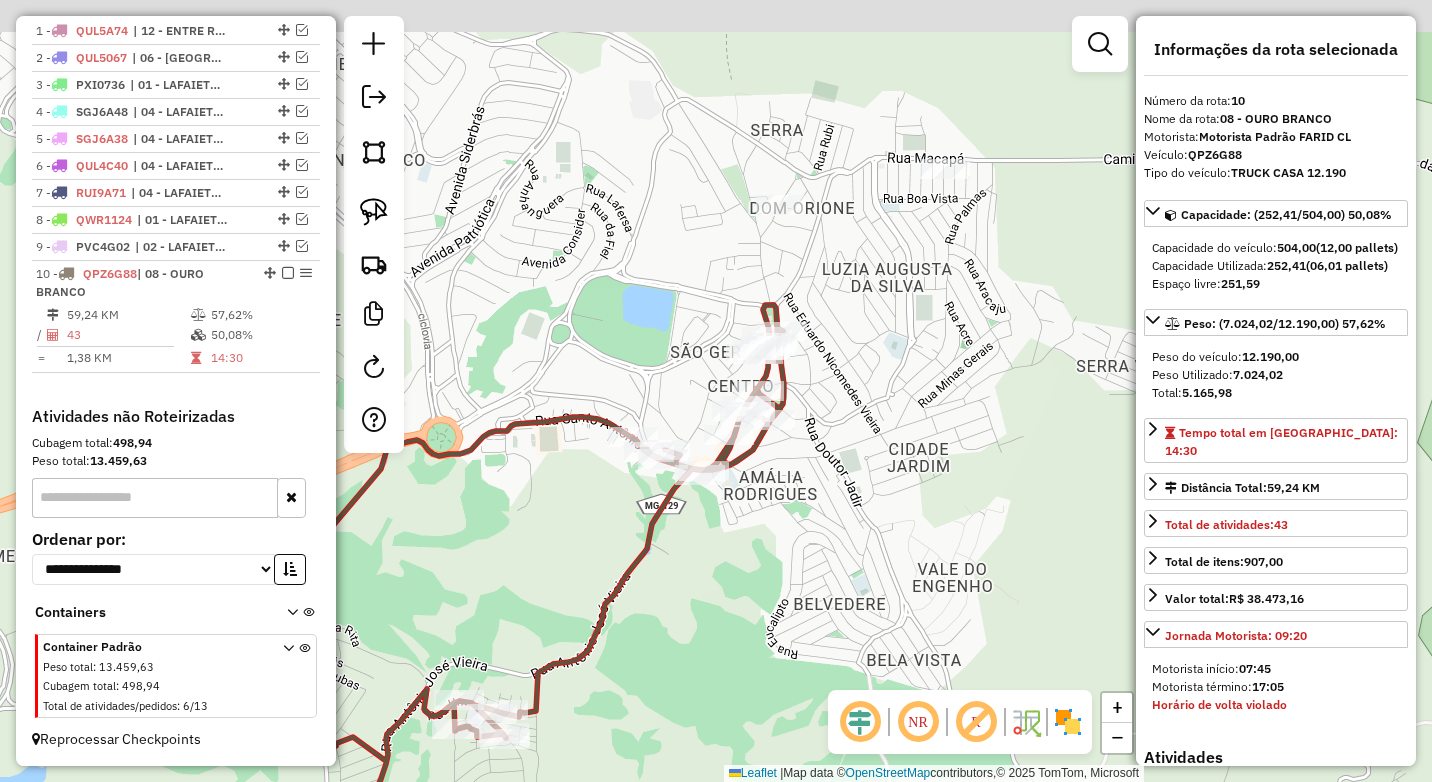 drag, startPoint x: 941, startPoint y: 341, endPoint x: 796, endPoint y: 380, distance: 150.15326 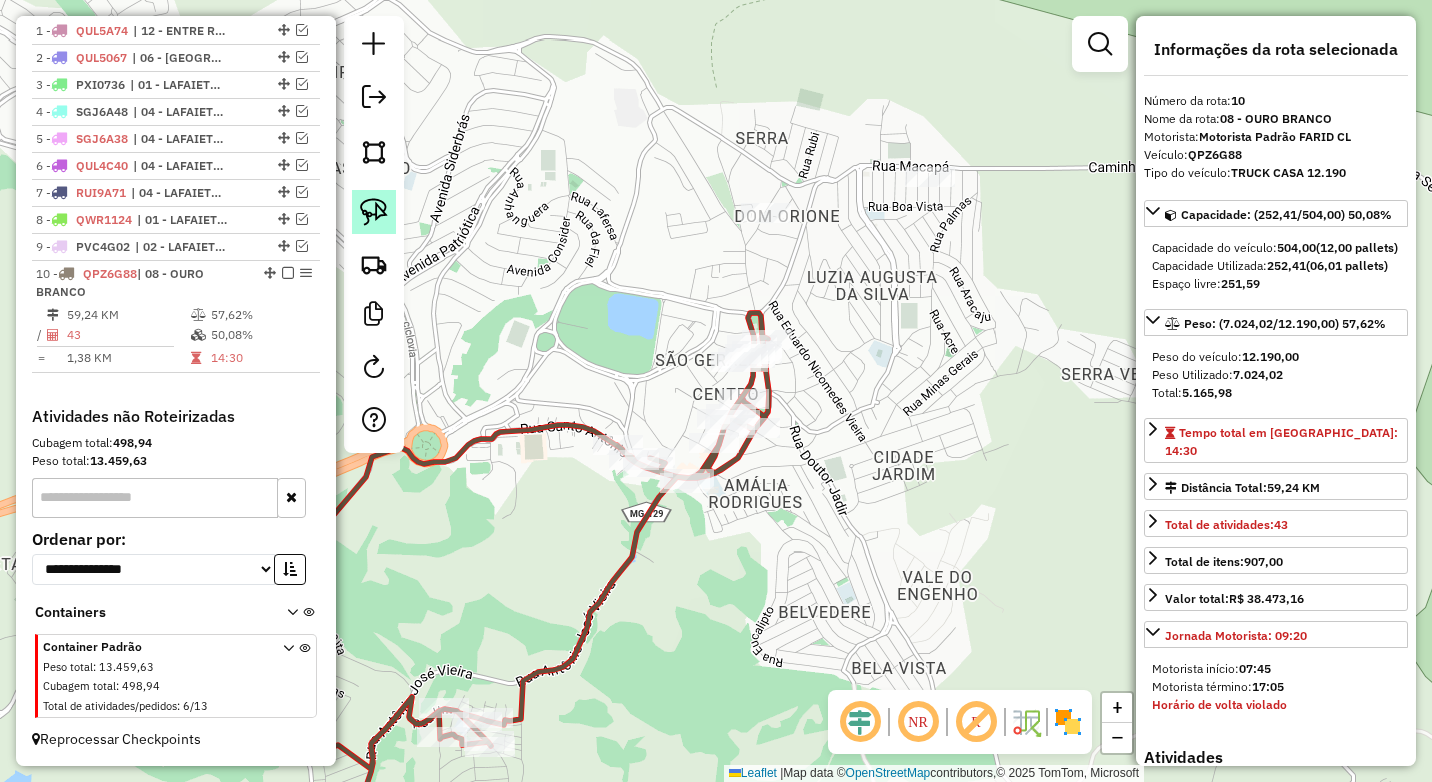 click 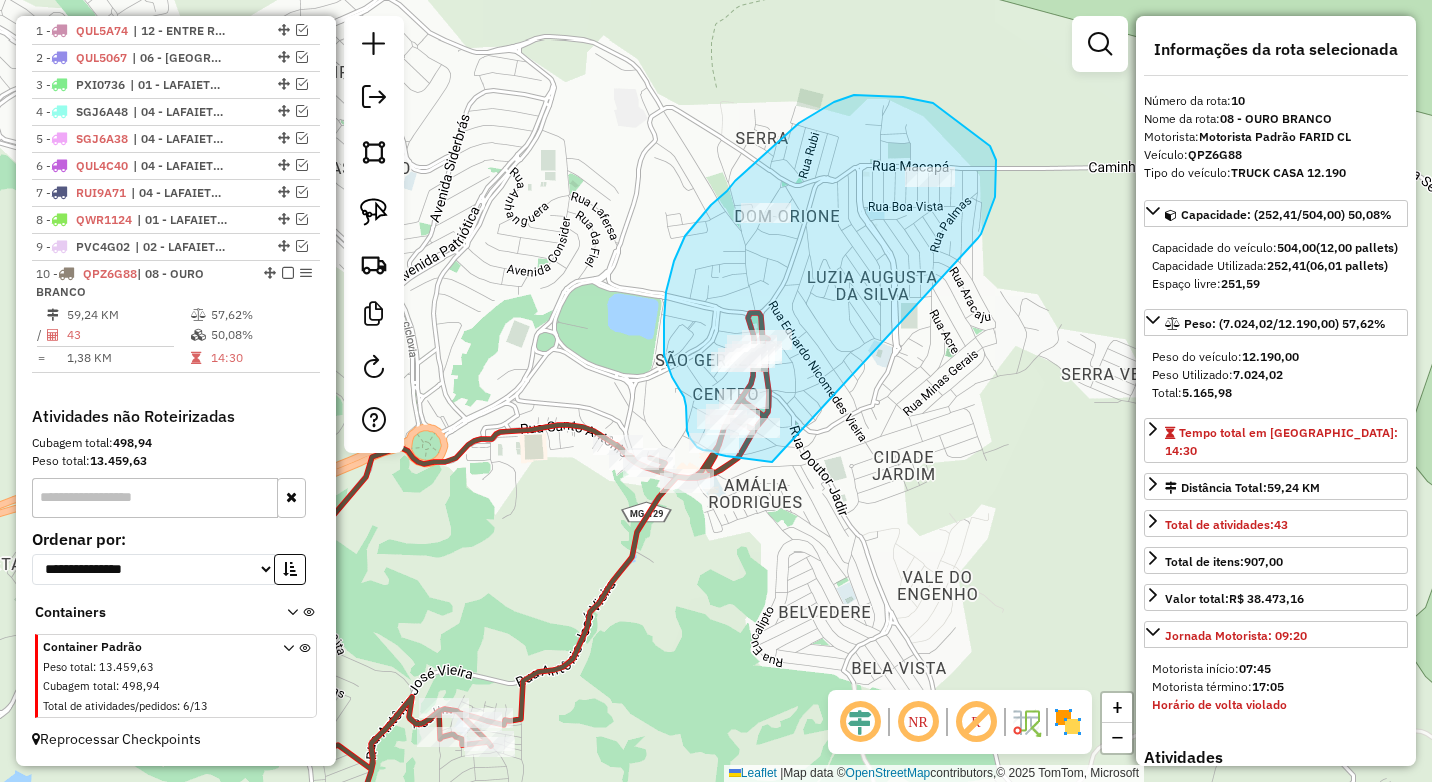 drag, startPoint x: 978, startPoint y: 238, endPoint x: 772, endPoint y: 462, distance: 304.3222 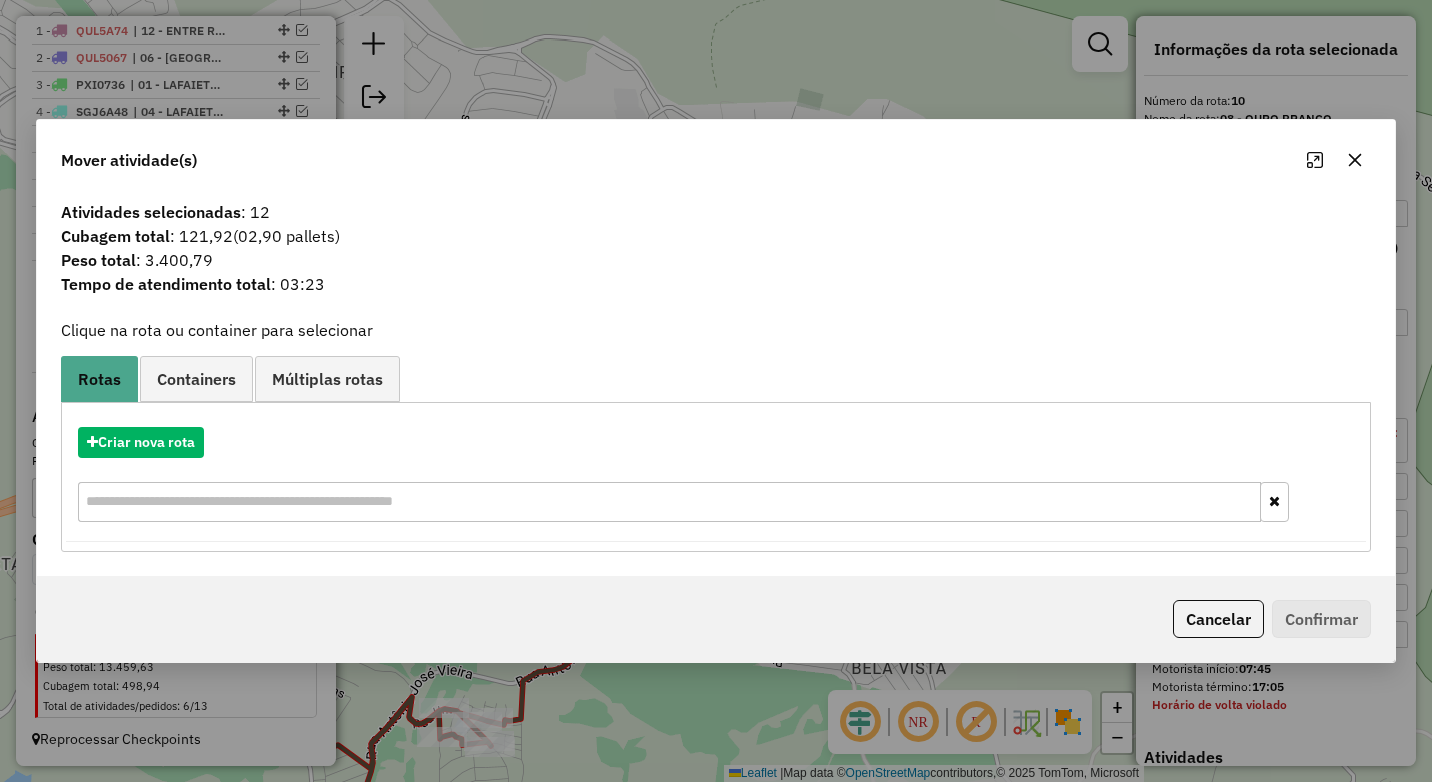 click 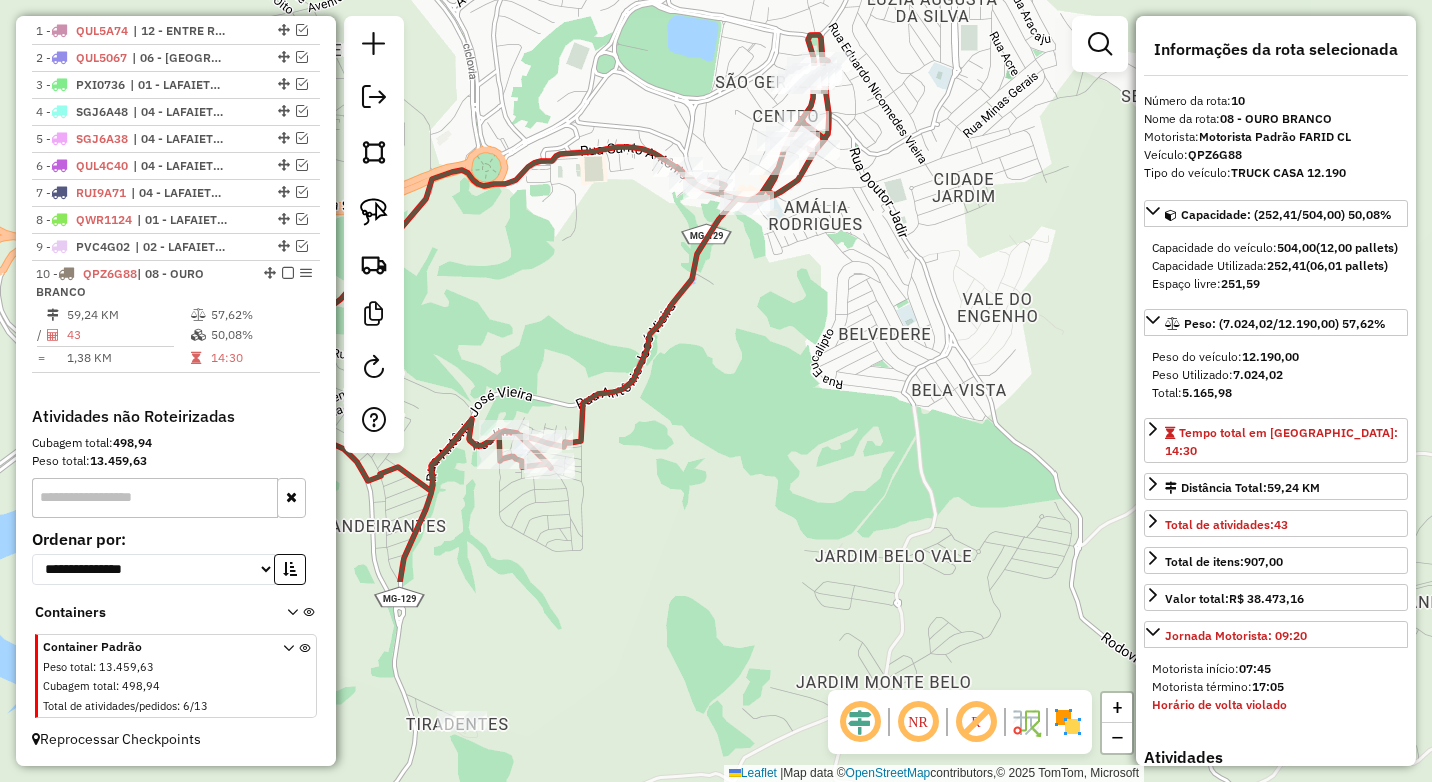 drag, startPoint x: 847, startPoint y: 396, endPoint x: 931, endPoint y: 1, distance: 403.8329 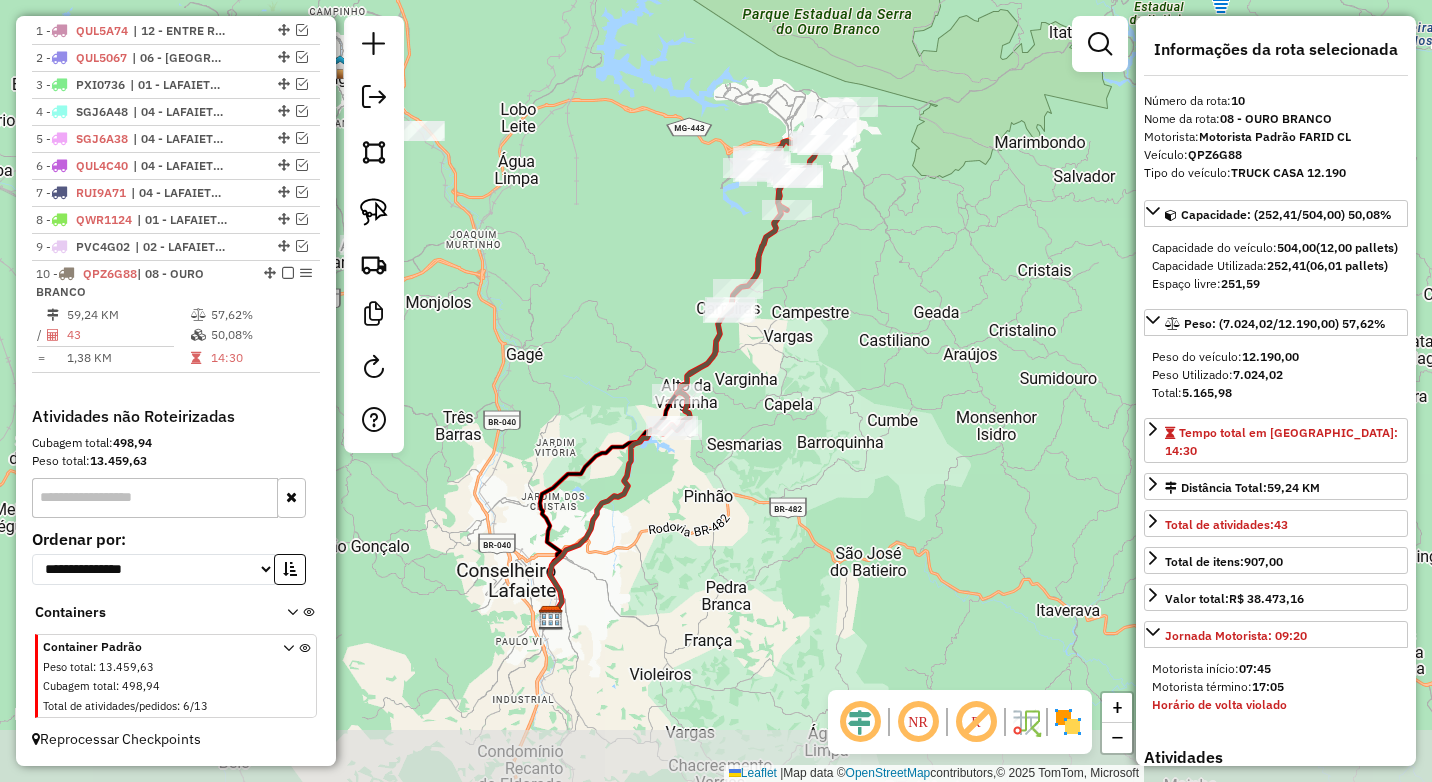 drag, startPoint x: 772, startPoint y: 418, endPoint x: 819, endPoint y: 284, distance: 142.00352 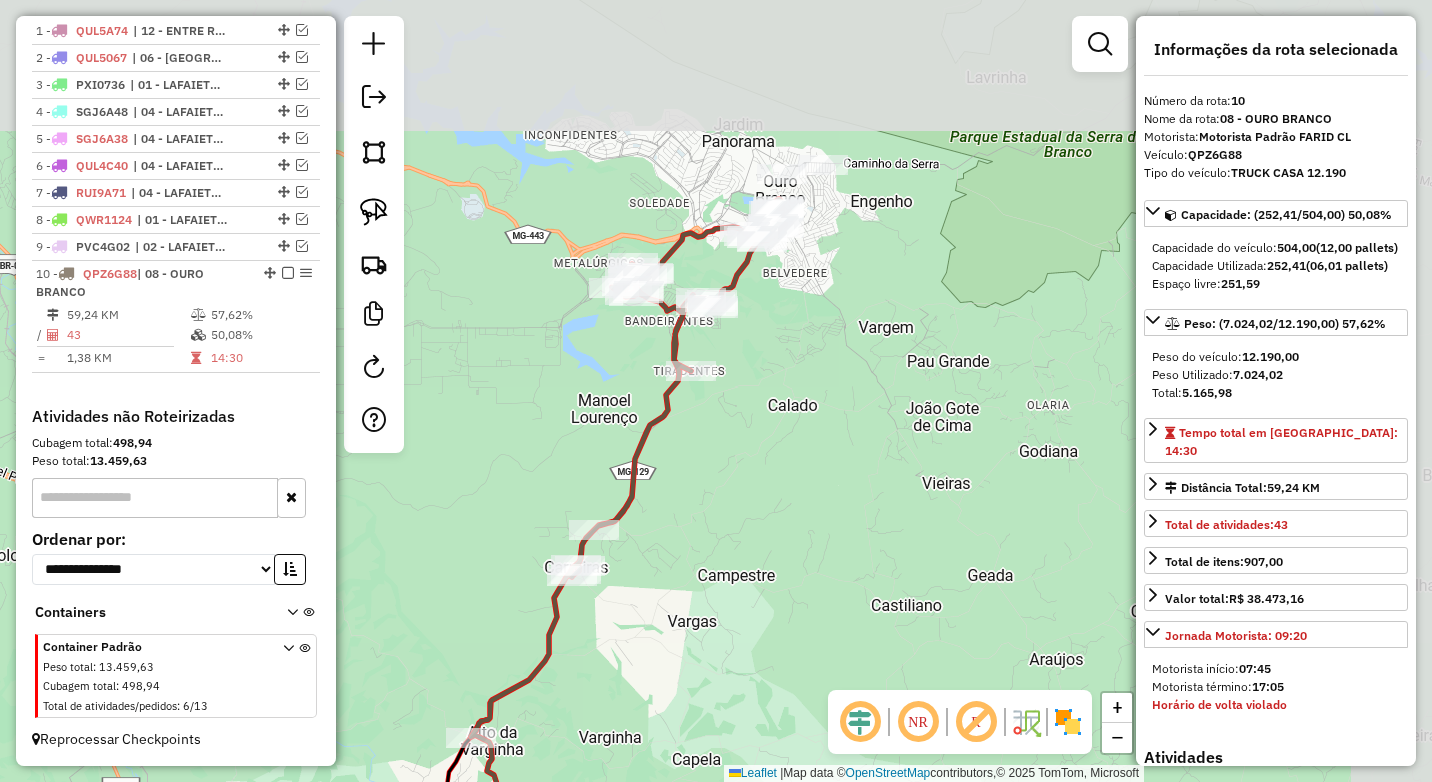 drag, startPoint x: 863, startPoint y: 212, endPoint x: 773, endPoint y: 484, distance: 286.50305 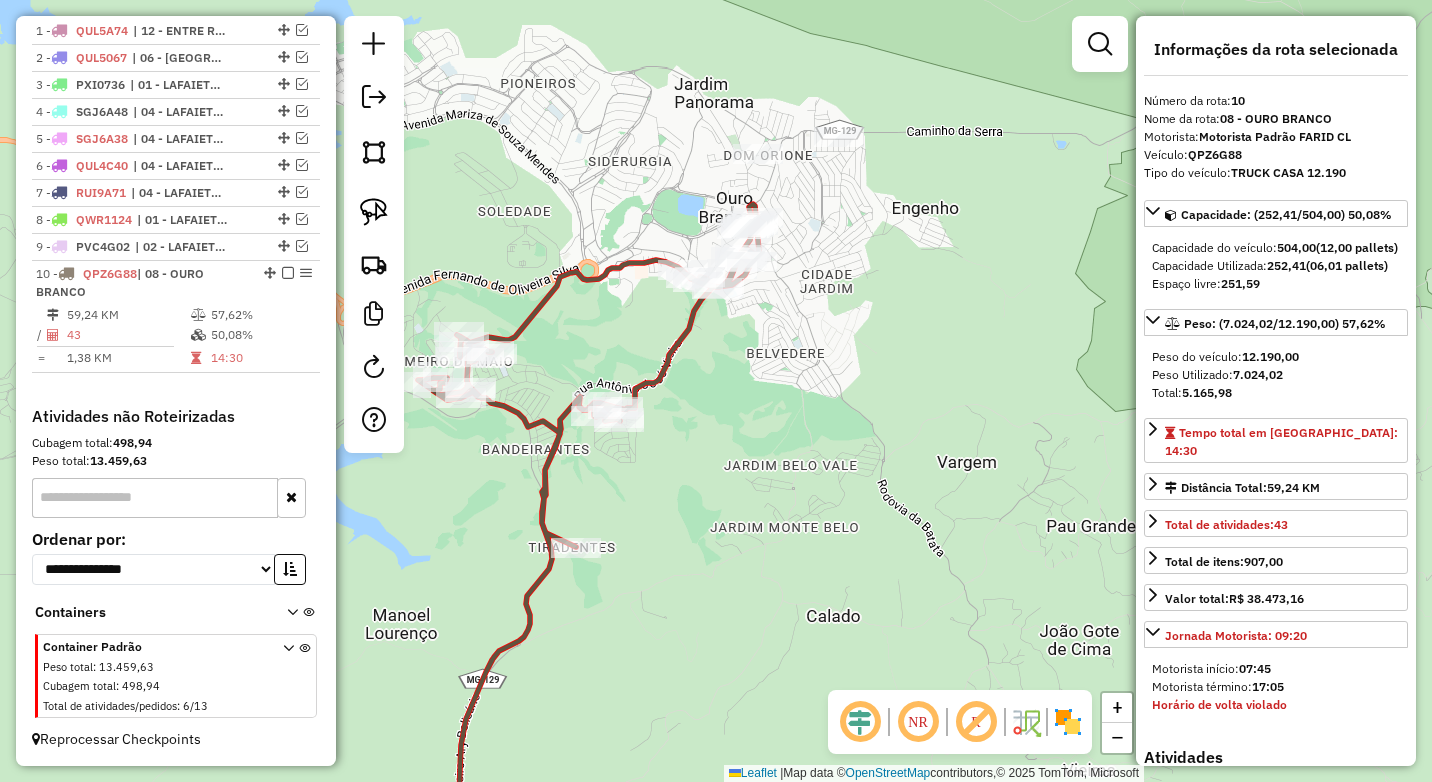 drag, startPoint x: 834, startPoint y: 211, endPoint x: 802, endPoint y: 276, distance: 72.44998 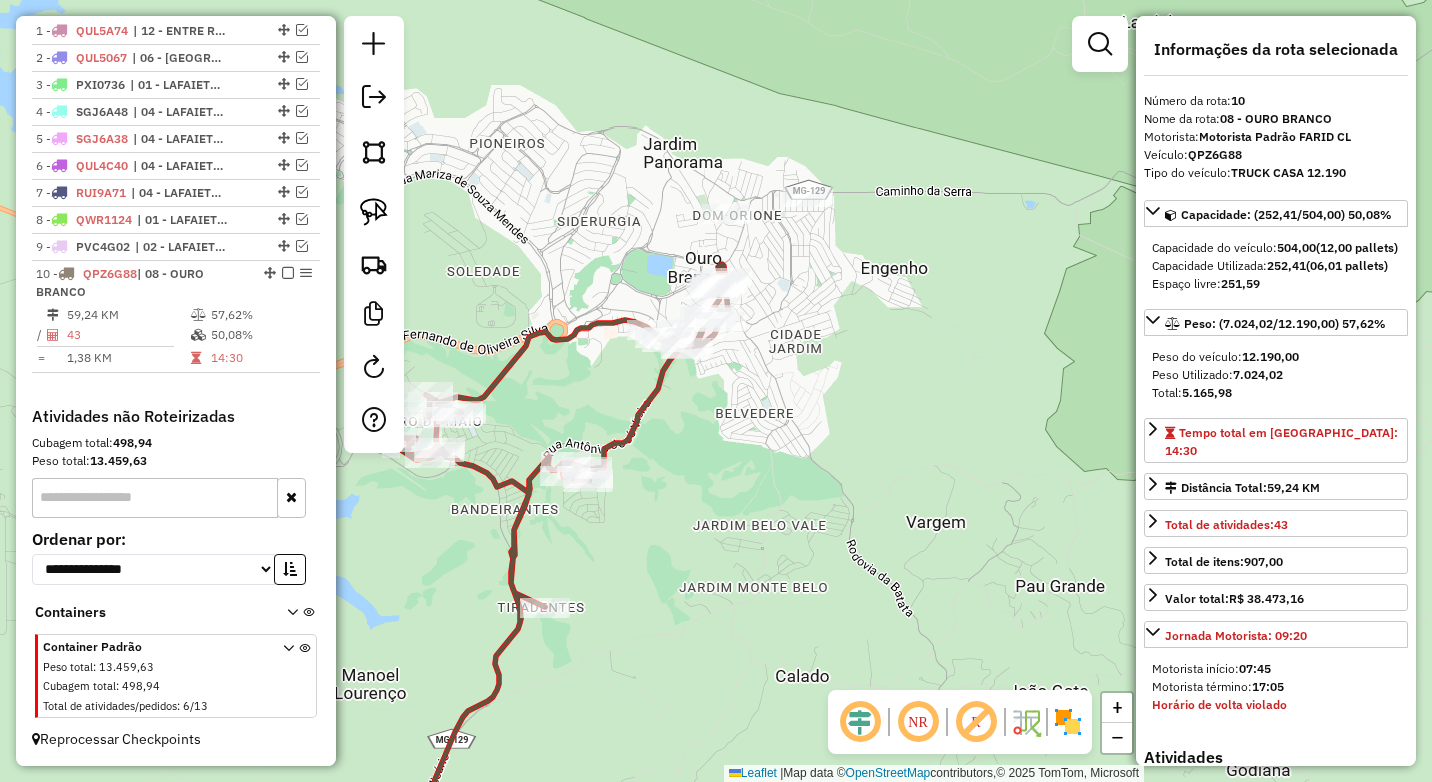 drag, startPoint x: 565, startPoint y: 333, endPoint x: 797, endPoint y: -7, distance: 411.61148 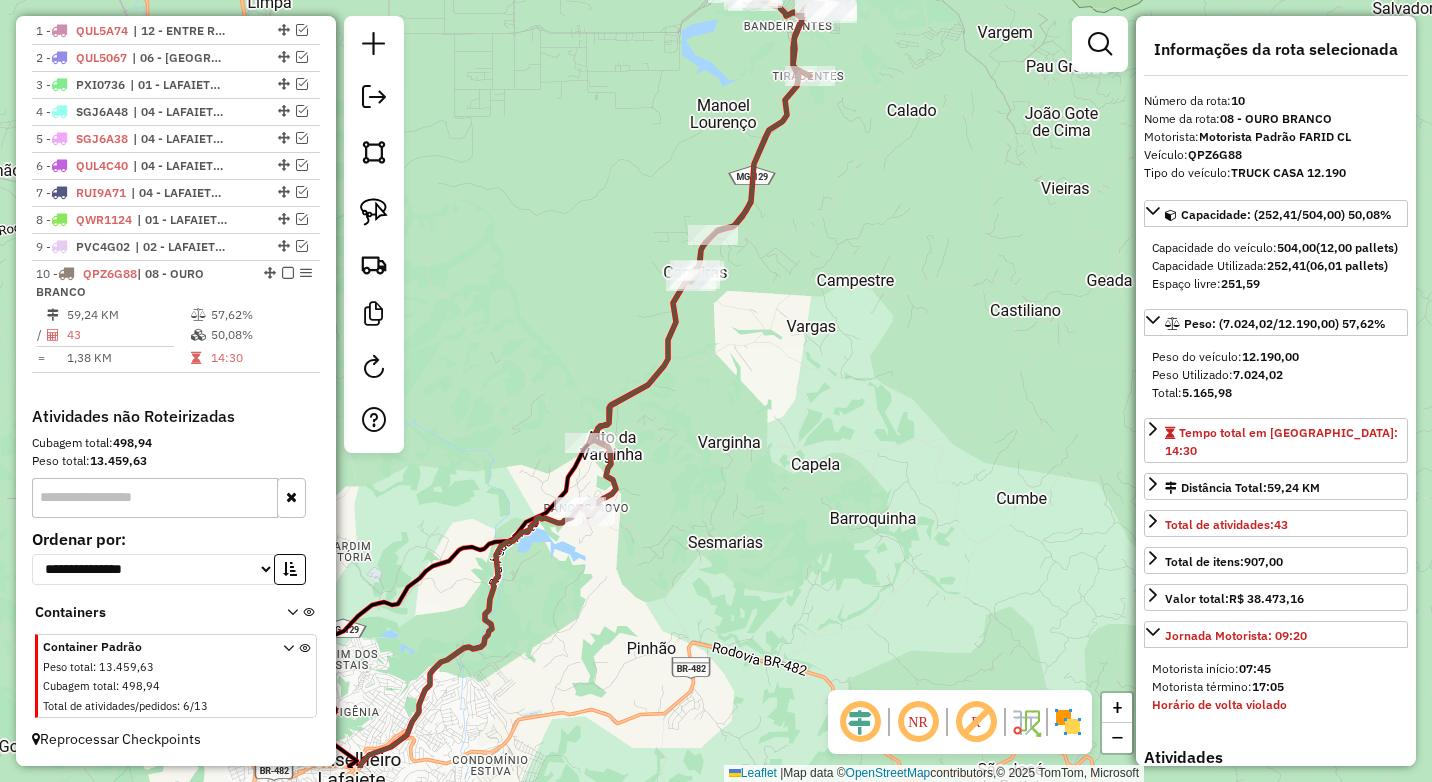 drag, startPoint x: 820, startPoint y: 318, endPoint x: 897, endPoint y: 118, distance: 214.31052 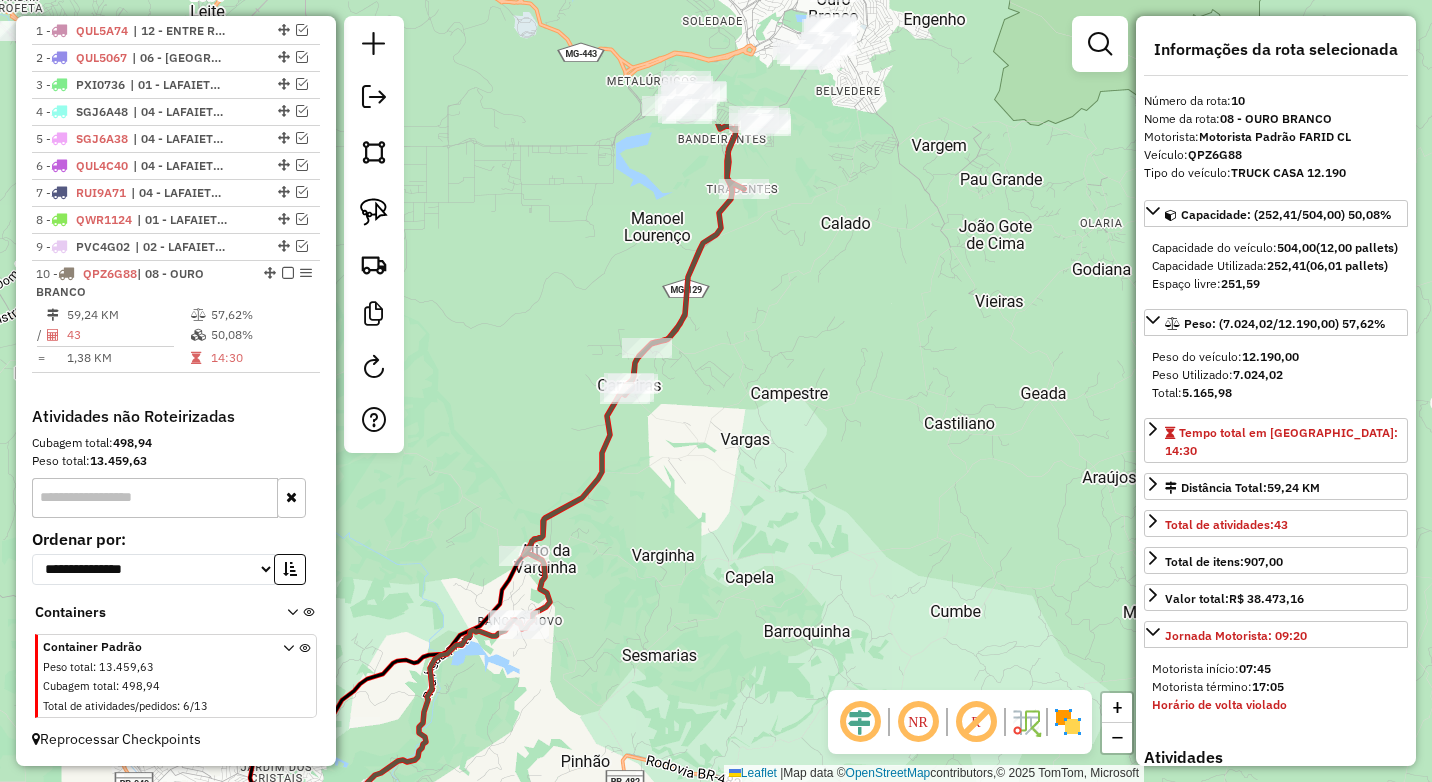 drag, startPoint x: 850, startPoint y: 234, endPoint x: 759, endPoint y: 341, distance: 140.46352 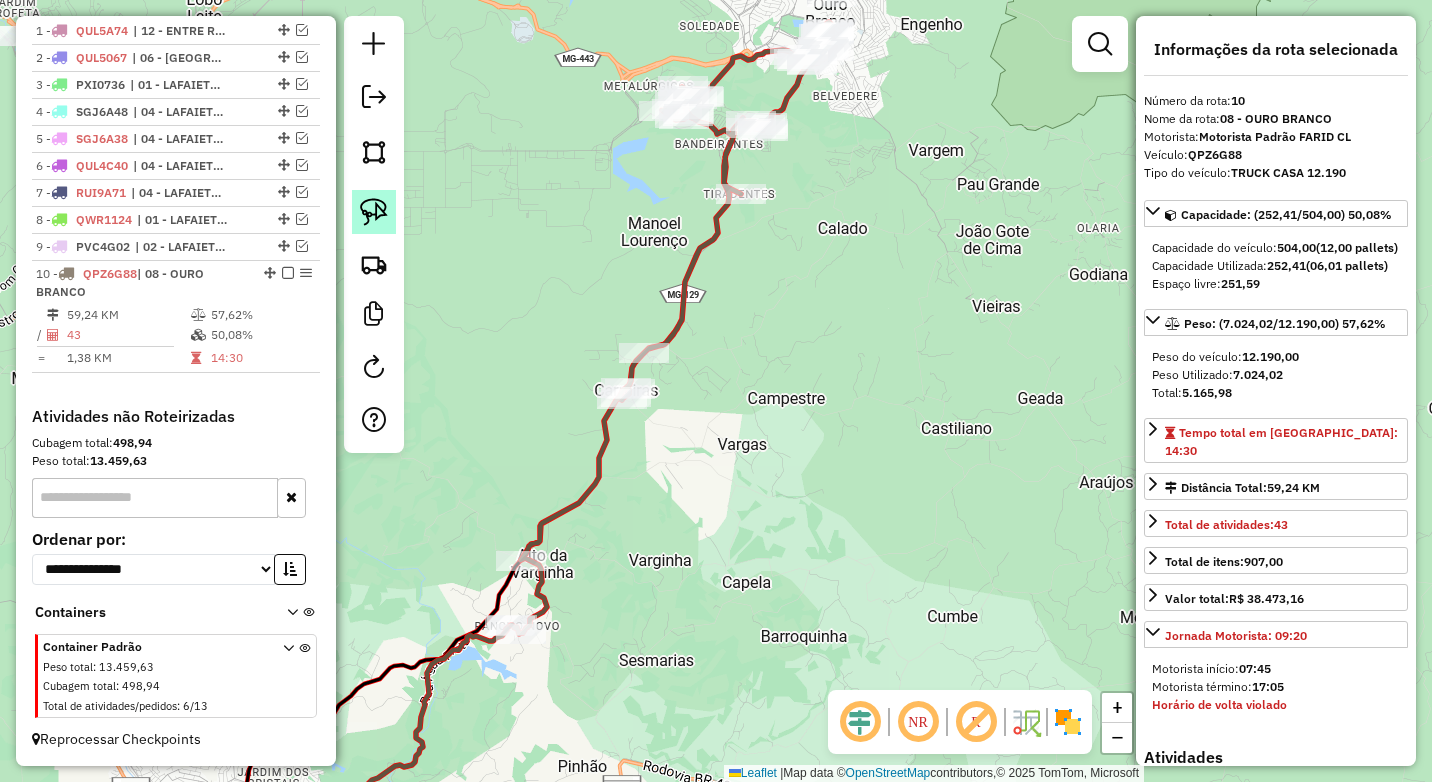 click 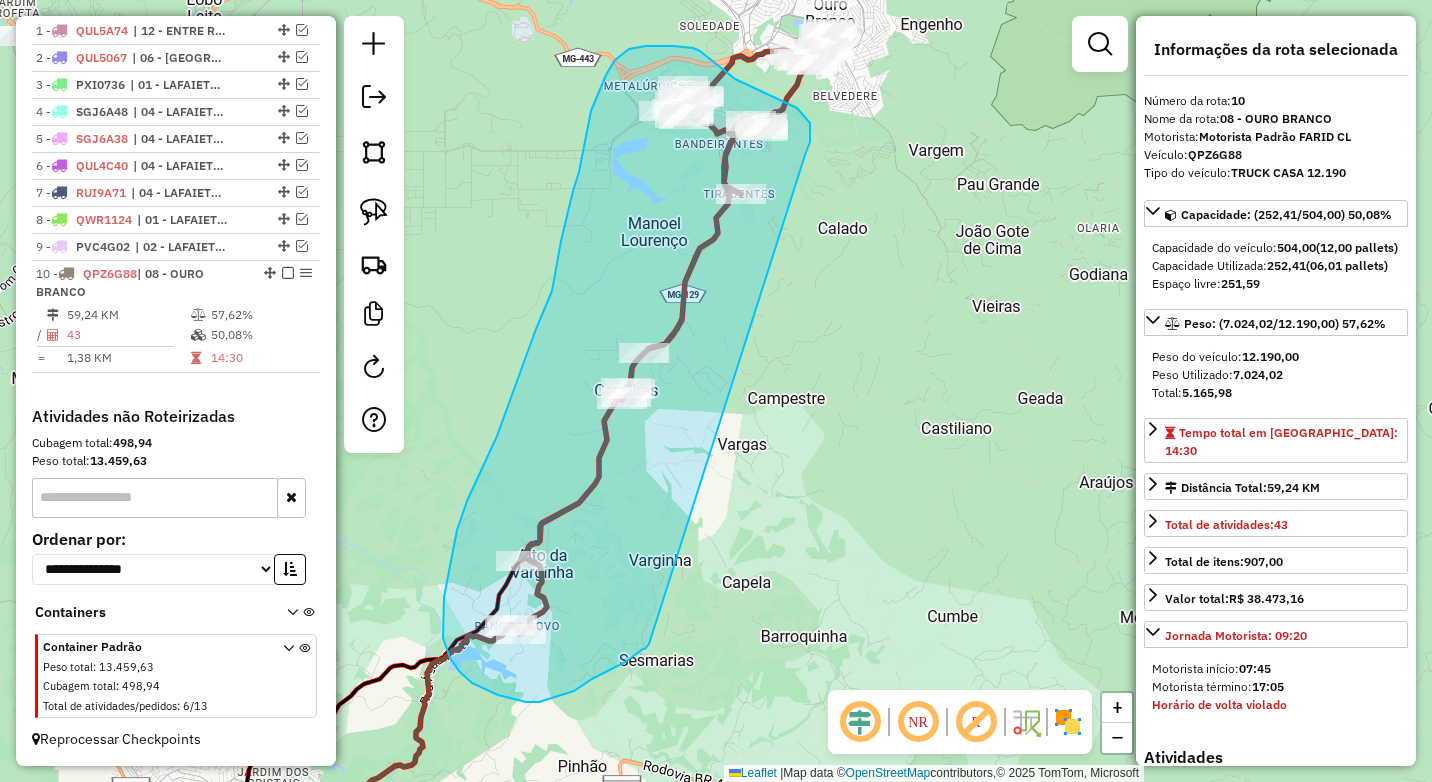 drag, startPoint x: 808, startPoint y: 145, endPoint x: 649, endPoint y: 644, distance: 523.71936 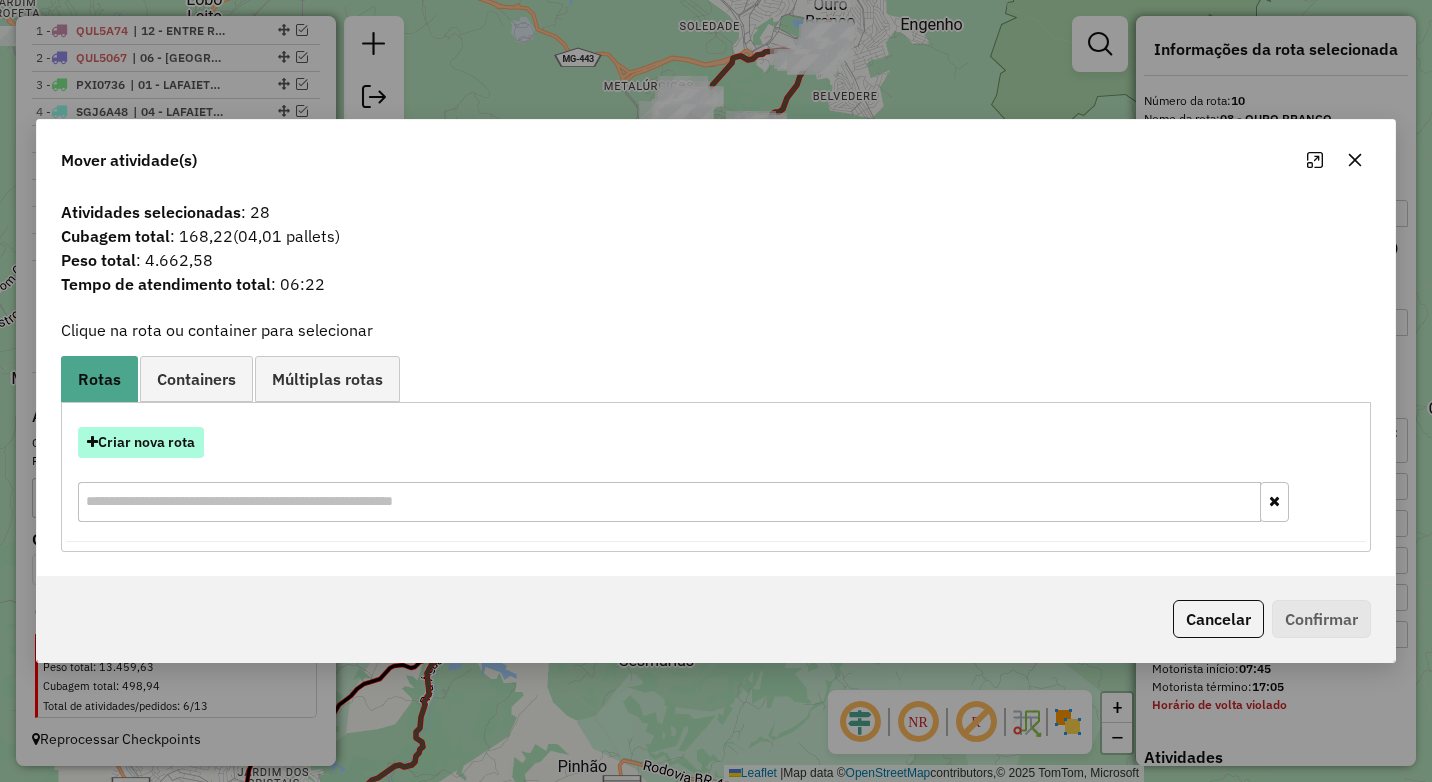 click on "Criar nova rota" at bounding box center (141, 442) 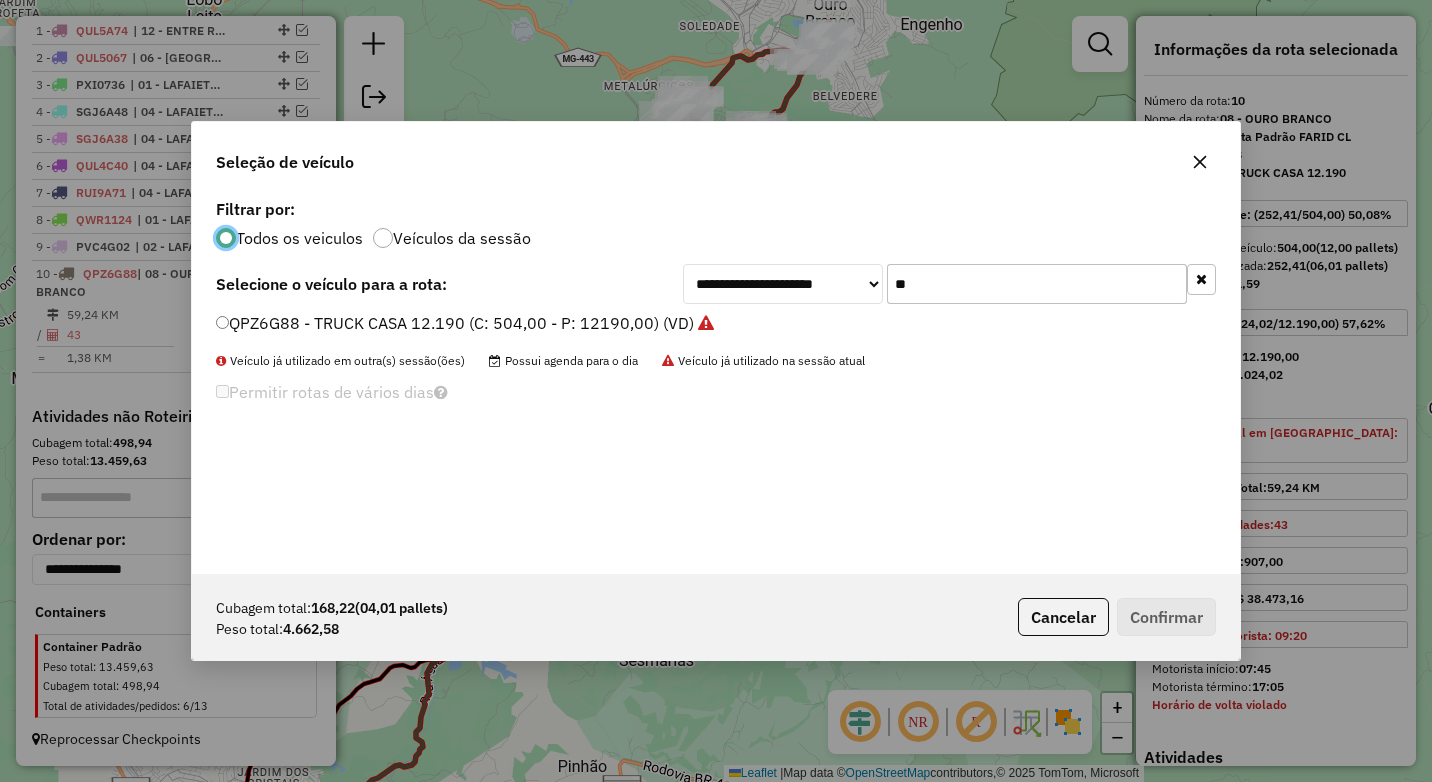 scroll, scrollTop: 11, scrollLeft: 6, axis: both 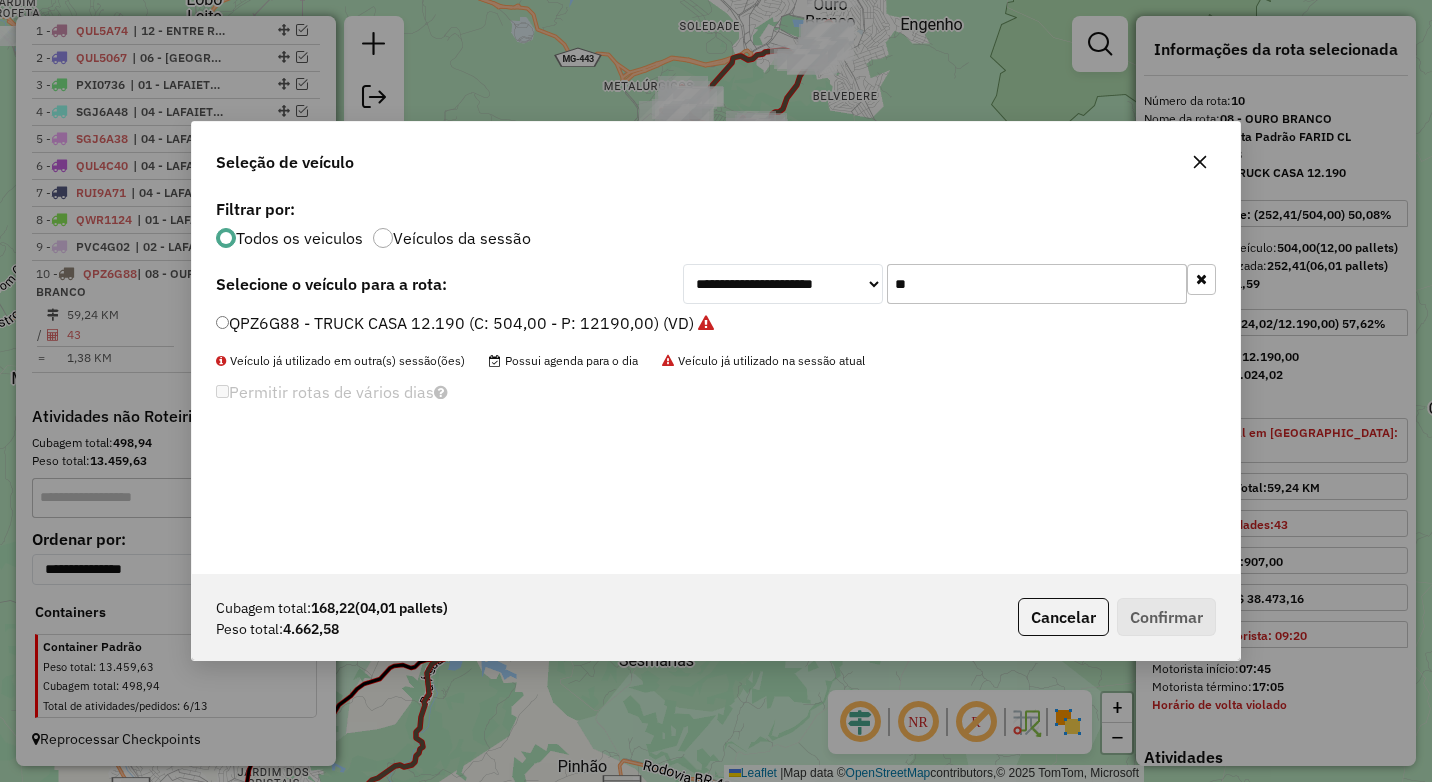 click on "QPZ6G88 - TRUCK CASA 12.190 (C: 504,00 - P: 12190,00) (VD)" 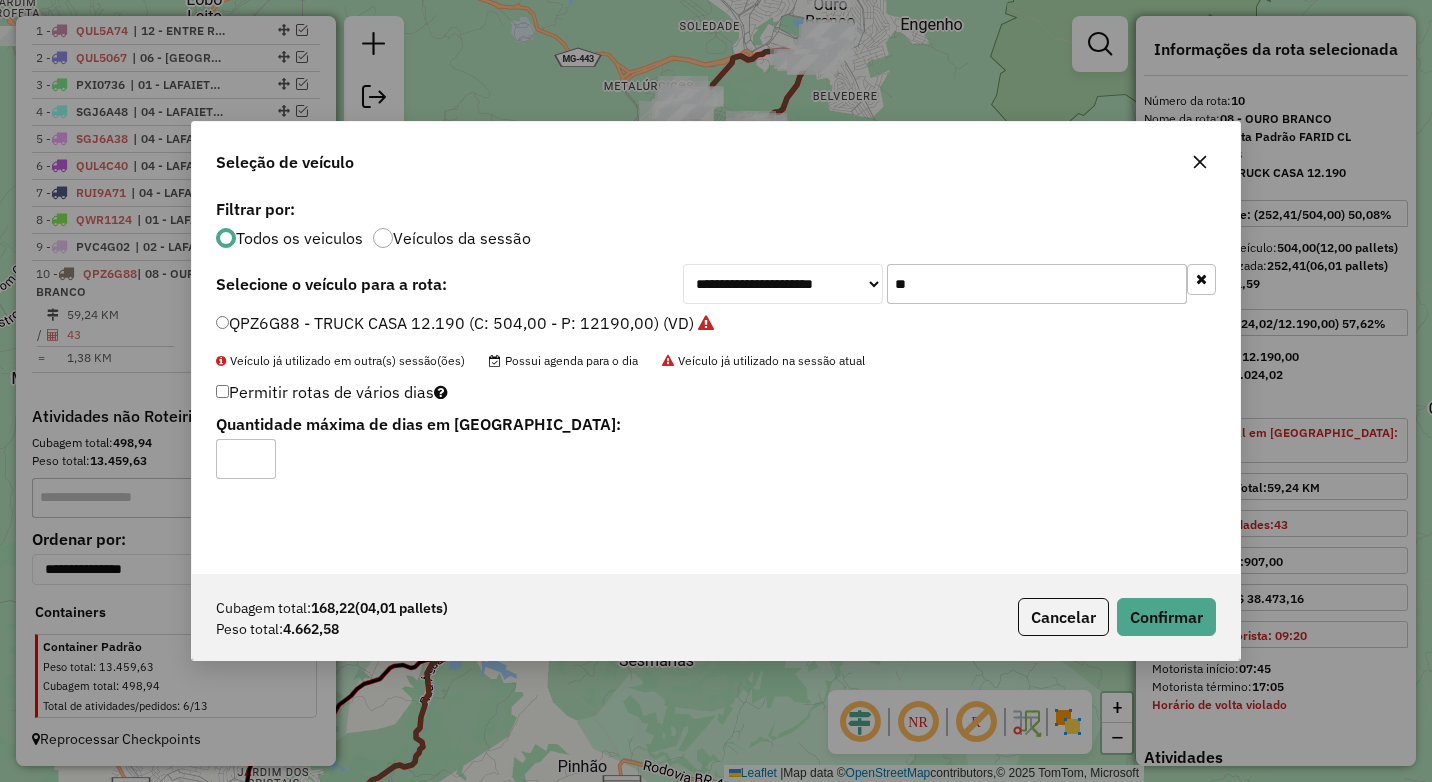 click 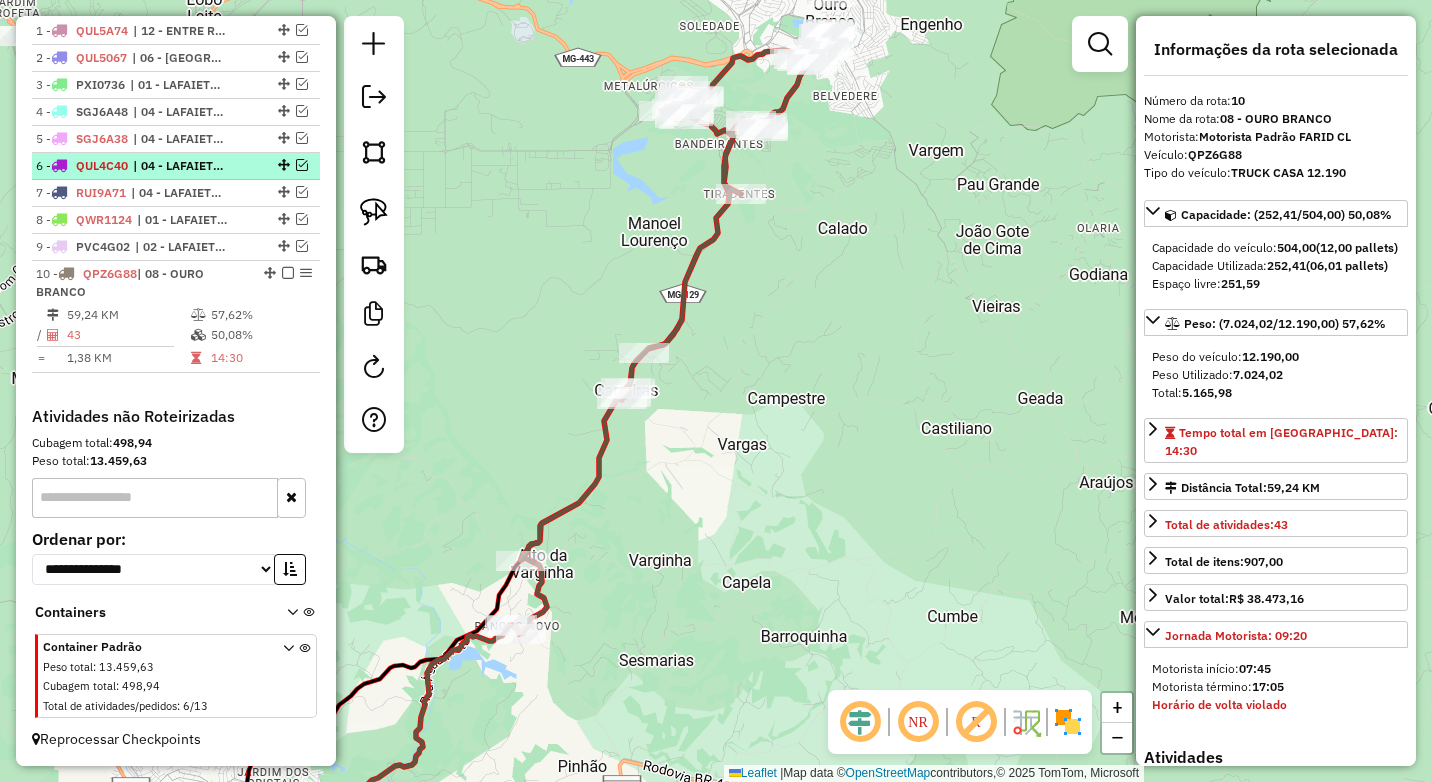 click at bounding box center [302, 165] 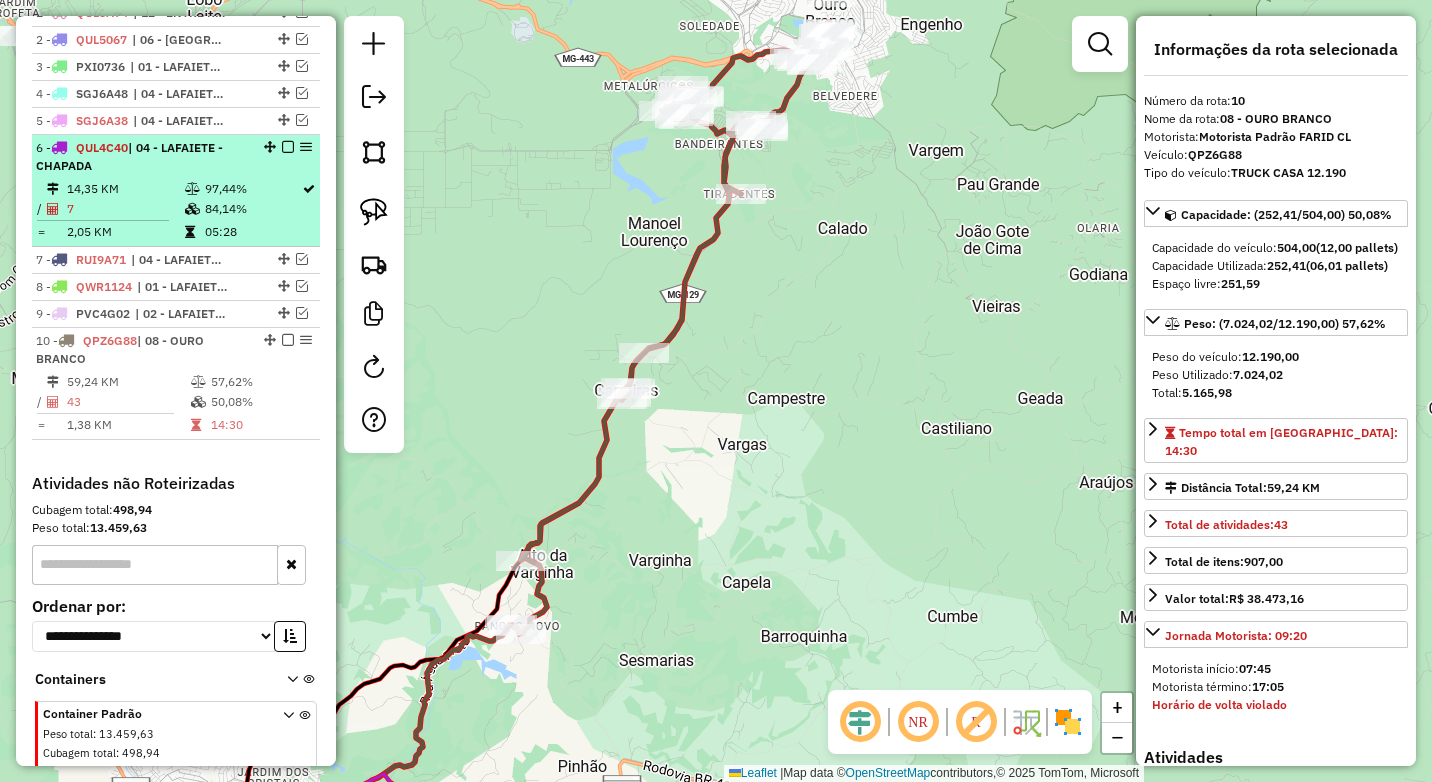 click on "6 -       QUL4C40   | 04 - LAFAIETE - CHAPADA" at bounding box center (142, 157) 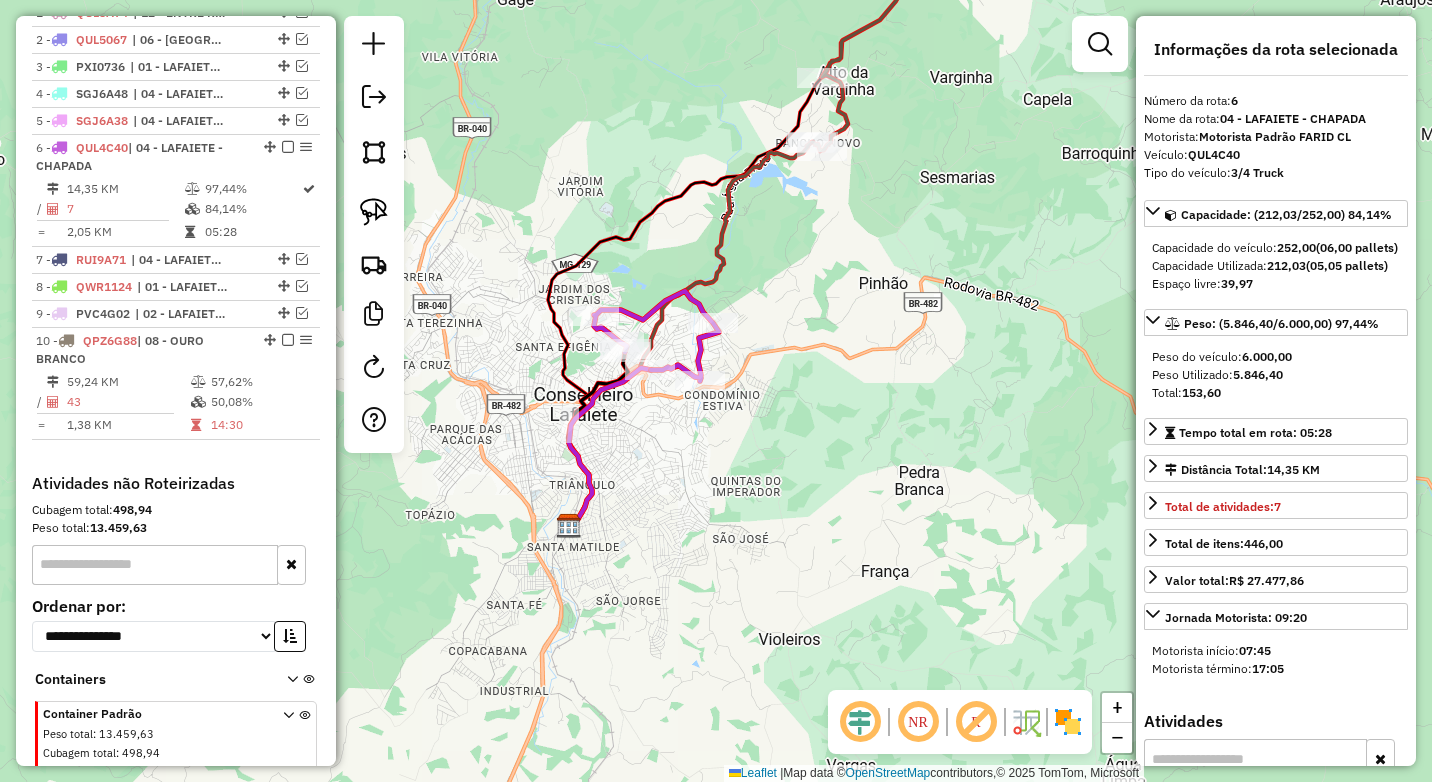 drag, startPoint x: 702, startPoint y: 416, endPoint x: 671, endPoint y: 432, distance: 34.88553 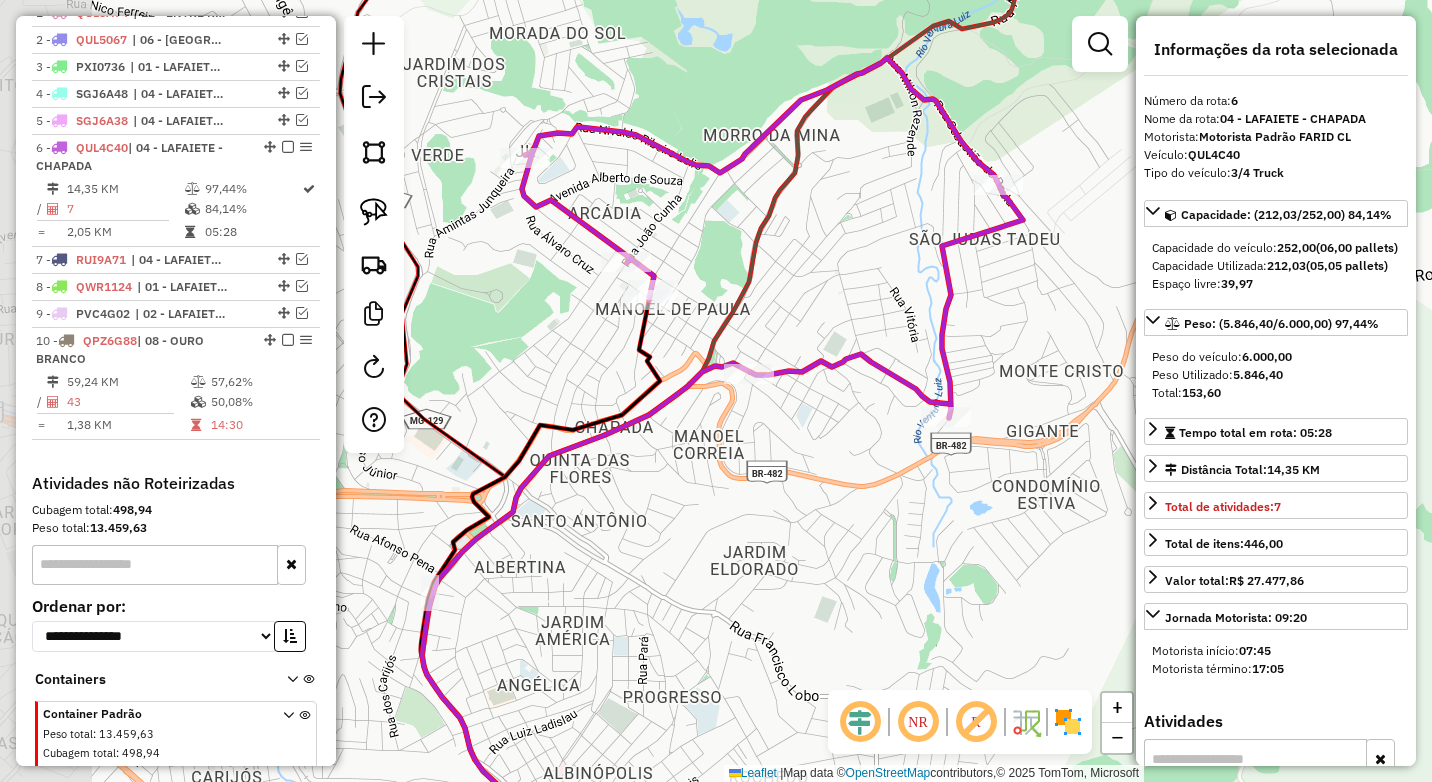 drag, startPoint x: 554, startPoint y: 410, endPoint x: 684, endPoint y: 399, distance: 130.46455 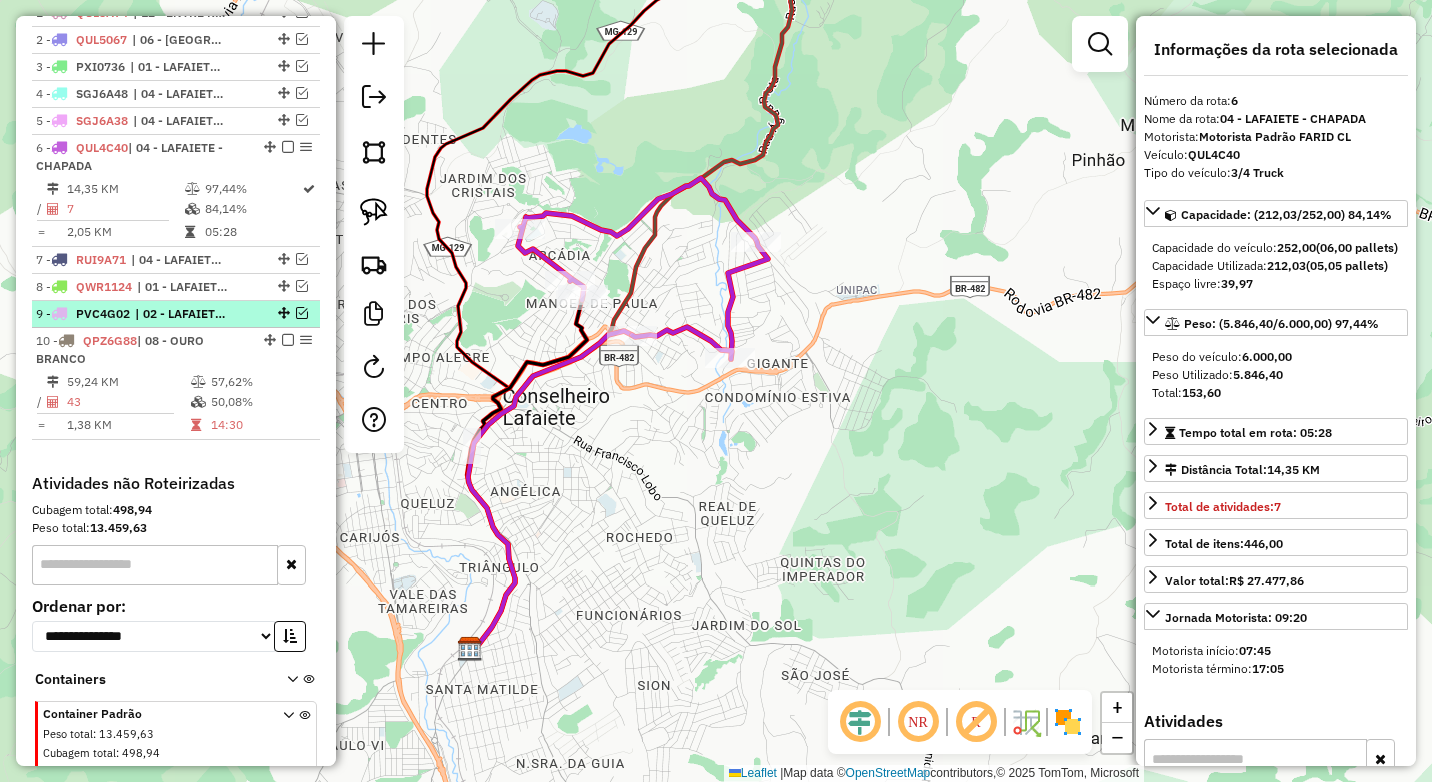 scroll, scrollTop: 648, scrollLeft: 0, axis: vertical 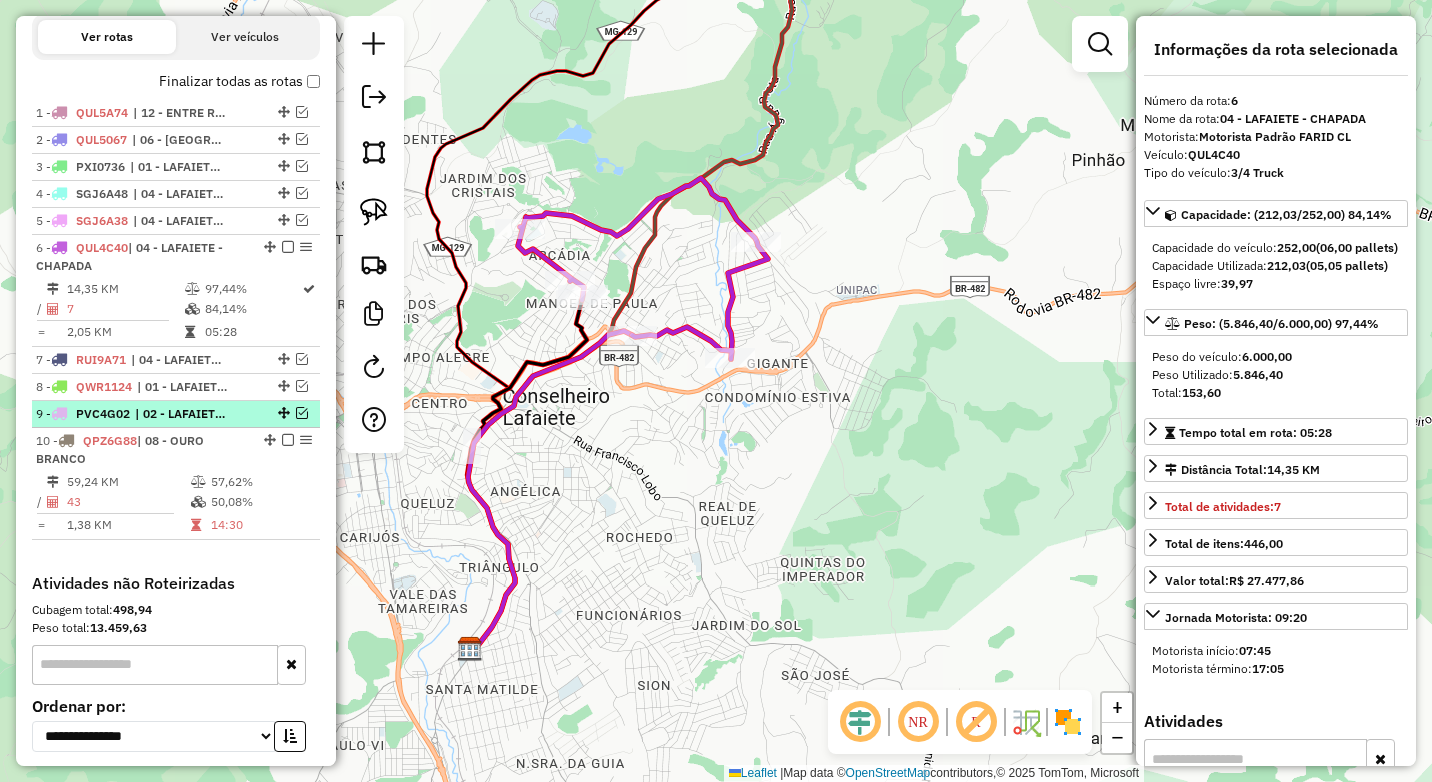 click at bounding box center (302, 413) 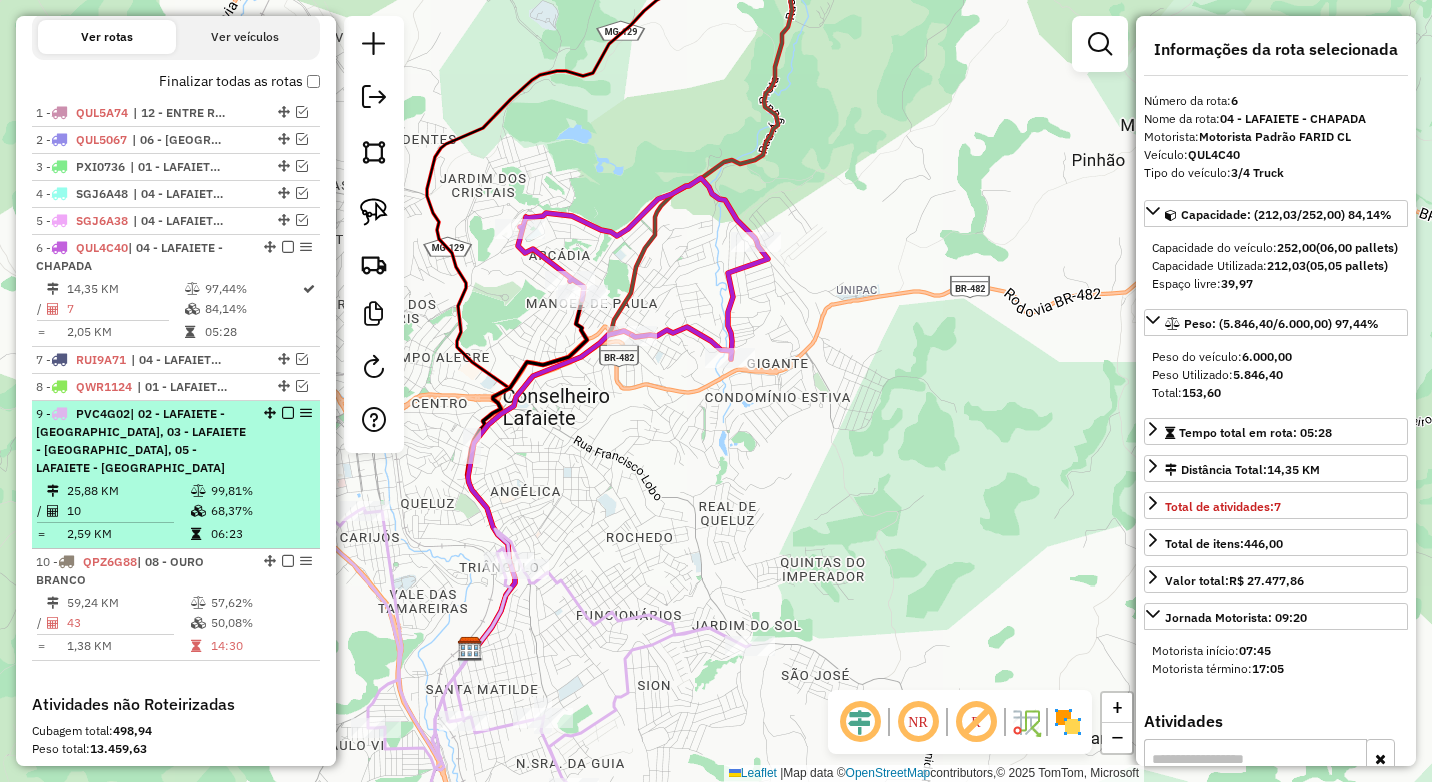 click on "| 02 - LAFAIETE - [GEOGRAPHIC_DATA], 03 - LAFAIETE - [GEOGRAPHIC_DATA], 05 - LAFAIETE - [GEOGRAPHIC_DATA]" at bounding box center (141, 440) 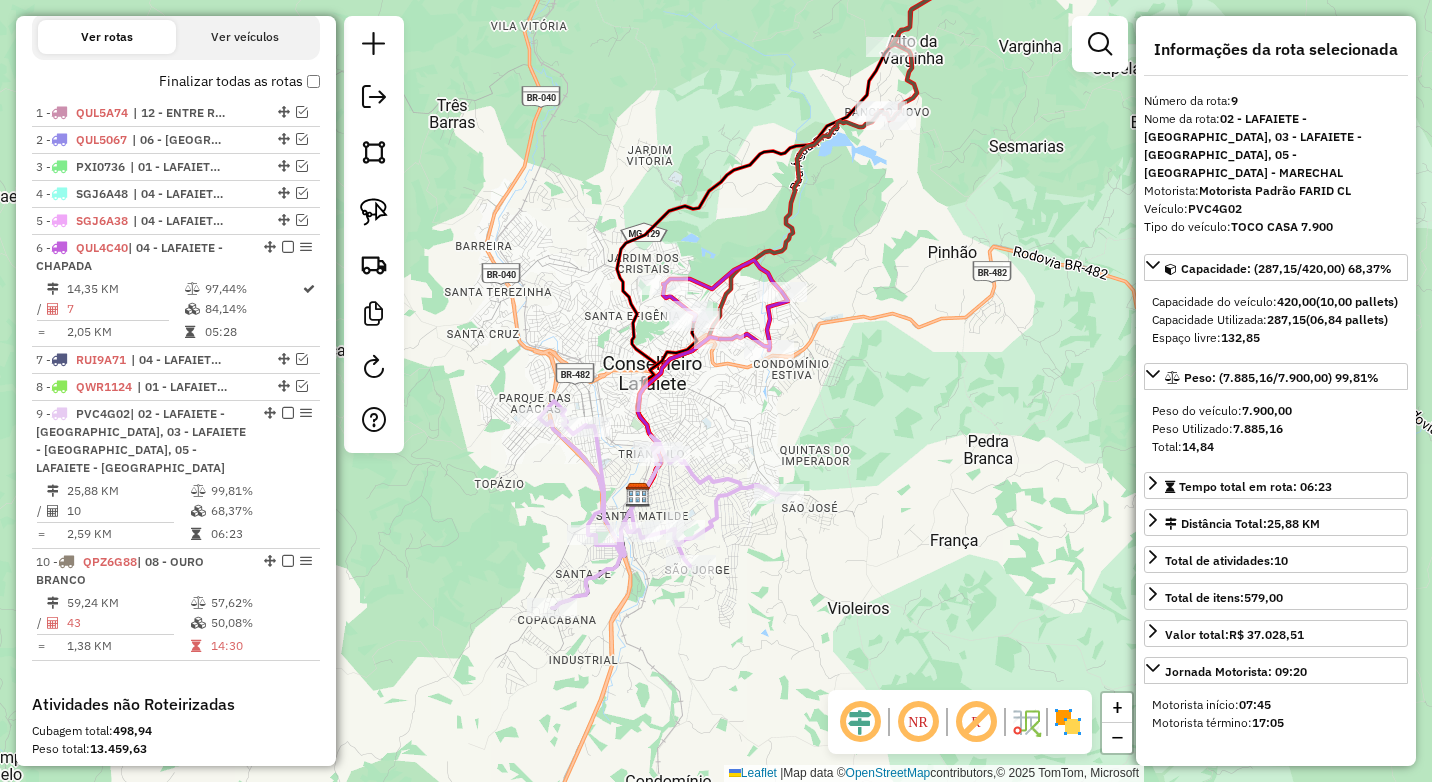 drag, startPoint x: 843, startPoint y: 347, endPoint x: 740, endPoint y: 423, distance: 128.0039 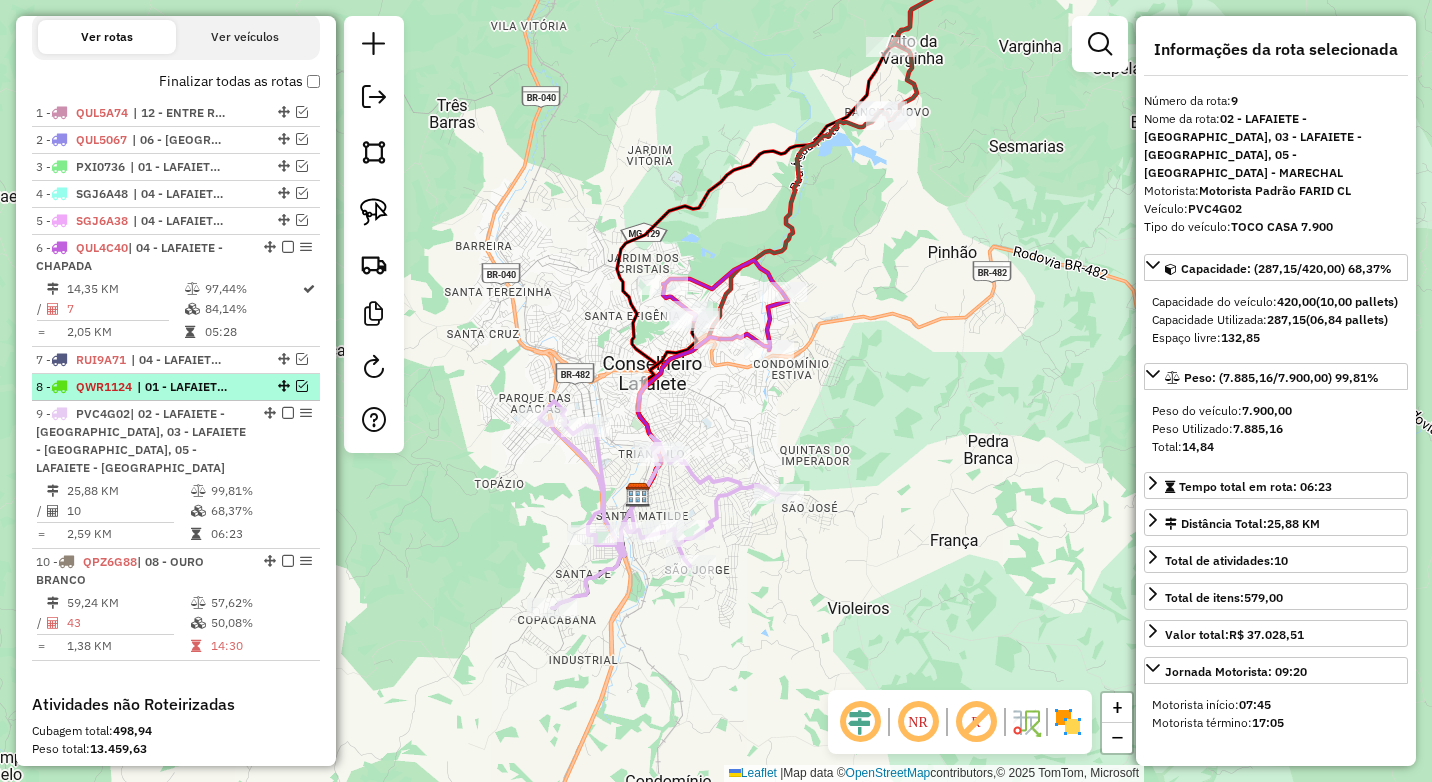 click at bounding box center [302, 386] 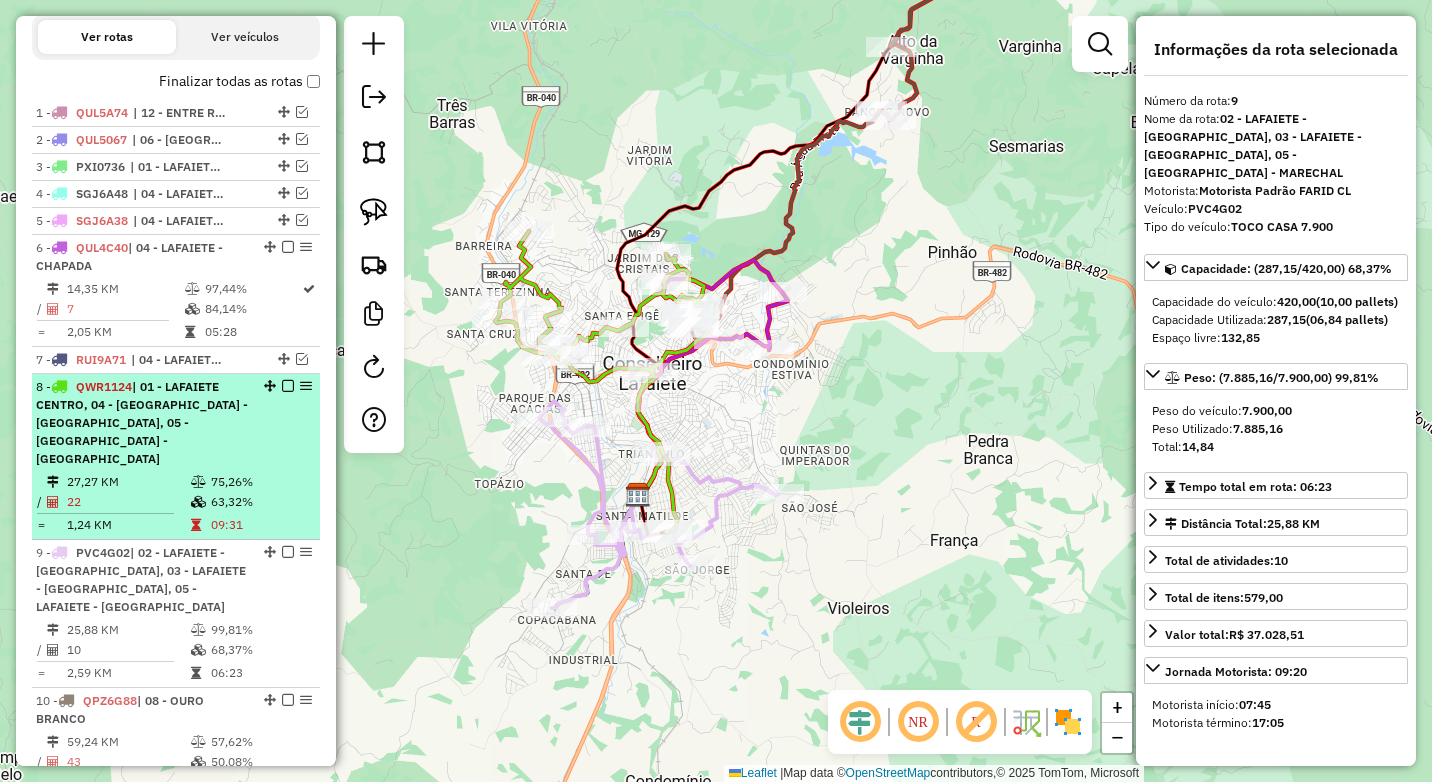 click on "| 01 - LAFAIETE CENTRO, 04 - [GEOGRAPHIC_DATA] - [GEOGRAPHIC_DATA], 05 - [GEOGRAPHIC_DATA] - [GEOGRAPHIC_DATA]" at bounding box center (142, 422) 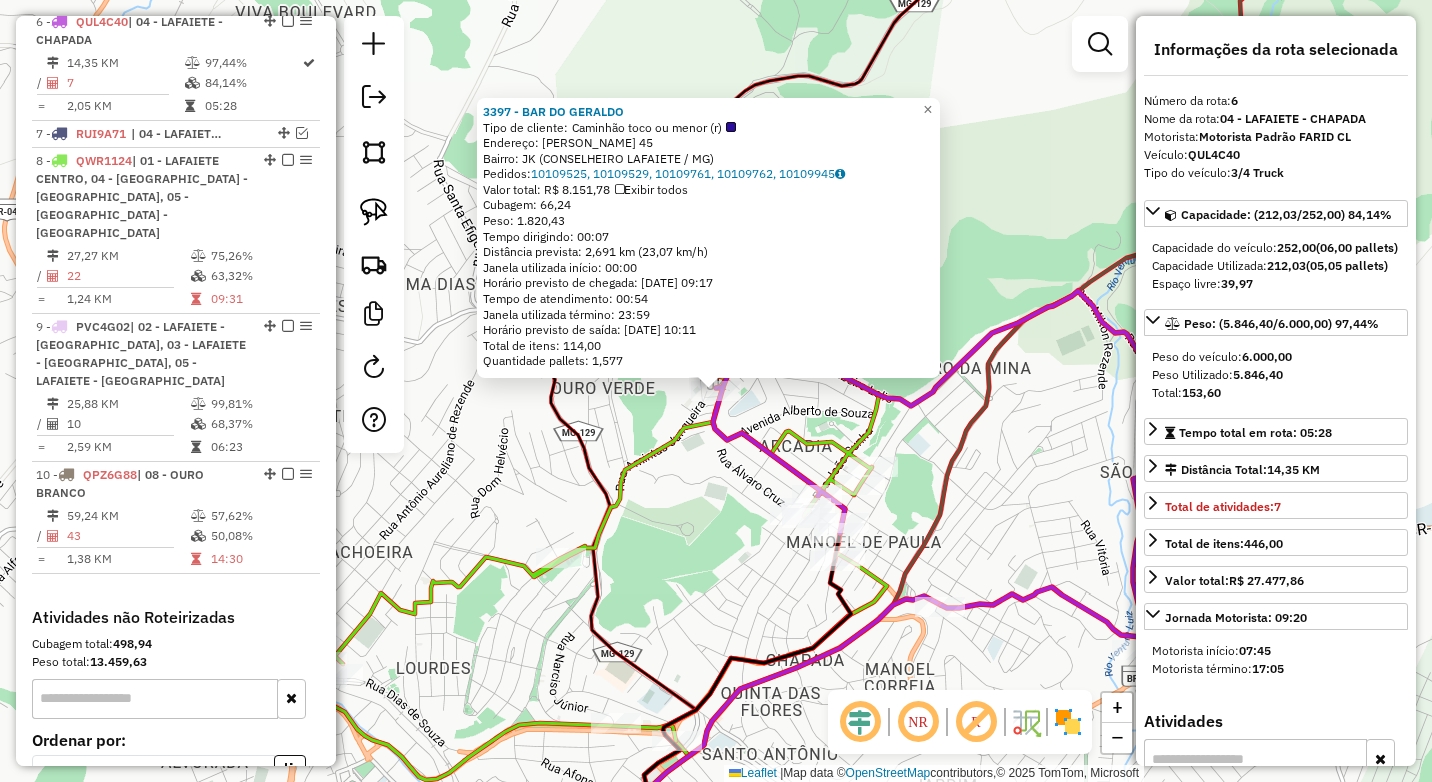 scroll, scrollTop: 885, scrollLeft: 0, axis: vertical 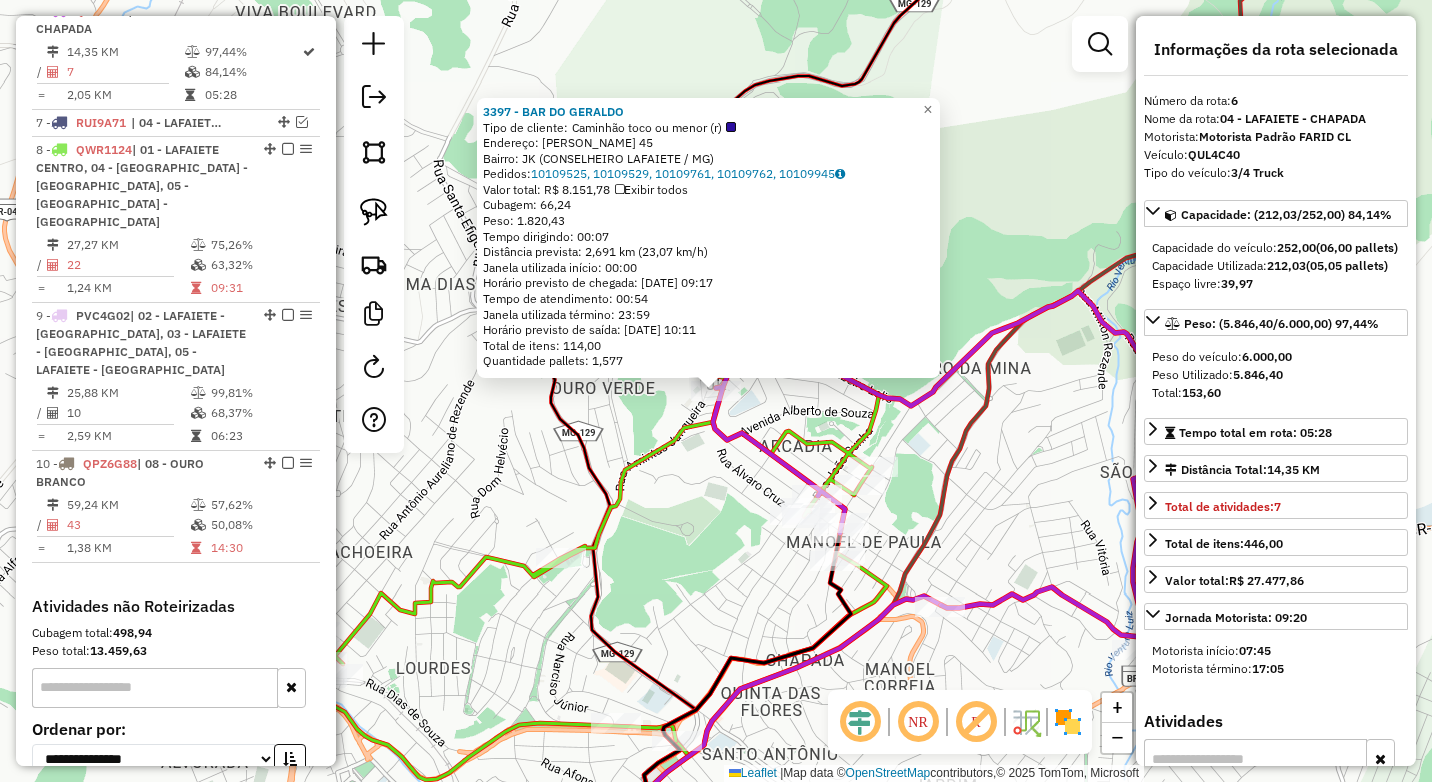 click on "3397 - BAR DO GERALDO  Tipo de cliente:   Caminhão toco ou menor (r)   Endereço:  VICENTE DE PAULA 45   Bairro: JK (CONSELHEIRO LAFAIETE / MG)   Pedidos:  10109525, 10109529, 10109761, 10109762, 10109945   Valor total: R$ 8.151,78   Exibir todos   Cubagem: 66,24  Peso: 1.820,43  Tempo dirigindo: 00:07   Distância prevista: 2,691 km (23,07 km/h)   Janela utilizada início: 00:00   Horário previsto de chegada: 11/07/2025 09:17   Tempo de atendimento: 00:54   Janela utilizada término: 23:59   Horário previsto de saída: 11/07/2025 10:11   Total de itens: 114,00   Quantidade pallets: 1,577  × Janela de atendimento Grade de atendimento Capacidade Transportadoras Veículos Cliente Pedidos  Rotas Selecione os dias de semana para filtrar as janelas de atendimento  Seg   Ter   Qua   Qui   Sex   Sáb   Dom  Informe o período da janela de atendimento: De: Até:  Filtrar exatamente a janela do cliente  Considerar janela de atendimento padrão  Selecione os dias de semana para filtrar as grades de atendimento ****" 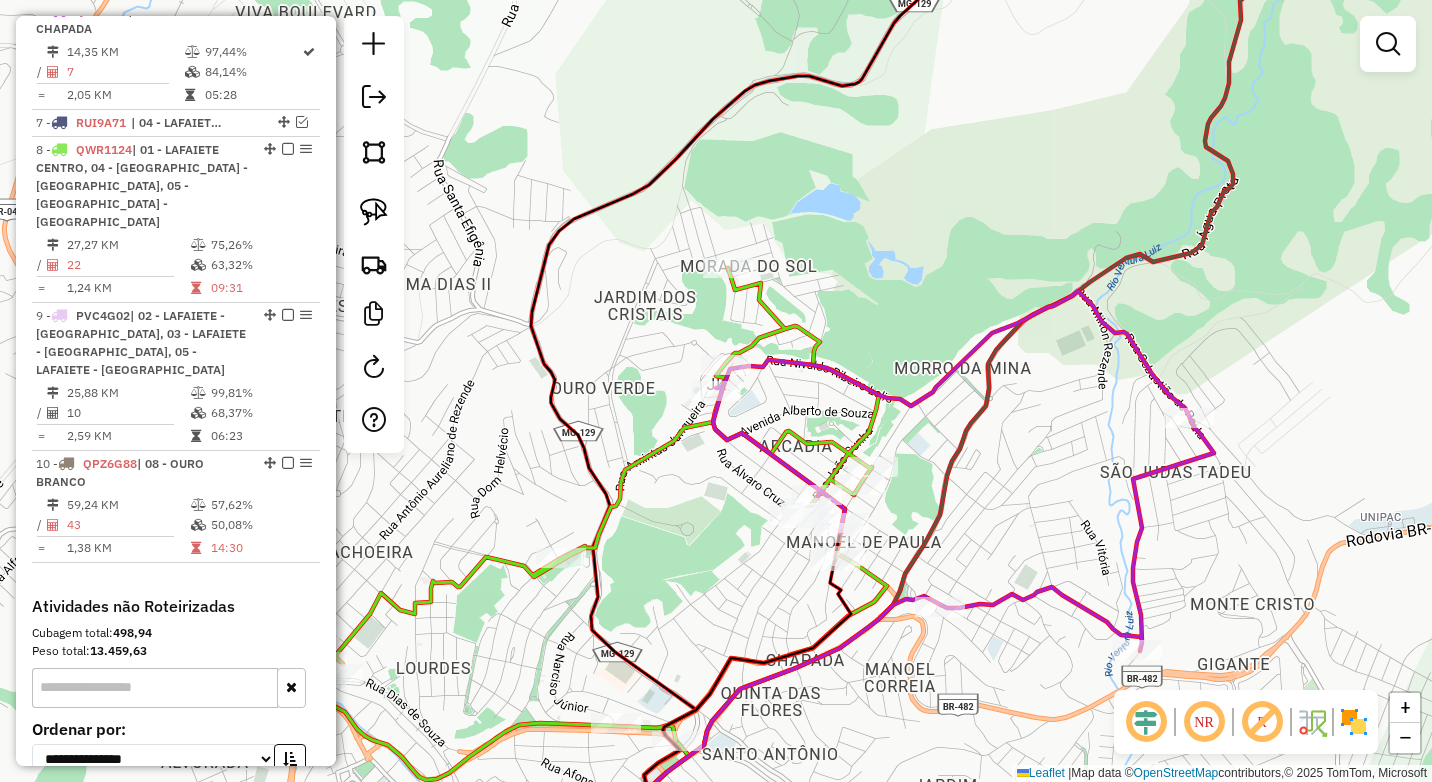 select on "*********" 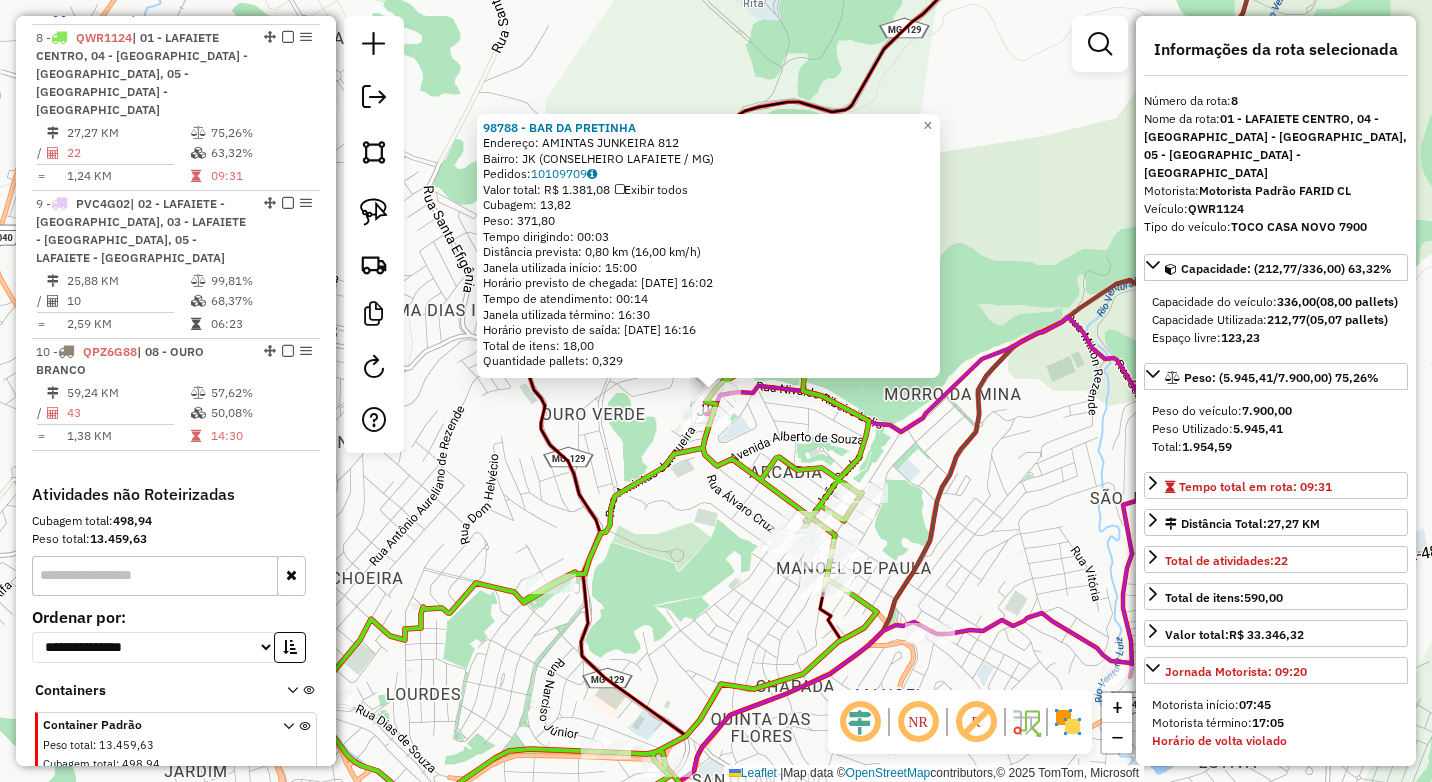 scroll, scrollTop: 1024, scrollLeft: 0, axis: vertical 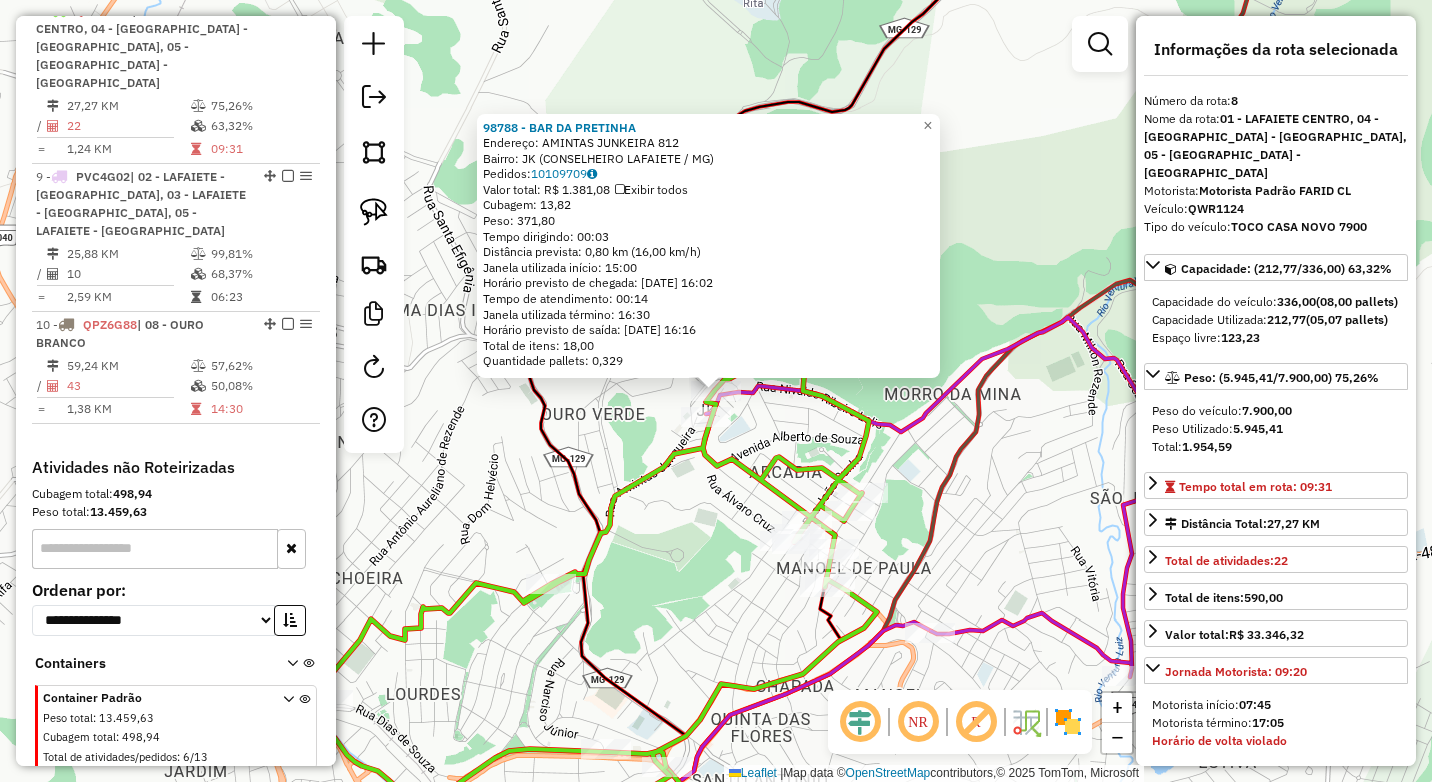 click on "98788 - BAR DA PRETINHA  Endereço:  AMINTAS JUNKEIRA 812   Bairro: JK (CONSELHEIRO LAFAIETE / MG)   Pedidos:  10109709   Valor total: R$ 1.381,08   Exibir todos   Cubagem: 13,82  Peso: 371,80  Tempo dirigindo: 00:03   Distância prevista: 0,80 km (16,00 km/h)   Janela utilizada início: 15:00   Horário previsto de chegada: 11/07/2025 16:02   Tempo de atendimento: 00:14   Janela utilizada término: 16:30   Horário previsto de saída: 11/07/2025 16:16   Total de itens: 18,00   Quantidade pallets: 0,329  × Janela de atendimento Grade de atendimento Capacidade Transportadoras Veículos Cliente Pedidos  Rotas Selecione os dias de semana para filtrar as janelas de atendimento  Seg   Ter   Qua   Qui   Sex   Sáb   Dom  Informe o período da janela de atendimento: De: Até:  Filtrar exatamente a janela do cliente  Considerar janela de atendimento padrão  Selecione os dias de semana para filtrar as grades de atendimento  Seg   Ter   Qua   Qui   Sex   Sáb   Dom   Clientes fora do dia de atendimento selecionado +" 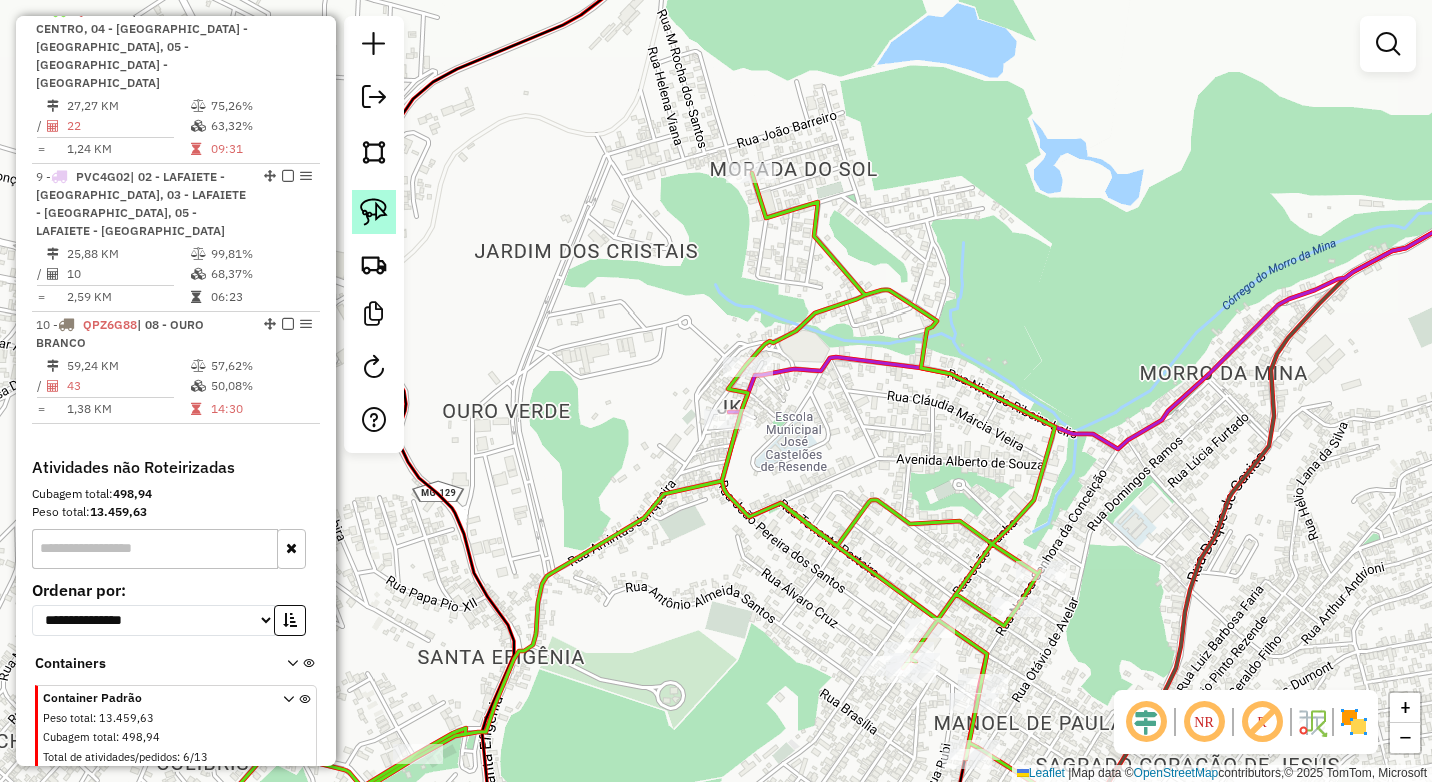 click 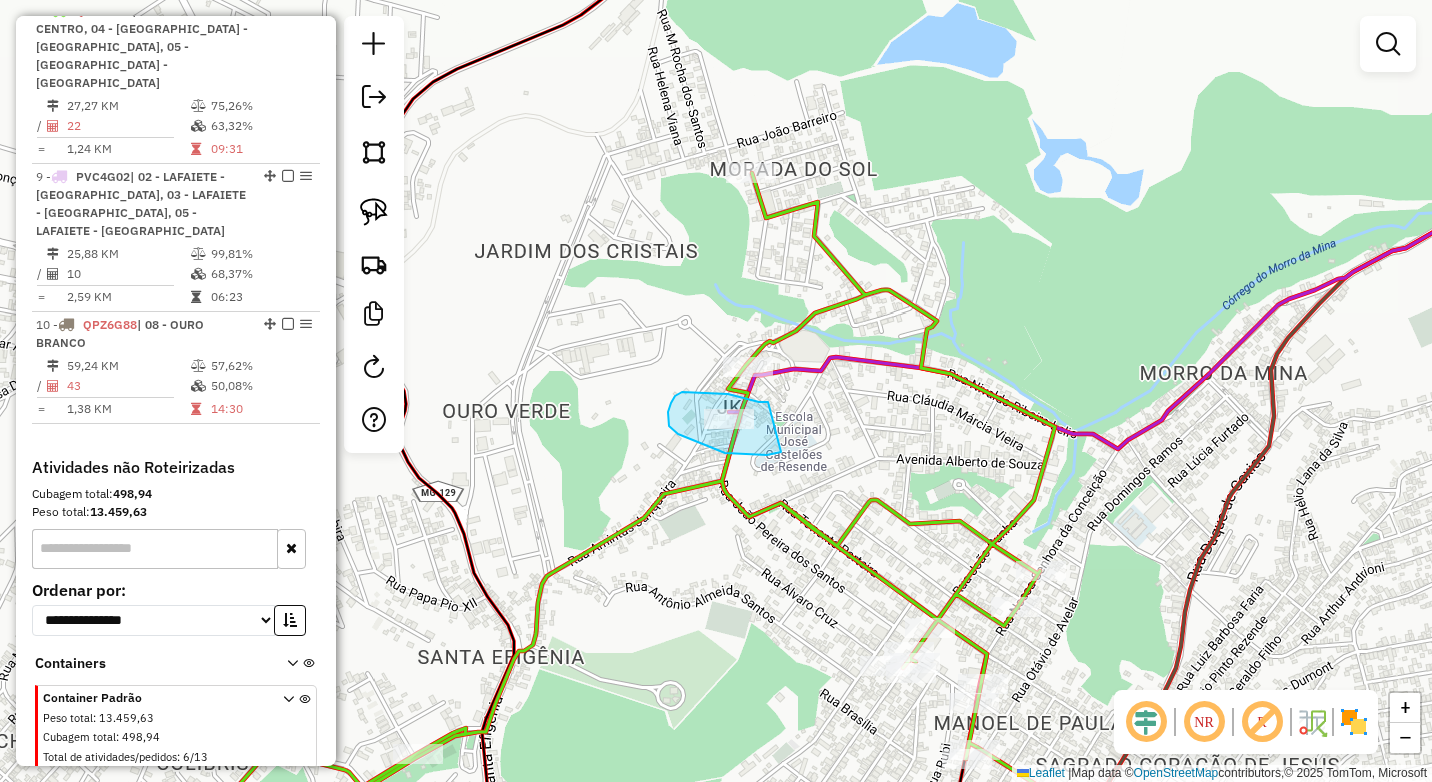 drag, startPoint x: 768, startPoint y: 402, endPoint x: 781, endPoint y: 452, distance: 51.662365 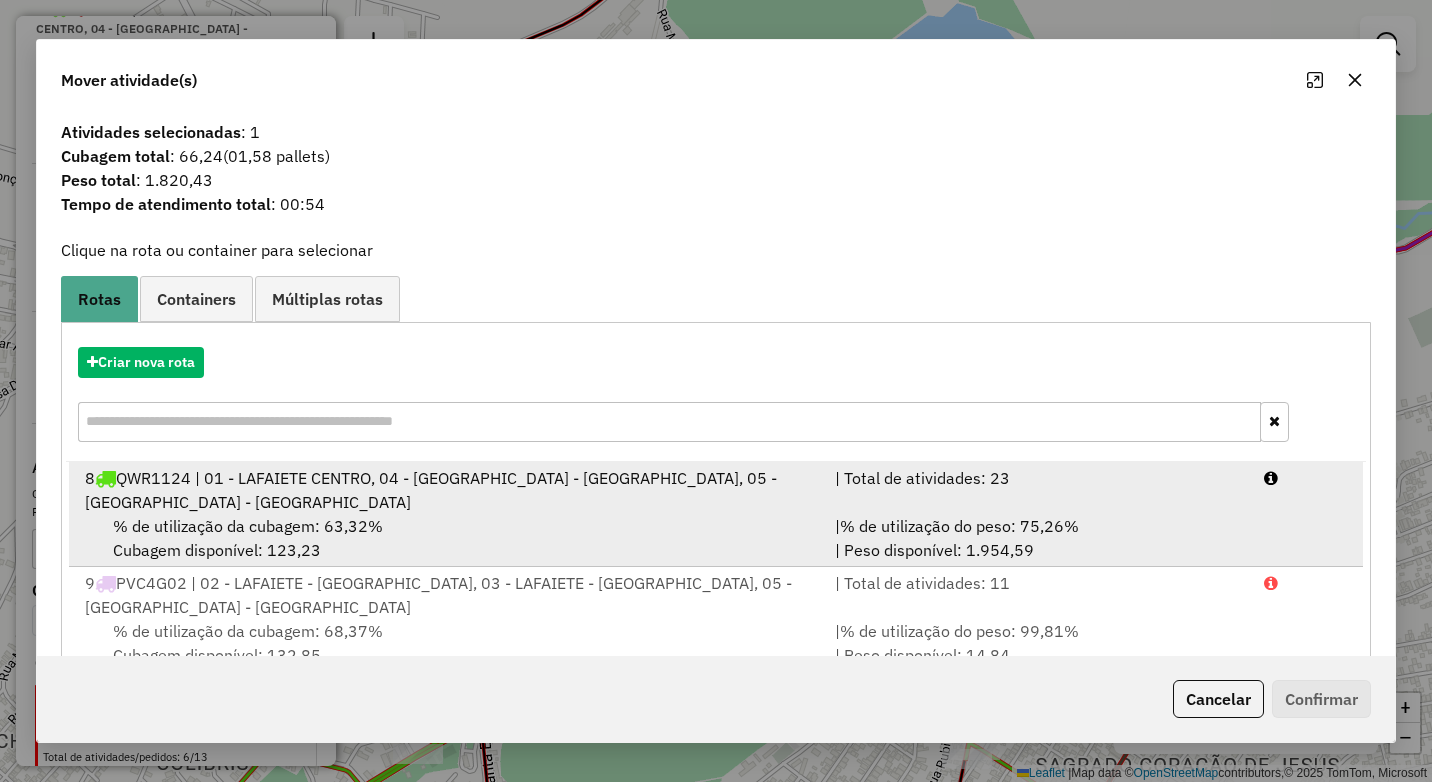 click on "% de utilização da cubagem: 63,32%  Cubagem disponível: 123,23" at bounding box center [448, 538] 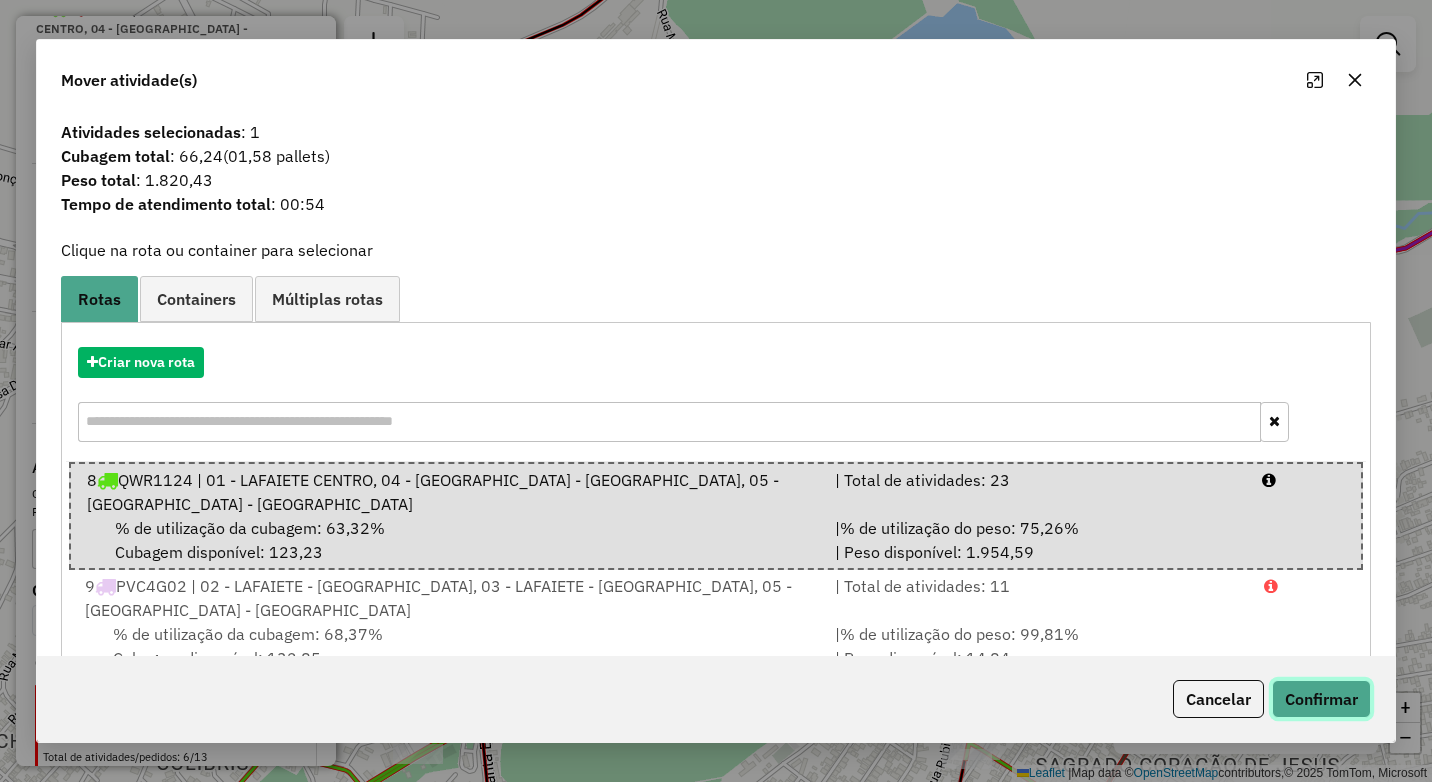 click on "Confirmar" 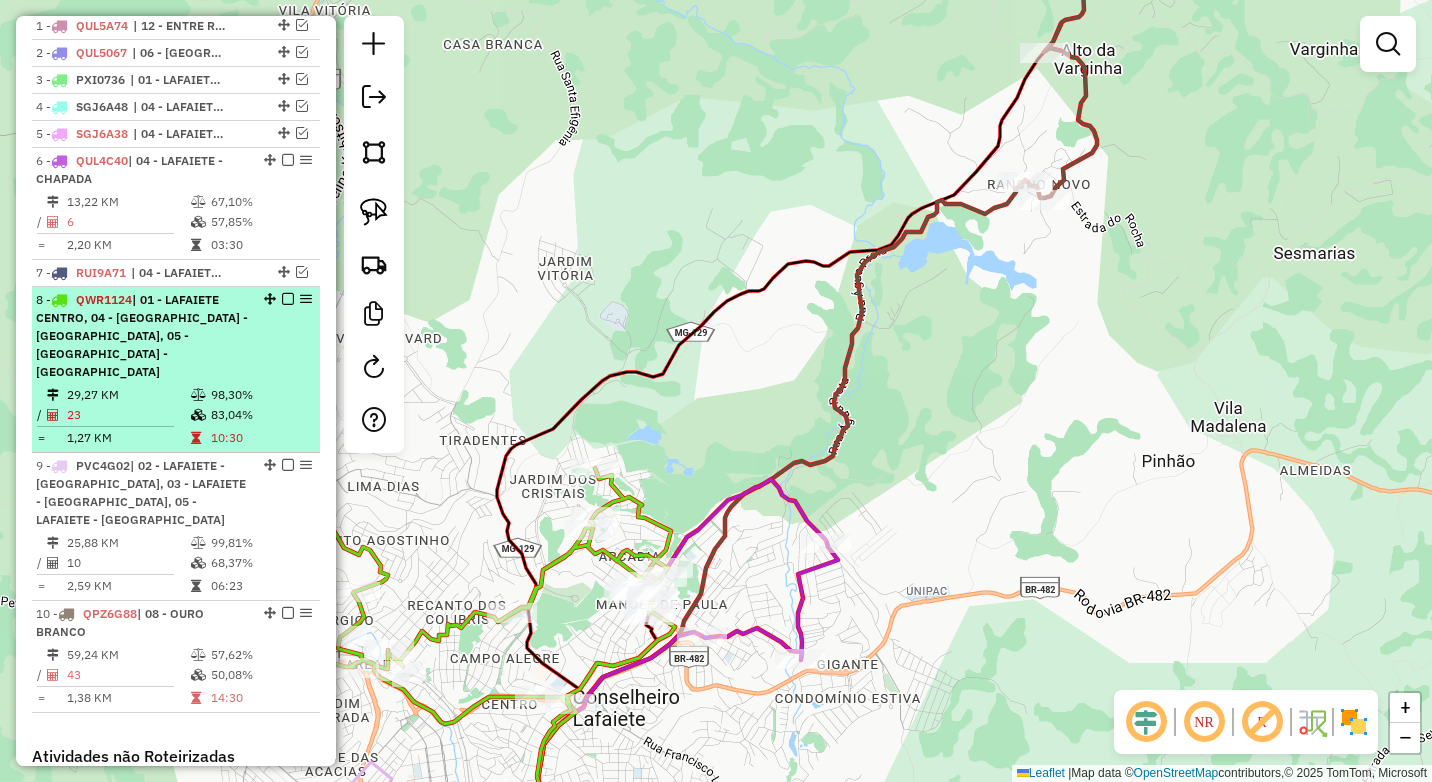 scroll, scrollTop: 748, scrollLeft: 0, axis: vertical 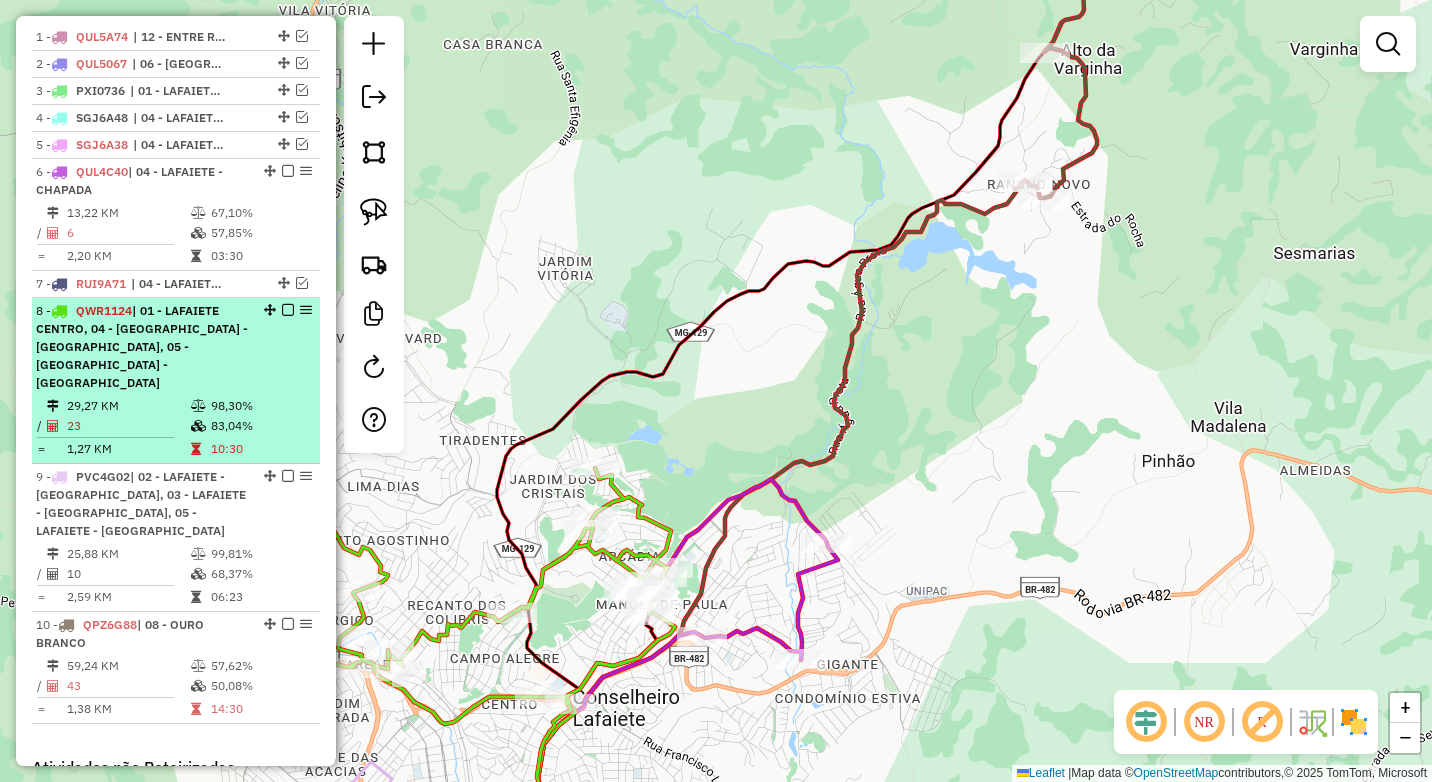 click on "8 -       QWR1124   | 01 - LAFAIETE CENTRO, 04 - LAFAIETE - CHAPADA, 05 - LAFAIETE - MARECHAL" at bounding box center [142, 347] 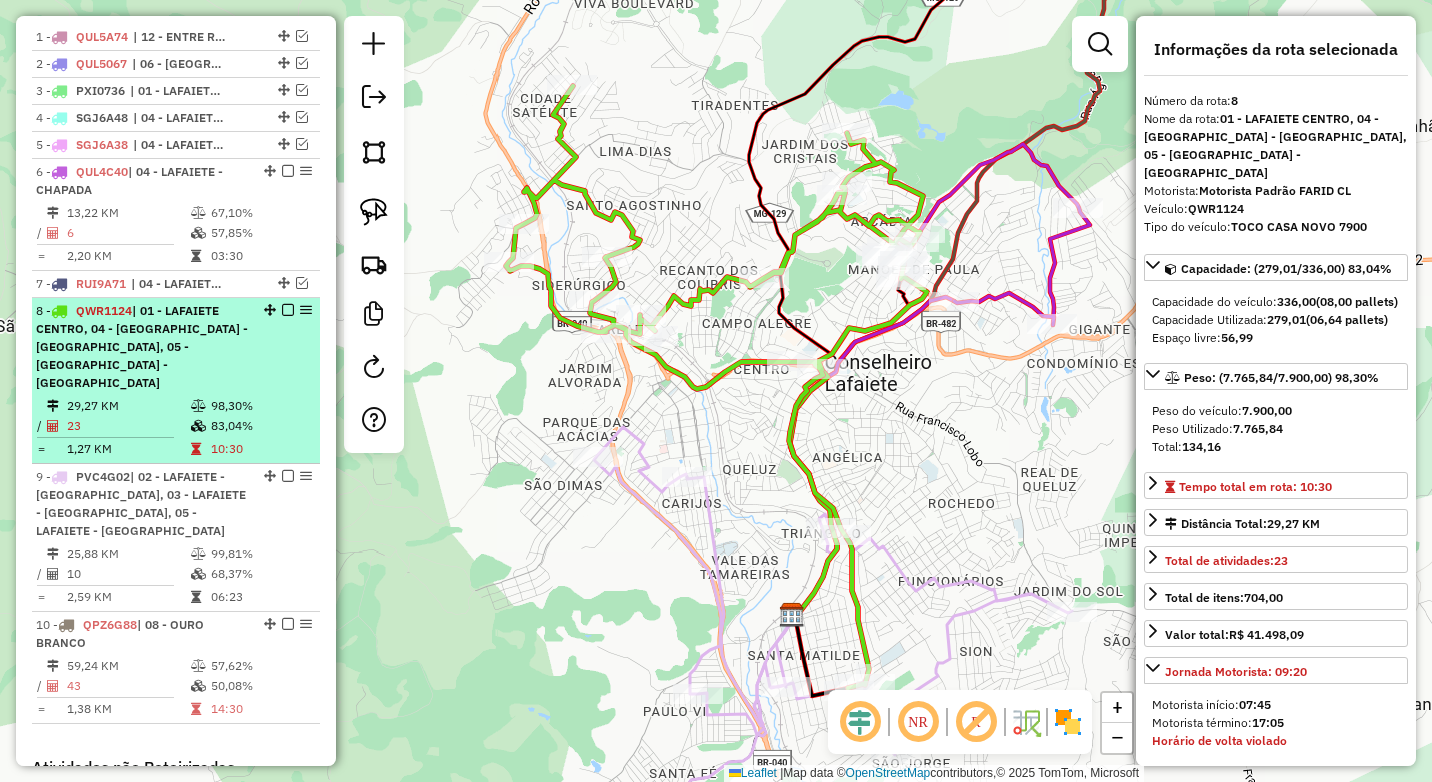 click at bounding box center (288, 310) 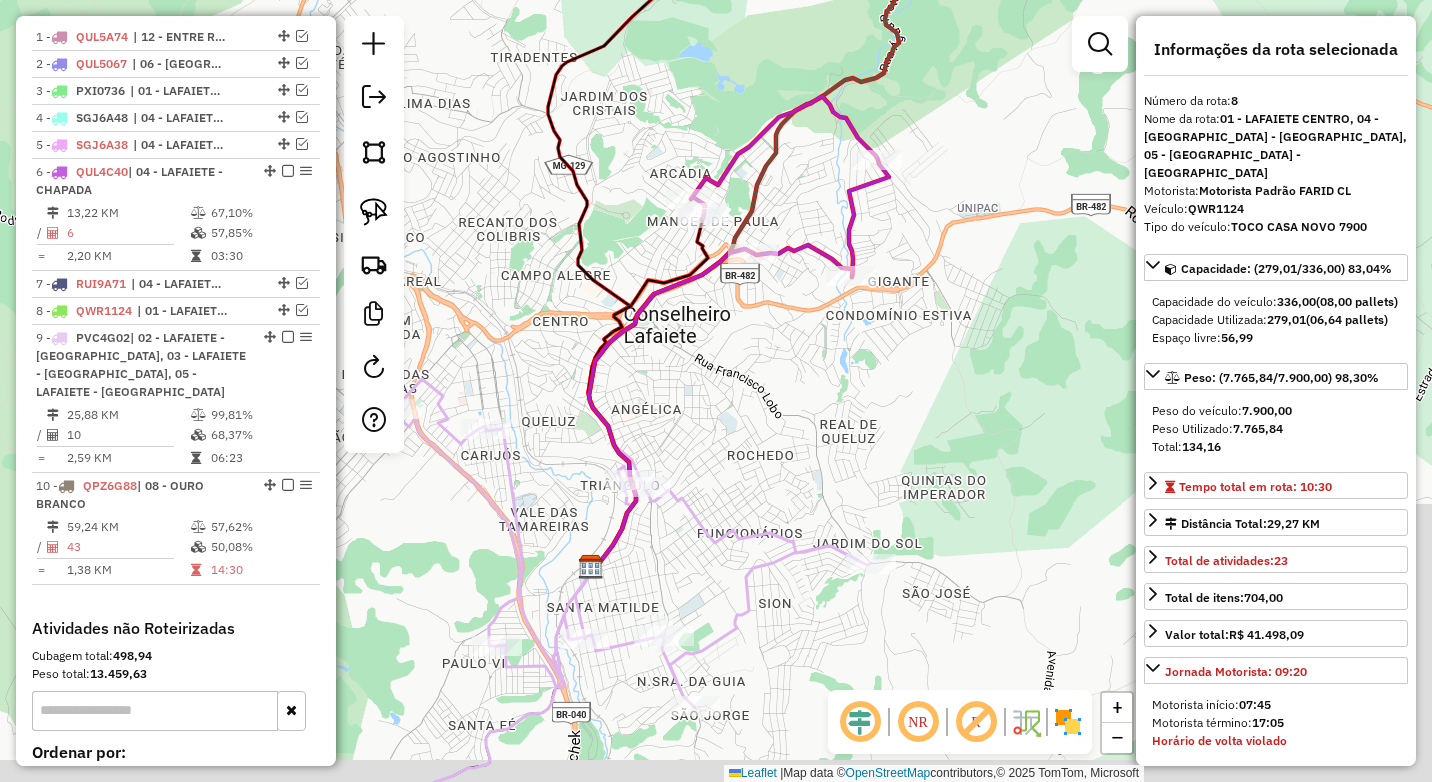 drag, startPoint x: 883, startPoint y: 417, endPoint x: 753, endPoint y: 330, distance: 156.4257 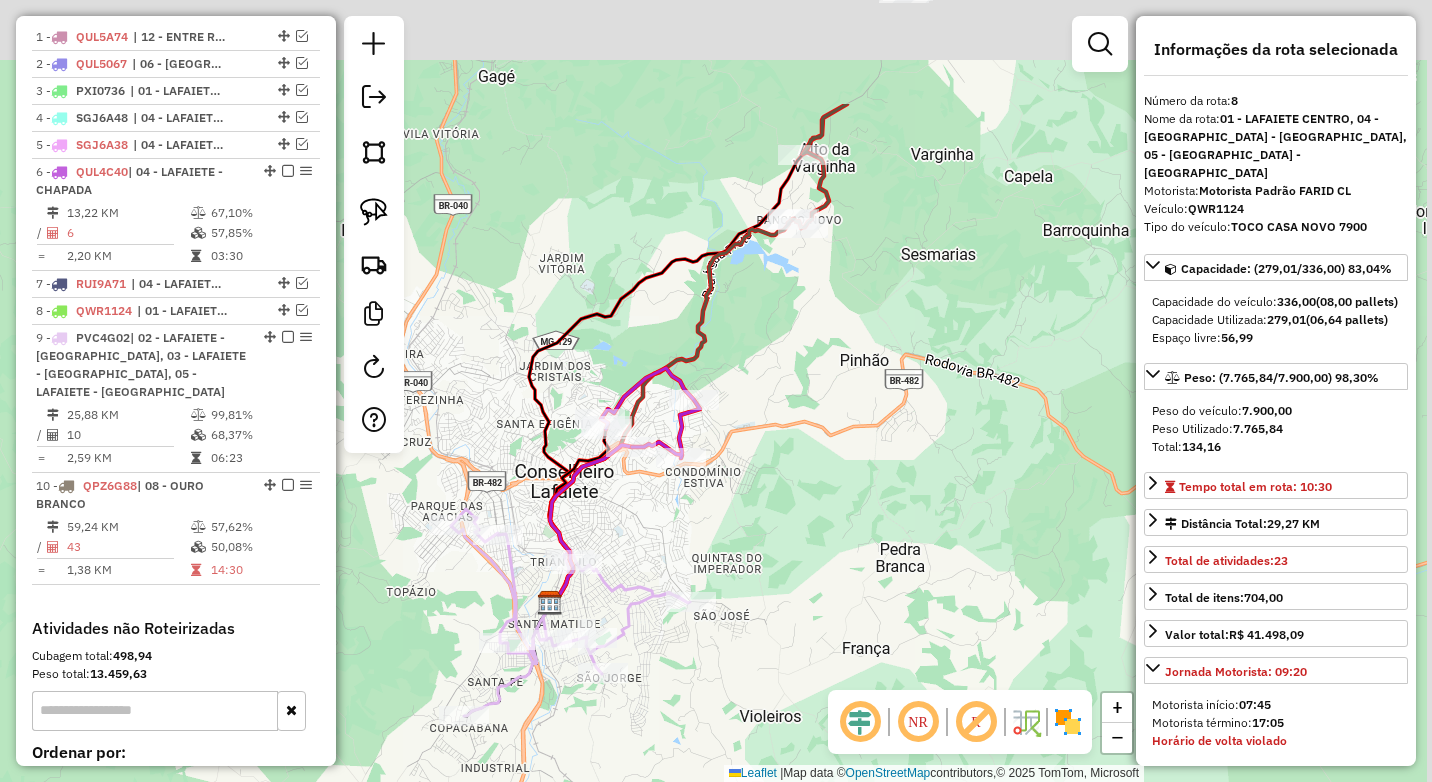drag, startPoint x: 790, startPoint y: 386, endPoint x: 767, endPoint y: 435, distance: 54.129475 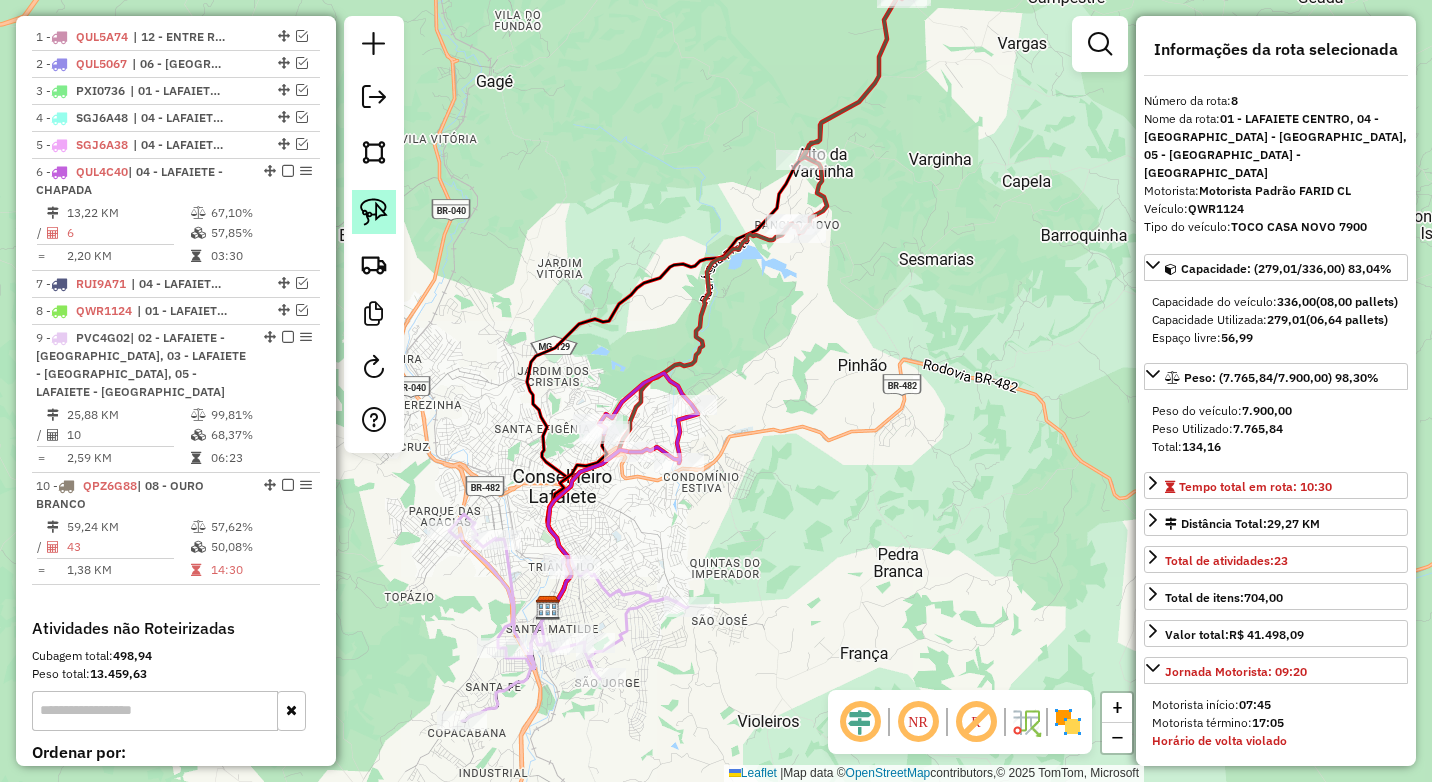 click 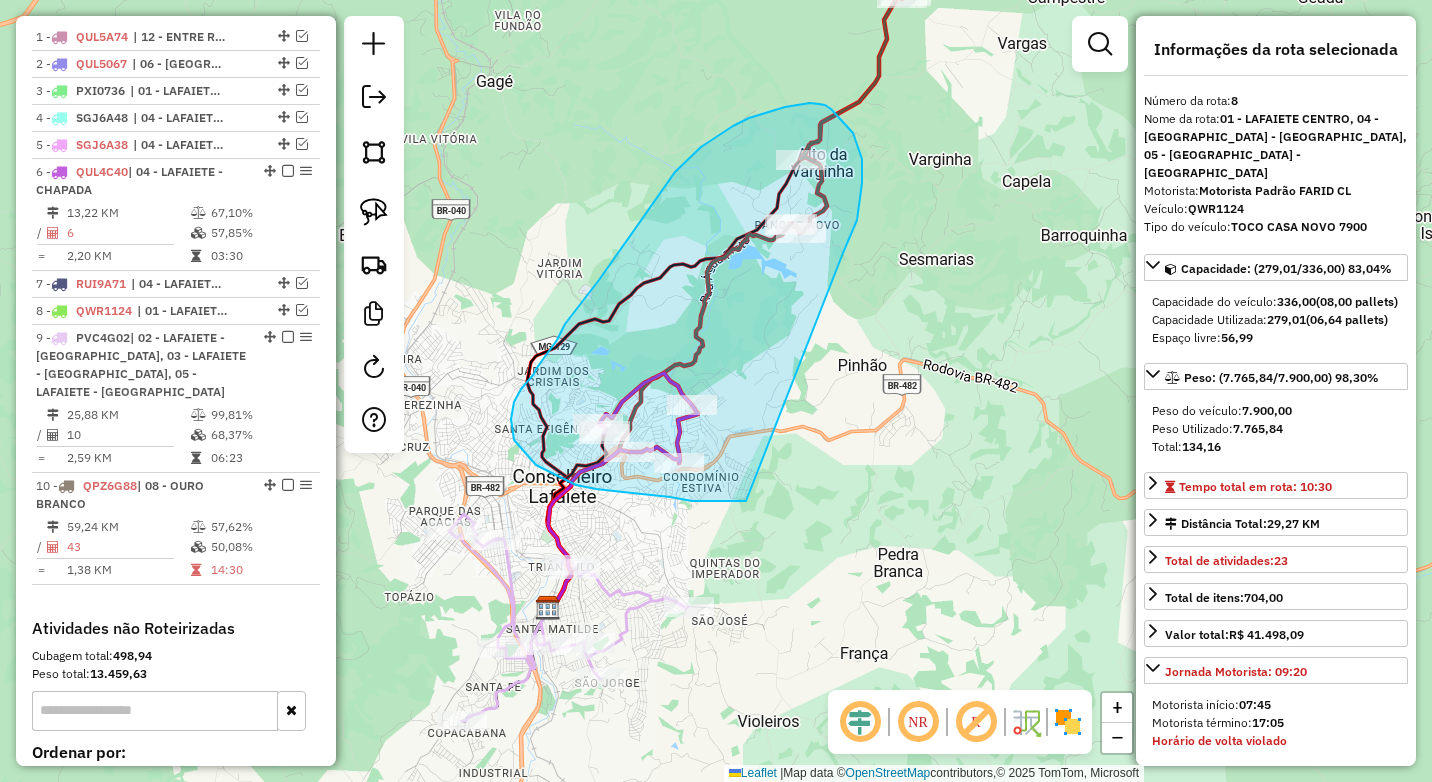 drag, startPoint x: 862, startPoint y: 183, endPoint x: 746, endPoint y: 501, distance: 338.49667 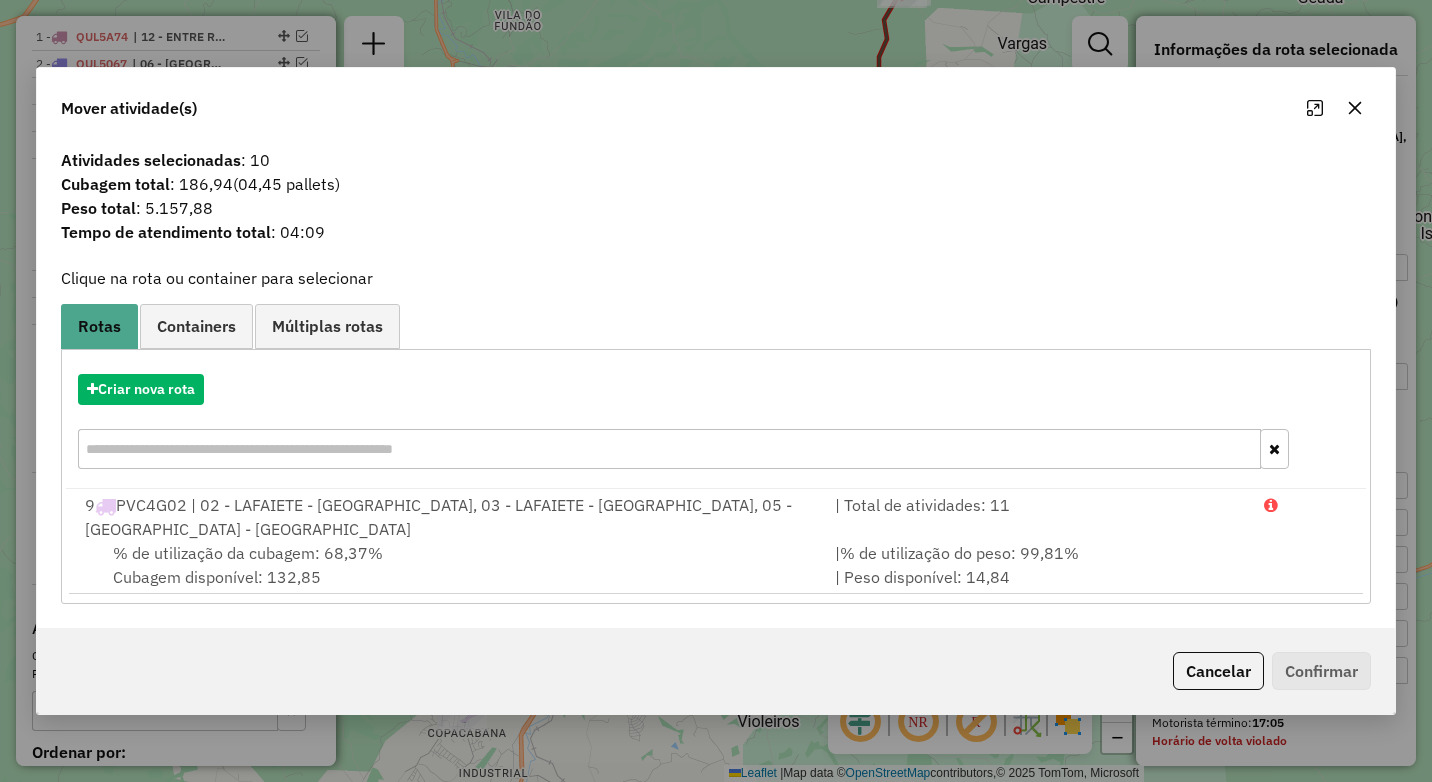 click 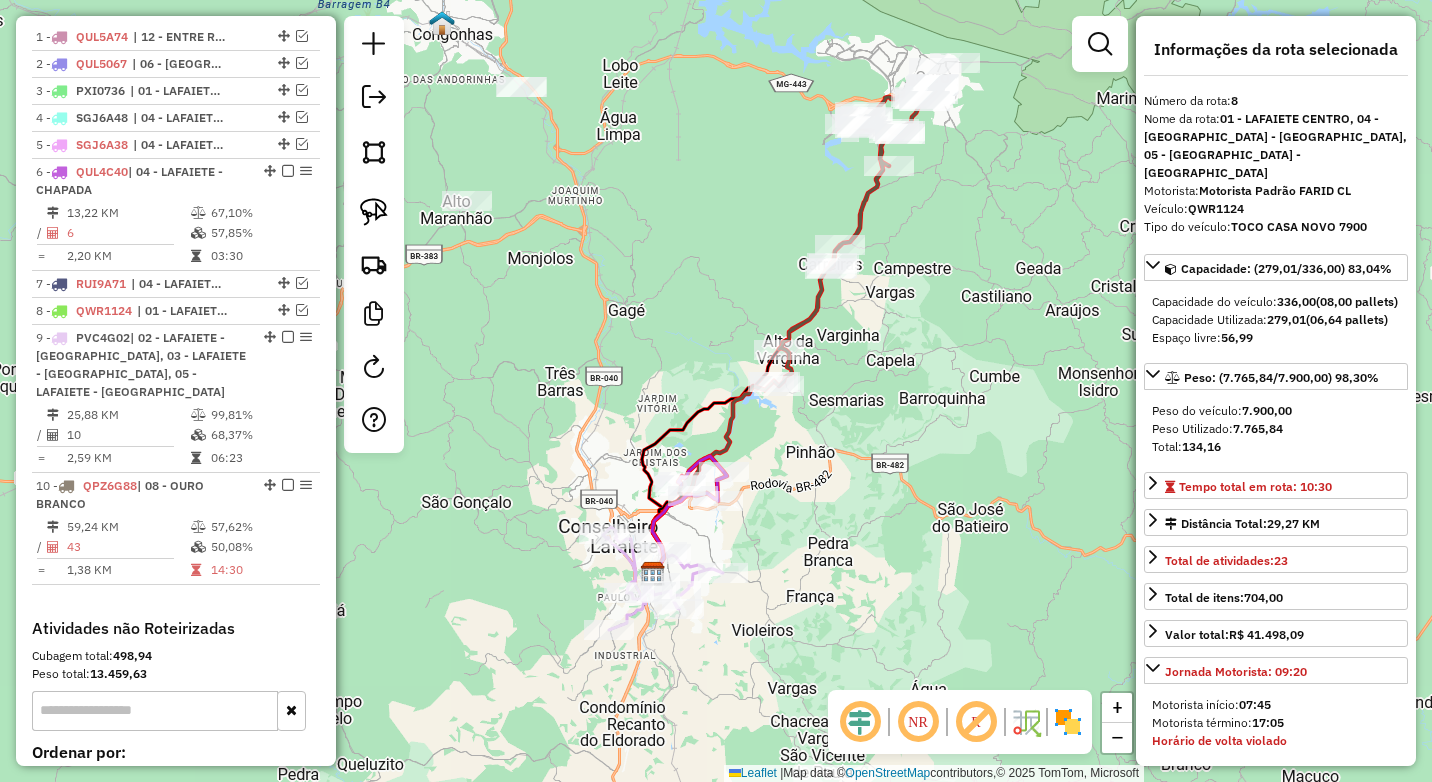 drag, startPoint x: 975, startPoint y: 289, endPoint x: 856, endPoint y: 447, distance: 197.8004 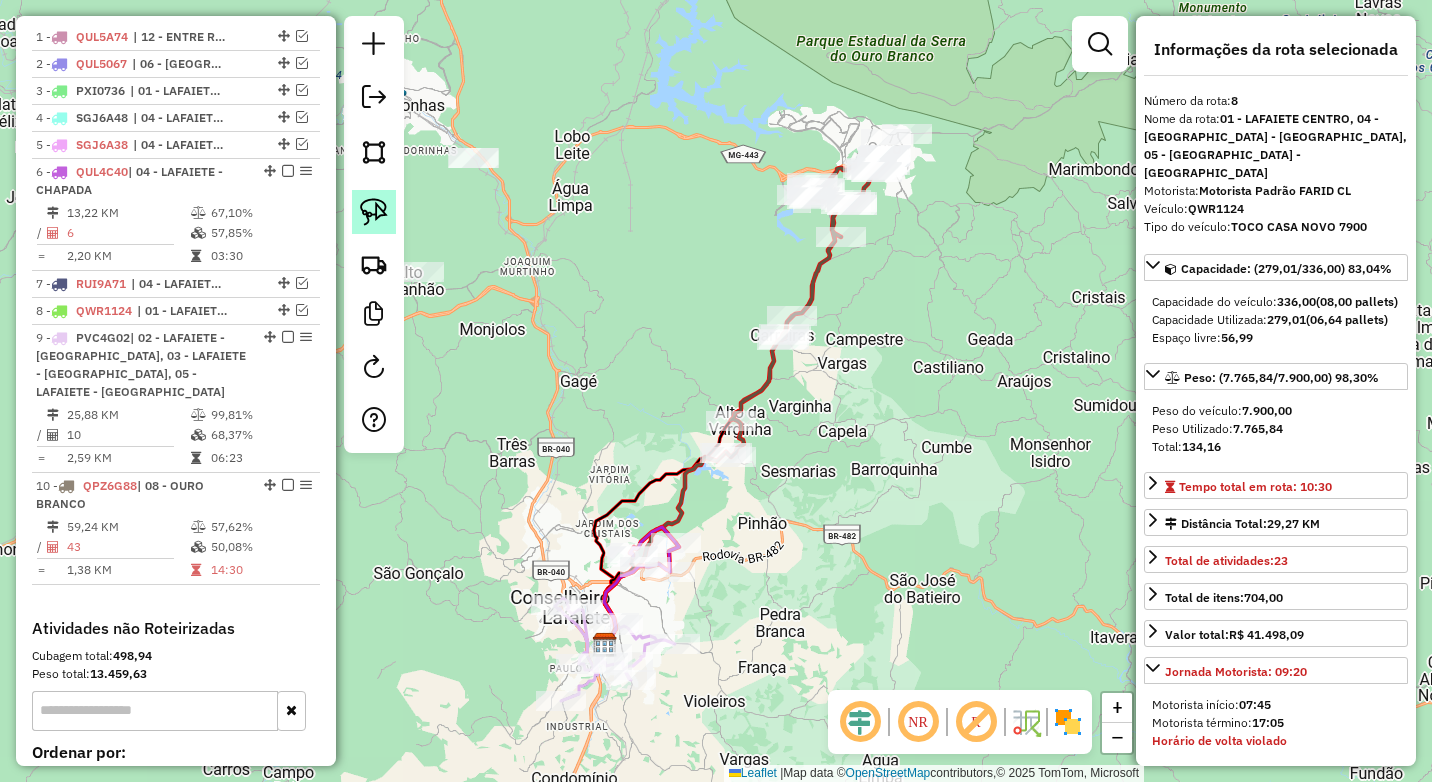 click 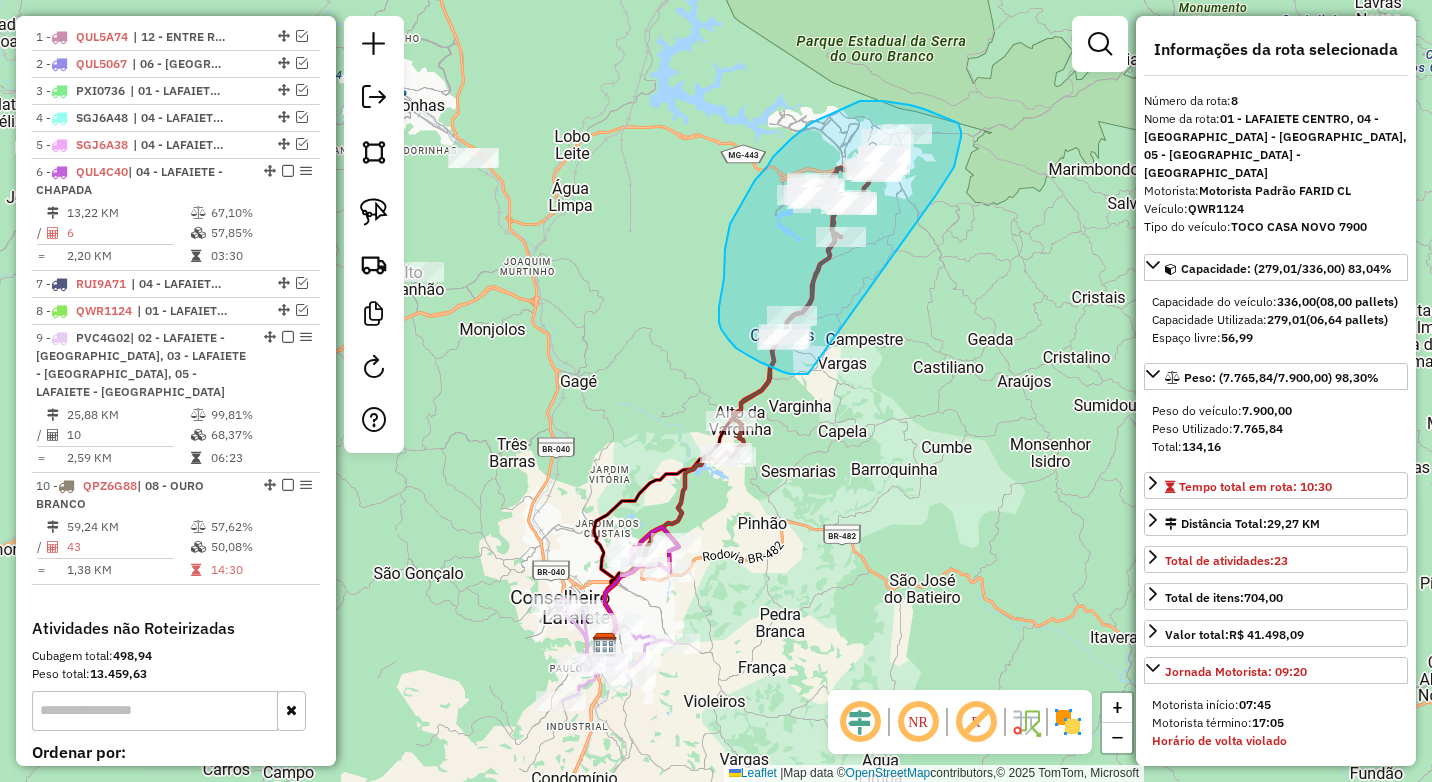 drag, startPoint x: 943, startPoint y: 185, endPoint x: 813, endPoint y: 374, distance: 229.39267 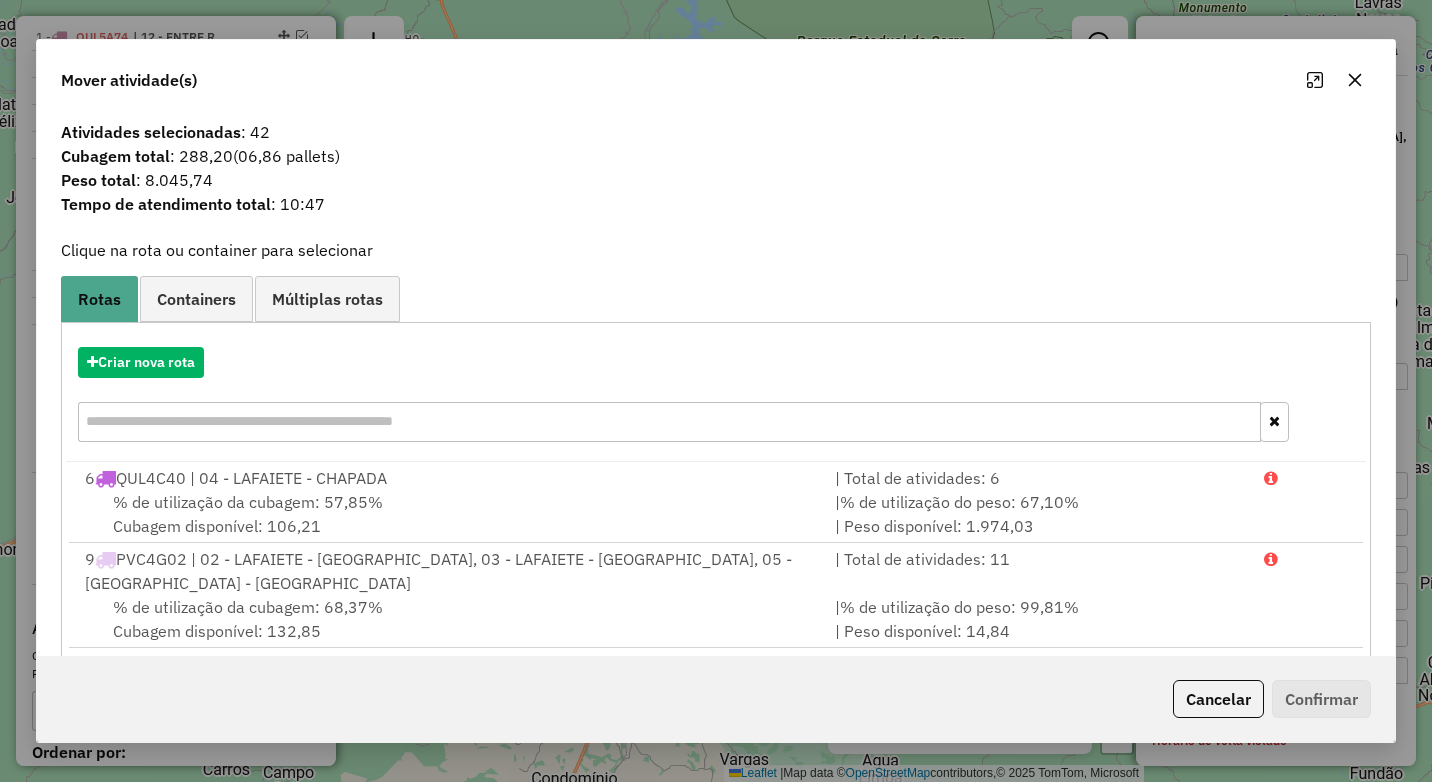 drag, startPoint x: 1358, startPoint y: 82, endPoint x: 1268, endPoint y: 127, distance: 100.62306 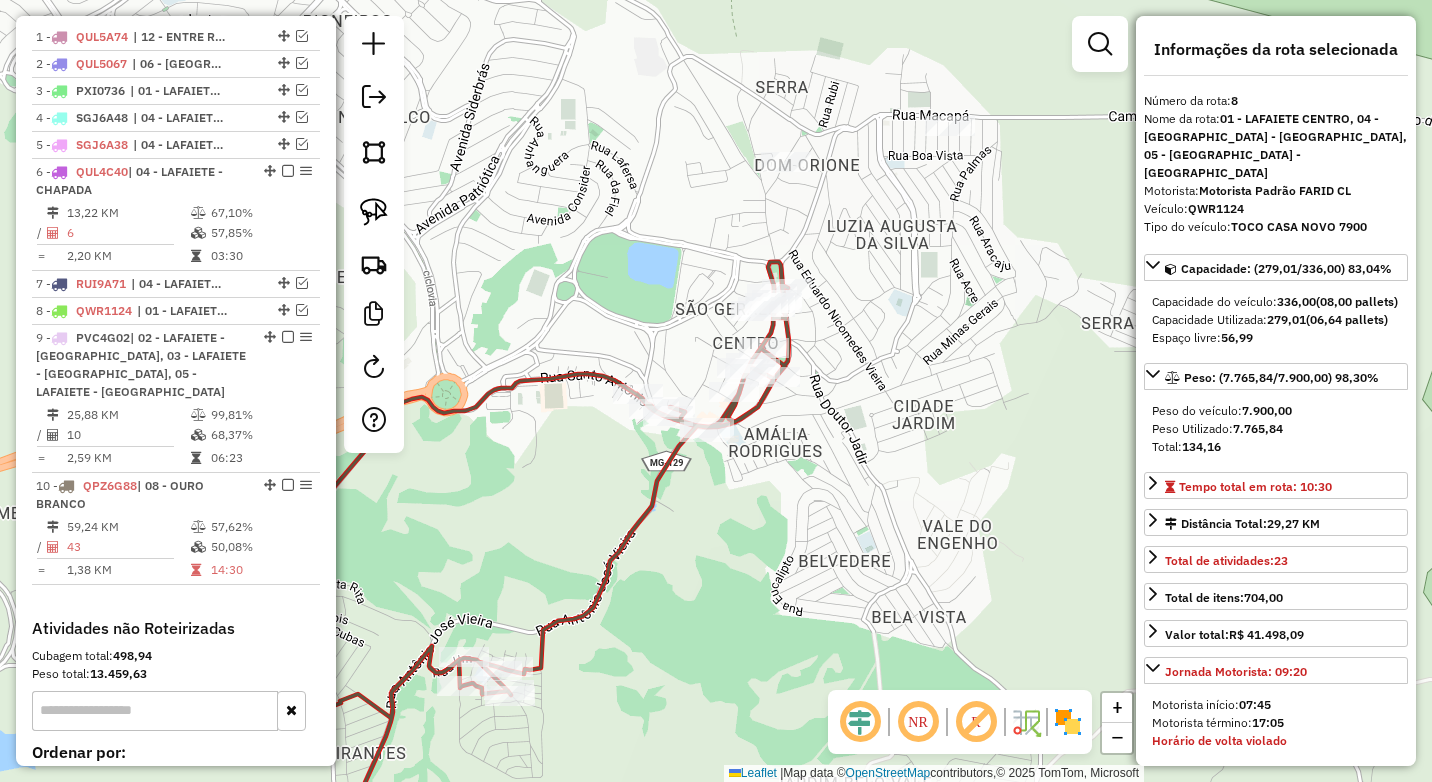 drag, startPoint x: 881, startPoint y: 298, endPoint x: 766, endPoint y: 491, distance: 224.6642 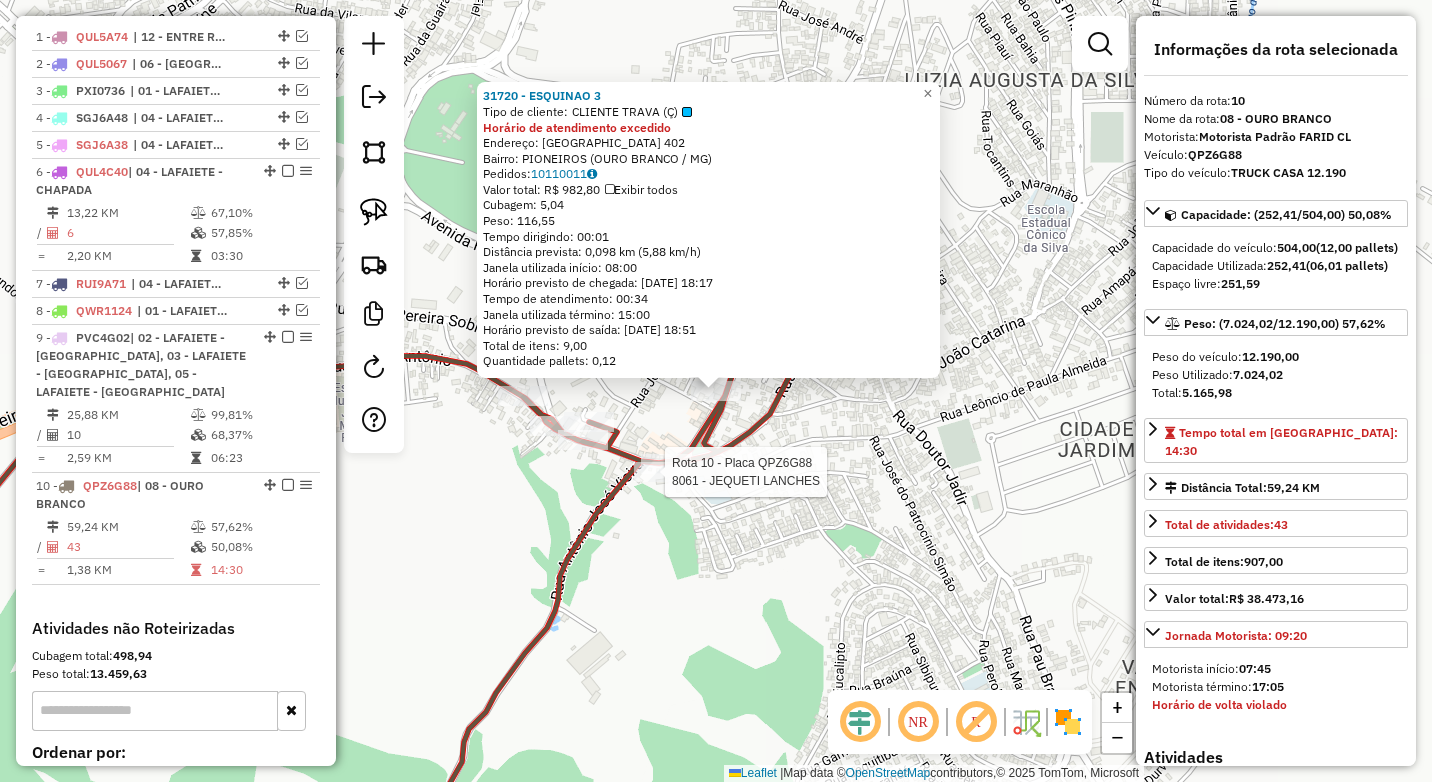 scroll, scrollTop: 979, scrollLeft: 0, axis: vertical 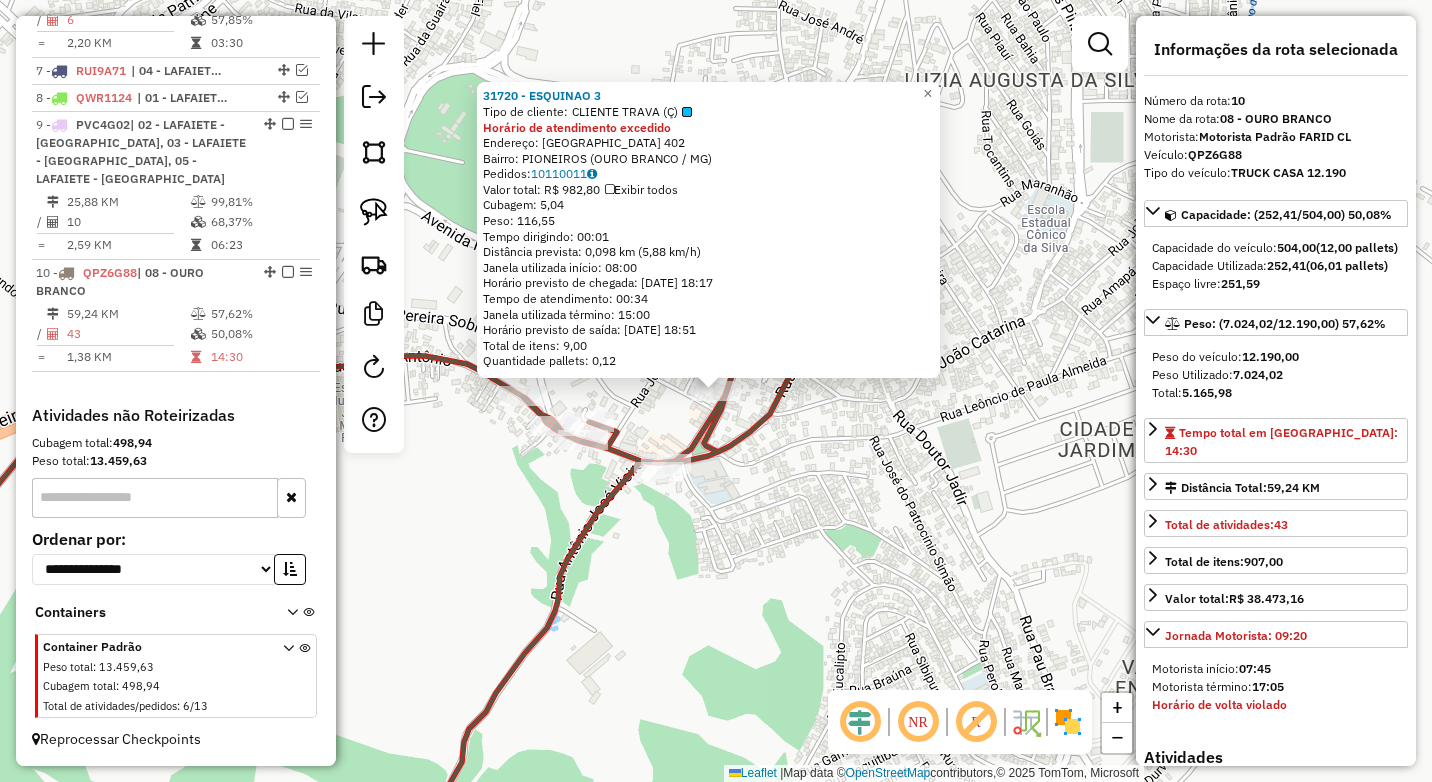 click on "31720 - ESQUINAO 3  Tipo de cliente:   CLIENTE TRAVA (Ç)  Horário de atendimento excedido  Endereço:  SANTO ANTONIO 402   Bairro: PIONEIROS (OURO BRANCO / MG)   Pedidos:  10110011   Valor total: R$ 982,80   Exibir todos   Cubagem: 5,04  Peso: 116,55  Tempo dirigindo: 00:01   Distância prevista: 0,098 km (5,88 km/h)   Janela utilizada início: 08:00   Horário previsto de chegada: 11/07/2025 18:17   Tempo de atendimento: 00:34   Janela utilizada término: 15:00   Horário previsto de saída: 11/07/2025 18:51   Total de itens: 9,00   Quantidade pallets: 0,12  × Janela de atendimento Grade de atendimento Capacidade Transportadoras Veículos Cliente Pedidos  Rotas Selecione os dias de semana para filtrar as janelas de atendimento  Seg   Ter   Qua   Qui   Sex   Sáb   Dom  Informe o período da janela de atendimento: De: Até:  Filtrar exatamente a janela do cliente  Considerar janela de atendimento padrão  Selecione os dias de semana para filtrar as grades de atendimento  Seg   Ter   Qua   Qui   Sex   Sáb" 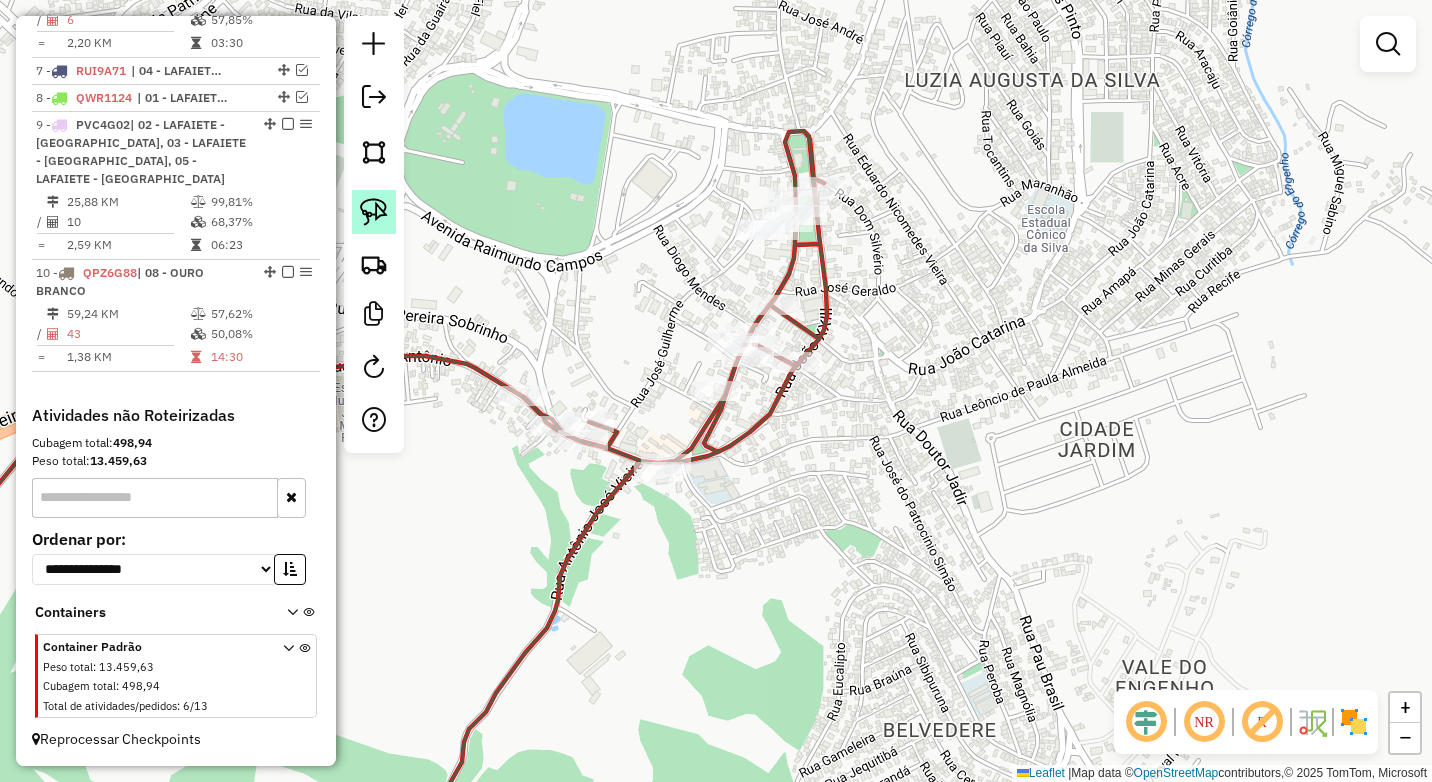 click 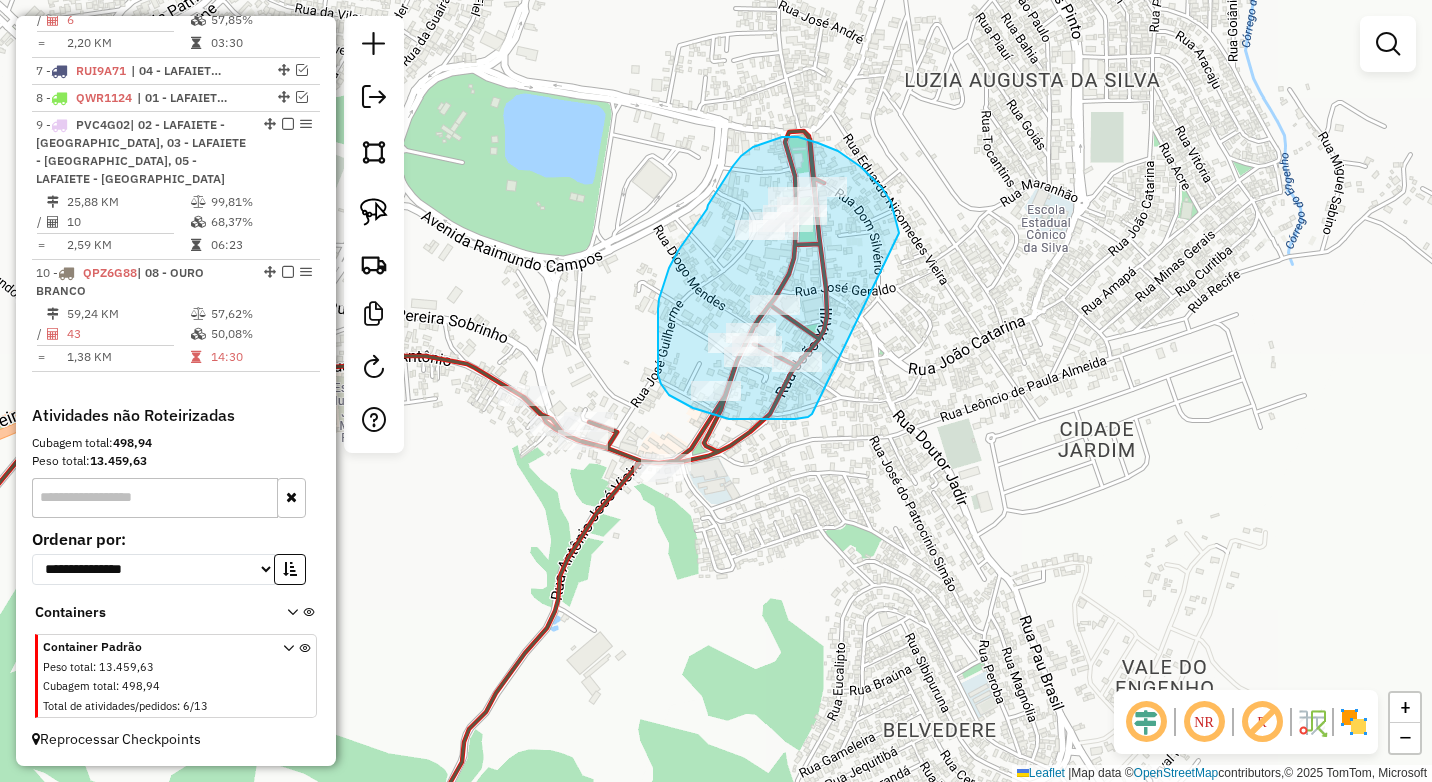drag, startPoint x: 899, startPoint y: 233, endPoint x: 813, endPoint y: 414, distance: 200.39212 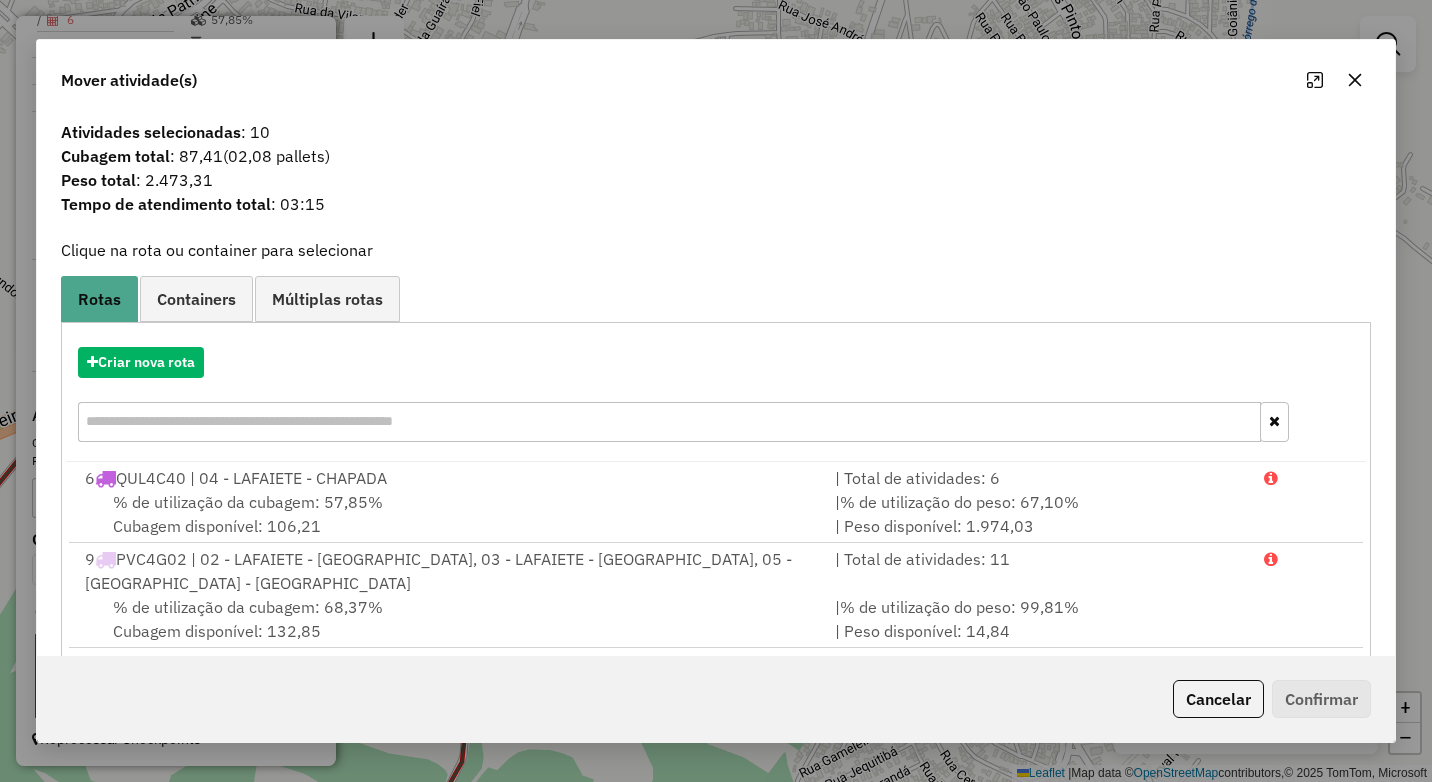 click 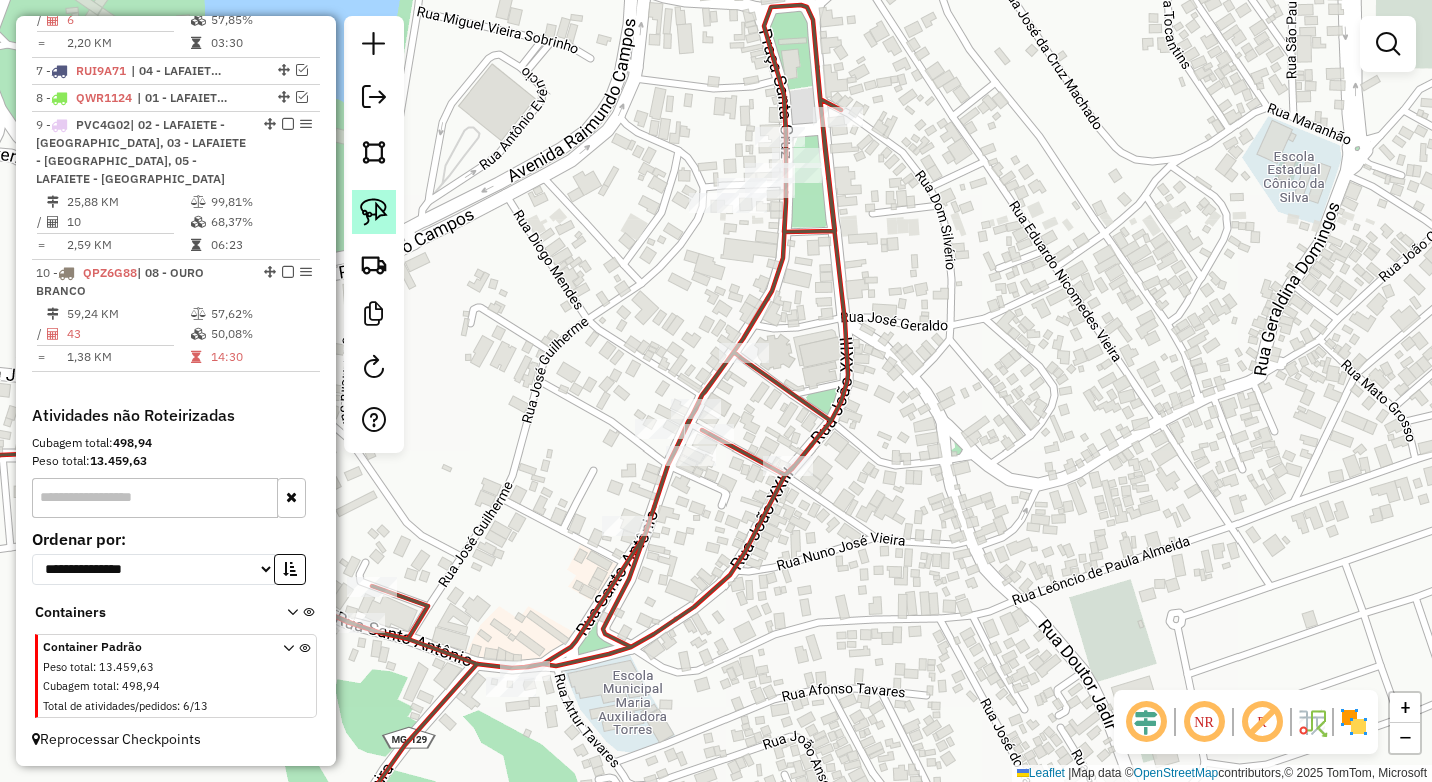 click 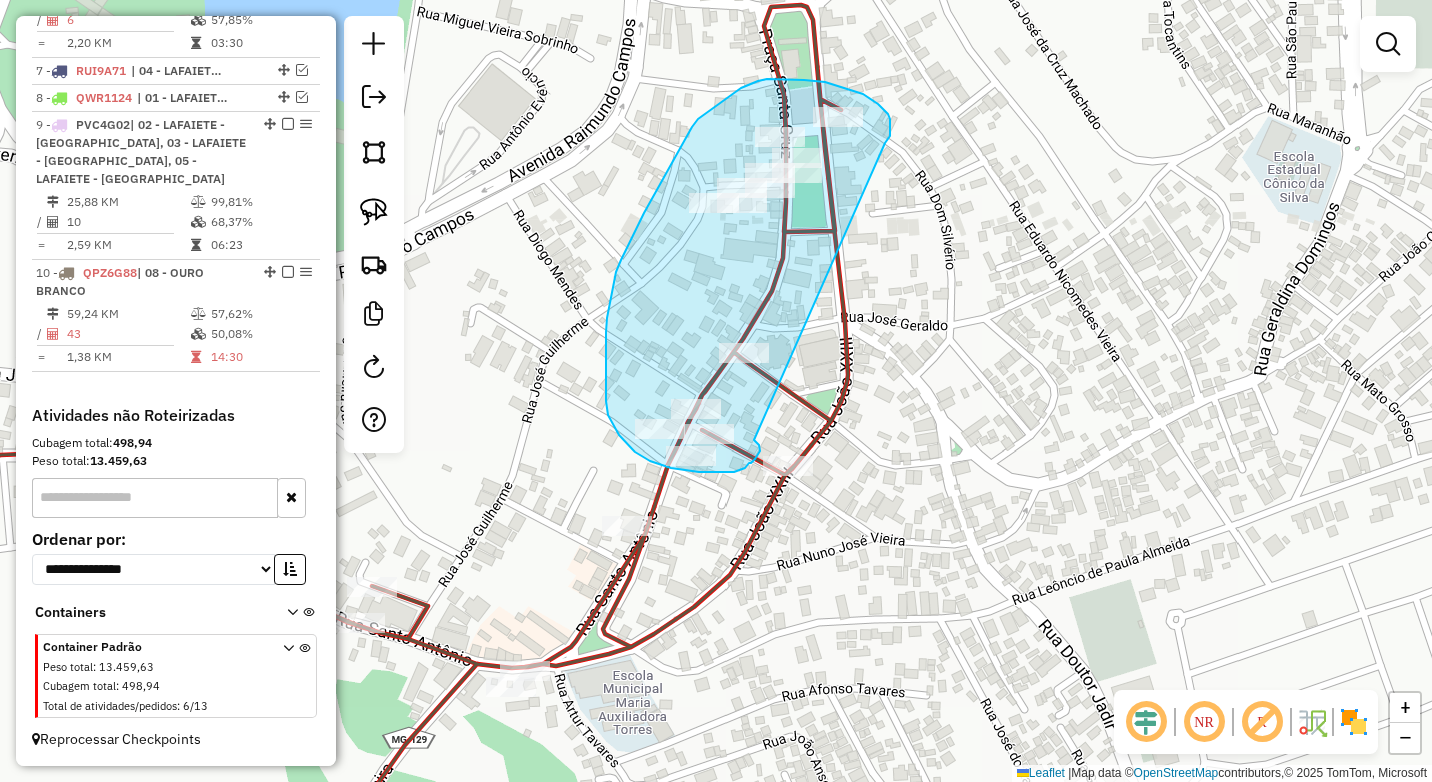 drag, startPoint x: 886, startPoint y: 142, endPoint x: 754, endPoint y: 438, distance: 324.09875 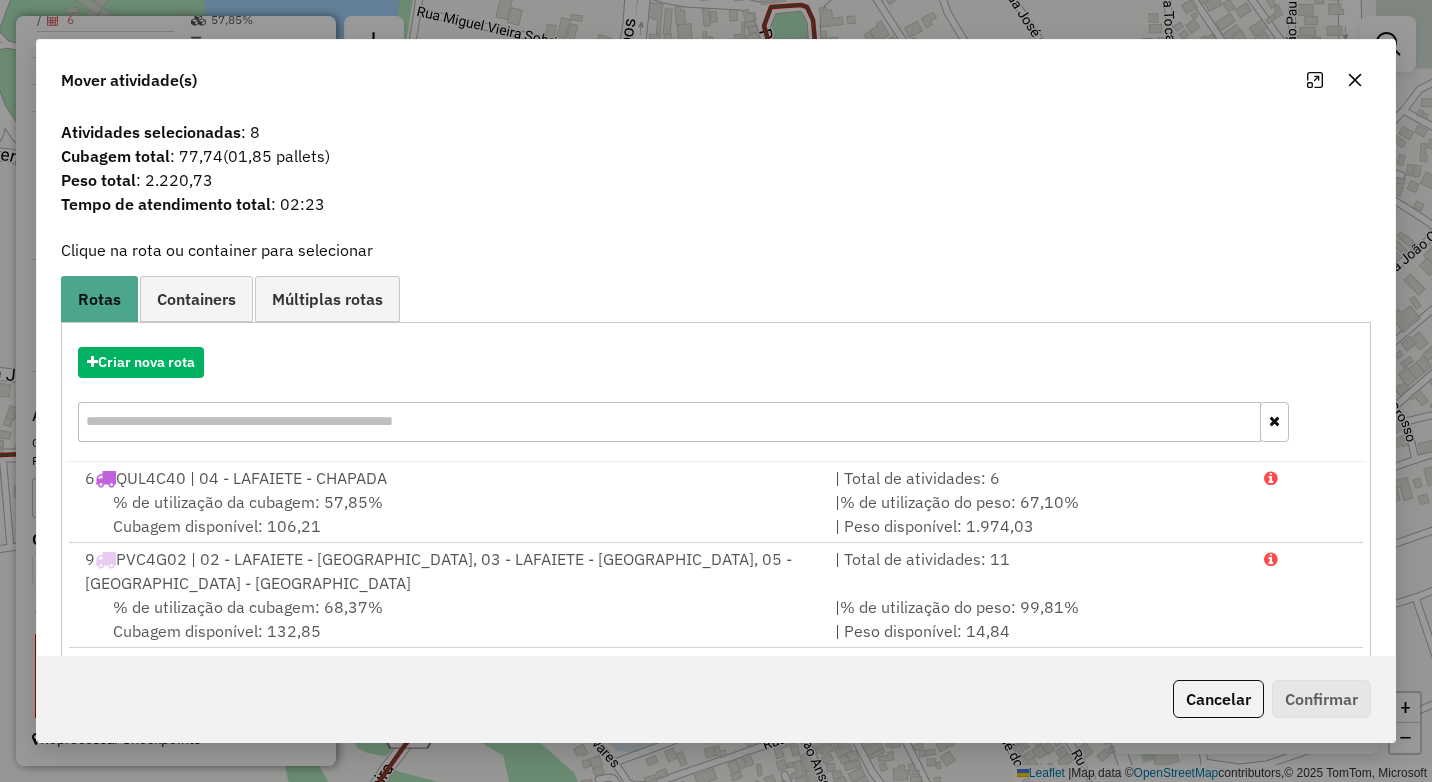 click 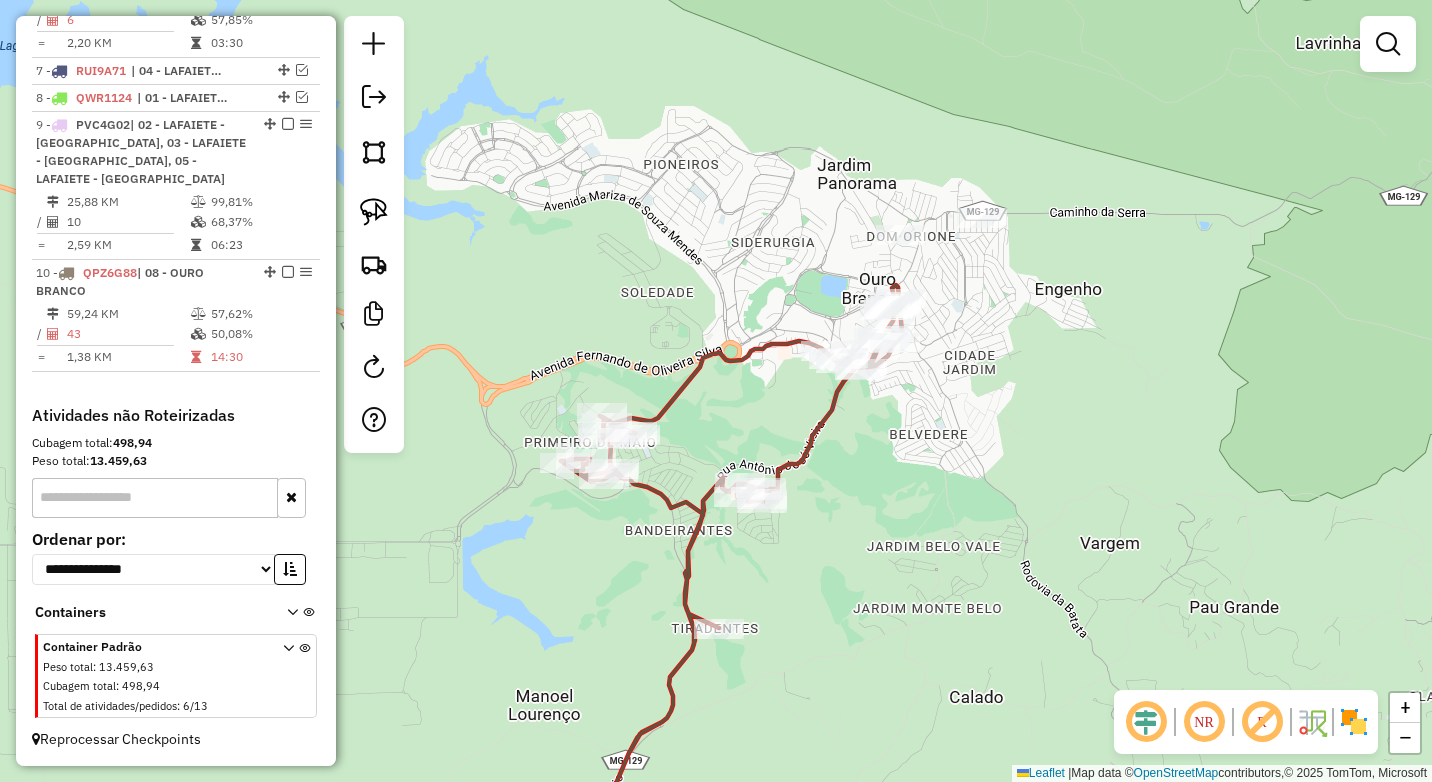 drag, startPoint x: 977, startPoint y: 306, endPoint x: 960, endPoint y: 311, distance: 17.720045 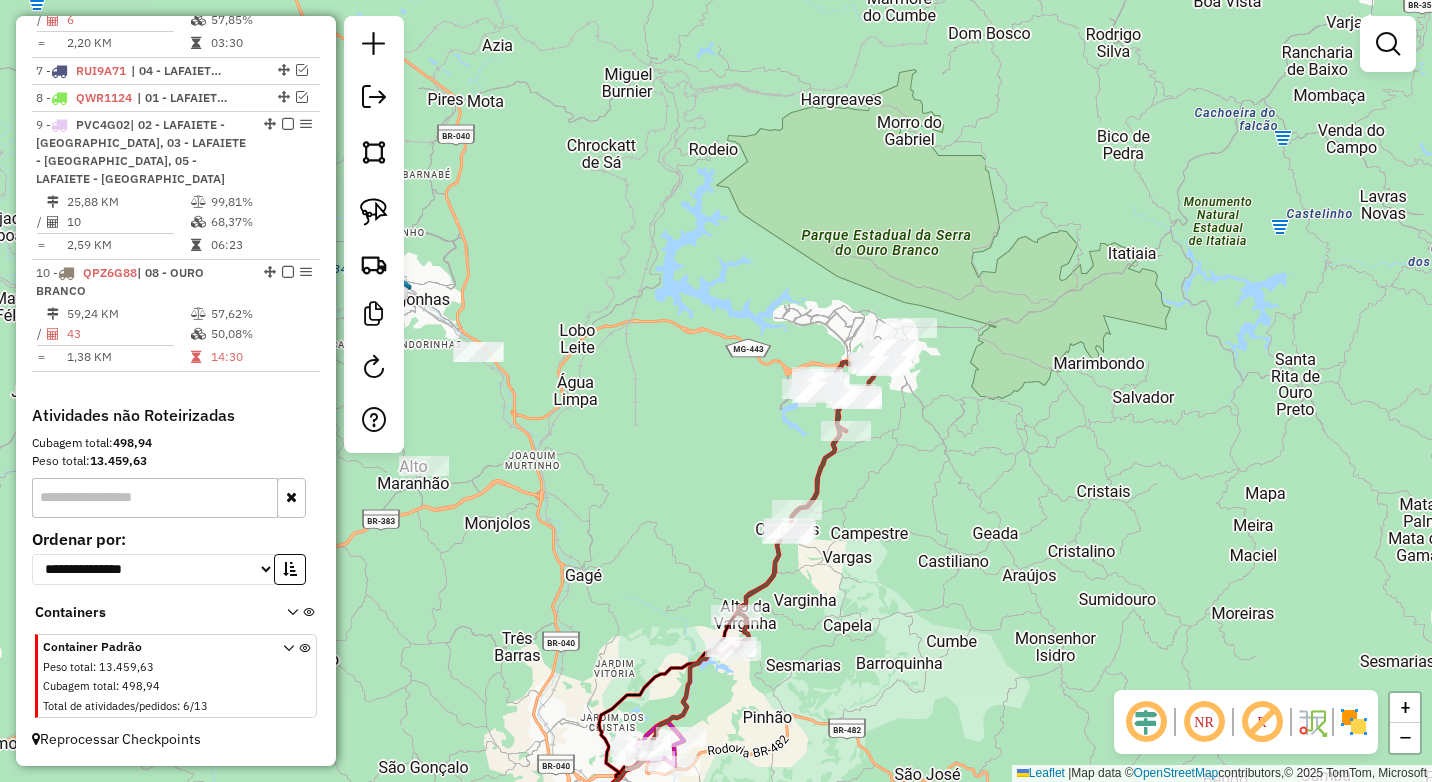 drag, startPoint x: 868, startPoint y: 529, endPoint x: 891, endPoint y: 286, distance: 244.08604 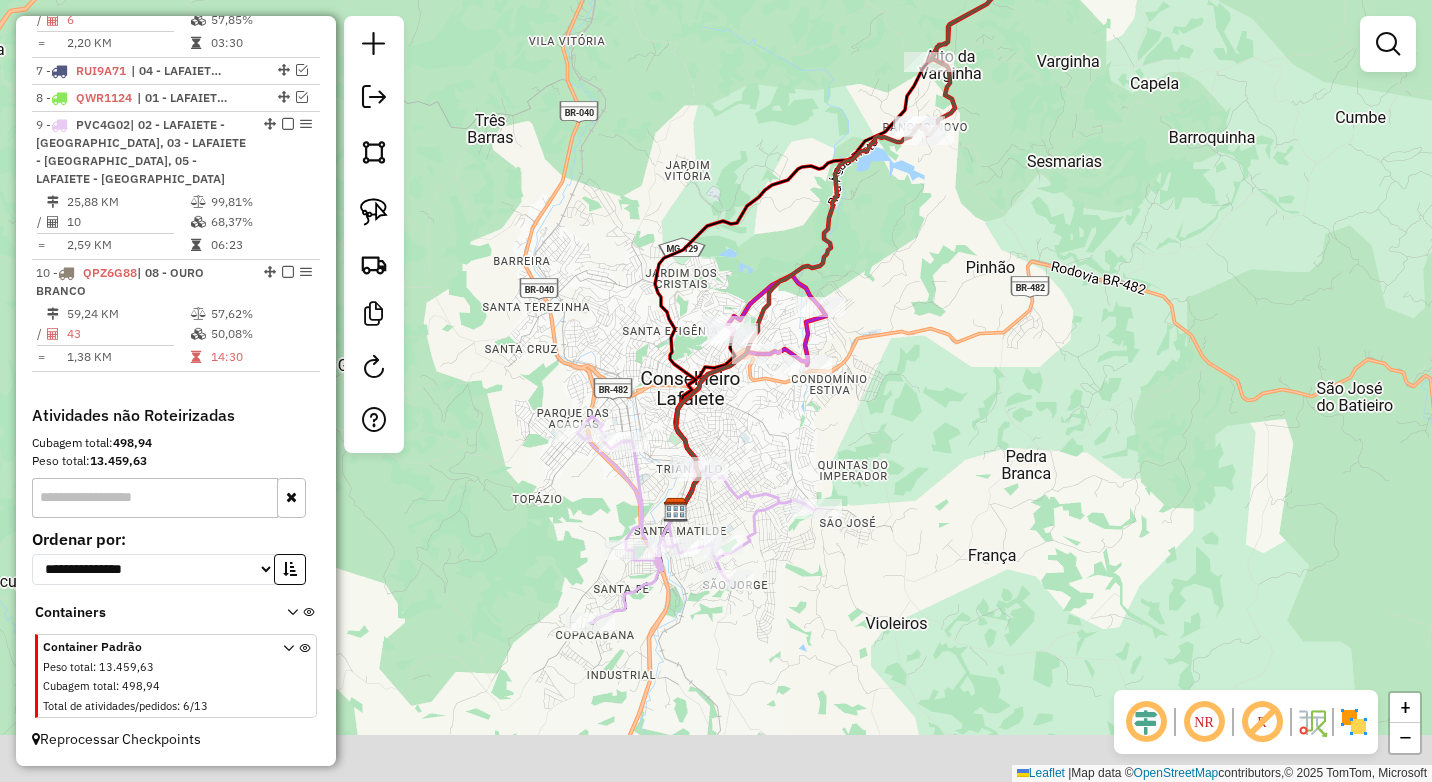 drag, startPoint x: 741, startPoint y: 447, endPoint x: 741, endPoint y: 407, distance: 40 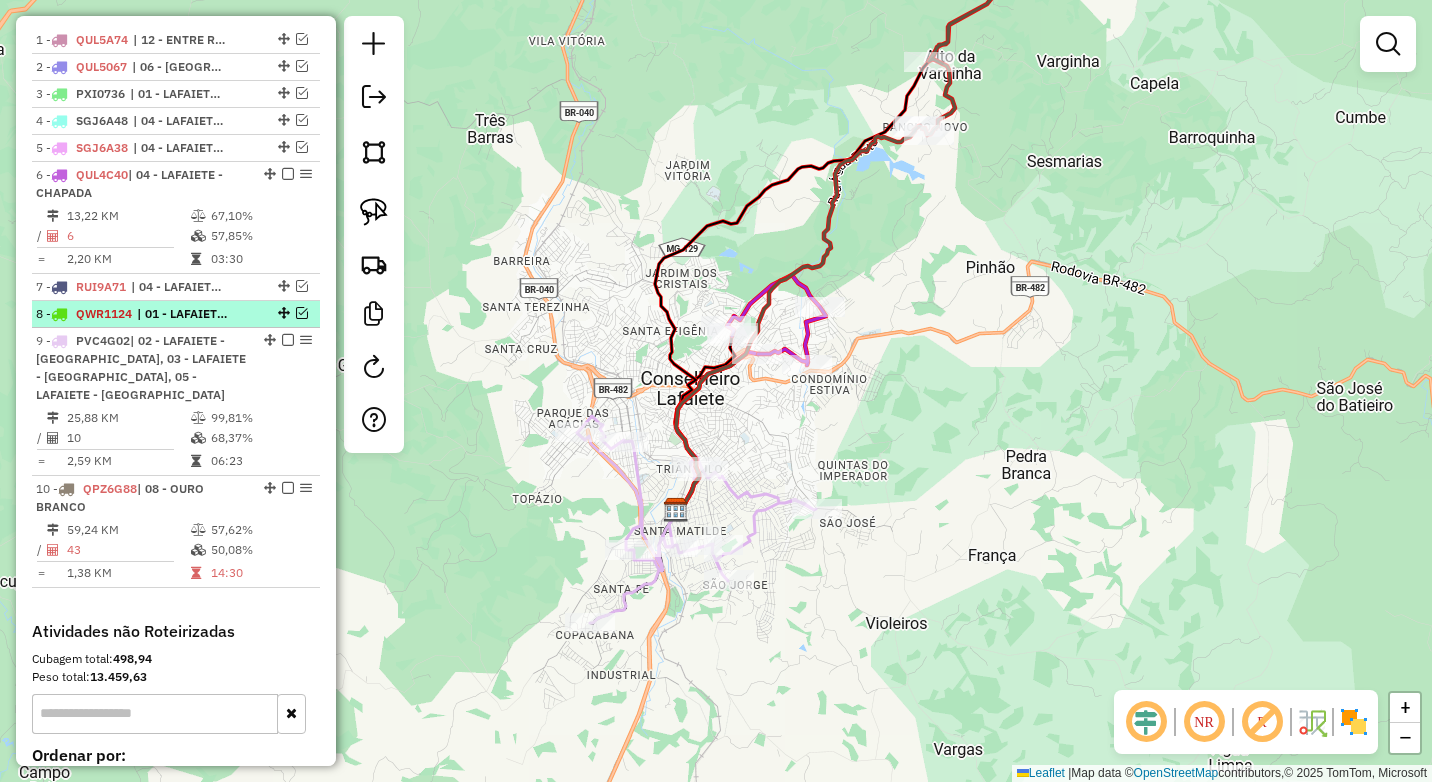scroll, scrollTop: 779, scrollLeft: 0, axis: vertical 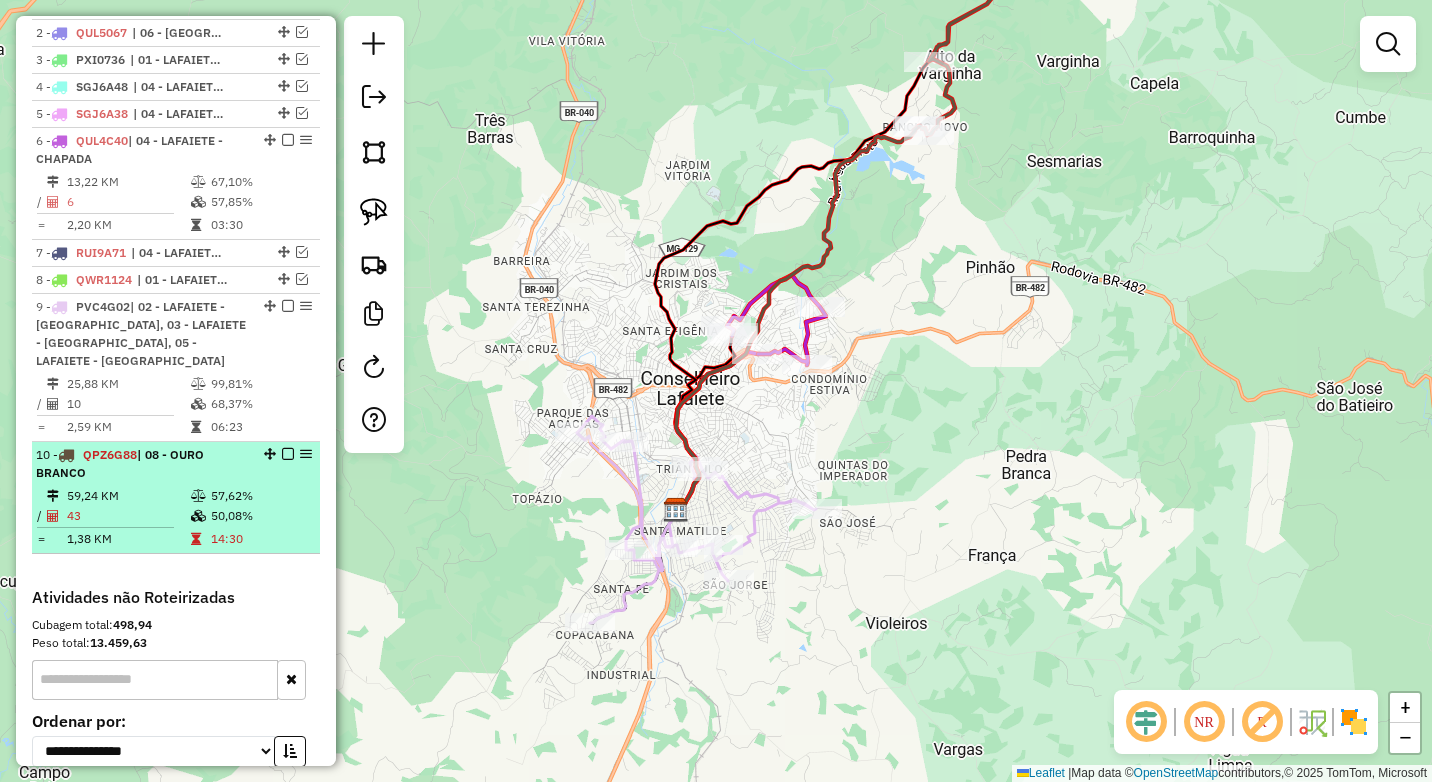 click on "10 -       QPZ6G88   | 08 - OURO BRANCO" at bounding box center [142, 464] 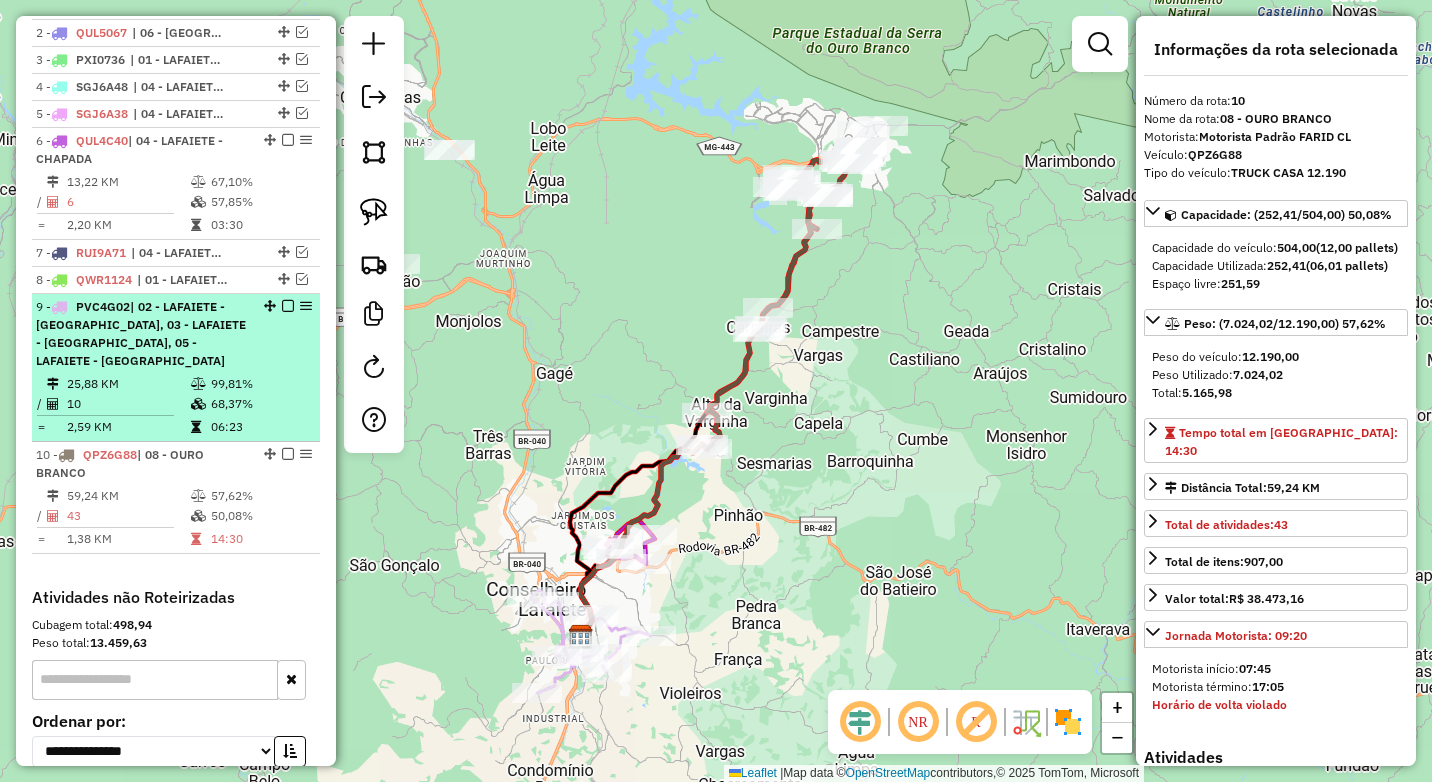click at bounding box center [198, 404] 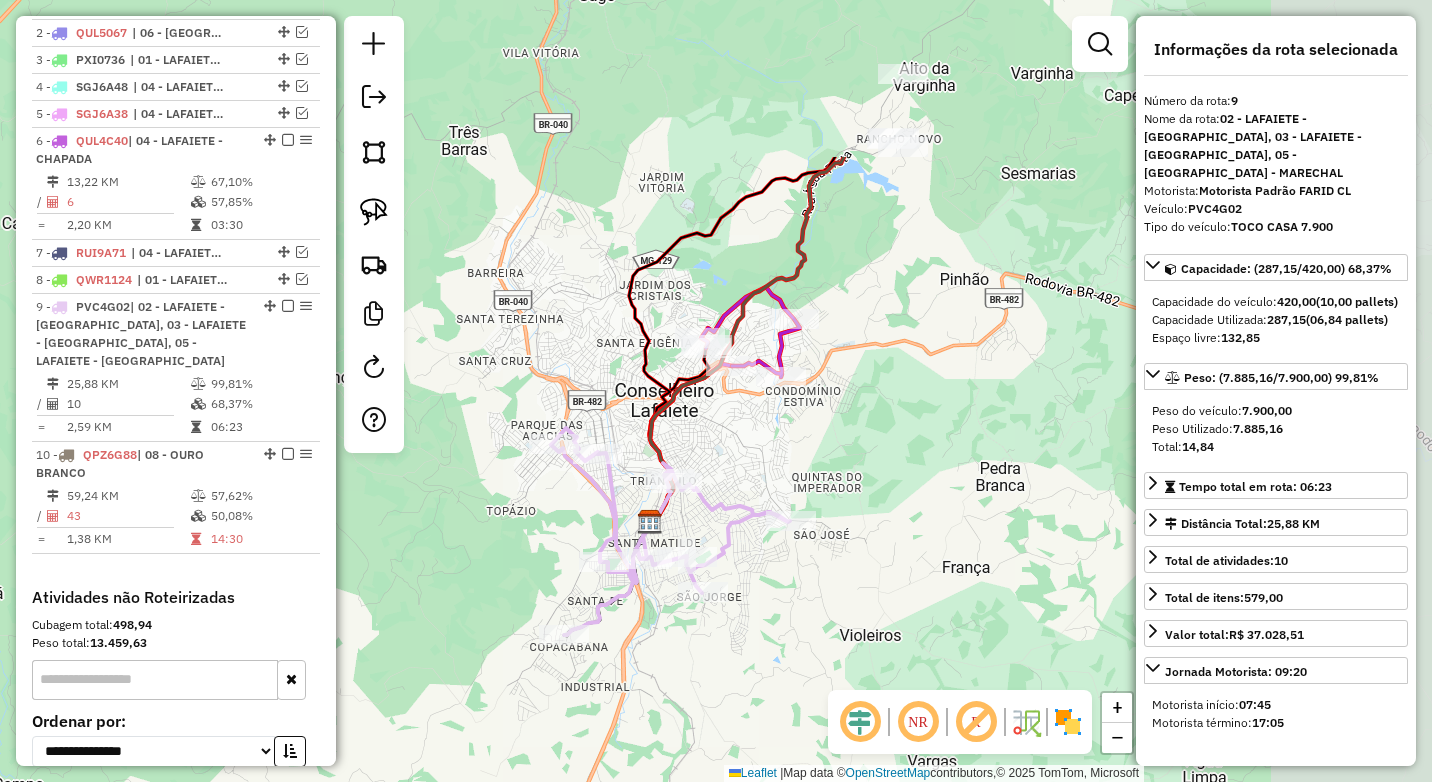 drag, startPoint x: 918, startPoint y: 319, endPoint x: 807, endPoint y: 469, distance: 186.60385 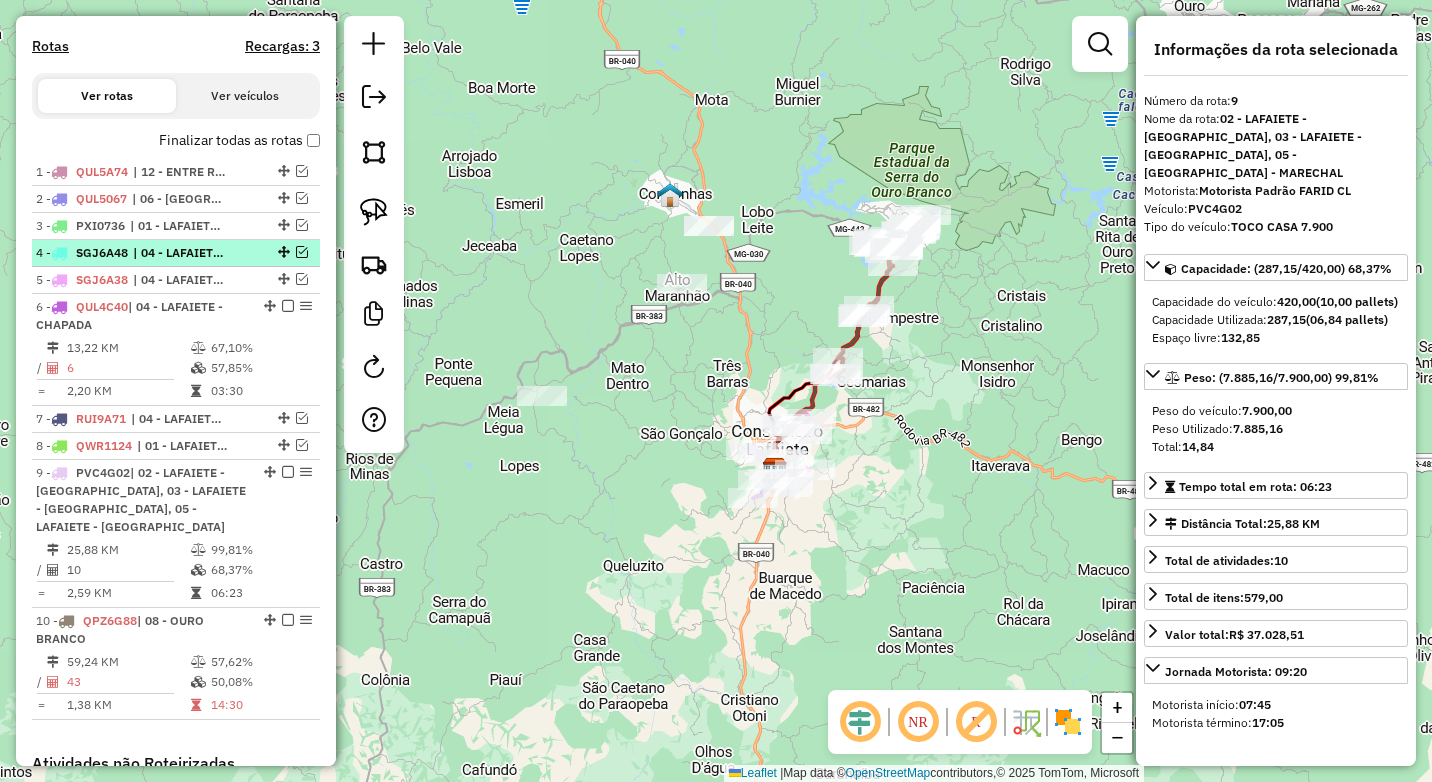 scroll, scrollTop: 679, scrollLeft: 0, axis: vertical 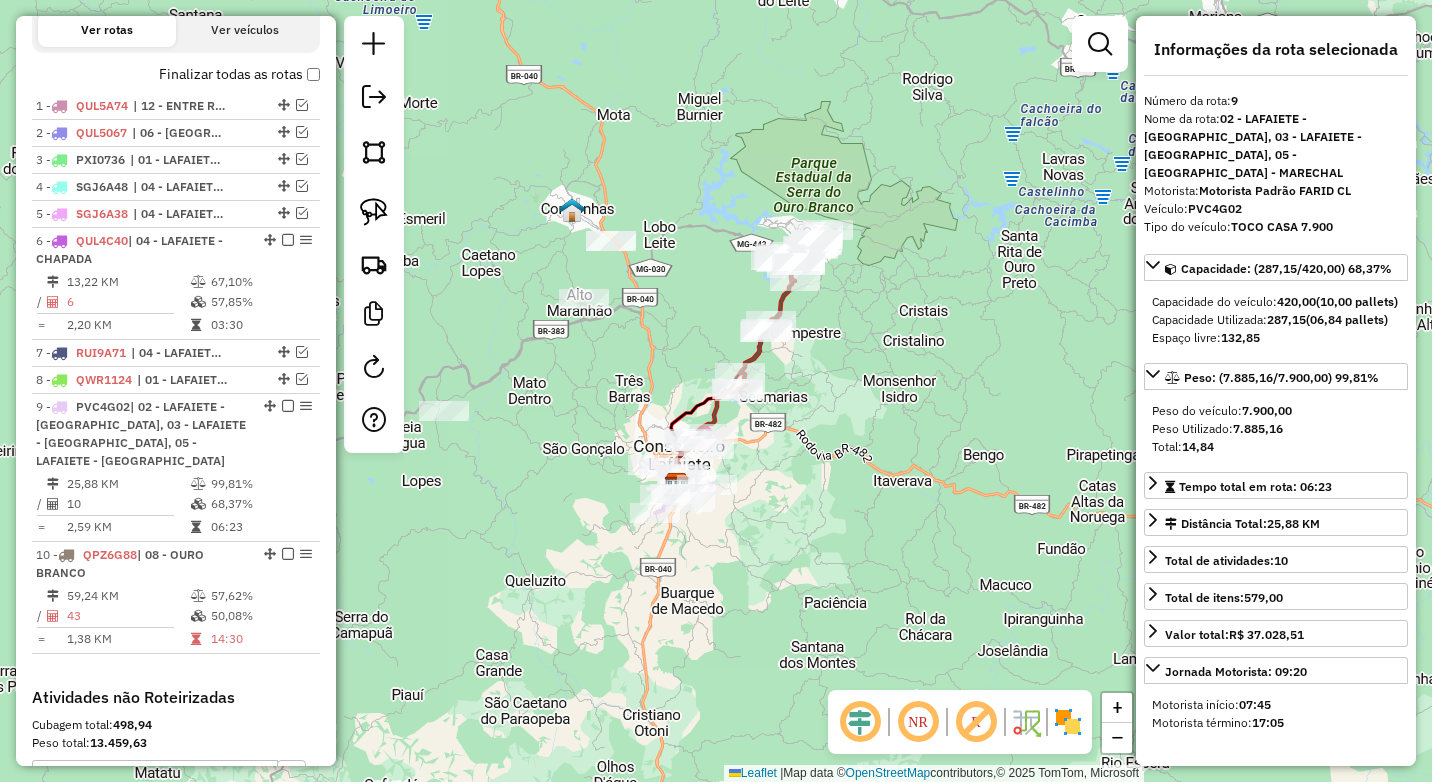 drag, startPoint x: 952, startPoint y: 344, endPoint x: 797, endPoint y: 371, distance: 157.33405 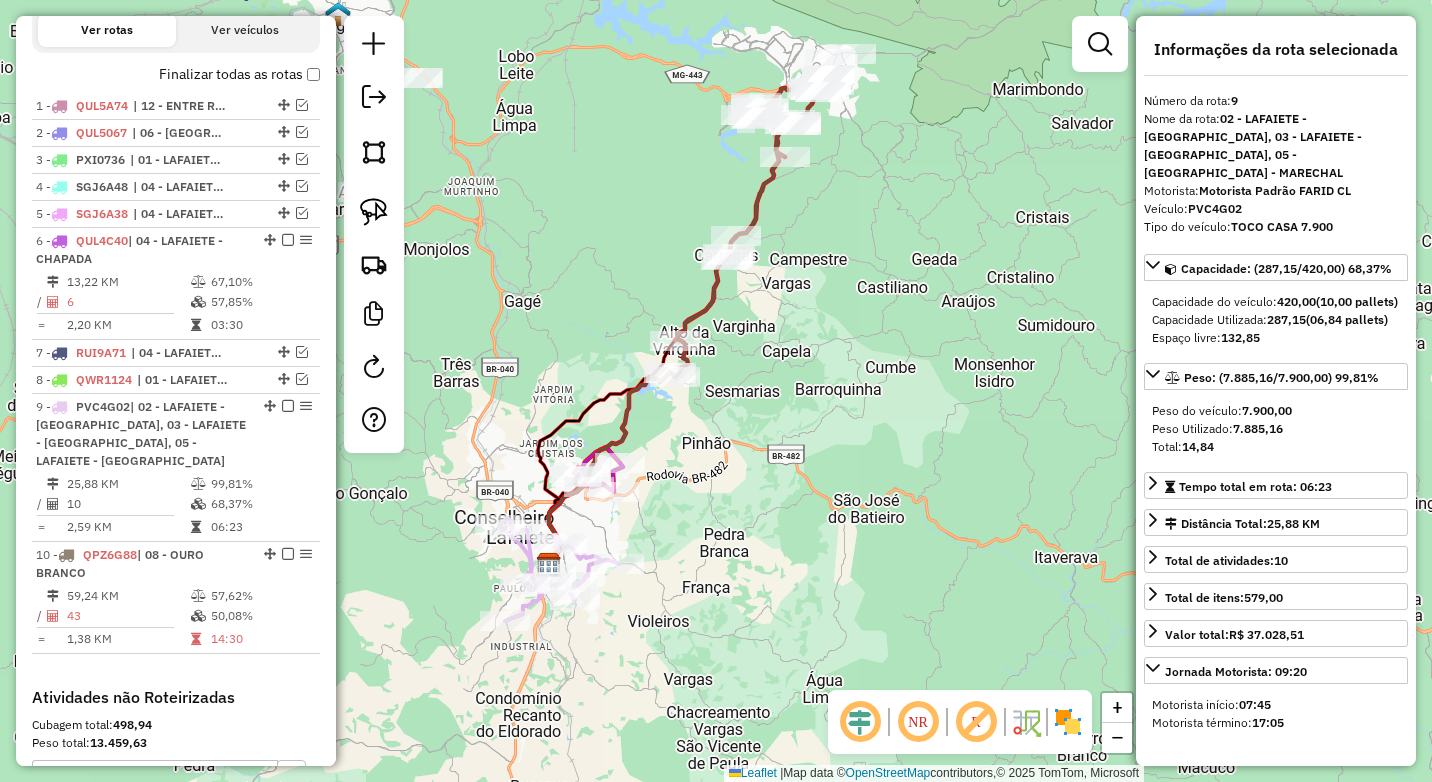 drag, startPoint x: 712, startPoint y: 519, endPoint x: 773, endPoint y: 452, distance: 90.60905 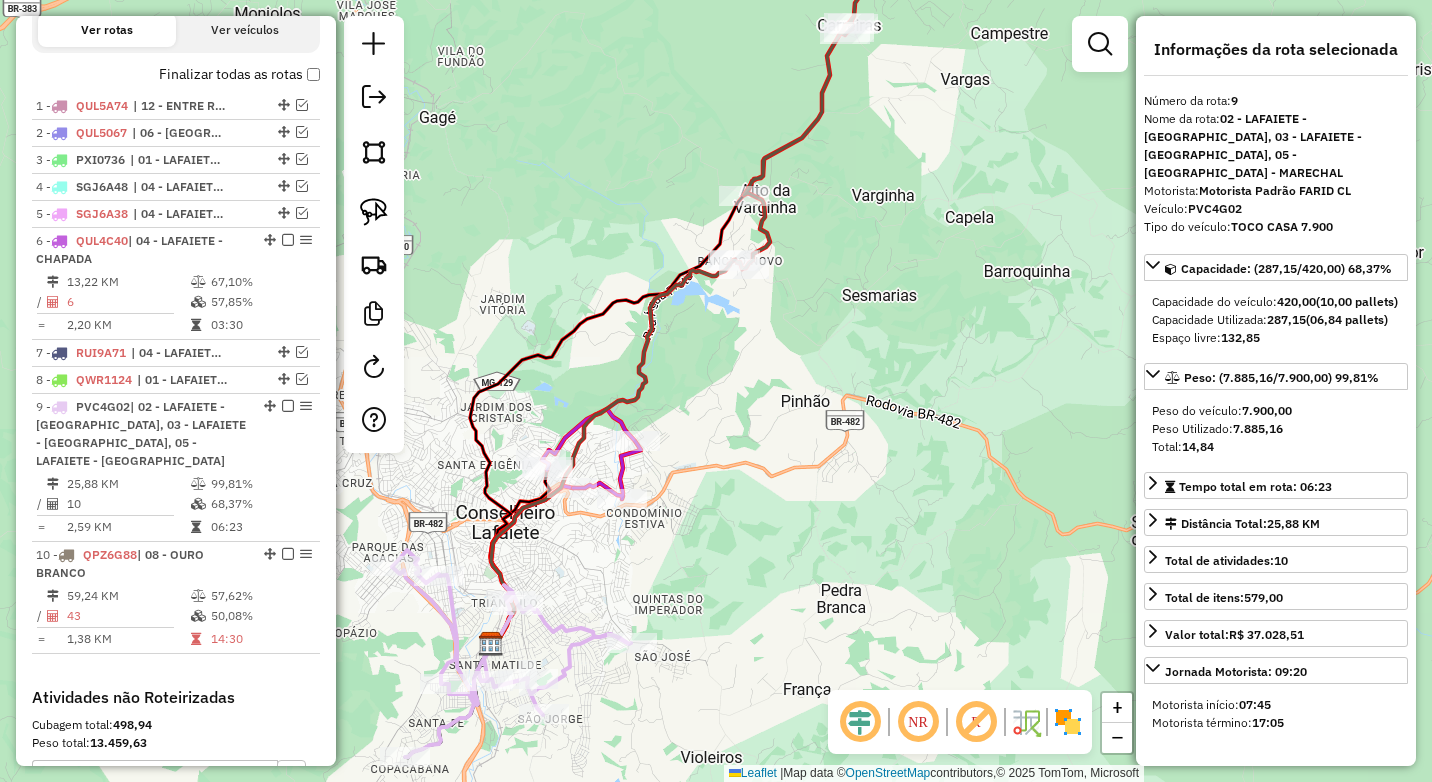 drag, startPoint x: 650, startPoint y: 533, endPoint x: 641, endPoint y: 555, distance: 23.769728 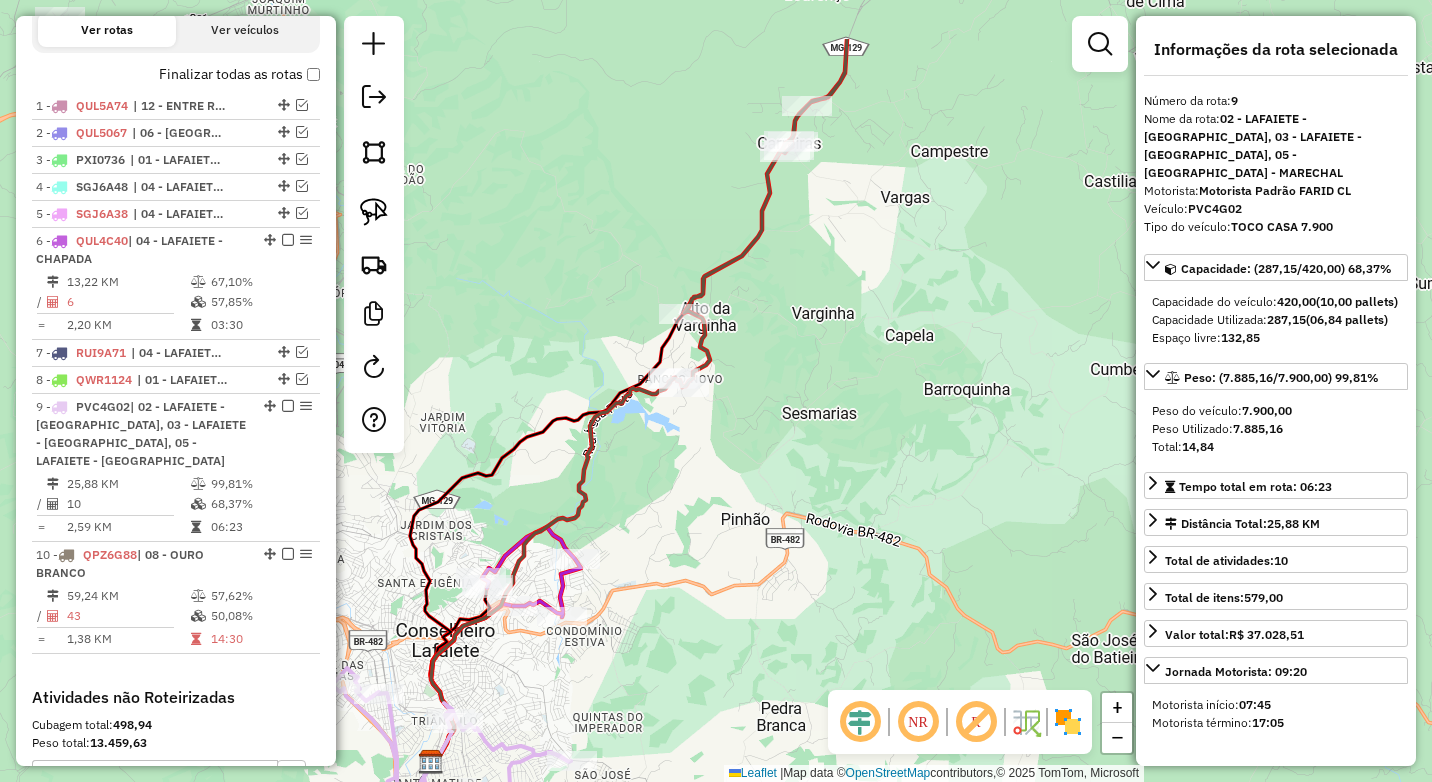 drag, startPoint x: 785, startPoint y: 349, endPoint x: 702, endPoint y: 505, distance: 176.70596 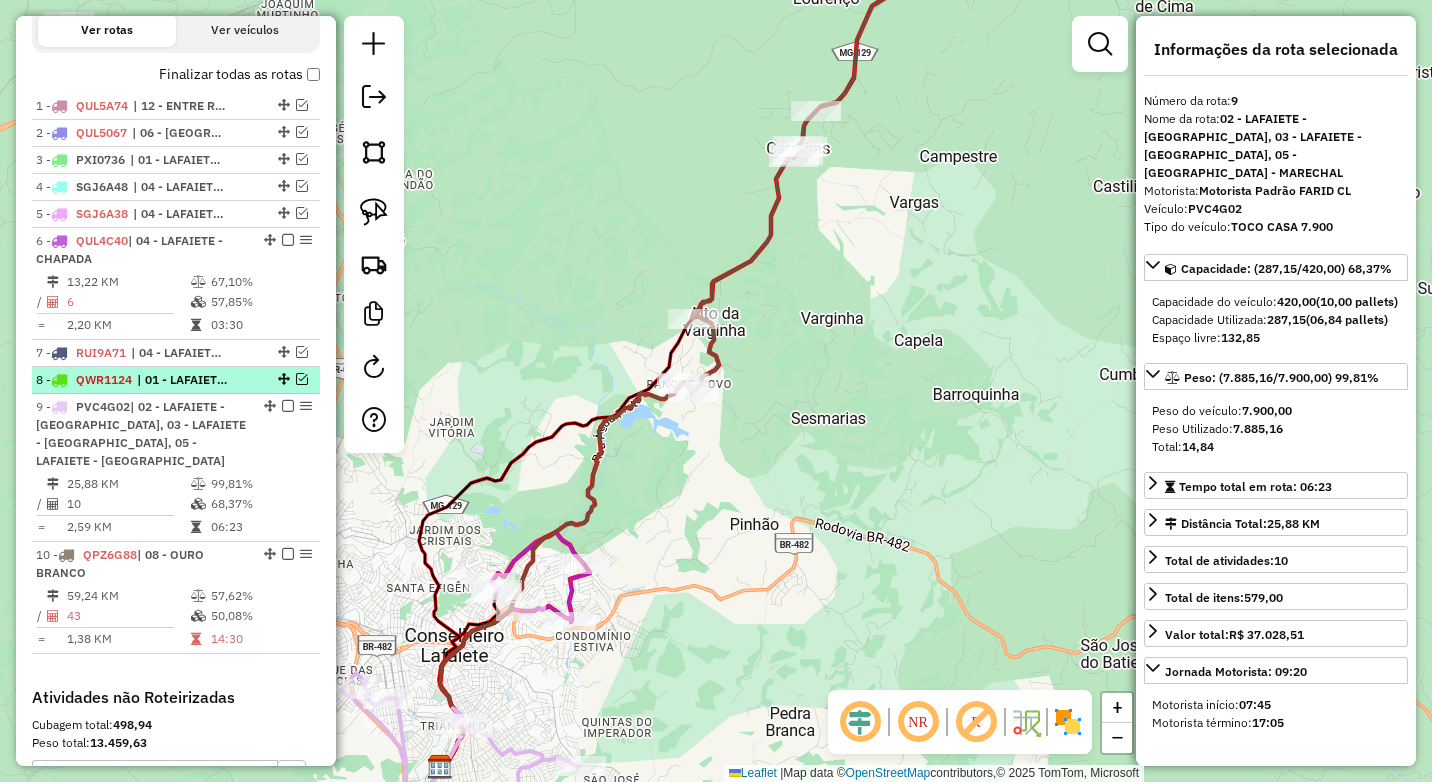 click at bounding box center [302, 379] 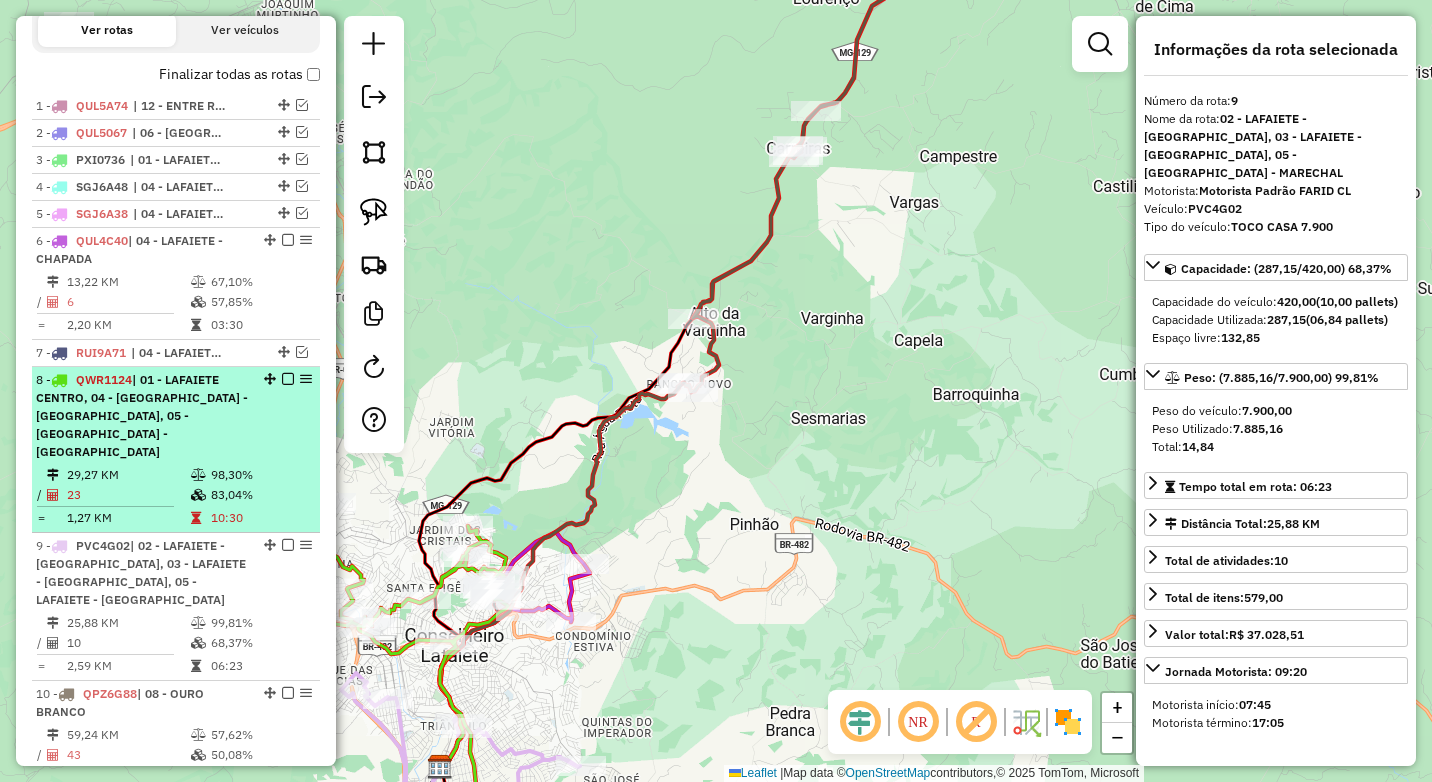 click on "8 -       QWR1124   | 01 - LAFAIETE CENTRO, 04 - LAFAIETE - CHAPADA, 05 - LAFAIETE - MARECHAL" at bounding box center (142, 416) 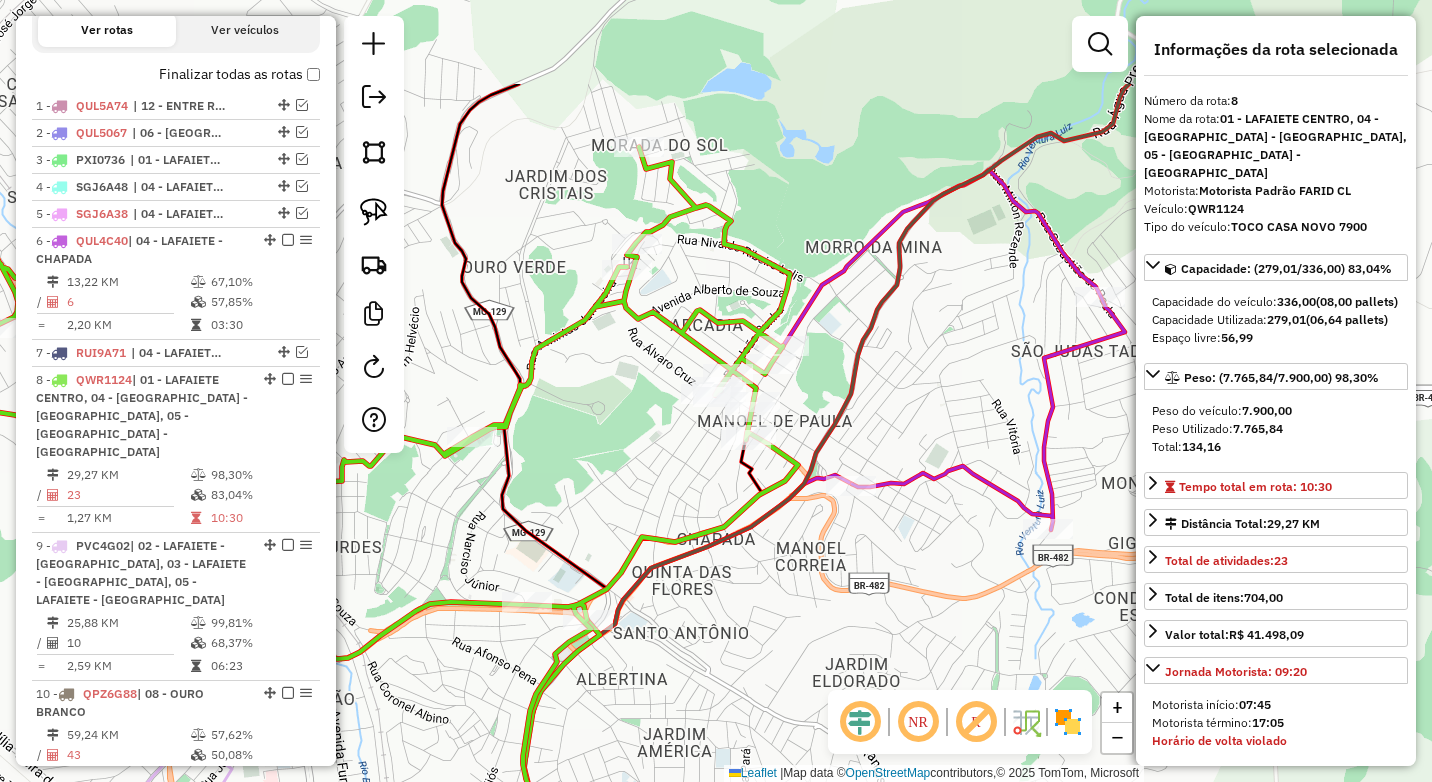 drag, startPoint x: 574, startPoint y: 268, endPoint x: 603, endPoint y: 393, distance: 128.31992 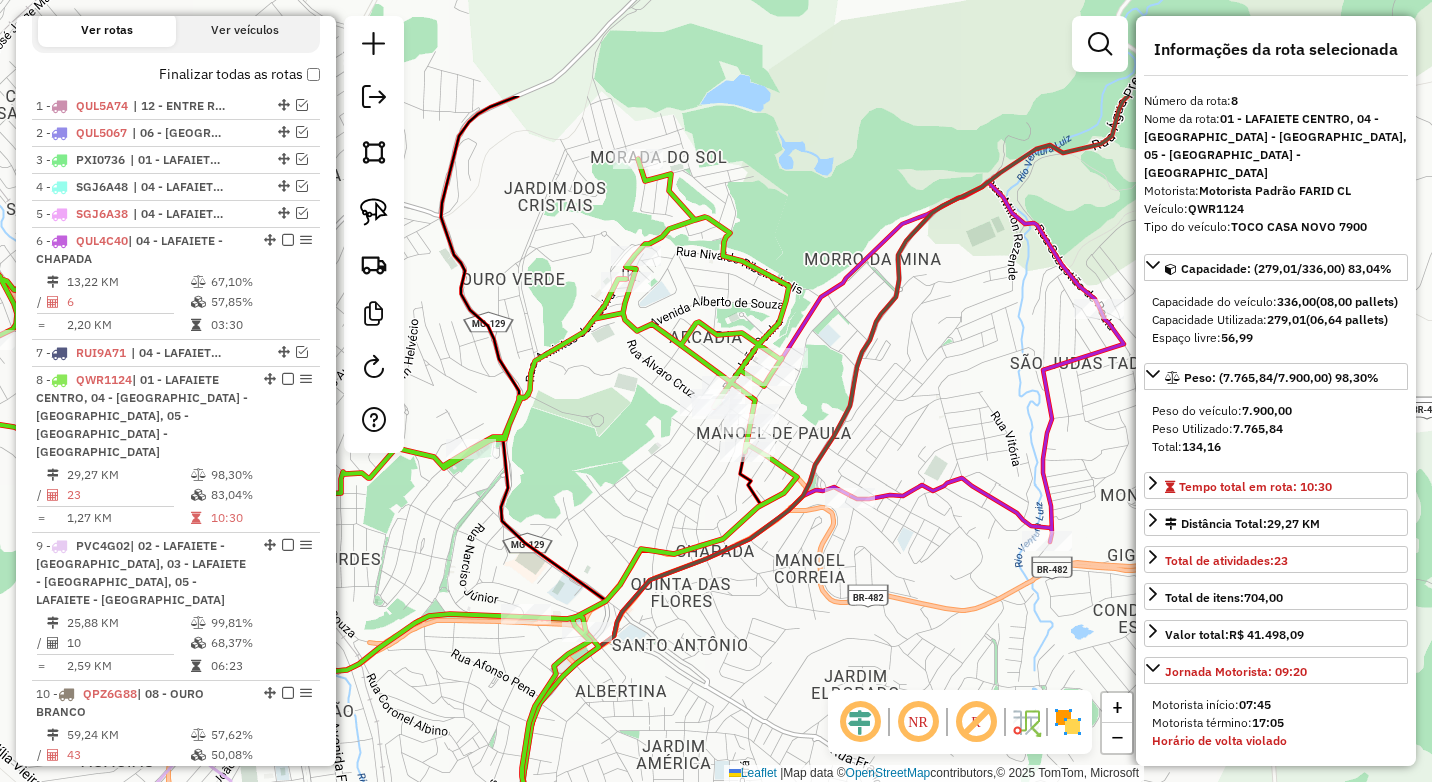 click on "Janela de atendimento Grade de atendimento Capacidade Transportadoras Veículos Cliente Pedidos  Rotas Selecione os dias de semana para filtrar as janelas de atendimento  Seg   Ter   Qua   Qui   Sex   Sáb   Dom  Informe o período da janela de atendimento: De: Até:  Filtrar exatamente a janela do cliente  Considerar janela de atendimento padrão  Selecione os dias de semana para filtrar as grades de atendimento  Seg   Ter   Qua   Qui   Sex   Sáb   Dom   Considerar clientes sem dia de atendimento cadastrado  Clientes fora do dia de atendimento selecionado Filtrar as atividades entre os valores definidos abaixo:  Peso mínimo:  ****  Peso máximo:  ****  Cubagem mínima:   Cubagem máxima:   De:   Até:  Filtrar as atividades entre o tempo de atendimento definido abaixo:  De:   Até:   Considerar capacidade total dos clientes não roteirizados Transportadora: Selecione um ou mais itens Tipo de veículo: Selecione um ou mais itens Veículo: Selecione um ou mais itens Motorista: Selecione um ou mais itens De:" 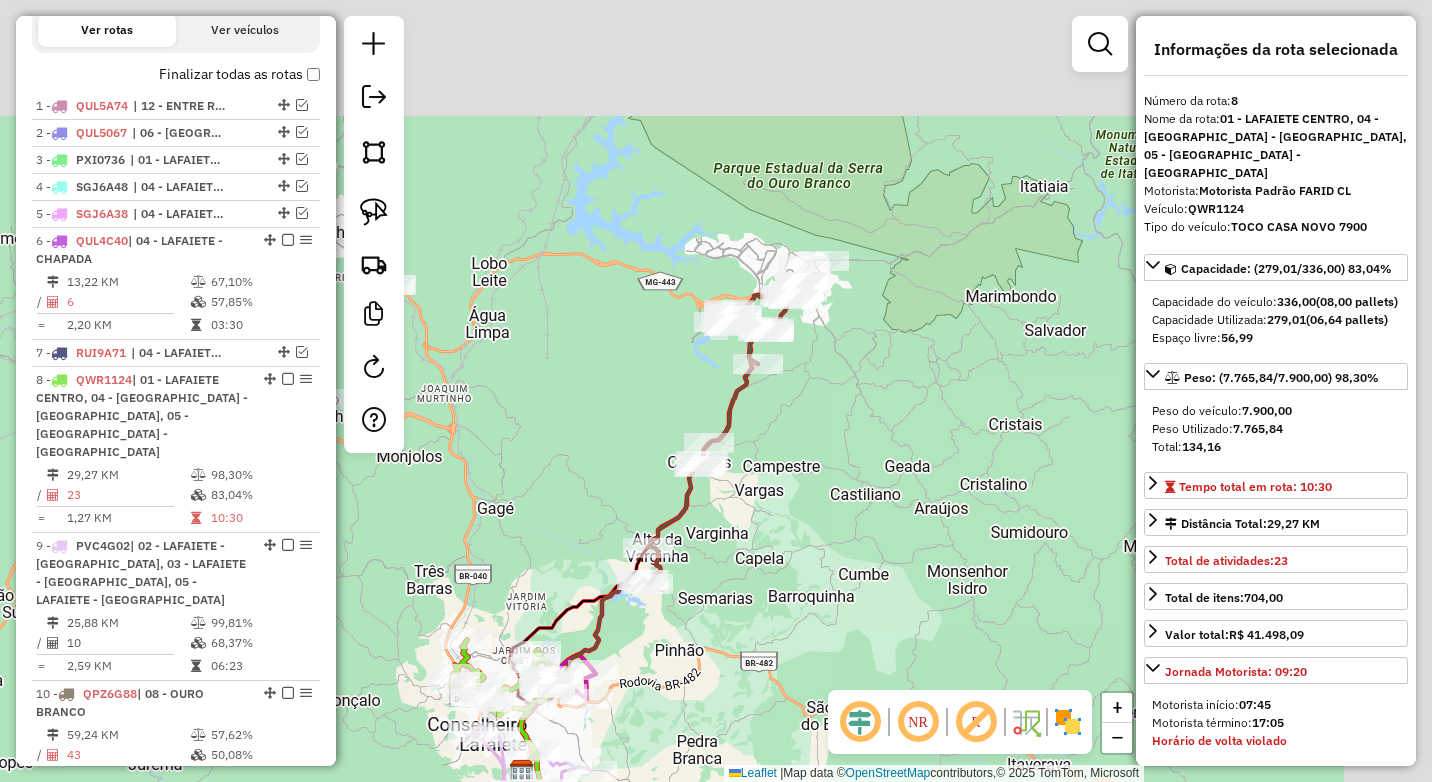 drag, startPoint x: 783, startPoint y: 507, endPoint x: 724, endPoint y: 572, distance: 87.78383 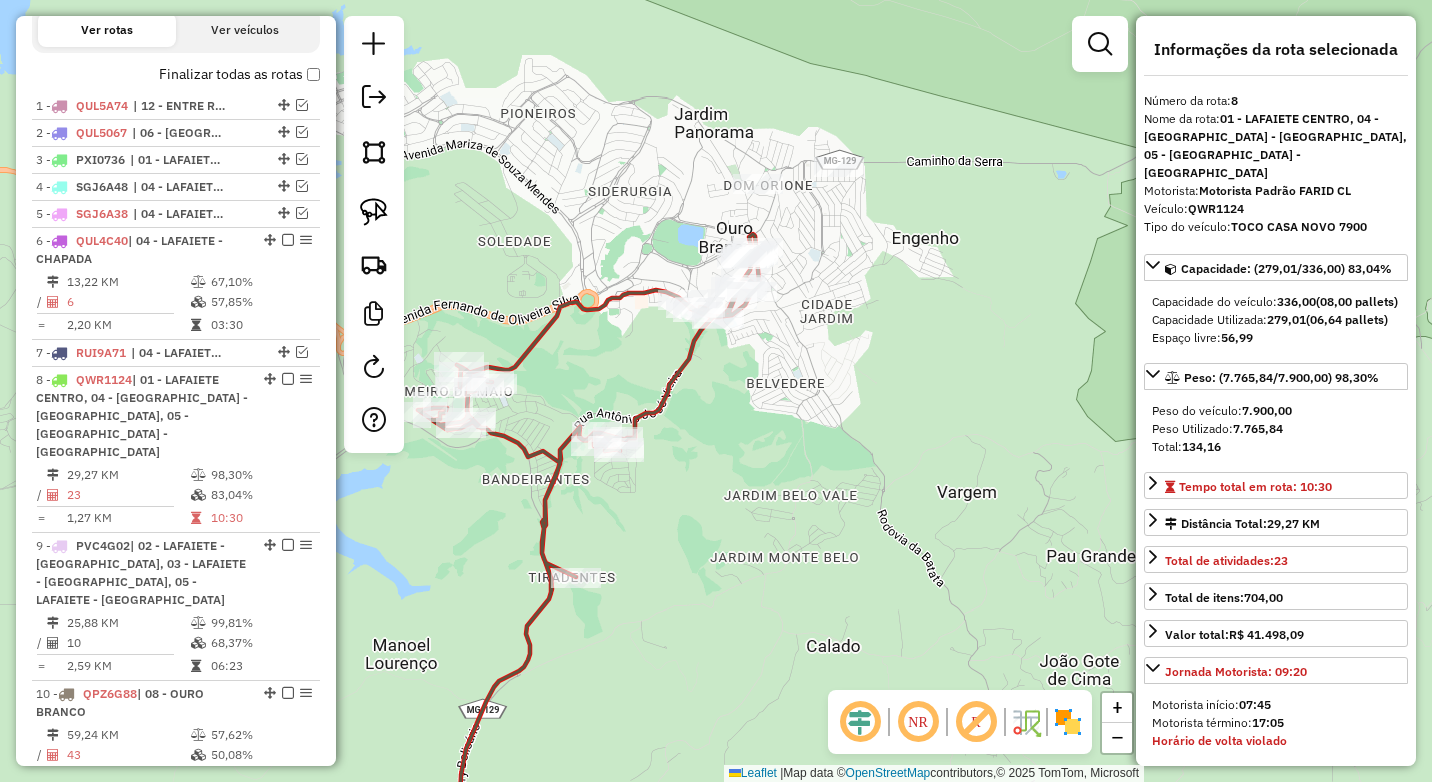 drag, startPoint x: 768, startPoint y: 452, endPoint x: 945, endPoint y: 281, distance: 246.10973 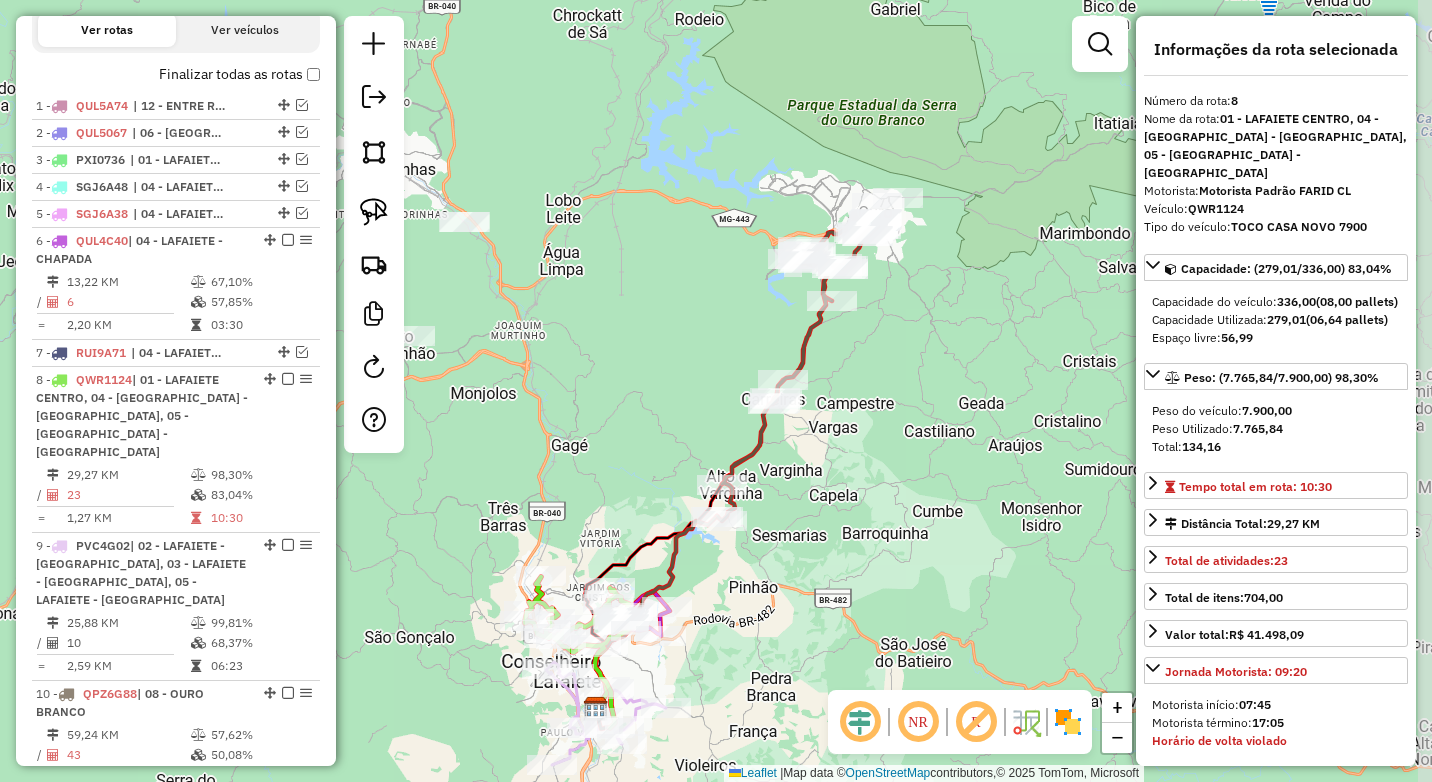 drag, startPoint x: 930, startPoint y: 380, endPoint x: 902, endPoint y: 329, distance: 58.18075 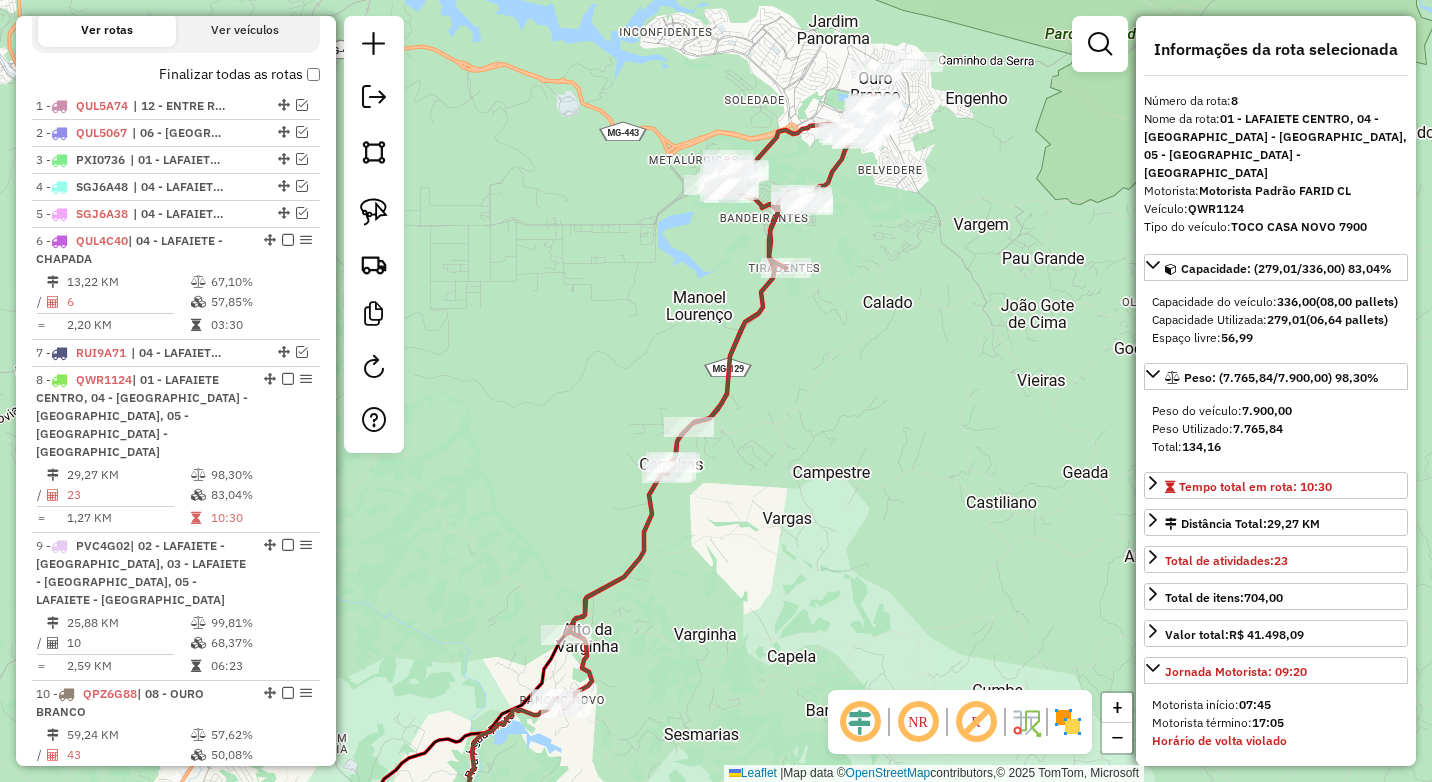 drag, startPoint x: 878, startPoint y: 336, endPoint x: 912, endPoint y: 279, distance: 66.37017 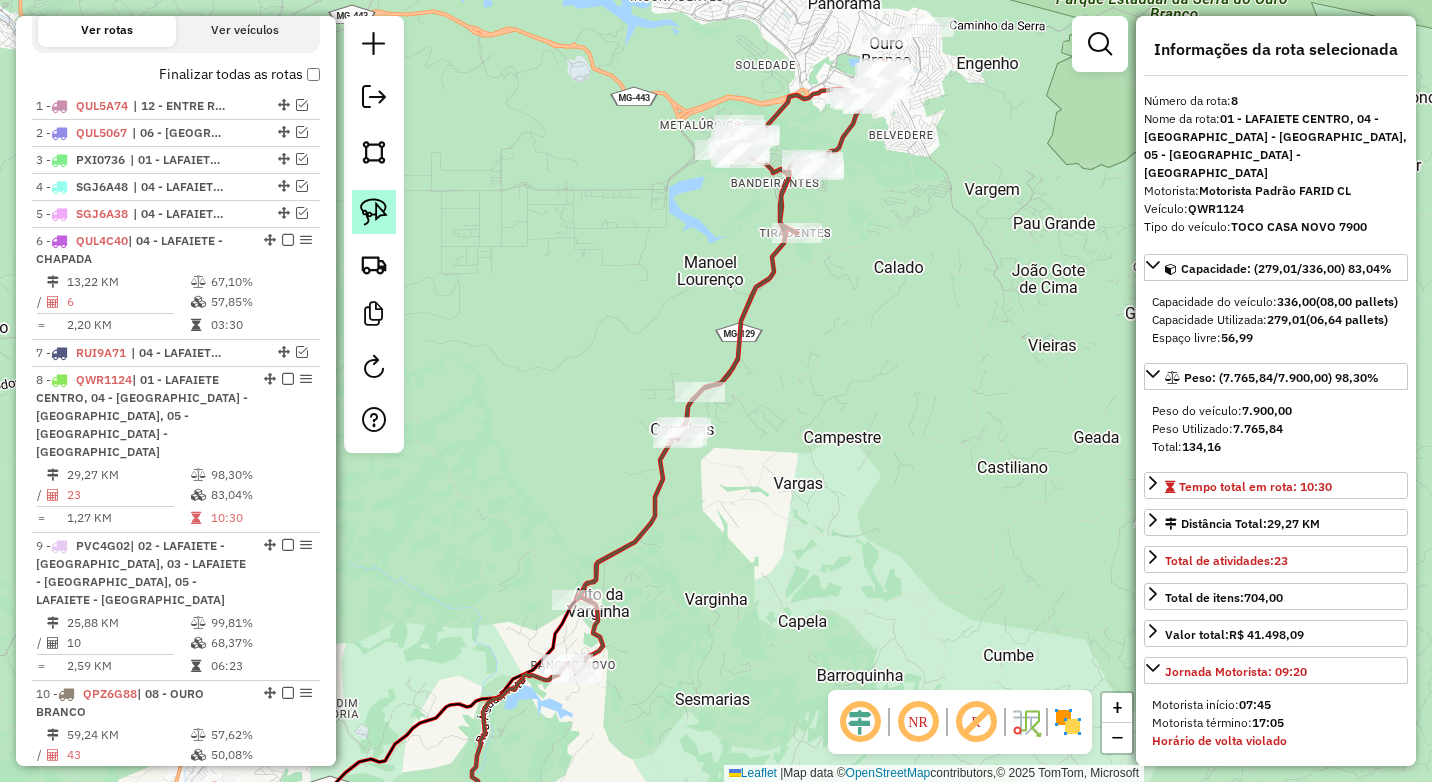 click 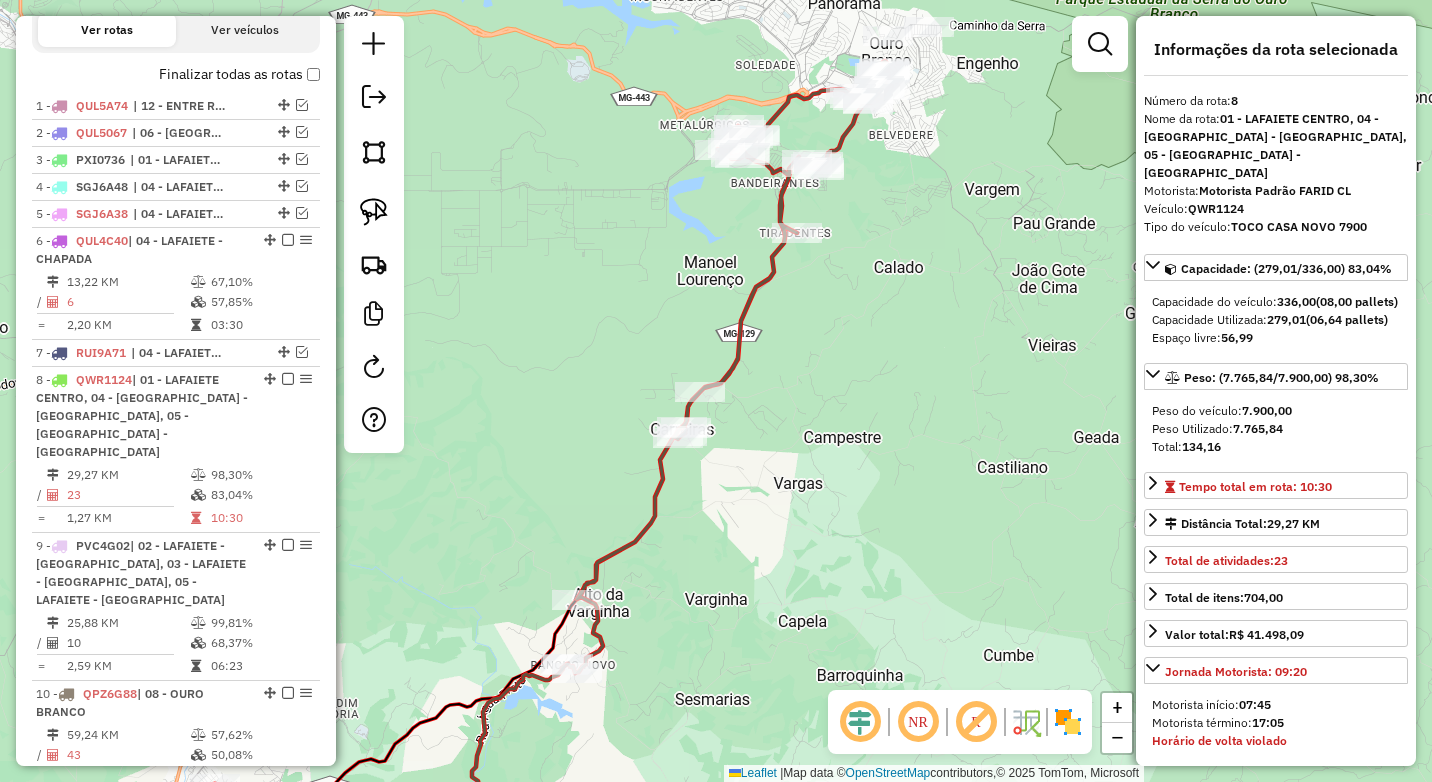 drag, startPoint x: 916, startPoint y: 179, endPoint x: 873, endPoint y: 276, distance: 106.10372 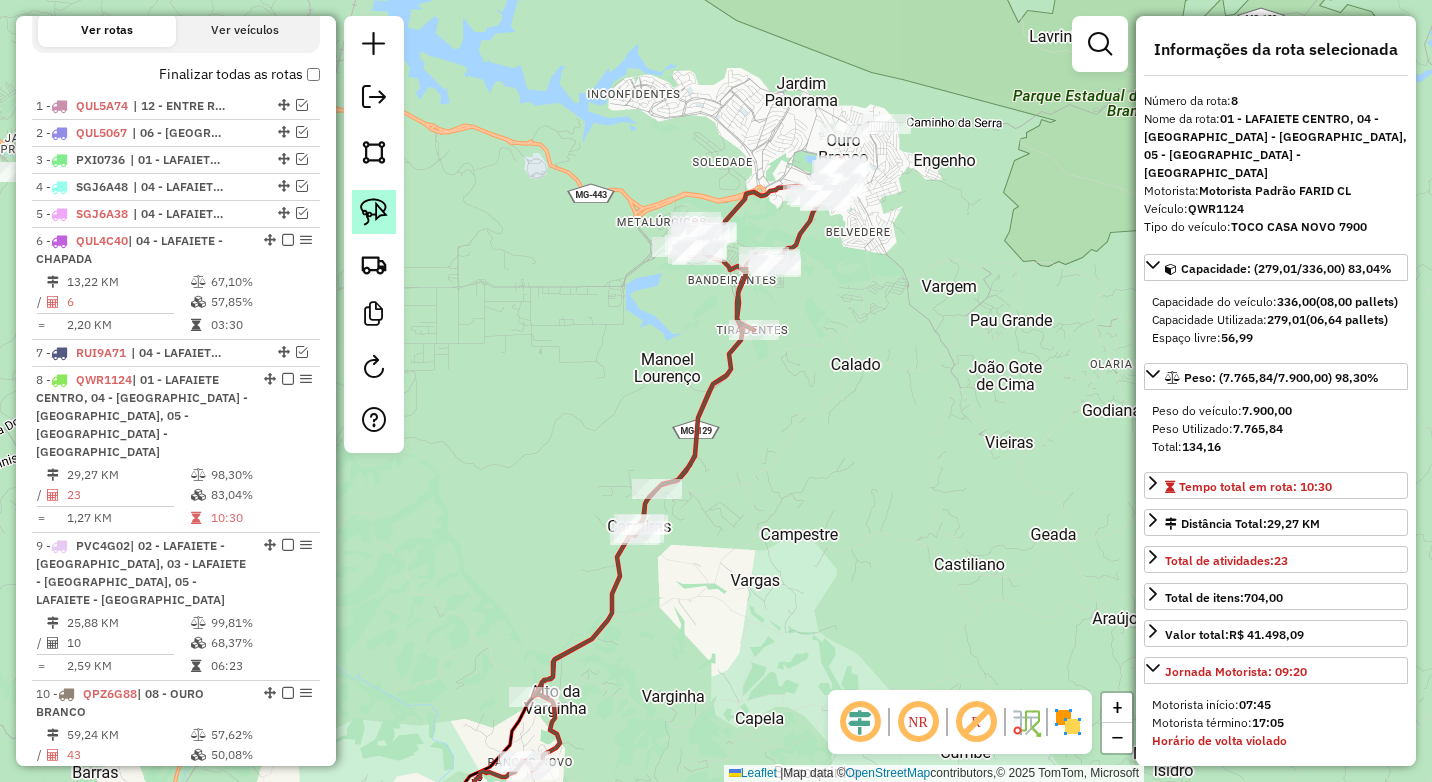 click 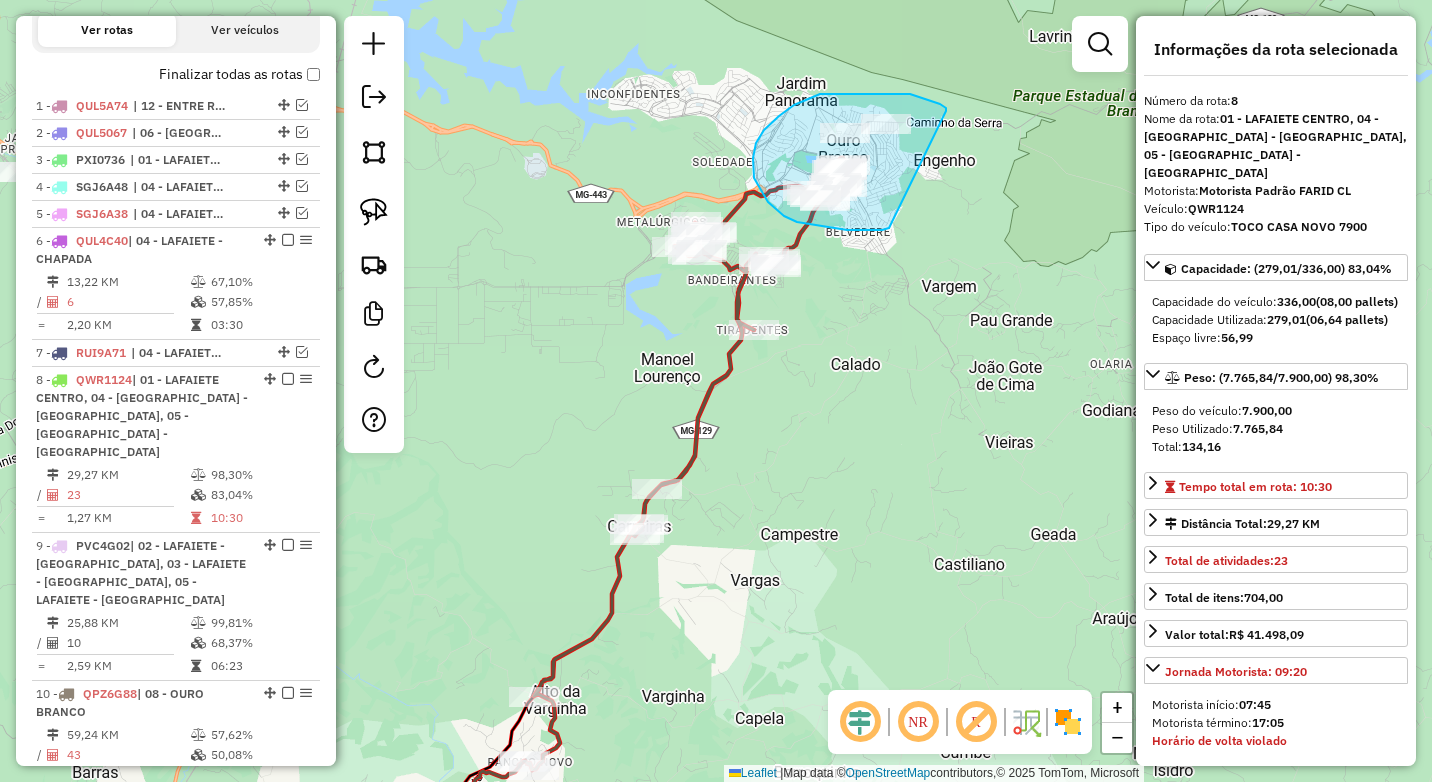 drag, startPoint x: 865, startPoint y: 93, endPoint x: 890, endPoint y: 227, distance: 136.31215 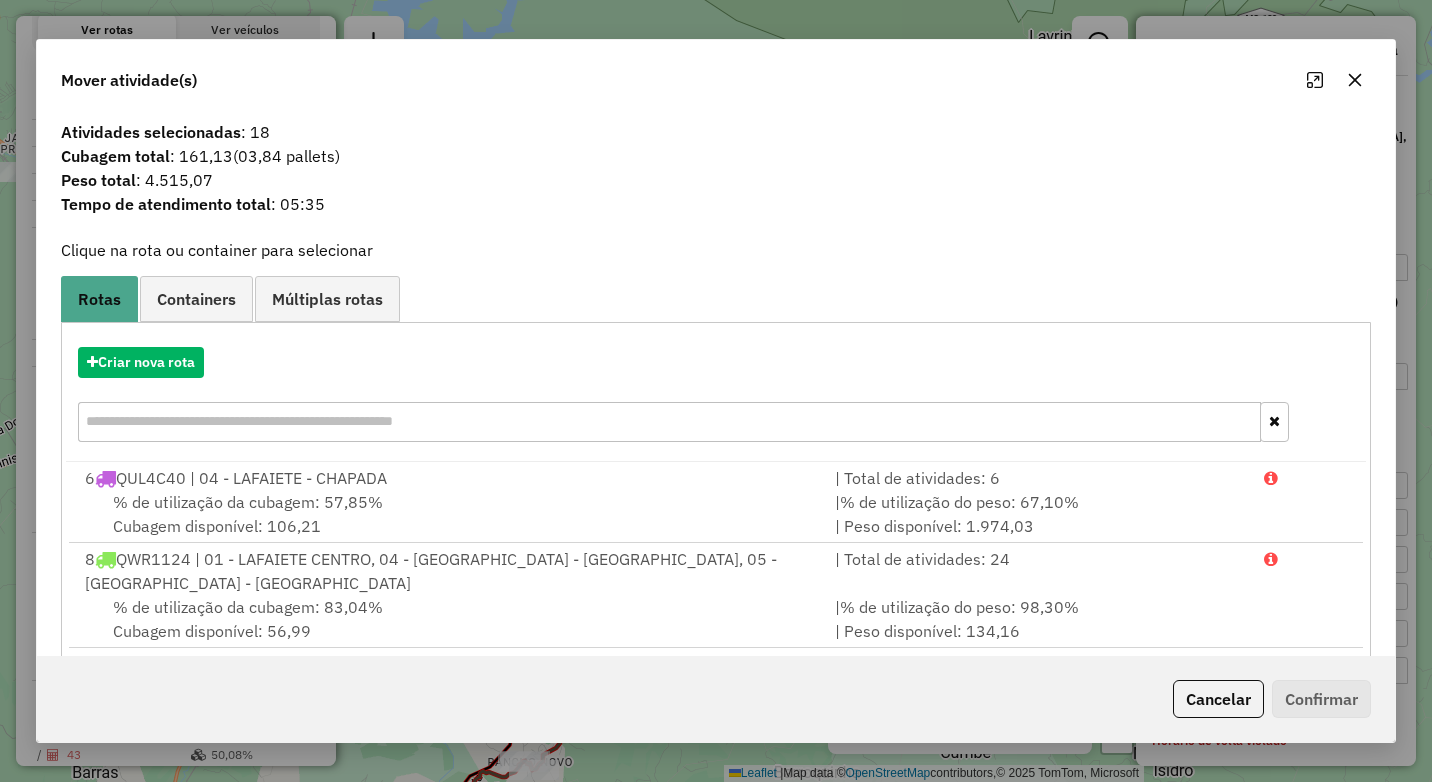 click 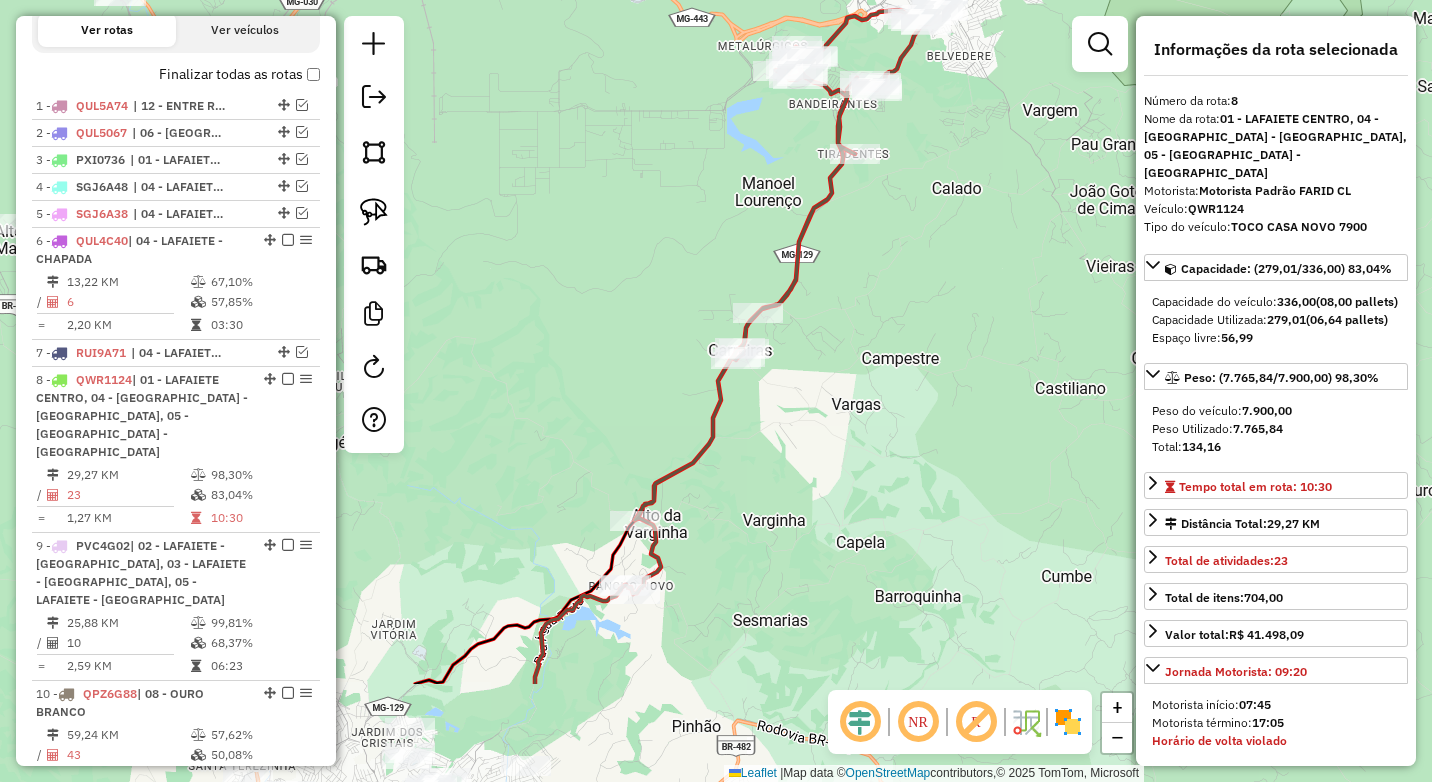 drag, startPoint x: 856, startPoint y: 467, endPoint x: 957, endPoint y: 291, distance: 202.92117 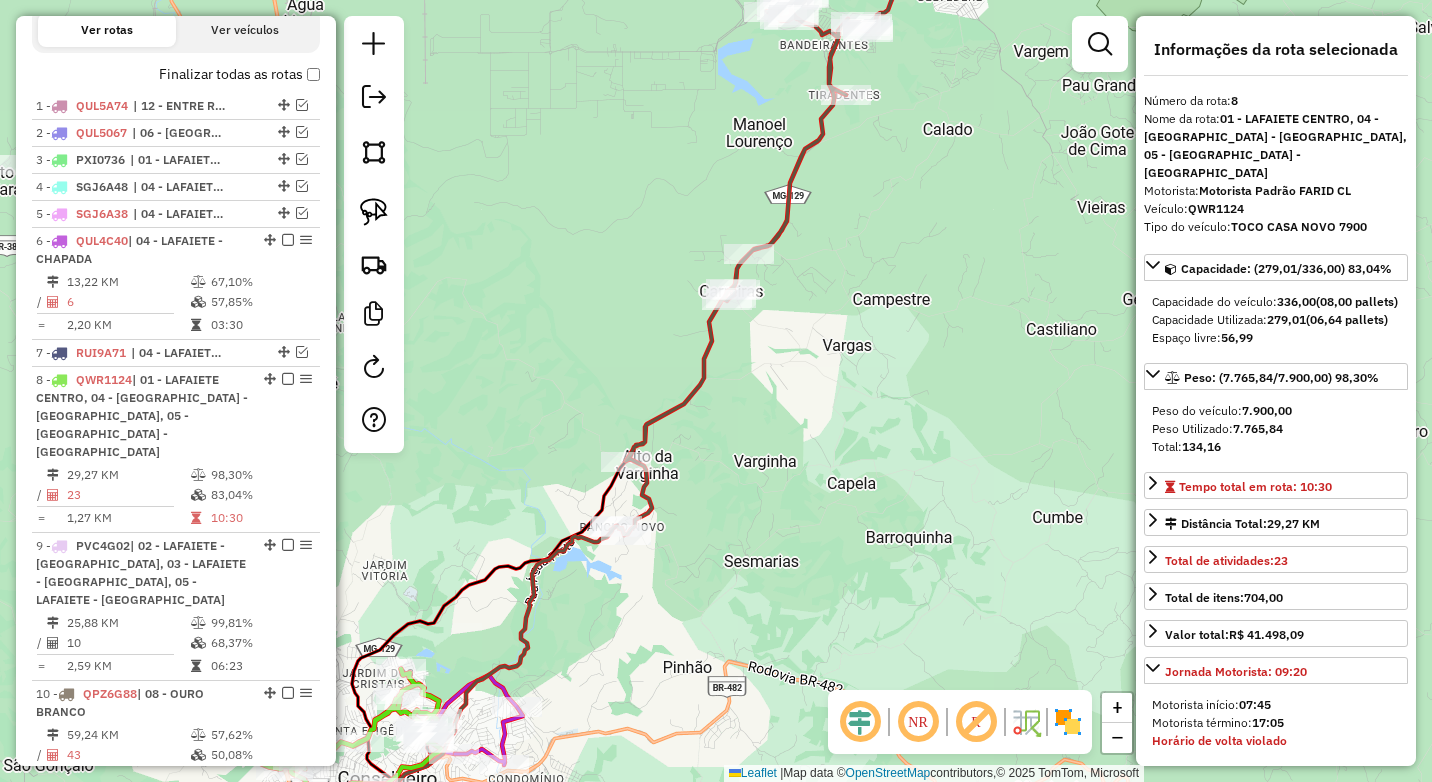 drag, startPoint x: 514, startPoint y: 532, endPoint x: 508, endPoint y: 482, distance: 50.358715 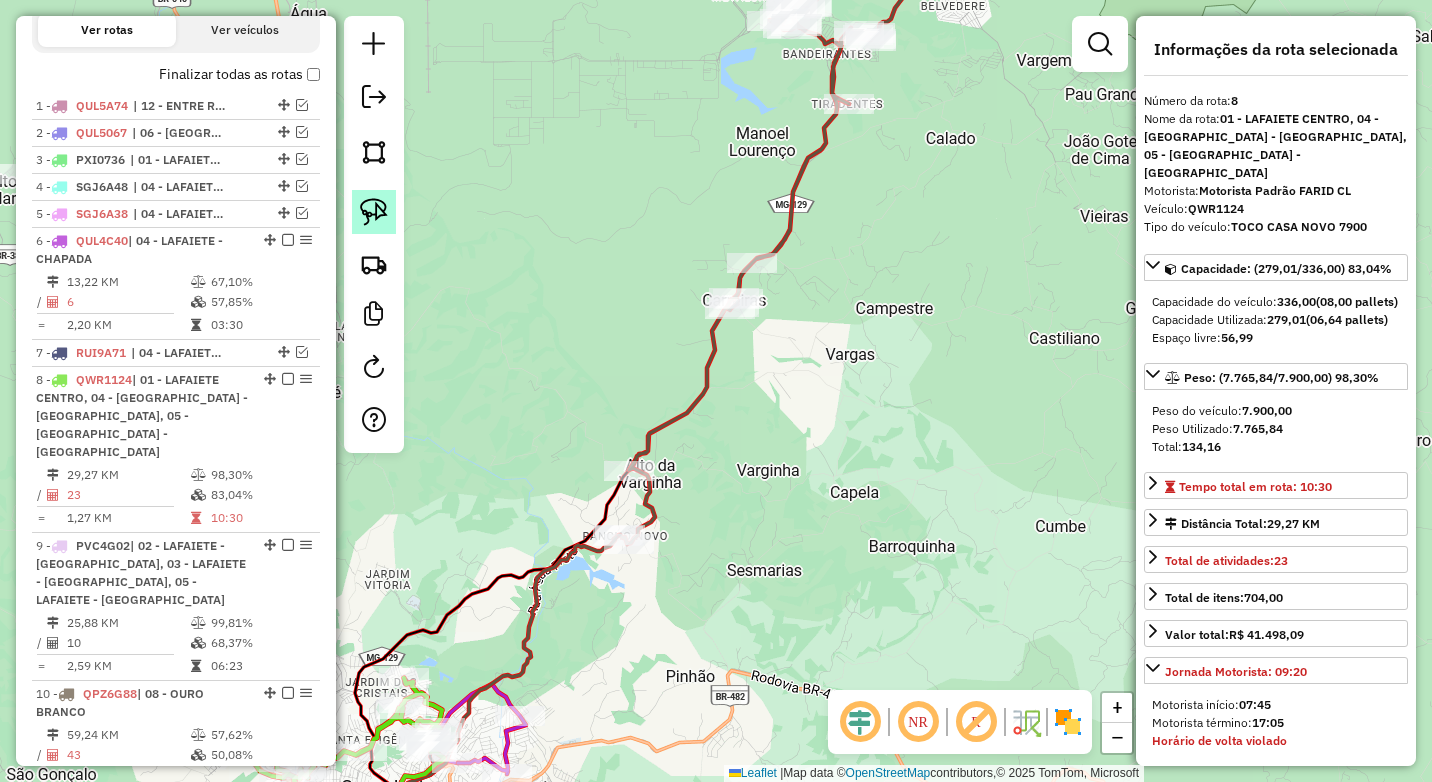 click 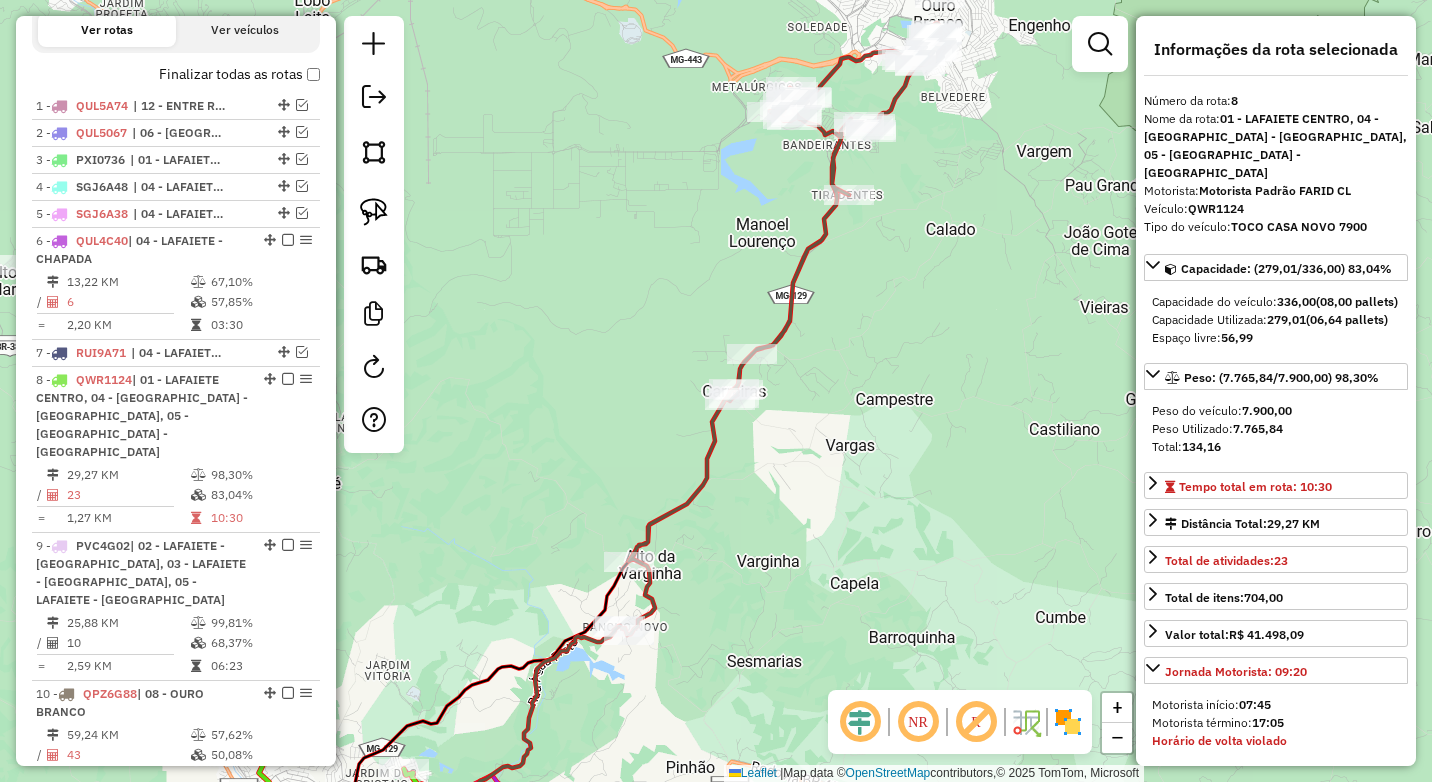 drag, startPoint x: 895, startPoint y: 278, endPoint x: 895, endPoint y: 293, distance: 15 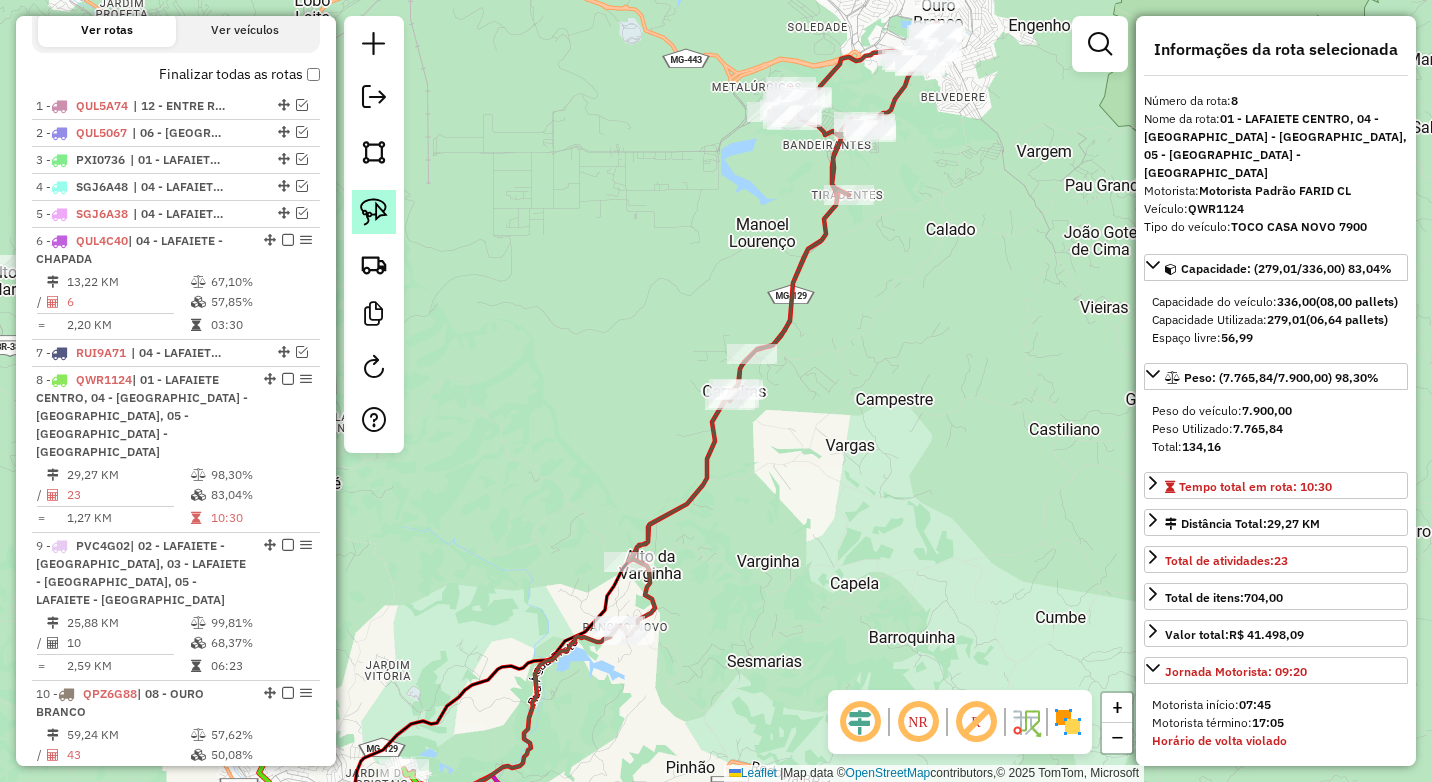 click 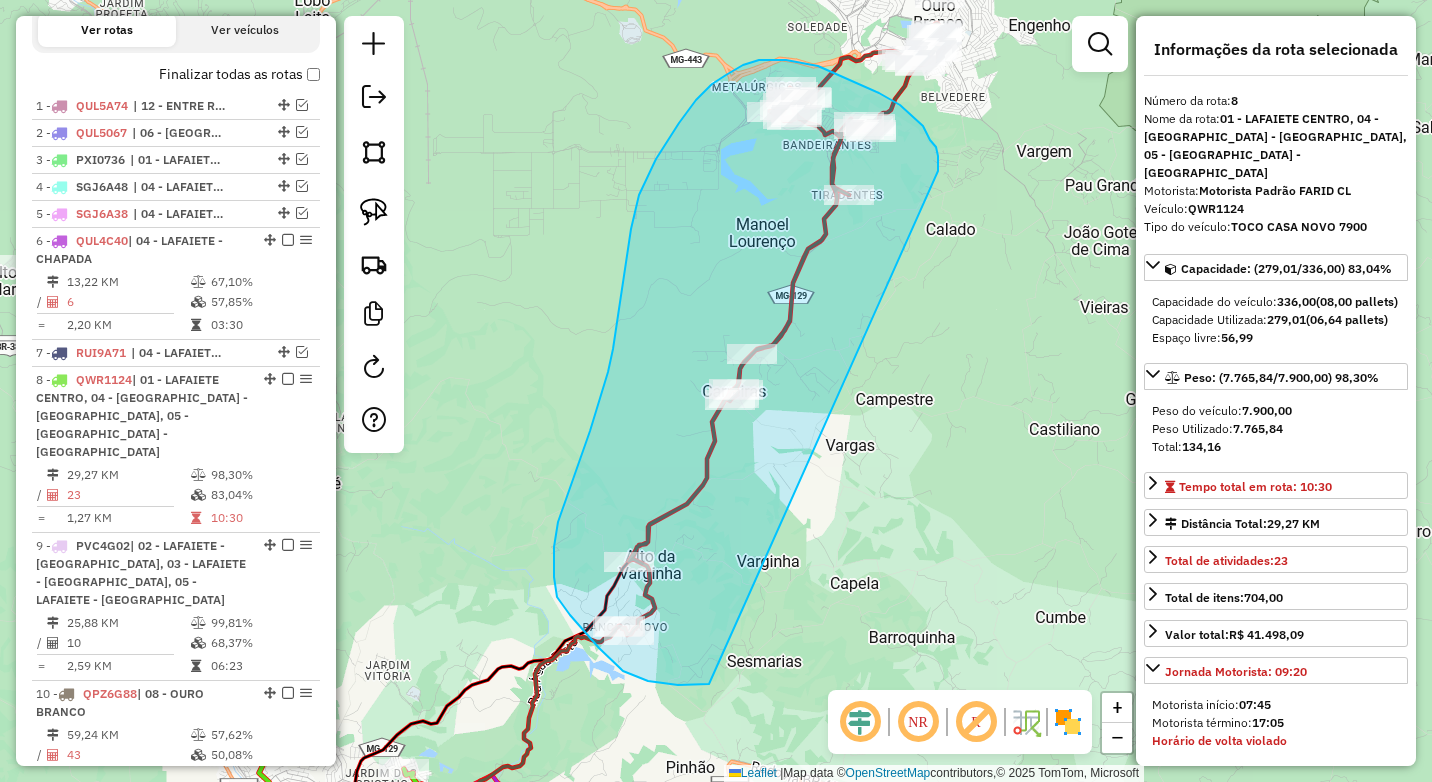 drag, startPoint x: 930, startPoint y: 140, endPoint x: 709, endPoint y: 684, distance: 587.1771 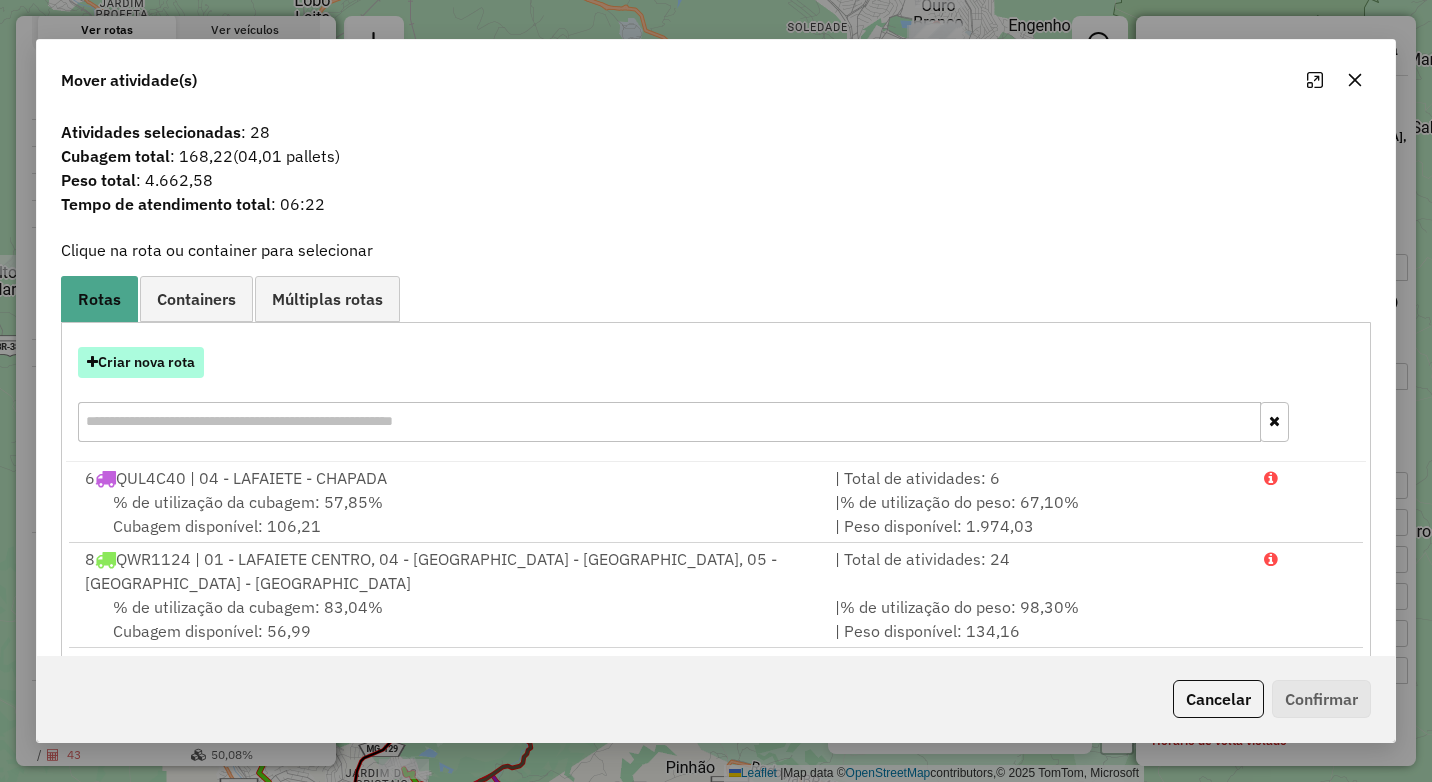 click on "Criar nova rota" at bounding box center (141, 362) 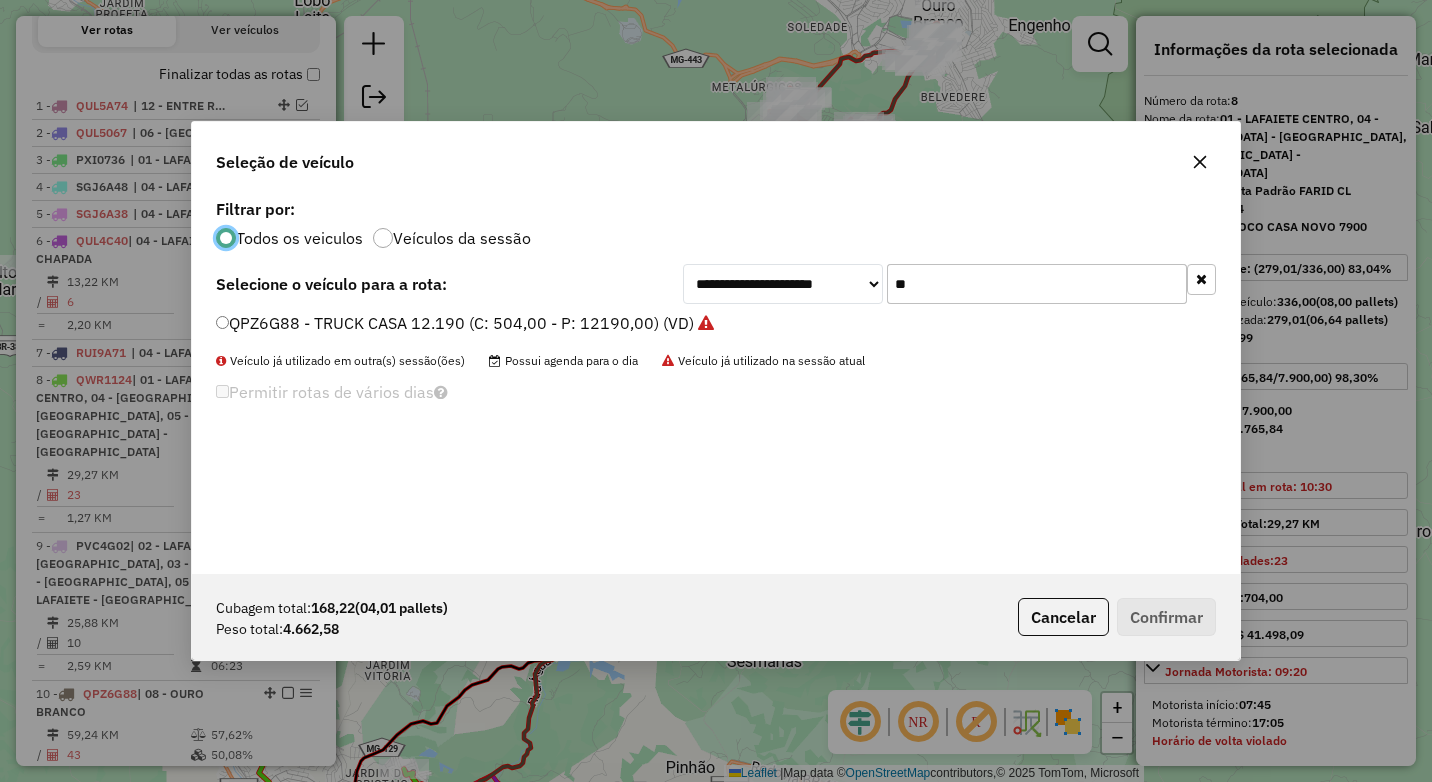 scroll, scrollTop: 11, scrollLeft: 6, axis: both 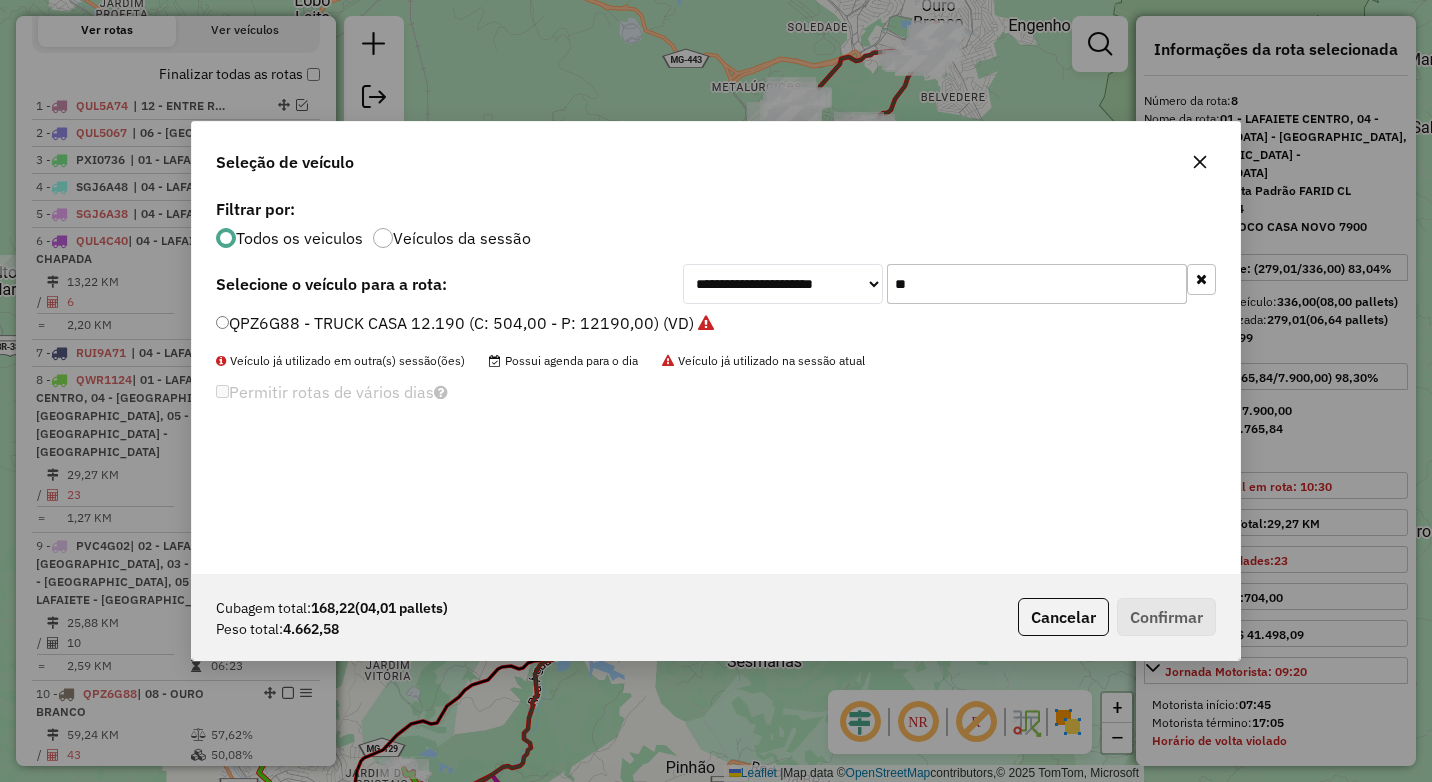 drag, startPoint x: 893, startPoint y: 312, endPoint x: 792, endPoint y: 314, distance: 101.0198 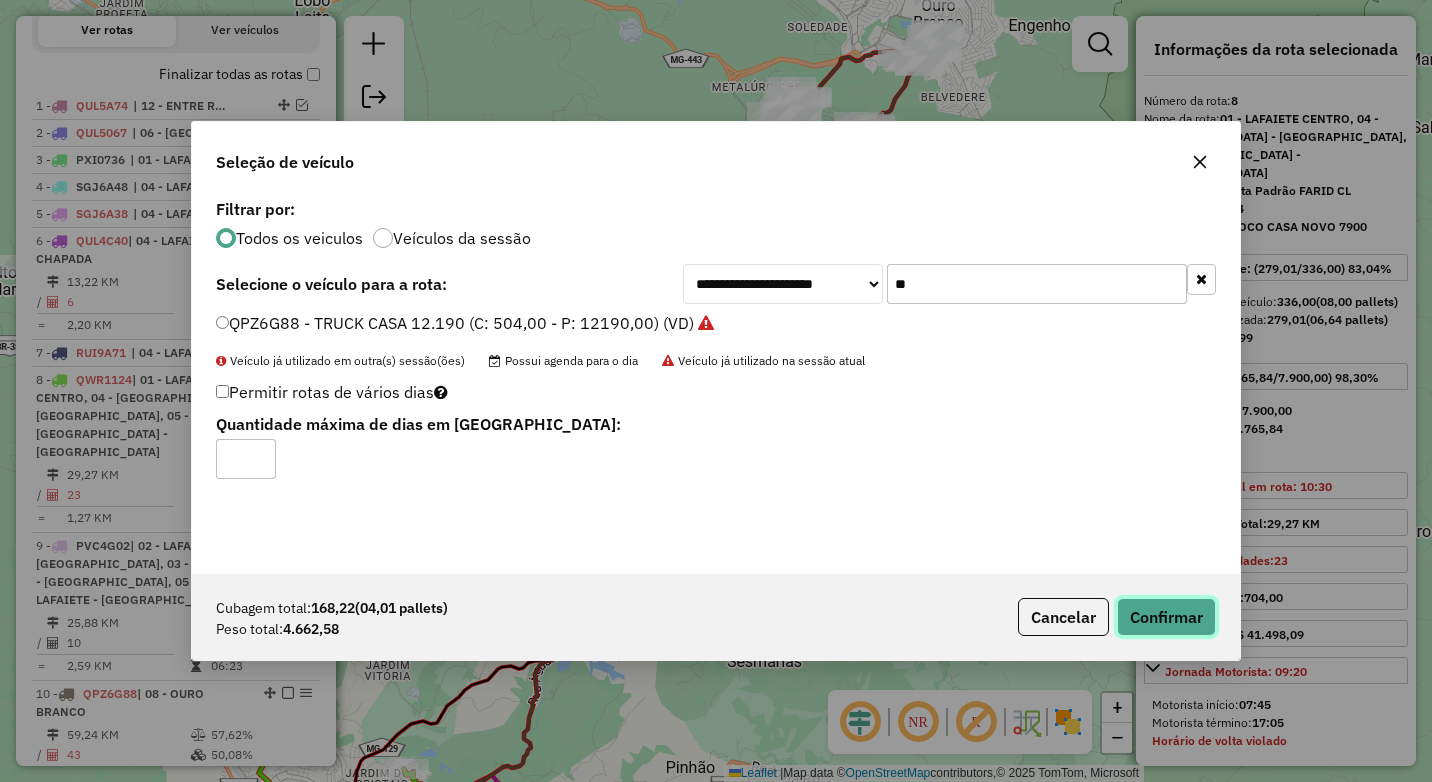 click on "Confirmar" 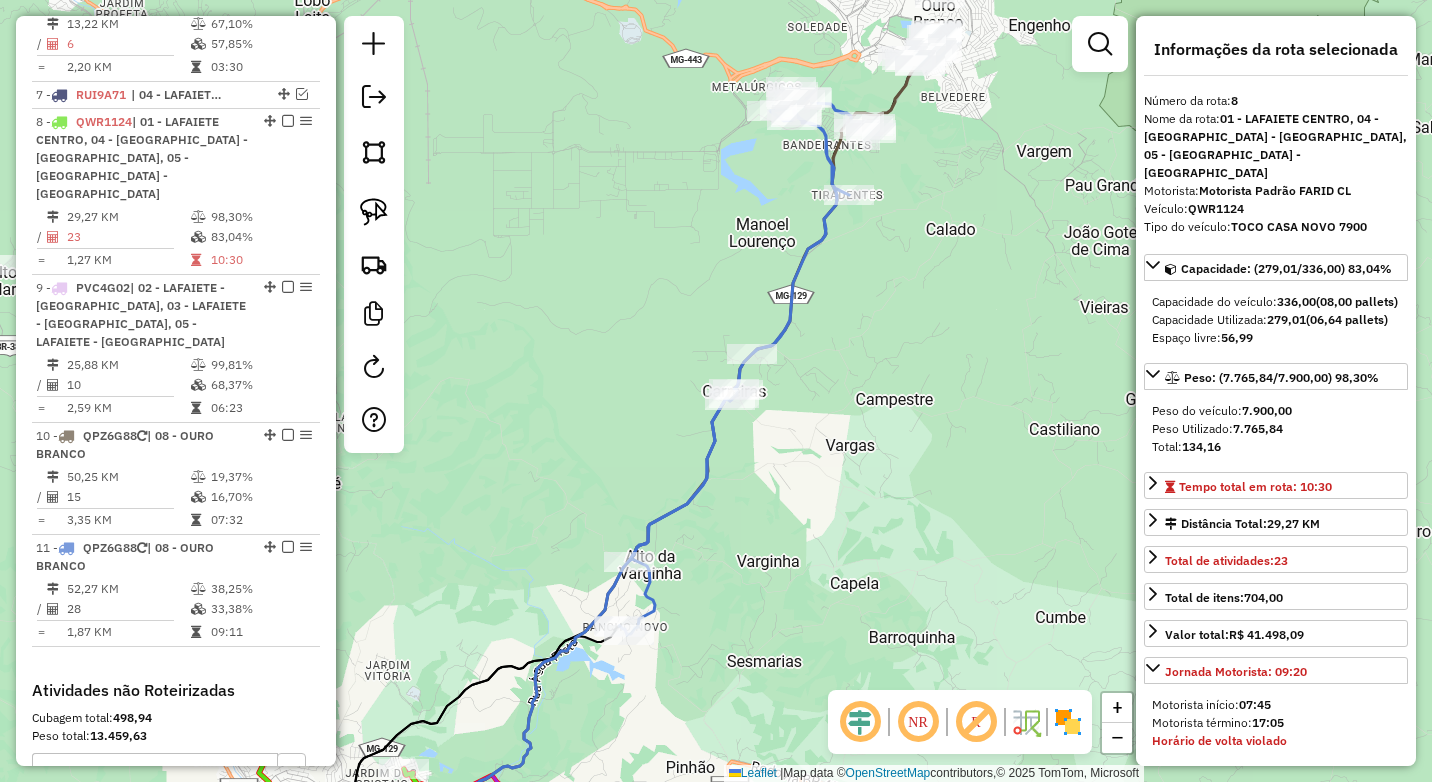 scroll, scrollTop: 1048, scrollLeft: 0, axis: vertical 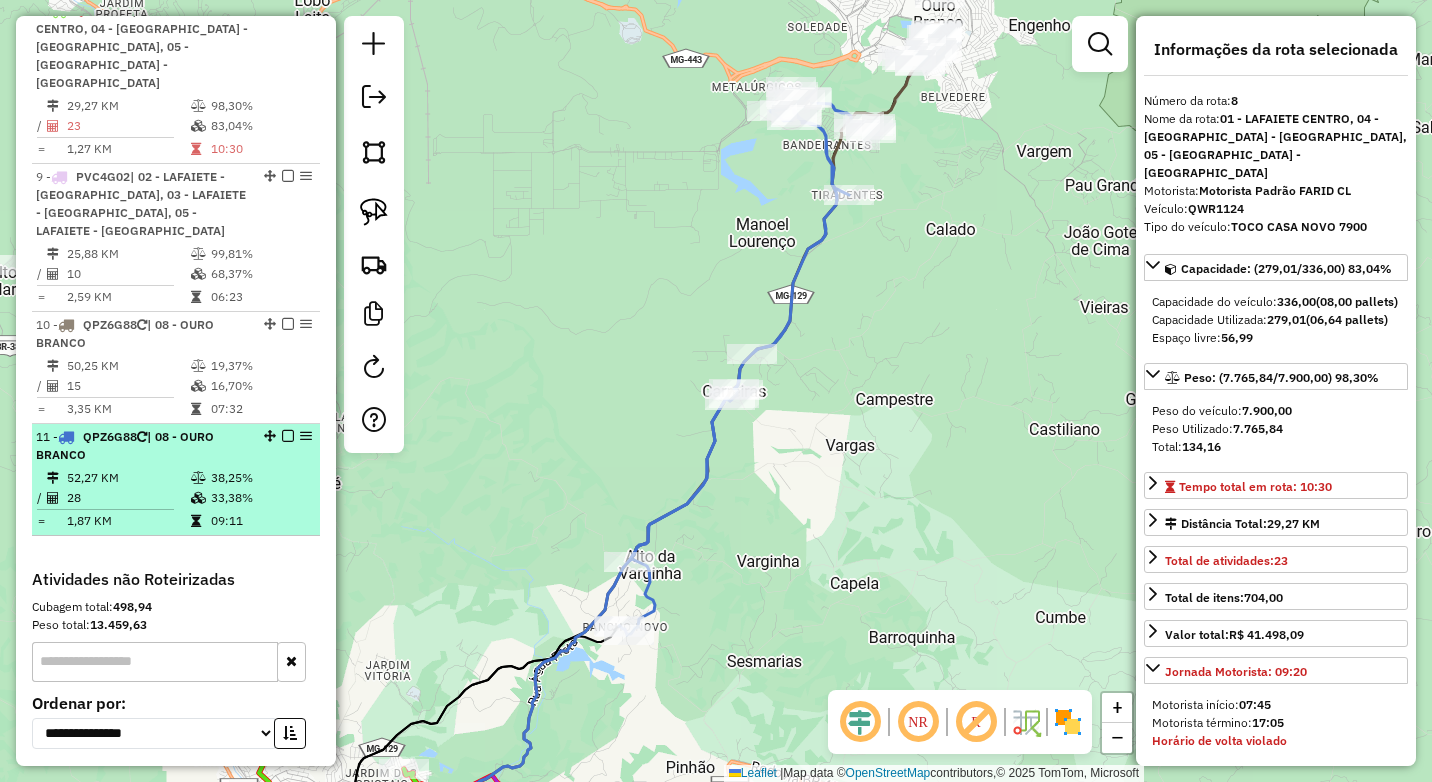 click at bounding box center (288, 436) 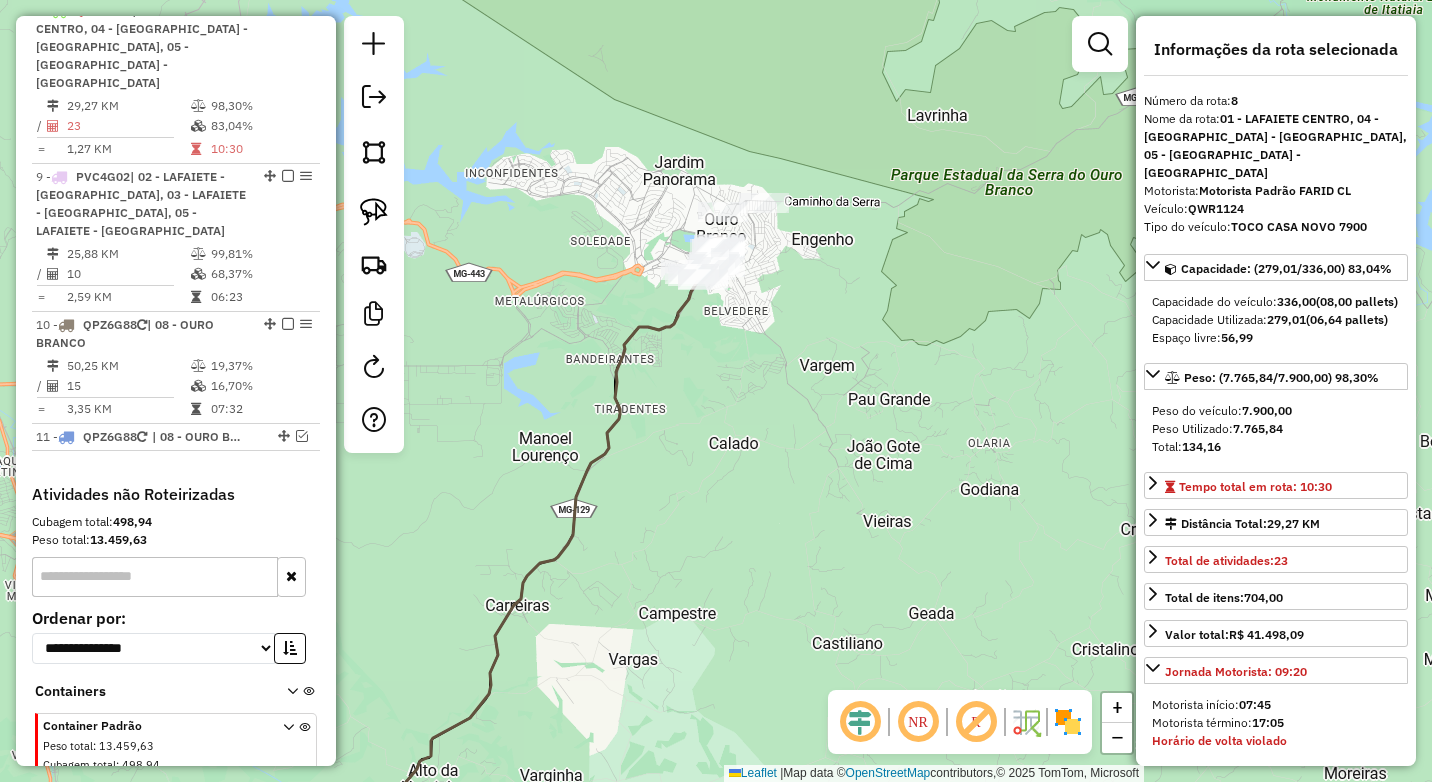 drag, startPoint x: 962, startPoint y: 226, endPoint x: 727, endPoint y: 478, distance: 344.57074 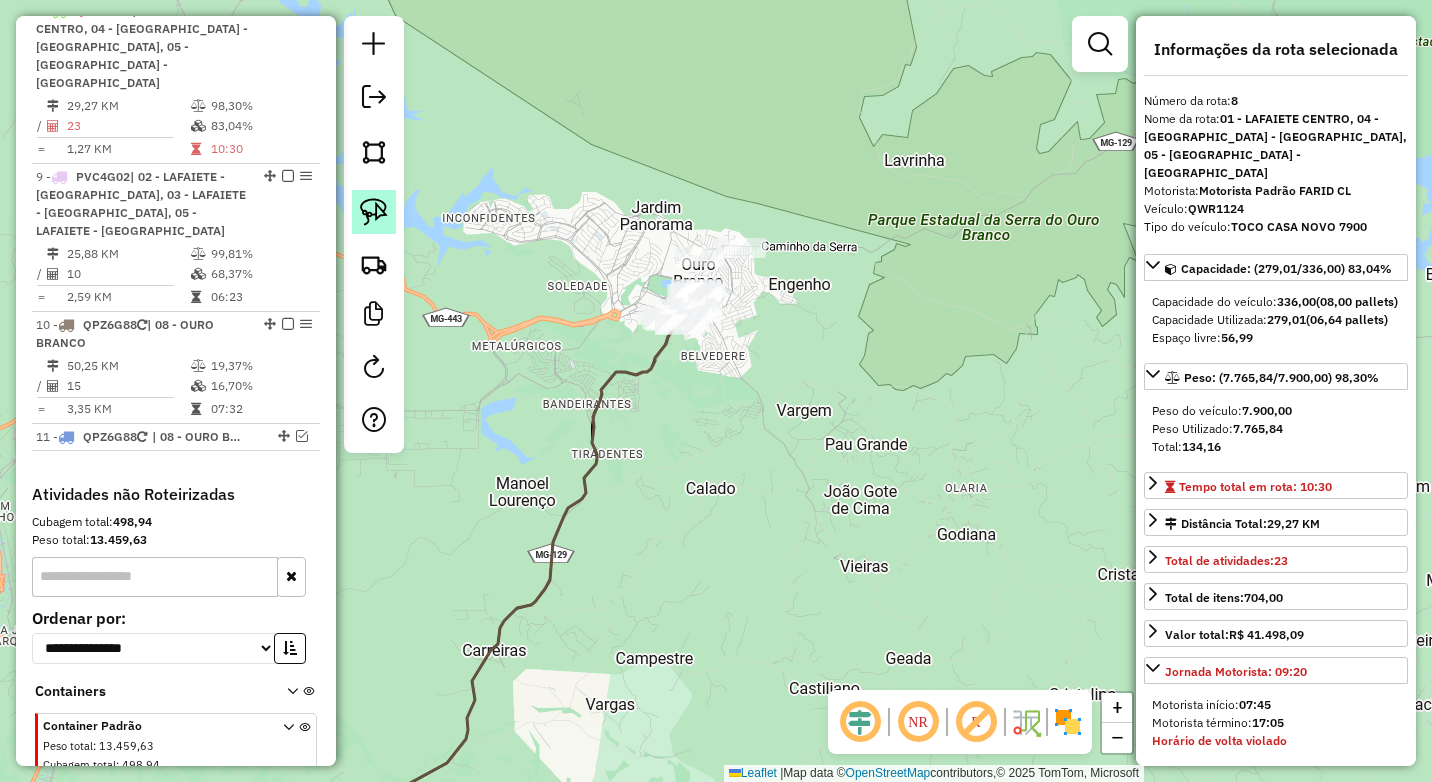 click 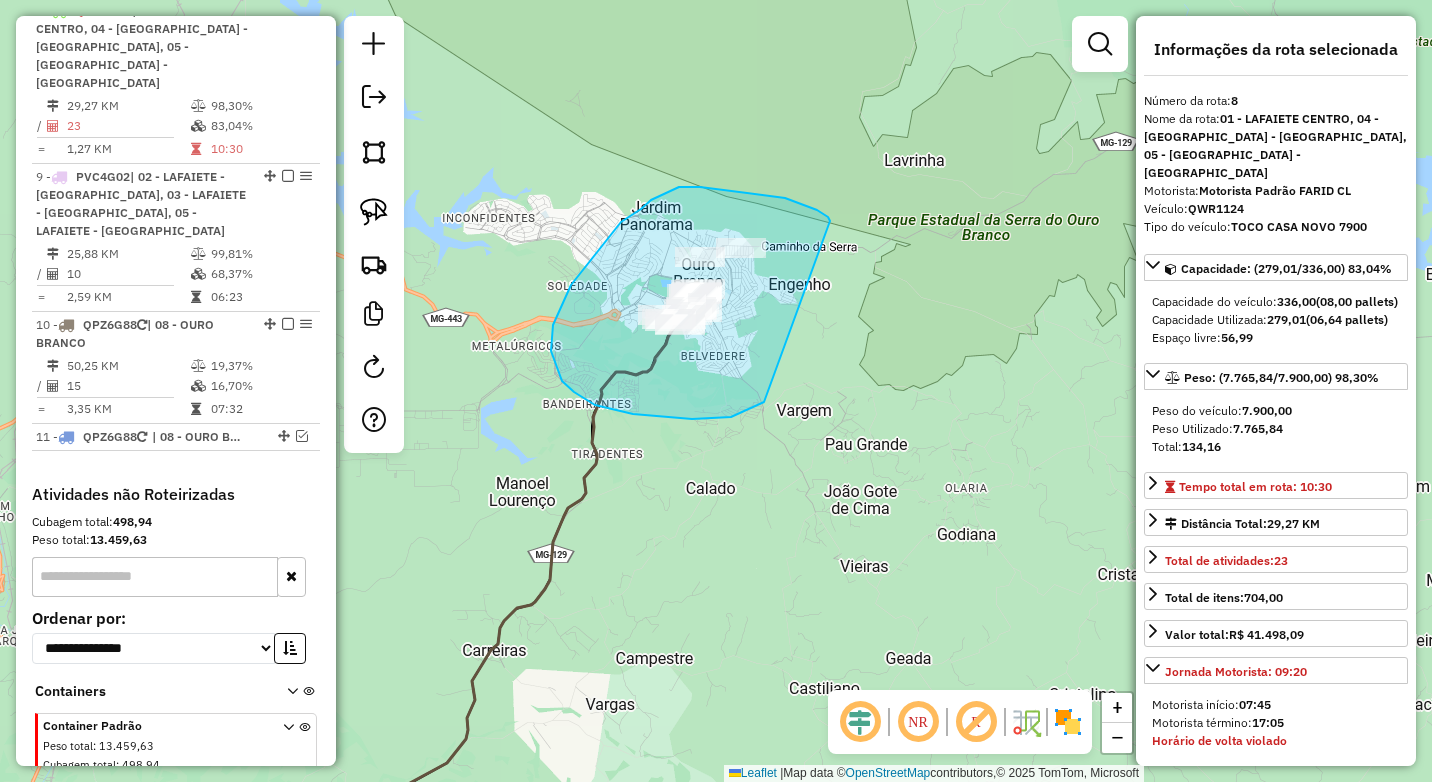 drag, startPoint x: 785, startPoint y: 198, endPoint x: 764, endPoint y: 402, distance: 205.07803 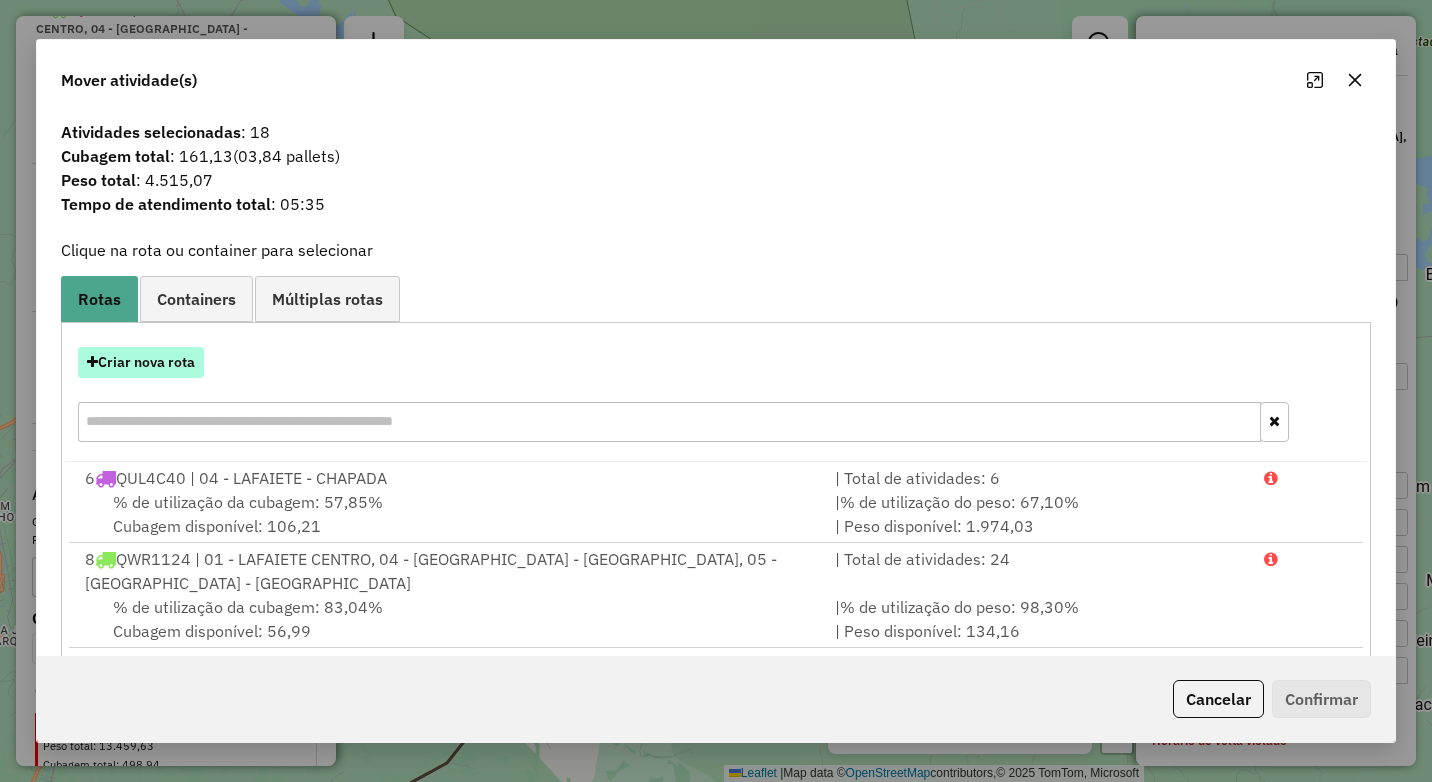 click on "Criar nova rota" at bounding box center [141, 362] 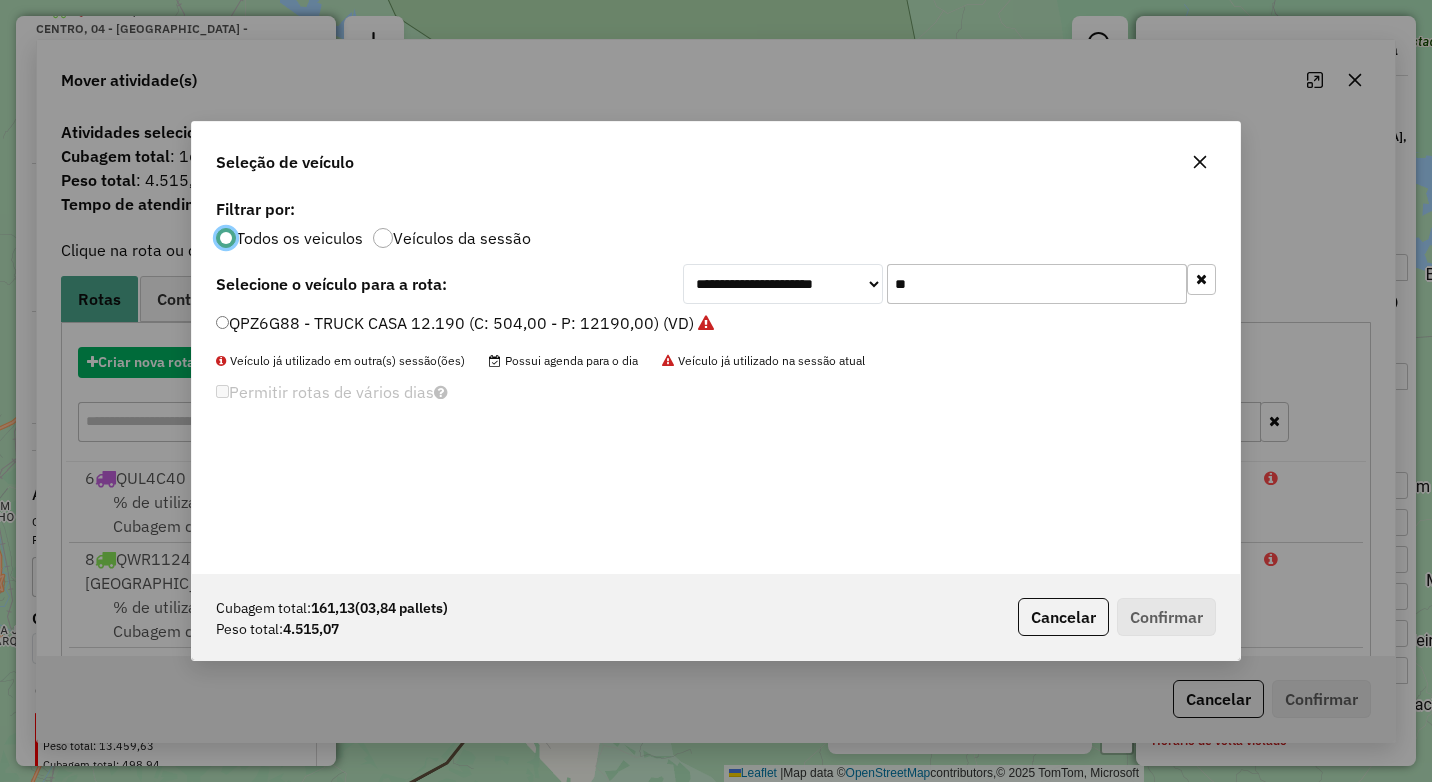 scroll, scrollTop: 11, scrollLeft: 6, axis: both 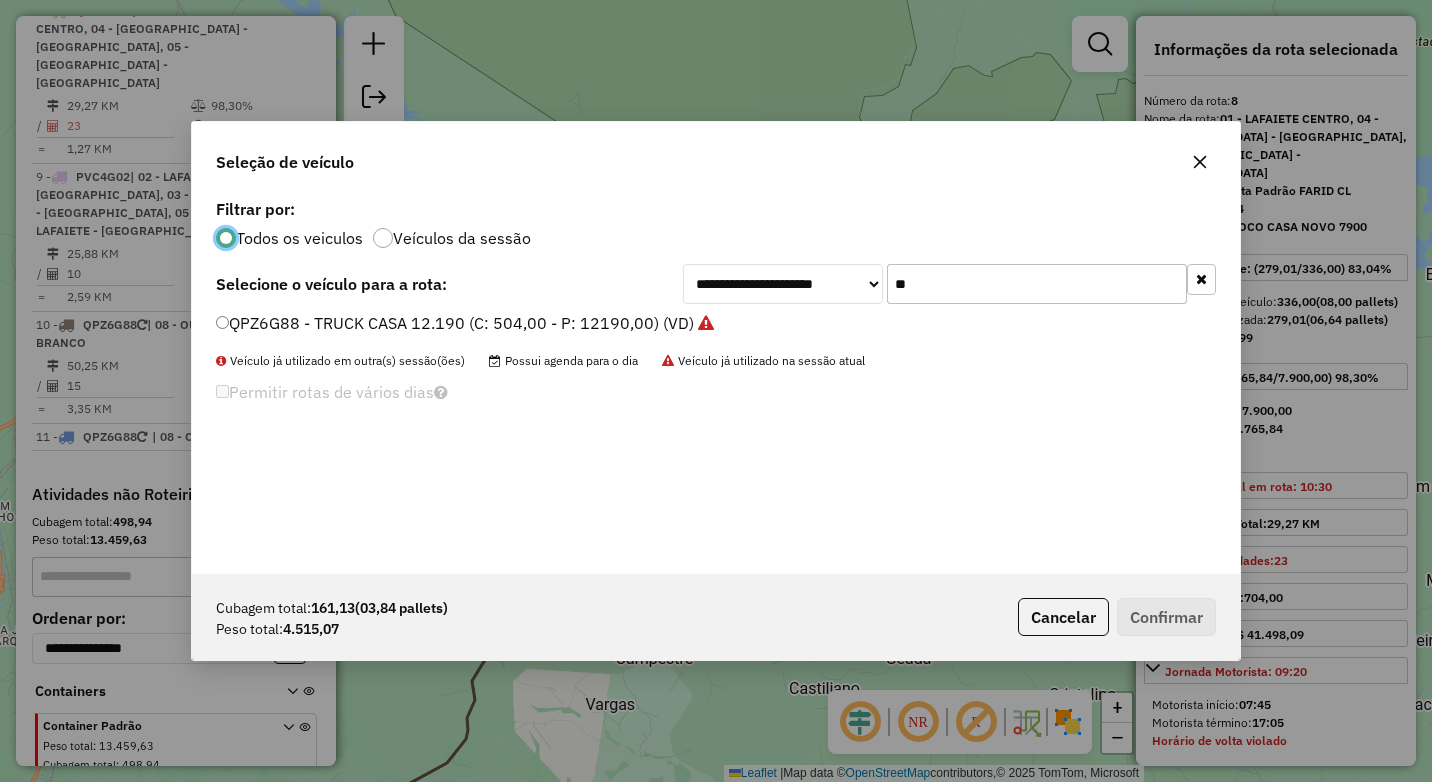 click on "**" 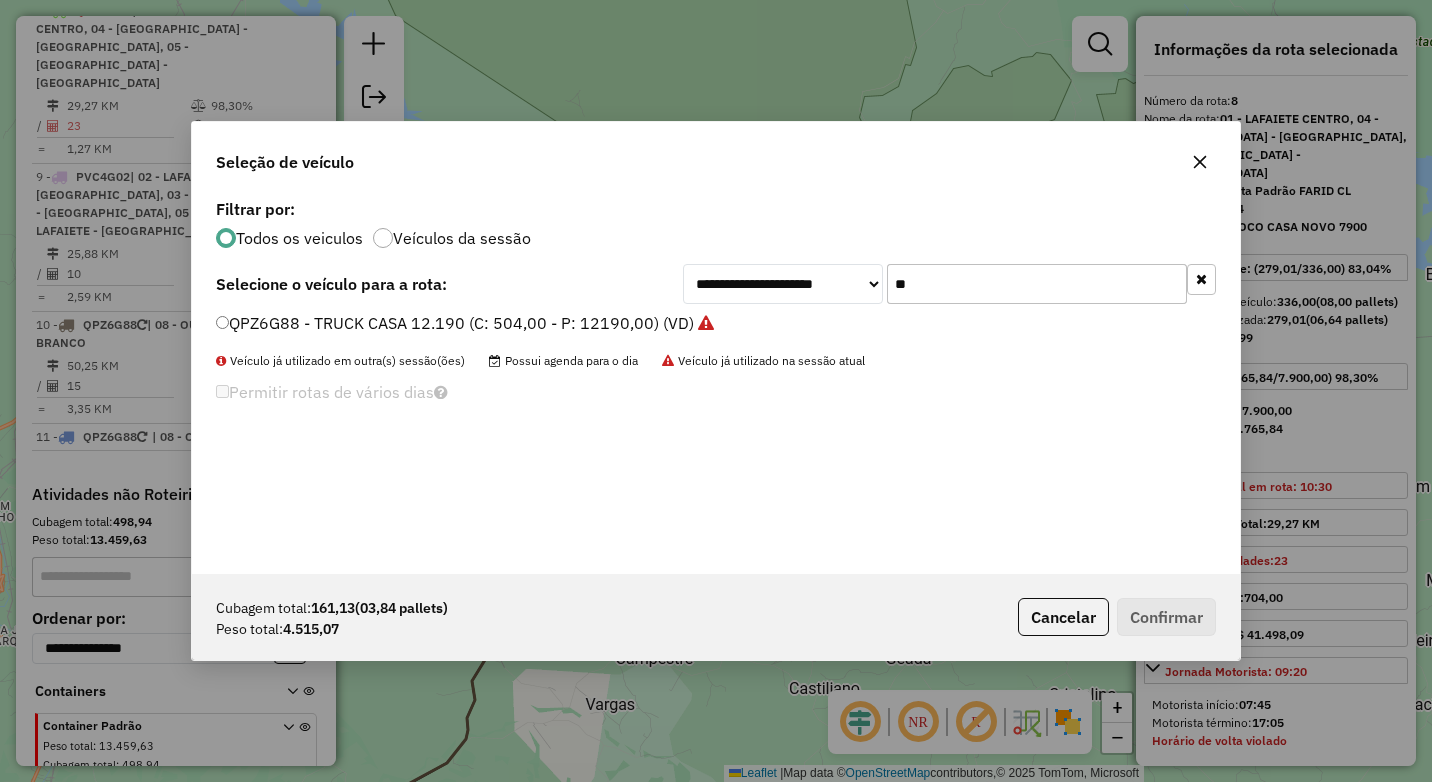 click on "**" 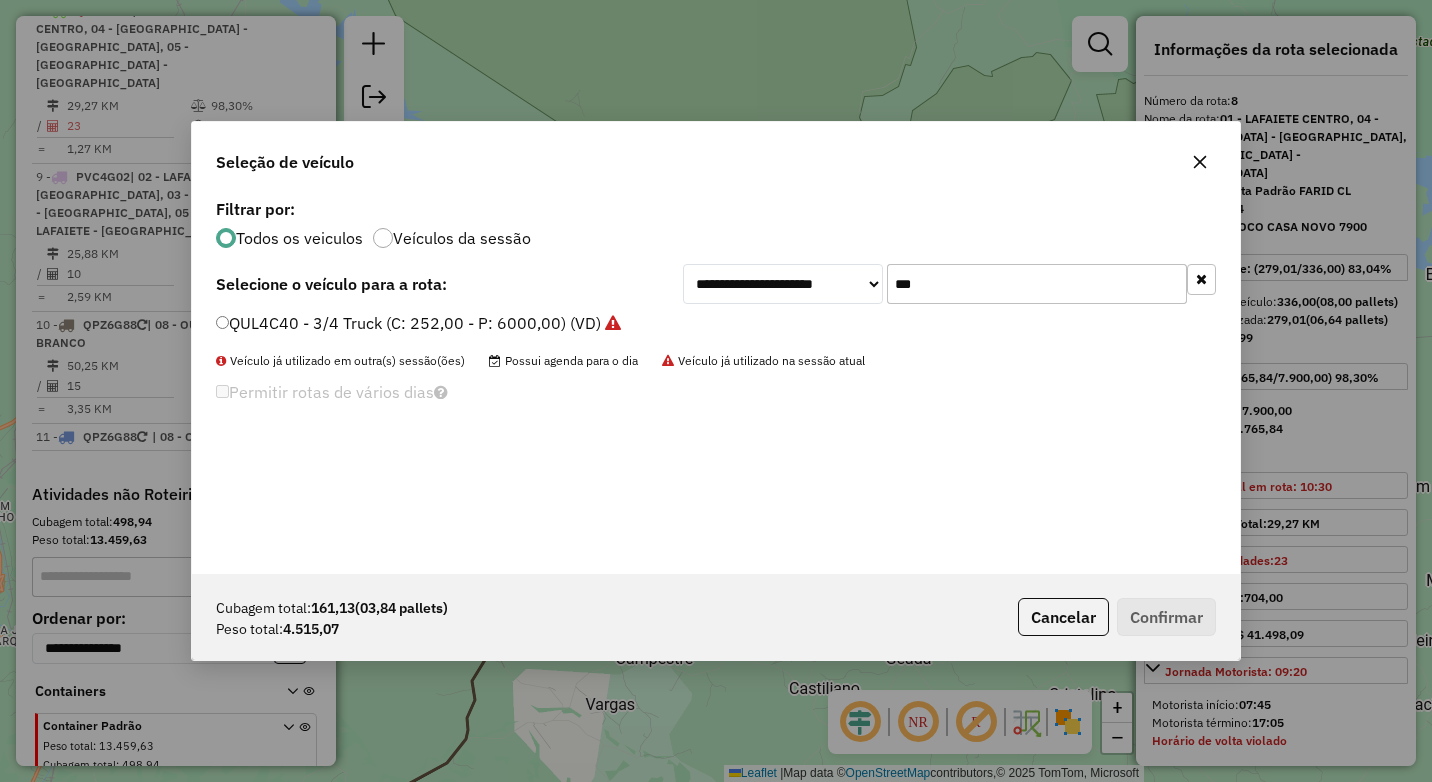 type on "***" 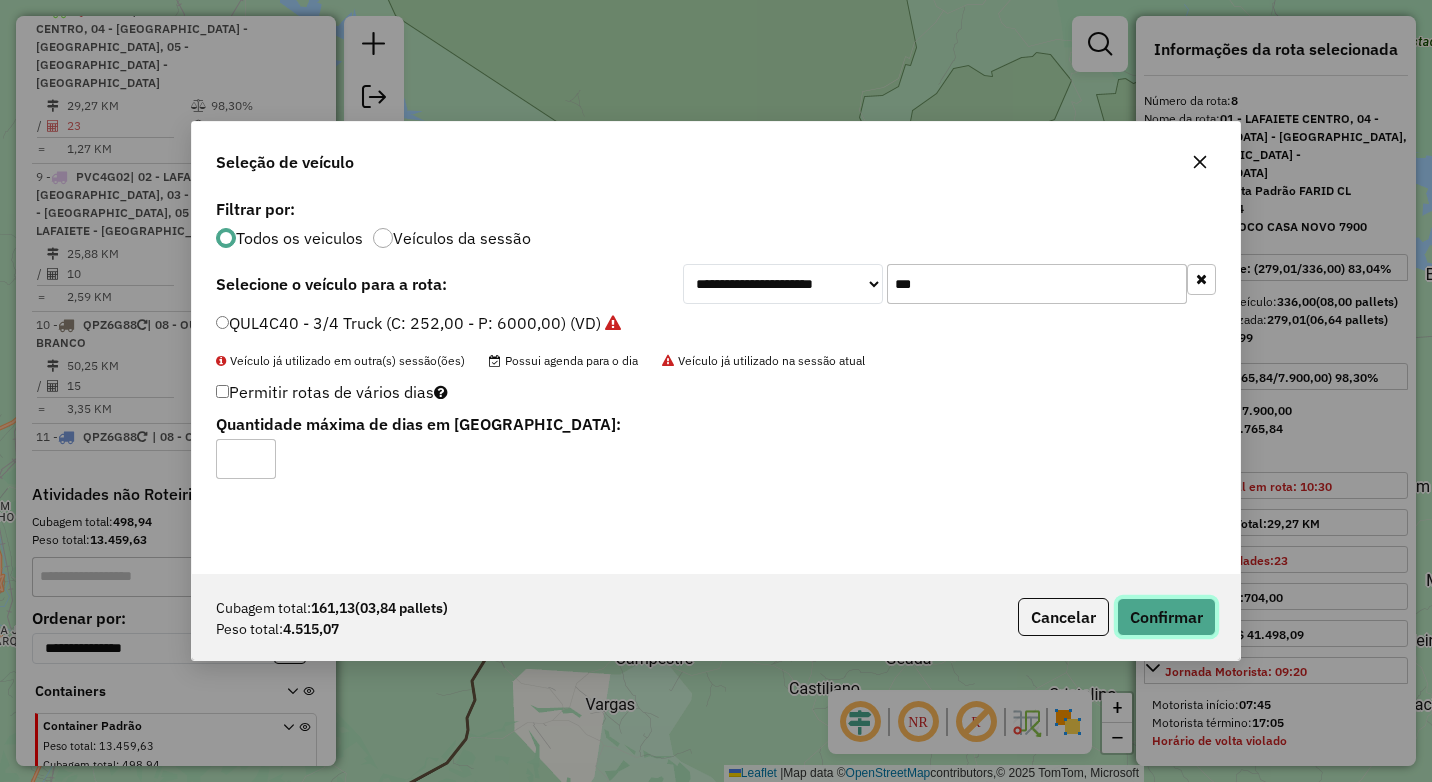 click on "Confirmar" 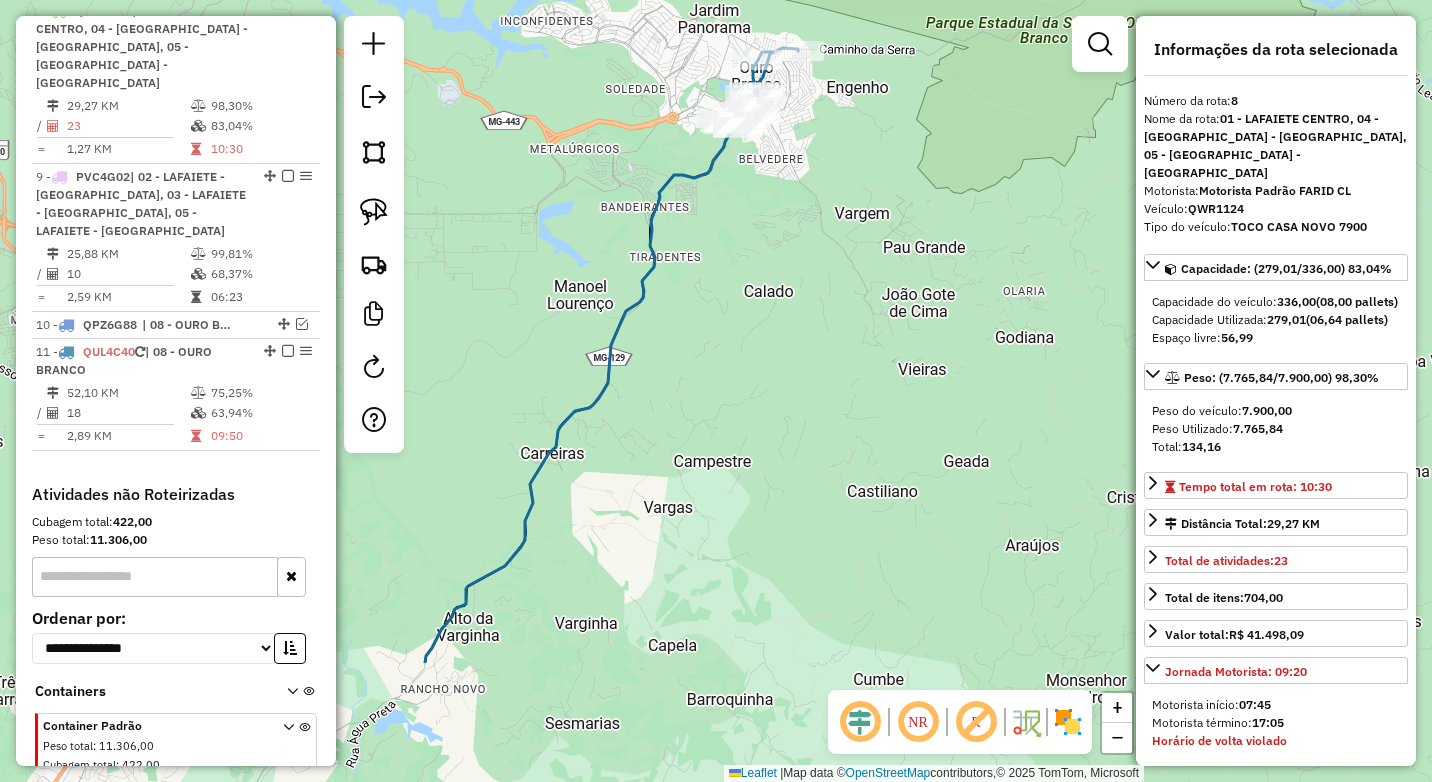 drag, startPoint x: 747, startPoint y: 471, endPoint x: 805, endPoint y: 270, distance: 209.20087 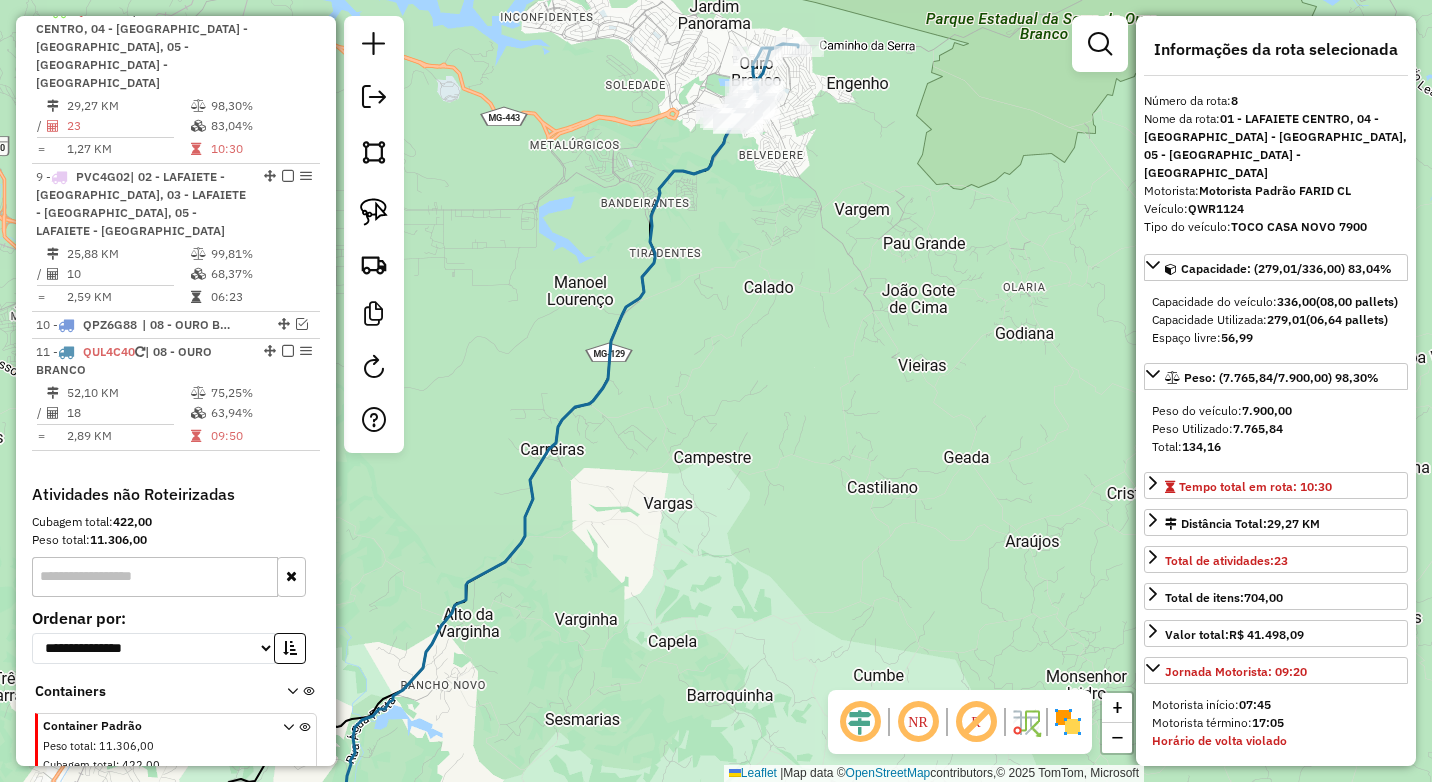 click on "Janela de atendimento Grade de atendimento Capacidade Transportadoras Veículos Cliente Pedidos  Rotas Selecione os dias de semana para filtrar as janelas de atendimento  Seg   Ter   Qua   Qui   Sex   Sáb   Dom  Informe o período da janela de atendimento: De: Até:  Filtrar exatamente a janela do cliente  Considerar janela de atendimento padrão  Selecione os dias de semana para filtrar as grades de atendimento  Seg   Ter   Qua   Qui   Sex   Sáb   Dom   Considerar clientes sem dia de atendimento cadastrado  Clientes fora do dia de atendimento selecionado Filtrar as atividades entre os valores definidos abaixo:  Peso mínimo:  ****  Peso máximo:  ****  Cubagem mínima:   Cubagem máxima:   De:   Até:  Filtrar as atividades entre o tempo de atendimento definido abaixo:  De:   Até:   Considerar capacidade total dos clientes não roteirizados Transportadora: Selecione um ou mais itens Tipo de veículo: Selecione um ou mais itens Veículo: Selecione um ou mais itens Motorista: Selecione um ou mais itens De:" 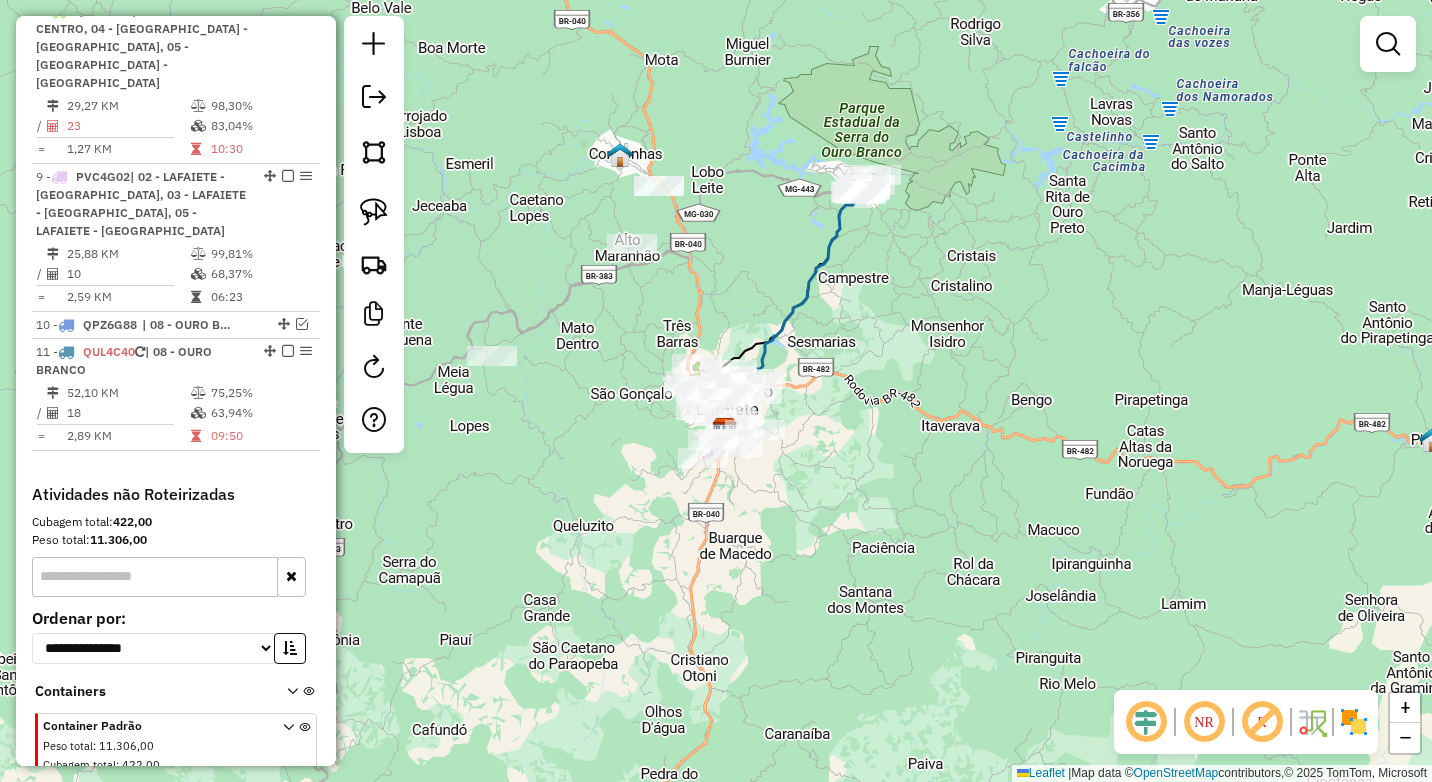 drag, startPoint x: 735, startPoint y: 490, endPoint x: 859, endPoint y: 309, distance: 219.40146 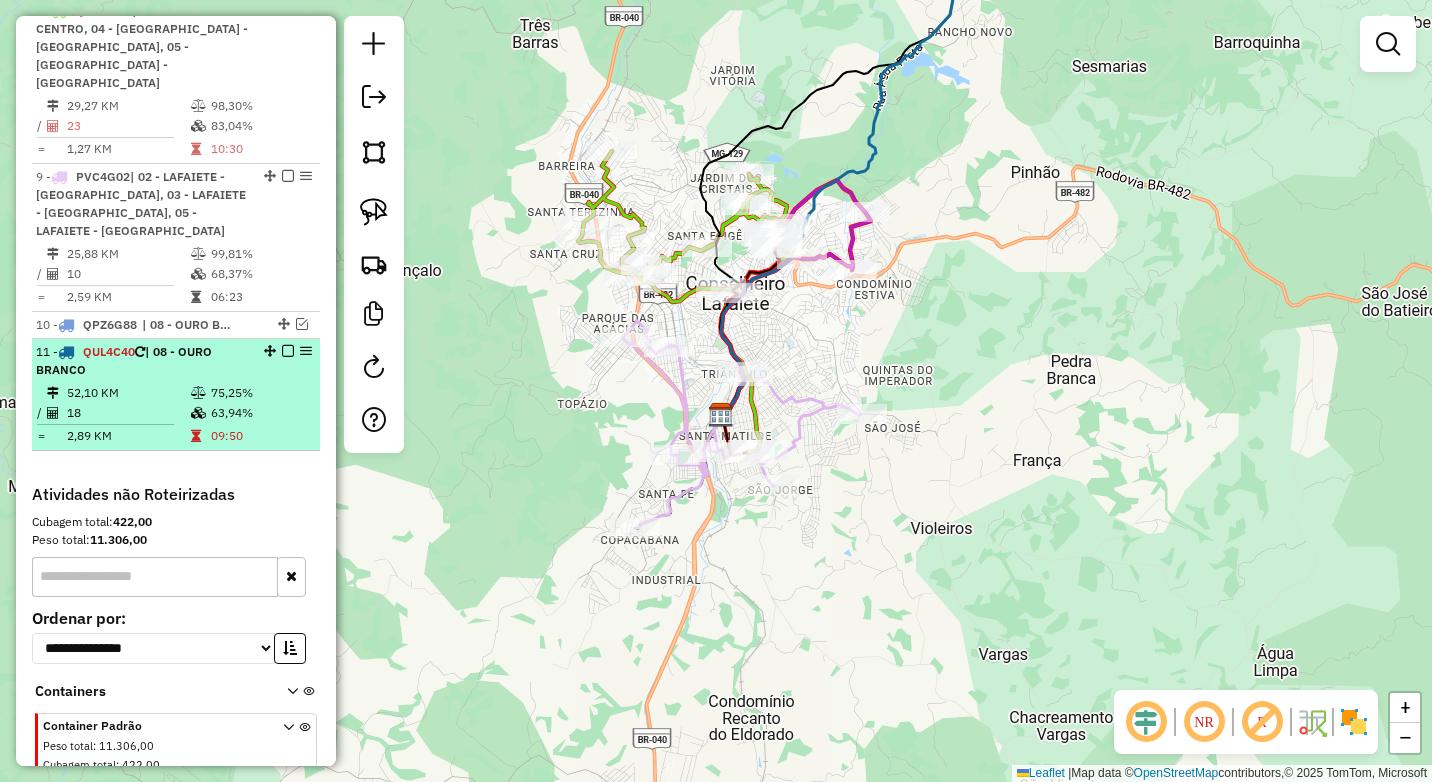click on "63,94%" at bounding box center (260, 413) 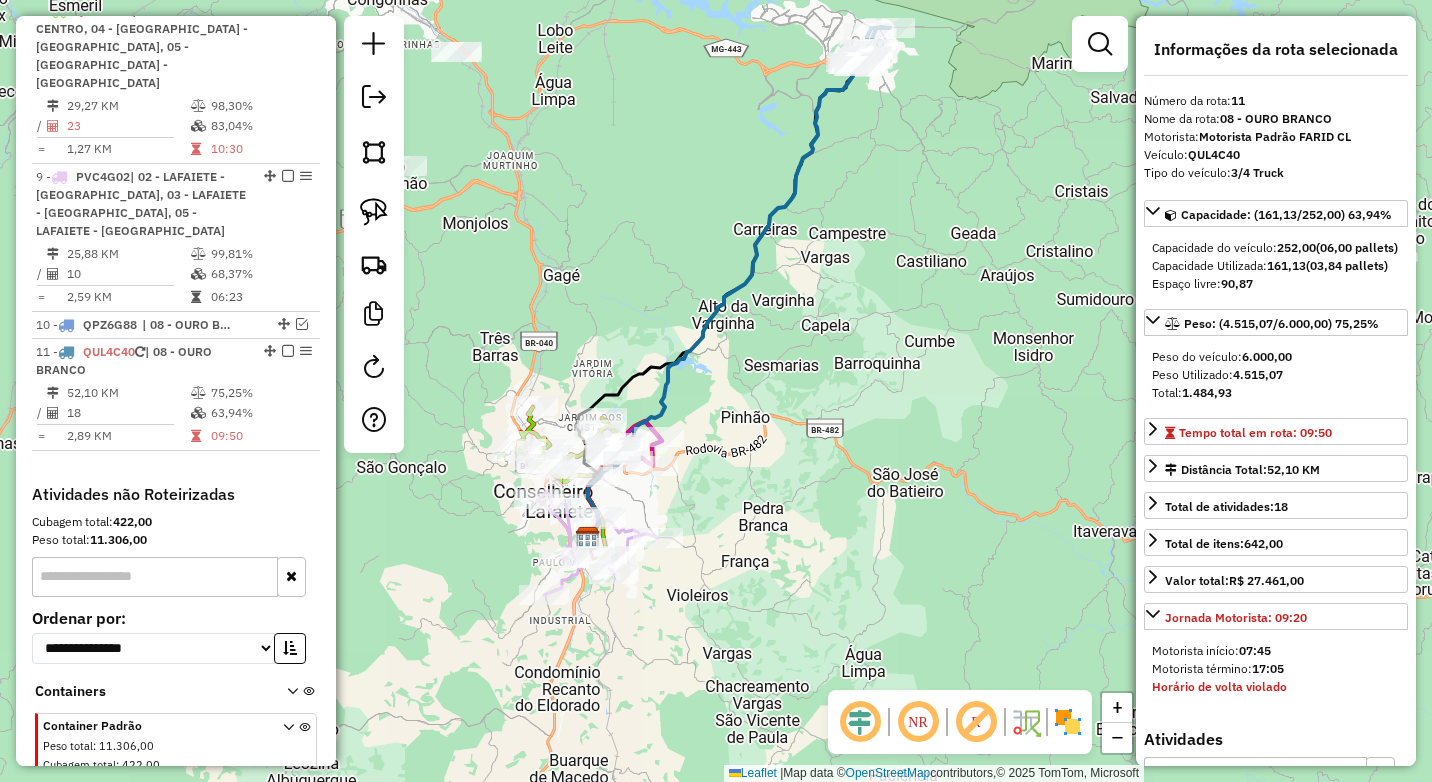drag, startPoint x: 810, startPoint y: 417, endPoint x: 827, endPoint y: 309, distance: 109.32977 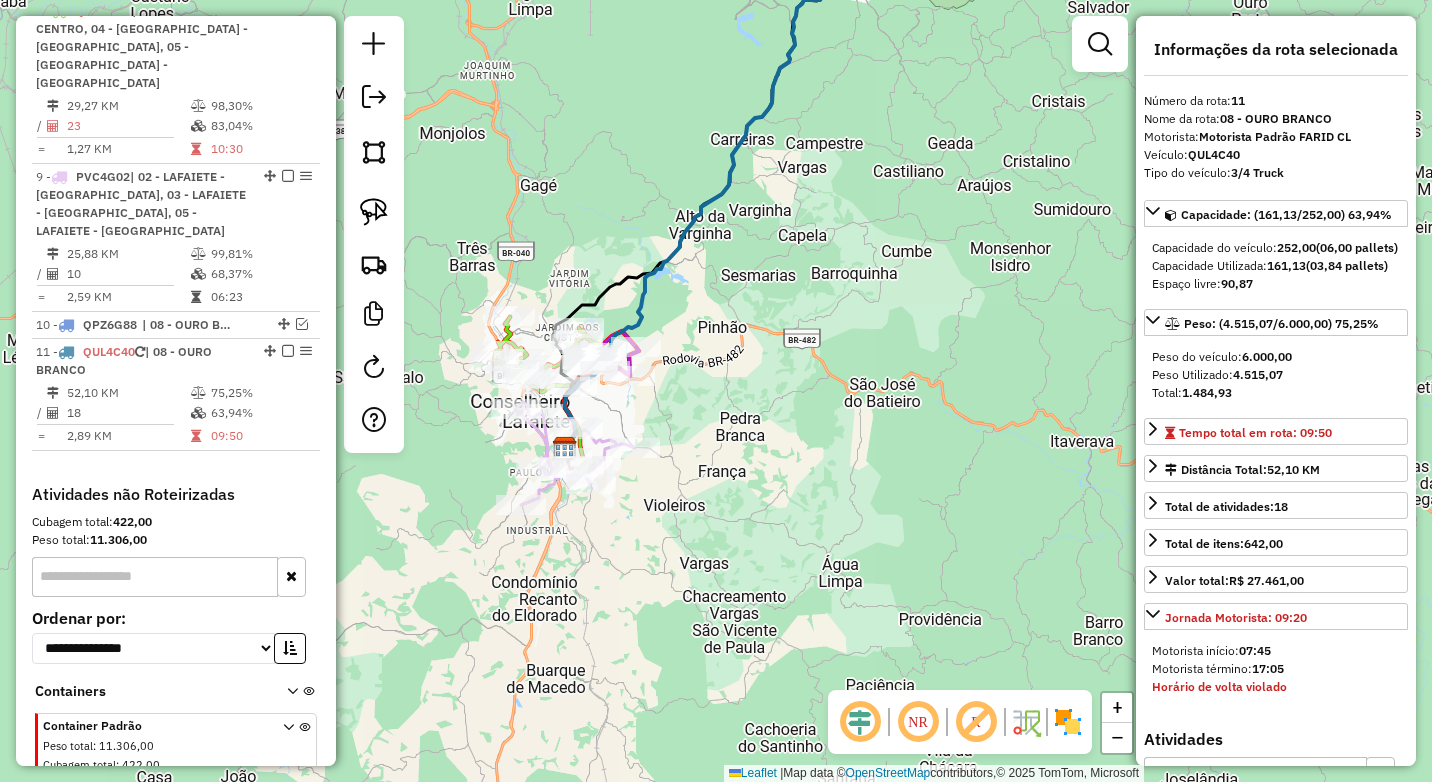 drag, startPoint x: 804, startPoint y: 437, endPoint x: 659, endPoint y: 359, distance: 164.64812 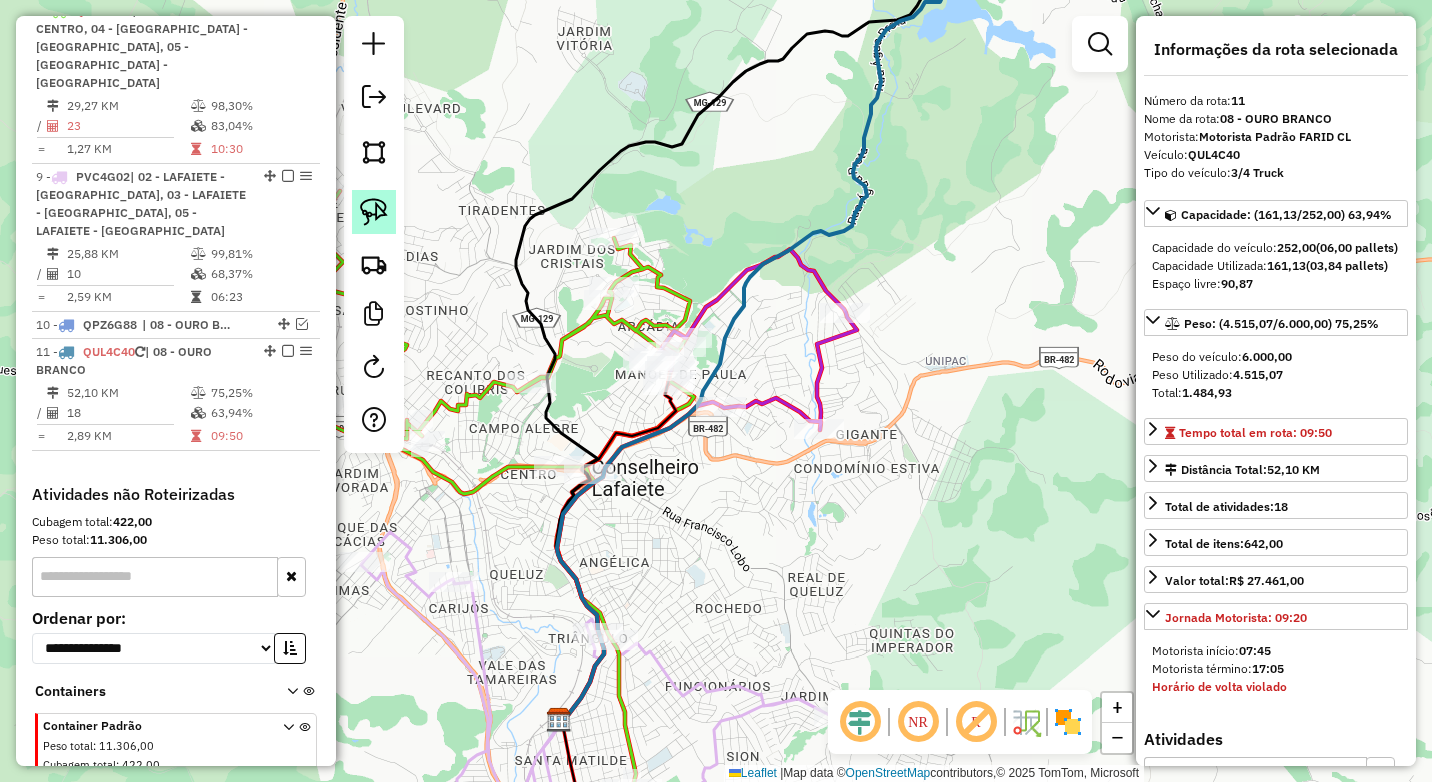 click 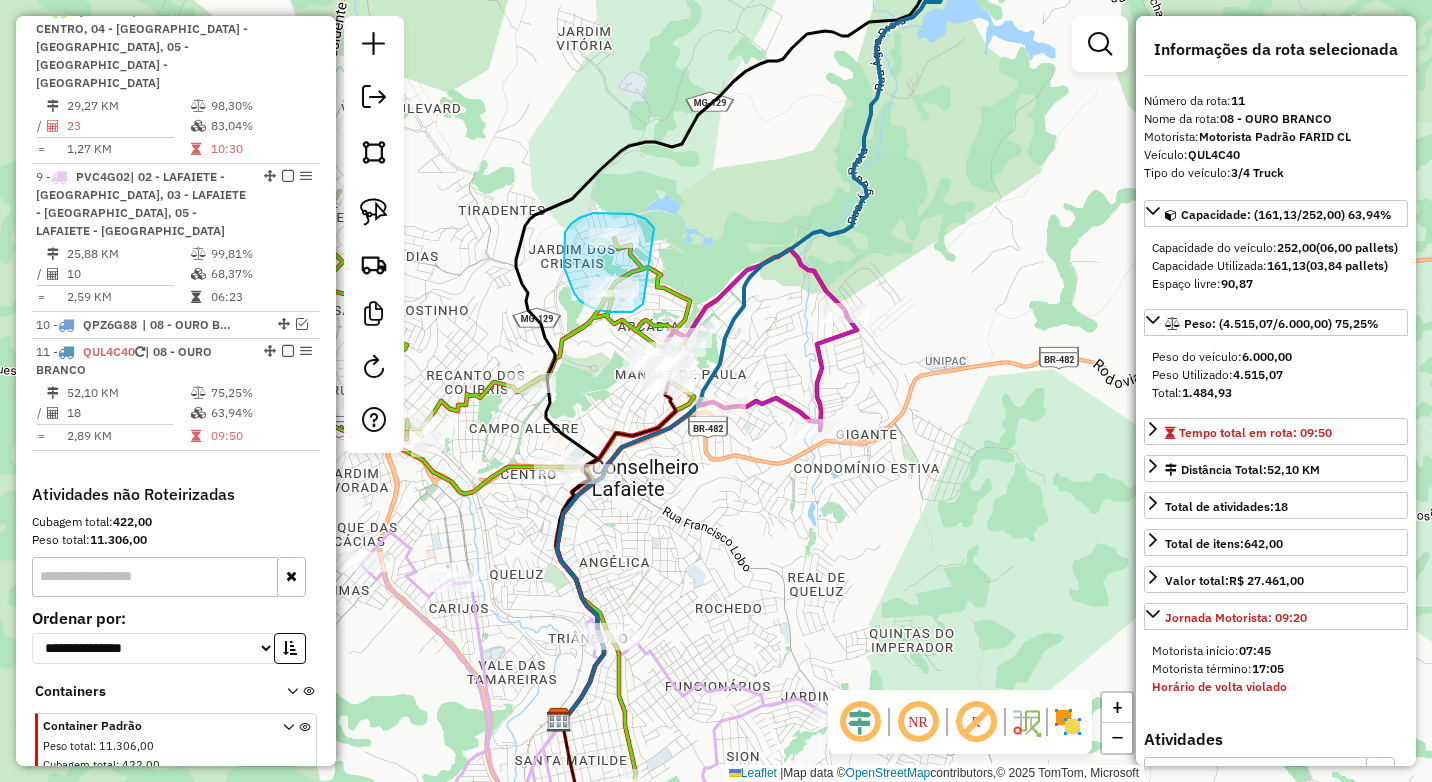 drag, startPoint x: 654, startPoint y: 228, endPoint x: 649, endPoint y: 300, distance: 72.1734 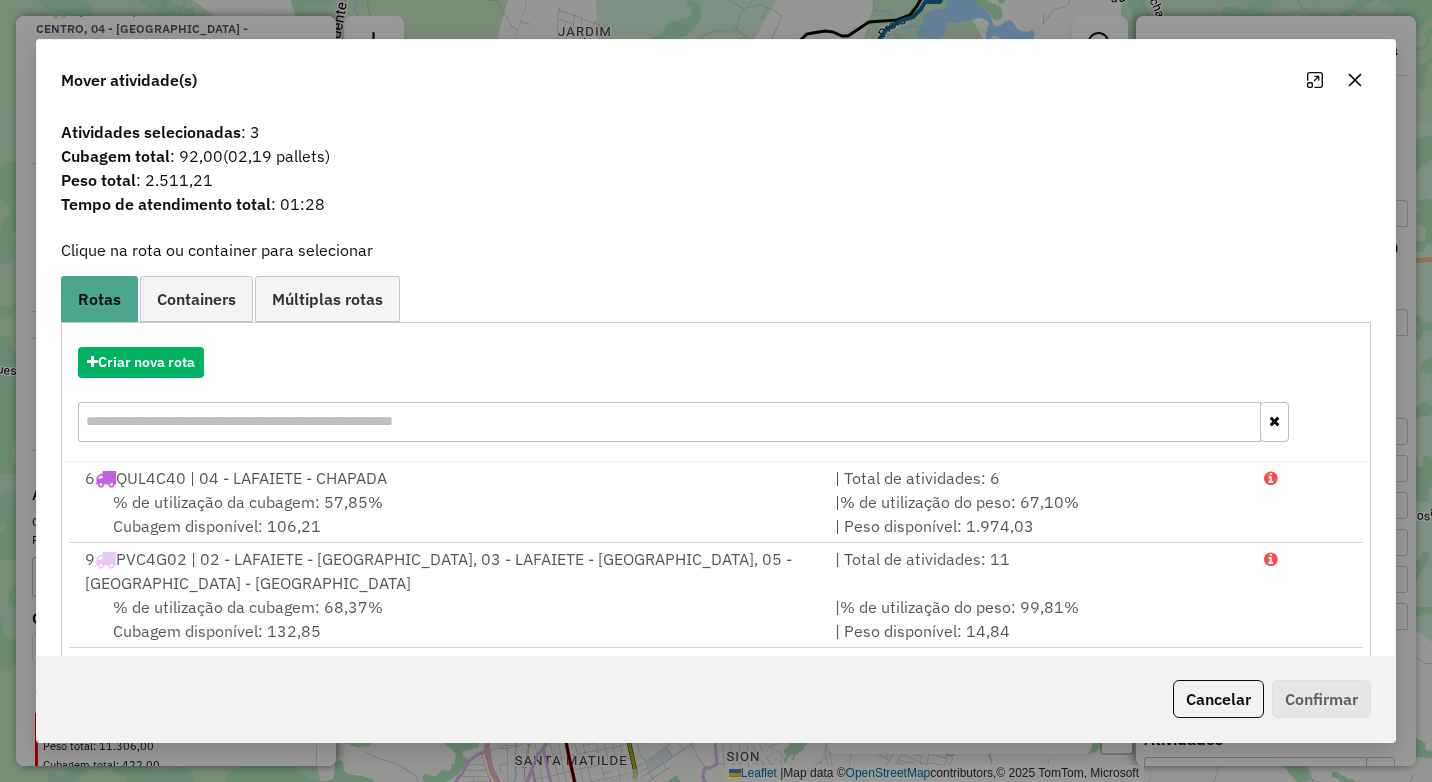 click 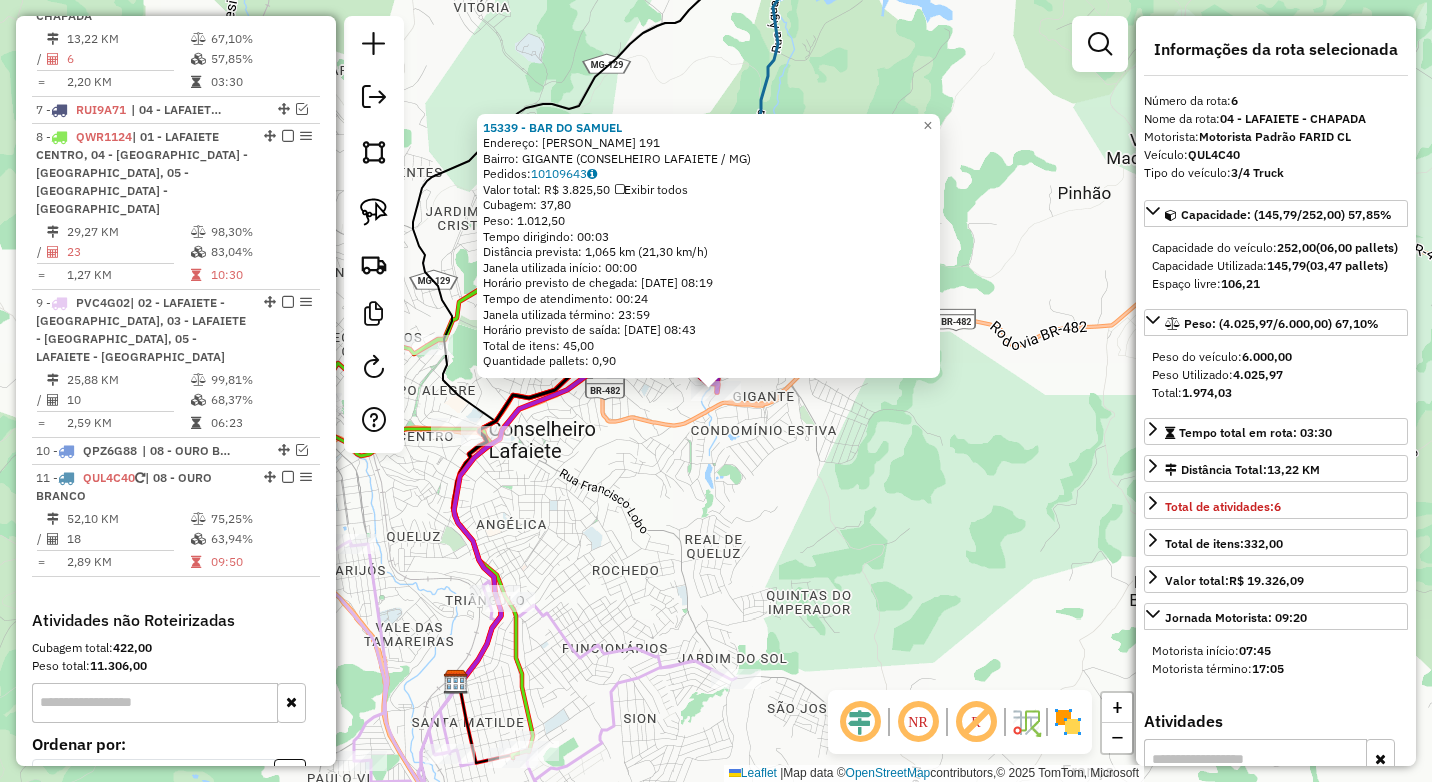 scroll, scrollTop: 909, scrollLeft: 0, axis: vertical 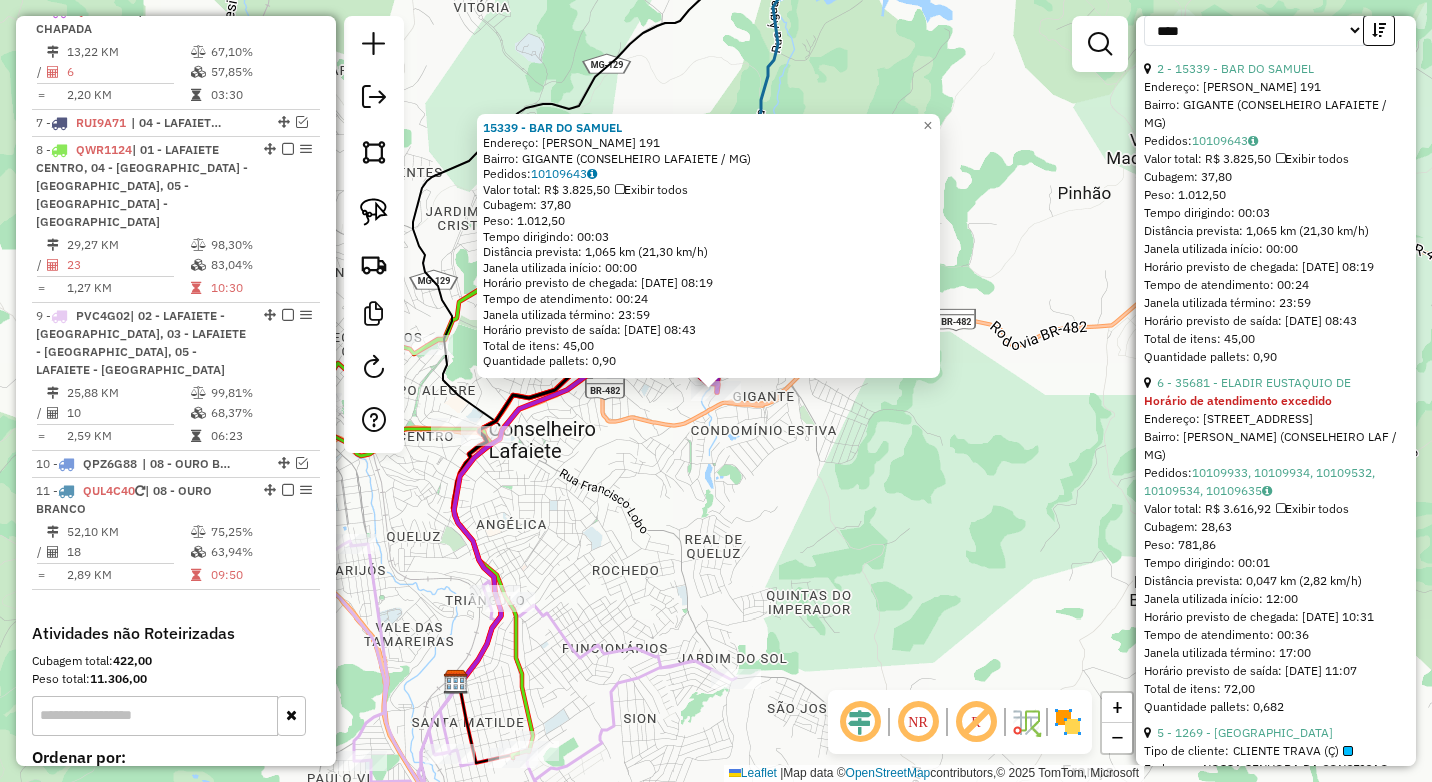 click on "15339 - BAR DO SAMUEL  Endereço:  JOaO JOSE FERREIRA 191   Bairro: GIGANTE (CONSELHEIRO LAFAIETE / MG)   Pedidos:  10109643   Valor total: R$ 3.825,50   Exibir todos   Cubagem: 37,80  Peso: 1.012,50  Tempo dirigindo: 00:03   Distância prevista: 1,065 km (21,30 km/h)   Janela utilizada início: 00:00   Horário previsto de chegada: 11/07/2025 08:19   Tempo de atendimento: 00:24   Janela utilizada término: 23:59   Horário previsto de saída: 11/07/2025 08:43   Total de itens: 45,00   Quantidade pallets: 0,90  × Janela de atendimento Grade de atendimento Capacidade Transportadoras Veículos Cliente Pedidos  Rotas Selecione os dias de semana para filtrar as janelas de atendimento  Seg   Ter   Qua   Qui   Sex   Sáb   Dom  Informe o período da janela de atendimento: De: Até:  Filtrar exatamente a janela do cliente  Considerar janela de atendimento padrão  Selecione os dias de semana para filtrar as grades de atendimento  Seg   Ter   Qua   Qui   Sex   Sáb   Dom   Peso mínimo:  ****  Peso máximo:  **** +" 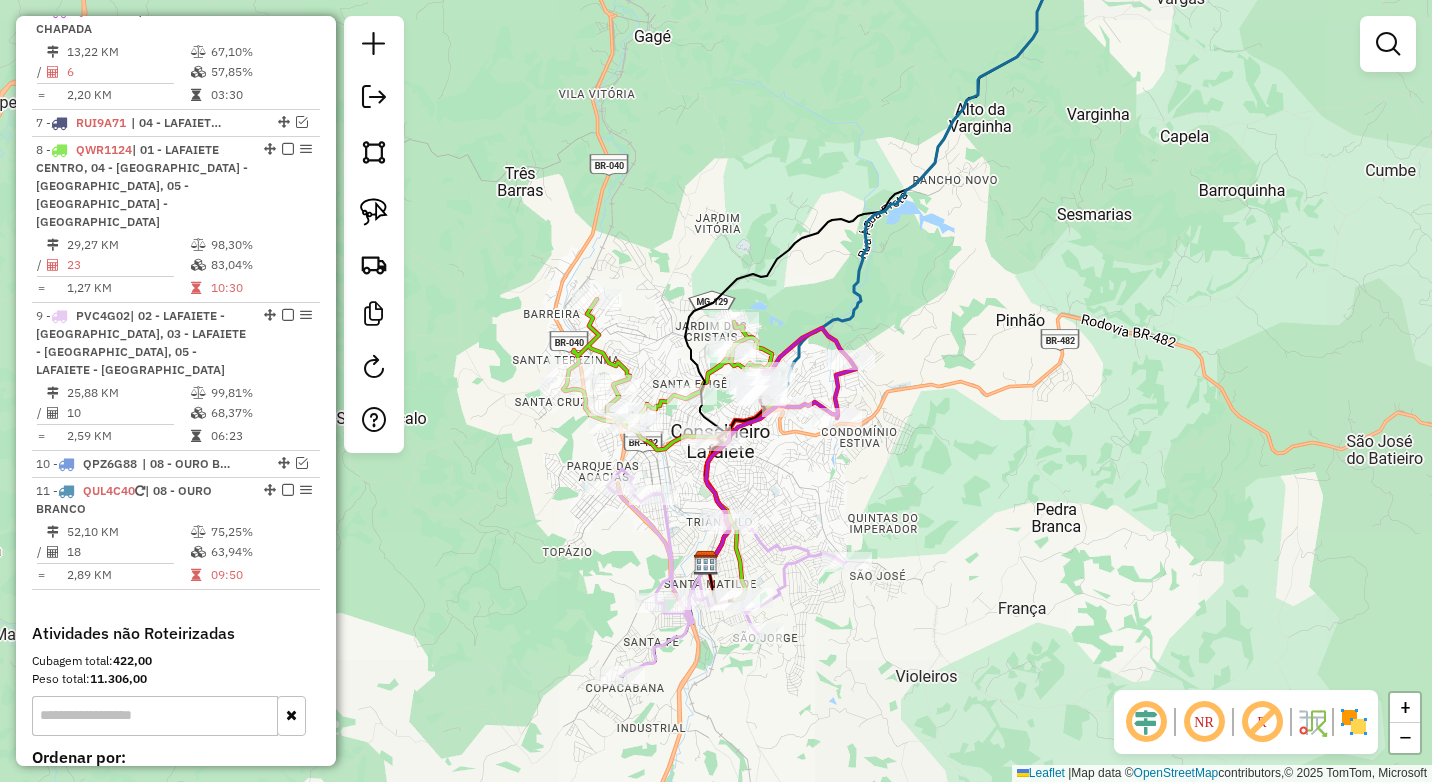drag, startPoint x: 843, startPoint y: 550, endPoint x: 836, endPoint y: 445, distance: 105.23308 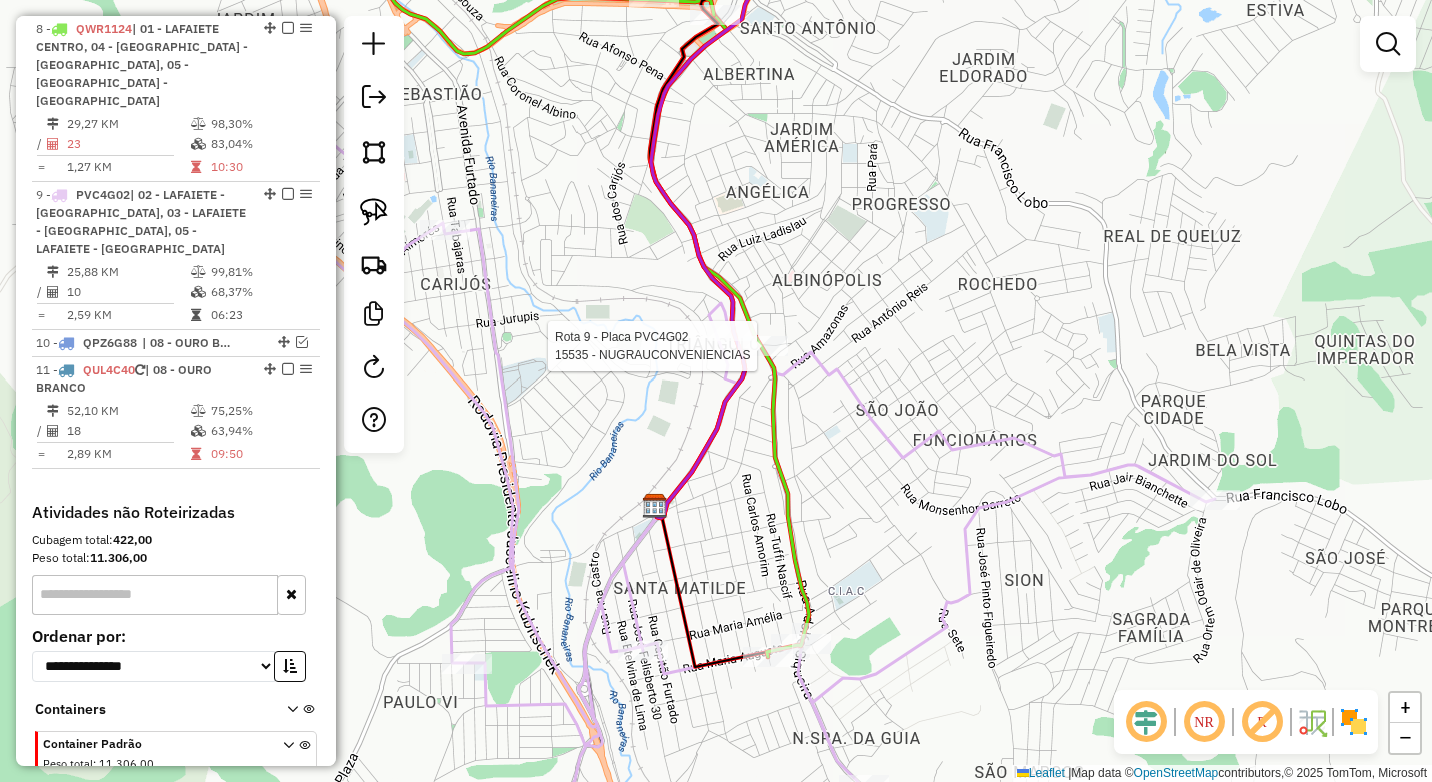 select on "*********" 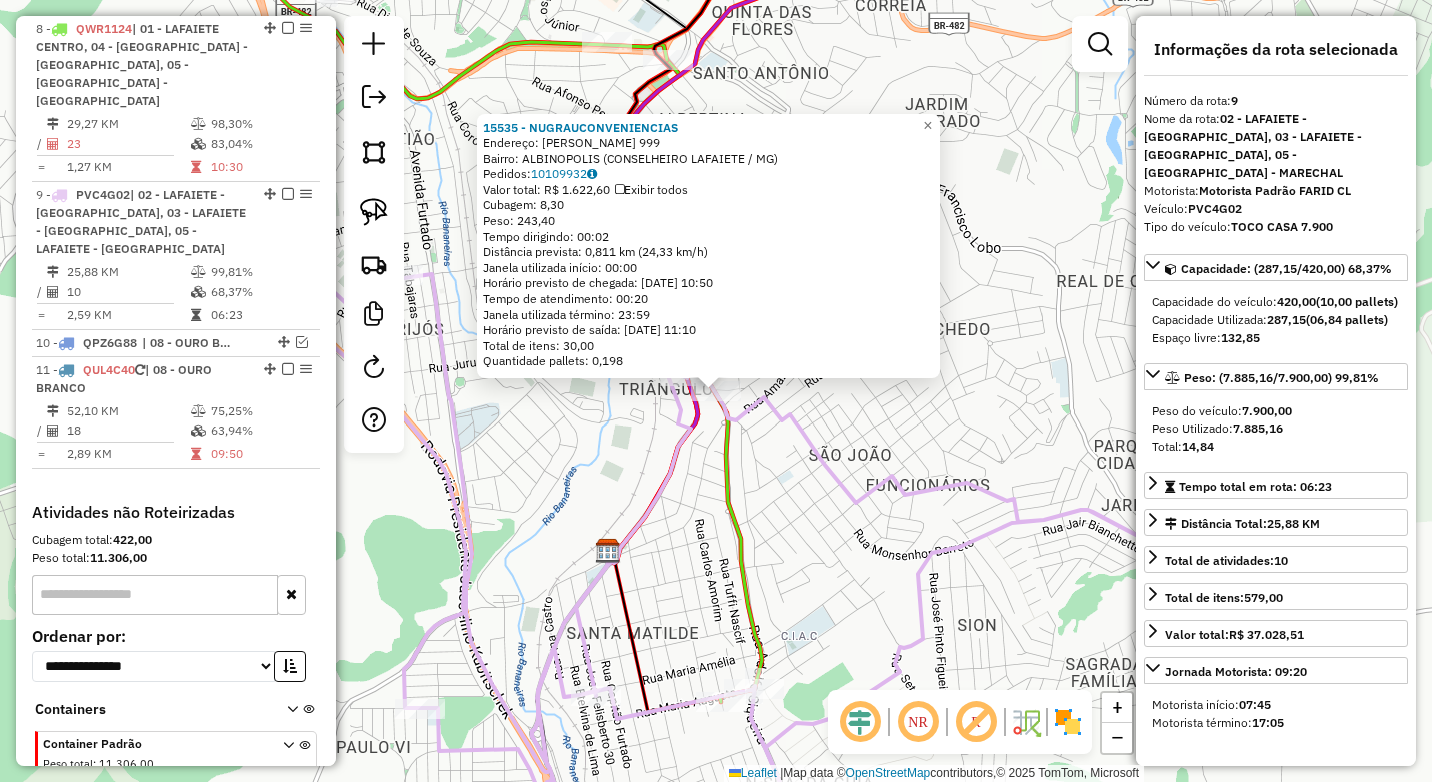 scroll, scrollTop: 1109, scrollLeft: 0, axis: vertical 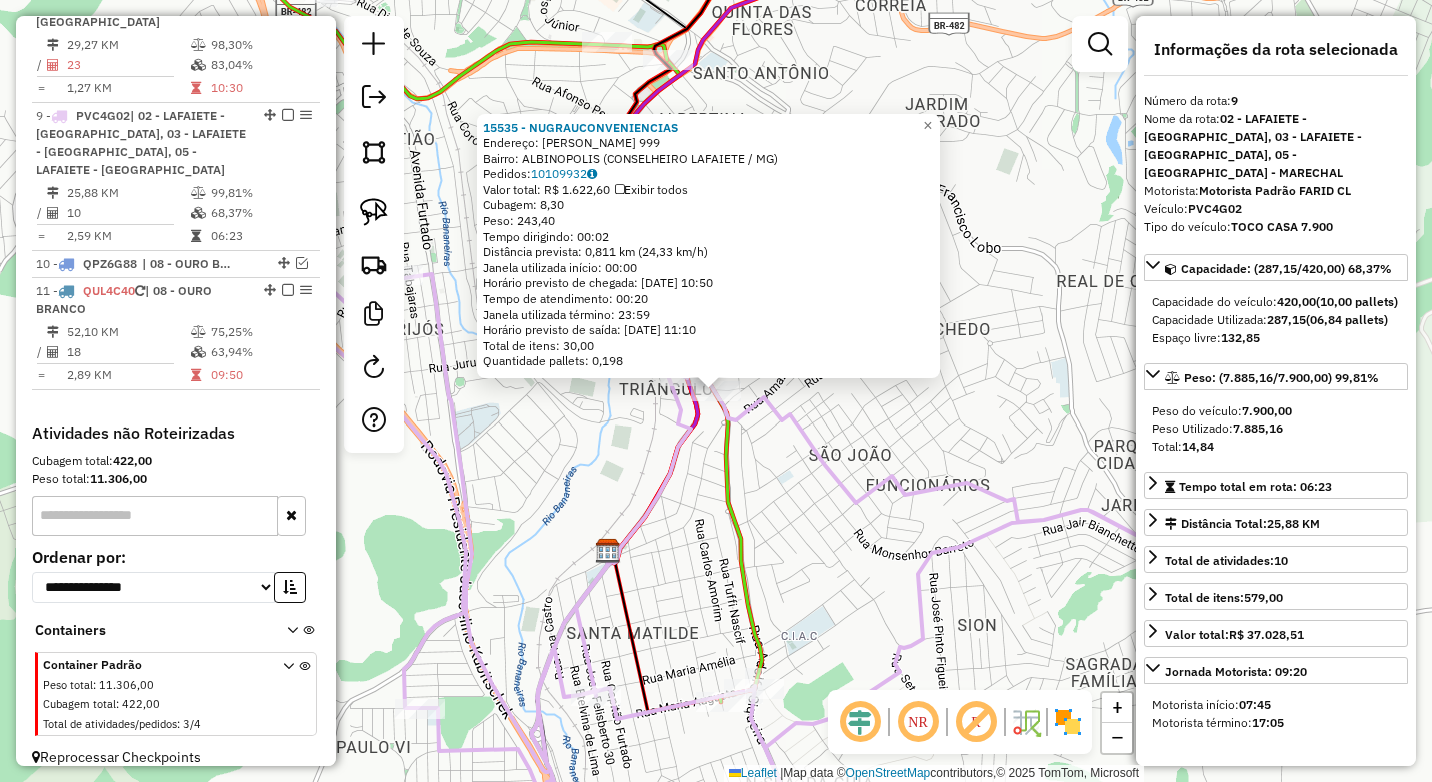 click on "15535 - NUGRAUCONVENIENCIAS  Endereço:  ARTHUR BERNARDES 999   Bairro: ALBINOPOLIS (CONSELHEIRO LAFAIETE / MG)   Pedidos:  10109932   Valor total: R$ 1.622,60   Exibir todos   Cubagem: 8,30  Peso: 243,40  Tempo dirigindo: 00:02   Distância prevista: 0,811 km (24,33 km/h)   Janela utilizada início: 00:00   Horário previsto de chegada: 11/07/2025 10:50   Tempo de atendimento: 00:20   Janela utilizada término: 23:59   Horário previsto de saída: 11/07/2025 11:10   Total de itens: 30,00   Quantidade pallets: 0,198  × Janela de atendimento Grade de atendimento Capacidade Transportadoras Veículos Cliente Pedidos  Rotas Selecione os dias de semana para filtrar as janelas de atendimento  Seg   Ter   Qua   Qui   Sex   Sáb   Dom  Informe o período da janela de atendimento: De: Até:  Filtrar exatamente a janela do cliente  Considerar janela de atendimento padrão  Selecione os dias de semana para filtrar as grades de atendimento  Seg   Ter   Qua   Qui   Sex   Sáb   Dom   Peso mínimo:  ****  Peso máximo:  +" 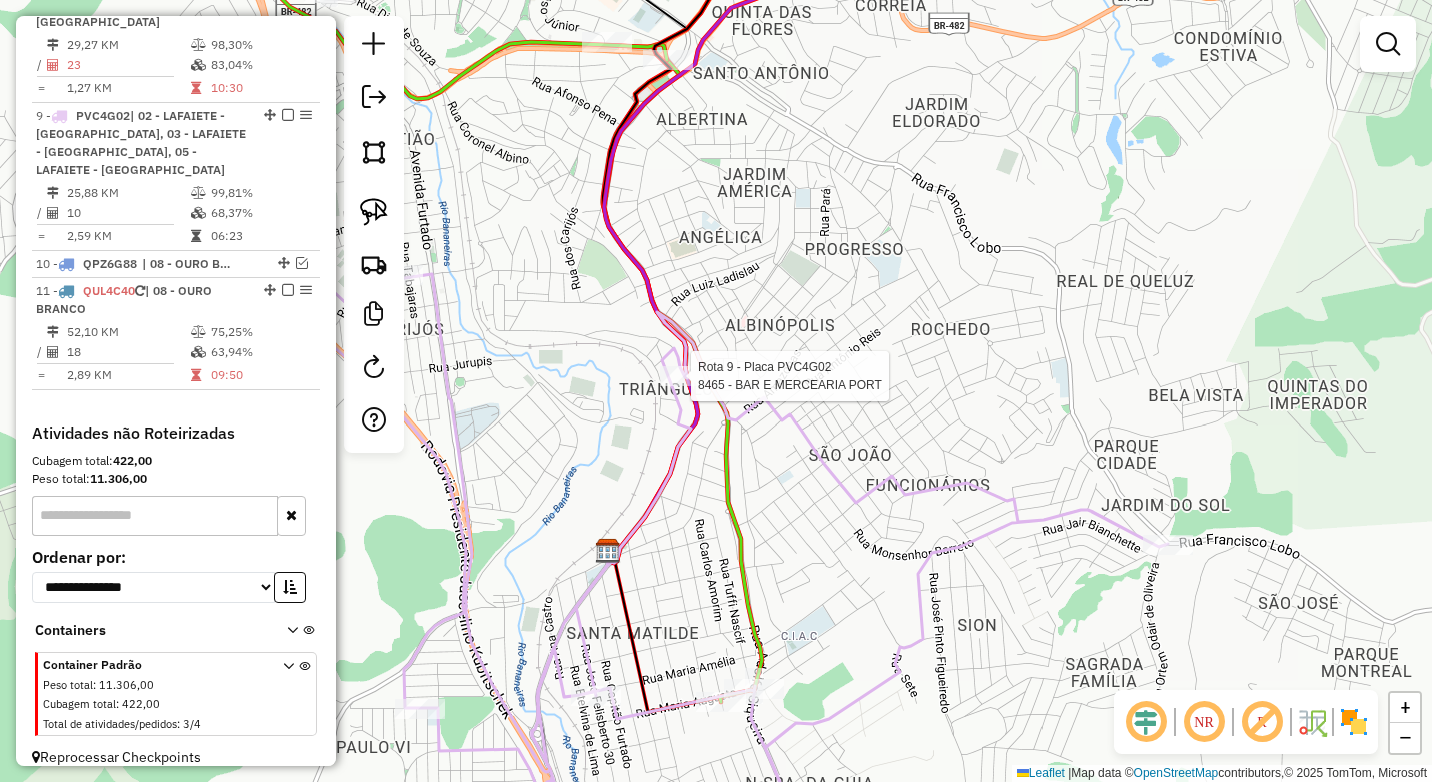 select on "*********" 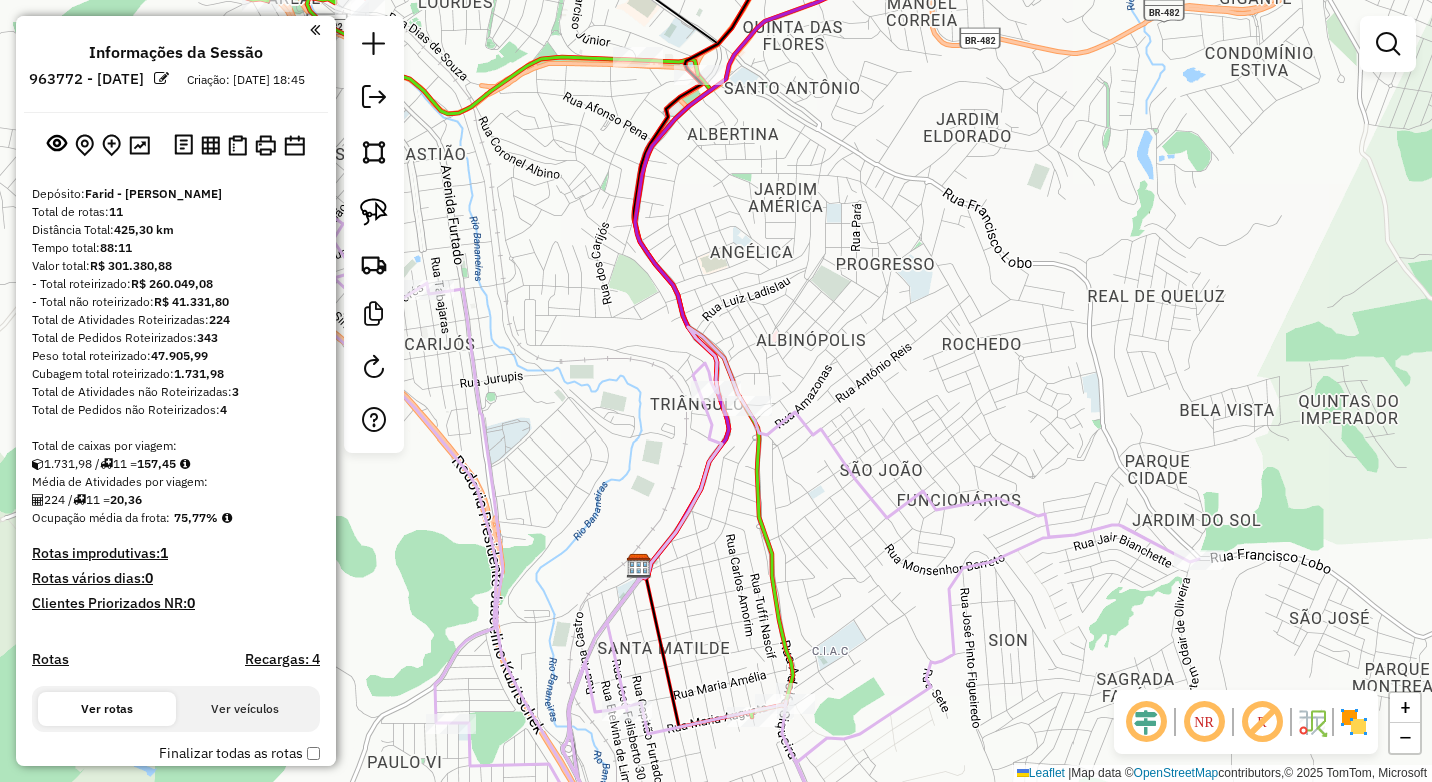 scroll, scrollTop: 0, scrollLeft: 0, axis: both 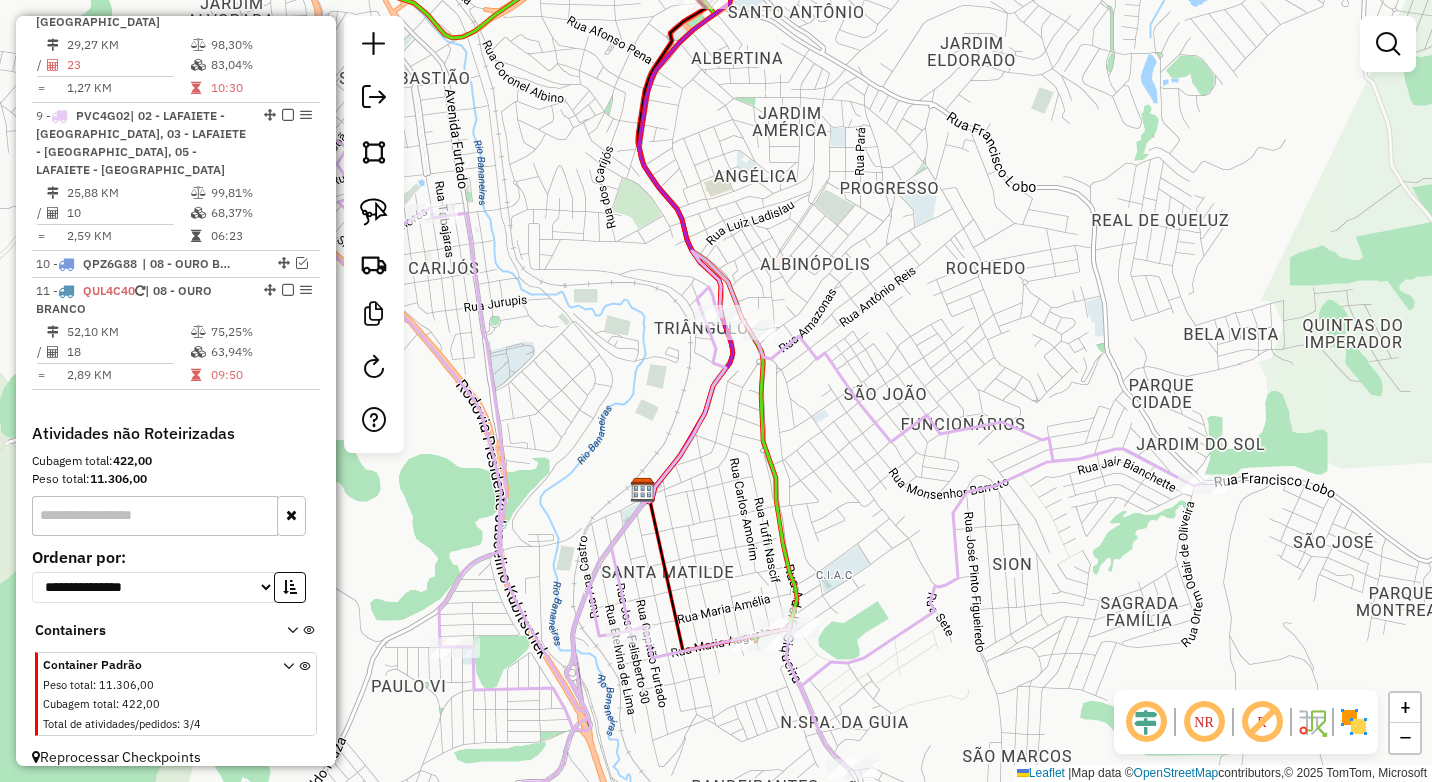 drag, startPoint x: 740, startPoint y: 509, endPoint x: 726, endPoint y: 278, distance: 231.42386 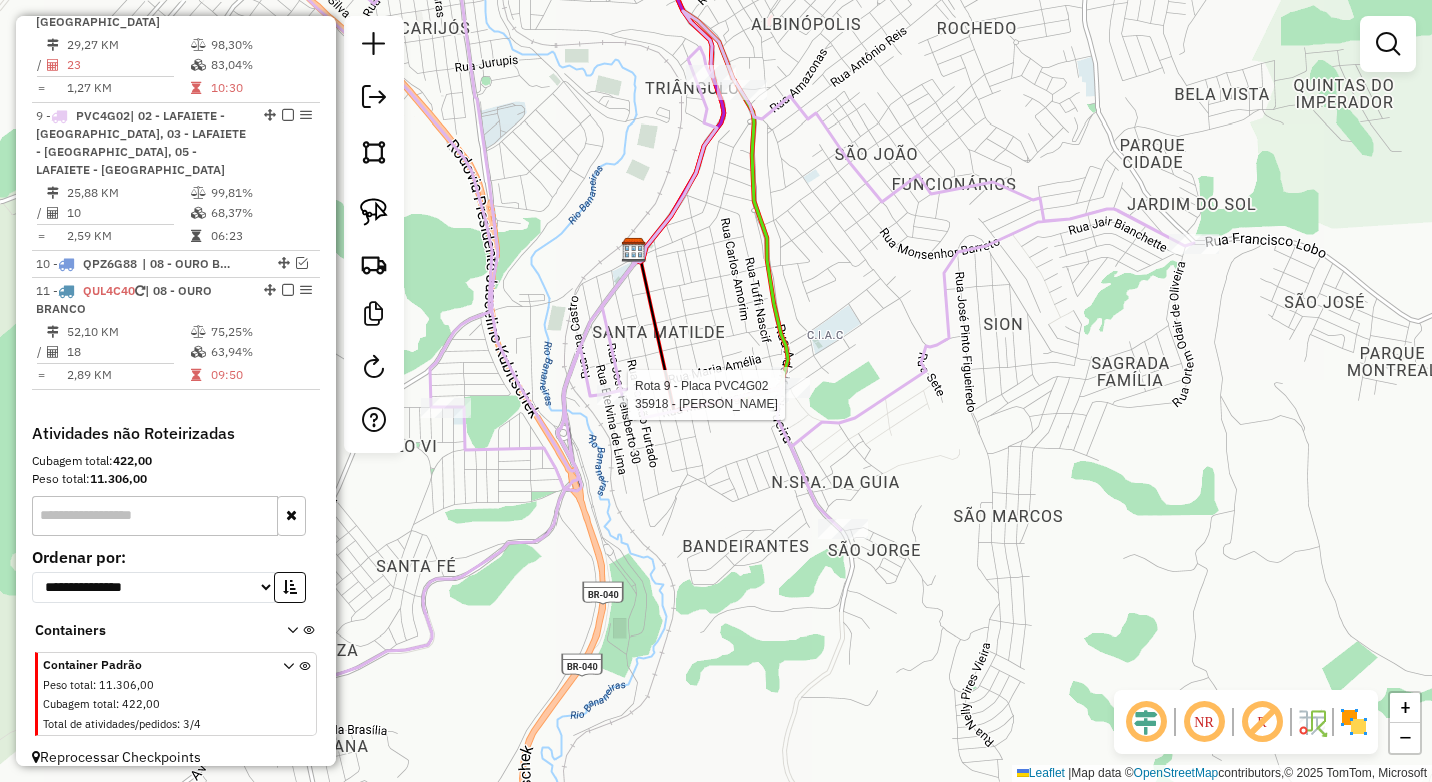 select on "*********" 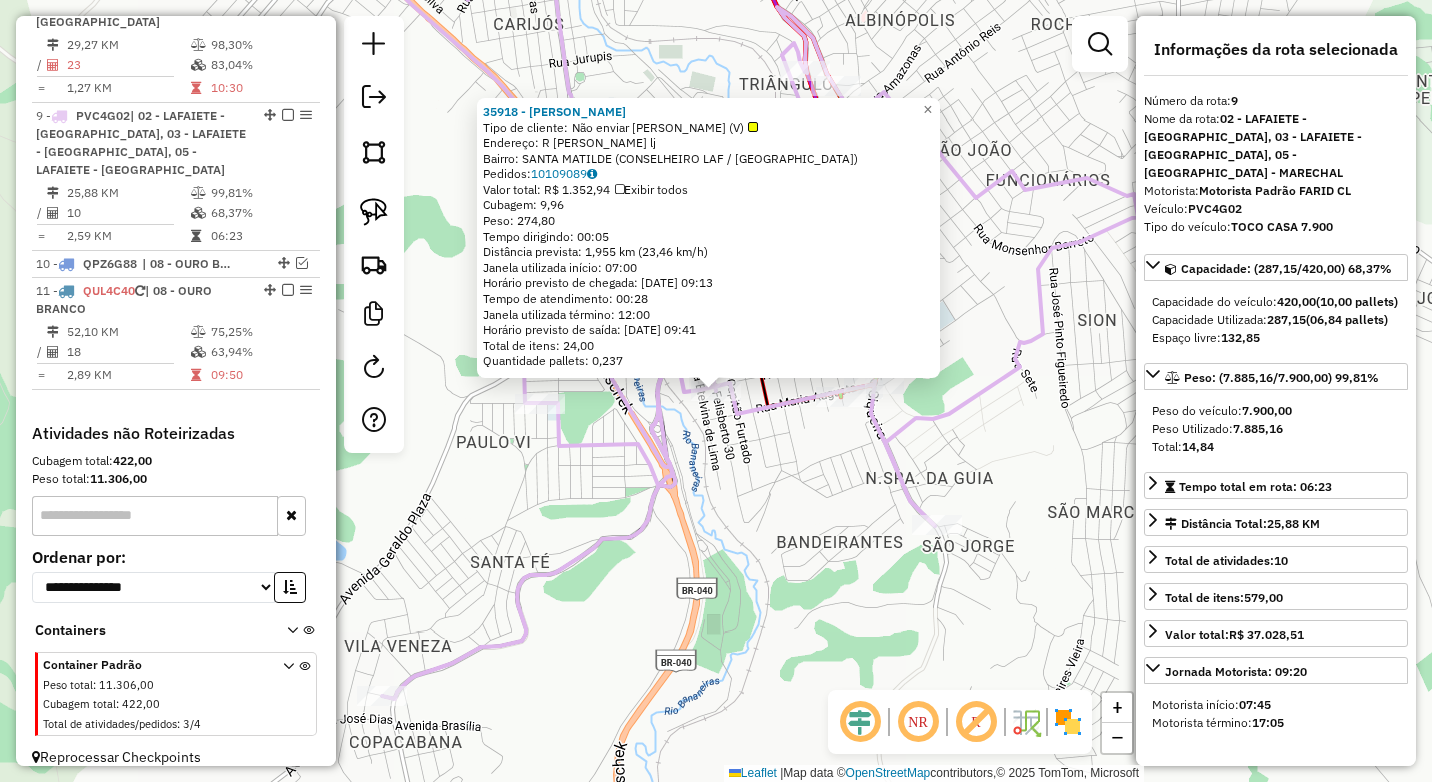 click on "35918 - [PERSON_NAME]  Tipo de cliente:   Não enviar [PERSON_NAME] (V)   Endereço: R   [PERSON_NAME]: SANTA MATILDE (CONSELHEIRO LAF / MG)   Pedidos:  10109089   Valor total: R$ 1.352,94   Exibir todos   Cubagem: 9,96  Peso: 274,80  Tempo dirigindo: 00:05   Distância prevista: 1,955 km (23,46 km/h)   Janela utilizada início: 07:00   Horário previsto de chegada: [DATE] 09:13   Tempo de atendimento: 00:28   Janela utilizada término: 12:00   Horário previsto de saída: [DATE] 09:41   Total de itens: 24,00   Quantidade pallets: 0,237  × Janela de atendimento Grade de atendimento Capacidade Transportadoras Veículos Cliente Pedidos  Rotas Selecione os dias de semana para filtrar as janelas de atendimento  Seg   Ter   Qua   Qui   Sex   Sáb   Dom  Informe o período da janela de atendimento: De: Até:  Filtrar exatamente a janela do cliente  Considerar janela de atendimento padrão  Selecione os dias de semana para filtrar as grades de atendimento  Seg   Ter   Qua  ****" 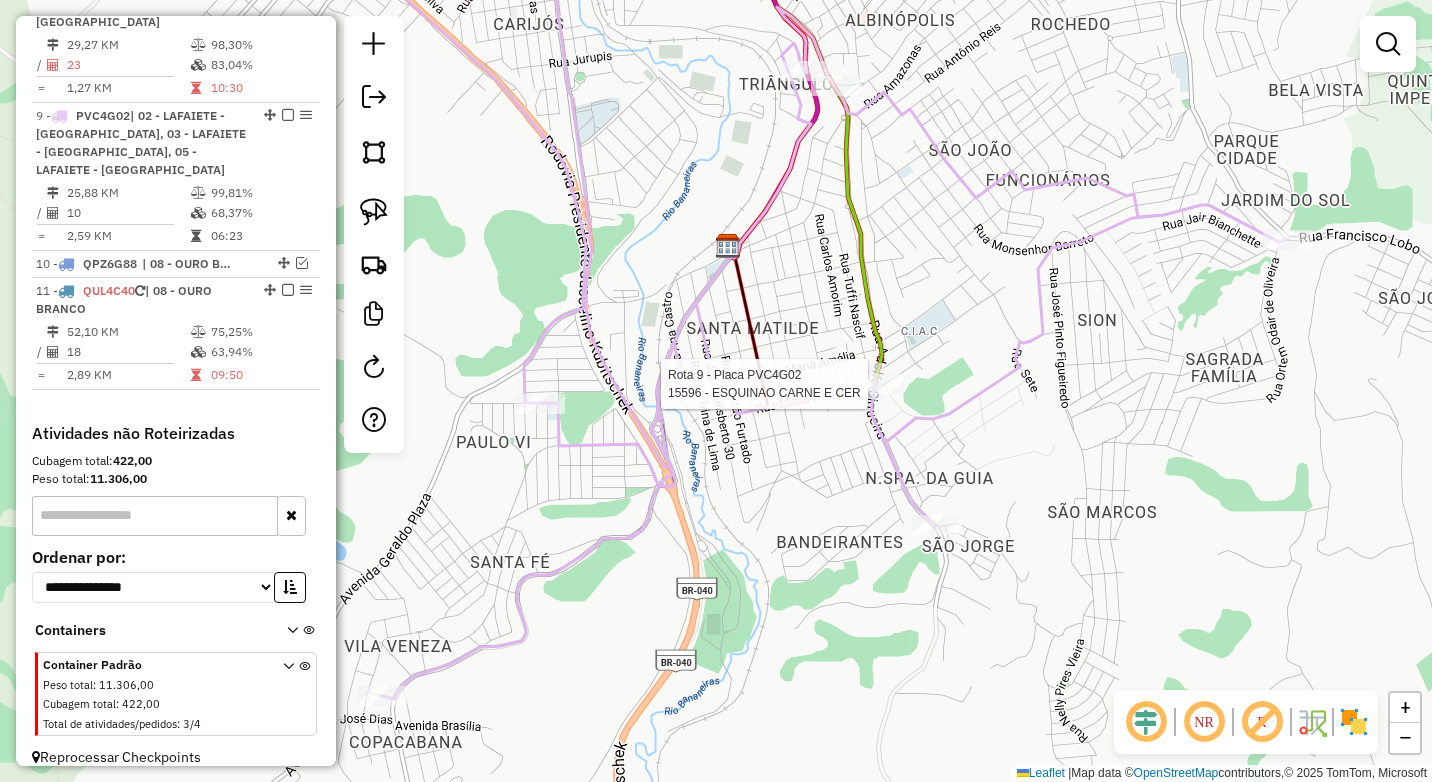 select on "*********" 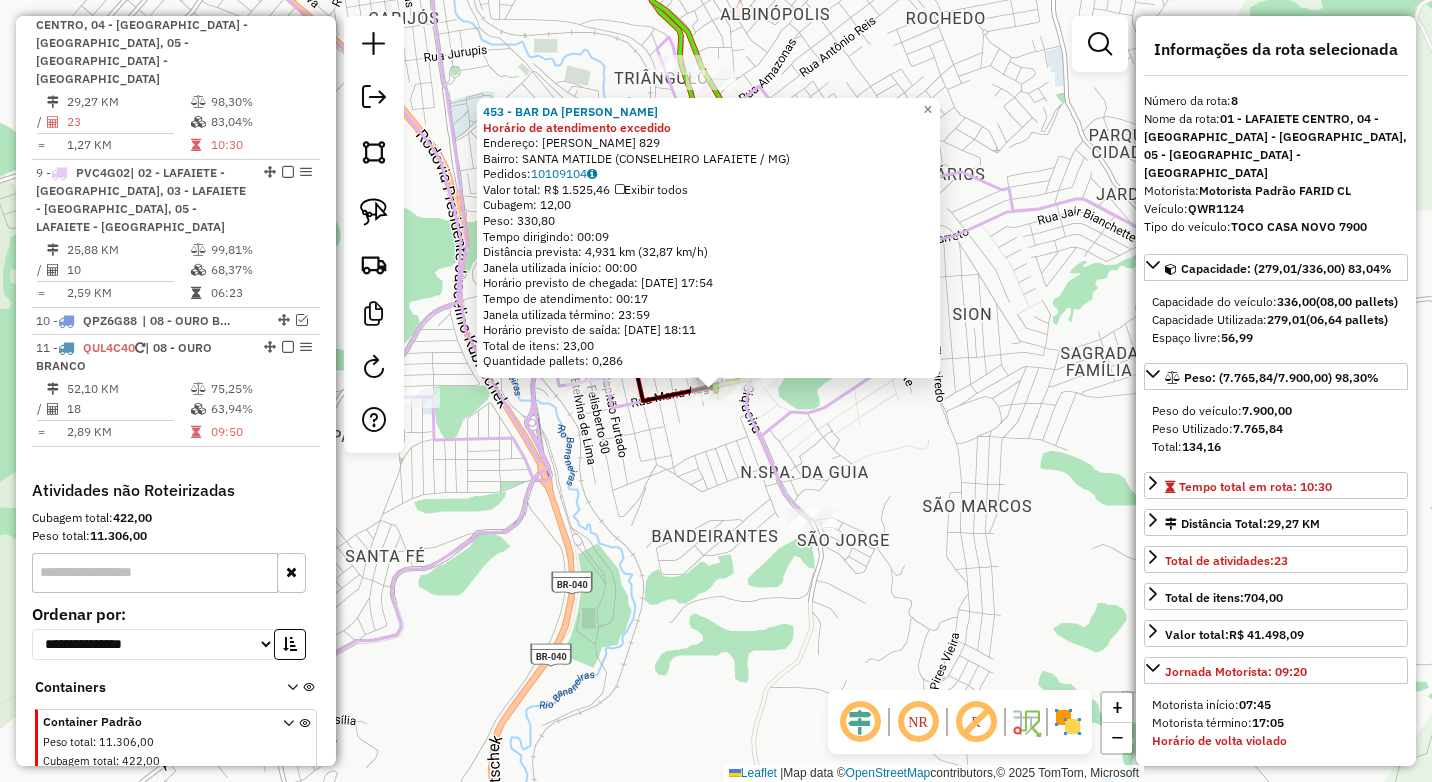 scroll, scrollTop: 1048, scrollLeft: 0, axis: vertical 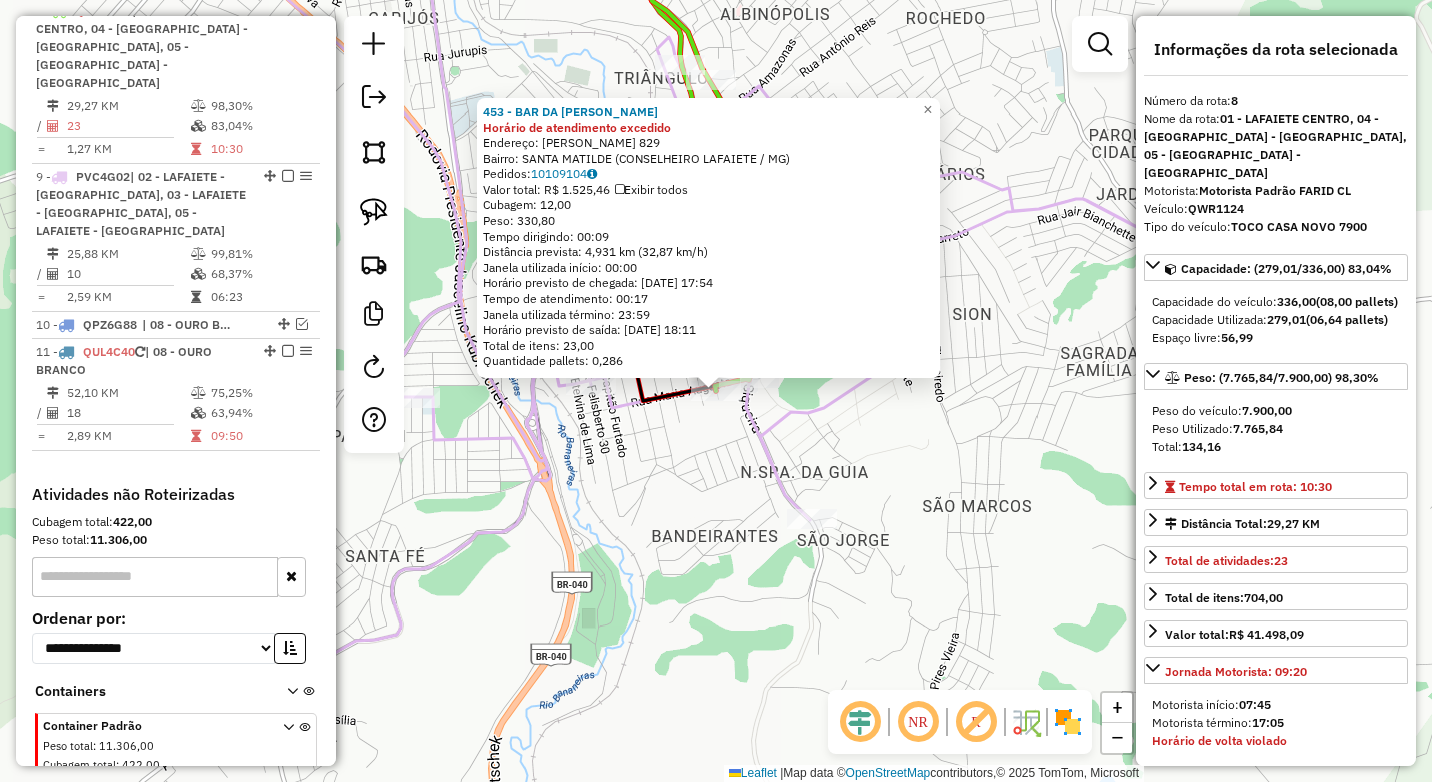 click on "453 - BAR DA [PERSON_NAME] de atendimento excedido  Endereço:  [PERSON_NAME] 829   Bairro: [GEOGRAPHIC_DATA] (CONSELHEIRO LAFAIETE / MG)   Pedidos:  10109104   Valor total: R$ 1.525,46   Exibir todos   Cubagem: 12,00  Peso: 330,80  Tempo dirigindo: 00:09   Distância prevista: 4,931 km (32,87 km/h)   Janela utilizada início: 00:00   Horário previsto de chegada: [DATE] 17:54   Tempo de atendimento: 00:17   Janela utilizada término: 23:59   Horário previsto de saída: [DATE] 18:11   Total de itens: 23,00   Quantidade pallets: 0,286  × Janela de atendimento Grade de atendimento Capacidade Transportadoras Veículos Cliente Pedidos  Rotas Selecione os dias de semana para filtrar as janelas de atendimento  Seg   Ter   Qua   Qui   Sex   Sáb   Dom  Informe o período da janela de atendimento: De: Até:  Filtrar exatamente a janela do cliente  Considerar janela de atendimento padrão  Selecione os dias de semana para filtrar as grades de atendimento  Seg   Ter   Qua   Qui   Sex   Sáb   Dom  **** **** +" 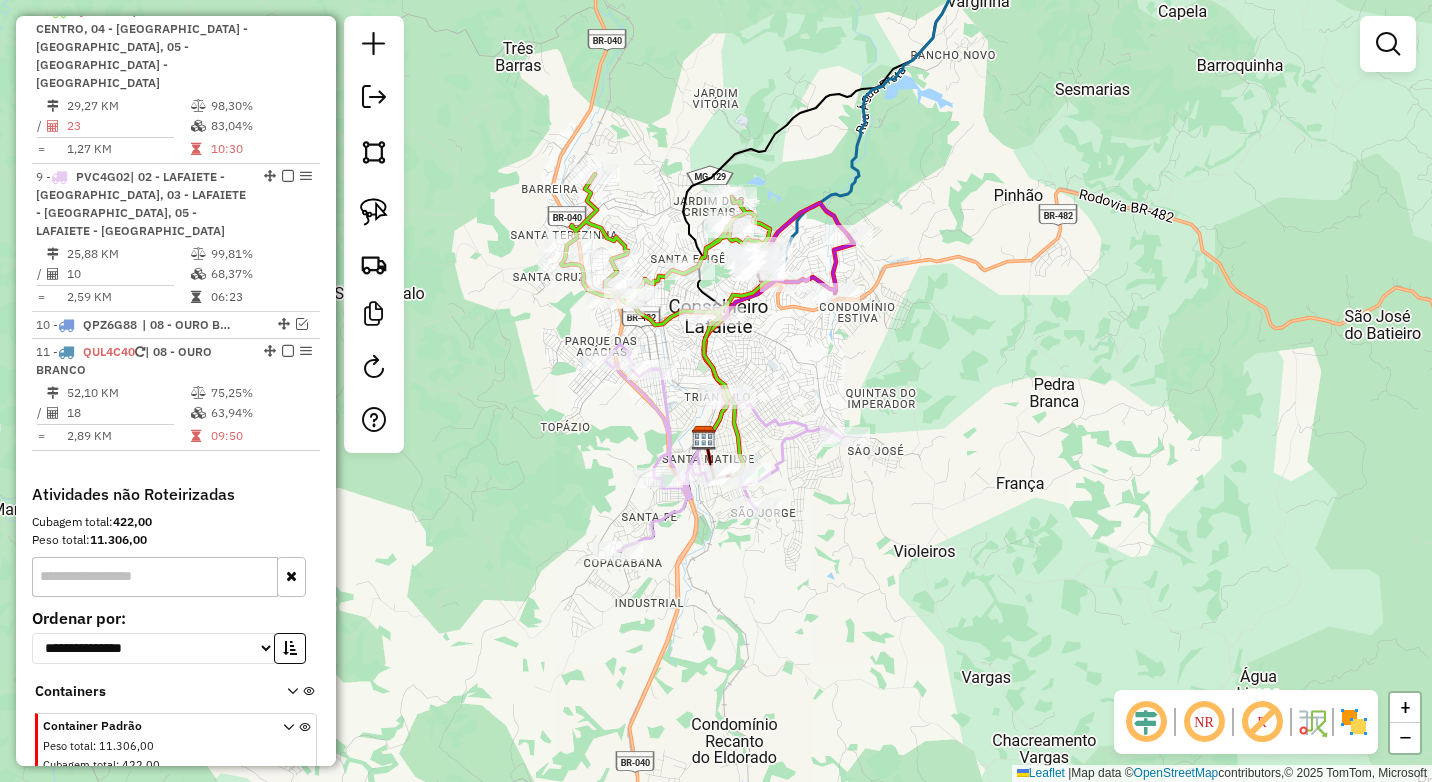 drag, startPoint x: 825, startPoint y: 344, endPoint x: 768, endPoint y: 497, distance: 163.27278 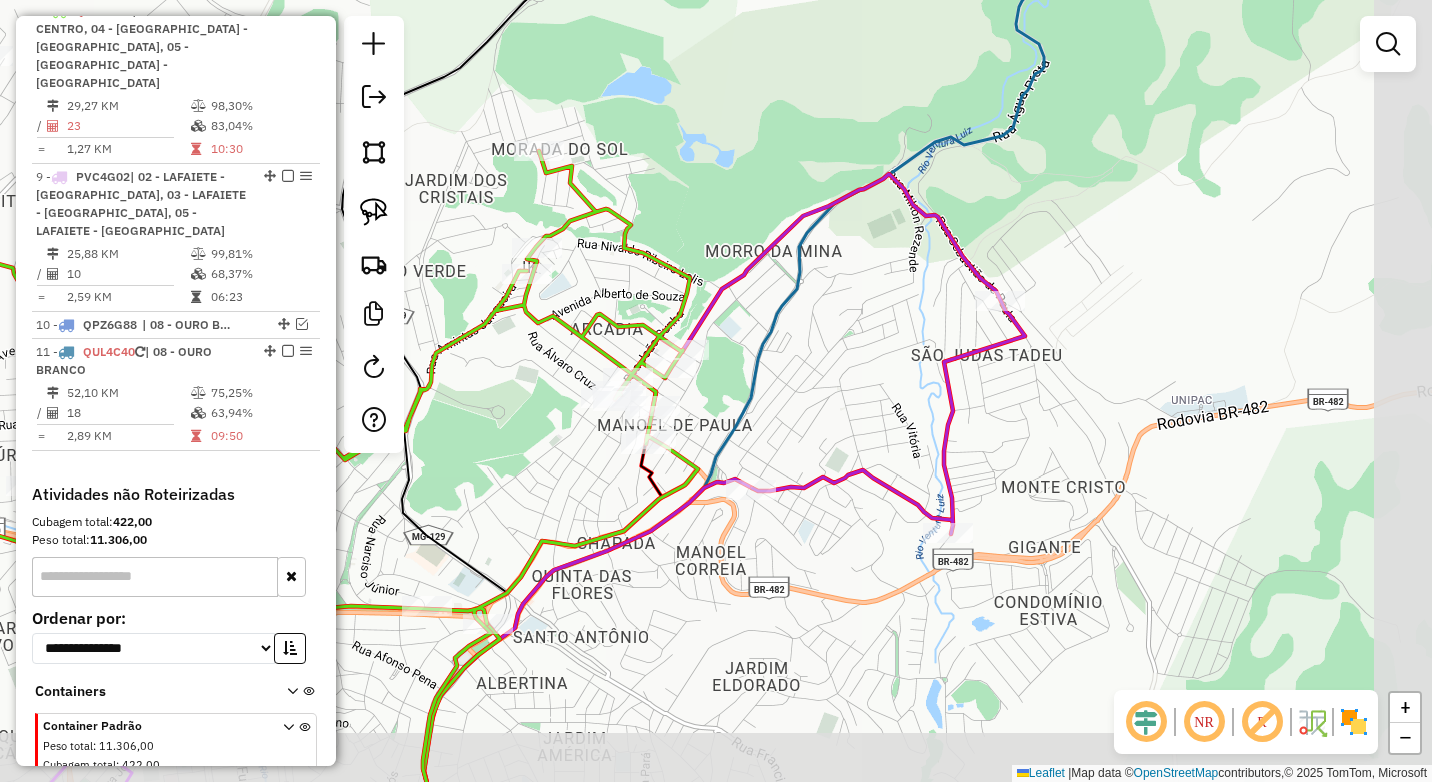 drag, startPoint x: 930, startPoint y: 394, endPoint x: 812, endPoint y: 342, distance: 128.9496 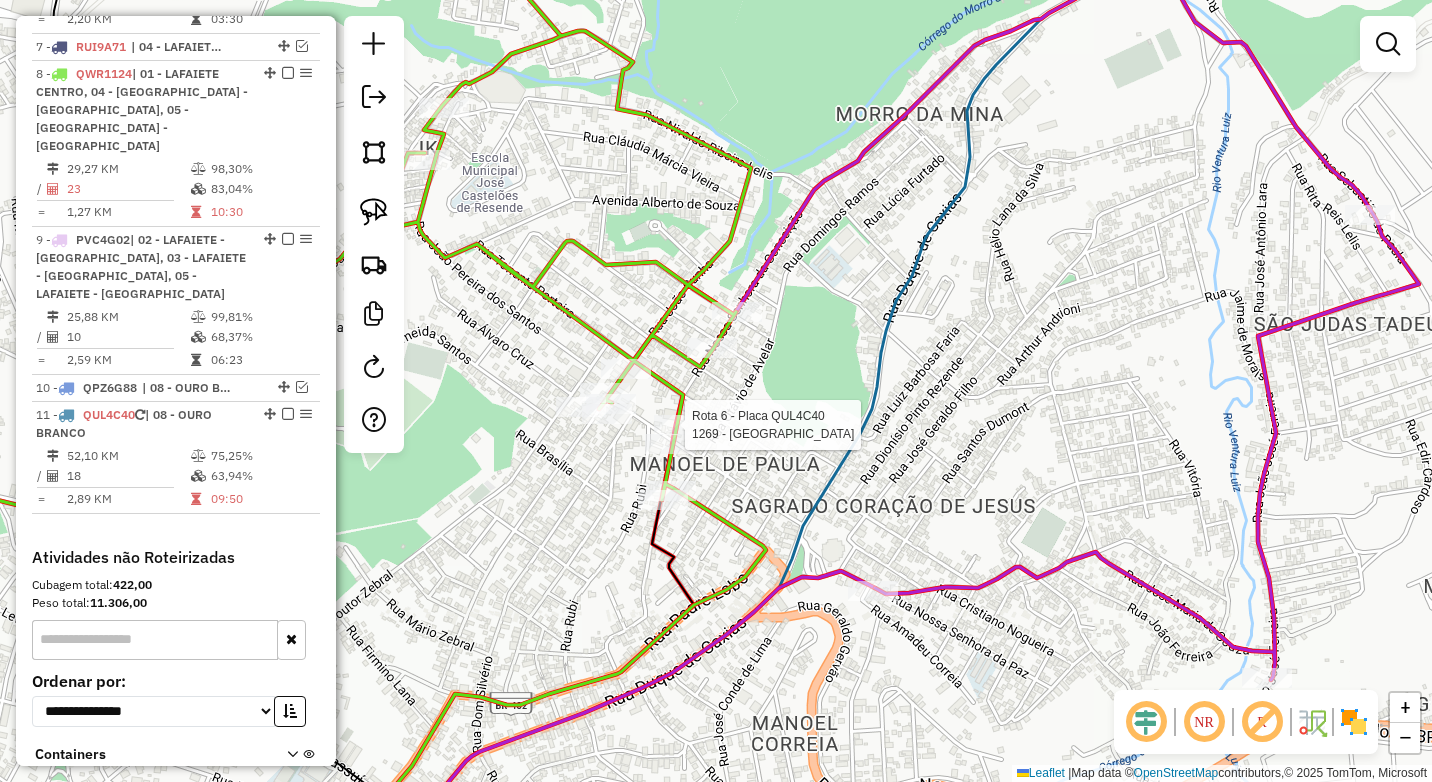 select on "*********" 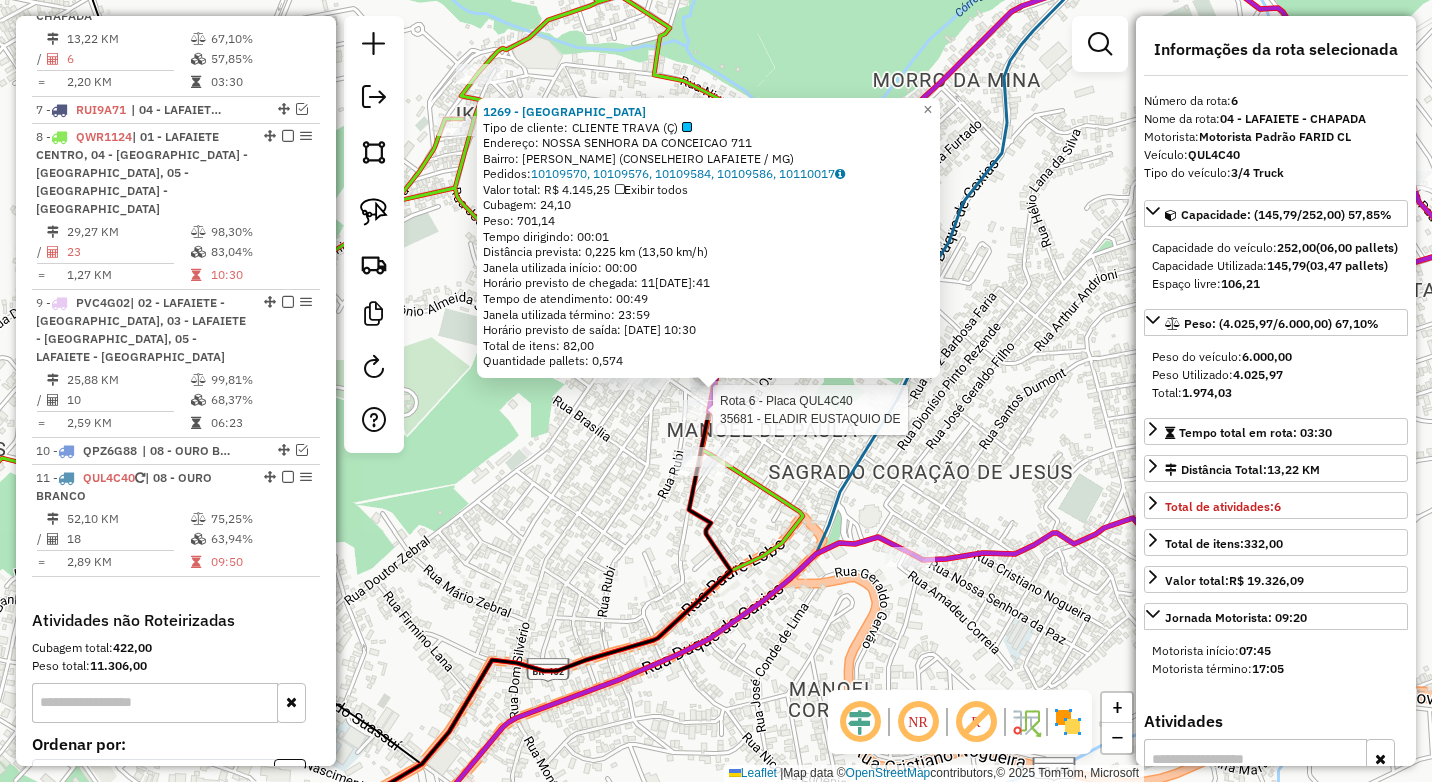 scroll, scrollTop: 909, scrollLeft: 0, axis: vertical 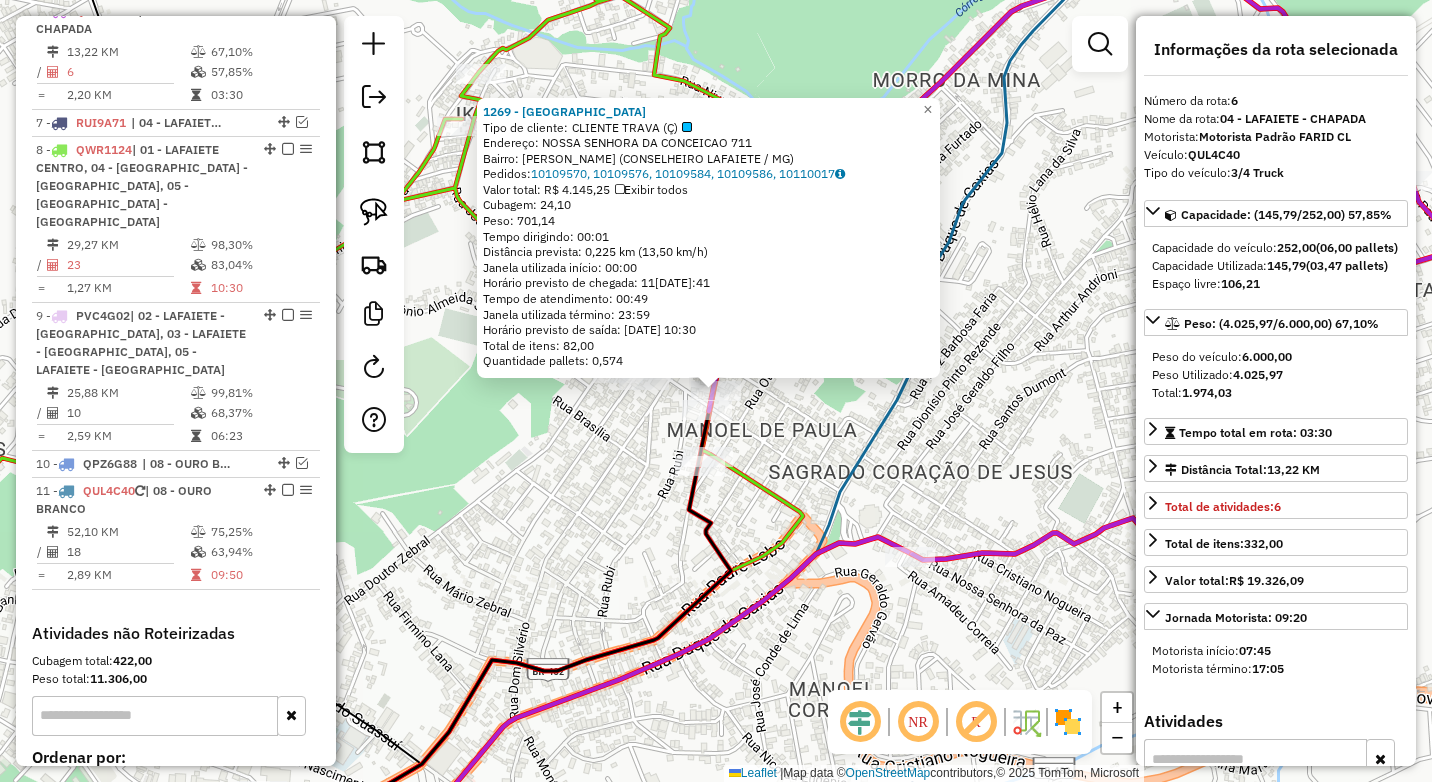 click on "1269 - VILLE CENTER  Tipo de cliente:   CLIENTE TRAVA (Ç)   Endereço:  NOSSA SENHORA DA CONCEICAO 711   Bairro: [PERSON_NAME] (CONSELHEIRO LAFAIETE / MG)   Pedidos:  10109570, 10109576, 10109584, 10109586, 10110017   Valor total: R$ 4.145,25   Exibir todos   Cubagem: 24,10  Peso: 701,14  Tempo dirigindo: 00:01   Distância prevista: 0,225 km (13,50 km/h)   Janela utilizada início: 00:00   Horário previsto de chegada: 11[DATE]:41   Tempo de atendimento: 00:49   Janela utilizada término: 23:59   Horário previsto de saída: 11[DATE]:30   Total de itens: 82,00   Quantidade pallets: 0,574  × Janela de atendimento Grade de atendimento Capacidade Transportadoras Veículos Cliente Pedidos  Rotas Selecione os dias de semana para filtrar as janelas de atendimento  Seg   Ter   Qua   Qui   Sex   Sáb   Dom  Informe o período da janela de atendimento: De: Até:  Filtrar exatamente a janela do cliente  Considerar janela de atendimento padrão   Seg   Ter   Qua   Qui   Sex   Sáb   Dom   Peso mínimo:  +" 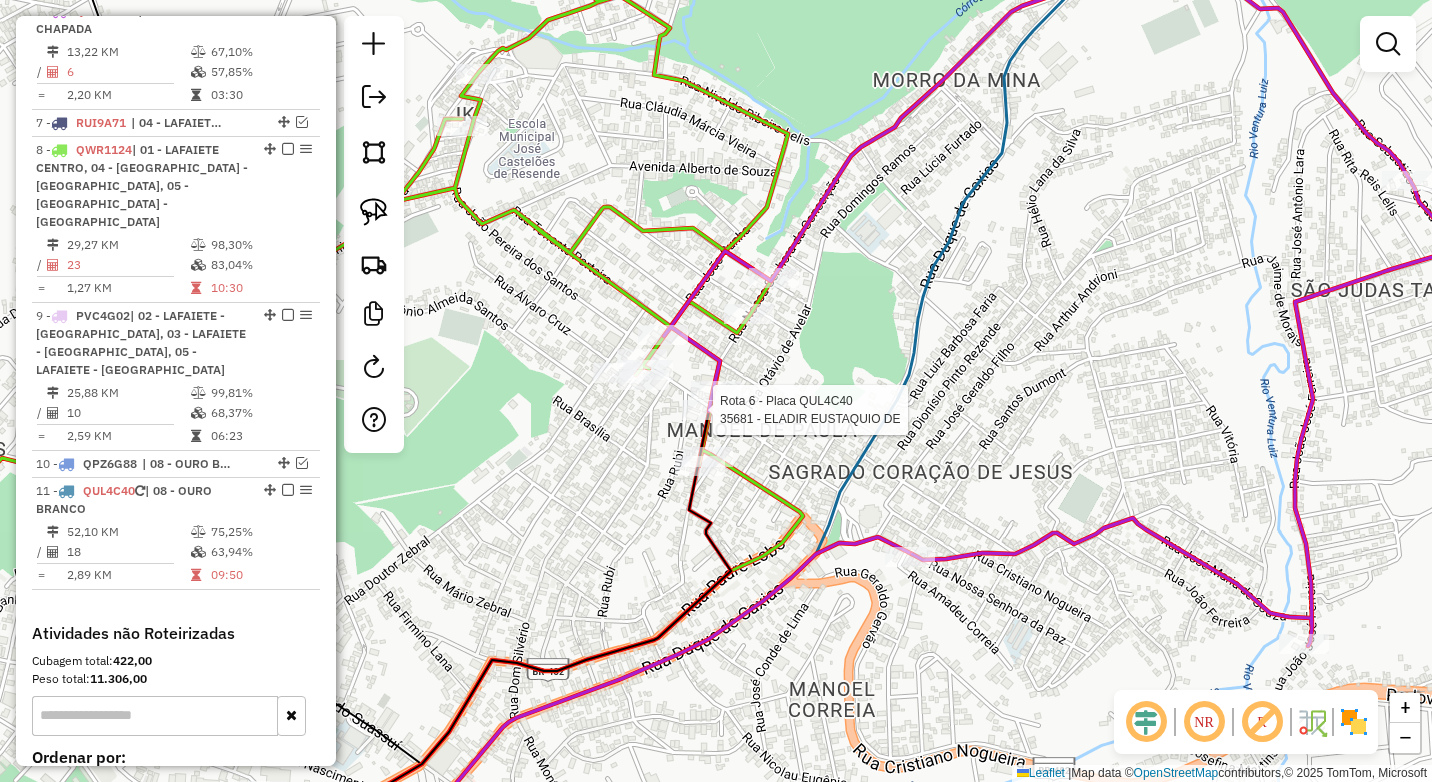 select on "*********" 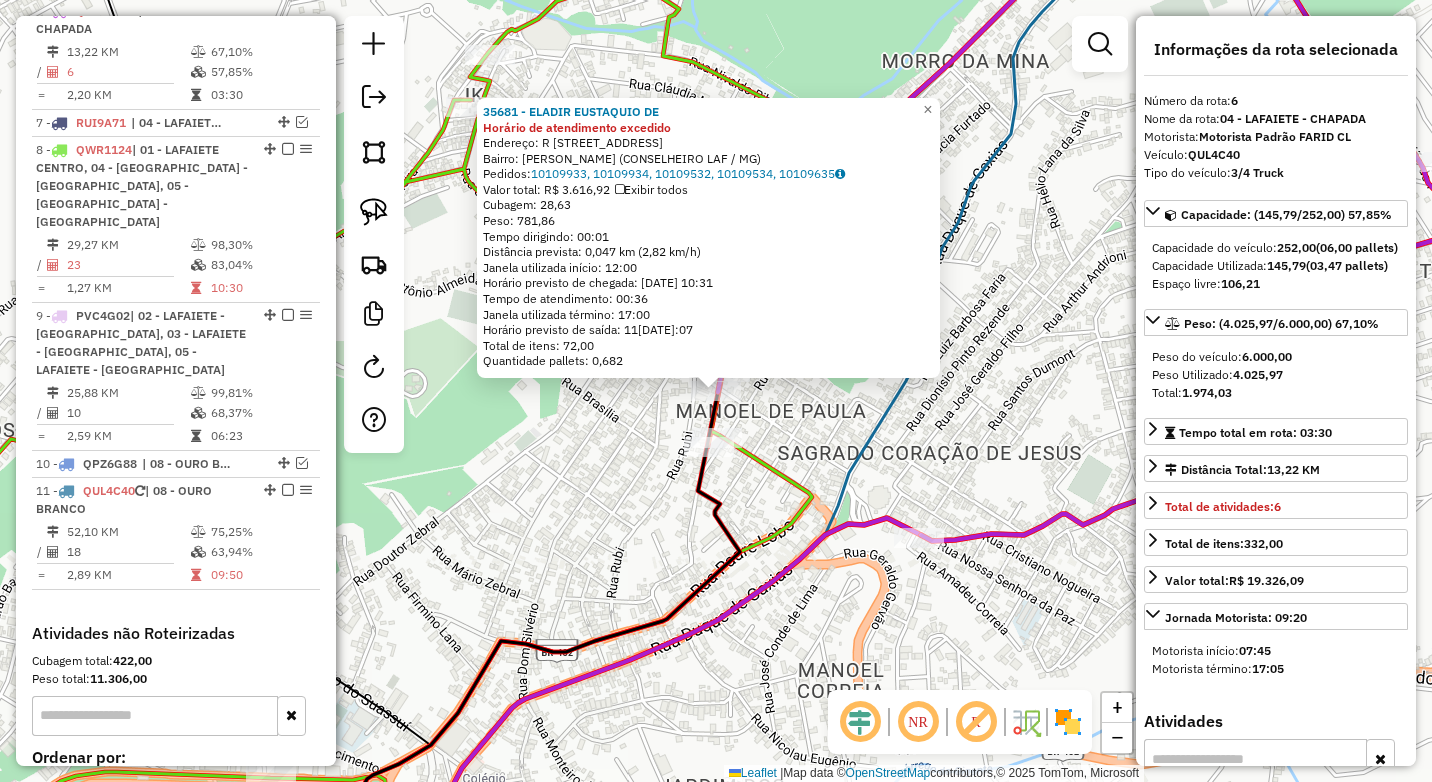 click on "35681 - ELADIR EUSTAQUIO DE Horário de atendimento excedido  Endereço: R [STREET_ADDRESS] Bairro: MANOEL DE PAULA (CONSELHEIRO LAF / MG)   Pedidos:  10109933, 10109934, 10109532, 10109534, 10109635   Valor total: R$ 3.616,92   Exibir todos   Cubagem: 28,63  Peso: 781,86  Tempo dirigindo: 00:01   Distância prevista: 0,047 km (2,82 km/h)   Janela utilizada início: 12:00   Horário previsto de chegada: 11[DATE]:31   Tempo de atendimento: 00:36   Janela utilizada término: 17:00   Horário previsto de saída: 11[DATE]:07   Total de itens: 72,00   Quantidade pallets: 0,682  × Janela de atendimento Grade de atendimento Capacidade Transportadoras Veículos Cliente Pedidos  Rotas Selecione os dias de semana para filtrar as janelas de atendimento  Seg   Ter   Qua   Qui   Sex   Sáb   Dom  Informe o período da janela de atendimento: De: Até:  Filtrar exatamente a janela do cliente  Considerar janela de atendimento padrão   Seg   Ter   Qua   Qui   Sex   Sáb   Dom   Peso mínimo:" 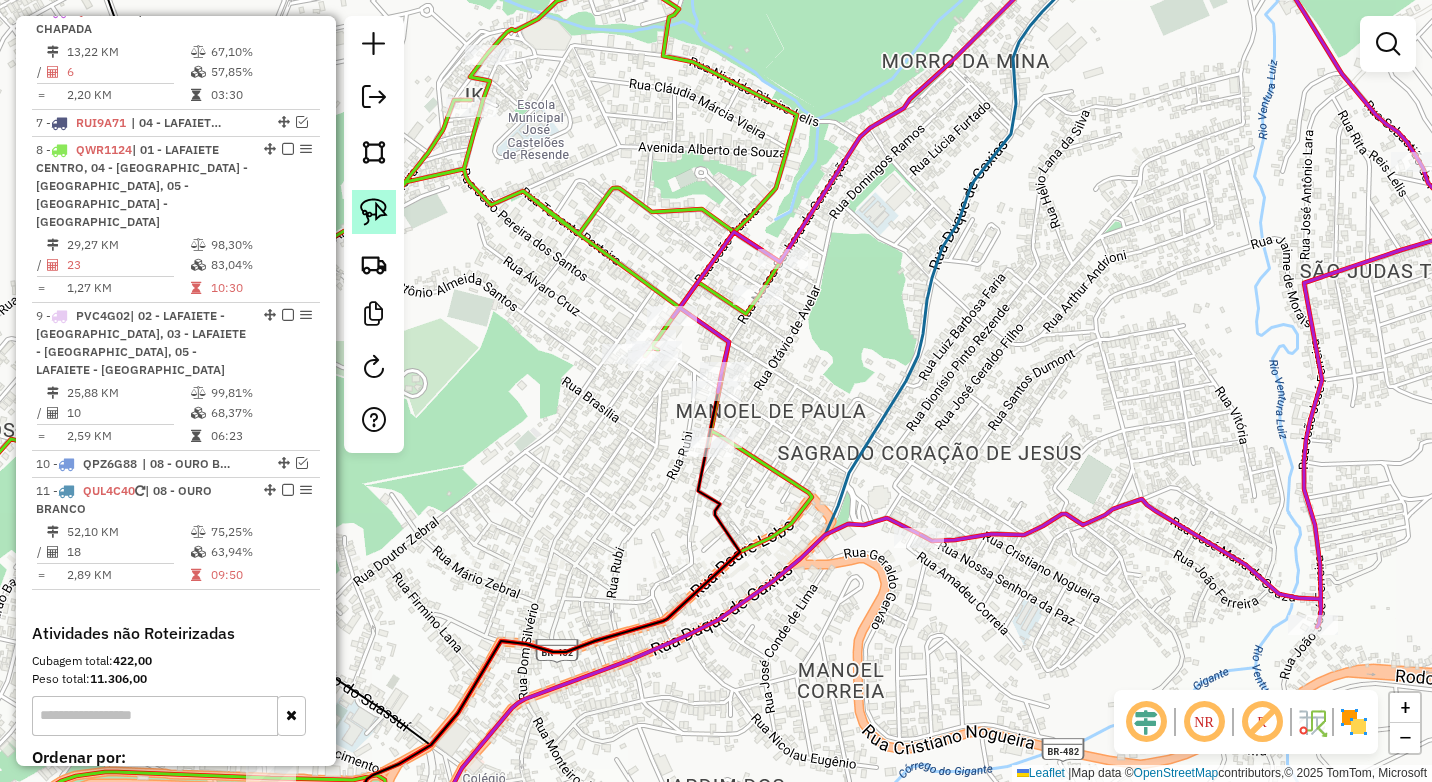 click 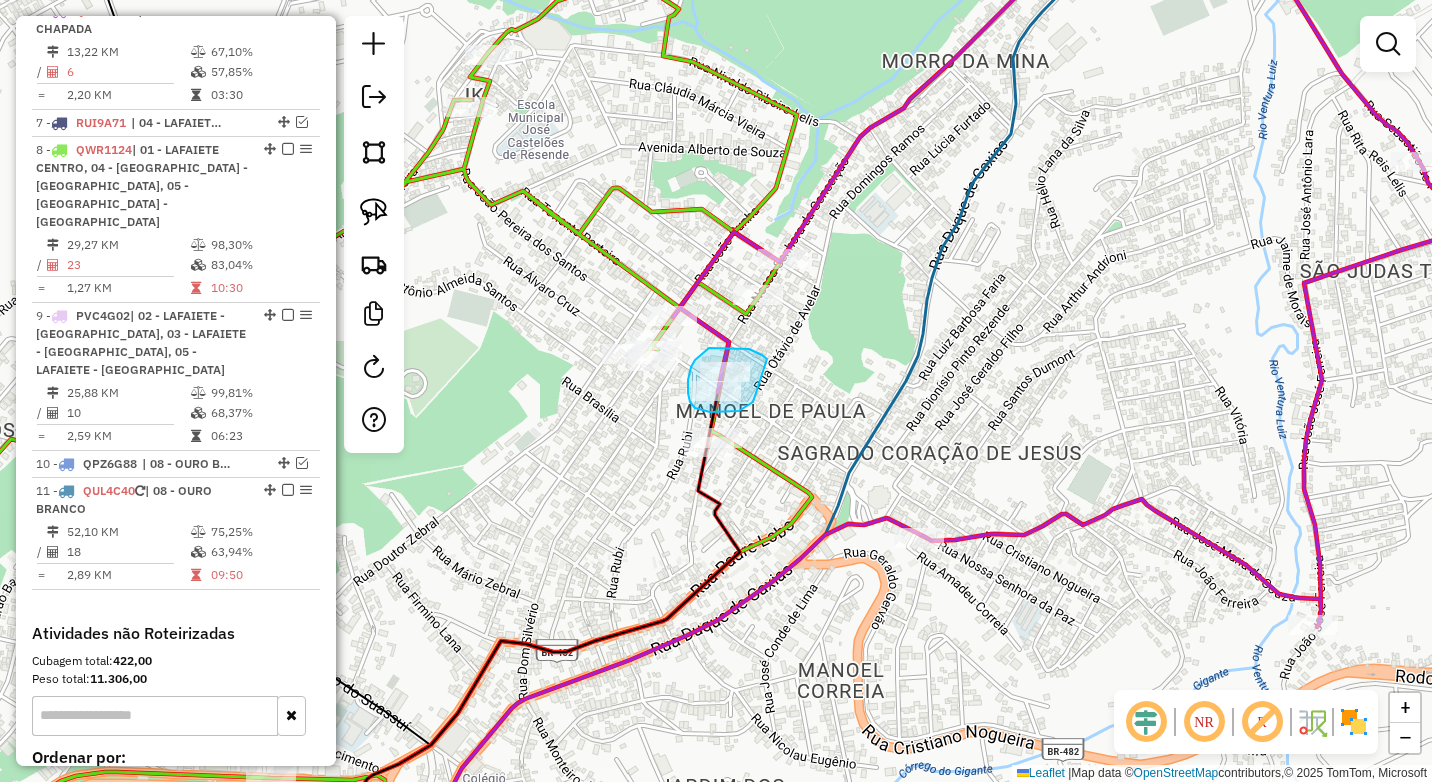 drag, startPoint x: 760, startPoint y: 354, endPoint x: 757, endPoint y: 399, distance: 45.099888 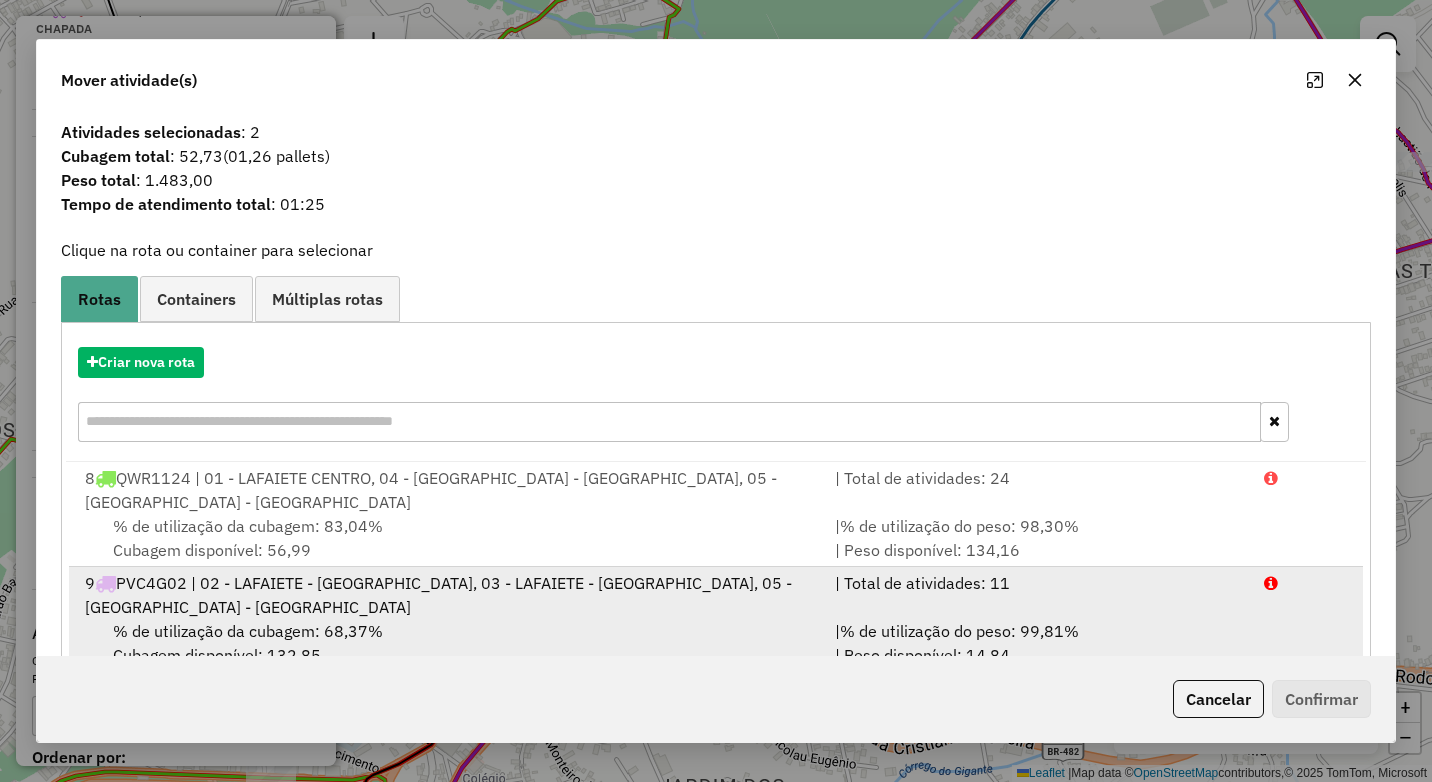 scroll, scrollTop: 107, scrollLeft: 0, axis: vertical 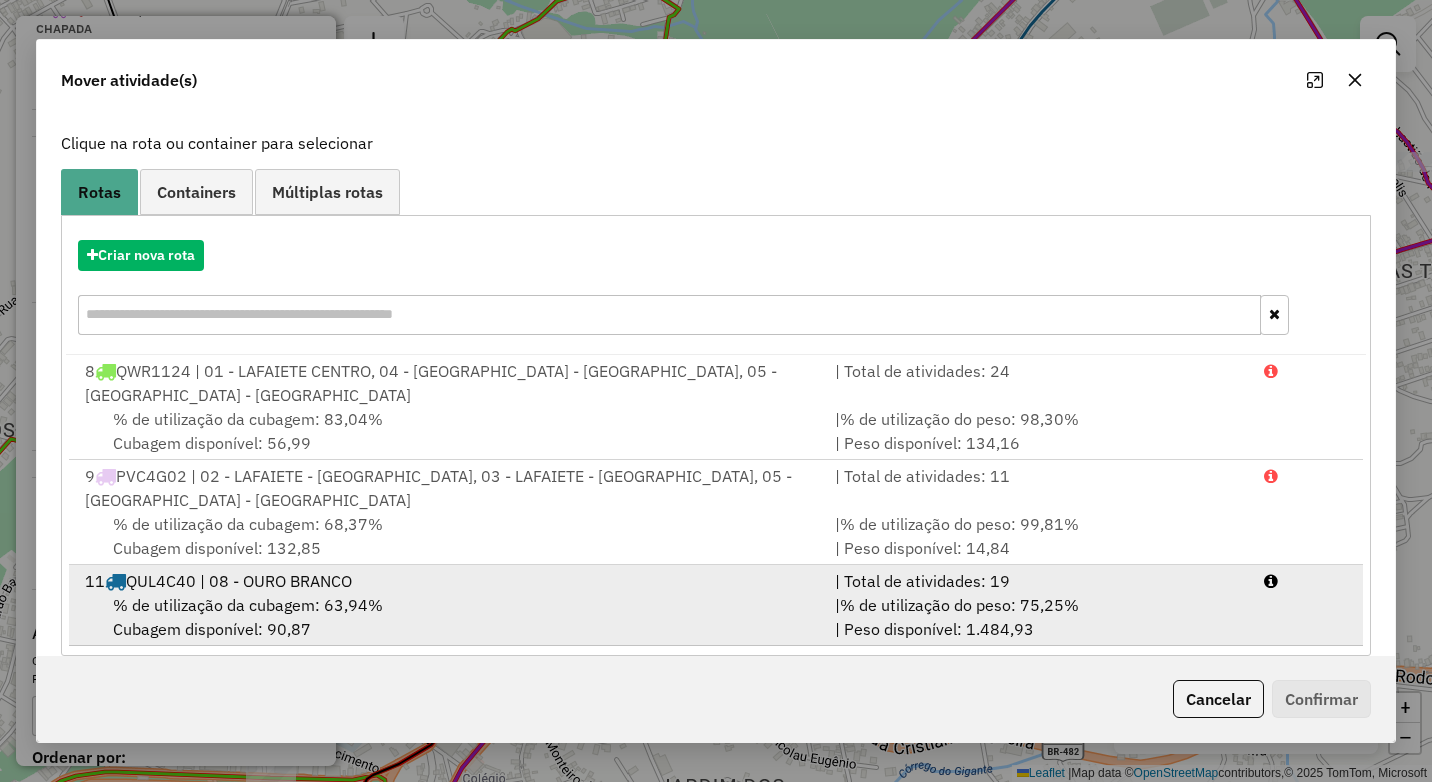 click on "% de utilização do peso: 75,25%" at bounding box center [959, 605] 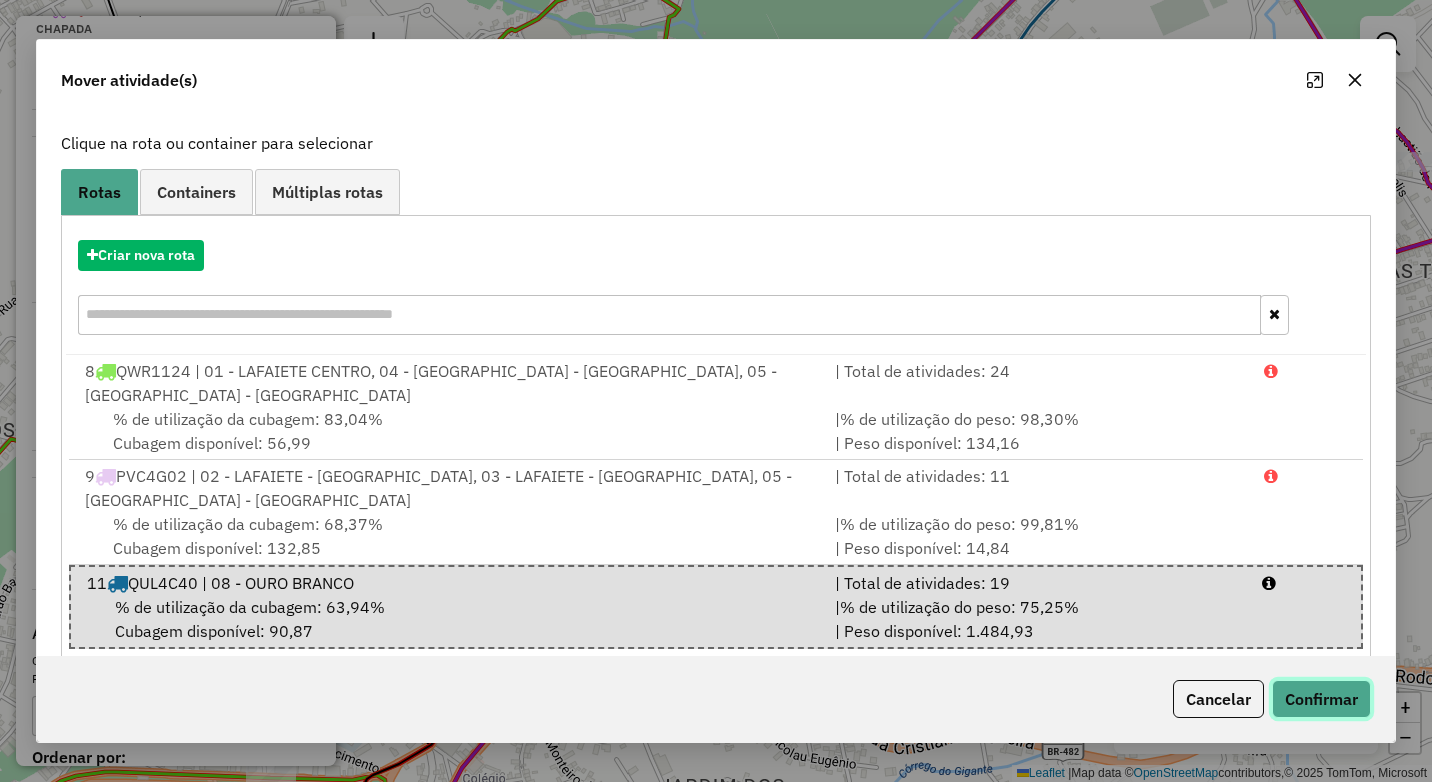 click on "Confirmar" 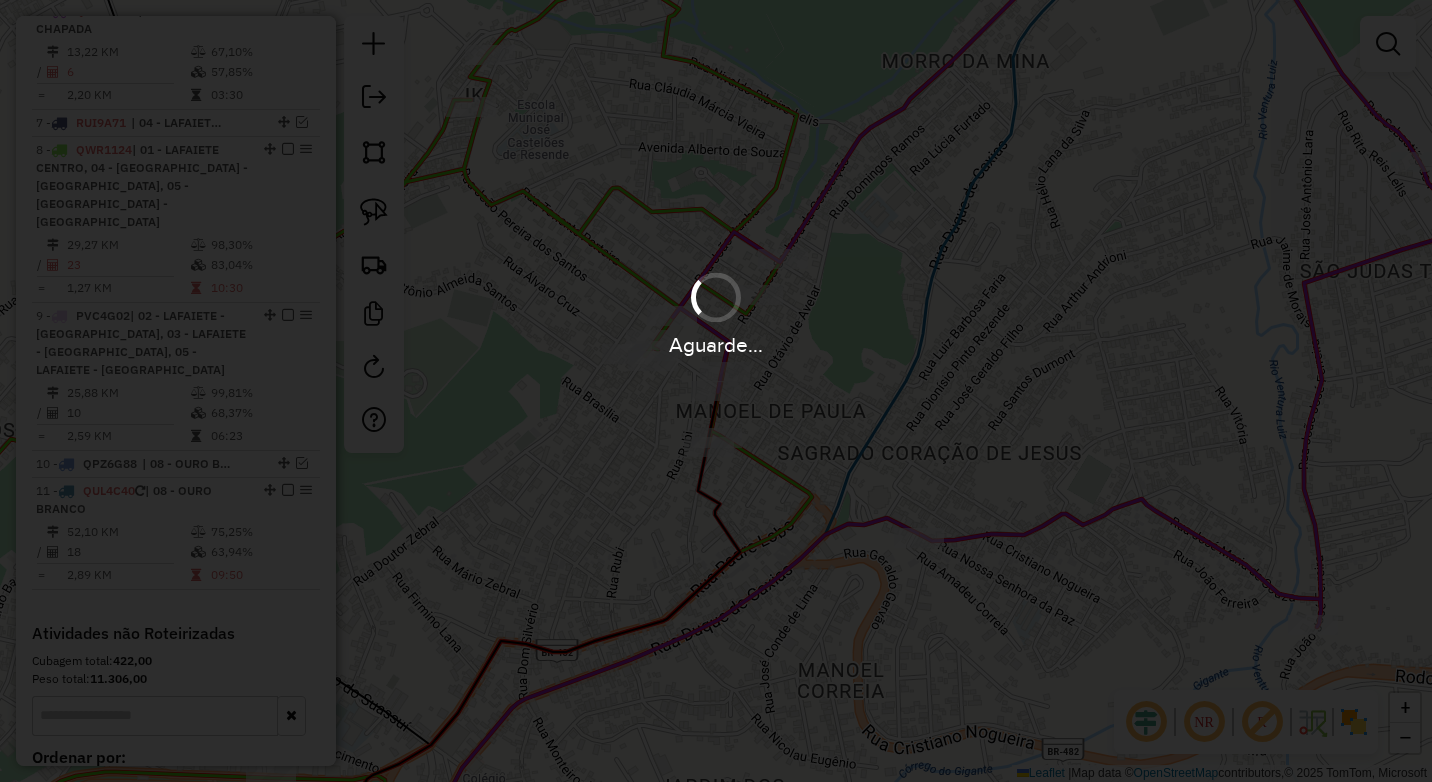 scroll, scrollTop: 0, scrollLeft: 0, axis: both 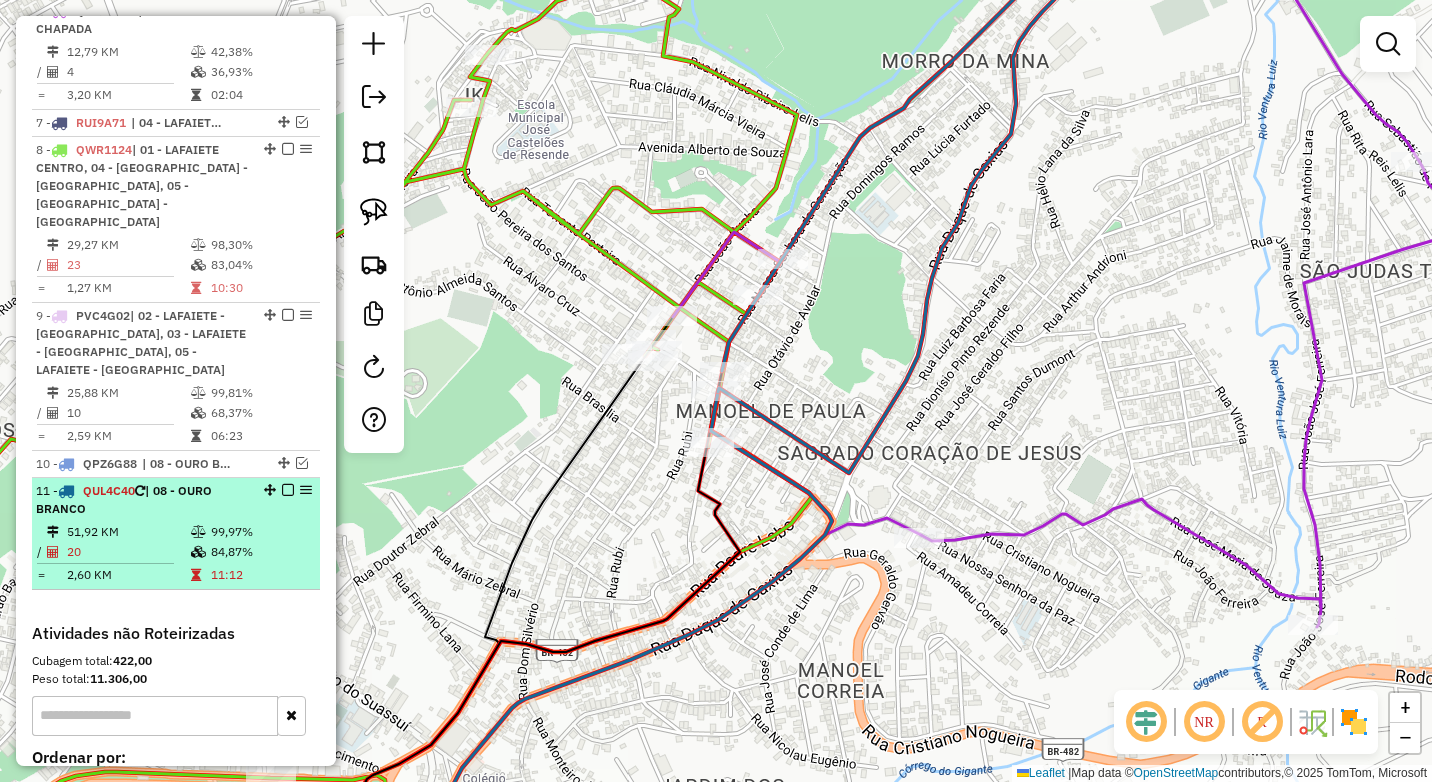 click on "99,97%" at bounding box center (260, 532) 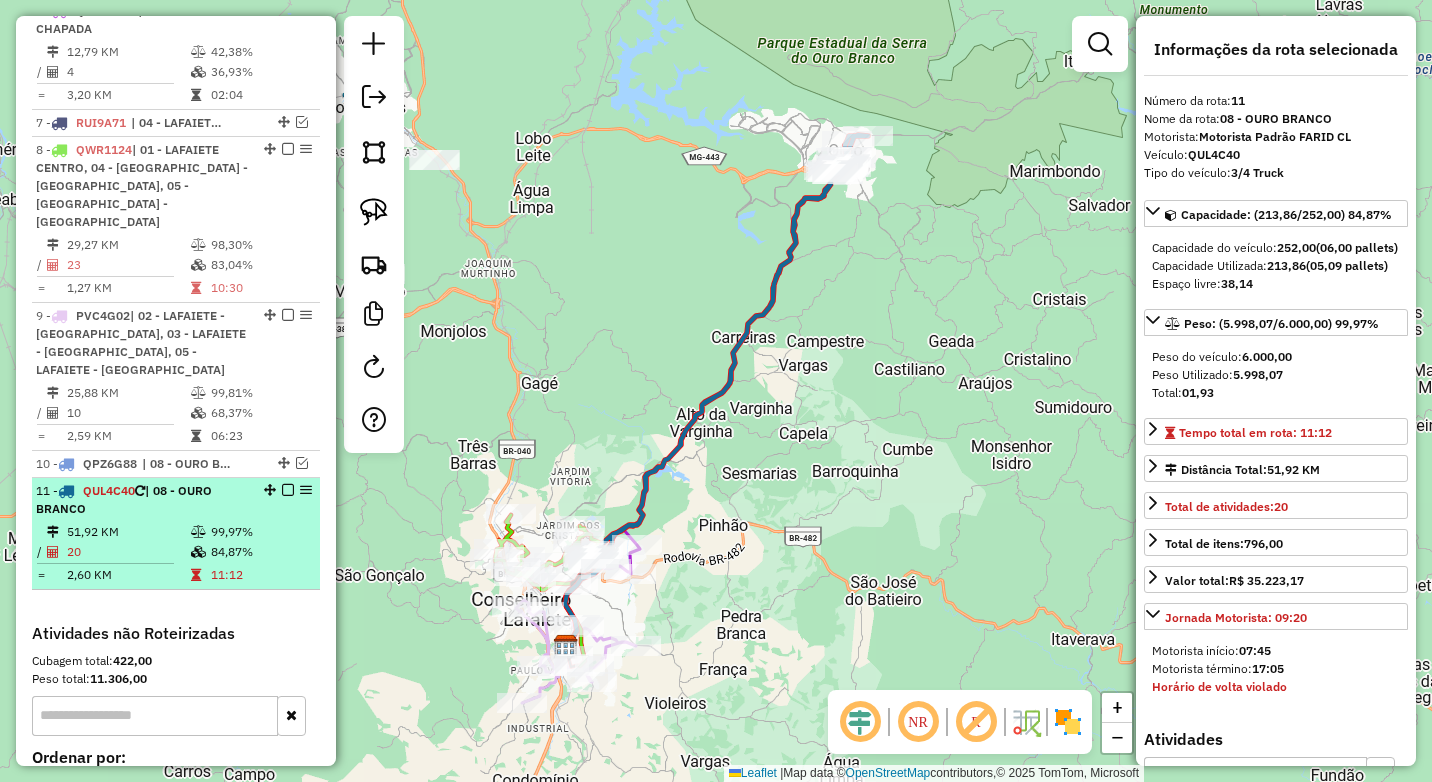 click at bounding box center [288, 490] 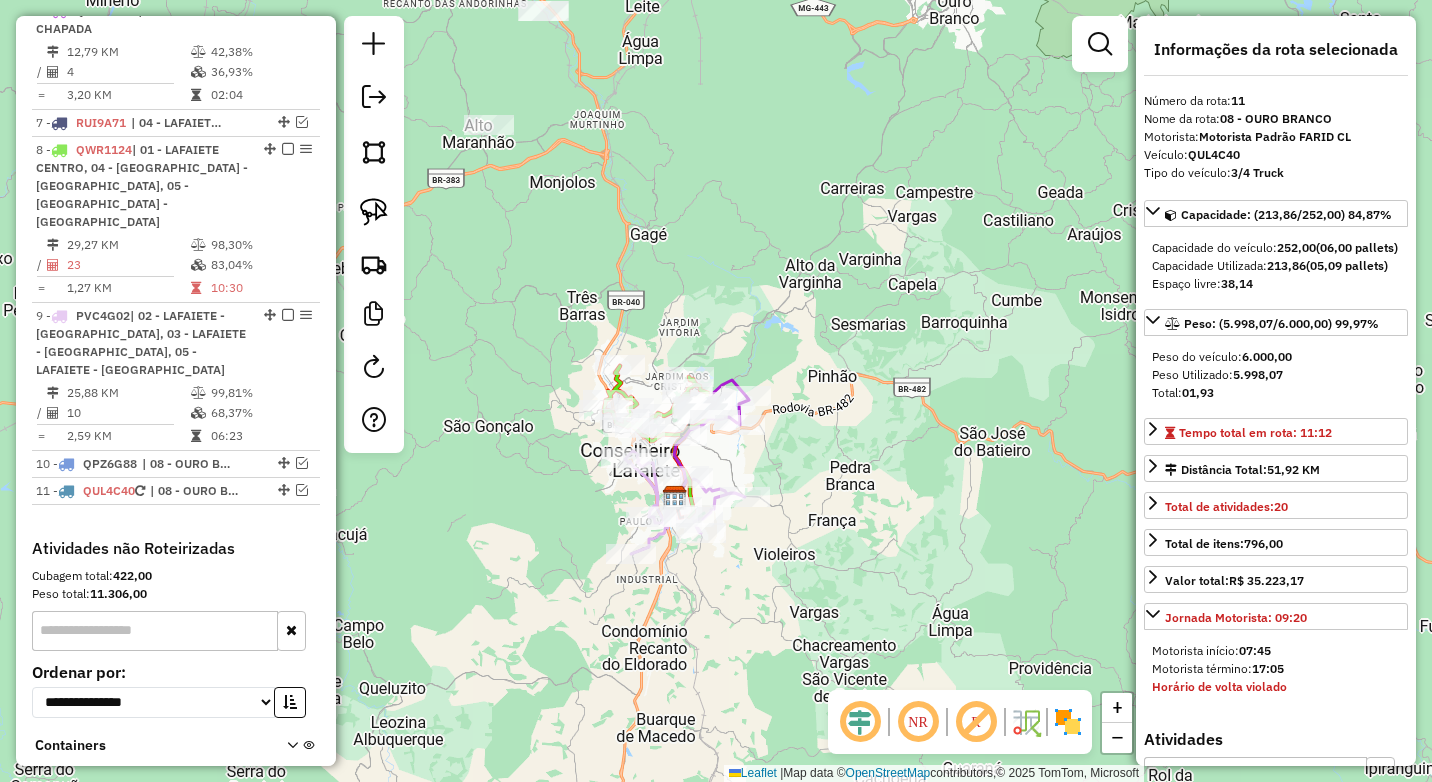 drag, startPoint x: 812, startPoint y: 622, endPoint x: 921, endPoint y: 473, distance: 184.61311 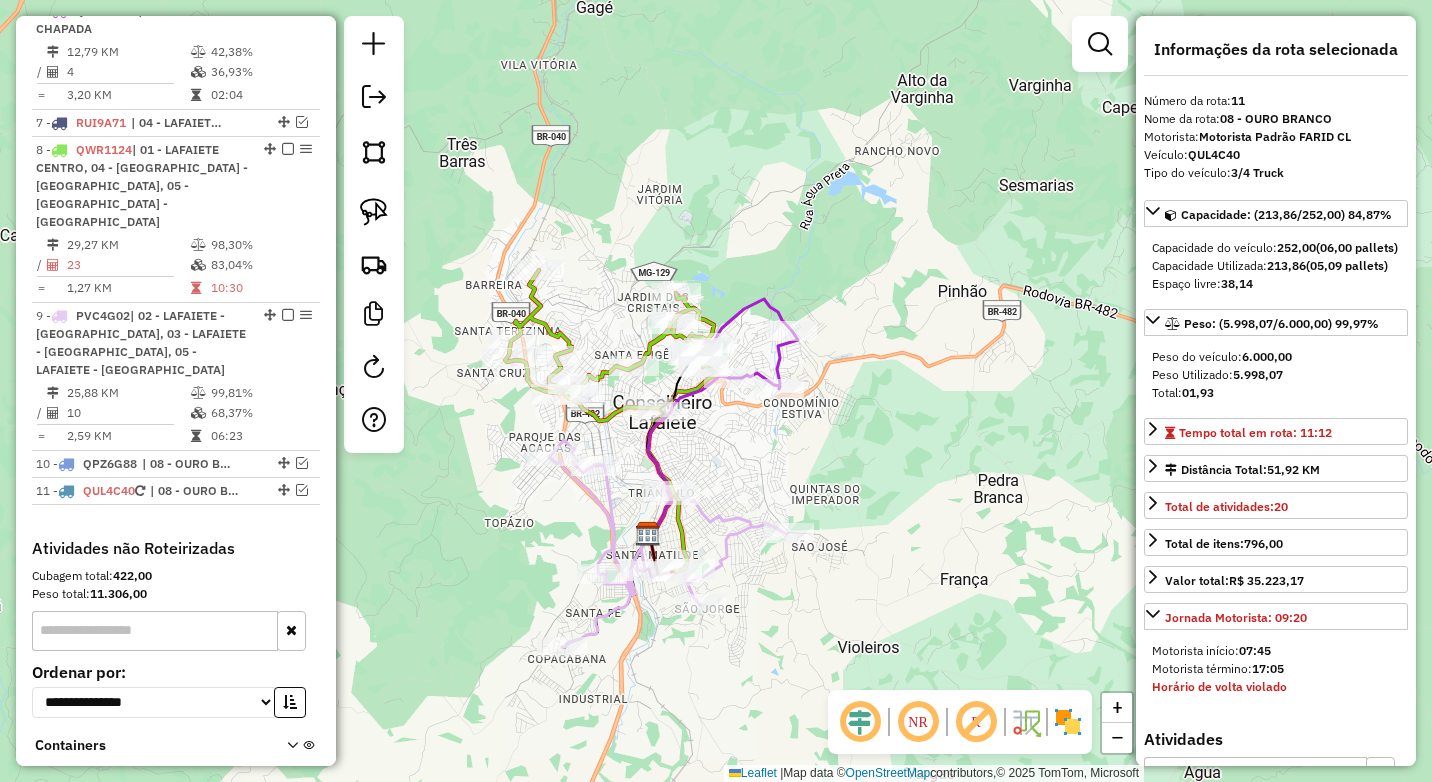 click on "Janela de atendimento Grade de atendimento Capacidade Transportadoras Veículos Cliente Pedidos  Rotas Selecione os dias de semana para filtrar as janelas de atendimento  Seg   Ter   Qua   Qui   Sex   Sáb   Dom  Informe o período da janela de atendimento: De: Até:  Filtrar exatamente a janela do cliente  Considerar janela de atendimento padrão  Selecione os dias de semana para filtrar as grades de atendimento  Seg   Ter   Qua   Qui   Sex   Sáb   Dom   Considerar clientes sem dia de atendimento cadastrado  Clientes fora do dia de atendimento selecionado Filtrar as atividades entre os valores definidos abaixo:  Peso mínimo:  ****  Peso máximo:  ****  Cubagem mínima:   Cubagem máxima:   De:   Até:  Filtrar as atividades entre o tempo de atendimento definido abaixo:  De:   Até:   Considerar capacidade total dos clientes não roteirizados Transportadora: Selecione um ou mais itens Tipo de veículo: Selecione um ou mais itens Veículo: Selecione um ou mais itens Motorista: Selecione um ou mais itens De:" 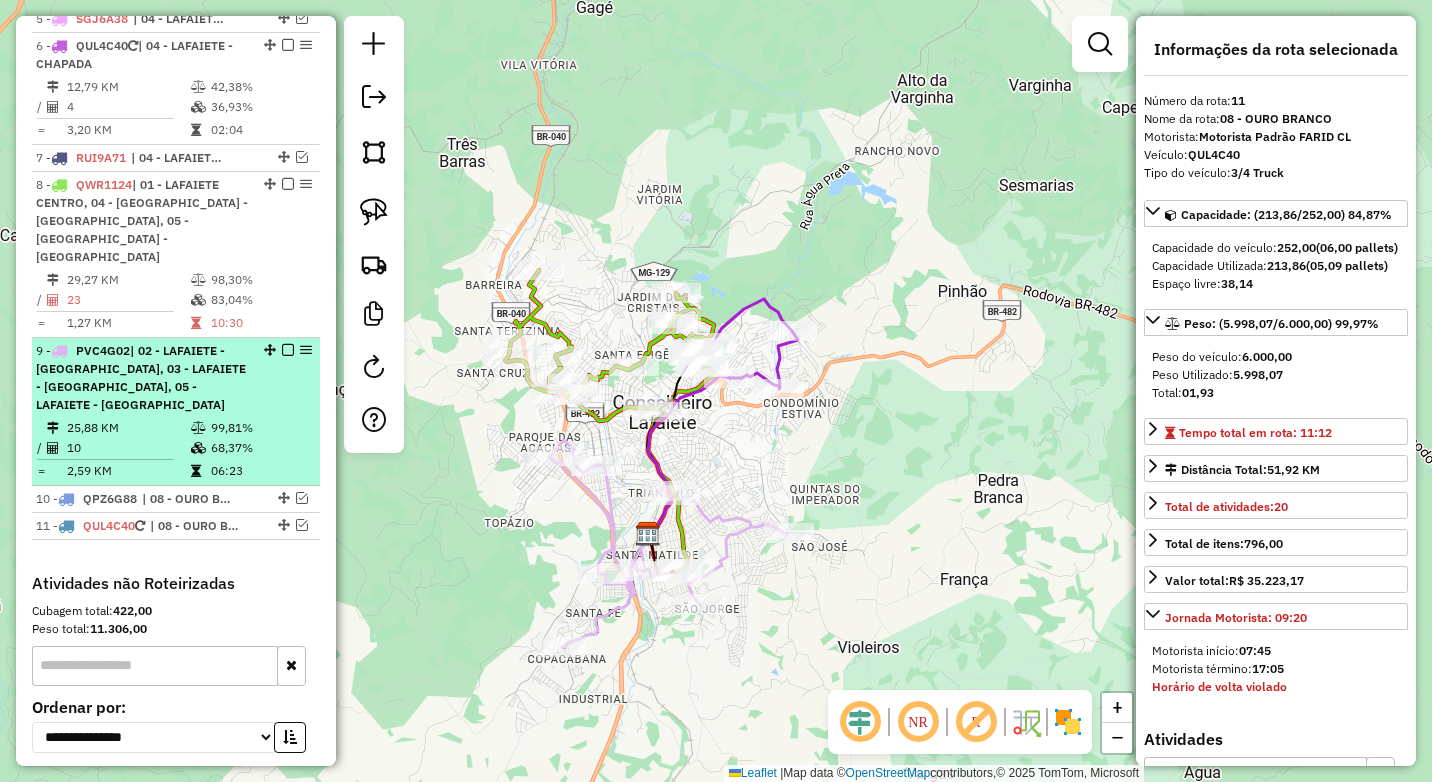 scroll, scrollTop: 709, scrollLeft: 0, axis: vertical 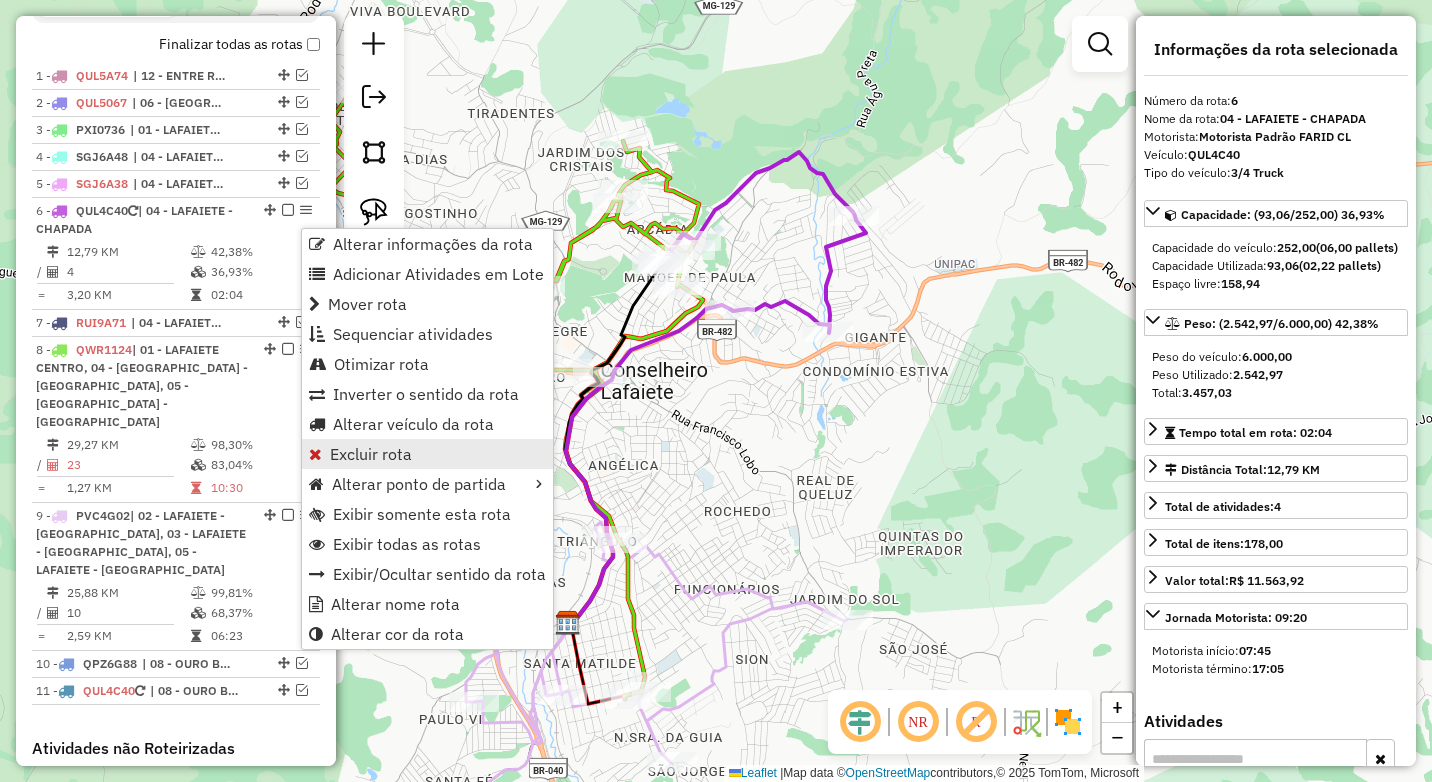 click on "Excluir rota" at bounding box center [371, 454] 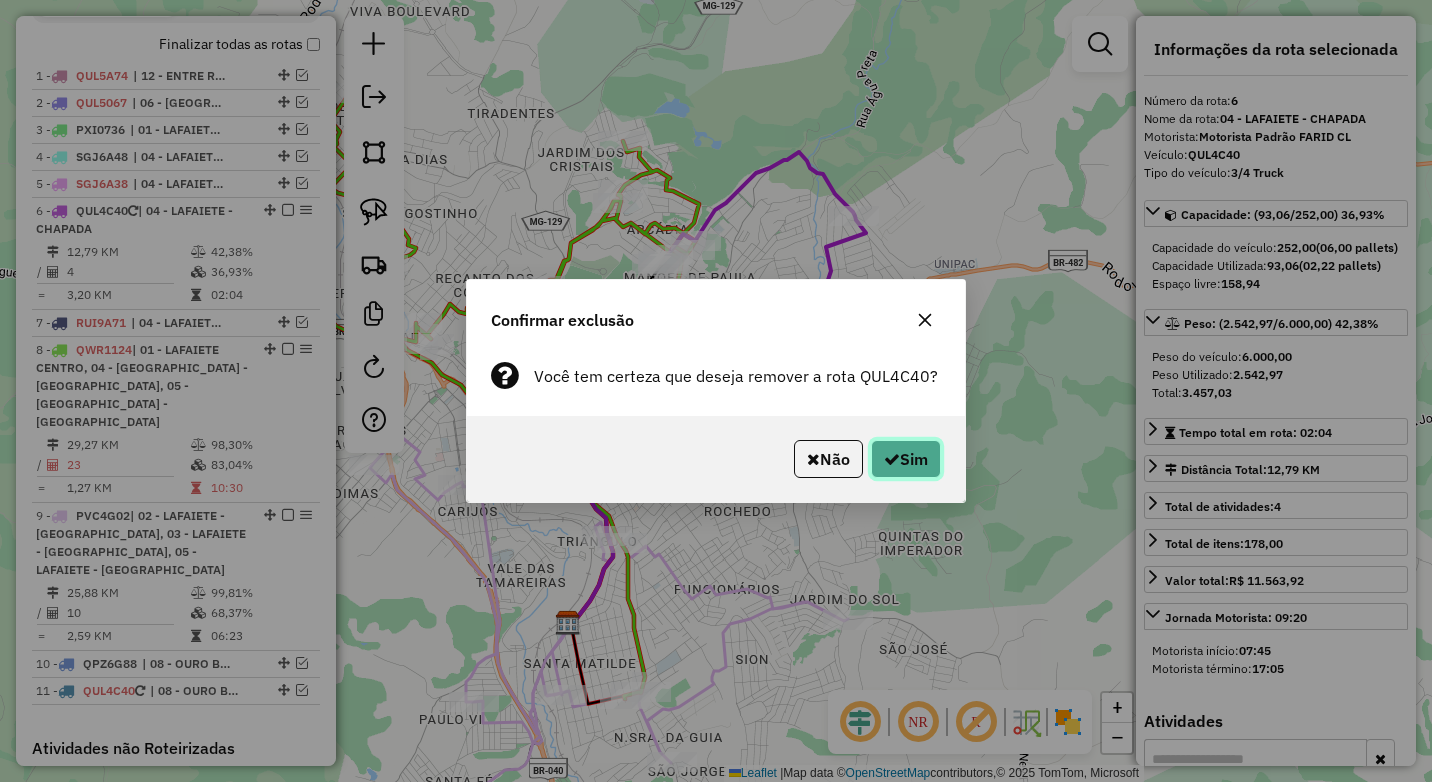 click on "Sim" 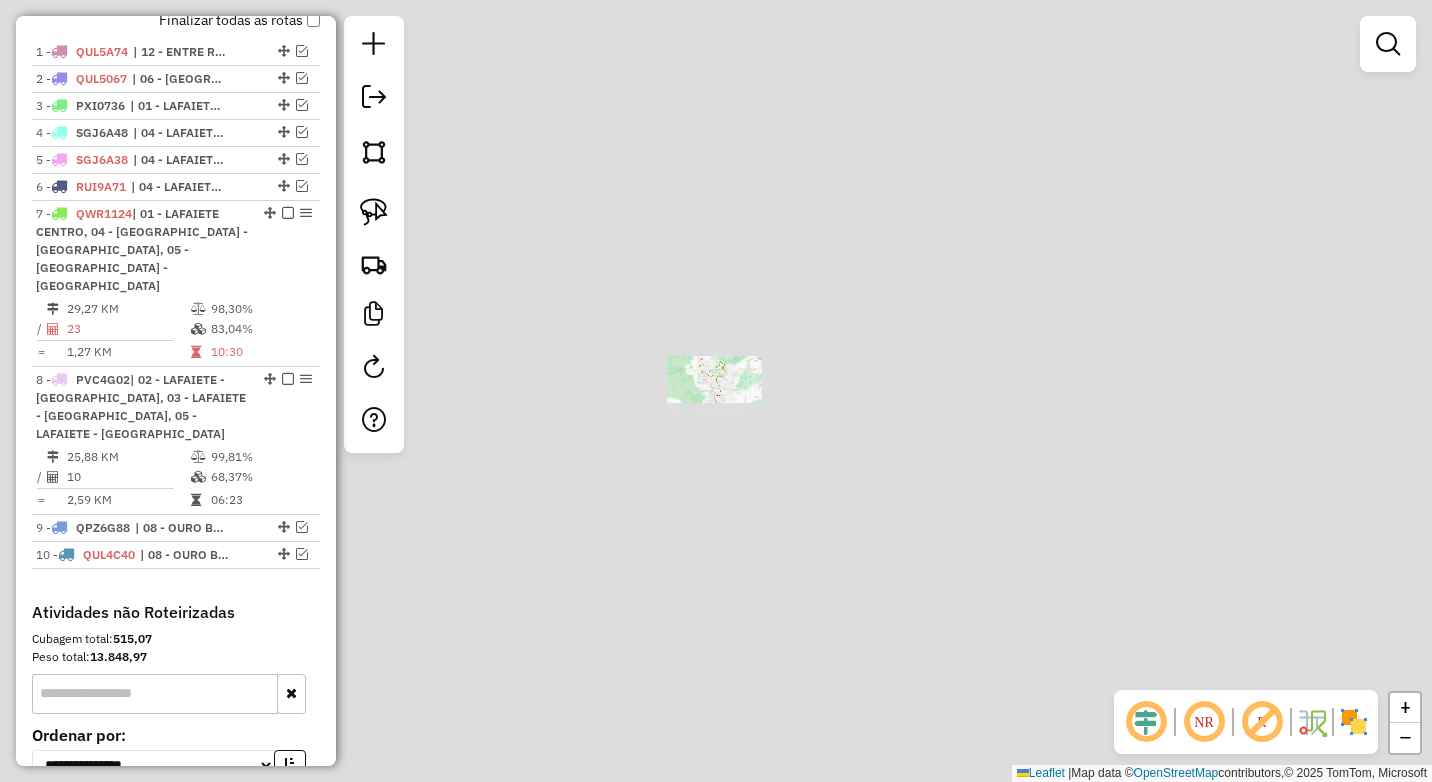 scroll, scrollTop: 685, scrollLeft: 0, axis: vertical 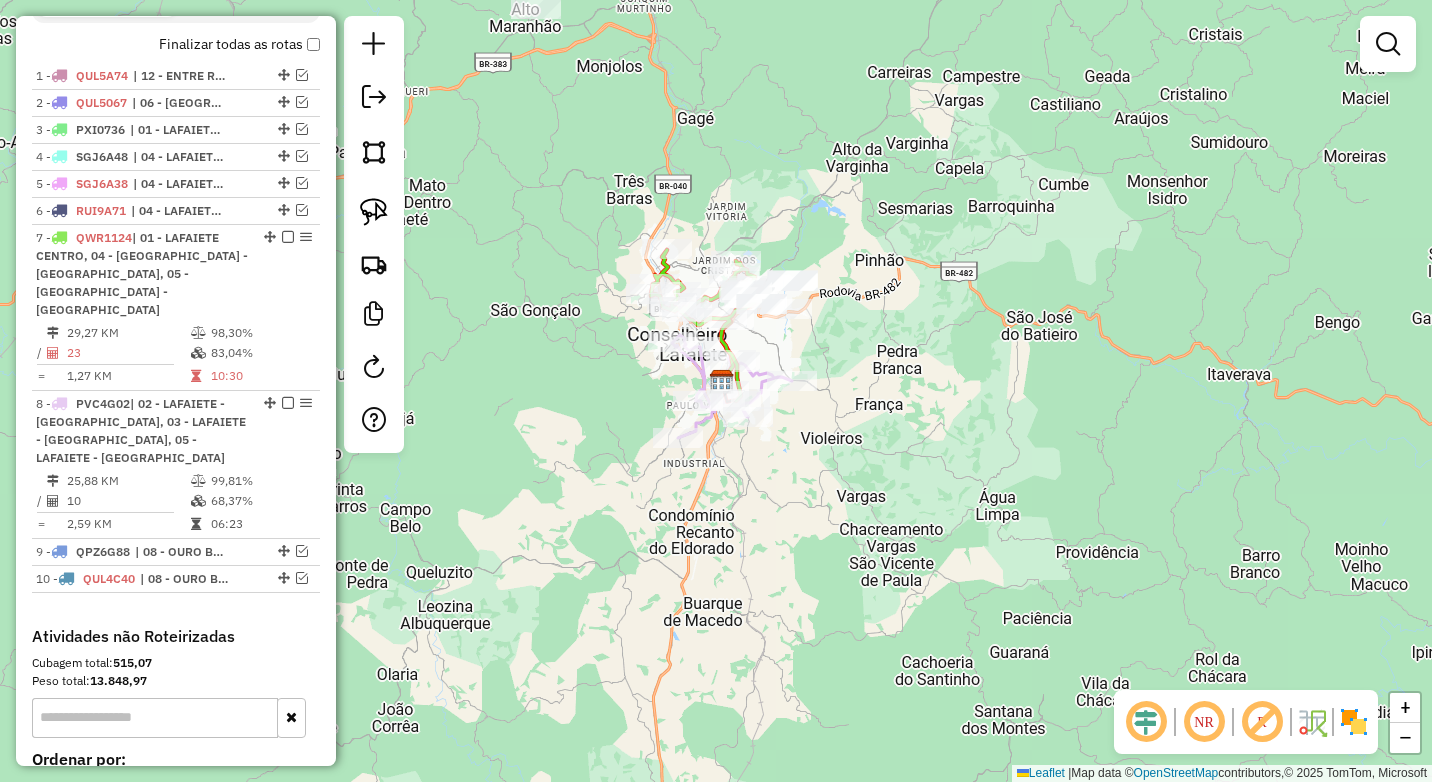 drag, startPoint x: 864, startPoint y: 231, endPoint x: 726, endPoint y: 350, distance: 182.2224 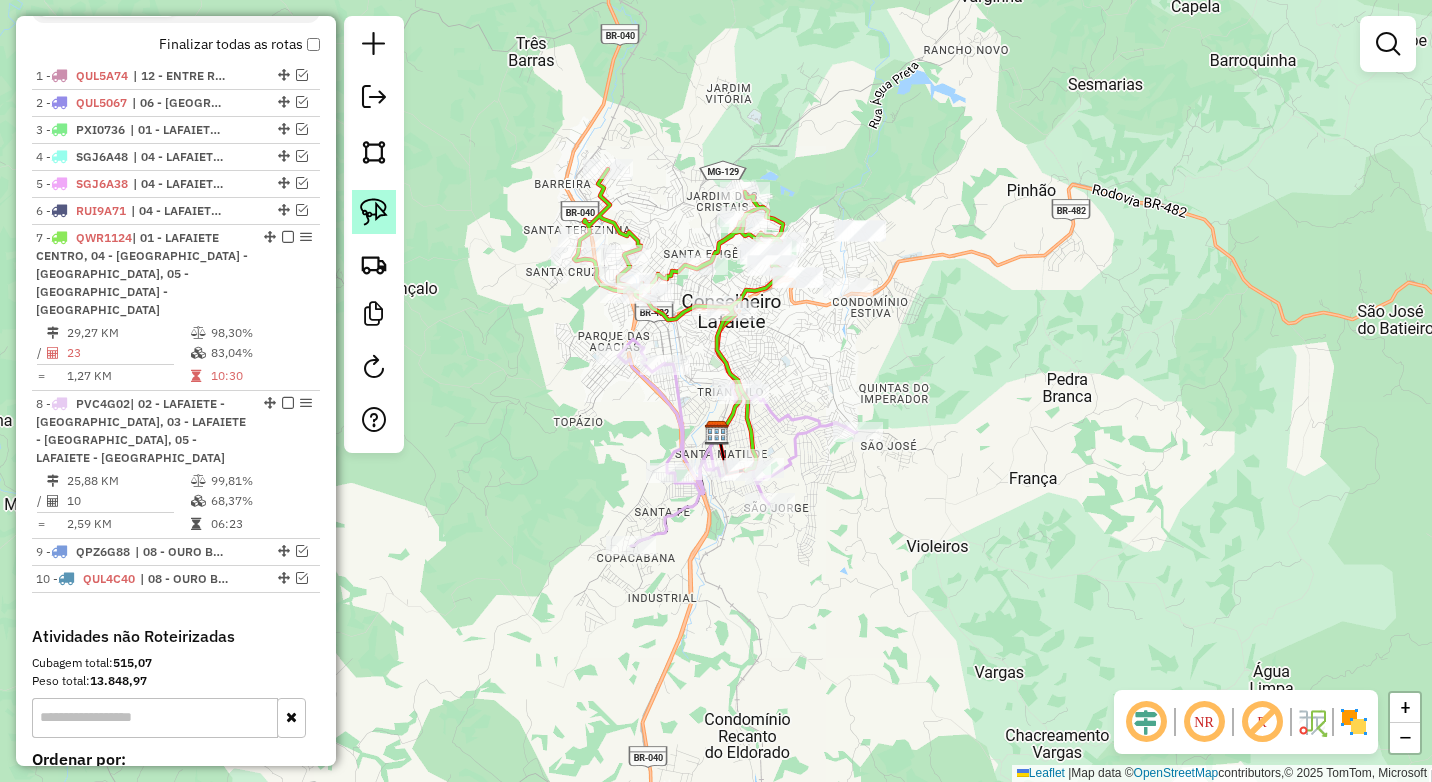 click 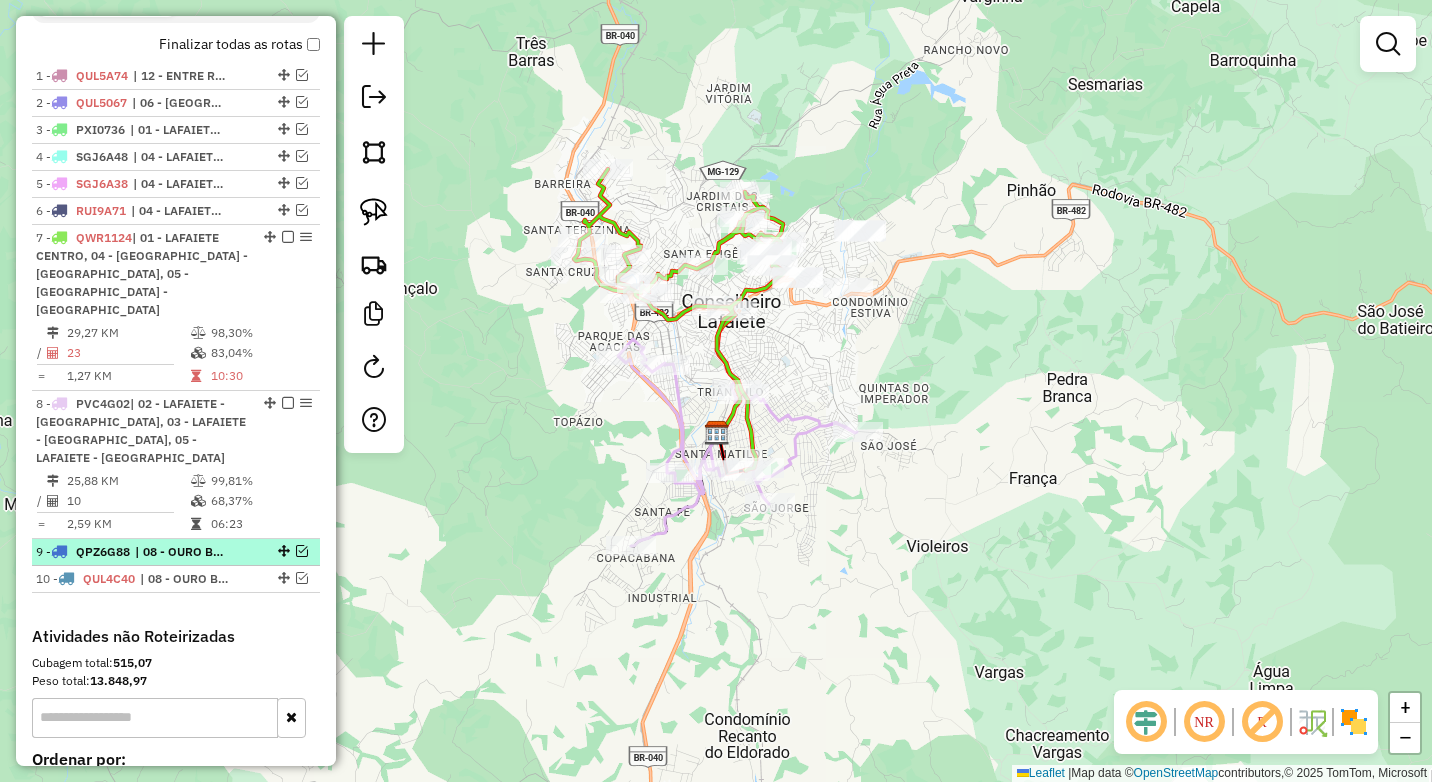 click at bounding box center [302, 551] 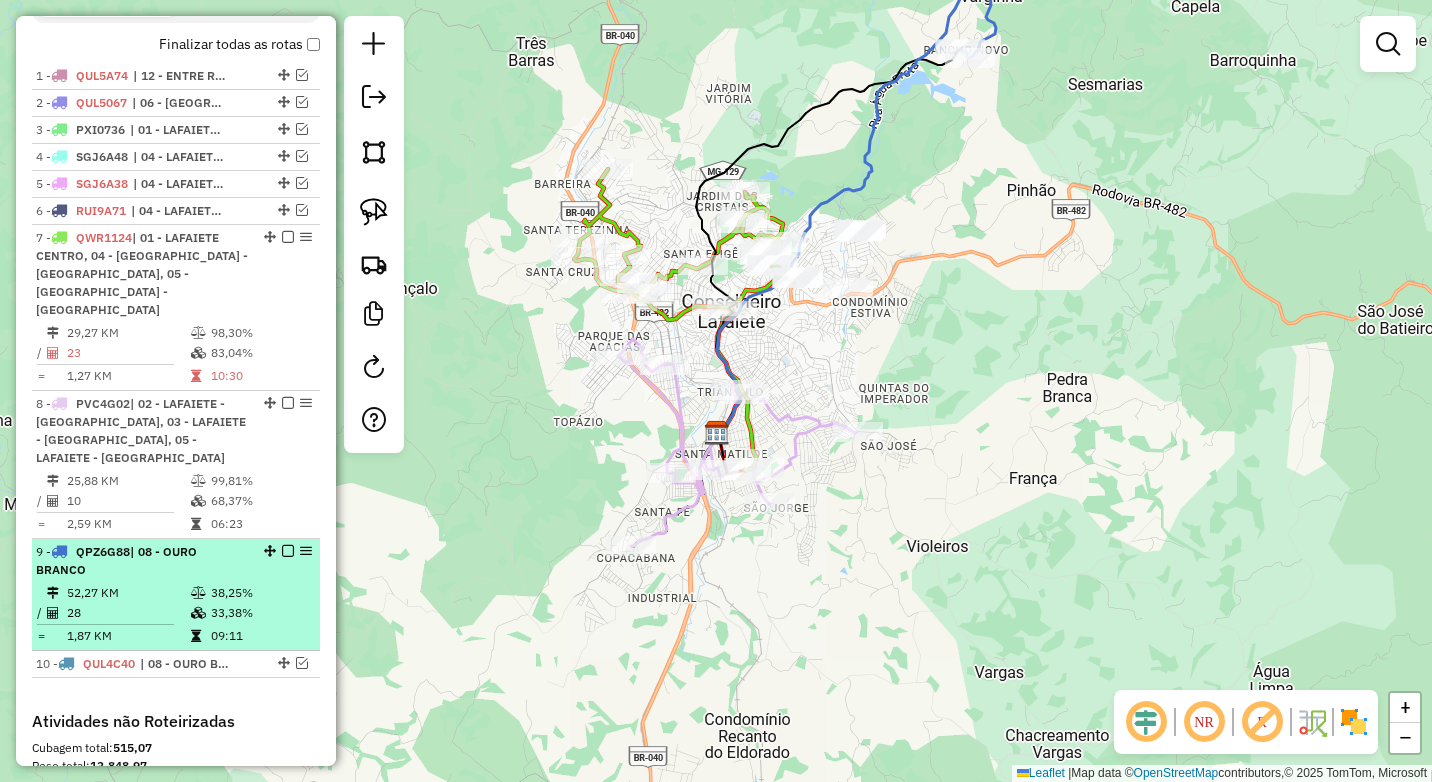click on "| 08 - OURO BRANCO" at bounding box center (116, 560) 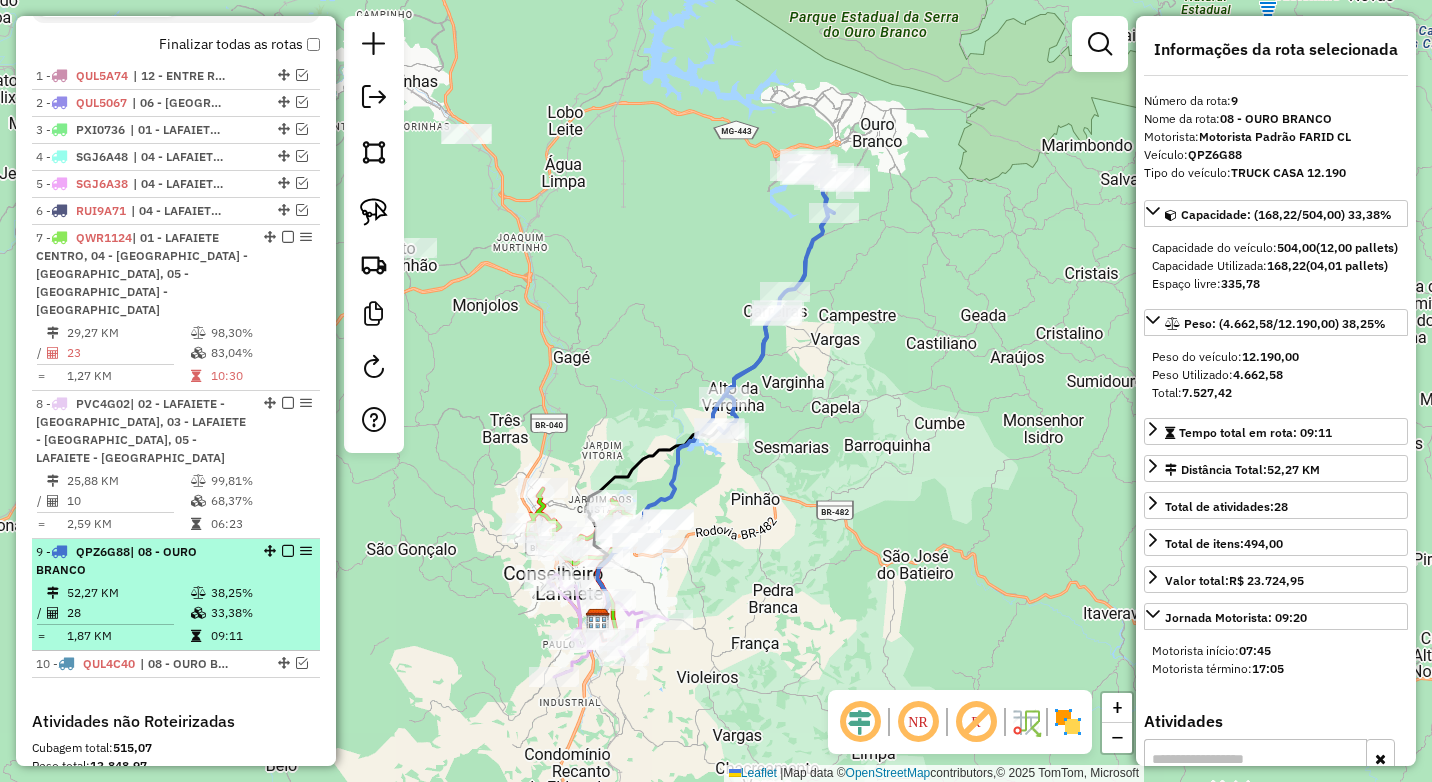click at bounding box center [288, 551] 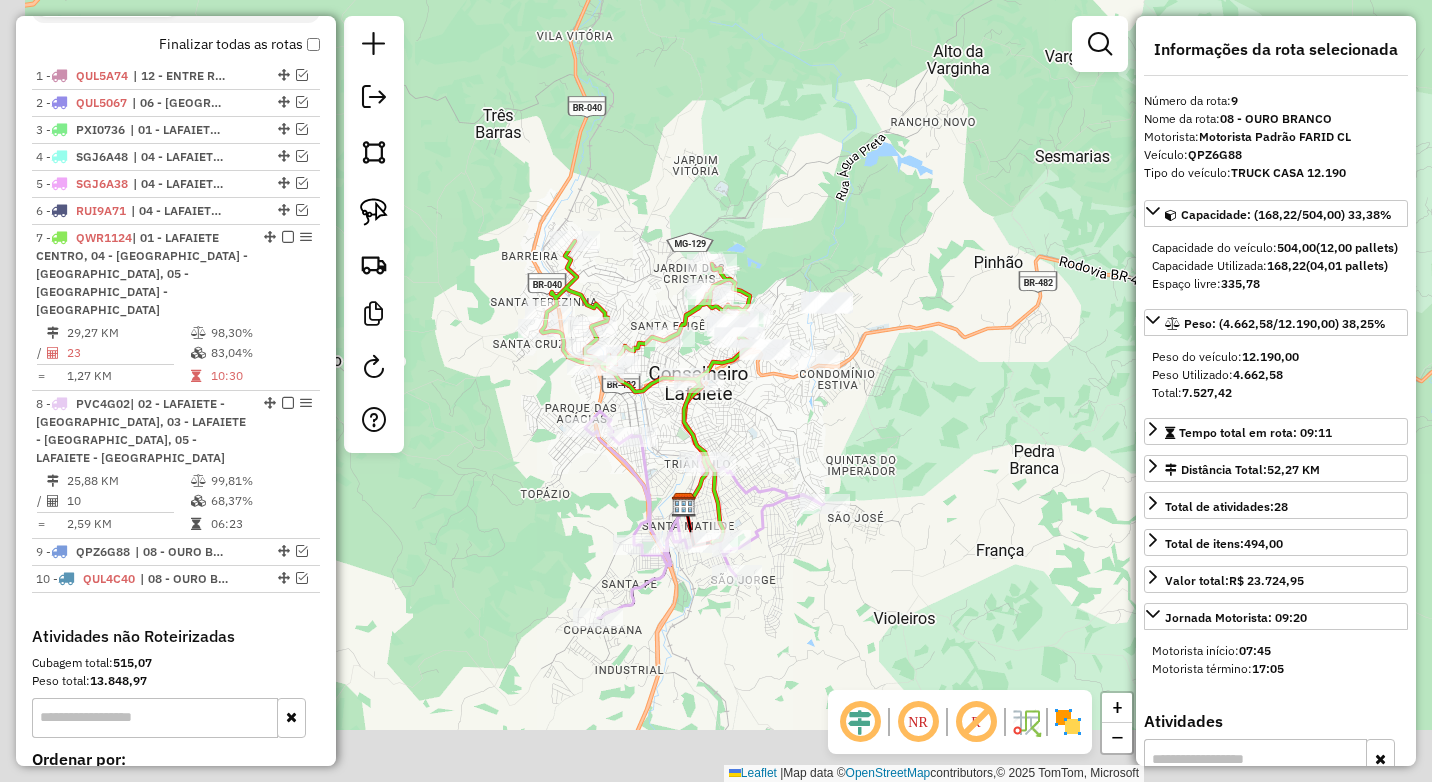 drag, startPoint x: 854, startPoint y: 501, endPoint x: 880, endPoint y: 432, distance: 73.736015 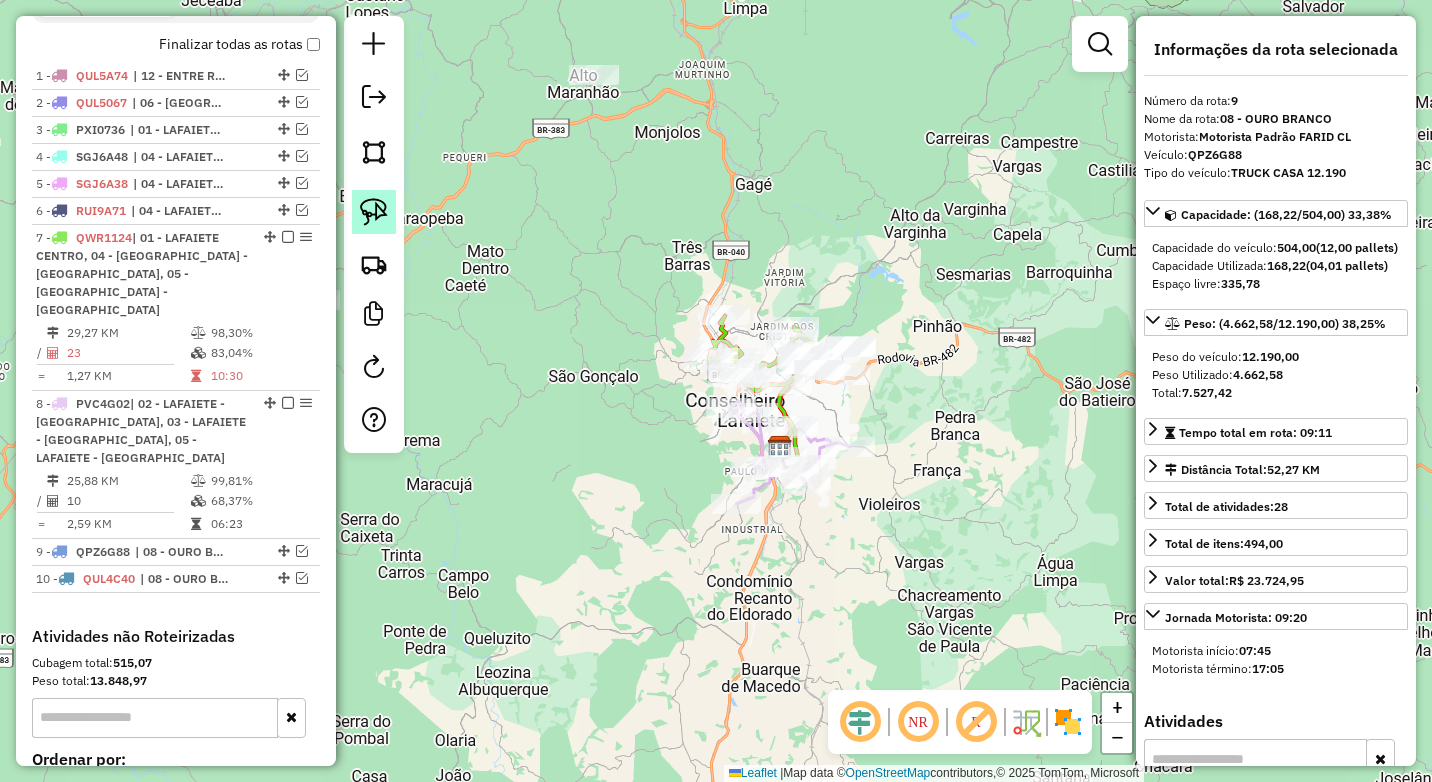 click 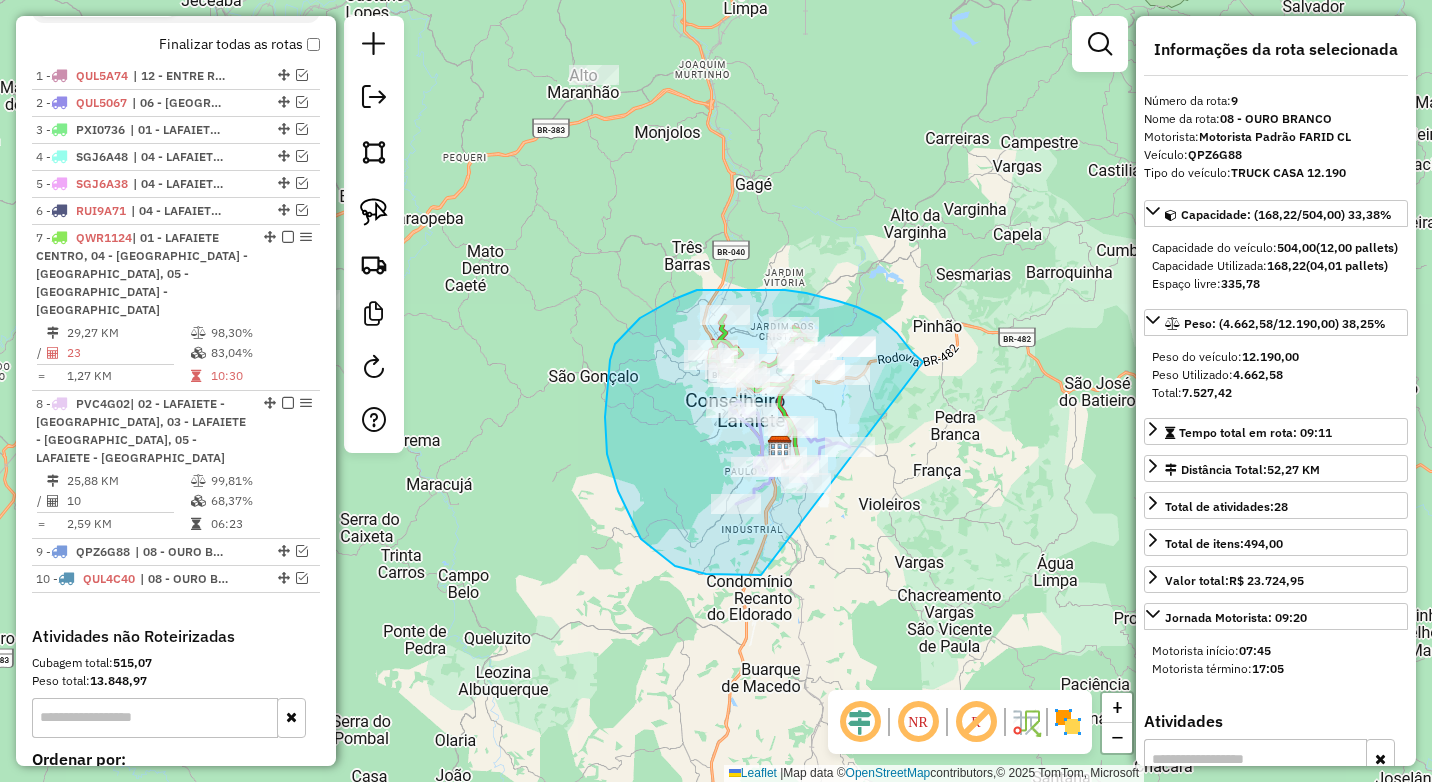 drag, startPoint x: 887, startPoint y: 323, endPoint x: 892, endPoint y: 536, distance: 213.05867 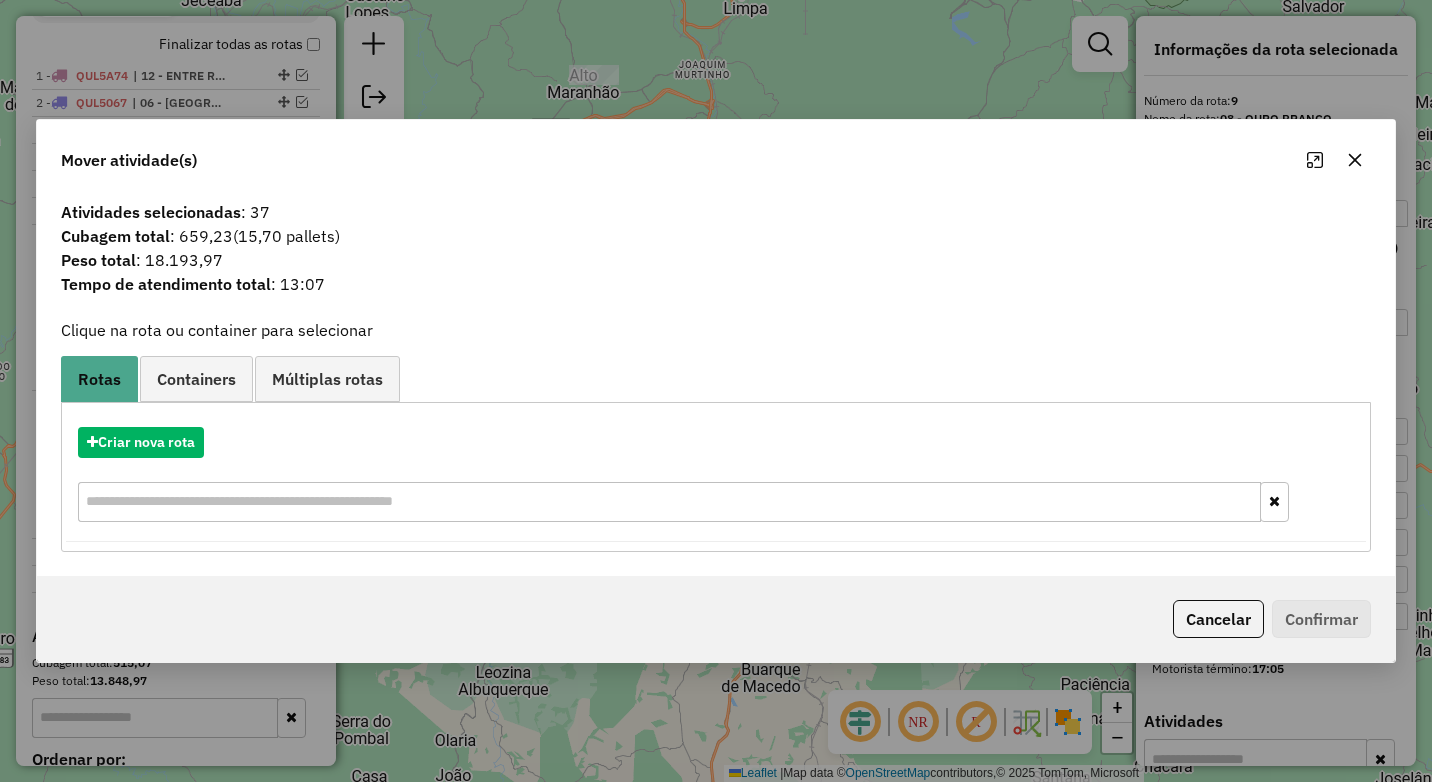 click 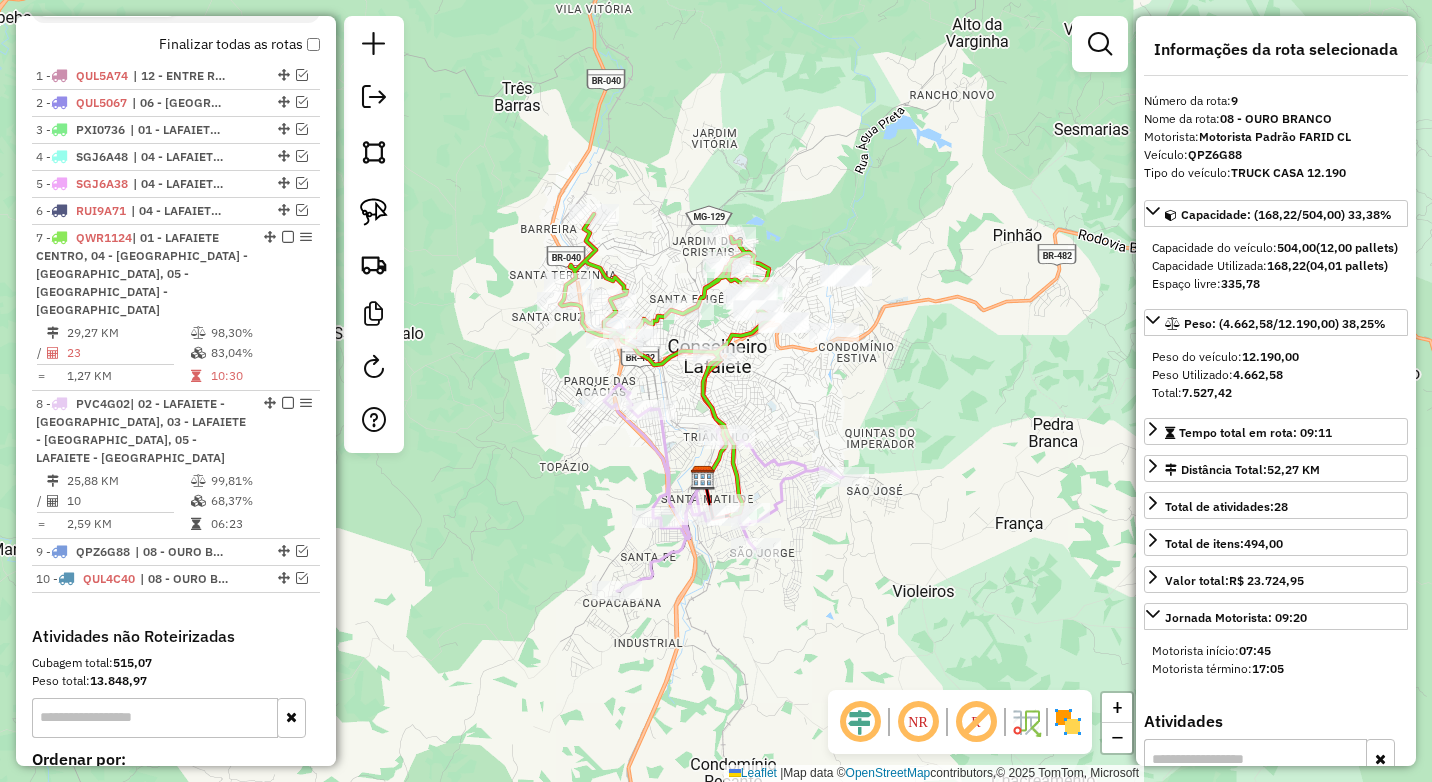 drag, startPoint x: 822, startPoint y: 388, endPoint x: 822, endPoint y: 413, distance: 25 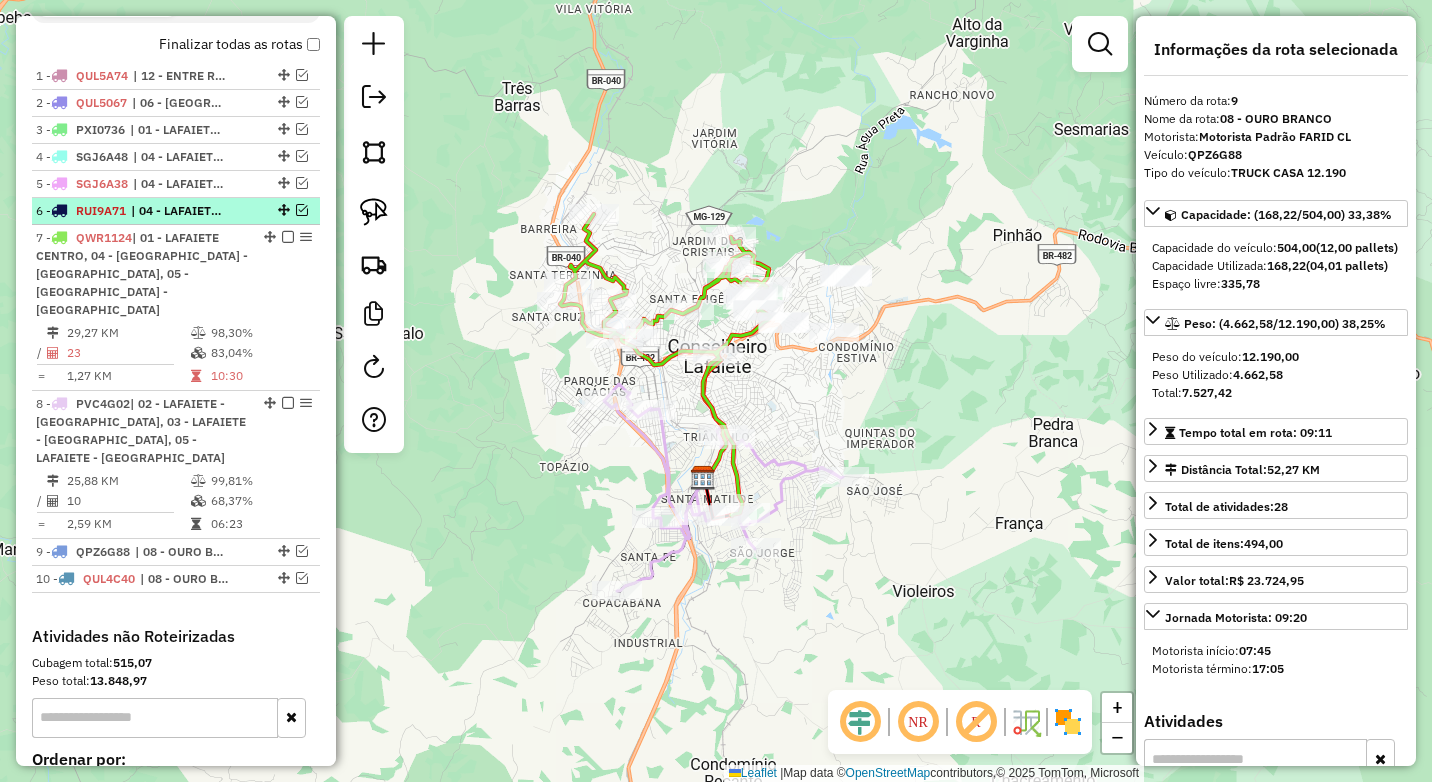click at bounding box center [302, 210] 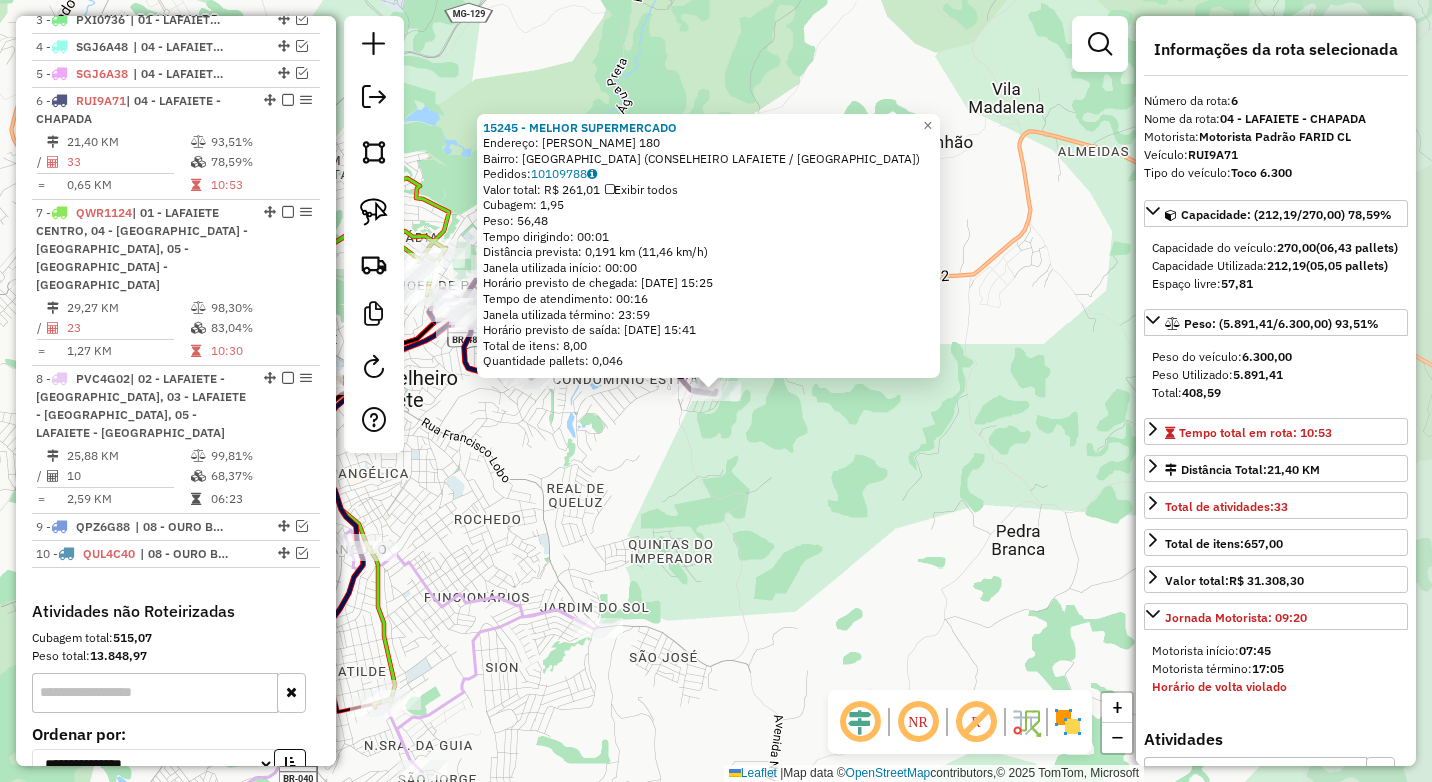 scroll, scrollTop: 885, scrollLeft: 0, axis: vertical 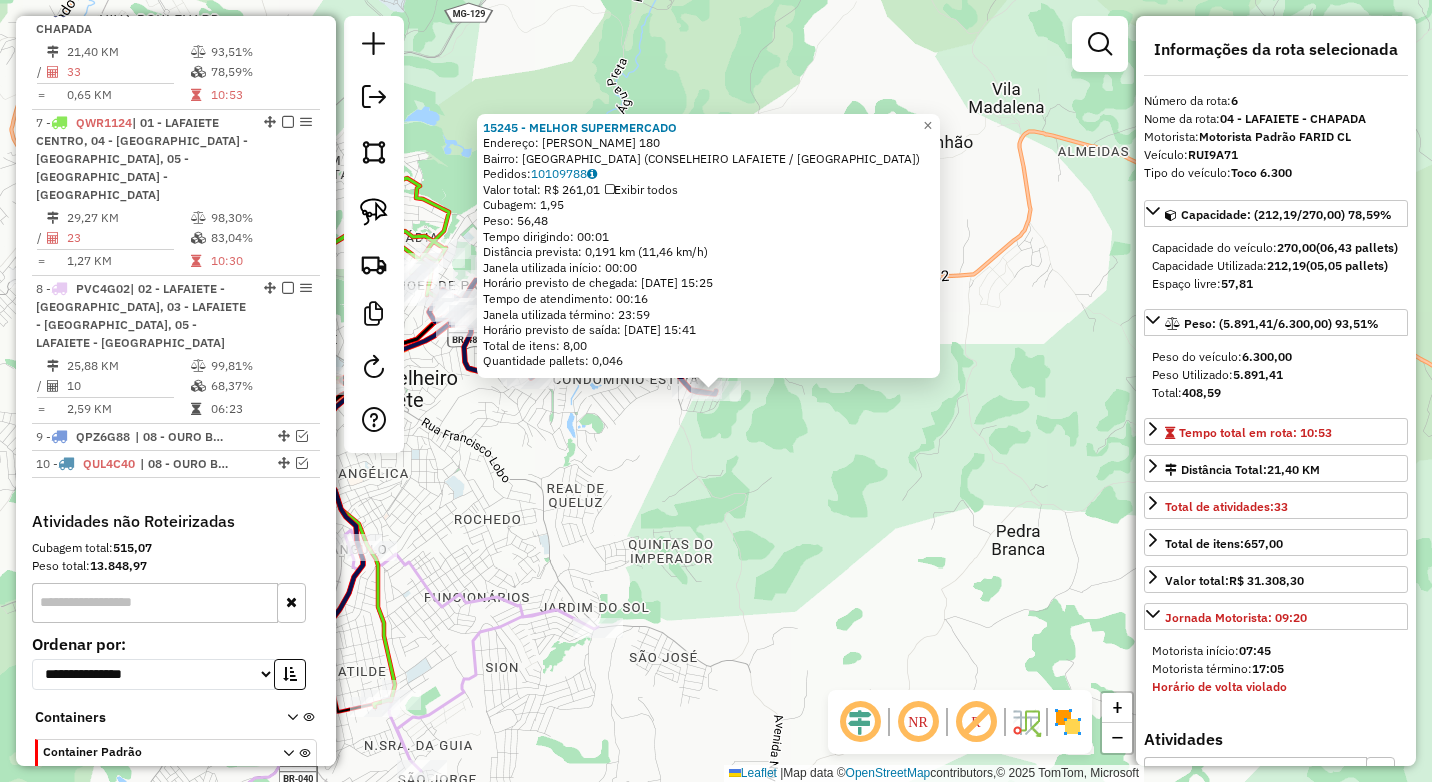 click on "15245 - MELHOR SUPERMERCADO  Endereço:  [PERSON_NAME] 180   Bairro: [GEOGRAPHIC_DATA] (CONSELHEIRO LAFAIETE / MG)   Pedidos:  10109788   Valor total: R$ 261,01   Exibir todos   Cubagem: 1,95  Peso: 56,48  Tempo dirigindo: 00:01   Distância prevista: 0,191 km (11,46 km/h)   [GEOGRAPHIC_DATA] utilizada início: 00:00   Horário previsto de chegada: [DATE] 15:25   Tempo de atendimento: 00:16   Janela utilizada término: 23:59   Horário previsto de saída: [DATE] 15:41   Total de itens: 8,00   Quantidade pallets: 0,046  × Janela de atendimento Grade de atendimento Capacidade Transportadoras Veículos Cliente Pedidos  Rotas Selecione os dias de semana para filtrar as janelas de atendimento  Seg   Ter   Qua   Qui   Sex   Sáb   Dom  Informe o período da janela de atendimento: De: Até:  Filtrar exatamente a janela do cliente  Considerar janela de atendimento padrão  Selecione os dias de semana para filtrar as grades de atendimento  Seg   Ter   Qua   Qui   Sex   Sáb   Dom   Peso mínimo:  ****  Peso máximo:  +" 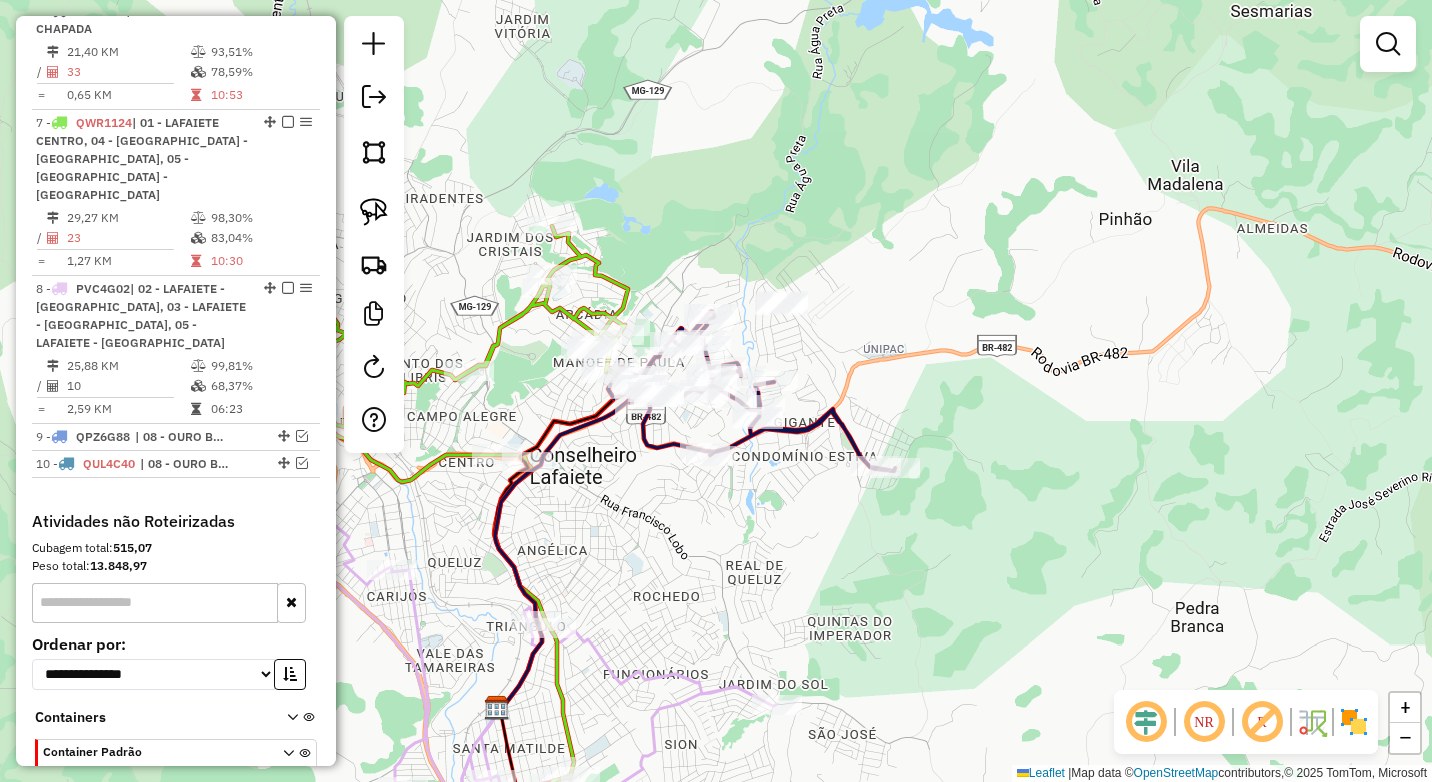 drag, startPoint x: 606, startPoint y: 494, endPoint x: 785, endPoint y: 576, distance: 196.88829 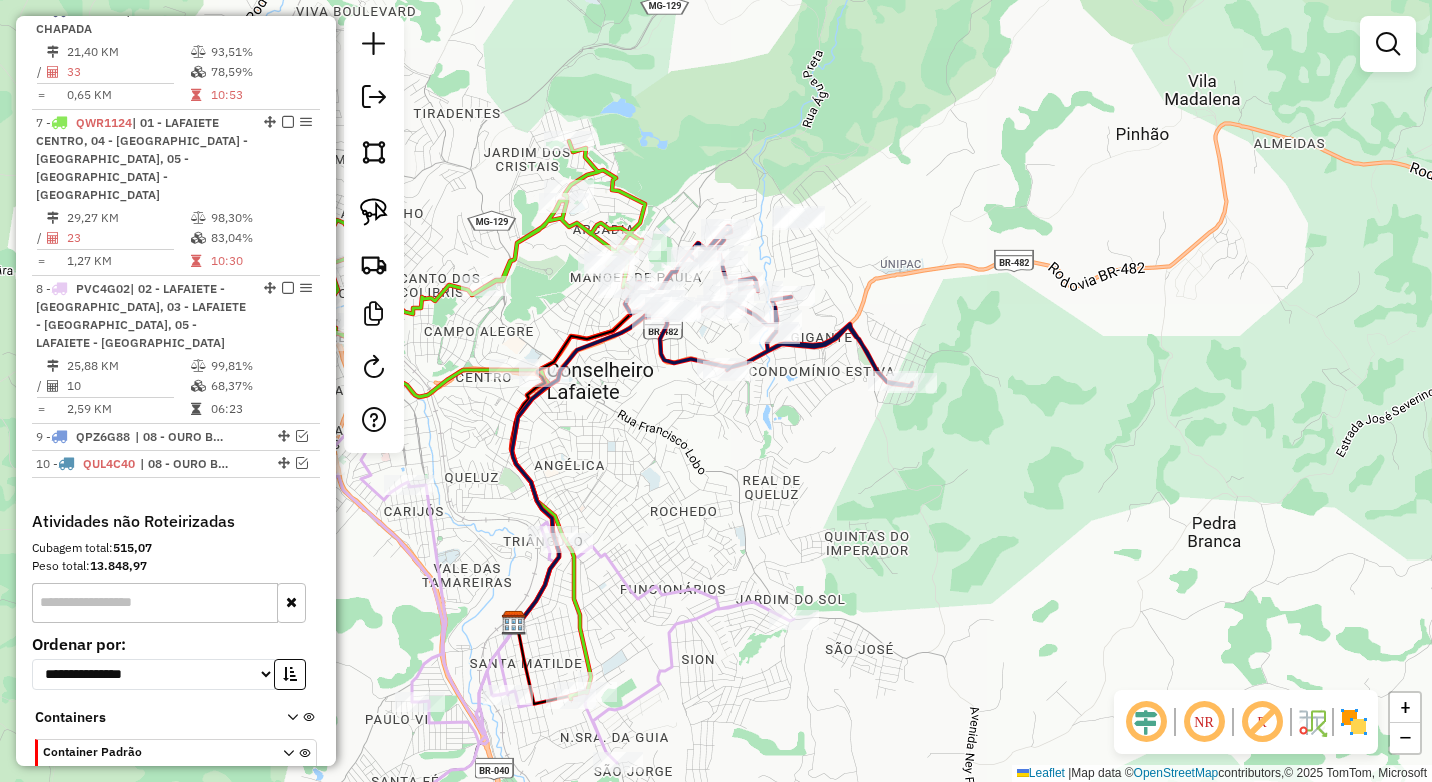 drag, startPoint x: 881, startPoint y: 296, endPoint x: 861, endPoint y: 370, distance: 76.655075 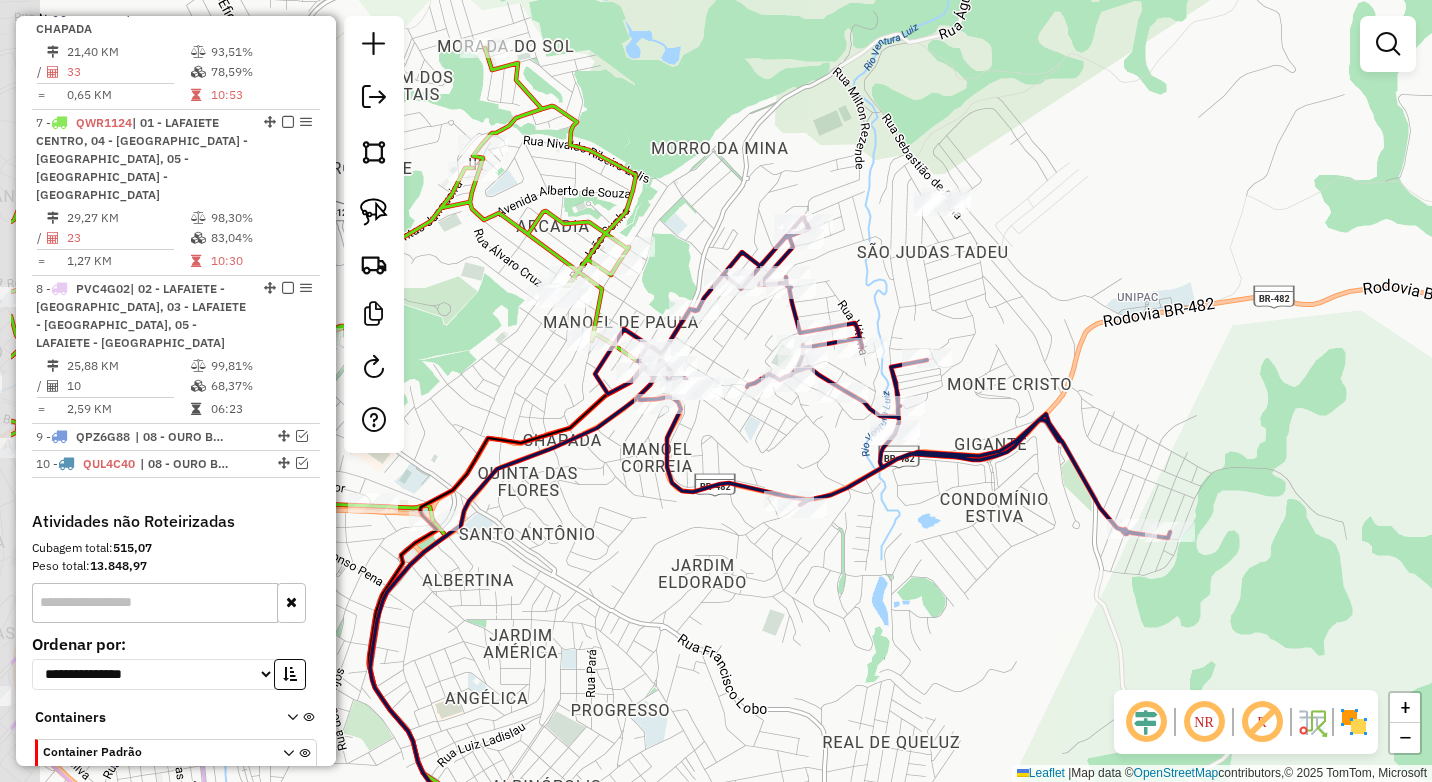 drag, startPoint x: 891, startPoint y: 372, endPoint x: 1055, endPoint y: 336, distance: 167.90474 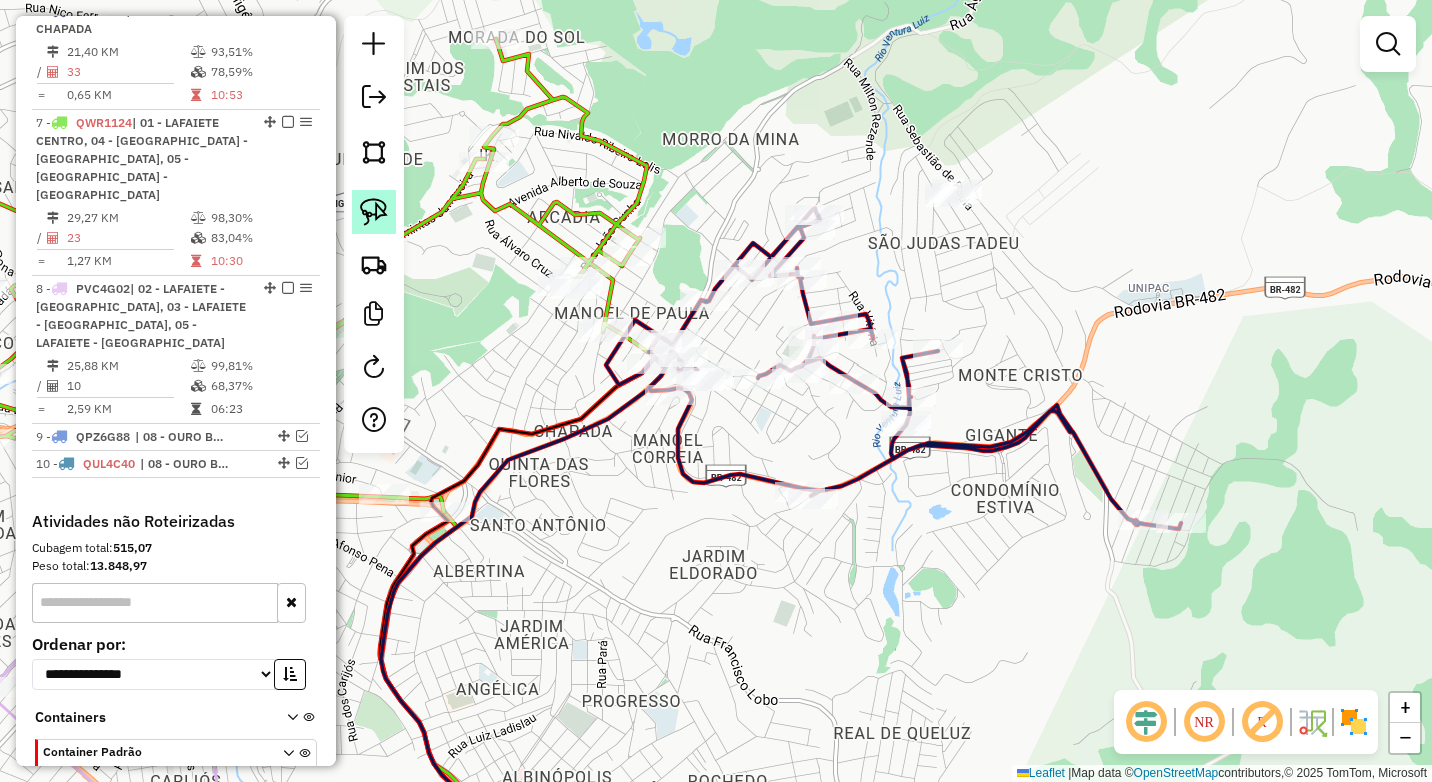 click 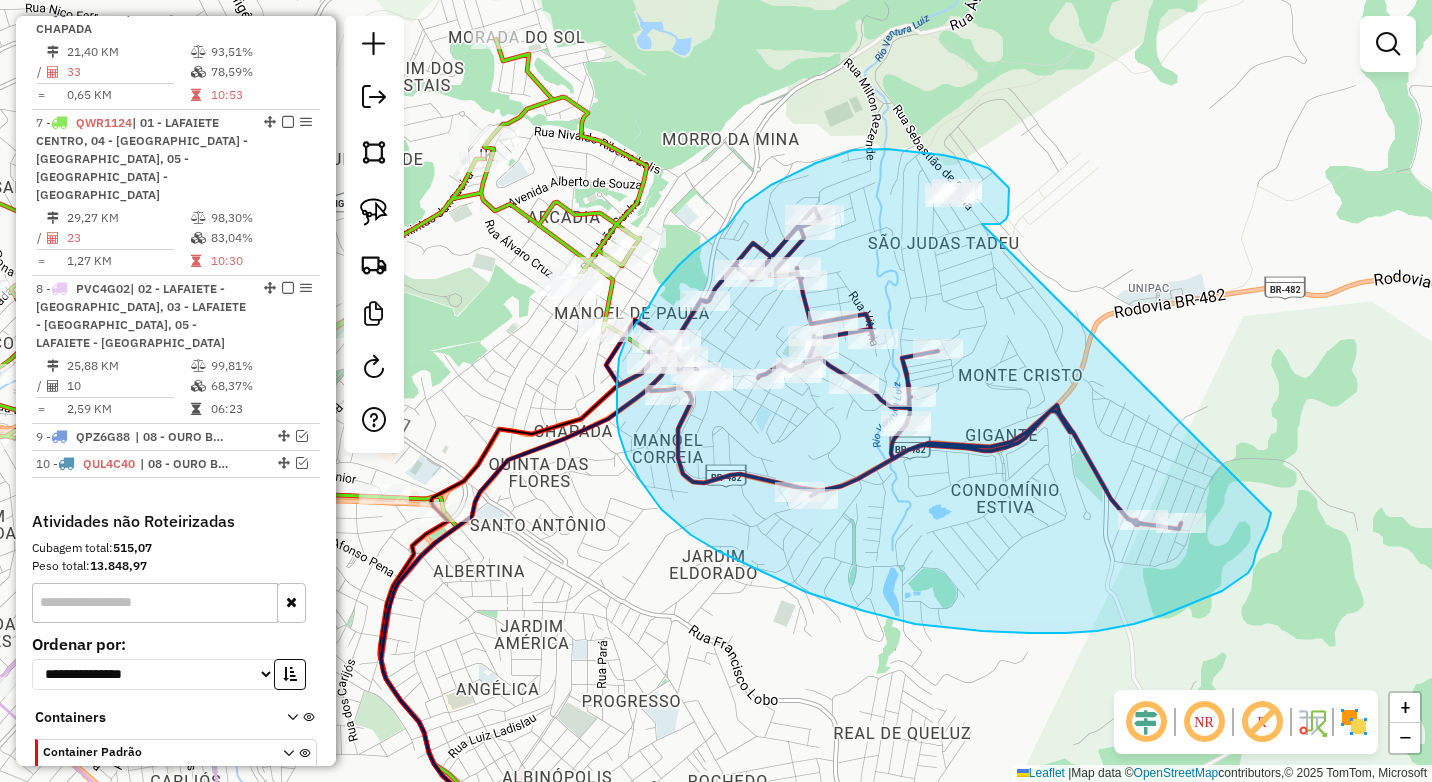 drag, startPoint x: 1000, startPoint y: 224, endPoint x: 1272, endPoint y: 508, distance: 393.24292 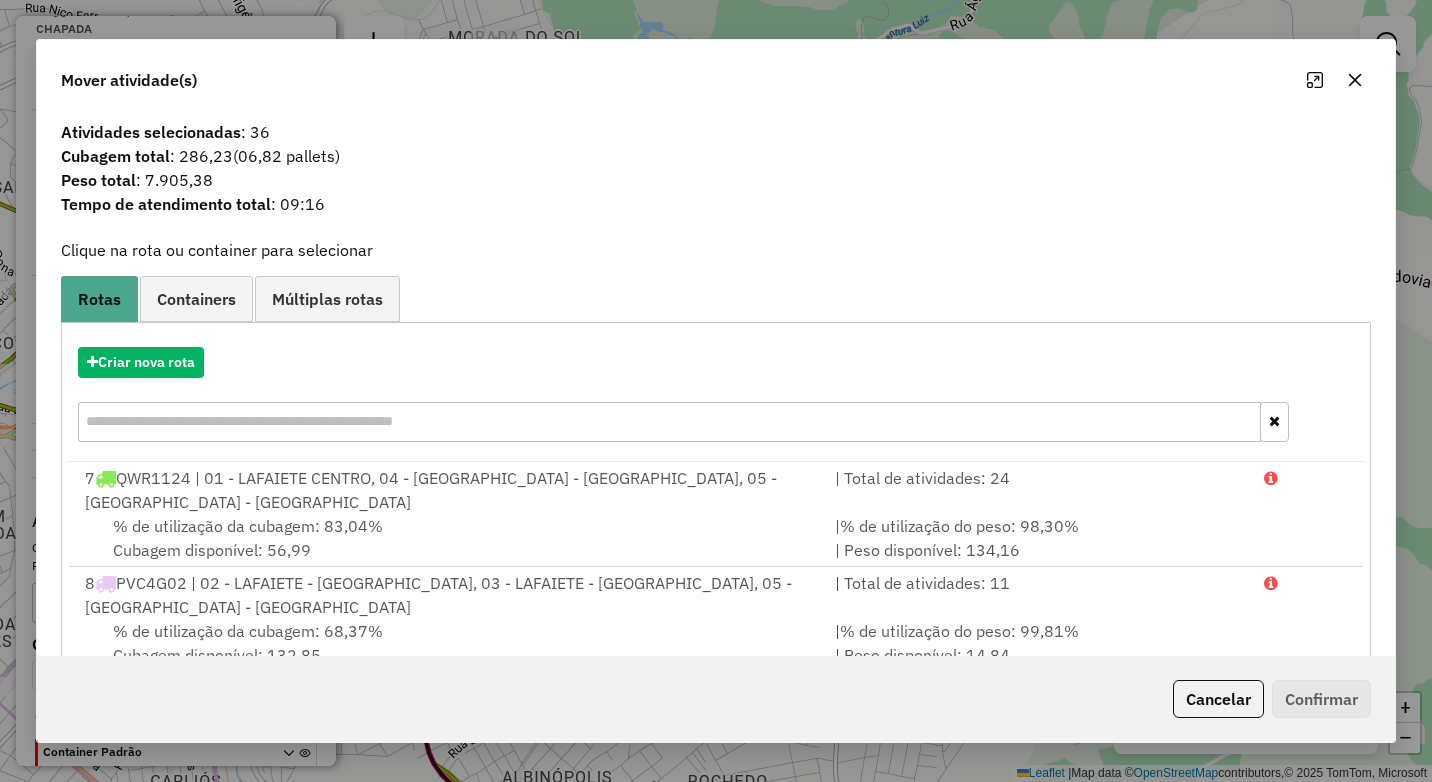 click 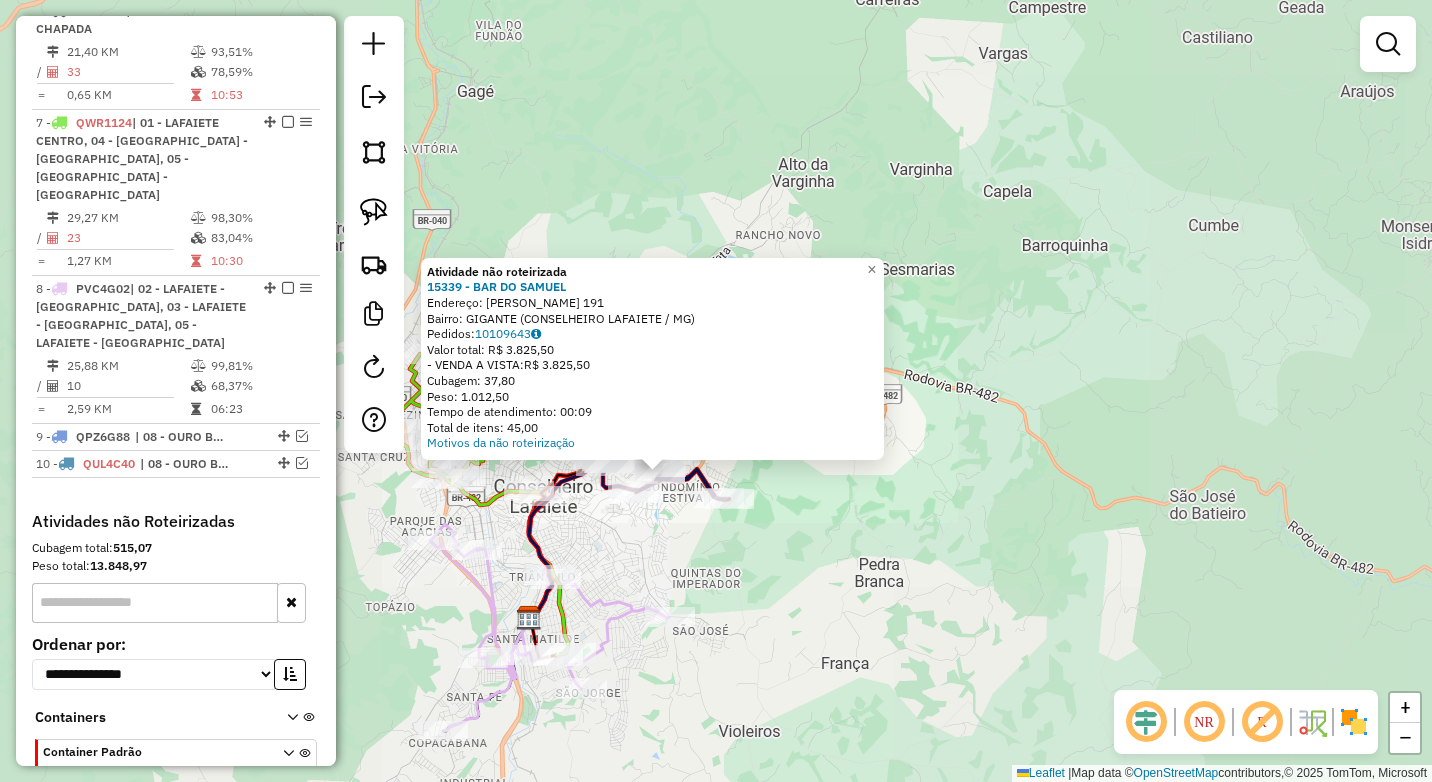 click on "Atividade não roteirizada 15339 - BAR DO [PERSON_NAME]:  JOaO JO[STREET_ADDRESS] Bairro: GIGANTE (CONSELHEIRO LAFAIETE / MG)   Pedidos:  10109643   Valor total: R$ 3.825,50   - VENDA A VISTA:  R$ 3.825,50   Cubagem: 37,80   Peso: 1.012,50   Tempo de atendimento: 00:09   Total de itens: 45,00  Motivos da não roteirização × Janela de atendimento Grade de atendimento Capacidade Transportadoras Veículos Cliente Pedidos  Rotas Selecione os dias de semana para filtrar as janelas de atendimento  Seg   Ter   Qua   Qui   Sex   Sáb   Dom  Informe o período da janela de atendimento: De: Até:  Filtrar exatamente a janela do cliente  Considerar janela de atendimento padrão  Selecione os dias de semana para filtrar as grades de atendimento  Seg   Ter   Qua   Qui   Sex   Sáb   Dom   Considerar clientes sem dia de atendimento cadastrado  Clientes fora do dia de atendimento selecionado Filtrar as atividades entre os valores definidos abaixo:  Peso mínimo:  ****  Peso máximo:  ****  Cubagem mínima:   De:  +" 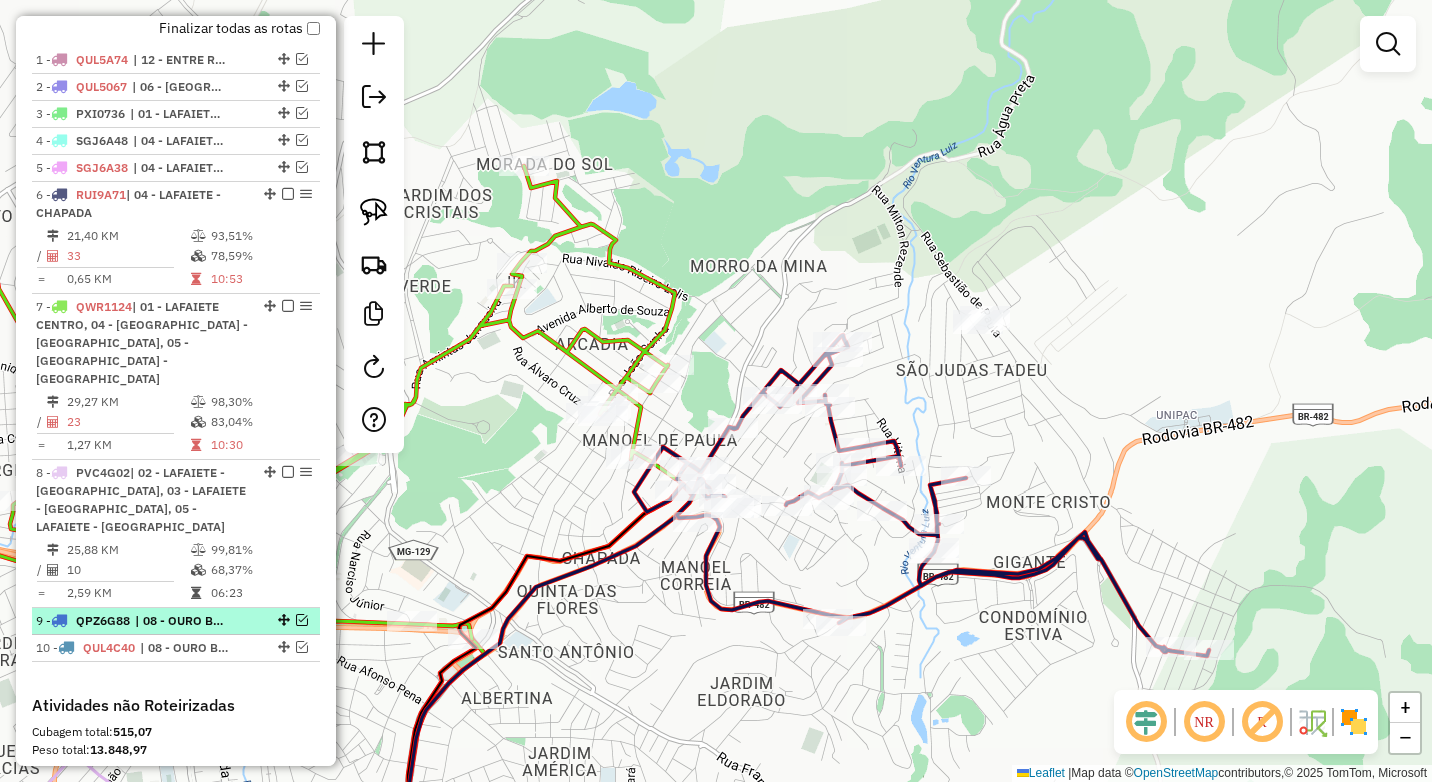 scroll, scrollTop: 585, scrollLeft: 0, axis: vertical 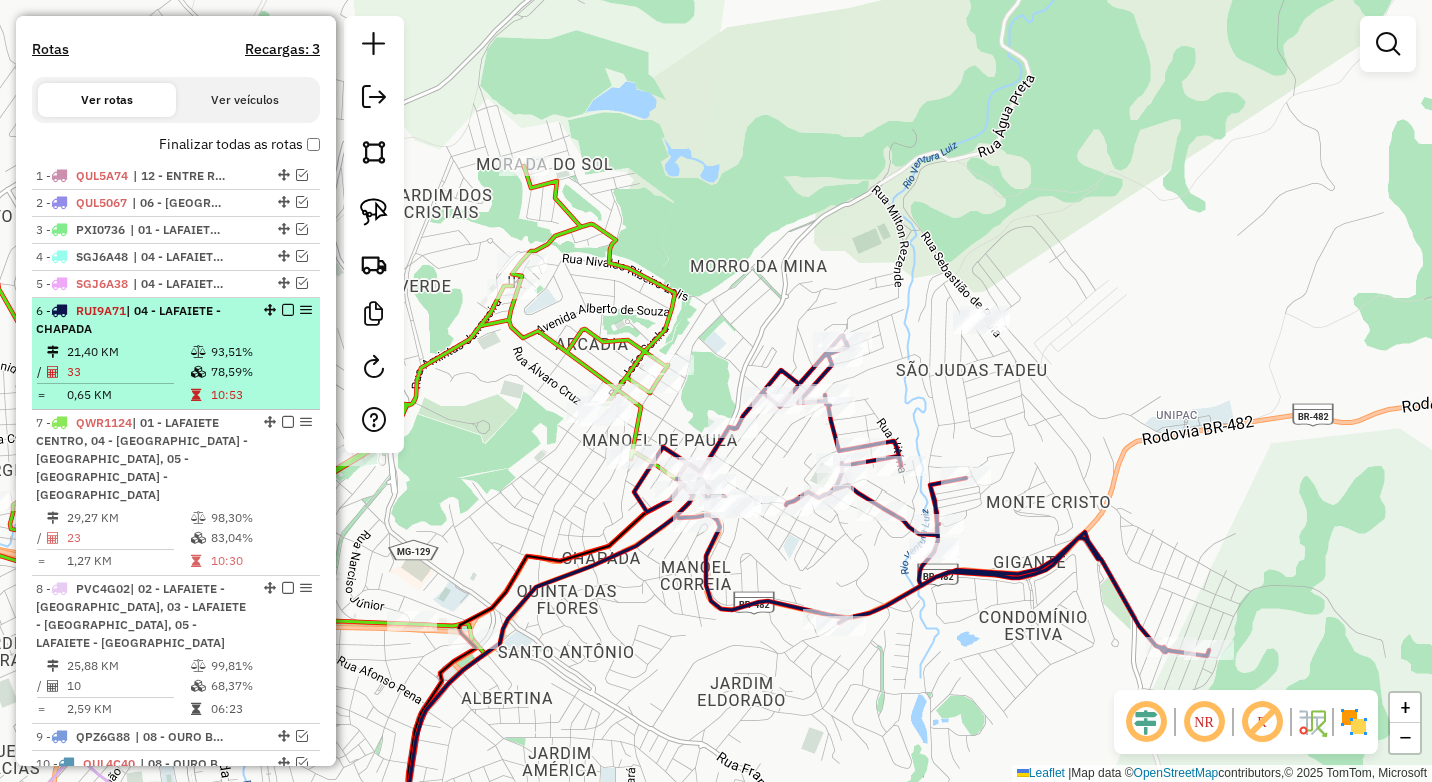 click on "78,59%" at bounding box center (260, 372) 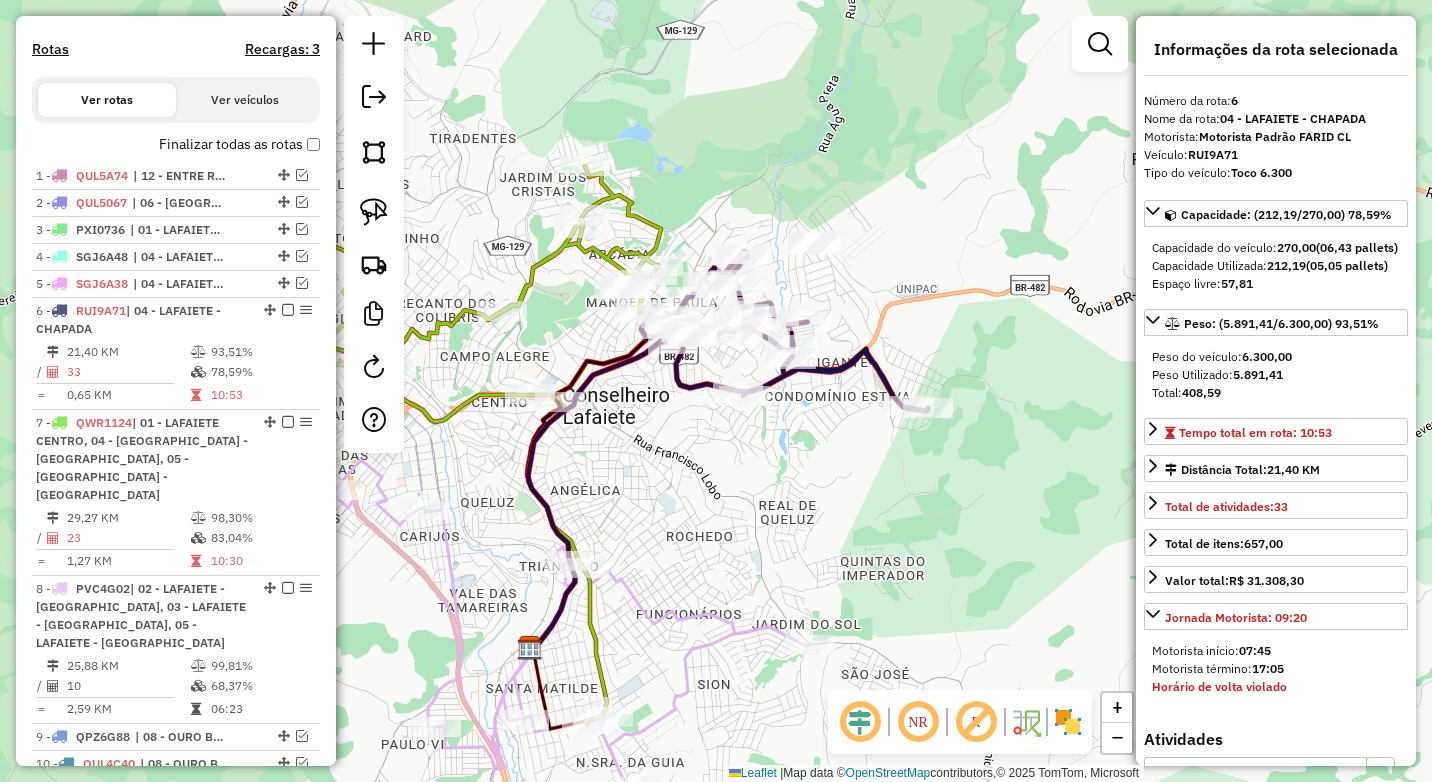 drag, startPoint x: 723, startPoint y: 406, endPoint x: 733, endPoint y: 463, distance: 57.870544 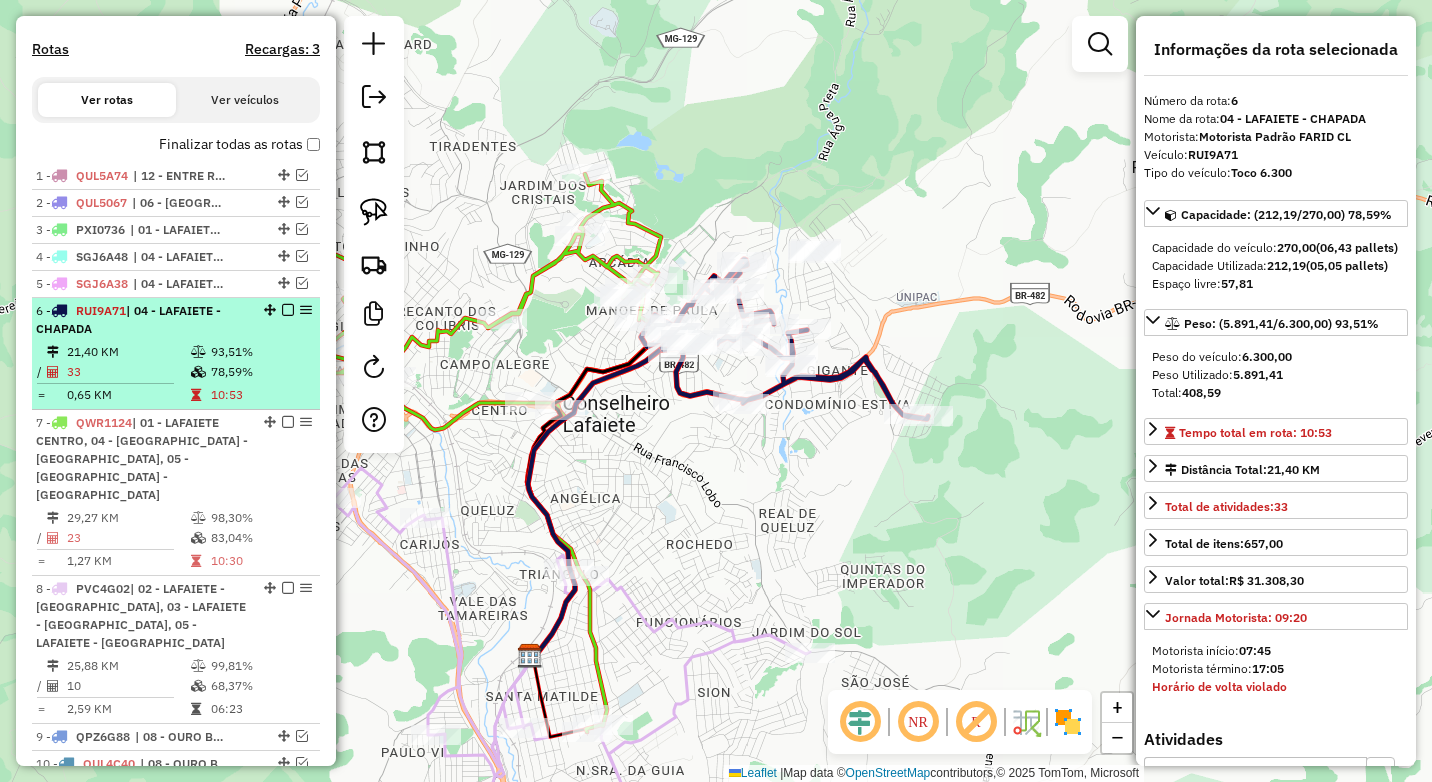 click at bounding box center (288, 310) 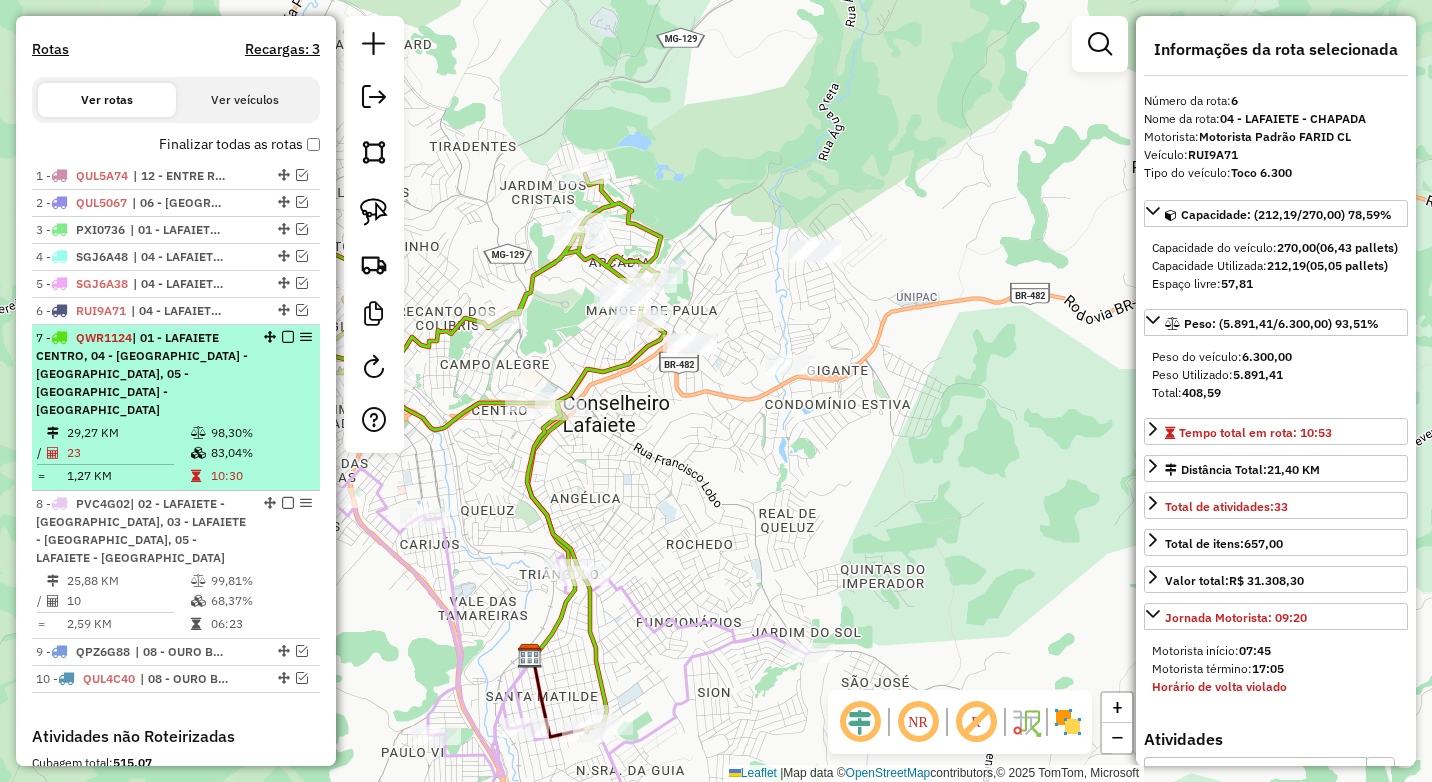 click on "7 -       QWR1124   | 01 - LAFAIETE CENTRO, 04 - [GEOGRAPHIC_DATA] - CHAPADA, 05 - [GEOGRAPHIC_DATA] - MARECHAL  29,27 KM   98,30%  /  23   83,04%     =  1,27 KM   10:30" at bounding box center (176, 408) 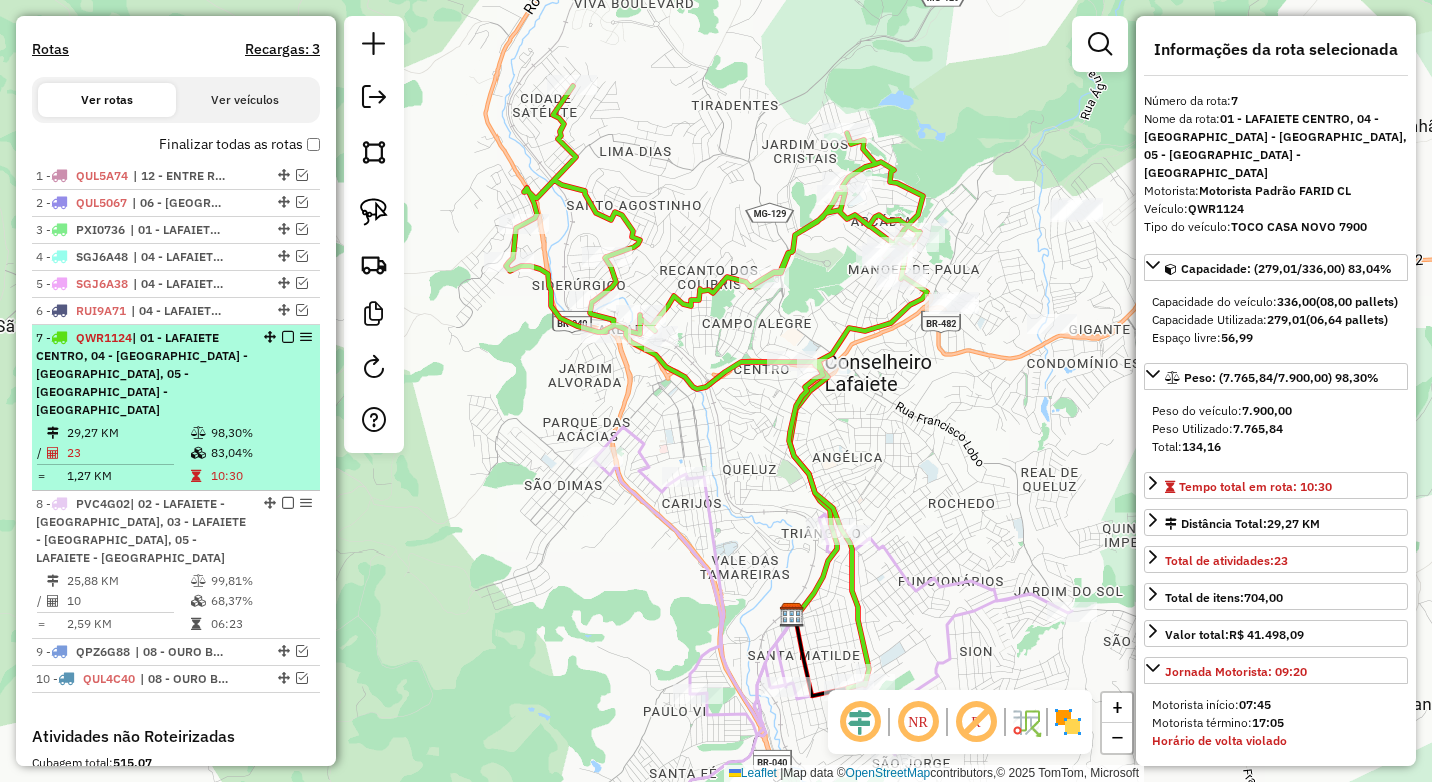 click at bounding box center (288, 337) 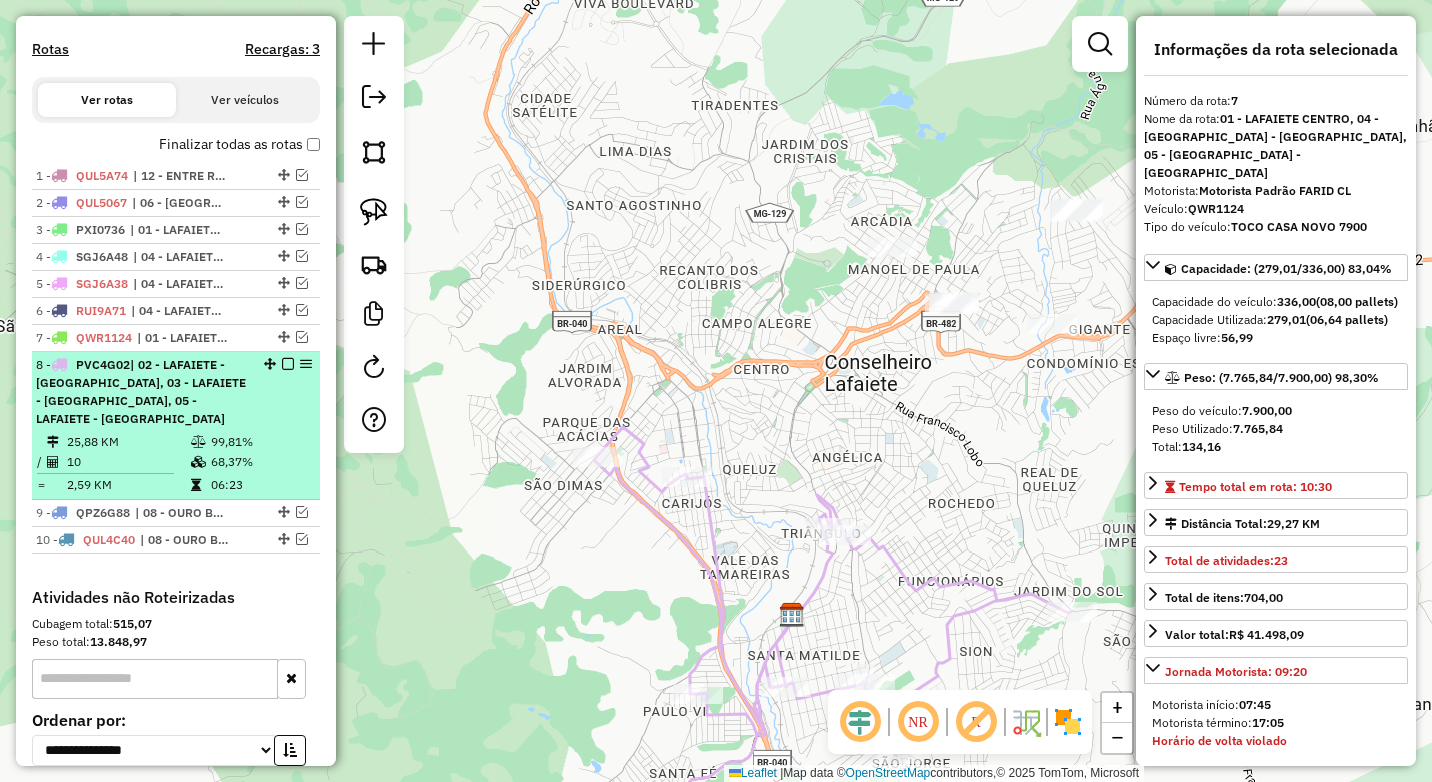 click on "8 -       PVC4G02   | 02 - LAFAIETE - [GEOGRAPHIC_DATA], 03 - [GEOGRAPHIC_DATA] - [GEOGRAPHIC_DATA], 05 - [GEOGRAPHIC_DATA] - [GEOGRAPHIC_DATA]" at bounding box center [142, 392] 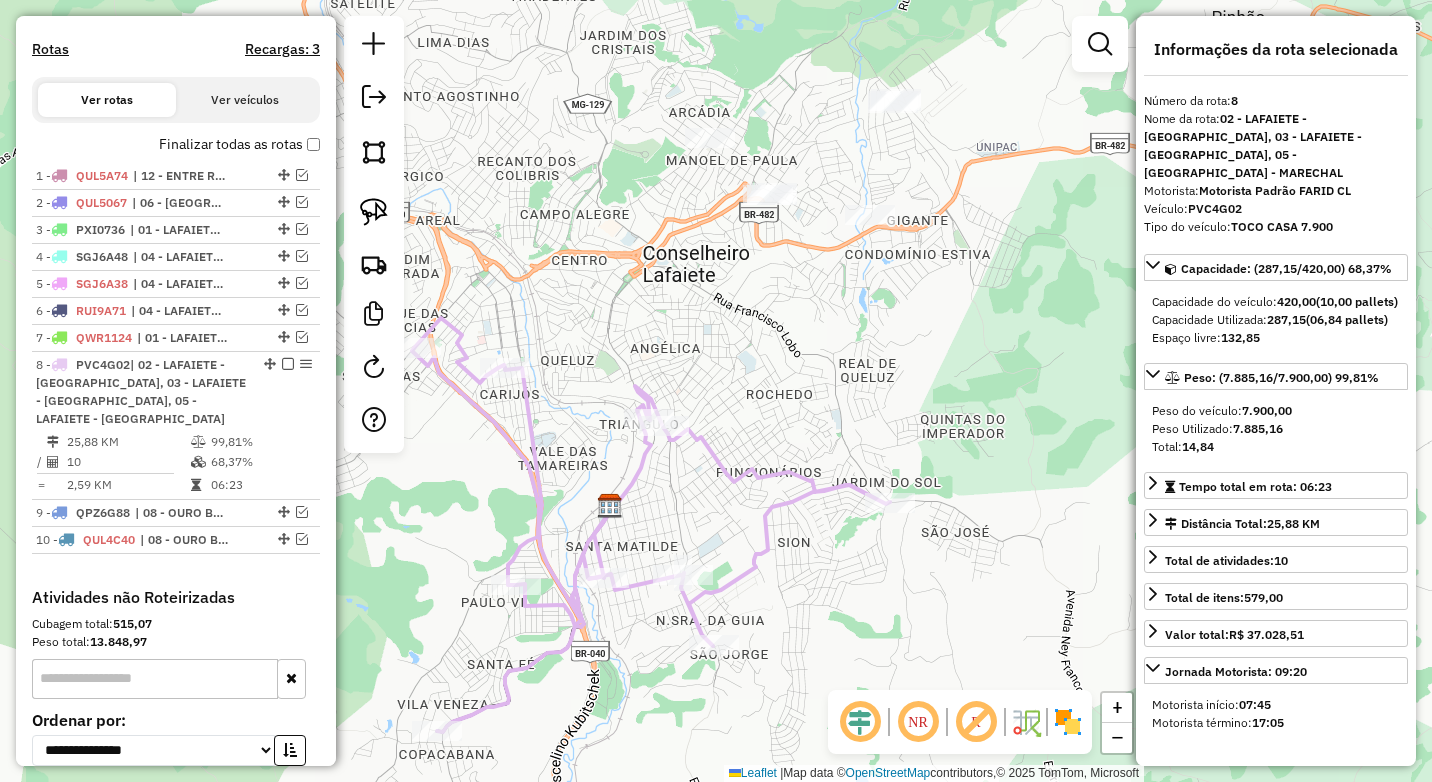 drag, startPoint x: 871, startPoint y: 280, endPoint x: 785, endPoint y: 392, distance: 141.20906 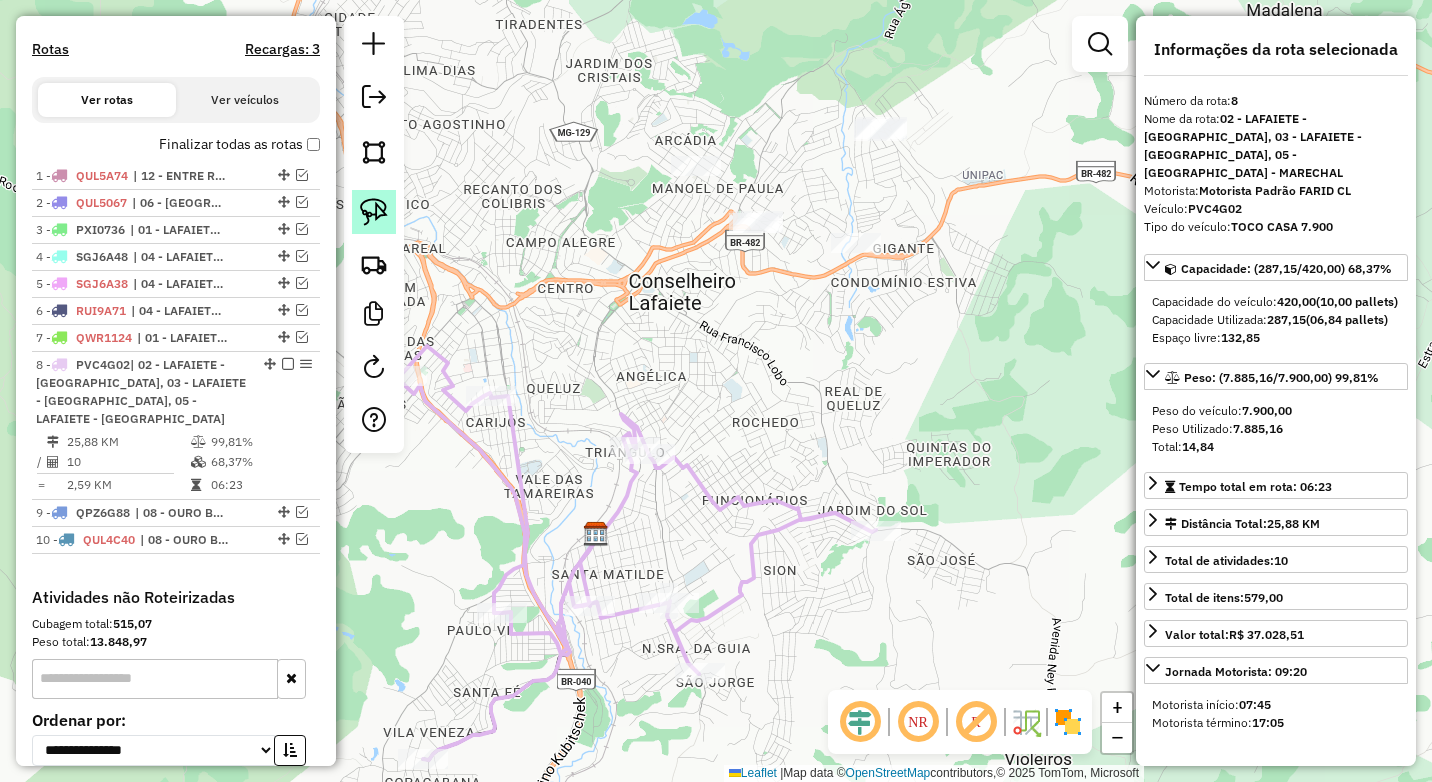 click 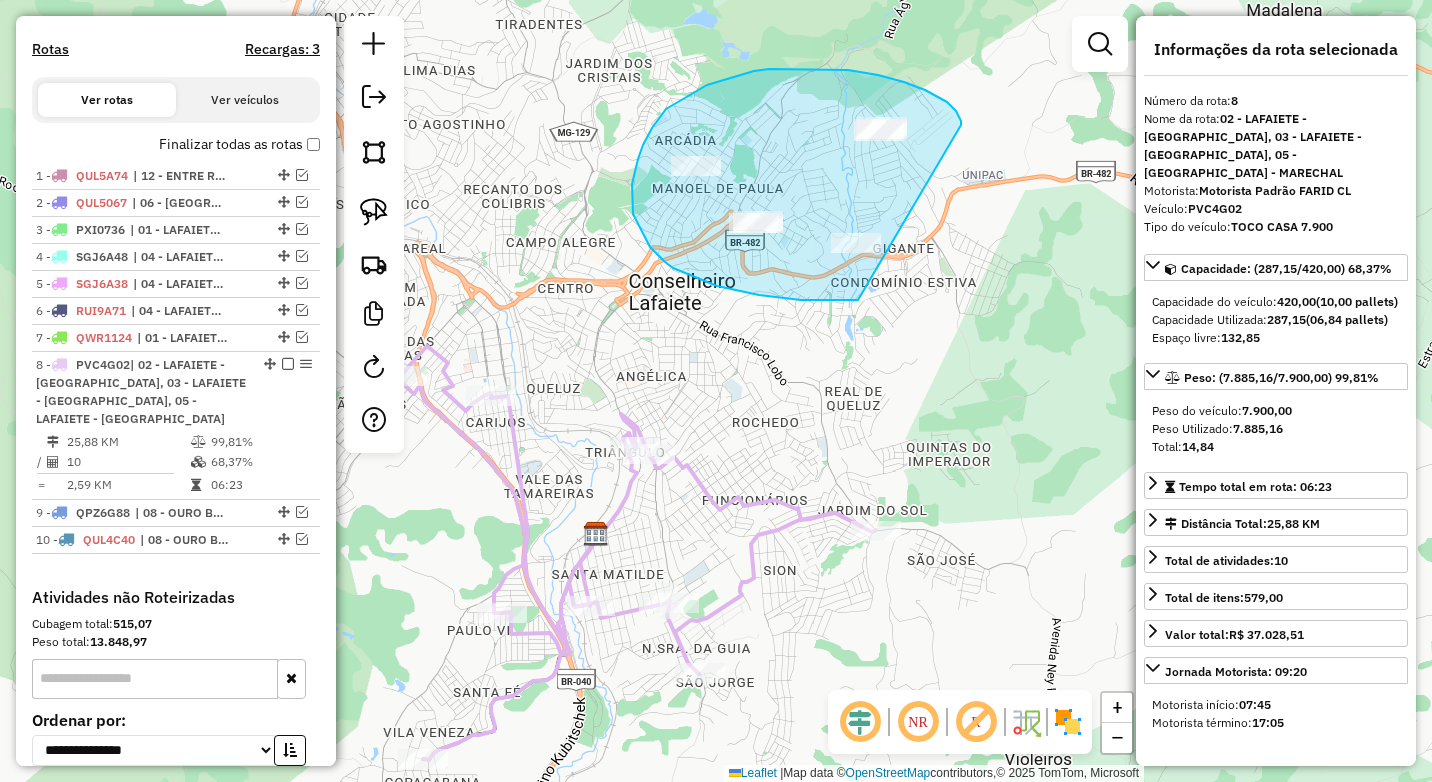 drag, startPoint x: 961, startPoint y: 125, endPoint x: 955, endPoint y: 281, distance: 156.11534 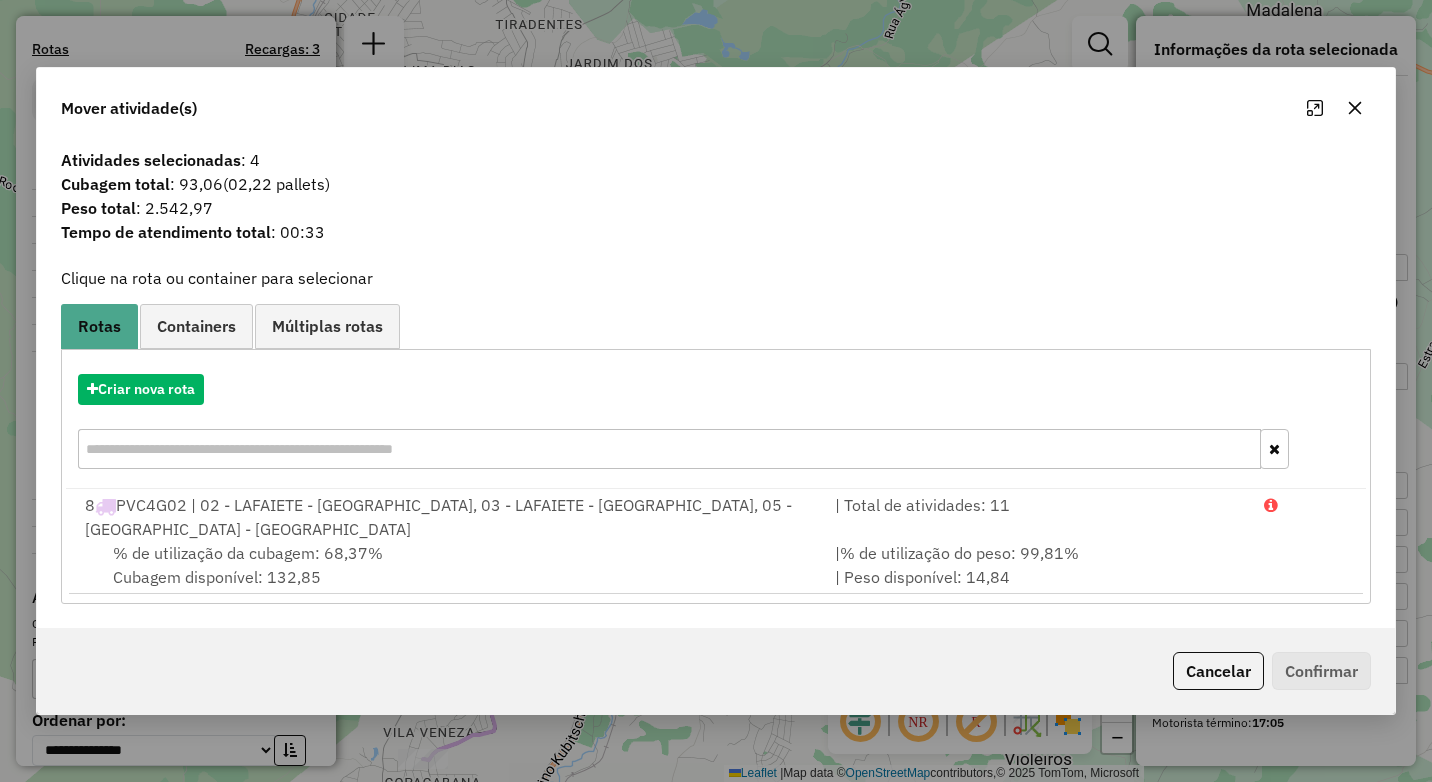 click 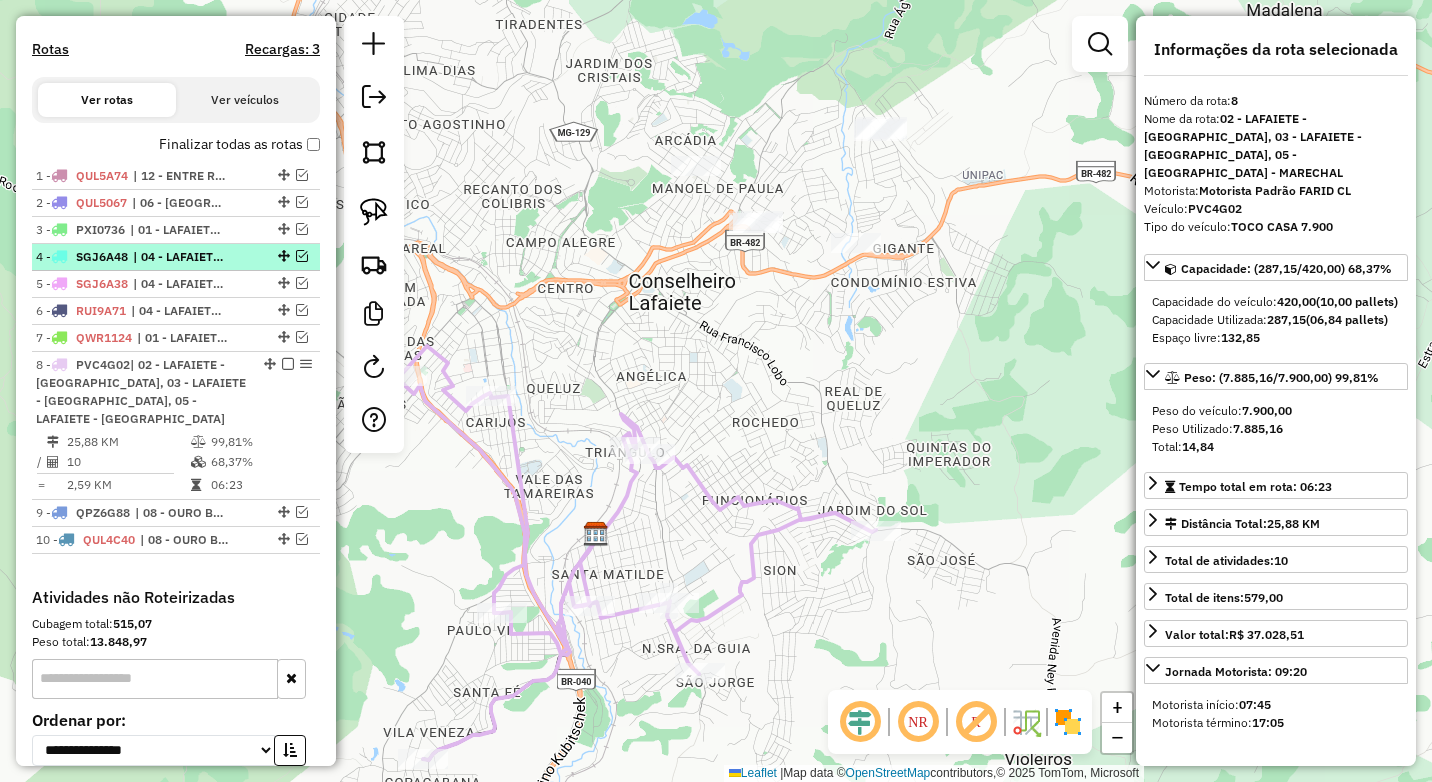 click at bounding box center [302, 256] 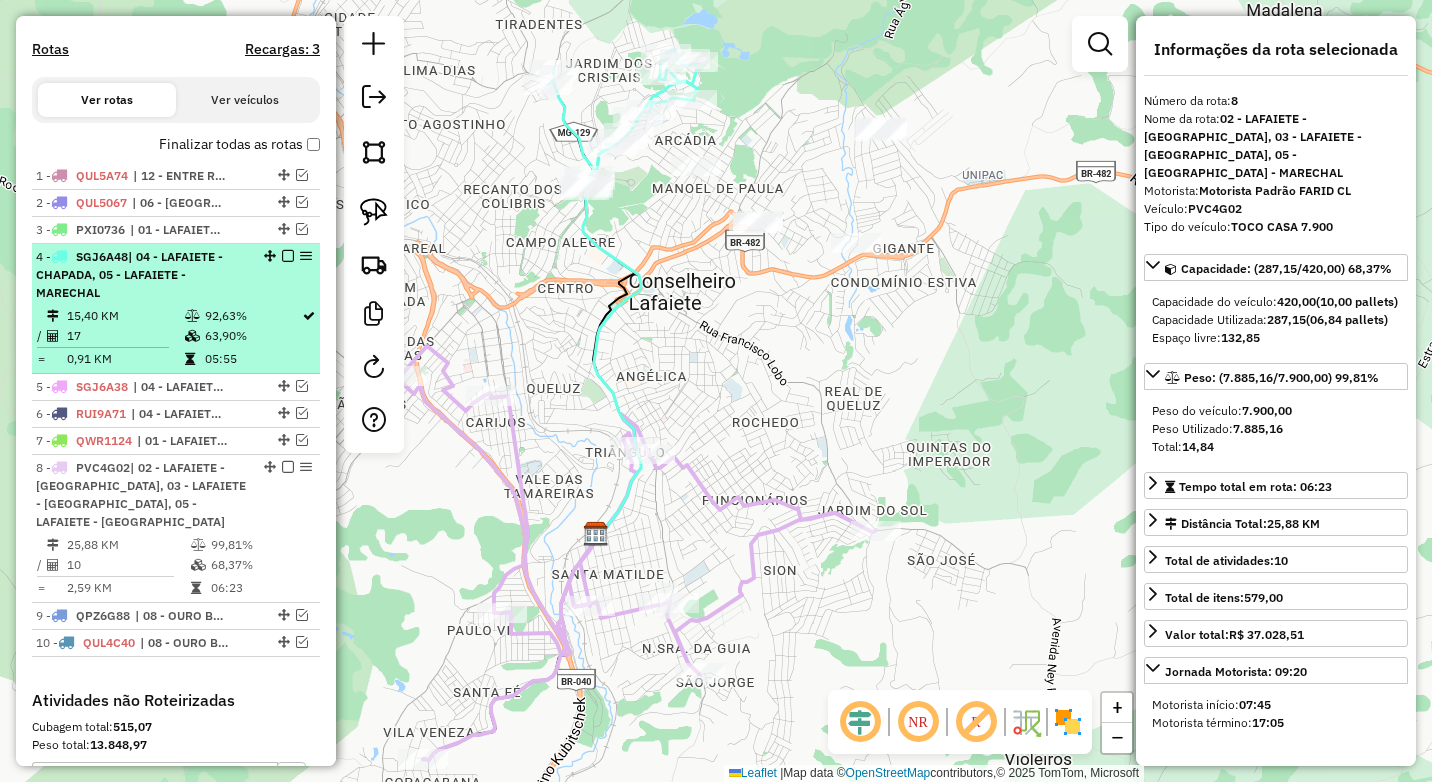 click at bounding box center (288, 256) 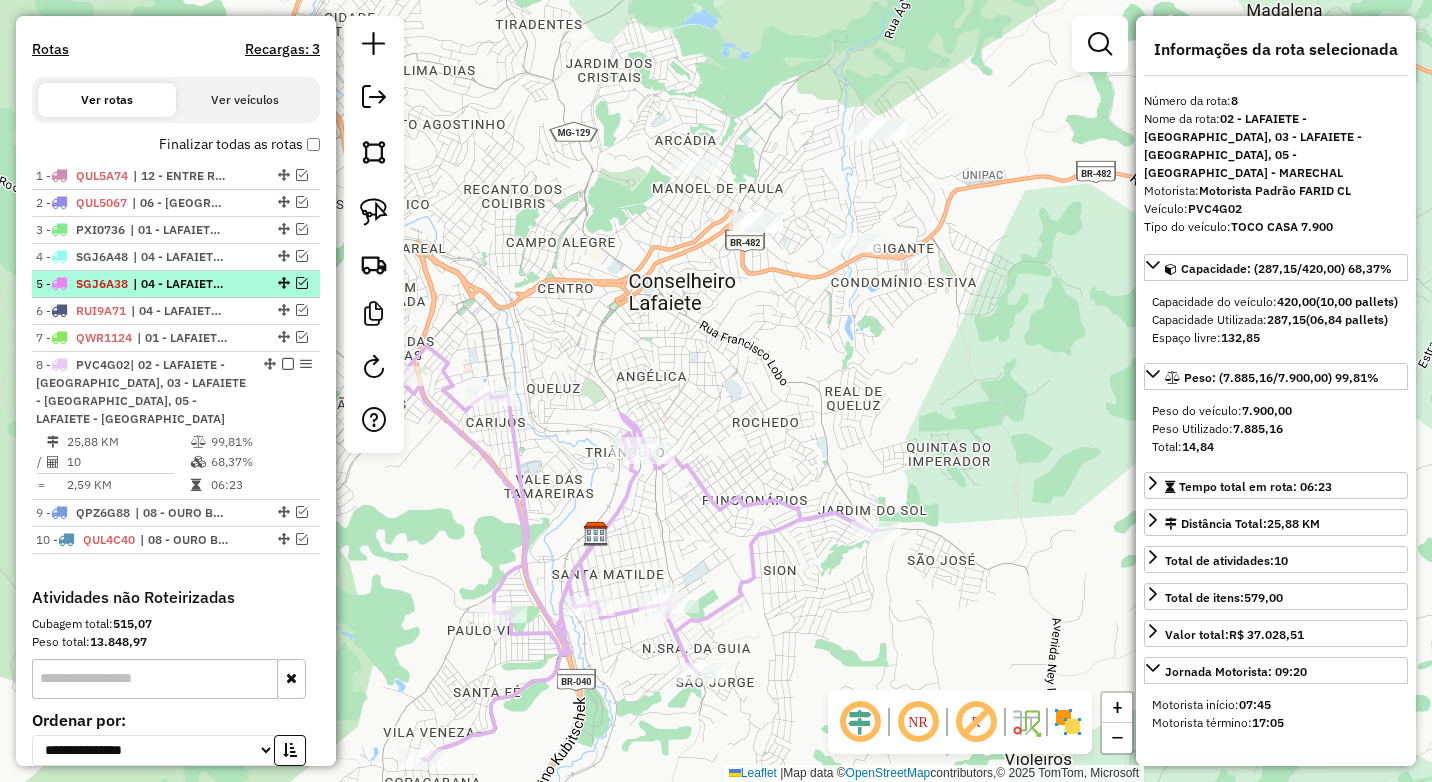 click at bounding box center (302, 283) 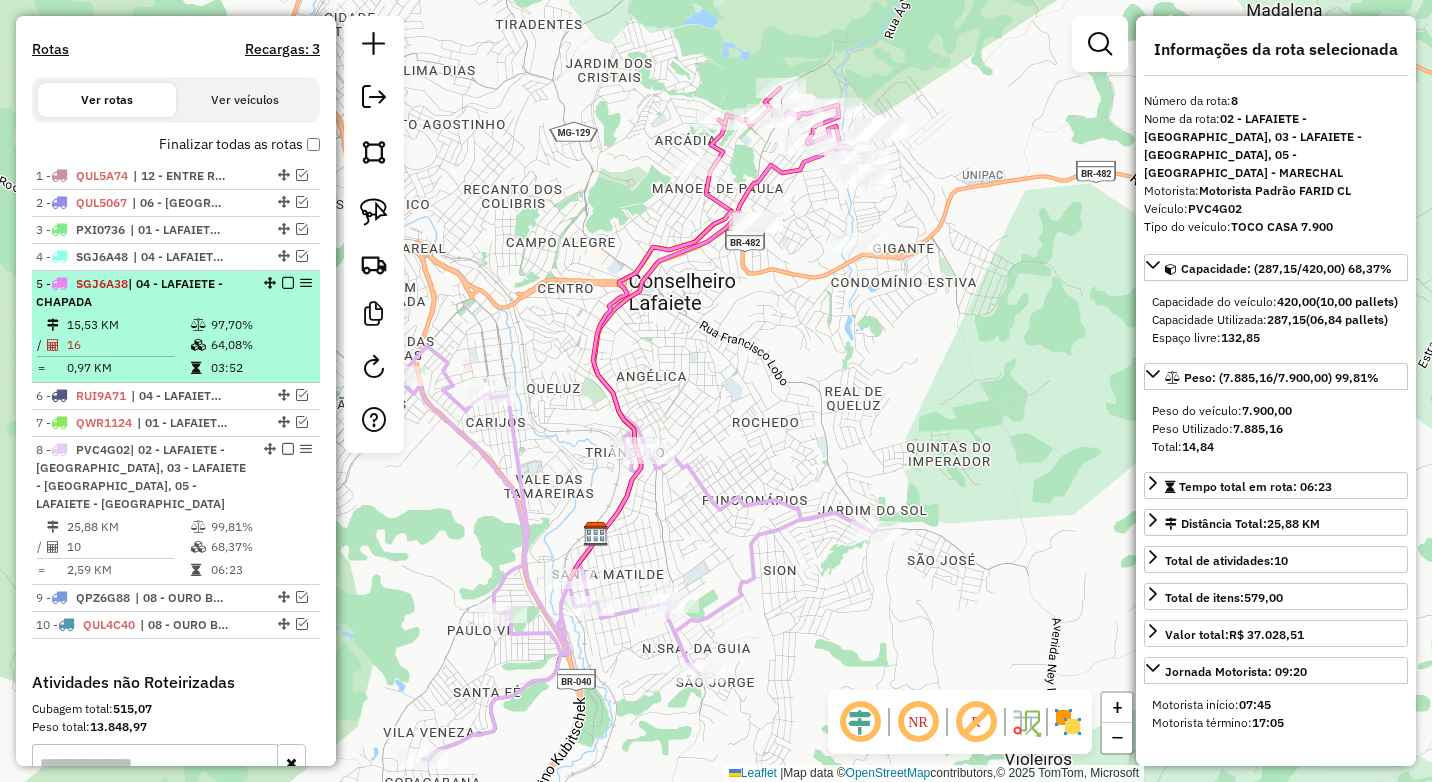 click on "5 -       SGJ6A38   | 04 - LAFAIETE - CHAPADA" at bounding box center [142, 293] 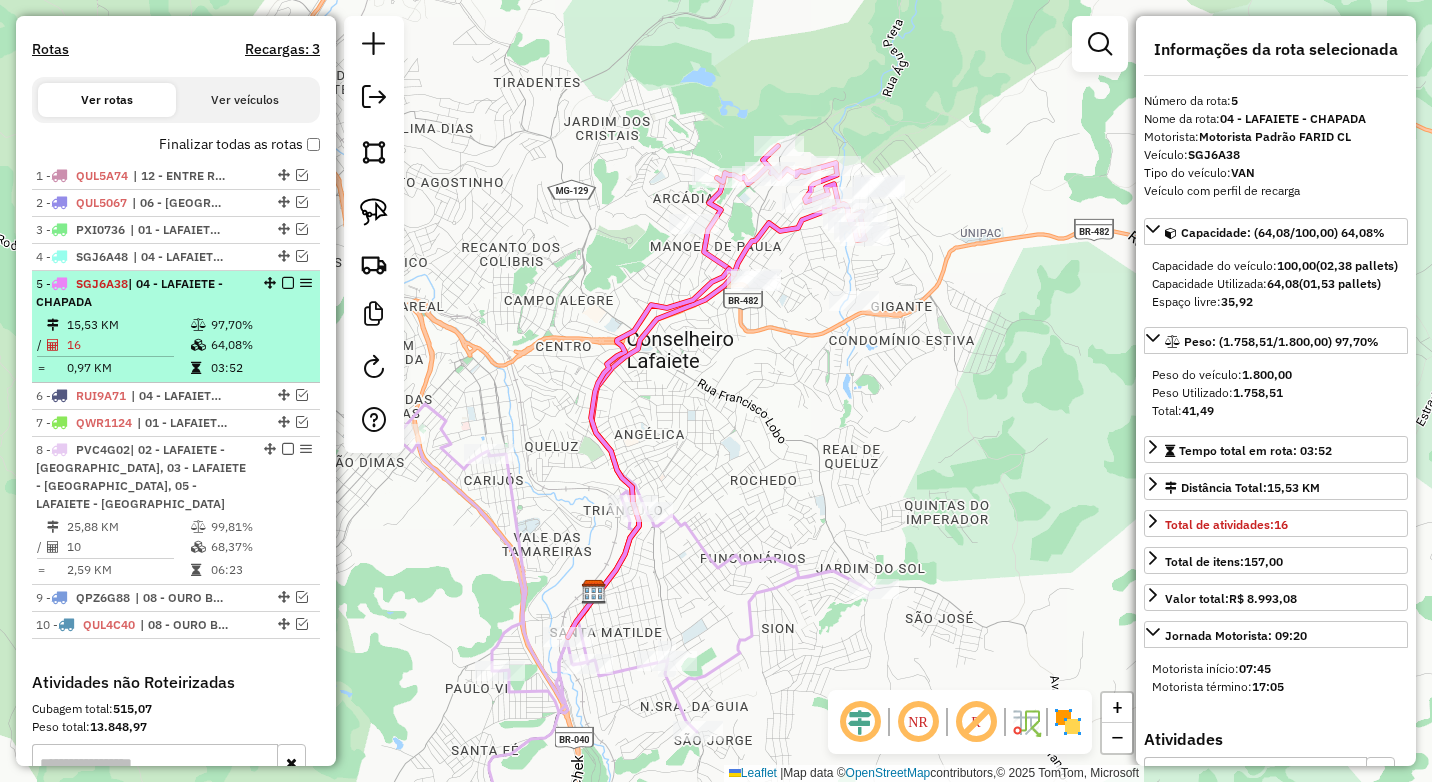 click at bounding box center [288, 283] 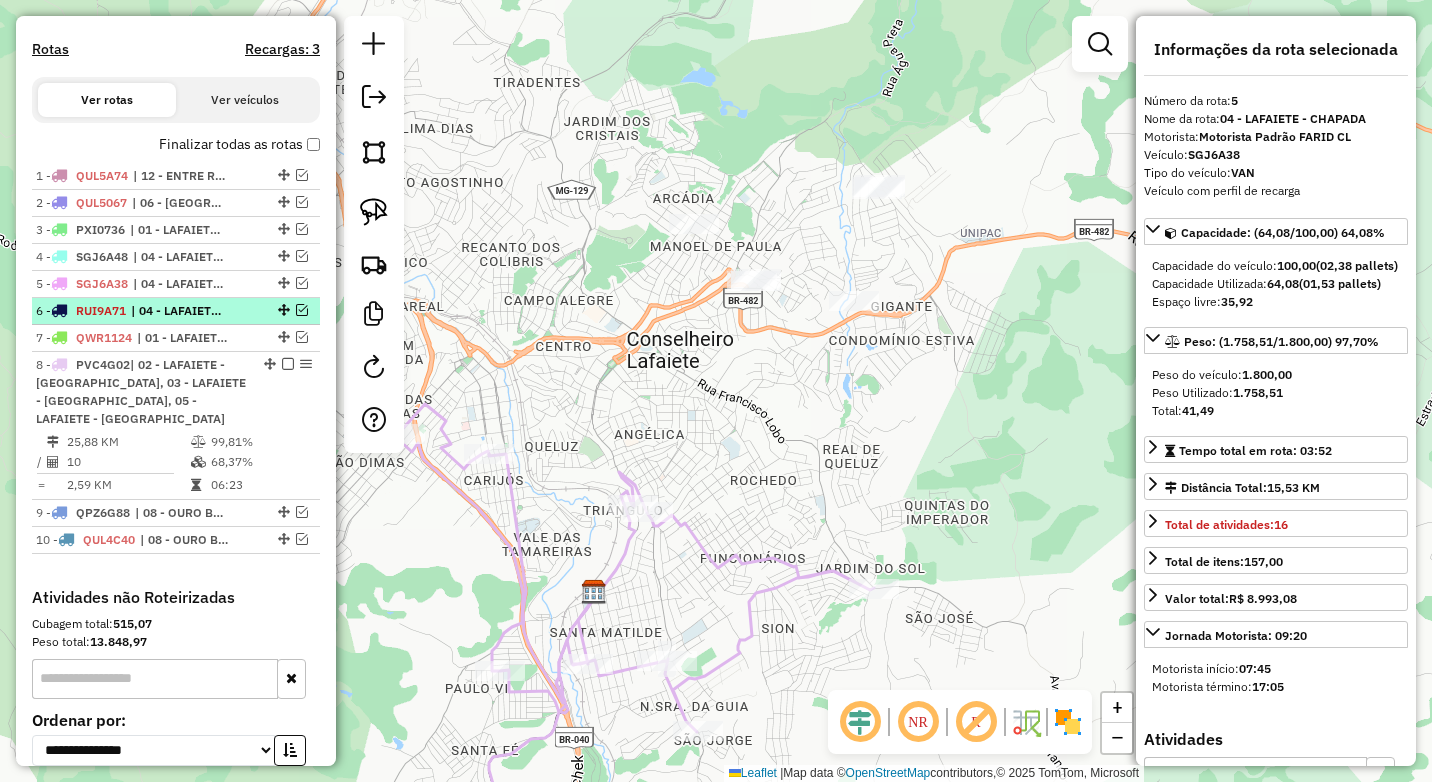 click at bounding box center (302, 310) 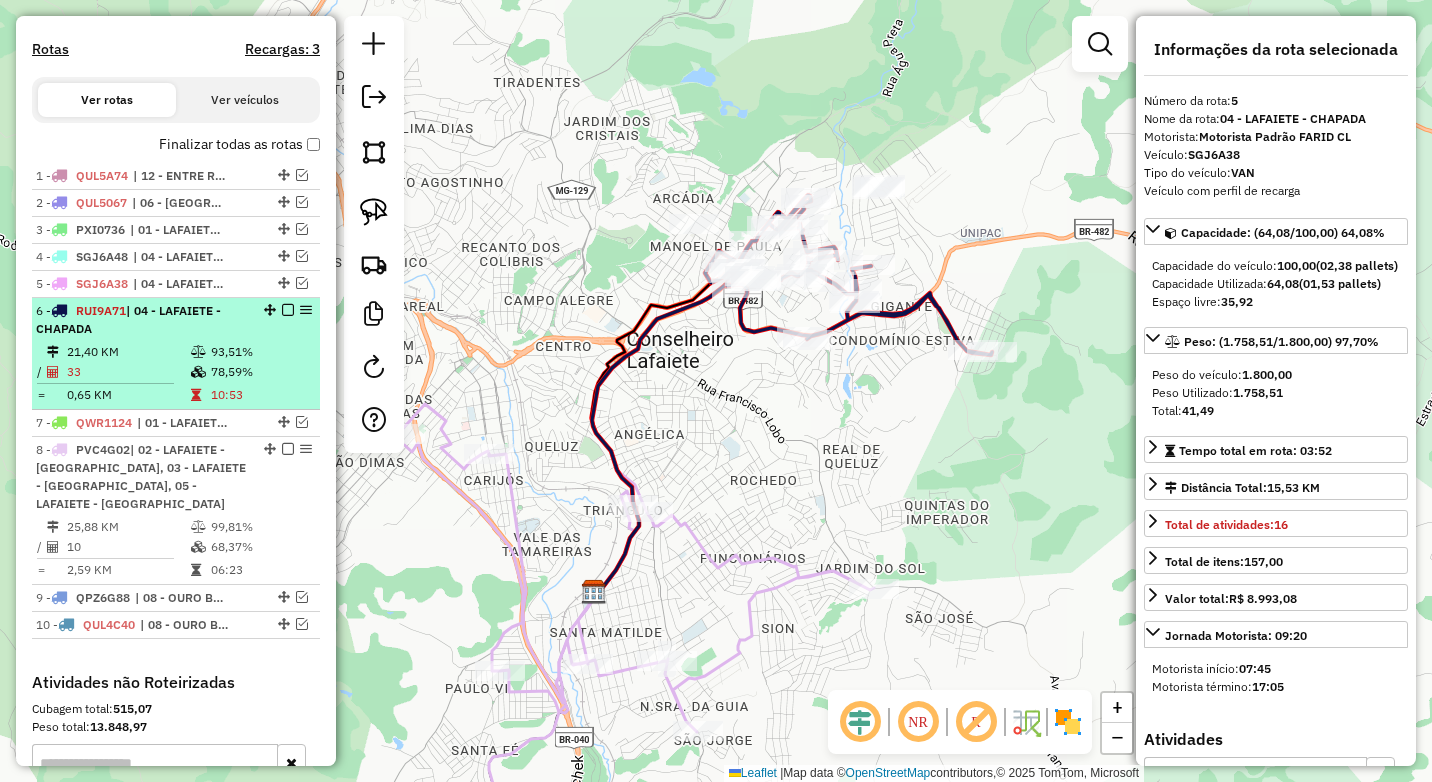 click on "6 -       RUI9A71   | 04 - LAFAIETE - CHAPADA" at bounding box center [142, 320] 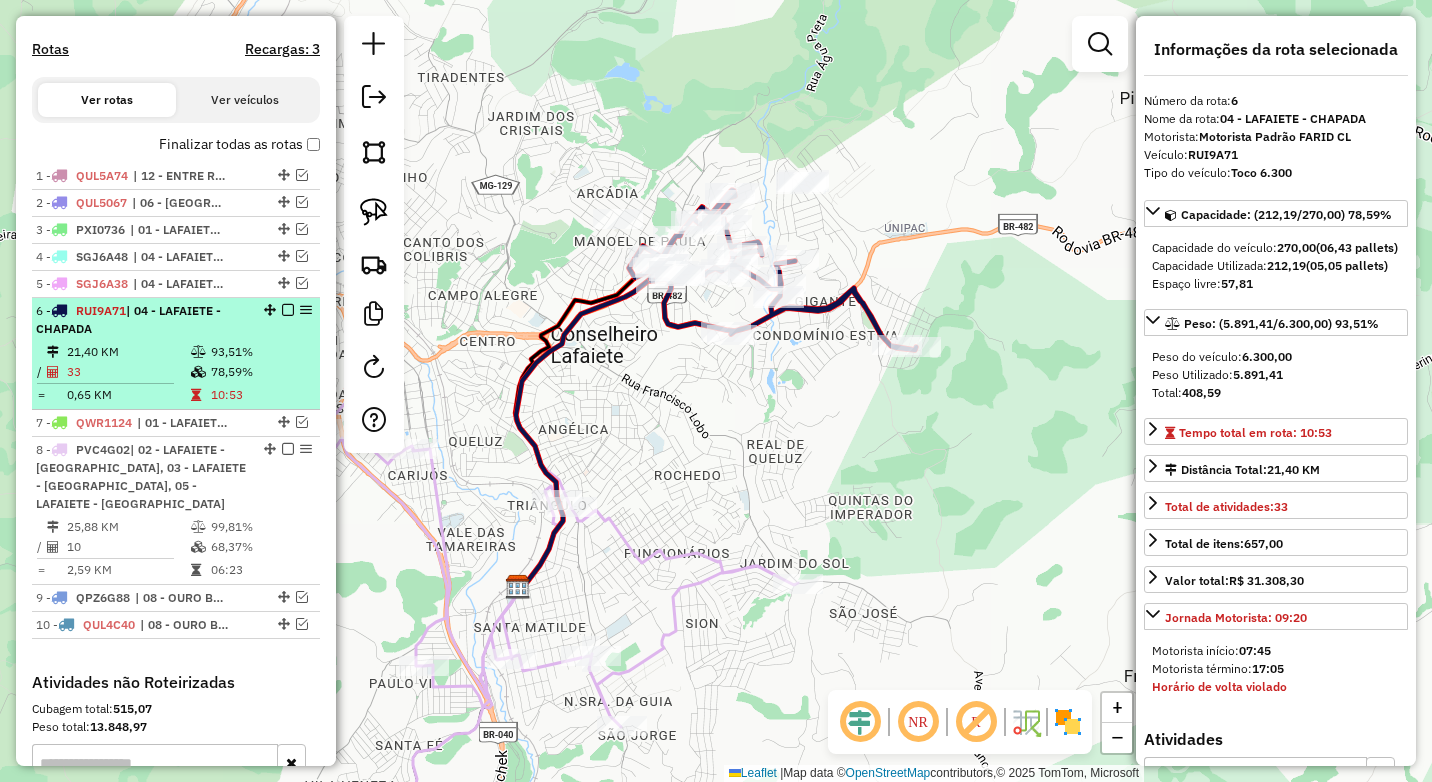 click at bounding box center [288, 310] 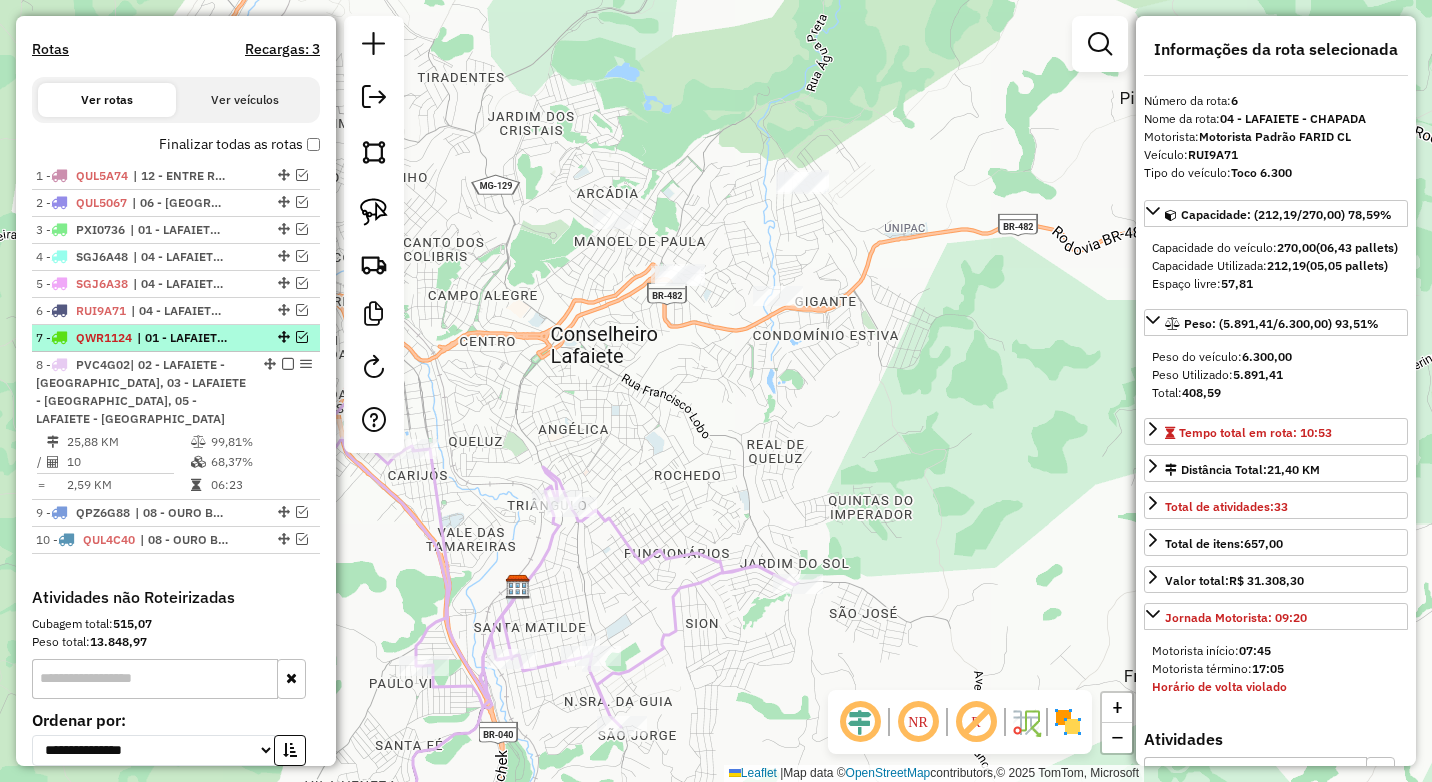 click at bounding box center (302, 337) 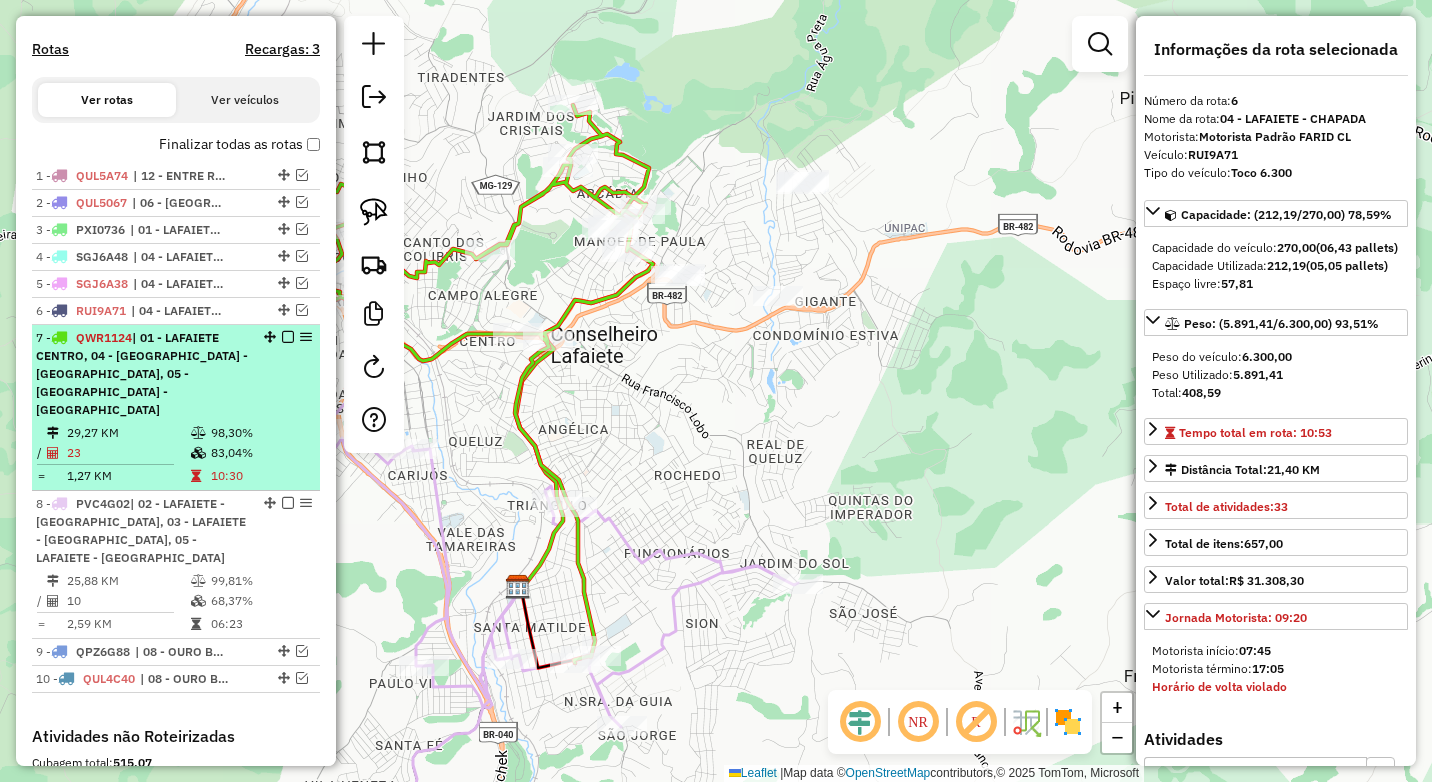 click on "| 01 - LAFAIETE CENTRO, 04 - [GEOGRAPHIC_DATA] - [GEOGRAPHIC_DATA], 05 - [GEOGRAPHIC_DATA] - [GEOGRAPHIC_DATA]" at bounding box center [142, 373] 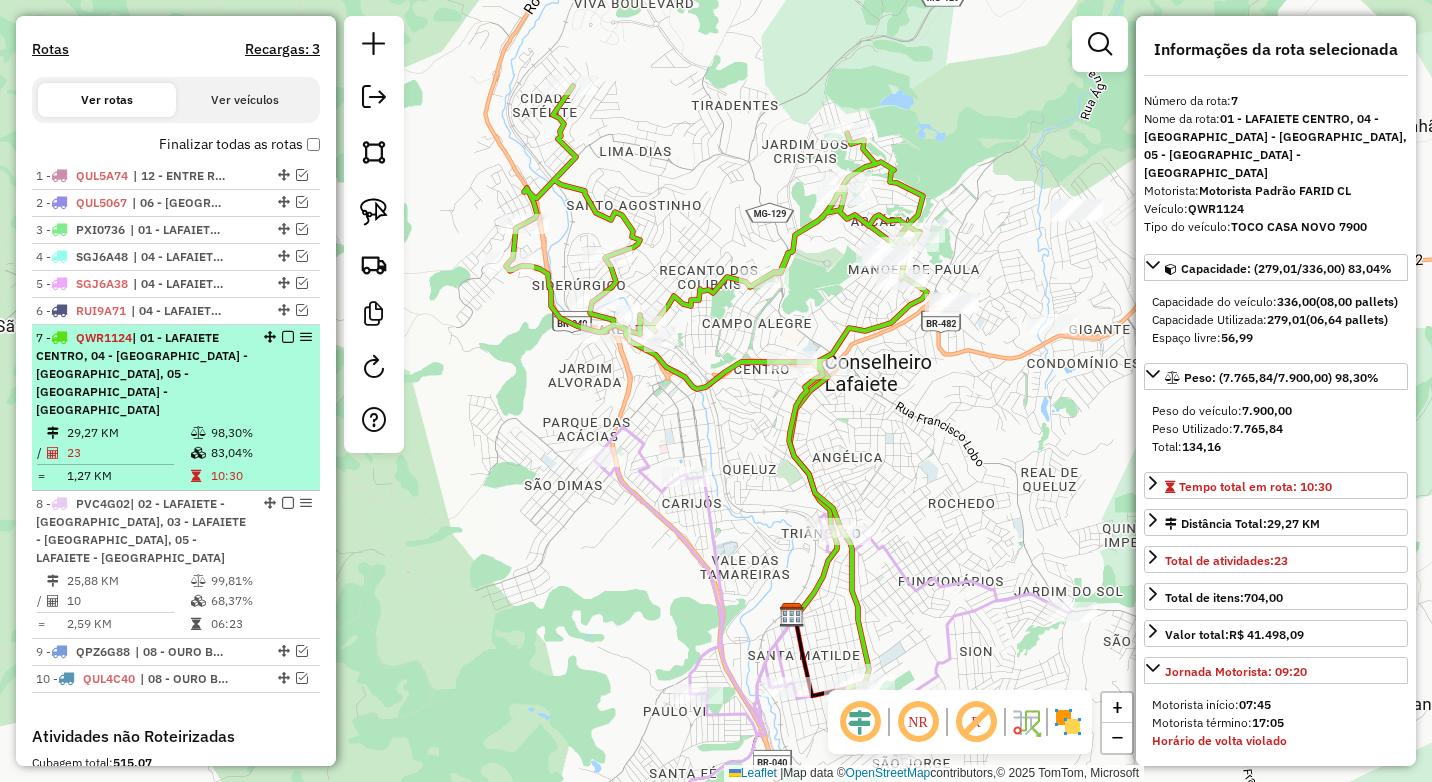 drag, startPoint x: 281, startPoint y: 354, endPoint x: 270, endPoint y: 368, distance: 17.804493 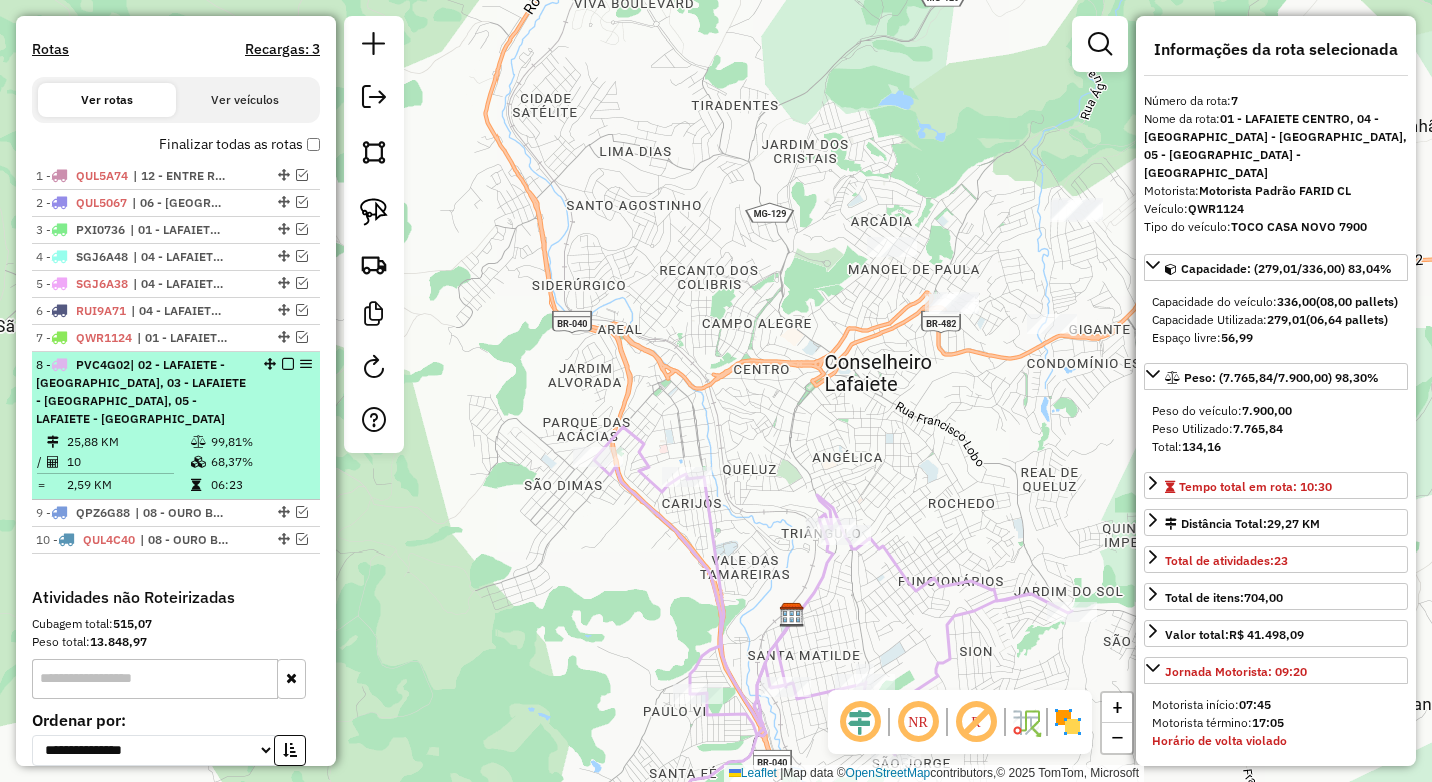 click on "8 -       PVC4G02   | 02 - LAFAIETE - [GEOGRAPHIC_DATA], 03 - [GEOGRAPHIC_DATA] - [GEOGRAPHIC_DATA], 05 - [GEOGRAPHIC_DATA] - [GEOGRAPHIC_DATA]" at bounding box center (176, 392) 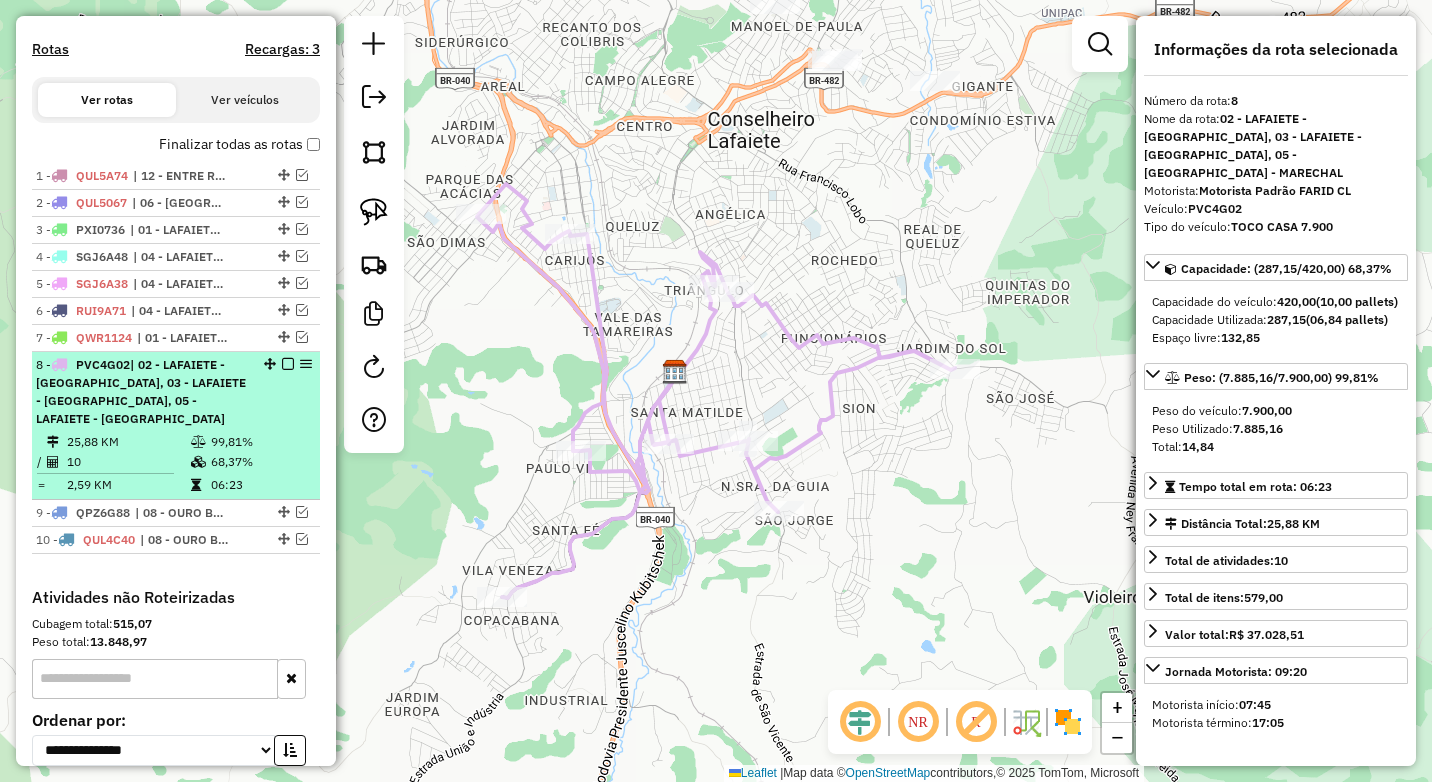 click at bounding box center (288, 364) 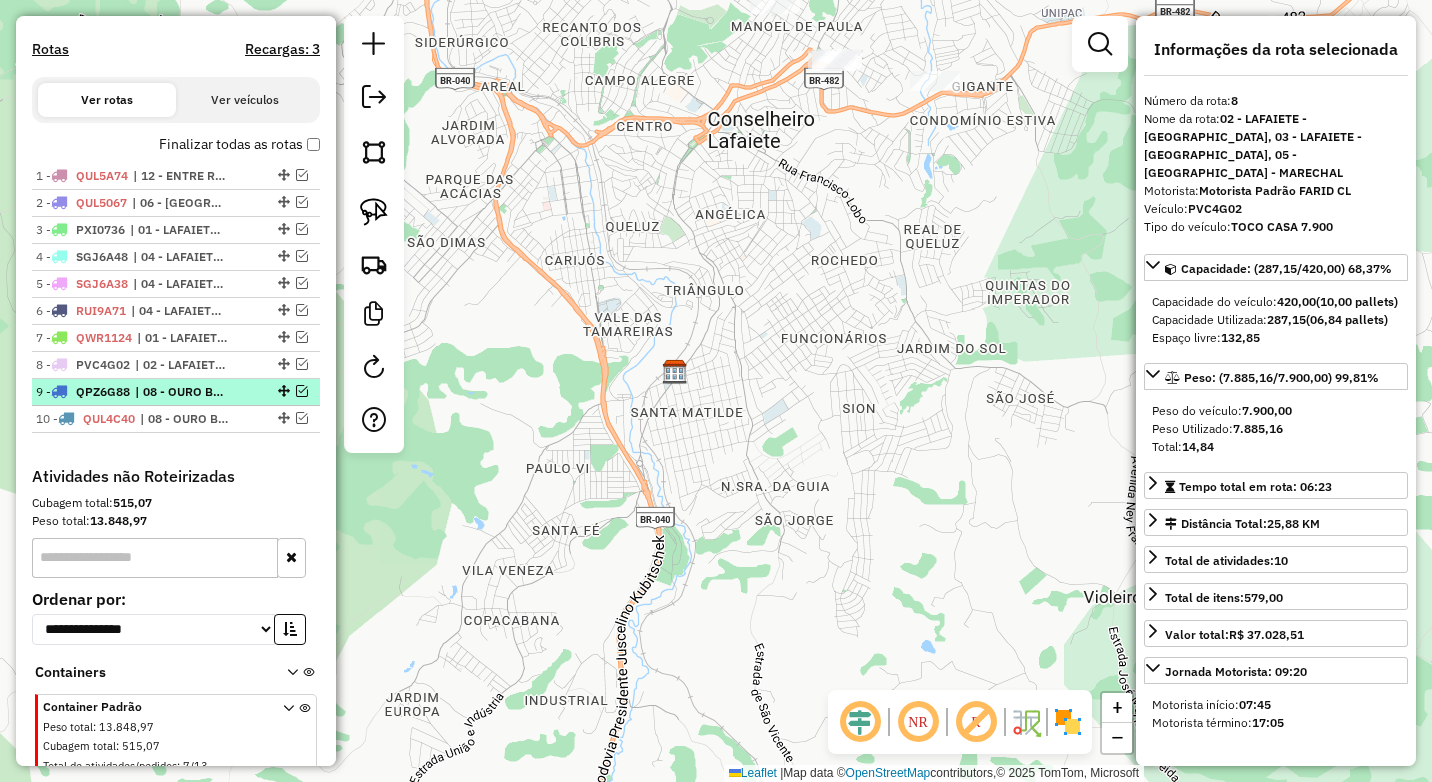 click at bounding box center (302, 391) 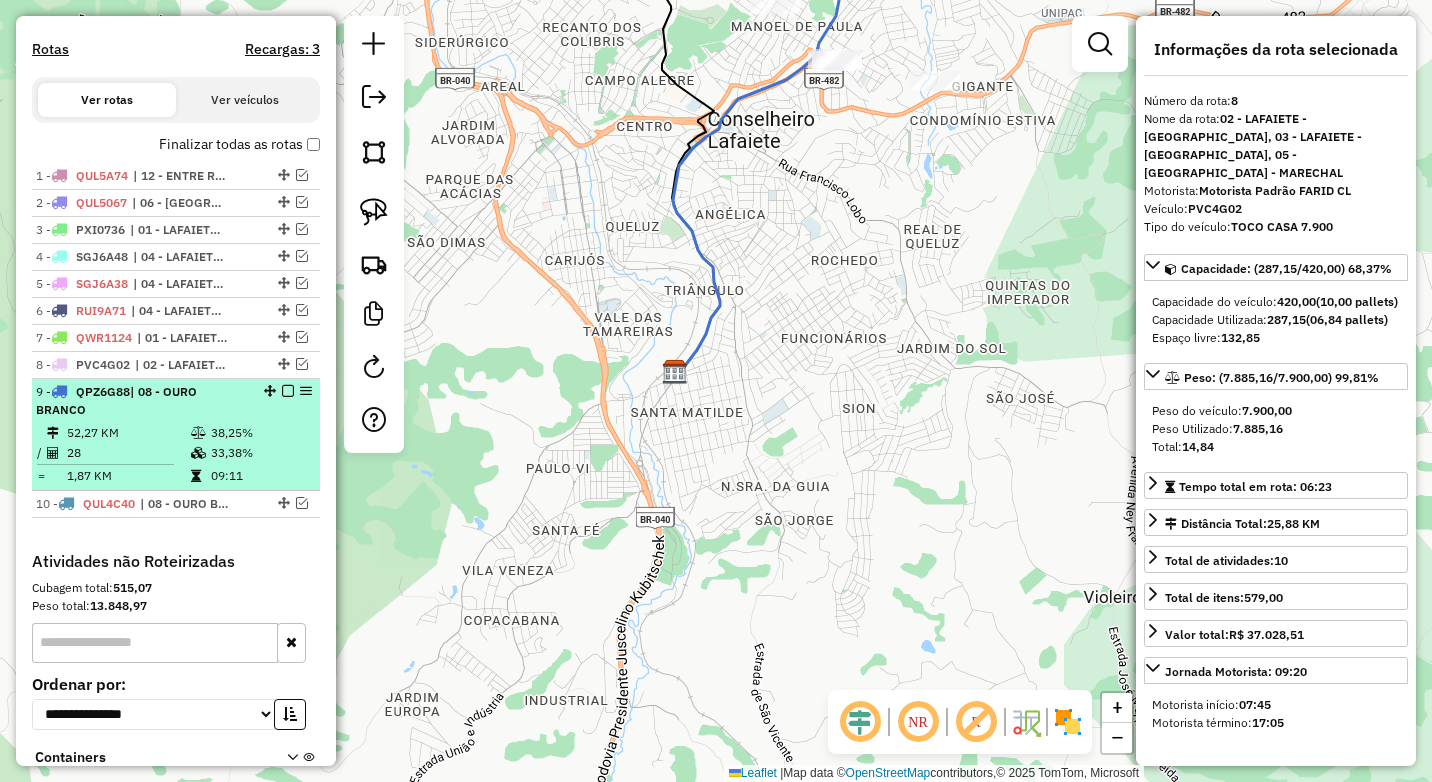 click on "38,25%" at bounding box center (260, 433) 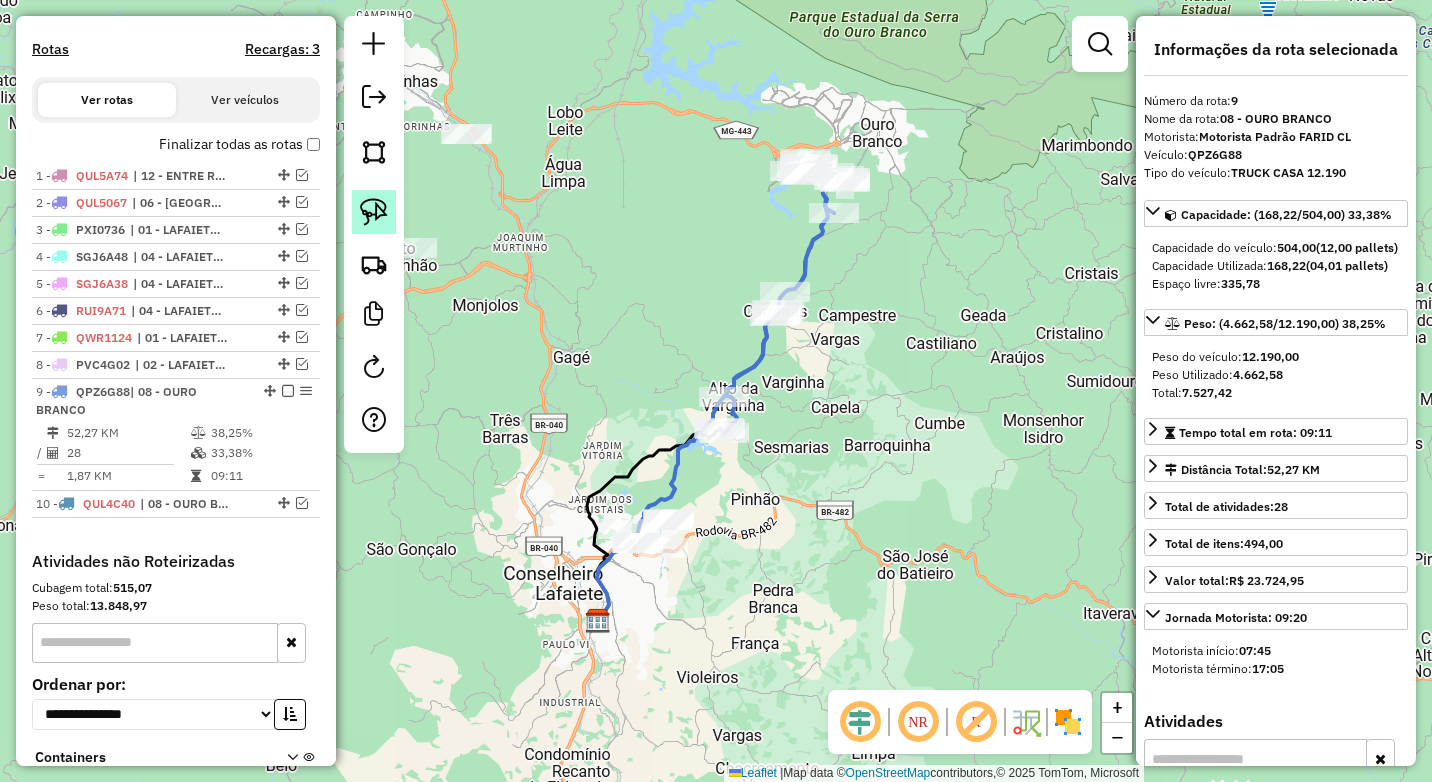 click 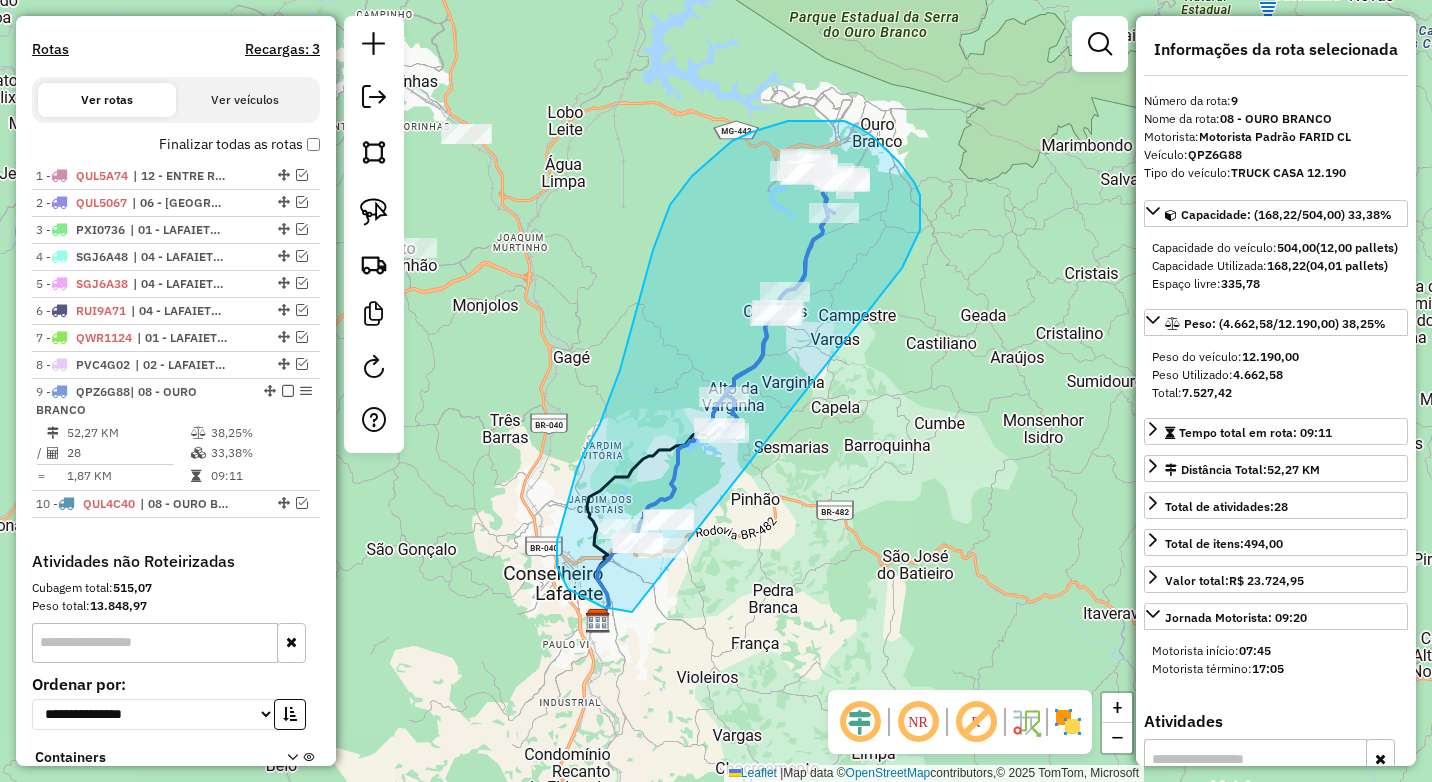 drag, startPoint x: 920, startPoint y: 230, endPoint x: 776, endPoint y: 596, distance: 393.30905 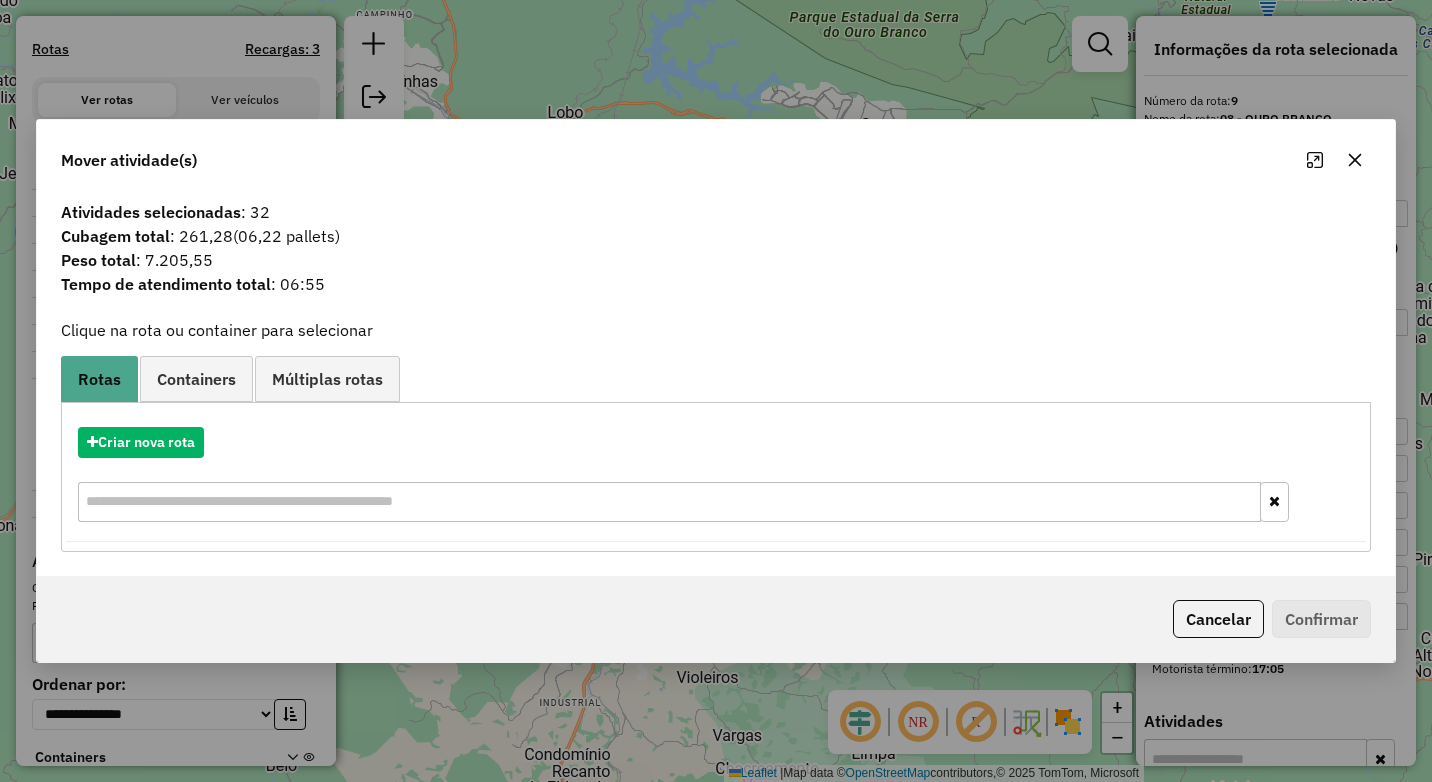 click 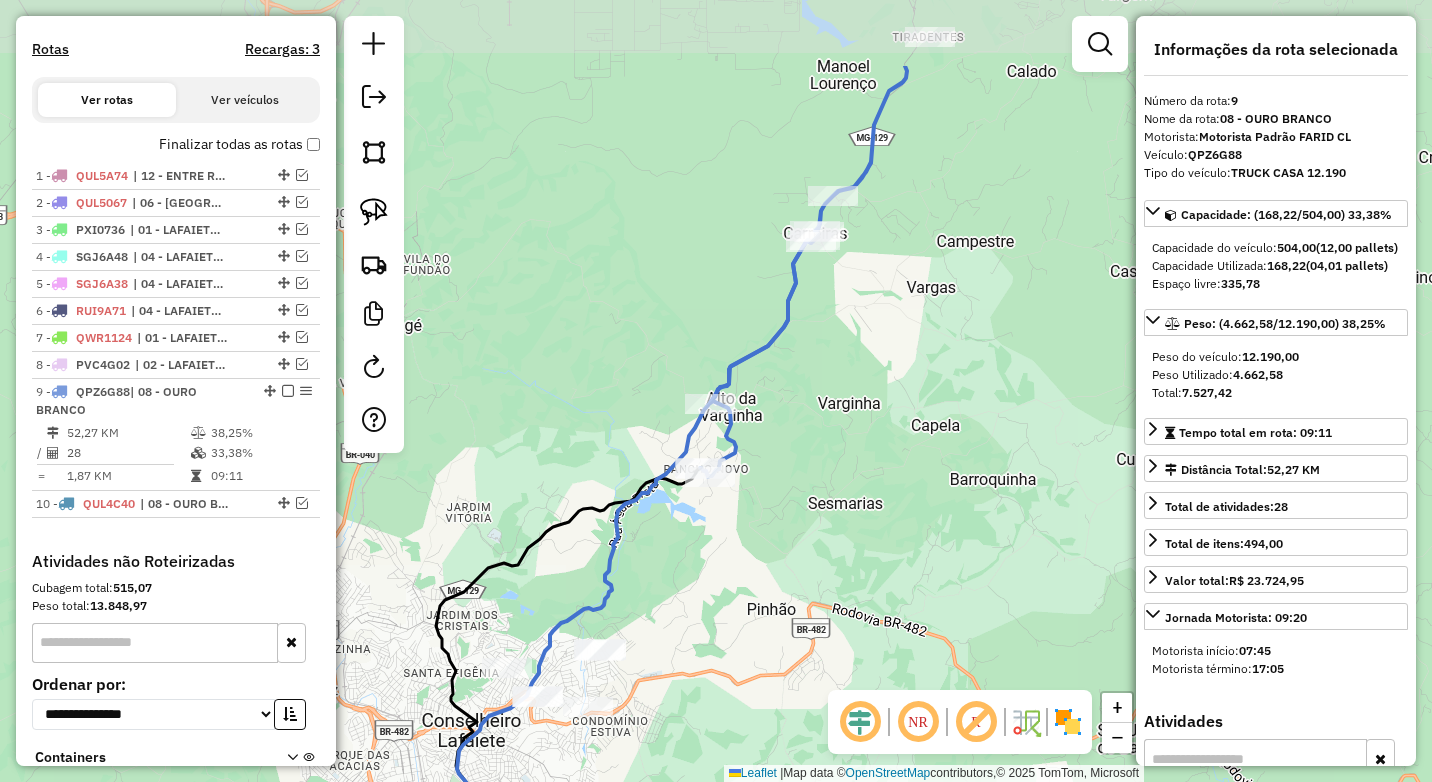 drag, startPoint x: 826, startPoint y: 459, endPoint x: 792, endPoint y: 536, distance: 84.17244 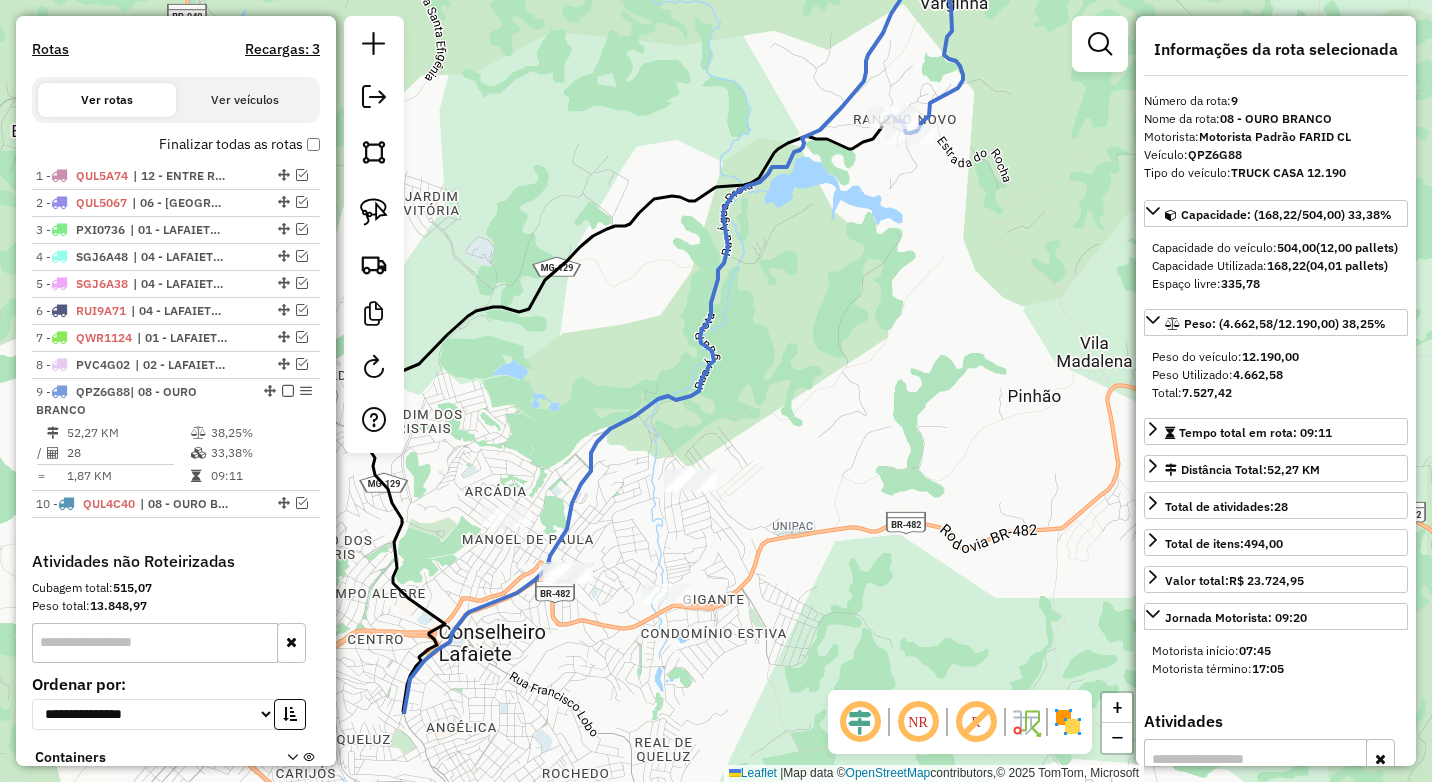 drag, startPoint x: 538, startPoint y: 618, endPoint x: 578, endPoint y: 466, distance: 157.17506 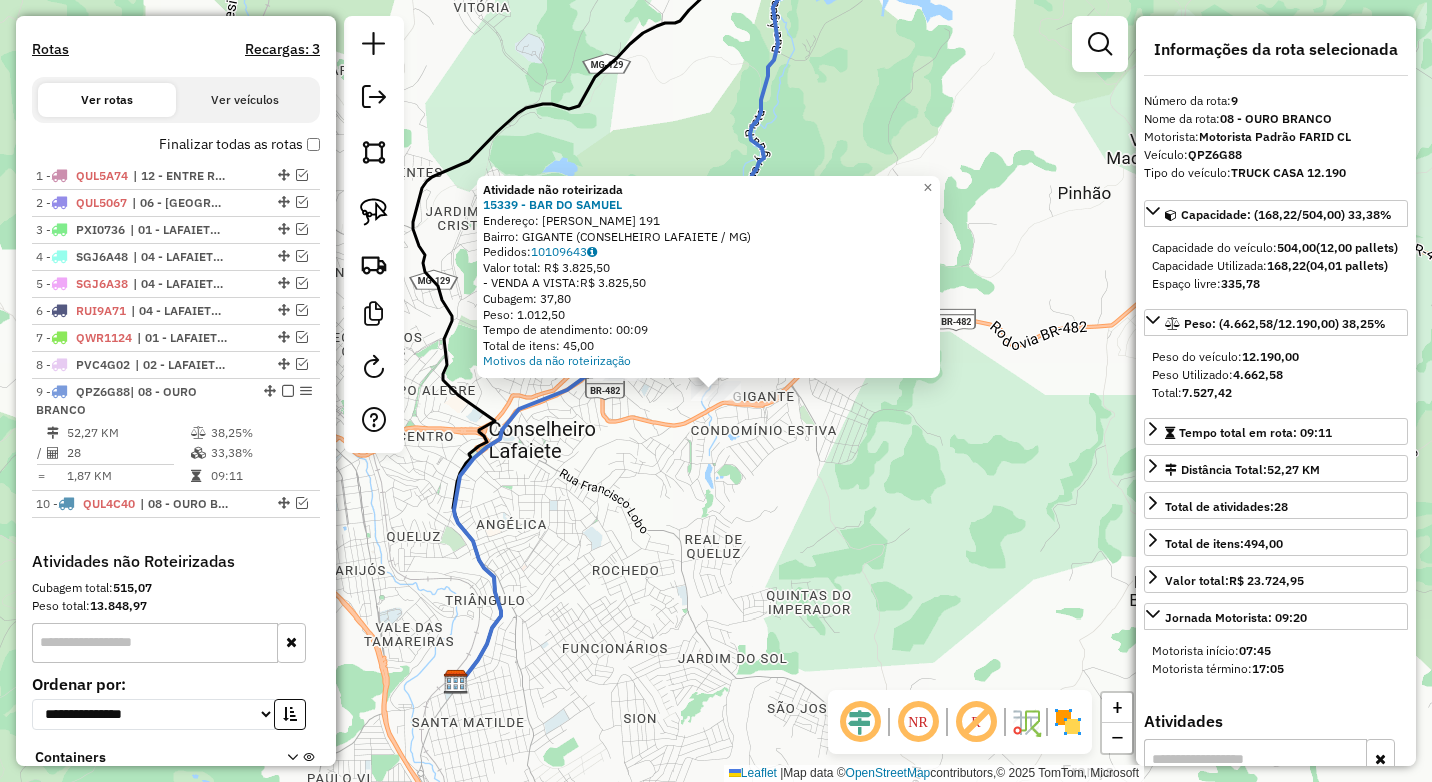 click on "Atividade não roteirizada 15339 - BAR DO [PERSON_NAME]:  JOaO JO[STREET_ADDRESS] Bairro: GIGANTE (CONSELHEIRO LAFAIETE / MG)   Pedidos:  10109643   Valor total: R$ 3.825,50   - VENDA A VISTA:  R$ 3.825,50   Cubagem: 37,80   Peso: 1.012,50   Tempo de atendimento: 00:09   Total de itens: 45,00  Motivos da não roteirização × Janela de atendimento Grade de atendimento Capacidade Transportadoras Veículos Cliente Pedidos  Rotas Selecione os dias de semana para filtrar as janelas de atendimento  Seg   Ter   Qua   Qui   Sex   Sáb   Dom  Informe o período da janela de atendimento: De: Até:  Filtrar exatamente a janela do cliente  Considerar janela de atendimento padrão  Selecione os dias de semana para filtrar as grades de atendimento  Seg   Ter   Qua   Qui   Sex   Sáb   Dom   Considerar clientes sem dia de atendimento cadastrado  Clientes fora do dia de atendimento selecionado Filtrar as atividades entre os valores definidos abaixo:  Peso mínimo:  ****  Peso máximo:  ****  Cubagem mínima:   De:  +" 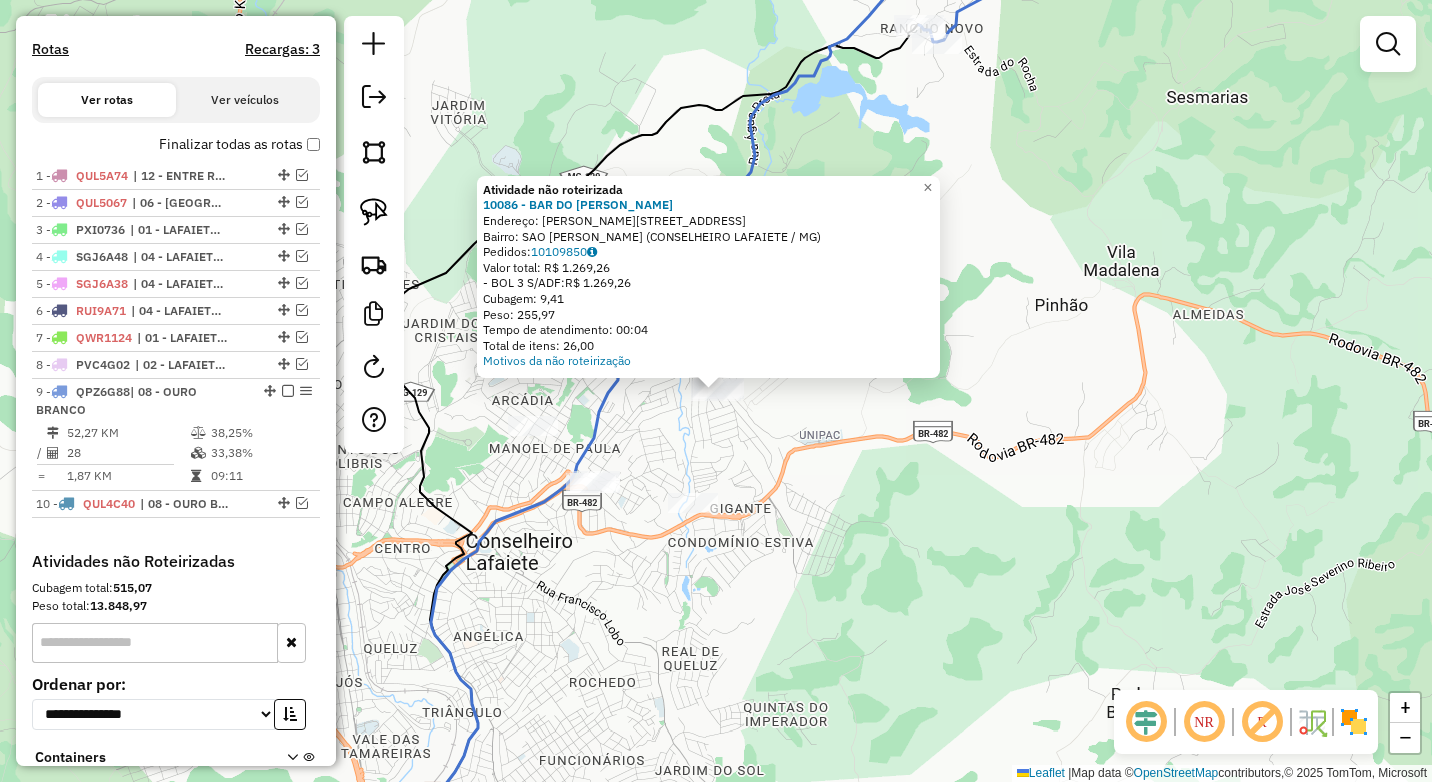 click on "Atividade não roteirizada 10086 - BAR DO [PERSON_NAME]:  [PERSON_NAME][STREET_ADDRESS]   Bairro: SAO [PERSON_NAME] (CONSELHEIRO LAFAIETE / MG)   Pedidos:  10109850   Valor total: R$ 1.269,26   - BOL 3 S/ADF:  R$ 1.269,26   Cubagem: 9,41   Peso: 255,97   Tempo de atendimento: 00:04   Total de itens: 26,00  Motivos da não roteirização × Janela de atendimento Grade de atendimento Capacidade Transportadoras Veículos Cliente Pedidos  Rotas Selecione os dias de semana para filtrar as janelas de atendimento  Seg   Ter   Qua   Qui   Sex   Sáb   Dom  Informe o período da janela de atendimento: De: Até:  Filtrar exatamente a janela do cliente  Considerar janela de atendimento padrão  Selecione os dias de semana para filtrar as grades de atendimento  Seg   Ter   Qua   Qui   Sex   Sáb   Dom   Considerar clientes sem dia de atendimento cadastrado  Clientes fora do dia de atendimento selecionado Filtrar as atividades entre os valores definidos abaixo:  Peso mínimo:  ****  Peso máximo:  ****  De:   Até:  De:" 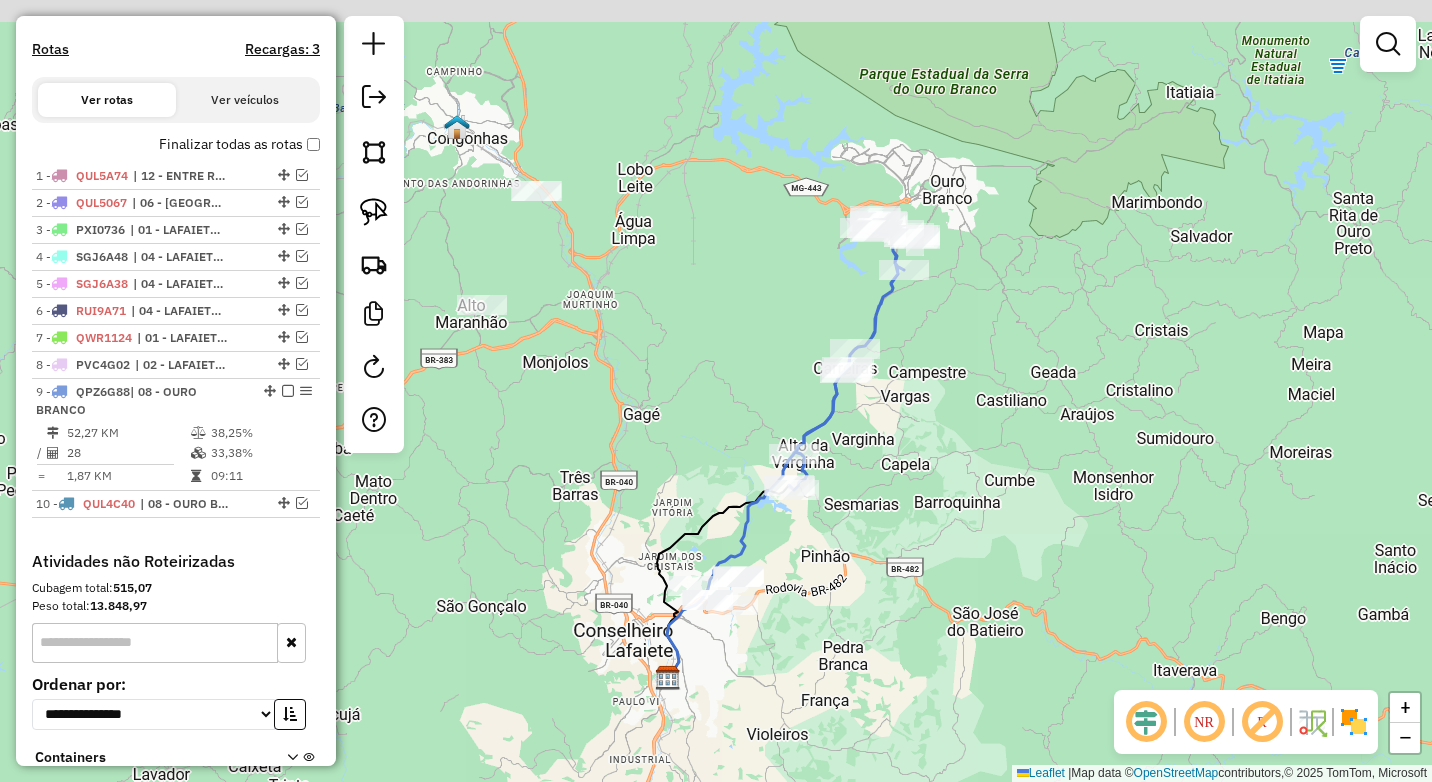 drag, startPoint x: 978, startPoint y: 325, endPoint x: 882, endPoint y: 511, distance: 209.31316 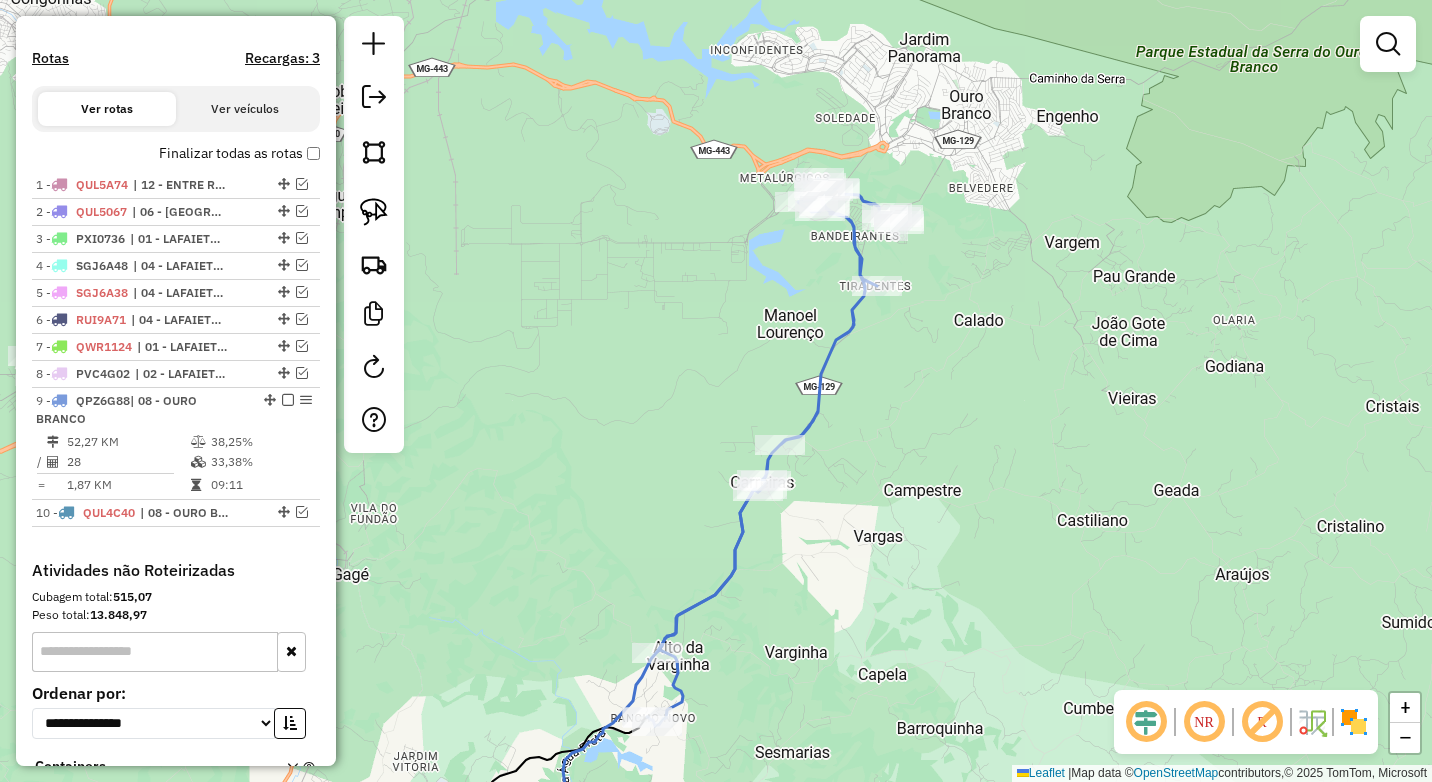 scroll, scrollTop: 748, scrollLeft: 0, axis: vertical 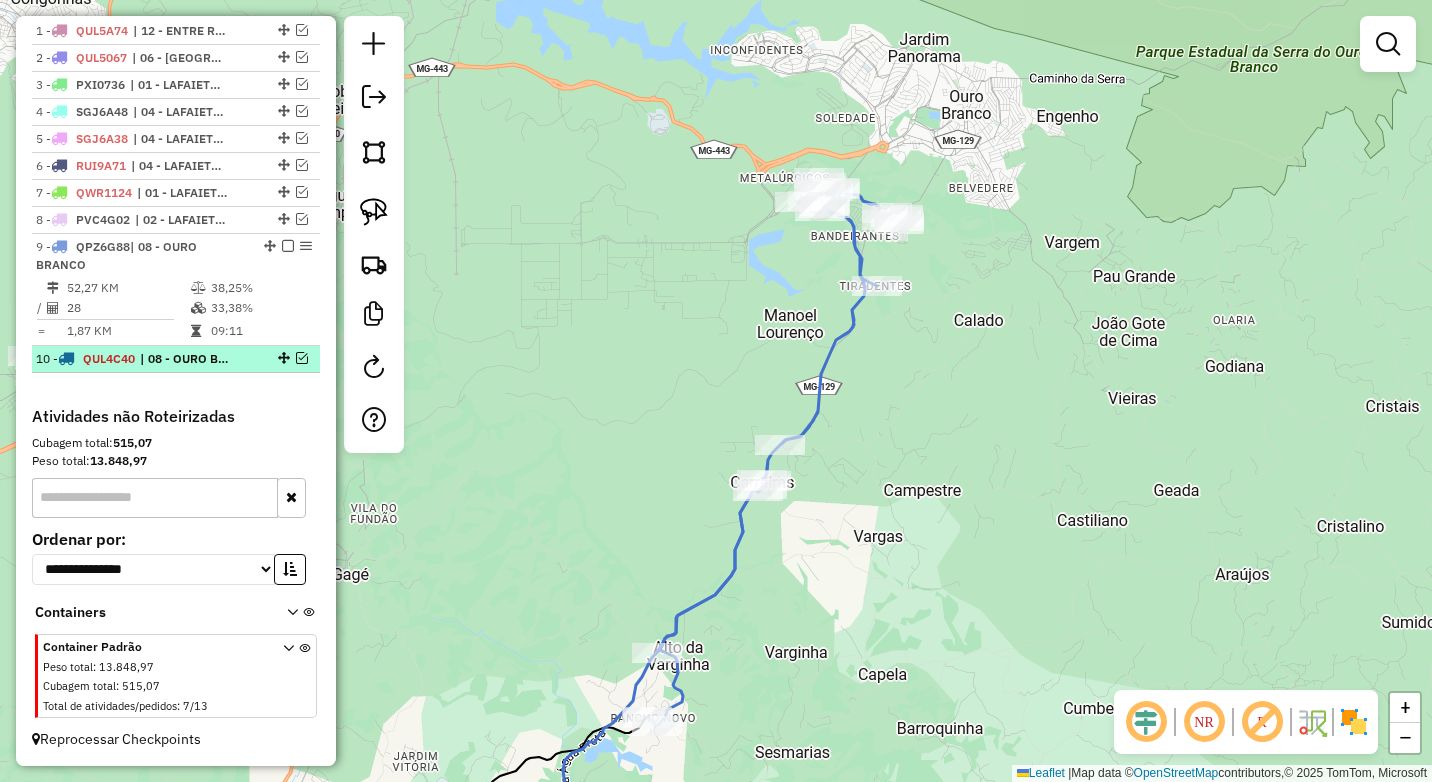 click at bounding box center (302, 358) 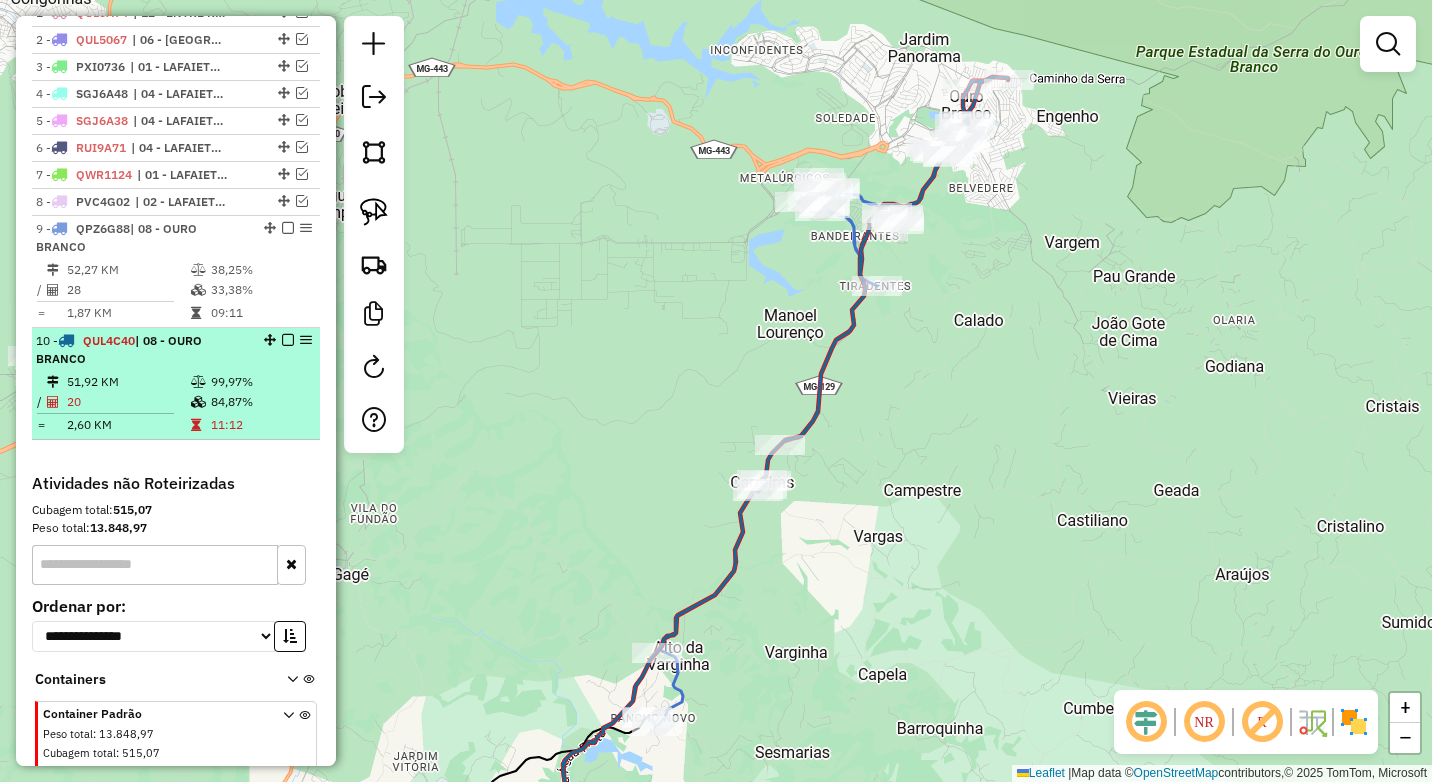 click on "99,97%" at bounding box center [260, 382] 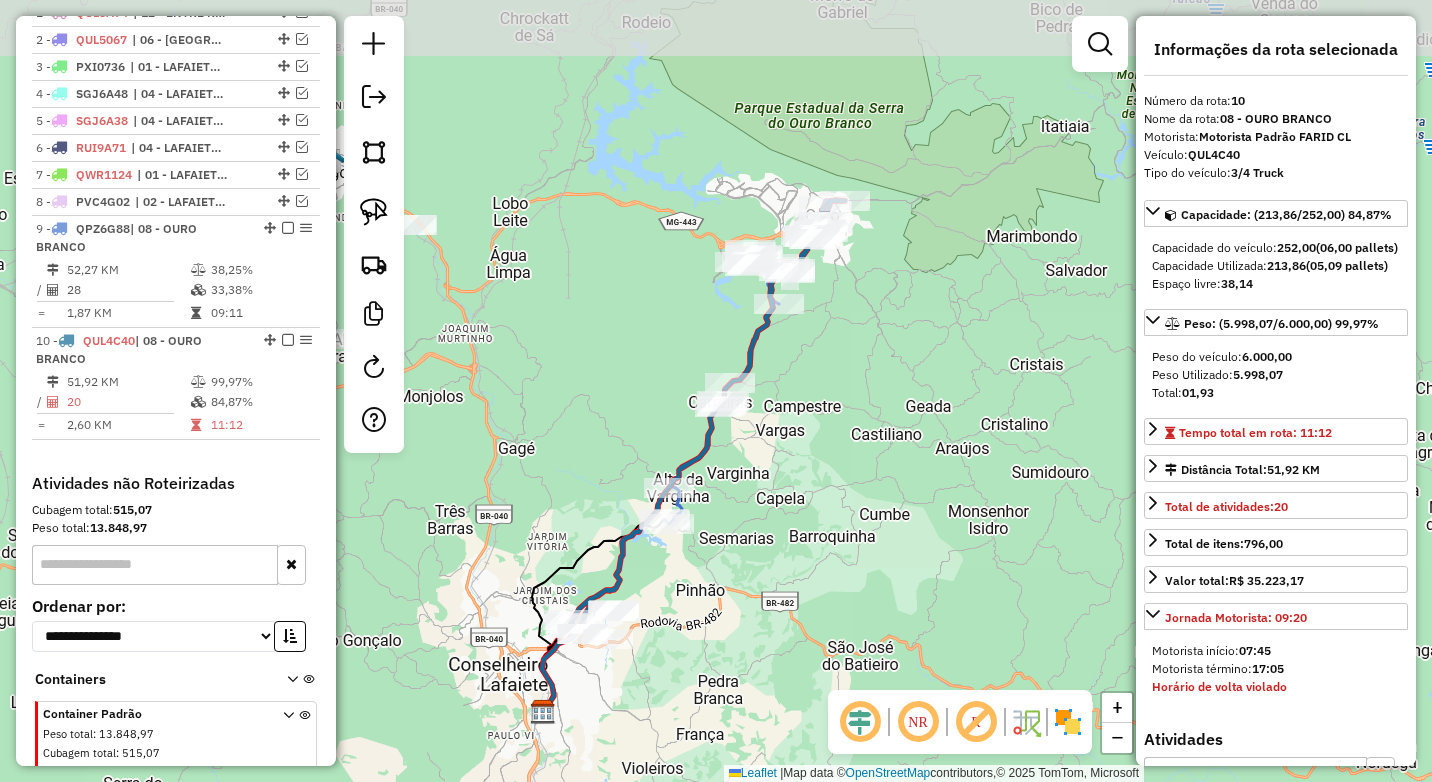 drag, startPoint x: 909, startPoint y: 267, endPoint x: 878, endPoint y: 350, distance: 88.60023 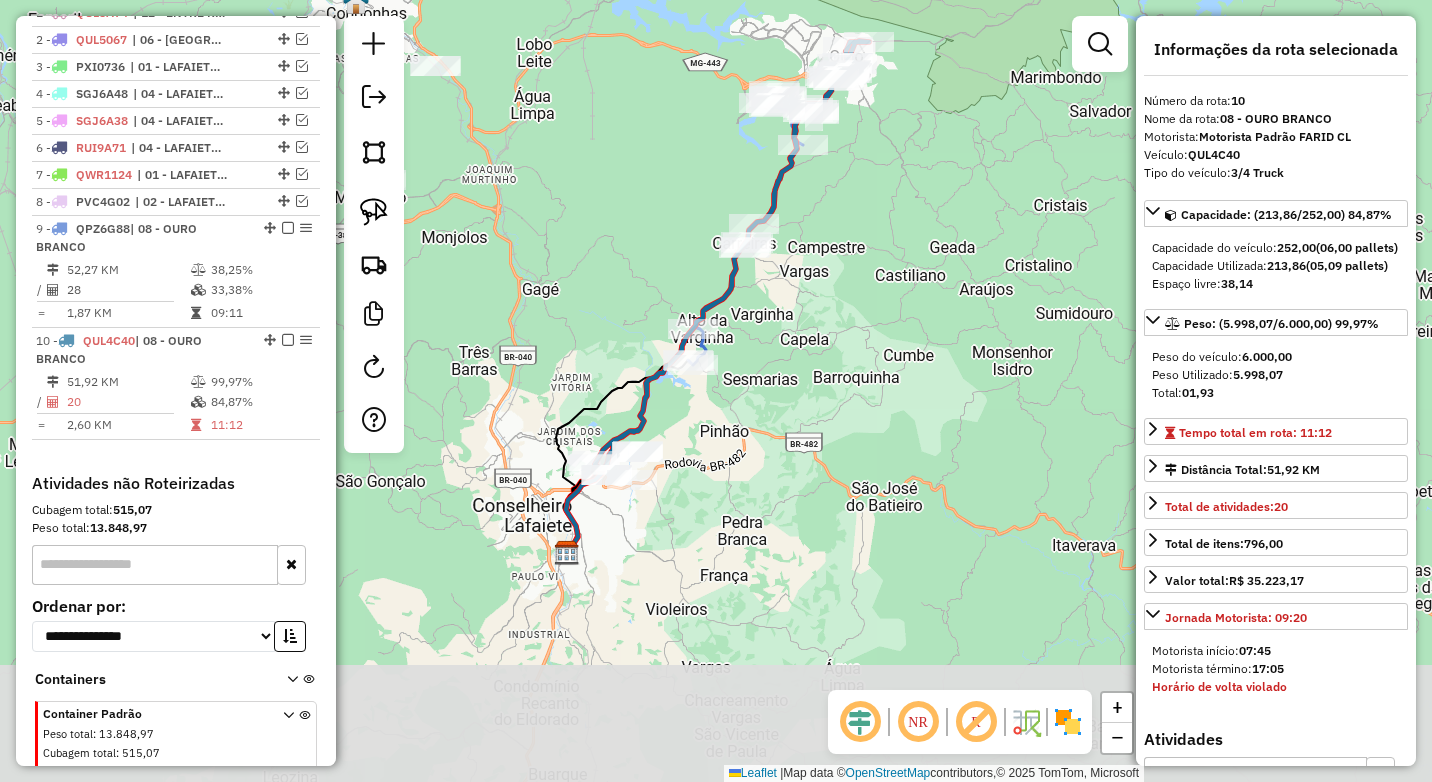 drag, startPoint x: 799, startPoint y: 349, endPoint x: 825, endPoint y: 260, distance: 92.72001 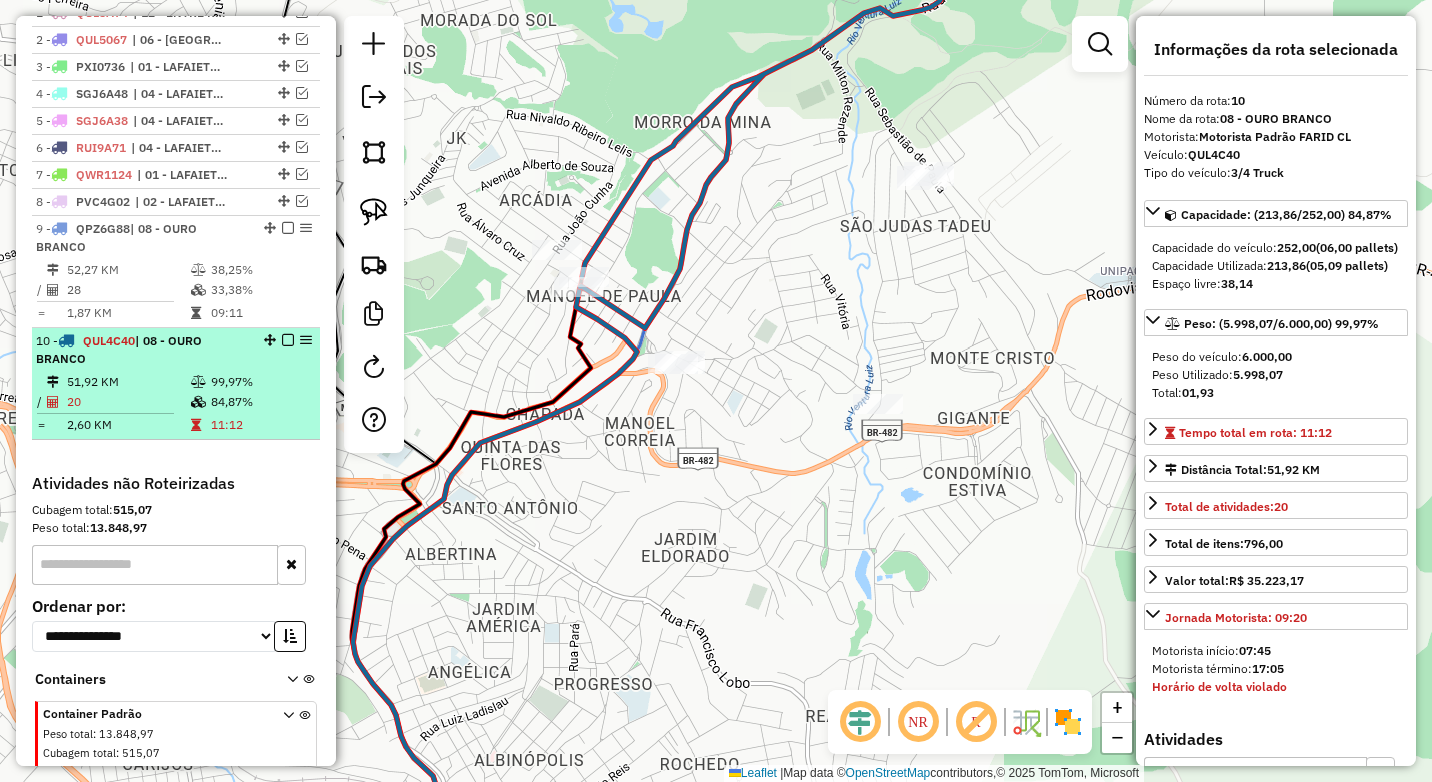 scroll, scrollTop: 648, scrollLeft: 0, axis: vertical 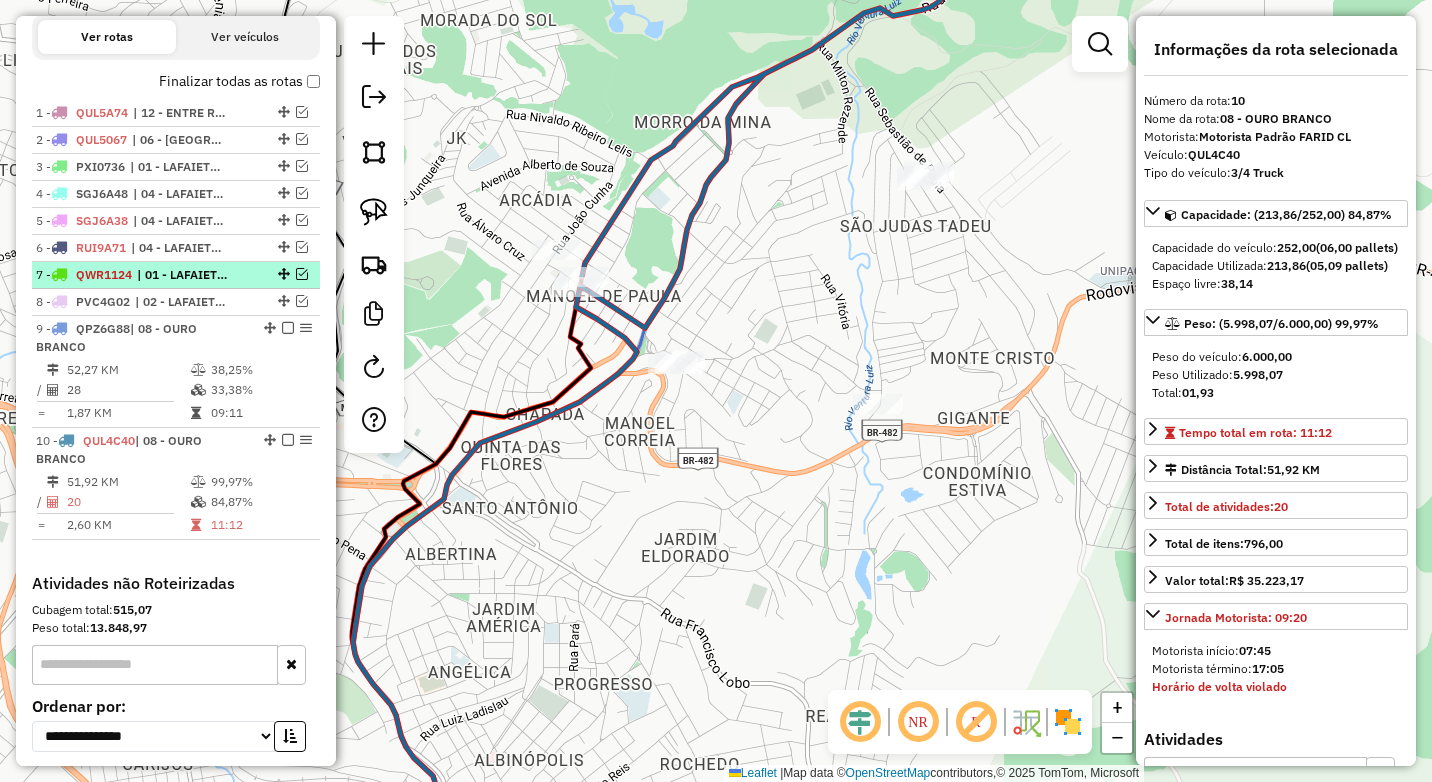 click at bounding box center (302, 274) 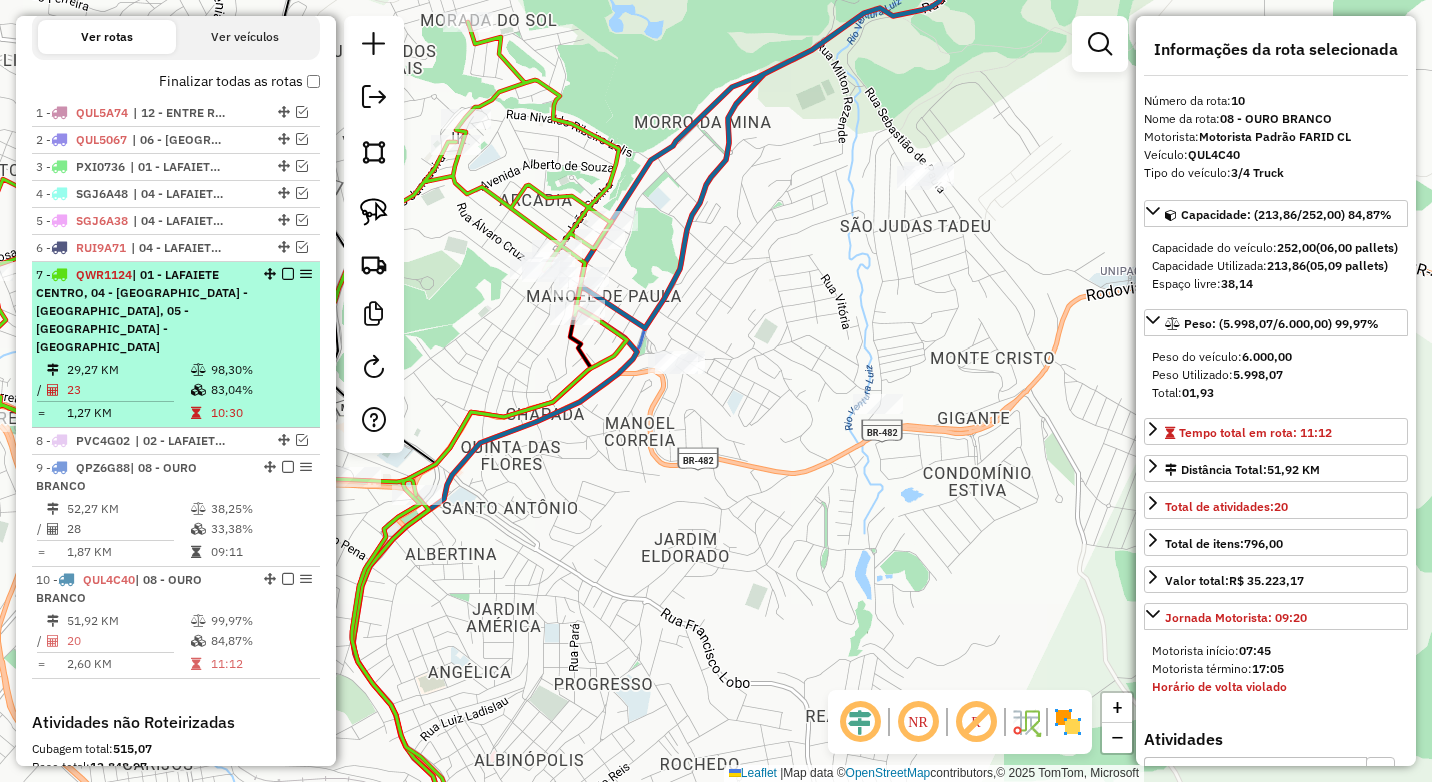 click on "98,30%" at bounding box center [260, 370] 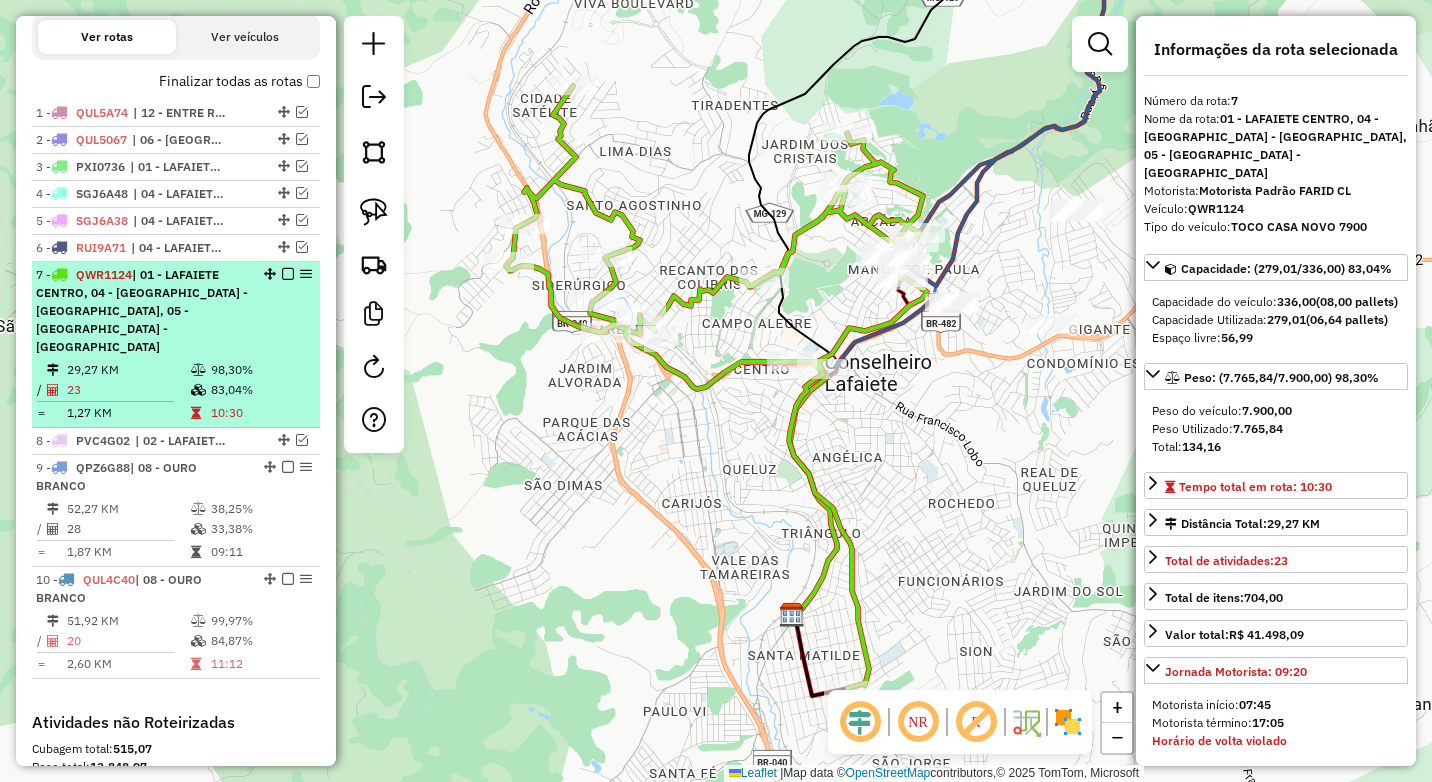 click at bounding box center (288, 274) 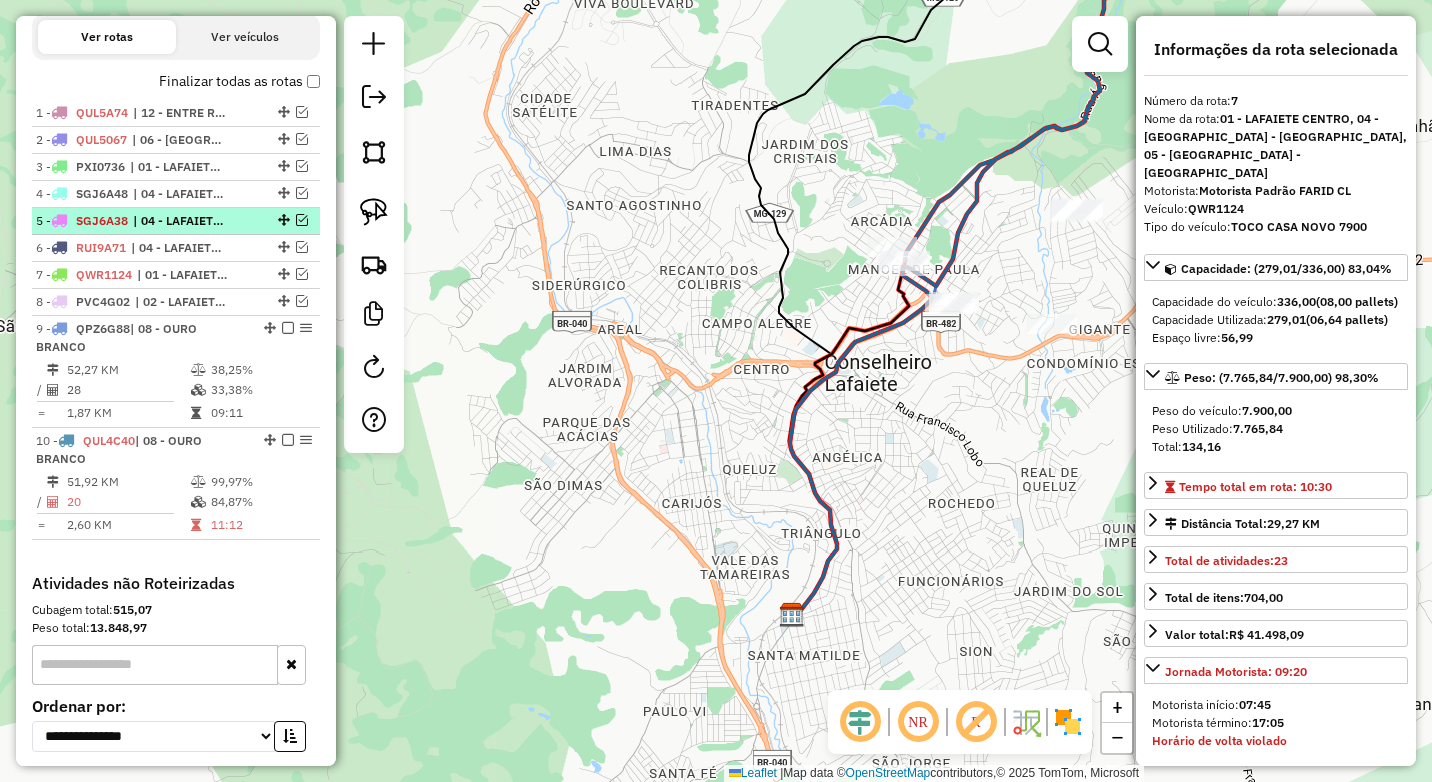 click at bounding box center [302, 220] 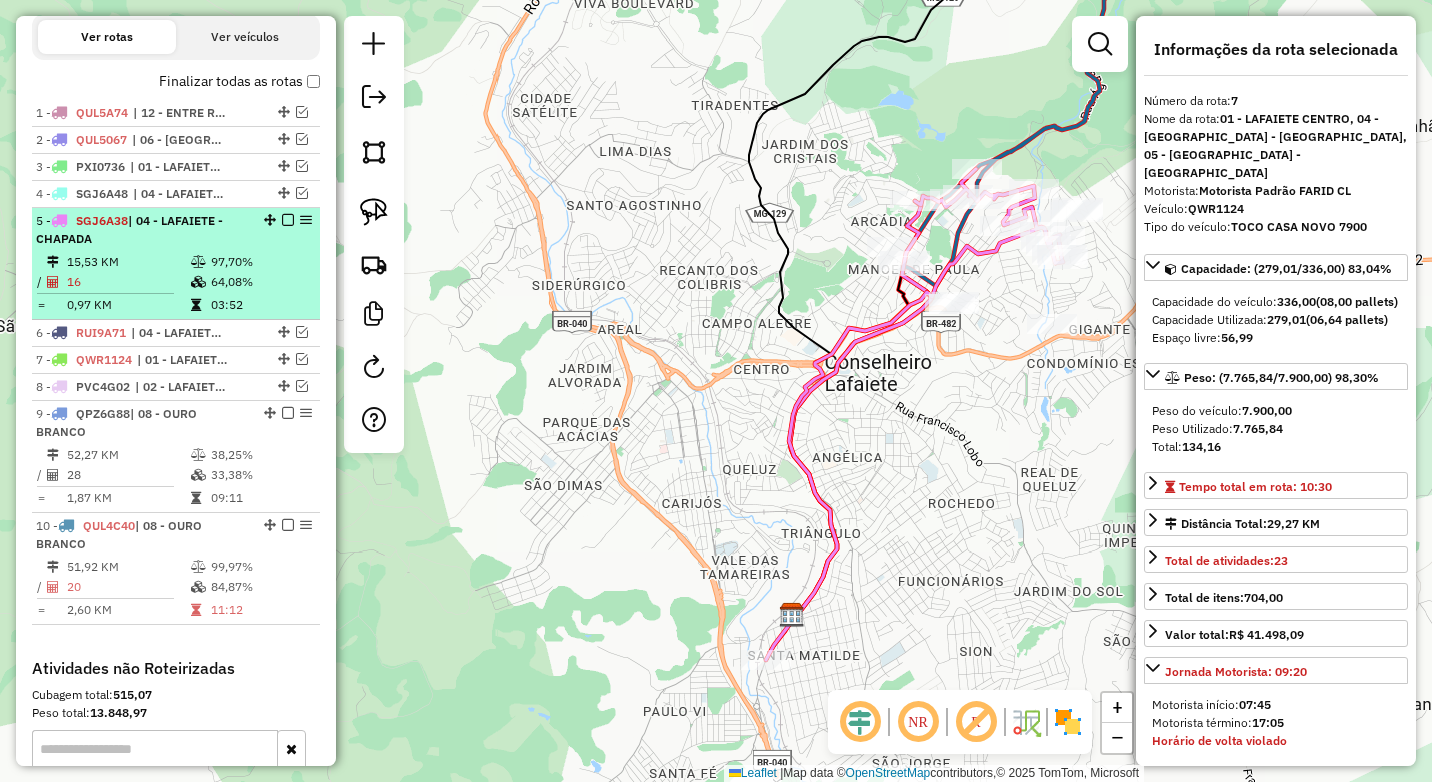 click on "5 -       SGJ6A38   | 04 - LAFAIETE - CHAPADA" at bounding box center [142, 230] 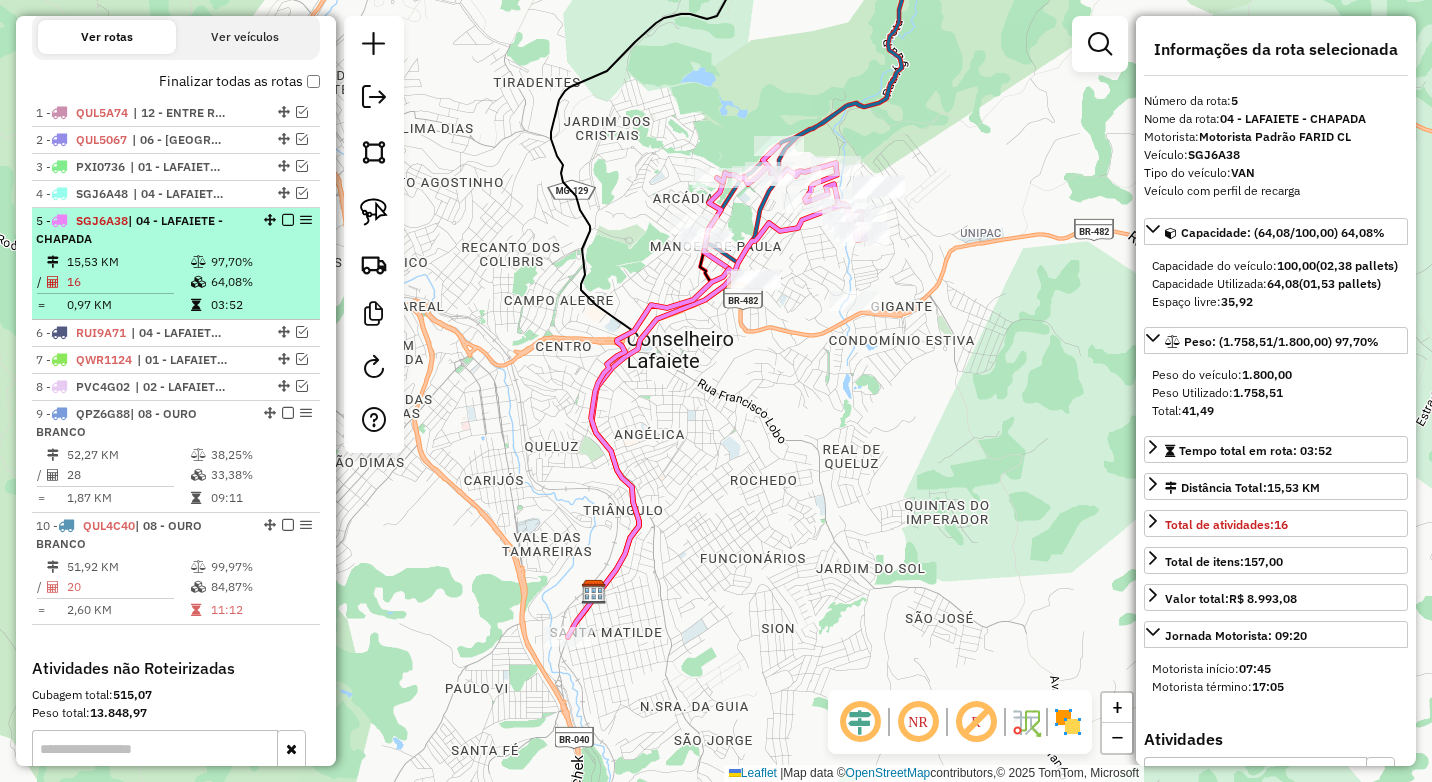 click at bounding box center [288, 220] 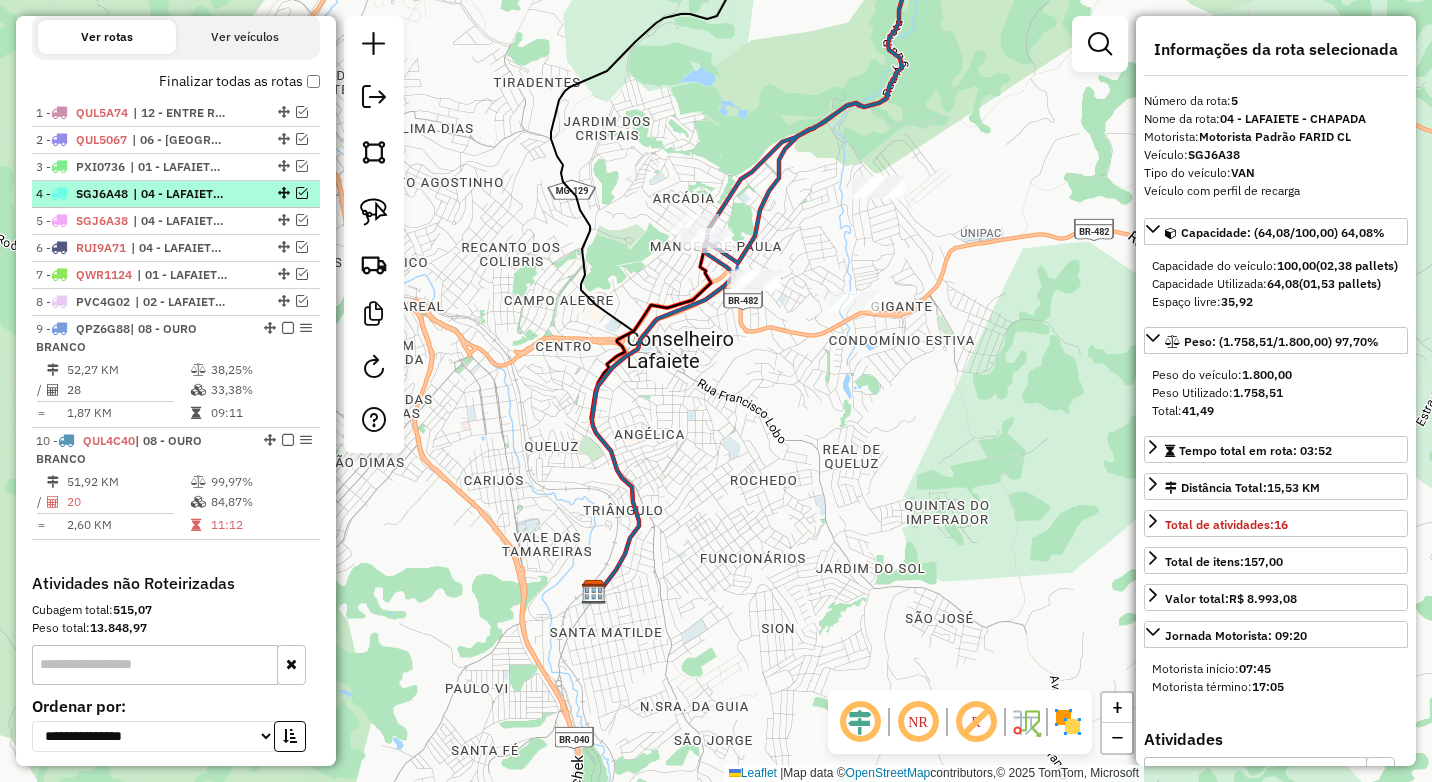 click at bounding box center (302, 193) 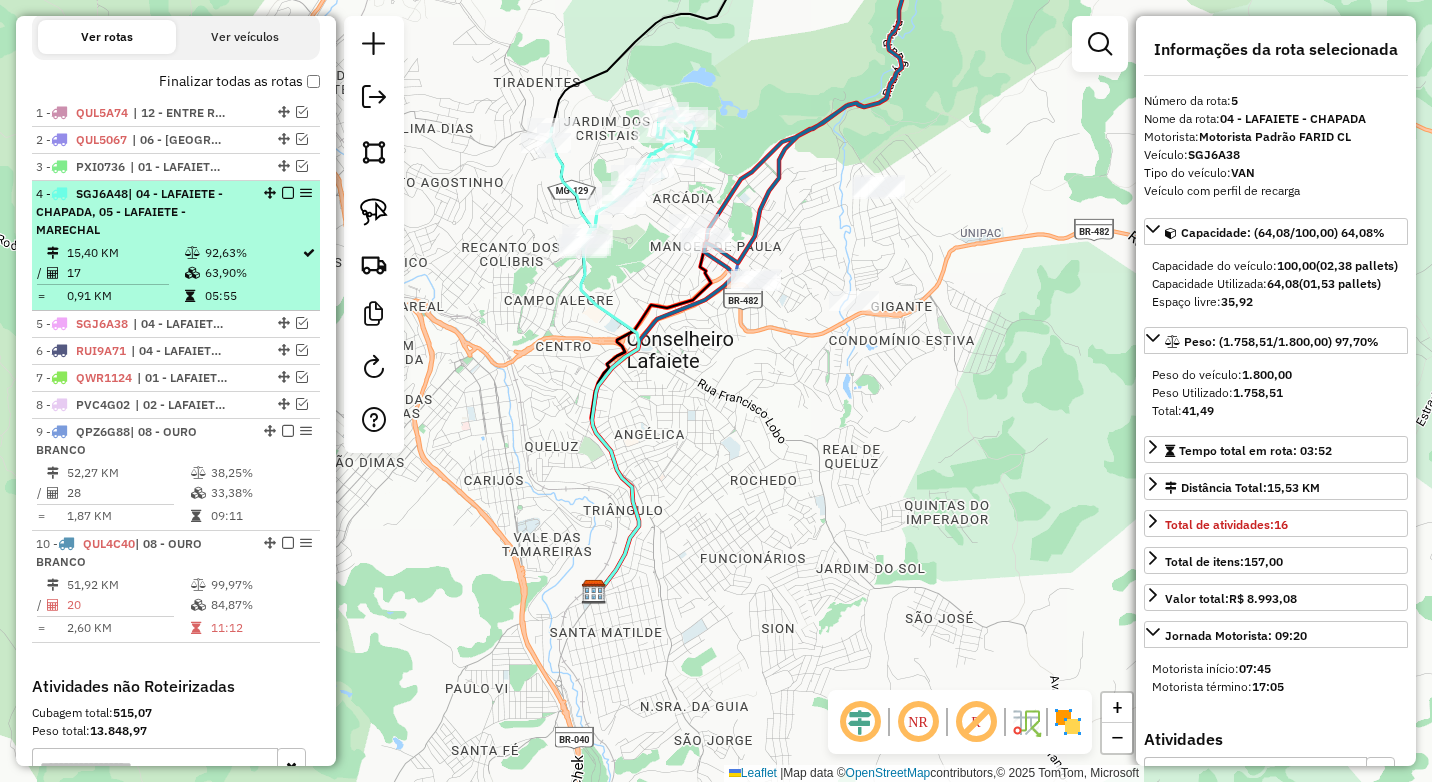 click on "4 -       SGJ6A48   | 04 - LAFAIETE - CHAPADA, 05 - LAFAIETE - [GEOGRAPHIC_DATA]" at bounding box center (142, 212) 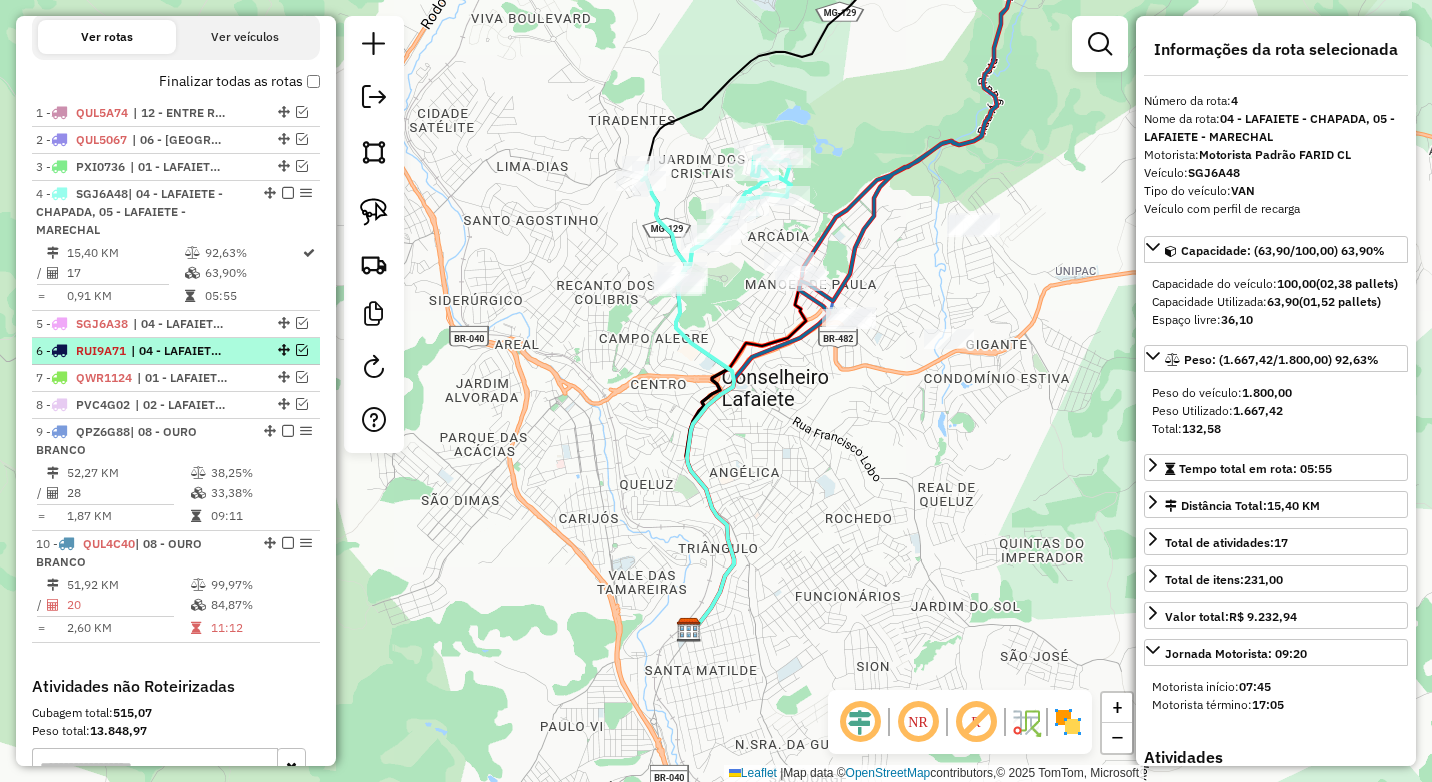 click at bounding box center [302, 350] 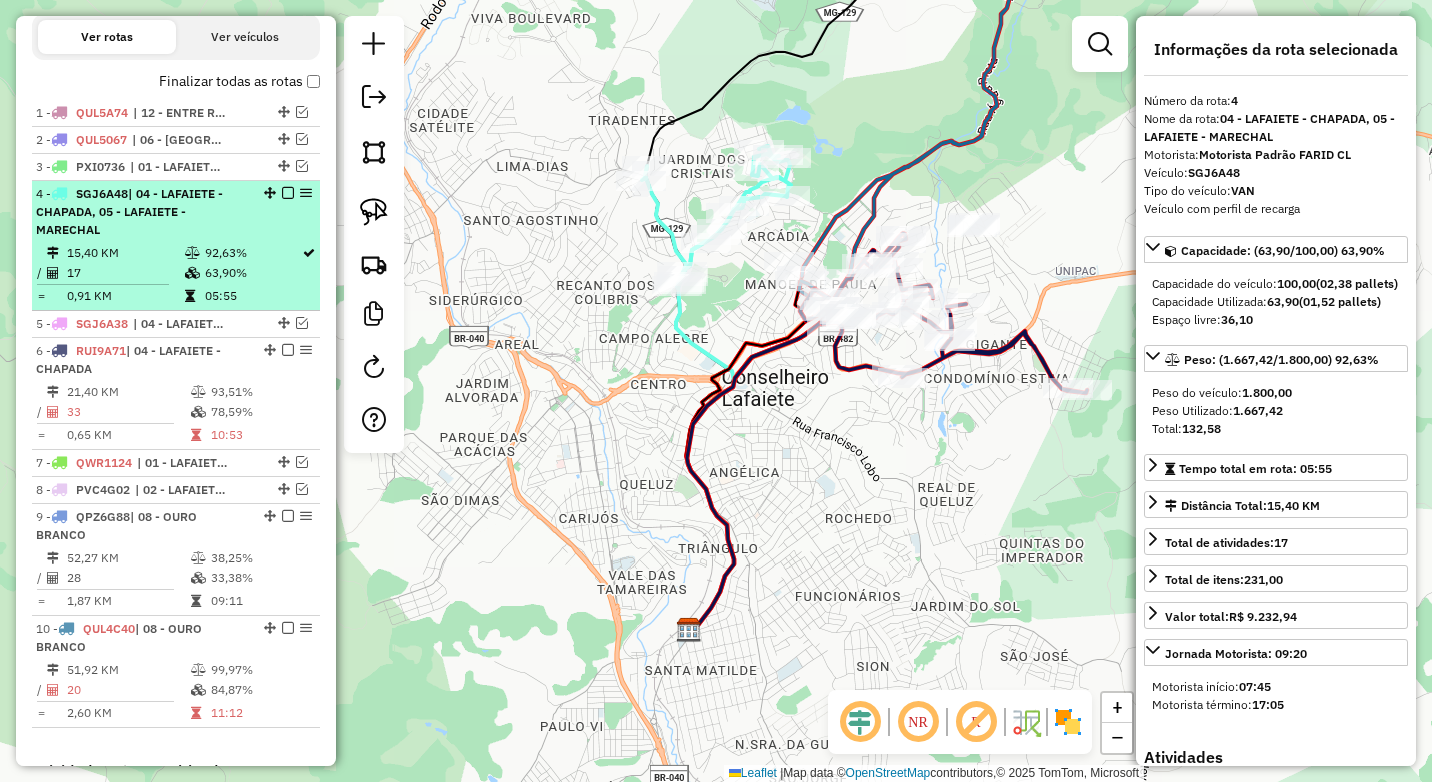click on "4 -       SGJ6A48   | 04 - LAFAIETE - CHAPADA, 05 - [GEOGRAPHIC_DATA] - MARECHAL  15,40 KM   92,63%  /  17   63,90%     =  0,91 KM   05:55" at bounding box center [176, 246] 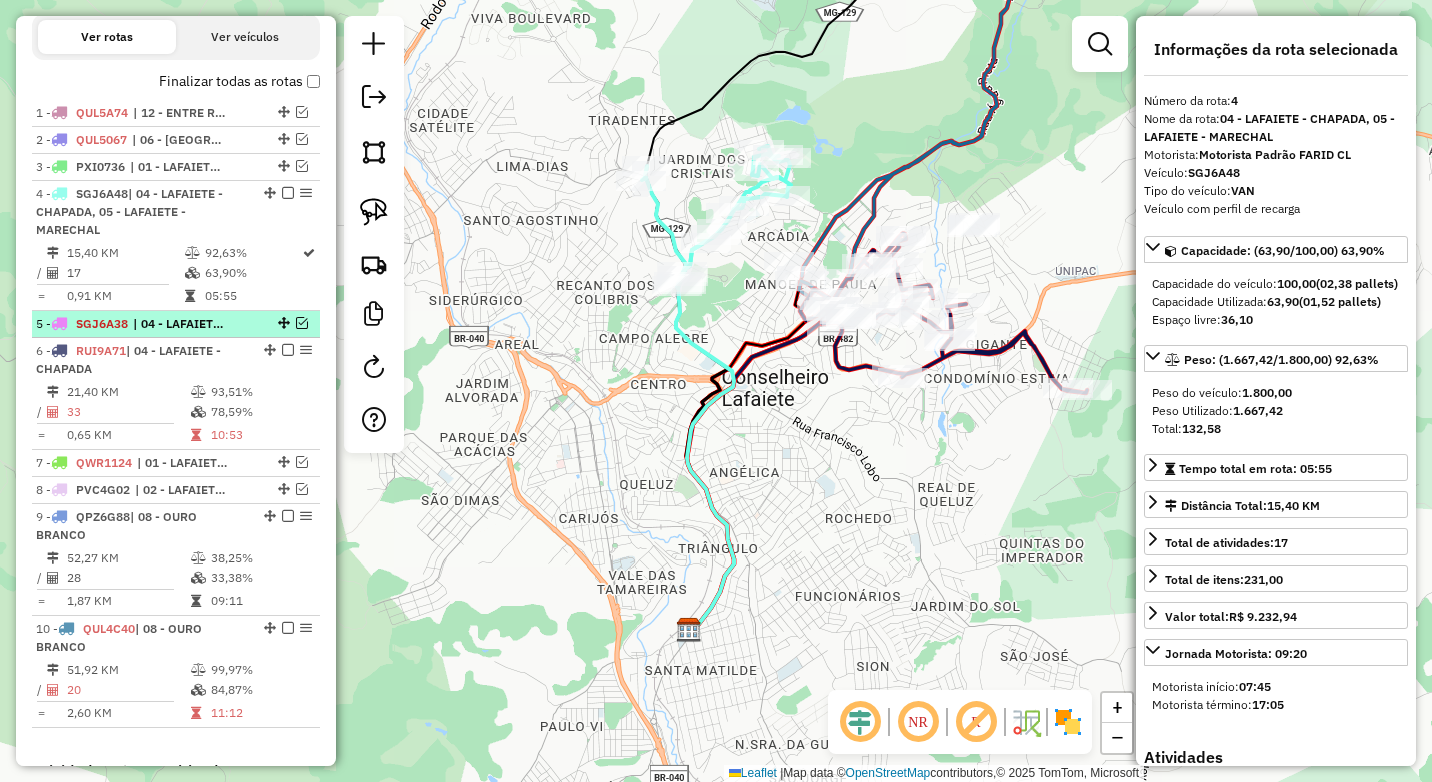 click at bounding box center [302, 323] 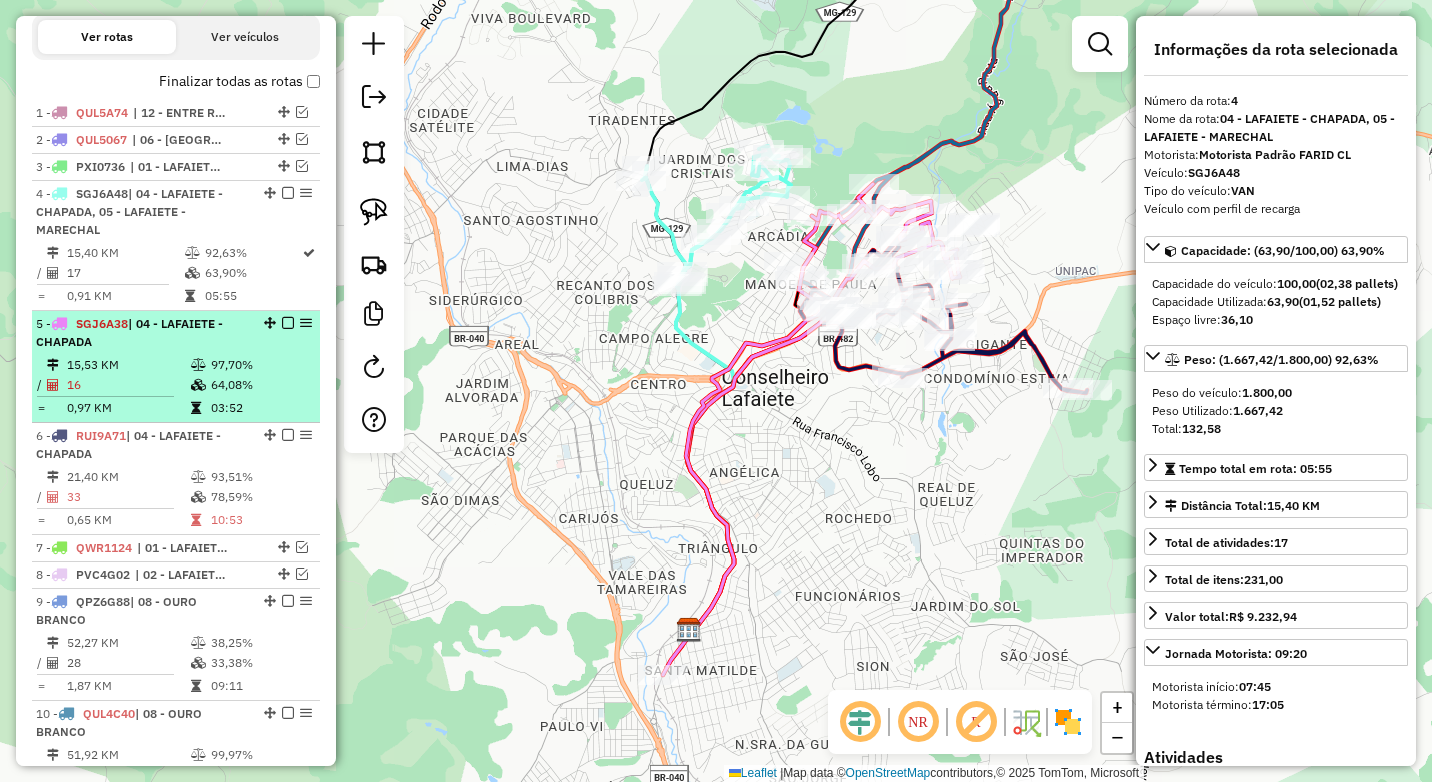 click at bounding box center (288, 323) 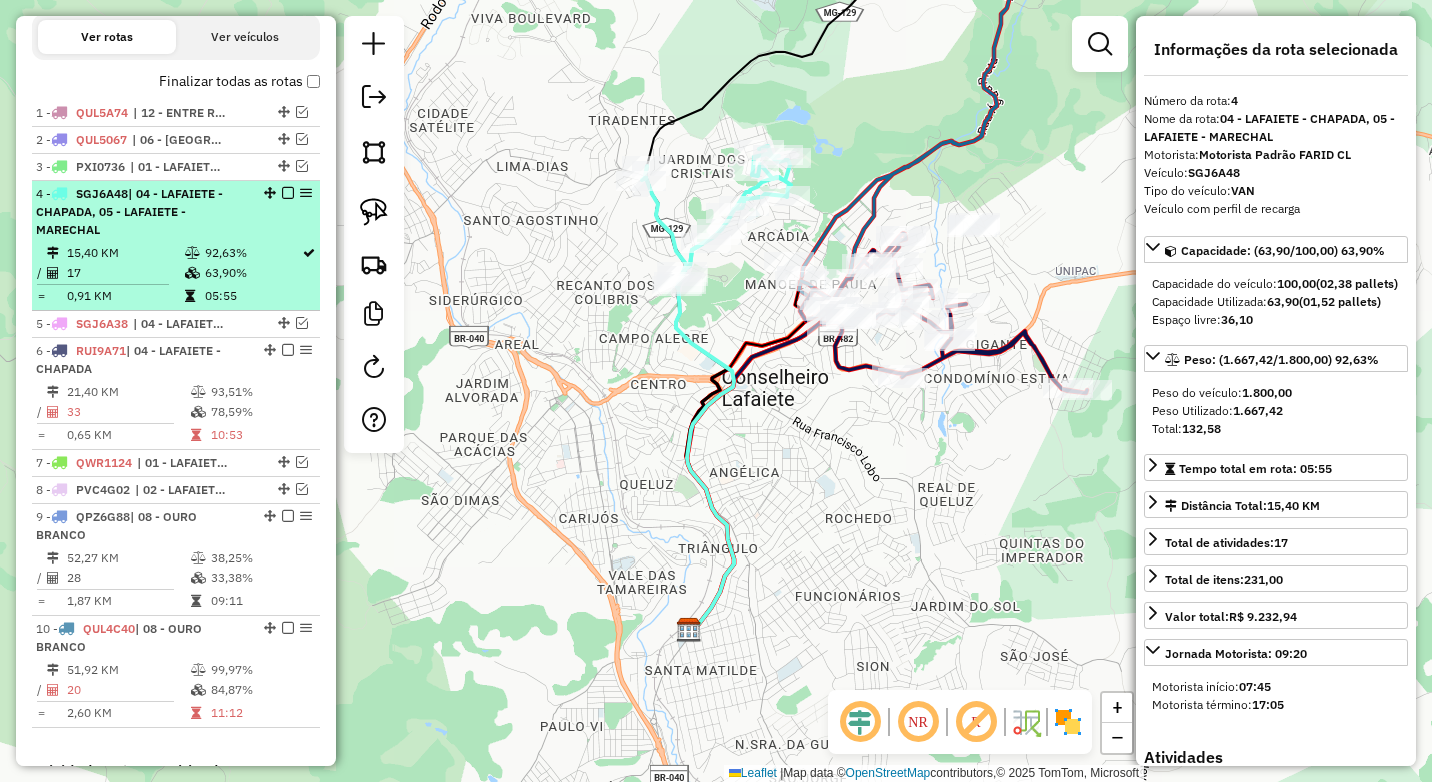 click at bounding box center (288, 193) 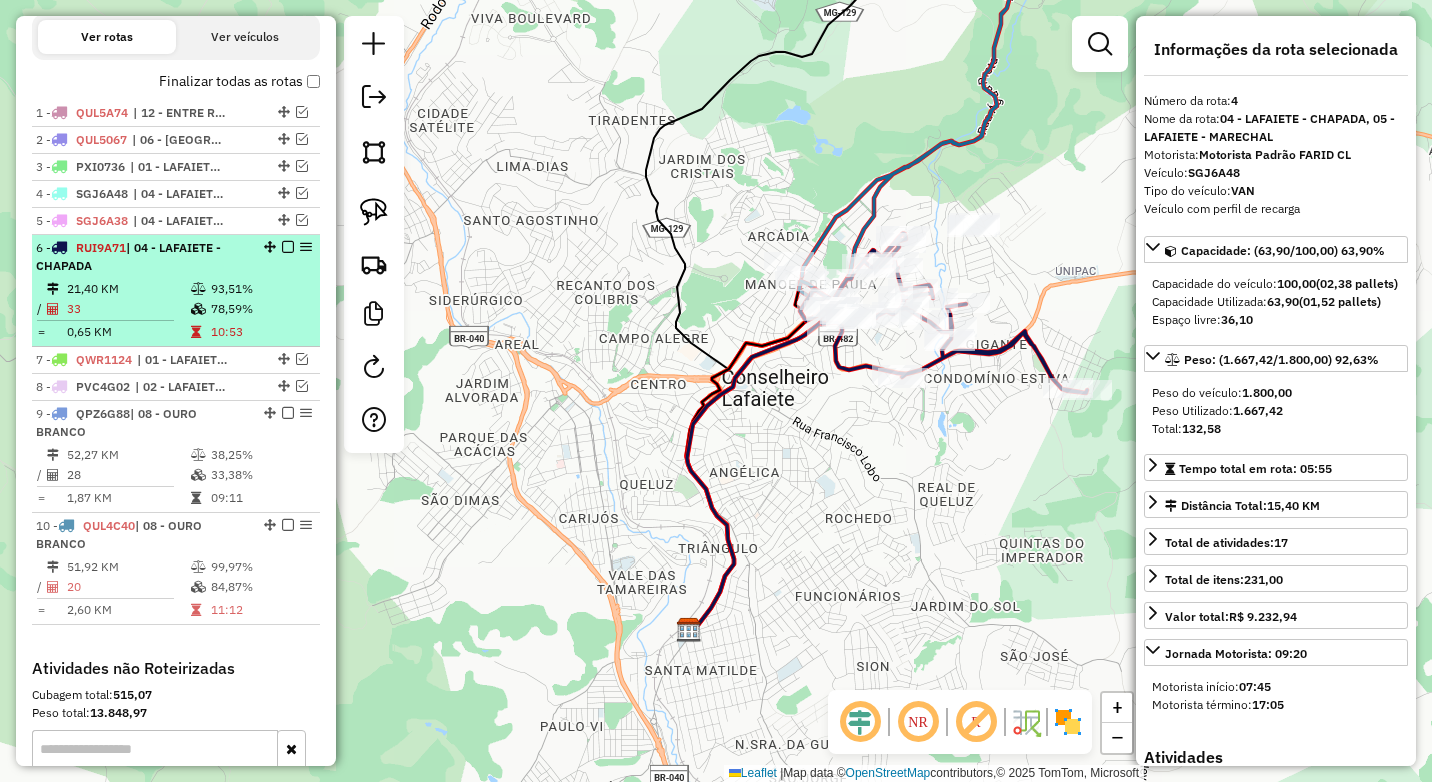 click at bounding box center (288, 247) 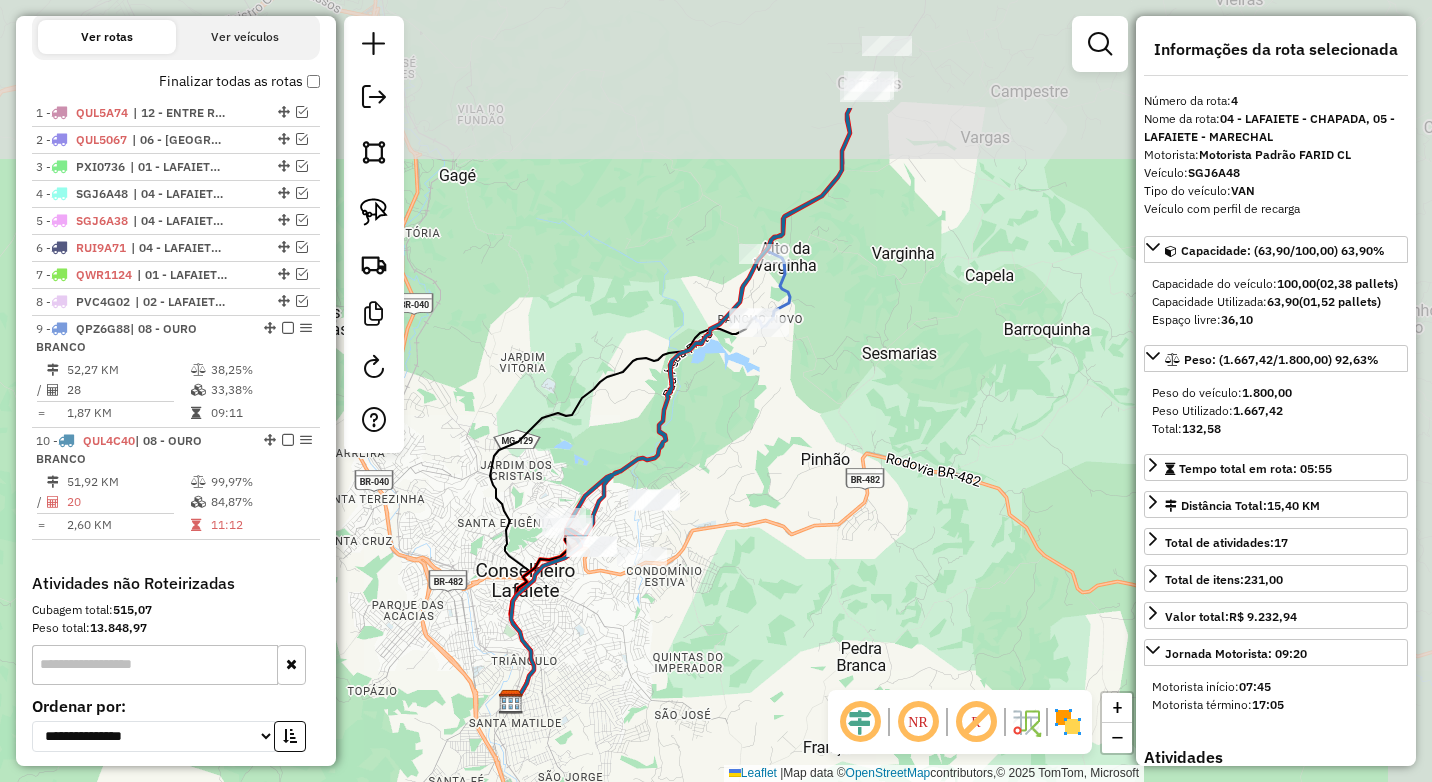 drag, startPoint x: 872, startPoint y: 338, endPoint x: 735, endPoint y: 538, distance: 242.42319 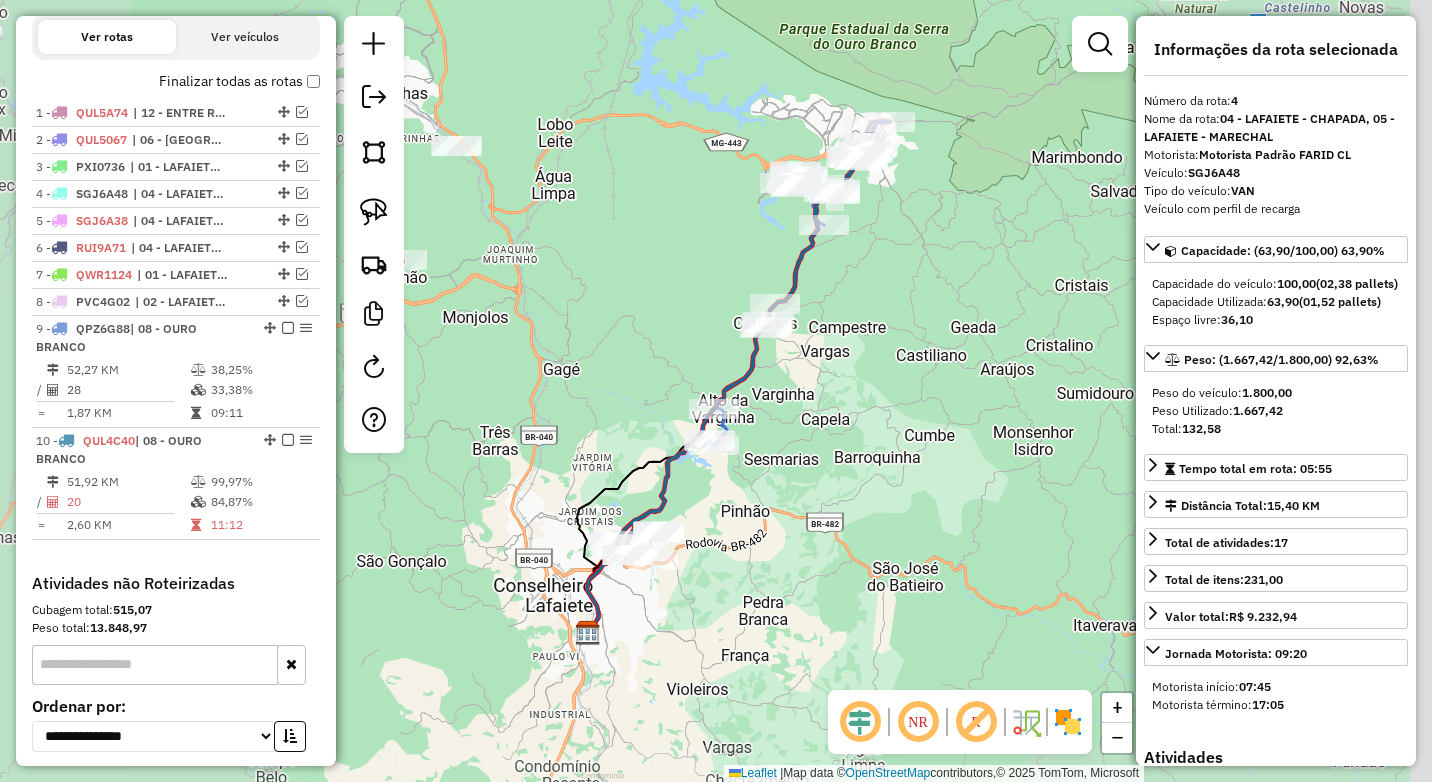 drag, startPoint x: 769, startPoint y: 513, endPoint x: 749, endPoint y: 519, distance: 20.880613 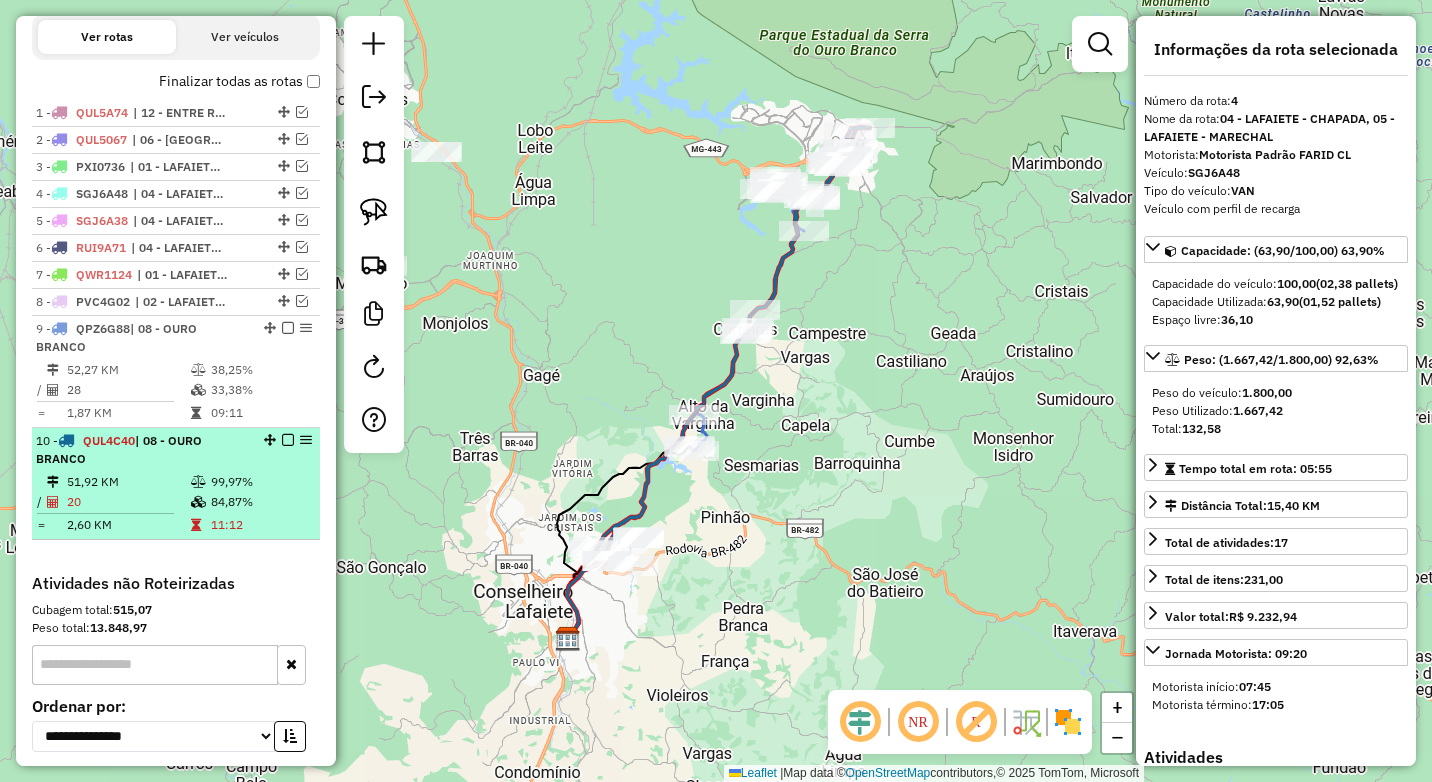 click at bounding box center [288, 440] 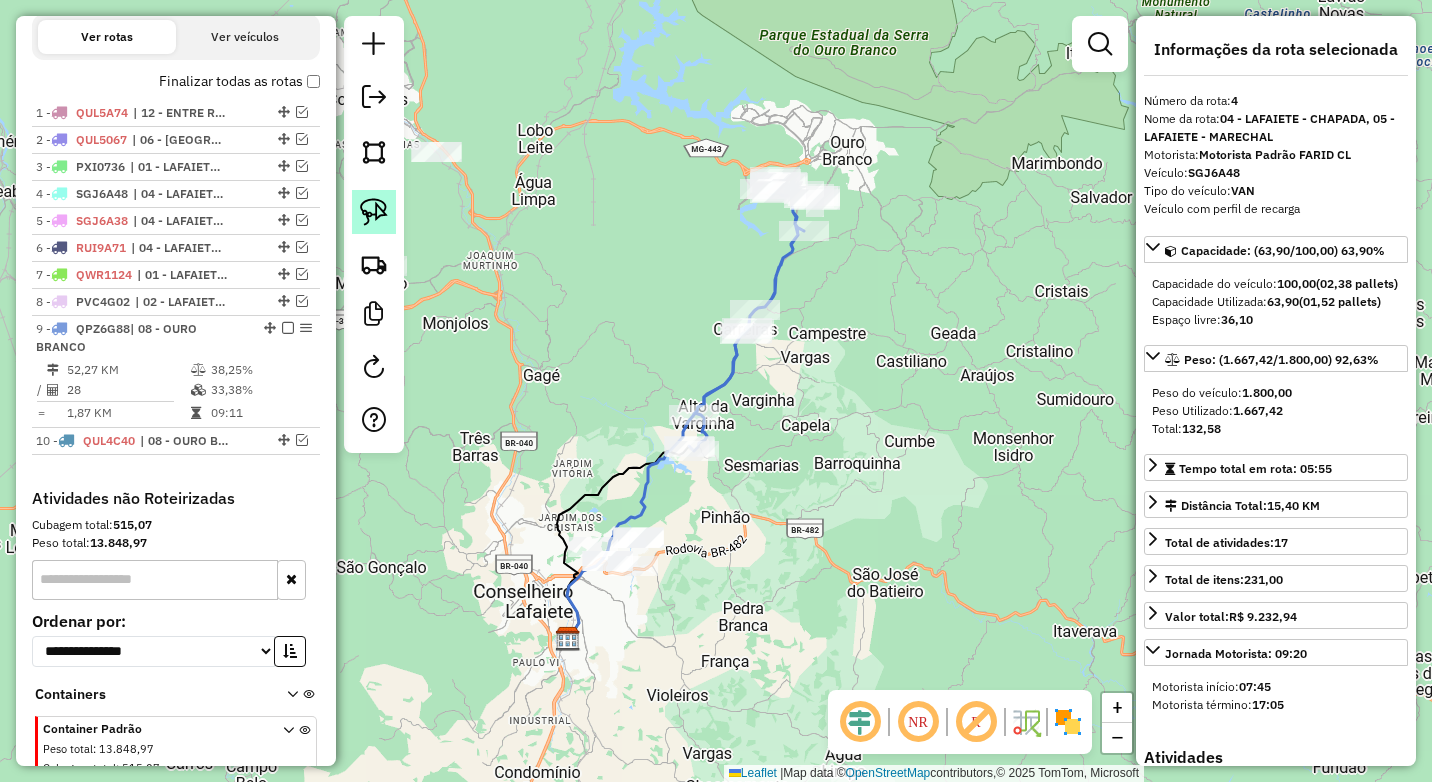 click 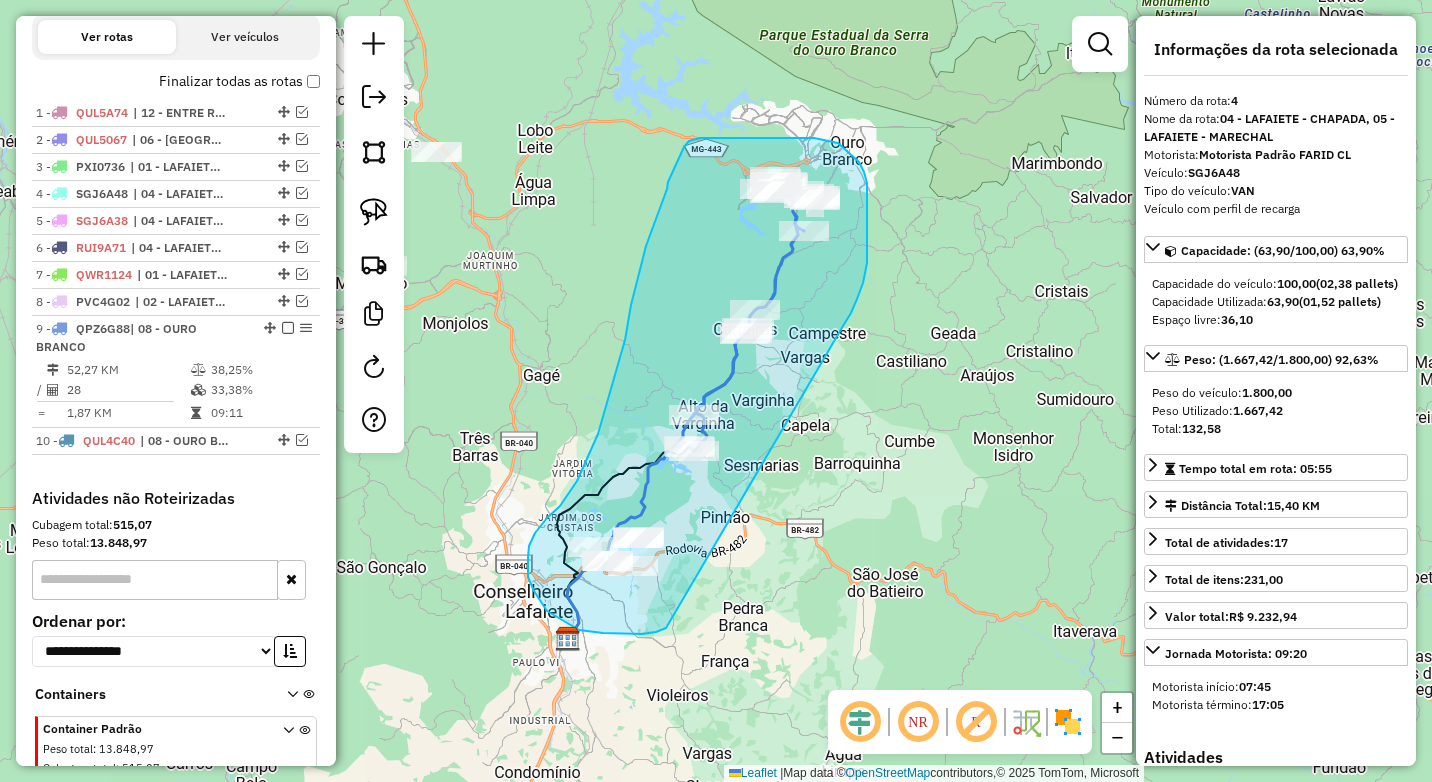 drag, startPoint x: 851, startPoint y: 313, endPoint x: 670, endPoint y: 626, distance: 361.56604 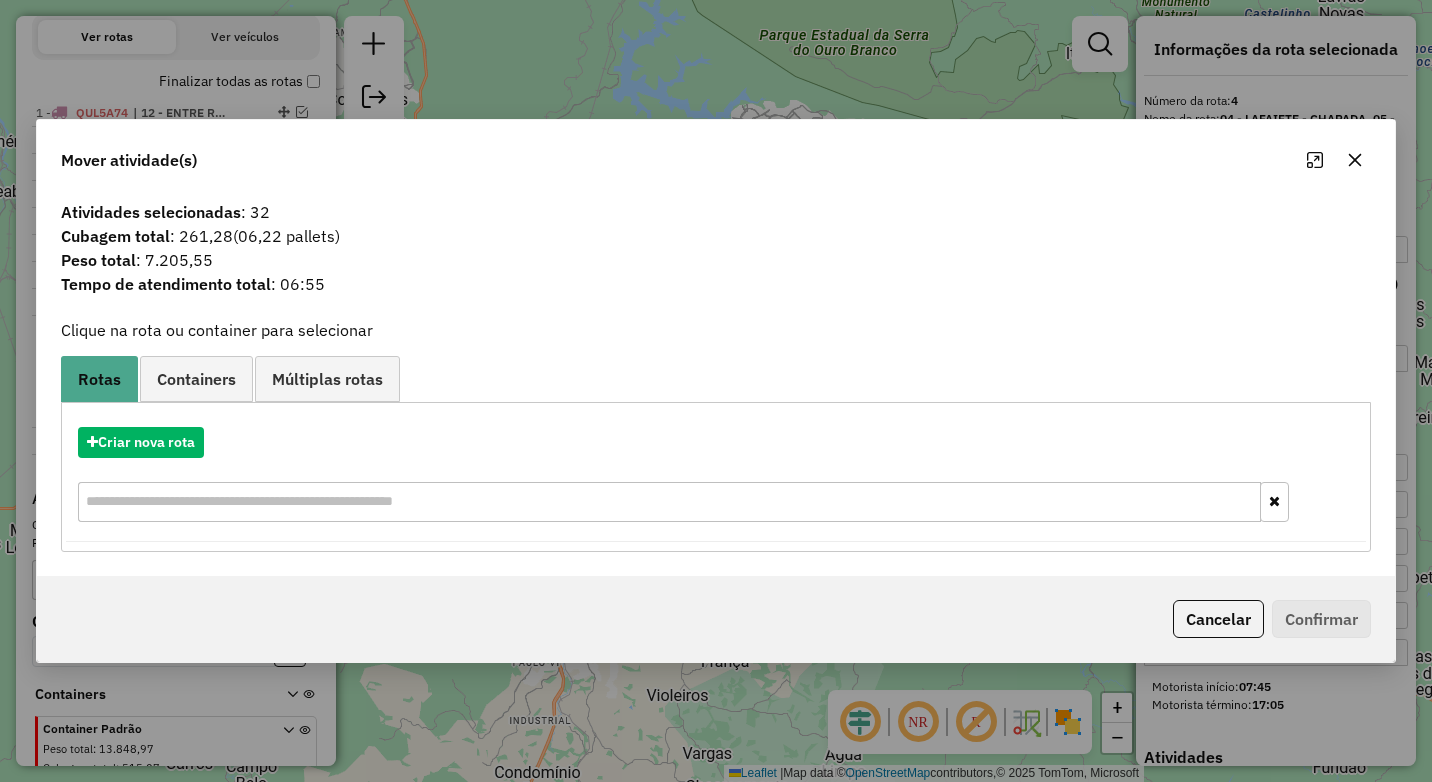click 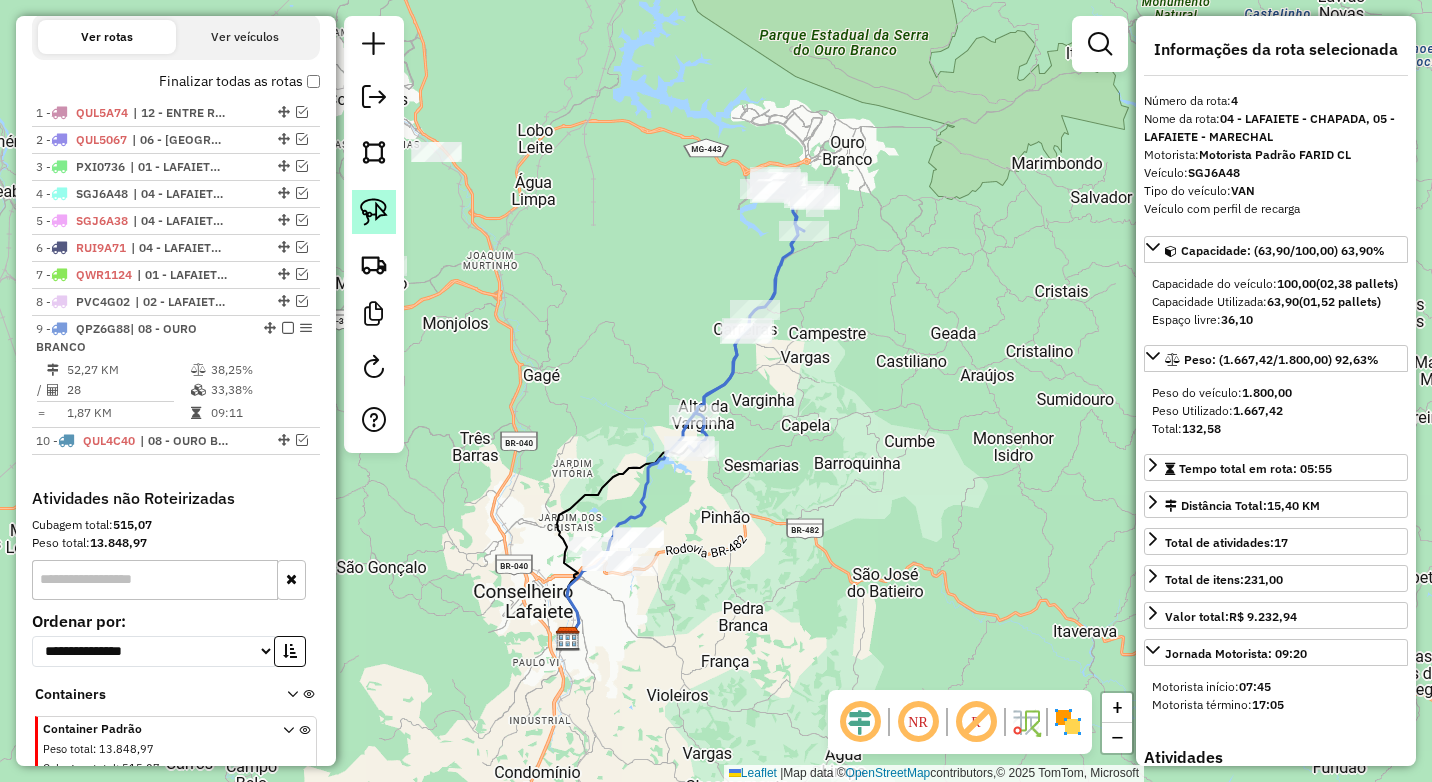 click 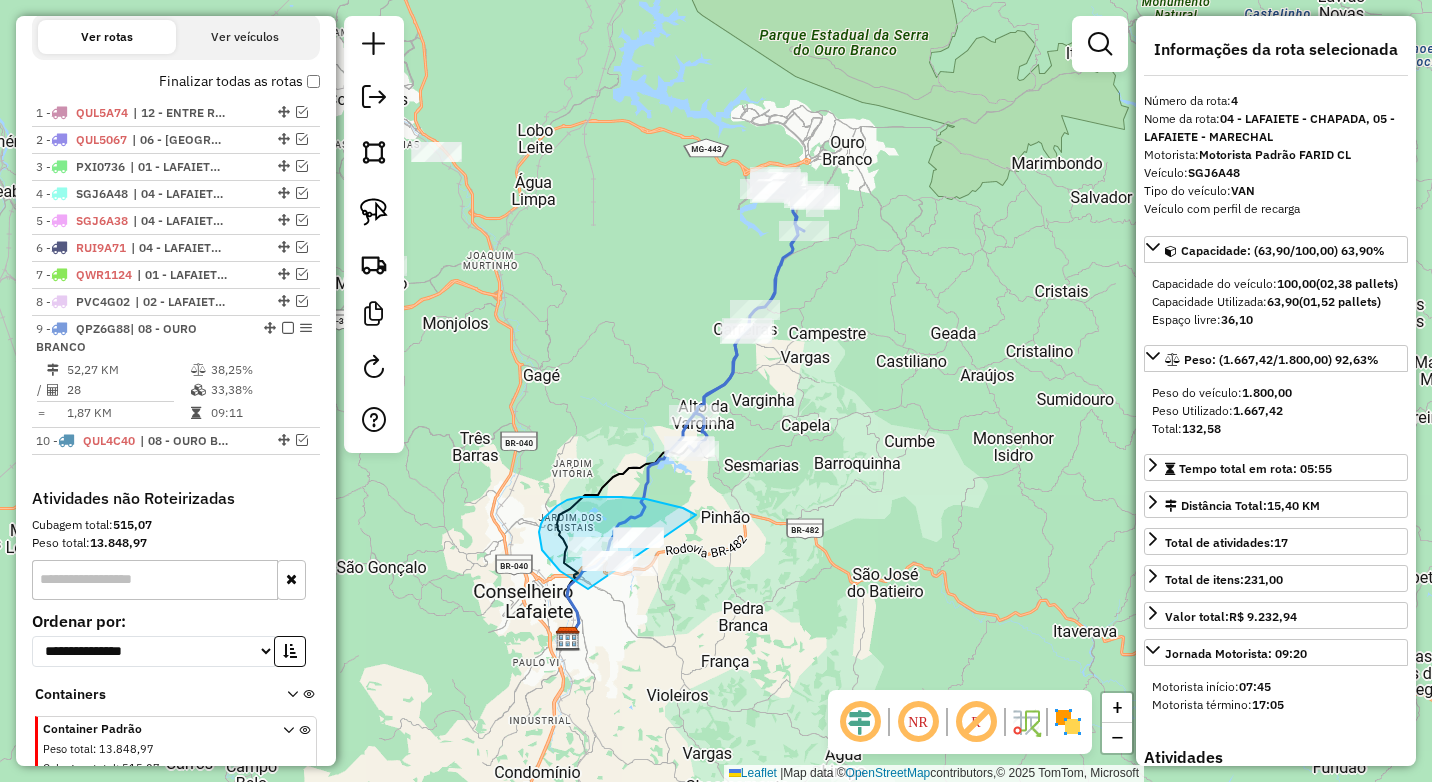 drag, startPoint x: 646, startPoint y: 499, endPoint x: 710, endPoint y: 597, distance: 117.047 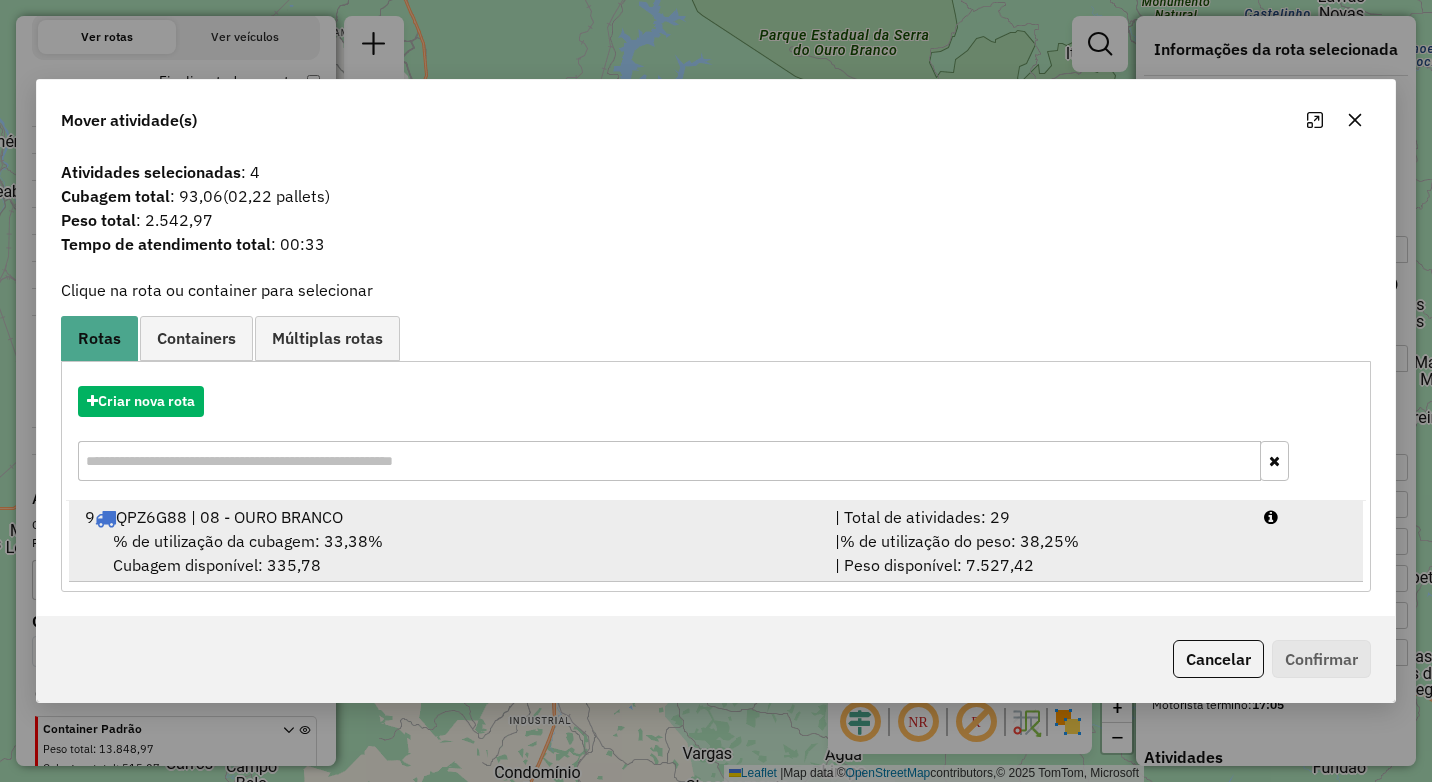 drag, startPoint x: 502, startPoint y: 543, endPoint x: 707, endPoint y: 579, distance: 208.13698 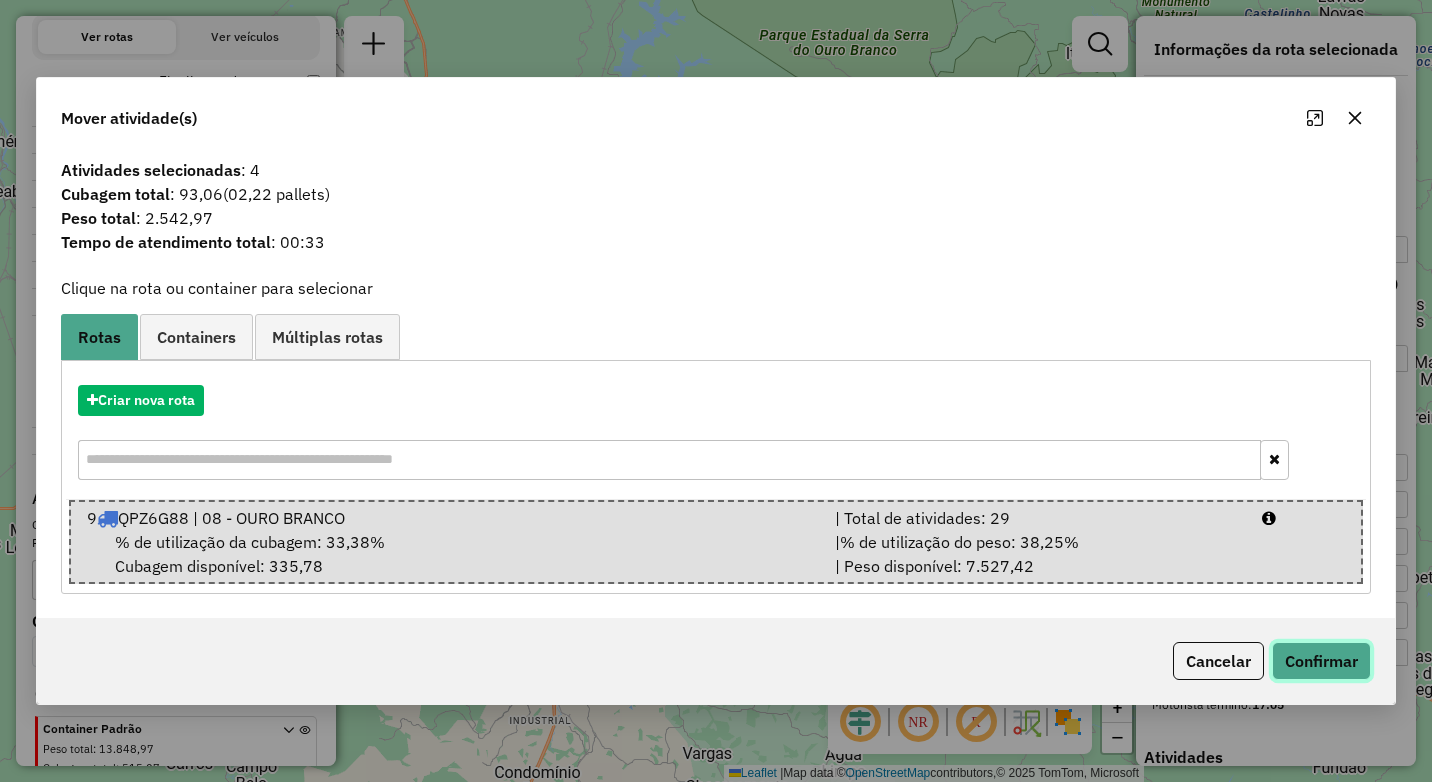 click on "Confirmar" 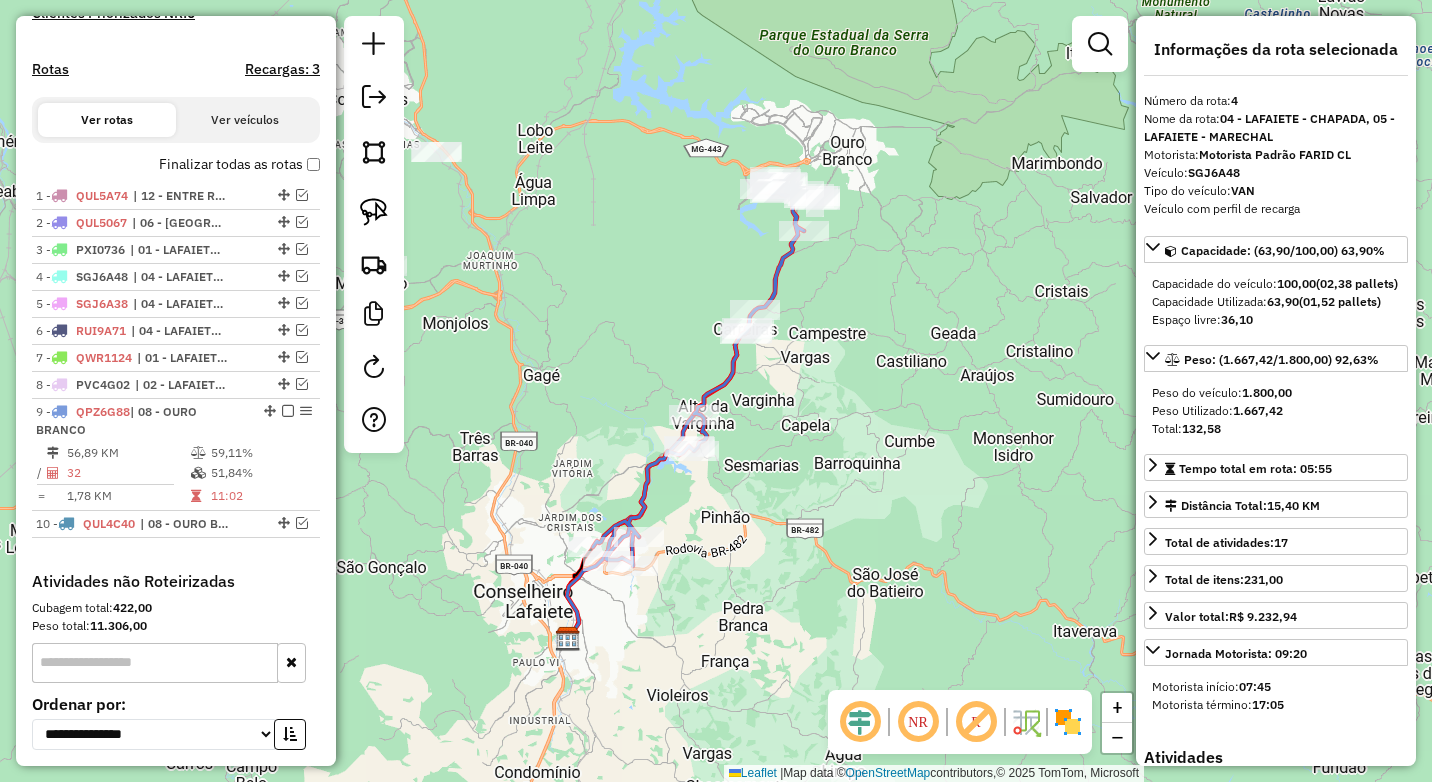 scroll, scrollTop: 548, scrollLeft: 0, axis: vertical 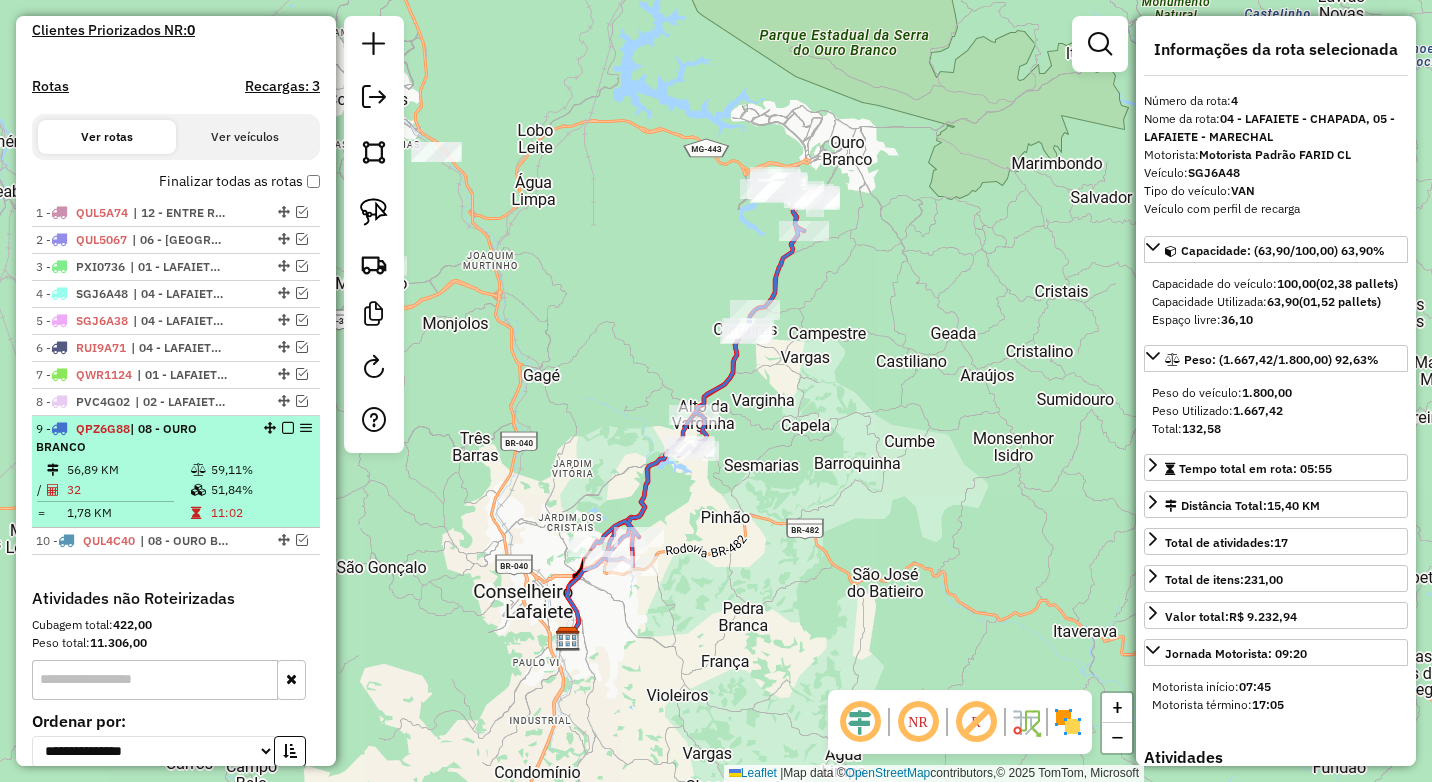 click at bounding box center [288, 428] 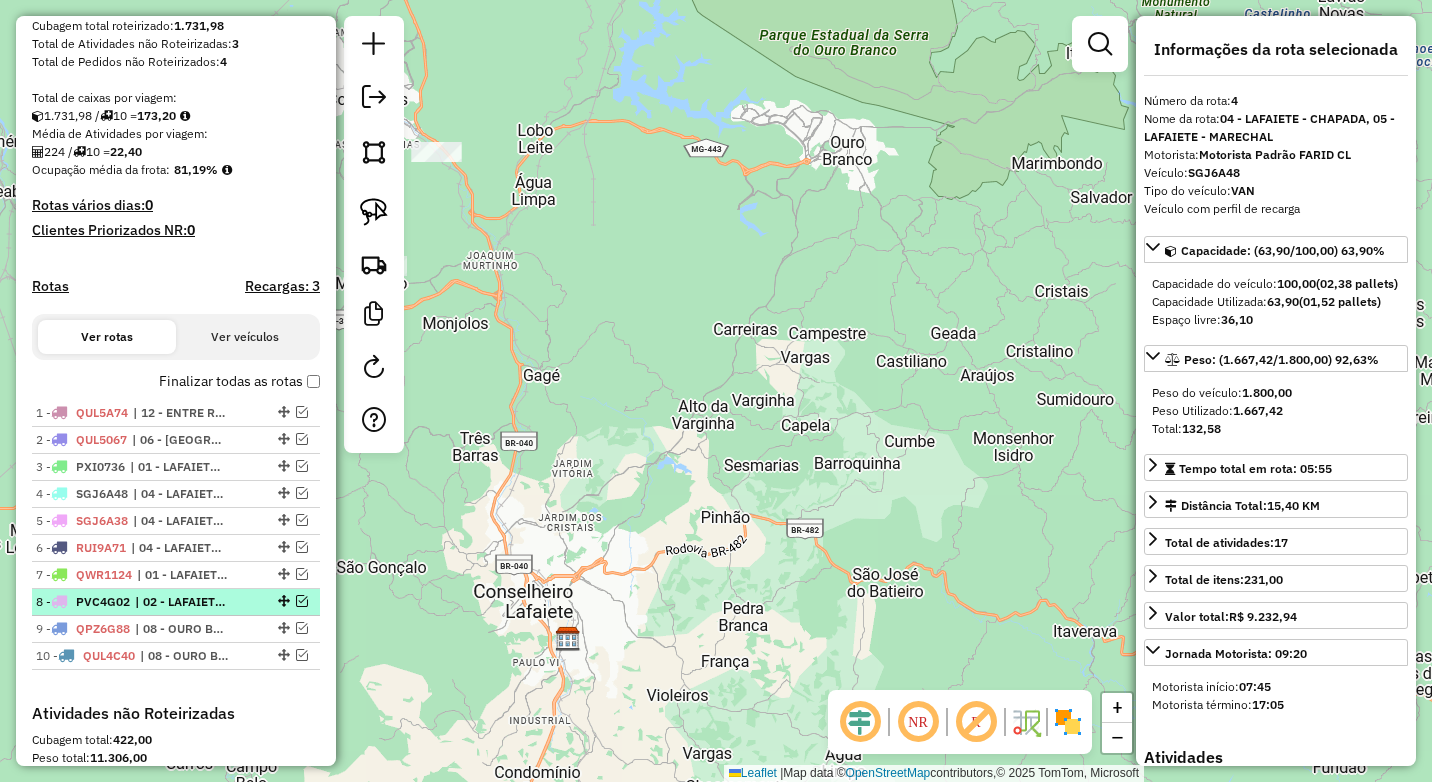 scroll, scrollTop: 448, scrollLeft: 0, axis: vertical 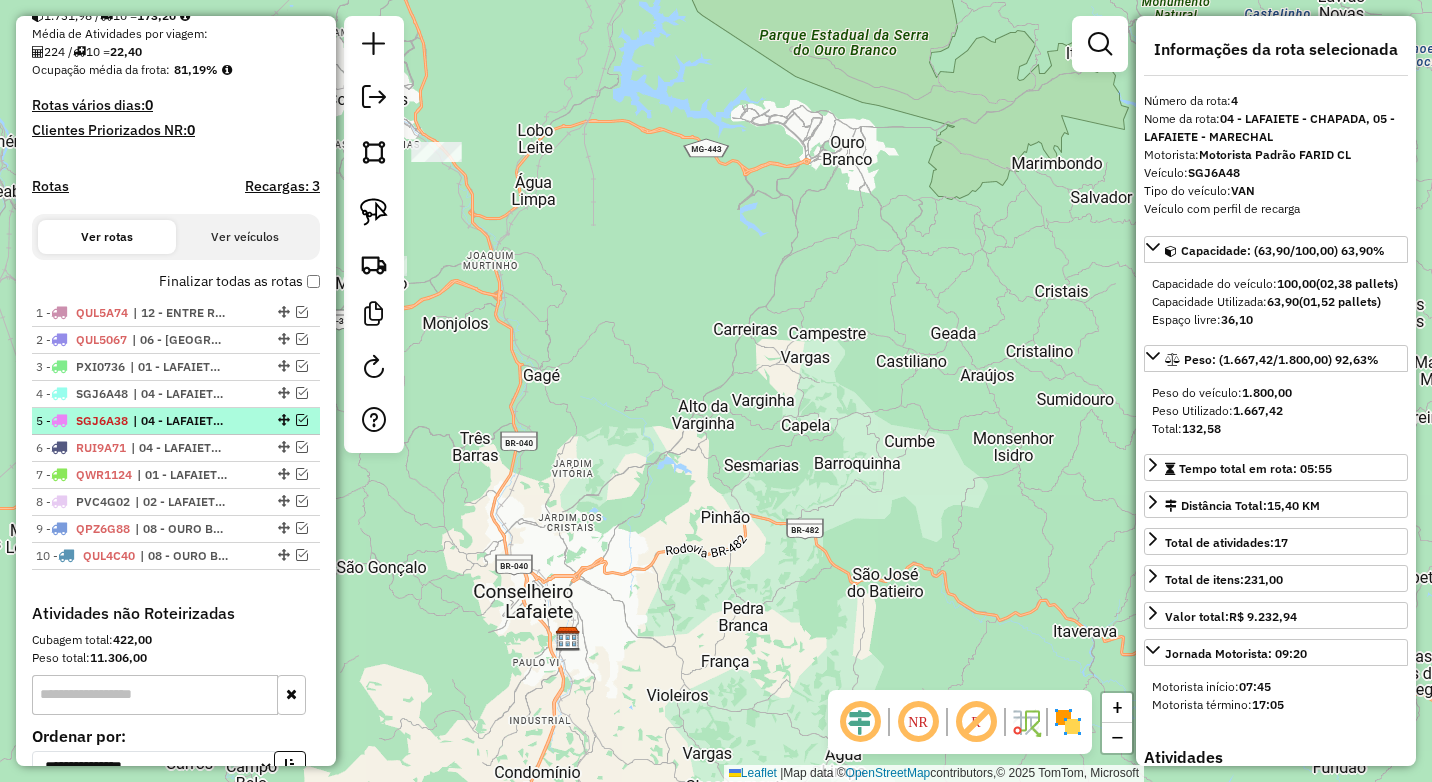 click at bounding box center [302, 420] 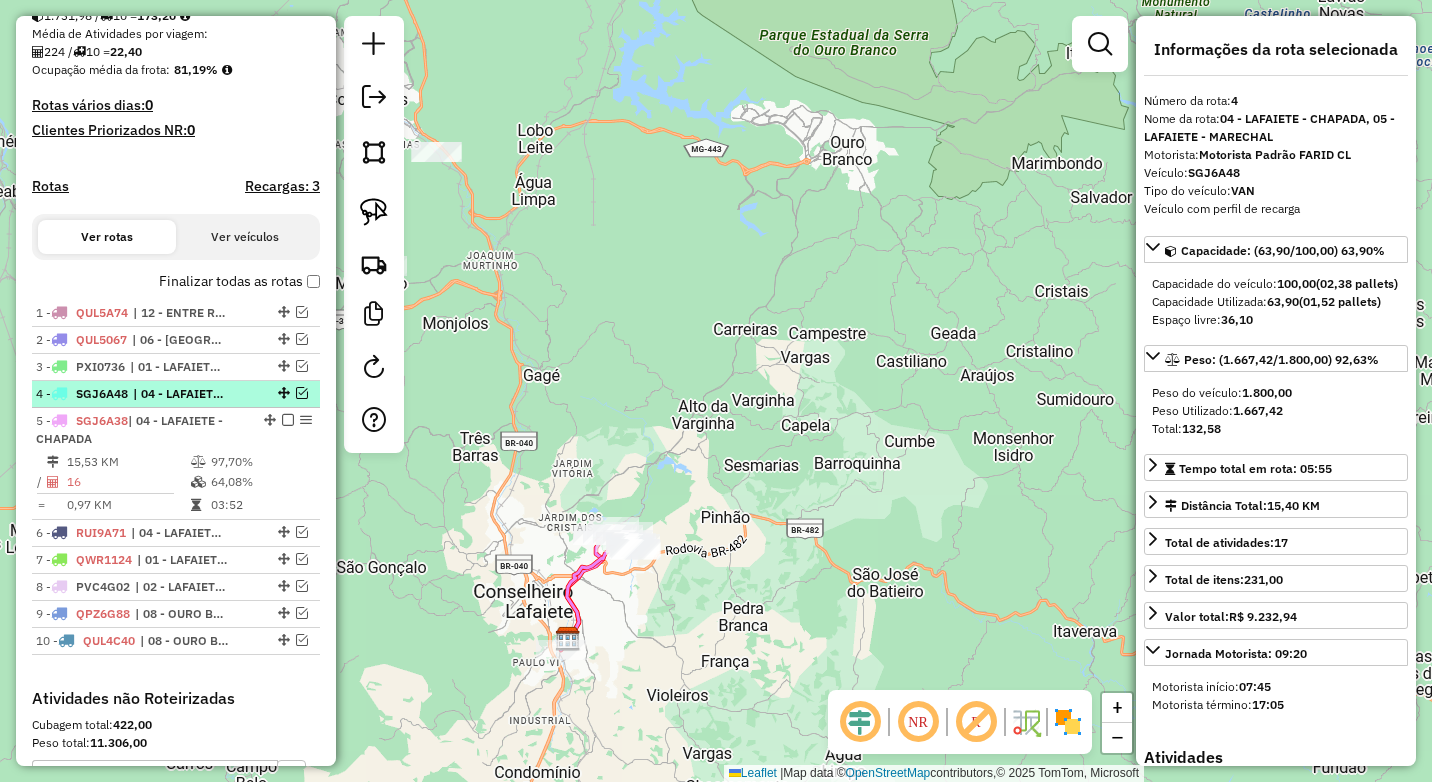 click at bounding box center (302, 393) 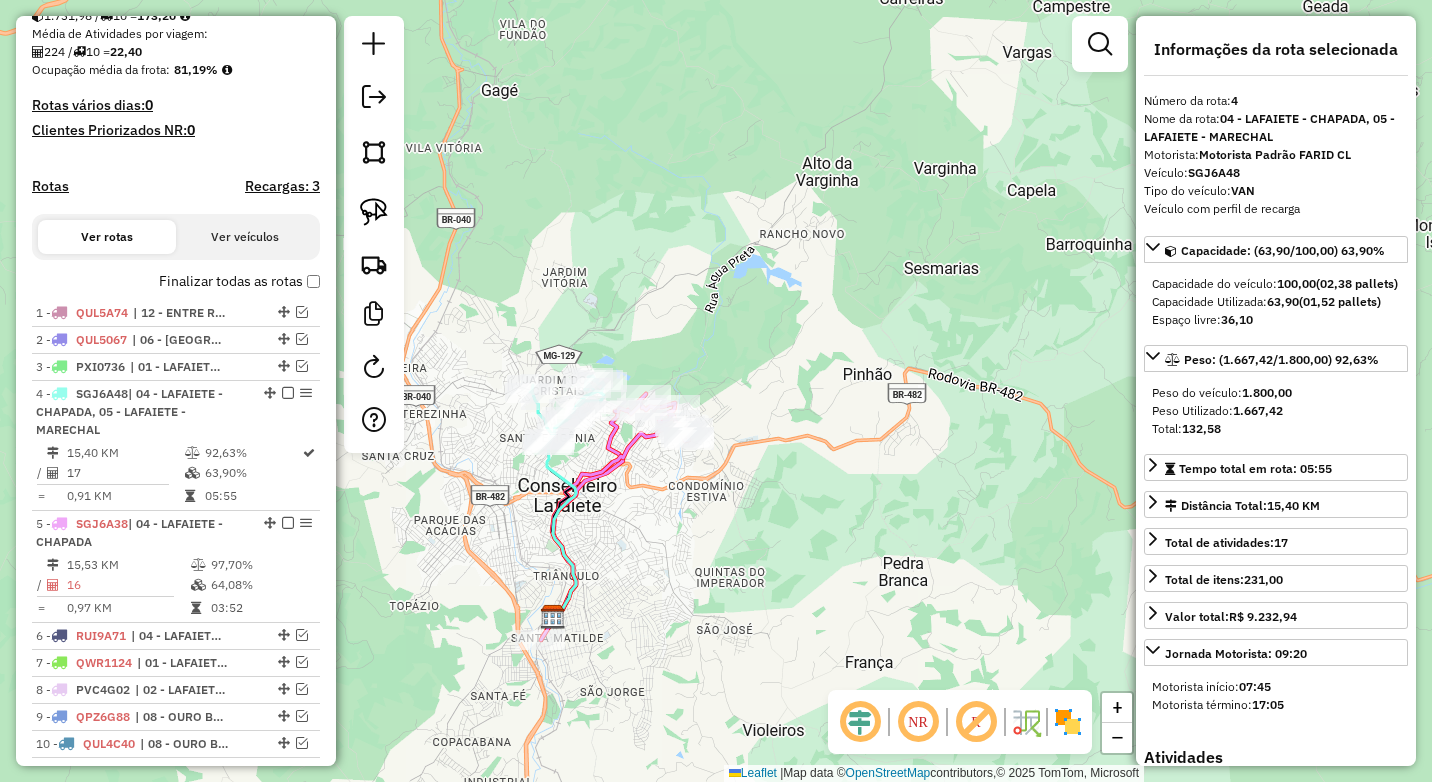 drag, startPoint x: 639, startPoint y: 584, endPoint x: 693, endPoint y: 452, distance: 142.61838 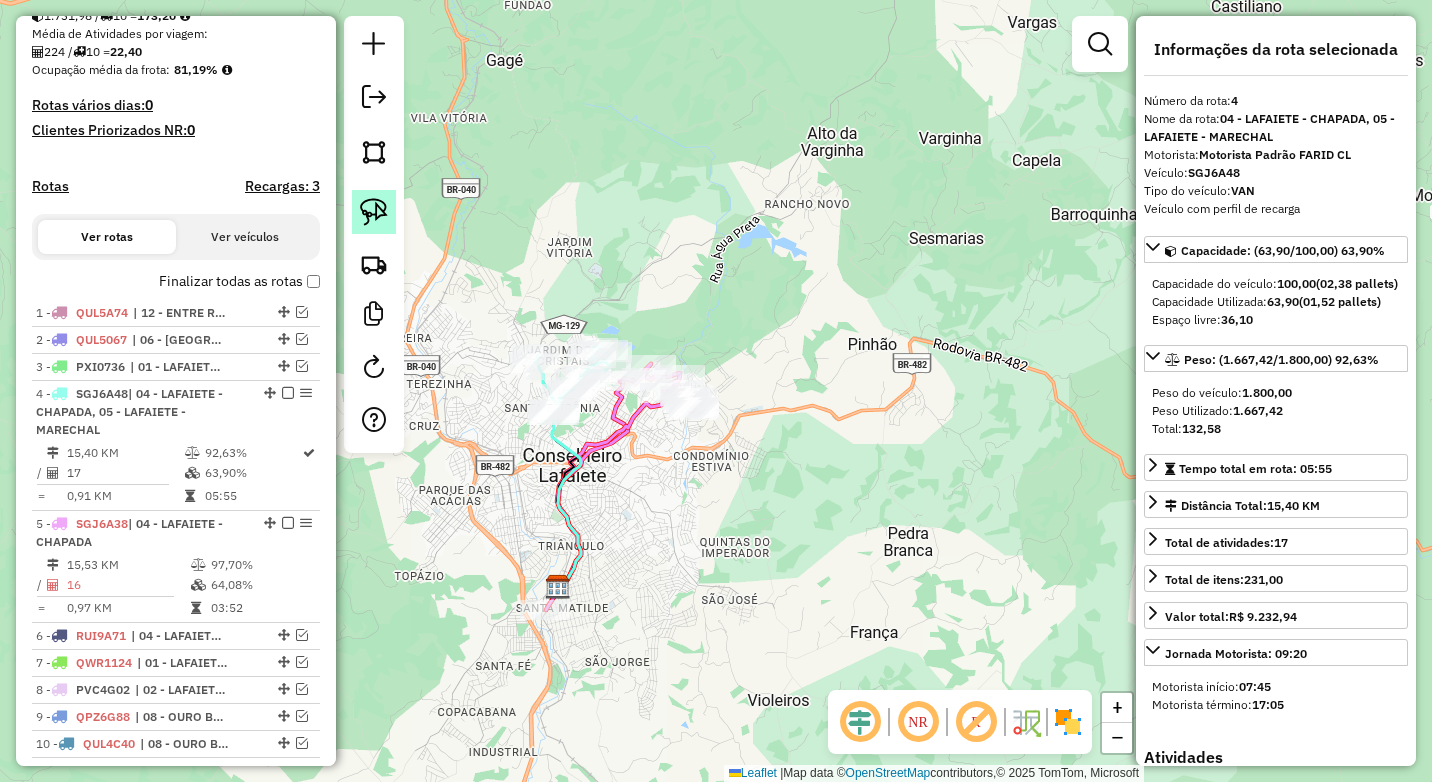 click 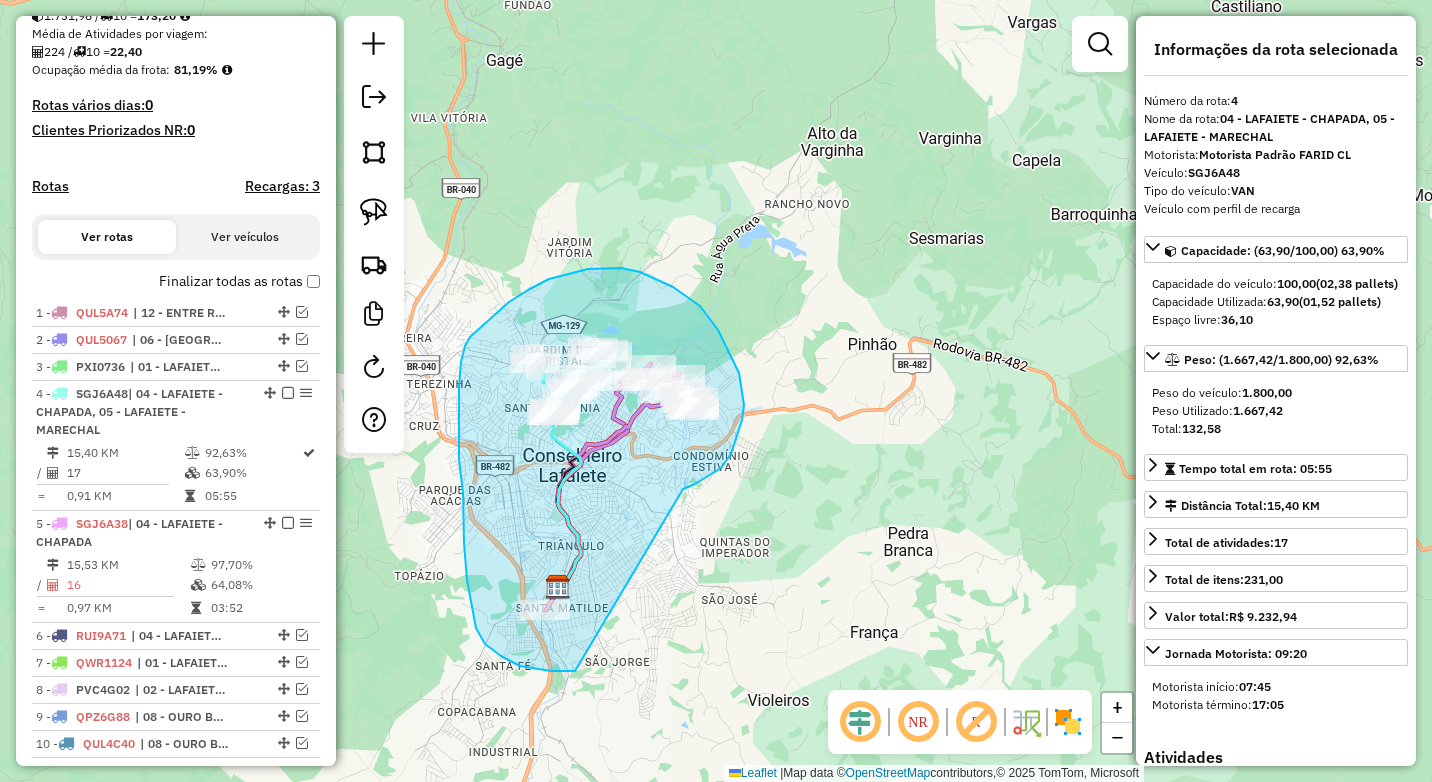 drag, startPoint x: 721, startPoint y: 468, endPoint x: 589, endPoint y: 667, distance: 238.79907 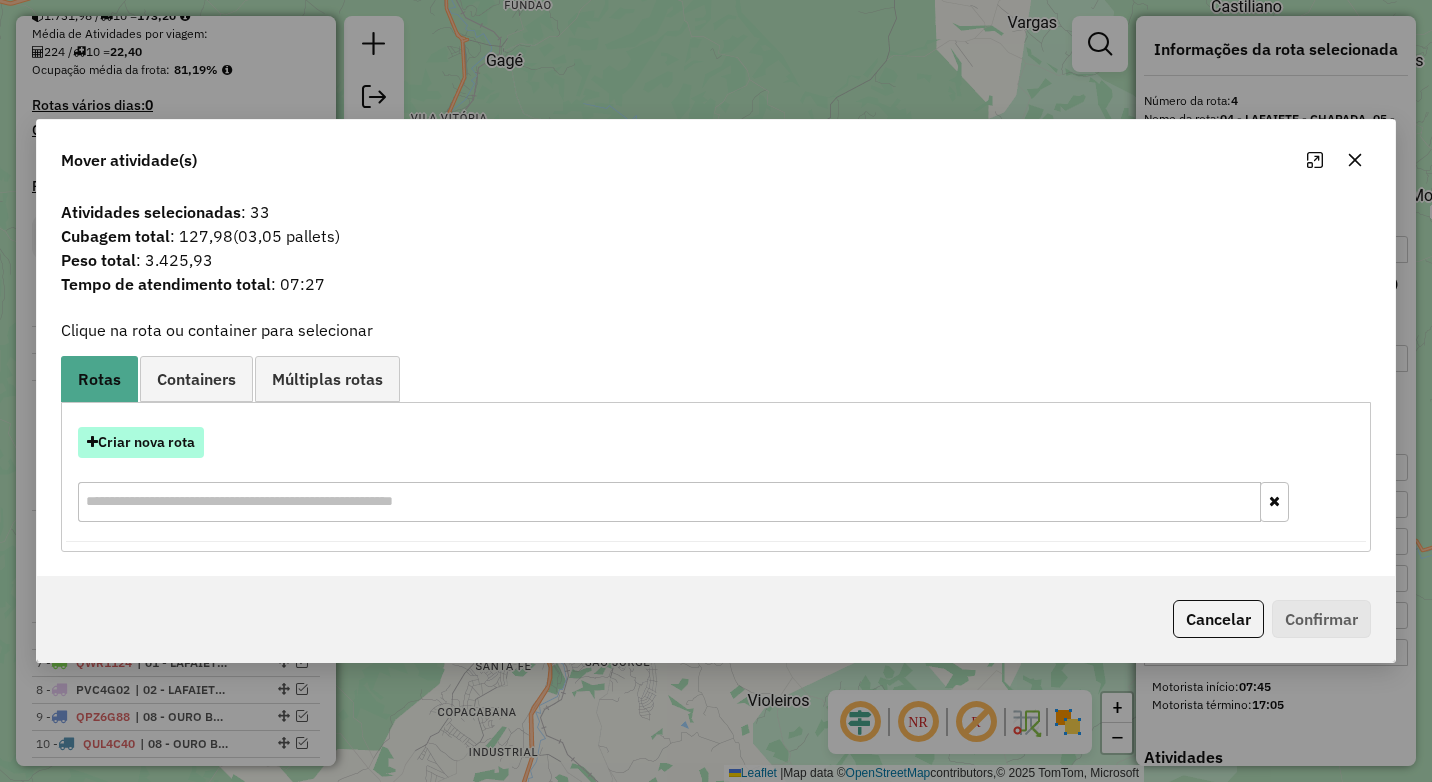 click on "Criar nova rota" at bounding box center (141, 442) 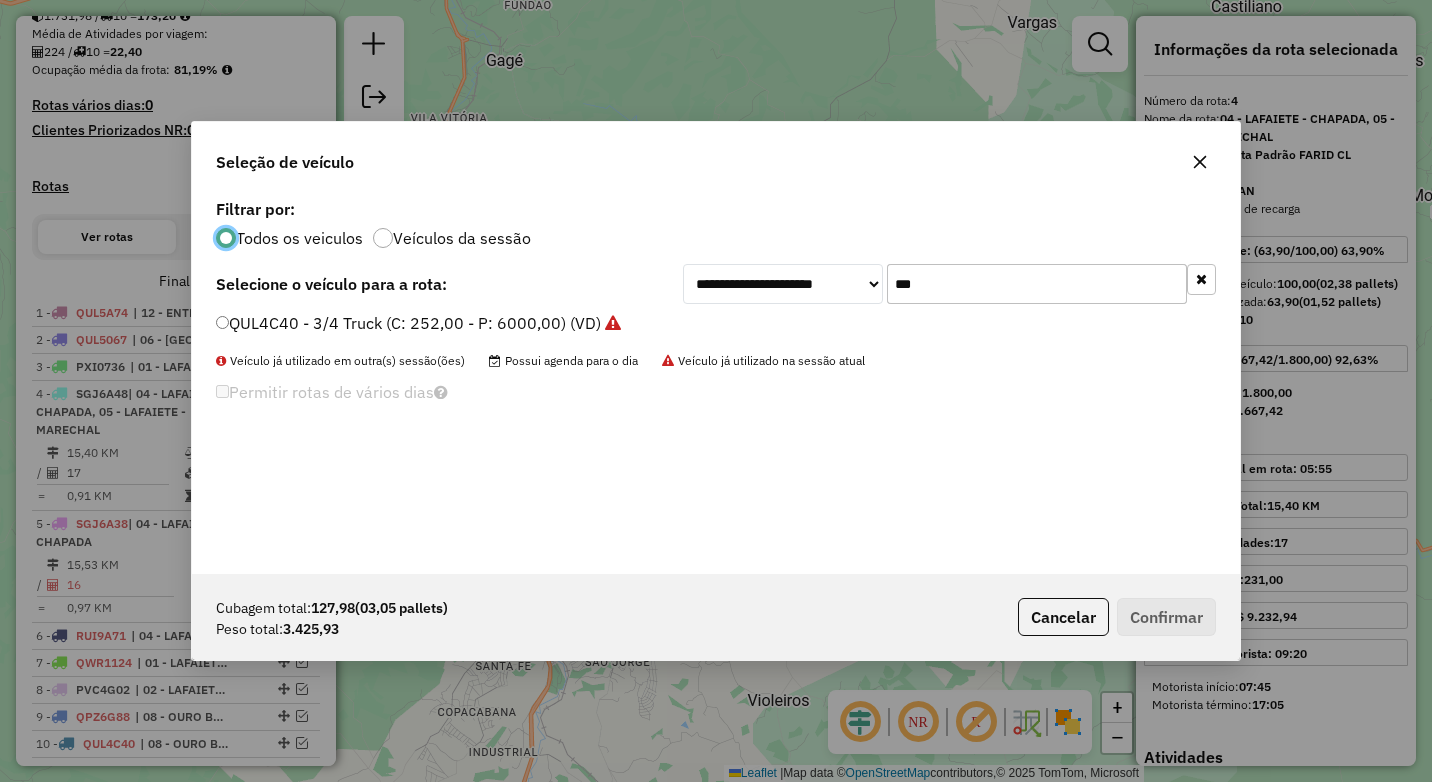 scroll, scrollTop: 11, scrollLeft: 6, axis: both 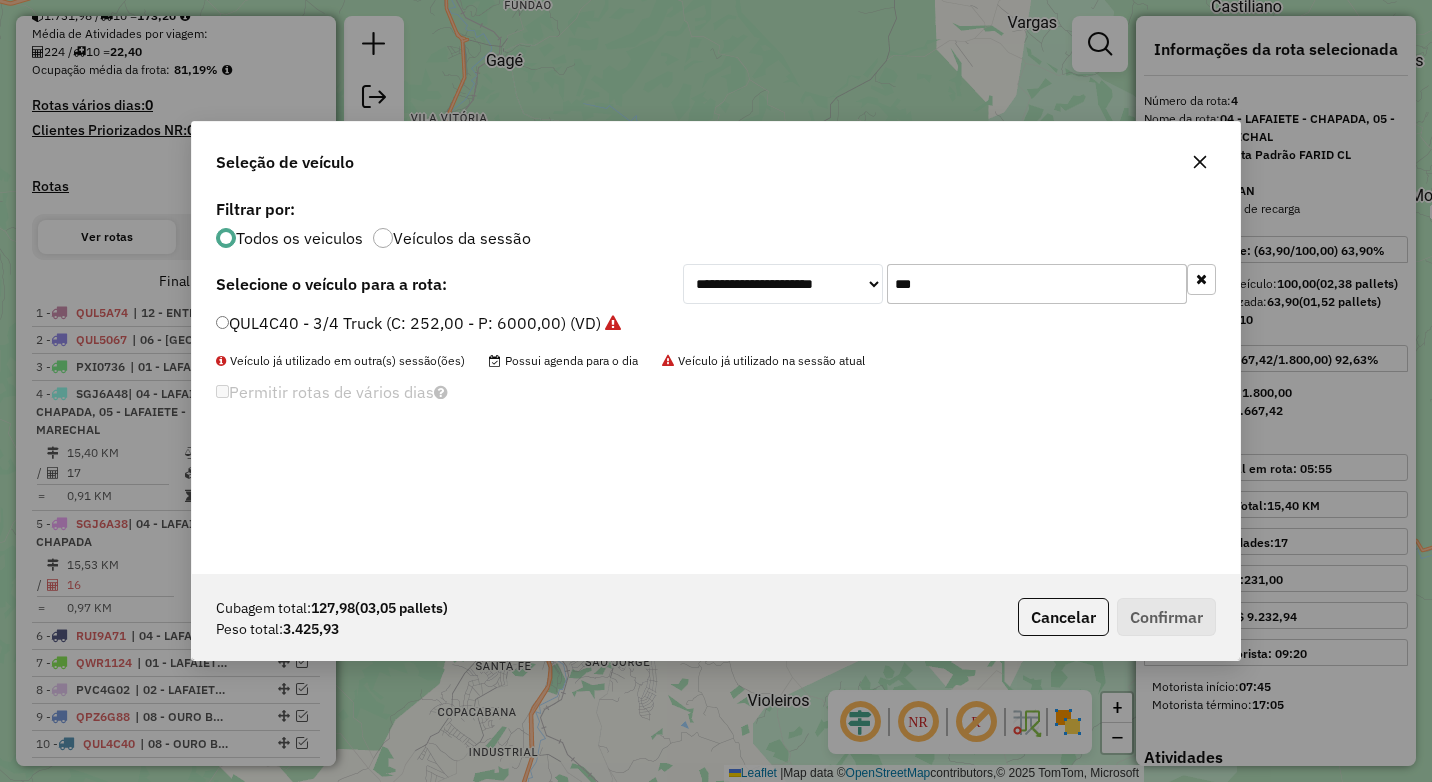 drag, startPoint x: 894, startPoint y: 283, endPoint x: 834, endPoint y: 279, distance: 60.133186 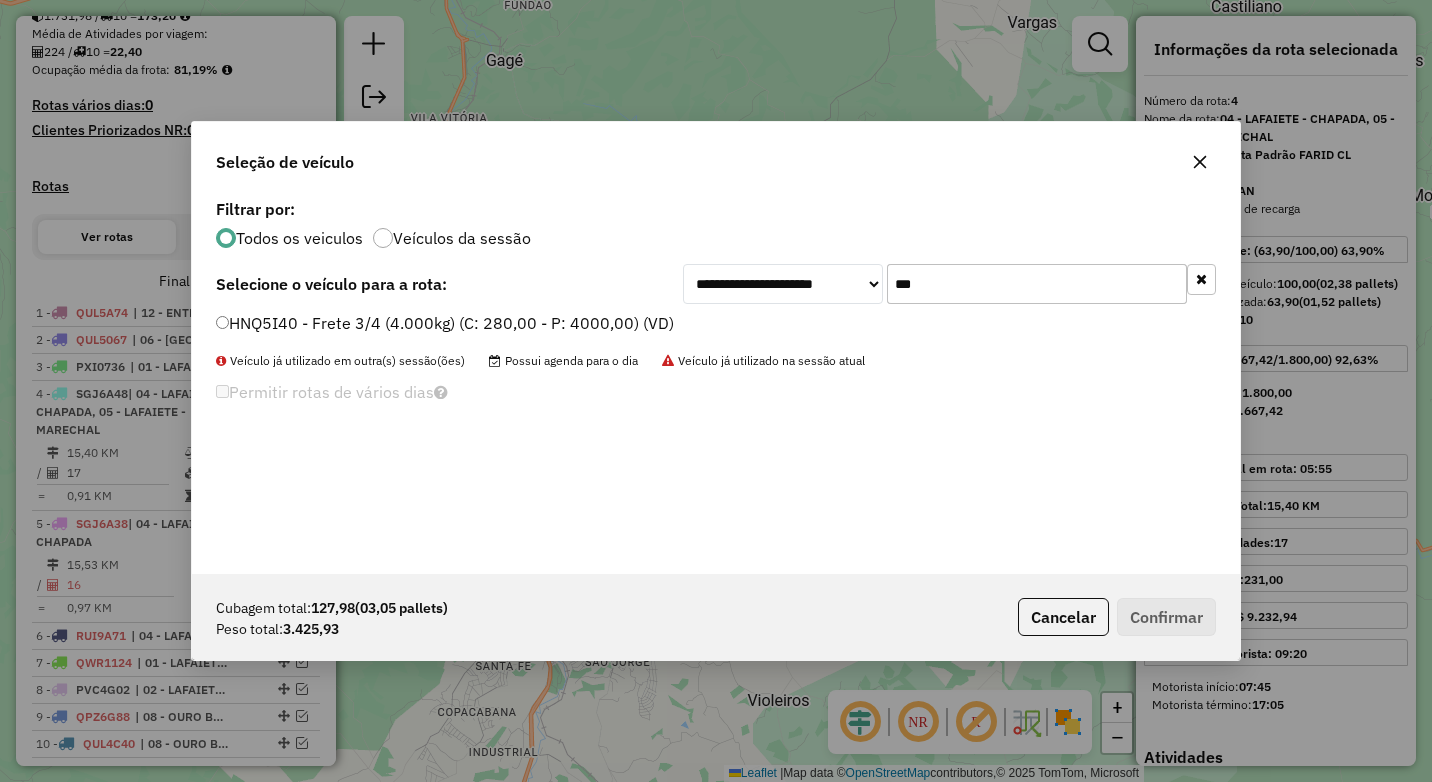 type on "***" 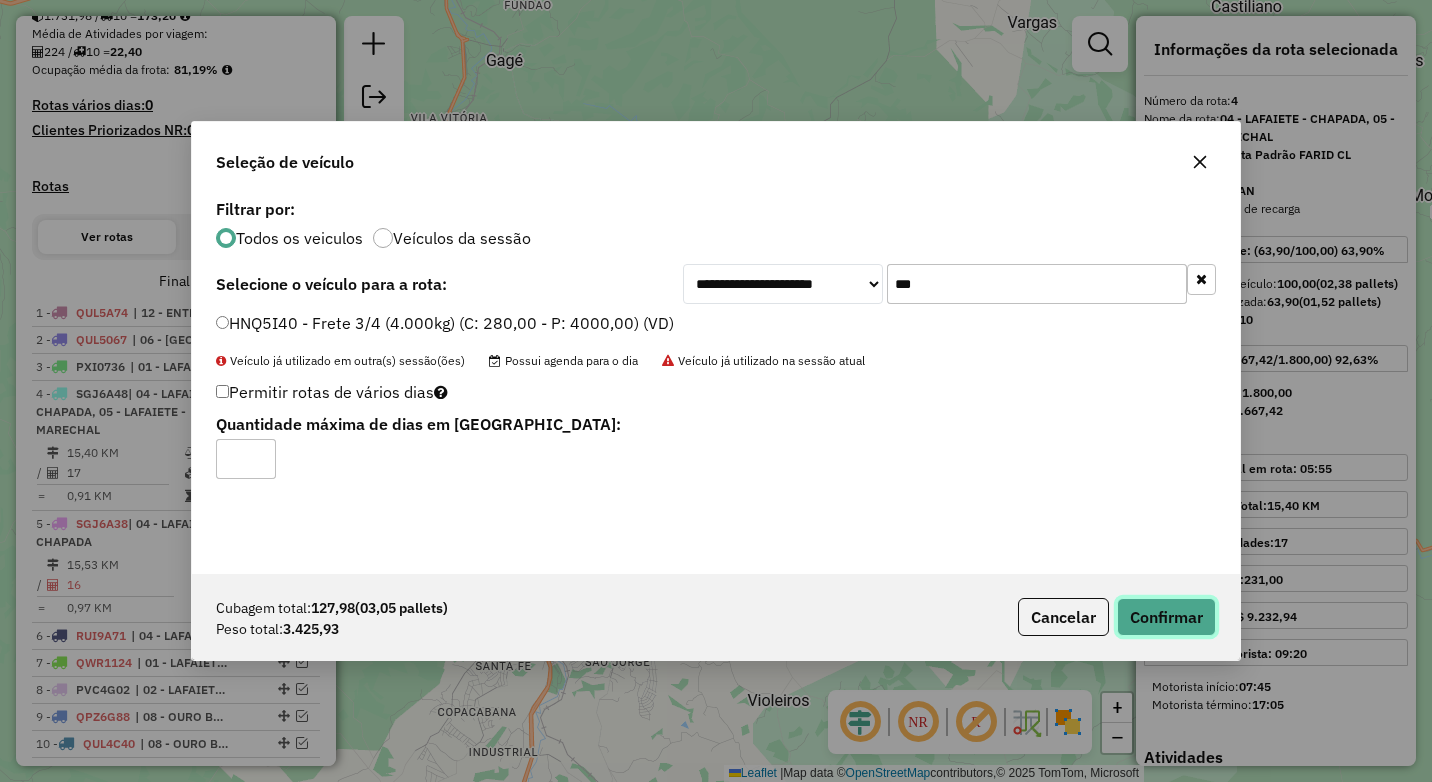 click on "Confirmar" 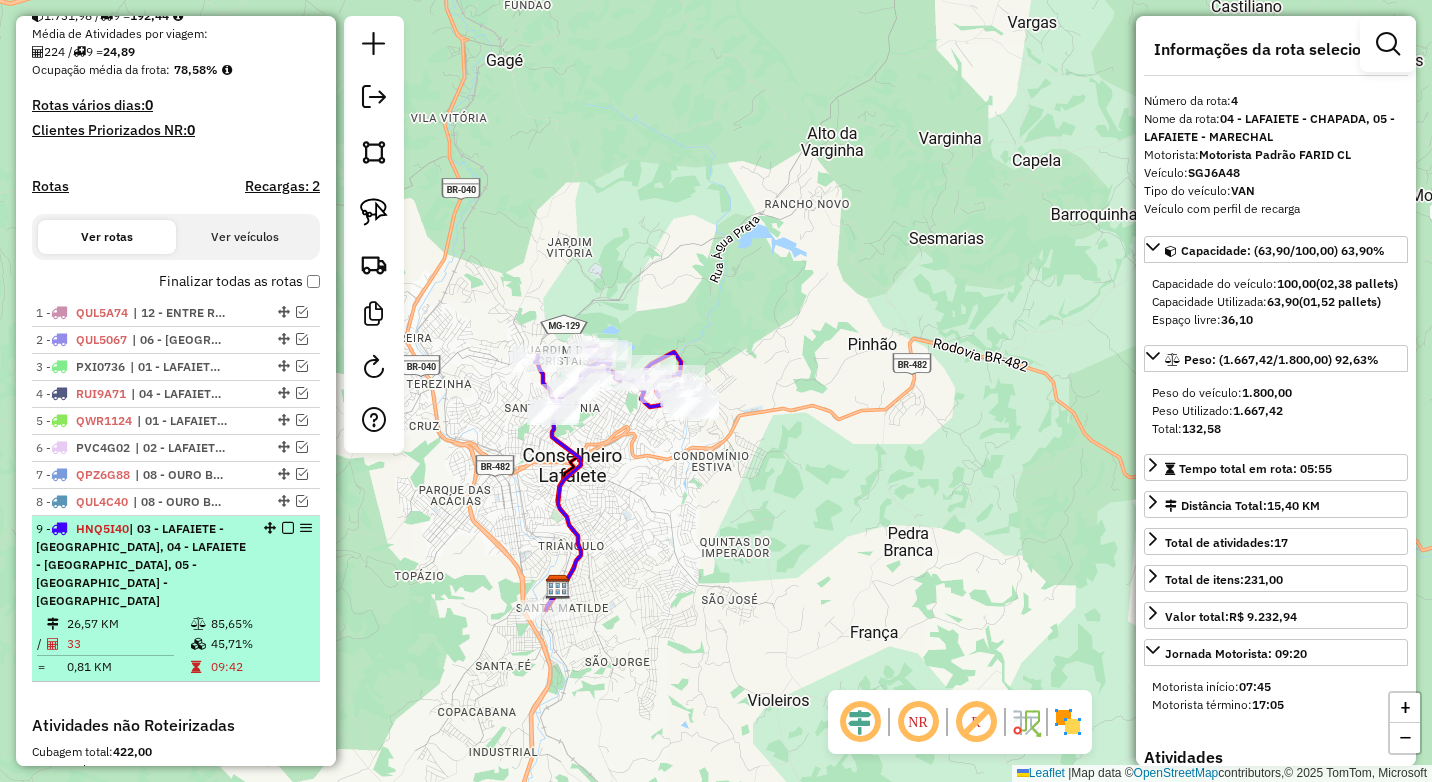 click on "9 -       HNQ5I40   | 03 - LAFAIETE - [GEOGRAPHIC_DATA], 04 - [GEOGRAPHIC_DATA] - CHAPADA, 05 - [GEOGRAPHIC_DATA] - [GEOGRAPHIC_DATA]" at bounding box center [176, 565] 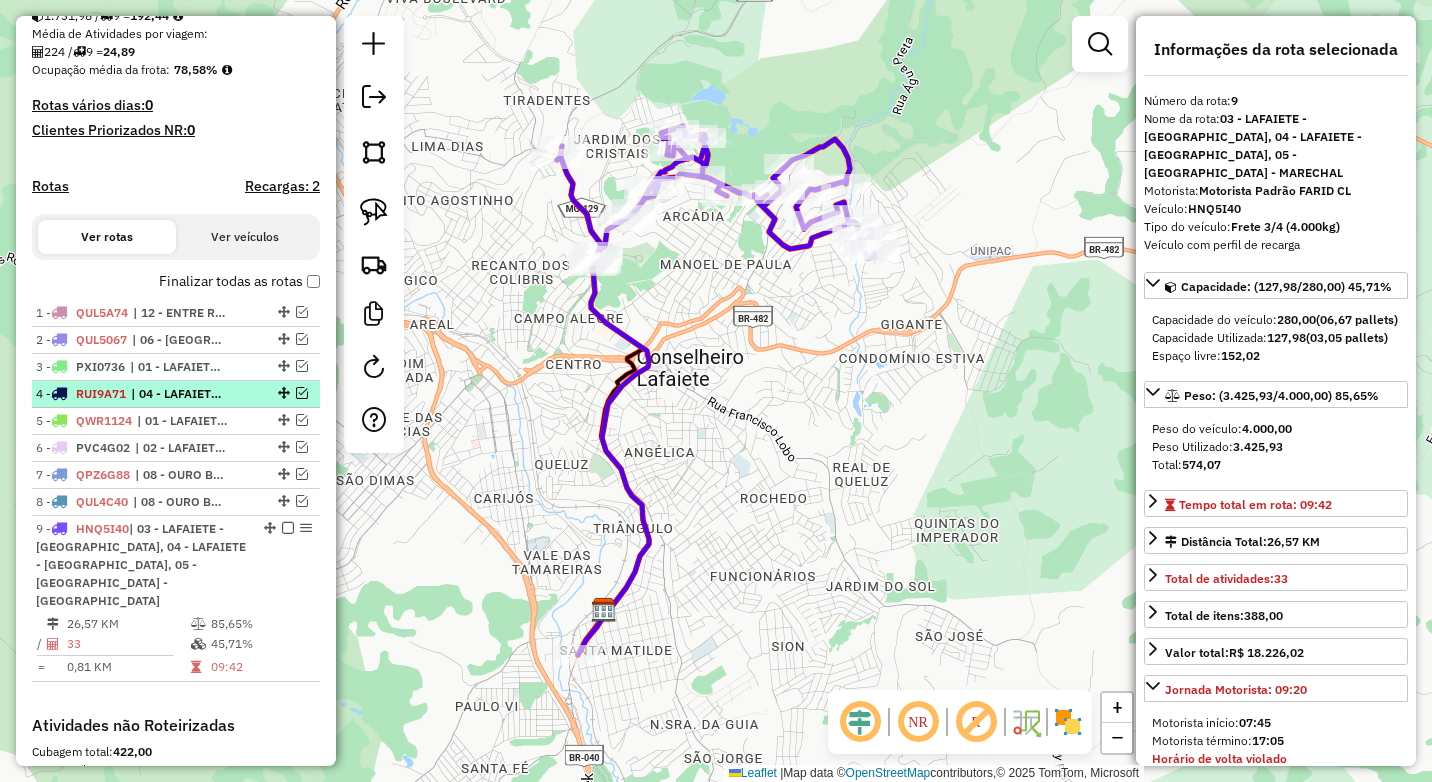 click at bounding box center [302, 393] 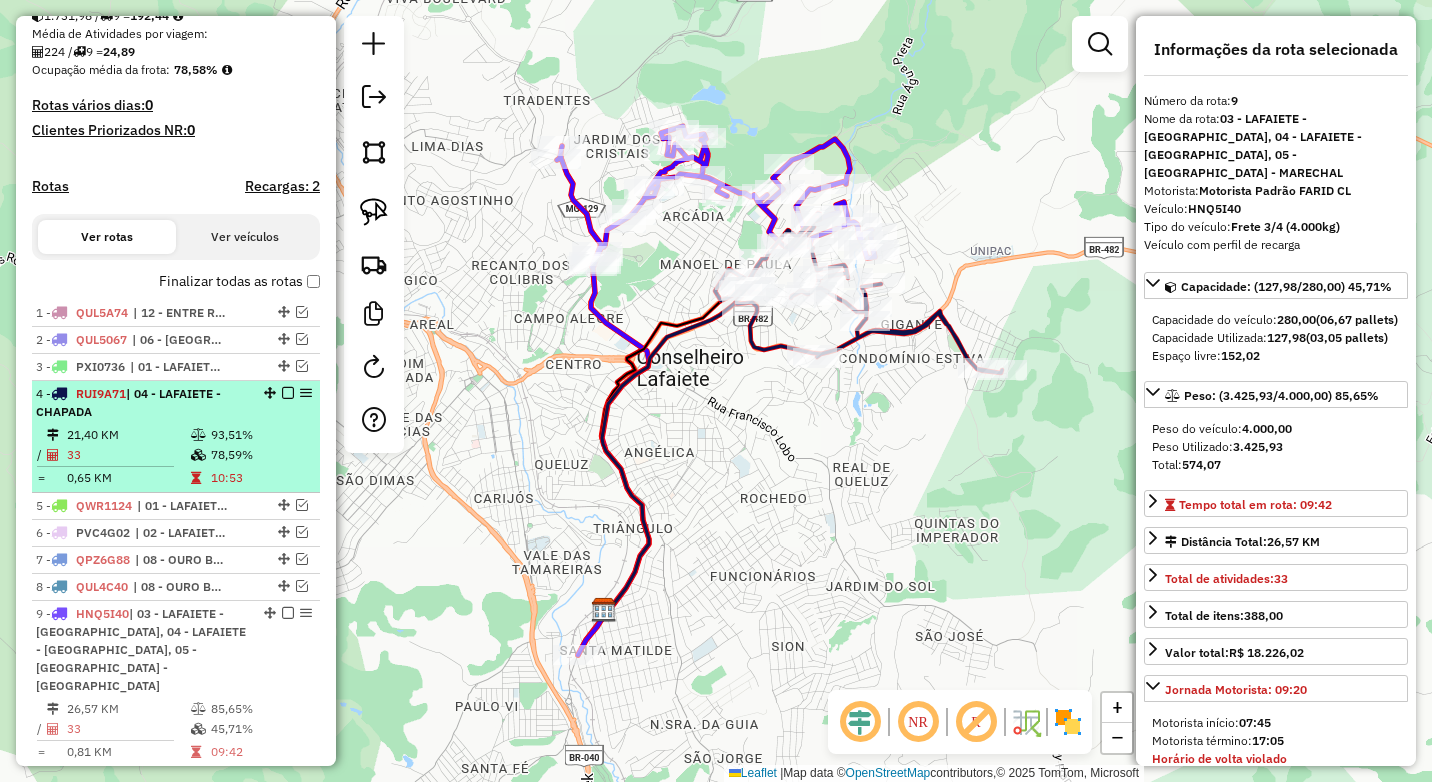 click on "4 -       RUI9A71   | 04 - LAFAIETE - CHAPADA" at bounding box center (142, 403) 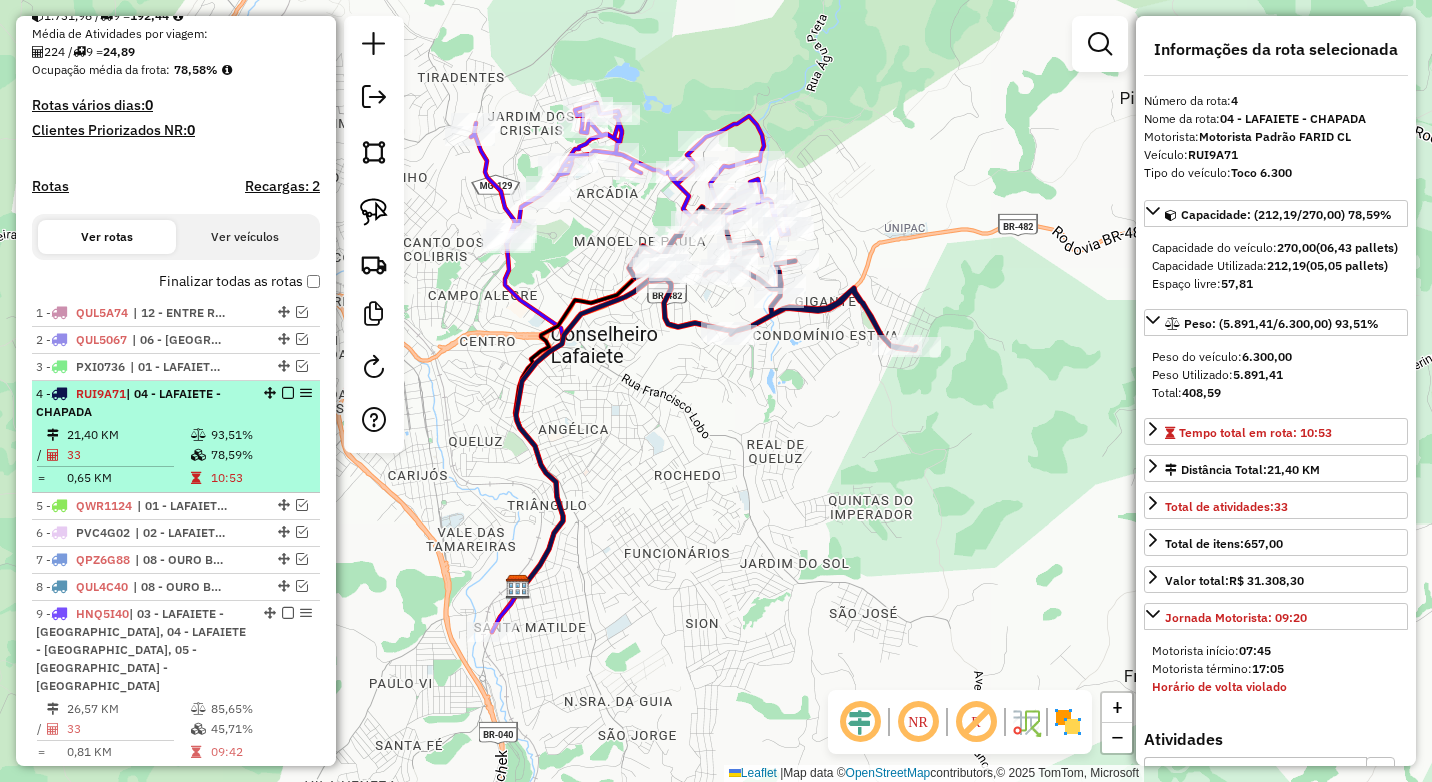 click at bounding box center (288, 393) 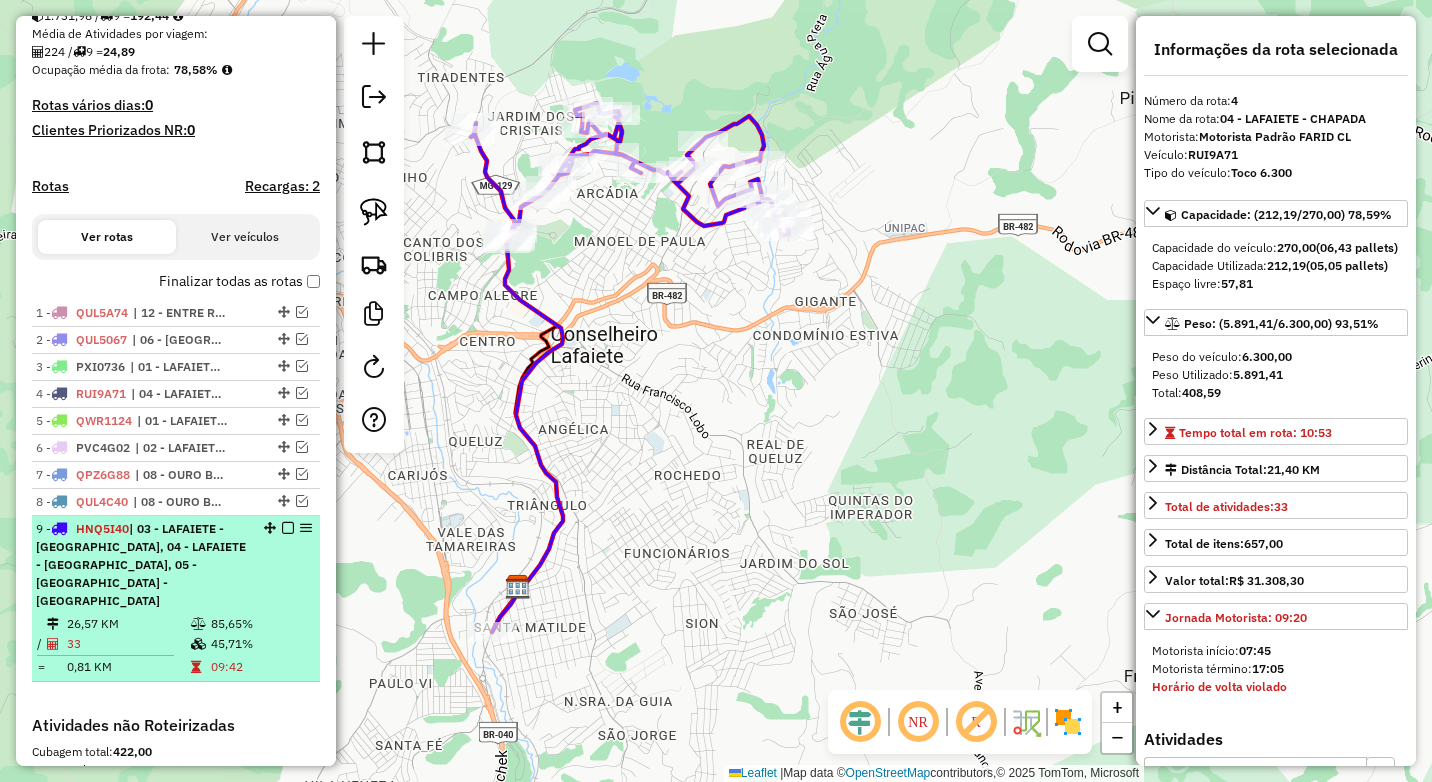 click at bounding box center [288, 528] 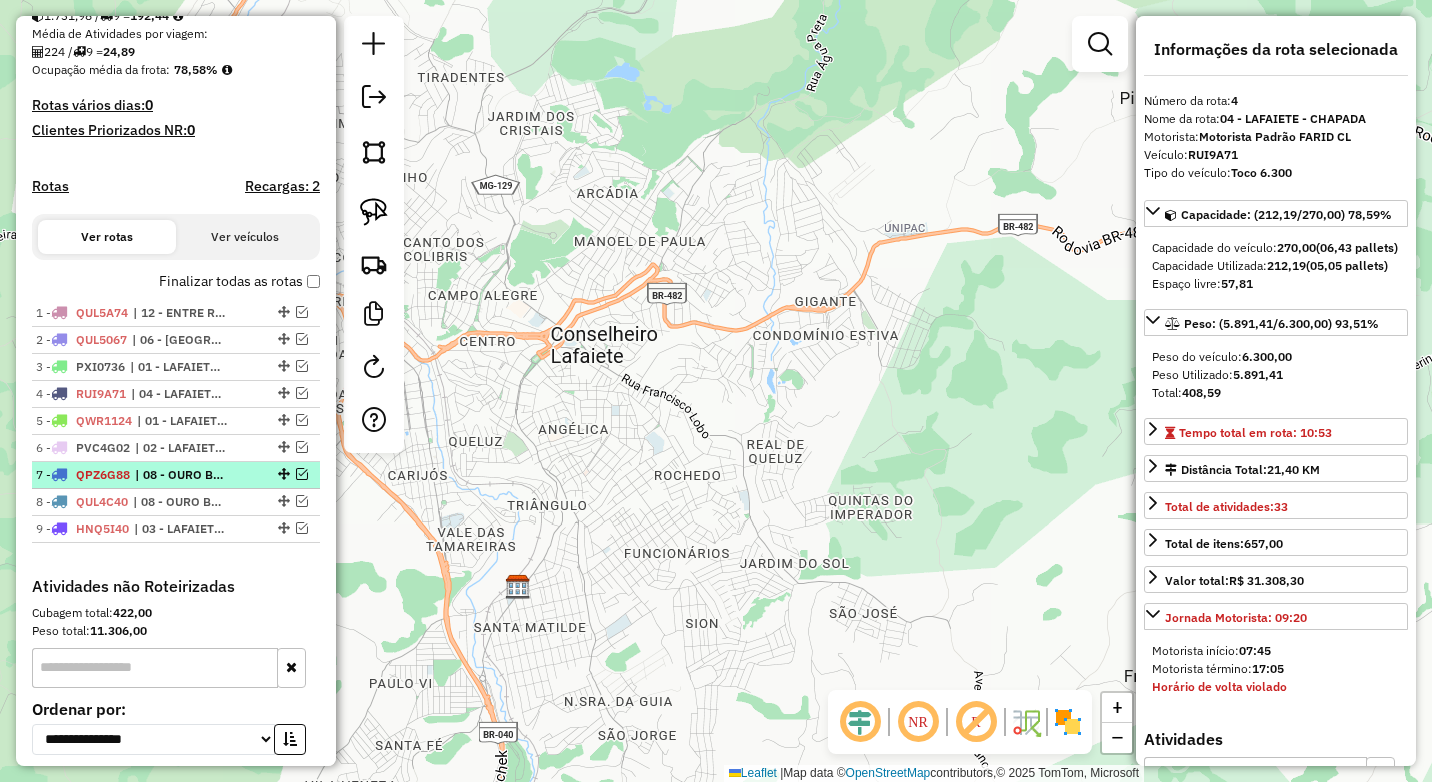 click at bounding box center [302, 474] 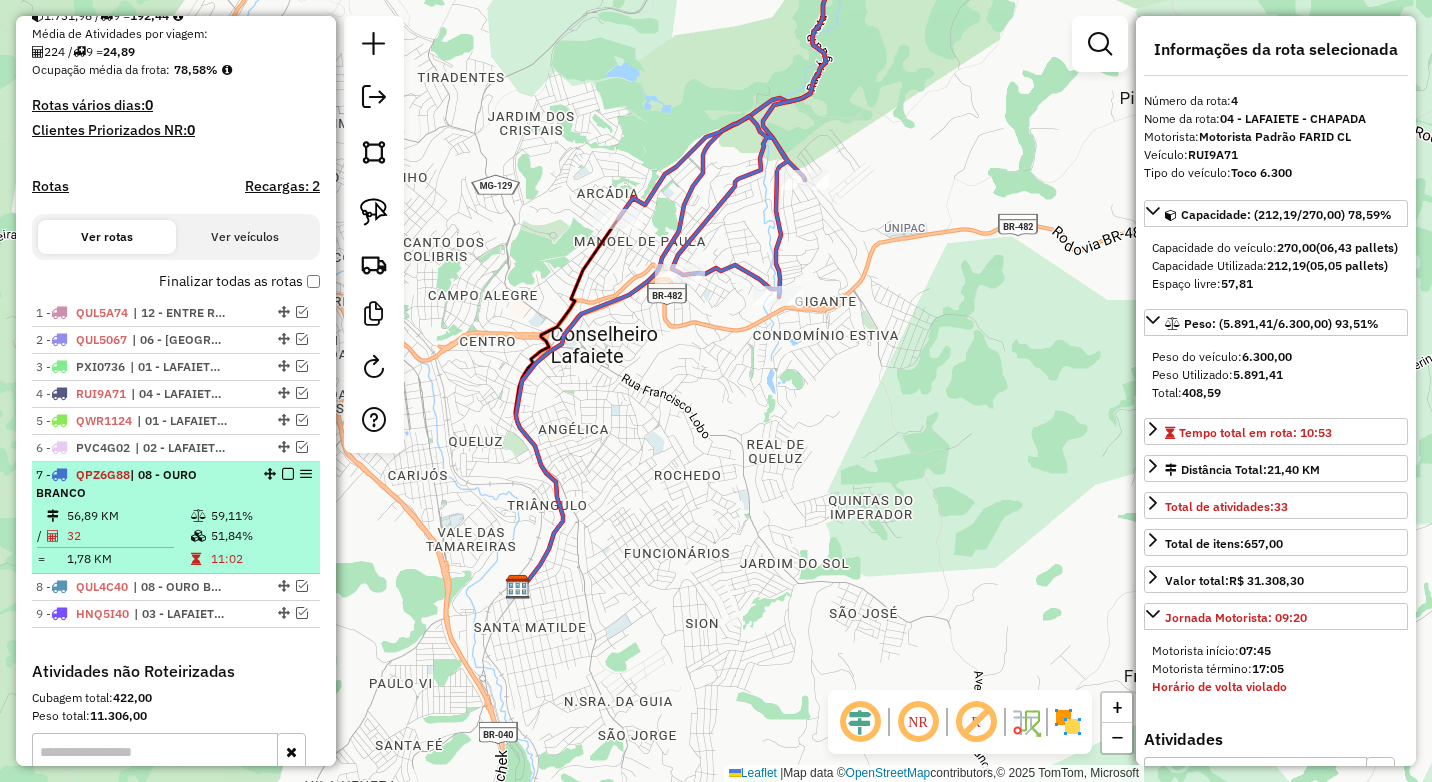 click on "7 -       QPZ6G88   | 08 - OURO BRANCO" at bounding box center (176, 484) 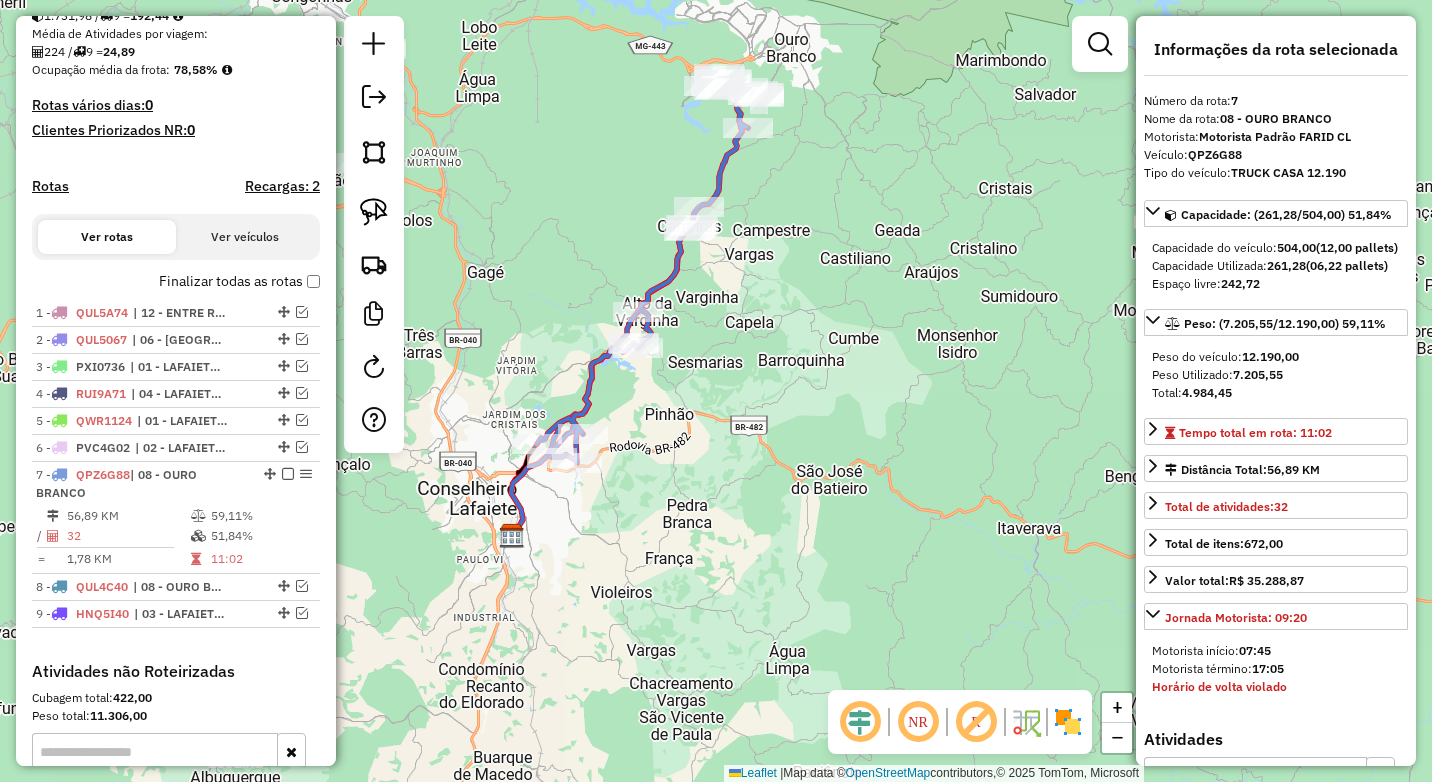 drag, startPoint x: 773, startPoint y: 438, endPoint x: 719, endPoint y: 360, distance: 94.86833 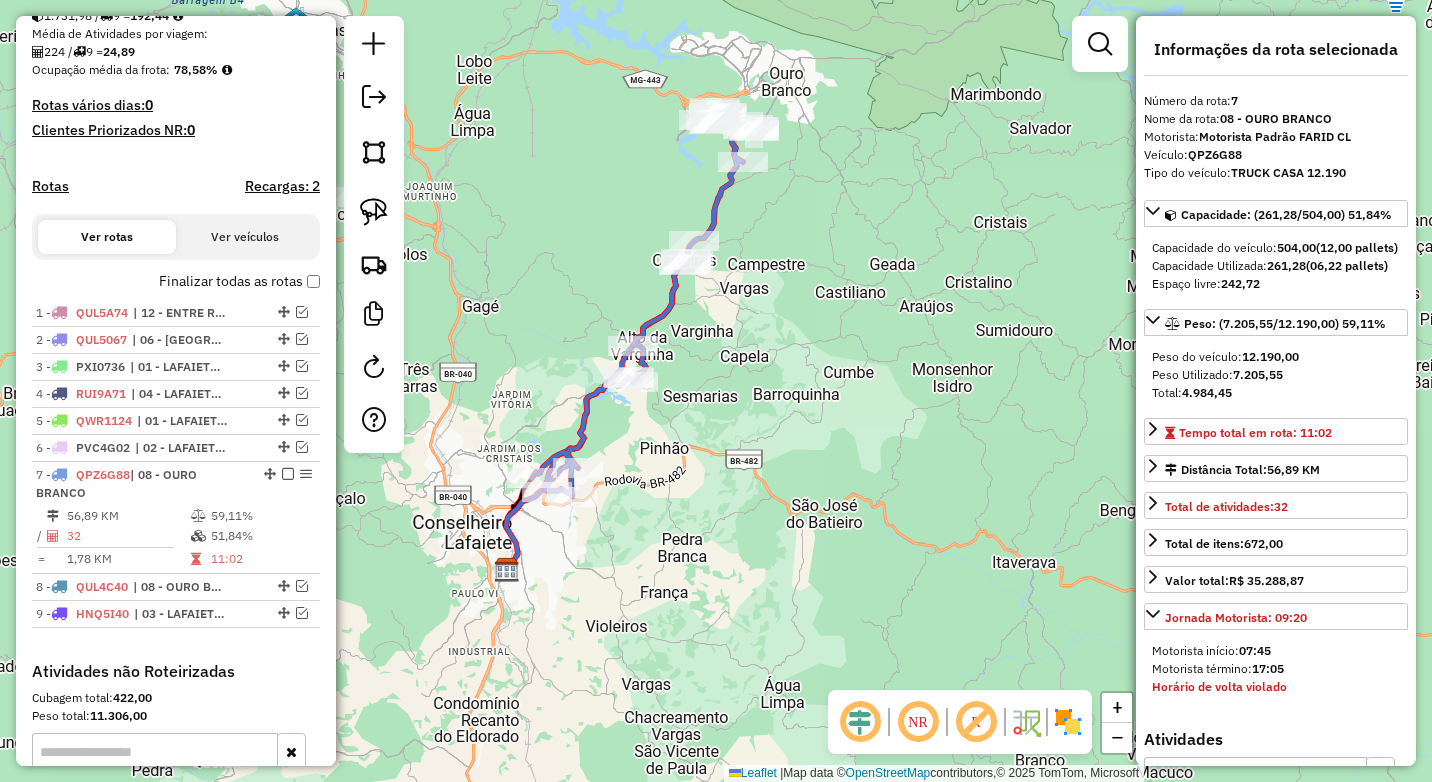drag, startPoint x: 690, startPoint y: 390, endPoint x: 687, endPoint y: 427, distance: 37.12142 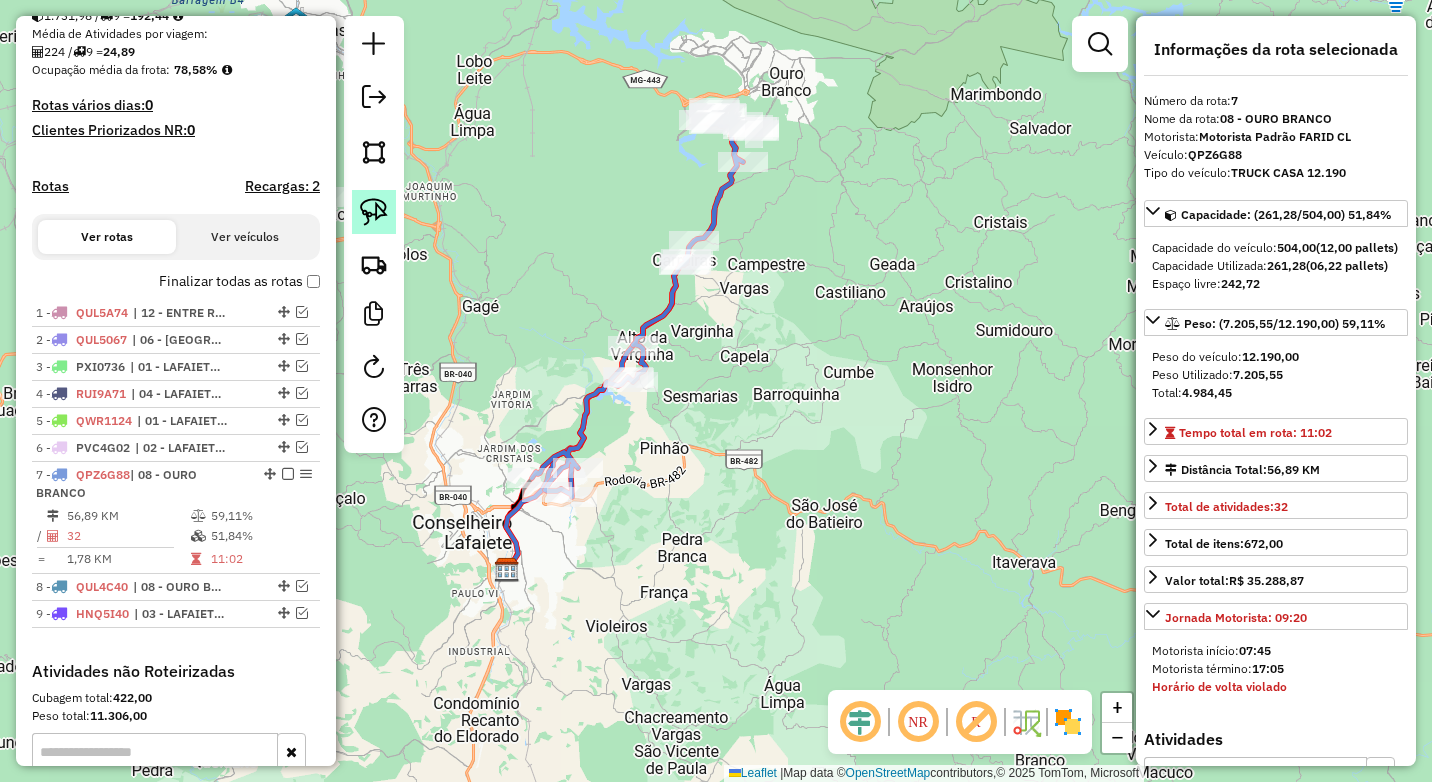 click 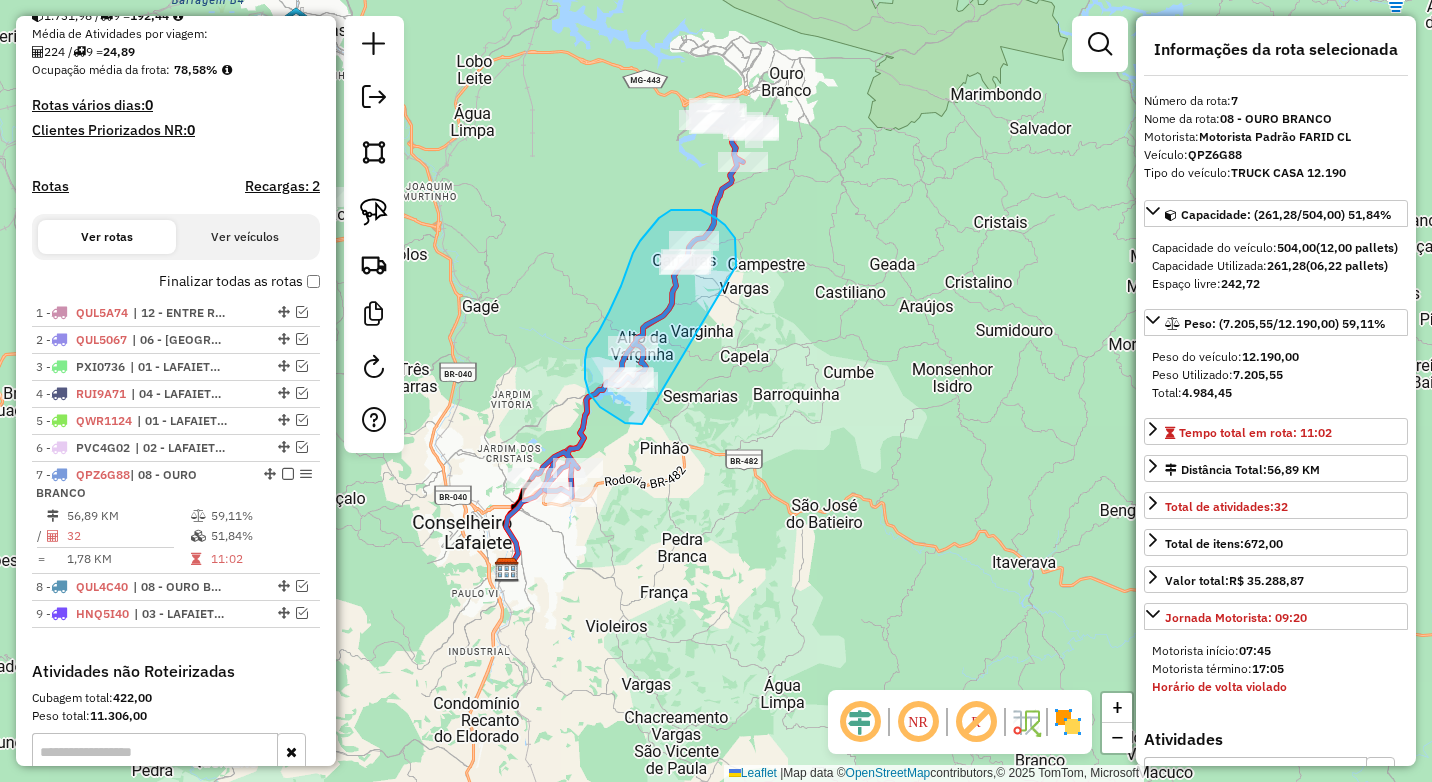 drag, startPoint x: 736, startPoint y: 260, endPoint x: 668, endPoint y: 417, distance: 171.09354 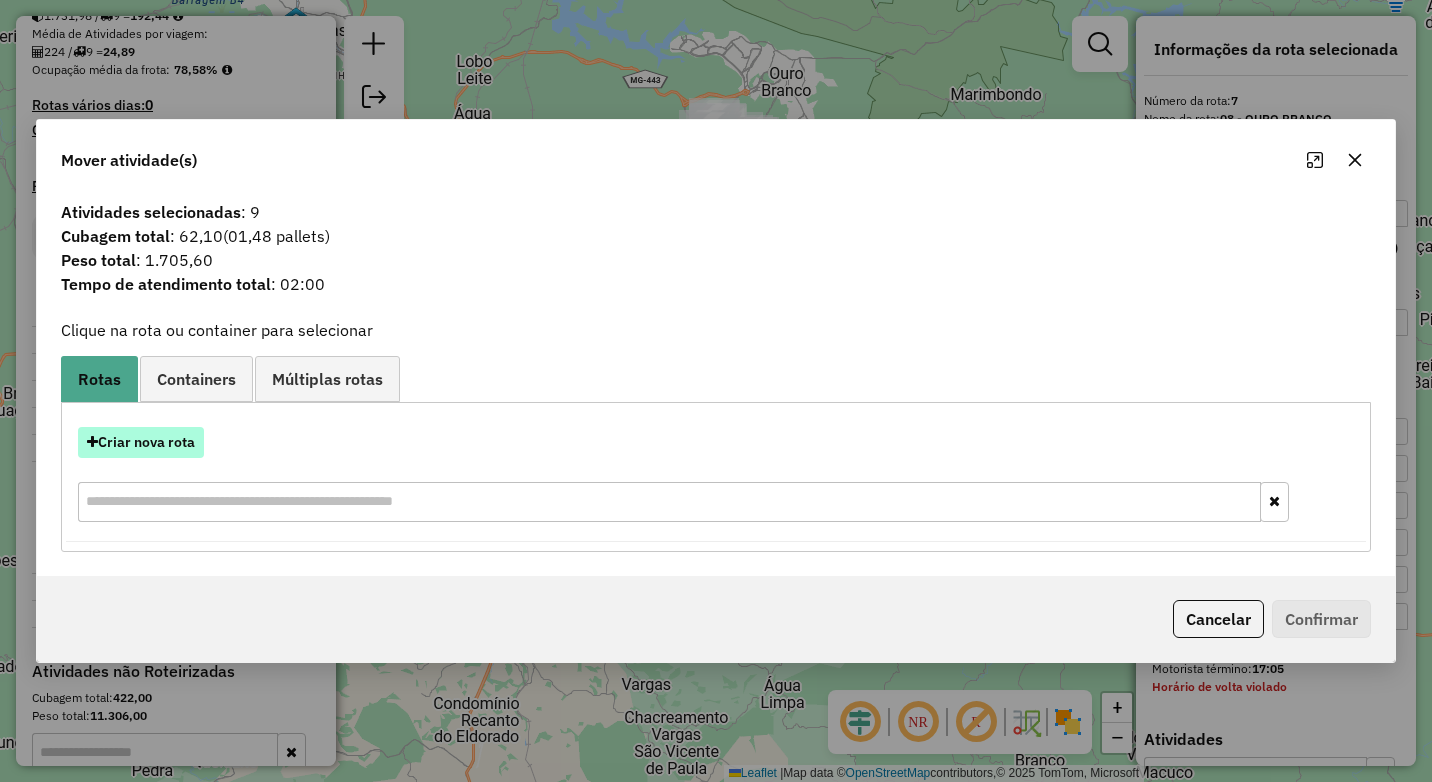 click on "Criar nova rota" at bounding box center (141, 442) 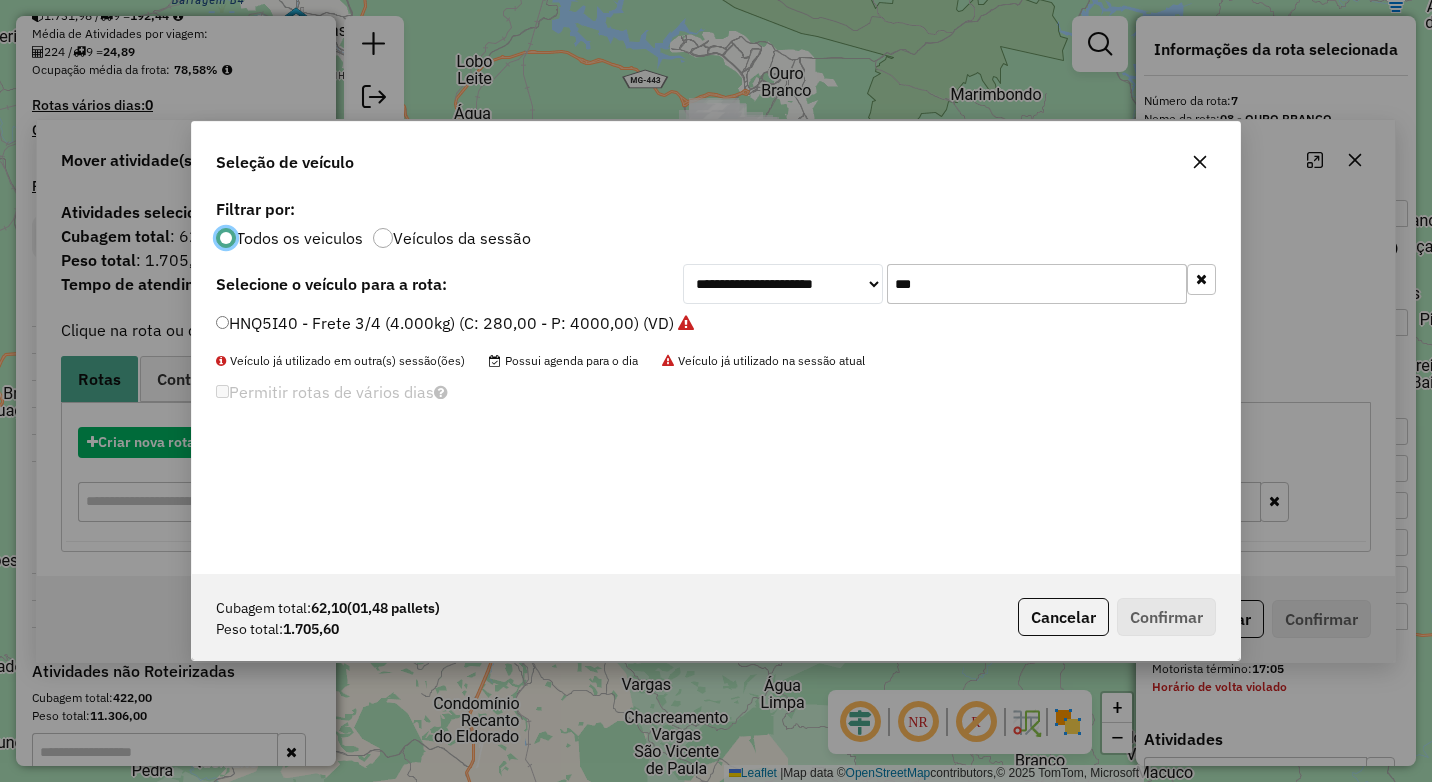 scroll, scrollTop: 11, scrollLeft: 6, axis: both 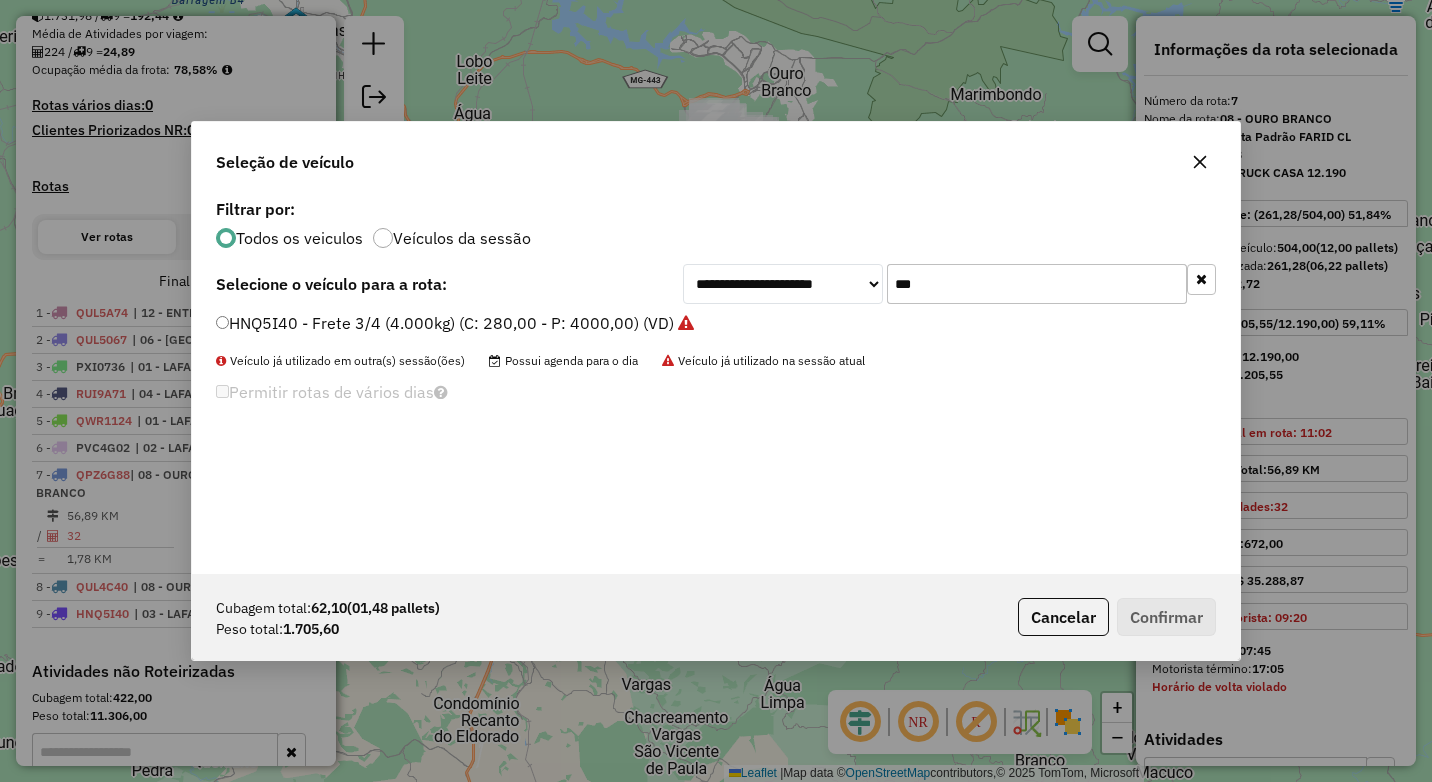 drag, startPoint x: 965, startPoint y: 283, endPoint x: 831, endPoint y: 282, distance: 134.00374 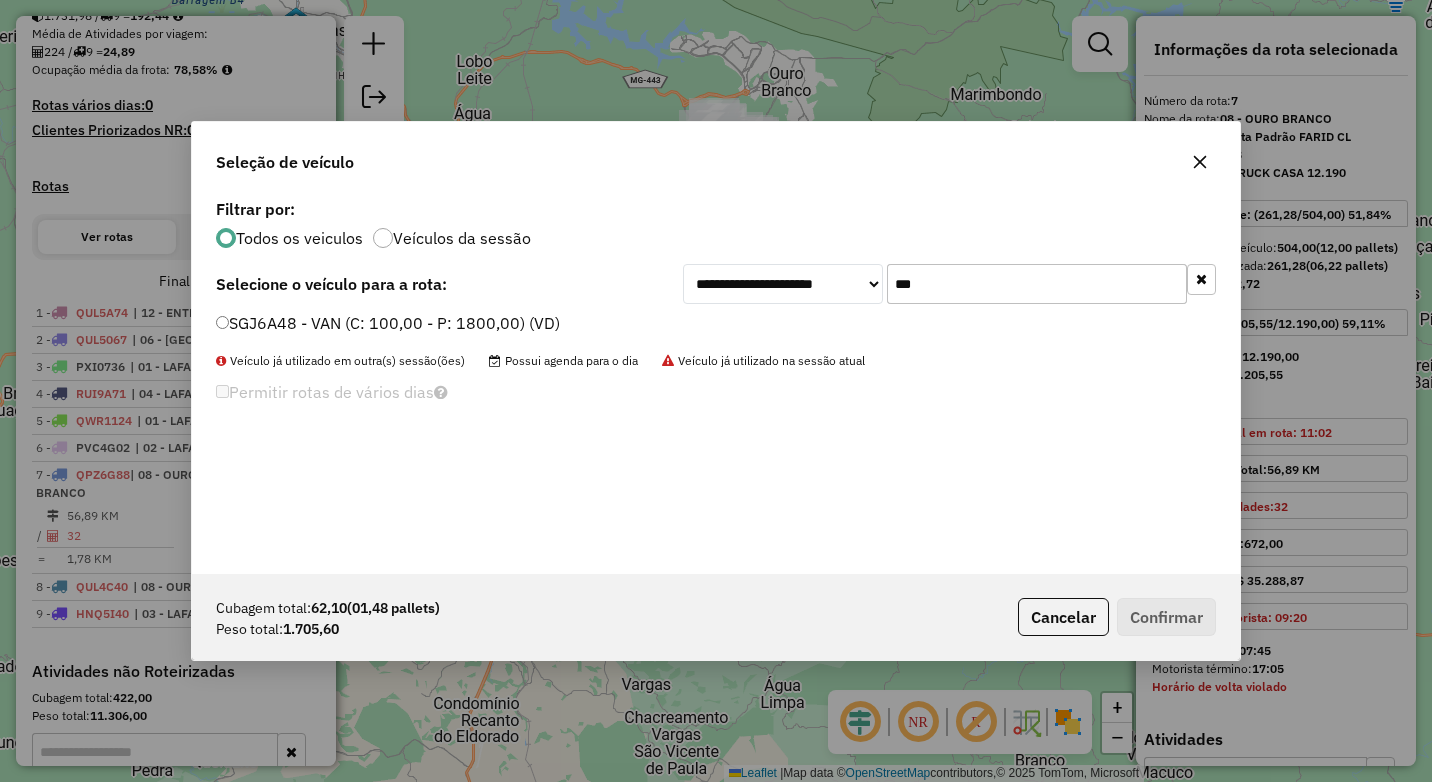 type on "***" 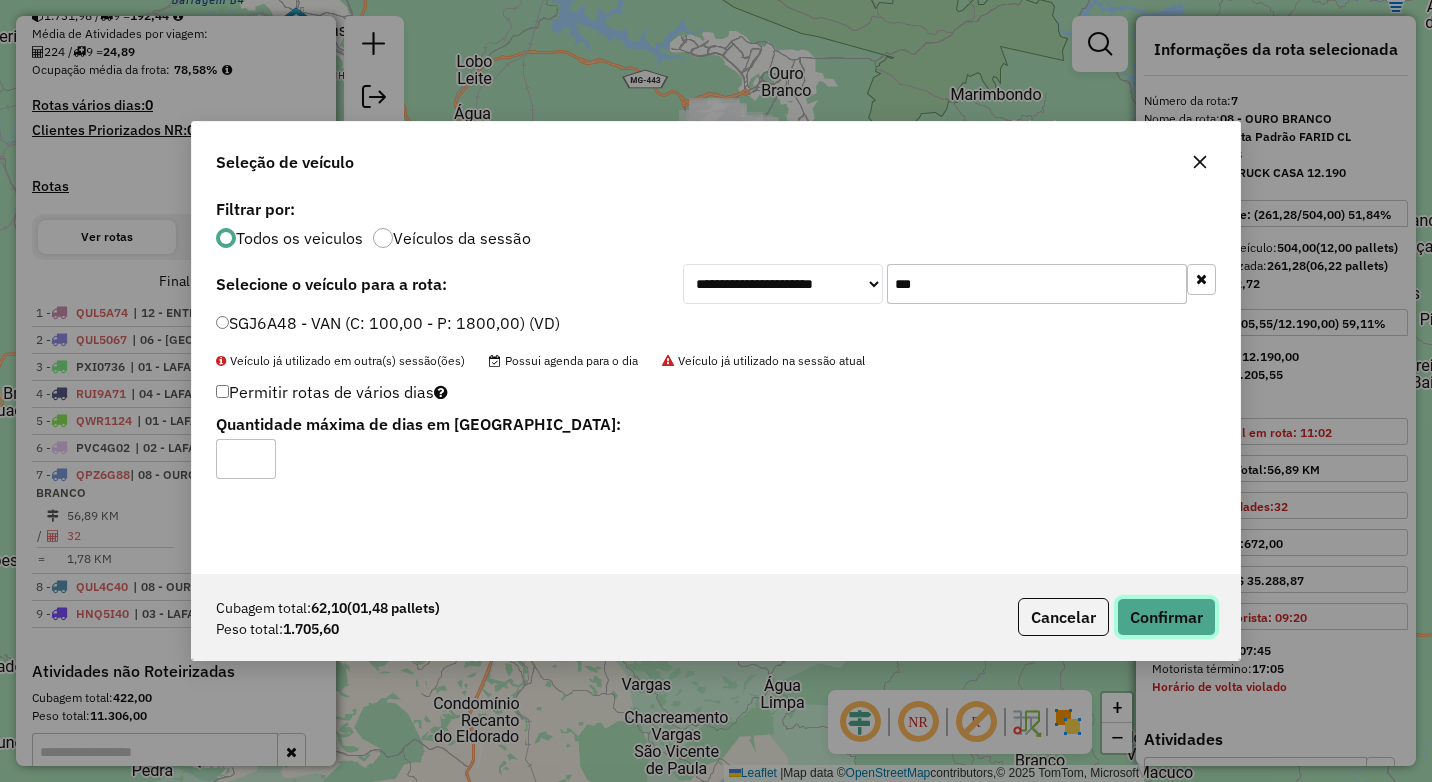 click on "Confirmar" 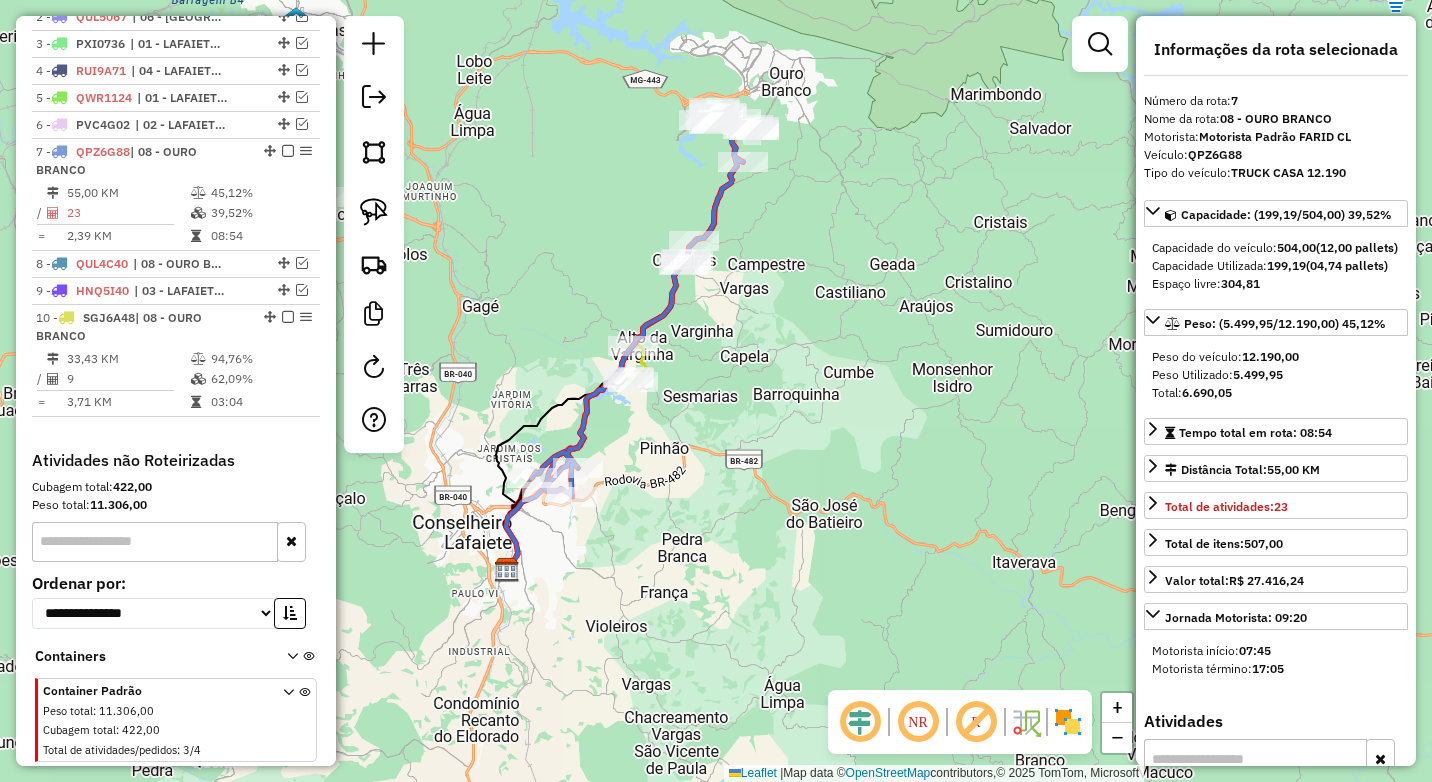 scroll, scrollTop: 833, scrollLeft: 0, axis: vertical 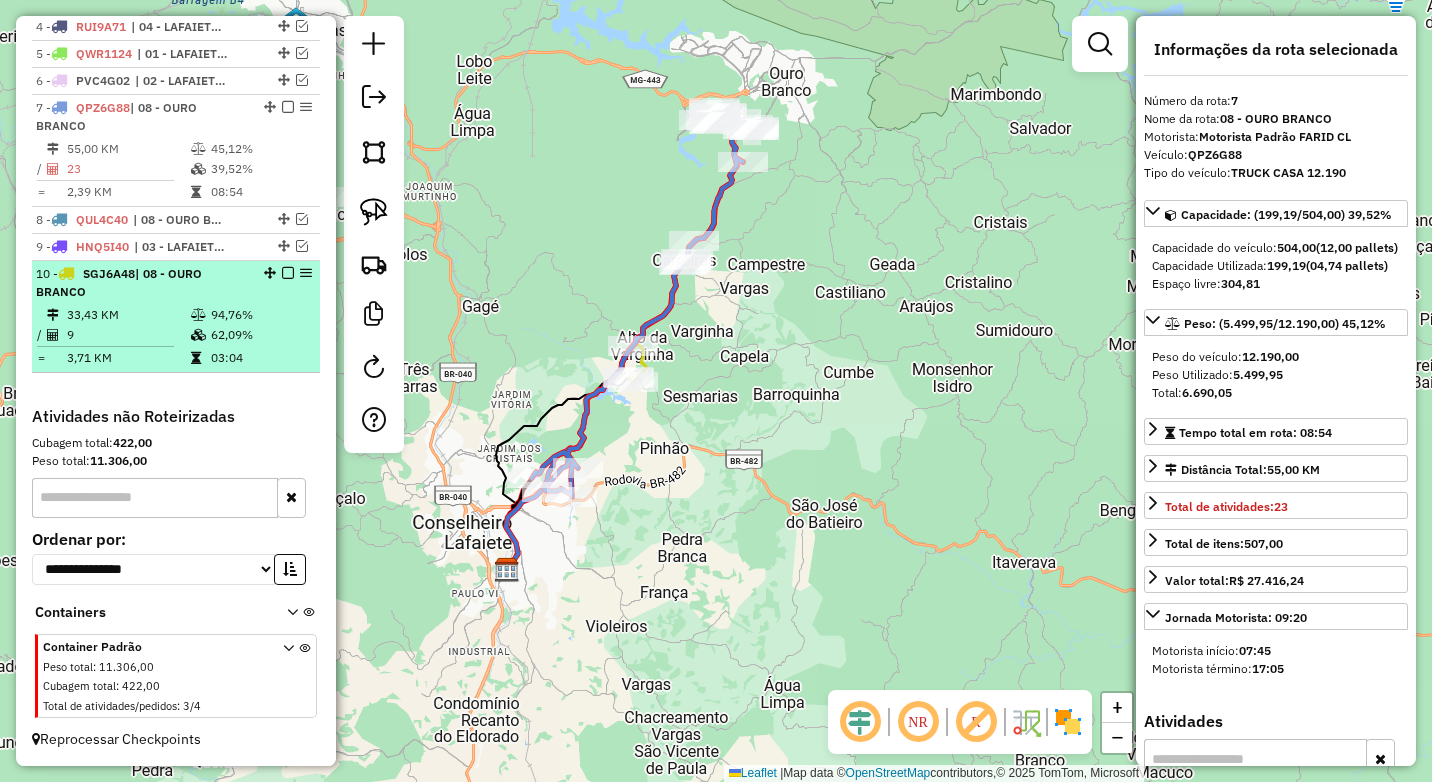 click at bounding box center [288, 273] 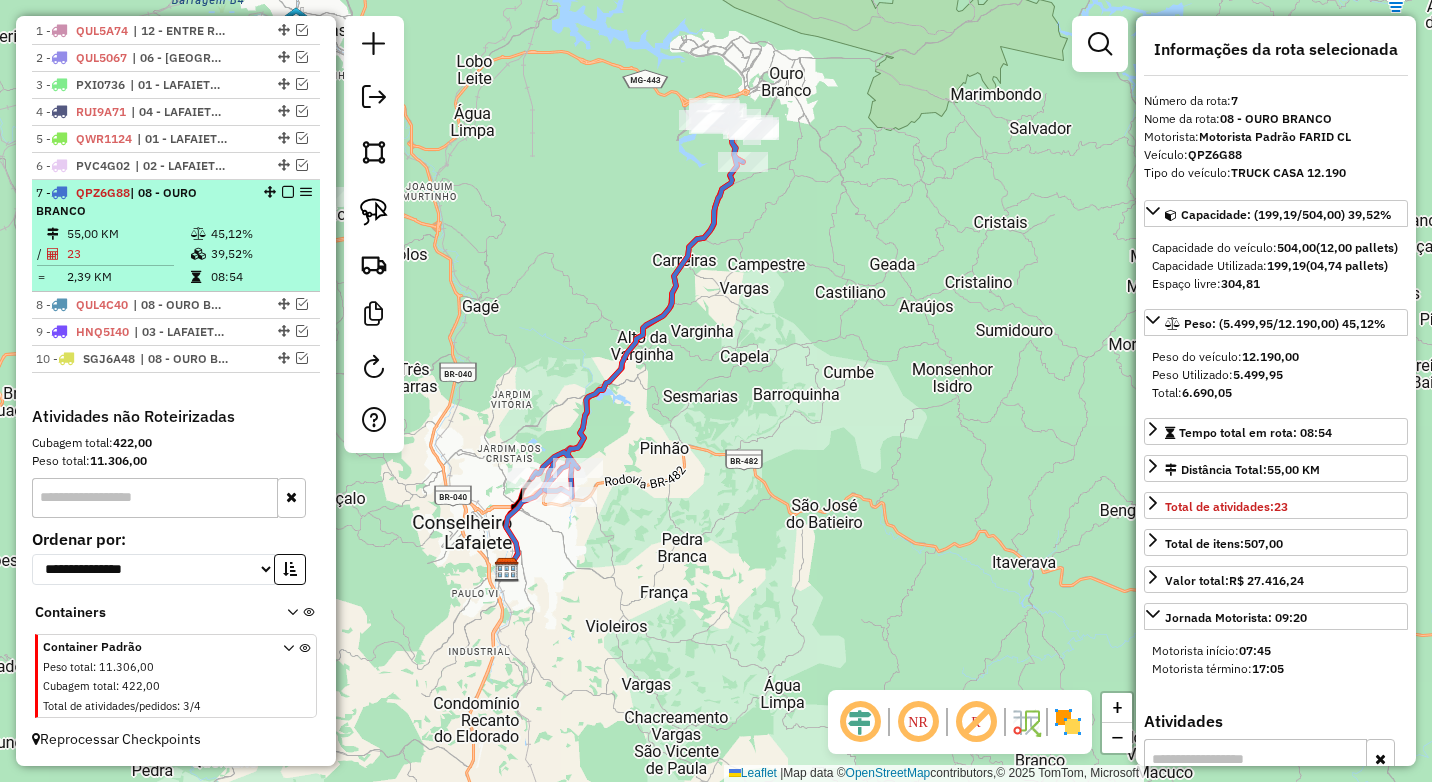 click on "45,12%" at bounding box center (260, 234) 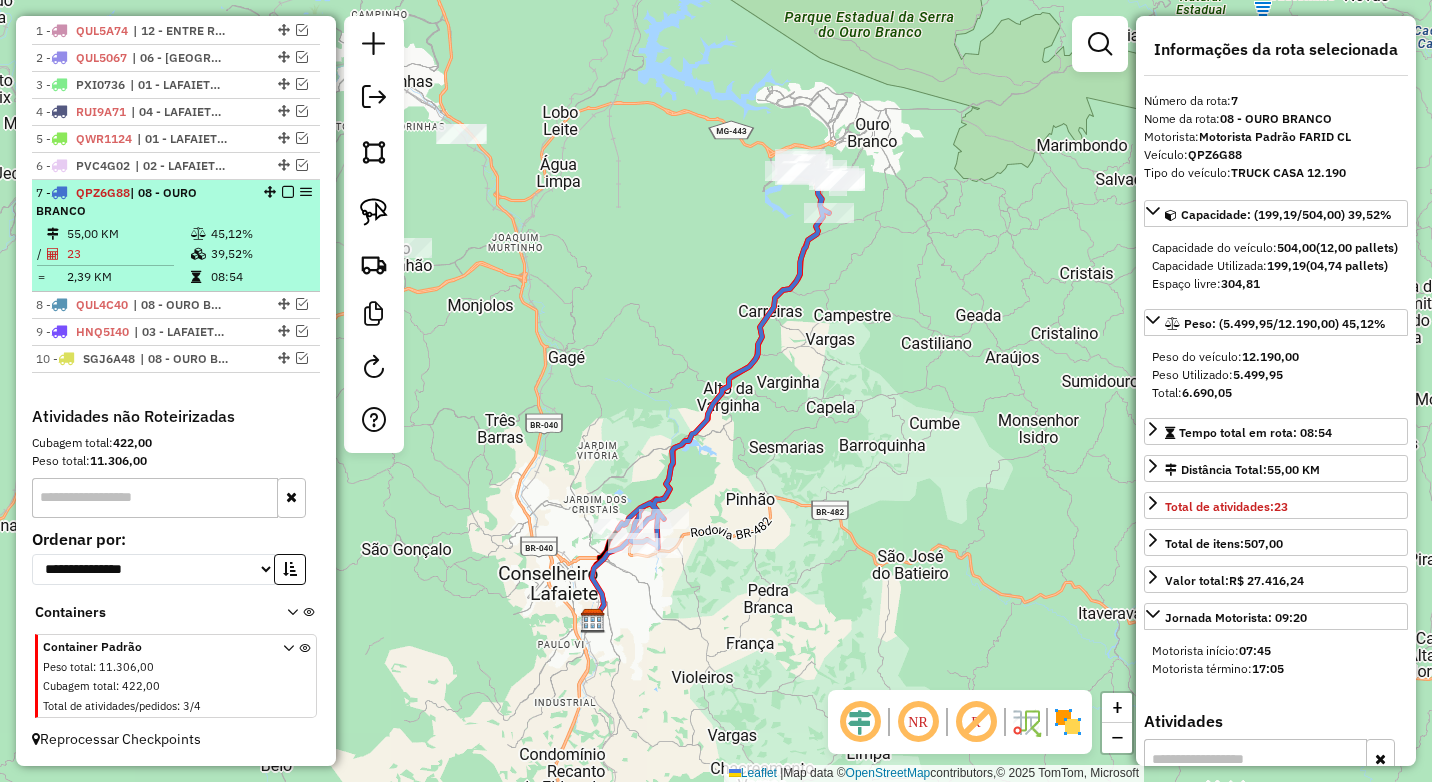 click at bounding box center (288, 192) 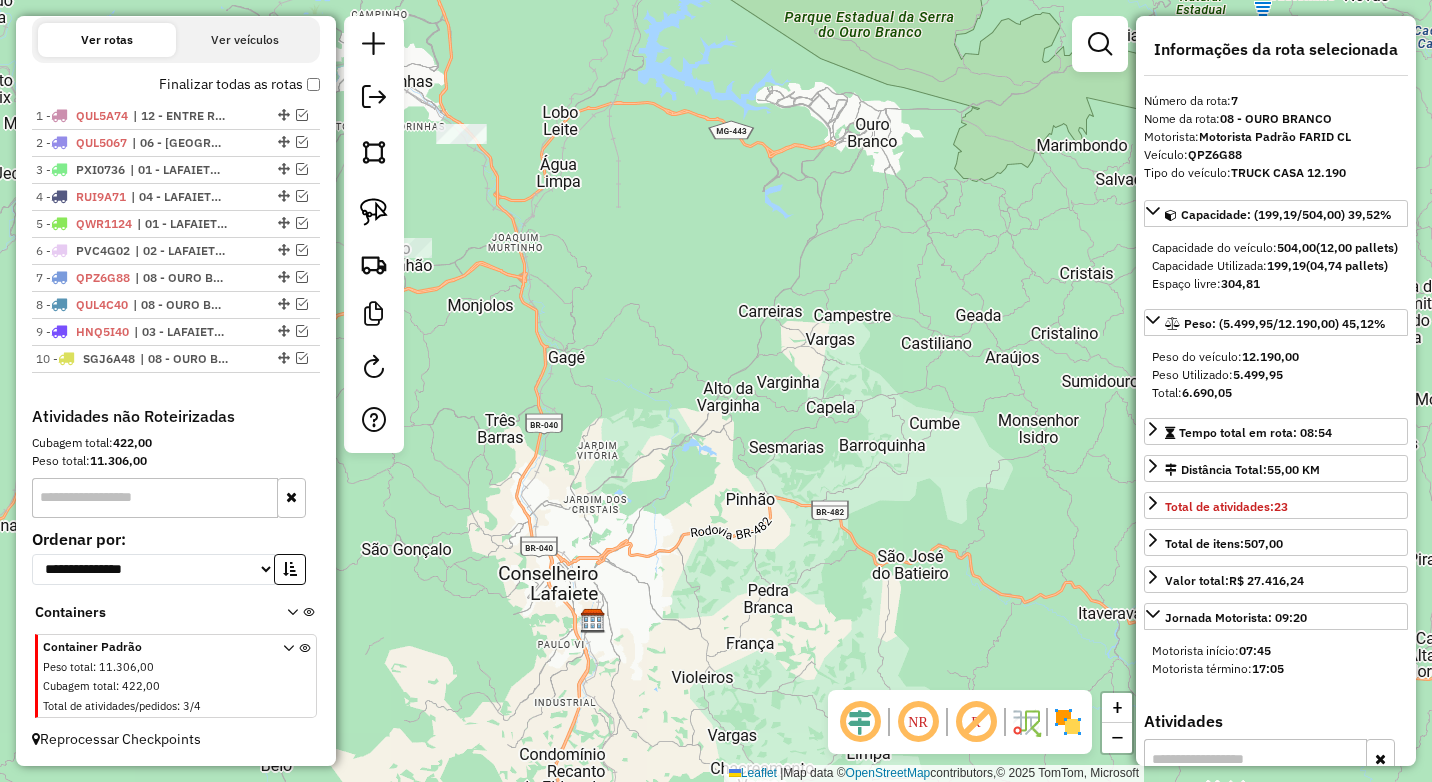 scroll, scrollTop: 563, scrollLeft: 0, axis: vertical 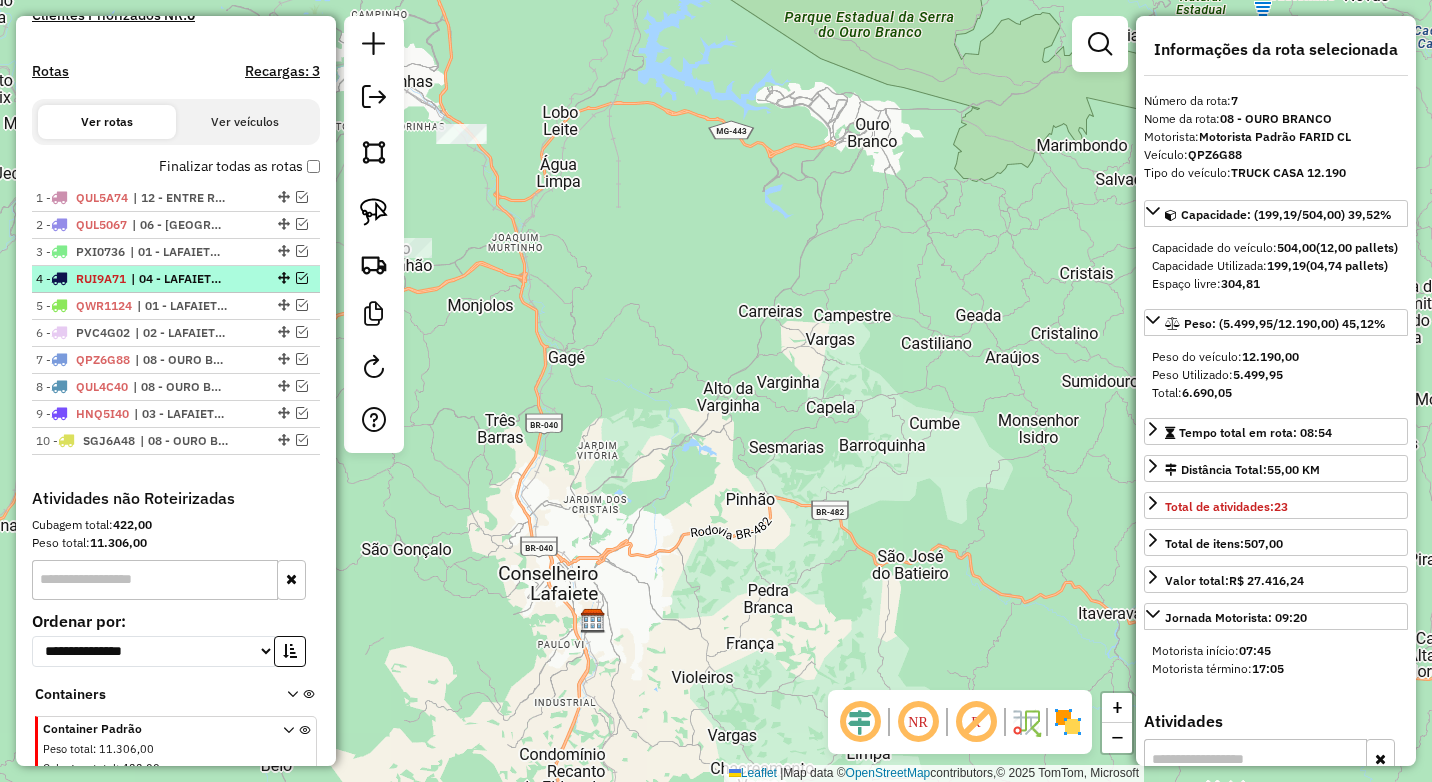 click at bounding box center (302, 278) 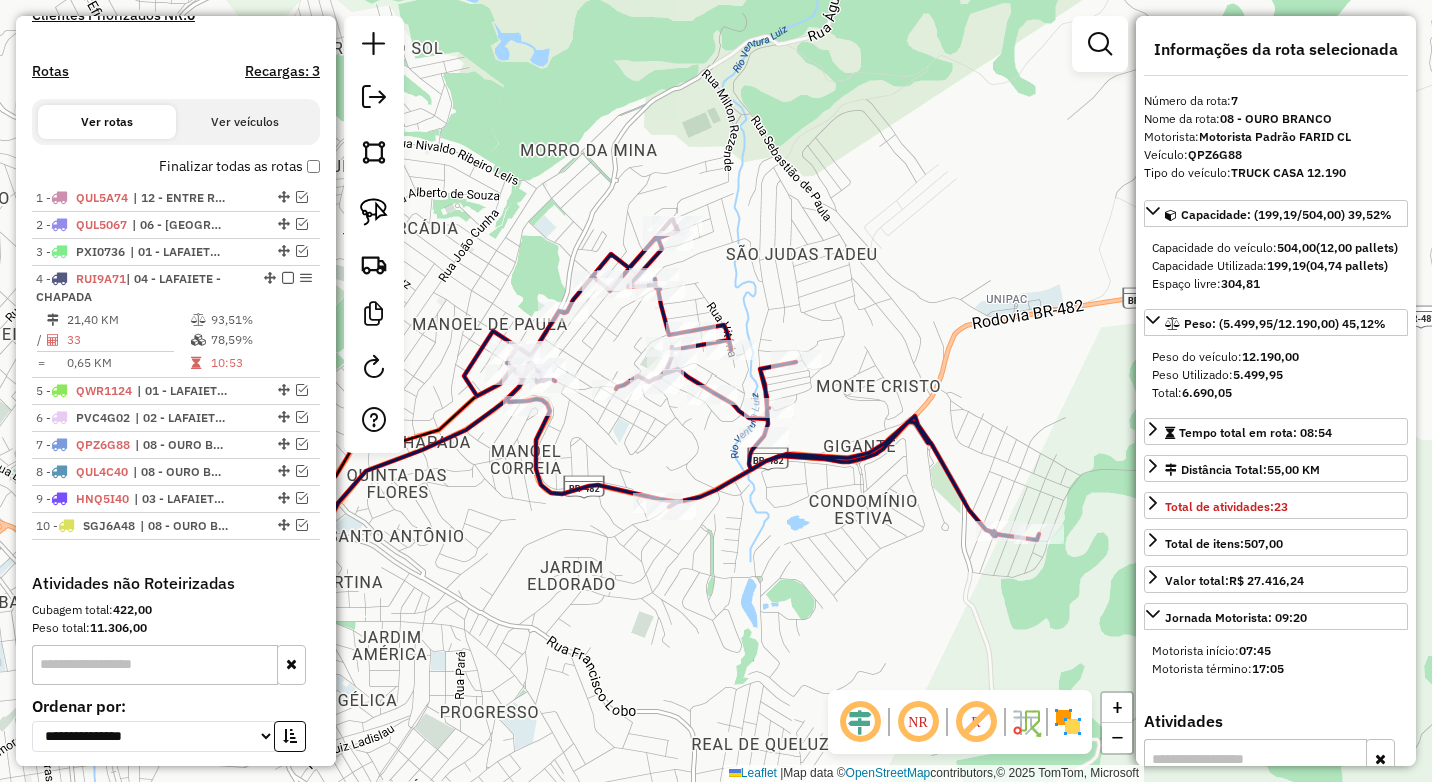 drag, startPoint x: 525, startPoint y: 597, endPoint x: 581, endPoint y: 469, distance: 139.71399 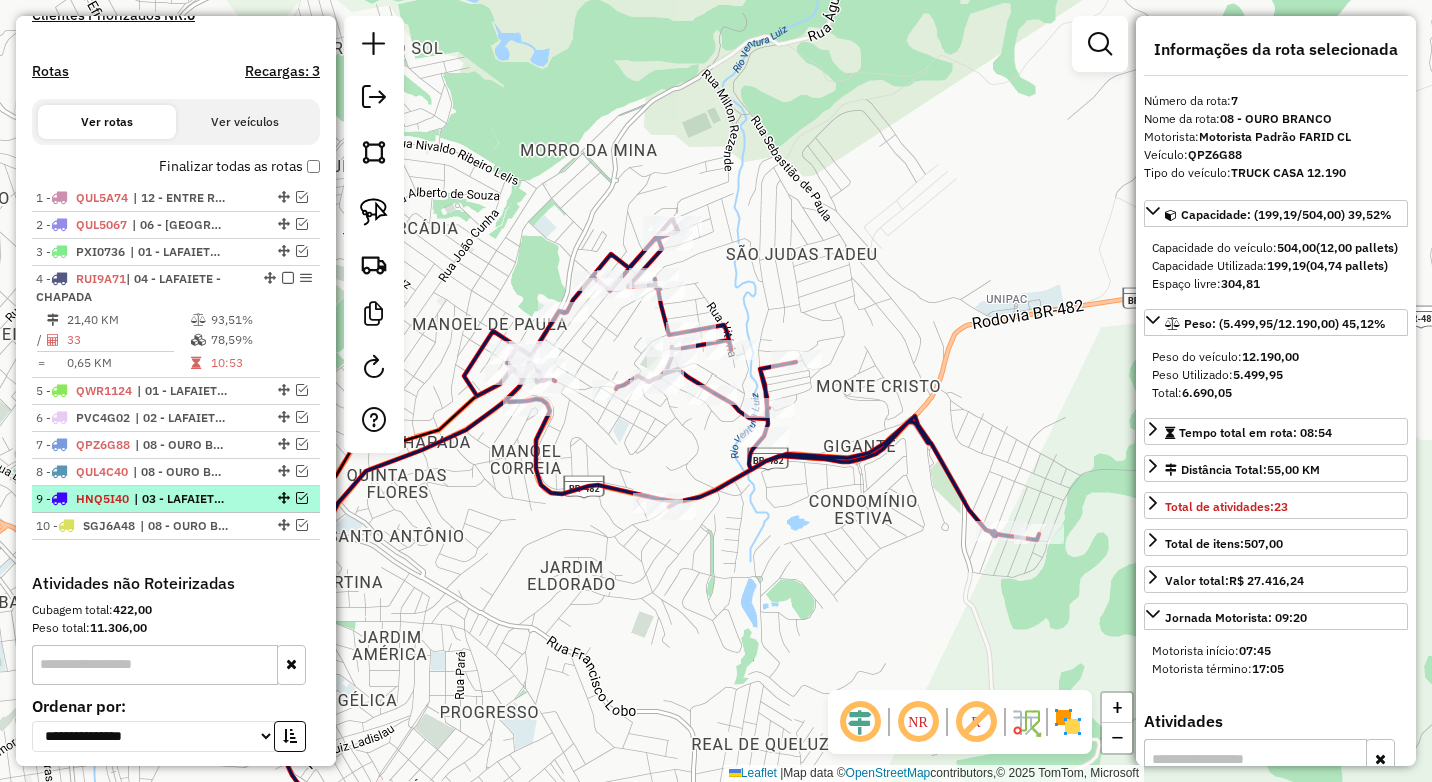 click at bounding box center [302, 498] 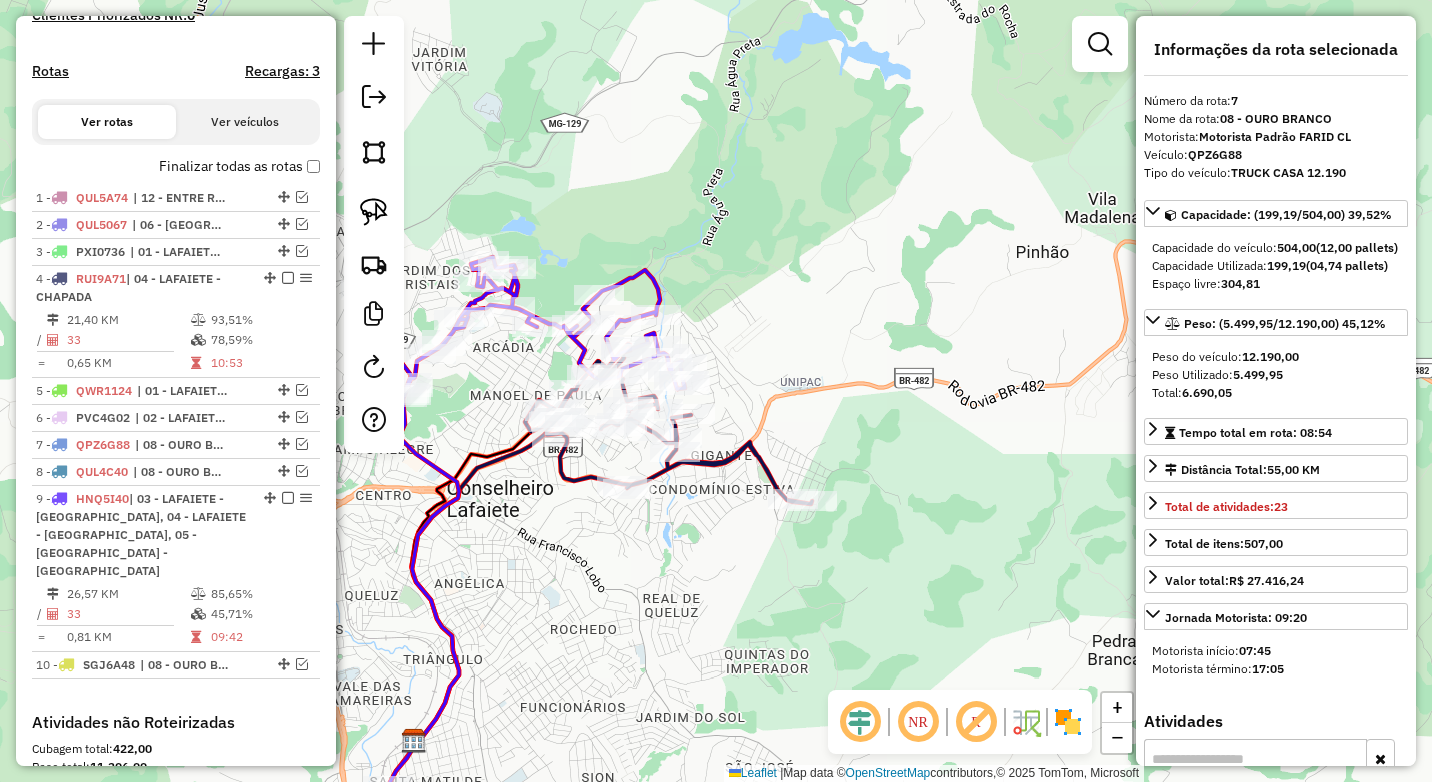 drag, startPoint x: 764, startPoint y: 373, endPoint x: 880, endPoint y: 311, distance: 131.52946 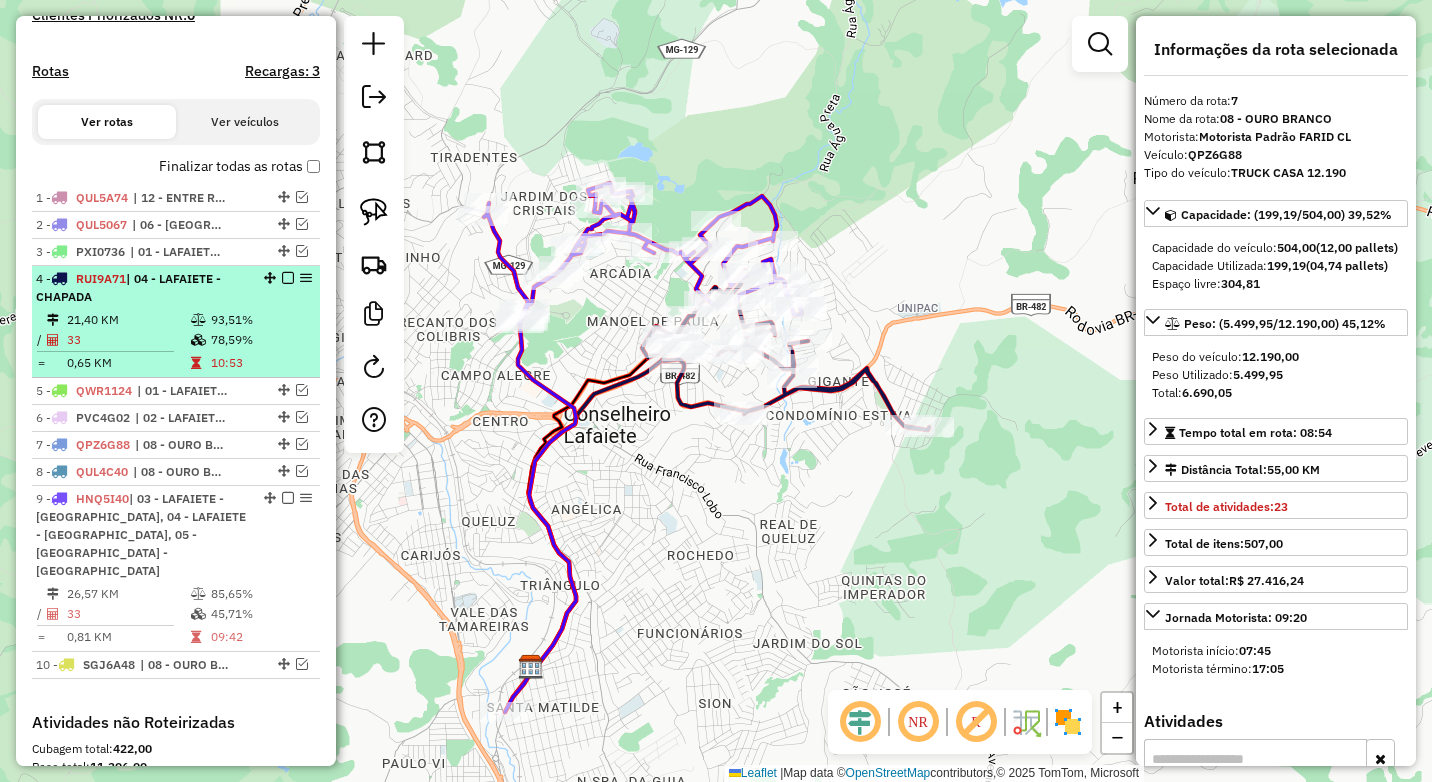 click at bounding box center (288, 278) 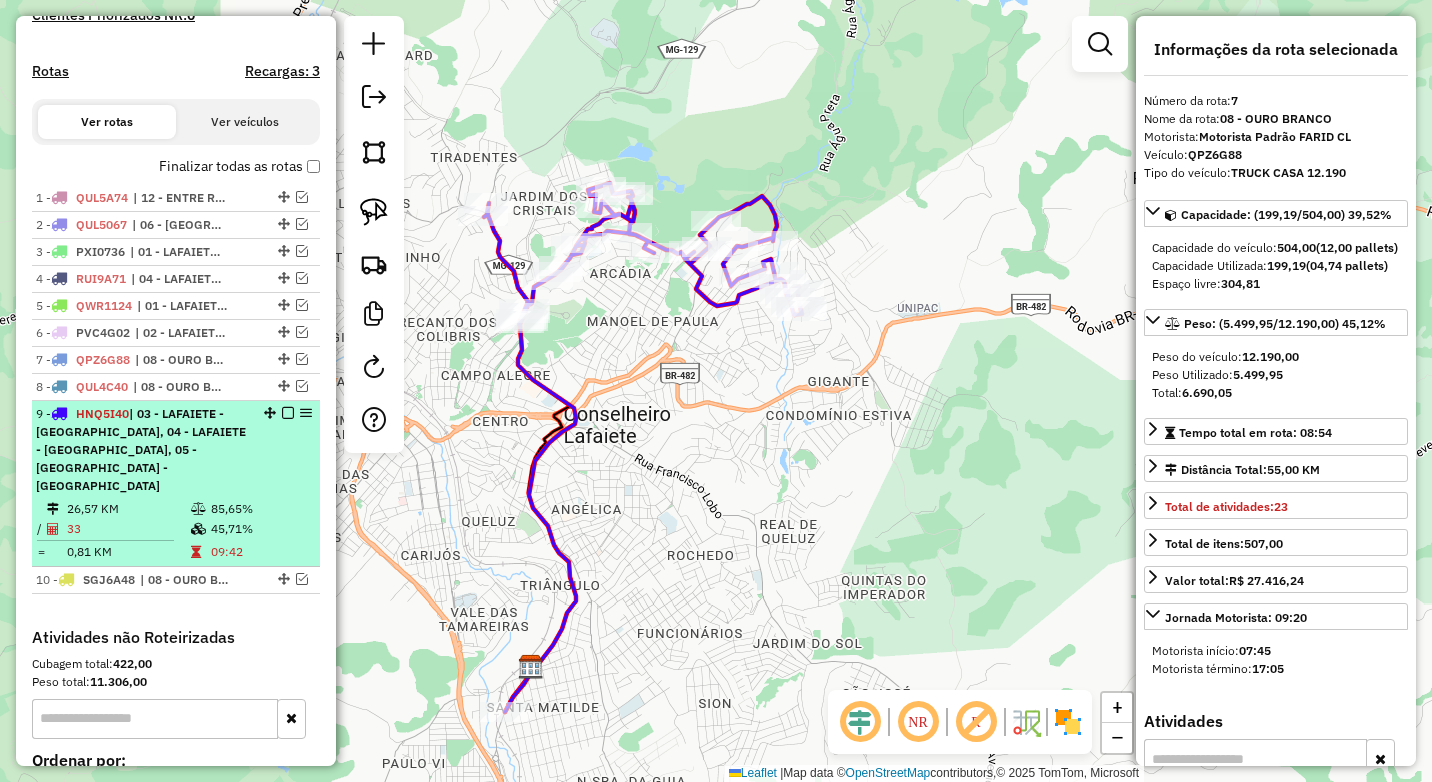click at bounding box center [288, 413] 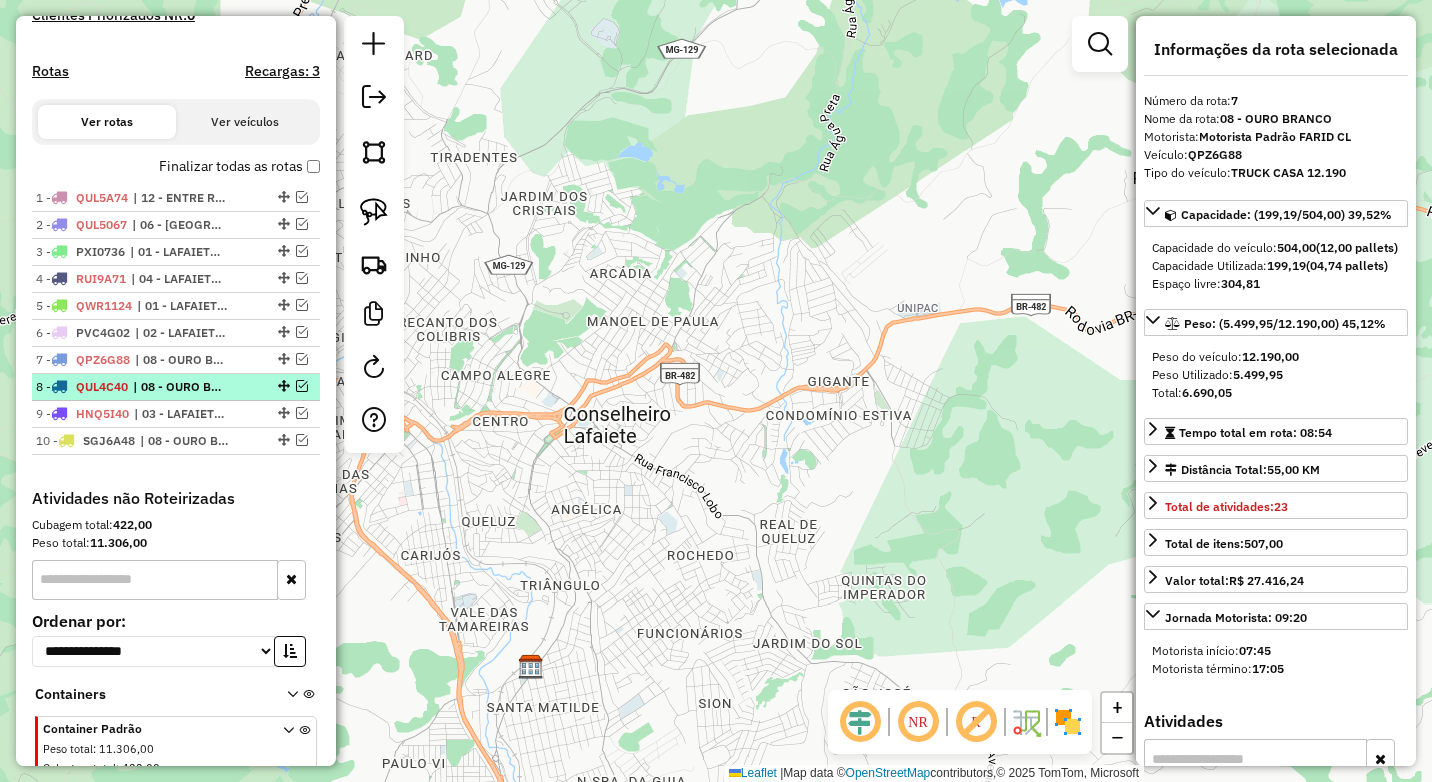 click at bounding box center [302, 386] 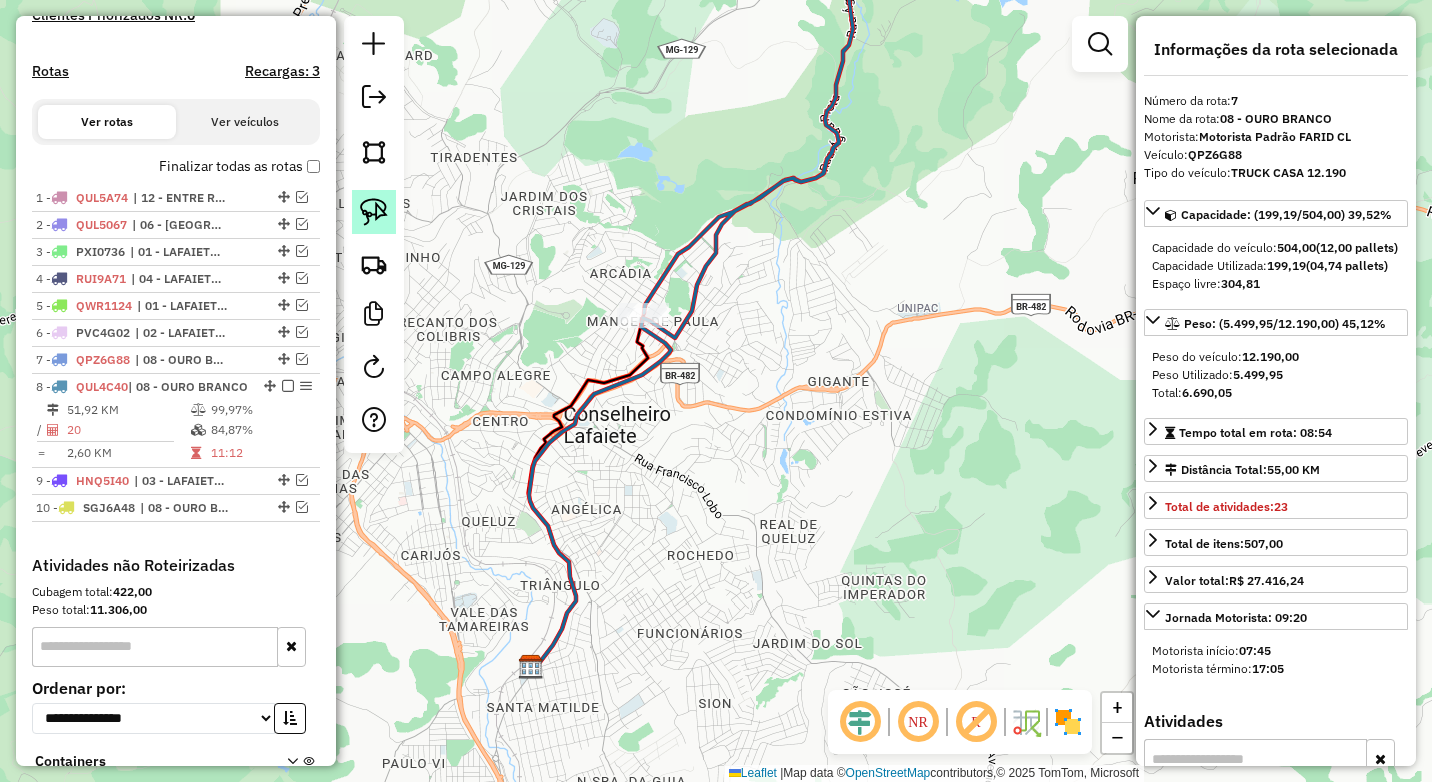 click 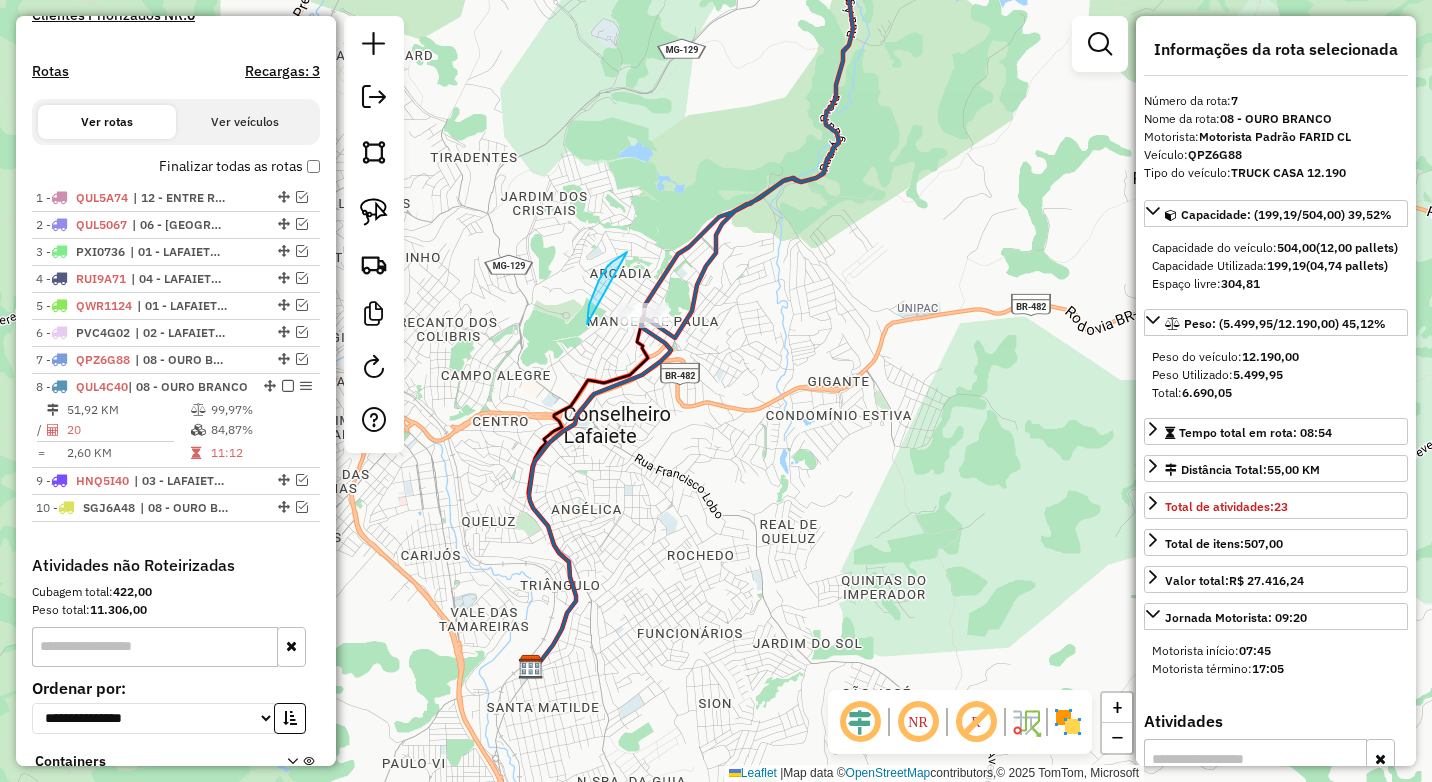 drag, startPoint x: 627, startPoint y: 252, endPoint x: 726, endPoint y: 312, distance: 115.76269 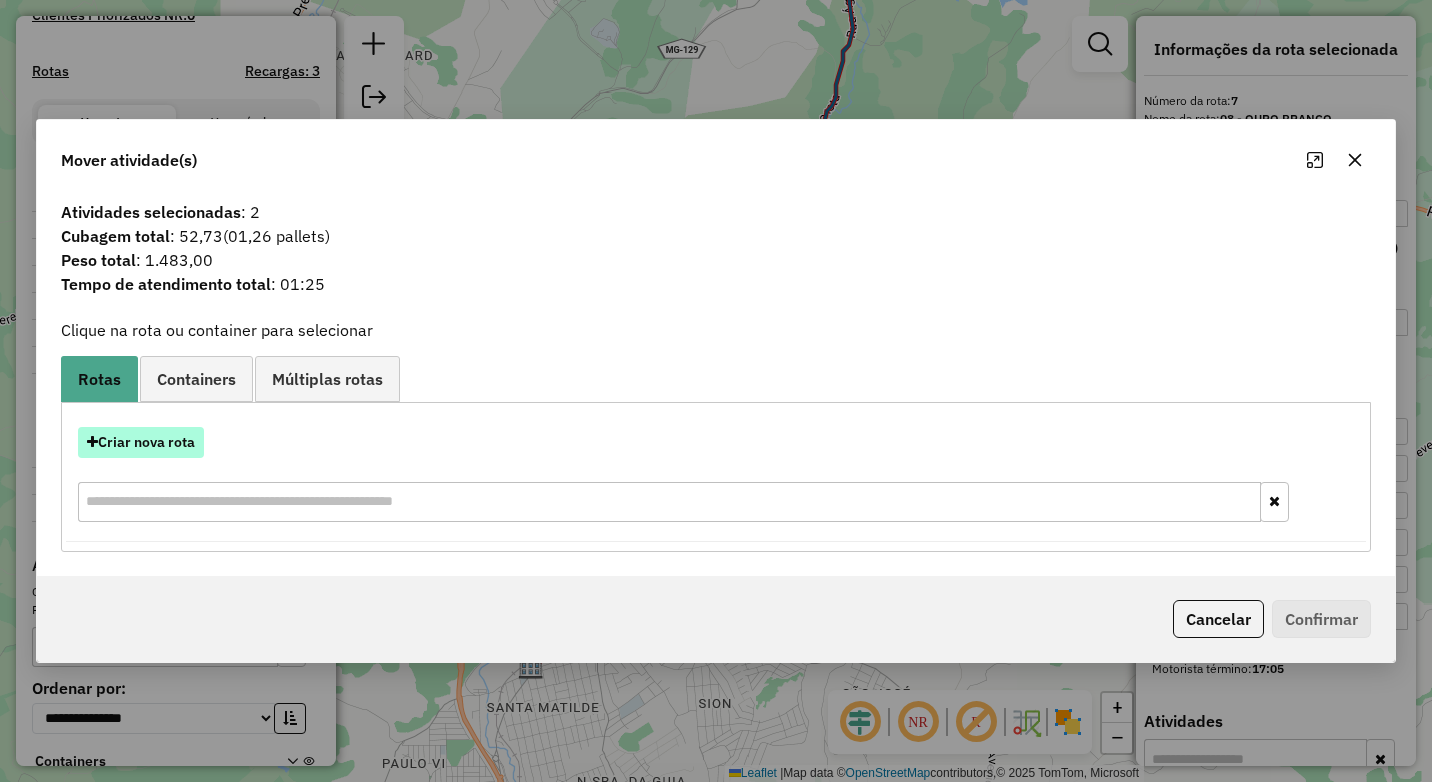 click on "Criar nova rota" at bounding box center (141, 442) 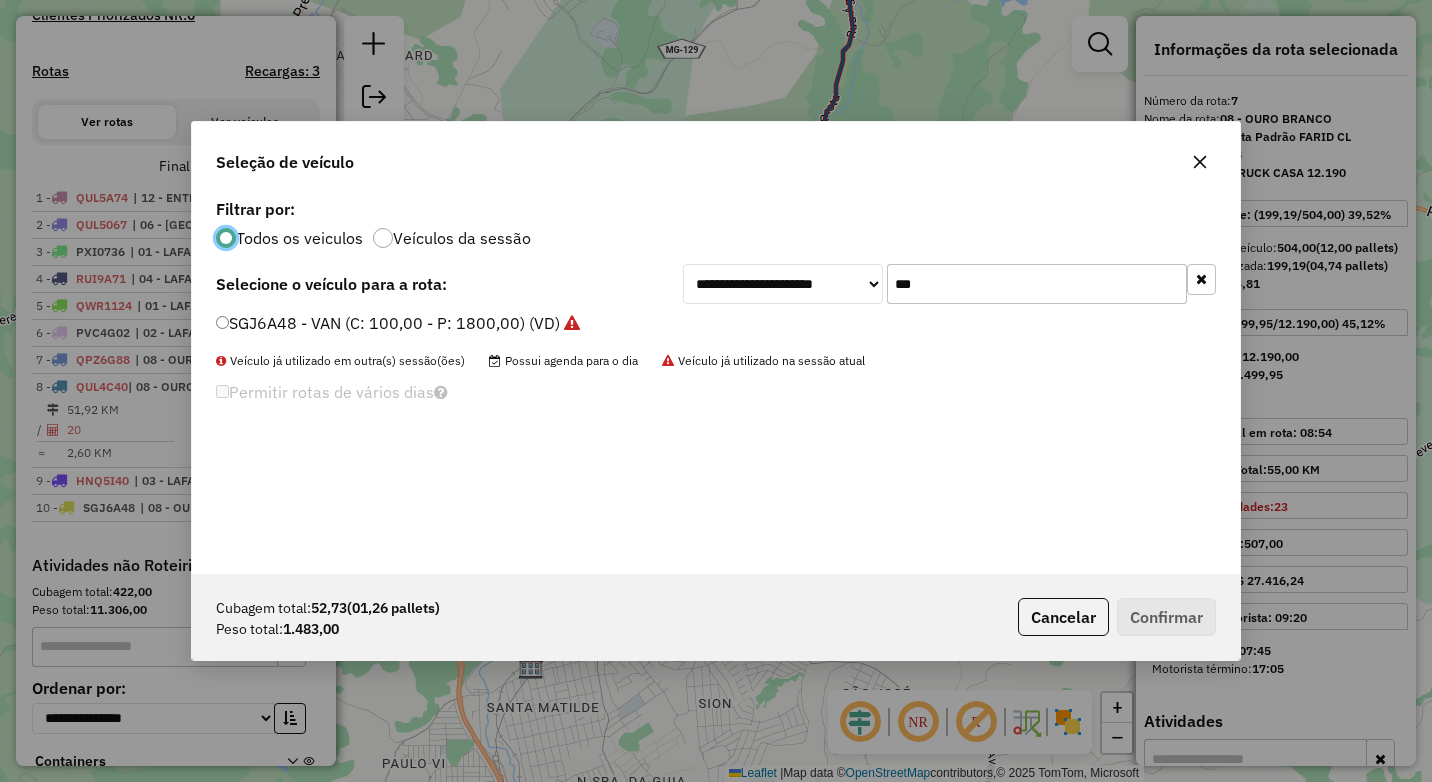 scroll, scrollTop: 11, scrollLeft: 6, axis: both 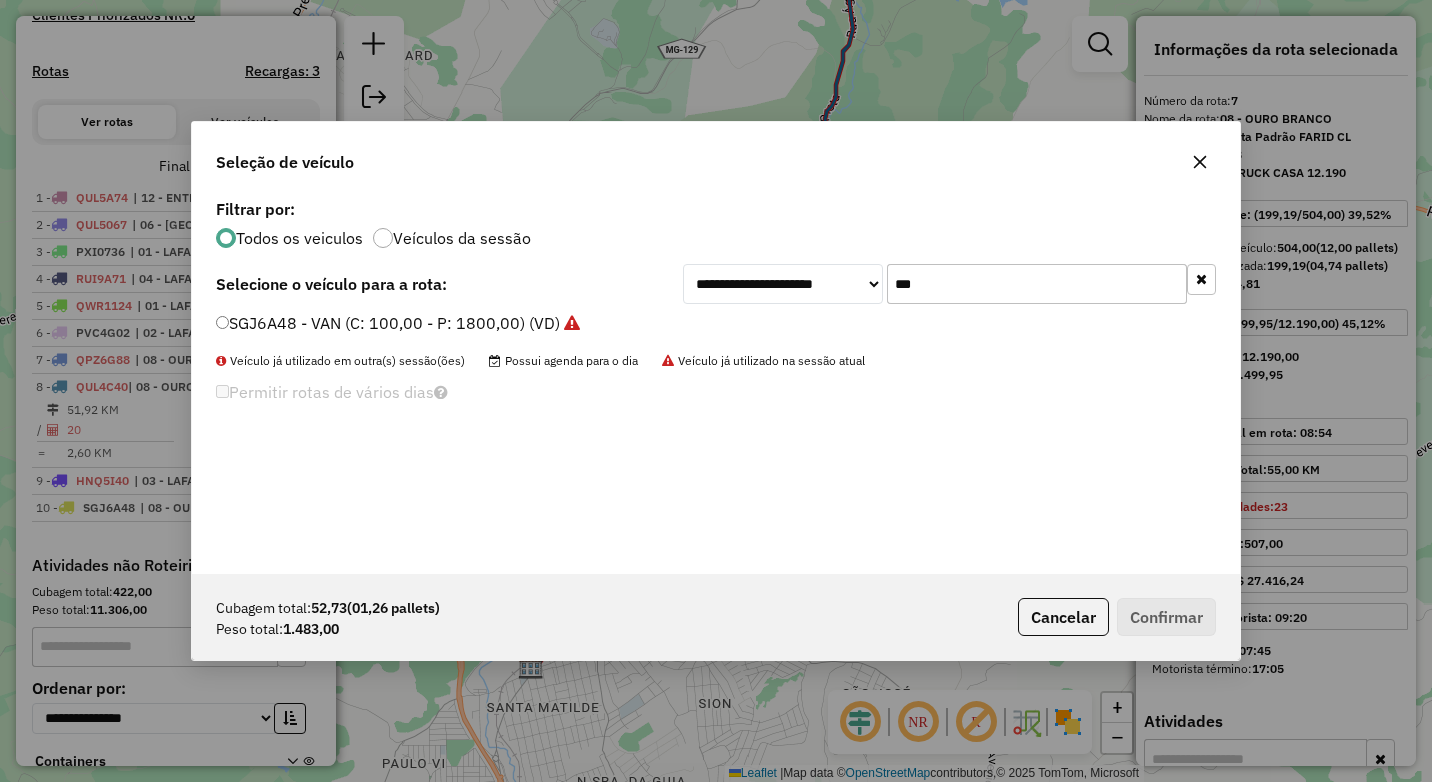 click on "**********" 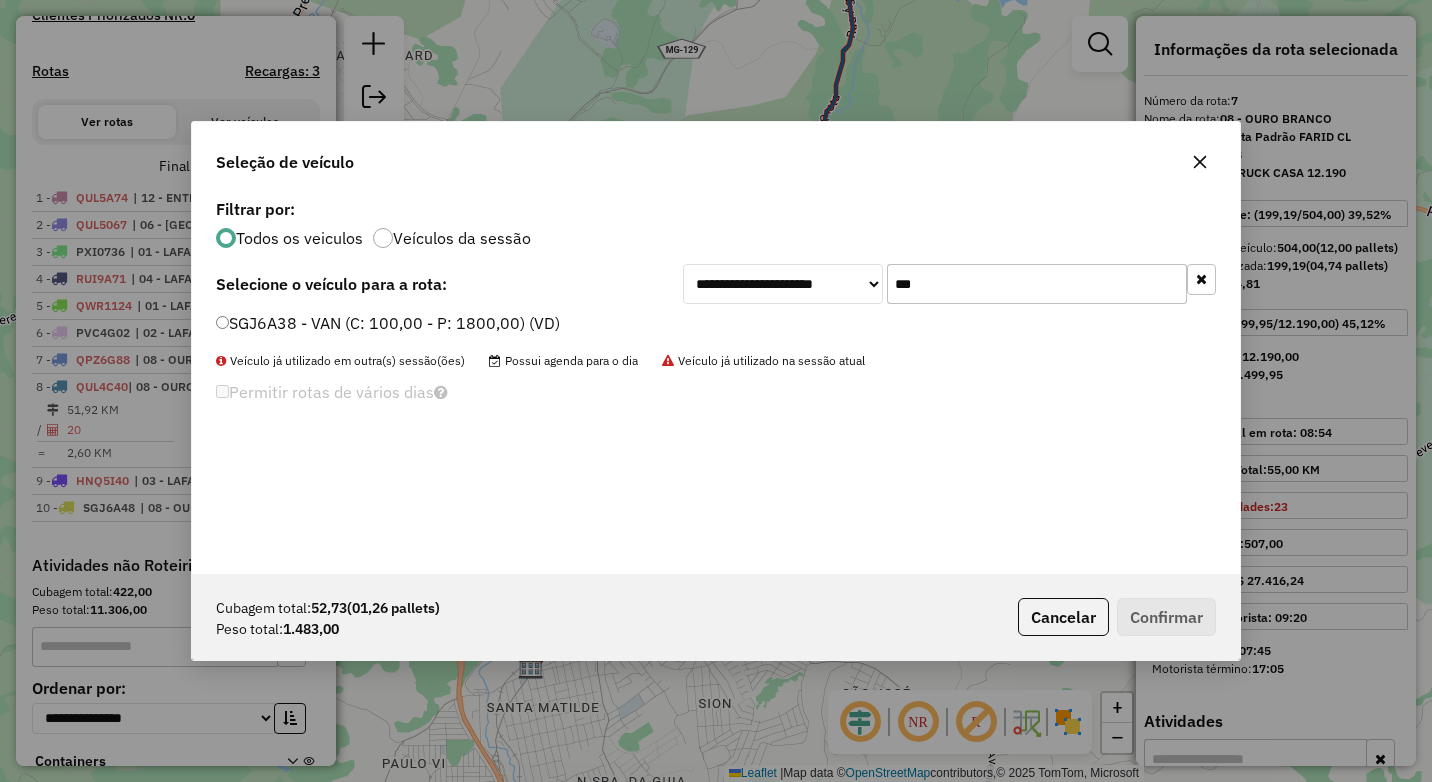 type on "***" 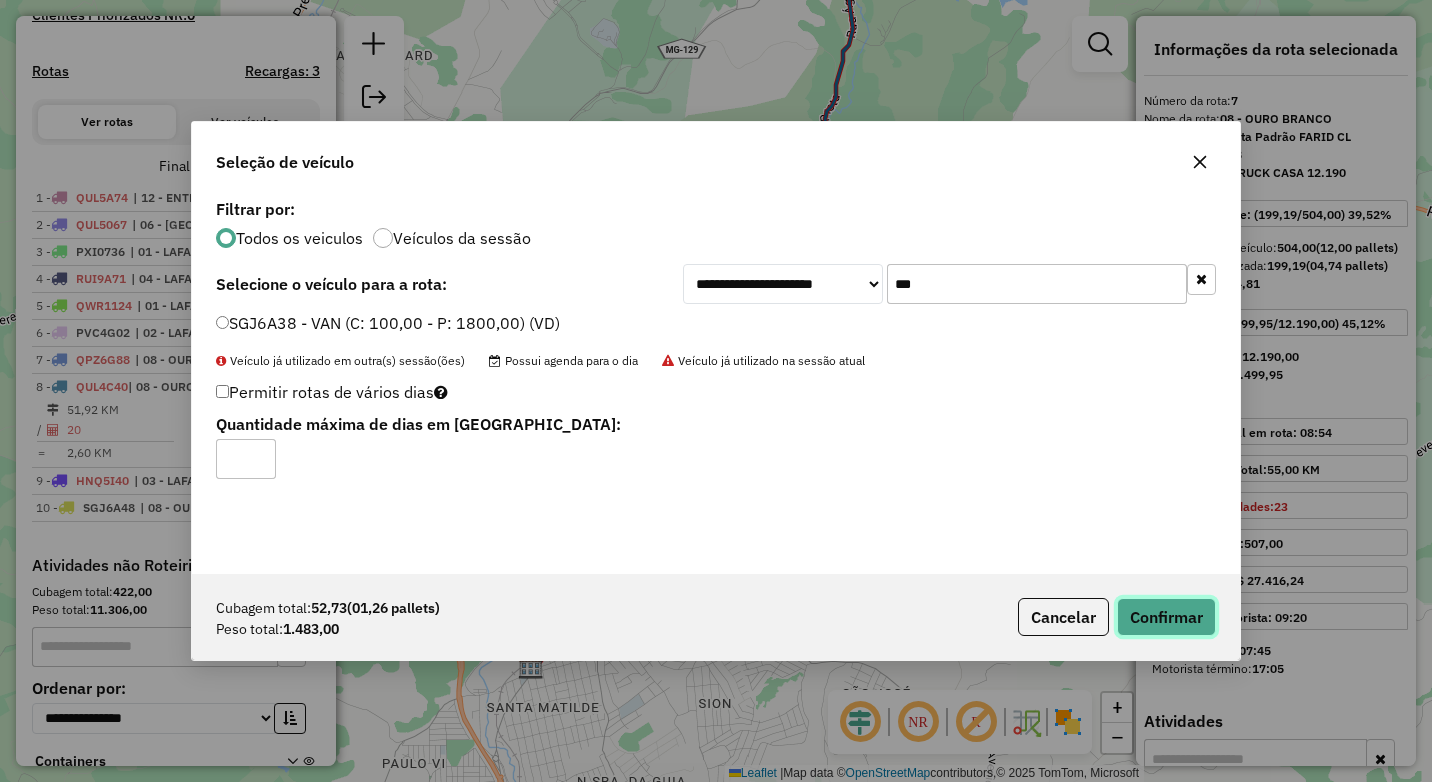 click on "Confirmar" 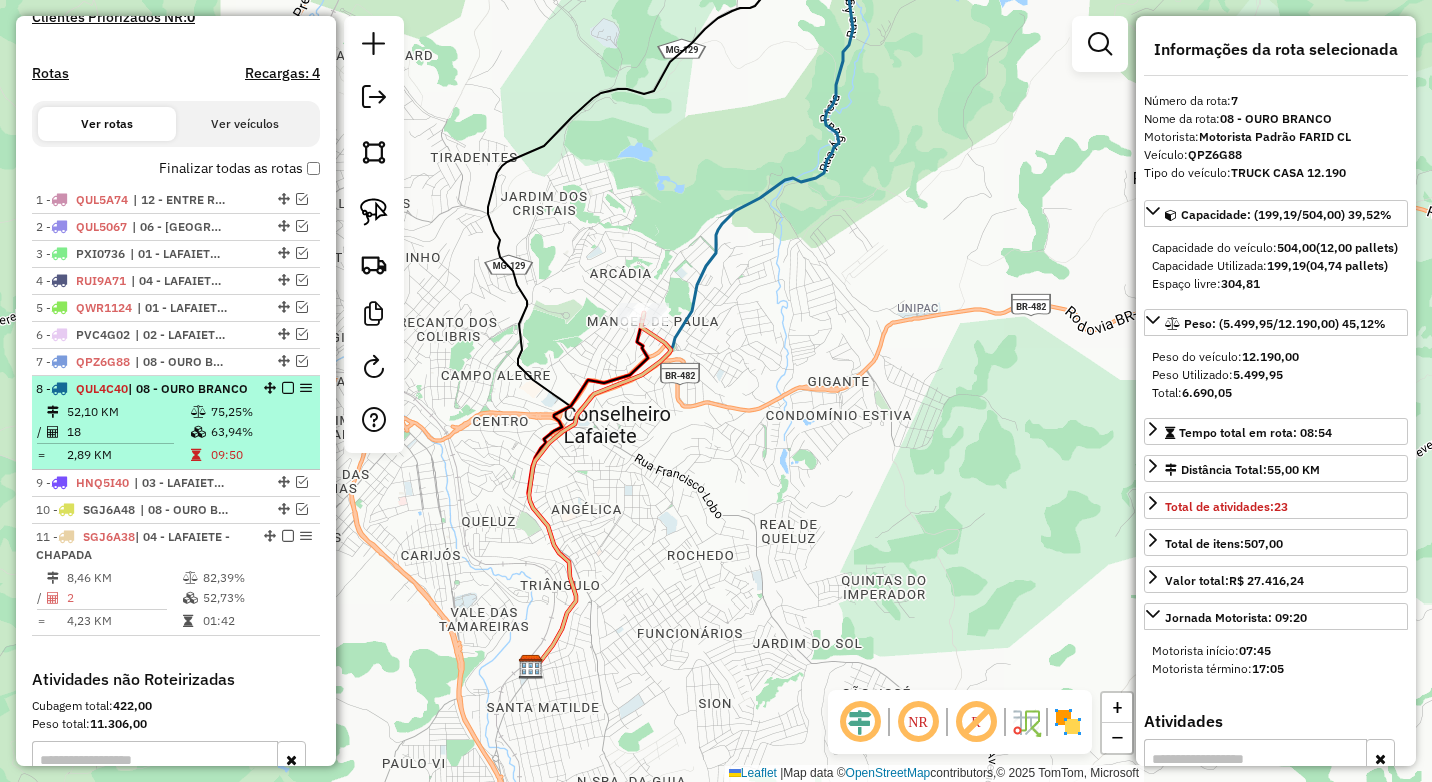 scroll, scrollTop: 560, scrollLeft: 0, axis: vertical 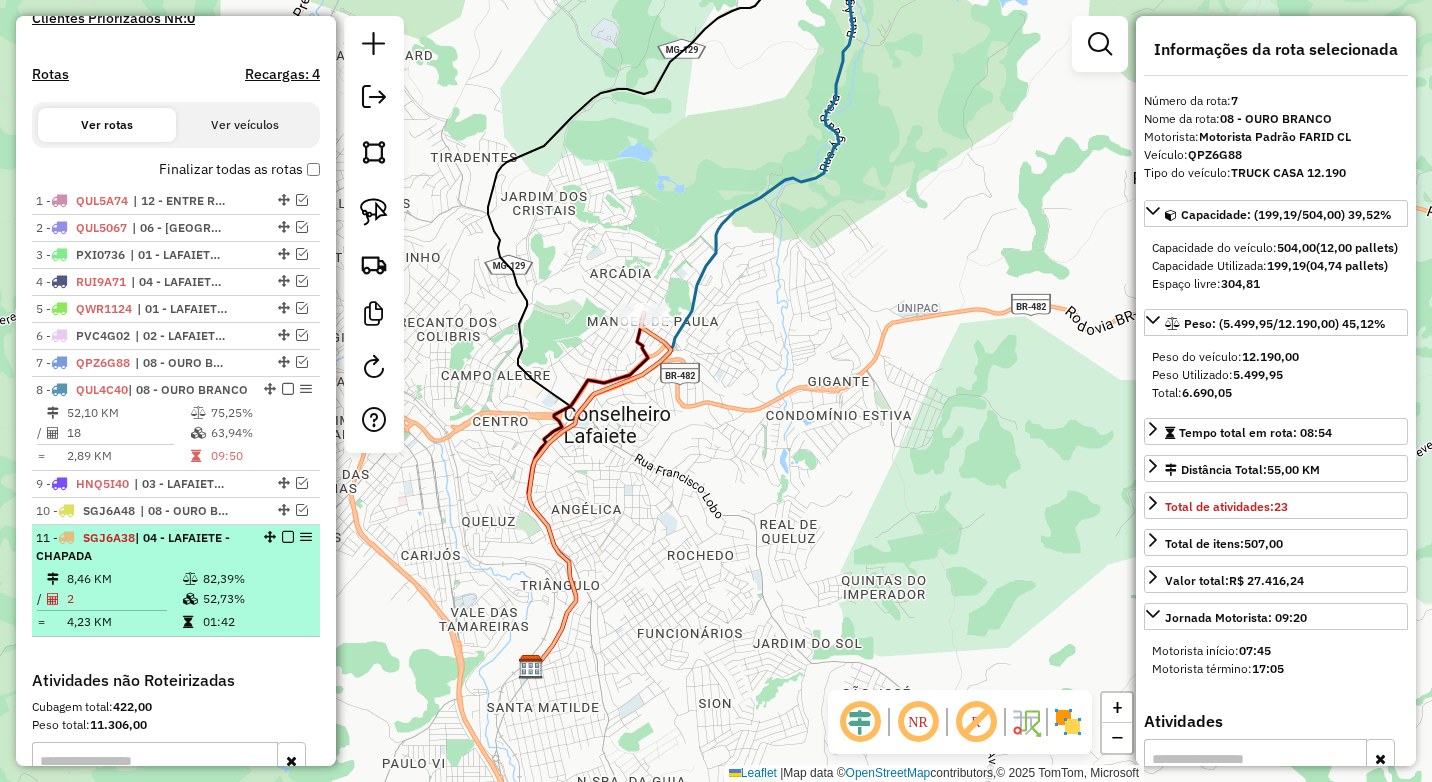 drag, startPoint x: 262, startPoint y: 575, endPoint x: 268, endPoint y: 545, distance: 30.594116 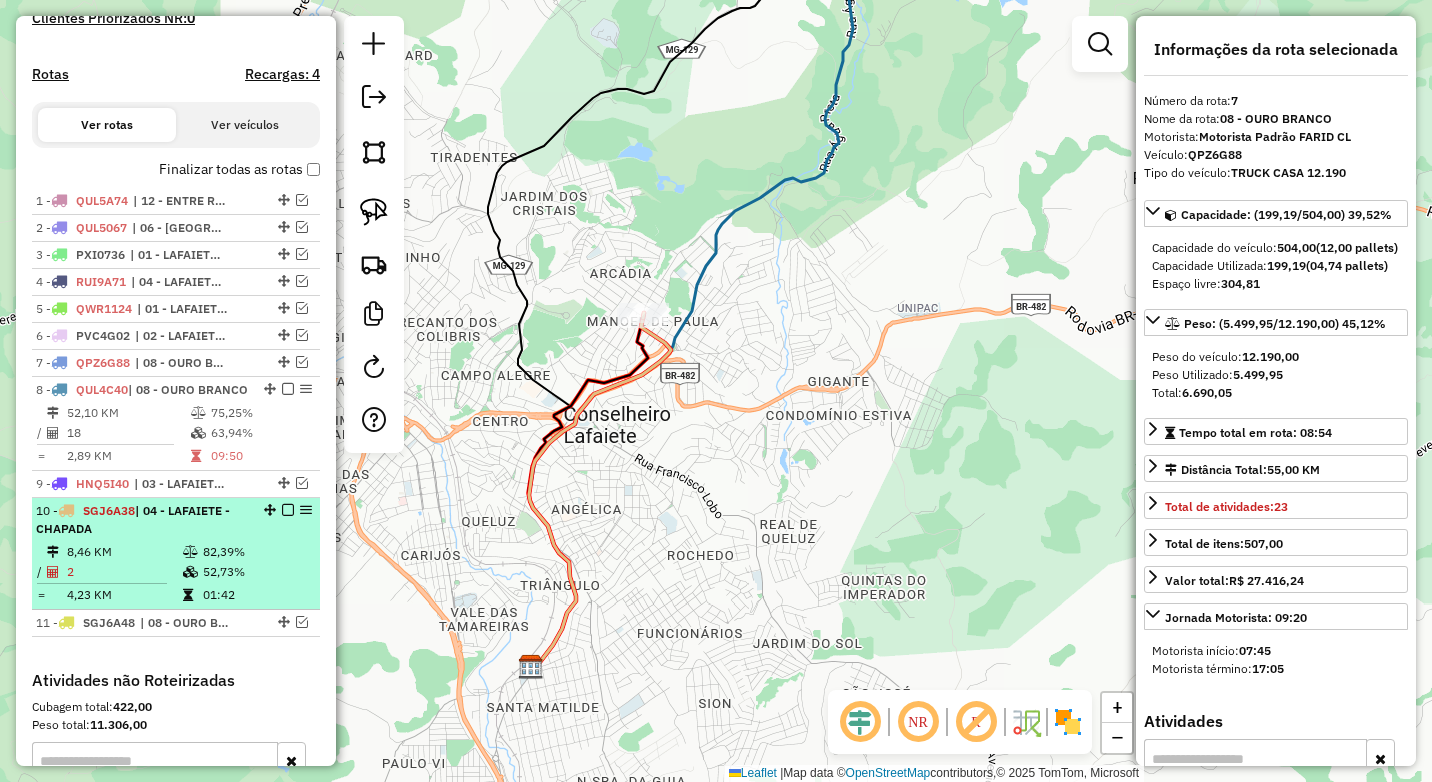click at bounding box center (288, 510) 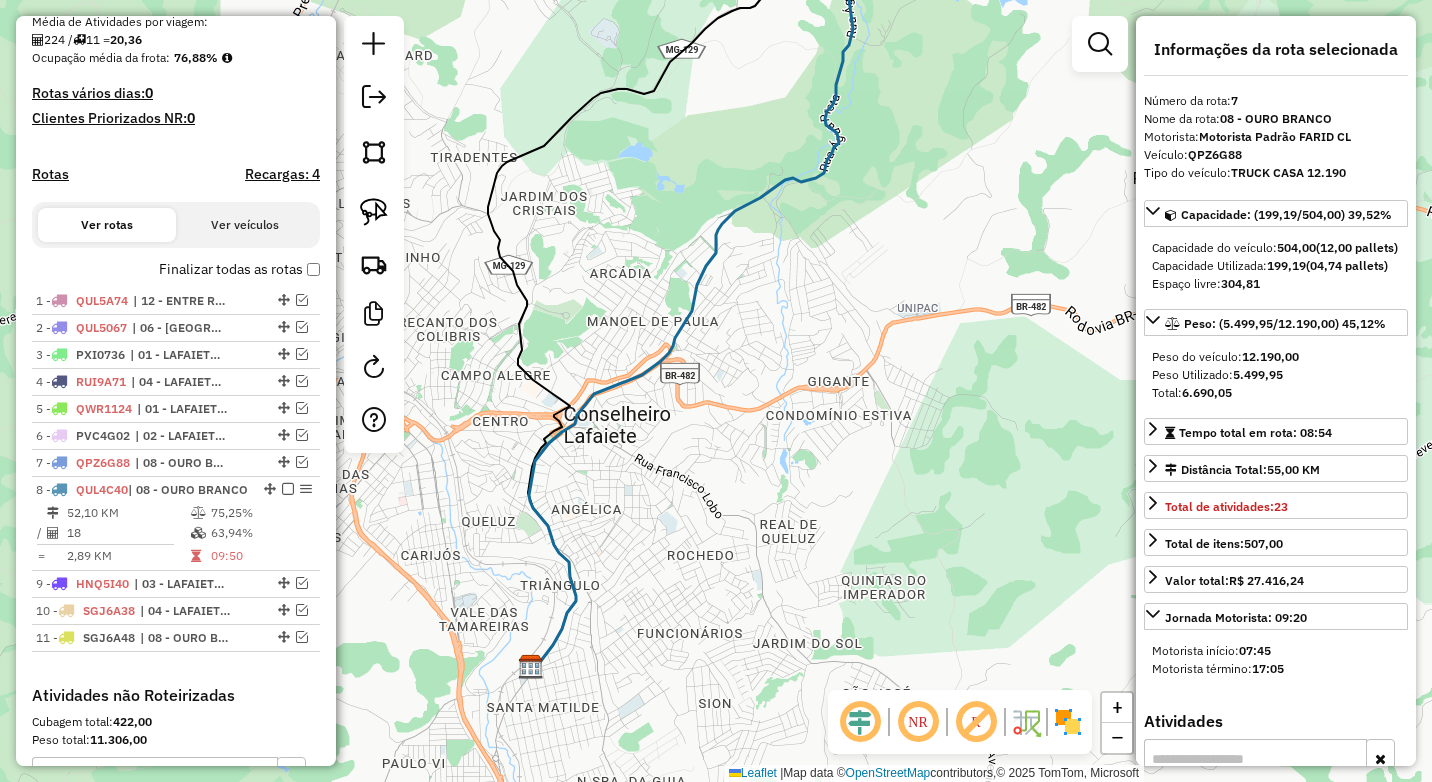 scroll, scrollTop: 360, scrollLeft: 0, axis: vertical 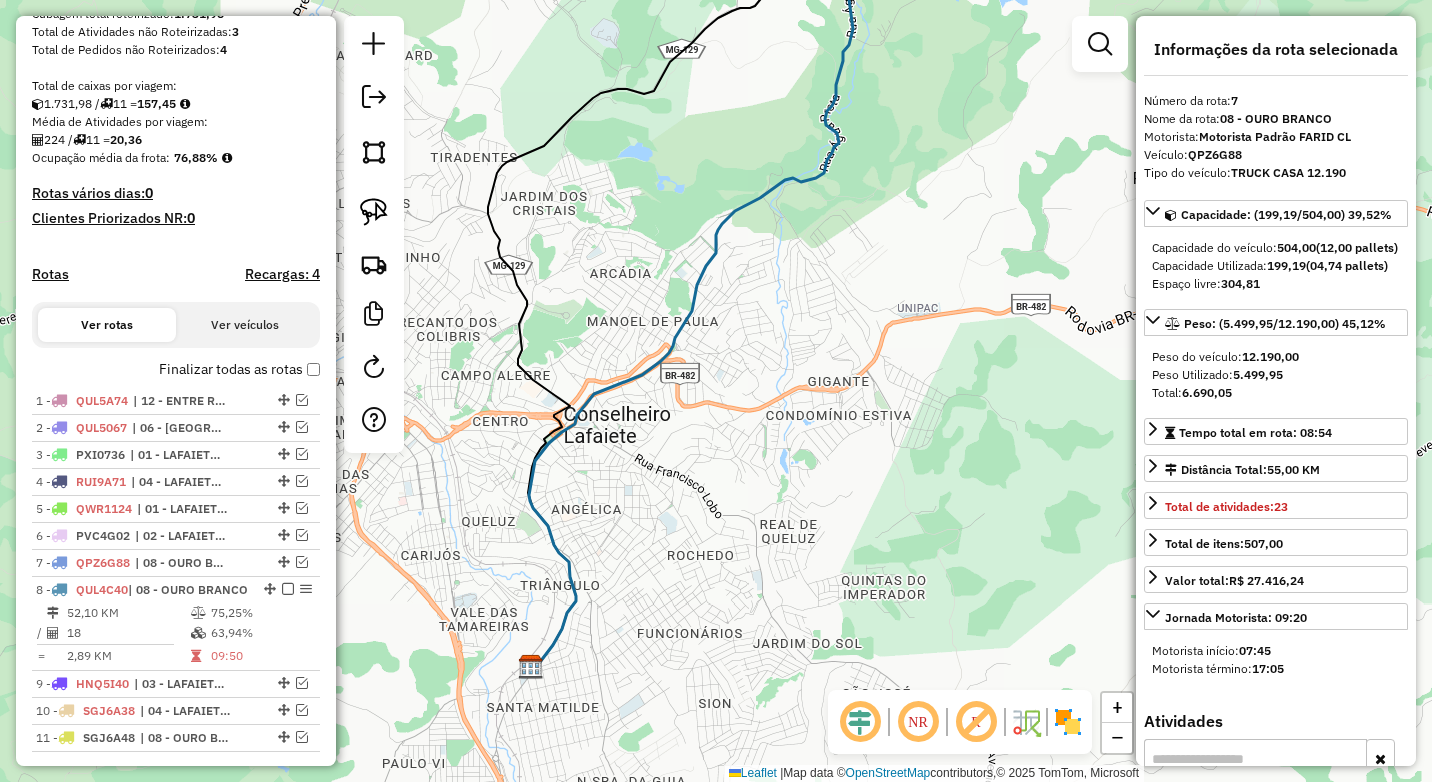 drag, startPoint x: 154, startPoint y: 124, endPoint x: 190, endPoint y: 125, distance: 36.013885 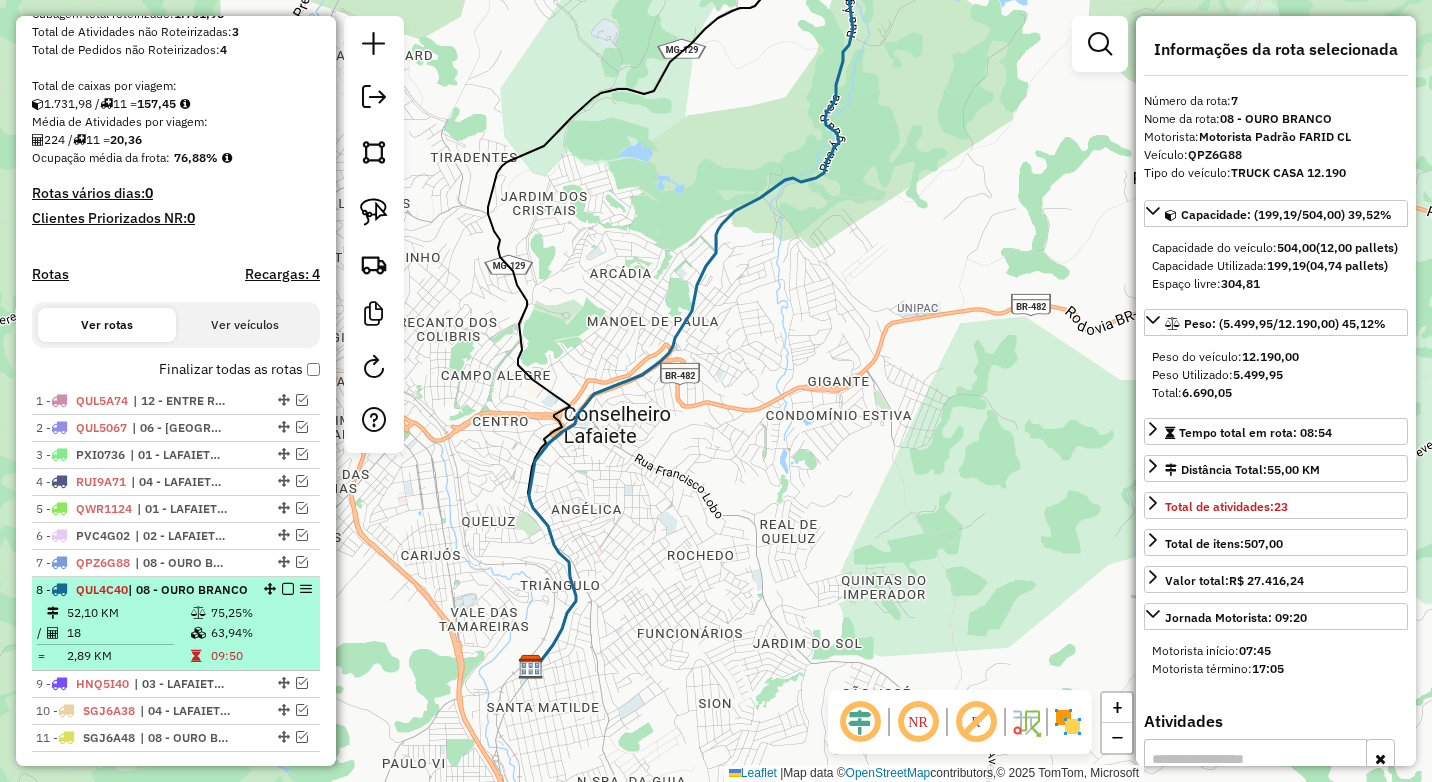 click at bounding box center (288, 589) 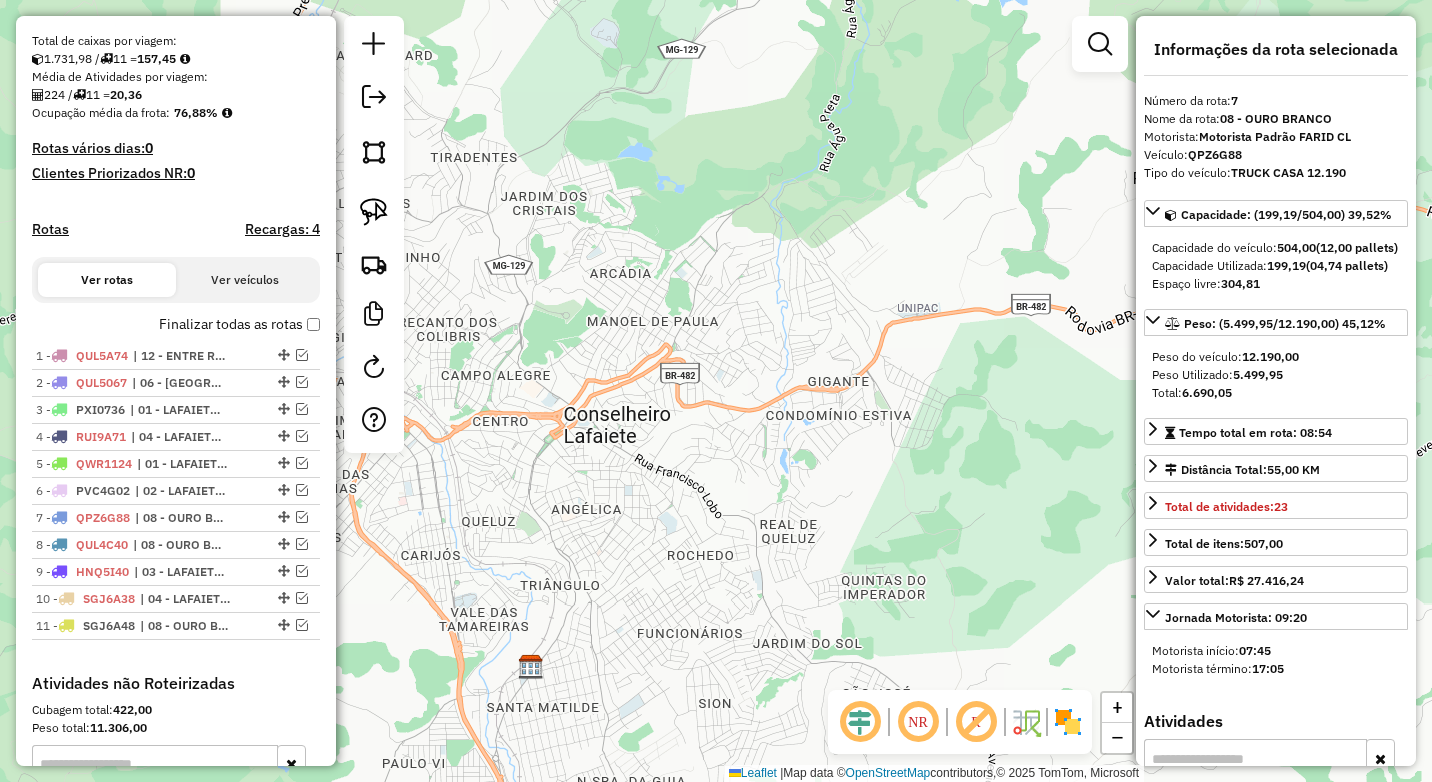 scroll, scrollTop: 460, scrollLeft: 0, axis: vertical 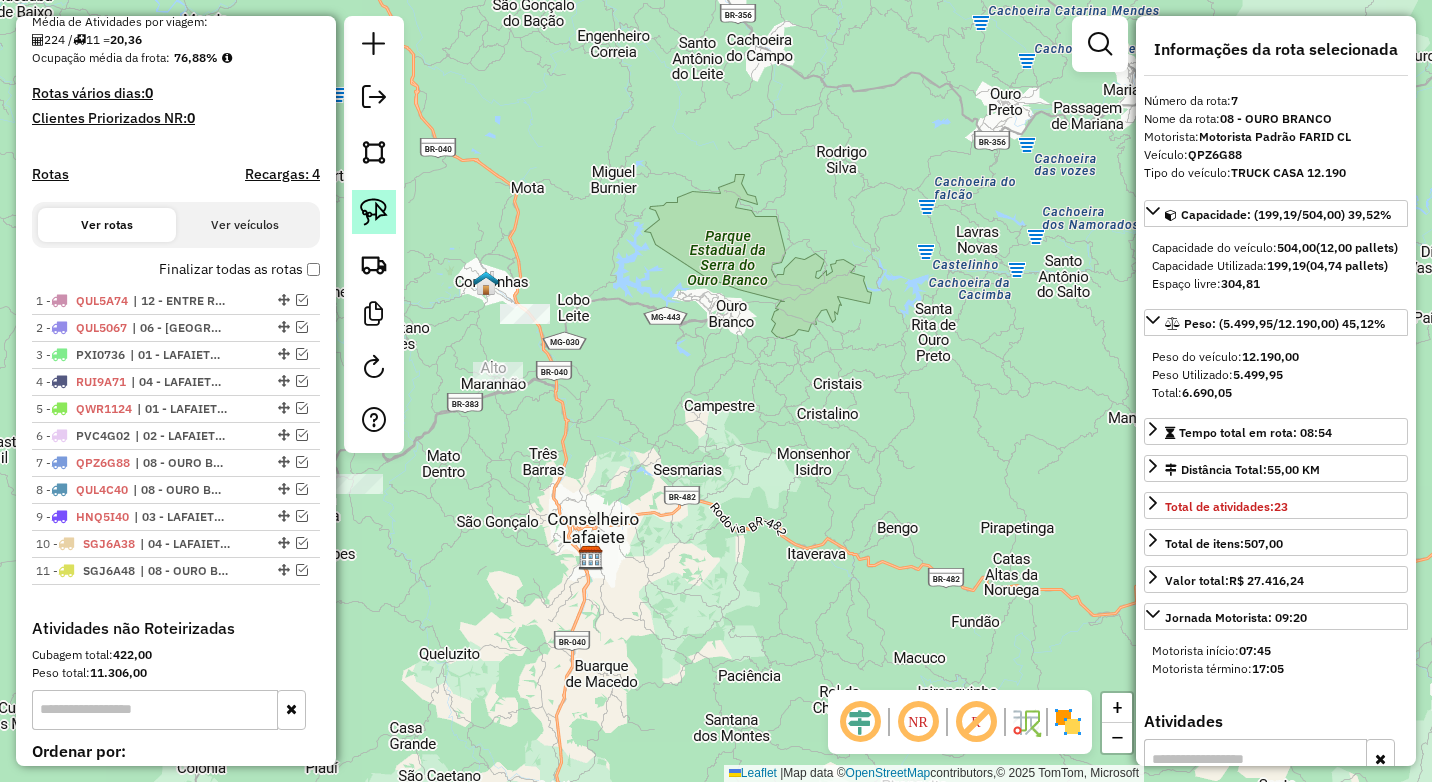 click 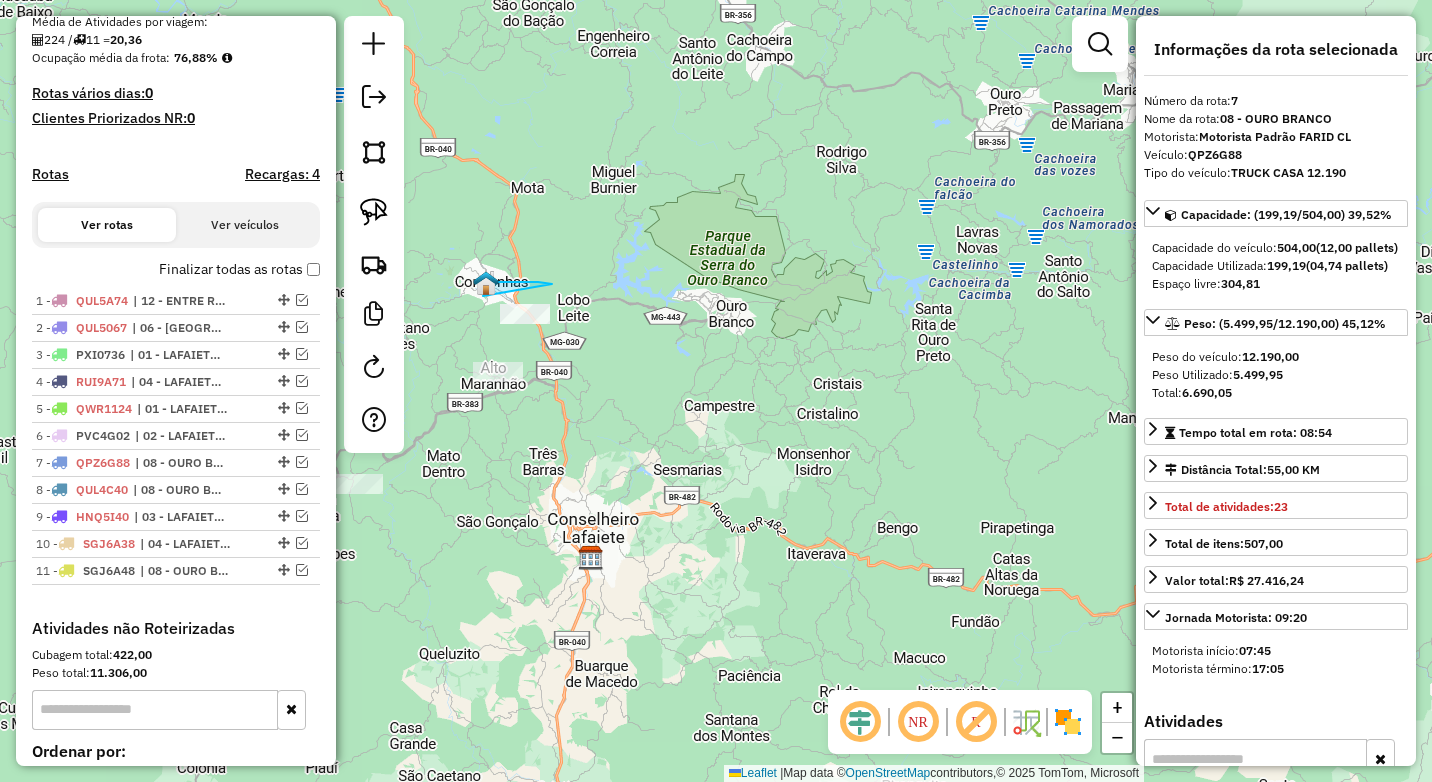 drag, startPoint x: 552, startPoint y: 284, endPoint x: 578, endPoint y: 333, distance: 55.470715 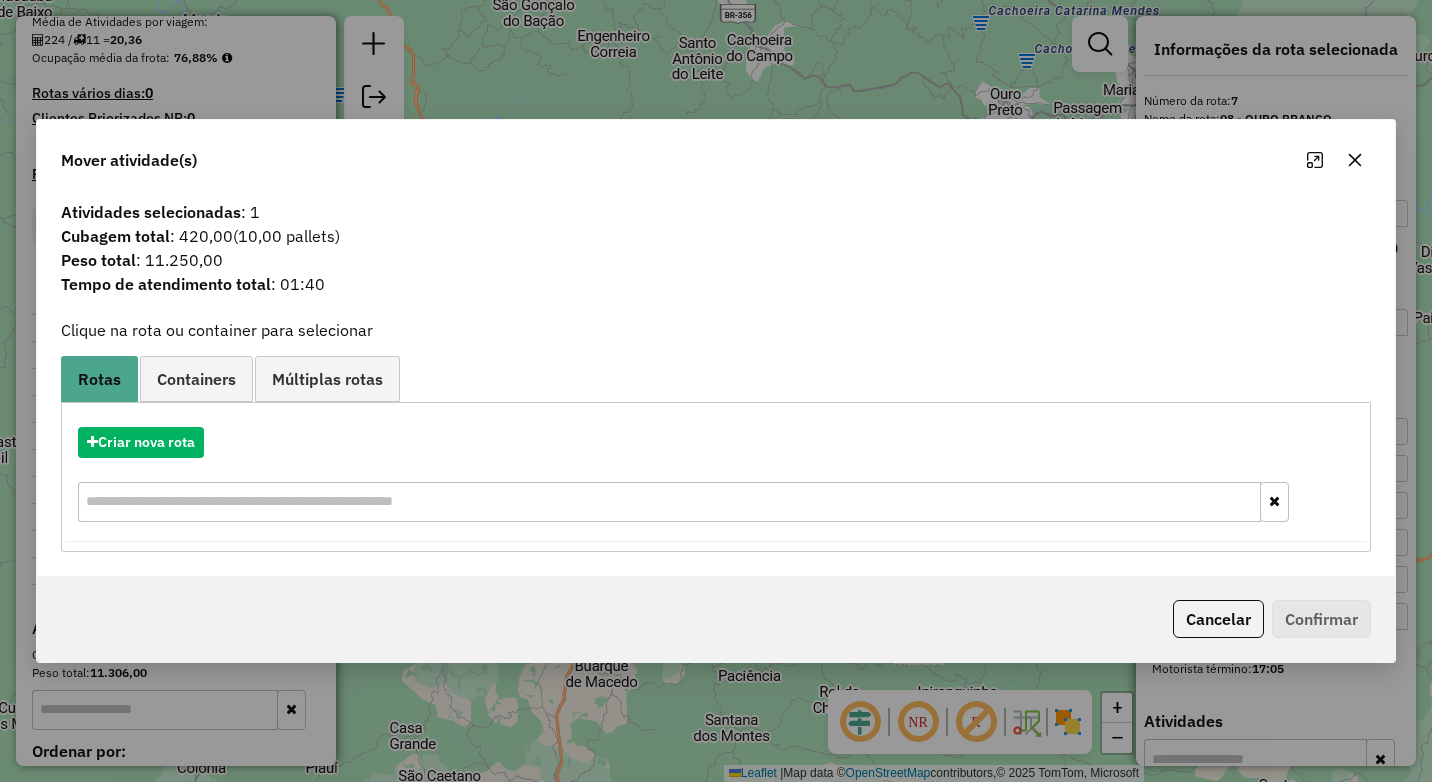 drag, startPoint x: 141, startPoint y: 256, endPoint x: 317, endPoint y: 253, distance: 176.02557 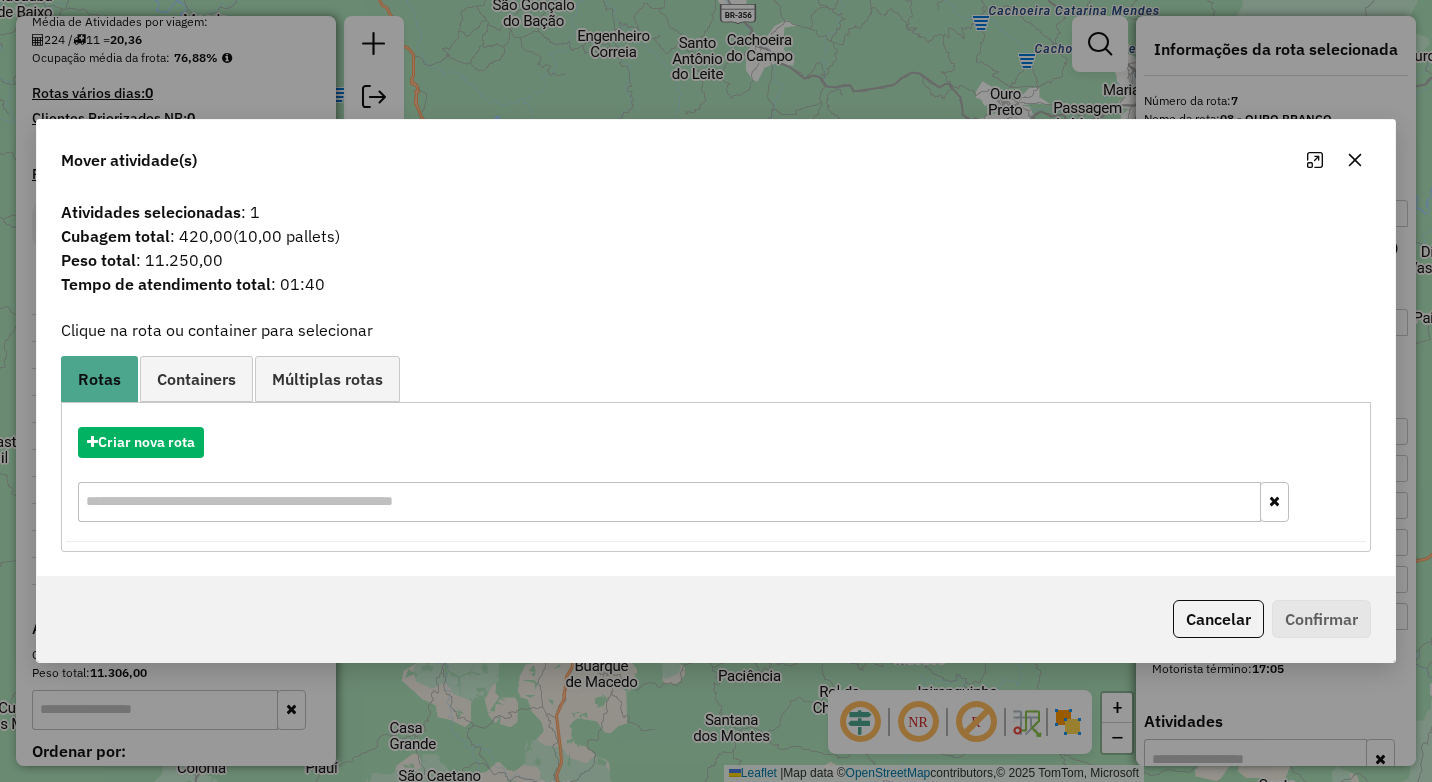 click 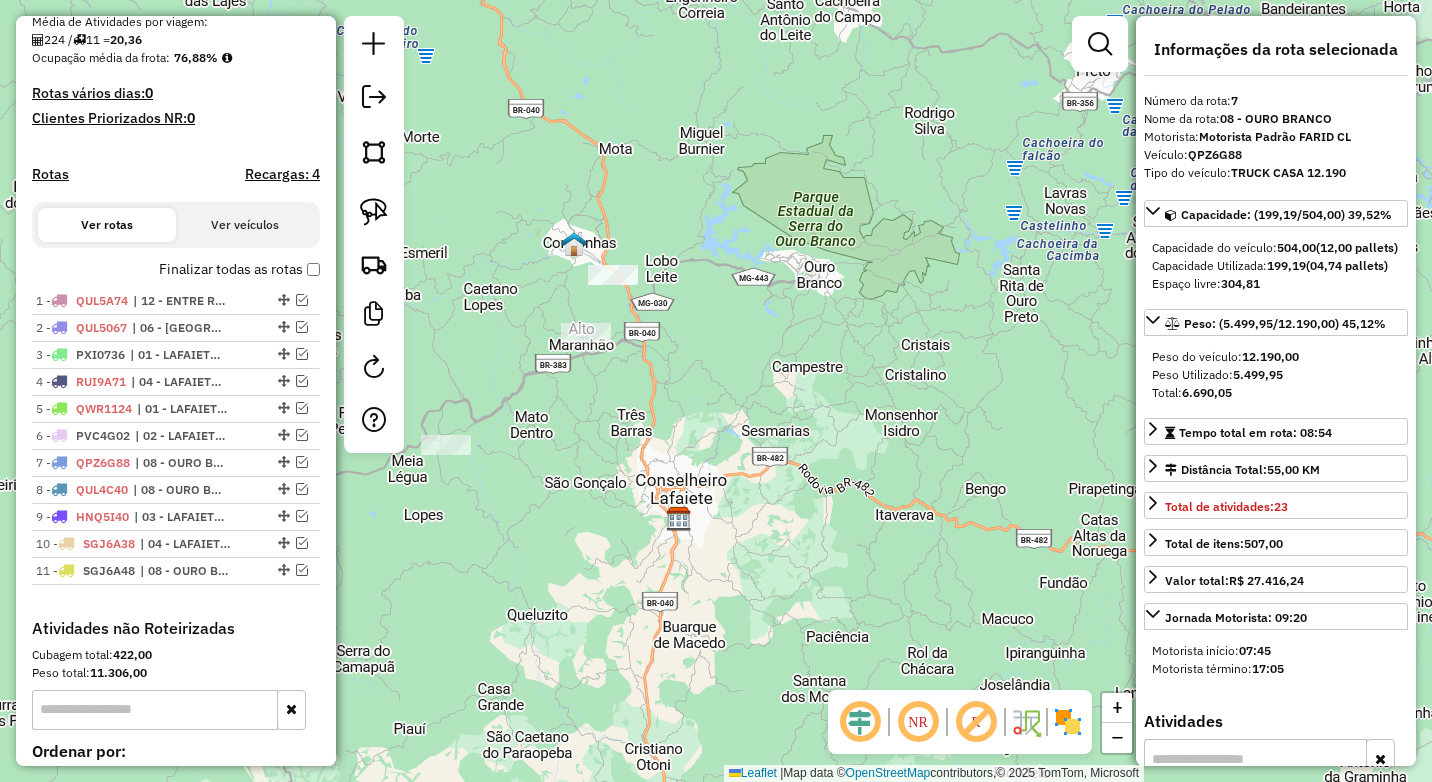 drag, startPoint x: 582, startPoint y: 500, endPoint x: 631, endPoint y: 487, distance: 50.695168 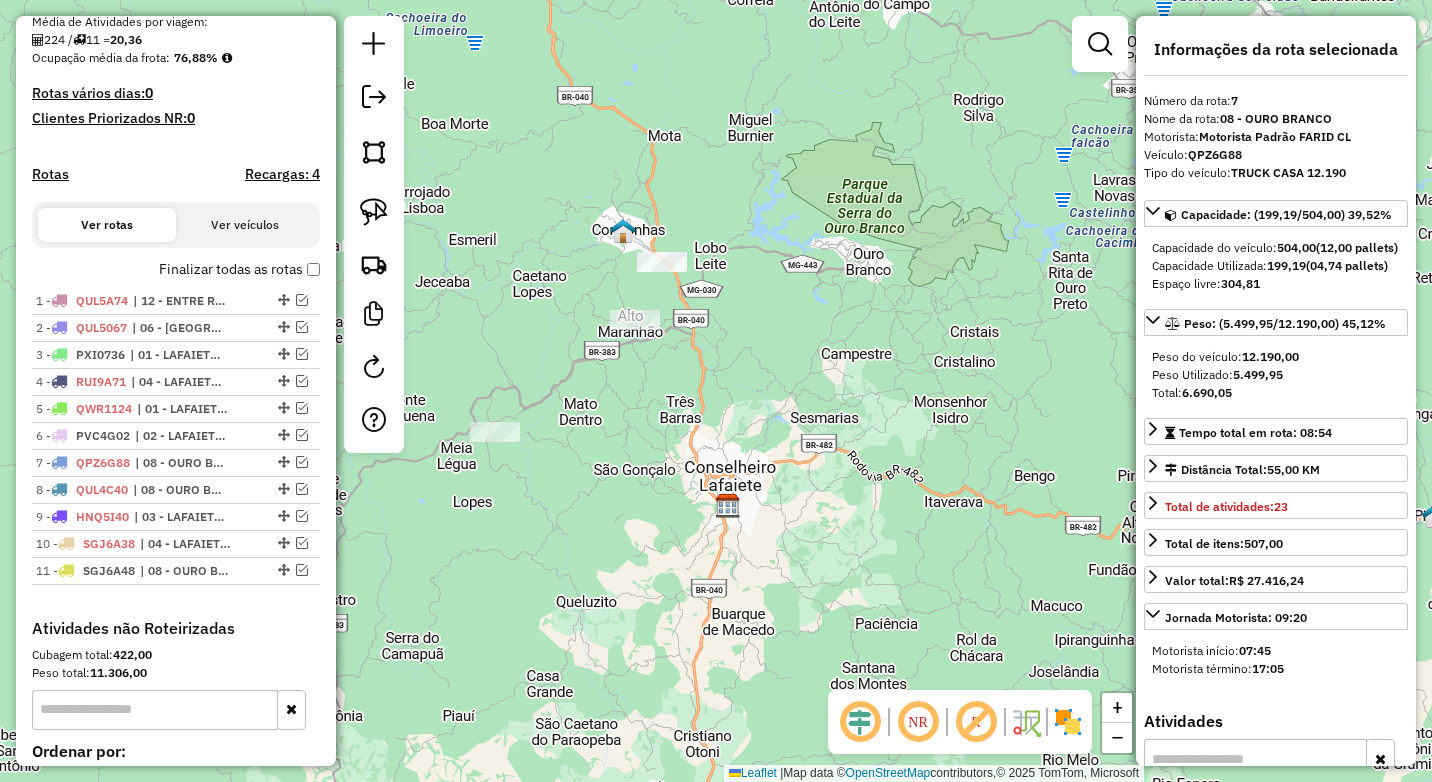 drag, startPoint x: 728, startPoint y: 303, endPoint x: 717, endPoint y: 416, distance: 113.534134 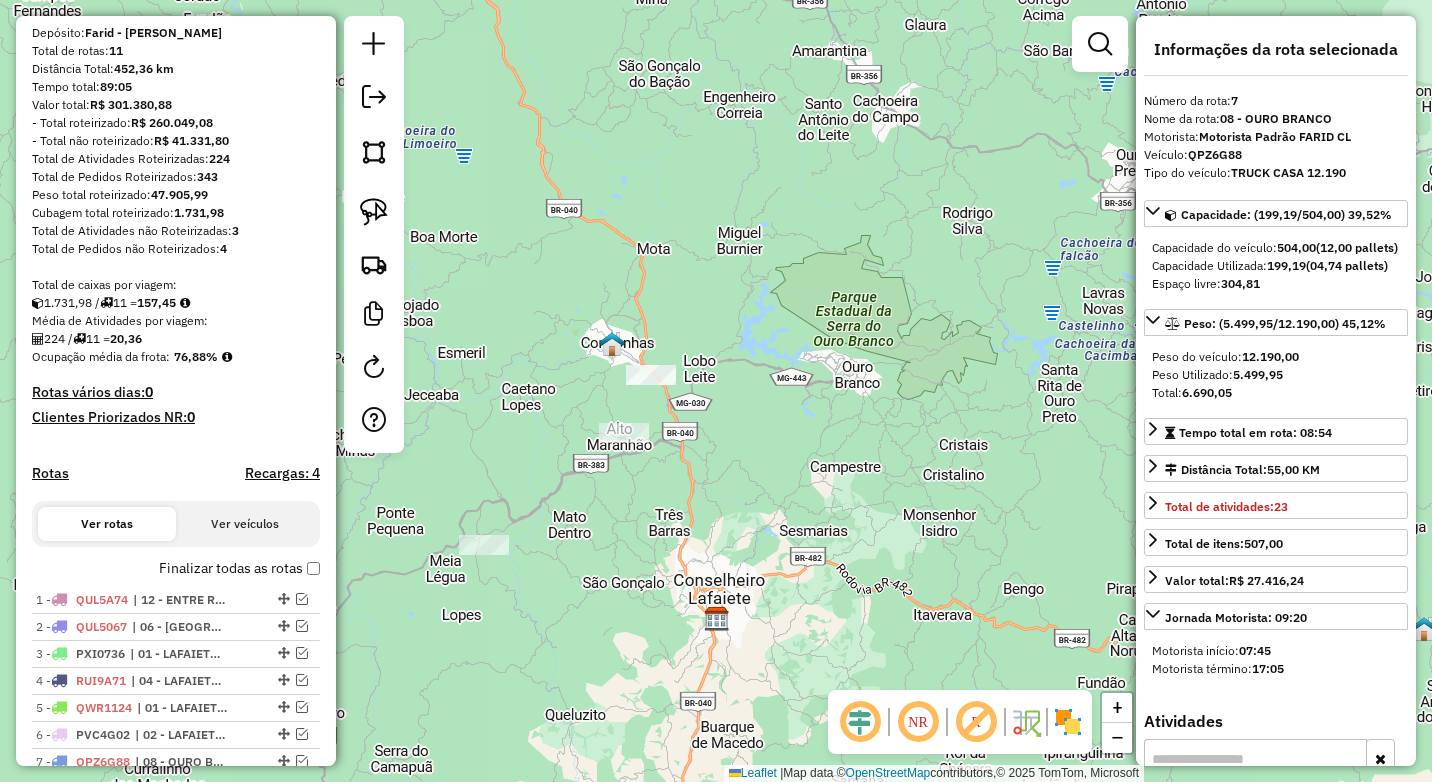 scroll, scrollTop: 160, scrollLeft: 0, axis: vertical 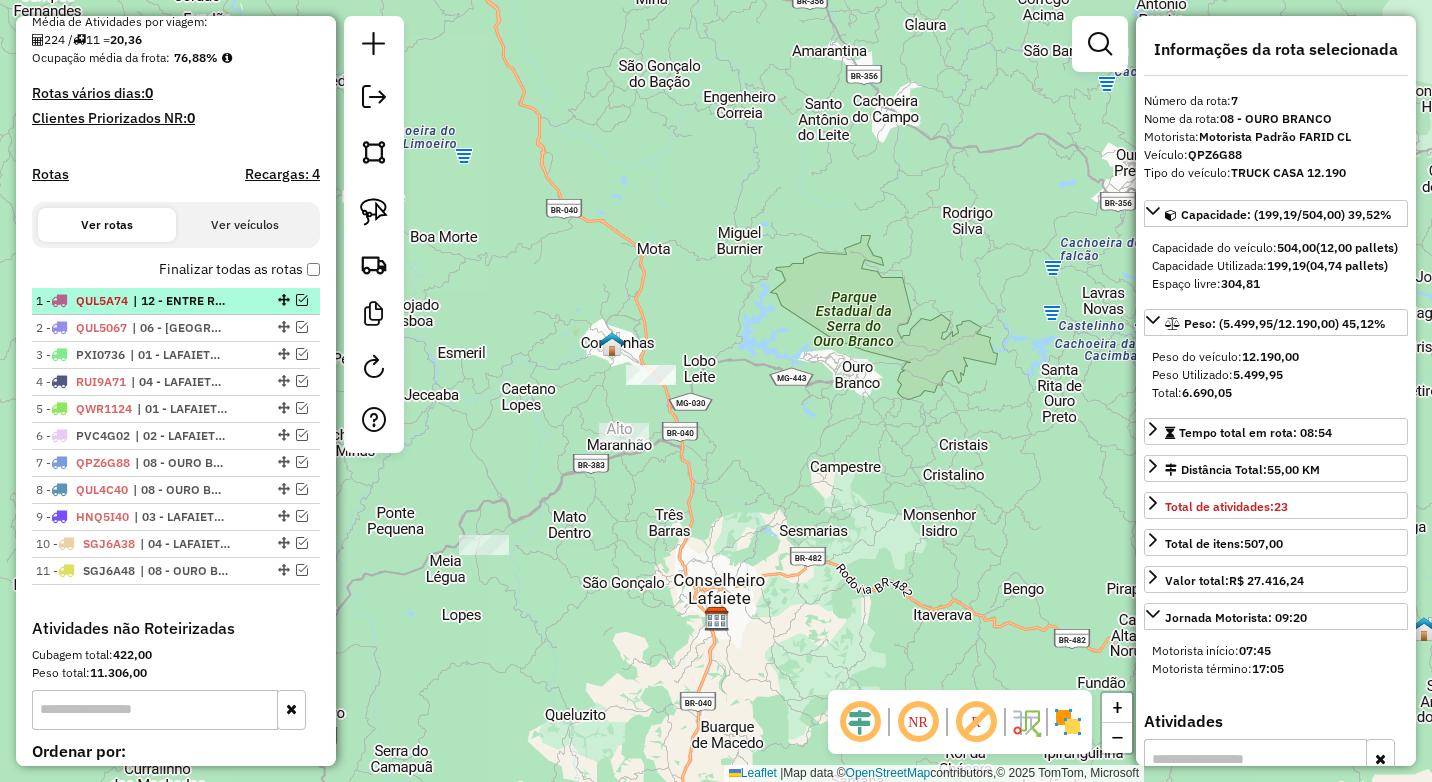 click at bounding box center [302, 300] 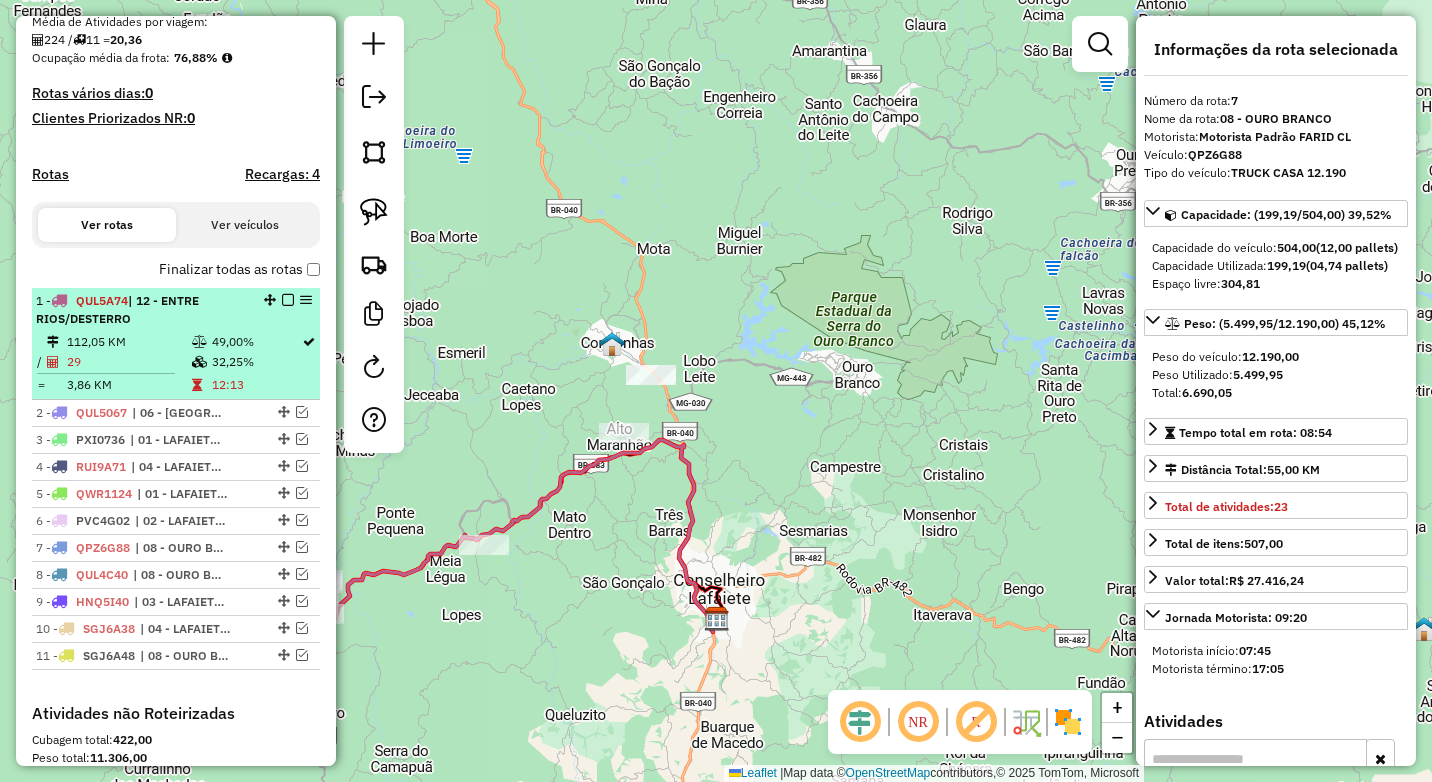 click at bounding box center (288, 300) 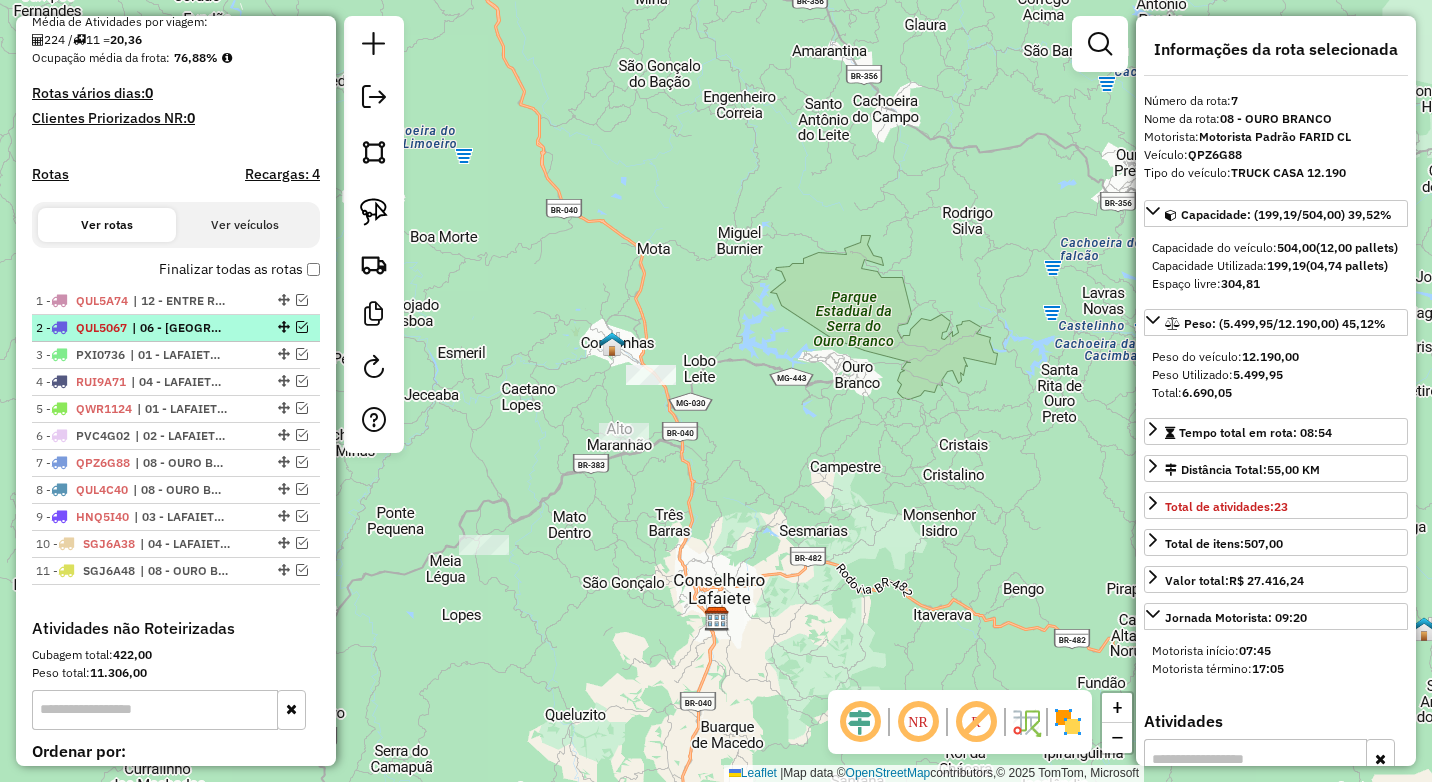 click at bounding box center [302, 327] 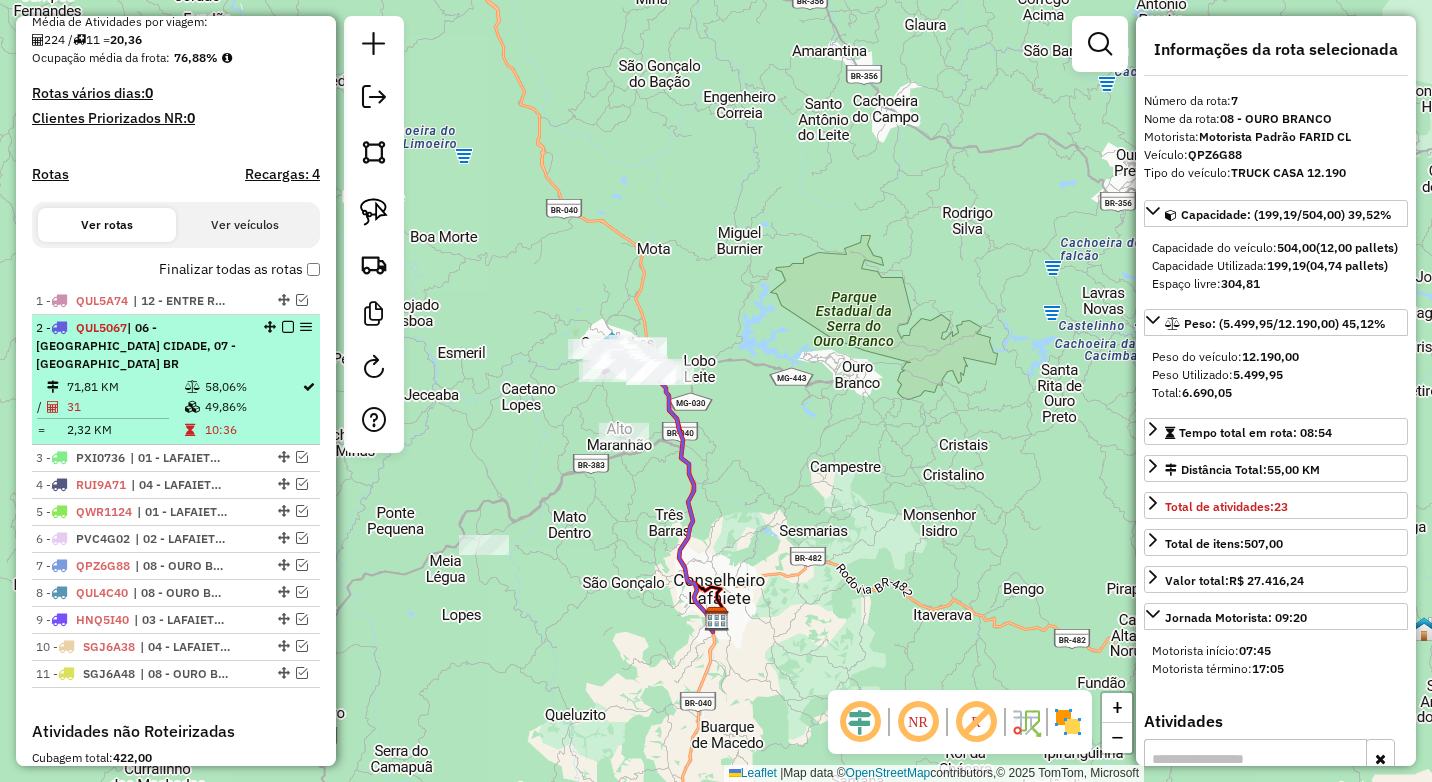 click on "2 -       QUL5067   | 06 - [GEOGRAPHIC_DATA] CIDADE, 07 - [GEOGRAPHIC_DATA] BR  71,81 KM   58,06%  /  31   49,86%     =  2,32 KM   10:36" at bounding box center (176, 380) 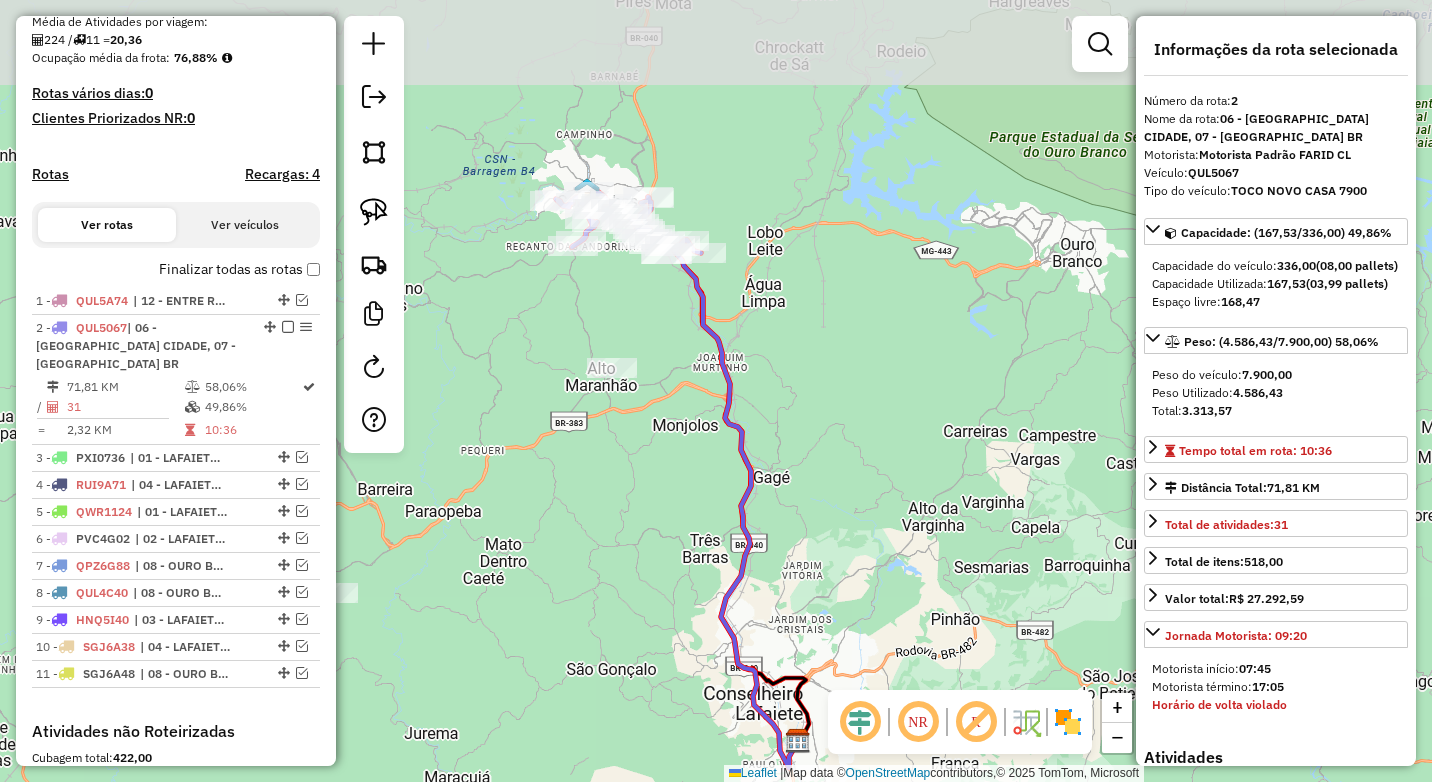 drag, startPoint x: 630, startPoint y: 231, endPoint x: 602, endPoint y: 295, distance: 69.856995 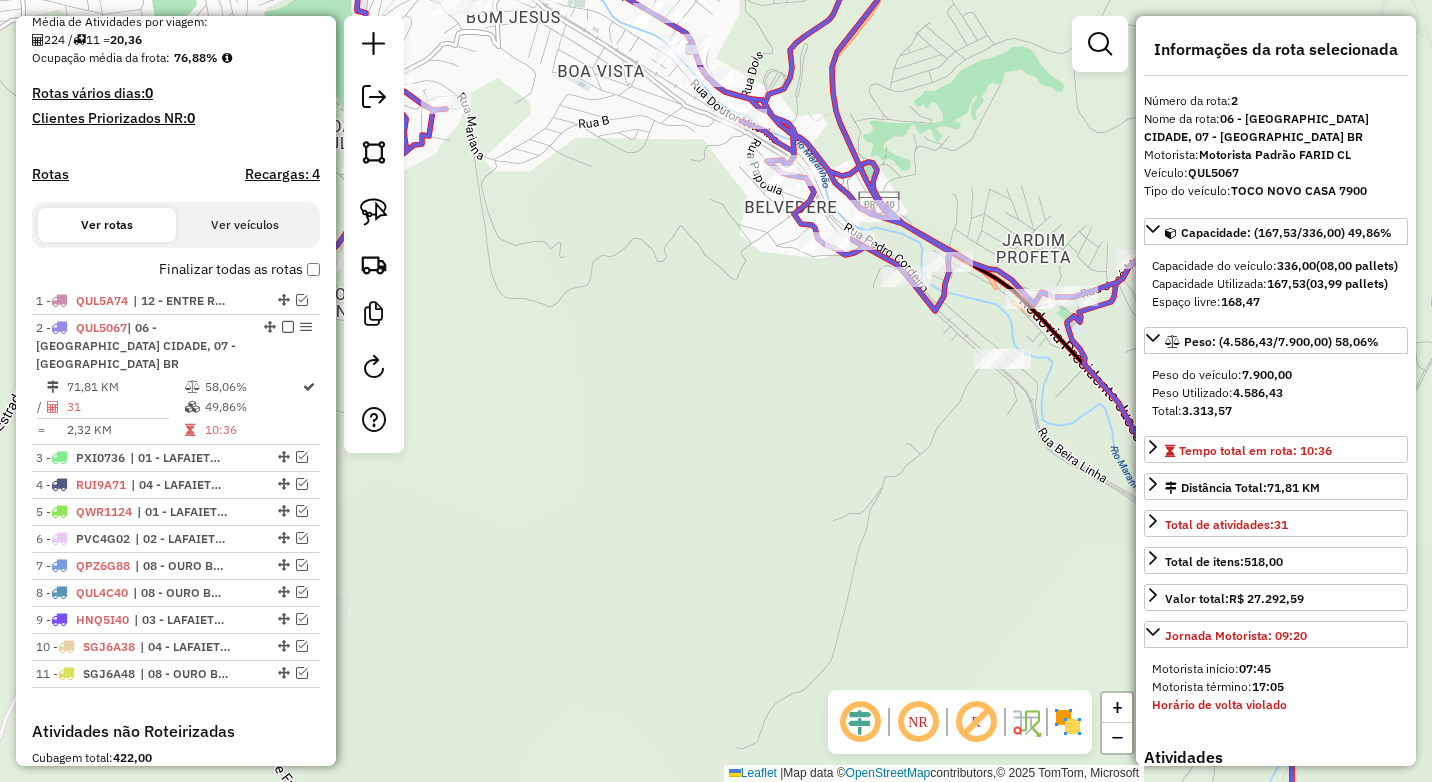 drag, startPoint x: 592, startPoint y: 264, endPoint x: 784, endPoint y: 305, distance: 196.32881 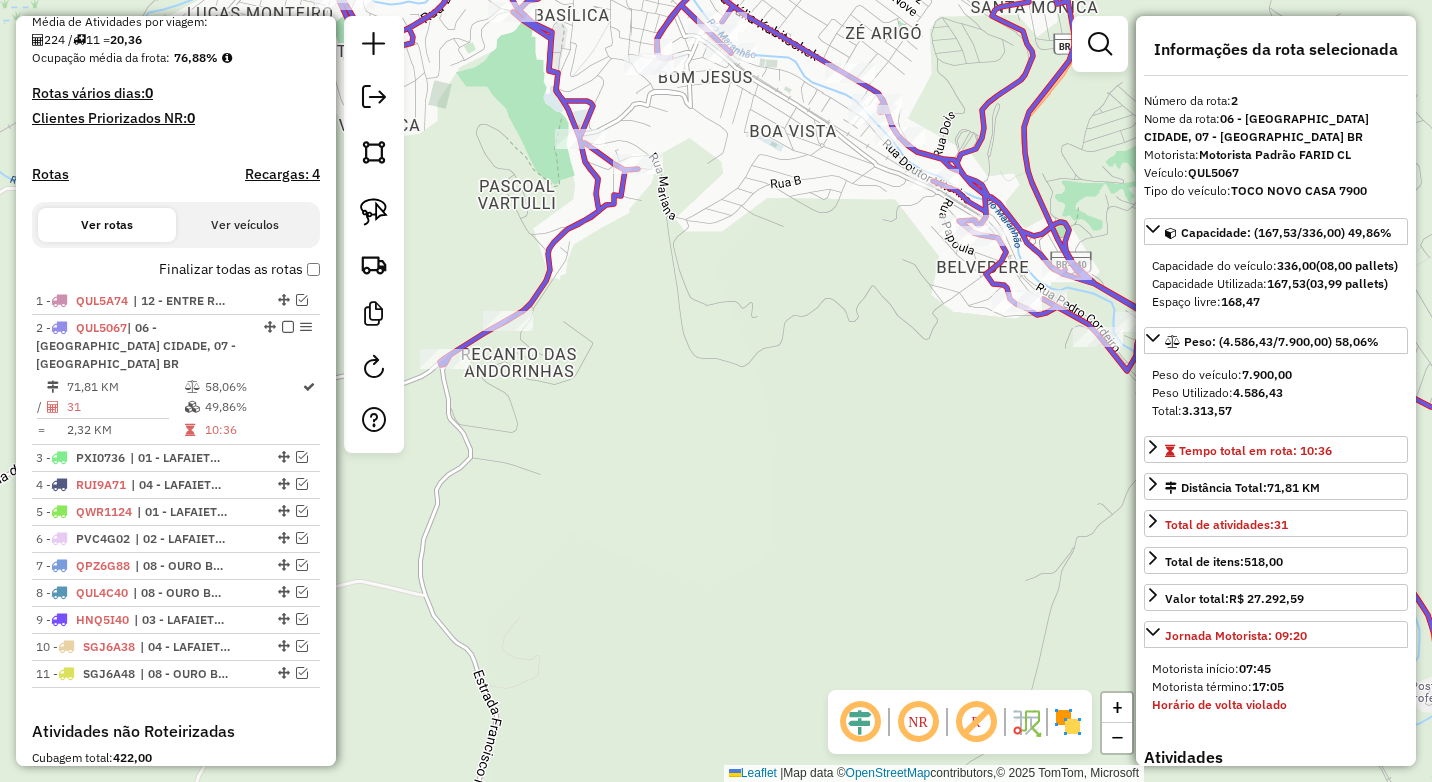 drag, startPoint x: 655, startPoint y: 333, endPoint x: 699, endPoint y: 462, distance: 136.29747 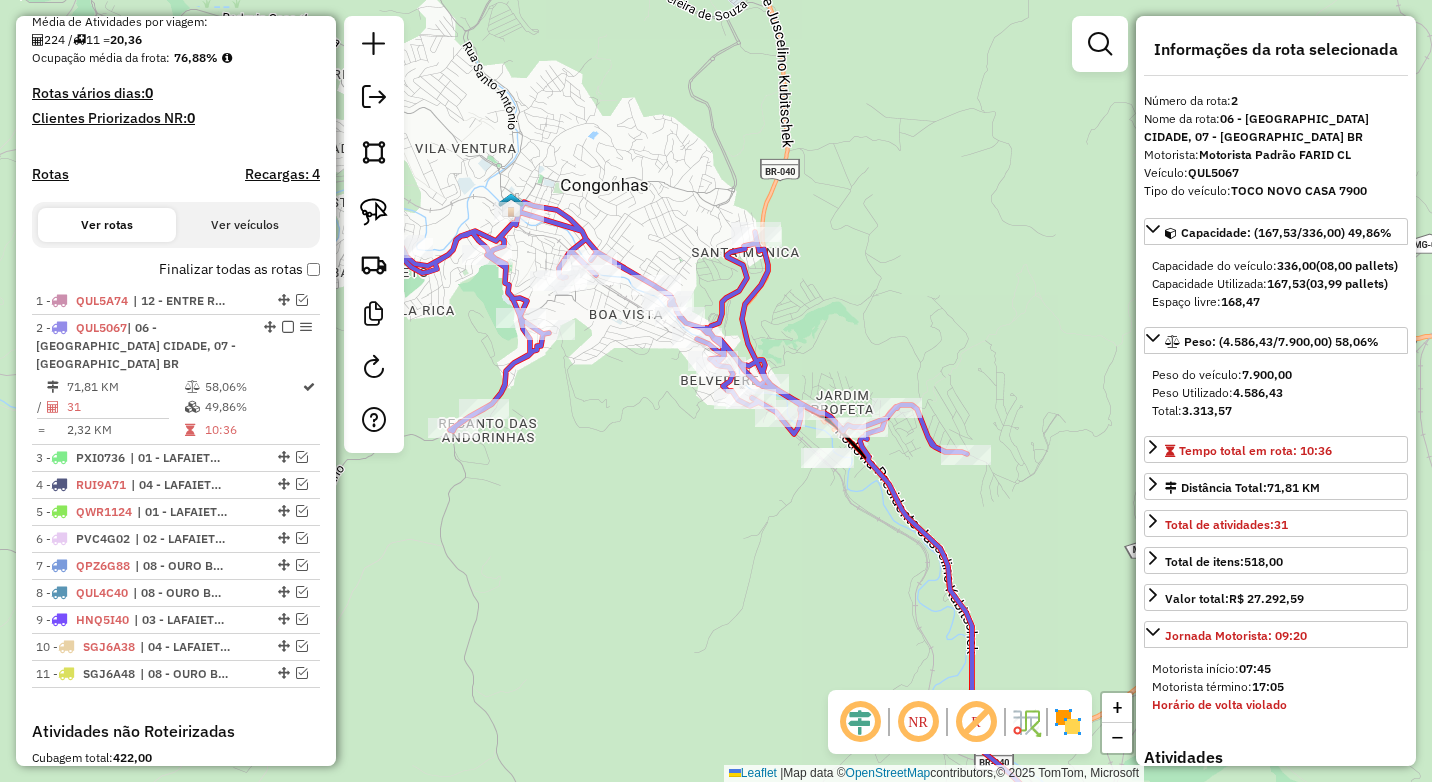 drag, startPoint x: 723, startPoint y: 460, endPoint x: 631, endPoint y: 424, distance: 98.79271 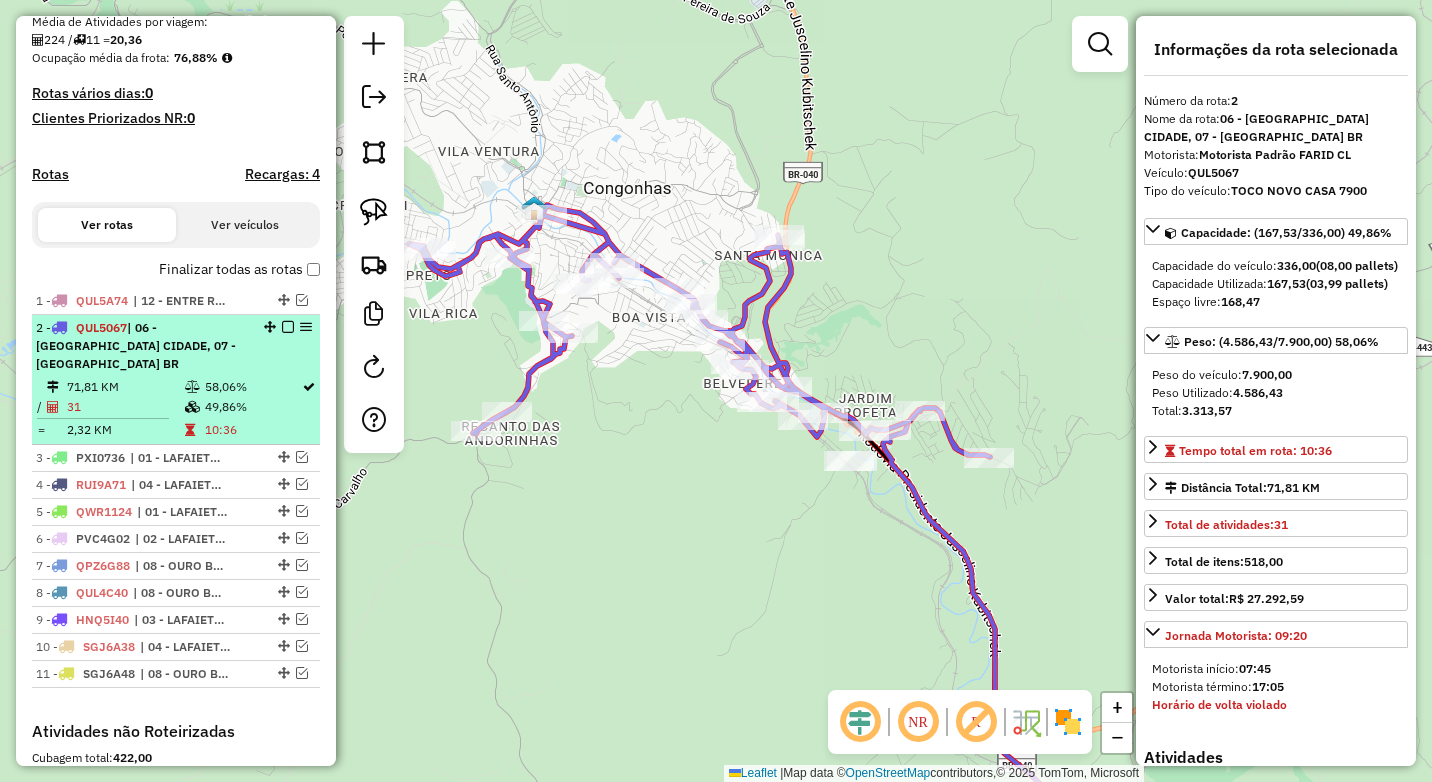 drag, startPoint x: 285, startPoint y: 342, endPoint x: 281, endPoint y: 355, distance: 13.601471 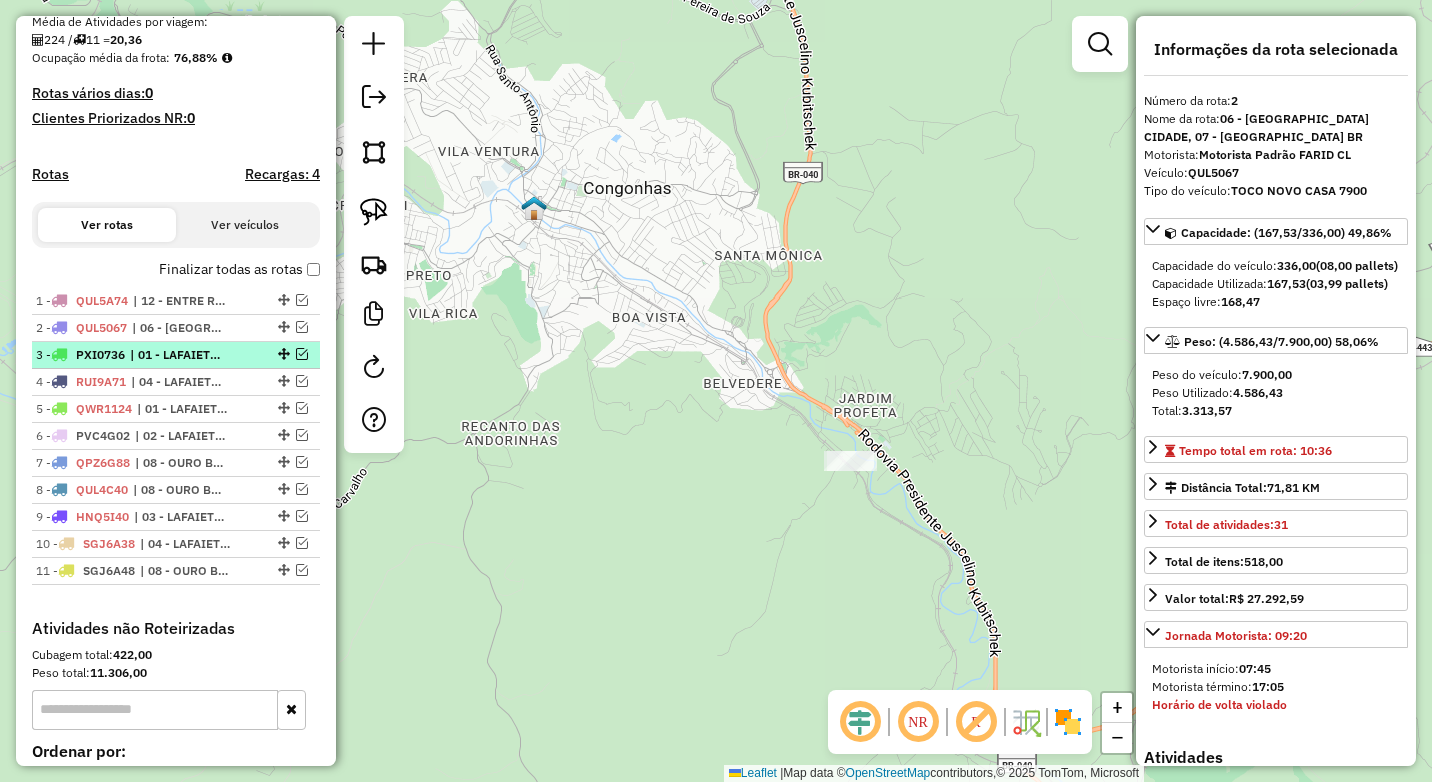 click at bounding box center (302, 354) 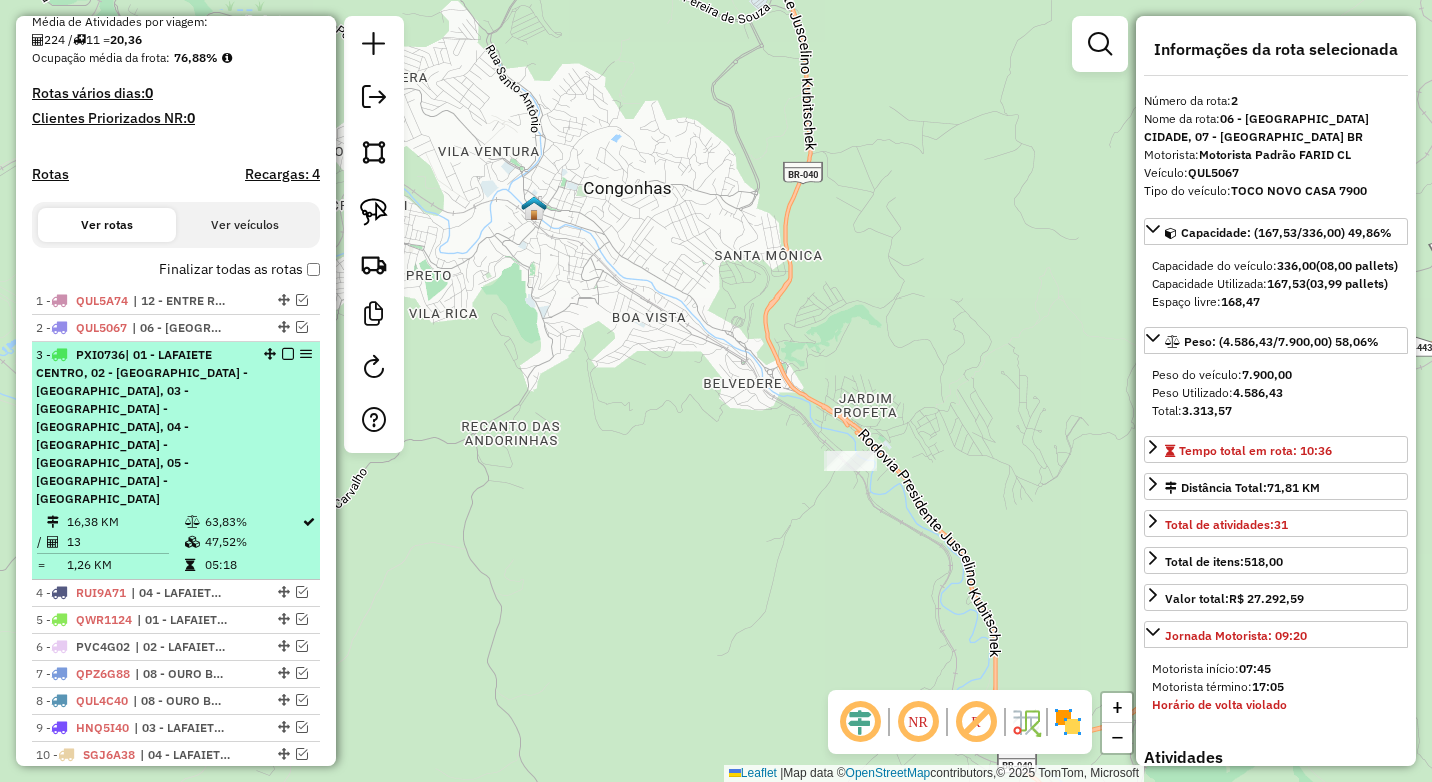 click on "| 01 - LAFAIETE CENTRO, 02 - [GEOGRAPHIC_DATA] - [GEOGRAPHIC_DATA], 03 - [GEOGRAPHIC_DATA] - [GEOGRAPHIC_DATA], 04 - [GEOGRAPHIC_DATA] - [GEOGRAPHIC_DATA], 05 - [GEOGRAPHIC_DATA] - [GEOGRAPHIC_DATA]" at bounding box center [142, 426] 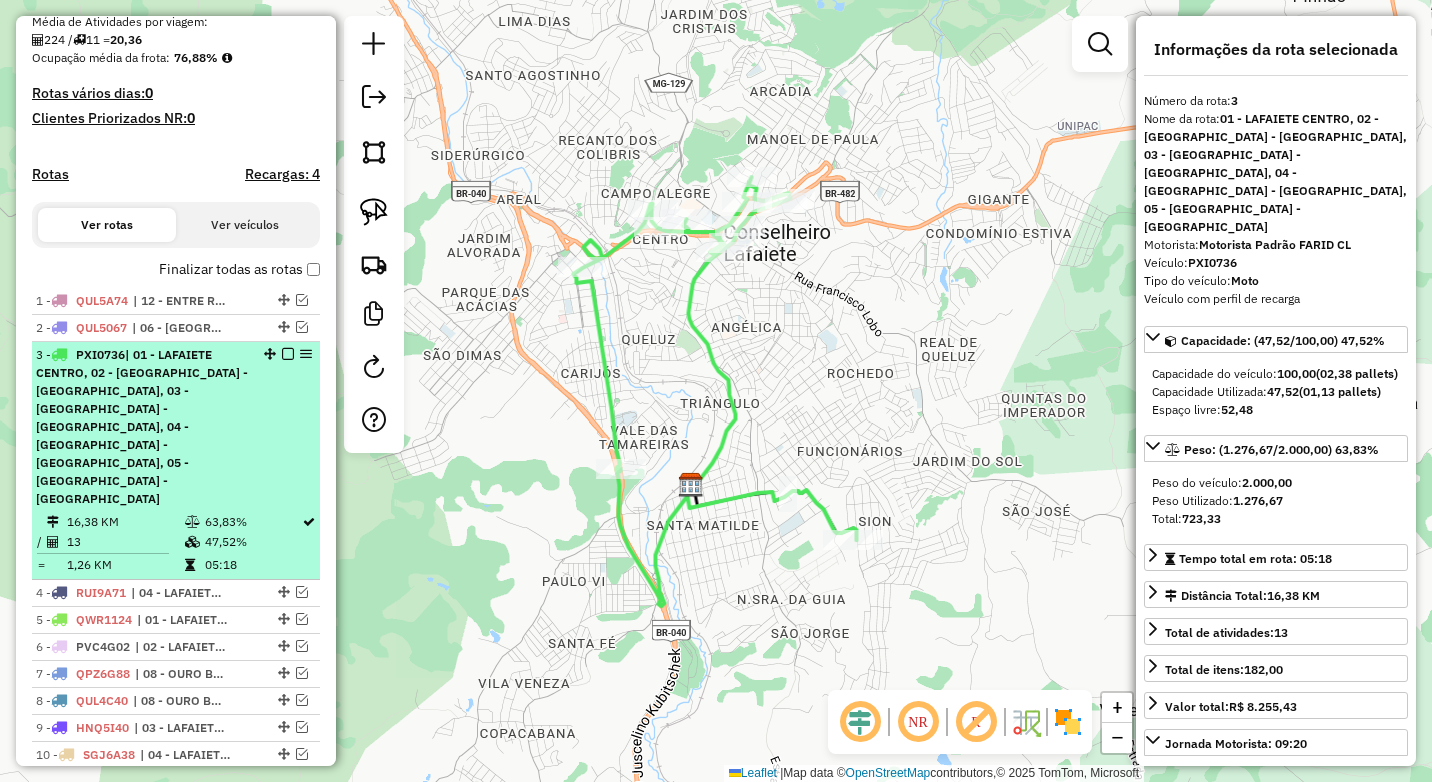 click at bounding box center (288, 354) 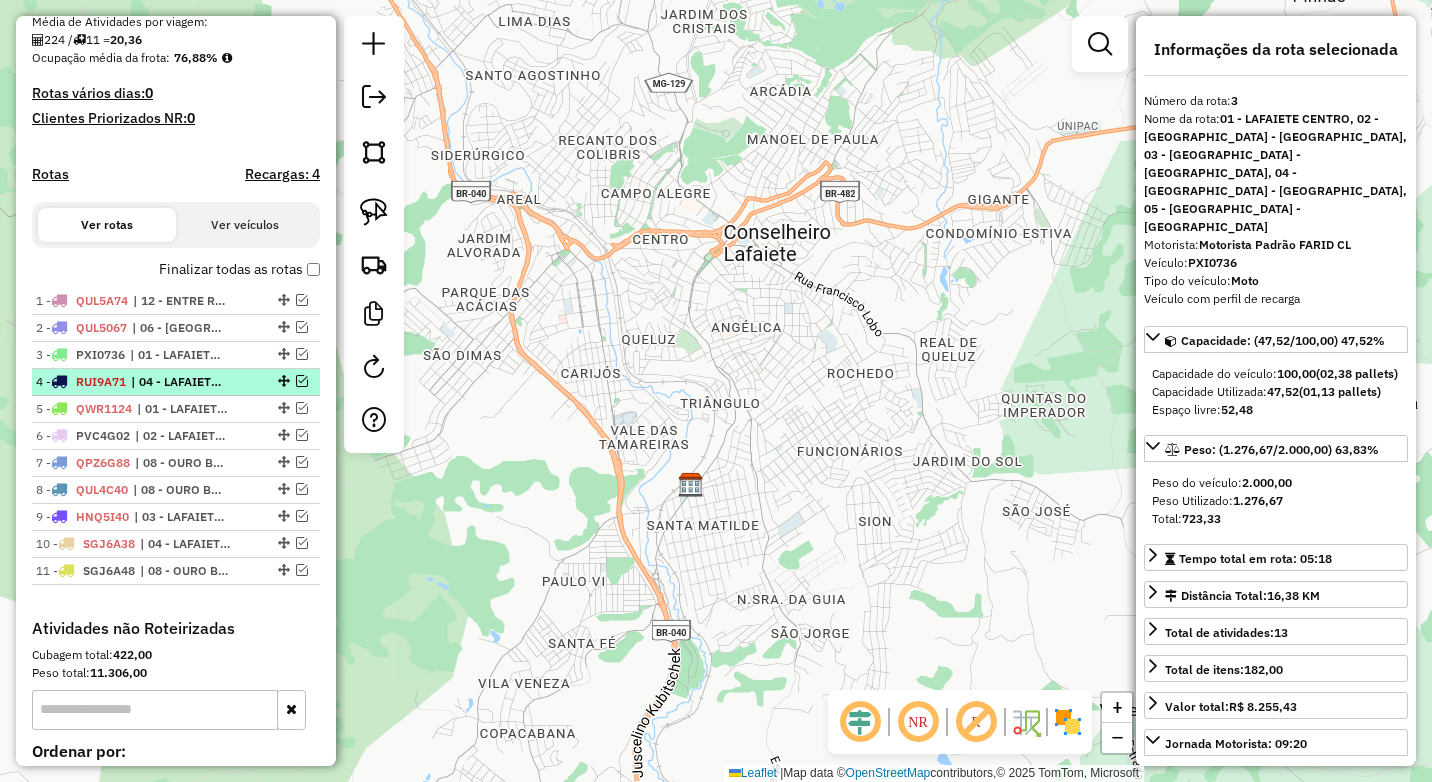 click at bounding box center (302, 381) 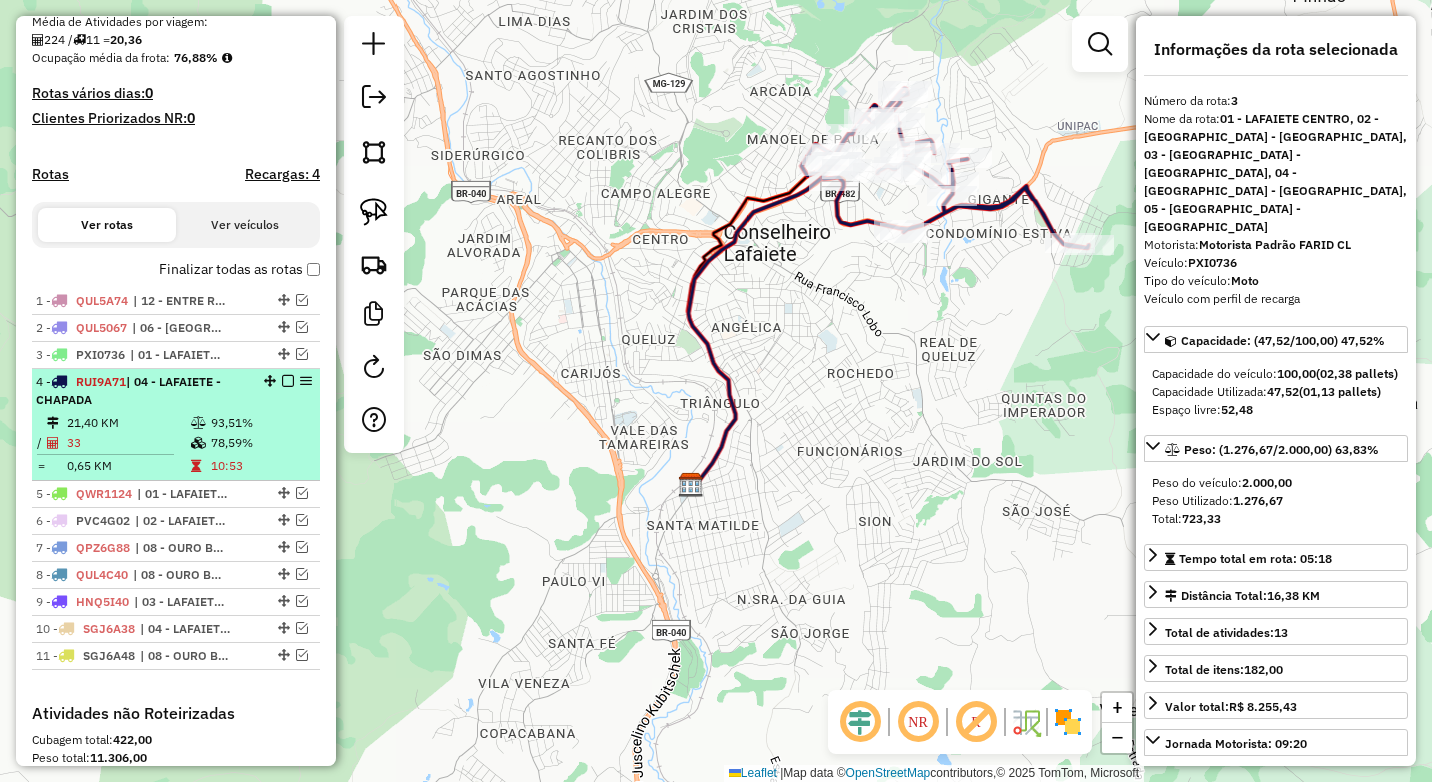 click on "4 -       RUI9A71   | 04 - LAFAIETE - CHAPADA  21,40 KM   93,51%  /  33   78,59%     =  0,65 KM   10:53" at bounding box center [176, 425] 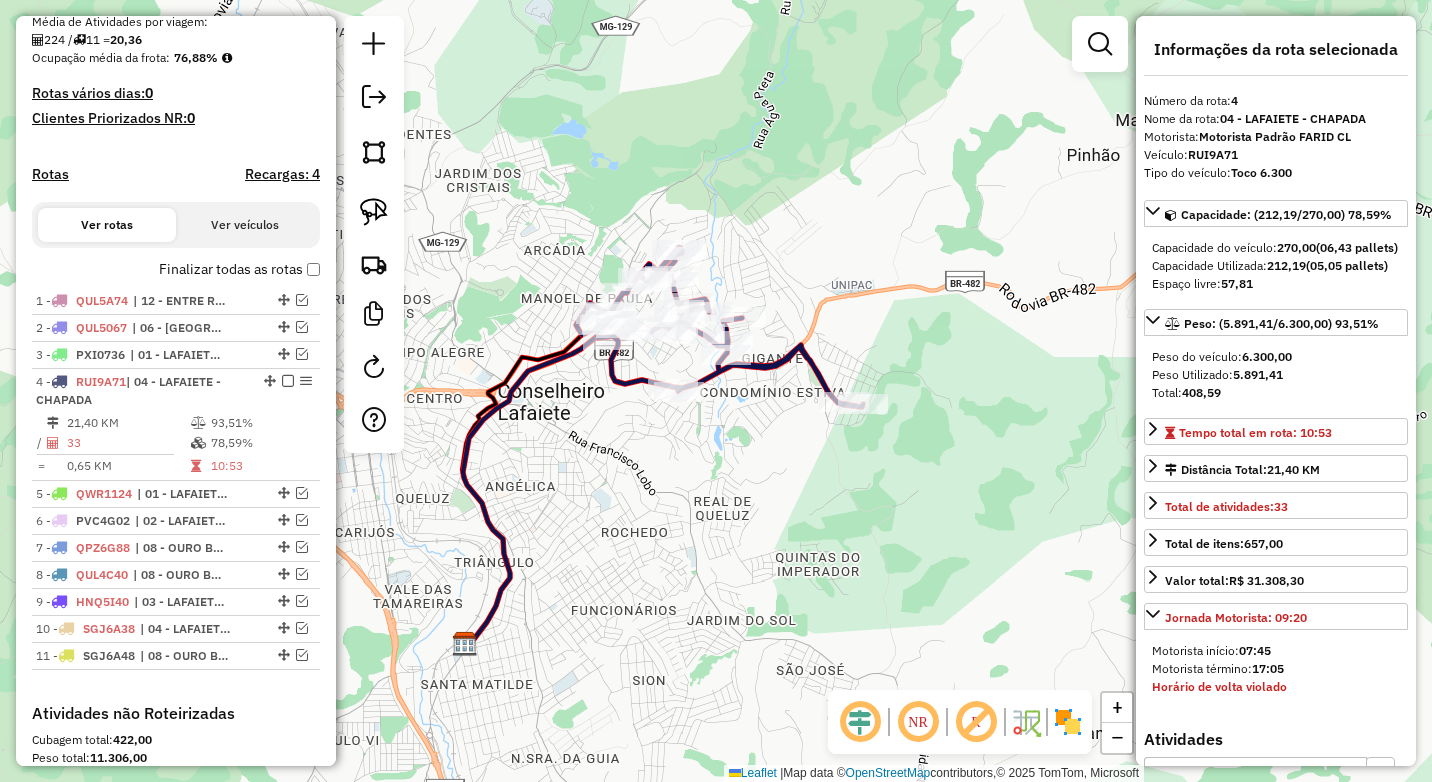 drag, startPoint x: 699, startPoint y: 446, endPoint x: 638, endPoint y: 495, distance: 78.24321 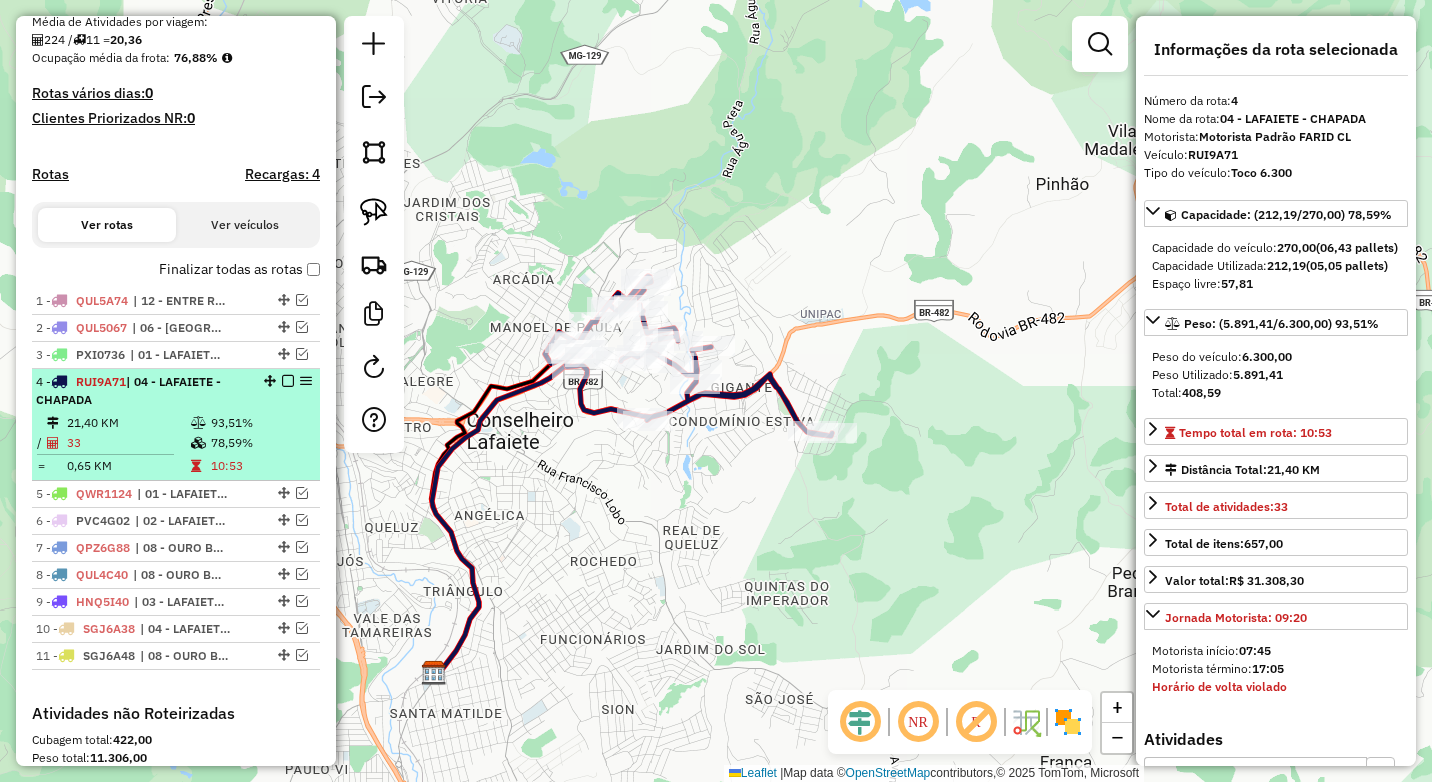 click at bounding box center [288, 381] 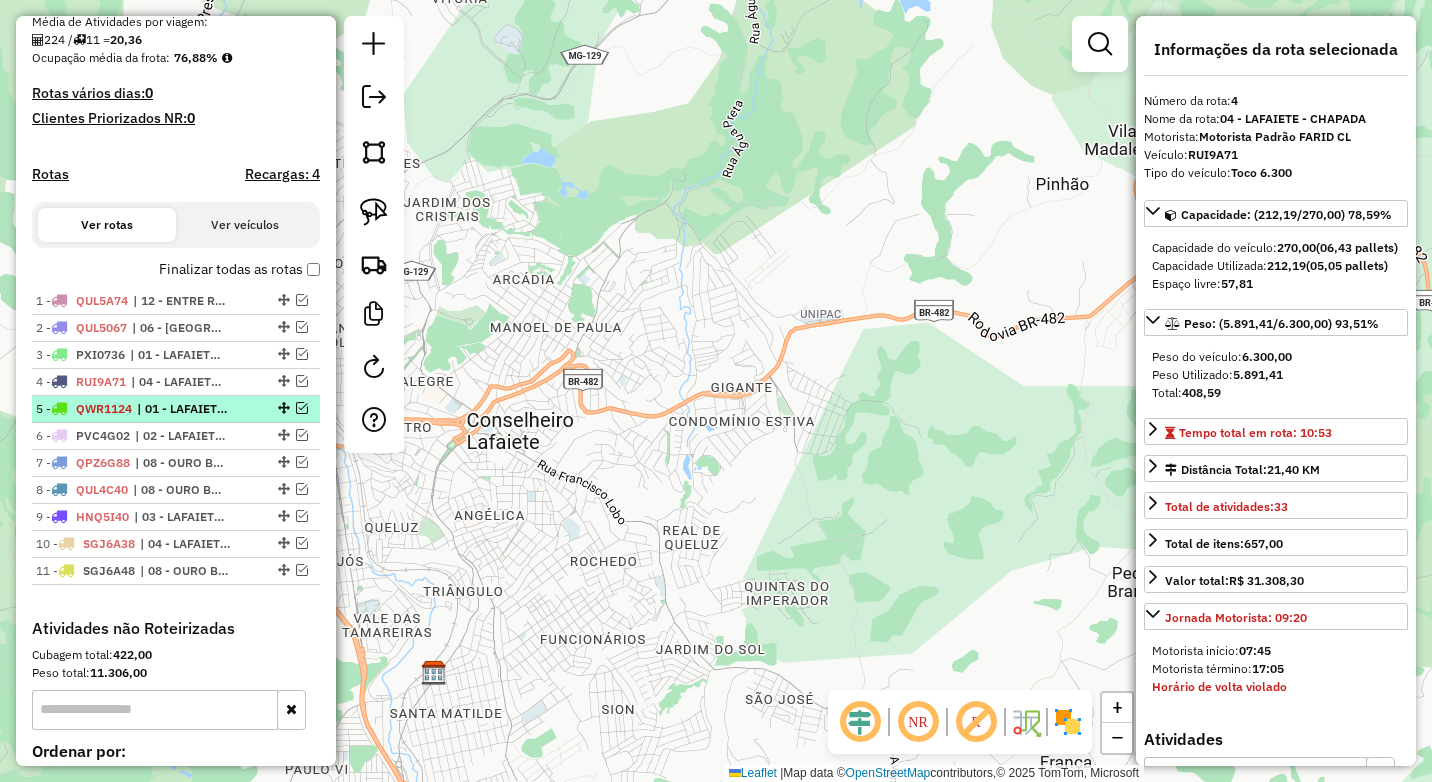 click at bounding box center (302, 408) 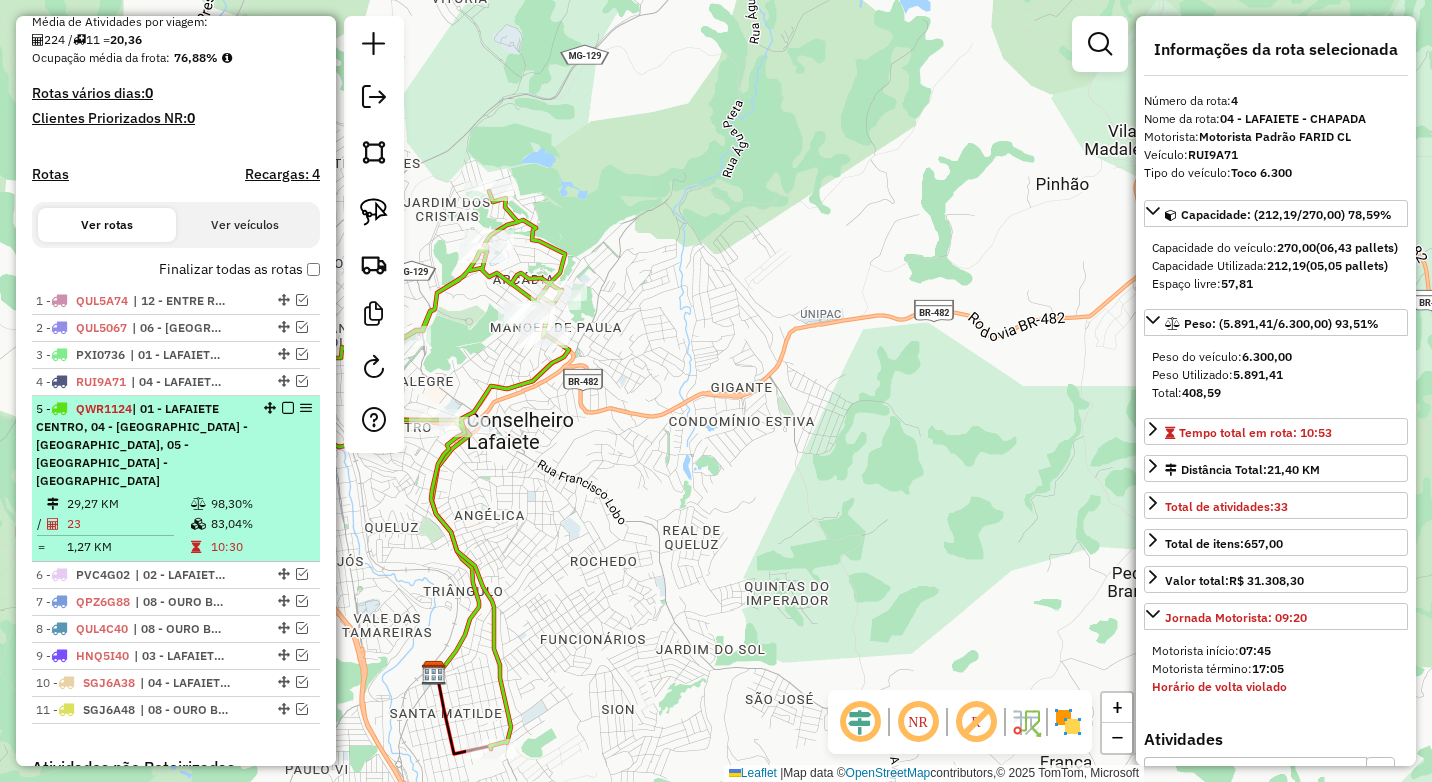 click on "5 -       QWR1124   | 01 - LAFAIETE CENTRO, 04 - [GEOGRAPHIC_DATA] - [GEOGRAPHIC_DATA], 05 - [GEOGRAPHIC_DATA] - [GEOGRAPHIC_DATA]" at bounding box center (176, 445) 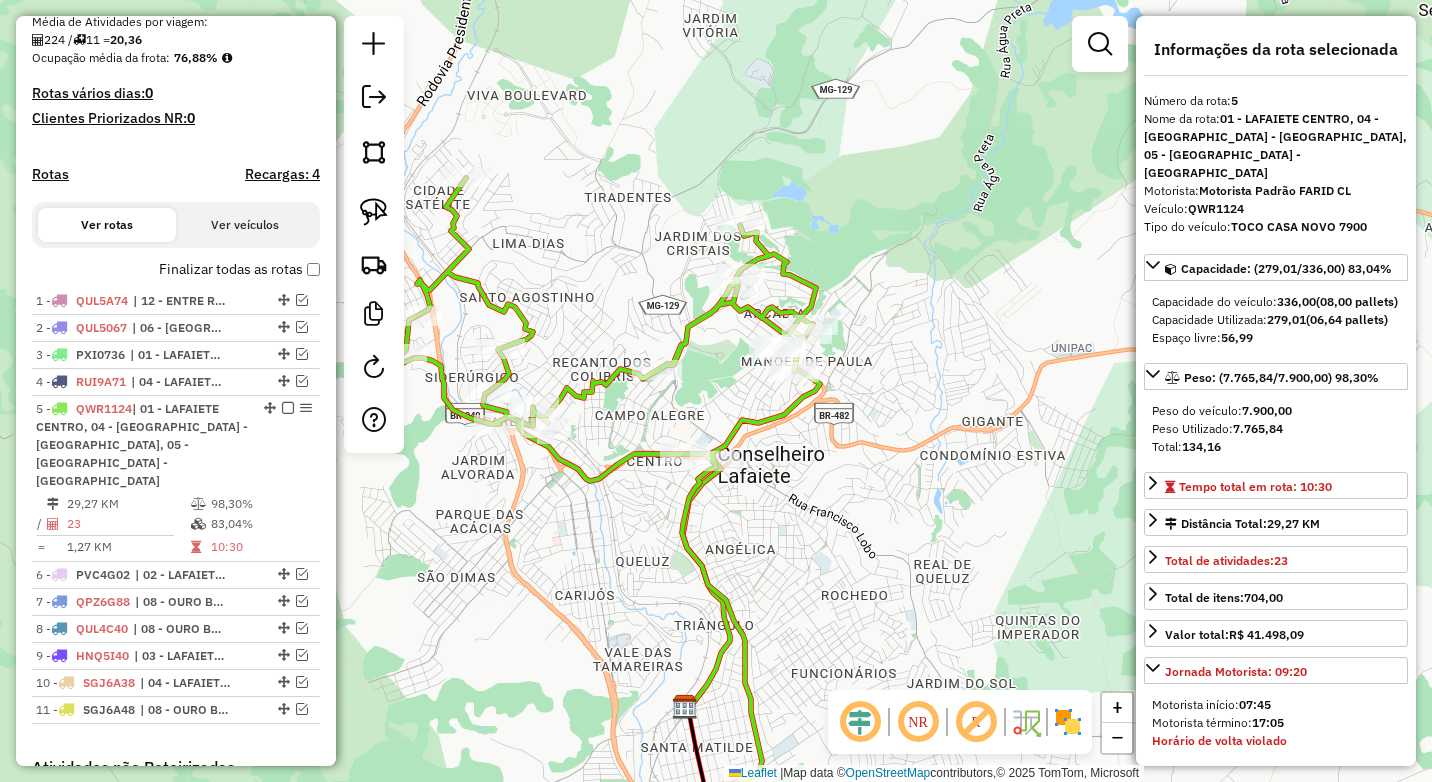 drag, startPoint x: 700, startPoint y: 436, endPoint x: 593, endPoint y: 528, distance: 141.11343 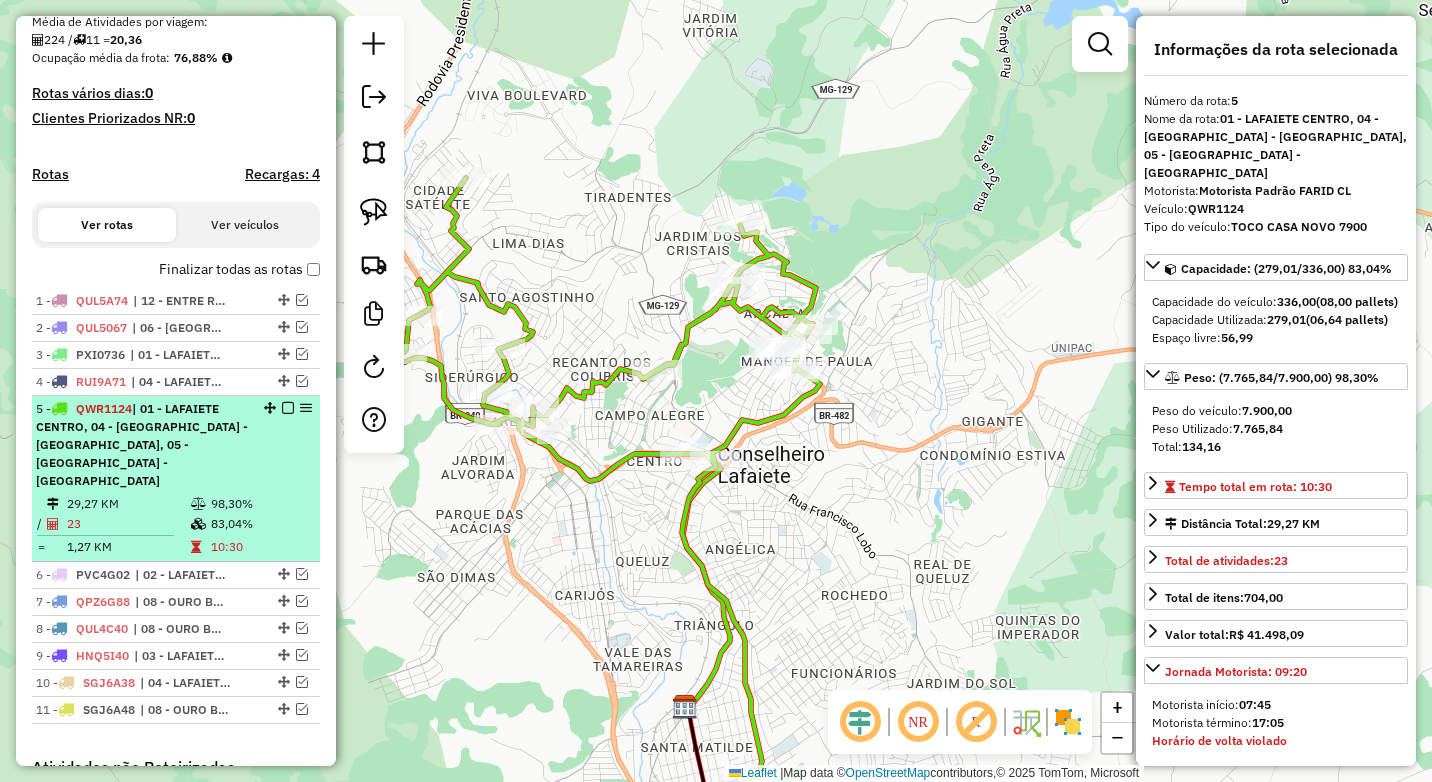 click at bounding box center (288, 408) 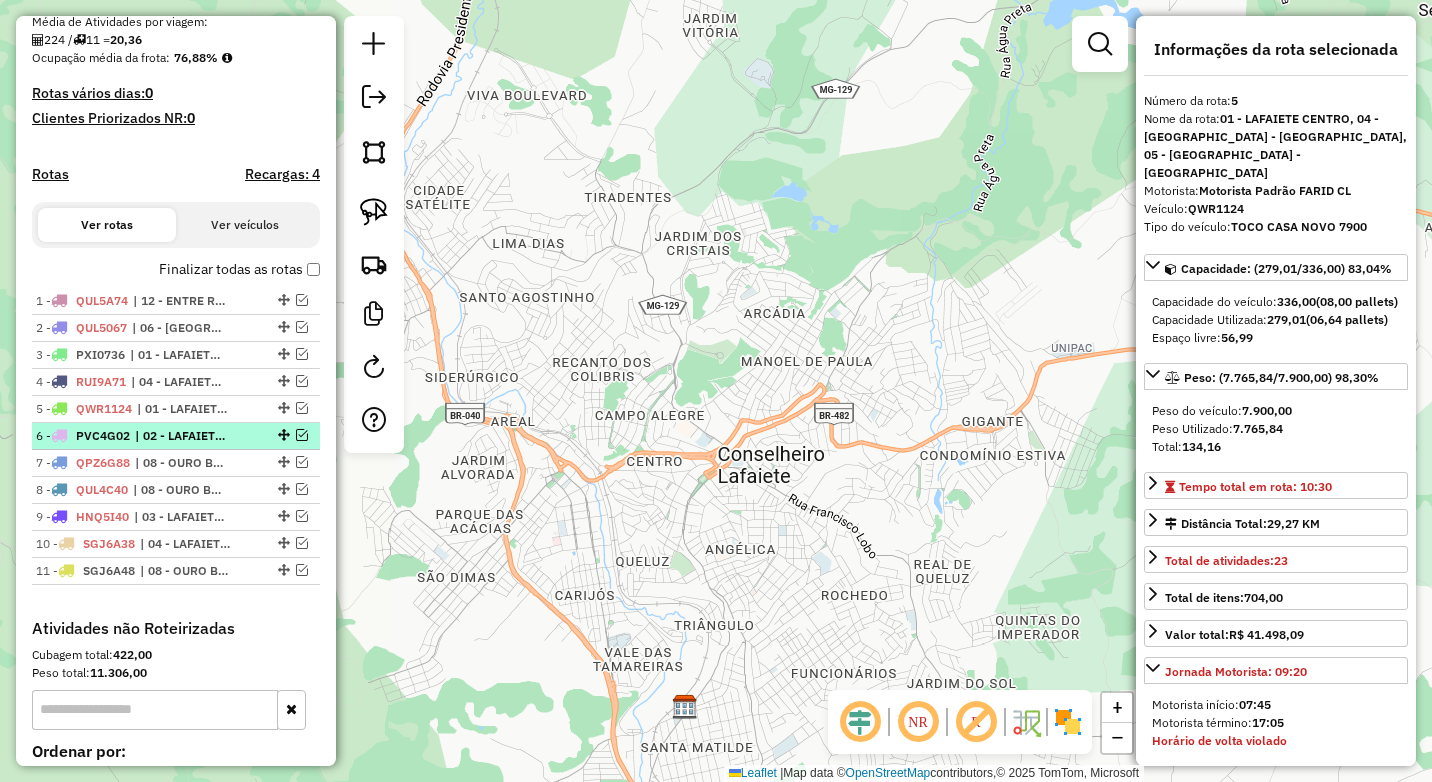 click at bounding box center [302, 435] 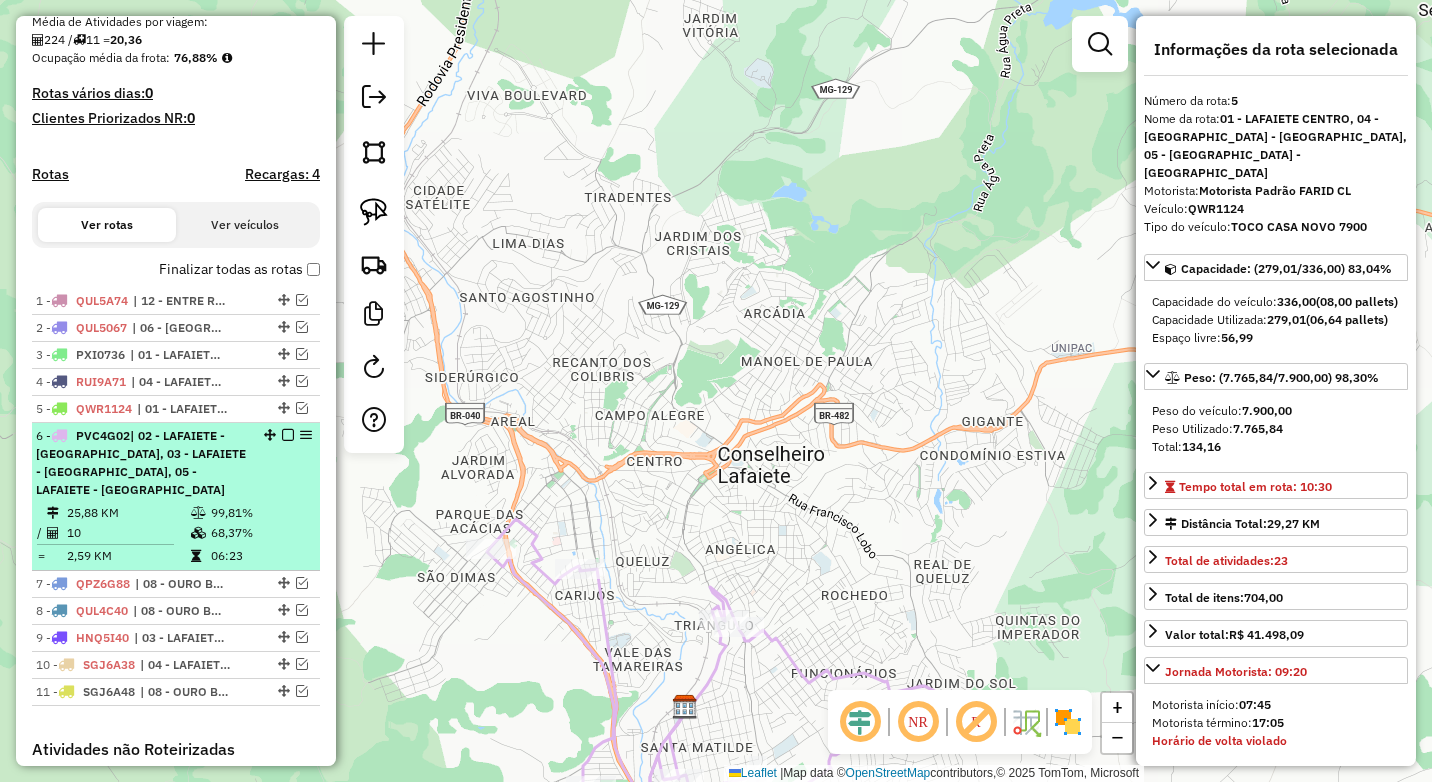 click on "6 -       PVC4G02   | 02 - LAFAIETE - [GEOGRAPHIC_DATA], 03 - [GEOGRAPHIC_DATA] - [GEOGRAPHIC_DATA], 05 - [GEOGRAPHIC_DATA] - [GEOGRAPHIC_DATA]" at bounding box center [142, 463] 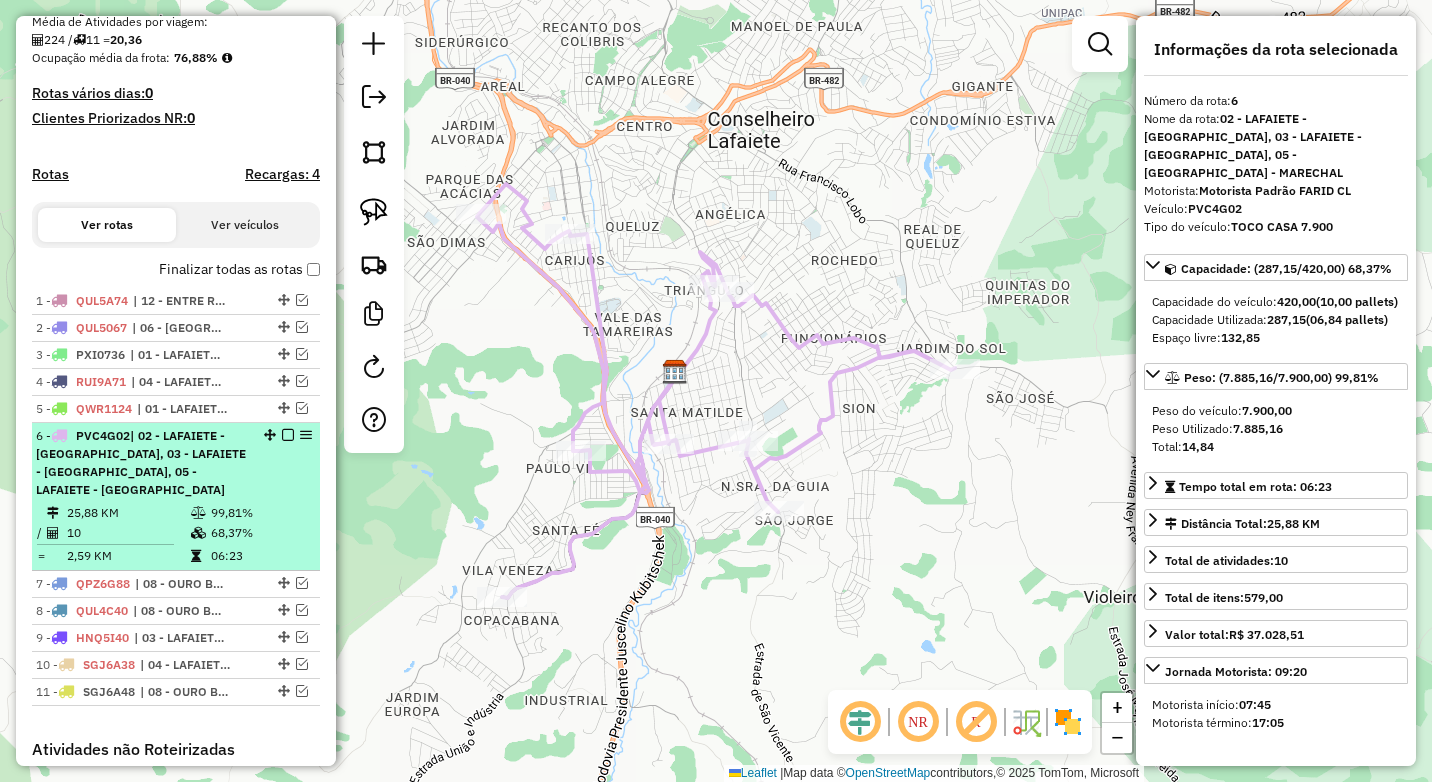 click at bounding box center (288, 435) 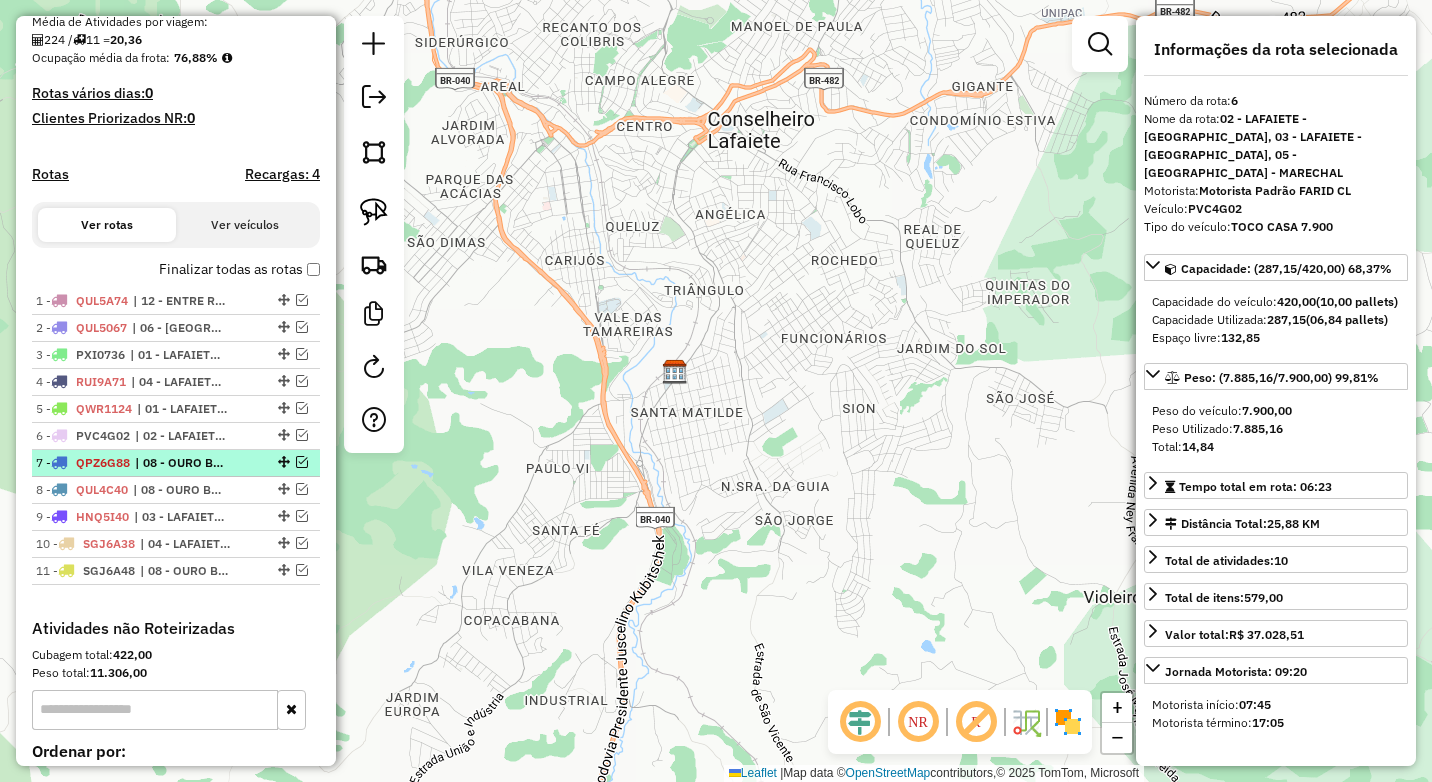 click at bounding box center [302, 462] 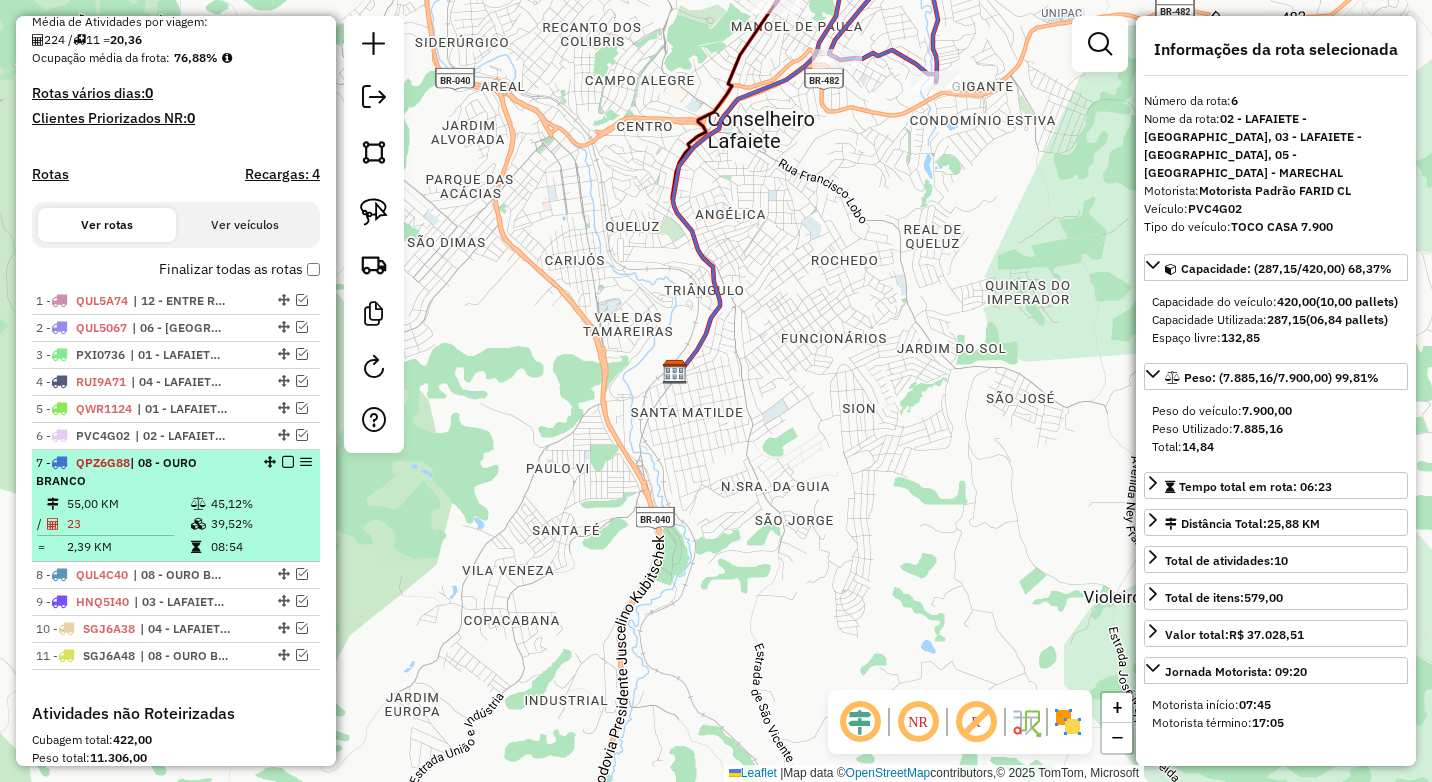 click on "7 -       QPZ6G88   | 08 - OURO BRANCO  55,00 KM   45,12%  /  23   39,52%     =  2,39 KM   08:54" at bounding box center (176, 506) 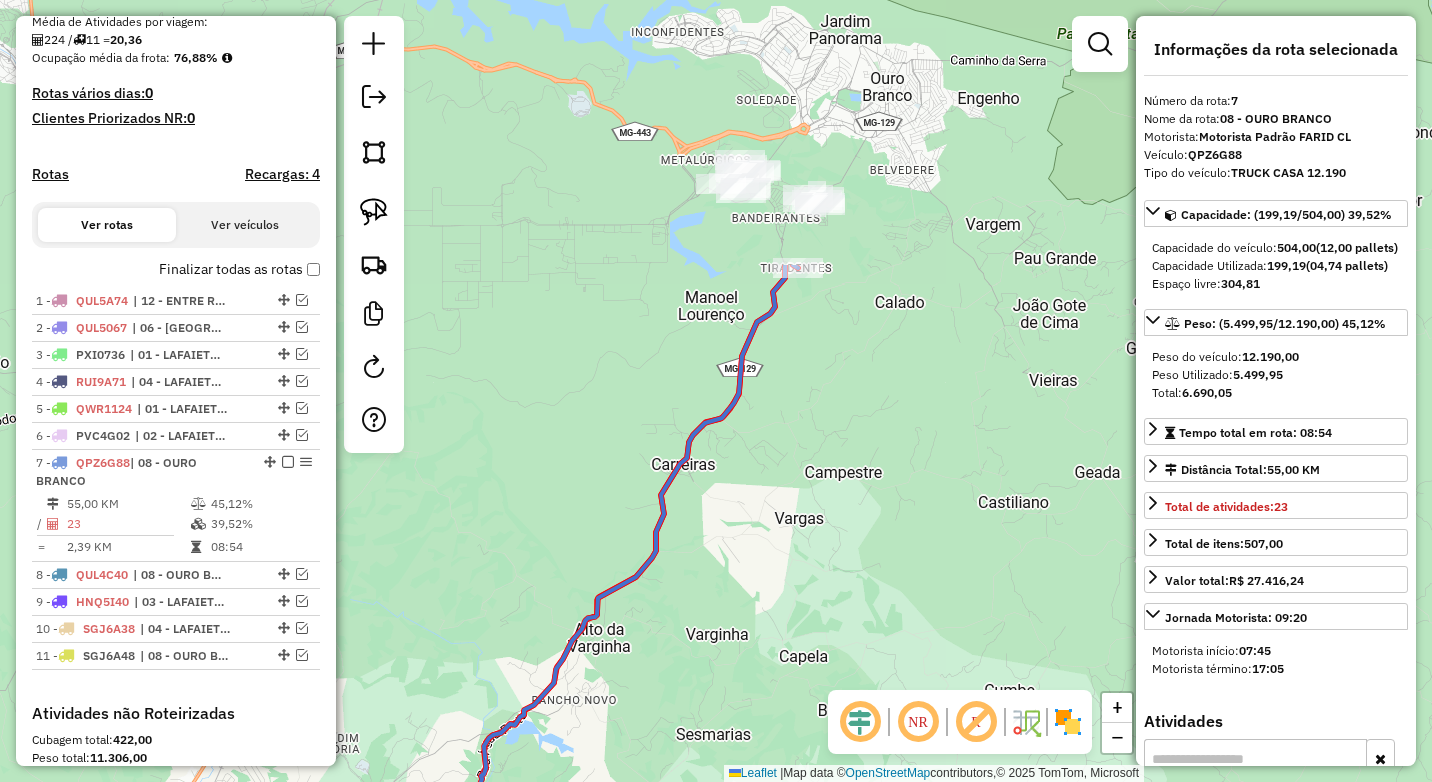 drag, startPoint x: 736, startPoint y: 274, endPoint x: 515, endPoint y: 605, distance: 397.9975 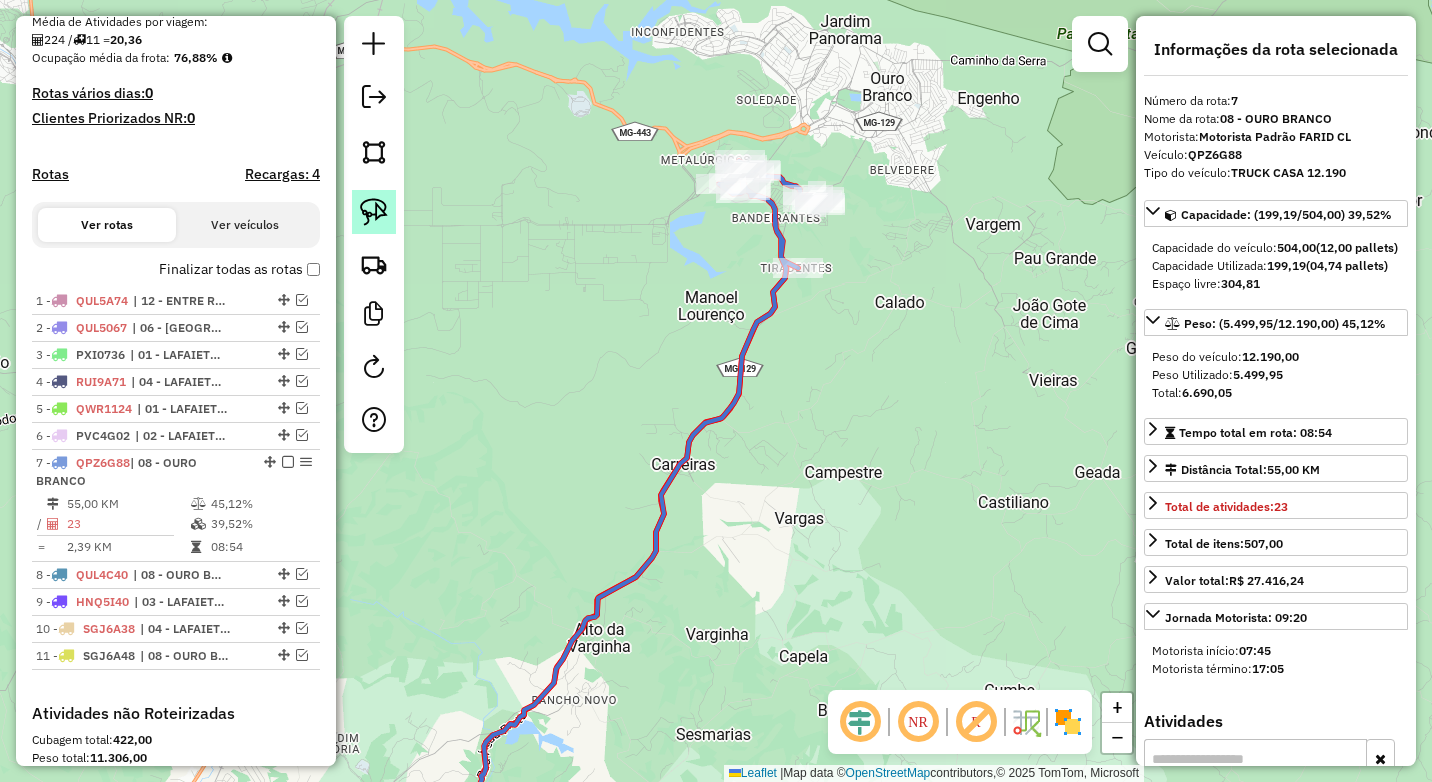 click 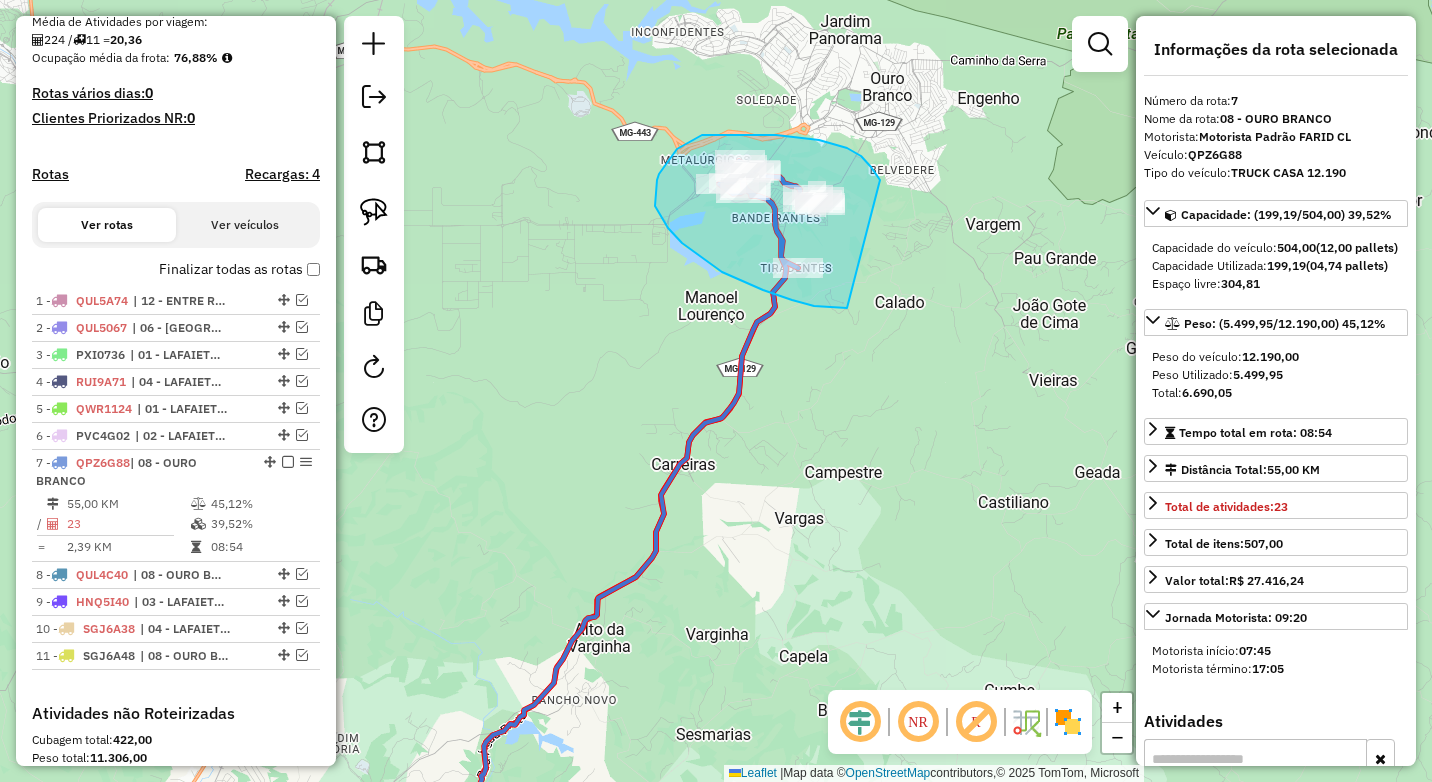 drag, startPoint x: 871, startPoint y: 167, endPoint x: 849, endPoint y: 308, distance: 142.706 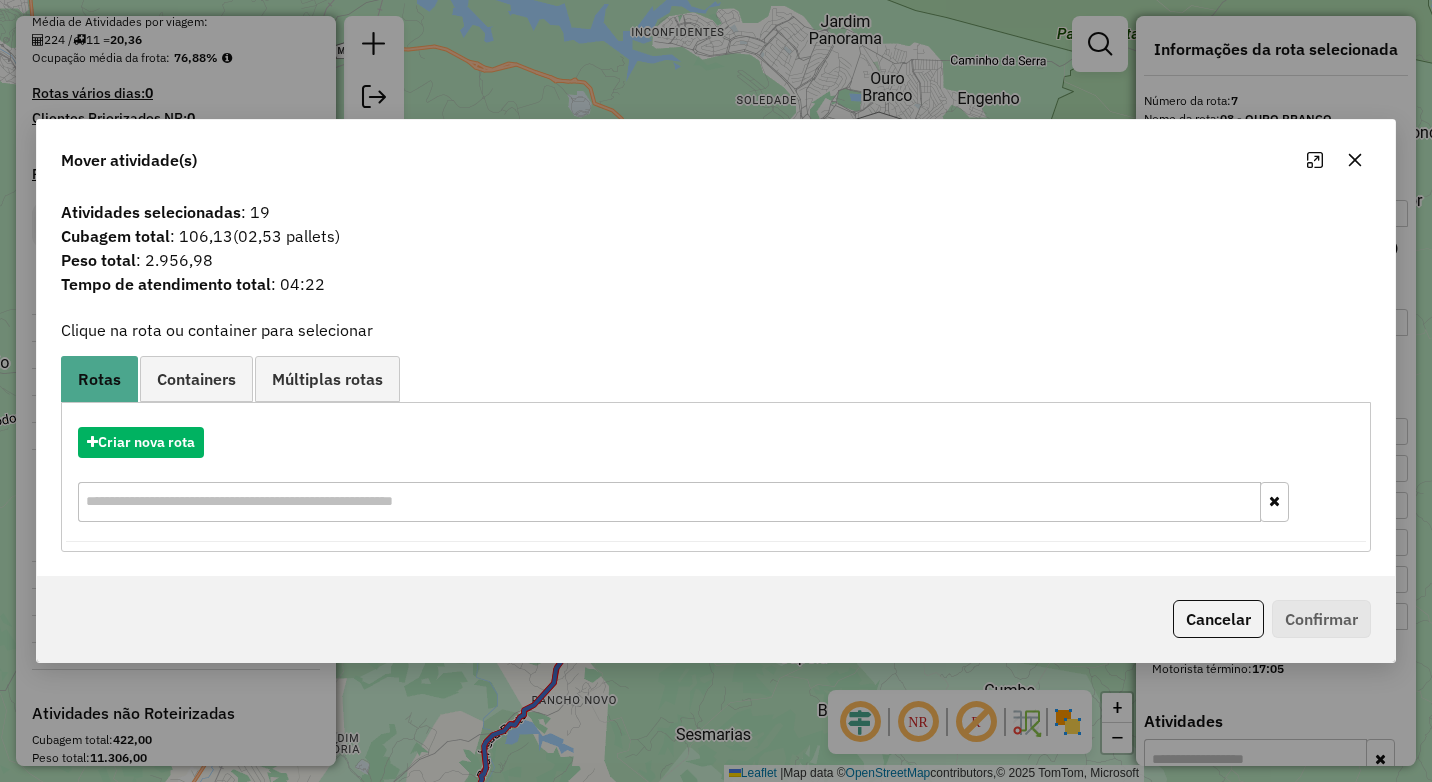 click 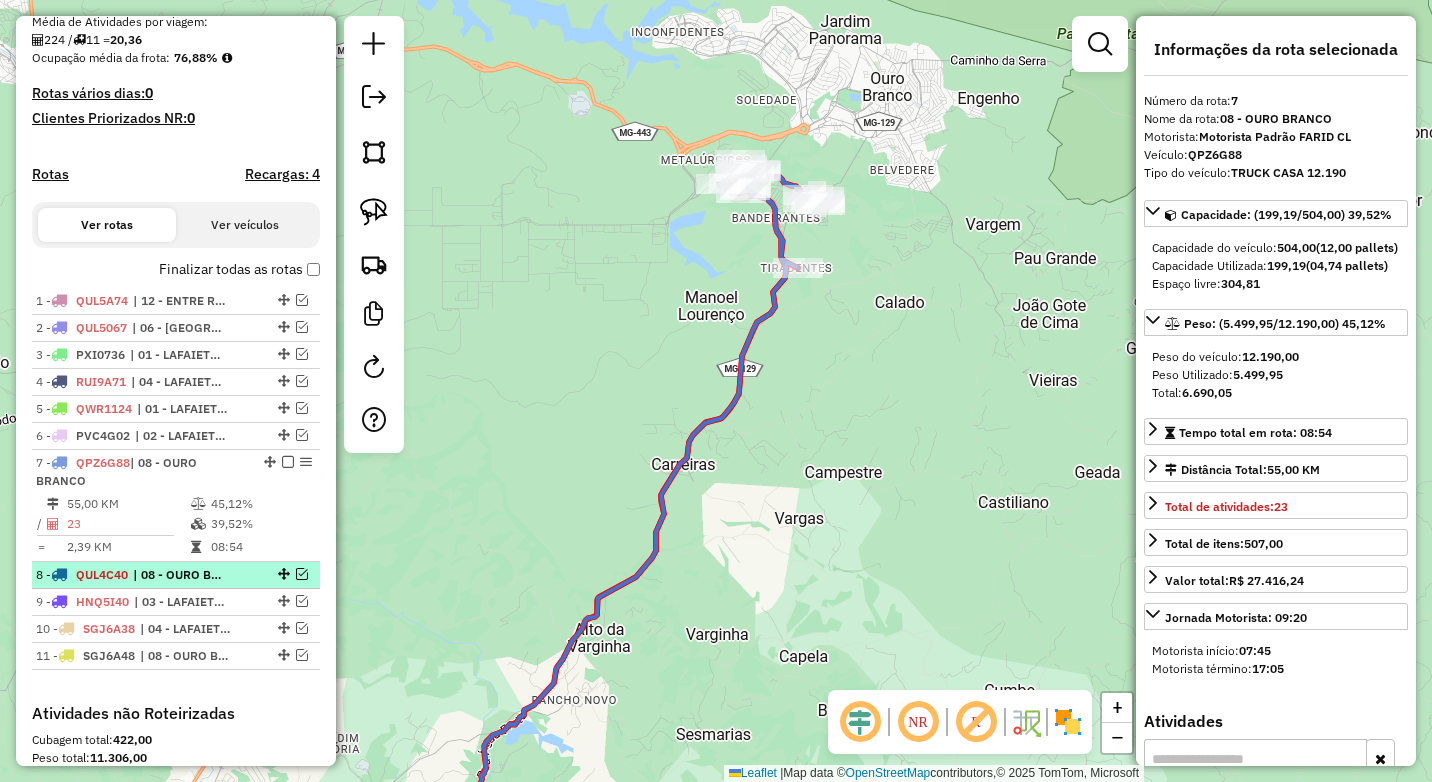 click at bounding box center (302, 574) 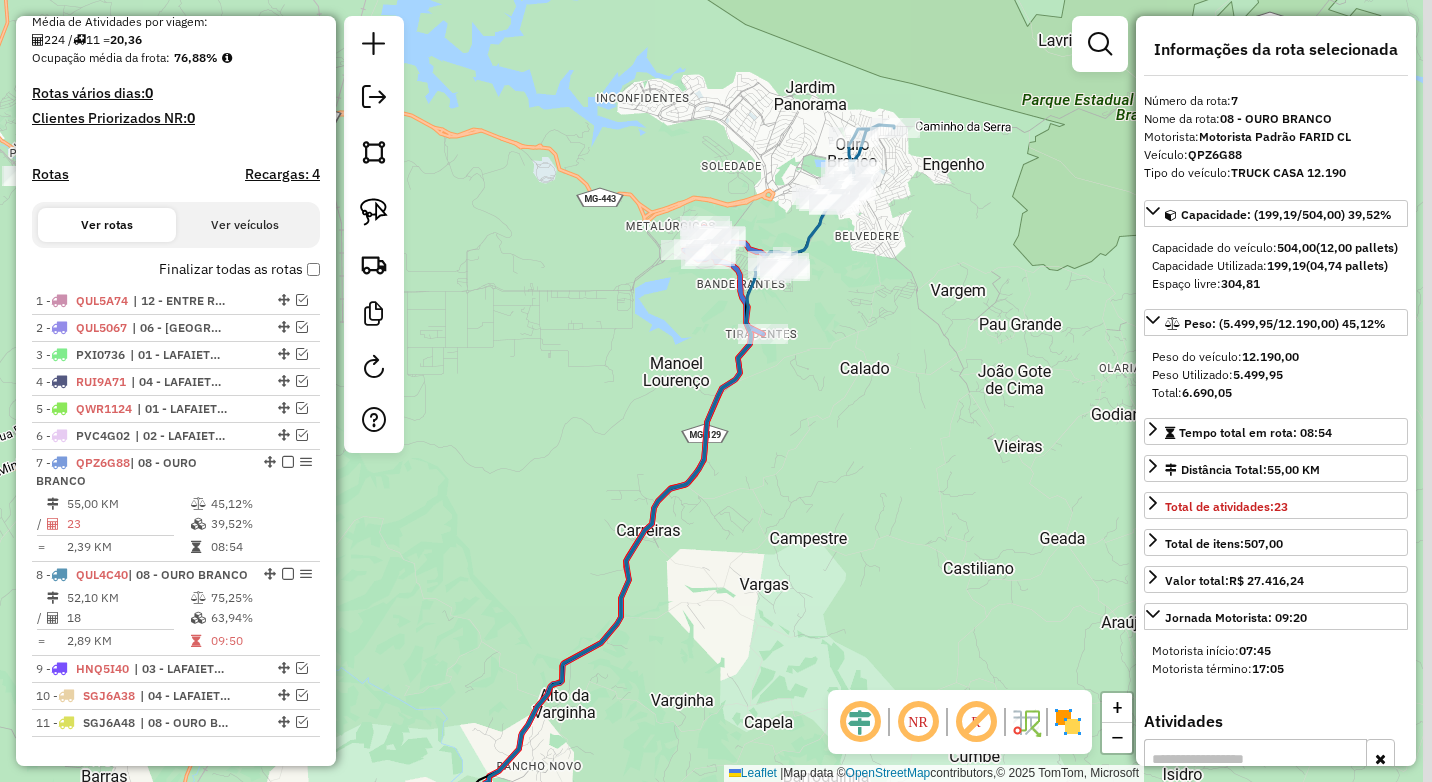drag, startPoint x: 873, startPoint y: 327, endPoint x: 793, endPoint y: 438, distance: 136.8247 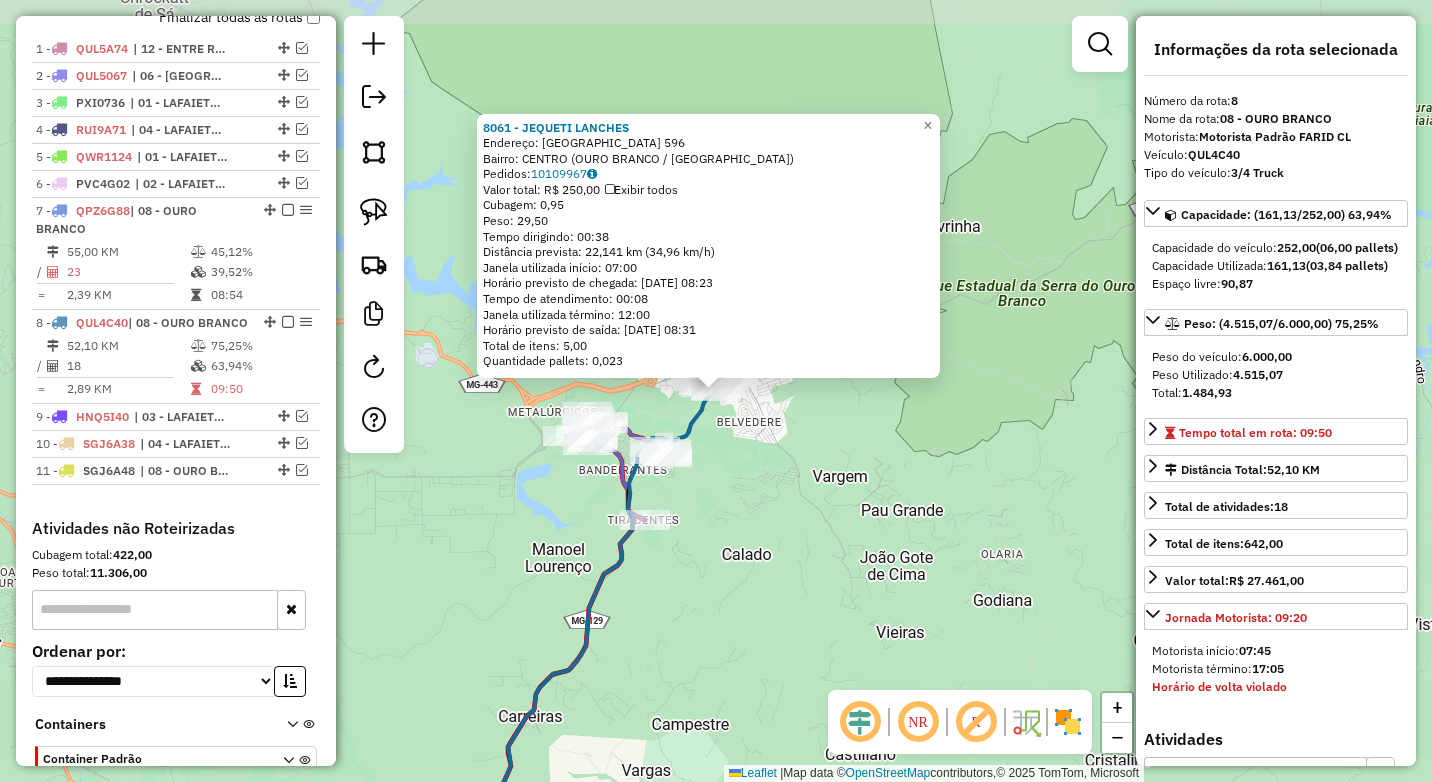 scroll, scrollTop: 860, scrollLeft: 0, axis: vertical 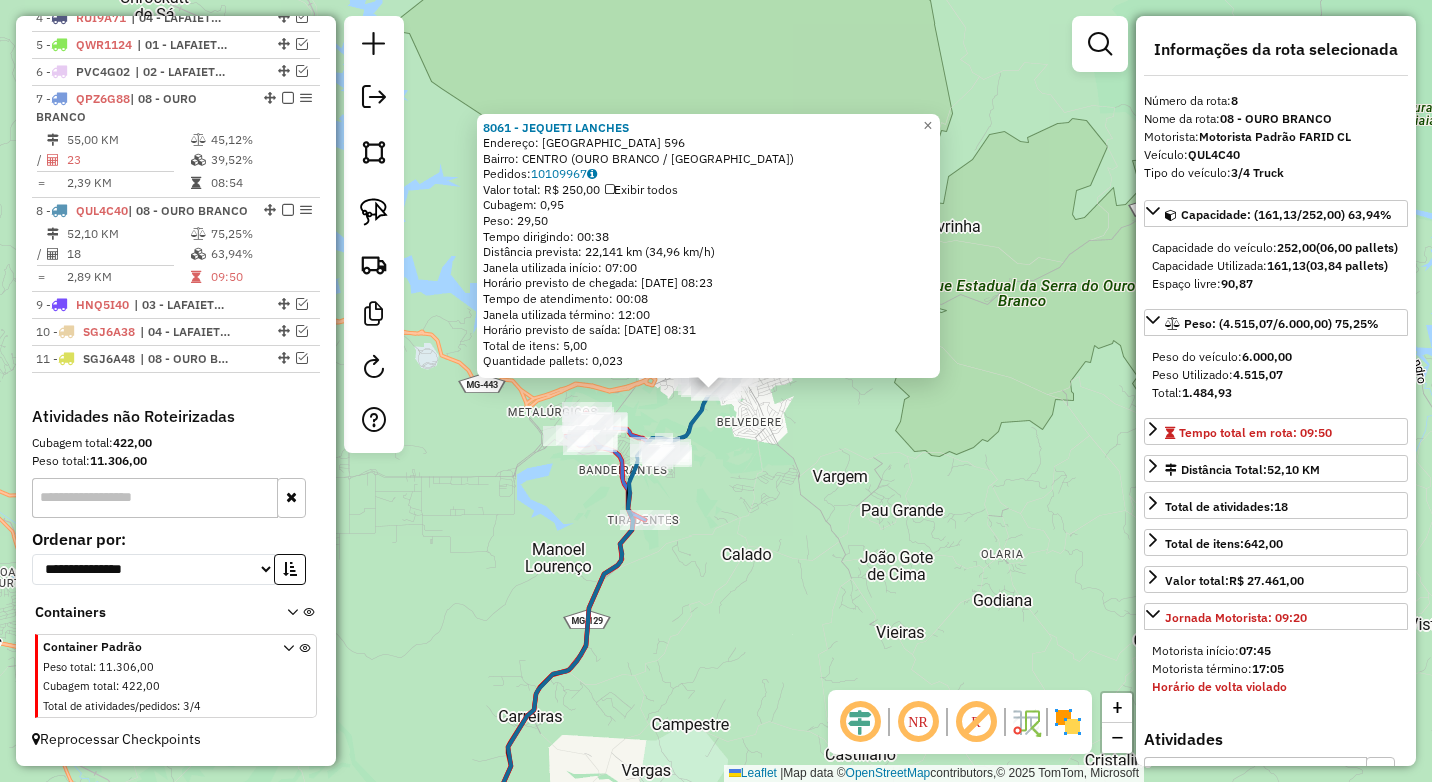 click on "8061 - JEQUETI LANCHES  Endereço:  [GEOGRAPHIC_DATA] 596   Bairro: [GEOGRAPHIC_DATA] (OURO BRANCO / [GEOGRAPHIC_DATA])   Pedidos:  10109967   Valor total: R$ 250,00   Exibir todos   Cubagem: 0,95  Peso: 29,50  Tempo dirigindo: 00:38   Distância prevista: 22,141 km (34,96 km/h)   [GEOGRAPHIC_DATA] utilizada início: 07:00   Horário previsto de chegada: 11[DATE]:23   Tempo de atendimento: 00:08   Janela utilizada término: 12:00   Horário previsto de saída: 11[DATE]:31   Total de itens: 5,00   Quantidade pallets: 0,023  × Janela de atendimento Grade de atendimento Capacidade Transportadoras Veículos Cliente Pedidos  Rotas Selecione os dias de semana para filtrar as janelas de atendimento  Seg   Ter   Qua   Qui   Sex   Sáb   Dom  Informe o período da janela de atendimento: De: Até:  Filtrar exatamente a janela do cliente  Considerar janela de atendimento padrão  Selecione os dias de semana para filtrar as grades de atendimento  Seg   Ter   Qua   Qui   Sex   Sáb   Dom   Considerar clientes sem dia de atendimento cadastrado **** De:" 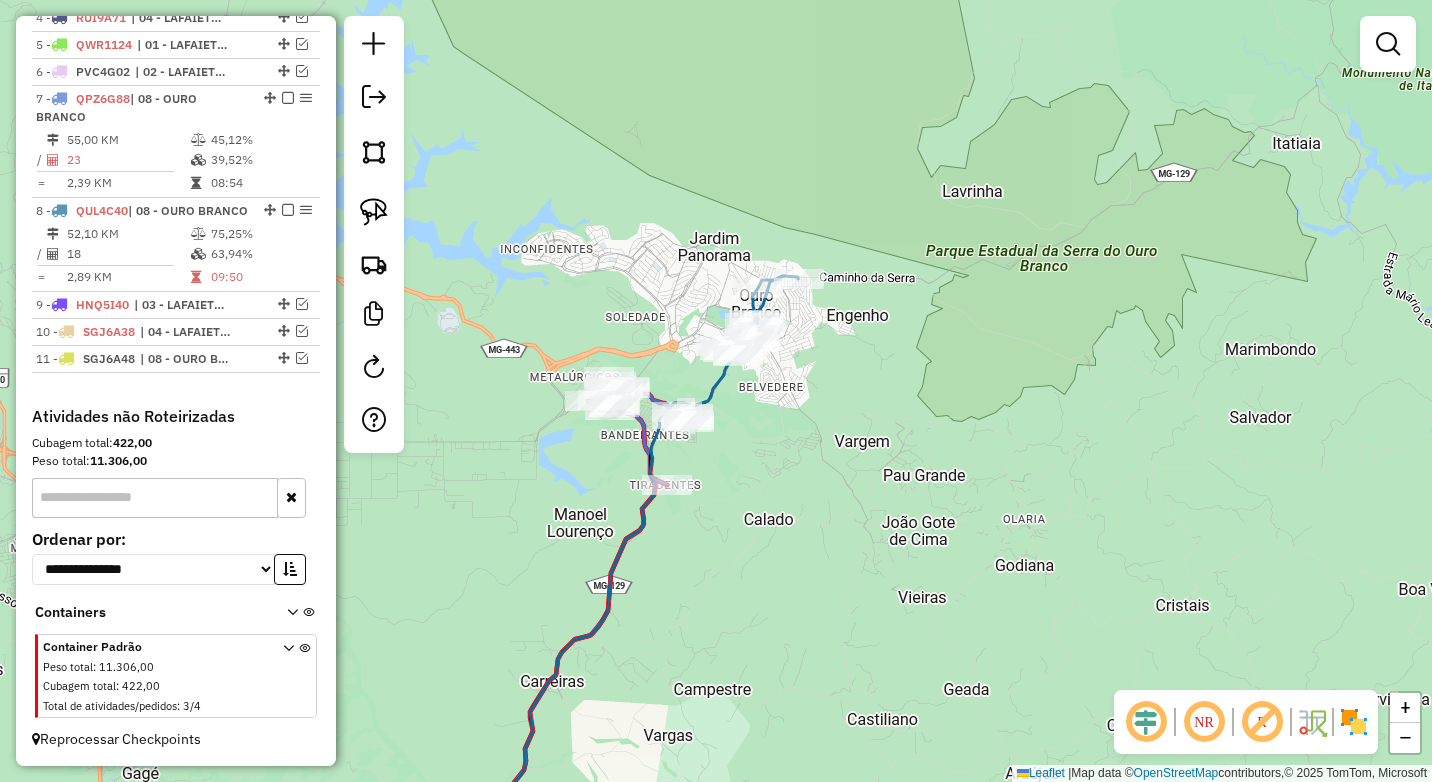 drag, startPoint x: 668, startPoint y: 616, endPoint x: 798, endPoint y: 424, distance: 231.87065 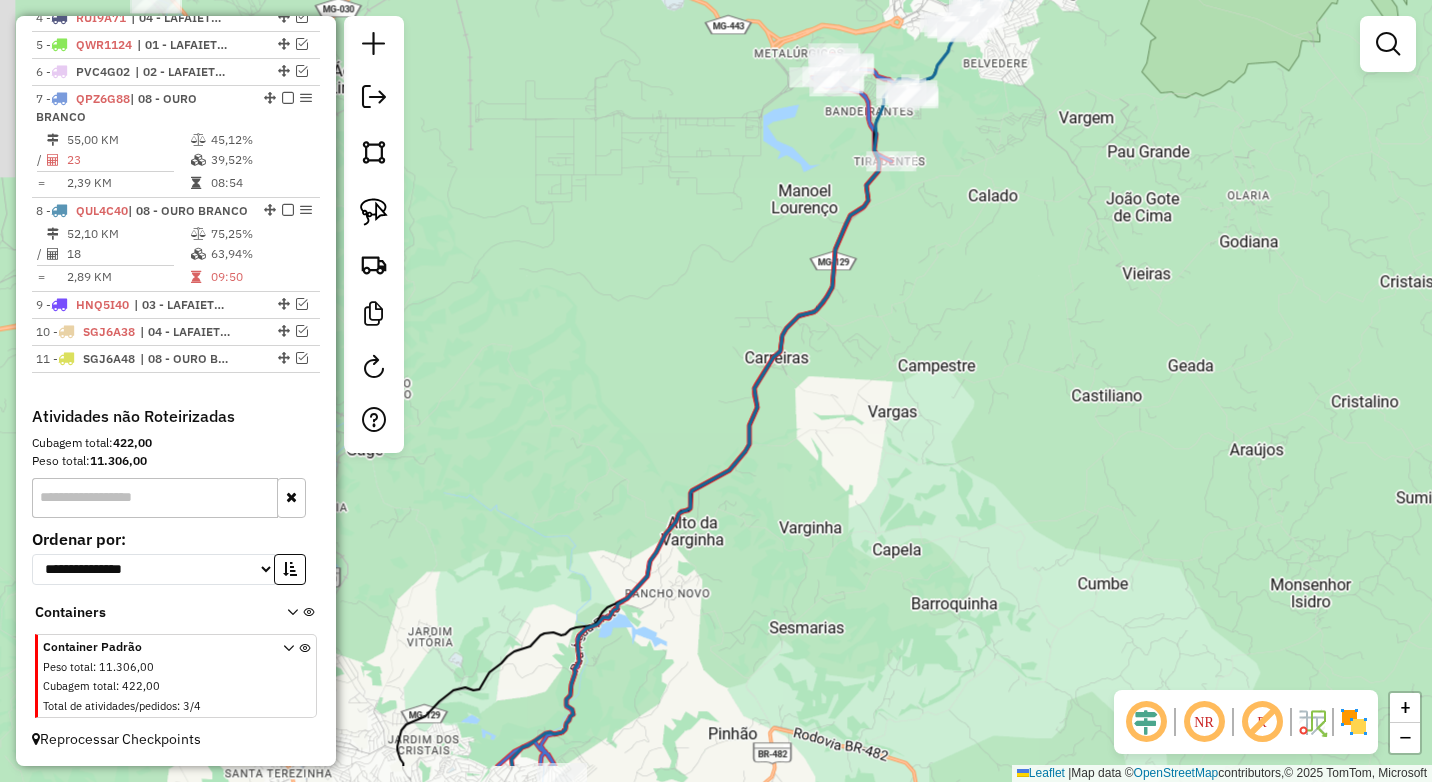 drag, startPoint x: 705, startPoint y: 511, endPoint x: 818, endPoint y: 296, distance: 242.88681 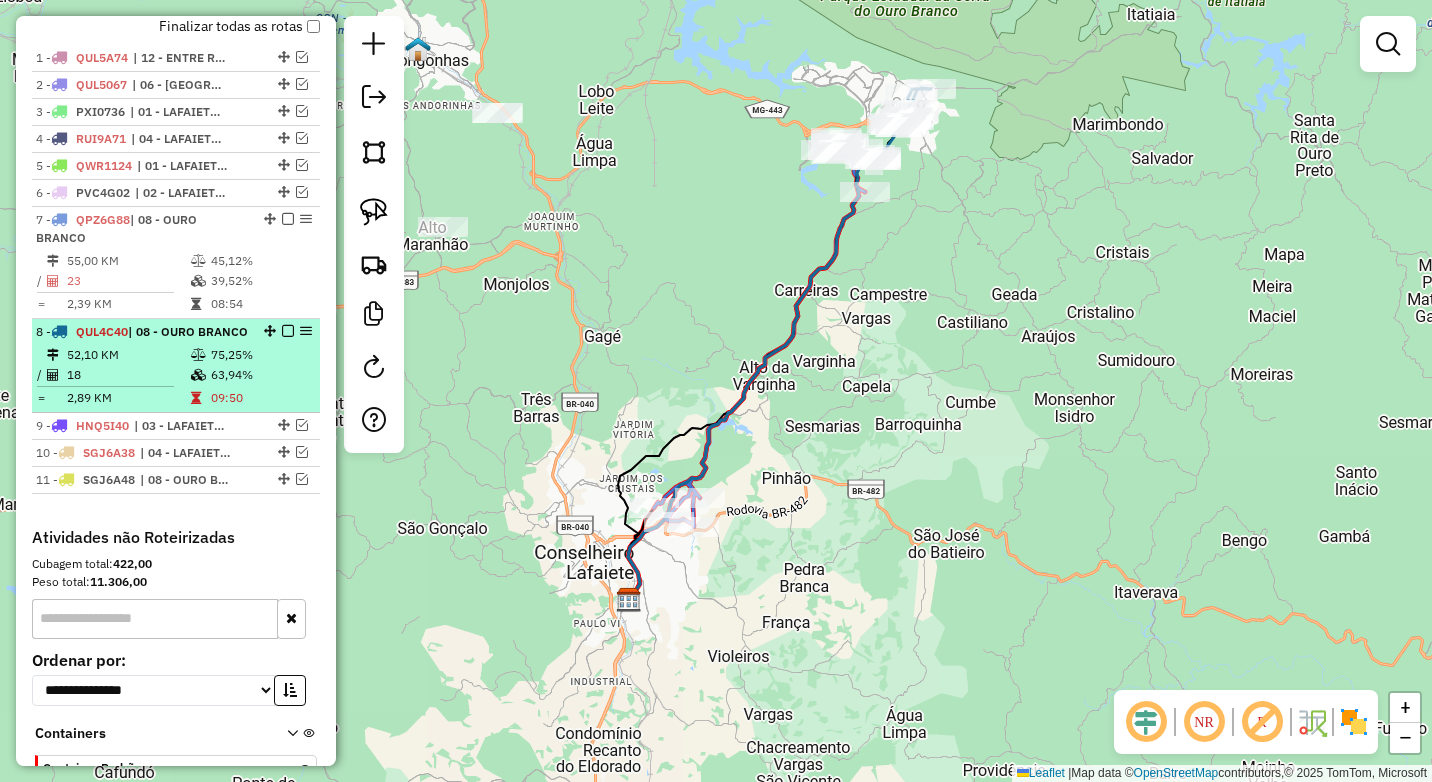 scroll, scrollTop: 660, scrollLeft: 0, axis: vertical 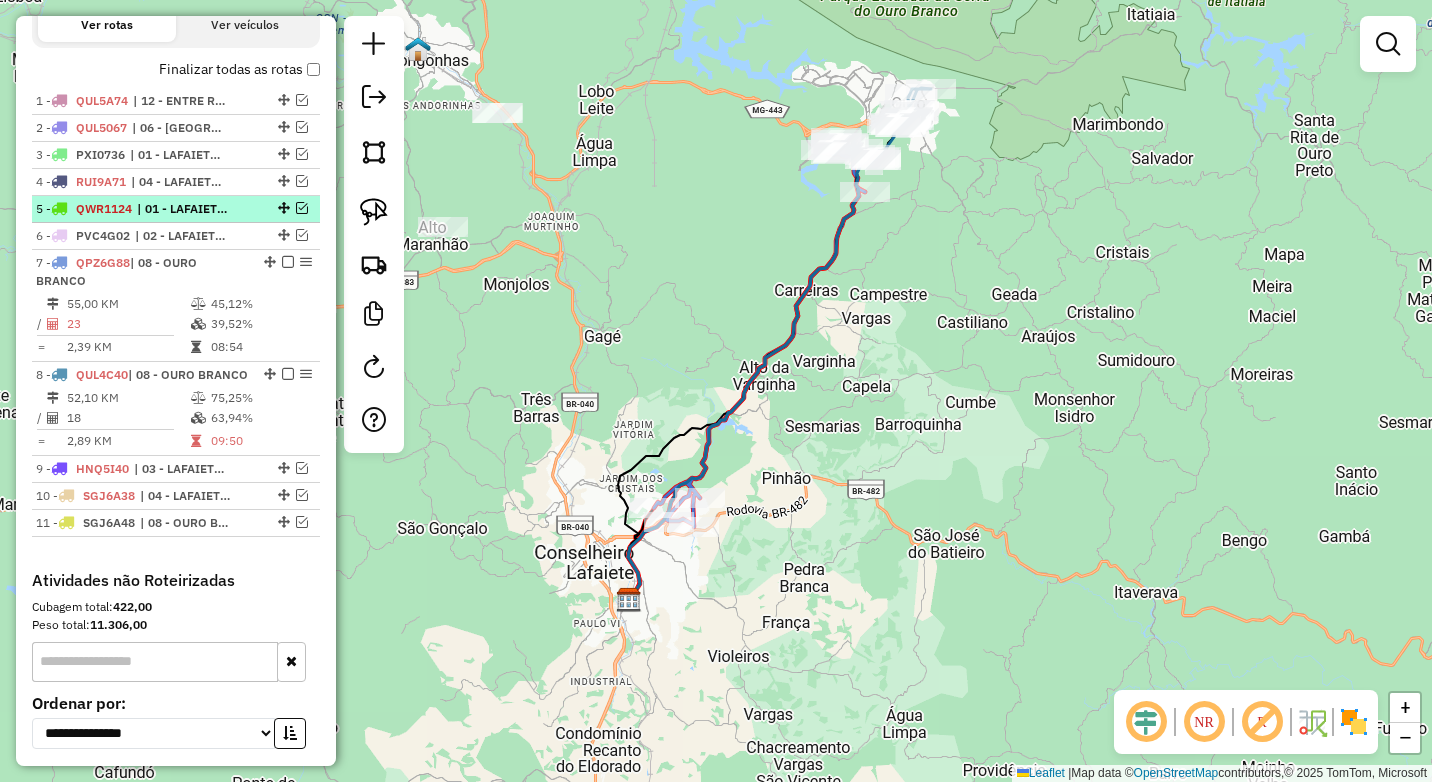 click at bounding box center (302, 208) 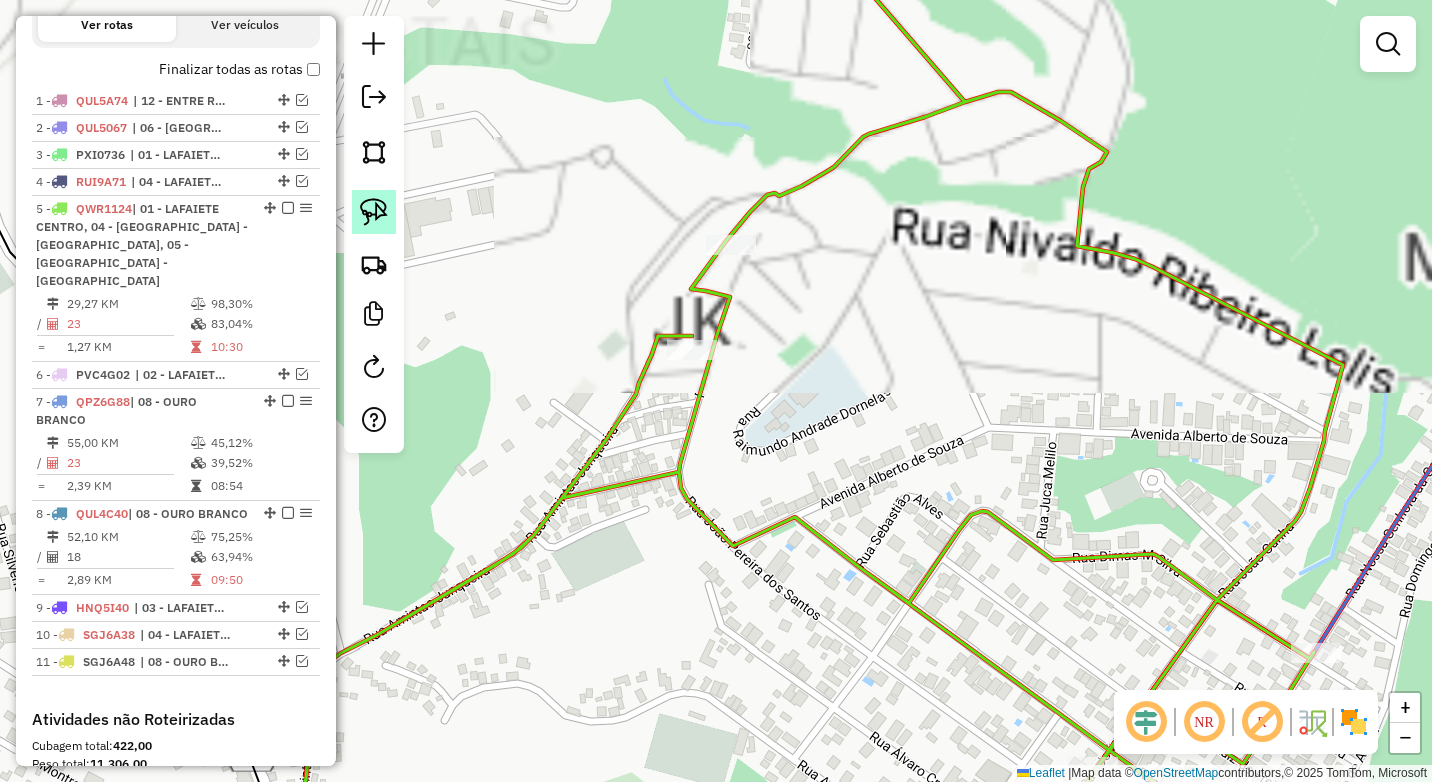 click 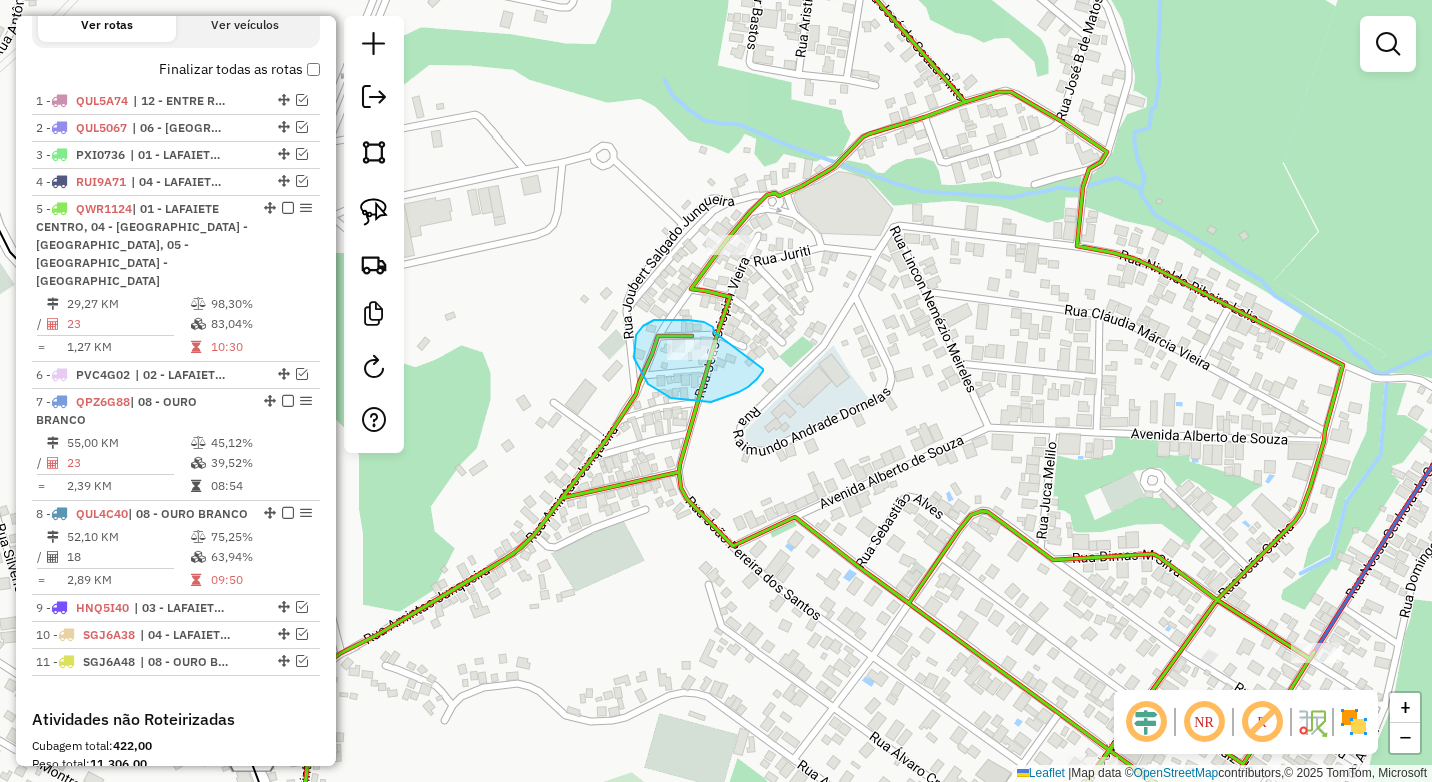 drag, startPoint x: 714, startPoint y: 332, endPoint x: 763, endPoint y: 368, distance: 60.80296 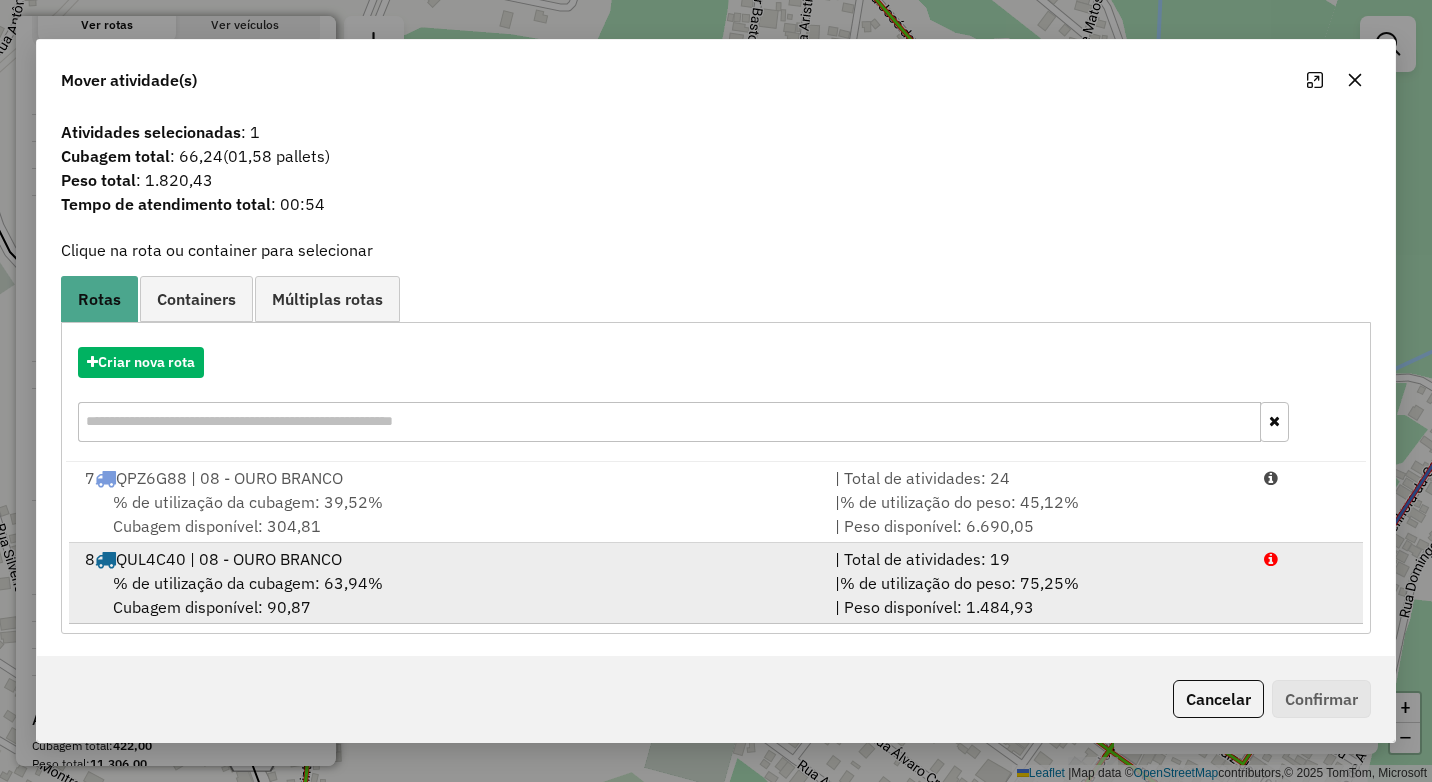click on "% de utilização da cubagem: 63,94%  Cubagem disponível: 90,87" at bounding box center (448, 595) 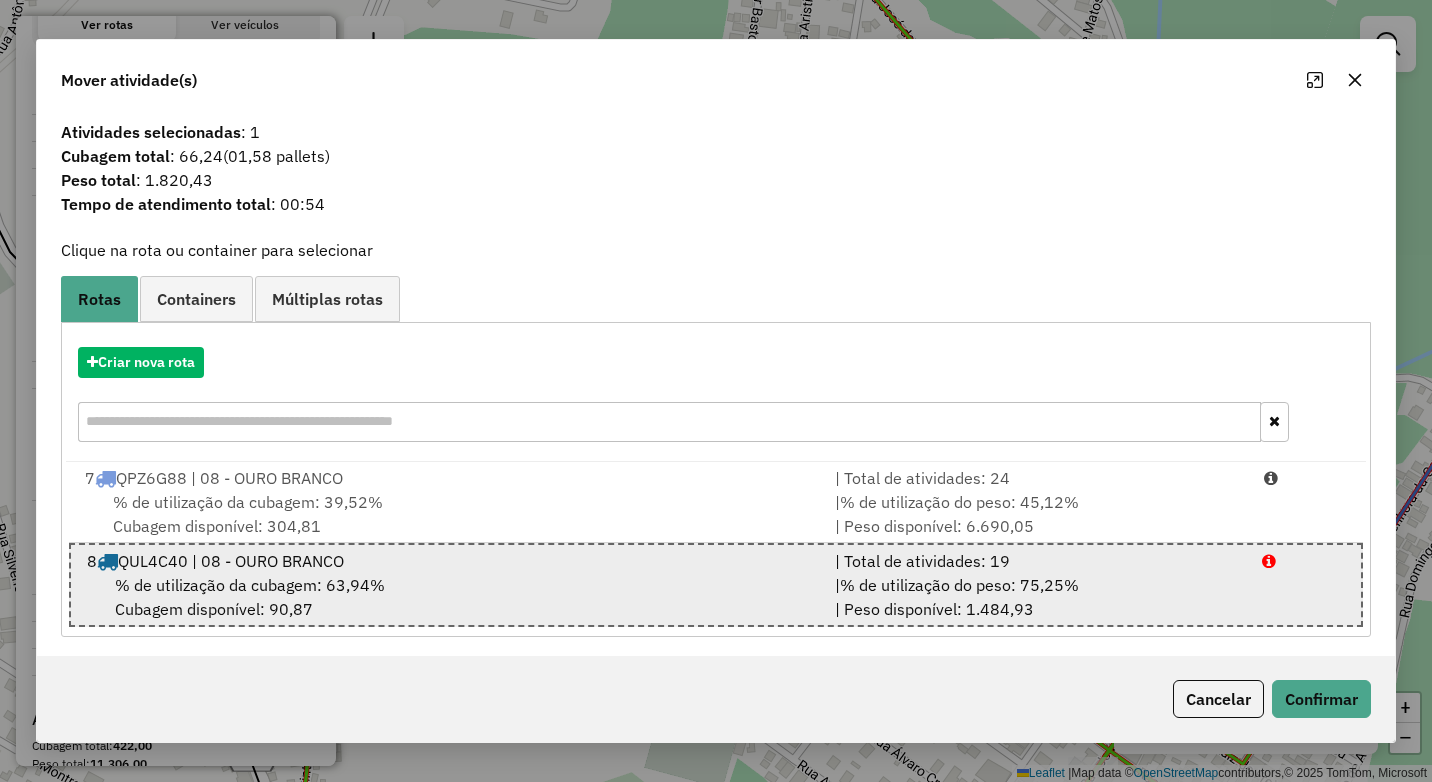 click on "8  QUL4C40 | 08 - OURO BRANCO  | Total de atividades: 19  % de utilização da cubagem: 63,94%  Cubagem disponível: 90,87   |  % de utilização do peso: 75,25%  | Peso disponível: 1.484,93" at bounding box center [716, 585] 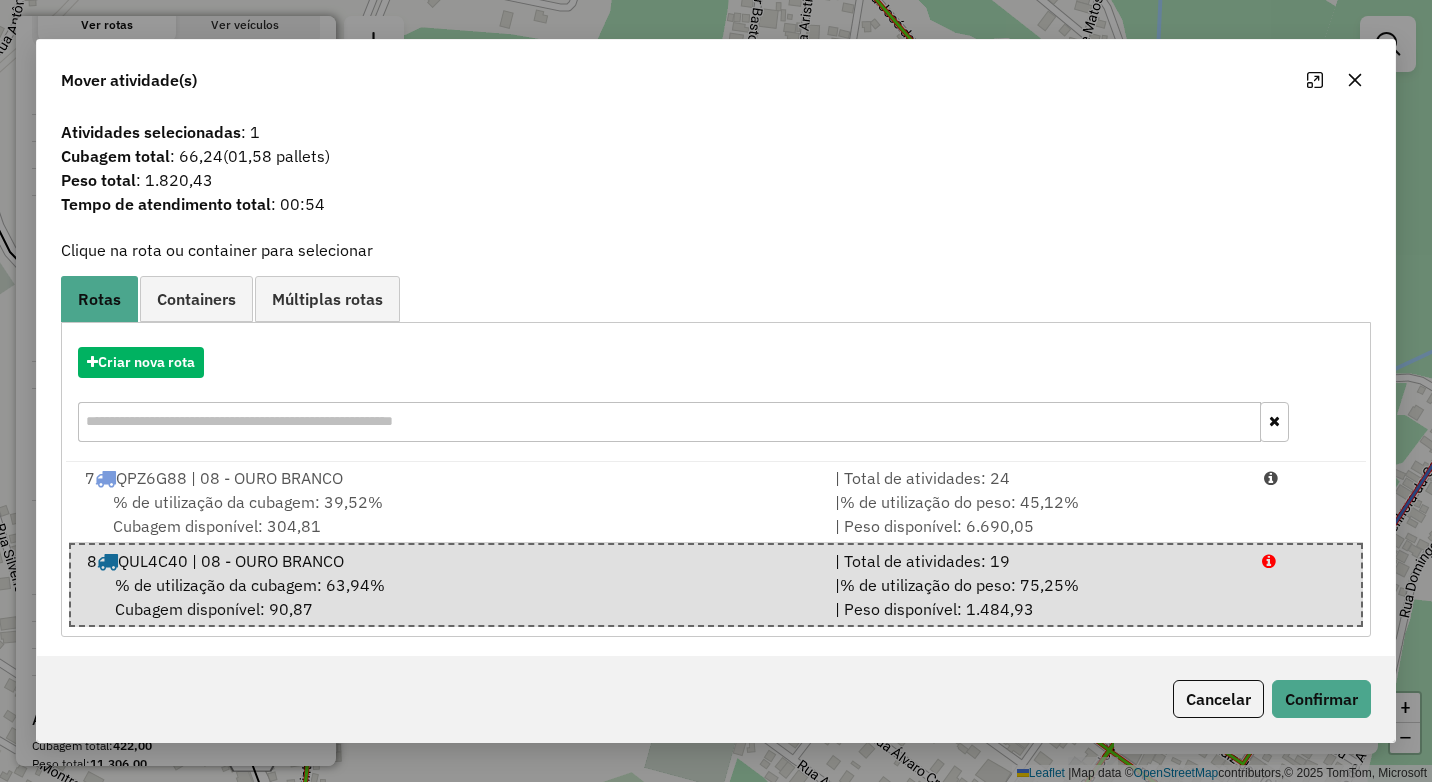 click 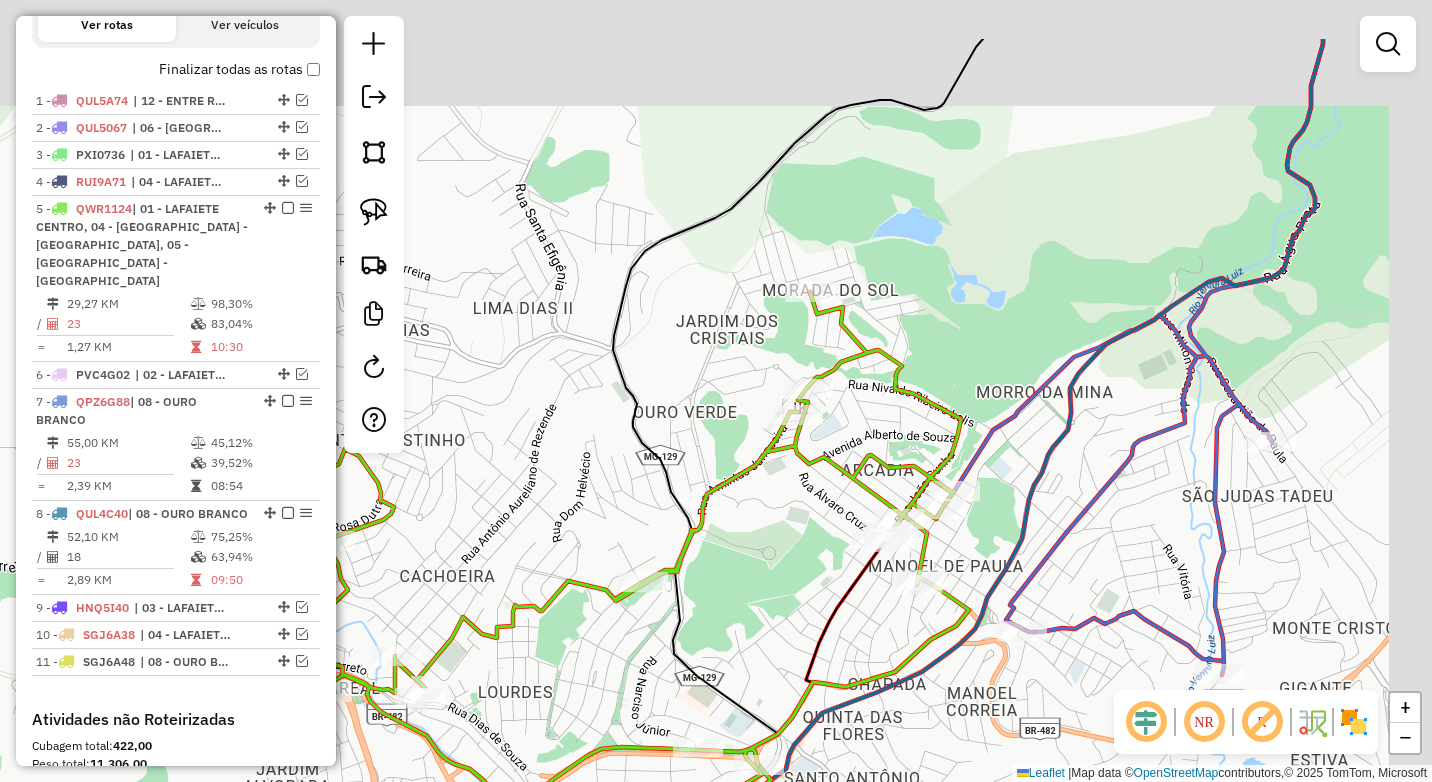 drag, startPoint x: 940, startPoint y: 399, endPoint x: 731, endPoint y: 479, distance: 223.78784 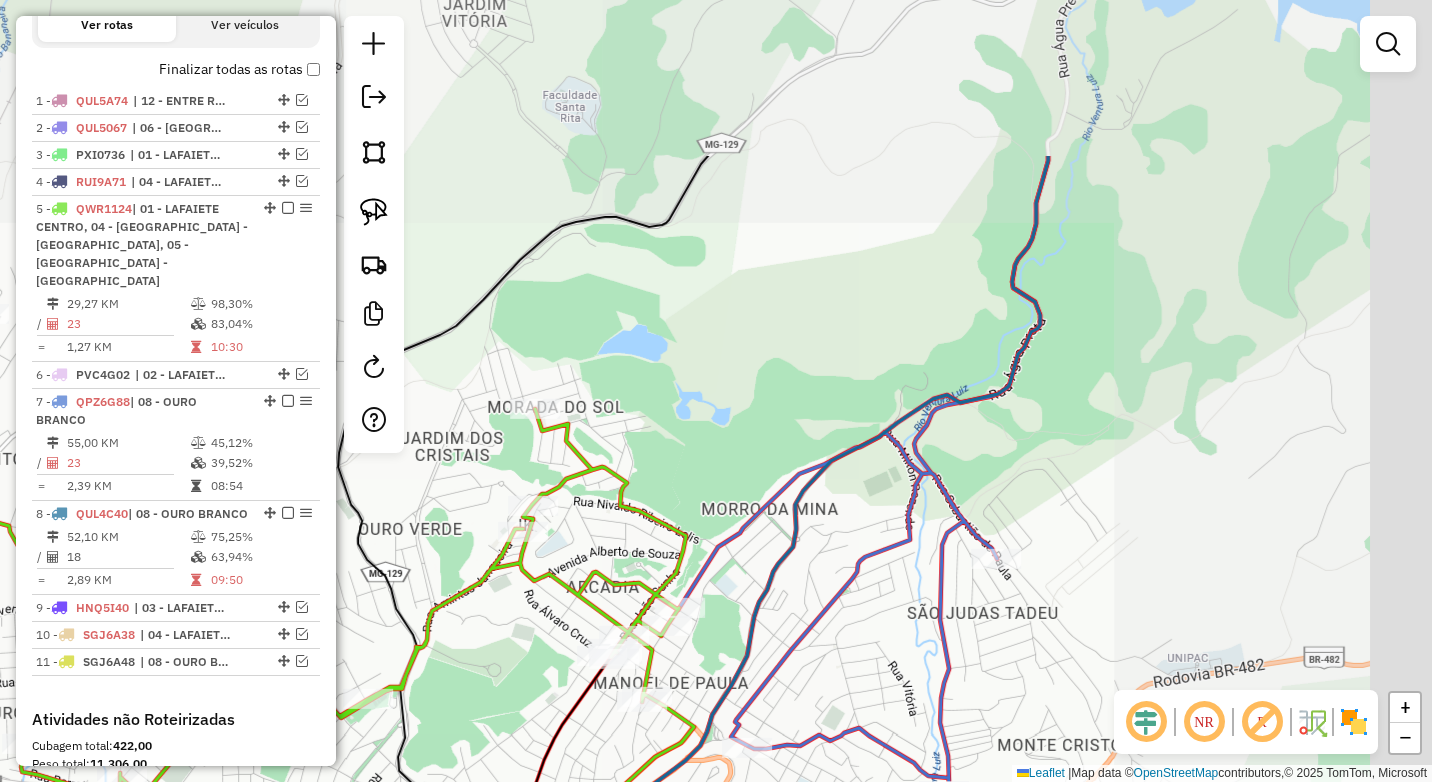 drag, startPoint x: 936, startPoint y: 407, endPoint x: 877, endPoint y: 425, distance: 61.68468 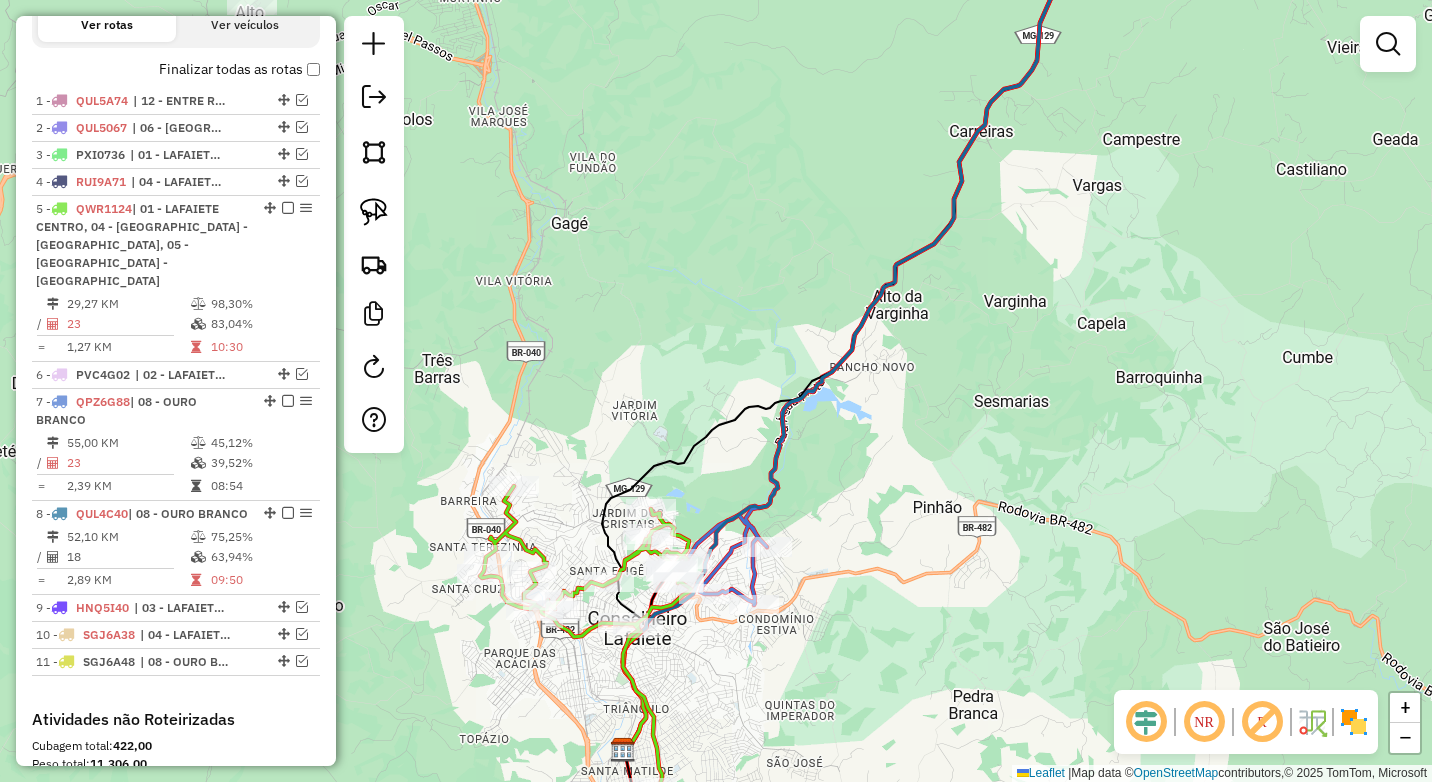 drag, startPoint x: 934, startPoint y: 402, endPoint x: 691, endPoint y: 550, distance: 284.5224 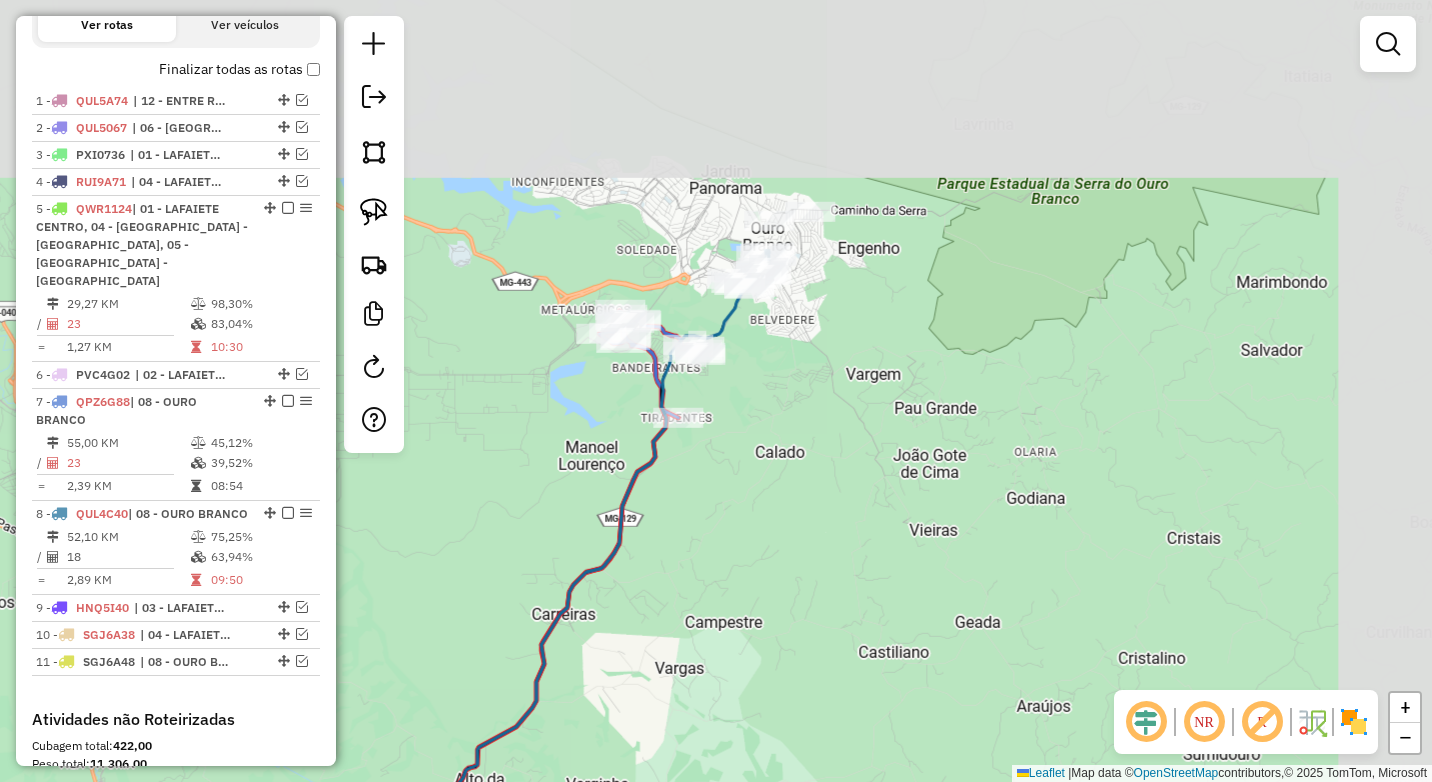 drag, startPoint x: 945, startPoint y: 237, endPoint x: 757, endPoint y: 564, distance: 377.19092 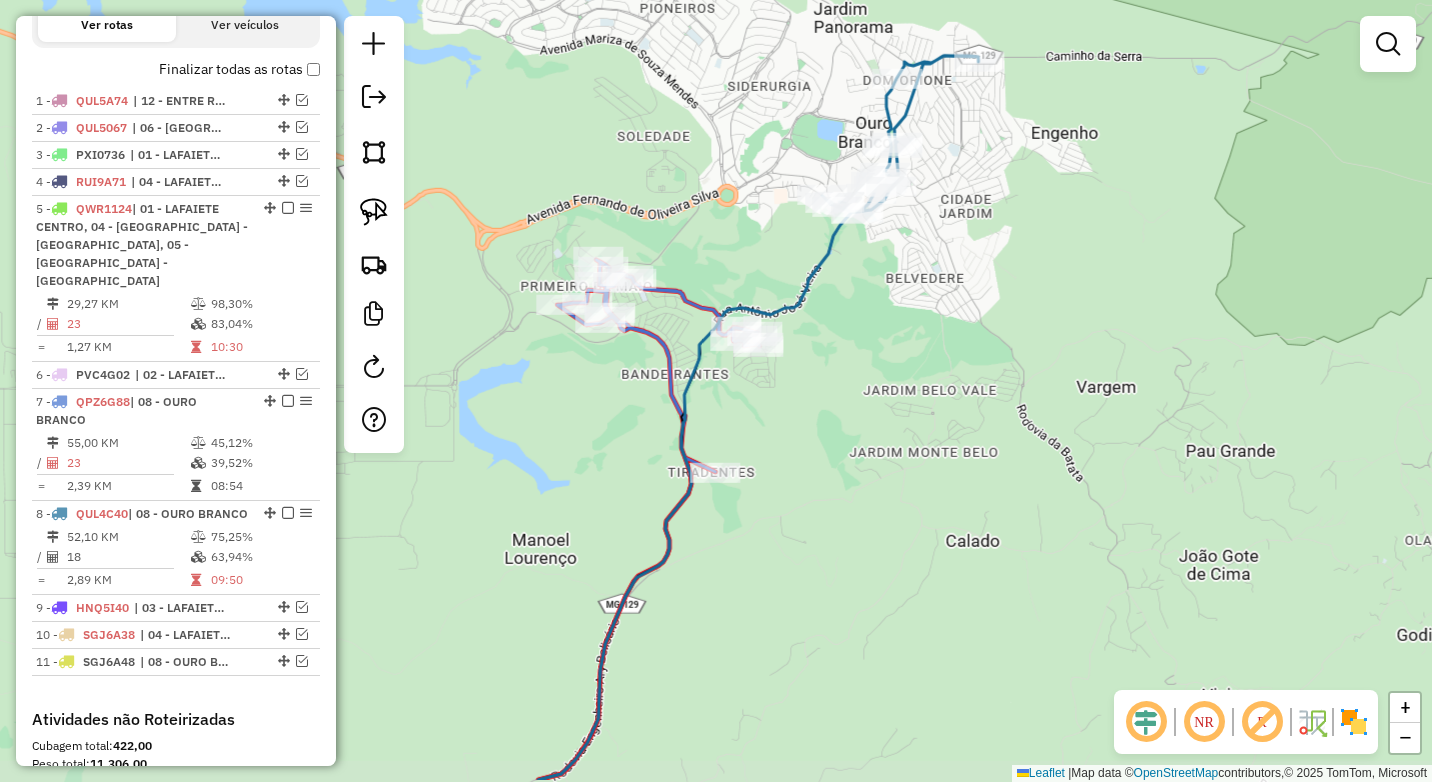 drag, startPoint x: 819, startPoint y: 416, endPoint x: 894, endPoint y: 337, distance: 108.93117 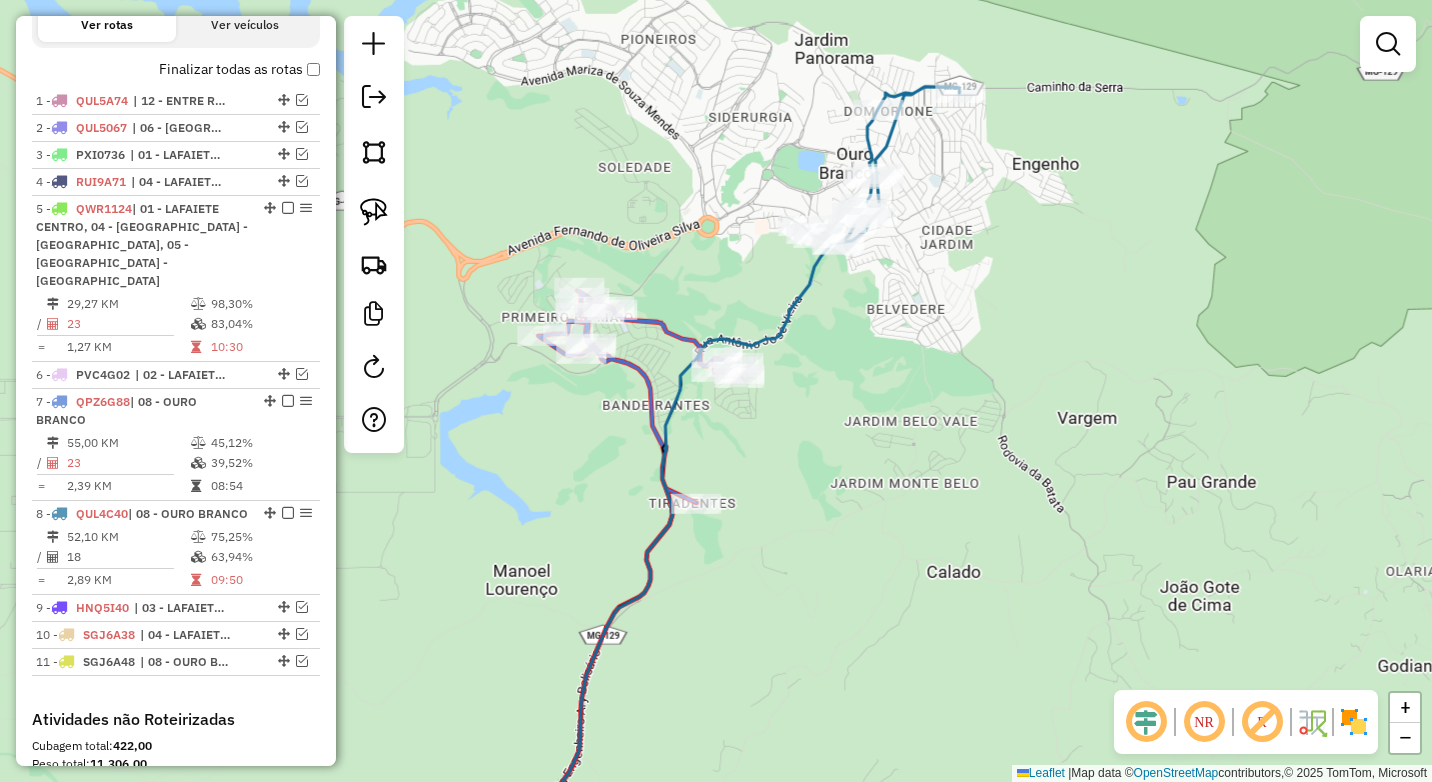 drag, startPoint x: 897, startPoint y: 321, endPoint x: 877, endPoint y: 354, distance: 38.587563 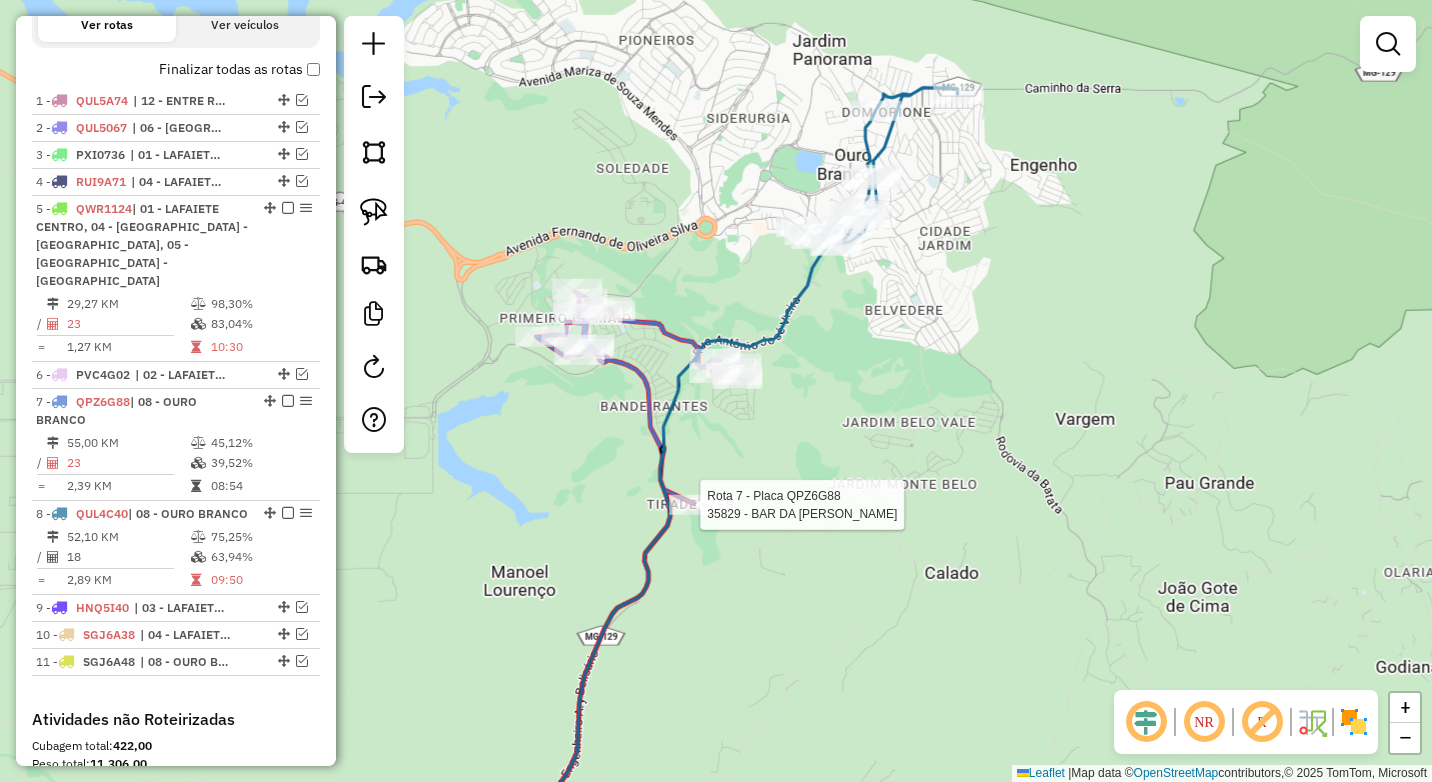 select on "*********" 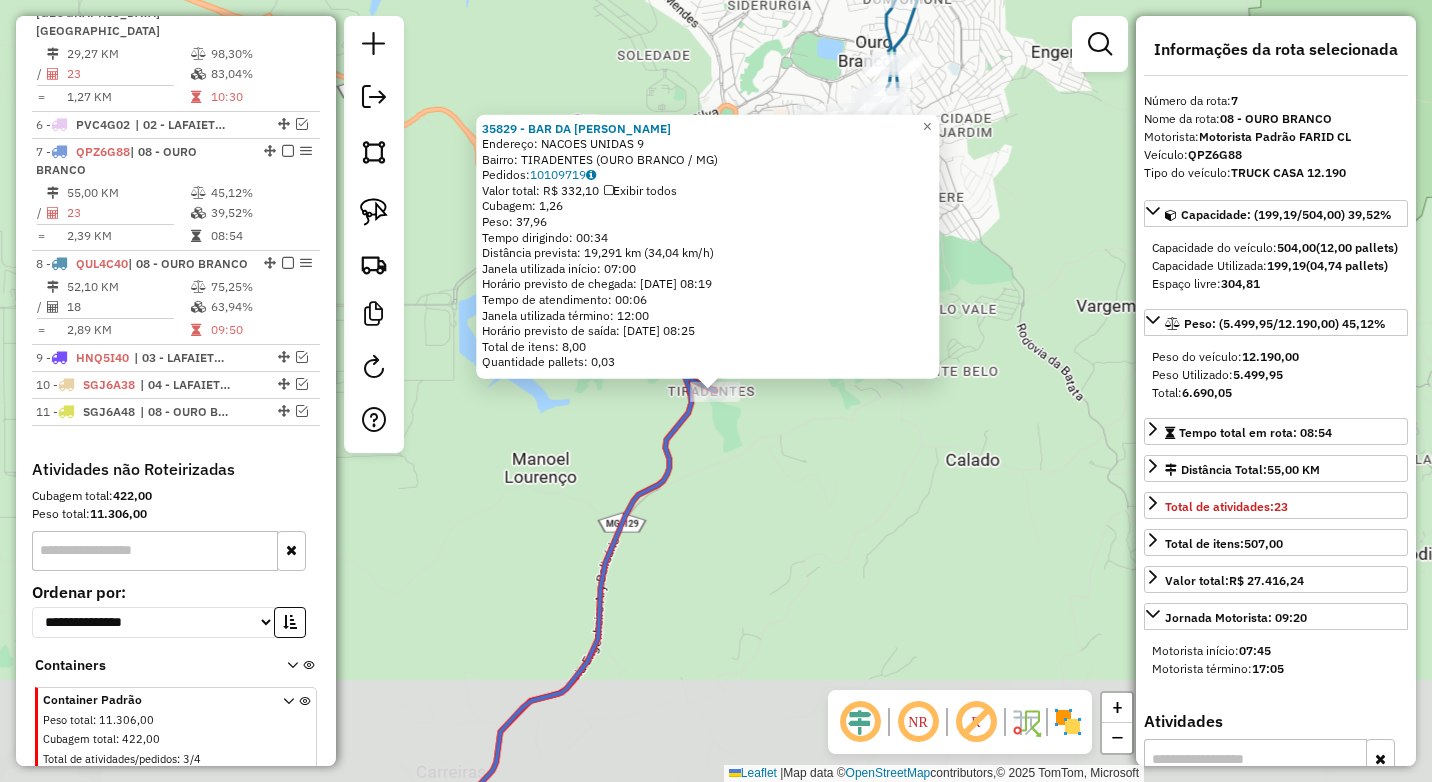 scroll, scrollTop: 963, scrollLeft: 0, axis: vertical 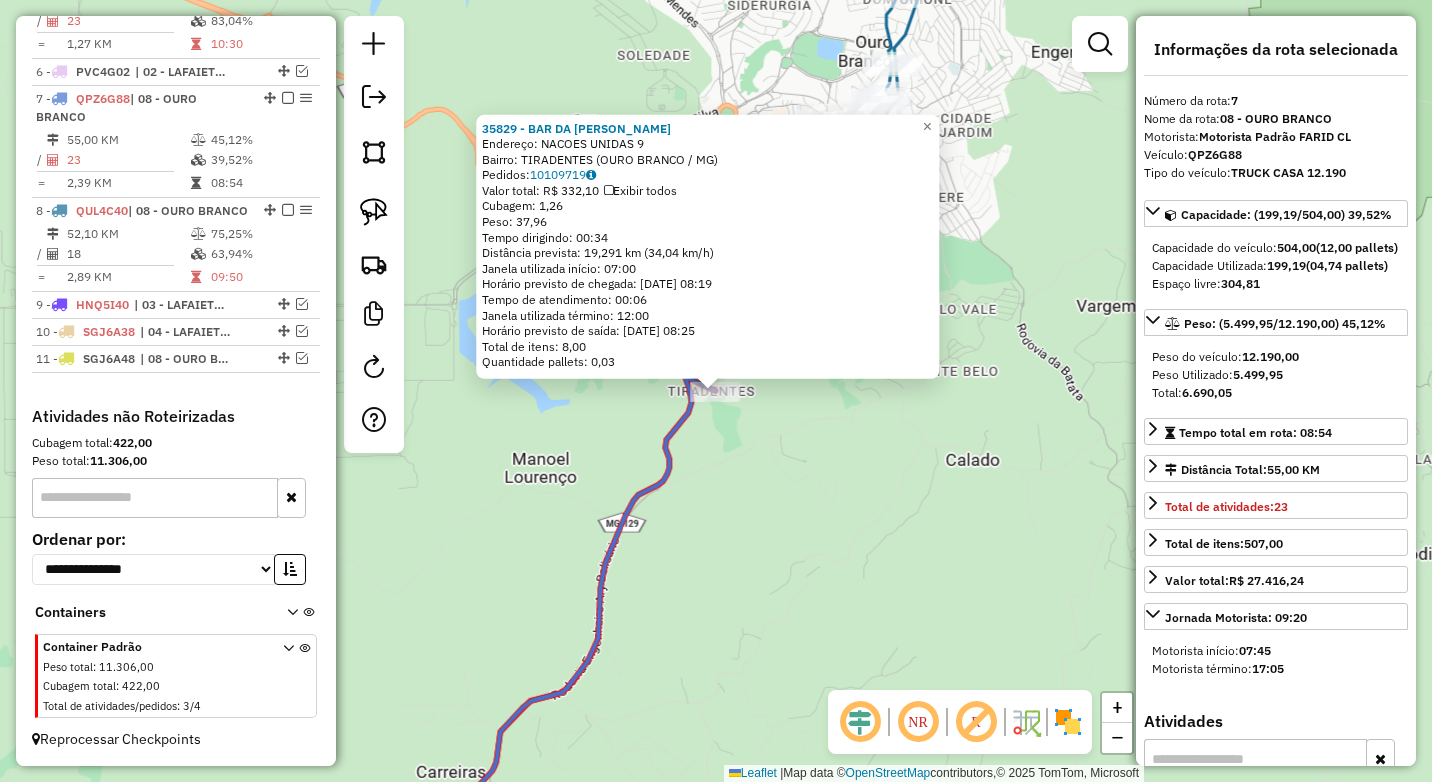 click on "35829 - BAR DA [PERSON_NAME]:  NACOES UNIDAS 9   Bairro: TIRADENTES (OURO BRANCO / [GEOGRAPHIC_DATA])   Pedidos:  10109719   Valor total: R$ 332,10   Exibir todos   Cubagem: 1,26  Peso: 37,96  Tempo dirigindo: 00:34   Distância prevista: 19,291 km (34,04 km/h)   [GEOGRAPHIC_DATA] utilizada início: 07:00   Horário previsto de chegada: 11[DATE]:19   Tempo de atendimento: 00:06   Janela utilizada término: 12:00   Horário previsto de saída: 11[DATE]:25   Total de itens: 8,00   Quantidade pallets: 0,03  × Janela de atendimento Grade de atendimento Capacidade Transportadoras Veículos Cliente Pedidos  Rotas Selecione os dias de semana para filtrar as janelas de atendimento  Seg   Ter   Qua   Qui   Sex   Sáb   Dom  Informe o período da janela de atendimento: De: Até:  Filtrar exatamente a janela do cliente  Considerar janela de atendimento padrão  Selecione os dias de semana para filtrar as grades de atendimento  Seg   Ter   Qua   Qui   Sex   Sáb   Dom   Considerar clientes sem dia de atendimento cadastrado **** +" 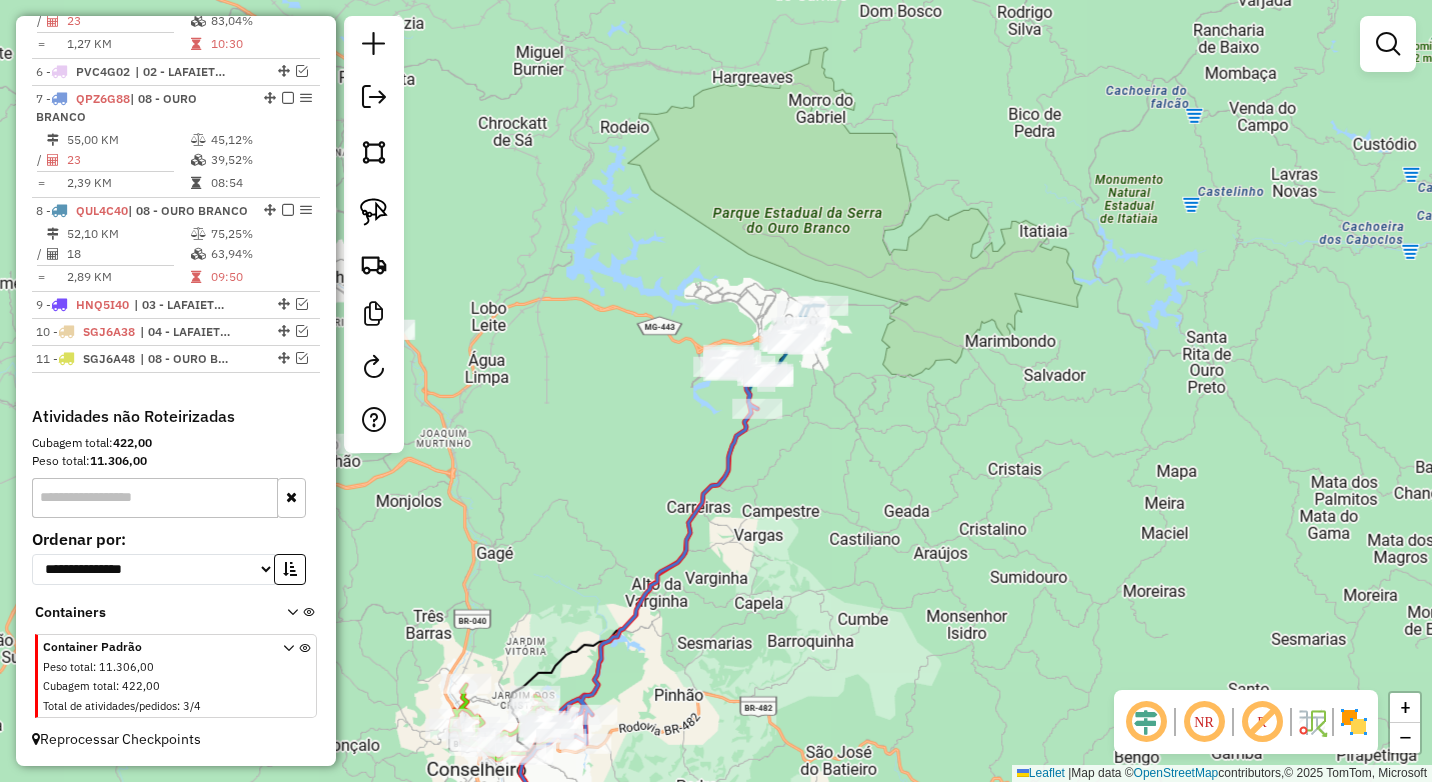 drag, startPoint x: 747, startPoint y: 587, endPoint x: 681, endPoint y: 507, distance: 103.711136 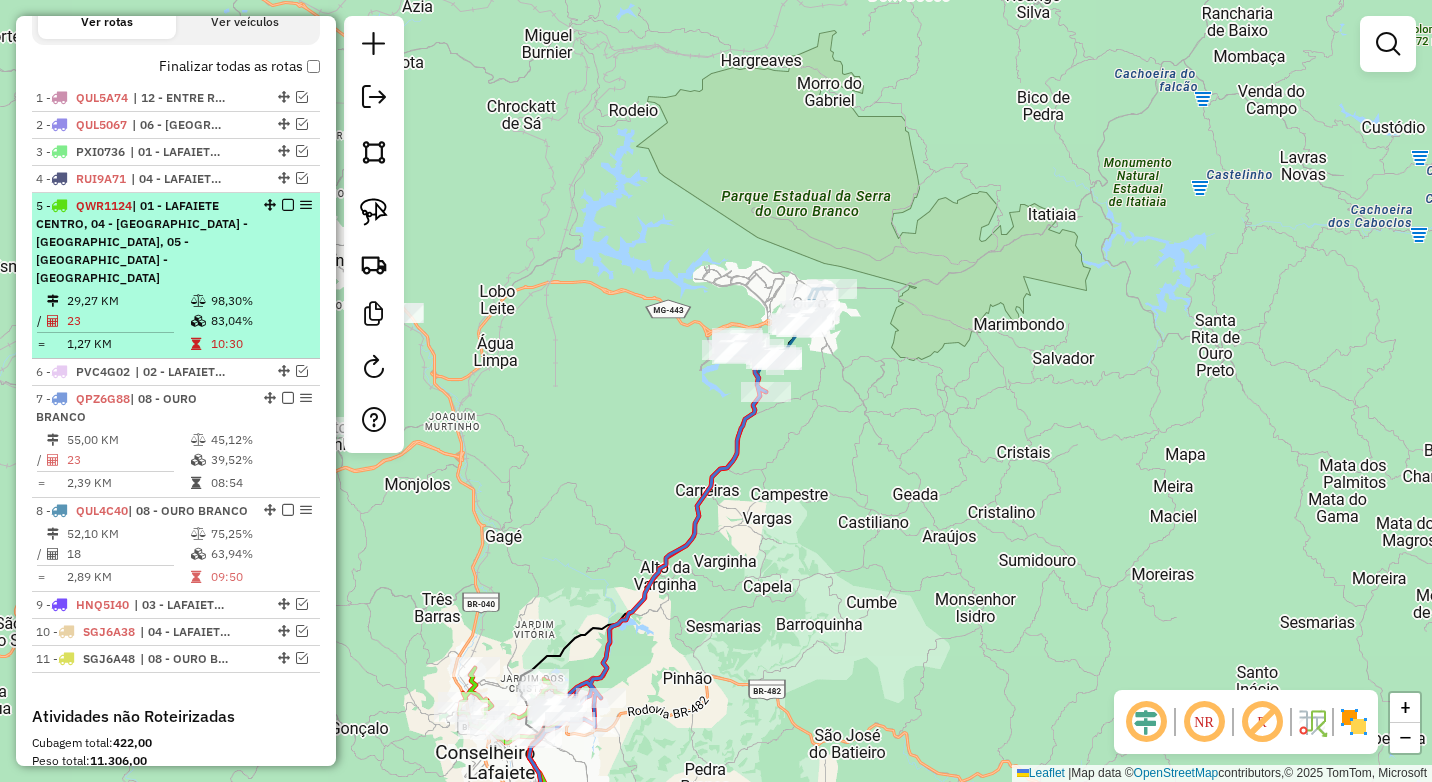 scroll, scrollTop: 763, scrollLeft: 0, axis: vertical 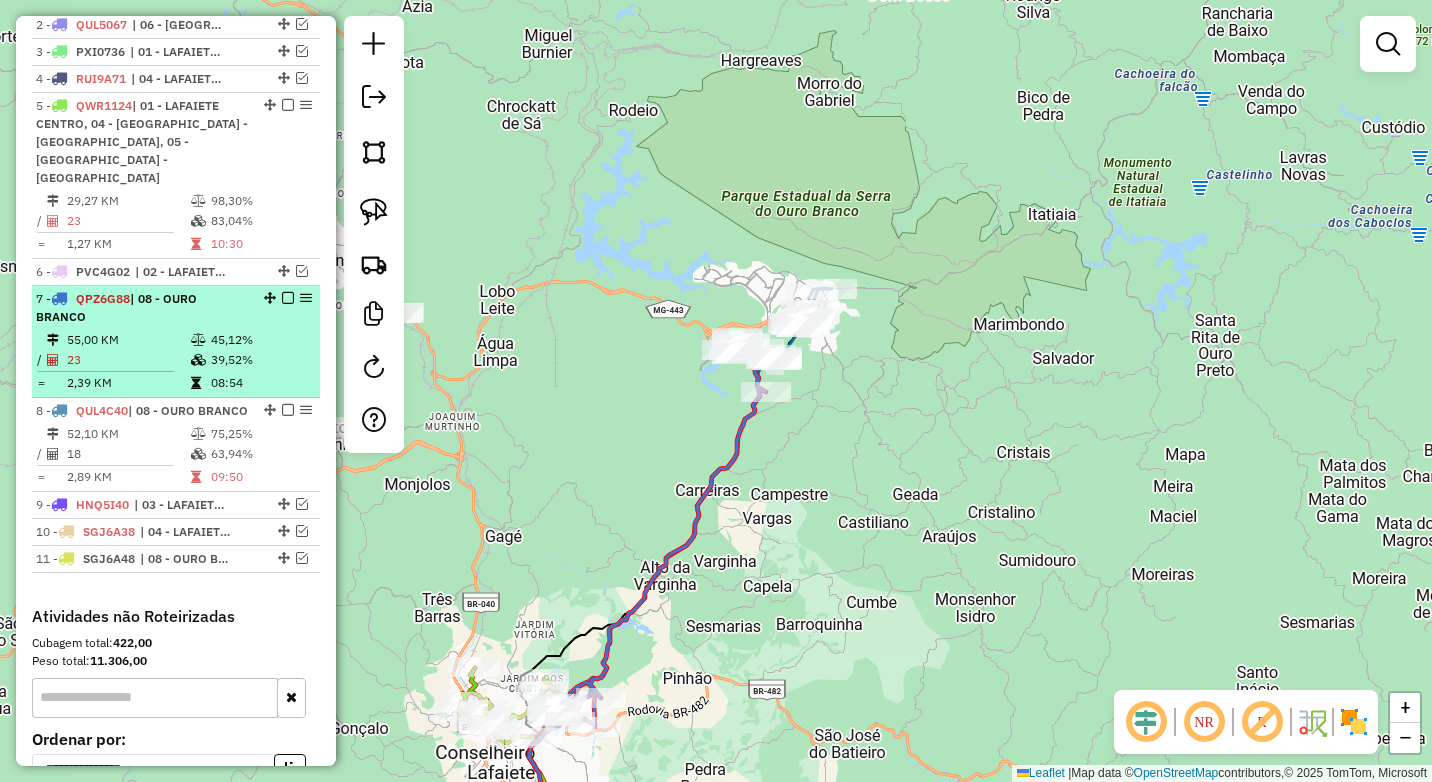 click on "39,52%" at bounding box center [260, 360] 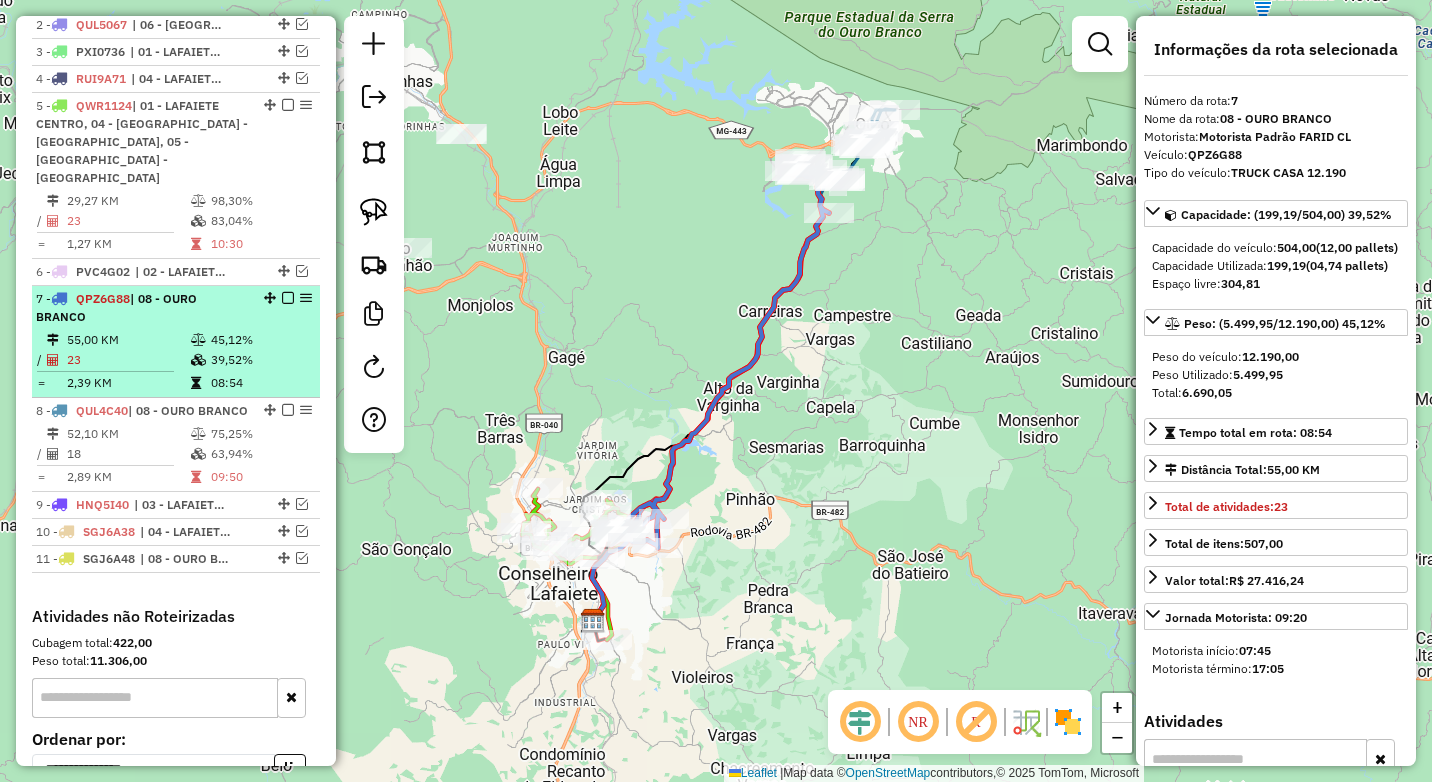click at bounding box center [288, 298] 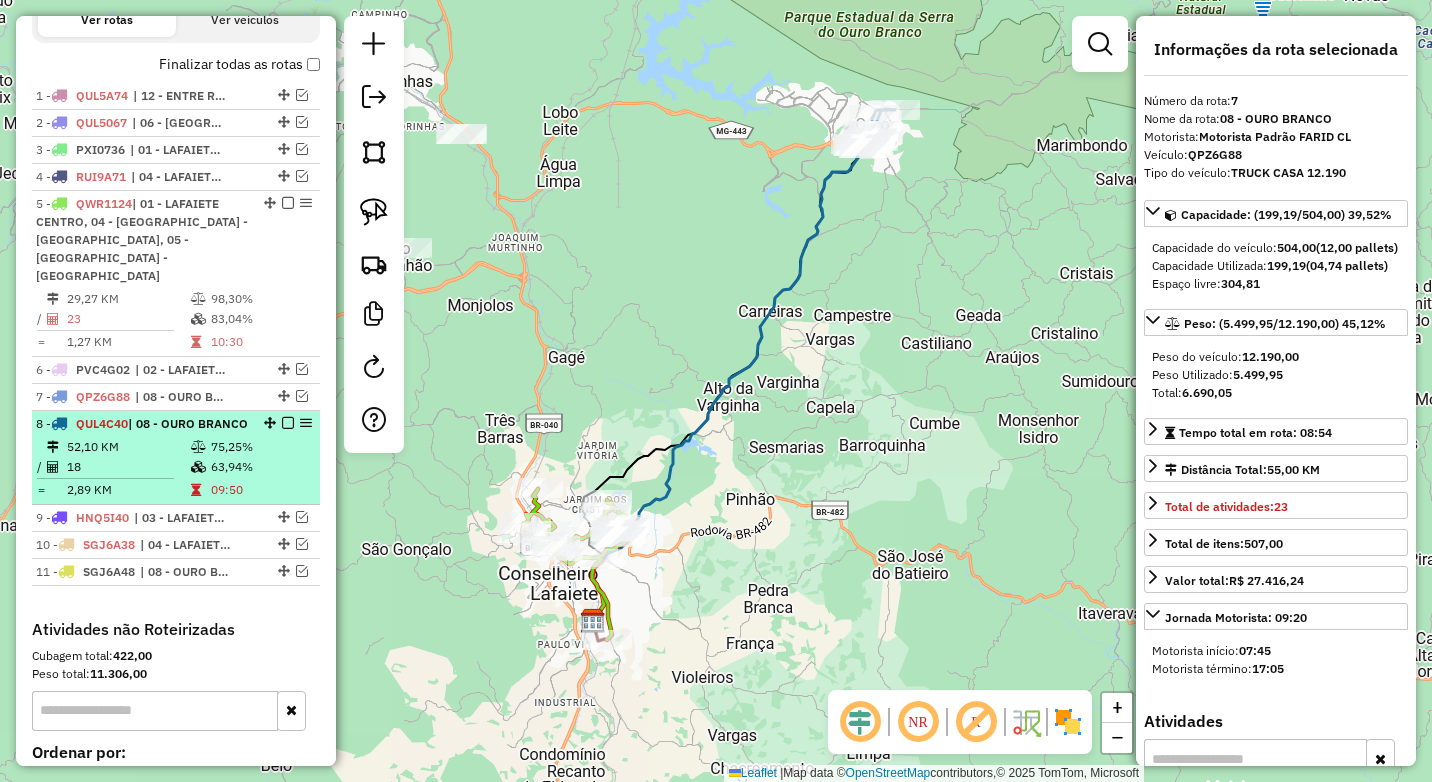 scroll, scrollTop: 663, scrollLeft: 0, axis: vertical 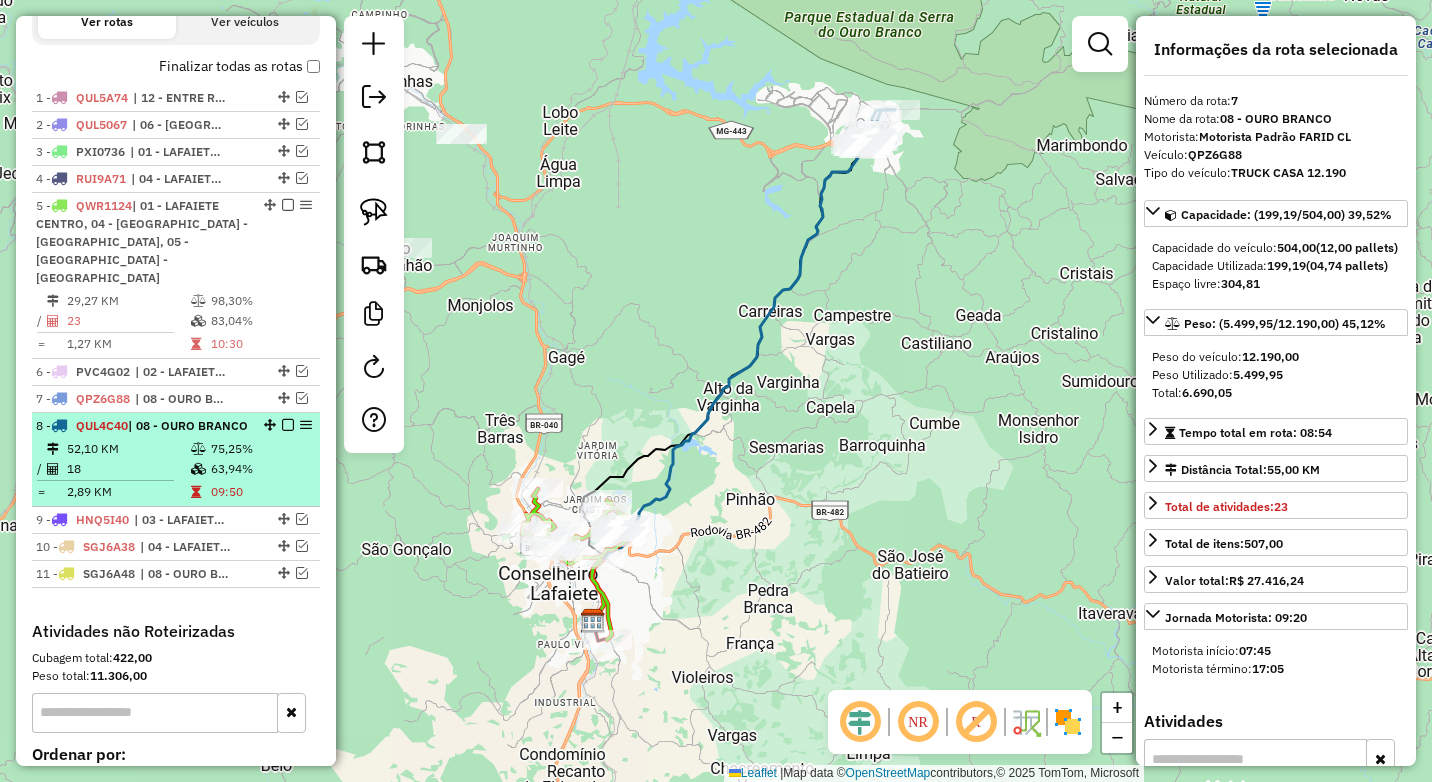 click at bounding box center [288, 425] 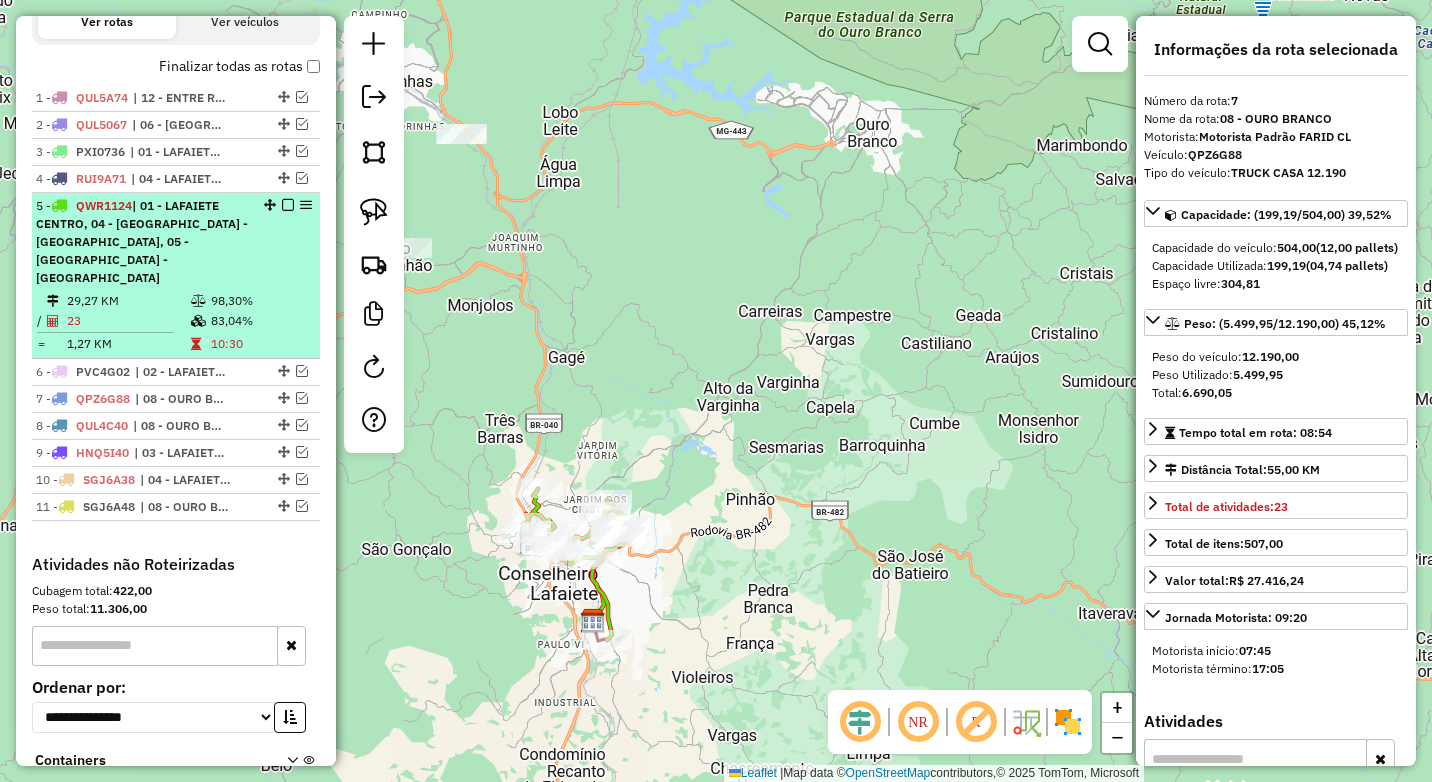 click at bounding box center (288, 205) 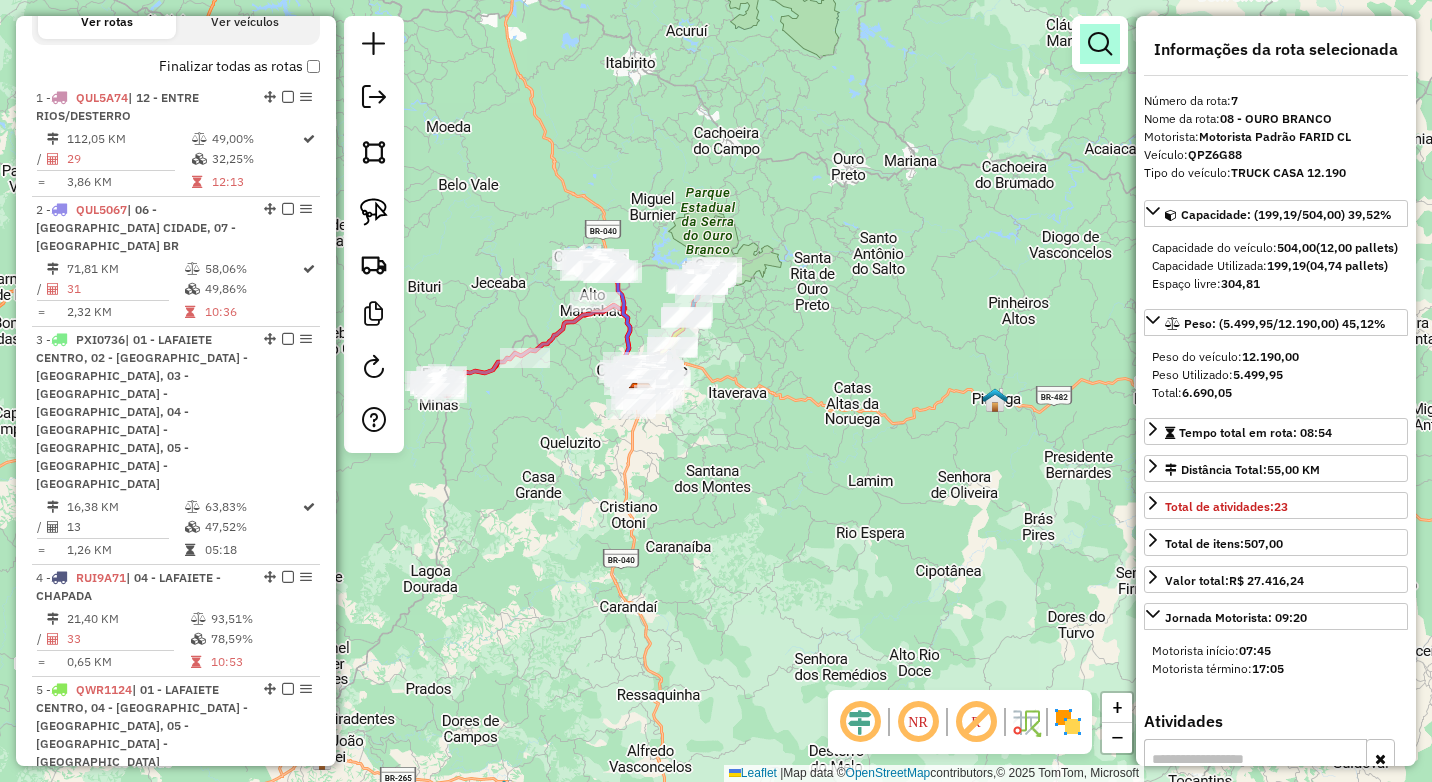 click at bounding box center (1100, 44) 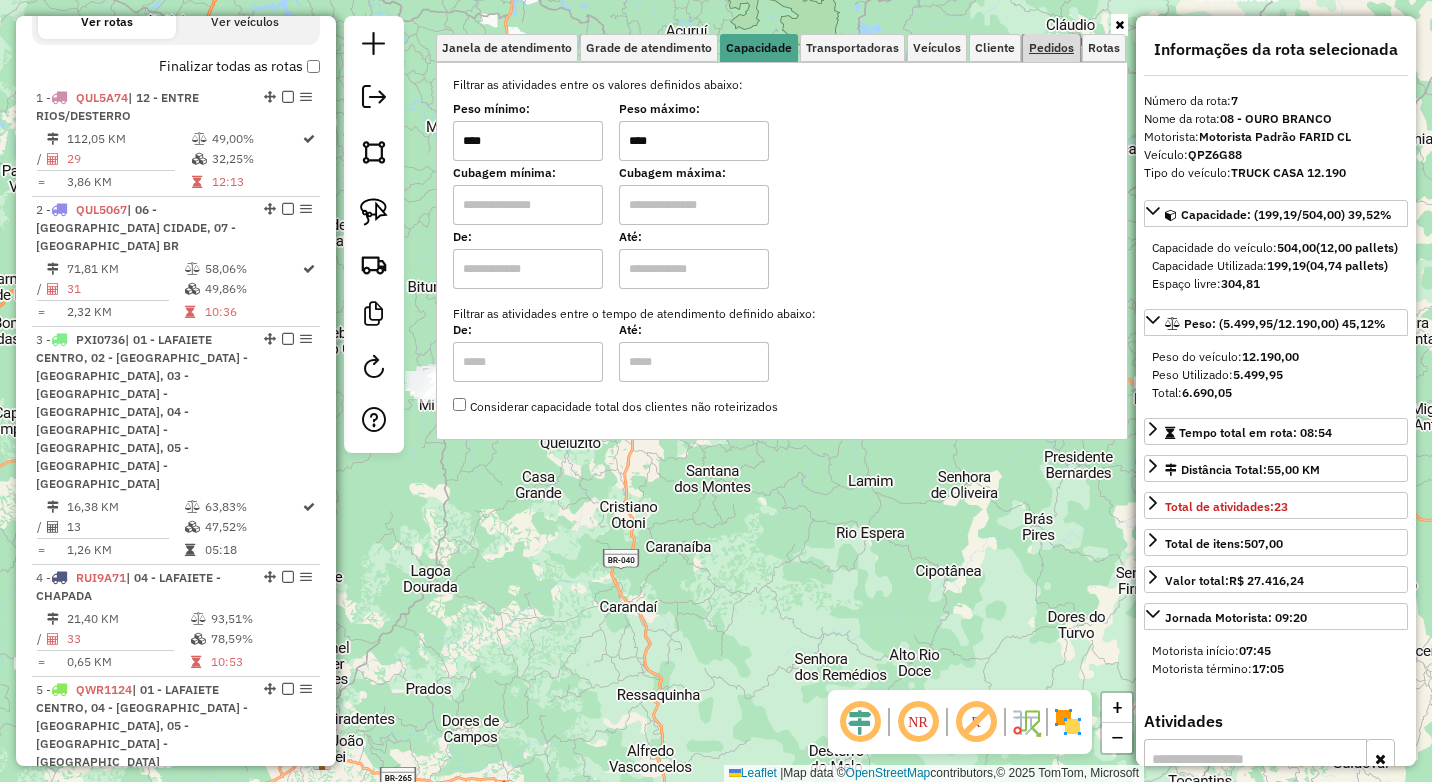 click on "Pedidos" at bounding box center (1051, 48) 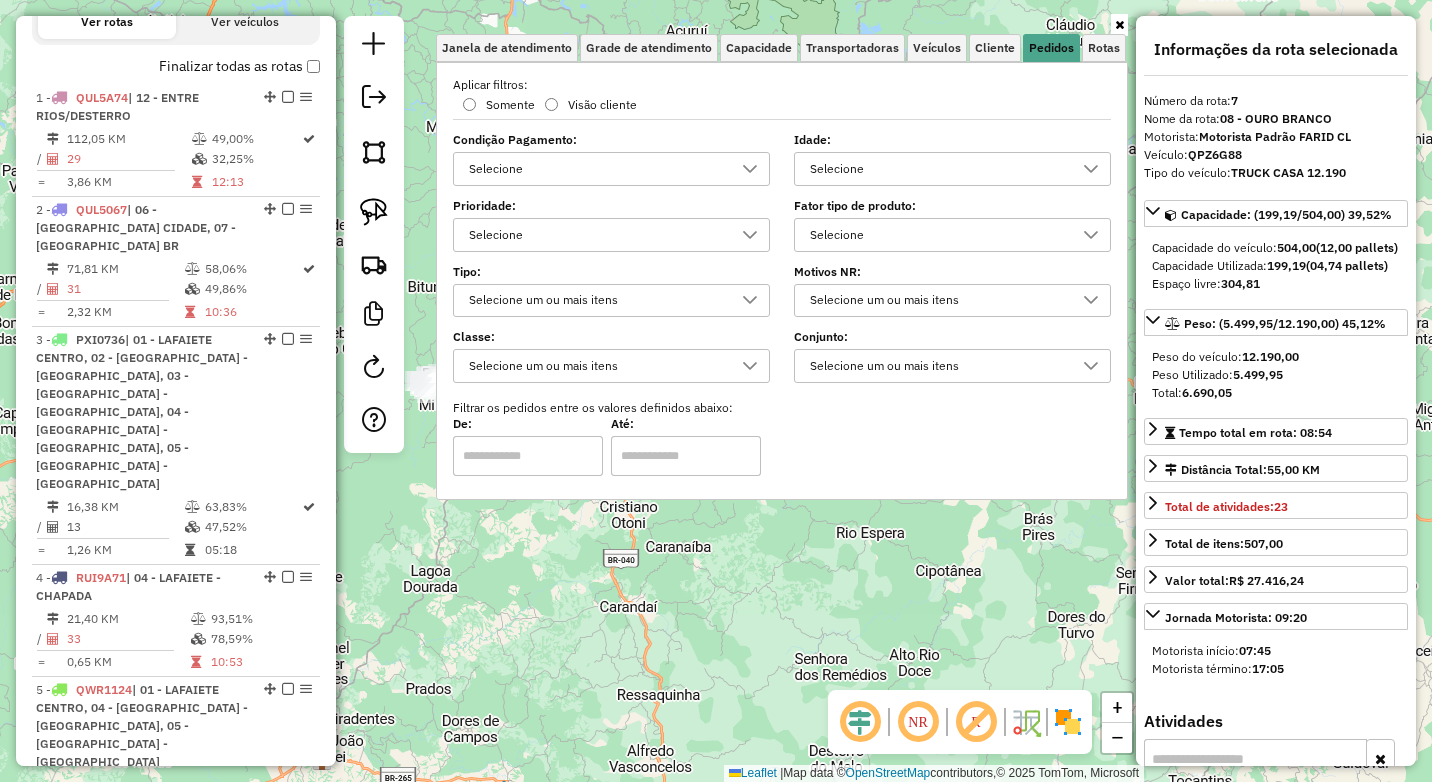 click on "Selecione" at bounding box center [596, 235] 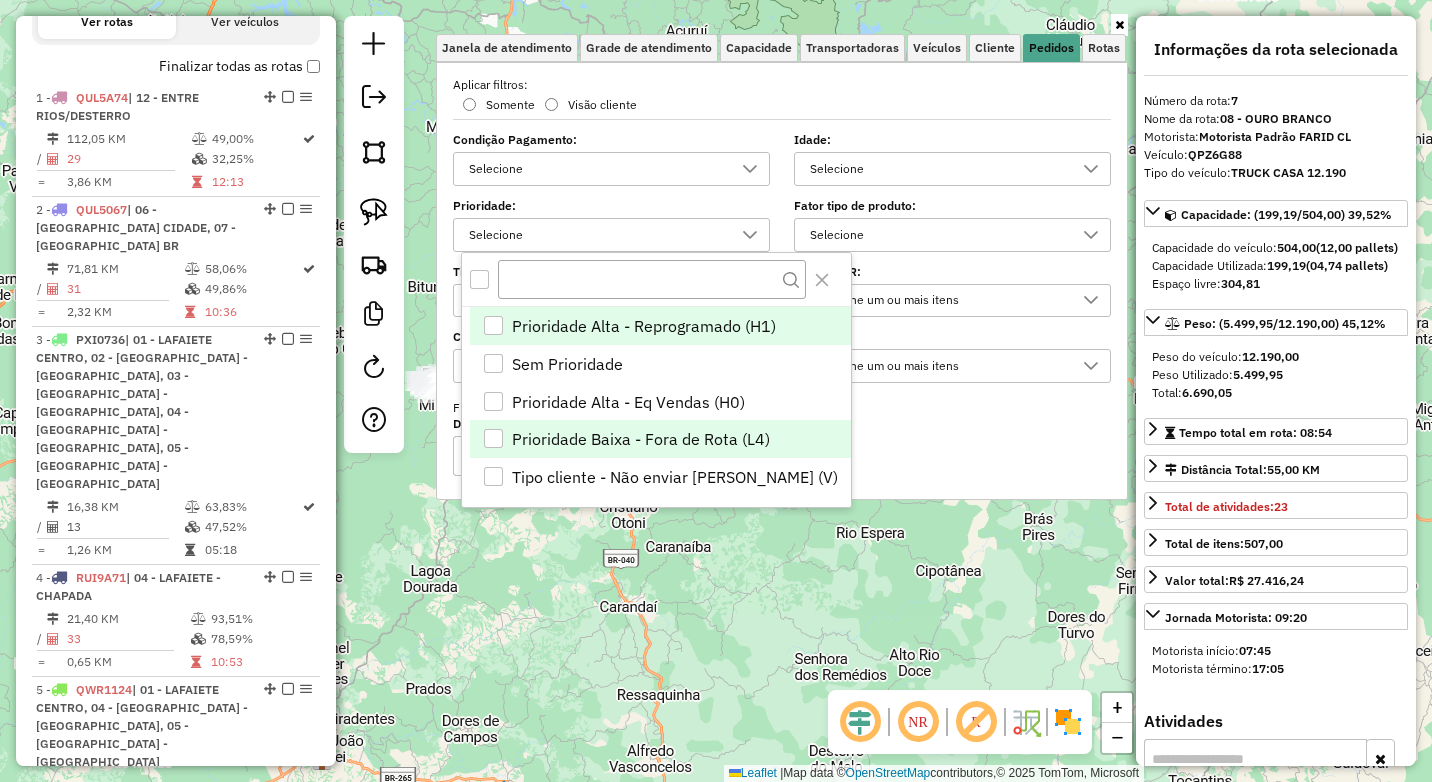 click on "Prioridade Baixa - Fora de Rota (L4)" at bounding box center [641, 439] 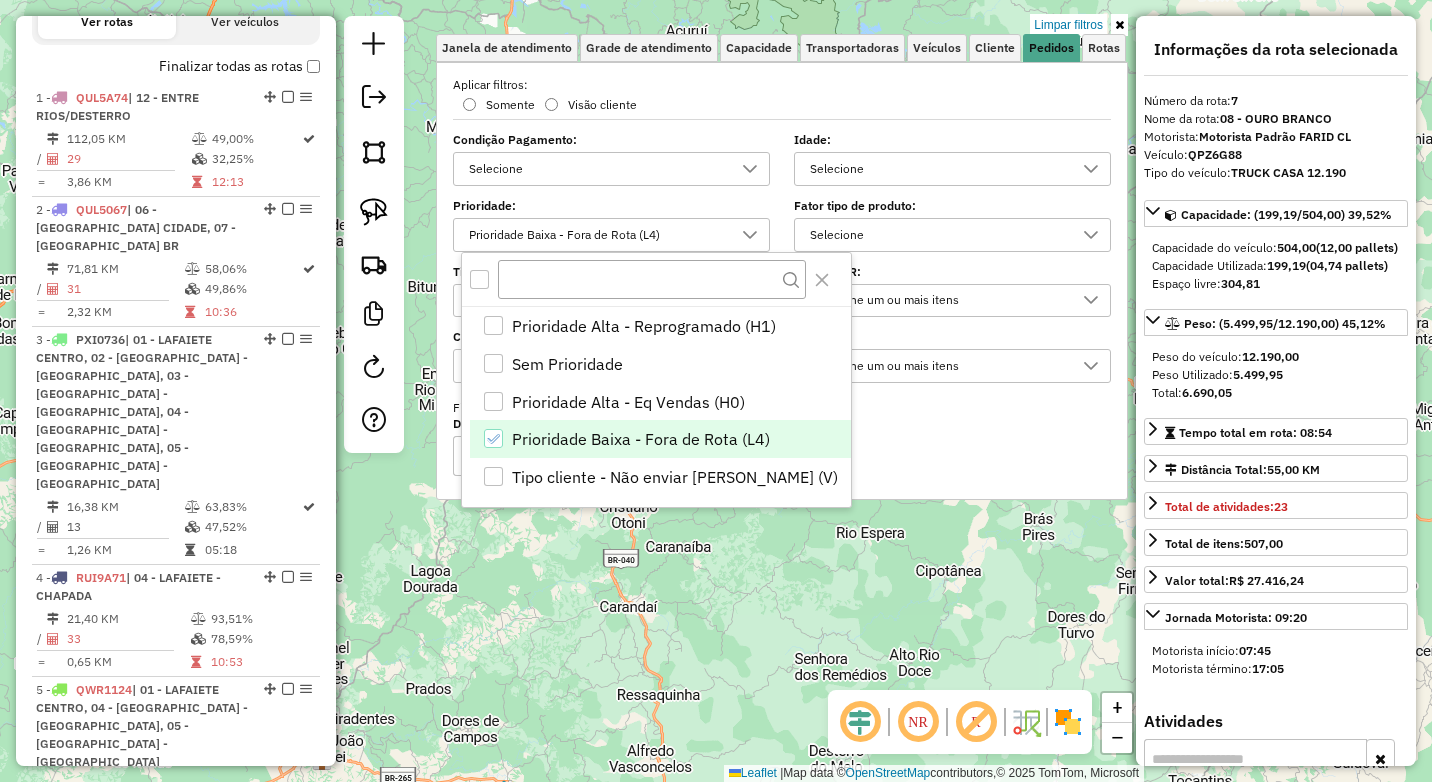 click on "Limpar filtros Janela de atendimento Grade de atendimento Capacidade Transportadoras Veículos Cliente Pedidos  Rotas Selecione os dias de semana para filtrar as janelas de atendimento  Seg   Ter   Qua   Qui   Sex   Sáb   Dom  Informe o período da janela de atendimento: De: Até:  Filtrar exatamente a janela do cliente  Considerar janela de atendimento padrão  Selecione os dias de semana para filtrar as grades de atendimento  Seg   Ter   Qua   Qui   Sex   Sáb   Dom   Considerar clientes sem dia de atendimento cadastrado  Clientes fora do dia de atendimento selecionado Filtrar as atividades entre os valores definidos abaixo:  Peso mínimo:  ****  Peso máximo:  ****  Cubagem mínima:   Cubagem máxima:   De:   Até:  Filtrar as atividades entre o tempo de atendimento definido abaixo:  De:   Até:   Considerar capacidade total dos clientes não roteirizados Transportadora: Selecione um ou mais itens Tipo de veículo: Selecione um ou mais itens Veículo: Selecione um ou mais itens Motorista: Nome: Rótulo: +" 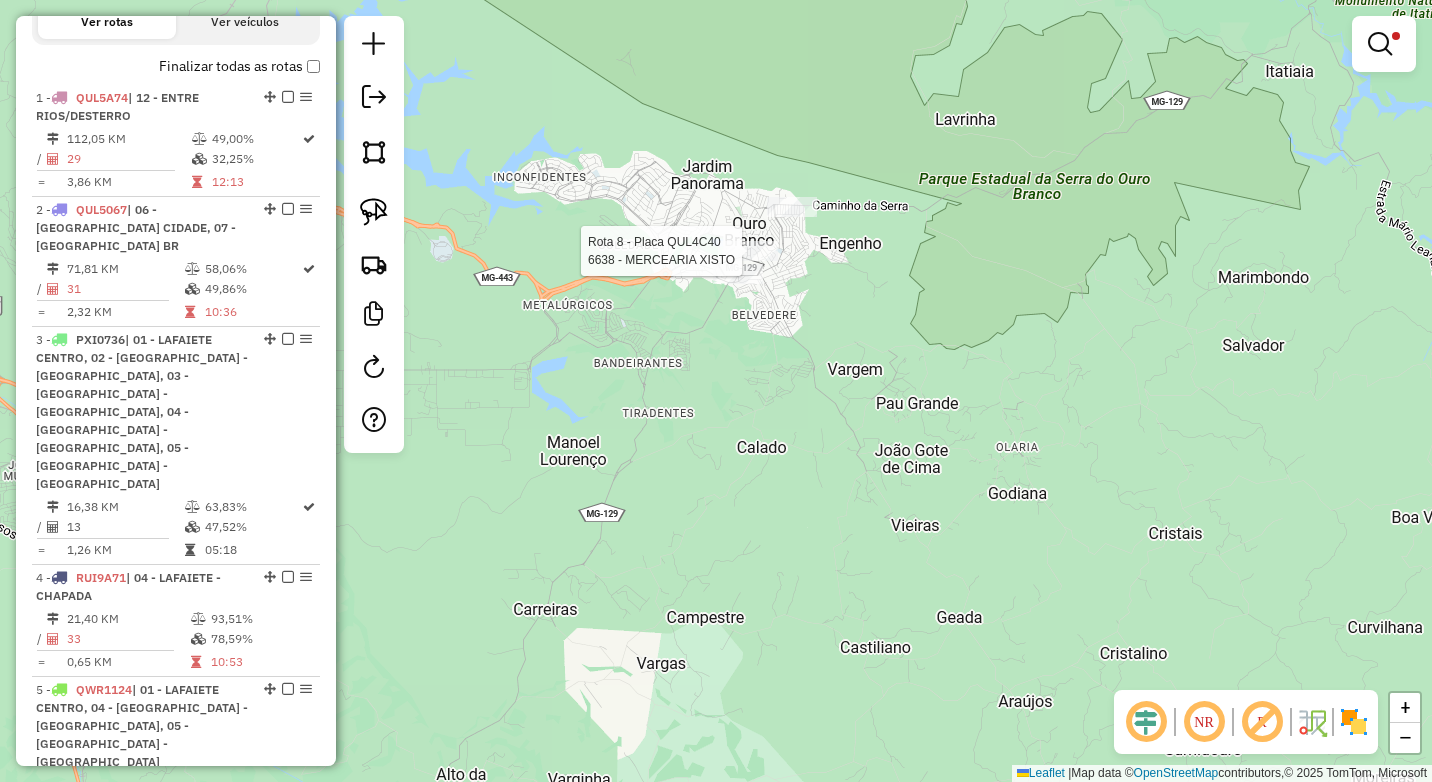 select on "*********" 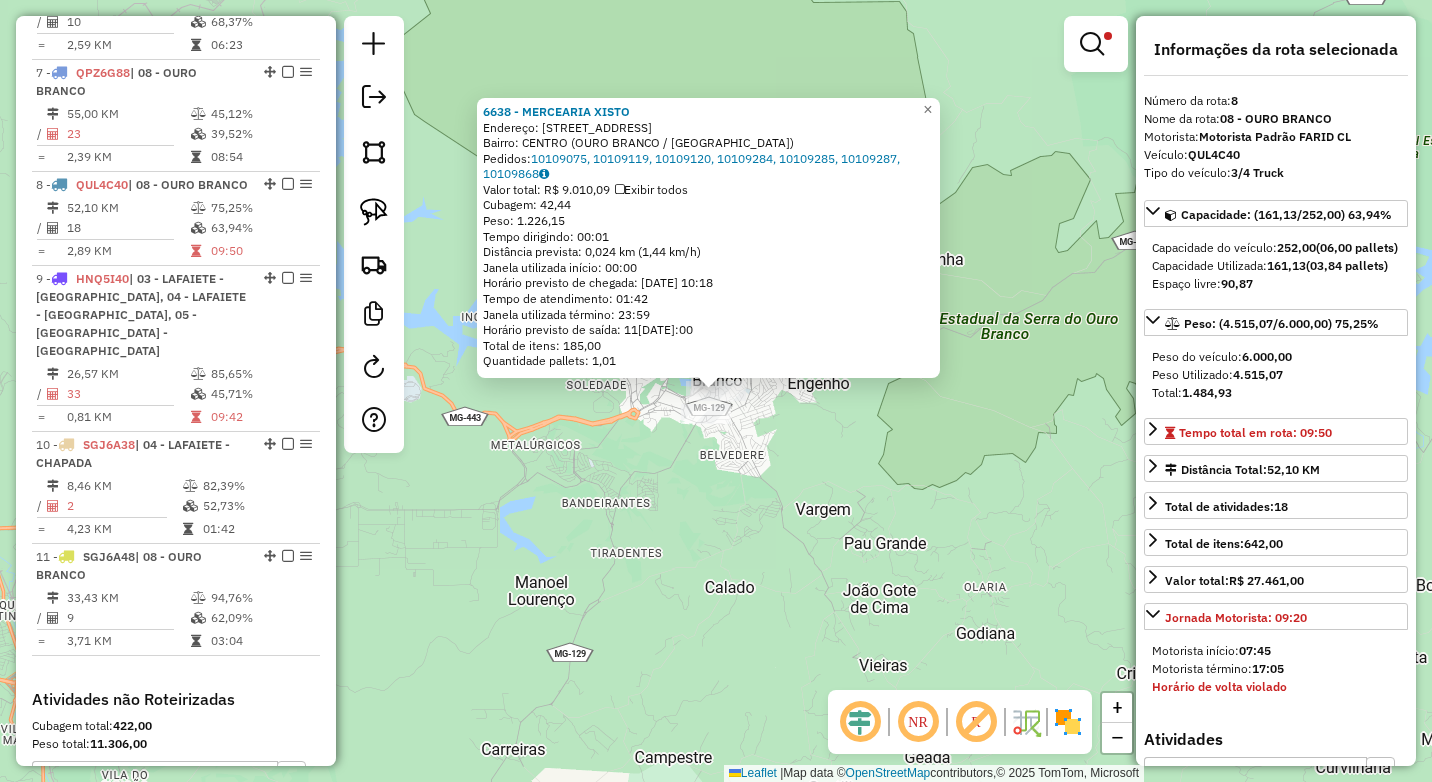scroll, scrollTop: 1642, scrollLeft: 0, axis: vertical 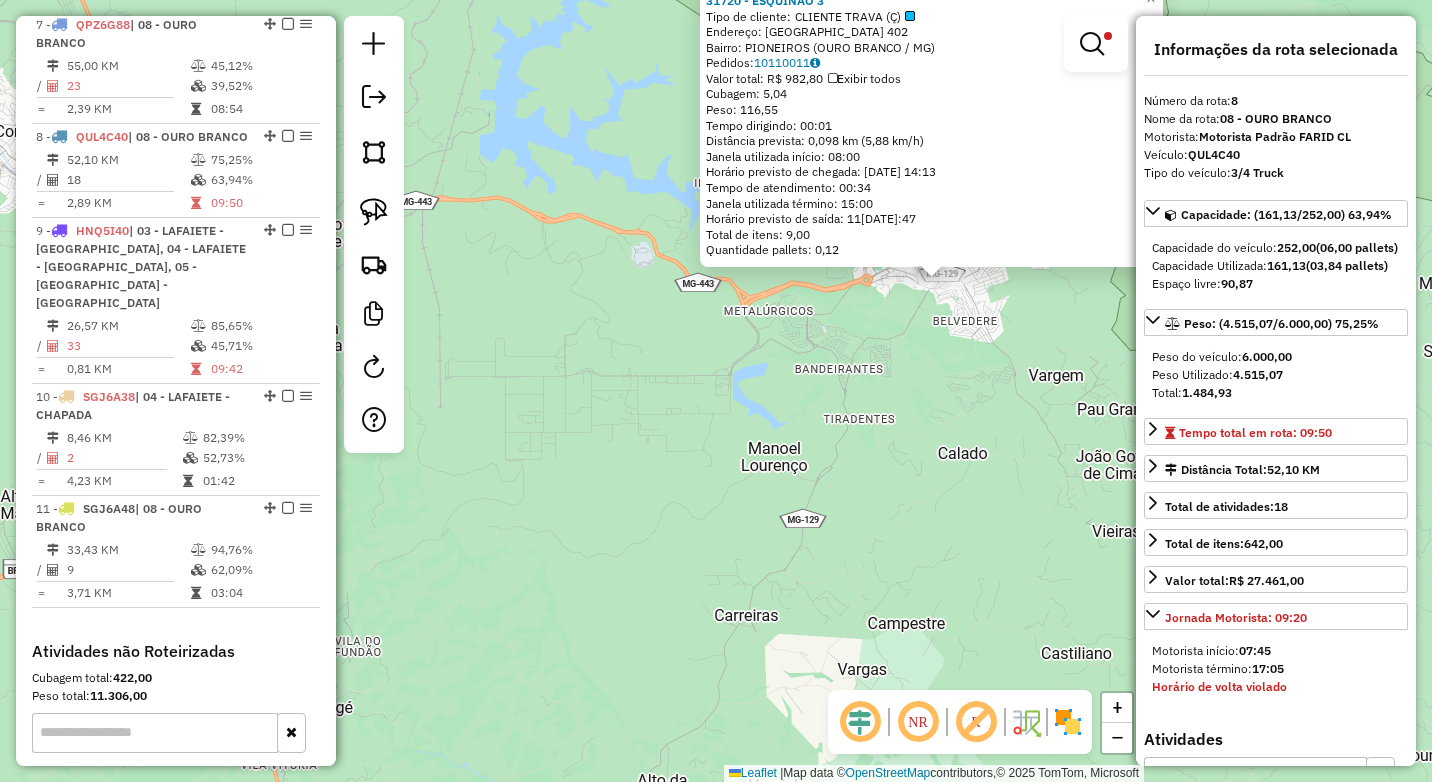 drag, startPoint x: 586, startPoint y: 524, endPoint x: 827, endPoint y: 405, distance: 268.77872 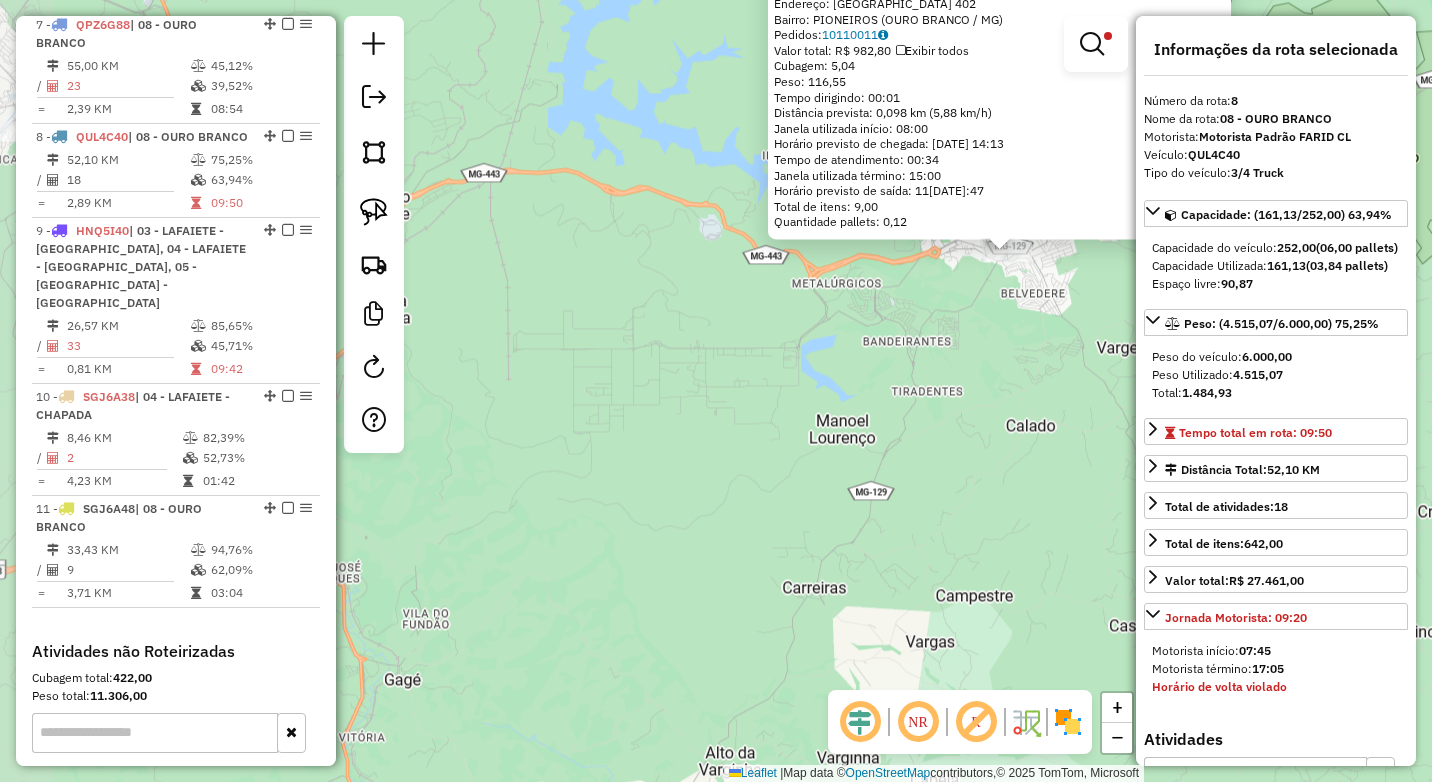 click on "31720 - ESQUINAO 3  Tipo de cliente:   CLIENTE TRAVA (Ç)   Endereço:  SANTO ANTONIO 402   Bairro: PIONEIROS (OURO BRANCO / [GEOGRAPHIC_DATA])   Pedidos:  10110011   Valor total: R$ 982,80   Exibir todos   Cubagem: 5,04  Peso: 116,55  Tempo dirigindo: 00:01   Distância prevista: 0,098 km (5,88 km/h)   [GEOGRAPHIC_DATA] utilizada início: 08:00   Horário previsto de chegada: 11[DATE]:13   Tempo de atendimento: 00:34   Janela utilizada término: 15:00   Horário previsto de saída: 11[DATE]:47   Total de itens: 9,00   Quantidade pallets: 0,12  × Limpar filtros Janela de atendimento Grade de atendimento Capacidade Transportadoras Veículos Cliente Pedidos  Rotas Selecione os dias de semana para filtrar as janelas de atendimento  Seg   Ter   Qua   Qui   Sex   Sáb   Dom  Informe o período da janela de atendimento: De: Até:  Filtrar exatamente a janela do cliente  Considerar janela de atendimento padrão  Selecione os dias de semana para filtrar as grades de atendimento  Seg   Ter   Qua   Qui   Sex   Sáb   Dom  **** **** +" 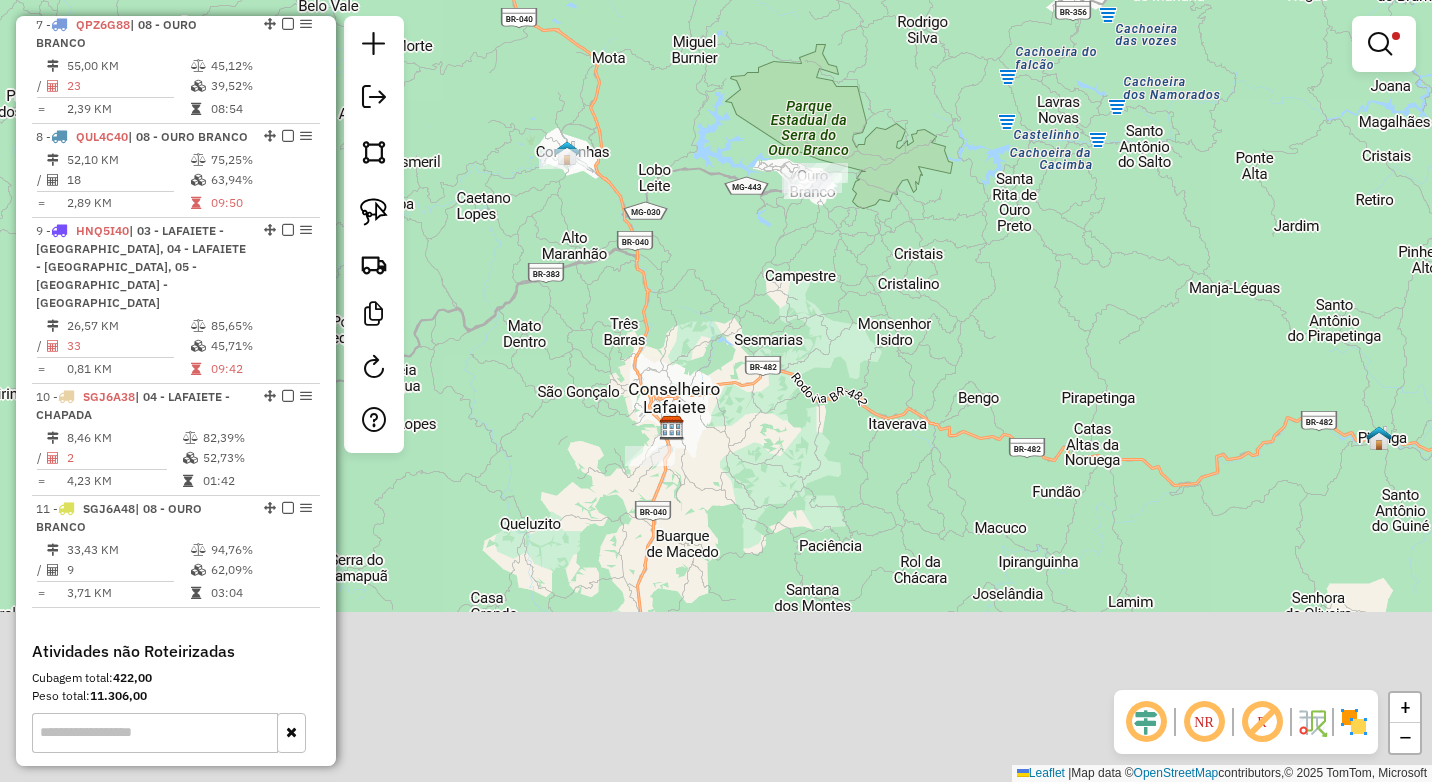 drag, startPoint x: 660, startPoint y: 337, endPoint x: 672, endPoint y: 349, distance: 16.970562 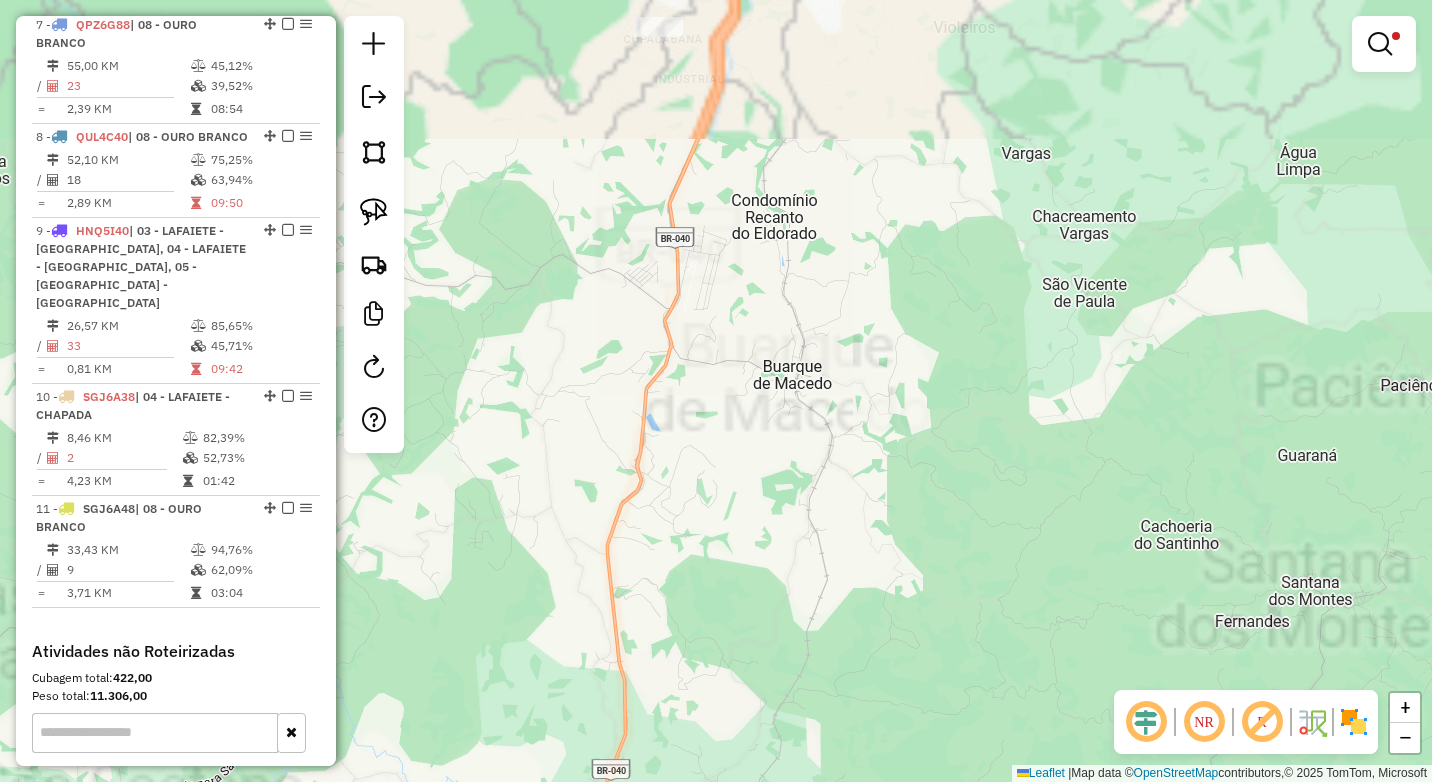 drag, startPoint x: 662, startPoint y: 292, endPoint x: 635, endPoint y: 509, distance: 218.67328 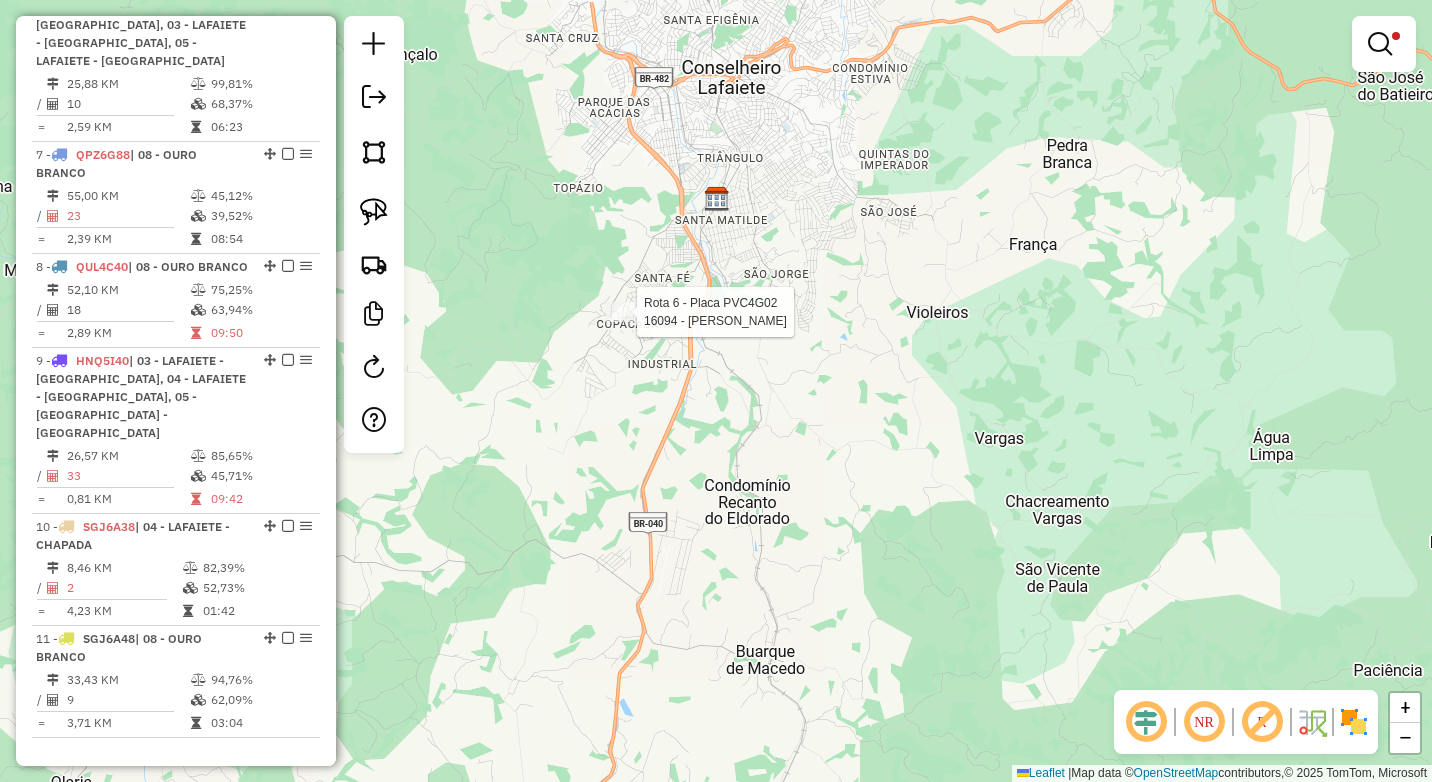 select on "*********" 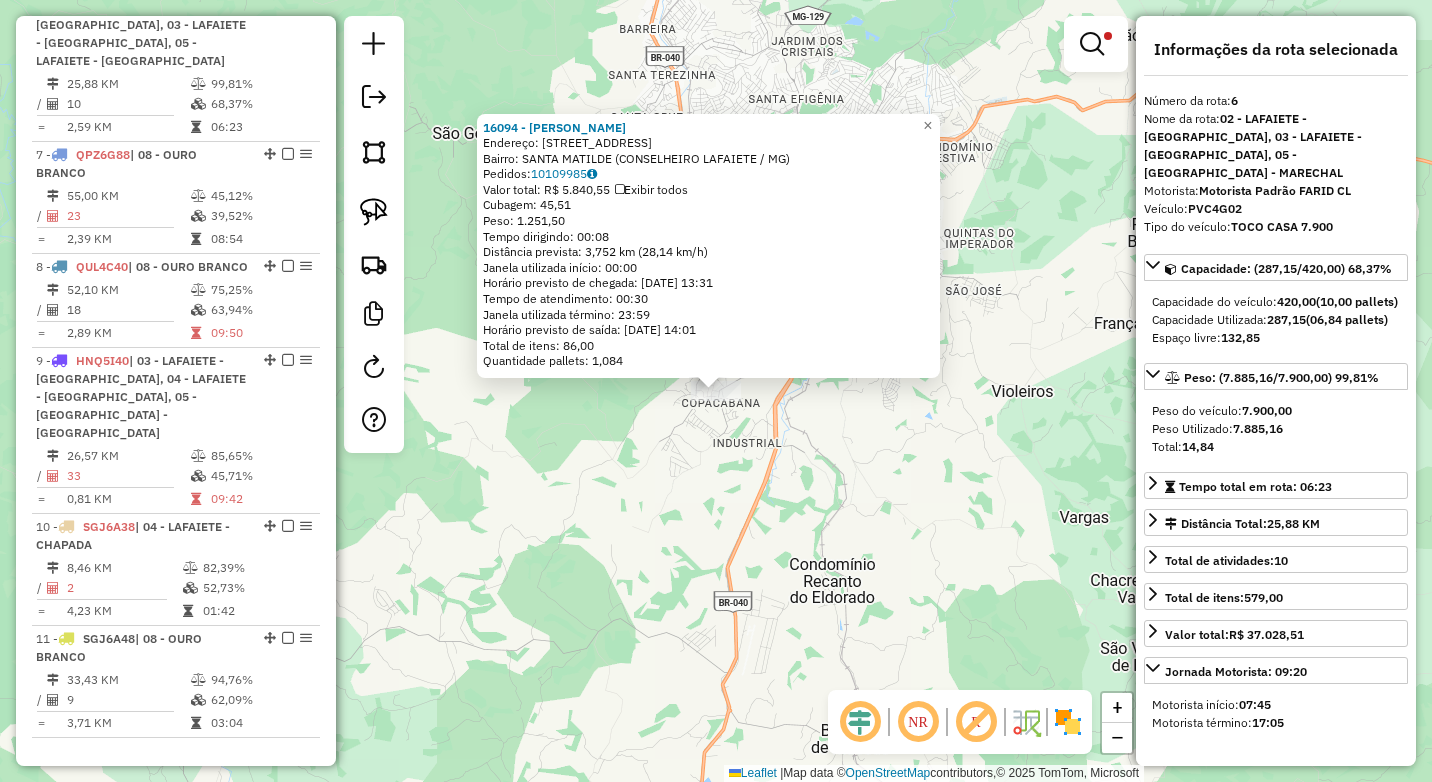 scroll, scrollTop: 1382, scrollLeft: 0, axis: vertical 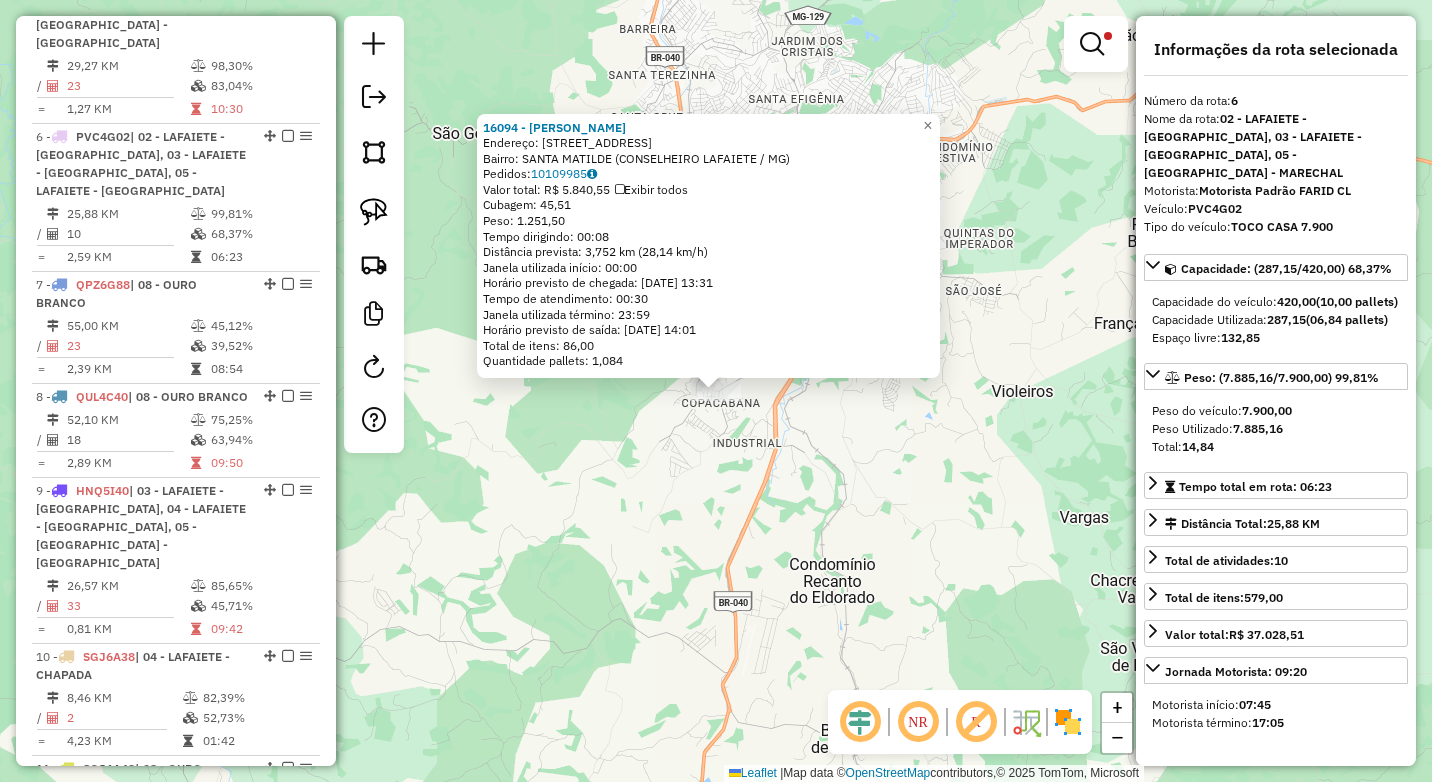 click on "16094 - ANA  CAROLINA  Endereço:  SANTA MATILDE 260   Bairro: SANTA MATILDE (CONSELHEIRO LAFAIETE / MG)   Pedidos:  10109985   Valor total: R$ 5.840,55   Exibir todos   Cubagem: 45,51  Peso: 1.251,50  Tempo dirigindo: 00:08   Distância prevista: 3,752 km (28,14 km/h)   Janela utilizada início: 00:00   Horário previsto de chegada: 11/07/2025 13:31   Tempo de atendimento: 00:30   Janela utilizada término: 23:59   Horário previsto de saída: 11/07/2025 14:01   Total de itens: 86,00   Quantidade pallets: 1,084  × Limpar filtros Janela de atendimento Grade de atendimento Capacidade Transportadoras Veículos Cliente Pedidos  Rotas Selecione os dias de semana para filtrar as janelas de atendimento  Seg   Ter   Qua   Qui   Sex   Sáb   Dom  Informe o período da janela de atendimento: De: Até:  Filtrar exatamente a janela do cliente  Considerar janela de atendimento padrão  Selecione os dias de semana para filtrar as grades de atendimento  Seg   Ter   Qua   Qui   Sex   Sáb   Dom   Peso mínimo:  **** **** +" 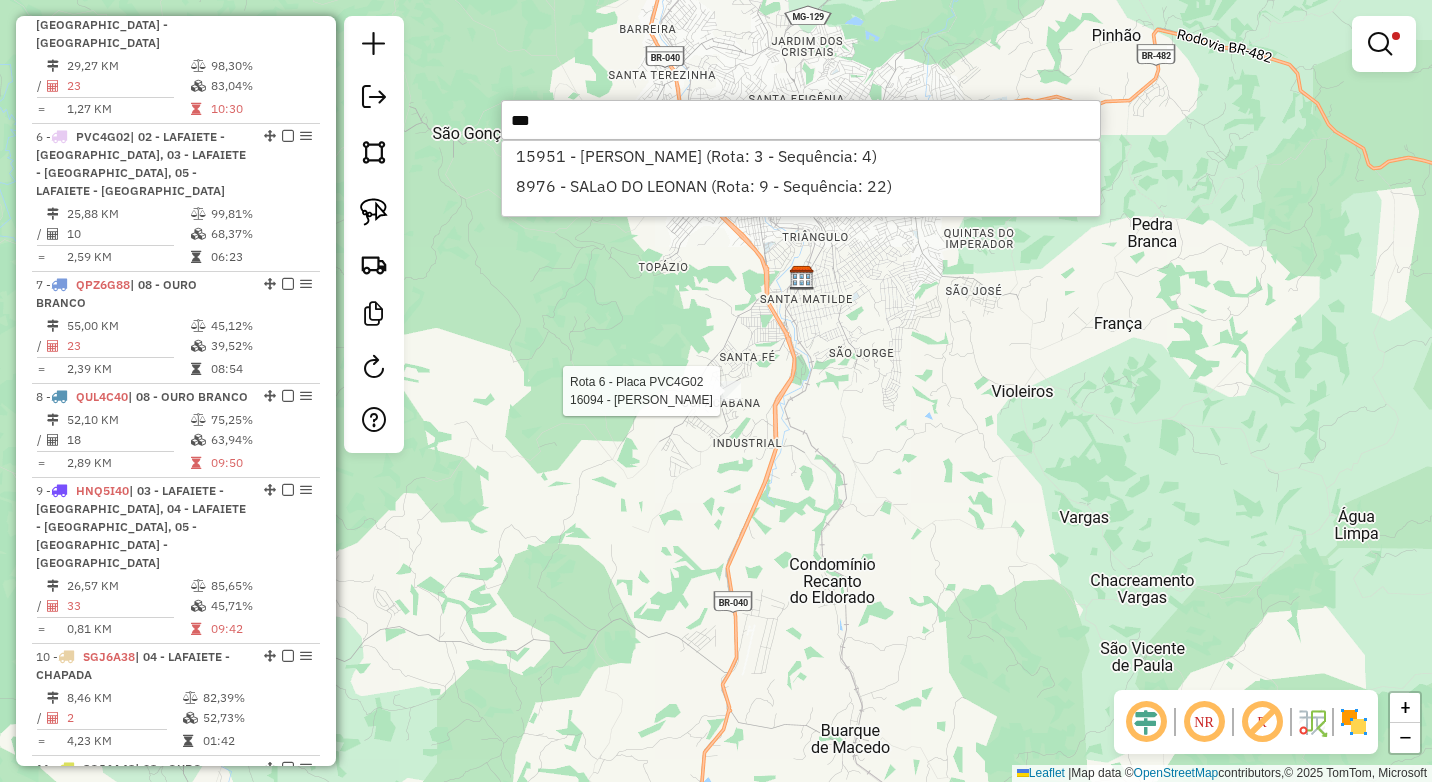 type on "***" 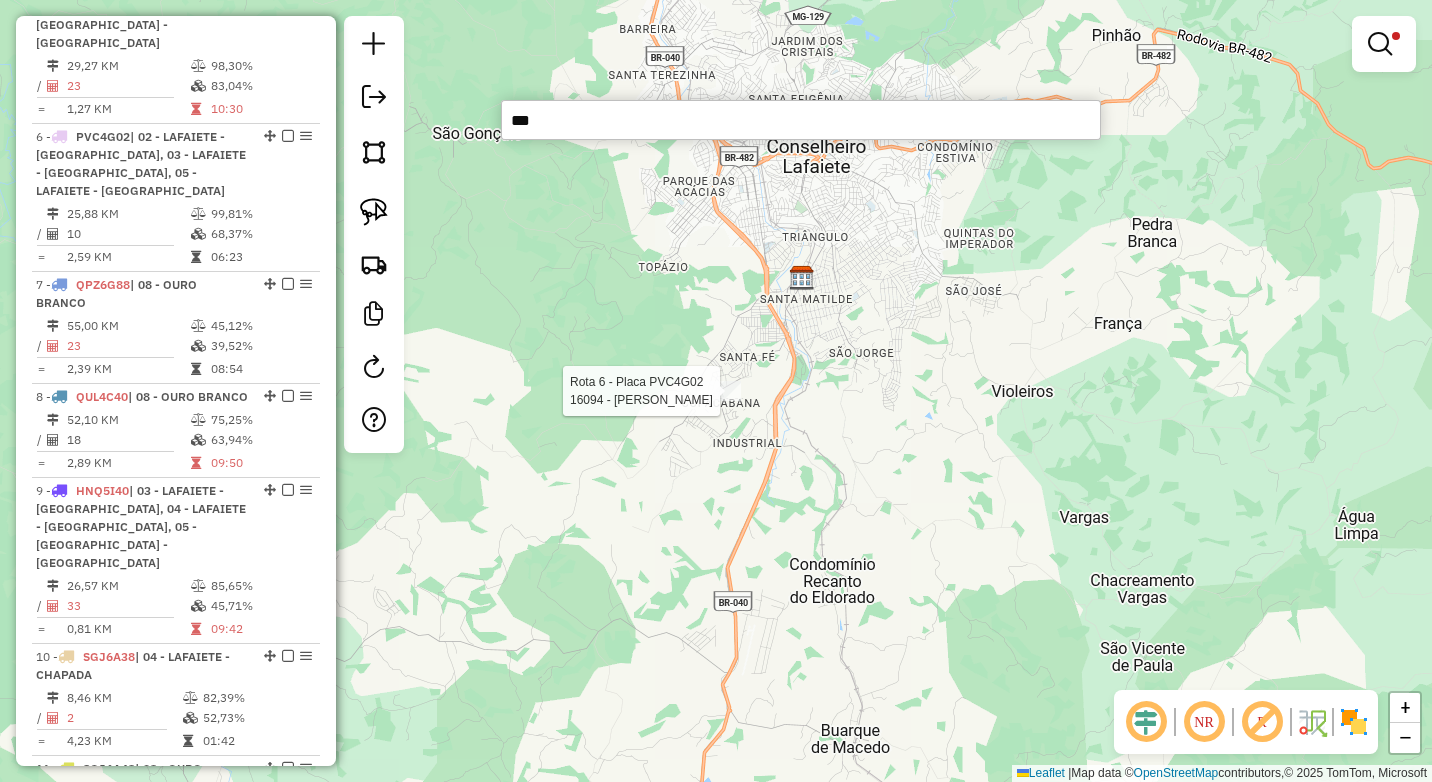select on "*********" 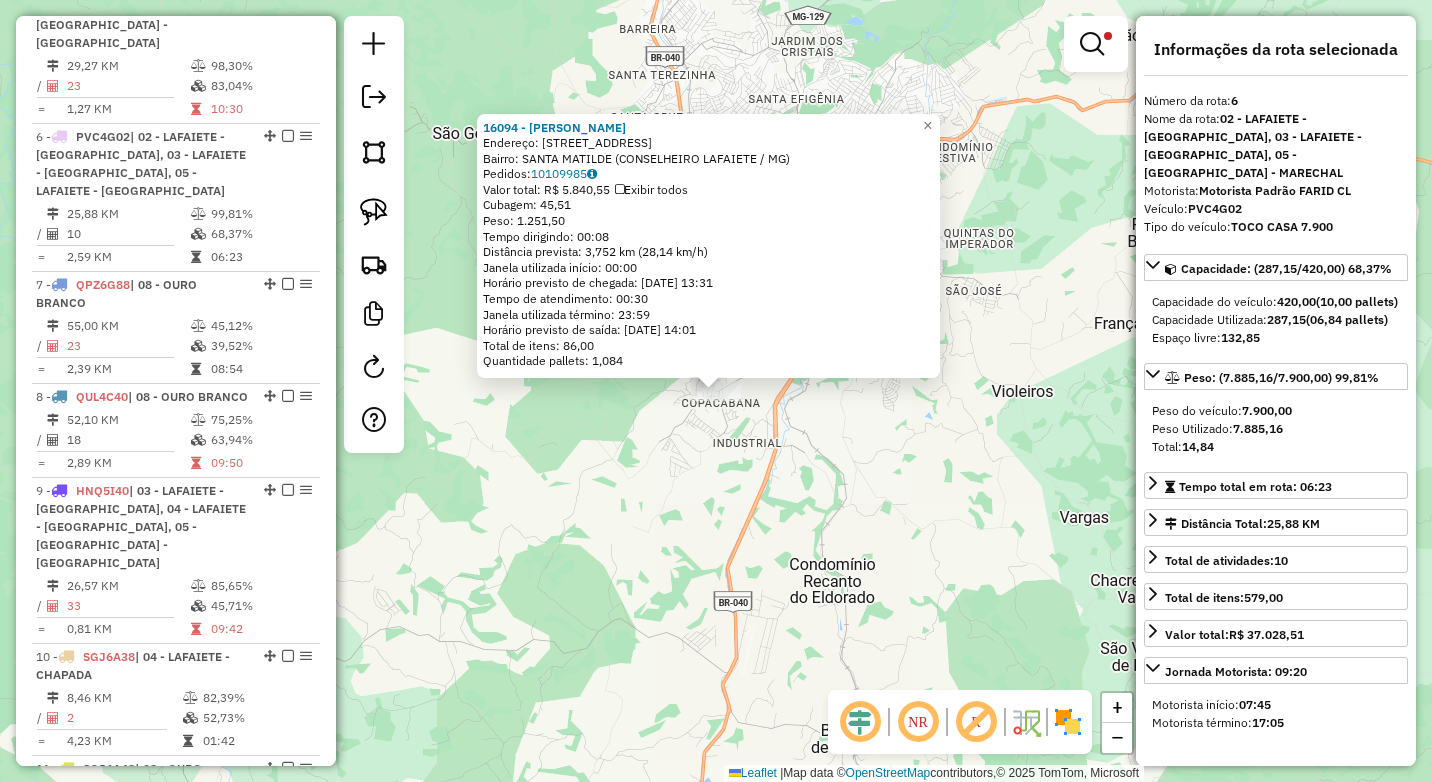 click on "16094 - ANA  CAROLINA  Endereço:  SANTA MATILDE 260   Bairro: SANTA MATILDE (CONSELHEIRO LAFAIETE / MG)   Pedidos:  10109985   Valor total: R$ 5.840,55   Exibir todos   Cubagem: 45,51  Peso: 1.251,50  Tempo dirigindo: 00:08   Distância prevista: 3,752 km (28,14 km/h)   Janela utilizada início: 00:00   Horário previsto de chegada: 11/07/2025 13:31   Tempo de atendimento: 00:30   Janela utilizada término: 23:59   Horário previsto de saída: 11/07/2025 14:01   Total de itens: 86,00   Quantidade pallets: 1,084  × Limpar filtros Janela de atendimento Grade de atendimento Capacidade Transportadoras Veículos Cliente Pedidos  Rotas Selecione os dias de semana para filtrar as janelas de atendimento  Seg   Ter   Qua   Qui   Sex   Sáb   Dom  Informe o período da janela de atendimento: De: Até:  Filtrar exatamente a janela do cliente  Considerar janela de atendimento padrão  Selecione os dias de semana para filtrar as grades de atendimento  Seg   Ter   Qua   Qui   Sex   Sáb   Dom   Peso mínimo:  **** **** +" 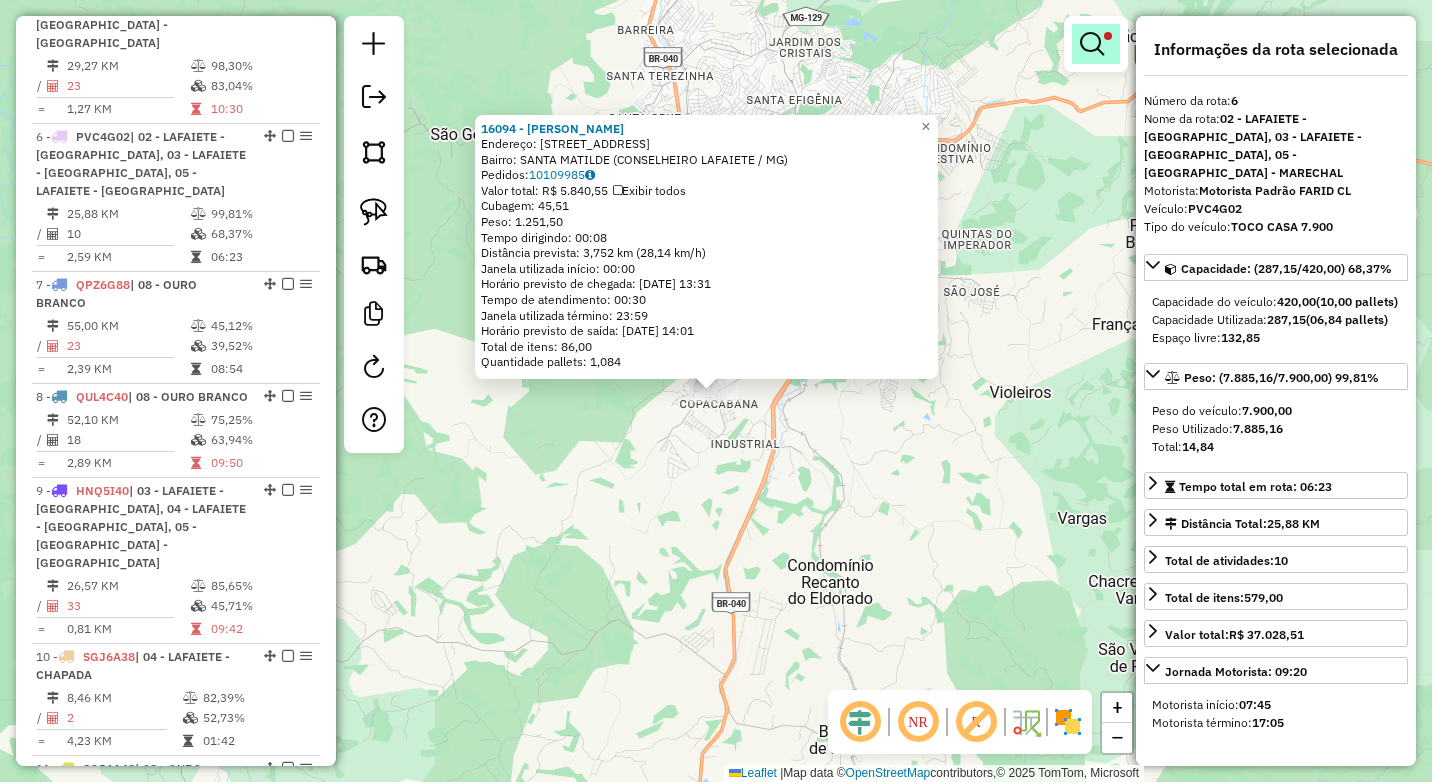 click at bounding box center [1092, 44] 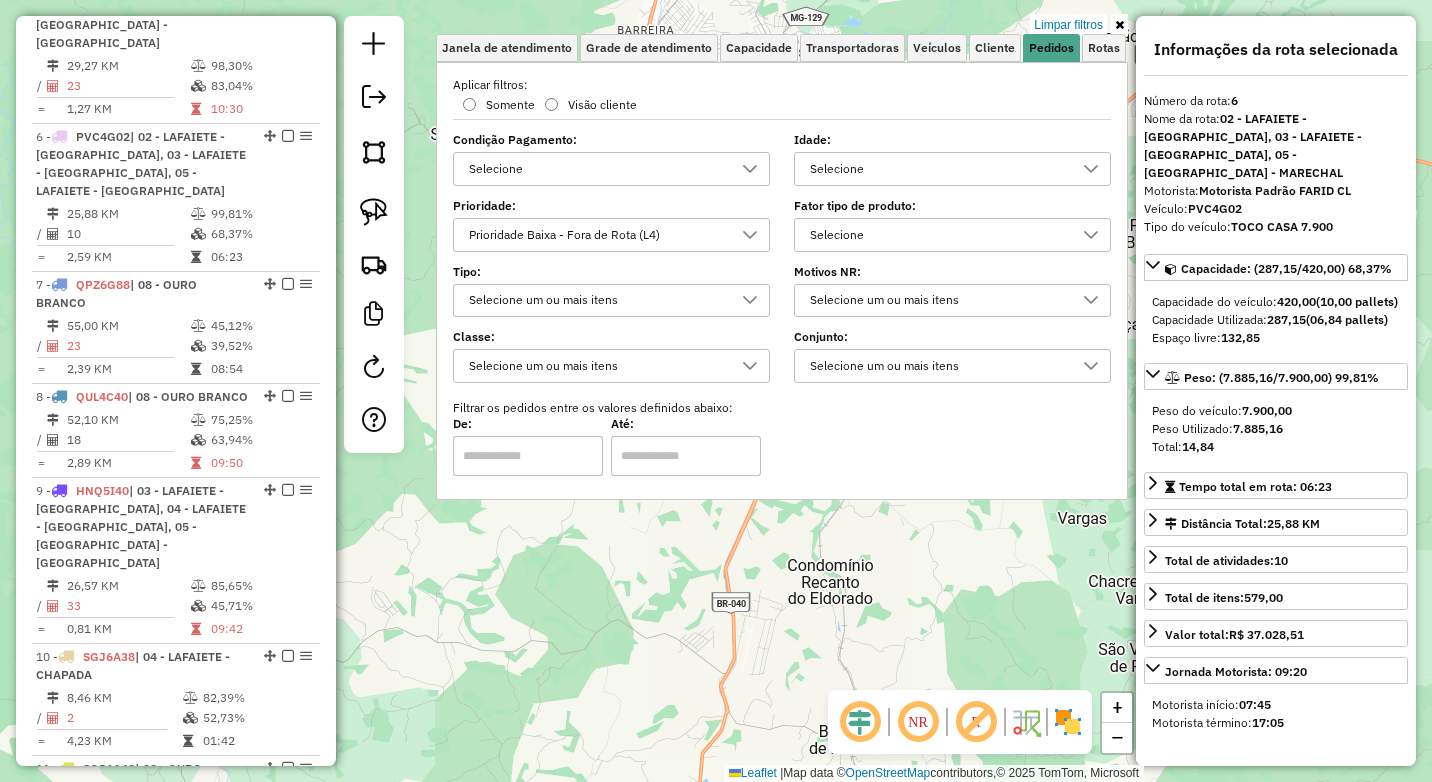 click on "Prioridade Baixa - Fora de Rota (L4)" at bounding box center [596, 235] 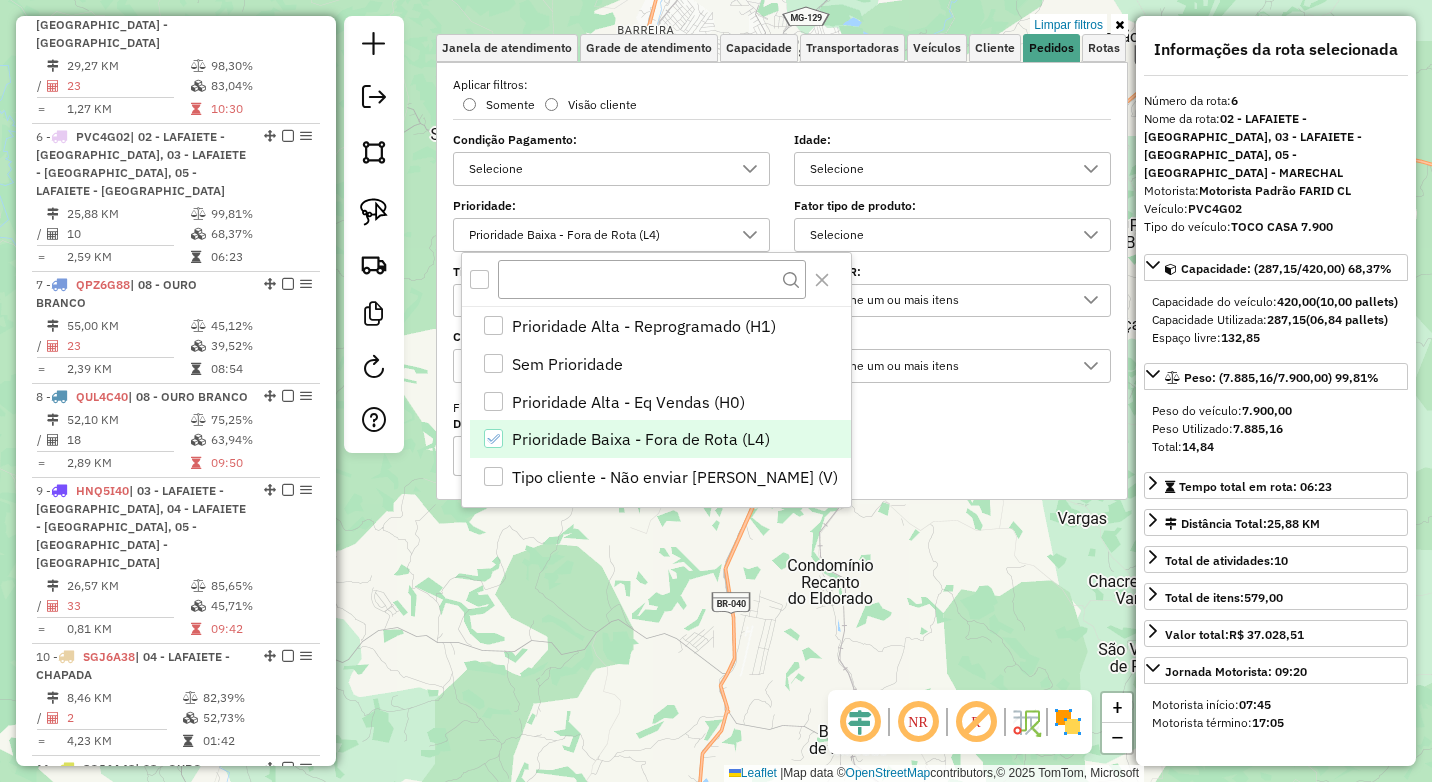 click 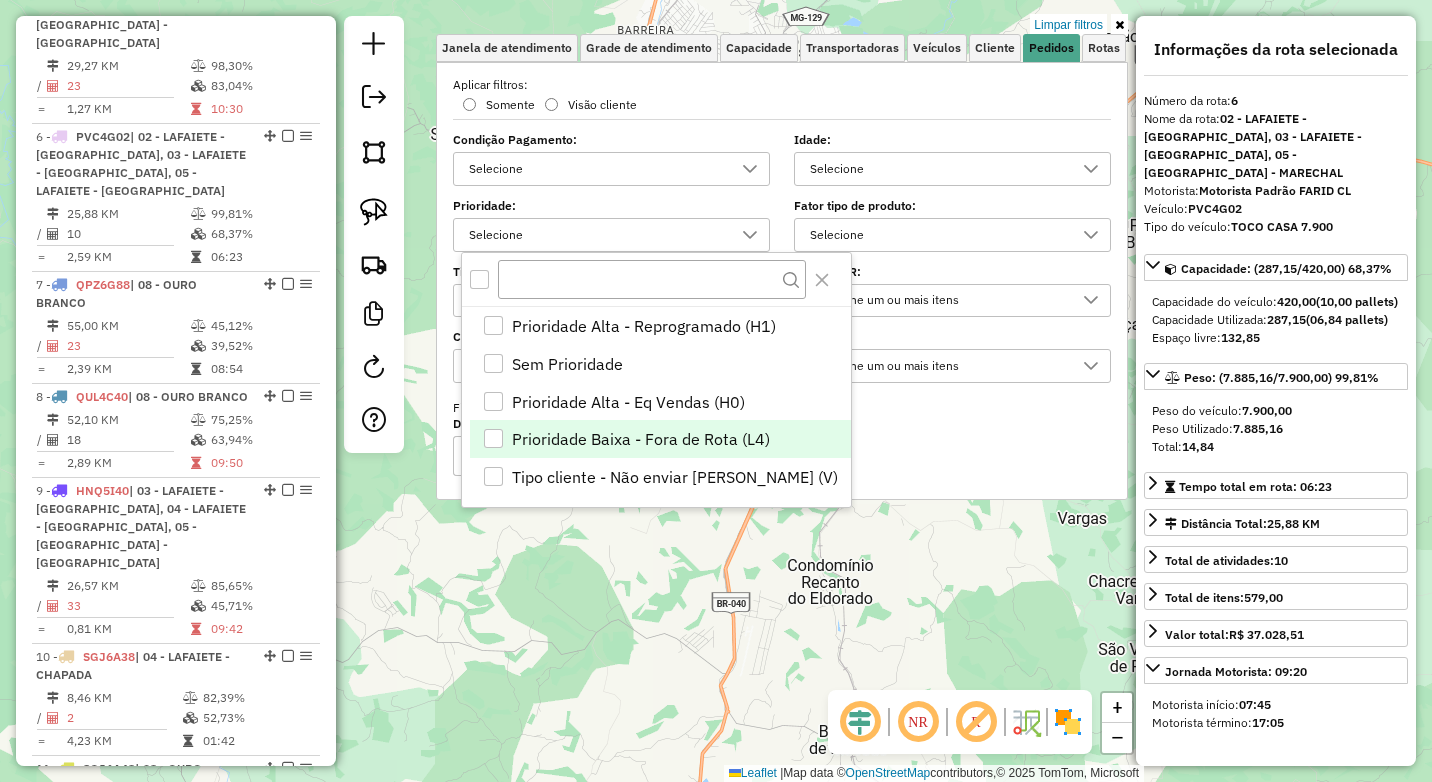 click on "16094 - ANA  CAROLINA  Endereço:  SANTA MATILDE 260   Bairro: SANTA MATILDE (CONSELHEIRO LAFAIETE / MG)   Pedidos:  10109985   Valor total: R$ 5.840,55   Exibir todos   Cubagem: 45,51  Peso: 1.251,50  Tempo dirigindo: 00:08   Distância prevista: 3,752 km (28,14 km/h)   Janela utilizada início: 00:00   Horário previsto de chegada: 11/07/2025 13:31   Tempo de atendimento: 00:30   Janela utilizada término: 23:59   Horário previsto de saída: 11/07/2025 14:01   Total de itens: 86,00   Quantidade pallets: 1,084  × Limpar filtros Janela de atendimento Grade de atendimento Capacidade Transportadoras Veículos Cliente Pedidos  Rotas Selecione os dias de semana para filtrar as janelas de atendimento  Seg   Ter   Qua   Qui   Sex   Sáb   Dom  Informe o período da janela de atendimento: De: Até:  Filtrar exatamente a janela do cliente  Considerar janela de atendimento padrão  Selecione os dias de semana para filtrar as grades de atendimento  Seg   Ter   Qua   Qui   Sex   Sáb   Dom   Peso mínimo:  **** **** +" 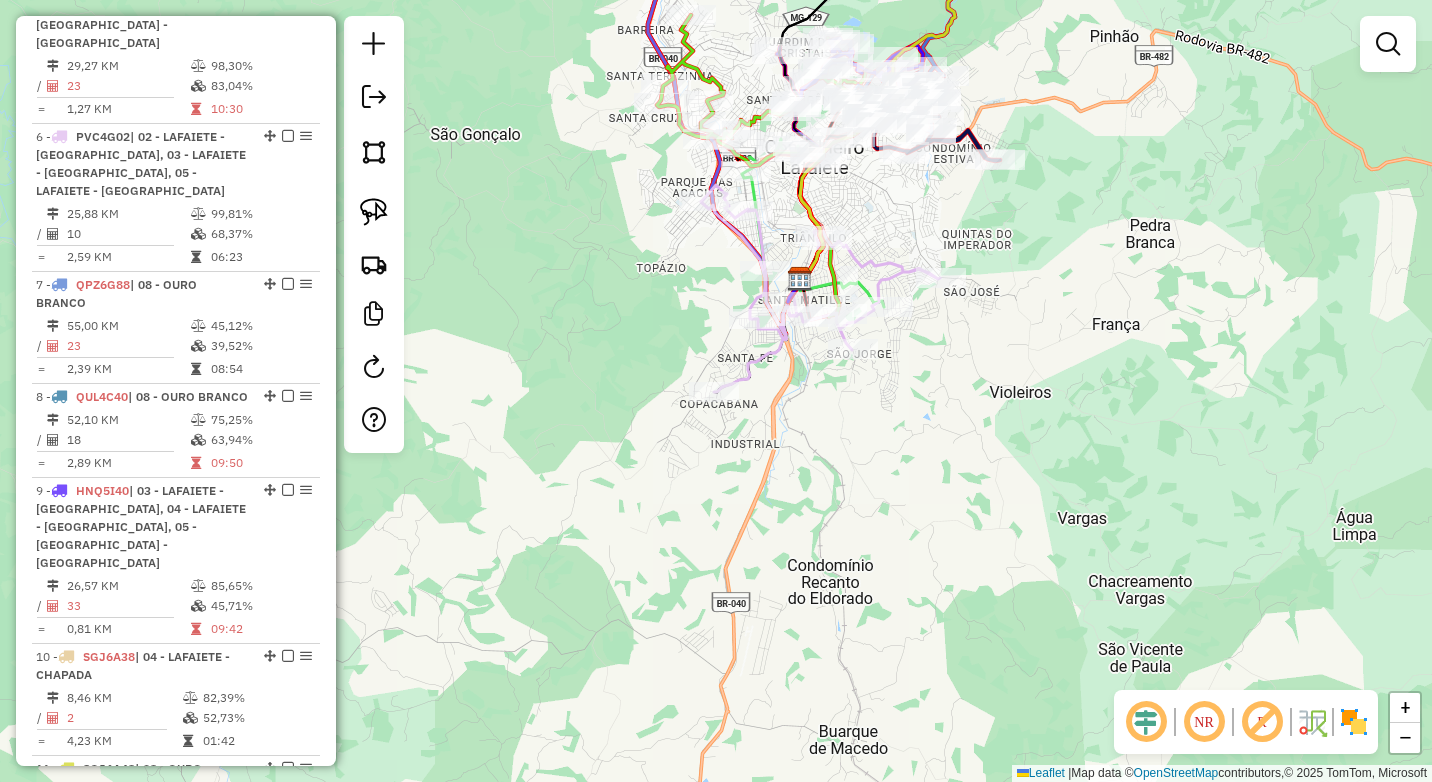 click on "Janela de atendimento Grade de atendimento Capacidade Transportadoras Veículos Cliente Pedidos  Rotas Selecione os dias de semana para filtrar as janelas de atendimento  Seg   Ter   Qua   Qui   Sex   Sáb   Dom  Informe o período da janela de atendimento: De: Até:  Filtrar exatamente a janela do cliente  Considerar janela de atendimento padrão  Selecione os dias de semana para filtrar as grades de atendimento  Seg   Ter   Qua   Qui   Sex   Sáb   Dom   Considerar clientes sem dia de atendimento cadastrado  Clientes fora do dia de atendimento selecionado Filtrar as atividades entre os valores definidos abaixo:  Peso mínimo:  ****  Peso máximo:  ****  Cubagem mínima:   Cubagem máxima:   De:   Até:  Filtrar as atividades entre o tempo de atendimento definido abaixo:  De:   Até:   Considerar capacidade total dos clientes não roteirizados Transportadora: Selecione um ou mais itens Tipo de veículo: Selecione um ou mais itens Veículo: Selecione um ou mais itens Motorista: Selecione um ou mais itens De:" 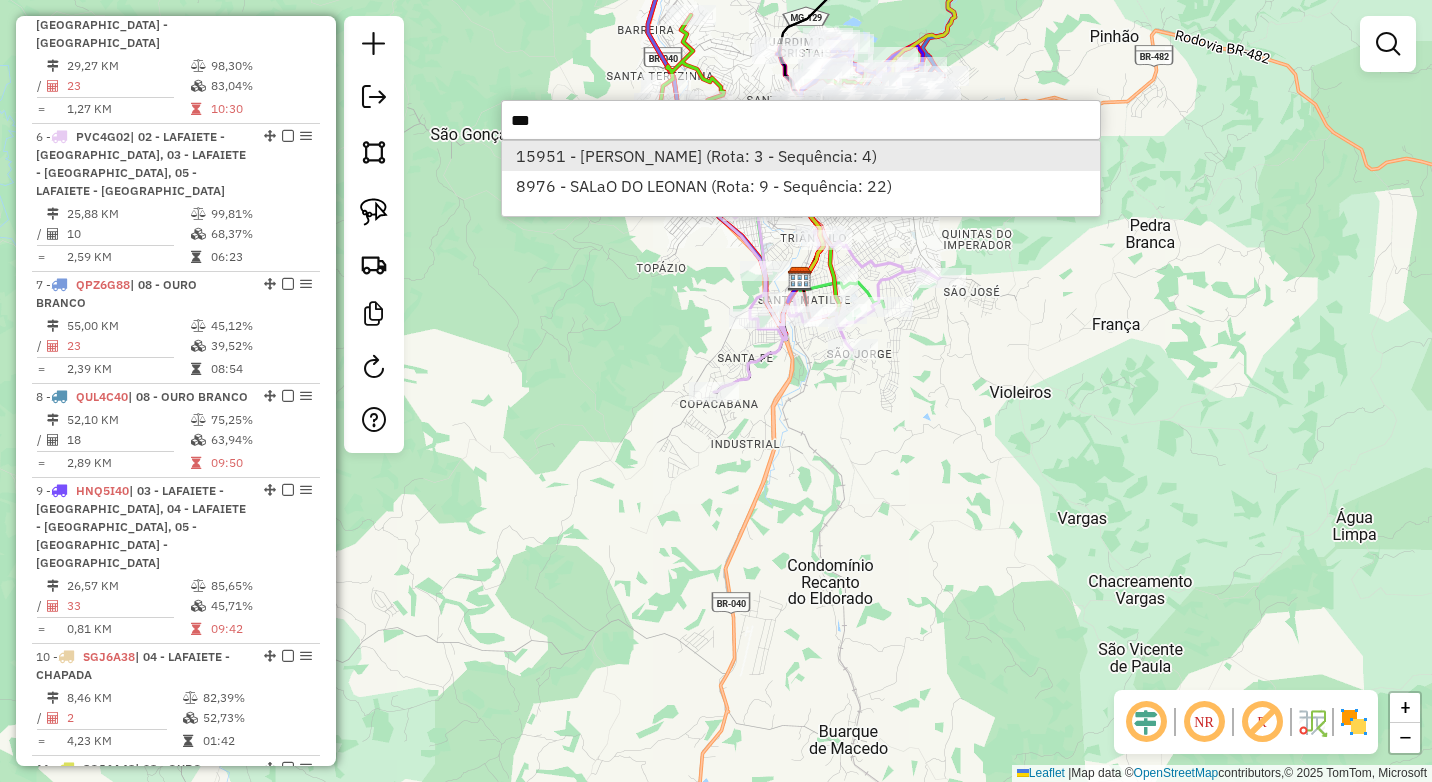 type on "***" 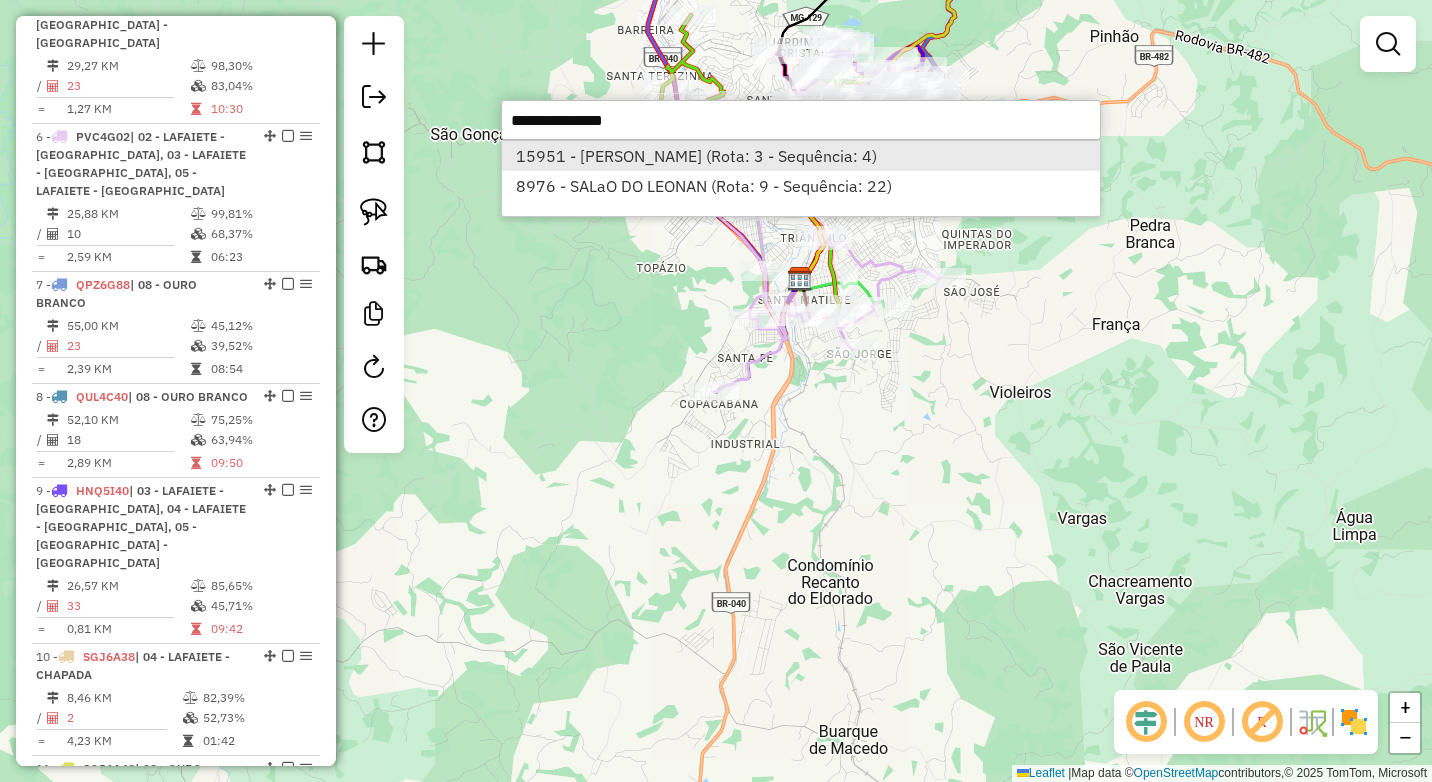 select on "*********" 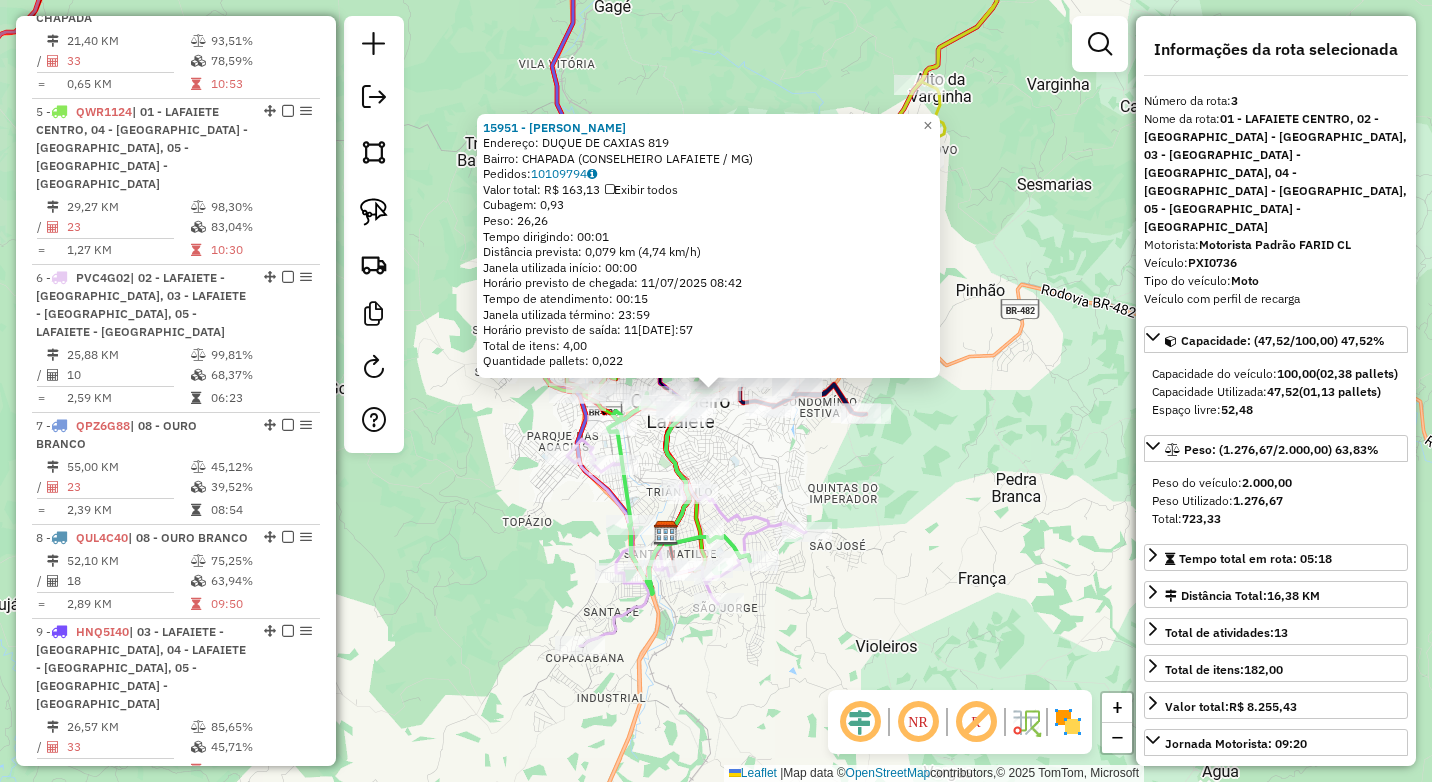 scroll, scrollTop: 974, scrollLeft: 0, axis: vertical 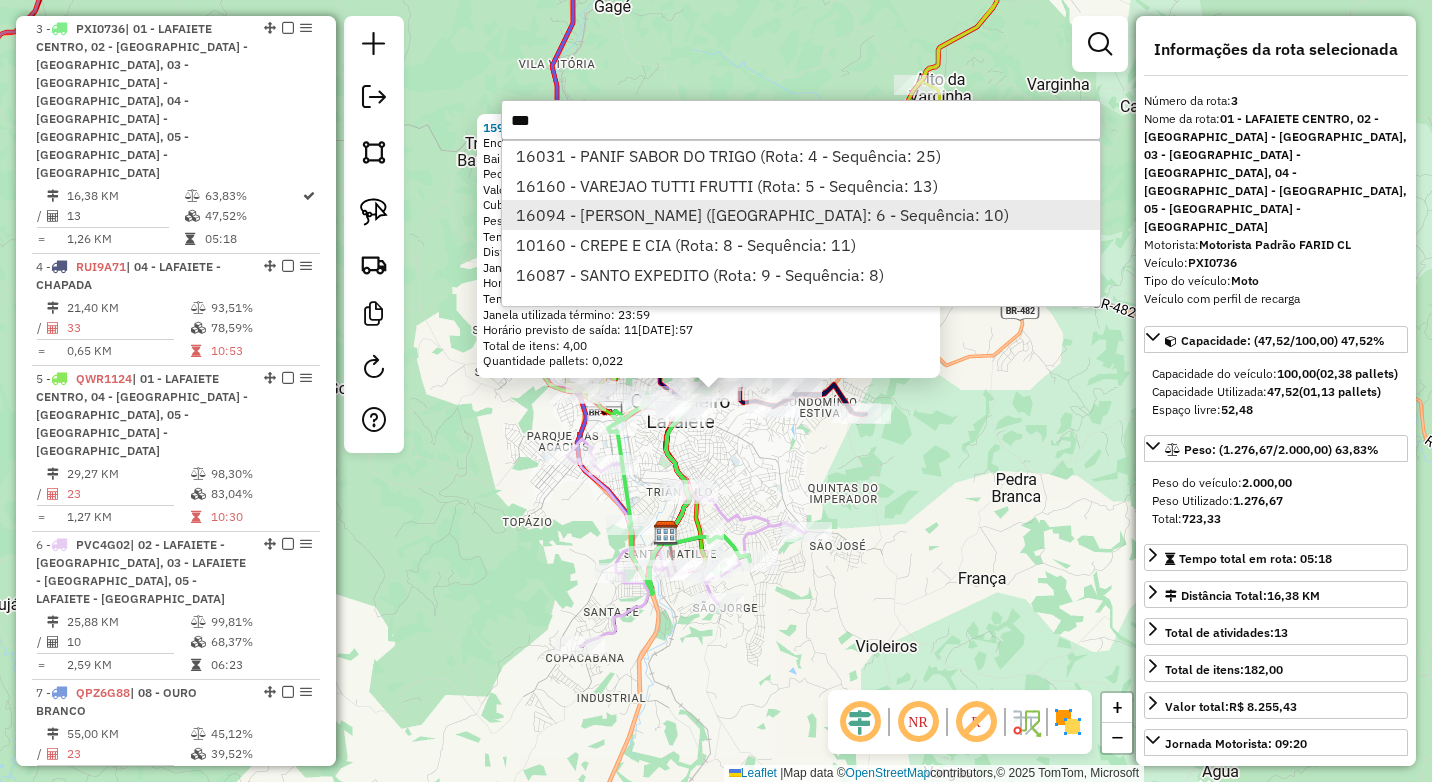 type on "***" 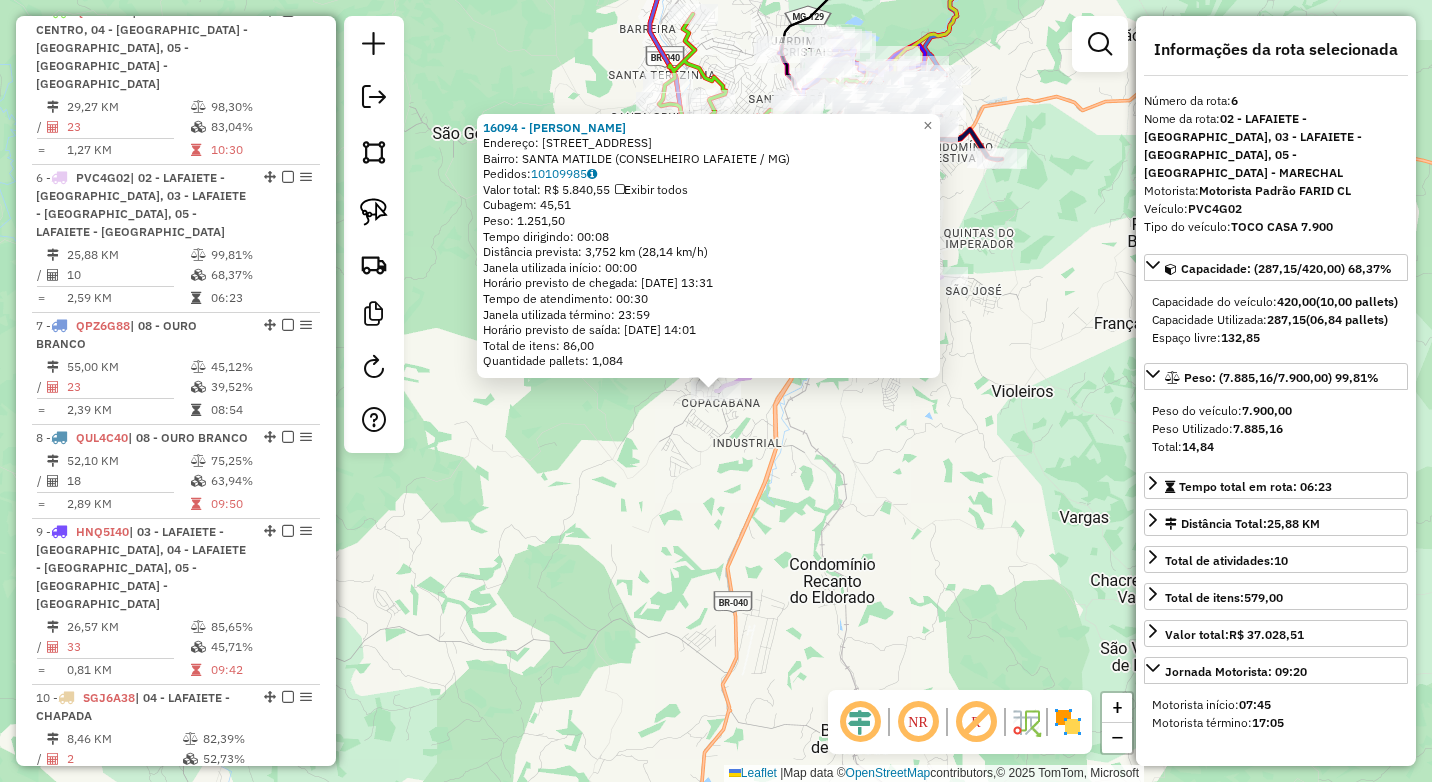 scroll, scrollTop: 1382, scrollLeft: 0, axis: vertical 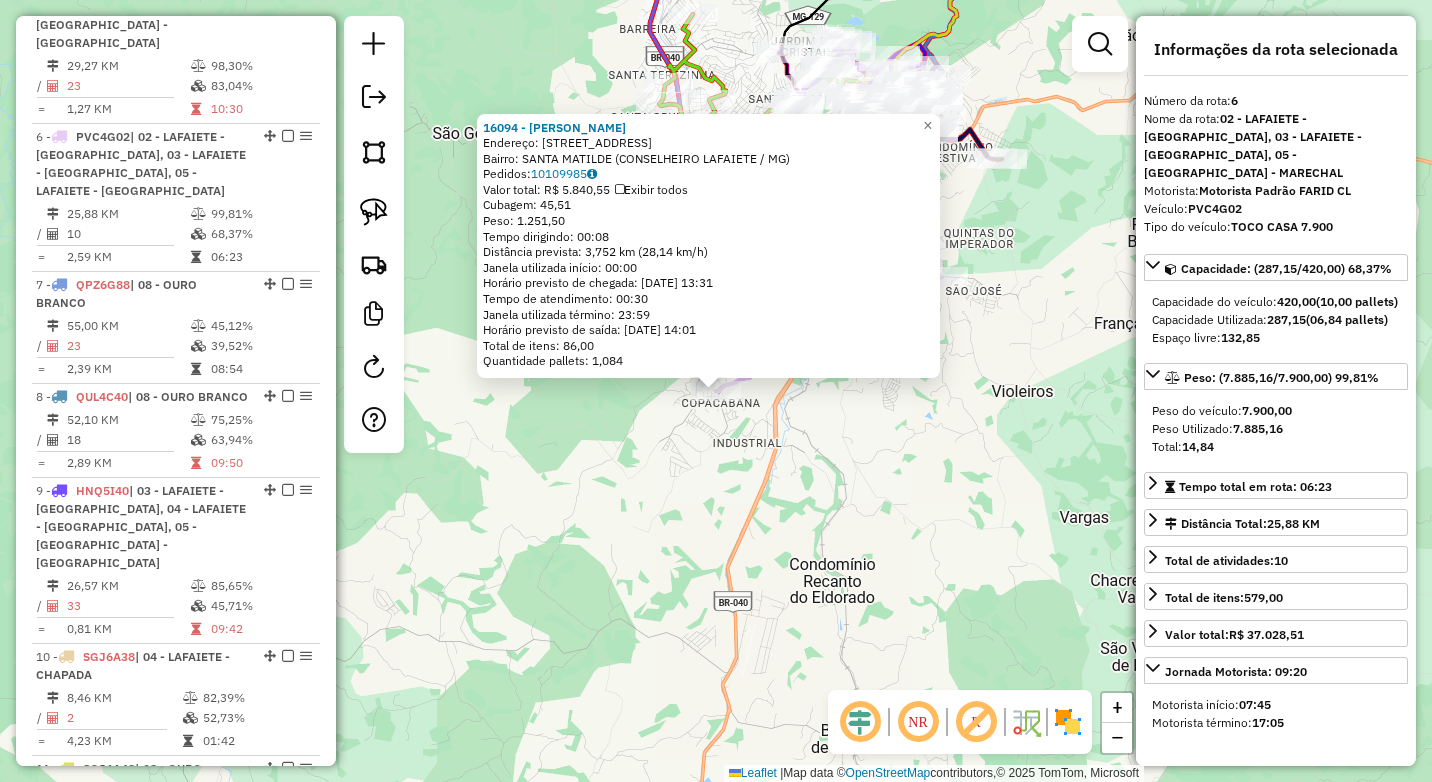 click on "16094 - ANA  CAROLINA  Endereço:  SANTA MATILDE 260   Bairro: SANTA MATILDE (CONSELHEIRO LAFAIETE / MG)   Pedidos:  10109985   Valor total: R$ 5.840,55   Exibir todos   Cubagem: 45,51  Peso: 1.251,50  Tempo dirigindo: 00:08   Distância prevista: 3,752 km (28,14 km/h)   Janela utilizada início: 00:00   Horário previsto de chegada: 11/07/2025 13:31   Tempo de atendimento: 00:30   Janela utilizada término: 23:59   Horário previsto de saída: 11/07/2025 14:01   Total de itens: 86,00   Quantidade pallets: 1,084  × Janela de atendimento Grade de atendimento Capacidade Transportadoras Veículos Cliente Pedidos  Rotas Selecione os dias de semana para filtrar as janelas de atendimento  Seg   Ter   Qua   Qui   Sex   Sáb   Dom  Informe o período da janela de atendimento: De: Até:  Filtrar exatamente a janela do cliente  Considerar janela de atendimento padrão  Selecione os dias de semana para filtrar as grades de atendimento  Seg   Ter   Qua   Qui   Sex   Sáb   Dom   Peso mínimo:  ****  Peso máximo:  ****" 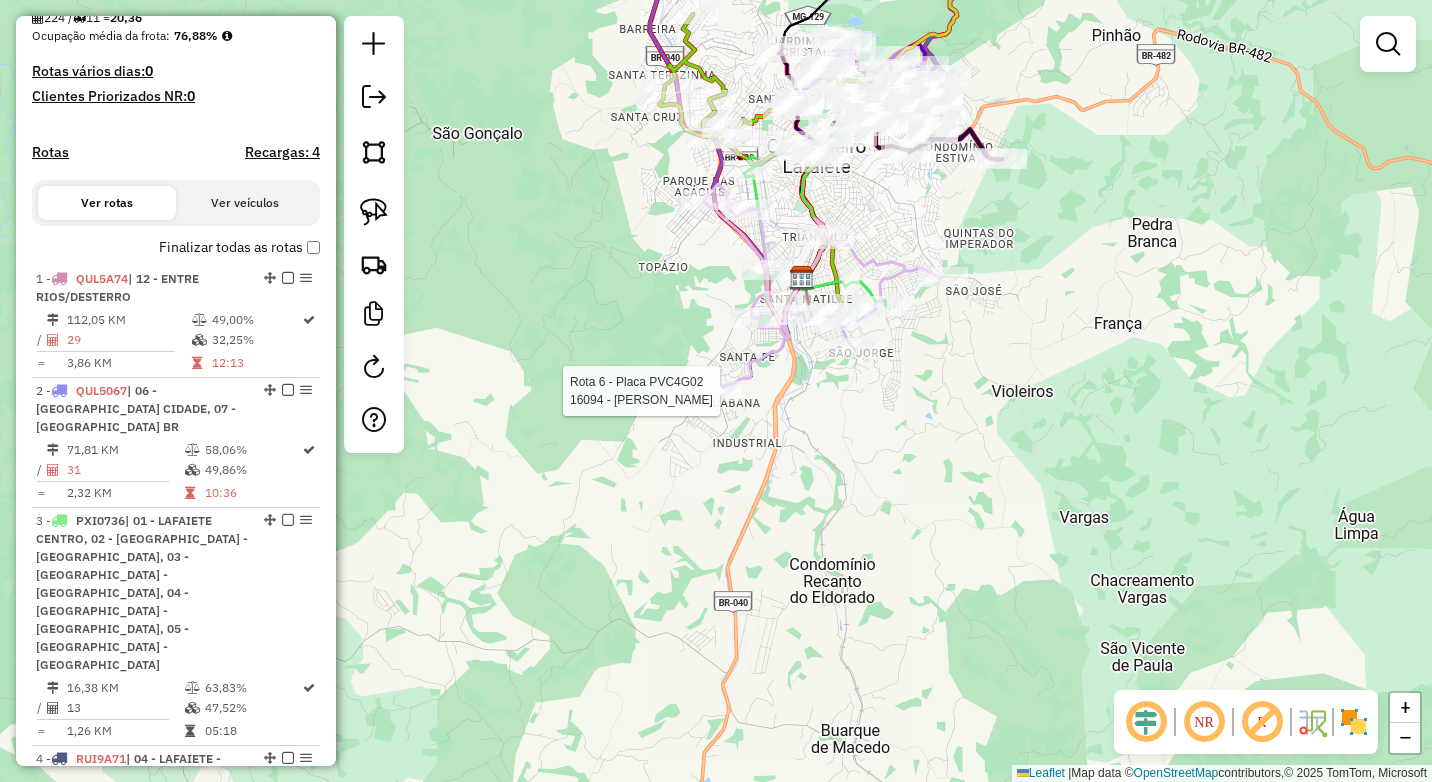 select on "*********" 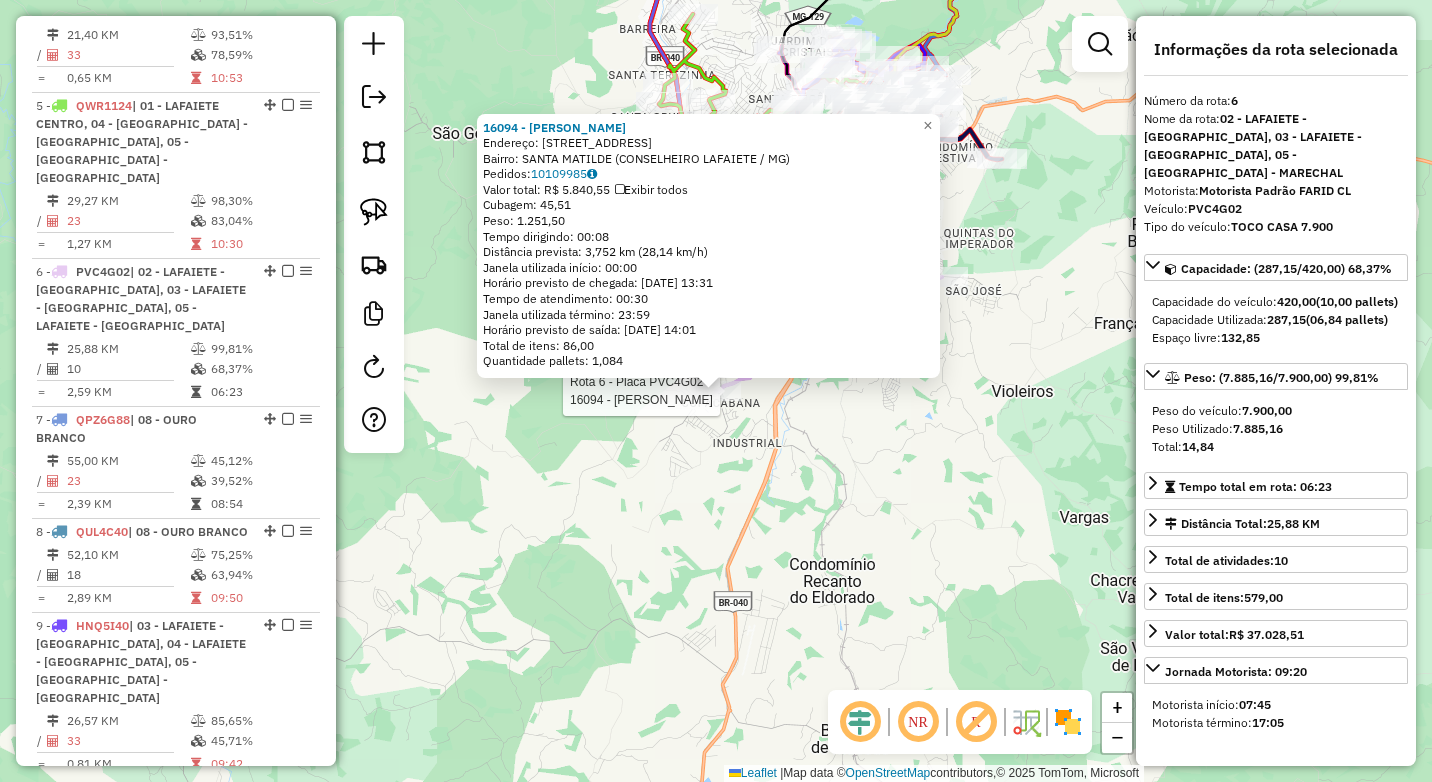 scroll, scrollTop: 1382, scrollLeft: 0, axis: vertical 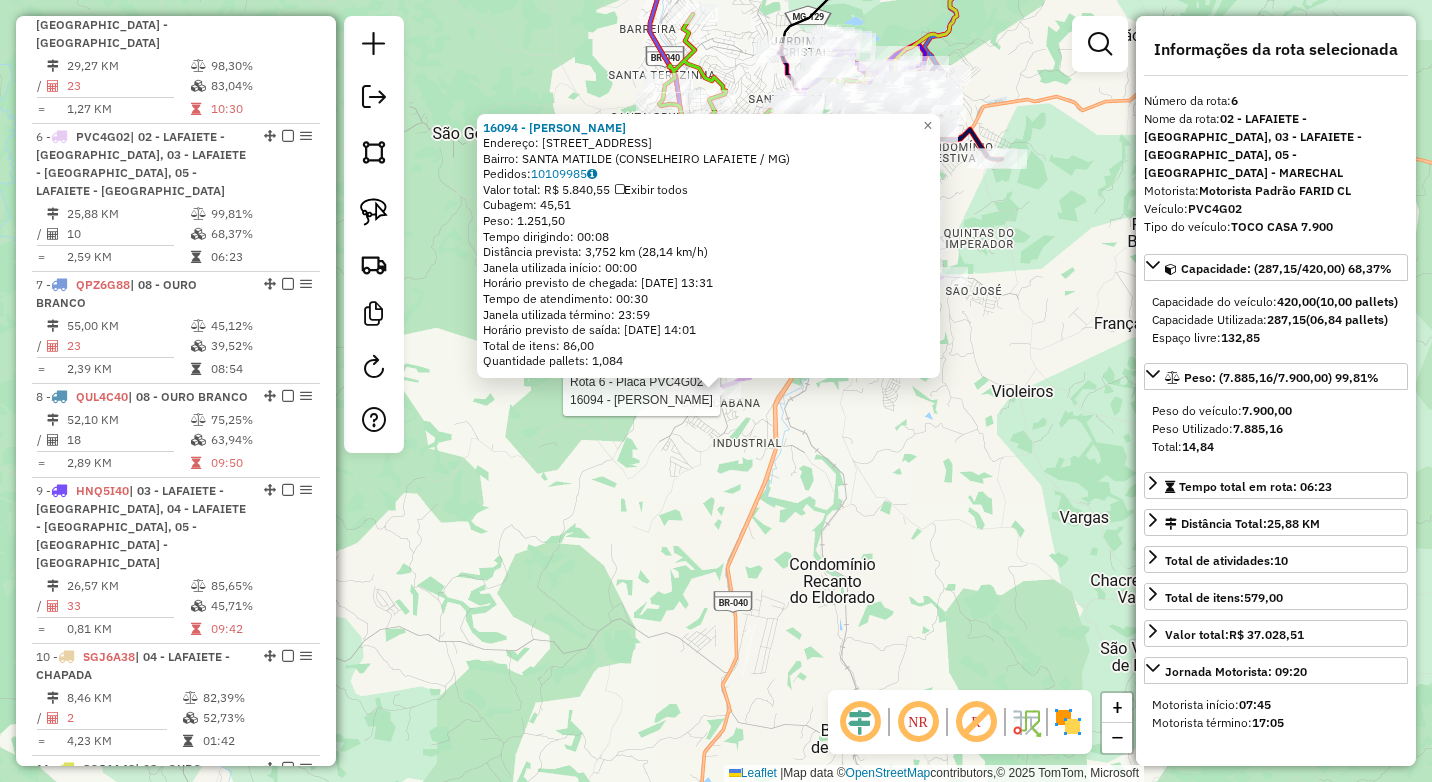 click on "Rota 6 - Placa PVC4G02  16094 - ANA  CAROLINA 16094 - ANA  CAROLINA  Endereço:  SANTA MATILDE 260   Bairro: SANTA MATILDE (CONSELHEIRO LAFAIETE / MG)   Pedidos:  10109985   Valor total: R$ 5.840,55   Exibir todos   Cubagem: 45,51  Peso: 1.251,50  Tempo dirigindo: 00:08   Distância prevista: 3,752 km (28,14 km/h)   Janela utilizada início: 00:00   Horário previsto de chegada: 11/07/2025 13:31   Tempo de atendimento: 00:30   Janela utilizada término: 23:59   Horário previsto de saída: 11/07/2025 14:01   Total de itens: 86,00   Quantidade pallets: 1,084  × Janela de atendimento Grade de atendimento Capacidade Transportadoras Veículos Cliente Pedidos  Rotas Selecione os dias de semana para filtrar as janelas de atendimento  Seg   Ter   Qua   Qui   Sex   Sáb   Dom  Informe o período da janela de atendimento: De: Até:  Filtrar exatamente a janela do cliente  Considerar janela de atendimento padrão  Selecione os dias de semana para filtrar as grades de atendimento  Seg   Ter   Qua   Qui   Sex   Sáb  +" 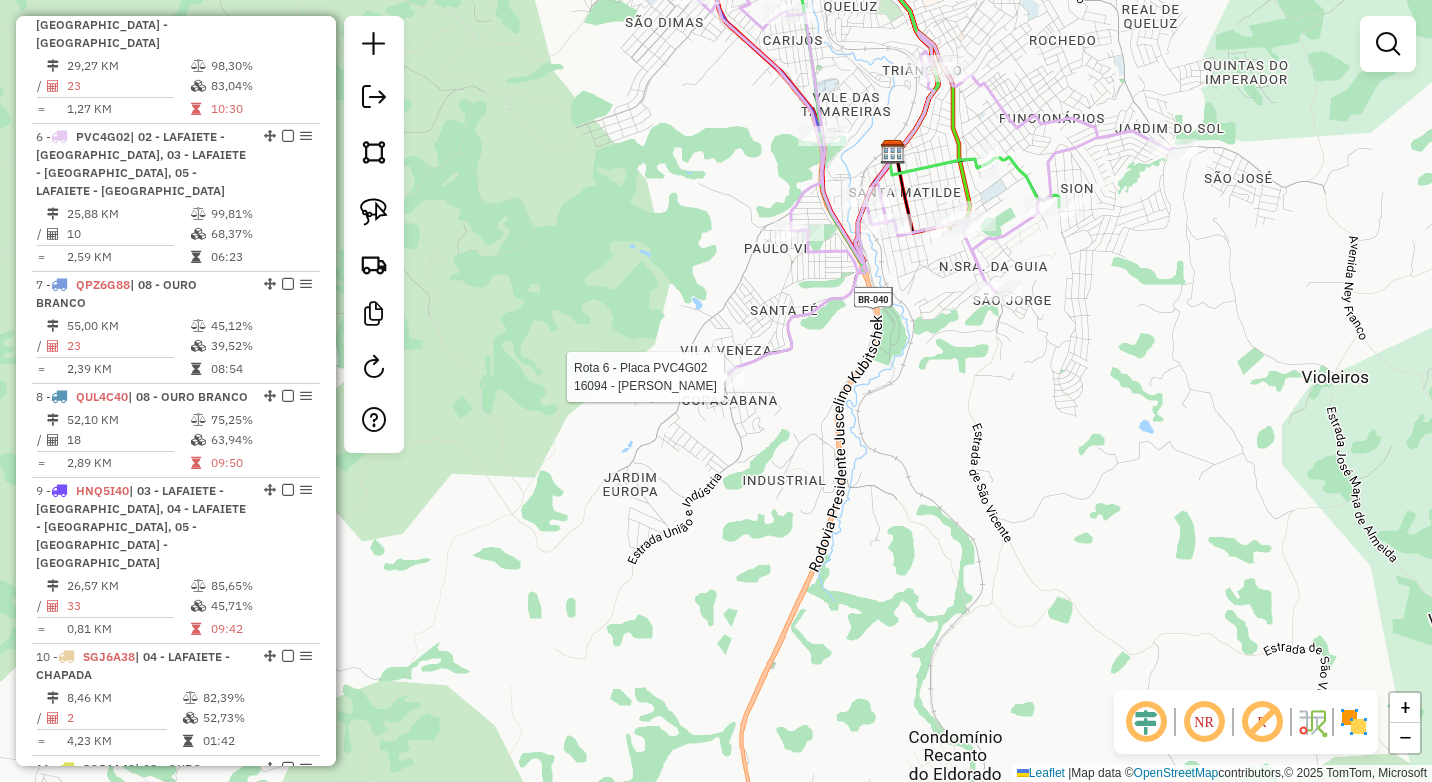 select on "*********" 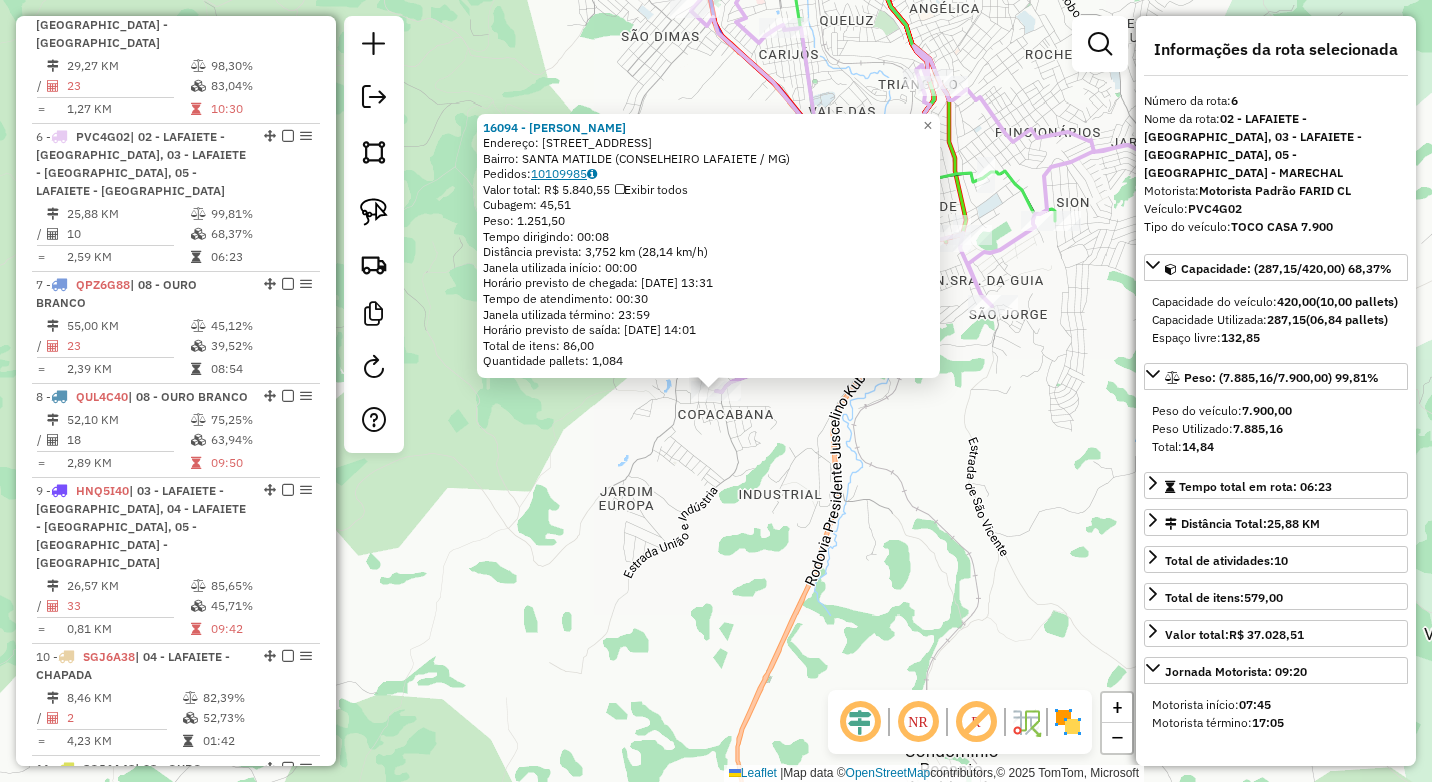 click on "10109985" 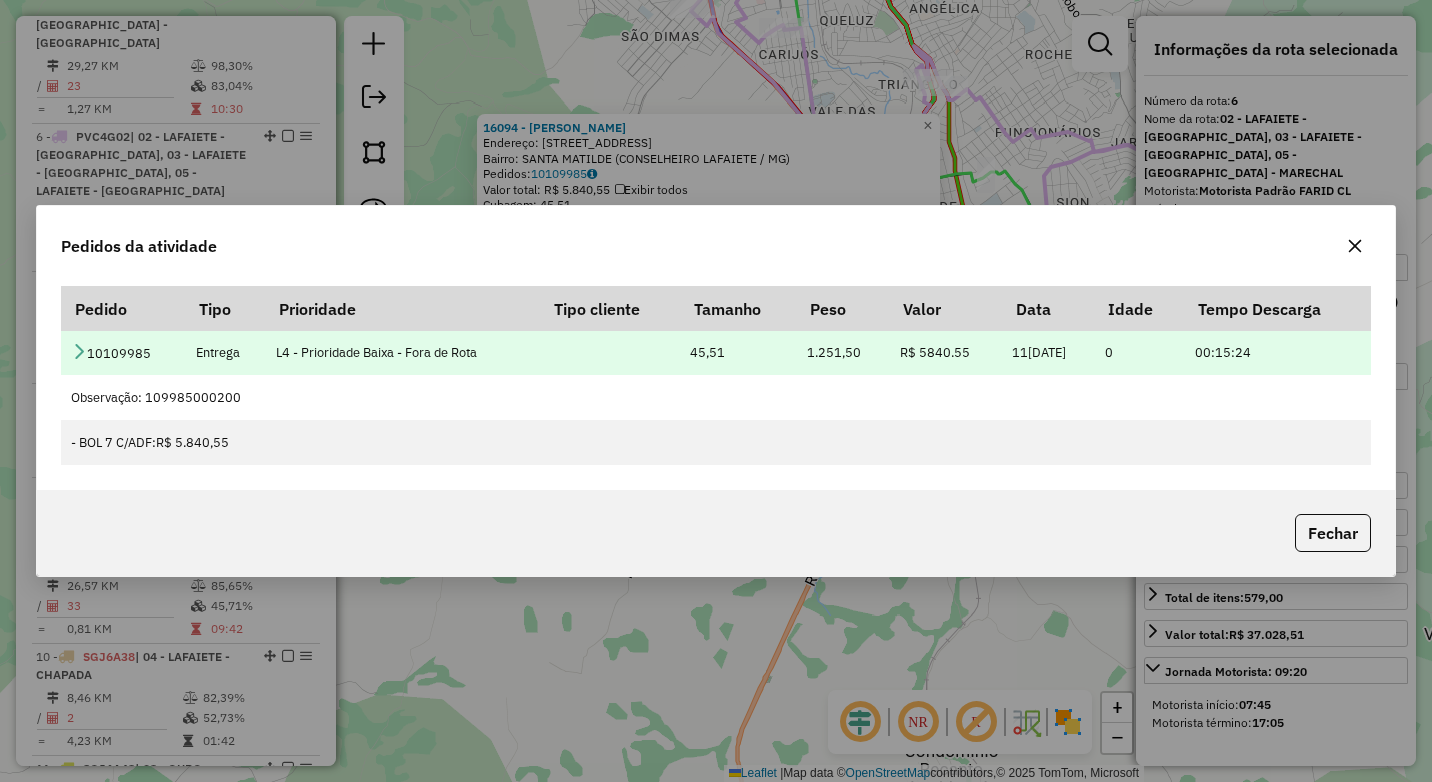 click at bounding box center (79, 351) 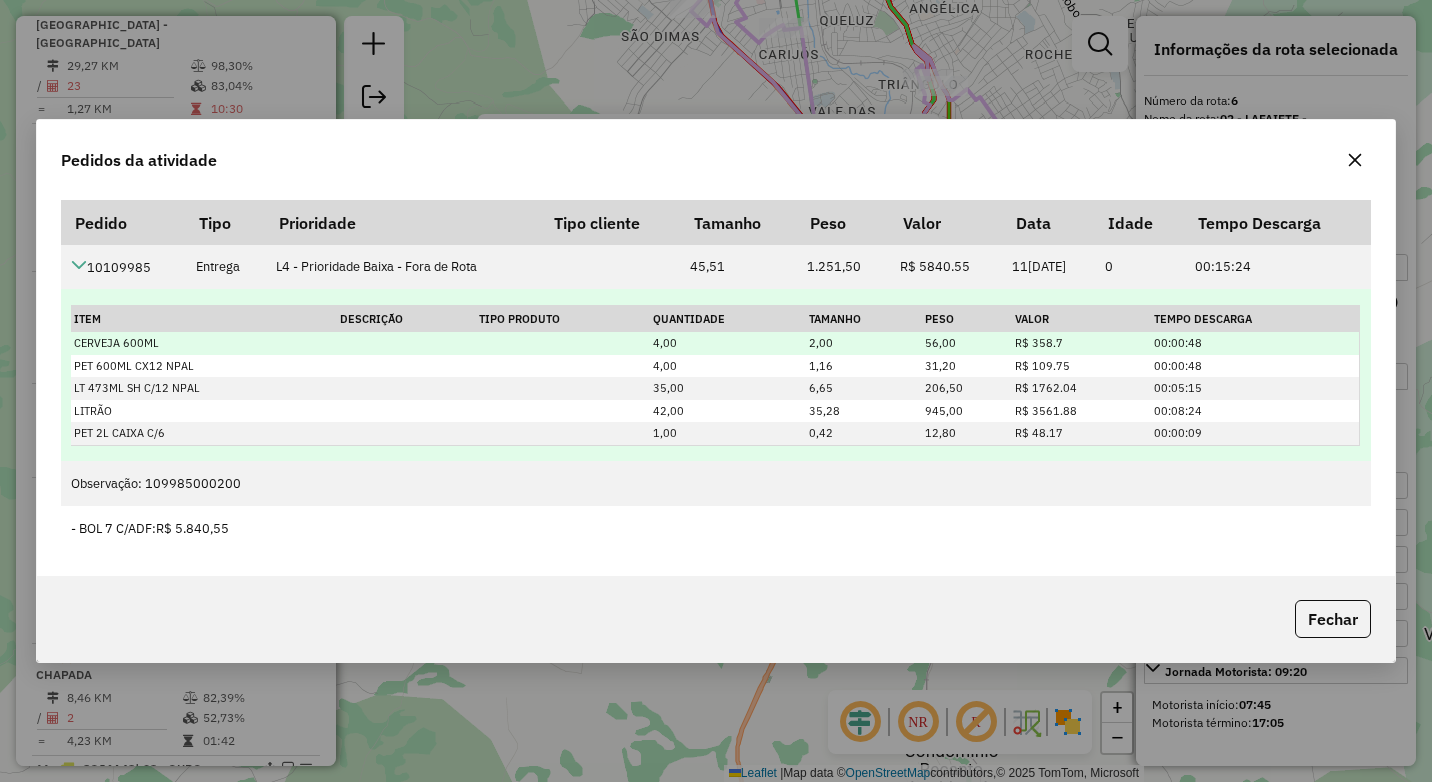 drag, startPoint x: 77, startPoint y: 343, endPoint x: 228, endPoint y: 340, distance: 151.0298 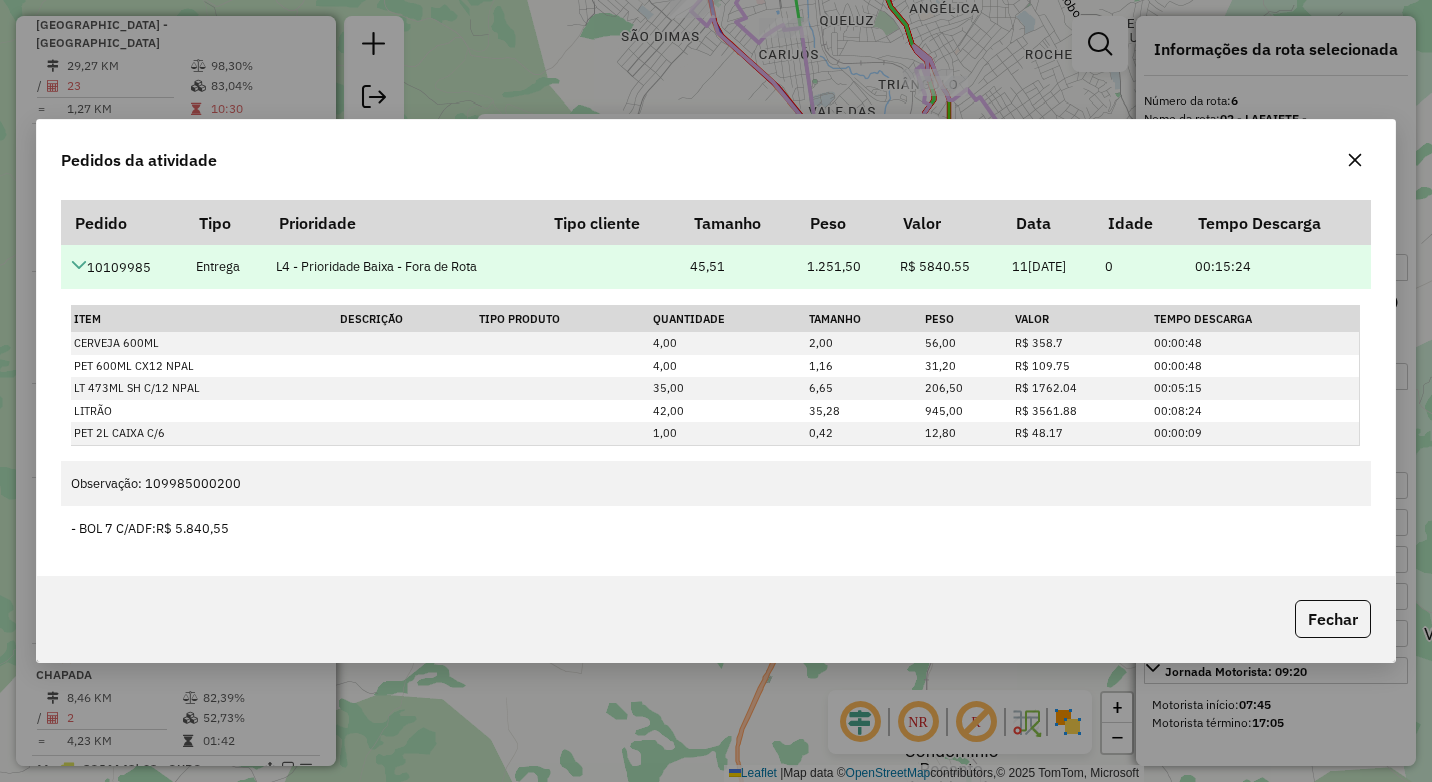 click at bounding box center (79, 265) 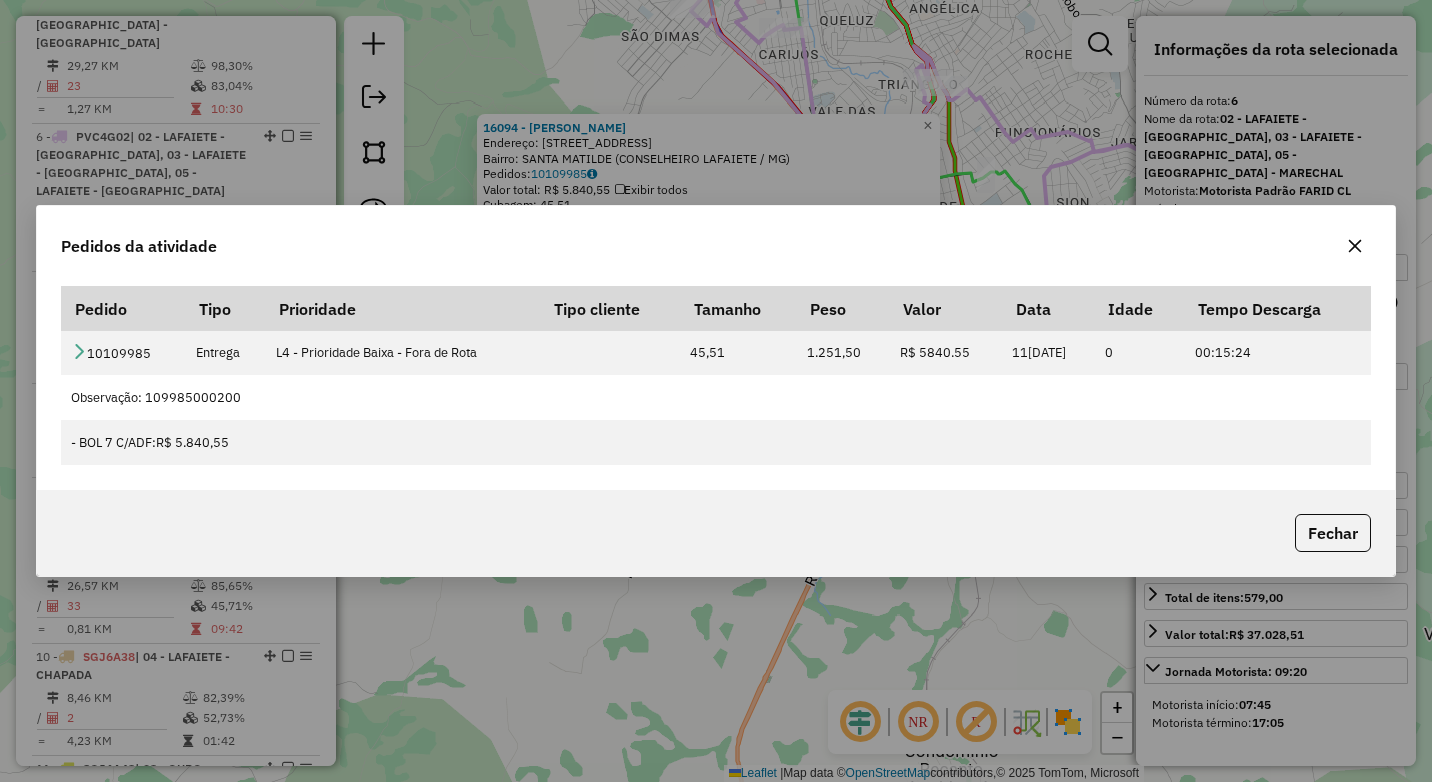 click 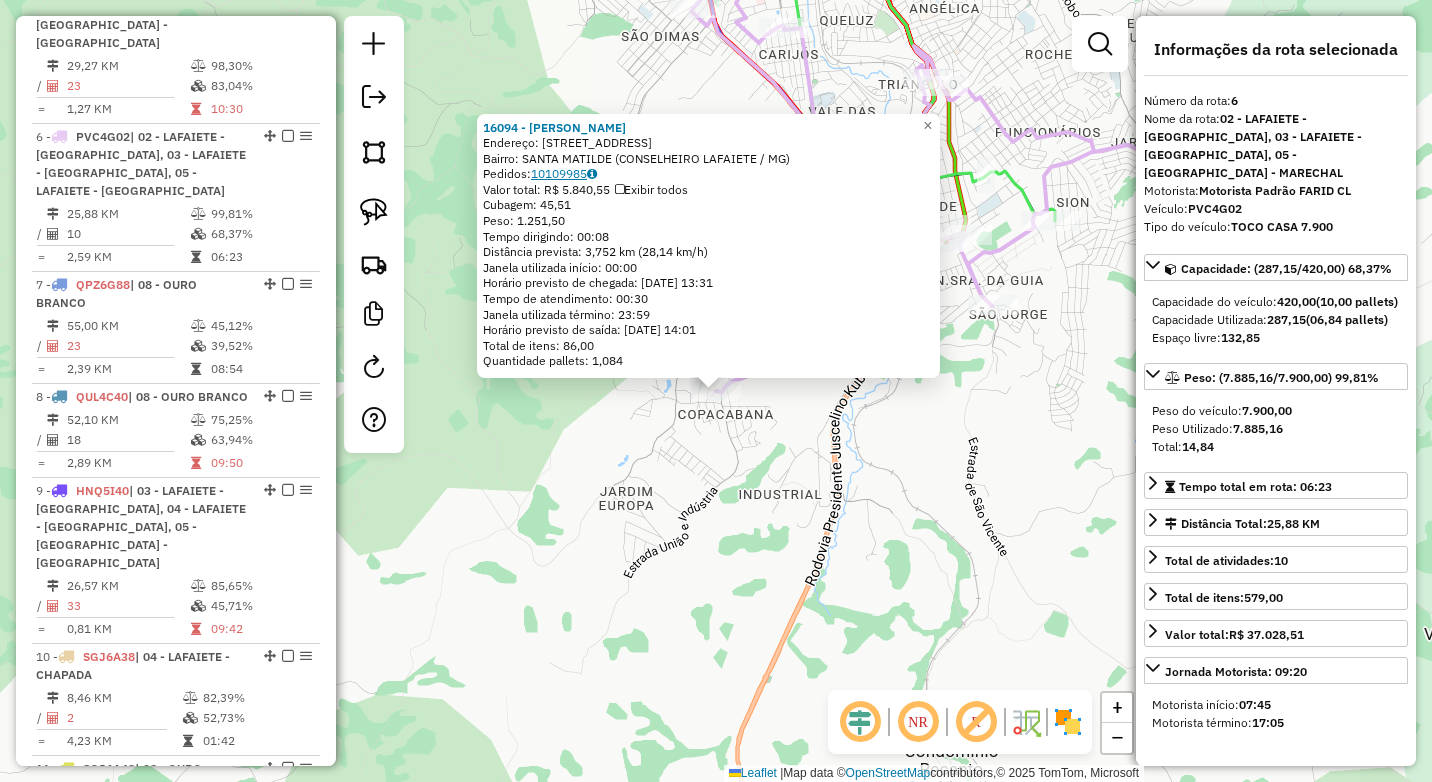 click on "10109985" 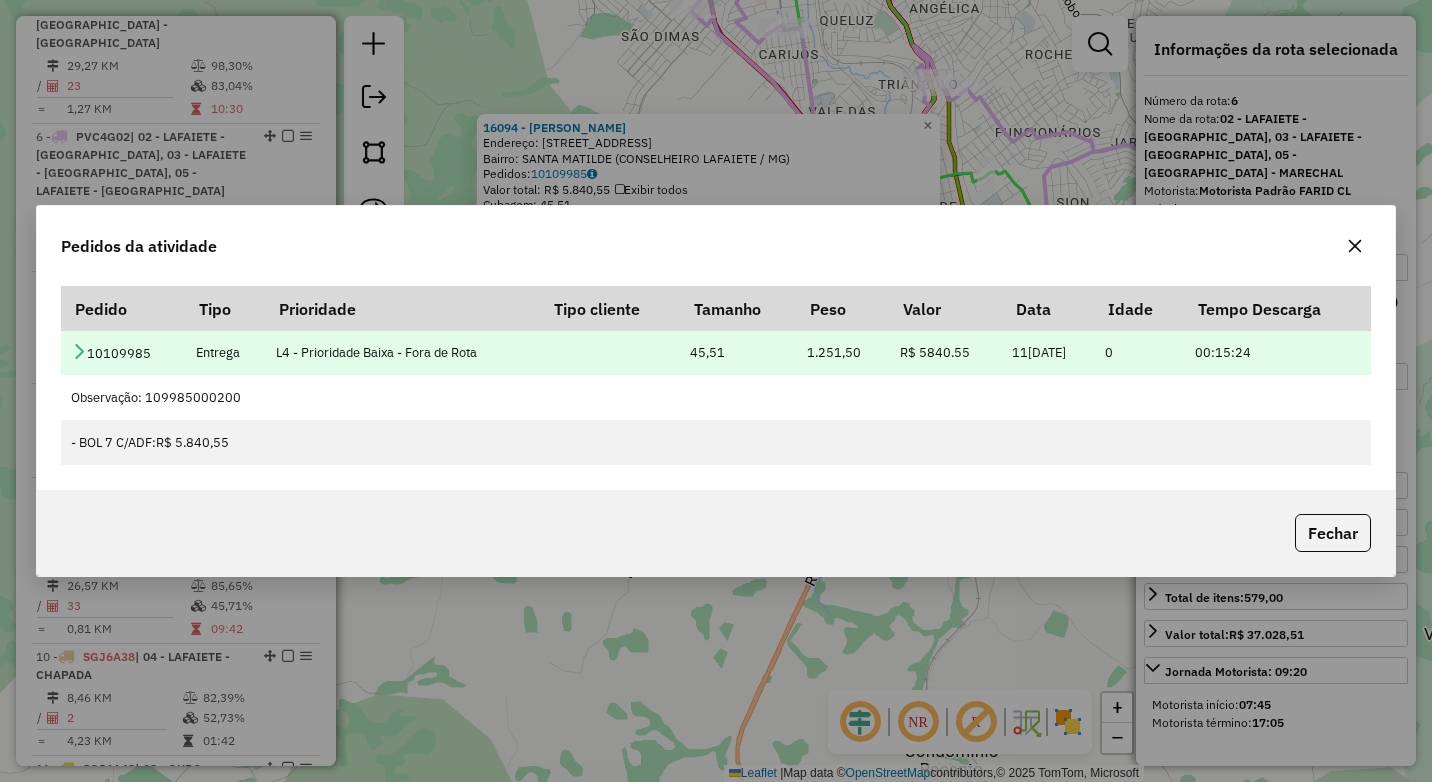 click at bounding box center (79, 351) 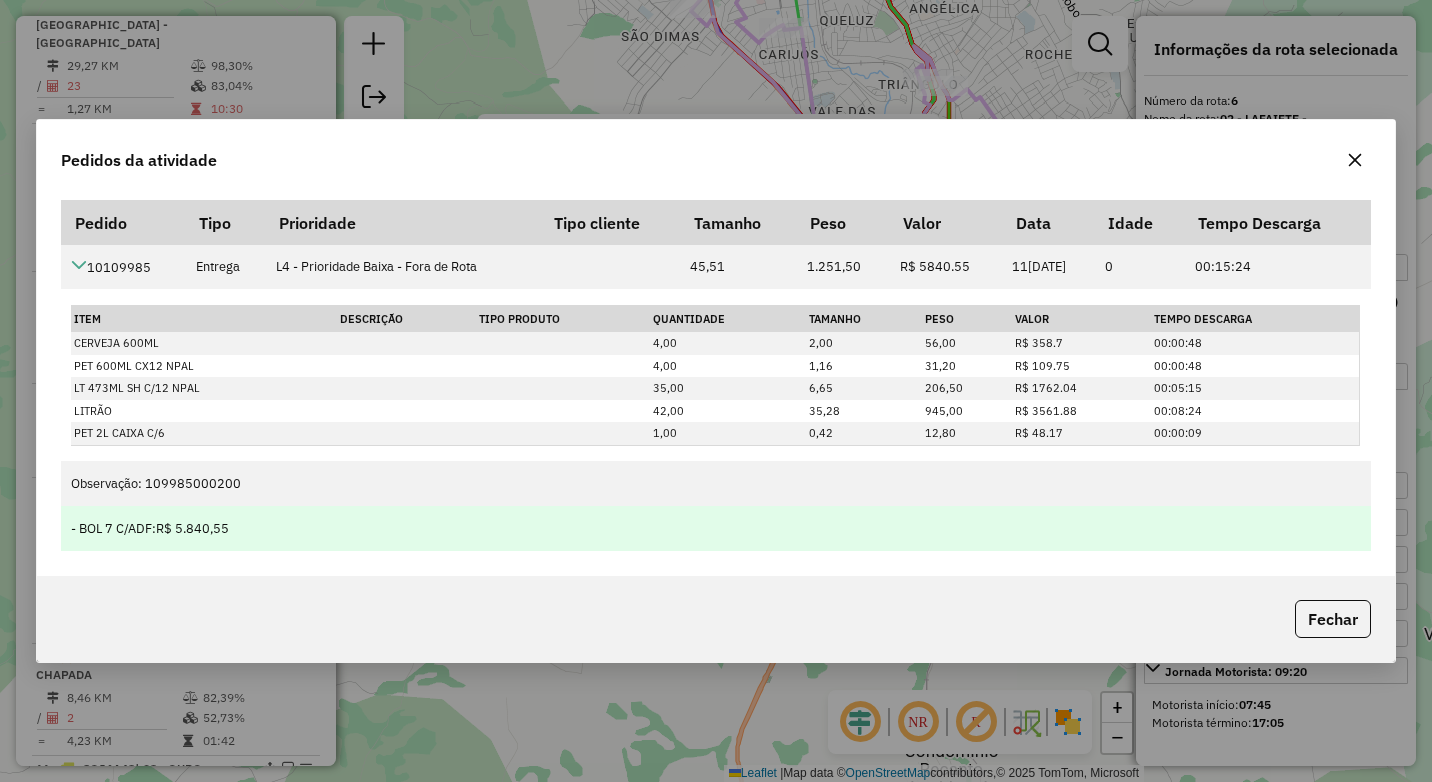 click on "- BOL 7 C/ADF:  R$ 5.840,55" at bounding box center (715, 528) 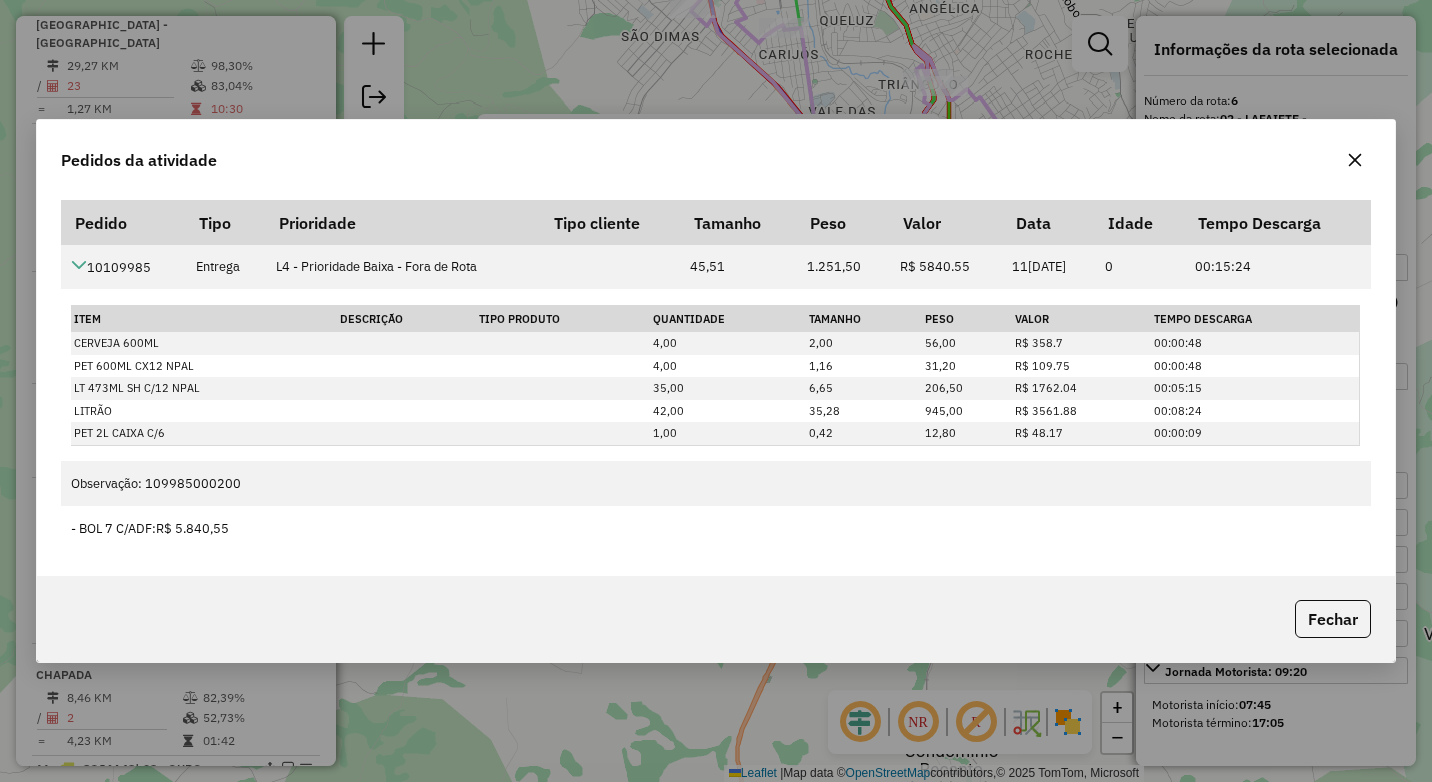 click 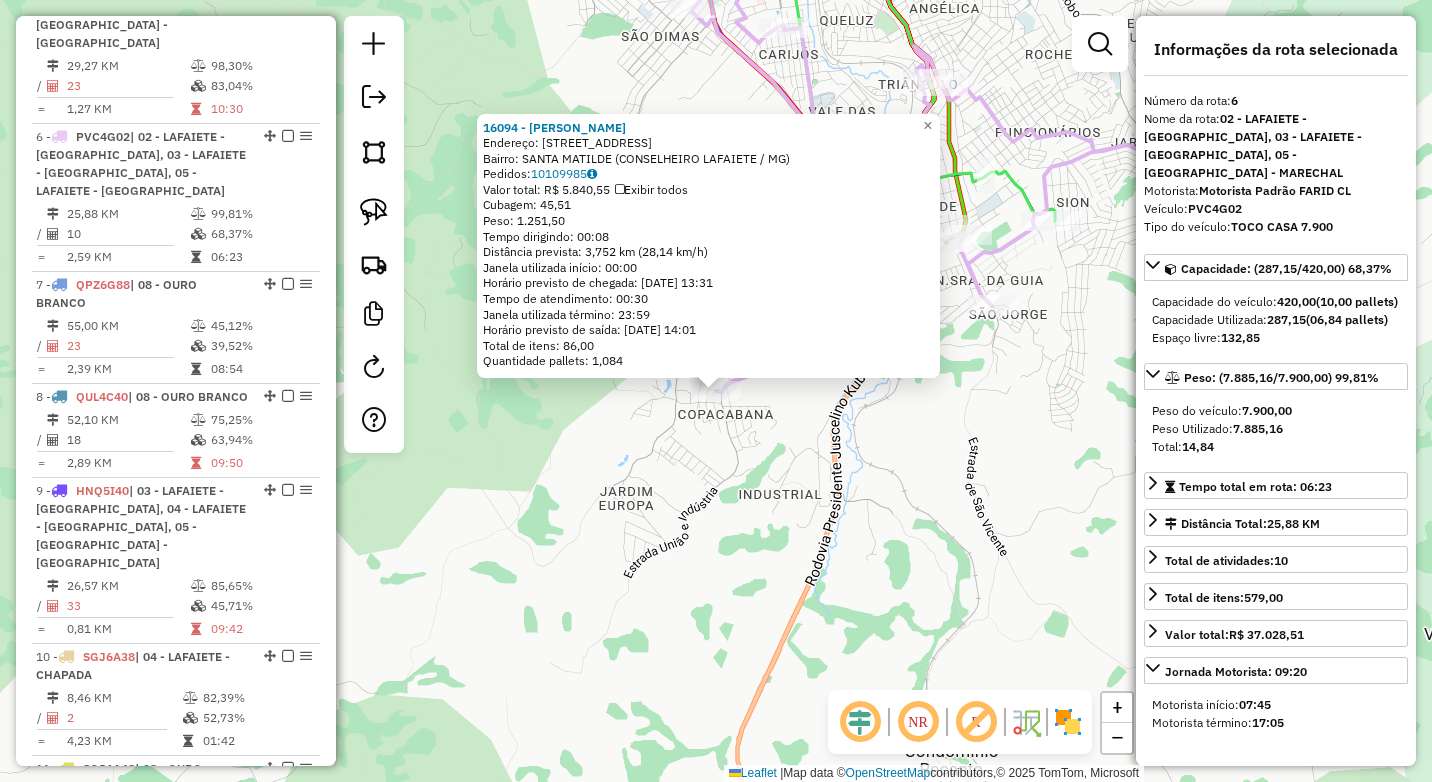 click on "16094 - ANA  CAROLINA  Endereço:  SANTA MATILDE 260   Bairro: SANTA MATILDE (CONSELHEIRO LAFAIETE / MG)   Pedidos:  10109985   Valor total: R$ 5.840,55   Exibir todos   Cubagem: 45,51  Peso: 1.251,50  Tempo dirigindo: 00:08   Distância prevista: 3,752 km (28,14 km/h)   Janela utilizada início: 00:00   Horário previsto de chegada: 11/07/2025 13:31   Tempo de atendimento: 00:30   Janela utilizada término: 23:59   Horário previsto de saída: 11/07/2025 14:01   Total de itens: 86,00   Quantidade pallets: 1,084  × Janela de atendimento Grade de atendimento Capacidade Transportadoras Veículos Cliente Pedidos  Rotas Selecione os dias de semana para filtrar as janelas de atendimento  Seg   Ter   Qua   Qui   Sex   Sáb   Dom  Informe o período da janela de atendimento: De: Até:  Filtrar exatamente a janela do cliente  Considerar janela de atendimento padrão  Selecione os dias de semana para filtrar as grades de atendimento  Seg   Ter   Qua   Qui   Sex   Sáb   Dom   Peso mínimo:  ****  Peso máximo:  ****" 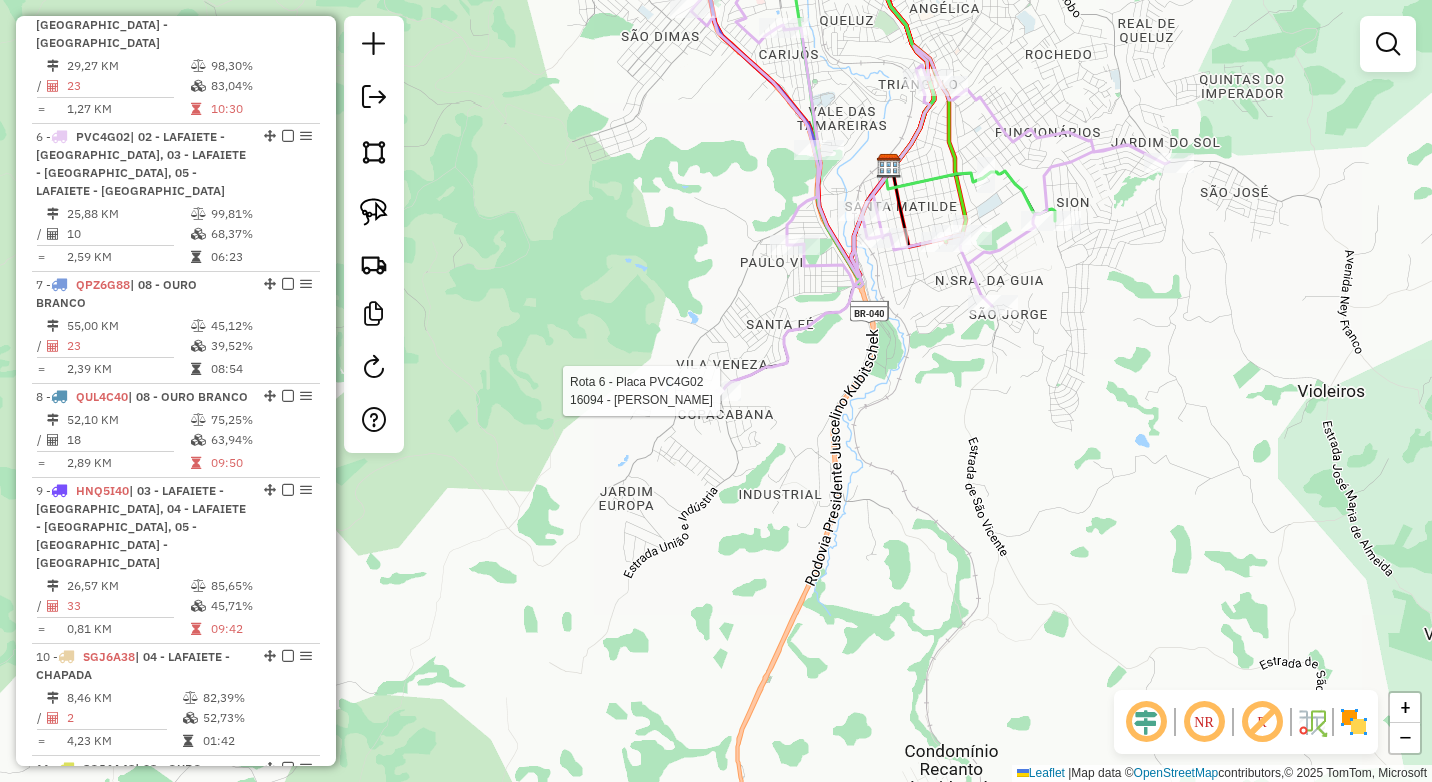 select on "*********" 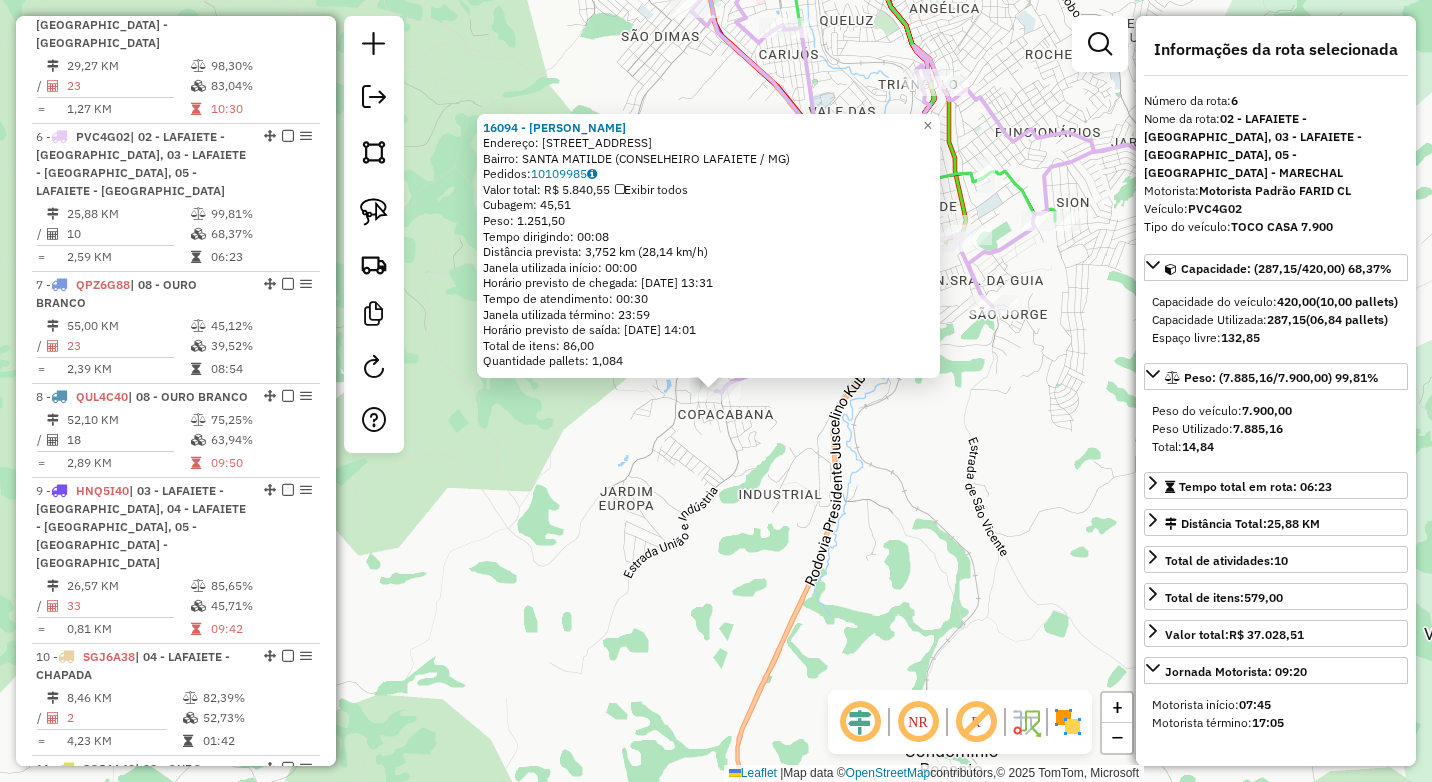 click on "16094 - ANA  CAROLINA  Endereço:  SANTA MATILDE 260   Bairro: SANTA MATILDE (CONSELHEIRO LAFAIETE / MG)   Pedidos:  10109985   Valor total: R$ 5.840,55   Exibir todos   Cubagem: 45,51  Peso: 1.251,50  Tempo dirigindo: 00:08   Distância prevista: 3,752 km (28,14 km/h)   Janela utilizada início: 00:00   Horário previsto de chegada: 11/07/2025 13:31   Tempo de atendimento: 00:30   Janela utilizada término: 23:59   Horário previsto de saída: 11/07/2025 14:01   Total de itens: 86,00   Quantidade pallets: 1,084  × Janela de atendimento Grade de atendimento Capacidade Transportadoras Veículos Cliente Pedidos  Rotas Selecione os dias de semana para filtrar as janelas de atendimento  Seg   Ter   Qua   Qui   Sex   Sáb   Dom  Informe o período da janela de atendimento: De: Até:  Filtrar exatamente a janela do cliente  Considerar janela de atendimento padrão  Selecione os dias de semana para filtrar as grades de atendimento  Seg   Ter   Qua   Qui   Sex   Sáb   Dom   Peso mínimo:  ****  Peso máximo:  ****" 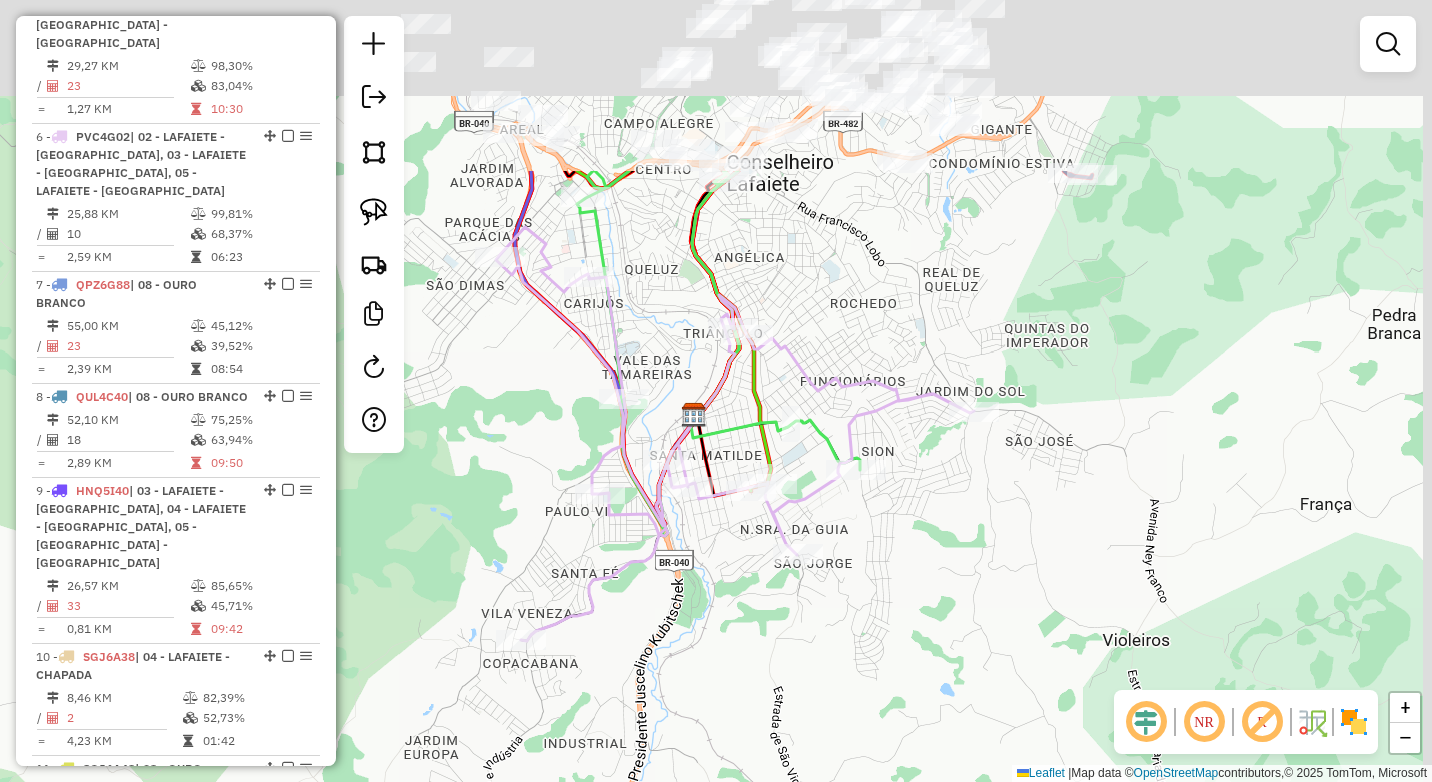 drag, startPoint x: 959, startPoint y: 419, endPoint x: 762, endPoint y: 674, distance: 322.23285 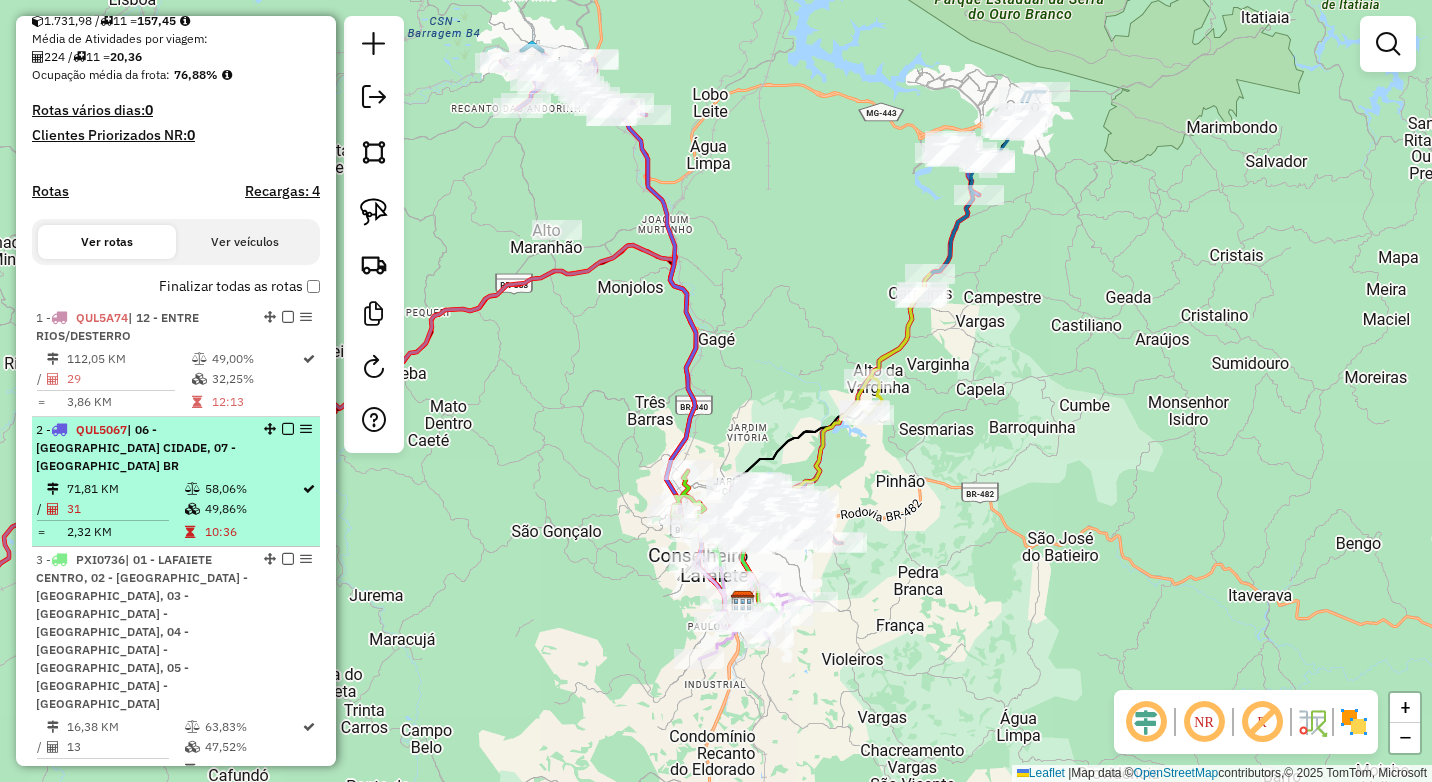 scroll, scrollTop: 482, scrollLeft: 0, axis: vertical 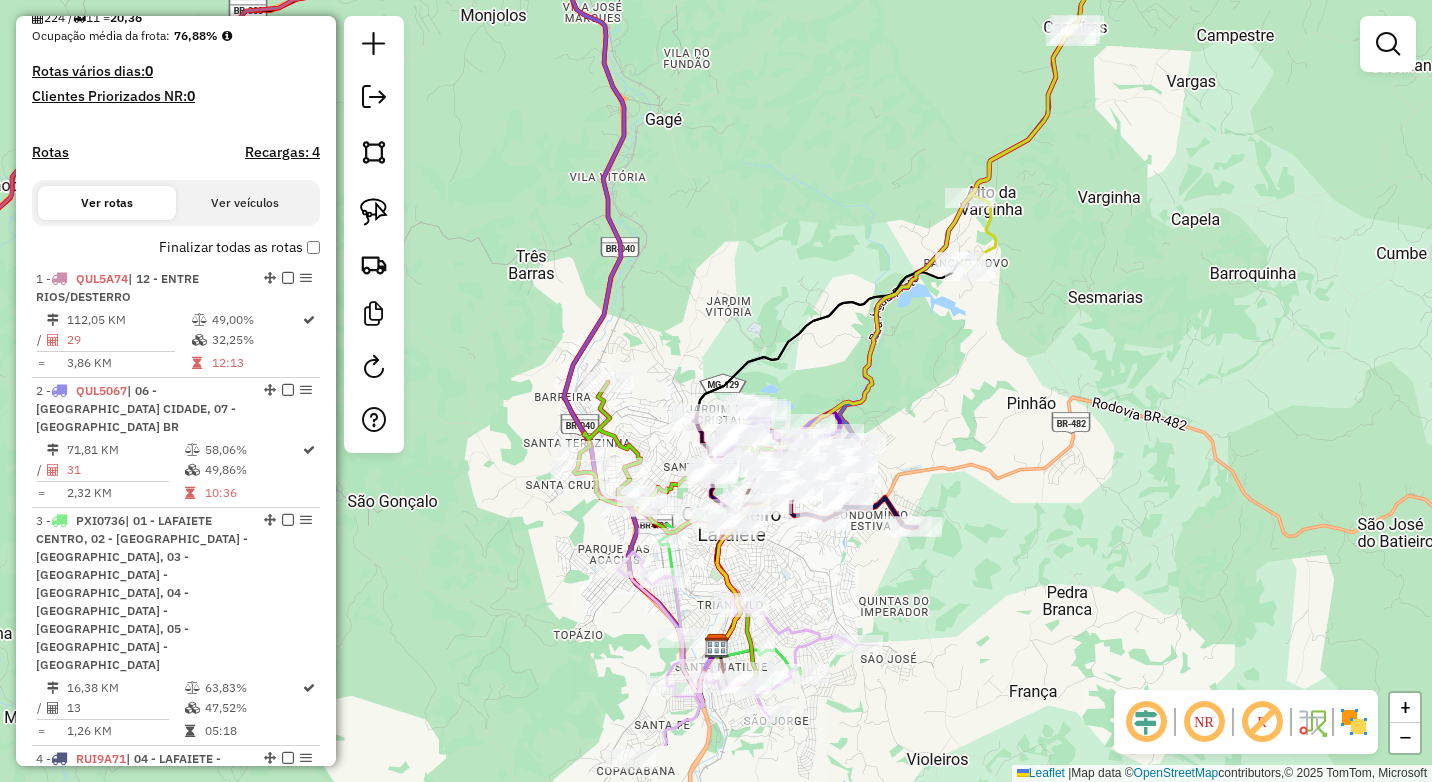 drag, startPoint x: 697, startPoint y: 354, endPoint x: 695, endPoint y: 210, distance: 144.01389 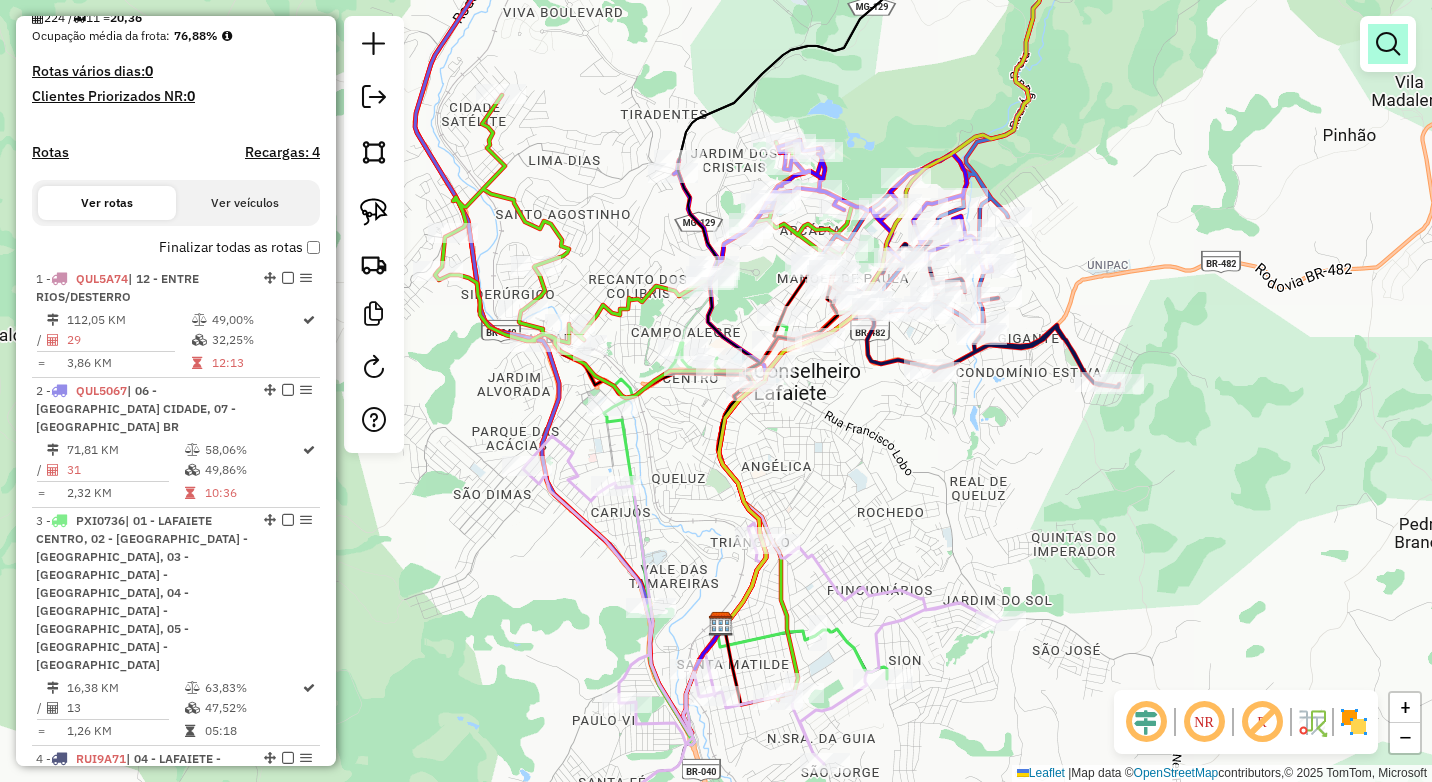 click at bounding box center (1388, 44) 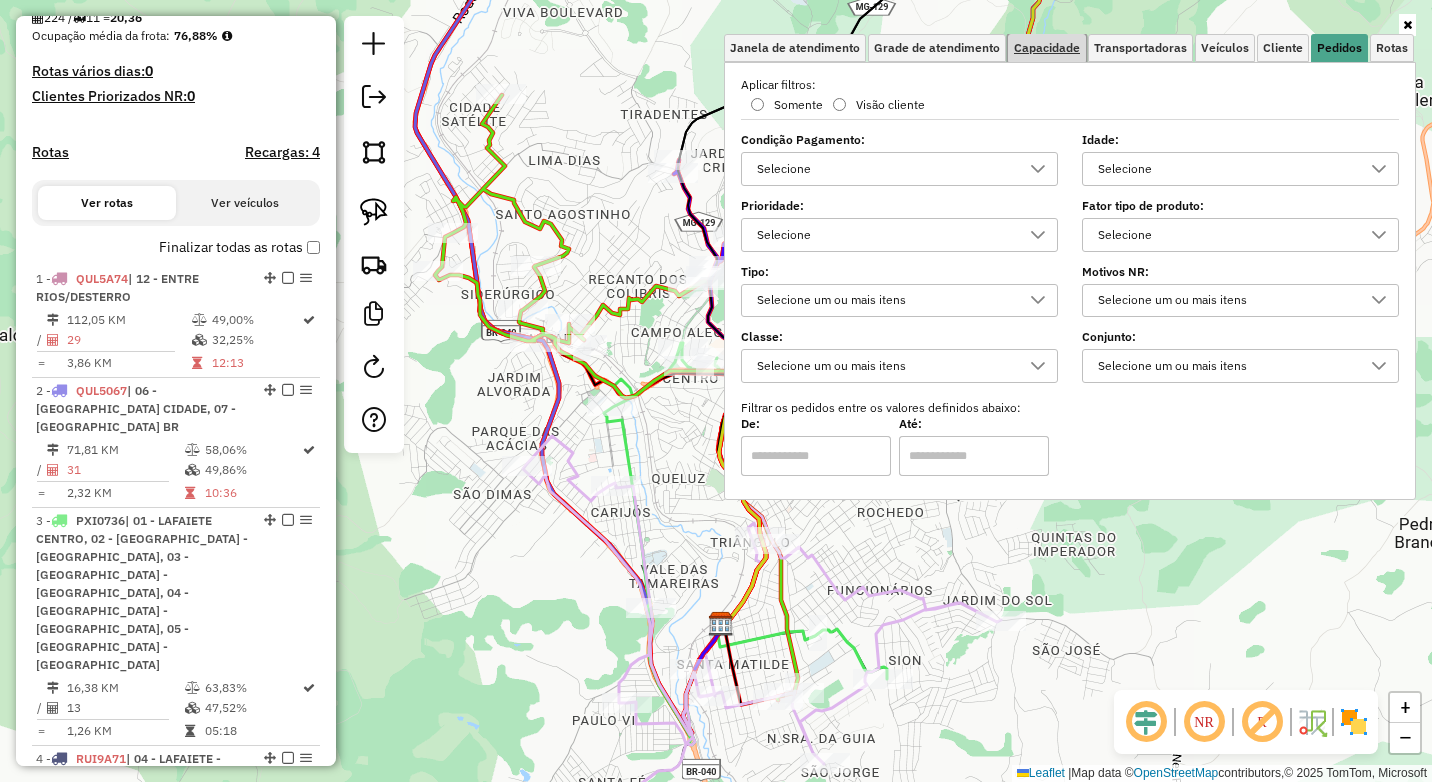 click on "Capacidade" at bounding box center (1047, 48) 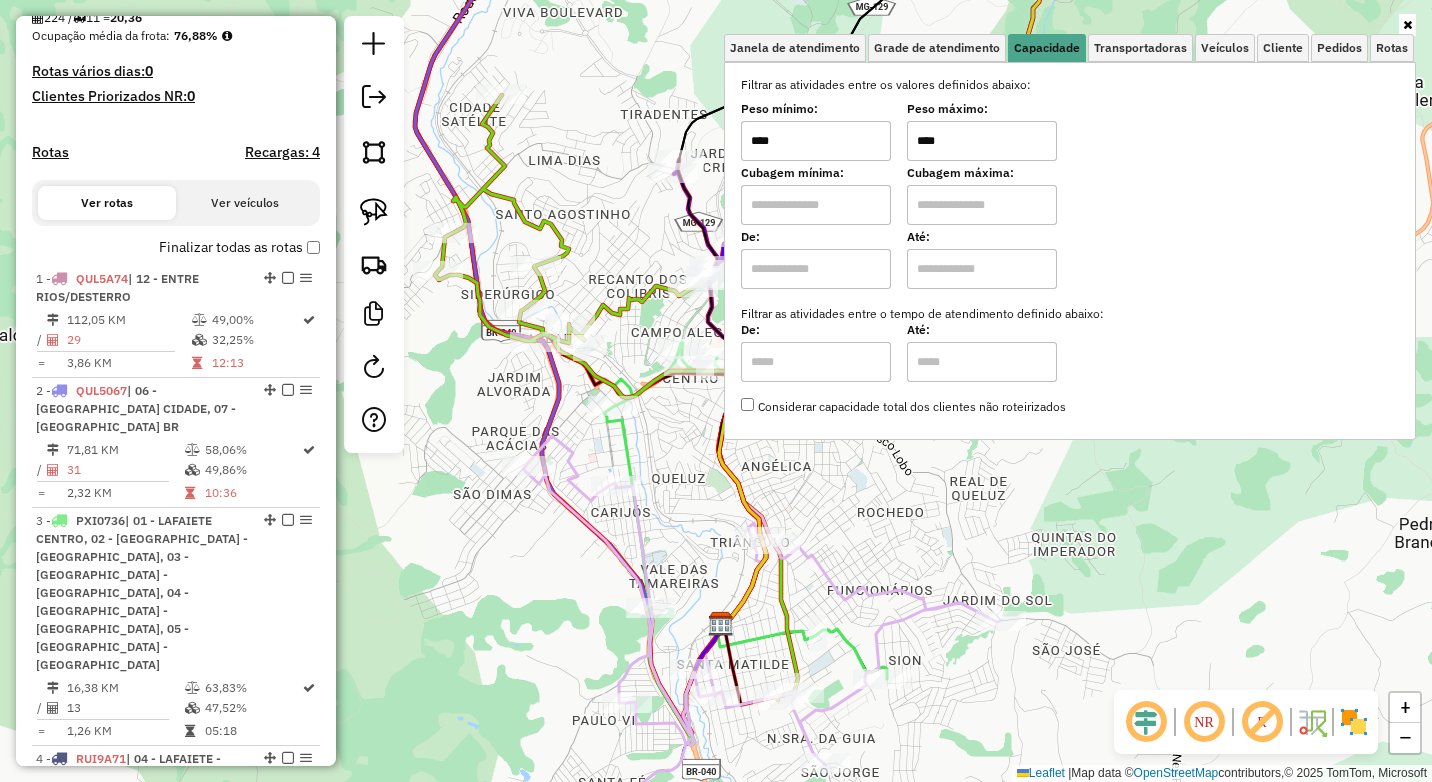 drag, startPoint x: 948, startPoint y: 145, endPoint x: 873, endPoint y: 139, distance: 75.23962 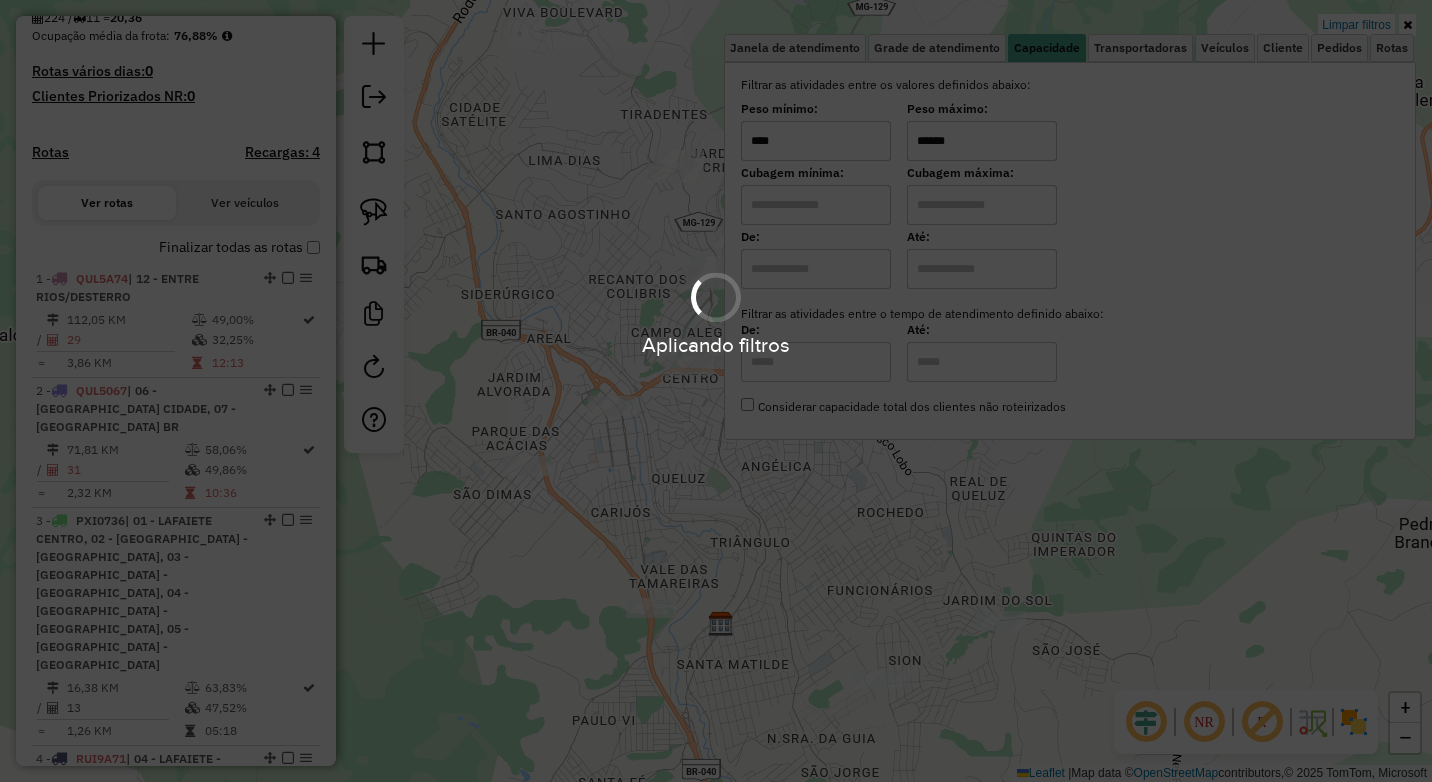 type on "******" 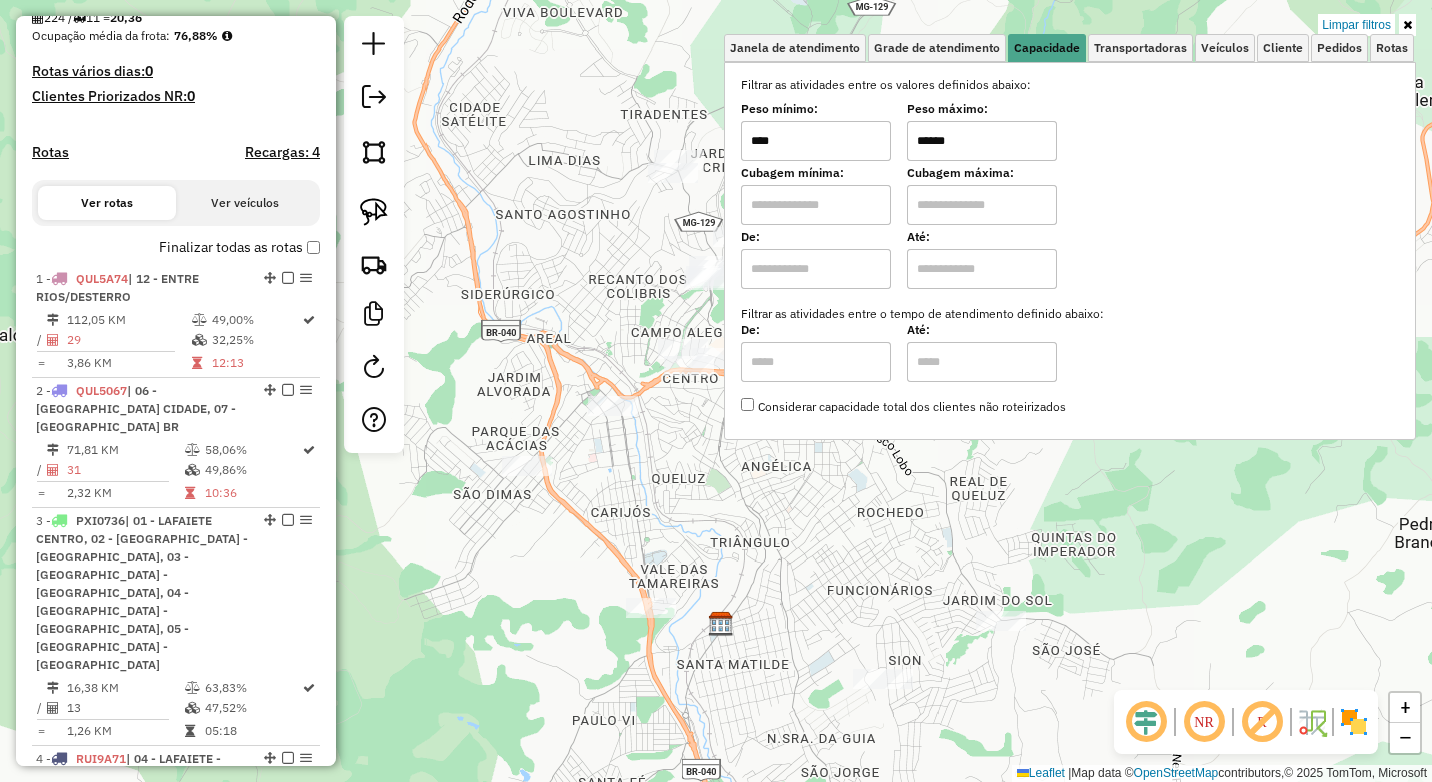 click on "Limpar filtros Janela de atendimento Grade de atendimento Capacidade Transportadoras Veículos Cliente Pedidos  Rotas Selecione os dias de semana para filtrar as janelas de atendimento  Seg   Ter   Qua   Qui   Sex   Sáb   Dom  Informe o período da janela de atendimento: De: Até:  Filtrar exatamente a janela do cliente  Considerar janela de atendimento padrão  Selecione os dias de semana para filtrar as grades de atendimento  Seg   Ter   Qua   Qui   Sex   Sáb   Dom   Considerar clientes sem dia de atendimento cadastrado  Clientes fora do dia de atendimento selecionado Filtrar as atividades entre os valores definidos abaixo:  Peso mínimo:  ****  Peso máximo:  ******  Cubagem mínima:   Cubagem máxima:   De:   Até:  Filtrar as atividades entre o tempo de atendimento definido abaixo:  De:   Até:   Considerar capacidade total dos clientes não roteirizados Transportadora: Selecione um ou mais itens Tipo de veículo: Selecione um ou mais itens Veículo: Selecione um ou mais itens Motorista: Nome: Rótulo:" 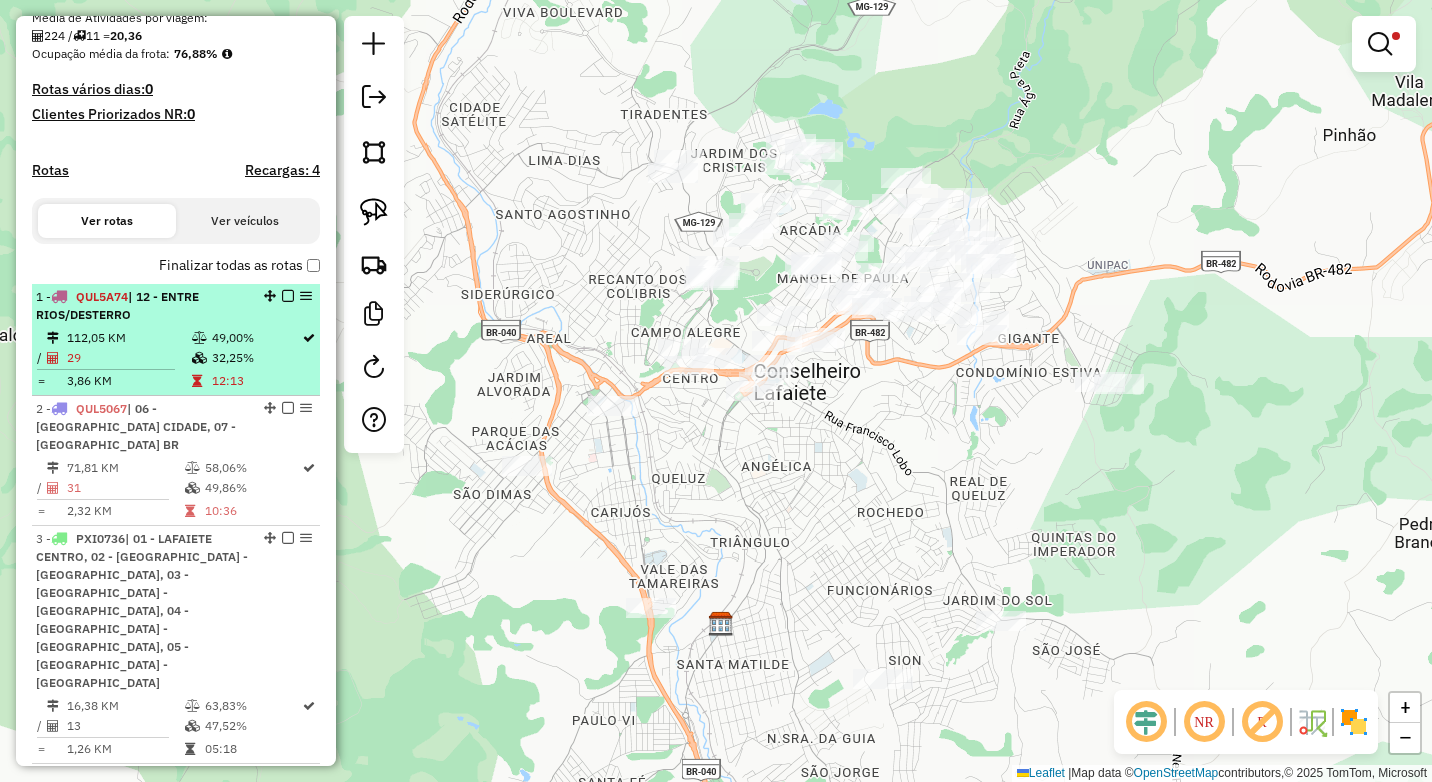 scroll, scrollTop: 482, scrollLeft: 0, axis: vertical 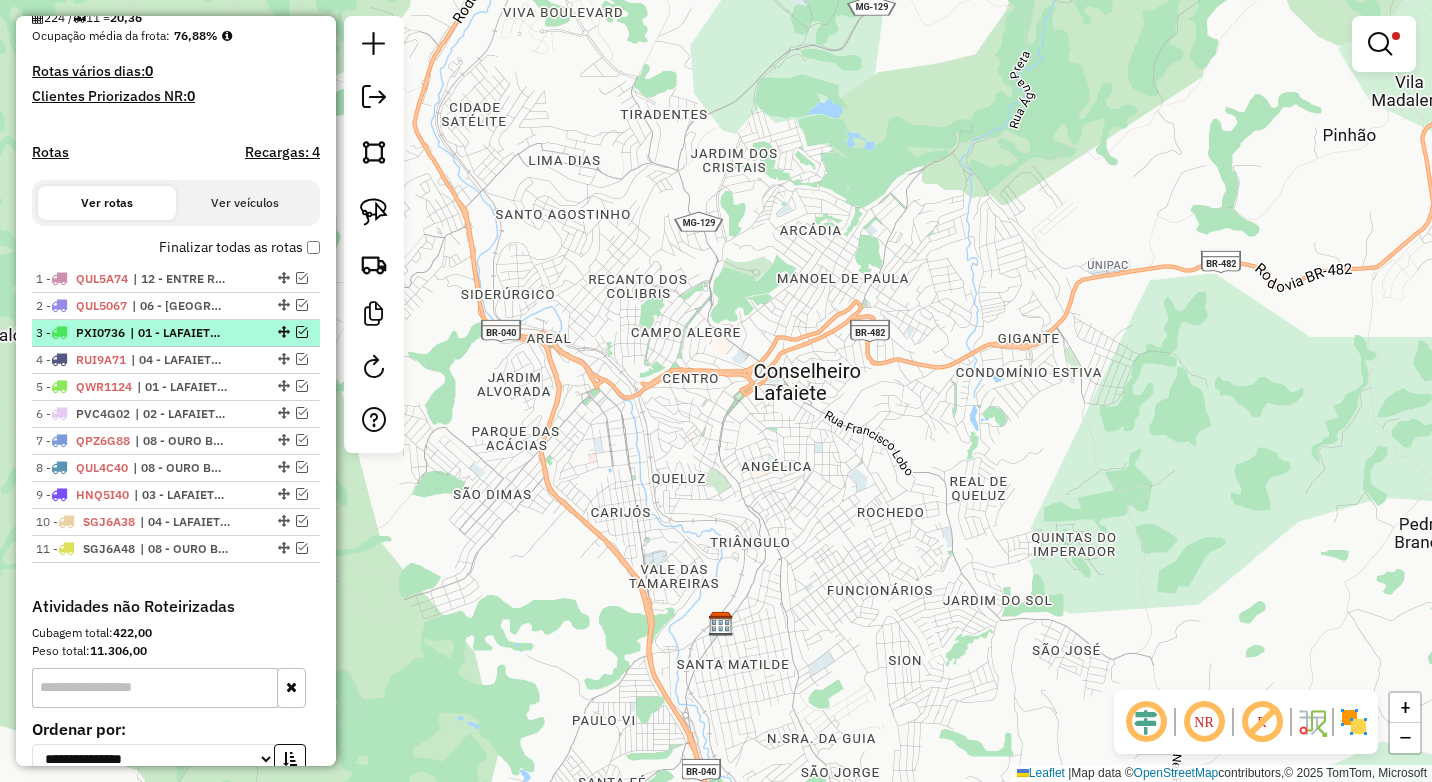 click at bounding box center (302, 332) 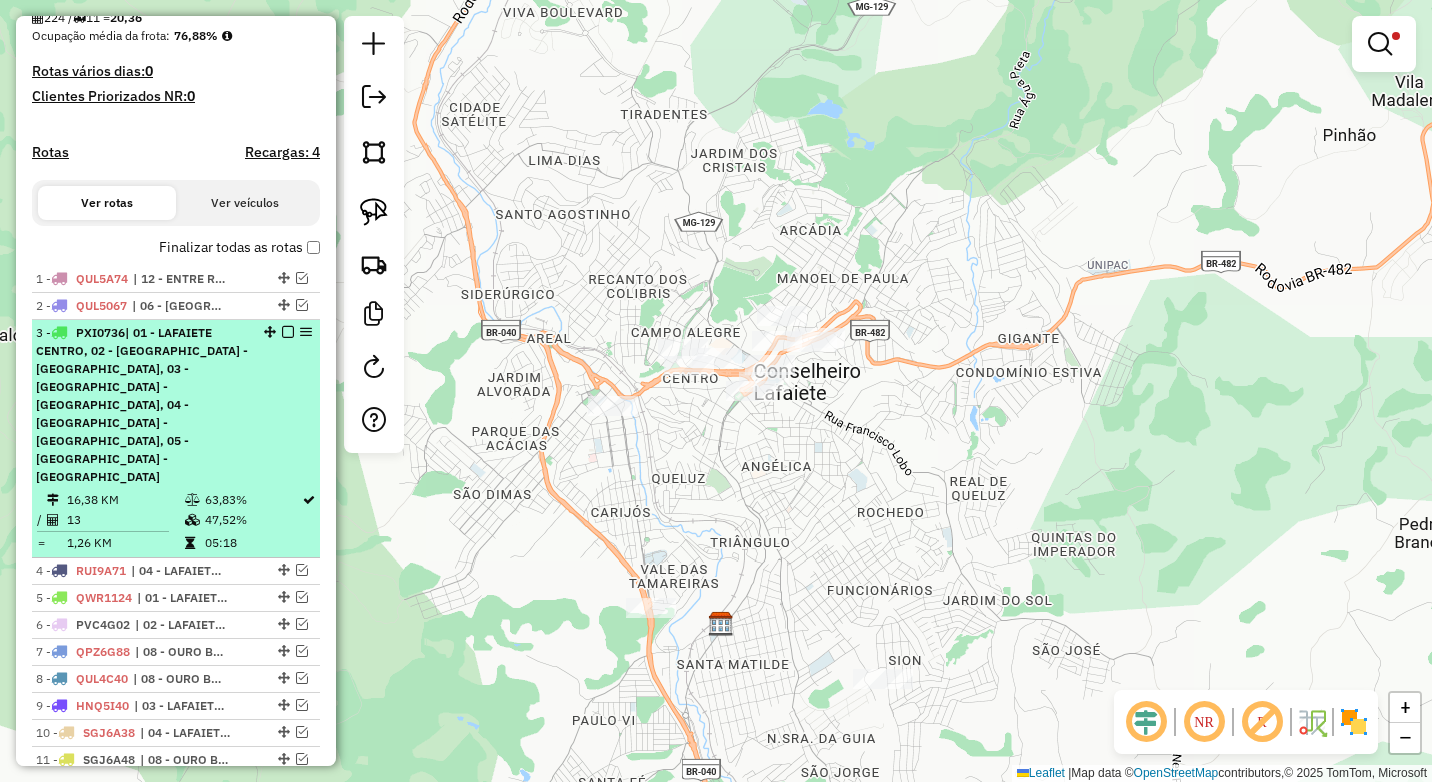 select on "*********" 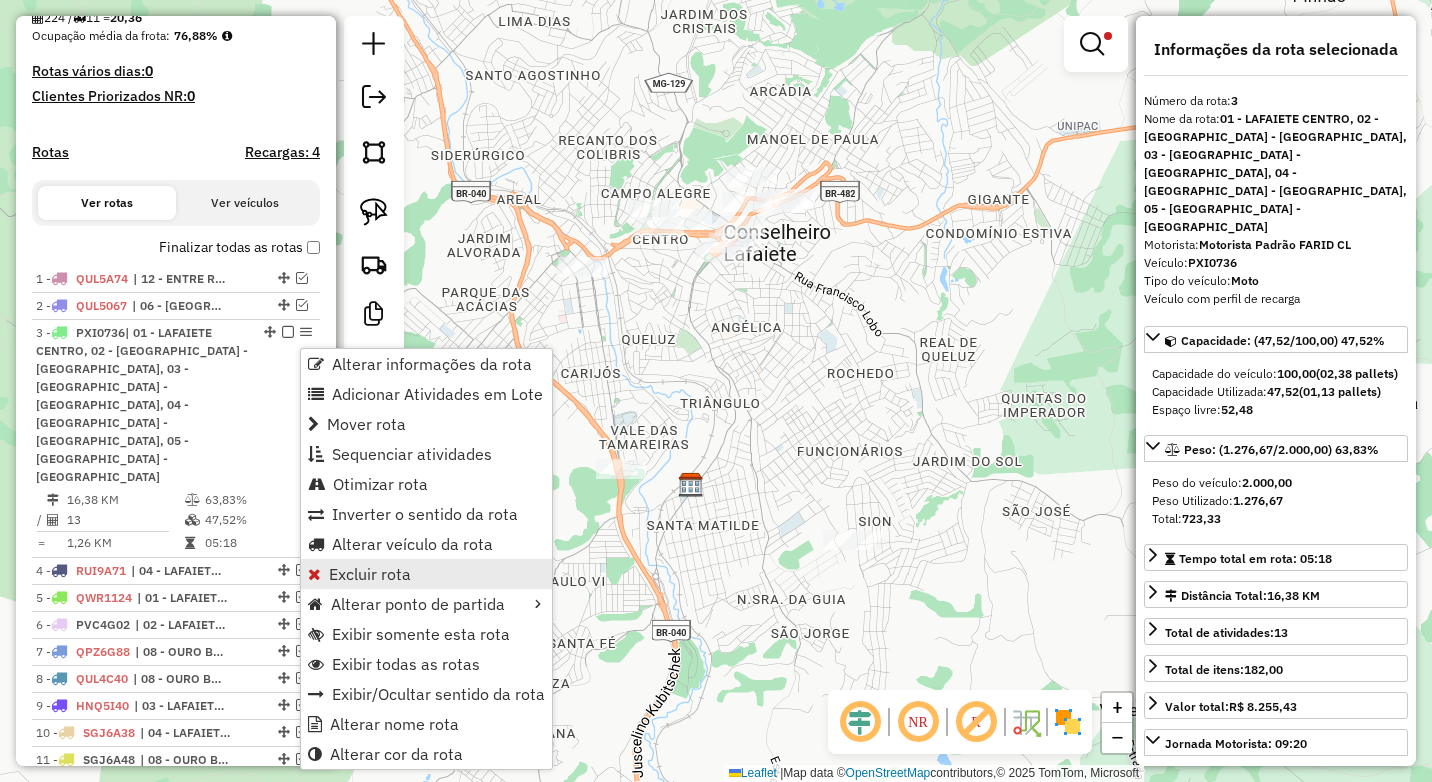 click on "Excluir rota" at bounding box center [426, 574] 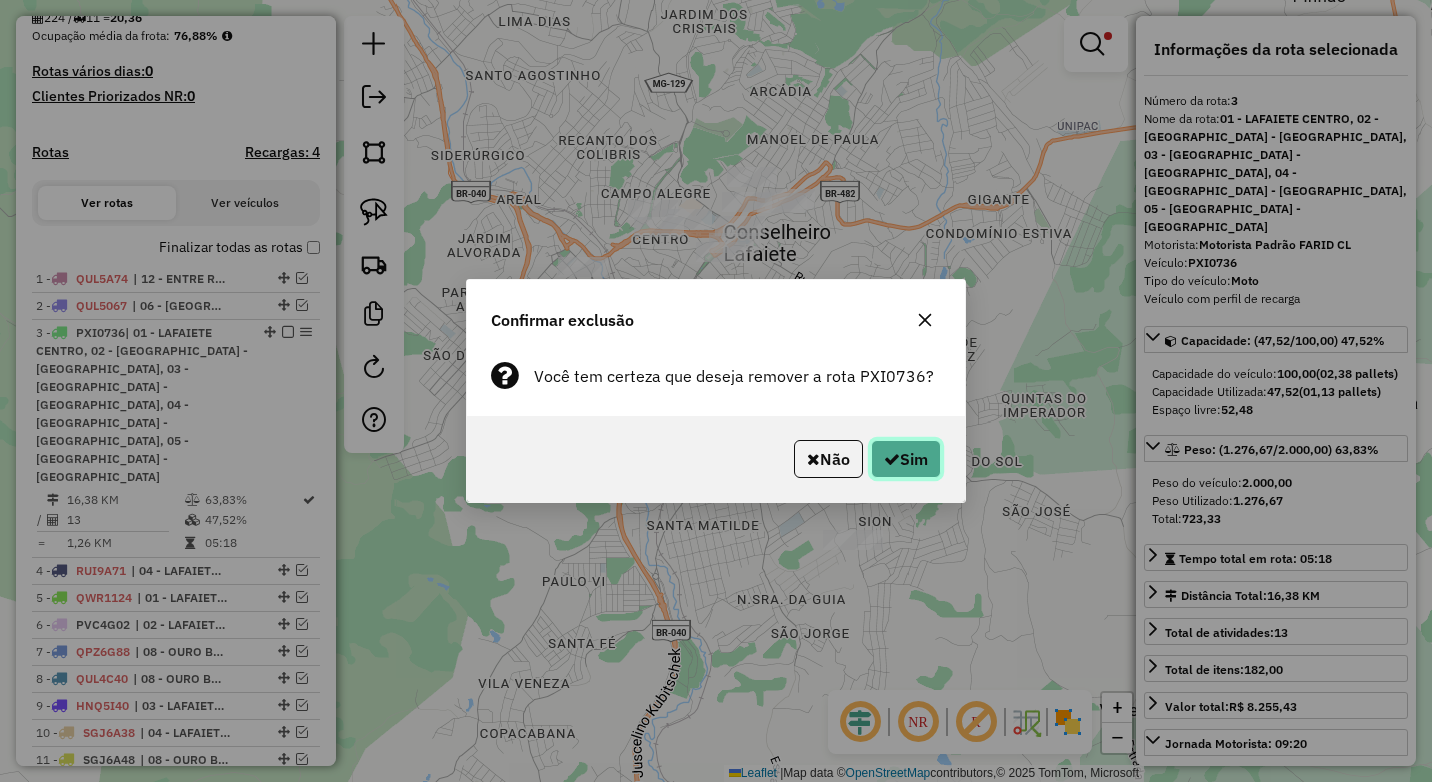 click on "Sim" 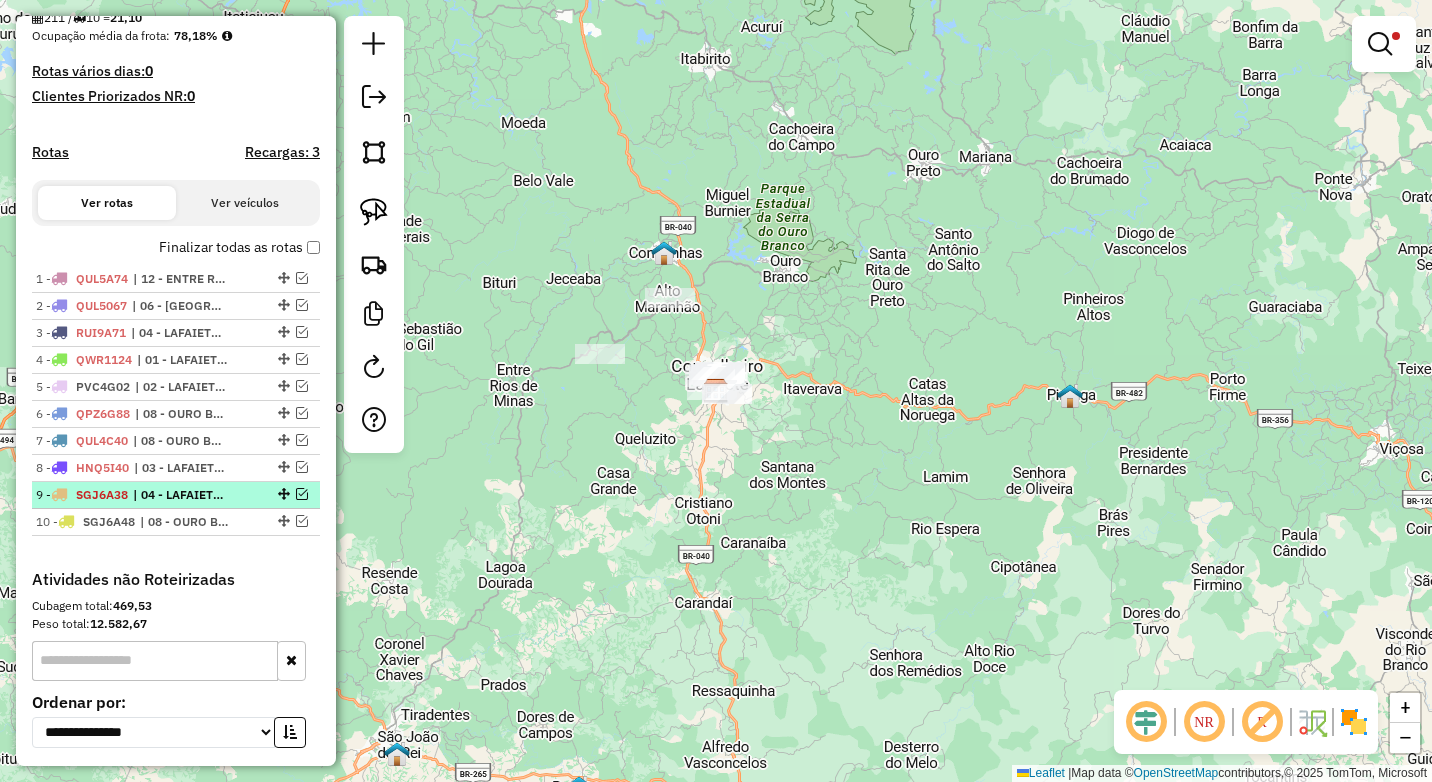 click at bounding box center (302, 494) 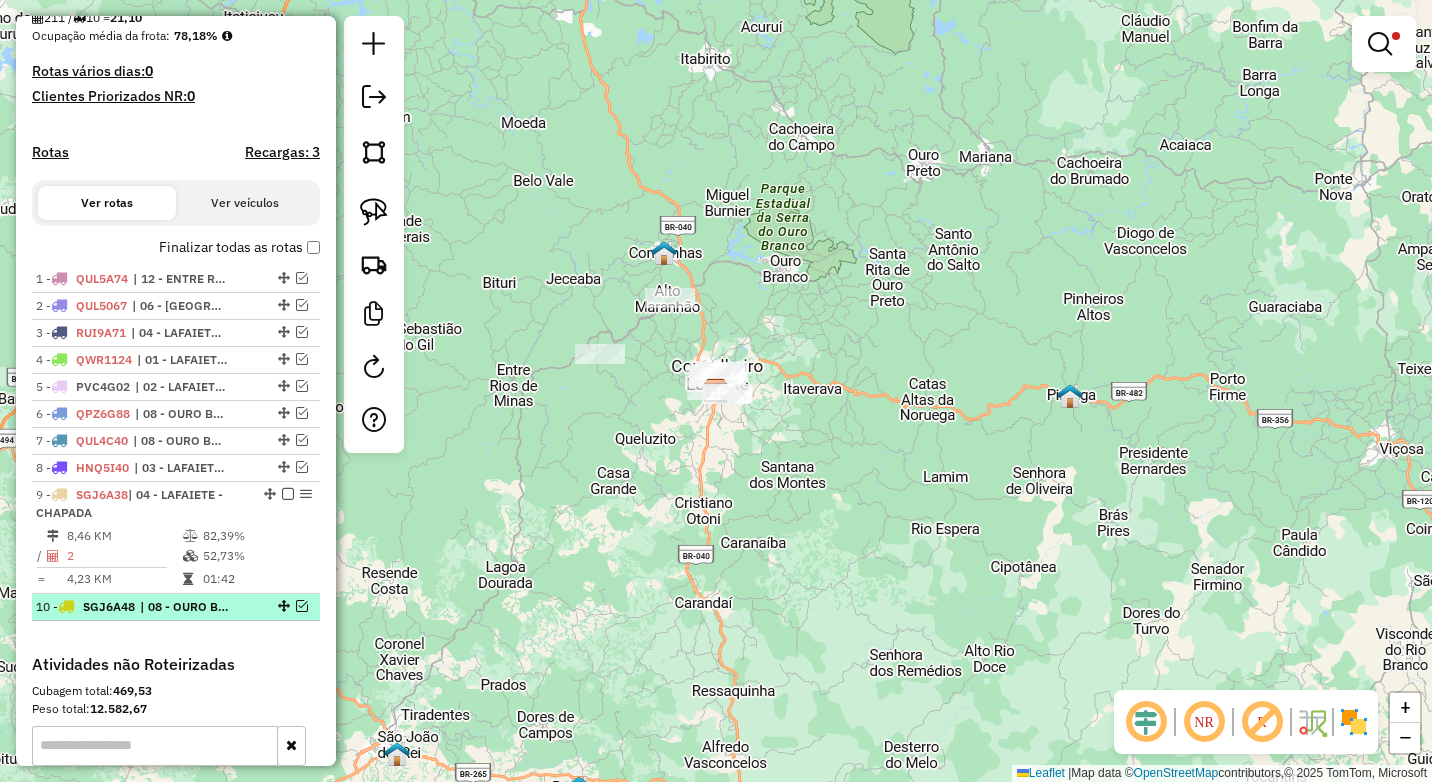 click at bounding box center [302, 606] 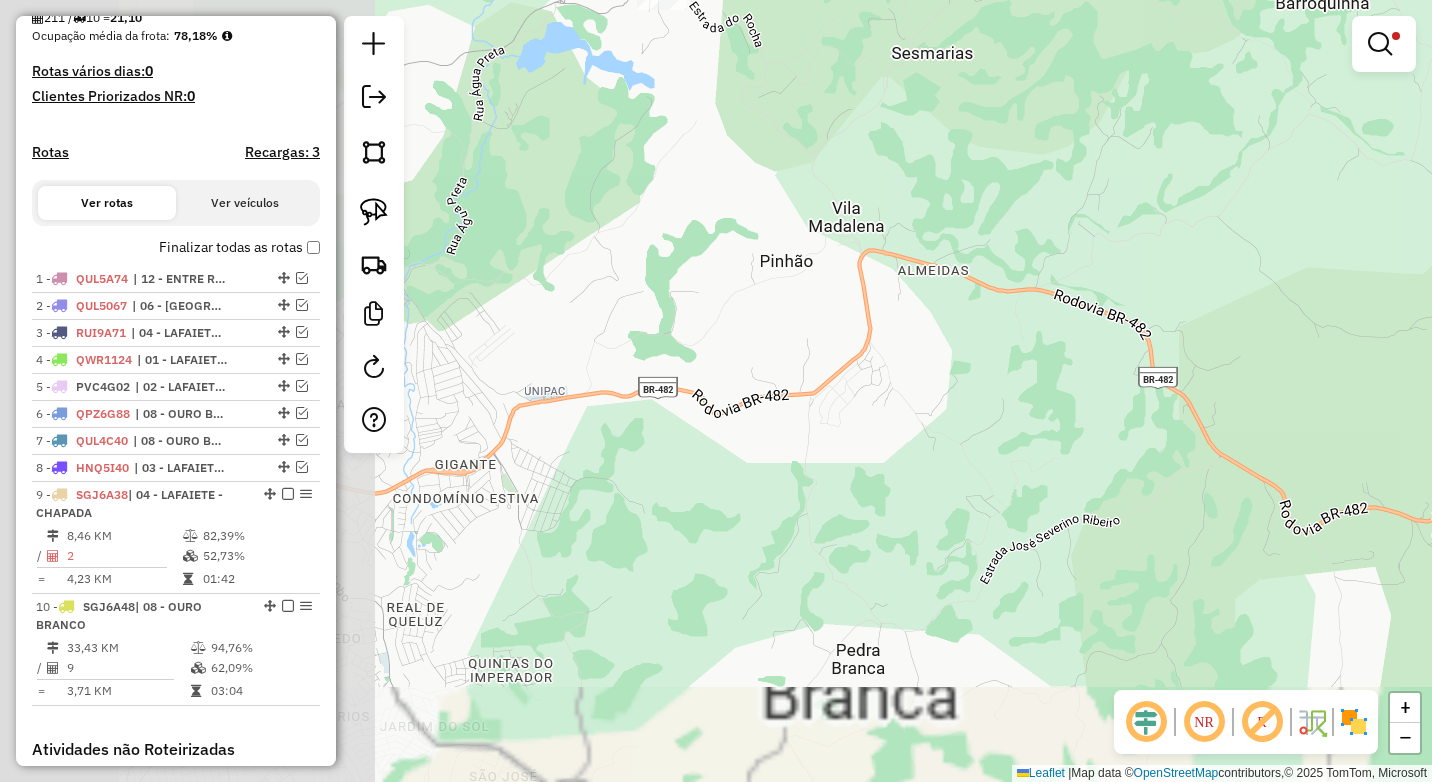 drag, startPoint x: 840, startPoint y: 418, endPoint x: 1102, endPoint y: 348, distance: 271.18997 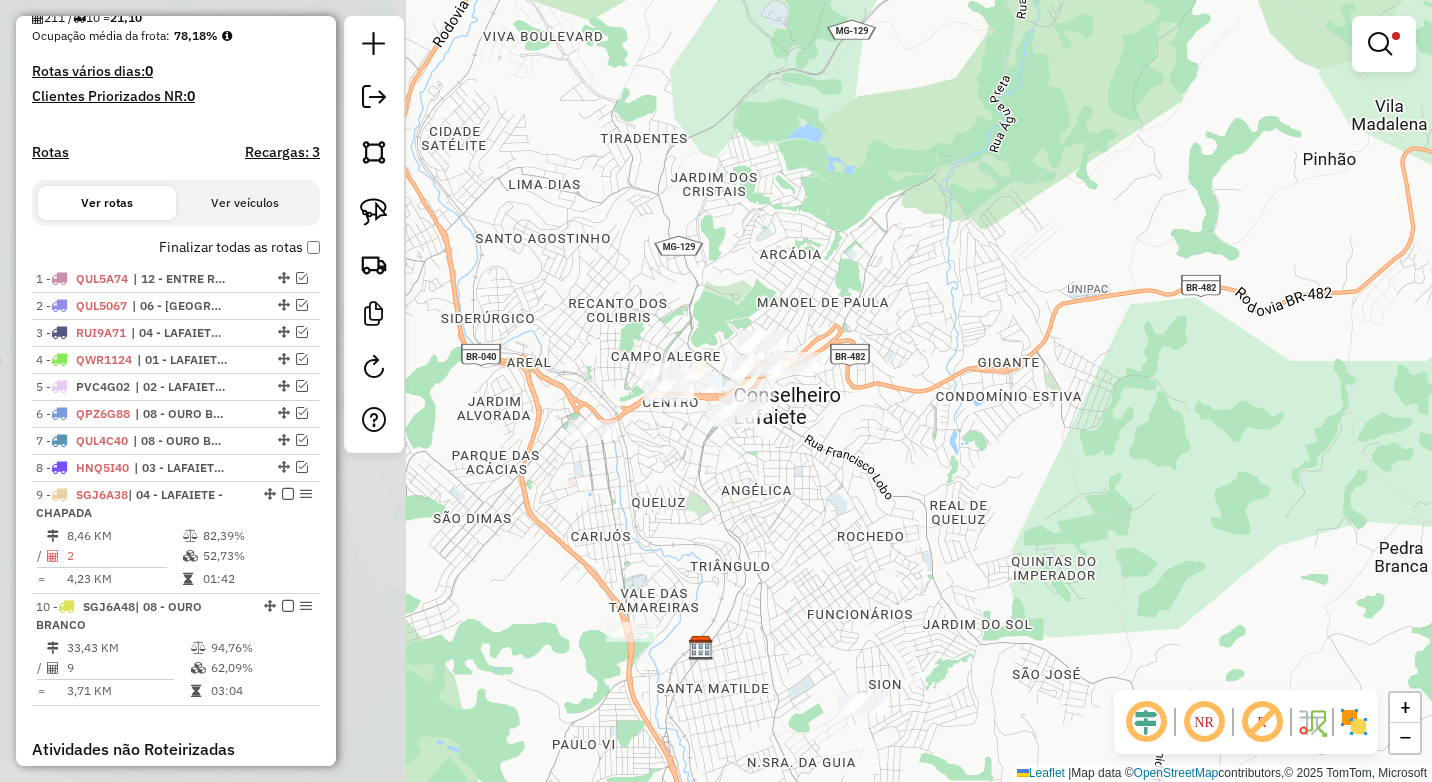 drag, startPoint x: 737, startPoint y: 445, endPoint x: 1080, endPoint y: 389, distance: 347.54135 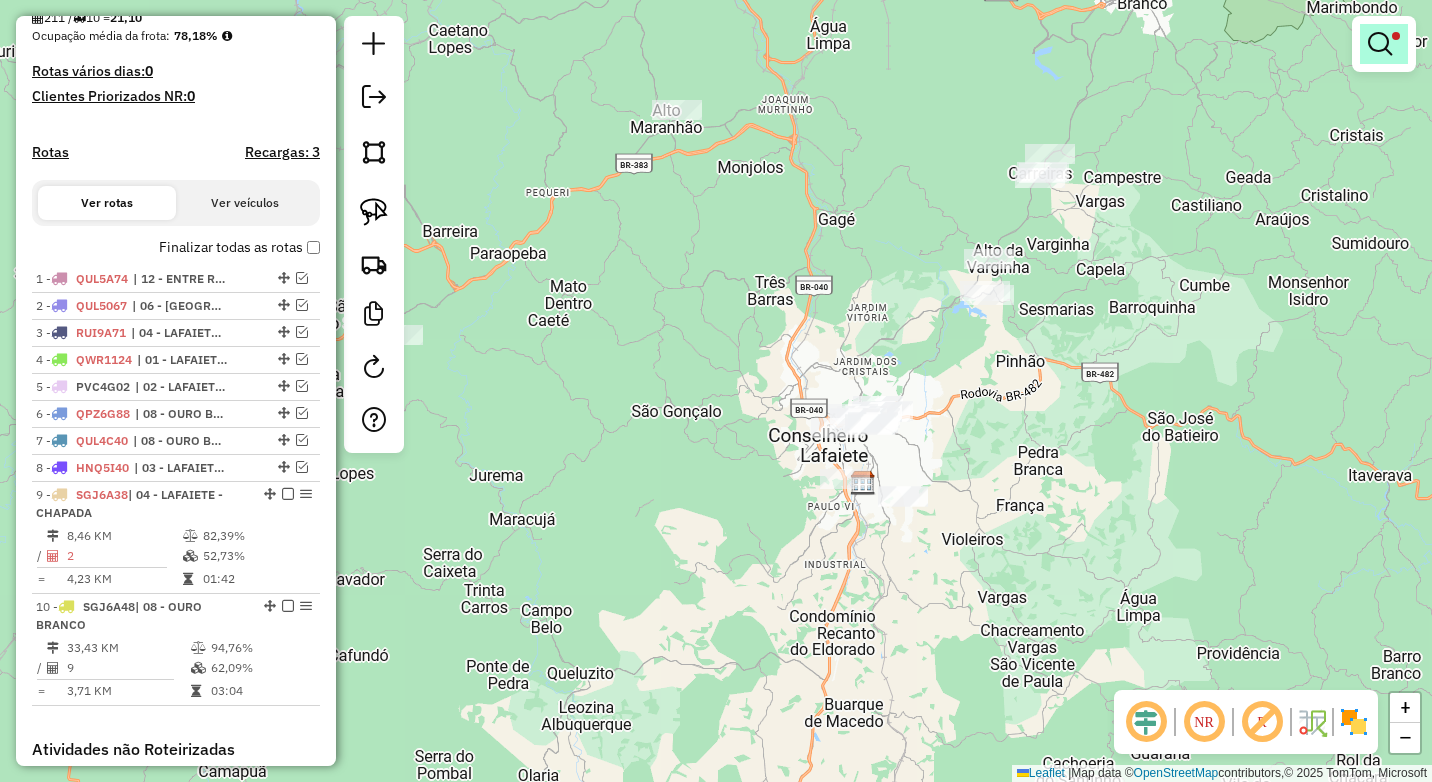 click at bounding box center [1380, 44] 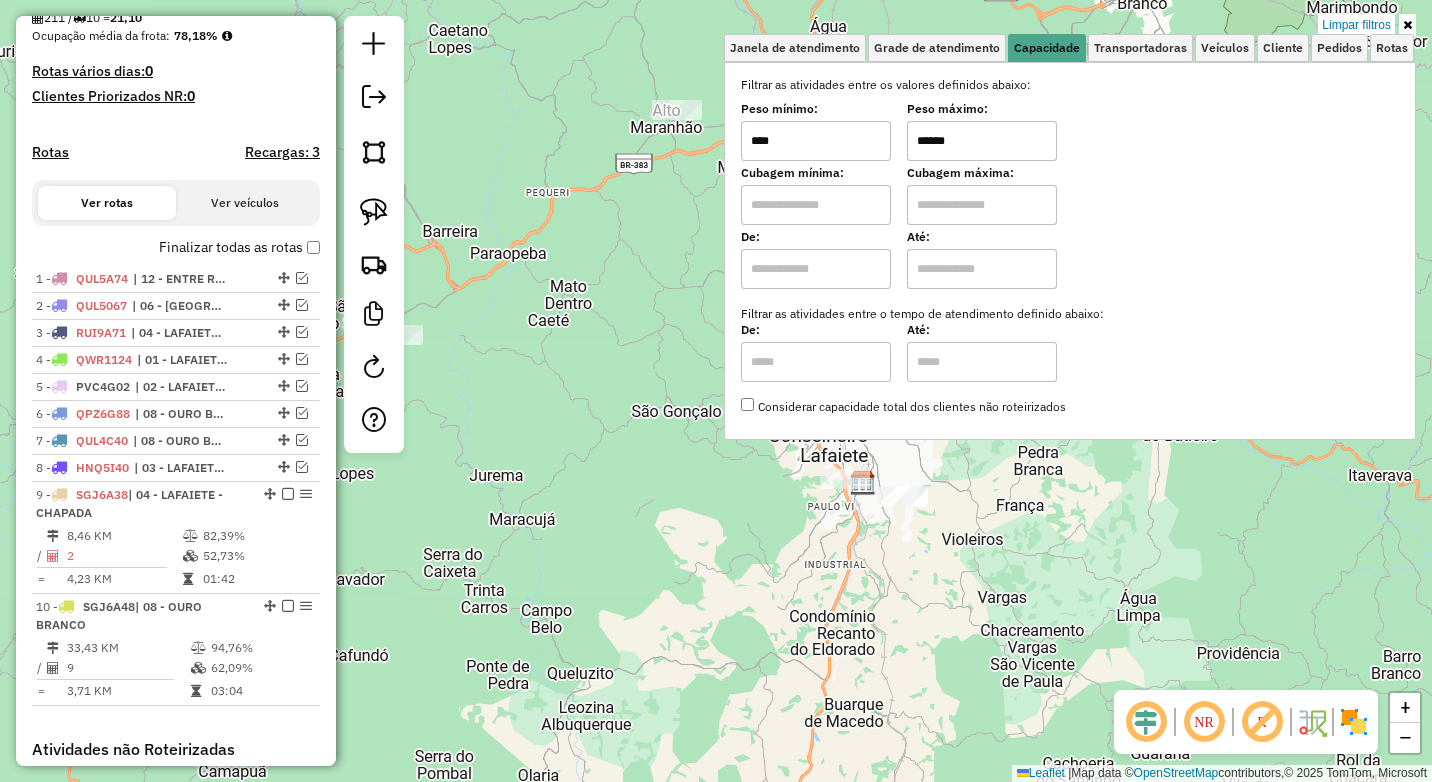 drag, startPoint x: 912, startPoint y: 143, endPoint x: 851, endPoint y: 135, distance: 61.522354 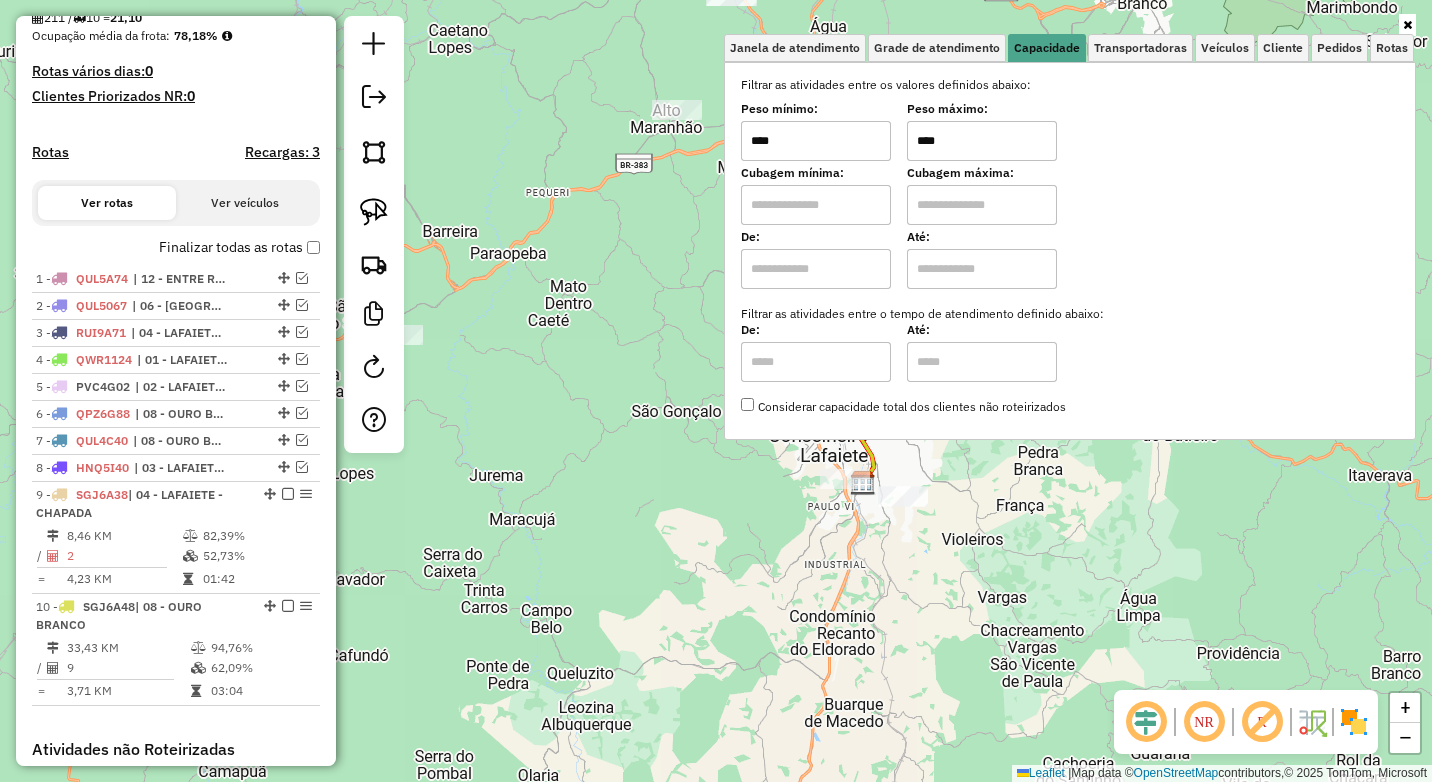 type on "****" 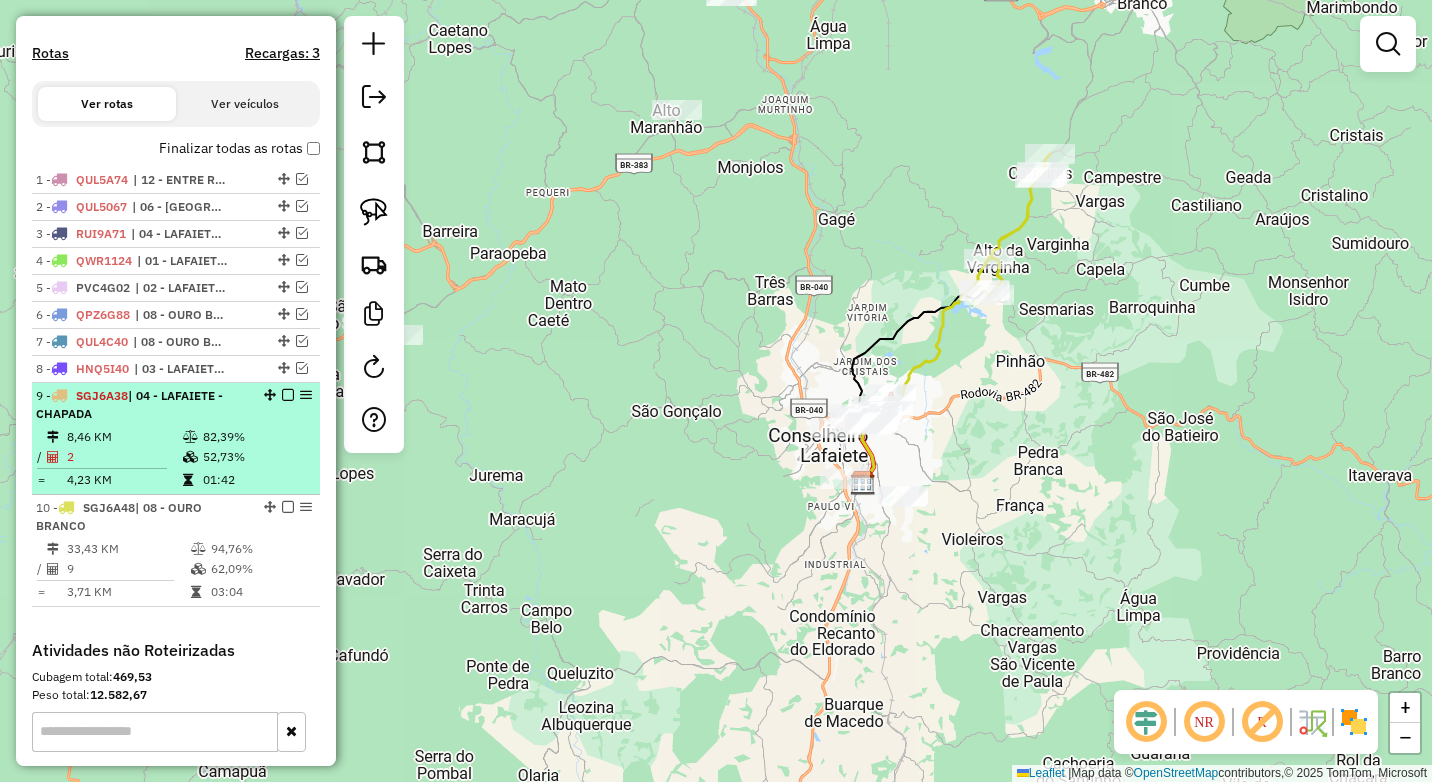 scroll, scrollTop: 582, scrollLeft: 0, axis: vertical 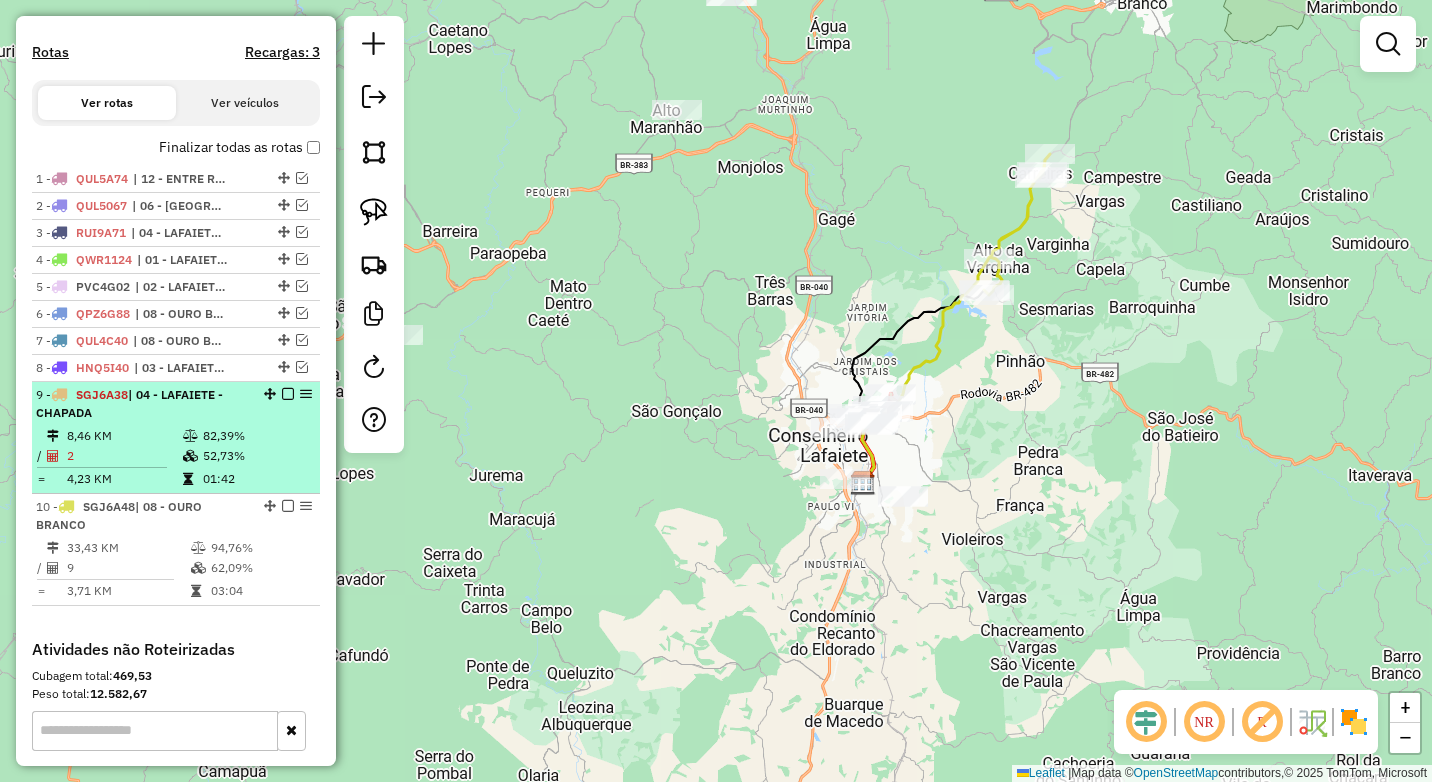 select on "*********" 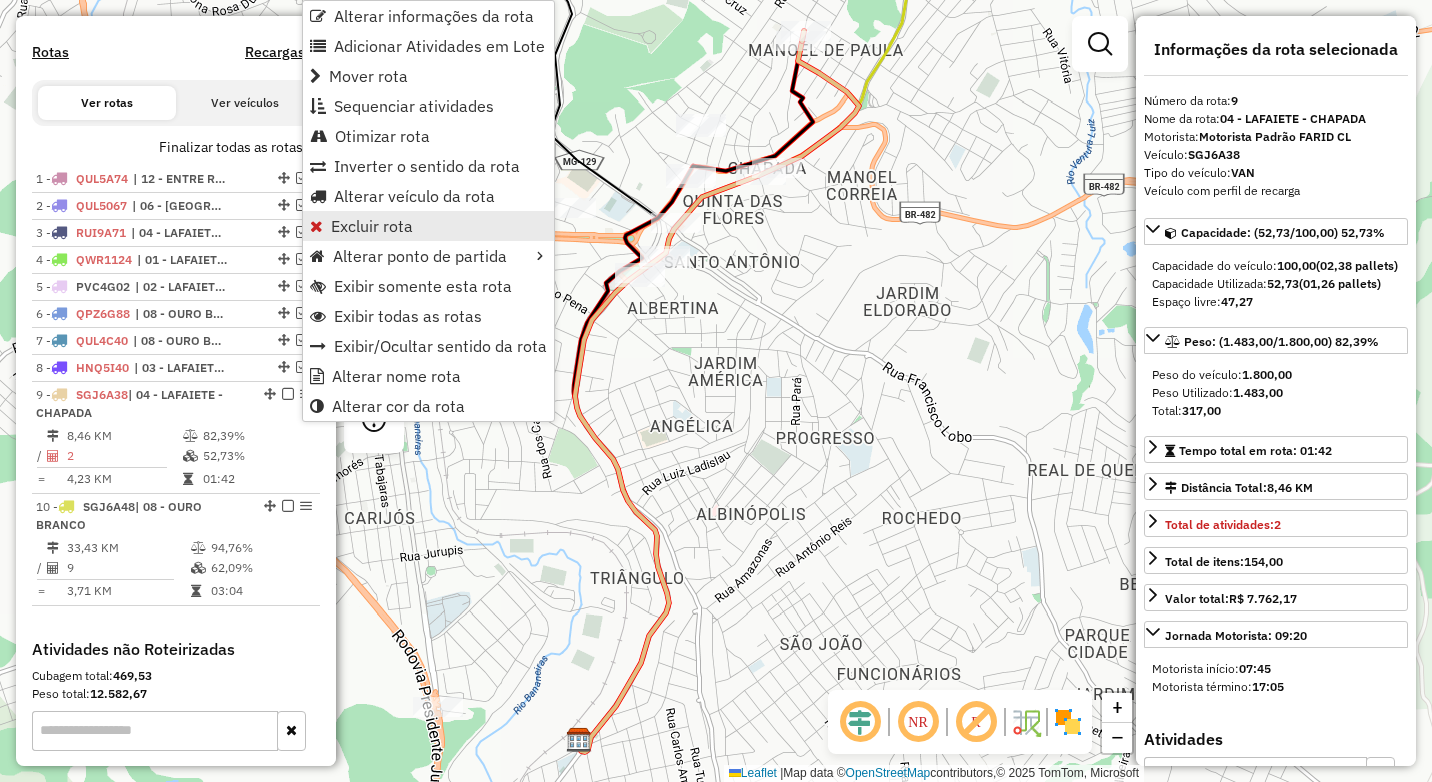 click on "Excluir rota" at bounding box center (428, 226) 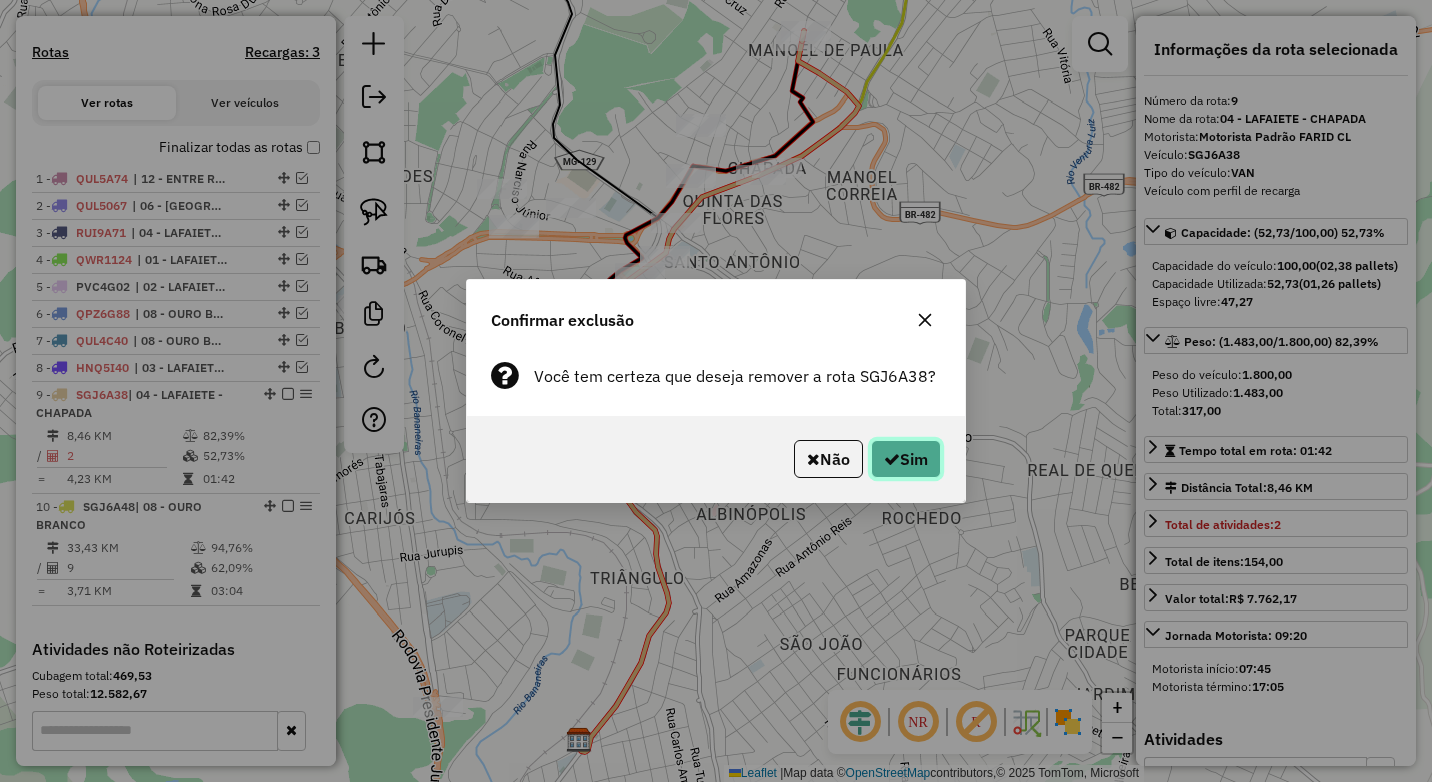 click on "Sim" 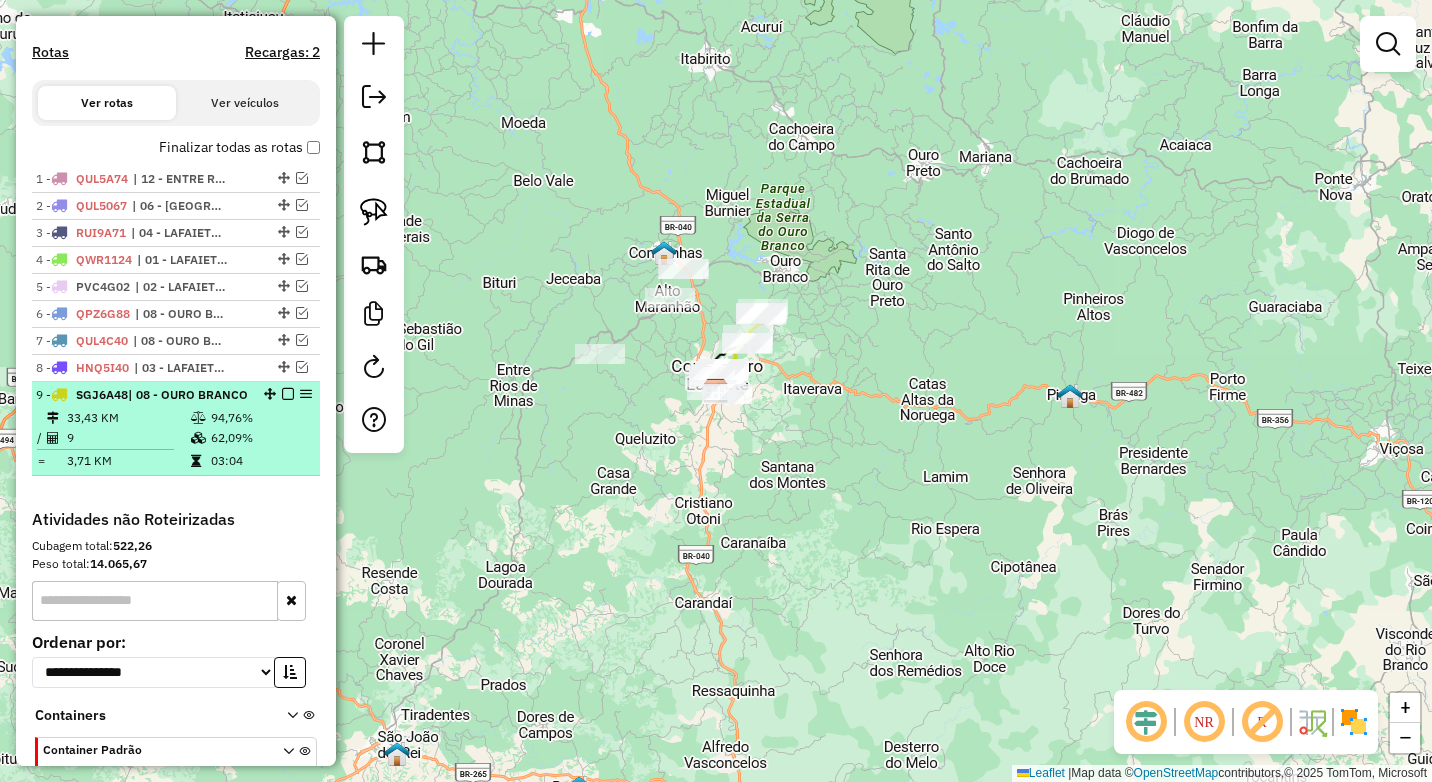 select on "*********" 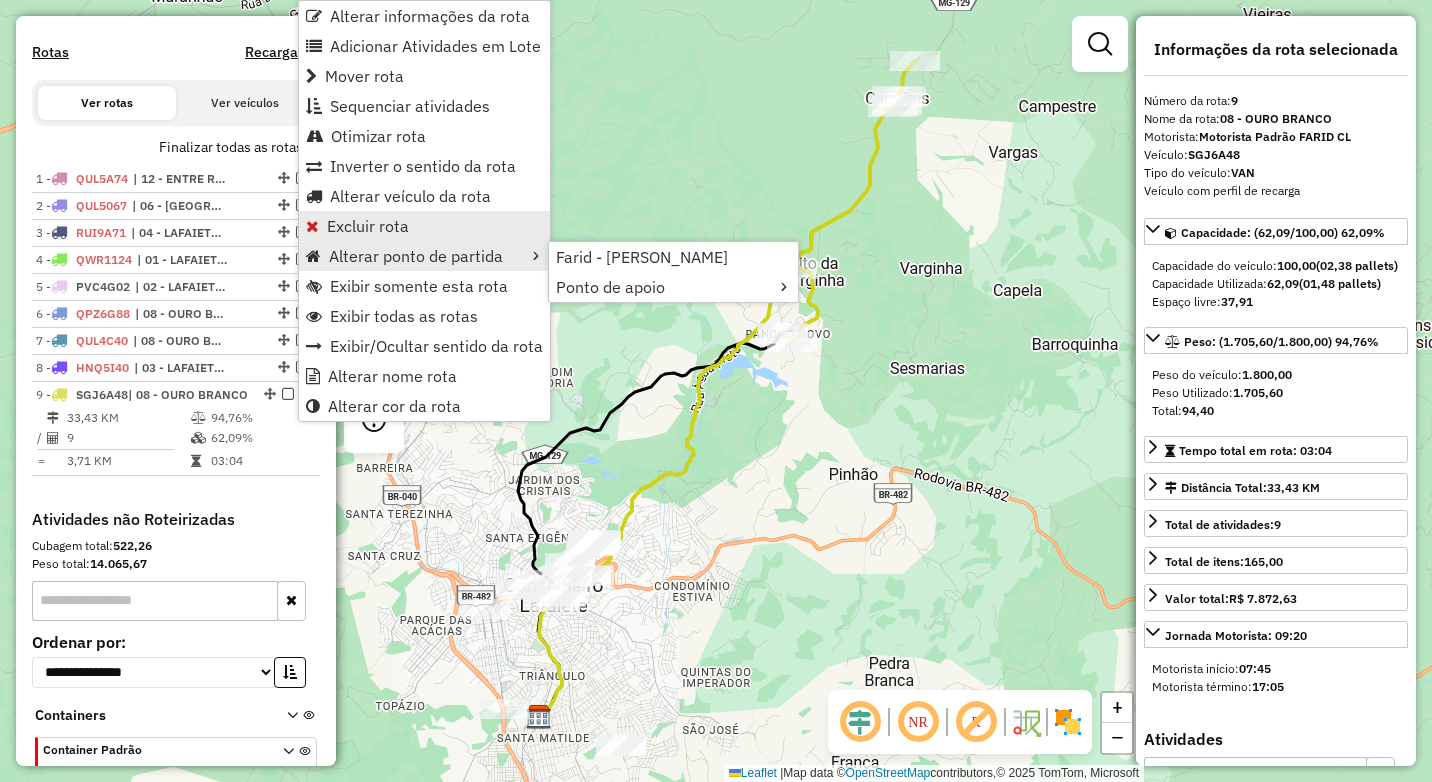 click on "Excluir rota" at bounding box center (368, 226) 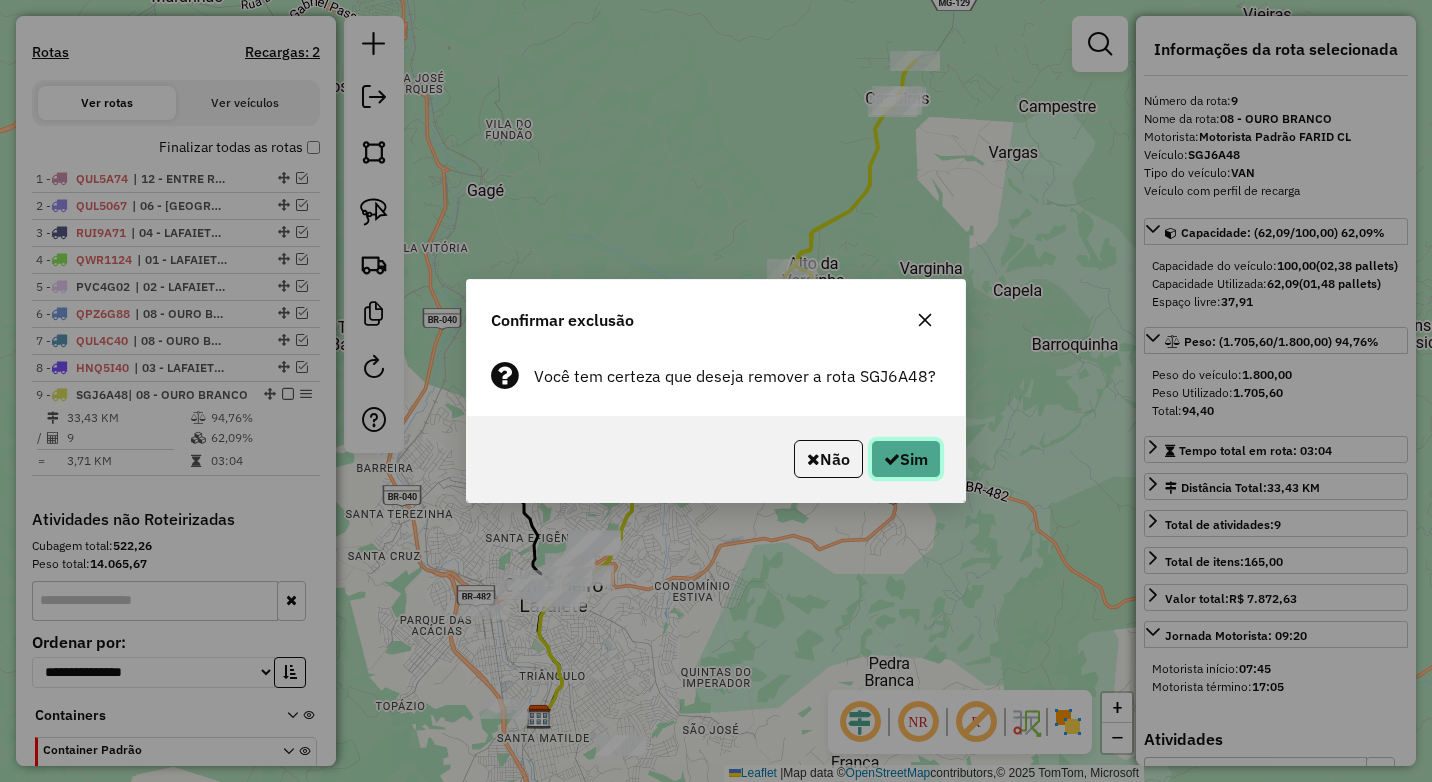 click on "Sim" 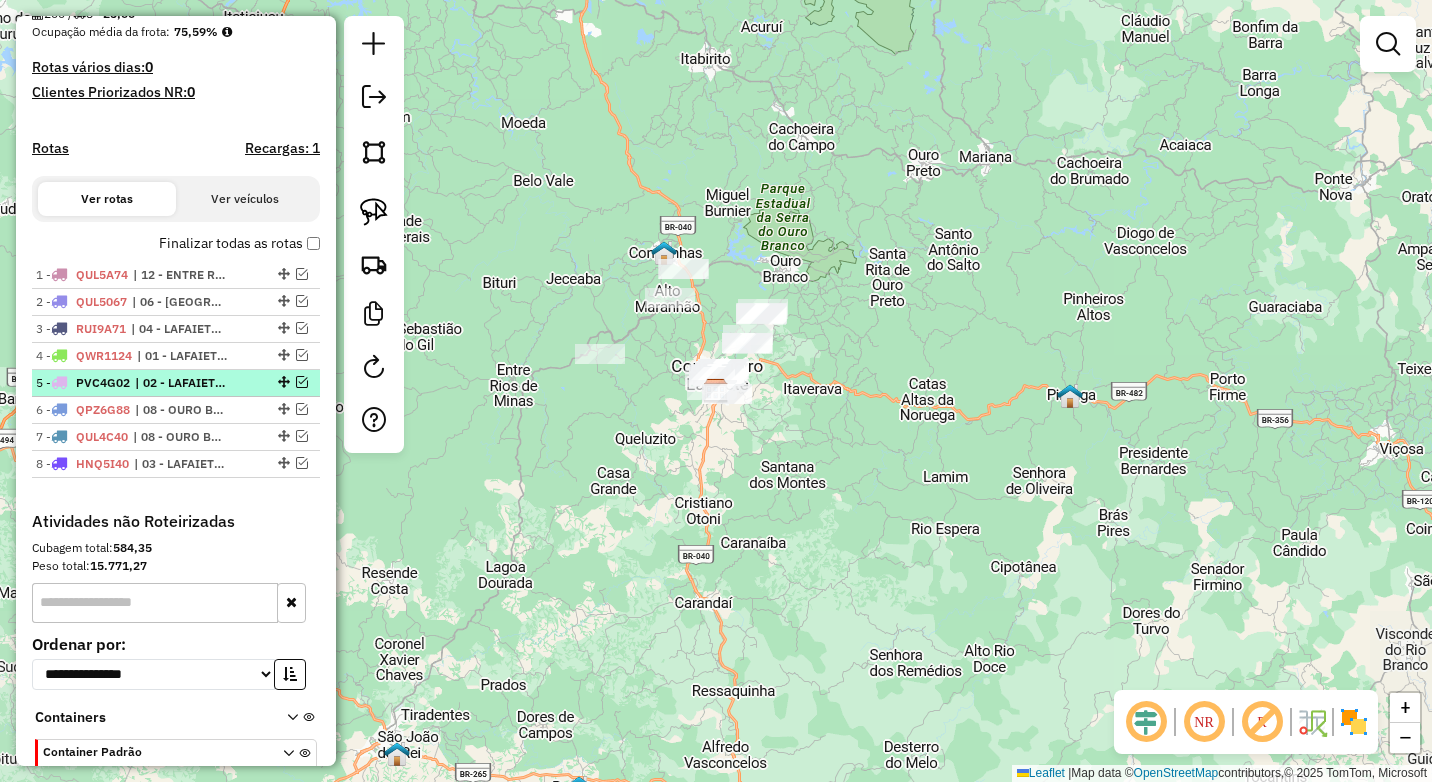 scroll, scrollTop: 382, scrollLeft: 0, axis: vertical 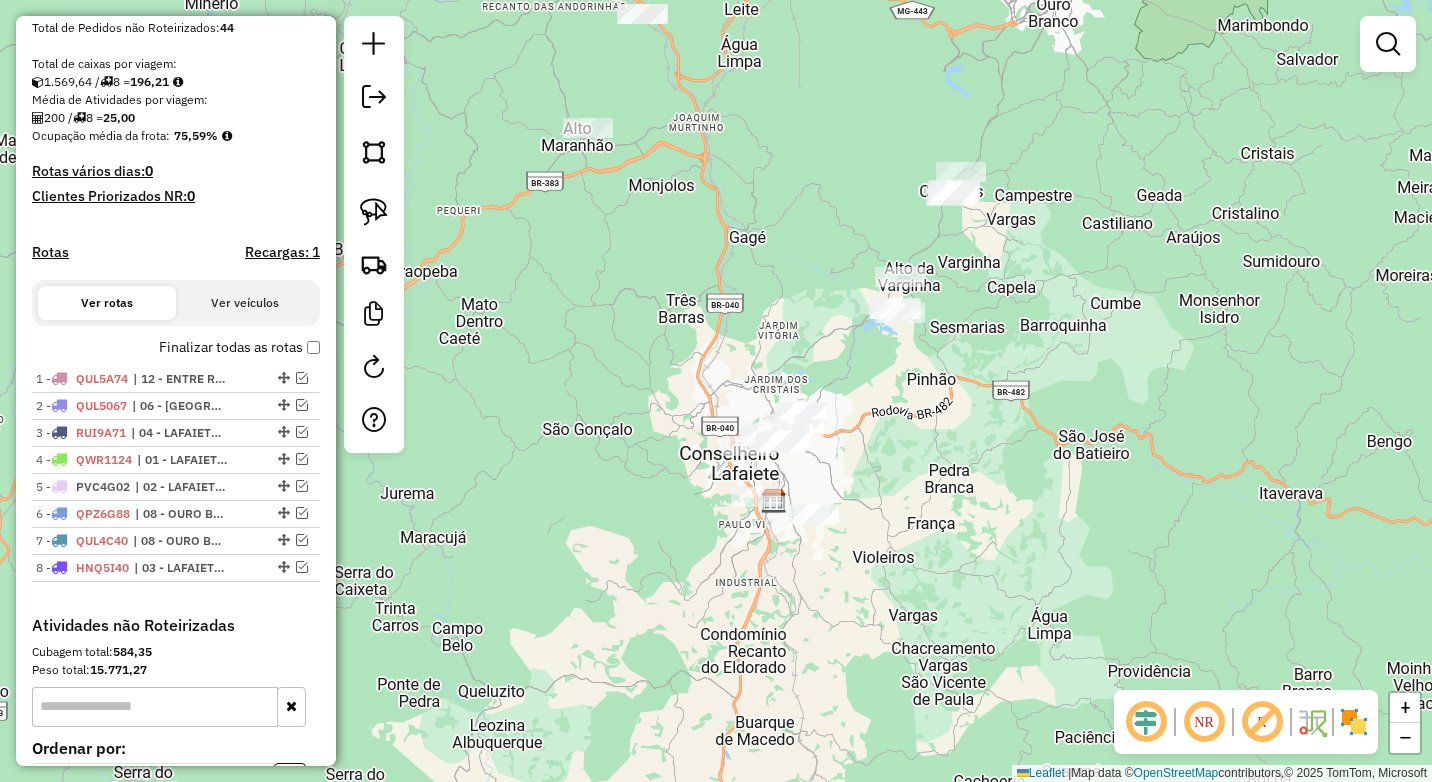 drag, startPoint x: 1091, startPoint y: 301, endPoint x: 1063, endPoint y: 314, distance: 30.870699 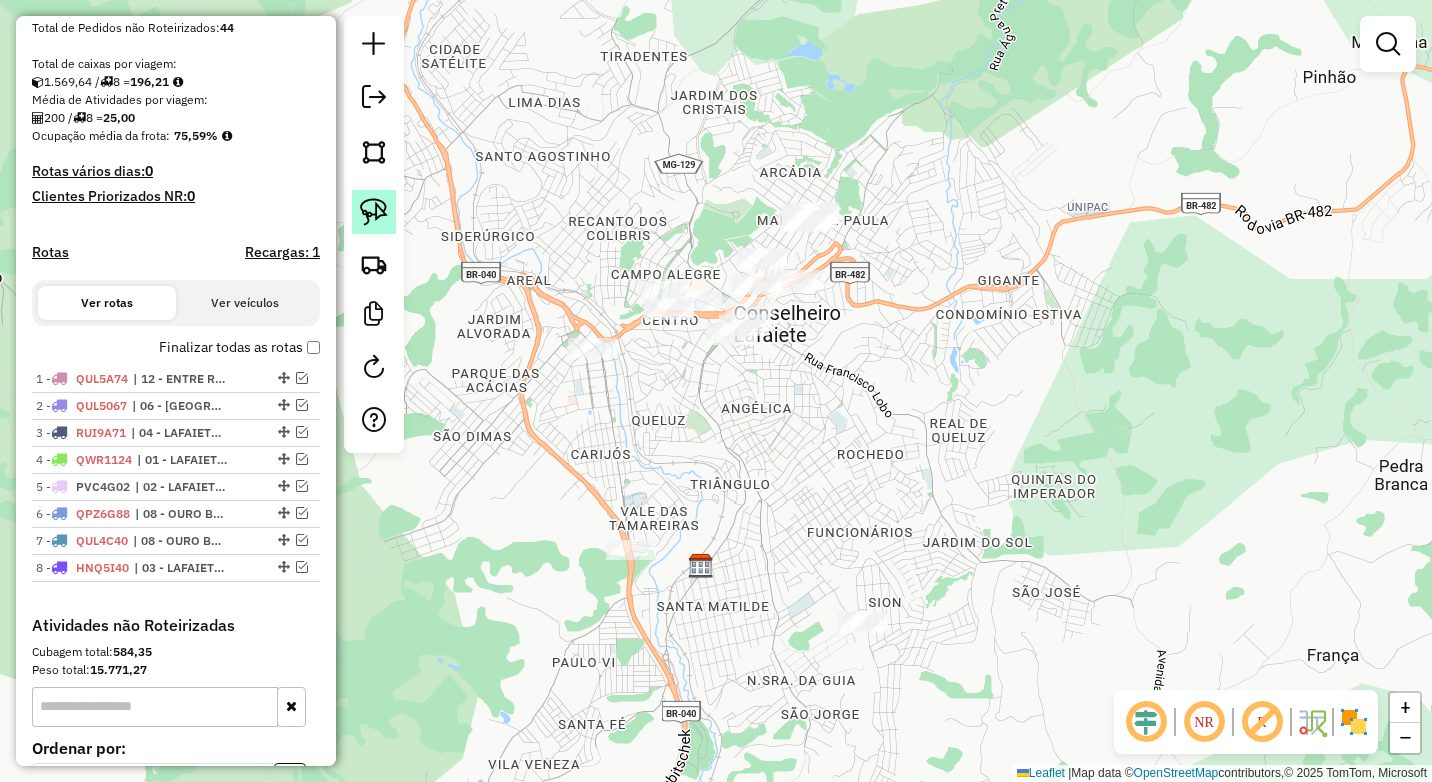 click 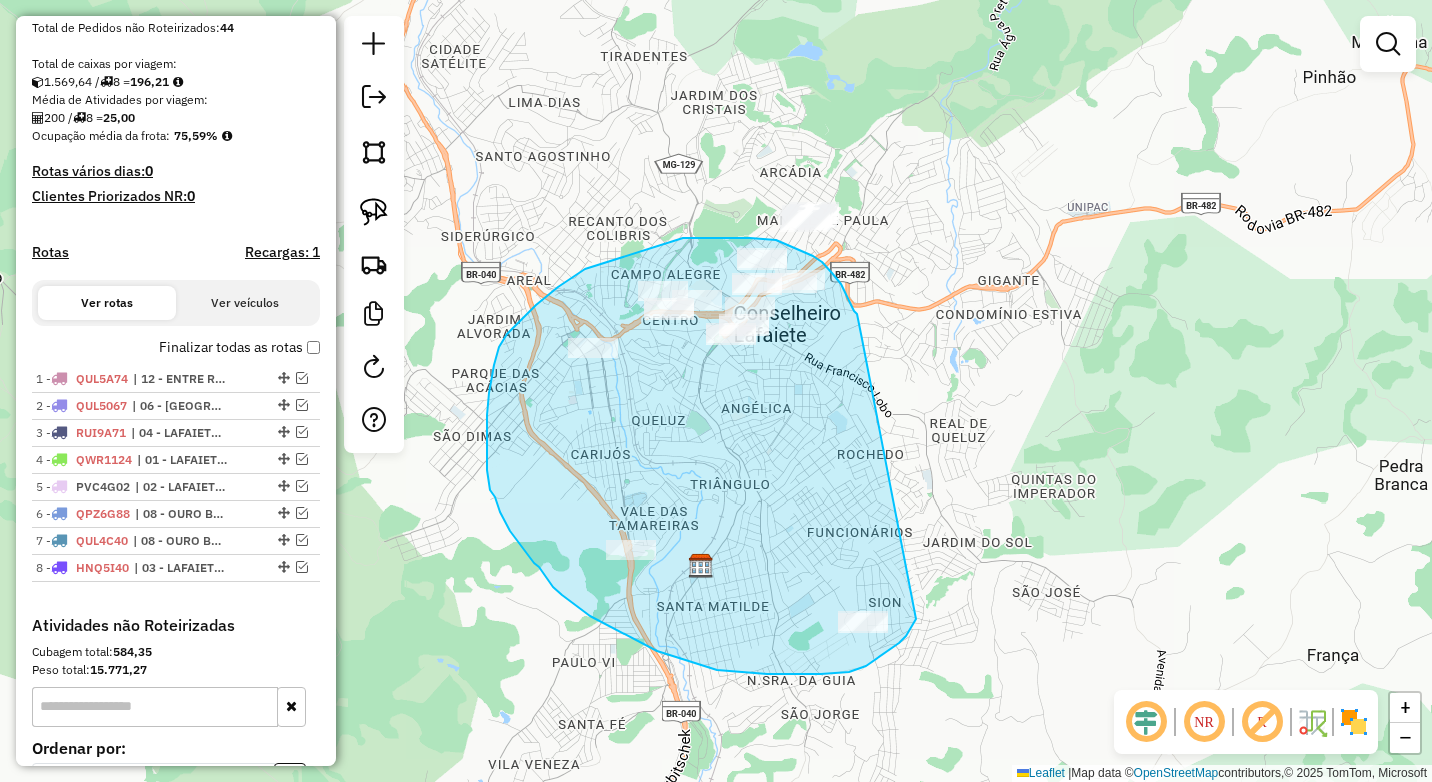 drag, startPoint x: 862, startPoint y: 334, endPoint x: 916, endPoint y: 619, distance: 290.07068 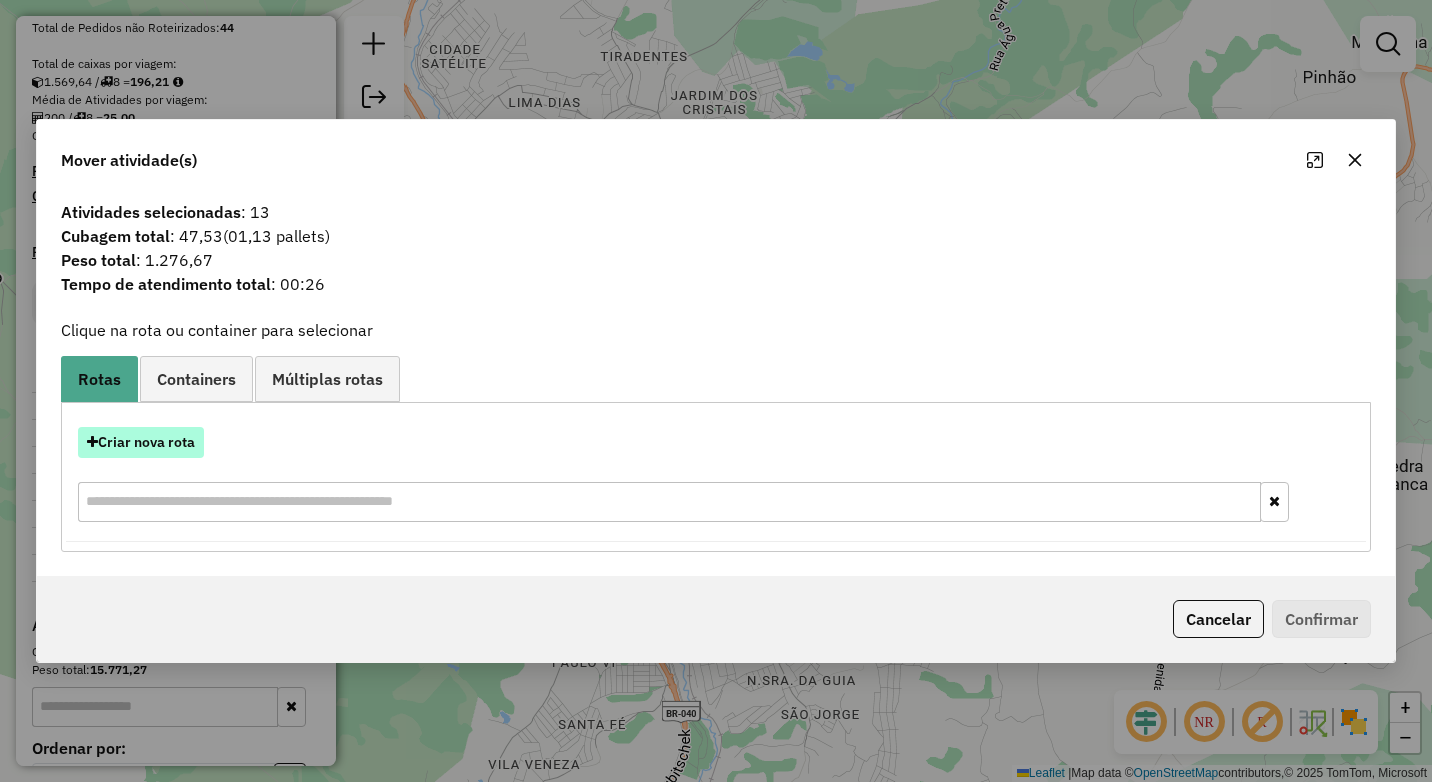 click on "Criar nova rota" at bounding box center (141, 442) 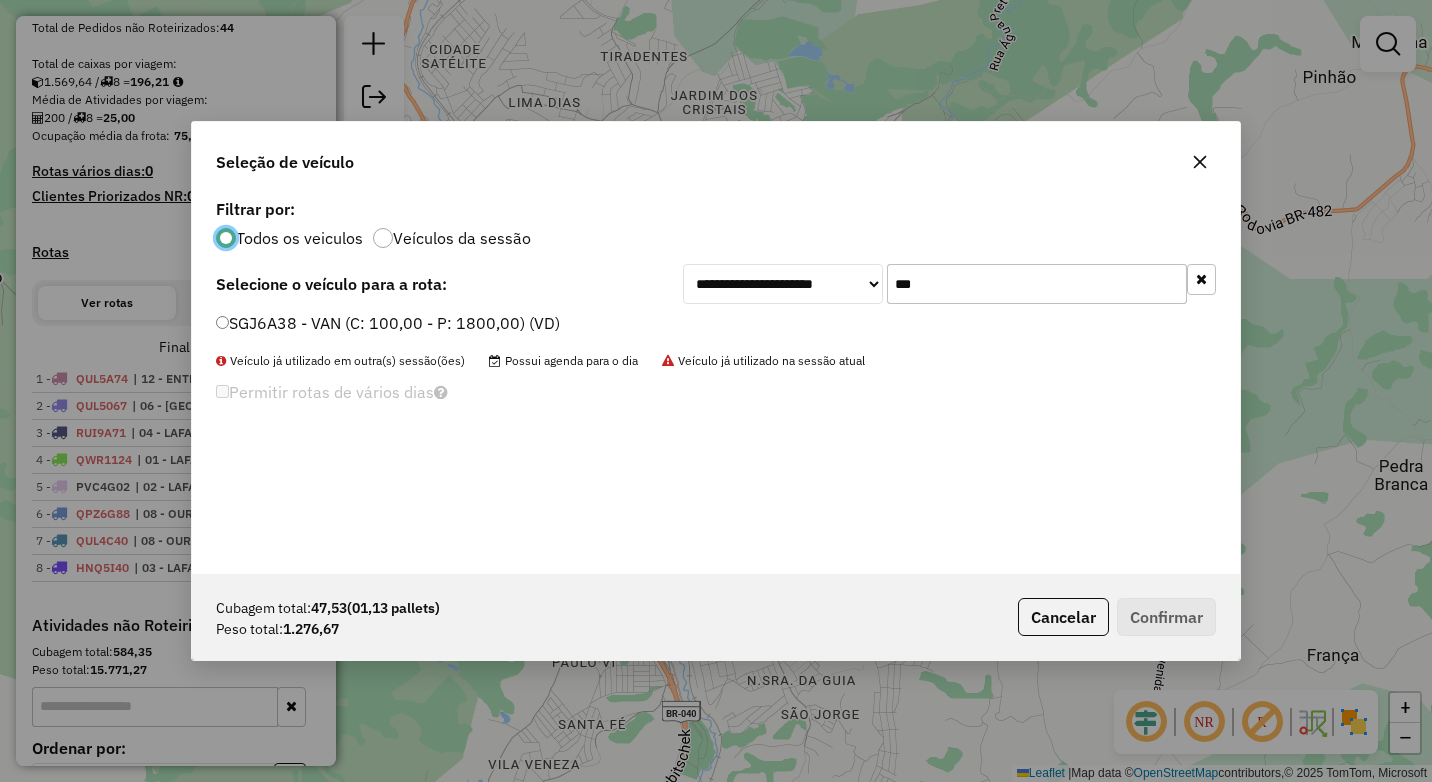 scroll, scrollTop: 11, scrollLeft: 6, axis: both 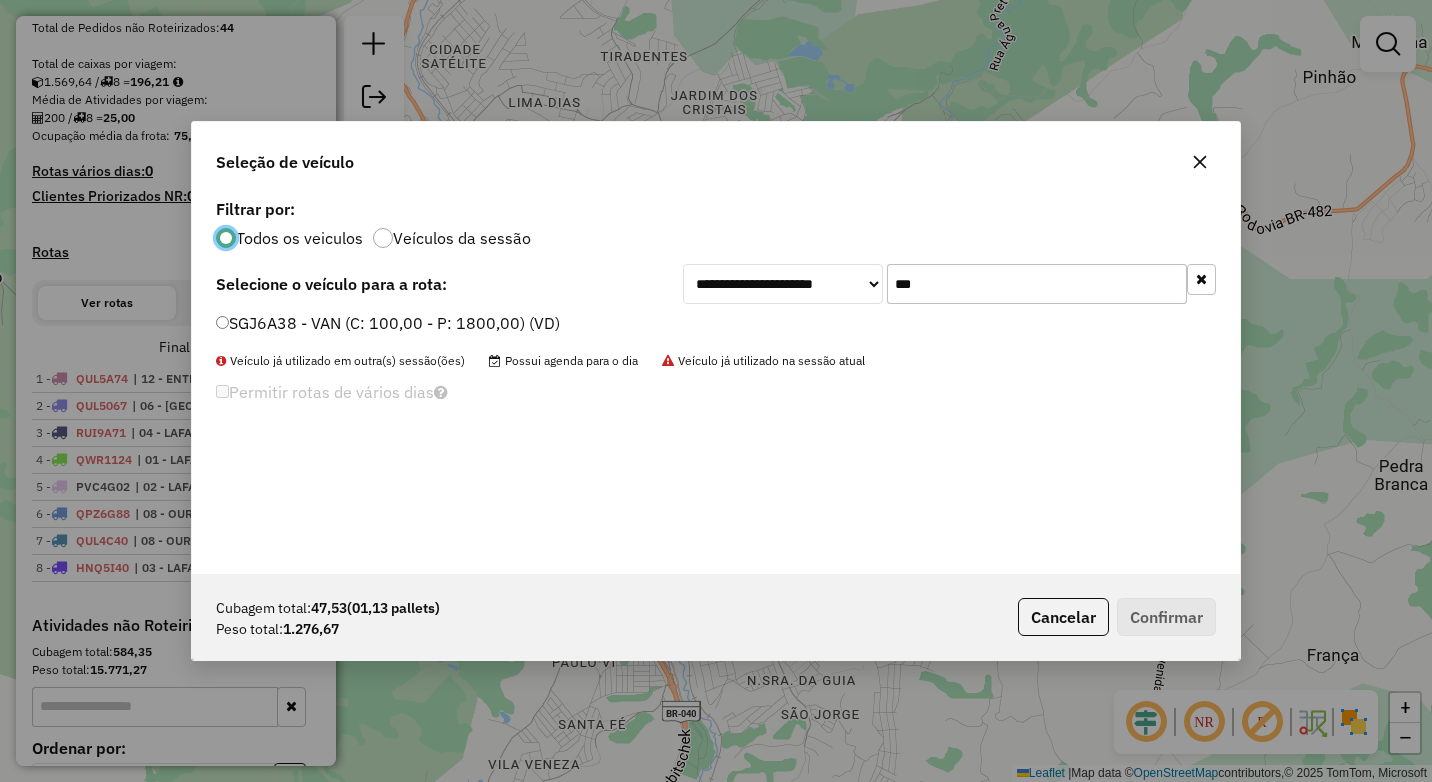 drag, startPoint x: 963, startPoint y: 281, endPoint x: 643, endPoint y: 259, distance: 320.75537 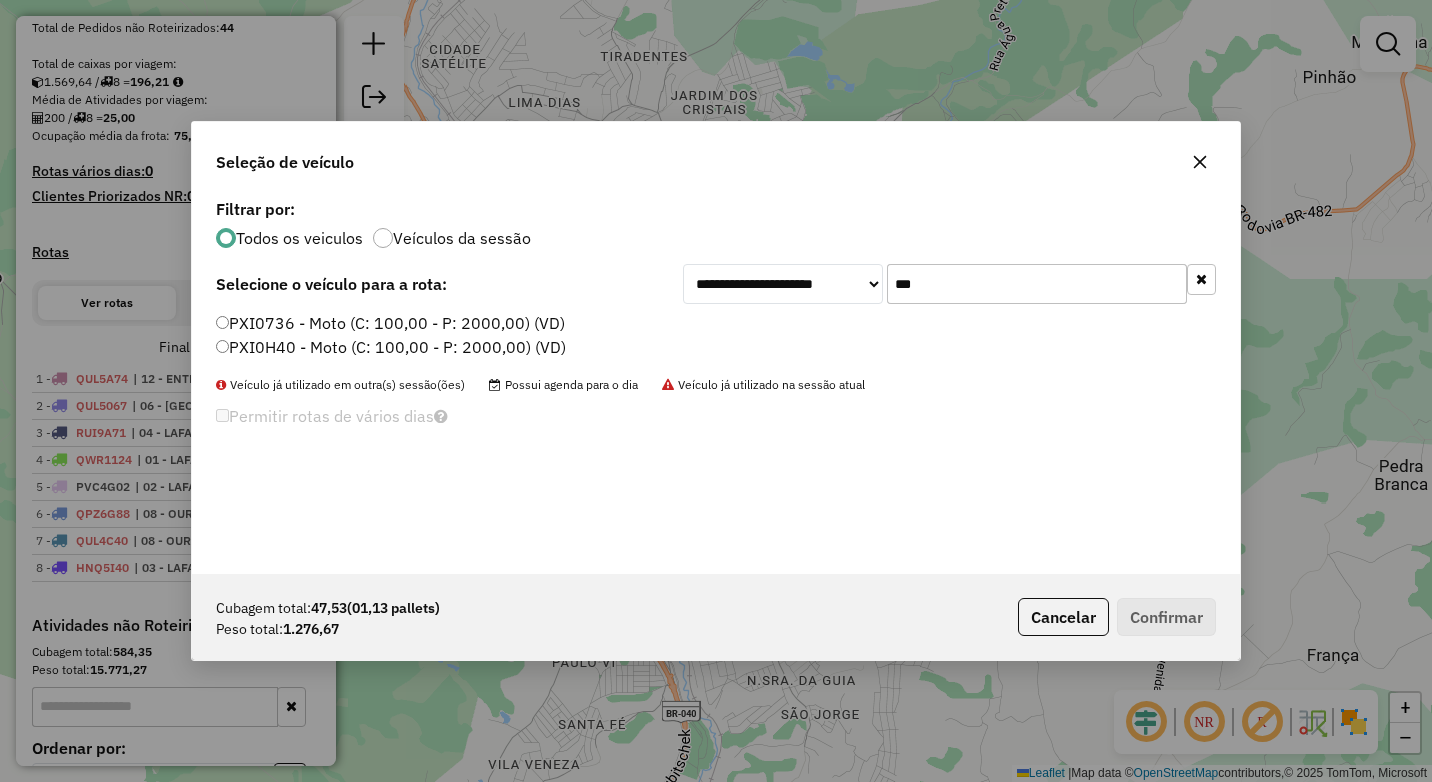 type on "***" 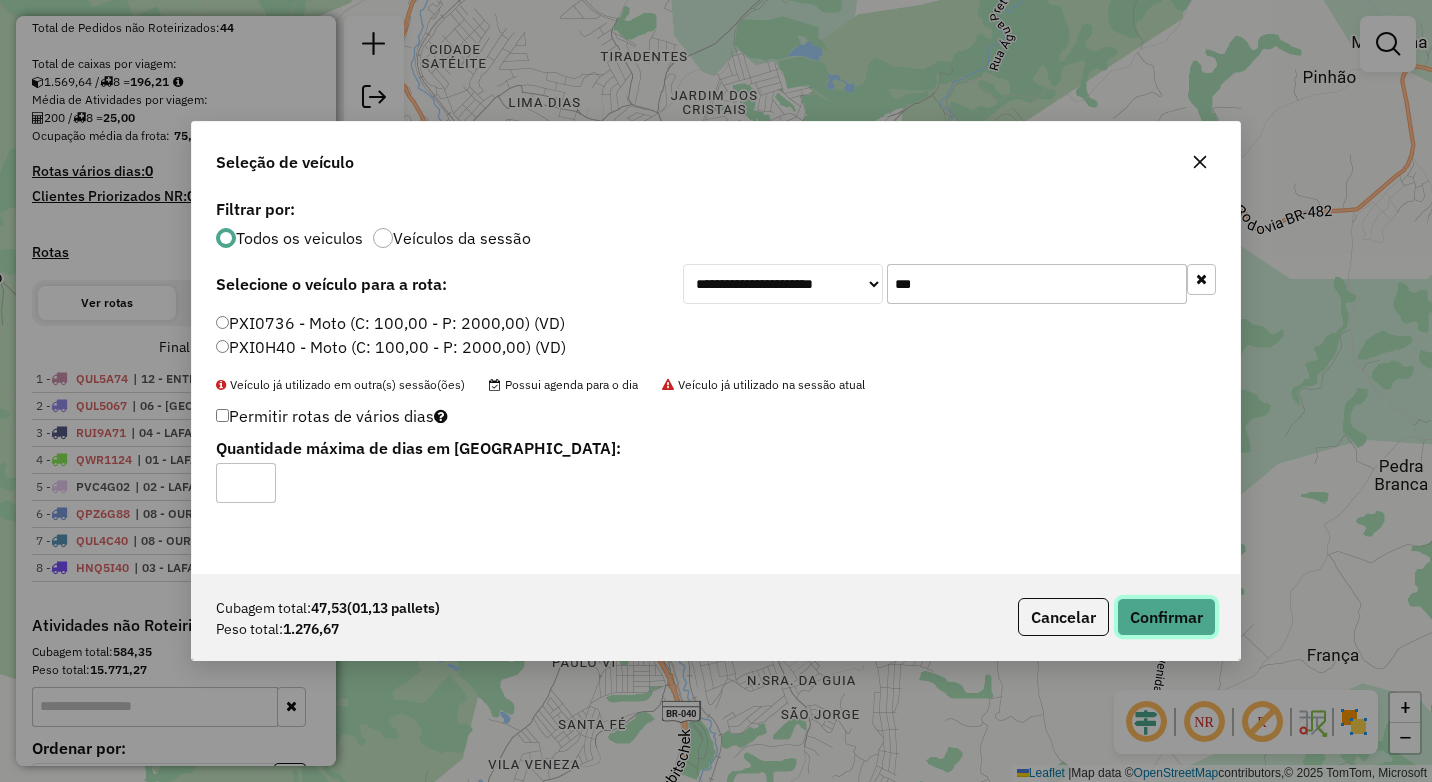 click on "Confirmar" 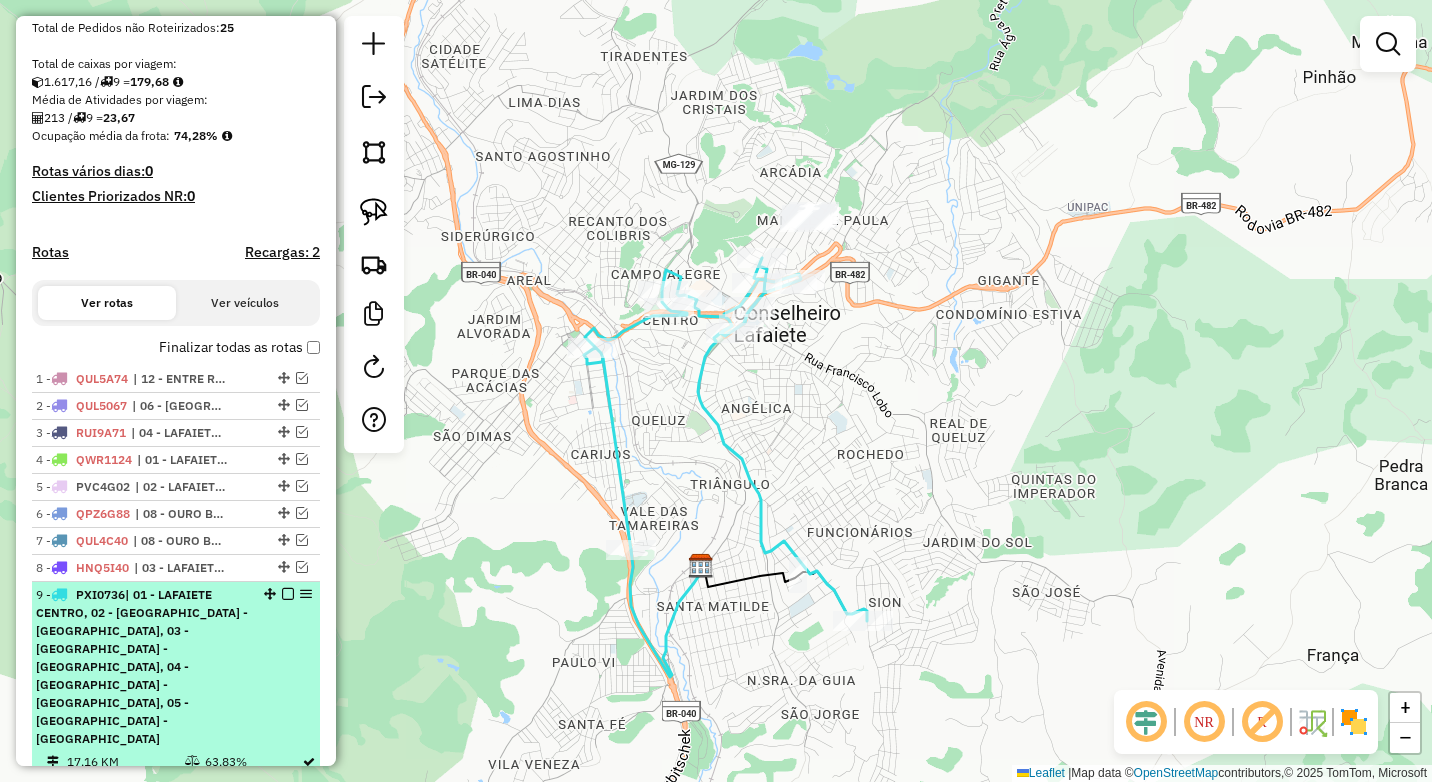 scroll, scrollTop: 482, scrollLeft: 0, axis: vertical 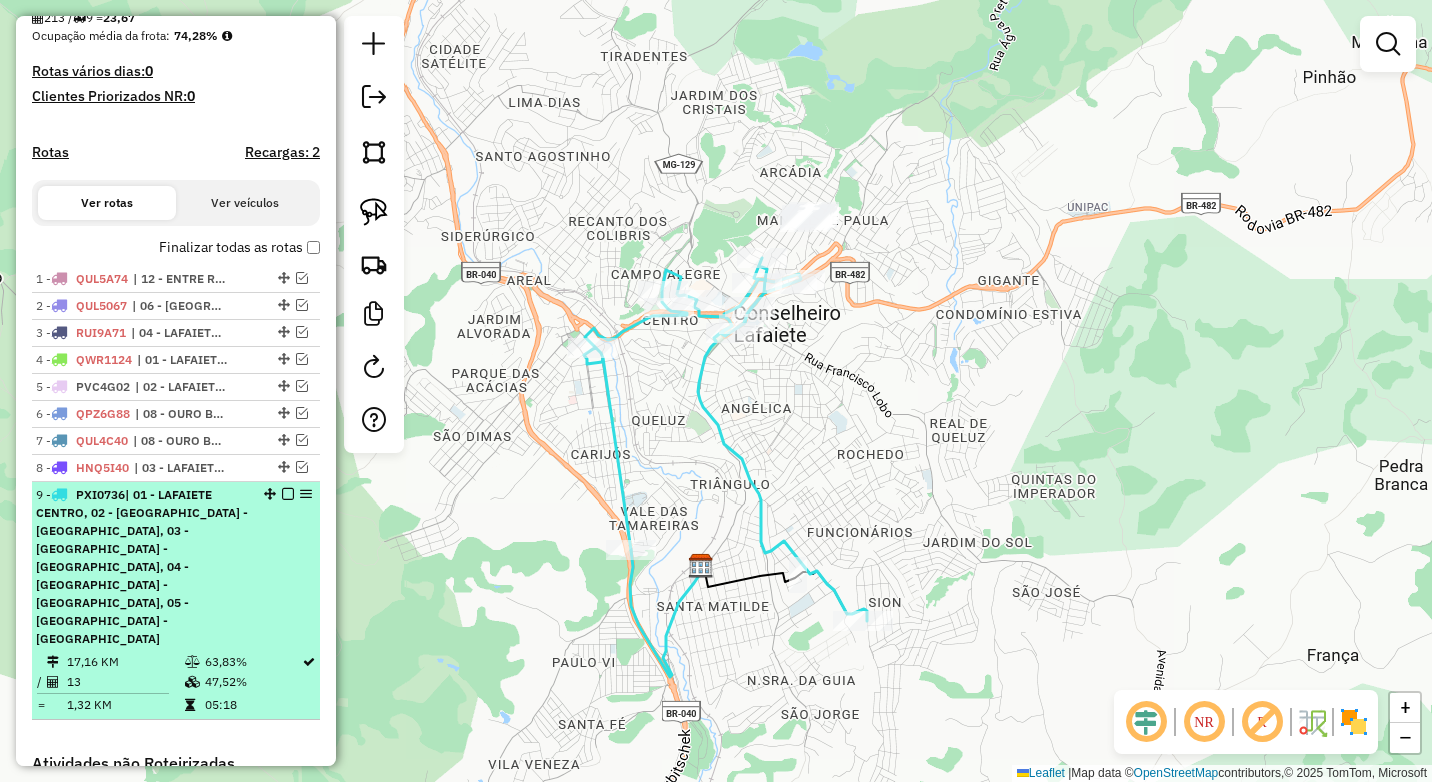 click at bounding box center (288, 494) 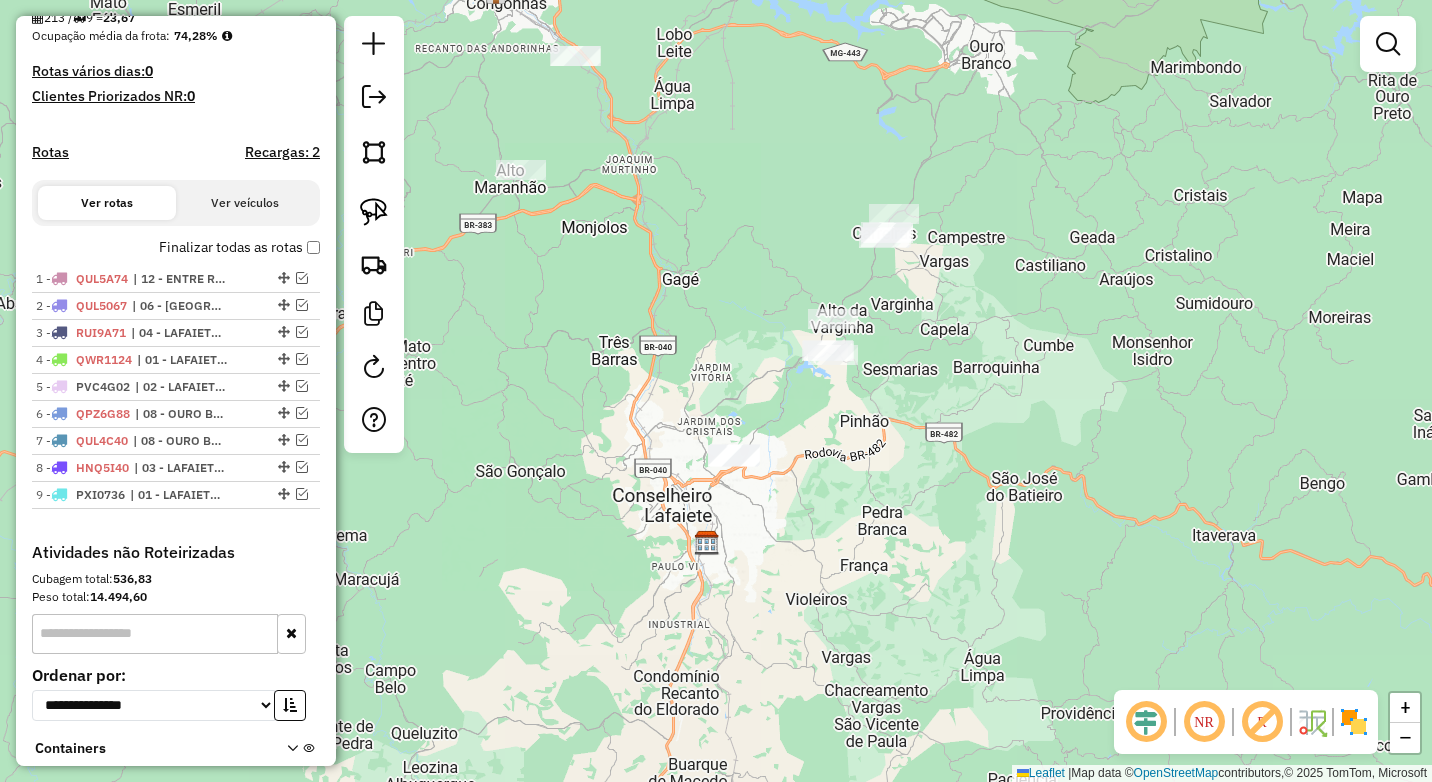 drag, startPoint x: 854, startPoint y: 431, endPoint x: 826, endPoint y: 479, distance: 55.569775 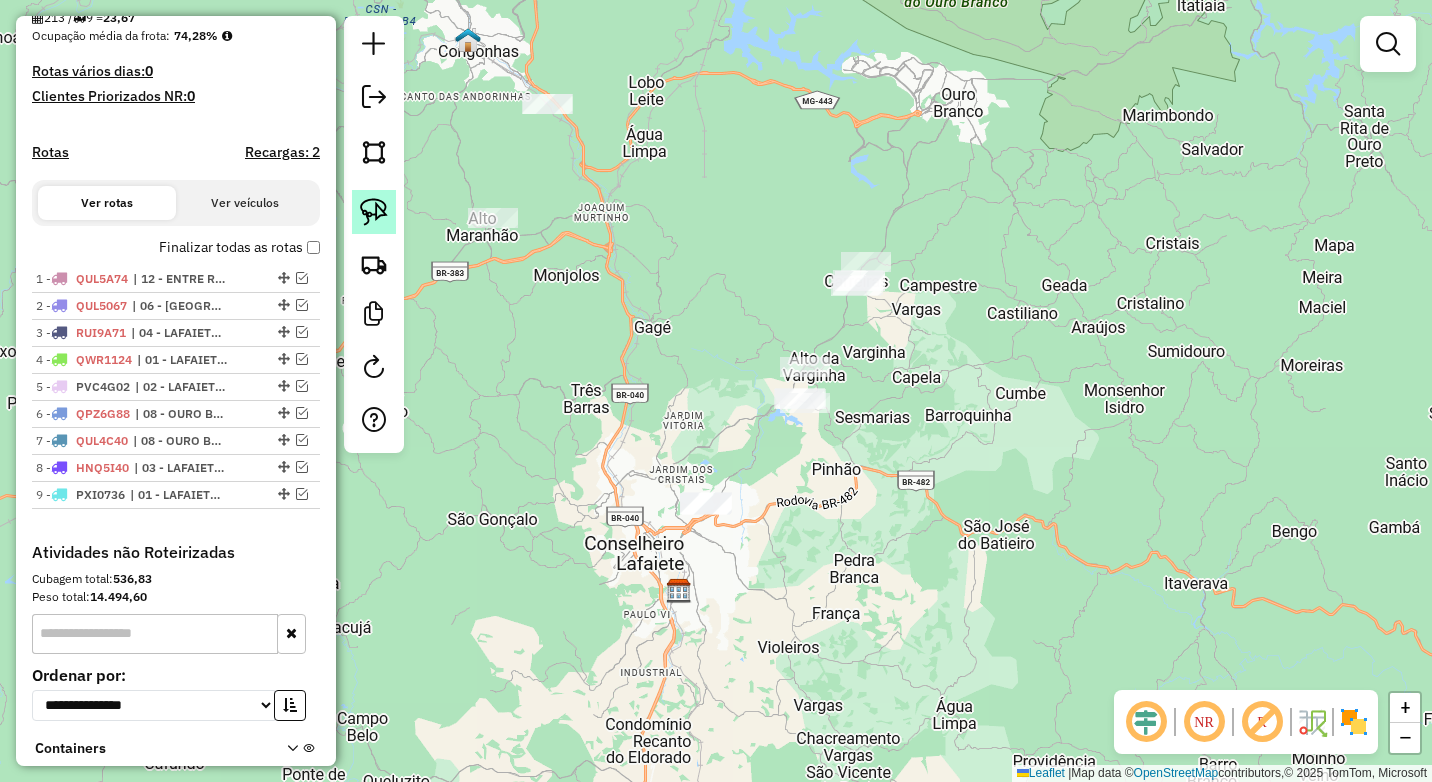 click 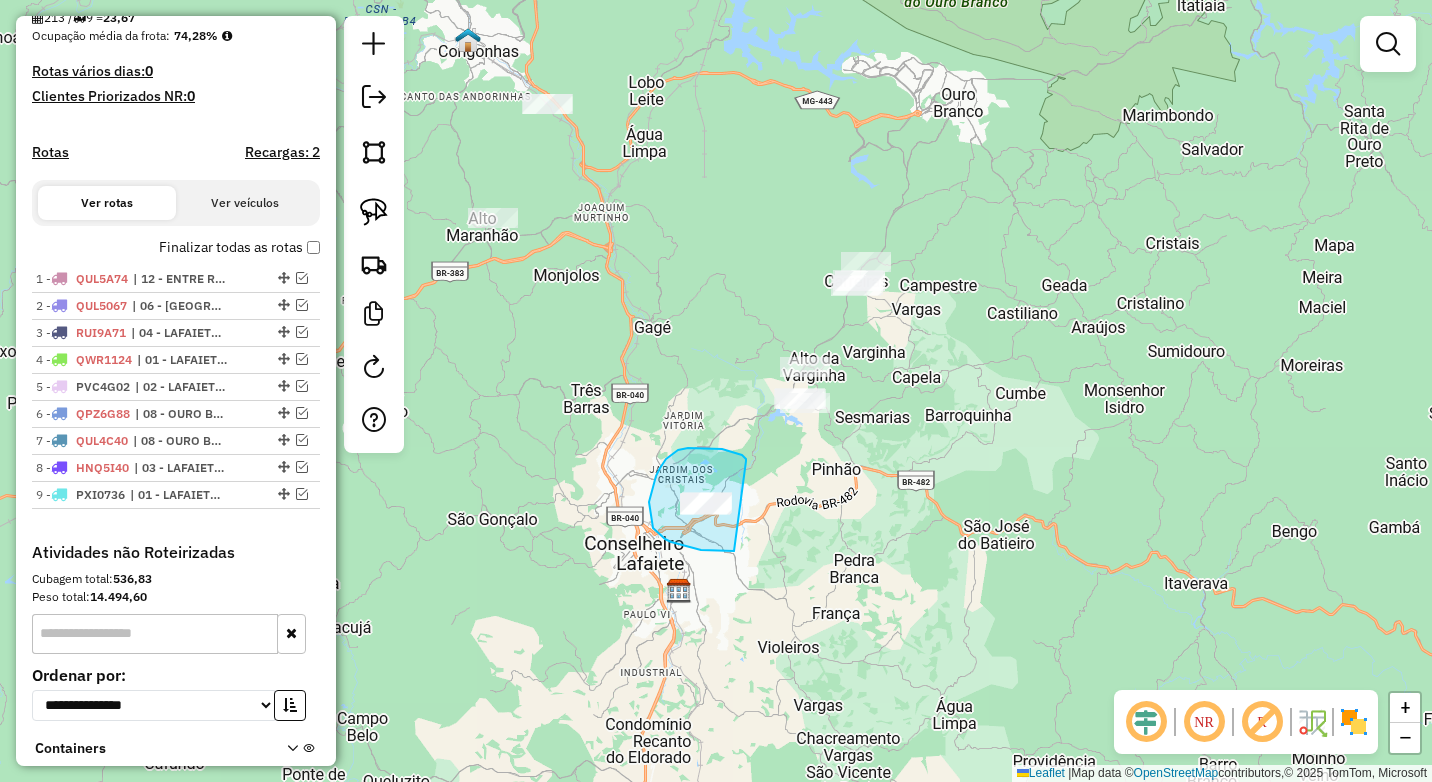 drag, startPoint x: 742, startPoint y: 455, endPoint x: 760, endPoint y: 534, distance: 81.02469 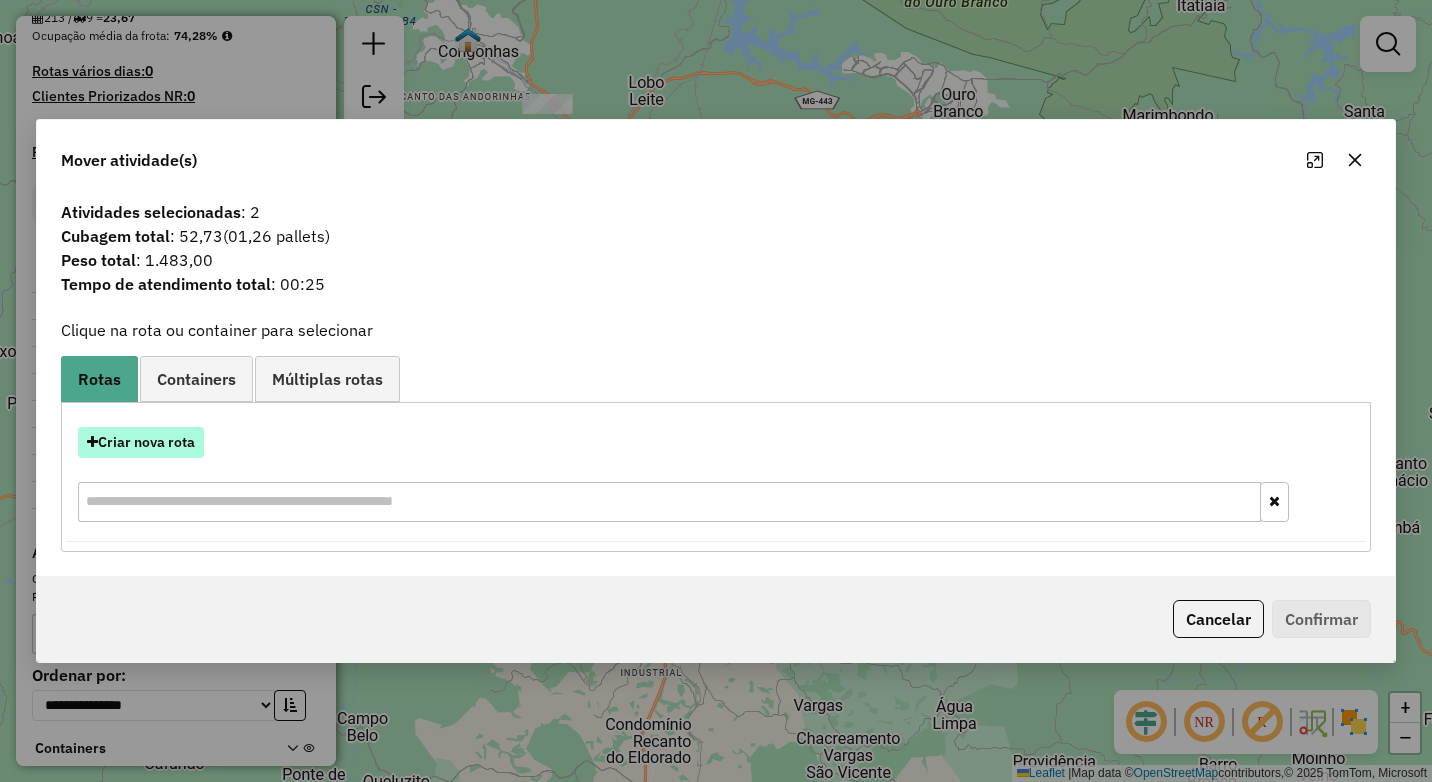 click on "Criar nova rota" at bounding box center (141, 442) 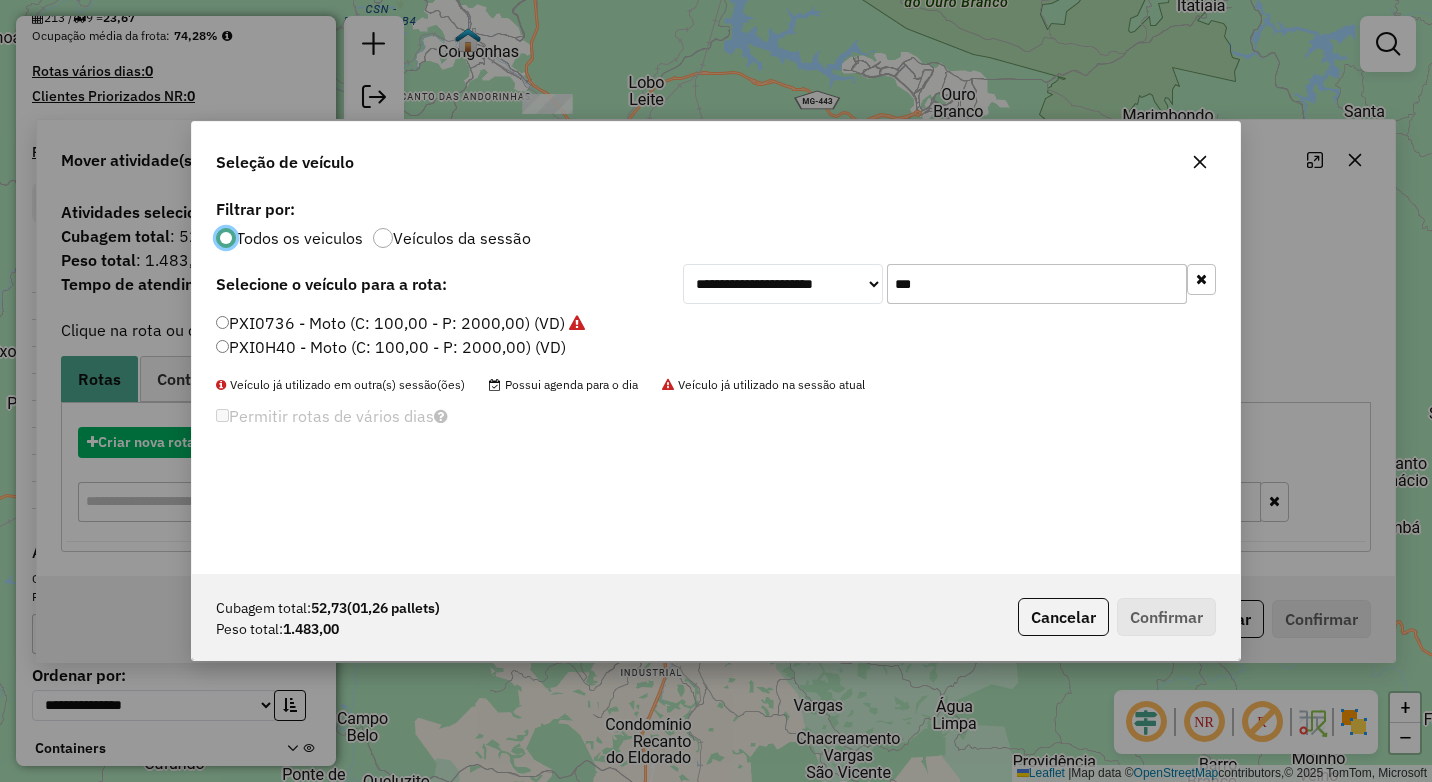 scroll, scrollTop: 11, scrollLeft: 6, axis: both 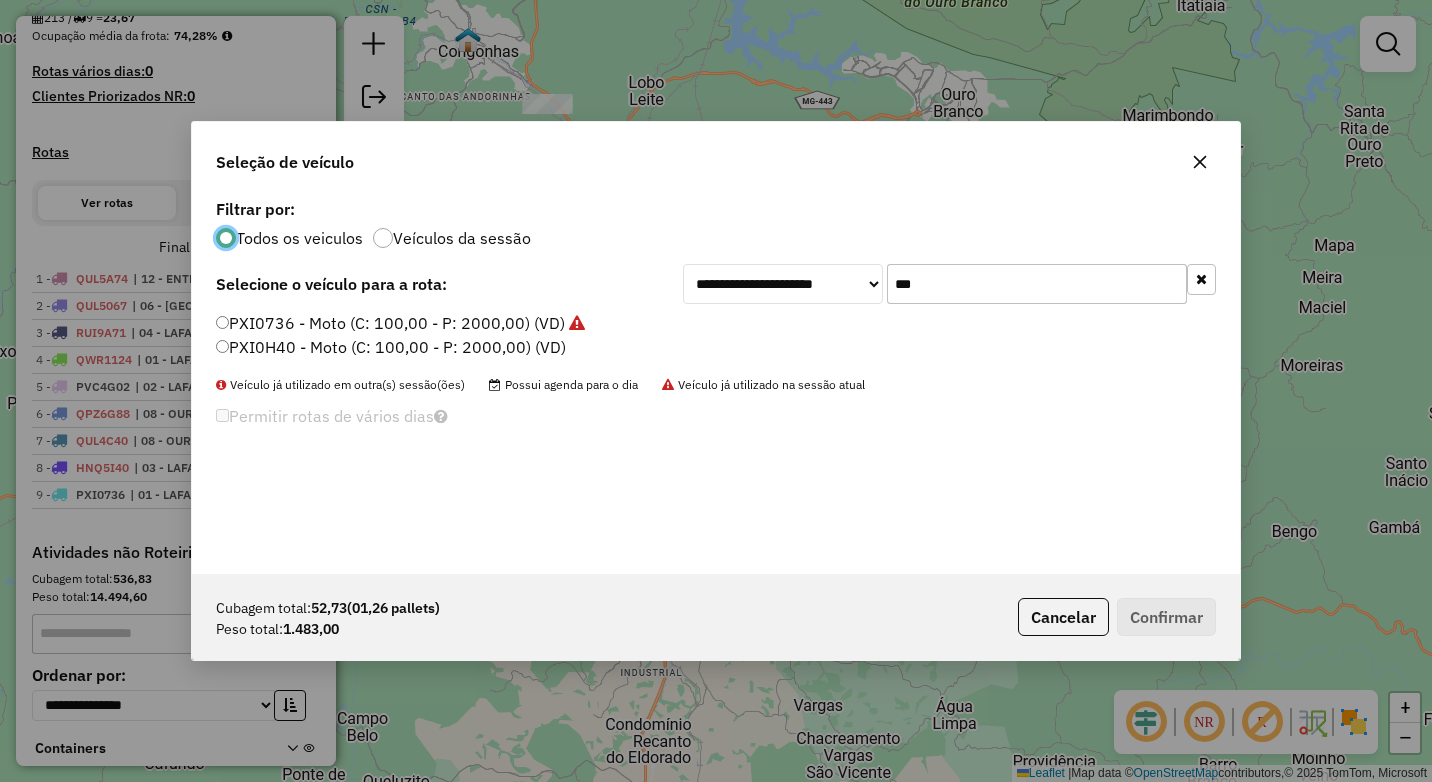 click on "***" 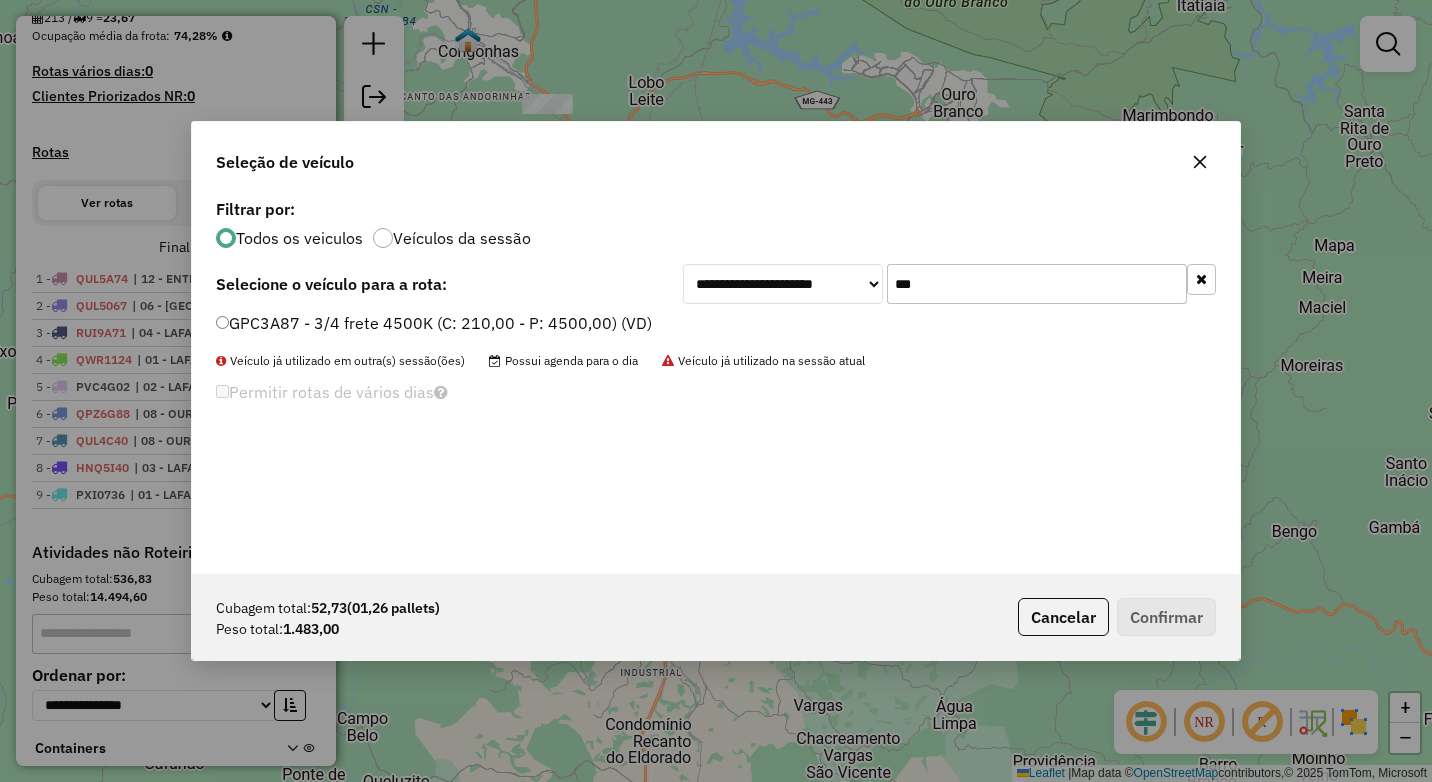drag, startPoint x: 933, startPoint y: 276, endPoint x: 830, endPoint y: 264, distance: 103.69667 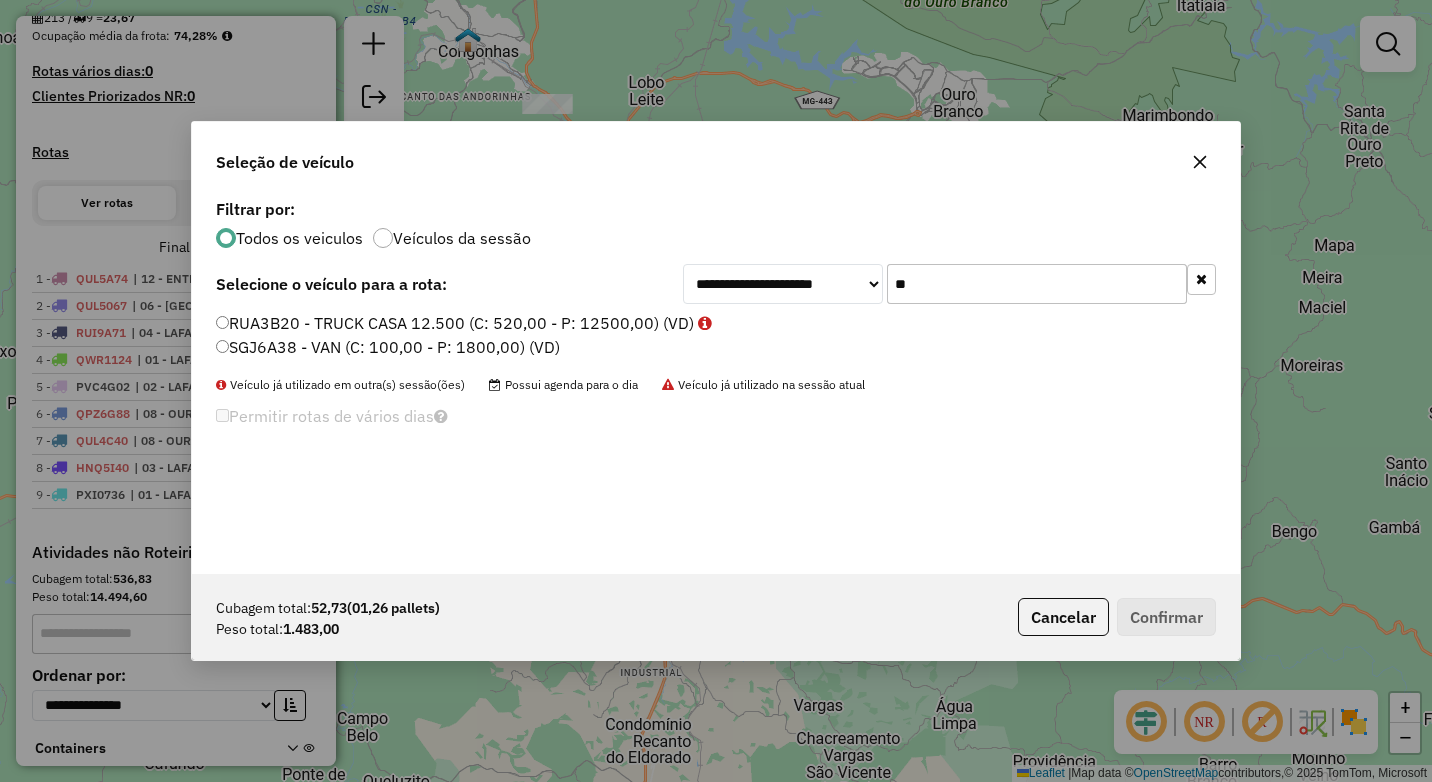 type on "**" 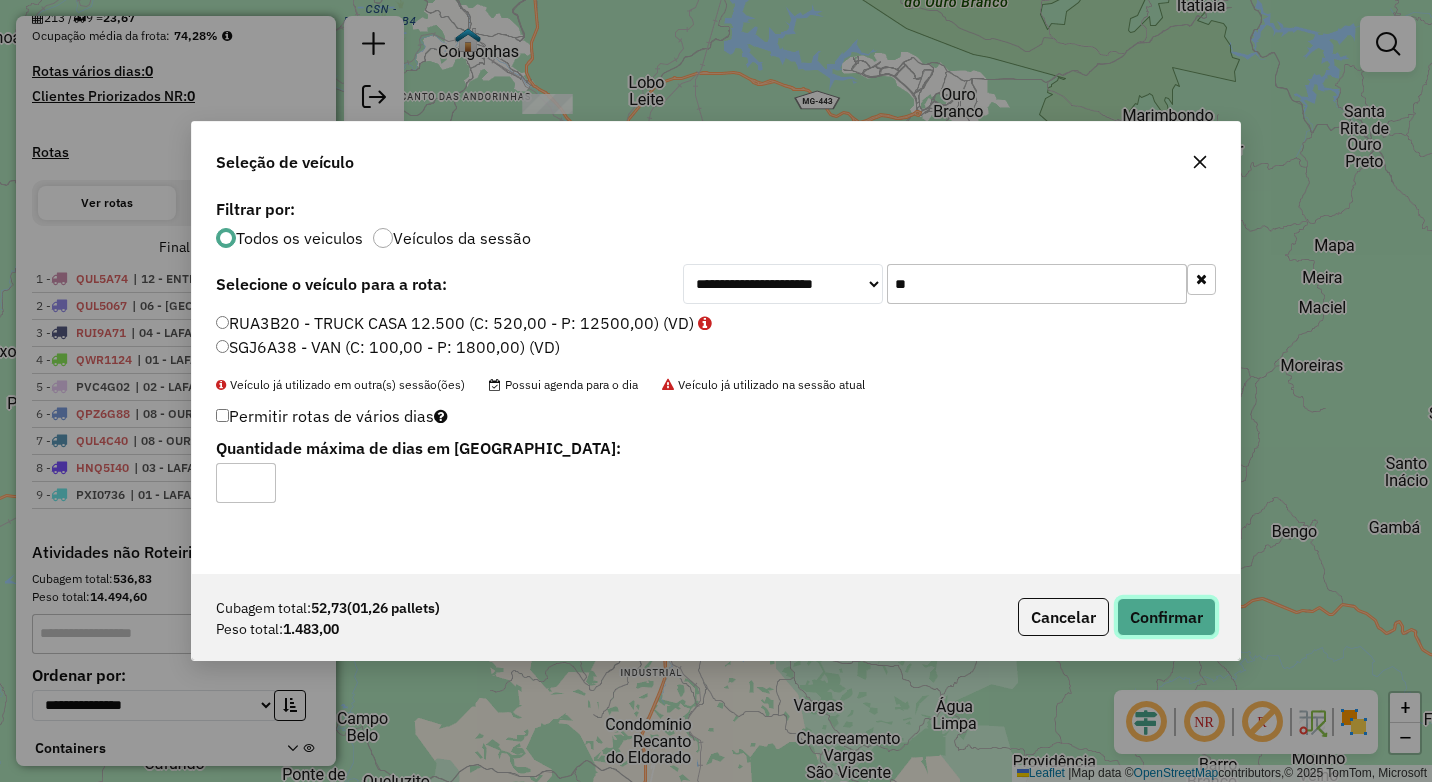 click on "Confirmar" 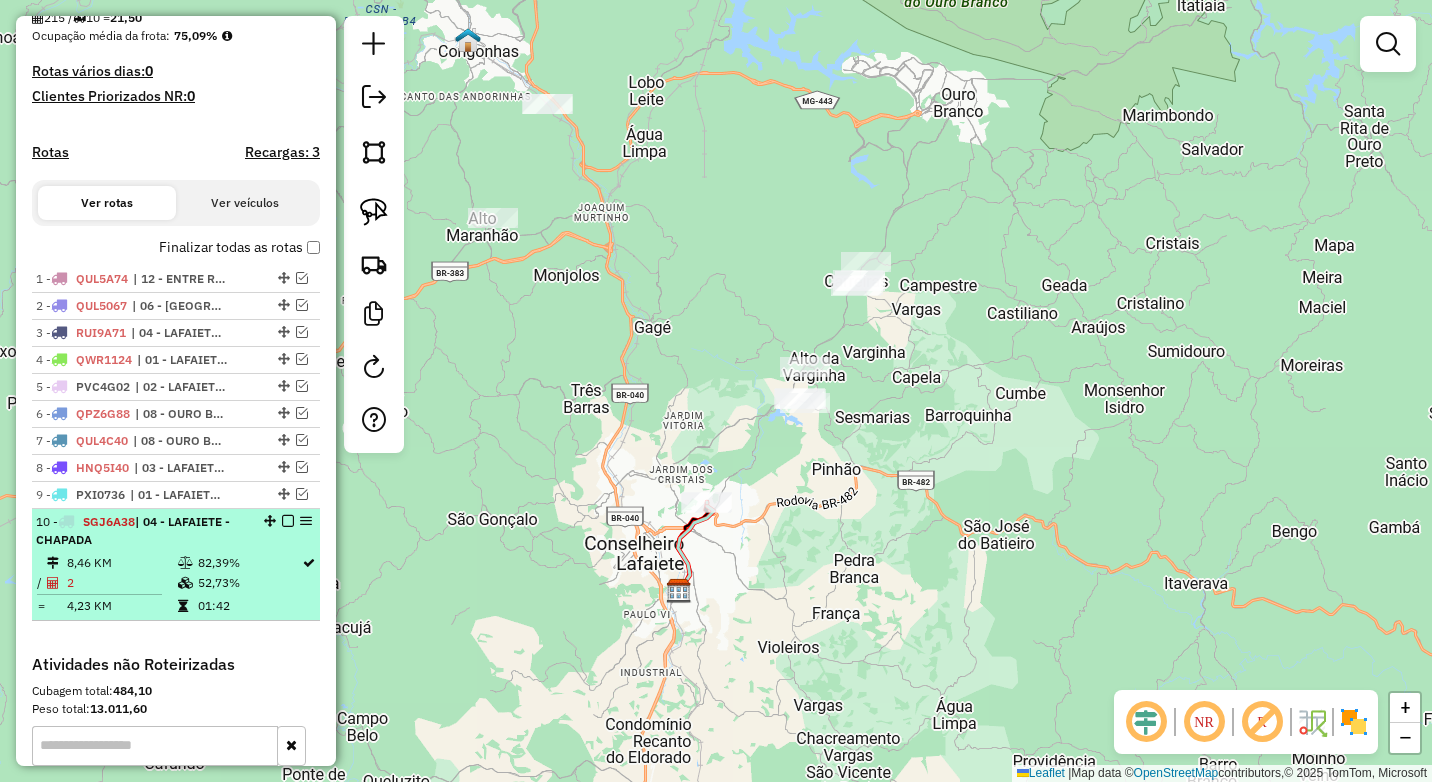 click at bounding box center [288, 521] 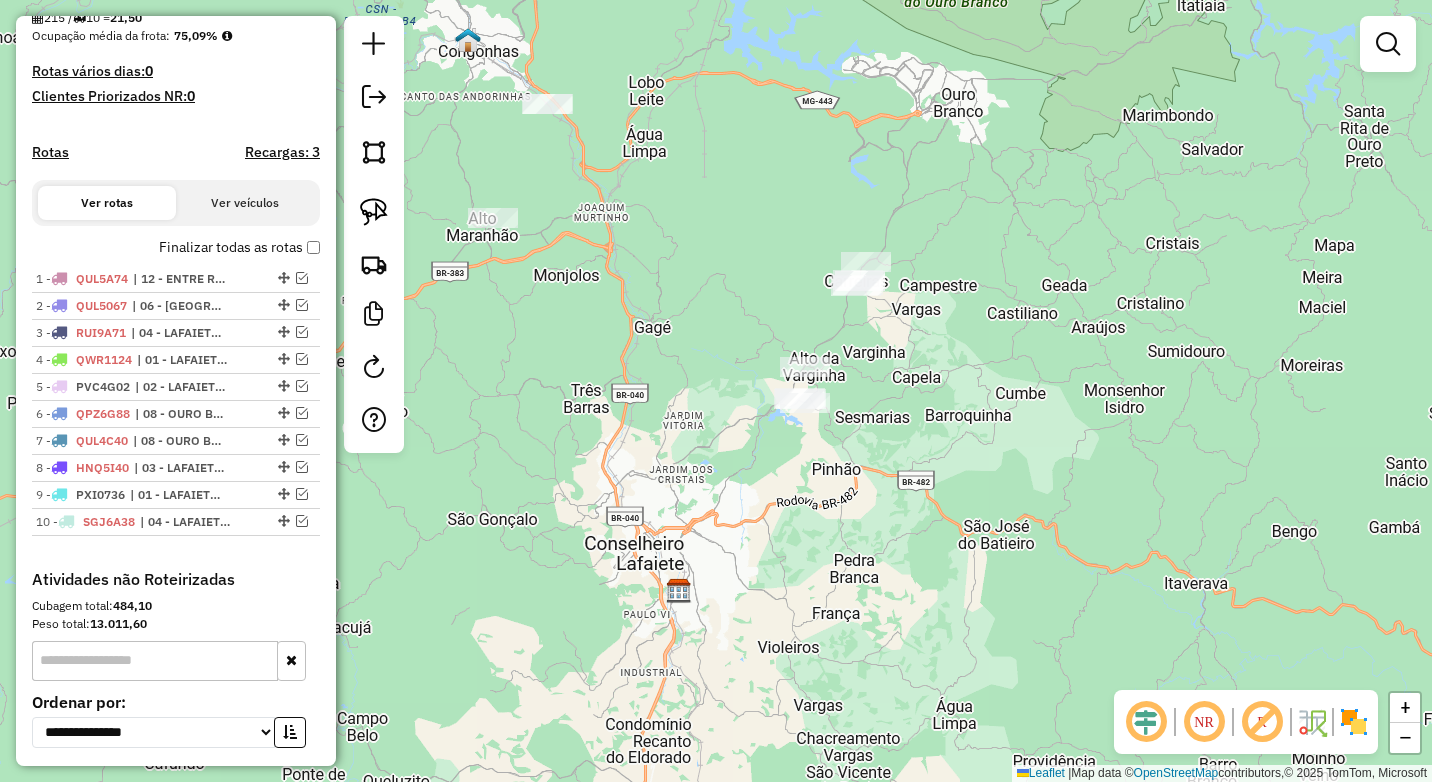 click on "Janela de atendimento Grade de atendimento Capacidade Transportadoras Veículos Cliente Pedidos  Rotas Selecione os dias de semana para filtrar as janelas de atendimento  Seg   Ter   Qua   Qui   Sex   Sáb   Dom  Informe o período da janela de atendimento: De: Até:  Filtrar exatamente a janela do cliente  Considerar janela de atendimento padrão  Selecione os dias de semana para filtrar as grades de atendimento  Seg   Ter   Qua   Qui   Sex   Sáb   Dom   Considerar clientes sem dia de atendimento cadastrado  Clientes fora do dia de atendimento selecionado Filtrar as atividades entre os valores definidos abaixo:  Peso mínimo:  ****  Peso máximo:  ****  Cubagem mínima:   Cubagem máxima:   De:   Até:  Filtrar as atividades entre o tempo de atendimento definido abaixo:  De:   Até:   Considerar capacidade total dos clientes não roteirizados Transportadora: Selecione um ou mais itens Tipo de veículo: Selecione um ou mais itens Veículo: Selecione um ou mais itens Motorista: Selecione um ou mais itens De:" 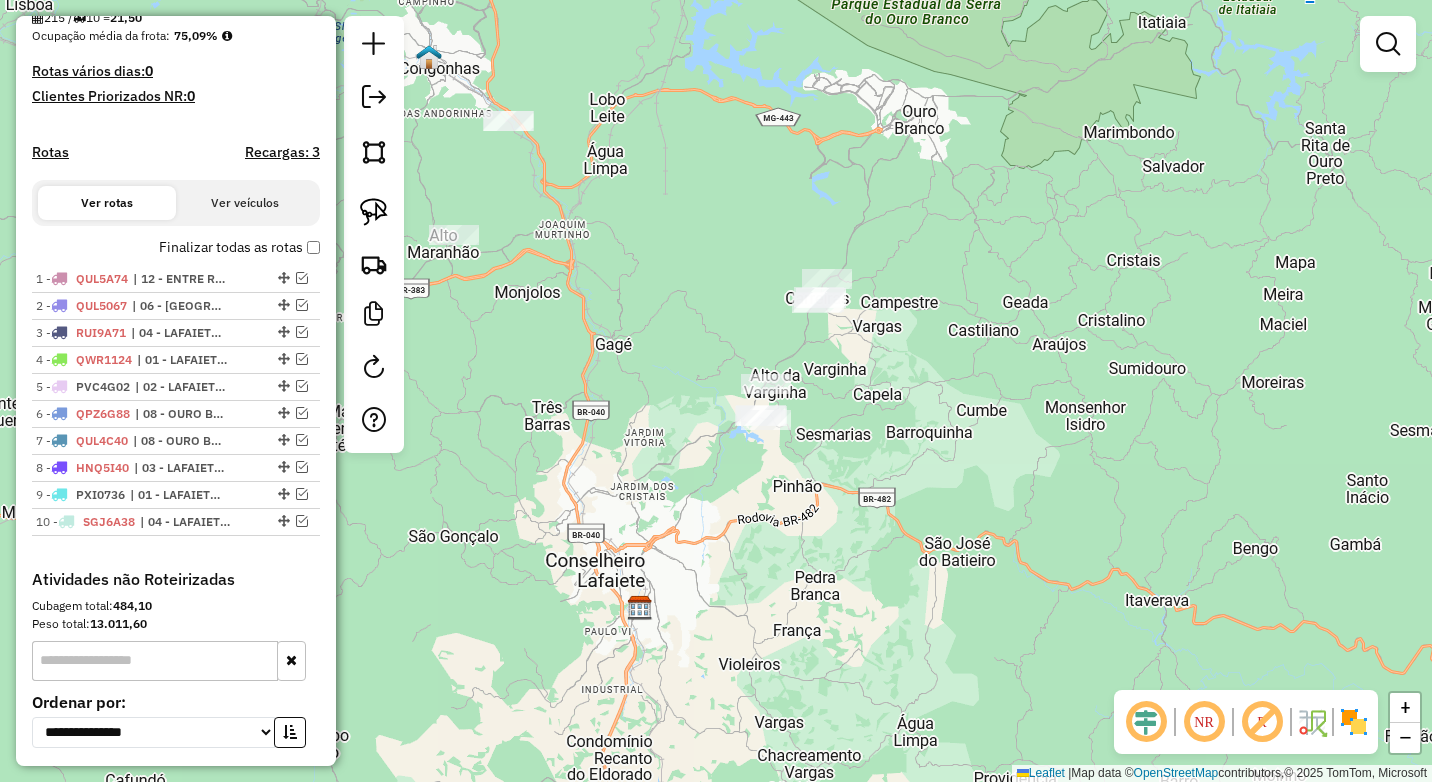 drag, startPoint x: 382, startPoint y: 207, endPoint x: 440, endPoint y: 206, distance: 58.00862 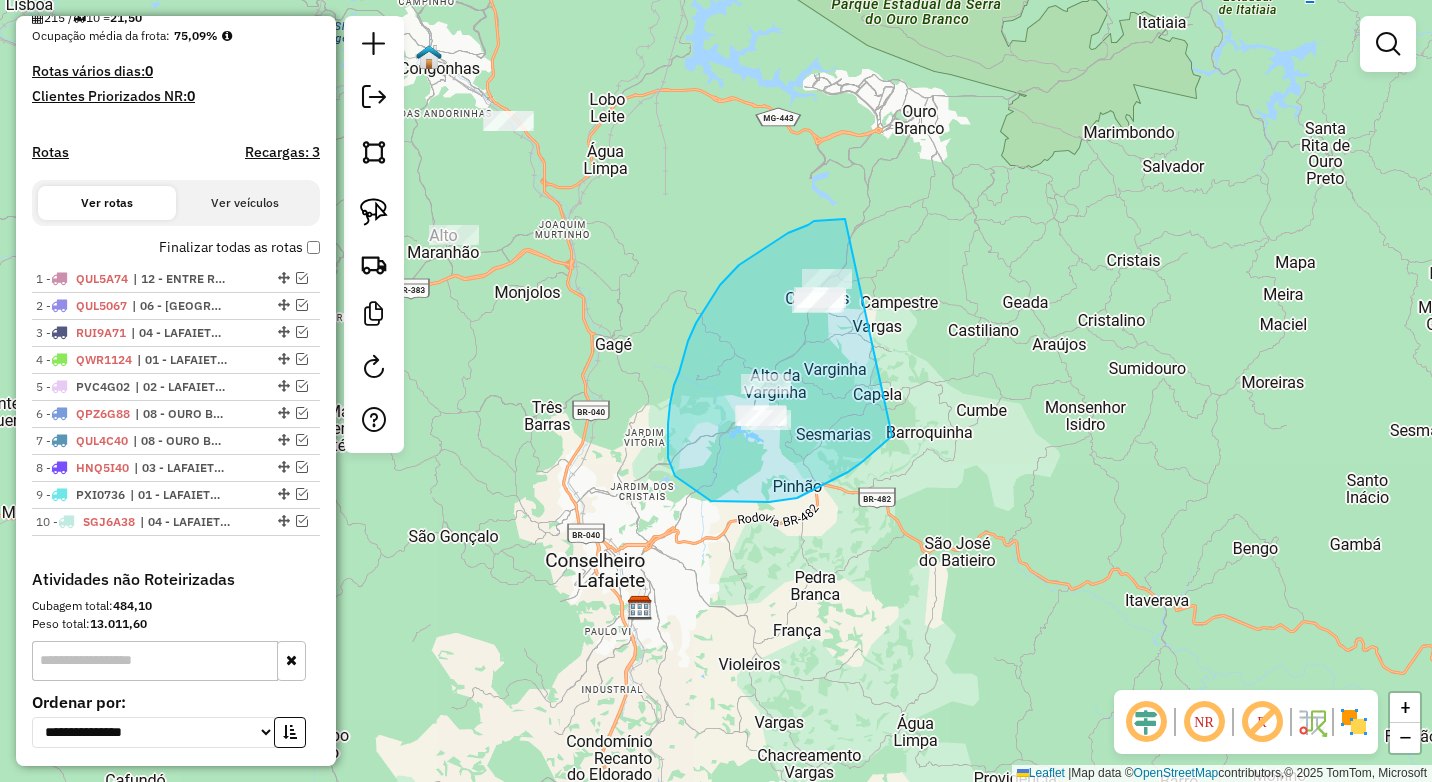 drag, startPoint x: 845, startPoint y: 219, endPoint x: 940, endPoint y: 358, distance: 168.3627 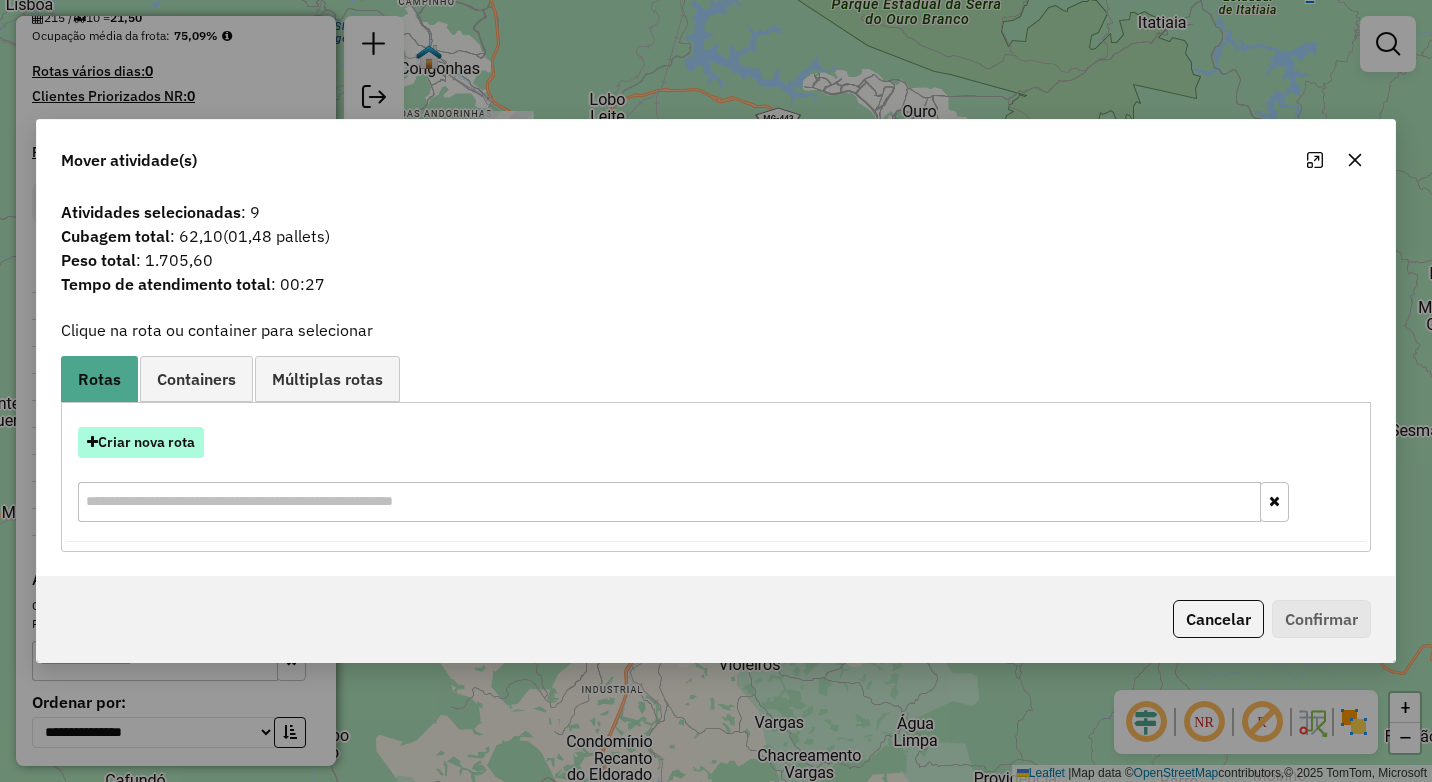 click on "Criar nova rota" at bounding box center (141, 442) 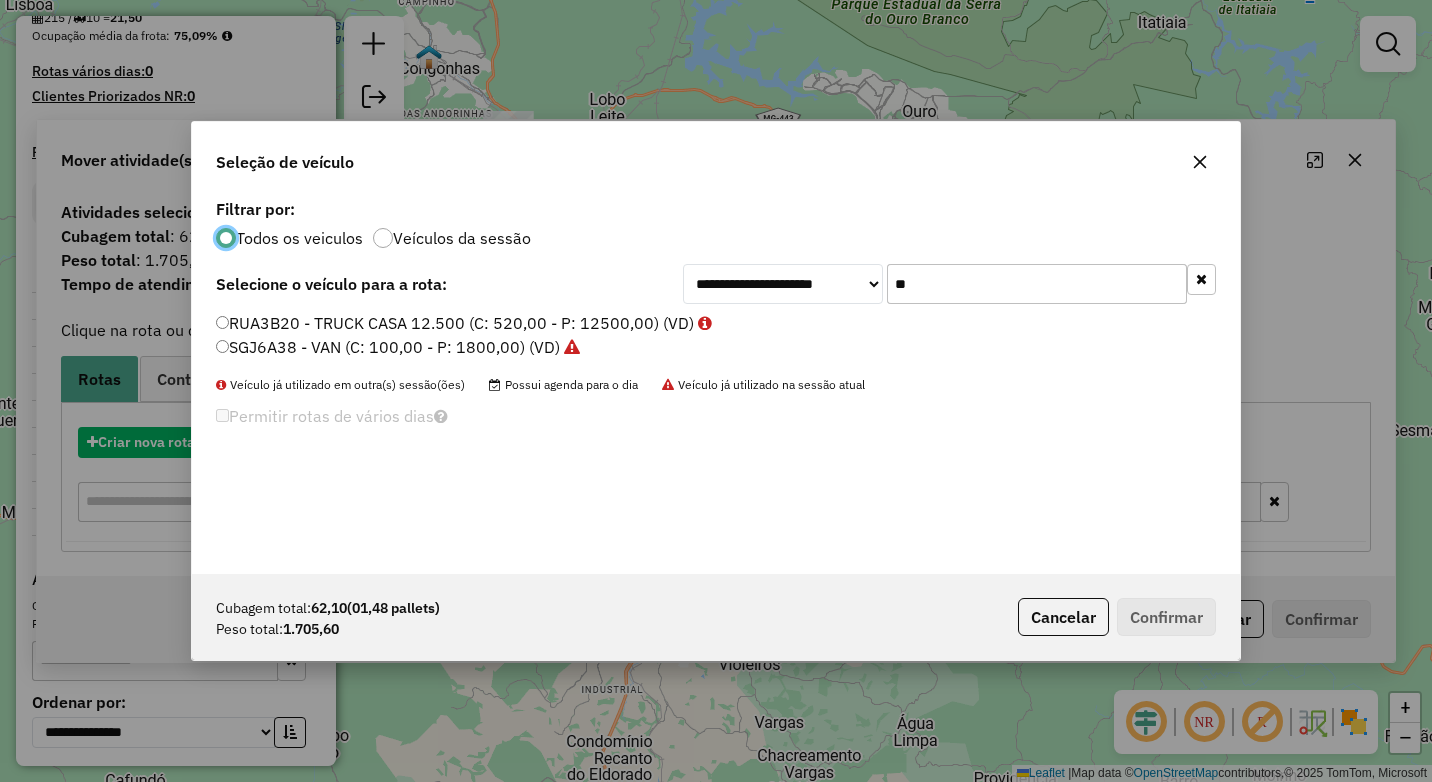 scroll, scrollTop: 11, scrollLeft: 6, axis: both 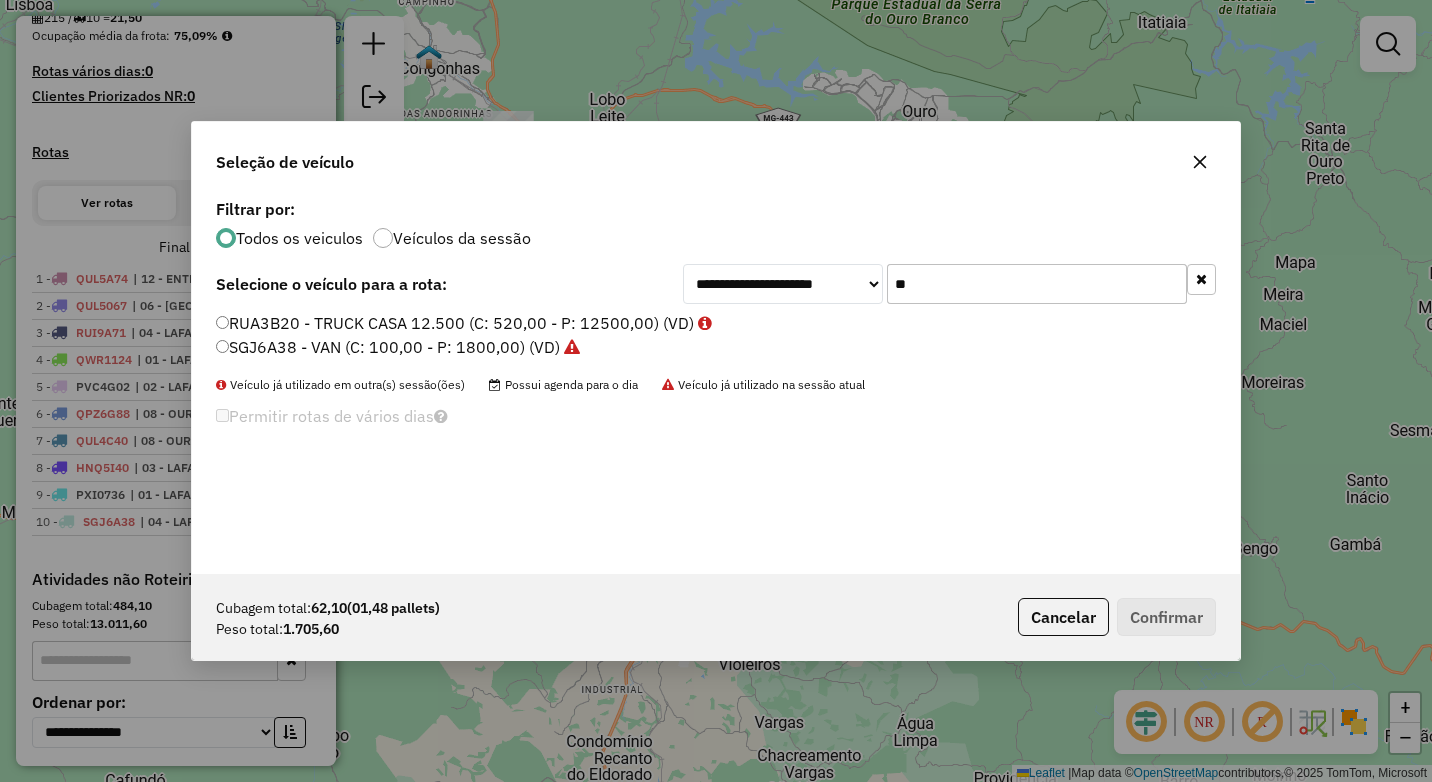 drag, startPoint x: 972, startPoint y: 285, endPoint x: 854, endPoint y: 276, distance: 118.34272 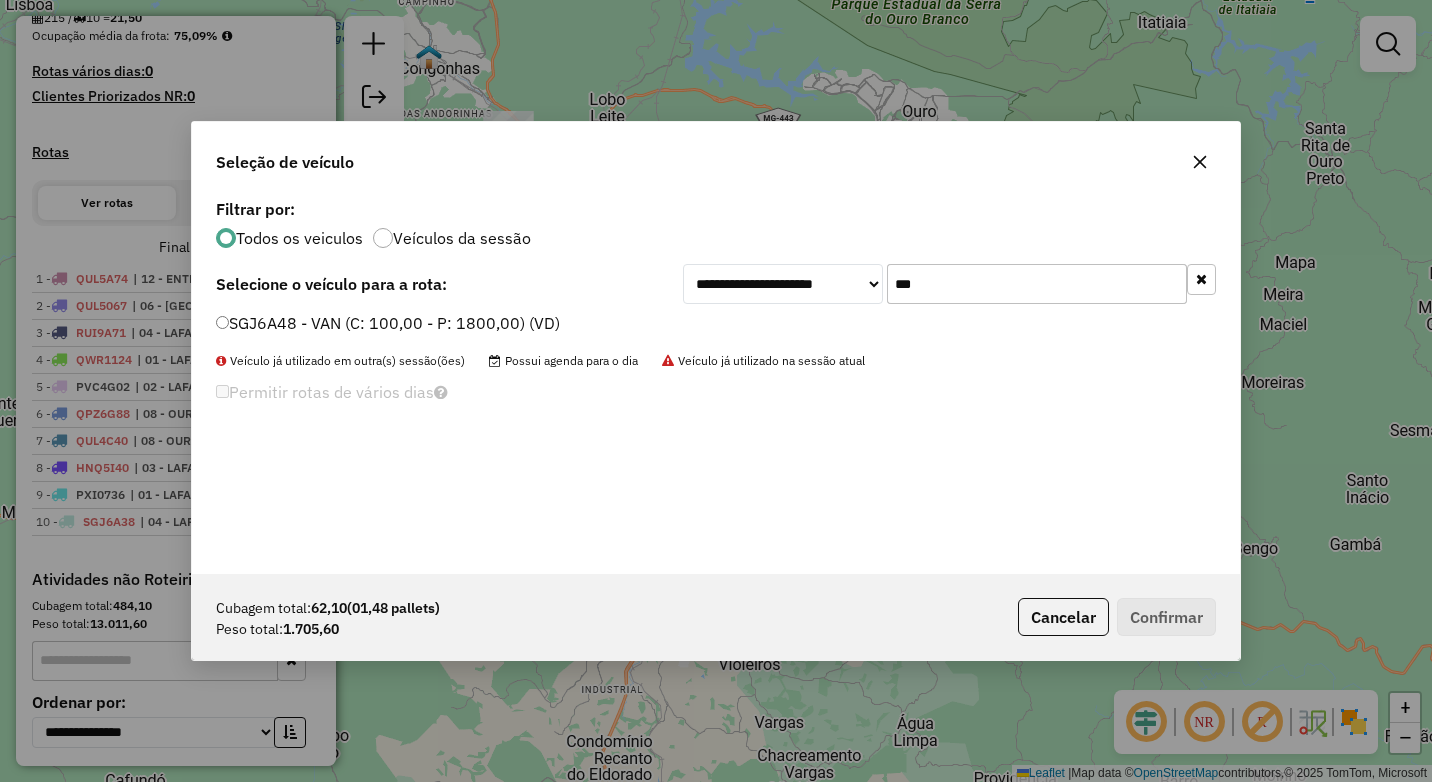 type on "***" 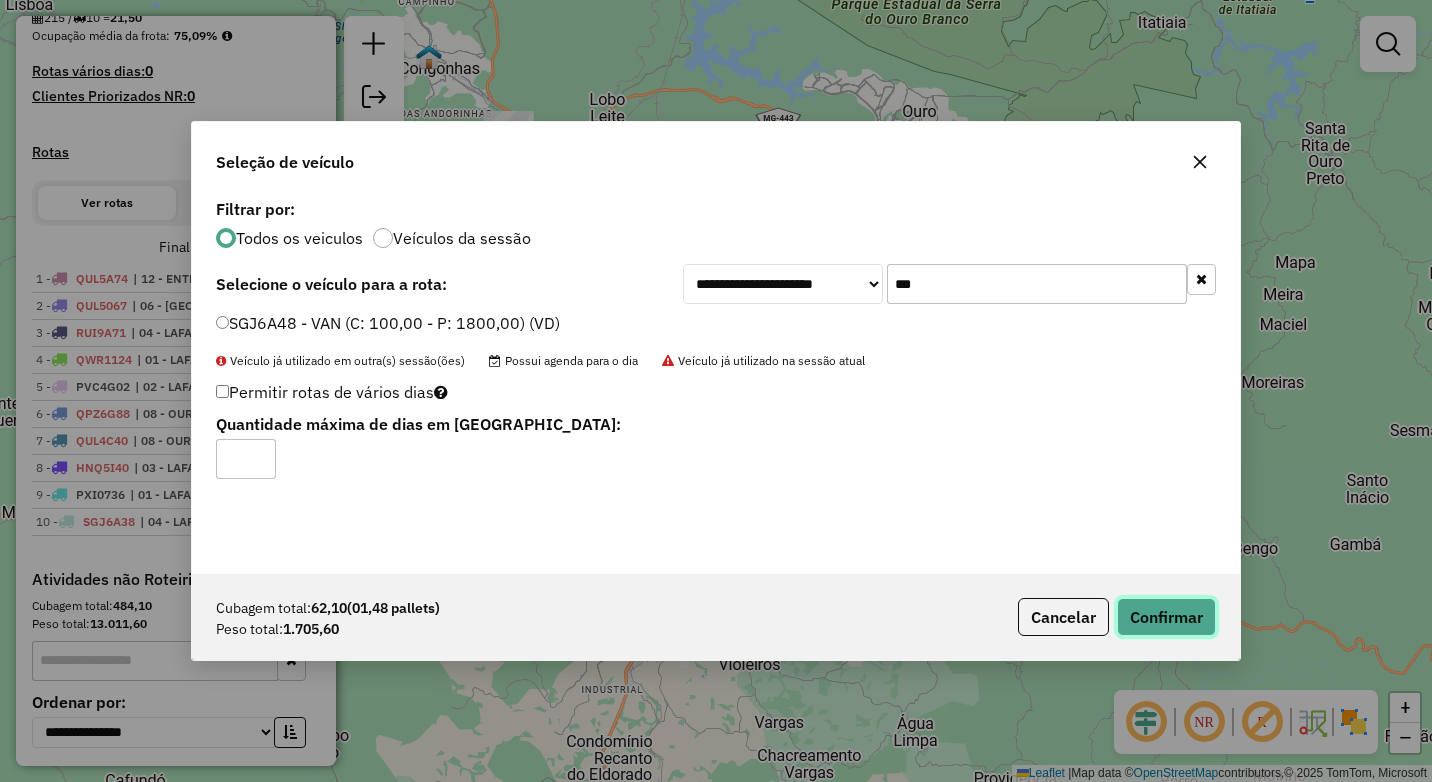 click on "Confirmar" 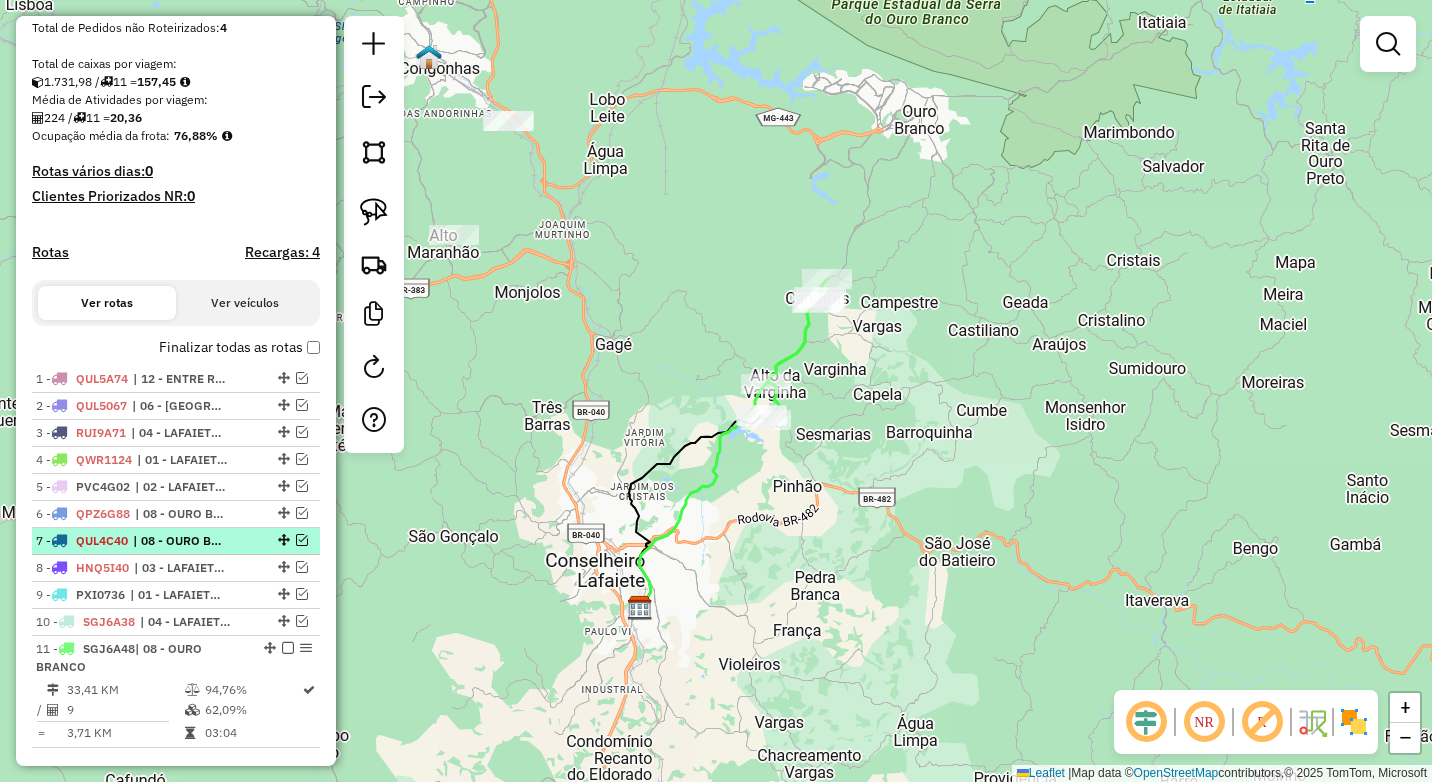 scroll, scrollTop: 482, scrollLeft: 0, axis: vertical 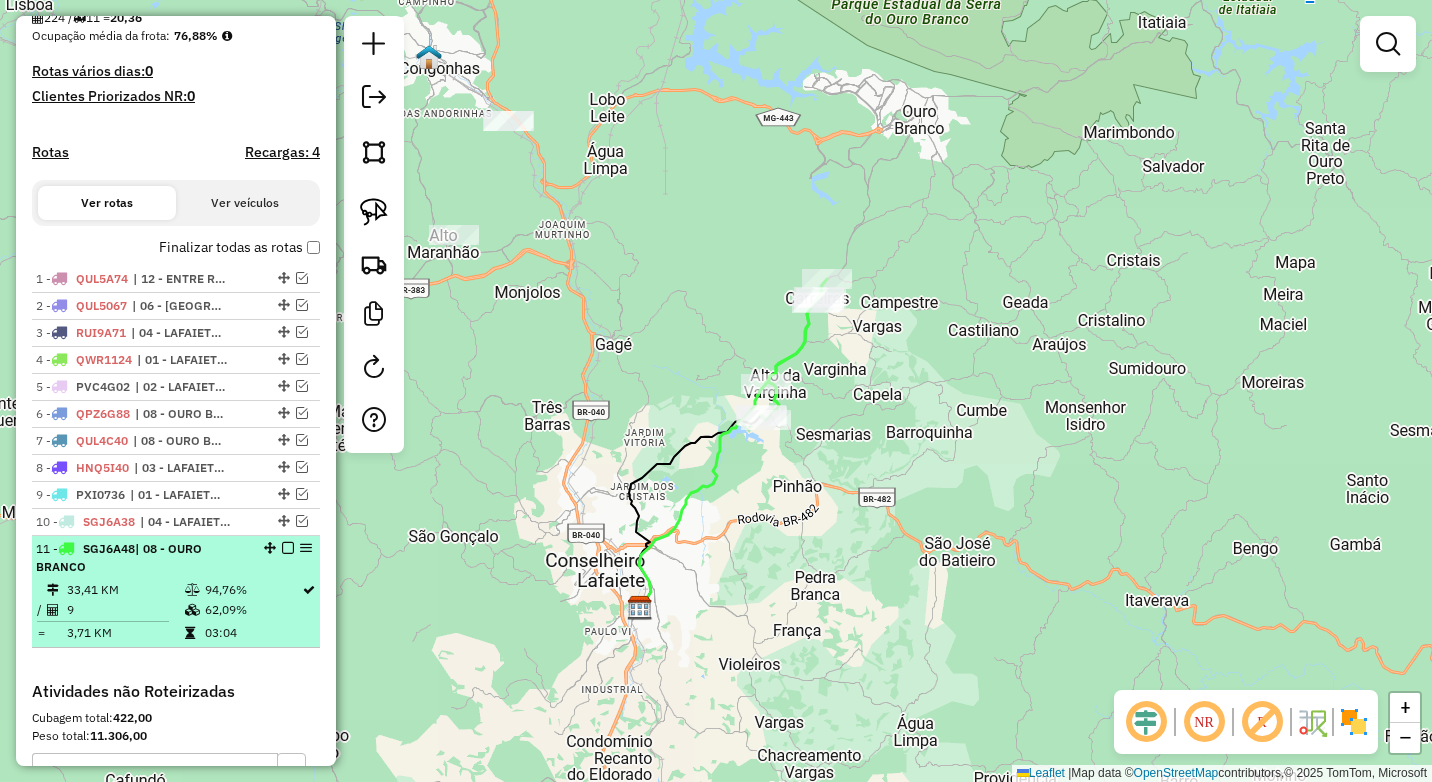 click at bounding box center (288, 548) 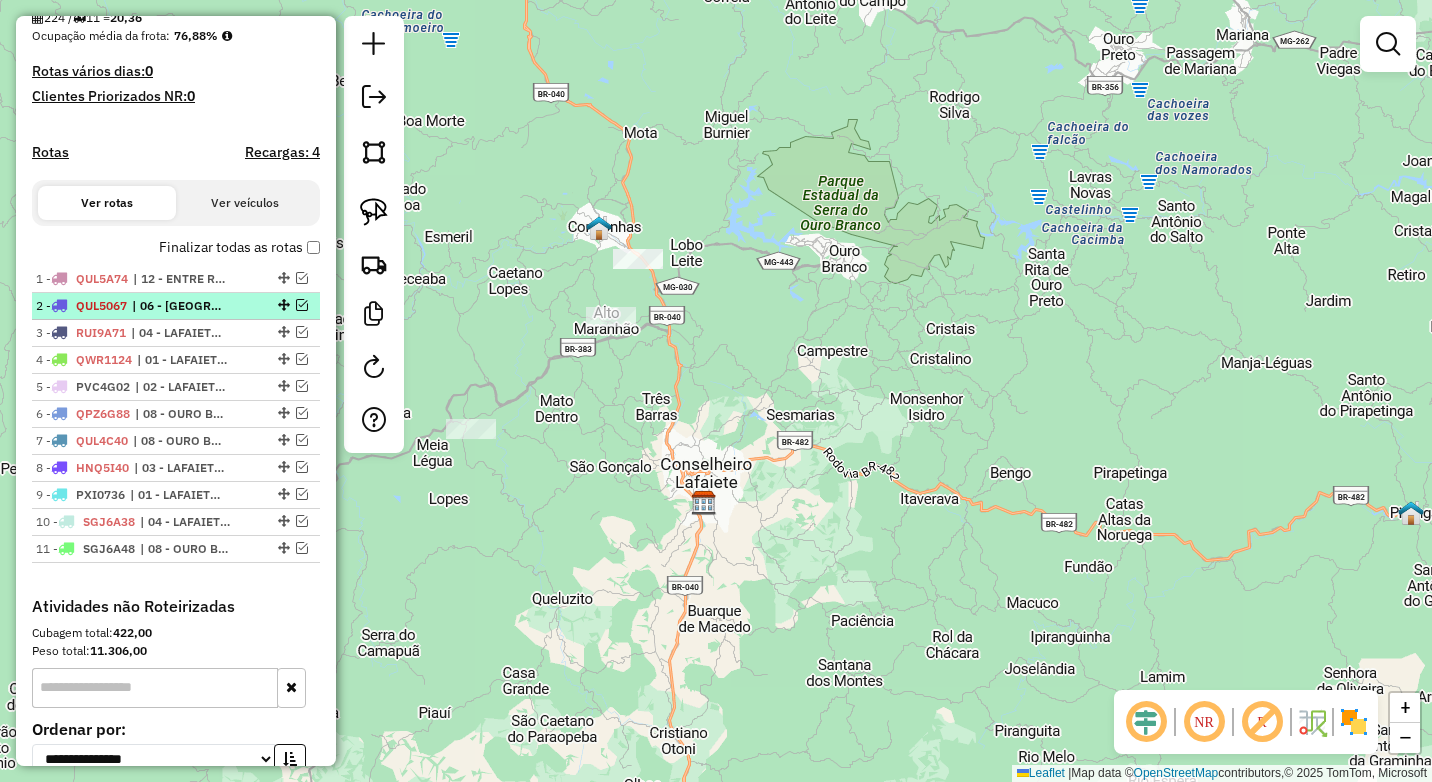 click at bounding box center (302, 305) 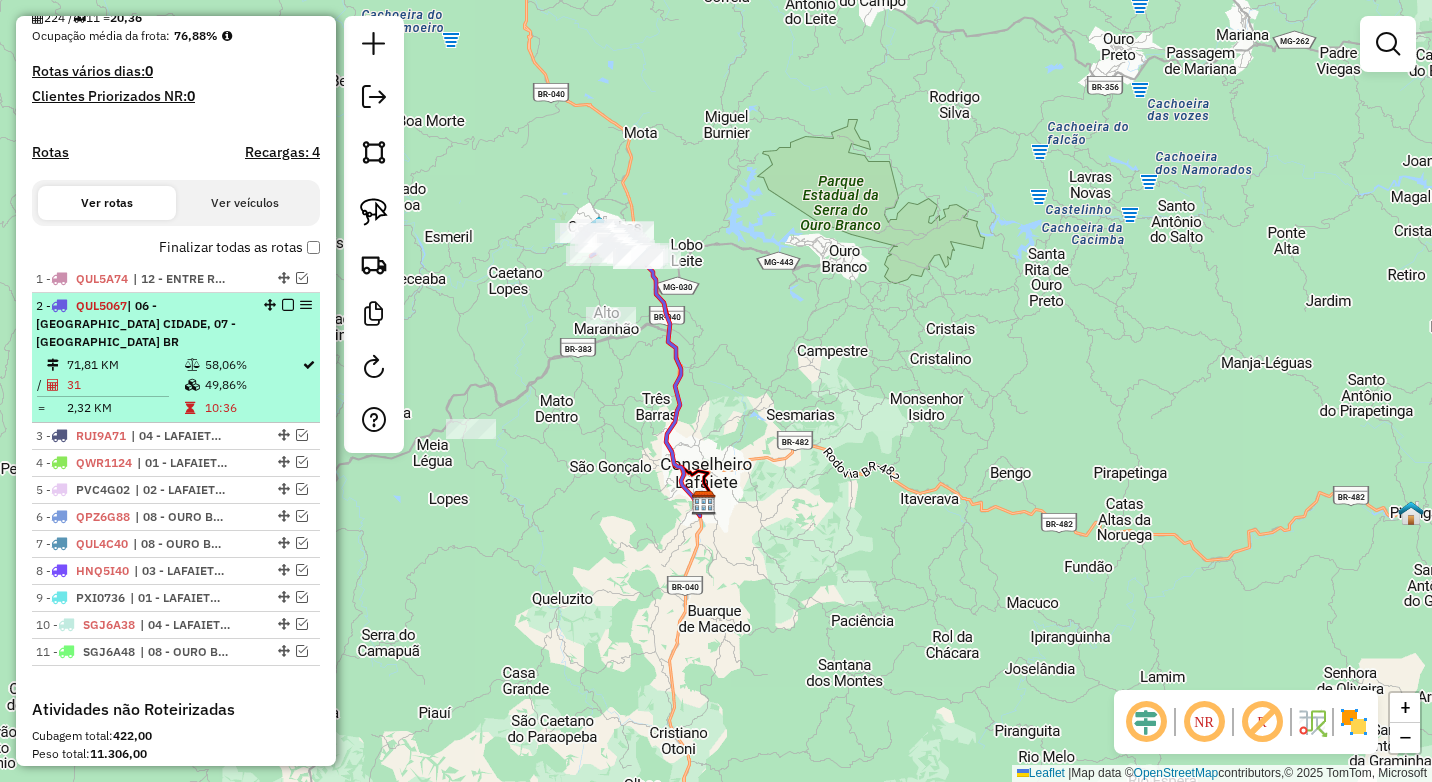 click on "2 -       QUL5067   | 06 - CONGONHAS CIDADE, 07 - CONGONHAS BR" at bounding box center [142, 324] 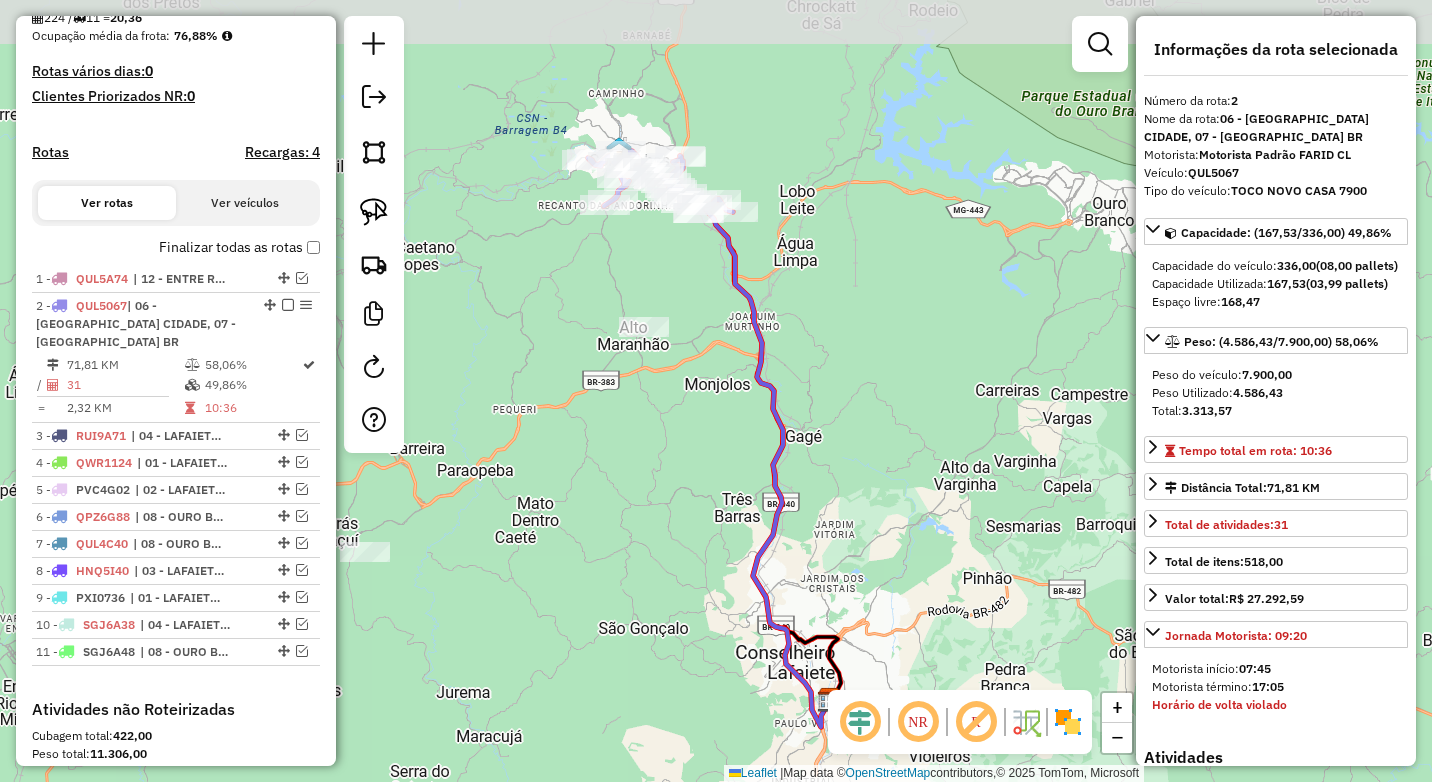 drag, startPoint x: 615, startPoint y: 290, endPoint x: 598, endPoint y: 352, distance: 64.288414 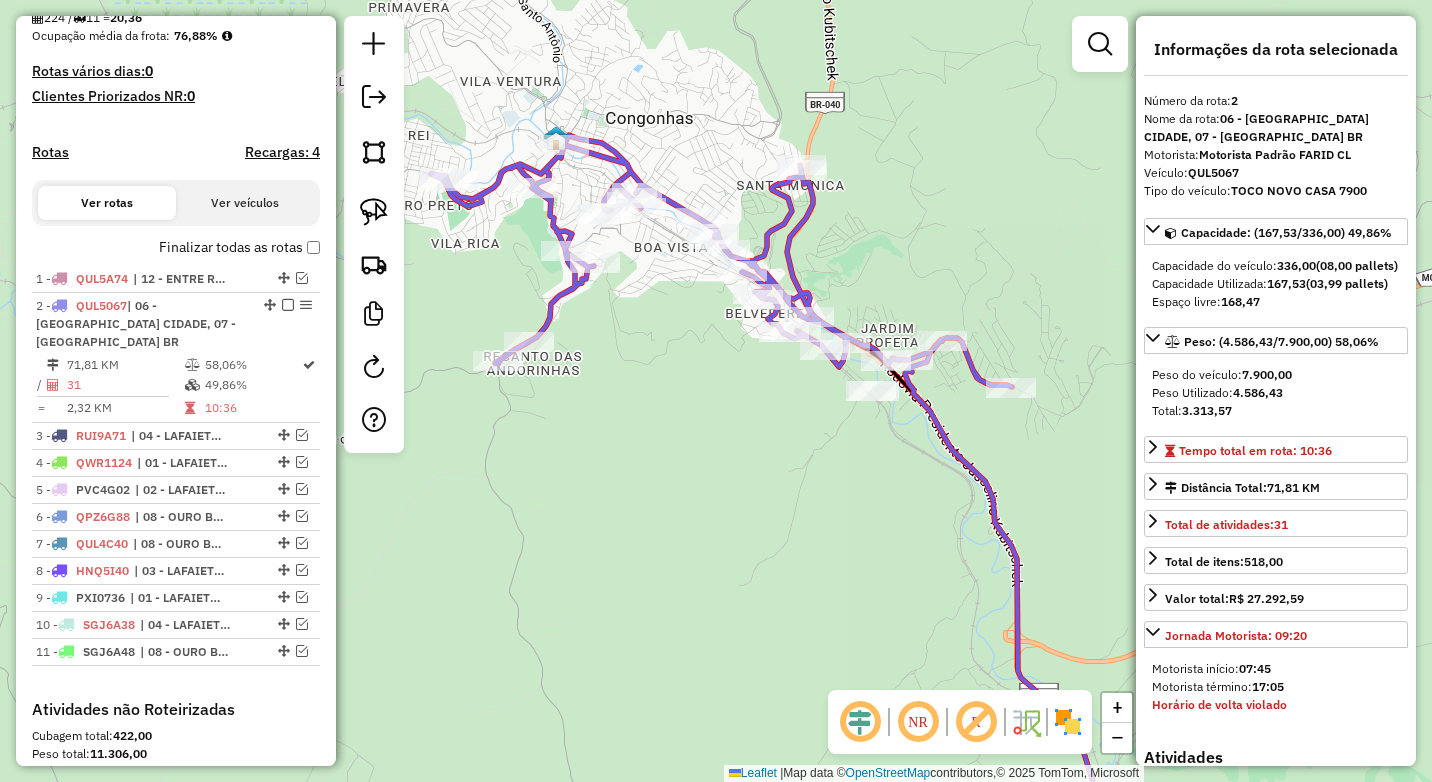 drag, startPoint x: 591, startPoint y: 307, endPoint x: 650, endPoint y: 326, distance: 61.983868 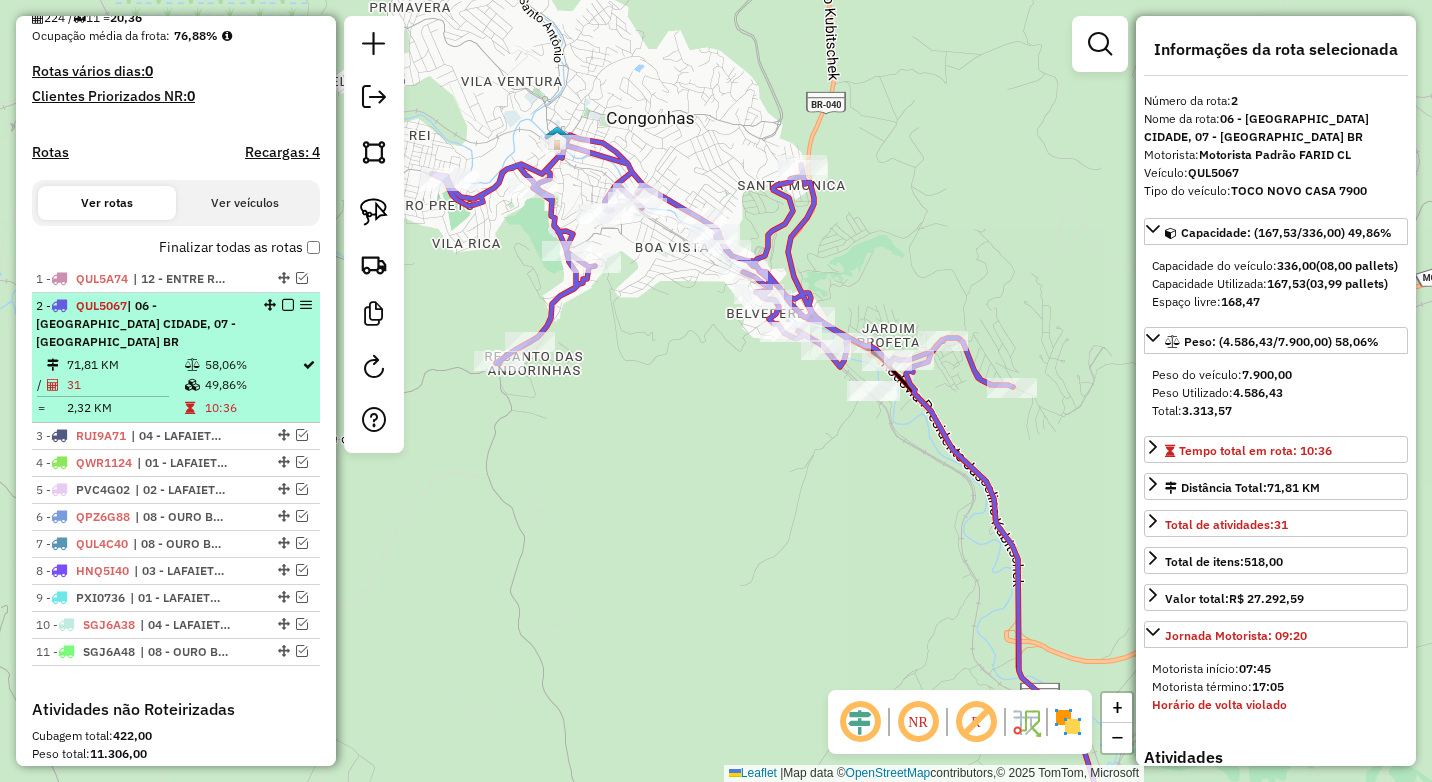 click at bounding box center (288, 305) 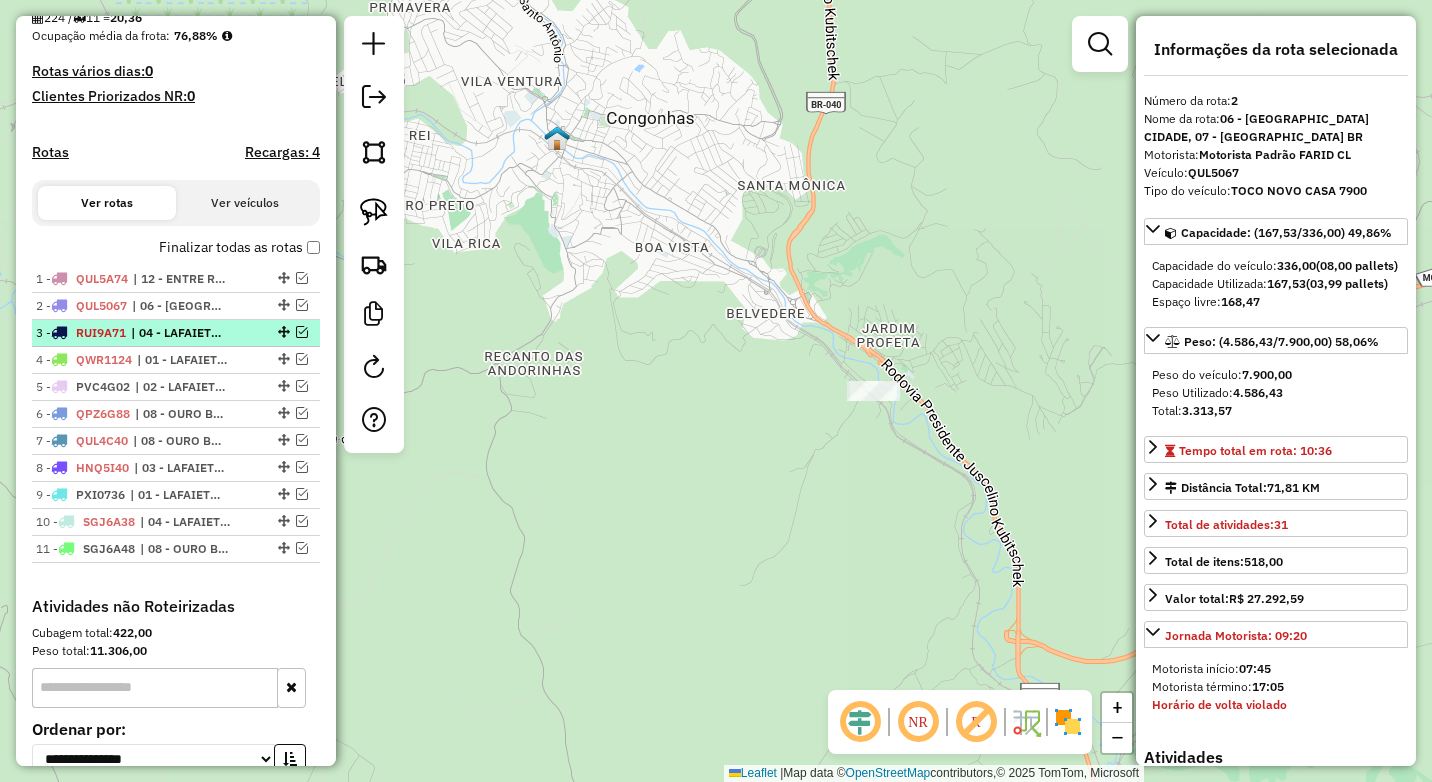 click at bounding box center (302, 332) 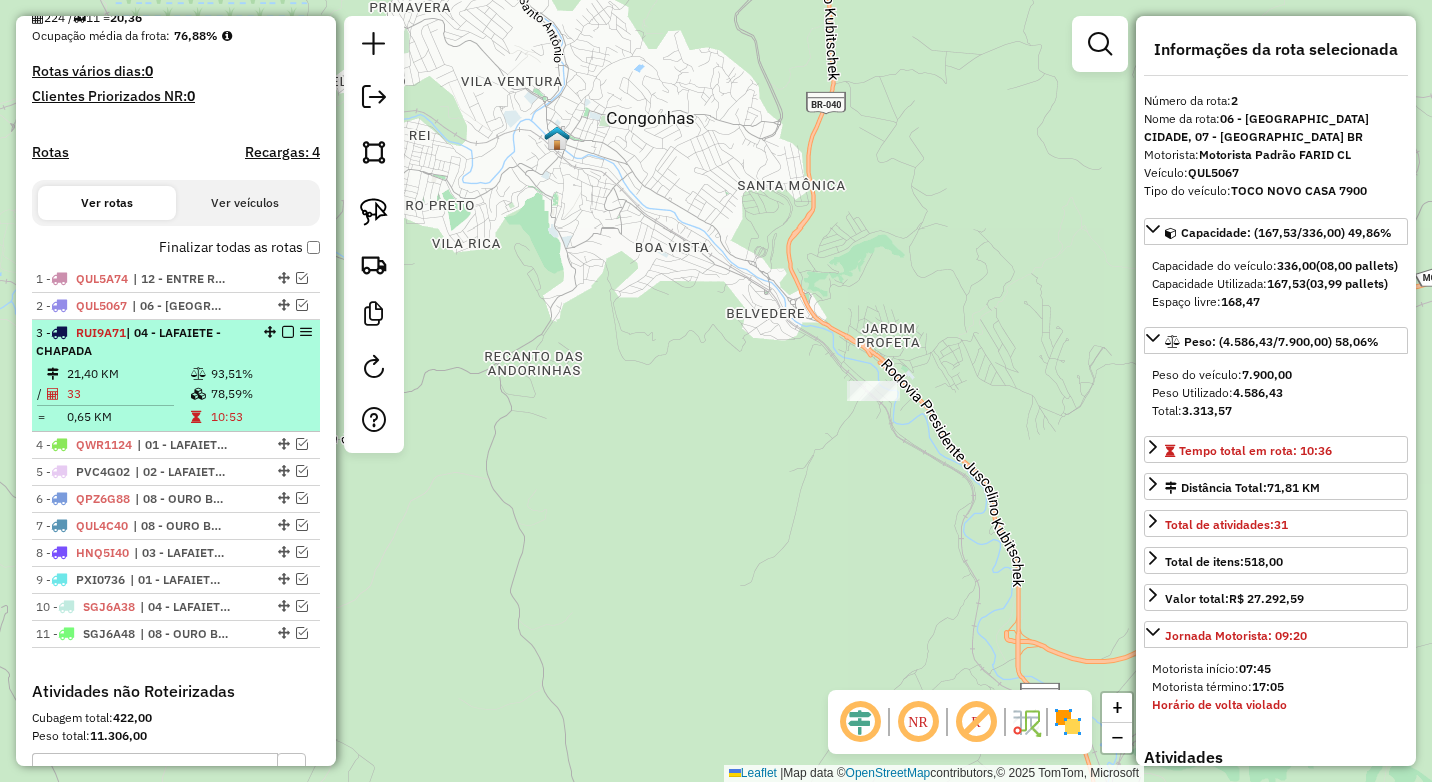 click on "3 -       RUI9A71   | 04 - LAFAIETE - CHAPADA  21,40 KM   93,51%  /  33   78,59%     =  0,65 KM   10:53" at bounding box center (176, 376) 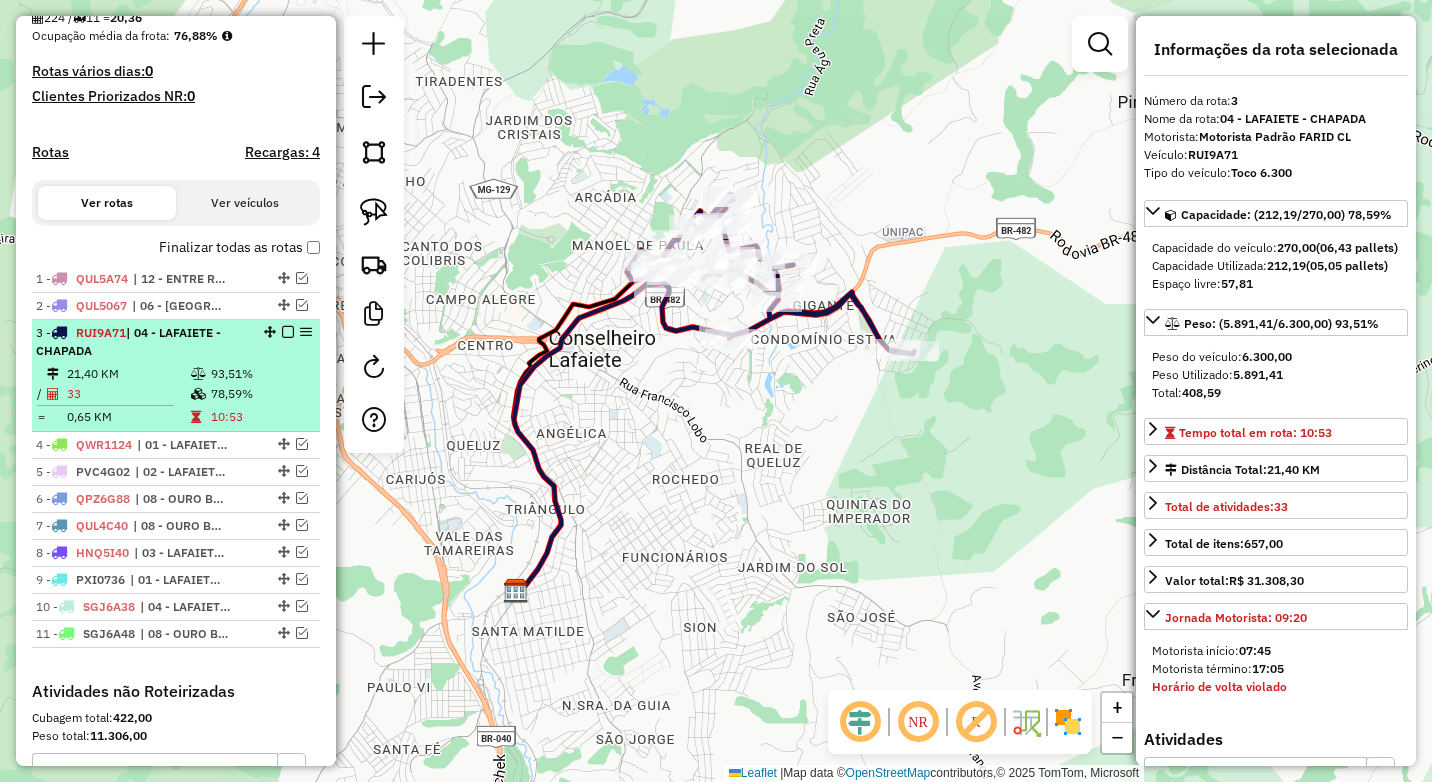 click at bounding box center [288, 332] 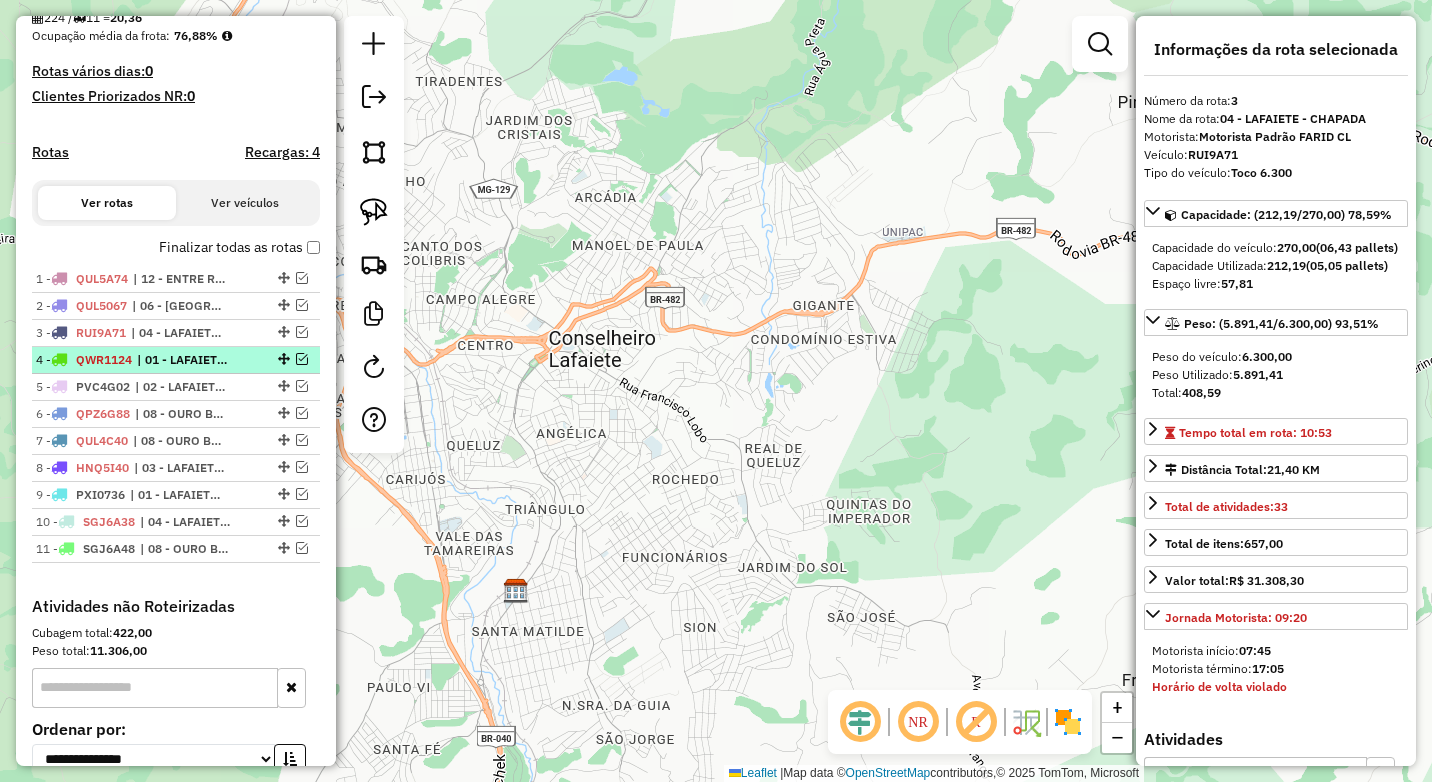 click at bounding box center (302, 359) 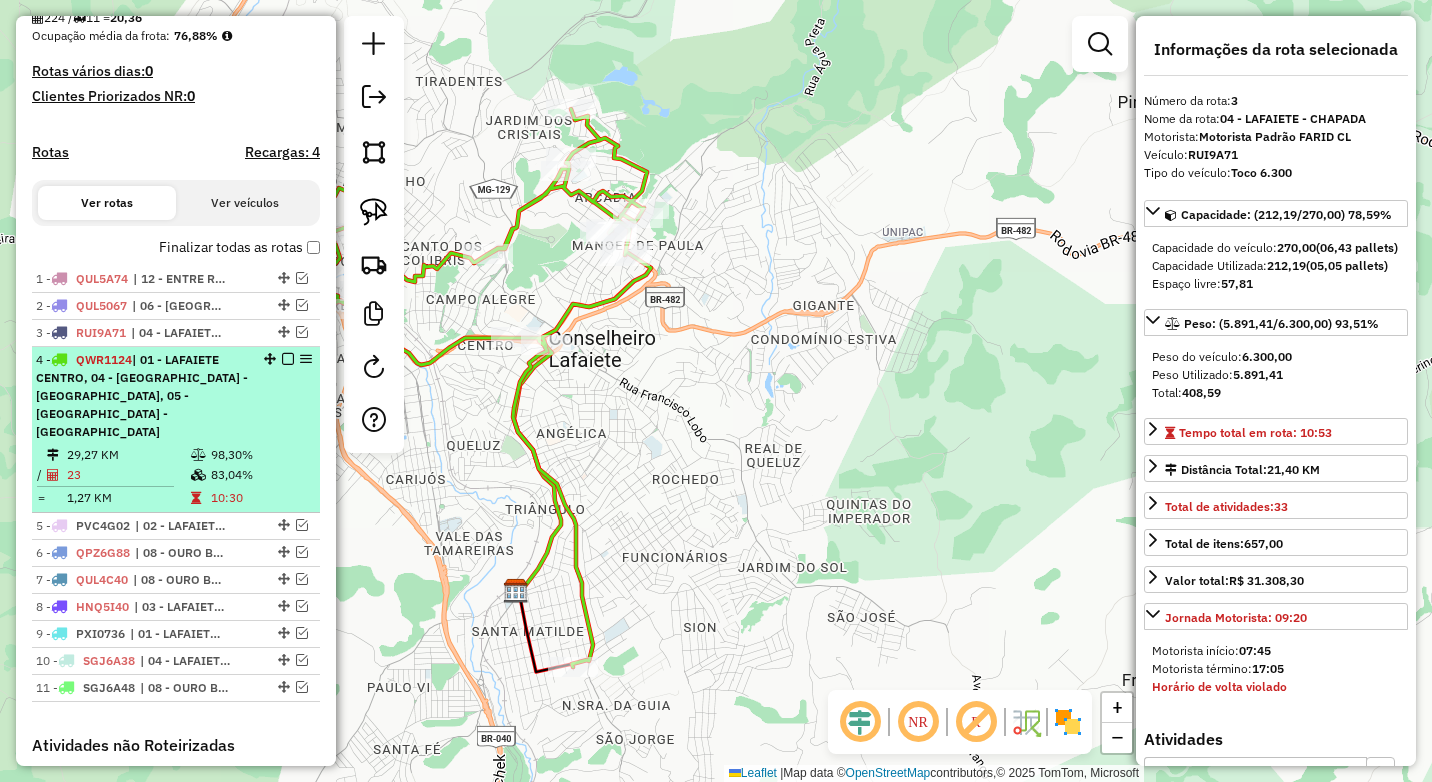 click on "| 01 - LAFAIETE CENTRO, 04 - [GEOGRAPHIC_DATA] - [GEOGRAPHIC_DATA], 05 - [GEOGRAPHIC_DATA] - [GEOGRAPHIC_DATA]" at bounding box center (142, 395) 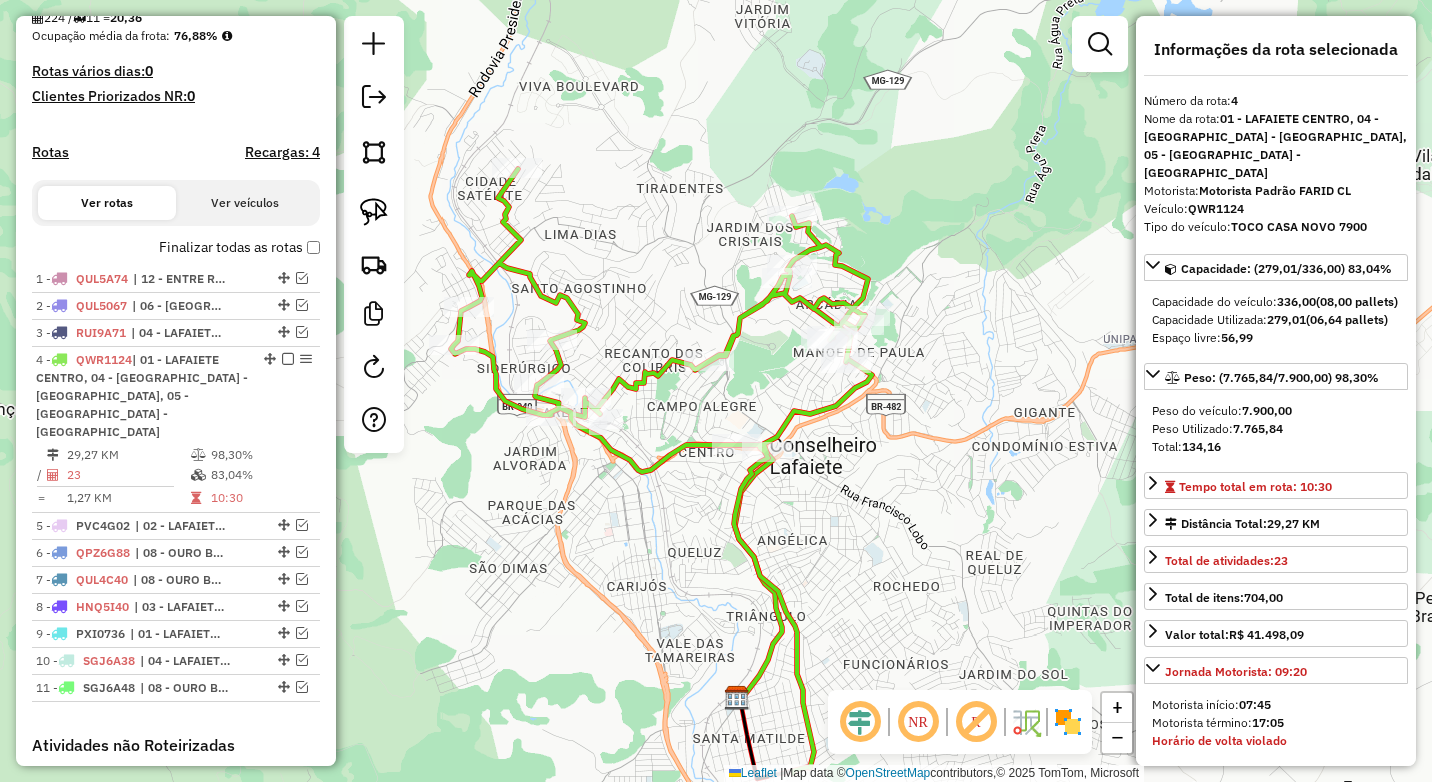 drag, startPoint x: 779, startPoint y: 451, endPoint x: 722, endPoint y: 539, distance: 104.84751 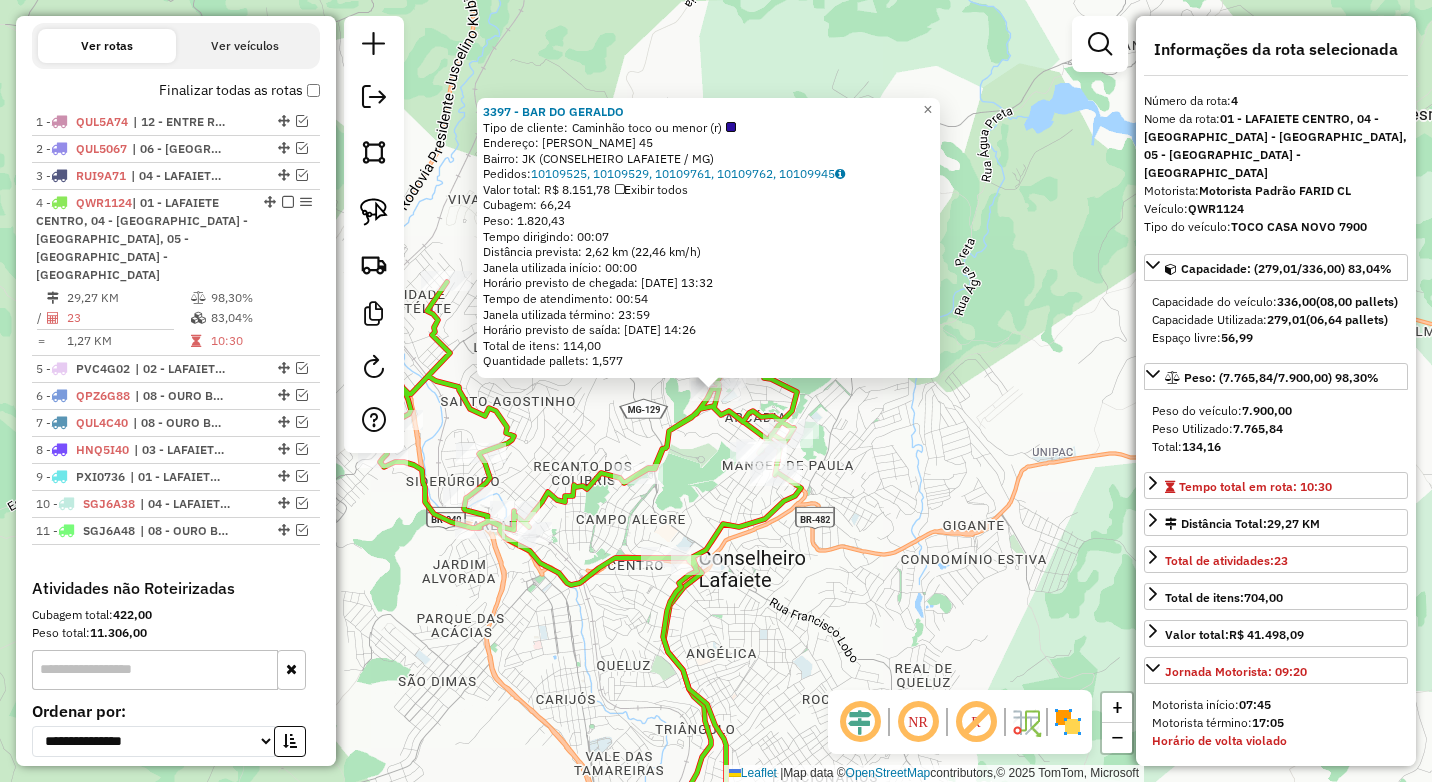 scroll, scrollTop: 793, scrollLeft: 0, axis: vertical 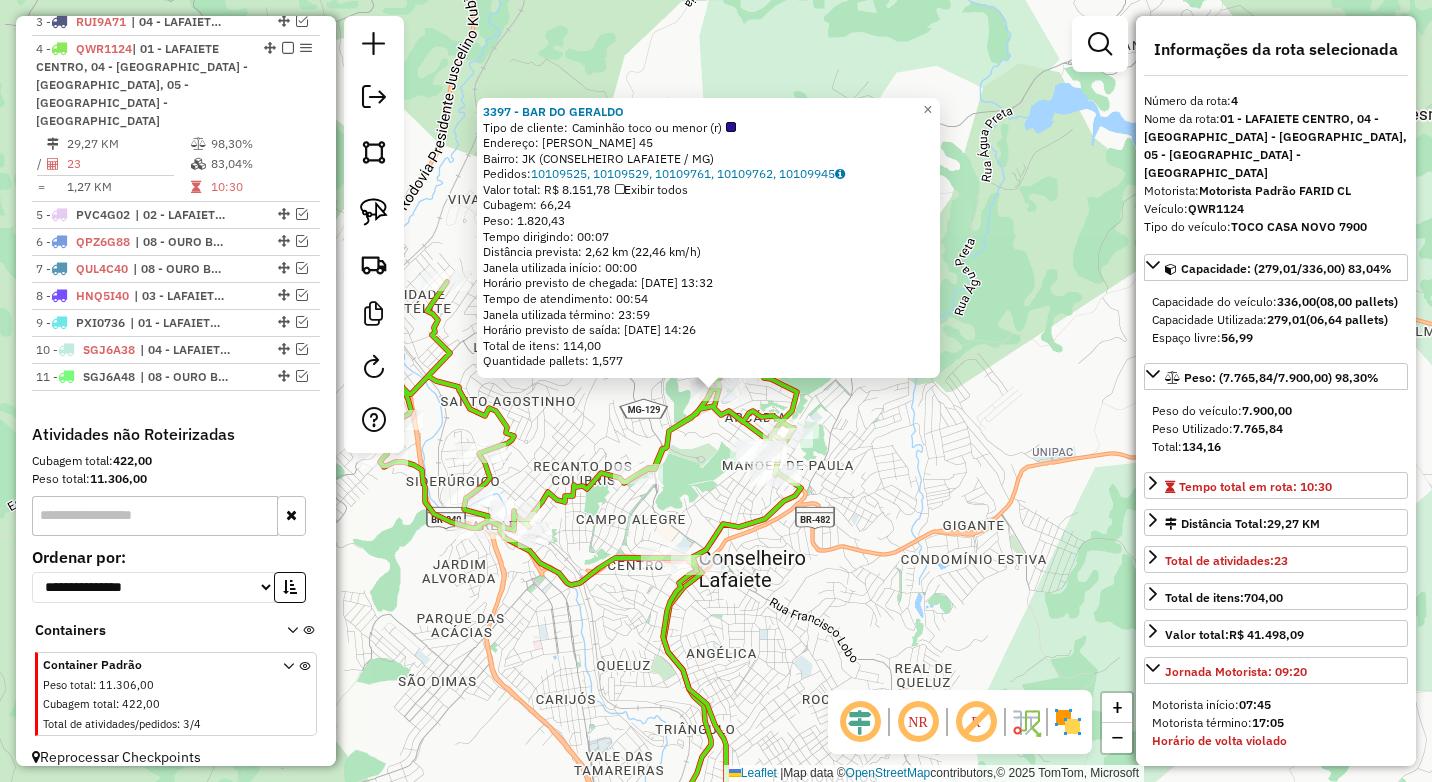 click on "3397 - BAR DO GERALDO  Tipo de cliente:   Caminhão toco ou menor (r)   Endereço:  VICENTE DE PAULA 45   Bairro: JK (CONSELHEIRO LAFAIETE / MG)   Pedidos:  10109525, 10109529, 10109761, 10109762, 10109945   Valor total: R$ 8.151,78   Exibir todos   Cubagem: 66,24  Peso: 1.820,43  Tempo dirigindo: 00:07   Distância prevista: 2,62 km (22,46 km/h)   Janela utilizada início: 00:00   Horário previsto de chegada: 11/07/2025 13:32   Tempo de atendimento: 00:54   Janela utilizada término: 23:59   Horário previsto de saída: 11/07/2025 14:26   Total de itens: 114,00   Quantidade pallets: 1,577  × Janela de atendimento Grade de atendimento Capacidade Transportadoras Veículos Cliente Pedidos  Rotas Selecione os dias de semana para filtrar as janelas de atendimento  Seg   Ter   Qua   Qui   Sex   Sáb   Dom  Informe o período da janela de atendimento: De: Até:  Filtrar exatamente a janela do cliente  Considerar janela de atendimento padrão  Selecione os dias de semana para filtrar as grades de atendimento  Seg" 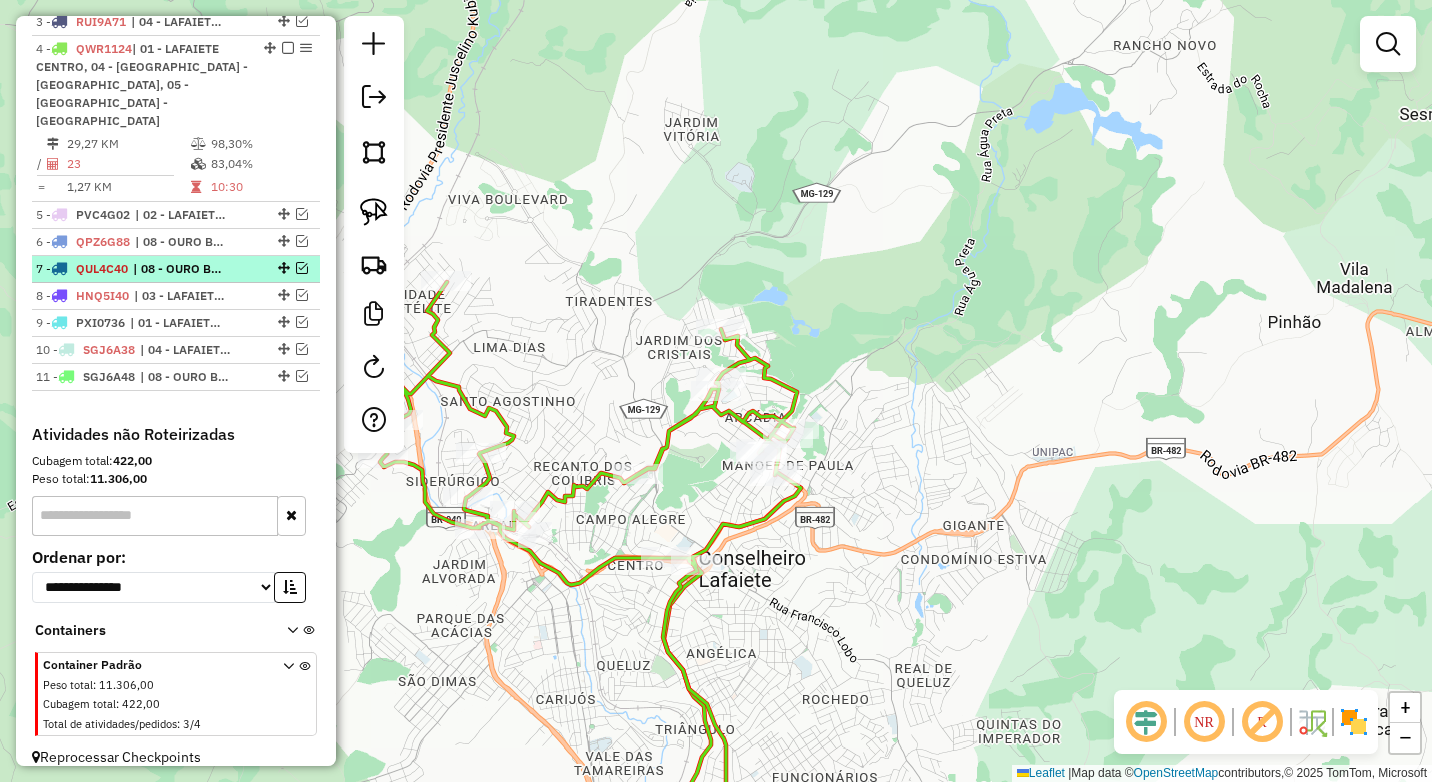 click at bounding box center (302, 268) 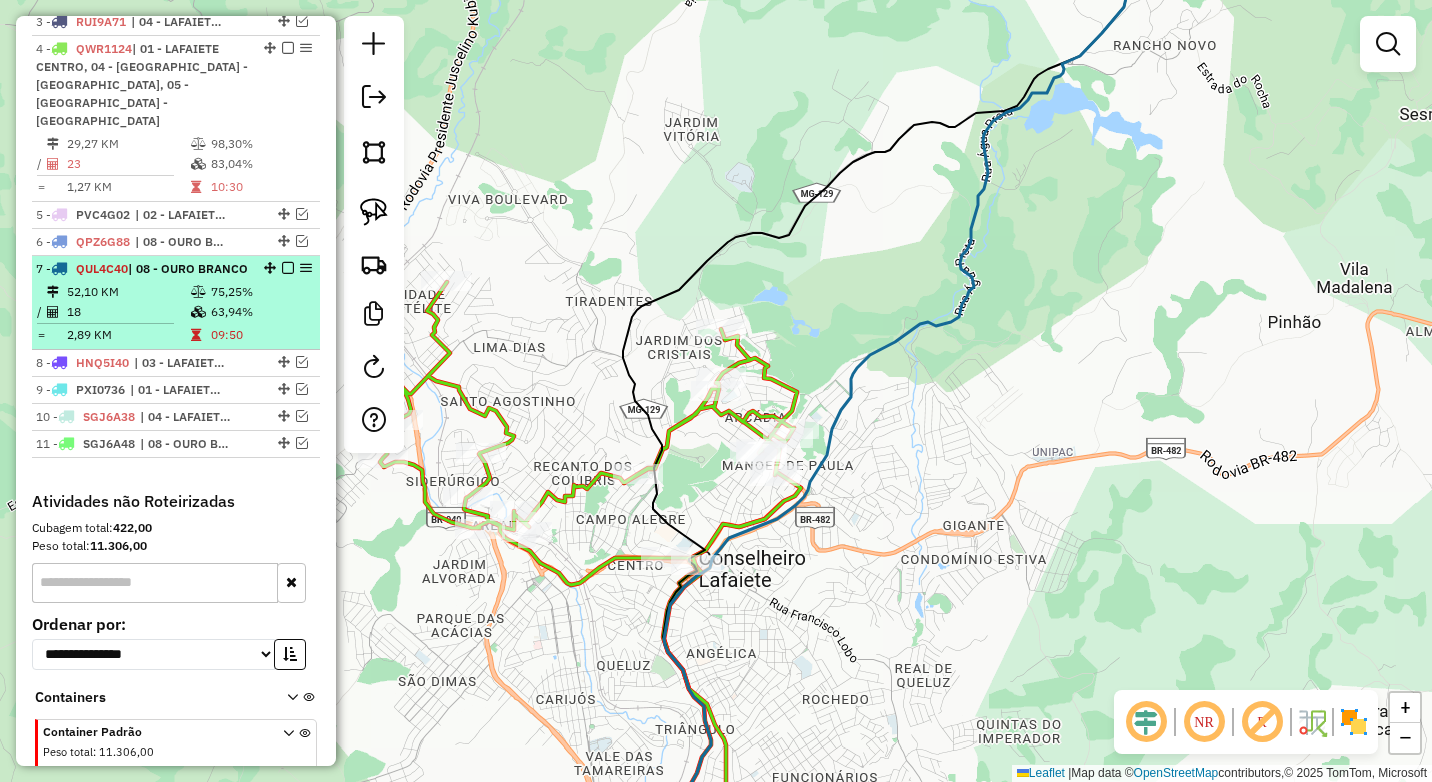 click on "7 -       QUL4C40   | 08 - OURO BRANCO  52,10 KM   75,25%  /  18   63,94%     =  2,89 KM   09:50" at bounding box center (176, 303) 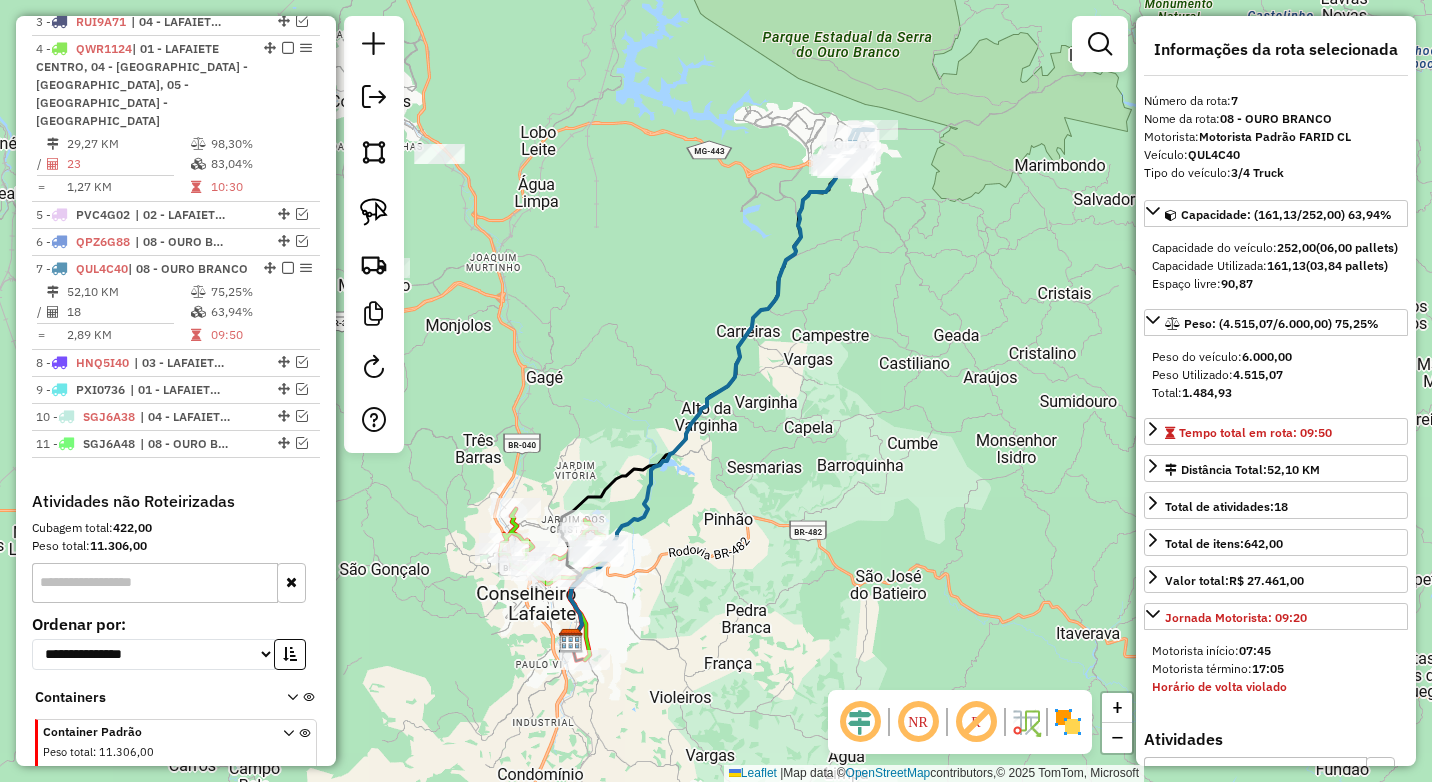 drag, startPoint x: 756, startPoint y: 508, endPoint x: 778, endPoint y: 436, distance: 75.28612 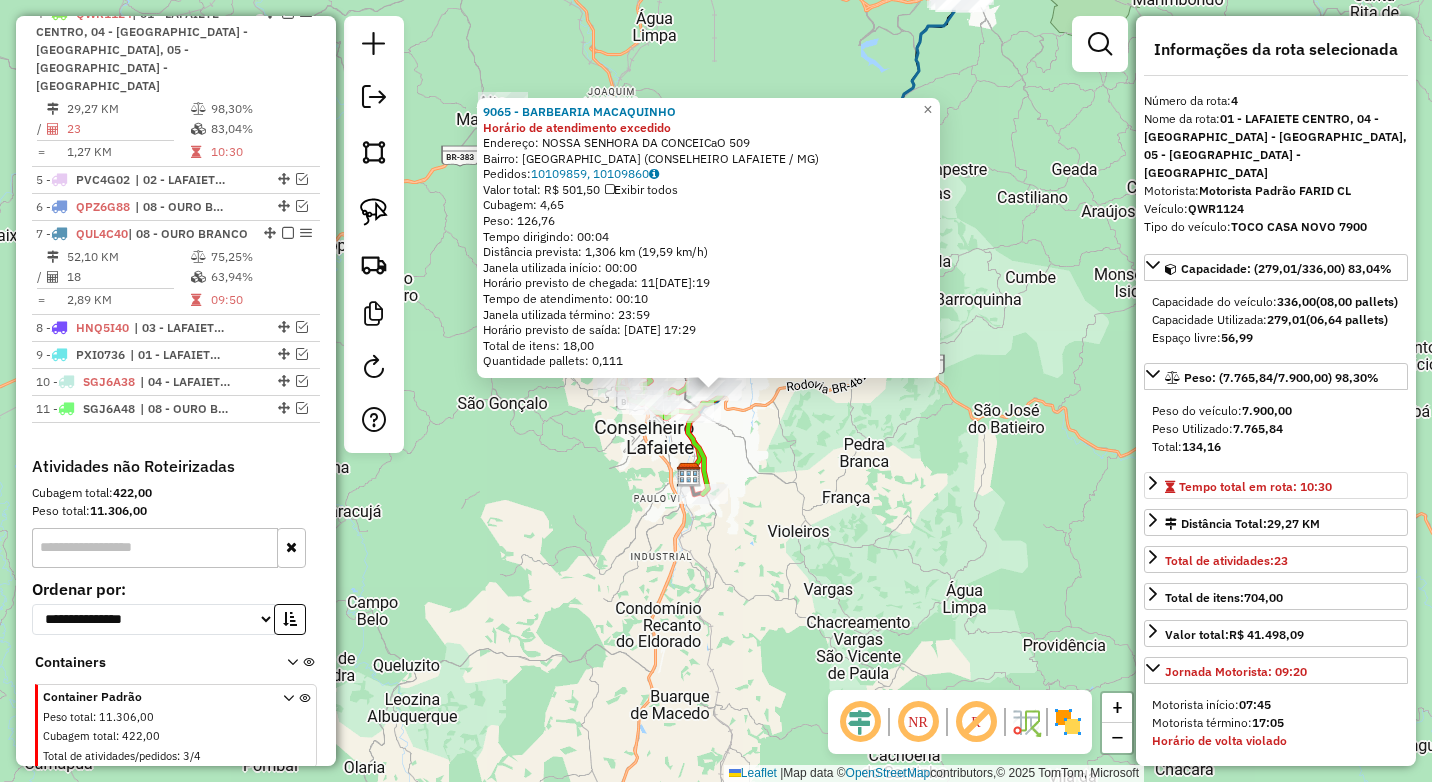 scroll, scrollTop: 831, scrollLeft: 0, axis: vertical 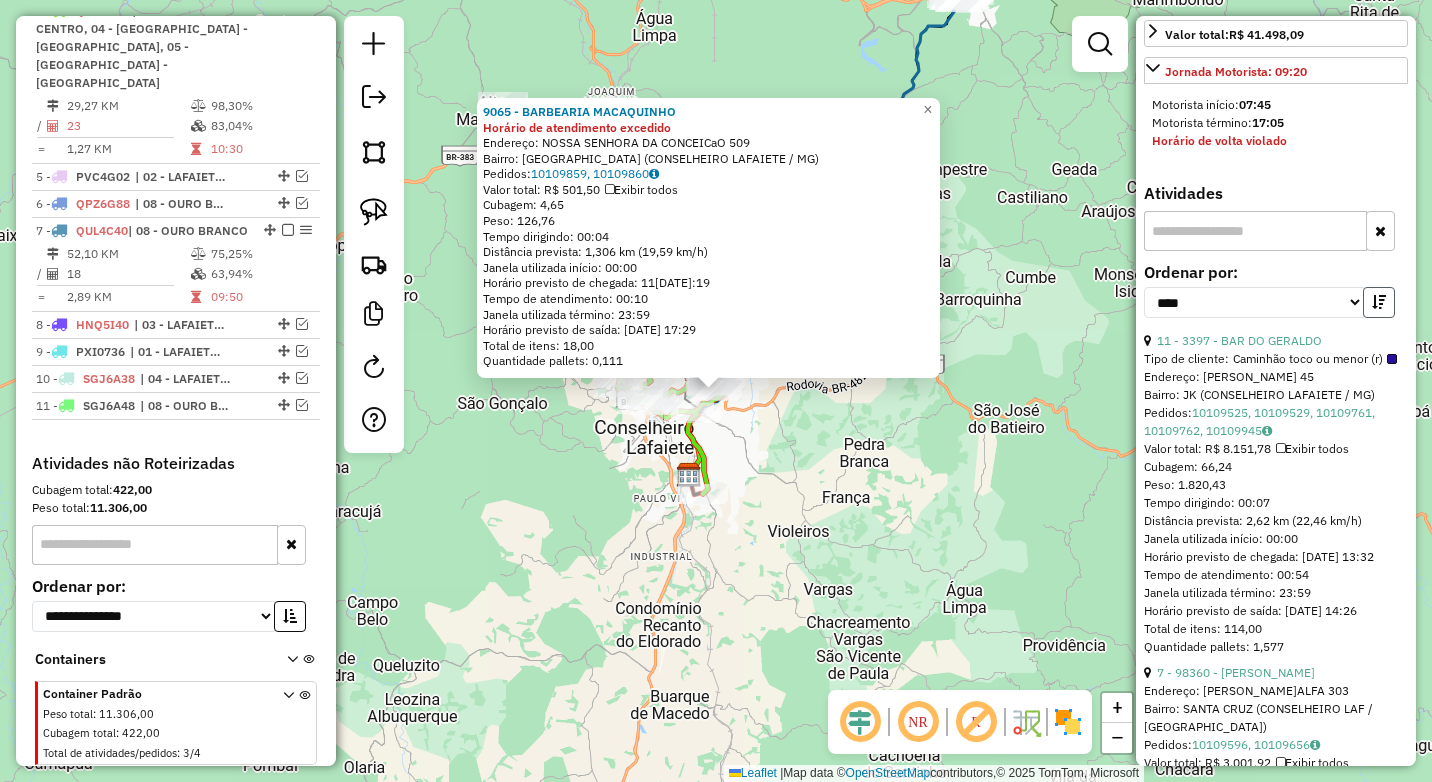 click at bounding box center (1379, 302) 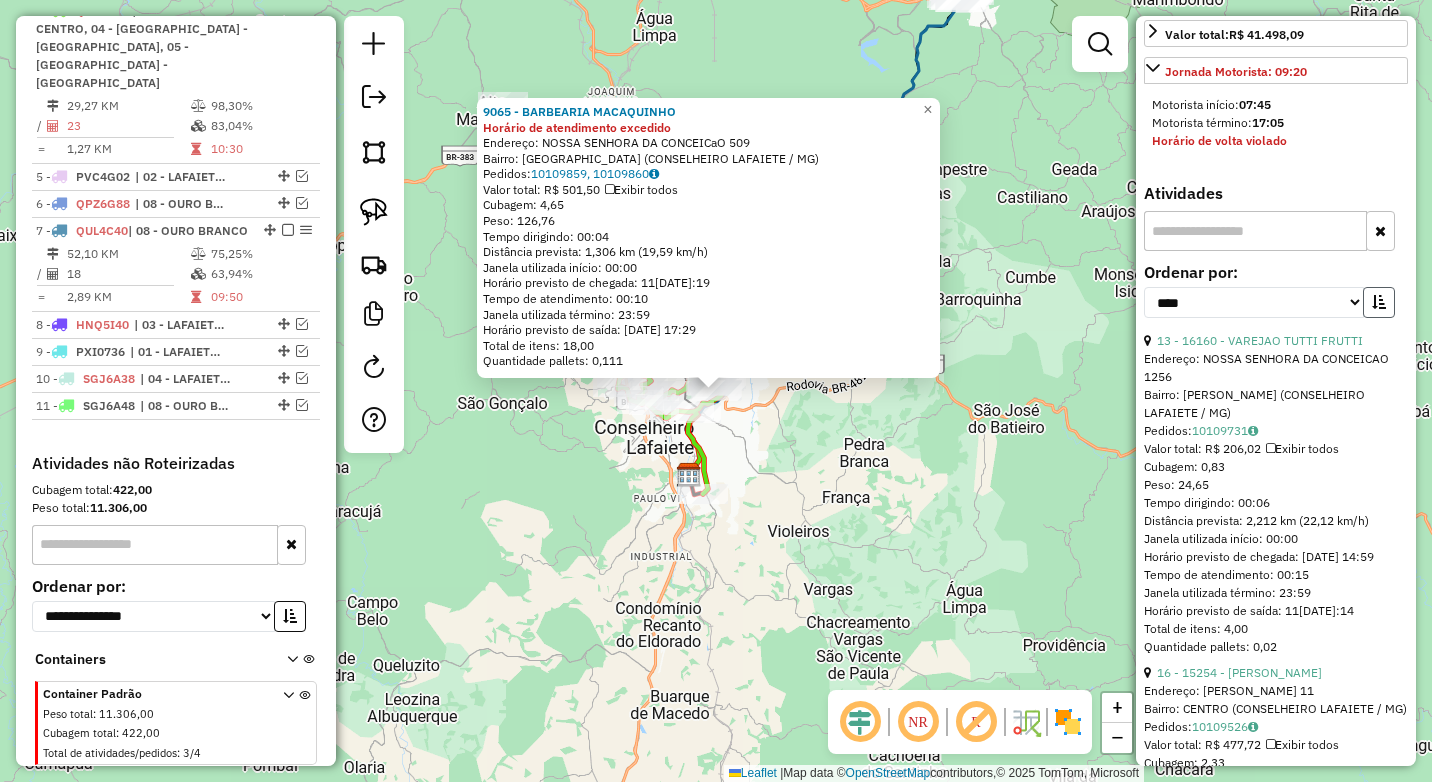 click at bounding box center (1379, 302) 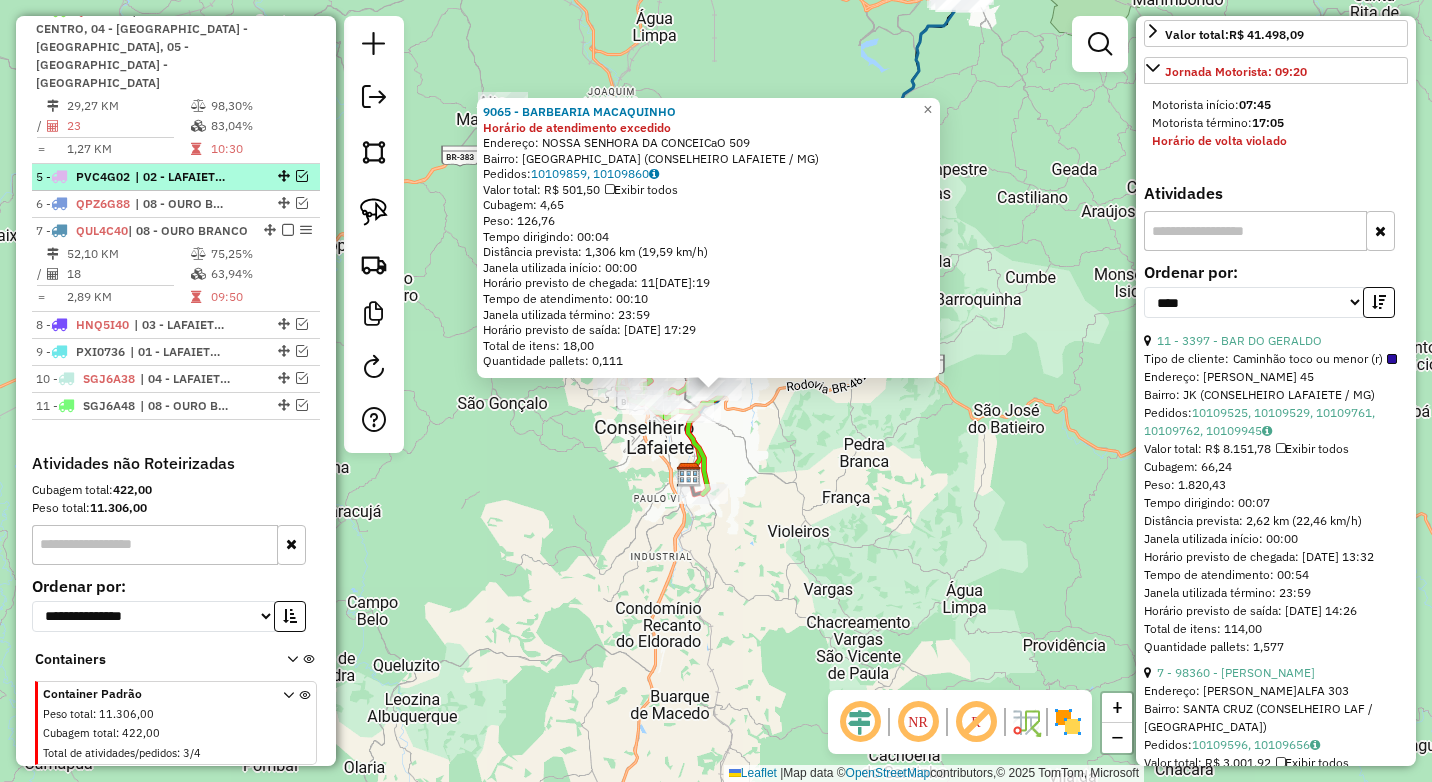 click at bounding box center [302, 176] 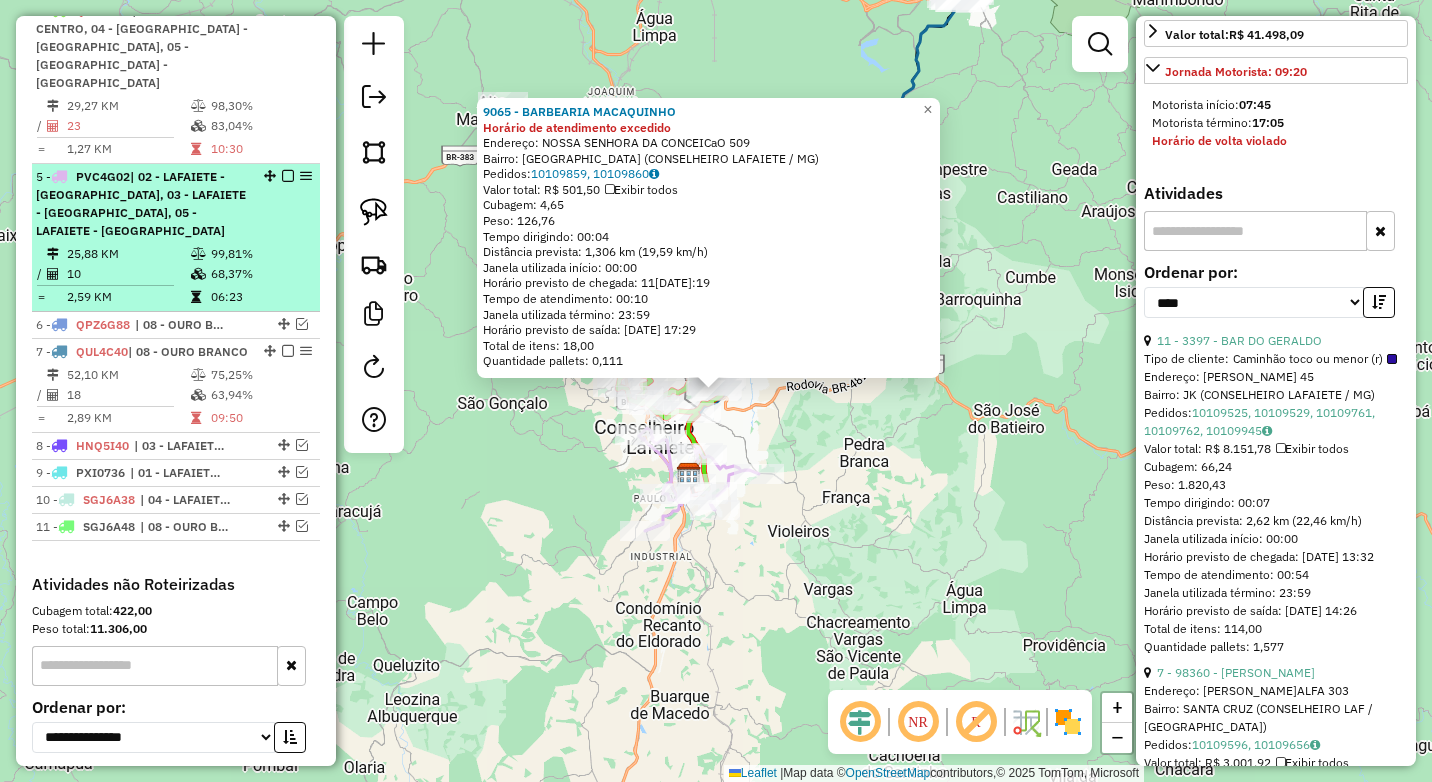 click on "5 -       PVC4G02   | 02 - LAFAIETE - SÃO JOÃO, 03 - LAFAIETE - SANTA MATILDE, 05 - LAFAIETE - MARECHAL" at bounding box center (142, 204) 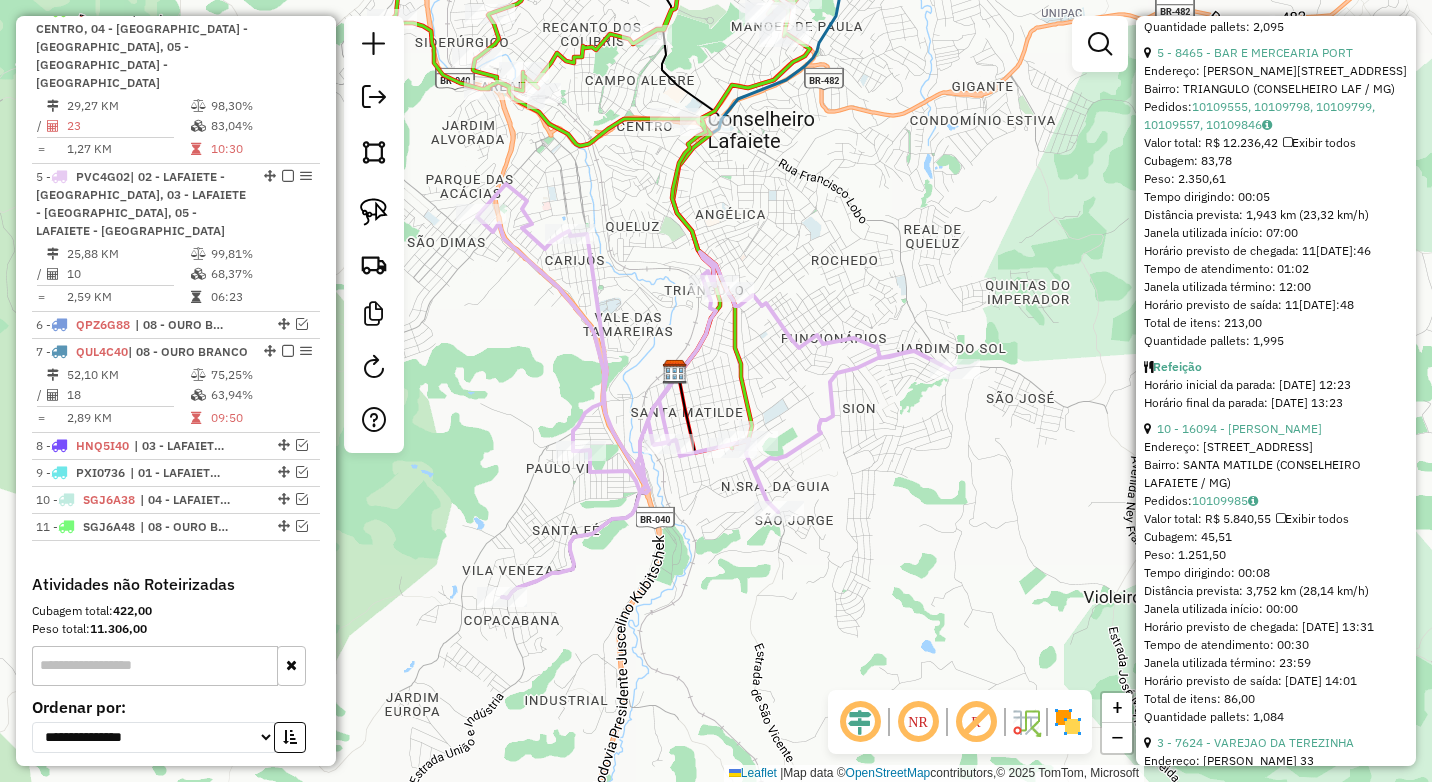 scroll, scrollTop: 1200, scrollLeft: 0, axis: vertical 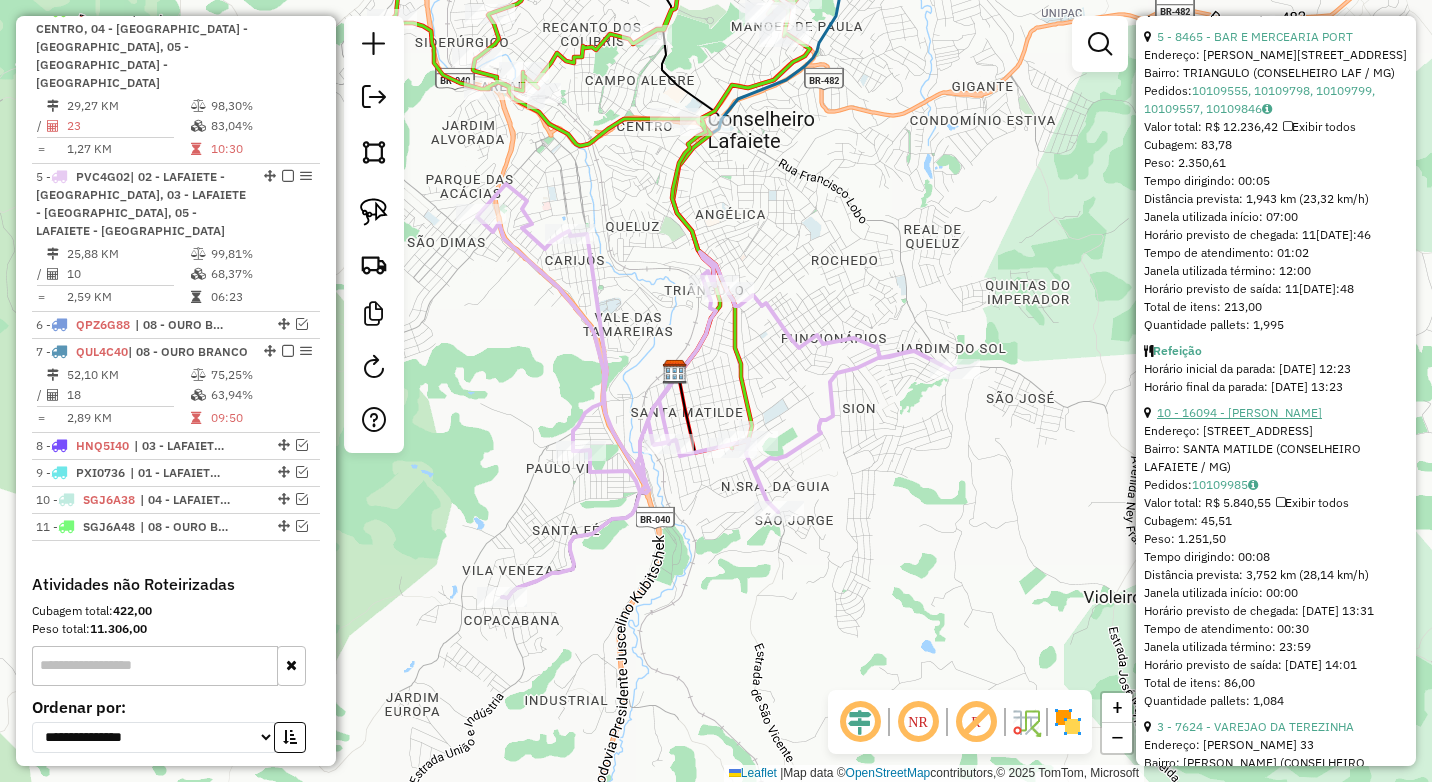 click on "10 - 16094 - ANA  CAROLINA" at bounding box center (1239, 412) 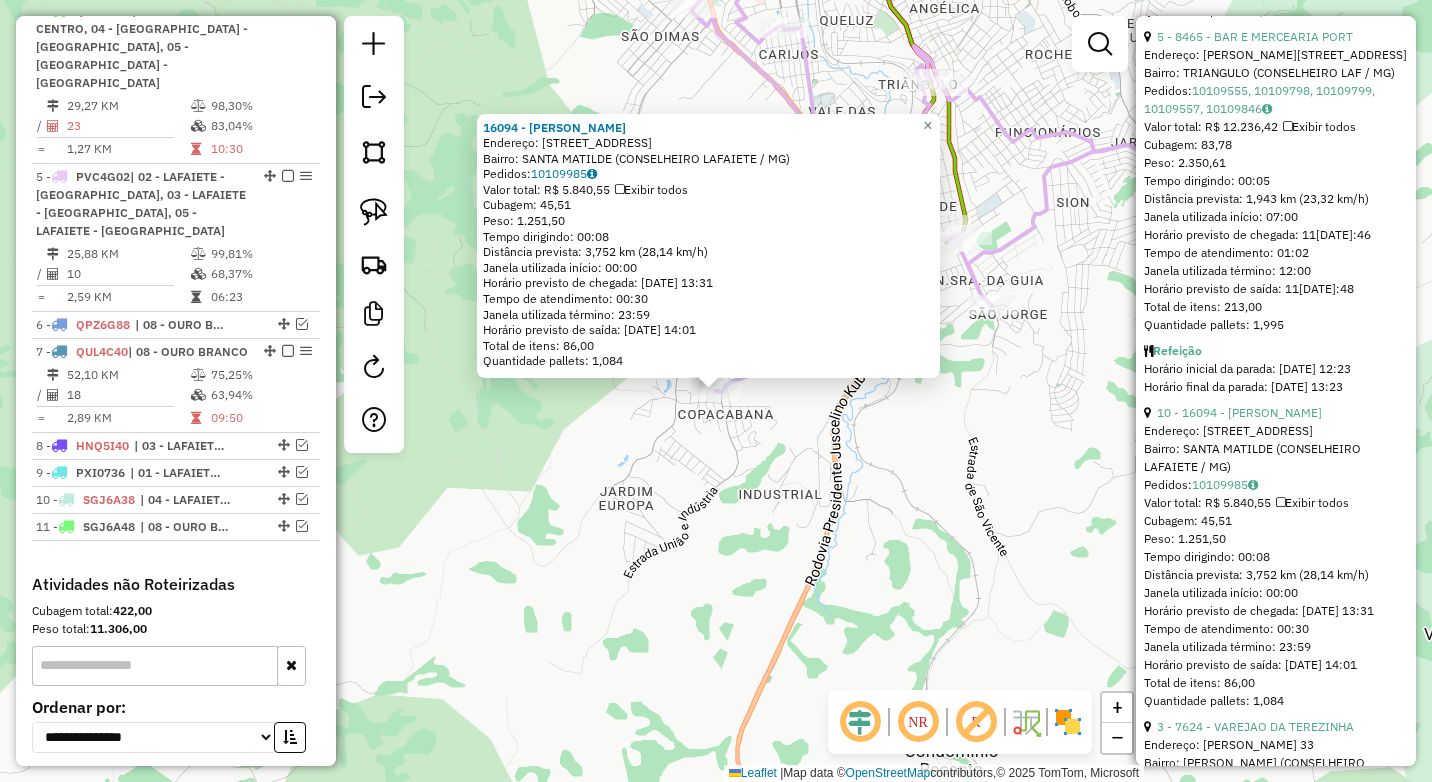 click on "16094 - ANA  CAROLINA  Endereço:  SANTA MATILDE 260   Bairro: SANTA MATILDE (CONSELHEIRO LAFAIETE / MG)   Pedidos:  10109985   Valor total: R$ 5.840,55   Exibir todos   Cubagem: 45,51  Peso: 1.251,50  Tempo dirigindo: 00:08   Distância prevista: 3,752 km (28,14 km/h)   Janela utilizada início: 00:00   Horário previsto de chegada: 11/07/2025 13:31   Tempo de atendimento: 00:30   Janela utilizada término: 23:59   Horário previsto de saída: 11/07/2025 14:01   Total de itens: 86,00   Quantidade pallets: 1,084  × Janela de atendimento Grade de atendimento Capacidade Transportadoras Veículos Cliente Pedidos  Rotas Selecione os dias de semana para filtrar as janelas de atendimento  Seg   Ter   Qua   Qui   Sex   Sáb   Dom  Informe o período da janela de atendimento: De: Até:  Filtrar exatamente a janela do cliente  Considerar janela de atendimento padrão  Selecione os dias de semana para filtrar as grades de atendimento  Seg   Ter   Qua   Qui   Sex   Sáb   Dom   Peso mínimo:  ****  Peso máximo:  ****" 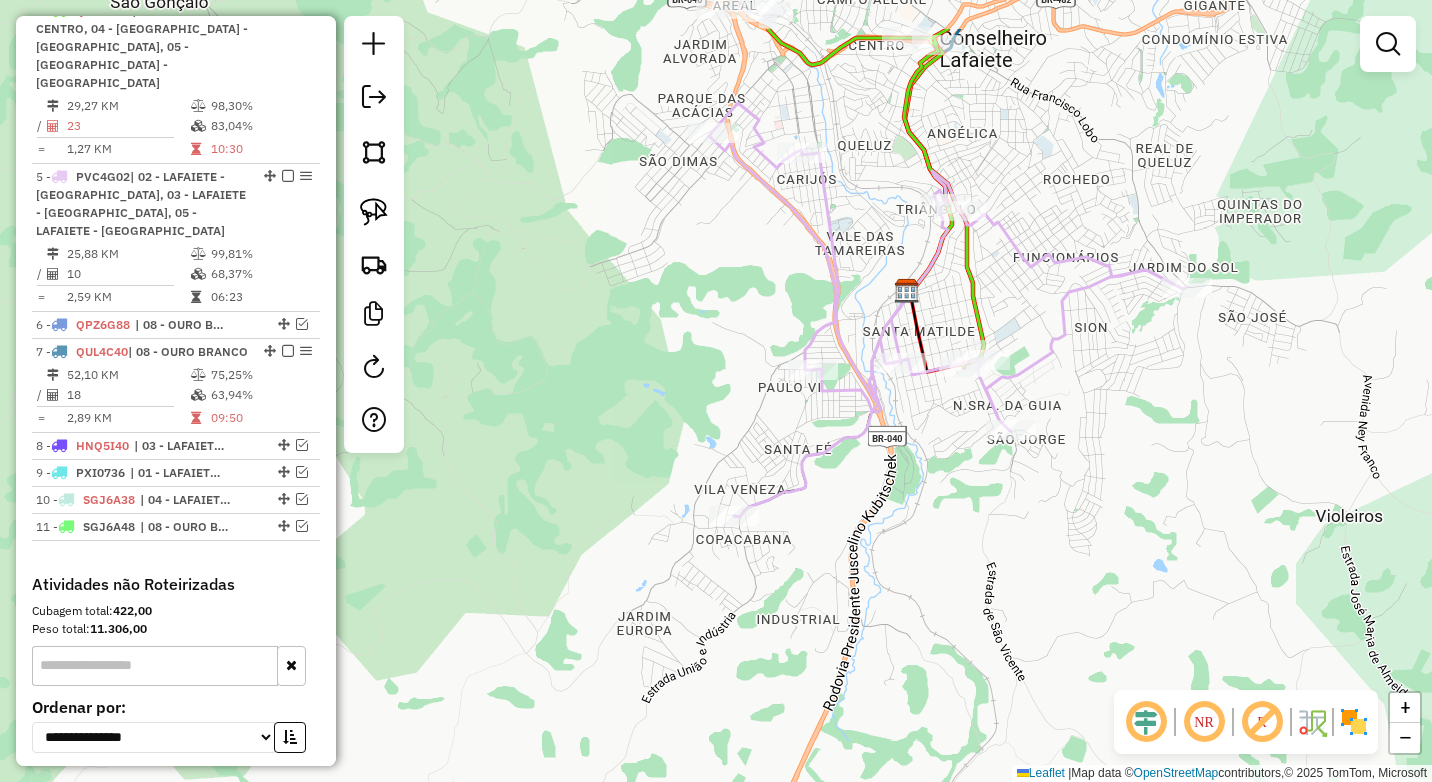 drag, startPoint x: 712, startPoint y: 351, endPoint x: 722, endPoint y: 461, distance: 110.45361 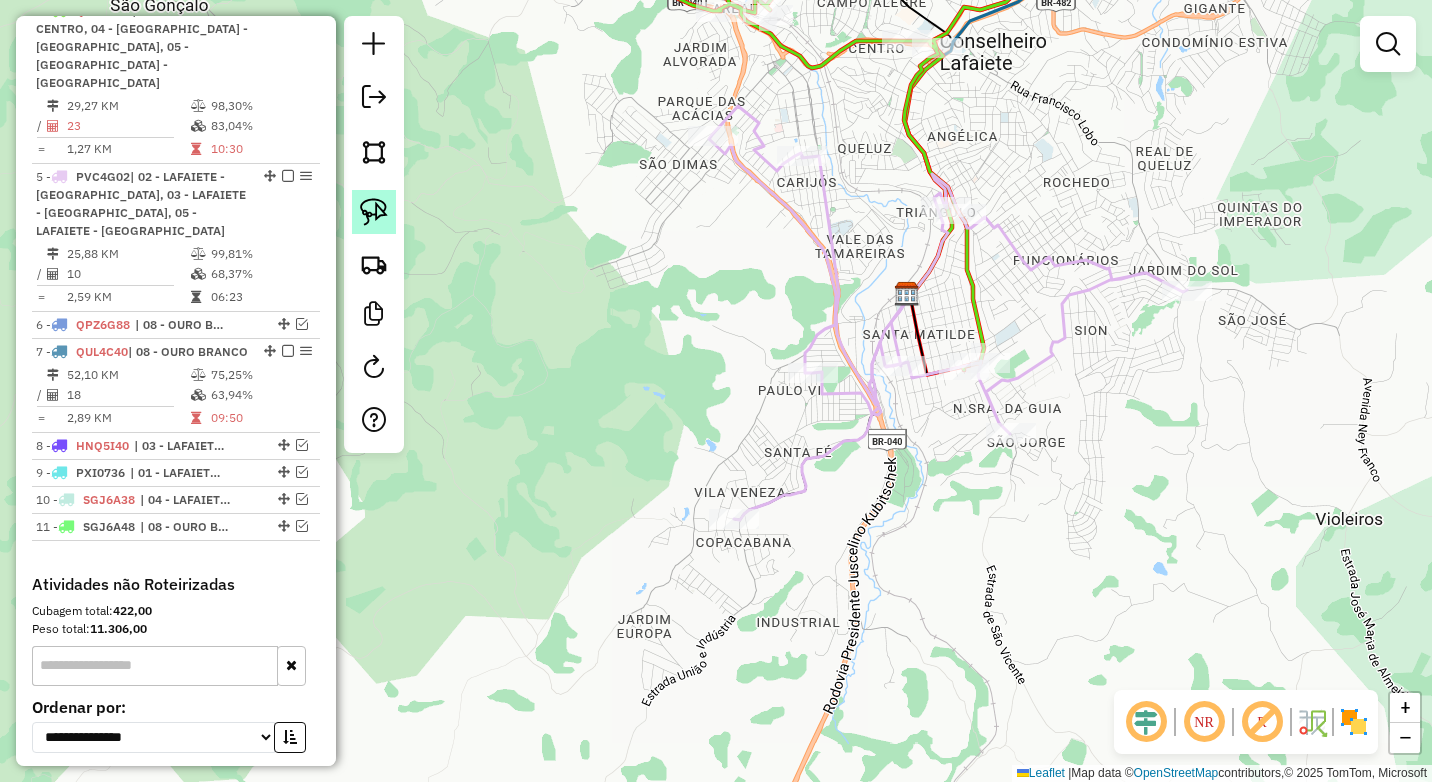 click 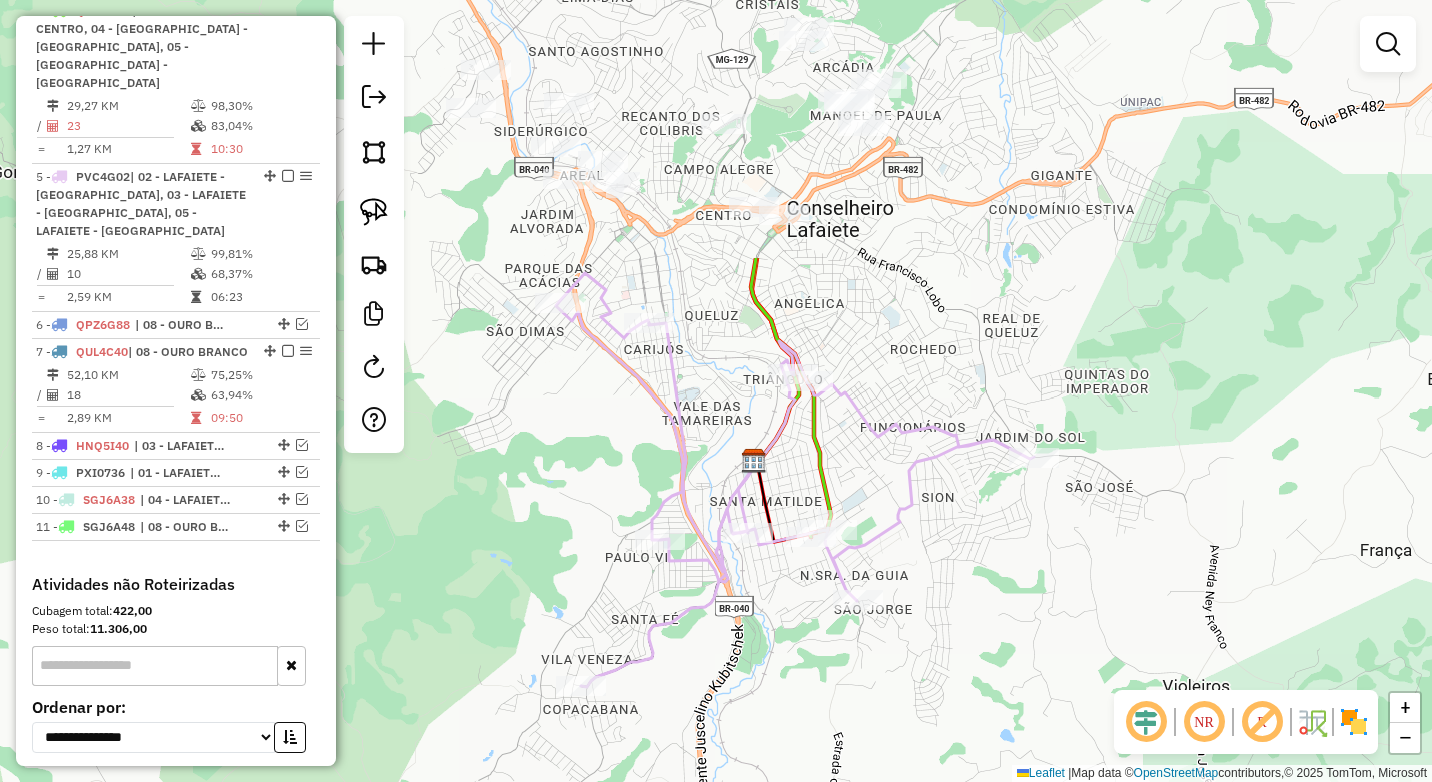 drag, startPoint x: 767, startPoint y: 259, endPoint x: 695, endPoint y: 454, distance: 207.86775 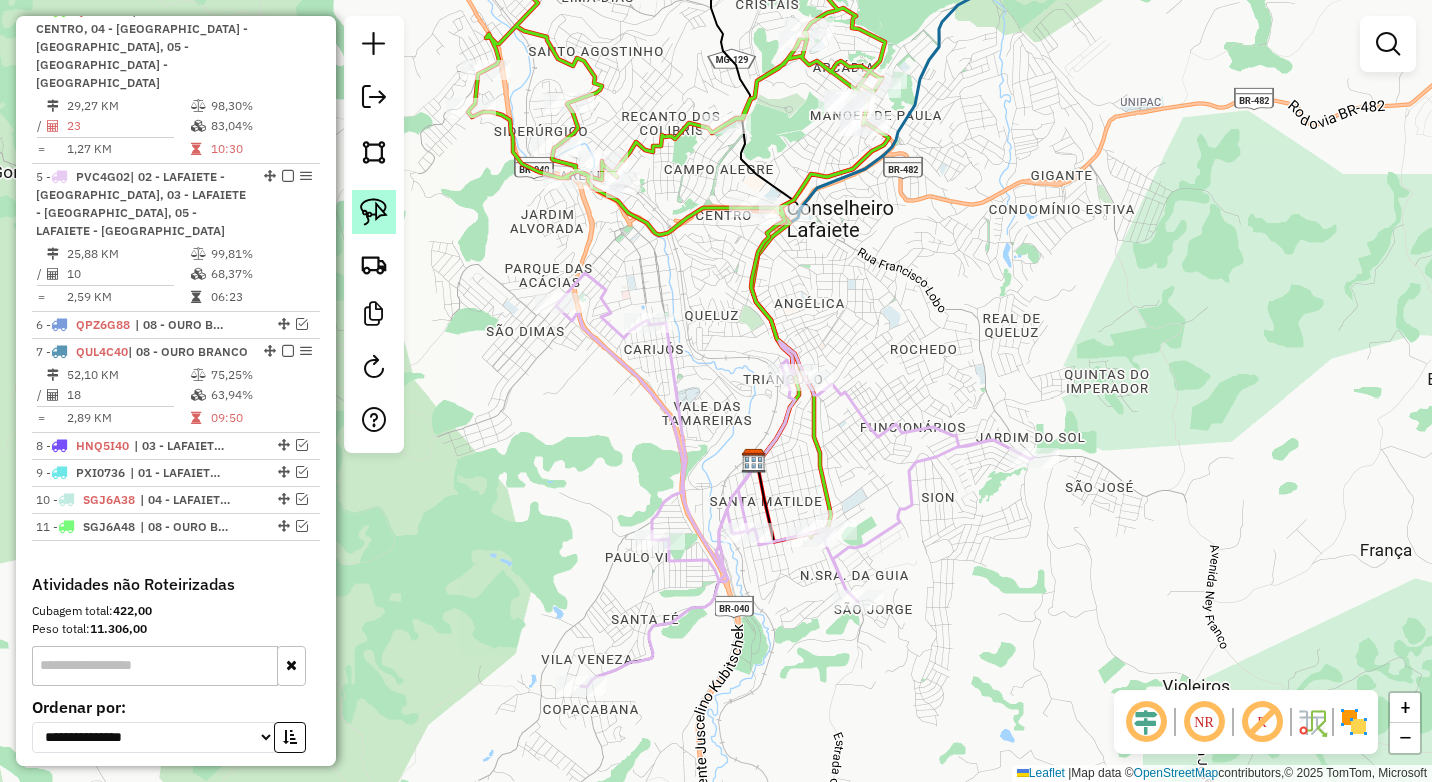 click 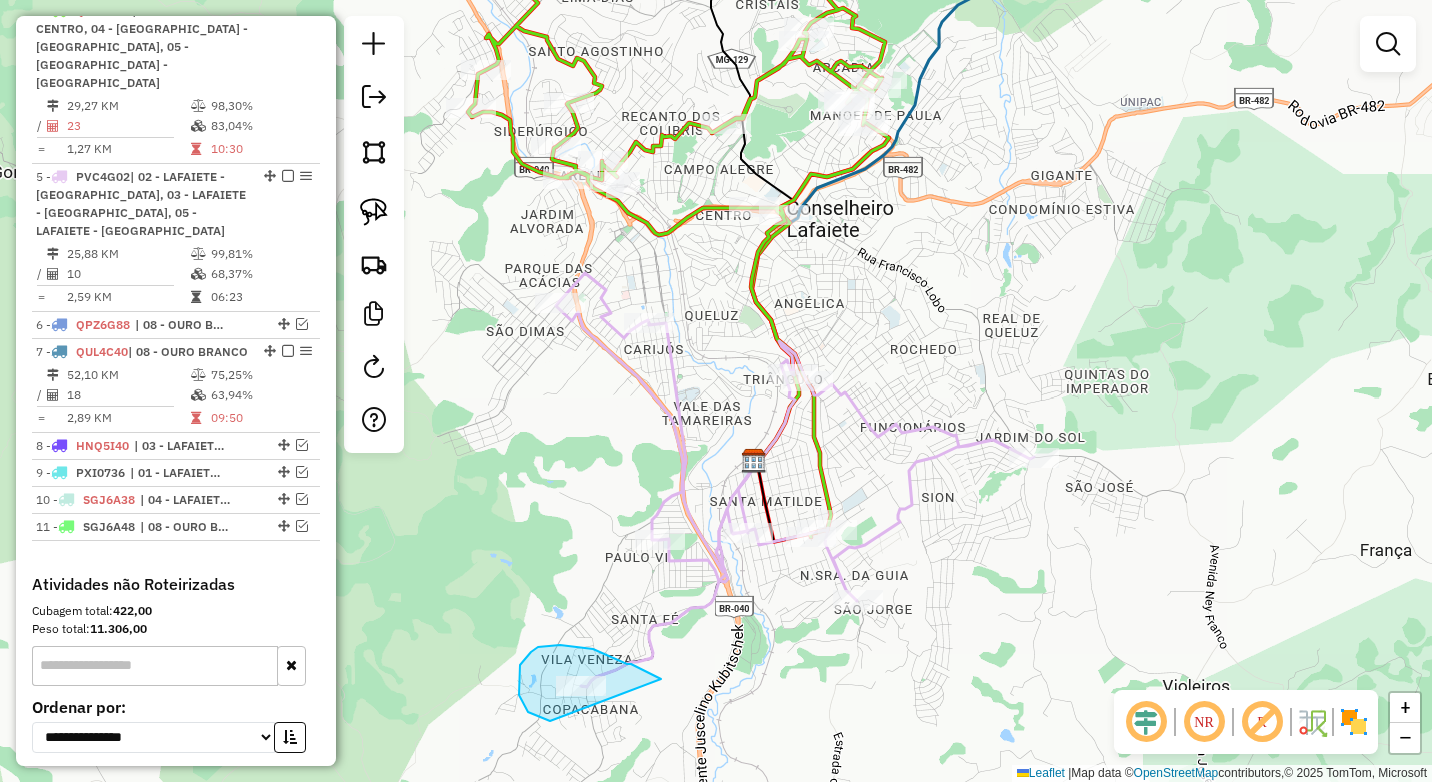 drag, startPoint x: 615, startPoint y: 659, endPoint x: 627, endPoint y: 708, distance: 50.447994 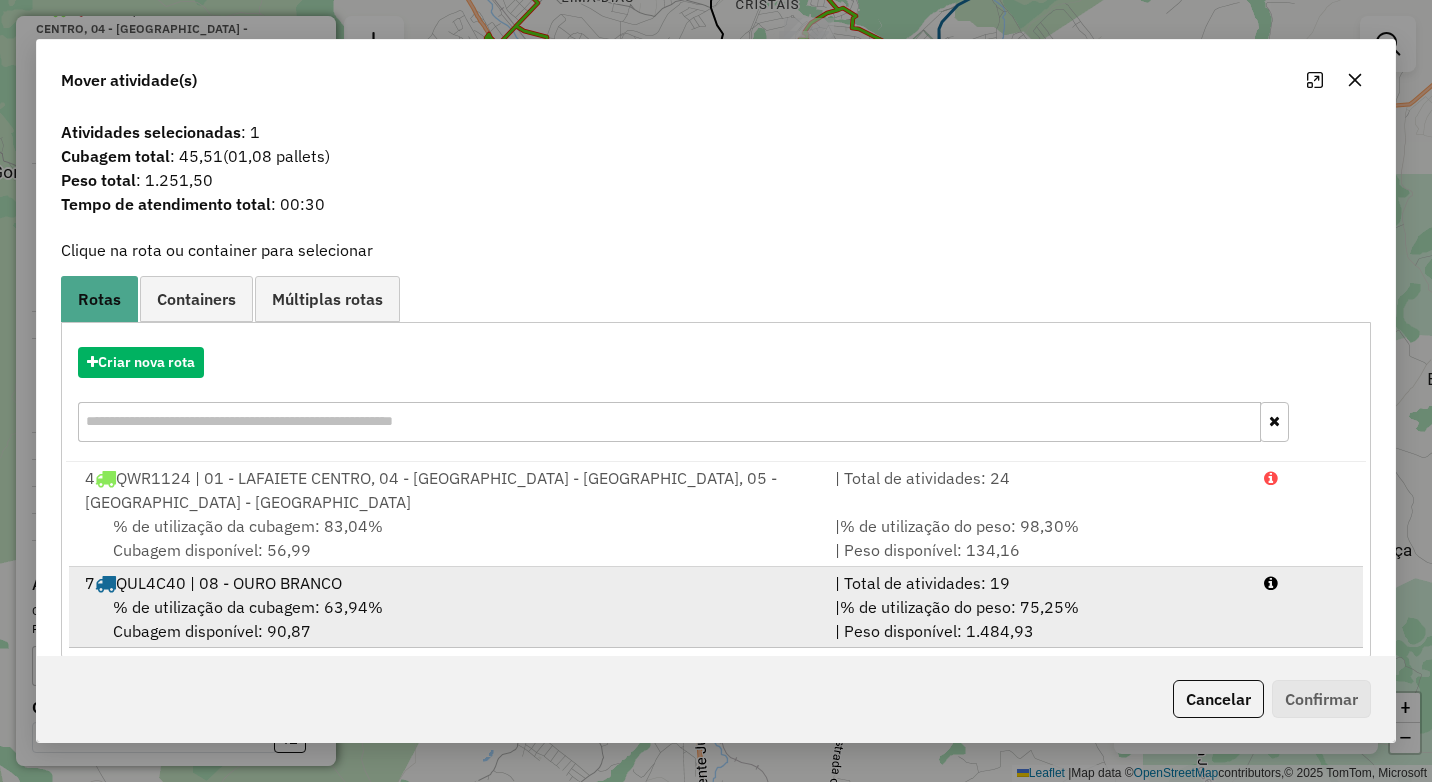 click on "% de utilização da cubagem: 63,94%  Cubagem disponível: 90,87" at bounding box center (448, 619) 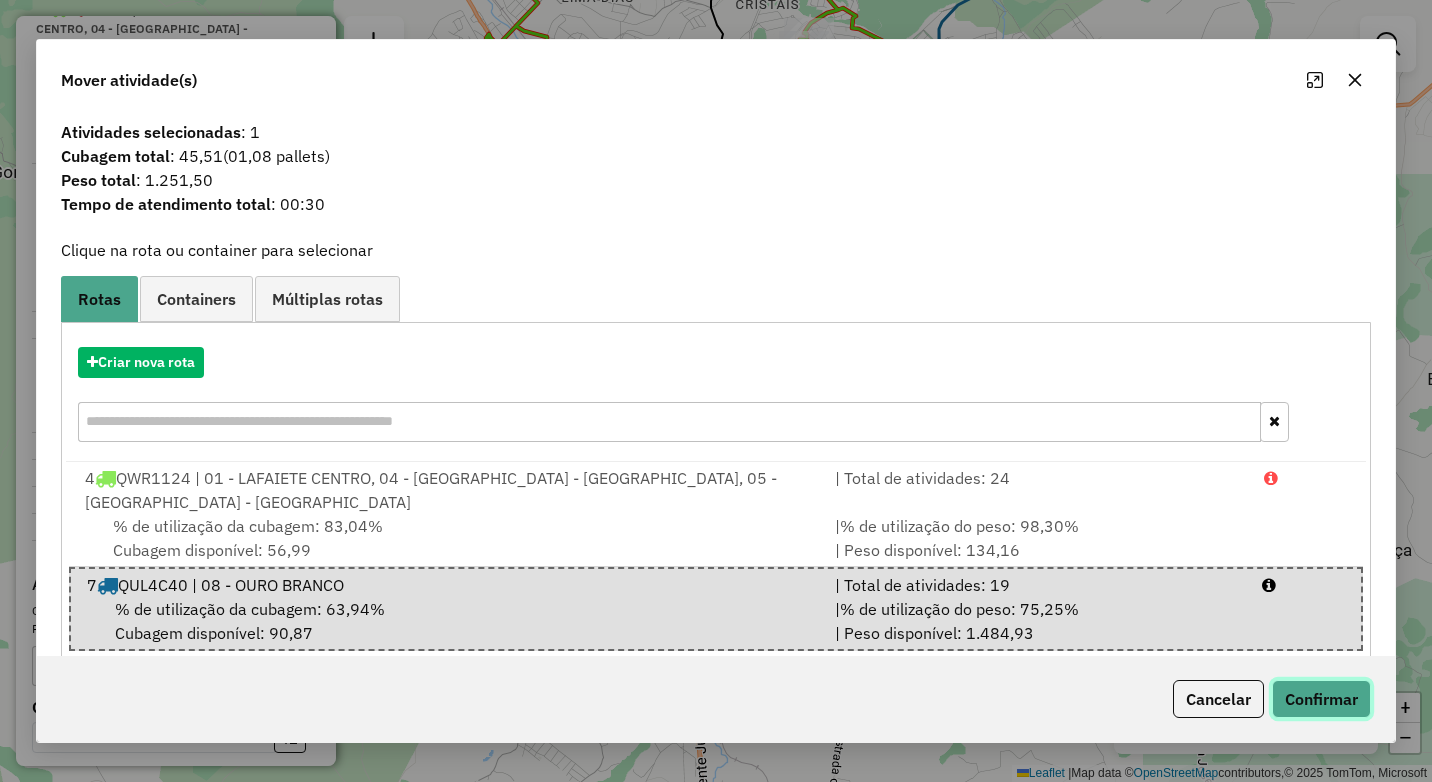 click on "Confirmar" 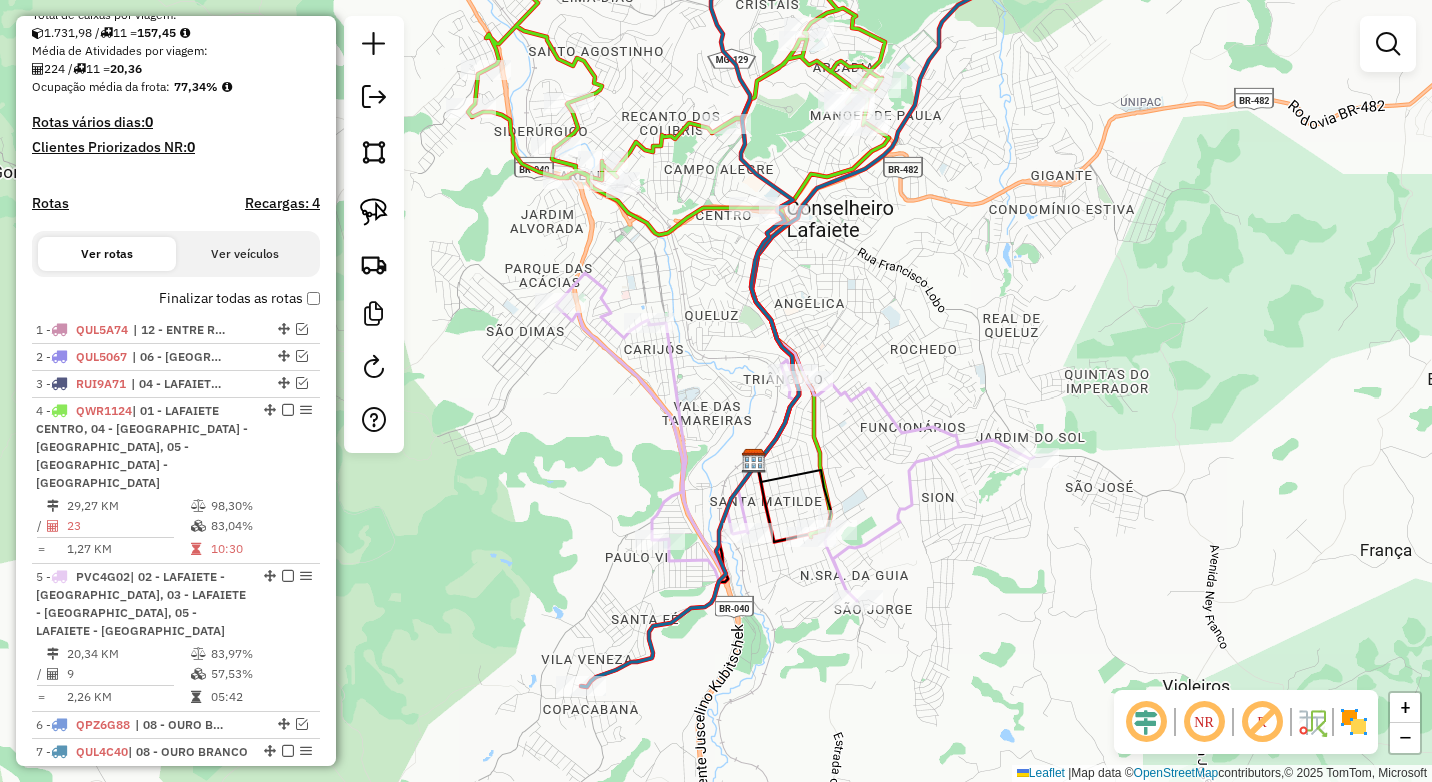 scroll, scrollTop: 231, scrollLeft: 0, axis: vertical 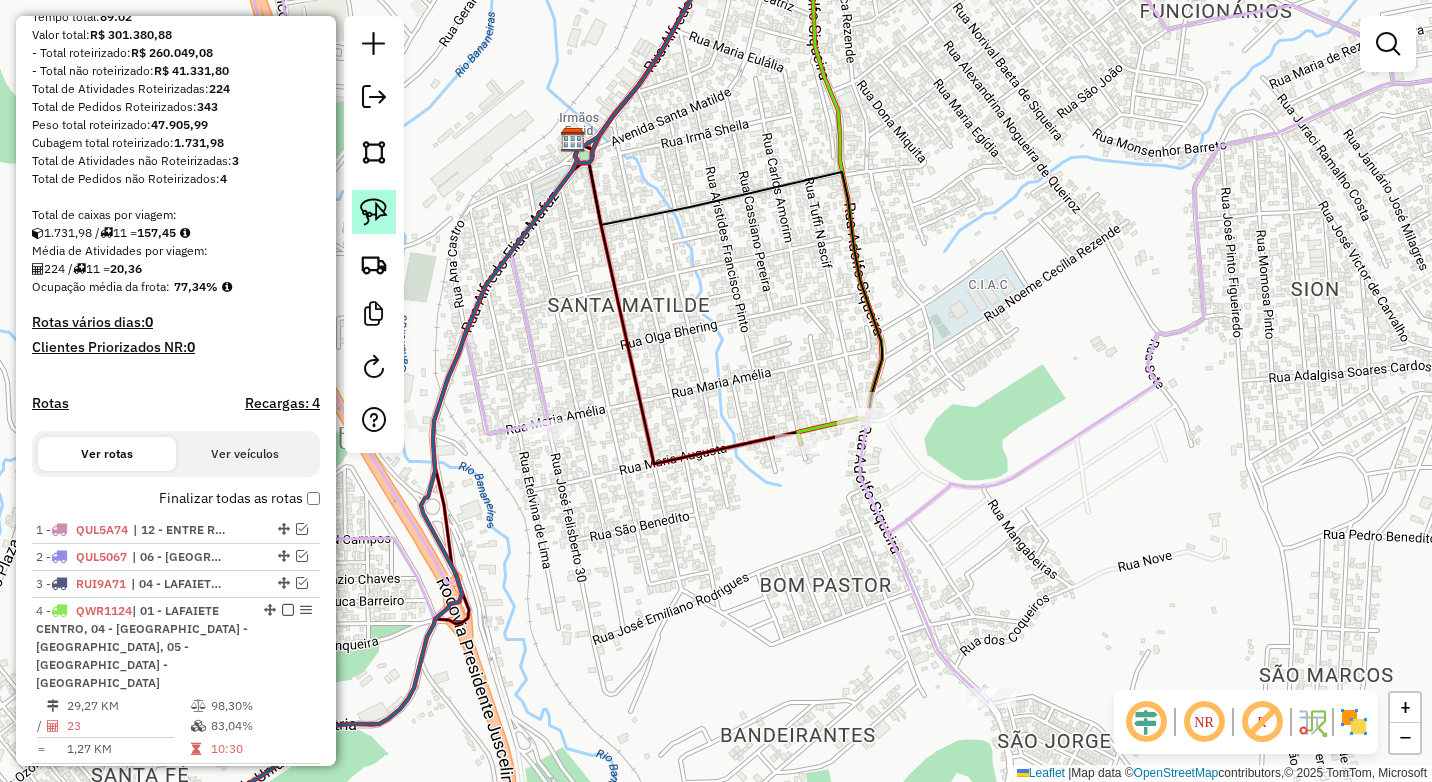 click 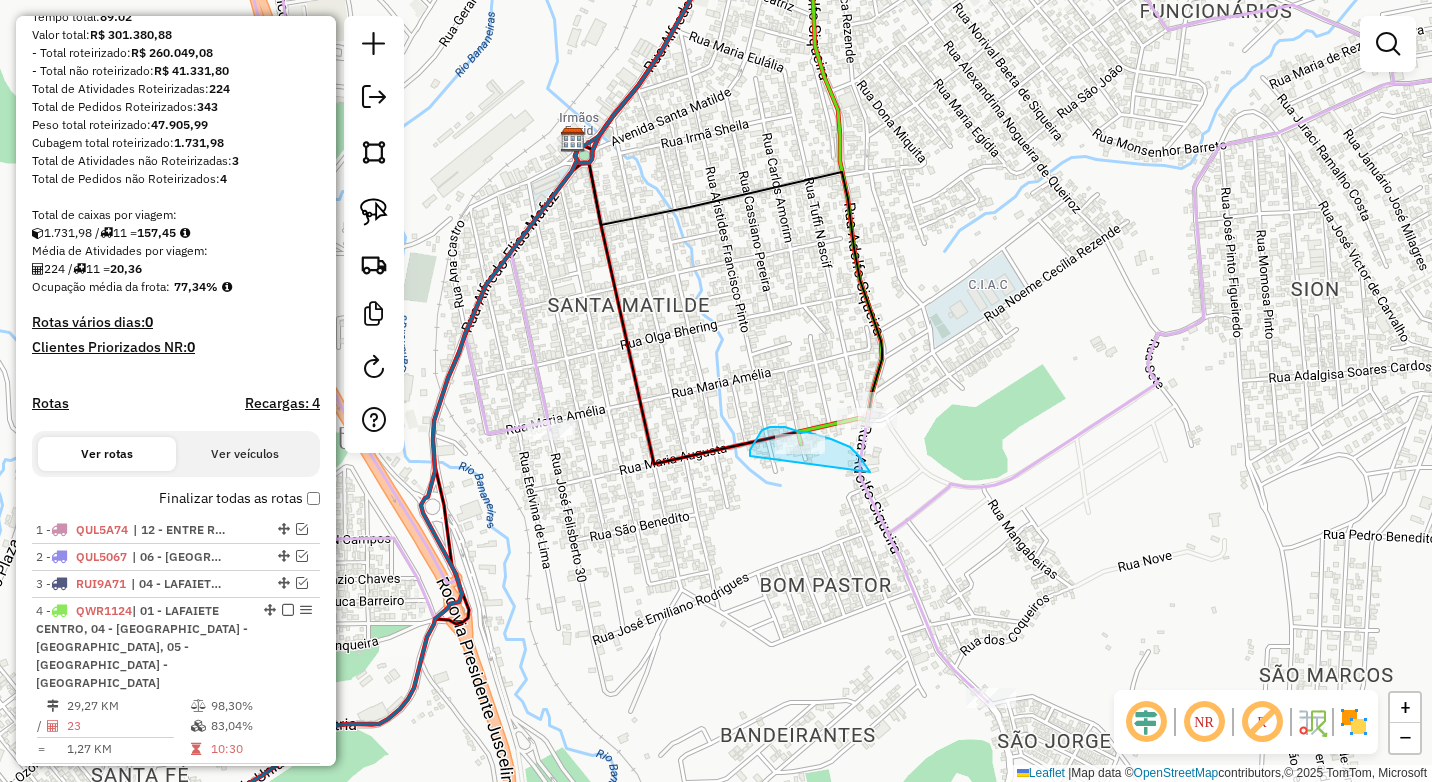 drag, startPoint x: 848, startPoint y: 447, endPoint x: 816, endPoint y: 485, distance: 49.67897 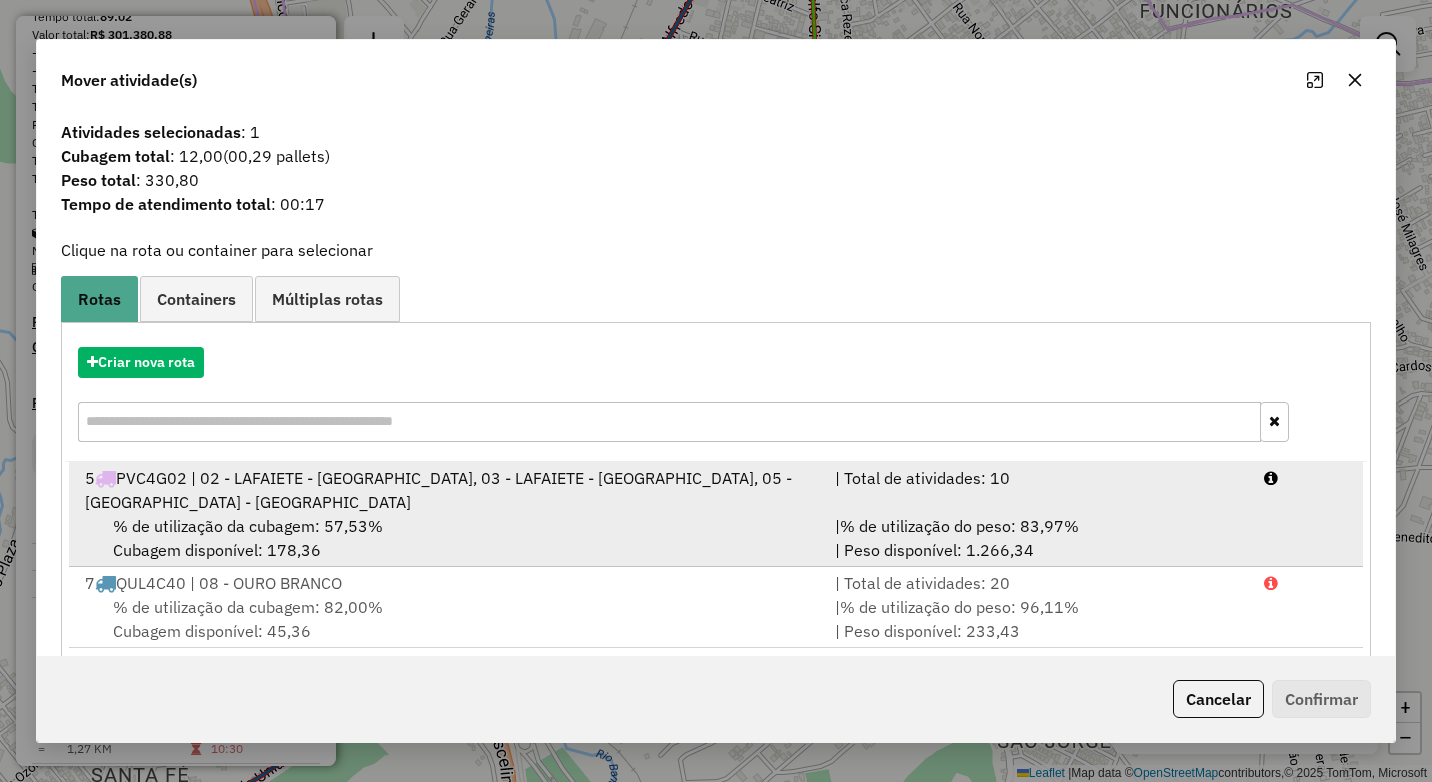 click on "|  % de utilização do peso: 83,97%  | Peso disponível: 1.266,34" at bounding box center (1037, 538) 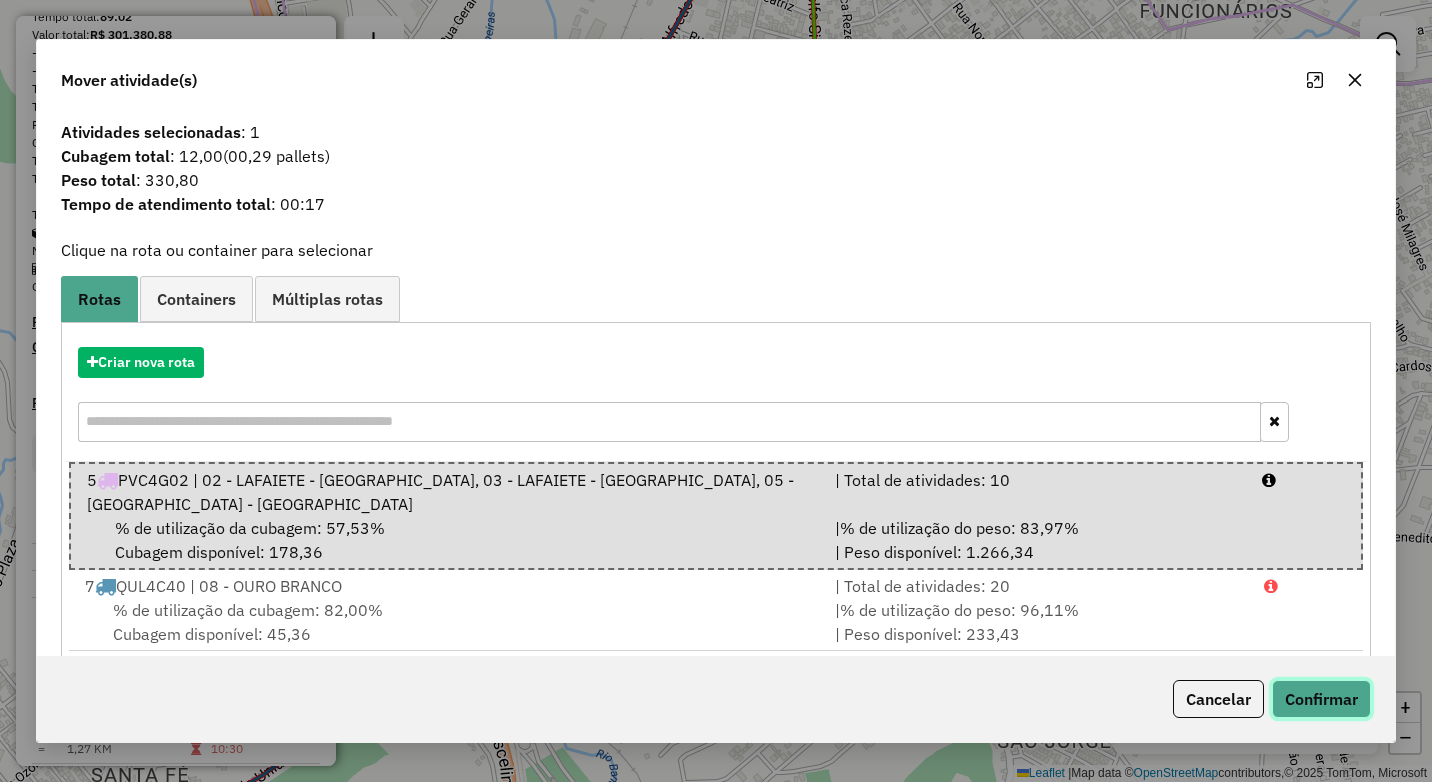 click on "Confirmar" 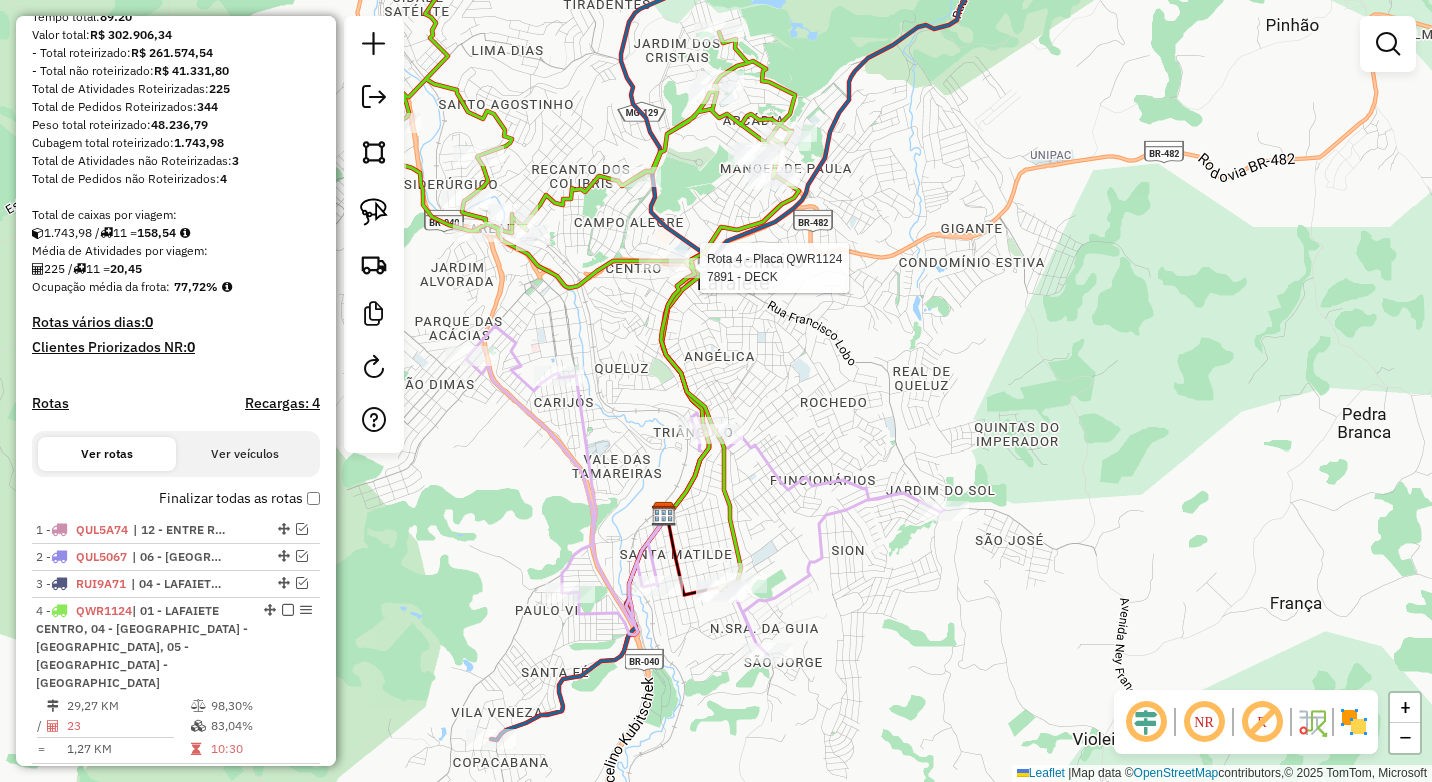 click 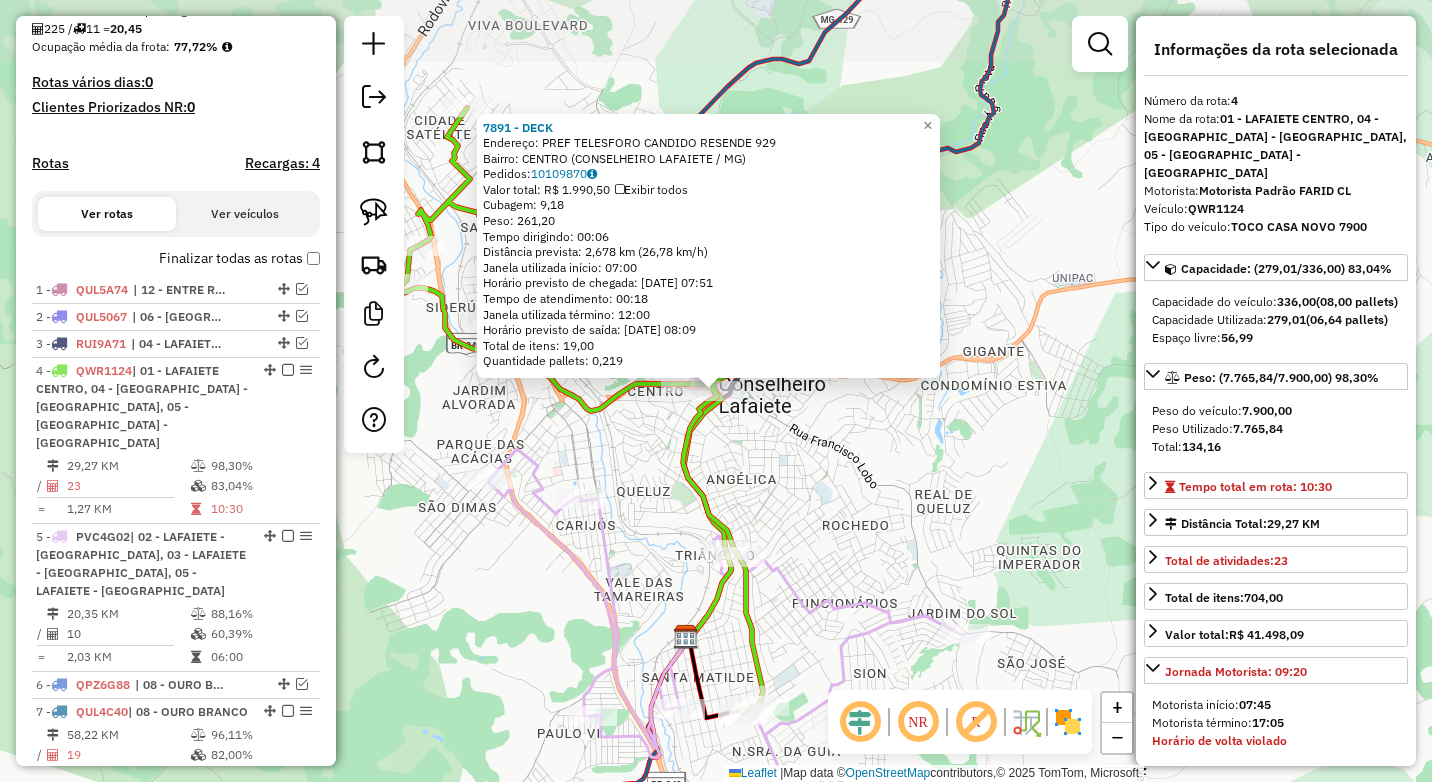 scroll, scrollTop: 831, scrollLeft: 0, axis: vertical 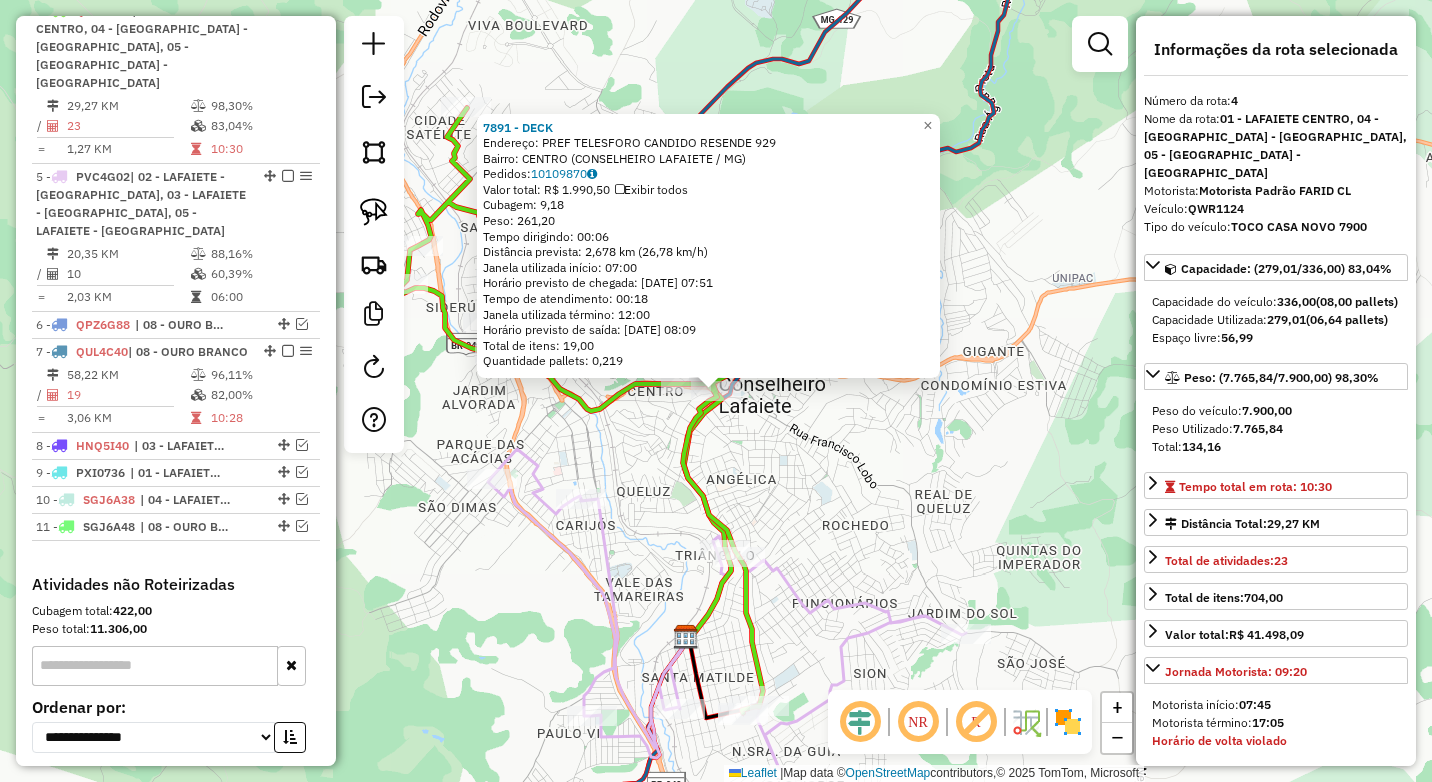 click on "7891 - DECK  Endereço:  PREF TELESFORO CANDIDO RESENDE 929   Bairro: CENTRO (CONSELHEIRO LAFAIETE / MG)   Pedidos:  10109870   Valor total: R$ 1.990,50   Exibir todos   Cubagem: 9,18  Peso: 261,20  Tempo dirigindo: 00:06   Distância prevista: 2,678 km (26,78 km/h)   Janela utilizada início: 07:00   Horário previsto de chegada: 11/07/2025 07:51   Tempo de atendimento: 00:18   Janela utilizada término: 12:00   Horário previsto de saída: 11/07/2025 08:09   Total de itens: 19,00   Quantidade pallets: 0,219  × Janela de atendimento Grade de atendimento Capacidade Transportadoras Veículos Cliente Pedidos  Rotas Selecione os dias de semana para filtrar as janelas de atendimento  Seg   Ter   Qua   Qui   Sex   Sáb   Dom  Informe o período da janela de atendimento: De: Até:  Filtrar exatamente a janela do cliente  Considerar janela de atendimento padrão  Selecione os dias de semana para filtrar as grades de atendimento  Seg   Ter   Qua   Qui   Sex   Sáb   Dom   Peso mínimo:  ****  Peso máximo:  **** De:" 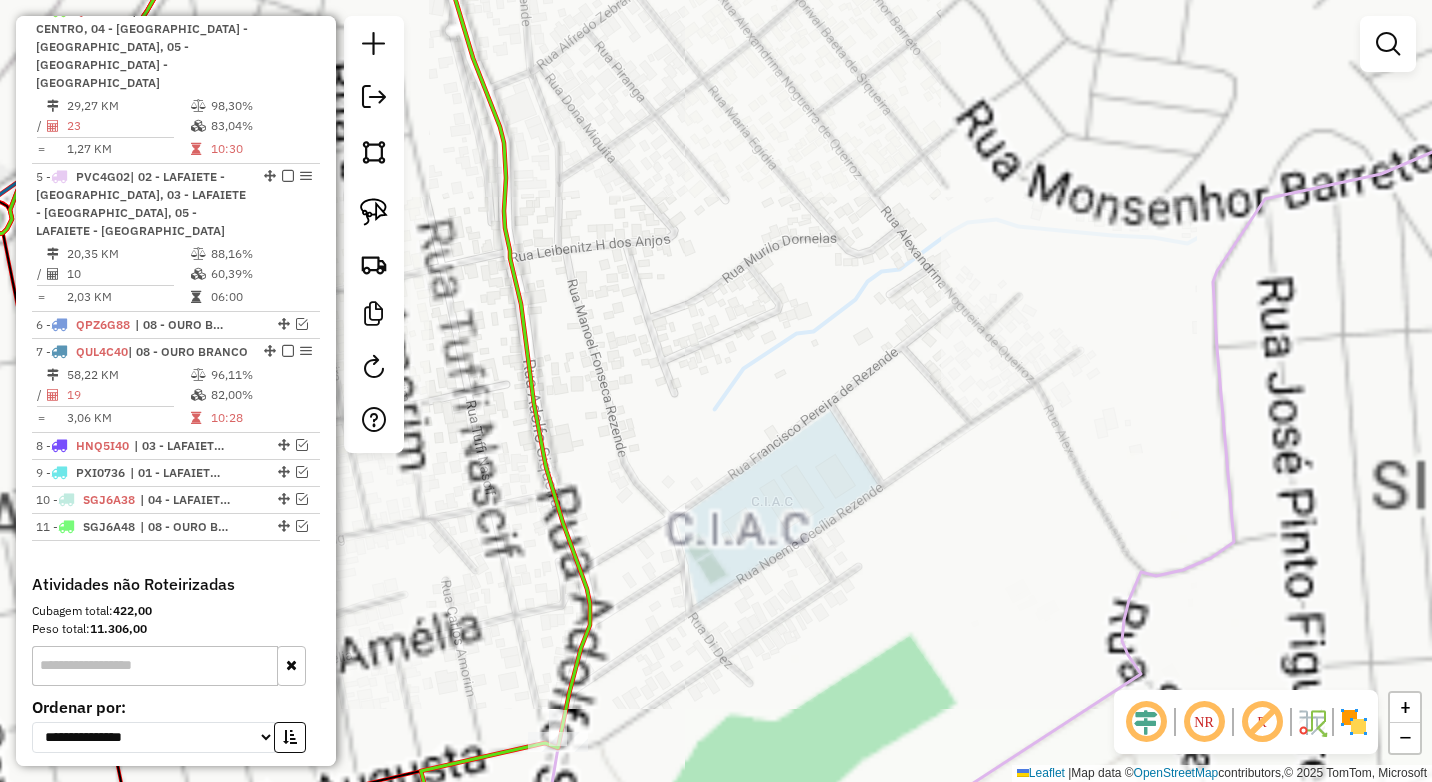 drag, startPoint x: 705, startPoint y: 748, endPoint x: 850, endPoint y: 344, distance: 429.23303 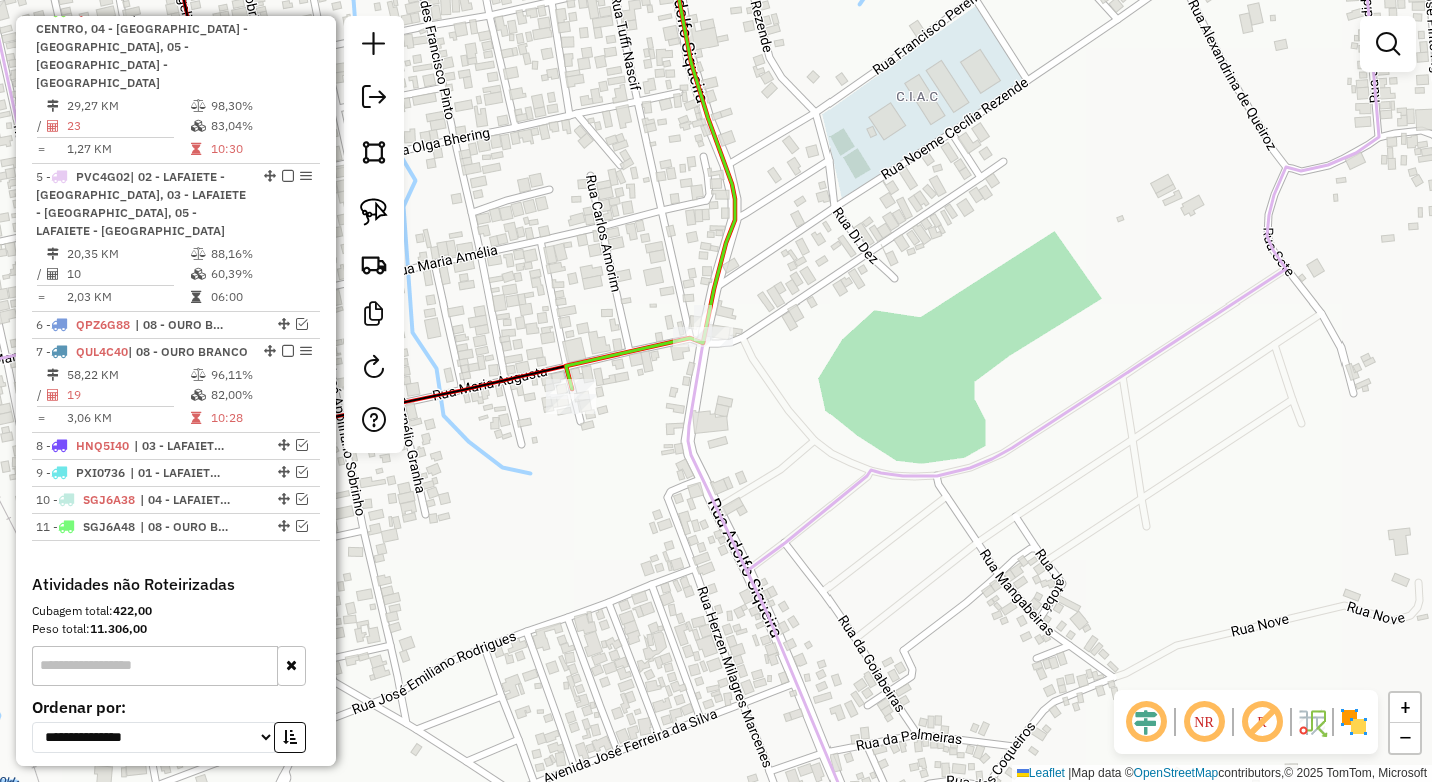 click on "Rota 5 - Placa PVC4G02  453 - BAR DA SONIA Rota 4 - Placa QWR1124  453 - BAR DA SONIA Janela de atendimento Grade de atendimento Capacidade Transportadoras Veículos Cliente Pedidos  Rotas Selecione os dias de semana para filtrar as janelas de atendimento  Seg   Ter   Qua   Qui   Sex   Sáb   Dom  Informe o período da janela de atendimento: De: Até:  Filtrar exatamente a janela do cliente  Considerar janela de atendimento padrão  Selecione os dias de semana para filtrar as grades de atendimento  Seg   Ter   Qua   Qui   Sex   Sáb   Dom   Considerar clientes sem dia de atendimento cadastrado  Clientes fora do dia de atendimento selecionado Filtrar as atividades entre os valores definidos abaixo:  Peso mínimo:  ****  Peso máximo:  ****  Cubagem mínima:   Cubagem máxima:   De:   Até:  Filtrar as atividades entre o tempo de atendimento definido abaixo:  De:   Até:   Considerar capacidade total dos clientes não roteirizados Transportadora: Selecione um ou mais itens Tipo de veículo: Veículo: Motorista:" 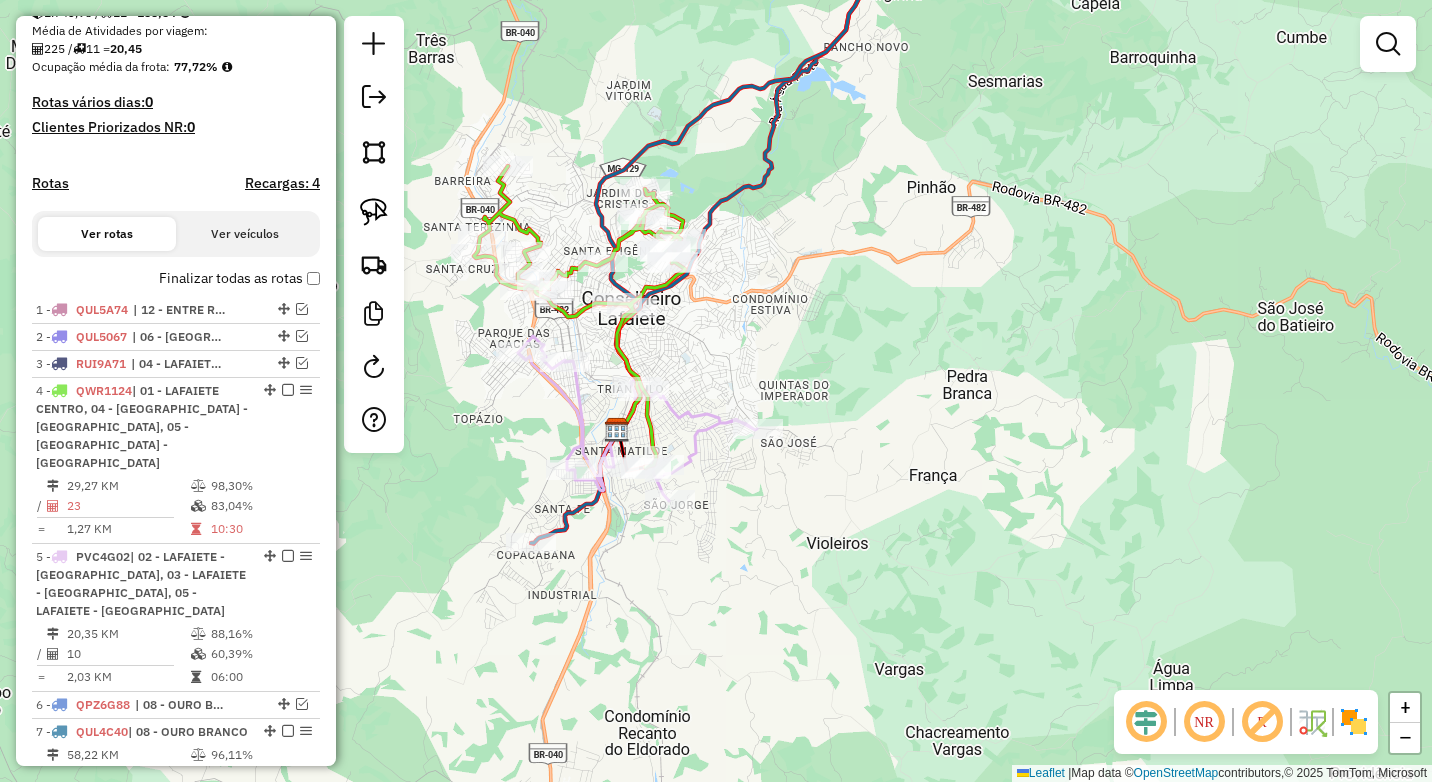scroll, scrollTop: 431, scrollLeft: 0, axis: vertical 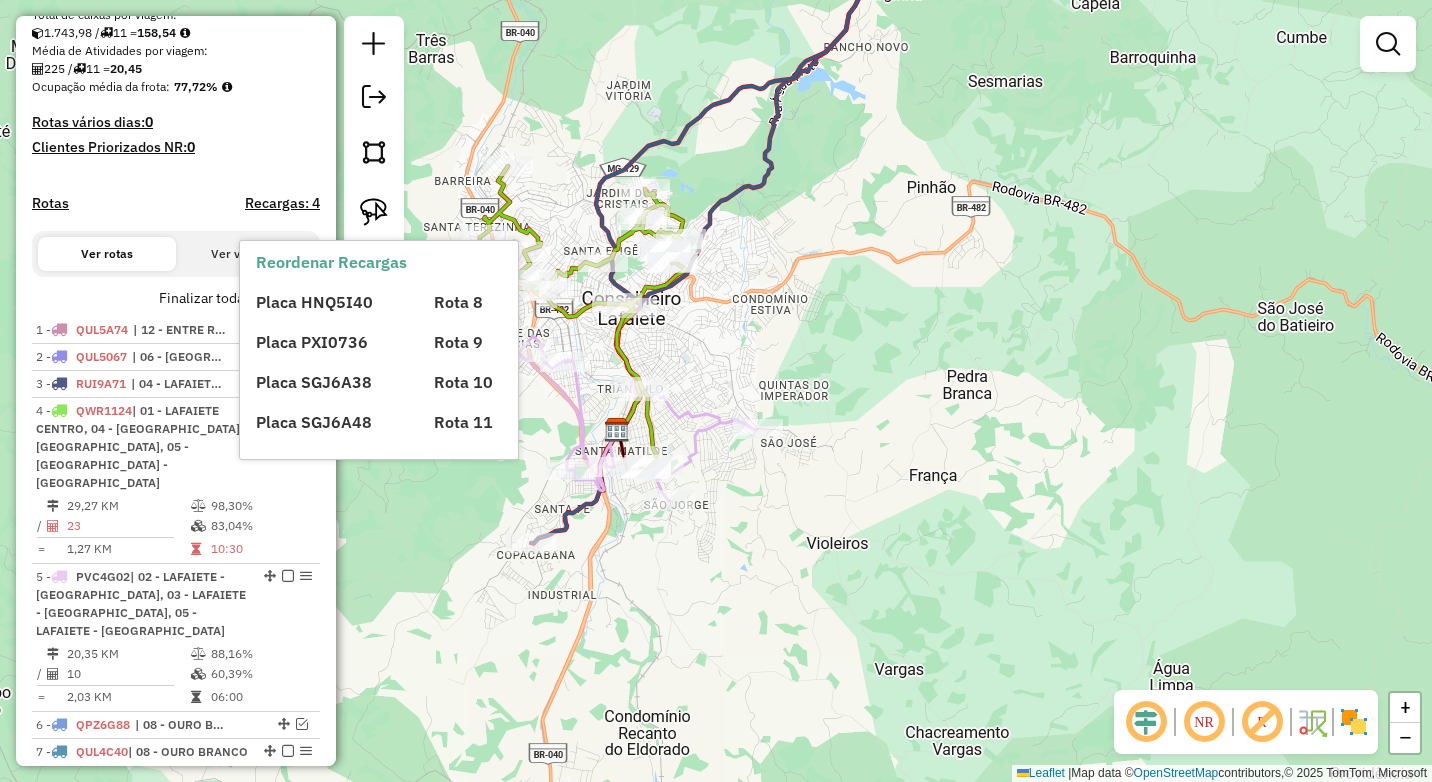 click on "Placa HNQ5I40" at bounding box center (332, 302) 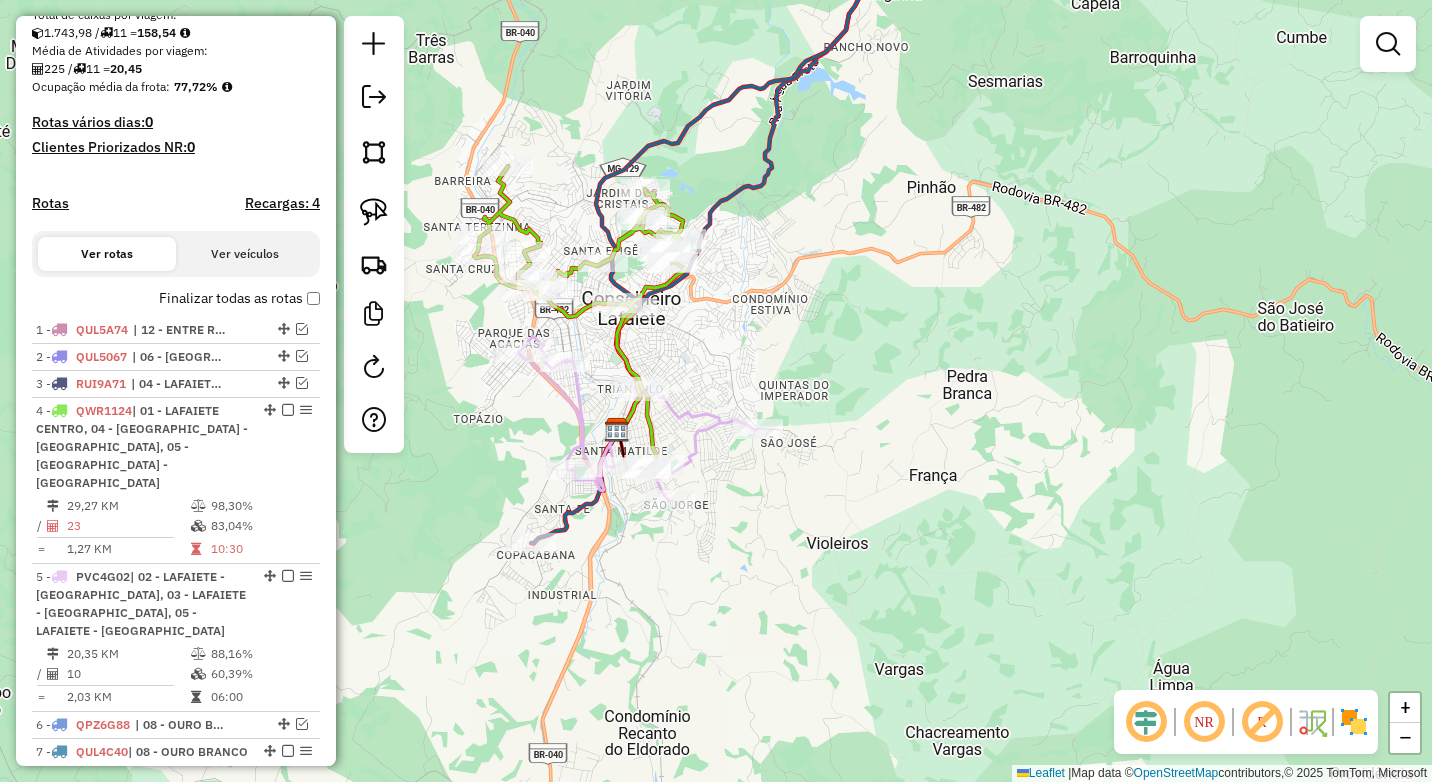 click on "Depósito:  Farid - Conselheiro Lafaiete  Total de rotas:  11  Distância Total:  453,71 km  Tempo total:  89:20  Valor total:  R$ 302.906,34  - Total roteirizado:  R$ 261.574,54  - Total não roteirizado:  R$ 41.331,80  Total de Atividades Roteirizadas:  225  Total de Pedidos Roteirizados:  344  Peso total roteirizado:  48.236,79  Cubagem total roteirizado:  1.743,98  Total de Atividades não Roteirizadas:  3  Total de Pedidos não Roteirizados:  4 Total de caixas por viagem:  1.743,98 /   11 =  158,54 Média de Atividades por viagem:  225 /   11 =  20,45 Ocupação média da frota:  77,72%   Rotas vários dias:  0  Clientes Priorizados NR:  0 Rotas  Recargas: 4   Ver rotas   Ver veículos  Finalizar todas as rotas   1 -       QUL5A74   | 12 - ENTRE RIOS/DESTERRO   2 -       QUL5067   | 06 - CONGONHAS CIDADE, 07 - CONGONHAS BR   3 -       RUI9A71   | 04 - LAFAIETE - CHAPADA   4 -       QWR1124   | 01 - LAFAIETE CENTRO, 04 - LAFAIETE - CHAPADA, 05 - LAFAIETE - MARECHAL  29,27 KM   98,30%  /  23   83,04%" at bounding box center (176, 364) 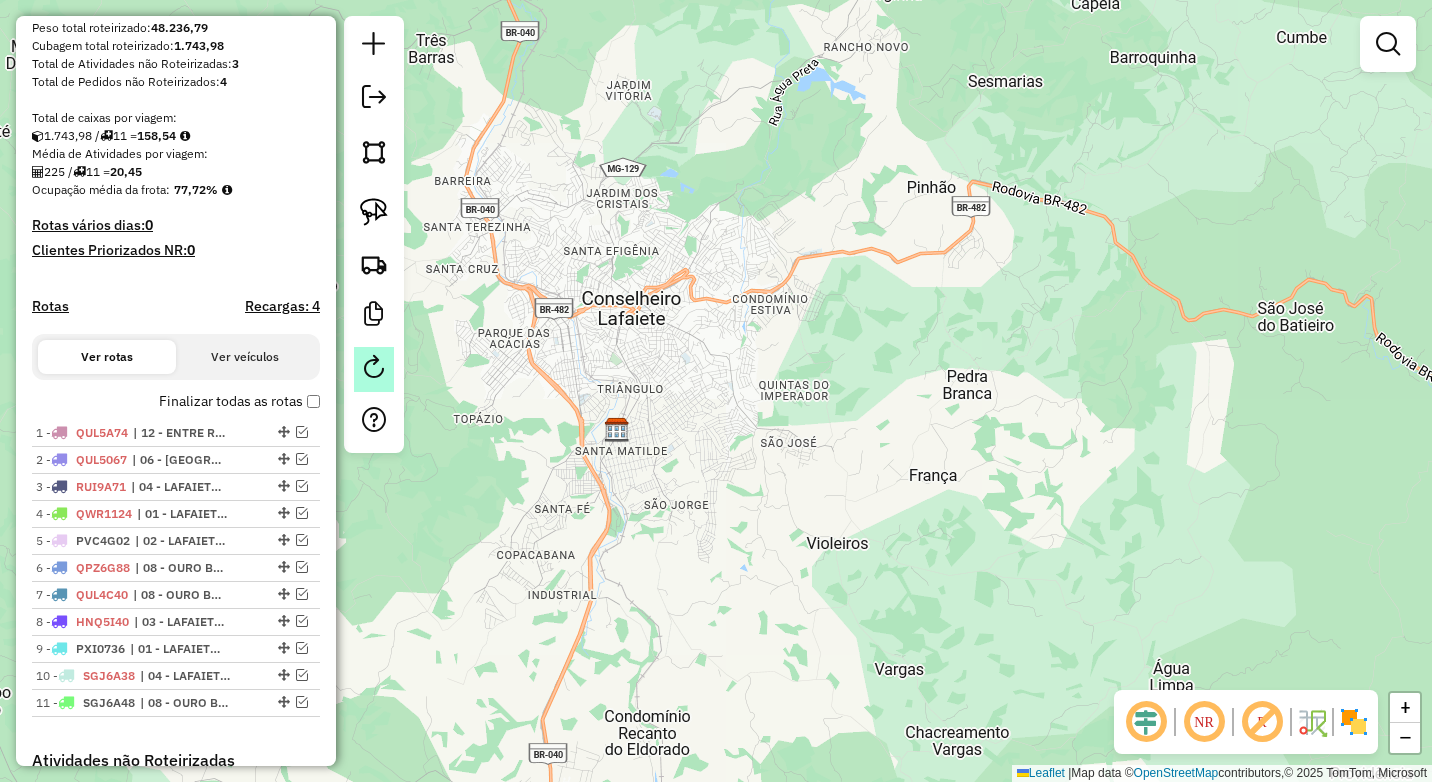 scroll, scrollTop: 331, scrollLeft: 0, axis: vertical 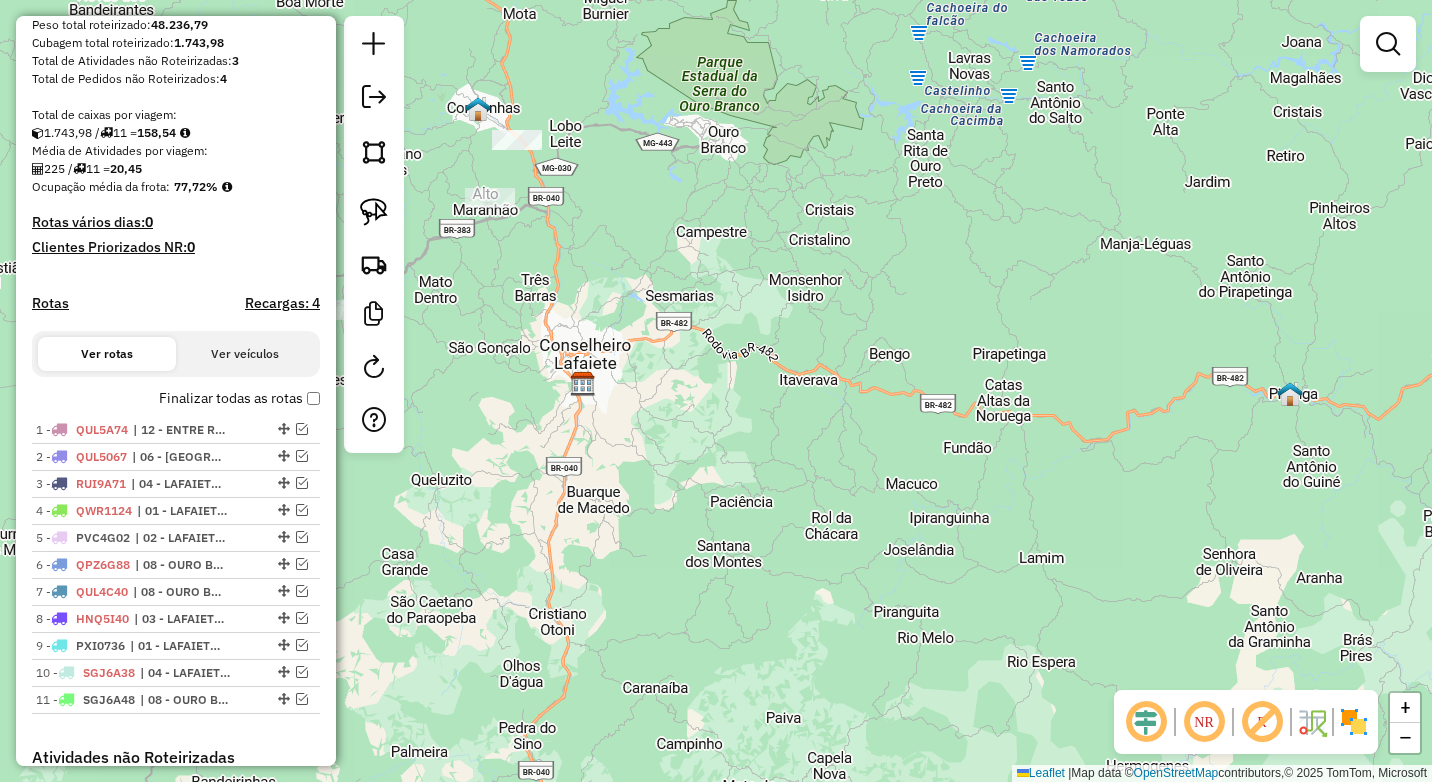 click on "Janela de atendimento Grade de atendimento Capacidade Transportadoras Veículos Cliente Pedidos  Rotas Selecione os dias de semana para filtrar as janelas de atendimento  Seg   Ter   Qua   Qui   Sex   Sáb   Dom  Informe o período da janela de atendimento: De: Até:  Filtrar exatamente a janela do cliente  Considerar janela de atendimento padrão  Selecione os dias de semana para filtrar as grades de atendimento  Seg   Ter   Qua   Qui   Sex   Sáb   Dom   Considerar clientes sem dia de atendimento cadastrado  Clientes fora do dia de atendimento selecionado Filtrar as atividades entre os valores definidos abaixo:  Peso mínimo:  ****  Peso máximo:  ****  Cubagem mínima:   Cubagem máxima:   De:   Até:  Filtrar as atividades entre o tempo de atendimento definido abaixo:  De:   Até:   Considerar capacidade total dos clientes não roteirizados Transportadora: Selecione um ou mais itens Tipo de veículo: Selecione um ou mais itens Veículo: Selecione um ou mais itens Motorista: Selecione um ou mais itens De:" 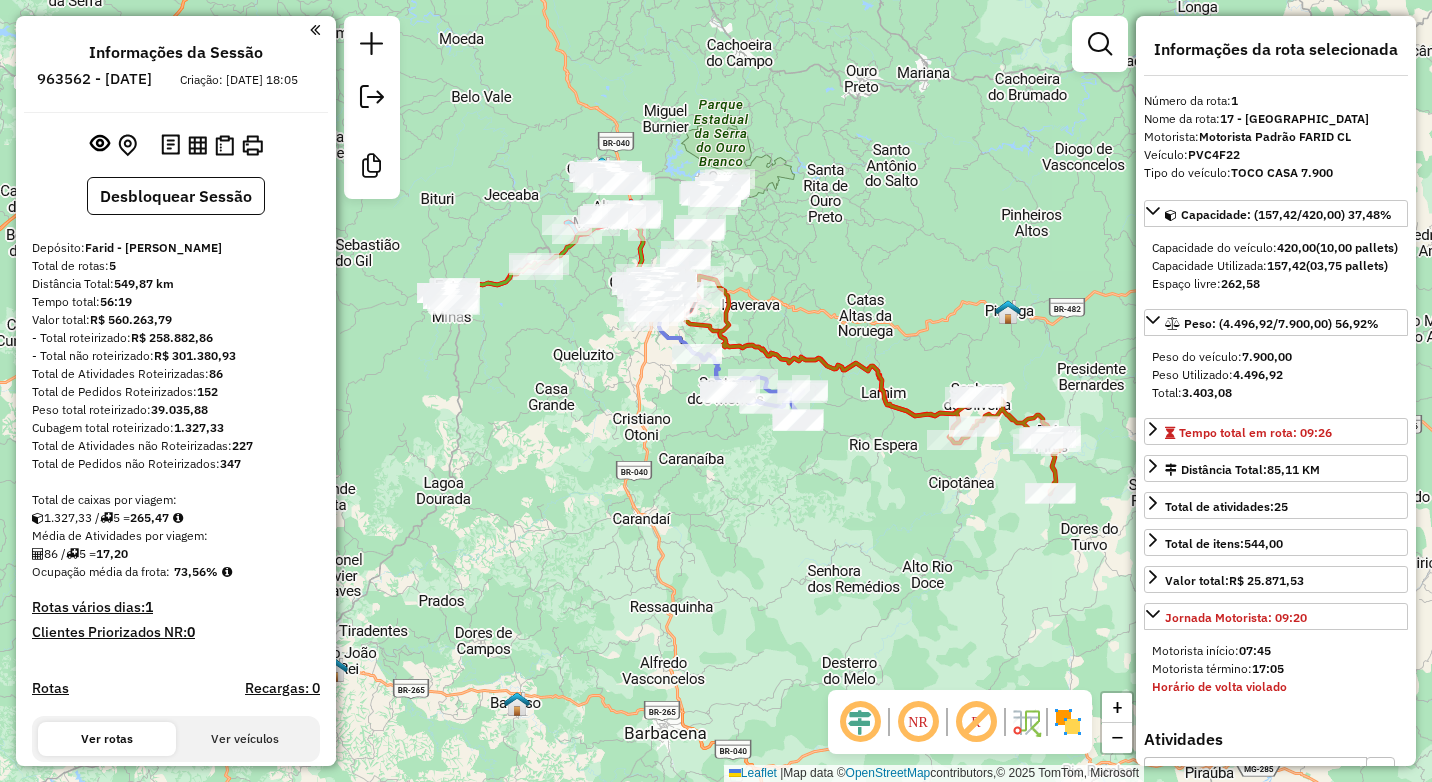 select on "**********" 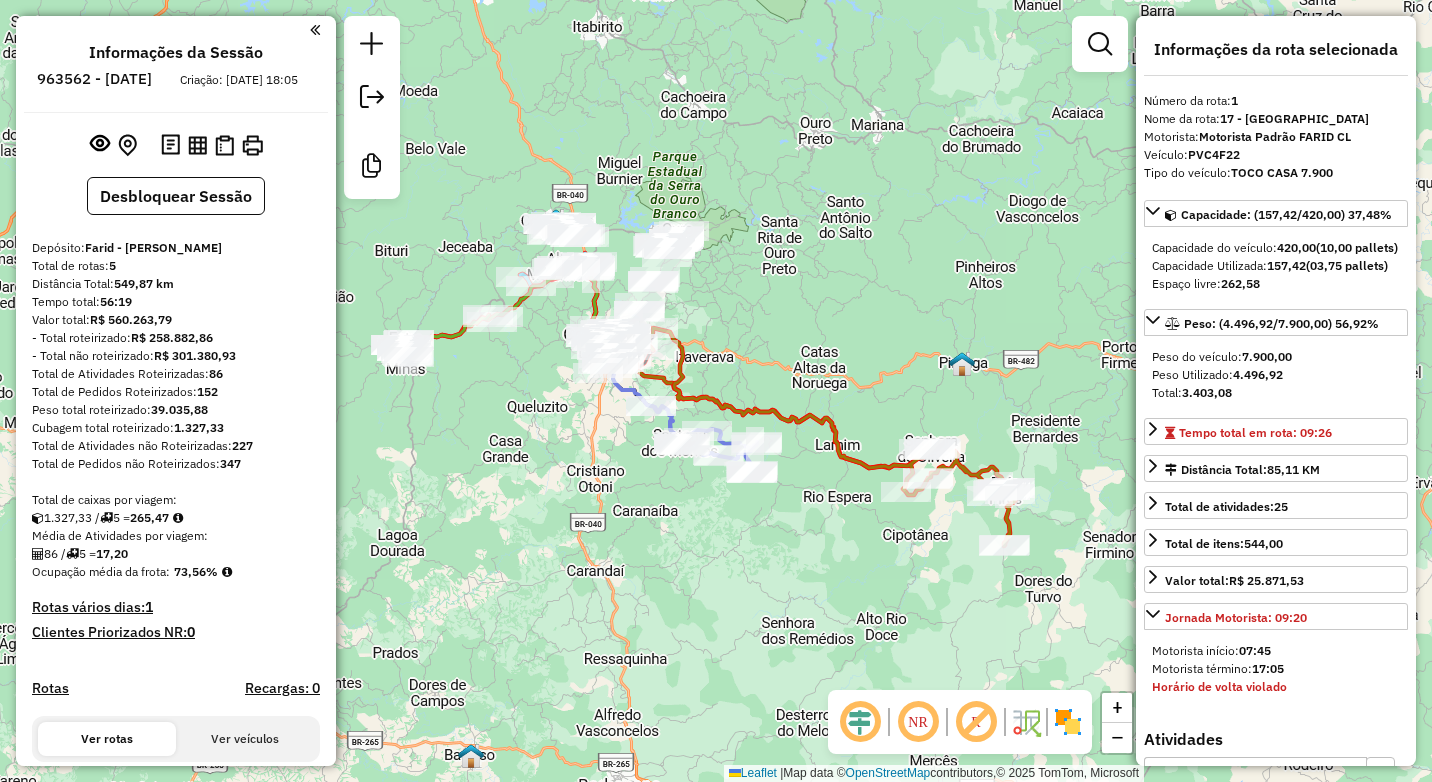 drag, startPoint x: 690, startPoint y: 536, endPoint x: 673, endPoint y: 567, distance: 35.35534 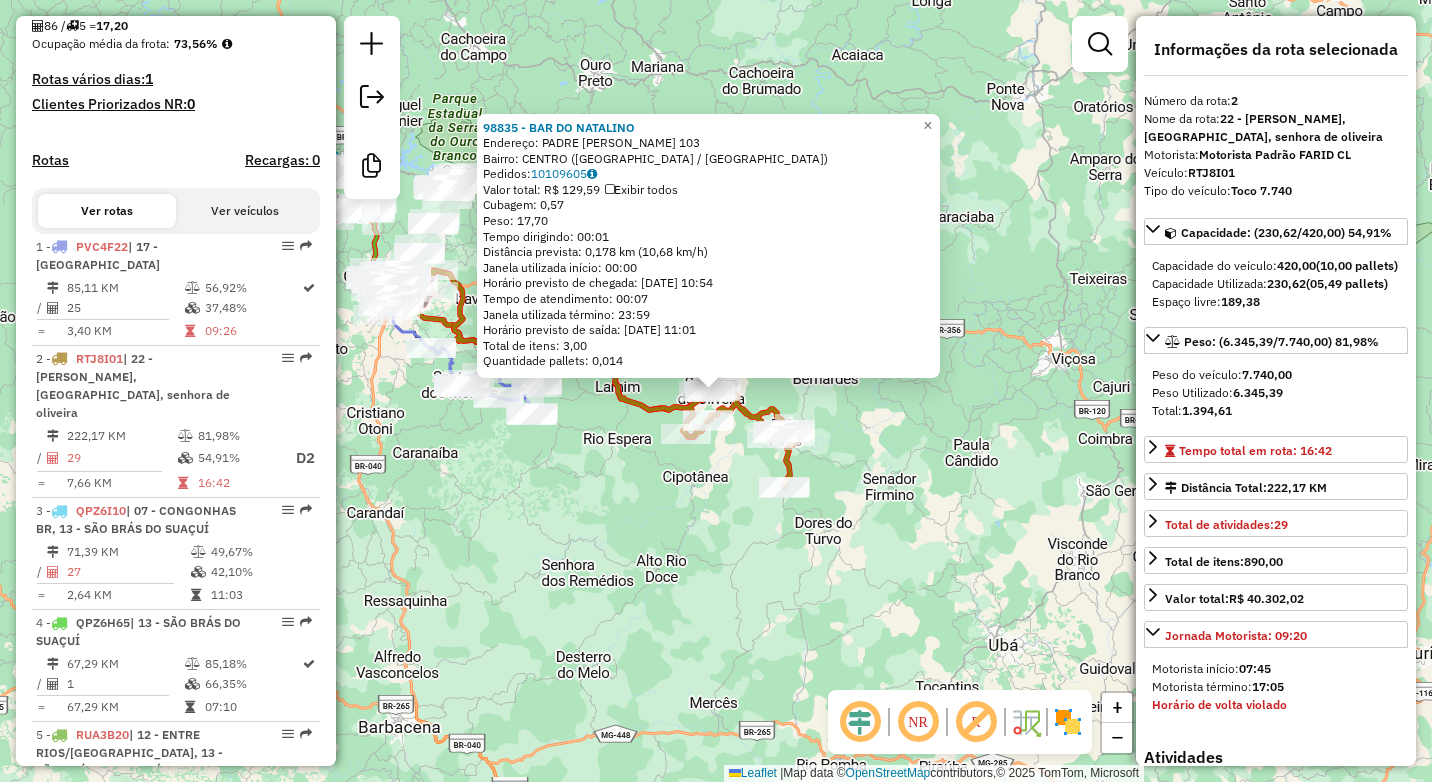 scroll, scrollTop: 876, scrollLeft: 0, axis: vertical 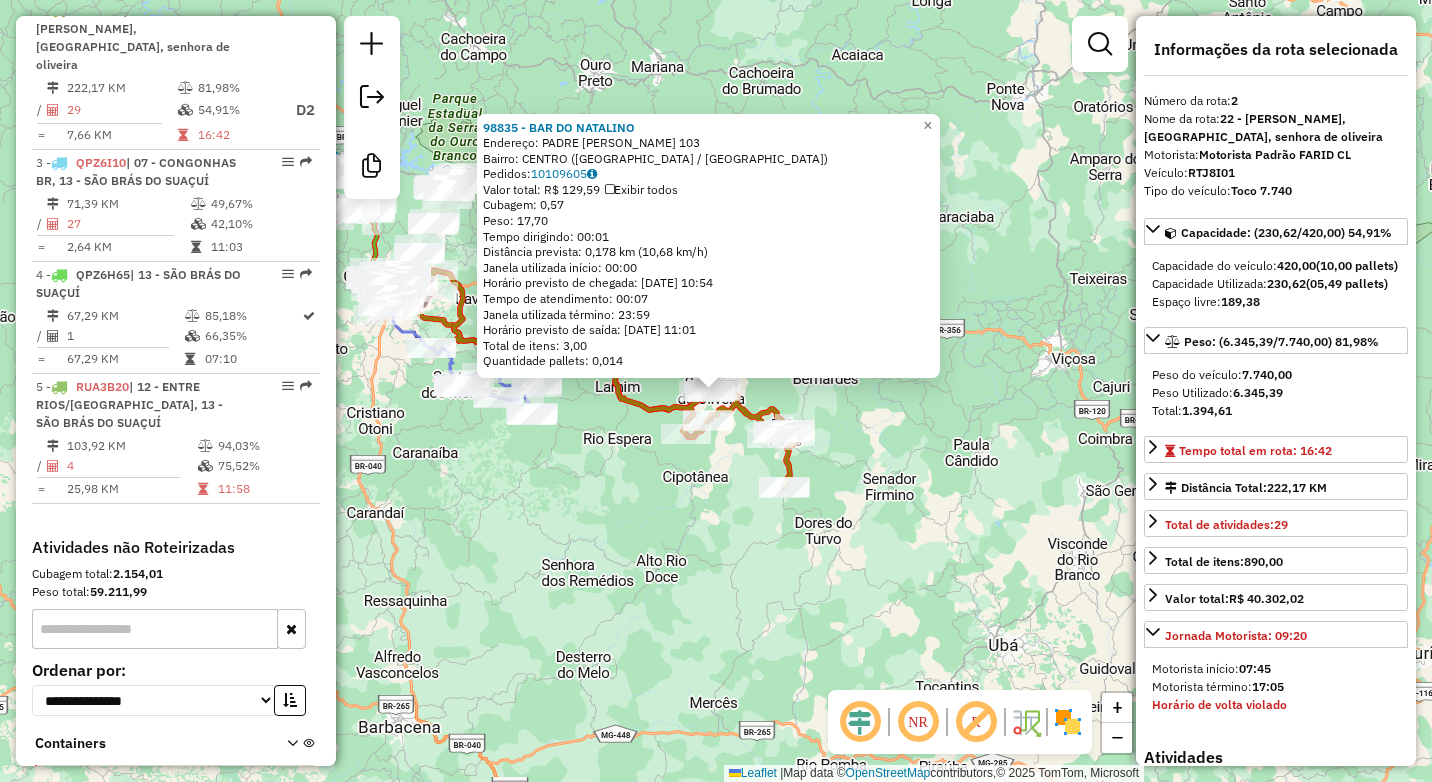 click on "Rota 2 - Placa RTJ8I01  98835 - BAR DO NATALINO Rota 2 - Placa RTJ8I01  30569 - COMERCIAL LILEOLEIDE 98835 - BAR DO NATALINO  Endereço:  PADRE JOSE PEREIRA 103   Bairro: CENTRO (SENHORA DE OLIVEIRA / MG)   Pedidos:  10109605   Valor total: R$ 129,59   Exibir todos   Cubagem: 0,57  Peso: 17,70  Tempo dirigindo: 00:01   Distância prevista: 0,178 km (10,68 km/h)   Janela utilizada início: 00:00   Horário previsto de chegada: 11/07/2025 10:54   Tempo de atendimento: 00:07   Janela utilizada término: 23:59   Horário previsto de saída: 11/07/2025 11:01   Total de itens: 3,00   Quantidade pallets: 0,014  × Janela de atendimento Grade de atendimento Capacidade Transportadoras Veículos Cliente Pedidos  Rotas Selecione os dias de semana para filtrar as janelas de atendimento  Seg   Ter   Qua   Qui   Sex   Sáb   Dom  Informe o período da janela de atendimento: De: Até:  Filtrar exatamente a janela do cliente  Considerar janela de atendimento padrão   Seg   Ter   Qua   Qui   Sex   Sáb   Dom   Peso mínimo:" 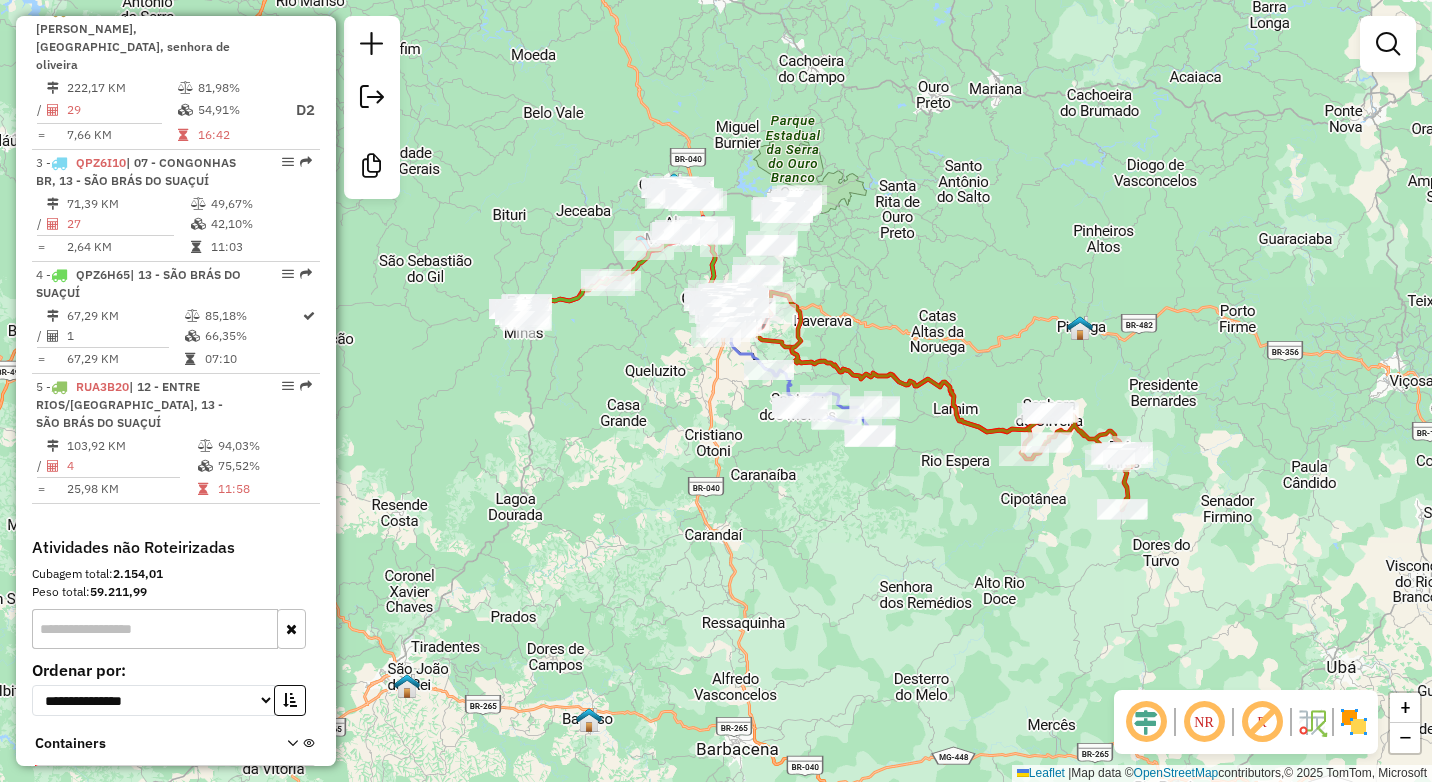 drag, startPoint x: 731, startPoint y: 296, endPoint x: 944, endPoint y: 353, distance: 220.4949 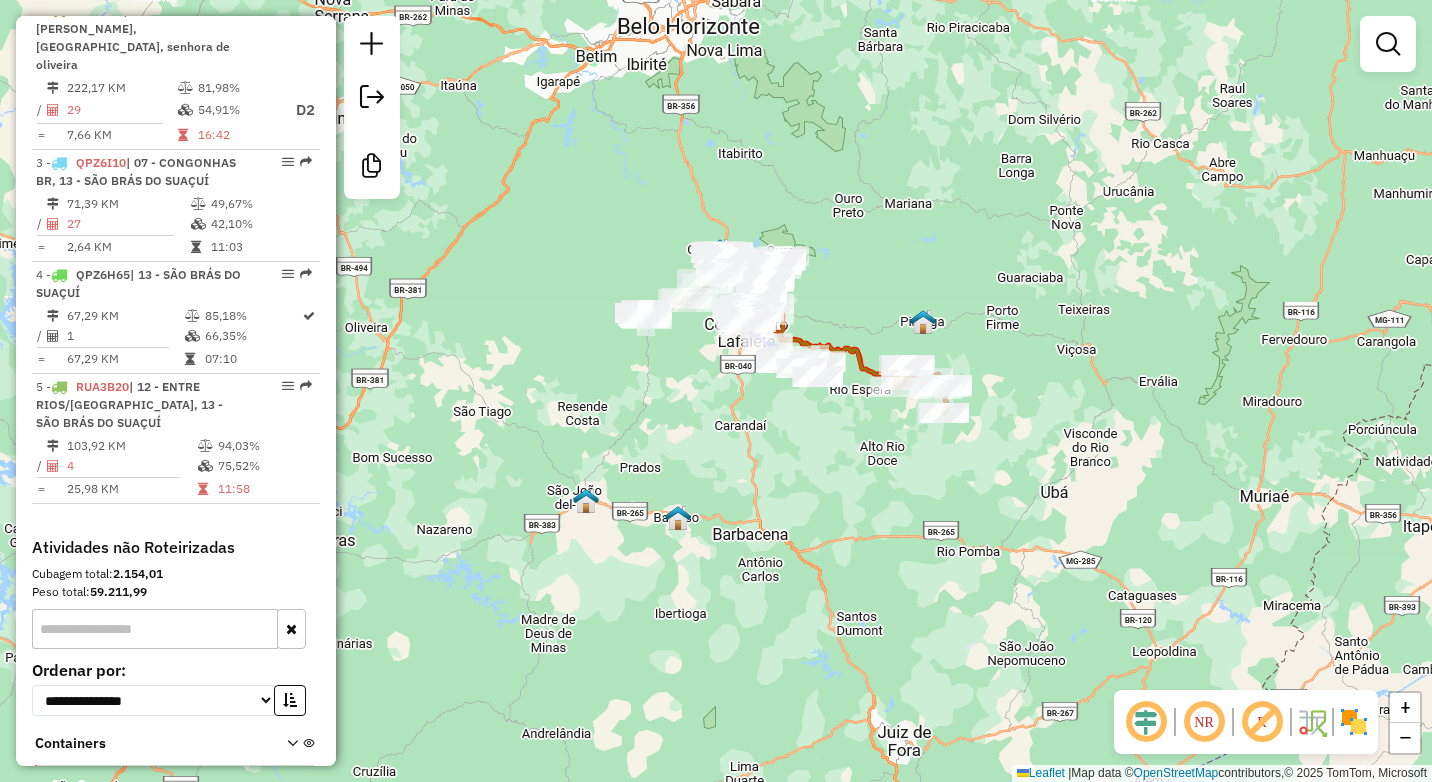 drag, startPoint x: 855, startPoint y: 318, endPoint x: 826, endPoint y: 393, distance: 80.411446 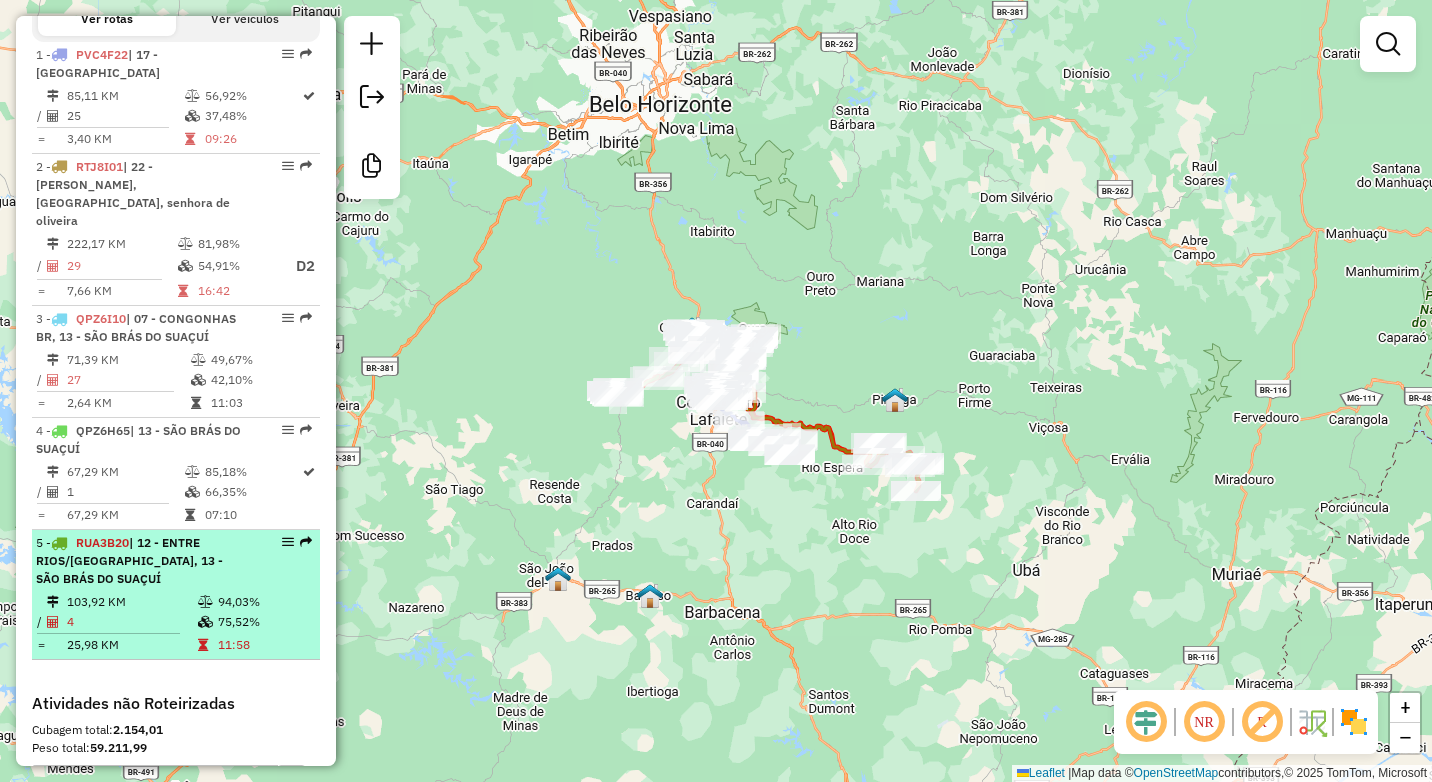 scroll, scrollTop: 676, scrollLeft: 0, axis: vertical 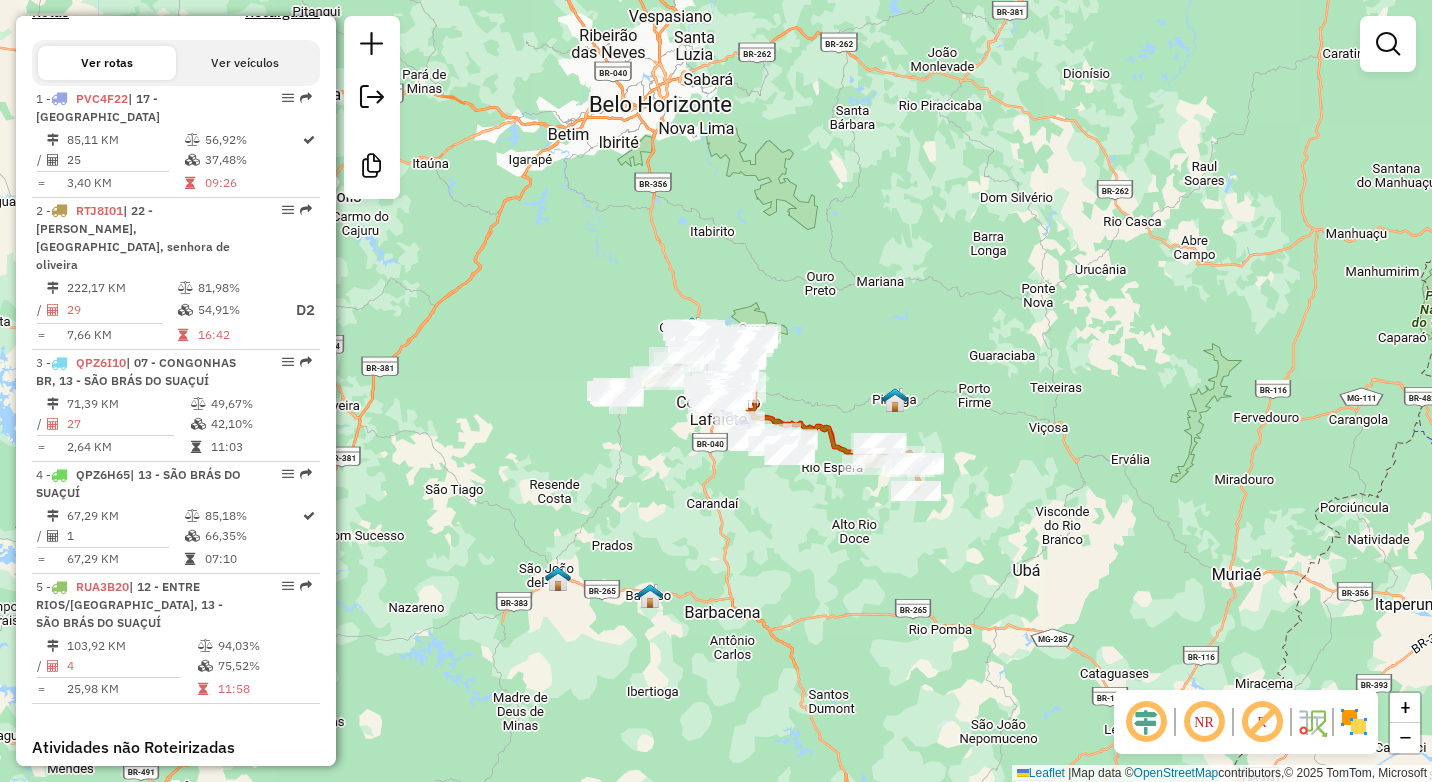 click on "Informações da Sessão 963562 - 11/07/2025     Criação: 10/07/2025 18:05   Desbloquear Sessão   Depósito:  Farid - Conselheiro Lafaiete  Total de rotas:  5  Distância Total:  549,87 km  Tempo total:  56:19  Valor total:  R$ 560.263,79  - Total roteirizado:  R$ 258.882,86  - Total não roteirizado:  R$ 301.380,93  Total de Atividades Roteirizadas:  86  Total de Pedidos Roteirizados:  152  Peso total roteirizado:  39.035,88  Cubagem total roteirizado:  1.327,33  Total de Atividades não Roteirizadas:  227  Total de Pedidos não Roteirizados:  347 Total de caixas por viagem:  1.327,33 /   5 =  265,47 Média de Atividades por viagem:  86 /   5 =  17,20 Ocupação média da frota:  73,56%   Rotas vários dias:  1  Clientes Priorizados NR:  0 Rotas  Recargas: 0   Ver rotas   Ver veículos   1 -       PVC4F22   | 17 - SANTANA DOS MONTES  85,11 KM   56,92%  /  25   37,48%     =  3,40 KM   09:26   2 -       RTJ8I01   | 22 - BRÁS PIRES, Piranga,  senhora de oliveira  222,17 KM   81,98%  /  29   54,91%   D2  =" at bounding box center (176, 391) 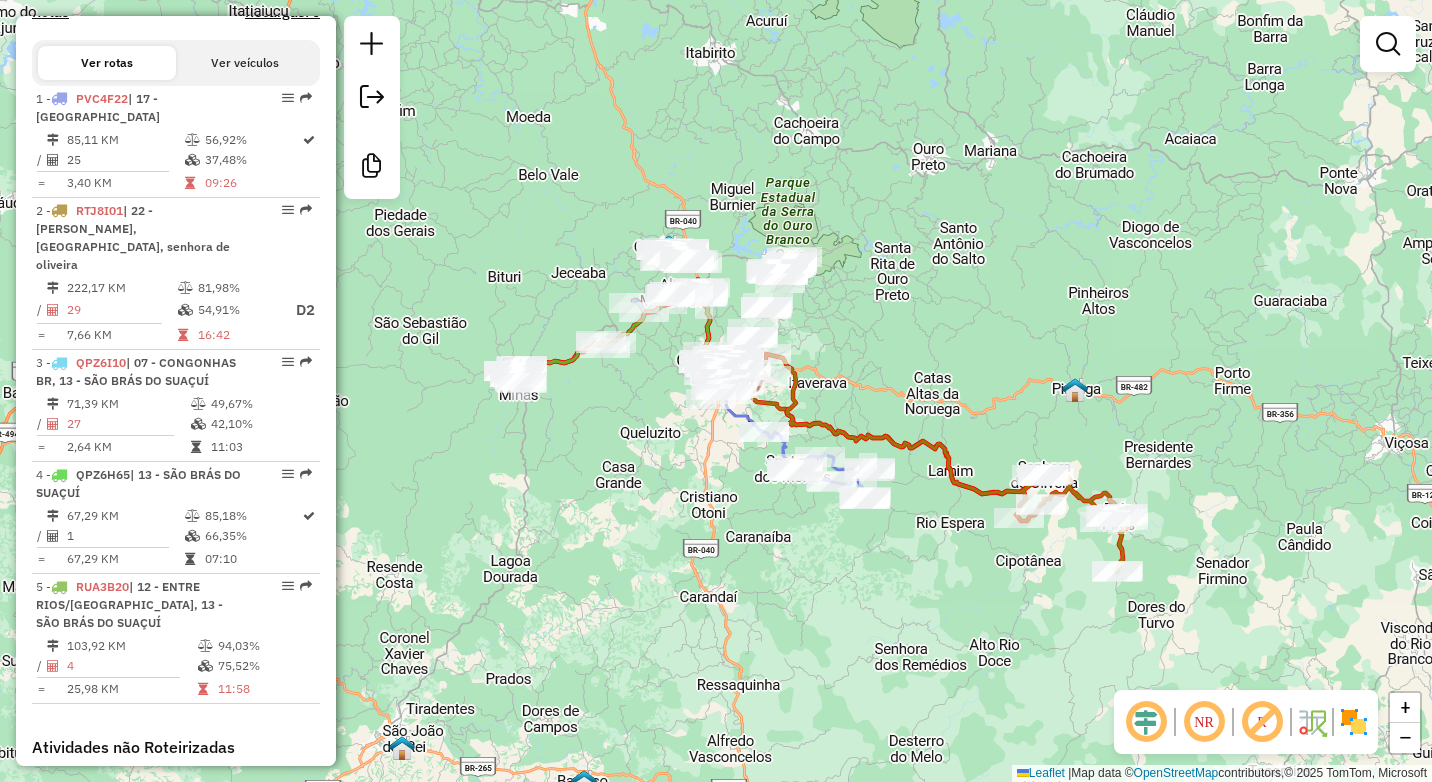 click on "1 -       PVC4F22   | 17 - SANTANA DOS MONTES  85,11 KM   56,92%  /  25   37,48%     =  3,40 KM   09:26   2 -       RTJ8I01   | 22 - BRÁS PIRES, Piranga,  senhora de oliveira  222,17 KM   81,98%  /  29   54,91%   D2  =  7,66 KM   16:42   3 -       QPZ6I10   | 07 - CONGONHAS BR, 13 - SÃO BRÁS DO SUAÇUÍ  71,39 KM   49,67%  /  27   42,10%     =  2,64 KM   11:03   4 -       QPZ6H65   | 13 - SÃO BRÁS DO SUAÇUÍ  67,29 KM   85,18%  /  1   66,35%     =  67,29 KM   07:10   5 -       RUA3B20   | 12 - ENTRE RIOS/DESTERRO, 13 - SÃO BRÁS DO SUAÇUÍ  103,92 KM   94,03%  /  4   75,52%     =  25,98 KM   11:58" at bounding box center (176, 412) 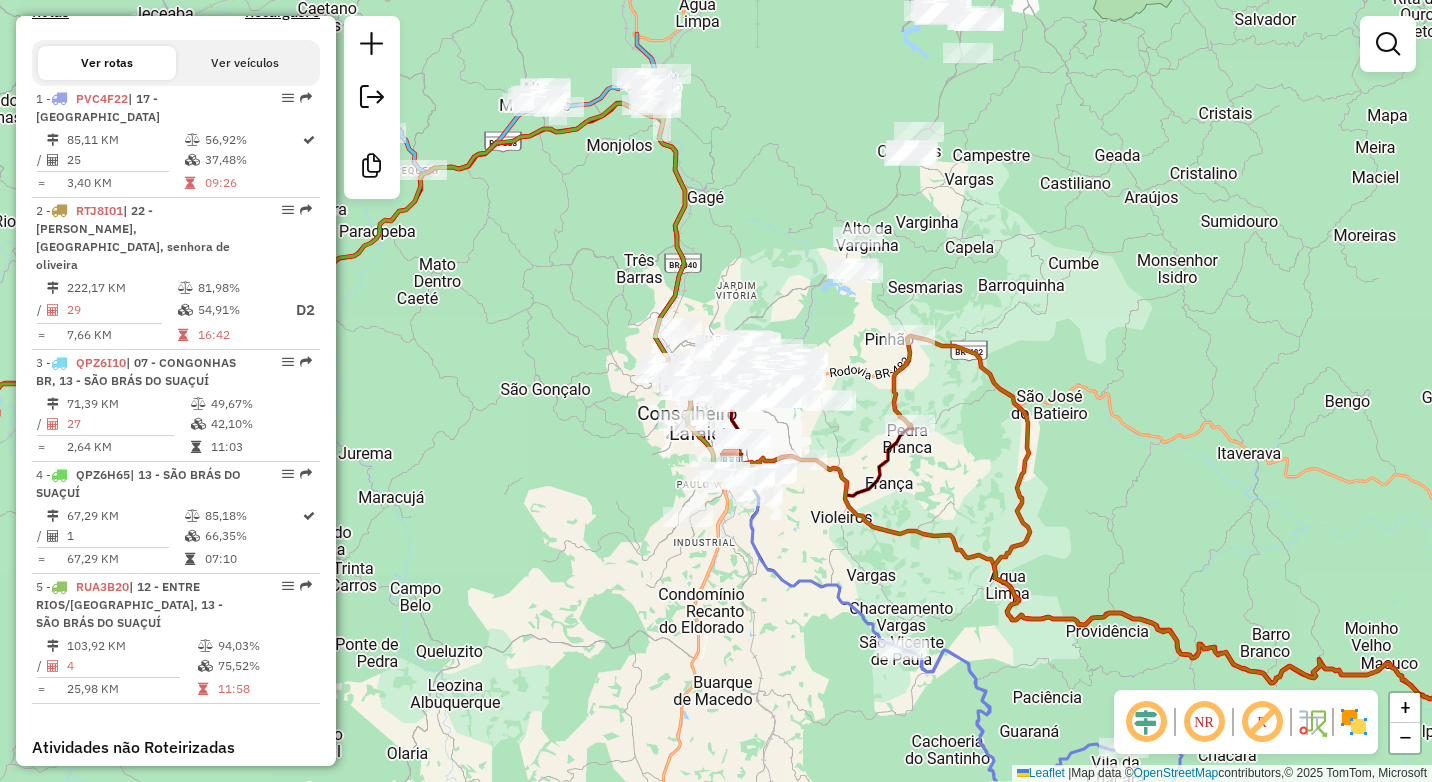 drag, startPoint x: 719, startPoint y: 156, endPoint x: 849, endPoint y: 218, distance: 144.02777 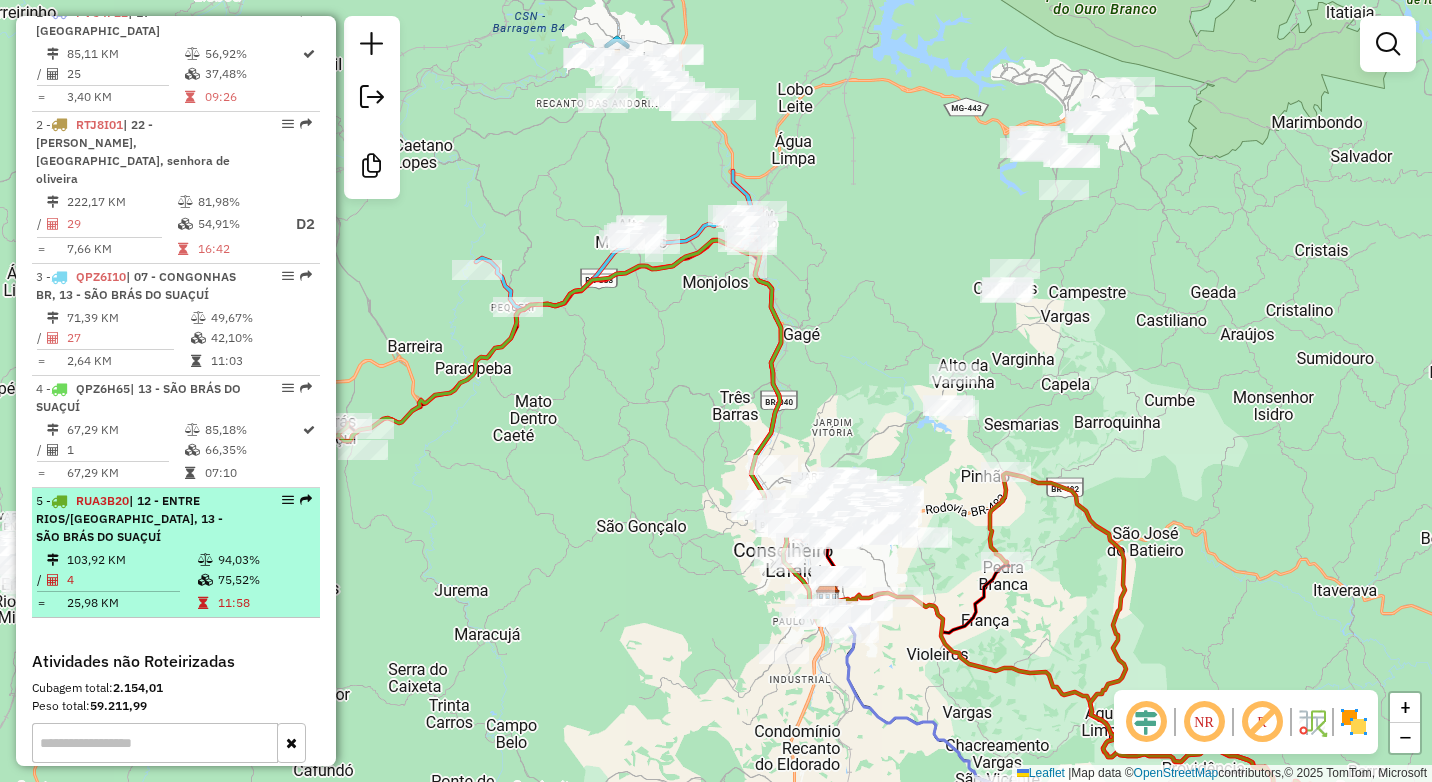 scroll, scrollTop: 776, scrollLeft: 0, axis: vertical 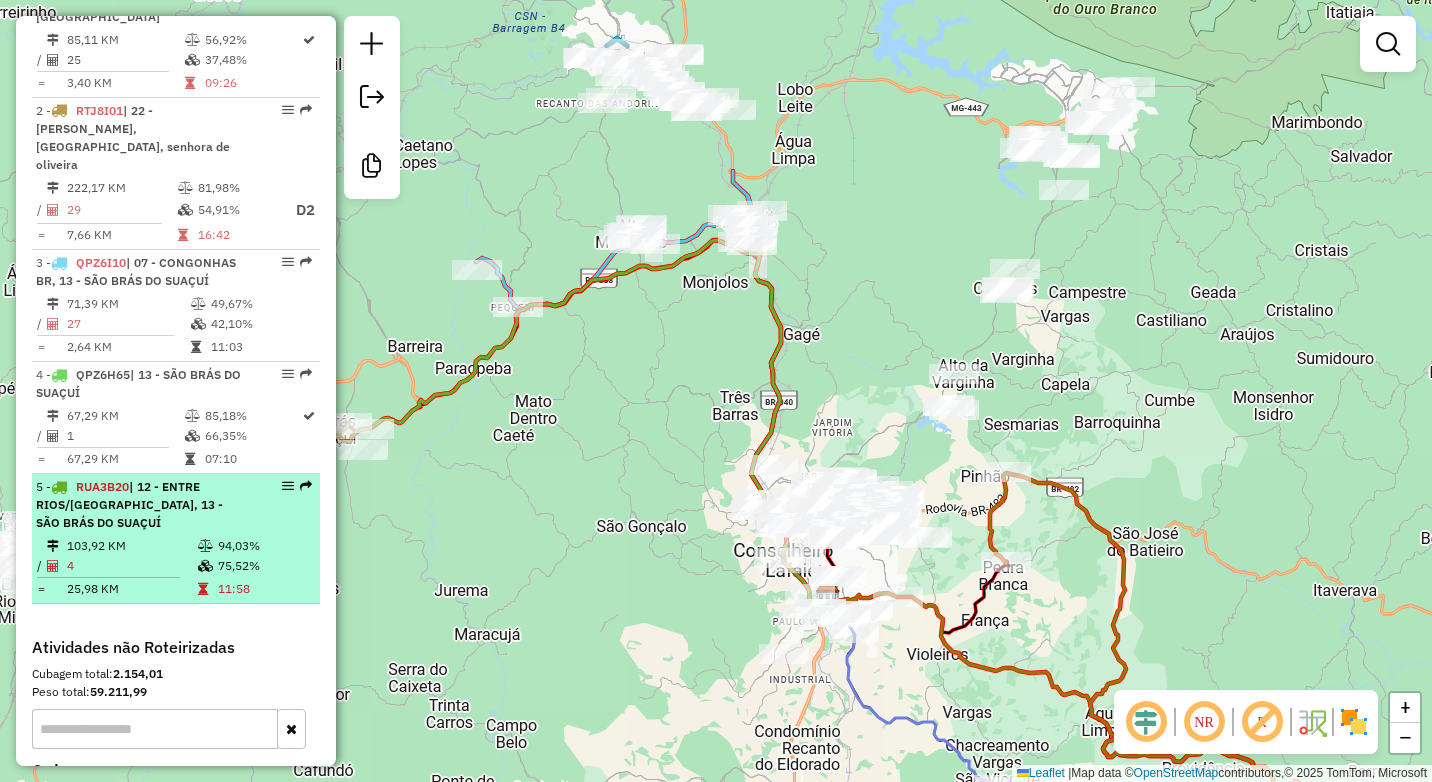 click on "103,92 KM" at bounding box center (131, 546) 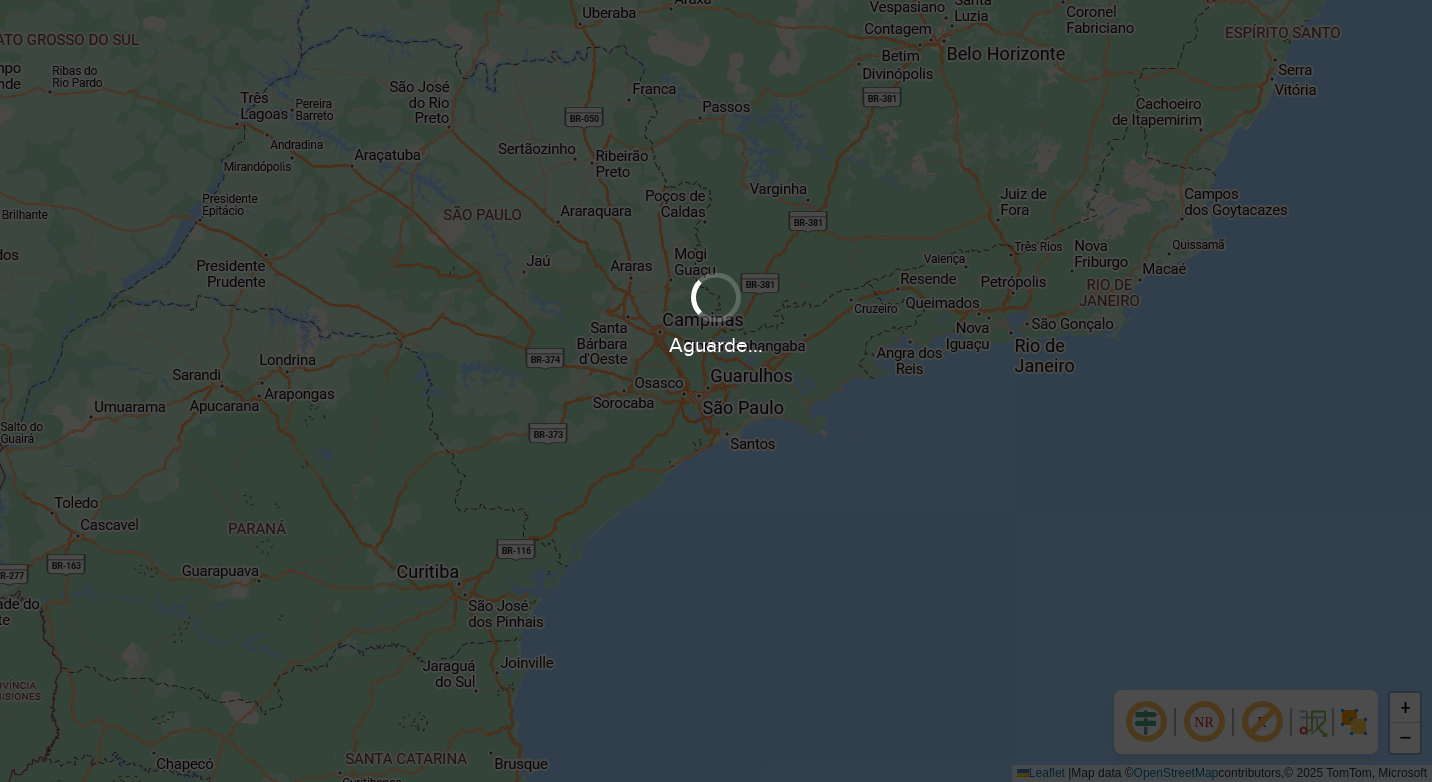 scroll, scrollTop: 0, scrollLeft: 0, axis: both 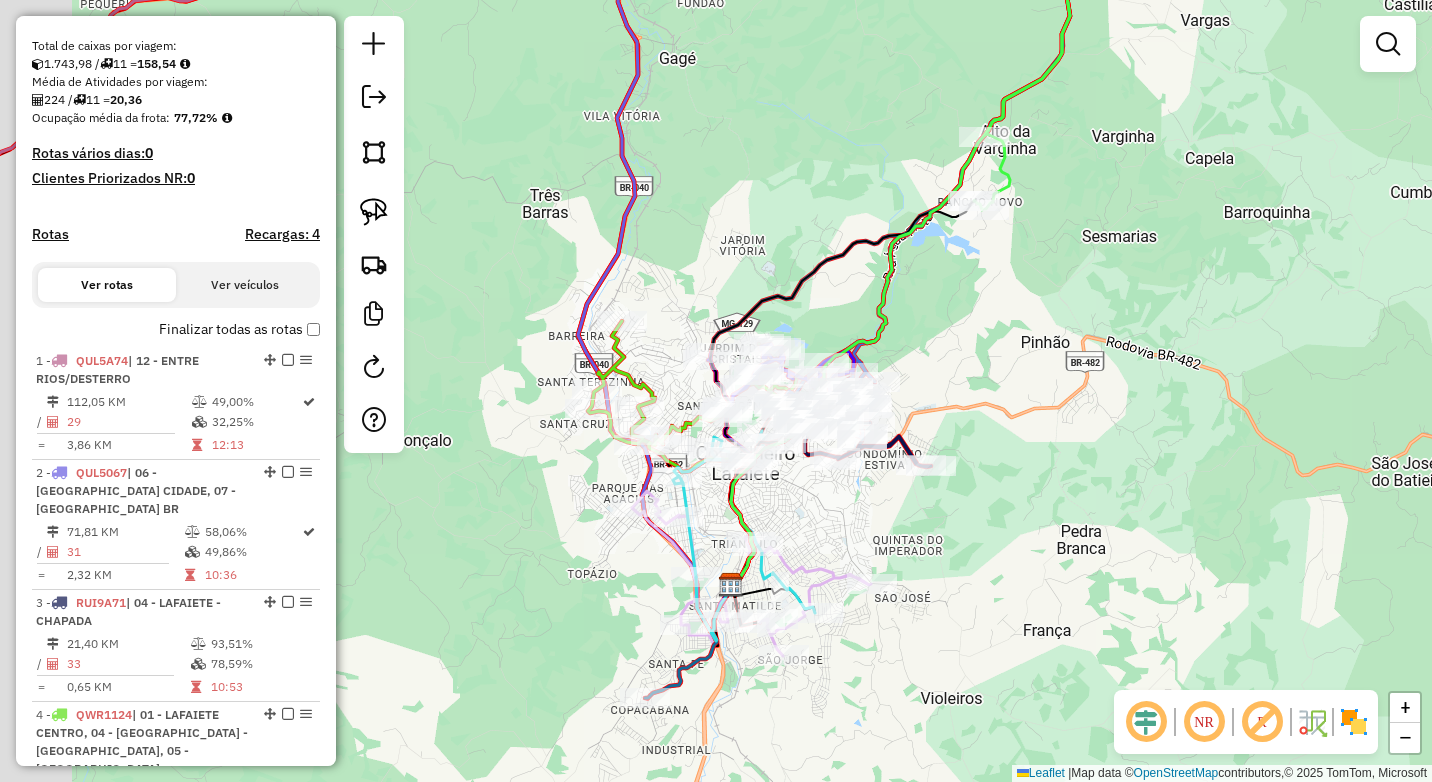 drag, startPoint x: 900, startPoint y: 512, endPoint x: 1037, endPoint y: 440, distance: 154.76756 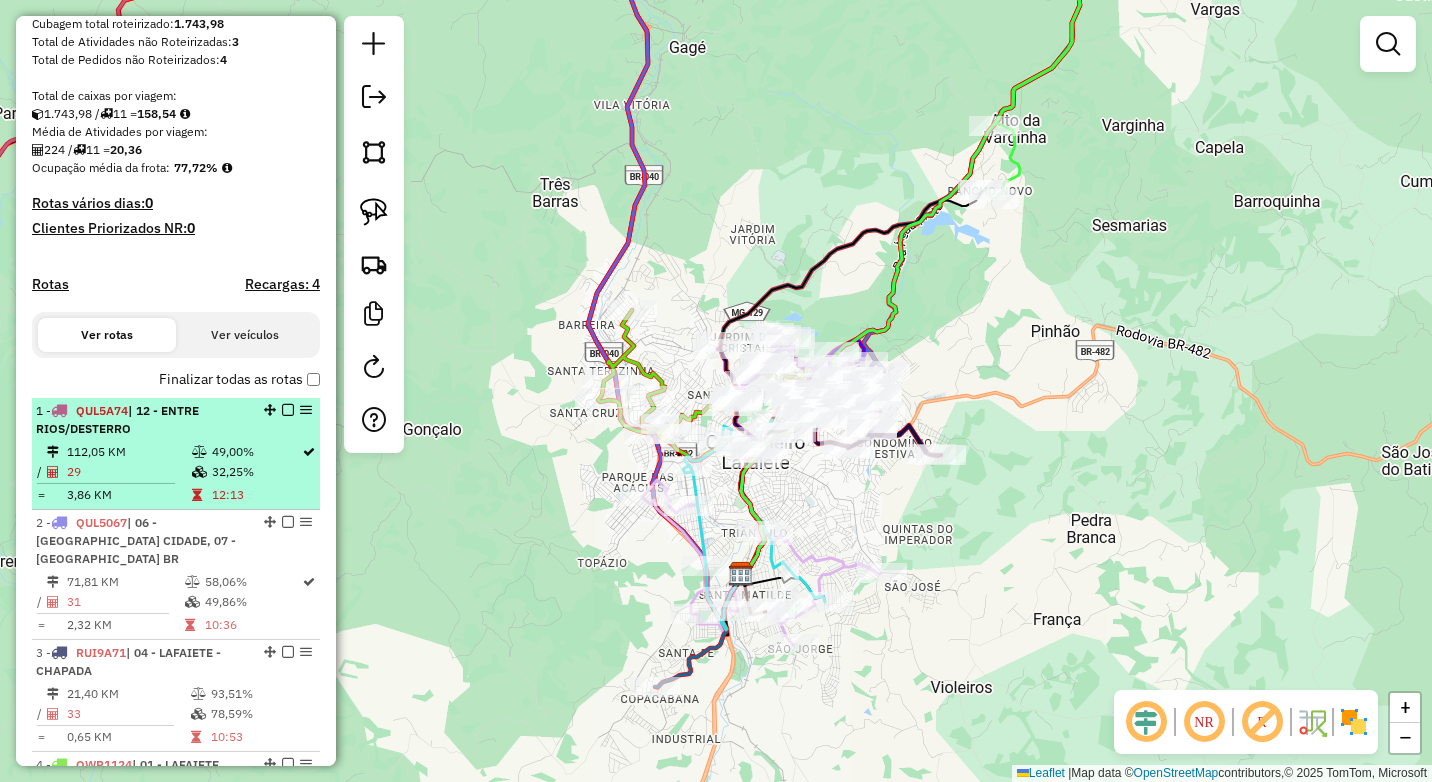 scroll, scrollTop: 300, scrollLeft: 0, axis: vertical 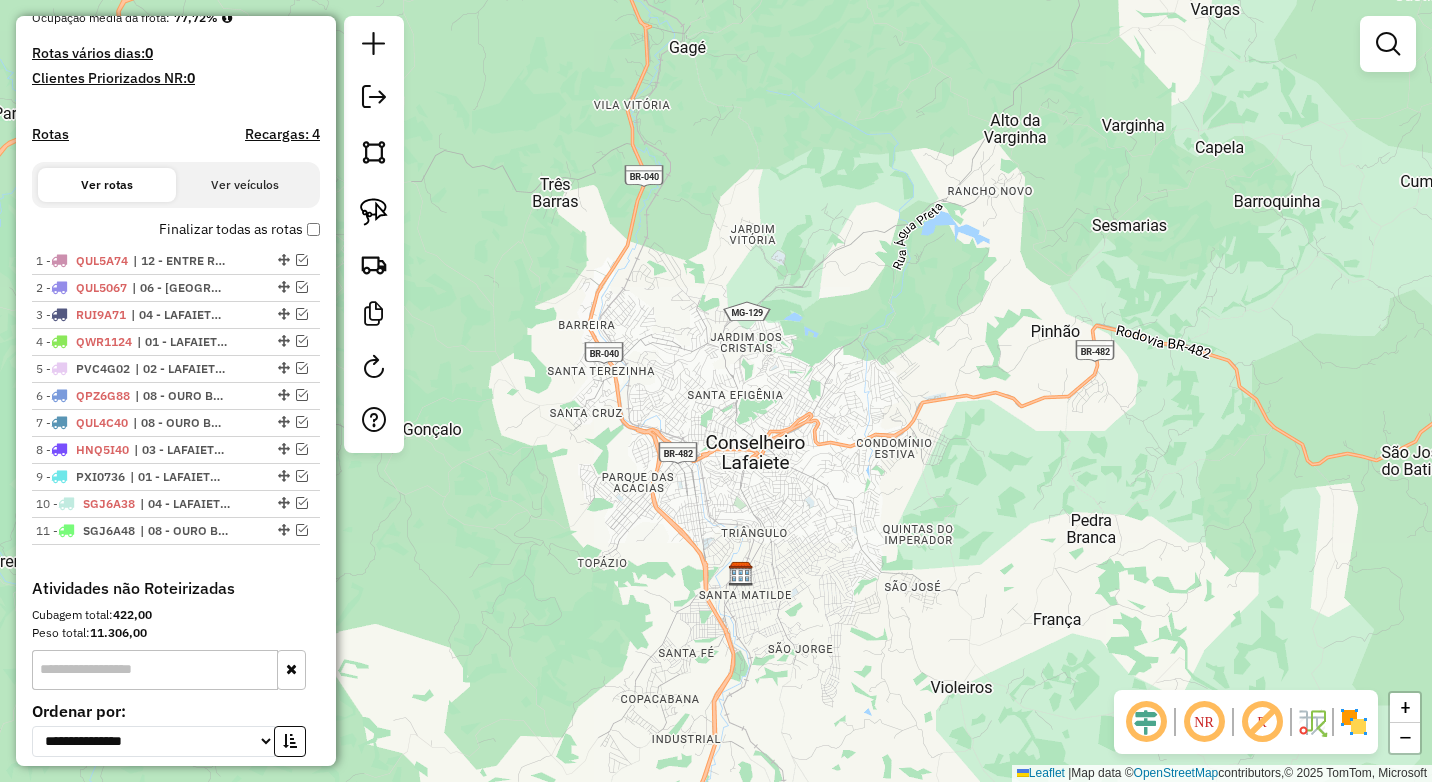 click on "Janela de atendimento Grade de atendimento Capacidade Transportadoras Veículos Cliente Pedidos  Rotas Selecione os dias de semana para filtrar as janelas de atendimento  Seg   Ter   Qua   Qui   Sex   Sáb   Dom  Informe o período da janela de atendimento: De: Até:  Filtrar exatamente a janela do cliente  Considerar janela de atendimento padrão  Selecione os dias de semana para filtrar as grades de atendimento  Seg   Ter   Qua   Qui   Sex   Sáb   Dom   Considerar clientes sem dia de atendimento cadastrado  Clientes fora do dia de atendimento selecionado Filtrar as atividades entre os valores definidos abaixo:  Peso mínimo:   Peso máximo:   Cubagem mínima:   Cubagem máxima:   De:   Até:  Filtrar as atividades entre o tempo de atendimento definido abaixo:  De:   Até:   Considerar capacidade total dos clientes não roteirizados Transportadora: Selecione um ou mais itens Tipo de veículo: Selecione um ou mais itens Veículo: Selecione um ou mais itens Motorista: Selecione um ou mais itens Nome: Rótulo:" 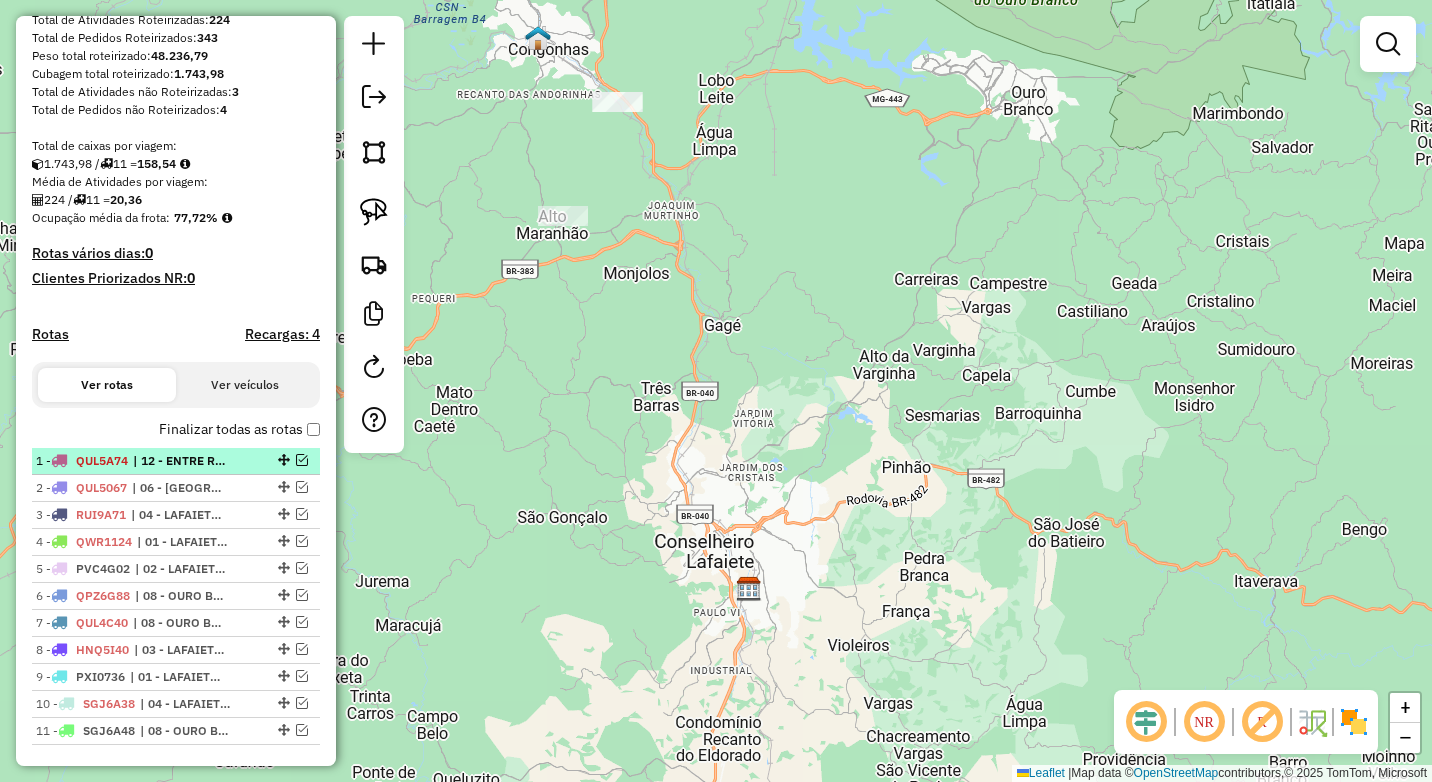 scroll, scrollTop: 400, scrollLeft: 0, axis: vertical 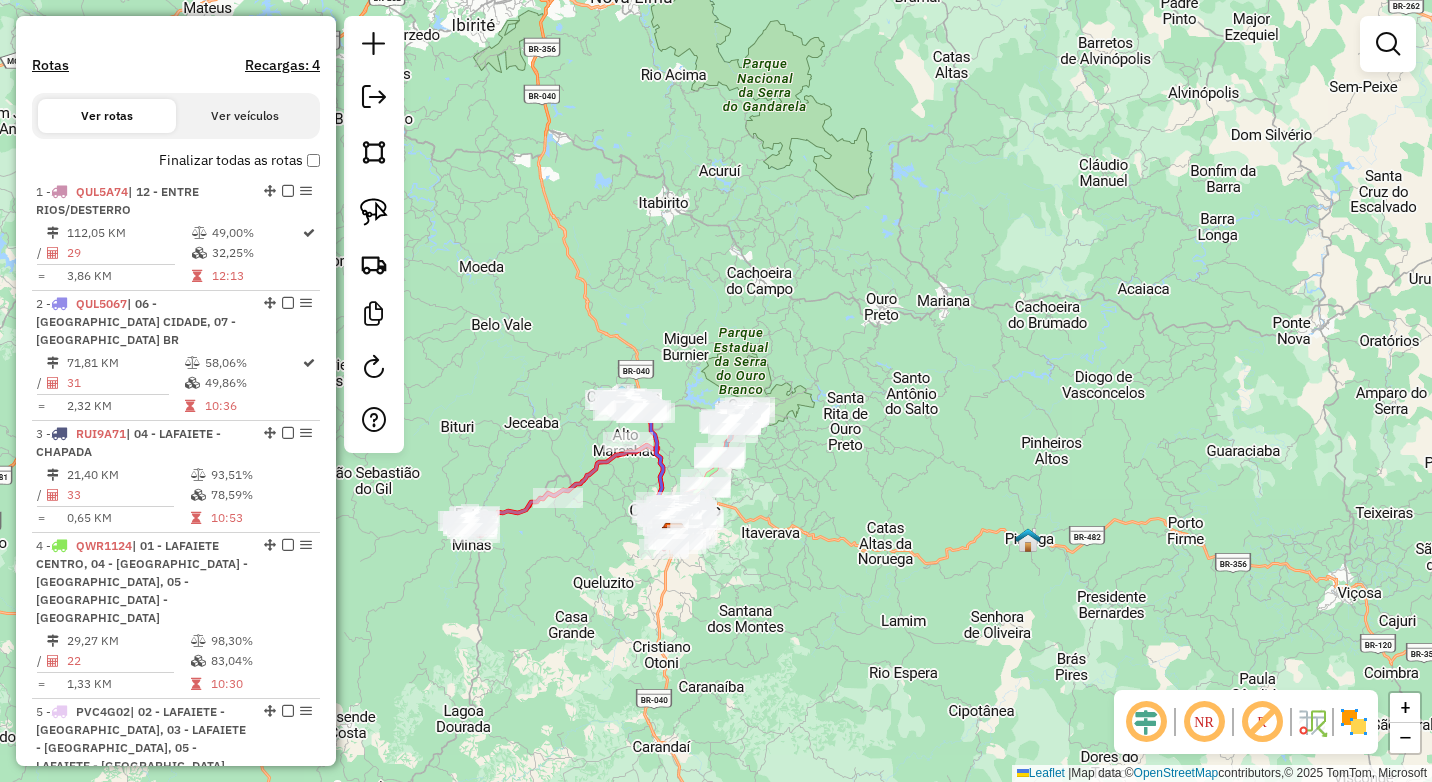 click on "Janela de atendimento Grade de atendimento Capacidade Transportadoras Veículos Cliente Pedidos  Rotas Selecione os dias de semana para filtrar as janelas de atendimento  Seg   Ter   Qua   Qui   Sex   Sáb   Dom  Informe o período da janela de atendimento: De: Até:  Filtrar exatamente a janela do cliente  Considerar janela de atendimento padrão  Selecione os dias de semana para filtrar as grades de atendimento  Seg   Ter   Qua   Qui   Sex   Sáb   Dom   Considerar clientes sem dia de atendimento cadastrado  Clientes fora do dia de atendimento selecionado Filtrar as atividades entre os valores definidos abaixo:  Peso mínimo:   Peso máximo:   Cubagem mínima:   Cubagem máxima:   De:   Até:  Filtrar as atividades entre o tempo de atendimento definido abaixo:  De:   Até:   Considerar capacidade total dos clientes não roteirizados Transportadora: Selecione um ou mais itens Tipo de veículo: Selecione um ou mais itens Veículo: Selecione um ou mais itens Motorista: Selecione um ou mais itens Nome: Rótulo:" 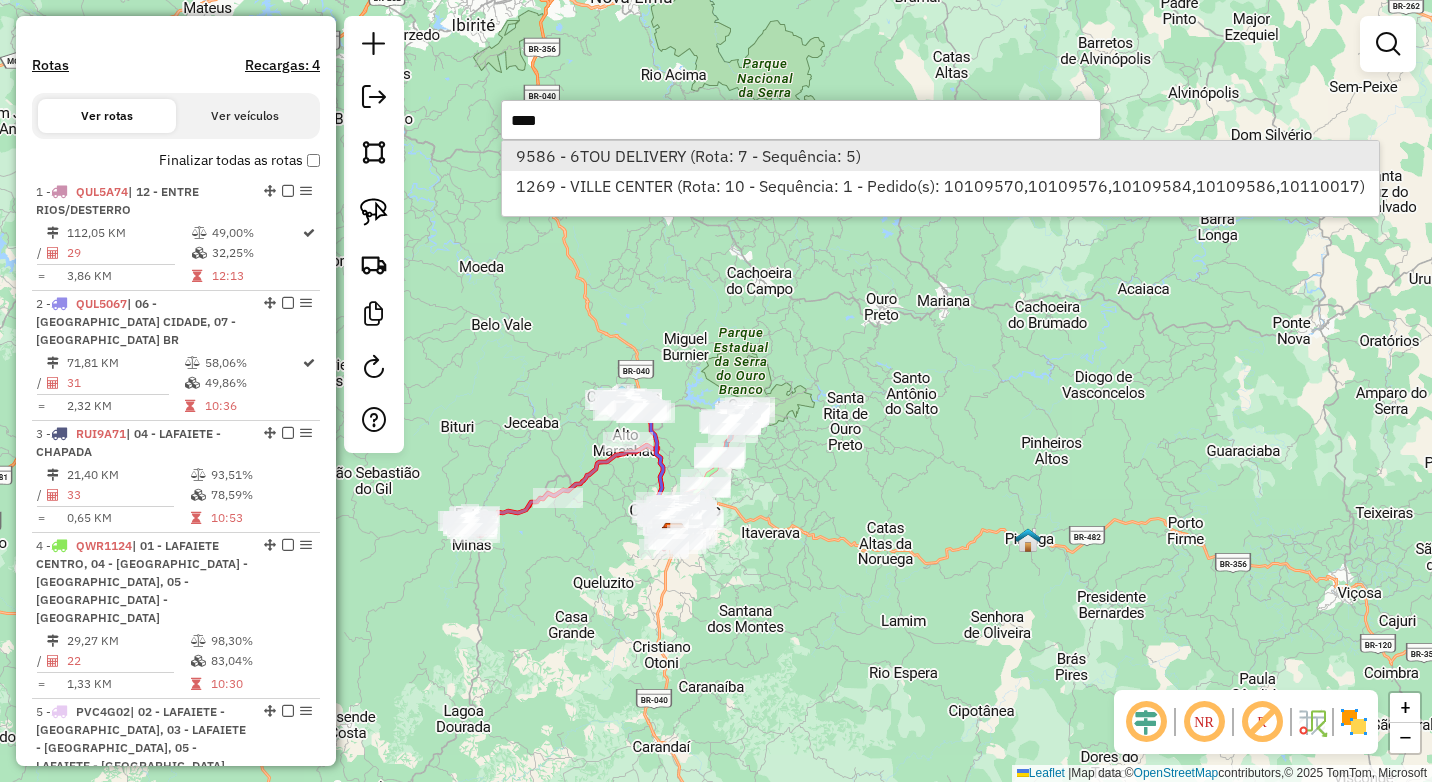 type on "****" 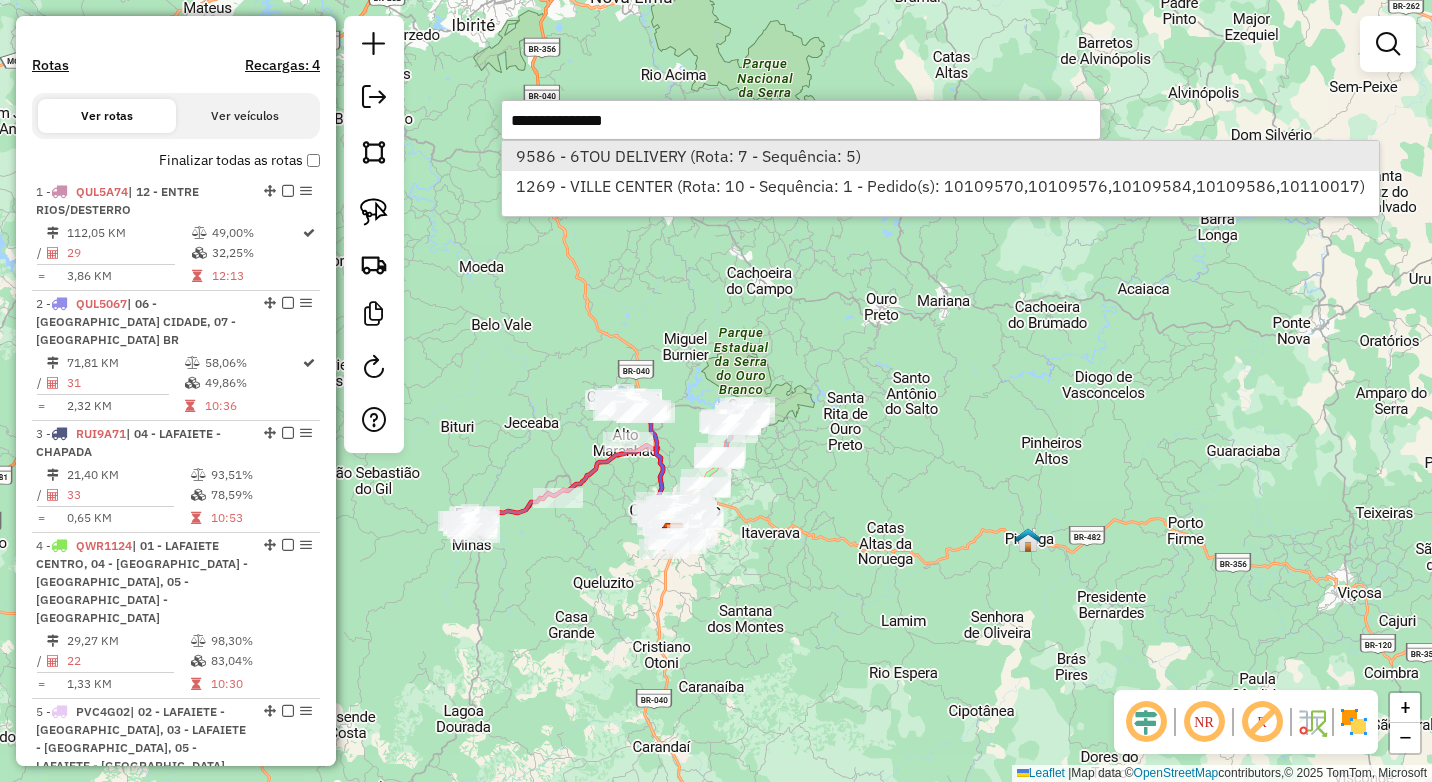 select on "**********" 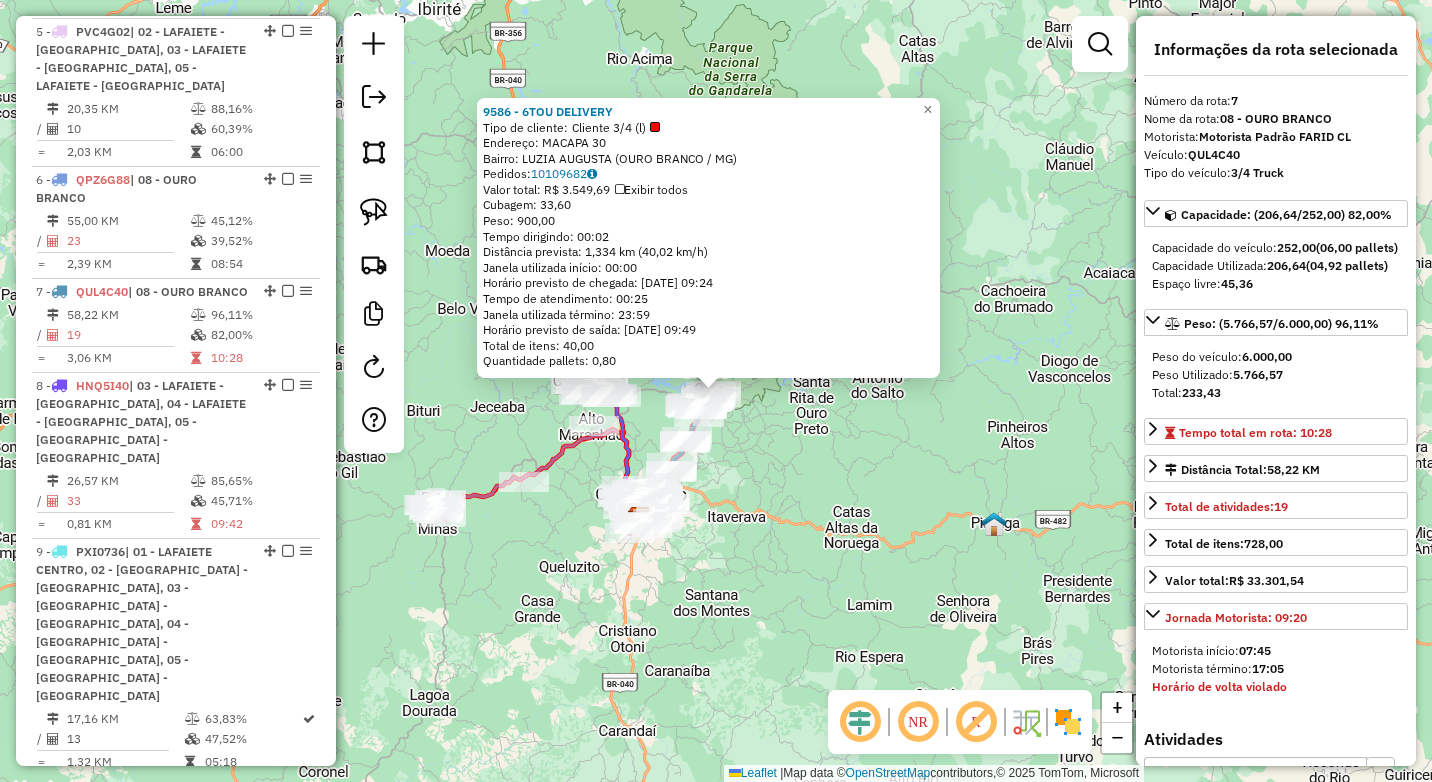 scroll, scrollTop: 1476, scrollLeft: 0, axis: vertical 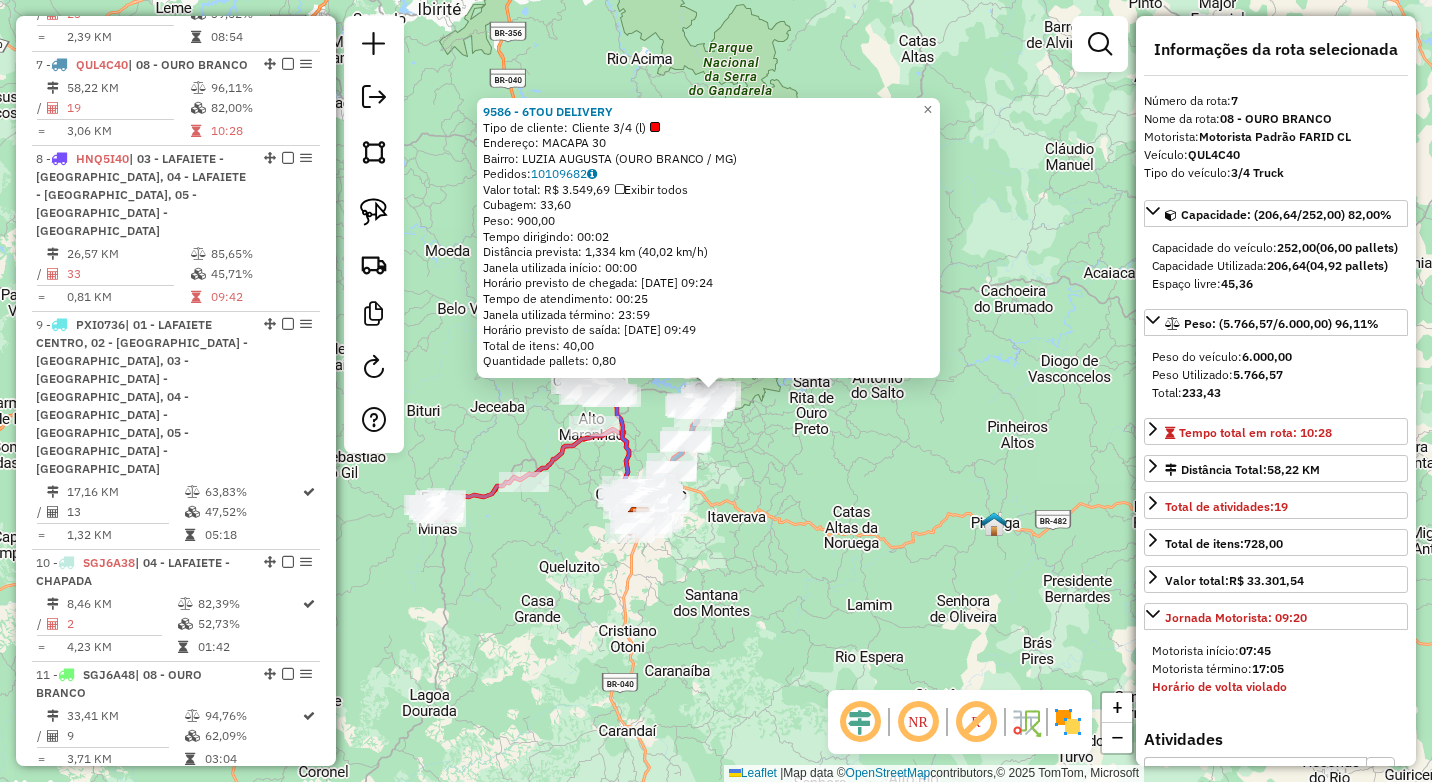 click on "9586 - 6TOU DELIVERY  Tipo de cliente:   Cliente 3/4  (l)   Endereço:  MACAPA 30   Bairro: LUZIA AUGUSTA (OURO BRANCO / MG)   Pedidos:  10109682   Valor total: R$ 3.549,69   Exibir todos   Cubagem: 33,60  Peso: 900,00  Tempo dirigindo: 00:02   Distância prevista: 1,334 km (40,02 km/h)   [GEOGRAPHIC_DATA] utilizada início: 00:00   Horário previsto de chegada: [DATE] 09:24   Tempo de atendimento: 00:25   Janela utilizada término: 23:59   Horário previsto de saída: [DATE] 09:49   Total de itens: 40,00   Quantidade pallets: 0,80  × Janela de atendimento Grade de atendimento Capacidade Transportadoras Veículos Cliente Pedidos  Rotas Selecione os dias de semana para filtrar as janelas de atendimento  Seg   Ter   Qua   Qui   Sex   Sáb   Dom  Informe o período da janela de atendimento: De: Até:  Filtrar exatamente a janela do cliente  Considerar janela de atendimento padrão  Selecione os dias de semana para filtrar as grades de atendimento  Seg   Ter   Qua   Qui   Sex   Sáb   Dom   Peso mínimo:   De:  De:" 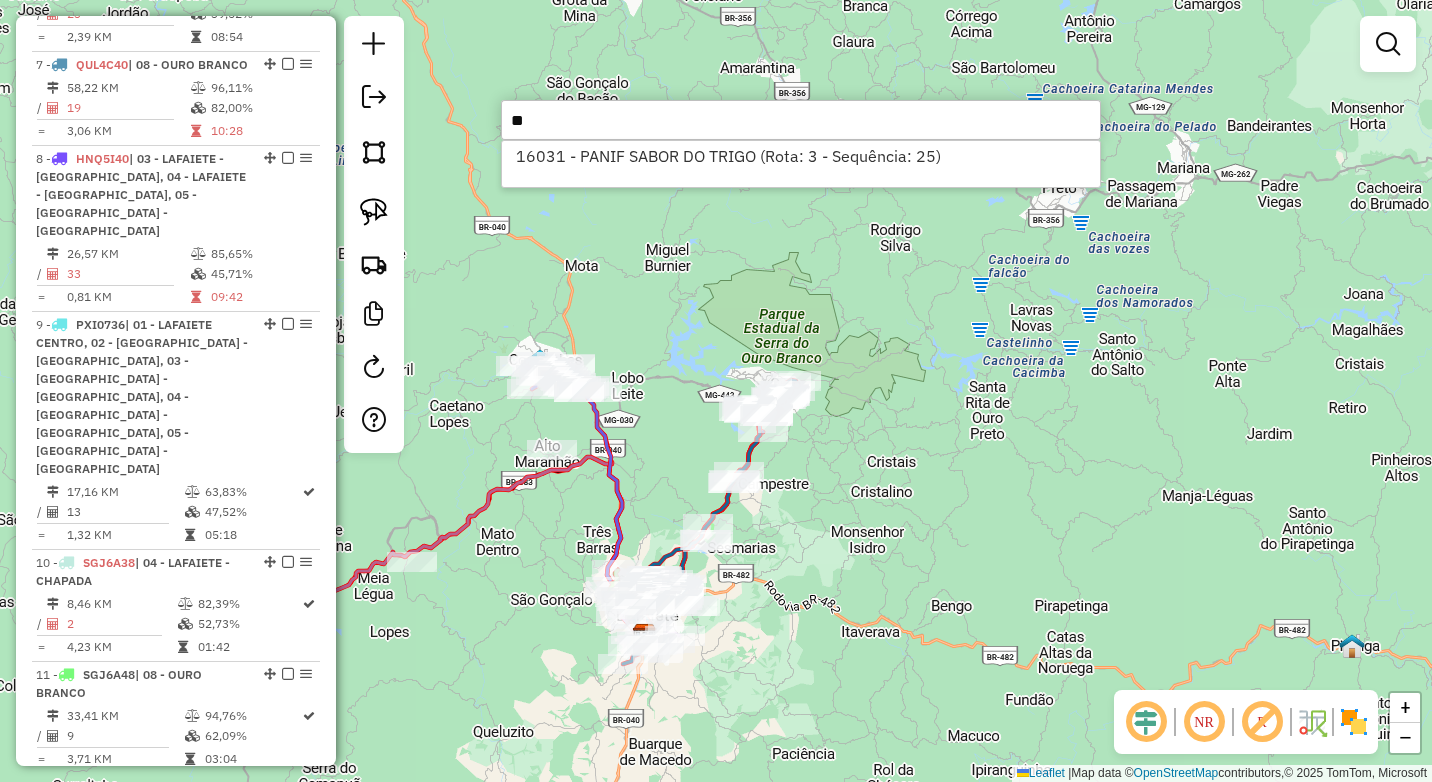 type on "*" 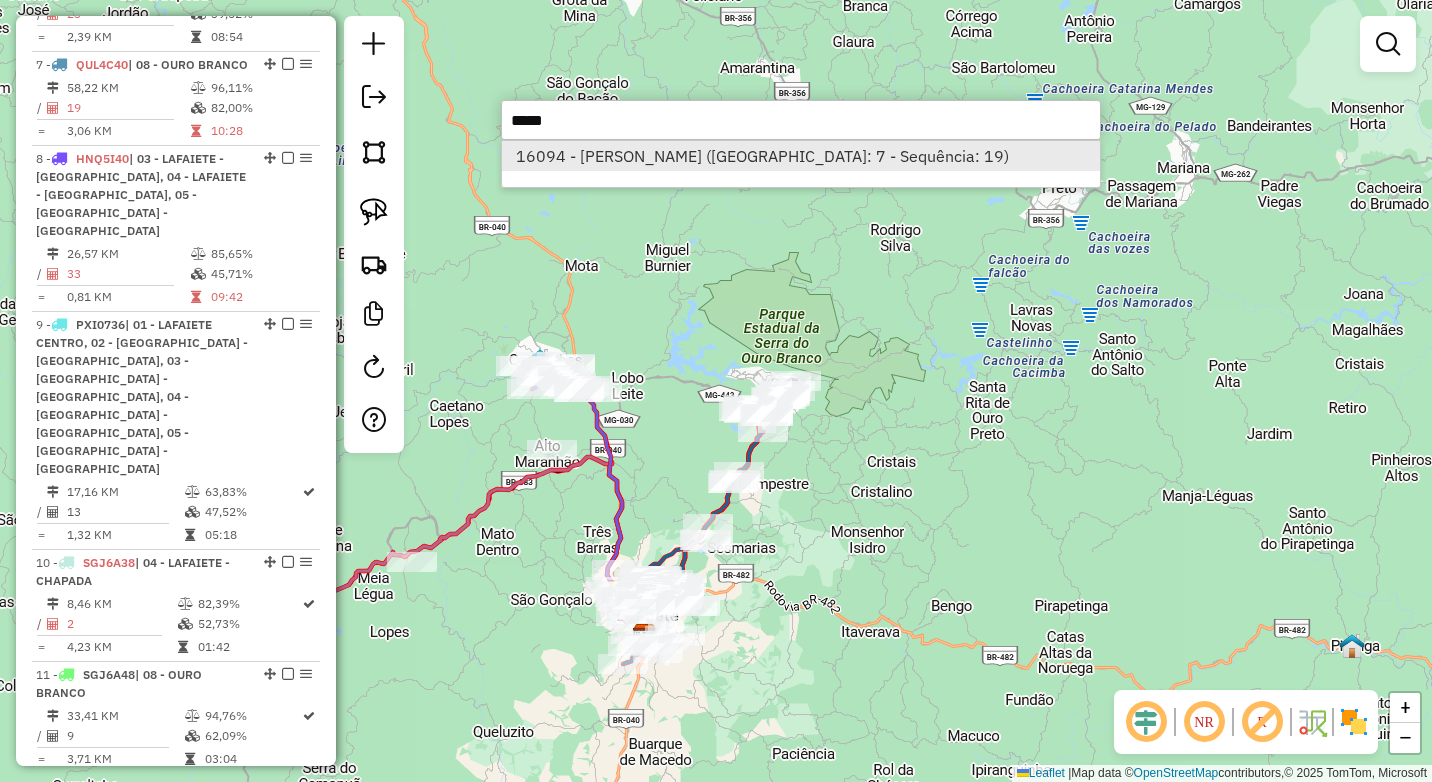 type on "*****" 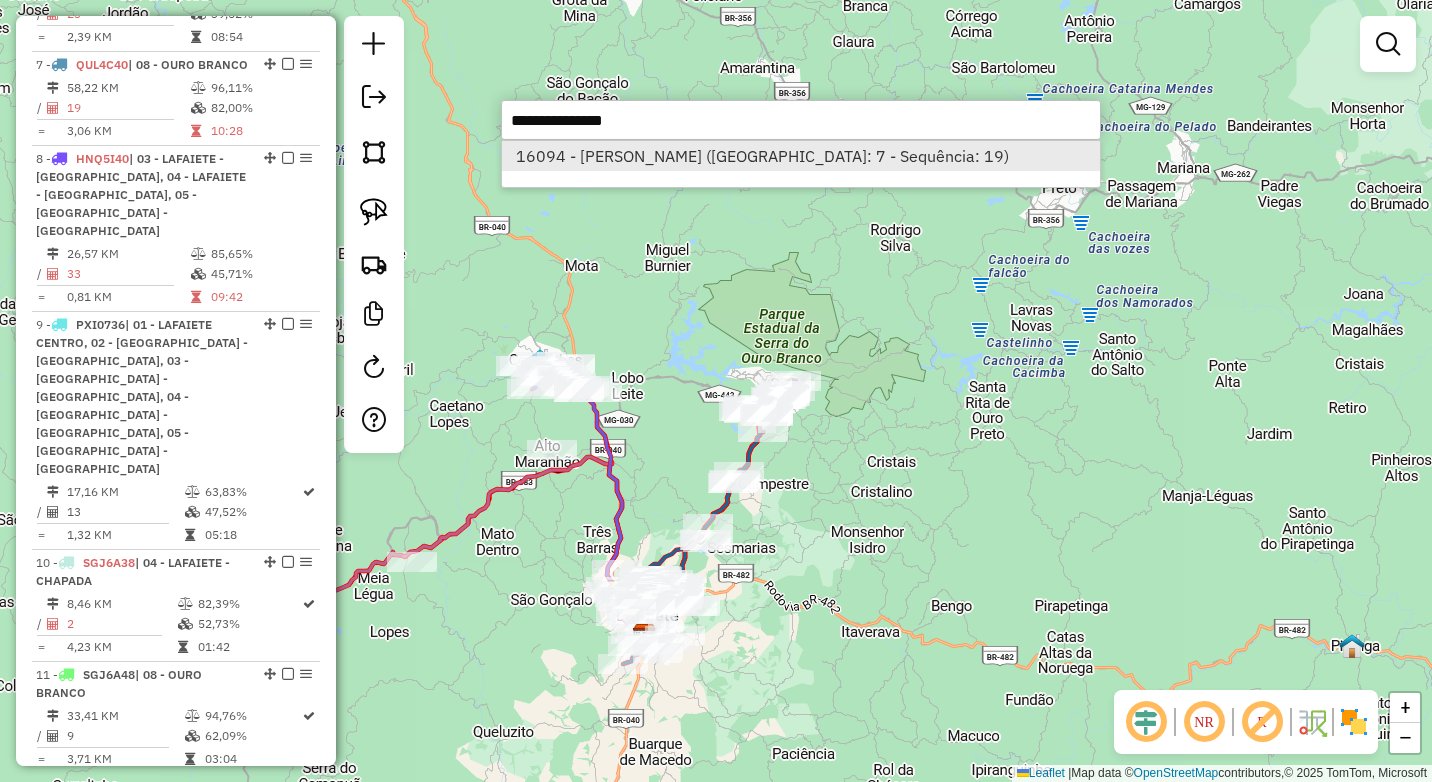 select on "**********" 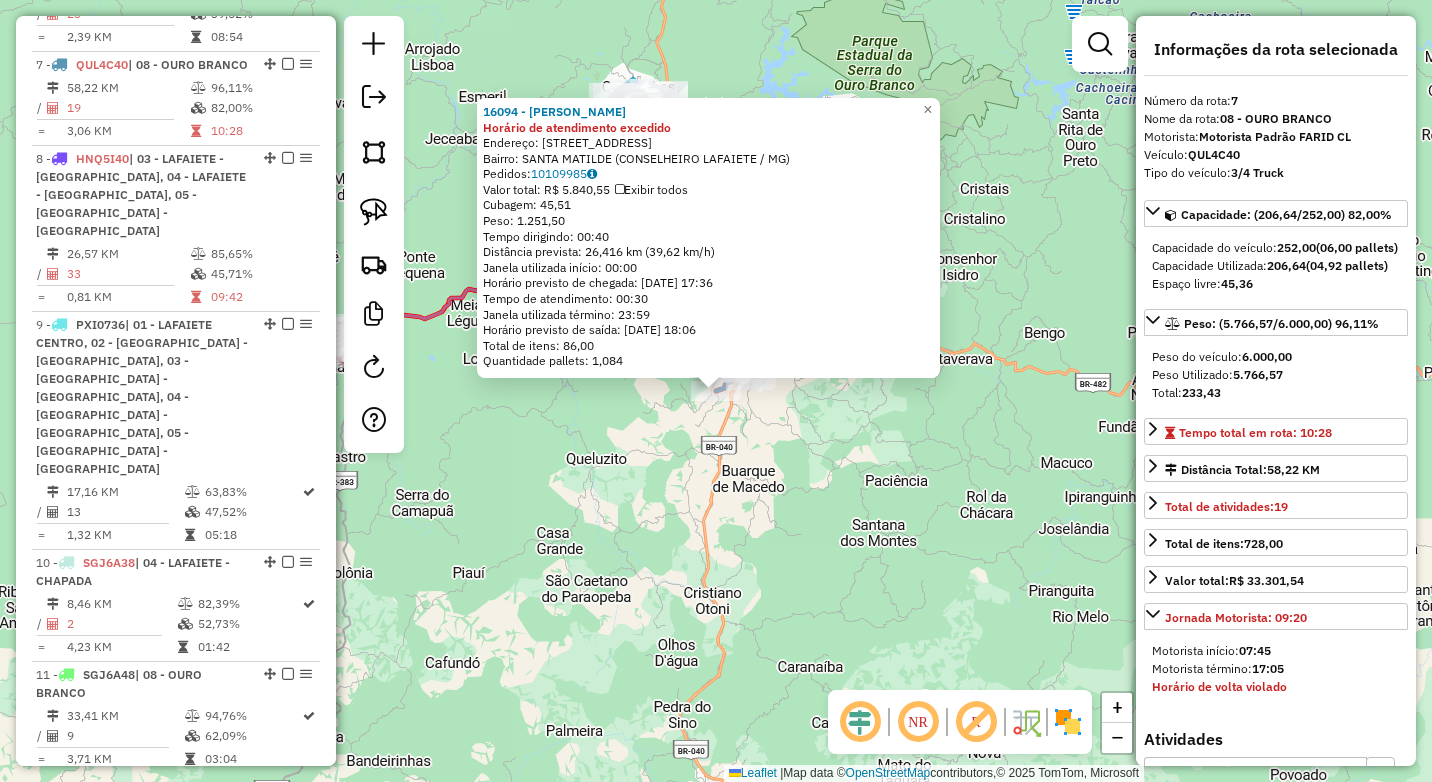 click on "QUL4C40" at bounding box center (1214, 154) 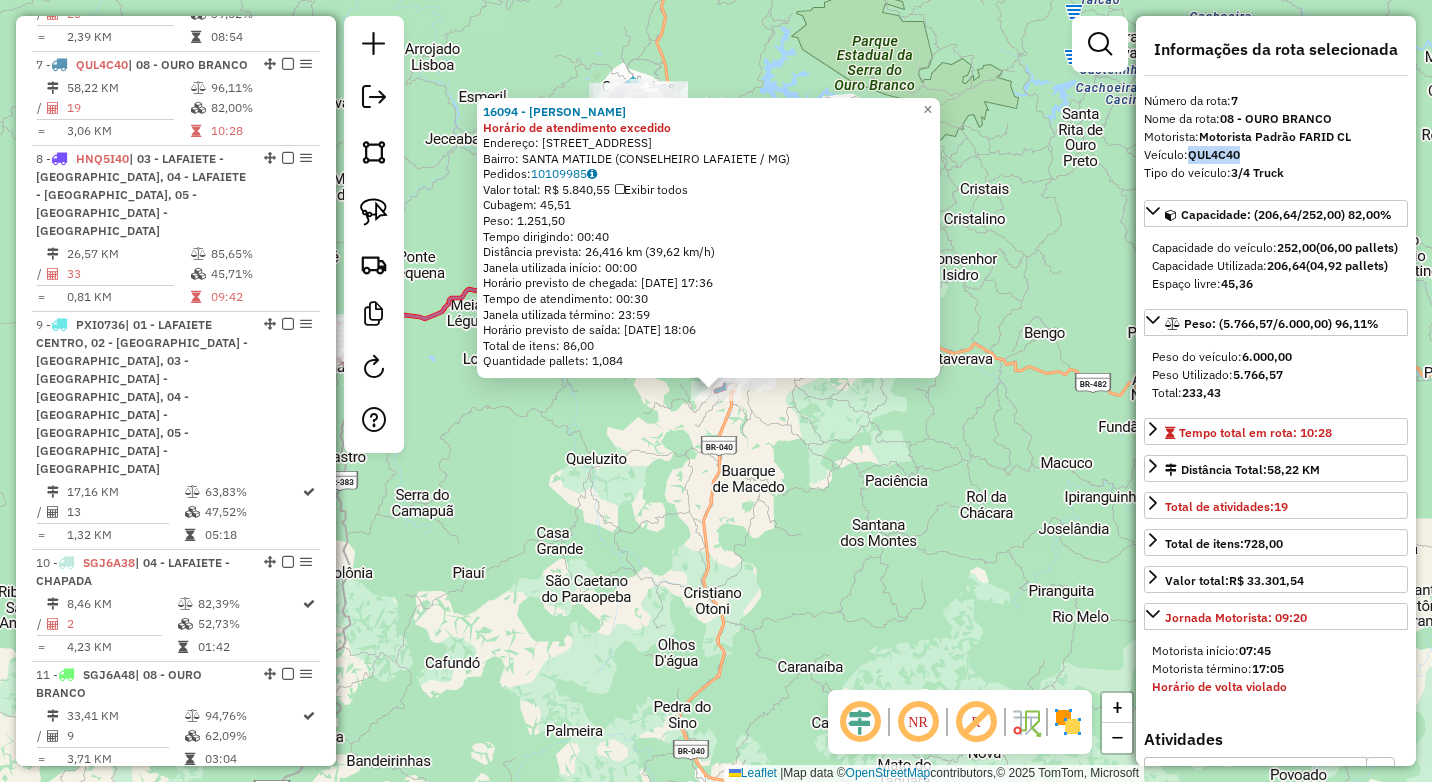 click on "QUL4C40" at bounding box center [1214, 154] 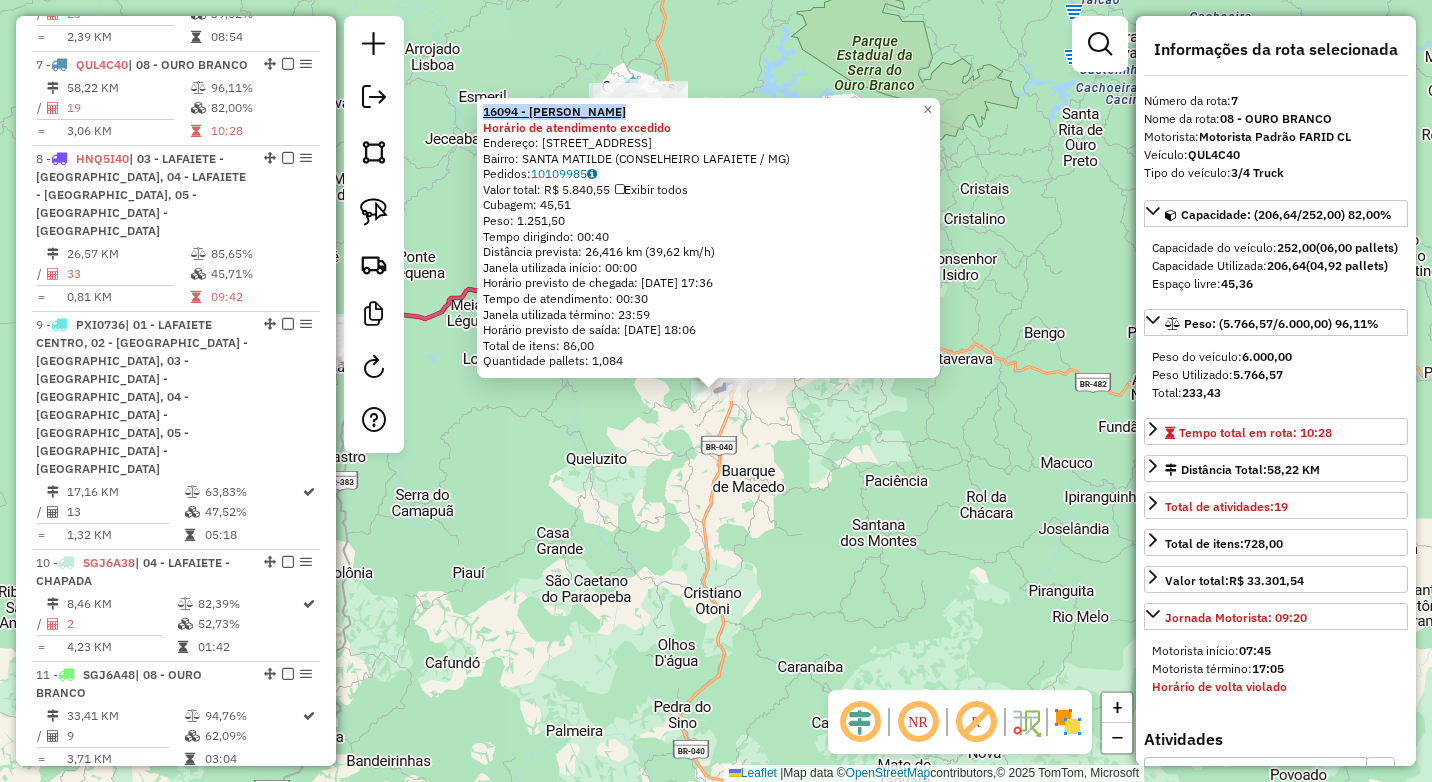 drag, startPoint x: 645, startPoint y: 108, endPoint x: 491, endPoint y: 110, distance: 154.01299 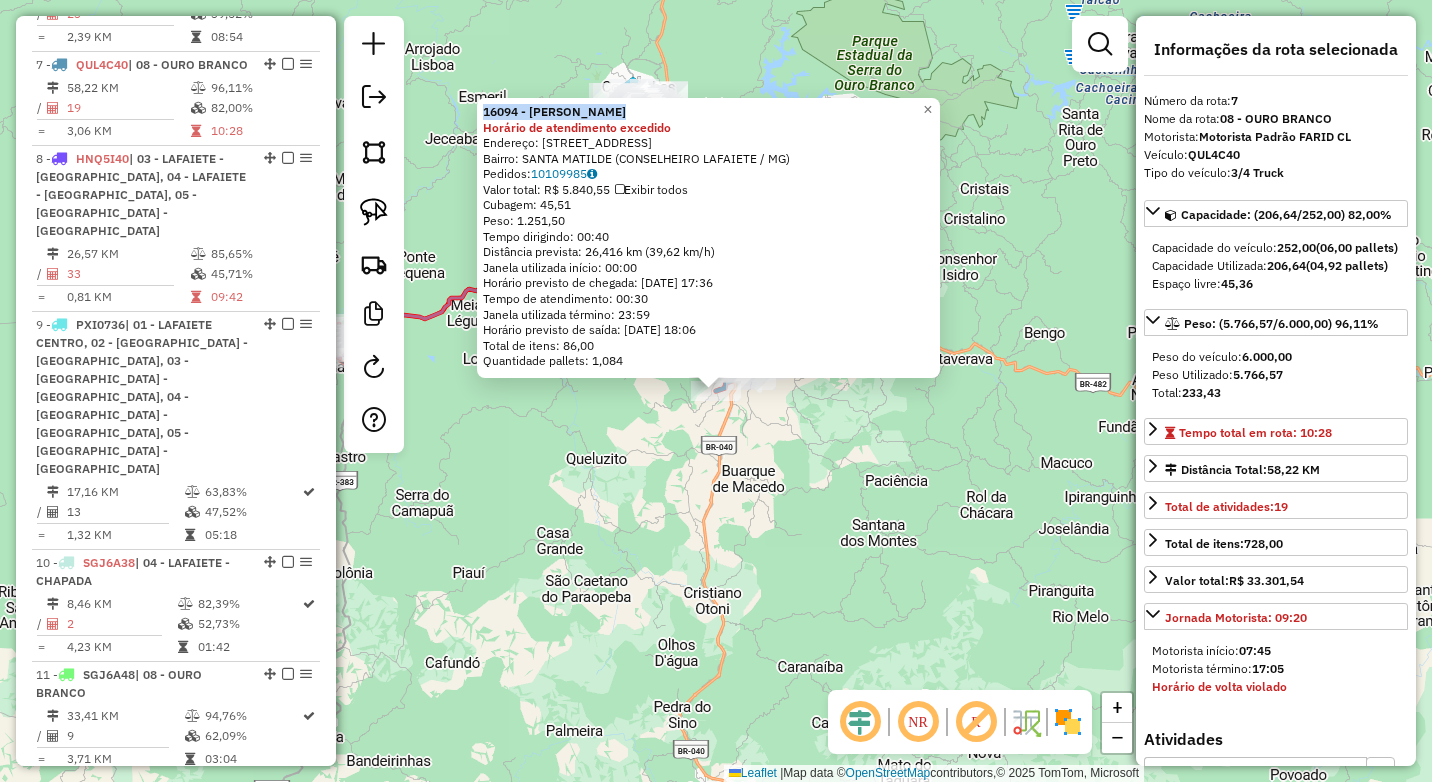 copy on "16094 - [PERSON_NAME]" 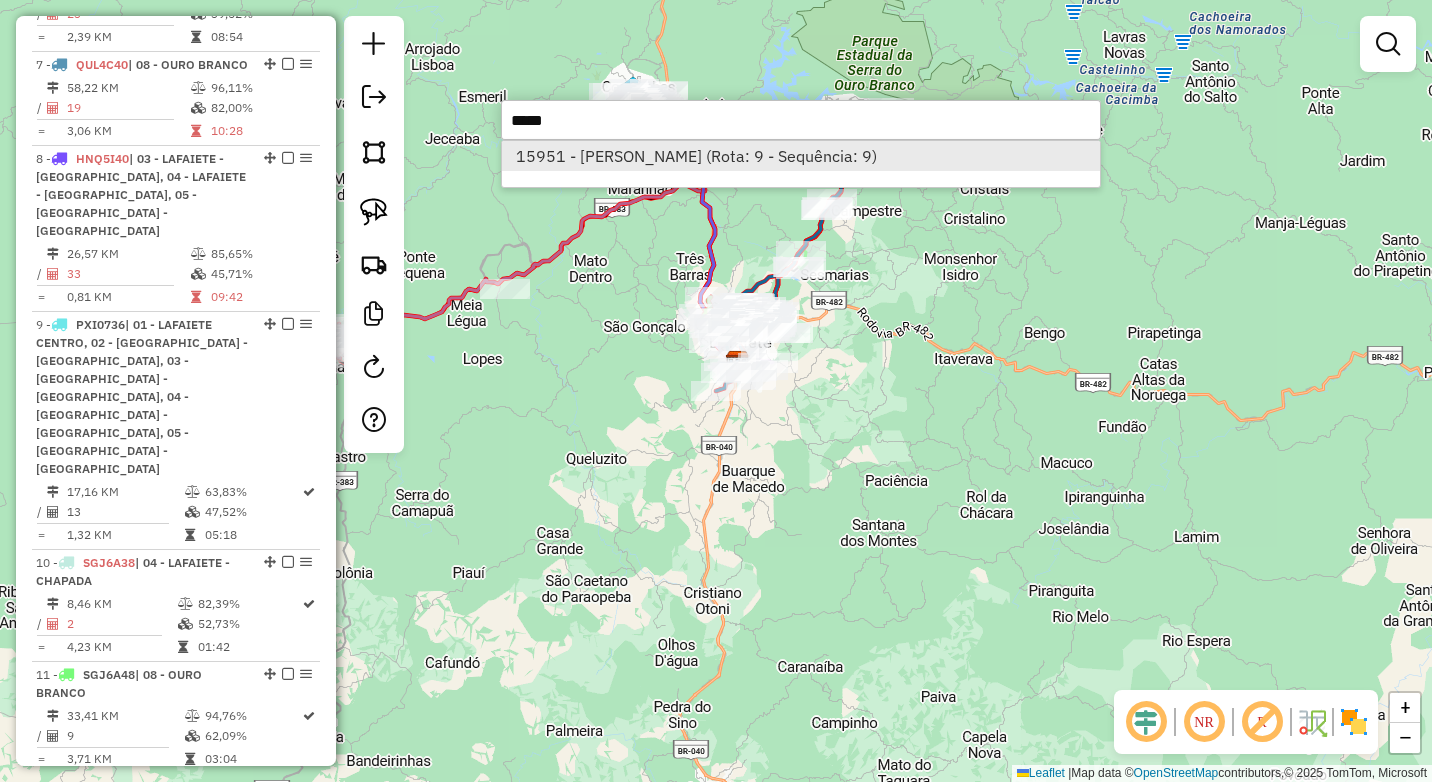 type on "*****" 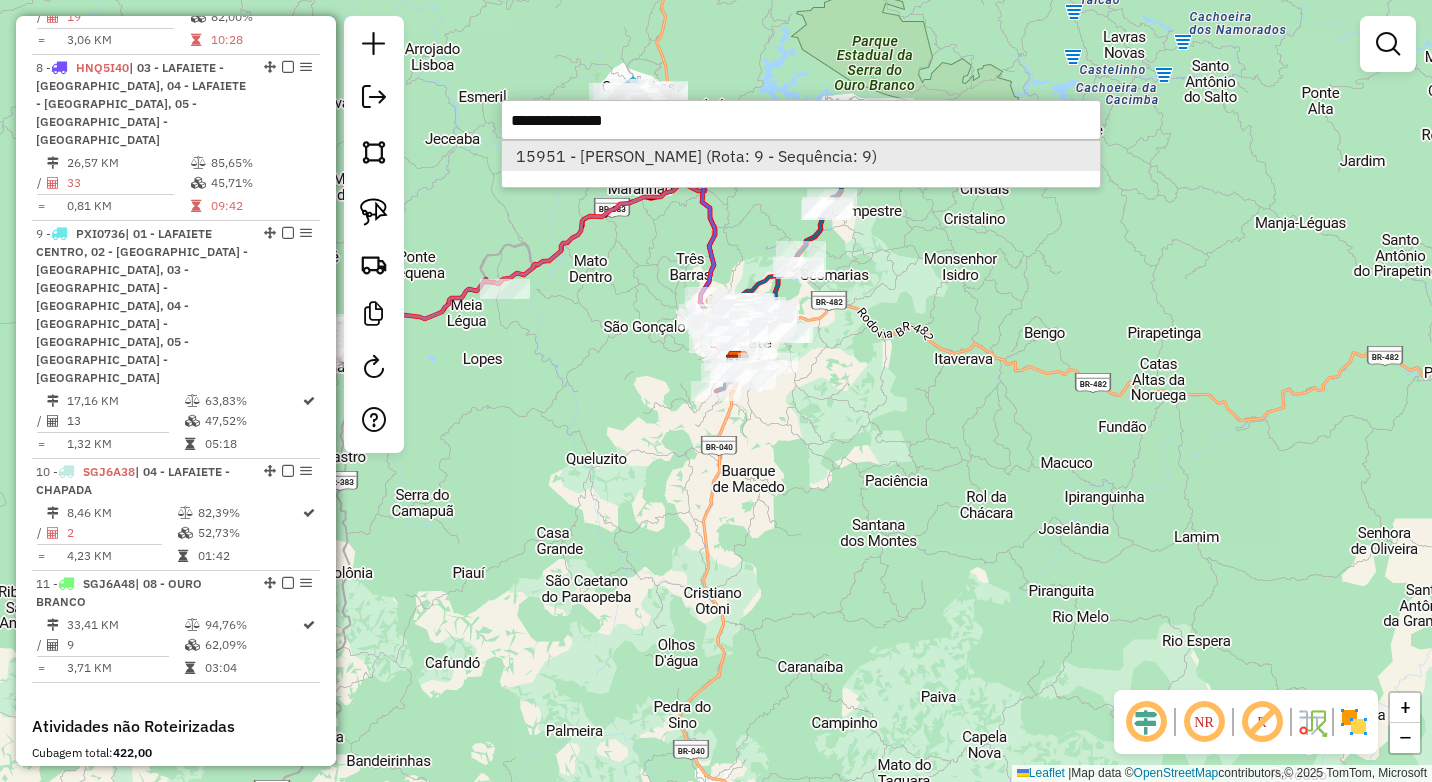 select on "**********" 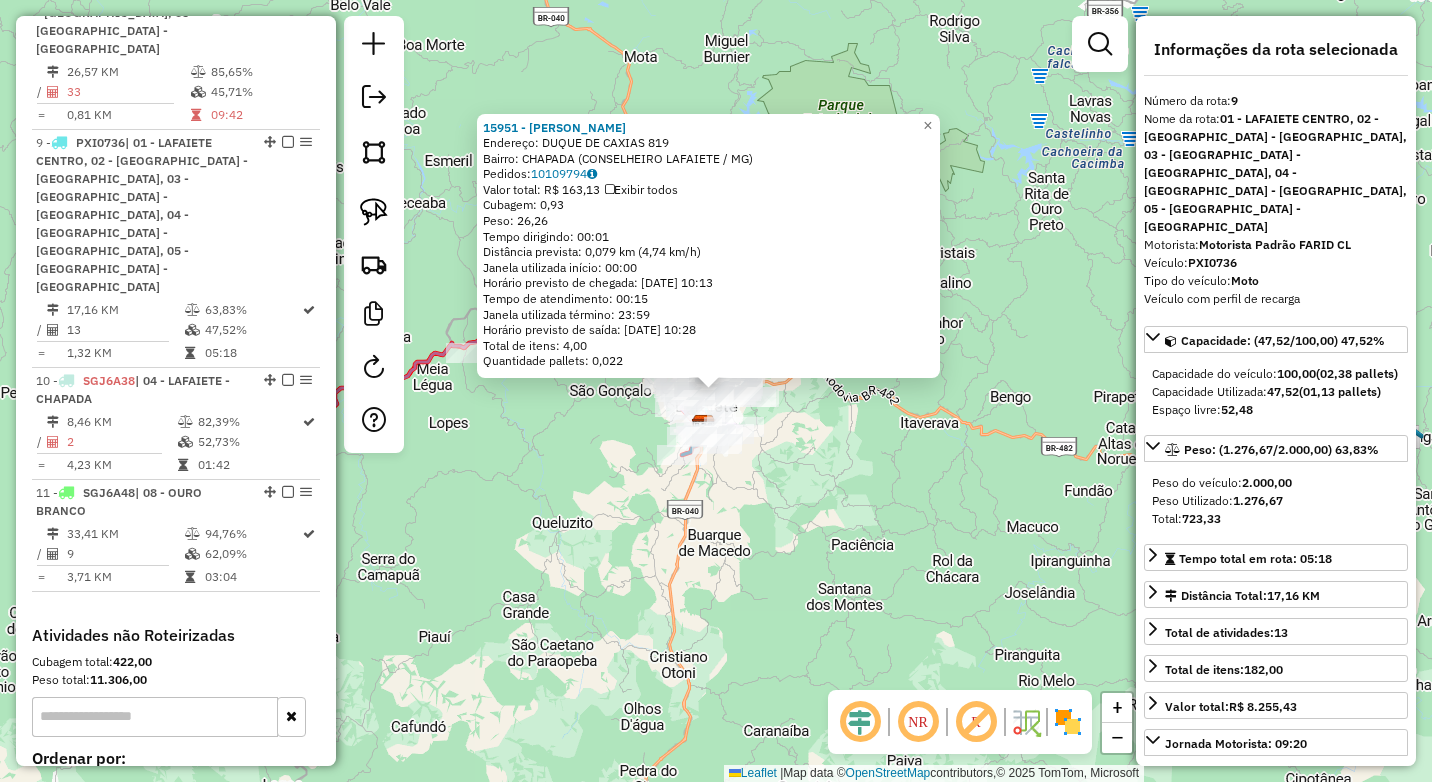 scroll, scrollTop: 1736, scrollLeft: 0, axis: vertical 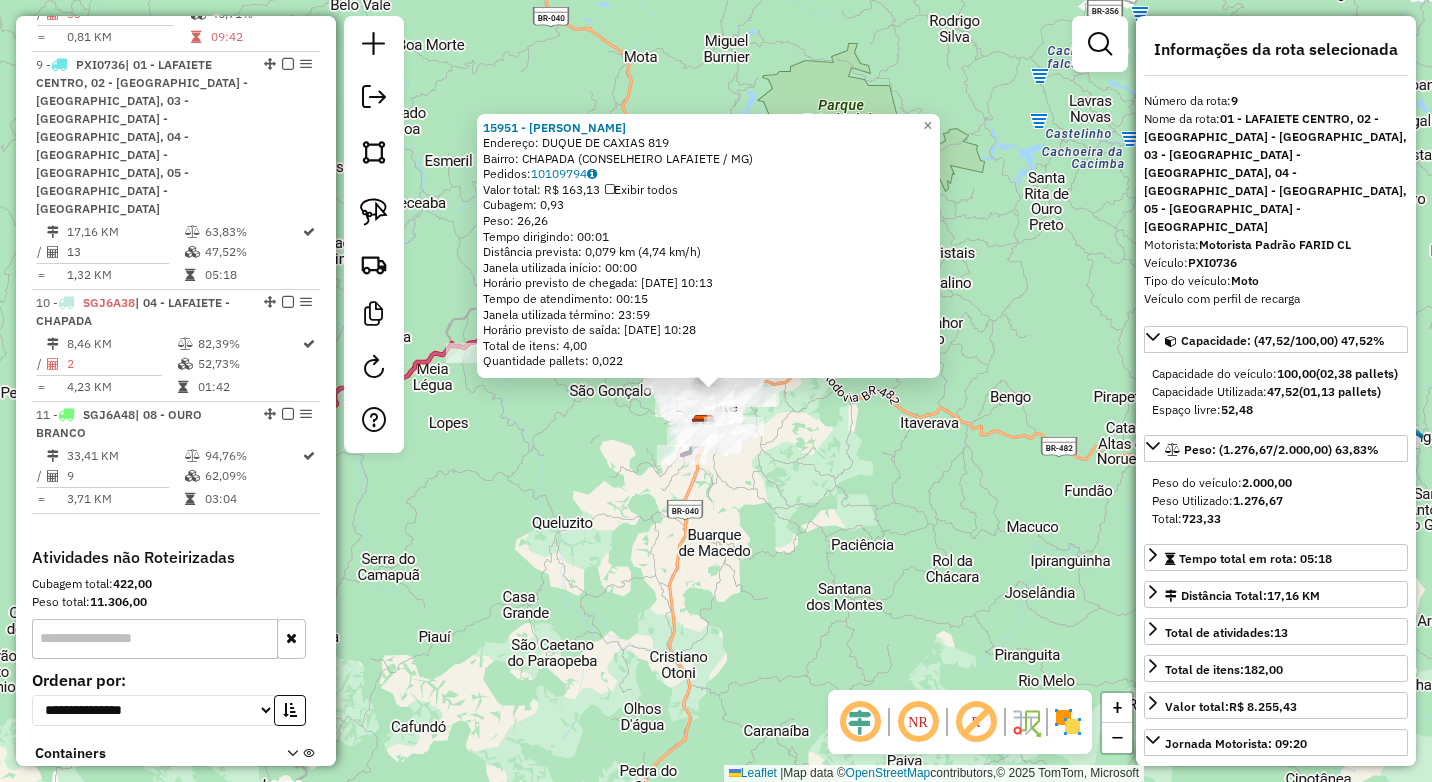 click on "PXI0736" at bounding box center (1212, 262) 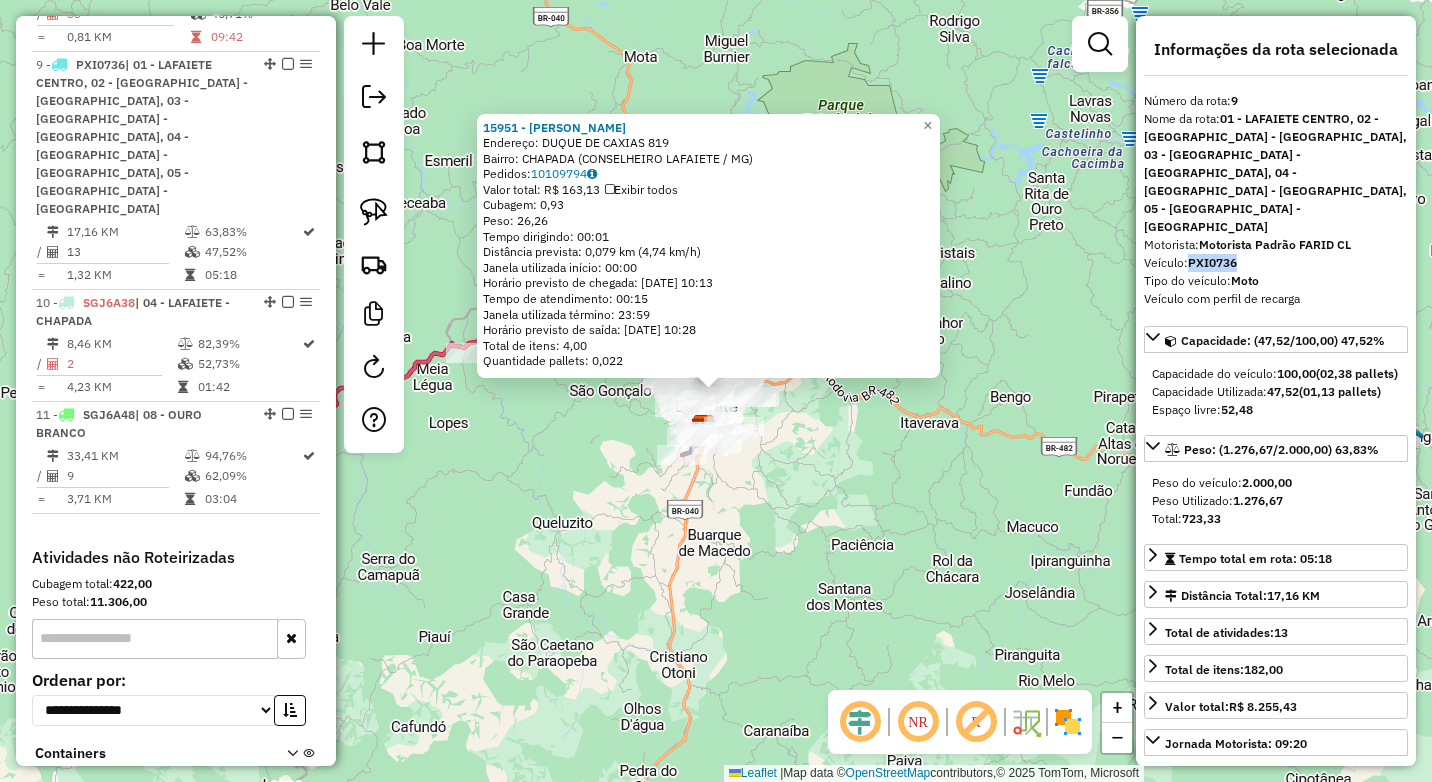 click on "PXI0736" at bounding box center [1212, 262] 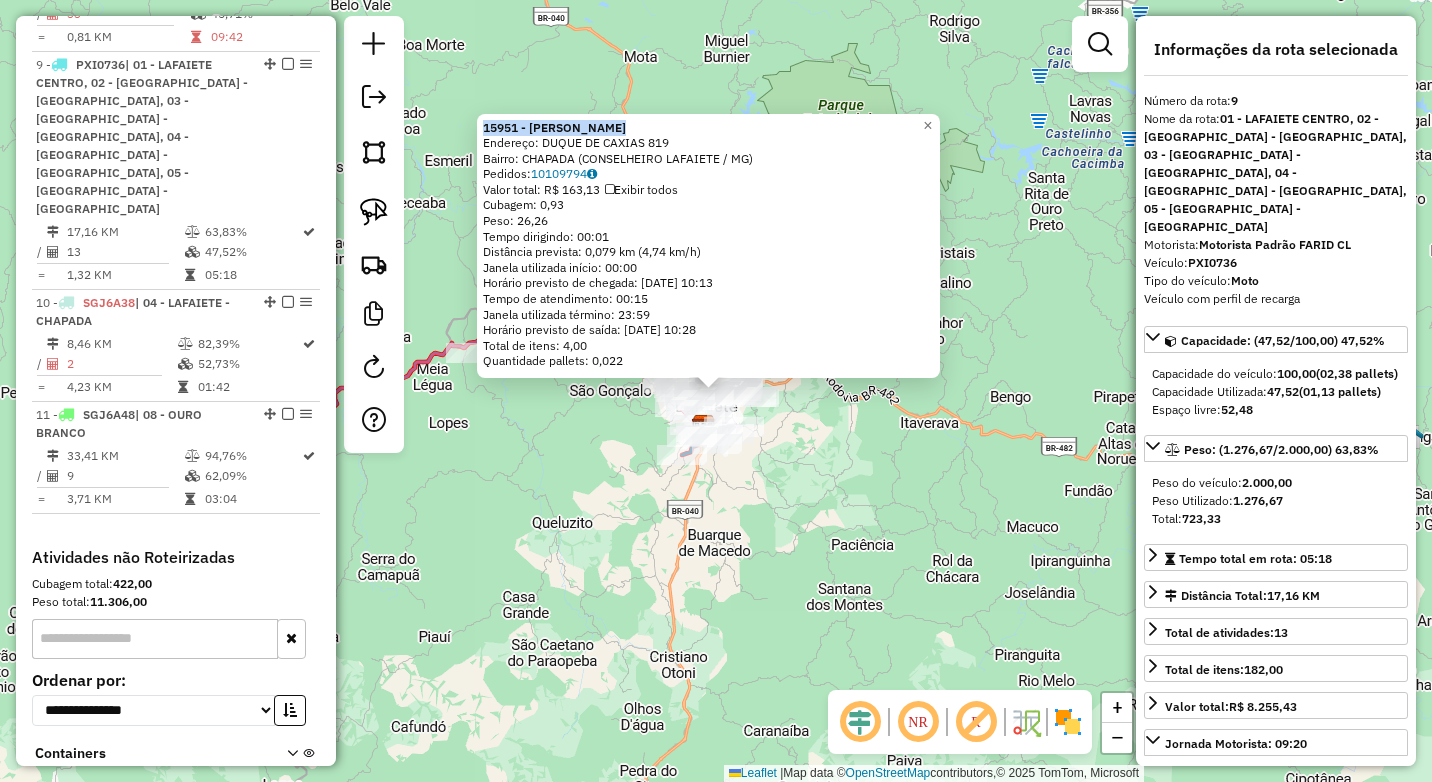 drag, startPoint x: 650, startPoint y: 124, endPoint x: 489, endPoint y: 122, distance: 161.01242 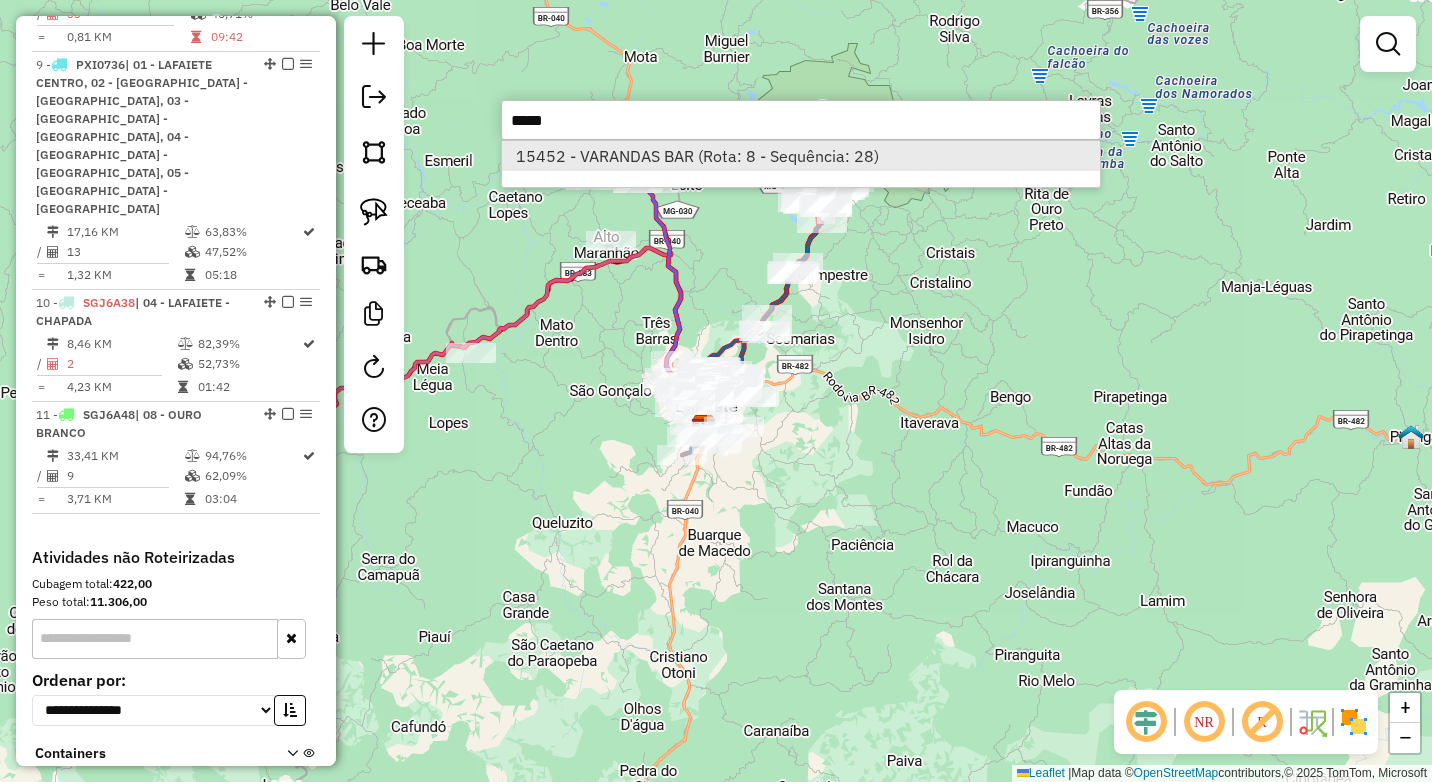 type on "*****" 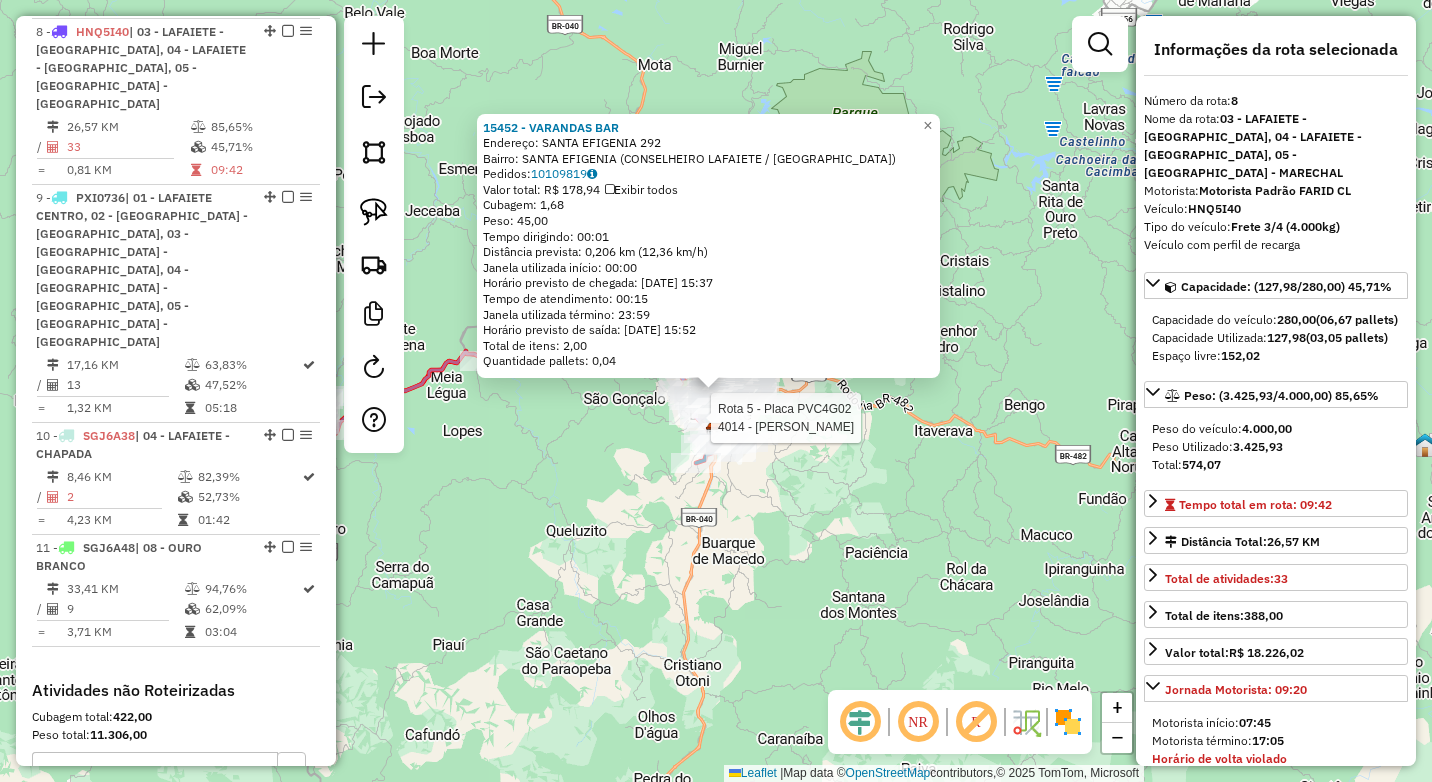 scroll, scrollTop: 1588, scrollLeft: 0, axis: vertical 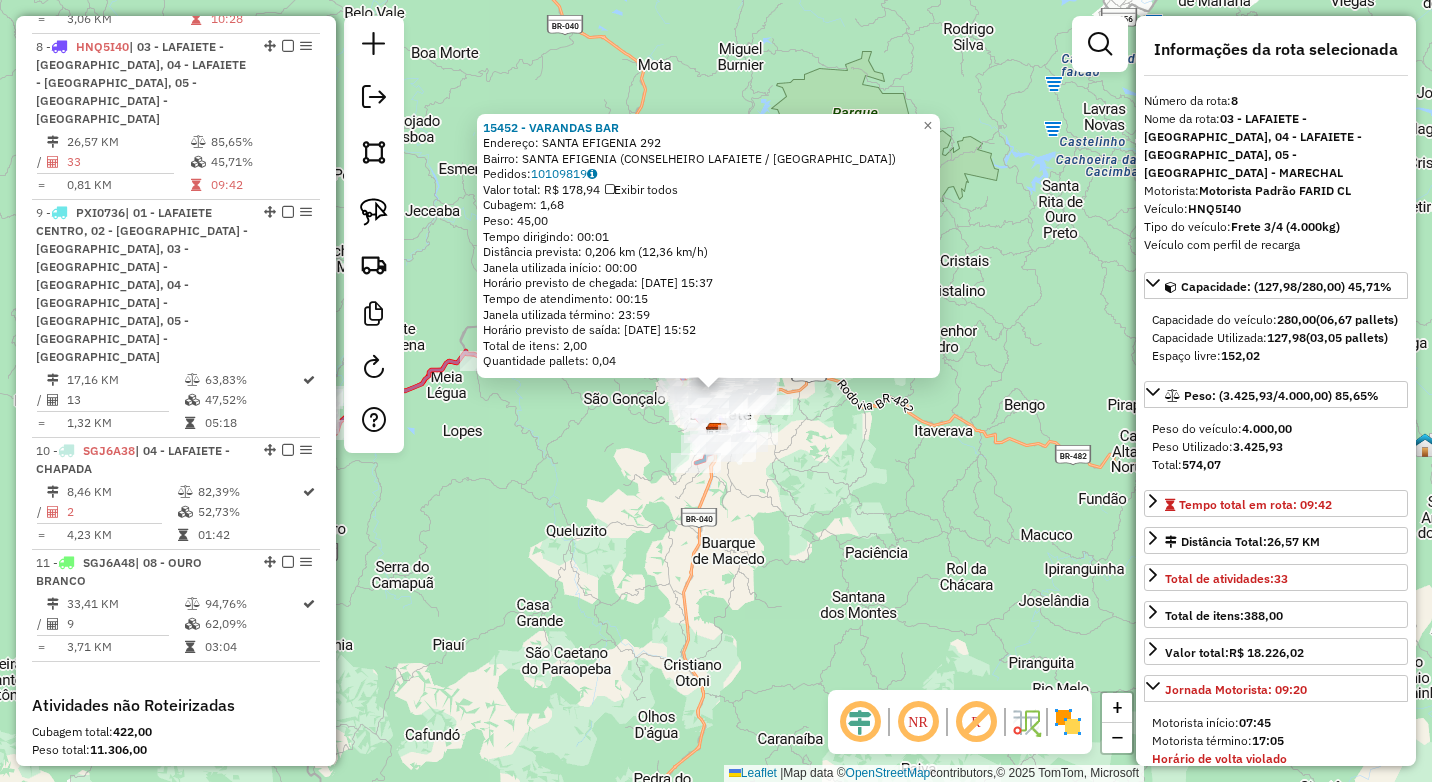 click on "HNQ5I40" at bounding box center (1214, 208) 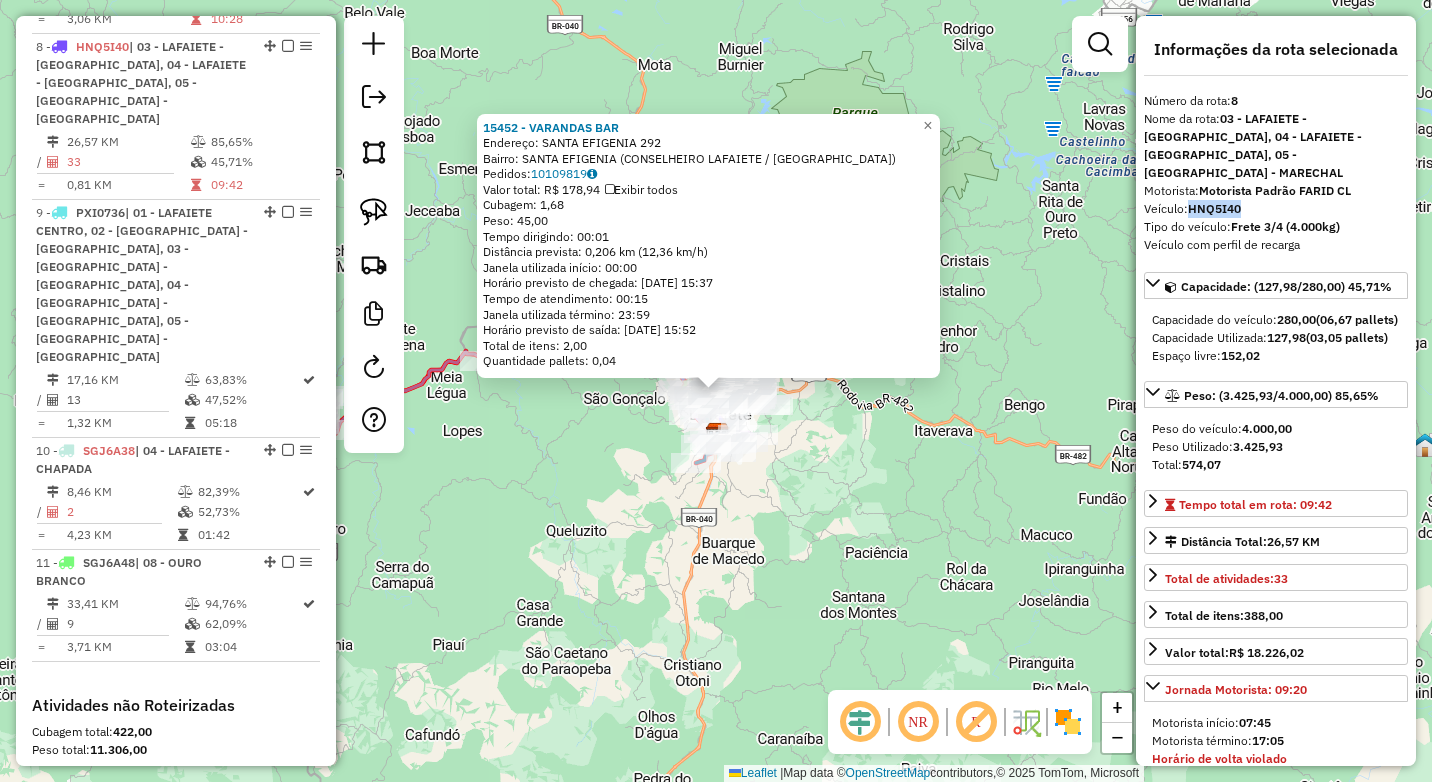 click on "HNQ5I40" at bounding box center (1214, 208) 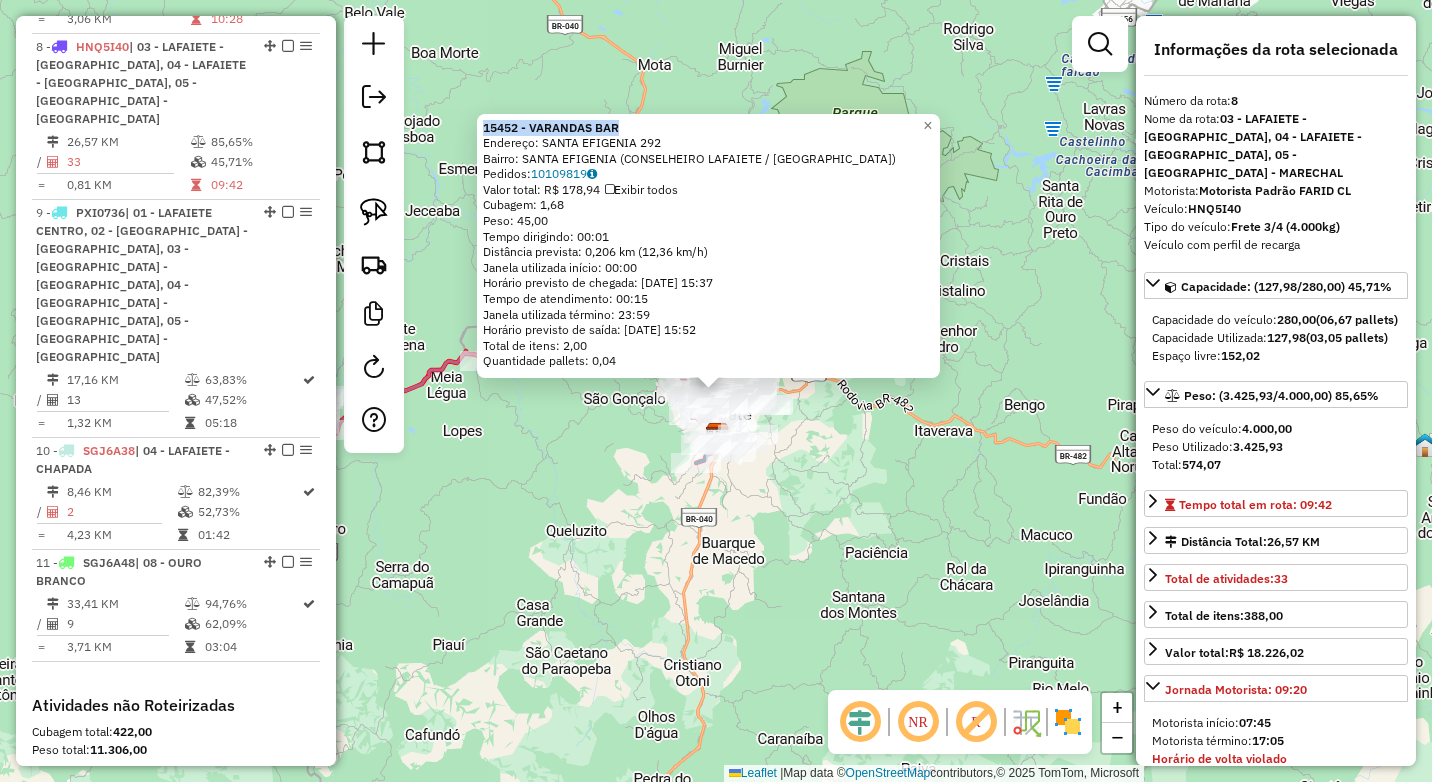 drag, startPoint x: 641, startPoint y: 124, endPoint x: 489, endPoint y: 131, distance: 152.1611 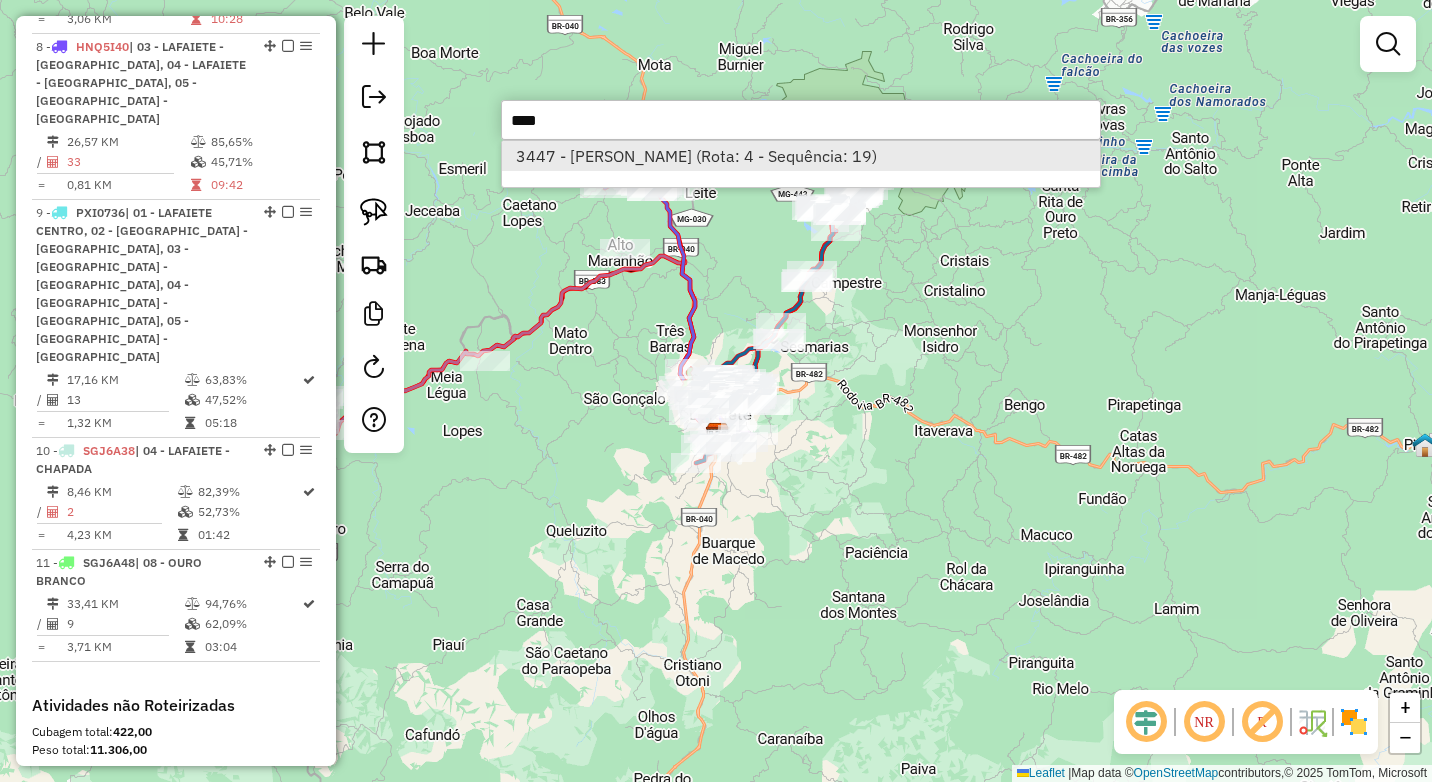 type on "****" 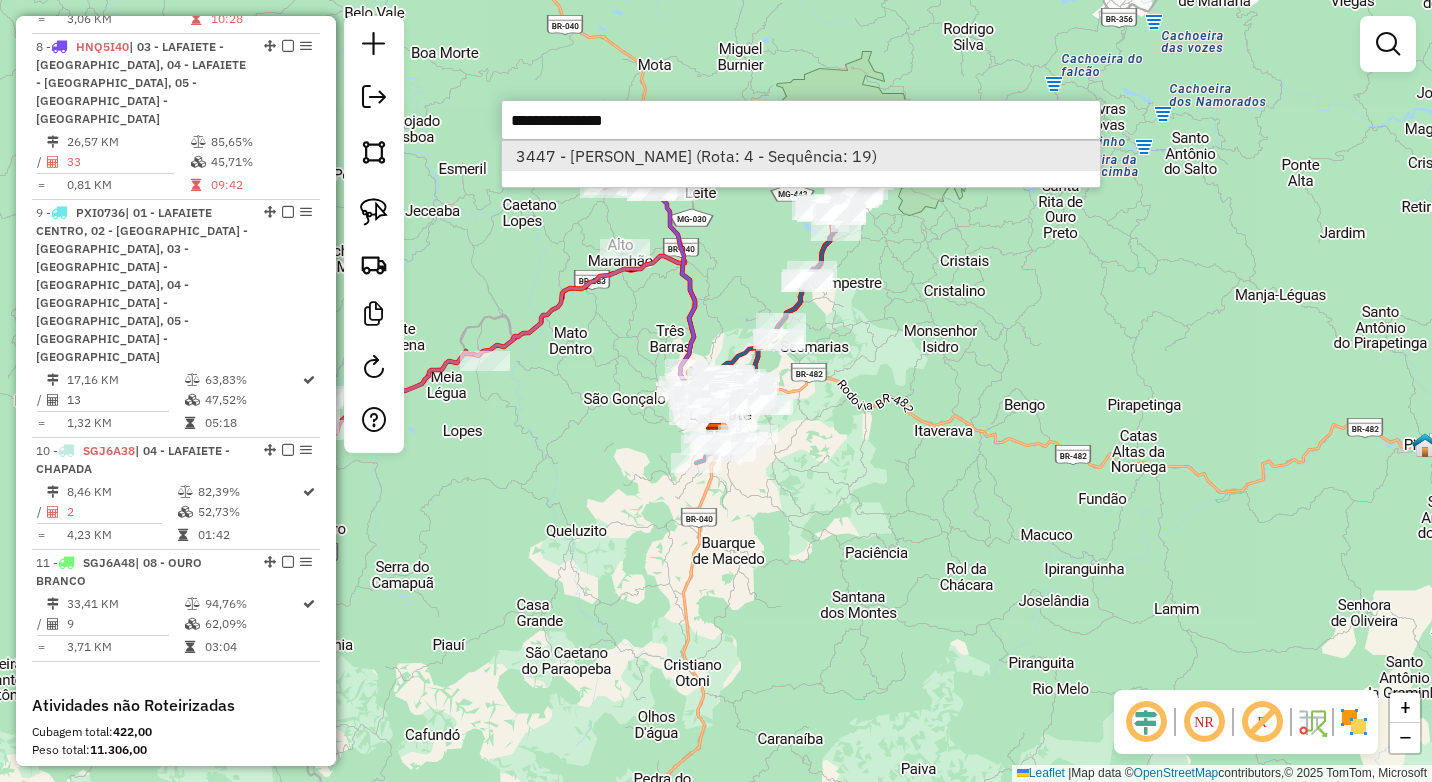 select on "**********" 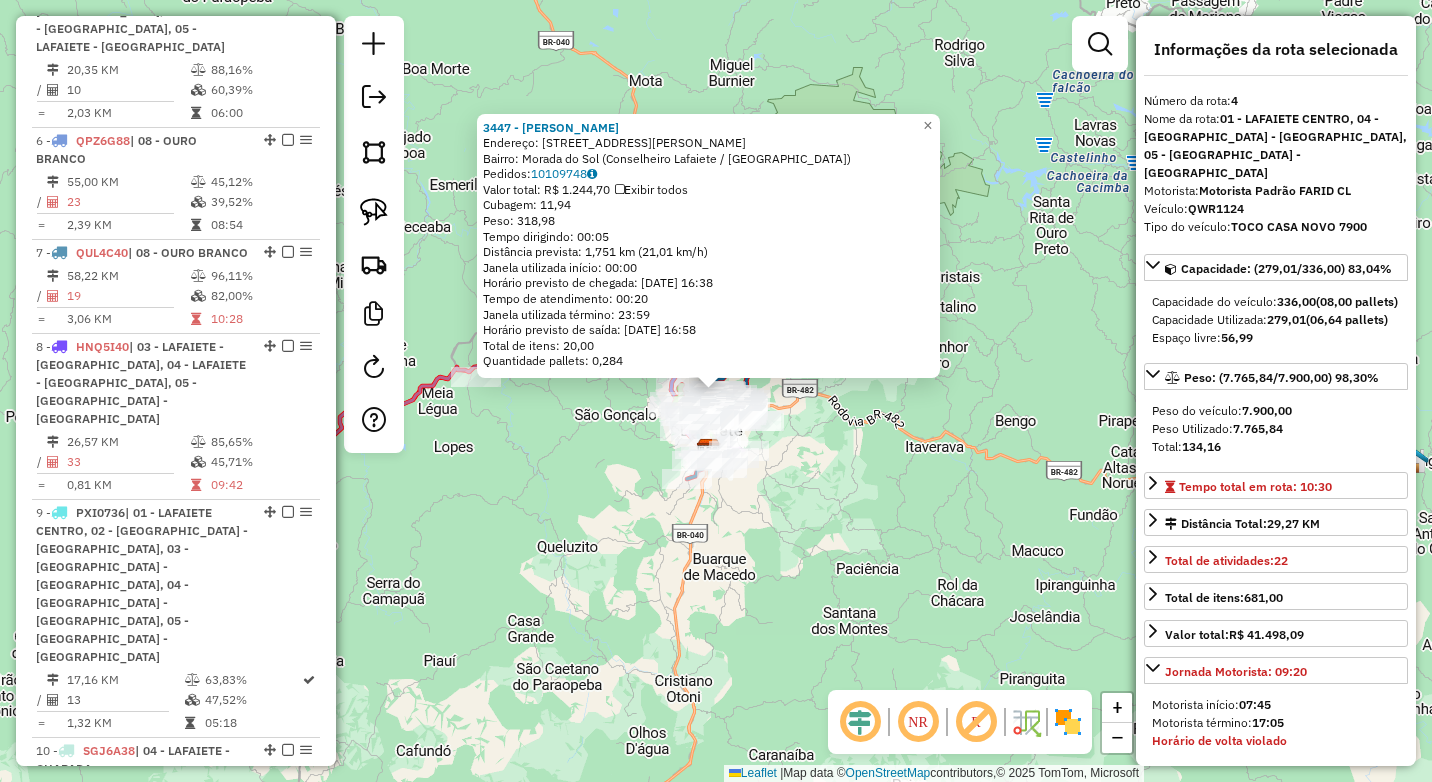 scroll, scrollTop: 1086, scrollLeft: 0, axis: vertical 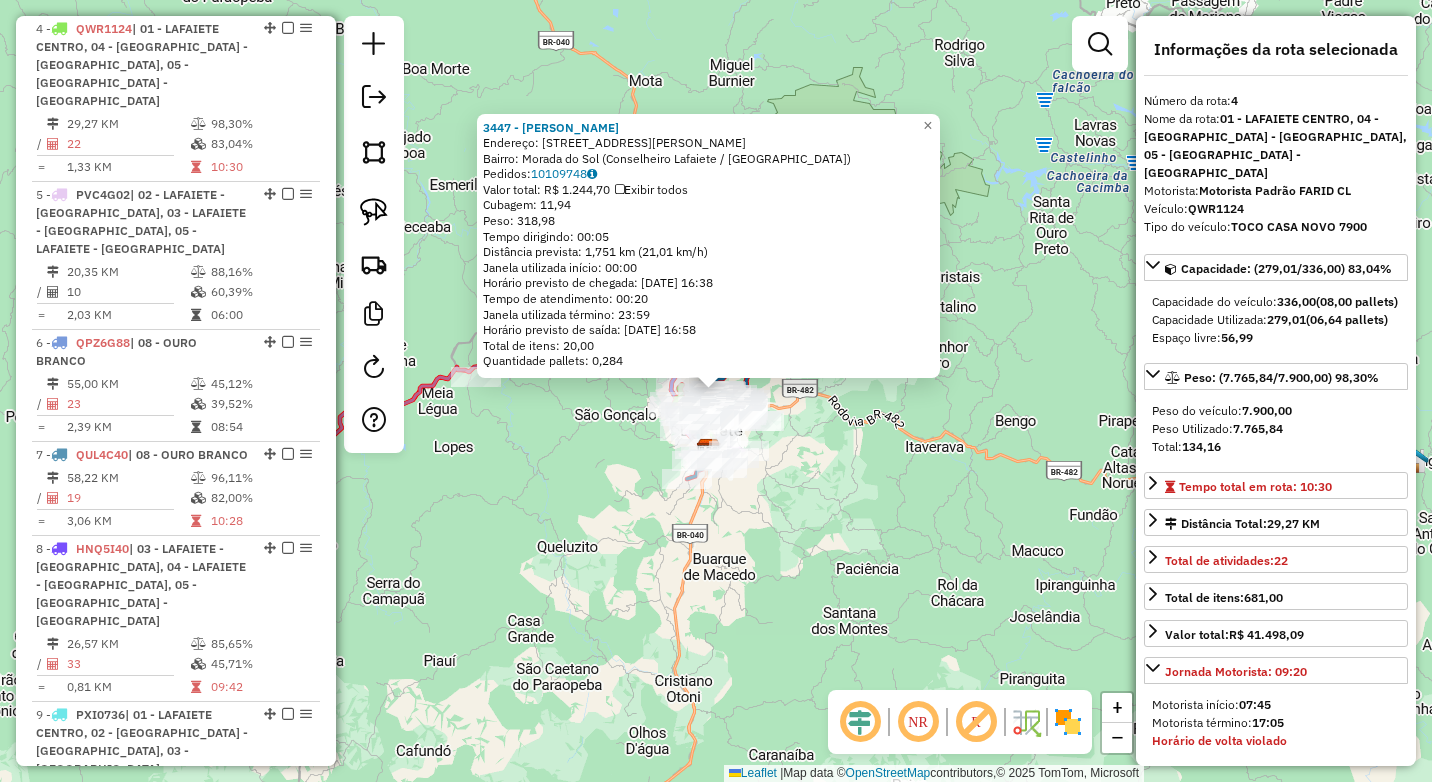 click on "QWR1124" at bounding box center [1216, 208] 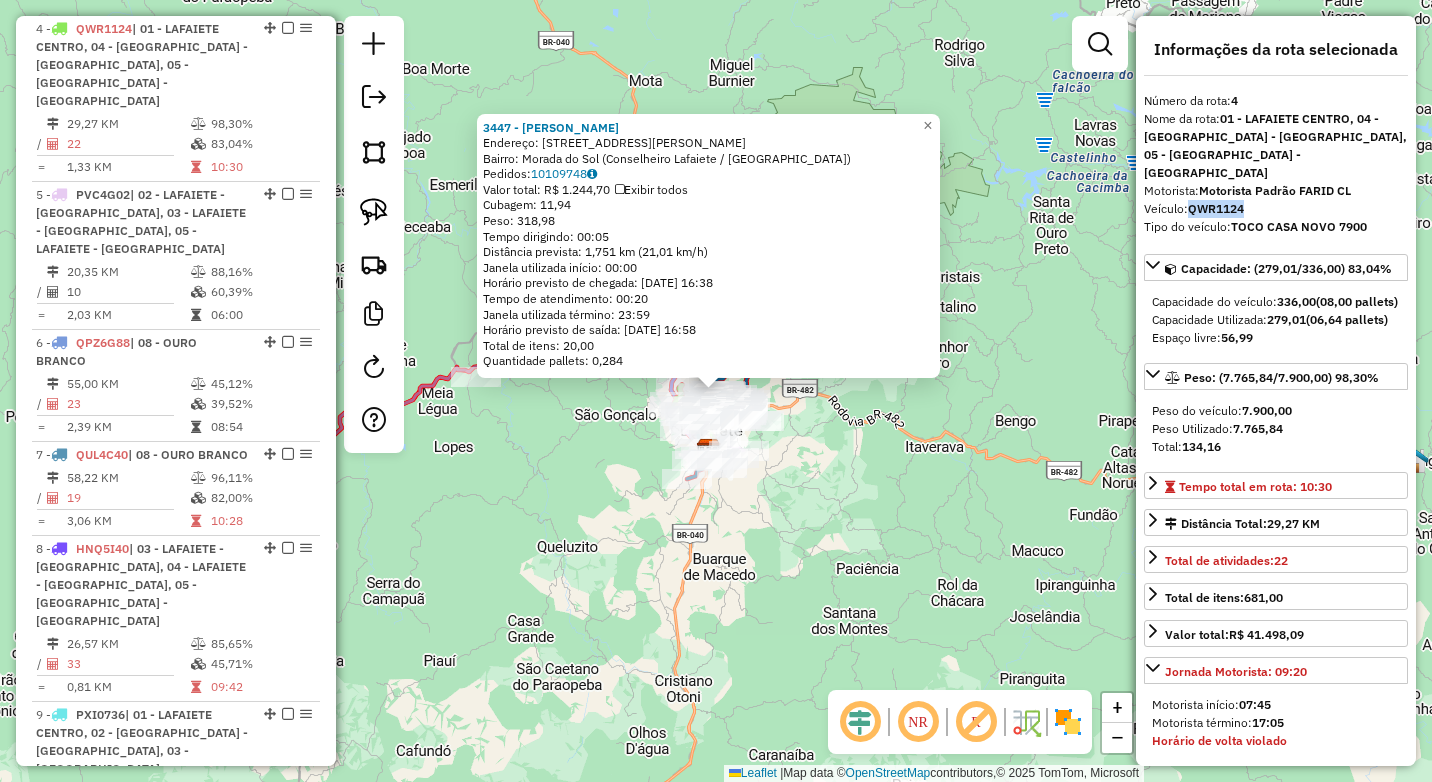 click on "QWR1124" at bounding box center [1216, 208] 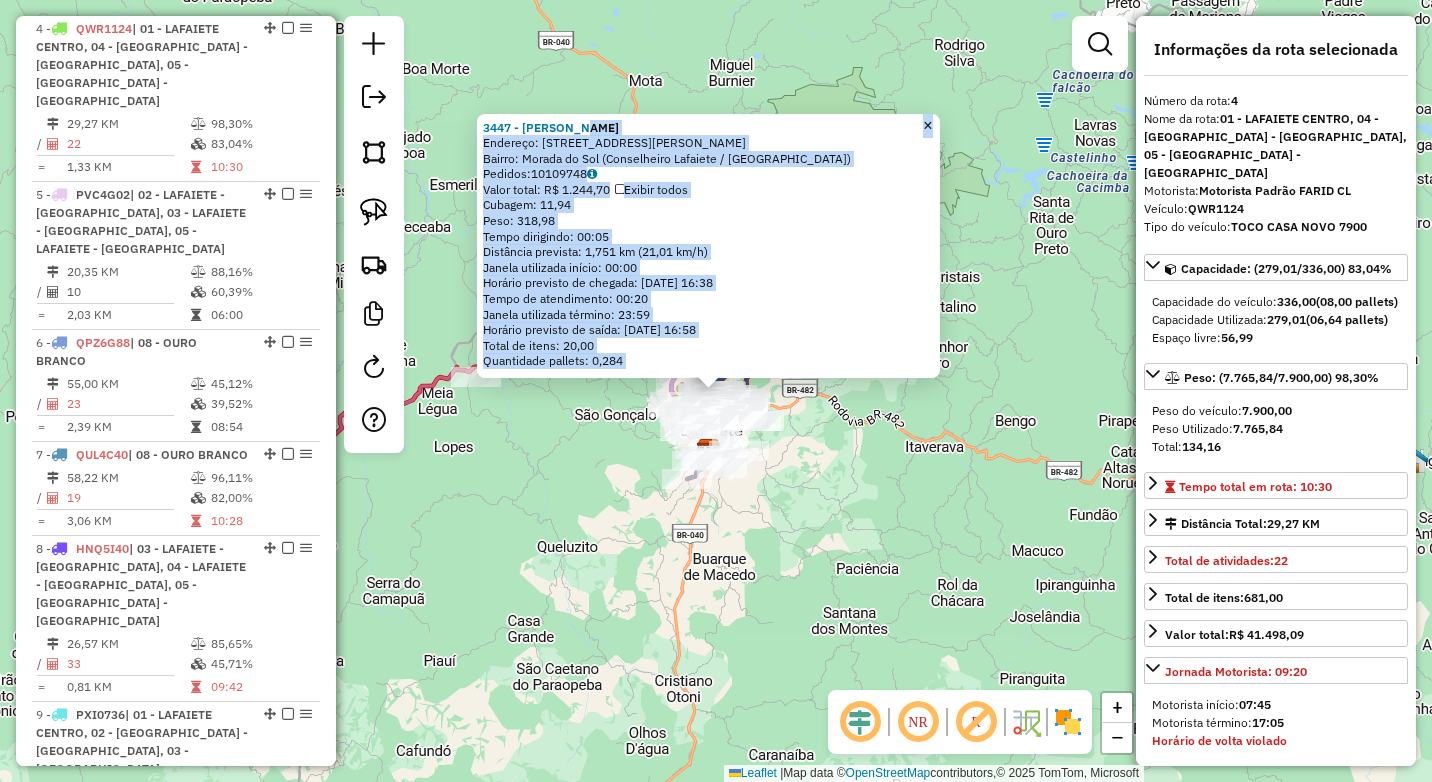 drag, startPoint x: 574, startPoint y: 121, endPoint x: 471, endPoint y: 121, distance: 103 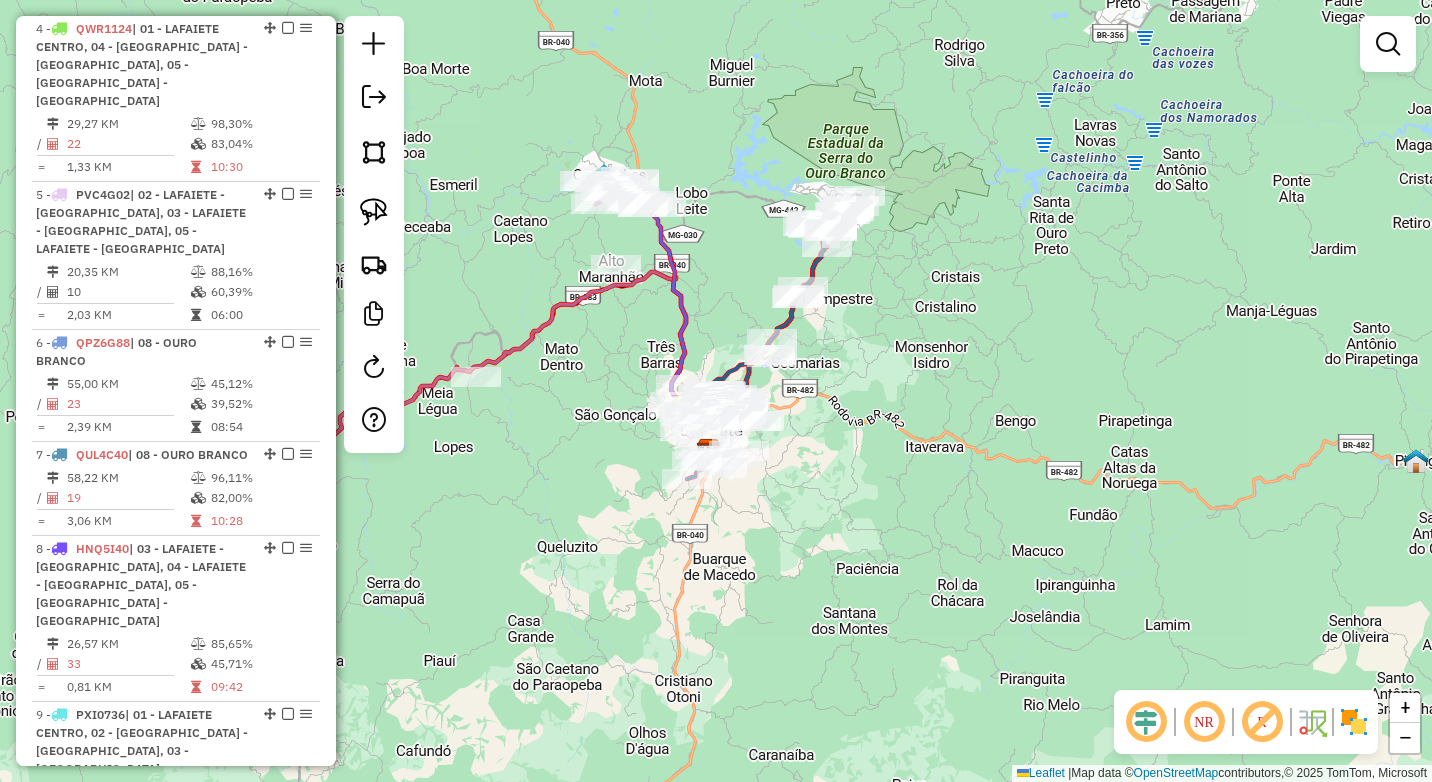 click on "Janela de atendimento Grade de atendimento Capacidade Transportadoras Veículos Cliente Pedidos  Rotas Selecione os dias de semana para filtrar as janelas de atendimento  Seg   Ter   Qua   Qui   Sex   Sáb   Dom  Informe o período da janela de atendimento: De: Até:  Filtrar exatamente a janela do cliente  Considerar janela de atendimento padrão  Selecione os dias de semana para filtrar as grades de atendimento  Seg   Ter   Qua   Qui   Sex   Sáb   Dom   Considerar clientes sem dia de atendimento cadastrado  Clientes fora do dia de atendimento selecionado Filtrar as atividades entre os valores definidos abaixo:  Peso mínimo:   Peso máximo:   Cubagem mínima:   Cubagem máxima:   De:   Até:  Filtrar as atividades entre o tempo de atendimento definido abaixo:  De:   Até:   Considerar capacidade total dos clientes não roteirizados Transportadora: Selecione um ou mais itens Tipo de veículo: Selecione um ou mais itens Veículo: Selecione um ou mais itens Motorista: Selecione um ou mais itens Nome: Rótulo:" 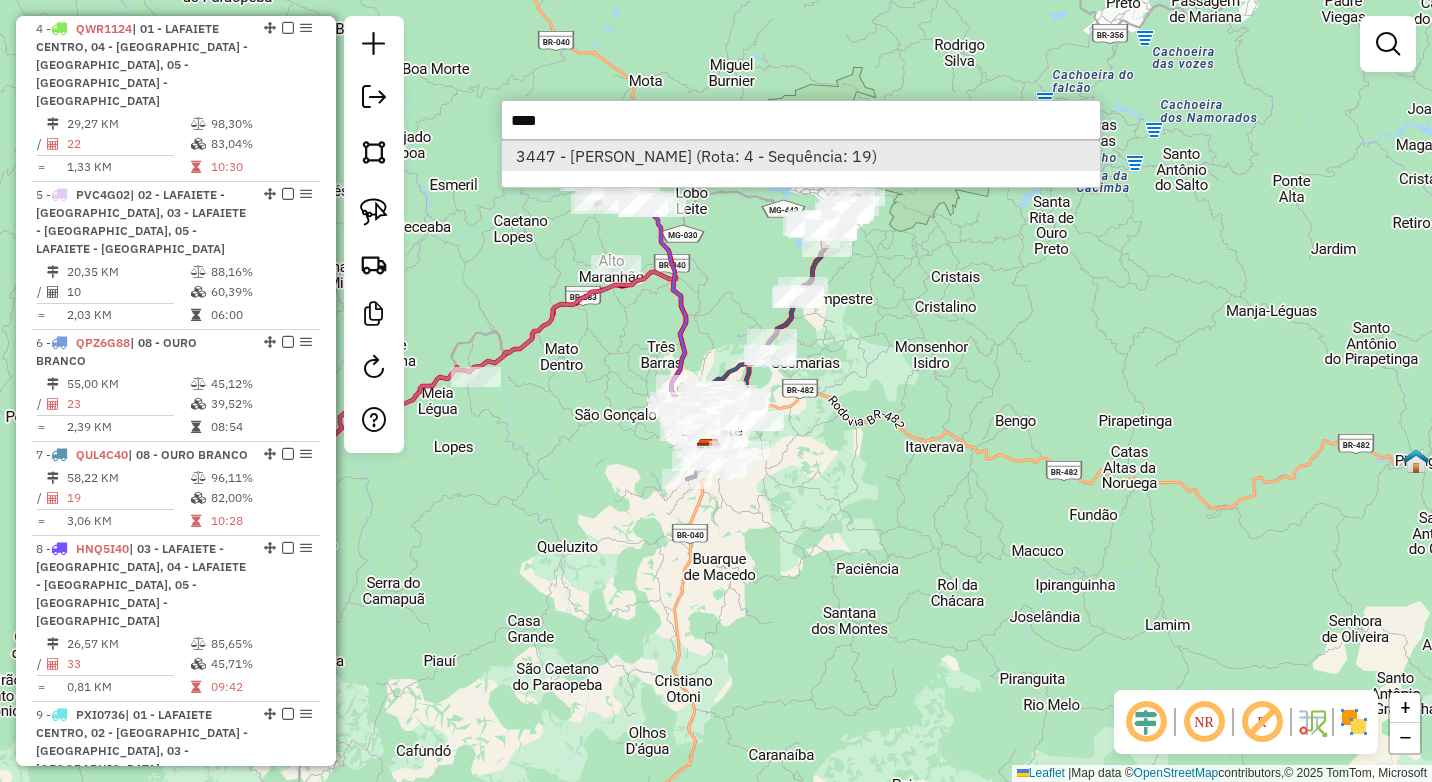 type on "****" 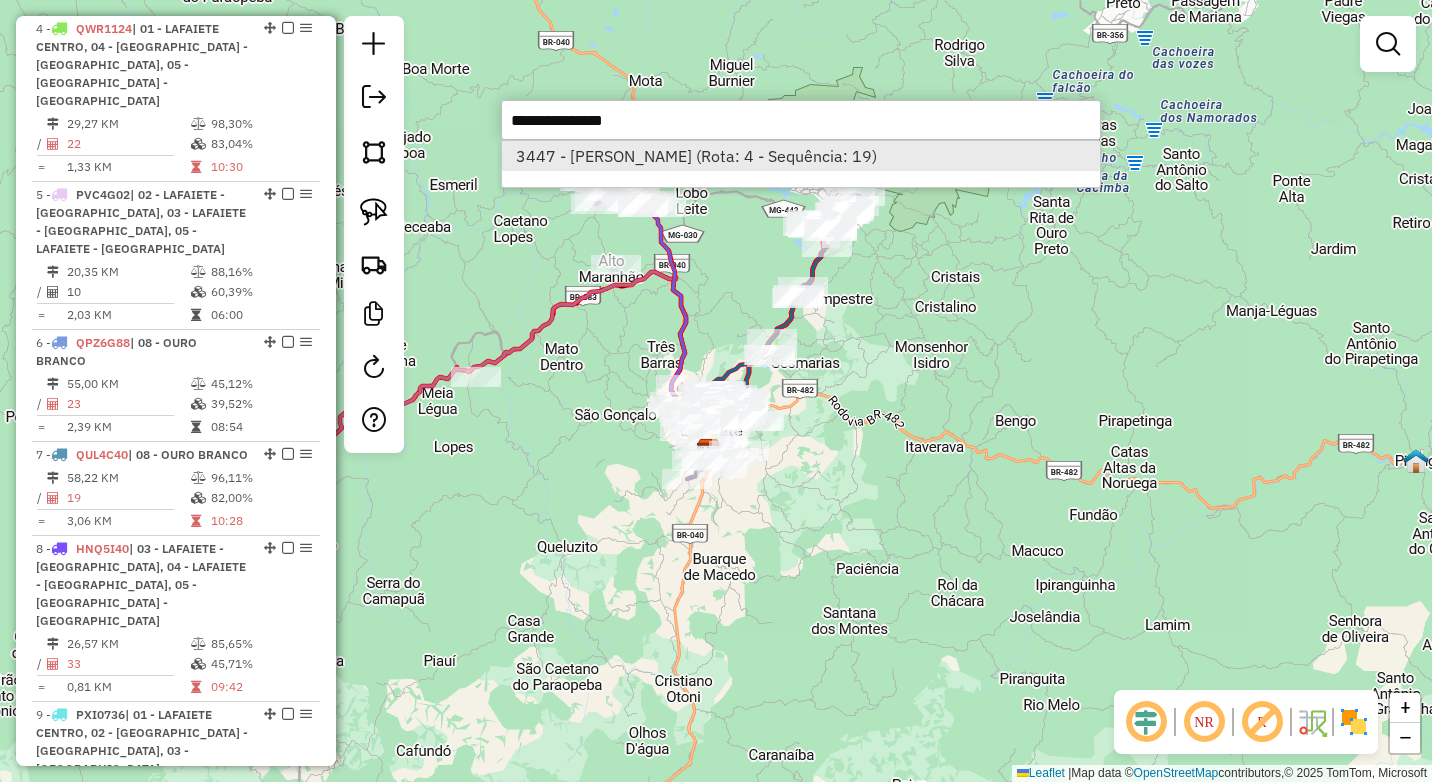 select on "**********" 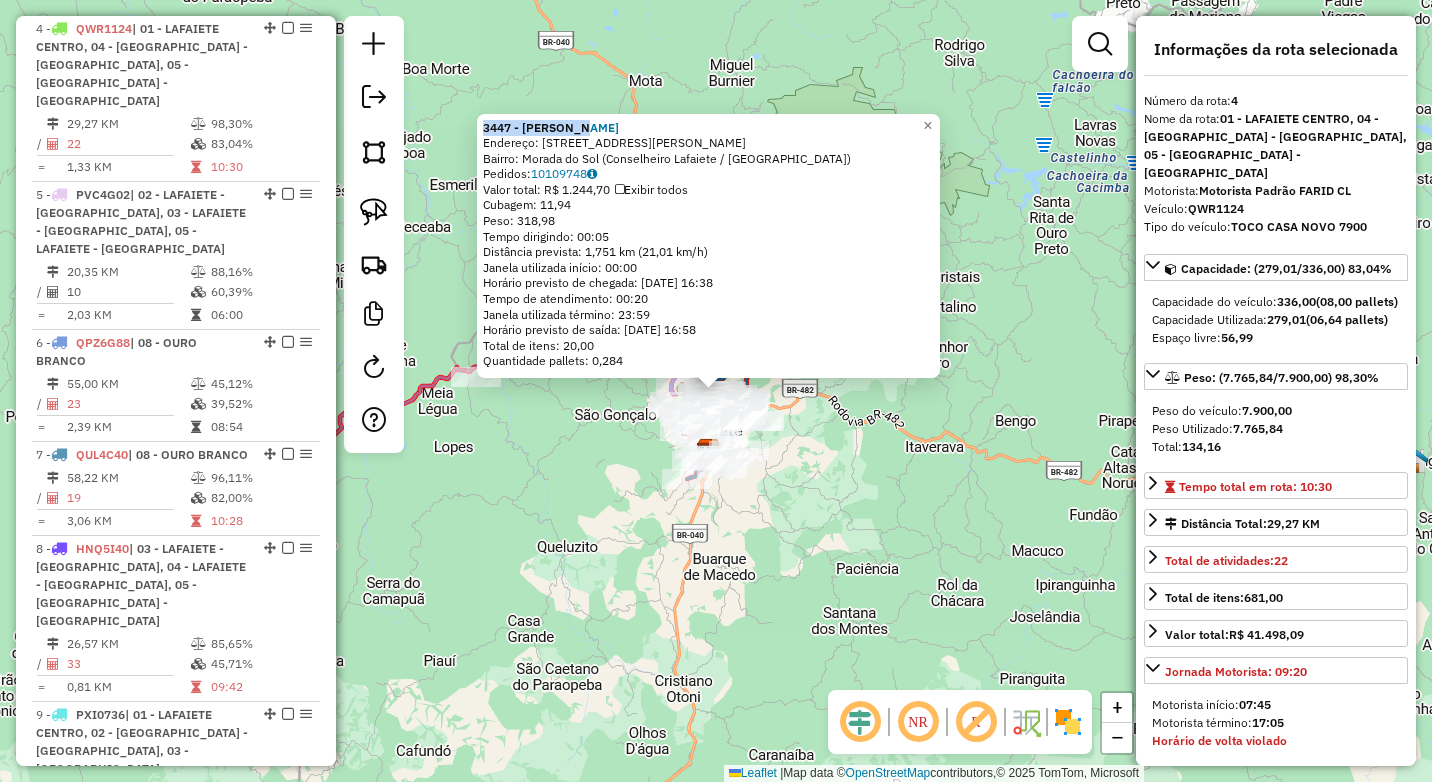drag, startPoint x: 611, startPoint y: 131, endPoint x: 487, endPoint y: 132, distance: 124.004036 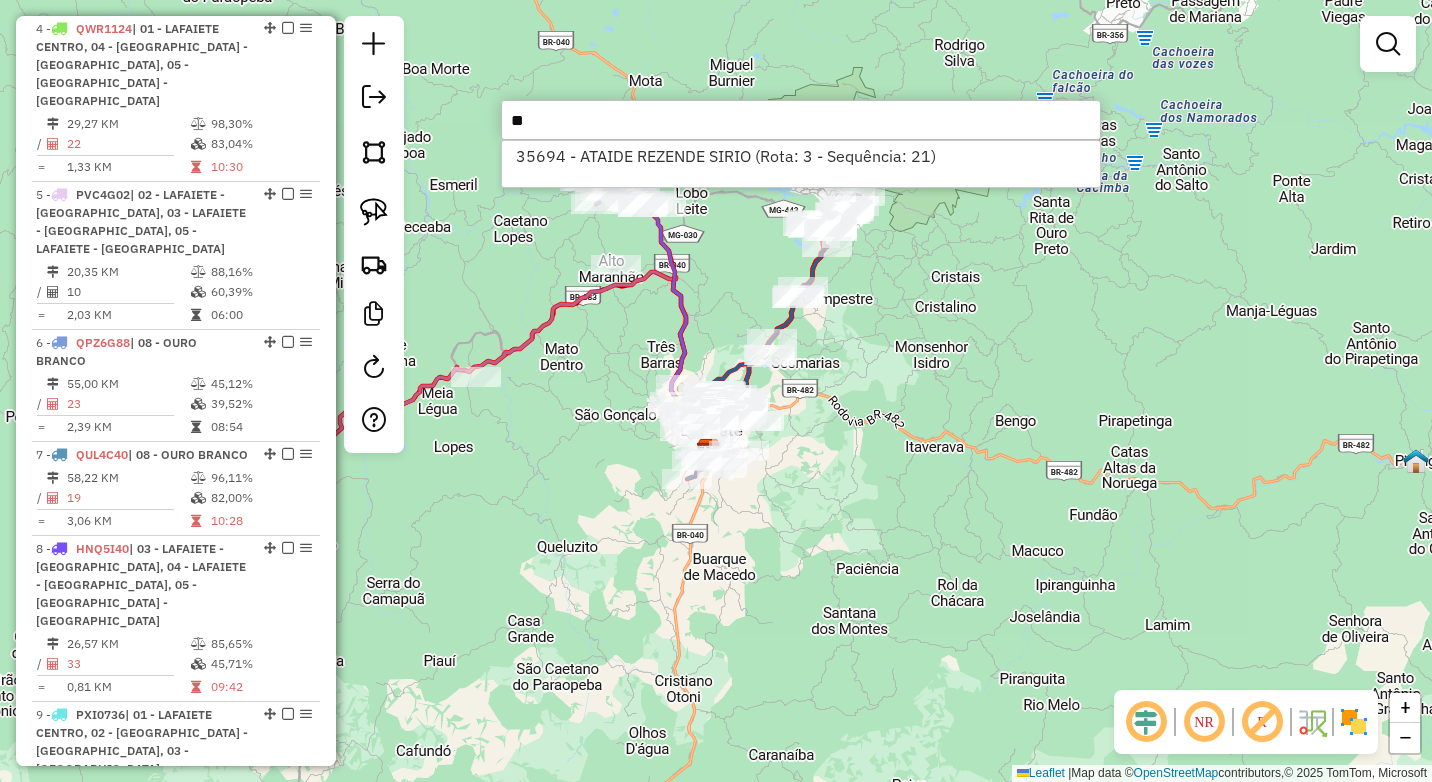 type on "*" 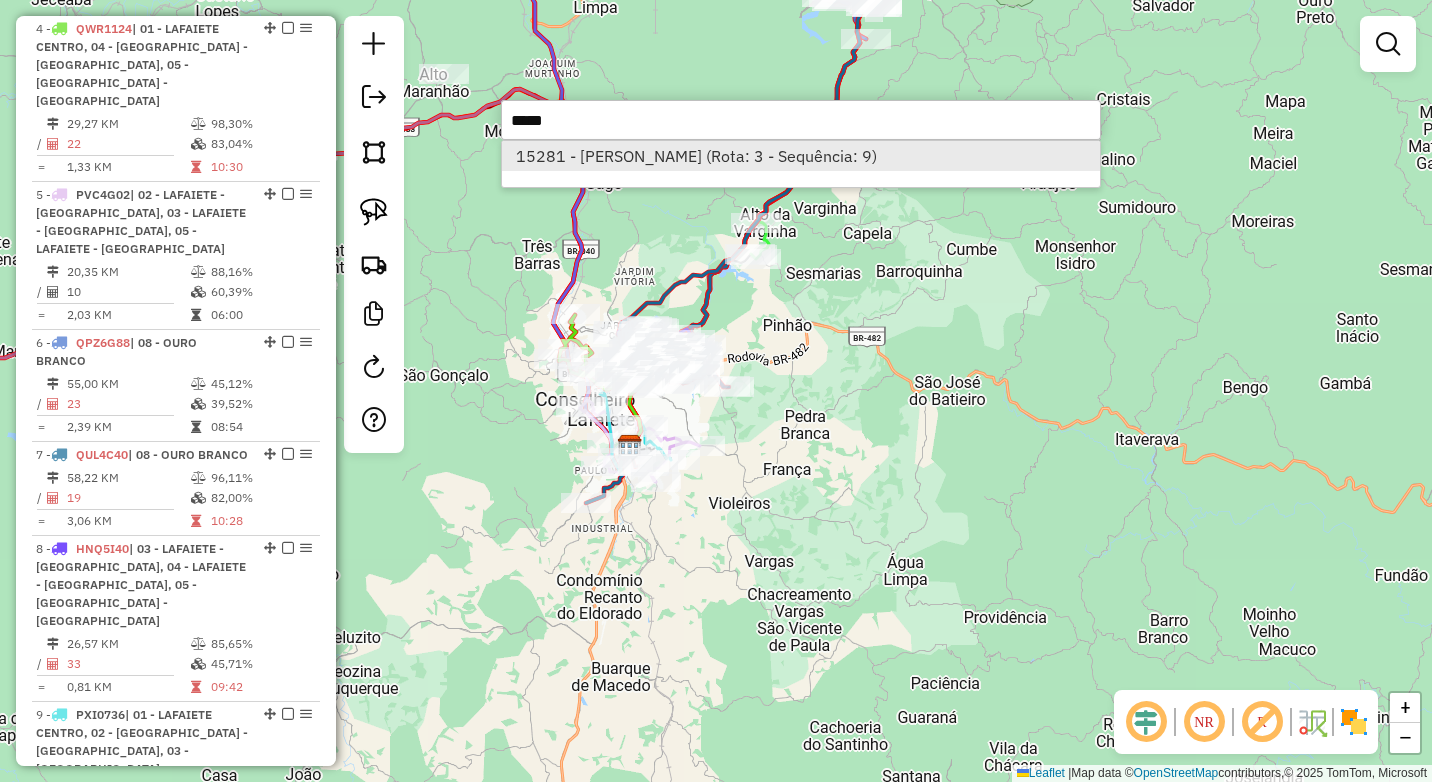 type on "*****" 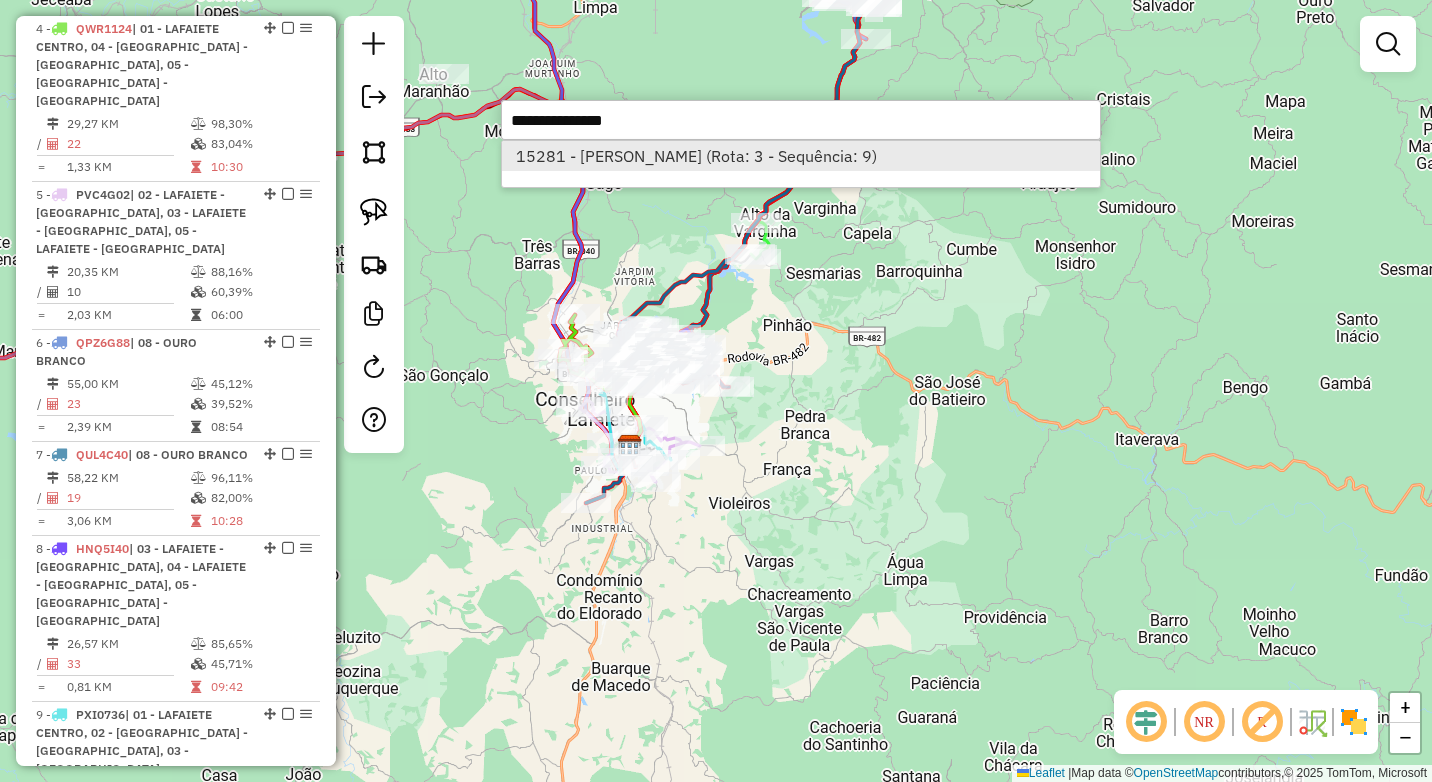 select on "**********" 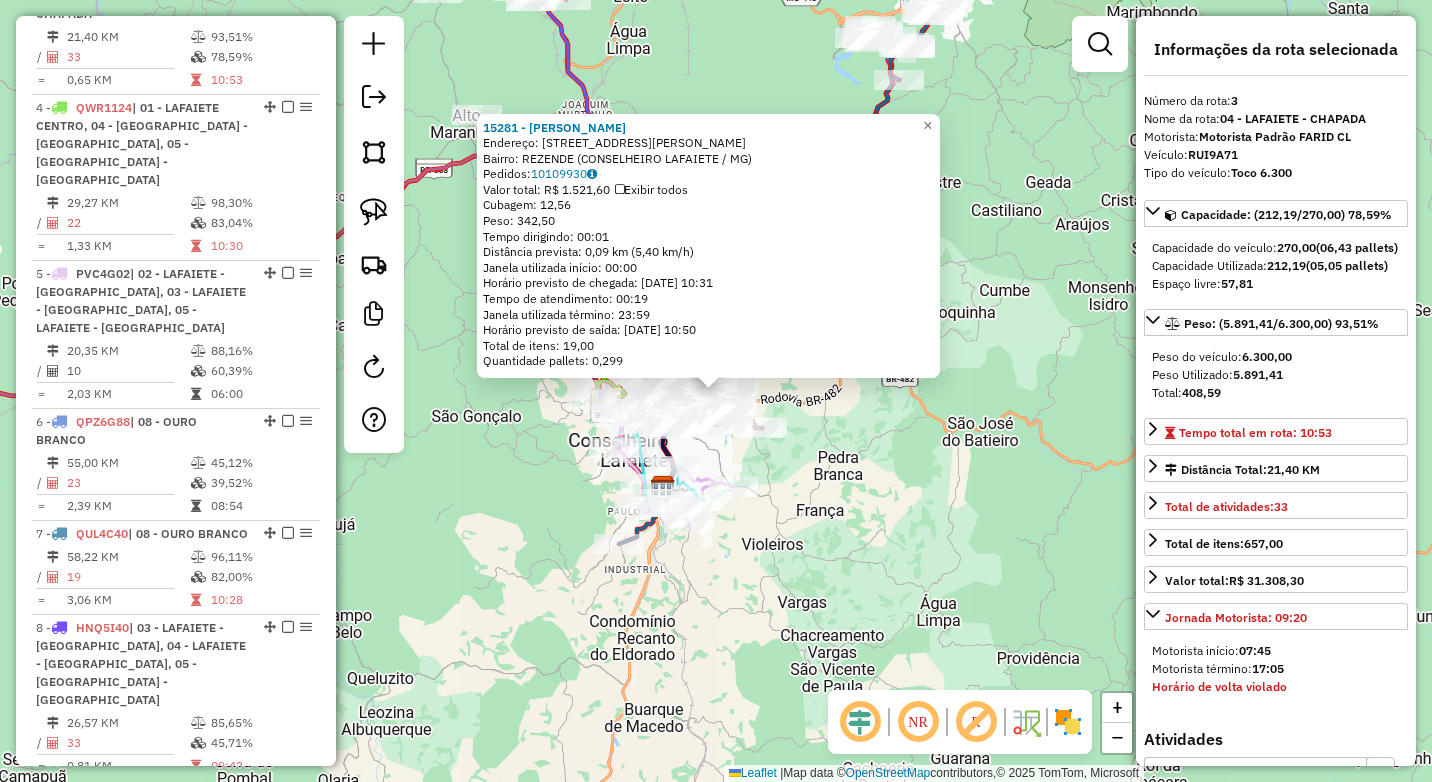scroll, scrollTop: 974, scrollLeft: 0, axis: vertical 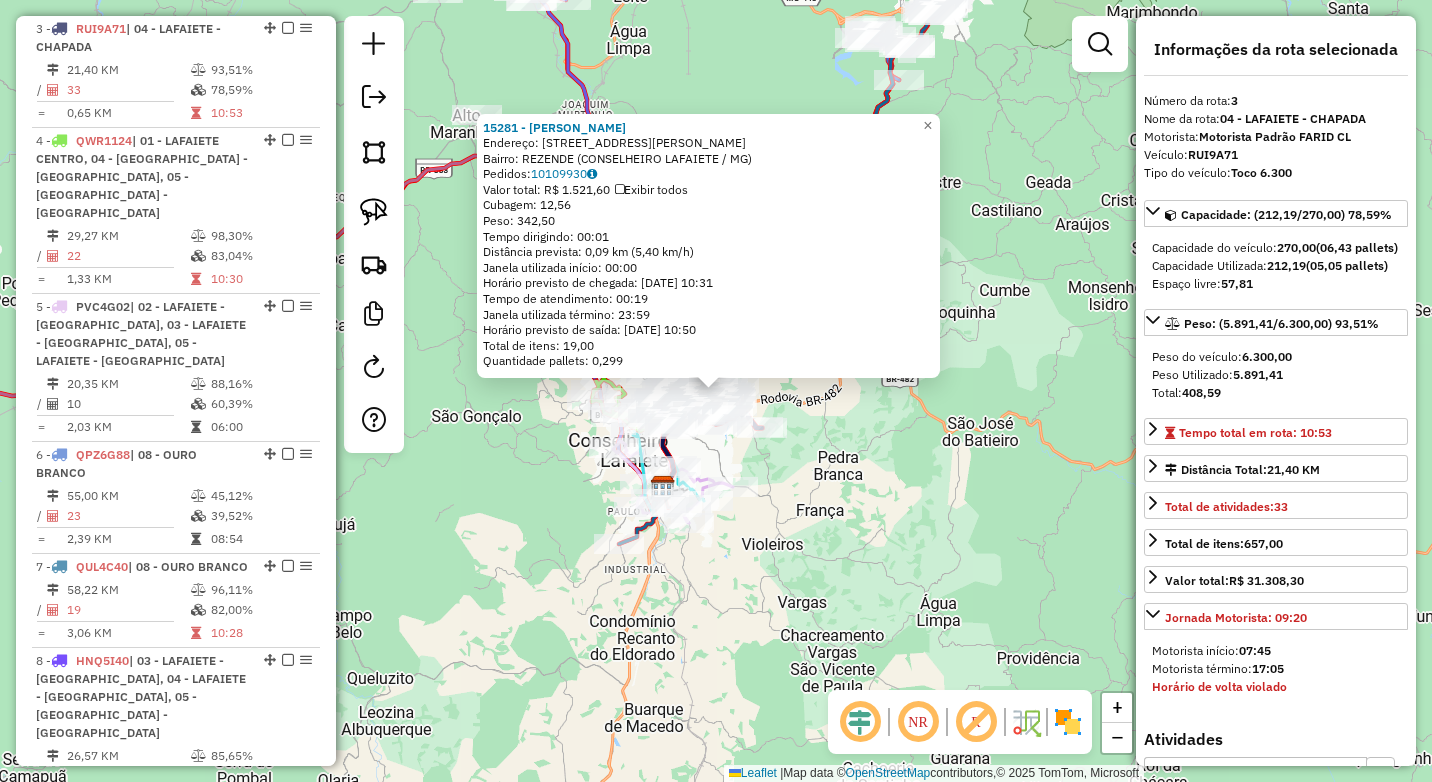 click on "RUI9A71" at bounding box center [1213, 154] 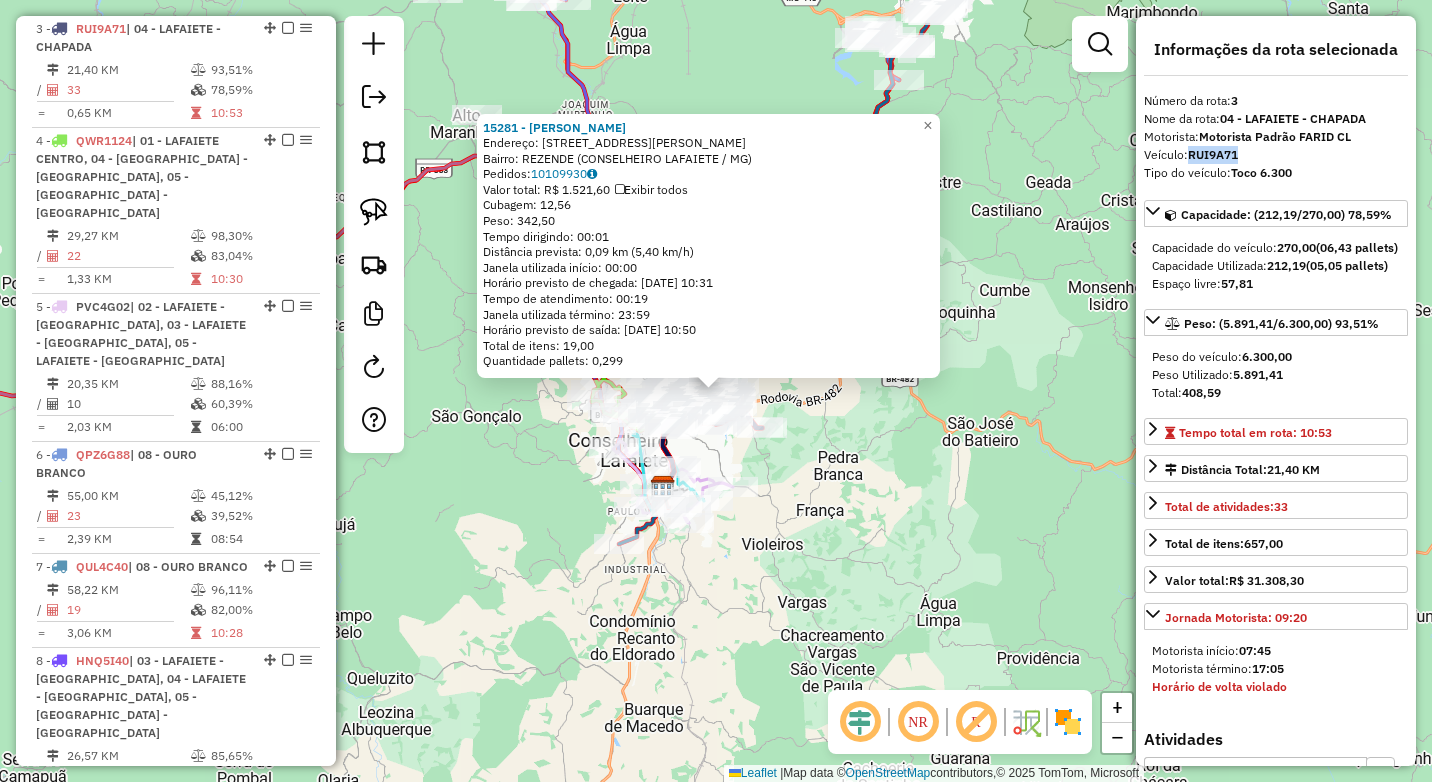 click on "RUI9A71" at bounding box center (1213, 154) 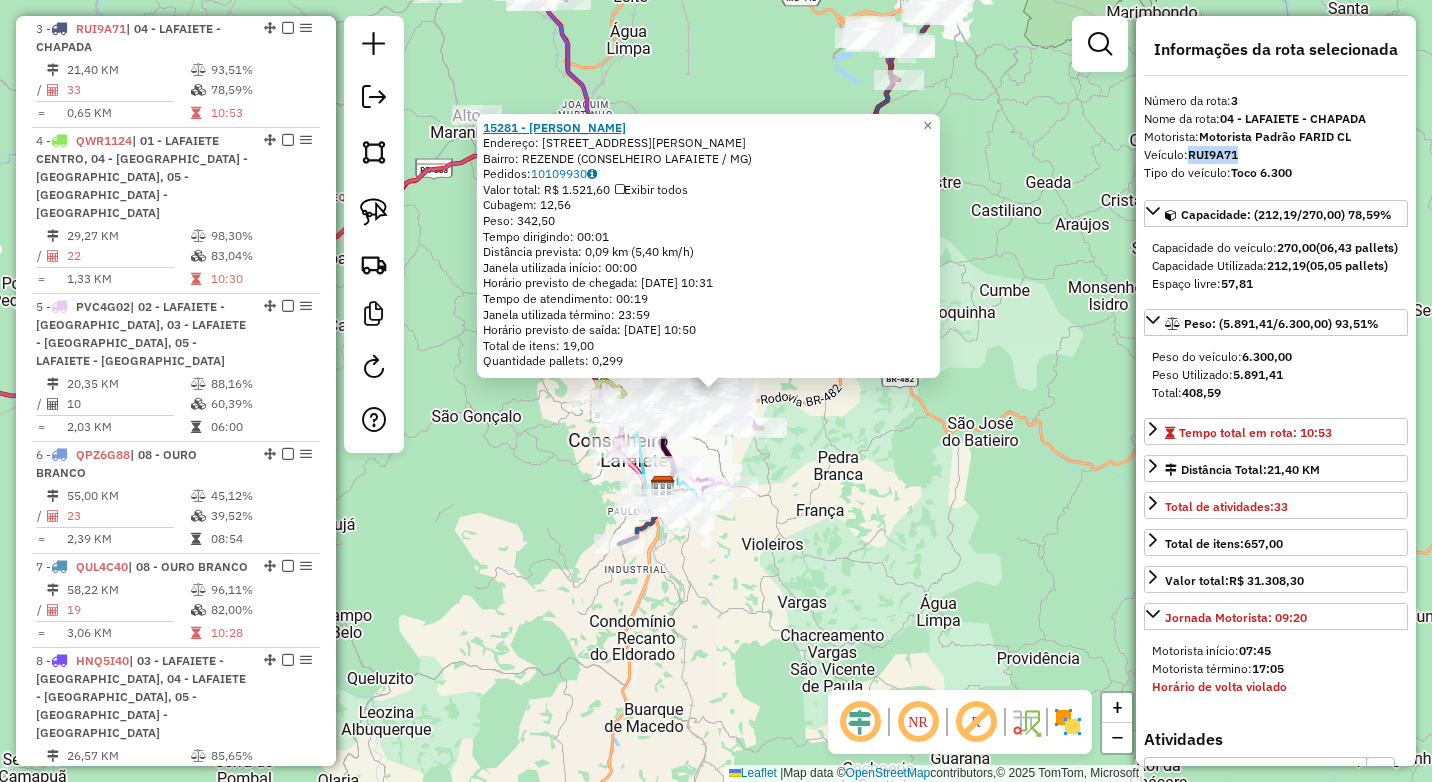drag, startPoint x: 667, startPoint y: 127, endPoint x: 490, endPoint y: 130, distance: 177.02542 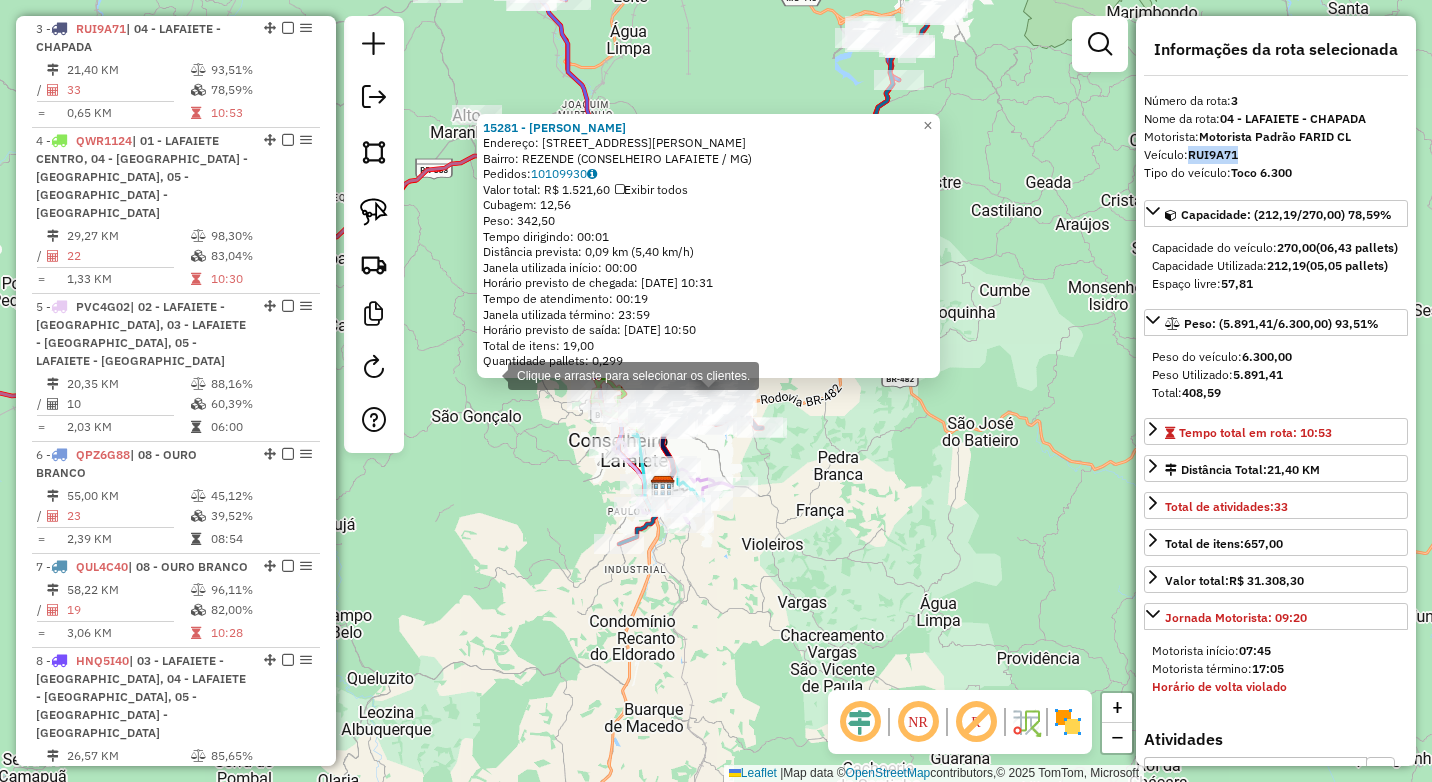 copy on "15281 - LUCIO FERNANDES" 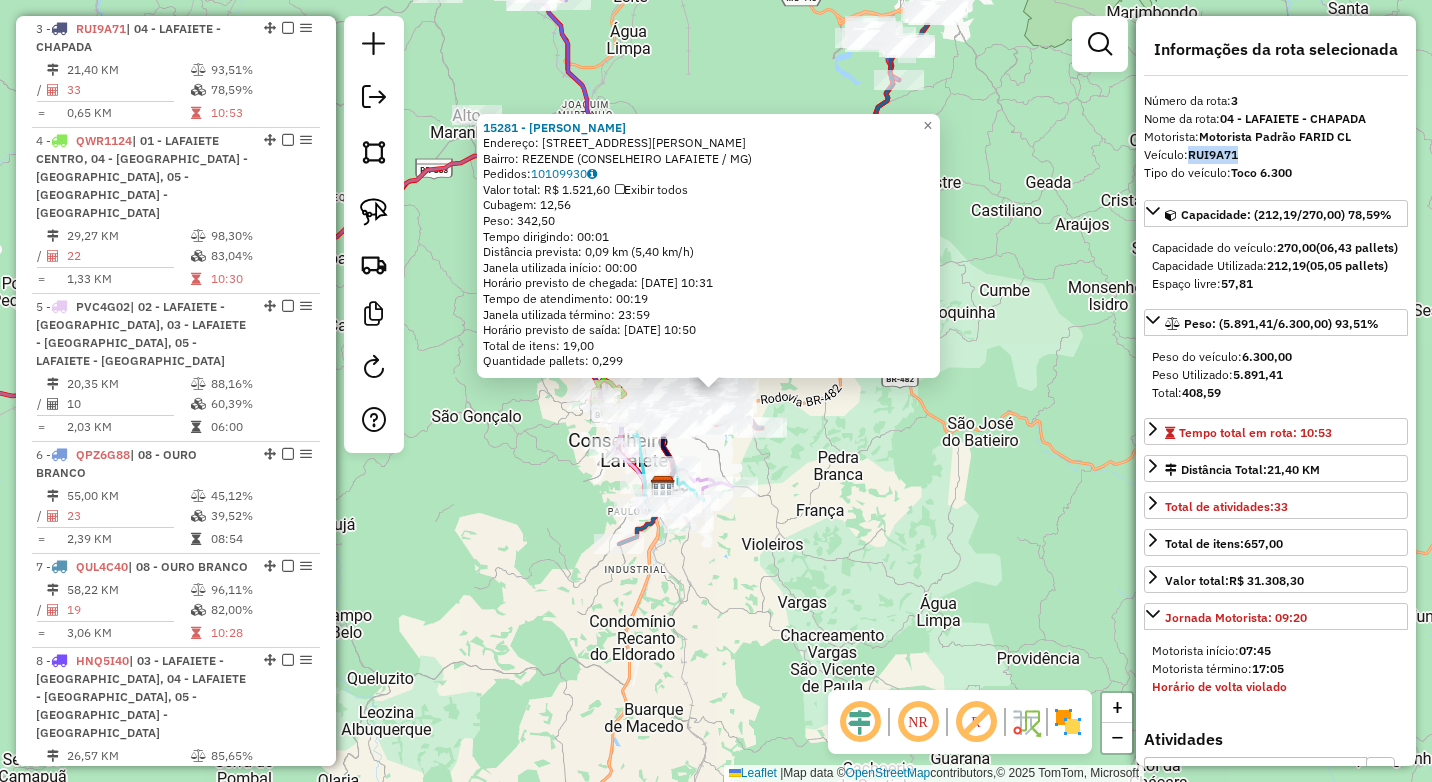 click on "15281 - LUCIO FERNANDES  Endereço:  RUA FERREIRA BARROS 428   Bairro: REZENDE (CONSELHEIRO LAFAIETE / MG)   Pedidos:  10109930   Valor total: R$ 1.521,60   Exibir todos   Cubagem: 12,56  Peso: 342,50  Tempo dirigindo: 00:01   Distância prevista: 0,09 km (5,40 km/h)   Janela utilizada início: 00:00   Horário previsto de chegada: 11/07/2025 10:31   Tempo de atendimento: 00:19   Janela utilizada término: 23:59   Horário previsto de saída: 11/07/2025 10:50   Total de itens: 19,00   Quantidade pallets: 0,299  × Janela de atendimento Grade de atendimento Capacidade Transportadoras Veículos Cliente Pedidos  Rotas Selecione os dias de semana para filtrar as janelas de atendimento  Seg   Ter   Qua   Qui   Sex   Sáb   Dom  Informe o período da janela de atendimento: De: Até:  Filtrar exatamente a janela do cliente  Considerar janela de atendimento padrão  Selecione os dias de semana para filtrar as grades de atendimento  Seg   Ter   Qua   Qui   Sex   Sáb   Dom   Peso mínimo:   Peso máximo:   De:   De:" 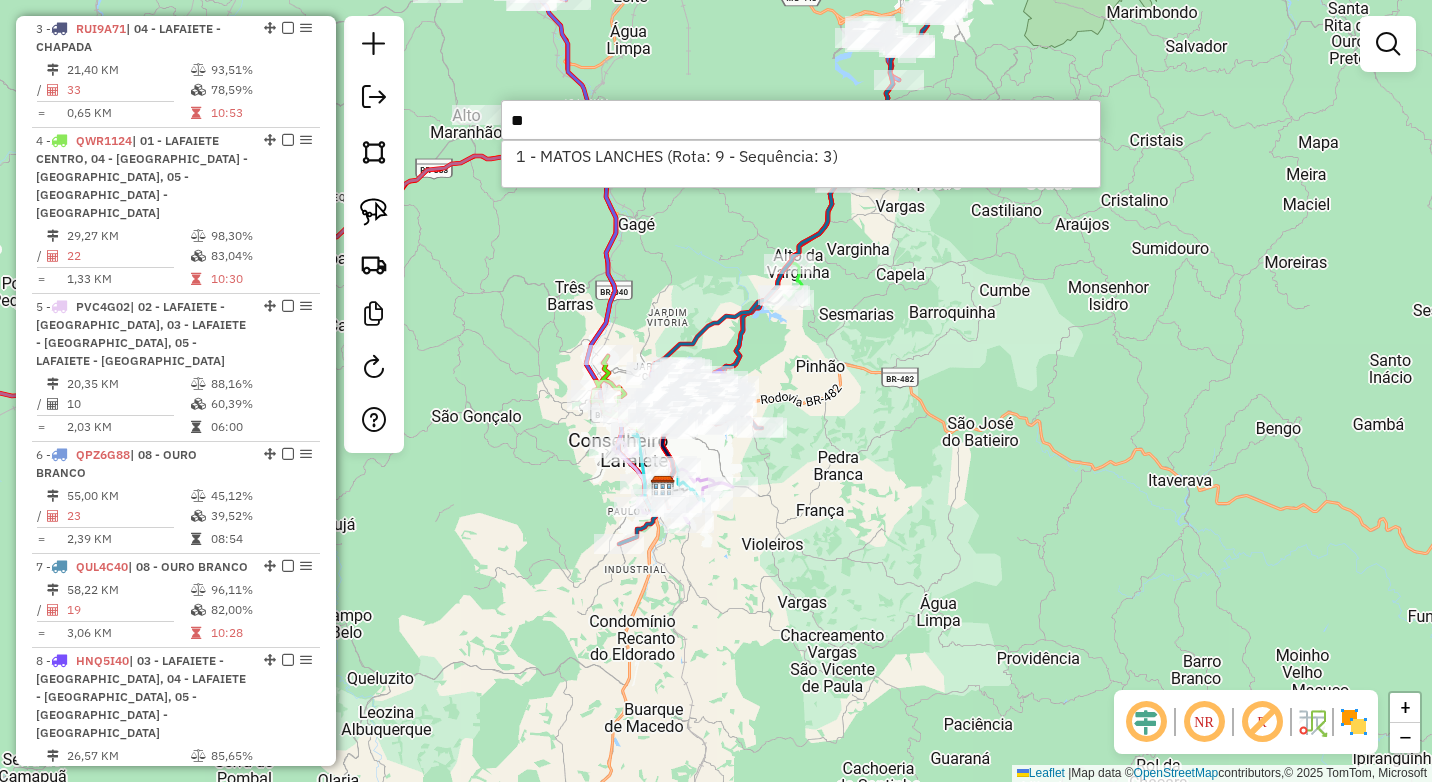 type on "*" 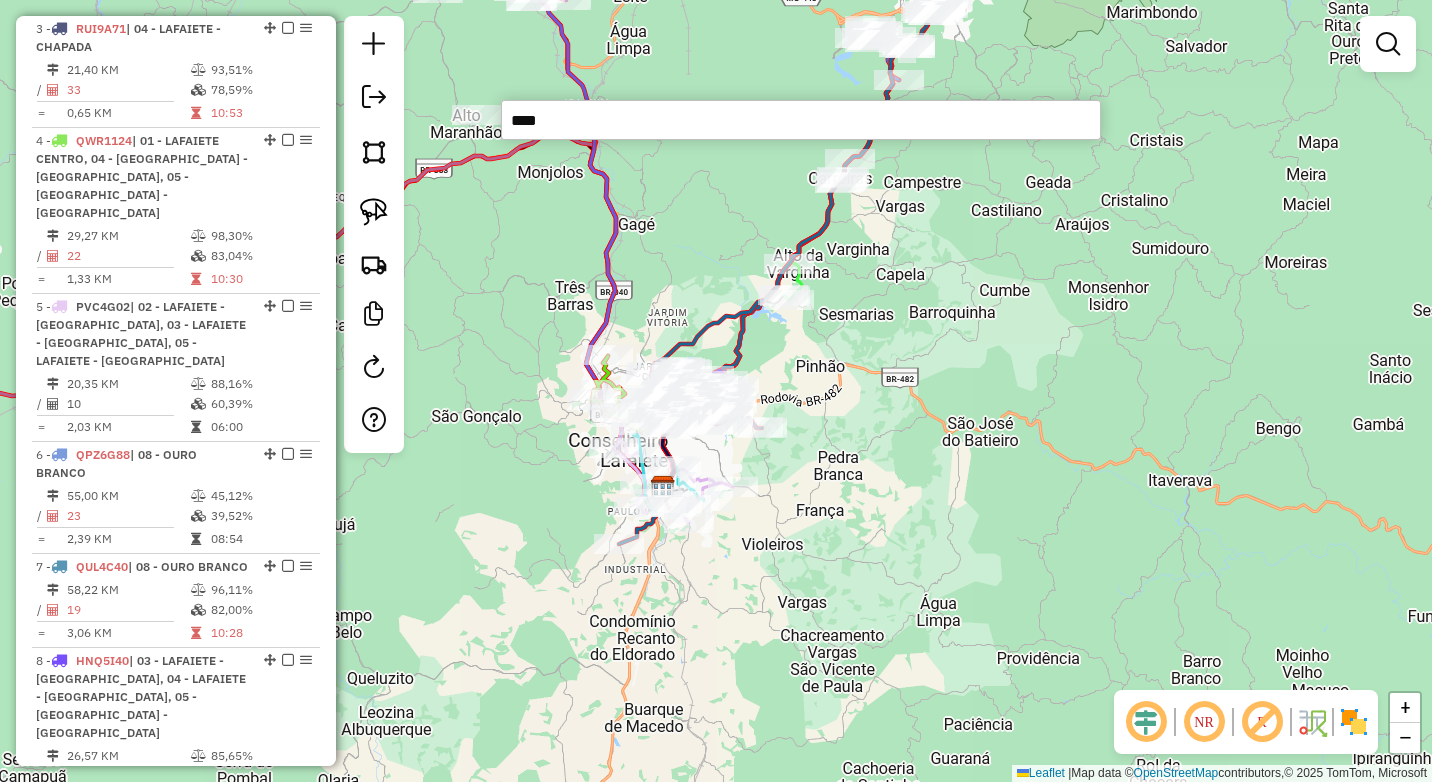 type on "*****" 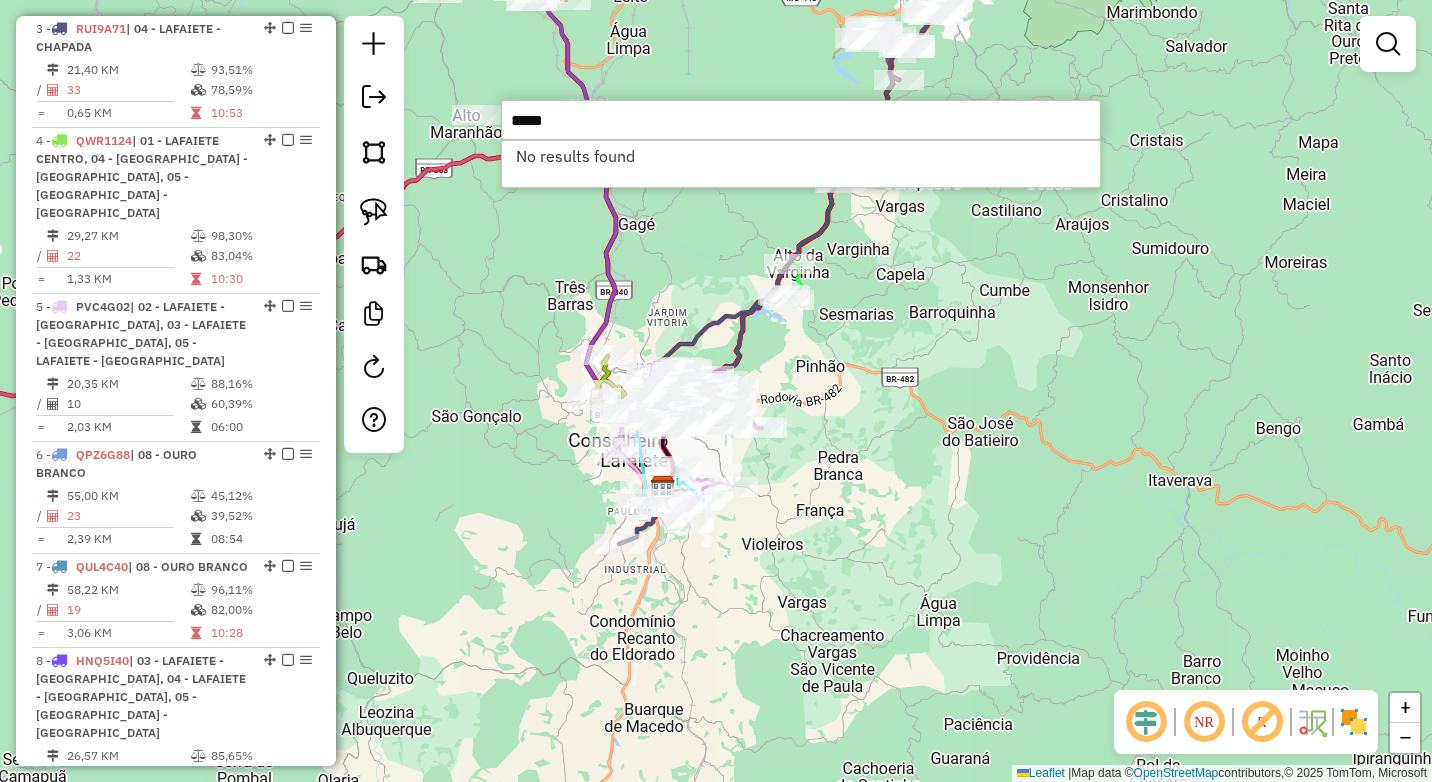 drag, startPoint x: 540, startPoint y: 124, endPoint x: 442, endPoint y: 99, distance: 101.13852 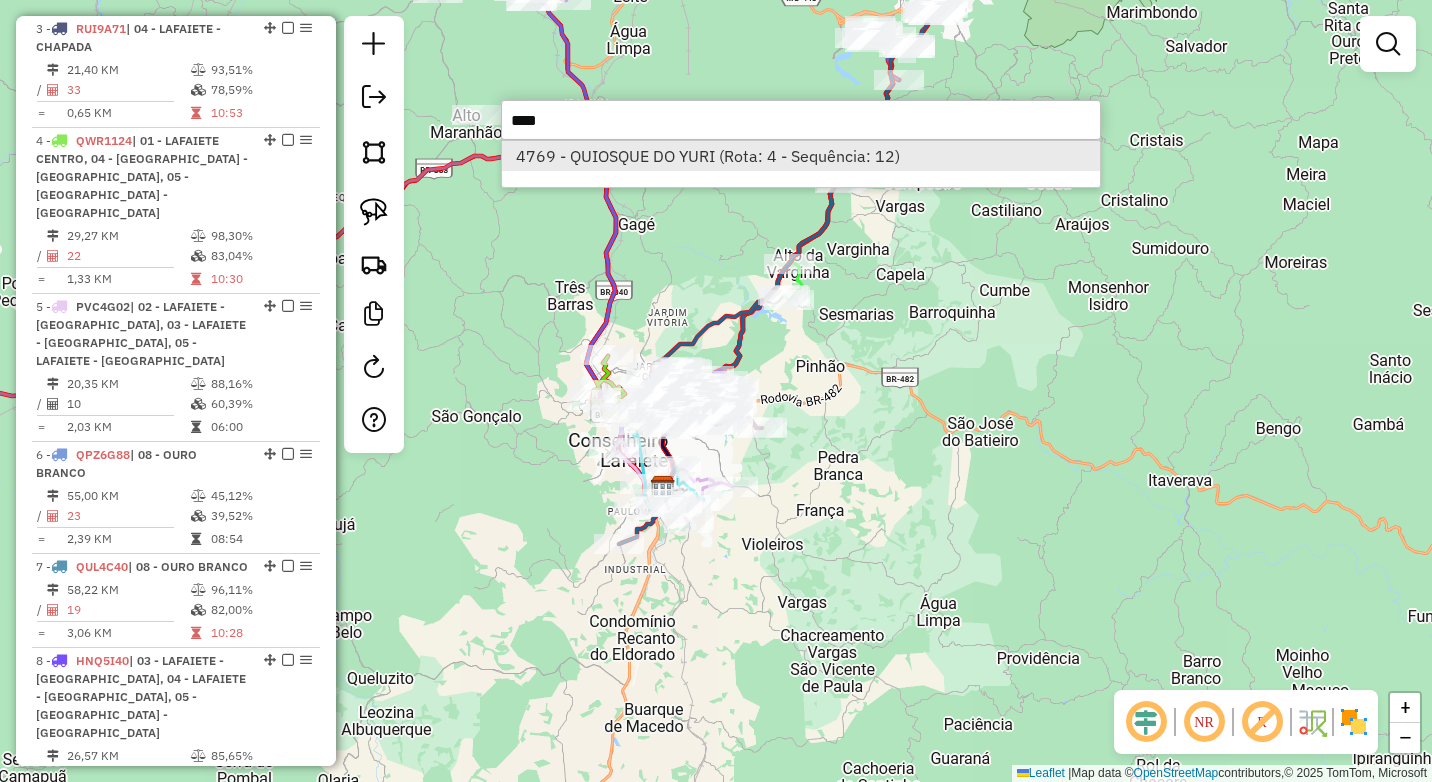 type on "****" 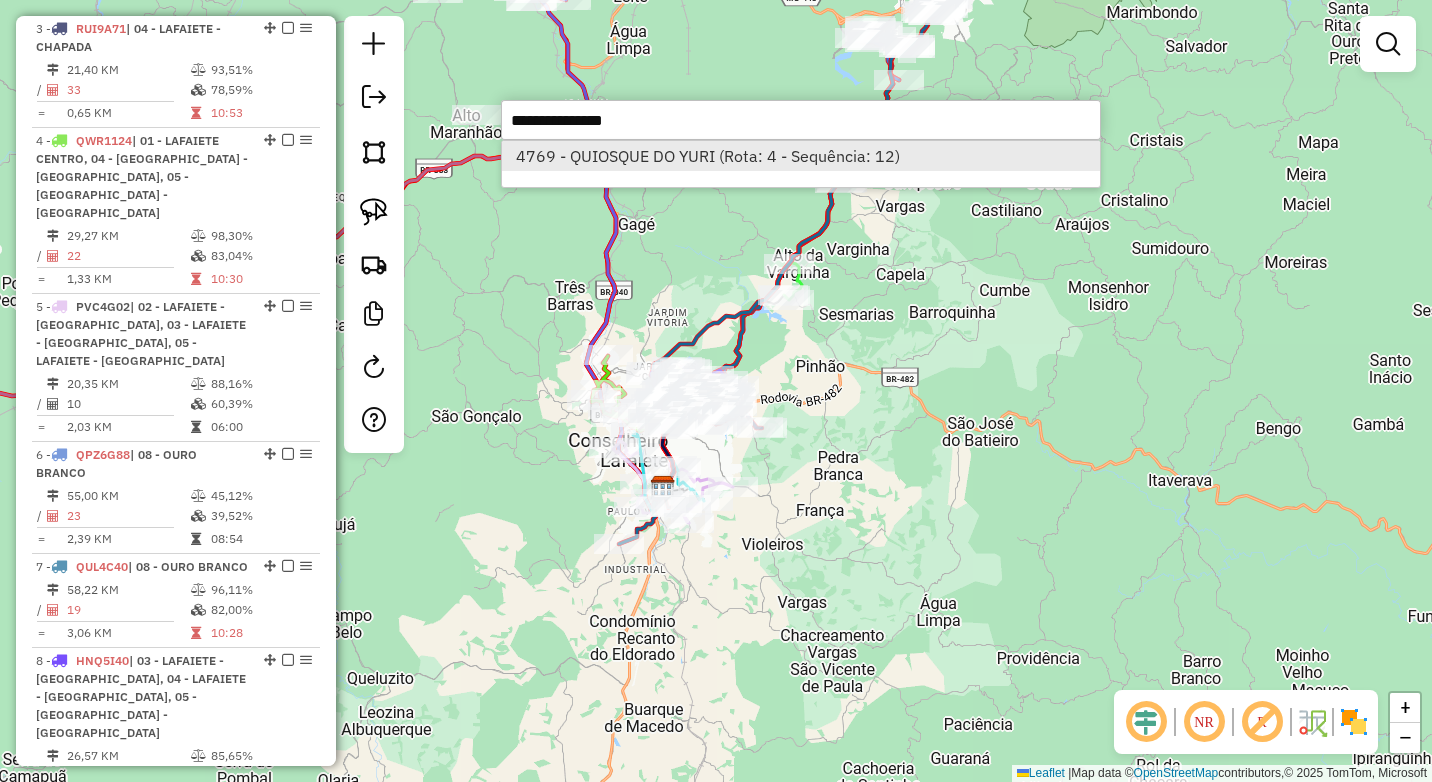 select on "**********" 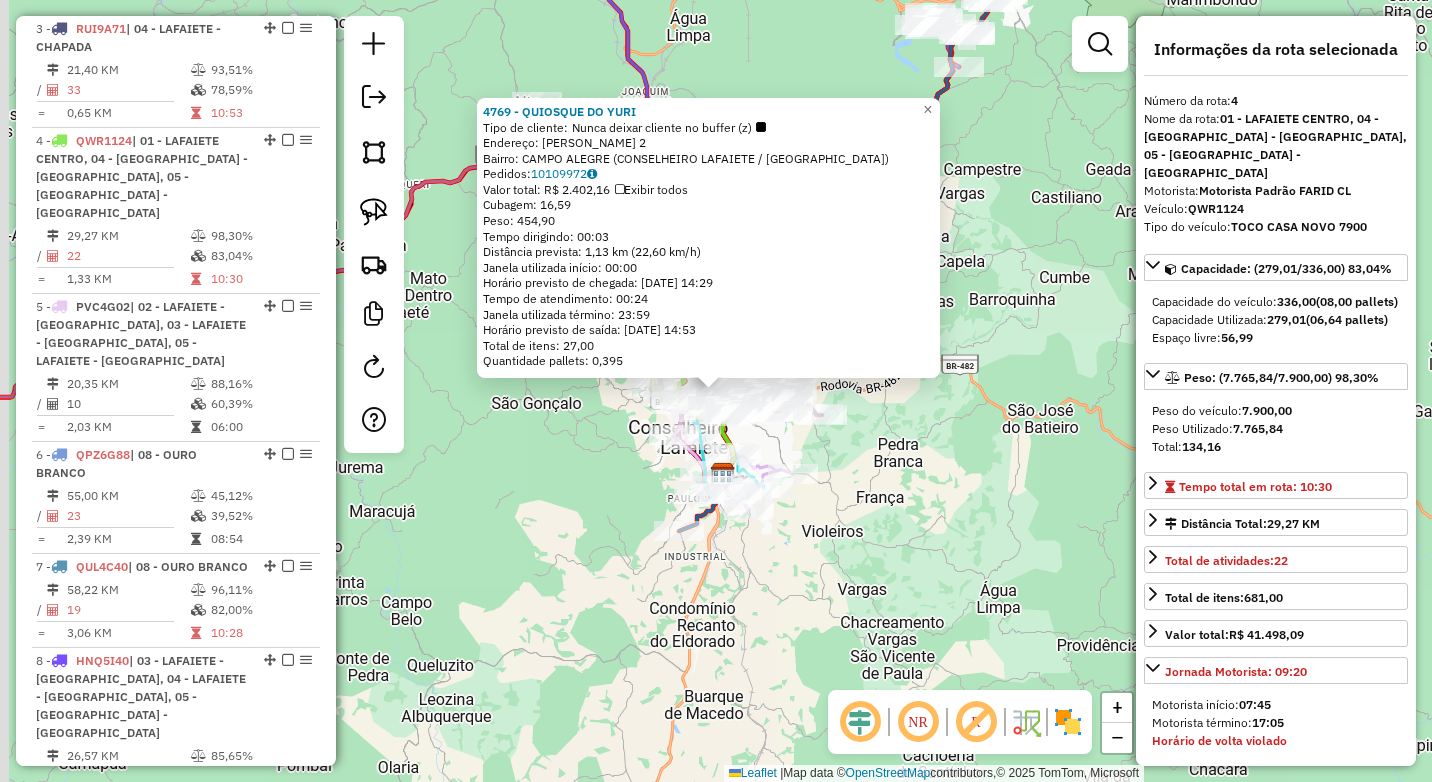 scroll, scrollTop: 1086, scrollLeft: 0, axis: vertical 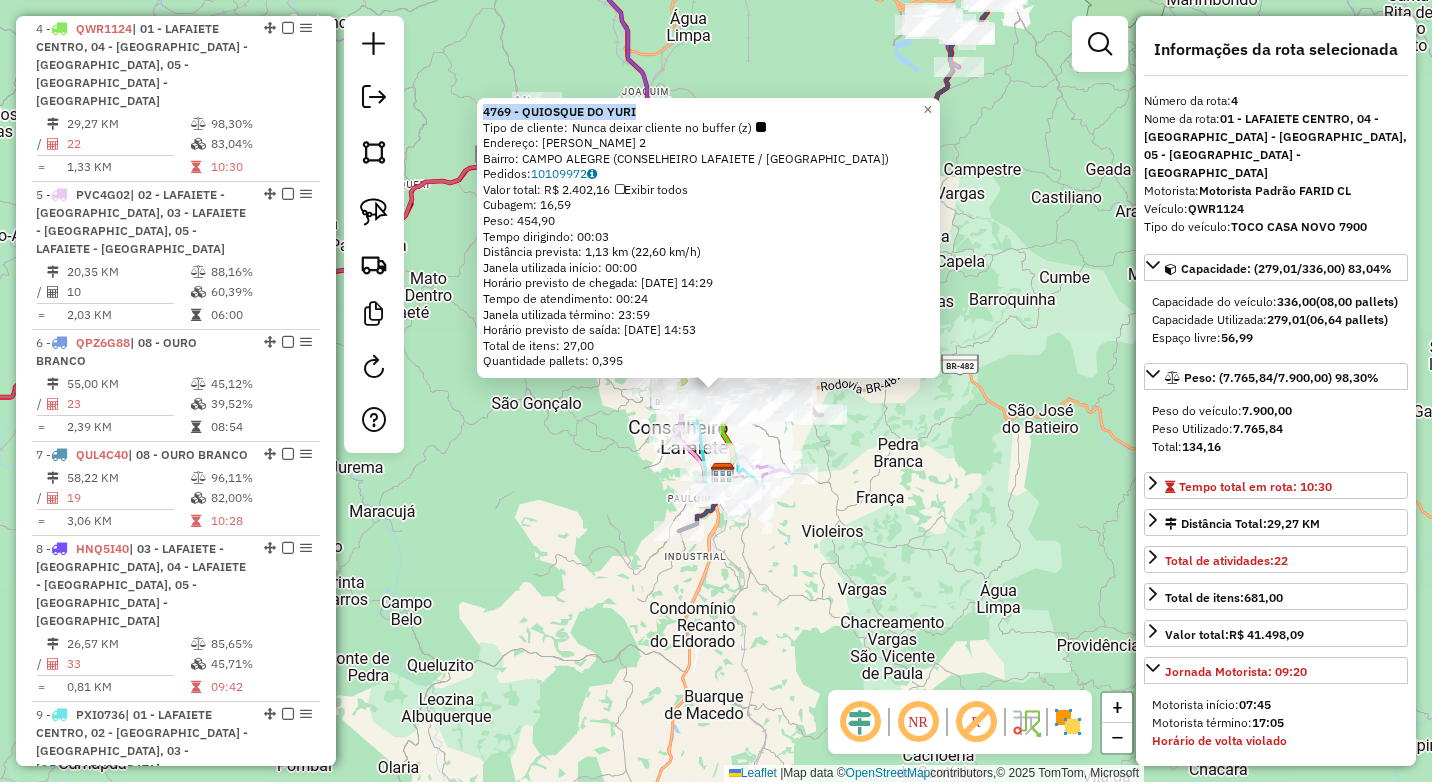 drag, startPoint x: 659, startPoint y: 105, endPoint x: 482, endPoint y: 110, distance: 177.0706 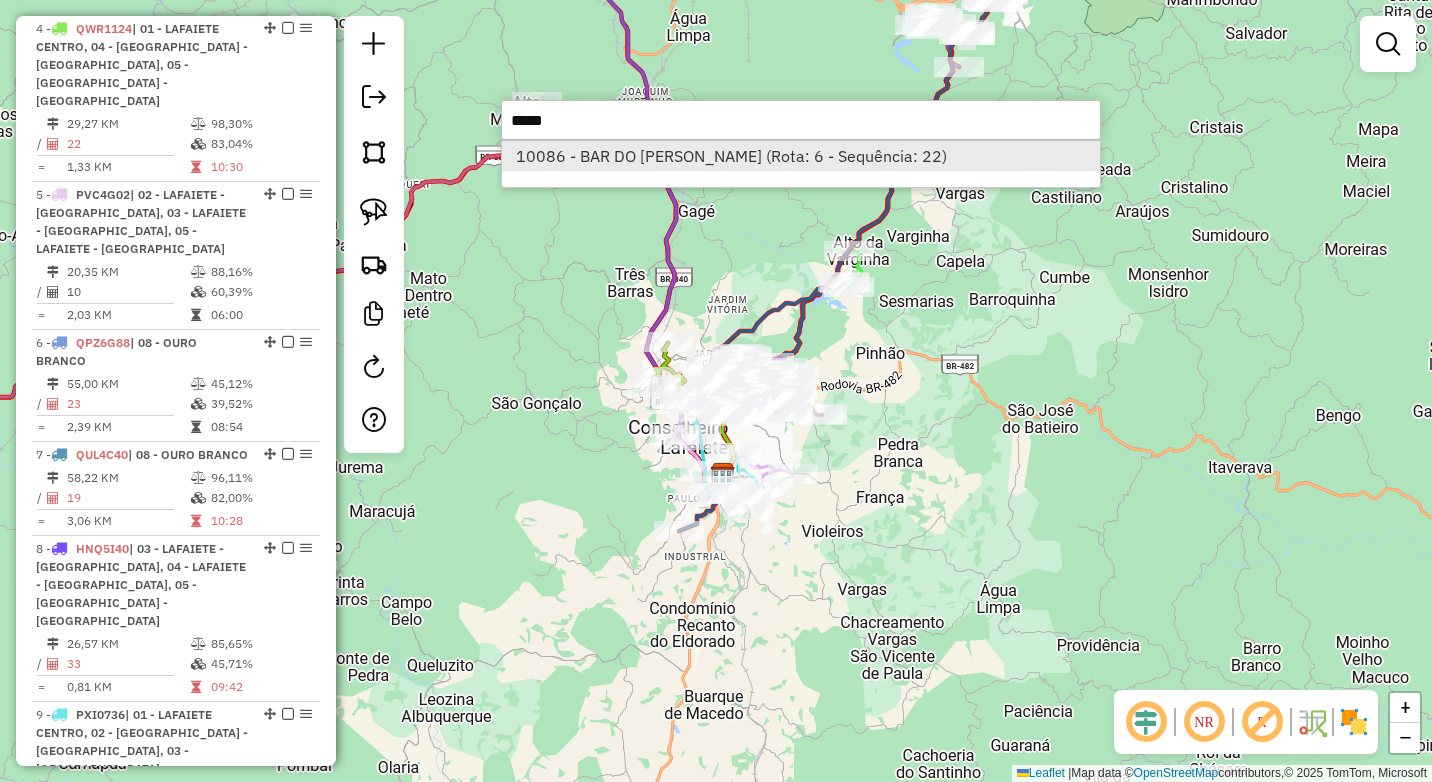 type on "*****" 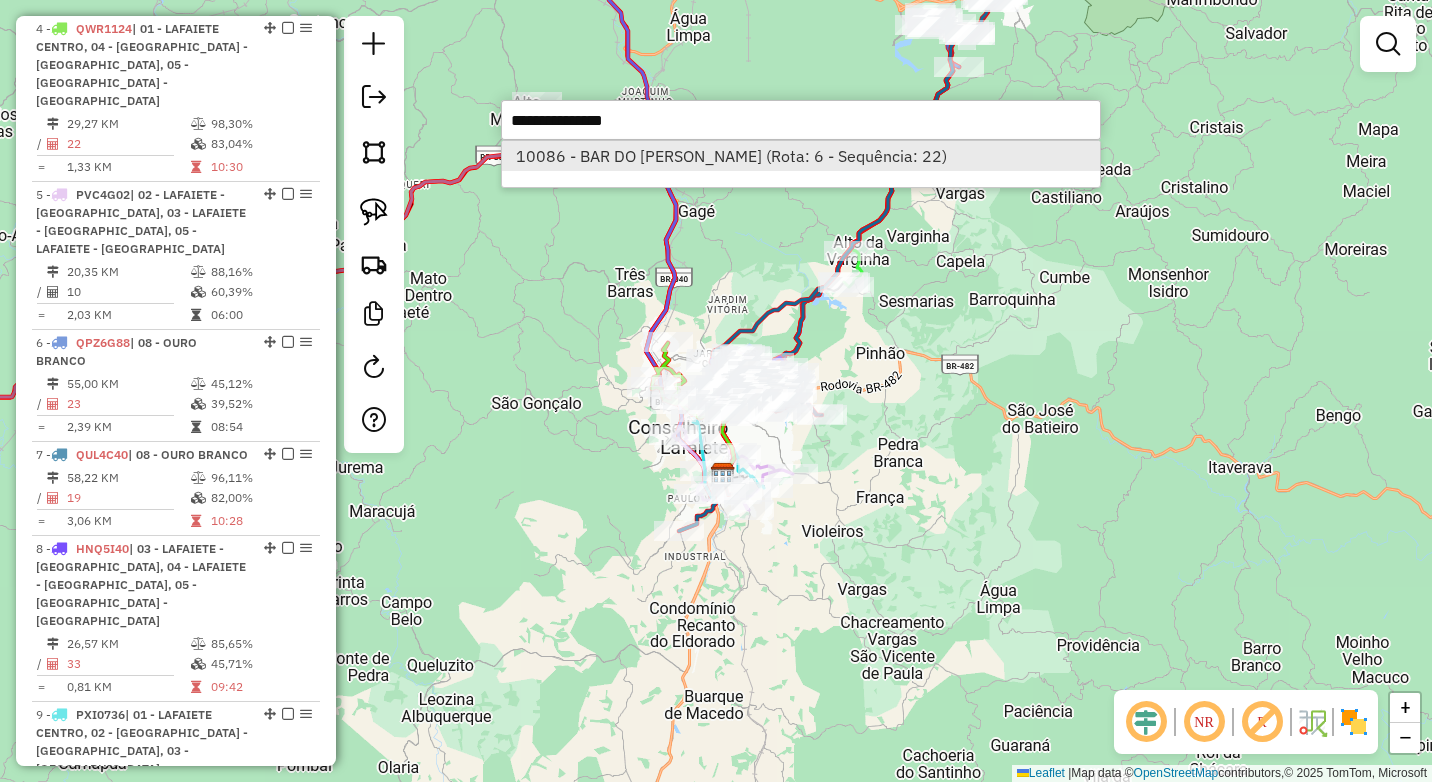 select on "**********" 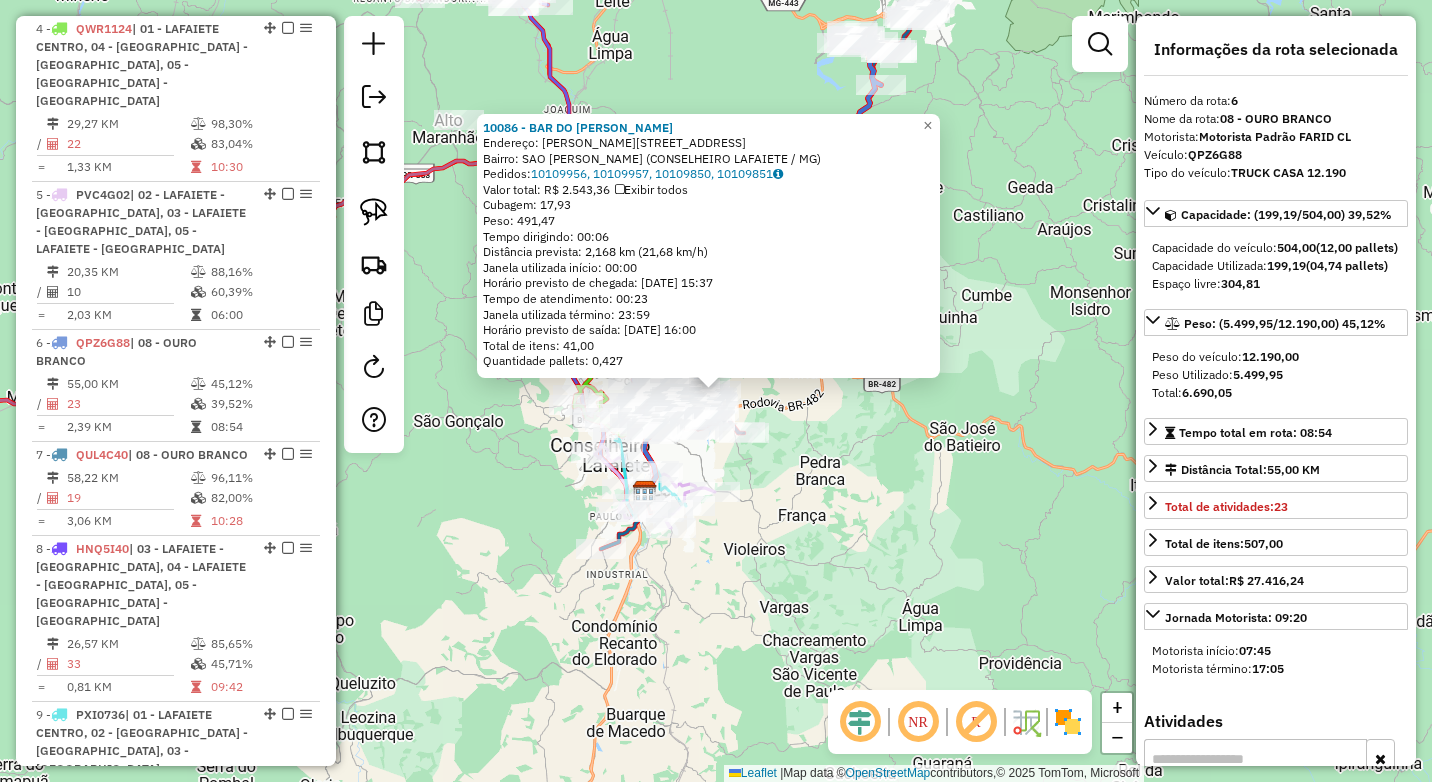 scroll, scrollTop: 1364, scrollLeft: 0, axis: vertical 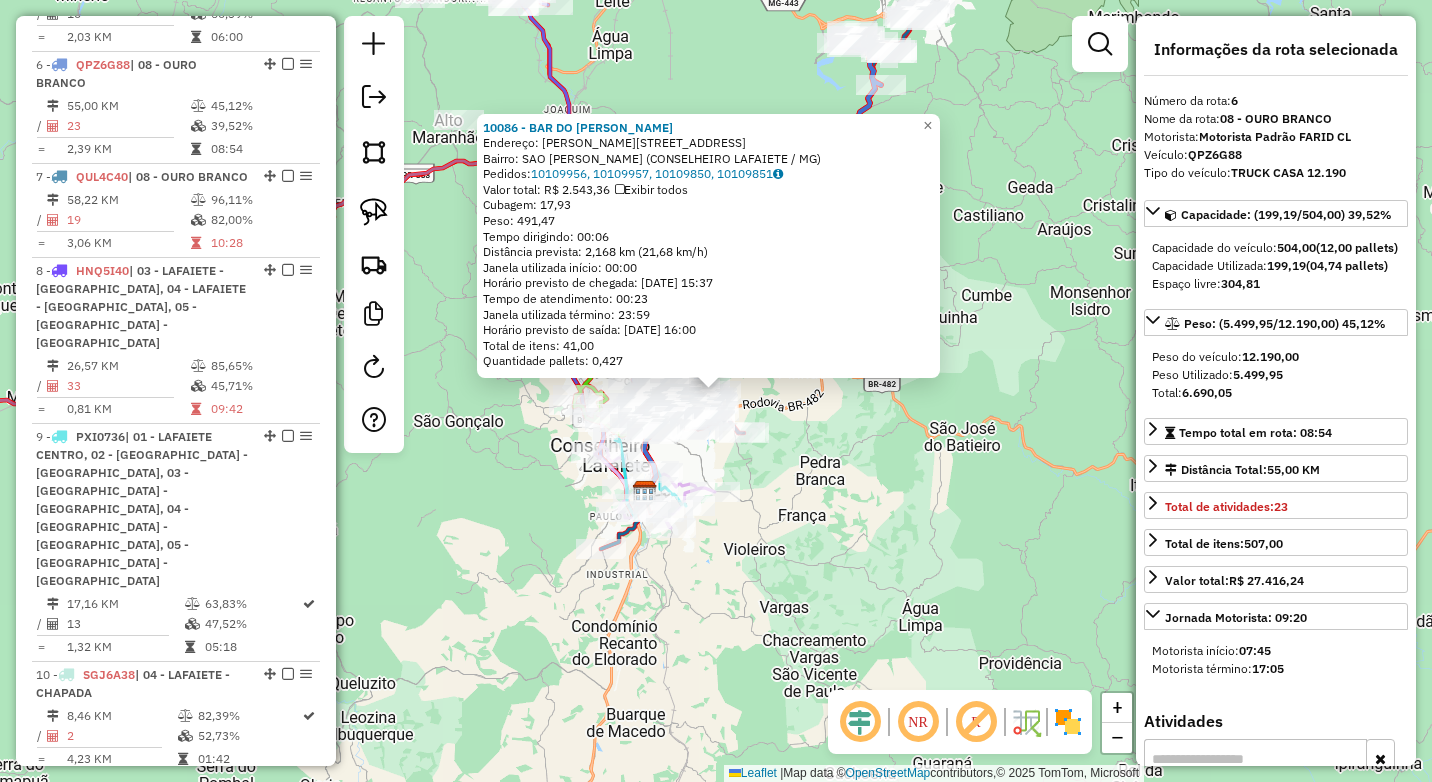 click on "QPZ6G88" at bounding box center (1215, 154) 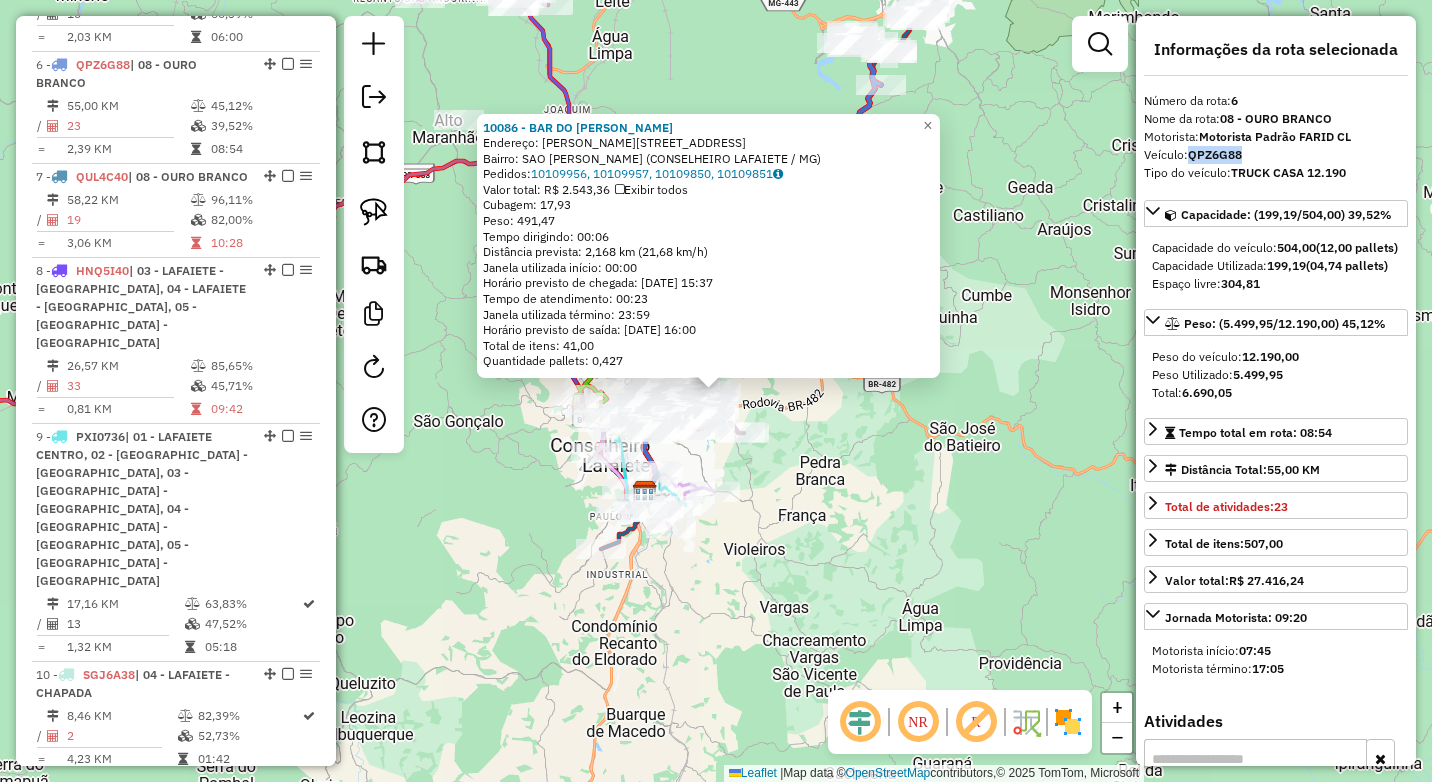 click on "QPZ6G88" at bounding box center [1215, 154] 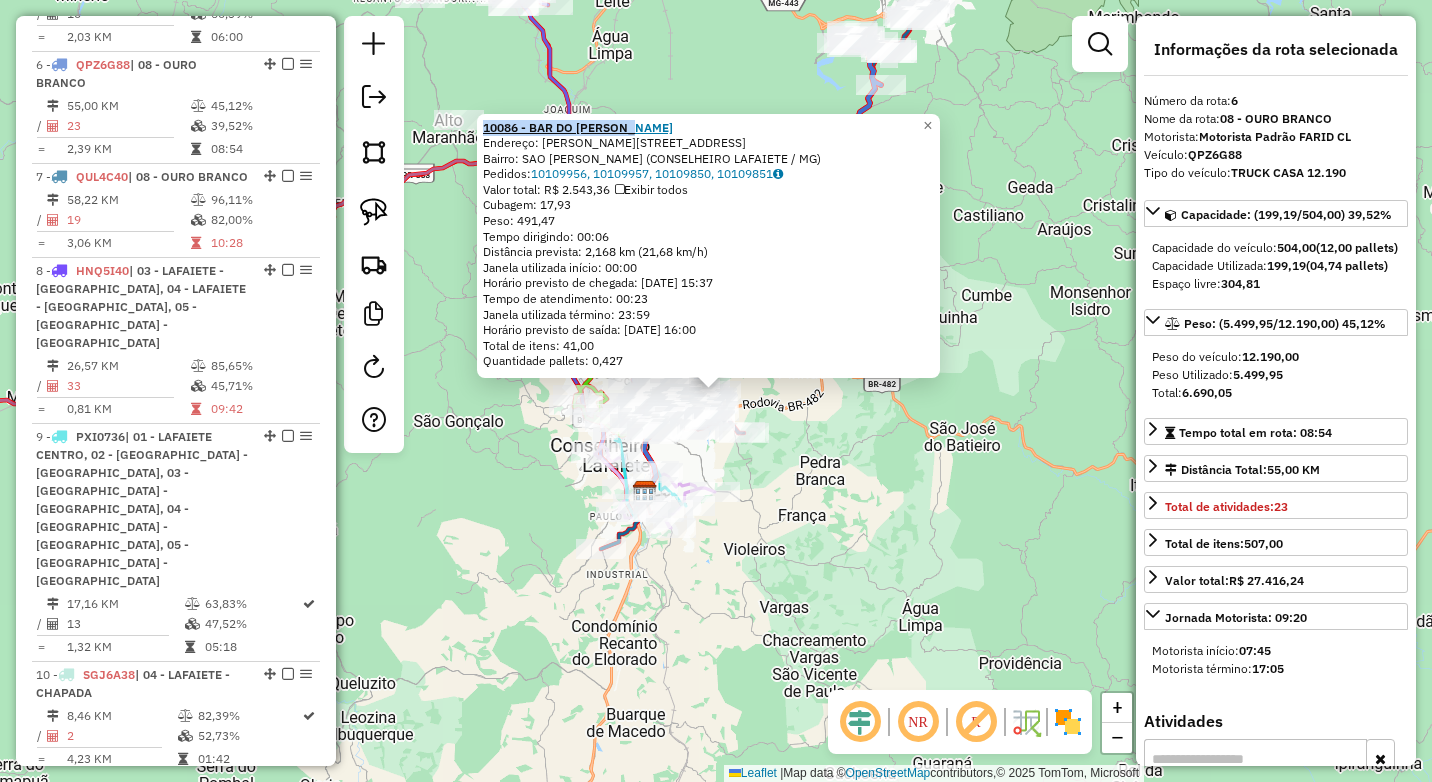 drag, startPoint x: 664, startPoint y: 121, endPoint x: 491, endPoint y: 123, distance: 173.01157 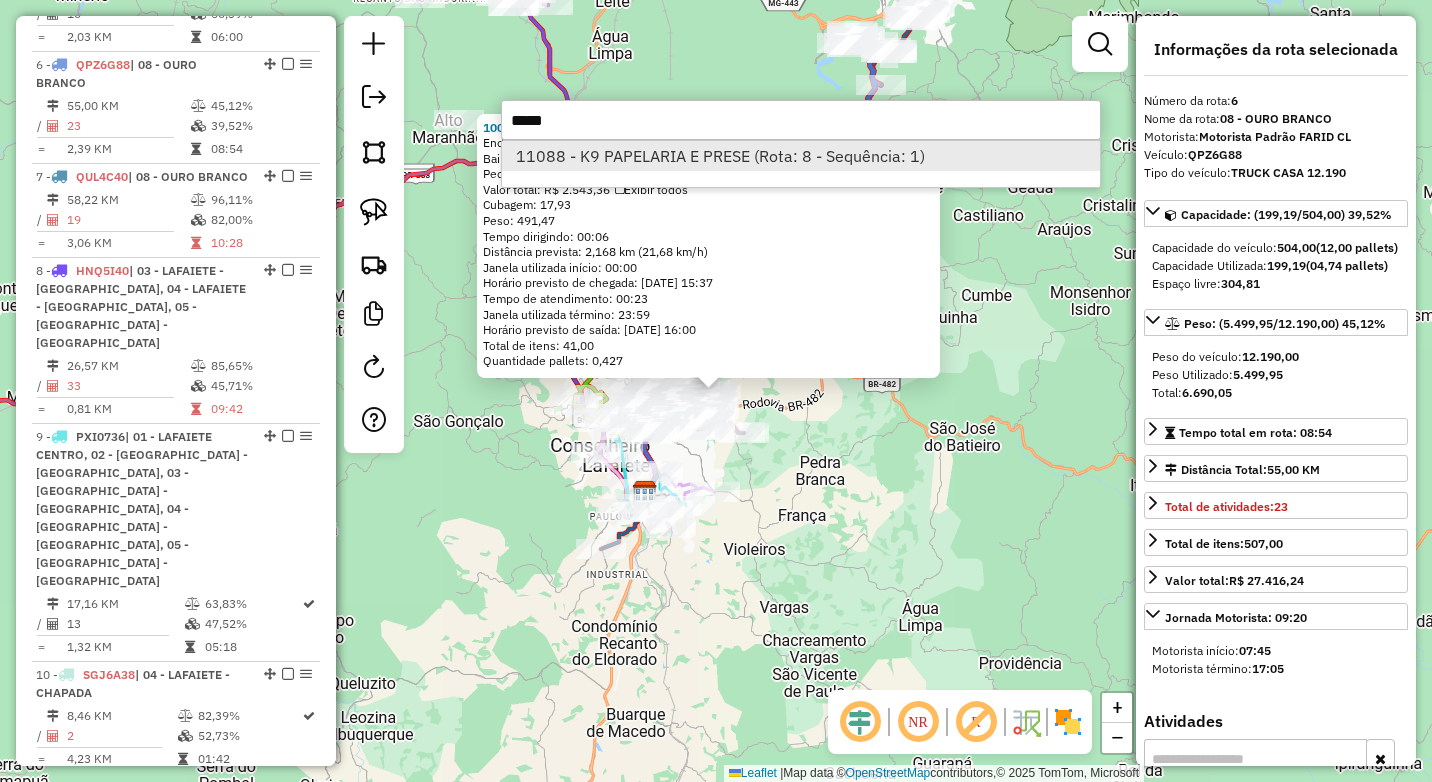 type on "*****" 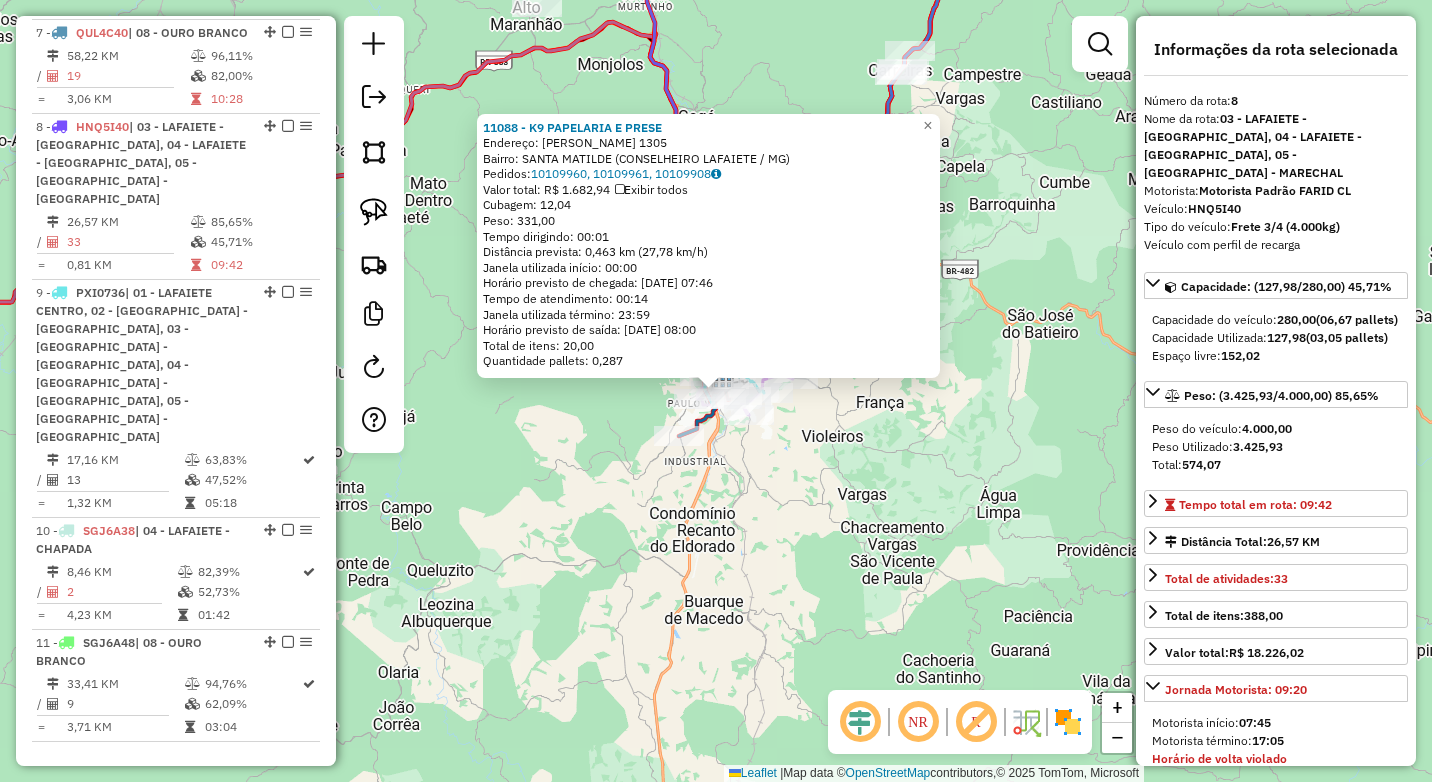 scroll, scrollTop: 1588, scrollLeft: 0, axis: vertical 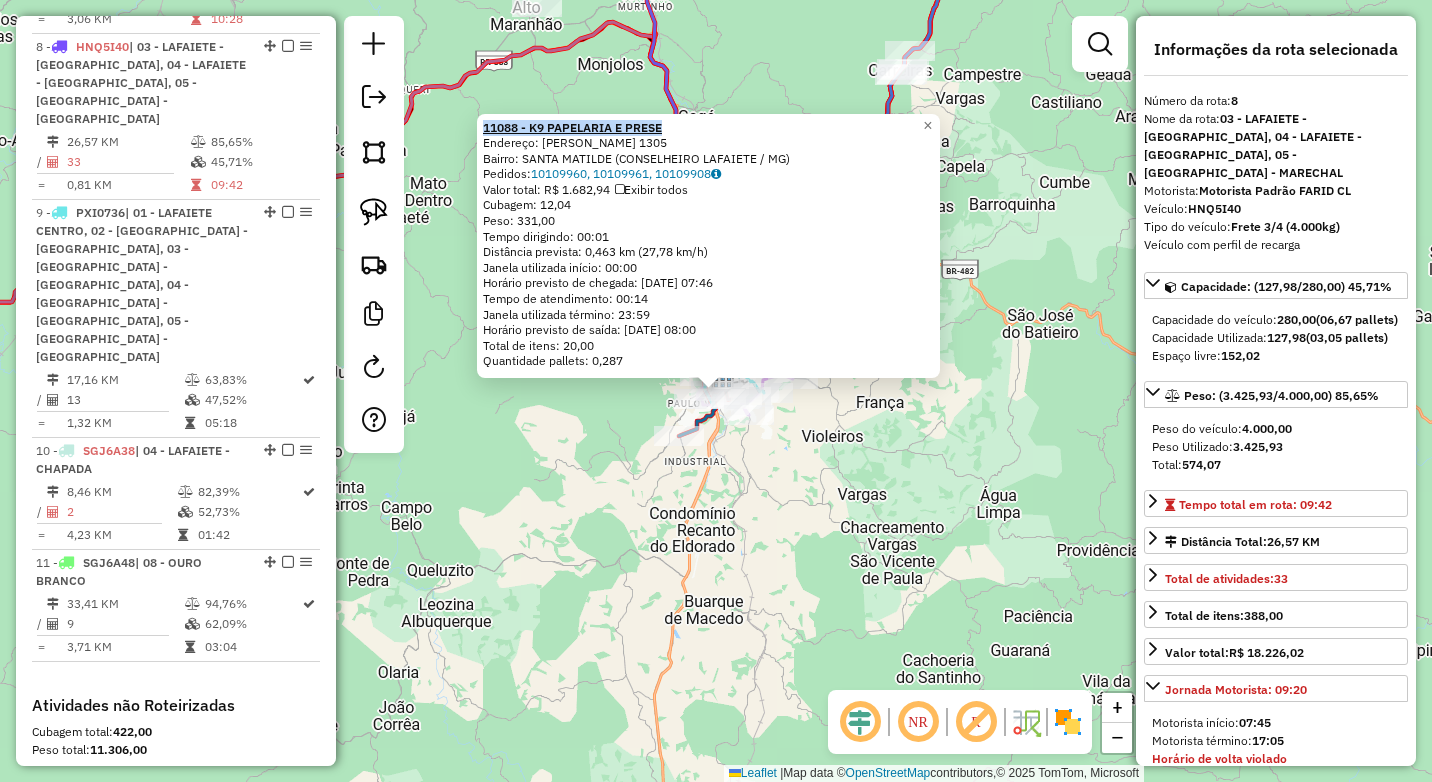 drag, startPoint x: 683, startPoint y: 124, endPoint x: 491, endPoint y: 128, distance: 192.04166 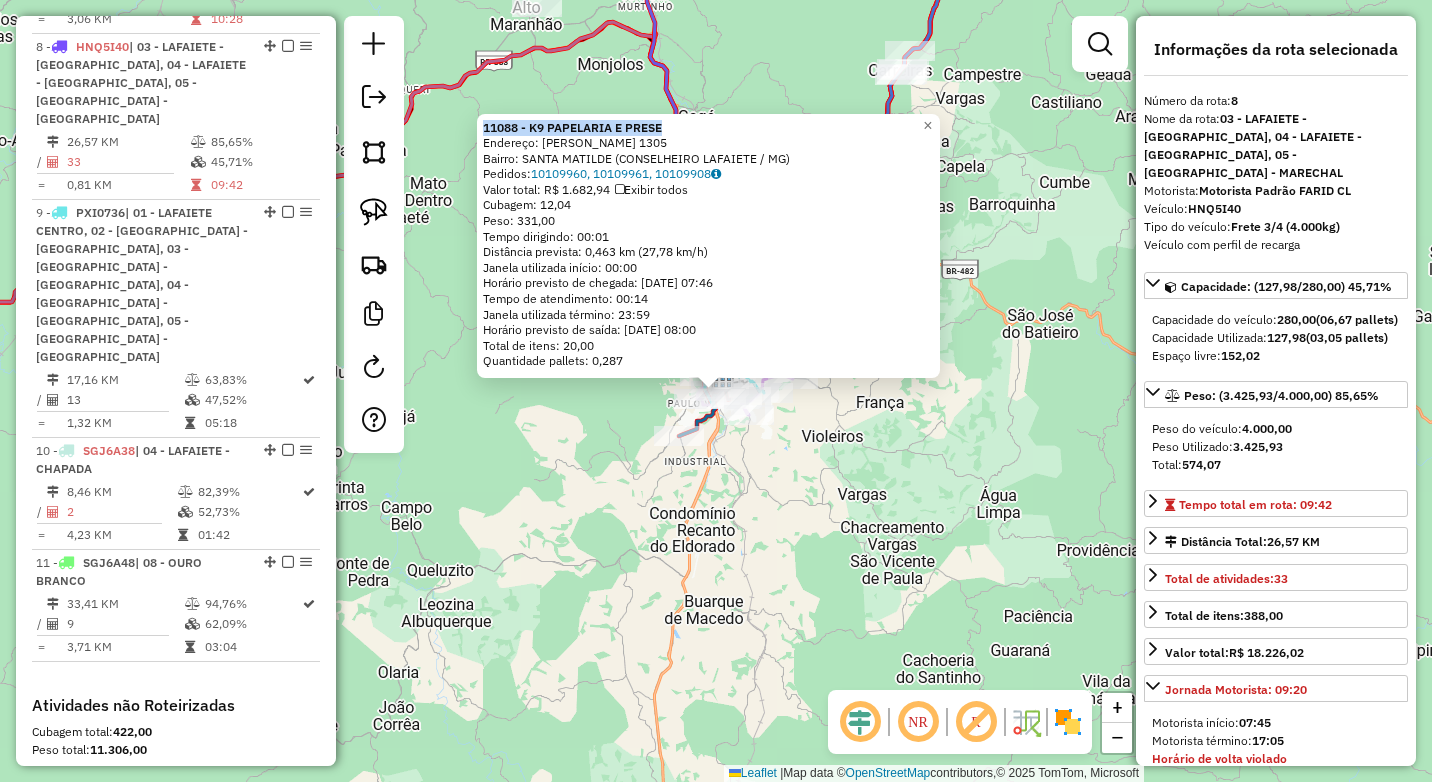 click on "11088 - K9 PAPELARIA E PRESE  Endereço:  [PERSON_NAME] 1305   Bairro: SANTA MATILDE (CONSELHEIRO LAFAIETE / MG)   Pedidos:  10109960, 10109961, 10109908   Valor total: R$ 1.682,94   Exibir todos   Cubagem: 12,04  Peso: 331,00  Tempo dirigindo: 00:01   Distância prevista: 0,463 km (27,78 km/h)   Janela utilizada início: 00:00   Horário previsto de chegada: [DATE] 07:46   Tempo de atendimento: 00:14   Janela utilizada término: 23:59   Horário previsto de saída: [DATE] 08:00   Total de itens: 20,00   Quantidade pallets: 0,287  × Janela de atendimento Grade de atendimento Capacidade Transportadoras Veículos Cliente Pedidos  Rotas Selecione os dias de semana para filtrar as janelas de atendimento  Seg   Ter   Qua   Qui   Sex   Sáb   Dom  Informe o período da janela de atendimento: De: Até:  Filtrar exatamente a janela do cliente  Considerar janela de atendimento padrão  Selecione os dias de semana para filtrar as grades de atendimento  Seg   Ter   Qua   Qui   Sex   Sáb   Dom   De:  De:" 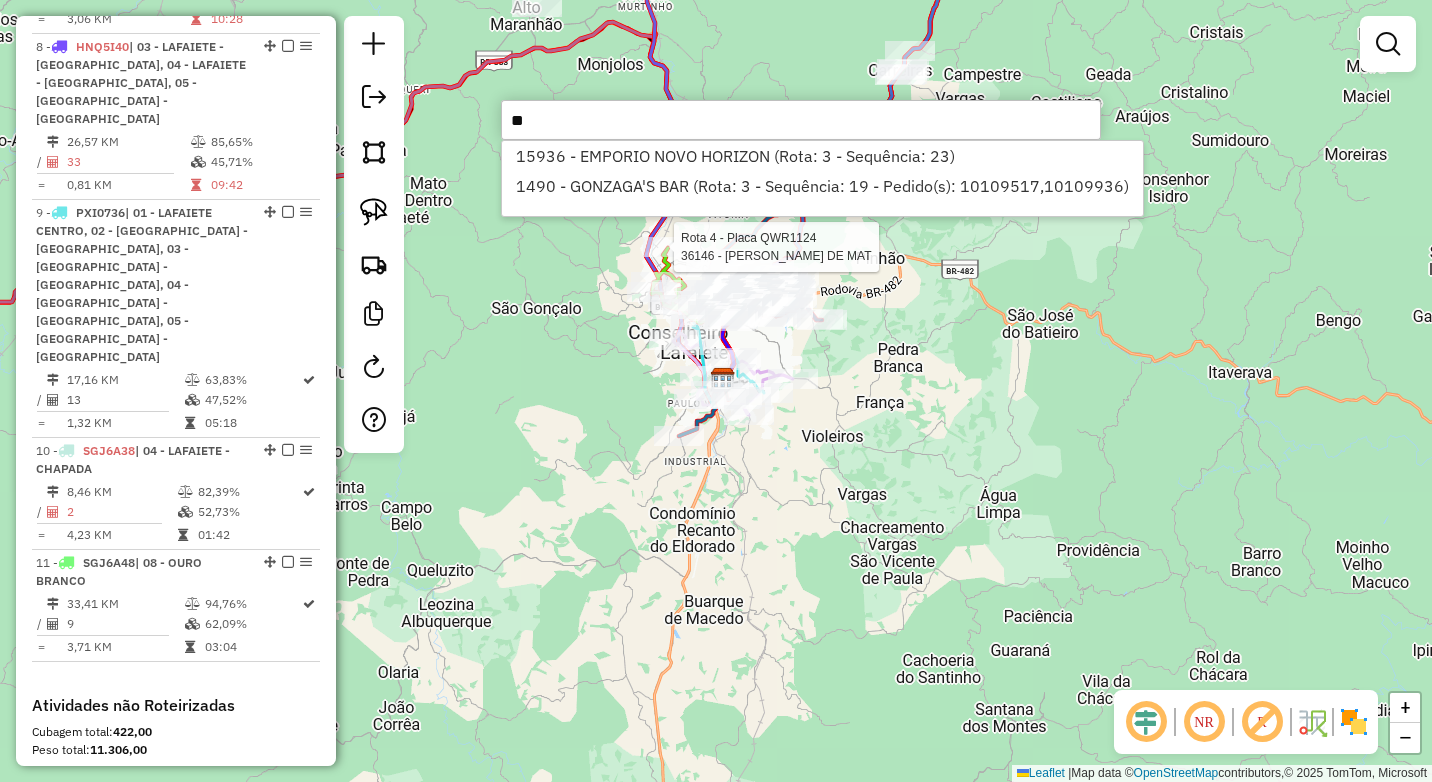 type on "*" 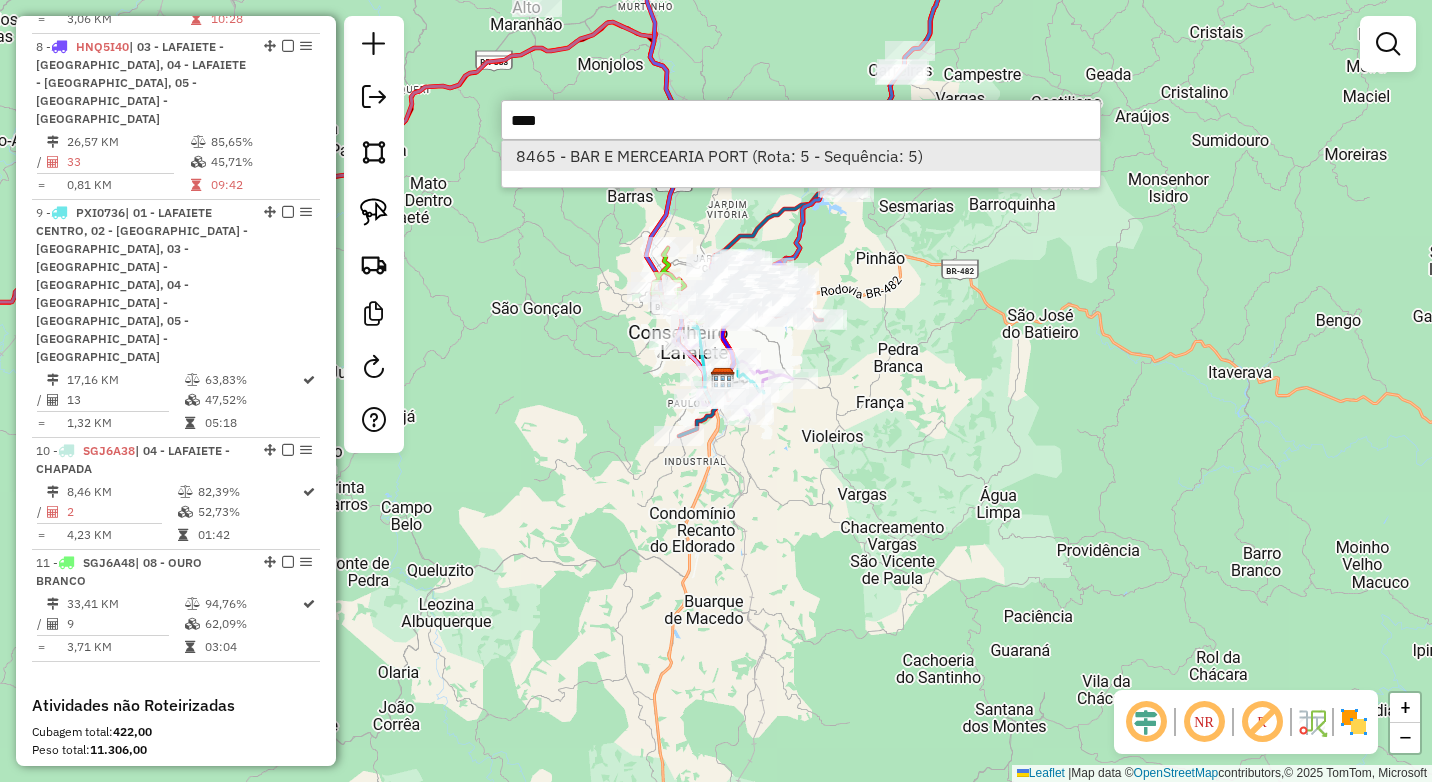 type on "****" 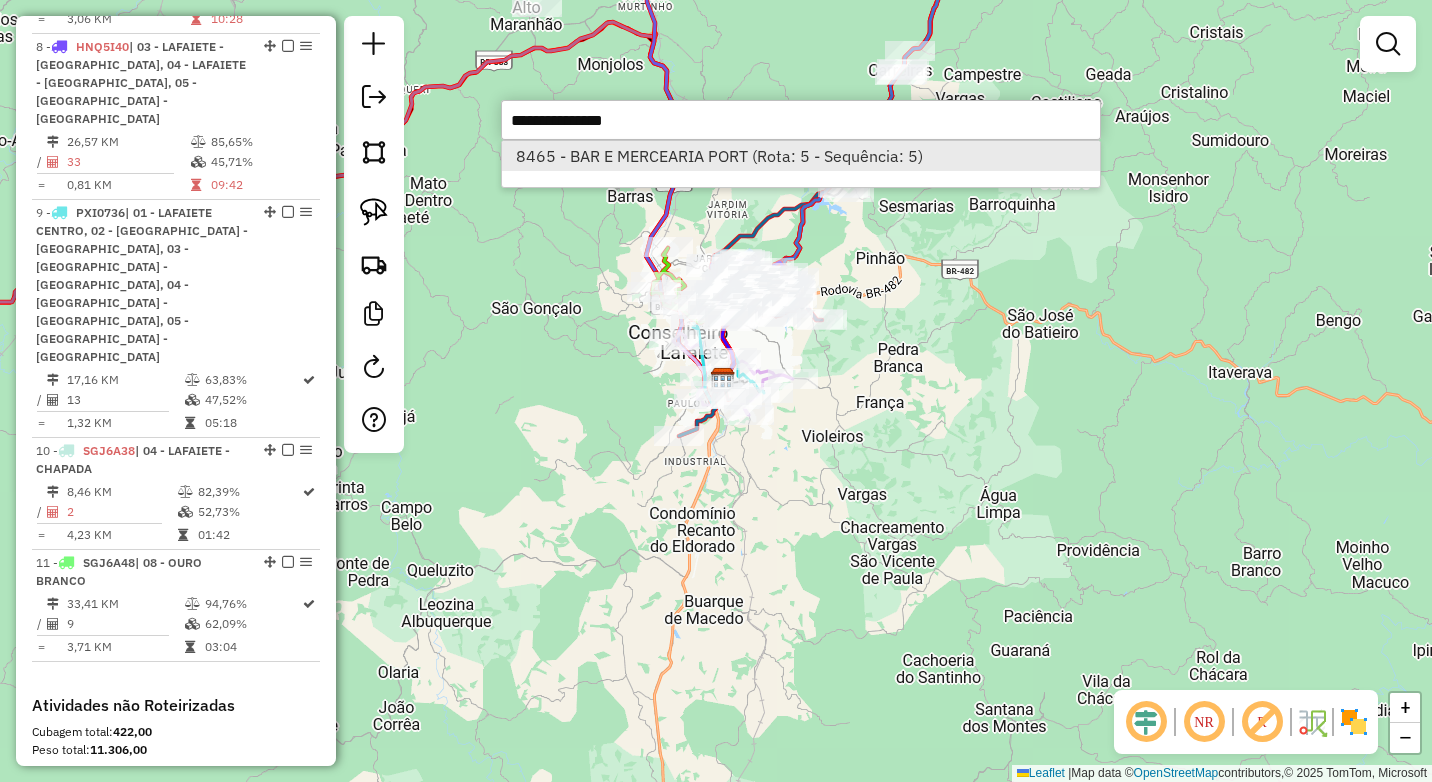 select on "**********" 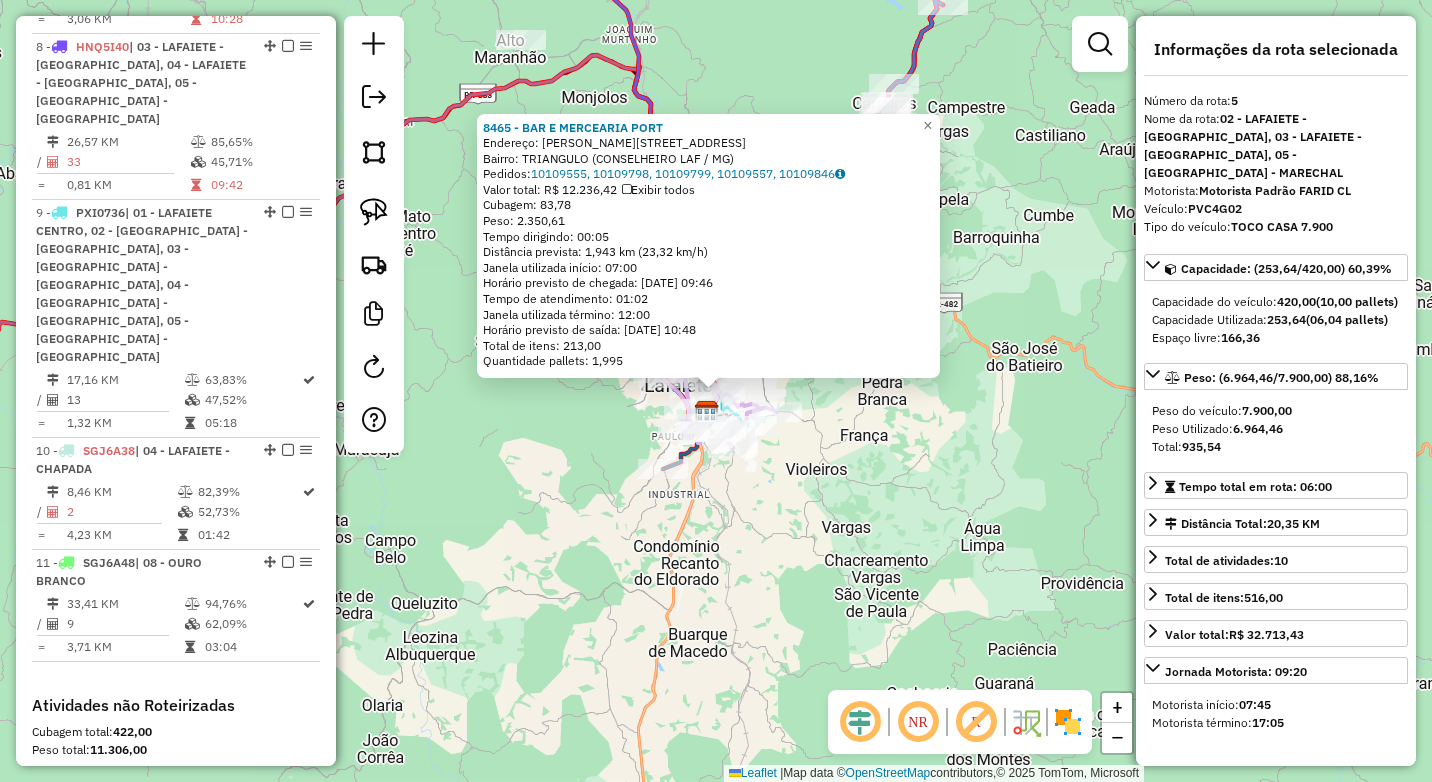 scroll, scrollTop: 1216, scrollLeft: 0, axis: vertical 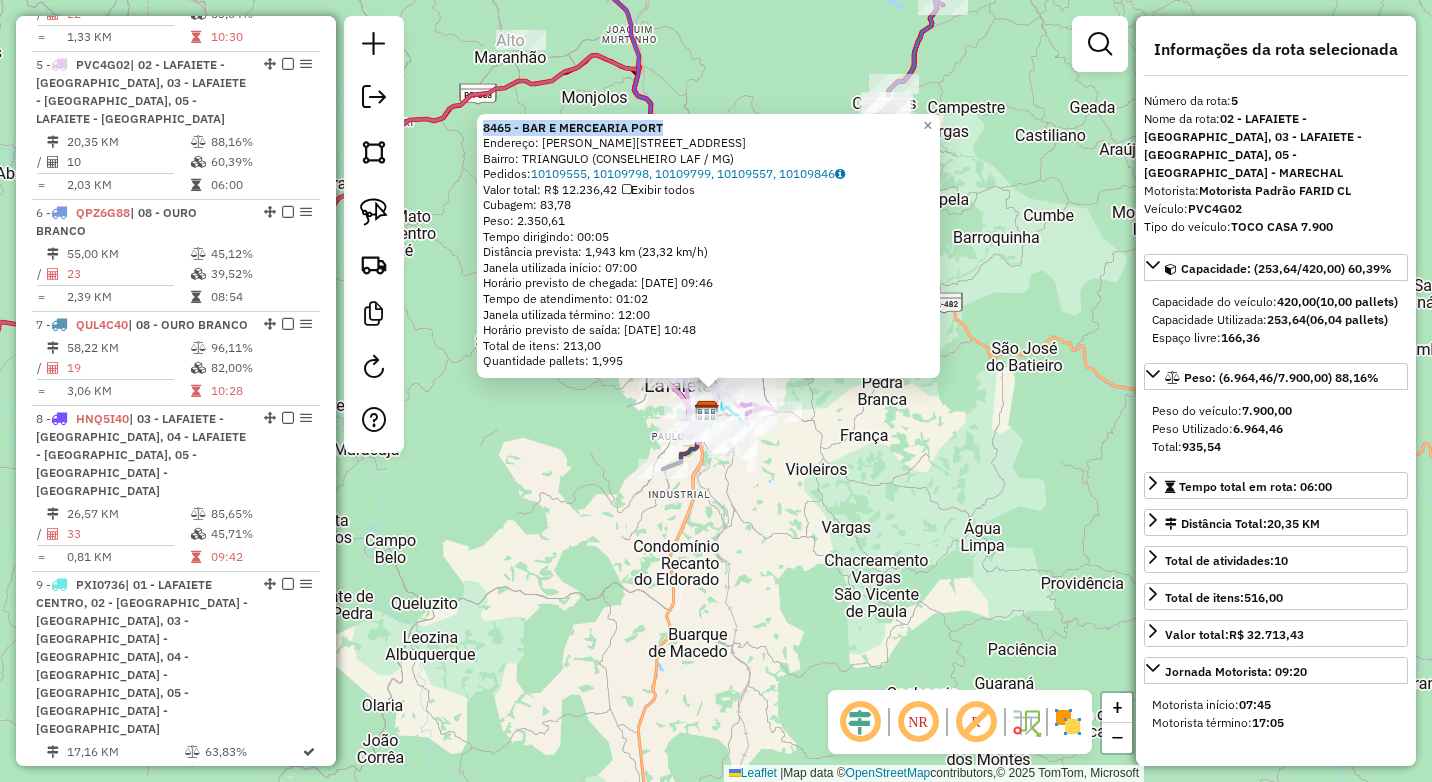 drag, startPoint x: 686, startPoint y: 127, endPoint x: 487, endPoint y: 124, distance: 199.02261 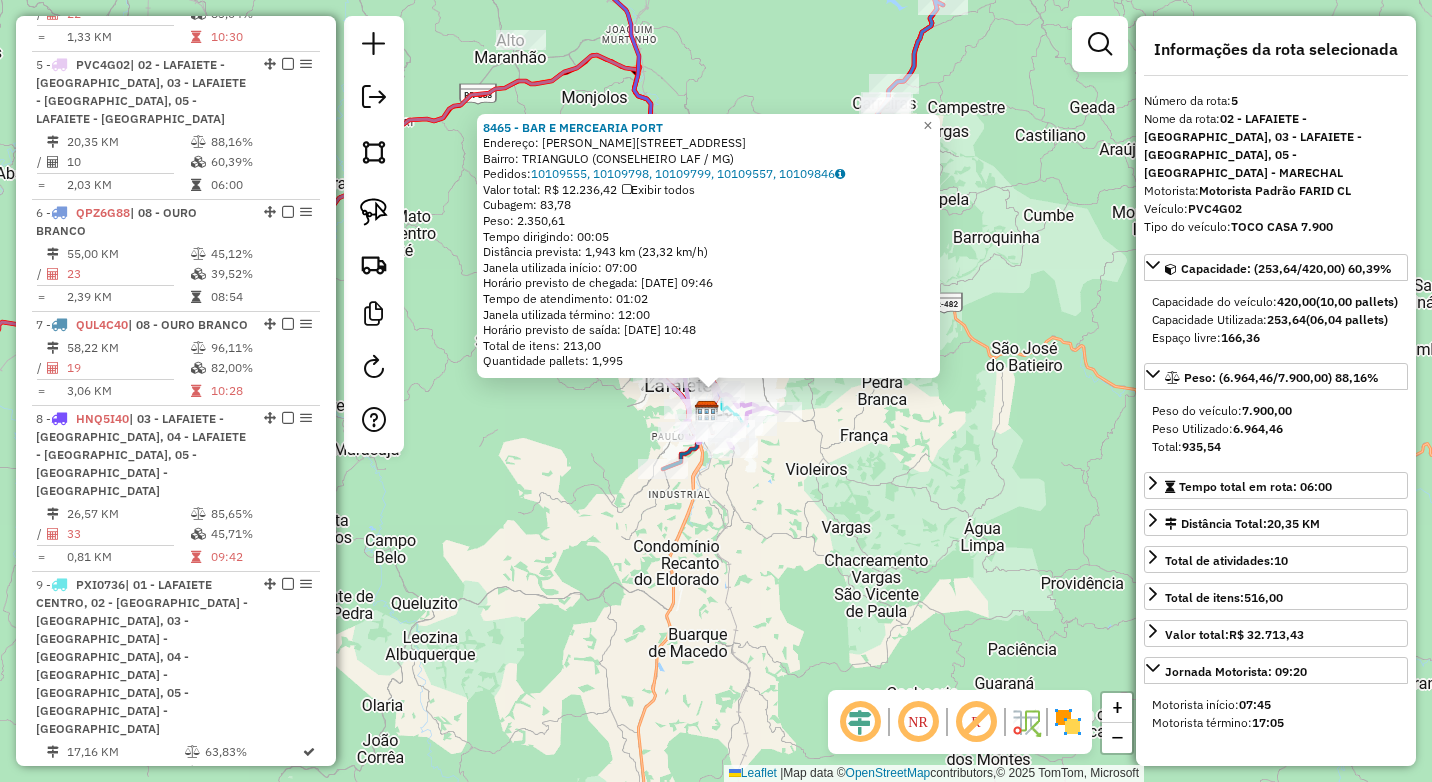 click on "PVC4G02" at bounding box center (1215, 208) 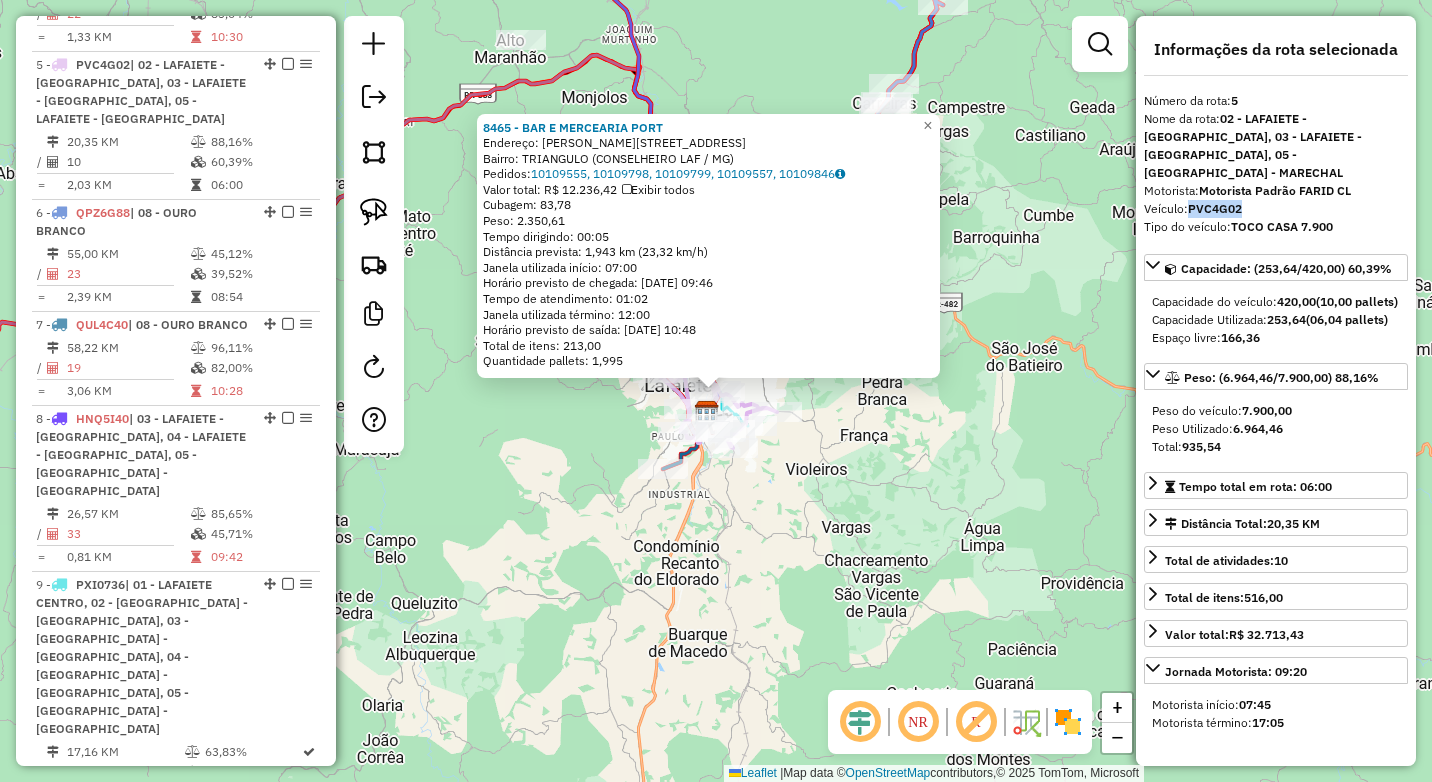 click on "PVC4G02" at bounding box center [1215, 208] 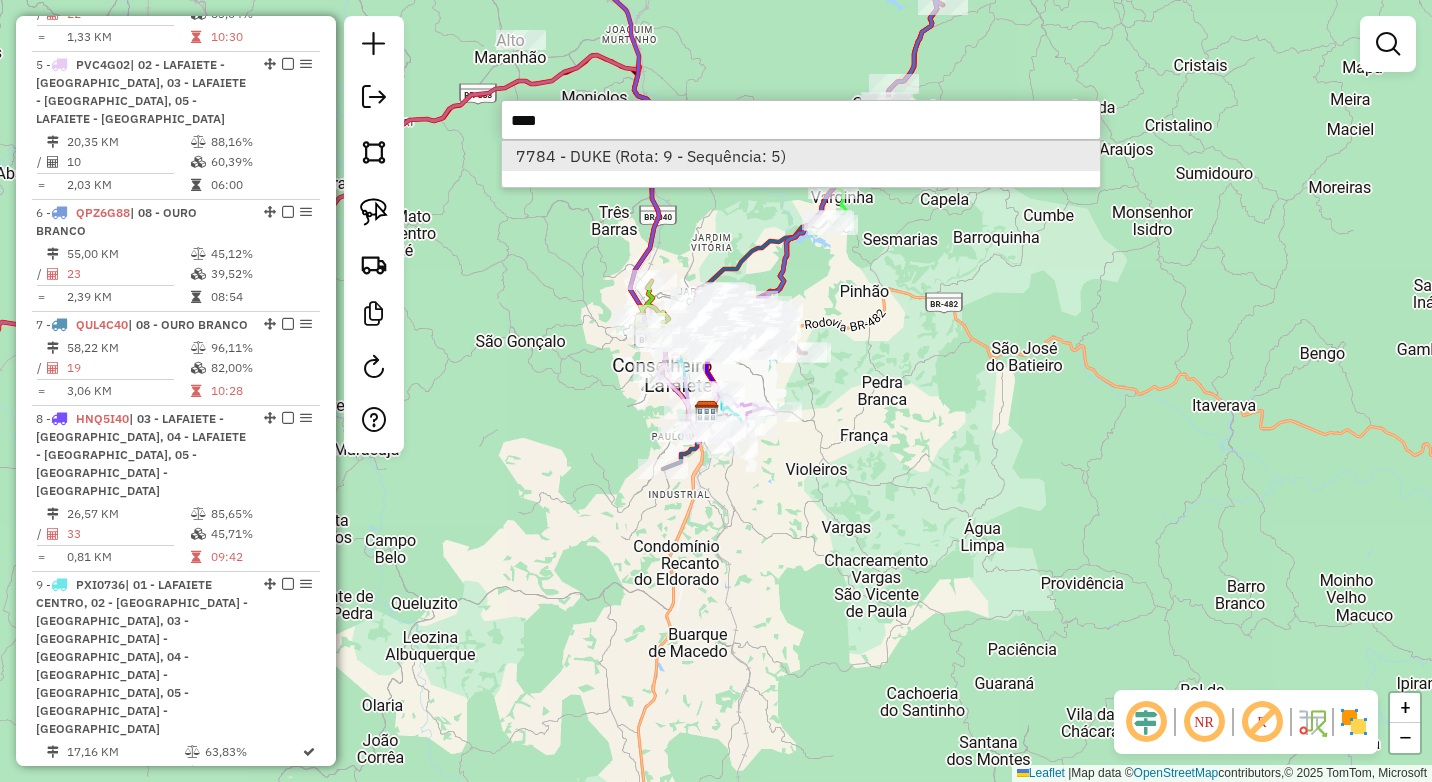 type on "****" 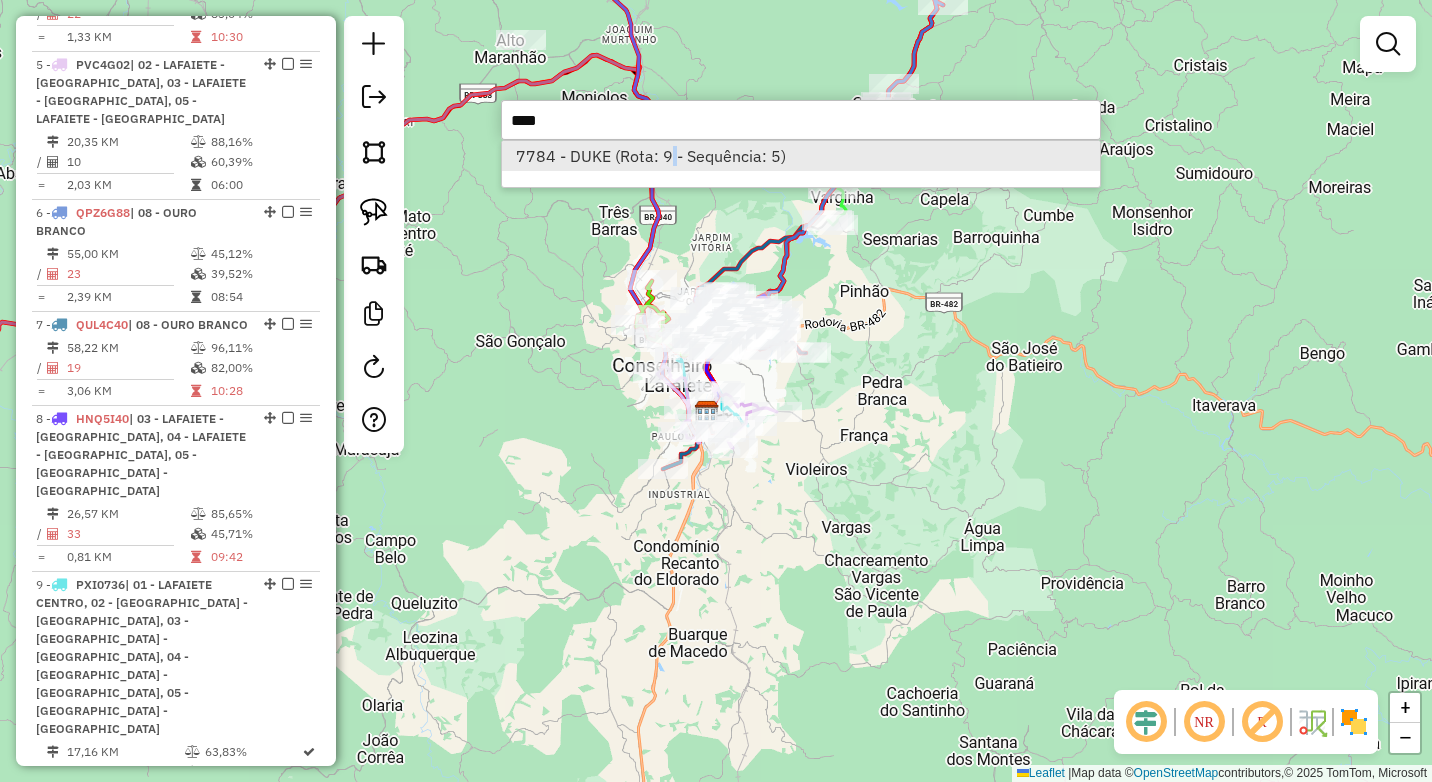 click on "7784 - DUKE (Rota: 9 - Sequência: 5)" at bounding box center [801, 156] 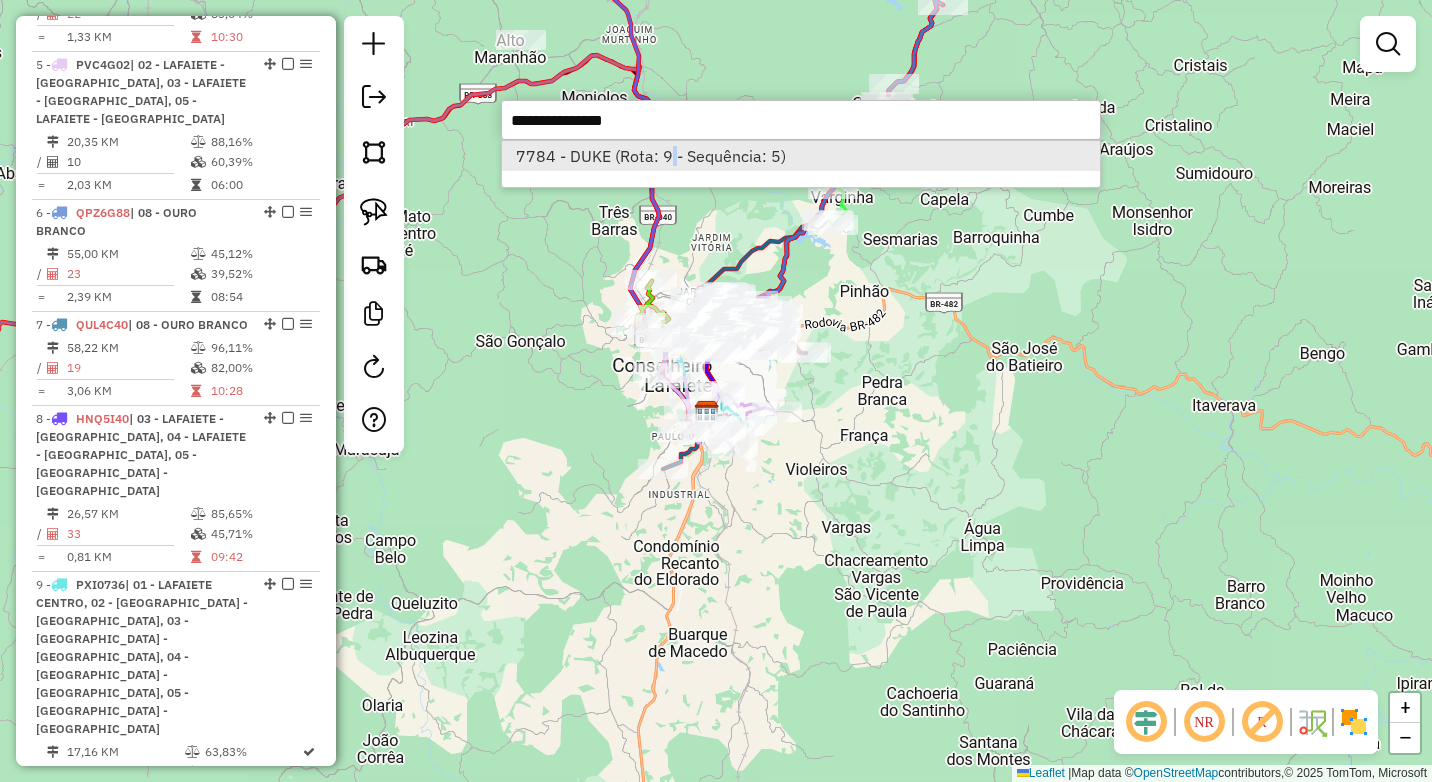 select on "**********" 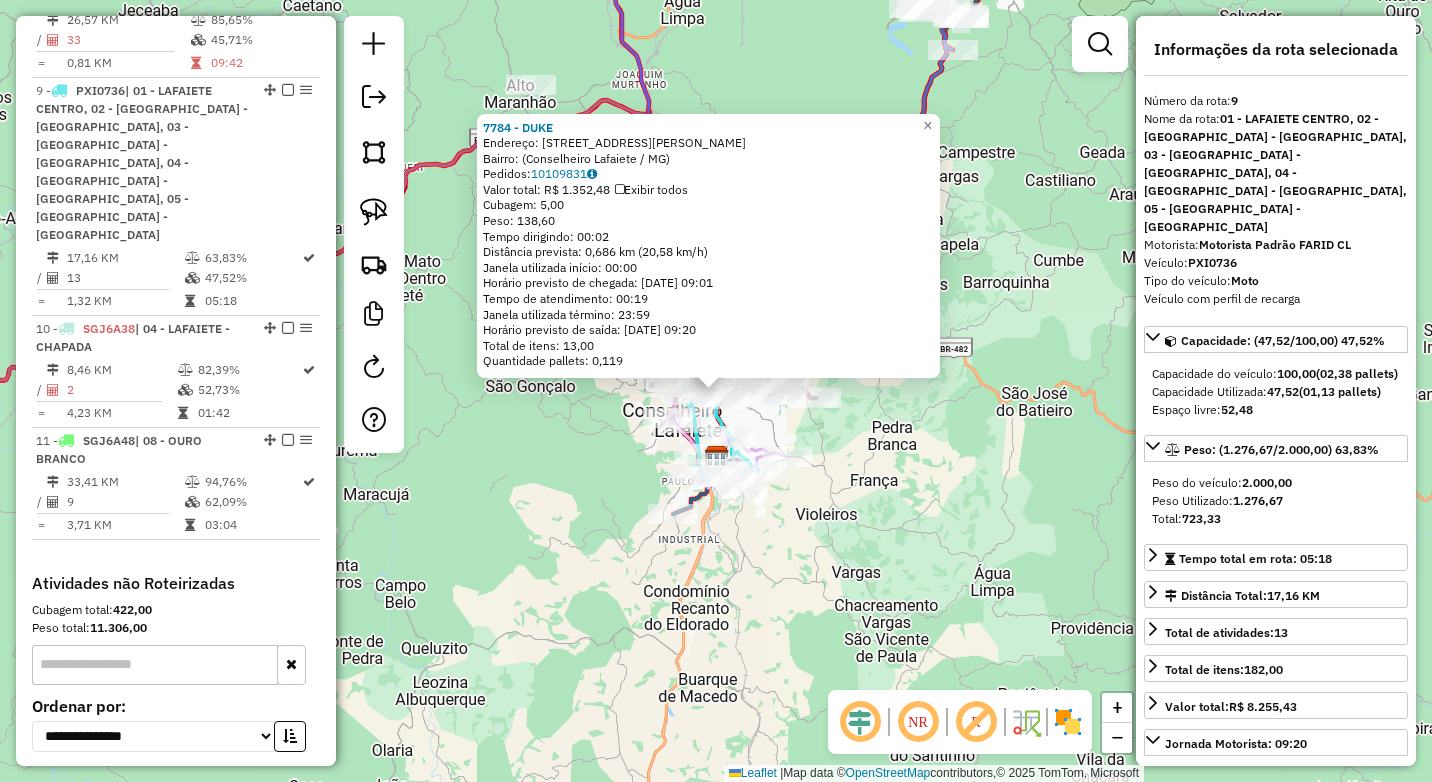 scroll, scrollTop: 1736, scrollLeft: 0, axis: vertical 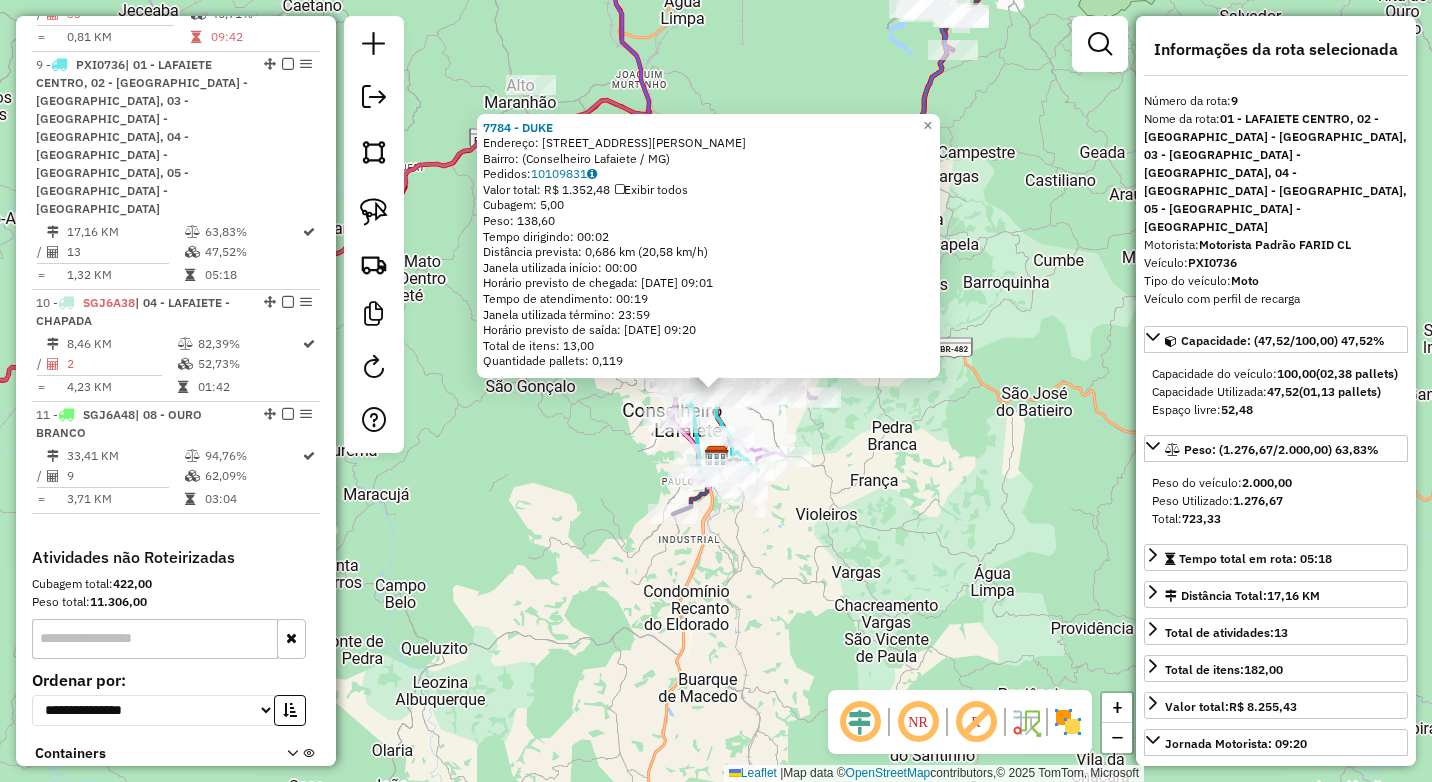 click on "PXI0736" at bounding box center [1212, 262] 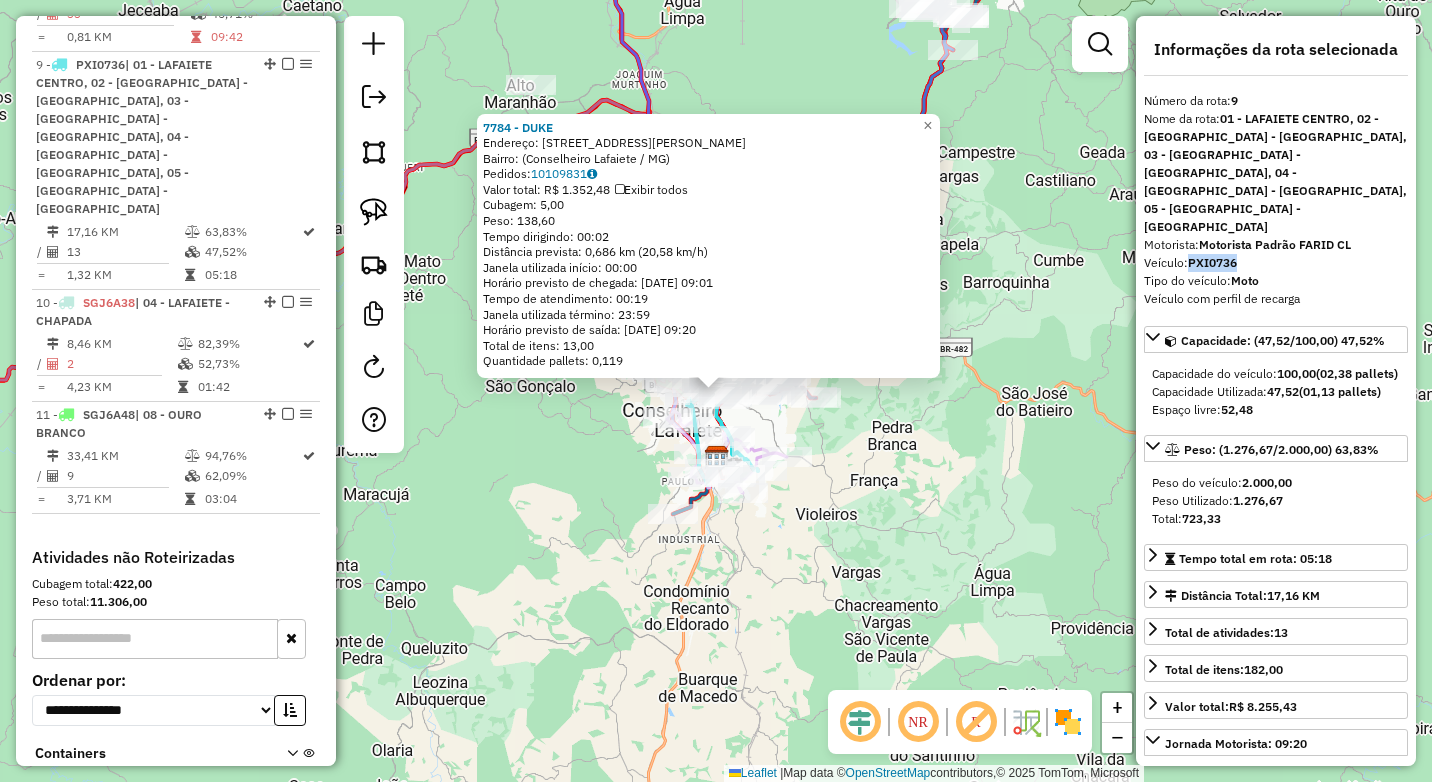 click on "PXI0736" at bounding box center (1212, 262) 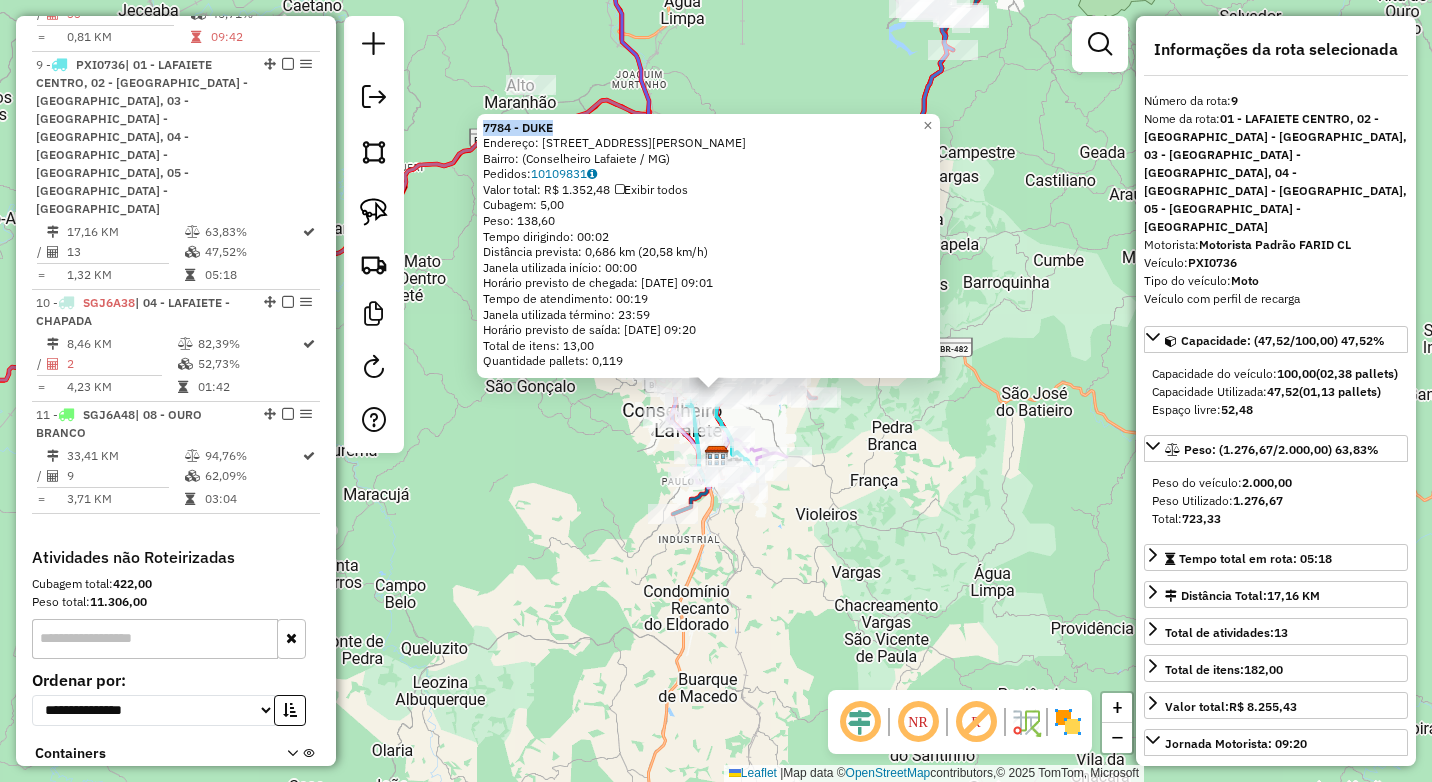 drag, startPoint x: 586, startPoint y: 126, endPoint x: 489, endPoint y: 125, distance: 97.00516 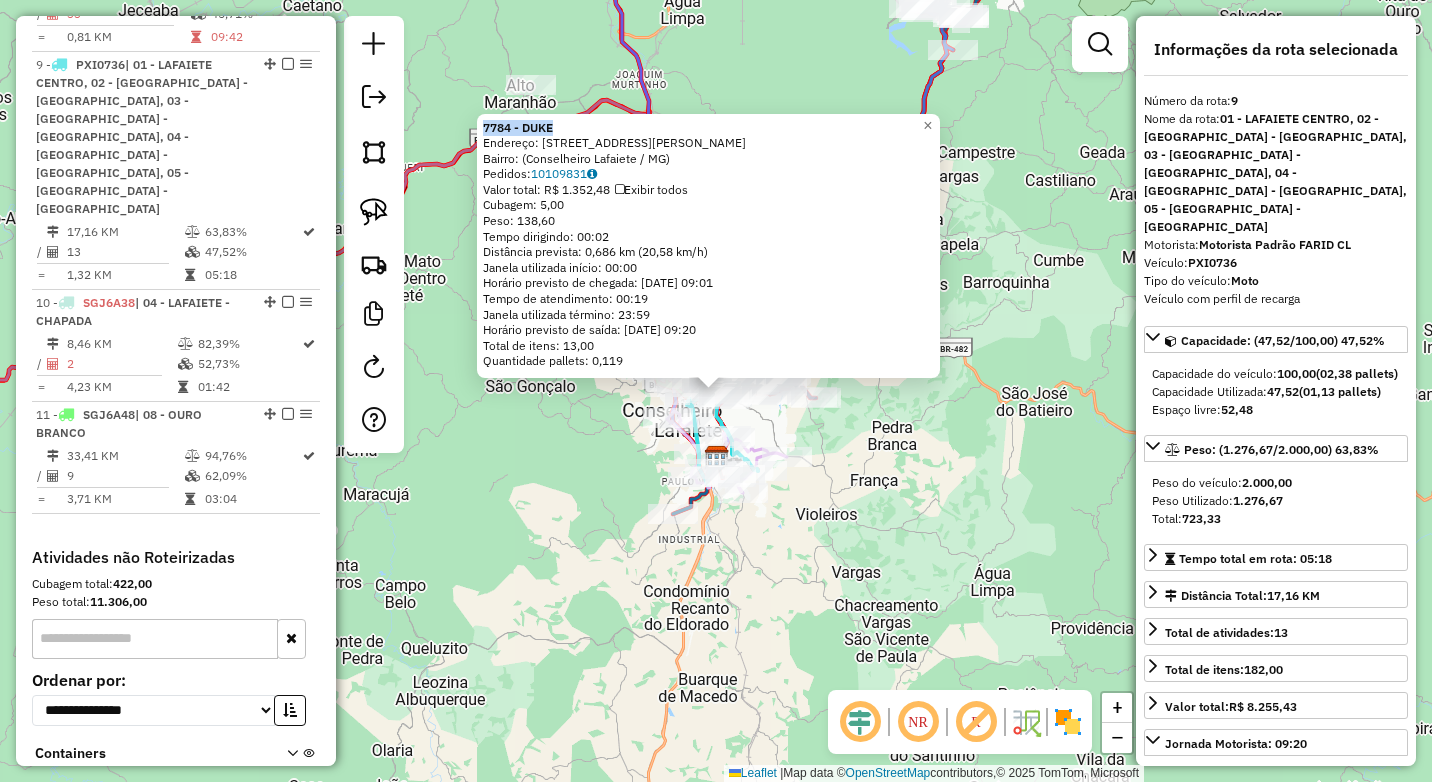 click on "Rota 5 - Placa PVC4G02  10825 - MAYRA  SOUZA 7784 - DUKE  Endereço: Rua José da Costa Carvalho, 52   Bairro:  (Conselheiro Lafaiete / MG)   Pedidos:  10109831   Valor total: R$ 1.352,48   Exibir todos   Cubagem: 5,00  Peso: 138,60  Tempo dirigindo: 00:02   Distância prevista: 0,686 km (20,58 km/h)   Janela utilizada início: 00:00   Horário previsto de chegada: 11/07/2025 09:01   Tempo de atendimento: 00:19   Janela utilizada término: 23:59   Horário previsto de saída: 11/07/2025 09:20   Total de itens: 13,00   Quantidade pallets: 0,119  × Janela de atendimento Grade de atendimento Capacidade Transportadoras Veículos Cliente Pedidos  Rotas Selecione os dias de semana para filtrar as janelas de atendimento  Seg   Ter   Qua   Qui   Sex   Sáb   Dom  Informe o período da janela de atendimento: De: Até:  Filtrar exatamente a janela do cliente  Considerar janela de atendimento padrão  Selecione os dias de semana para filtrar as grades de atendimento  Seg   Ter   Qua   Qui   Sex   Sáb   Dom   De:  De:" 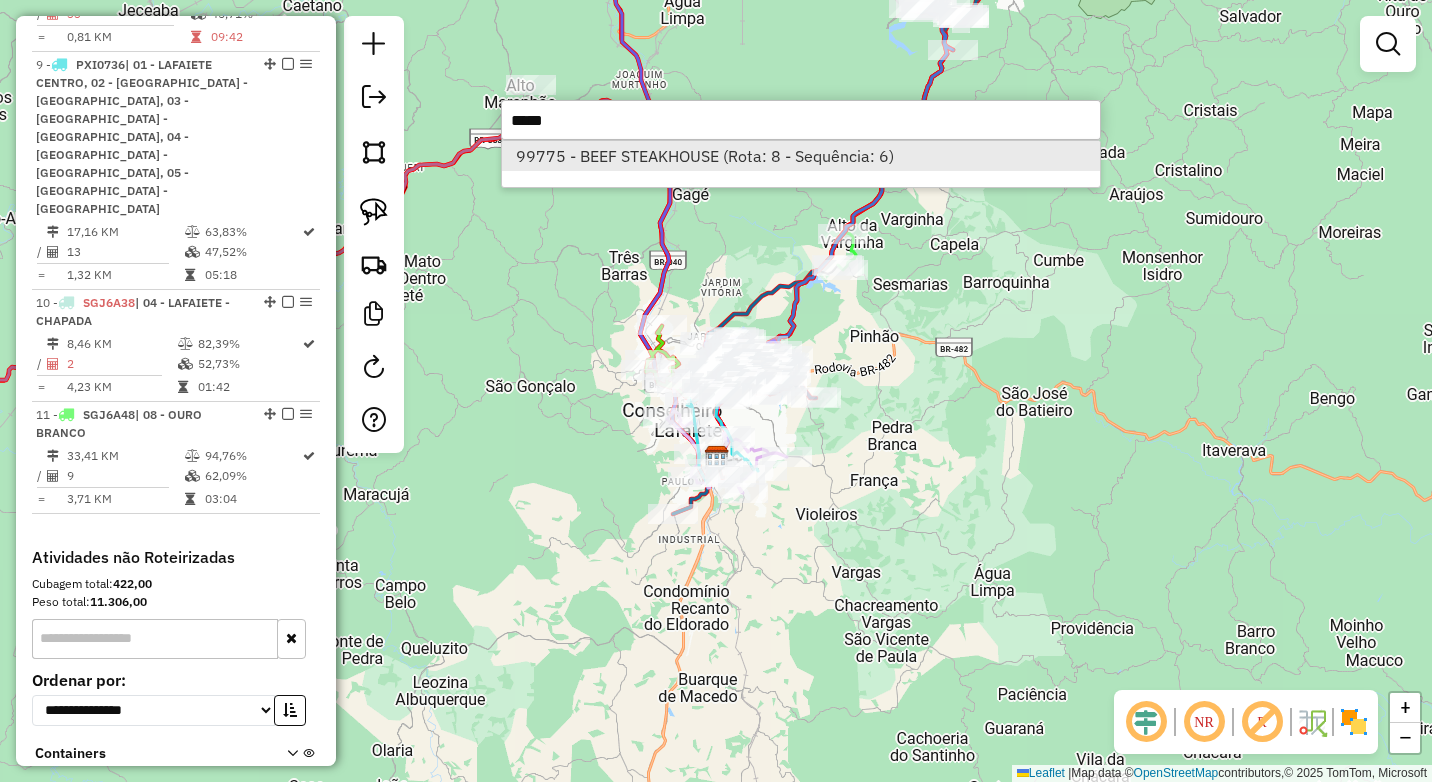 type on "*****" 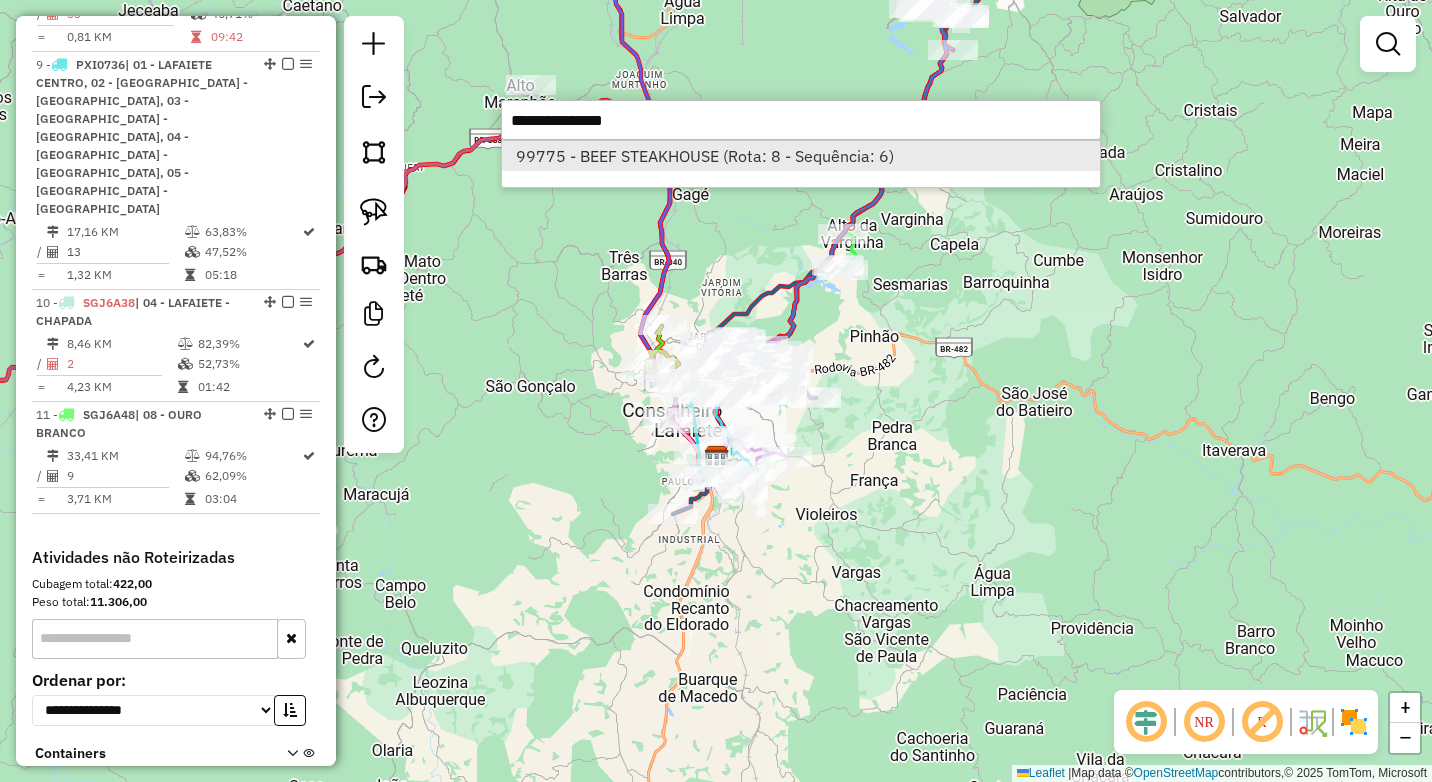 select on "**********" 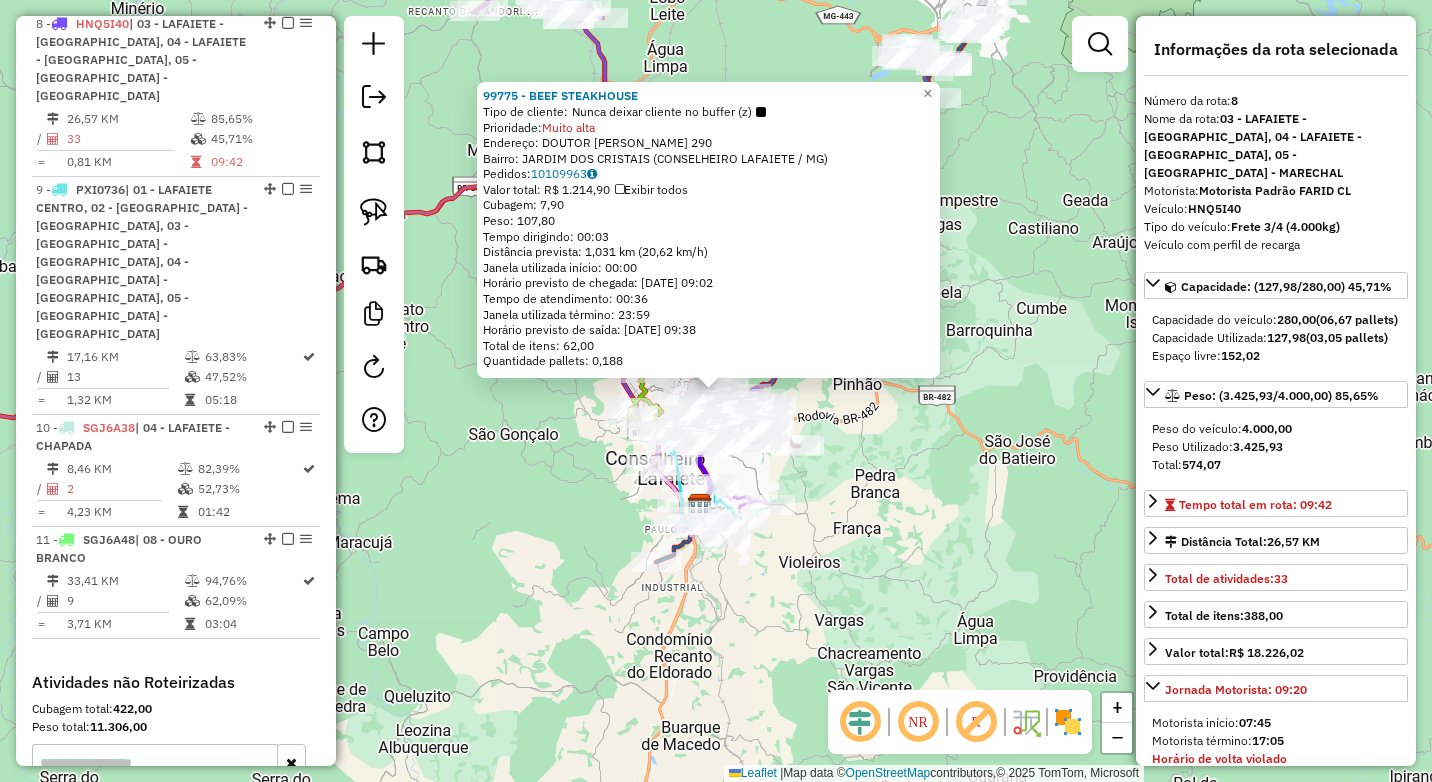 scroll, scrollTop: 1588, scrollLeft: 0, axis: vertical 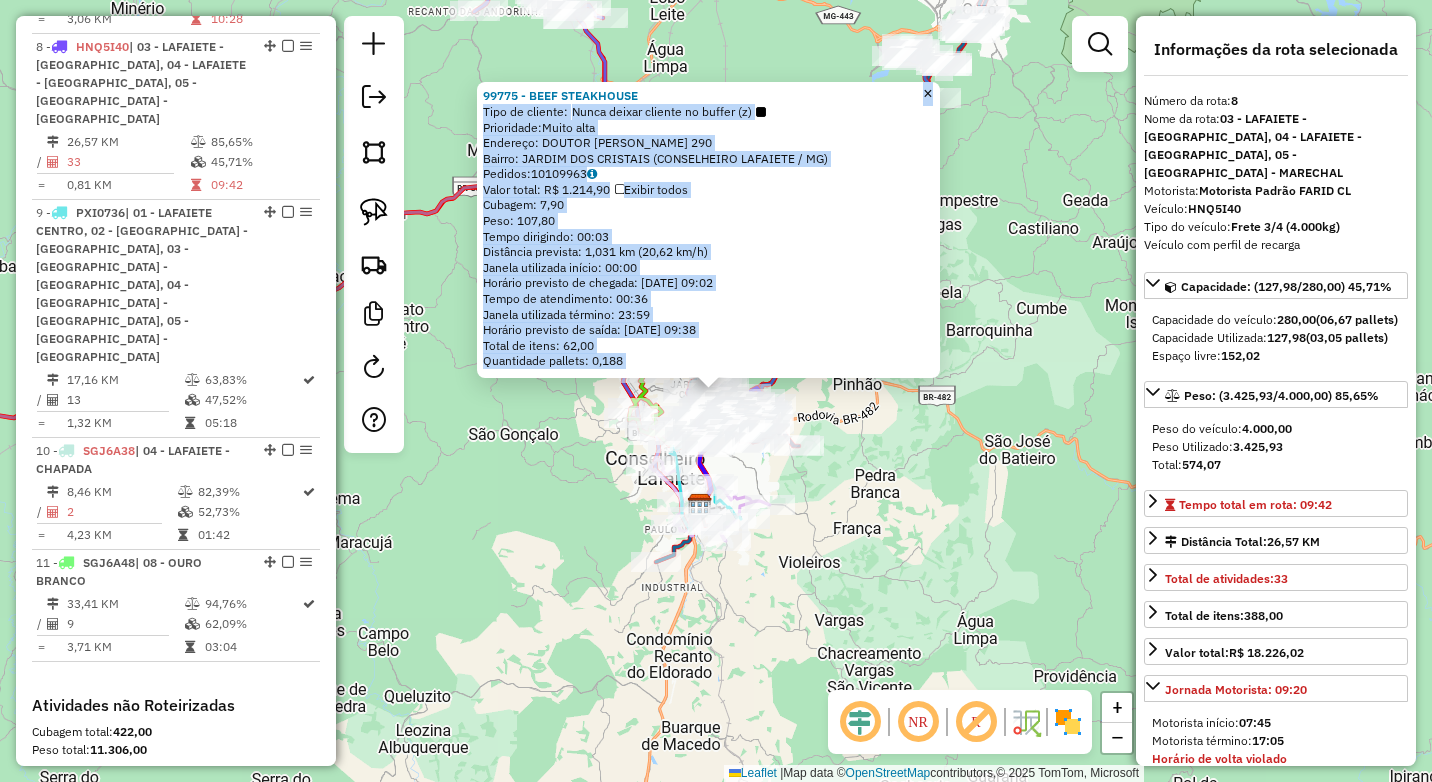 drag, startPoint x: 663, startPoint y: 93, endPoint x: 476, endPoint y: 85, distance: 187.17105 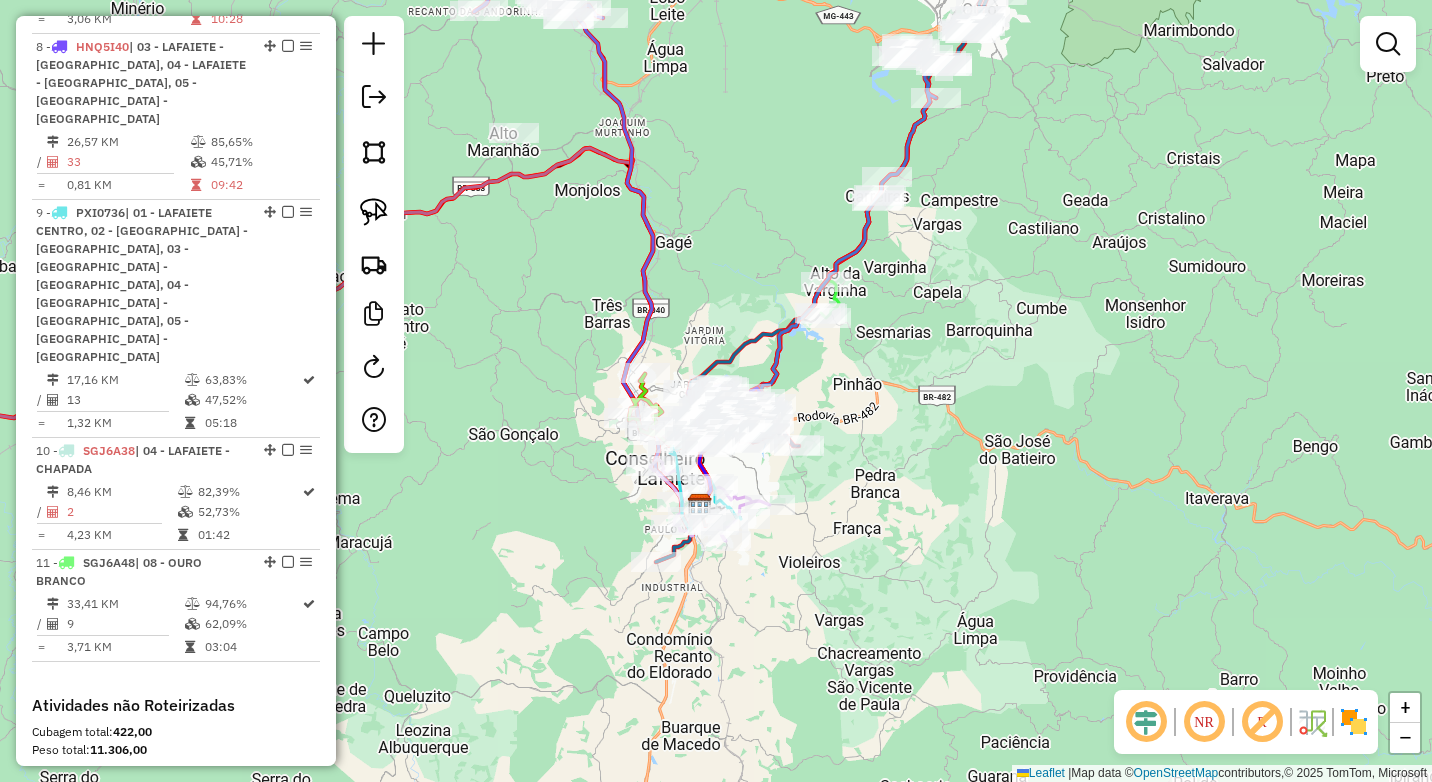click on "Janela de atendimento Grade de atendimento Capacidade Transportadoras Veículos Cliente Pedidos  Rotas Selecione os dias de semana para filtrar as janelas de atendimento  Seg   Ter   Qua   Qui   Sex   Sáb   Dom  Informe o período da janela de atendimento: De: Até:  Filtrar exatamente a janela do cliente  Considerar janela de atendimento padrão  Selecione os dias de semana para filtrar as grades de atendimento  Seg   Ter   Qua   Qui   Sex   Sáb   Dom   Considerar clientes sem dia de atendimento cadastrado  Clientes fora do dia de atendimento selecionado Filtrar as atividades entre os valores definidos abaixo:  Peso mínimo:   Peso máximo:   Cubagem mínima:   Cubagem máxima:   De:   Até:  Filtrar as atividades entre o tempo de atendimento definido abaixo:  De:   Até:   Considerar capacidade total dos clientes não roteirizados Transportadora: Selecione um ou mais itens Tipo de veículo: Selecione um ou mais itens Veículo: Selecione um ou mais itens Motorista: Selecione um ou mais itens Nome: Rótulo:" 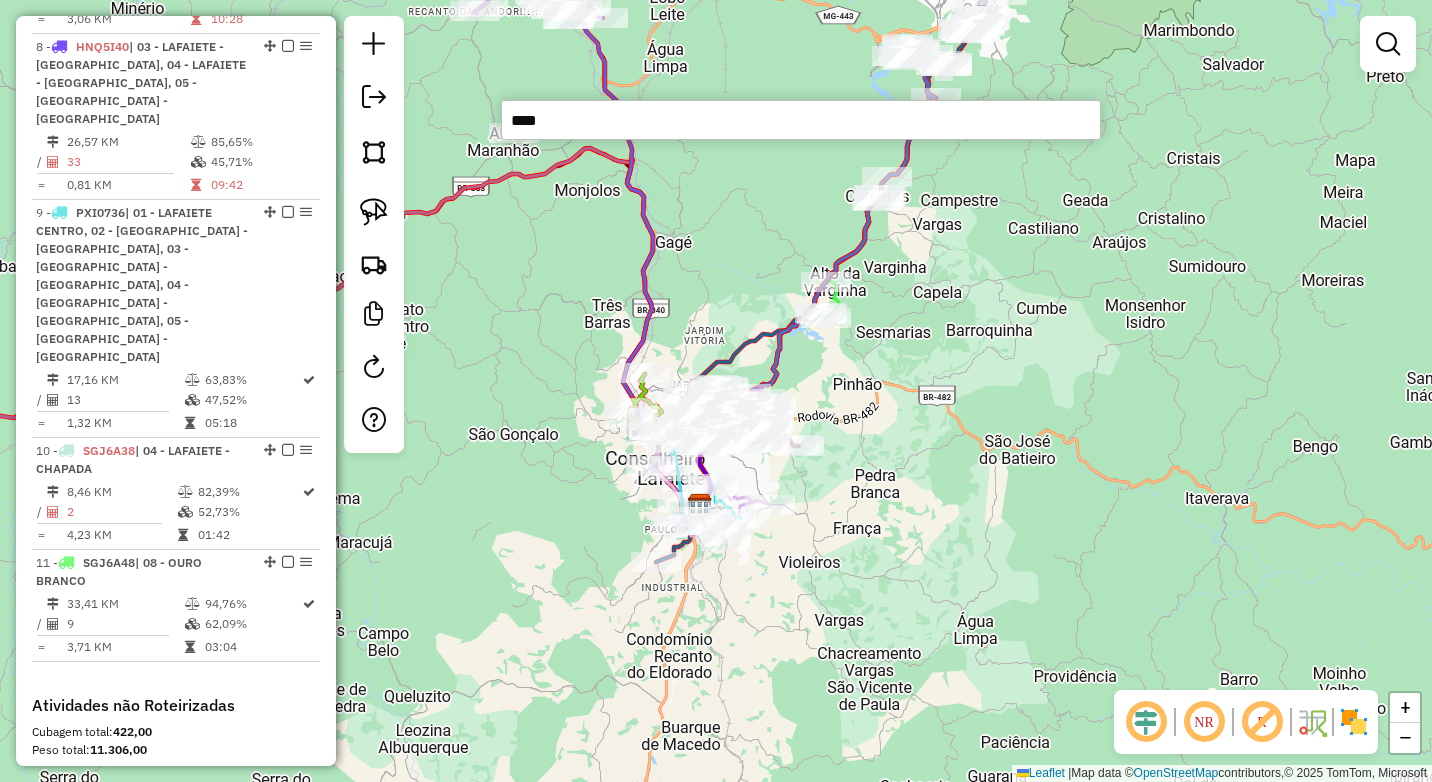 type on "*****" 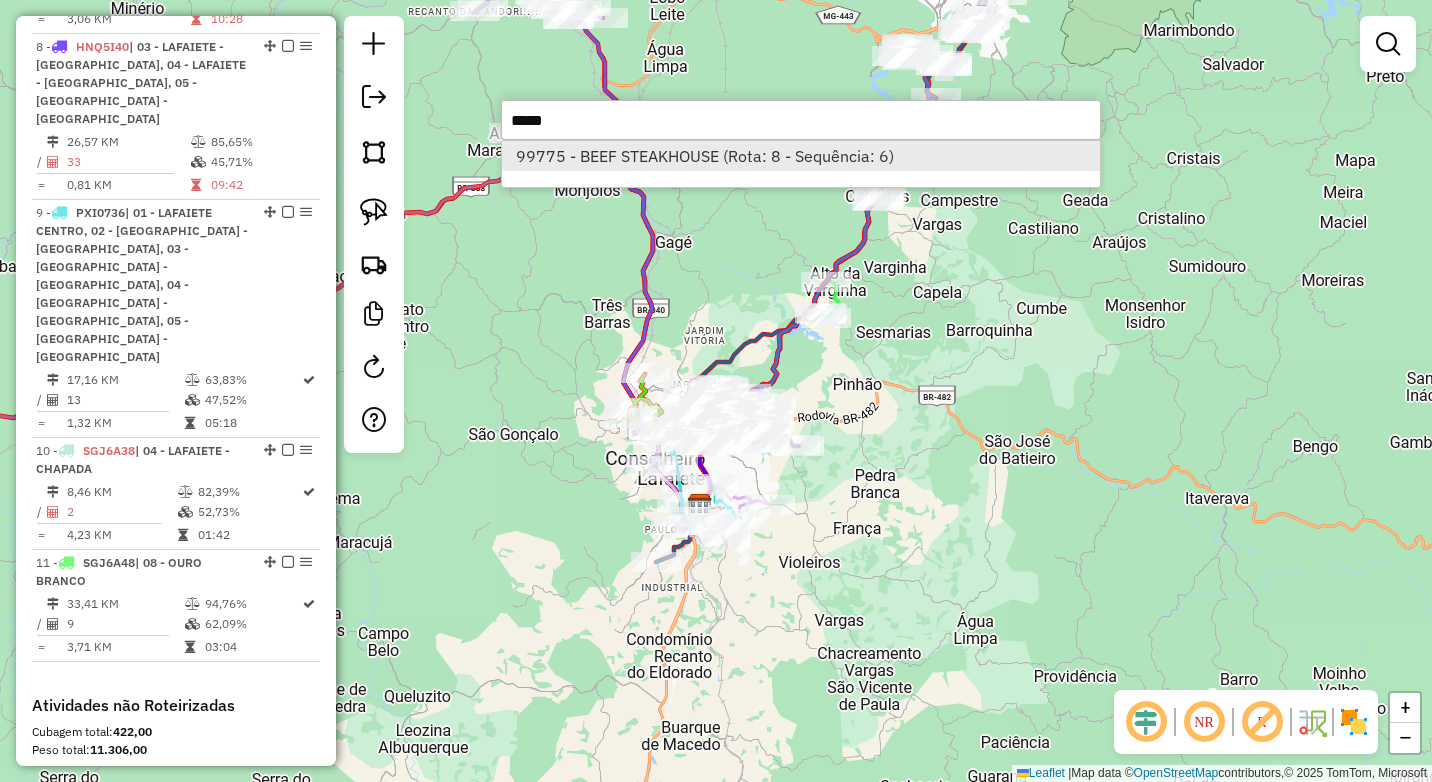 click on "99775 - BEEF STEAKHOUSE (Rota: 8 - Sequência: 6)" at bounding box center [801, 156] 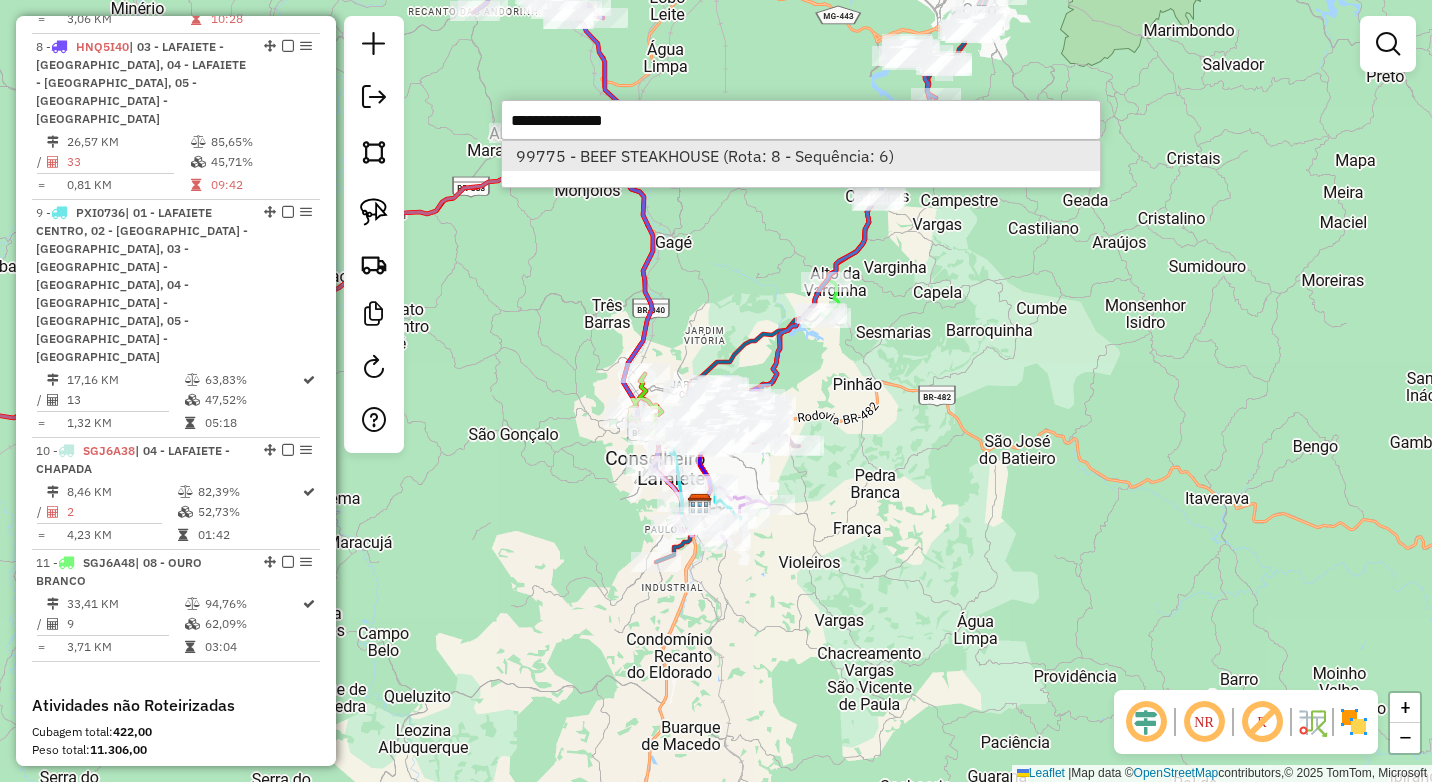 select on "**********" 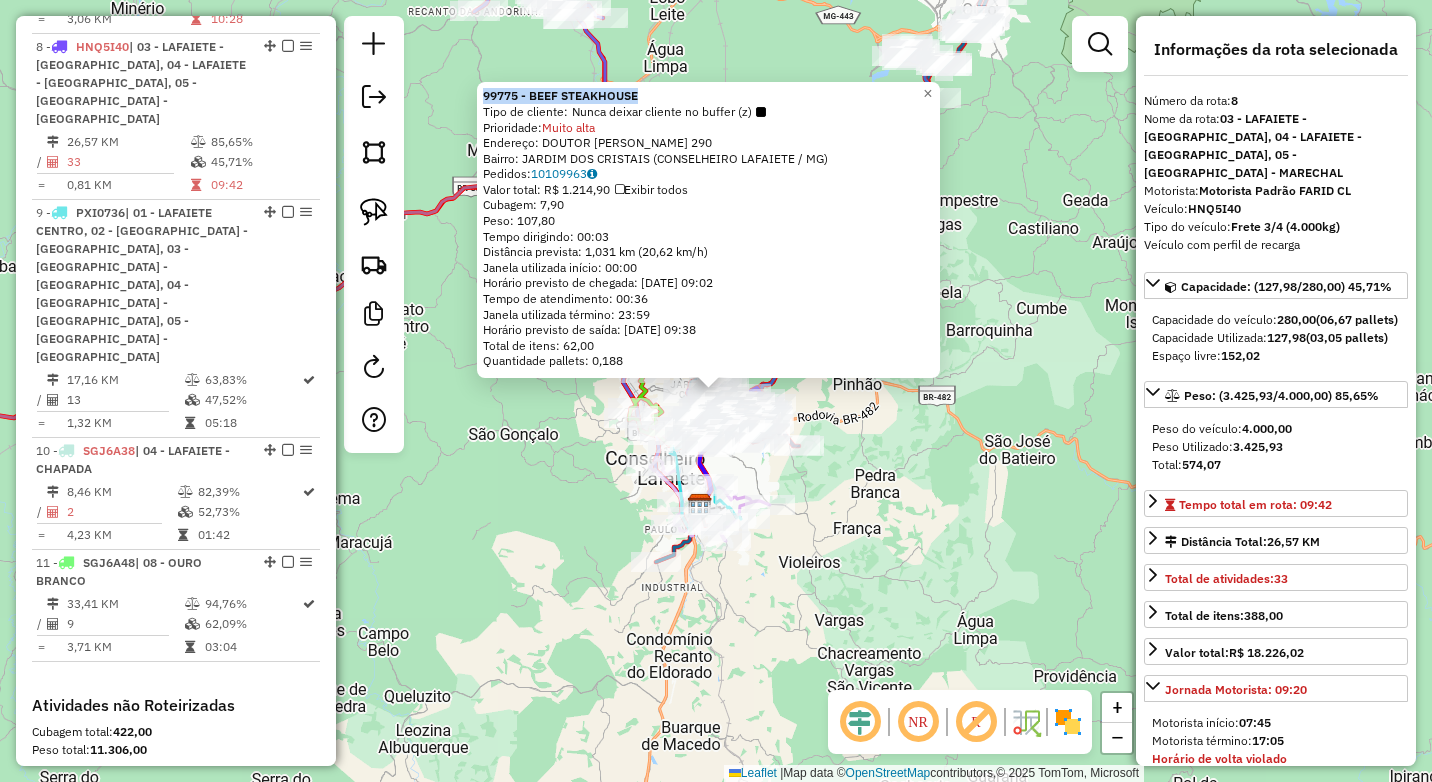 drag, startPoint x: 668, startPoint y: 96, endPoint x: 477, endPoint y: 98, distance: 191.01047 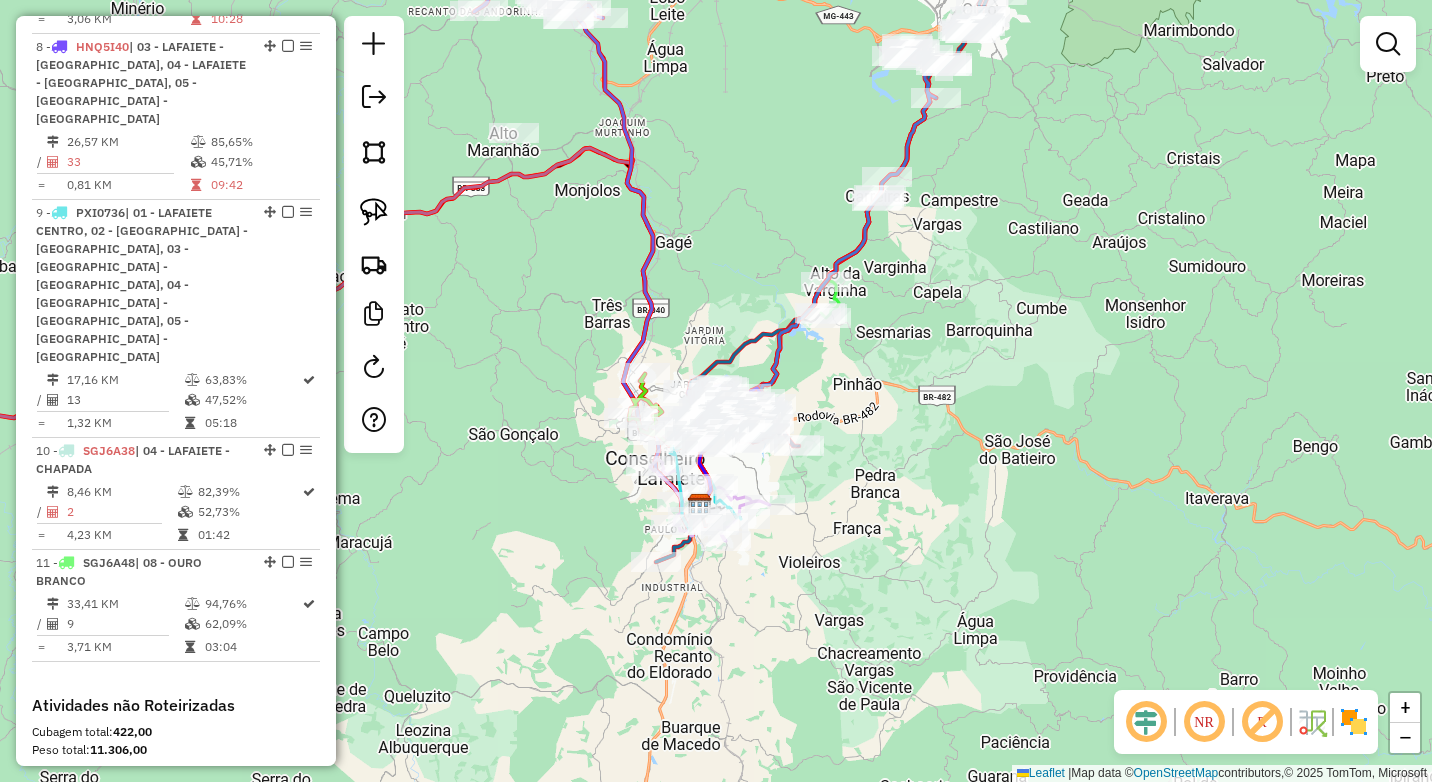 click on "Janela de atendimento Grade de atendimento Capacidade Transportadoras Veículos Cliente Pedidos  Rotas Selecione os dias de semana para filtrar as janelas de atendimento  Seg   Ter   Qua   Qui   Sex   Sáb   Dom  Informe o período da janela de atendimento: De: Até:  Filtrar exatamente a janela do cliente  Considerar janela de atendimento padrão  Selecione os dias de semana para filtrar as grades de atendimento  Seg   Ter   Qua   Qui   Sex   Sáb   Dom   Considerar clientes sem dia de atendimento cadastrado  Clientes fora do dia de atendimento selecionado Filtrar as atividades entre os valores definidos abaixo:  Peso mínimo:   Peso máximo:   Cubagem mínima:   Cubagem máxima:   De:   Até:  Filtrar as atividades entre o tempo de atendimento definido abaixo:  De:   Até:   Considerar capacidade total dos clientes não roteirizados Transportadora: Selecione um ou mais itens Tipo de veículo: Selecione um ou mais itens Veículo: Selecione um ou mais itens Motorista: Selecione um ou mais itens Nome: Rótulo:" 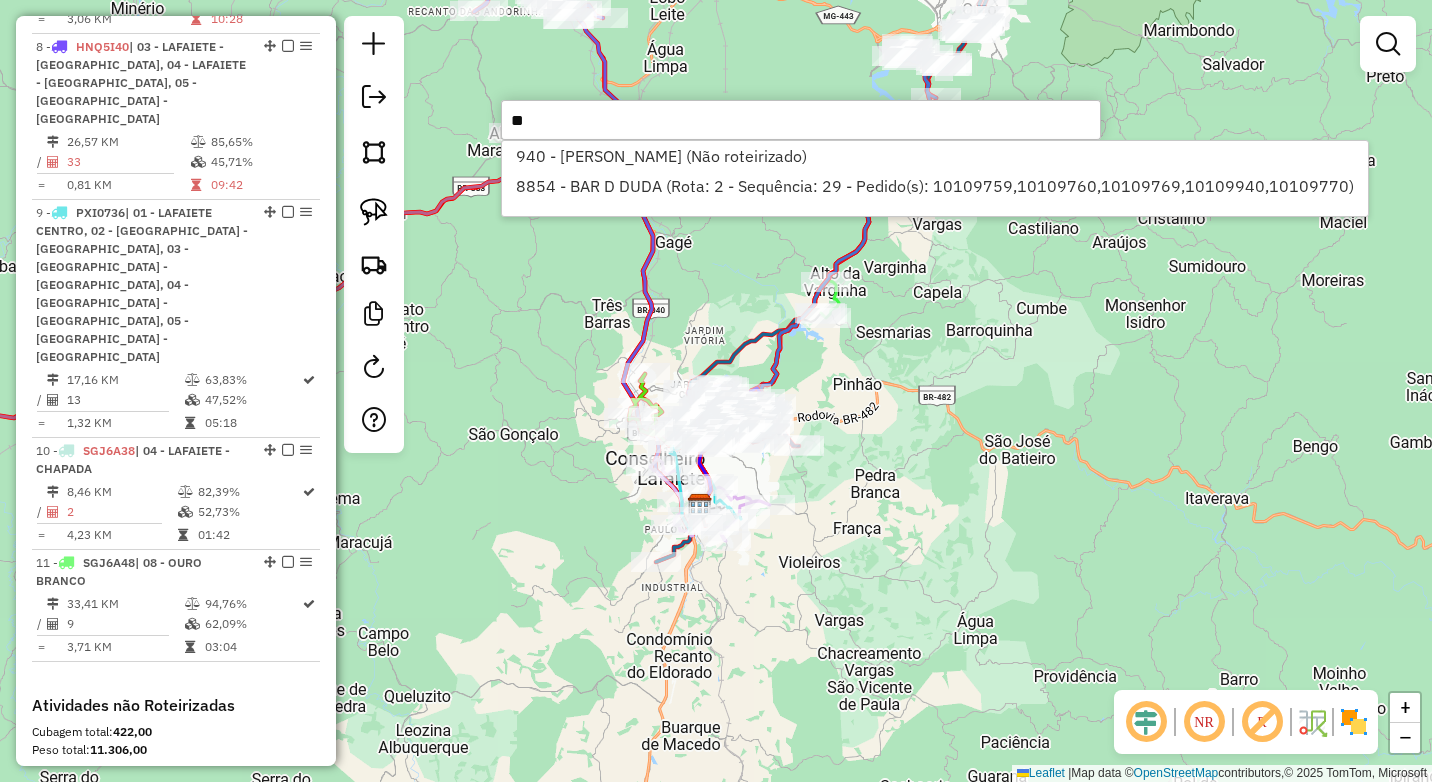 type on "*" 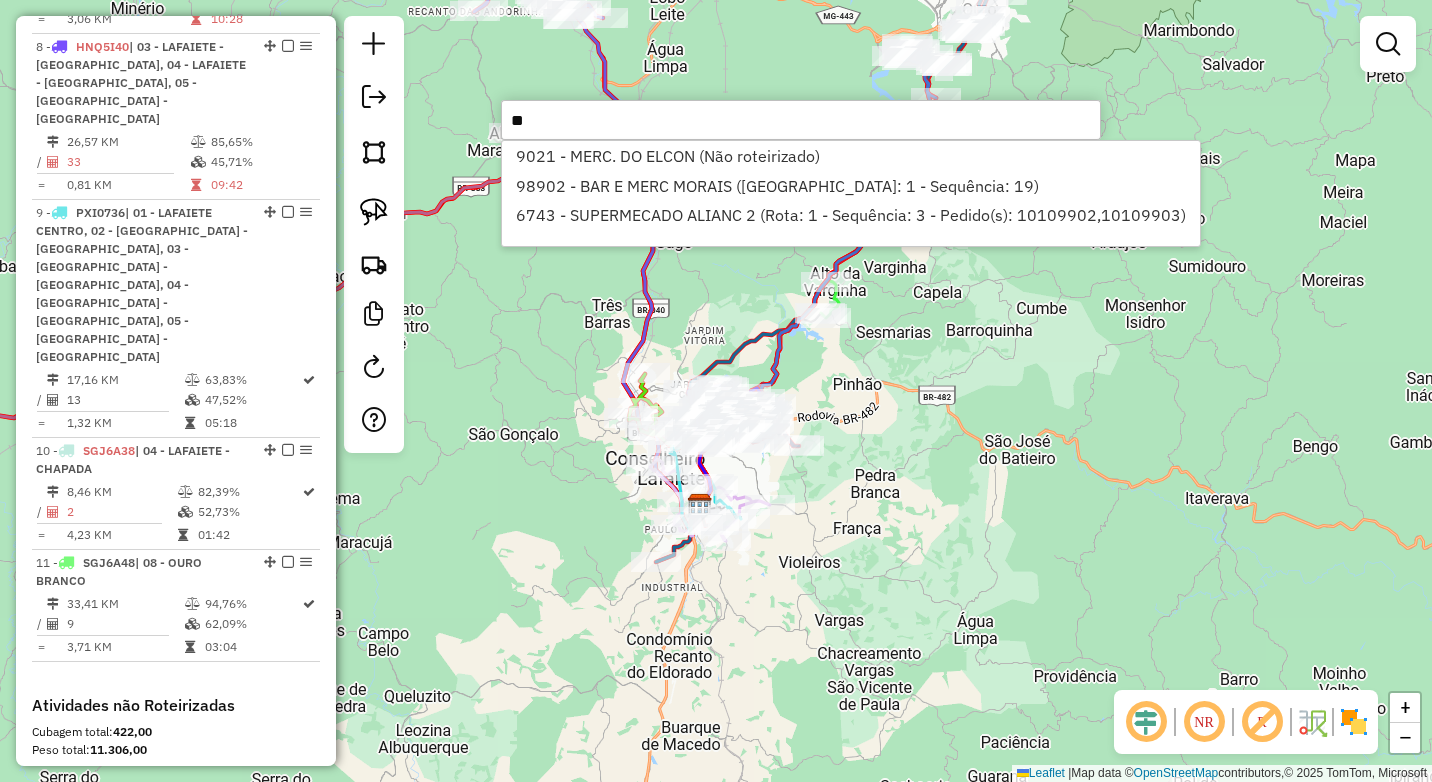 type on "*" 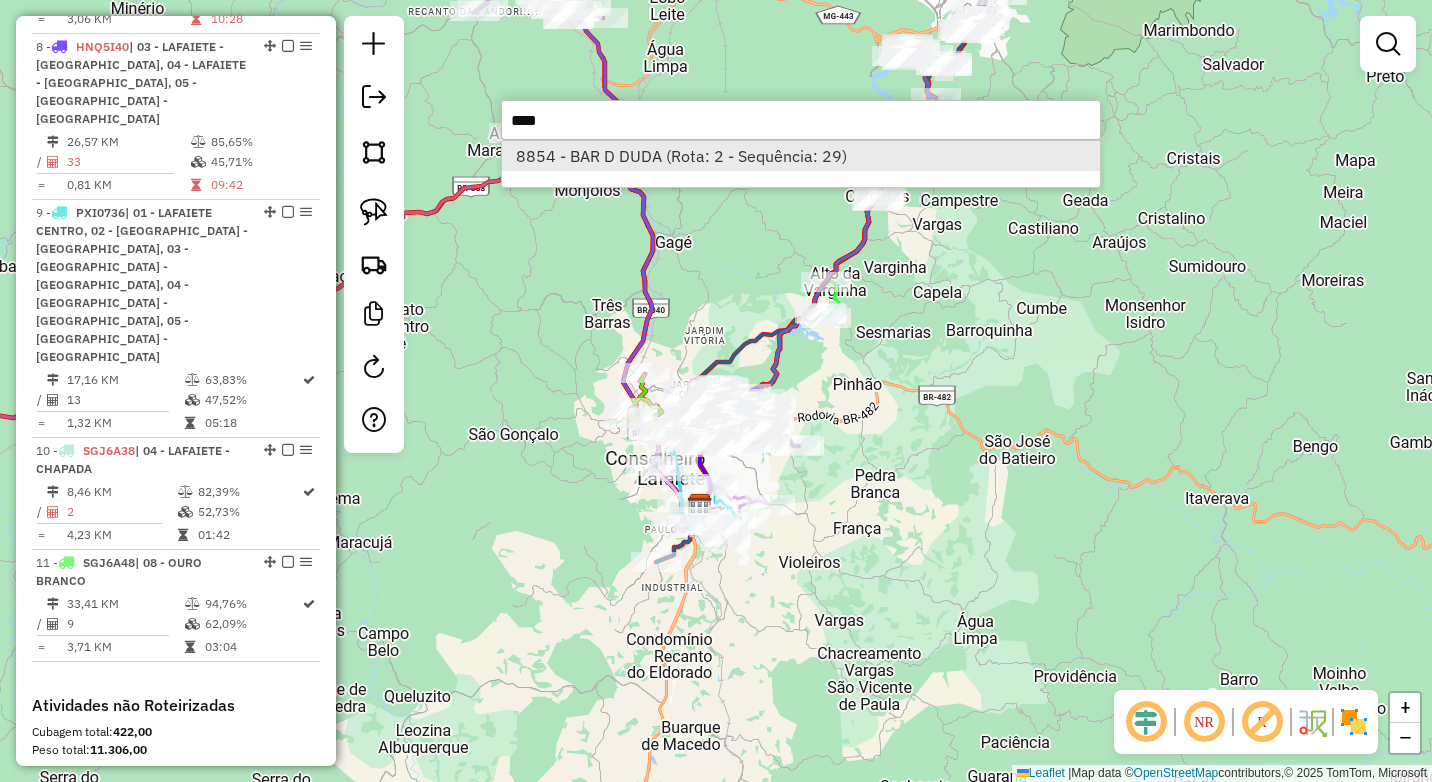 type on "****" 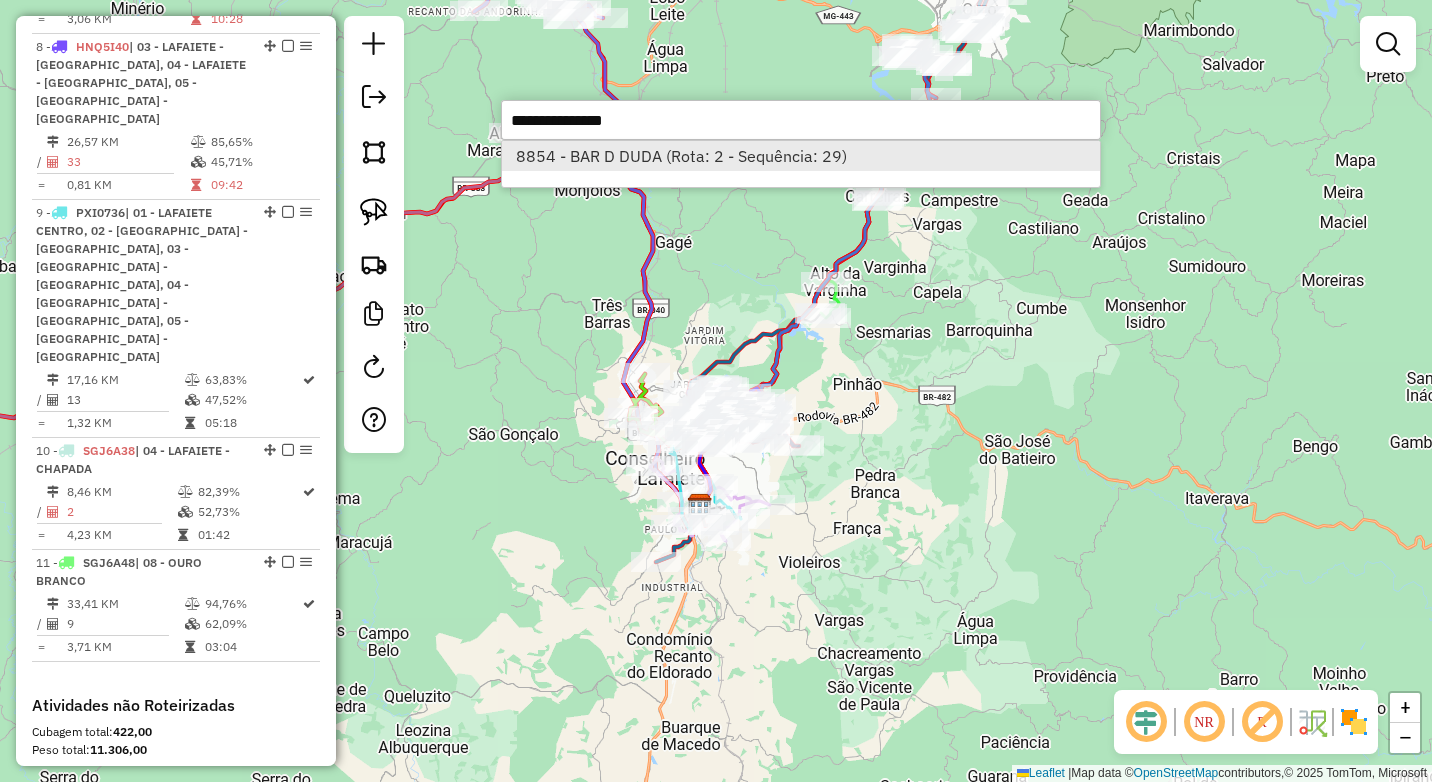 select on "**********" 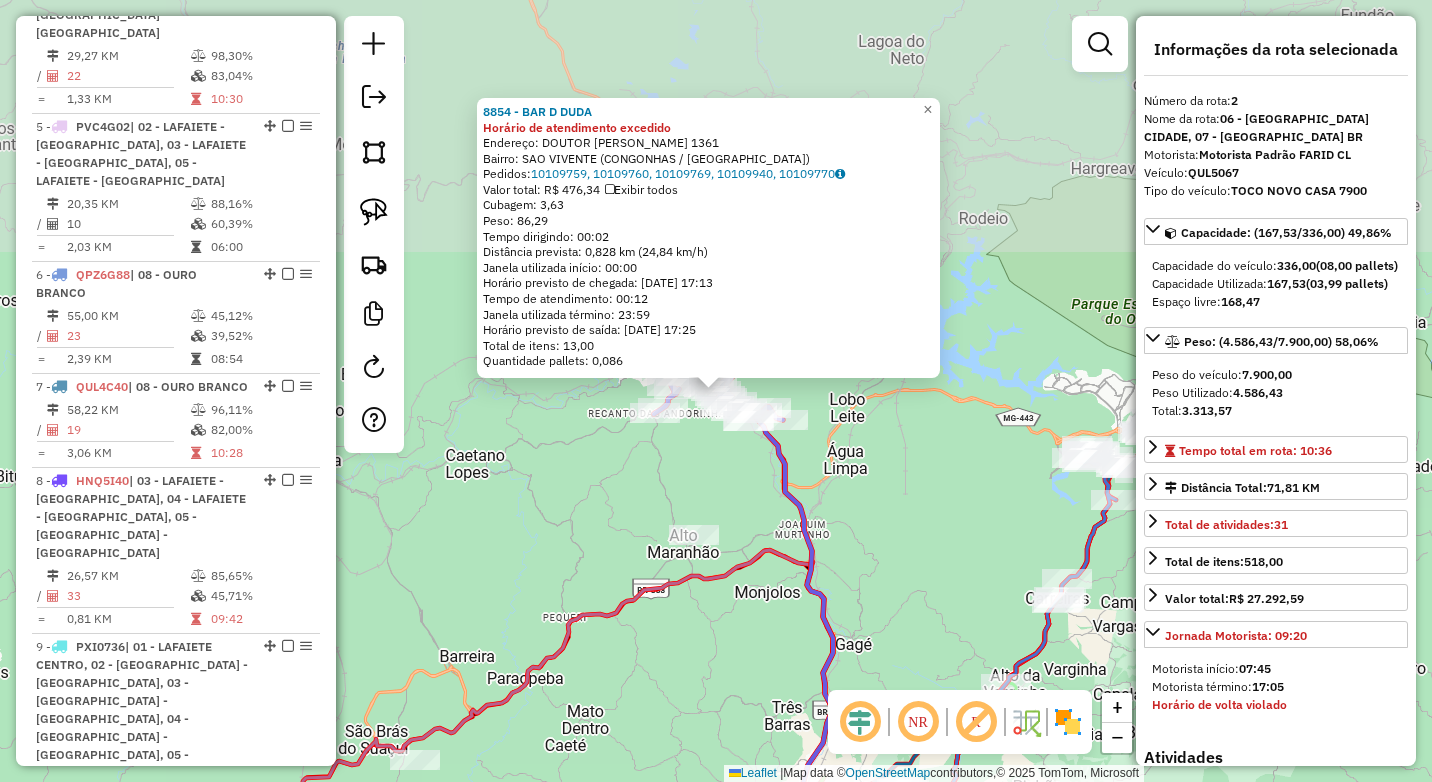scroll, scrollTop: 862, scrollLeft: 0, axis: vertical 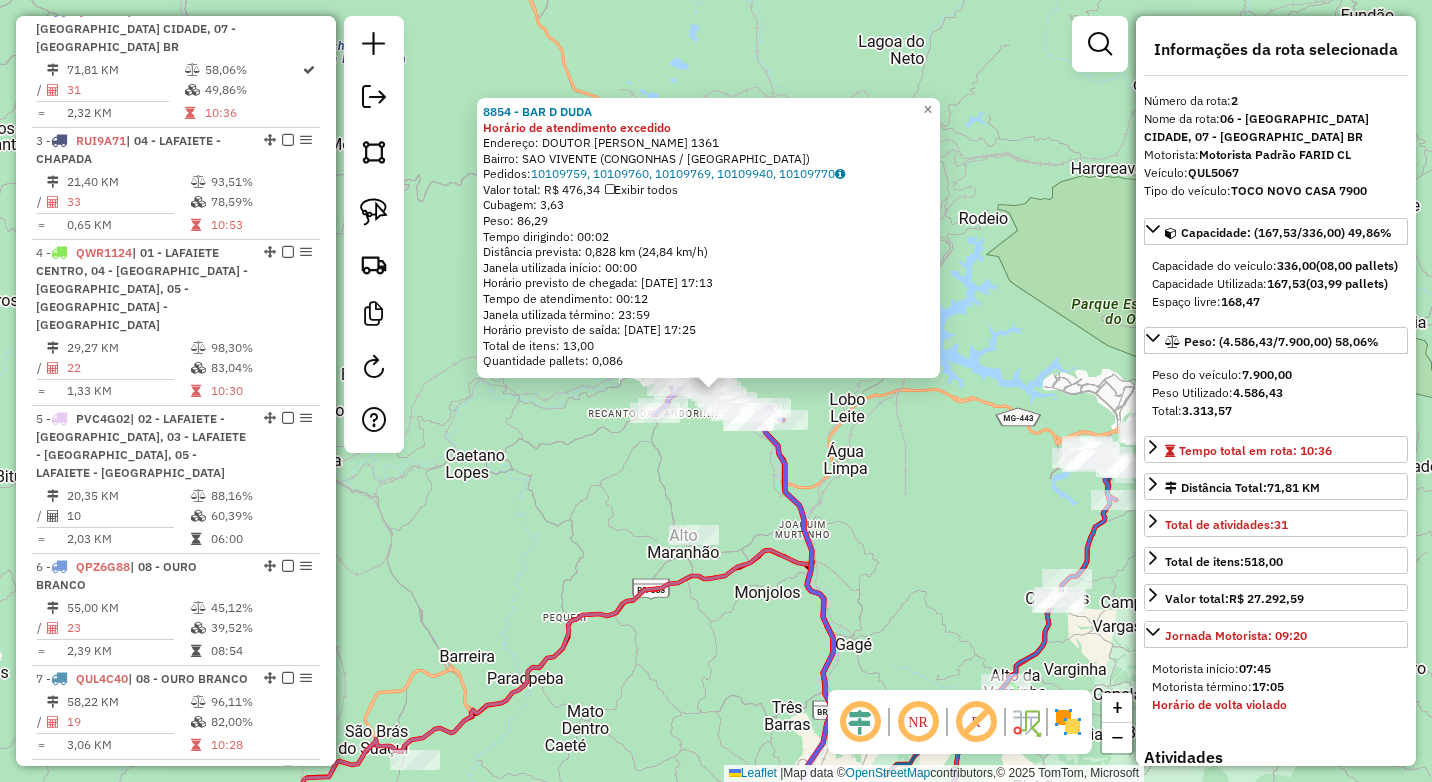 click on "QUL5067" at bounding box center (1213, 172) 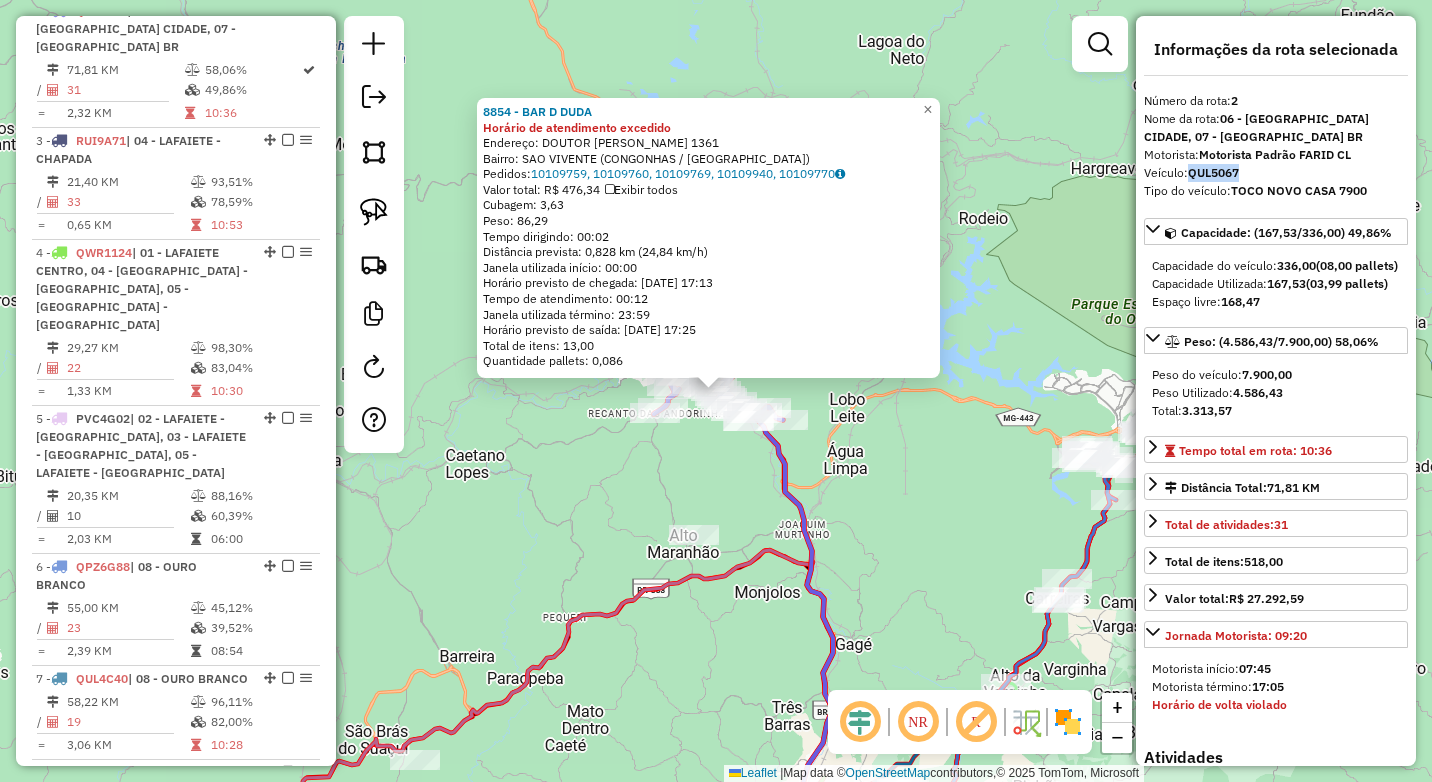 click on "QUL5067" at bounding box center (1213, 172) 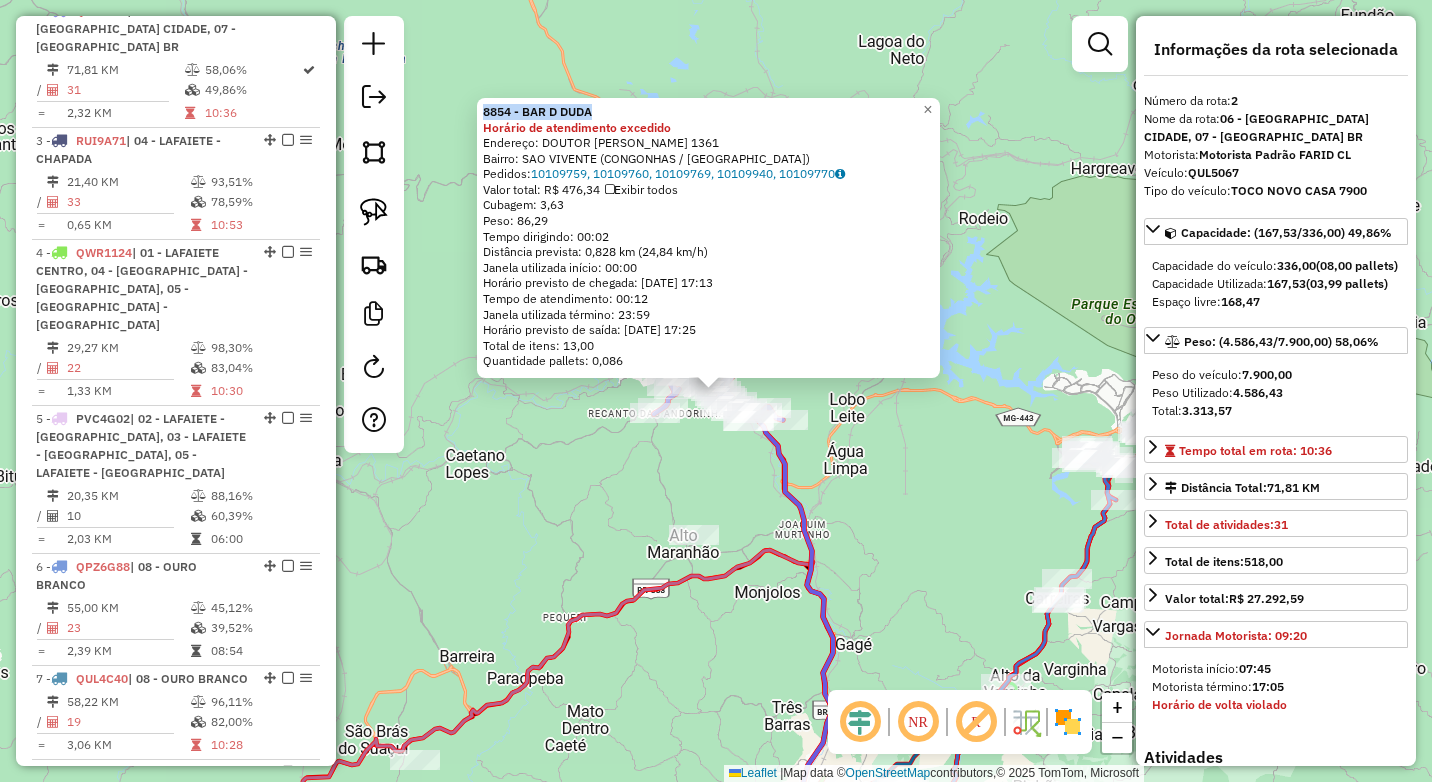 drag, startPoint x: 620, startPoint y: 114, endPoint x: 489, endPoint y: 115, distance: 131.00381 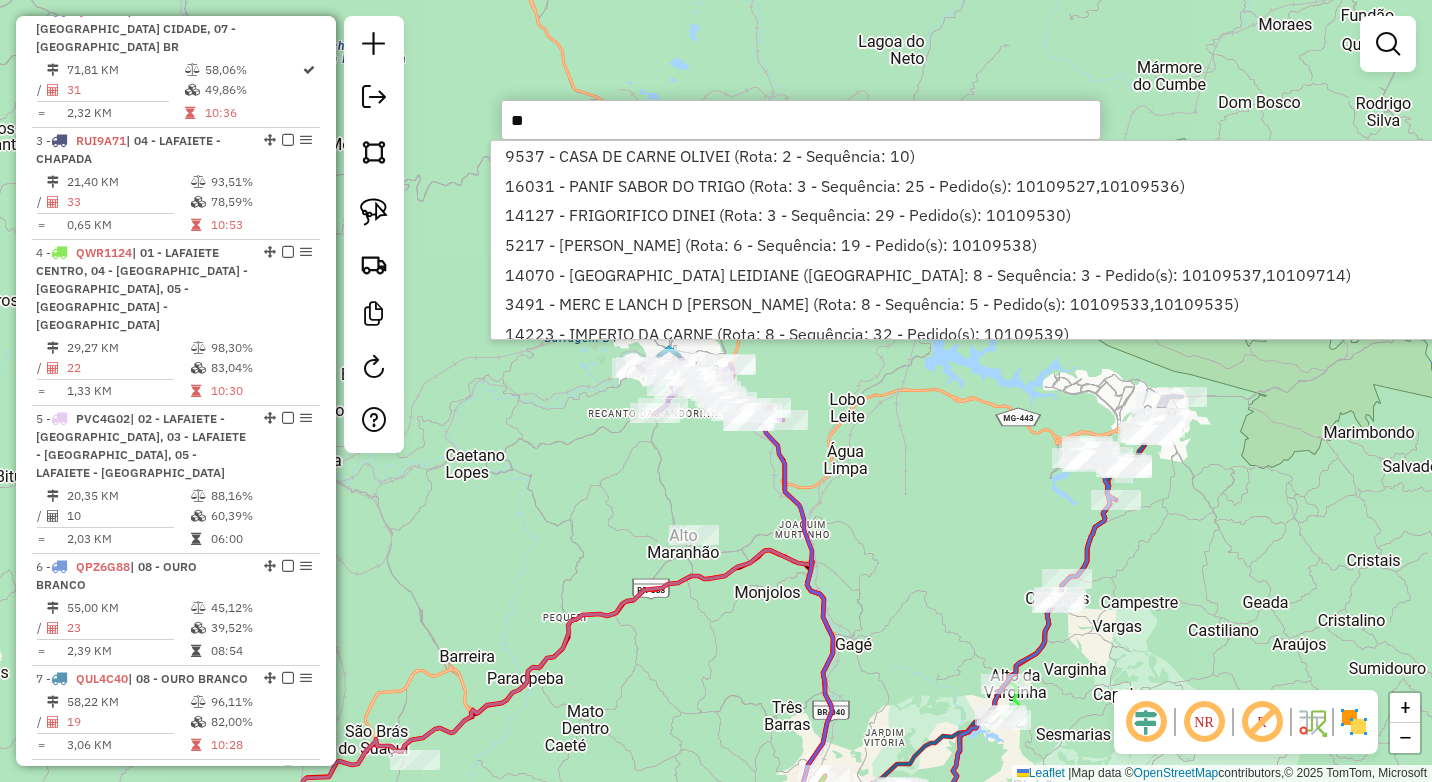 type on "*" 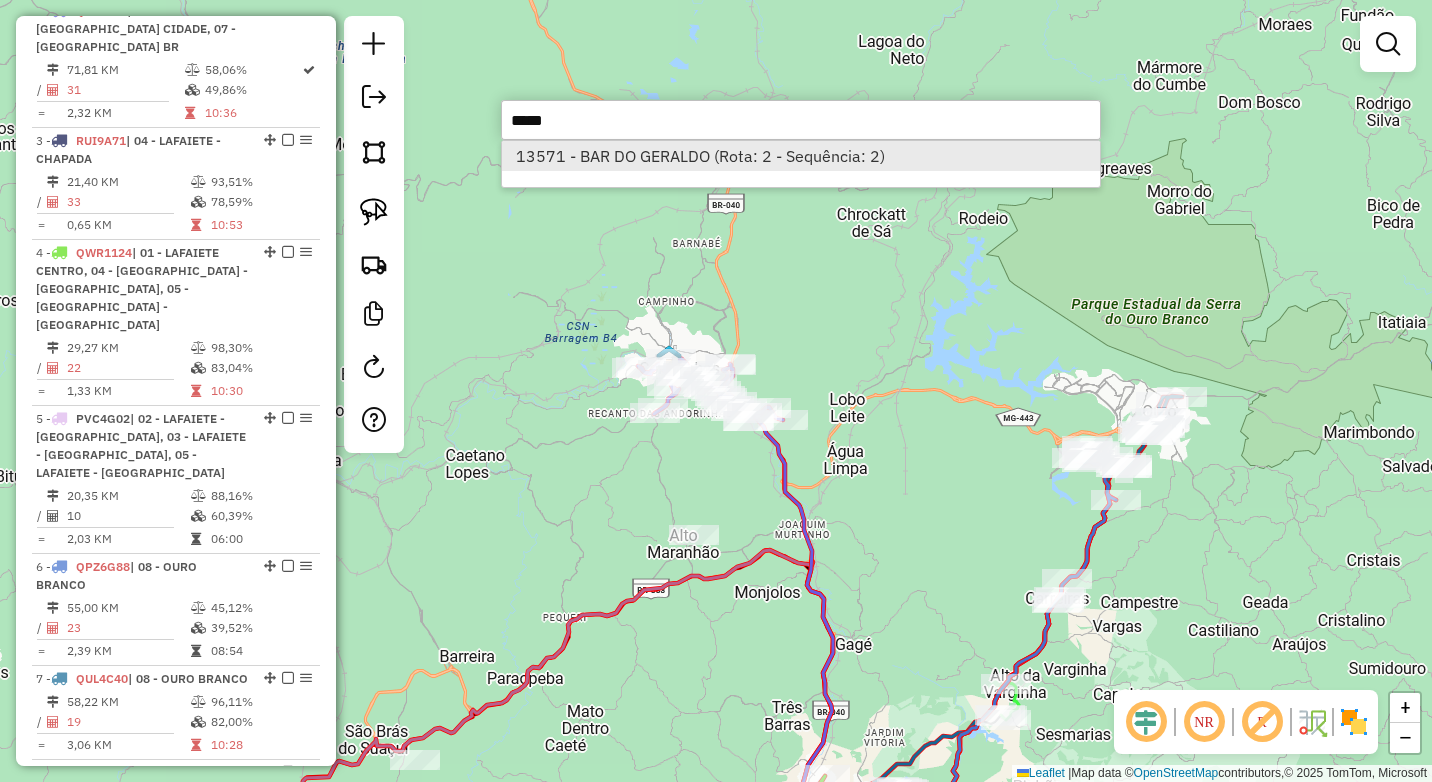 type on "*****" 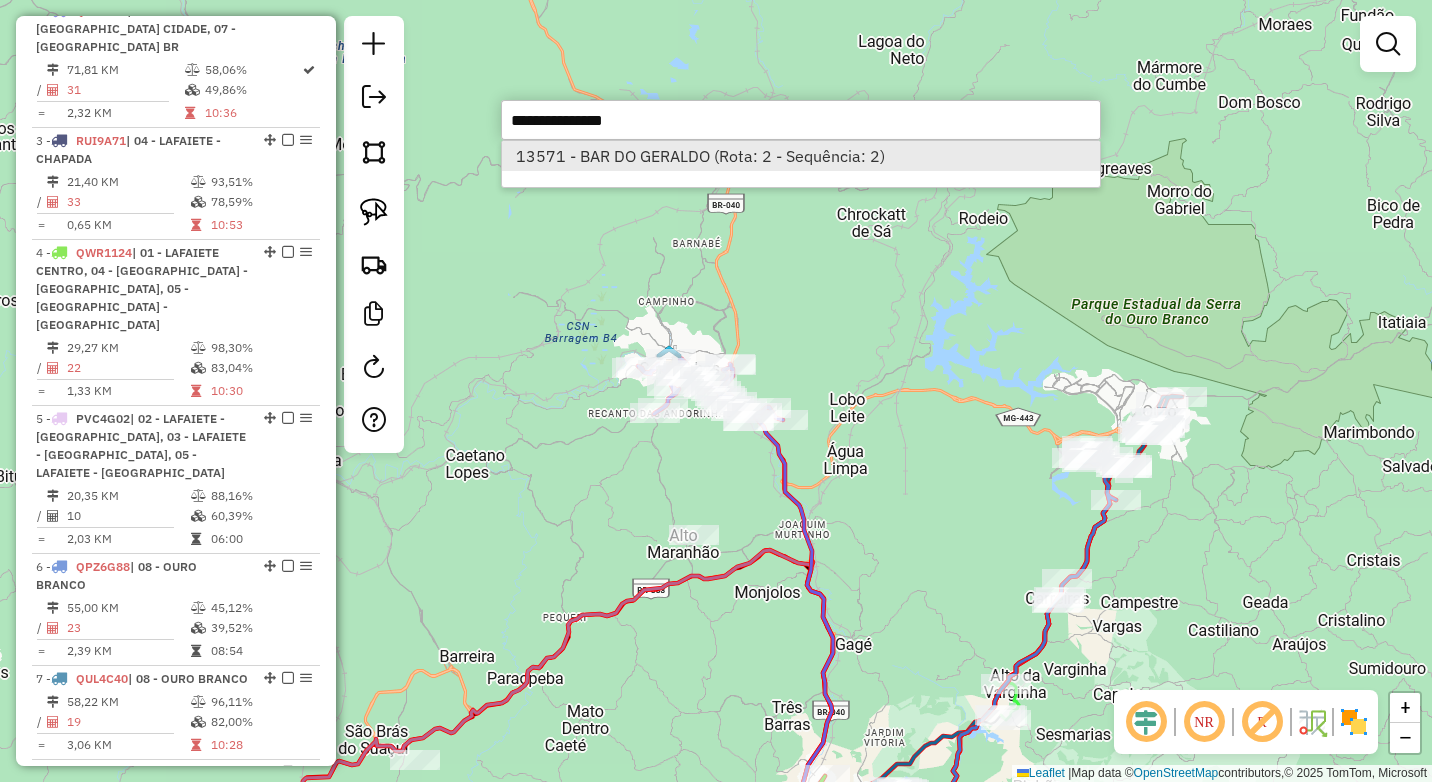select on "**********" 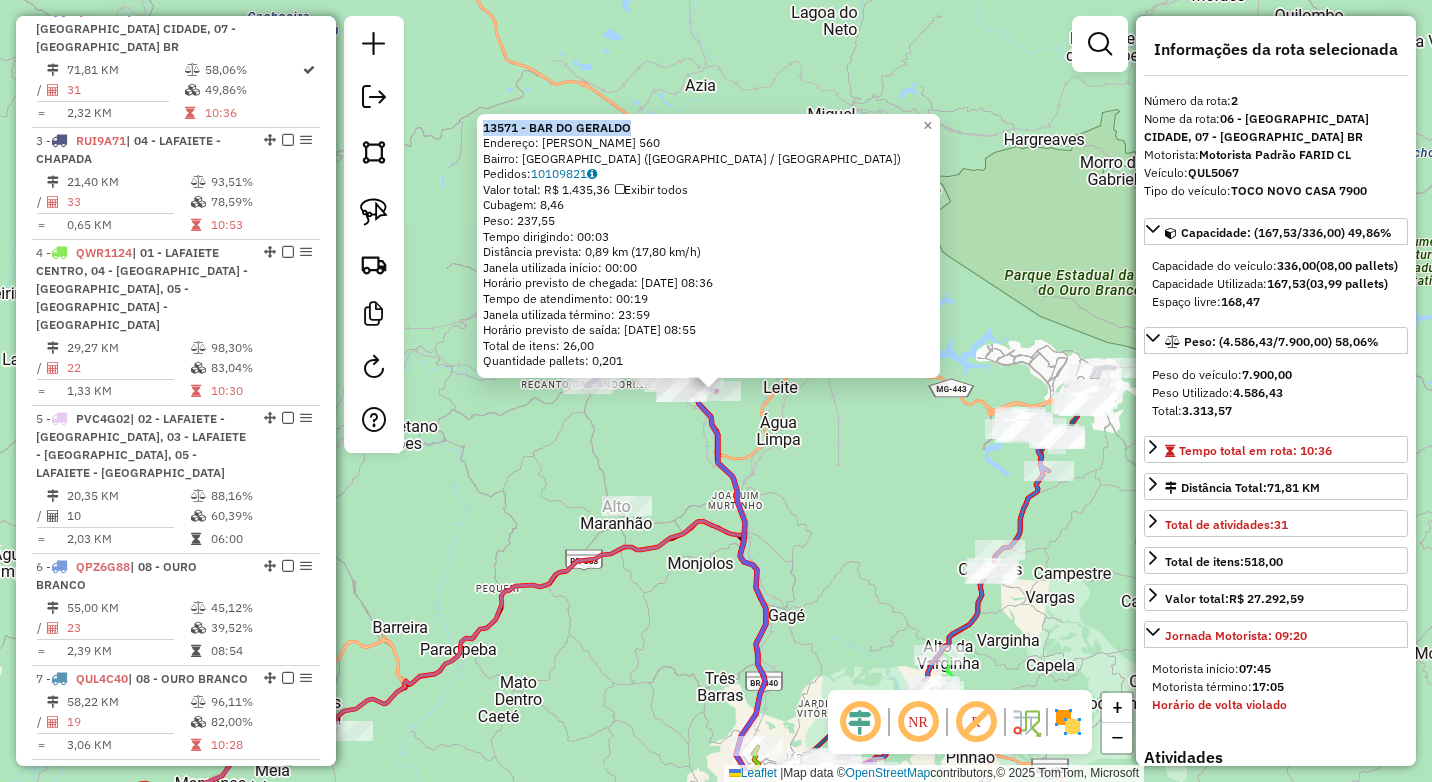 drag, startPoint x: 659, startPoint y: 124, endPoint x: 485, endPoint y: 118, distance: 174.10342 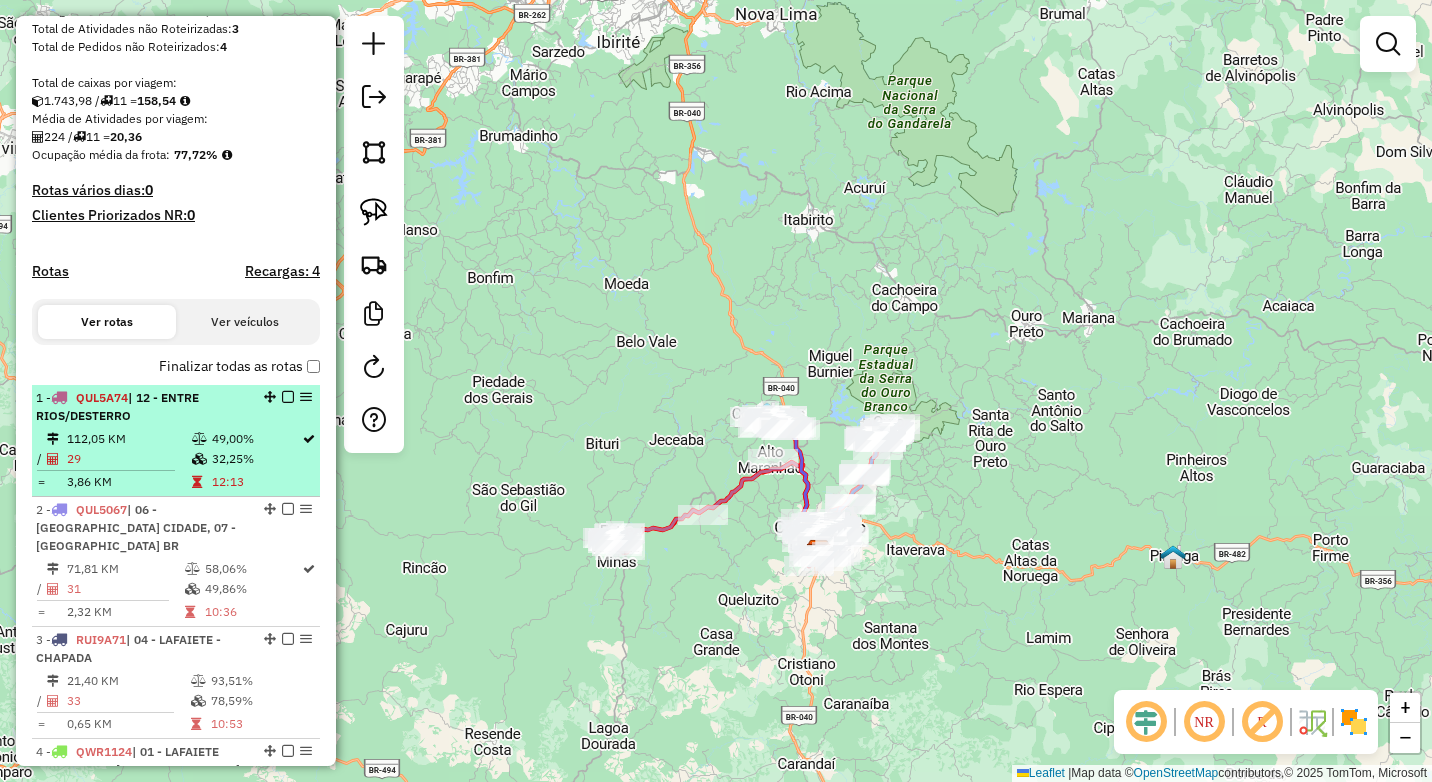 scroll, scrollTop: 362, scrollLeft: 0, axis: vertical 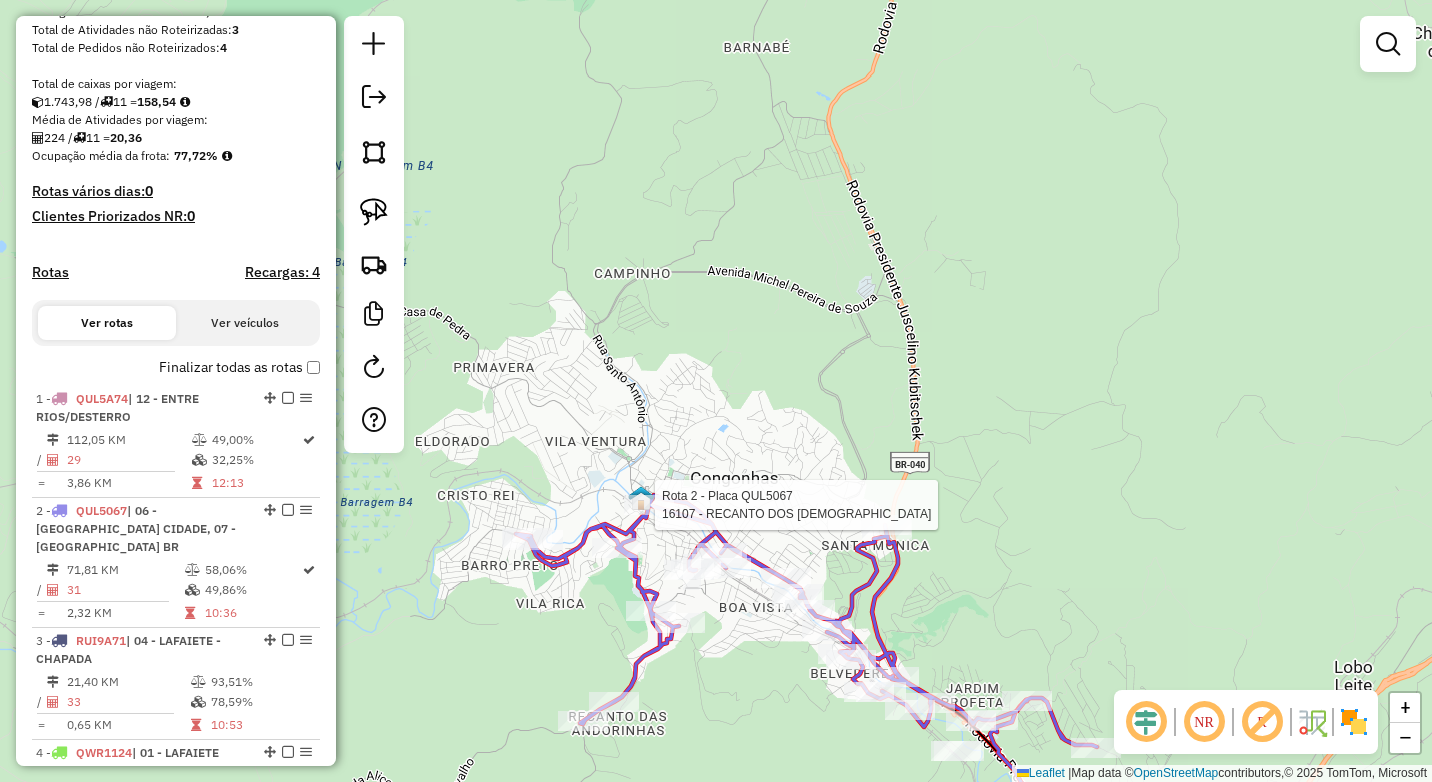 select on "**********" 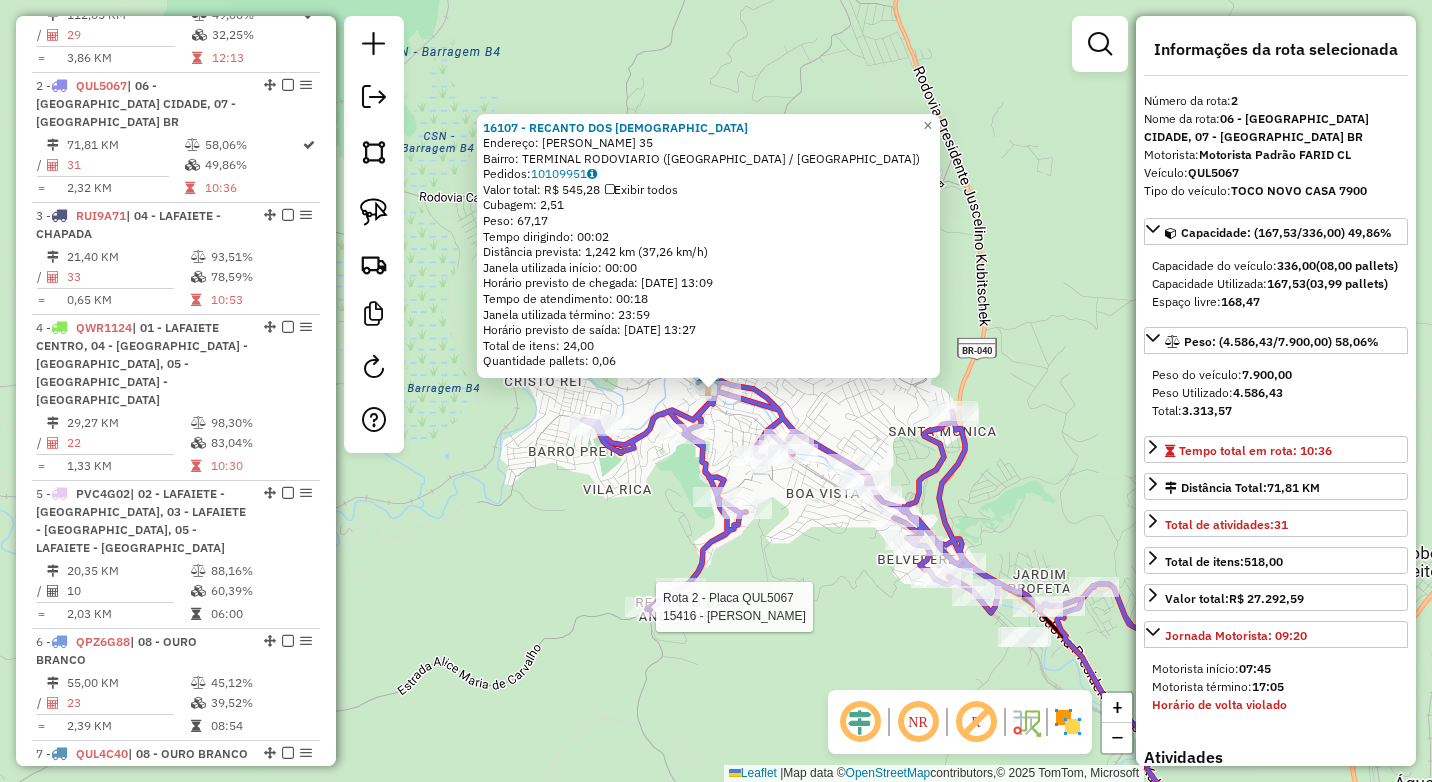 scroll, scrollTop: 862, scrollLeft: 0, axis: vertical 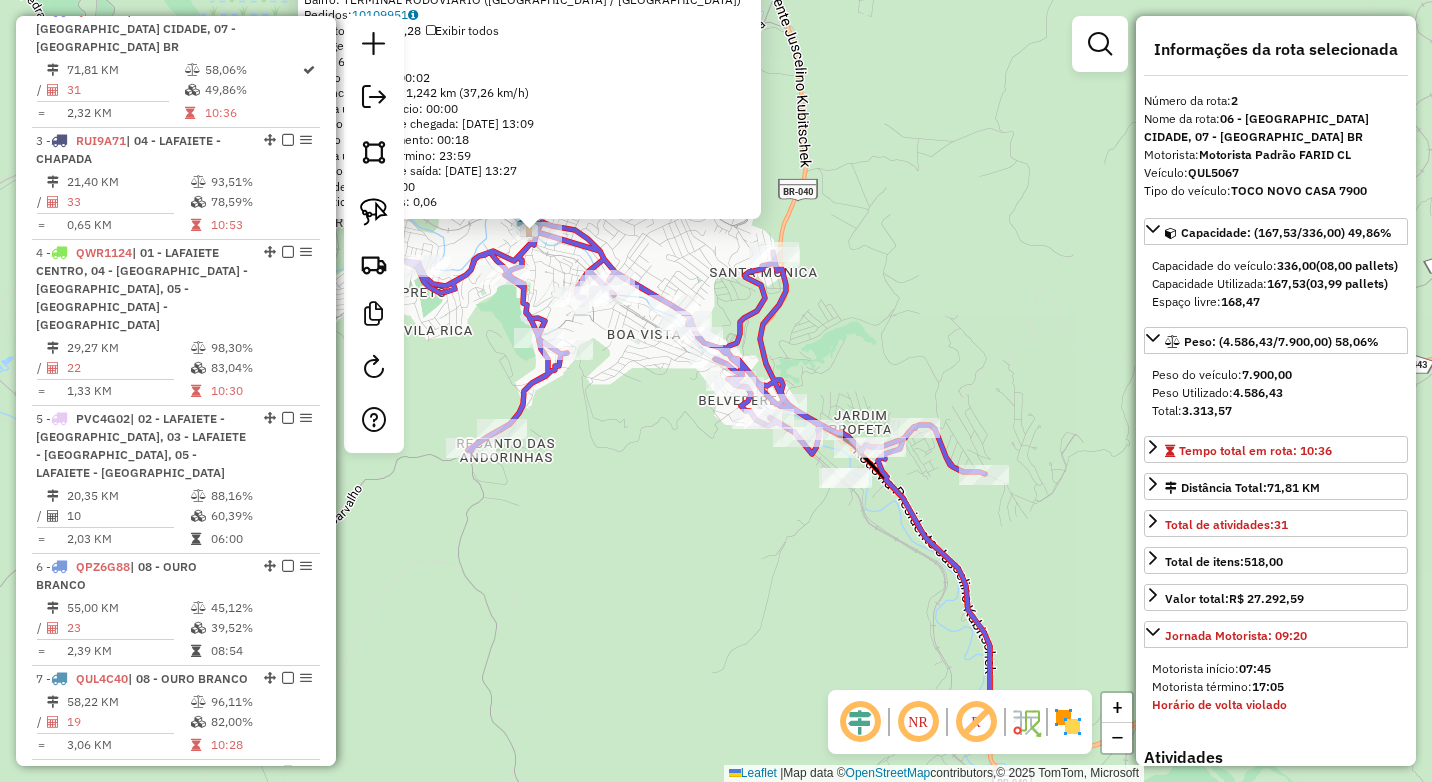 drag, startPoint x: 837, startPoint y: 589, endPoint x: 660, endPoint y: 433, distance: 235.93431 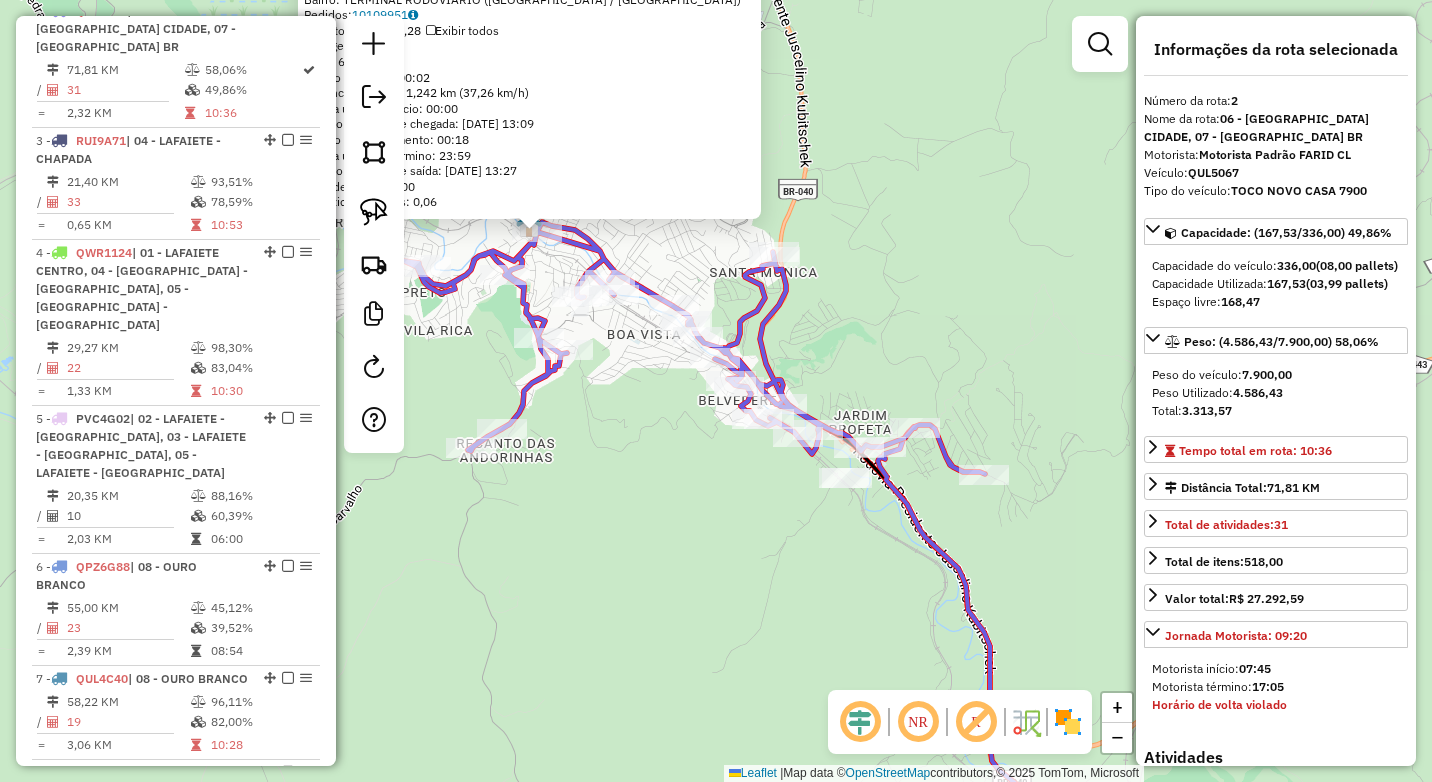 click on "16107 - RECANTO DOS PROFETAS  Endereço:  QUINTINO VARGAS 35   Bairro: TERMINAL RODOVIARIO (CONGONHAS / MG)   Pedidos:  10109951   Valor total: R$ 545,28   Exibir todos   Cubagem: 2,51  Peso: 67,17  Tempo dirigindo: 00:02   Distância prevista: 1,242 km (37,26 km/h)   Janela utilizada início: 00:00   Horário previsto de chegada: 11/07/2025 13:09   Tempo de atendimento: 00:18   Janela utilizada término: 23:59   Horário previsto de saída: 11/07/2025 13:27   Total de itens: 24,00   Quantidade pallets: 0,06  × Janela de atendimento Grade de atendimento Capacidade Transportadoras Veículos Cliente Pedidos  Rotas Selecione os dias de semana para filtrar as janelas de atendimento  Seg   Ter   Qua   Qui   Sex   Sáb   Dom  Informe o período da janela de atendimento: De: Até:  Filtrar exatamente a janela do cliente  Considerar janela de atendimento padrão  Selecione os dias de semana para filtrar as grades de atendimento  Seg   Ter   Qua   Qui   Sex   Sáb   Dom   Peso mínimo:   Peso máximo:   De:   Até:" 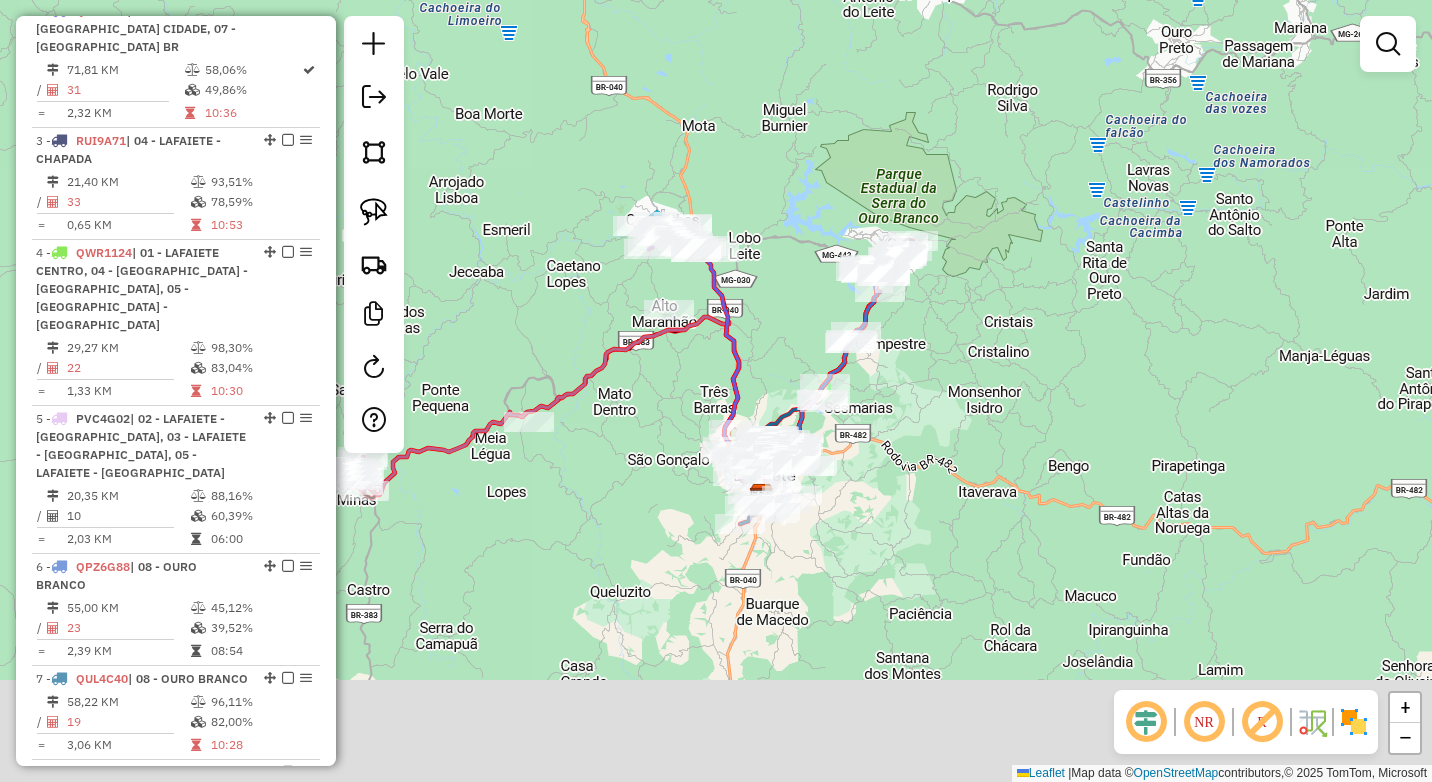 drag, startPoint x: 788, startPoint y: 569, endPoint x: 781, endPoint y: 295, distance: 274.08942 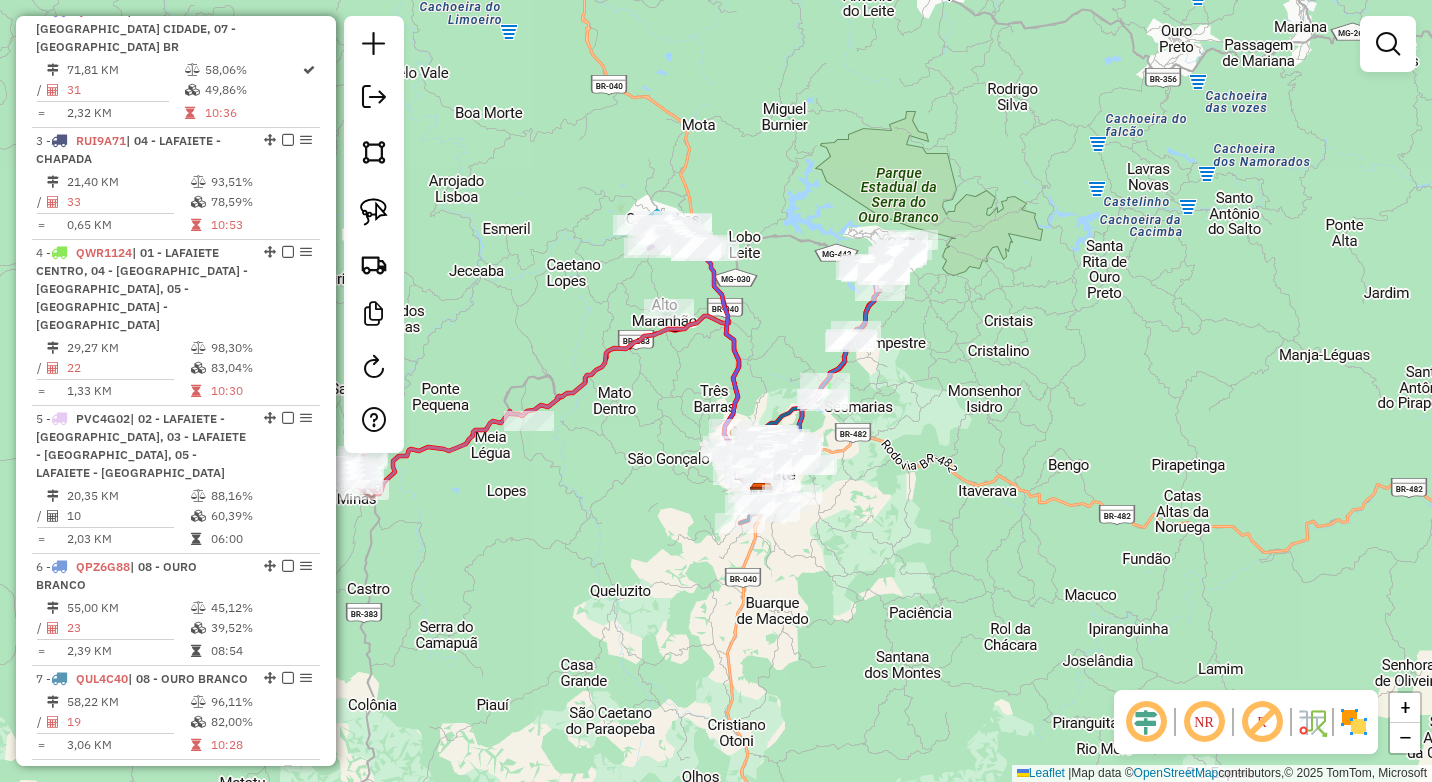 click on "Janela de atendimento Grade de atendimento Capacidade Transportadoras Veículos Cliente Pedidos  Rotas Selecione os dias de semana para filtrar as janelas de atendimento  Seg   Ter   Qua   Qui   Sex   Sáb   Dom  Informe o período da janela de atendimento: De: Até:  Filtrar exatamente a janela do cliente  Considerar janela de atendimento padrão  Selecione os dias de semana para filtrar as grades de atendimento  Seg   Ter   Qua   Qui   Sex   Sáb   Dom   Considerar clientes sem dia de atendimento cadastrado  Clientes fora do dia de atendimento selecionado Filtrar as atividades entre os valores definidos abaixo:  Peso mínimo:   Peso máximo:   Cubagem mínima:   Cubagem máxima:   De:   Até:  Filtrar as atividades entre o tempo de atendimento definido abaixo:  De:   Até:   Considerar capacidade total dos clientes não roteirizados Transportadora: Selecione um ou mais itens Tipo de veículo: Selecione um ou mais itens Veículo: Selecione um ou mais itens Motorista: Selecione um ou mais itens Nome: Rótulo:" 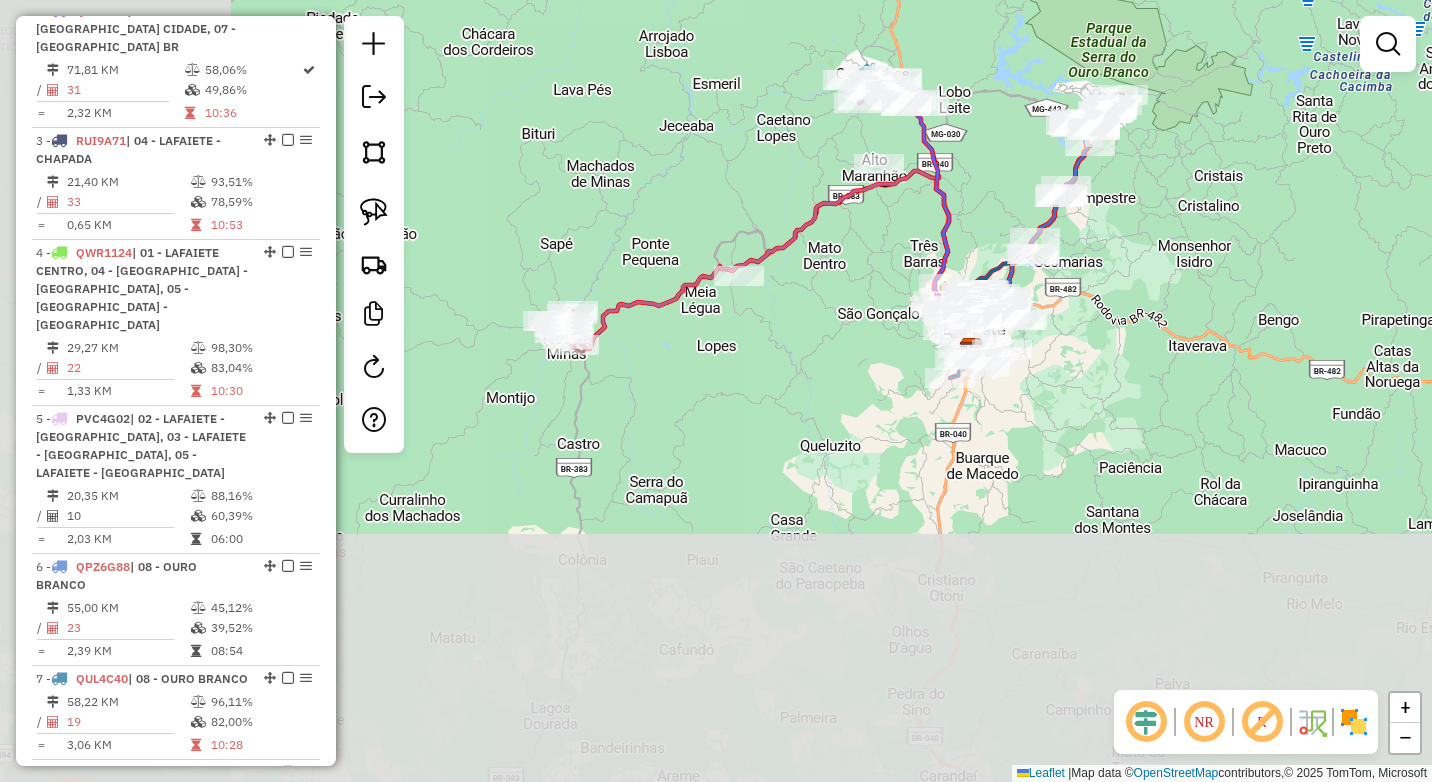 drag, startPoint x: 698, startPoint y: 485, endPoint x: 999, endPoint y: 56, distance: 524.063 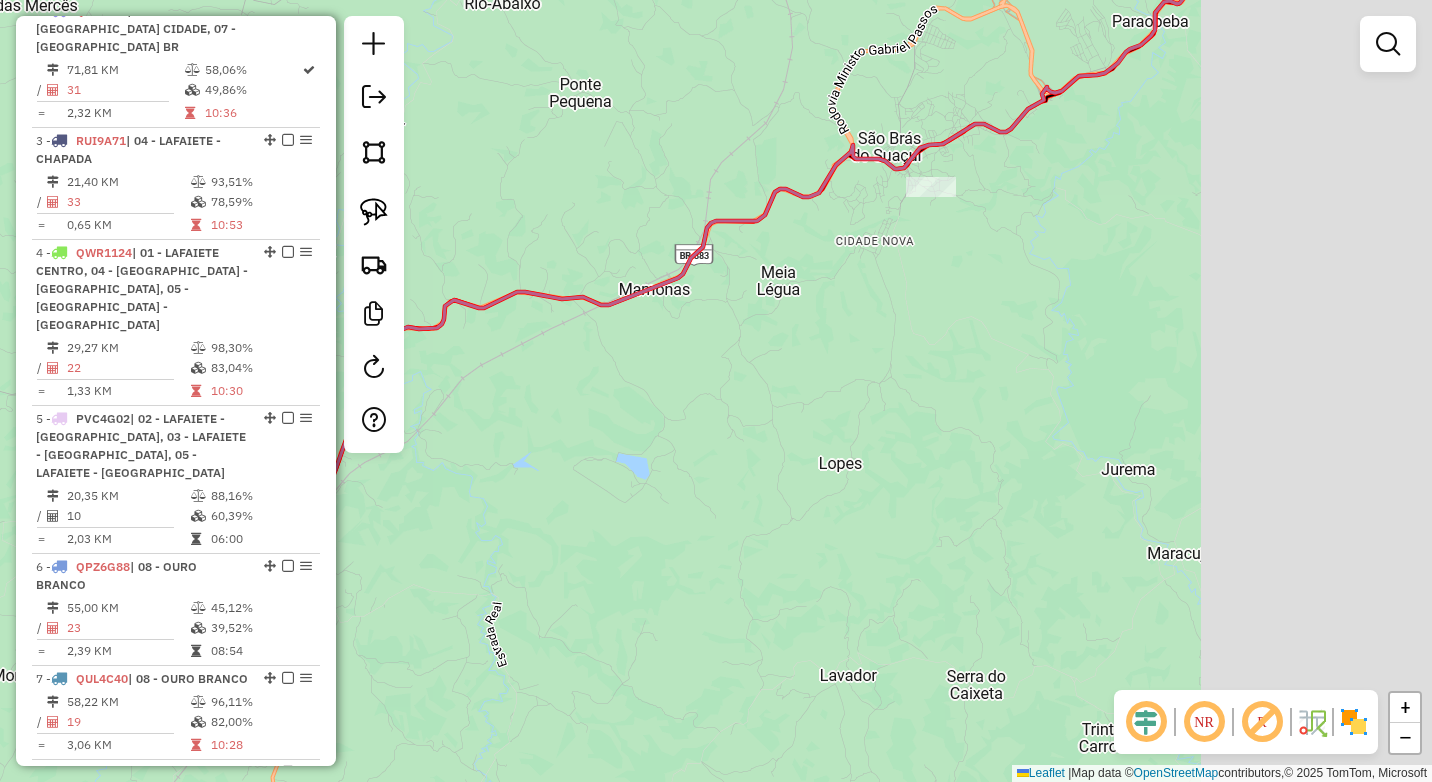 drag, startPoint x: 809, startPoint y: 234, endPoint x: 544, endPoint y: 272, distance: 267.71066 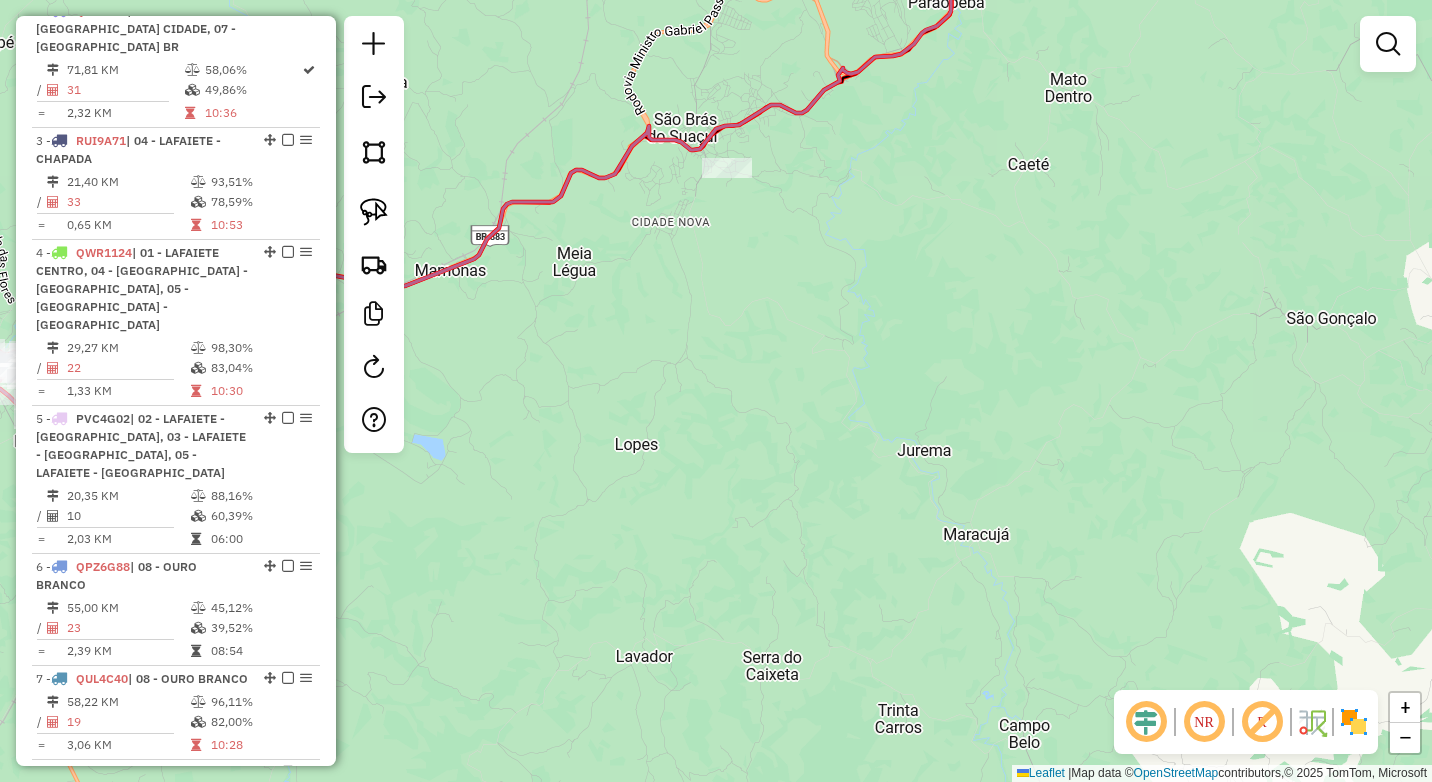 drag, startPoint x: 952, startPoint y: 309, endPoint x: 548, endPoint y: 488, distance: 441.87894 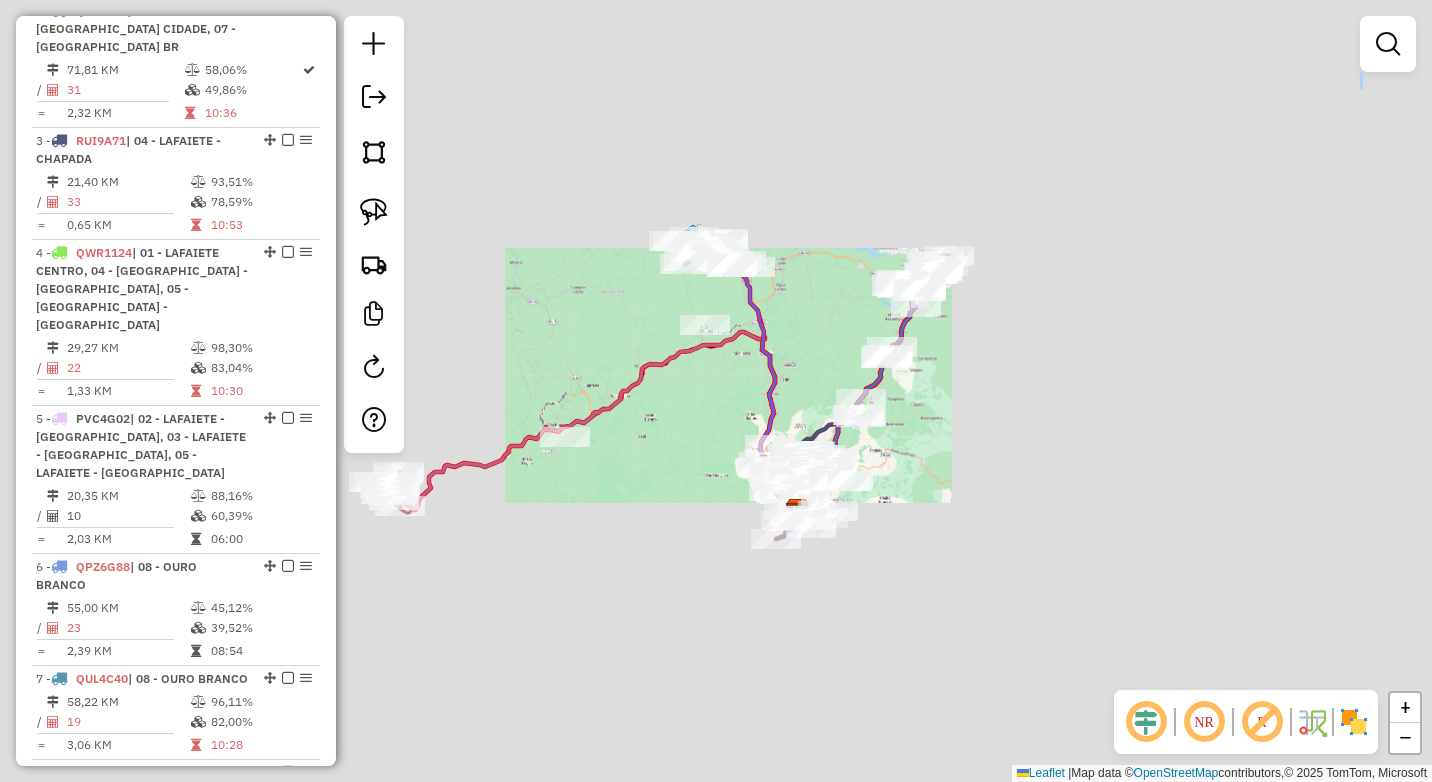 drag, startPoint x: 879, startPoint y: 540, endPoint x: 591, endPoint y: 372, distance: 333.41867 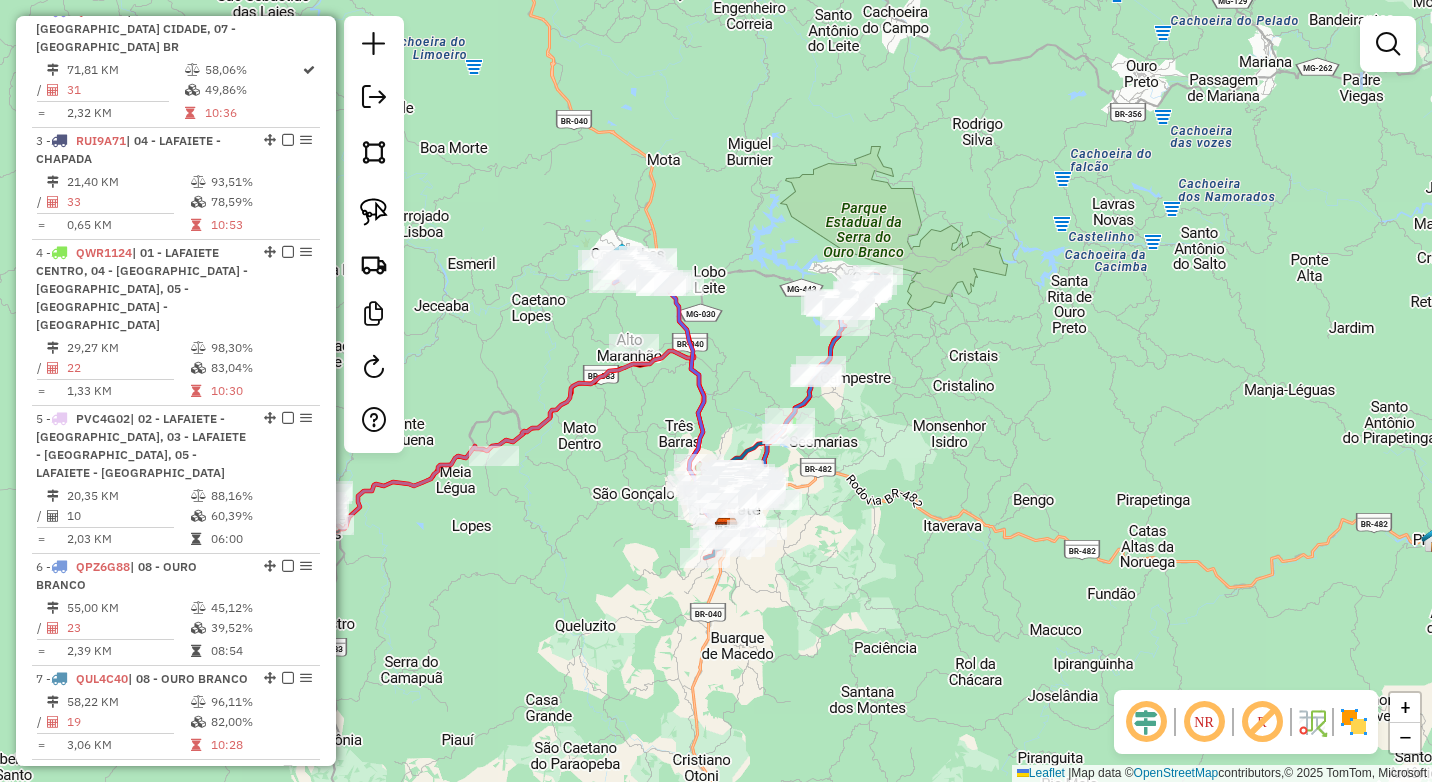 drag, startPoint x: 963, startPoint y: 401, endPoint x: 878, endPoint y: 422, distance: 87.555695 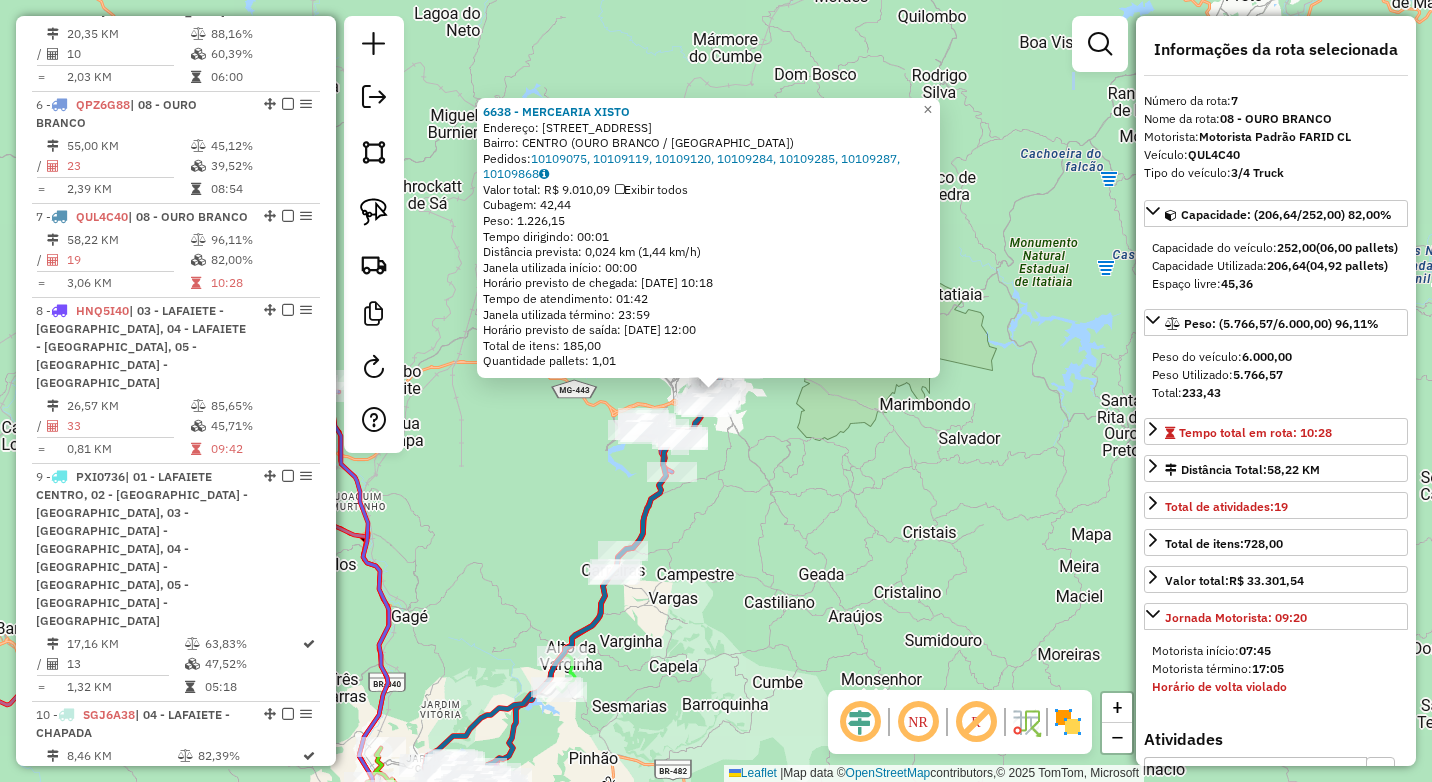 scroll, scrollTop: 1476, scrollLeft: 0, axis: vertical 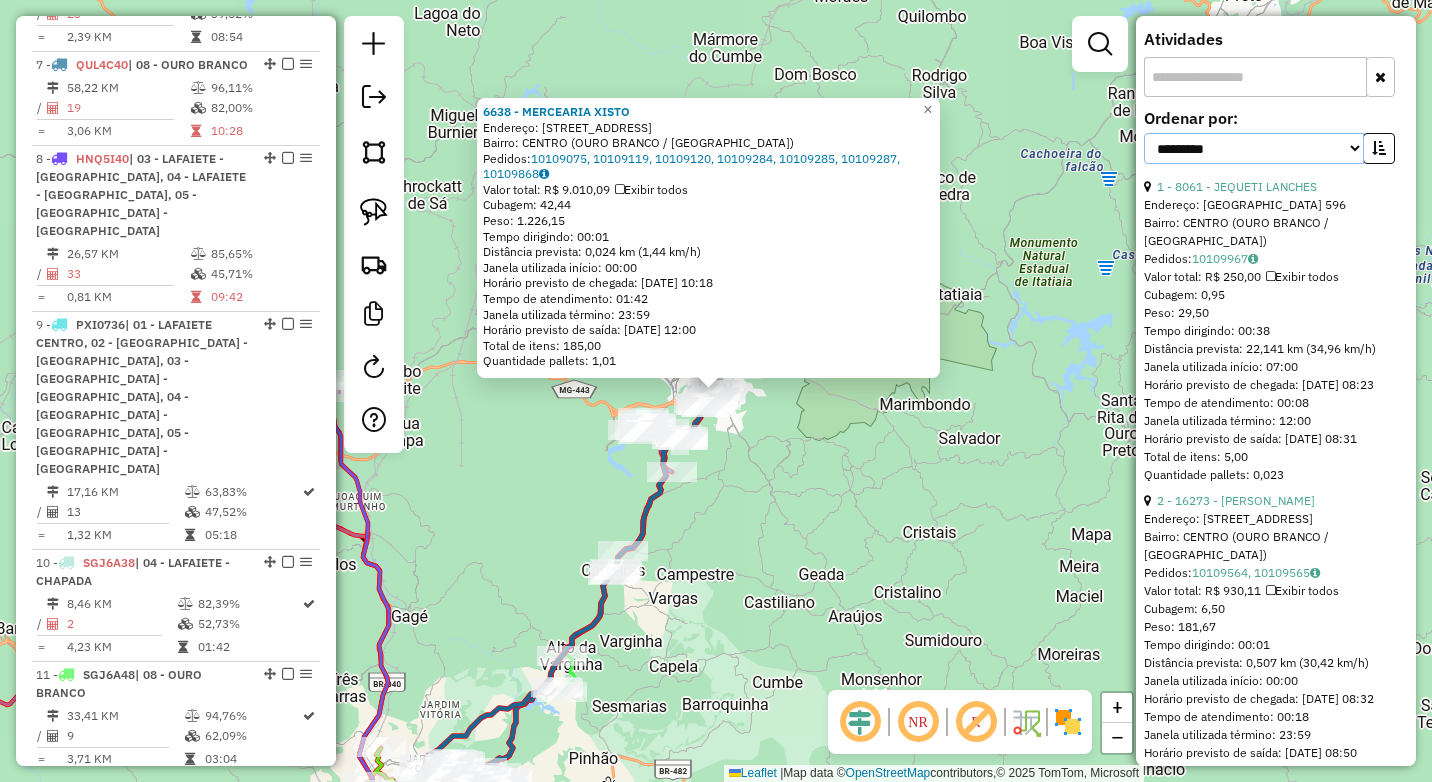 click on "**********" at bounding box center (1254, 148) 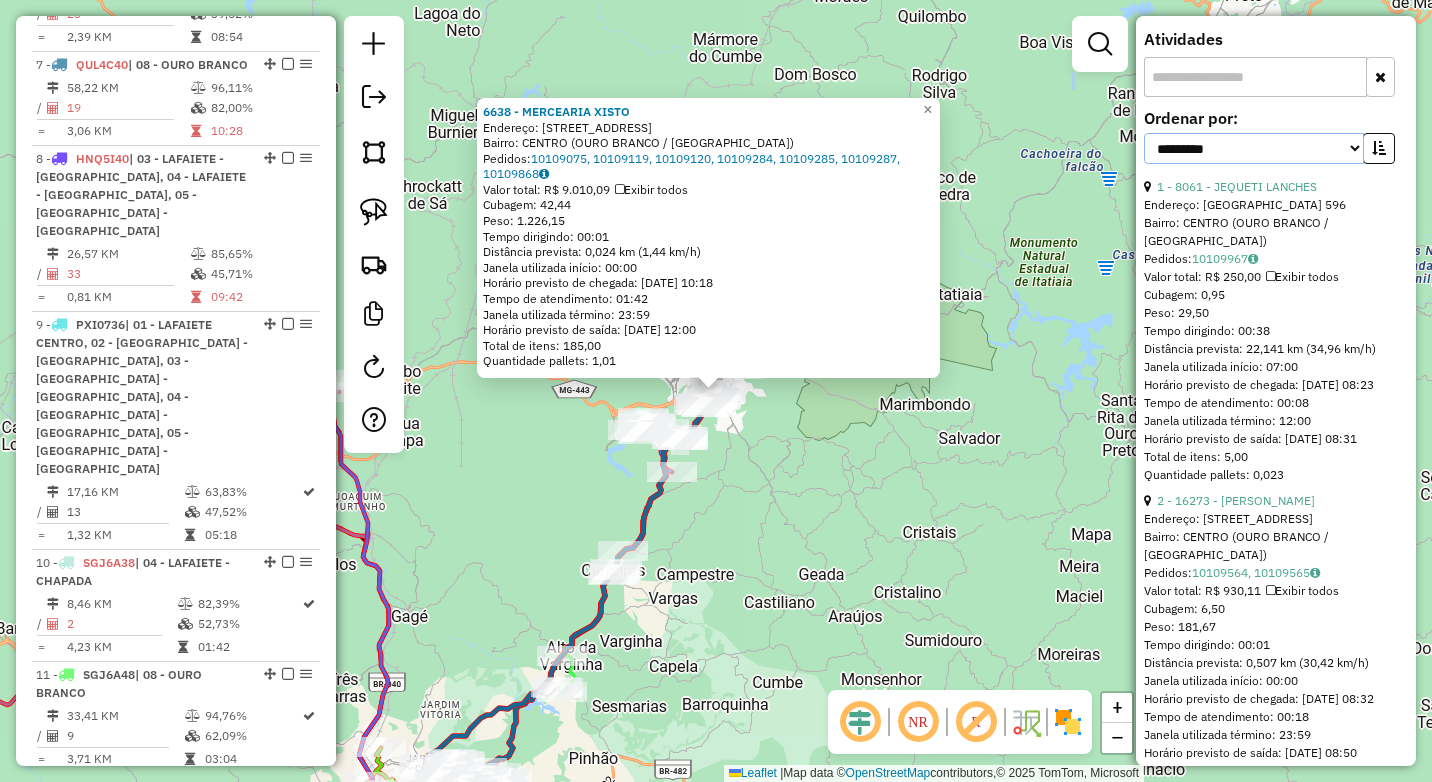 select on "*********" 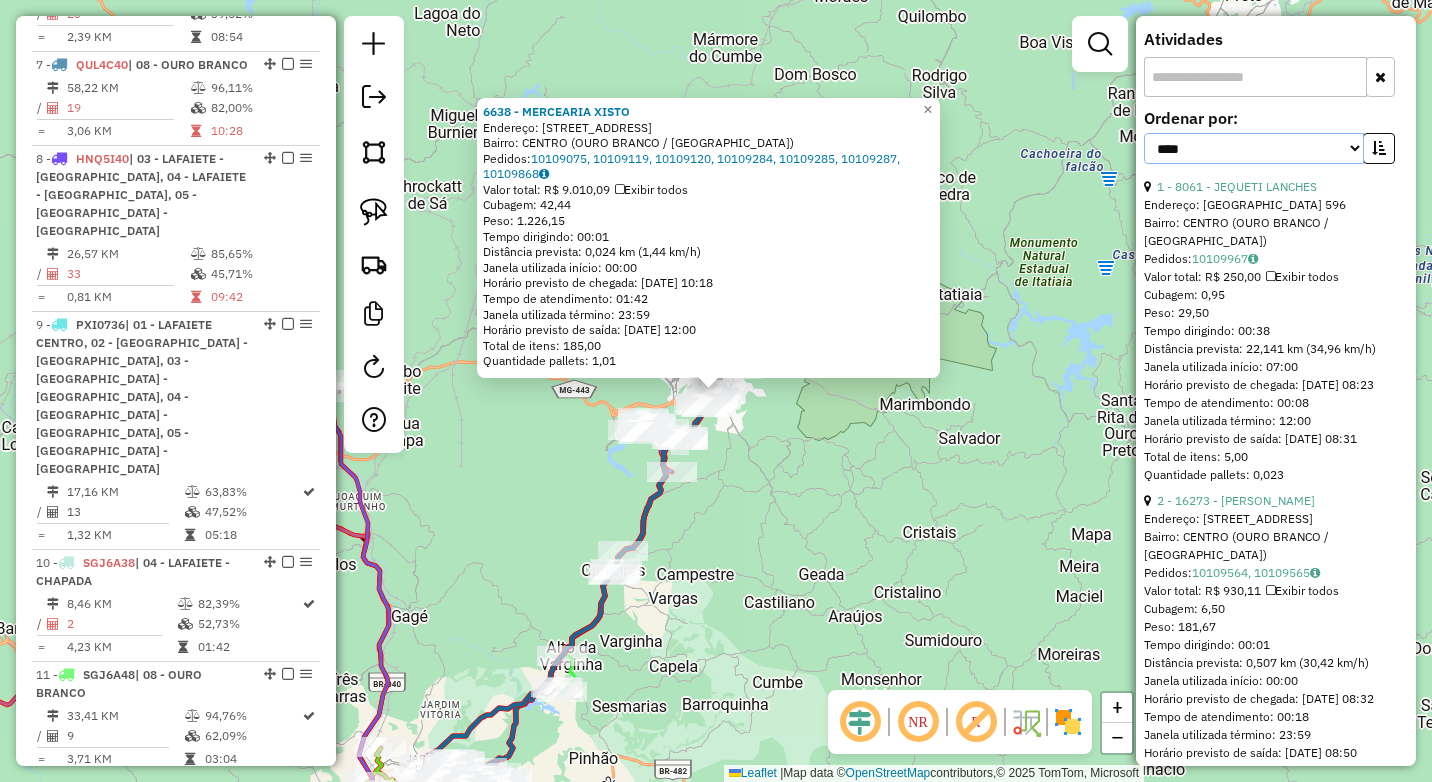 click on "**********" at bounding box center [1254, 148] 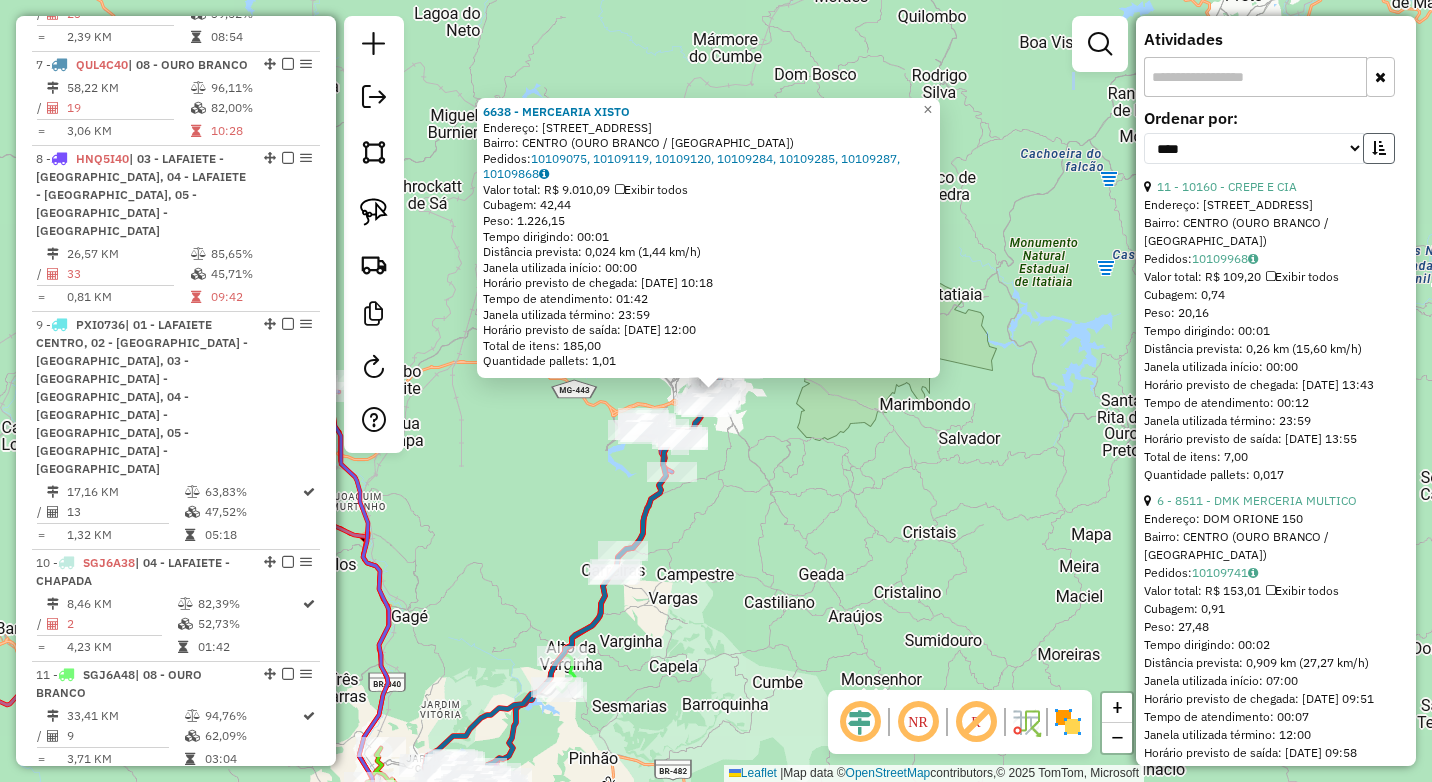 click at bounding box center [1379, 148] 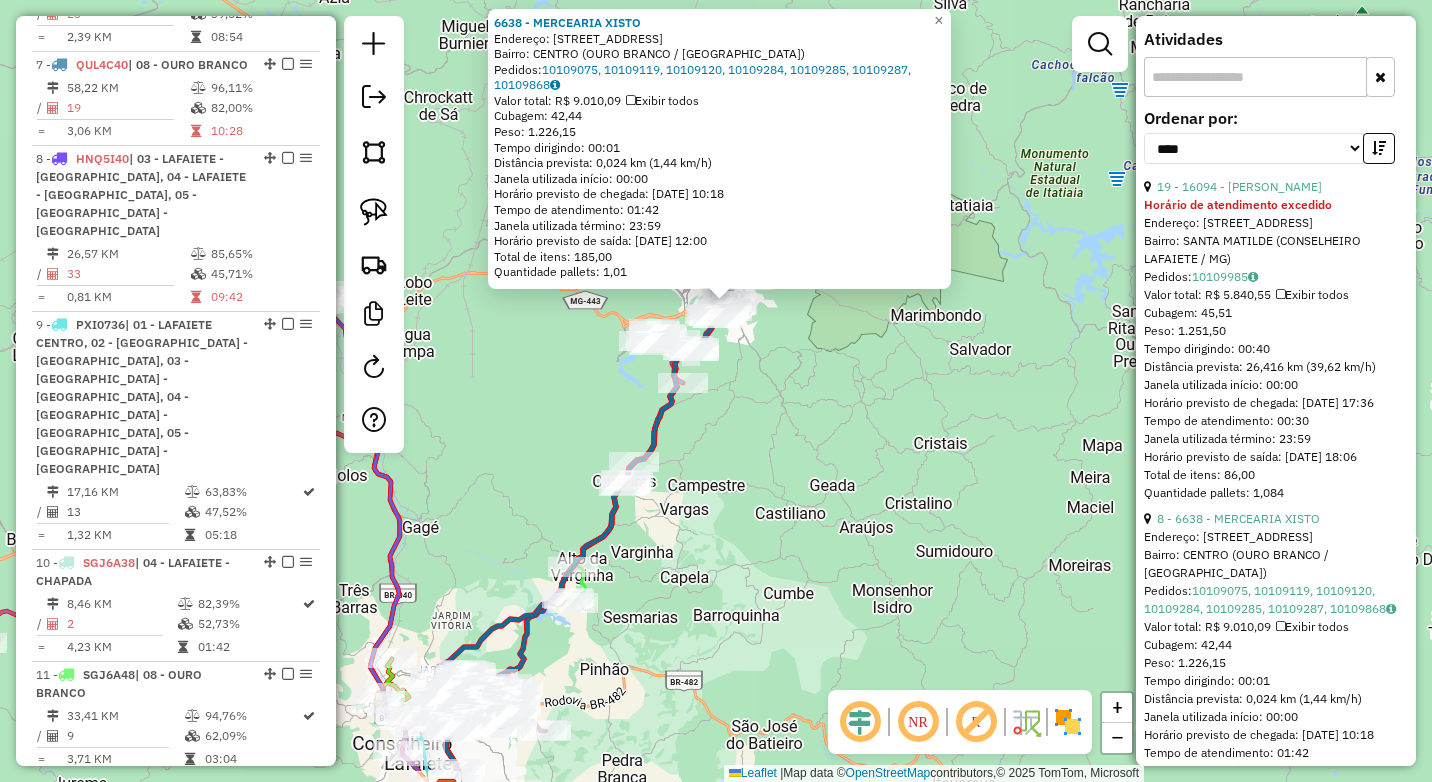 drag, startPoint x: 873, startPoint y: 580, endPoint x: 903, endPoint y: 429, distance: 153.9513 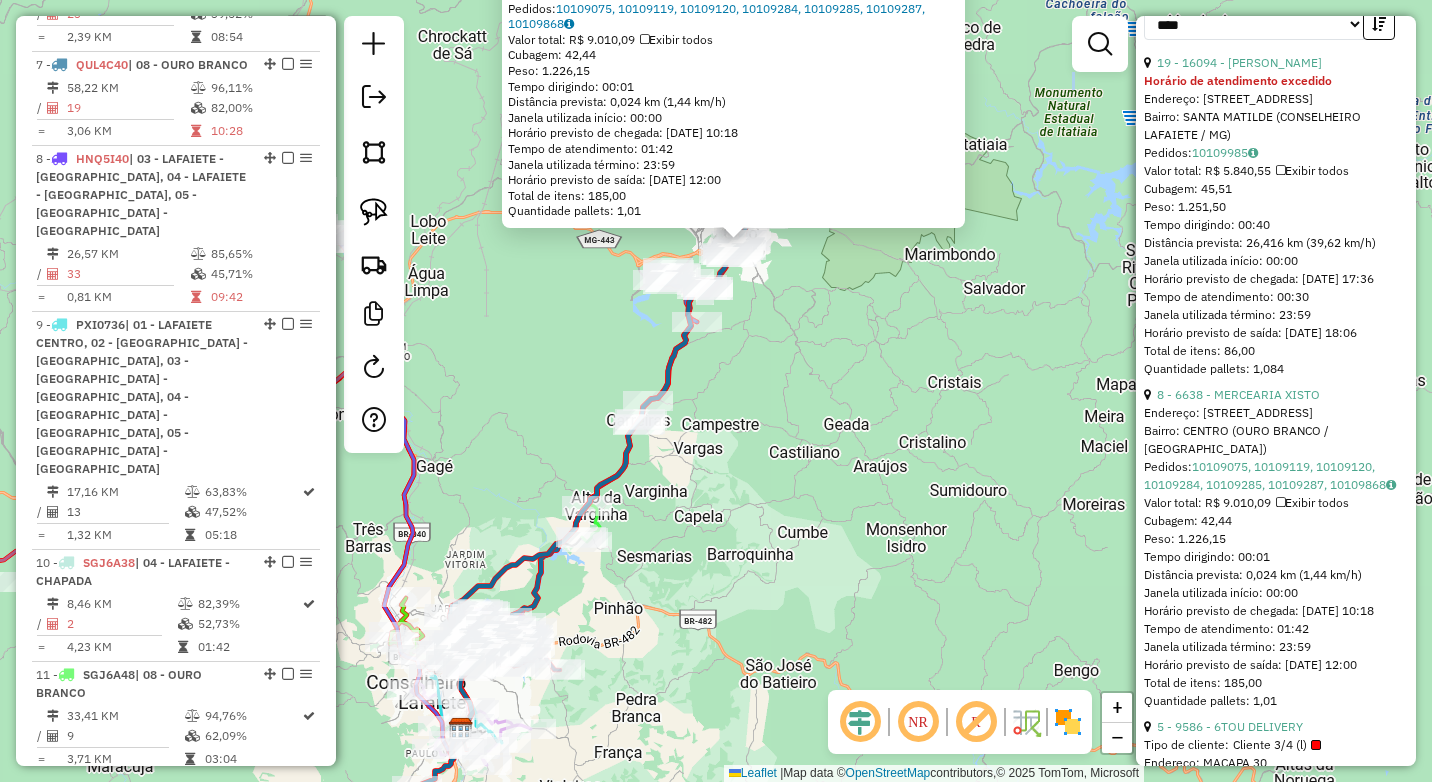 scroll, scrollTop: 1000, scrollLeft: 0, axis: vertical 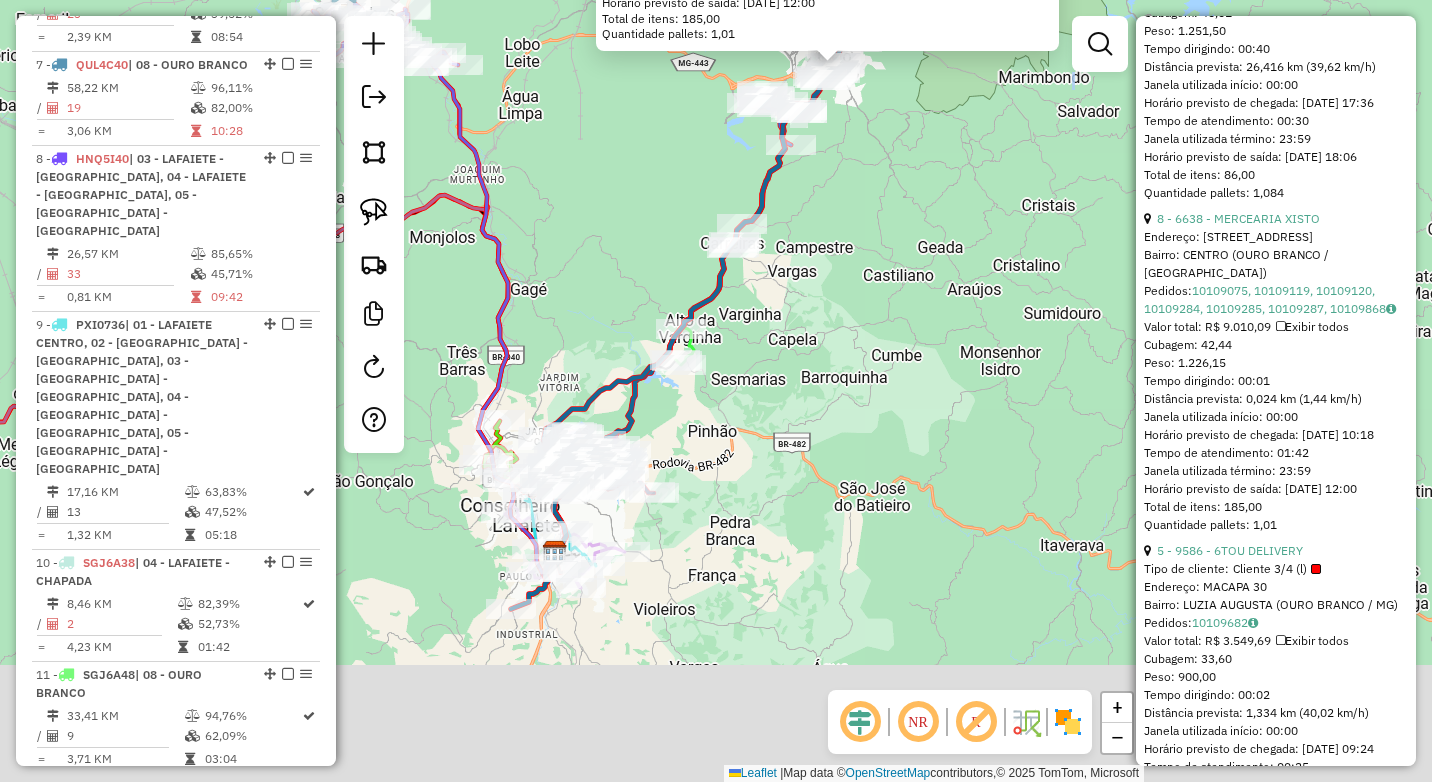 drag, startPoint x: 875, startPoint y: 491, endPoint x: 932, endPoint y: 397, distance: 109.9318 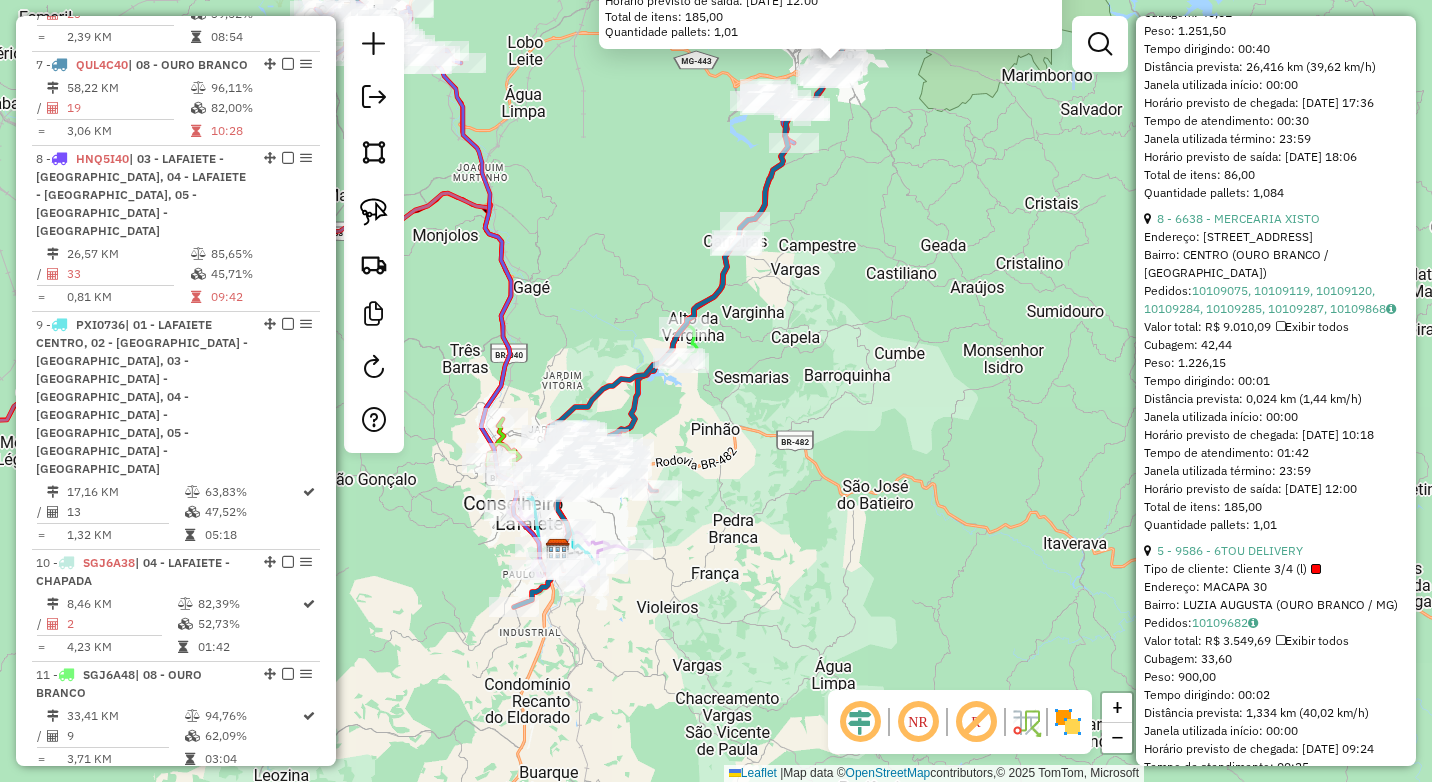 click on "6638 - MERCEARIA XISTO  Endereço:  SANTA CRUZ 204   Bairro: CENTRO (OURO BRANCO / MG)   Pedidos:  10109075, 10109119, 10109120, 10109284, 10109285, 10109287, 10109868   Valor total: R$ 9.010,09   Exibir todos   Cubagem: 42,44  Peso: 1.226,15  Tempo dirigindo: 00:01   Distância prevista: 0,024 km (1,44 km/h)   Janela utilizada início: 00:00   Horário previsto de chegada: 11/07/2025 10:18   Tempo de atendimento: 01:42   Janela utilizada término: 23:59   Horário previsto de saída: 11/07/2025 12:00   Total de itens: 185,00   Quantidade pallets: 1,01  × Janela de atendimento Grade de atendimento Capacidade Transportadoras Veículos Cliente Pedidos  Rotas Selecione os dias de semana para filtrar as janelas de atendimento  Seg   Ter   Qua   Qui   Sex   Sáb   Dom  Informe o período da janela de atendimento: De: Até:  Filtrar exatamente a janela do cliente  Considerar janela de atendimento padrão  Selecione os dias de semana para filtrar as grades de atendimento  Seg   Ter   Qua   Qui   Sex   Sáb   Dom  +" 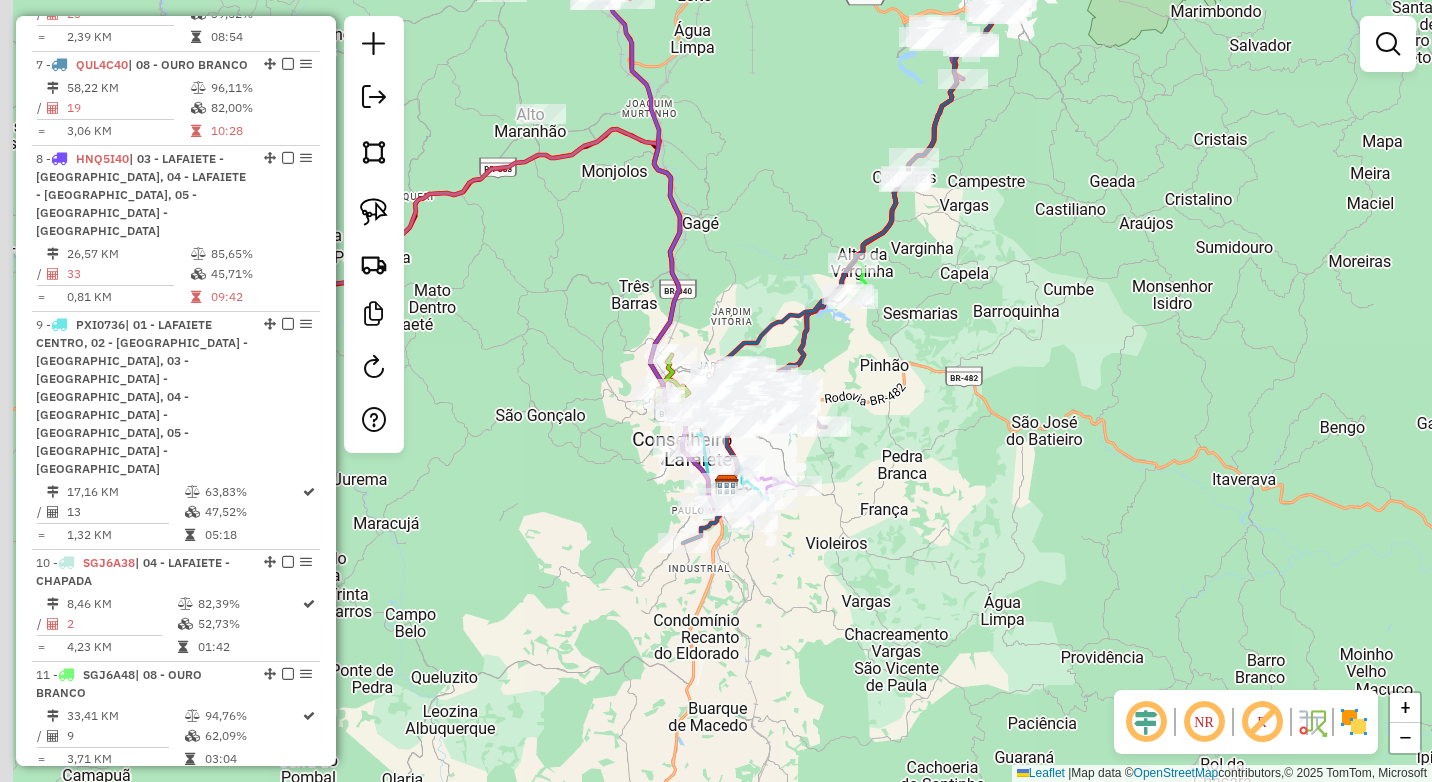 drag, startPoint x: 955, startPoint y: 373, endPoint x: 976, endPoint y: 367, distance: 21.84033 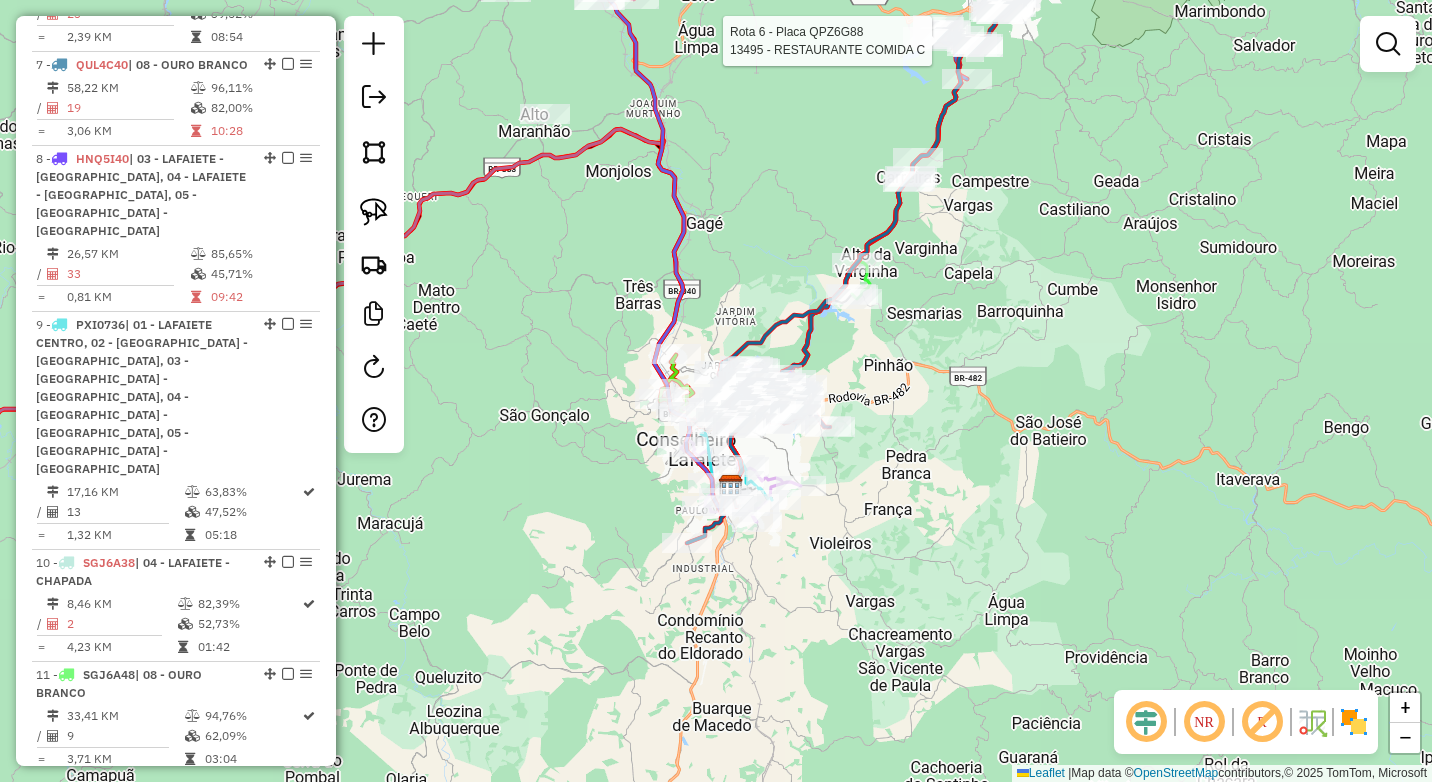 select on "*********" 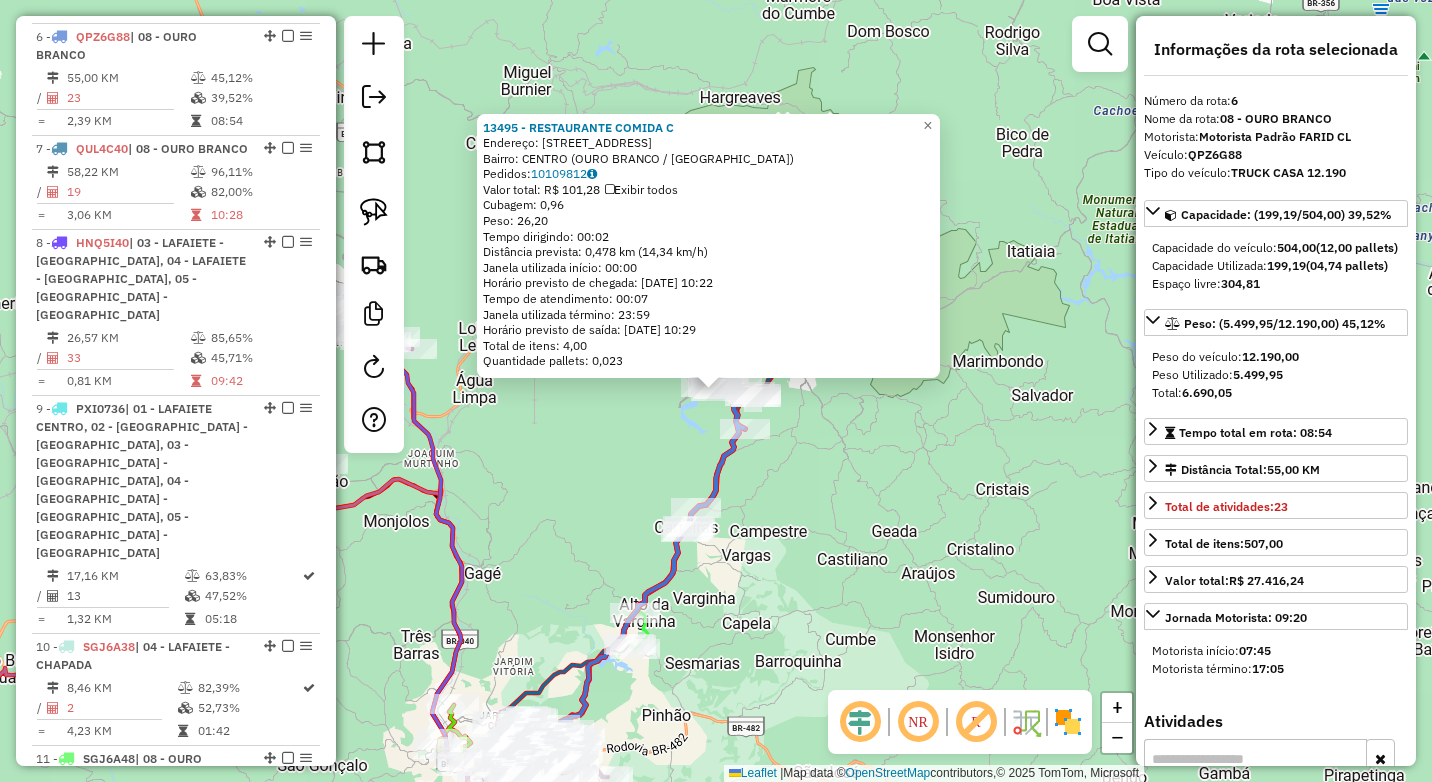 scroll, scrollTop: 1364, scrollLeft: 0, axis: vertical 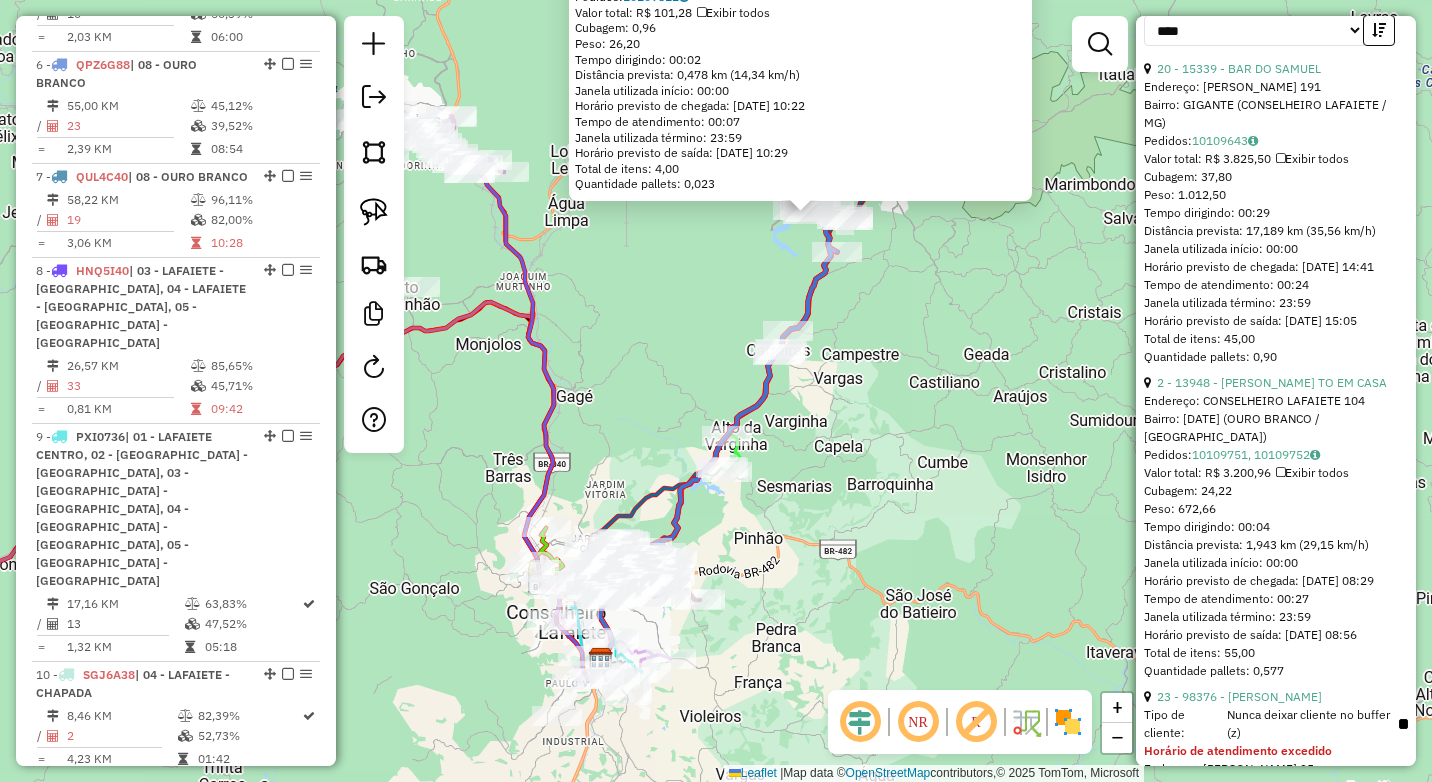 drag, startPoint x: 866, startPoint y: 599, endPoint x: 805, endPoint y: 431, distance: 178.73164 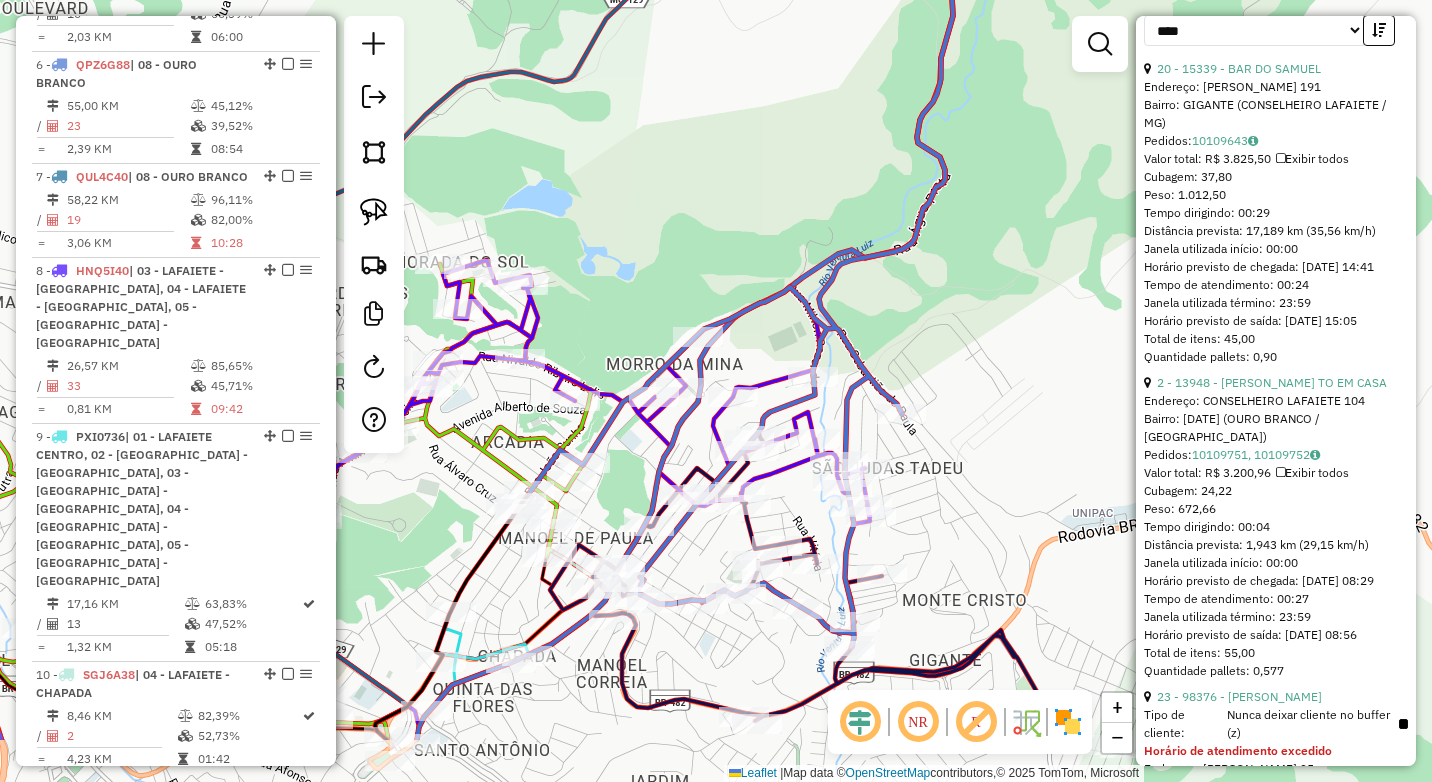 drag, startPoint x: 751, startPoint y: 339, endPoint x: 654, endPoint y: 227, distance: 148.16545 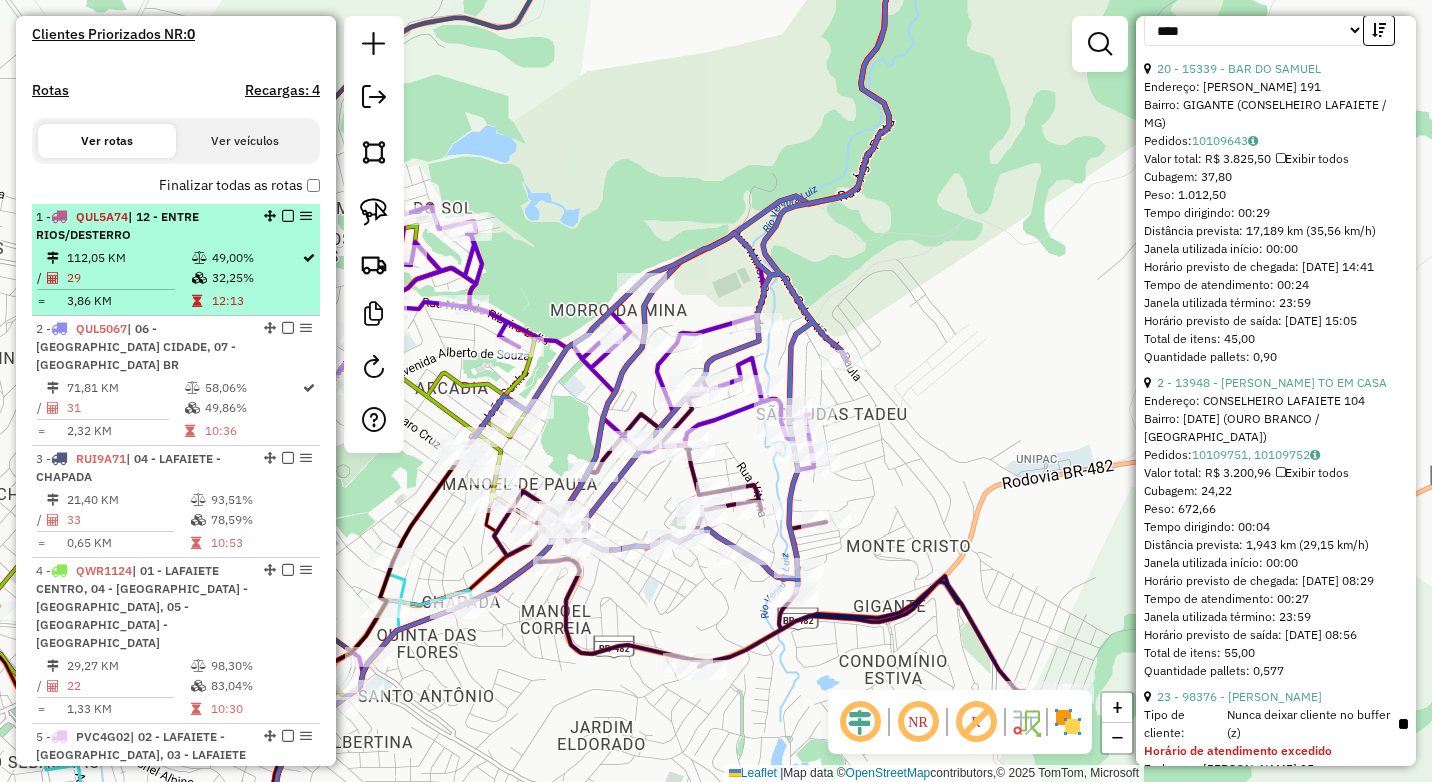 scroll, scrollTop: 464, scrollLeft: 0, axis: vertical 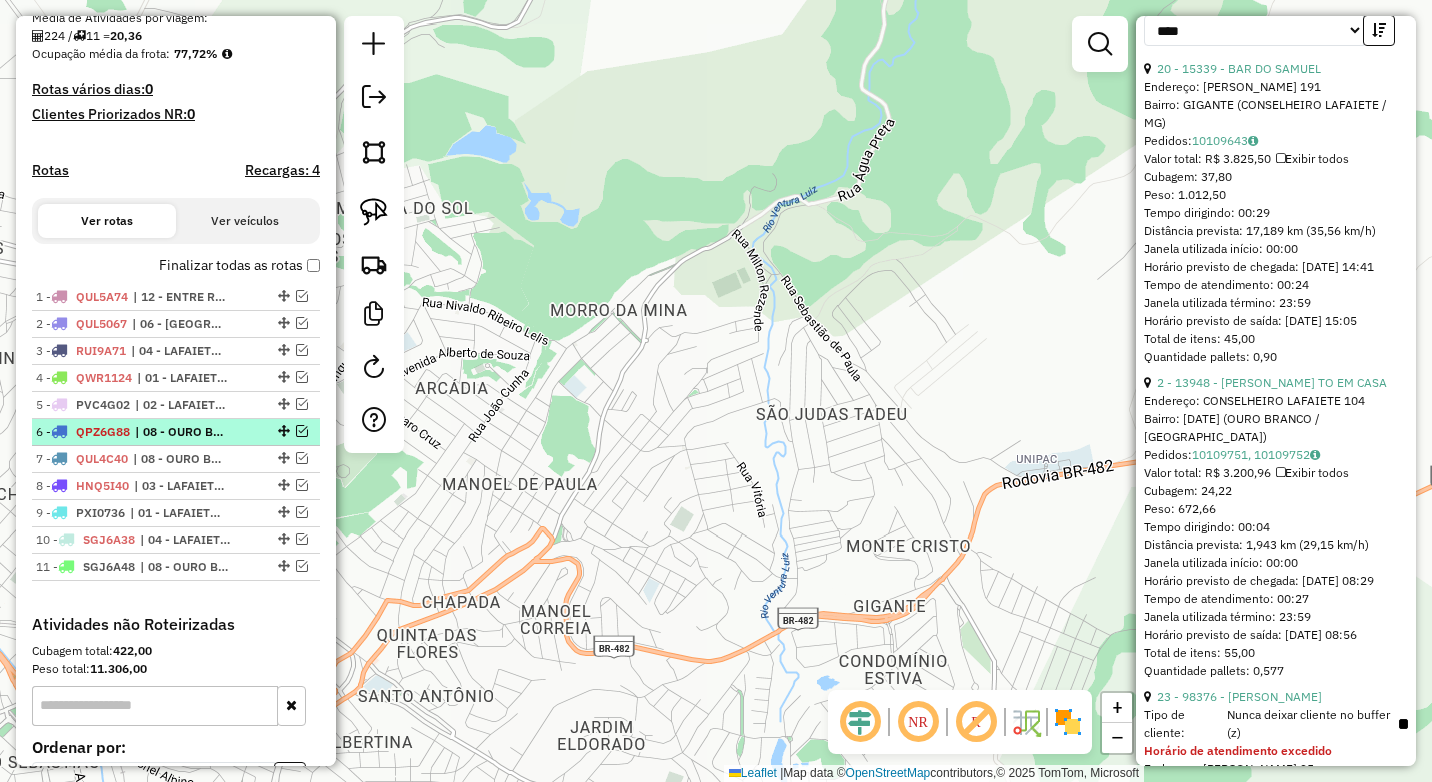 click at bounding box center (302, 431) 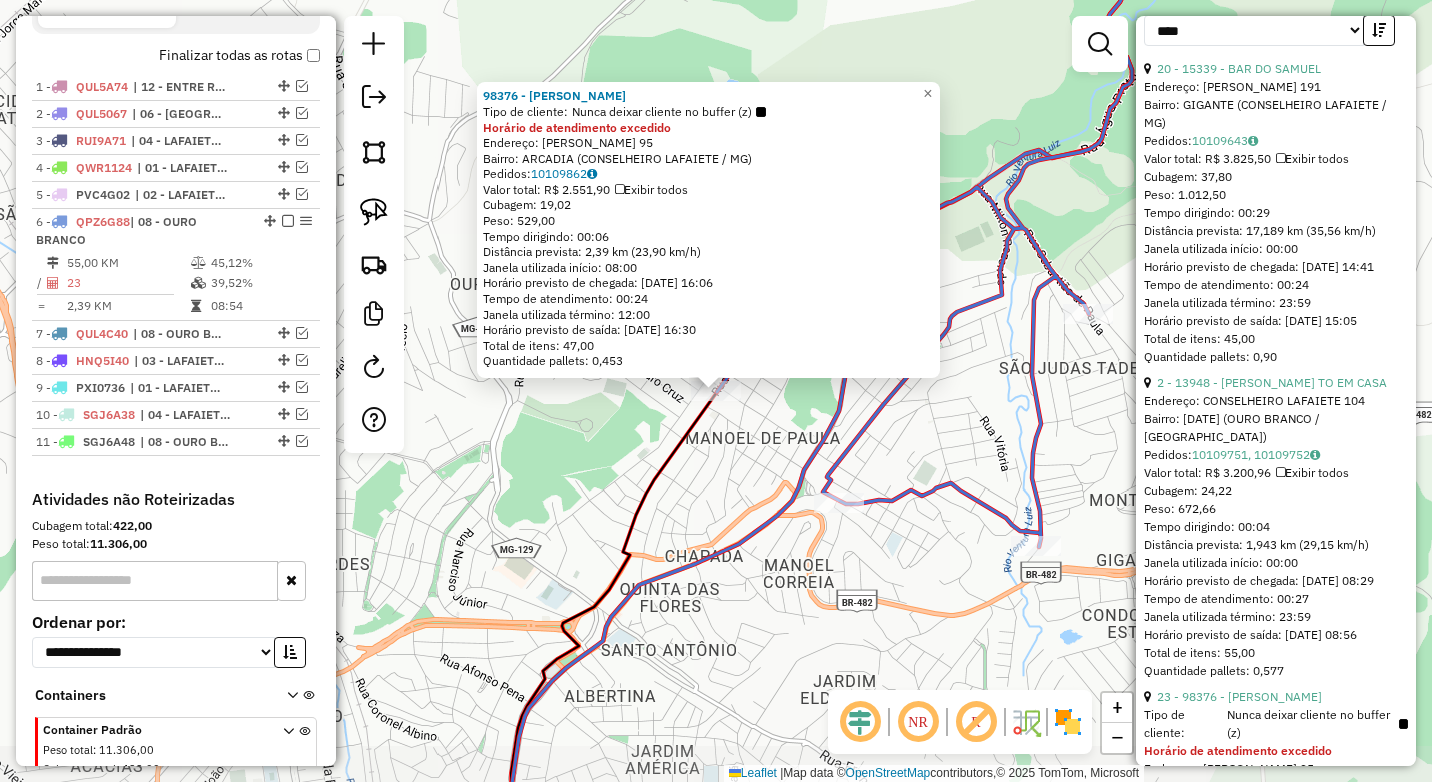 scroll, scrollTop: 775, scrollLeft: 0, axis: vertical 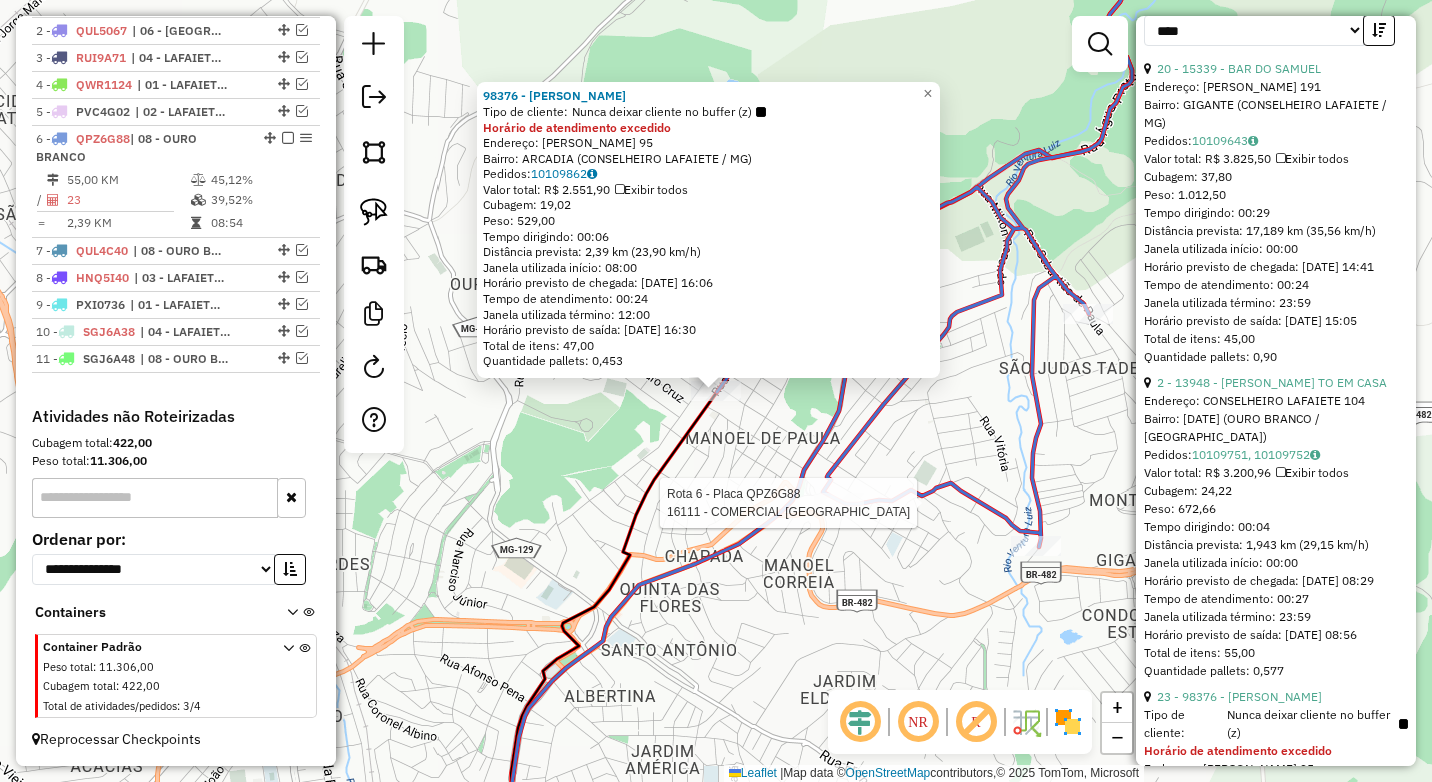 click 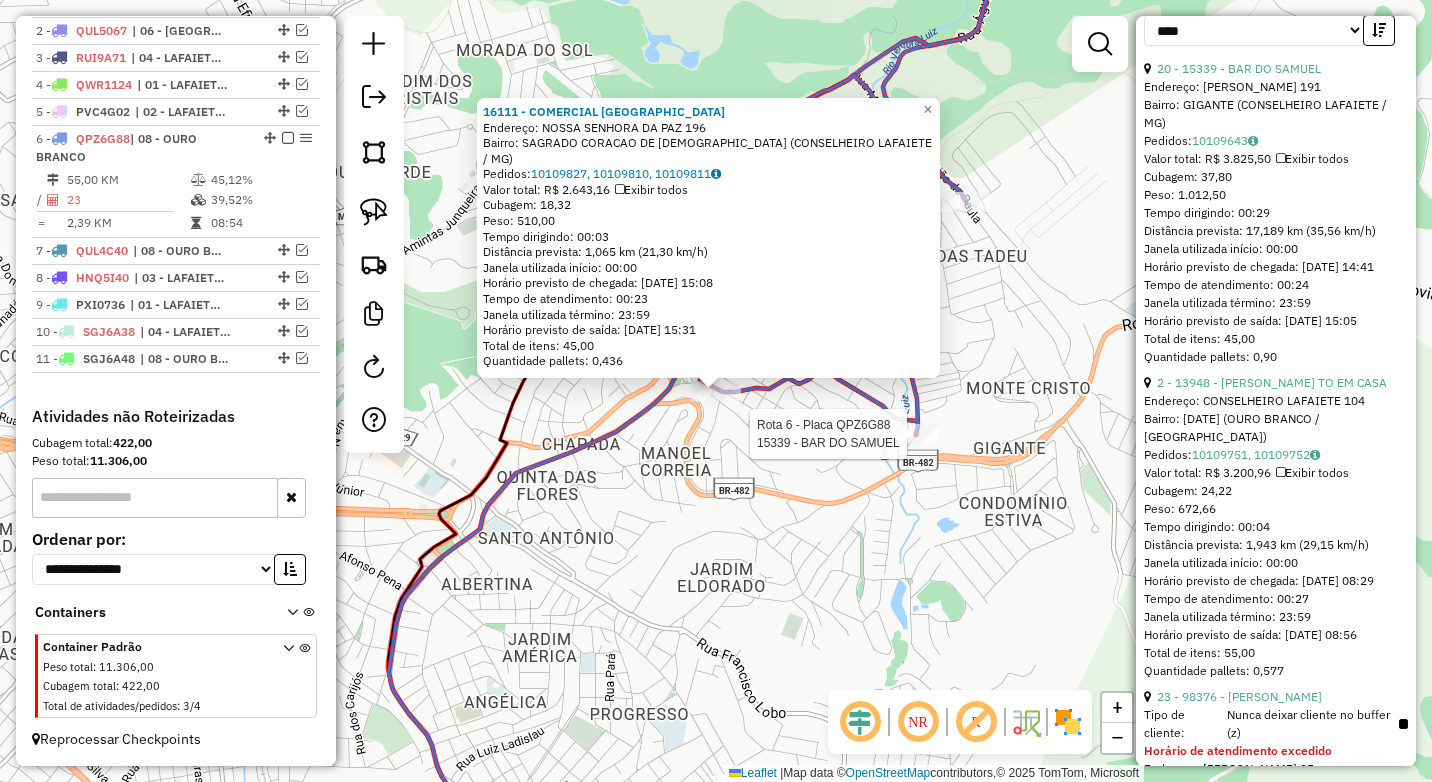 click 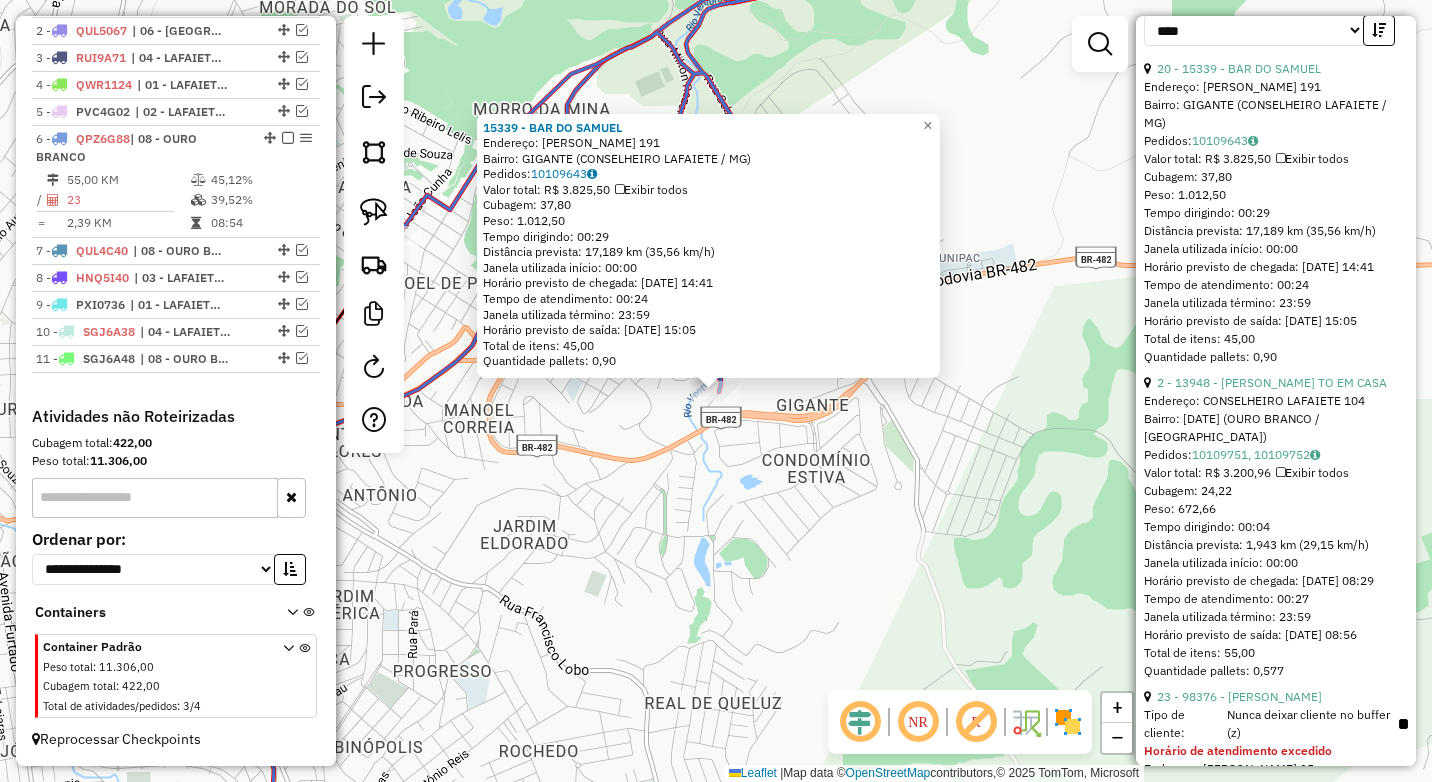 click on "15339 - BAR DO SAMUEL  Endereço:  JOaO JOSE FERREIRA 191   Bairro: GIGANTE (CONSELHEIRO LAFAIETE / MG)   Pedidos:  10109643   Valor total: R$ 3.825,50   Exibir todos   Cubagem: 37,80  Peso: 1.012,50  Tempo dirigindo: 00:29   Distância prevista: 17,189 km (35,56 km/h)   Janela utilizada início: 00:00   Horário previsto de chegada: 11/07/2025 14:41   Tempo de atendimento: 00:24   Janela utilizada término: 23:59   Horário previsto de saída: 11/07/2025 15:05   Total de itens: 45,00   Quantidade pallets: 0,90  × Janela de atendimento Grade de atendimento Capacidade Transportadoras Veículos Cliente Pedidos  Rotas Selecione os dias de semana para filtrar as janelas de atendimento  Seg   Ter   Qua   Qui   Sex   Sáb   Dom  Informe o período da janela de atendimento: De: Até:  Filtrar exatamente a janela do cliente  Considerar janela de atendimento padrão  Selecione os dias de semana para filtrar as grades de atendimento  Seg   Ter   Qua   Qui   Sex   Sáb   Dom   Peso mínimo:   Peso máximo:   De:   De:" 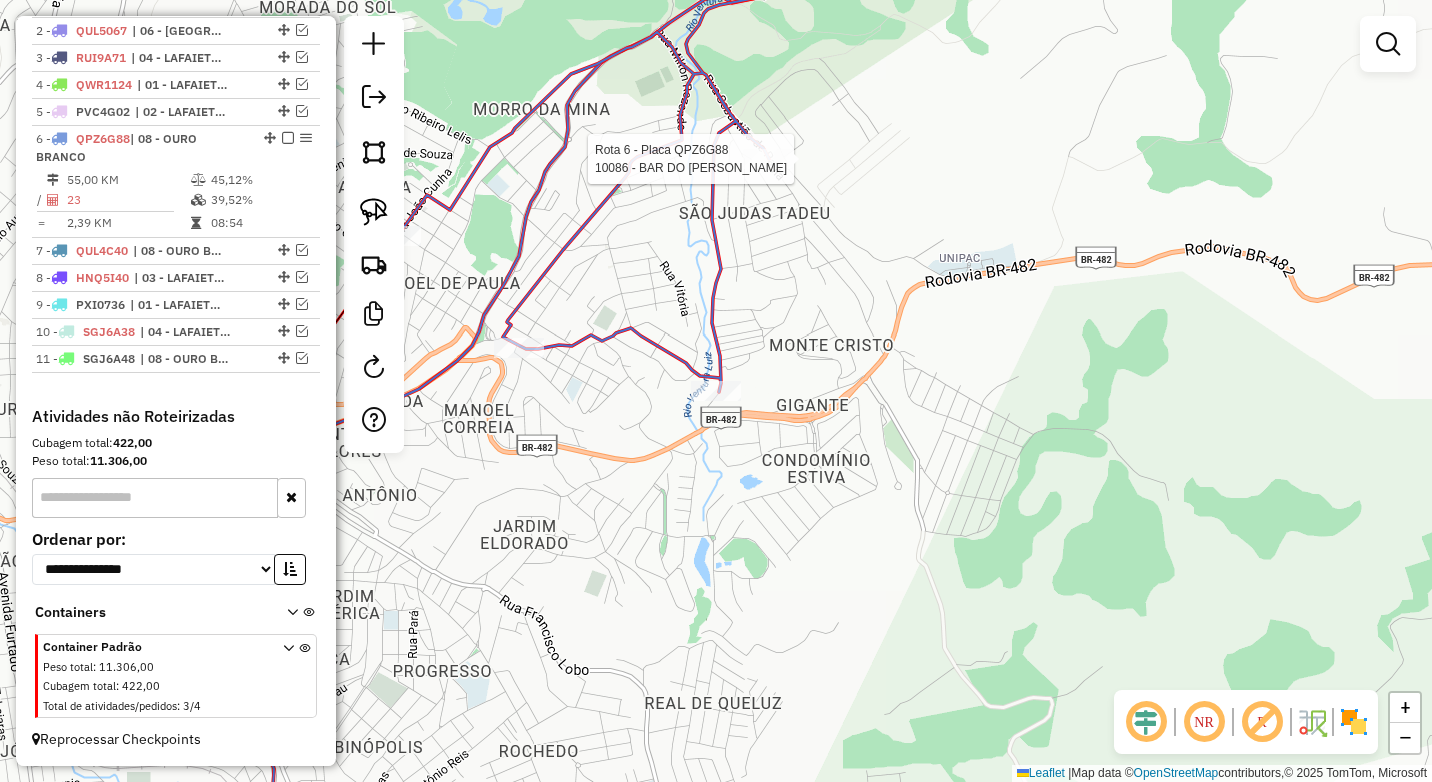 select on "*********" 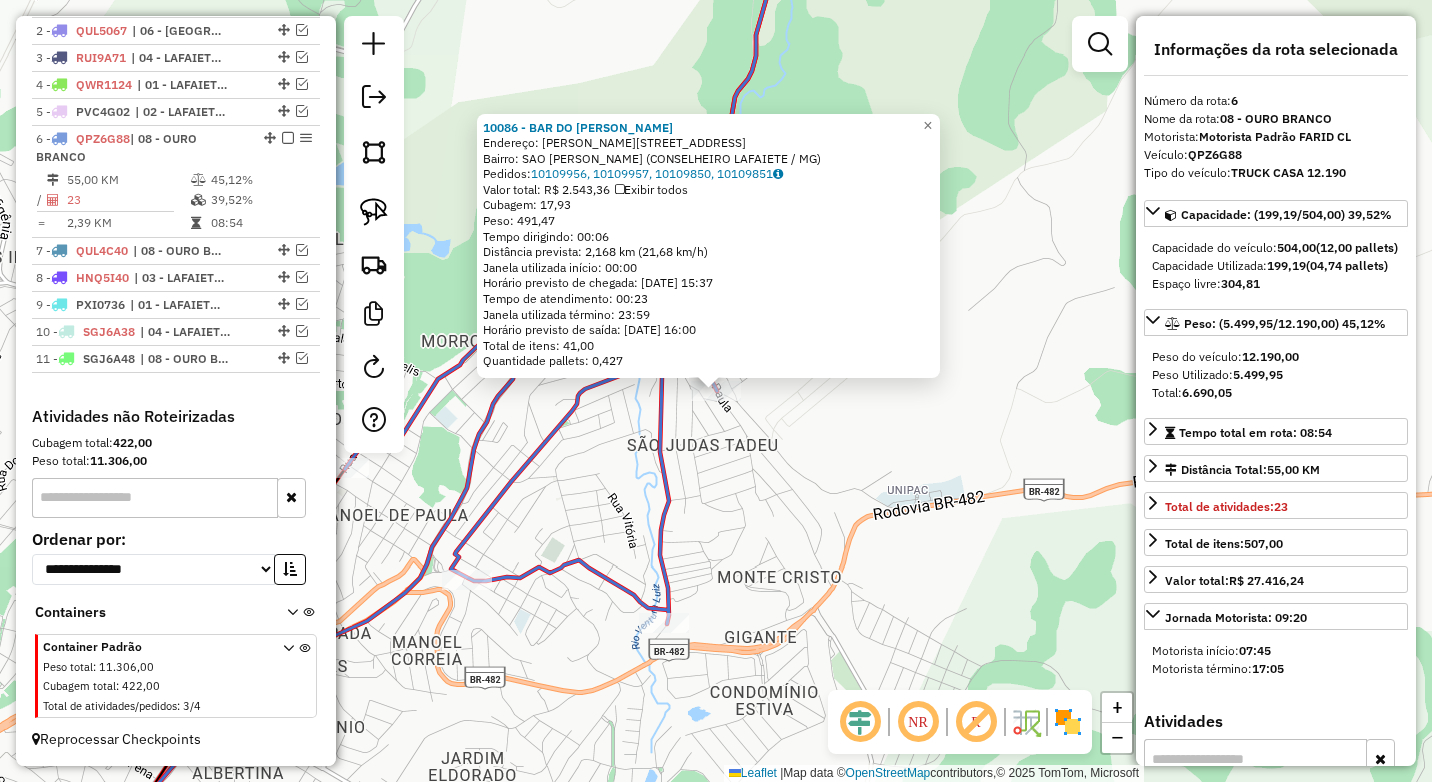 click on "10086 - BAR DO ROBERTAO  Endereço:  MARIA JOSE NEVES GRANHA 108   Bairro: SAO JUDAS TADEU (CONSELHEIRO LAFAIETE / MG)   Pedidos:  10109956, 10109957, 10109850, 10109851   Valor total: R$ 2.543,36   Exibir todos   Cubagem: 17,93  Peso: 491,47  Tempo dirigindo: 00:06   Distância prevista: 2,168 km (21,68 km/h)   Janela utilizada início: 00:00   Horário previsto de chegada: 11/07/2025 15:37   Tempo de atendimento: 00:23   Janela utilizada término: 23:59   Horário previsto de saída: 11/07/2025 16:00   Total de itens: 41,00   Quantidade pallets: 0,427  × Janela de atendimento Grade de atendimento Capacidade Transportadoras Veículos Cliente Pedidos  Rotas Selecione os dias de semana para filtrar as janelas de atendimento  Seg   Ter   Qua   Qui   Sex   Sáb   Dom  Informe o período da janela de atendimento: De: Até:  Filtrar exatamente a janela do cliente  Considerar janela de atendimento padrão  Selecione os dias de semana para filtrar as grades de atendimento  Seg   Ter   Qua   Qui   Sex   Sáb   Dom" 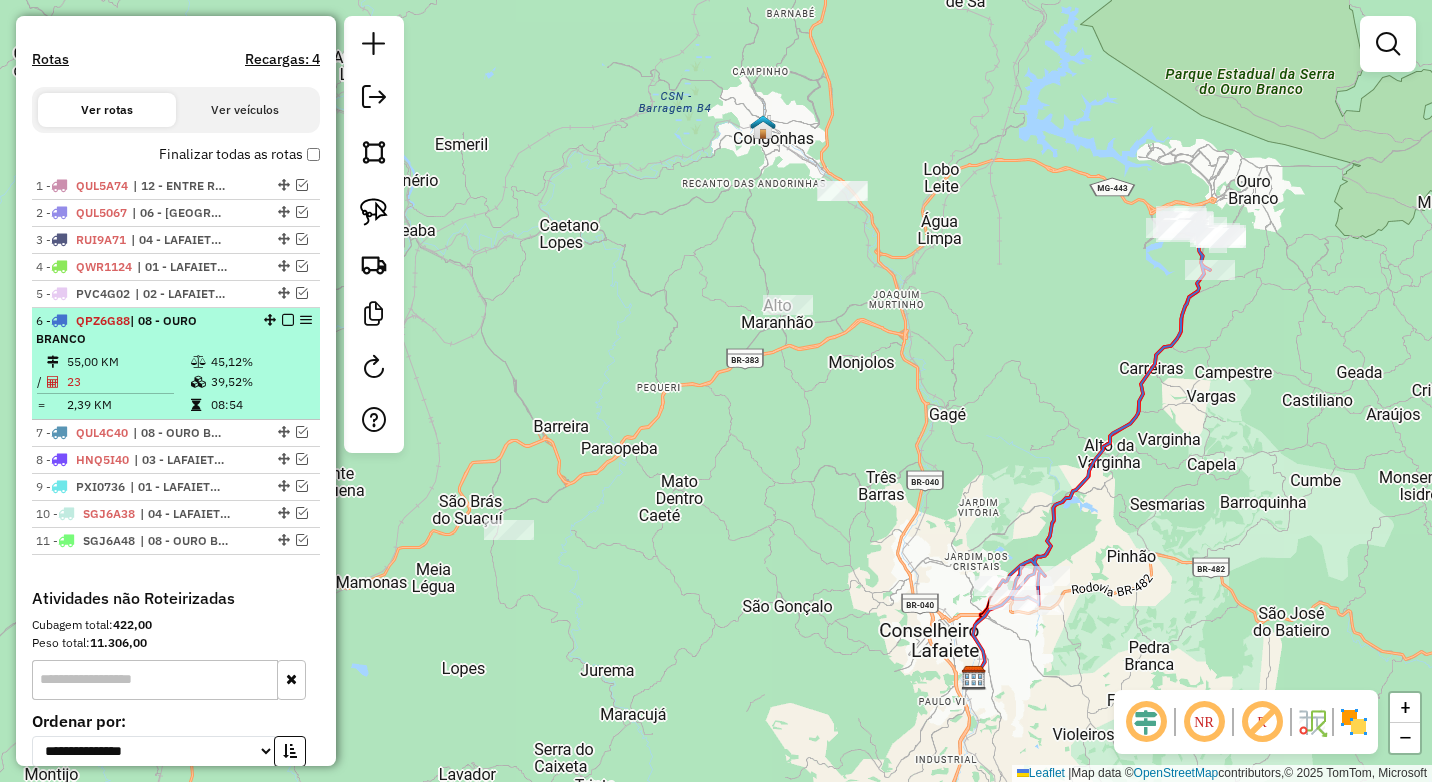 click at bounding box center [288, 320] 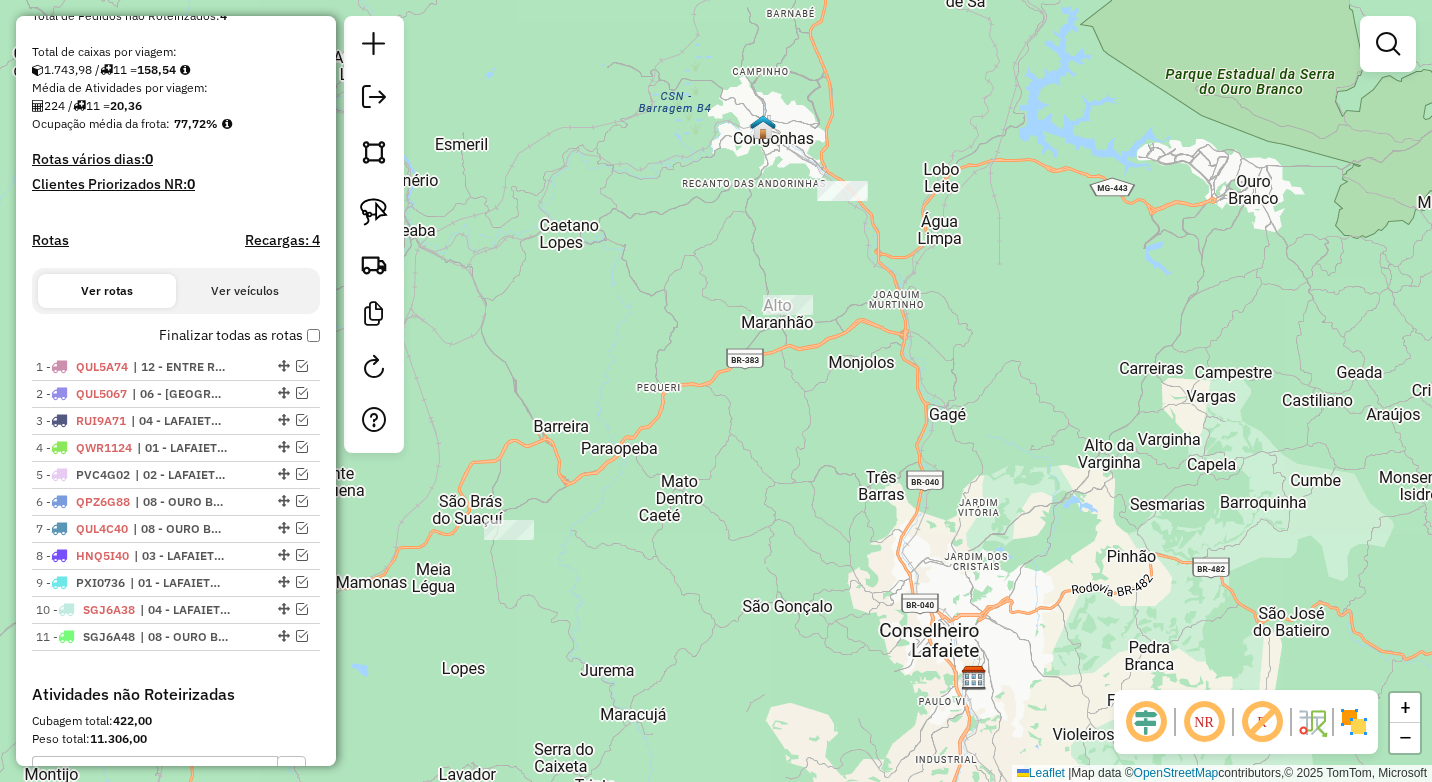 scroll, scrollTop: 490, scrollLeft: 0, axis: vertical 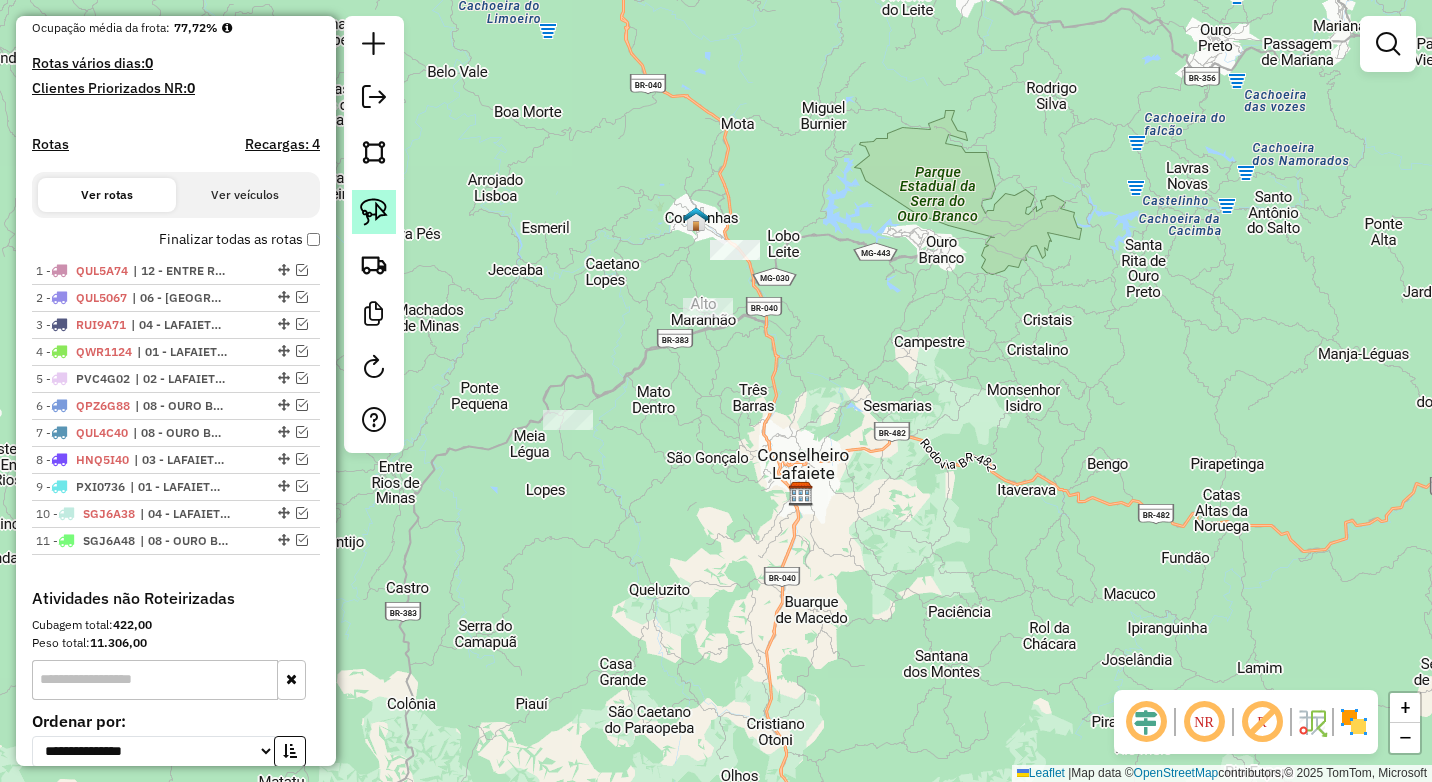 click 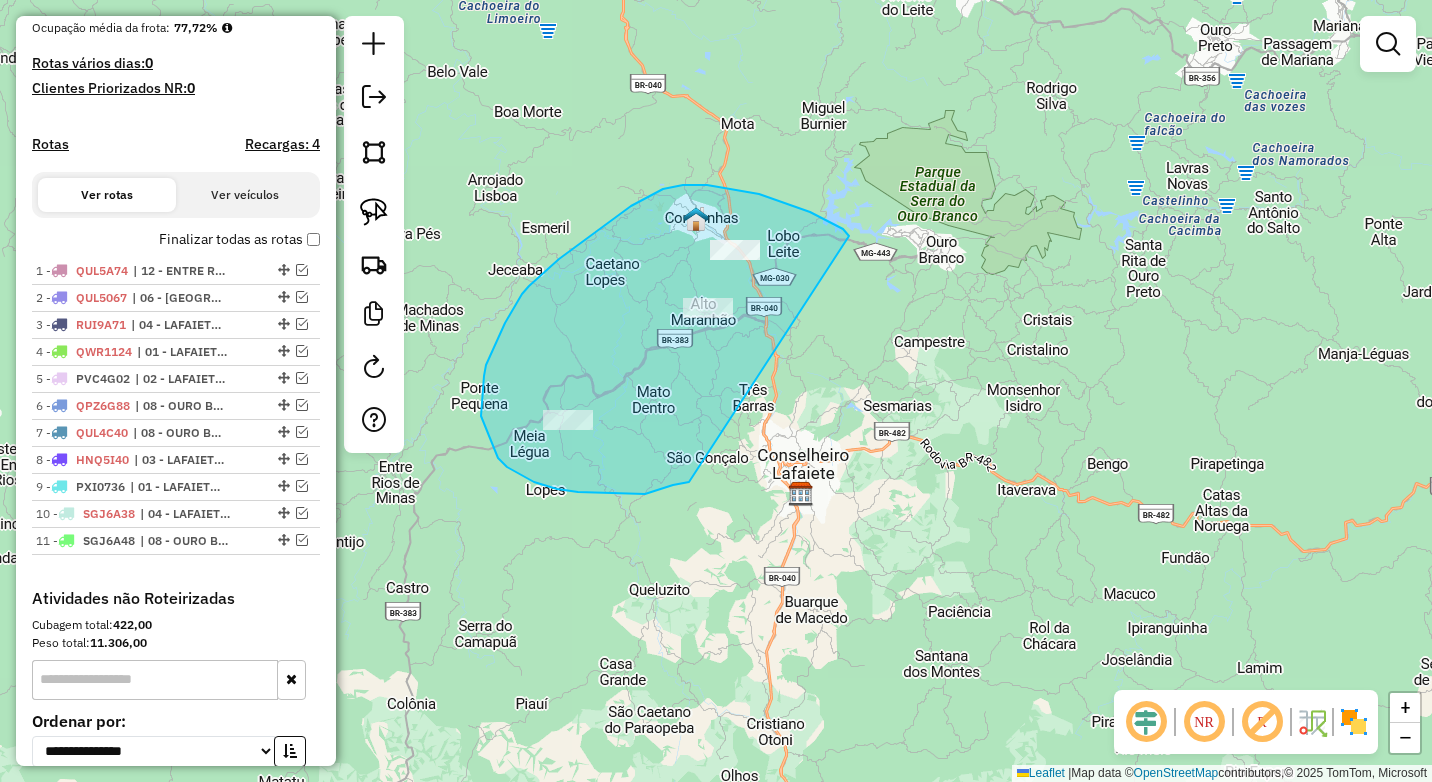 drag, startPoint x: 810, startPoint y: 212, endPoint x: 706, endPoint y: 475, distance: 282.8162 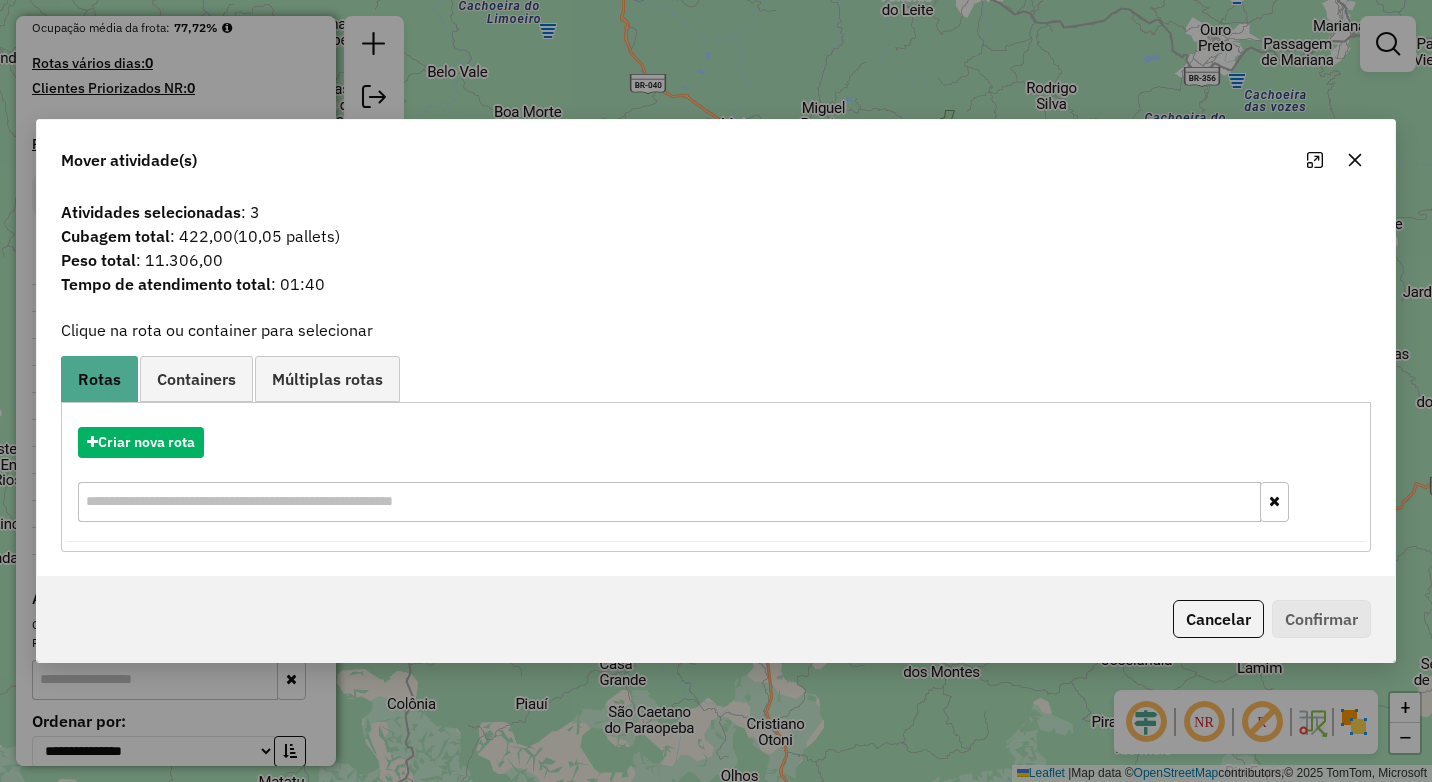 click 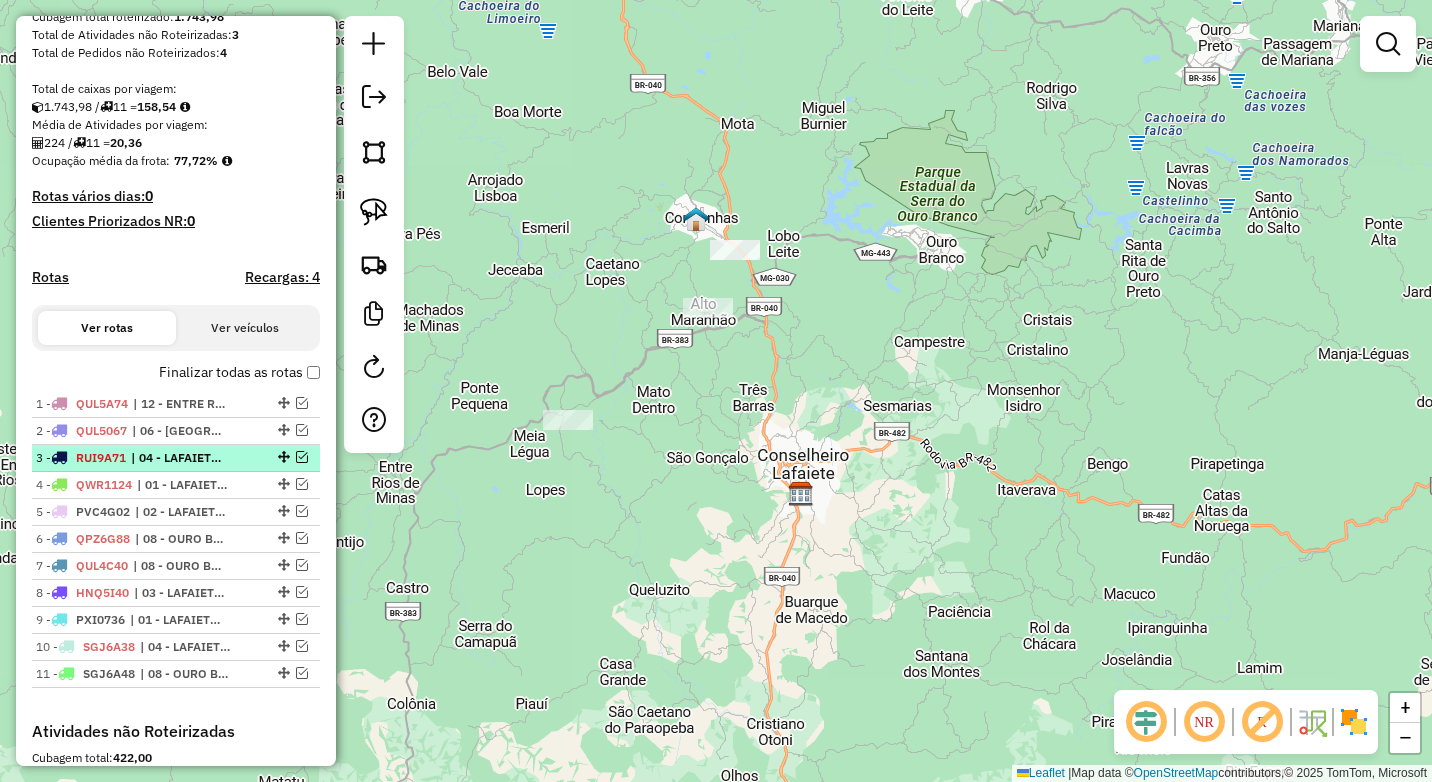 scroll, scrollTop: 400, scrollLeft: 0, axis: vertical 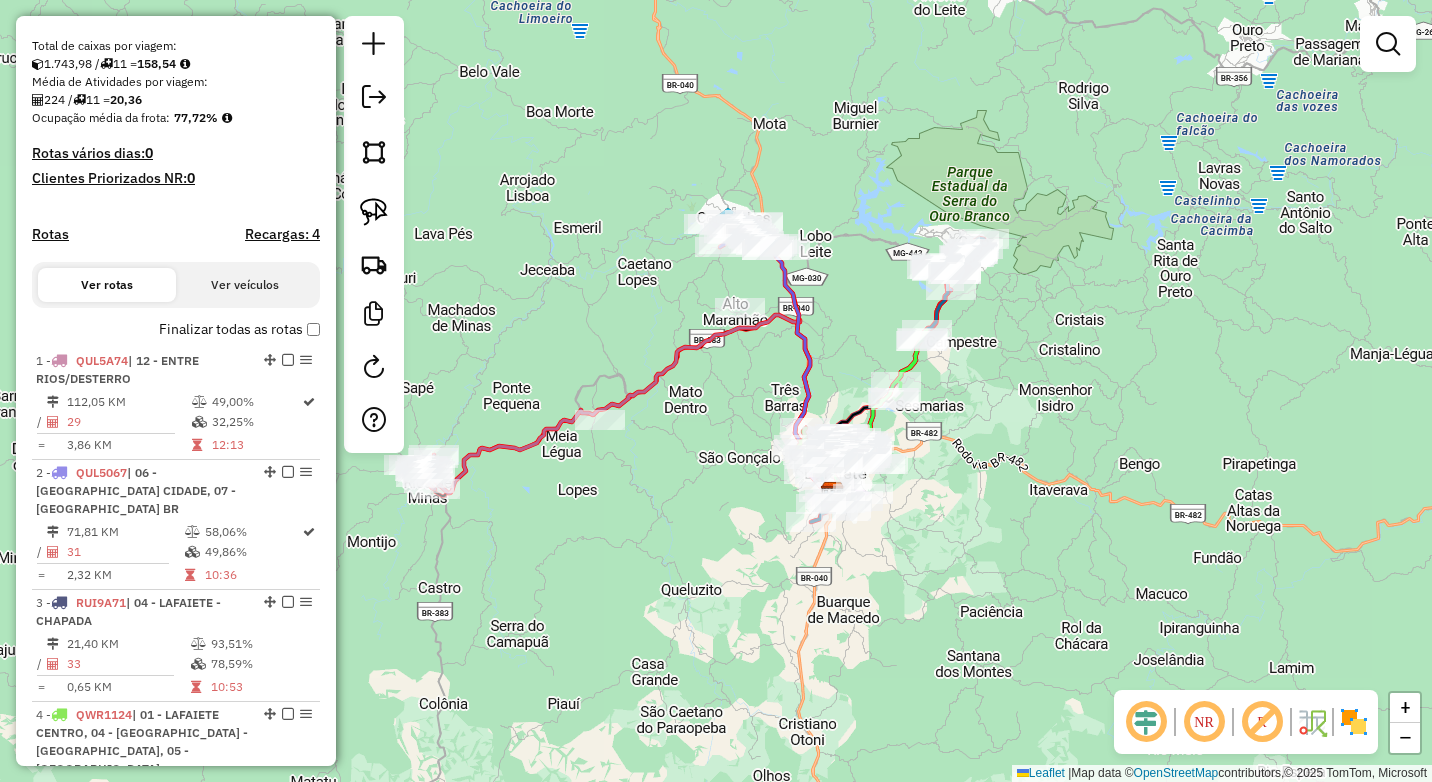 drag, startPoint x: 695, startPoint y: 492, endPoint x: 604, endPoint y: 574, distance: 122.494896 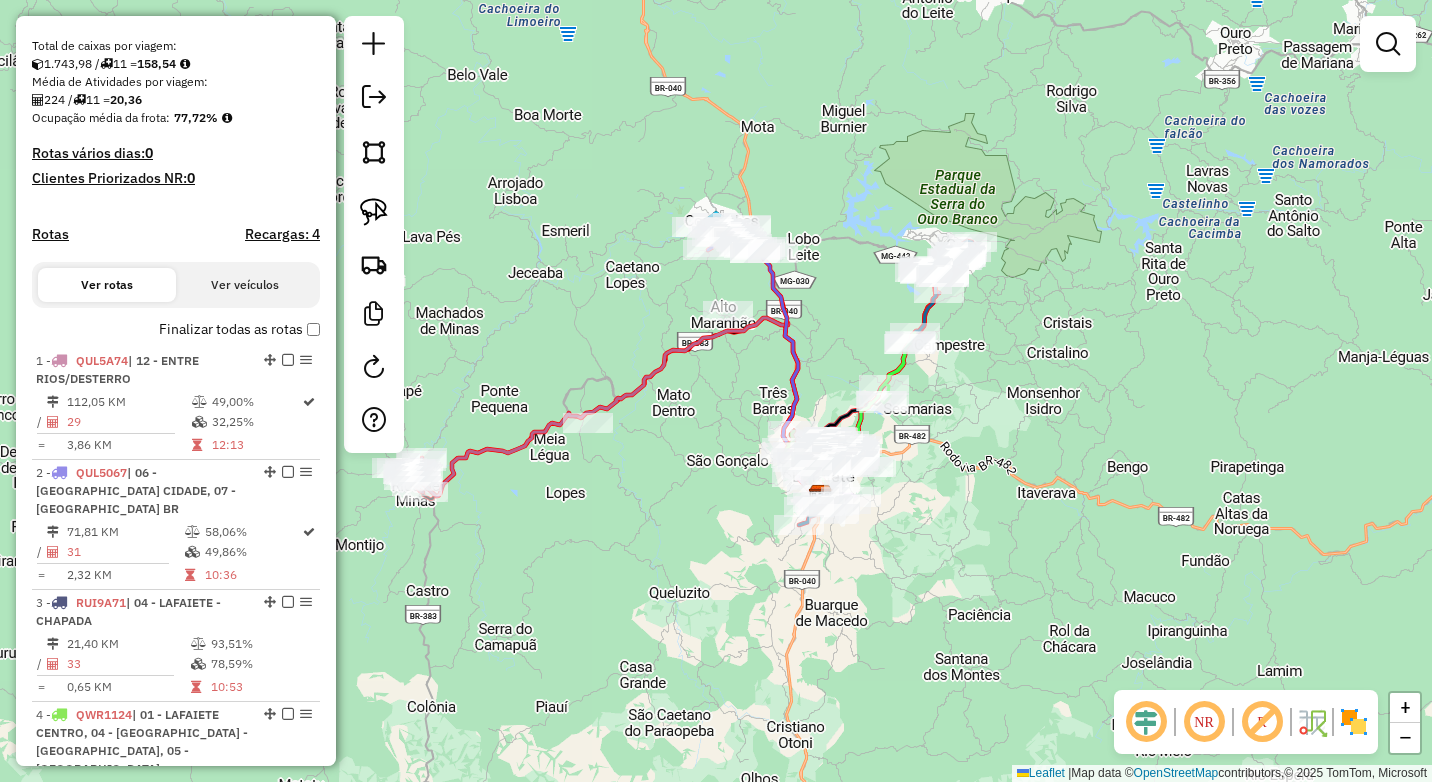 drag, startPoint x: 994, startPoint y: 427, endPoint x: 969, endPoint y: 453, distance: 36.069378 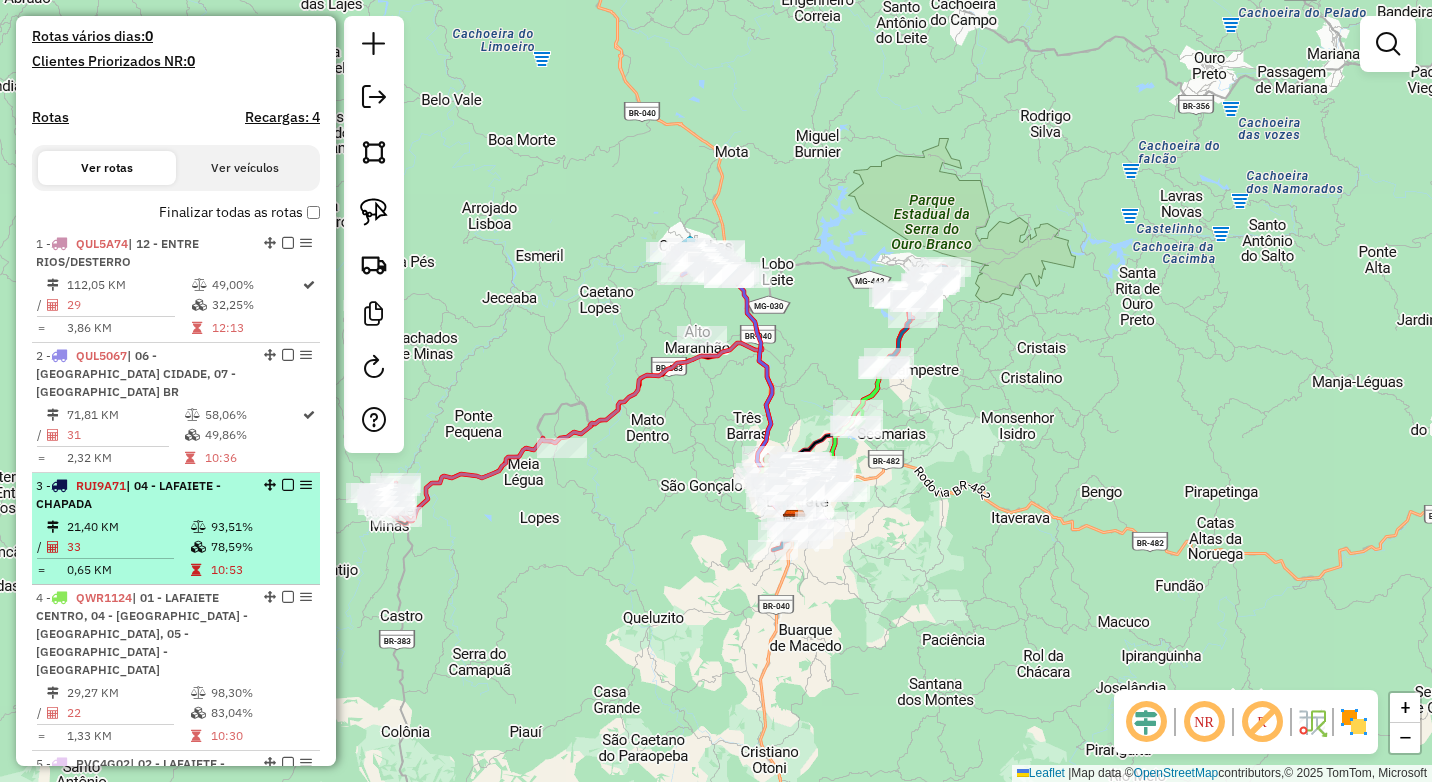 scroll, scrollTop: 500, scrollLeft: 0, axis: vertical 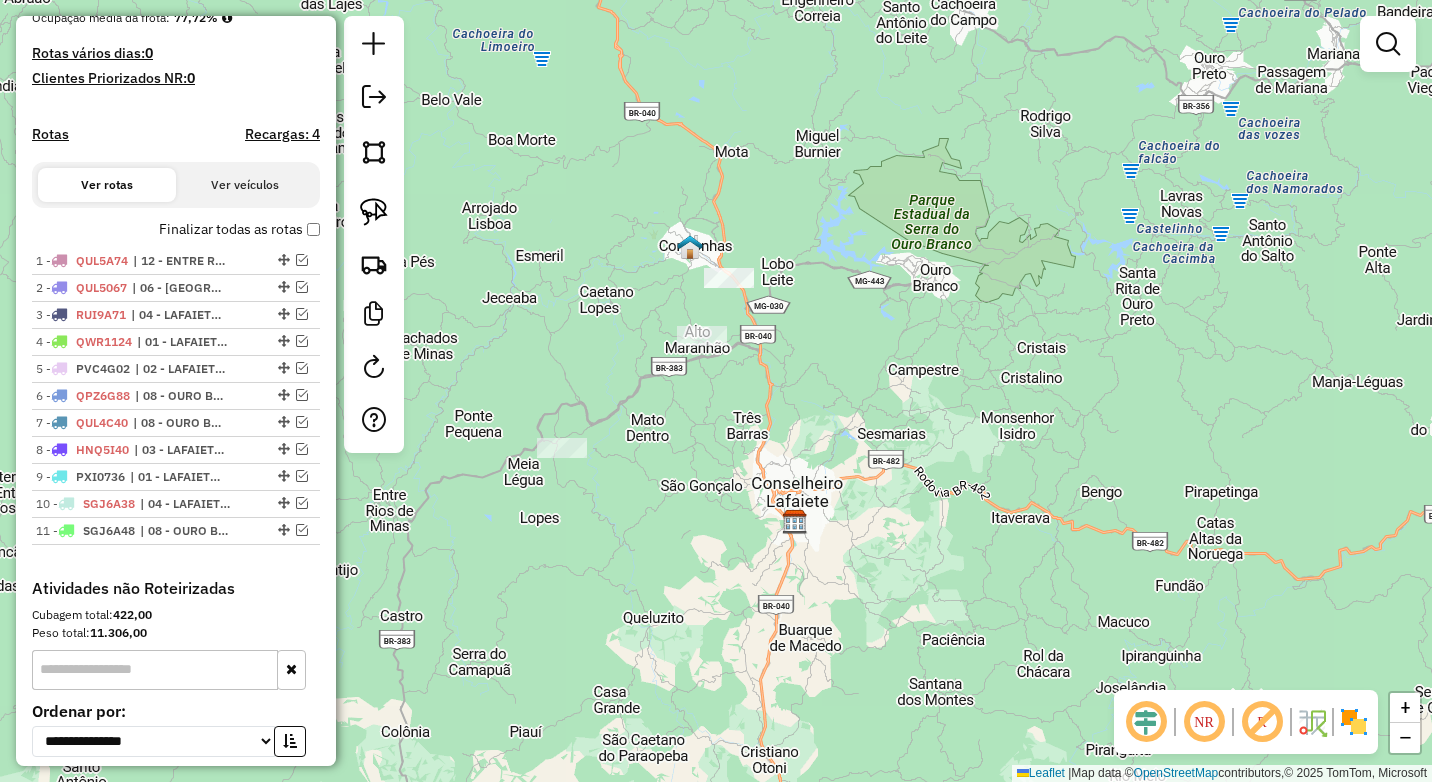 click on "Depósito:  Farid - Conselheiro Lafaiete  Total de rotas:  11  Distância Total:  453,71 km  Tempo total:  89:20  Valor total:  R$ 302.906,34  - Total roteirizado:  R$ 261.574,54  - Total não roteirizado:  R$ 41.331,80  Total de Atividades Roteirizadas:  224  Total de Pedidos Roteirizados:  343  Peso total roteirizado:  48.236,79  Cubagem total roteirizado:  1.743,98  Total de Atividades não Roteirizadas:  3  Total de Pedidos não Roteirizados:  4 Total de caixas por viagem:  1.743,98 /   11 =  158,54 Média de Atividades por viagem:  224 /   11 =  20,36 Ocupação média da frota:  77,72%   Rotas vários dias:  0  Clientes Priorizados NR:  0 Rotas  Recargas: 4   Ver rotas   Ver veículos  Finalizar todas as rotas   1 -       QUL5A74   | 12 - ENTRE RIOS/DESTERRO   2 -       QUL5067   | 06 - CONGONHAS CIDADE, 07 - CONGONHAS BR   3 -       RUI9A71   | 04 - LAFAIETE - CHAPADA   4 -       QWR1124   | 01 - LAFAIETE CENTRO, 04 - LAFAIETE - CHAPADA, 05 - LAFAIETE - MARECHAL   5 -       PVC4G02   6 -" at bounding box center [176, 131] 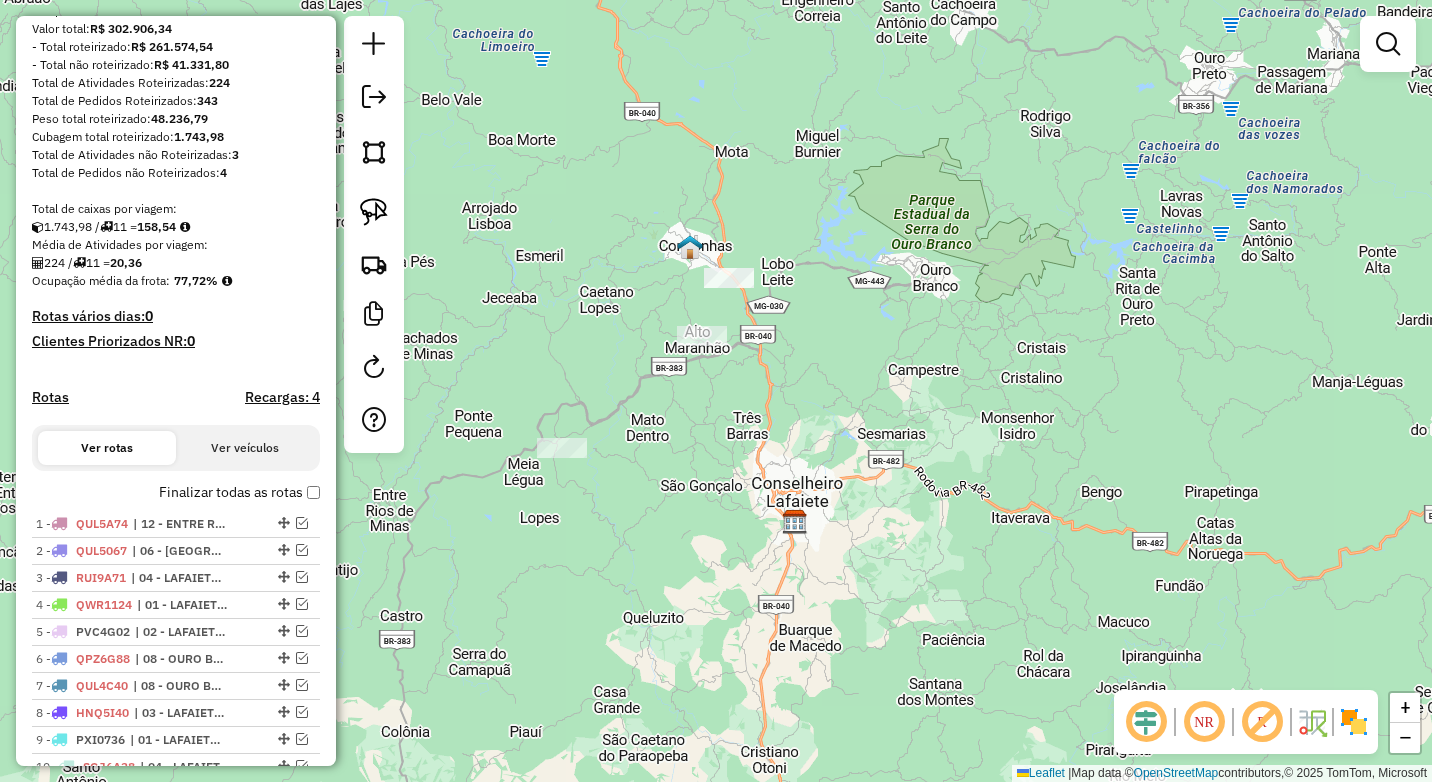 scroll, scrollTop: 290, scrollLeft: 0, axis: vertical 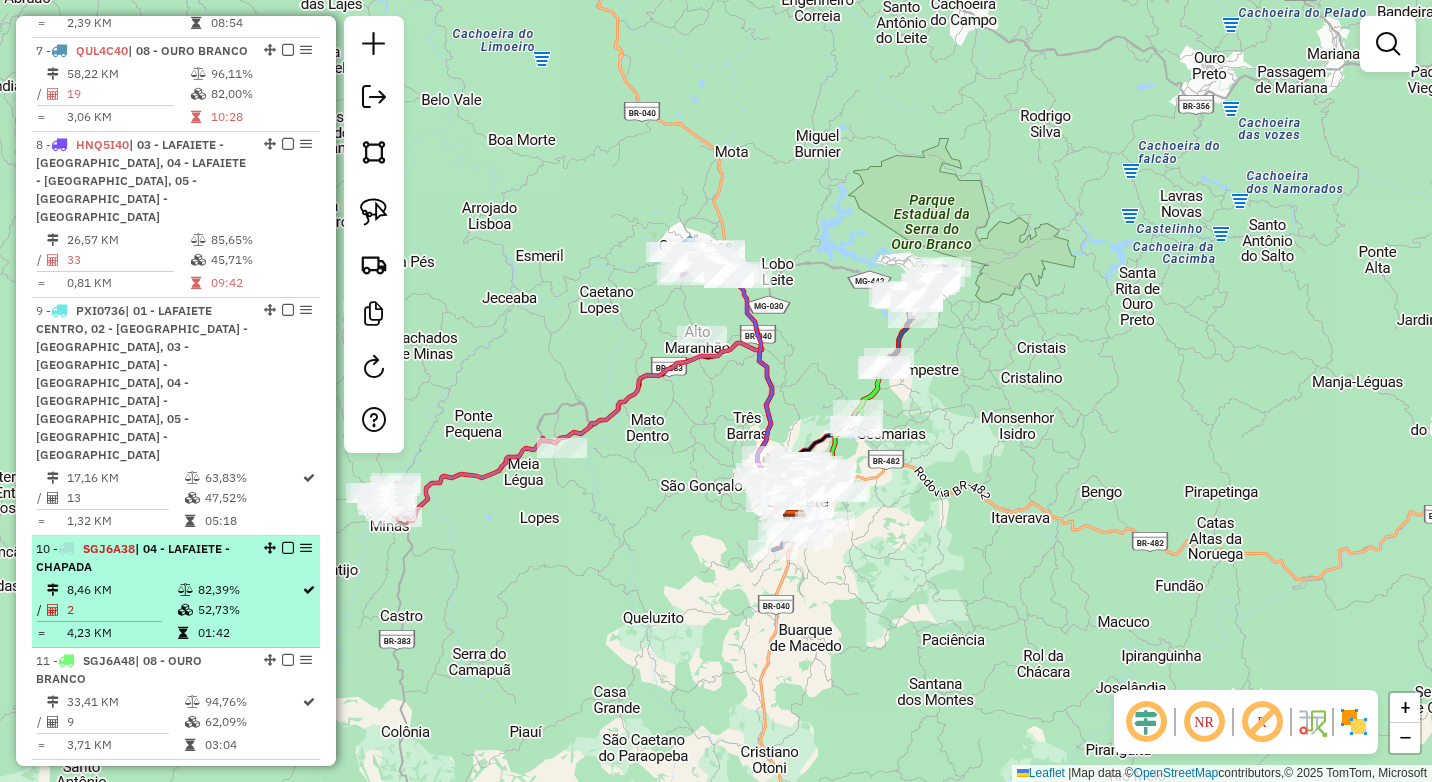 click on "52,73%" at bounding box center (249, 610) 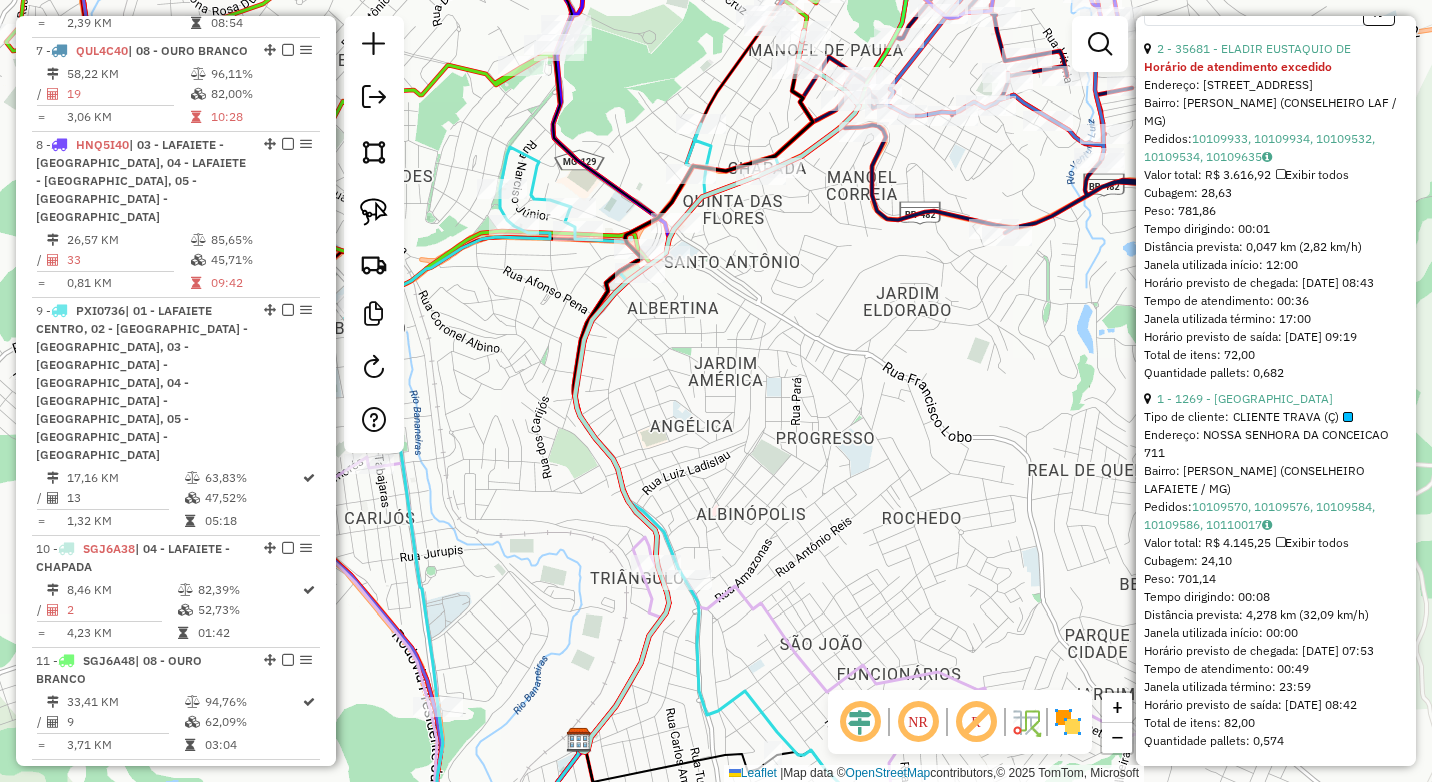 scroll, scrollTop: 910, scrollLeft: 0, axis: vertical 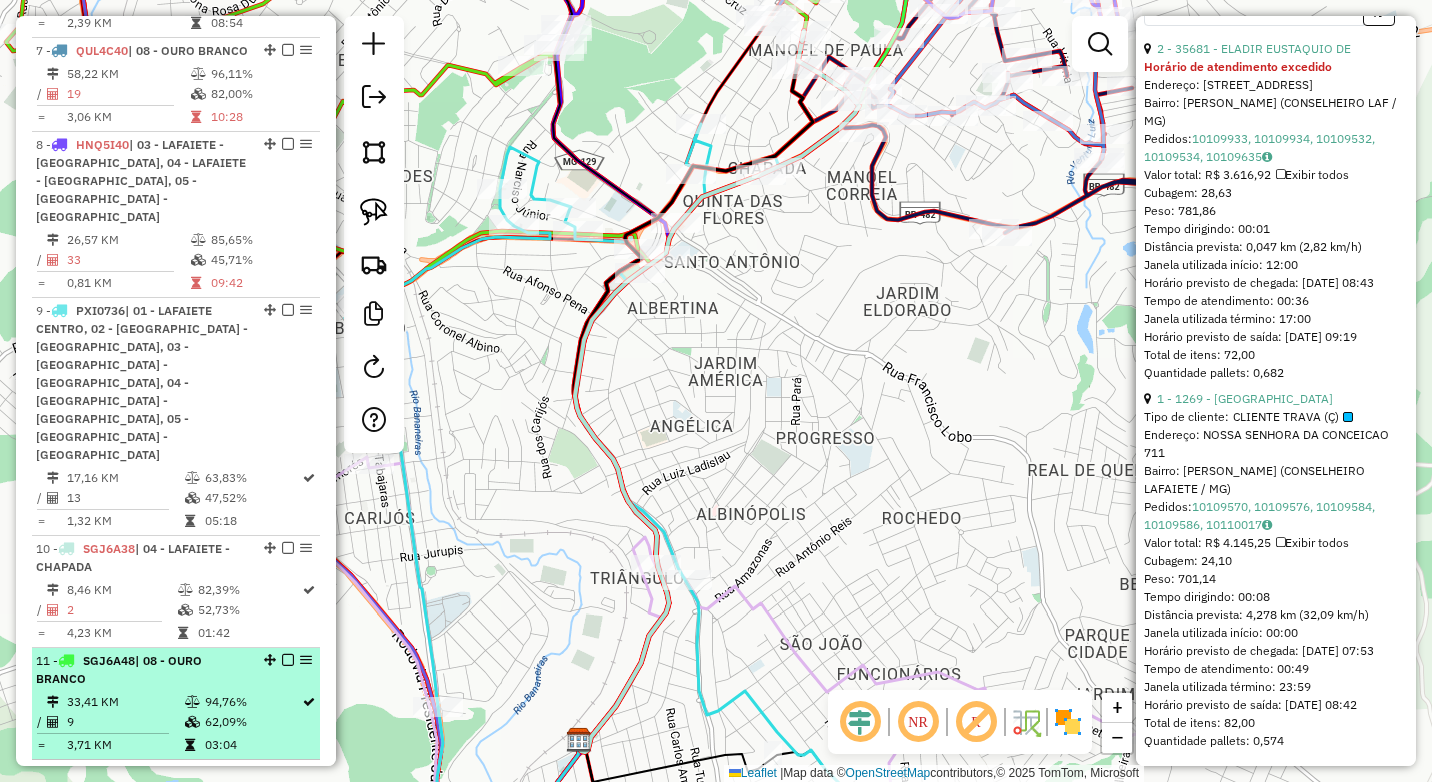 click at bounding box center (194, 702) 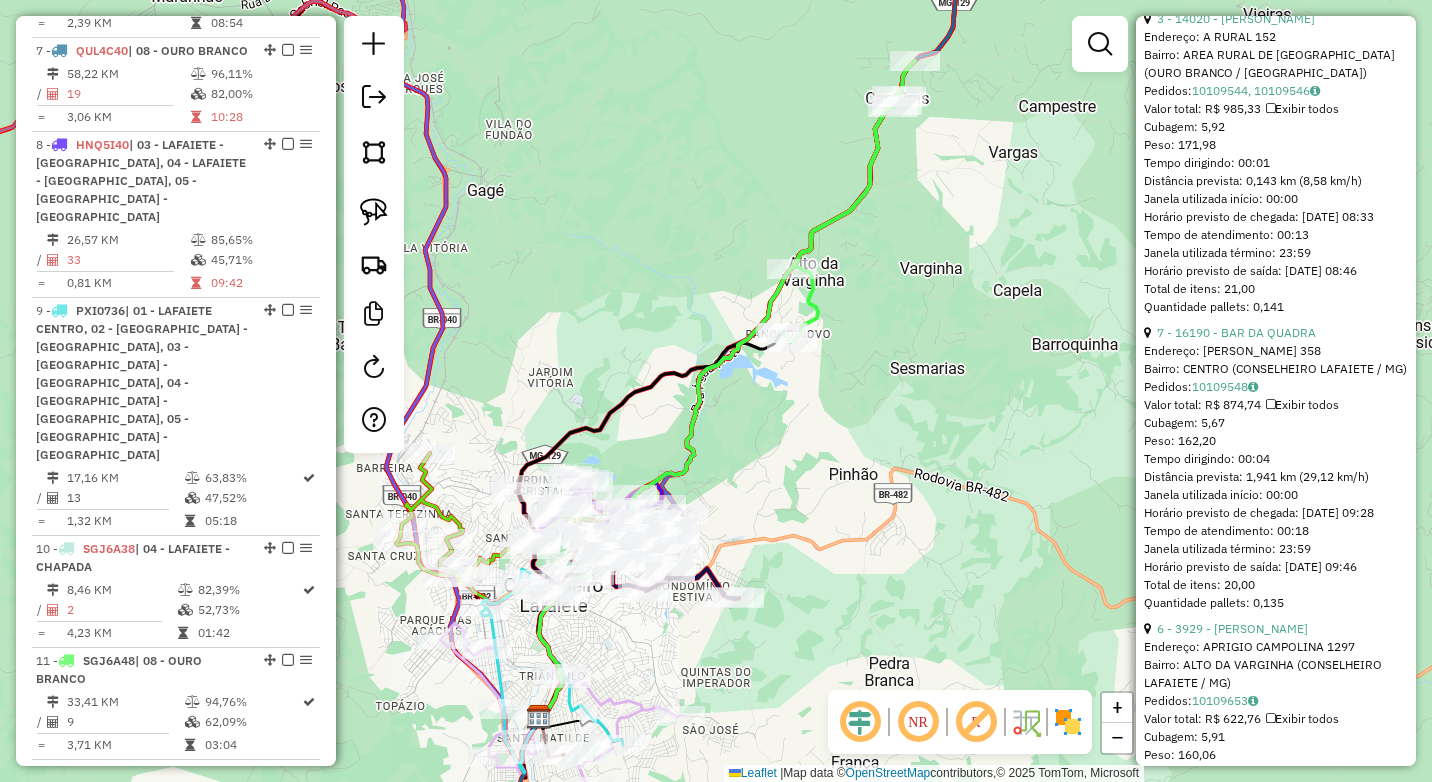 scroll, scrollTop: 1510, scrollLeft: 0, axis: vertical 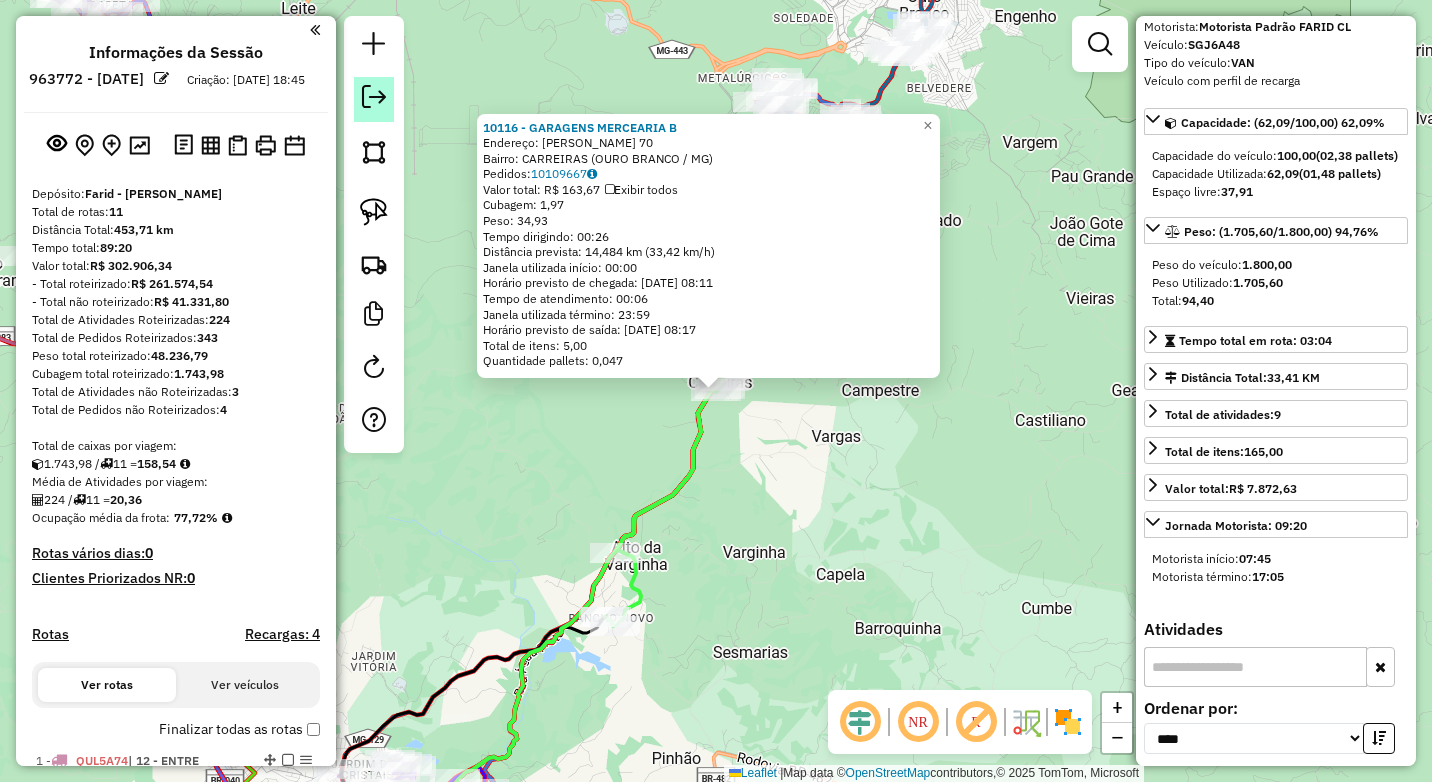 click 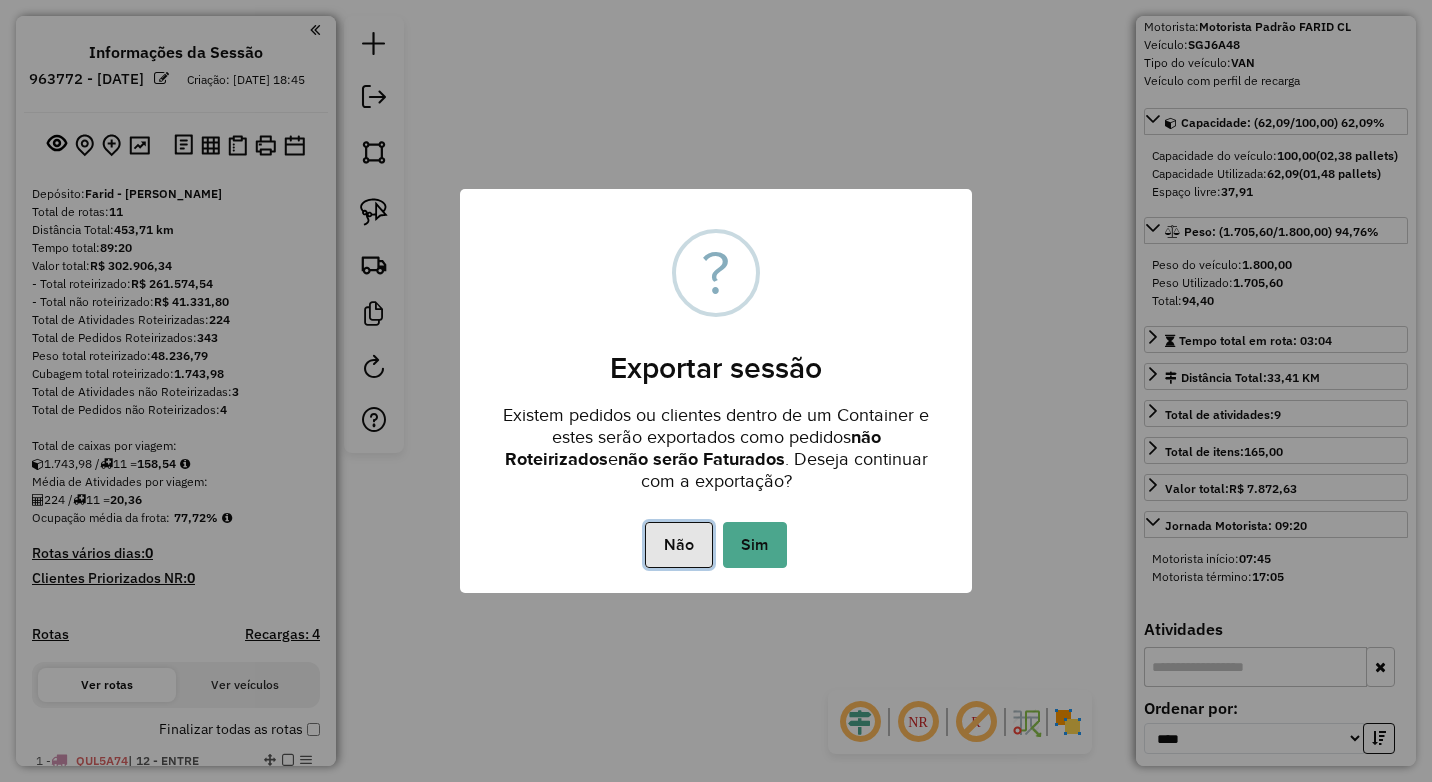 click on "Não" at bounding box center (678, 545) 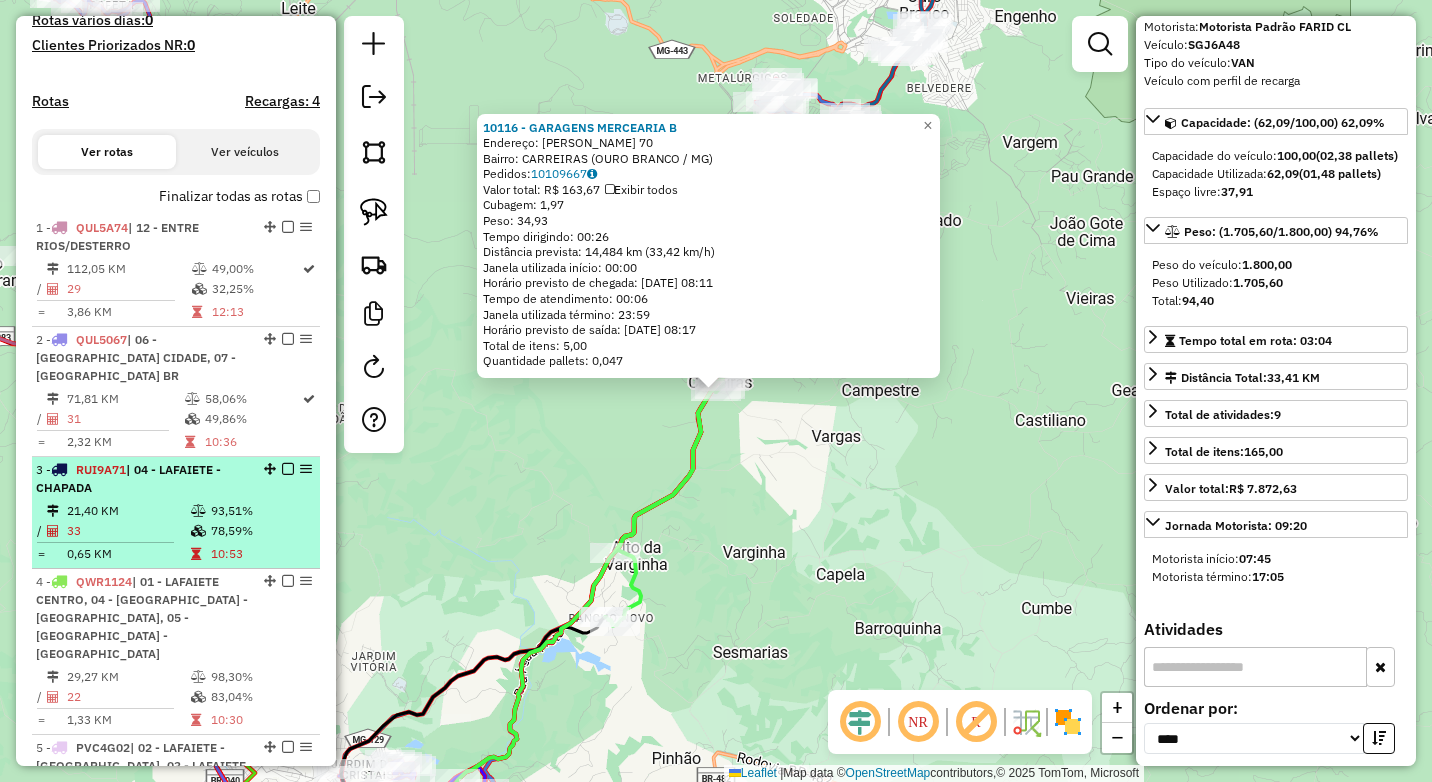 scroll, scrollTop: 600, scrollLeft: 0, axis: vertical 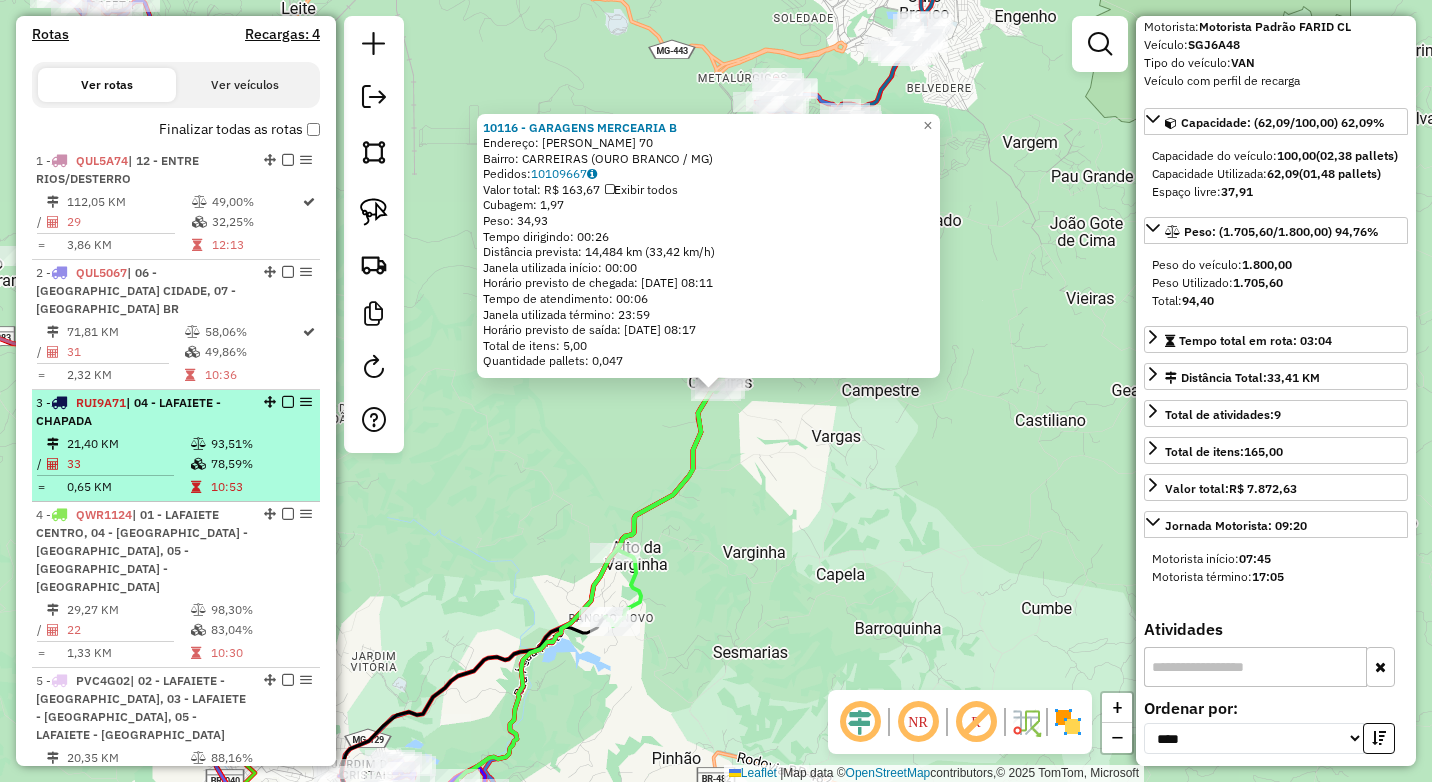 click on "21,40 KM   93,51%  /  33   78,59%     =  0,65 KM   10:53" at bounding box center [176, 465] 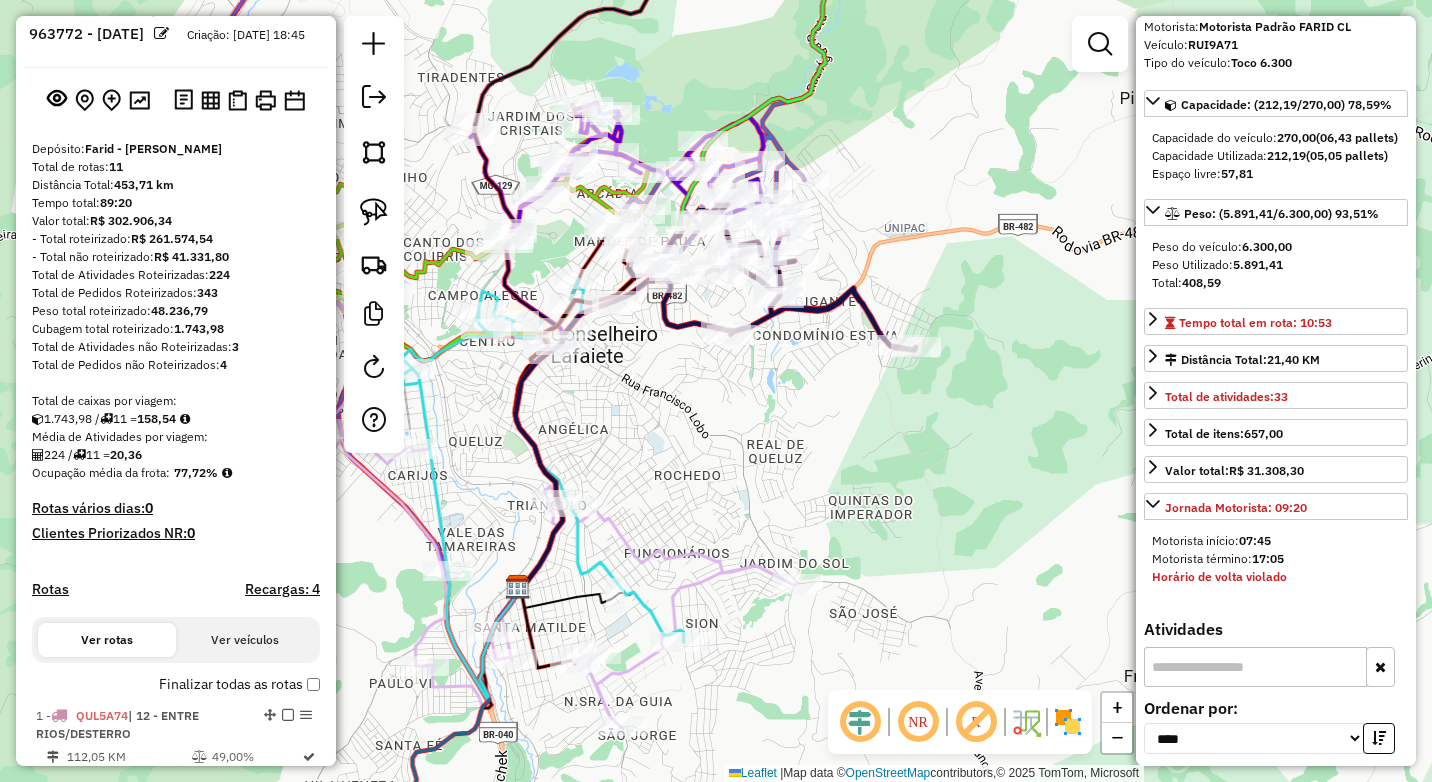 scroll, scrollTop: 0, scrollLeft: 0, axis: both 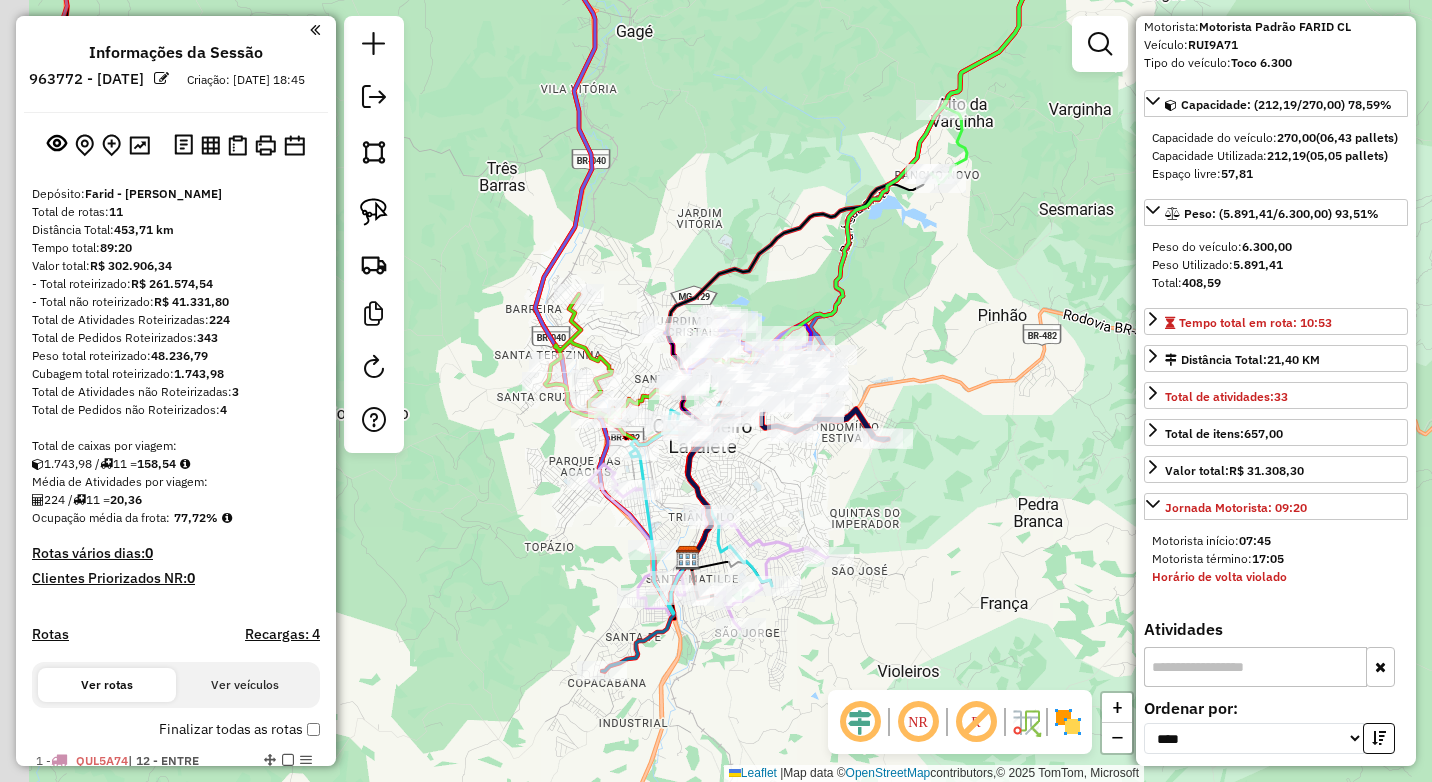 drag, startPoint x: 647, startPoint y: 482, endPoint x: 834, endPoint y: 497, distance: 187.60065 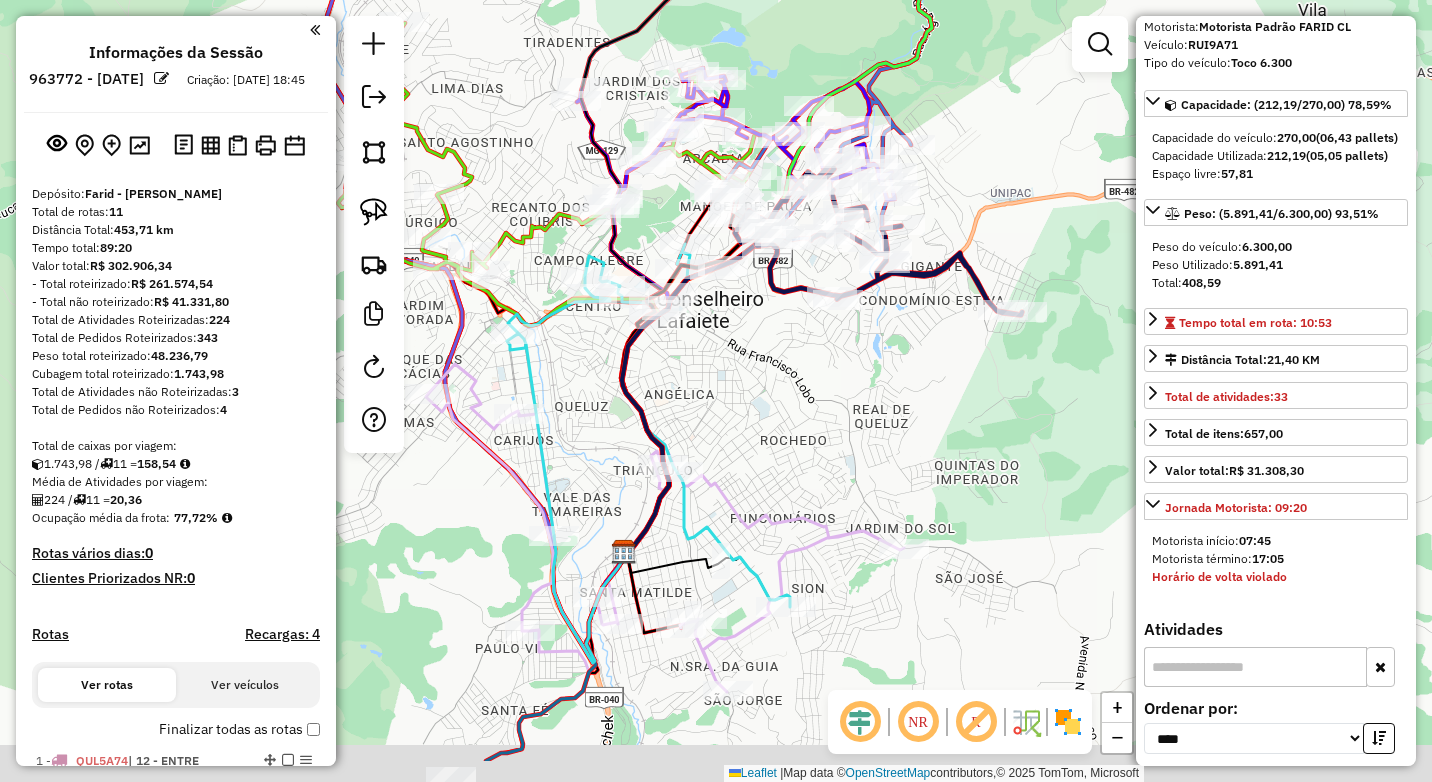 drag, startPoint x: 791, startPoint y: 533, endPoint x: 682, endPoint y: 360, distance: 204.47493 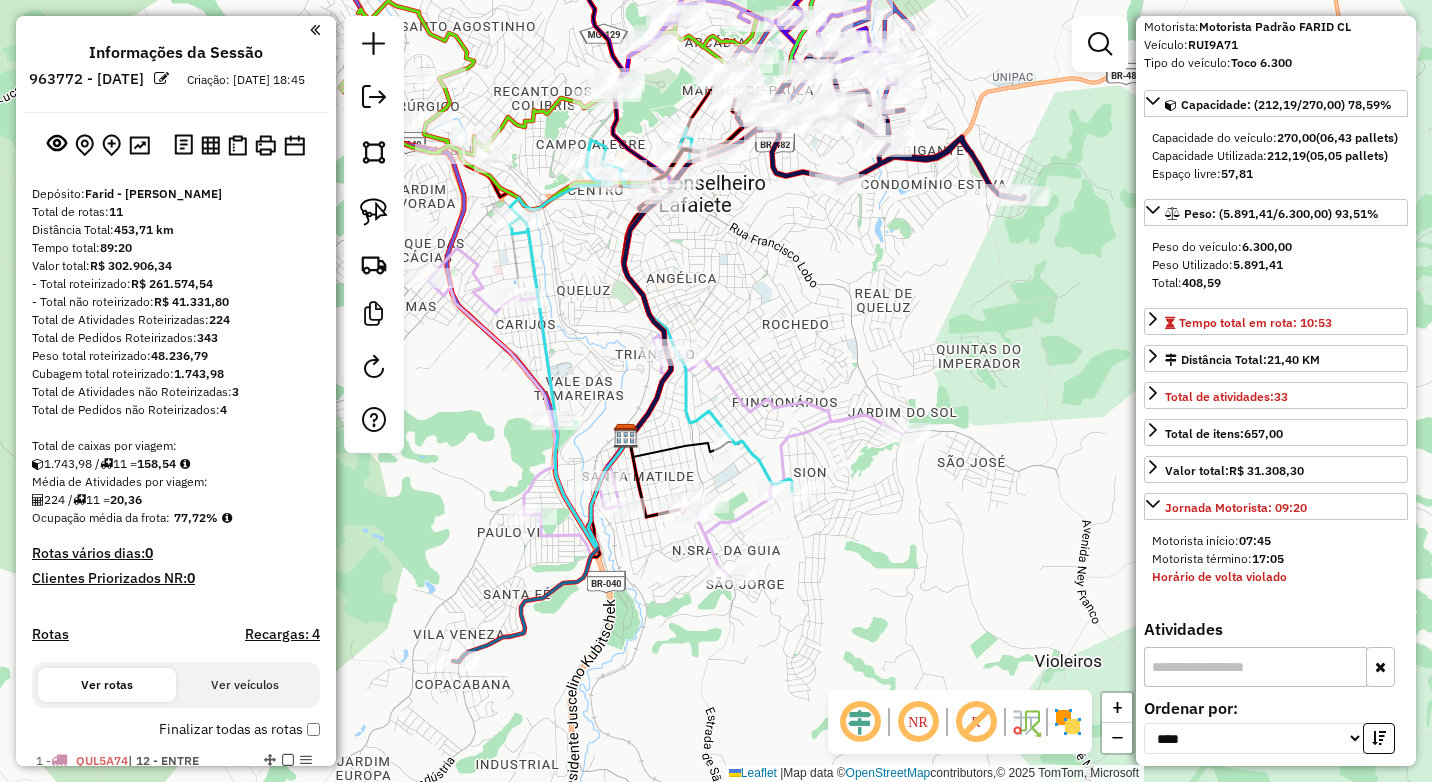 drag, startPoint x: 743, startPoint y: 460, endPoint x: 796, endPoint y: 420, distance: 66.4003 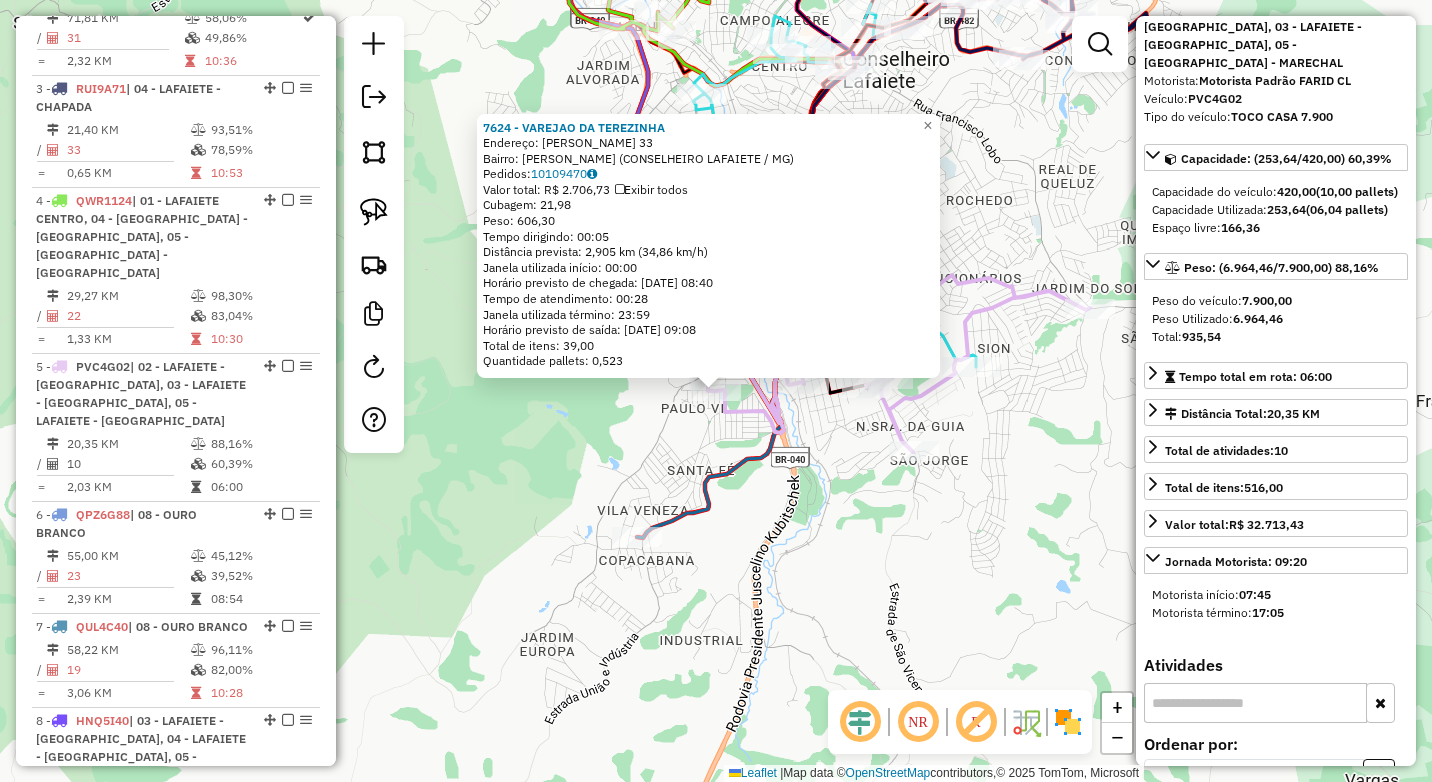 scroll, scrollTop: 1216, scrollLeft: 0, axis: vertical 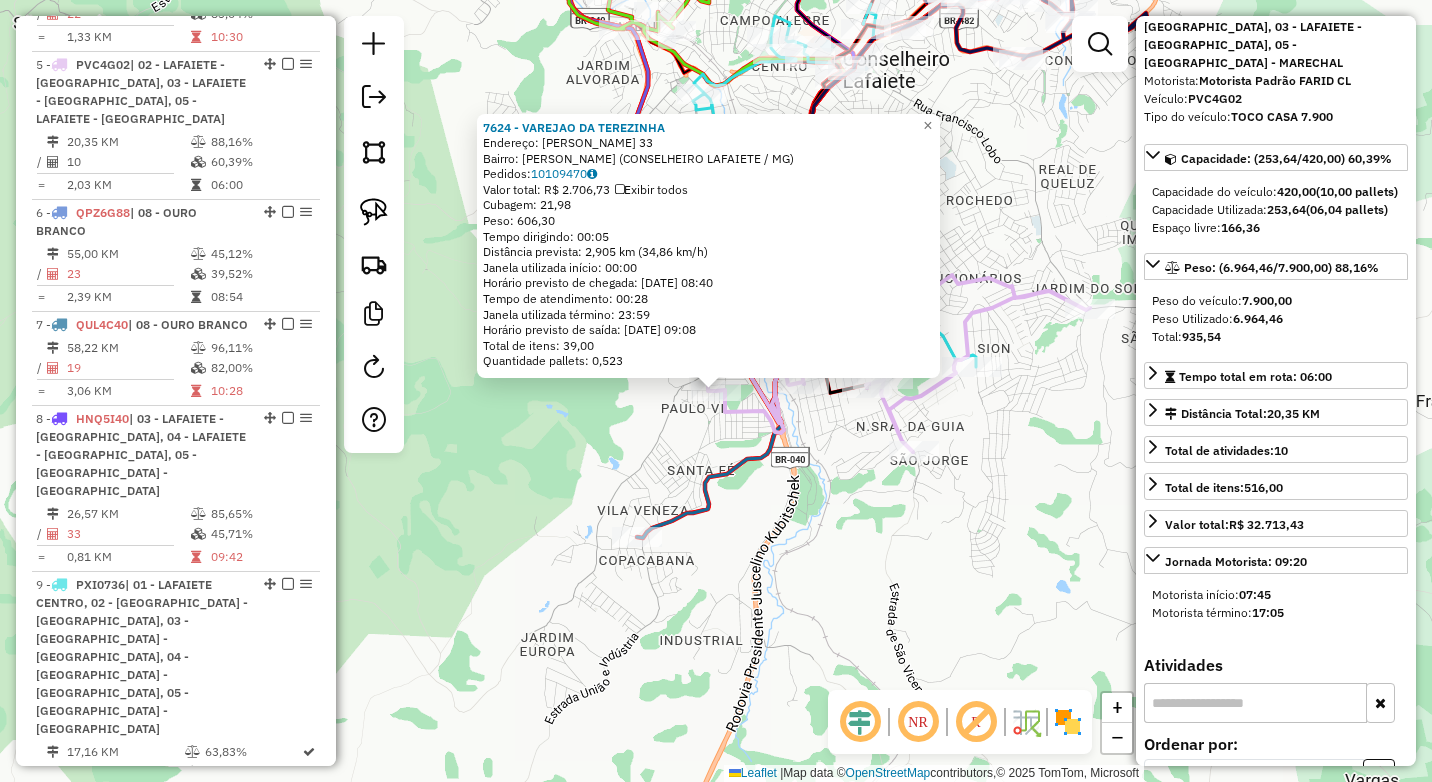 click on "7624 - VAREJAO DA TEREZINHA  Endereço:  JAIR DA ROCHA VIEIRA 33   Bairro: PAULO VI (CONSELHEIRO LAFAIETE / MG)   Pedidos:  10109470   Valor total: R$ 2.706,73   Exibir todos   Cubagem: 21,98  Peso: 606,30  Tempo dirigindo: 00:05   Distância prevista: 2,905 km (34,86 km/h)   Janela utilizada início: 00:00   Horário previsto de chegada: 11/07/2025 08:40   Tempo de atendimento: 00:28   Janela utilizada término: 23:59   Horário previsto de saída: 11/07/2025 09:08   Total de itens: 39,00   Quantidade pallets: 0,523  × Janela de atendimento Grade de atendimento Capacidade Transportadoras Veículos Cliente Pedidos  Rotas Selecione os dias de semana para filtrar as janelas de atendimento  Seg   Ter   Qua   Qui   Sex   Sáb   Dom  Informe o período da janela de atendimento: De: Até:  Filtrar exatamente a janela do cliente  Considerar janela de atendimento padrão  Selecione os dias de semana para filtrar as grades de atendimento  Seg   Ter   Qua   Qui   Sex   Sáb   Dom   Peso mínimo:   Peso máximo:   De:" 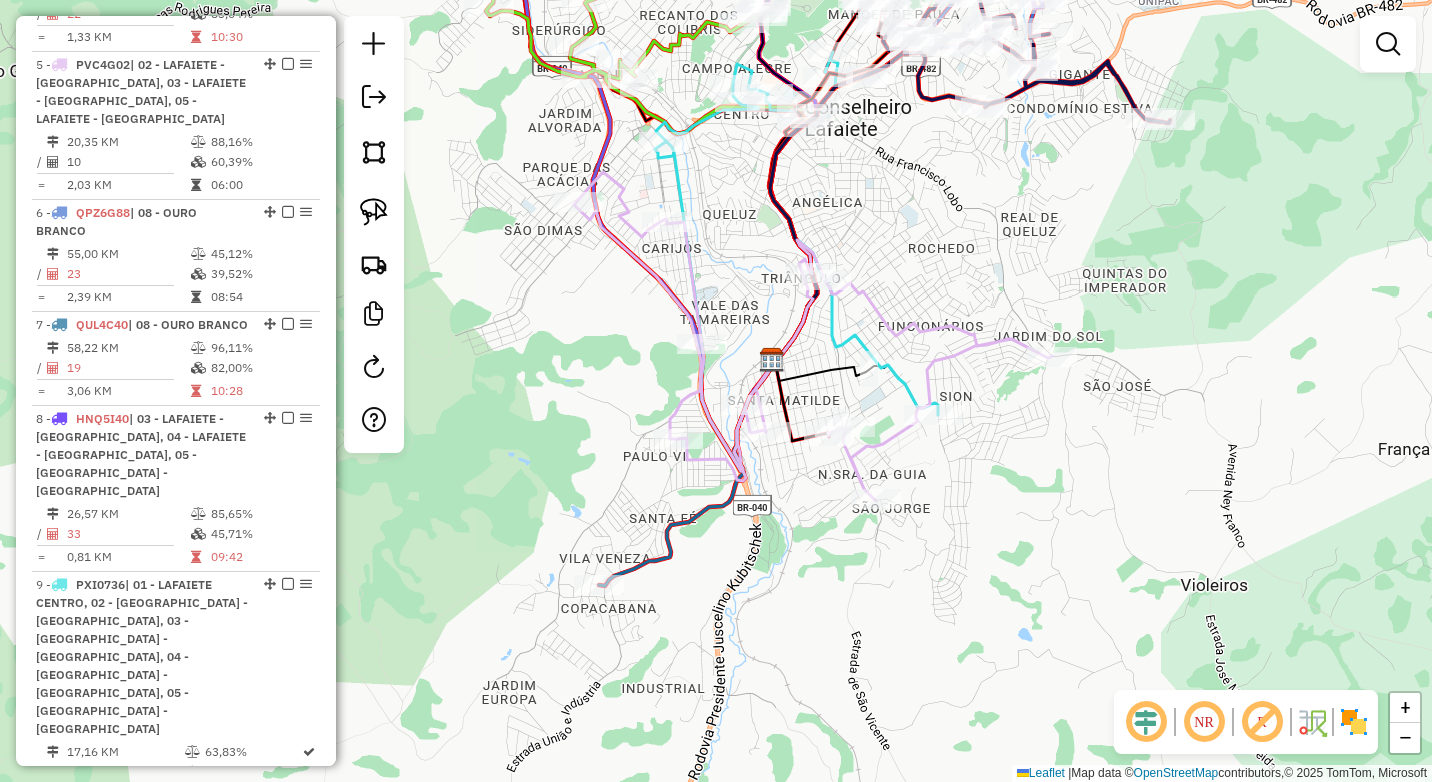 drag, startPoint x: 611, startPoint y: 379, endPoint x: 577, endPoint y: 450, distance: 78.72102 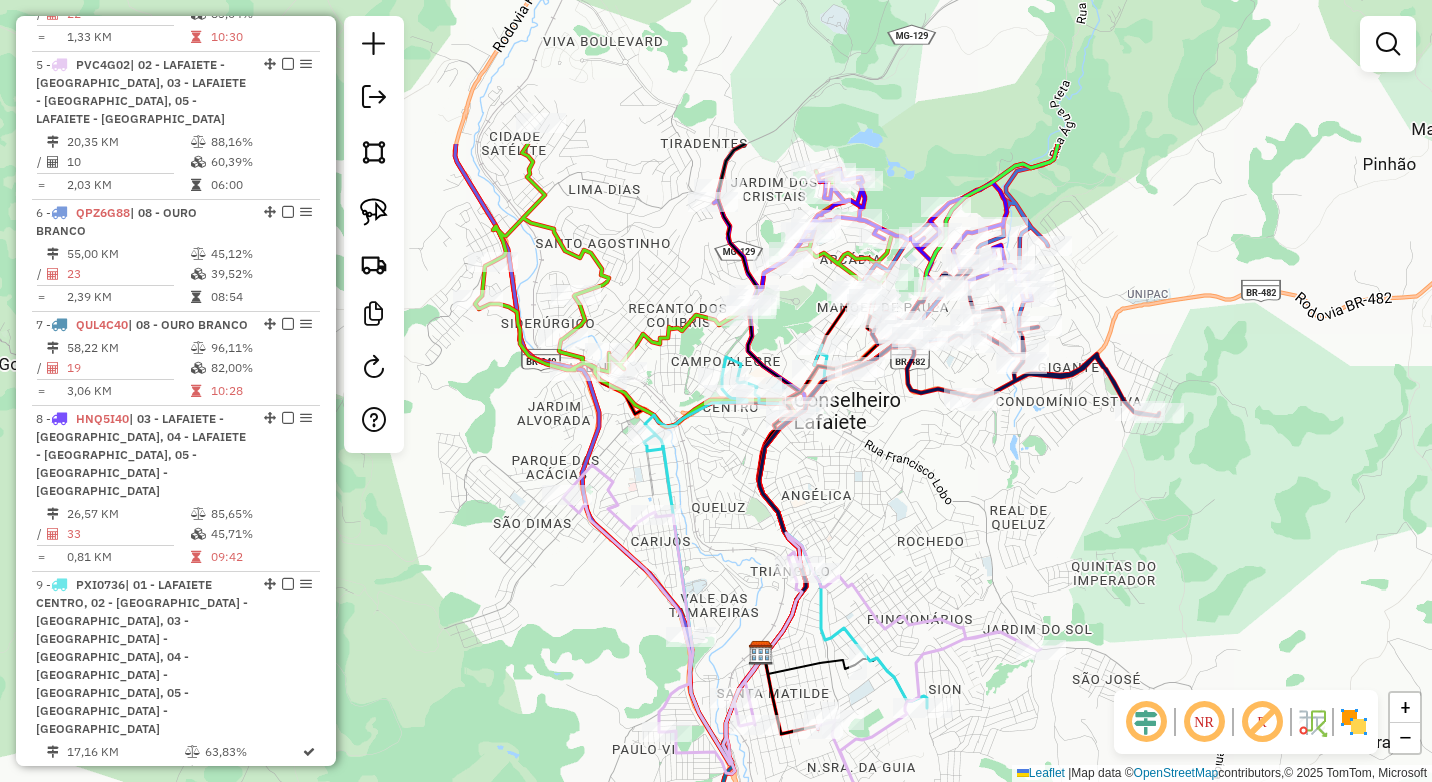 drag, startPoint x: 683, startPoint y: 278, endPoint x: 698, endPoint y: 497, distance: 219.51309 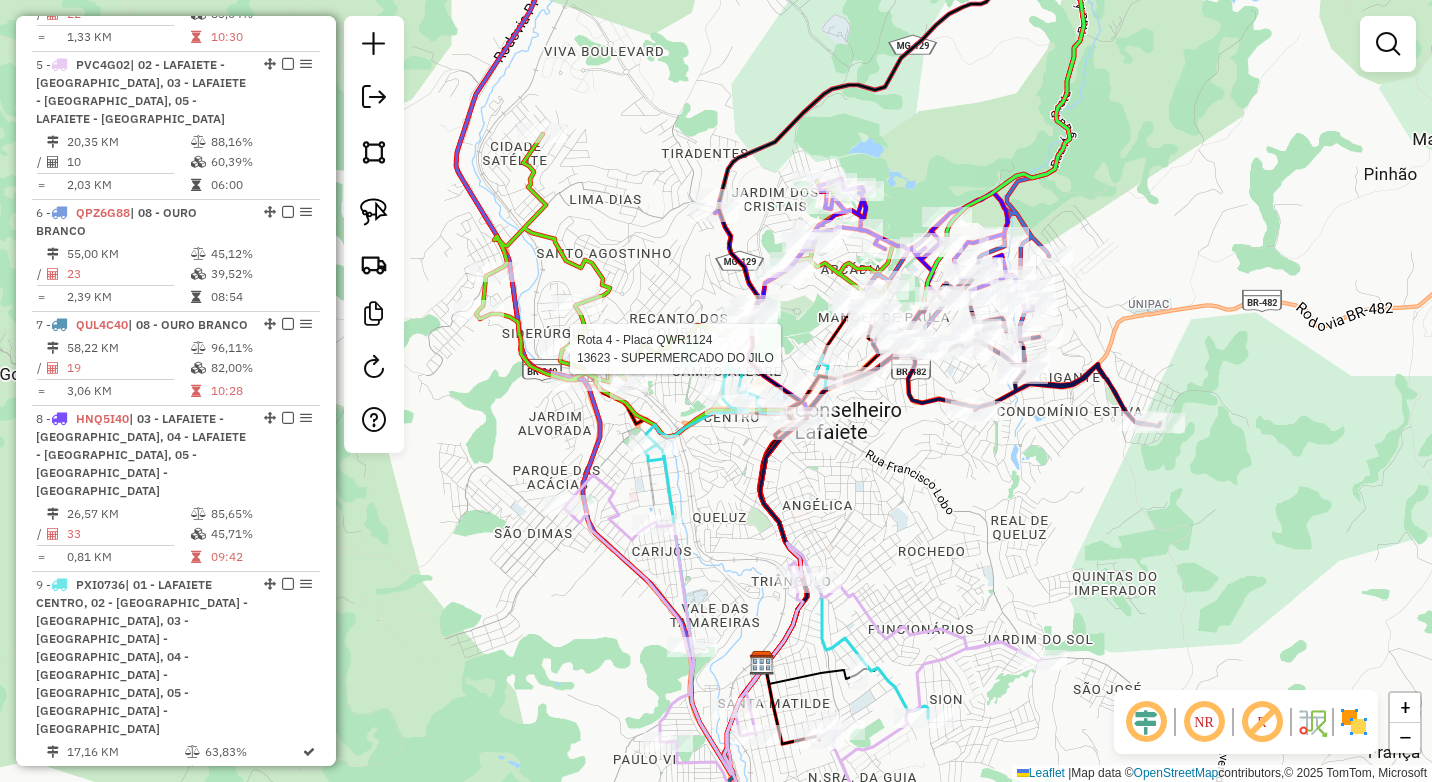 select on "*********" 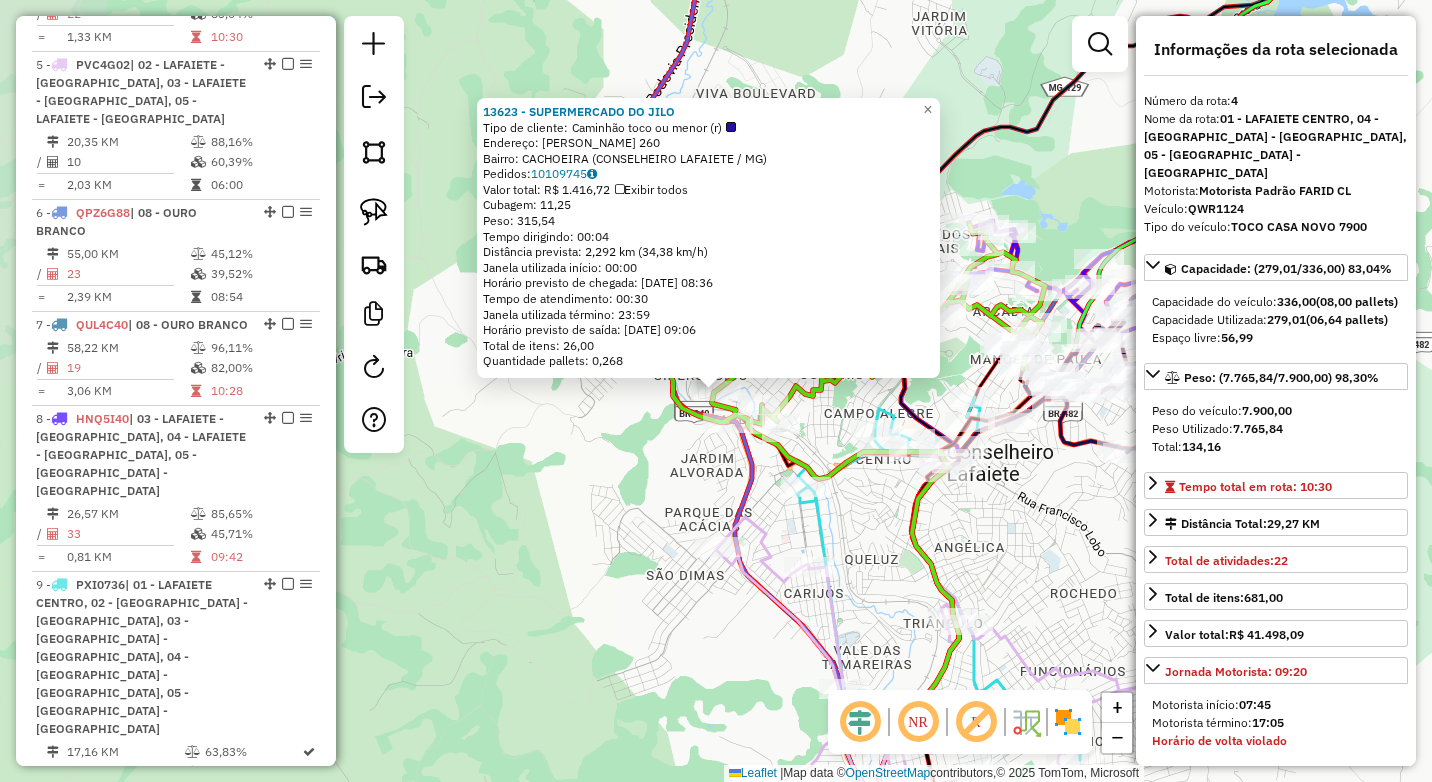 scroll, scrollTop: 1086, scrollLeft: 0, axis: vertical 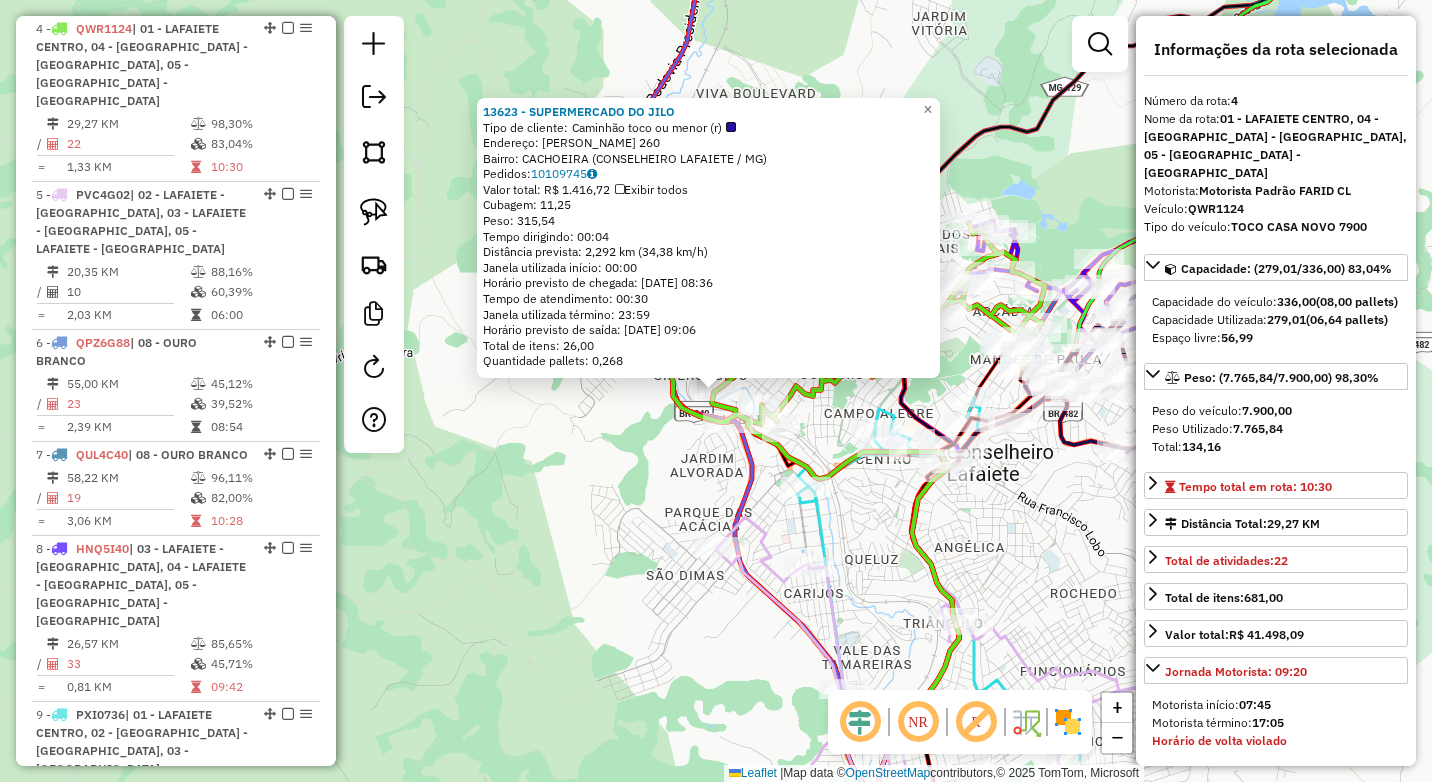 click on "13623 - SUPERMERCADO DO JILO  Tipo de cliente:   Caminhão toco ou menor (r)   Endereço:  JOSE SILVA CARDOSO 260   Bairro: CACHOEIRA (CONSELHEIRO LAFAIETE / MG)   Pedidos:  10109745   Valor total: R$ 1.416,72   Exibir todos   Cubagem: 11,25  Peso: 315,54  Tempo dirigindo: 00:04   Distância prevista: 2,292 km (34,38 km/h)   Janela utilizada início: 00:00   Horário previsto de chegada: 11/07/2025 08:36   Tempo de atendimento: 00:30   Janela utilizada término: 23:59   Horário previsto de saída: 11/07/2025 09:06   Total de itens: 26,00   Quantidade pallets: 0,268  × Janela de atendimento Grade de atendimento Capacidade Transportadoras Veículos Cliente Pedidos  Rotas Selecione os dias de semana para filtrar as janelas de atendimento  Seg   Ter   Qua   Qui   Sex   Sáb   Dom  Informe o período da janela de atendimento: De: Até:  Filtrar exatamente a janela do cliente  Considerar janela de atendimento padrão  Selecione os dias de semana para filtrar as grades de atendimento  Seg   Ter   Qua   Qui   Sex" 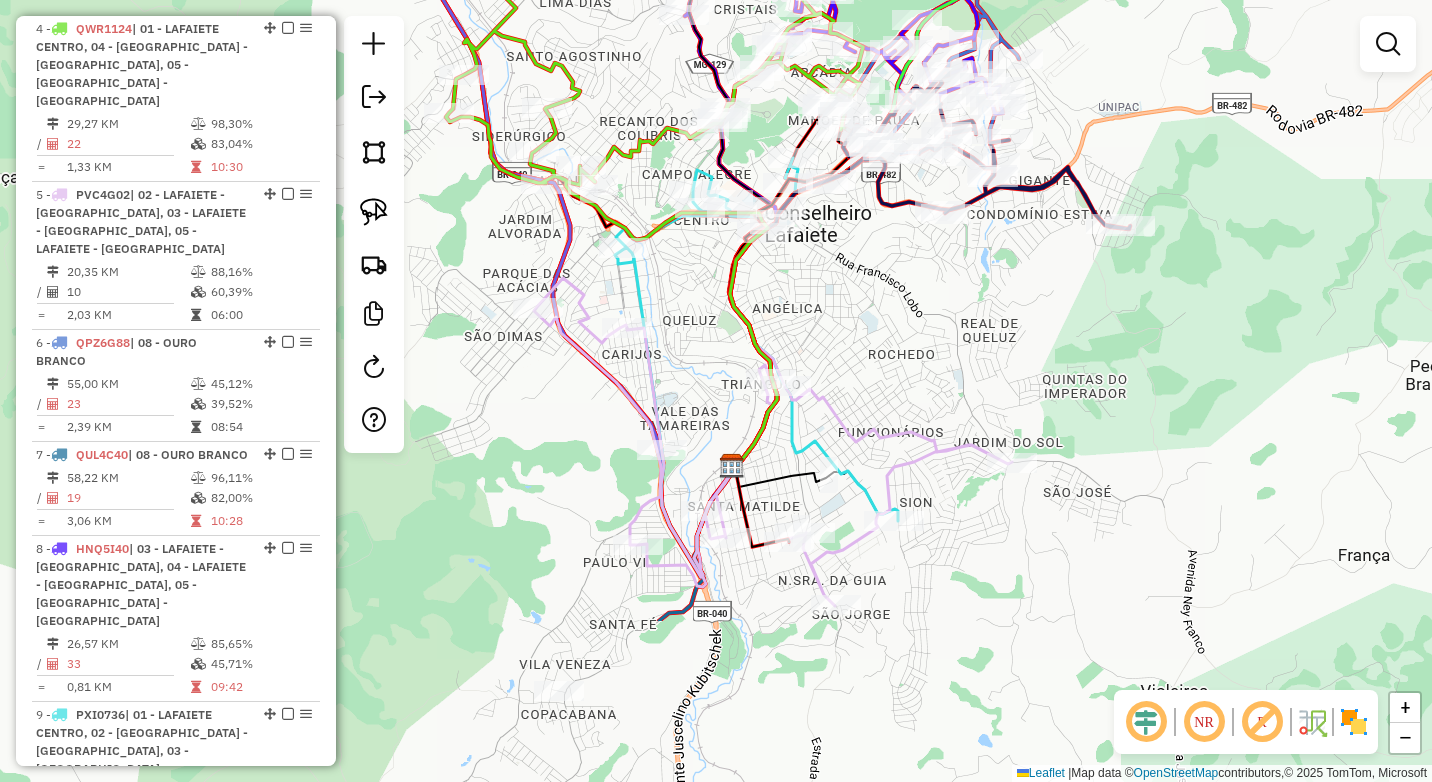 drag, startPoint x: 1007, startPoint y: 553, endPoint x: 842, endPoint y: 336, distance: 272.60596 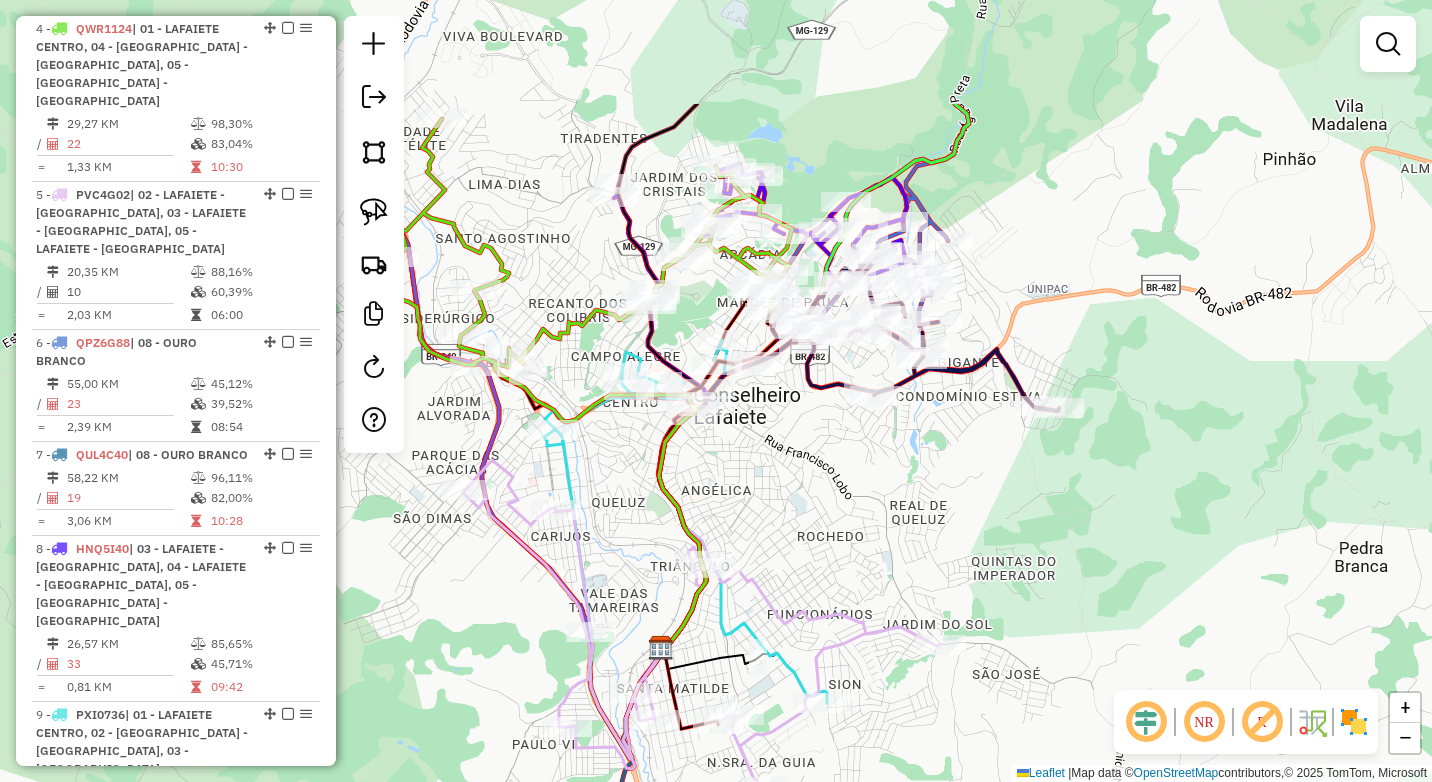 drag, startPoint x: 848, startPoint y: 307, endPoint x: 754, endPoint y: 618, distance: 324.89536 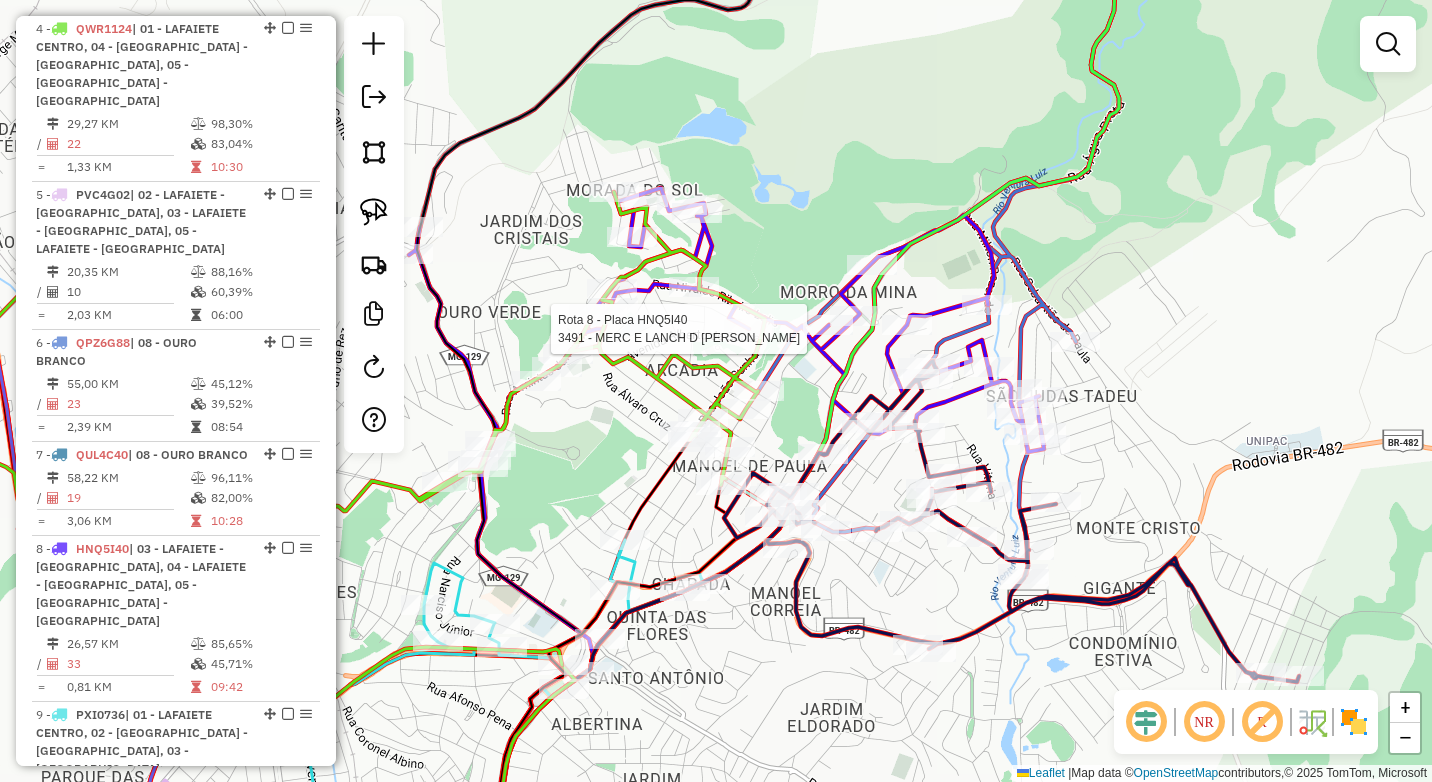 select on "*********" 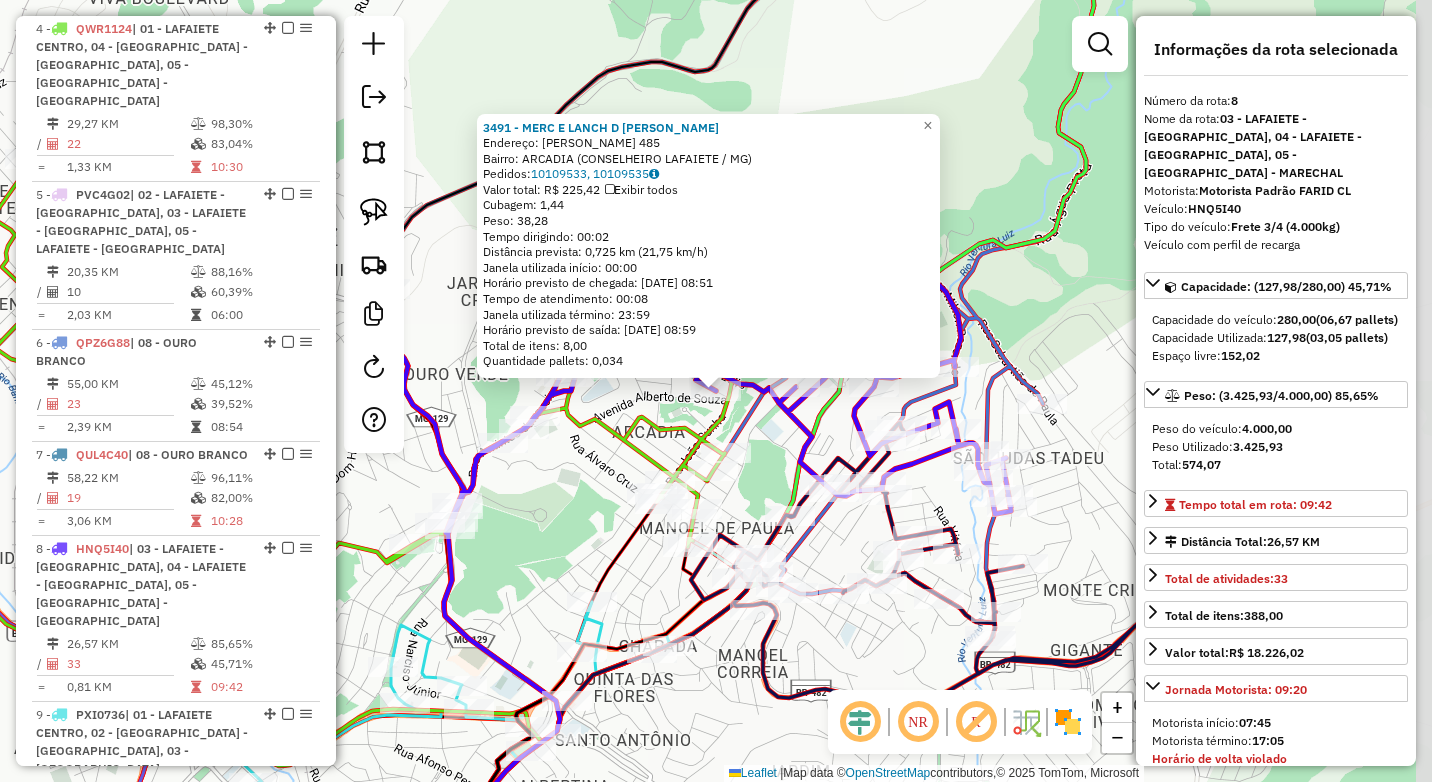 scroll, scrollTop: 1588, scrollLeft: 0, axis: vertical 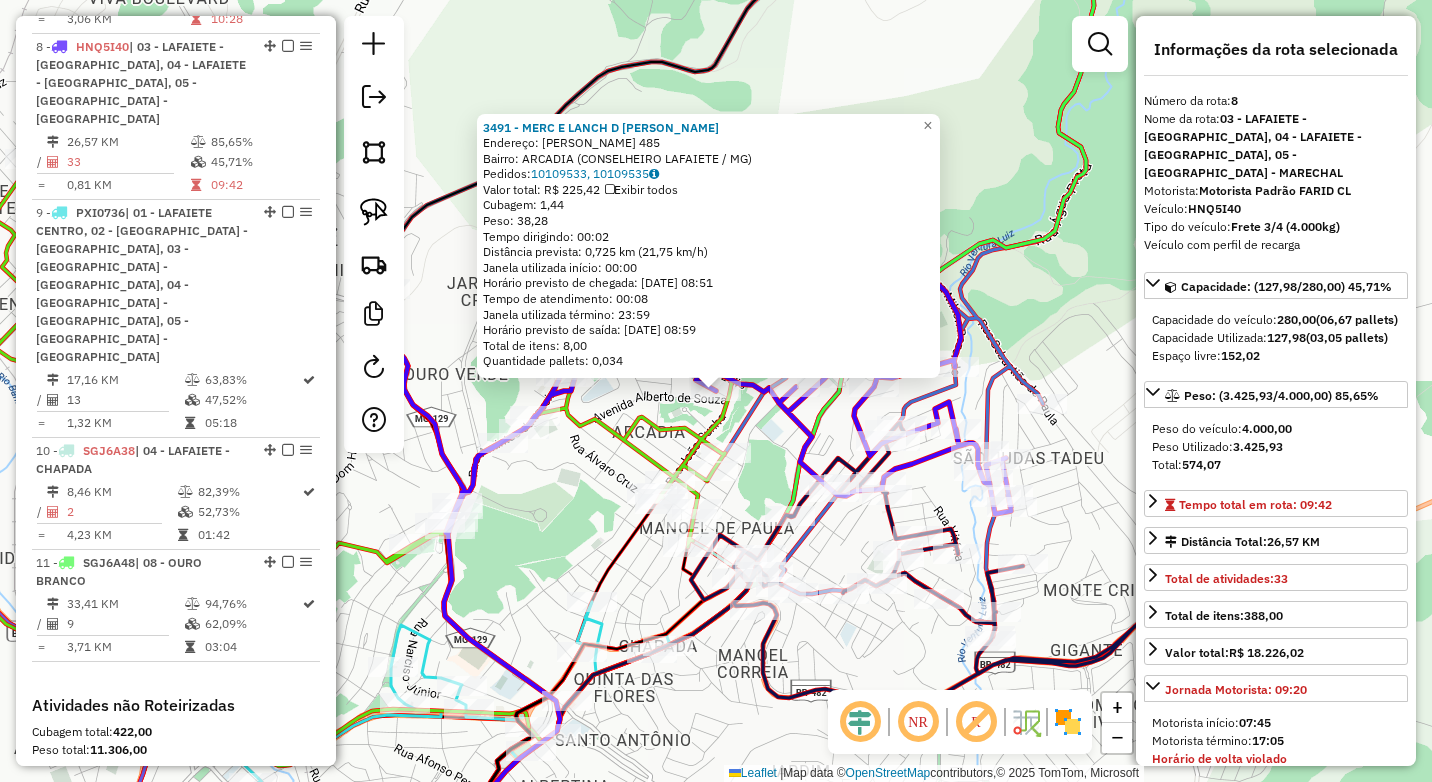 click on "3491 - MERC E LANCH D CELIA  Endereço:  CLAUDIA MARCIA VIEIRA 485   Bairro: ARCADIA (CONSELHEIRO LAFAIETE / MG)   Pedidos:  10109533, 10109535   Valor total: R$ 225,42   Exibir todos   Cubagem: 1,44  Peso: 38,28  Tempo dirigindo: 00:02   Distância prevista: 0,725 km (21,75 km/h)   Janela utilizada início: 00:00   Horário previsto de chegada: 11/07/2025 08:51   Tempo de atendimento: 00:08   Janela utilizada término: 23:59   Horário previsto de saída: 11/07/2025 08:59   Total de itens: 8,00   Quantidade pallets: 0,034  × Janela de atendimento Grade de atendimento Capacidade Transportadoras Veículos Cliente Pedidos  Rotas Selecione os dias de semana para filtrar as janelas de atendimento  Seg   Ter   Qua   Qui   Sex   Sáb   Dom  Informe o período da janela de atendimento: De: Até:  Filtrar exatamente a janela do cliente  Considerar janela de atendimento padrão  Selecione os dias de semana para filtrar as grades de atendimento  Seg   Ter   Qua   Qui   Sex   Sáb   Dom   Peso mínimo:   Peso máximo:" 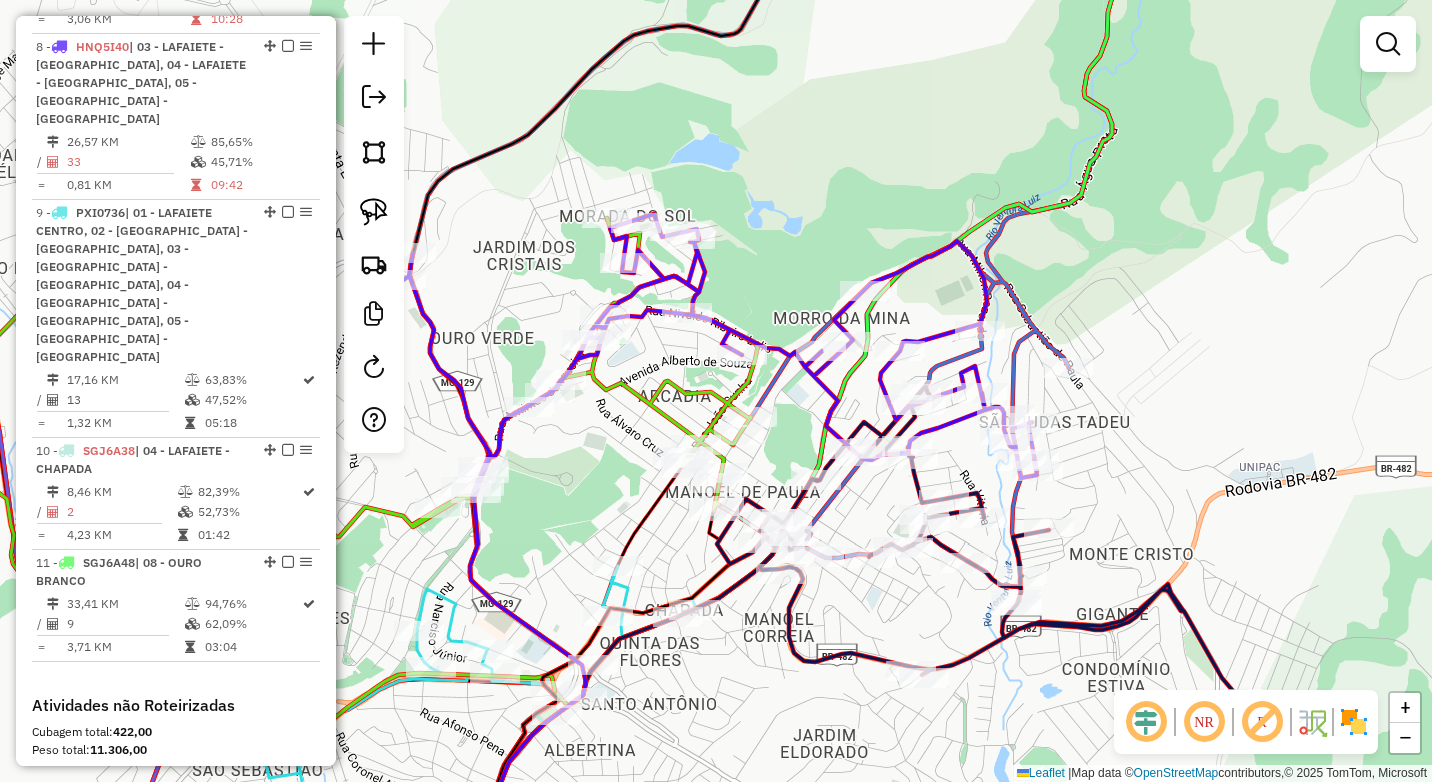 drag, startPoint x: 658, startPoint y: 432, endPoint x: 684, endPoint y: 396, distance: 44.407207 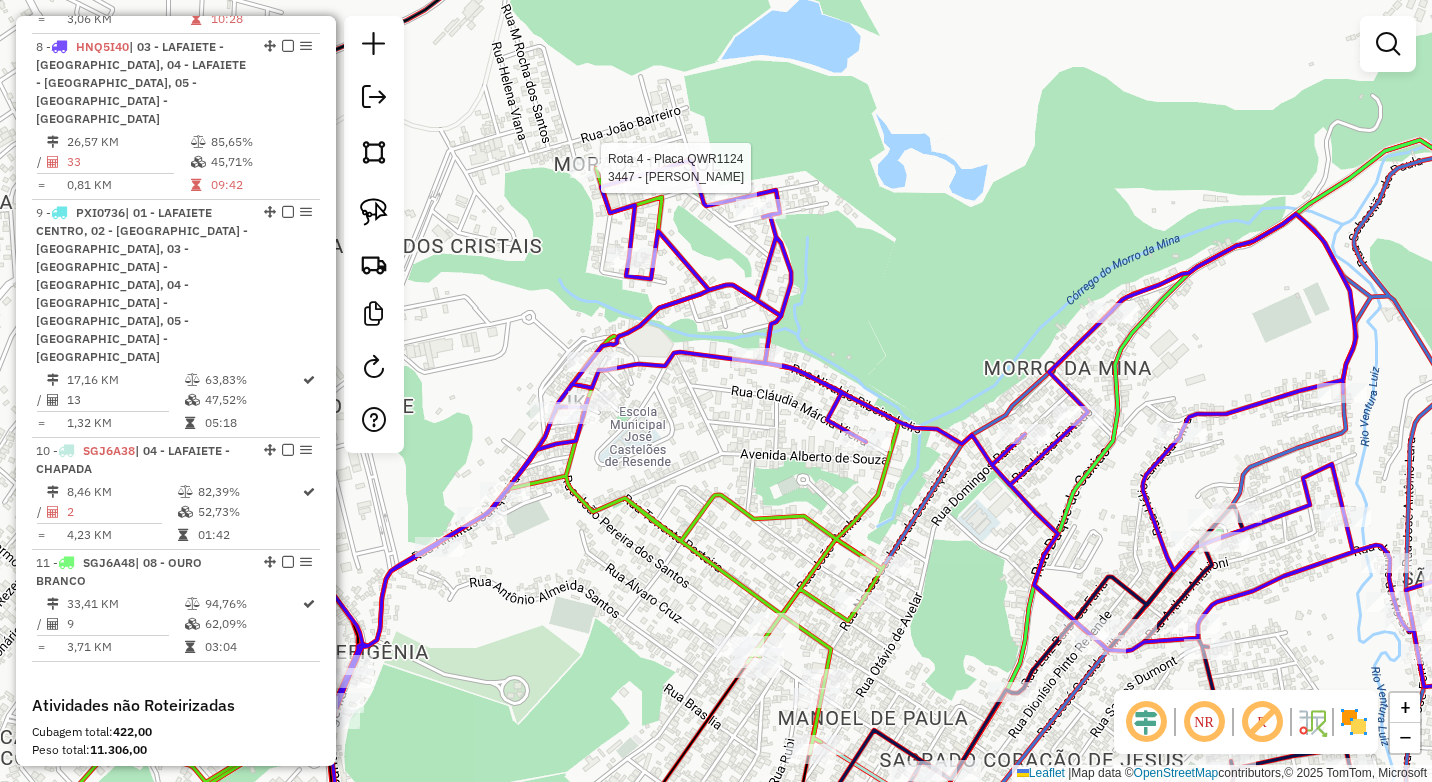 select on "*********" 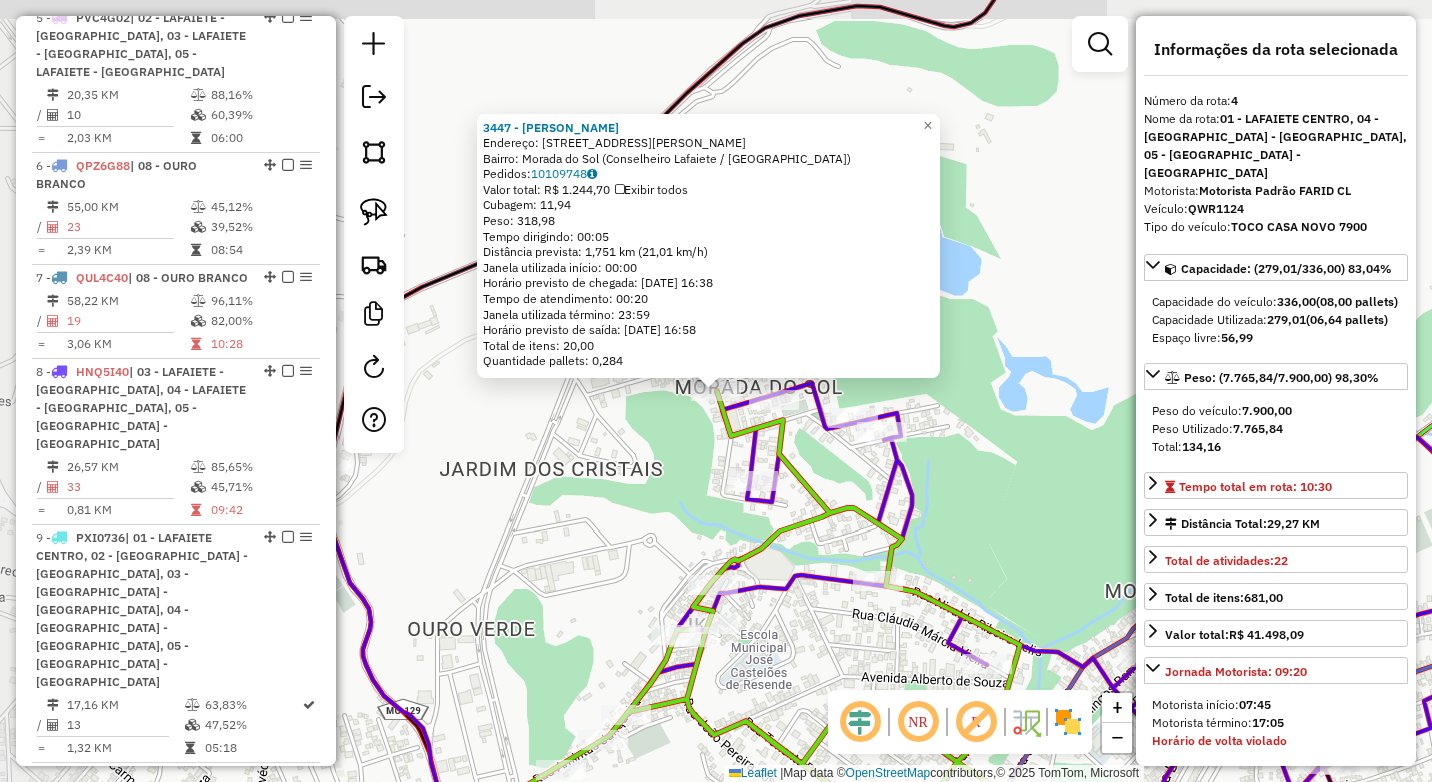 scroll, scrollTop: 1086, scrollLeft: 0, axis: vertical 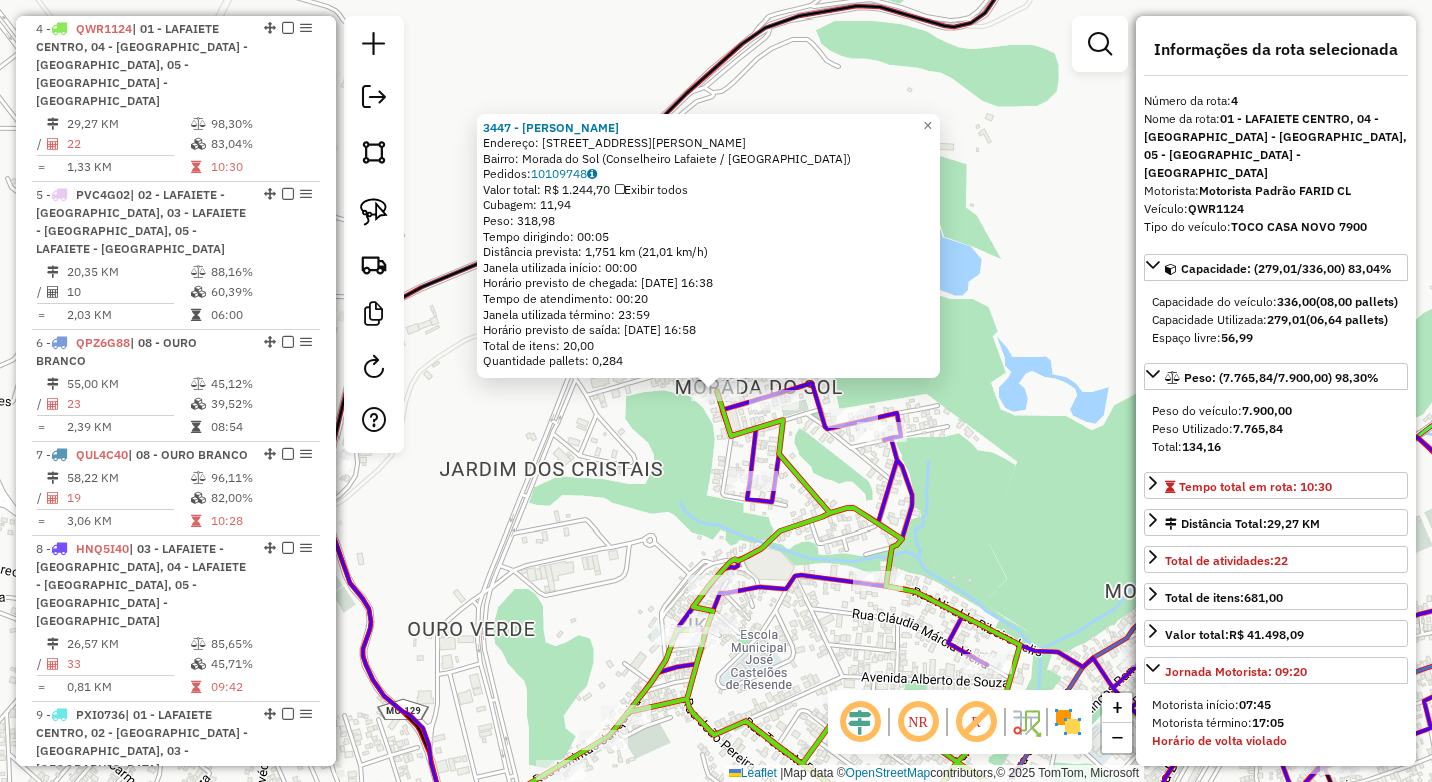 click on "3447 - BAR MAURO  Endereço: Rua Francisco Antônio Alves, 10   Bairro: Morada do Sol (Conselheiro Lafaiete / MG)   Pedidos:  10109748   Valor total: R$ 1.244,70   Exibir todos   Cubagem: 11,94  Peso: 318,98  Tempo dirigindo: 00:05   Distância prevista: 1,751 km (21,01 km/h)   Janela utilizada início: 00:00   Horário previsto de chegada: 11/07/2025 16:38   Tempo de atendimento: 00:20   Janela utilizada término: 23:59   Horário previsto de saída: 11/07/2025 16:58   Total de itens: 20,00   Quantidade pallets: 0,284  × Janela de atendimento Grade de atendimento Capacidade Transportadoras Veículos Cliente Pedidos  Rotas Selecione os dias de semana para filtrar as janelas de atendimento  Seg   Ter   Qua   Qui   Sex   Sáb   Dom  Informe o período da janela de atendimento: De: Até:  Filtrar exatamente a janela do cliente  Considerar janela de atendimento padrão  Selecione os dias de semana para filtrar as grades de atendimento  Seg   Ter   Qua   Qui   Sex   Sáb   Dom   Peso mínimo:   Peso máximo:  De:" 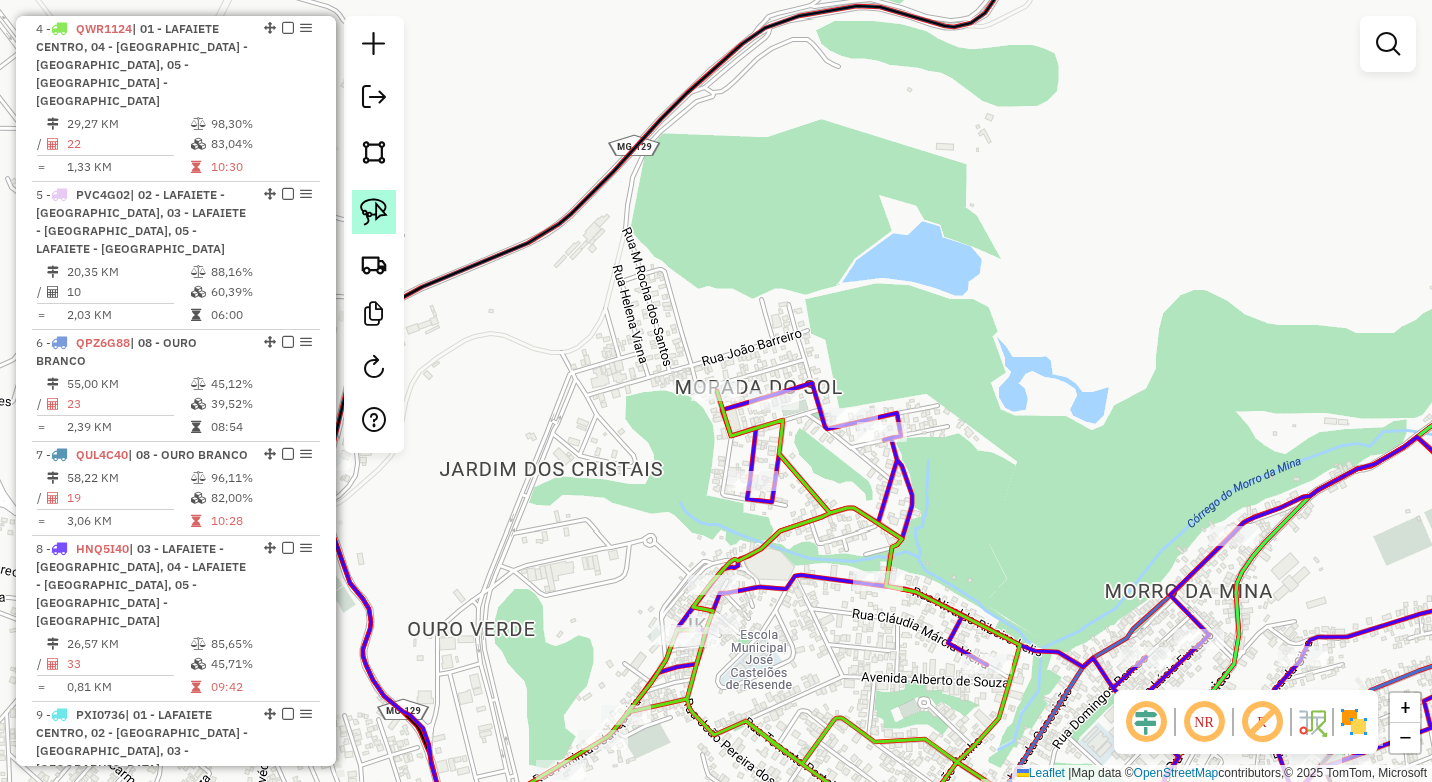 click 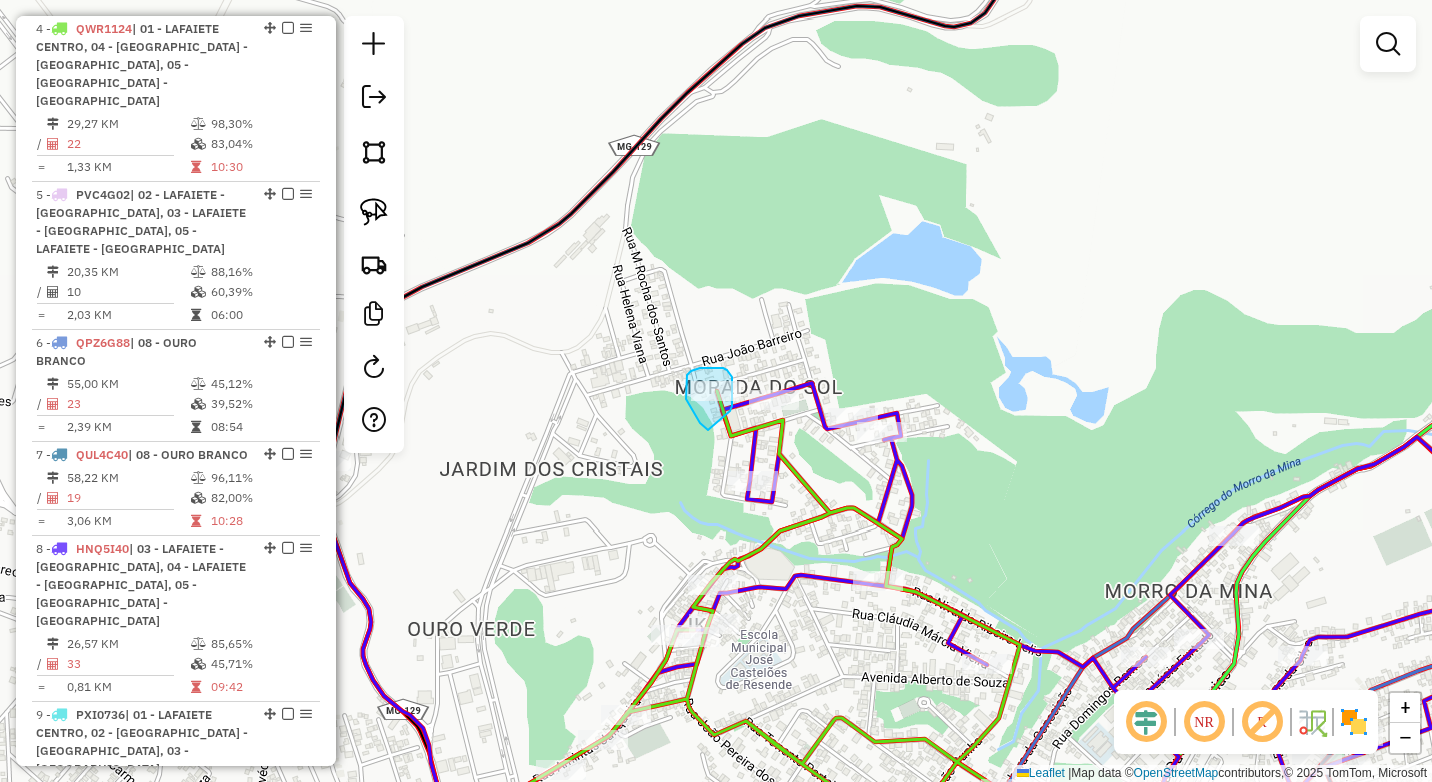 drag, startPoint x: 730, startPoint y: 411, endPoint x: 709, endPoint y: 430, distance: 28.319605 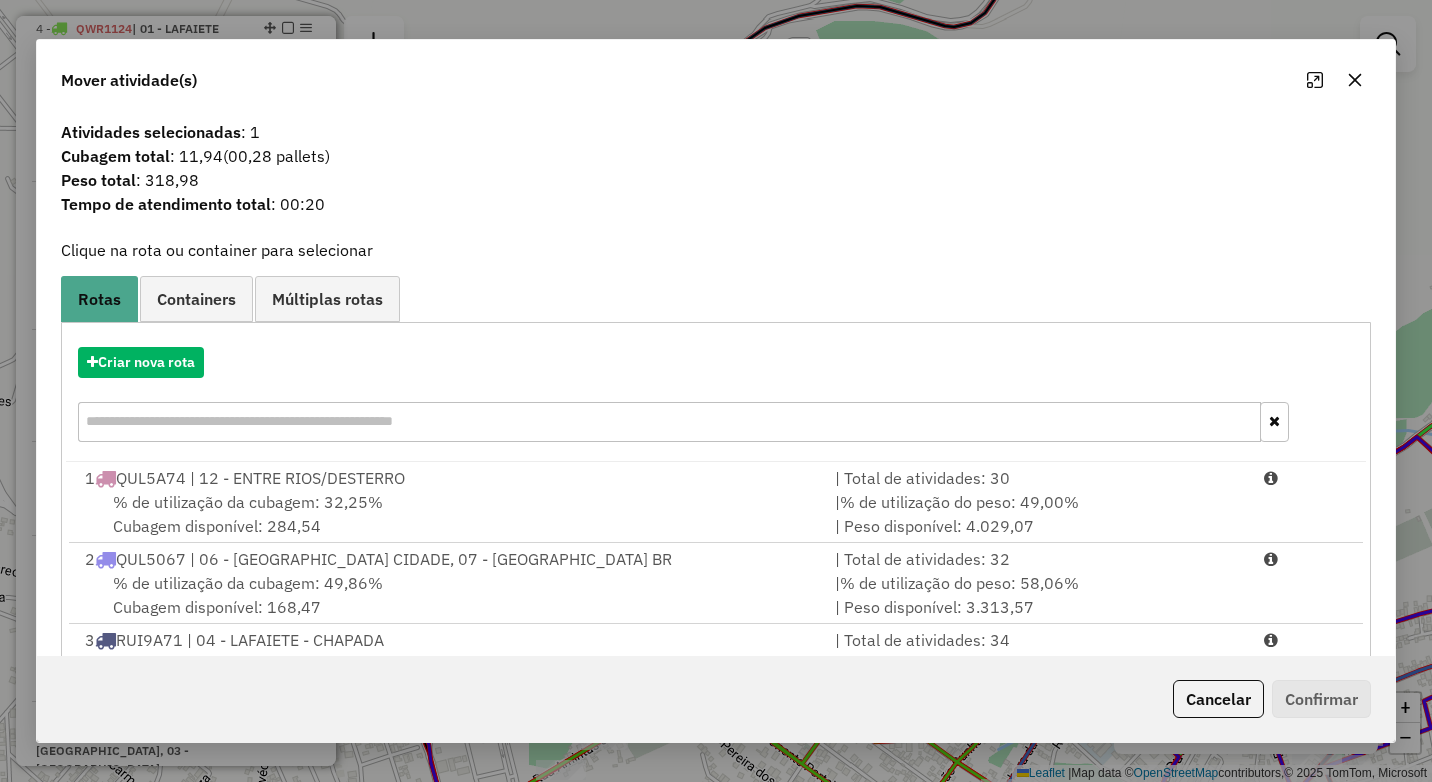 click at bounding box center [669, 422] 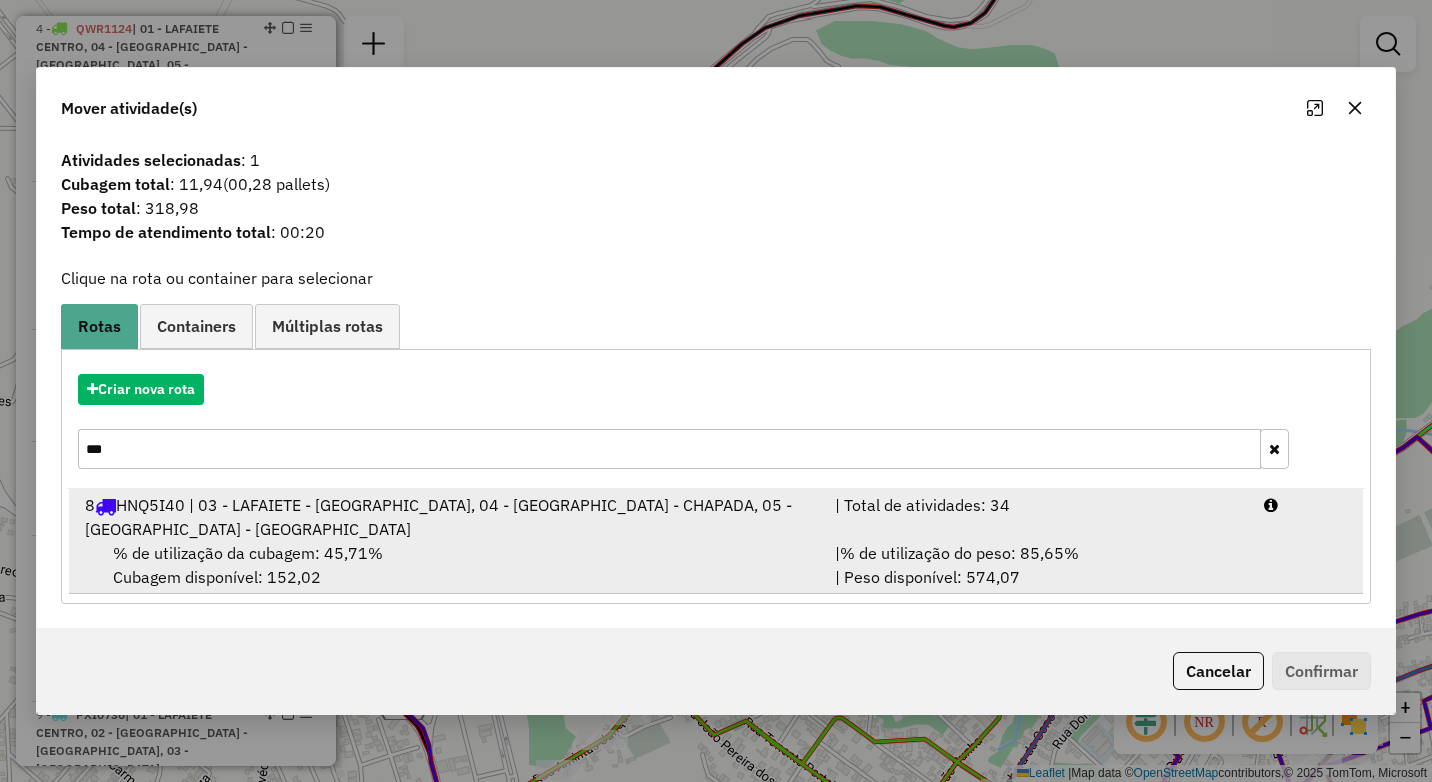 type on "***" 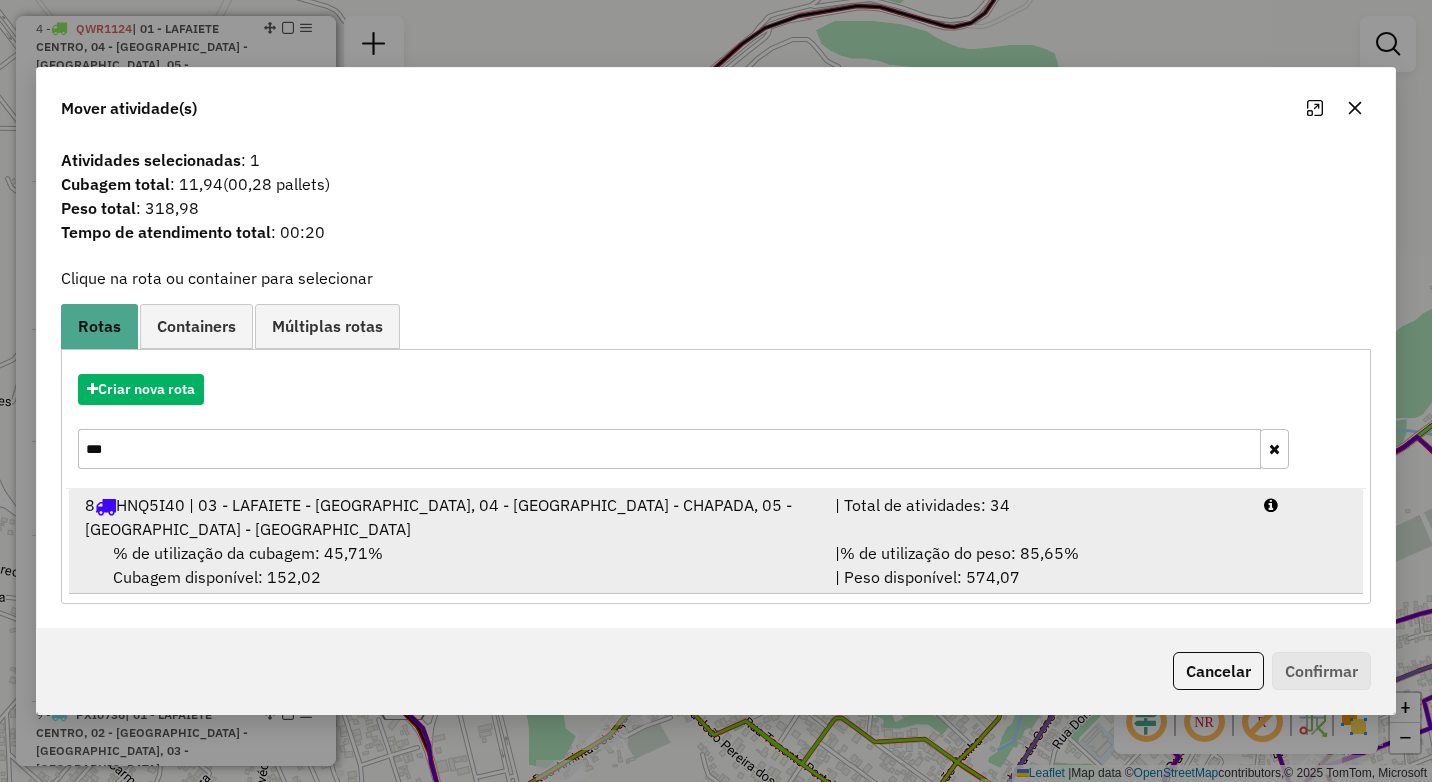 click on "8  HNQ5I40 | 03 - LAFAIETE - [GEOGRAPHIC_DATA], 04 - [GEOGRAPHIC_DATA] - [GEOGRAPHIC_DATA], 05 - [GEOGRAPHIC_DATA] - [GEOGRAPHIC_DATA]" at bounding box center [448, 517] 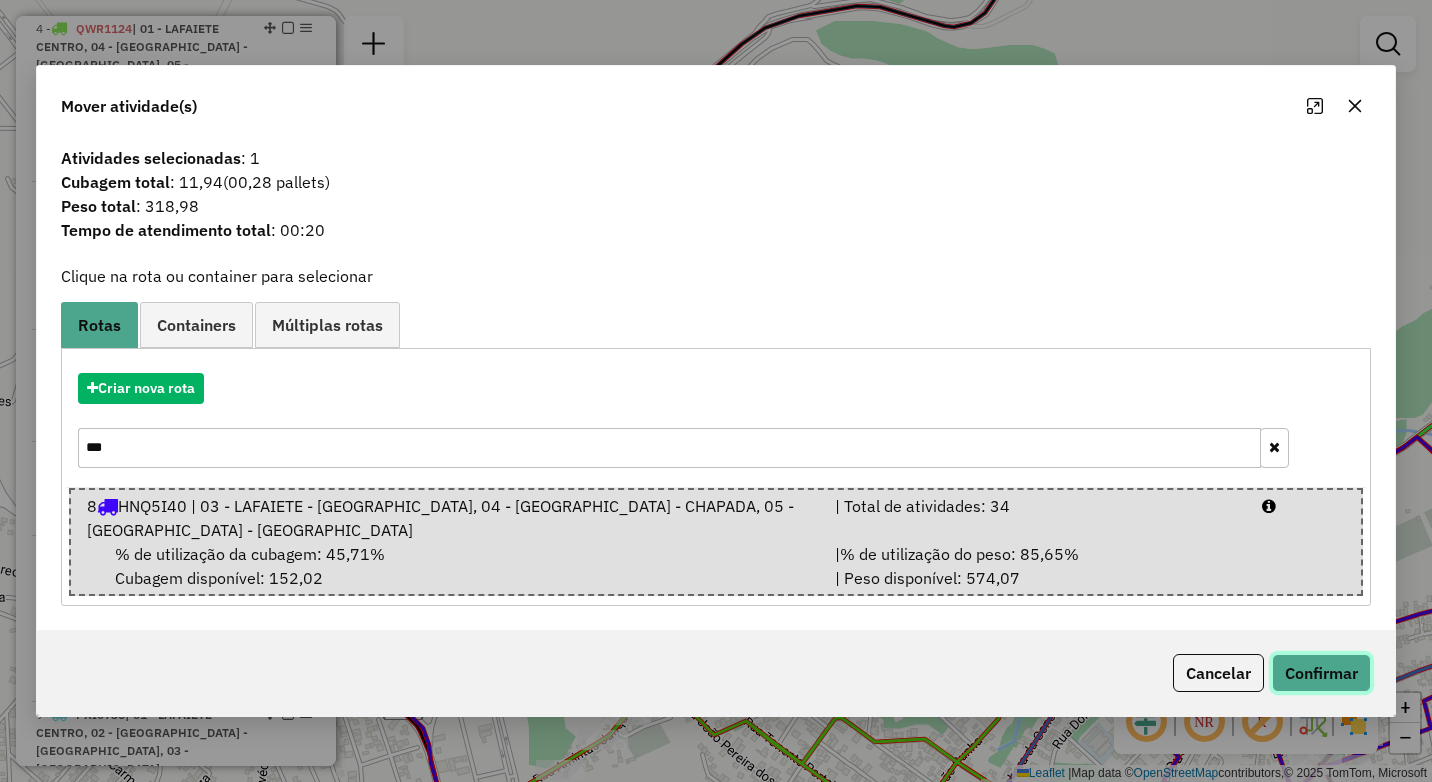 click on "Confirmar" 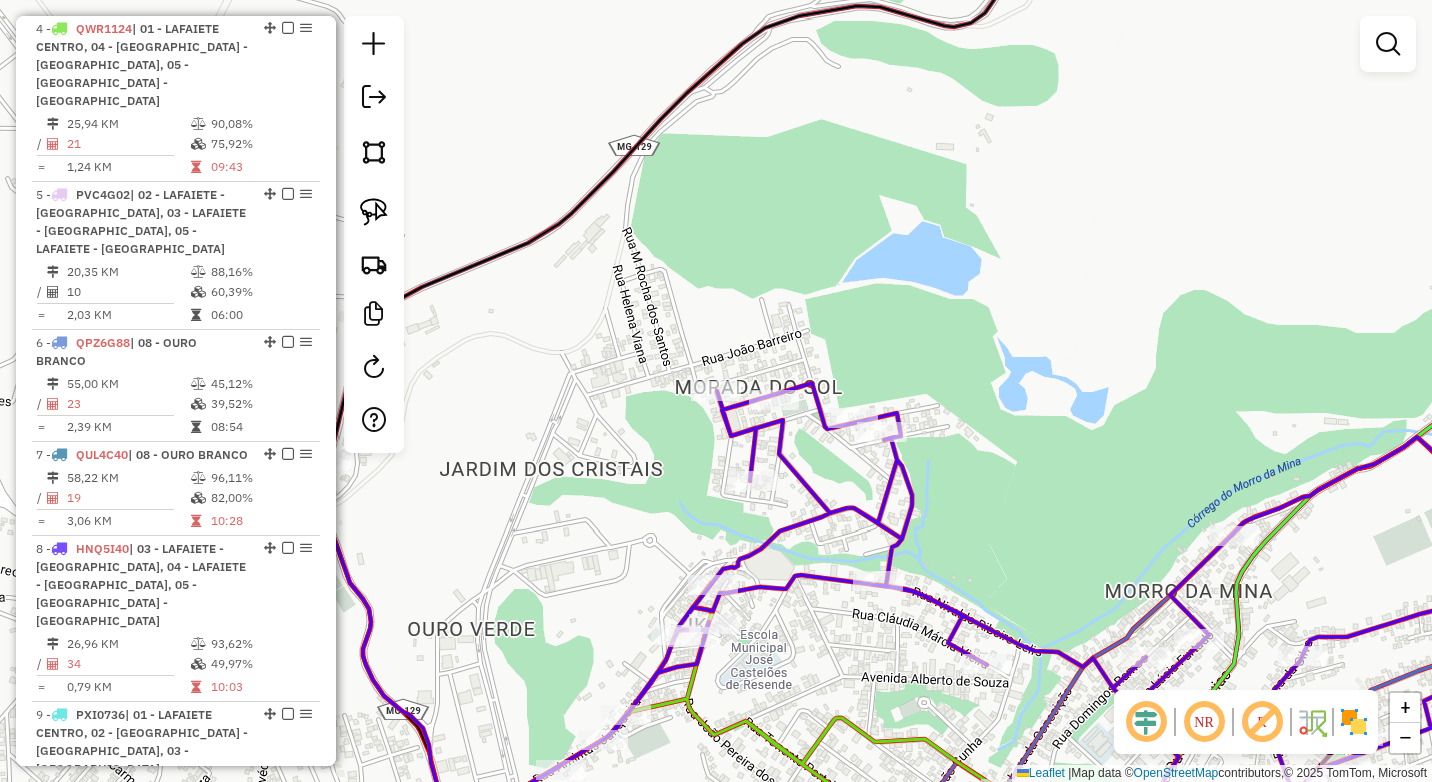 scroll, scrollTop: 956, scrollLeft: 0, axis: vertical 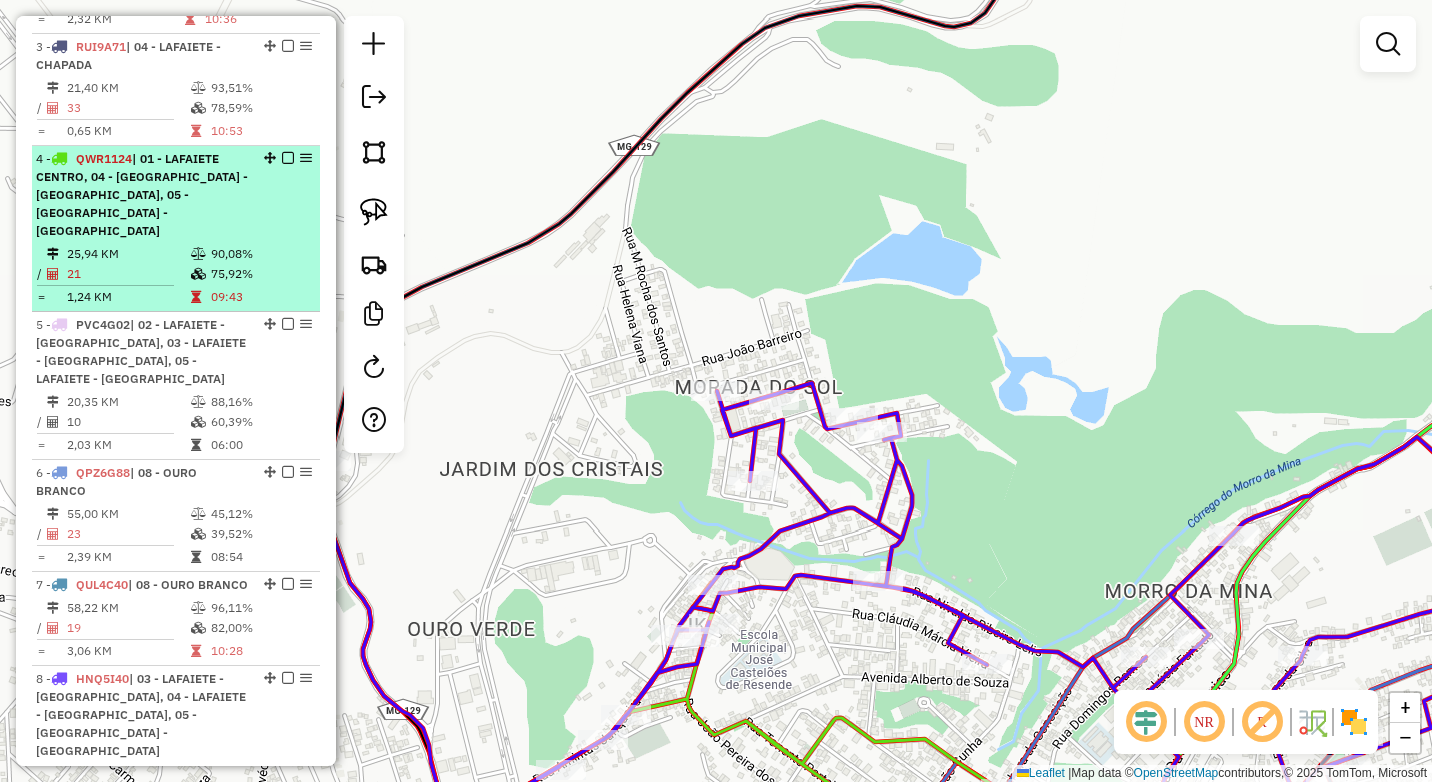 click on "09:43" at bounding box center [260, 297] 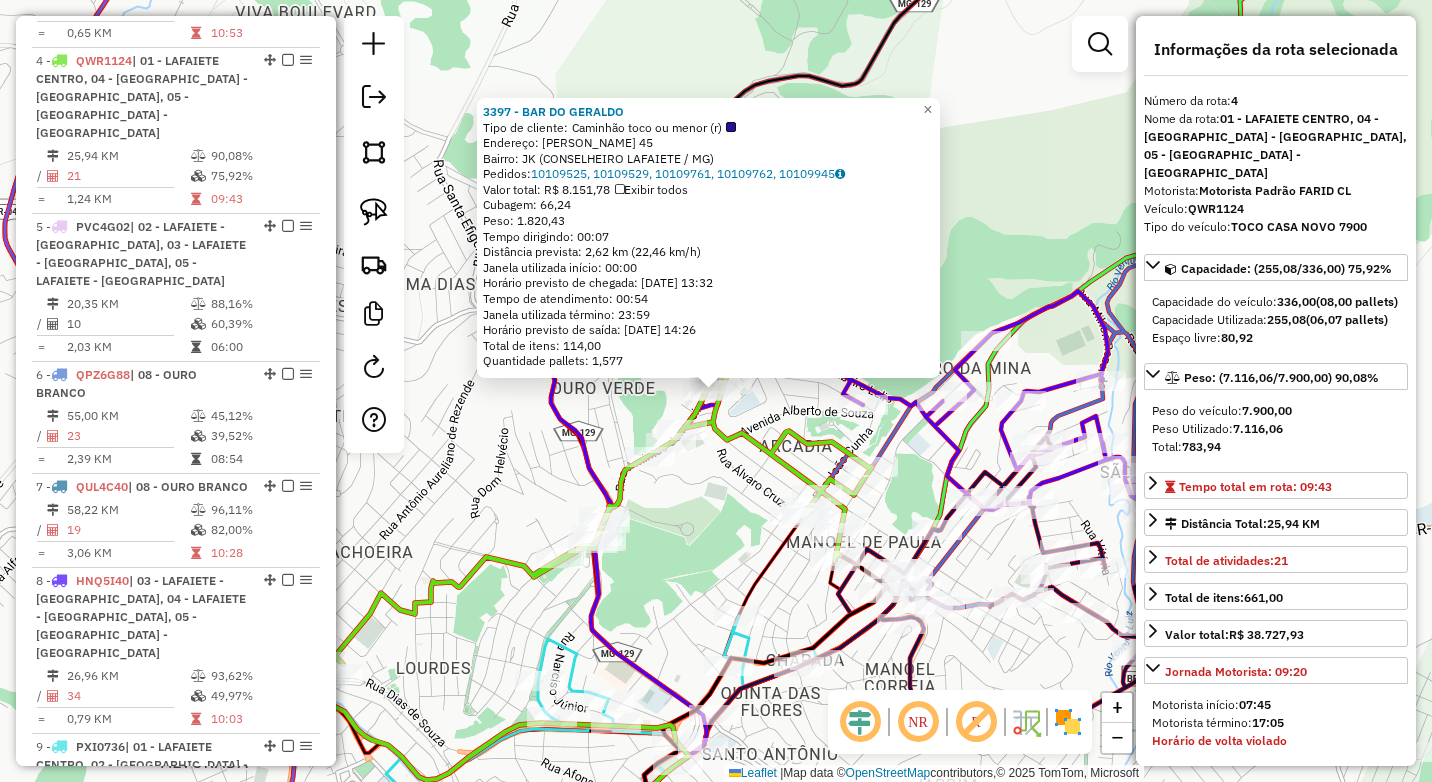 scroll, scrollTop: 1086, scrollLeft: 0, axis: vertical 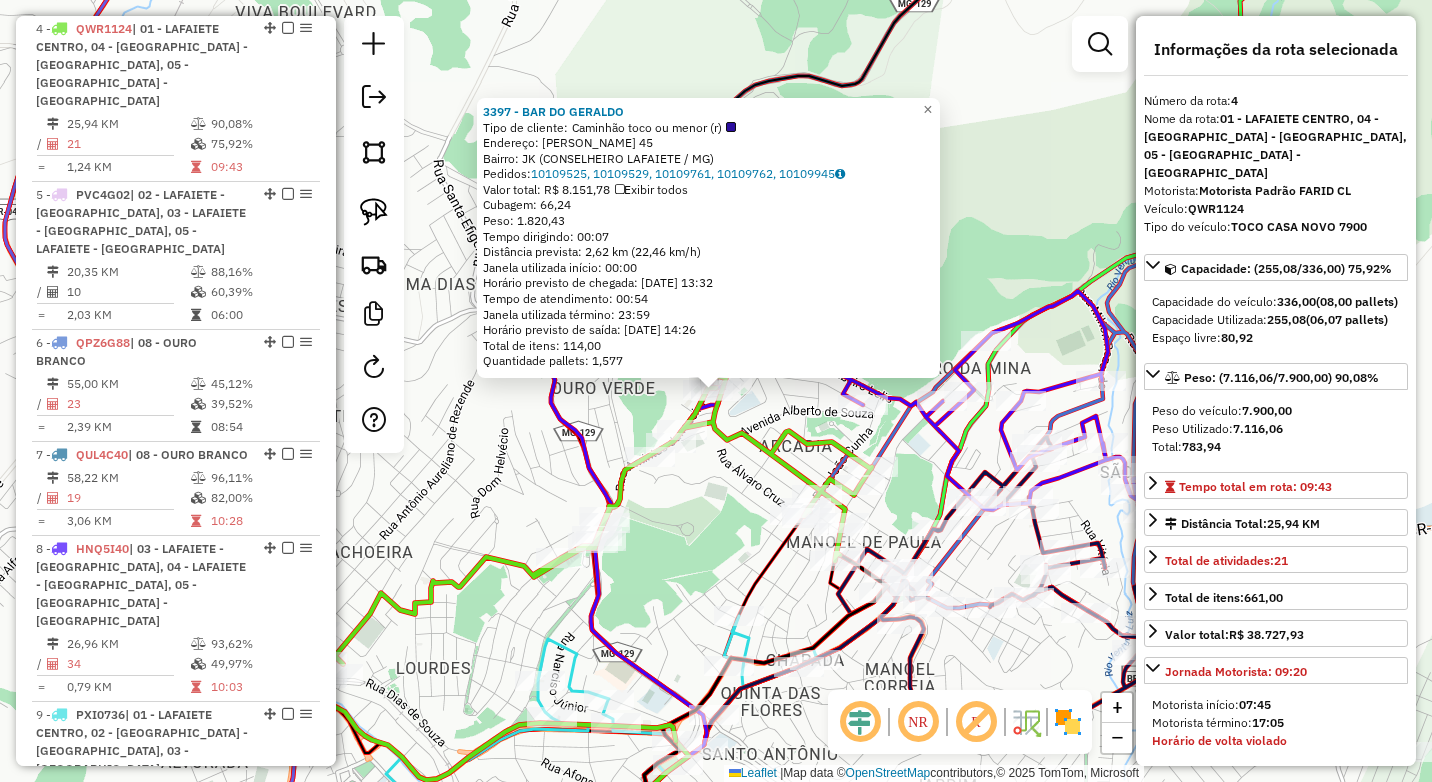 click on "3397 - BAR DO GERALDO  Tipo de cliente:   Caminhão toco ou menor (r)   Endereço:  VICENTE DE PAULA 45   Bairro: JK (CONSELHEIRO LAFAIETE / MG)   Pedidos:  10109525, 10109529, 10109761, 10109762, 10109945   Valor total: R$ 8.151,78   Exibir todos   Cubagem: 66,24  Peso: 1.820,43  Tempo dirigindo: 00:07   Distância prevista: 2,62 km (22,46 km/h)   Janela utilizada início: 00:00   Horário previsto de chegada: 11/07/2025 13:32   Tempo de atendimento: 00:54   Janela utilizada término: 23:59   Horário previsto de saída: 11/07/2025 14:26   Total de itens: 114,00   Quantidade pallets: 1,577  × Janela de atendimento Grade de atendimento Capacidade Transportadoras Veículos Cliente Pedidos  Rotas Selecione os dias de semana para filtrar as janelas de atendimento  Seg   Ter   Qua   Qui   Sex   Sáb   Dom  Informe o período da janela de atendimento: De: Até:  Filtrar exatamente a janela do cliente  Considerar janela de atendimento padrão  Selecione os dias de semana para filtrar as grades de atendimento  Seg" 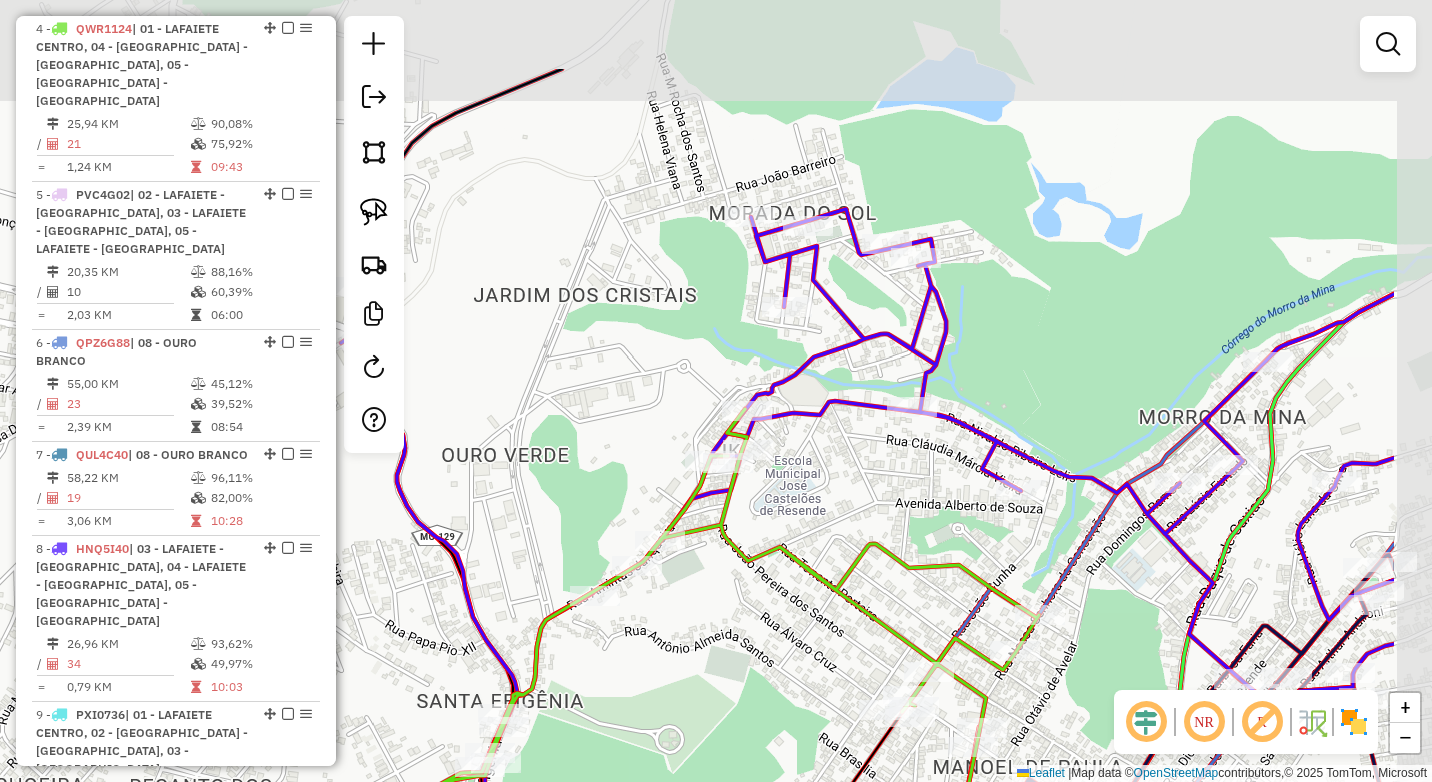 drag, startPoint x: 693, startPoint y: 374, endPoint x: 542, endPoint y: 496, distance: 194.12625 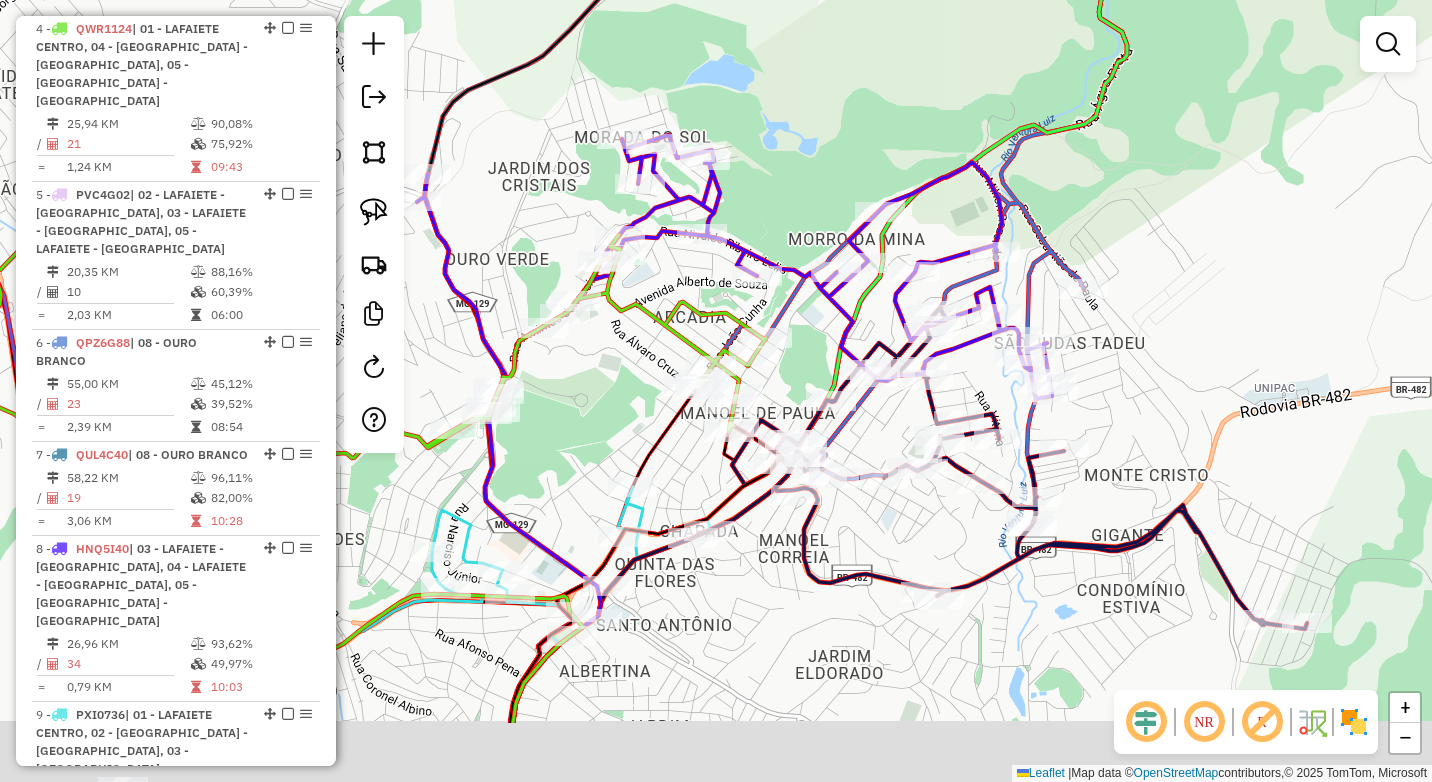 drag, startPoint x: 614, startPoint y: 562, endPoint x: 614, endPoint y: 386, distance: 176 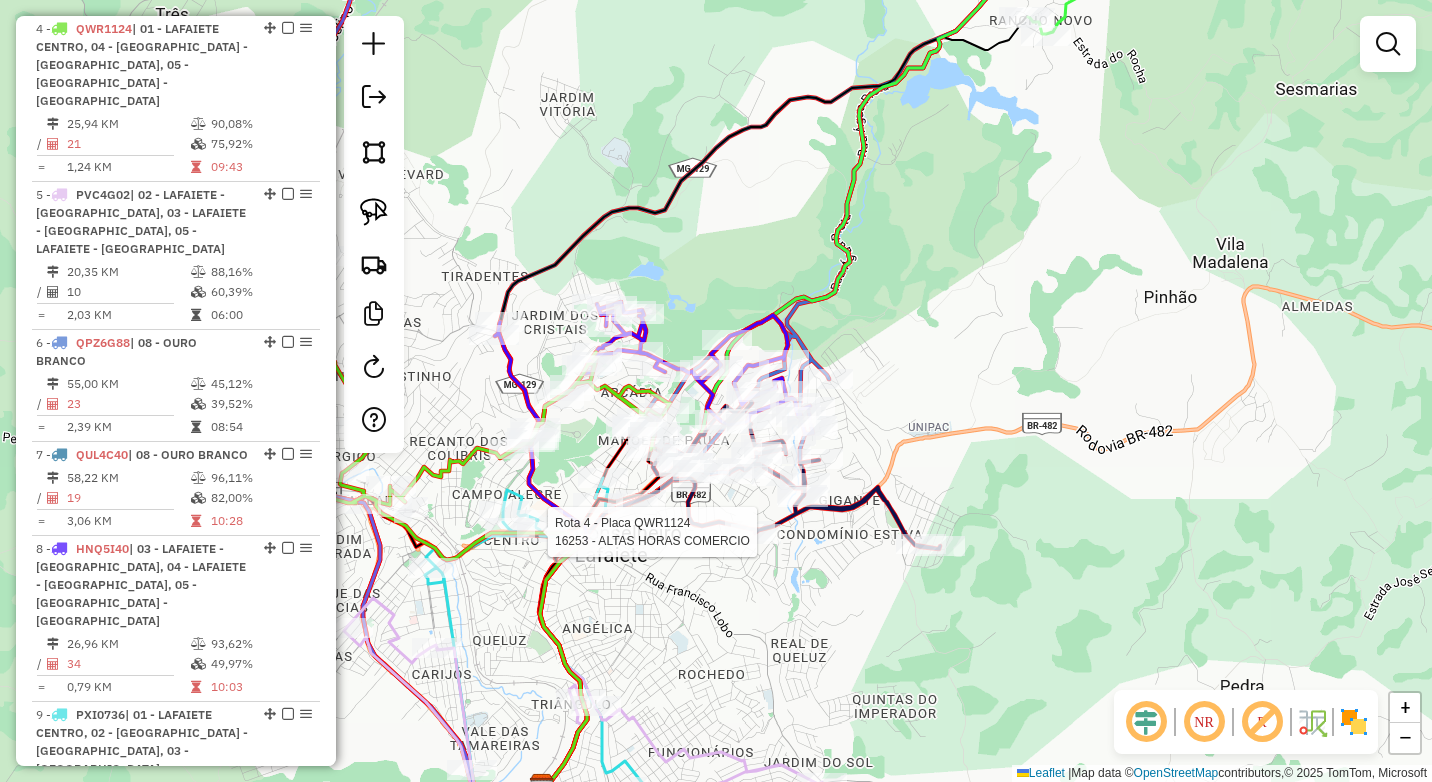 select on "*********" 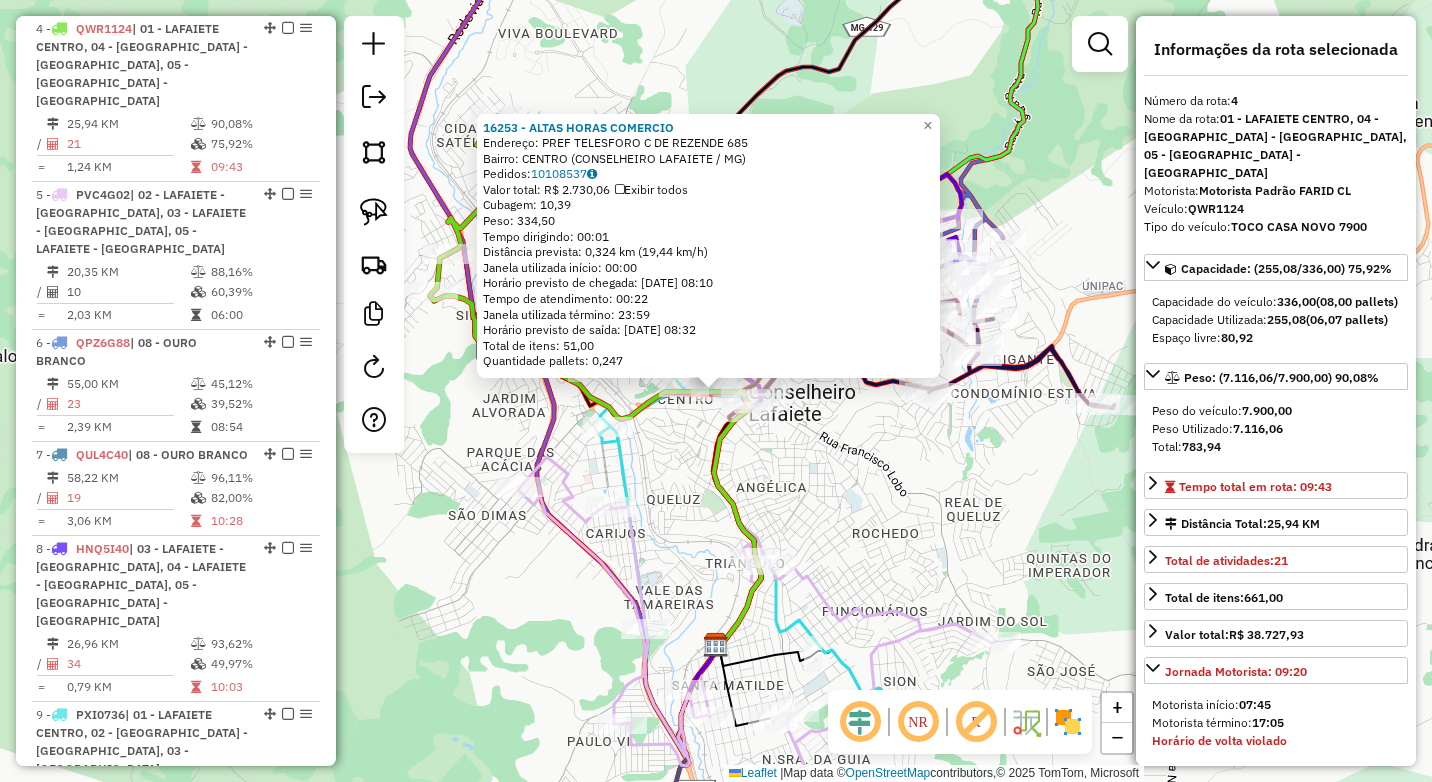 click on "16253 - ALTAS HORAS COMERCIO  Endereço:  PREF TELESFORO C DE REZENDE 685   Bairro: CENTRO (CONSELHEIRO LAFAIETE / MG)   Pedidos:  10108537   Valor total: R$ 2.730,06   Exibir todos   Cubagem: 10,39  Peso: 334,50  Tempo dirigindo: 00:01   Distância prevista: 0,324 km (19,44 km/h)   Janela utilizada início: 00:00   Horário previsto de chegada: 11/07/2025 08:10   Tempo de atendimento: 00:22   Janela utilizada término: 23:59   Horário previsto de saída: 11/07/2025 08:32   Total de itens: 51,00   Quantidade pallets: 0,247  × Janela de atendimento Grade de atendimento Capacidade Transportadoras Veículos Cliente Pedidos  Rotas Selecione os dias de semana para filtrar as janelas de atendimento  Seg   Ter   Qua   Qui   Sex   Sáb   Dom  Informe o período da janela de atendimento: De: Até:  Filtrar exatamente a janela do cliente  Considerar janela de atendimento padrão  Selecione os dias de semana para filtrar as grades de atendimento  Seg   Ter   Qua   Qui   Sex   Sáb   Dom   Peso mínimo:   De:   Até:" 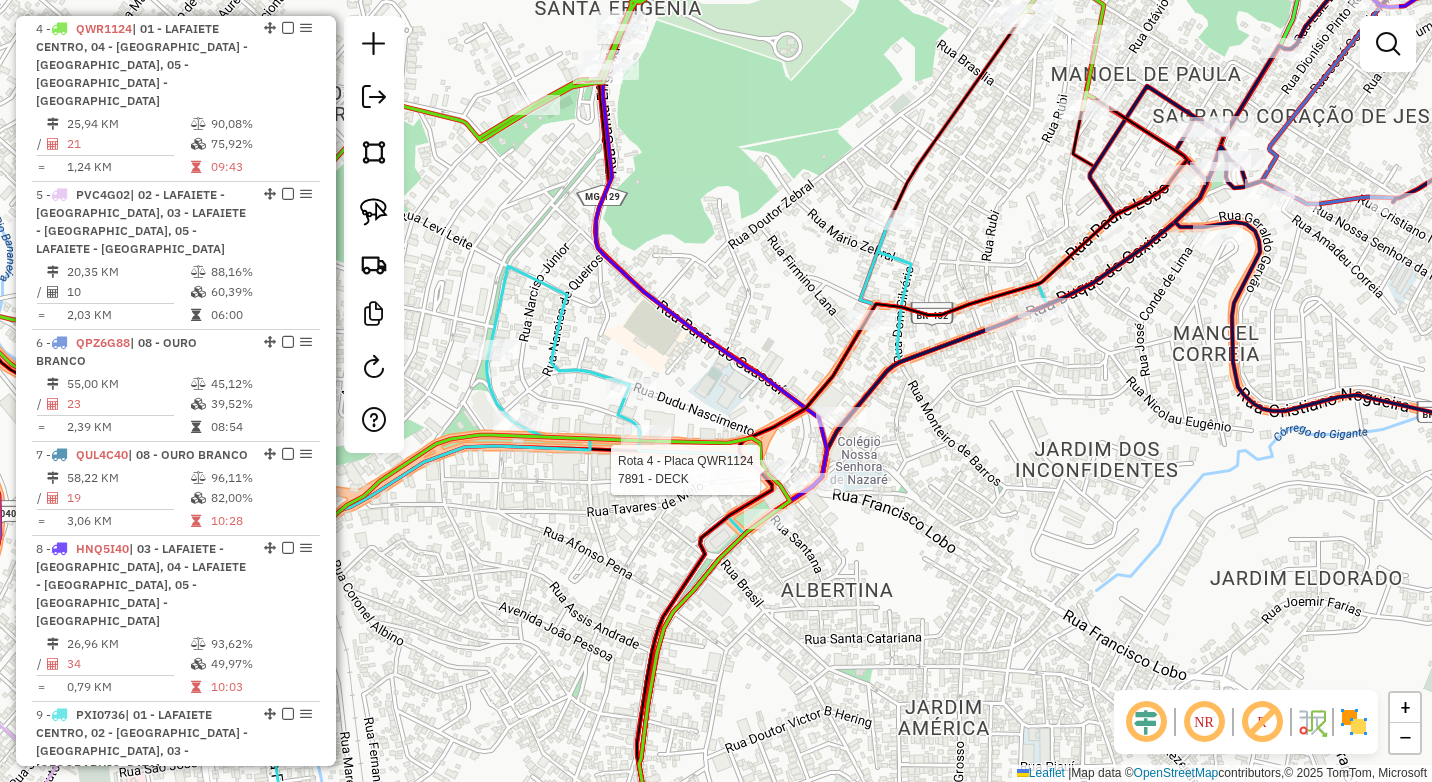 select on "*********" 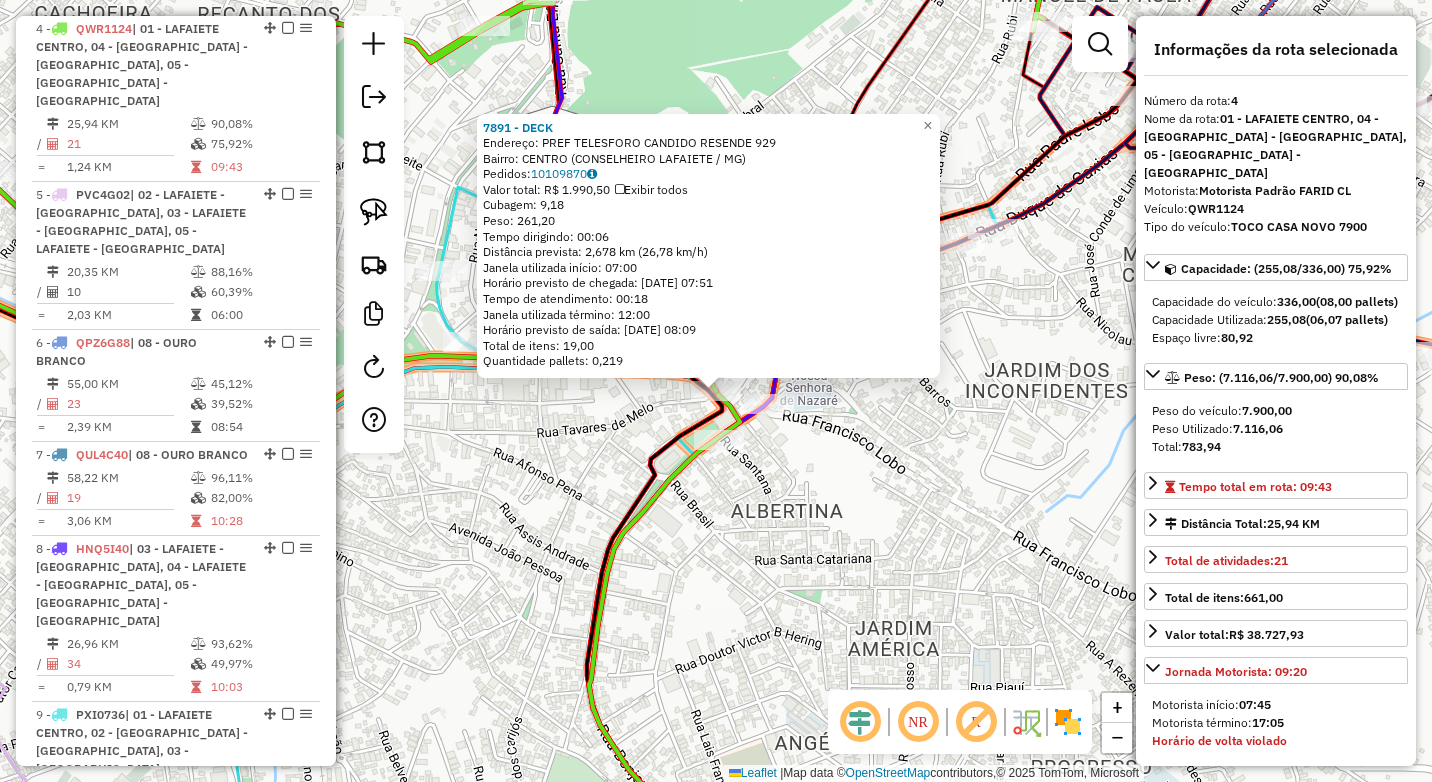 click on "7891 - DECK  Endereço:  PREF TELESFORO CANDIDO RESENDE 929   Bairro: CENTRO (CONSELHEIRO LAFAIETE / MG)   Pedidos:  10109870   Valor total: R$ 1.990,50   Exibir todos   Cubagem: 9,18  Peso: 261,20  Tempo dirigindo: 00:06   Distância prevista: 2,678 km (26,78 km/h)   Janela utilizada início: 07:00   Horário previsto de chegada: 11/07/2025 07:51   Tempo de atendimento: 00:18   Janela utilizada término: 12:00   Horário previsto de saída: 11/07/2025 08:09   Total de itens: 19,00   Quantidade pallets: 0,219  × Janela de atendimento Grade de atendimento Capacidade Transportadoras Veículos Cliente Pedidos  Rotas Selecione os dias de semana para filtrar as janelas de atendimento  Seg   Ter   Qua   Qui   Sex   Sáb   Dom  Informe o período da janela de atendimento: De: Até:  Filtrar exatamente a janela do cliente  Considerar janela de atendimento padrão  Selecione os dias de semana para filtrar as grades de atendimento  Seg   Ter   Qua   Qui   Sex   Sáb   Dom   Peso mínimo:   Peso máximo:   De:   Até:" 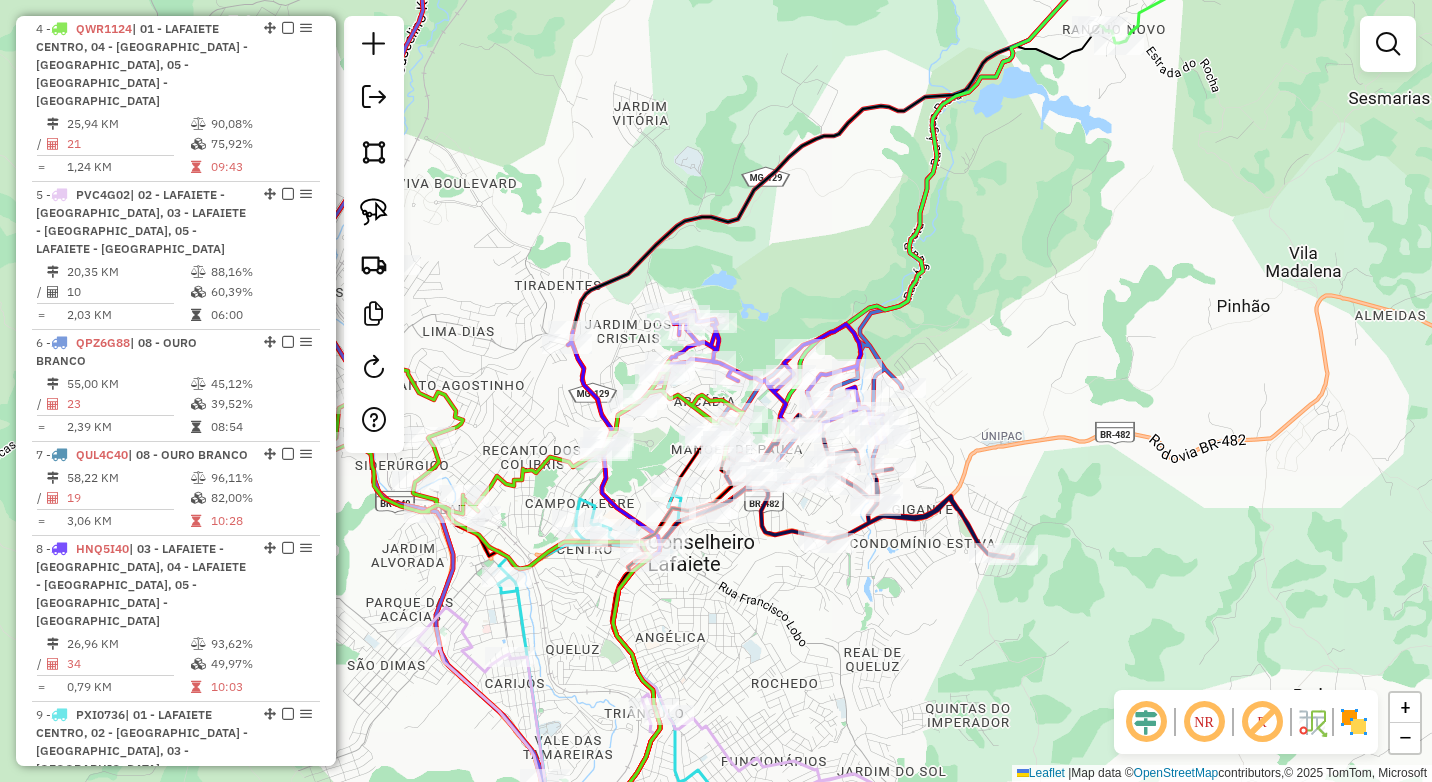 drag, startPoint x: 781, startPoint y: 527, endPoint x: 732, endPoint y: 603, distance: 90.426765 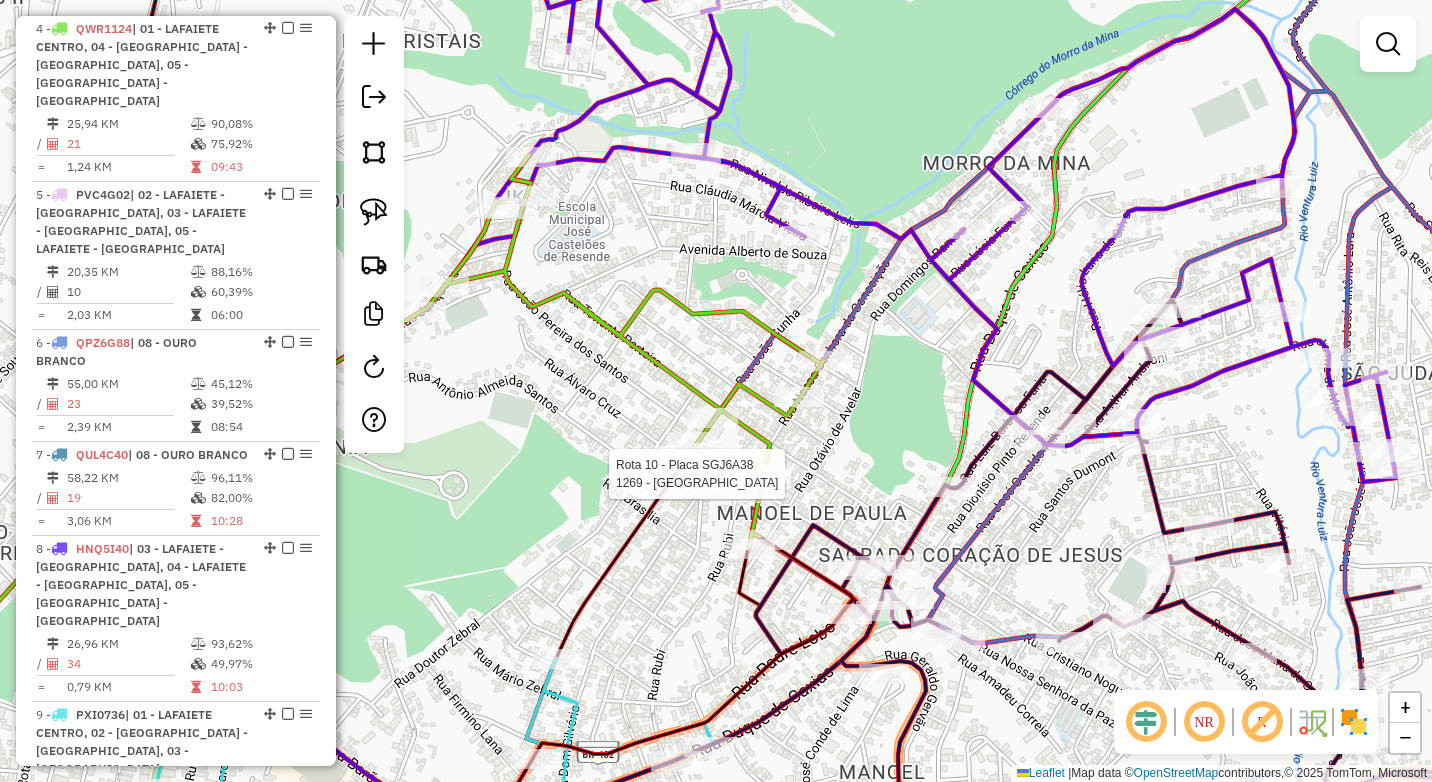 select on "*********" 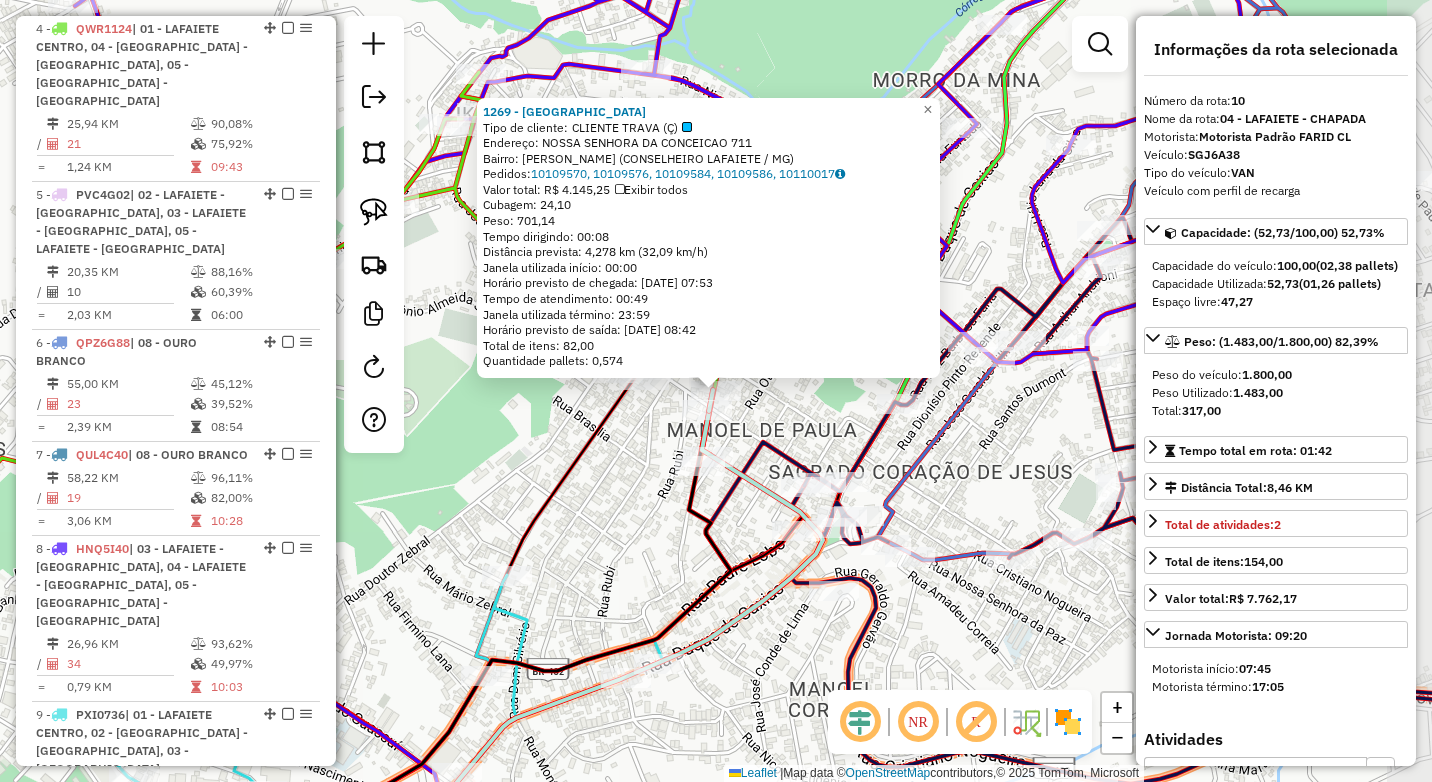scroll, scrollTop: 1769, scrollLeft: 0, axis: vertical 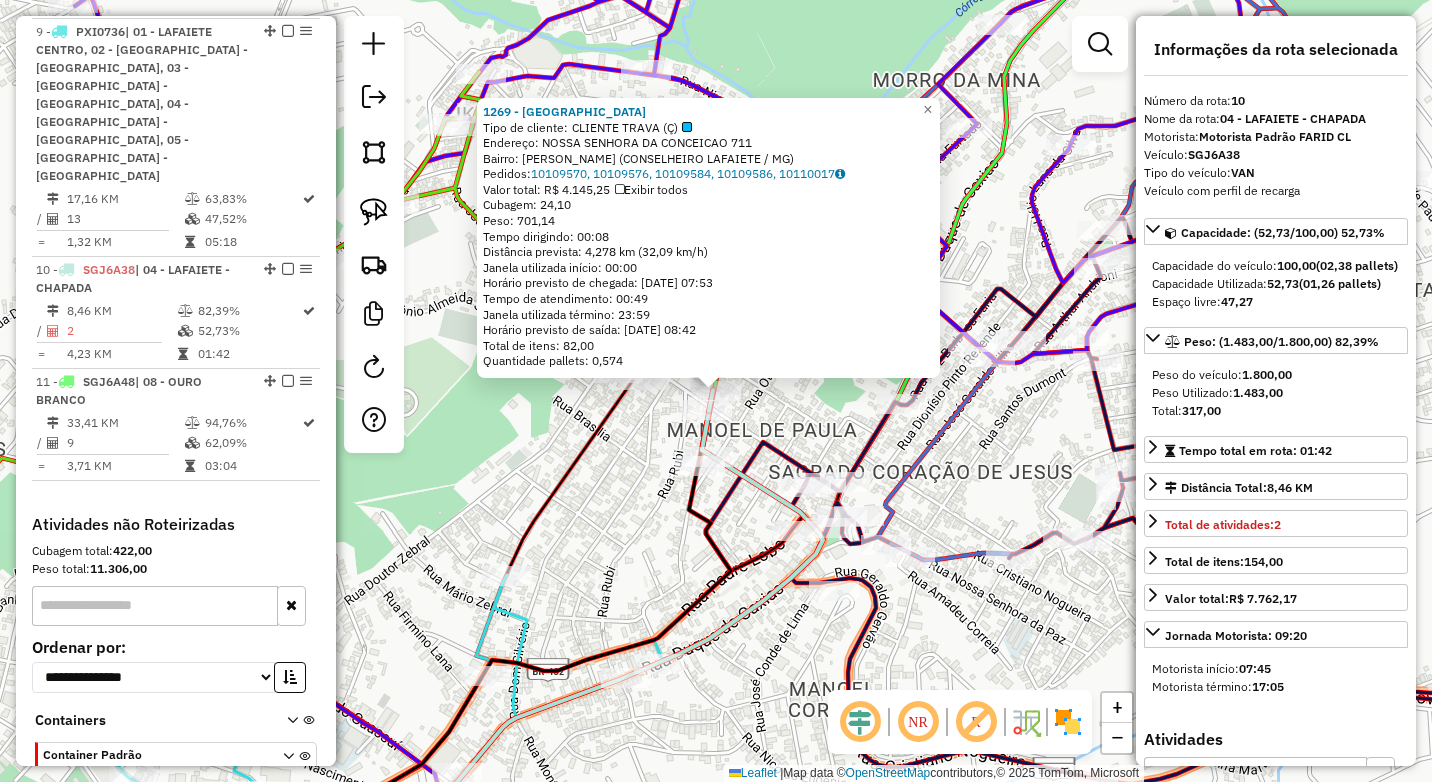 click on "1269 - VILLE CENTER  Tipo de cliente:   CLIENTE TRAVA (Ç)   Endereço:  NOSSA SENHORA DA CONCEICAO 711   Bairro: MANOEL DE PAULA (CONSELHEIRO LAFAIETE / MG)   Pedidos:  10109570, 10109576, 10109584, 10109586, 10110017   Valor total: R$ 4.145,25   Exibir todos   Cubagem: 24,10  Peso: 701,14  Tempo dirigindo: 00:08   Distância prevista: 4,278 km (32,09 km/h)   Janela utilizada início: 00:00   Horário previsto de chegada: 11/07/2025 07:53   Tempo de atendimento: 00:49   Janela utilizada término: 23:59   Horário previsto de saída: 11/07/2025 08:42   Total de itens: 82,00   Quantidade pallets: 0,574  × Janela de atendimento Grade de atendimento Capacidade Transportadoras Veículos Cliente Pedidos  Rotas Selecione os dias de semana para filtrar as janelas de atendimento  Seg   Ter   Qua   Qui   Sex   Sáb   Dom  Informe o período da janela de atendimento: De: Até:  Filtrar exatamente a janela do cliente  Considerar janela de atendimento padrão   Seg   Ter   Qua   Qui   Sex   Sáb   Dom   Peso mínimo:  +" 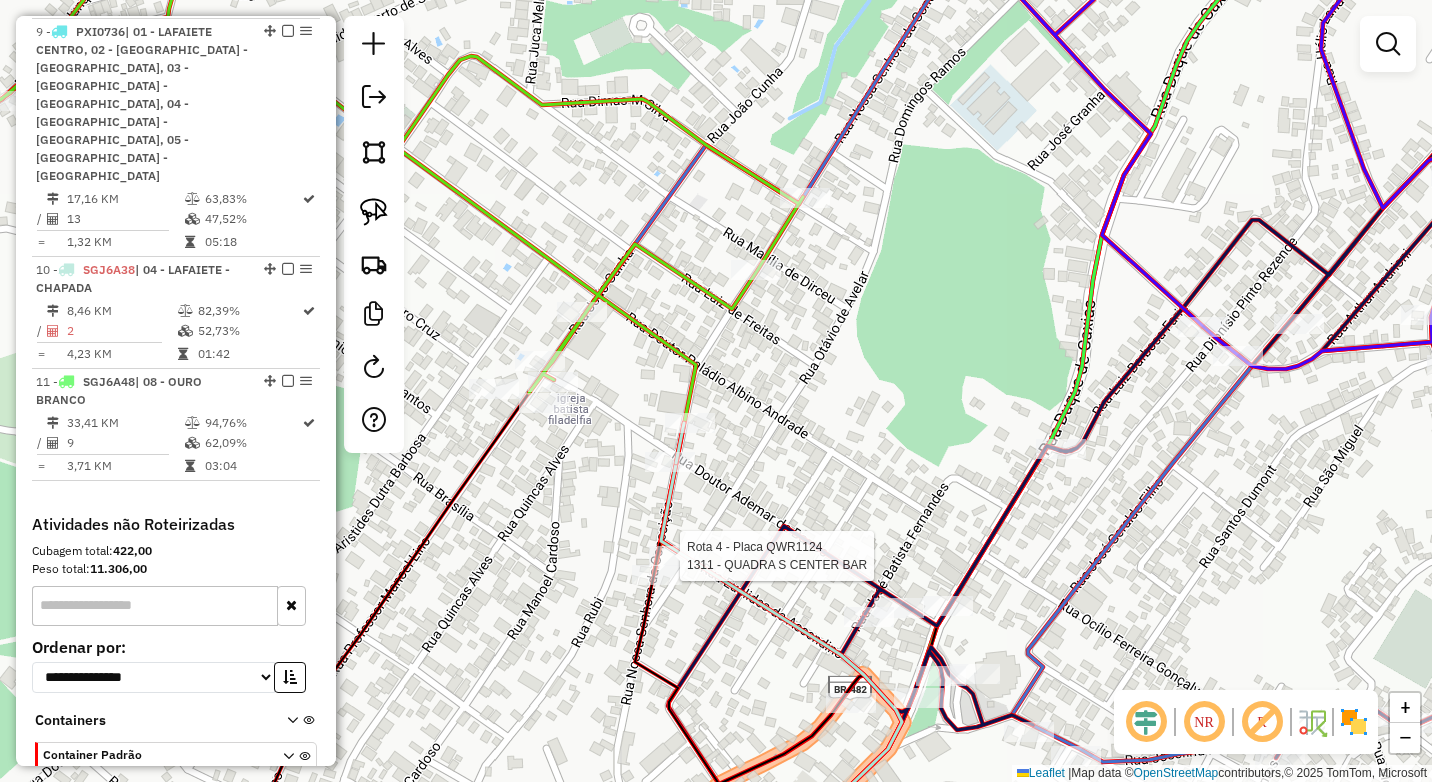 select on "*********" 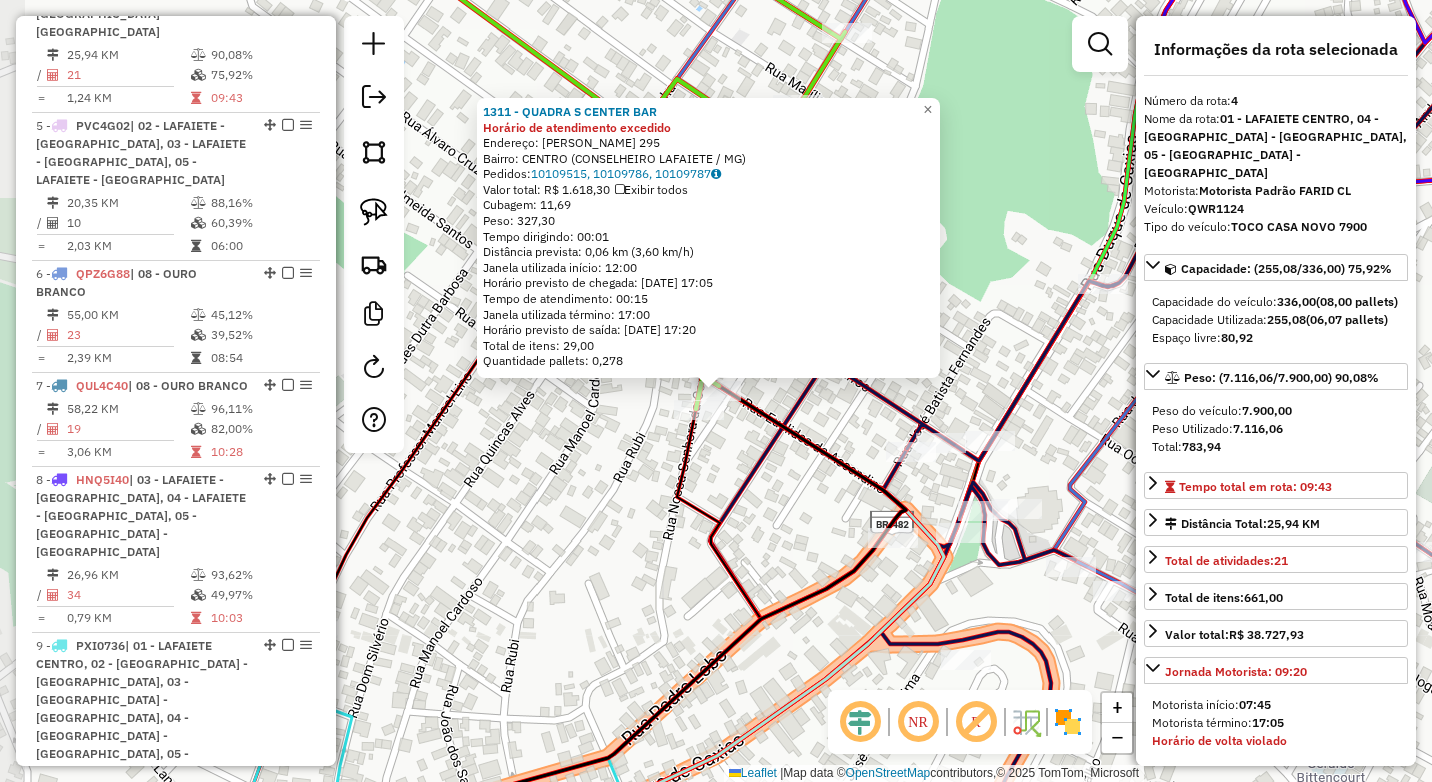 scroll, scrollTop: 1086, scrollLeft: 0, axis: vertical 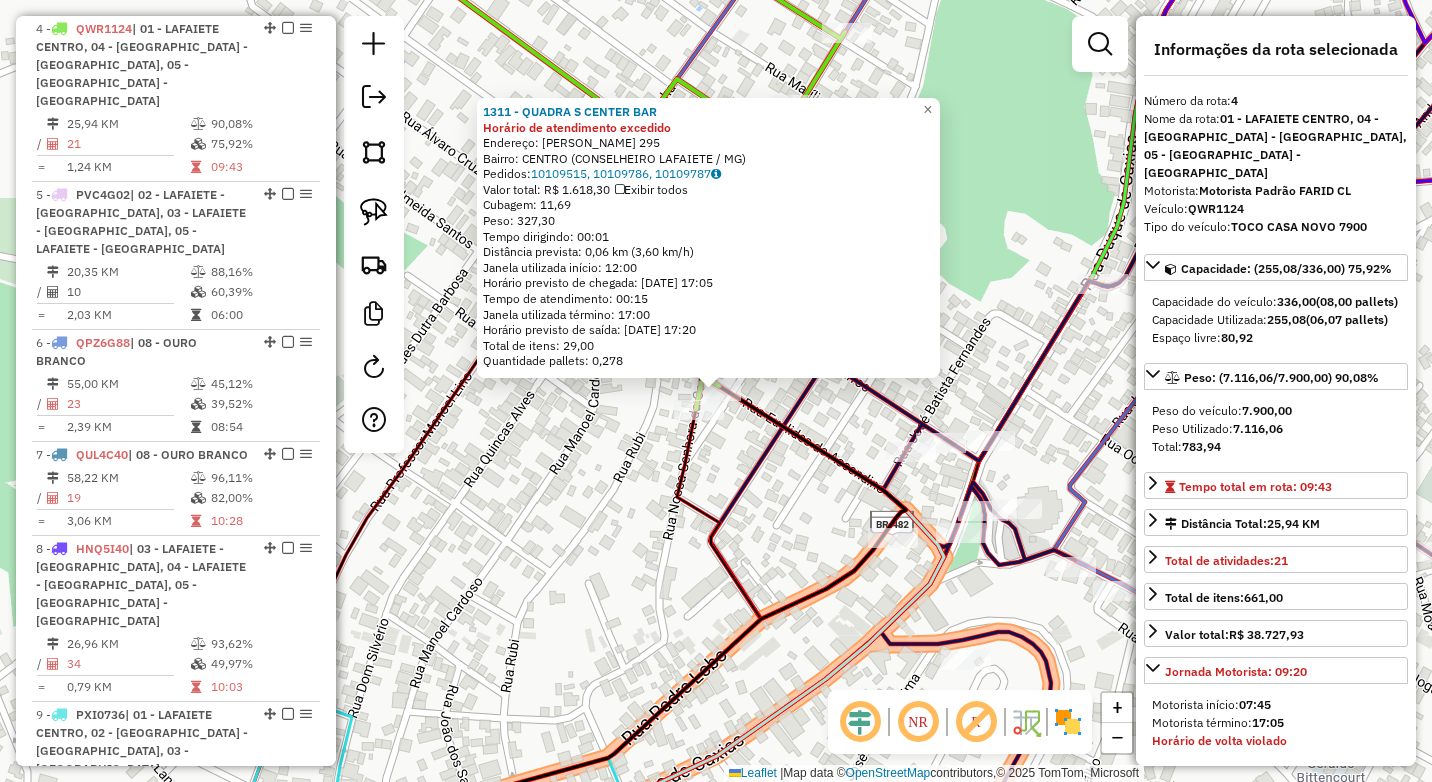 click on "1311 - QUADRA S CENTER BAR Horário de atendimento excedido  Endereço:  OTAVIO AUGUSTO AVELAR 295   Bairro: CENTRO (CONSELHEIRO LAFAIETE / MG)   Pedidos:  10109515, 10109786, 10109787   Valor total: R$ 1.618,30   Exibir todos   Cubagem: 11,69  Peso: 327,30  Tempo dirigindo: 00:01   Distância prevista: 0,06 km (3,60 km/h)   Janela utilizada início: 12:00   Horário previsto de chegada: 11/07/2025 17:05   Tempo de atendimento: 00:15   Janela utilizada término: 17:00   Horário previsto de saída: 11/07/2025 17:20   Total de itens: 29,00   Quantidade pallets: 0,278  × Janela de atendimento Grade de atendimento Capacidade Transportadoras Veículos Cliente Pedidos  Rotas Selecione os dias de semana para filtrar as janelas de atendimento  Seg   Ter   Qua   Qui   Sex   Sáb   Dom  Informe o período da janela de atendimento: De: Até:  Filtrar exatamente a janela do cliente  Considerar janela de atendimento padrão  Selecione os dias de semana para filtrar as grades de atendimento  Seg   Ter   Qua   Qui   Sex" 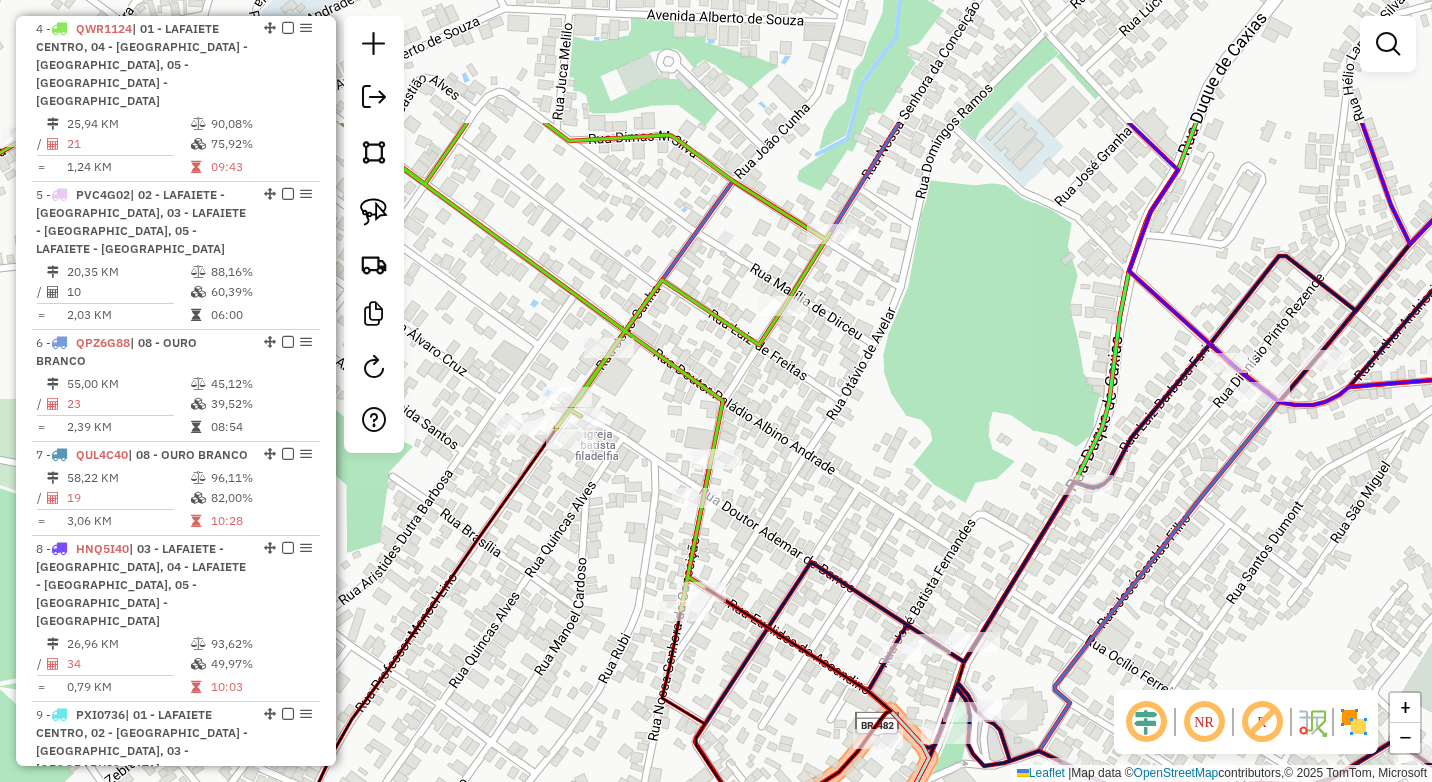 drag, startPoint x: 770, startPoint y: 282, endPoint x: 754, endPoint y: 489, distance: 207.61743 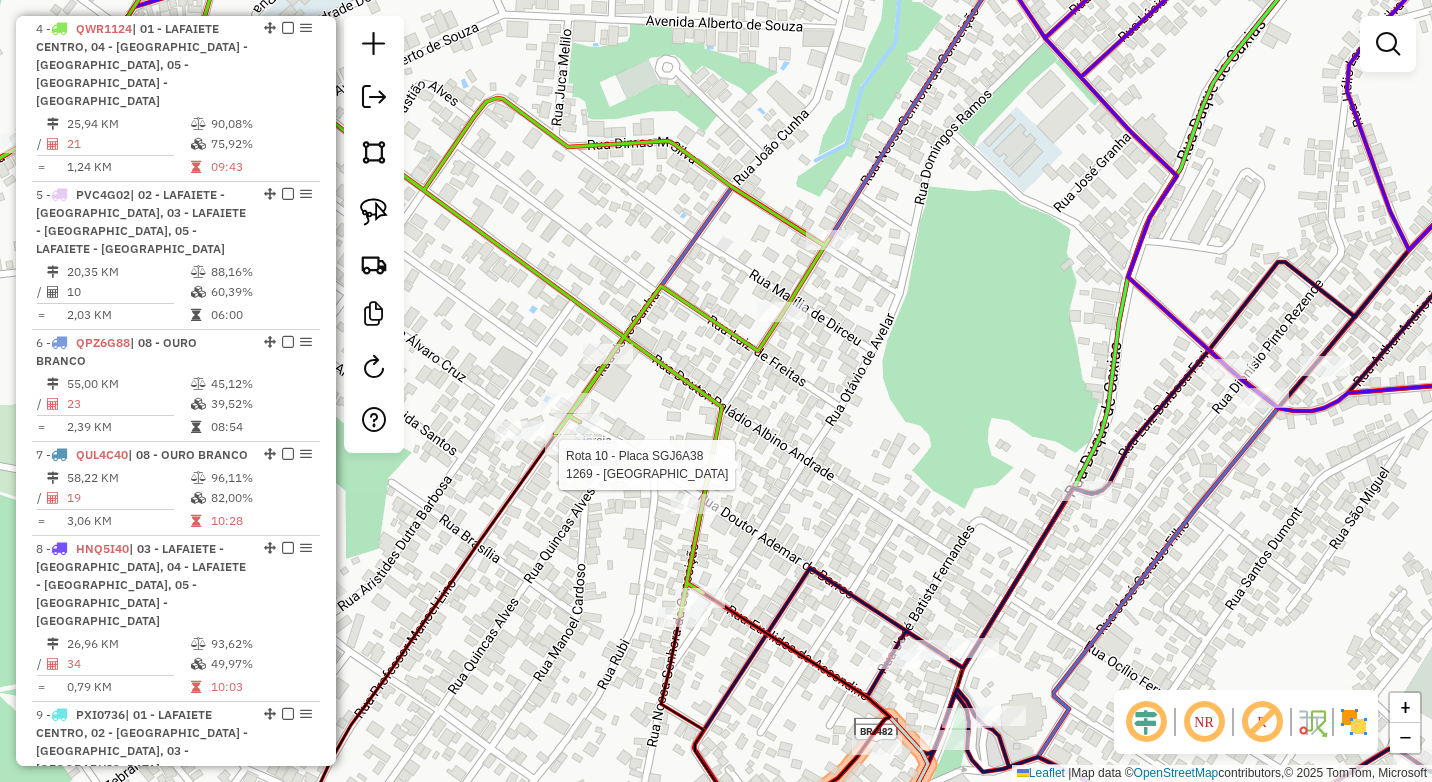 select on "*********" 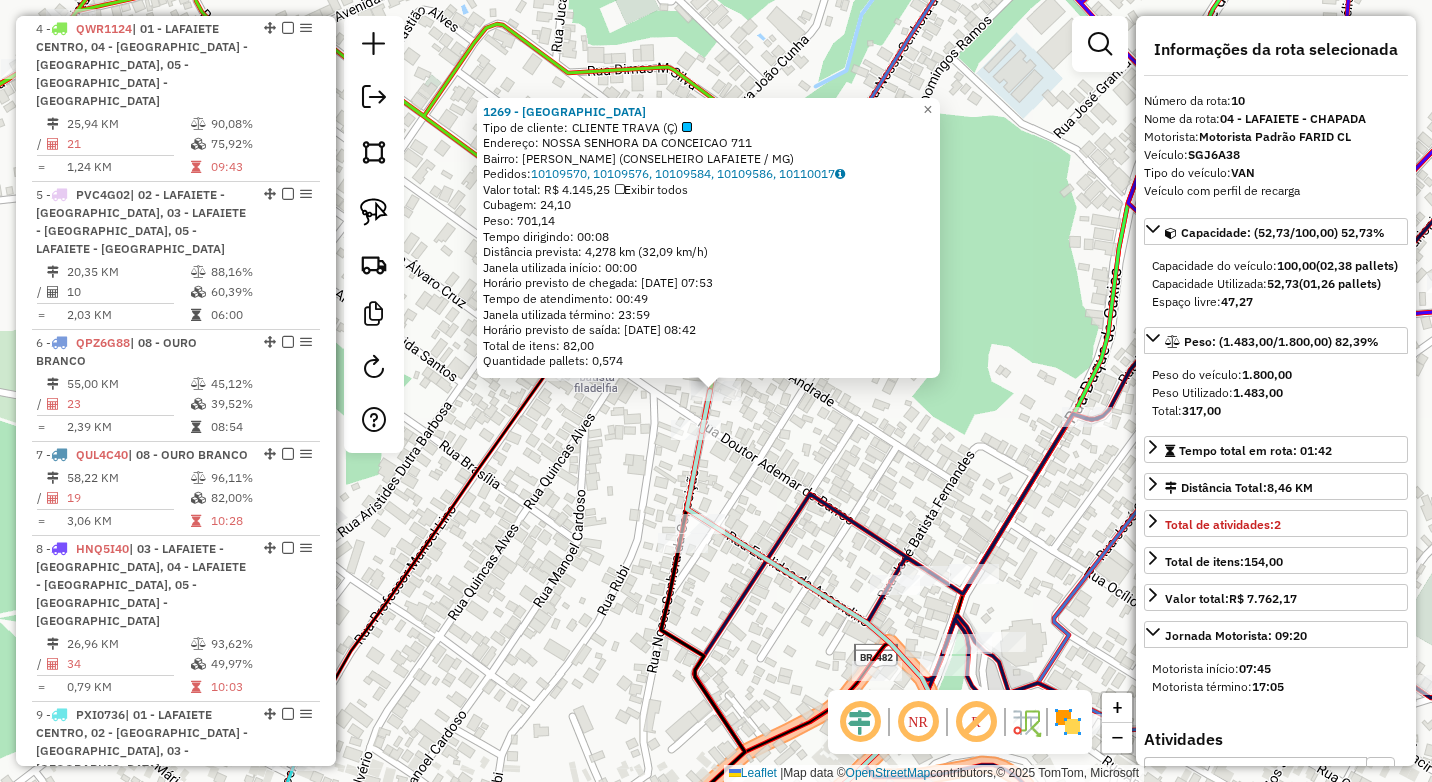 scroll, scrollTop: 1769, scrollLeft: 0, axis: vertical 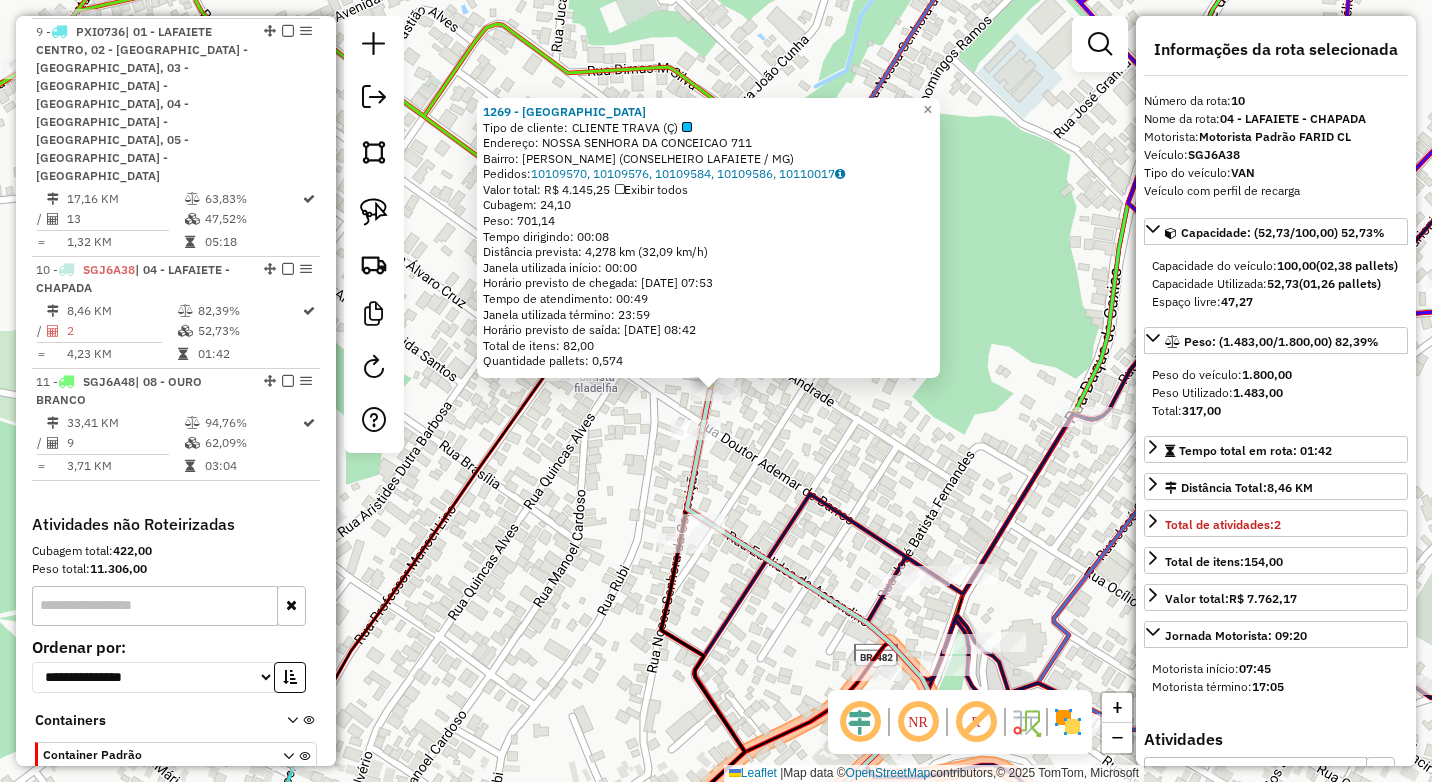 click on "1269 - VILLE CENTER  Tipo de cliente:   CLIENTE TRAVA (Ç)   Endereço:  NOSSA SENHORA DA CONCEICAO 711   Bairro: MANOEL DE PAULA (CONSELHEIRO LAFAIETE / MG)   Pedidos:  10109570, 10109576, 10109584, 10109586, 10110017   Valor total: R$ 4.145,25   Exibir todos   Cubagem: 24,10  Peso: 701,14  Tempo dirigindo: 00:08   Distância prevista: 4,278 km (32,09 km/h)   Janela utilizada início: 00:00   Horário previsto de chegada: 11/07/2025 07:53   Tempo de atendimento: 00:49   Janela utilizada término: 23:59   Horário previsto de saída: 11/07/2025 08:42   Total de itens: 82,00   Quantidade pallets: 0,574  × Janela de atendimento Grade de atendimento Capacidade Transportadoras Veículos Cliente Pedidos  Rotas Selecione os dias de semana para filtrar as janelas de atendimento  Seg   Ter   Qua   Qui   Sex   Sáb   Dom  Informe o período da janela de atendimento: De: Até:  Filtrar exatamente a janela do cliente  Considerar janela de atendimento padrão   Seg   Ter   Qua   Qui   Sex   Sáb   Dom   Peso mínimo:  +" 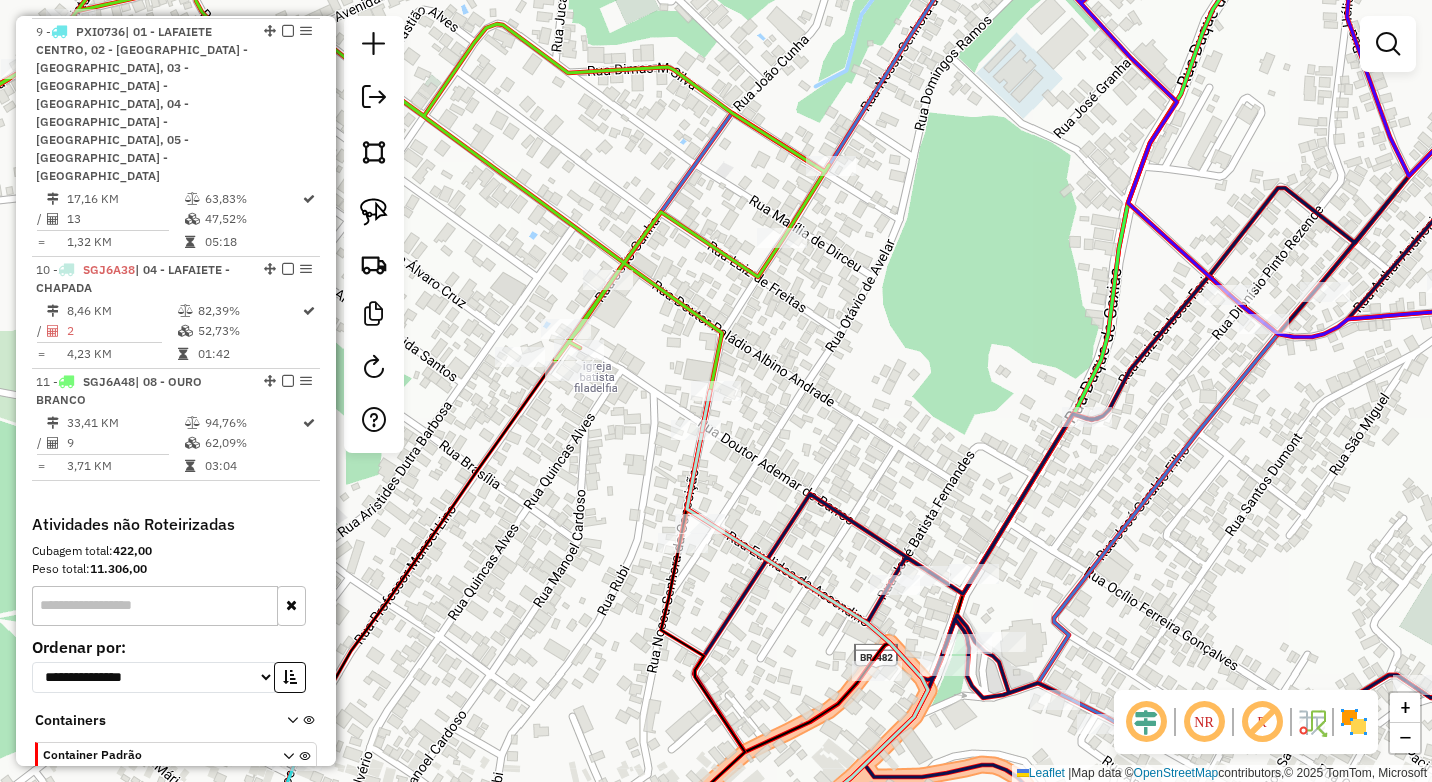 select on "*********" 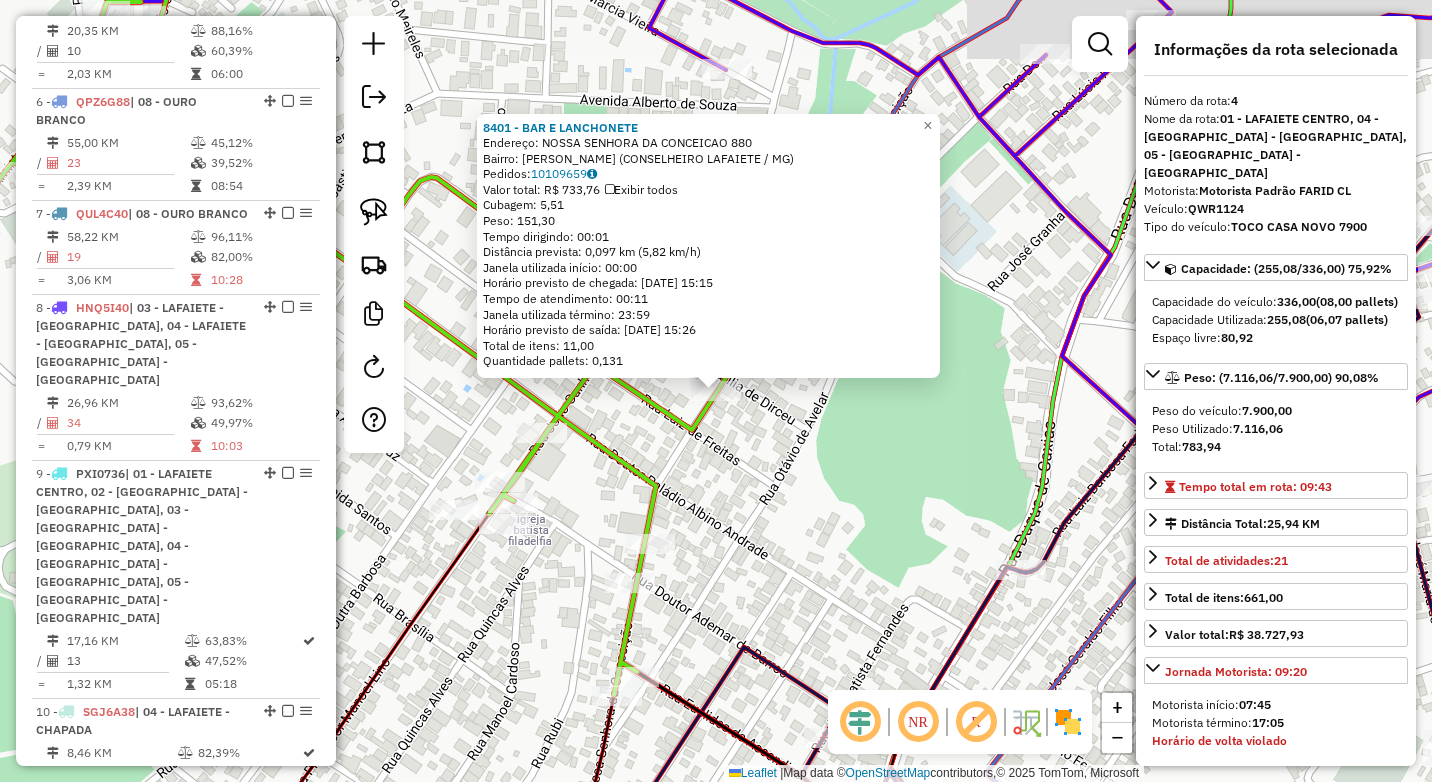 scroll, scrollTop: 1086, scrollLeft: 0, axis: vertical 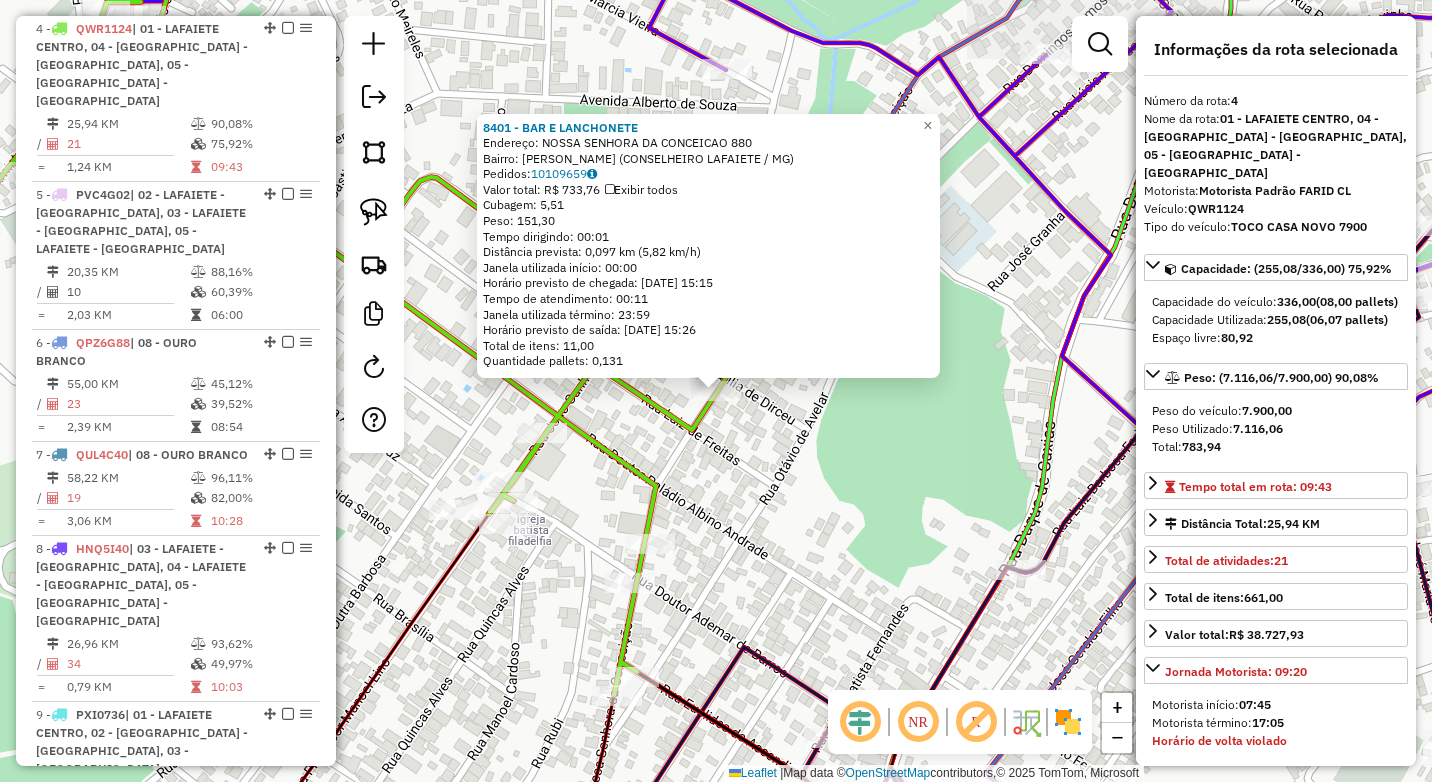 click on "8401 - BAR E LANCHONETE  Endereço:  NOSSA SENHORA DA CONCEICAO 880   Bairro: MANOEL DE PAULA (CONSELHEIRO LAFAIETE / MG)   Pedidos:  10109659   Valor total: R$ 733,76   Exibir todos   Cubagem: 5,51  Peso: 151,30  Tempo dirigindo: 00:01   Distância prevista: 0,097 km (5,82 km/h)   Janela utilizada início: 00:00   Horário previsto de chegada: 11/07/2025 15:15   Tempo de atendimento: 00:11   Janela utilizada término: 23:59   Horário previsto de saída: 11/07/2025 15:26   Total de itens: 11,00   Quantidade pallets: 0,131  × Janela de atendimento Grade de atendimento Capacidade Transportadoras Veículos Cliente Pedidos  Rotas Selecione os dias de semana para filtrar as janelas de atendimento  Seg   Ter   Qua   Qui   Sex   Sáb   Dom  Informe o período da janela de atendimento: De: Até:  Filtrar exatamente a janela do cliente  Considerar janela de atendimento padrão  Selecione os dias de semana para filtrar as grades de atendimento  Seg   Ter   Qua   Qui   Sex   Sáb   Dom   Peso mínimo:   Peso máximo:" 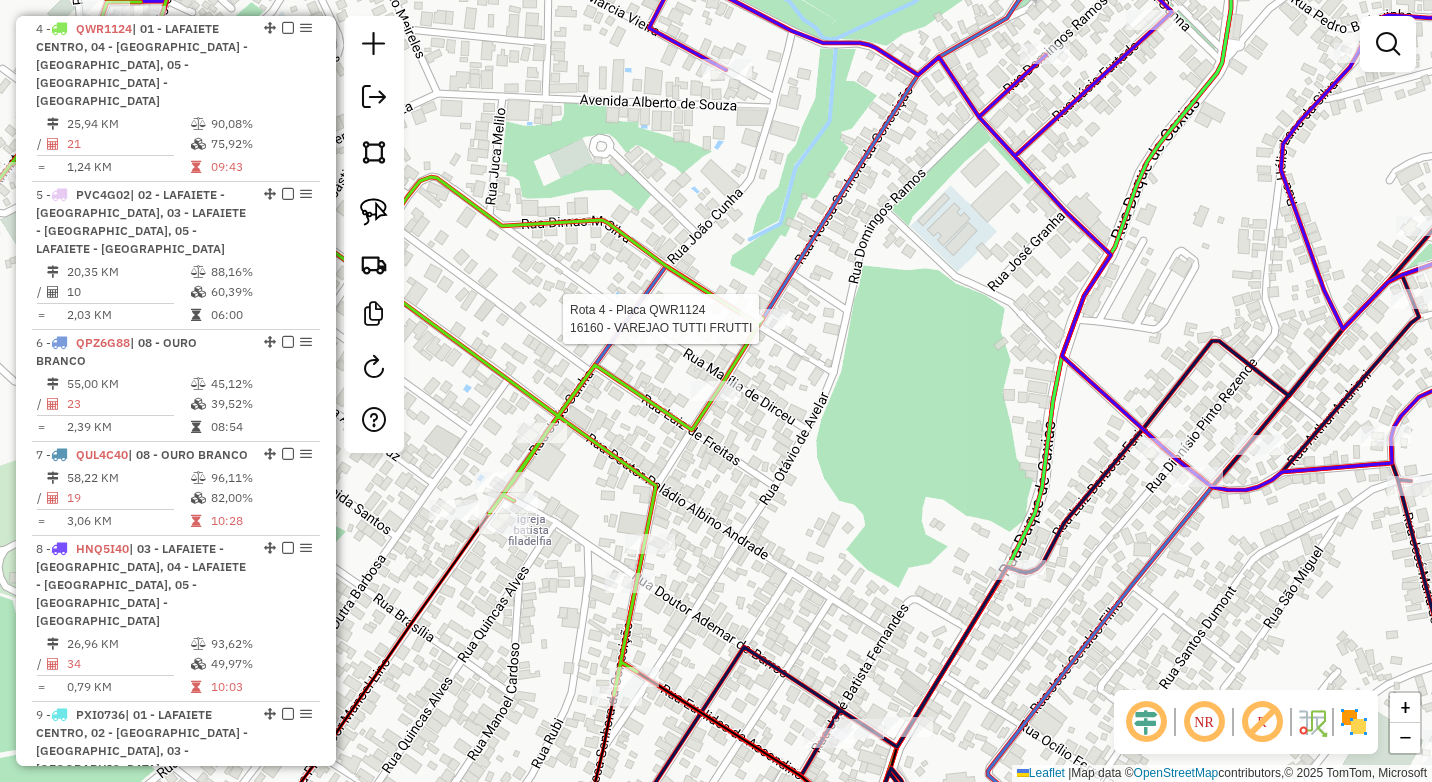 select on "*********" 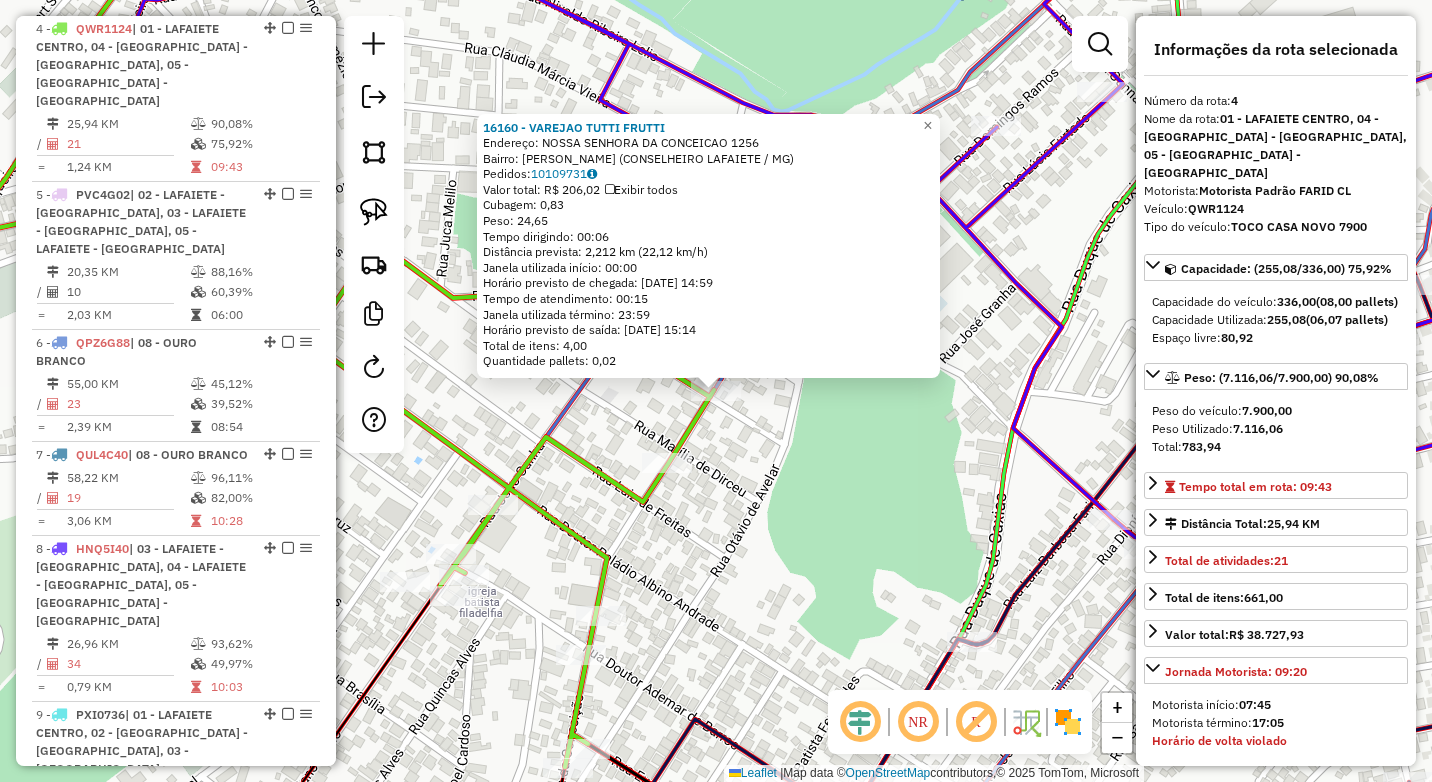 click on "16160 - VAREJAO TUTTI FRUTTI  Endereço:  NOSSA SENHORA DA CONCEICAO 1256   Bairro: MANOEL DE PAULA (CONSELHEIRO LAFAIETE / MG)   Pedidos:  10109731   Valor total: R$ 206,02   Exibir todos   Cubagem: 0,83  Peso: 24,65  Tempo dirigindo: 00:06   Distância prevista: 2,212 km (22,12 km/h)   Janela utilizada início: 00:00   Horário previsto de chegada: 11/07/2025 14:59   Tempo de atendimento: 00:15   Janela utilizada término: 23:59   Horário previsto de saída: 11/07/2025 15:14   Total de itens: 4,00   Quantidade pallets: 0,02  × Janela de atendimento Grade de atendimento Capacidade Transportadoras Veículos Cliente Pedidos  Rotas Selecione os dias de semana para filtrar as janelas de atendimento  Seg   Ter   Qua   Qui   Sex   Sáb   Dom  Informe o período da janela de atendimento: De: Até:  Filtrar exatamente a janela do cliente  Considerar janela de atendimento padrão  Selecione os dias de semana para filtrar as grades de atendimento  Seg   Ter   Qua   Qui   Sex   Sáb   Dom   Peso mínimo:   De:   De:" 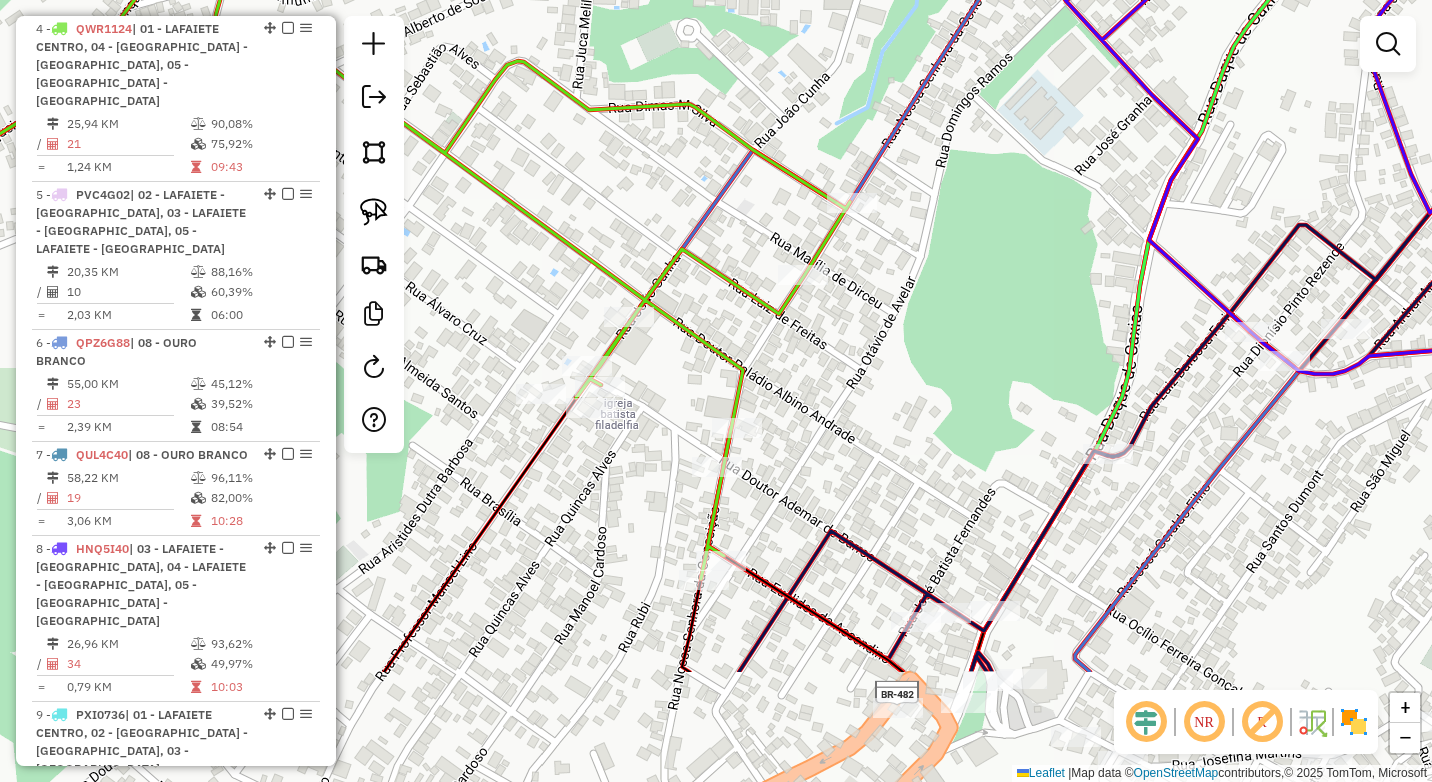 drag, startPoint x: 718, startPoint y: 528, endPoint x: 847, endPoint y: 350, distance: 219.82948 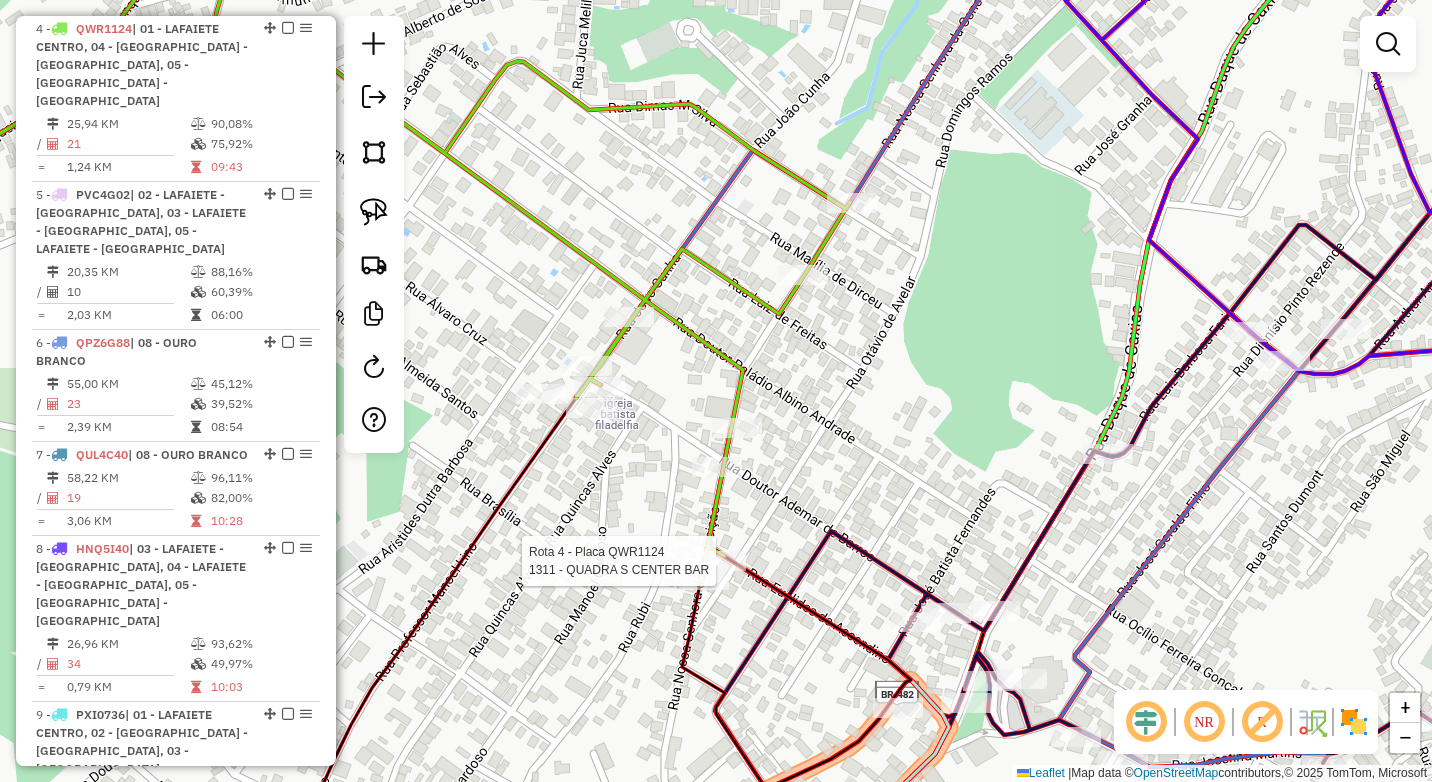 select on "*********" 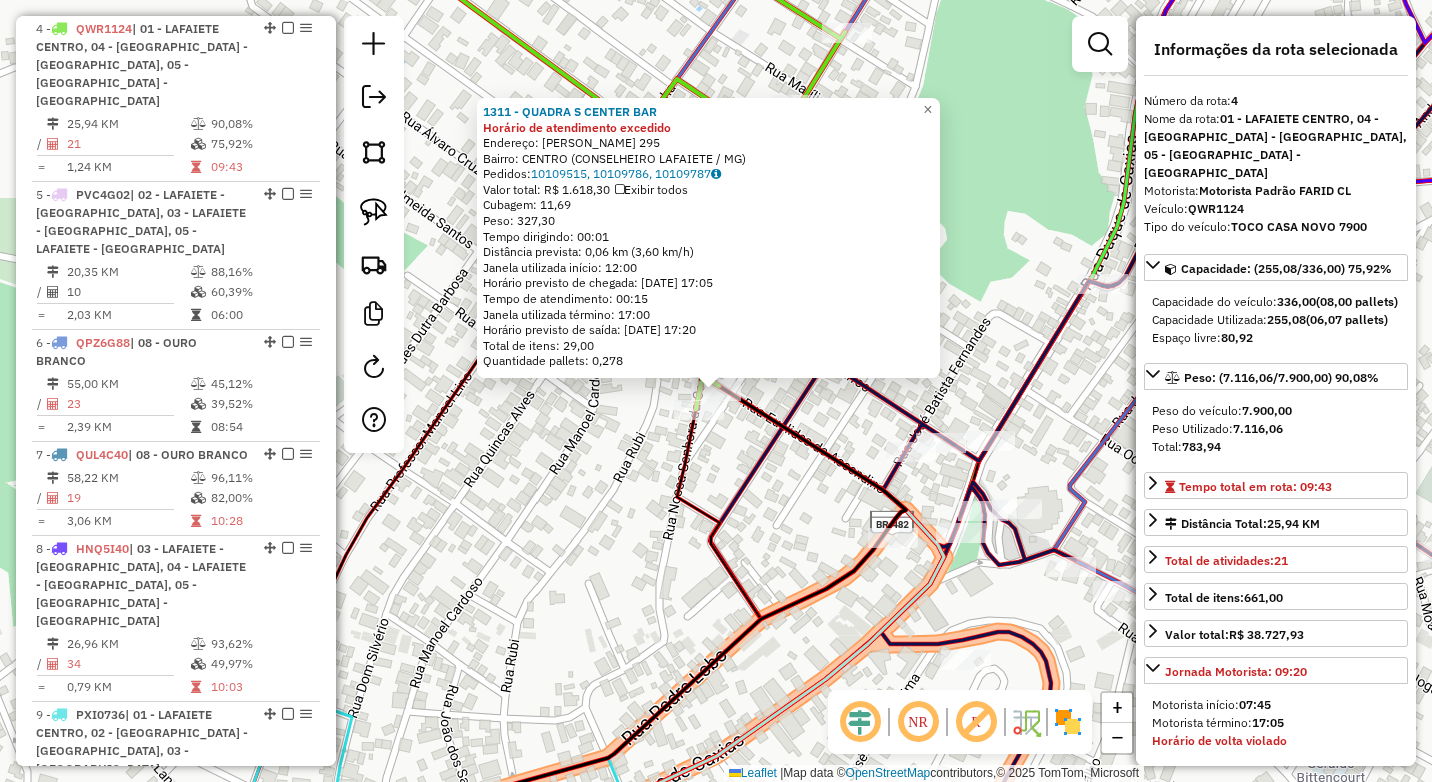 click on "1311 - QUADRA S CENTER BAR Horário de atendimento excedido  Endereço:  OTAVIO AUGUSTO AVELAR 295   Bairro: CENTRO (CONSELHEIRO LAFAIETE / MG)   Pedidos:  10109515, 10109786, 10109787   Valor total: R$ 1.618,30   Exibir todos   Cubagem: 11,69  Peso: 327,30  Tempo dirigindo: 00:01   Distância prevista: 0,06 km (3,60 km/h)   Janela utilizada início: 12:00   Horário previsto de chegada: 11/07/2025 17:05   Tempo de atendimento: 00:15   Janela utilizada término: 17:00   Horário previsto de saída: 11/07/2025 17:20   Total de itens: 29,00   Quantidade pallets: 0,278  × Janela de atendimento Grade de atendimento Capacidade Transportadoras Veículos Cliente Pedidos  Rotas Selecione os dias de semana para filtrar as janelas de atendimento  Seg   Ter   Qua   Qui   Sex   Sáb   Dom  Informe o período da janela de atendimento: De: Até:  Filtrar exatamente a janela do cliente  Considerar janela de atendimento padrão  Selecione os dias de semana para filtrar as grades de atendimento  Seg   Ter   Qua   Qui   Sex" 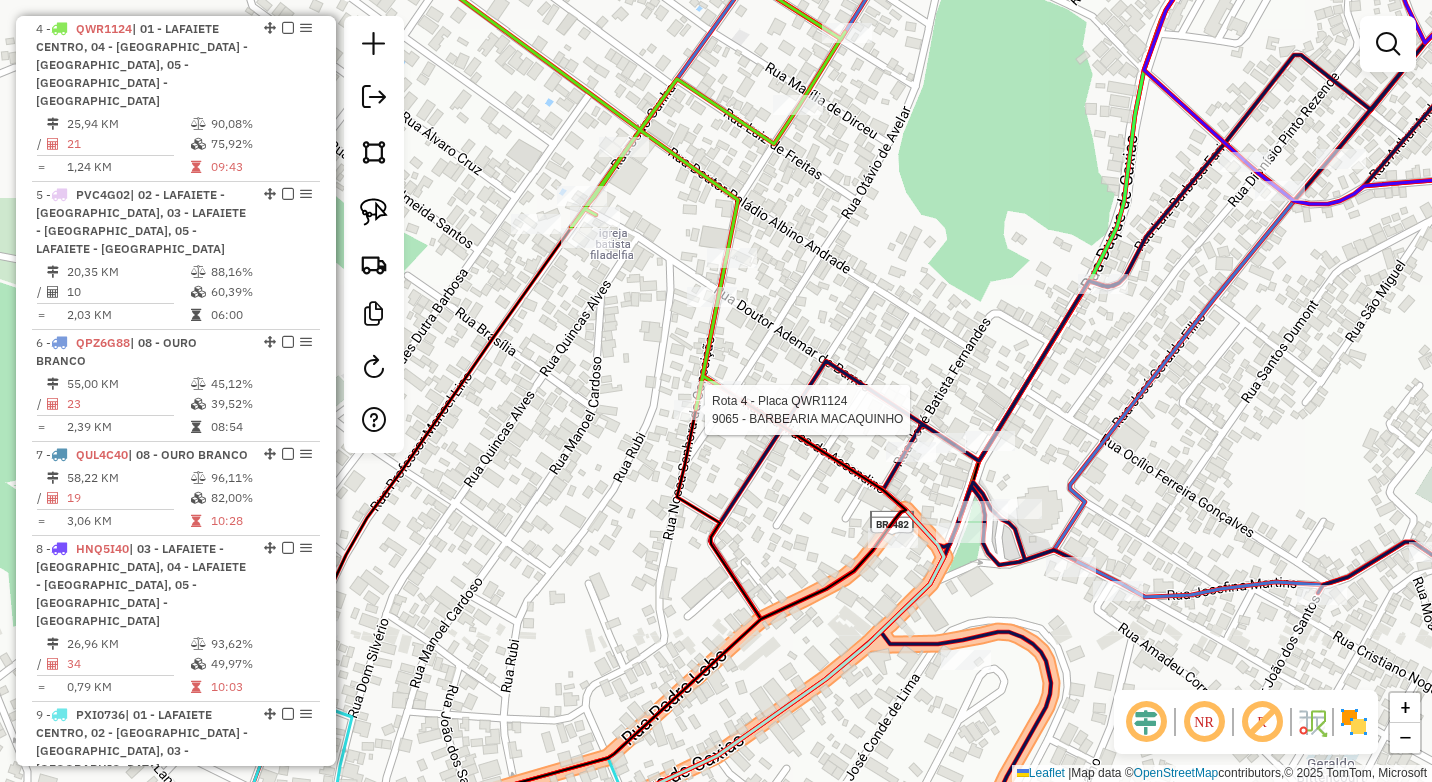 select on "*********" 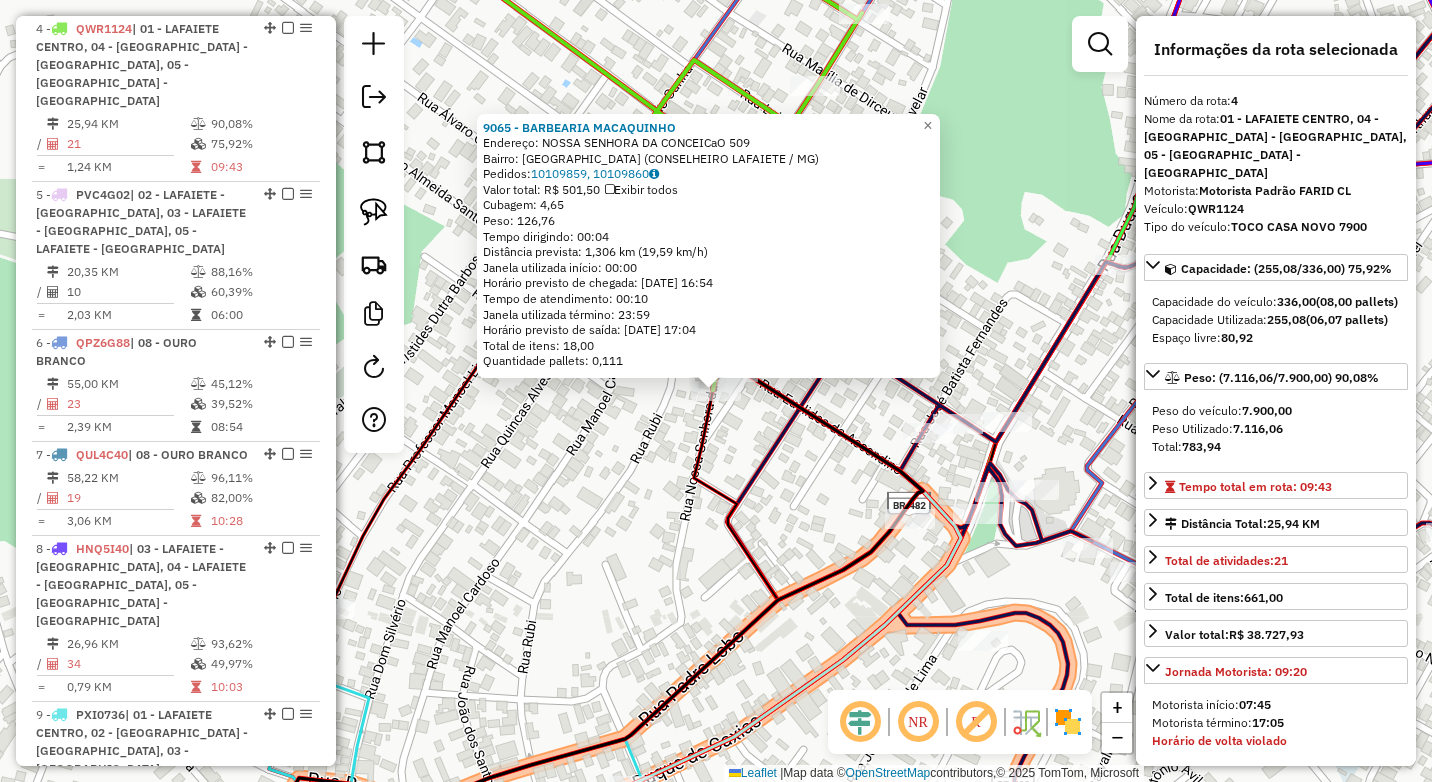 click on "9065 - BARBEARIA MACAQUINHO  Endereço:  NOSSA SENHORA DA CONCEICaO 509   Bairro: MORRO DA MINA (CONSELHEIRO LAFAIETE / MG)   Pedidos:  10109859, 10109860   Valor total: R$ 501,50   Exibir todos   Cubagem: 4,65  Peso: 126,76  Tempo dirigindo: 00:04   Distância prevista: 1,306 km (19,59 km/h)   Janela utilizada início: 00:00   Horário previsto de chegada: 11/07/2025 16:54   Tempo de atendimento: 00:10   Janela utilizada término: 23:59   Horário previsto de saída: 11/07/2025 17:04   Total de itens: 18,00   Quantidade pallets: 0,111  × Janela de atendimento Grade de atendimento Capacidade Transportadoras Veículos Cliente Pedidos  Rotas Selecione os dias de semana para filtrar as janelas de atendimento  Seg   Ter   Qua   Qui   Sex   Sáb   Dom  Informe o período da janela de atendimento: De: Até:  Filtrar exatamente a janela do cliente  Considerar janela de atendimento padrão  Selecione os dias de semana para filtrar as grades de atendimento  Seg   Ter   Qua   Qui   Sex   Sáb   Dom   Peso mínimo:  +" 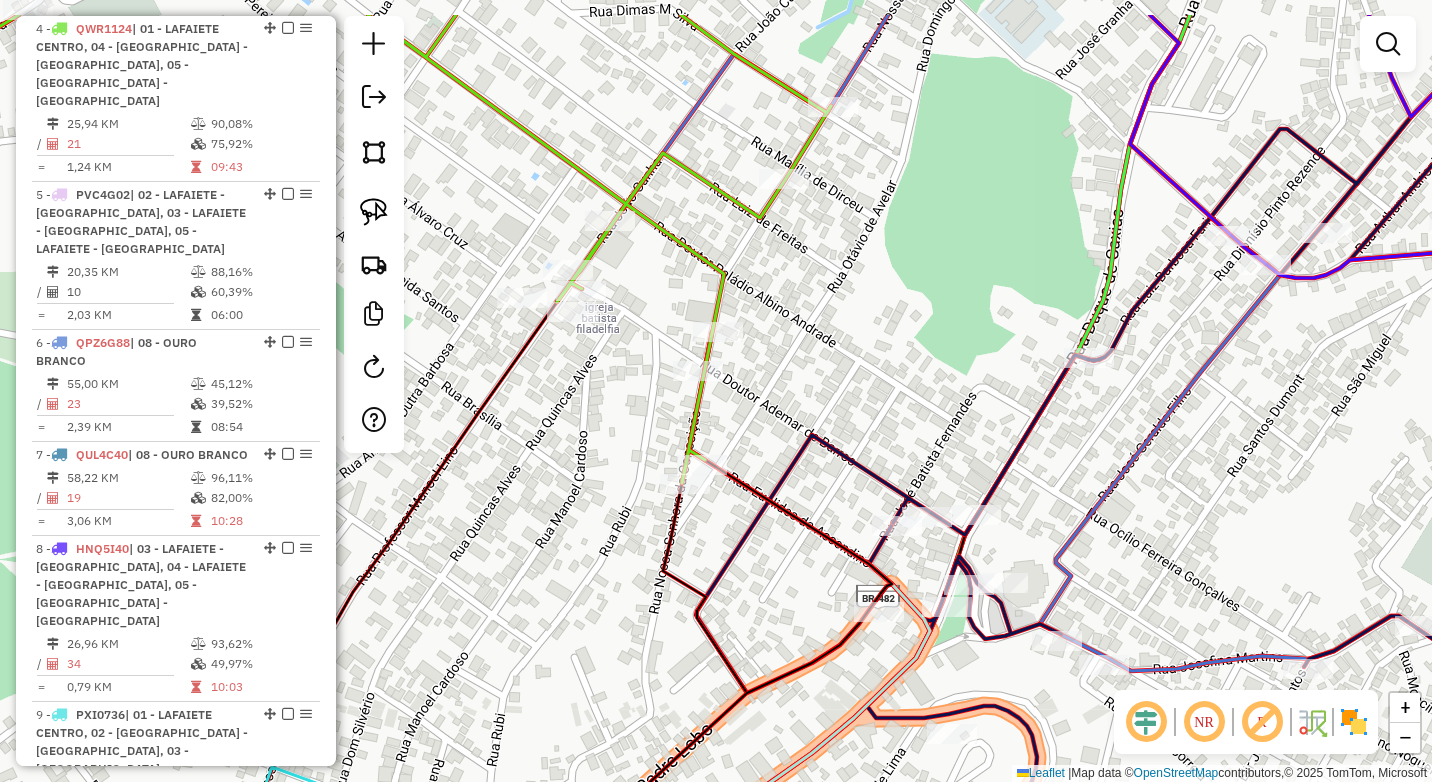 drag, startPoint x: 663, startPoint y: 322, endPoint x: 617, endPoint y: 476, distance: 160.72336 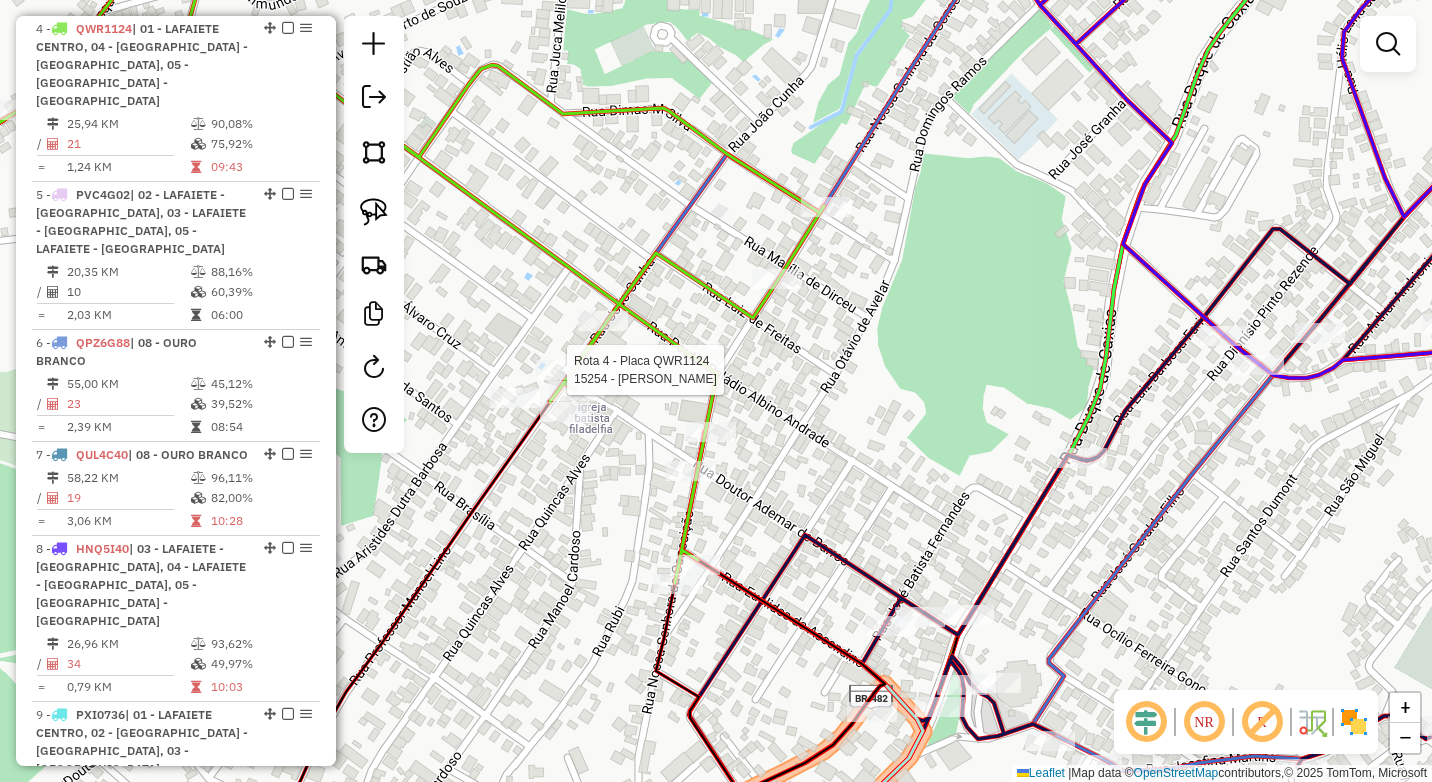 select on "*********" 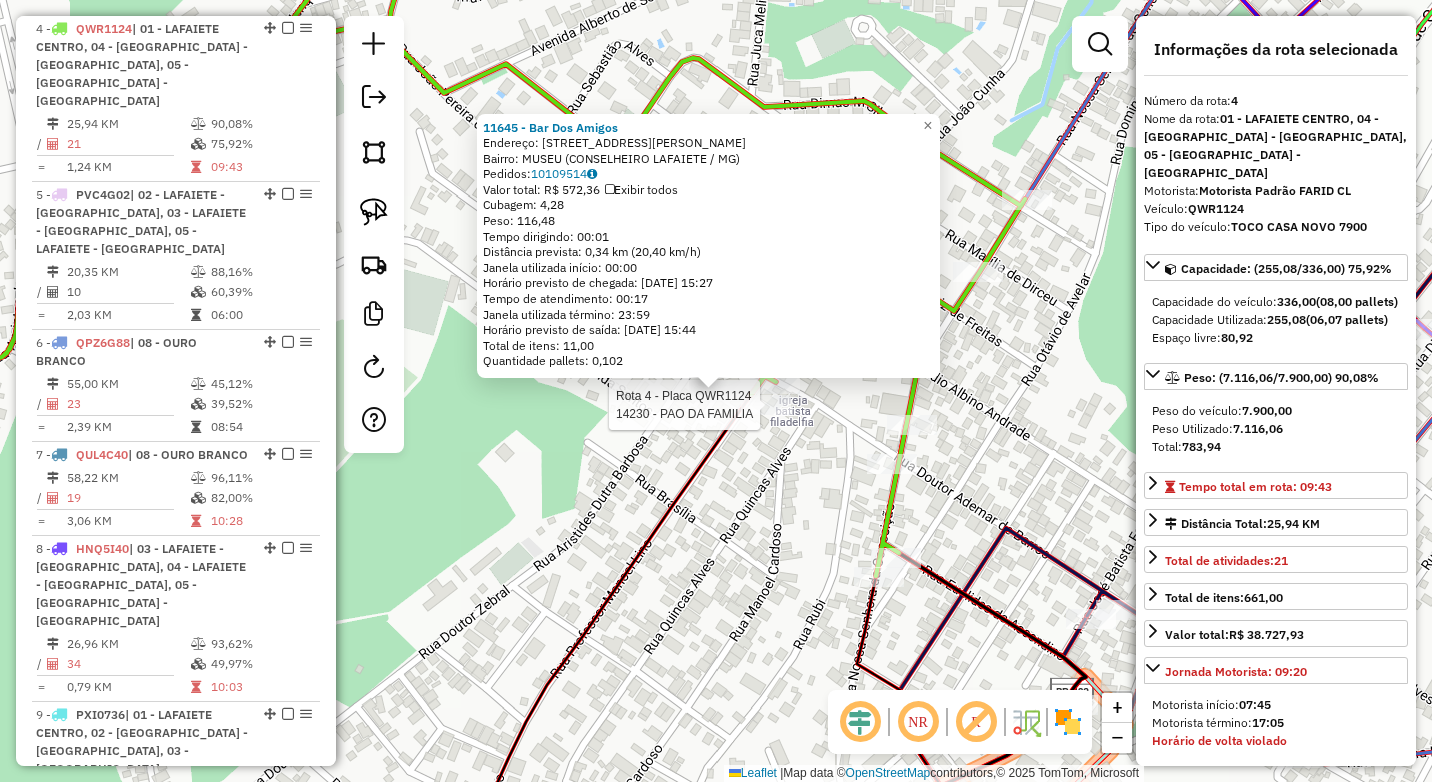 click 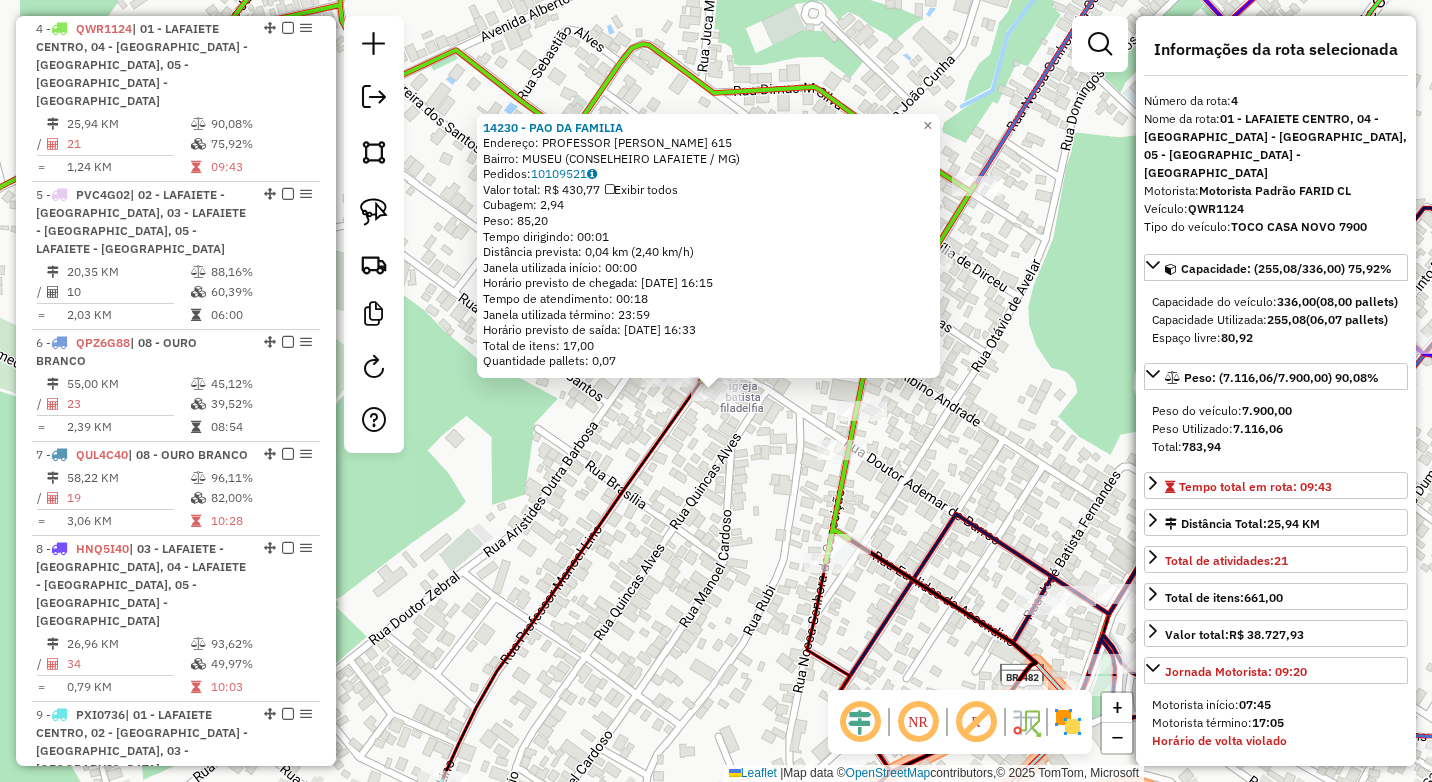 click on "14230 - PAO DA FAMILIA  Endereço:  PROFESSOR MANOEL LINO 615   Bairro: MUSEU (CONSELHEIRO LAFAIETE / MG)   Pedidos:  10109521   Valor total: R$ 430,77   Exibir todos   Cubagem: 2,94  Peso: 85,20  Tempo dirigindo: 00:01   Distância prevista: 0,04 km (2,40 km/h)   Janela utilizada início: 00:00   Horário previsto de chegada: 11/07/2025 16:15   Tempo de atendimento: 00:18   Janela utilizada término: 23:59   Horário previsto de saída: 11/07/2025 16:33   Total de itens: 17,00   Quantidade pallets: 0,07  × Janela de atendimento Grade de atendimento Capacidade Transportadoras Veículos Cliente Pedidos  Rotas Selecione os dias de semana para filtrar as janelas de atendimento  Seg   Ter   Qua   Qui   Sex   Sáb   Dom  Informe o período da janela de atendimento: De: Até:  Filtrar exatamente a janela do cliente  Considerar janela de atendimento padrão  Selecione os dias de semana para filtrar as grades de atendimento  Seg   Ter   Qua   Qui   Sex   Sáb   Dom   Clientes fora do dia de atendimento selecionado +" 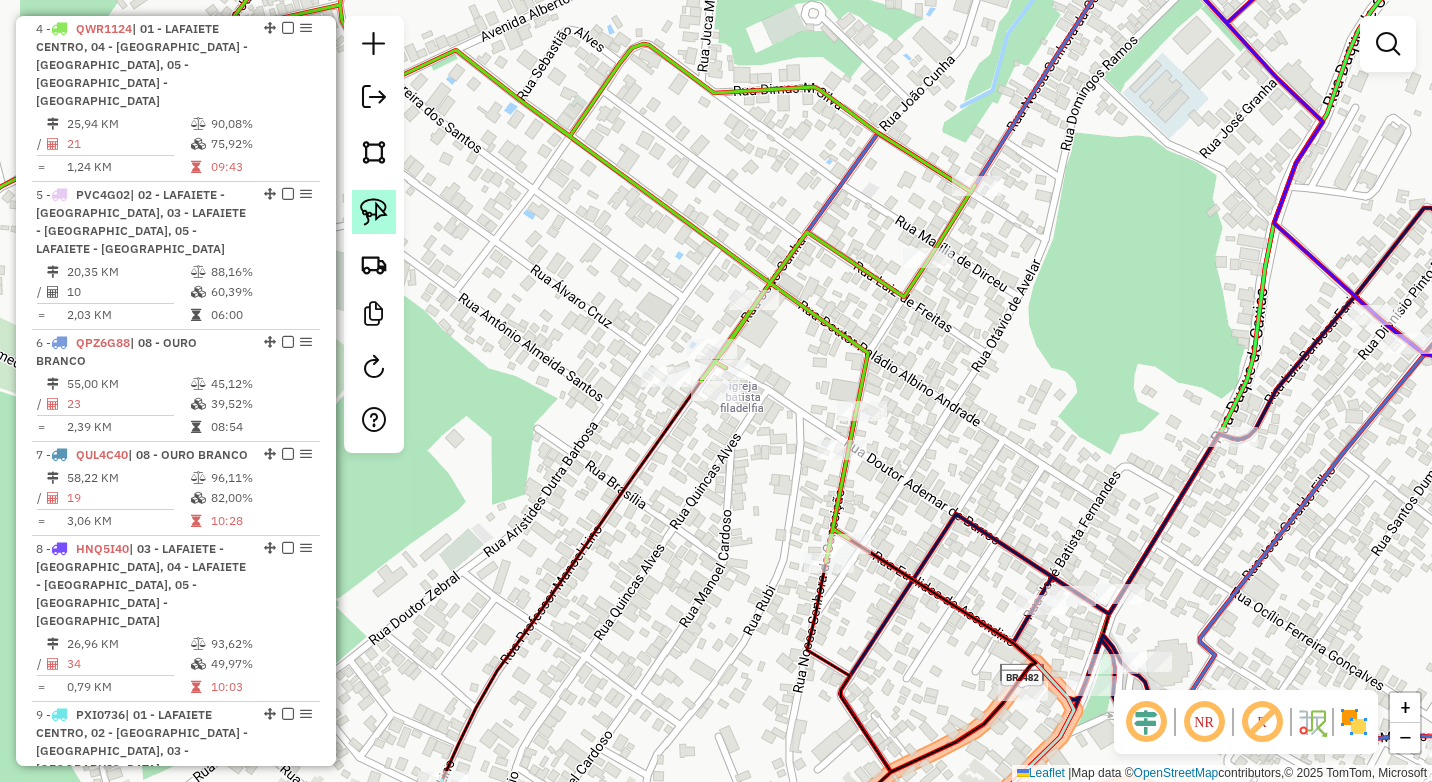 click 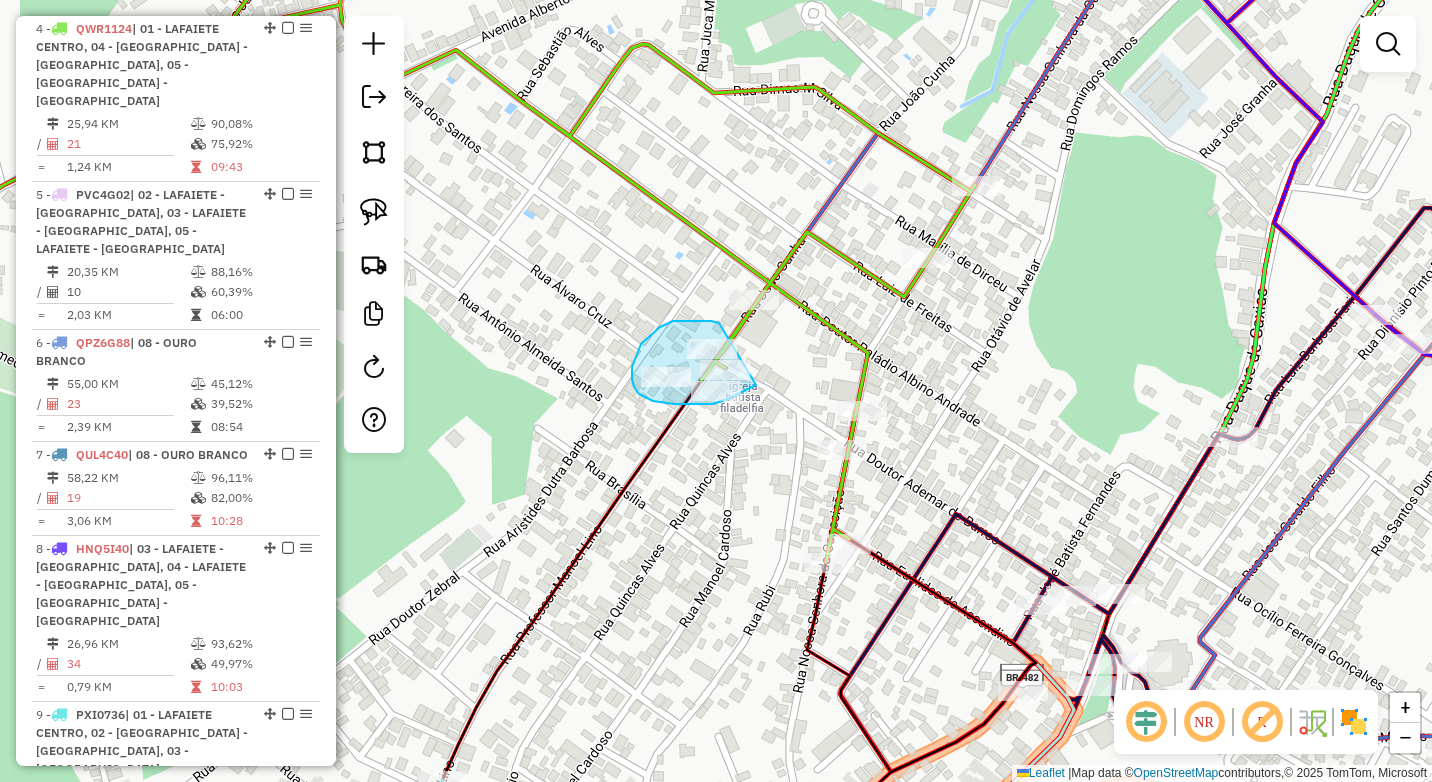 drag, startPoint x: 704, startPoint y: 321, endPoint x: 762, endPoint y: 383, distance: 84.89994 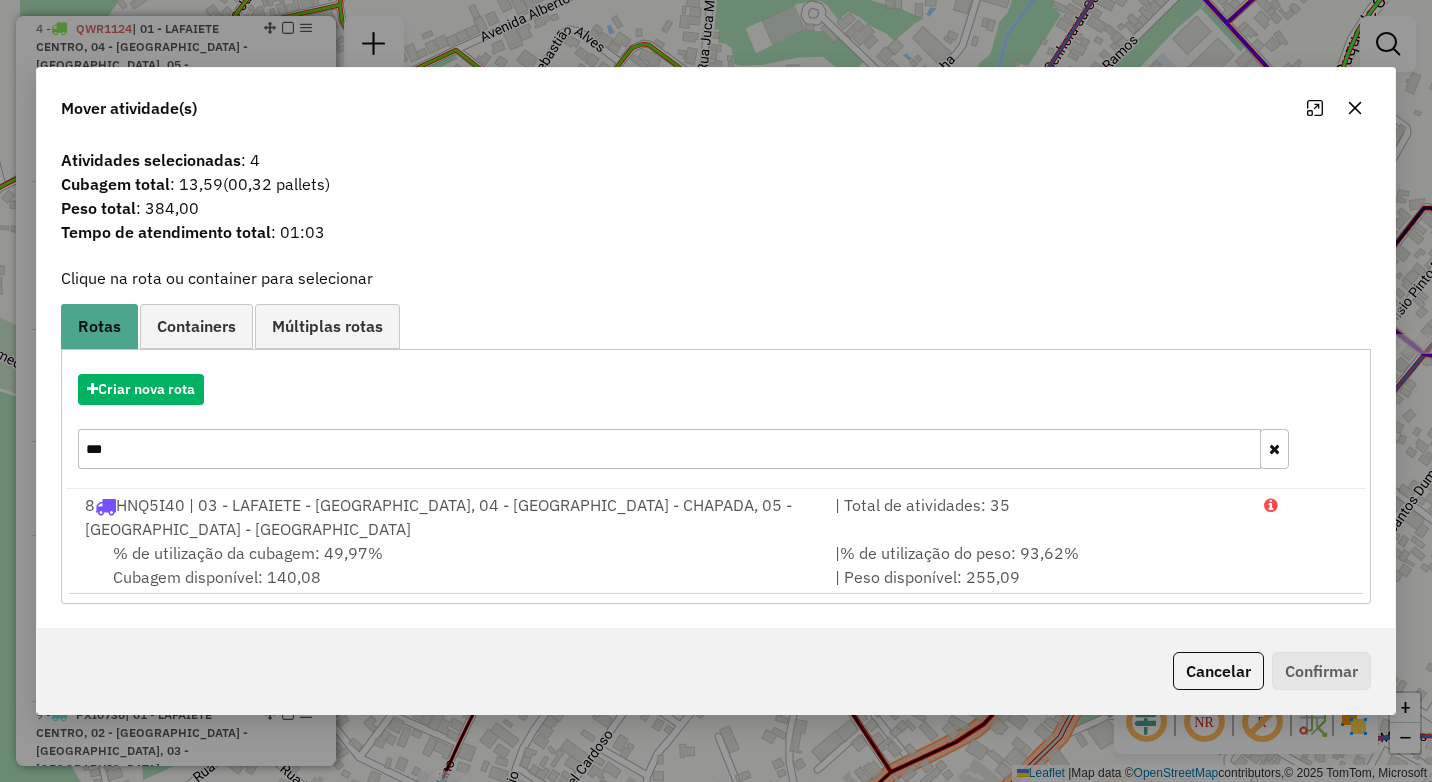 click 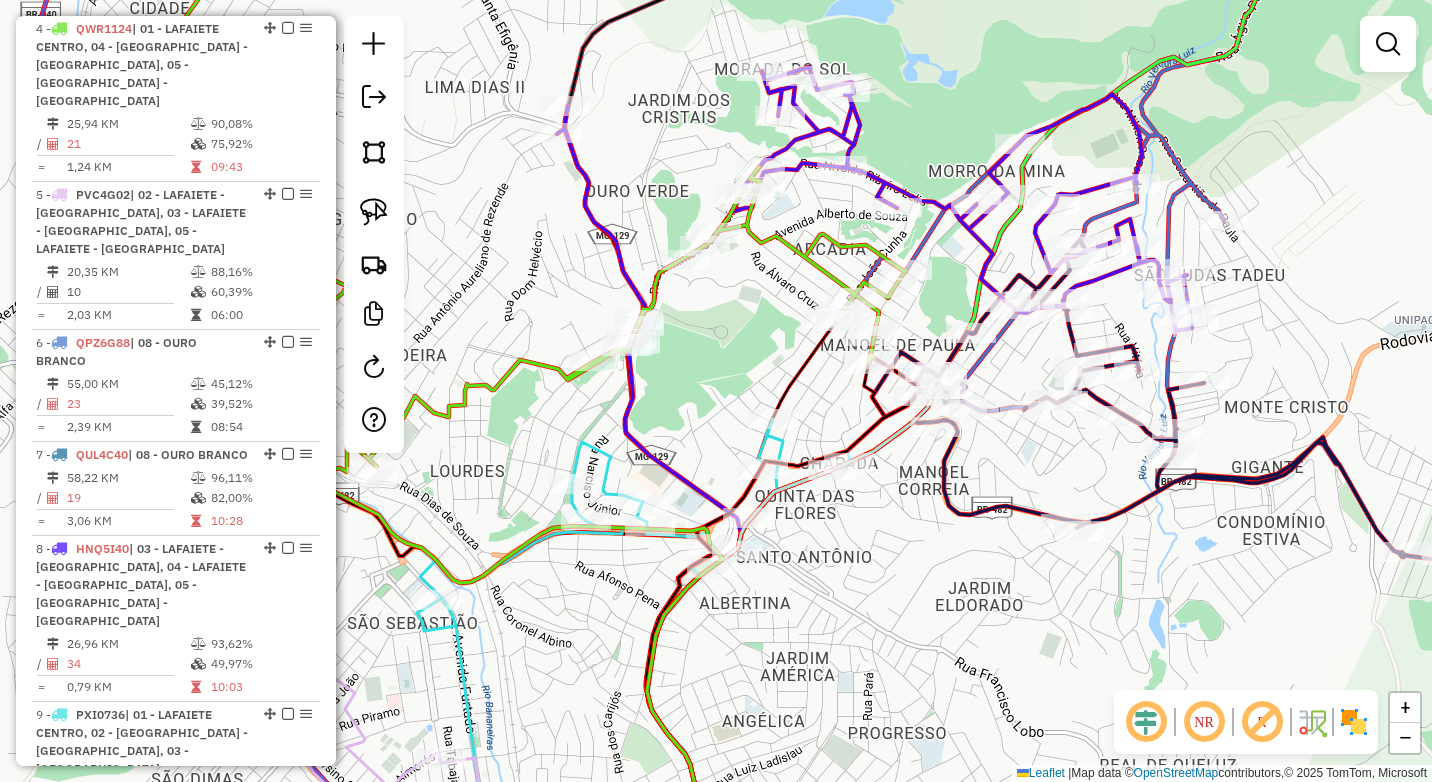 drag, startPoint x: 894, startPoint y: 229, endPoint x: 822, endPoint y: 229, distance: 72 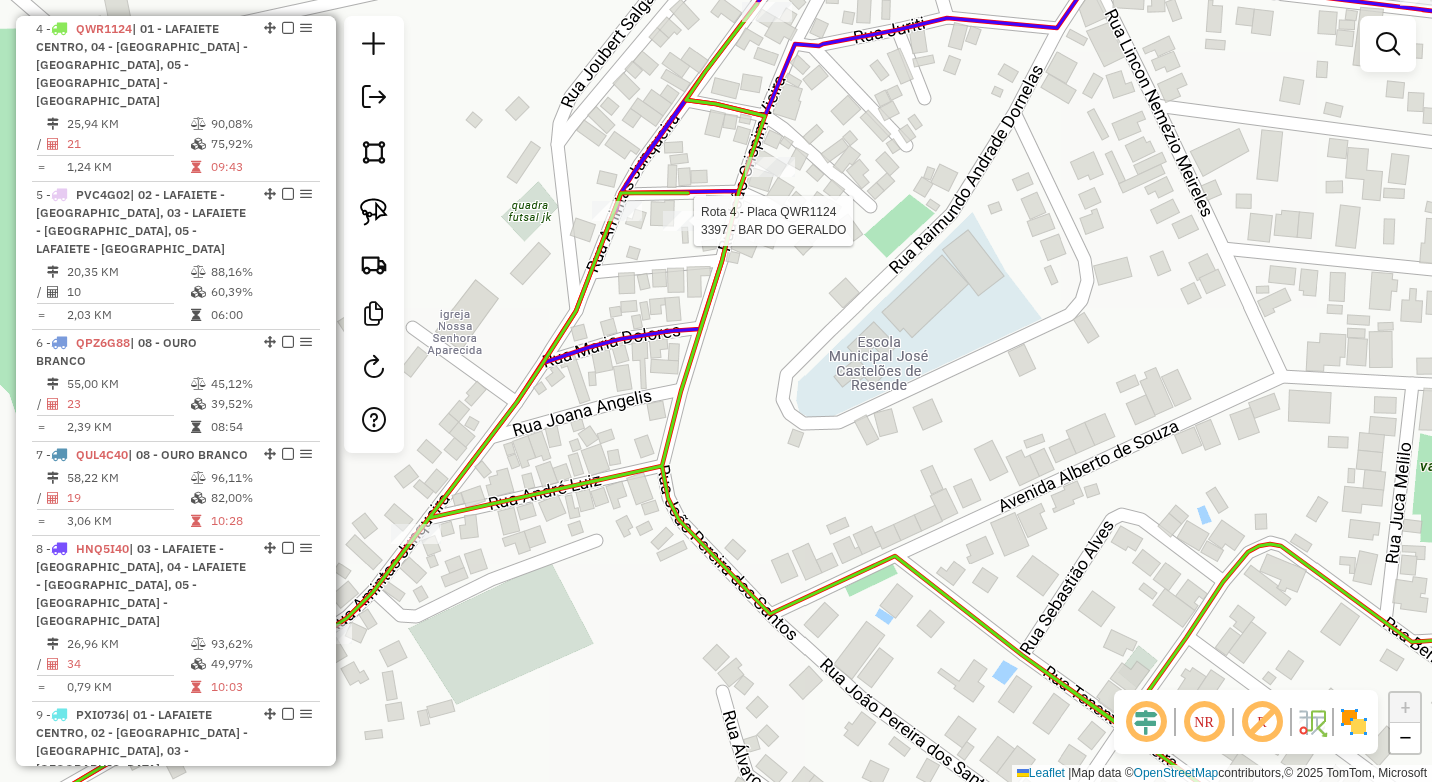 select on "*********" 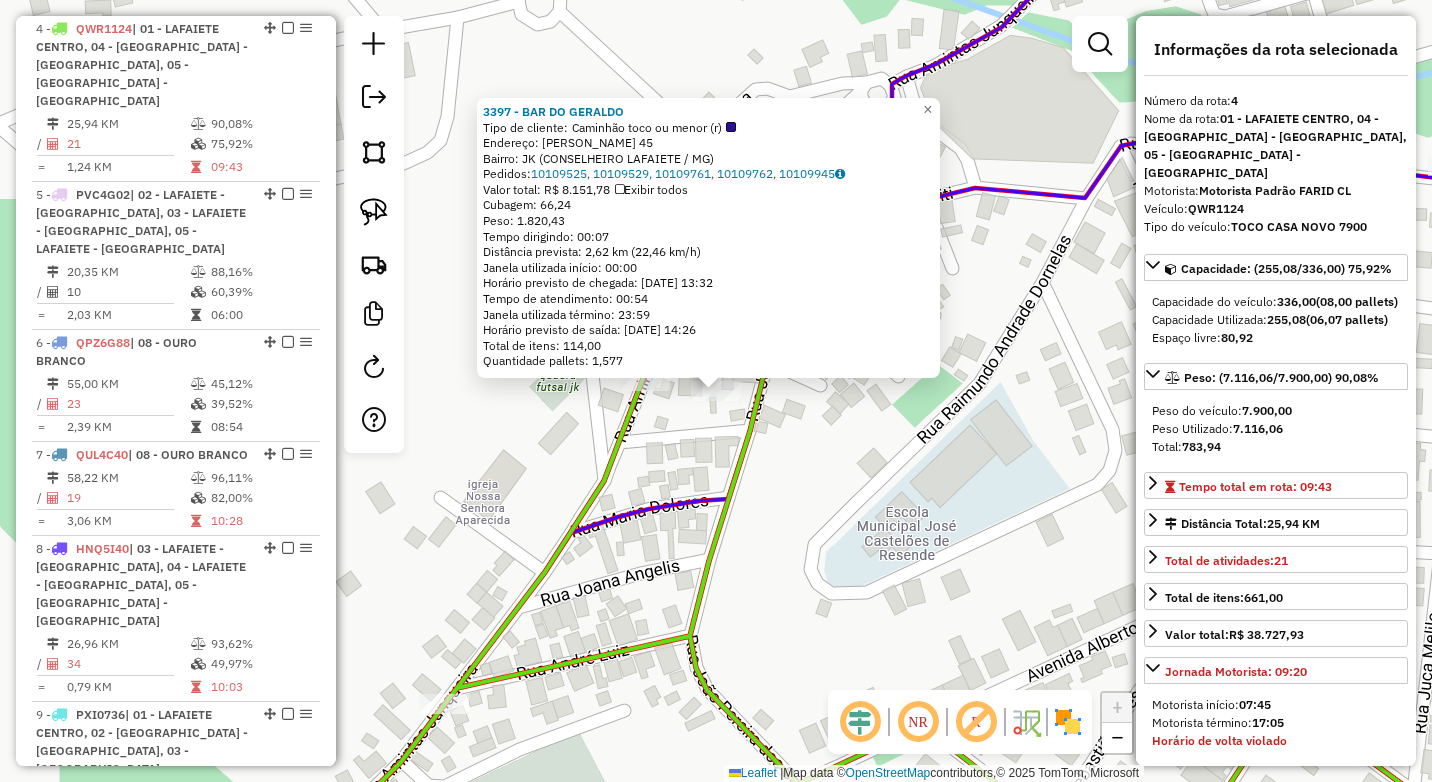 click on "3397 - BAR DO GERALDO  Tipo de cliente:   Caminhão toco ou menor (r)   Endereço:  VICENTE DE PAULA 45   Bairro: JK (CONSELHEIRO LAFAIETE / MG)   Pedidos:  10109525, 10109529, 10109761, 10109762, 10109945   Valor total: R$ 8.151,78   Exibir todos   Cubagem: 66,24  Peso: 1.820,43  Tempo dirigindo: 00:07   Distância prevista: 2,62 km (22,46 km/h)   Janela utilizada início: 00:00   Horário previsto de chegada: 11/07/2025 13:32   Tempo de atendimento: 00:54   Janela utilizada término: 23:59   Horário previsto de saída: 11/07/2025 14:26   Total de itens: 114,00   Quantidade pallets: 1,577  × Janela de atendimento Grade de atendimento Capacidade Transportadoras Veículos Cliente Pedidos  Rotas Selecione os dias de semana para filtrar as janelas de atendimento  Seg   Ter   Qua   Qui   Sex   Sáb   Dom  Informe o período da janela de atendimento: De: Até:  Filtrar exatamente a janela do cliente  Considerar janela de atendimento padrão  Selecione os dias de semana para filtrar as grades de atendimento  Seg" 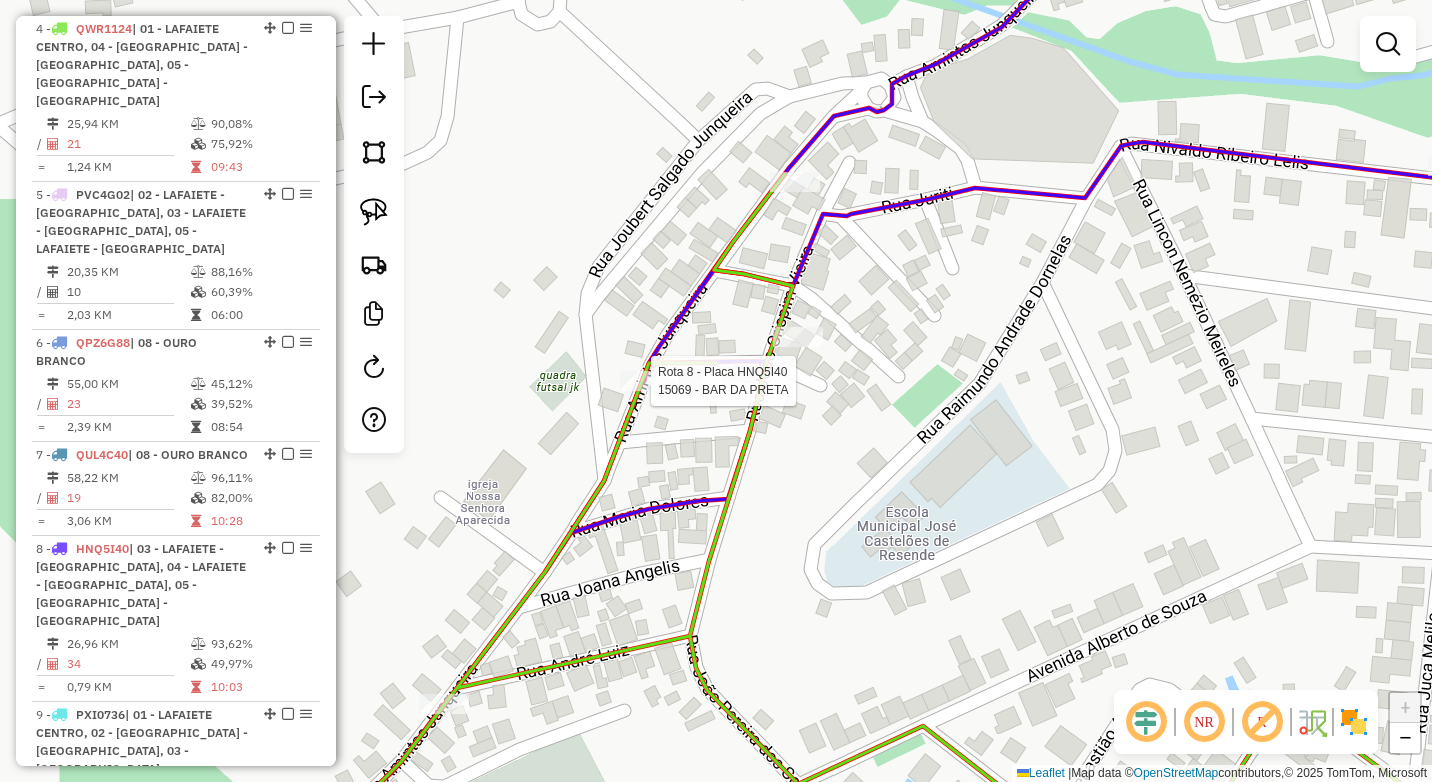 select on "*********" 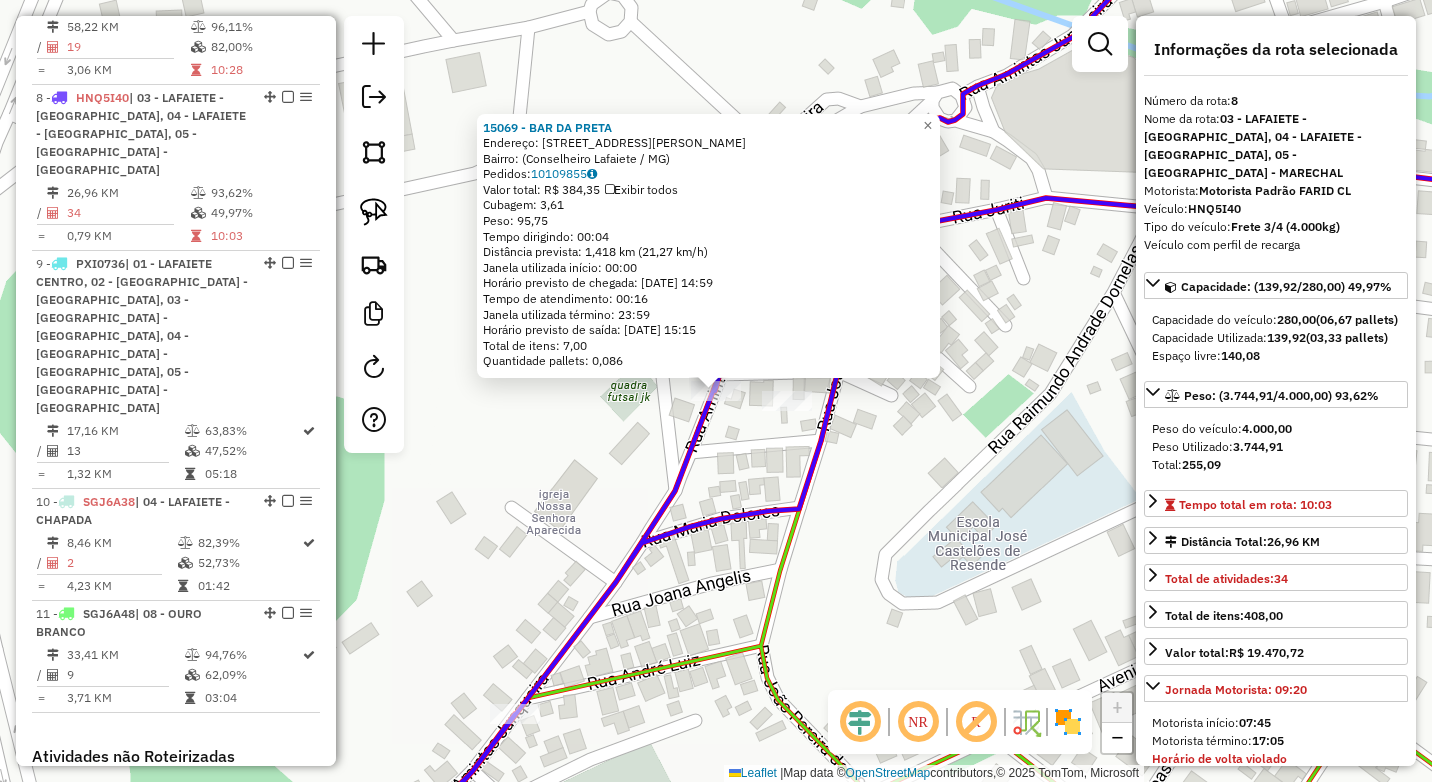 scroll, scrollTop: 1588, scrollLeft: 0, axis: vertical 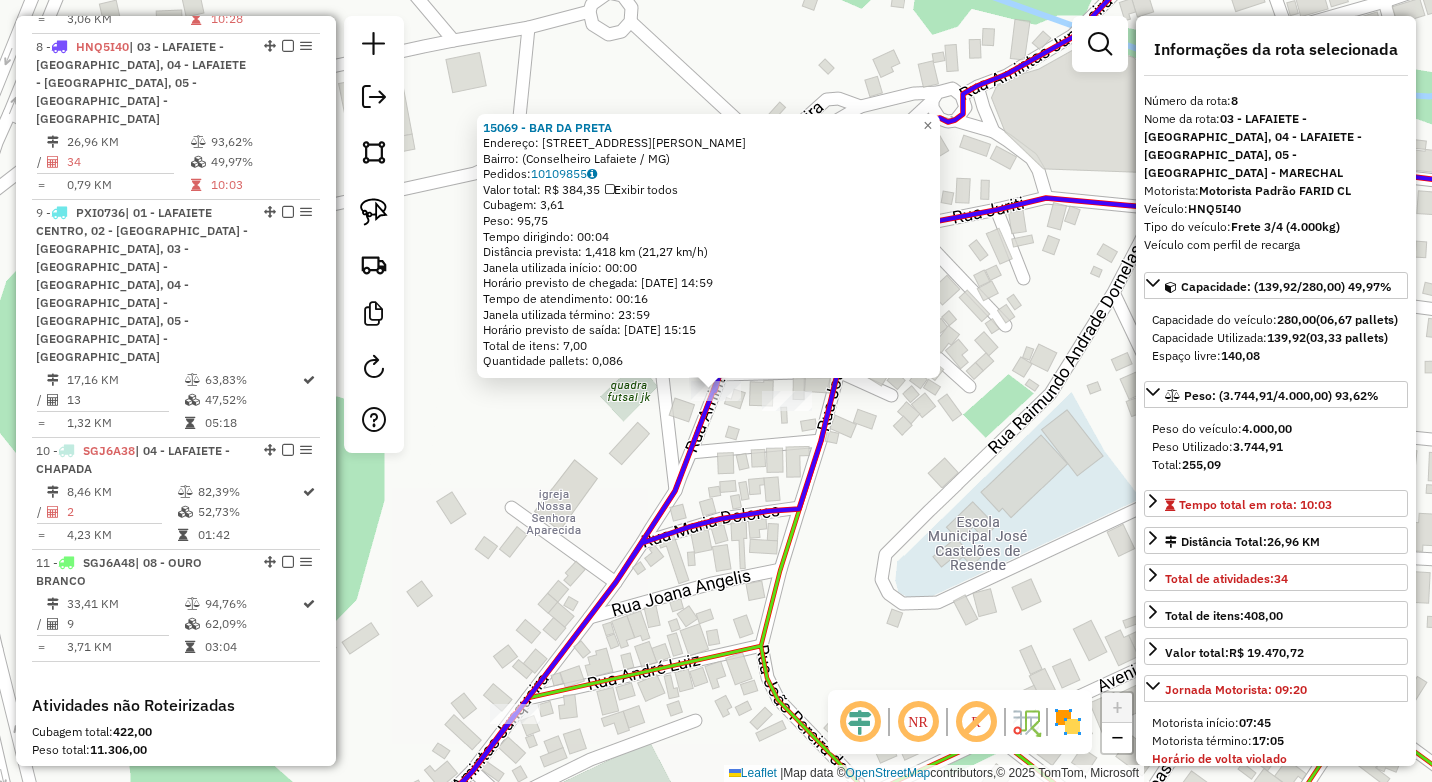 click on "15069 - BAR DA PRETA  Endereço: Rua Amintas Junqueira, 649   Bairro:  (Conselheiro Lafaiete / MG)   Pedidos:  10109855   Valor total: R$ 384,35   Exibir todos   Cubagem: 3,61  Peso: 95,75  Tempo dirigindo: 00:04   Distância prevista: 1,418 km (21,27 km/h)   Janela utilizada início: 00:00   Horário previsto de chegada: 11/07/2025 14:59   Tempo de atendimento: 00:16   Janela utilizada término: 23:59   Horário previsto de saída: 11/07/2025 15:15   Total de itens: 7,00   Quantidade pallets: 0,086  × Janela de atendimento Grade de atendimento Capacidade Transportadoras Veículos Cliente Pedidos  Rotas Selecione os dias de semana para filtrar as janelas de atendimento  Seg   Ter   Qua   Qui   Sex   Sáb   Dom  Informe o período da janela de atendimento: De: Até:  Filtrar exatamente a janela do cliente  Considerar janela de atendimento padrão  Selecione os dias de semana para filtrar as grades de atendimento  Seg   Ter   Qua   Qui   Sex   Sáb   Dom   Considerar clientes sem dia de atendimento cadastrado" 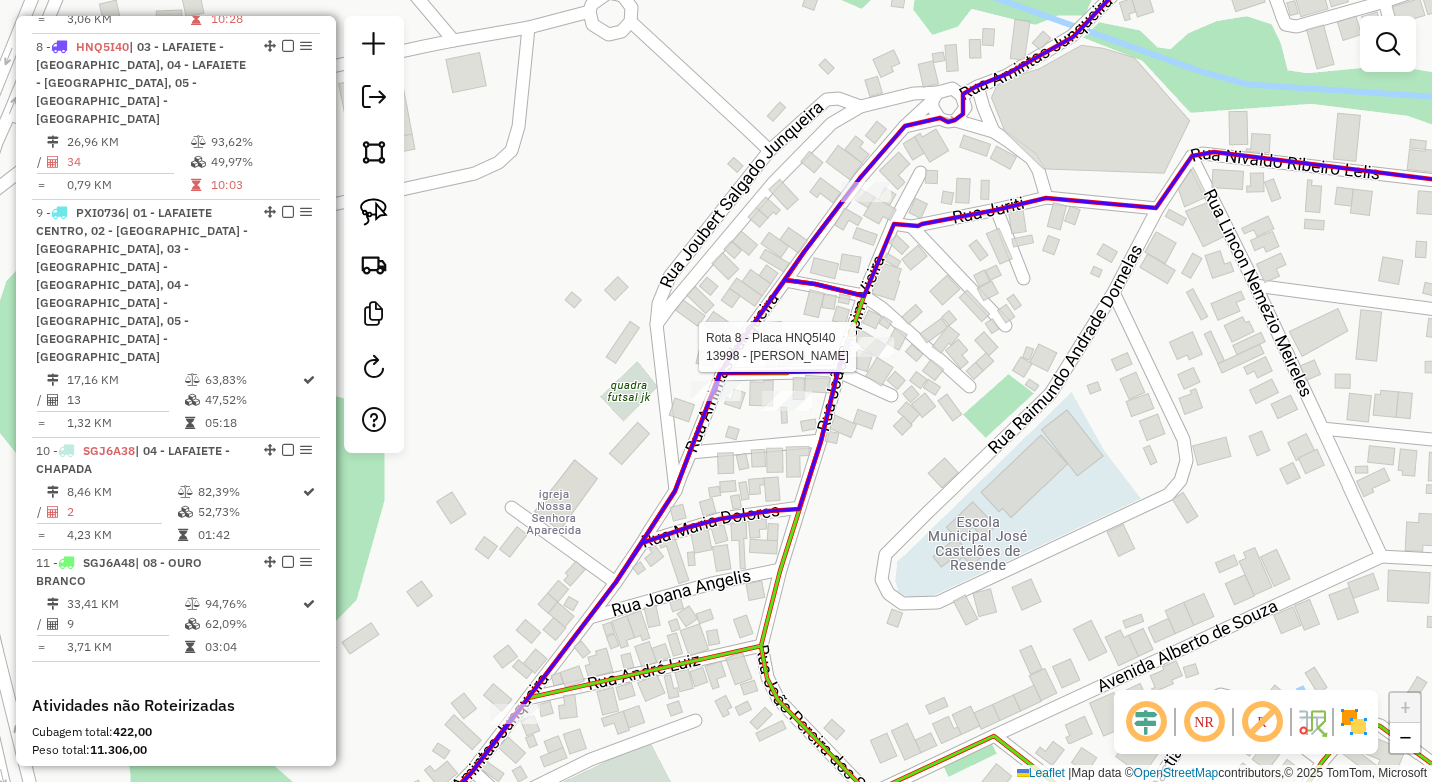 select on "*********" 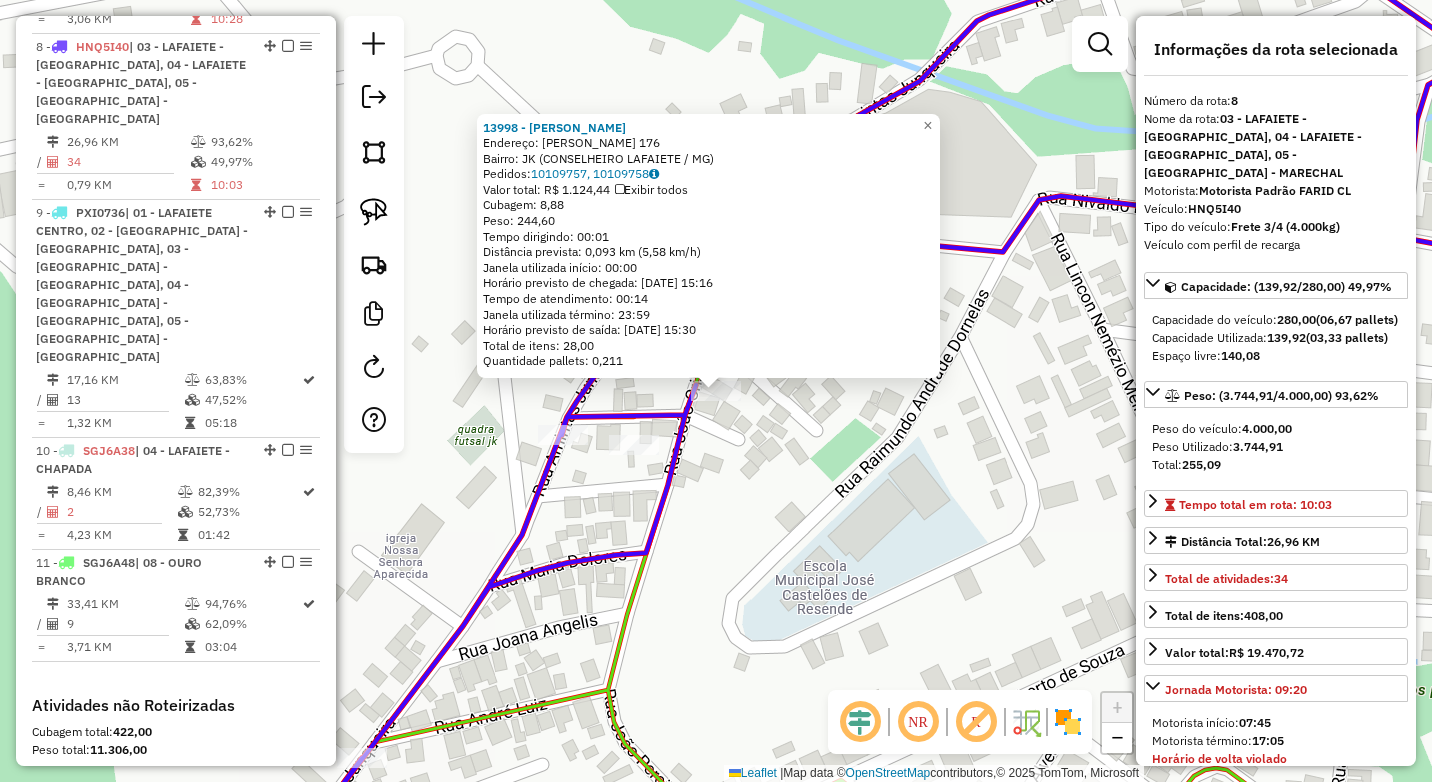 click on "13998 - MARCILENE SILVA  Endereço:  JOAO CRISPIM VIEIRA 176   Bairro: JK (CONSELHEIRO LAFAIETE / MG)   Pedidos:  10109757, 10109758   Valor total: R$ 1.124,44   Exibir todos   Cubagem: 8,88  Peso: 244,60  Tempo dirigindo: 00:01   Distância prevista: 0,093 km (5,58 km/h)   Janela utilizada início: 00:00   Horário previsto de chegada: 11/07/2025 15:16   Tempo de atendimento: 00:14   Janela utilizada término: 23:59   Horário previsto de saída: 11/07/2025 15:30   Total de itens: 28,00   Quantidade pallets: 0,211  × Janela de atendimento Grade de atendimento Capacidade Transportadoras Veículos Cliente Pedidos  Rotas Selecione os dias de semana para filtrar as janelas de atendimento  Seg   Ter   Qua   Qui   Sex   Sáb   Dom  Informe o período da janela de atendimento: De: Até:  Filtrar exatamente a janela do cliente  Considerar janela de atendimento padrão  Selecione os dias de semana para filtrar as grades de atendimento  Seg   Ter   Qua   Qui   Sex   Sáb   Dom   Peso mínimo:   Peso máximo:   De:  +" 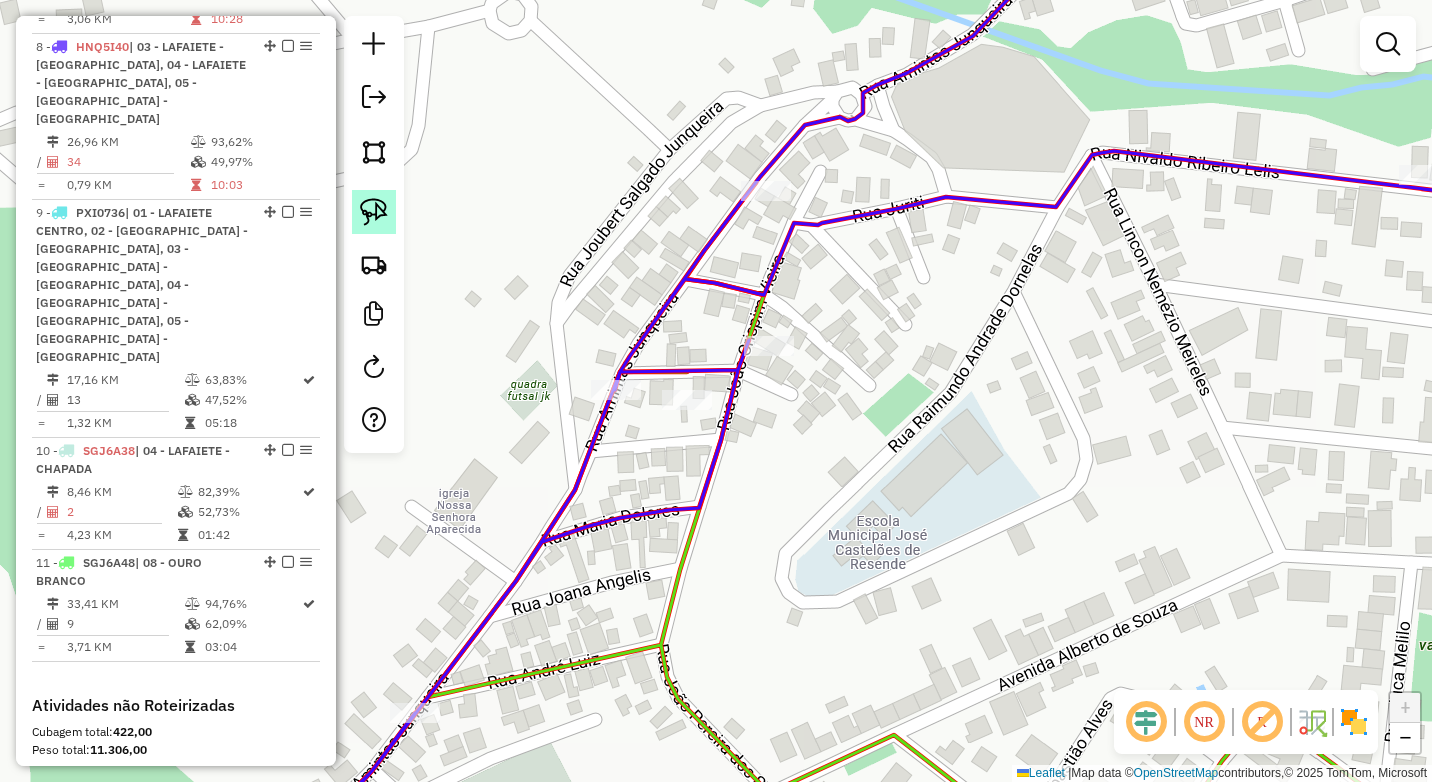 click 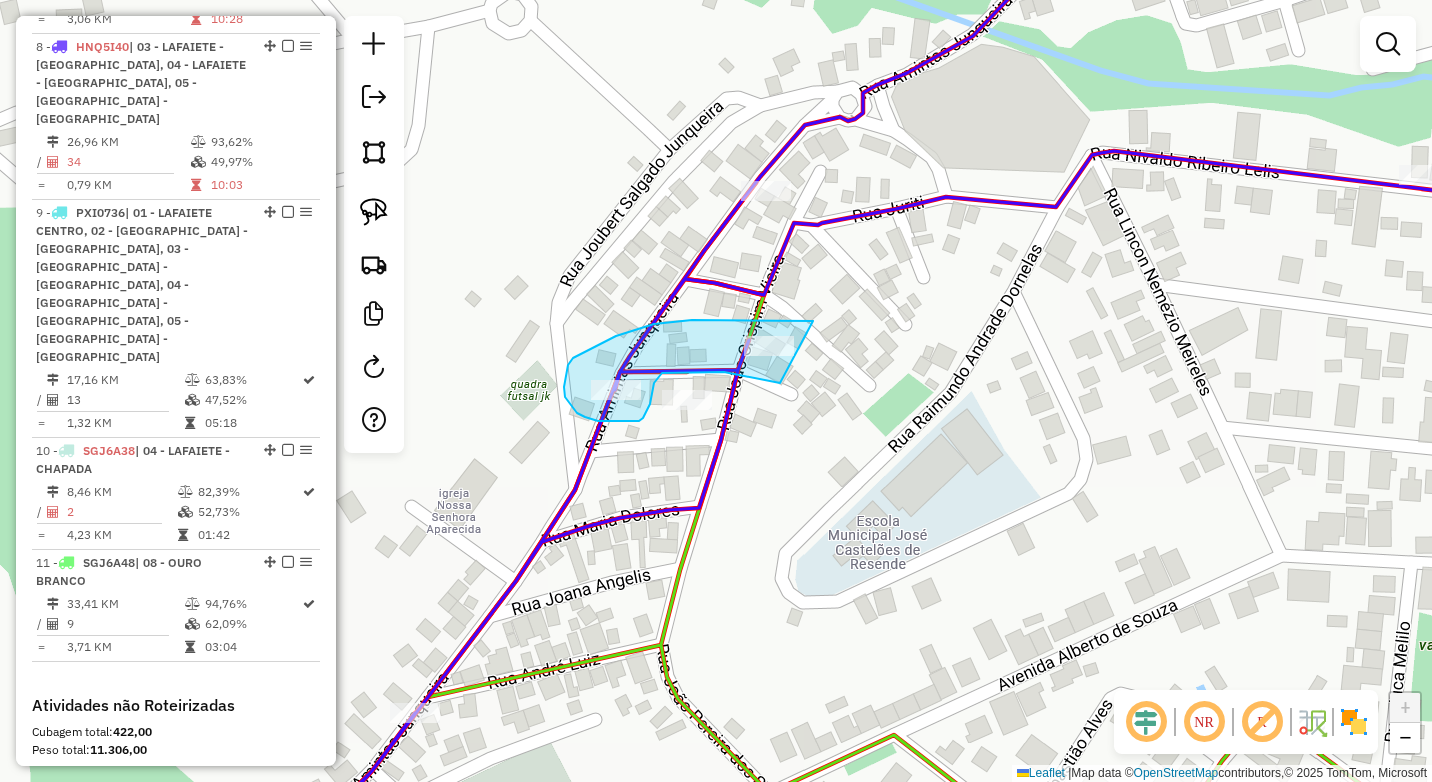 drag, startPoint x: 813, startPoint y: 321, endPoint x: 780, endPoint y: 383, distance: 70.23532 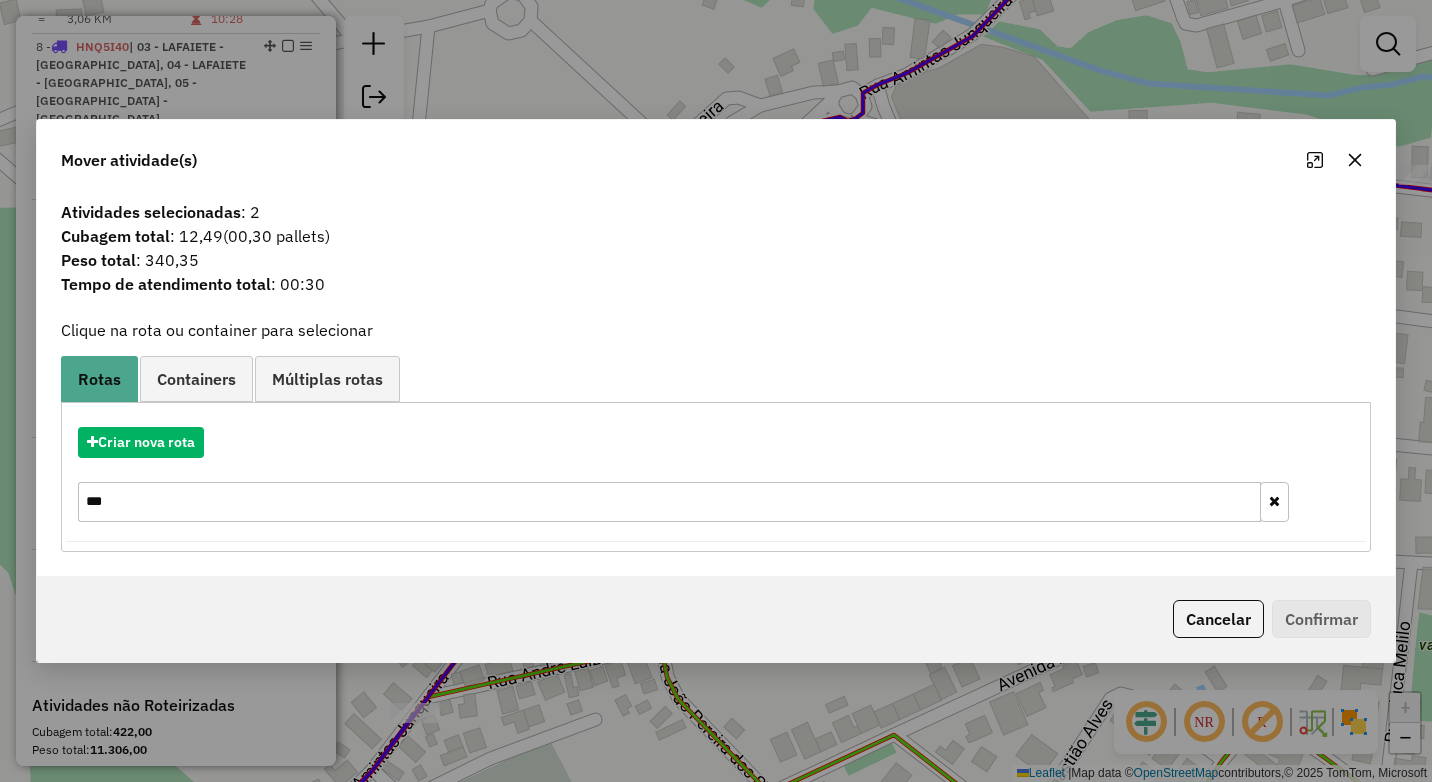 click on "Criar nova rota  ***" at bounding box center (716, 477) 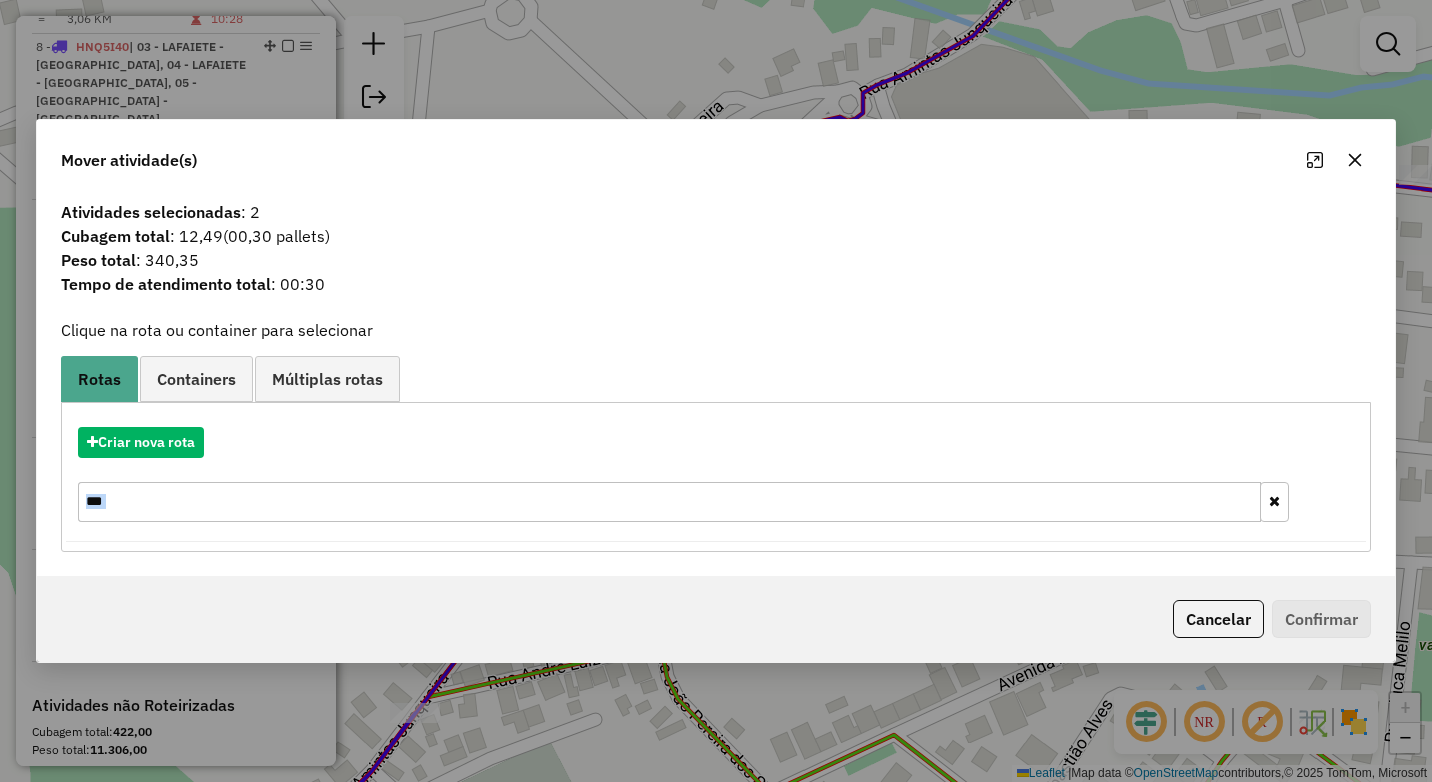 click on "Criar nova rota  ***" at bounding box center (716, 477) 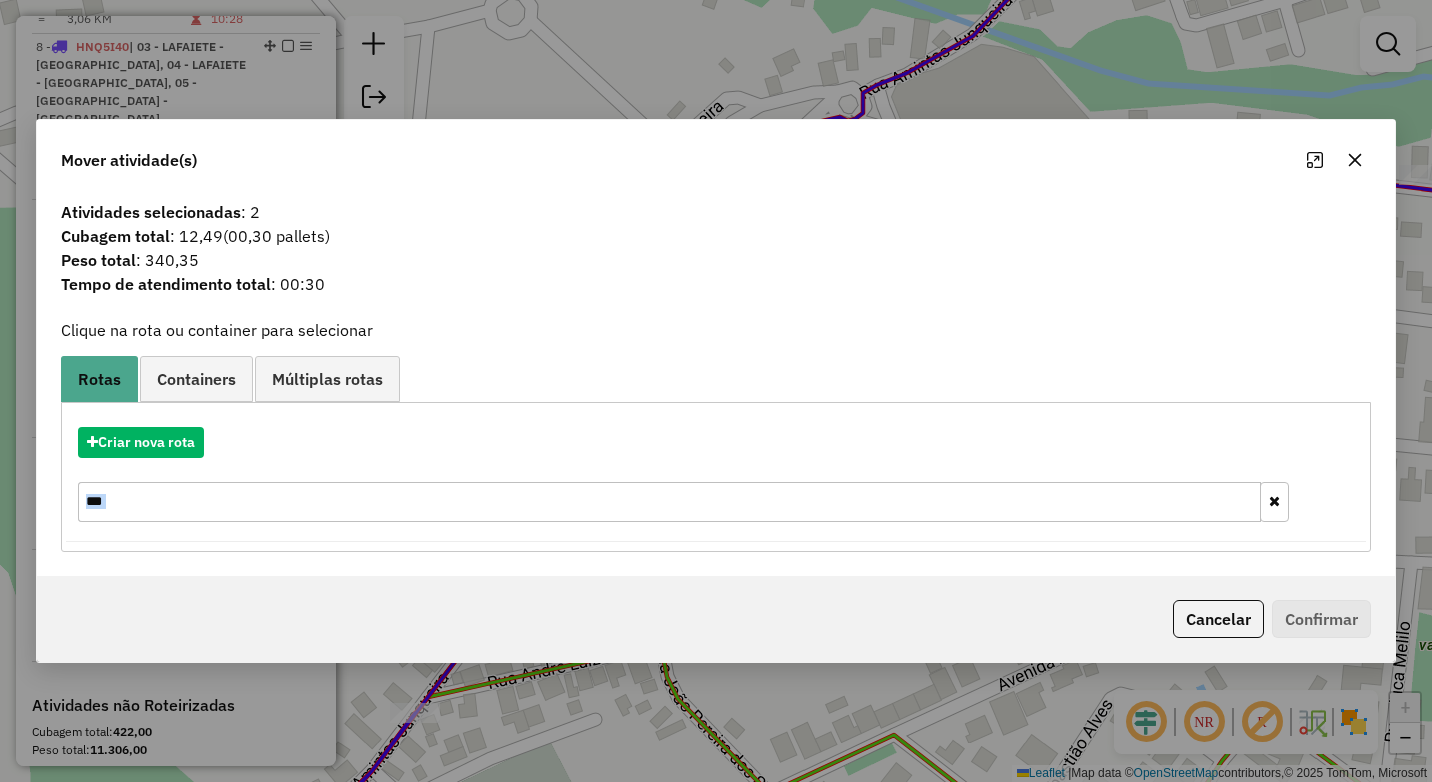 drag, startPoint x: 190, startPoint y: 477, endPoint x: 189, endPoint y: 503, distance: 26.019224 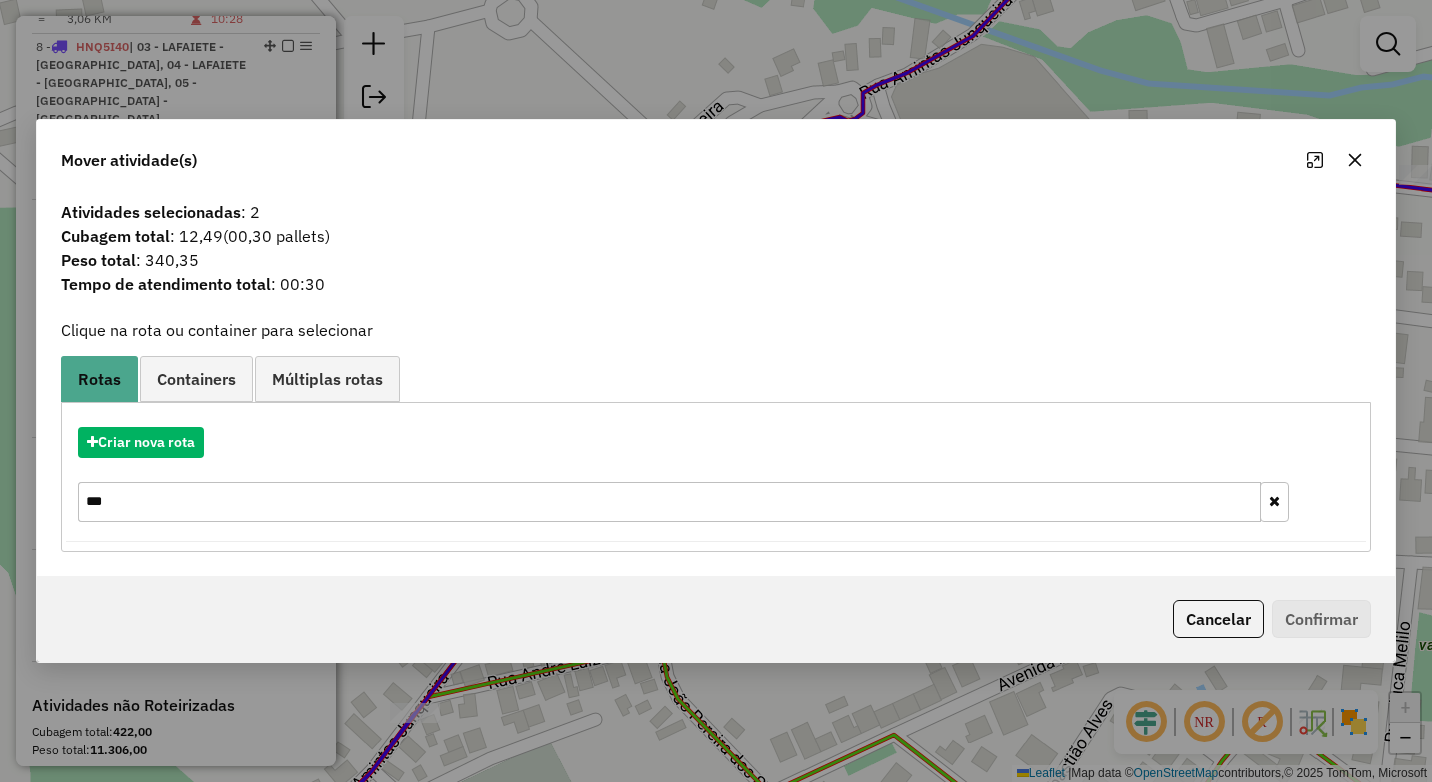 click on "***" at bounding box center [669, 502] 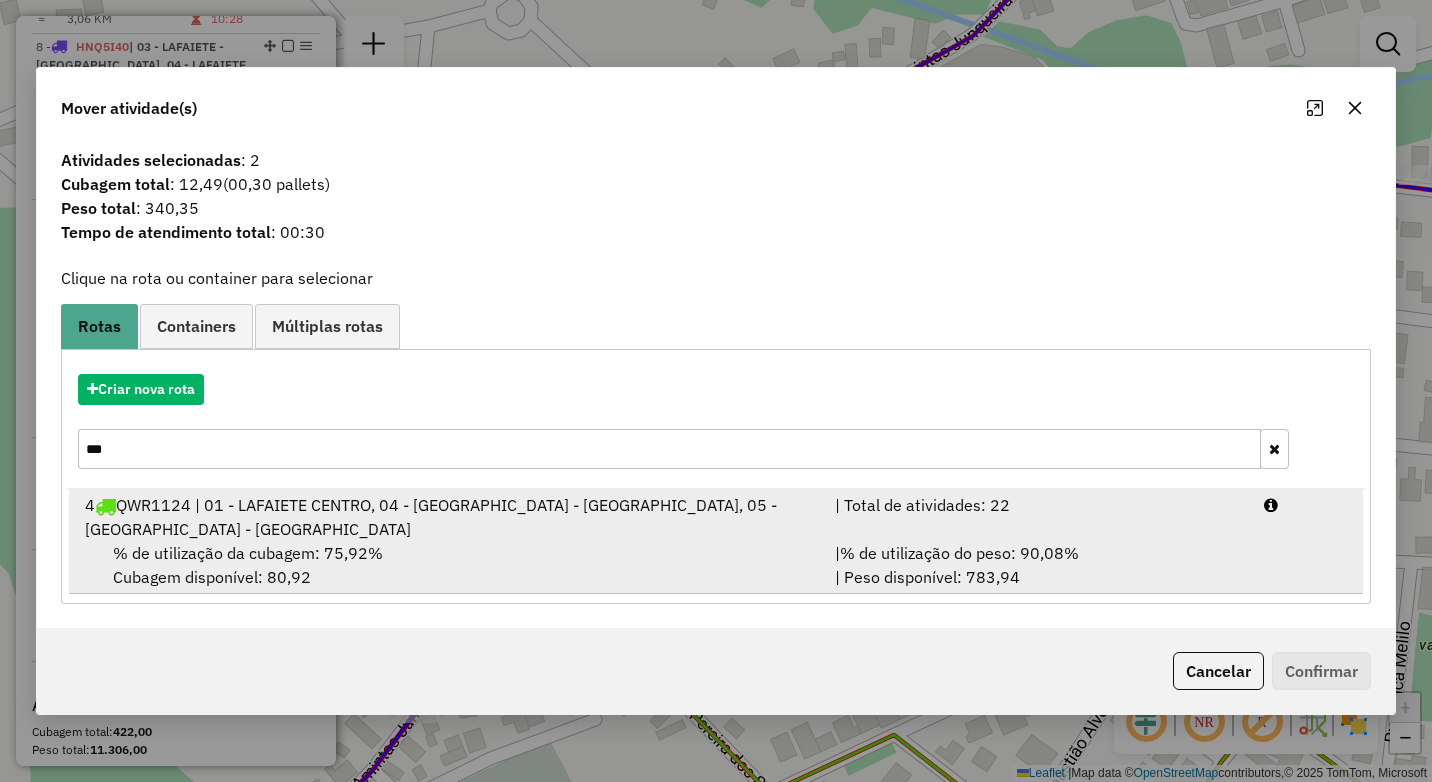 type on "***" 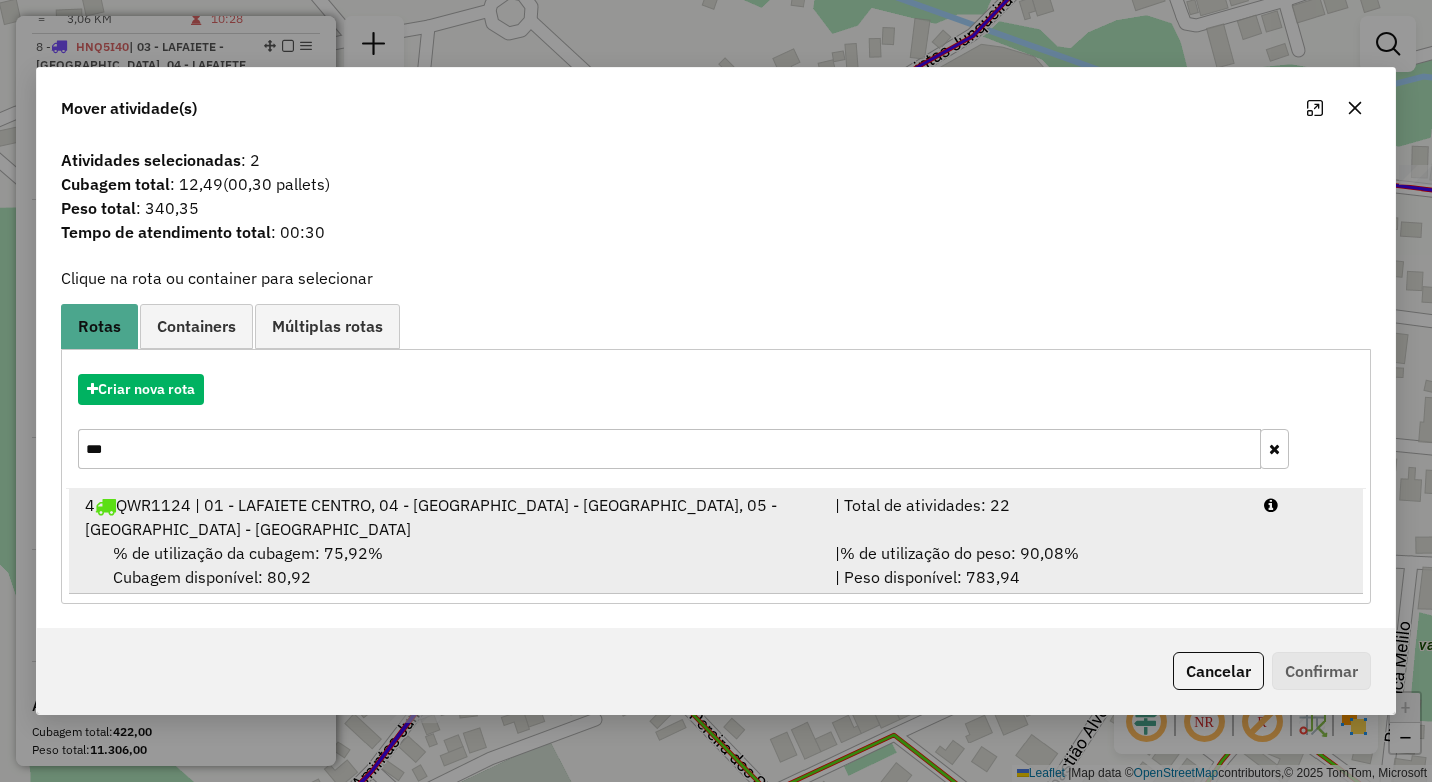 click on "% de utilização da cubagem: 75,92%  Cubagem disponível: 80,92" at bounding box center [448, 565] 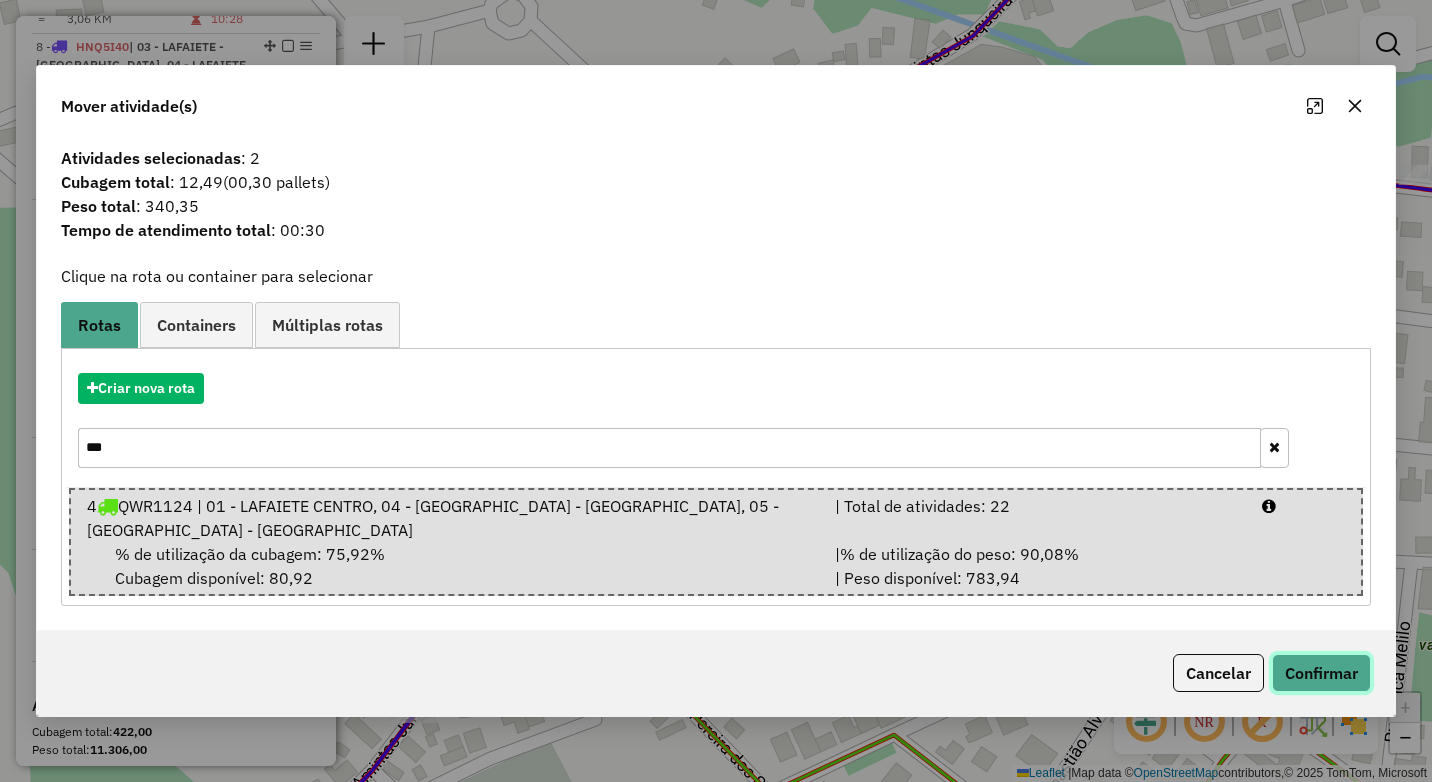 click on "Confirmar" 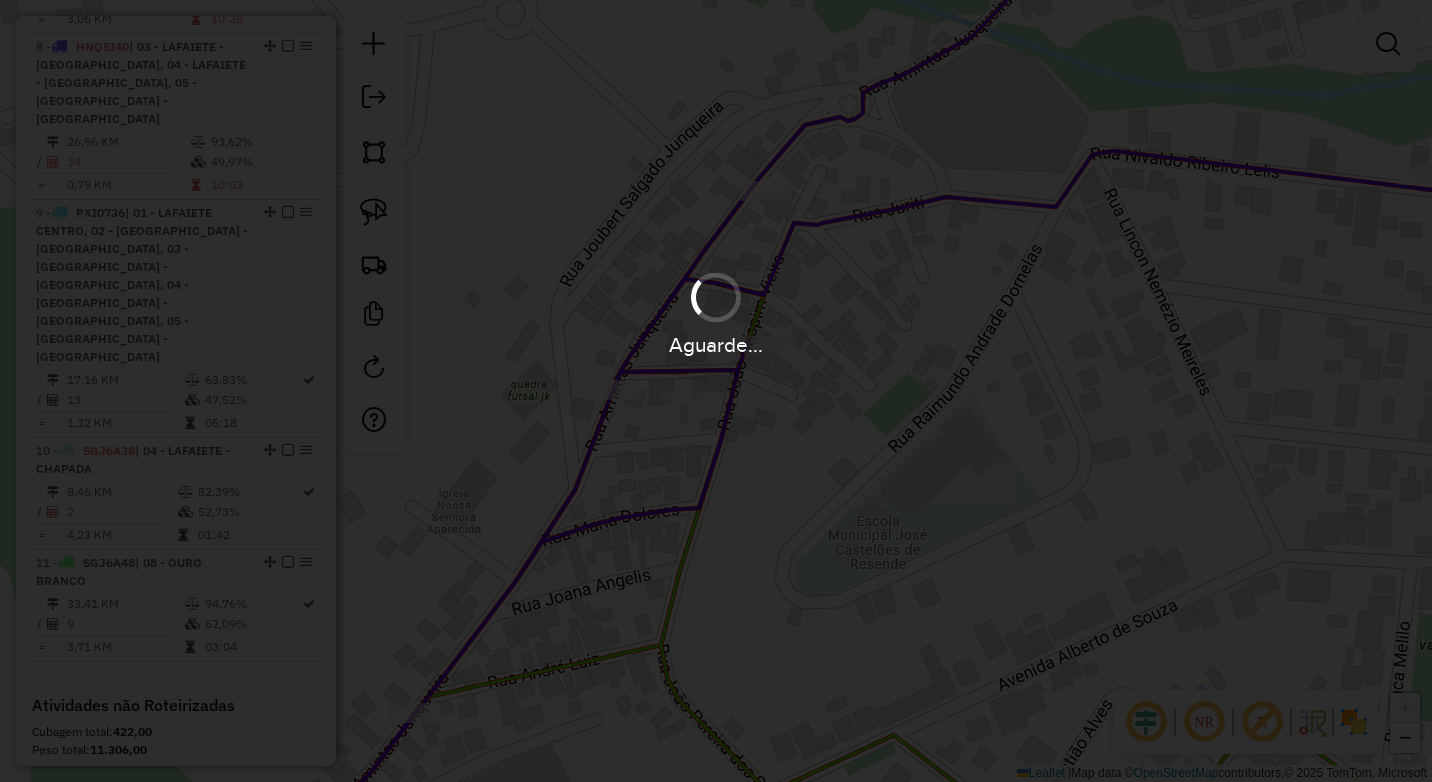 scroll, scrollTop: 1440, scrollLeft: 0, axis: vertical 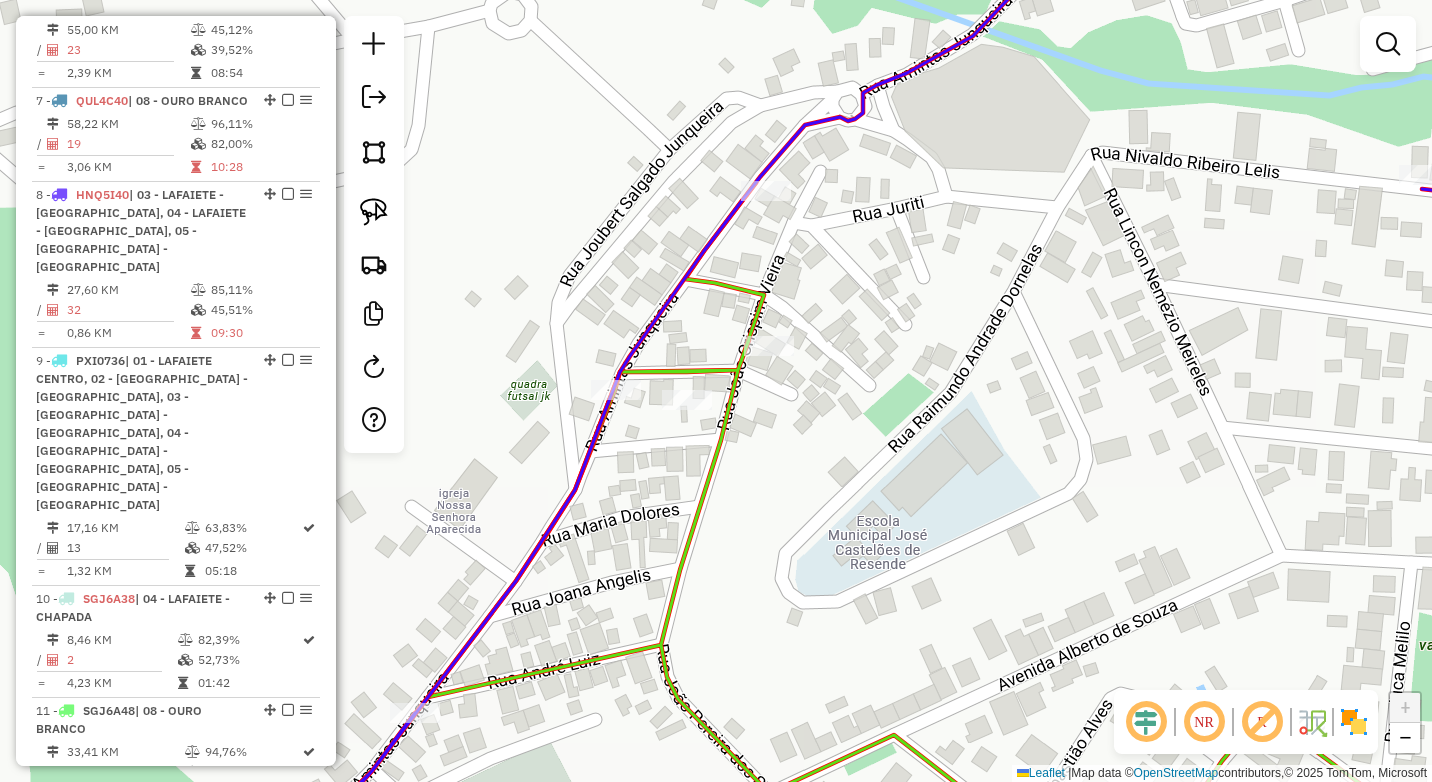 select on "*********" 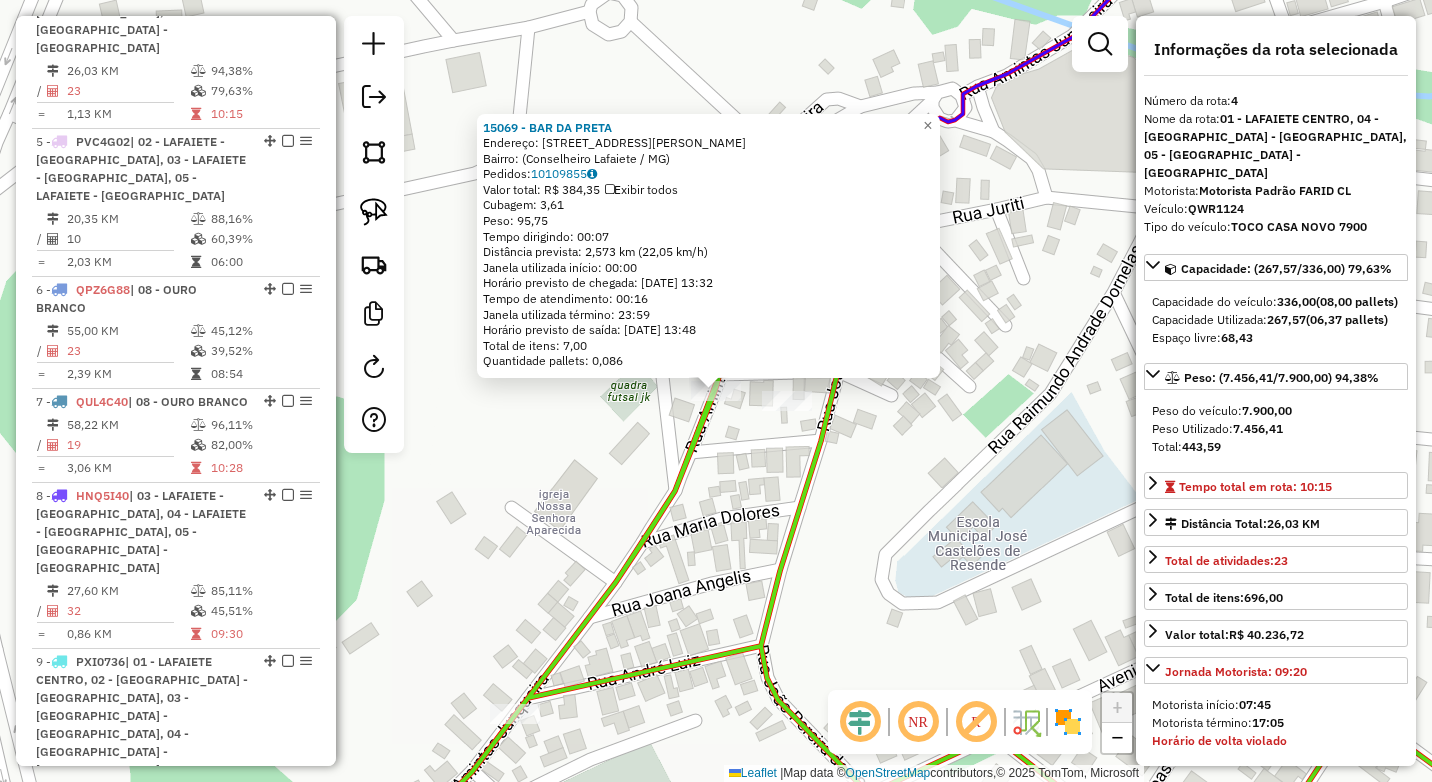 scroll, scrollTop: 1086, scrollLeft: 0, axis: vertical 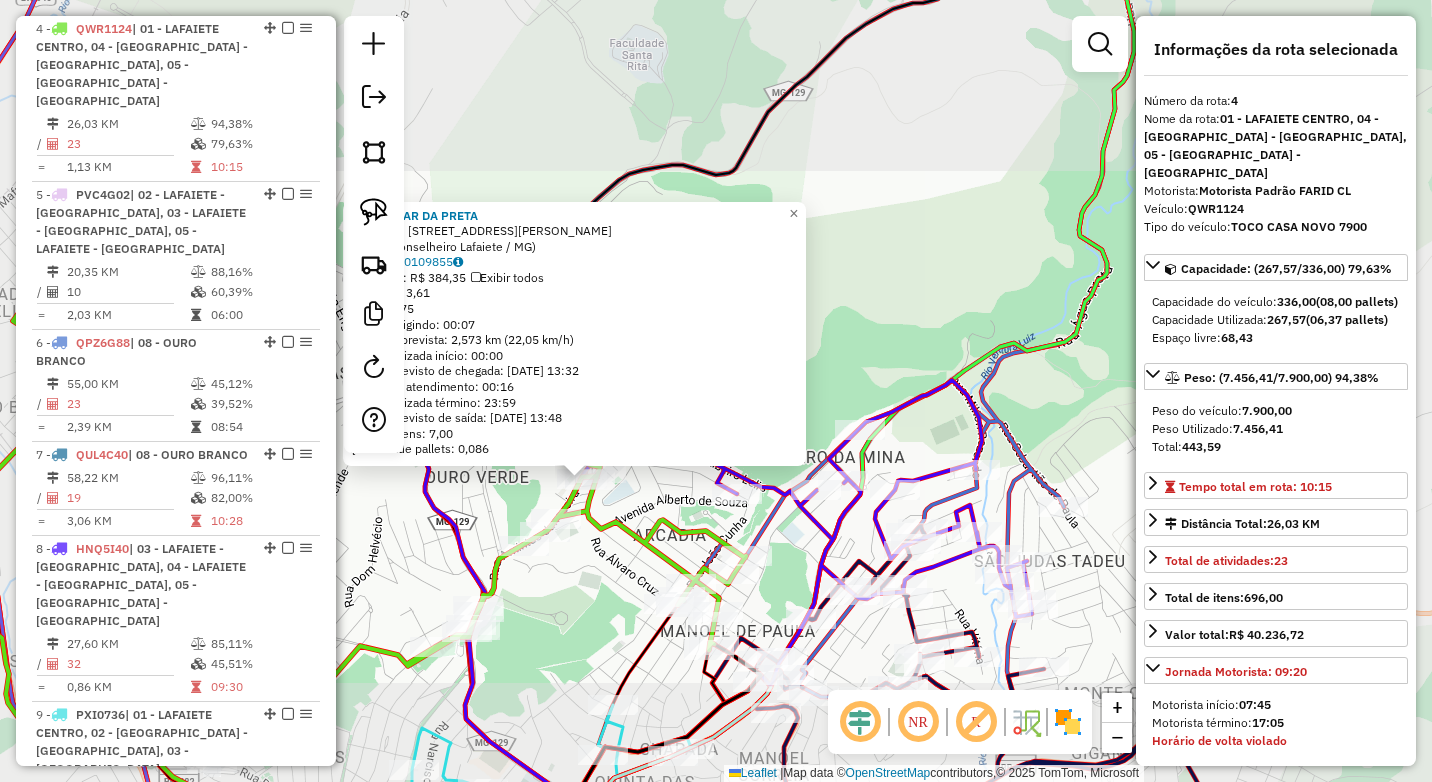click on "15069 - BAR DA PRETA  Endereço: Rua Amintas Junqueira, 649   Bairro:  (Conselheiro Lafaiete / MG)   Pedidos:  10109855   Valor total: R$ 384,35   Exibir todos   Cubagem: 3,61  Peso: 95,75  Tempo dirigindo: 00:07   Distância prevista: 2,573 km (22,05 km/h)   Janela utilizada início: 00:00   Horário previsto de chegada: 11/07/2025 13:32   Tempo de atendimento: 00:16   Janela utilizada término: 23:59   Horário previsto de saída: 11/07/2025 13:48   Total de itens: 7,00   Quantidade pallets: 0,086  × Janela de atendimento Grade de atendimento Capacidade Transportadoras Veículos Cliente Pedidos  Rotas Selecione os dias de semana para filtrar as janelas de atendimento  Seg   Ter   Qua   Qui   Sex   Sáb   Dom  Informe o período da janela de atendimento: De: Até:  Filtrar exatamente a janela do cliente  Considerar janela de atendimento padrão  Selecione os dias de semana para filtrar as grades de atendimento  Seg   Ter   Qua   Qui   Sex   Sáb   Dom   Considerar clientes sem dia de atendimento cadastrado" 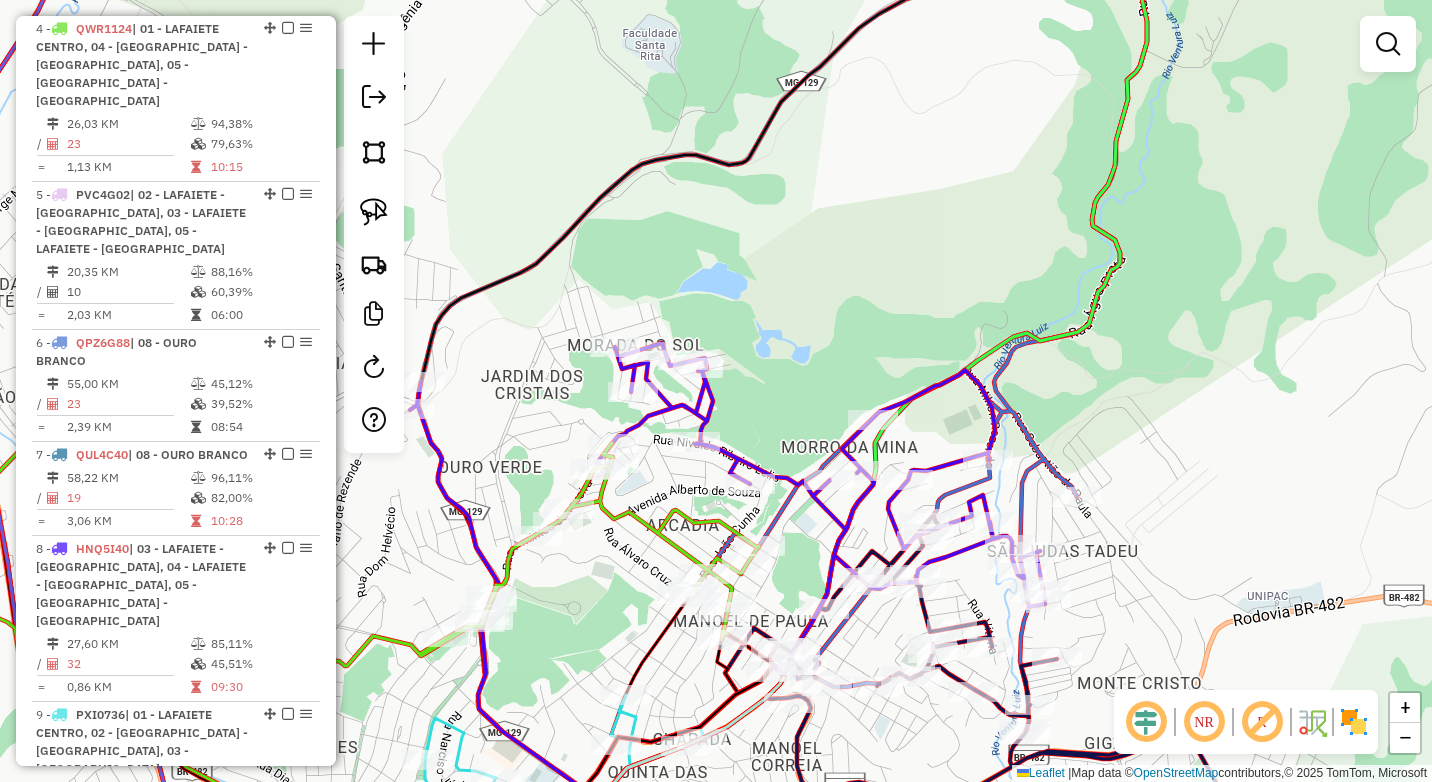 drag, startPoint x: 597, startPoint y: 594, endPoint x: 738, endPoint y: 418, distance: 225.51497 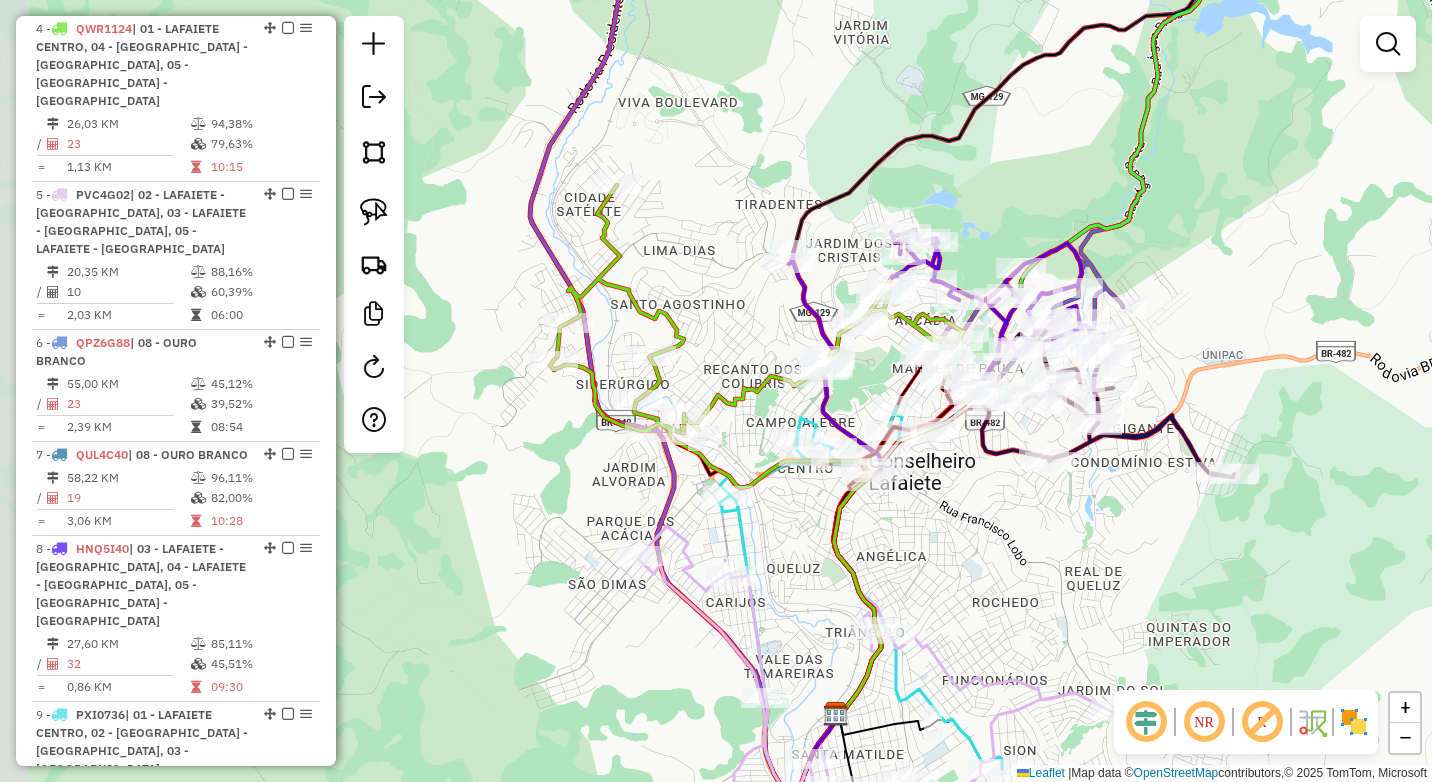 drag, startPoint x: 587, startPoint y: 394, endPoint x: 731, endPoint y: 333, distance: 156.38734 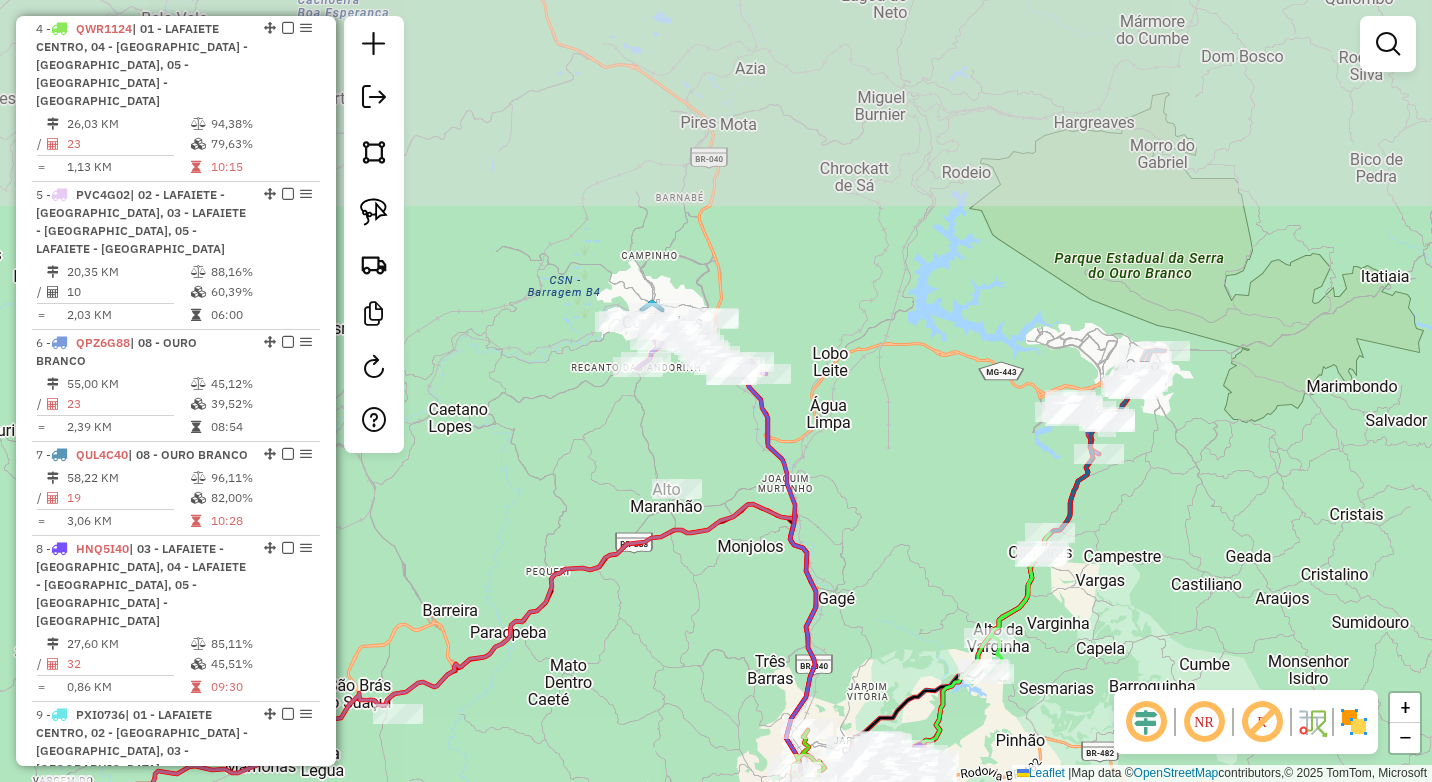 drag, startPoint x: 609, startPoint y: 47, endPoint x: 713, endPoint y: 459, distance: 424.92352 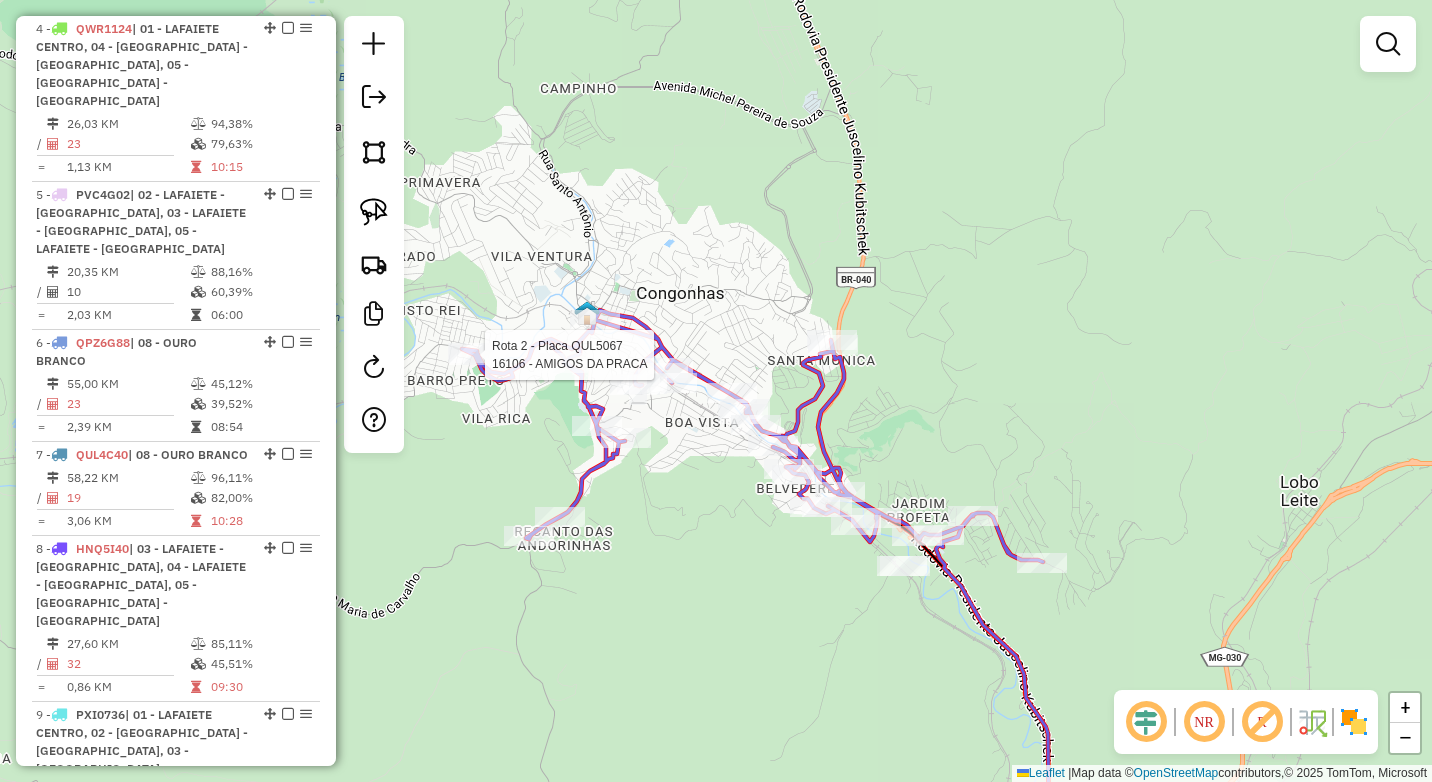 select on "*********" 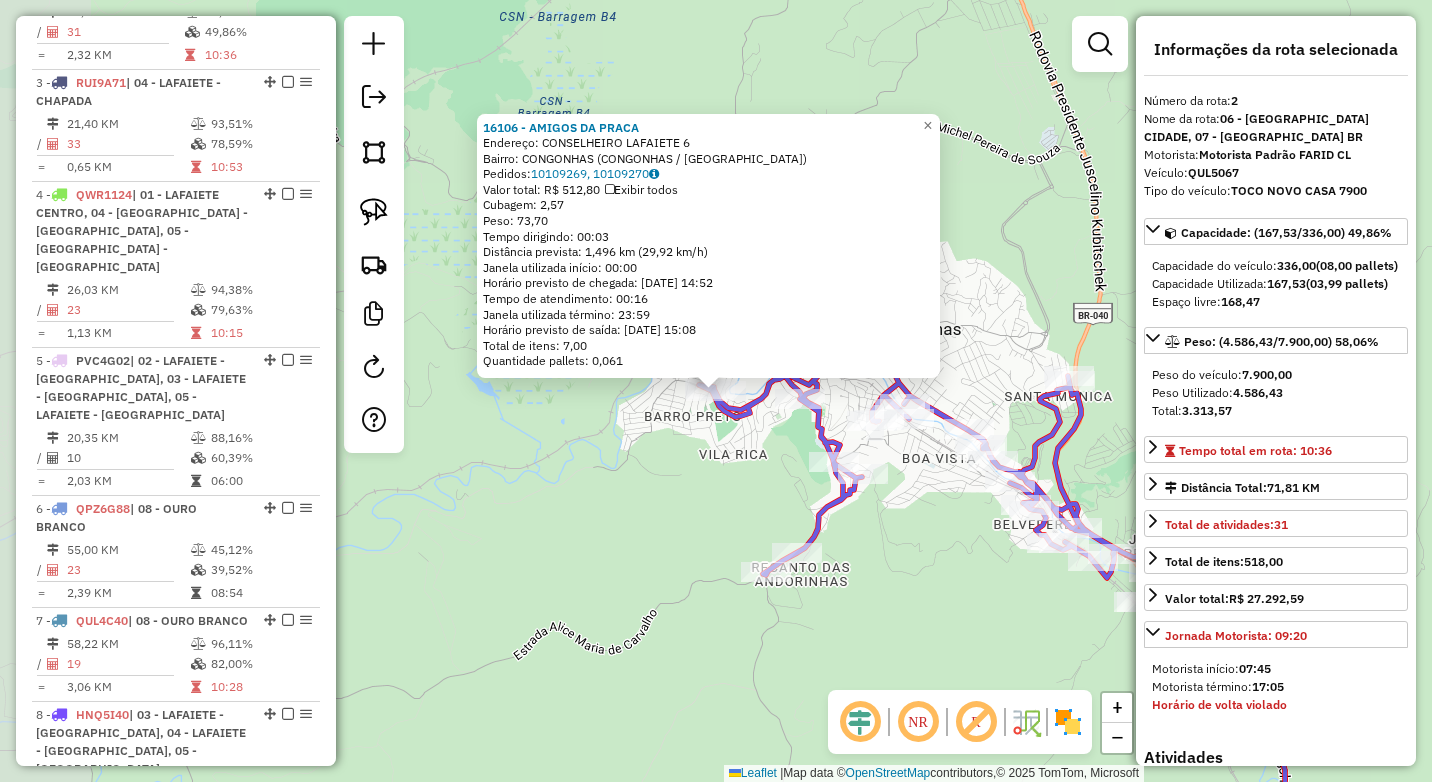 scroll, scrollTop: 862, scrollLeft: 0, axis: vertical 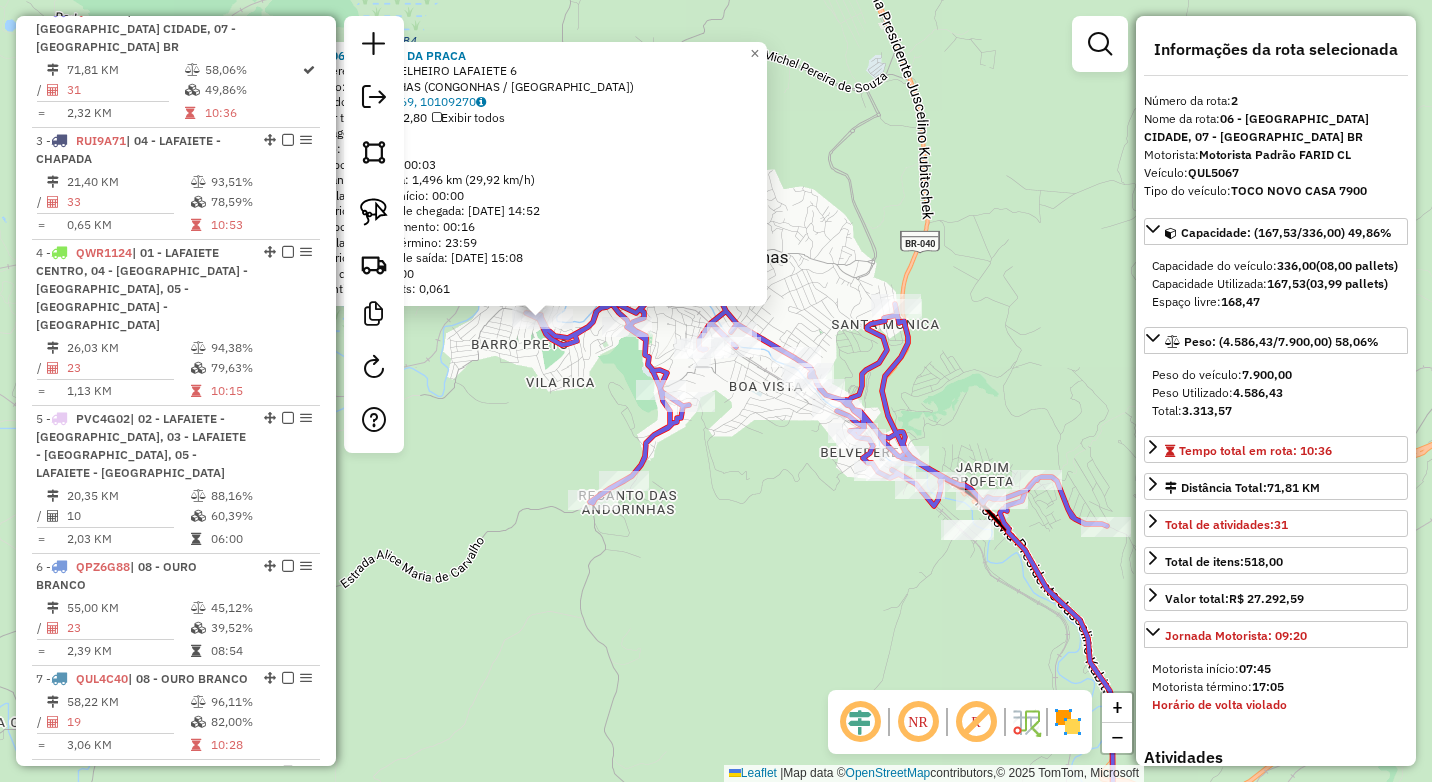 drag, startPoint x: 701, startPoint y: 503, endPoint x: 567, endPoint y: 435, distance: 150.26643 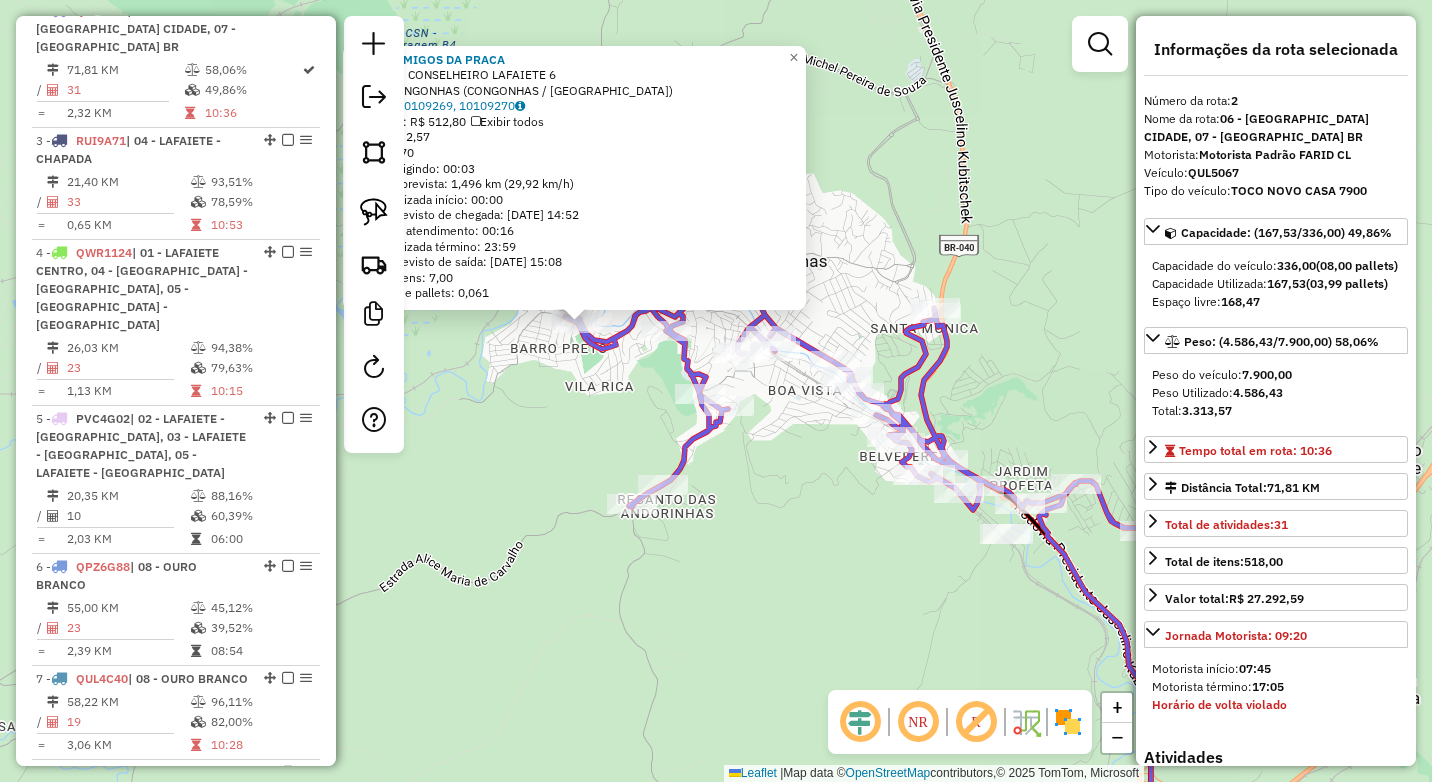 click on "16106 - AMIGOS DA PRACA  Endereço:  CONSELHEIRO LAFAIETE 6   Bairro: CONGONHAS (CONGONHAS / MG)   Pedidos:  10109269, 10109270   Valor total: R$ 512,80   Exibir todos   Cubagem: 2,57  Peso: 73,70  Tempo dirigindo: 00:03   Distância prevista: 1,496 km (29,92 km/h)   Janela utilizada início: 00:00   Horário previsto de chegada: 11/07/2025 14:52   Tempo de atendimento: 00:16   Janela utilizada término: 23:59   Horário previsto de saída: 11/07/2025 15:08   Total de itens: 7,00   Quantidade pallets: 0,061  × Janela de atendimento Grade de atendimento Capacidade Transportadoras Veículos Cliente Pedidos  Rotas Selecione os dias de semana para filtrar as janelas de atendimento  Seg   Ter   Qua   Qui   Sex   Sáb   Dom  Informe o período da janela de atendimento: De: Até:  Filtrar exatamente a janela do cliente  Considerar janela de atendimento padrão  Selecione os dias de semana para filtrar as grades de atendimento  Seg   Ter   Qua   Qui   Sex   Sáb   Dom   Peso mínimo:   Peso máximo:   De:   Até:  +" 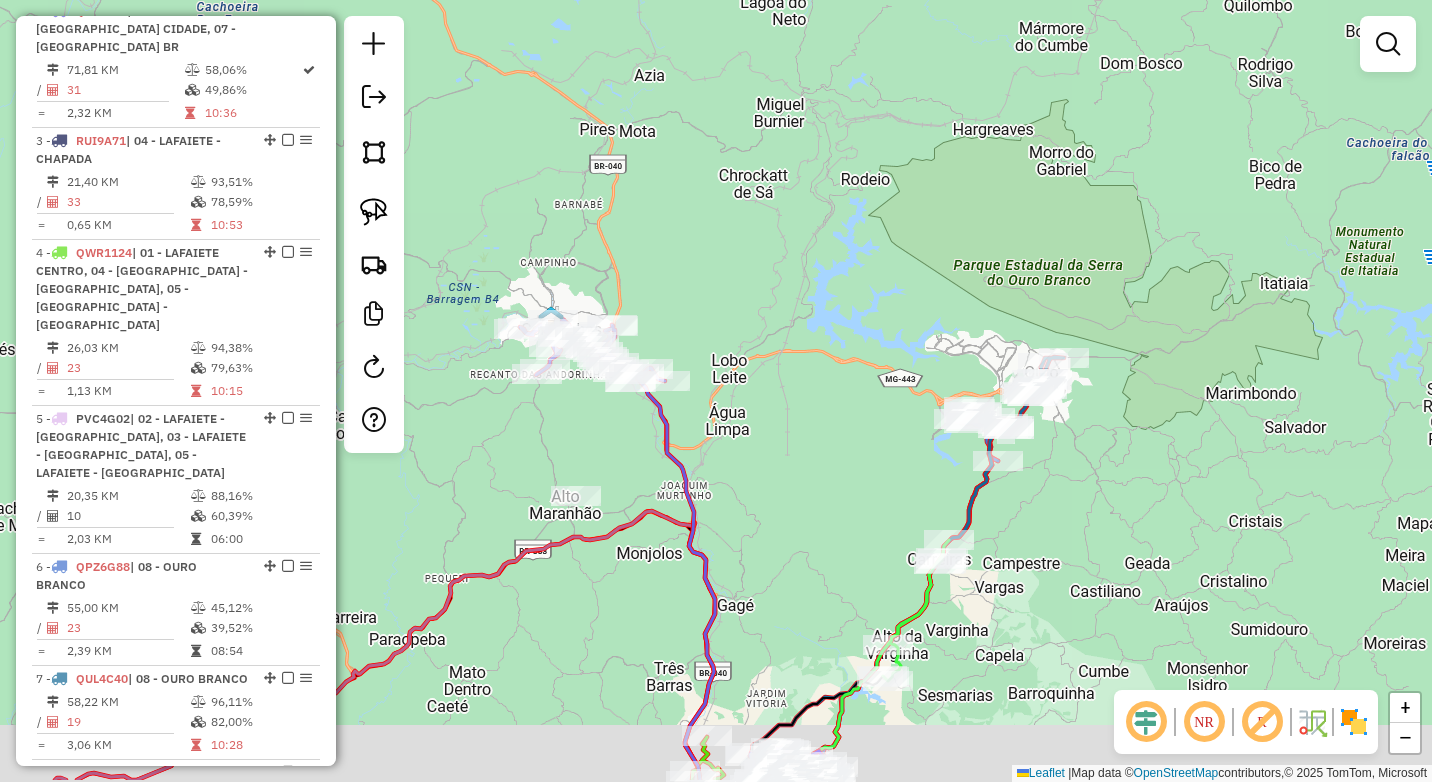 drag, startPoint x: 935, startPoint y: 580, endPoint x: 796, endPoint y: 320, distance: 294.82367 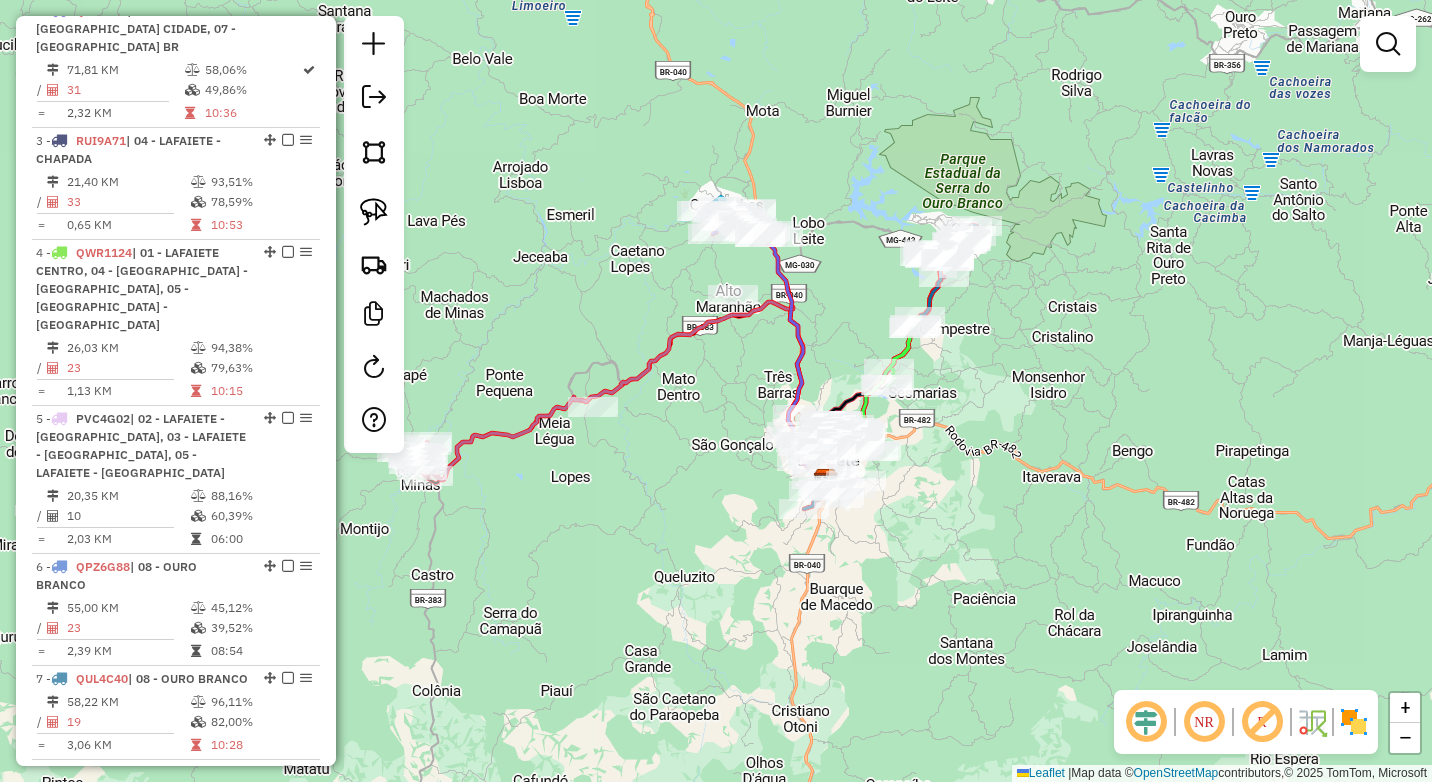 drag, startPoint x: 963, startPoint y: 415, endPoint x: 971, endPoint y: 369, distance: 46.69047 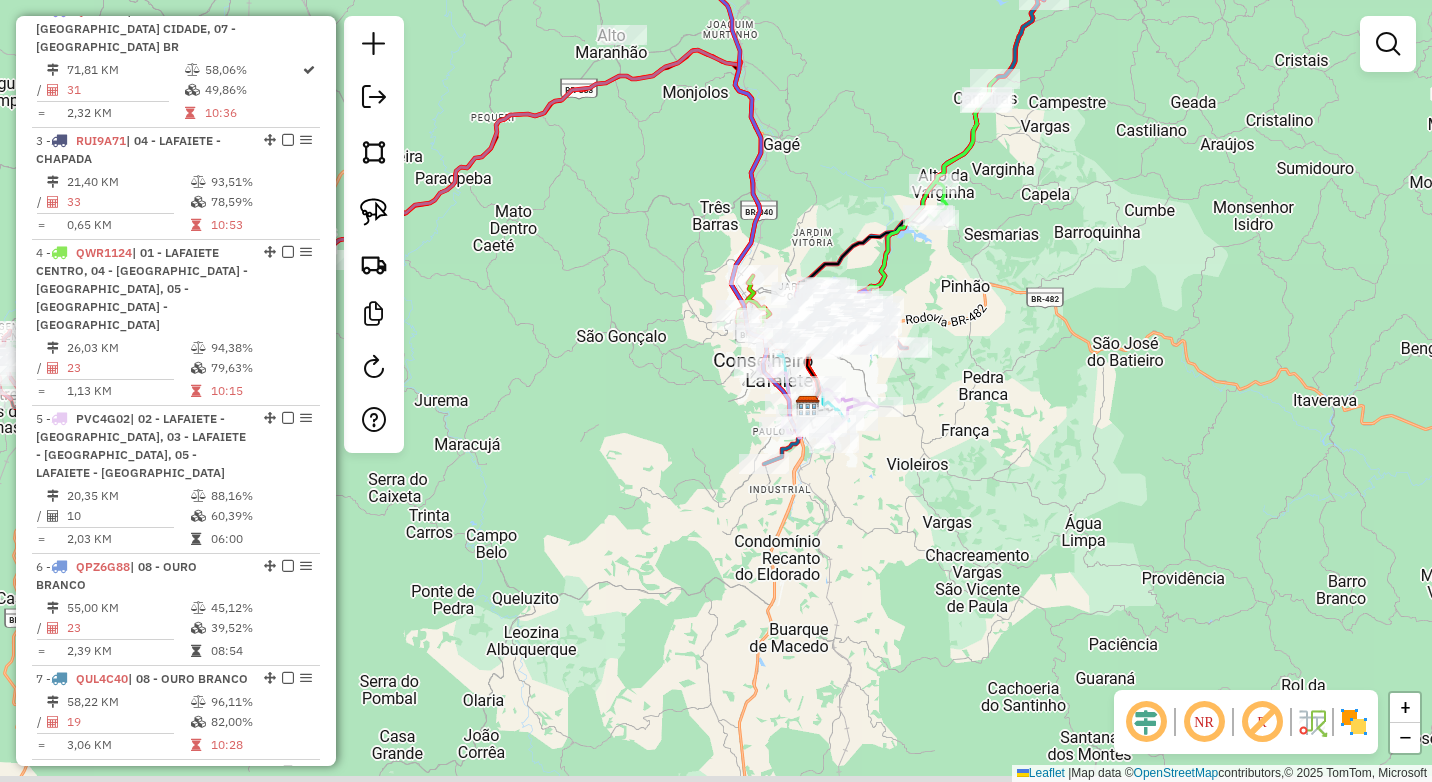 drag, startPoint x: 932, startPoint y: 409, endPoint x: 894, endPoint y: 271, distance: 143.13629 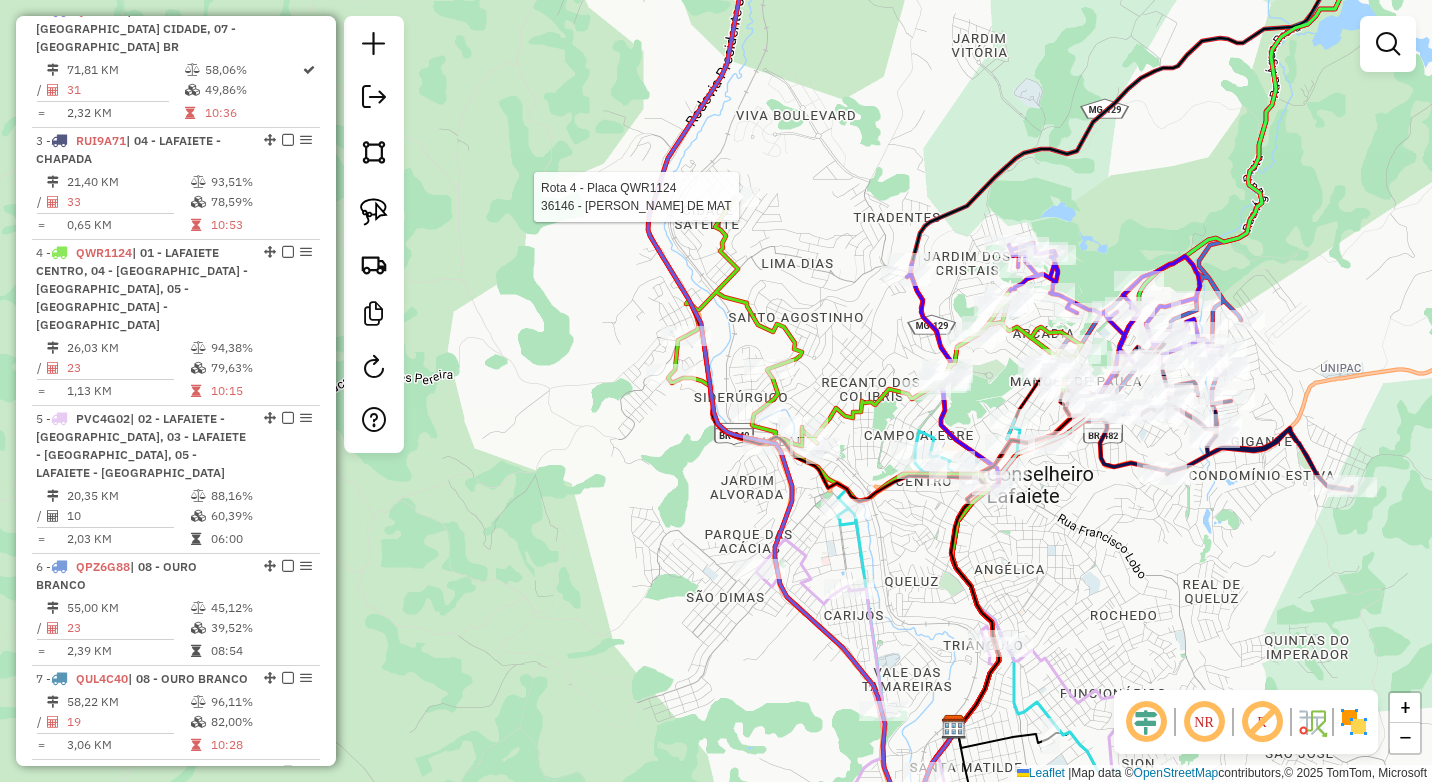 select on "*********" 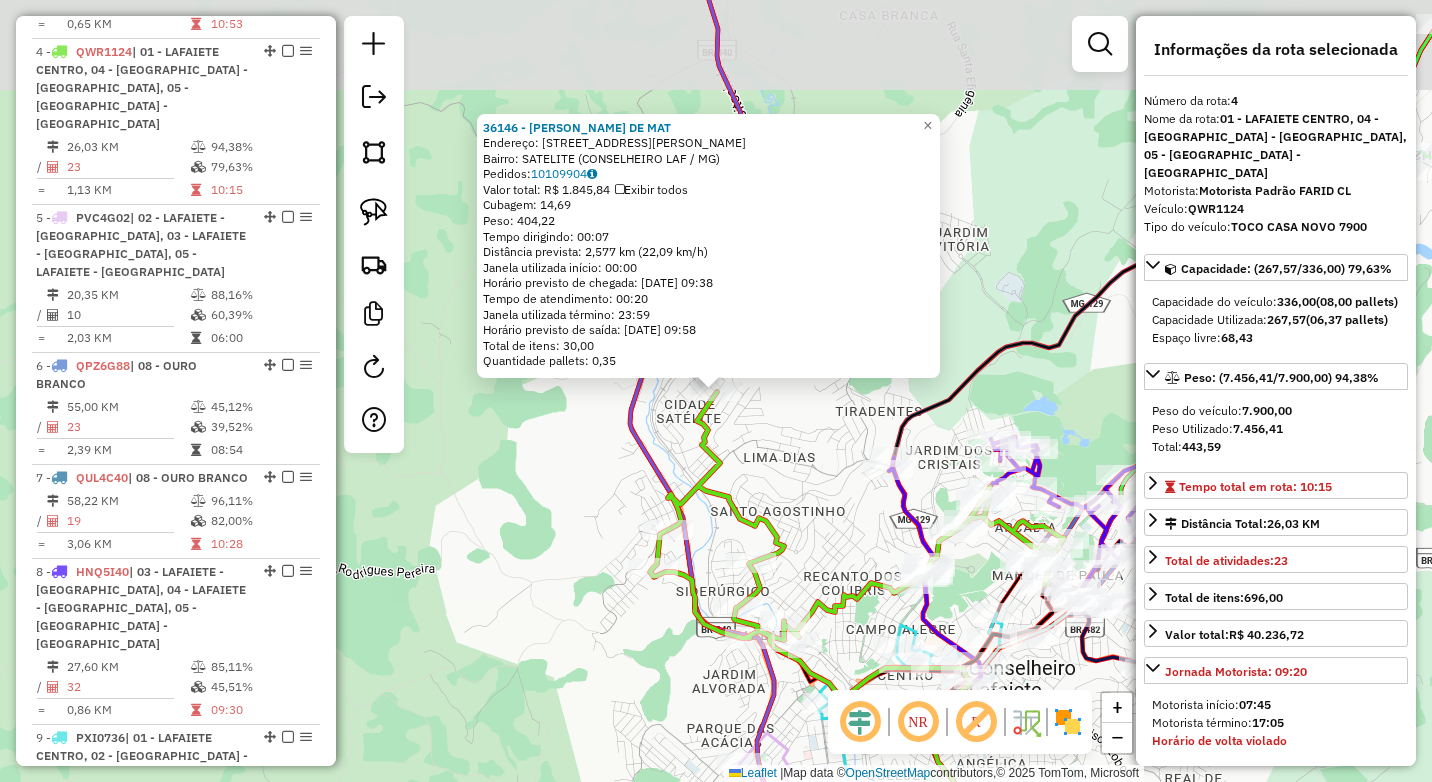 scroll, scrollTop: 1086, scrollLeft: 0, axis: vertical 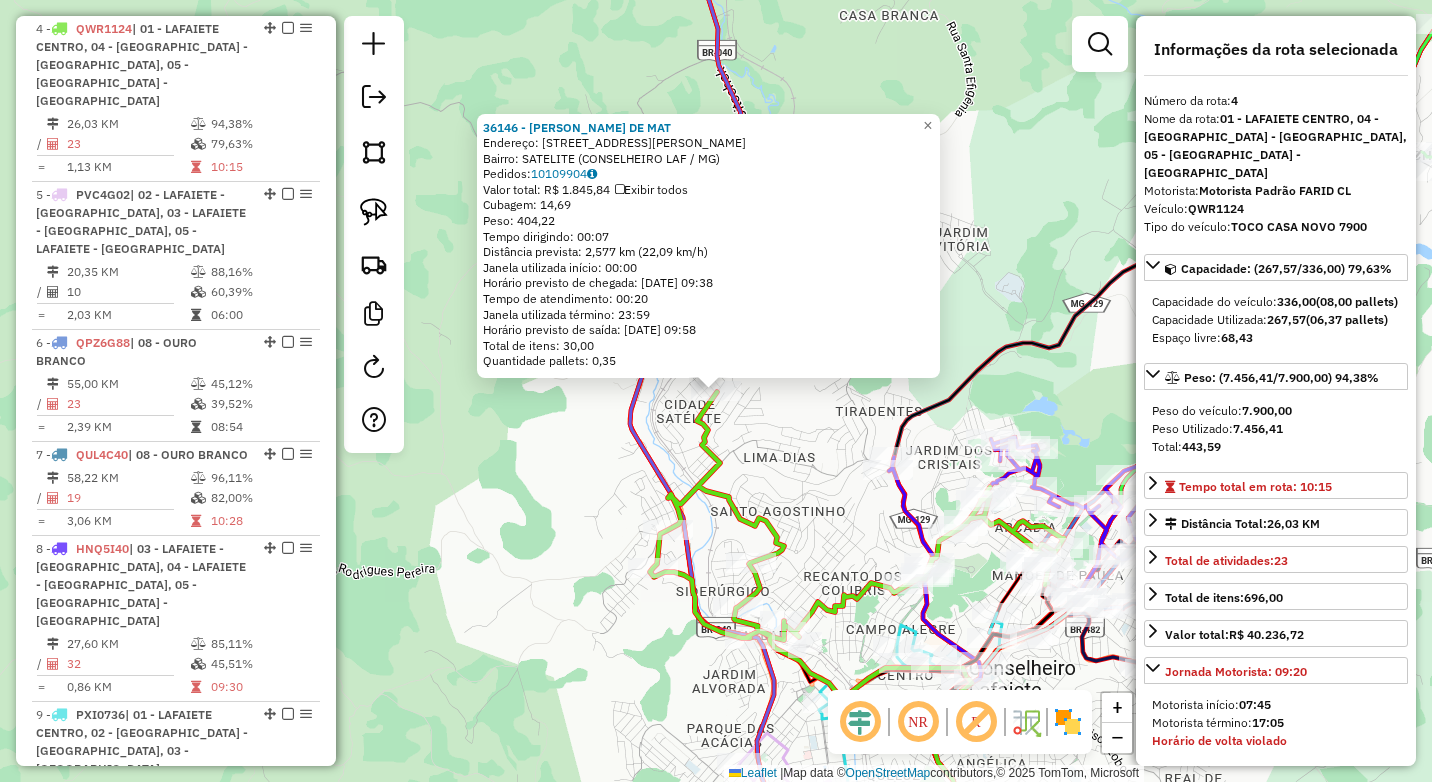 click on "36146 - TATIANE KELLY DE MAT  Endereço: R   MANOEL JULIAO                 40   Bairro: SATELITE (CONSELHEIRO LAF / MG)   Pedidos:  10109904   Valor total: R$ 1.845,84   Exibir todos   Cubagem: 14,69  Peso: 404,22  Tempo dirigindo: 00:07   Distância prevista: 2,577 km (22,09 km/h)   Janela utilizada início: 00:00   Horário previsto de chegada: 11/07/2025 09:38   Tempo de atendimento: 00:20   Janela utilizada término: 23:59   Horário previsto de saída: 11/07/2025 09:58   Total de itens: 30,00   Quantidade pallets: 0,35  × Janela de atendimento Grade de atendimento Capacidade Transportadoras Veículos Cliente Pedidos  Rotas Selecione os dias de semana para filtrar as janelas de atendimento  Seg   Ter   Qua   Qui   Sex   Sáb   Dom  Informe o período da janela de atendimento: De: Até:  Filtrar exatamente a janela do cliente  Considerar janela de atendimento padrão  Selecione os dias de semana para filtrar as grades de atendimento  Seg   Ter   Qua   Qui   Sex   Sáb   Dom   Peso mínimo:   De:   Até:" 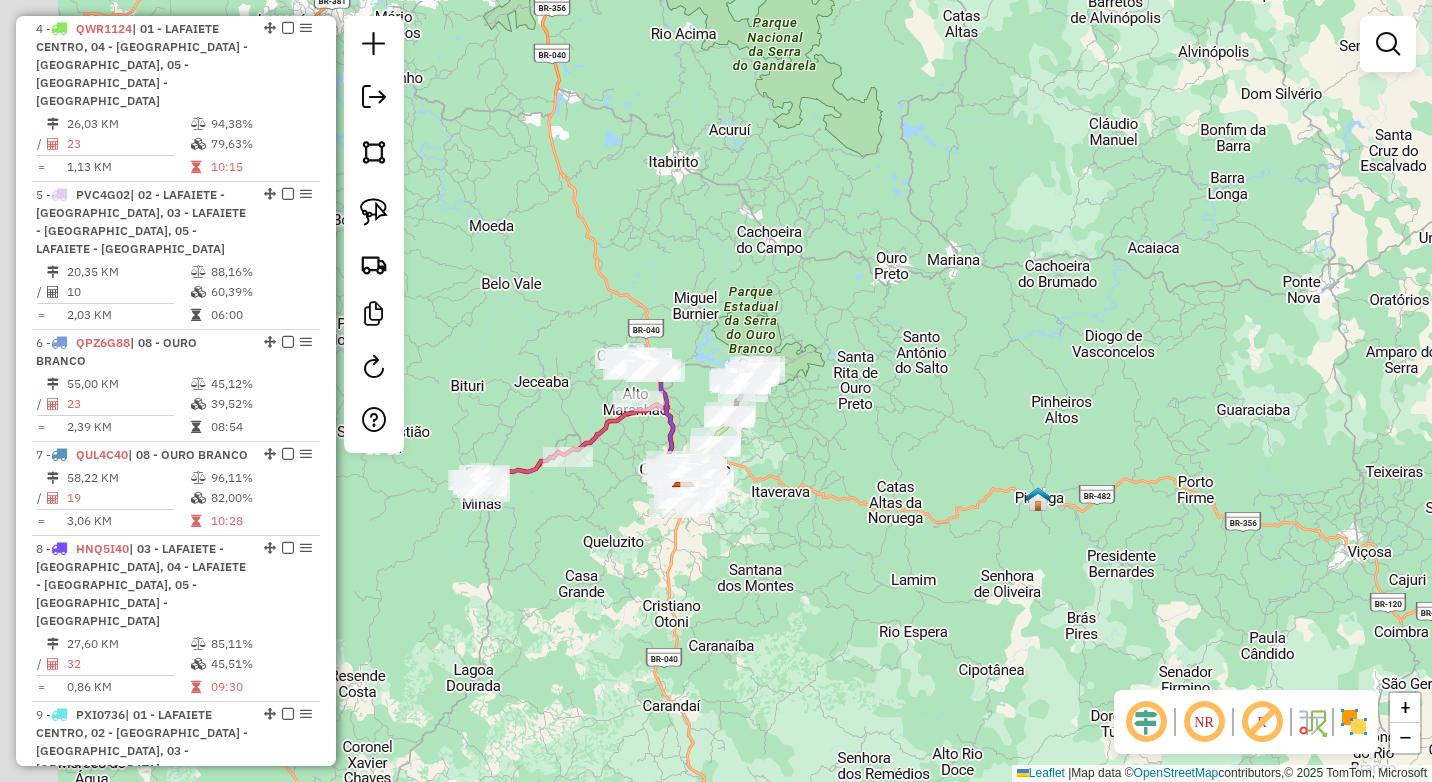drag, startPoint x: 586, startPoint y: 581, endPoint x: 689, endPoint y: 549, distance: 107.856384 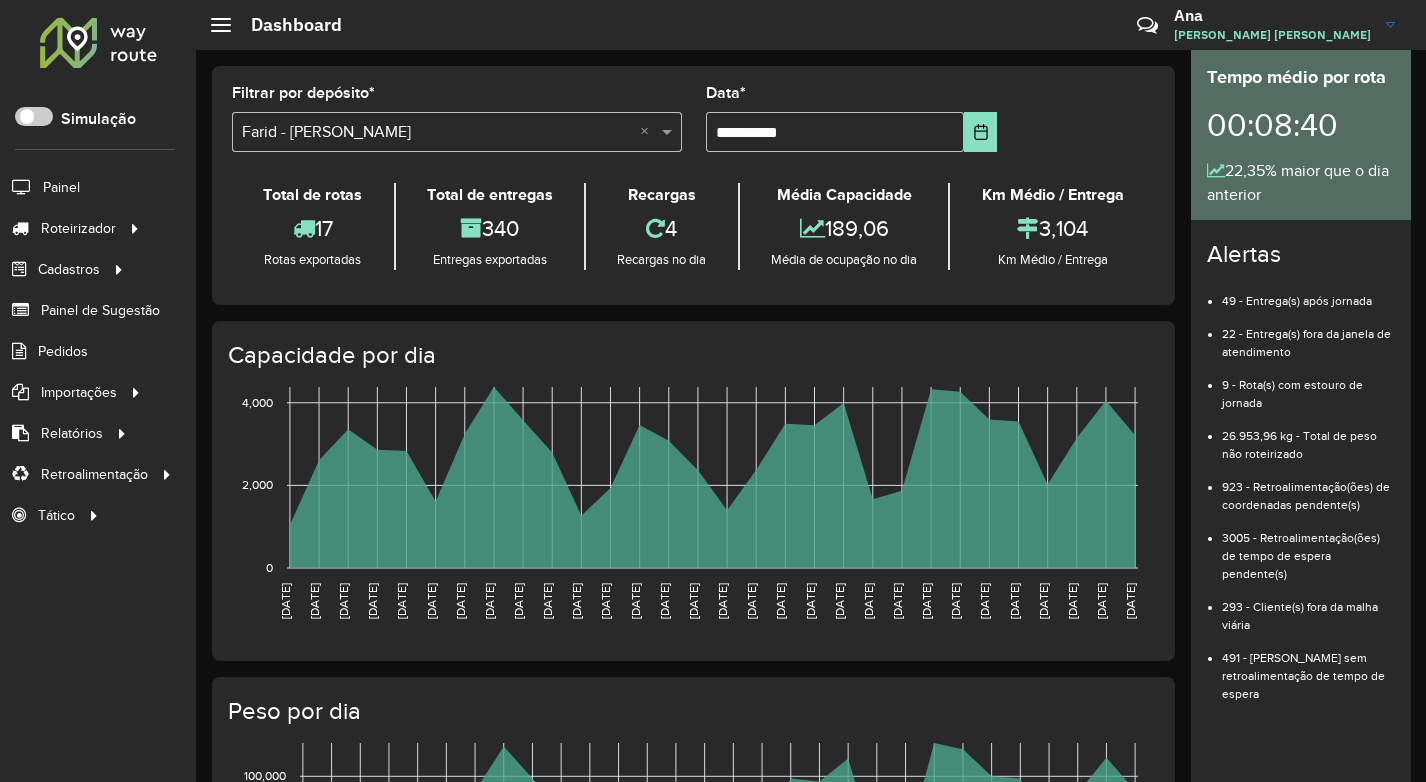 scroll, scrollTop: 0, scrollLeft: 0, axis: both 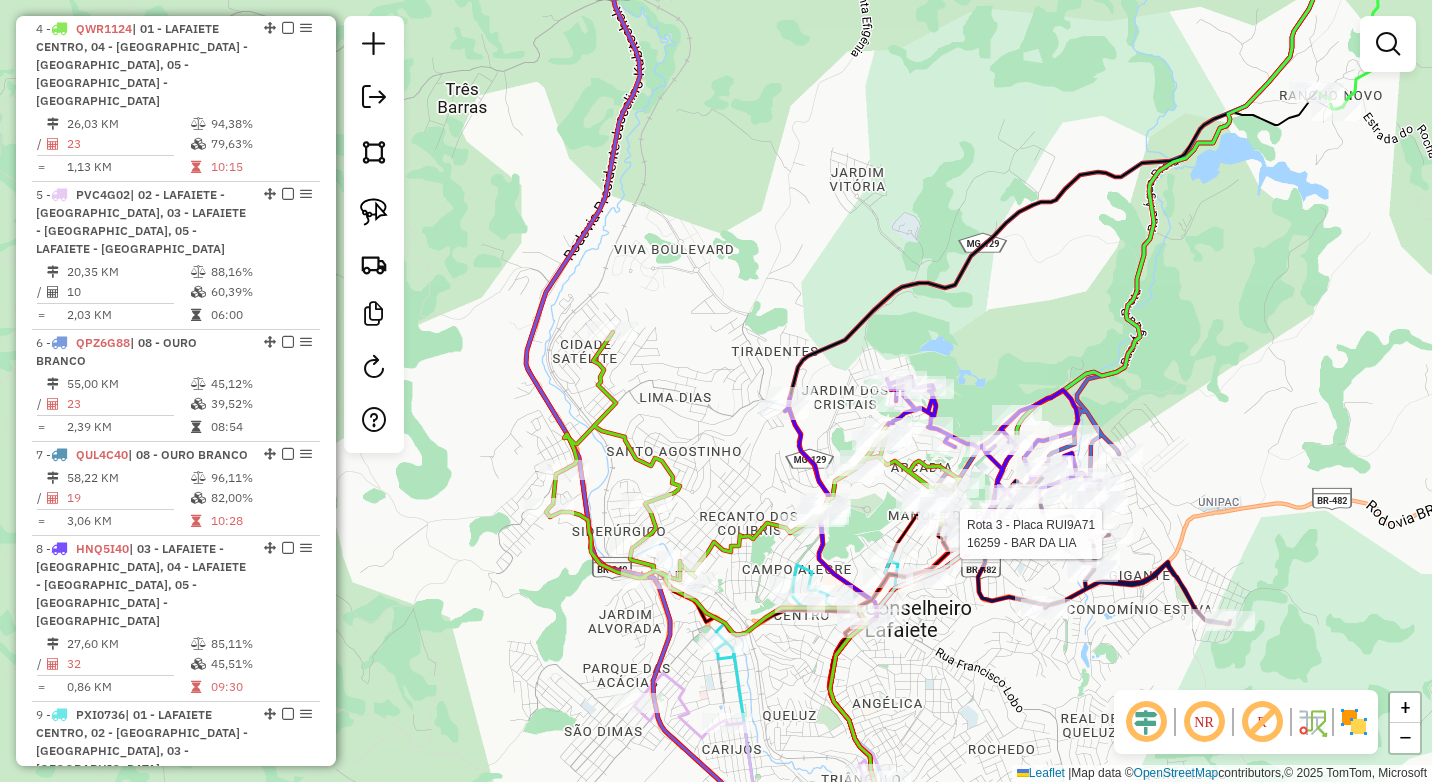 select on "*********" 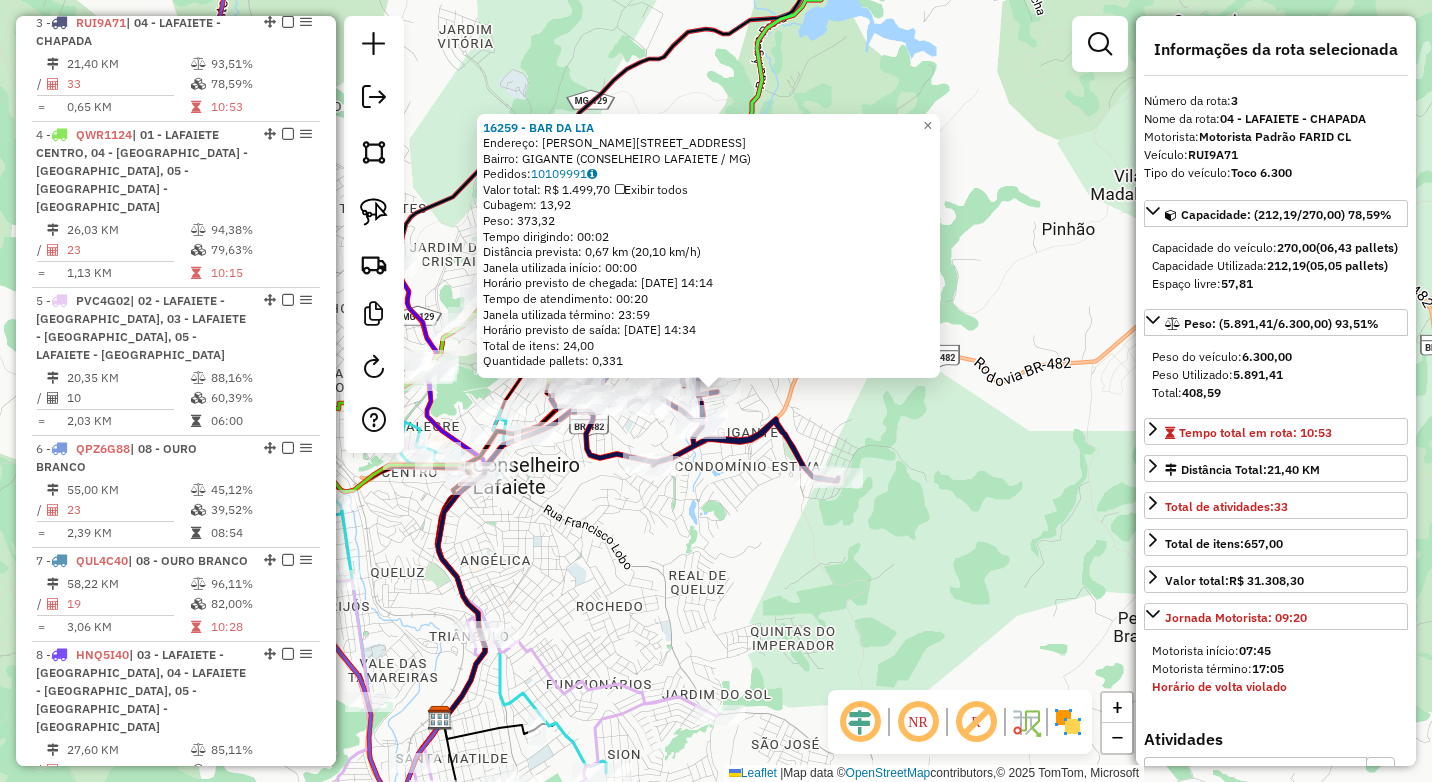 scroll, scrollTop: 974, scrollLeft: 0, axis: vertical 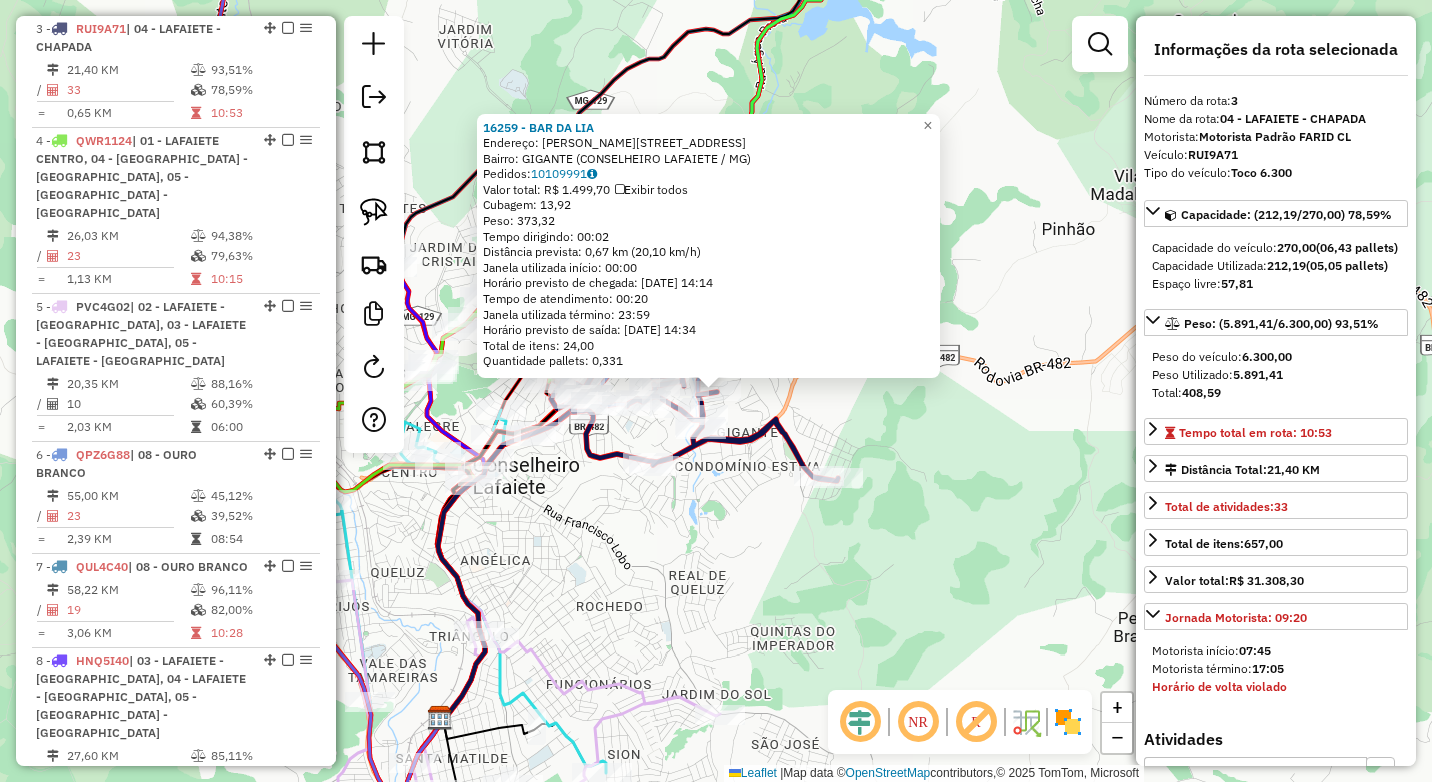 click on "16259 - BAR DA [PERSON_NAME]:  [PERSON_NAME] 191   Bairro: GIGANTE (CONSELHEIRO LAFAIETE / [GEOGRAPHIC_DATA])   Pedidos:  10109991   Valor total: R$ 1.499,70   Exibir todos   Cubagem: 13,92  Peso: 373,32  Tempo dirigindo: 00:02   Distância prevista: 0,67 km (20,10 km/h)   [GEOGRAPHIC_DATA] utilizada início: 00:00   Horário previsto de chegada: [DATE] 14:14   Tempo de atendimento: 00:20   Janela utilizada término: 23:59   Horário previsto de saída: [DATE] 14:34   Total de itens: 24,00   Quantidade pallets: 0,331  × Janela de atendimento Grade de atendimento Capacidade Transportadoras Veículos Cliente Pedidos  Rotas Selecione os dias de semana para filtrar as janelas de atendimento  Seg   Ter   Qua   Qui   Sex   Sáb   Dom  Informe o período da janela de atendimento: De: Até:  Filtrar exatamente a janela do cliente  Considerar janela de atendimento padrão  Selecione os dias de semana para filtrar as grades de atendimento  Seg   Ter   Qua   Qui   Sex   Sáb   Dom   Clientes fora do dia de atendimento selecionado" 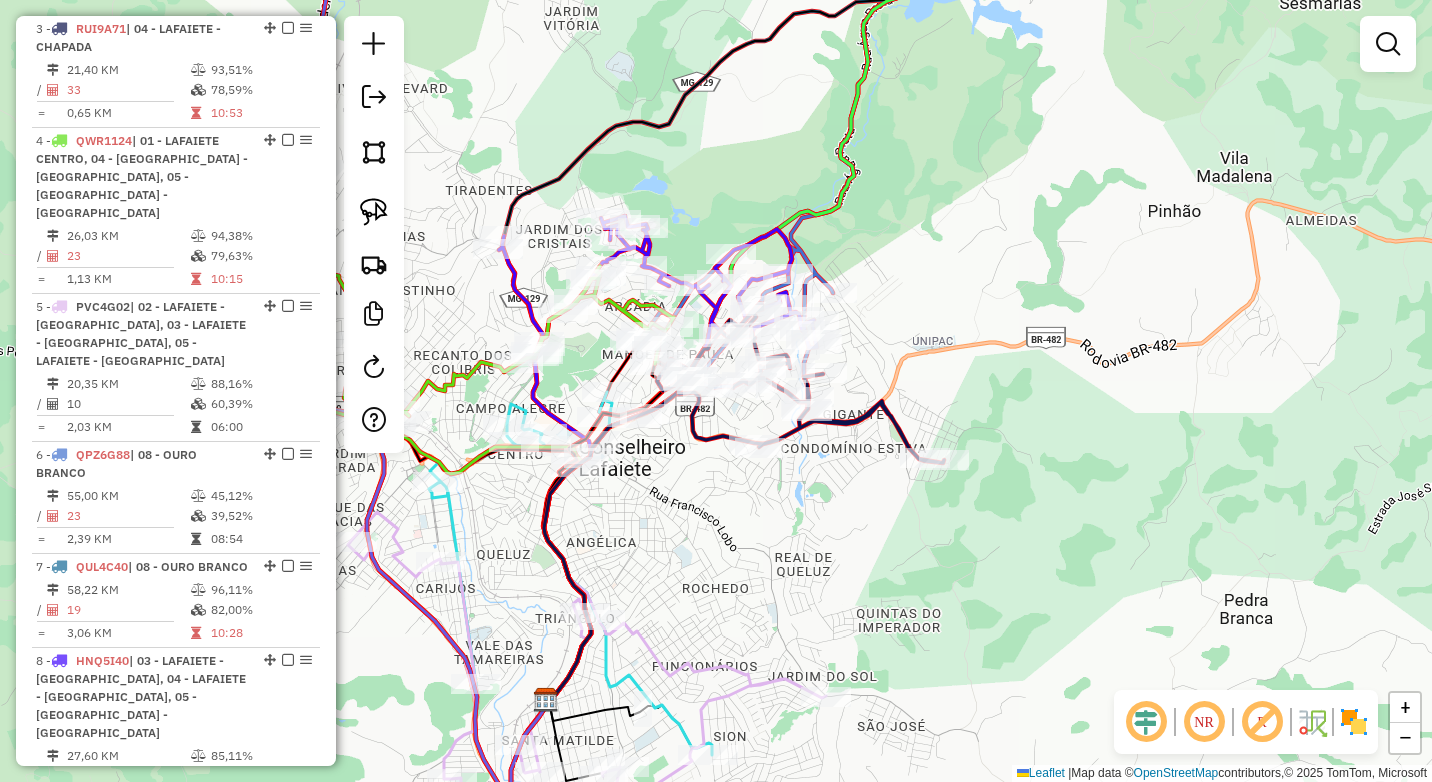 drag, startPoint x: 769, startPoint y: 554, endPoint x: 925, endPoint y: 528, distance: 158.15182 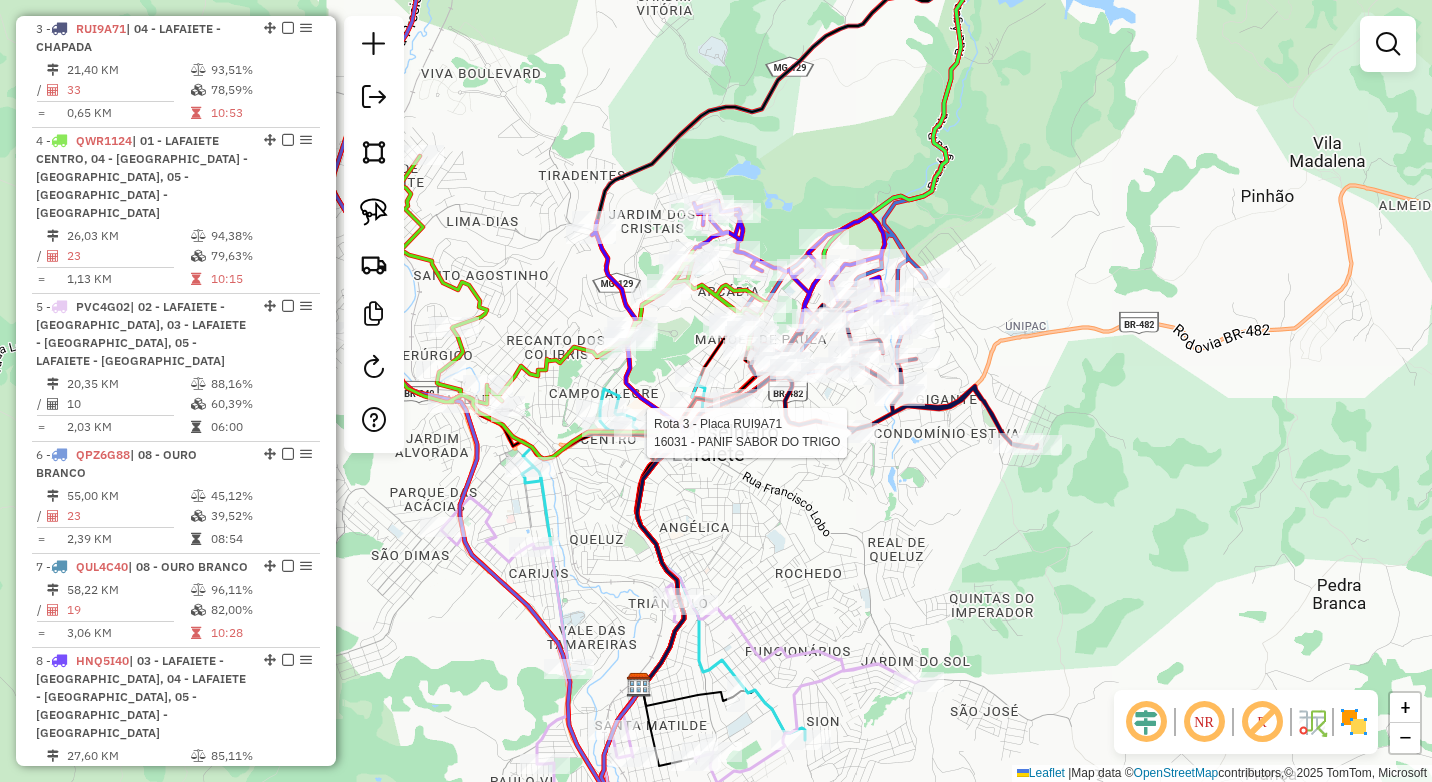 select on "*********" 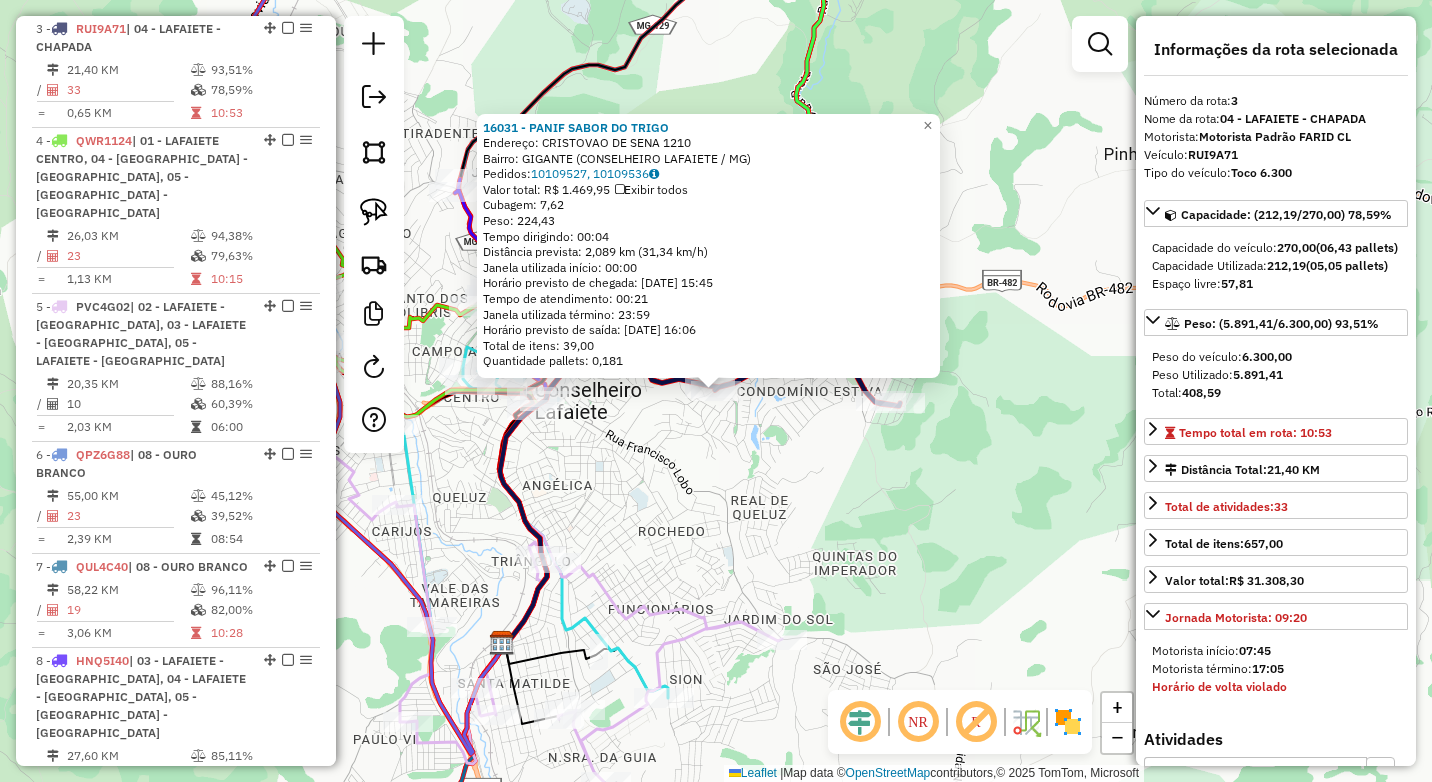 click on "16031 - PANIF SABOR DO TRIGO  Endereço:  CRISTOVAO DE SENA 1210   Bairro: GIGANTE (CONSELHEIRO LAFAIETE / MG)   Pedidos:  10109527, 10109536   Valor total: R$ 1.469,95   Exibir todos   Cubagem: 7,62  Peso: 224,43  Tempo dirigindo: 00:04   Distância prevista: 2,089 km (31,34 km/h)   Janela utilizada início: 00:00   Horário previsto de chegada: [DATE] 15:45   Tempo de atendimento: 00:21   Janela utilizada término: 23:59   Horário previsto de saída: [DATE] 16:06   Total de itens: 39,00   Quantidade pallets: 0,181  × Janela de atendimento Grade de atendimento Capacidade Transportadoras Veículos Cliente Pedidos  Rotas Selecione os dias de semana para filtrar as janelas de atendimento  Seg   Ter   Qua   Qui   Sex   Sáb   Dom  Informe o período da janela de atendimento: De: Até:  Filtrar exatamente a janela do cliente  Considerar janela de atendimento padrão  Selecione os dias de semana para filtrar as grades de atendimento  Seg   Ter   Qua   Qui   Sex   Sáb   Dom   Peso mínimo:   De:   Até:" 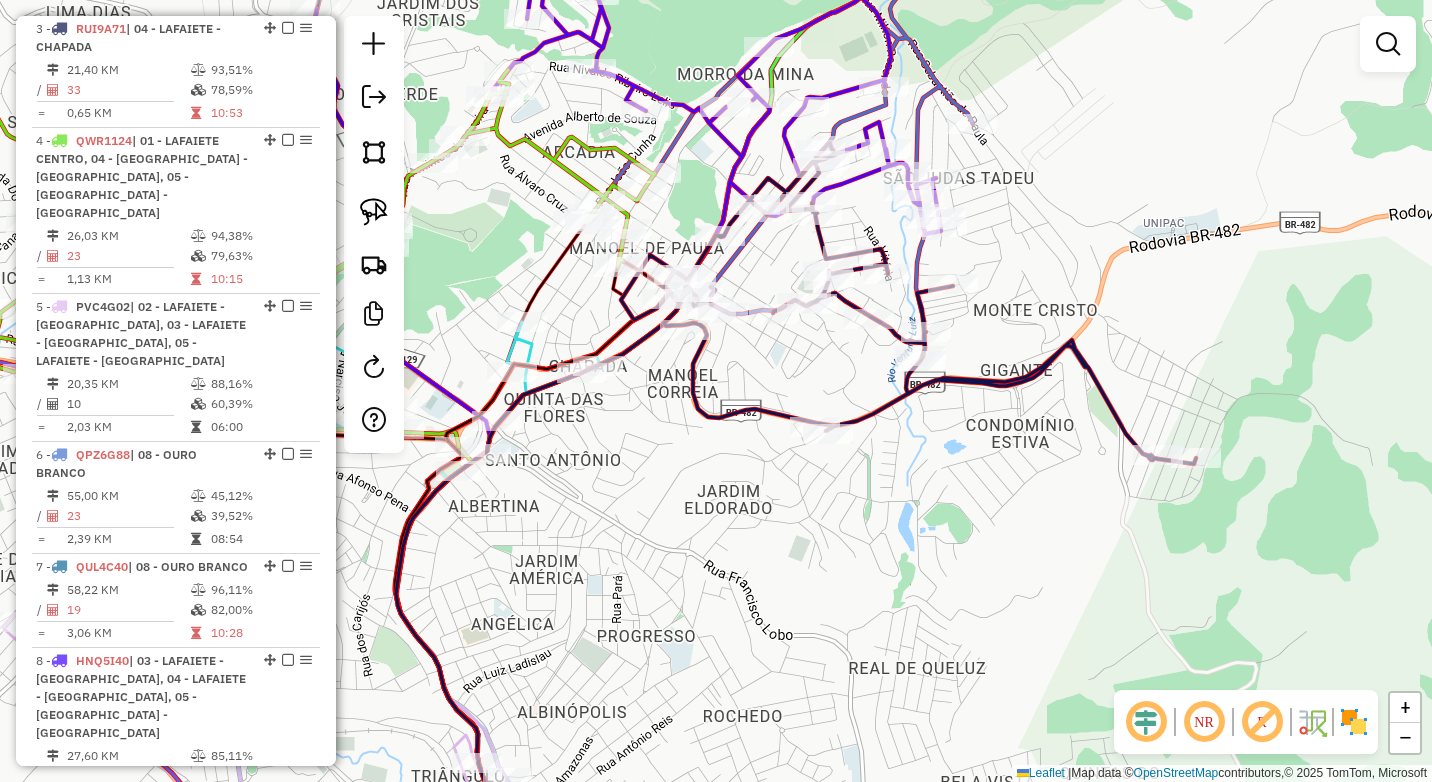 drag, startPoint x: 607, startPoint y: 512, endPoint x: 657, endPoint y: 508, distance: 50.159744 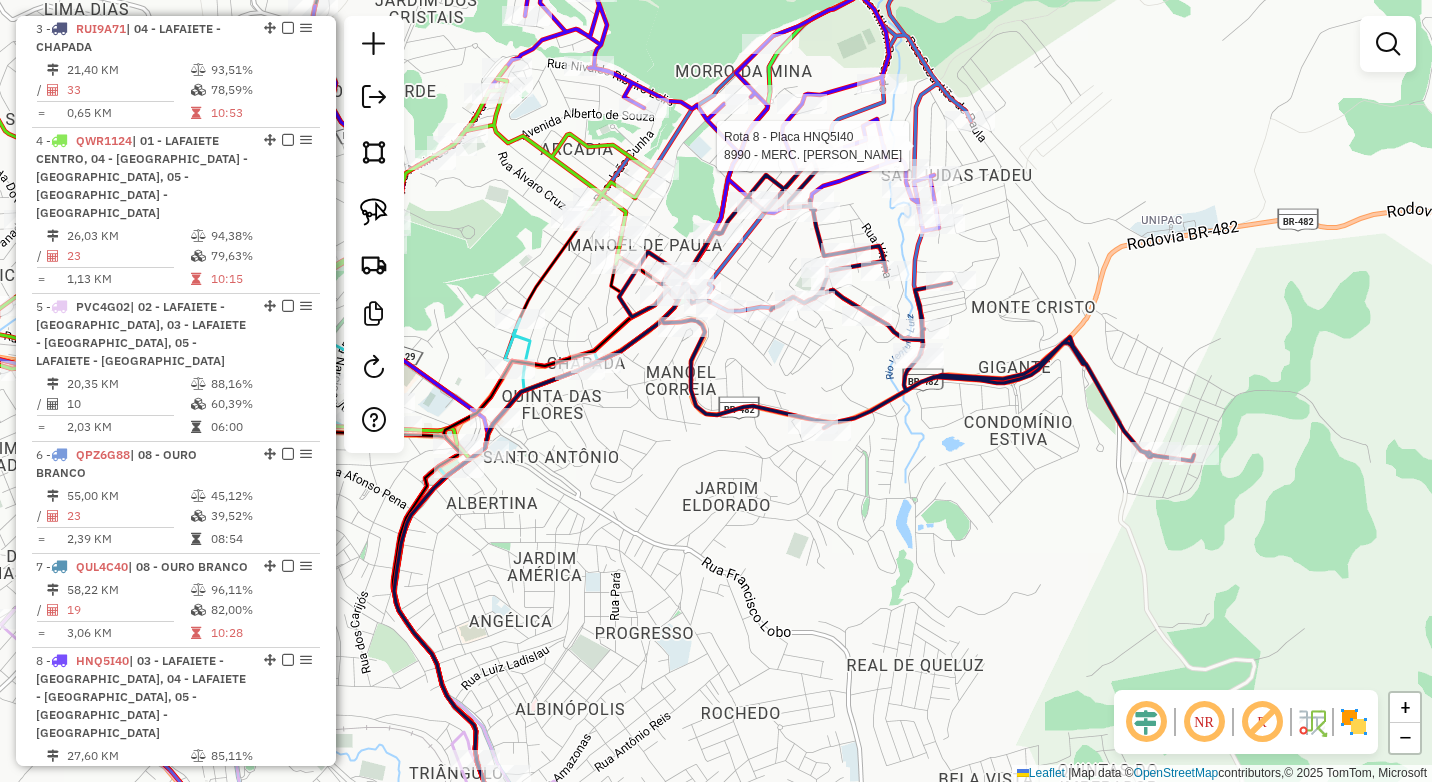 select on "*********" 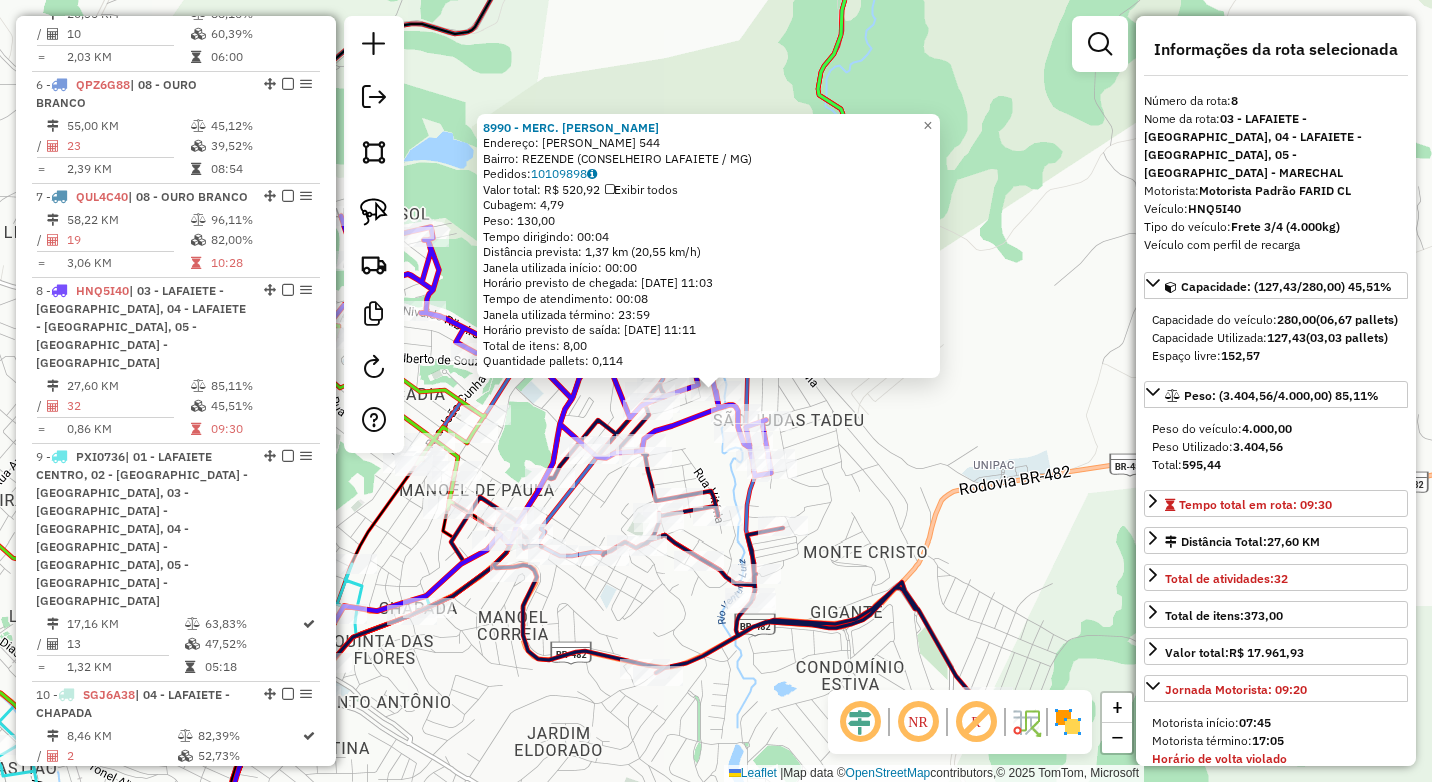 scroll, scrollTop: 1588, scrollLeft: 0, axis: vertical 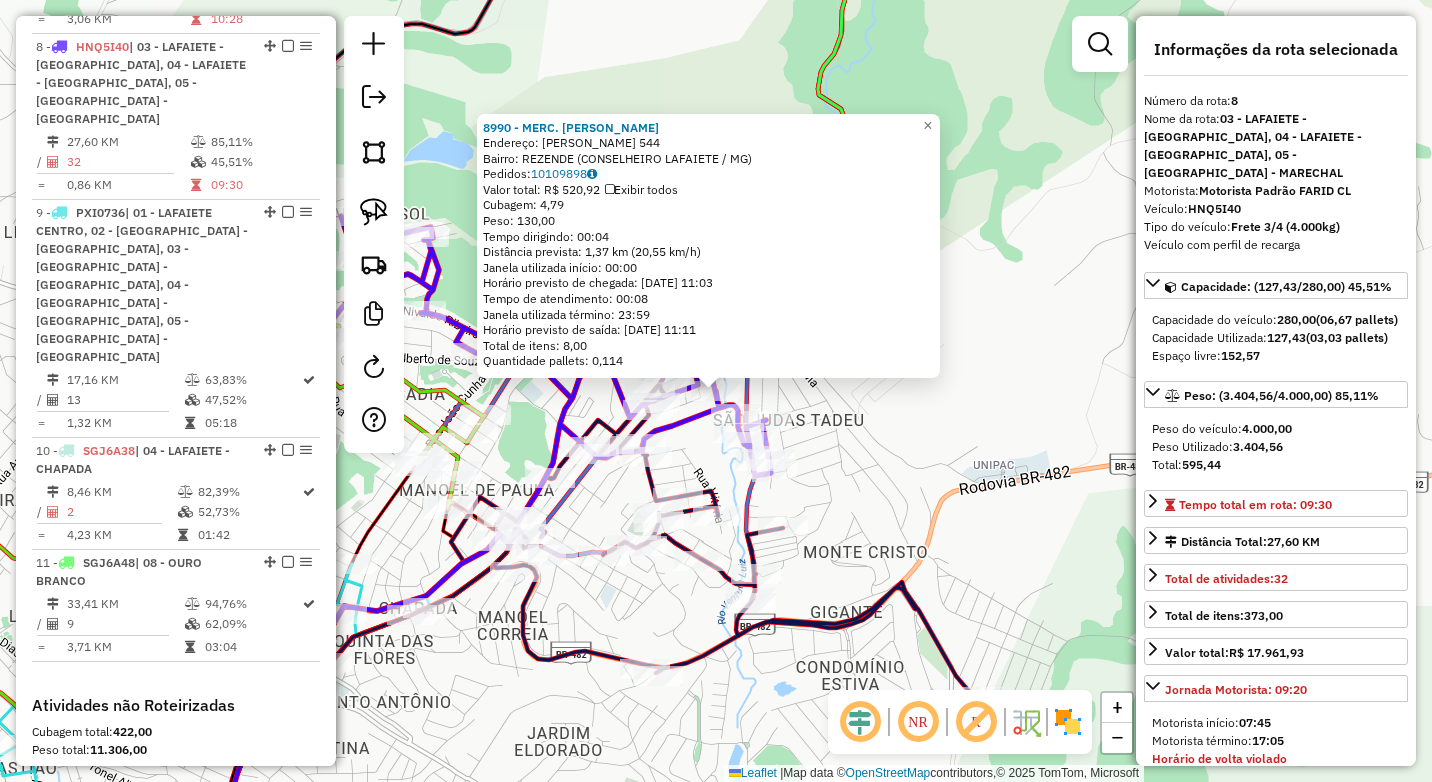 click on "8990 - MERC. [PERSON_NAME]:  [PERSON_NAME] 544   Bairro: REZENDE (CONSELHEIRO LAFAIETE / [GEOGRAPHIC_DATA])   Pedidos:  10109898   Valor total: R$ 520,92   Exibir todos   Cubagem: 4,79  Peso: 130,00  Tempo dirigindo: 00:04   Distância prevista: 1,37 km (20,55 km/h)   [GEOGRAPHIC_DATA] utilizada início: 00:00   Horário previsto de chegada: [DATE] 11:03   Tempo de atendimento: 00:08   Janela utilizada término: 23:59   Horário previsto de saída: [DATE] 11:11   Total de itens: 8,00   Quantidade pallets: 0,114  × Janela de atendimento Grade de atendimento Capacidade Transportadoras Veículos Cliente Pedidos  Rotas Selecione os dias de semana para filtrar as janelas de atendimento  Seg   Ter   Qua   Qui   Sex   Sáb   Dom  Informe o período da janela de atendimento: De: Até:  Filtrar exatamente a janela do cliente  Considerar janela de atendimento padrão  Selecione os dias de semana para filtrar as grades de atendimento  Seg   Ter   Qua   Qui   Sex   Sáb   Dom   Clientes fora do dia de atendimento selecionado De:" 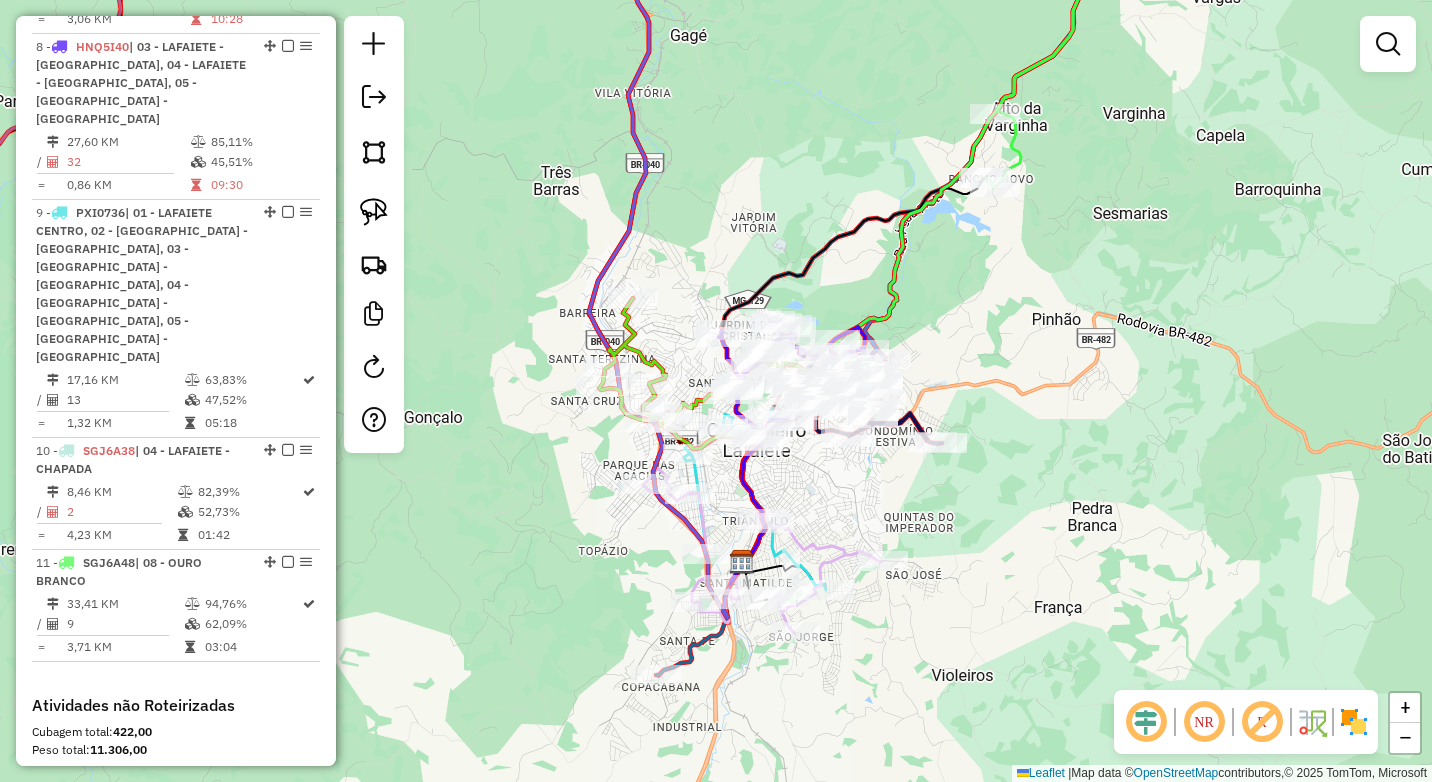 drag, startPoint x: 803, startPoint y: 549, endPoint x: 818, endPoint y: 505, distance: 46.486557 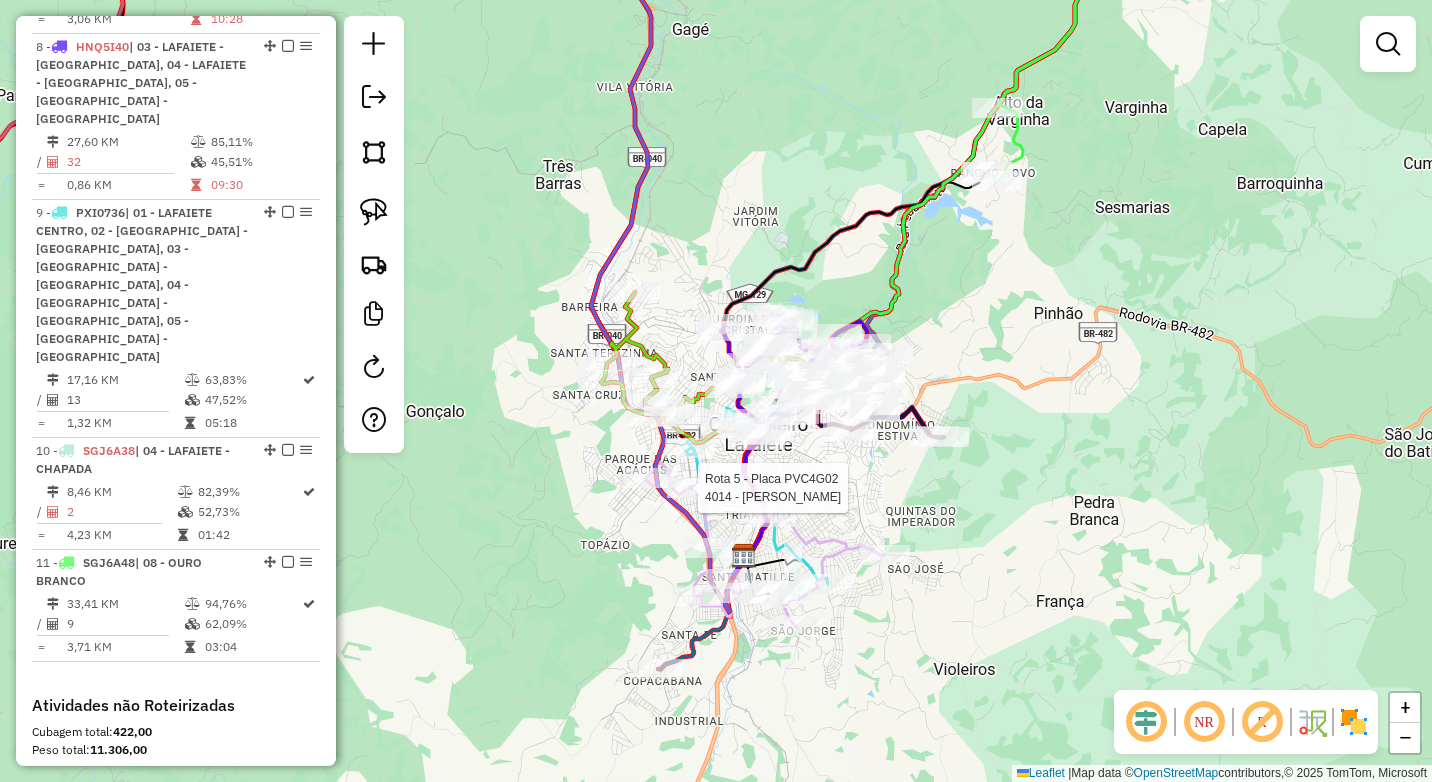 select on "*********" 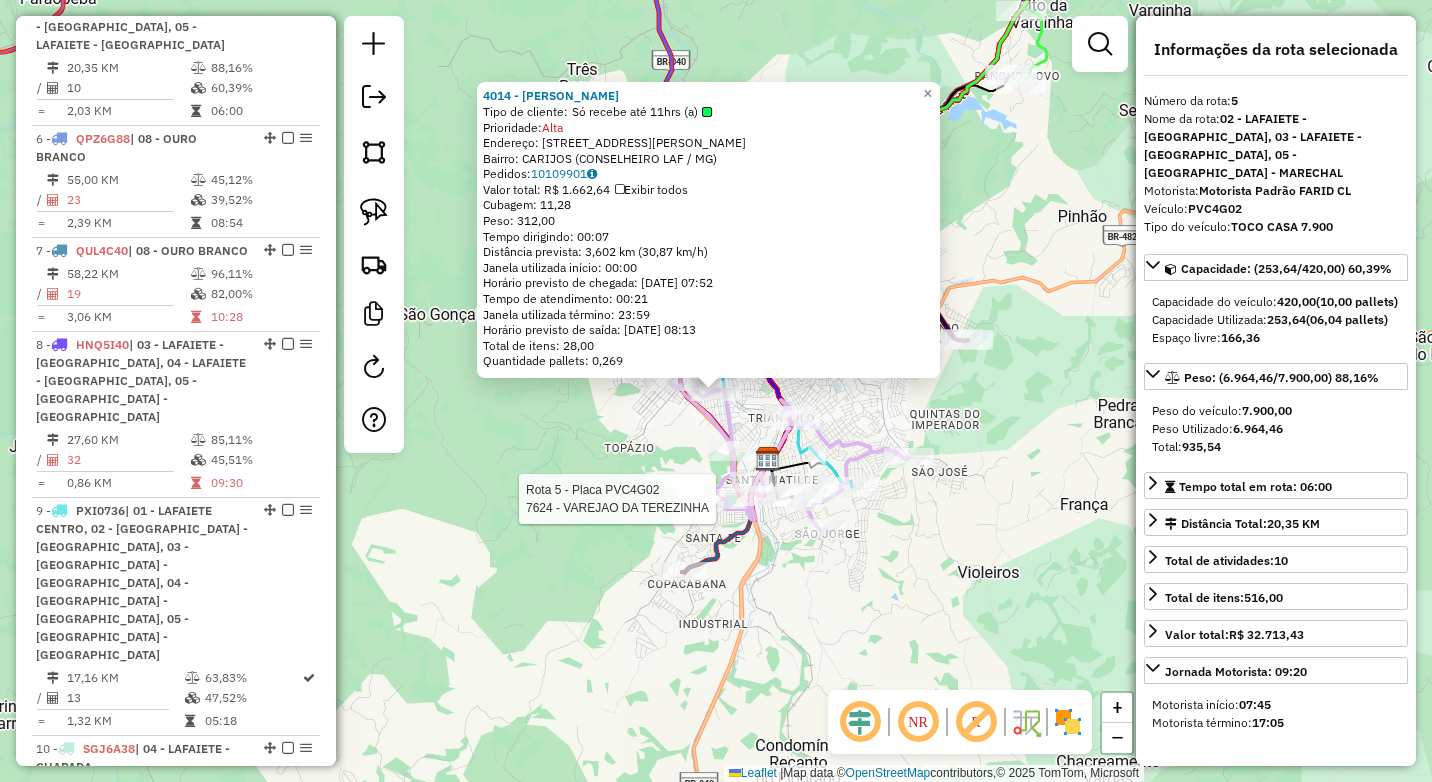 scroll, scrollTop: 1216, scrollLeft: 0, axis: vertical 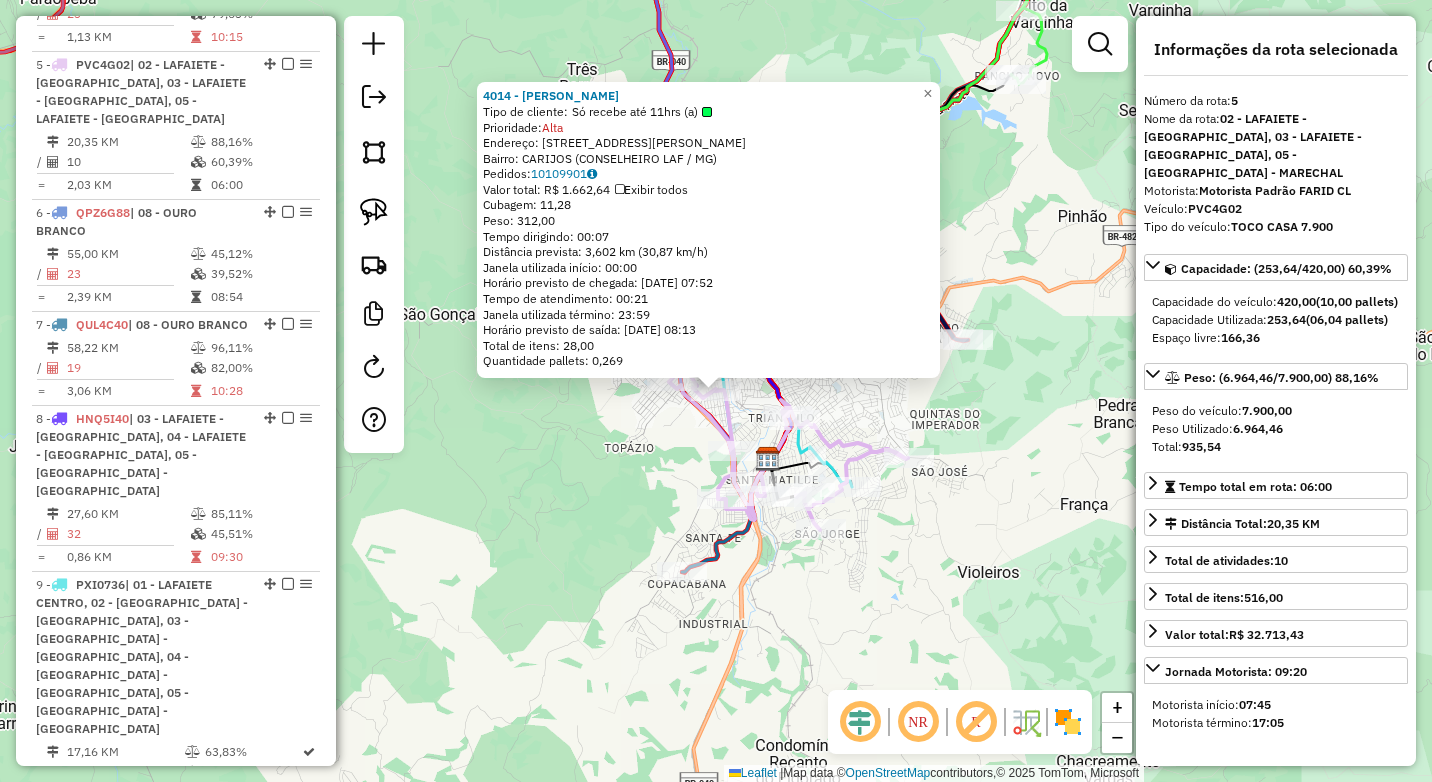 click on "4014 - [PERSON_NAME]  Tipo de cliente:   Só recebe até 11hrs (a)   Prioridade:  Alta  Endereço: R   [PERSON_NAME] FRANCO         142   Bairro: CARIJOS (CONSELHEIRO LAF / MG)   Pedidos:  10109901   Valor total: R$ 1.662,64   Exibir todos   Cubagem: 11,28  Peso: 312,00  Tempo dirigindo: 00:07   Distância prevista: 3,602 km (30,87 km/h)   [GEOGRAPHIC_DATA] utilizada início: 00:00   Horário previsto de chegada: [DATE] 07:52   Tempo de atendimento: 00:21   Janela utilizada término: 23:59   Horário previsto de saída: [DATE] 08:13   Total de itens: 28,00   Quantidade pallets: 0,269  × Janela de atendimento Grade de atendimento Capacidade Transportadoras Veículos Cliente Pedidos  Rotas Selecione os dias de semana para filtrar as janelas de atendimento  Seg   Ter   Qua   Qui   Sex   Sáb   Dom  Informe o período da janela de atendimento: De: Até:  Filtrar exatamente a janela do cliente  Considerar janela de atendimento padrão  Selecione os dias de semana para filtrar as grades de atendimento  Seg  +" 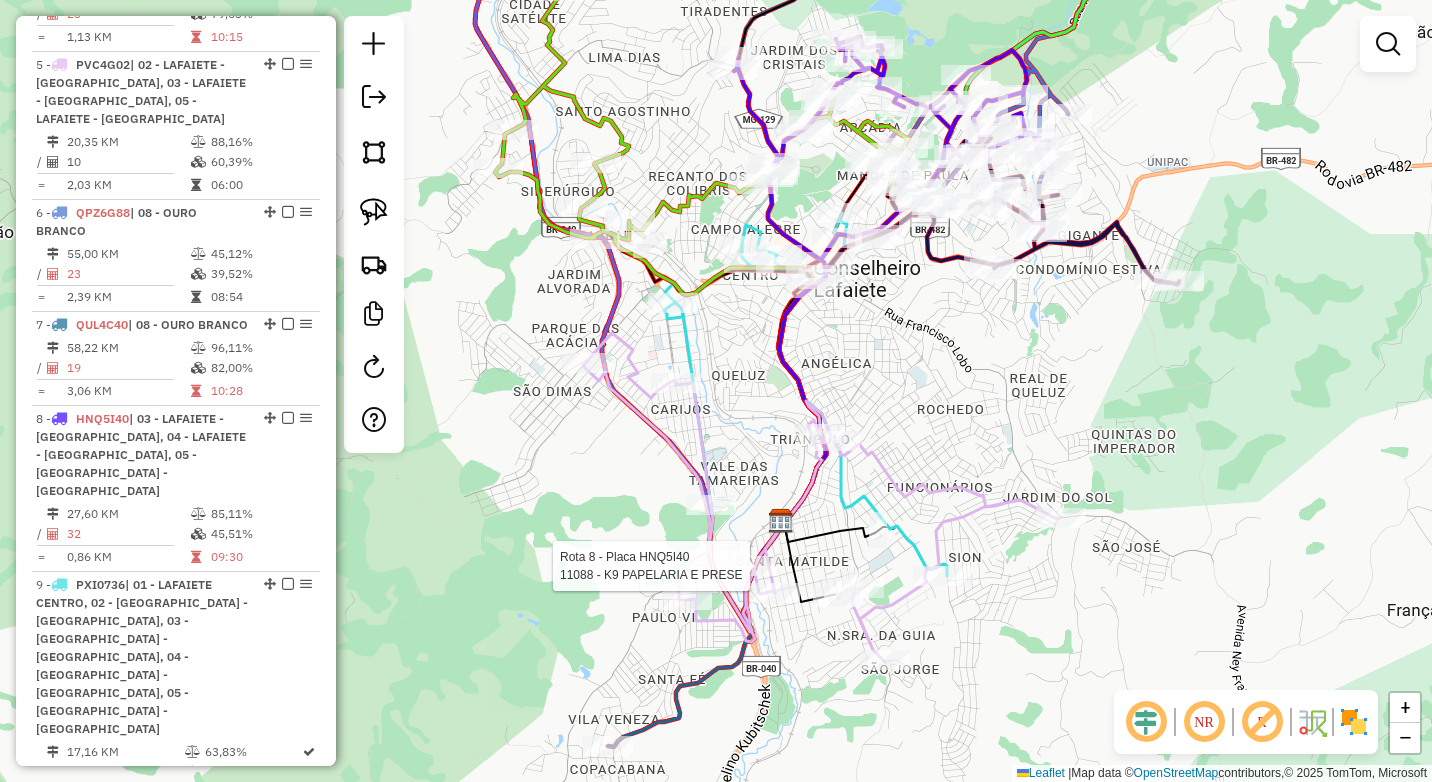 select on "*********" 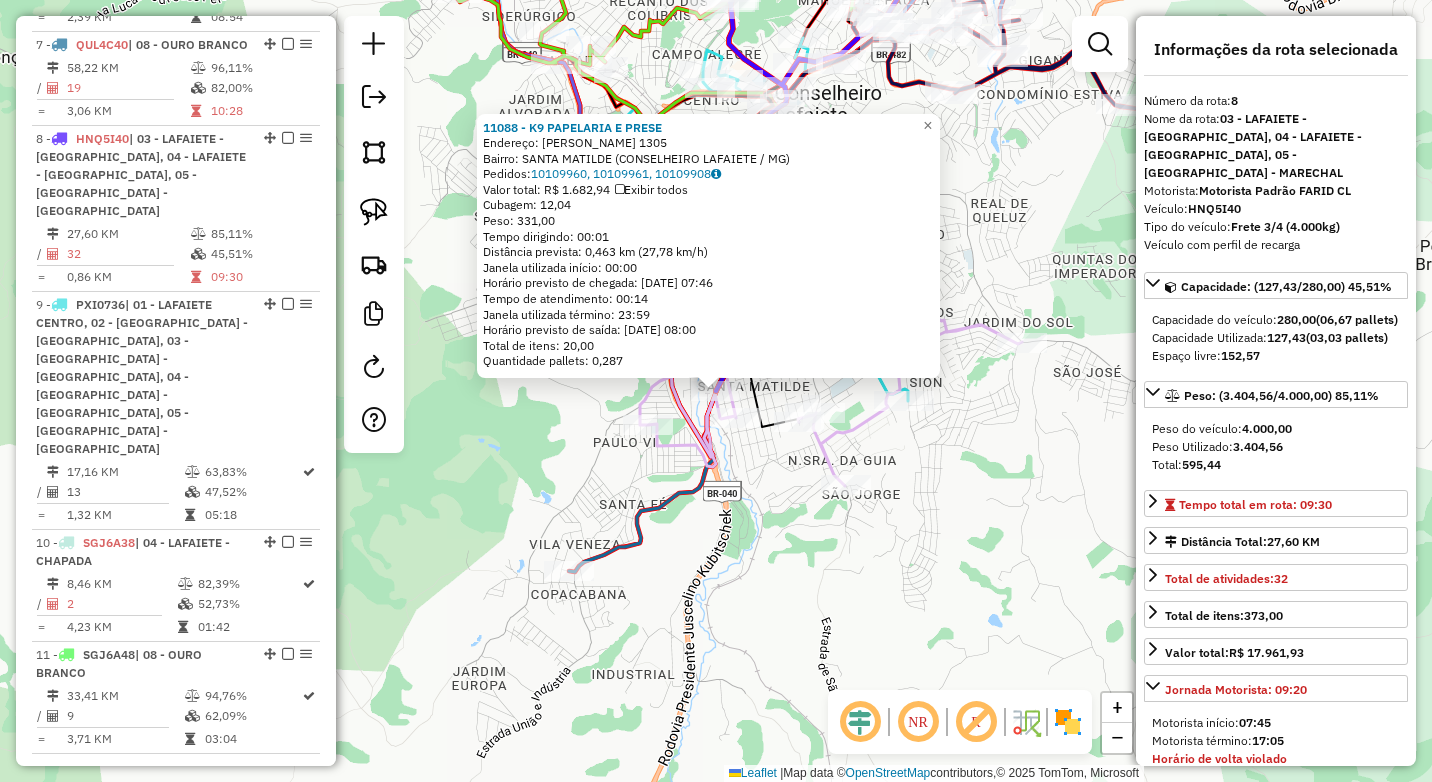 scroll, scrollTop: 1588, scrollLeft: 0, axis: vertical 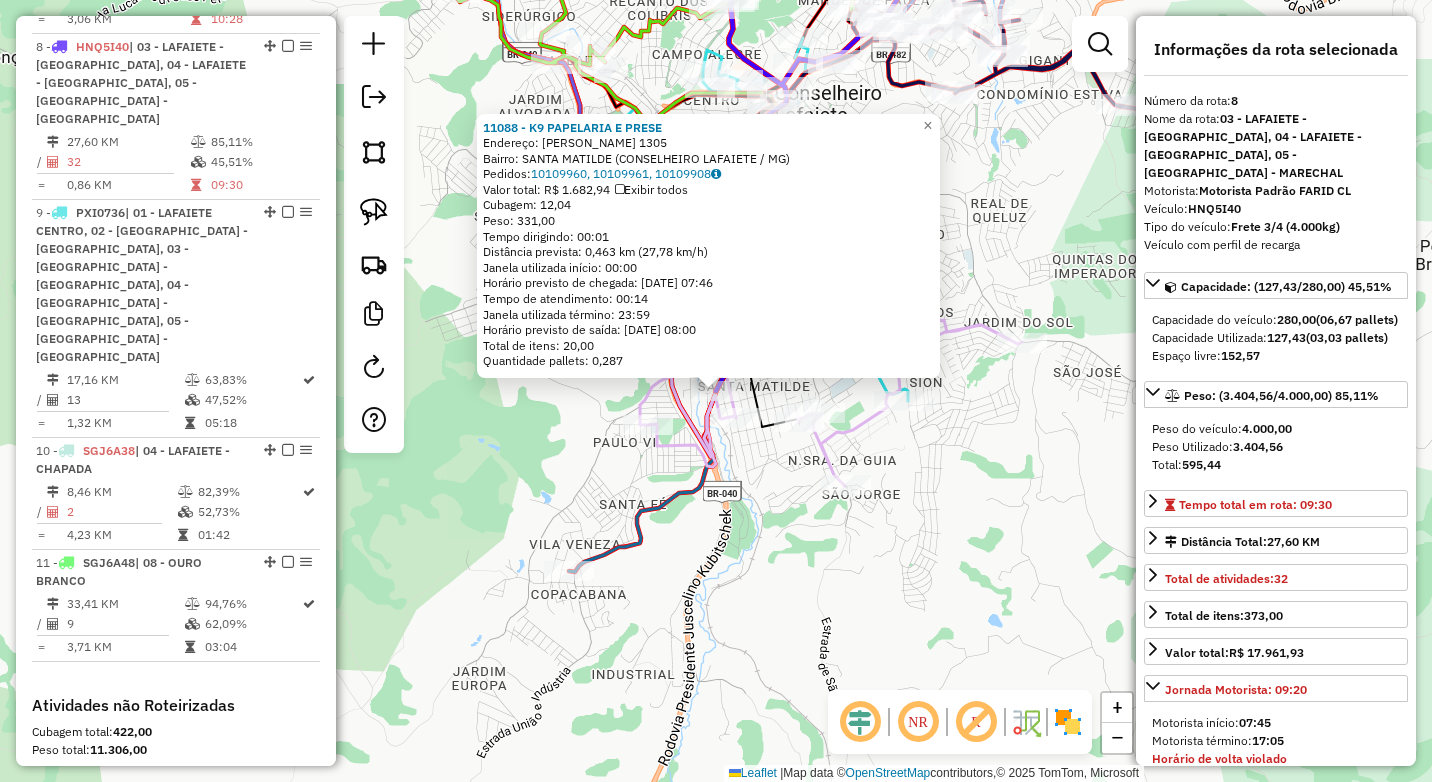 click on "11088 - K9 PAPELARIA E PRESE  Endereço:  [PERSON_NAME] 1305   Bairro: SANTA MATILDE (CONSELHEIRO LAFAIETE / MG)   Pedidos:  10109960, 10109961, 10109908   Valor total: R$ 1.682,94   Exibir todos   Cubagem: 12,04  Peso: 331,00  Tempo dirigindo: 00:01   Distância prevista: 0,463 km (27,78 km/h)   Janela utilizada início: 00:00   Horário previsto de chegada: [DATE] 07:46   Tempo de atendimento: 00:14   Janela utilizada término: 23:59   Horário previsto de saída: [DATE] 08:00   Total de itens: 20,00   Quantidade pallets: 0,287  × Janela de atendimento Grade de atendimento Capacidade Transportadoras Veículos Cliente Pedidos  Rotas Selecione os dias de semana para filtrar as janelas de atendimento  Seg   Ter   Qua   Qui   Sex   Sáb   Dom  Informe o período da janela de atendimento: De: Até:  Filtrar exatamente a janela do cliente  Considerar janela de atendimento padrão  Selecione os dias de semana para filtrar as grades de atendimento  Seg   Ter   Qua   Qui   Sex   Sáb   Dom   De:  De:" 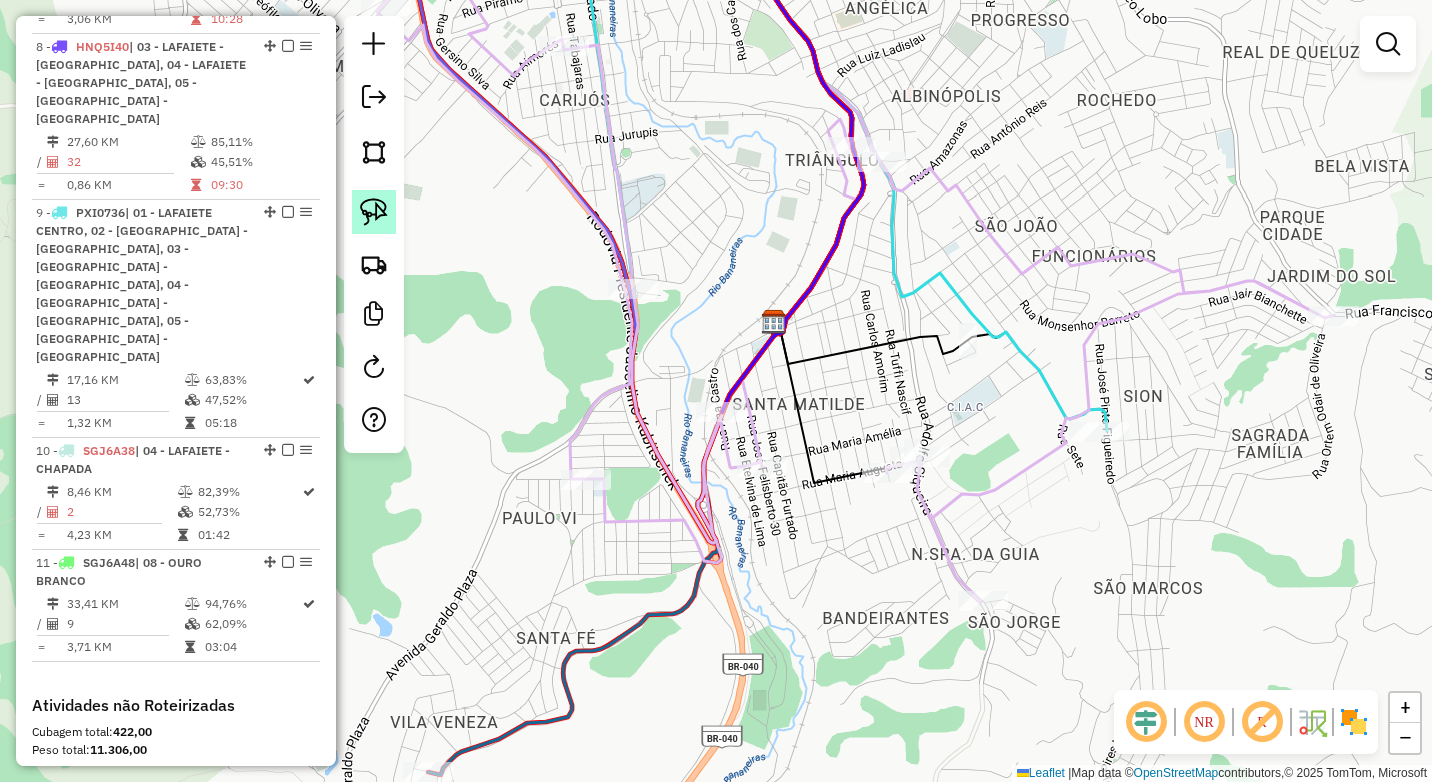 click 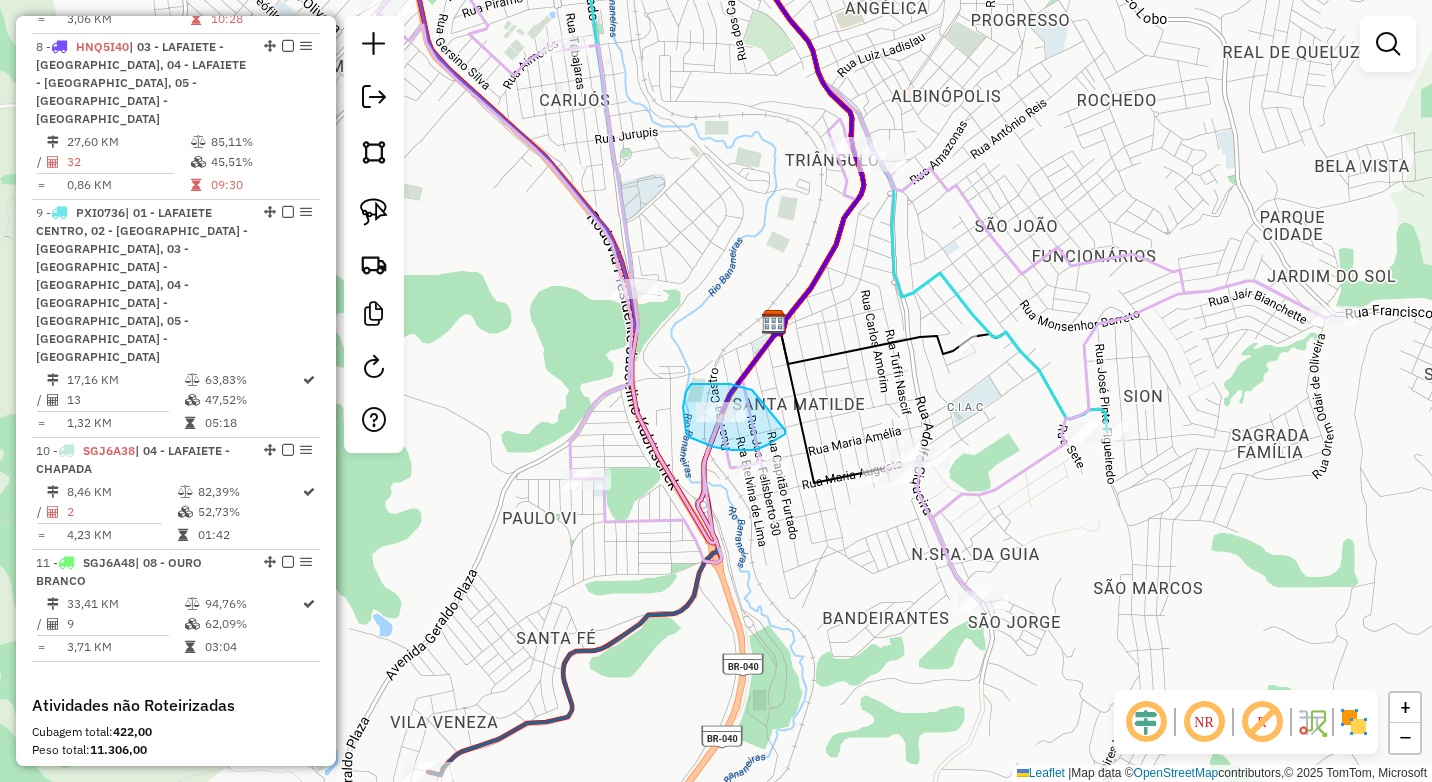 drag, startPoint x: 752, startPoint y: 390, endPoint x: 785, endPoint y: 430, distance: 51.855568 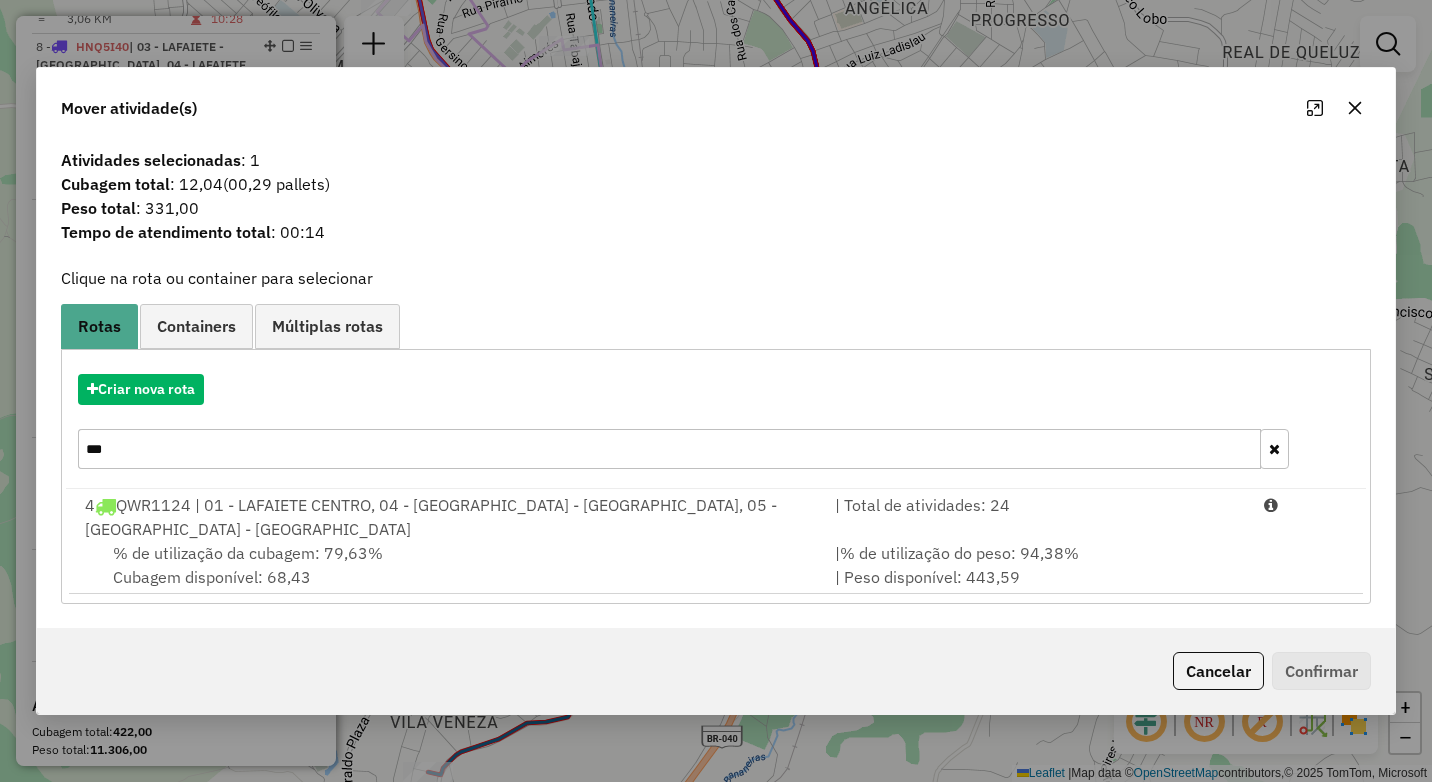 click on "***" at bounding box center [669, 449] 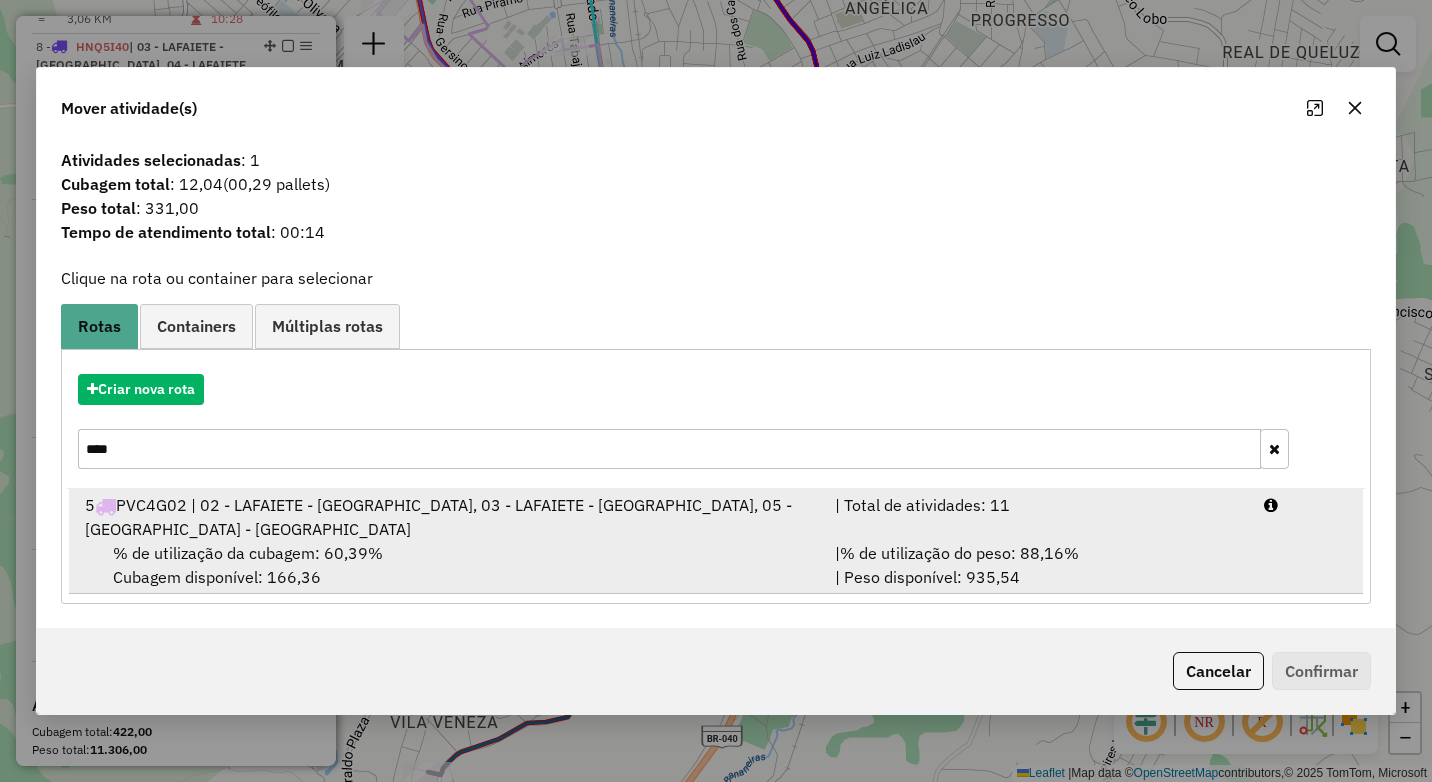 type on "****" 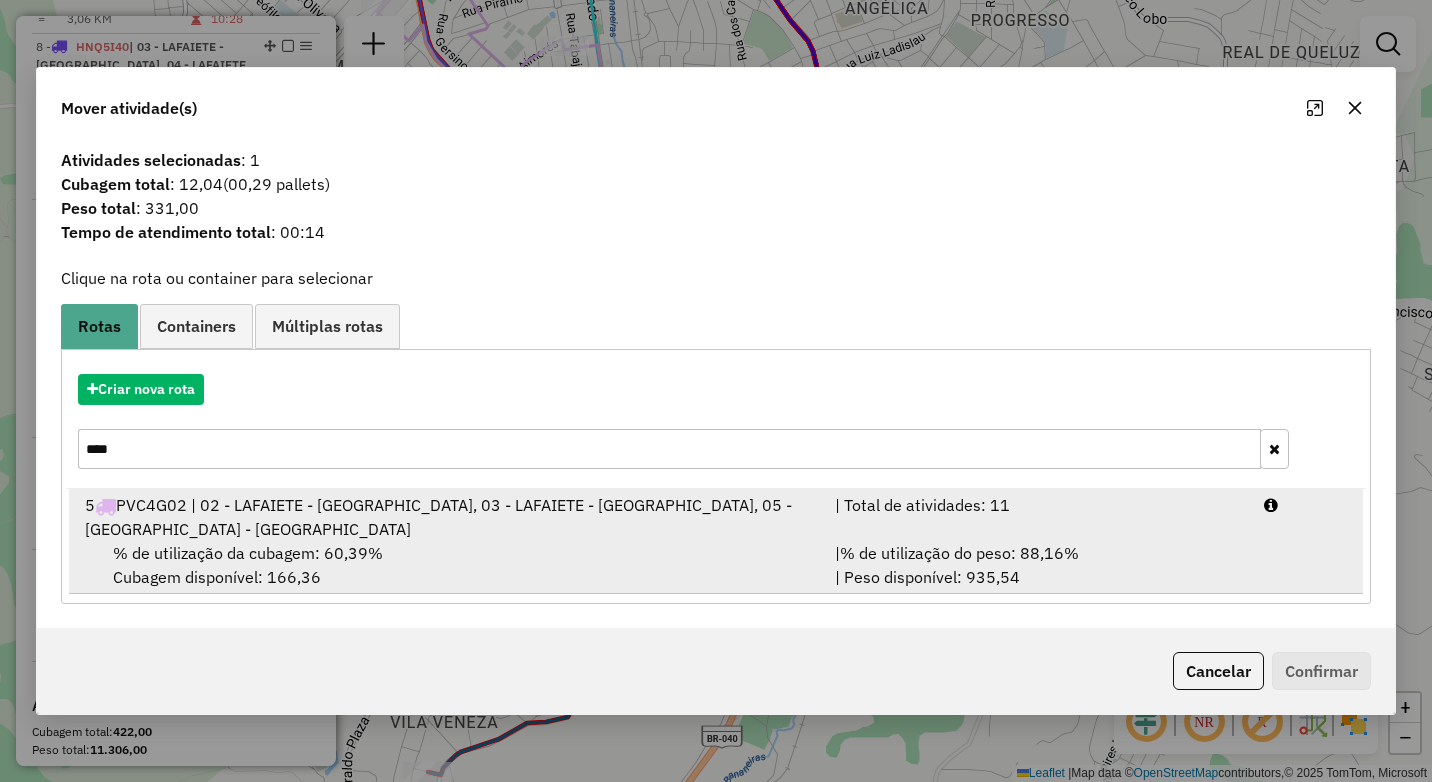 click on "% de utilização da cubagem: 60,39%" at bounding box center [248, 553] 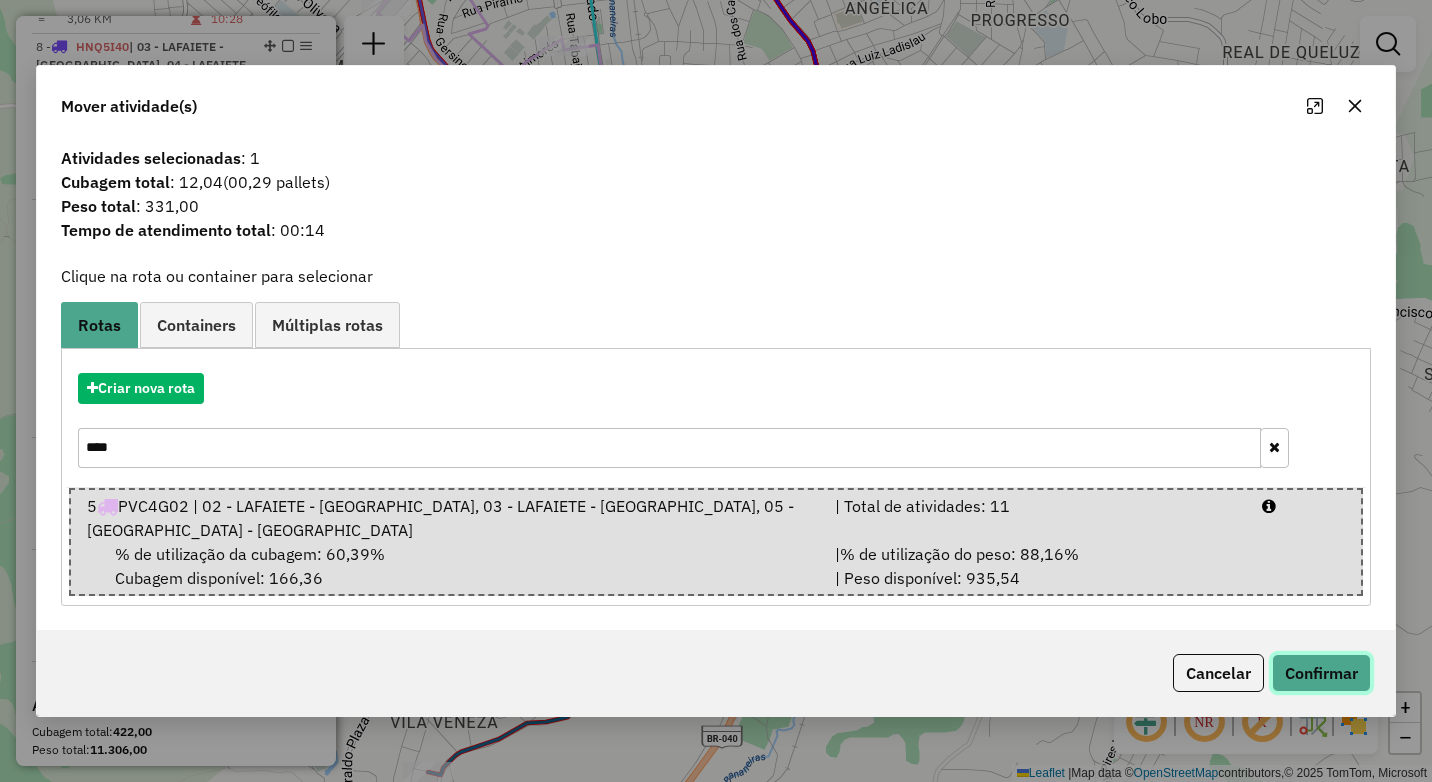 click on "Confirmar" 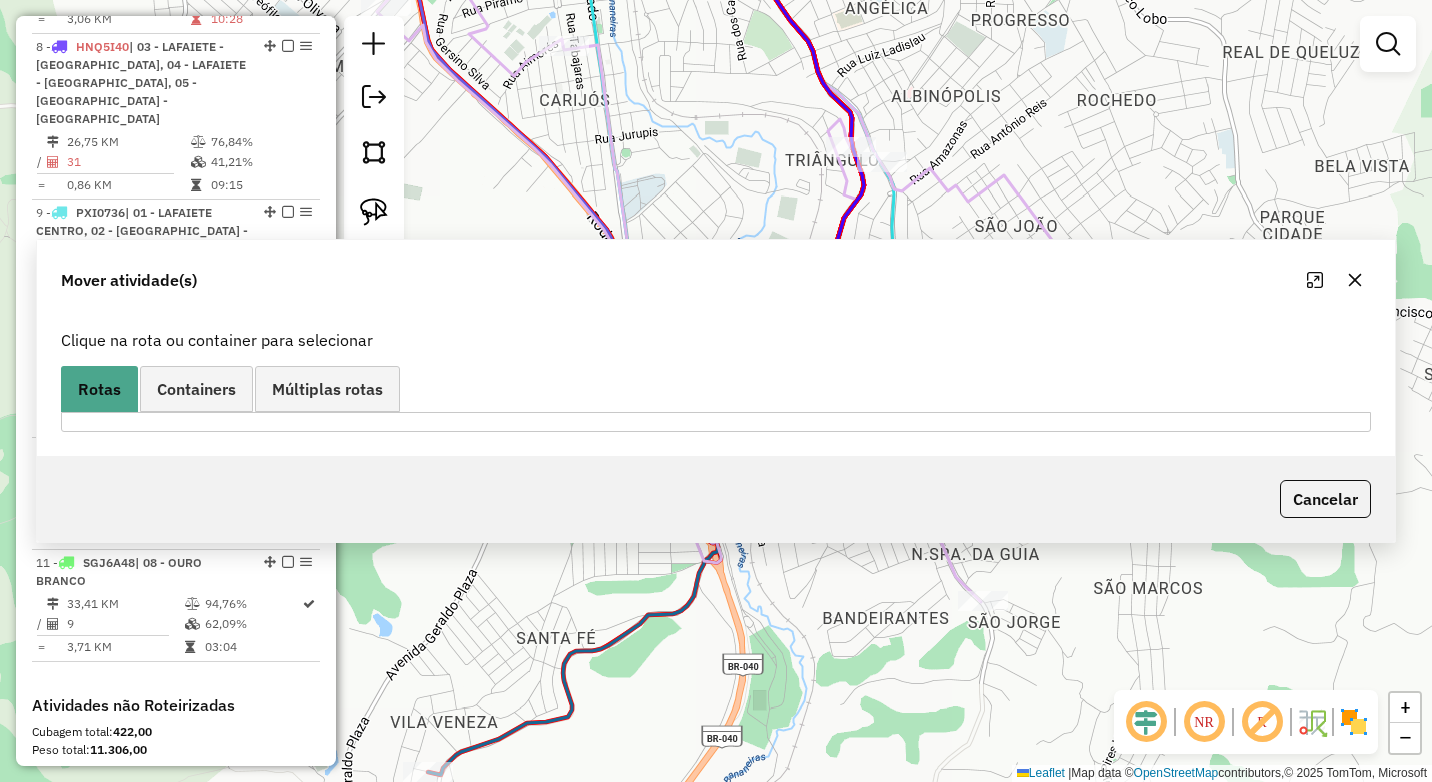 scroll, scrollTop: 1440, scrollLeft: 0, axis: vertical 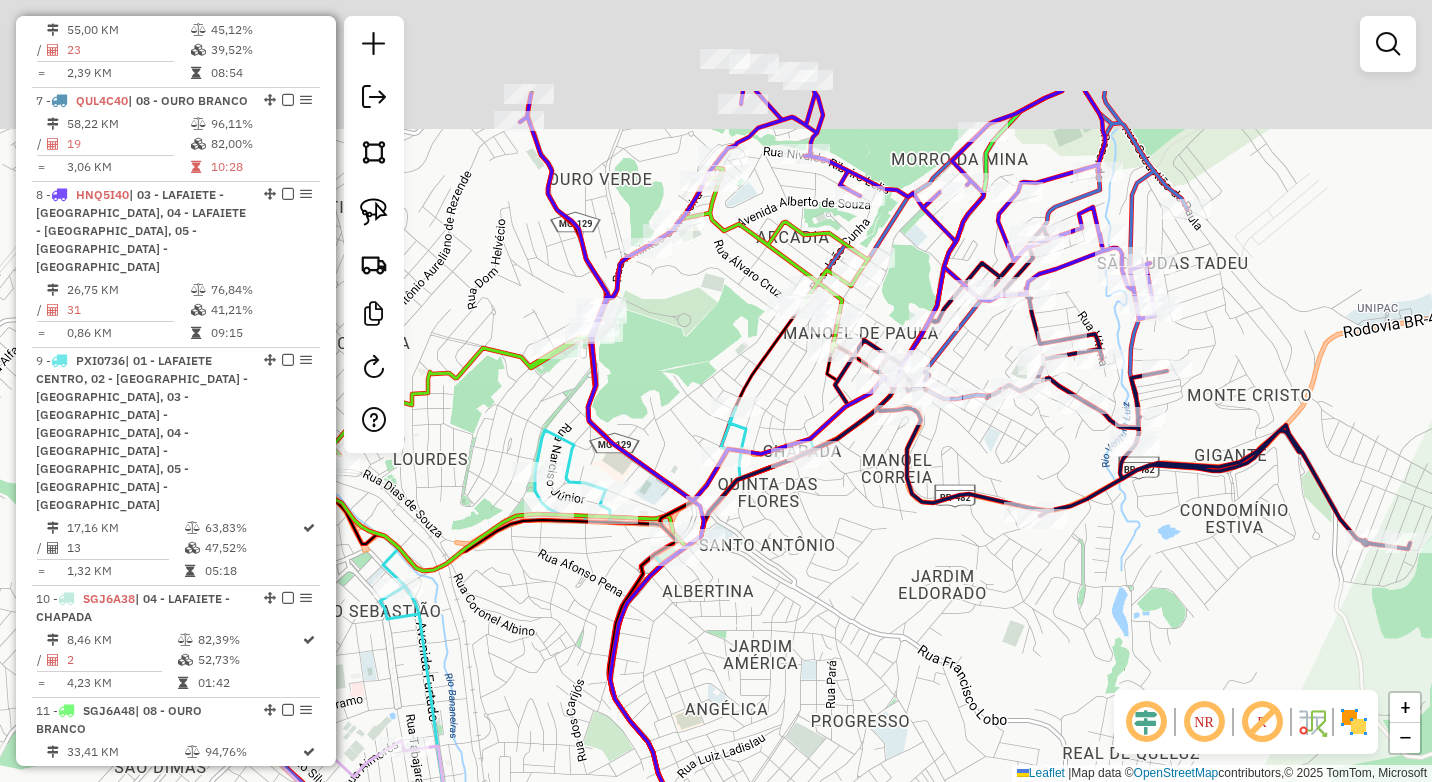 drag, startPoint x: 675, startPoint y: 165, endPoint x: 690, endPoint y: 373, distance: 208.54016 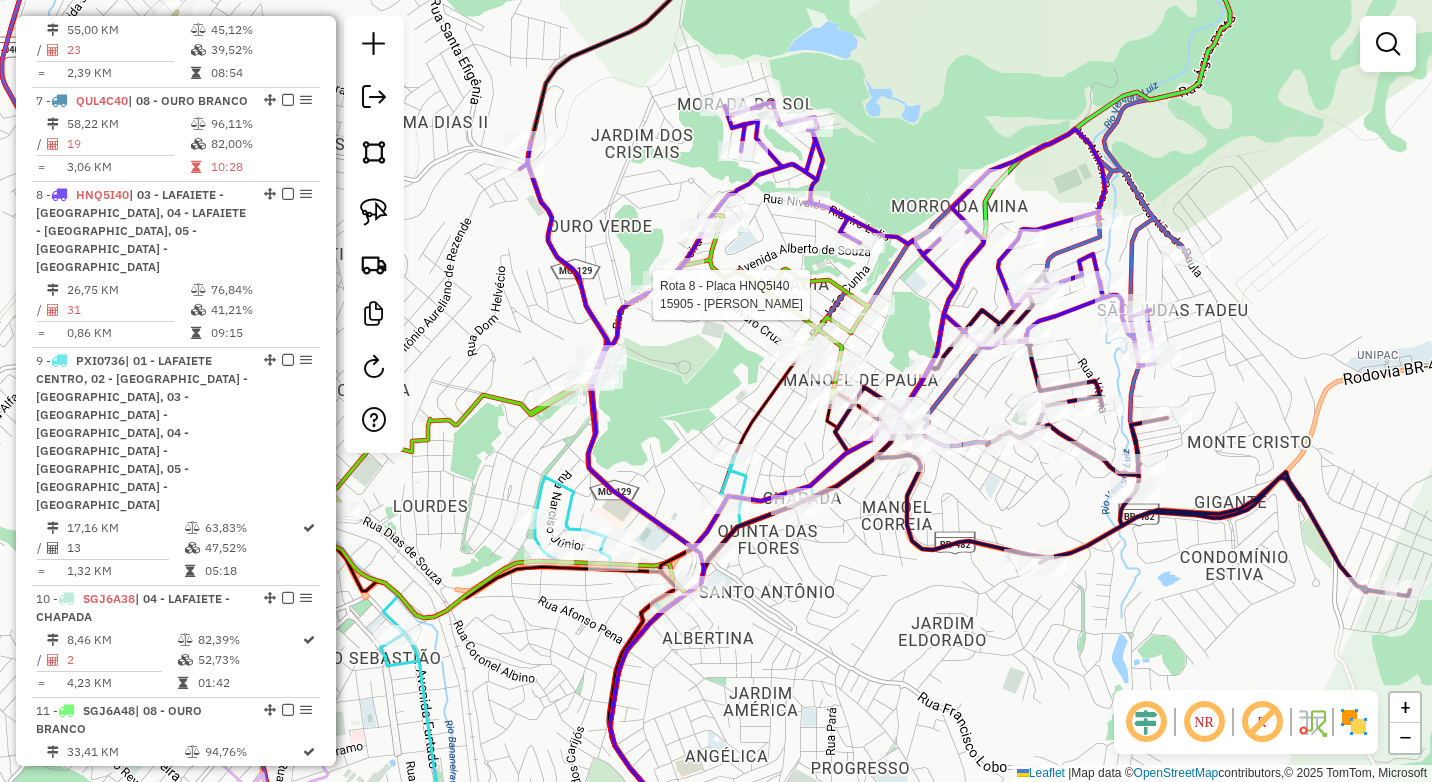 select on "*********" 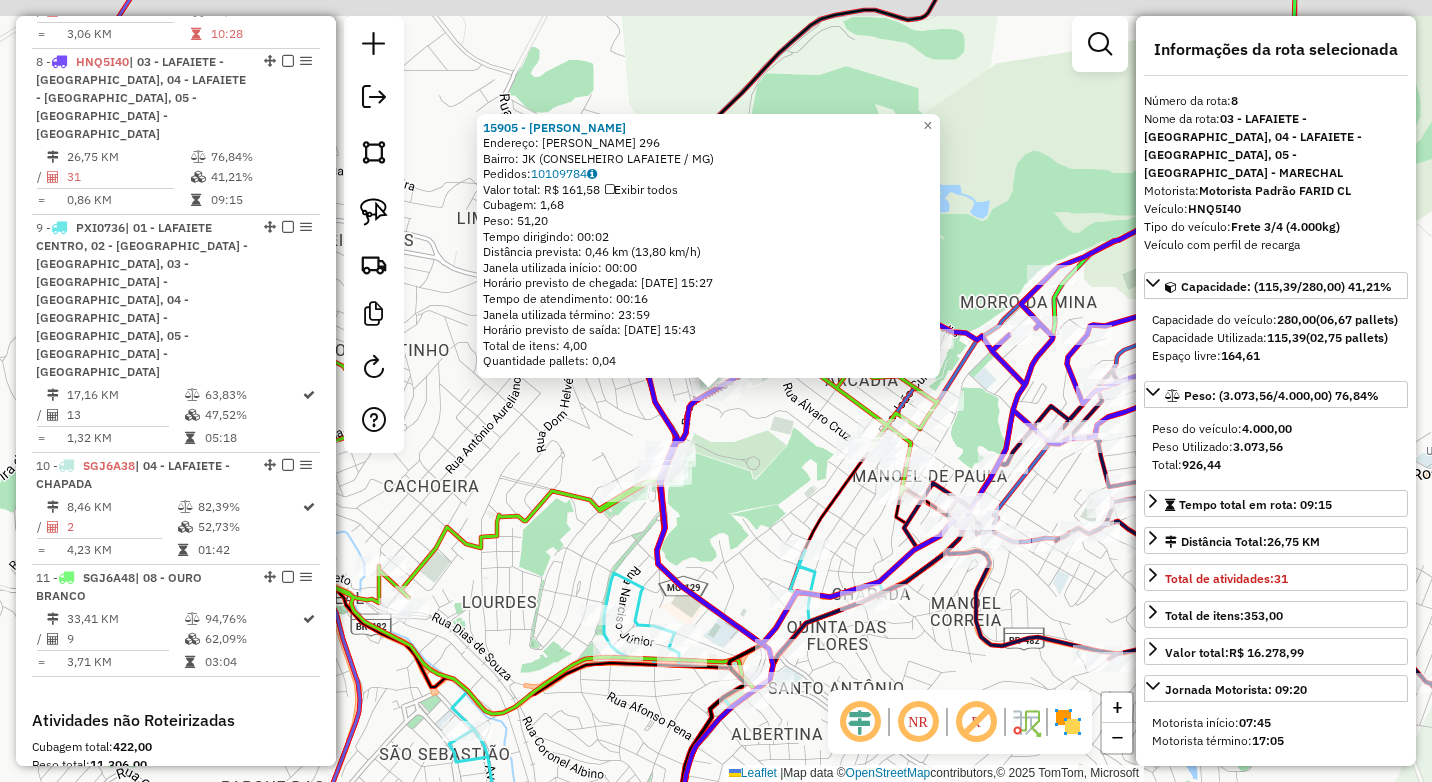 scroll, scrollTop: 1588, scrollLeft: 0, axis: vertical 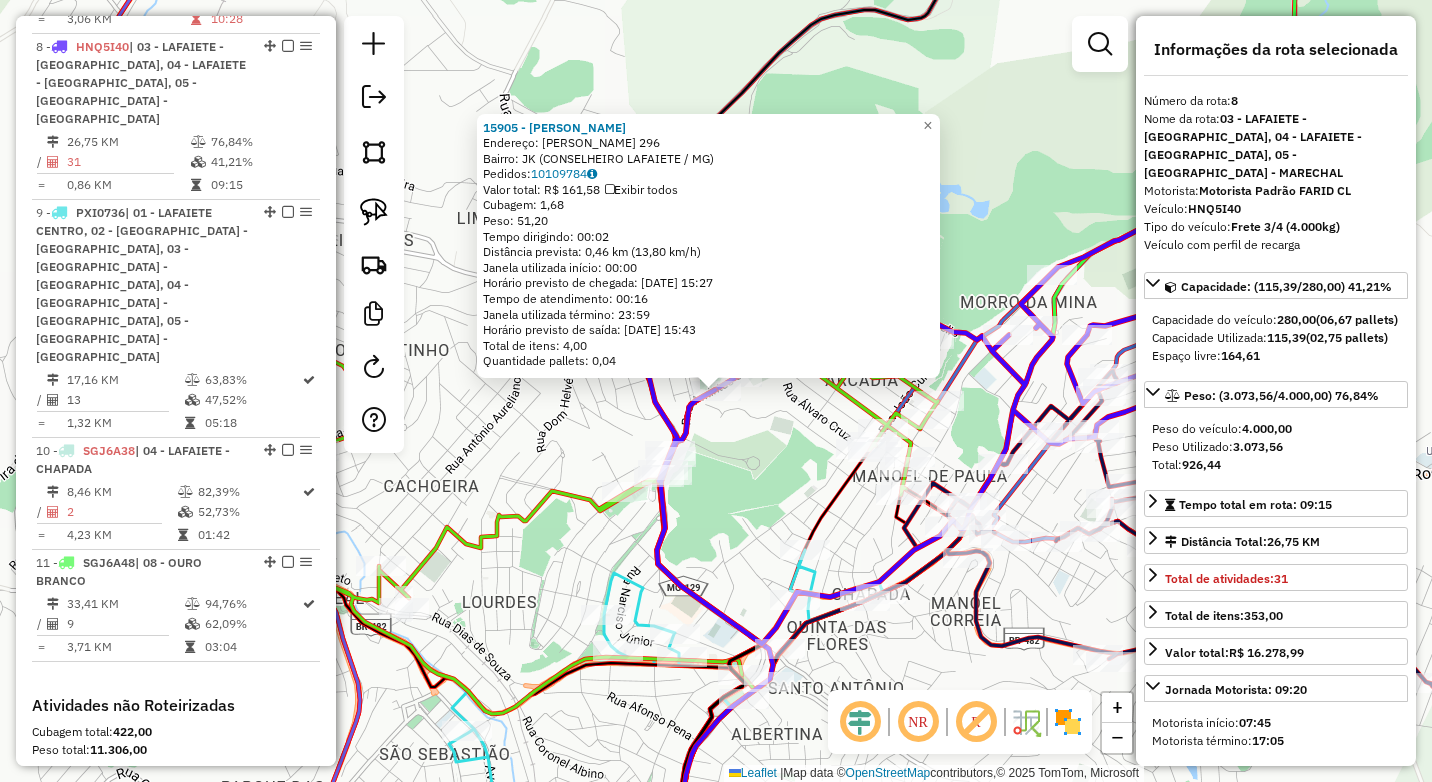 click on "15905 - [PERSON_NAME]:  AMINTHAS JUNQUEIRA 296   Bairro: JK (CONSELHEIRO LAFAIETE / MG)   Pedidos:  10109784   Valor total: R$ 161,58   Exibir todos   Cubagem: 1,68  Peso: 51,20  Tempo dirigindo: 00:02   Distância prevista: 0,46 km (13,80 km/h)   [GEOGRAPHIC_DATA] utilizada início: 00:00   Horário previsto de chegada: [DATE] 15:27   Tempo de atendimento: 00:16   Janela utilizada término: 23:59   Horário previsto de saída: [DATE] 15:43   Total de itens: 4,00   Quantidade pallets: 0,04  × Janela de atendimento Grade de atendimento Capacidade Transportadoras Veículos Cliente Pedidos  Rotas Selecione os dias de semana para filtrar as janelas de atendimento  Seg   Ter   Qua   Qui   Sex   Sáb   Dom  Informe o período da janela de atendimento: De: Até:  Filtrar exatamente a janela do cliente  Considerar janela de atendimento padrão  Selecione os dias de semana para filtrar as grades de atendimento  Seg   Ter   Qua   Qui   Sex   Sáb   Dom   Considerar clientes sem dia de atendimento cadastrado +" 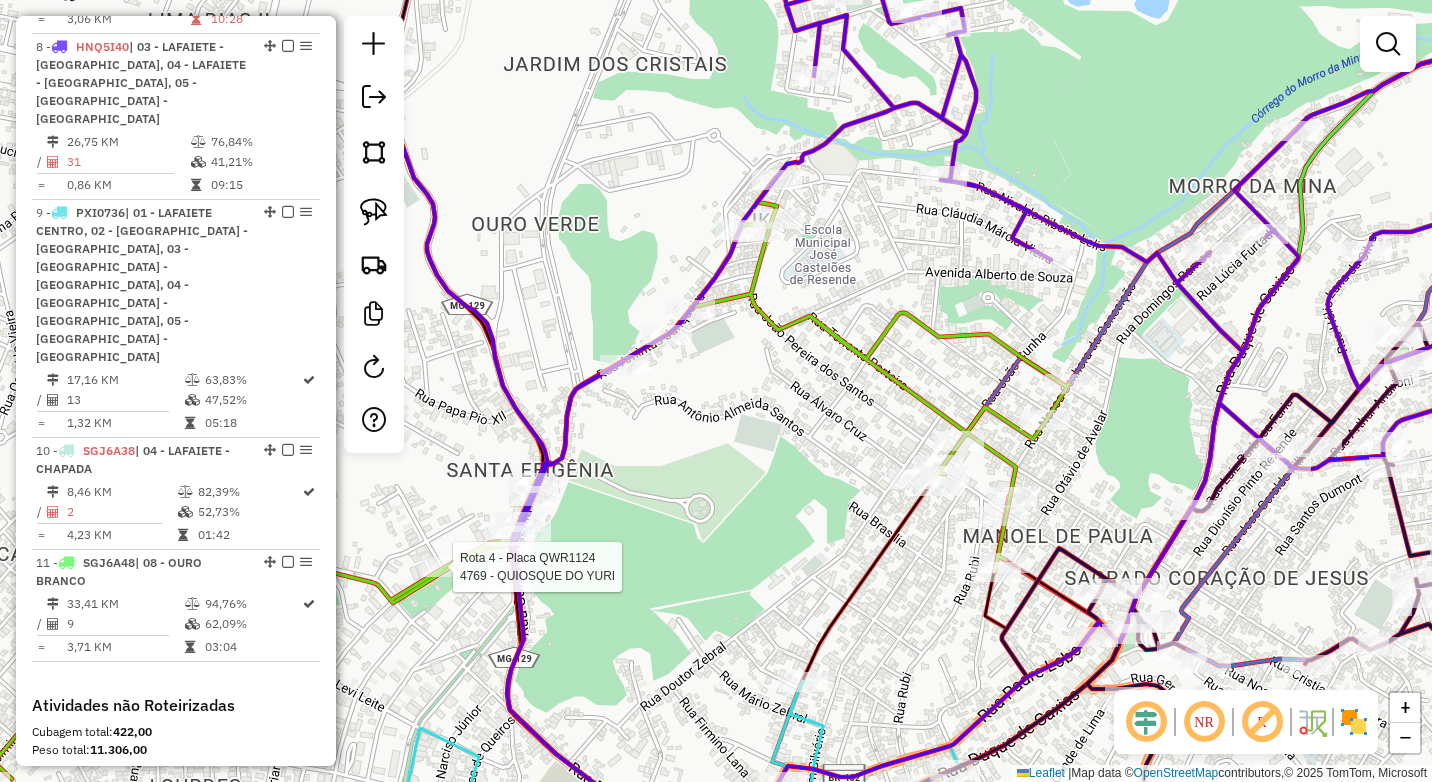 select on "*********" 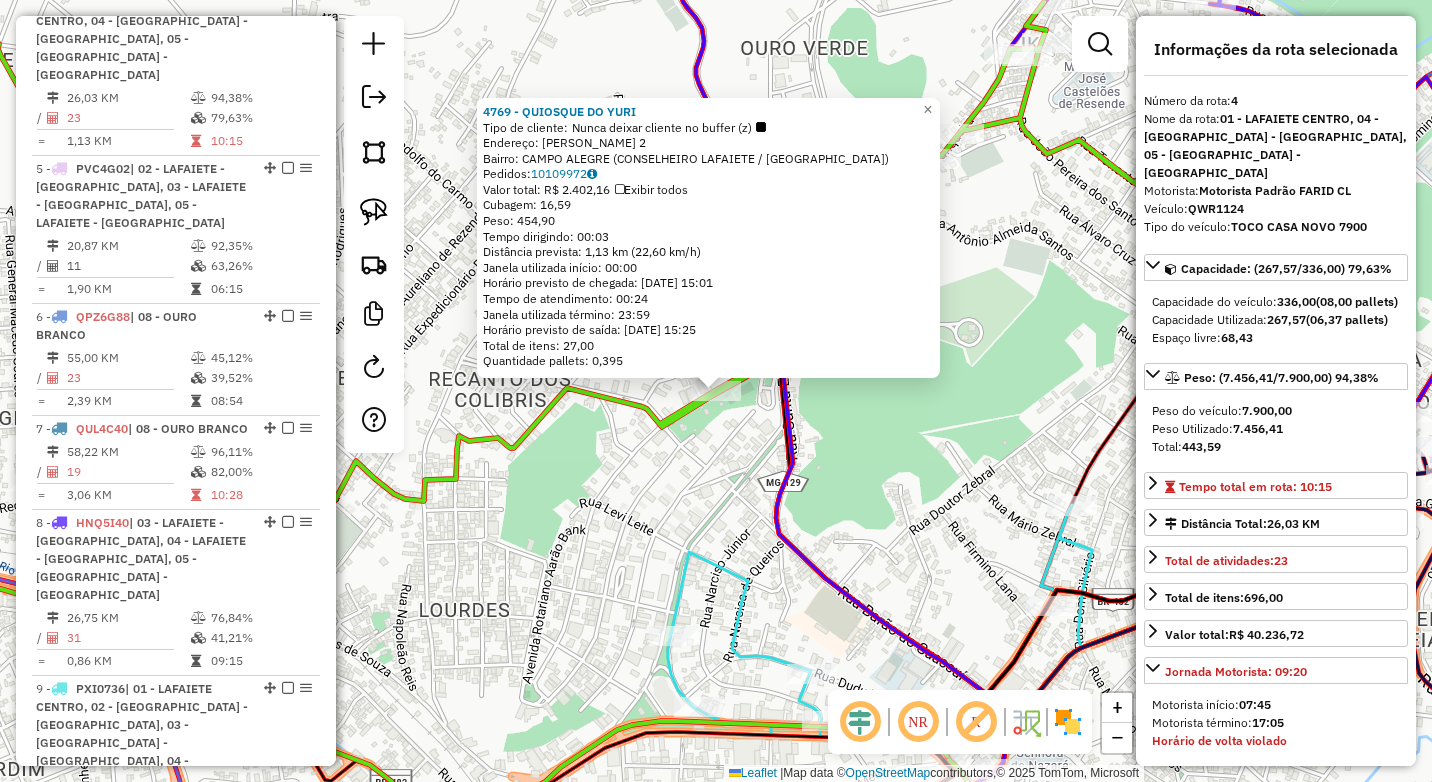 scroll, scrollTop: 1086, scrollLeft: 0, axis: vertical 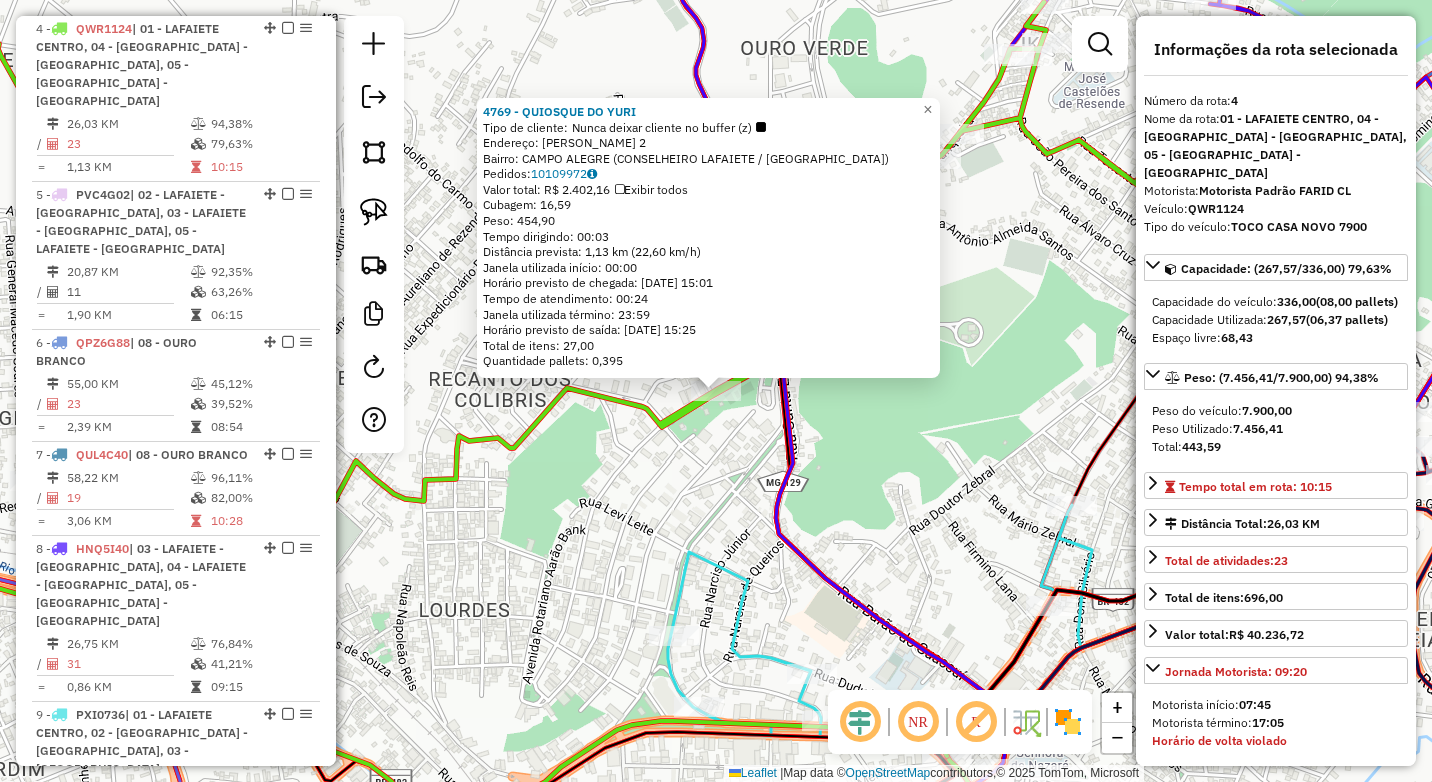 click on "4769 - QUIOSQUE DO YURI  Tipo de cliente:   Nunca deixar cliente no buffer (z)   Endereço:  [PERSON_NAME] 2   Bairro: CAMPO ALEGRE (CONSELHEIRO LAFAIETE / MG)   Pedidos:  10109972   Valor total: R$ 2.402,16   Exibir todos   Cubagem: 16,59  Peso: 454,90  Tempo dirigindo: 00:03   Distância prevista: 1,13 km (22,60 km/h)   Janela utilizada início: 00:00   Horário previsto de chegada: [DATE] 15:01   Tempo de atendimento: 00:24   Janela utilizada término: 23:59   Horário previsto de saída: [DATE] 15:25   Total de itens: 27,00   Quantidade pallets: 0,395  × Janela de atendimento Grade de atendimento Capacidade Transportadoras Veículos Cliente Pedidos  Rotas Selecione os dias de semana para filtrar as janelas de atendimento  Seg   Ter   Qua   Qui   Sex   Sáb   Dom  Informe o período da janela de atendimento: De: Até:  Filtrar exatamente a janela do cliente  Considerar janela de atendimento padrão  Selecione os dias de semana para filtrar as grades de atendimento  Seg   Ter   Qua  De:" 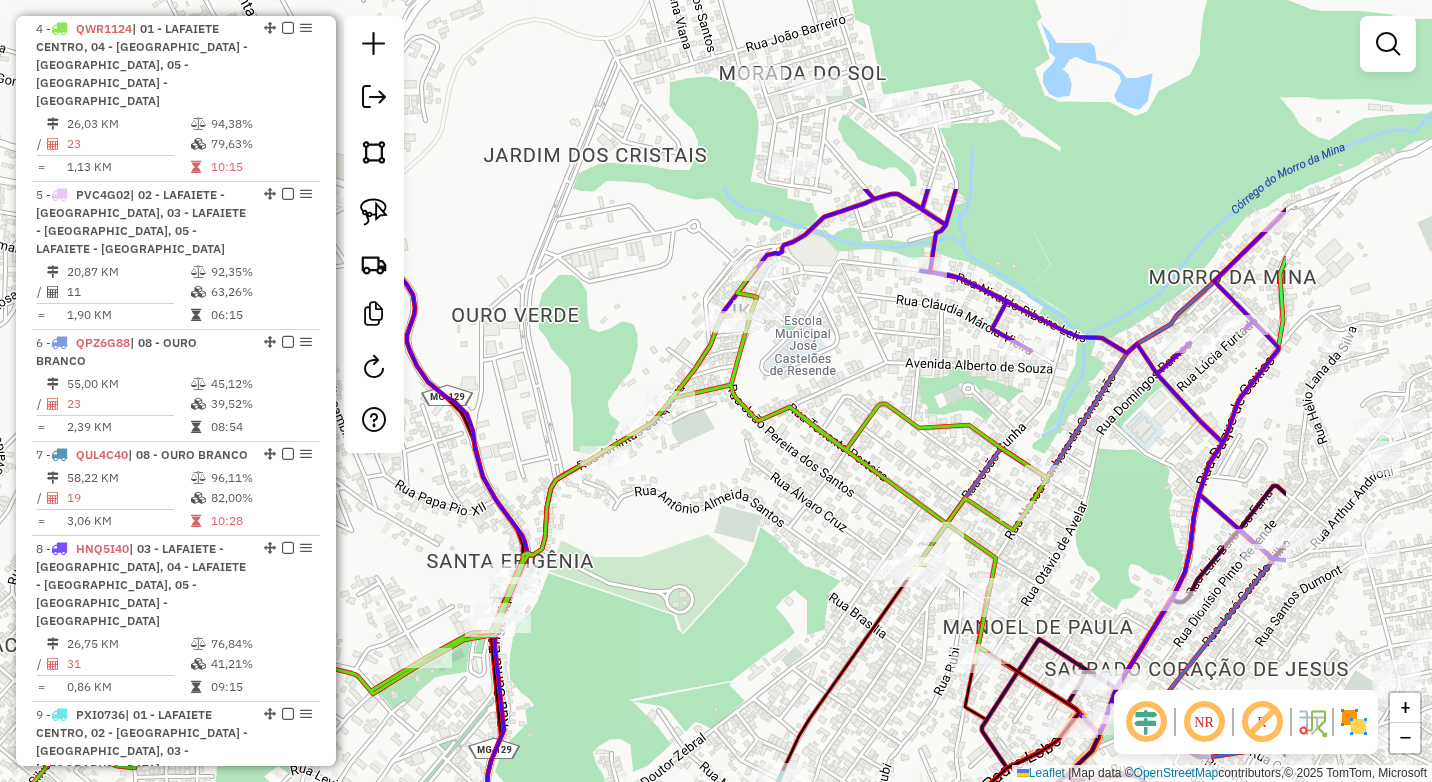 drag, startPoint x: 1053, startPoint y: 267, endPoint x: 758, endPoint y: 539, distance: 401.25928 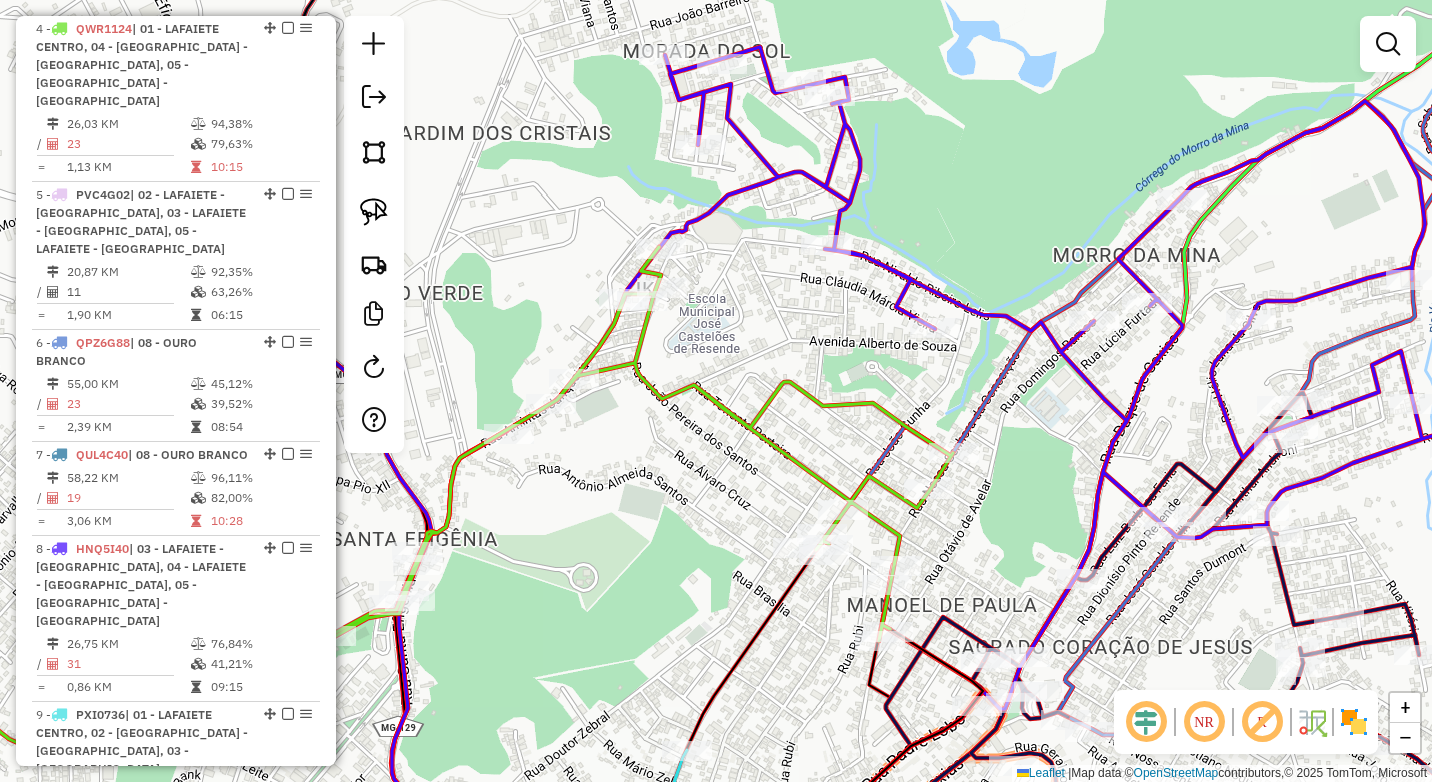 drag, startPoint x: 973, startPoint y: 443, endPoint x: 876, endPoint y: 406, distance: 103.81715 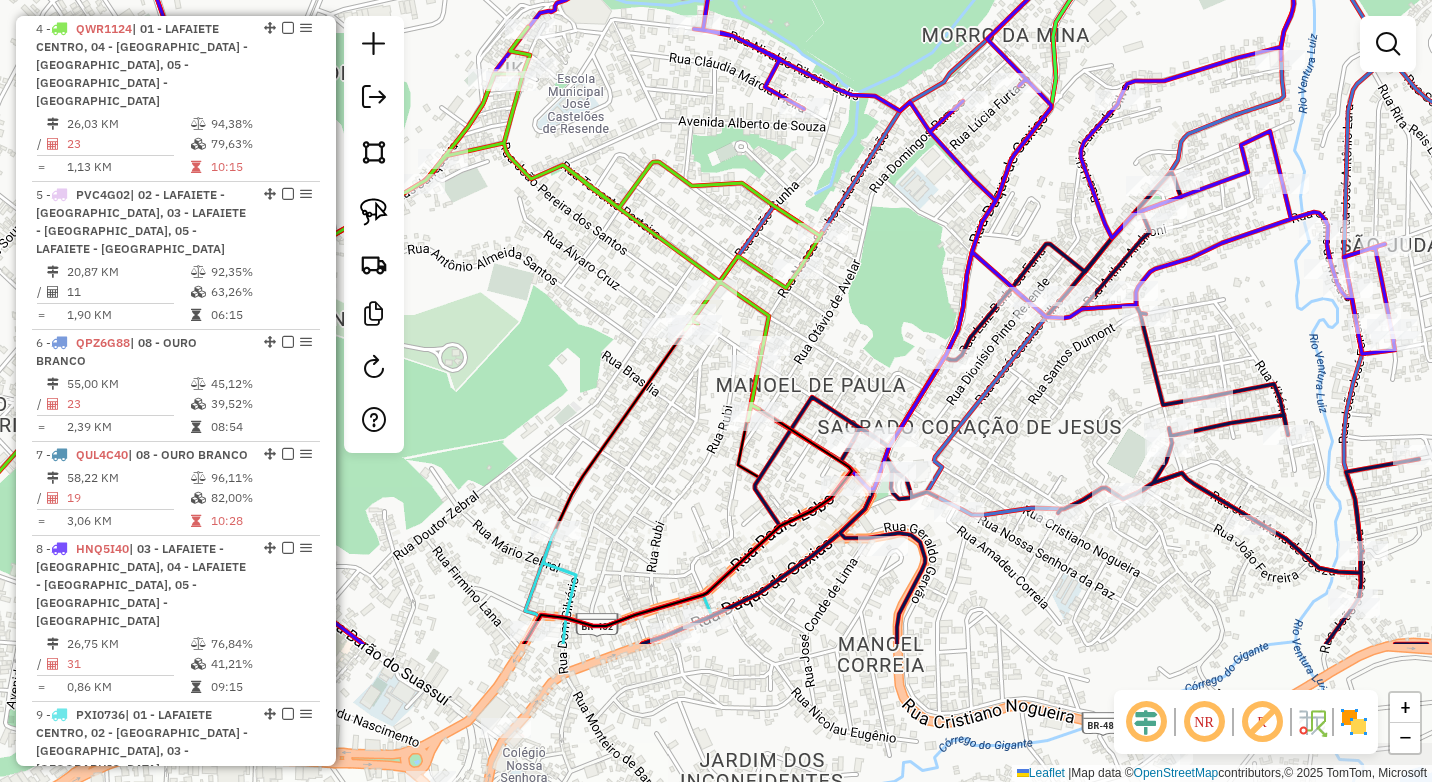 drag, startPoint x: 793, startPoint y: 322, endPoint x: 666, endPoint y: 106, distance: 250.56935 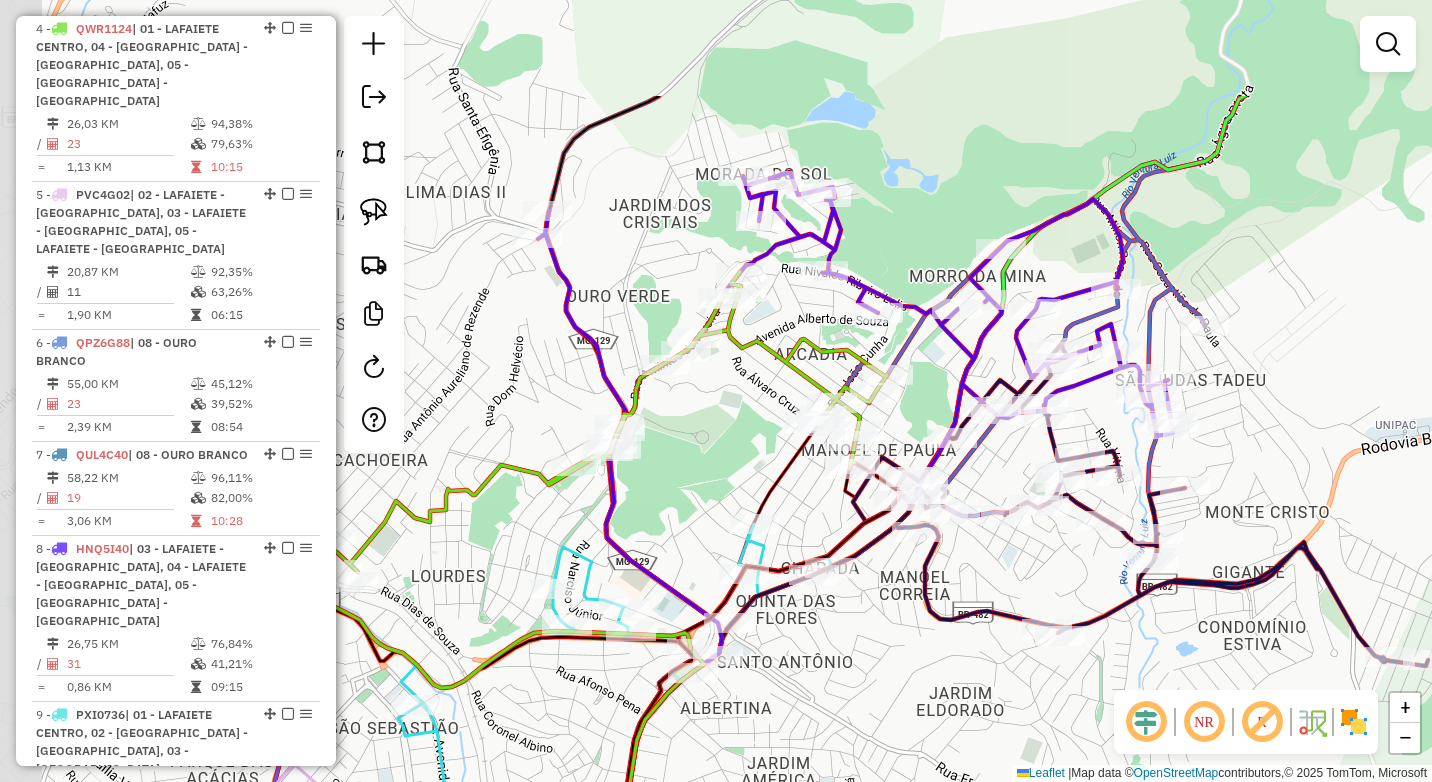 drag, startPoint x: 683, startPoint y: 172, endPoint x: 816, endPoint y: 374, distance: 241.85326 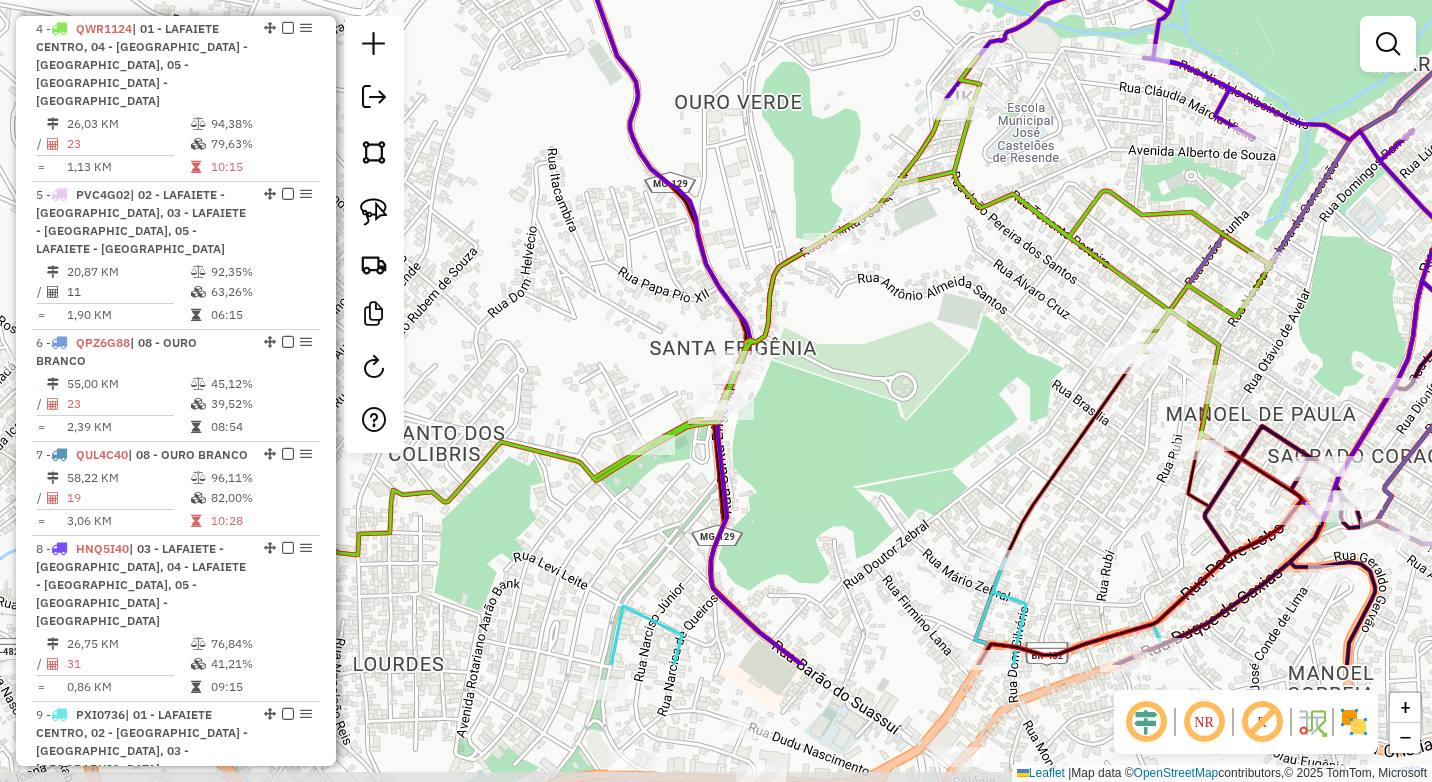 drag, startPoint x: 813, startPoint y: 320, endPoint x: 965, endPoint y: 194, distance: 197.43353 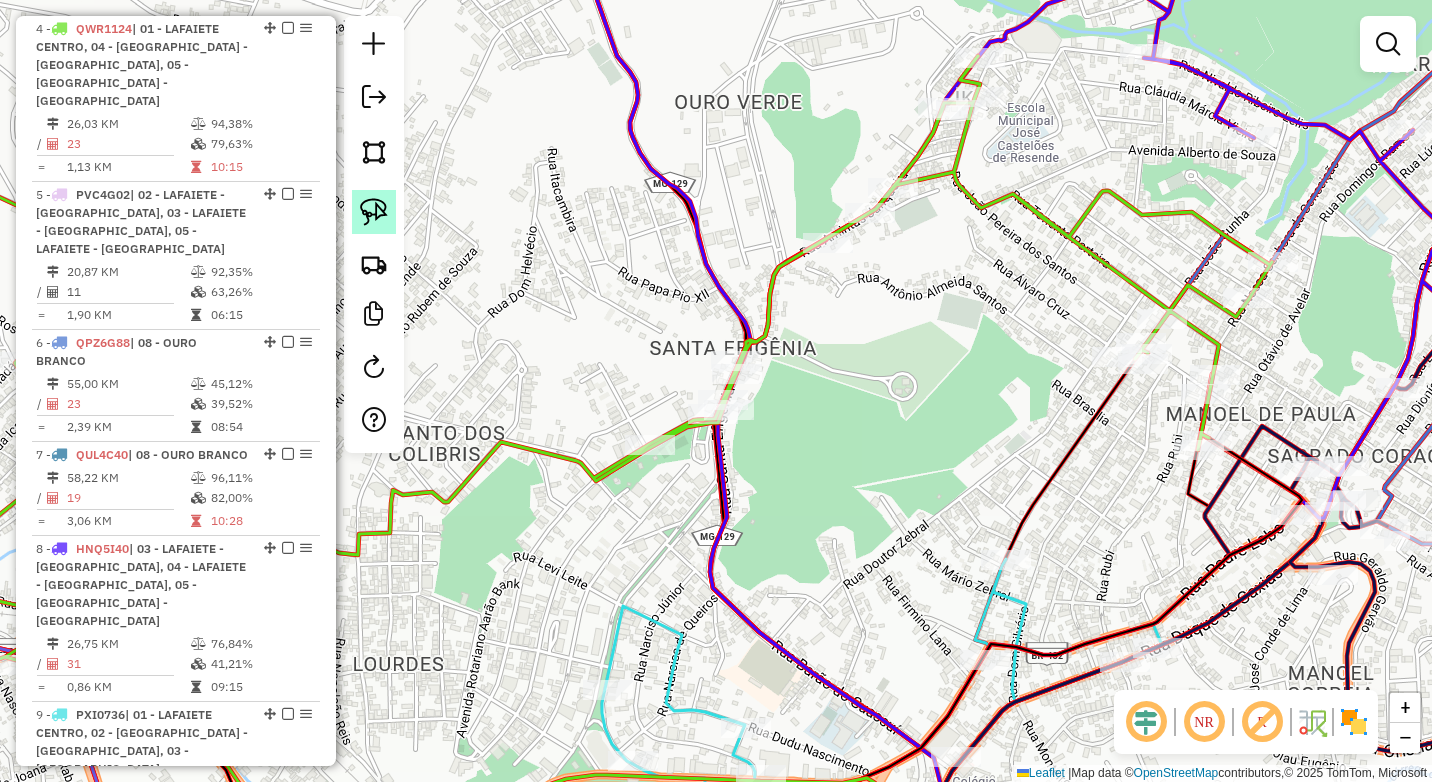 click 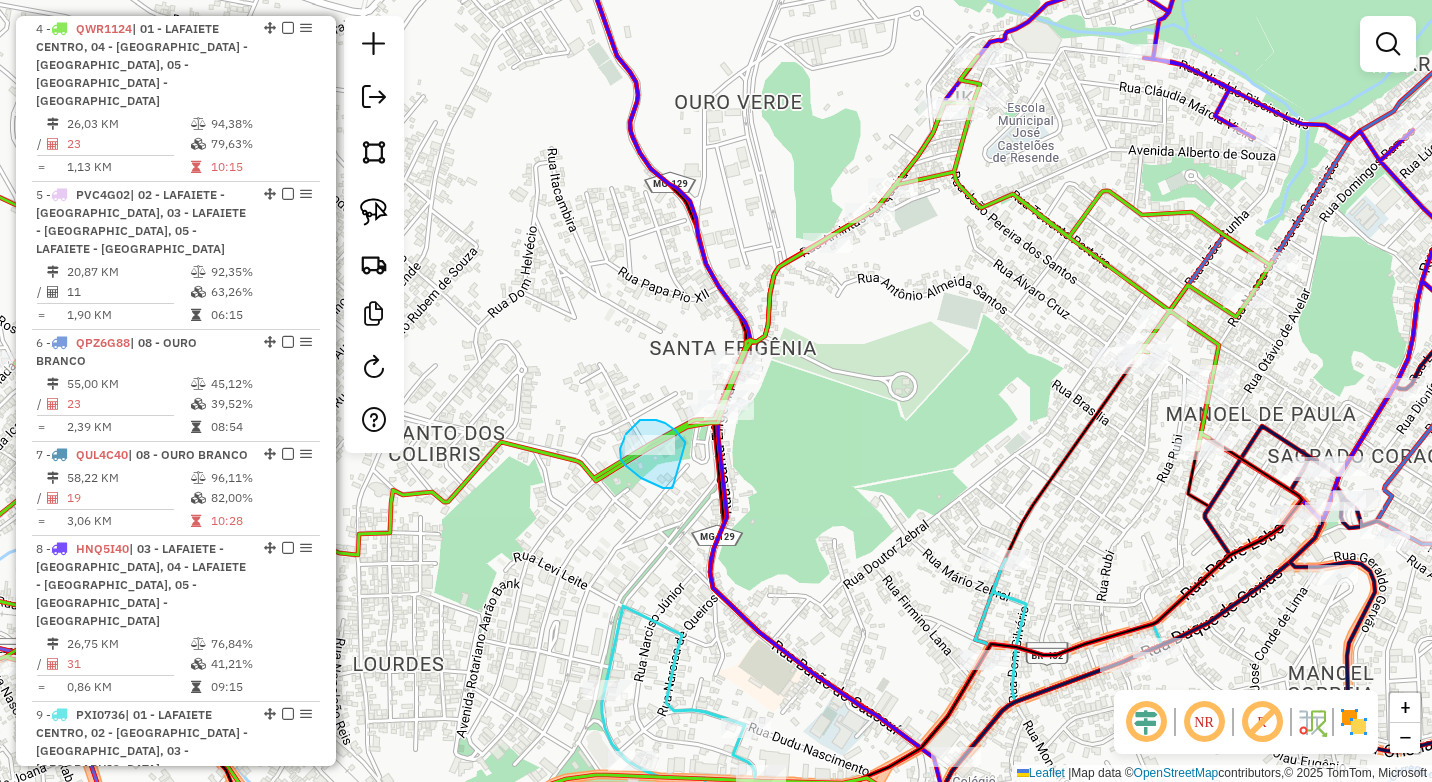drag, startPoint x: 661, startPoint y: 422, endPoint x: 674, endPoint y: 484, distance: 63.348244 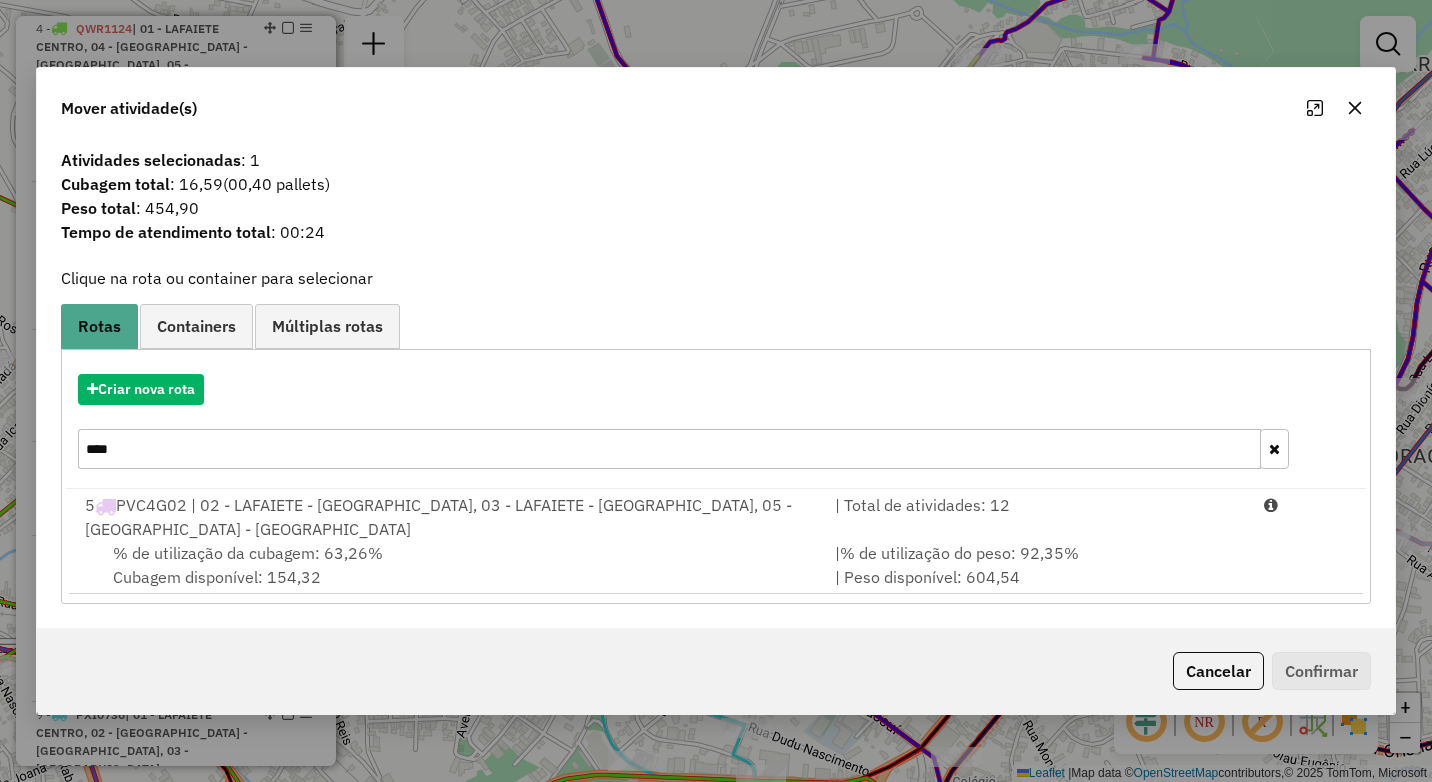 click on "****" at bounding box center [669, 449] 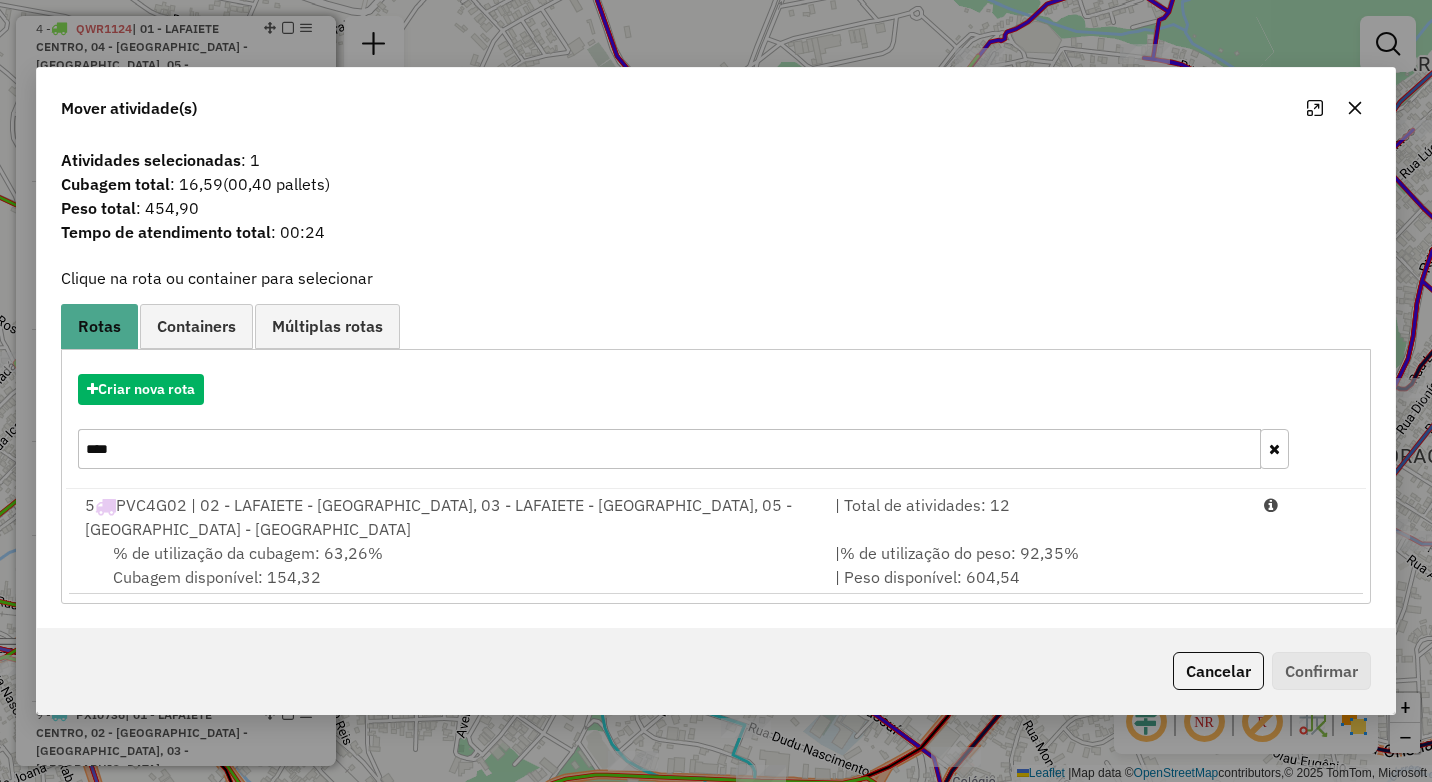 click 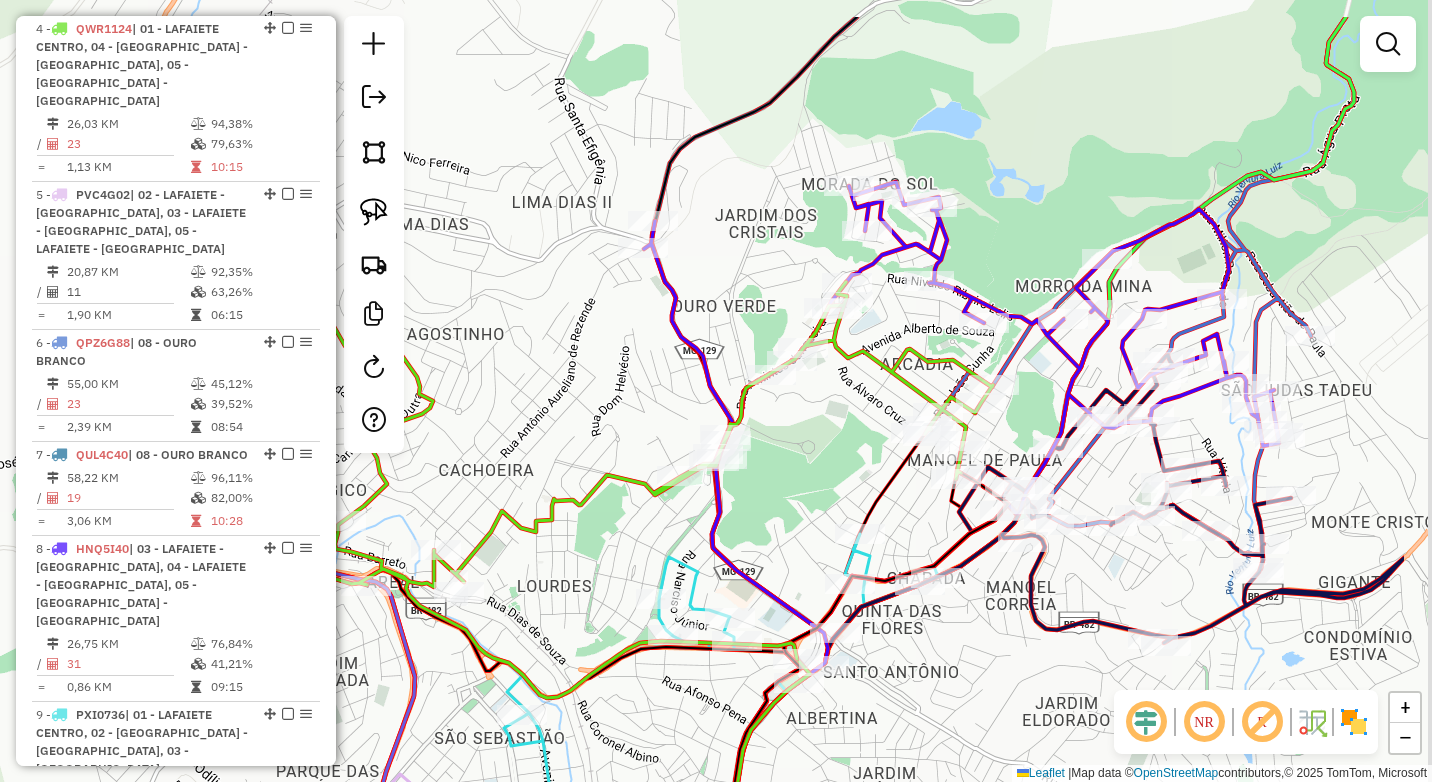 drag, startPoint x: 985, startPoint y: 383, endPoint x: 824, endPoint y: 480, distance: 187.96277 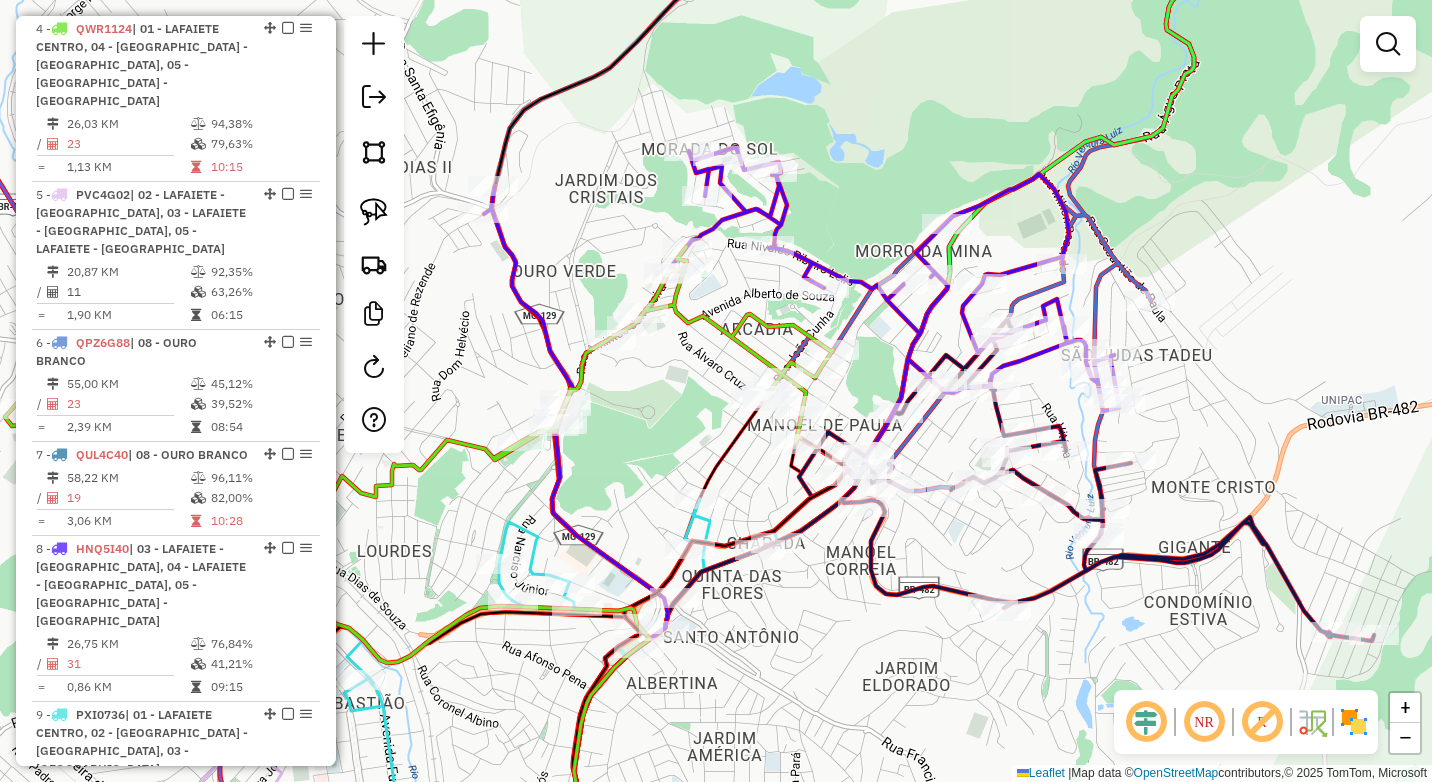 drag, startPoint x: 847, startPoint y: 455, endPoint x: 674, endPoint y: 448, distance: 173.14156 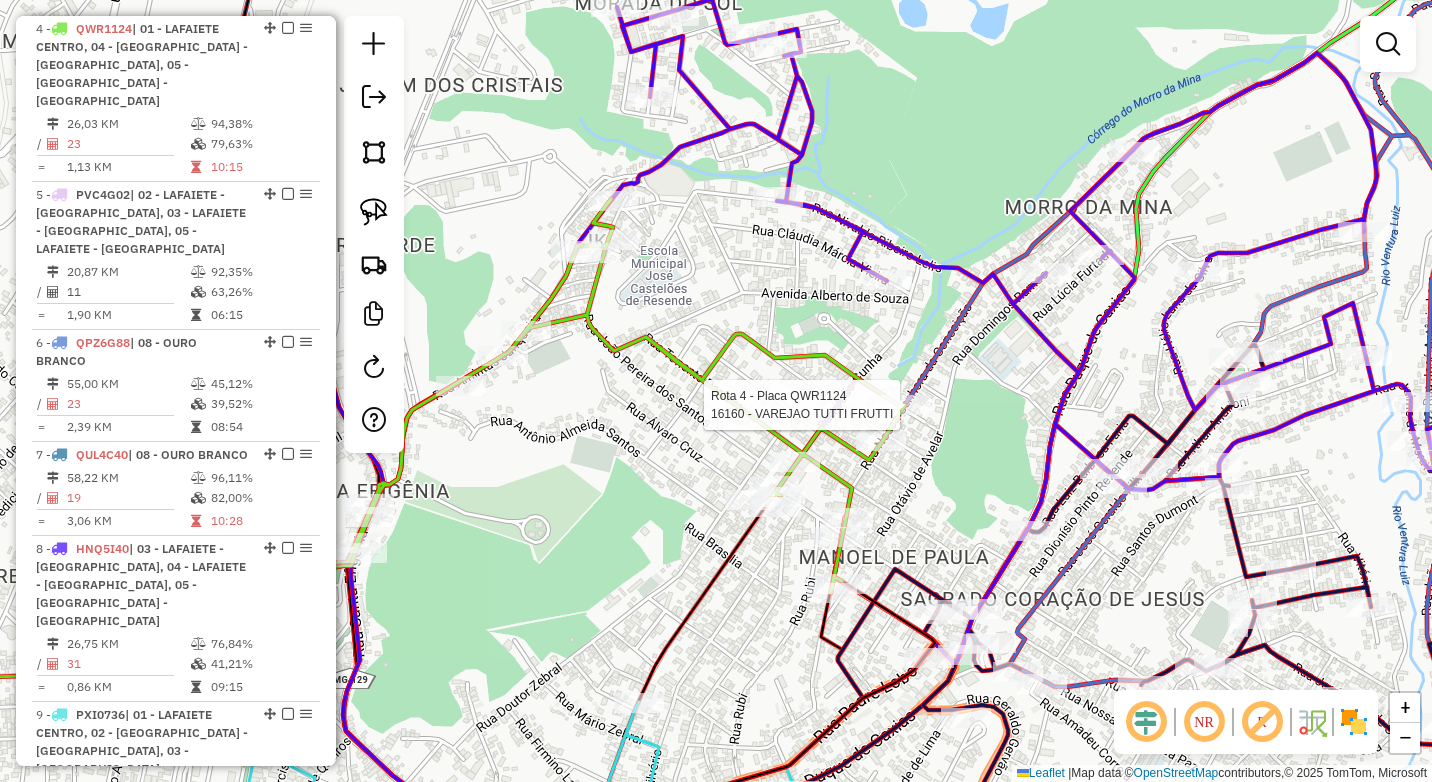 select on "*********" 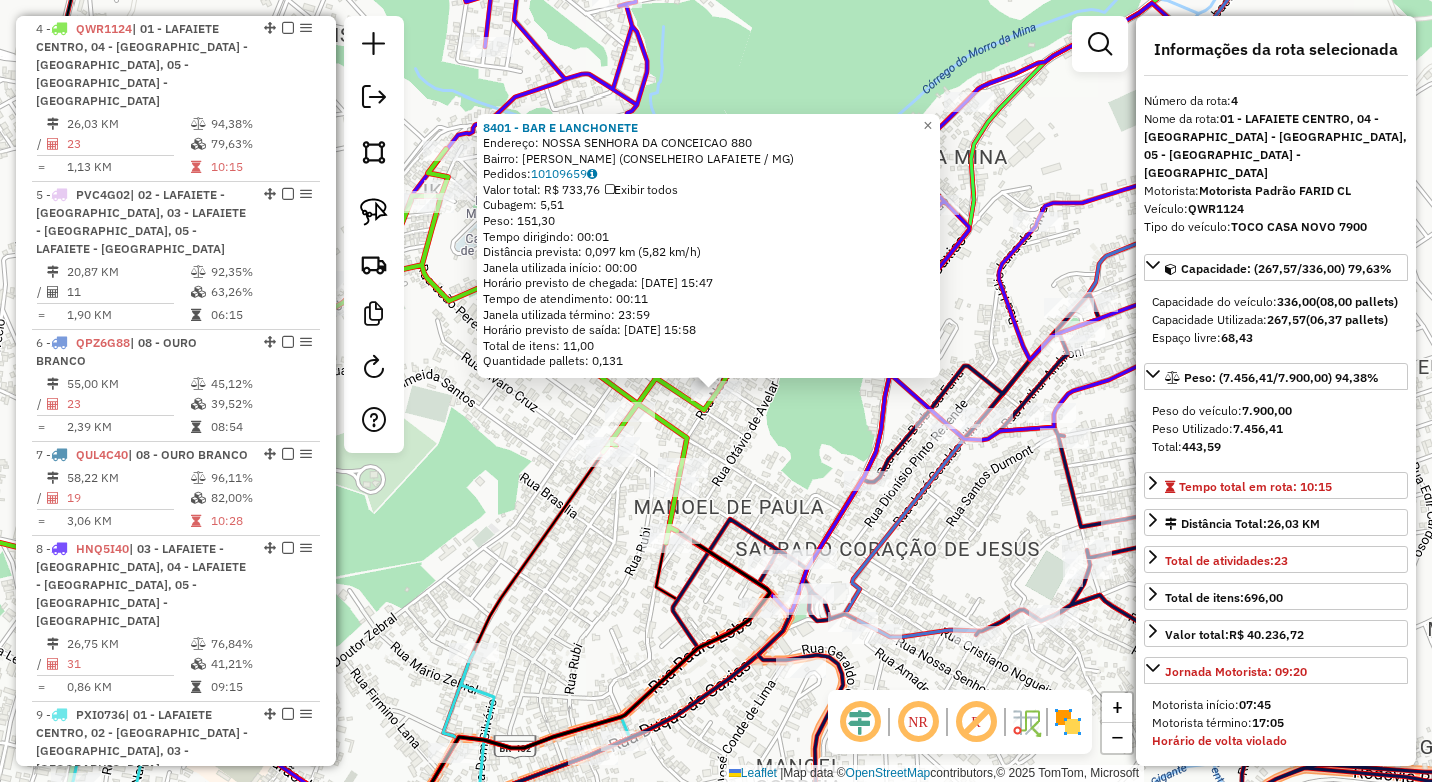 click on "8401 - BAR E LANCHONETE  Endereço:  NOSSA SENHORA DA CONCEICAO 880   Bairro: [PERSON_NAME] (CONSELHEIRO LAFAIETE / MG)   Pedidos:  10109659   Valor total: R$ 733,76   Exibir todos   Cubagem: 5,51  Peso: 151,30  Tempo dirigindo: 00:01   Distância prevista: 0,097 km (5,82 km/h)   Janela utilizada início: 00:00   Horário previsto de chegada: [DATE] 15:47   Tempo de atendimento: 00:11   Janela utilizada término: 23:59   Horário previsto de saída: [DATE] 15:58   Total de itens: 11,00   Quantidade pallets: 0,131  × Janela de atendimento Grade de atendimento Capacidade Transportadoras Veículos Cliente Pedidos  Rotas Selecione os dias de semana para filtrar as janelas de atendimento  Seg   Ter   Qua   Qui   Sex   Sáb   Dom  Informe o período da janela de atendimento: De: Até:  Filtrar exatamente a janela do cliente  Considerar janela de atendimento padrão  Selecione os dias de semana para filtrar as grades de atendimento  Seg   Ter   Qua   Qui   Sex   Sáb   Dom   Peso mínimo:   Peso máximo:" 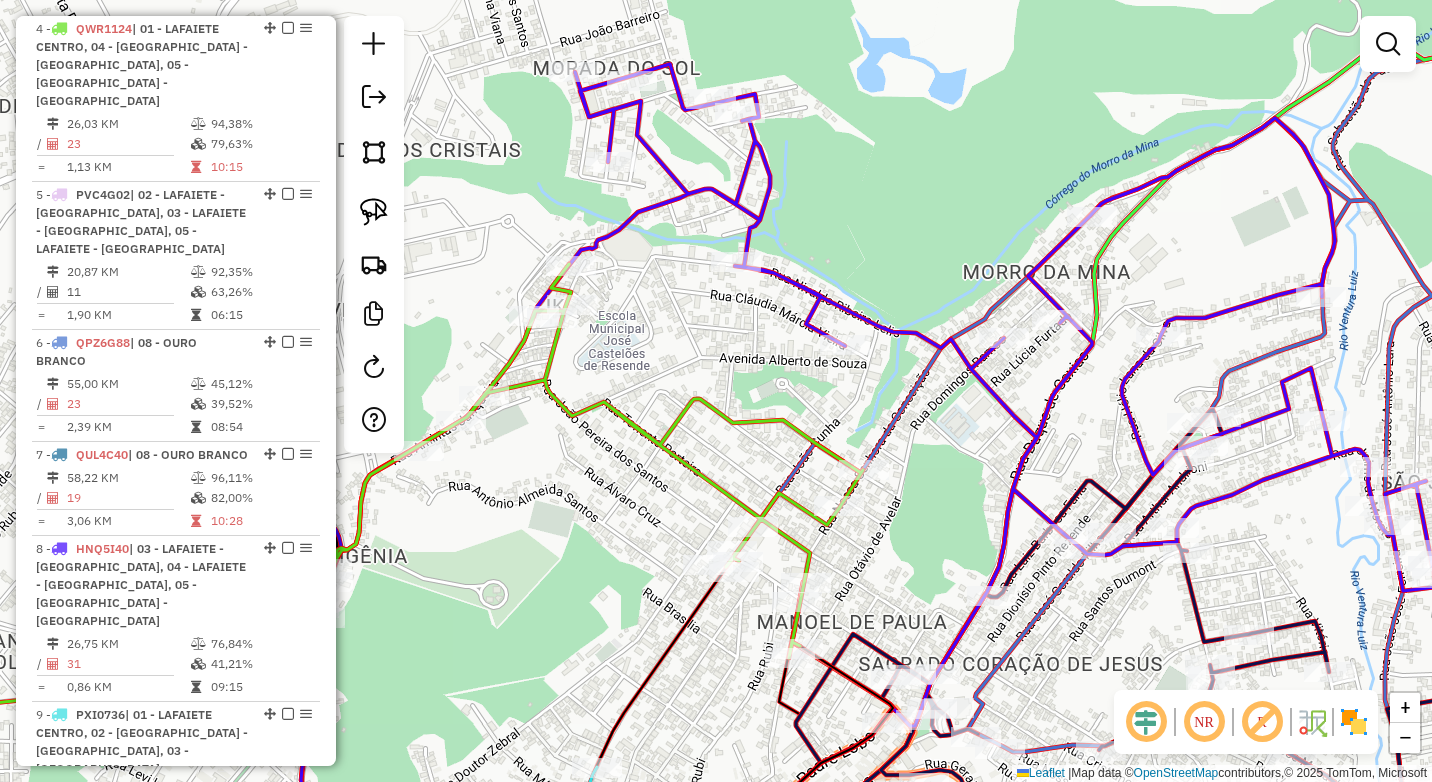 drag, startPoint x: 589, startPoint y: 258, endPoint x: 742, endPoint y: 418, distance: 221.37976 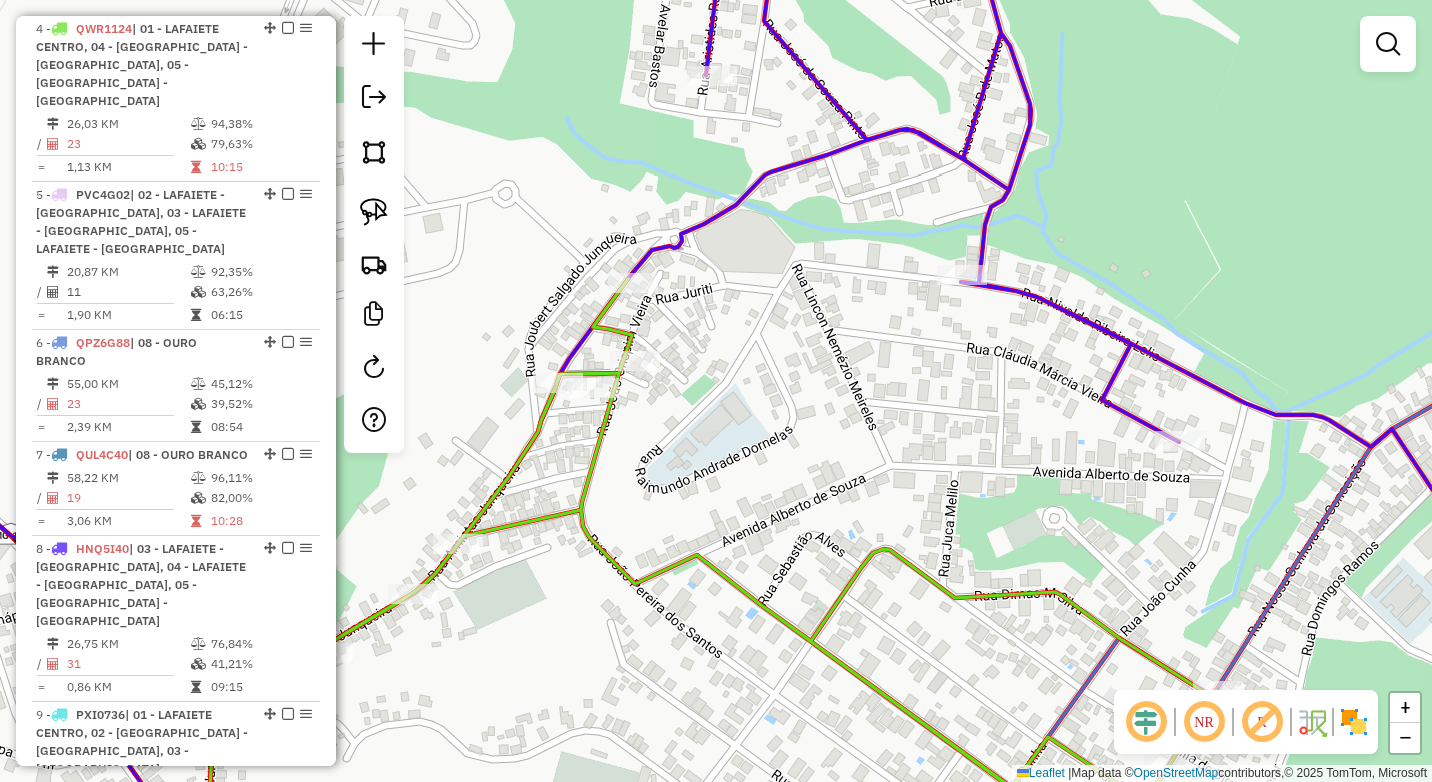click on "Janela de atendimento Grade de atendimento Capacidade Transportadoras Veículos Cliente Pedidos  Rotas Selecione os dias de semana para filtrar as janelas de atendimento  Seg   Ter   Qua   Qui   Sex   Sáb   Dom  Informe o período da janela de atendimento: De: Até:  Filtrar exatamente a janela do cliente  Considerar janela de atendimento padrão  Selecione os dias de semana para filtrar as grades de atendimento  Seg   Ter   Qua   Qui   Sex   Sáb   Dom   Considerar clientes sem dia de atendimento cadastrado  Clientes fora do dia de atendimento selecionado Filtrar as atividades entre os valores definidos abaixo:  Peso mínimo:   Peso máximo:   Cubagem mínima:   Cubagem máxima:   De:   Até:  Filtrar as atividades entre o tempo de atendimento definido abaixo:  De:   Até:   Considerar capacidade total dos clientes não roteirizados Transportadora: Selecione um ou mais itens Tipo de veículo: Selecione um ou mais itens Veículo: Selecione um ou mais itens Motorista: Selecione um ou mais itens Nome: Rótulo:" 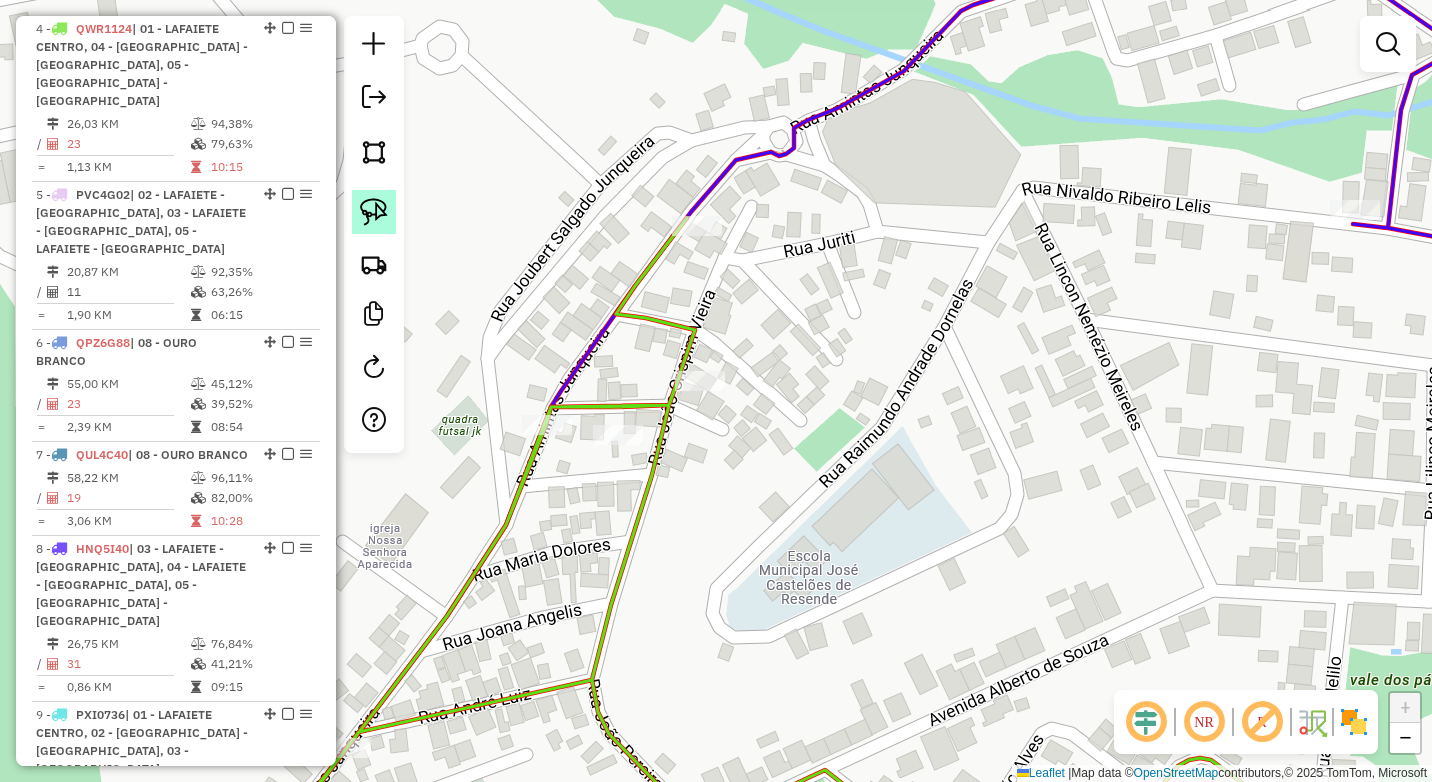 click 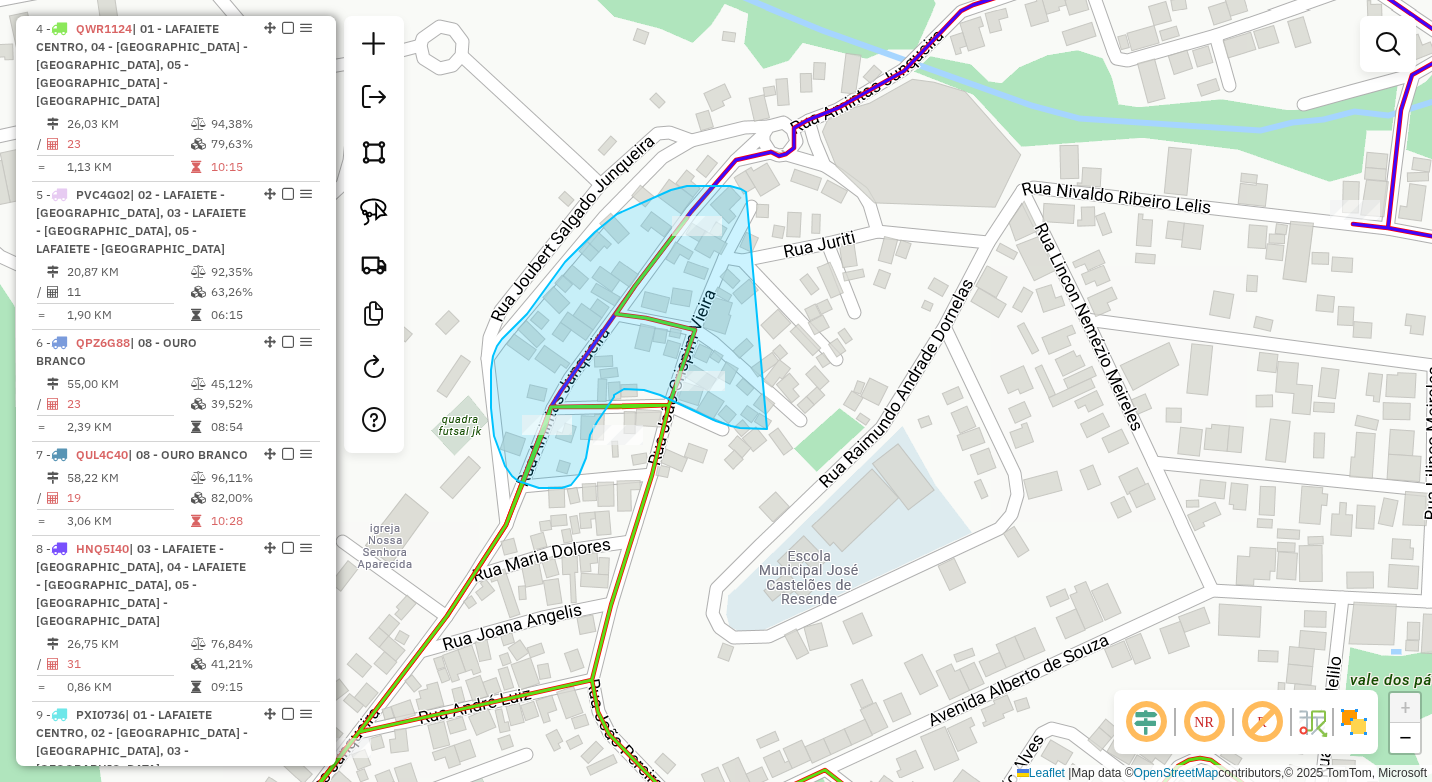 drag, startPoint x: 746, startPoint y: 192, endPoint x: 767, endPoint y: 429, distance: 237.92856 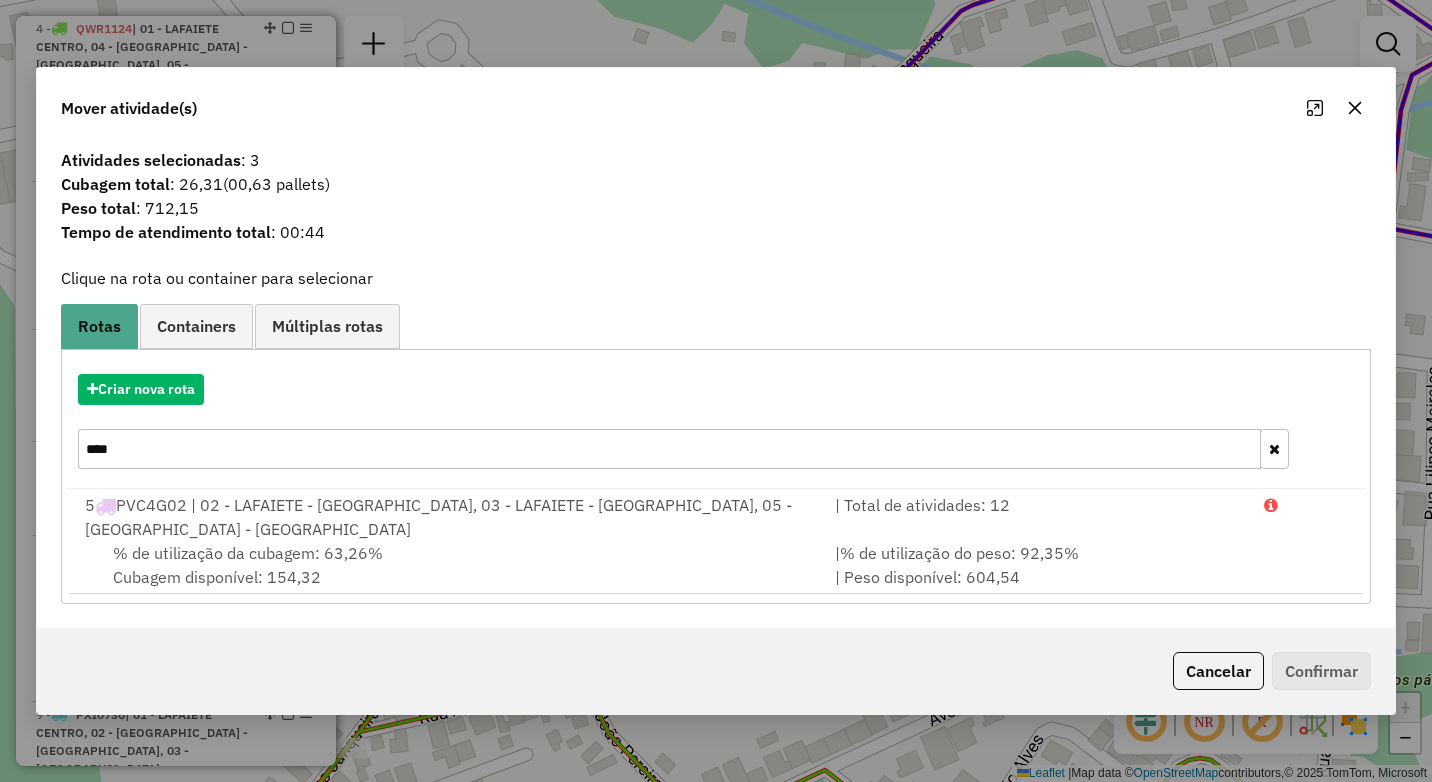 click on "****" at bounding box center (669, 449) 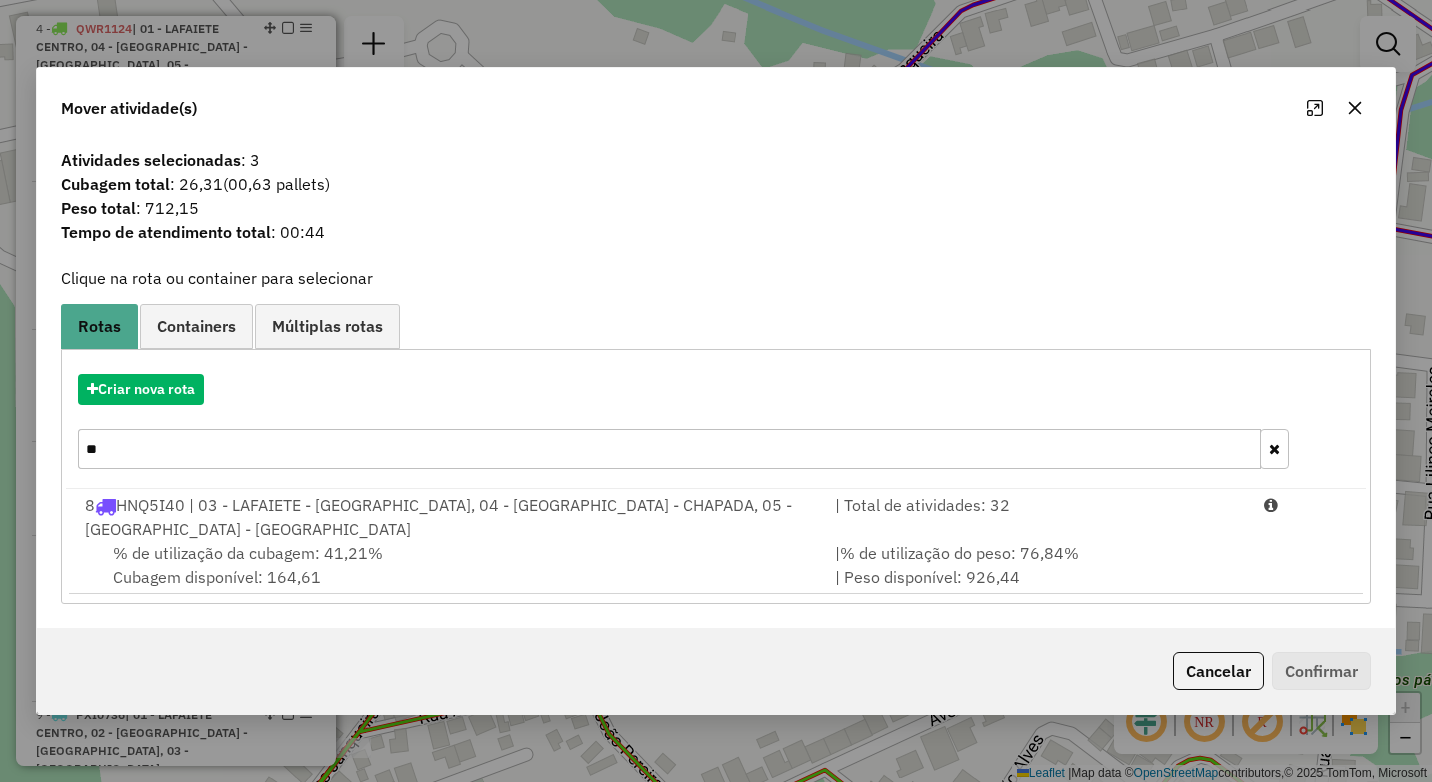type on "**" 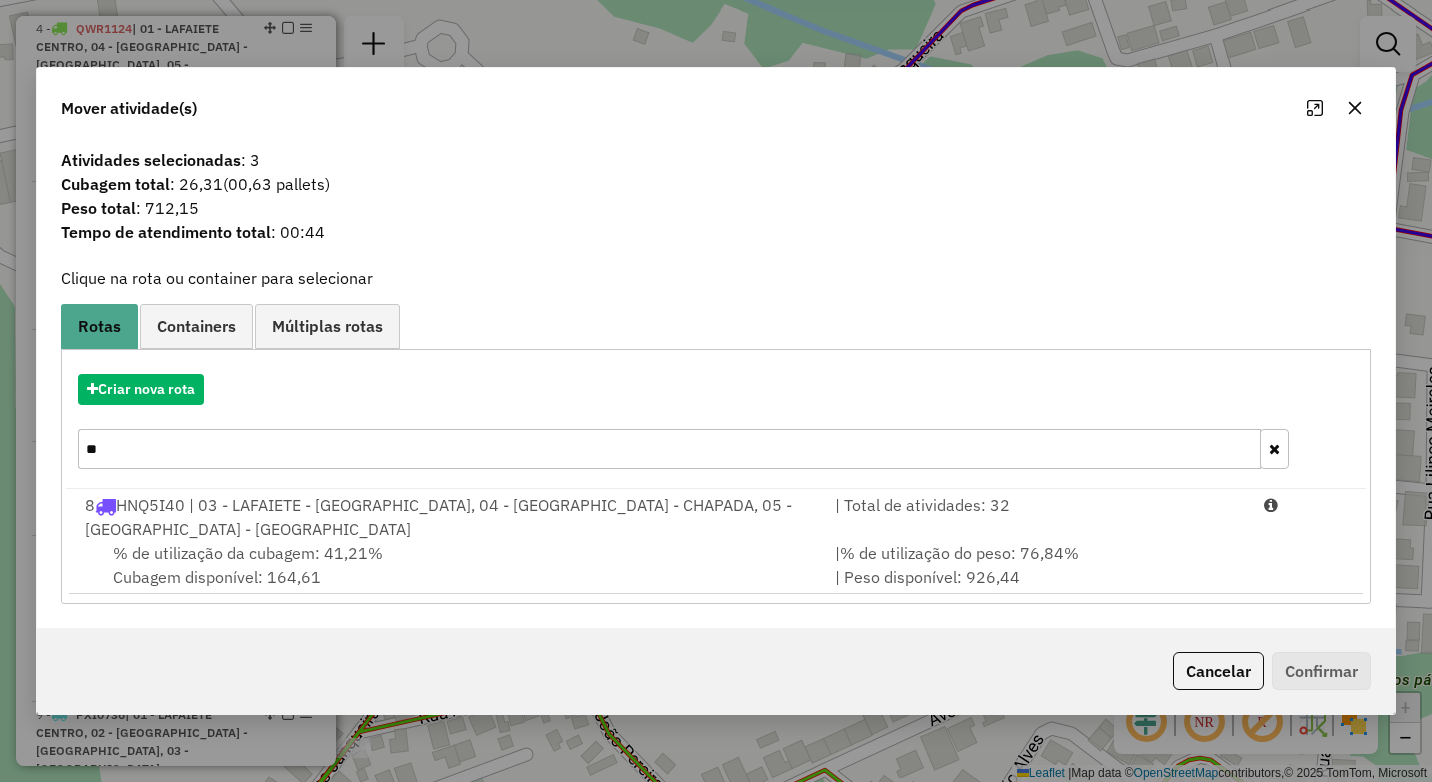 click 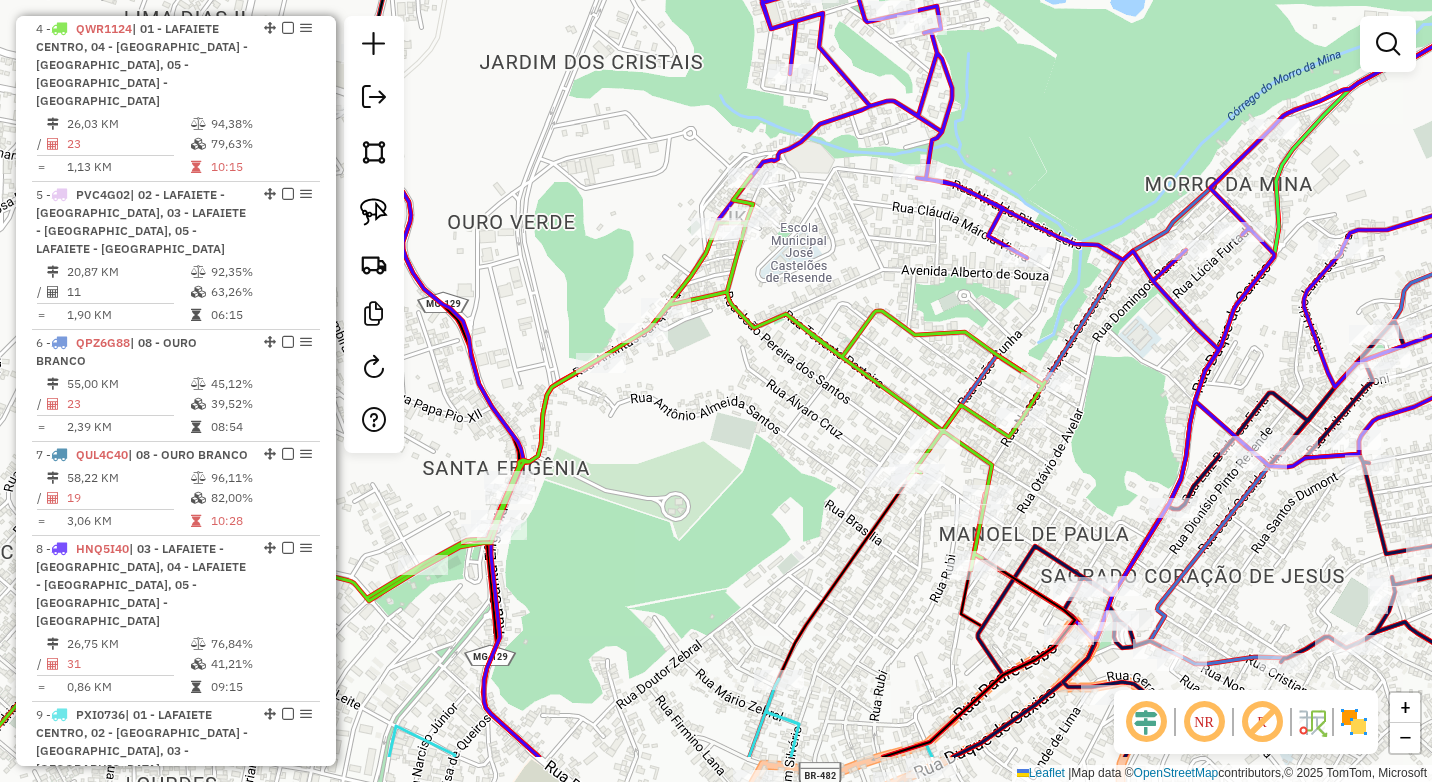 drag, startPoint x: 831, startPoint y: 361, endPoint x: 797, endPoint y: 177, distance: 187.11494 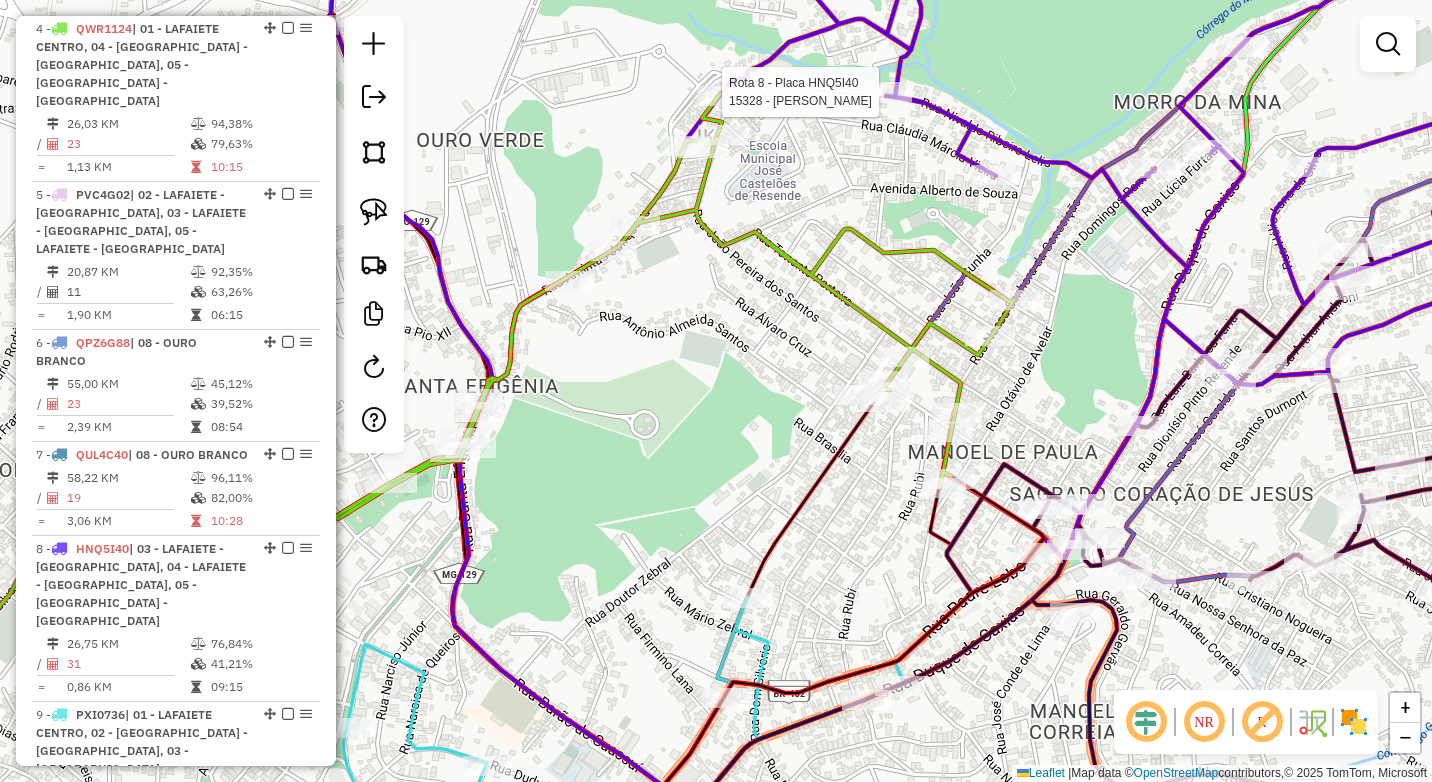 select on "*********" 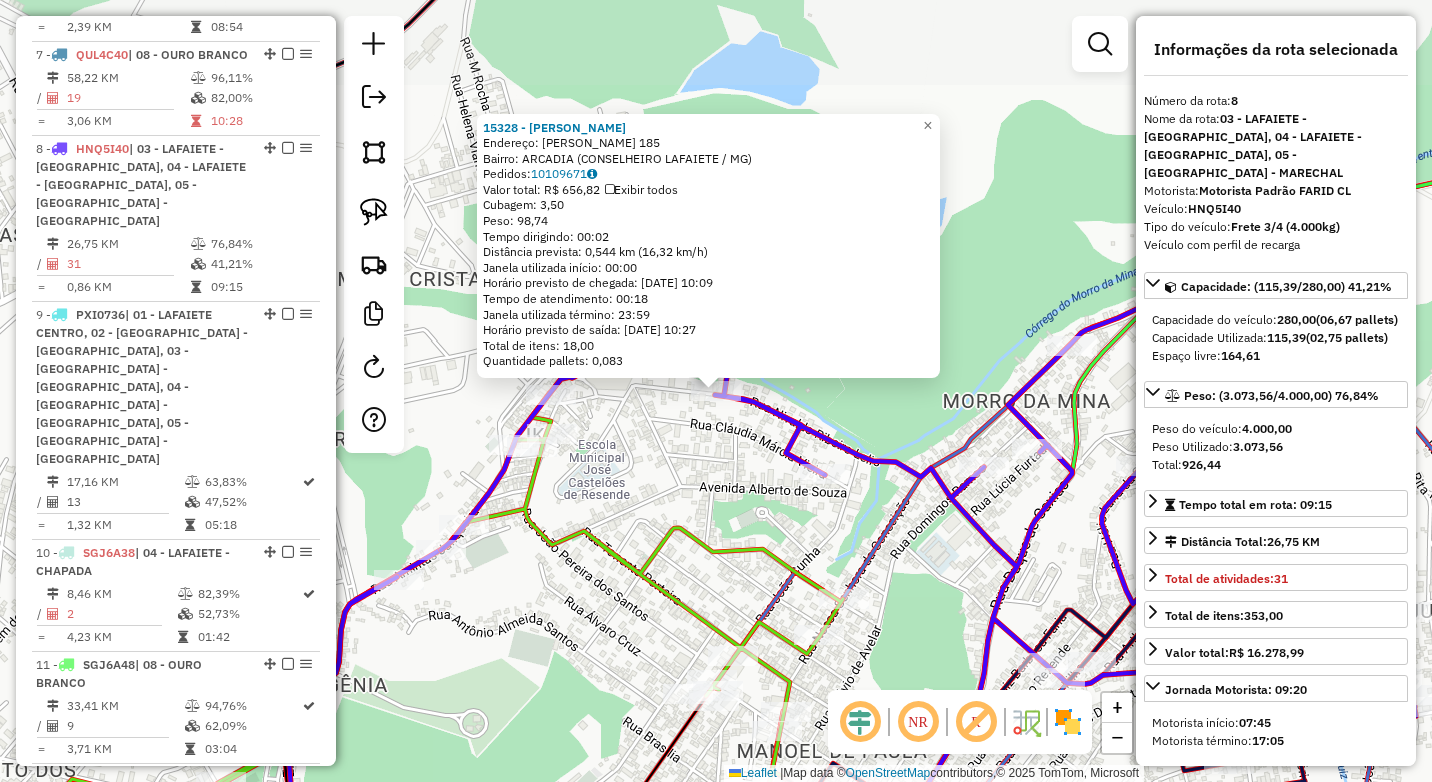 scroll, scrollTop: 1588, scrollLeft: 0, axis: vertical 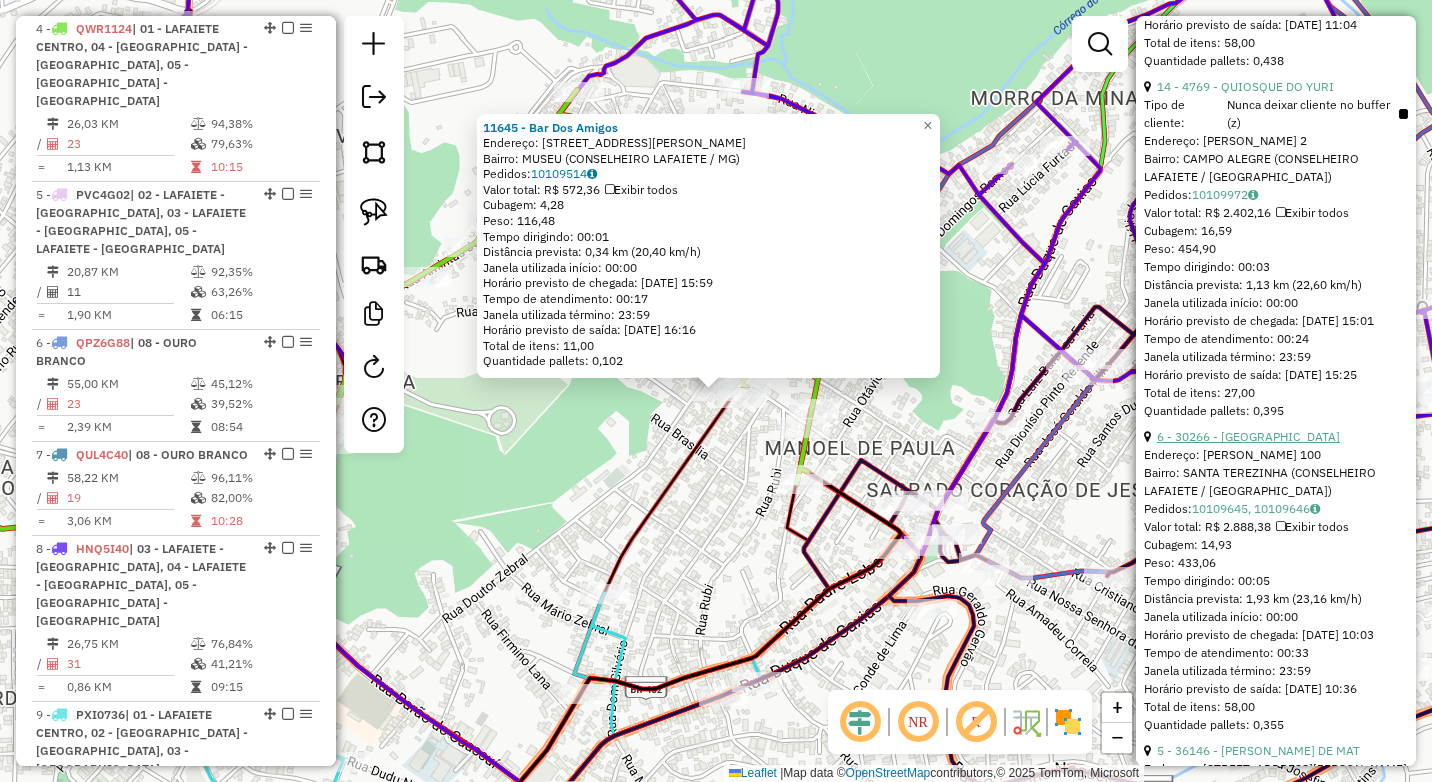 click on "6 - 30266 - [GEOGRAPHIC_DATA]" at bounding box center [1248, 436] 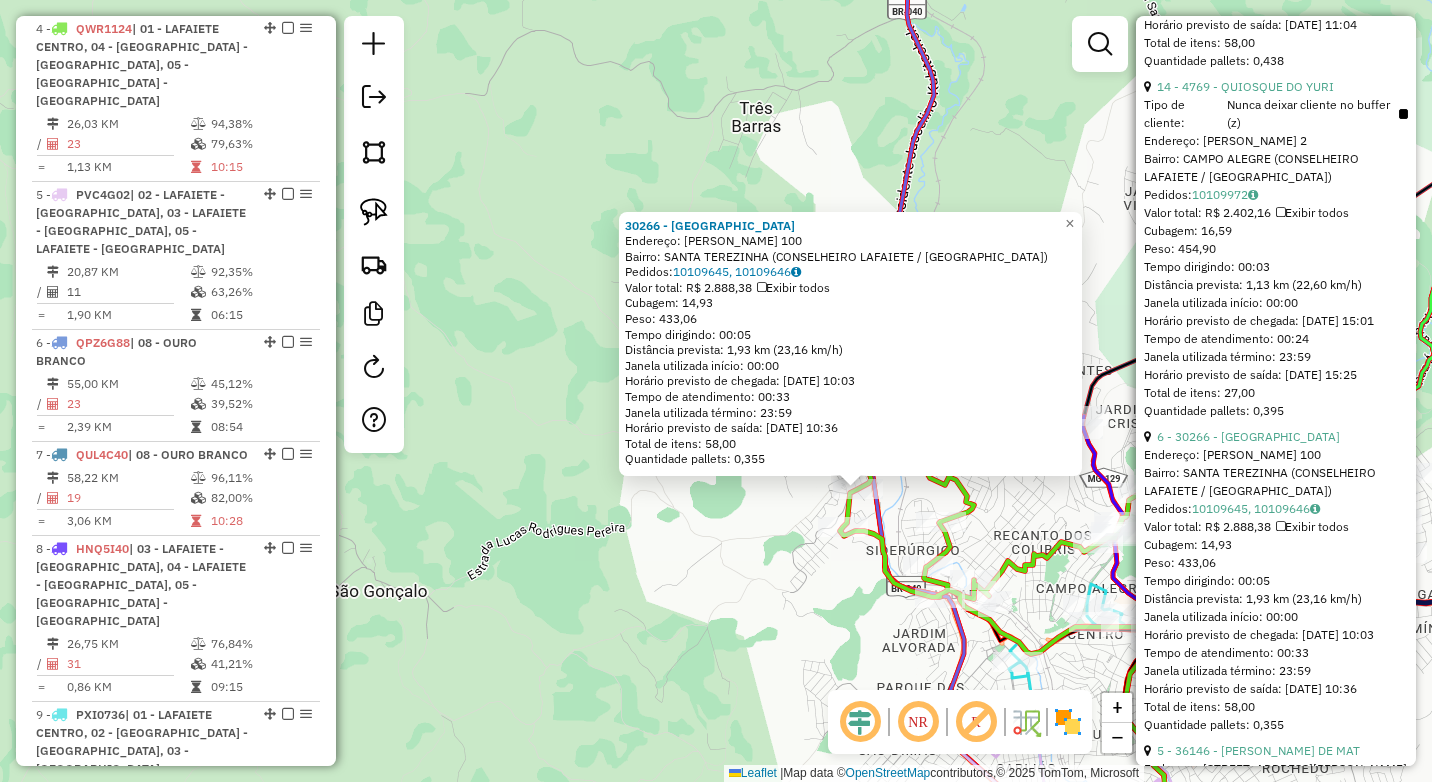 click on "30266 - [GEOGRAPHIC_DATA]  Endereço:  [PERSON_NAME] 100   Bairro: [GEOGRAPHIC_DATA] (CONSELHEIRO LAFAIETE / MG)   Pedidos:  10109645, 10109646   Valor total: R$ 2.888,38   Exibir todos   Cubagem: 14,93  Peso: 433,06  Tempo dirigindo: 00:05   Distância prevista: 1,93 km (23,16 km/h)   Janela utilizada início: 00:00   Horário previsto de chegada: [DATE] 10:03   Tempo de atendimento: 00:33   Janela utilizada término: 23:59   Horário previsto de saída: [DATE] 10:36   Total de itens: 58,00   Quantidade pallets: 0,355  × Janela de atendimento Grade de atendimento Capacidade Transportadoras Veículos Cliente Pedidos  Rotas Selecione os dias de semana para filtrar as janelas de atendimento  Seg   Ter   Qua   Qui   Sex   Sáb   Dom  Informe o período da janela de atendimento: De: Até:  Filtrar exatamente a janela do cliente  Considerar janela de atendimento padrão  Selecione os dias de semana para filtrar as grades de atendimento  Seg   Ter   Qua   Qui   Sex   Sáb   Dom   Peso mínimo:   Peso máximo:  +" 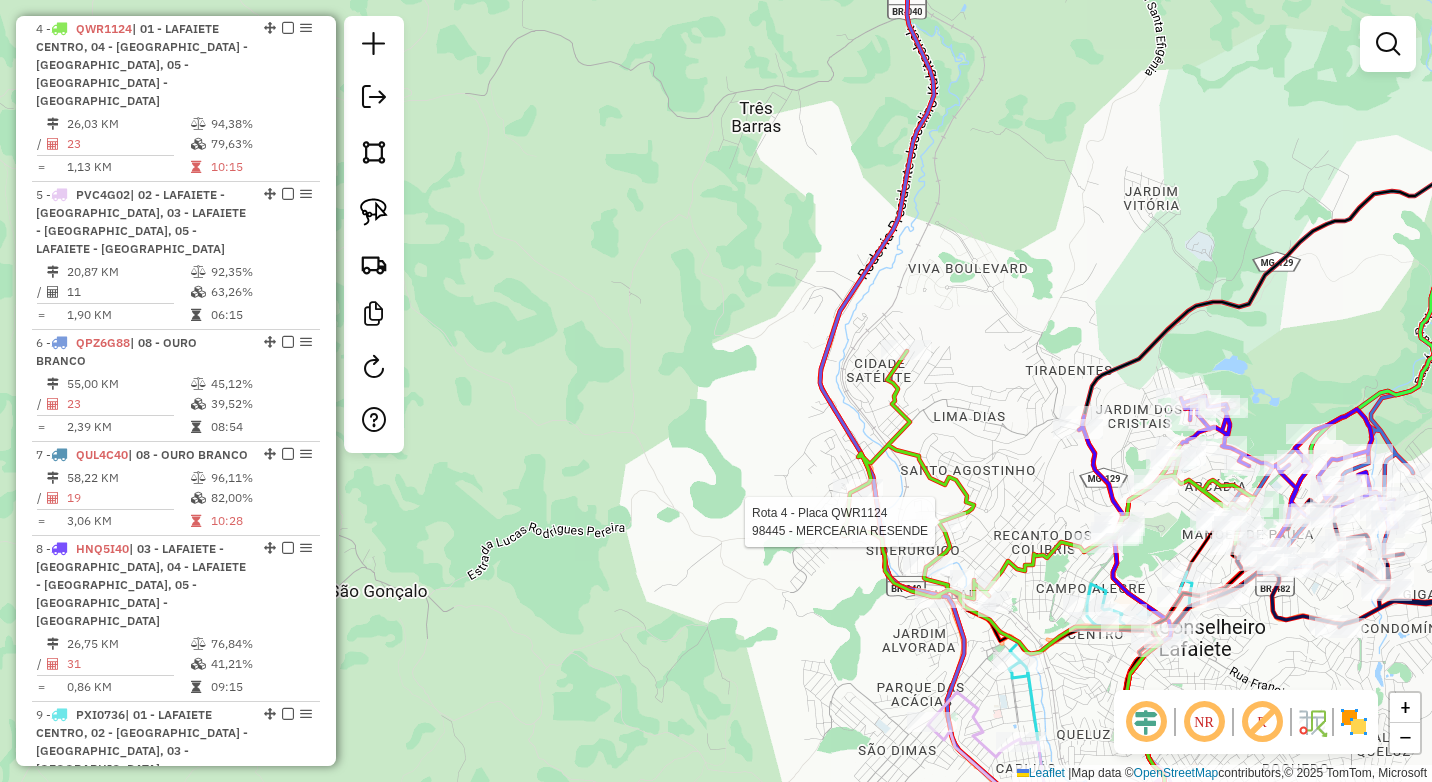 select on "*********" 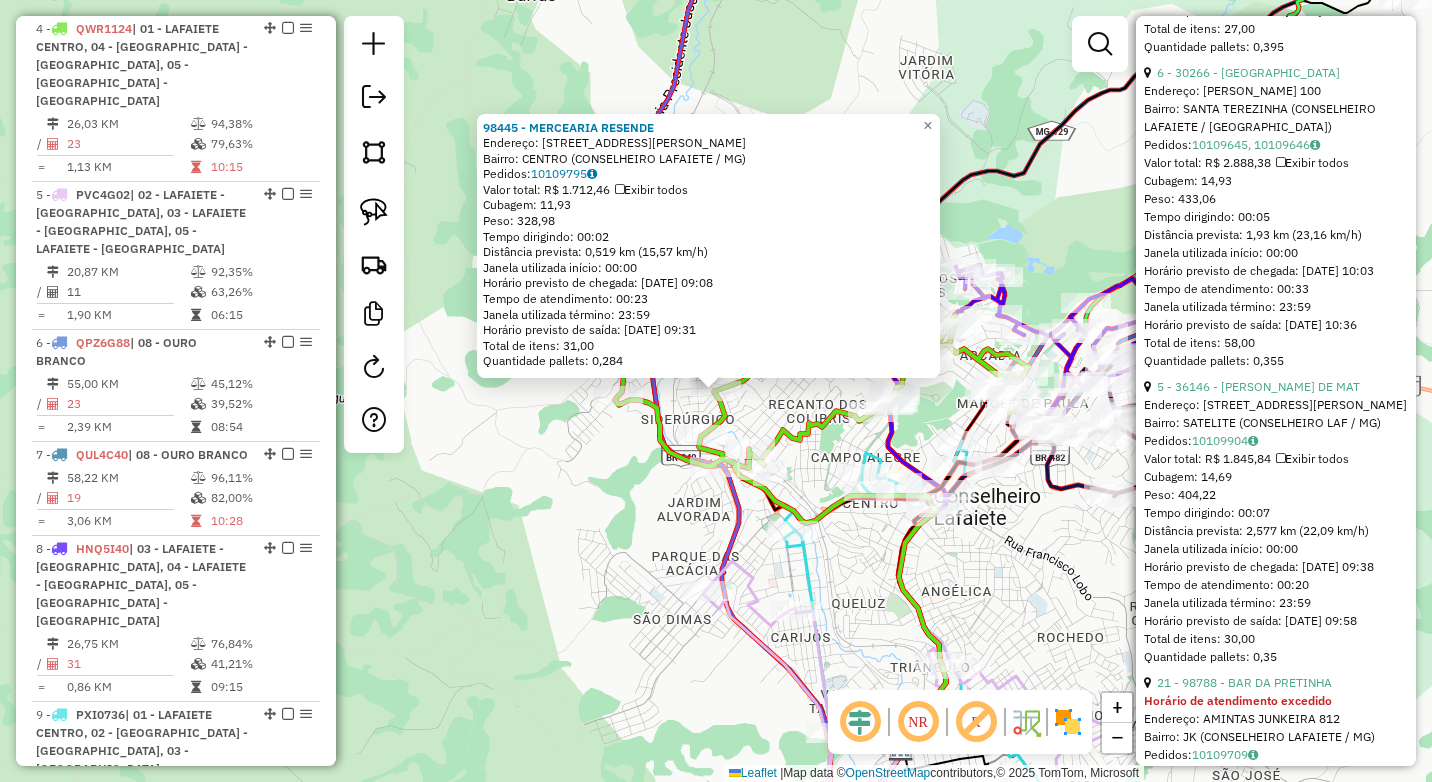 scroll, scrollTop: 1900, scrollLeft: 0, axis: vertical 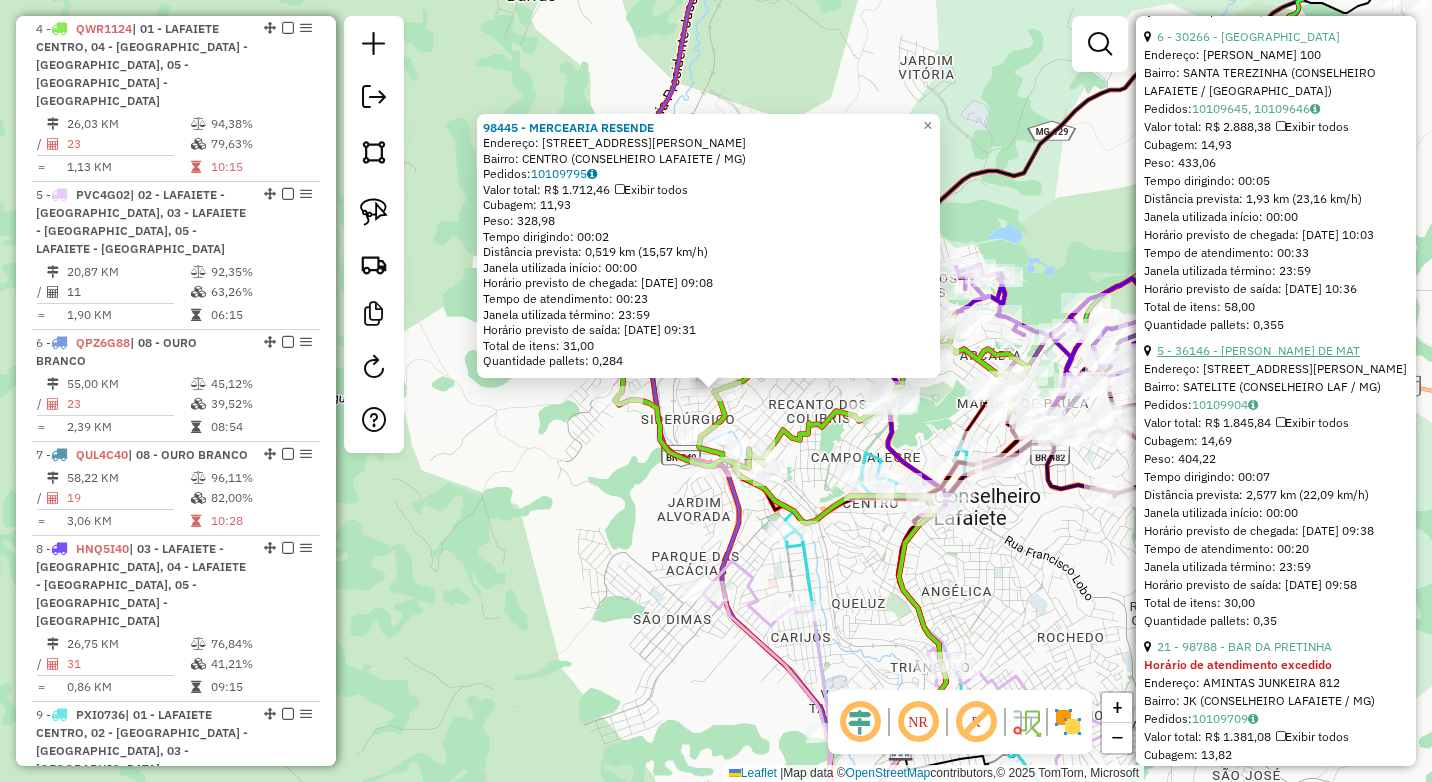 click on "5 - 36146 - [PERSON_NAME] DE MAT" at bounding box center (1258, 350) 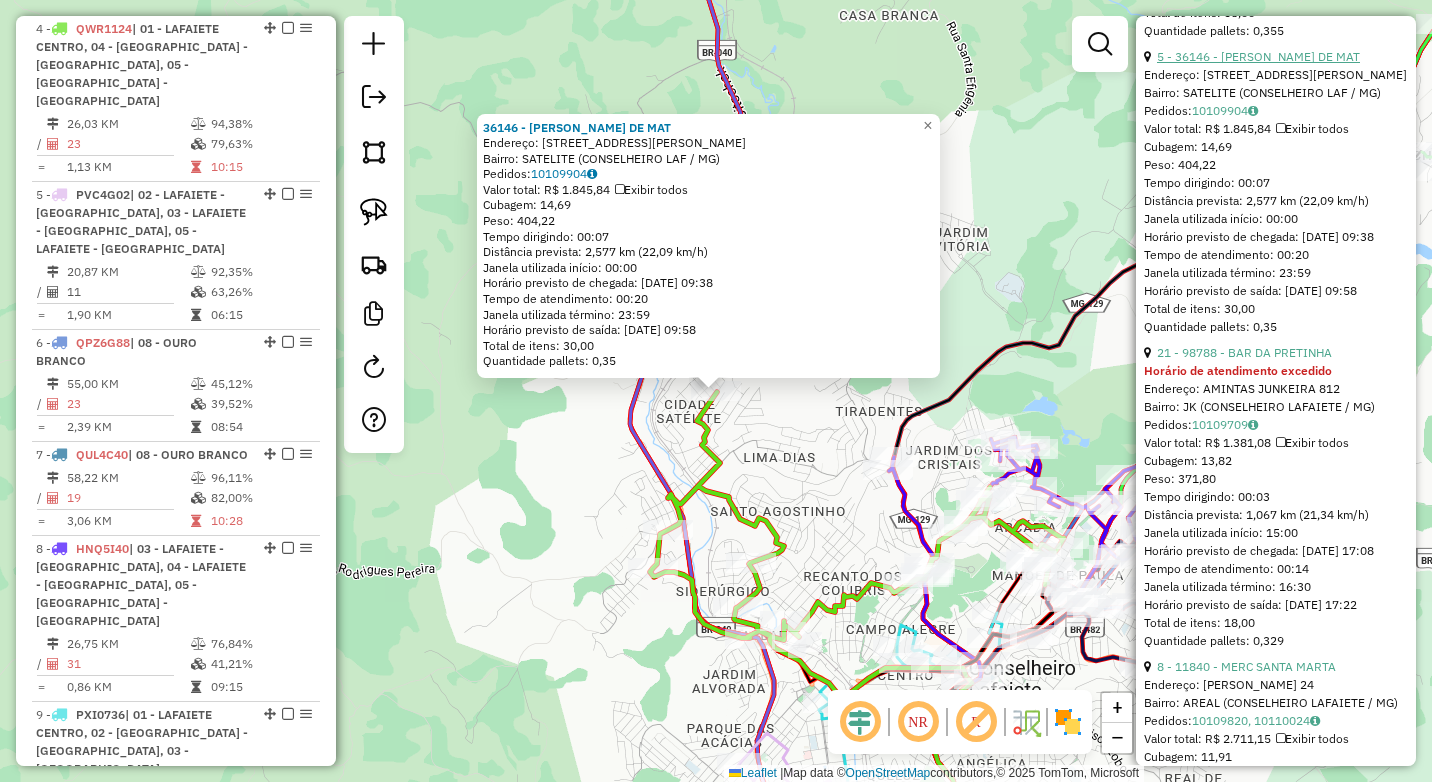 scroll, scrollTop: 2200, scrollLeft: 0, axis: vertical 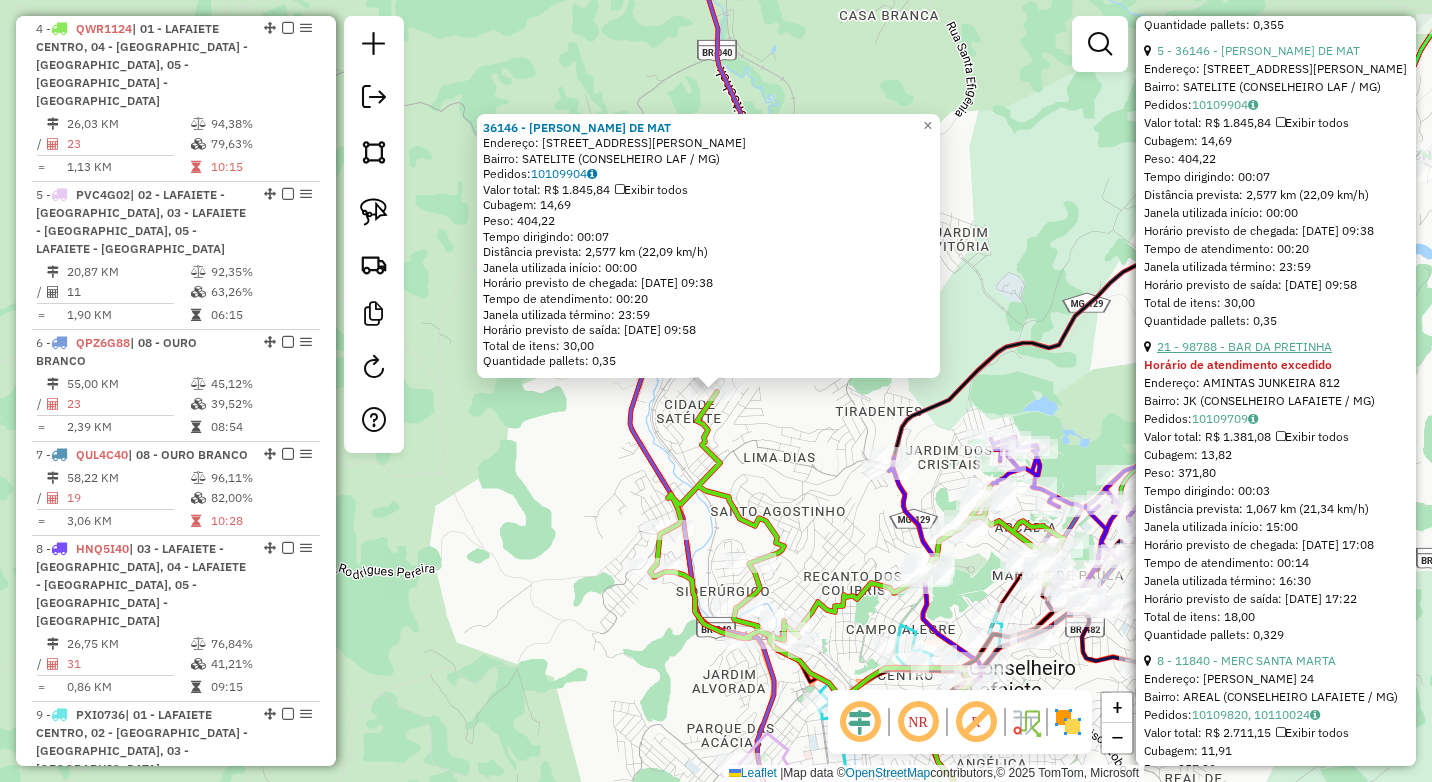 click on "21 - 98788 - BAR DA PRETINHA" at bounding box center (1244, 346) 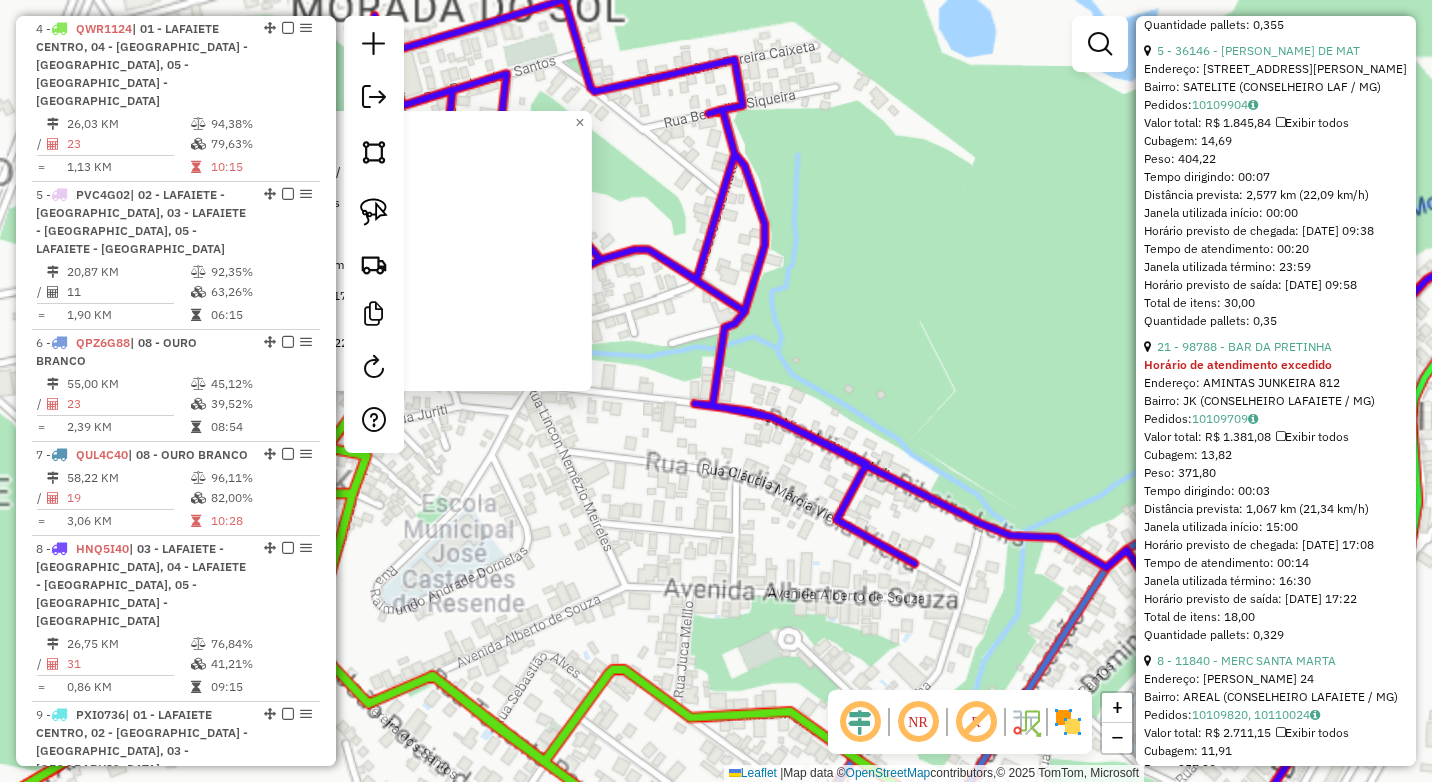 click on "98788 - BAR DA PRETINHA Horário de atendimento excedido  Endereço:  AMINTAS JUNKEIRA 812   Bairro: JK (CONSELHEIRO LAFAIETE / MG)   Pedidos:  10109709   Valor total: R$ 1.381,08   Exibir todos   Cubagem: 13,82  Peso: 371,80  Tempo dirigindo: 00:03   Distância prevista: 1,067 km (21,34 km/h)   [GEOGRAPHIC_DATA] utilizada início: 15:00   Horário previsto de chegada: [DATE] 17:08   Tempo de atendimento: 00:14   Janela utilizada término: 16:30   Horário previsto de saída: [DATE] 17:22   Total de itens: 18,00   Quantidade pallets: 0,329  × Janela de atendimento Grade de atendimento Capacidade Transportadoras Veículos Cliente Pedidos  Rotas Selecione os dias de semana para filtrar as janelas de atendimento  Seg   Ter   Qua   Qui   Sex   Sáb   Dom  Informe o período da janela de atendimento: De: Até:  Filtrar exatamente a janela do cliente  Considerar janela de atendimento padrão  Selecione os dias de semana para filtrar as grades de atendimento  Seg   Ter   Qua   Qui   Sex   Sáb   Dom   Peso mínimo:  +" 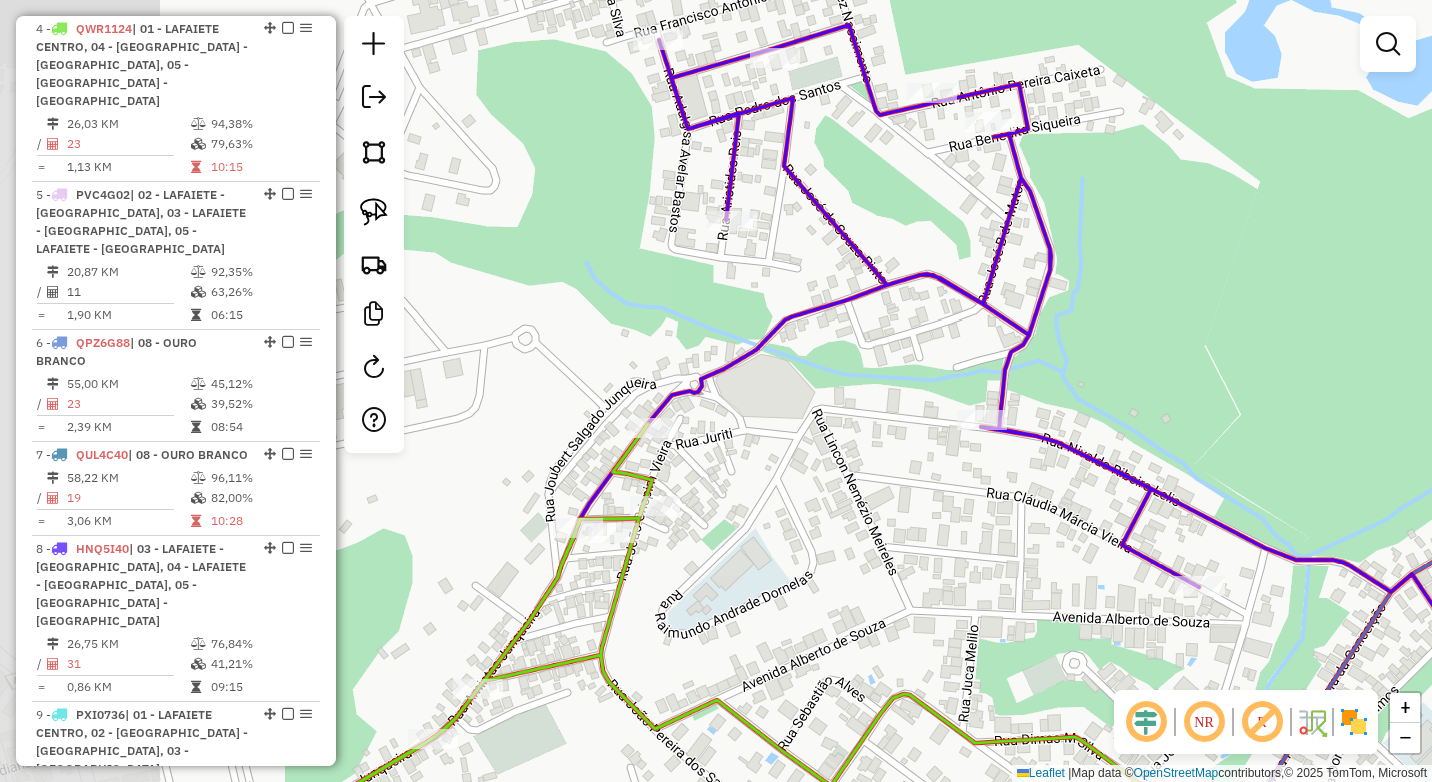 drag, startPoint x: 564, startPoint y: 524, endPoint x: 825, endPoint y: 541, distance: 261.55304 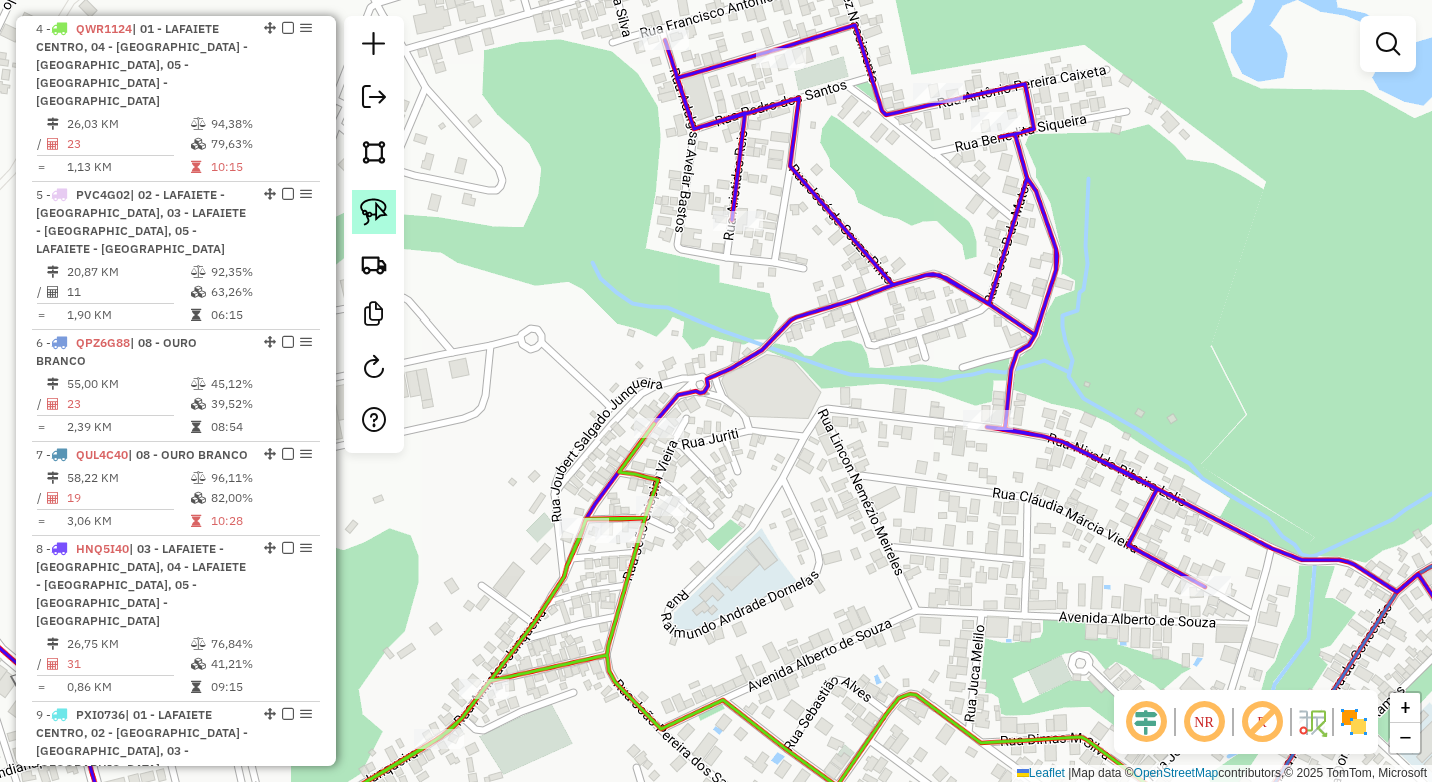 click 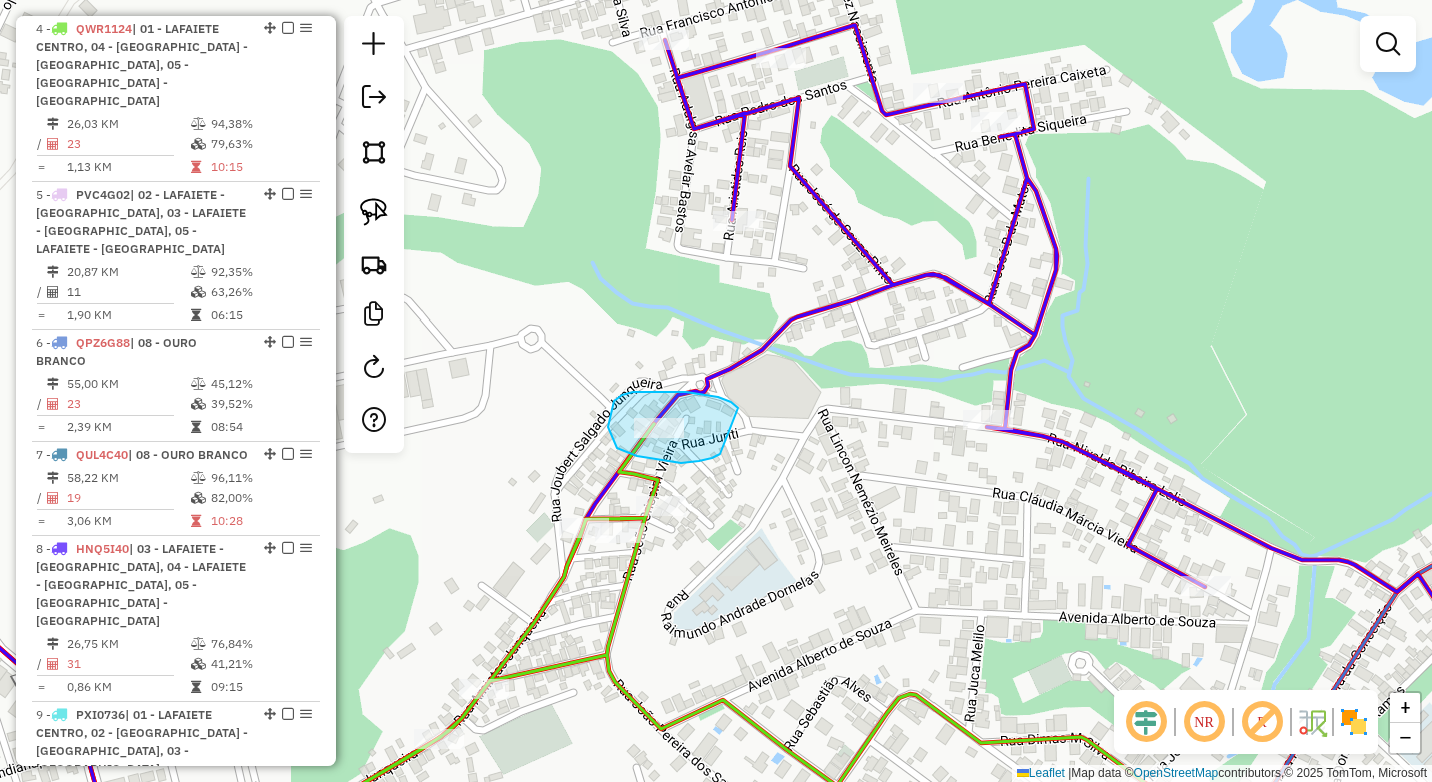drag, startPoint x: 736, startPoint y: 406, endPoint x: 720, endPoint y: 454, distance: 50.596443 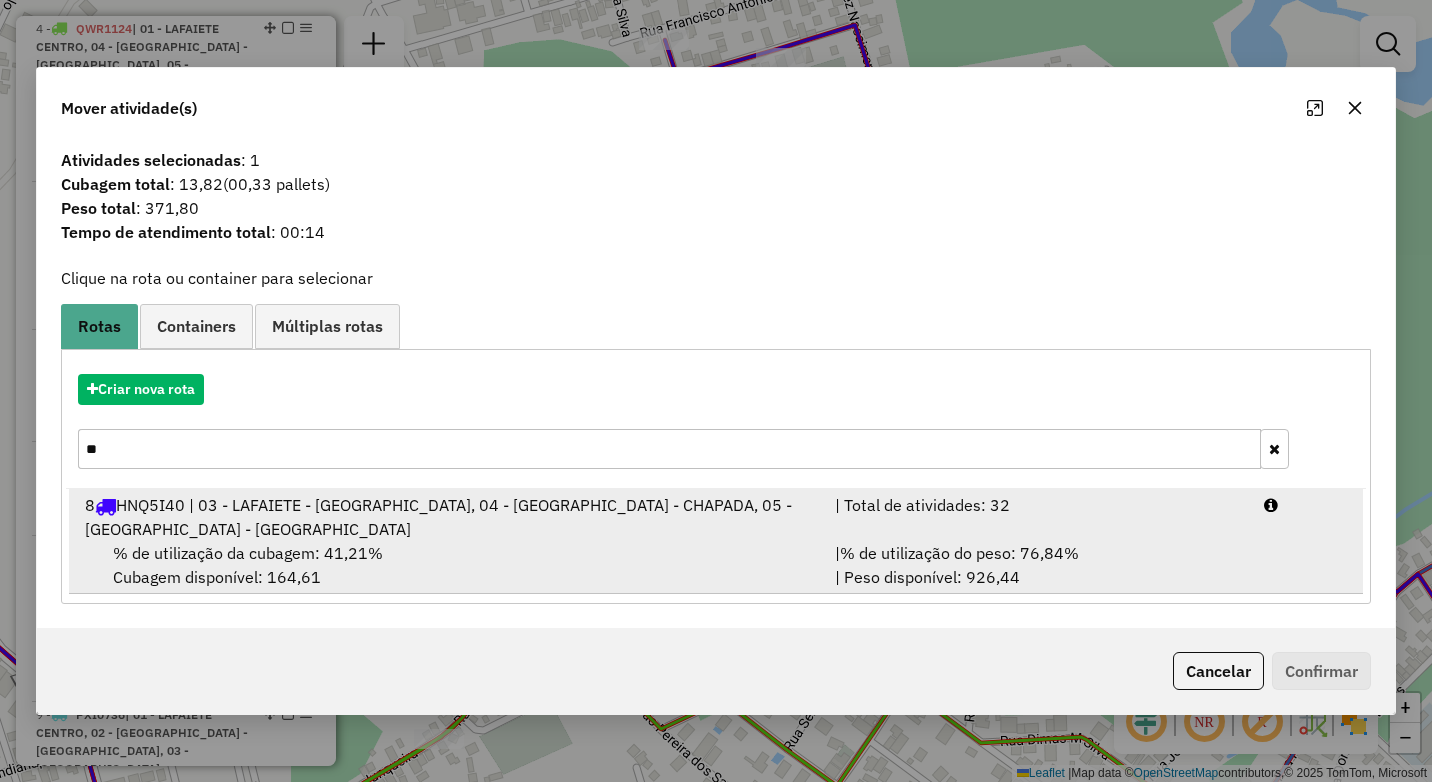 click on "8  HNQ5I40 | 03 - LAFAIETE - [GEOGRAPHIC_DATA], 04 - [GEOGRAPHIC_DATA] - [GEOGRAPHIC_DATA], 05 - [GEOGRAPHIC_DATA] - [GEOGRAPHIC_DATA]" at bounding box center (448, 517) 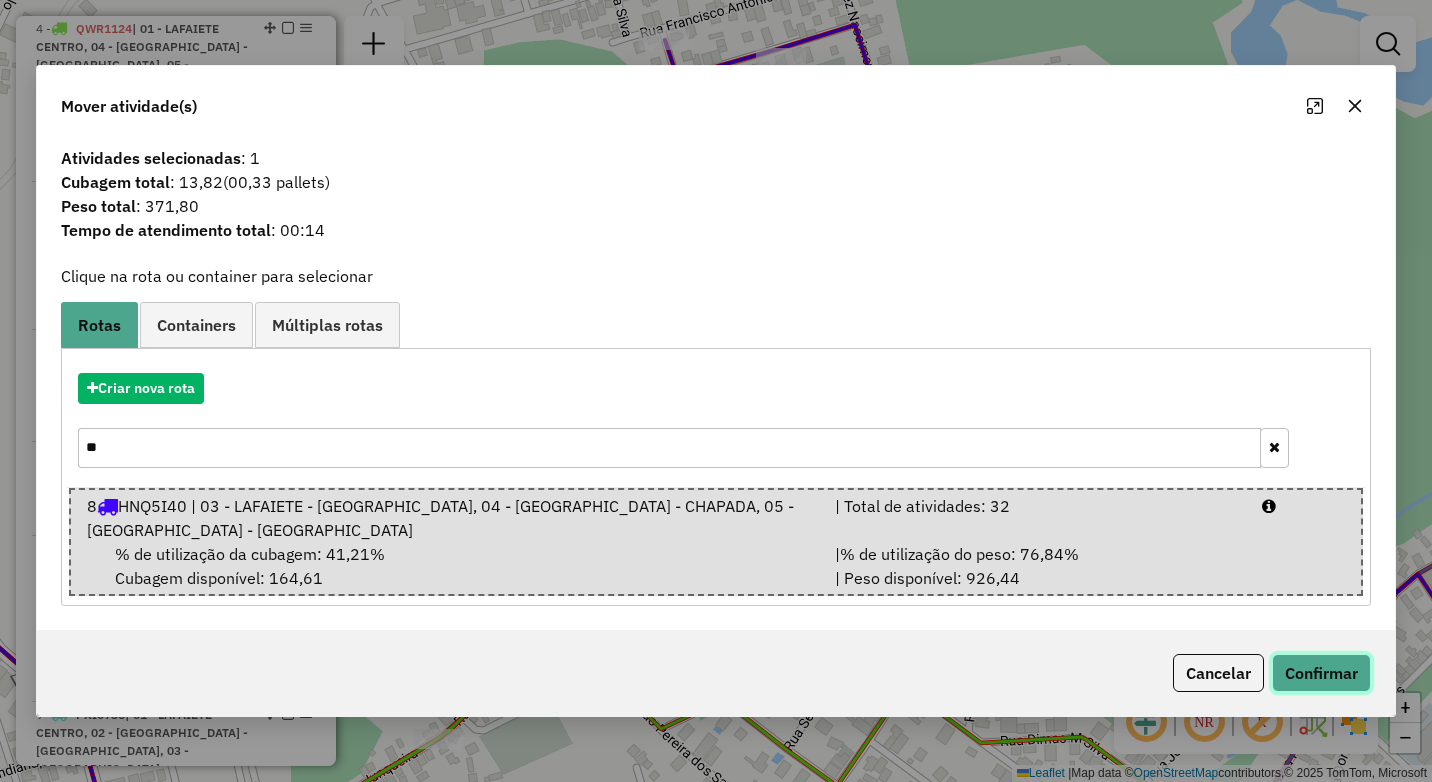 click on "Confirmar" 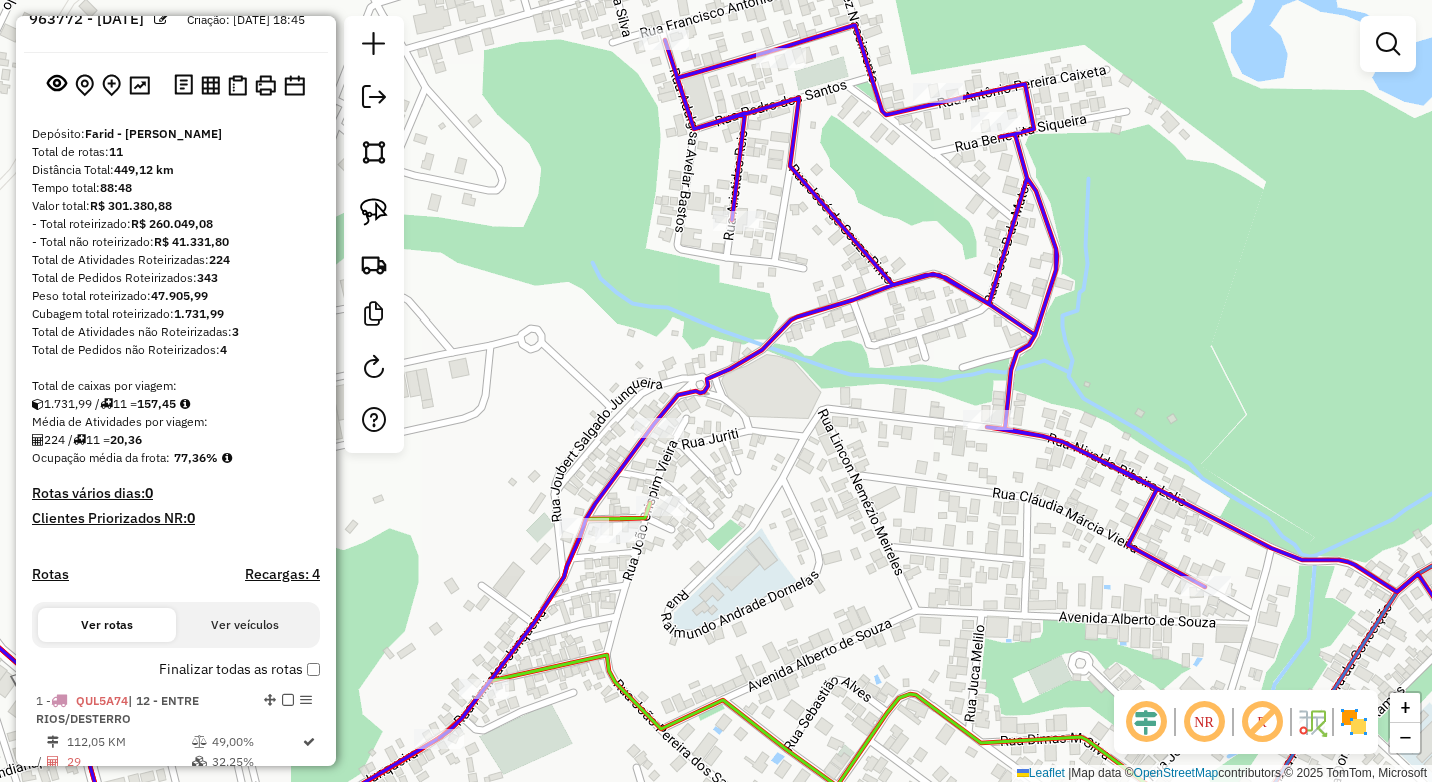 scroll, scrollTop: 100, scrollLeft: 0, axis: vertical 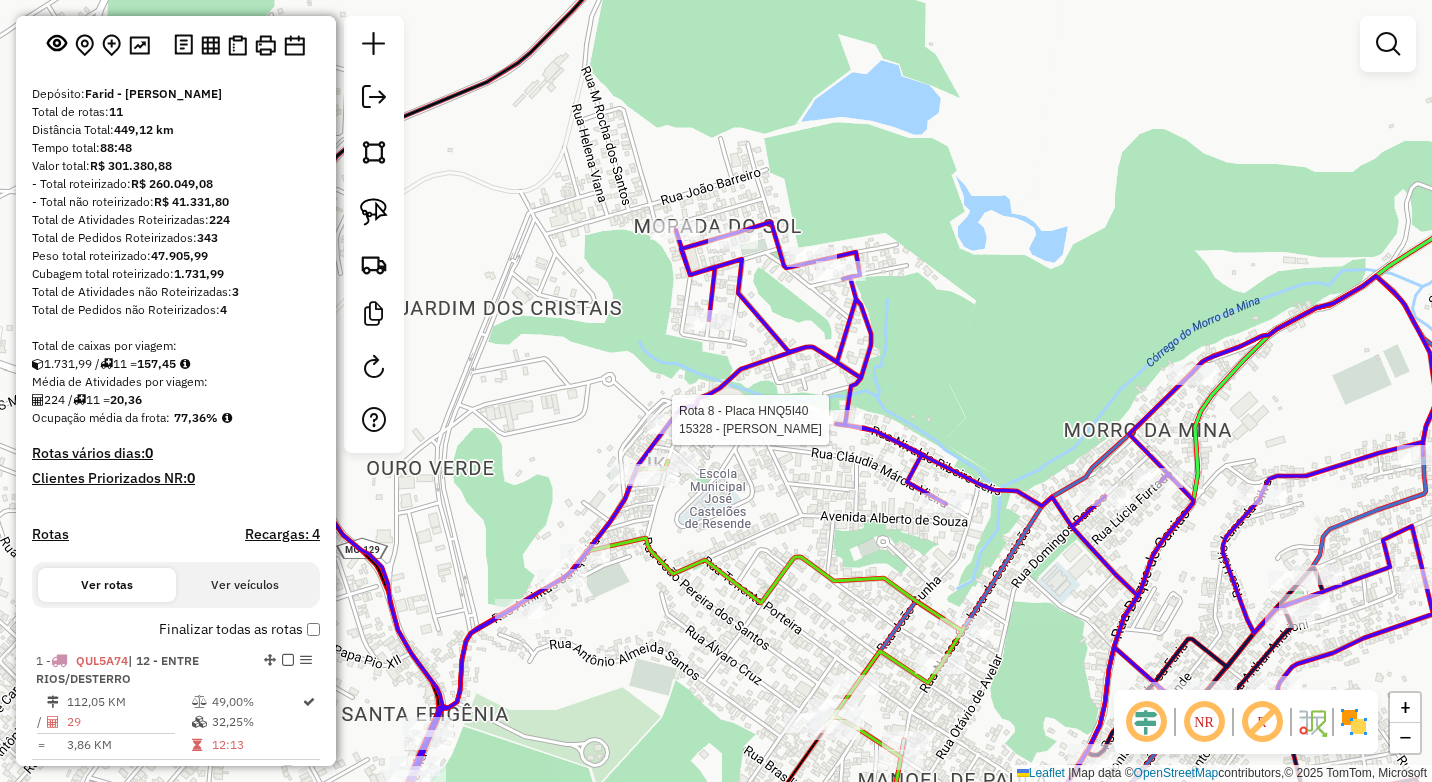 select on "*********" 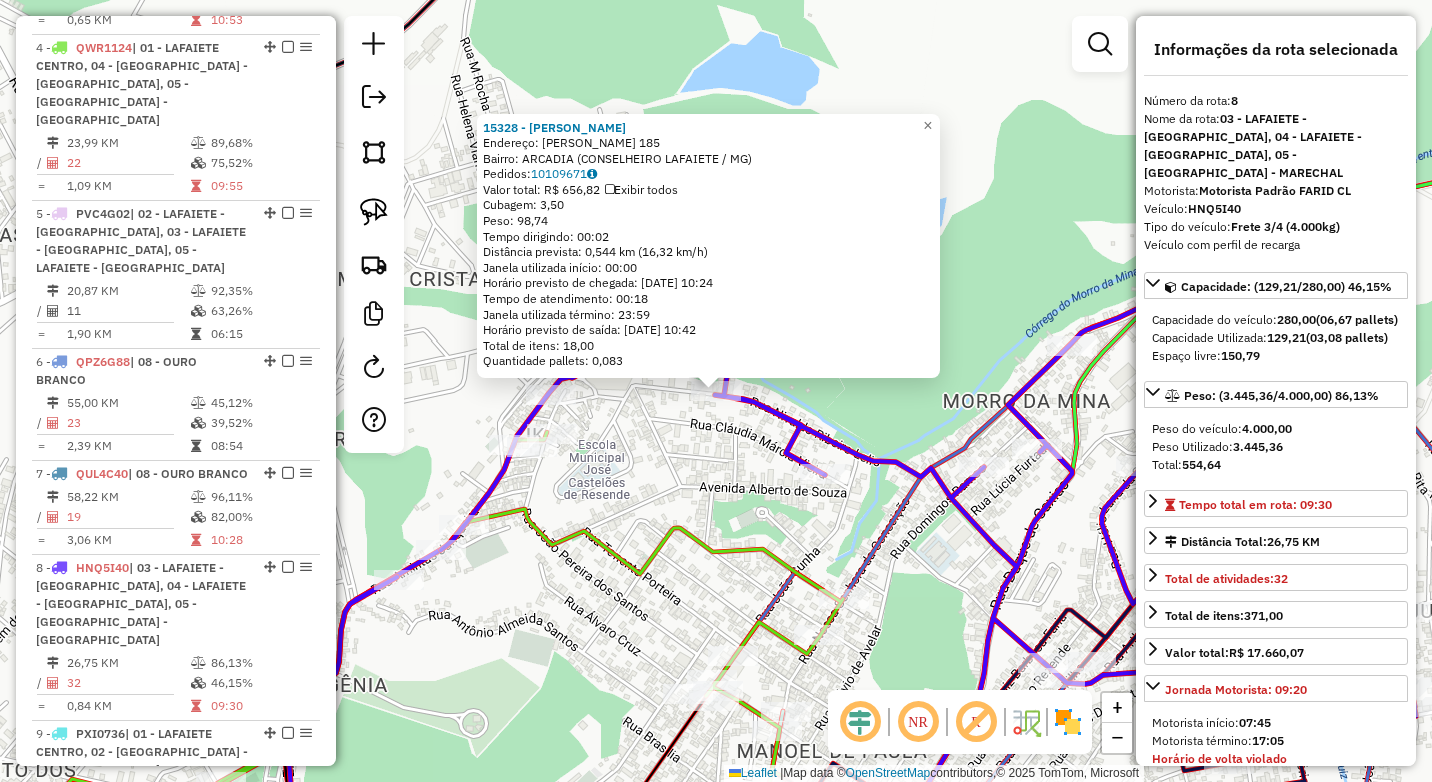 scroll, scrollTop: 1588, scrollLeft: 0, axis: vertical 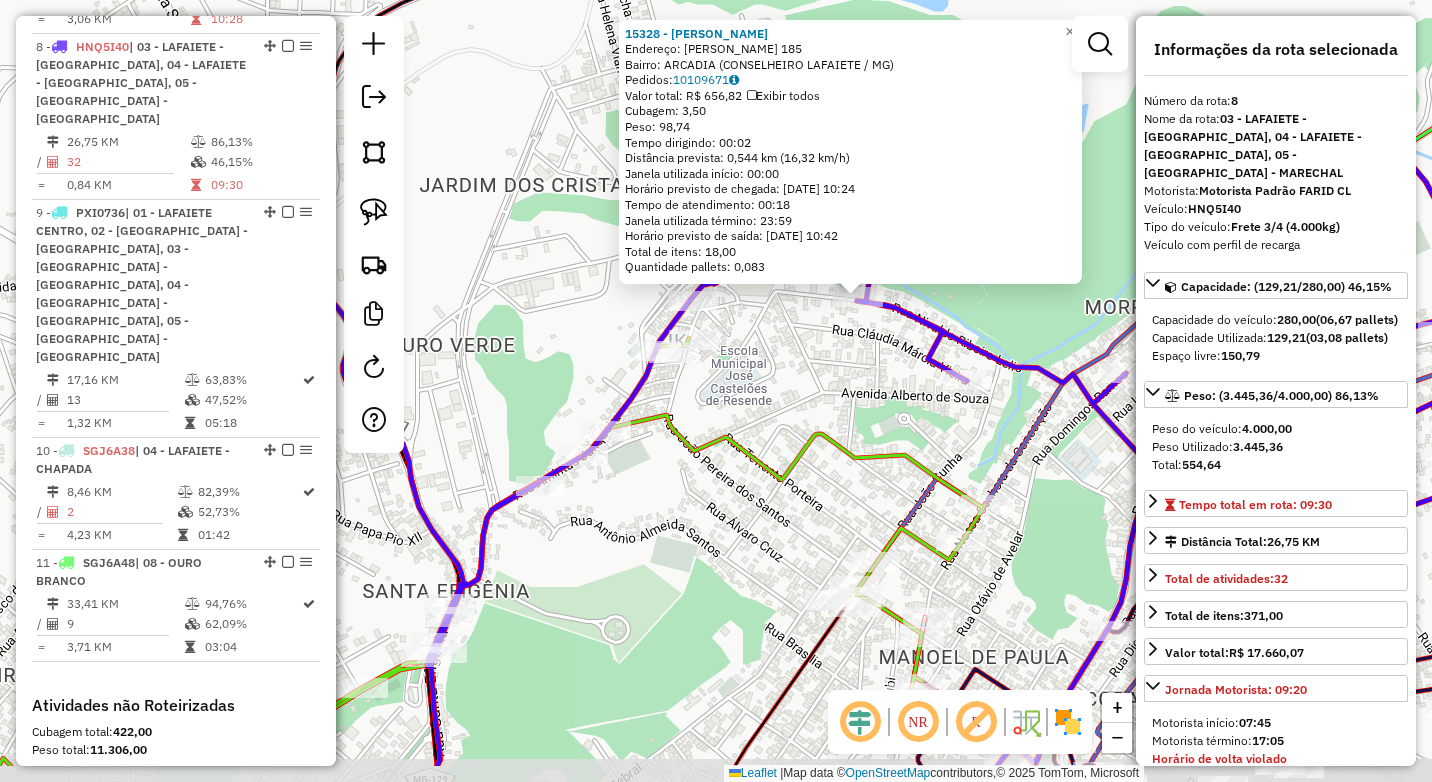 drag, startPoint x: 648, startPoint y: 557, endPoint x: 790, endPoint y: 463, distance: 170.29387 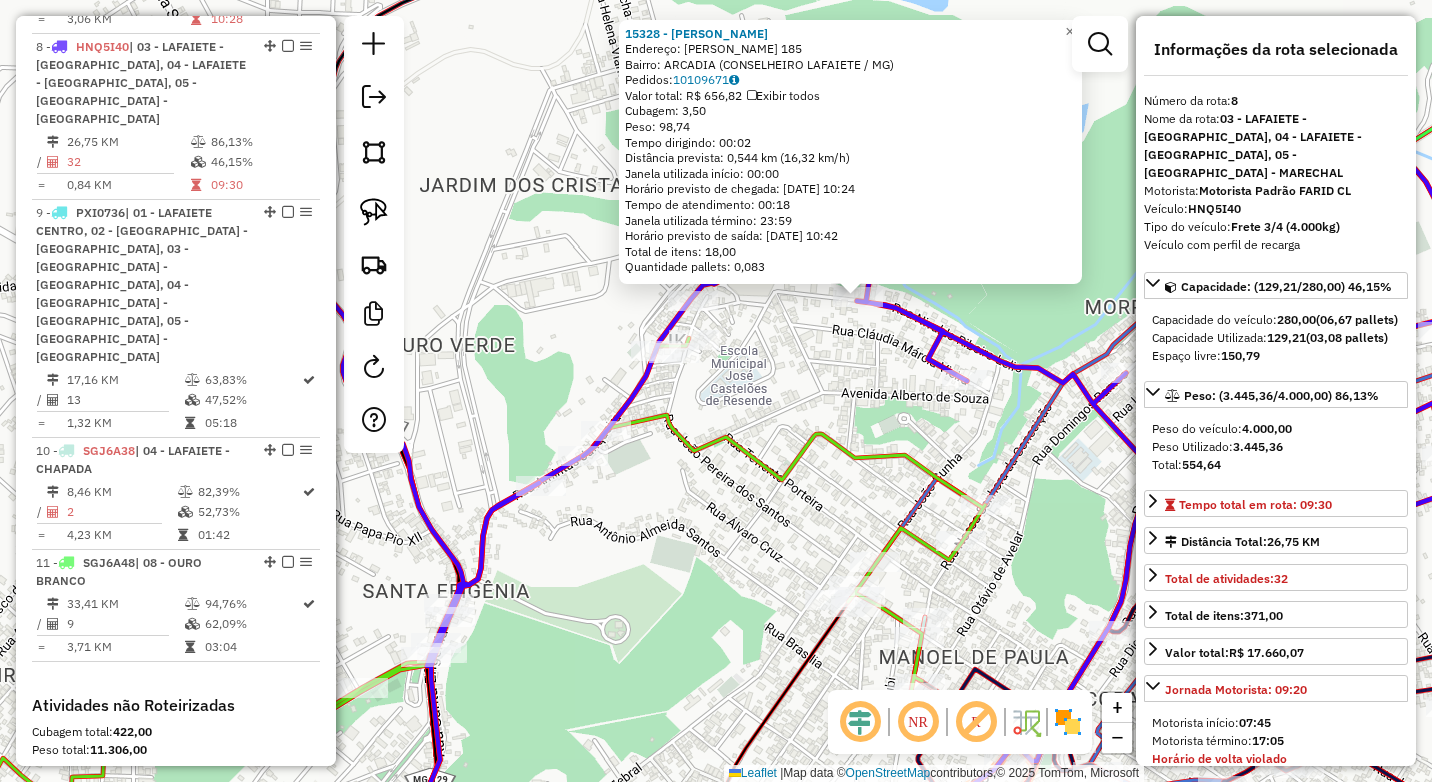 click 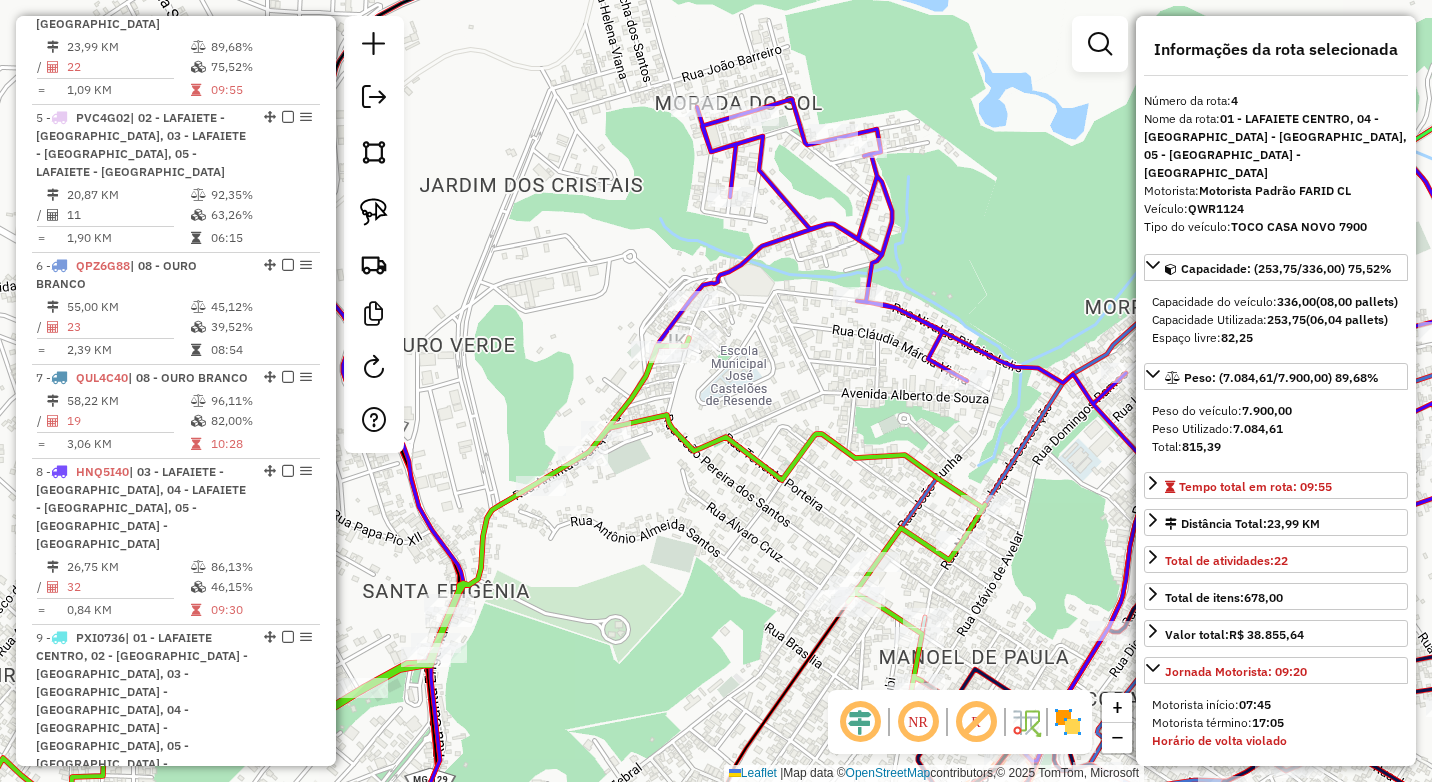 scroll, scrollTop: 1086, scrollLeft: 0, axis: vertical 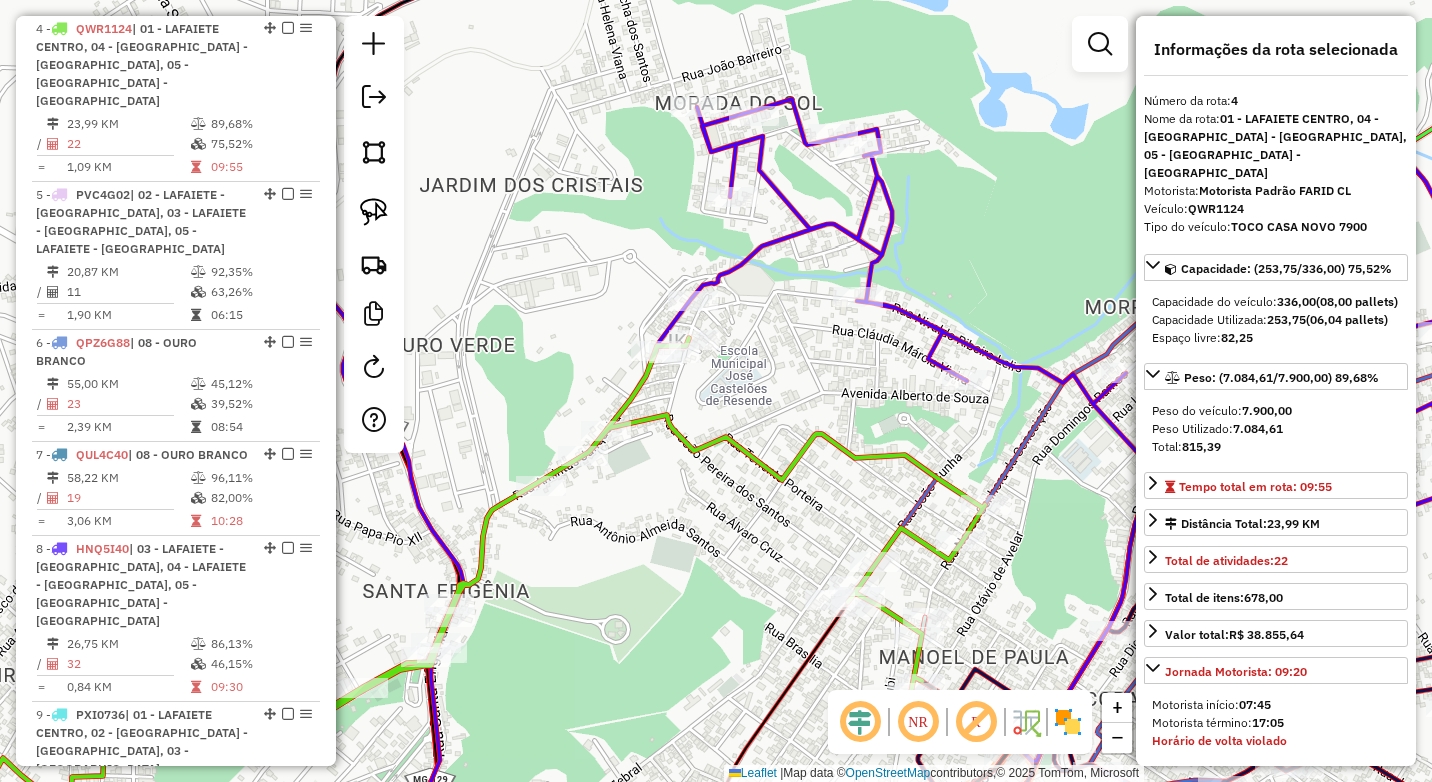 drag, startPoint x: 697, startPoint y: 540, endPoint x: 711, endPoint y: 387, distance: 153.63919 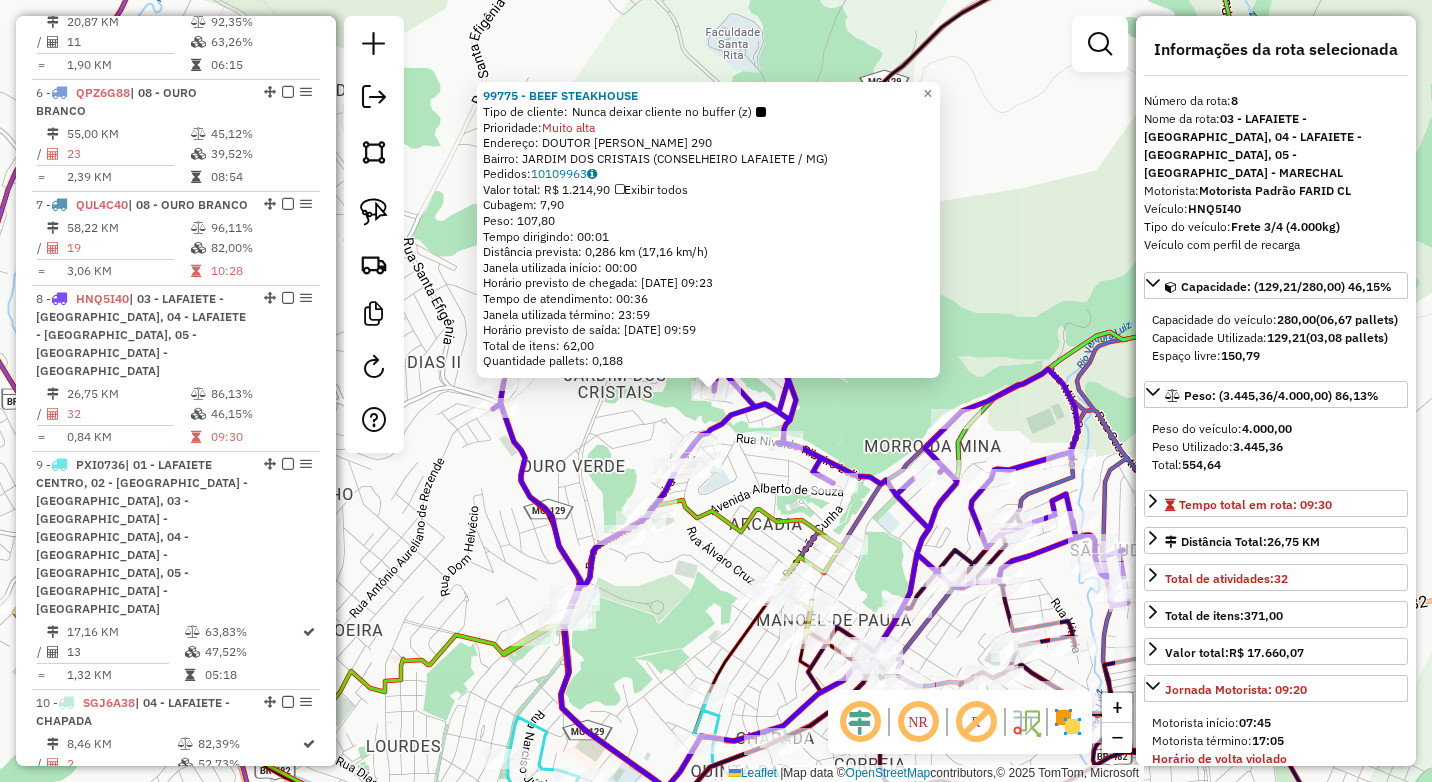 scroll, scrollTop: 1588, scrollLeft: 0, axis: vertical 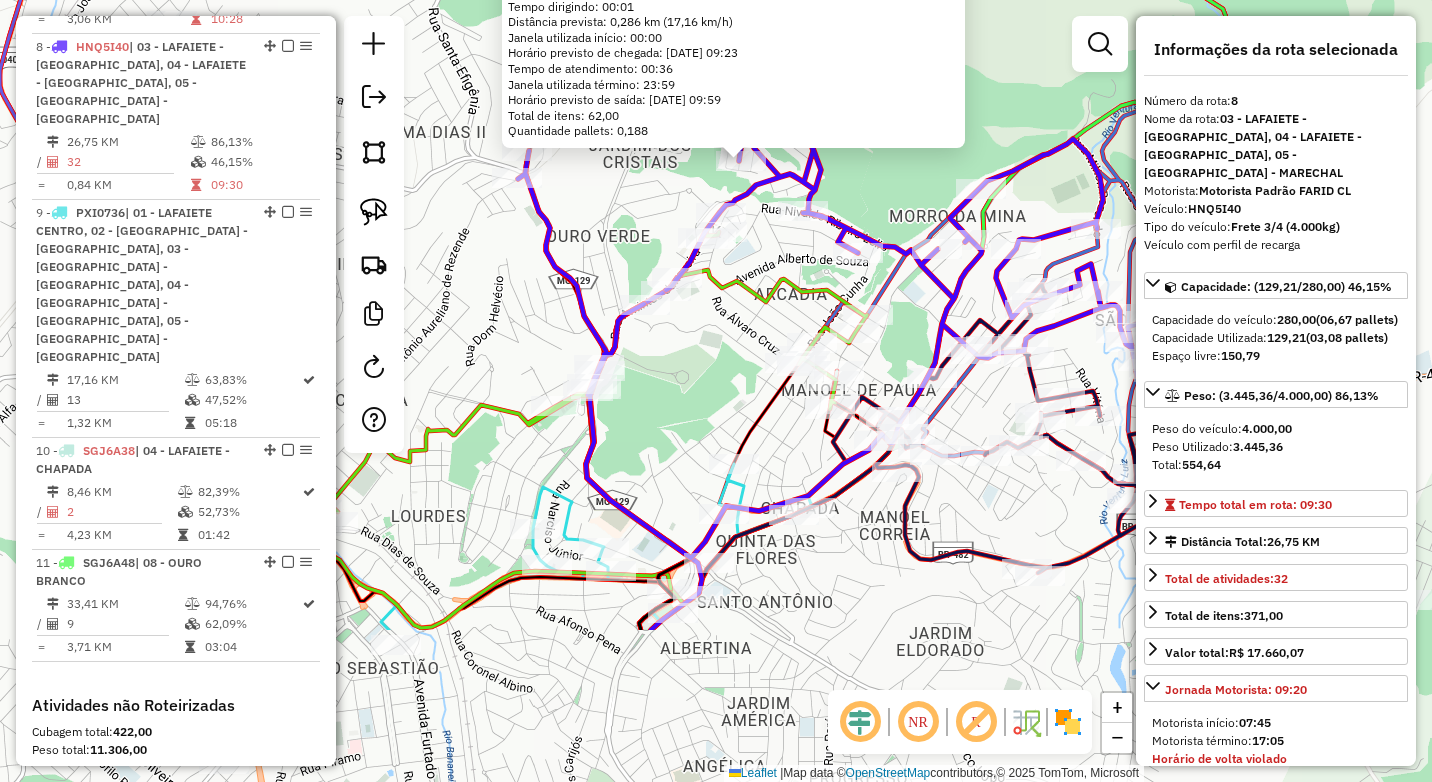 drag, startPoint x: 709, startPoint y: 543, endPoint x: 737, endPoint y: 319, distance: 225.74321 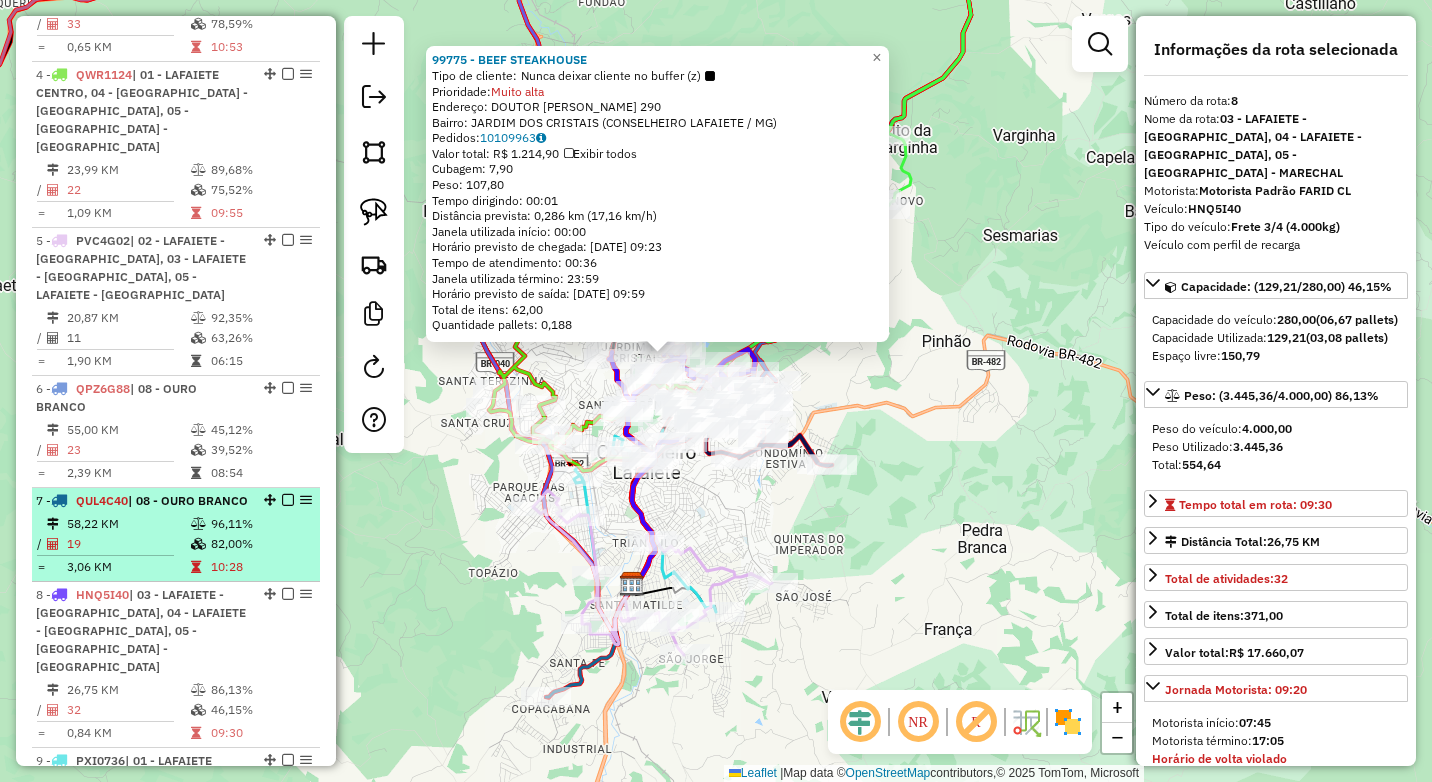 scroll, scrollTop: 888, scrollLeft: 0, axis: vertical 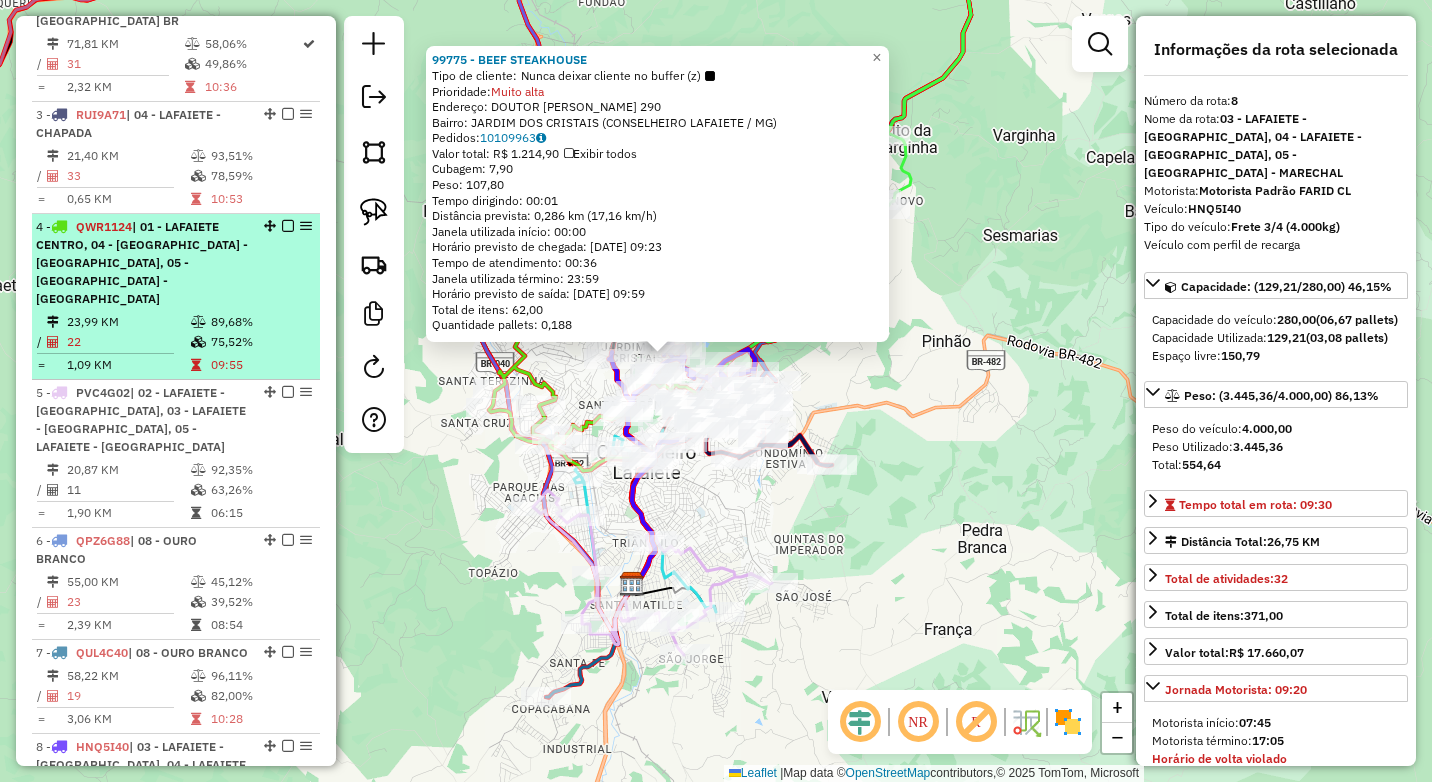 click at bounding box center [198, 322] 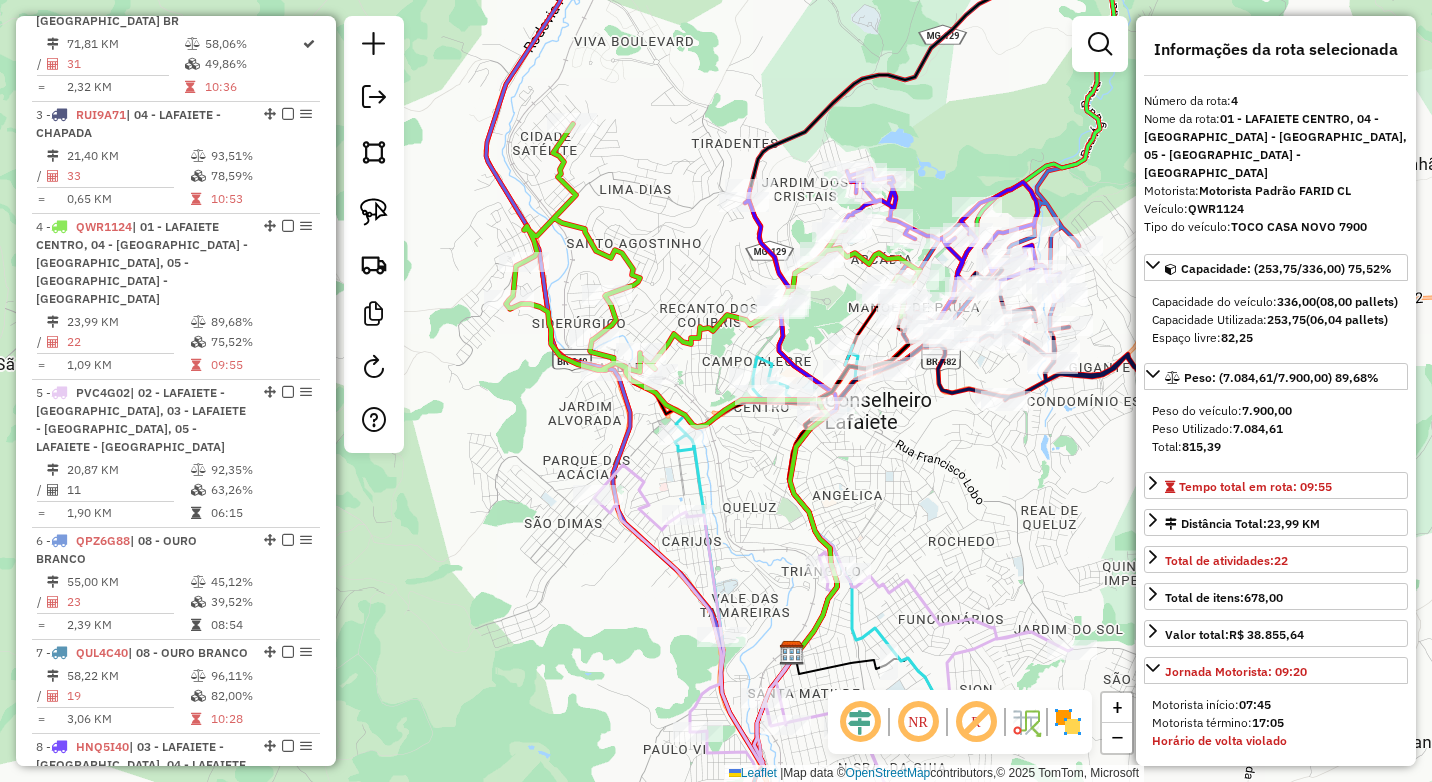 click on "Janela de atendimento Grade de atendimento Capacidade Transportadoras Veículos Cliente Pedidos  Rotas Selecione os dias de semana para filtrar as janelas de atendimento  Seg   Ter   Qua   Qui   Sex   Sáb   Dom  Informe o período da janela de atendimento: De: Até:  Filtrar exatamente a janela do cliente  Considerar janela de atendimento padrão  Selecione os dias de semana para filtrar as grades de atendimento  Seg   Ter   Qua   Qui   Sex   Sáb   Dom   Considerar clientes sem dia de atendimento cadastrado  Clientes fora do dia de atendimento selecionado Filtrar as atividades entre os valores definidos abaixo:  Peso mínimo:   Peso máximo:   Cubagem mínima:   Cubagem máxima:   De:   Até:  Filtrar as atividades entre o tempo de atendimento definido abaixo:  De:   Até:   Considerar capacidade total dos clientes não roteirizados Transportadora: Selecione um ou mais itens Tipo de veículo: Selecione um ou mais itens Veículo: Selecione um ou mais itens Motorista: Selecione um ou mais itens Nome: Rótulo:" 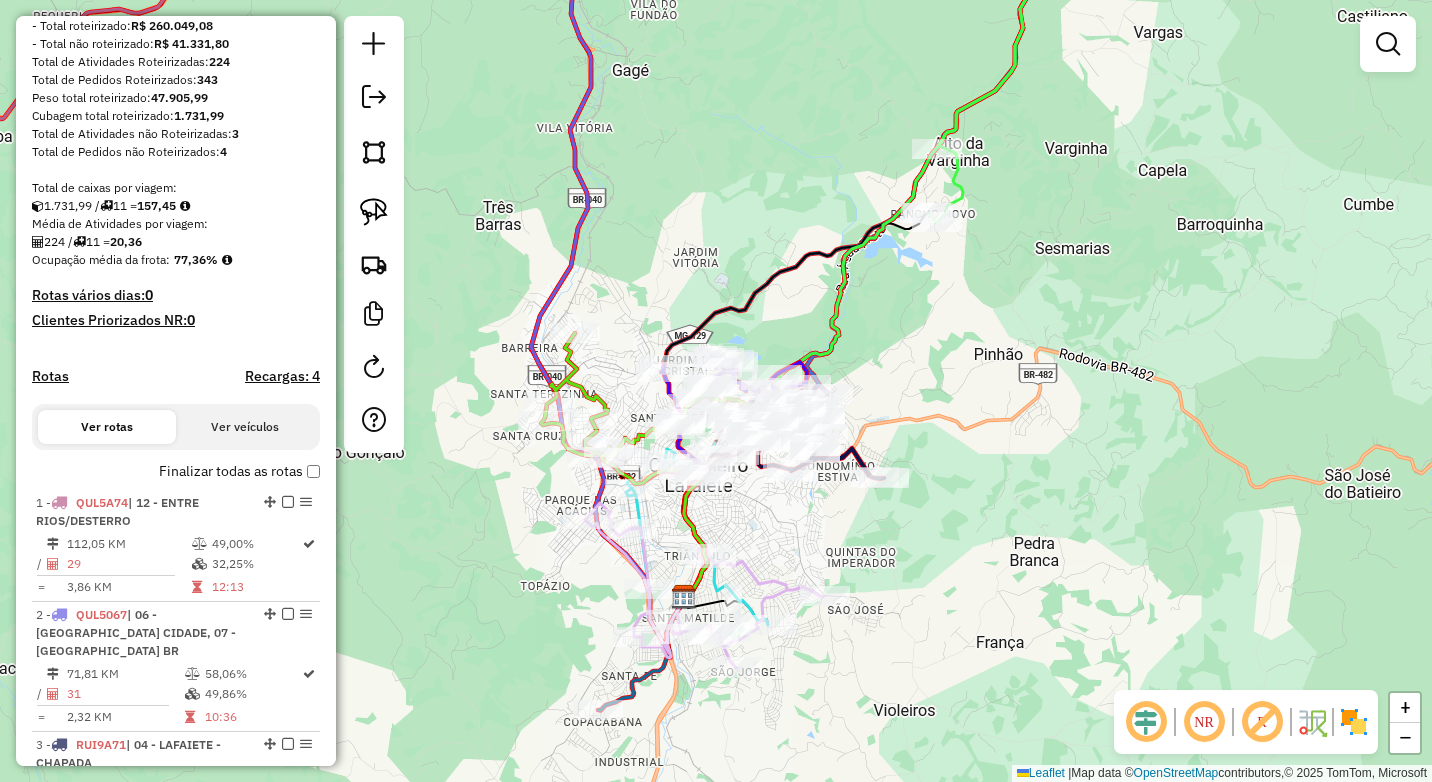 scroll, scrollTop: 300, scrollLeft: 0, axis: vertical 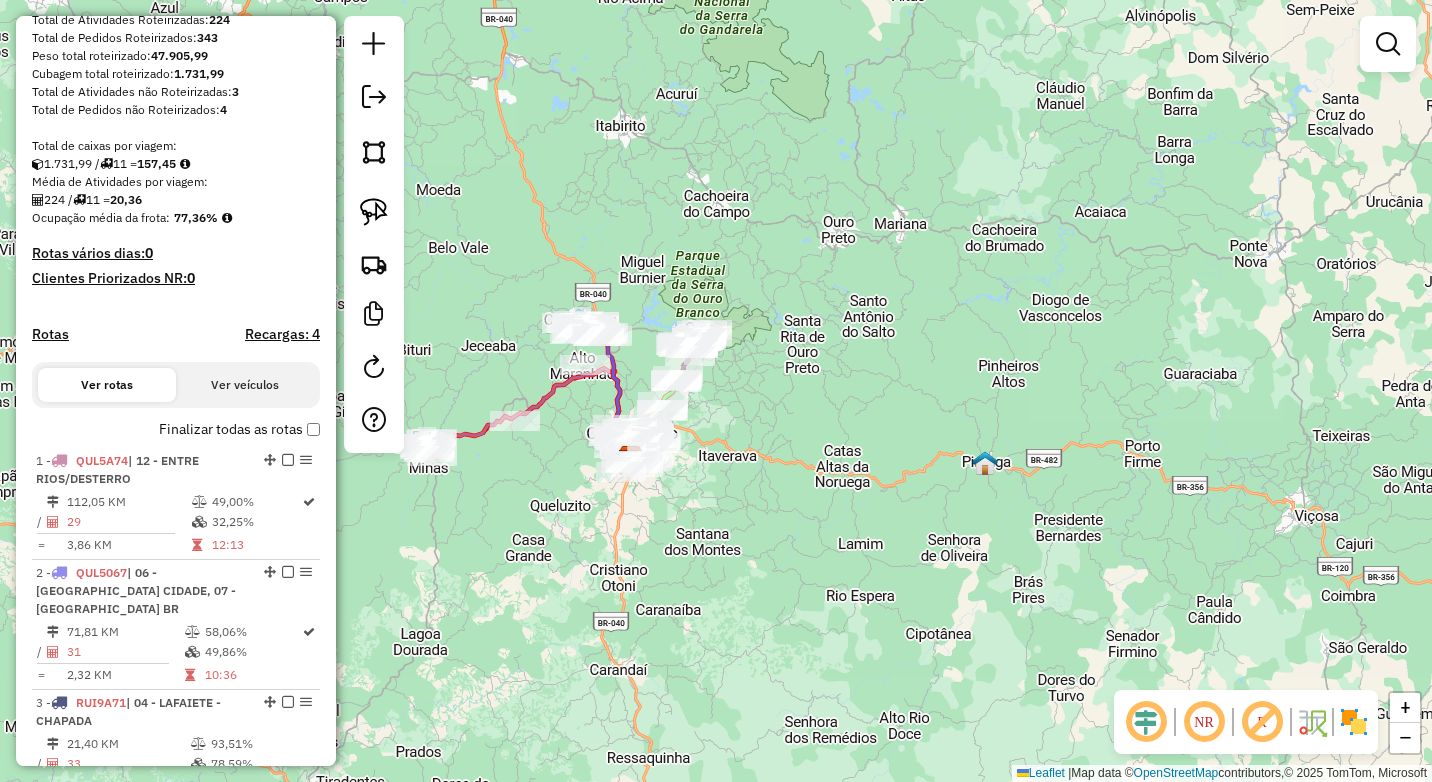 click on "Janela de atendimento Grade de atendimento Capacidade Transportadoras Veículos Cliente Pedidos  Rotas Selecione os dias de semana para filtrar as janelas de atendimento  Seg   Ter   Qua   Qui   Sex   Sáb   Dom  Informe o período da janela de atendimento: De: Até:  Filtrar exatamente a janela do cliente  Considerar janela de atendimento padrão  Selecione os dias de semana para filtrar as grades de atendimento  Seg   Ter   Qua   Qui   Sex   Sáb   Dom   Considerar clientes sem dia de atendimento cadastrado  Clientes fora do dia de atendimento selecionado Filtrar as atividades entre os valores definidos abaixo:  Peso mínimo:   Peso máximo:   Cubagem mínima:   Cubagem máxima:   De:   Até:  Filtrar as atividades entre o tempo de atendimento definido abaixo:  De:   Até:   Considerar capacidade total dos clientes não roteirizados Transportadora: Selecione um ou mais itens Tipo de veículo: Selecione um ou mais itens Veículo: Selecione um ou mais itens Motorista: Selecione um ou mais itens Nome: Rótulo:" 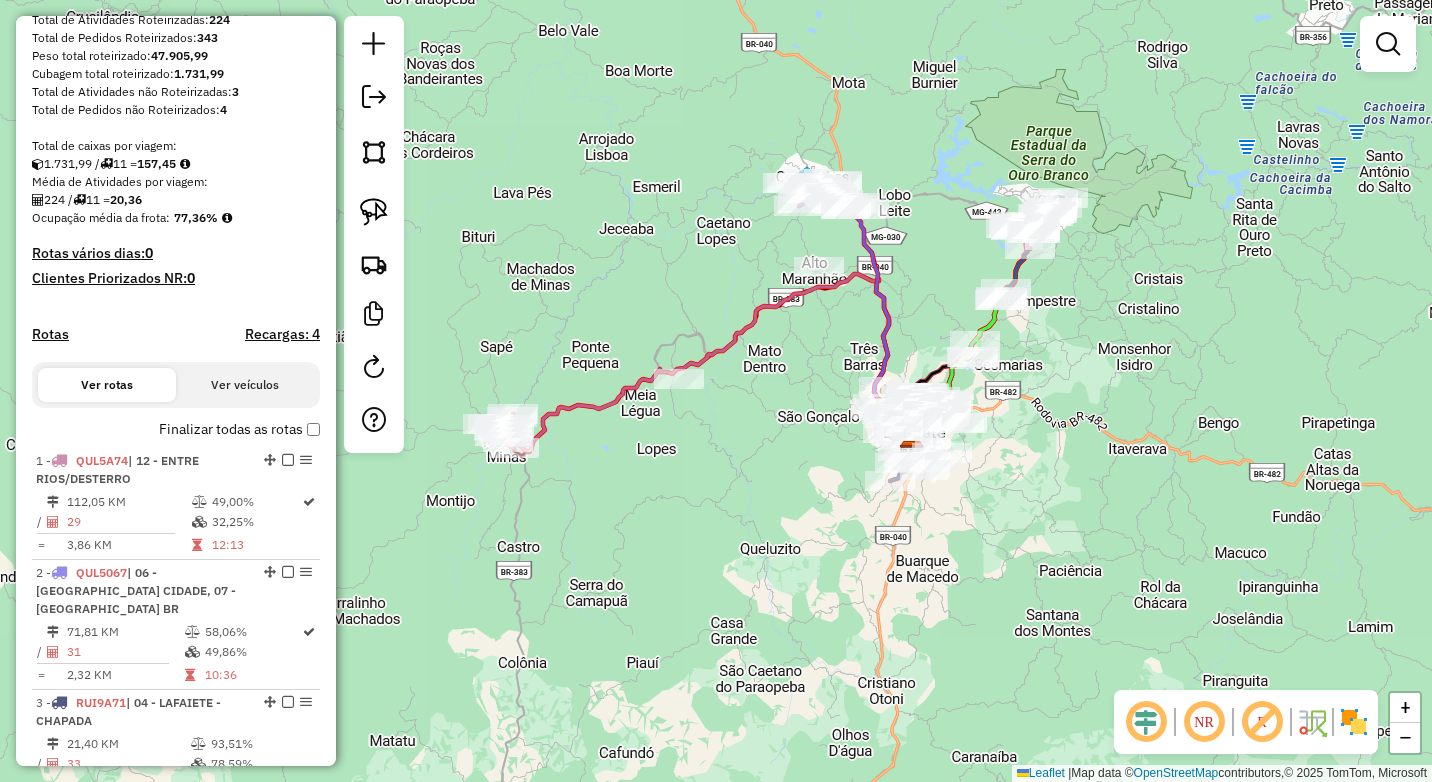 drag, startPoint x: 934, startPoint y: 560, endPoint x: 938, endPoint y: 614, distance: 54.147945 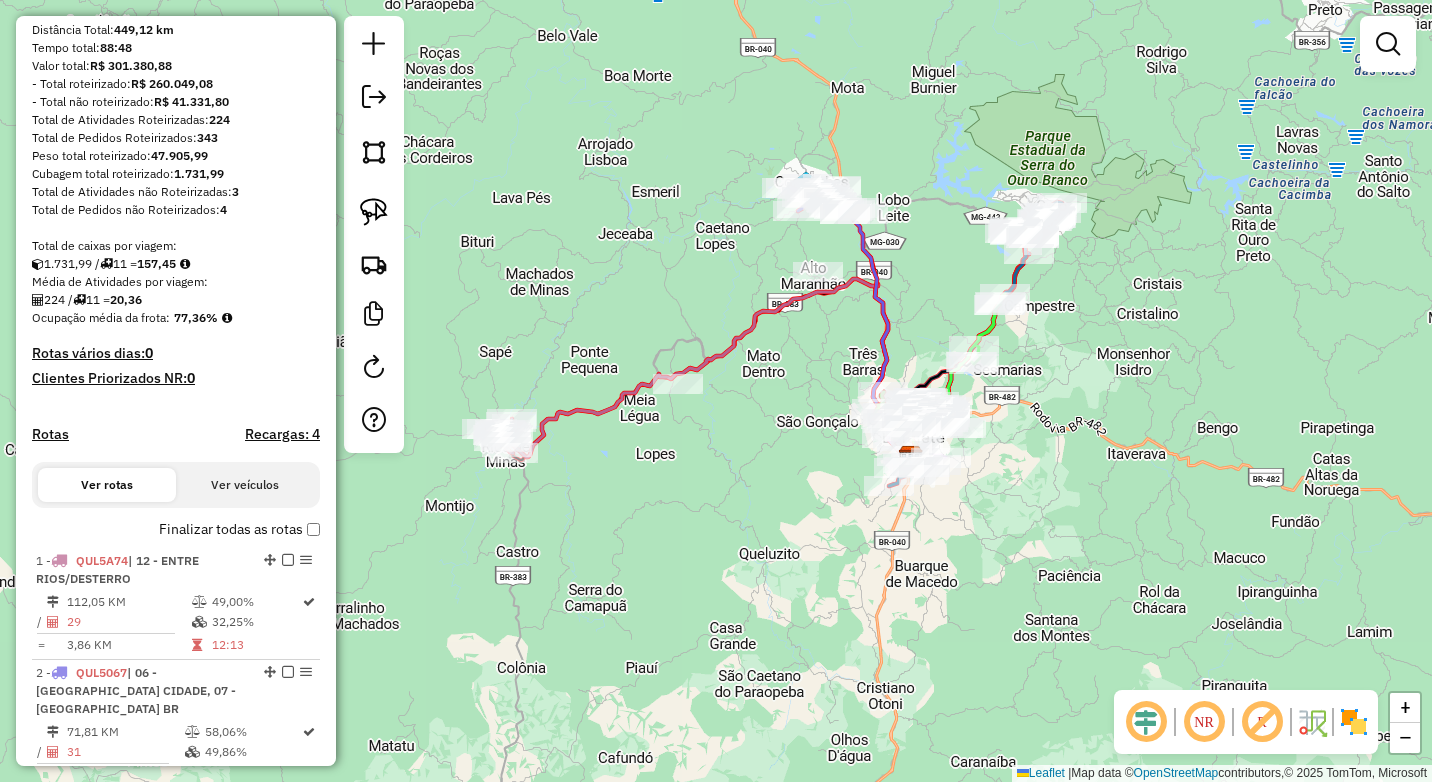 scroll, scrollTop: 0, scrollLeft: 0, axis: both 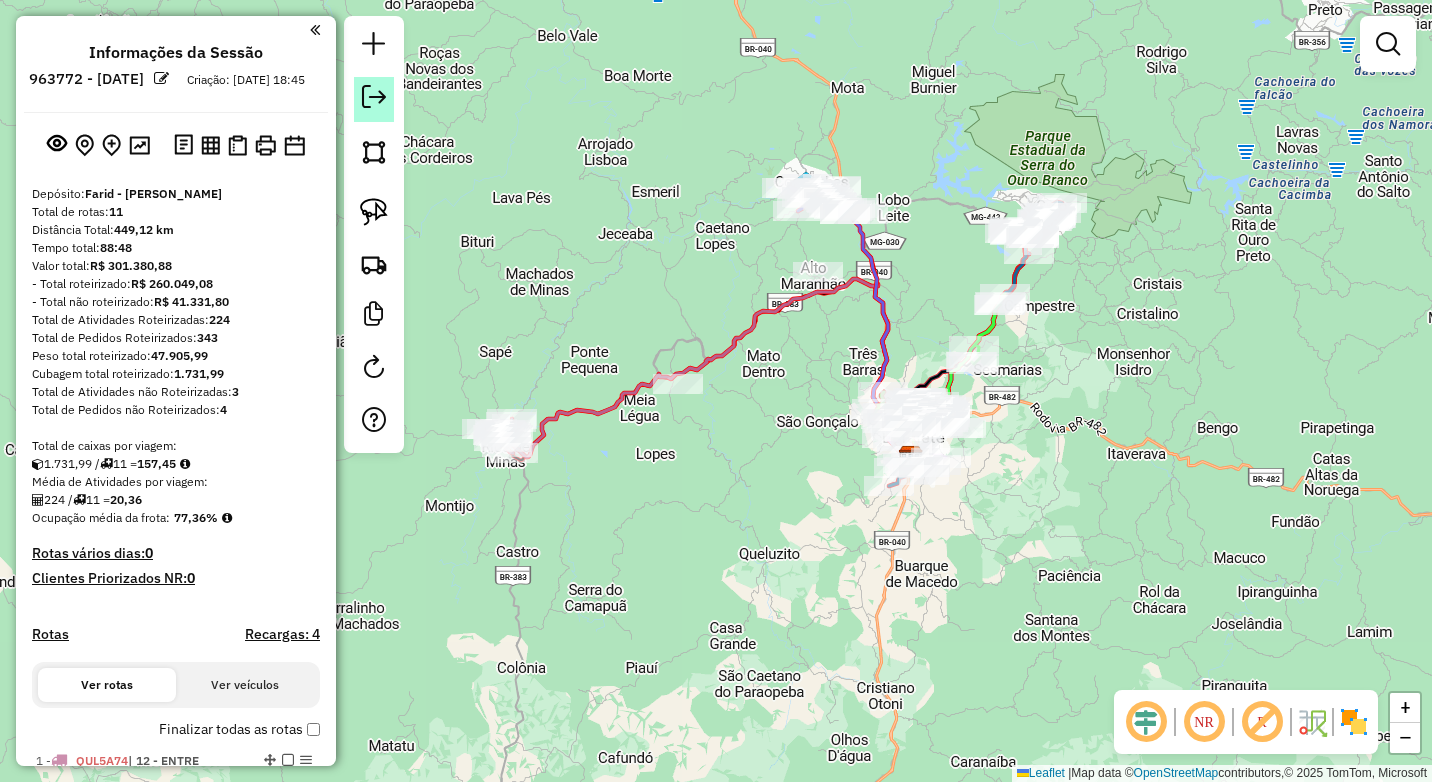 click 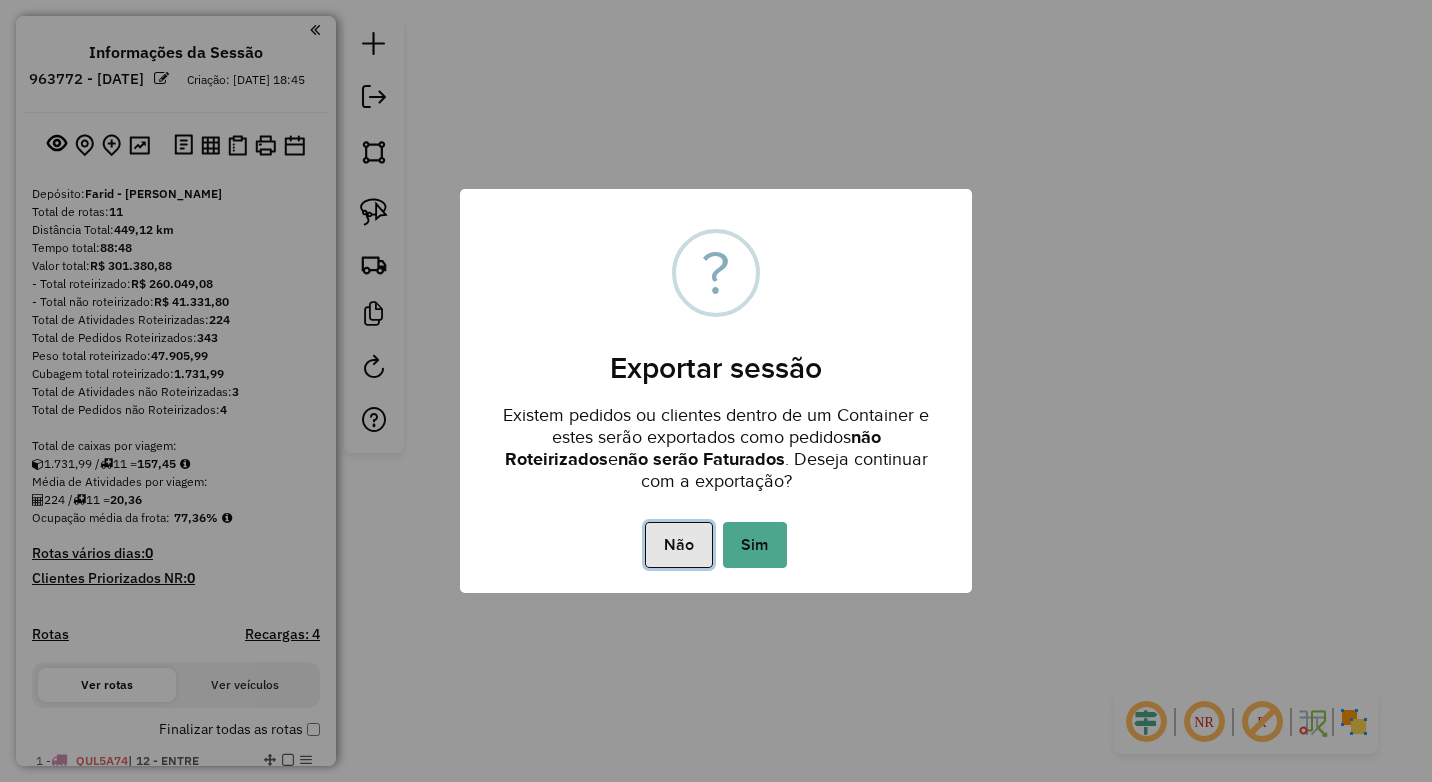 click on "Não" at bounding box center [678, 545] 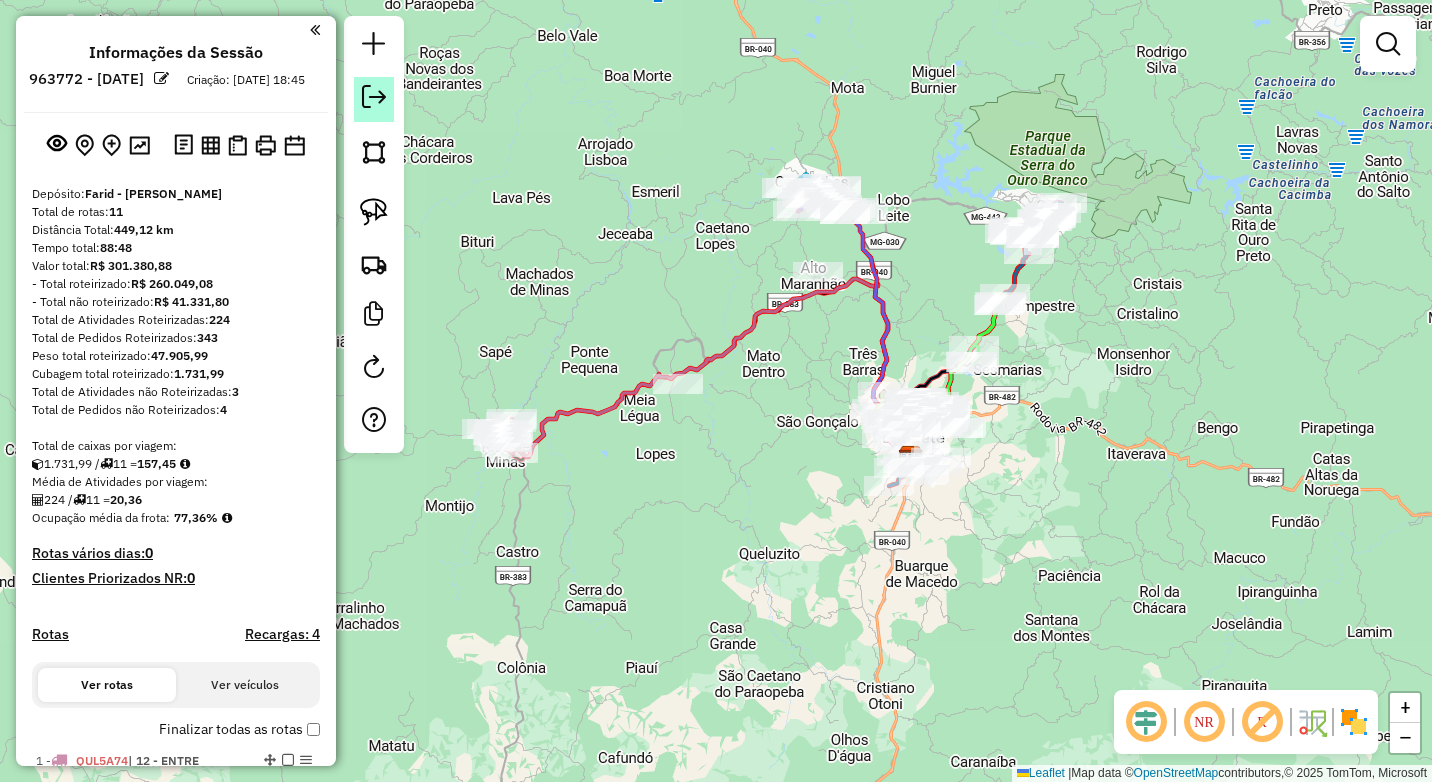 click 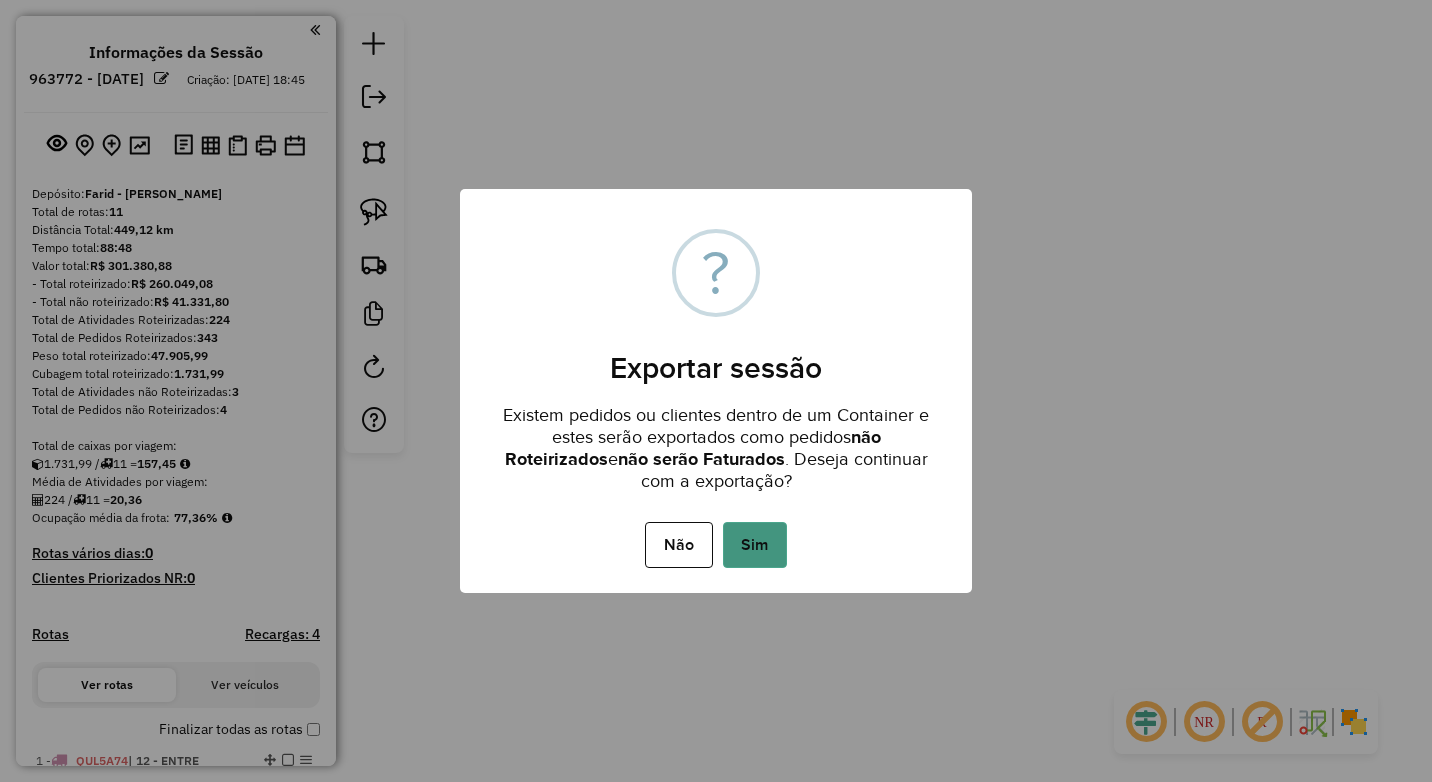 click on "Sim" at bounding box center [755, 545] 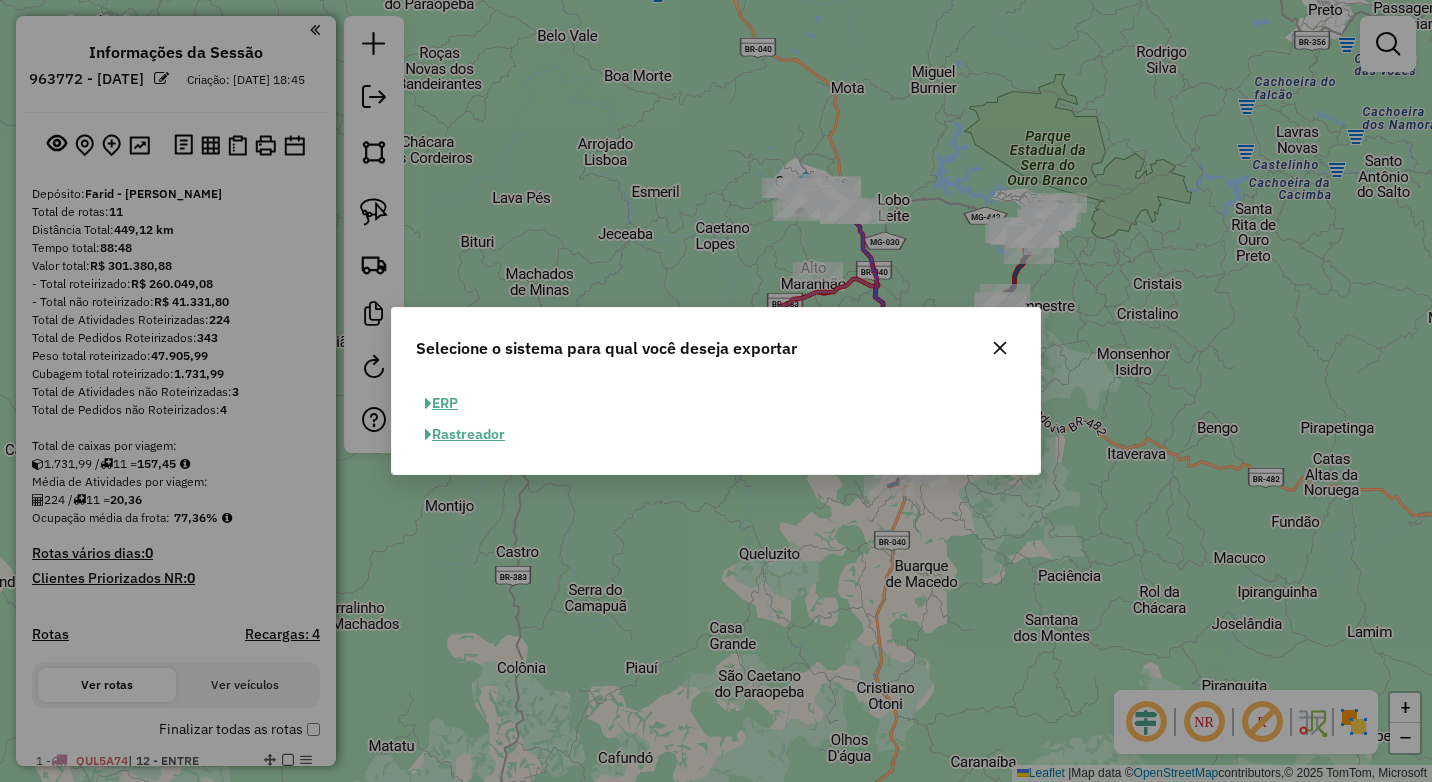 click on "ERP" 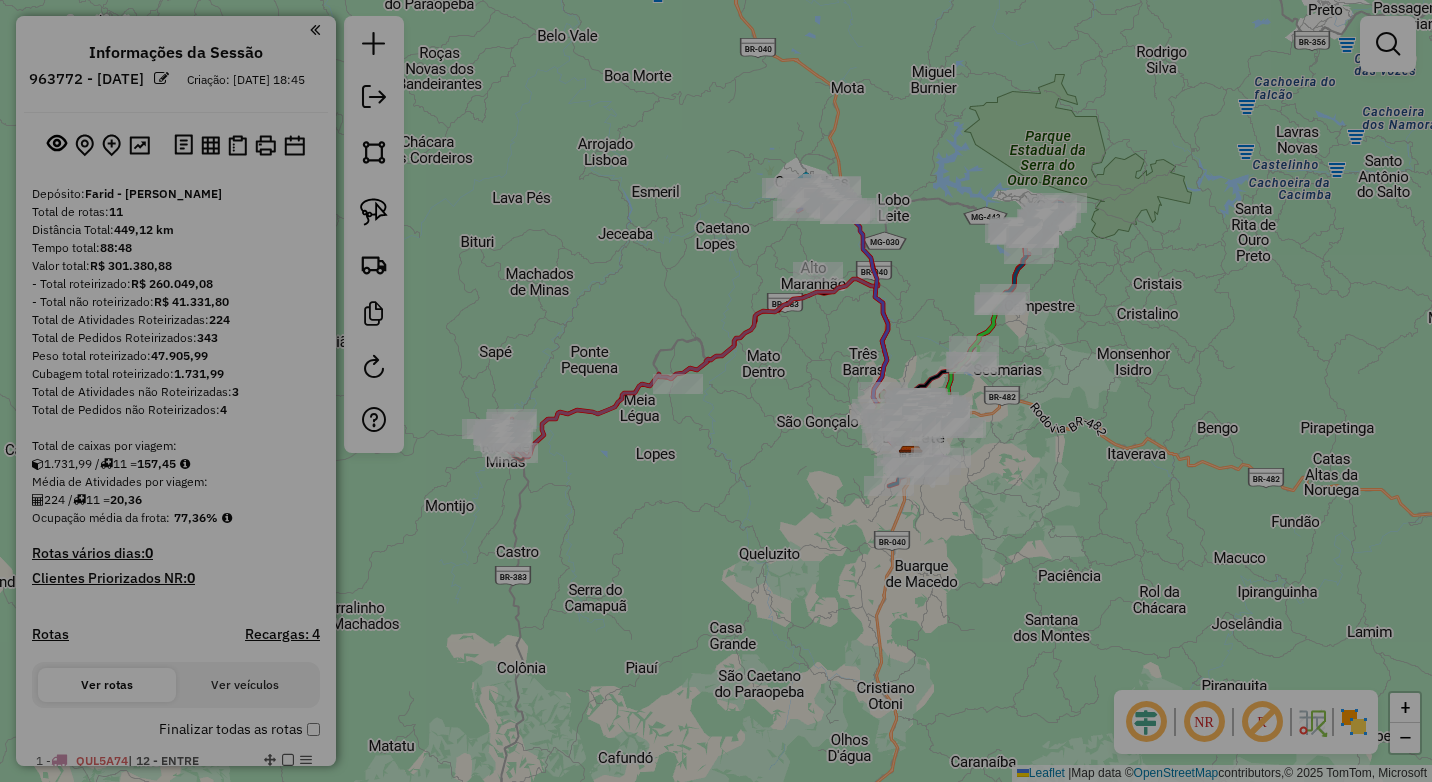 select on "**" 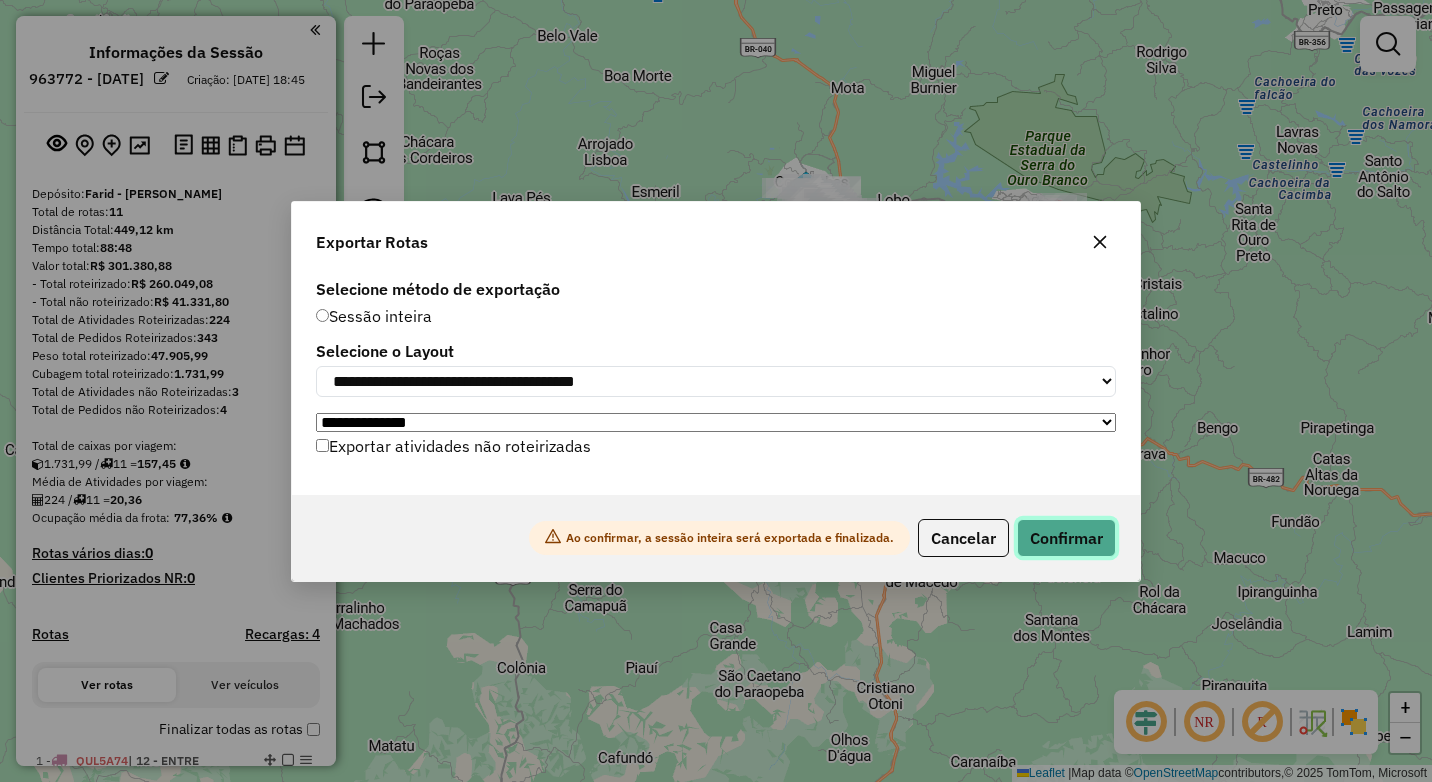 click on "Confirmar" 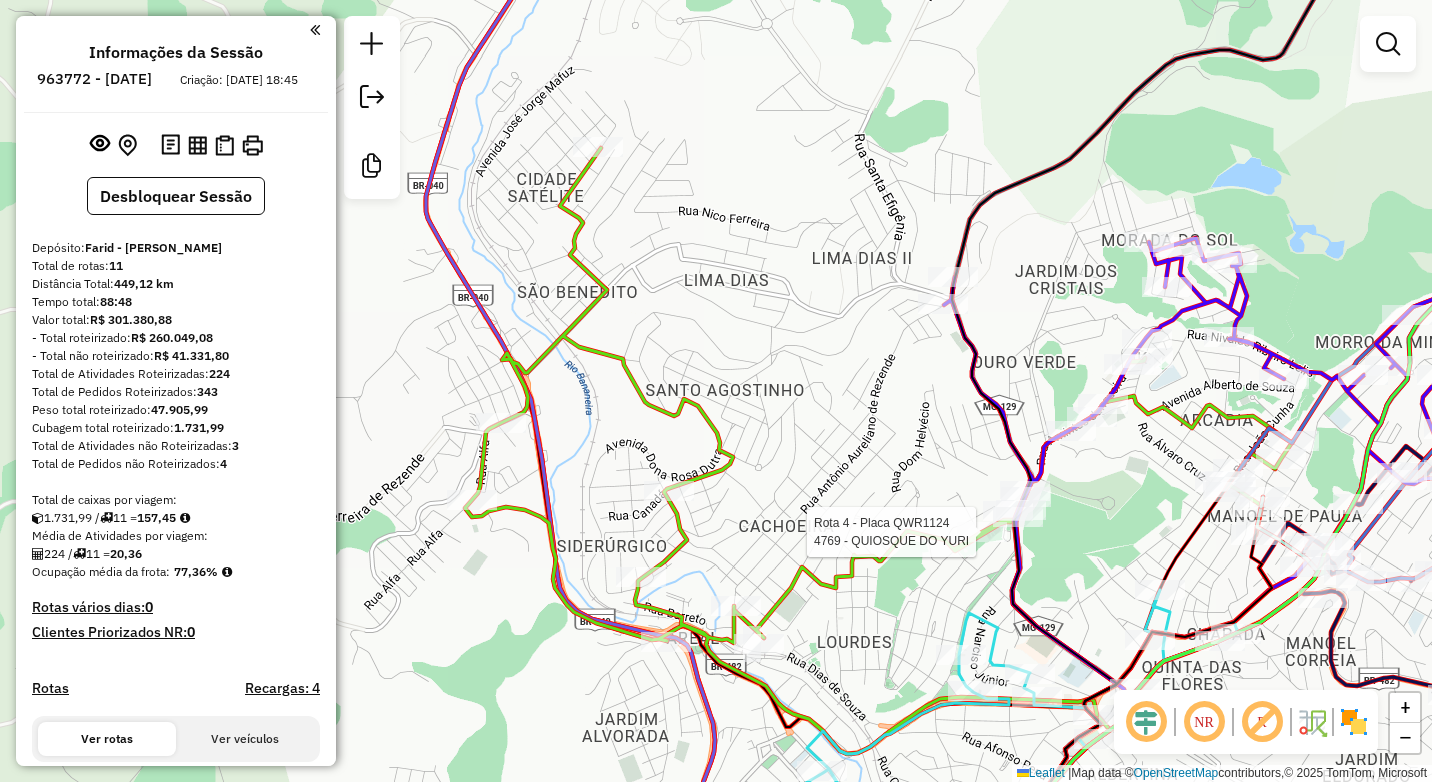 click 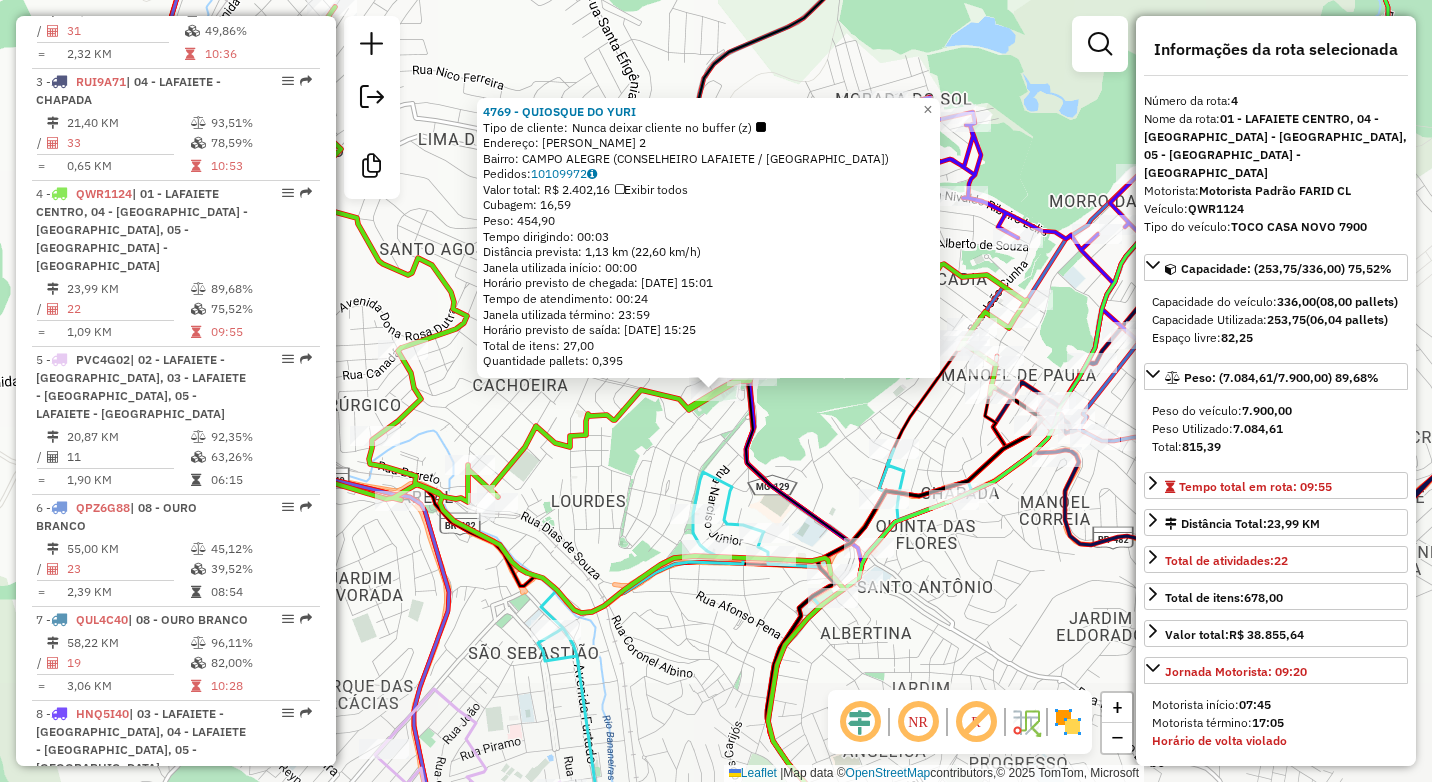 scroll, scrollTop: 1100, scrollLeft: 0, axis: vertical 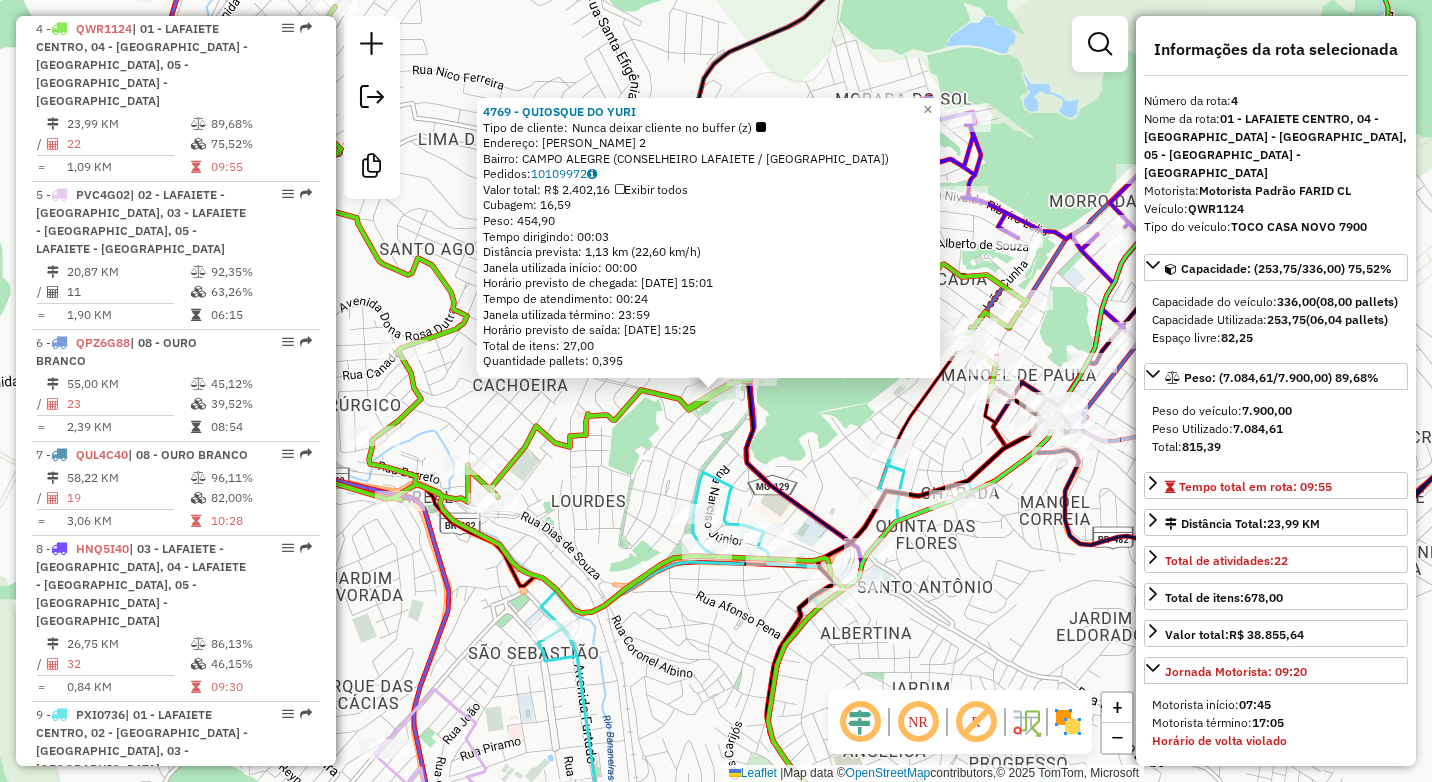 click on "Rota 4 - Placa QWR1124  4769 - QUIOSQUE DO YURI 4769 - QUIOSQUE DO YURI  Tipo de cliente:   Nunca deixar cliente no buffer (z)   Endereço:  [PERSON_NAME] 2   Bairro: CAMPO ALEGRE (CONSELHEIRO LAFAIETE / MG)   Pedidos:  10109972   Valor total: R$ 2.402,16   Exibir todos   Cubagem: 16,59  Peso: 454,90  Tempo dirigindo: 00:03   Distância prevista: 1,13 km (22,60 km/h)   Janela utilizada início: 00:00   Horário previsto de chegada: [DATE] 15:01   Tempo de atendimento: 00:24   Janela utilizada término: 23:59   Horário previsto de saída: [DATE] 15:25   Total de itens: 27,00   Quantidade pallets: 0,395  × Janela de atendimento Grade de atendimento Capacidade Transportadoras Veículos Cliente Pedidos  Rotas Selecione os dias de semana para filtrar as janelas de atendimento  Seg   Ter   Qua   Qui   Sex   Sáb   Dom  Informe o período da janela de atendimento: De: Até:  Filtrar exatamente a janela do cliente  Considerar janela de atendimento padrão   Seg   Ter   Qua   Qui   Sex   Sáb  De:" 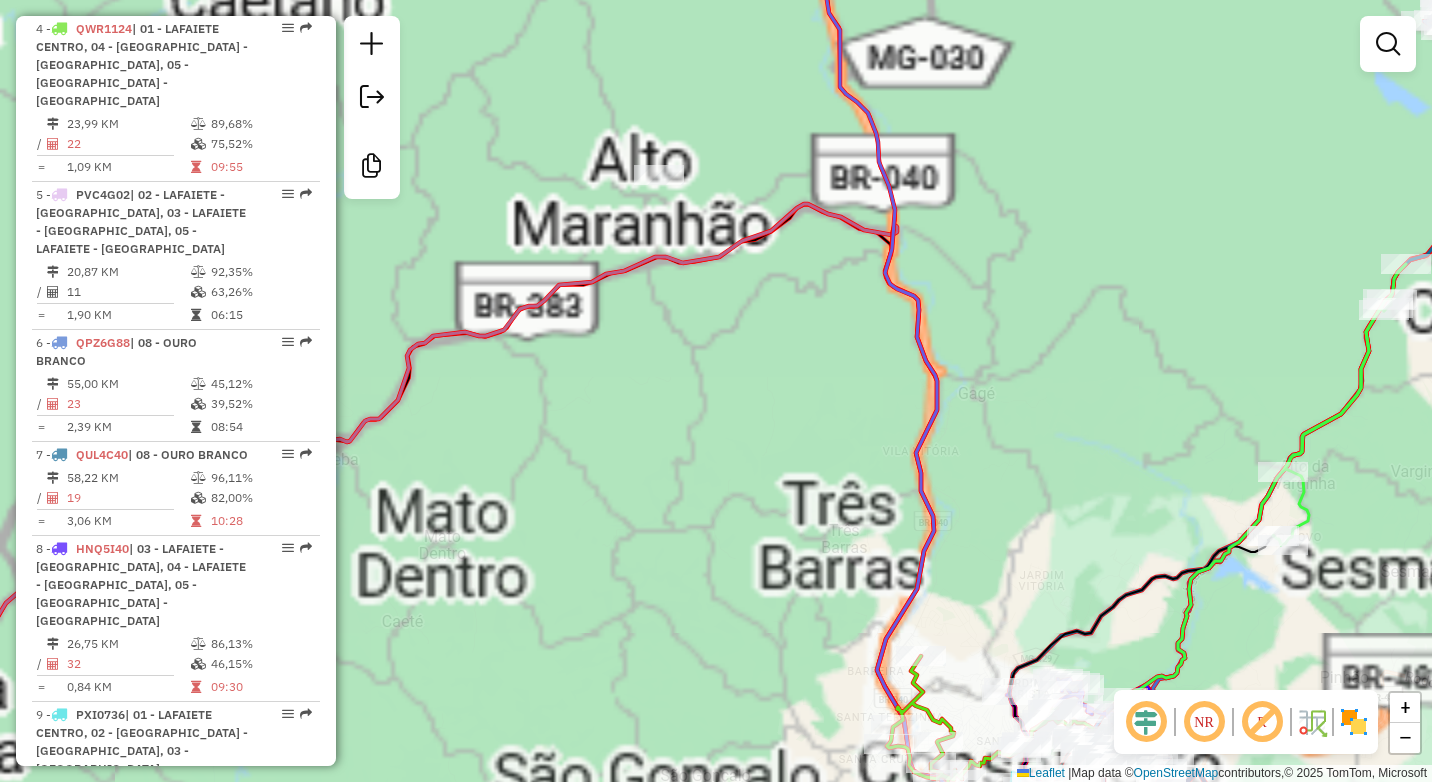 drag, startPoint x: 775, startPoint y: 76, endPoint x: 758, endPoint y: 422, distance: 346.4174 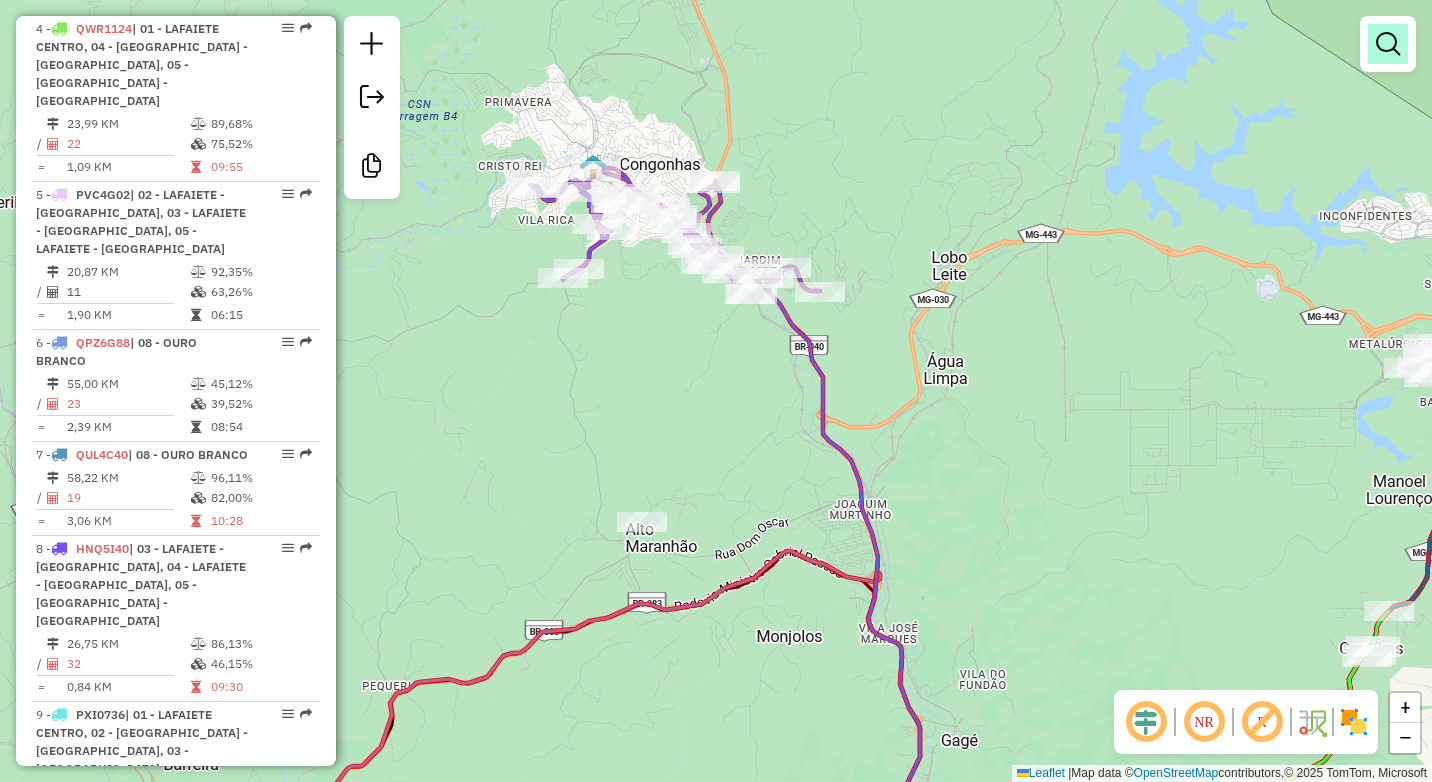click at bounding box center (1388, 44) 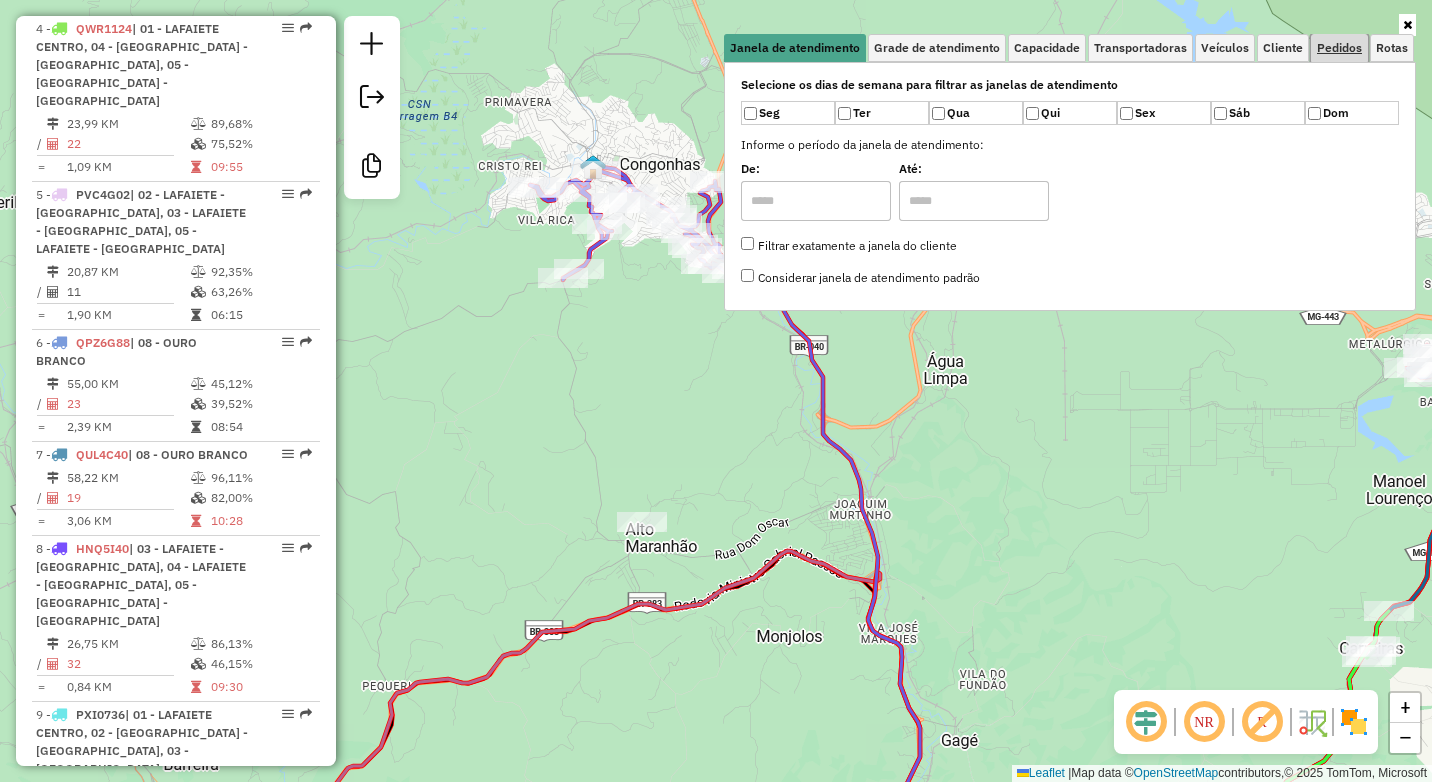 click on "Pedidos" at bounding box center (1339, 48) 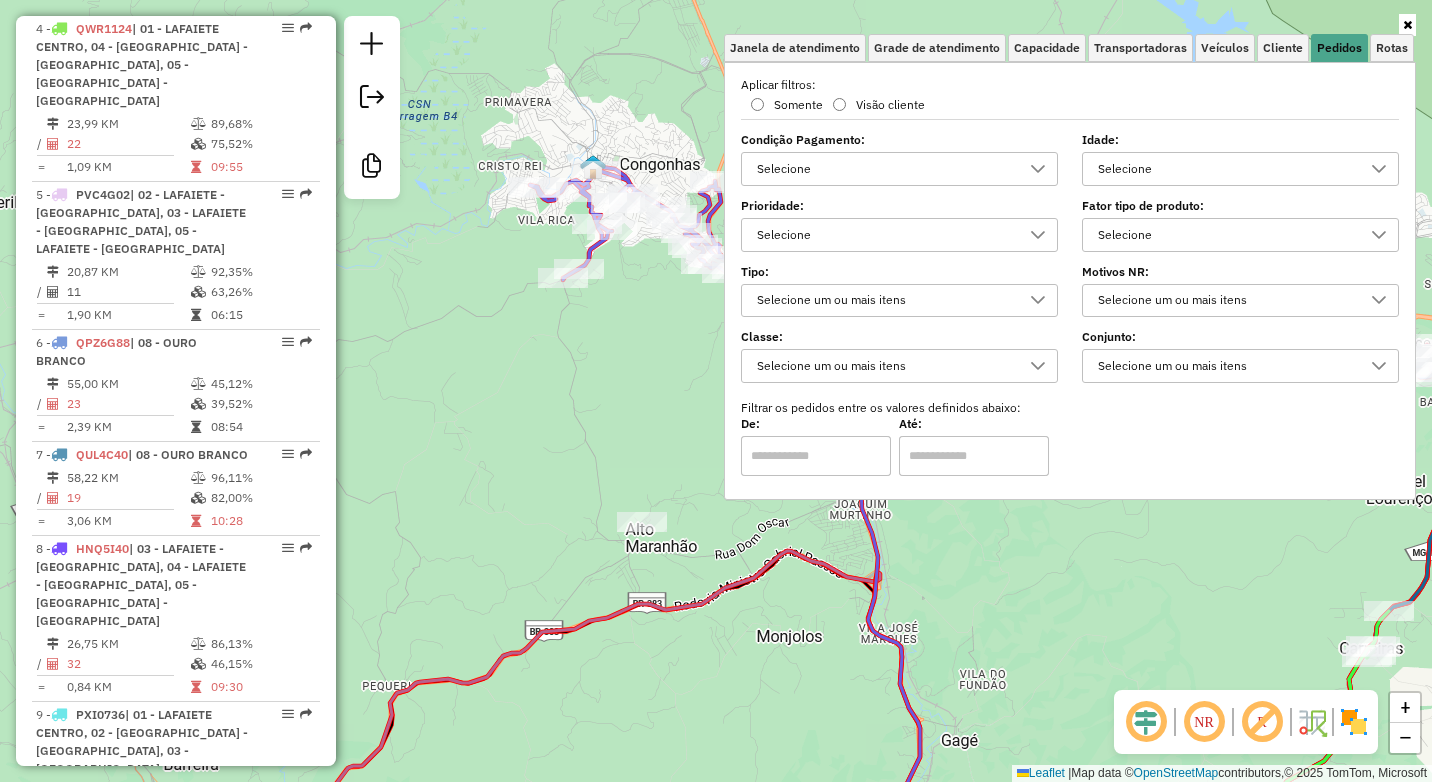 click on "Selecione" at bounding box center [1225, 169] 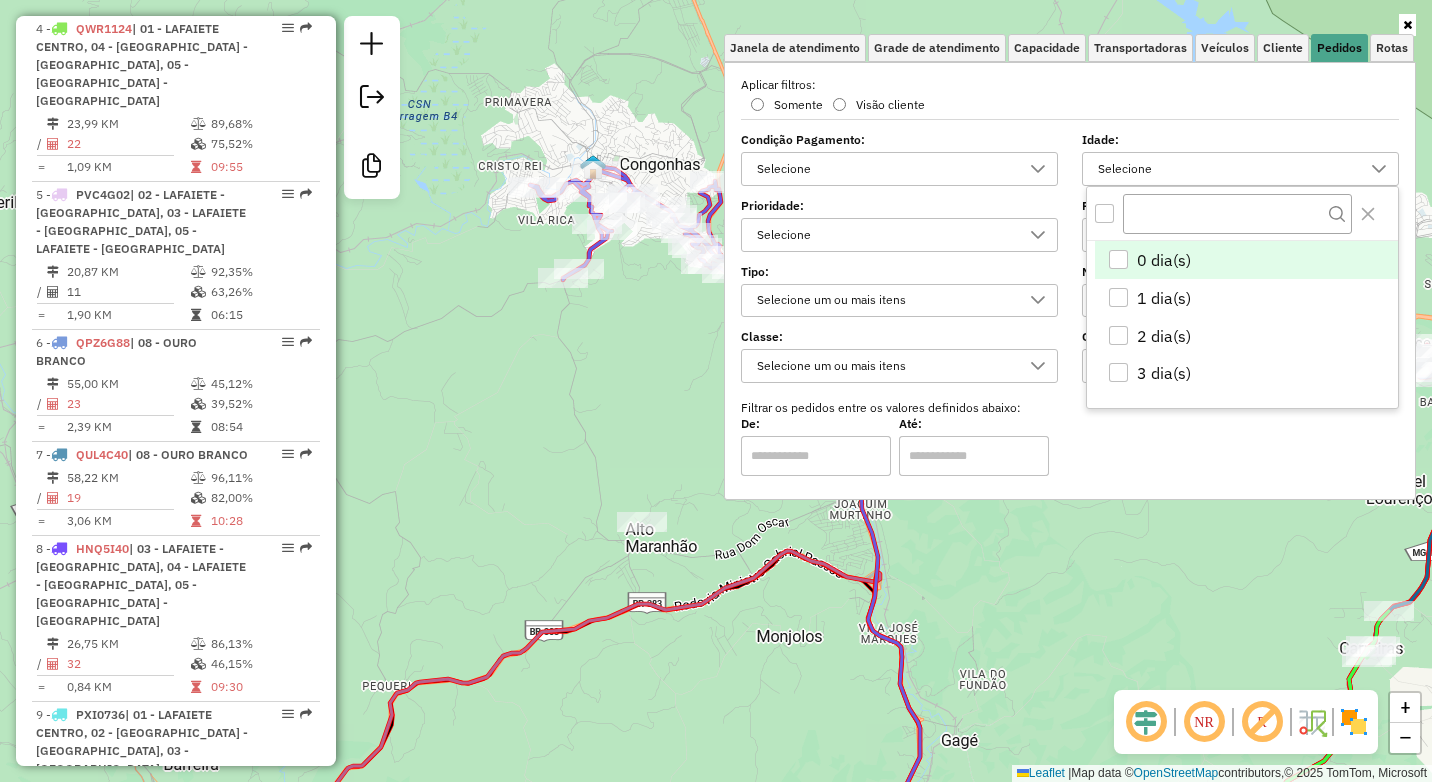 scroll, scrollTop: 12, scrollLeft: 69, axis: both 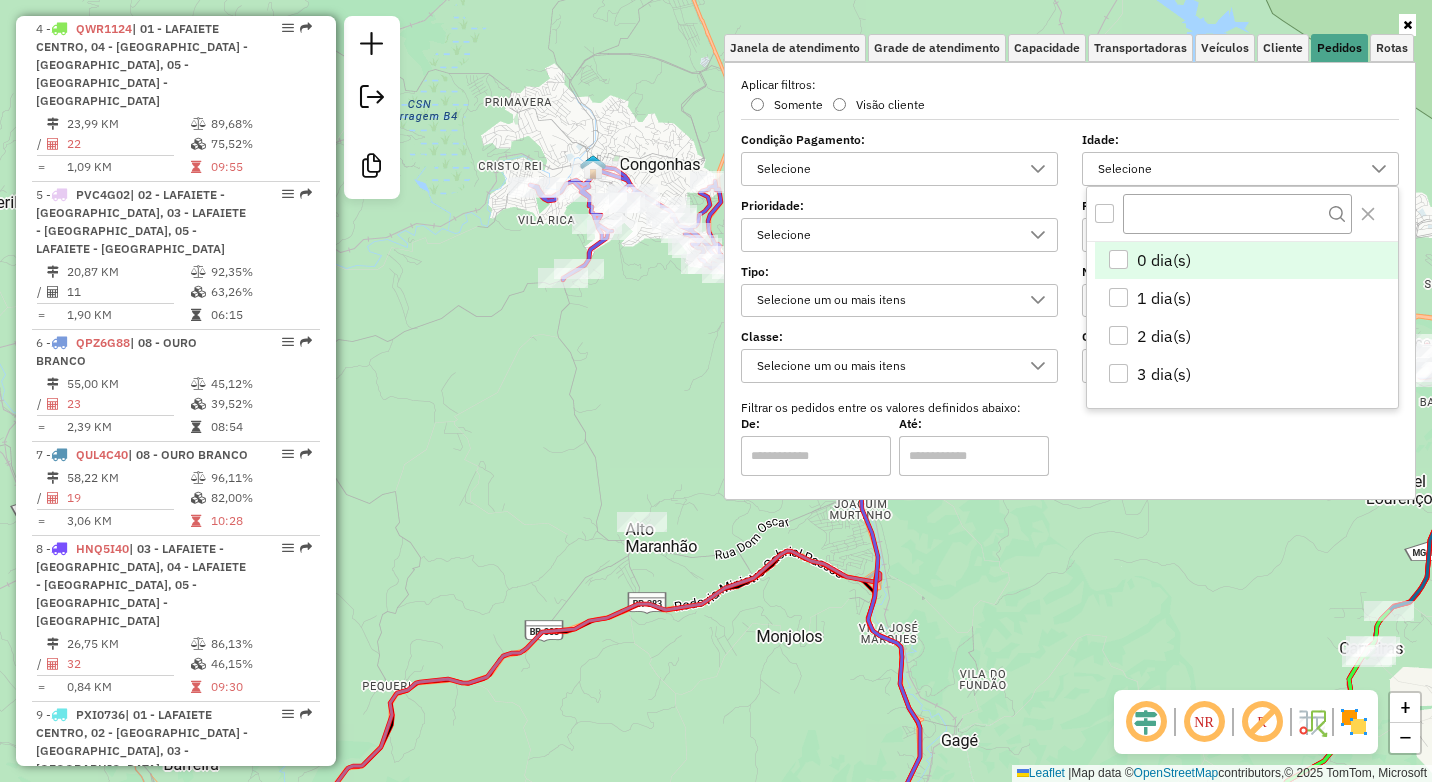 click on "Janela de atendimento Grade de atendimento Capacidade Transportadoras Veículos Cliente Pedidos  Rotas Selecione os dias de semana para filtrar as janelas de atendimento  Seg   Ter   Qua   Qui   Sex   Sáb   Dom  Informe o período da janela de atendimento: De: Até:  Filtrar exatamente a janela do cliente  Considerar janela de atendimento padrão  Selecione os dias de semana para filtrar as grades de atendimento  Seg   Ter   Qua   Qui   Sex   Sáb   Dom   Considerar clientes sem dia de atendimento cadastrado  Clientes fora do dia de atendimento selecionado Filtrar as atividades entre os valores definidos abaixo:  Peso mínimo:   Peso máximo:   Cubagem mínima:   Cubagem máxima:   De:   Até:  Filtrar as atividades entre o tempo de atendimento definido abaixo:  De:   Até:   Considerar capacidade total dos clientes não roteirizados Transportadora: Selecione um ou mais itens Tipo de veículo: Selecione um ou mais itens Veículo: Selecione um ou mais itens Motorista: Selecione um ou mais itens Nome: Rótulo:" 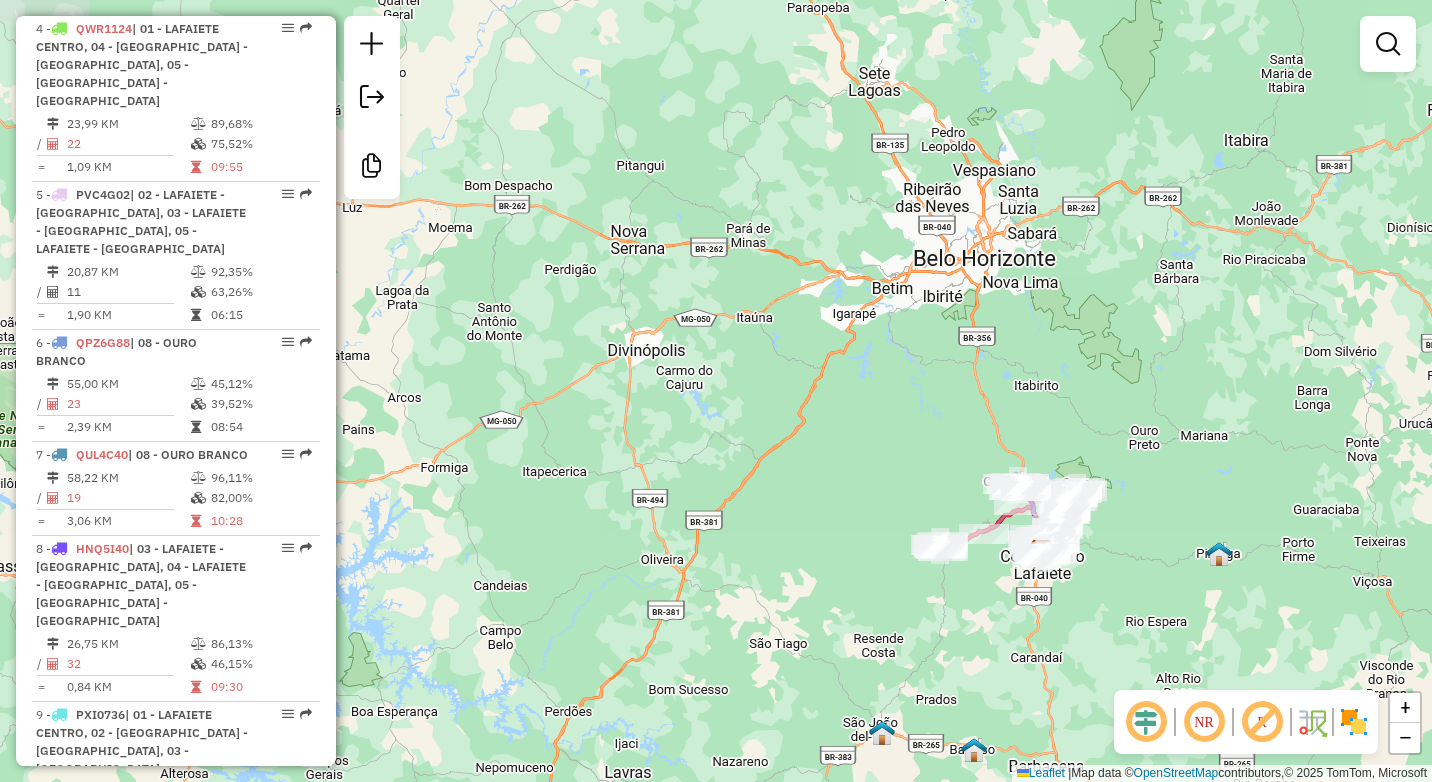 drag, startPoint x: 1130, startPoint y: 573, endPoint x: 1086, endPoint y: 525, distance: 65.11528 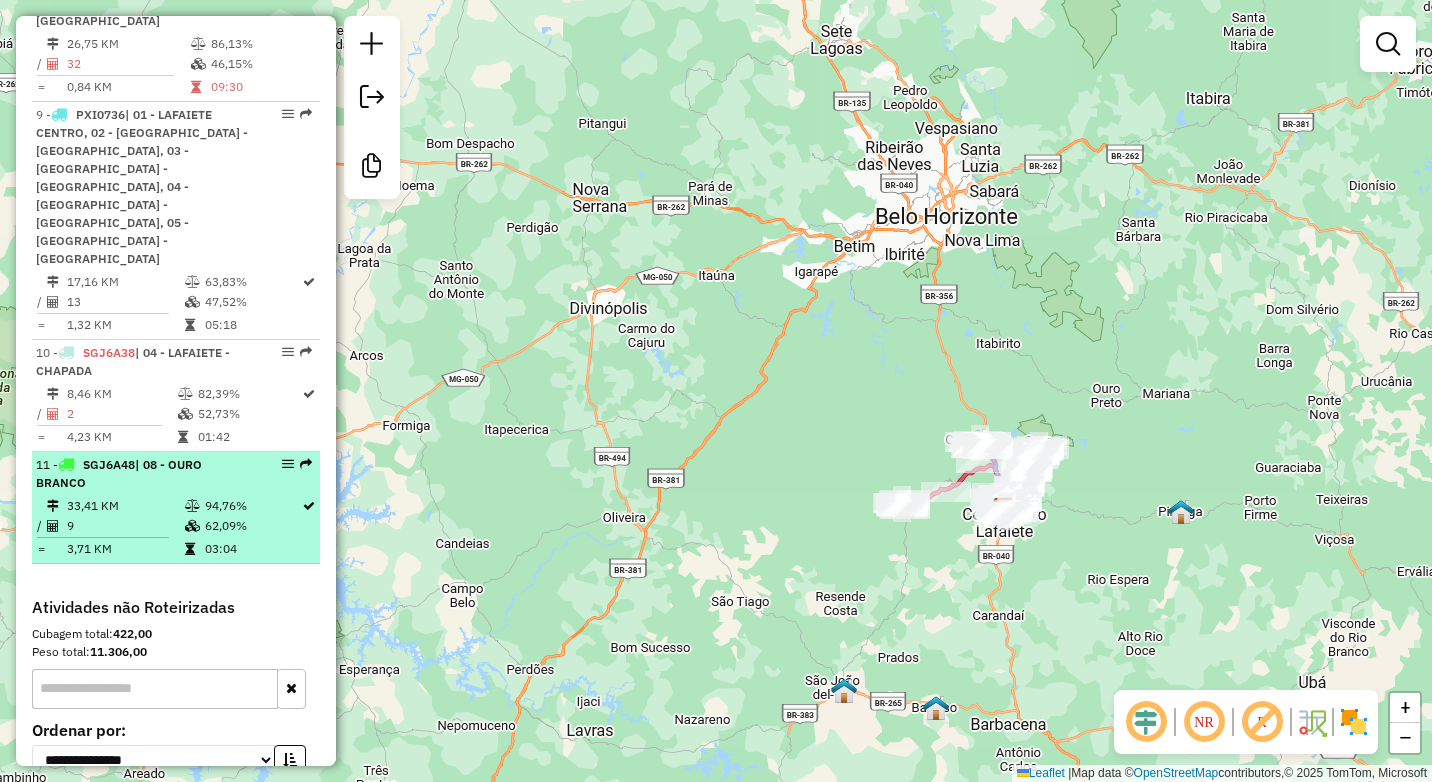 scroll, scrollTop: 1738, scrollLeft: 0, axis: vertical 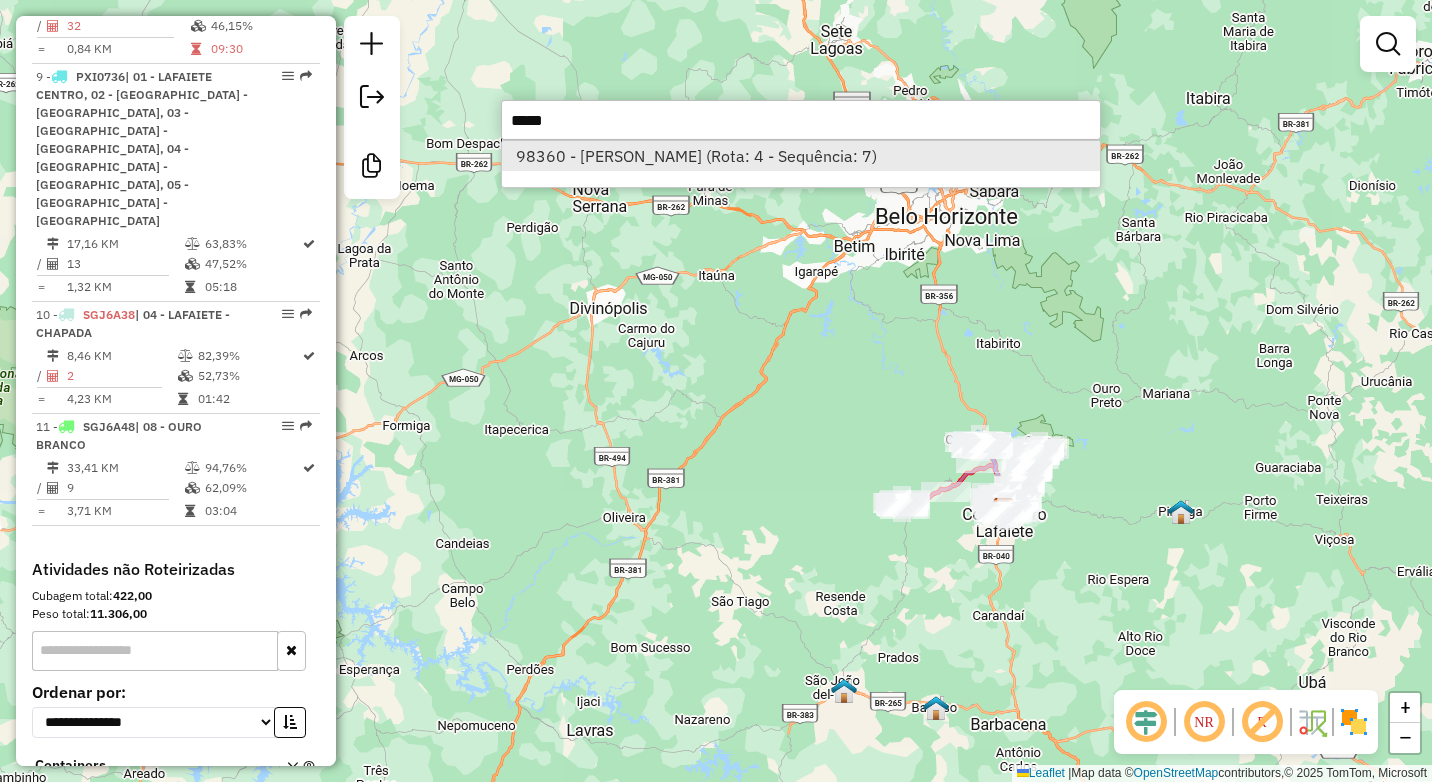 type on "*****" 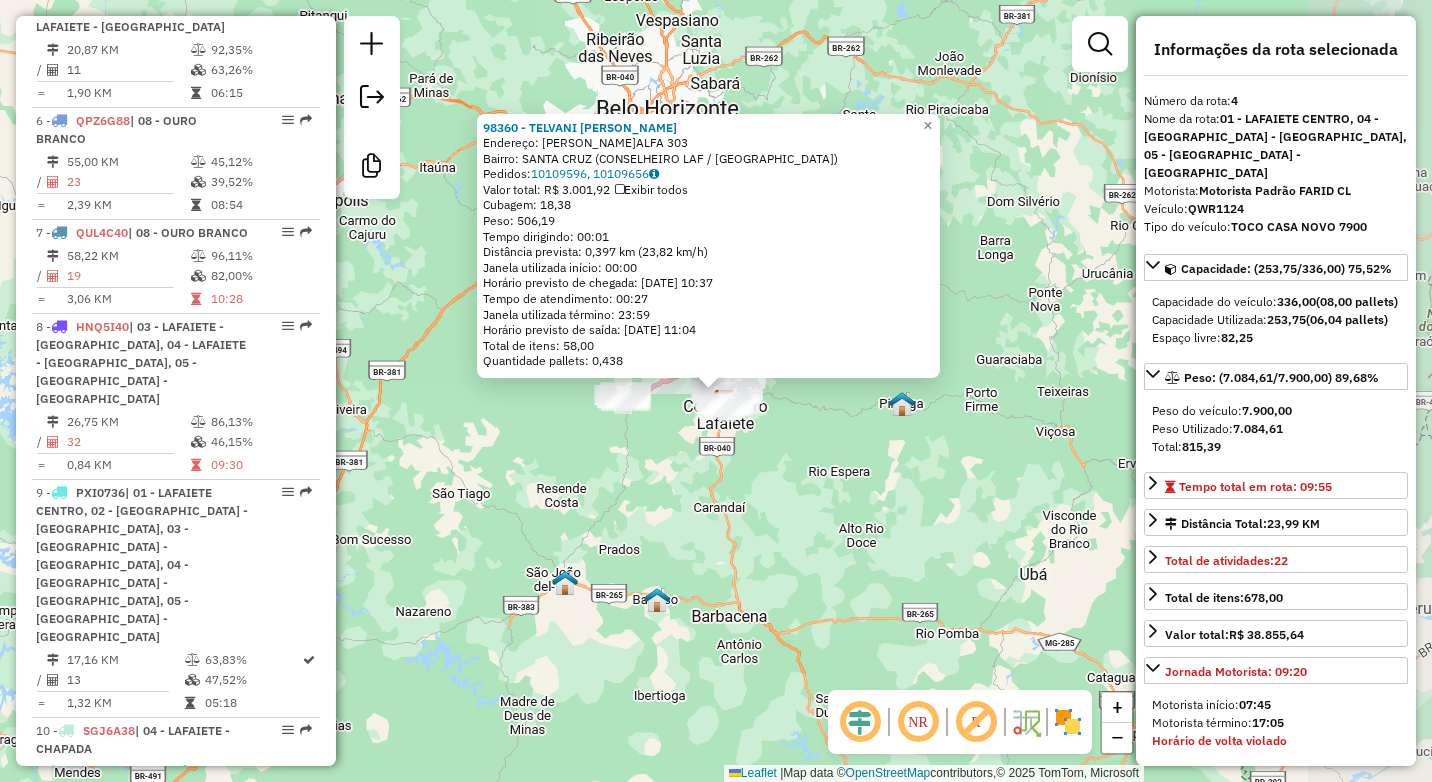 scroll, scrollTop: 1100, scrollLeft: 0, axis: vertical 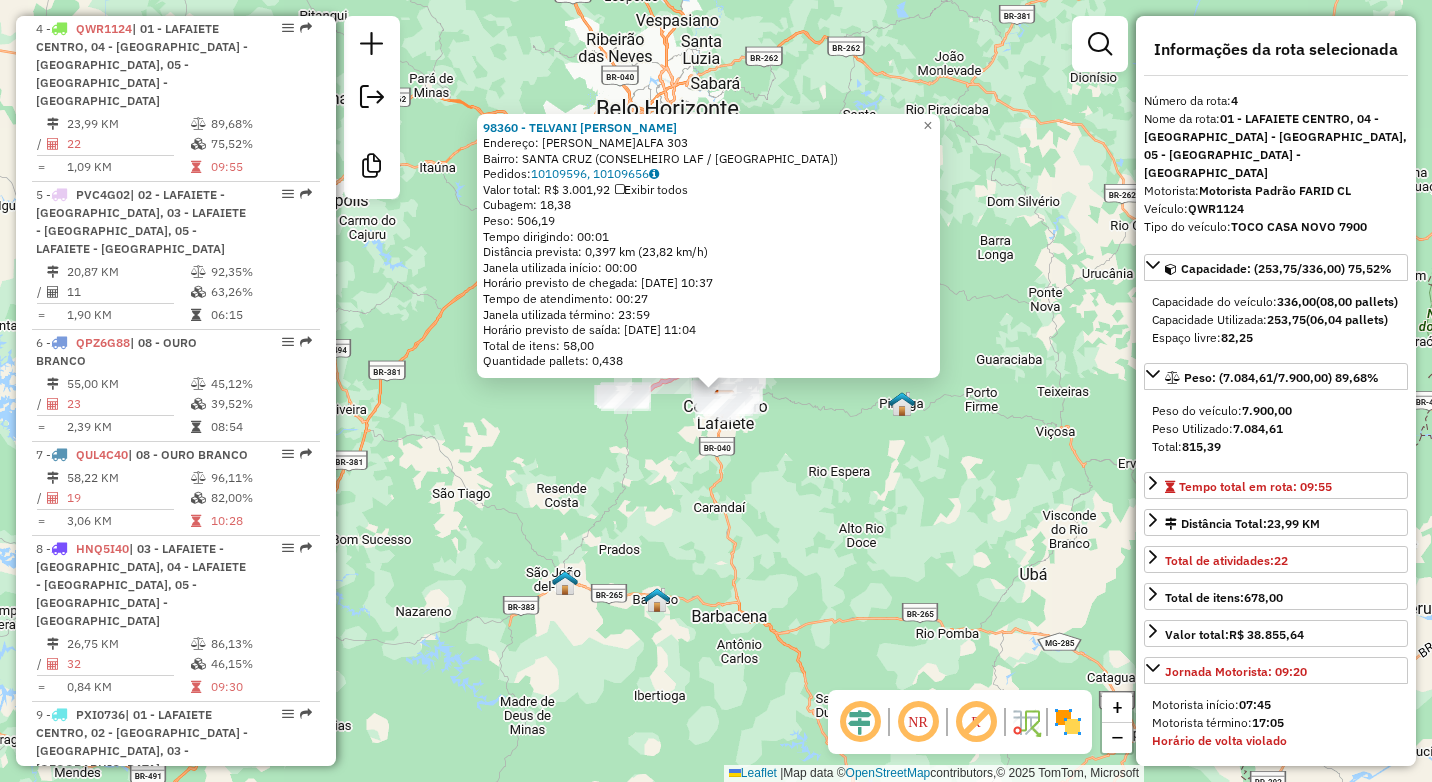 click on "98360 - TELVANI [PERSON_NAME]: [PERSON_NAME]ALFA                        303   Bairro: [GEOGRAPHIC_DATA] (CONSELHEIRO LAF / MG)   Pedidos:  10109596, 10109656   Valor total: R$ 3.001,92   Exibir todos   Cubagem: 18,38  Peso: 506,19  Tempo dirigindo: 00:01   Distância prevista: 0,397 km (23,82 km/h)   [GEOGRAPHIC_DATA] utilizada início: 00:00   Horário previsto de chegada: [DATE] 10:37   Tempo de atendimento: 00:27   Janela utilizada término: 23:59   Horário previsto de saída: [DATE] 11:04   Total de itens: 58,00   Quantidade pallets: 0,438  × Janela de atendimento Grade de atendimento Capacidade Transportadoras Veículos Cliente Pedidos  Rotas Selecione os dias de semana para filtrar as janelas de atendimento  Seg   Ter   Qua   Qui   Sex   Sáb   Dom  Informe o período da janela de atendimento: De: Até:  Filtrar exatamente a janela do cliente  Considerar janela de atendimento padrão  Selecione os dias de semana para filtrar as grades de atendimento  Seg   Ter   Qua   Qui   Sex   Sáb   Dom   Peso mínimo:" 